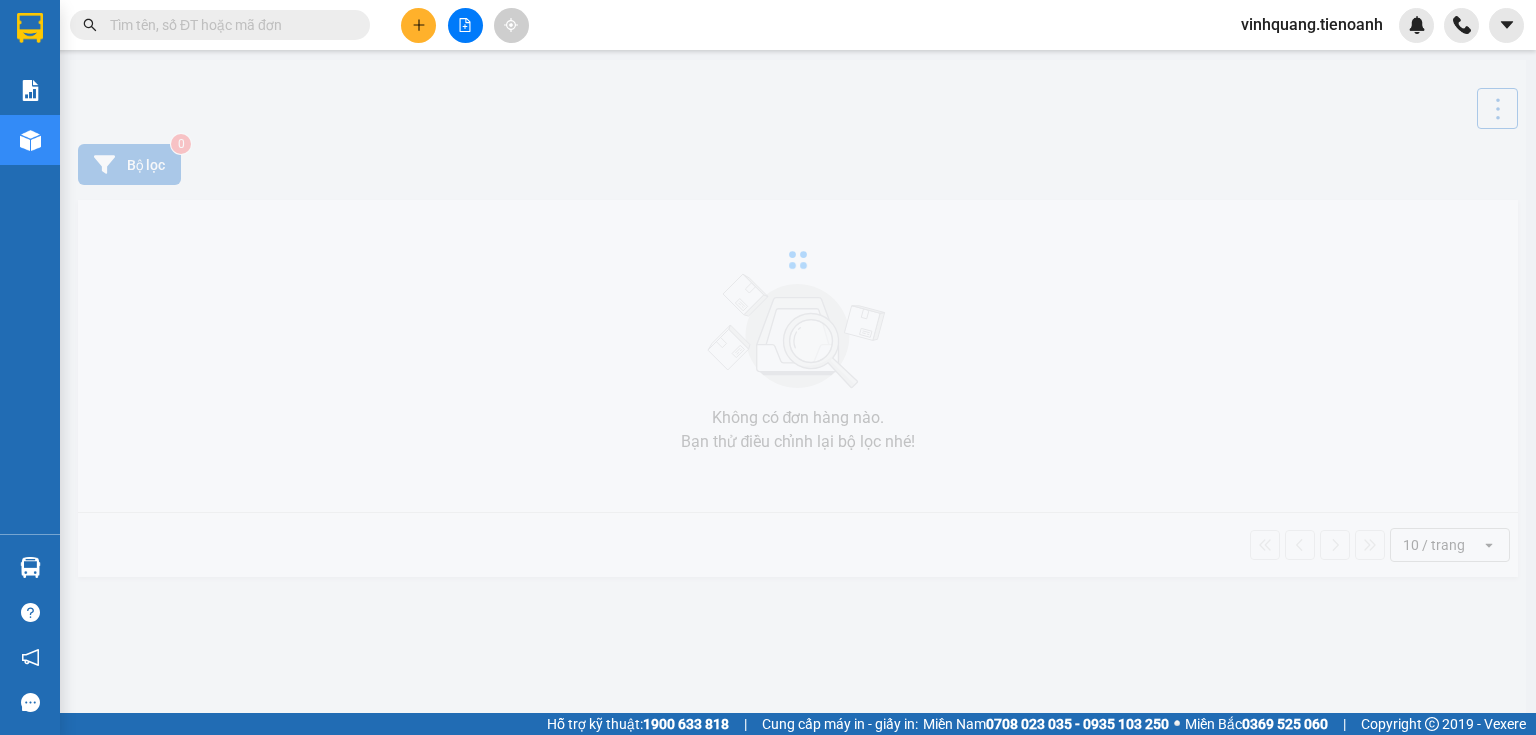 click on "vinhquang.tienoanh" at bounding box center (1312, 24) 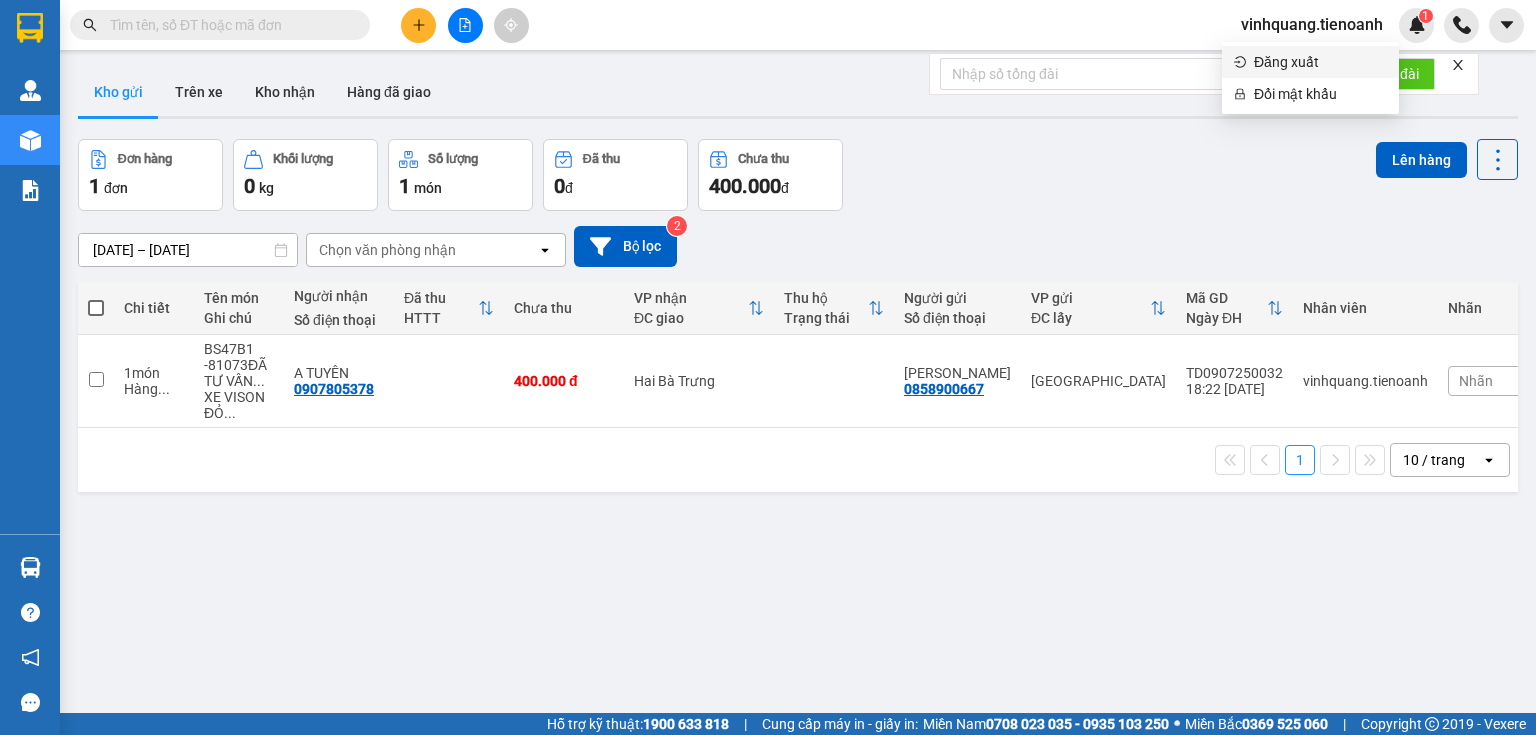 click on "Đăng xuất" at bounding box center [1320, 62] 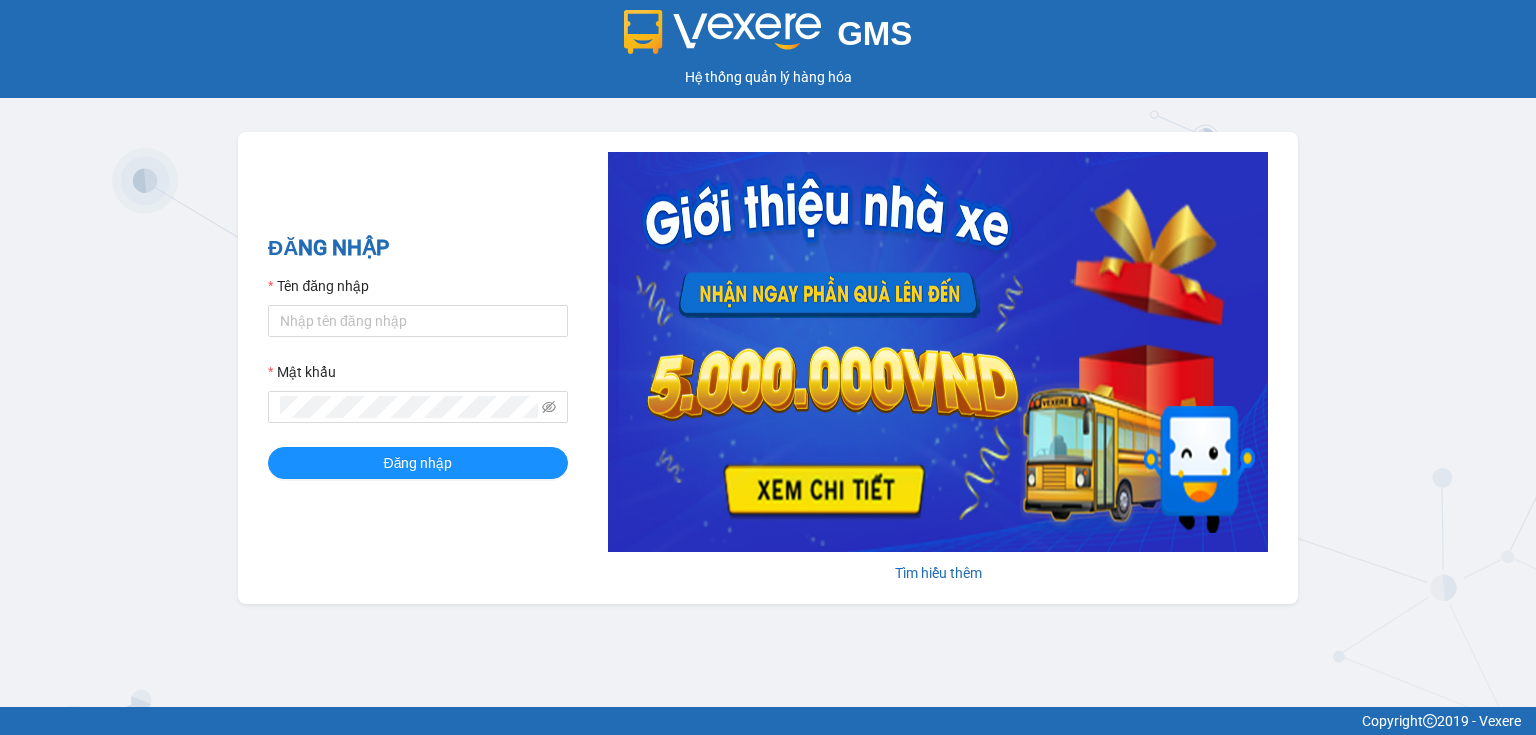 scroll, scrollTop: 0, scrollLeft: 0, axis: both 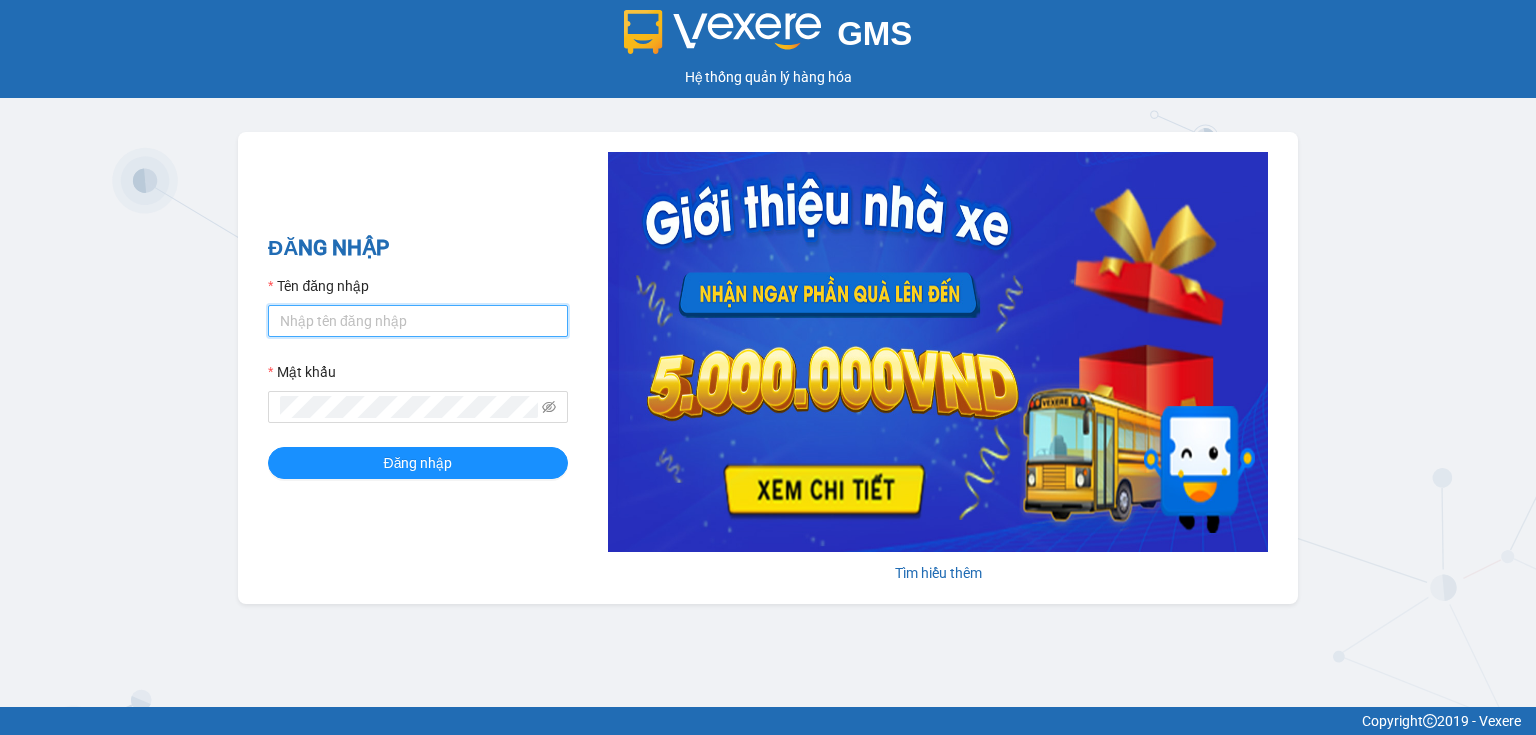 click on "Tên đăng nhập" at bounding box center (418, 321) 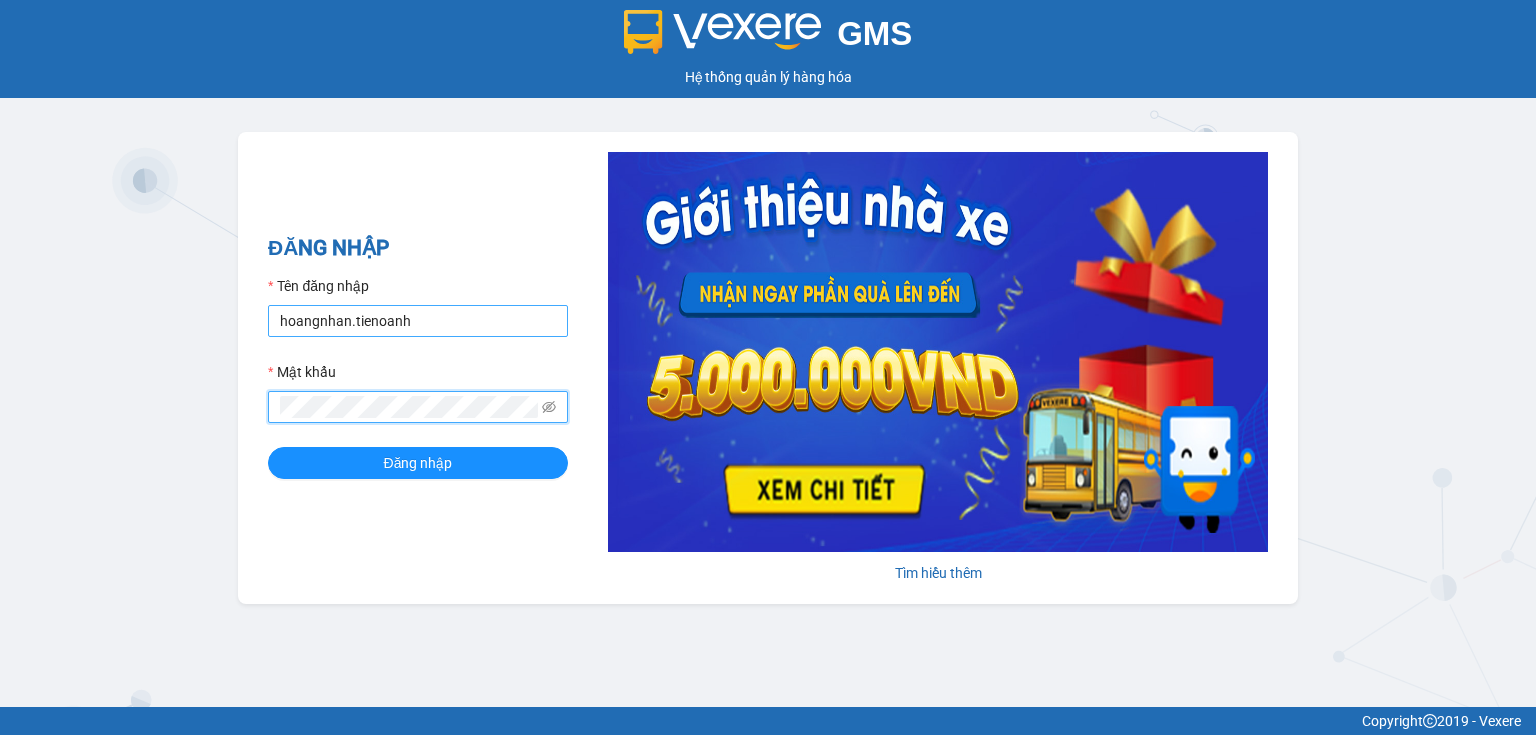 click on "Đăng nhập" at bounding box center [418, 463] 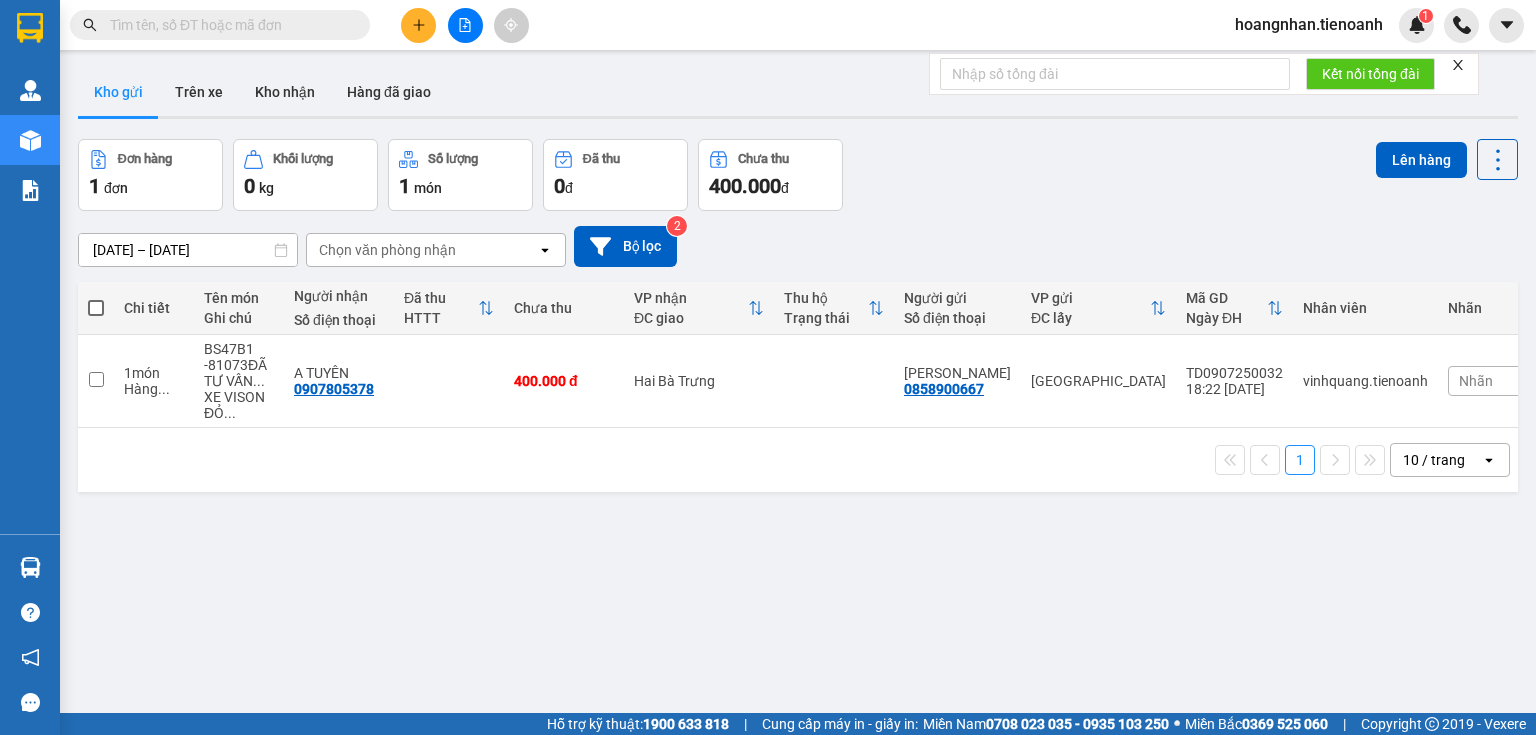 drag, startPoint x: 980, startPoint y: 167, endPoint x: 1038, endPoint y: 340, distance: 182.4637 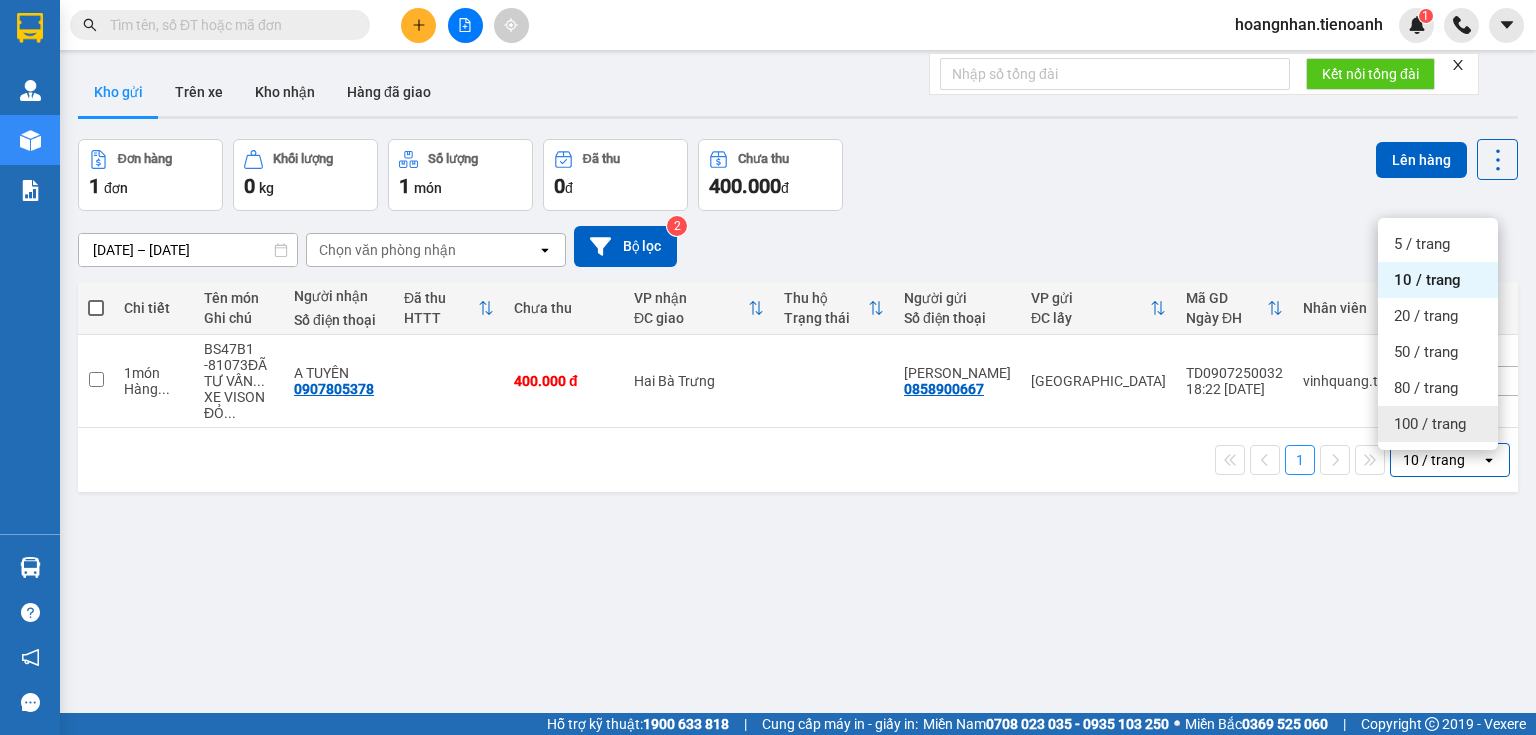 click on "100 / trang" at bounding box center [1430, 424] 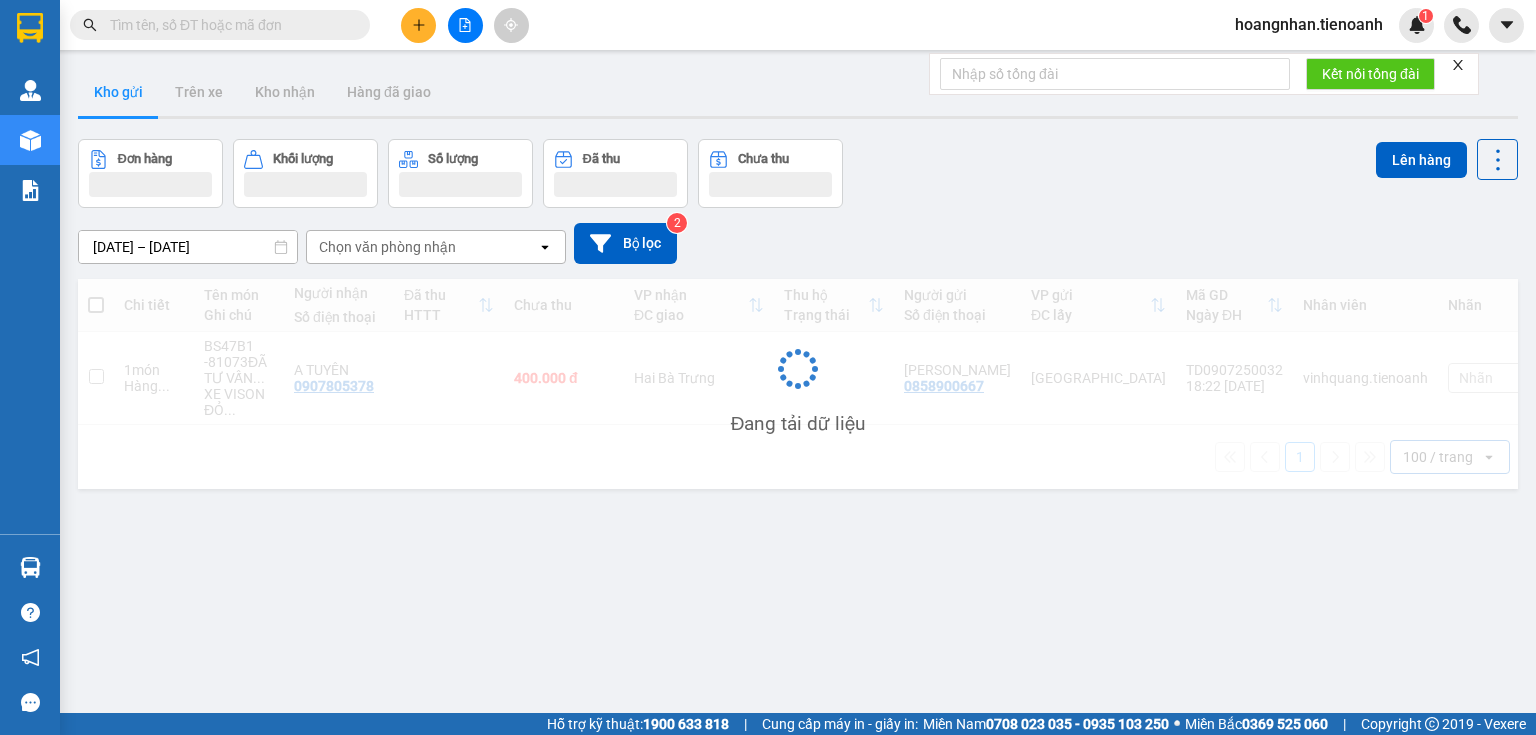 drag, startPoint x: 1117, startPoint y: 220, endPoint x: 360, endPoint y: 53, distance: 775.2019 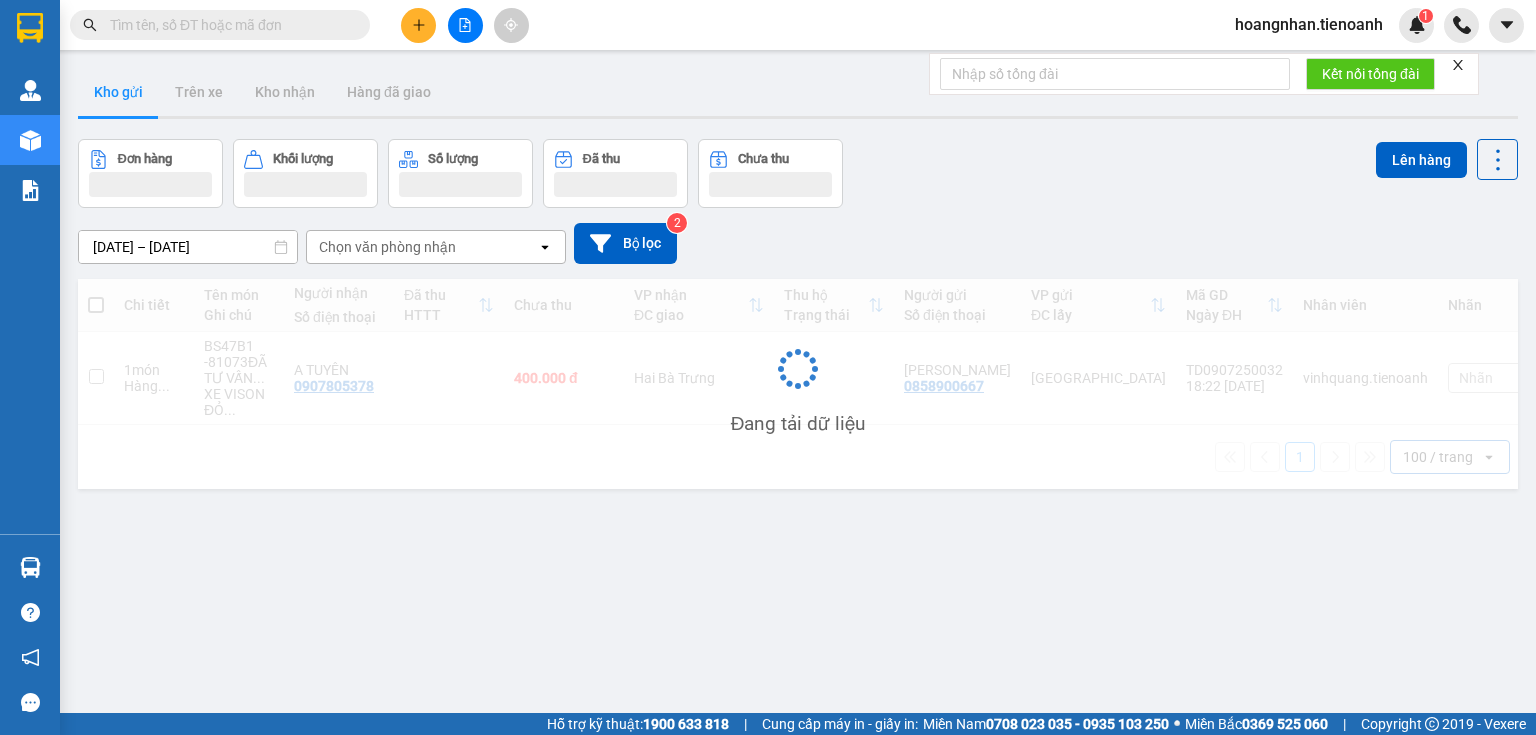 click on "08/07/2025 – 10/07/2025 Press the down arrow key to interact with the calendar and select a date. Press the escape button to close the calendar. Selected date range is from 08/07/2025 to 10/07/2025. Chọn văn phòng nhận open Bộ lọc 2" at bounding box center [798, 243] 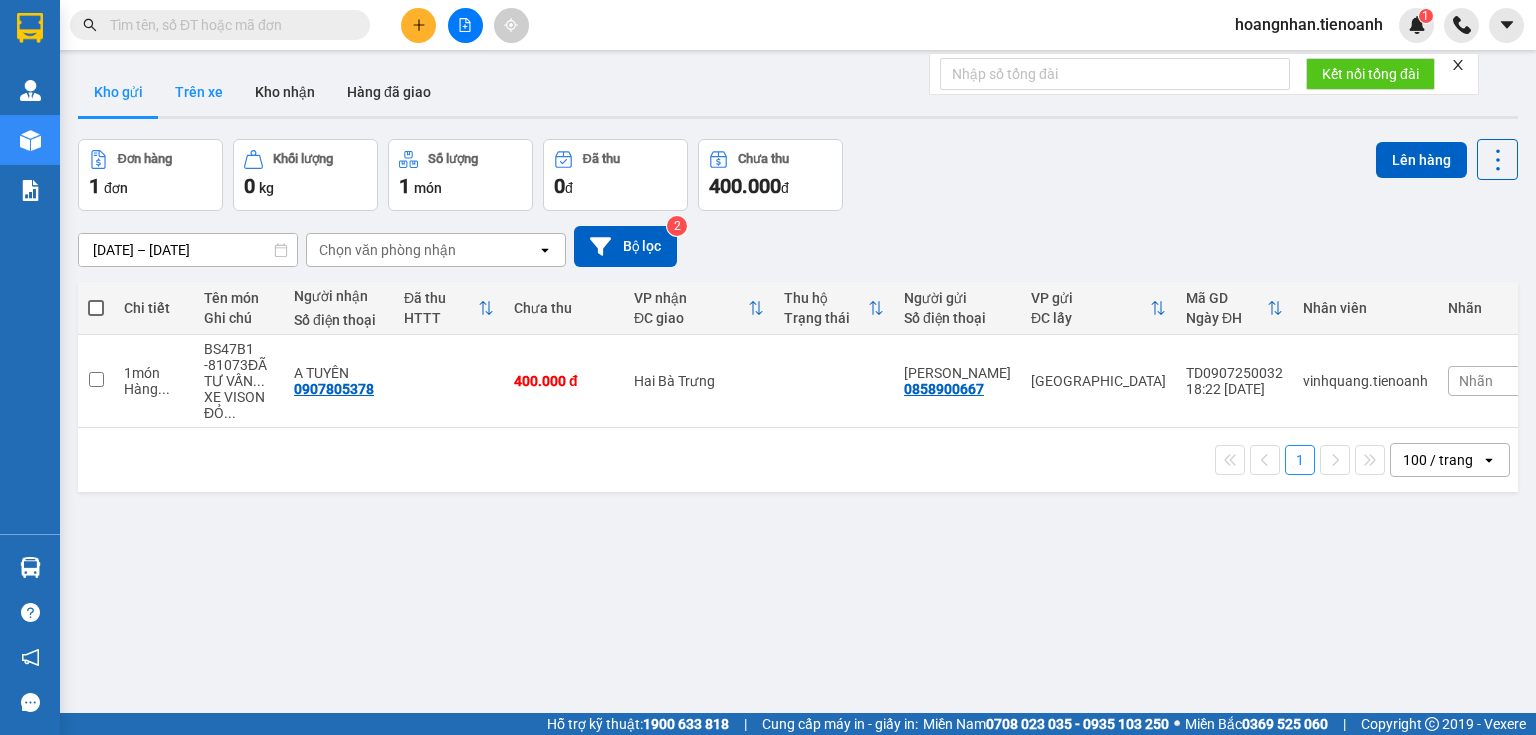 click on "Trên xe" at bounding box center (199, 92) 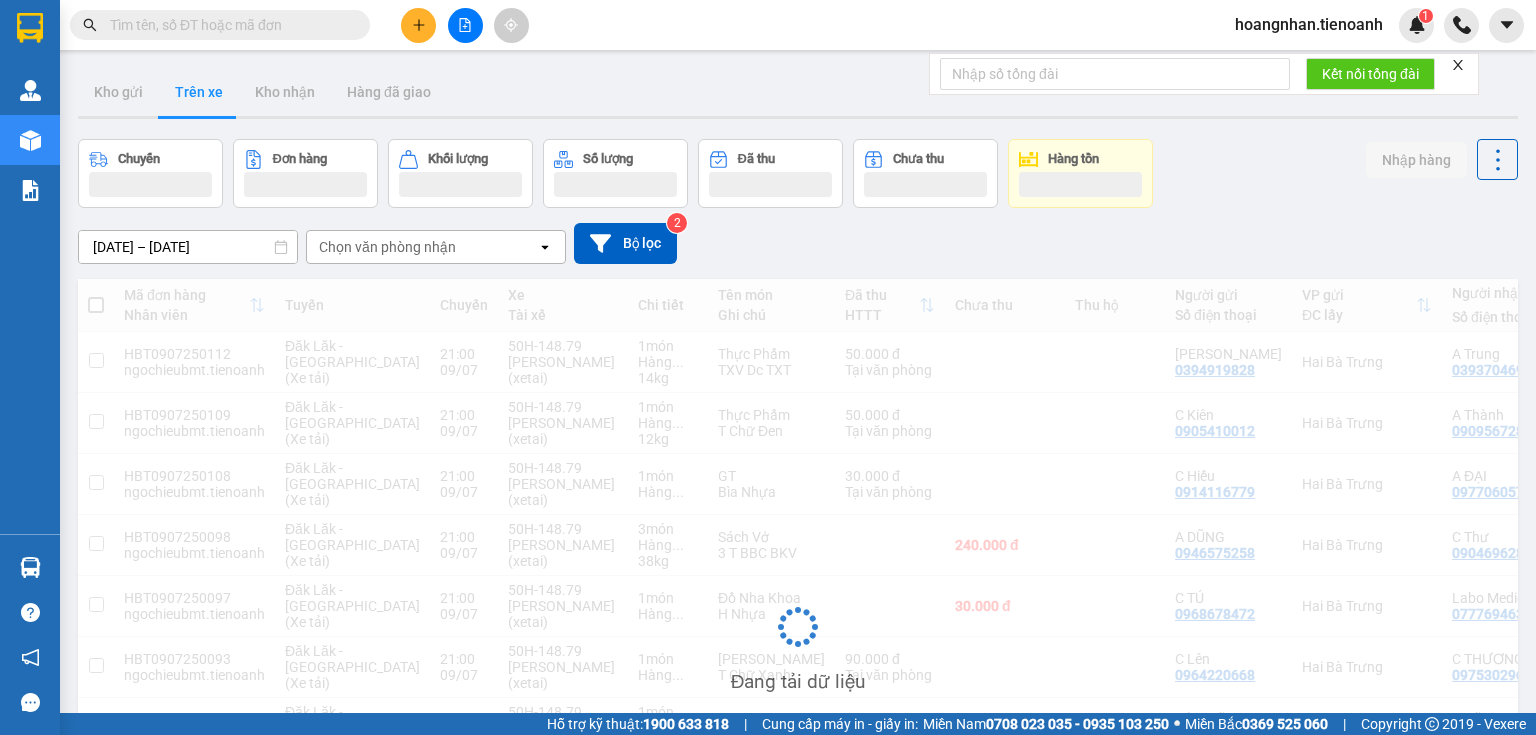 click on "Kho gửi Trên xe Kho nhận Hàng đã giao" at bounding box center [798, 94] 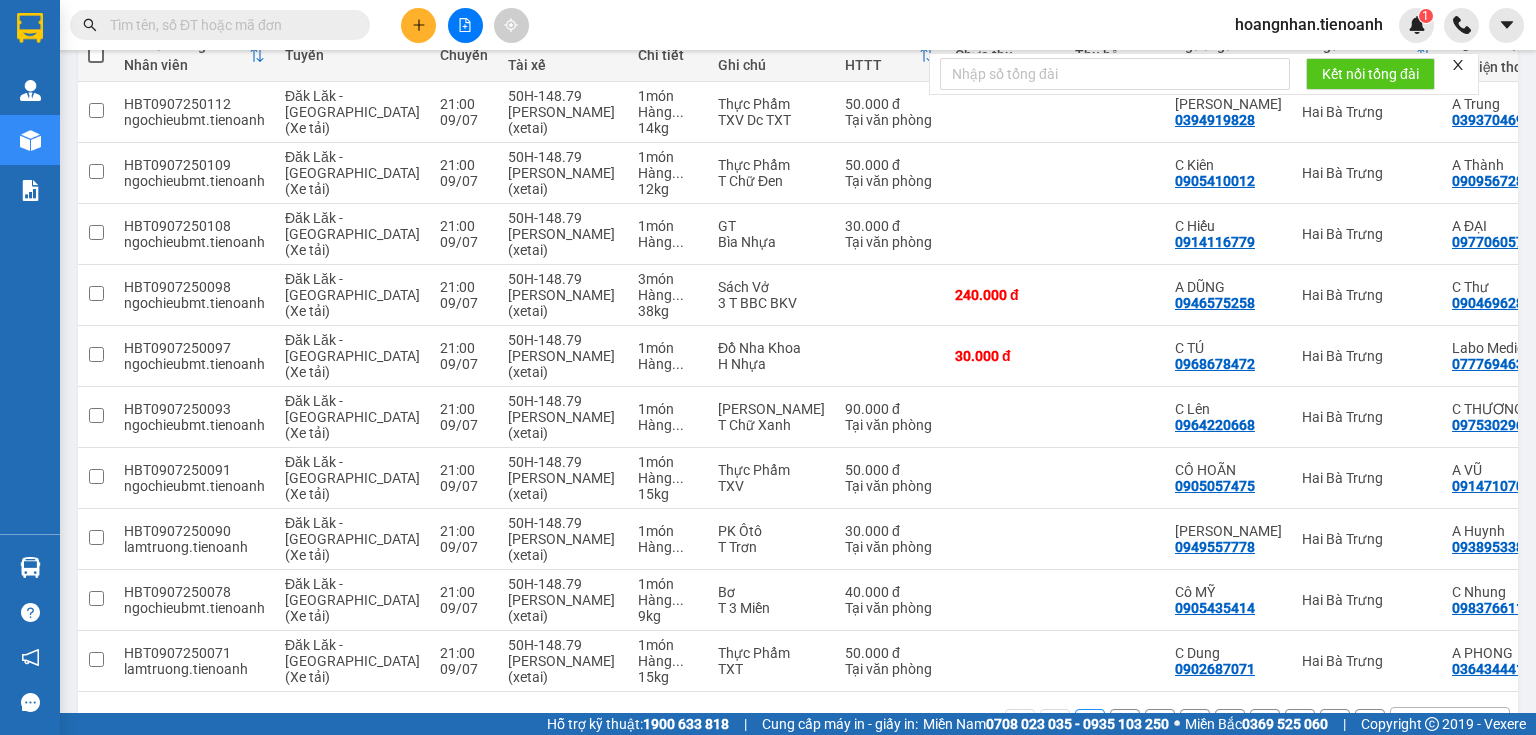 scroll, scrollTop: 318, scrollLeft: 0, axis: vertical 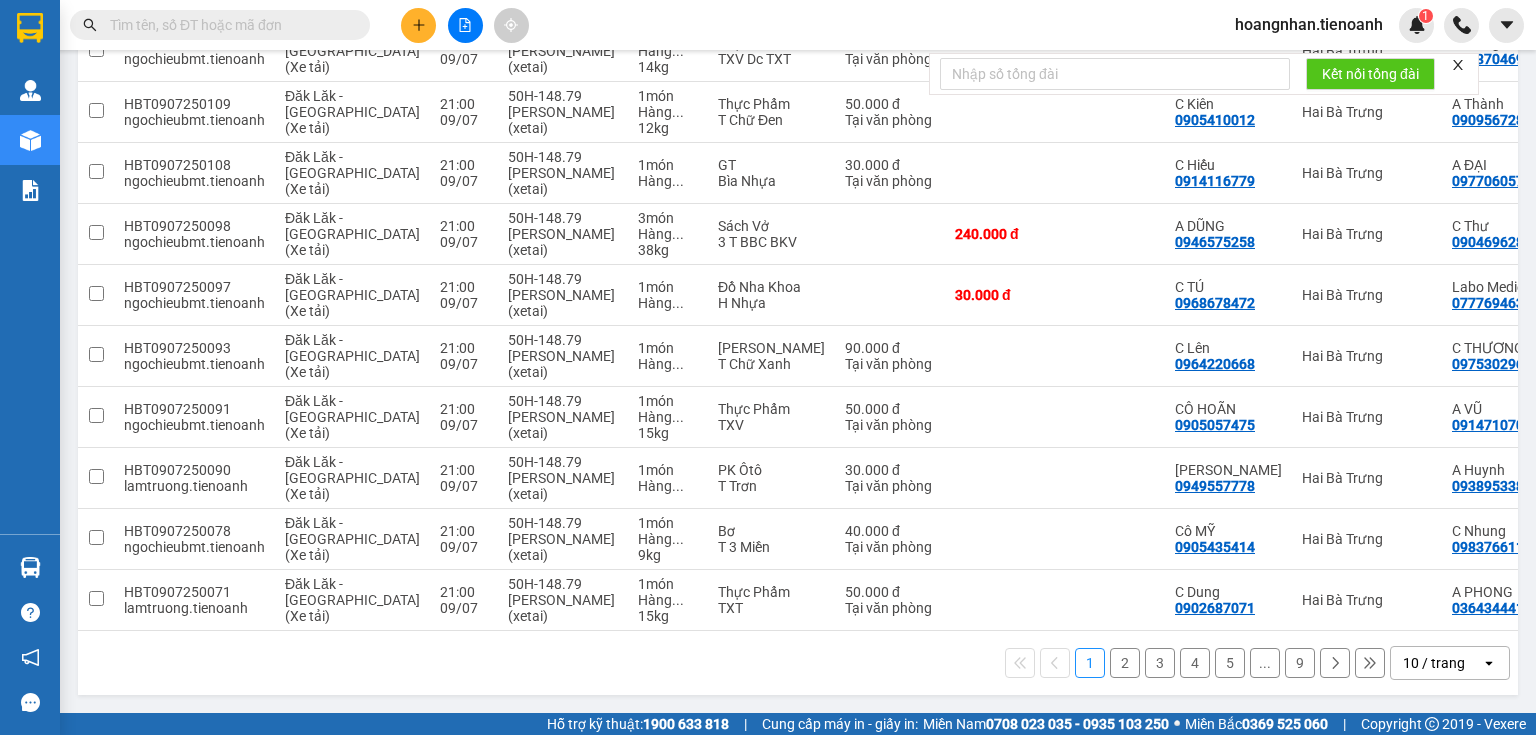 click on "10 / trang" at bounding box center (1436, 663) 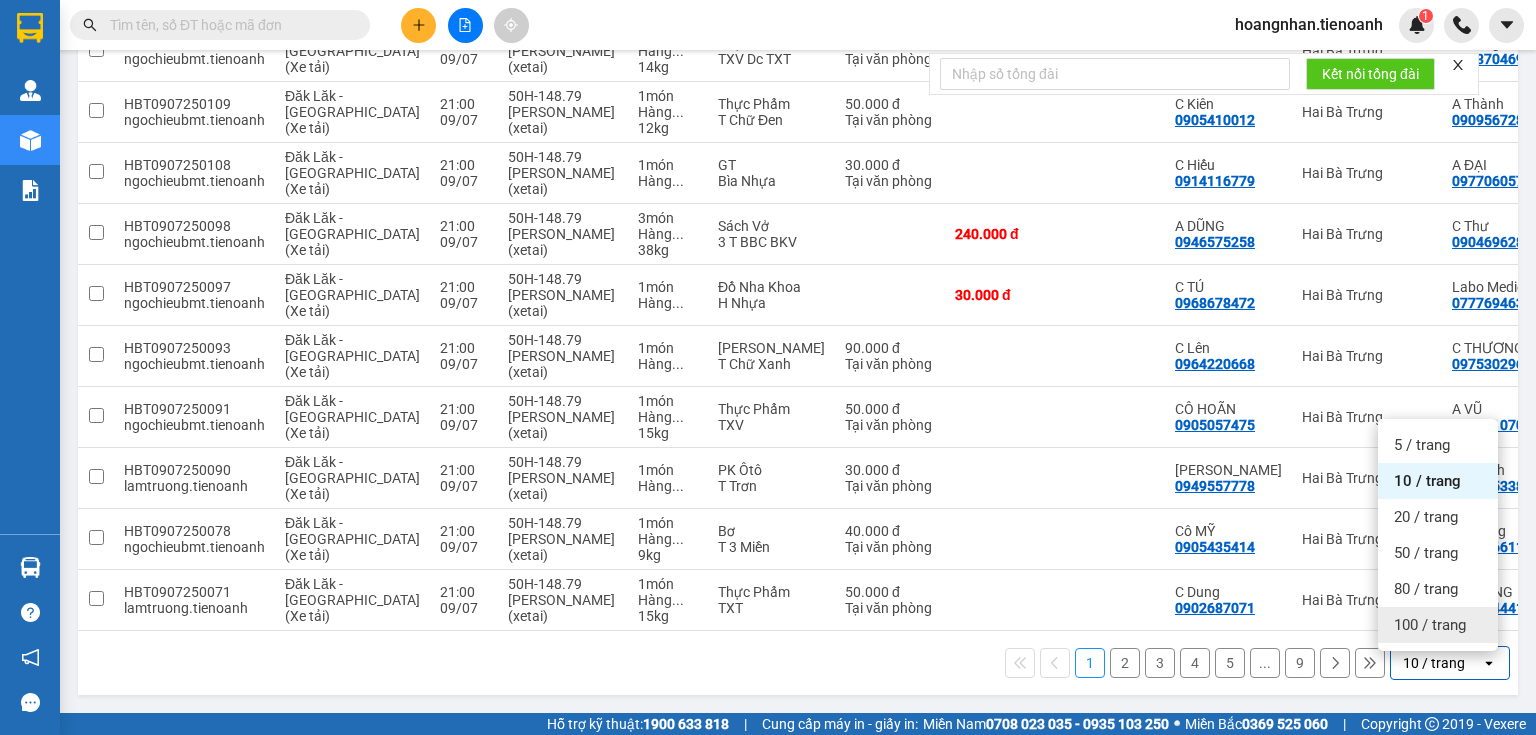 click on "100 / trang" at bounding box center [1438, 625] 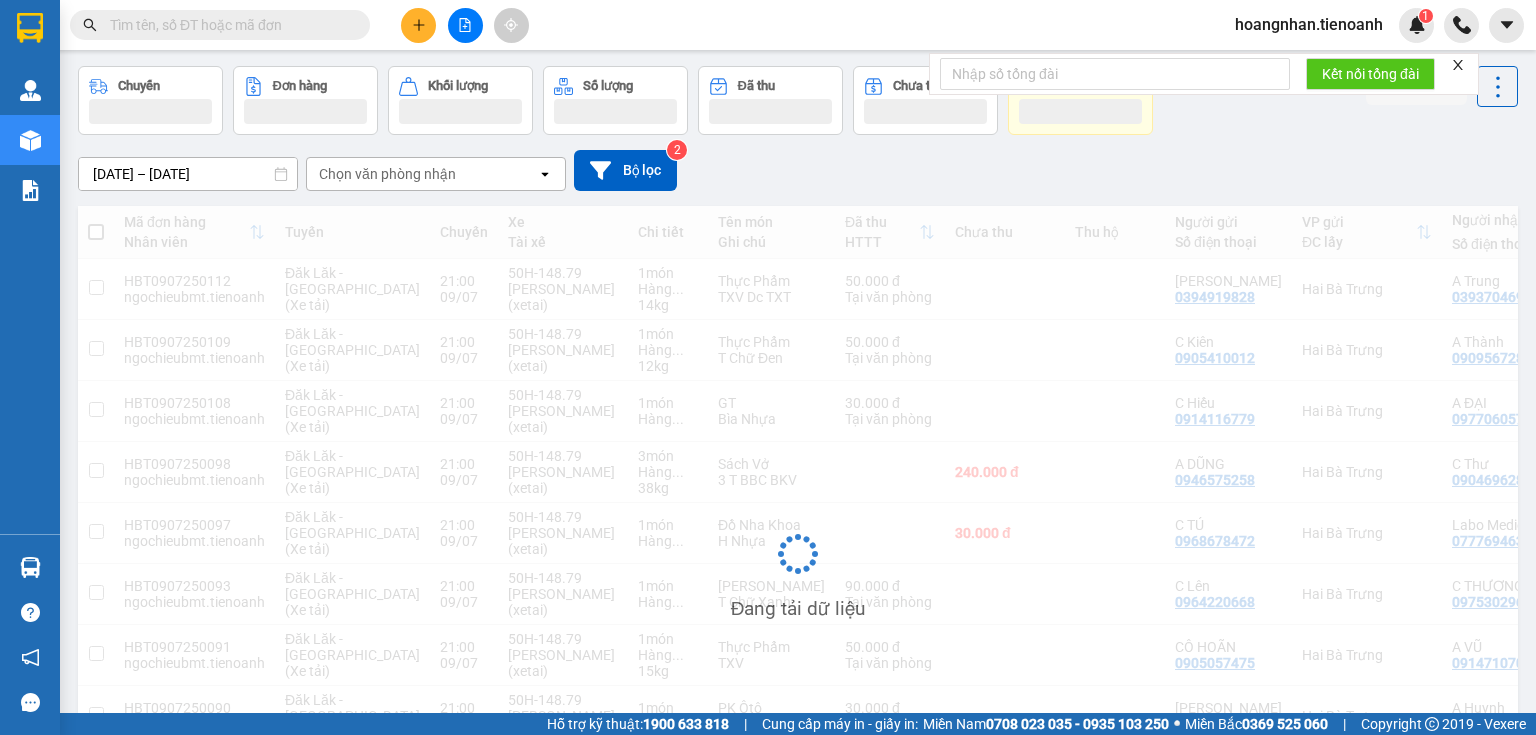 scroll, scrollTop: 0, scrollLeft: 0, axis: both 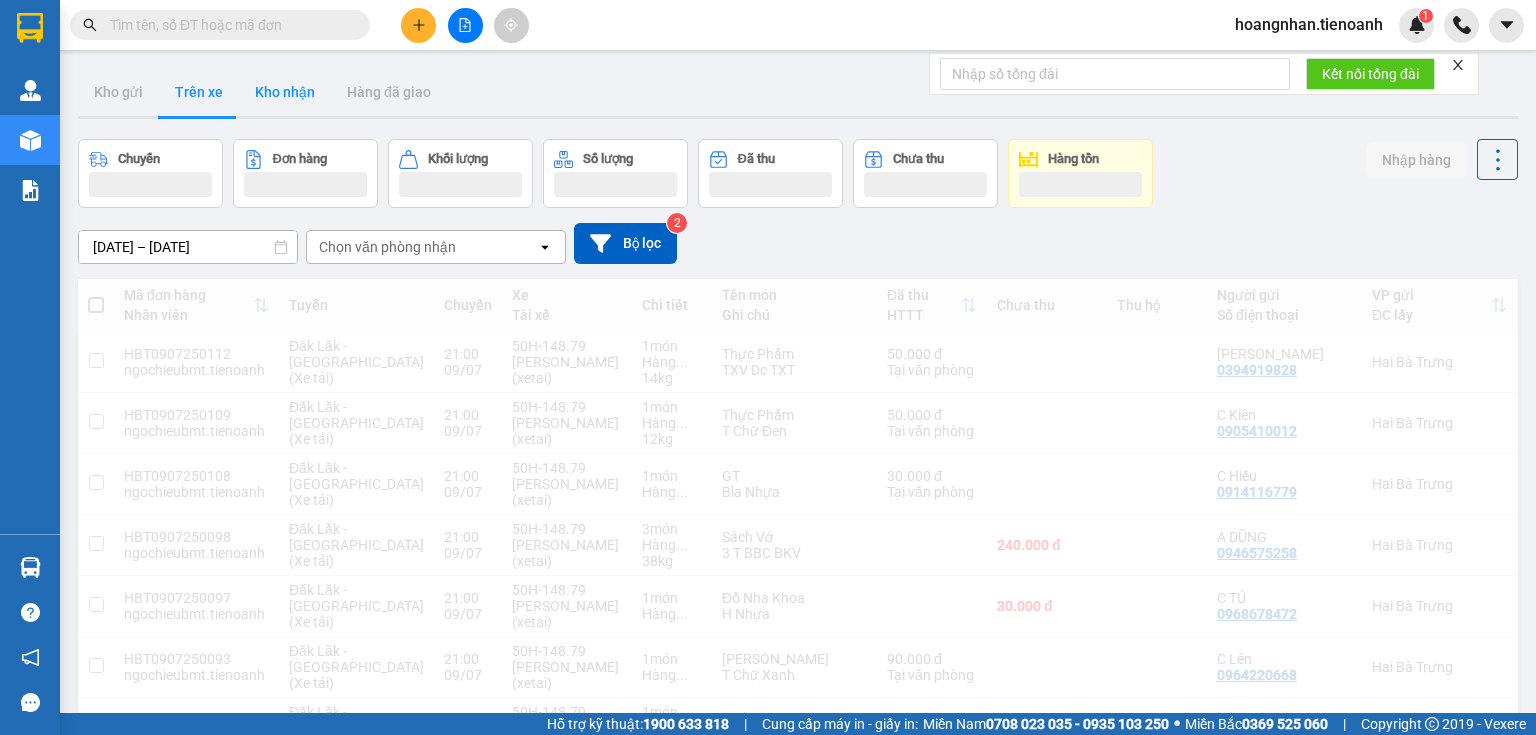 click on "Kho nhận" at bounding box center (285, 92) 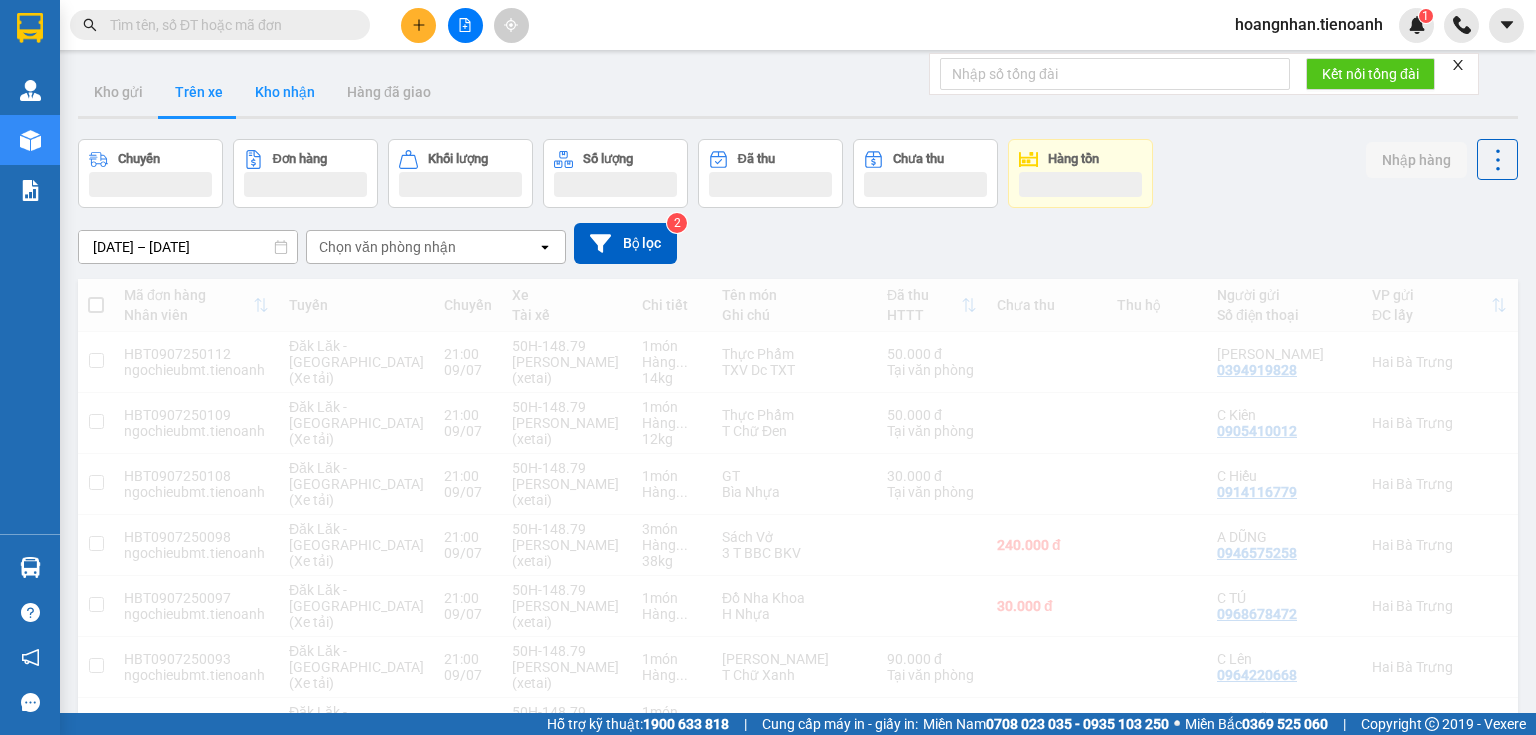 type on "[DATE] – [DATE]" 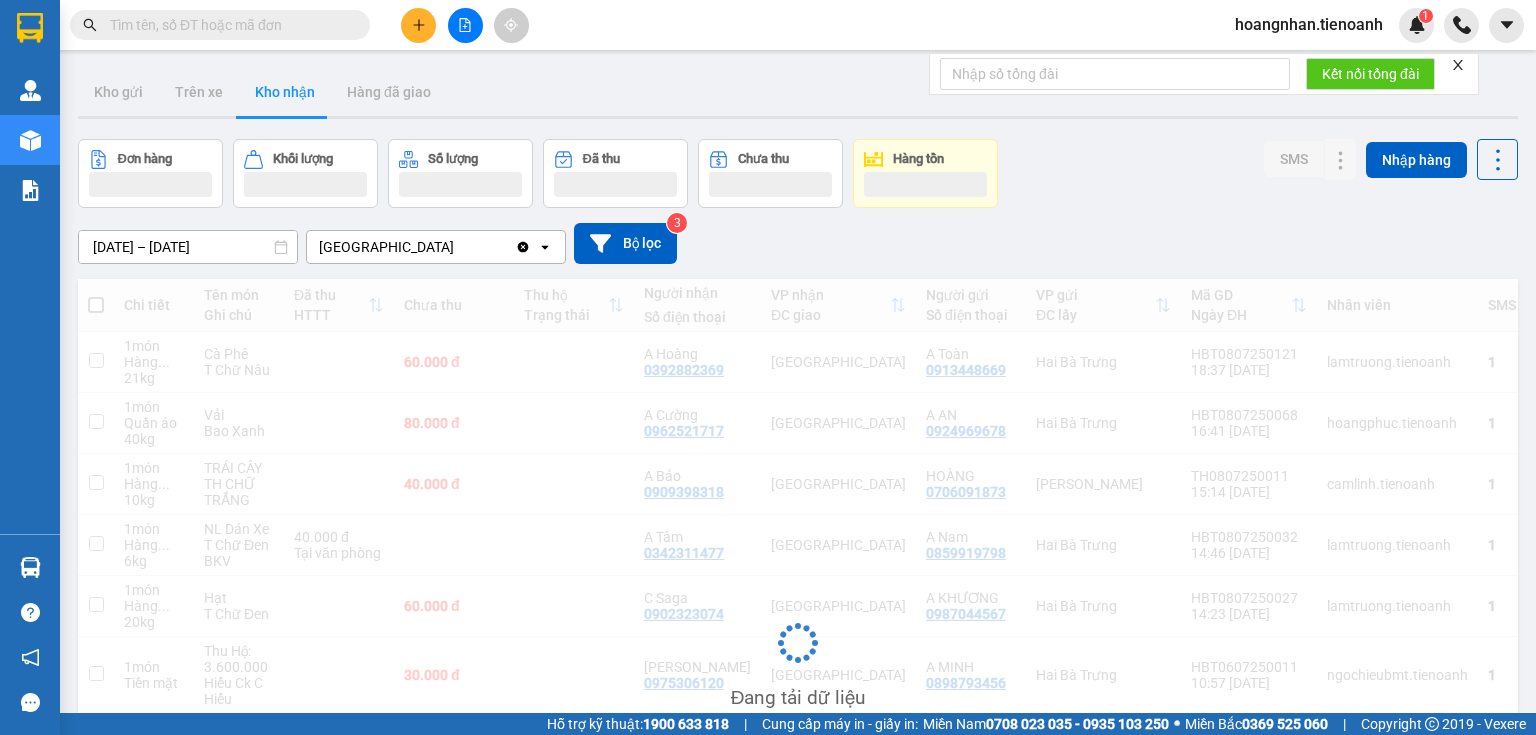 click on "Kho nhận" at bounding box center (285, 92) 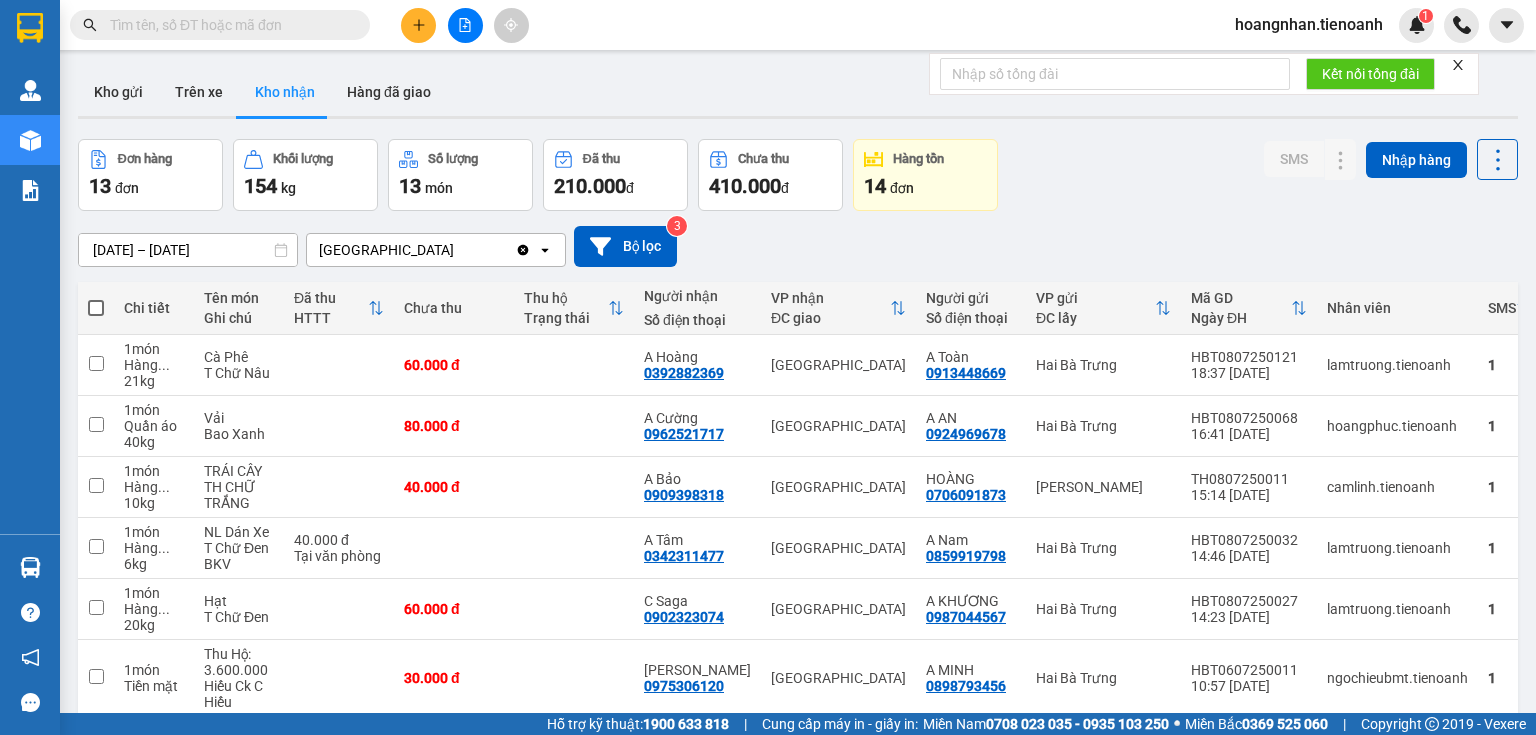 click on "Kho gửi Trên xe Kho nhận Hàng đã giao" at bounding box center (798, 94) 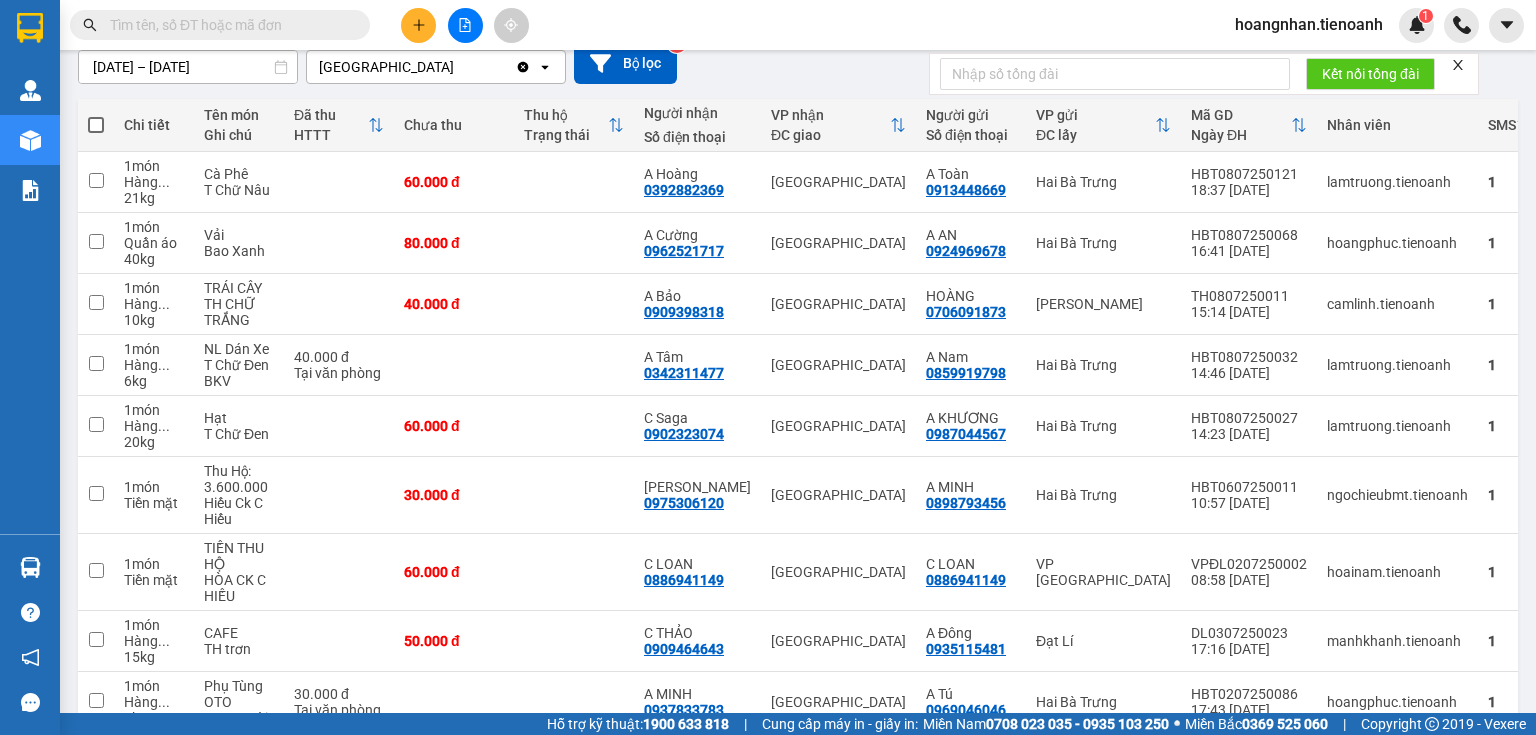scroll, scrollTop: 350, scrollLeft: 0, axis: vertical 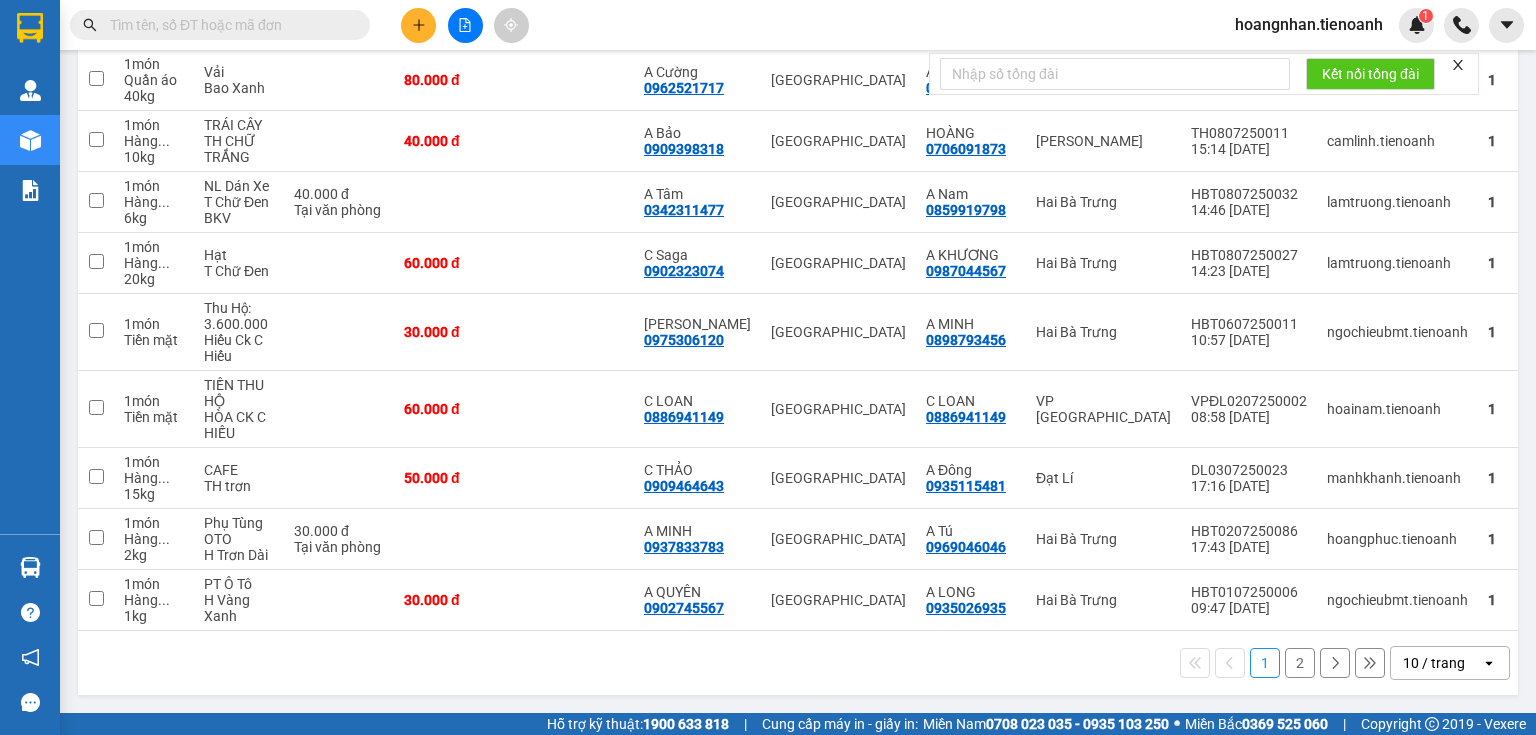 click on "10 / trang" at bounding box center (1434, 663) 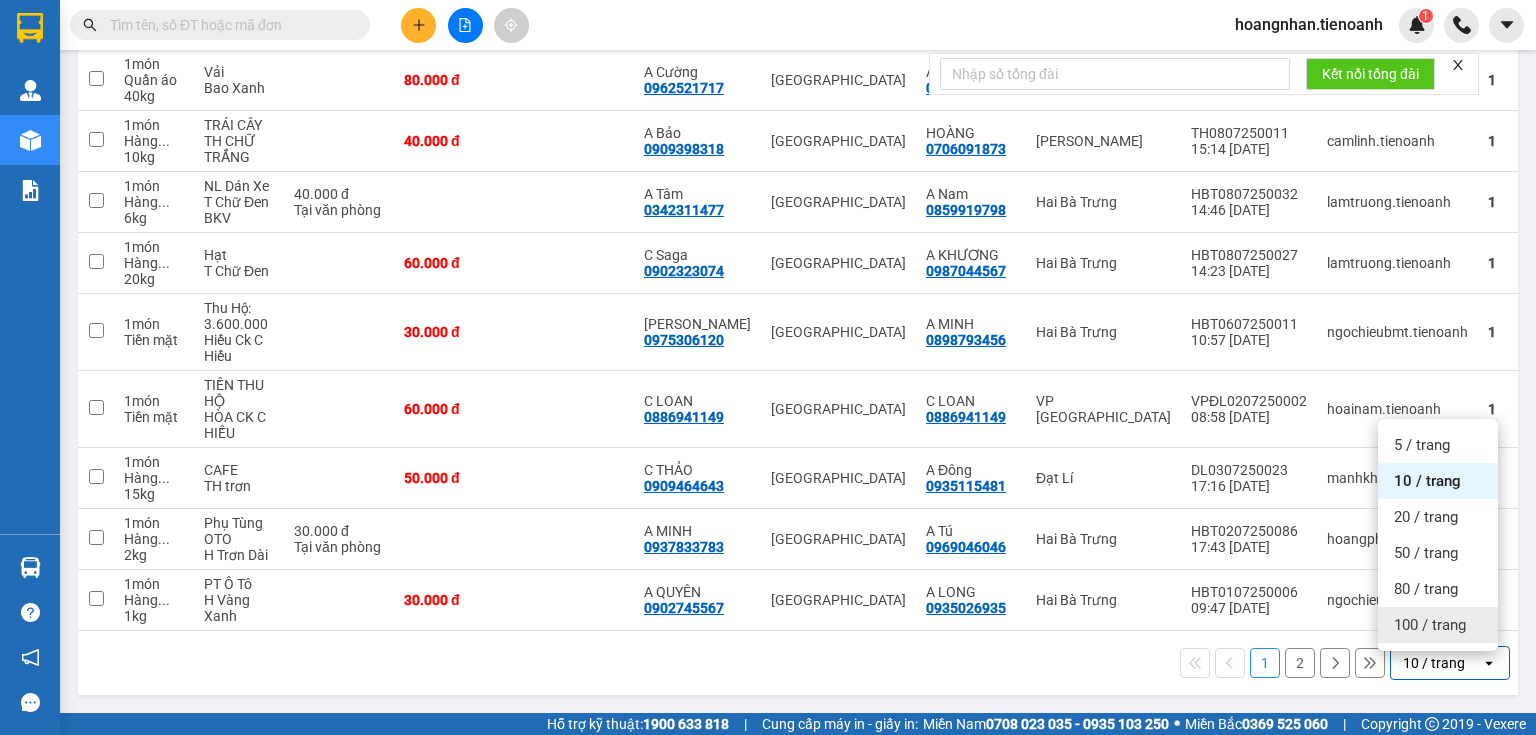 click on "100 / trang" at bounding box center [1430, 625] 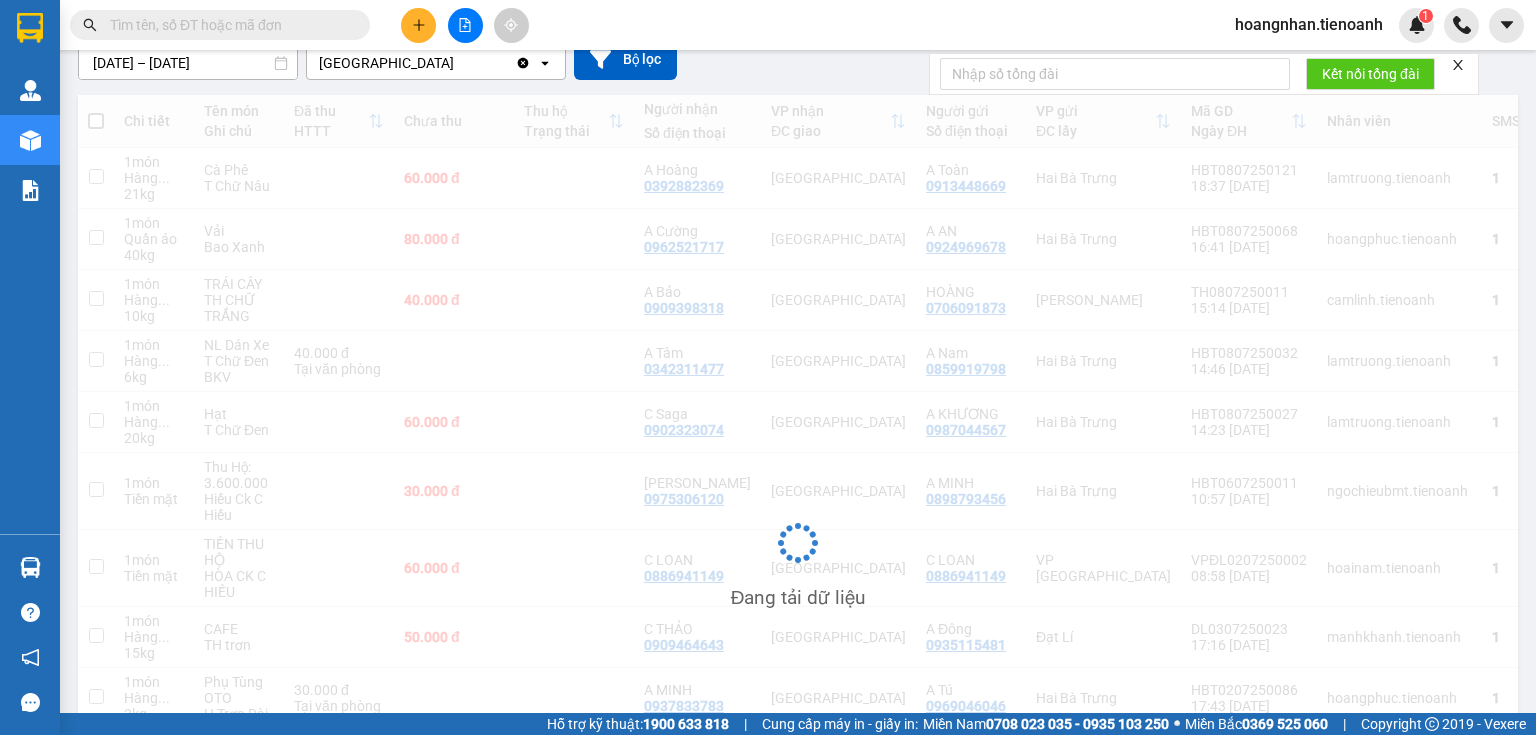 scroll, scrollTop: 0, scrollLeft: 0, axis: both 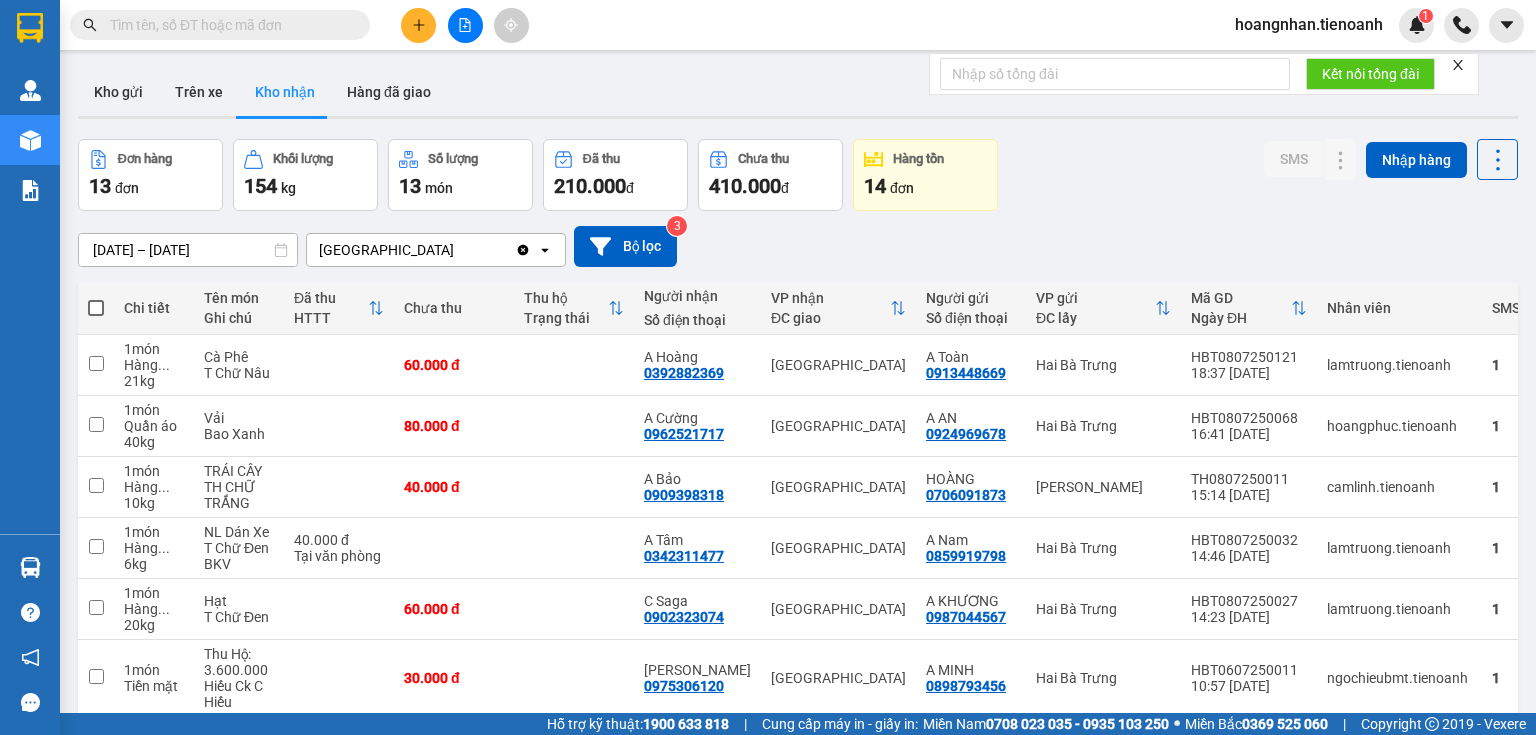 click on "Đơn hàng 13 đơn Khối lượng 154 kg Số lượng 13 món Đã thu 210.000  đ Chưa thu 410.000  đ Hàng tồn 14 đơn SMS Nhập hàng" at bounding box center [798, 175] 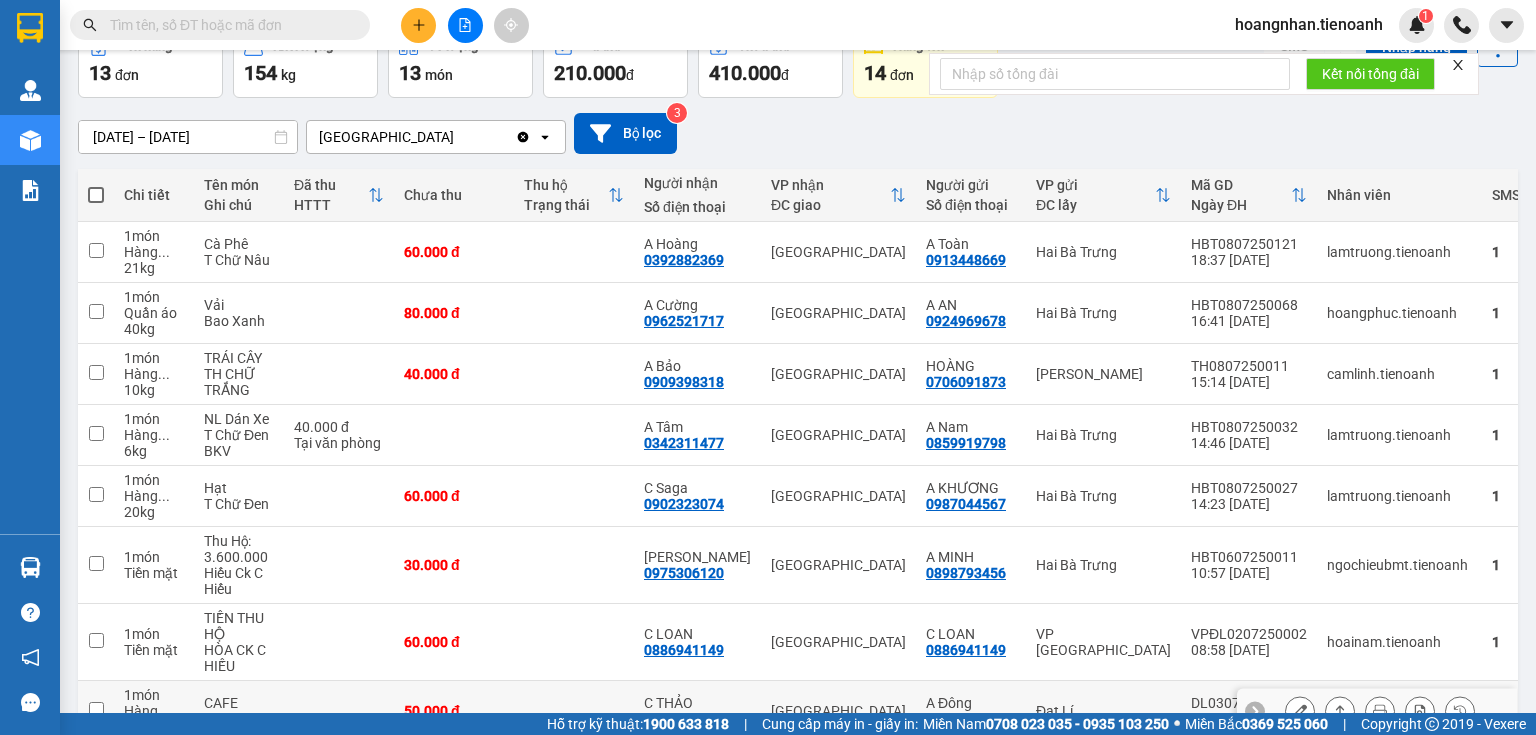 scroll, scrollTop: 0, scrollLeft: 0, axis: both 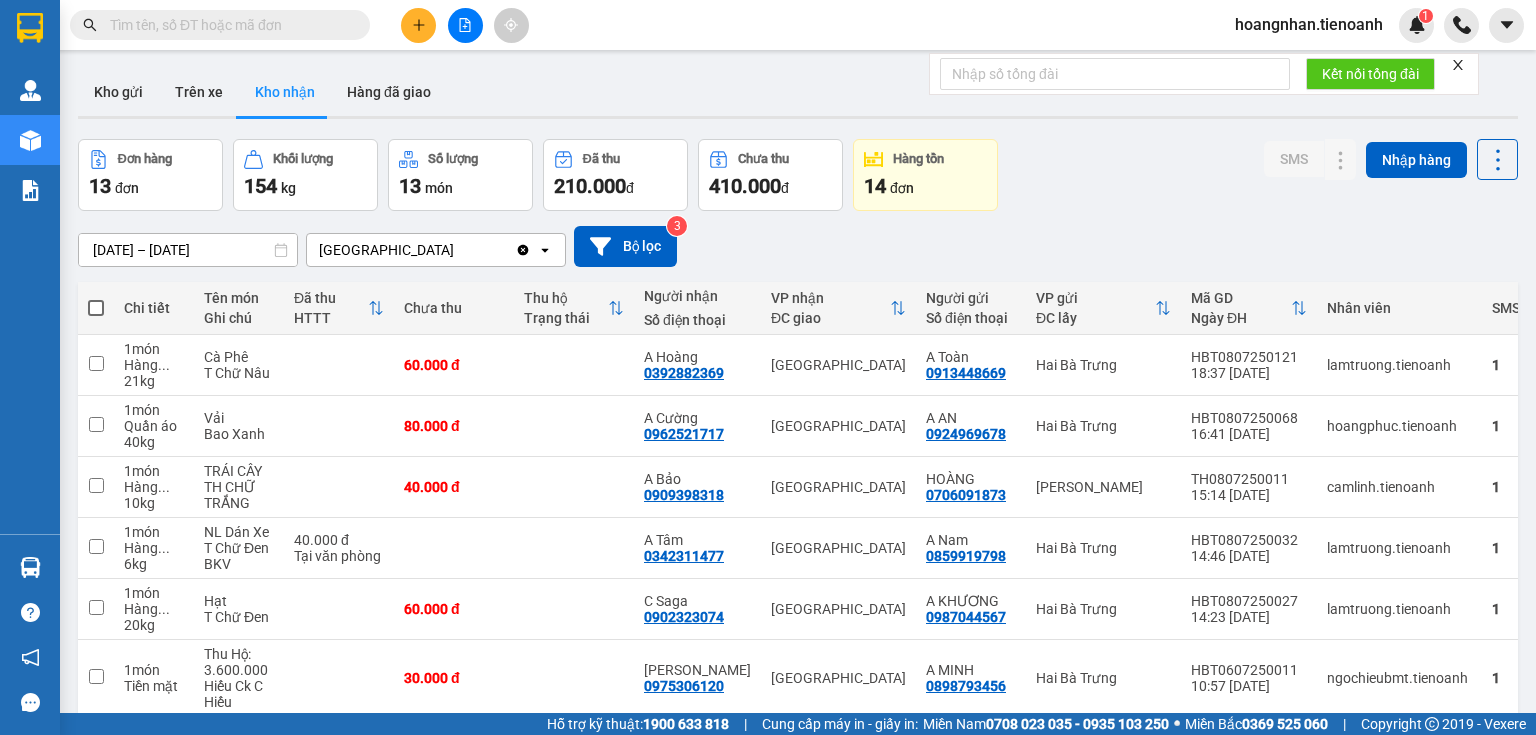 click on "Kho gửi Trên xe Kho nhận Hàng đã giao" at bounding box center (798, 94) 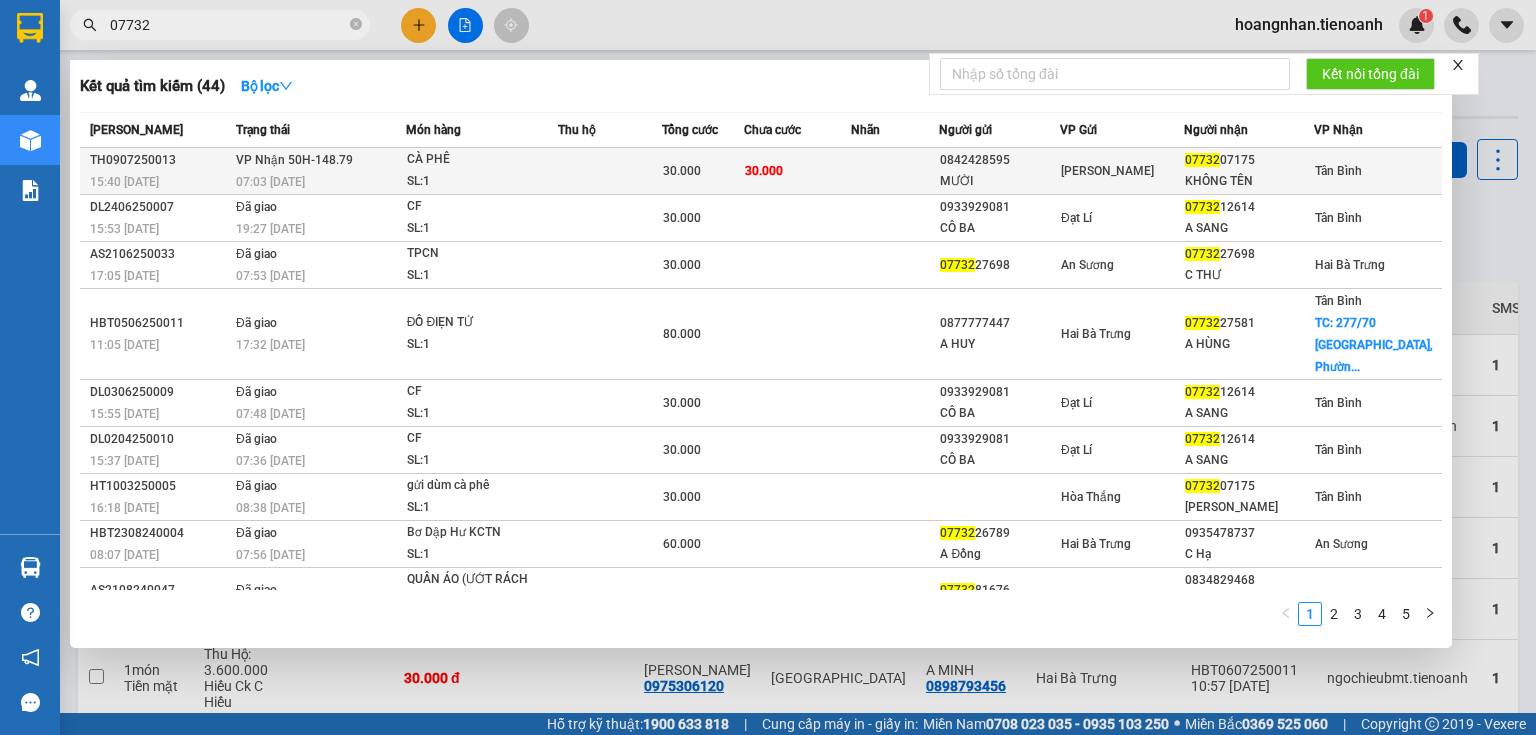 type on "07732" 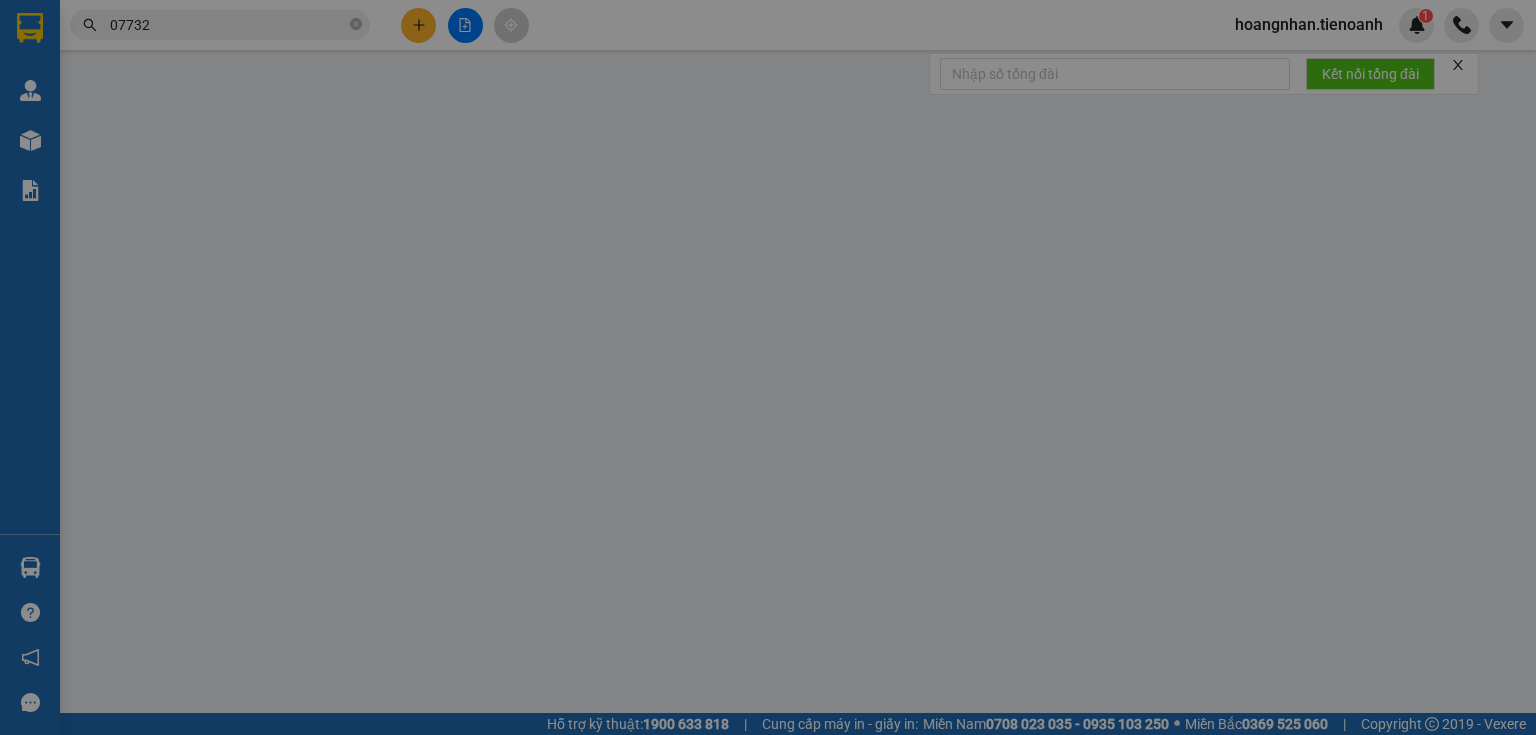 type on "0773207175" 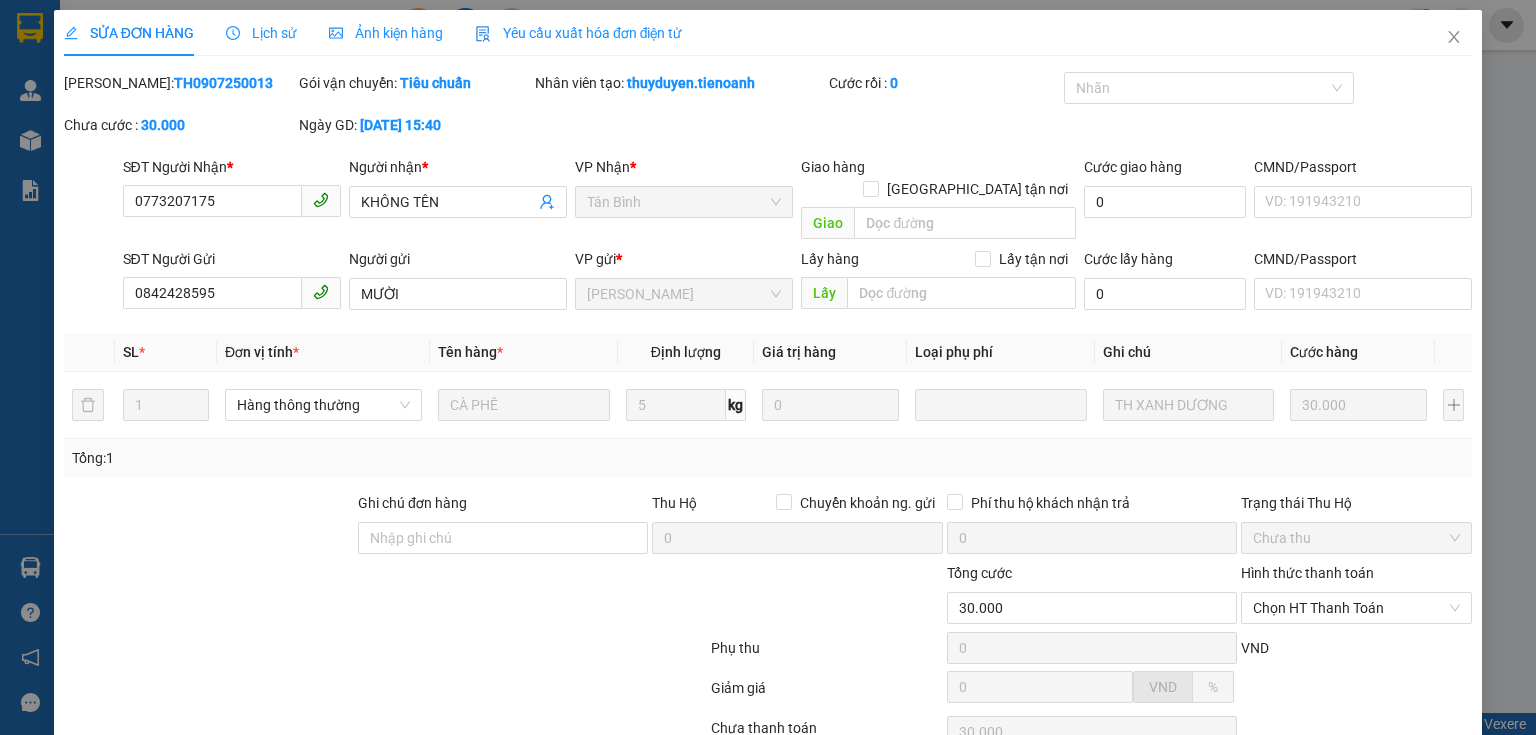click at bounding box center [385, 652] 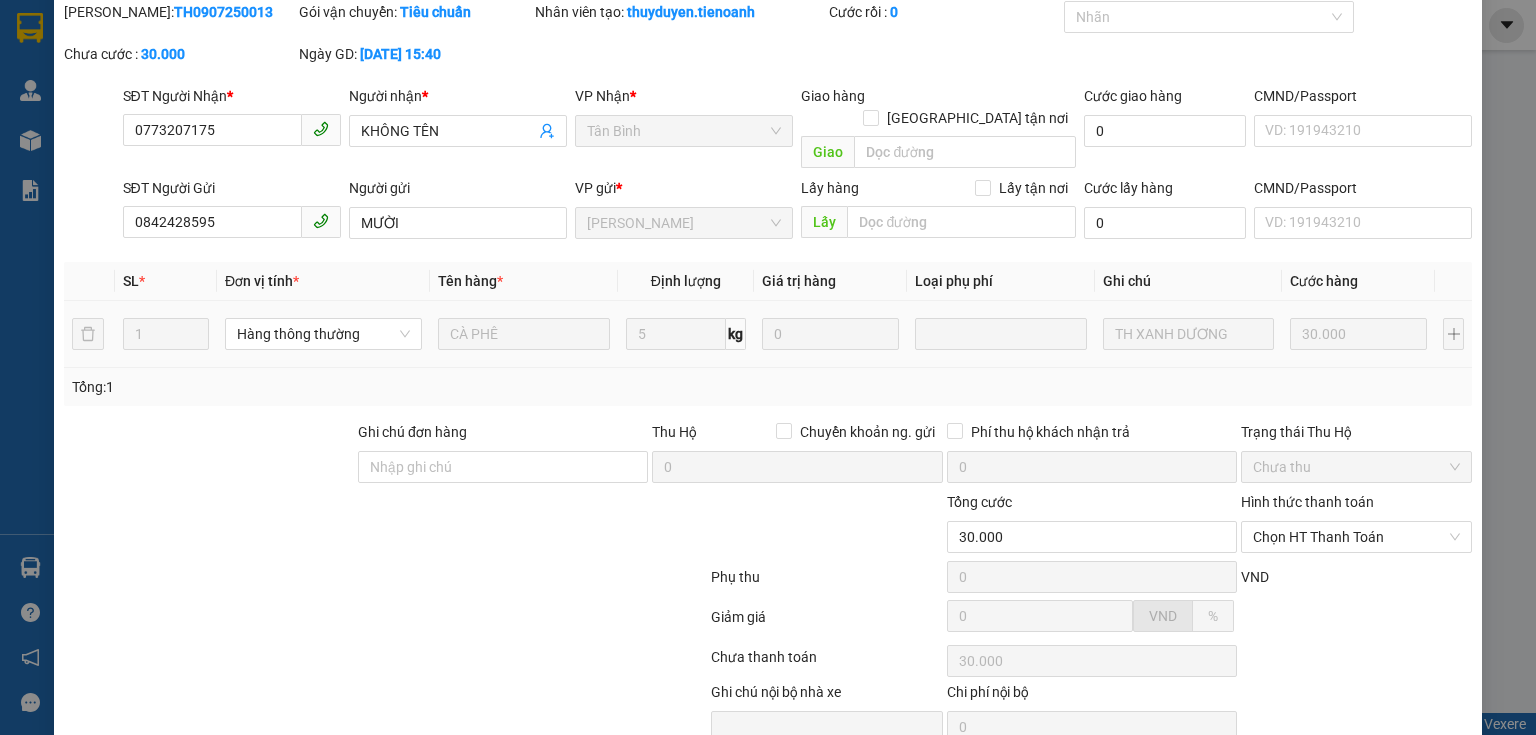 scroll, scrollTop: 0, scrollLeft: 0, axis: both 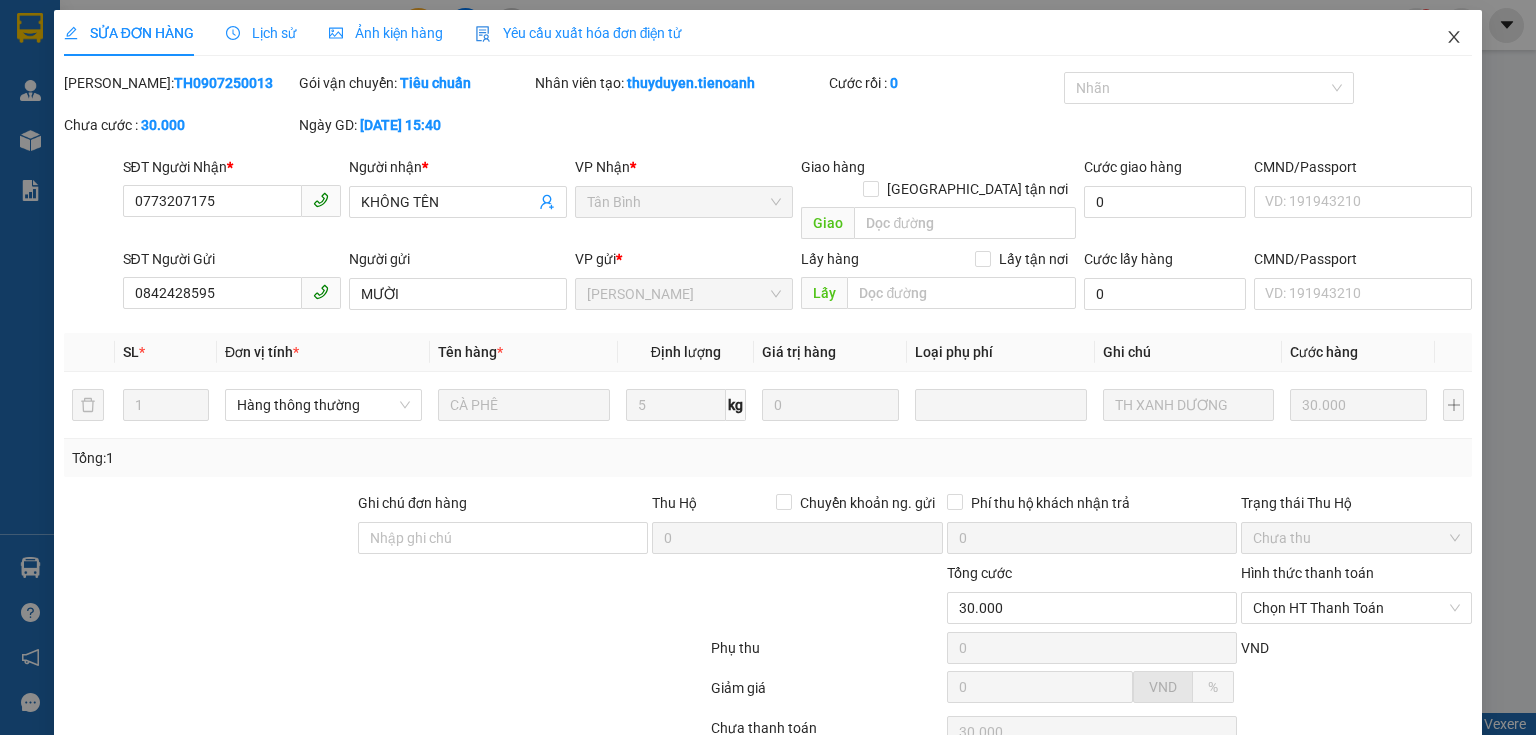 click 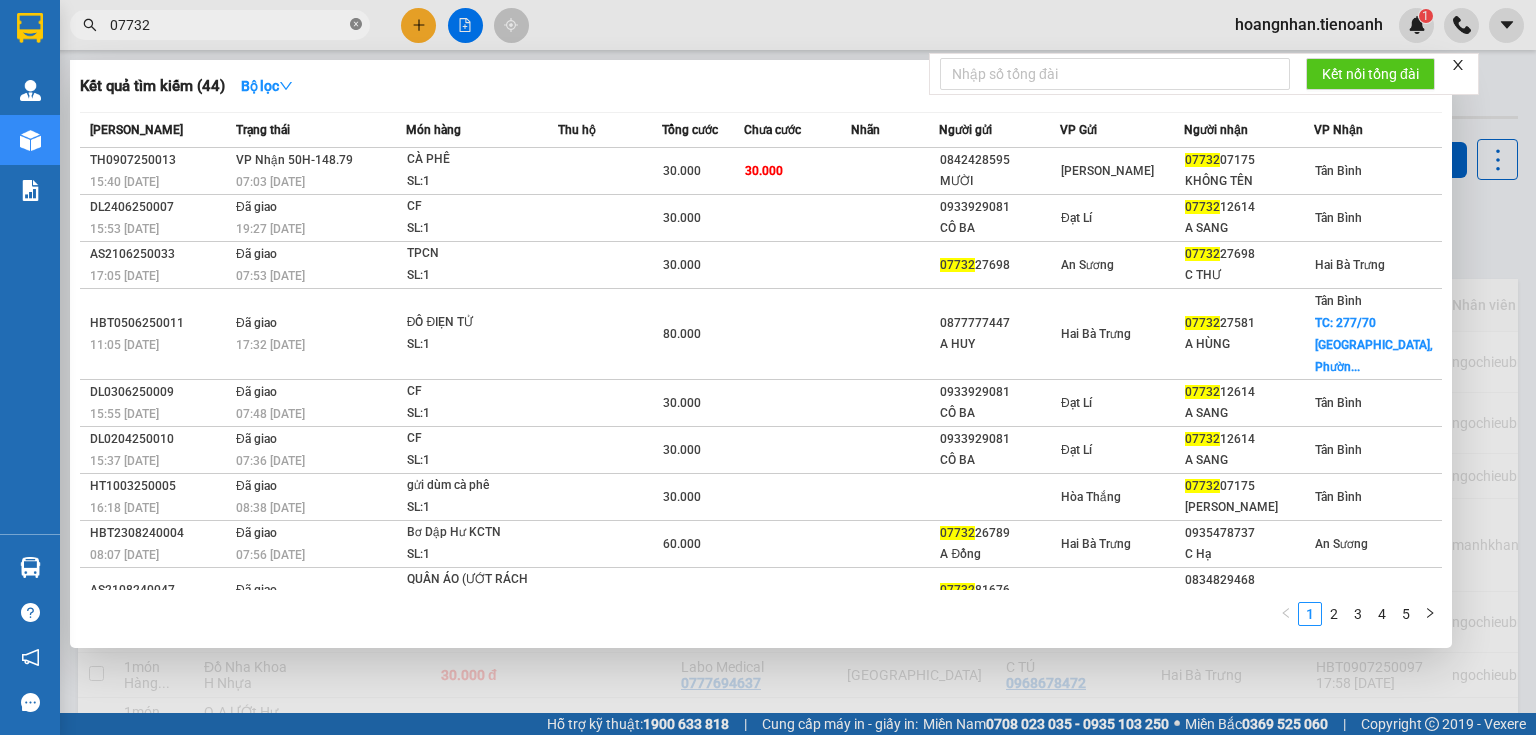click 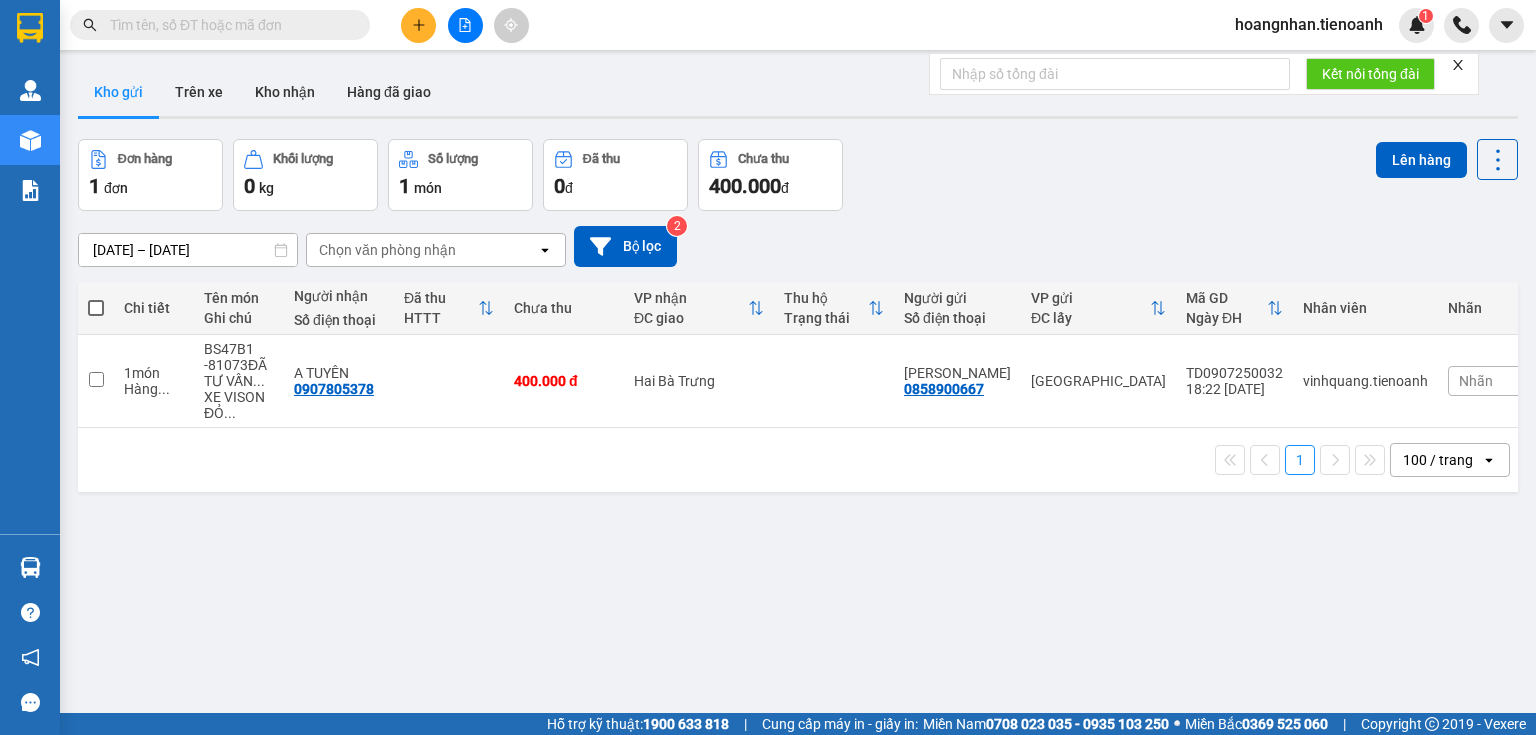 scroll, scrollTop: 0, scrollLeft: 0, axis: both 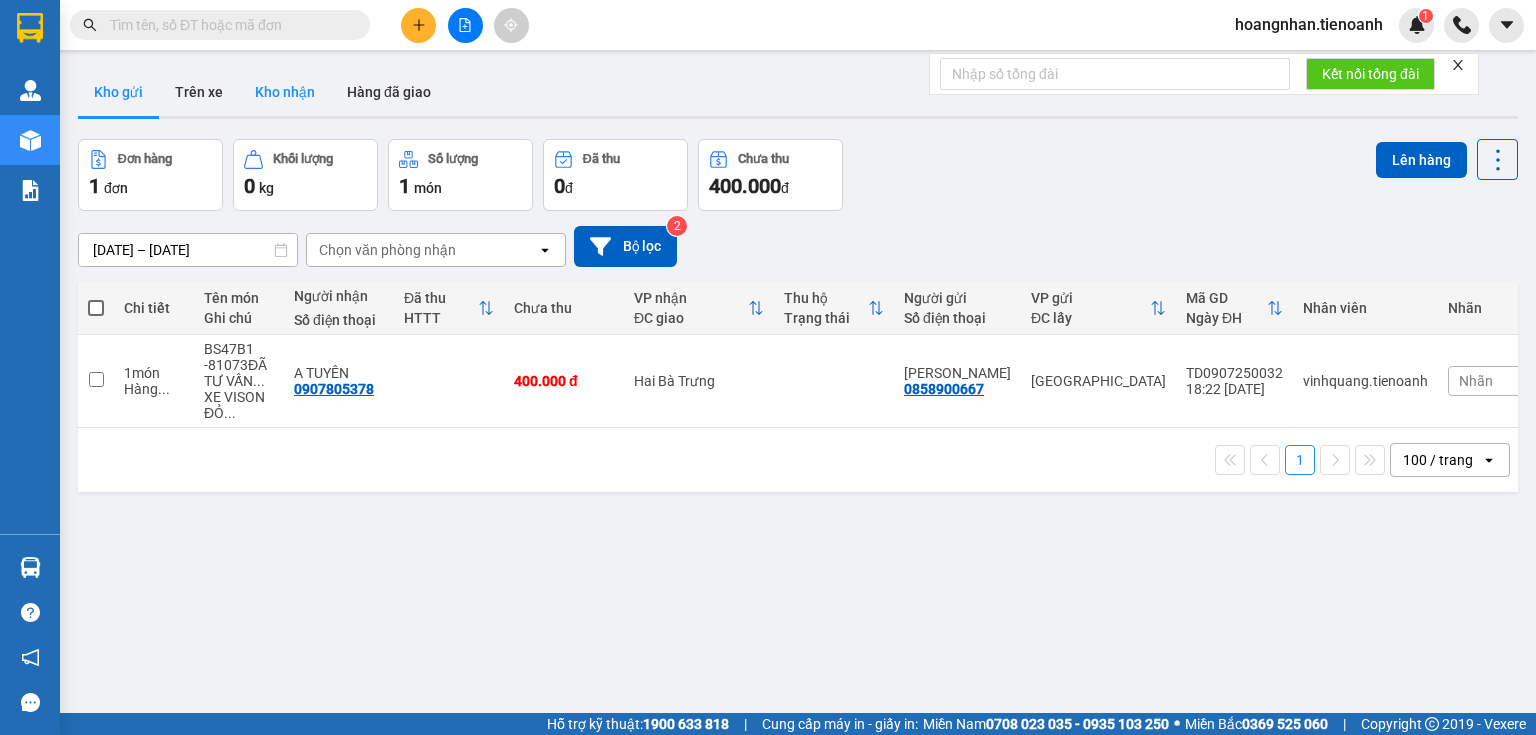click on "Kho nhận" at bounding box center [285, 92] 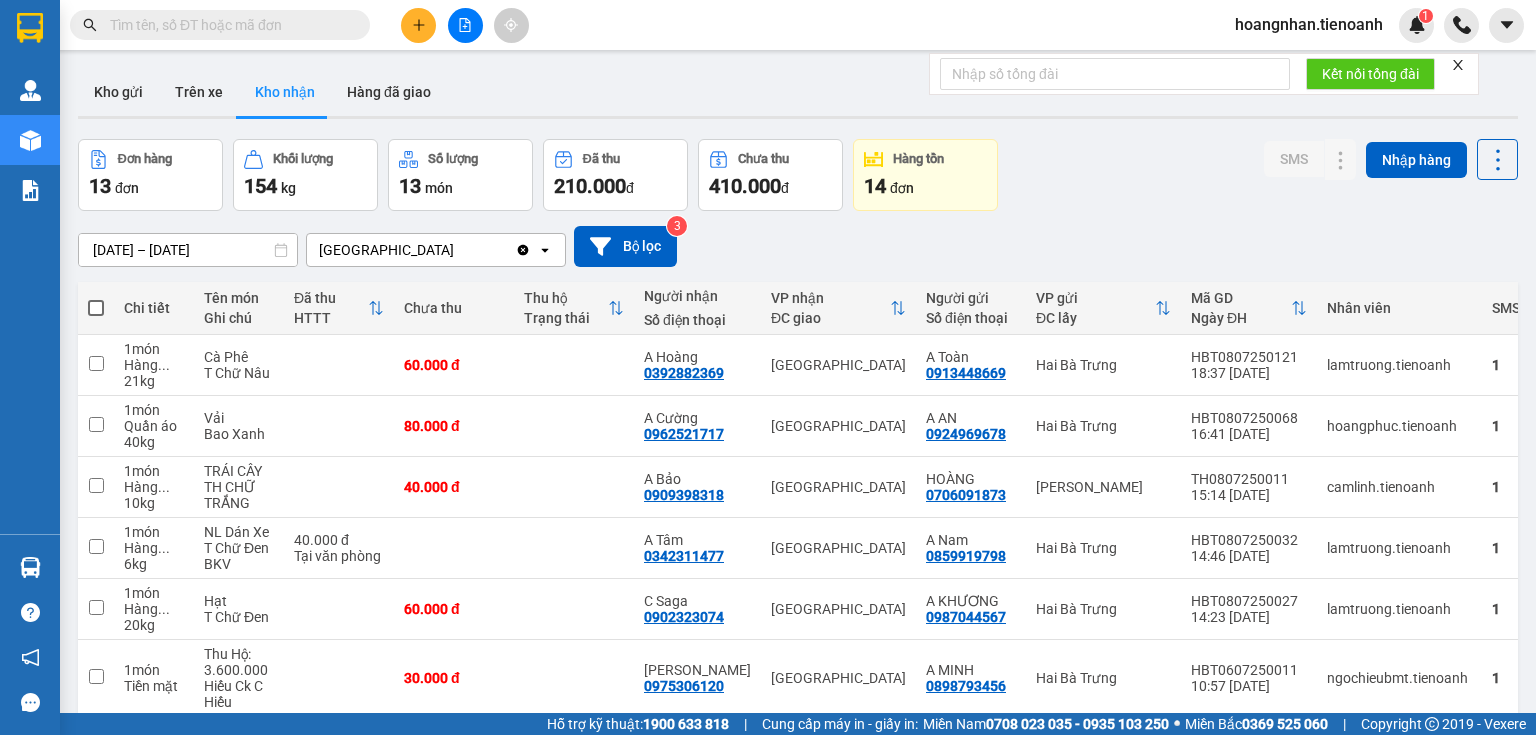 click on "Kho gửi Trên xe Kho nhận Hàng đã giao" at bounding box center (798, 94) 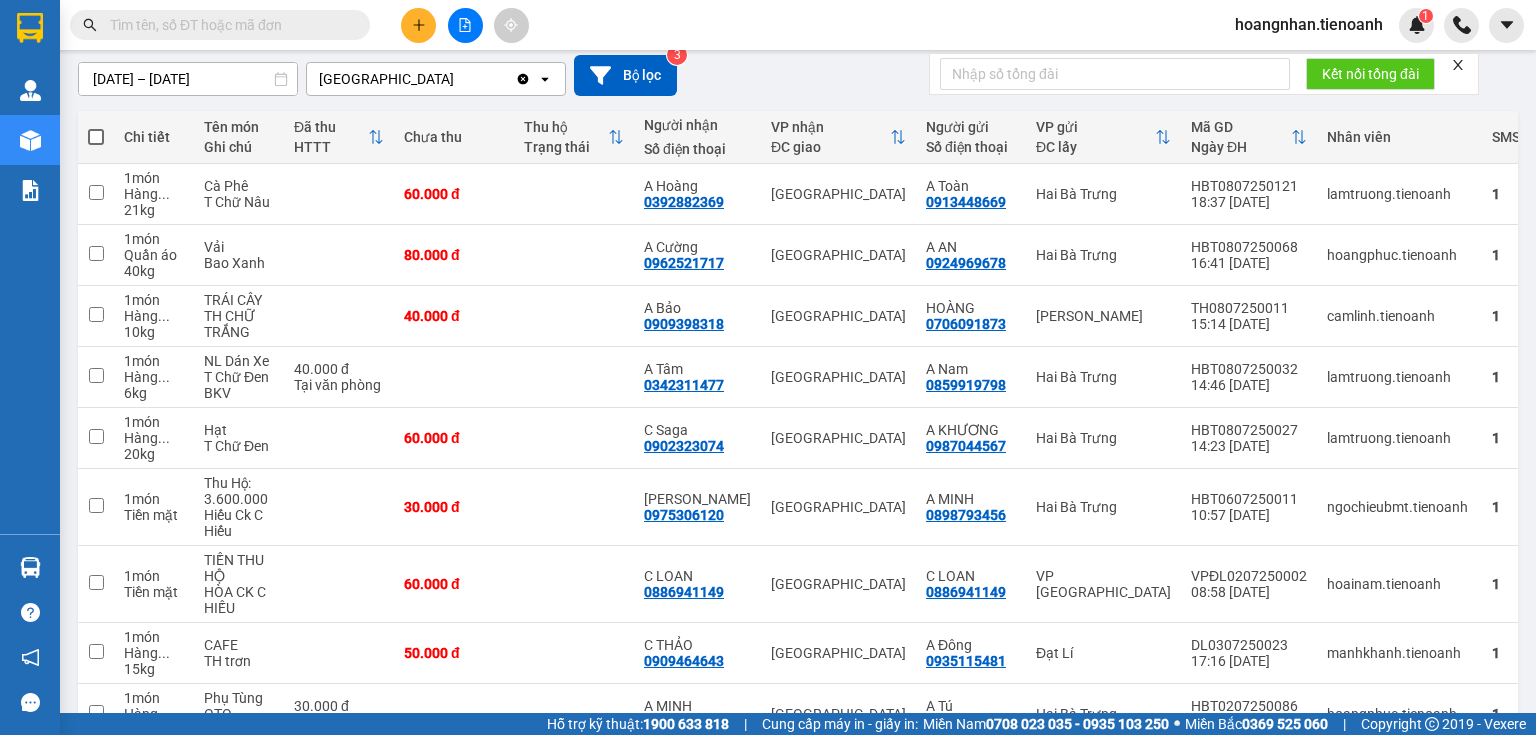 scroll, scrollTop: 0, scrollLeft: 0, axis: both 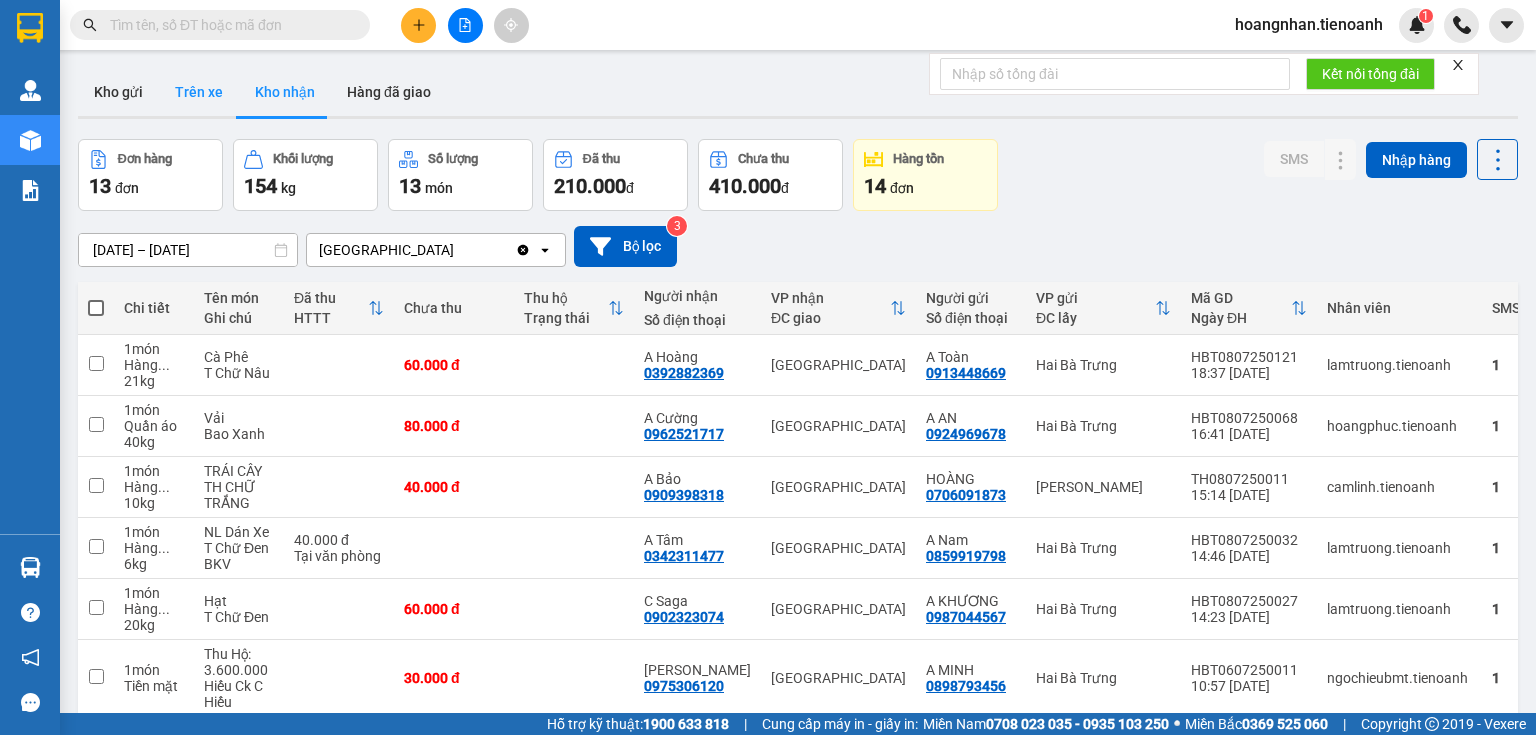 click on "Trên xe" at bounding box center [199, 92] 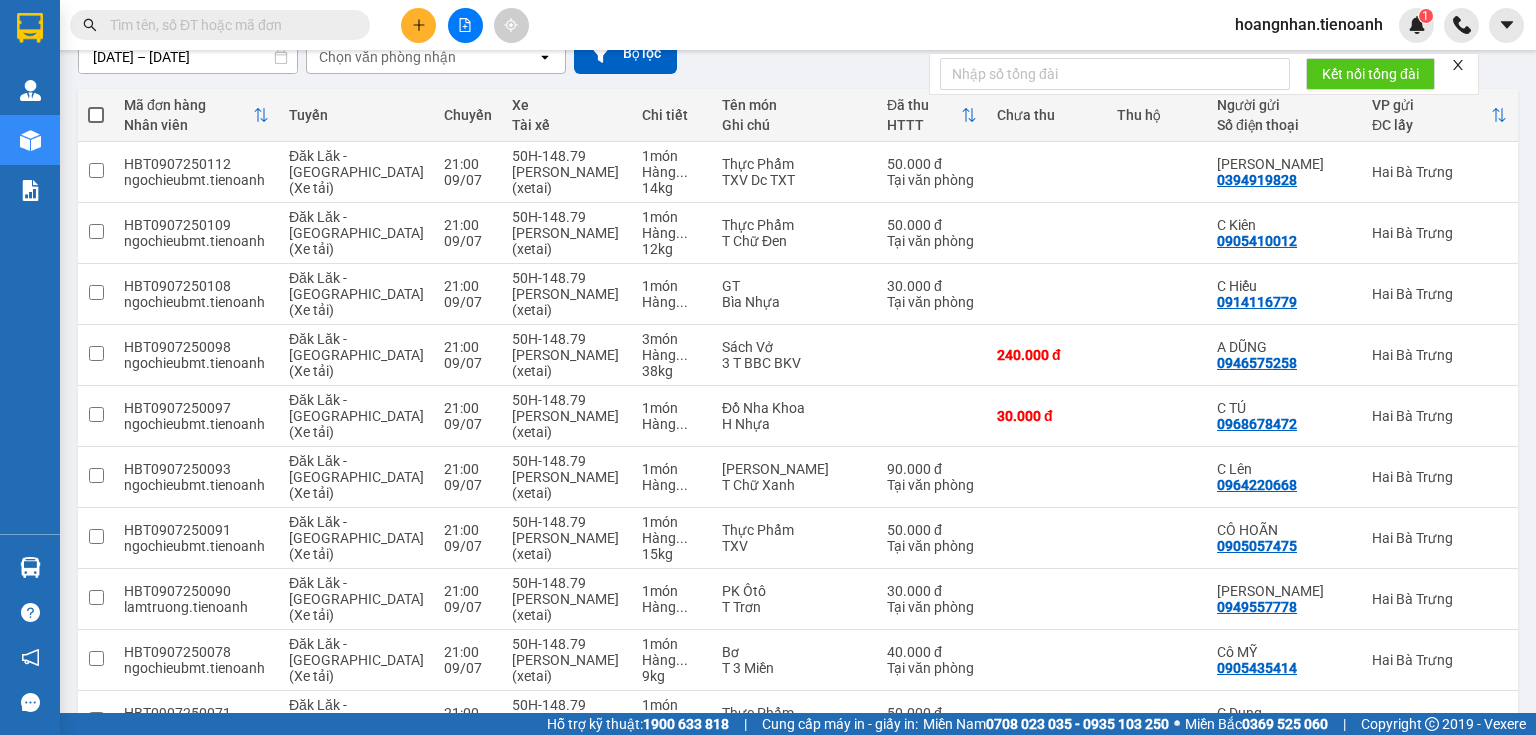 scroll, scrollTop: 480, scrollLeft: 0, axis: vertical 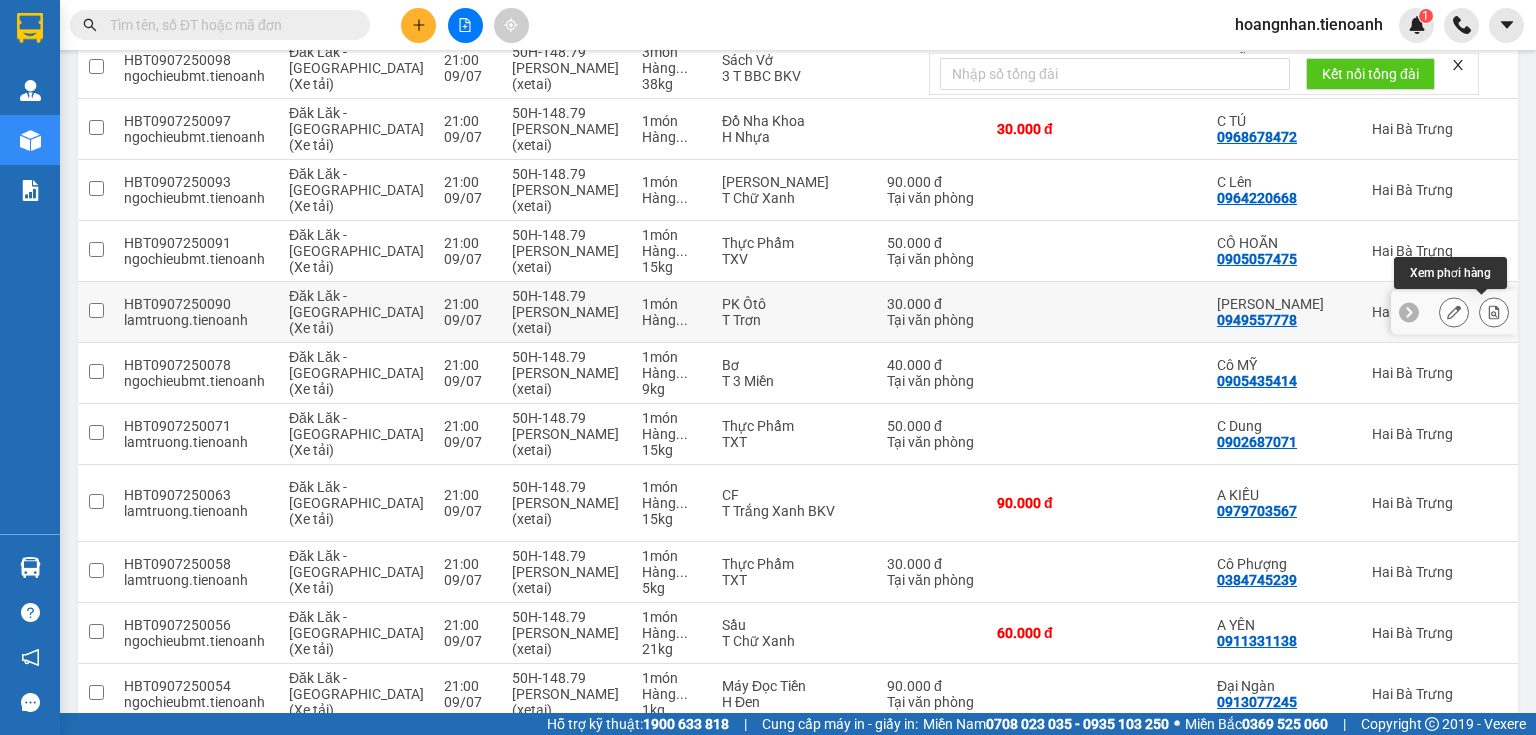 click at bounding box center (1494, 312) 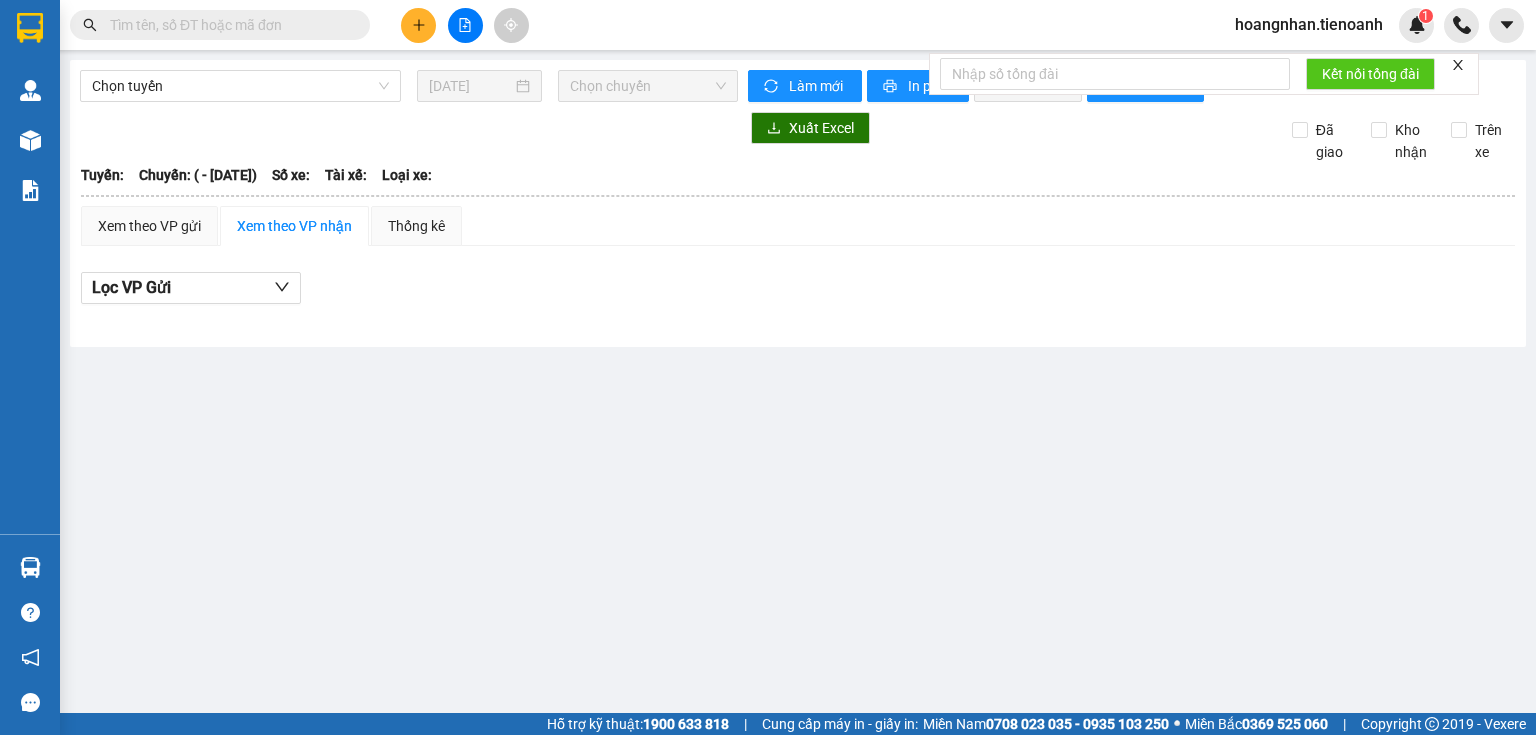 scroll, scrollTop: 0, scrollLeft: 0, axis: both 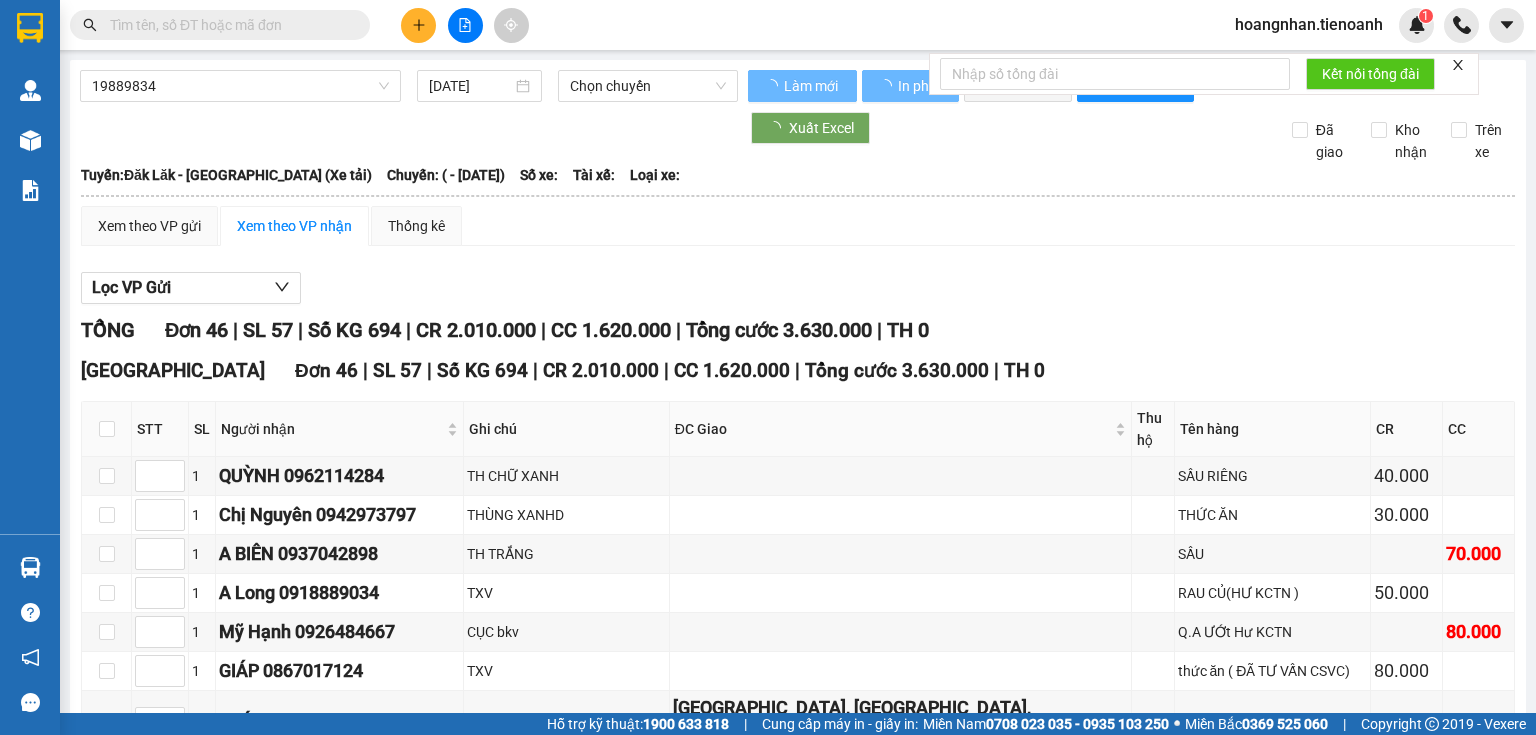 type on "09/07/2025" 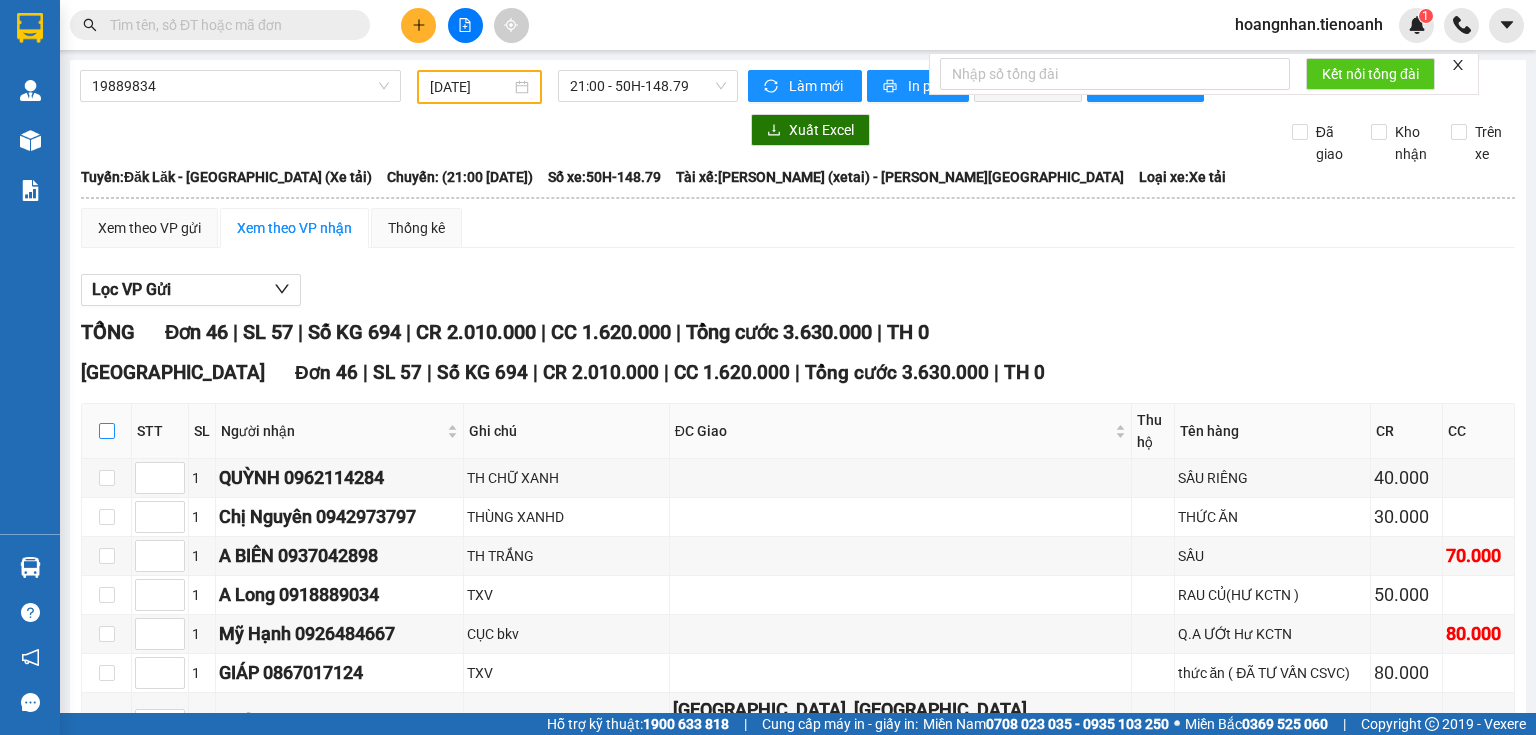 click at bounding box center [107, 431] 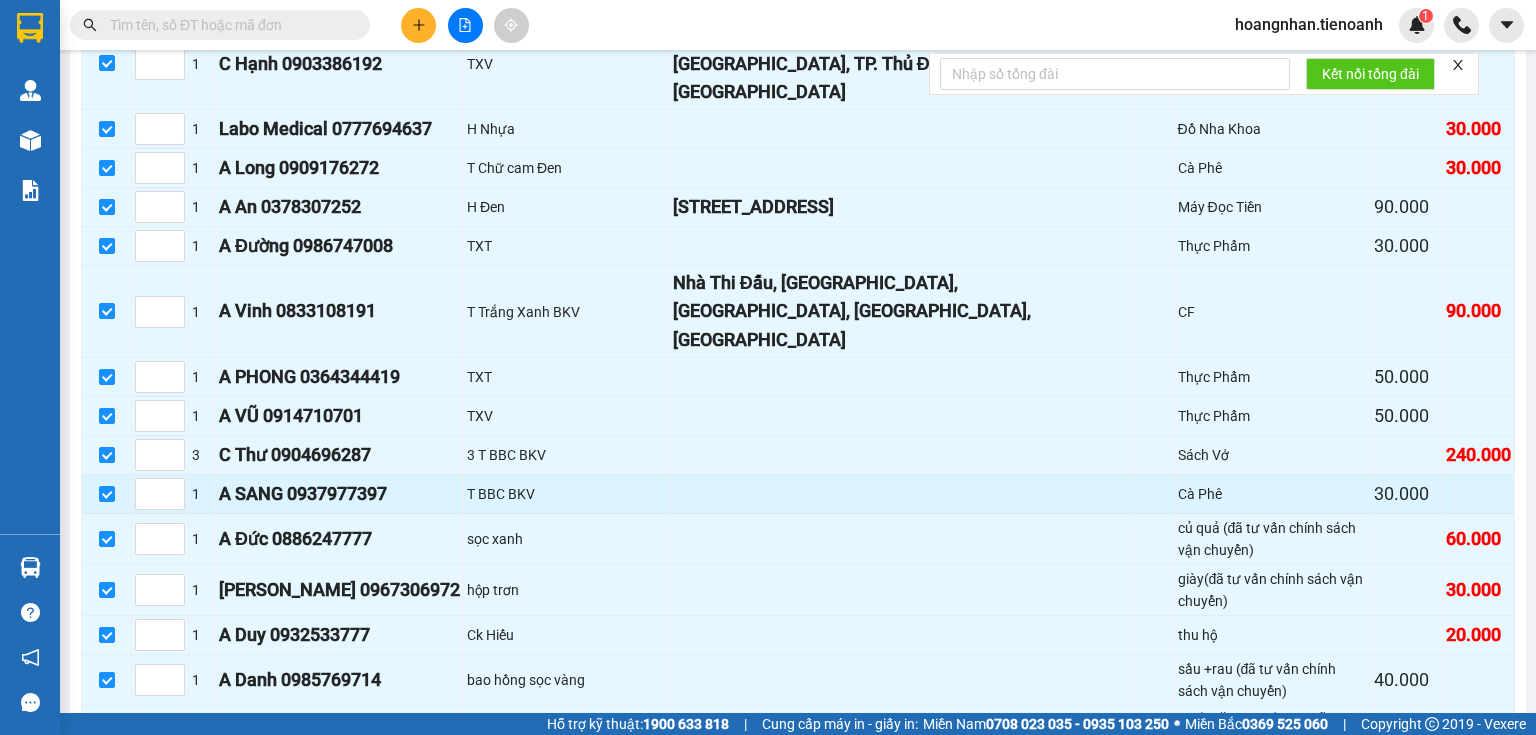 scroll, scrollTop: 1877, scrollLeft: 0, axis: vertical 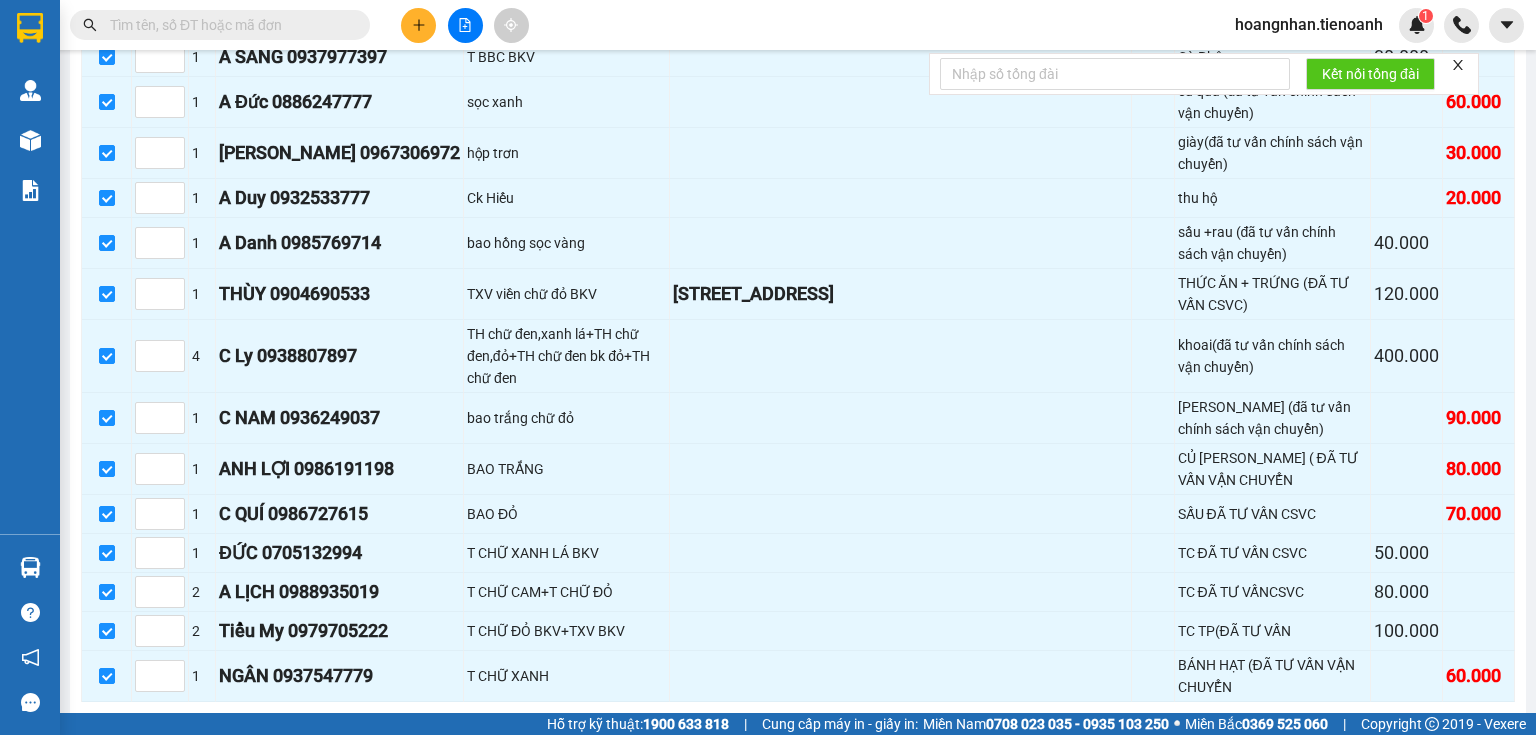 click on "Nhập kho nhận" at bounding box center (393, 733) 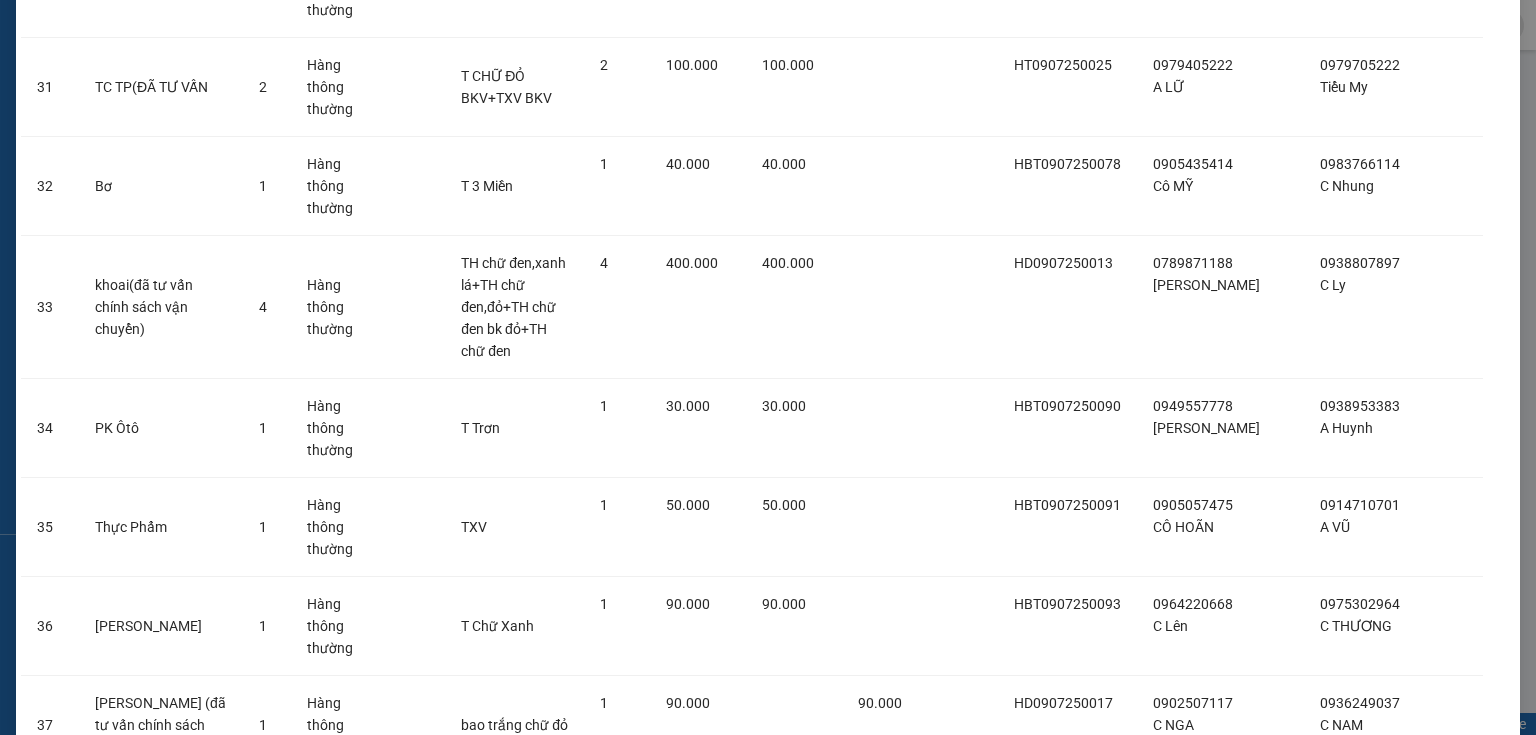 scroll, scrollTop: 3243, scrollLeft: 0, axis: vertical 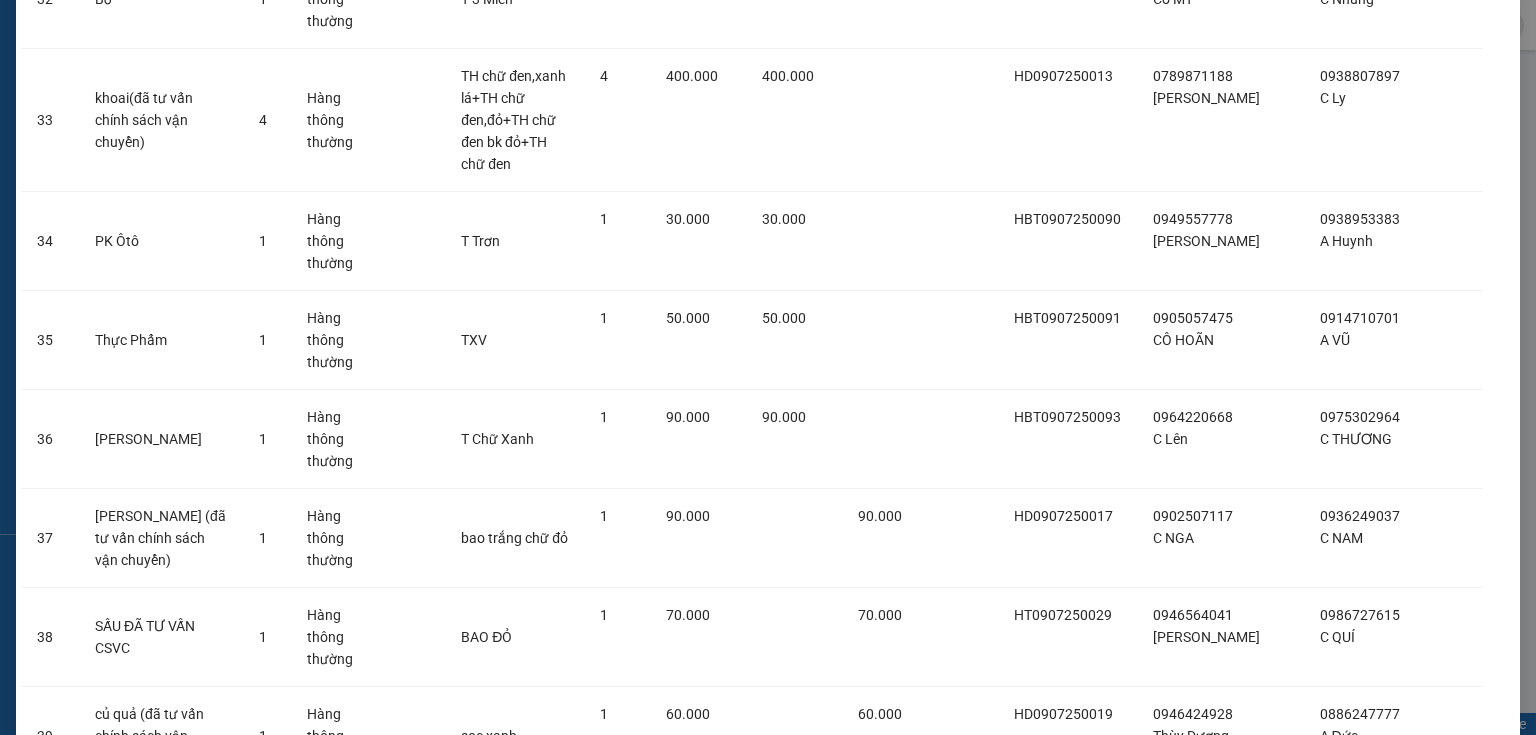click on "Nhập hàng kho nhận" at bounding box center (841, 1570) 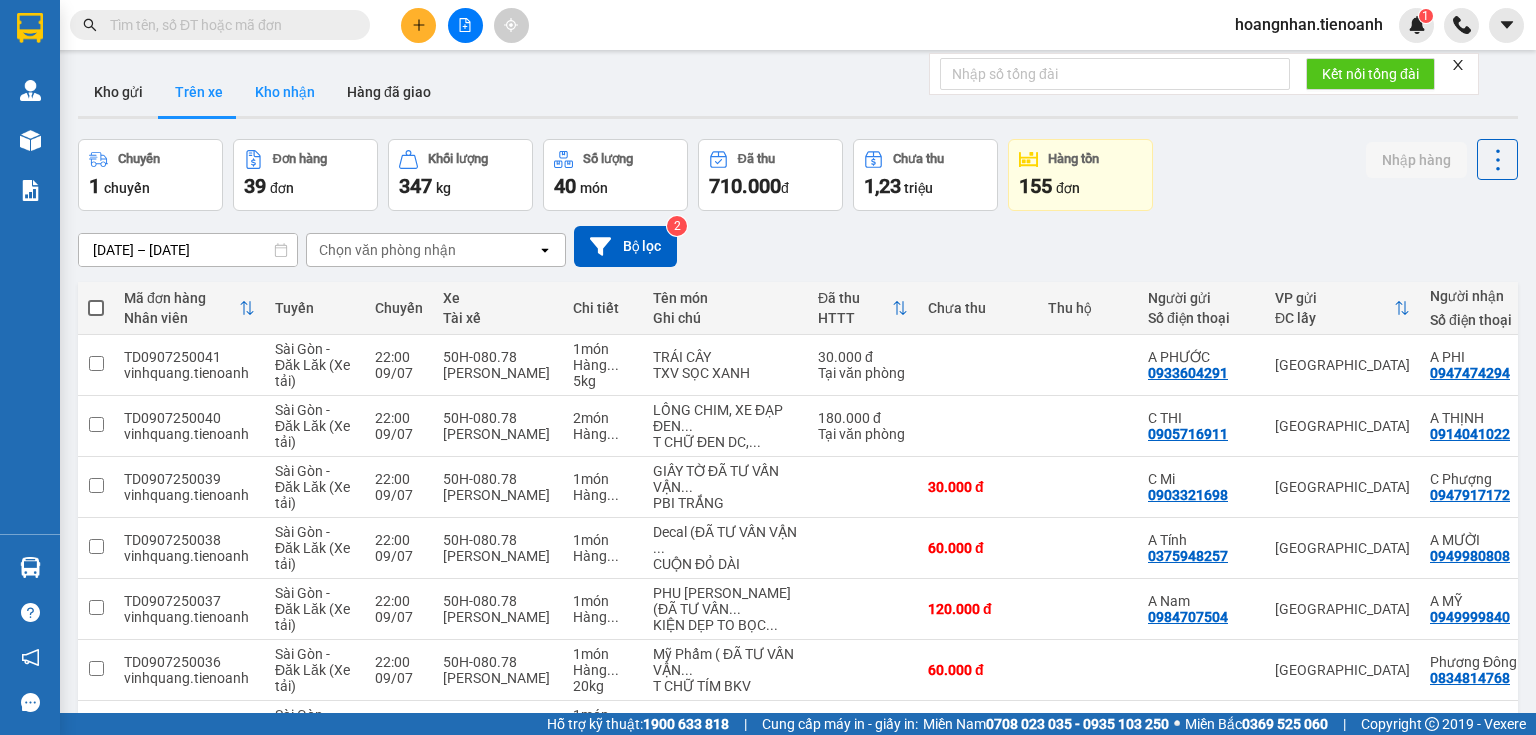 click on "Kho nhận" at bounding box center (285, 92) 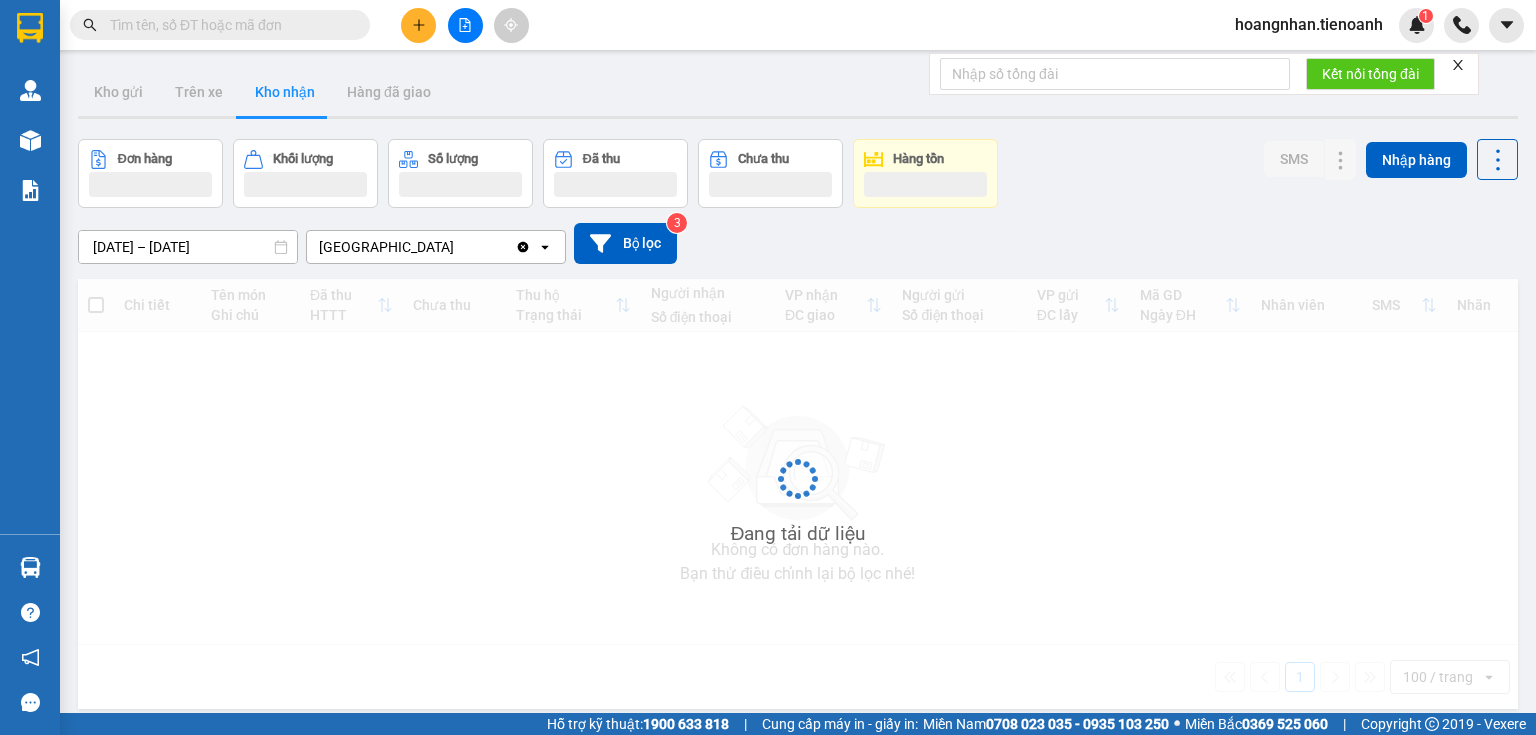 click on "Kho gửi Trên xe Kho nhận Hàng đã giao" at bounding box center (798, 94) 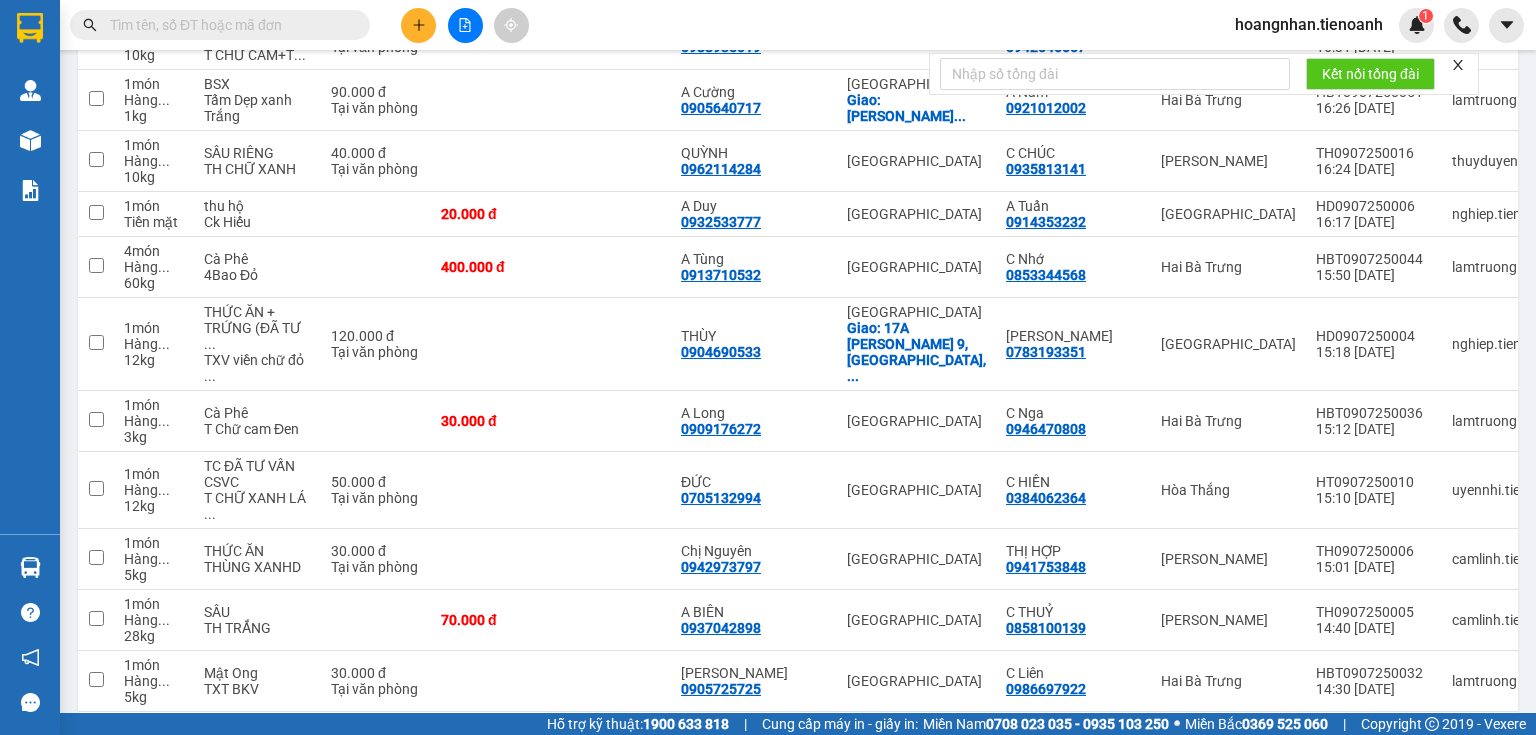 scroll, scrollTop: 1920, scrollLeft: 0, axis: vertical 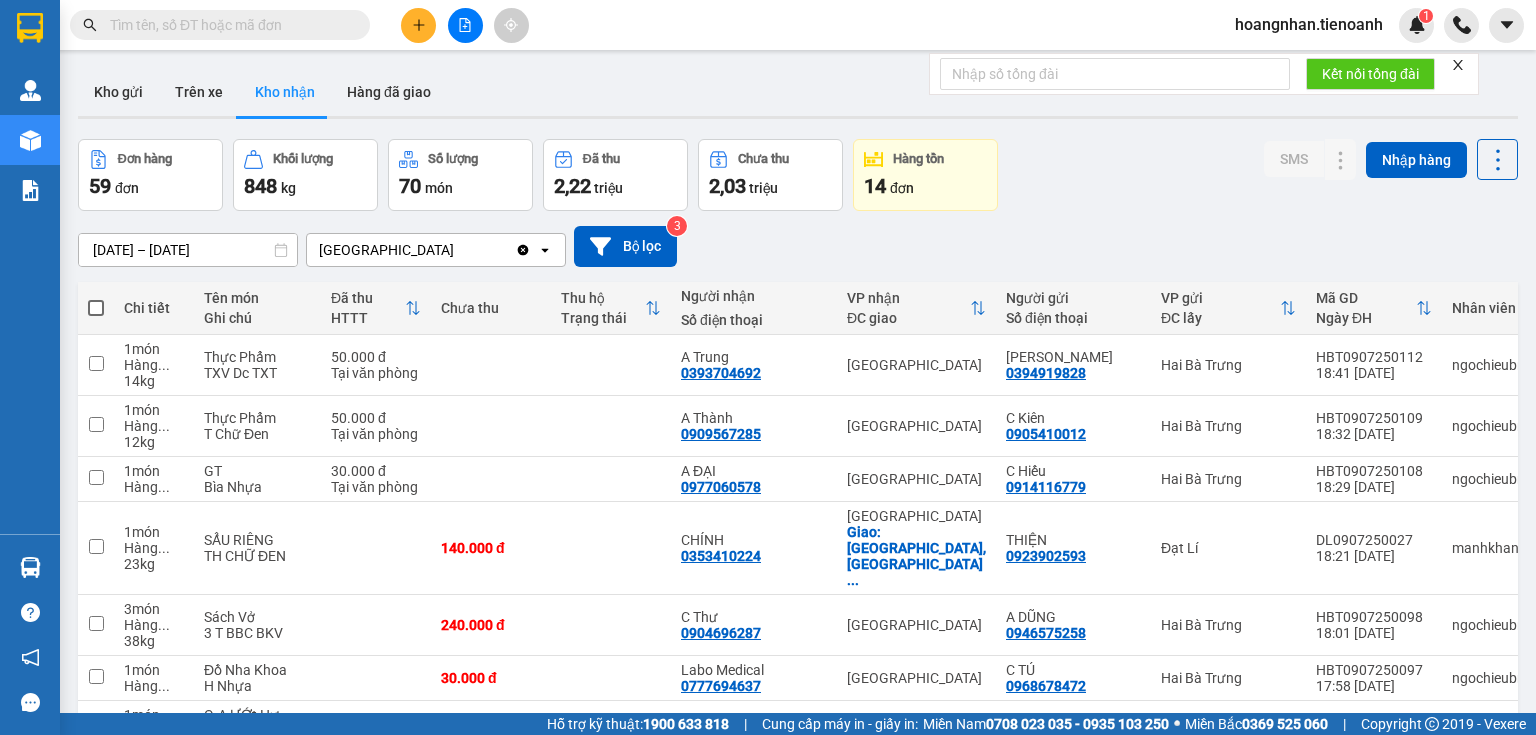 click on "Kho gửi Trên xe Kho nhận Hàng đã giao" at bounding box center (798, 94) 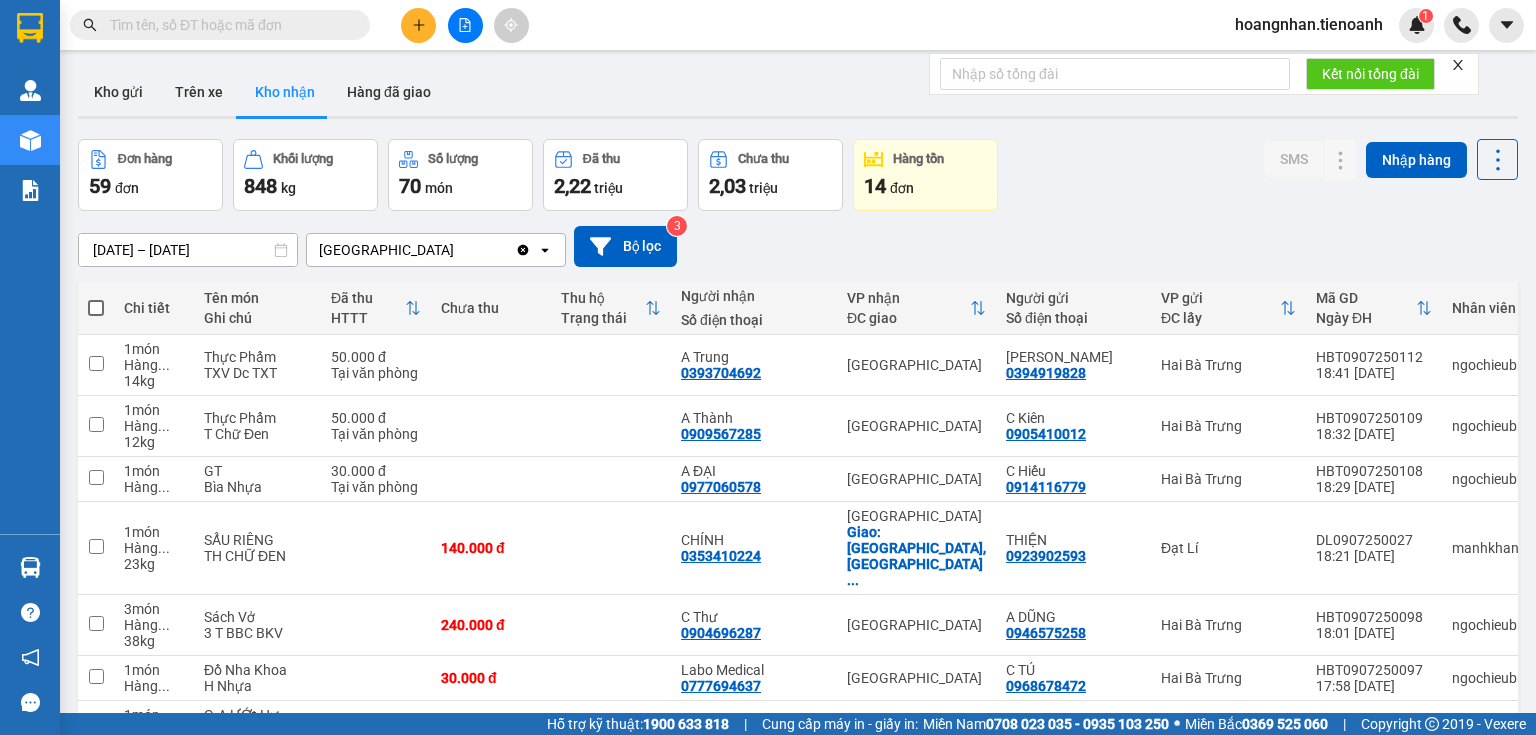 click at bounding box center (228, 25) 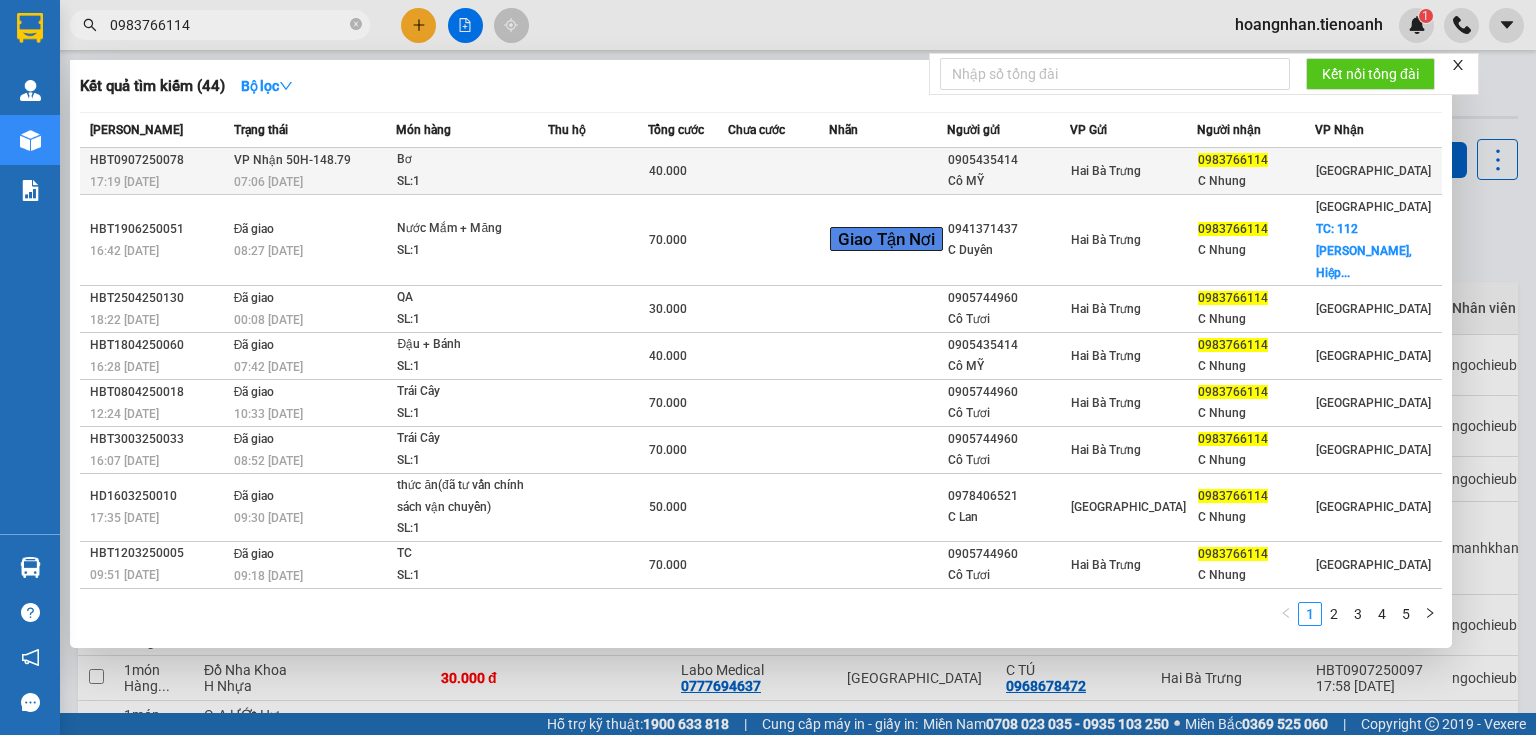 type on "0983766114" 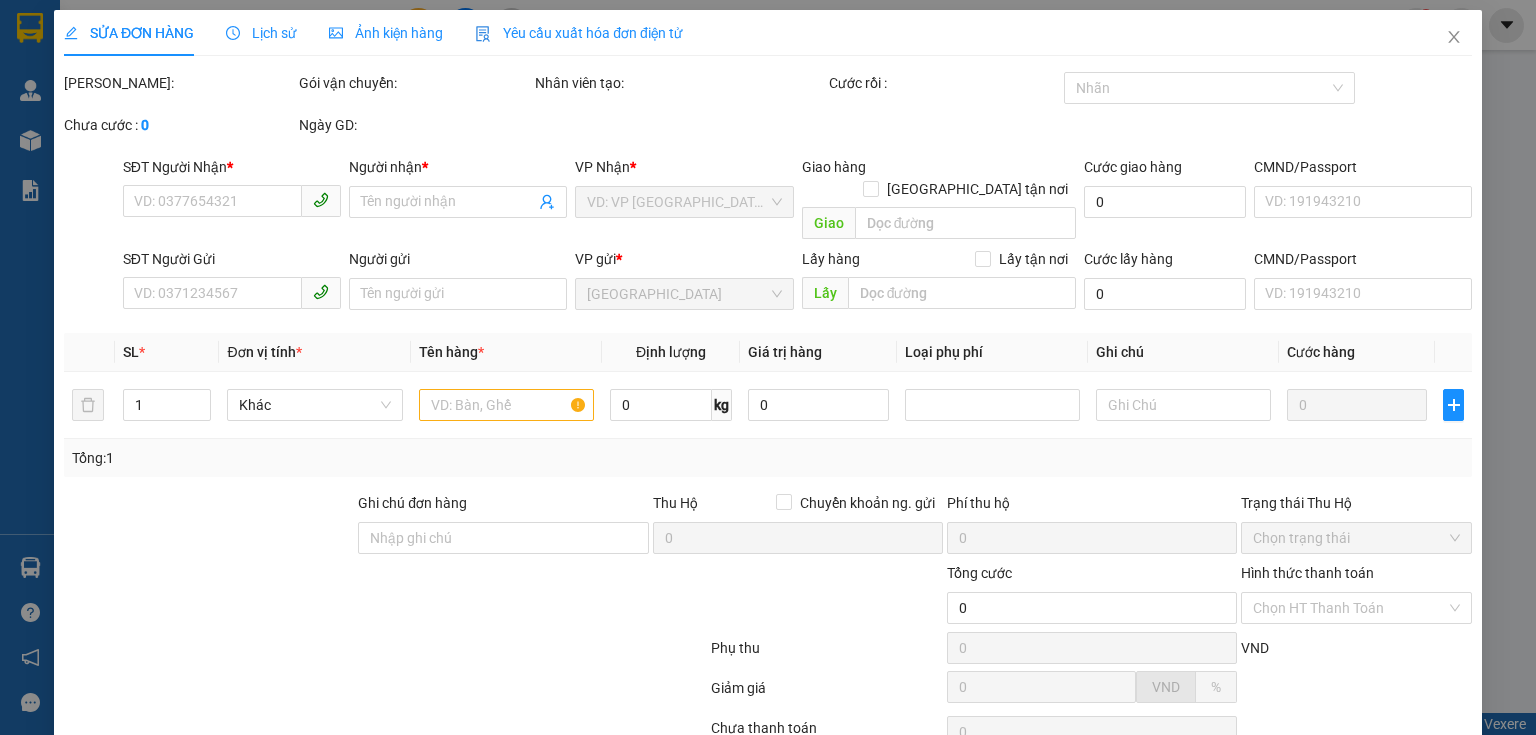 type on "0983766114" 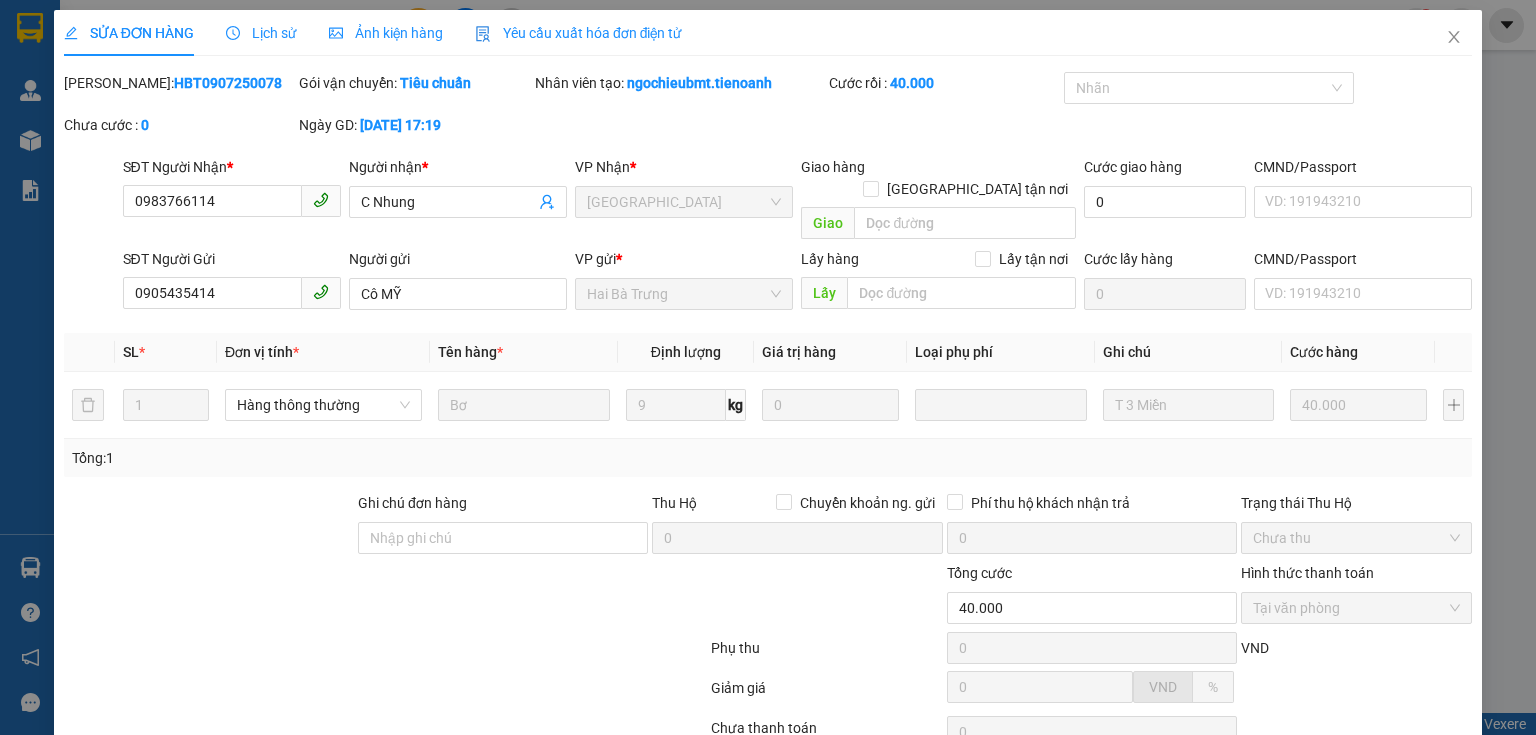 click at bounding box center (209, 527) 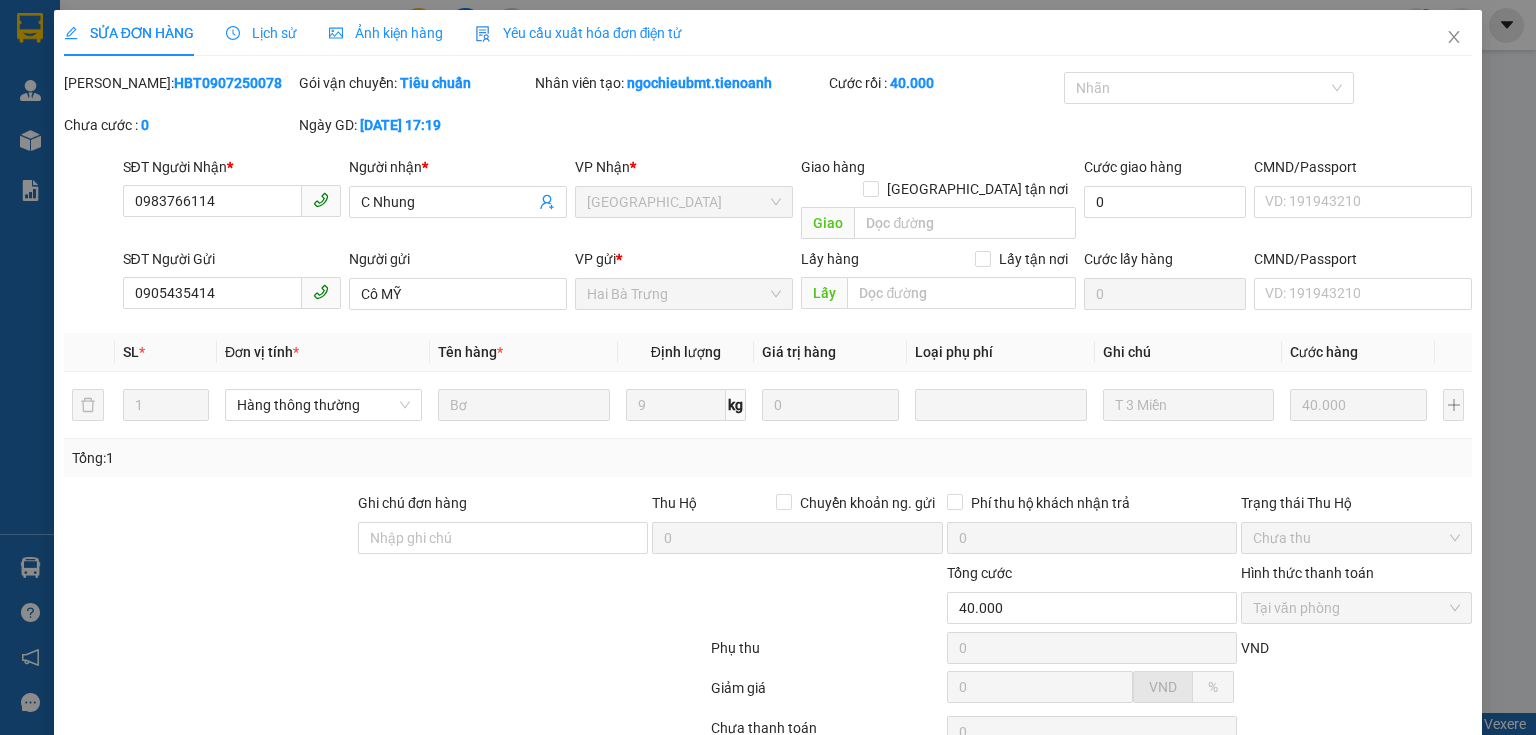 click at bounding box center (268, 597) 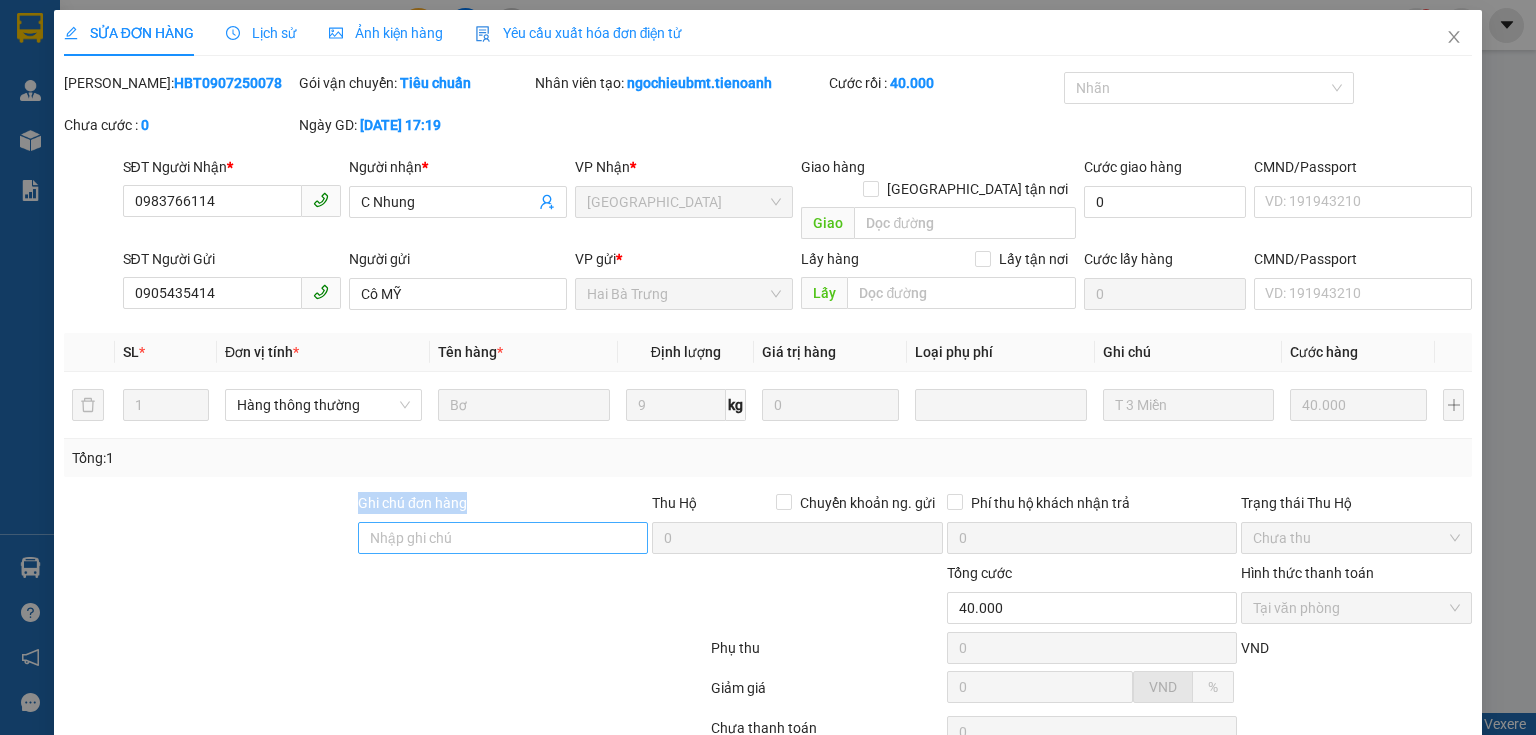 drag, startPoint x: 269, startPoint y: 480, endPoint x: 507, endPoint y: 520, distance: 241.33794 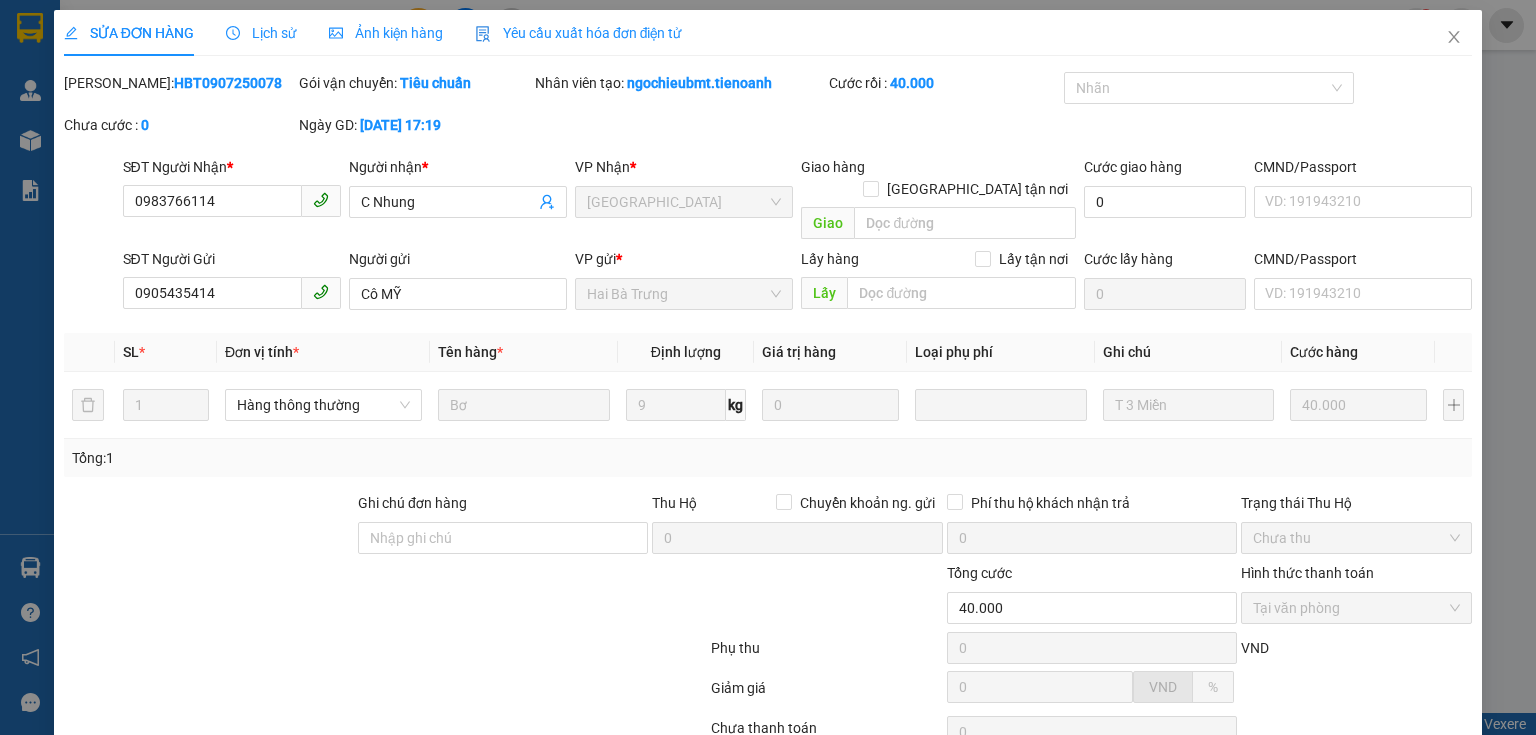 click at bounding box center [591, 597] 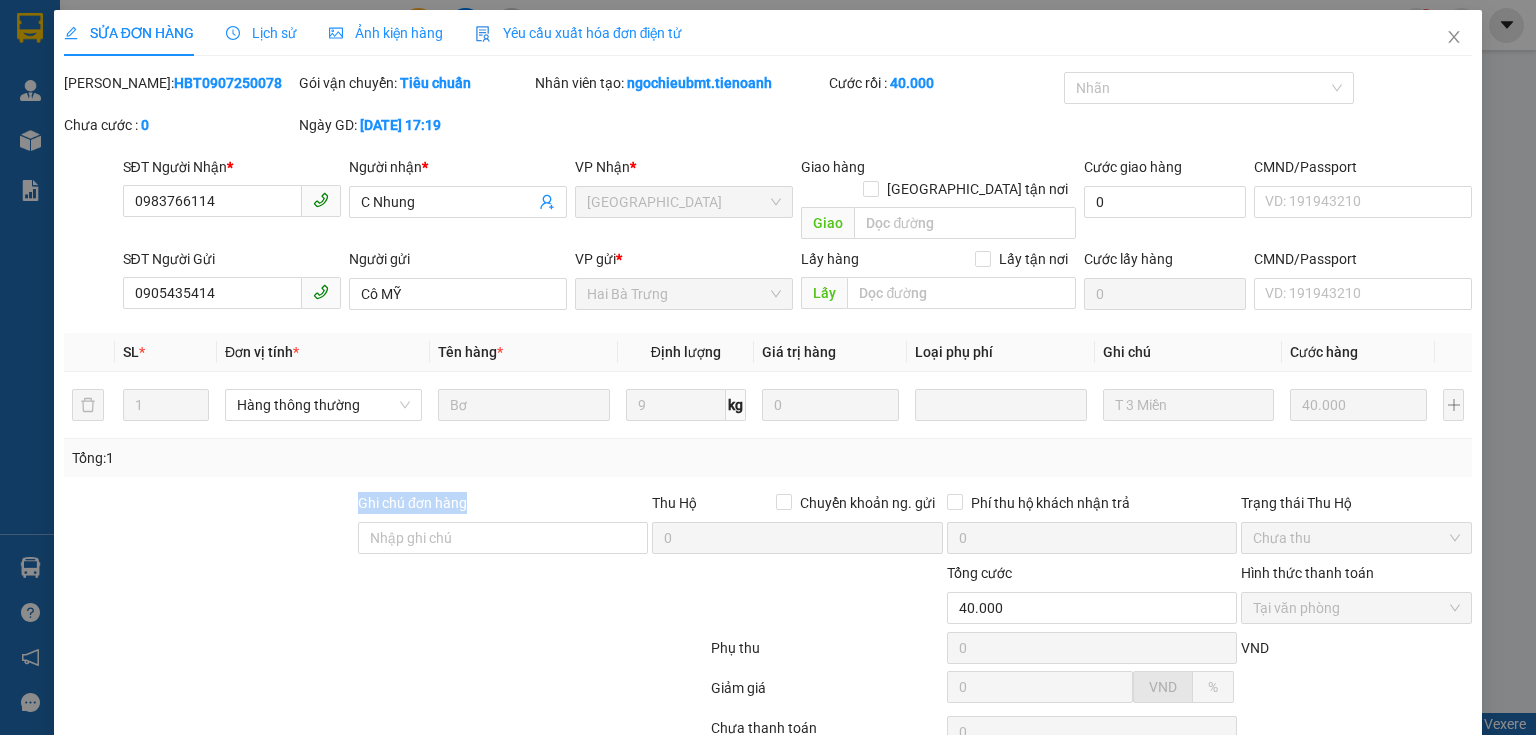 drag, startPoint x: 524, startPoint y: 465, endPoint x: 332, endPoint y: 471, distance: 192.09373 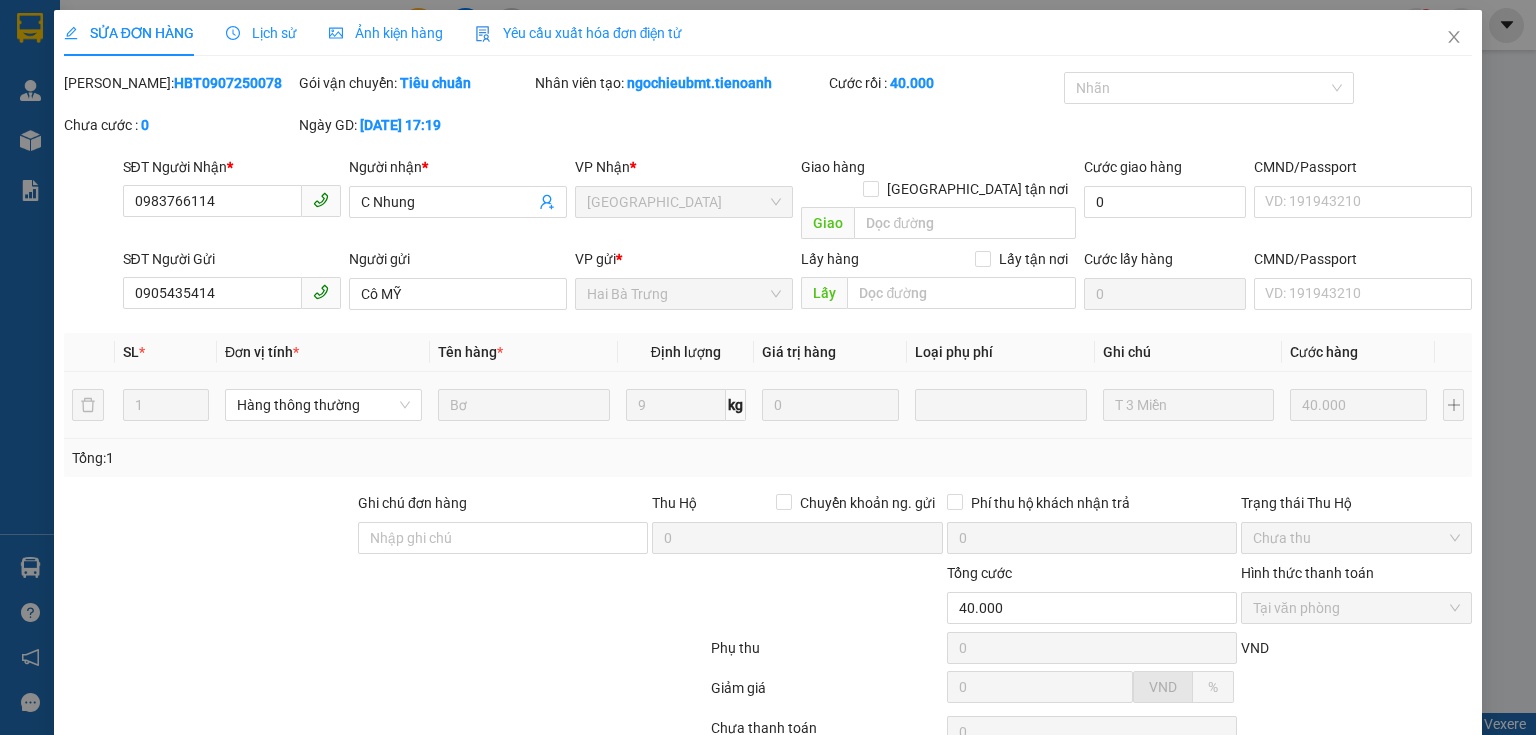drag, startPoint x: 196, startPoint y: 620, endPoint x: 479, endPoint y: 384, distance: 368.49017 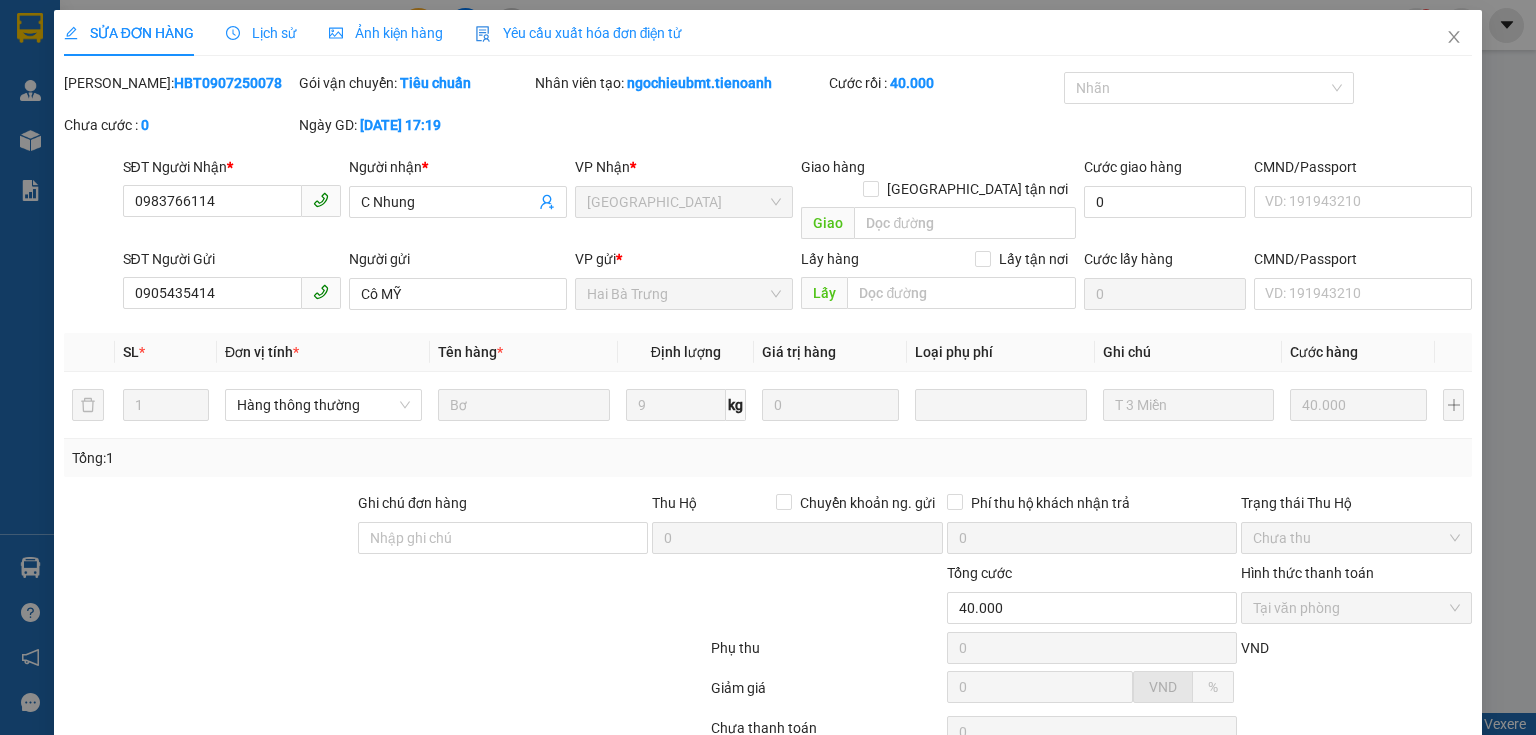 click at bounding box center (209, 527) 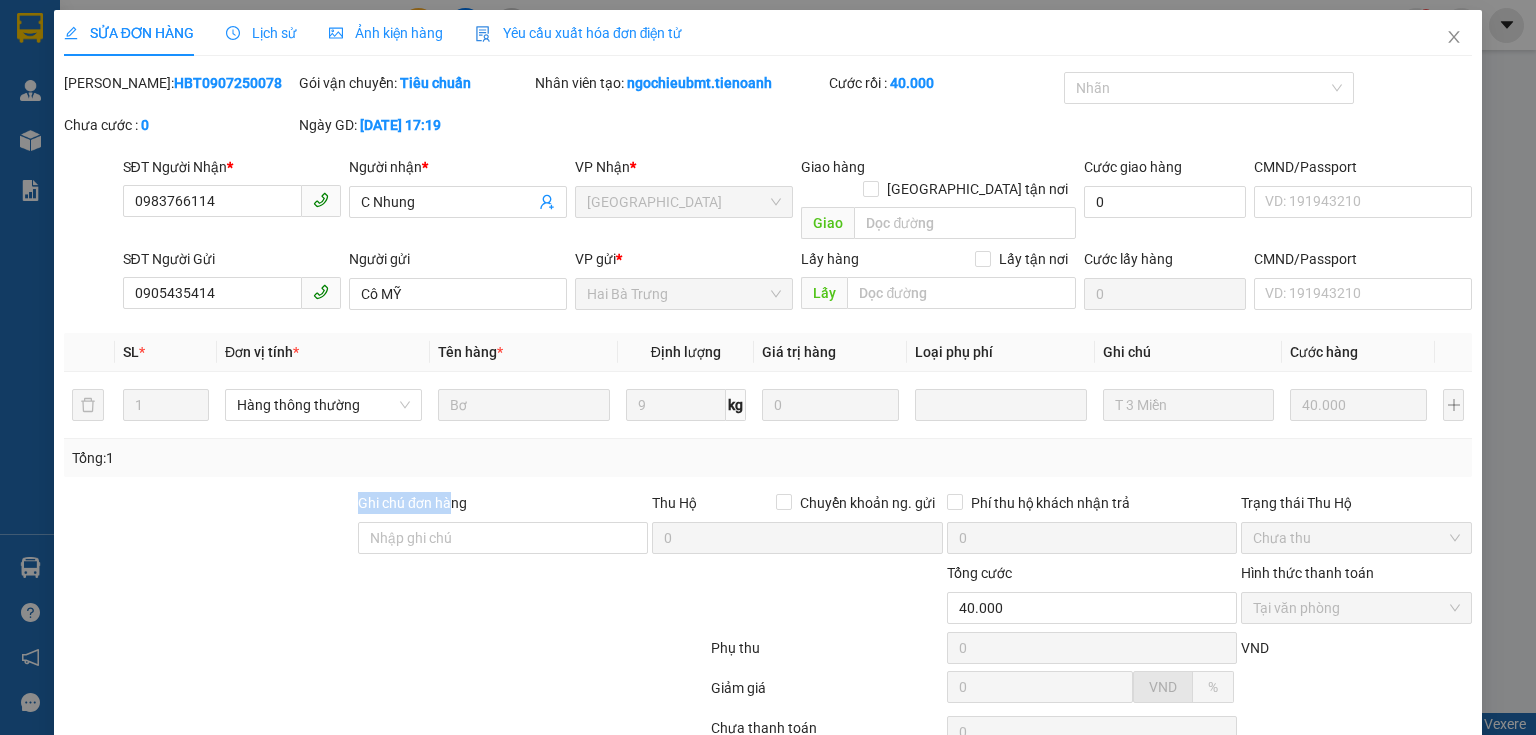 drag, startPoint x: 200, startPoint y: 477, endPoint x: 516, endPoint y: 543, distance: 322.81885 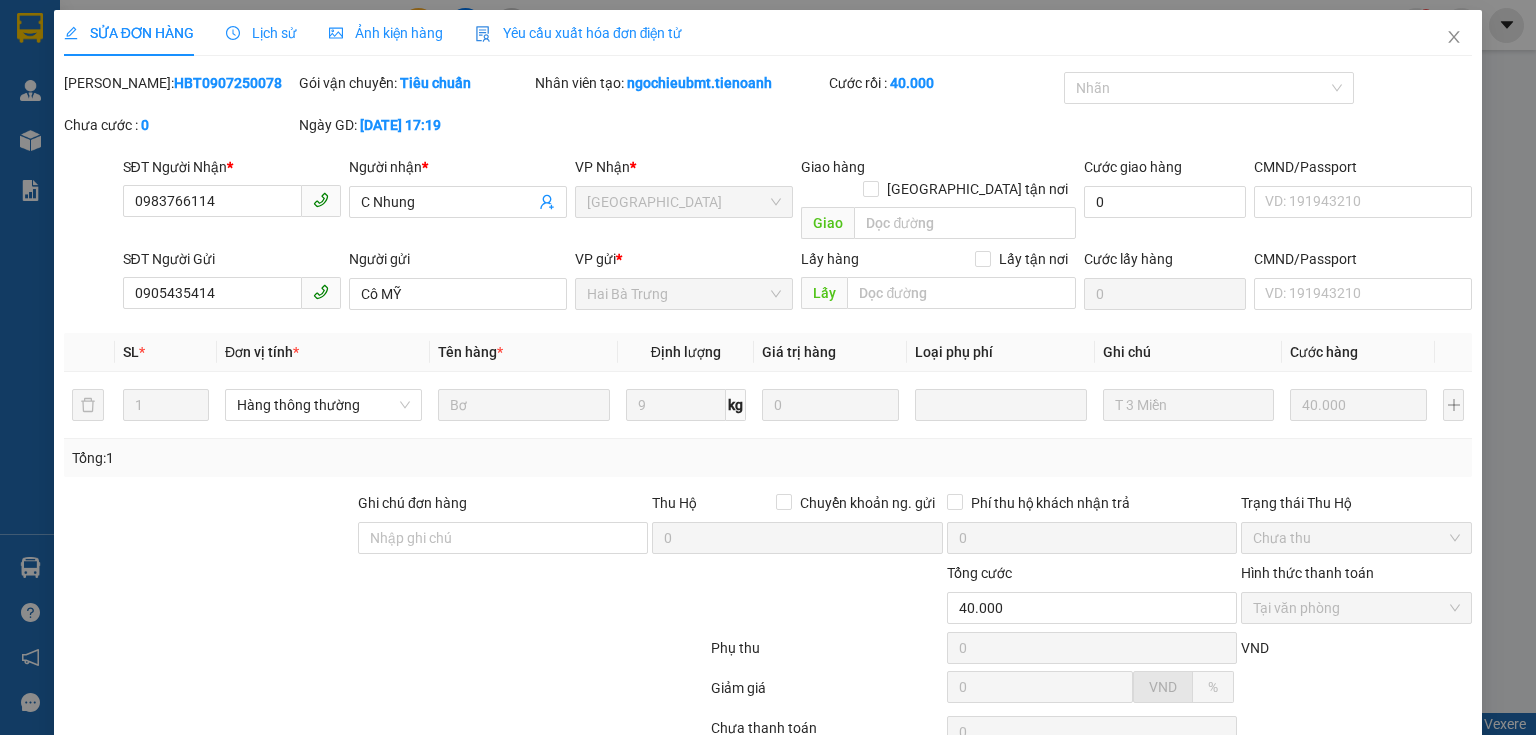 click at bounding box center (385, 692) 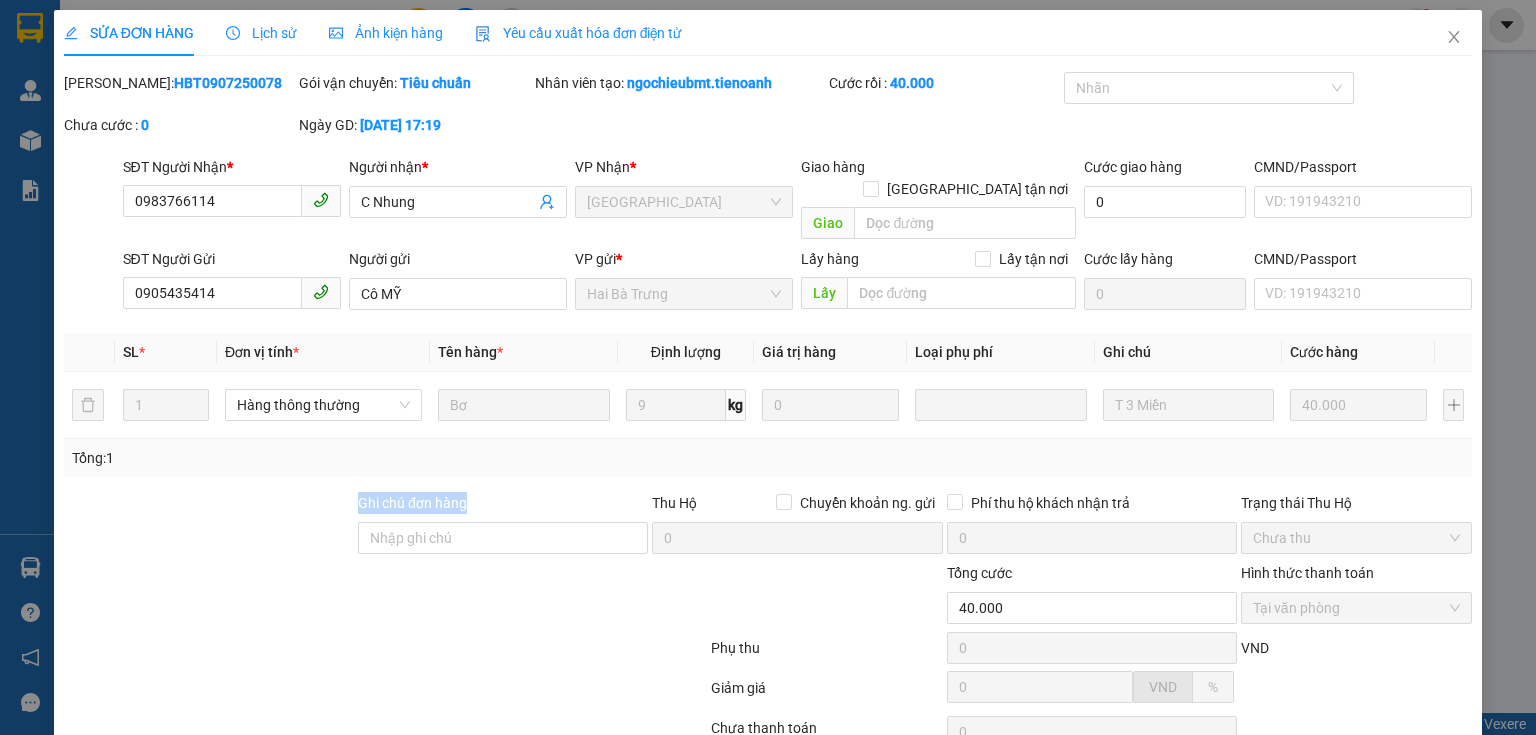 drag, startPoint x: 510, startPoint y: 481, endPoint x: 341, endPoint y: 483, distance: 169.01184 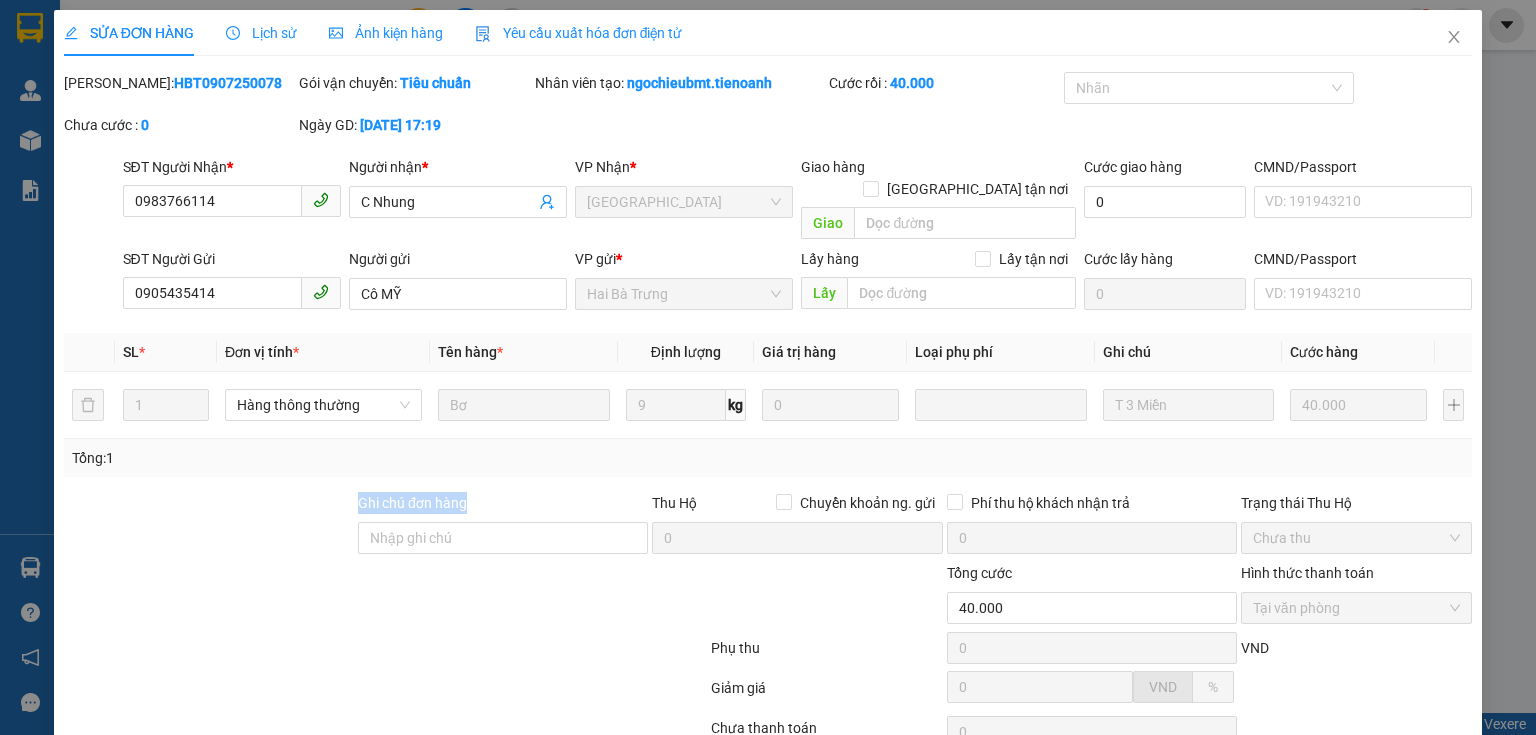 drag, startPoint x: 265, startPoint y: 472, endPoint x: 553, endPoint y: 487, distance: 288.39035 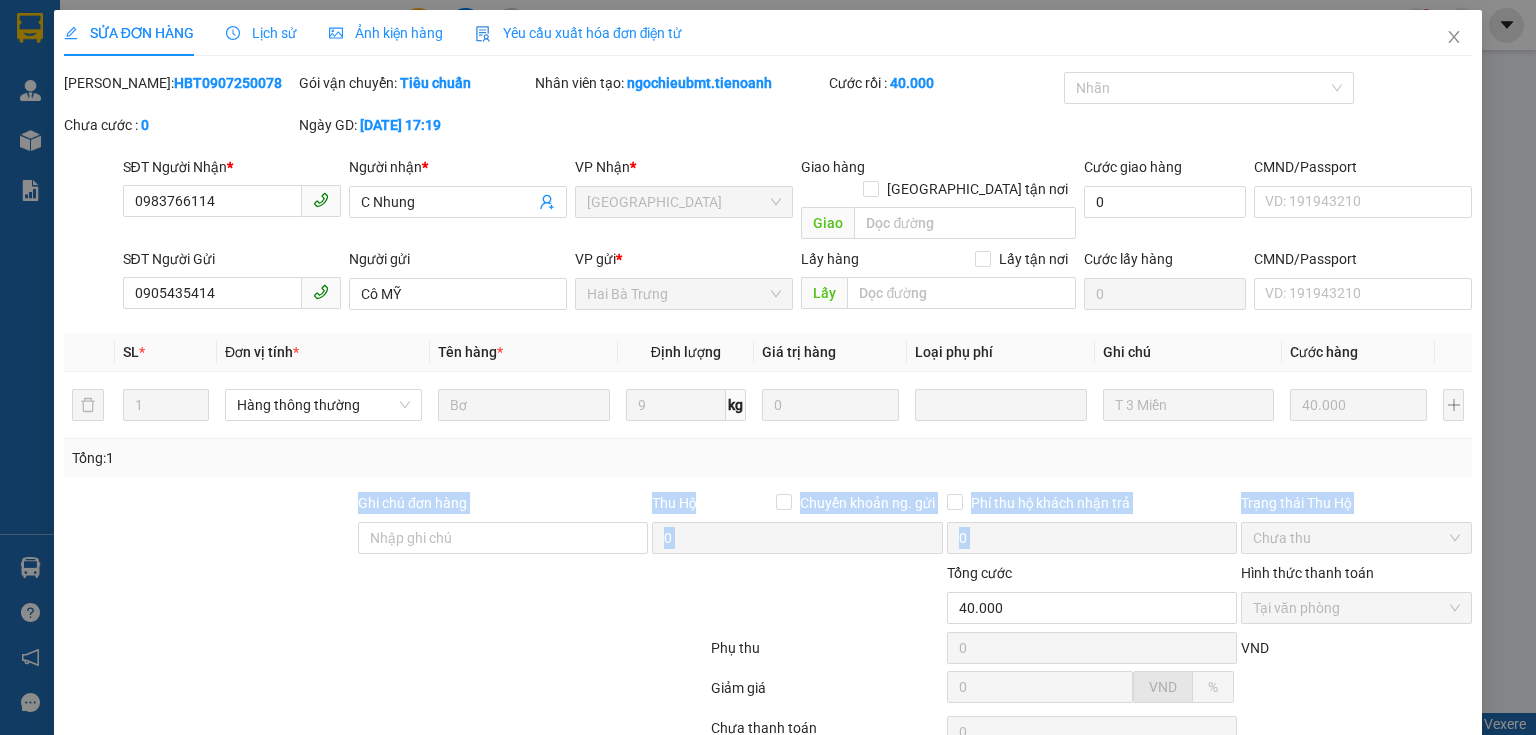 click on "Ghi chú đơn hàng" at bounding box center [503, 507] 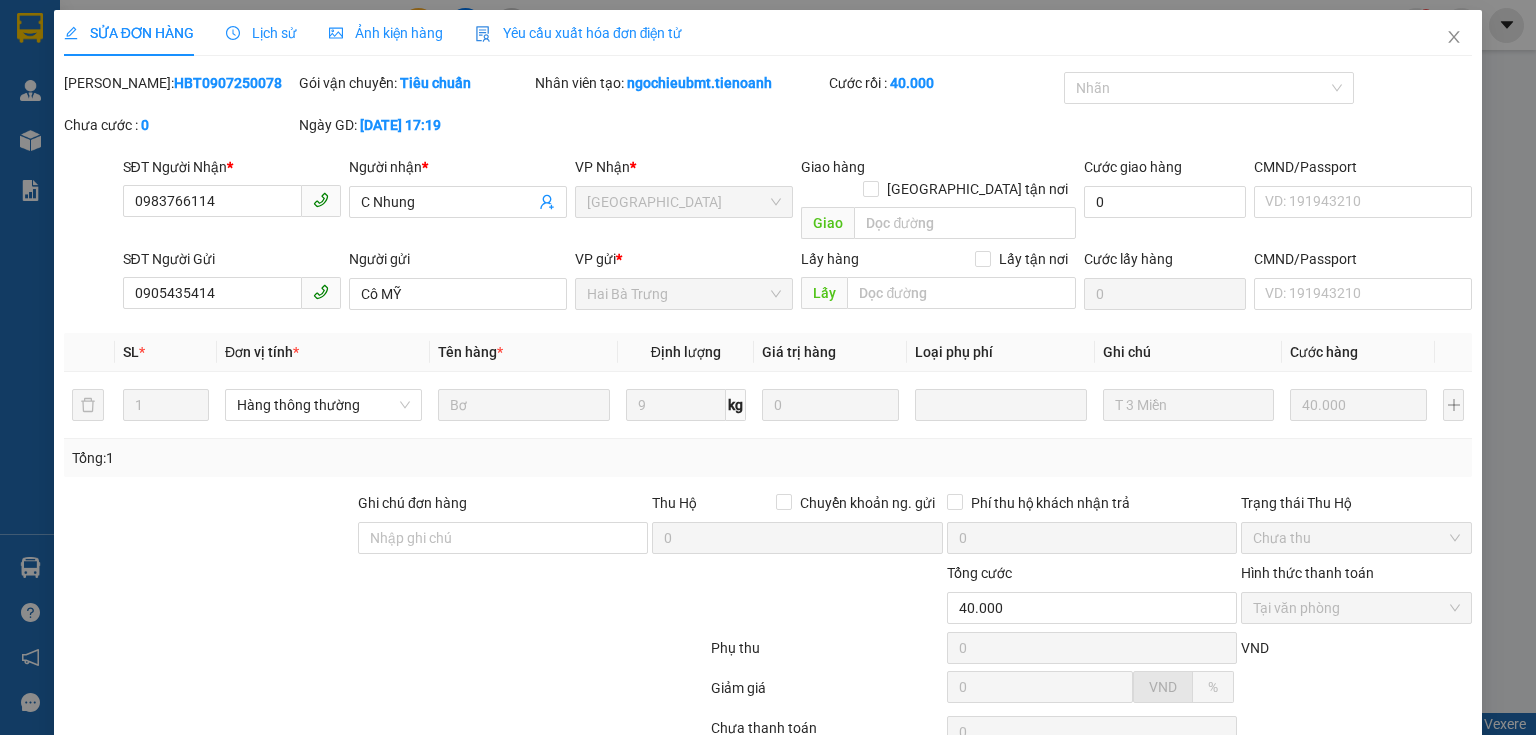 click on "Ghi chú đơn hàng" at bounding box center (503, 507) 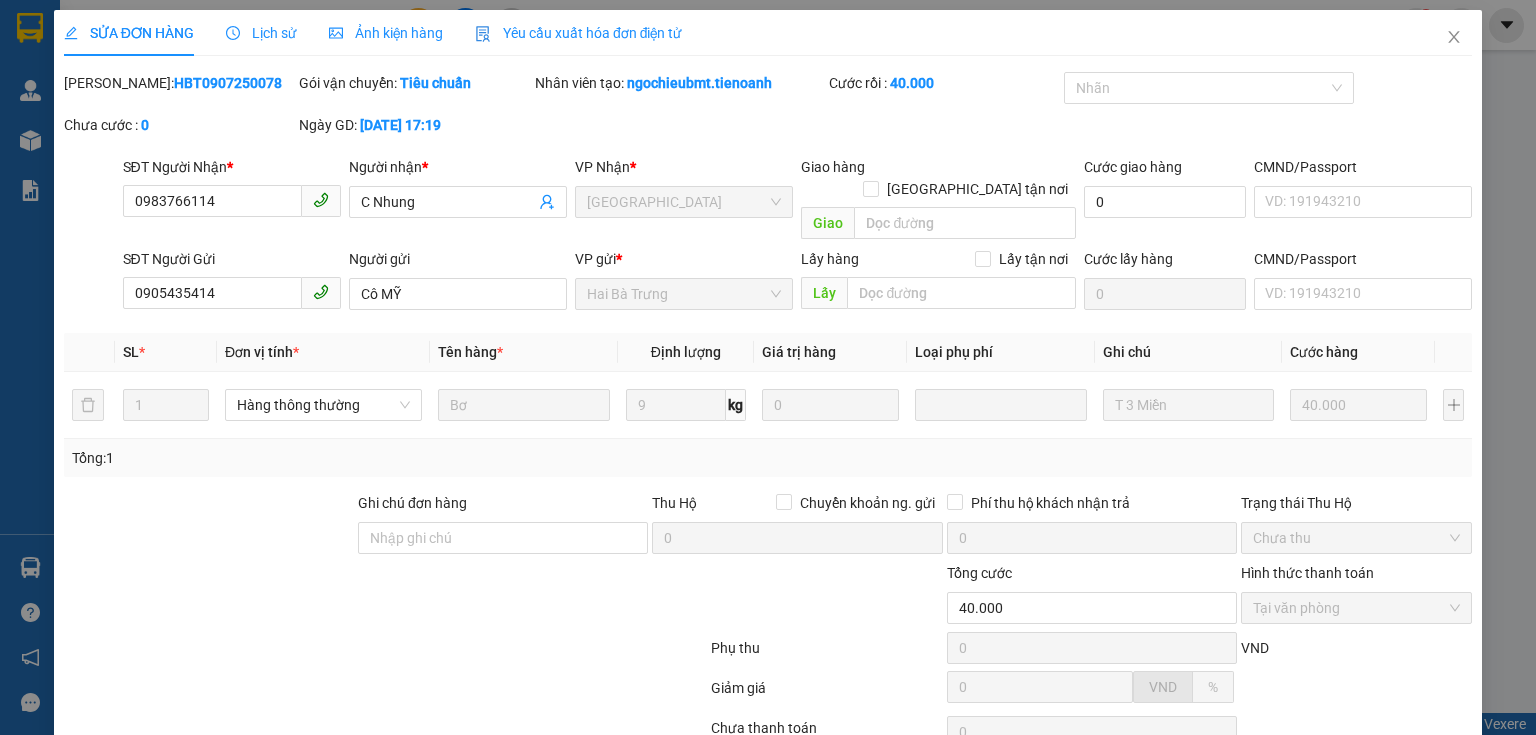 click at bounding box center (209, 527) 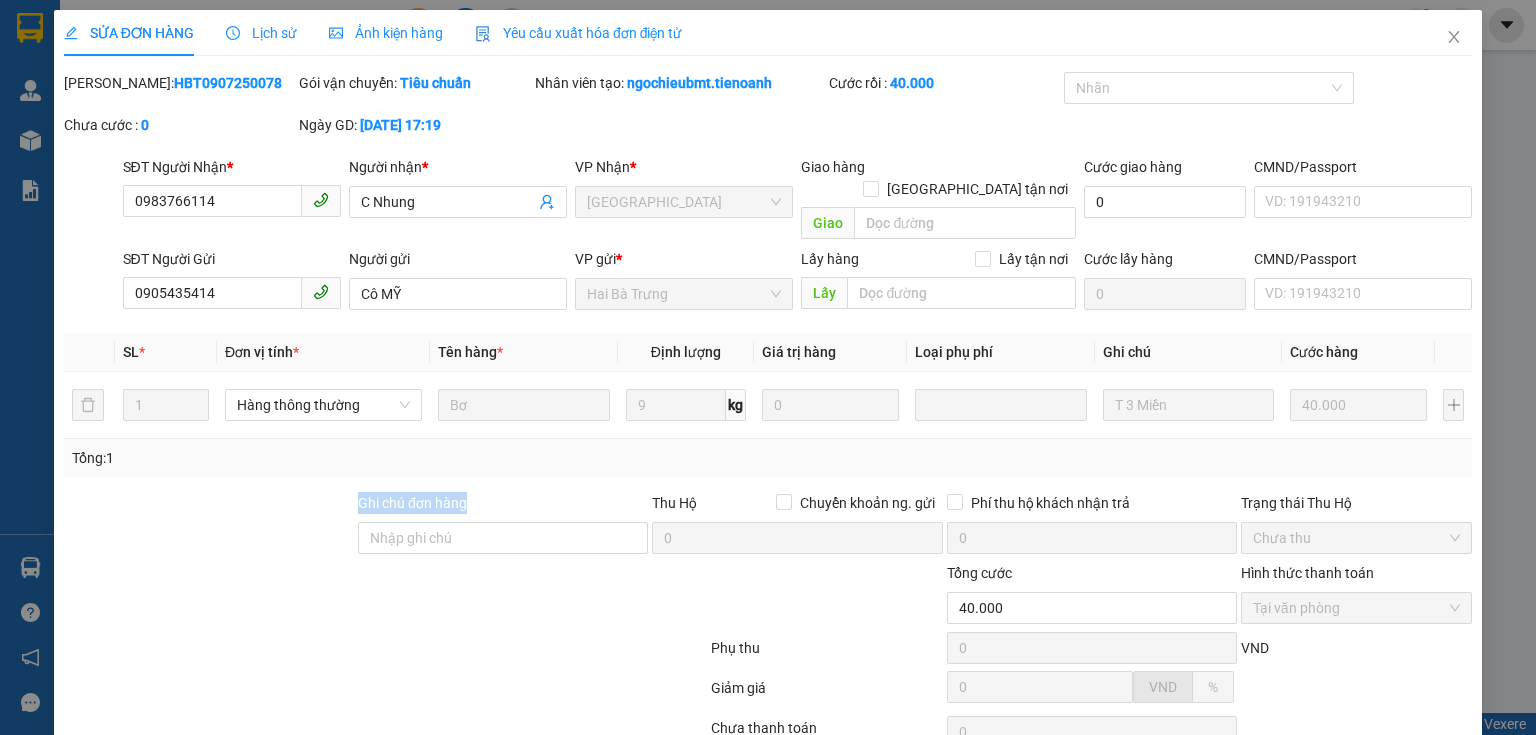 drag, startPoint x: 270, startPoint y: 491, endPoint x: 552, endPoint y: 492, distance: 282.00177 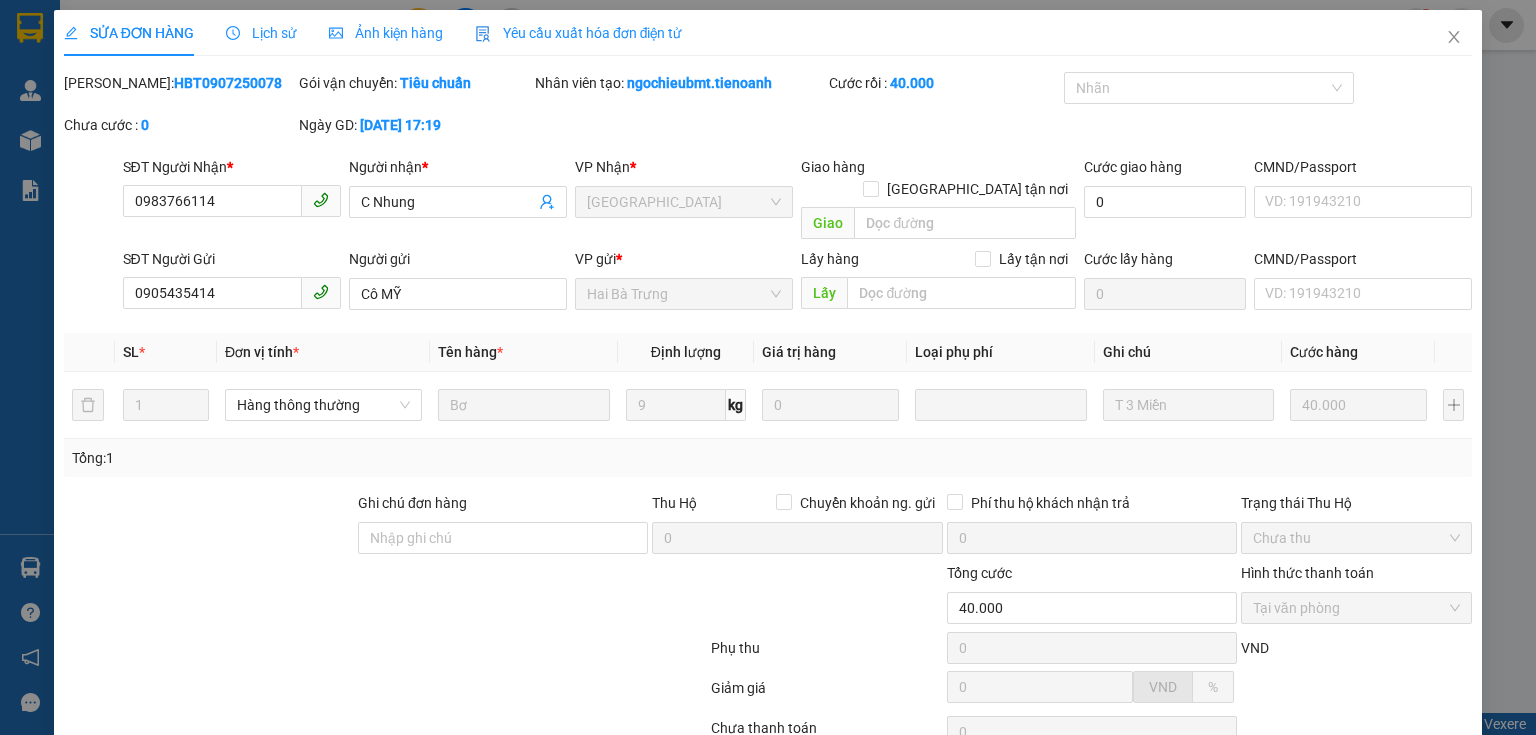 click at bounding box center (591, 597) 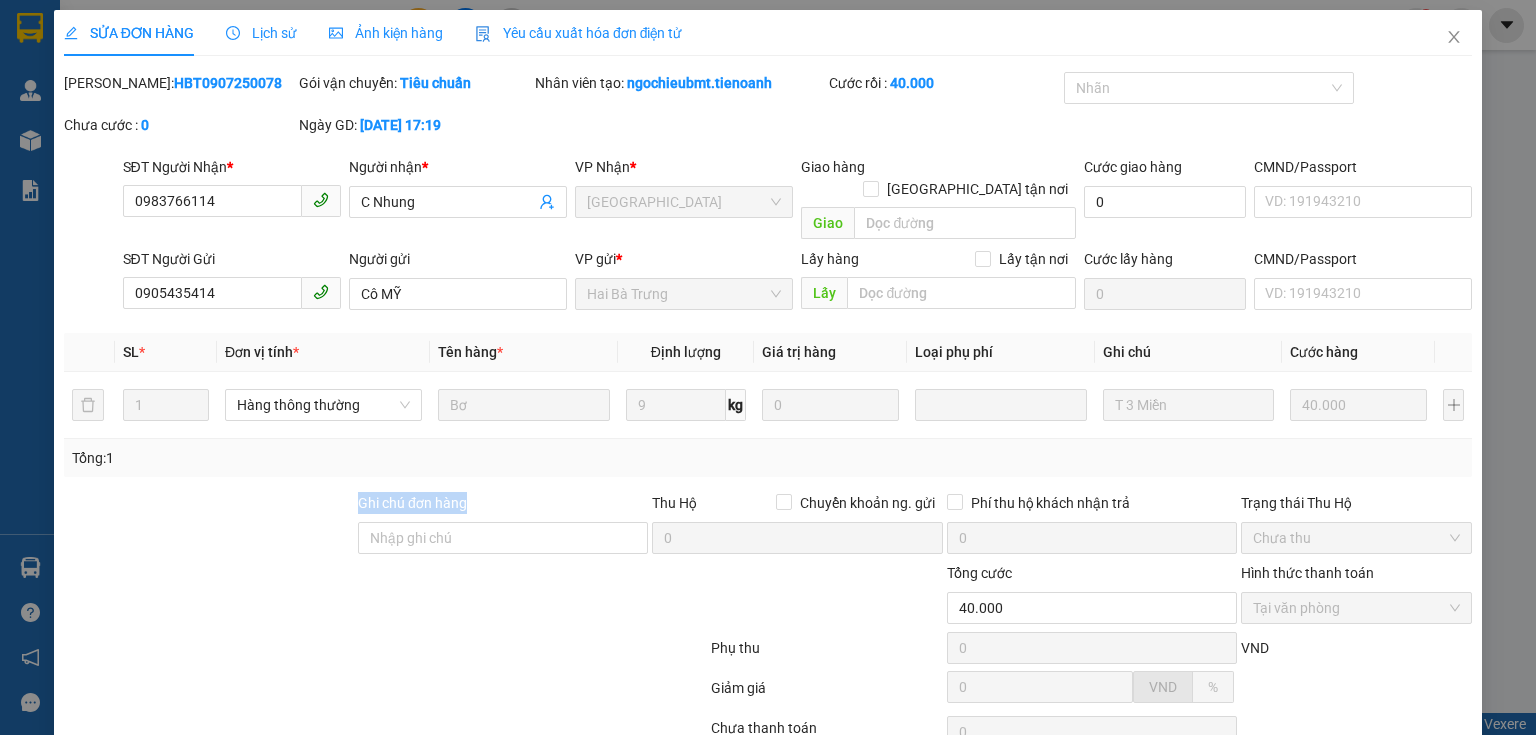 drag, startPoint x: 478, startPoint y: 481, endPoint x: 313, endPoint y: 469, distance: 165.43579 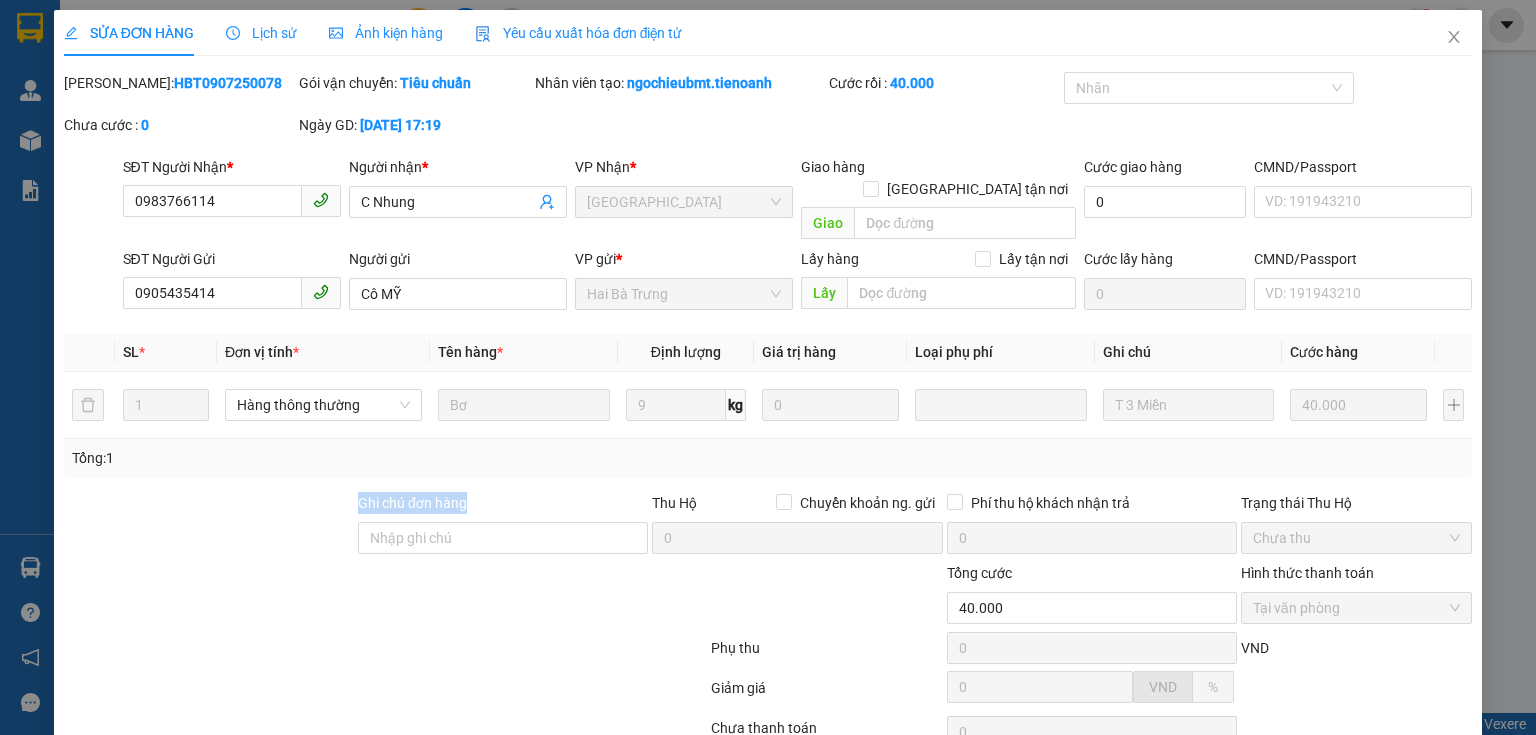 click on "Total Paid Fee 40.000 Total UnPaid Fee 0 Cash Collection Total Fee Mã ĐH:  HBT0907250078 Gói vận chuyển:   Tiêu chuẩn Nhân viên tạo:   ngochieubmt.tienoanh Cước rồi :   40.000   Nhãn Chưa cước :   0 Ngày GD:   09-07-2025 lúc 17:19 SĐT Người Nhận  * 0983766114 Người nhận  * C Nhung VP Nhận  * Thủ Đức Giao hàng Giao tận nơi Giao Cước giao hàng 0 CMND/Passport VD: 191943210 SĐT Người Gửi 0905435414 Người gửi Cô MỸ VP gửi  * Hai Bà Trưng  Lấy hàng Lấy tận nơi Lấy Cước lấy hàng 0 CMND/Passport VD: 191943210 SL  * Đơn vị tính  * Tên hàng  * Định lượng Giá trị hàng Loại phụ phí Ghi chú Cước hàng                     1 Hàng thông thường Bơ 9 kg 0   T 3 Miền 40.000 Tổng:  1 Ghi chú đơn hàng Thu Hộ Chuyển khoản ng. gửi 0 Phí thu hộ khách nhận trả 0 Trạng thái Thu Hộ   Chưa thu Tổng cước 40.000 Hình thức thanh toán Tại văn phòng Phụ thu 0 VND 0 %" at bounding box center (768, 466) 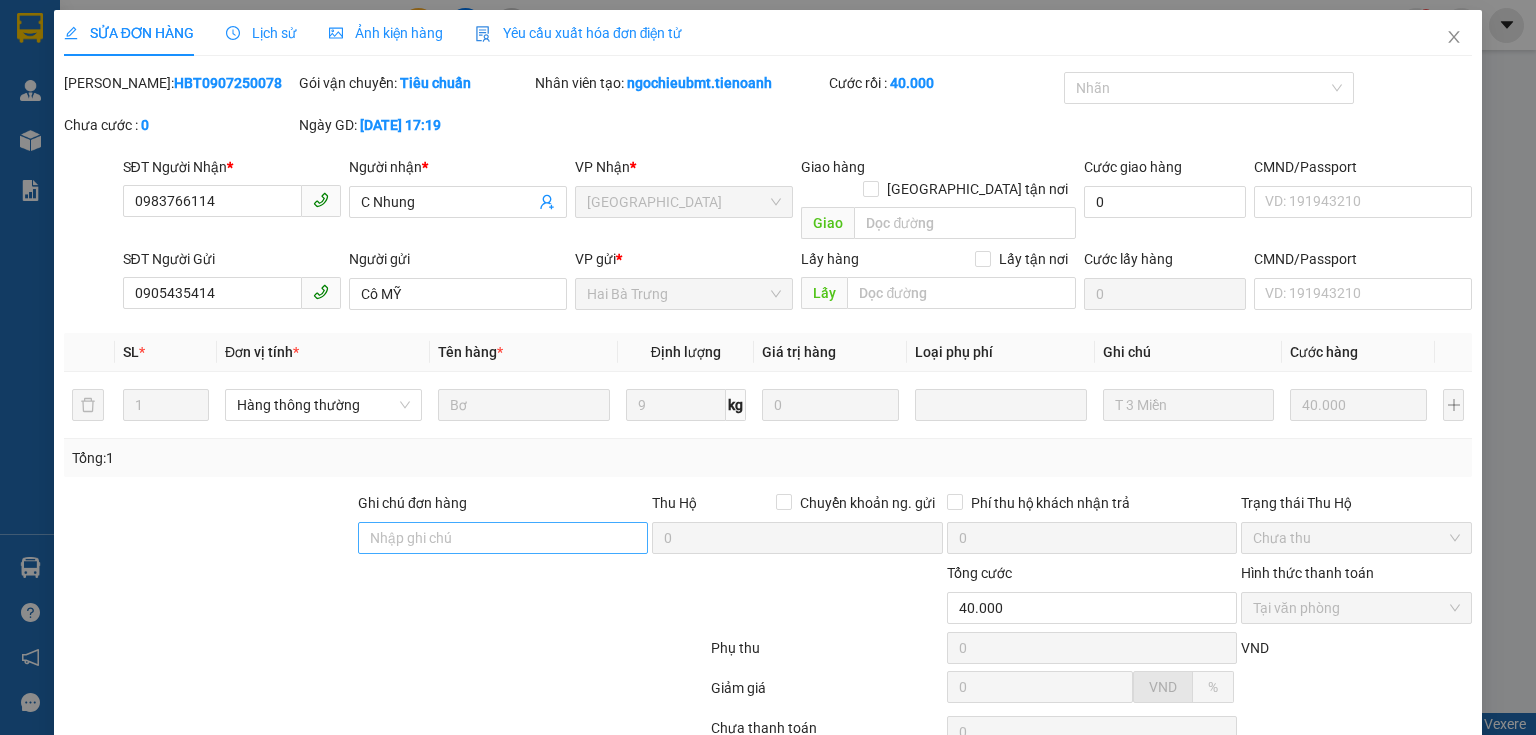 drag, startPoint x: 327, startPoint y: 573, endPoint x: 489, endPoint y: 508, distance: 174.55371 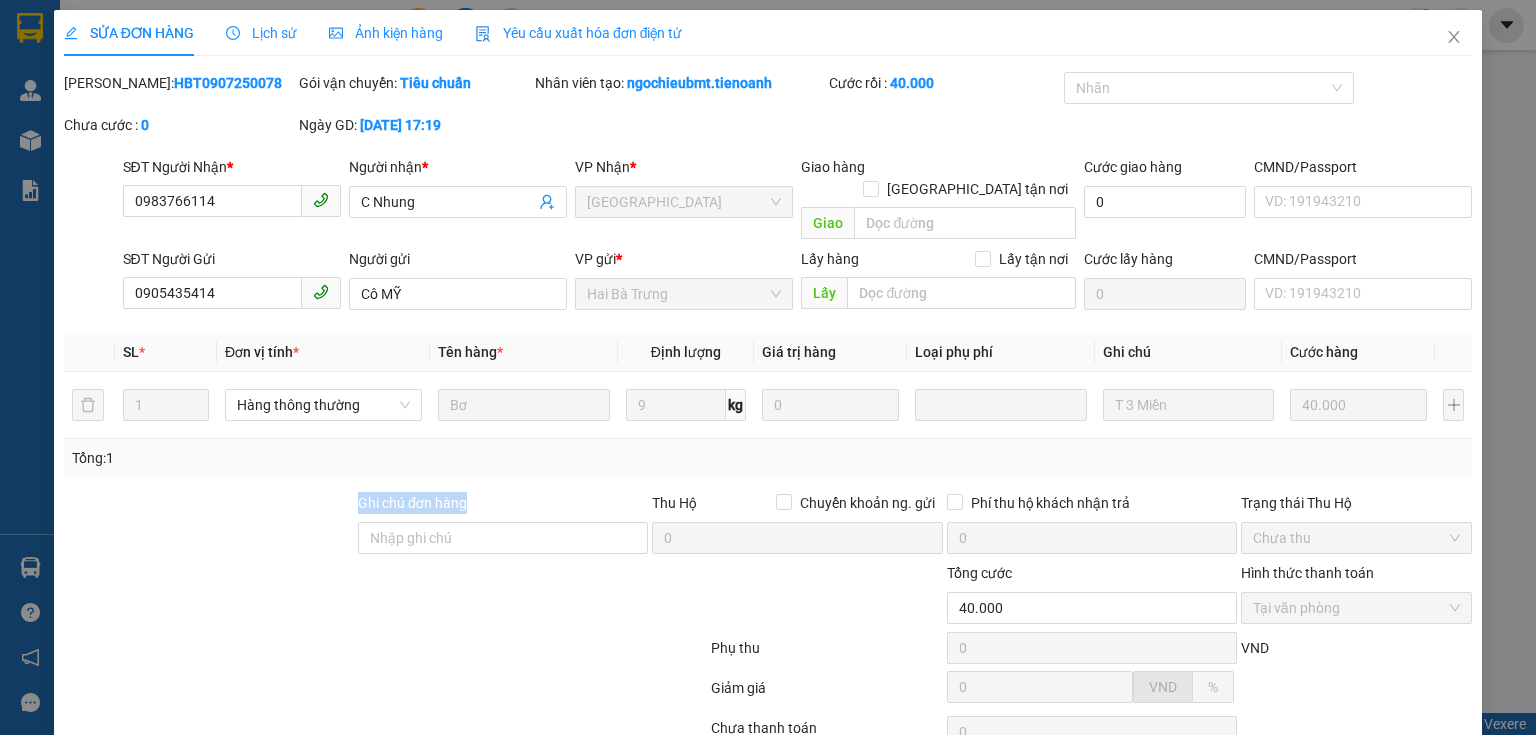 drag, startPoint x: 560, startPoint y: 466, endPoint x: 310, endPoint y: 460, distance: 250.07199 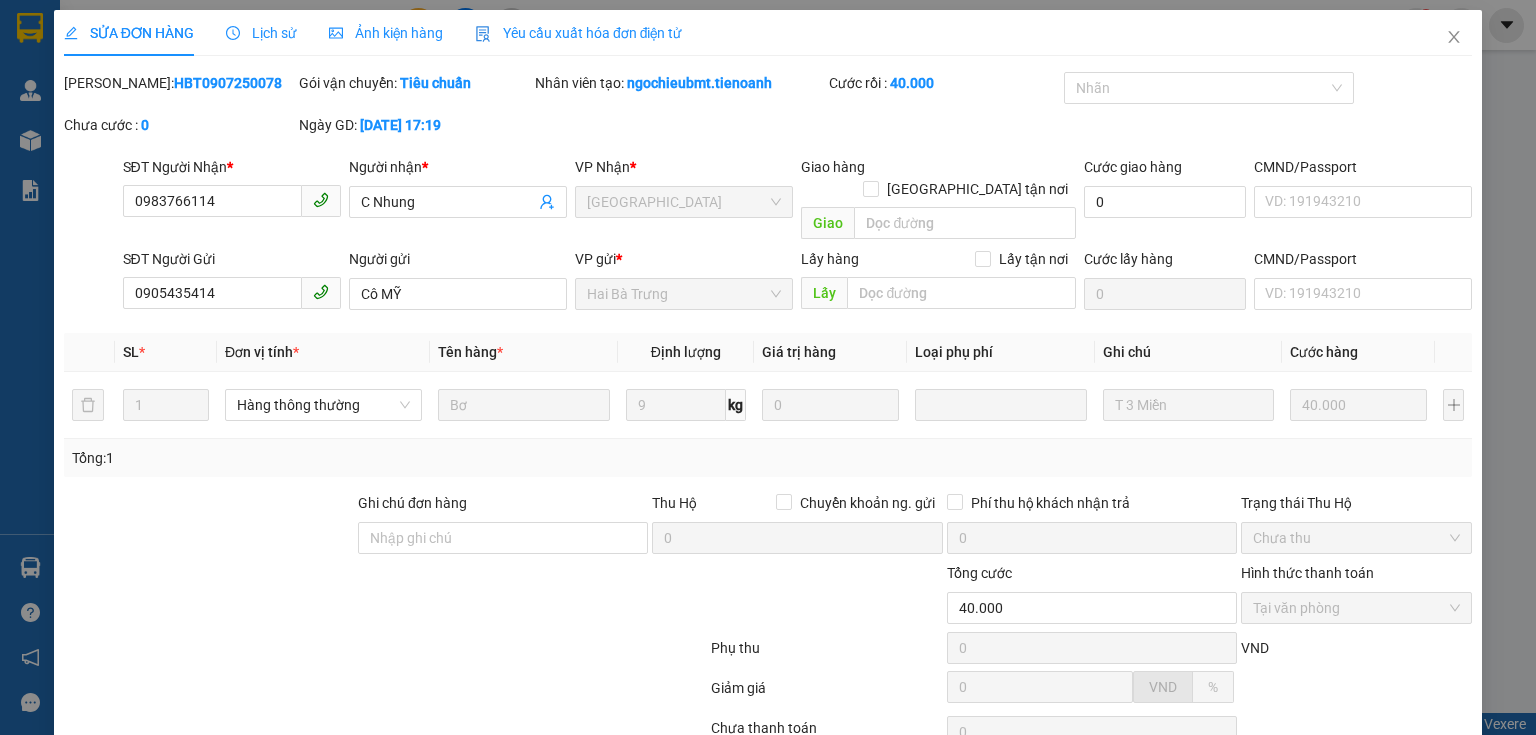 click at bounding box center (268, 597) 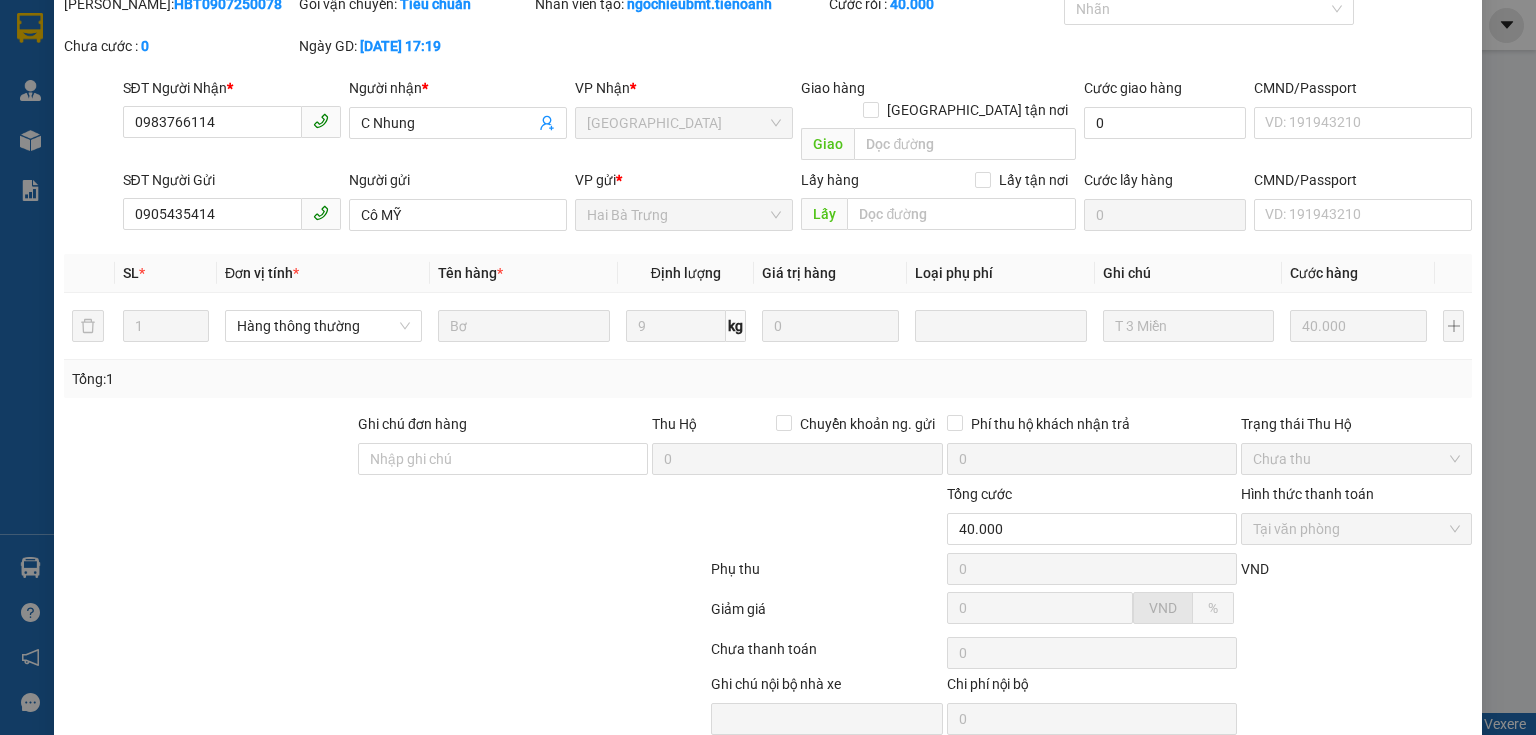 scroll, scrollTop: 141, scrollLeft: 0, axis: vertical 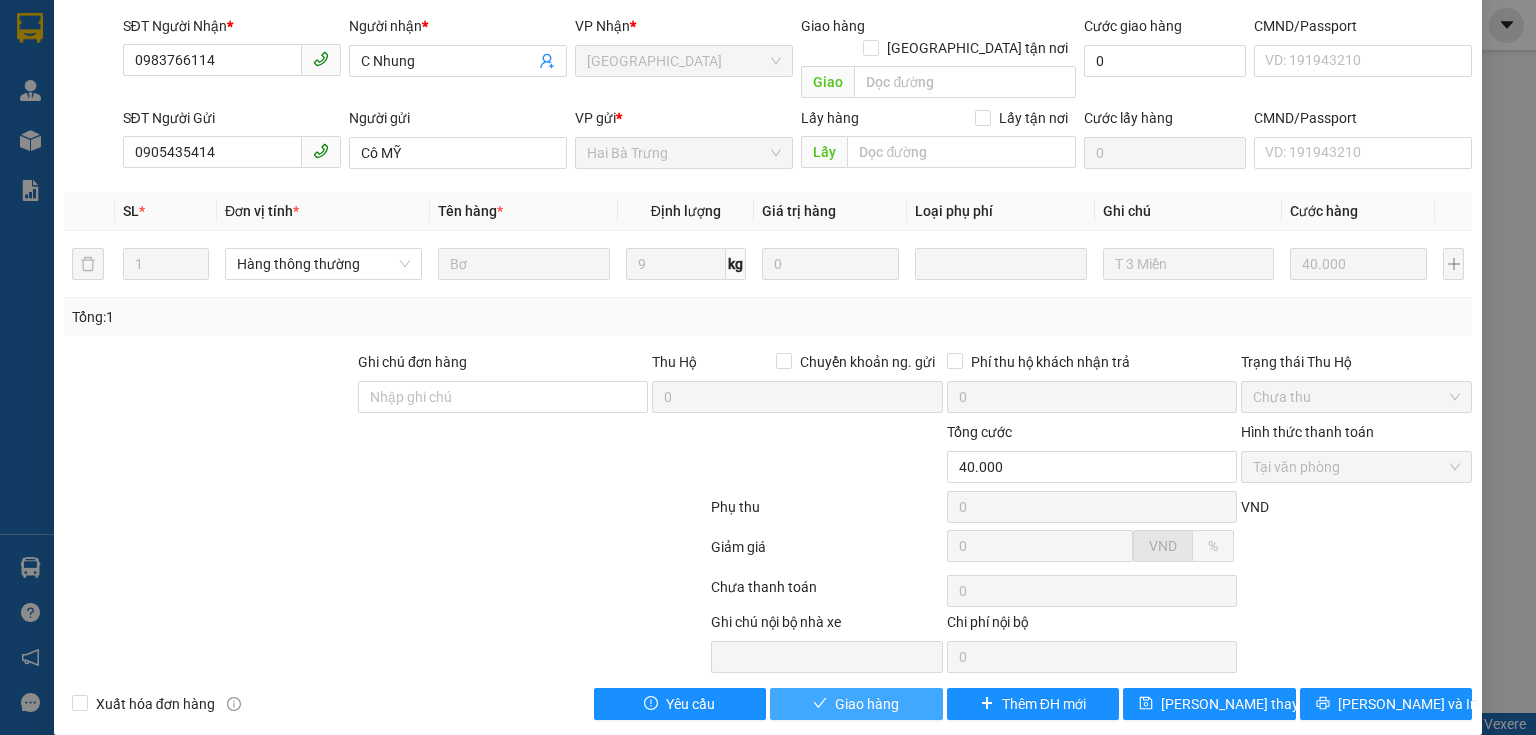 click on "Giao hàng" at bounding box center (867, 704) 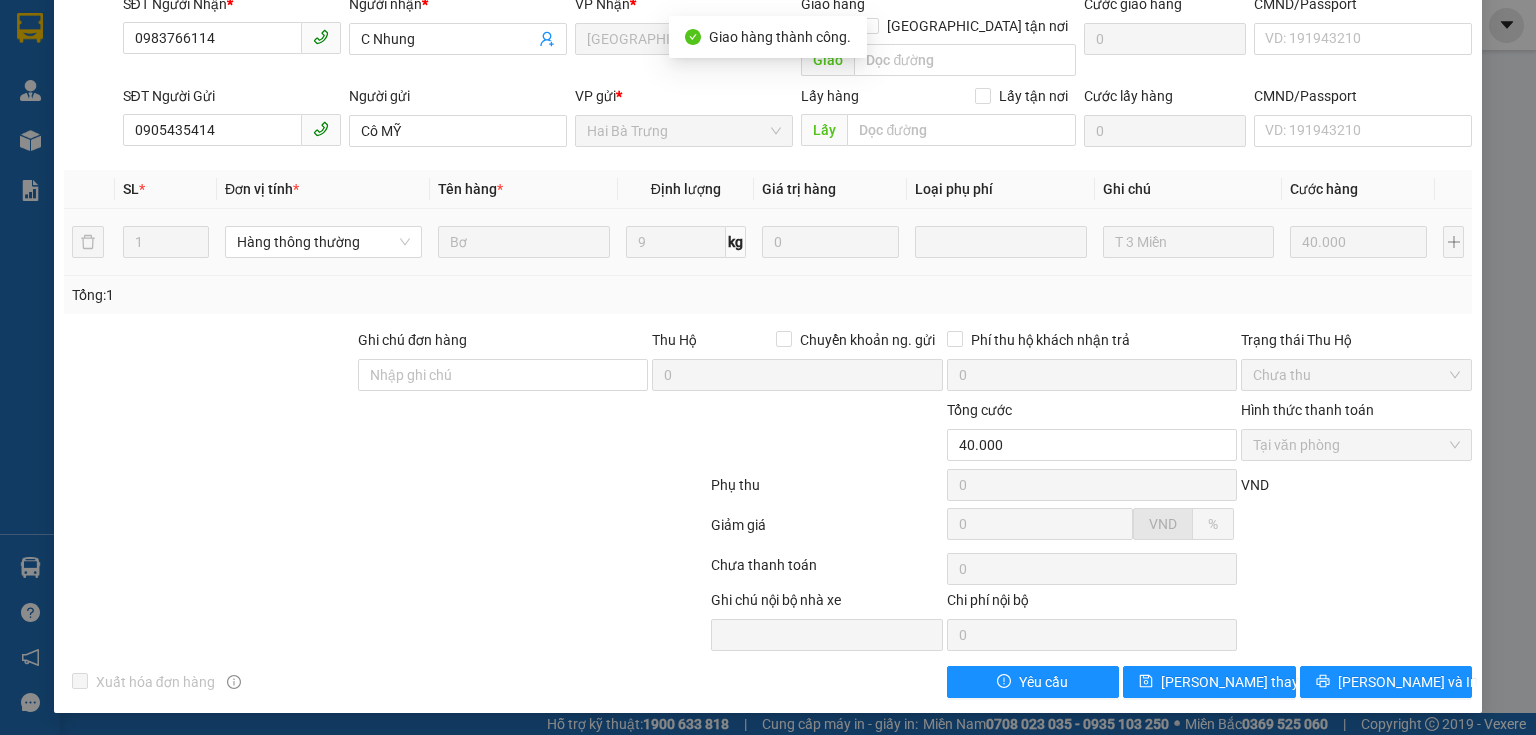 scroll, scrollTop: 0, scrollLeft: 0, axis: both 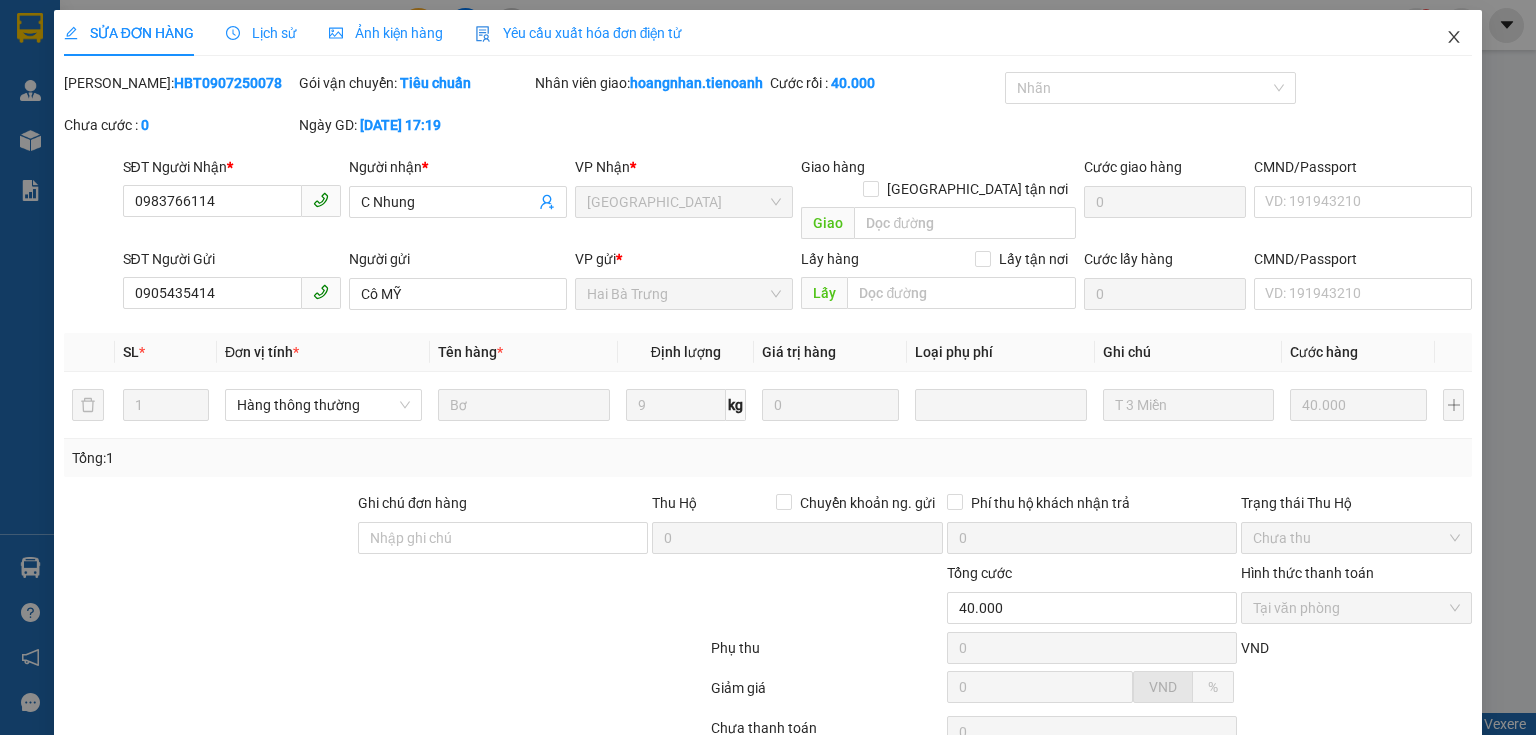 click 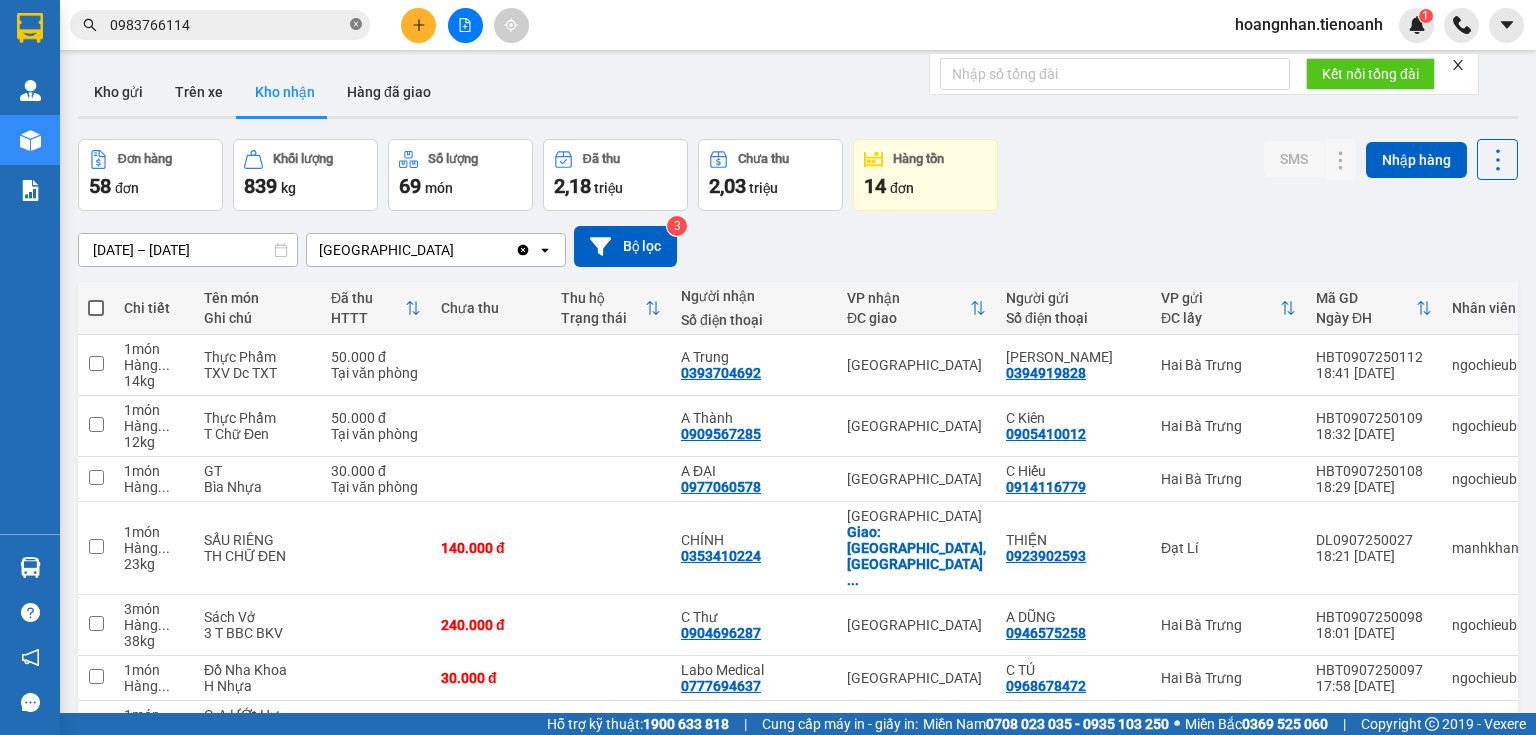 click 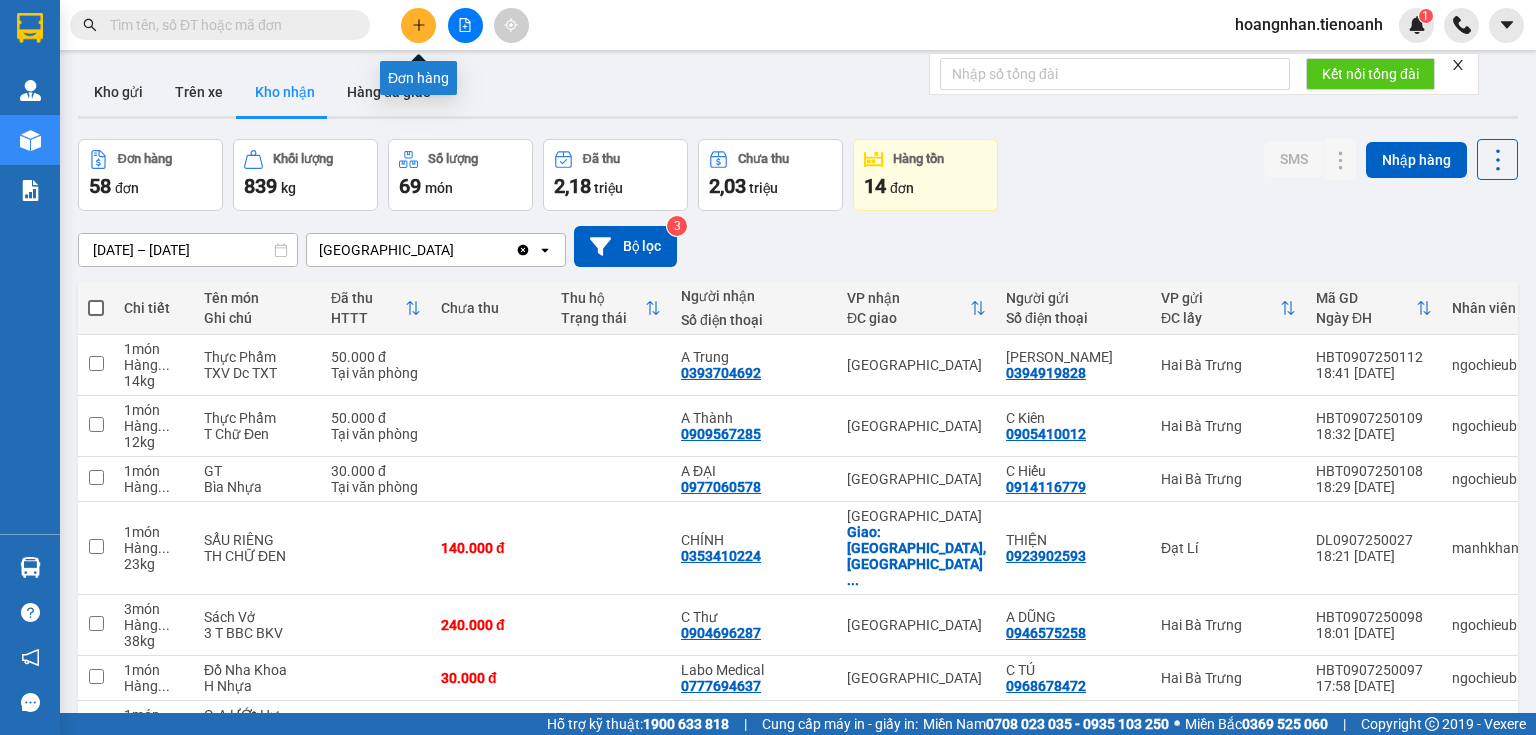 click 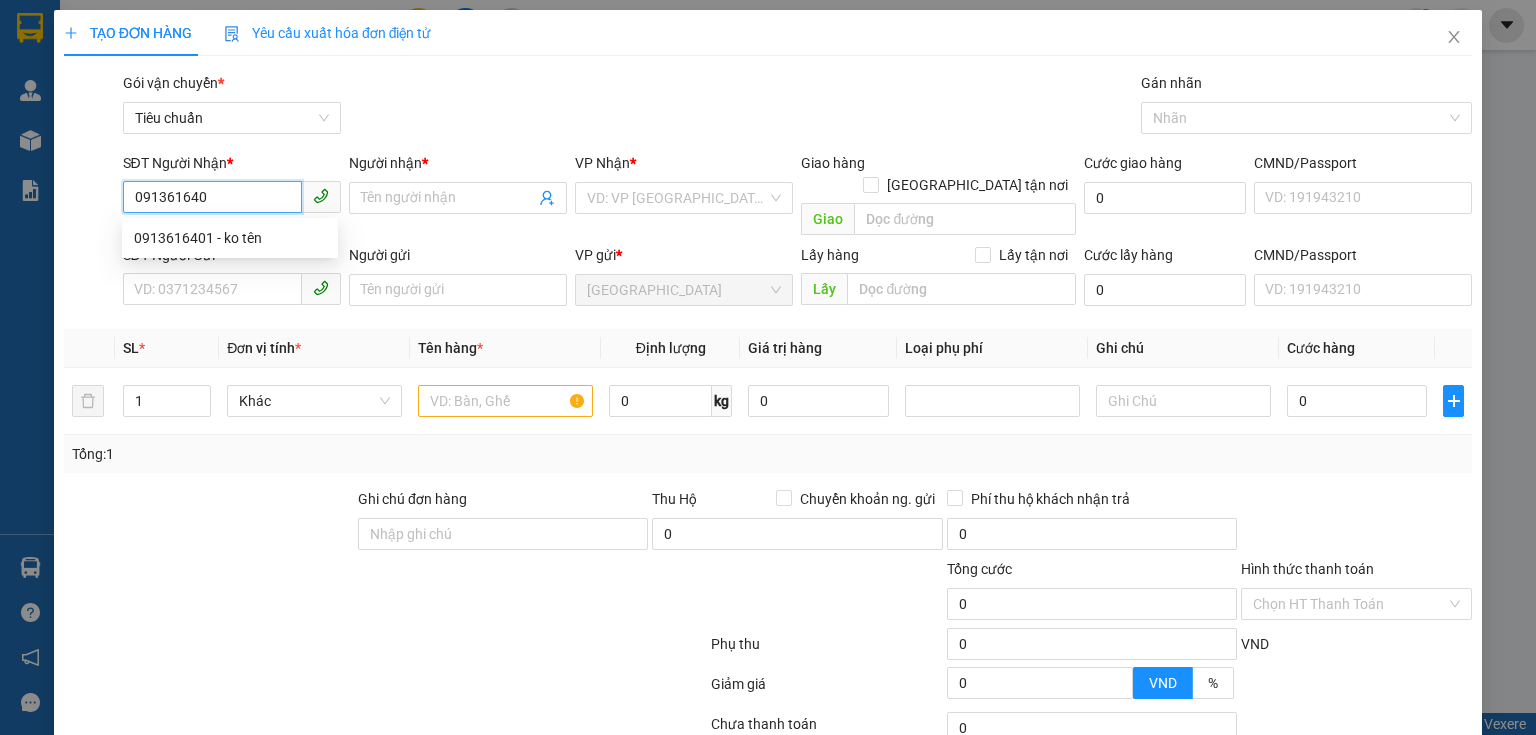 type on "0913616401" 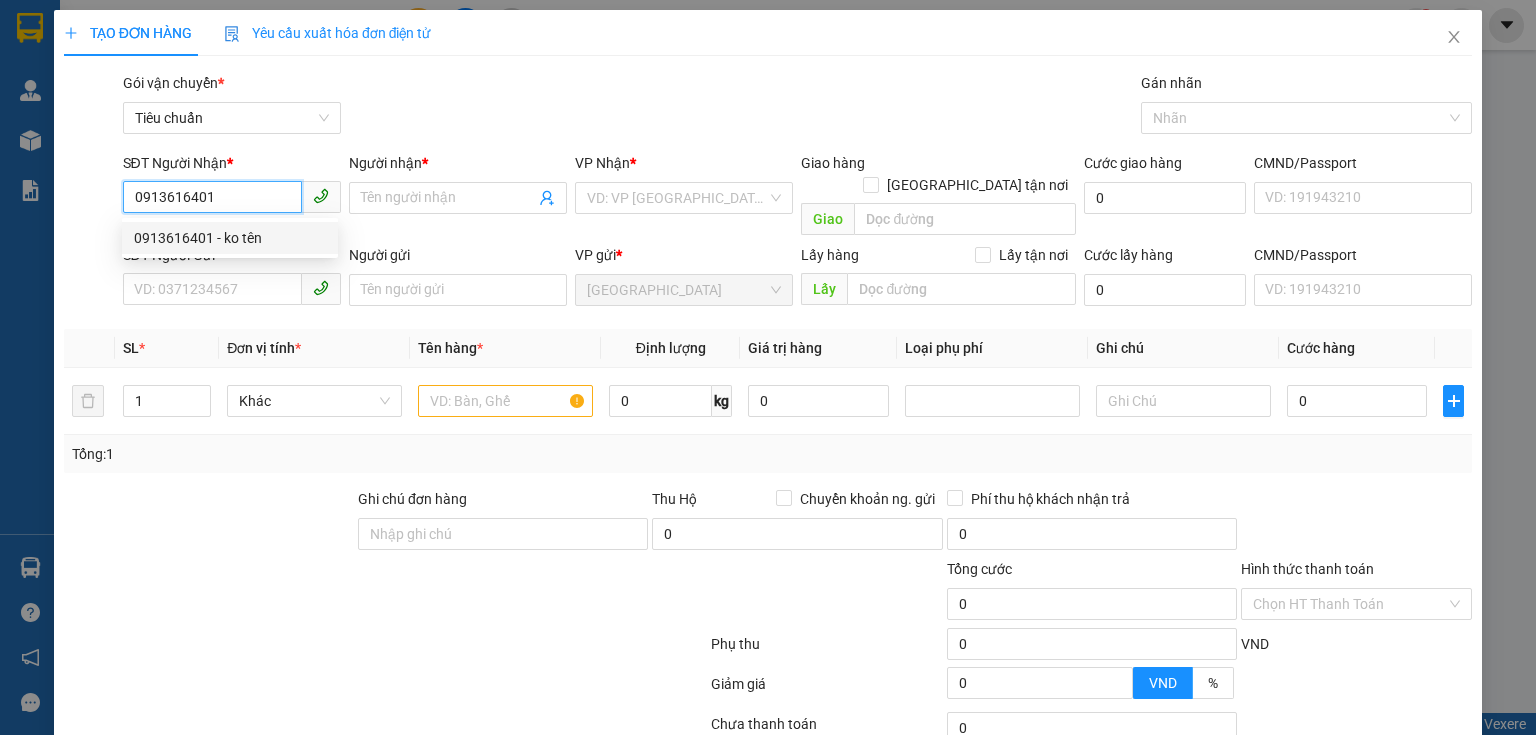 click on "0913616401 - ko tên" at bounding box center (230, 238) 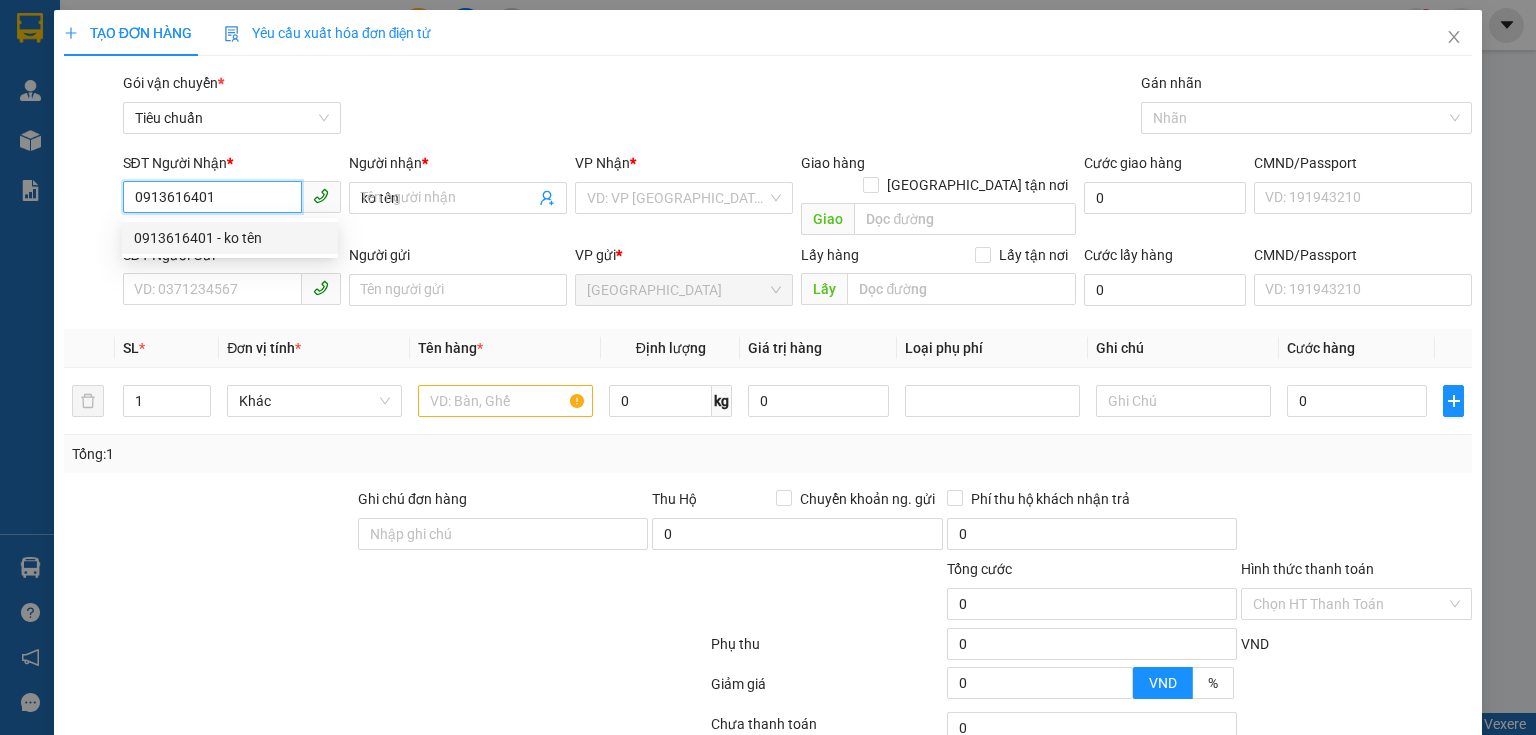 type on "50.000" 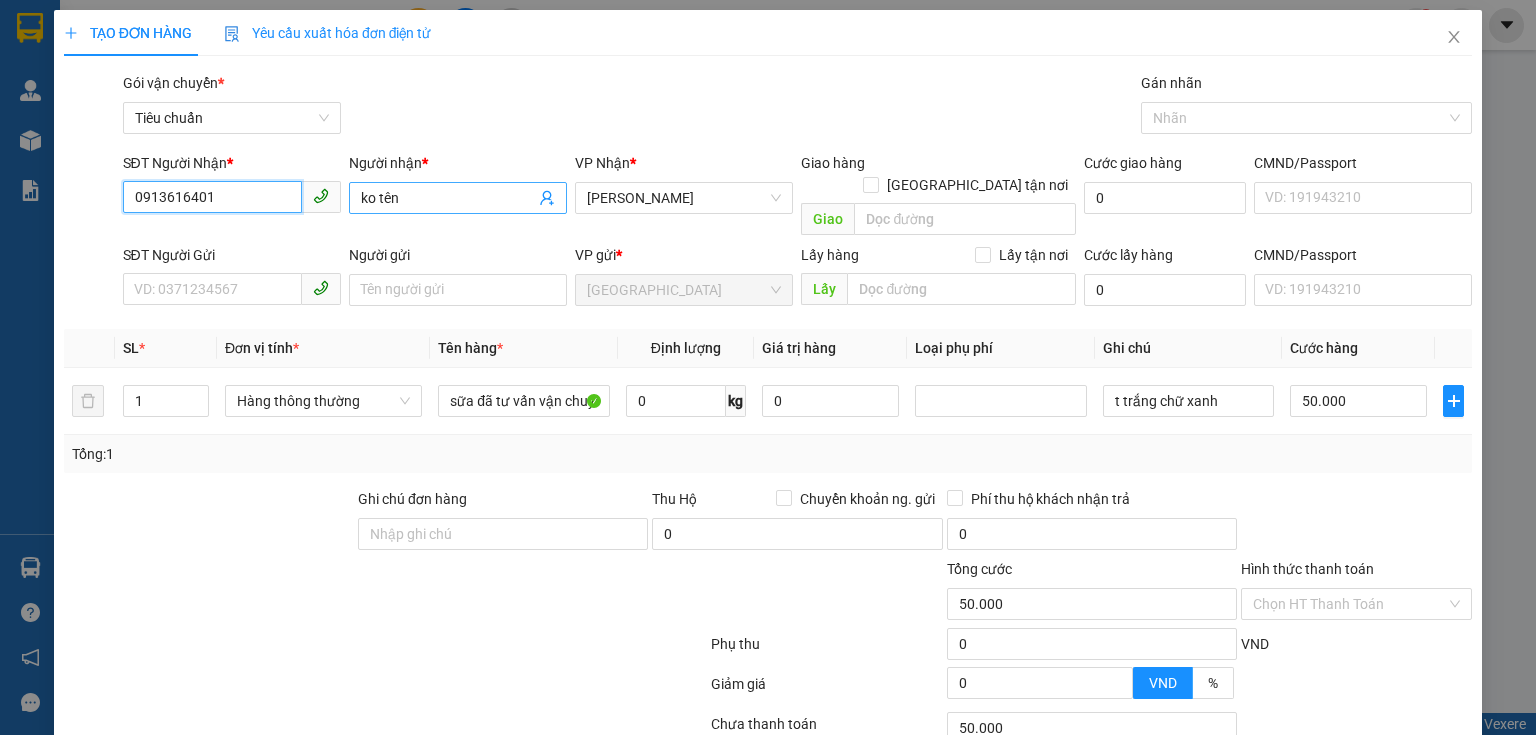 type on "0913616401" 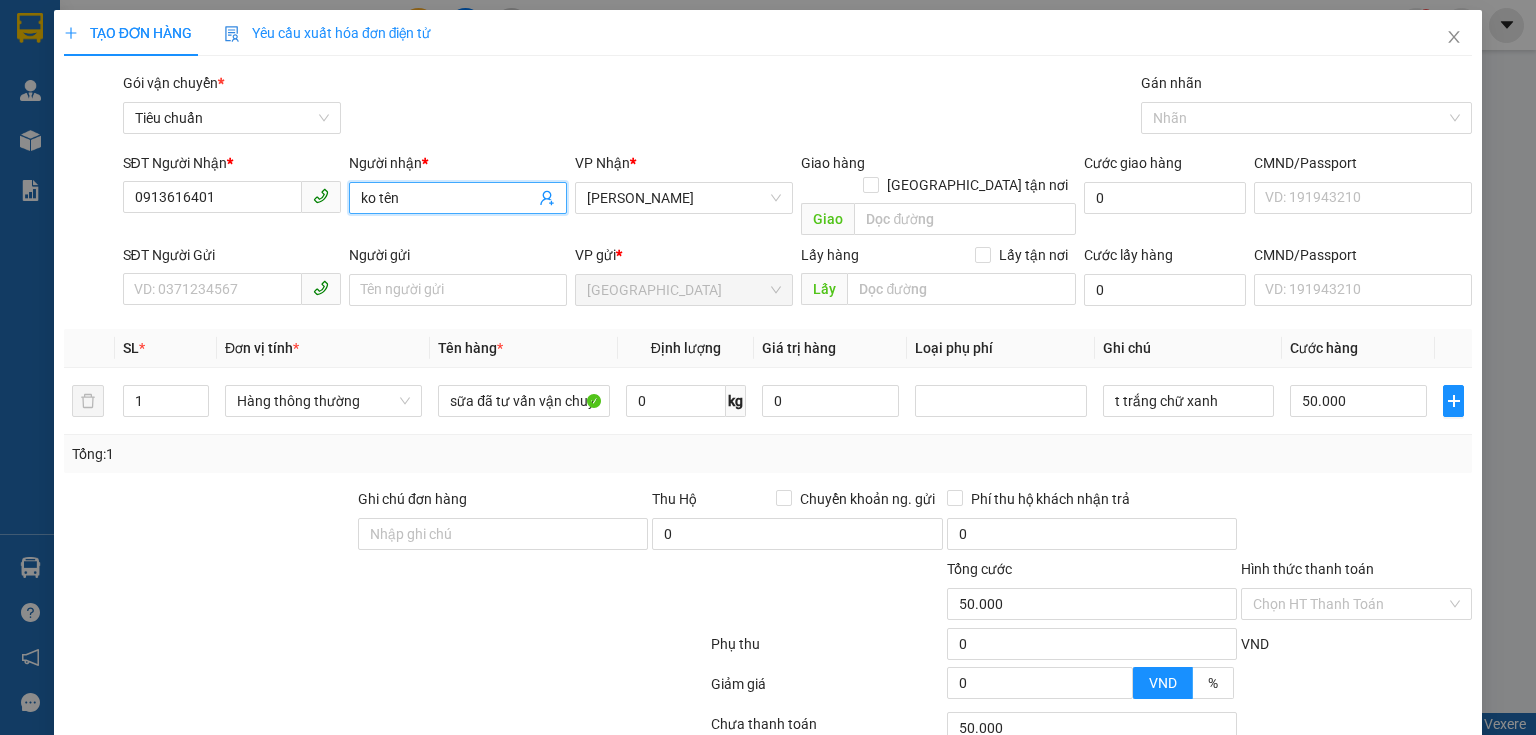 drag, startPoint x: 404, startPoint y: 204, endPoint x: 335, endPoint y: 213, distance: 69.58448 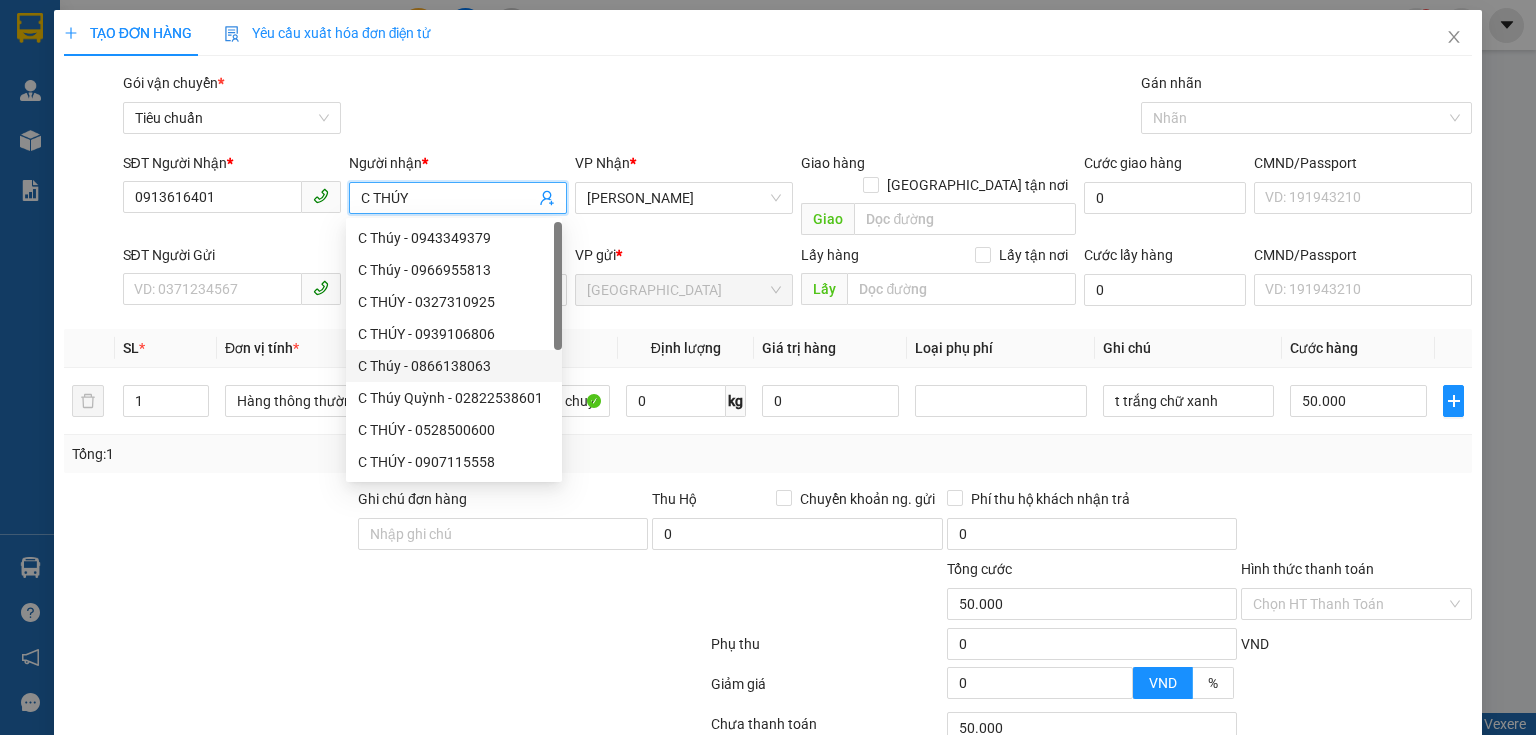 type on "C THÚY" 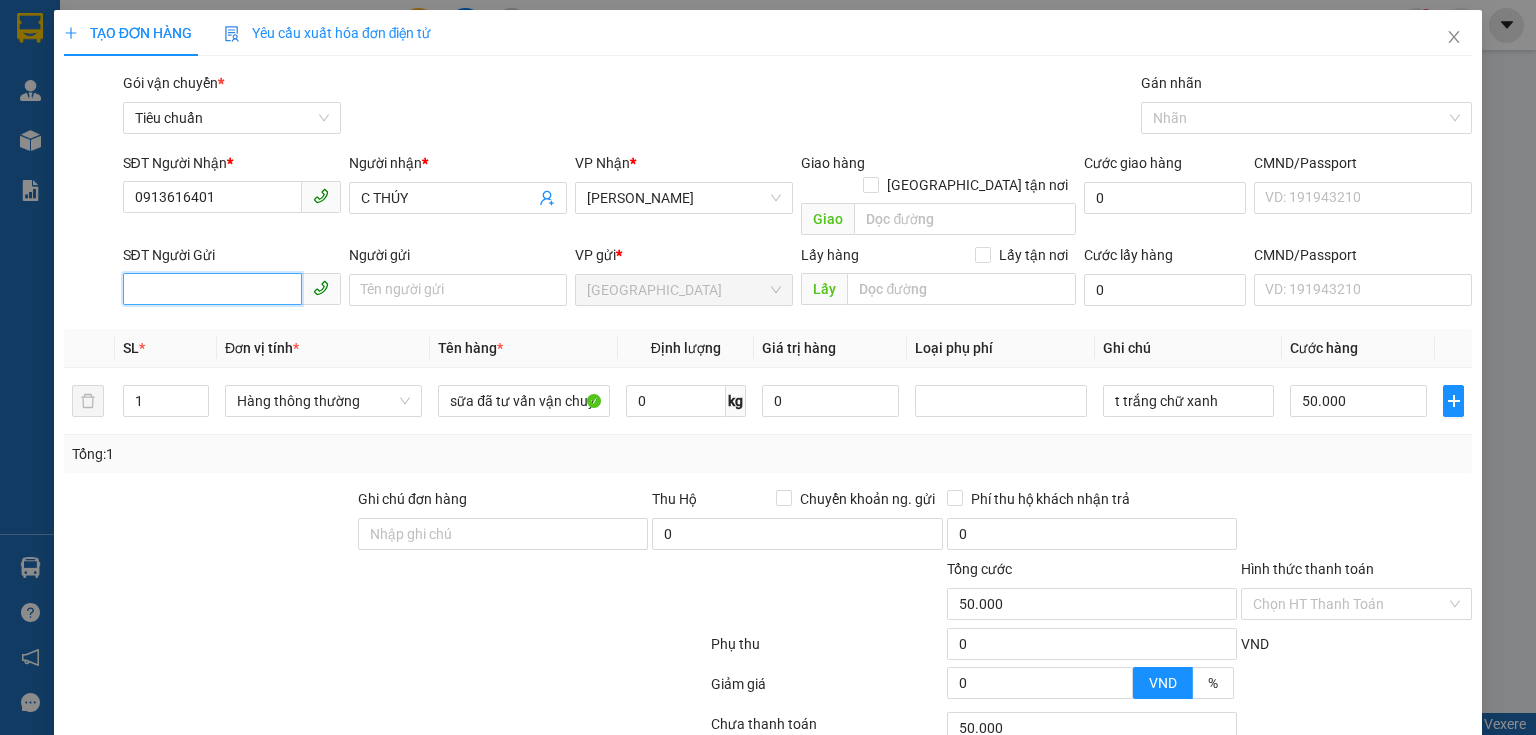 click on "SĐT Người Gửi" at bounding box center (212, 289) 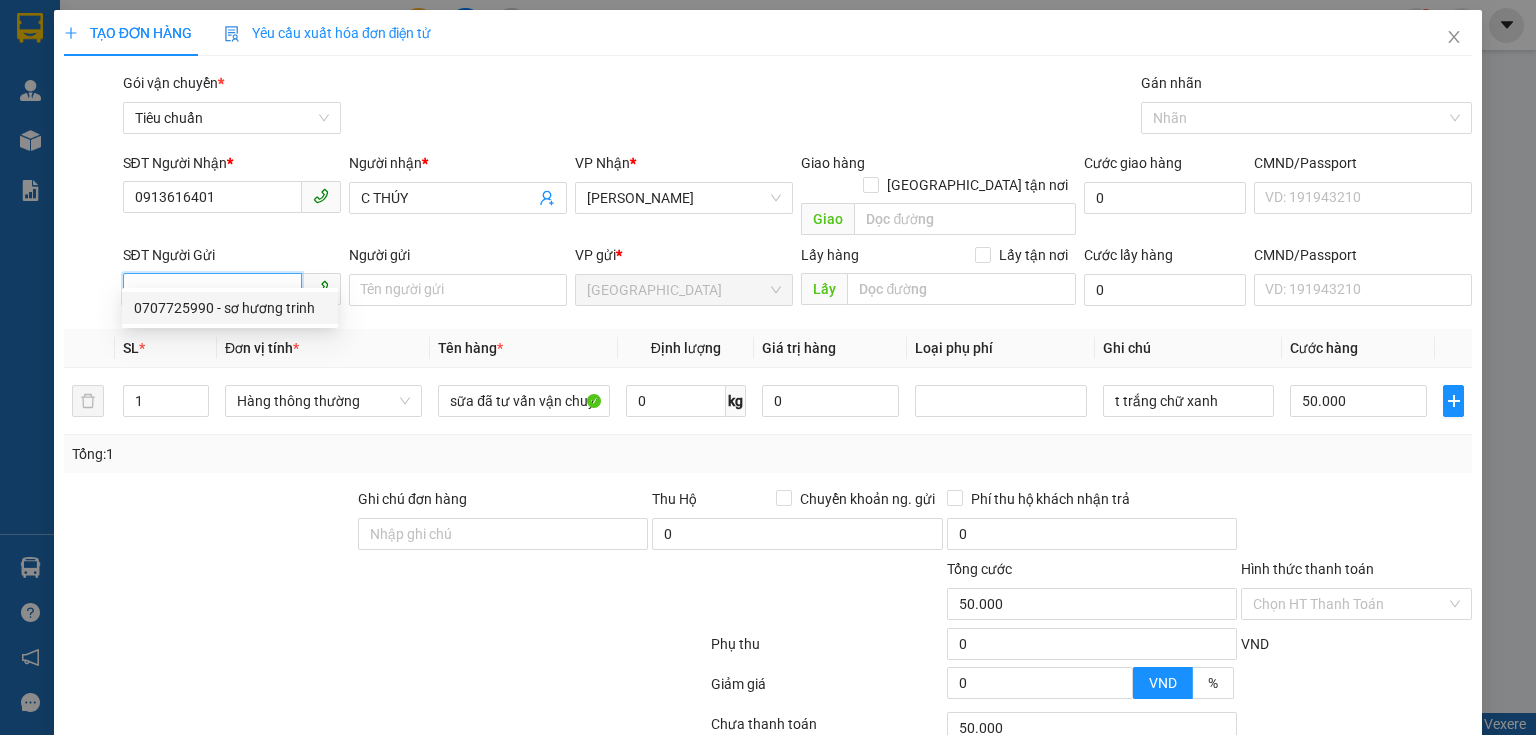 drag, startPoint x: 257, startPoint y: 307, endPoint x: 281, endPoint y: 299, distance: 25.298222 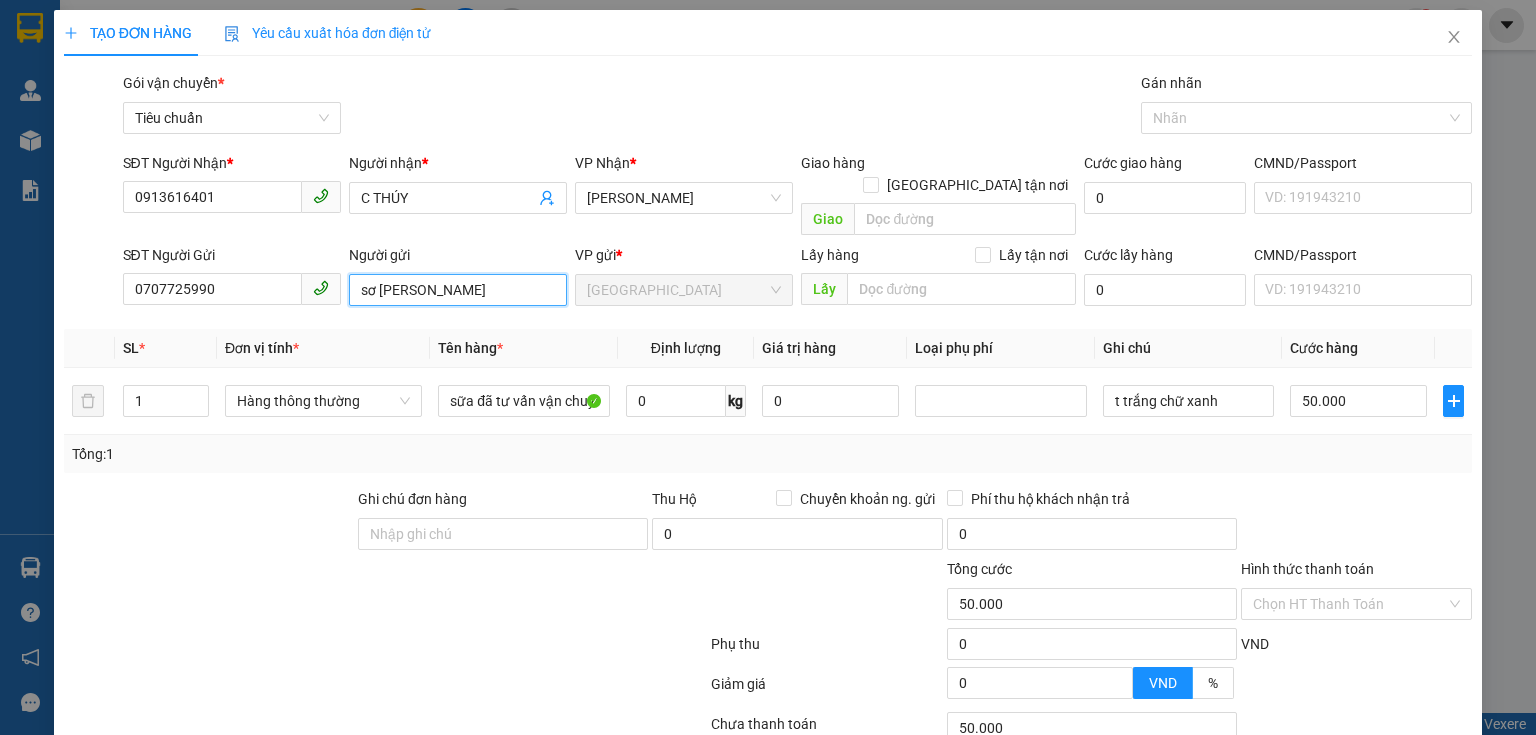 drag, startPoint x: 461, startPoint y: 265, endPoint x: 332, endPoint y: 289, distance: 131.21356 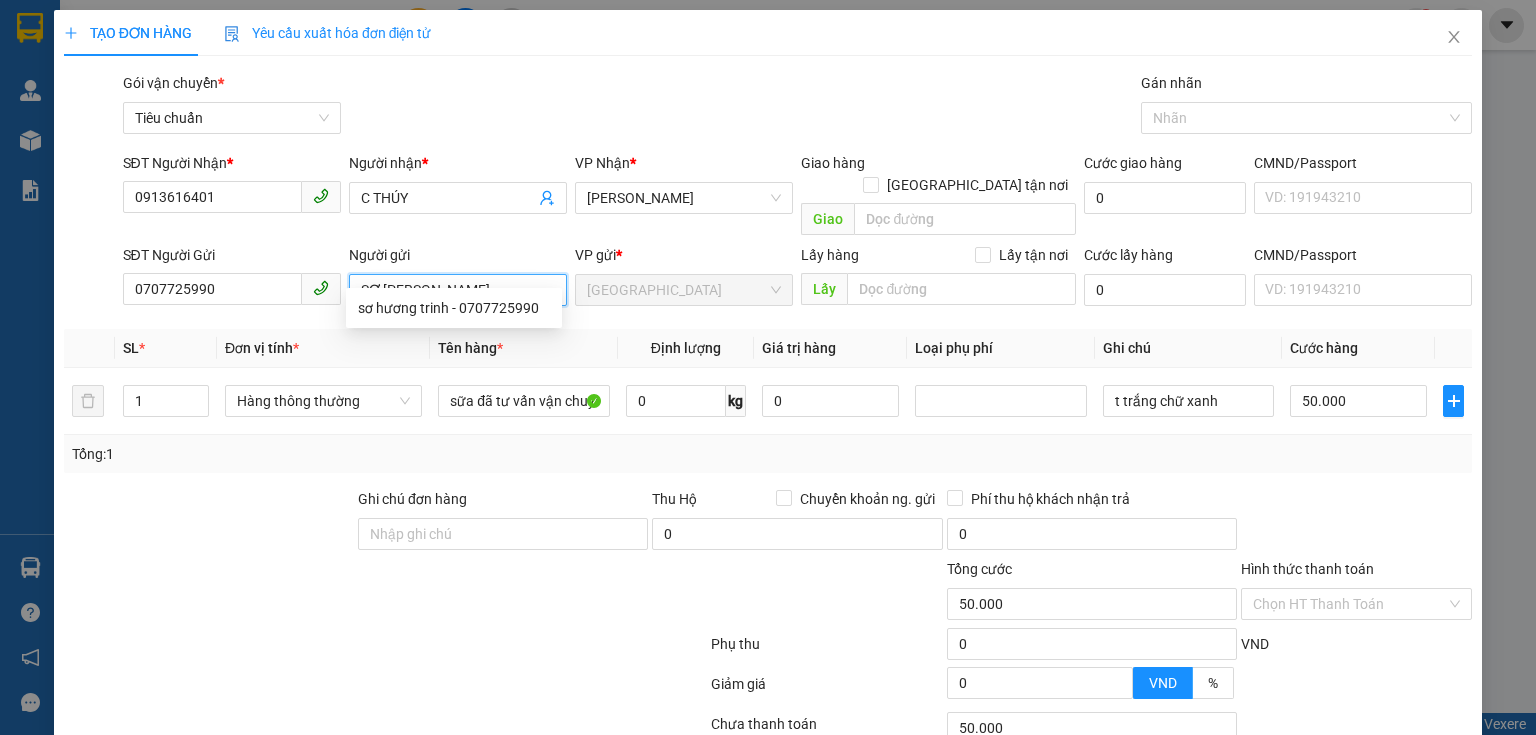 type on "SƠ HƯƠNG TRINH" 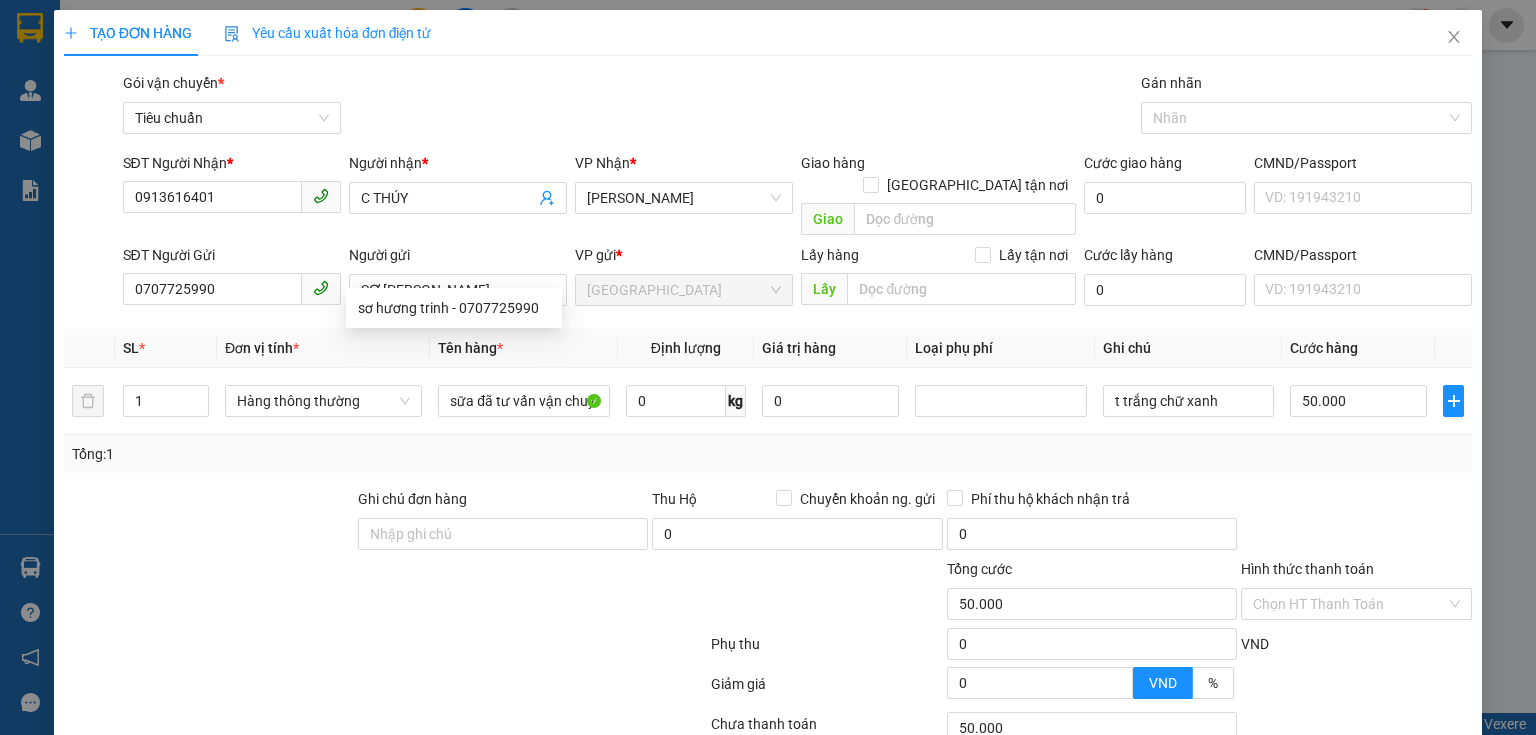 click at bounding box center (209, 523) 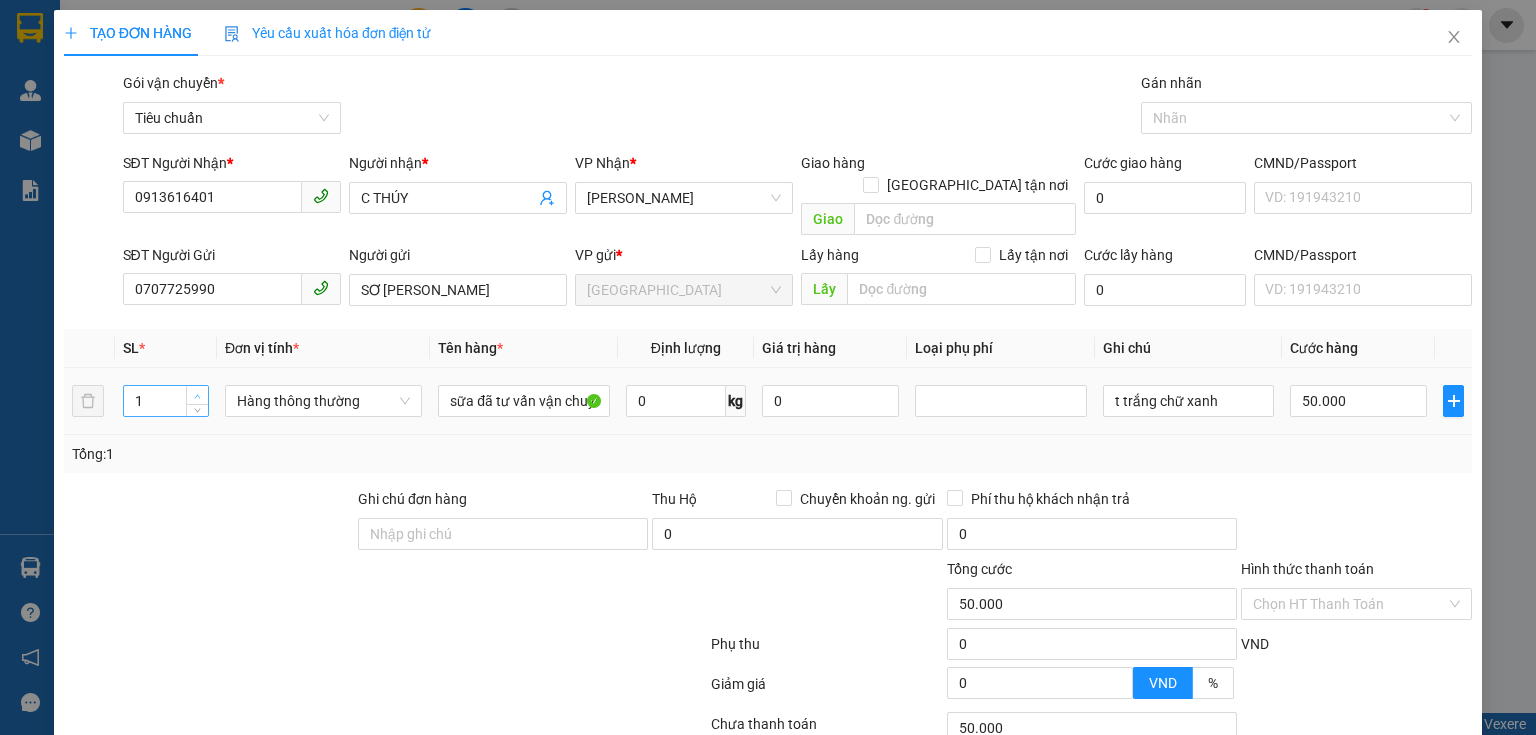 type on "2" 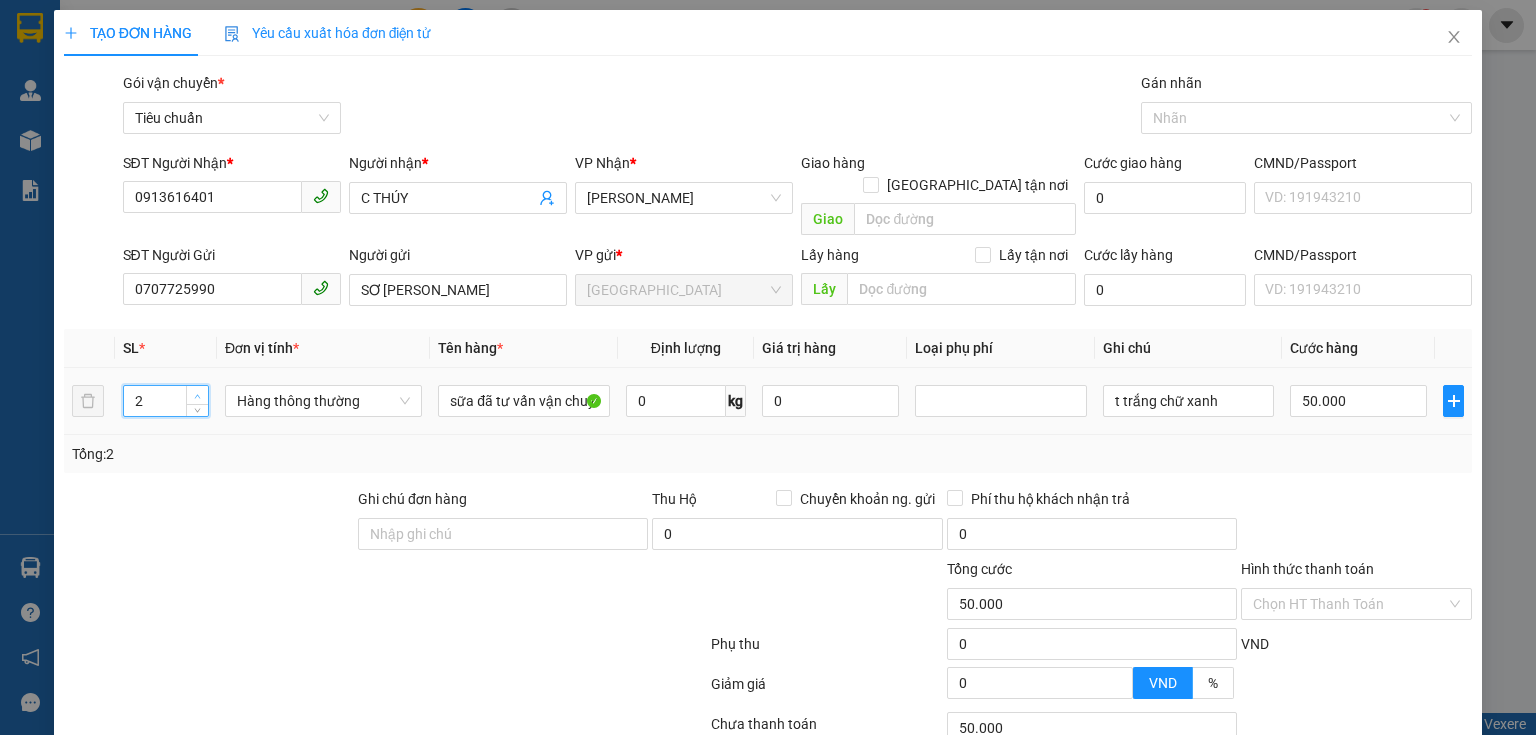 click 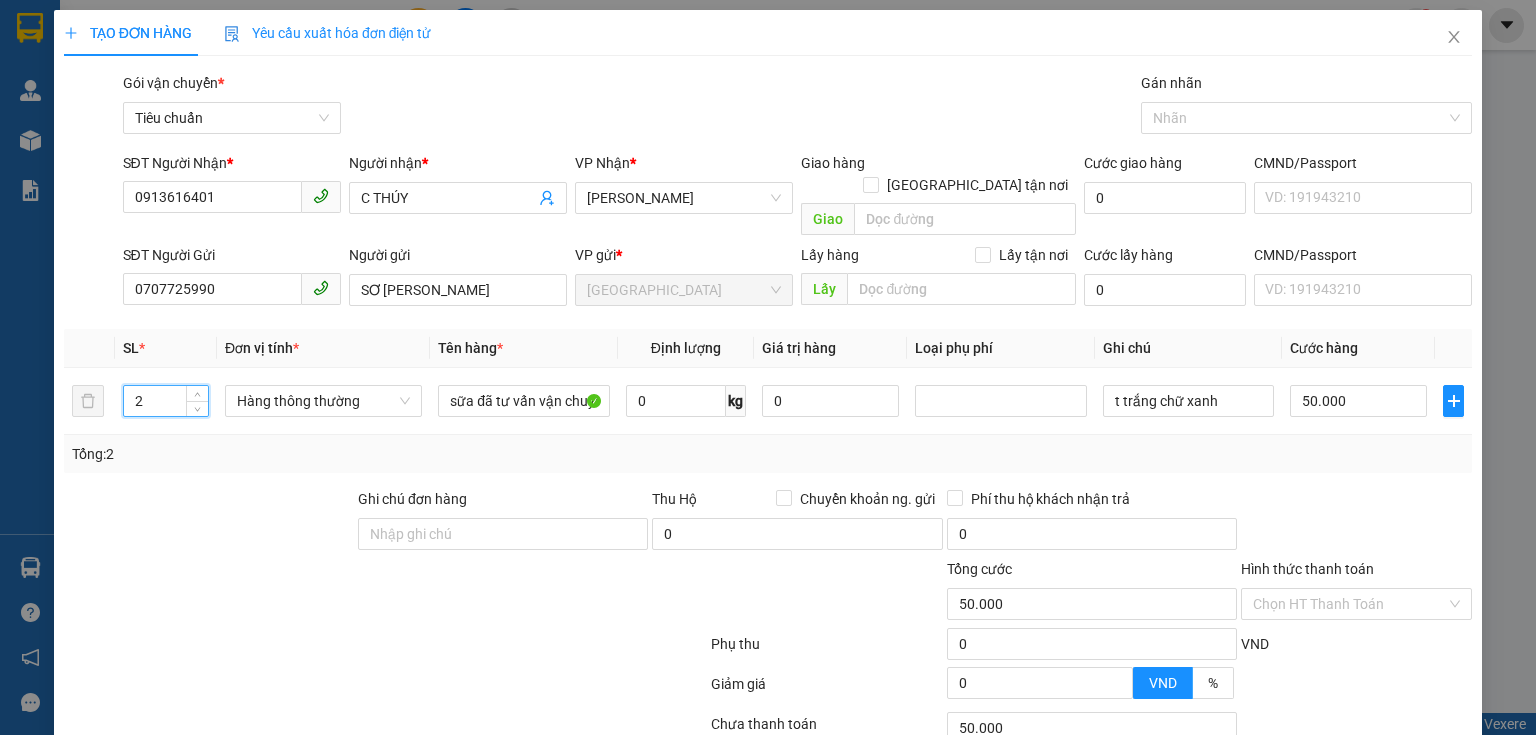 click on "Transit Pickup Surcharge Ids Transit Deliver Surcharge Ids Transit Deliver Surcharge Transit Deliver Surcharge Gói vận chuyển  * Tiêu chuẩn Gán nhãn   Nhãn SĐT Người Nhận  * 0913616401 Người nhận  * C THÚY VP Nhận  * Cư Kuin Giao hàng Giao tận nơi Giao Cước giao hàng 0 CMND/Passport VD: 191943210 SĐT Người Gửi 0707725990 Người gửi SƠ HƯƠNG TRINH VP gửi  * Thủ Đức Lấy hàng Lấy tận nơi Lấy Cước lấy hàng 0 CMND/Passport VD: 191943210 SL  * Đơn vị tính  * Tên hàng  * Định lượng Giá trị hàng Loại phụ phí Ghi chú Cước hàng                     2 Hàng thông thường sữa đã tư vấn vận chuyển 0 kg 0   t trắng chữ xanh 50.000 Tổng:  2 Ghi chú đơn hàng Thu Hộ Chuyển khoản ng. gửi 0 Phí thu hộ khách nhận trả 0 Tổng cước 50.000 Hình thức thanh toán Chọn HT Thanh Toán Phụ thu 0 VND Giảm giá 0 VND % Discount 0 Số tiền thu trước 0 Chưa thanh toán 0" at bounding box center (768, 464) 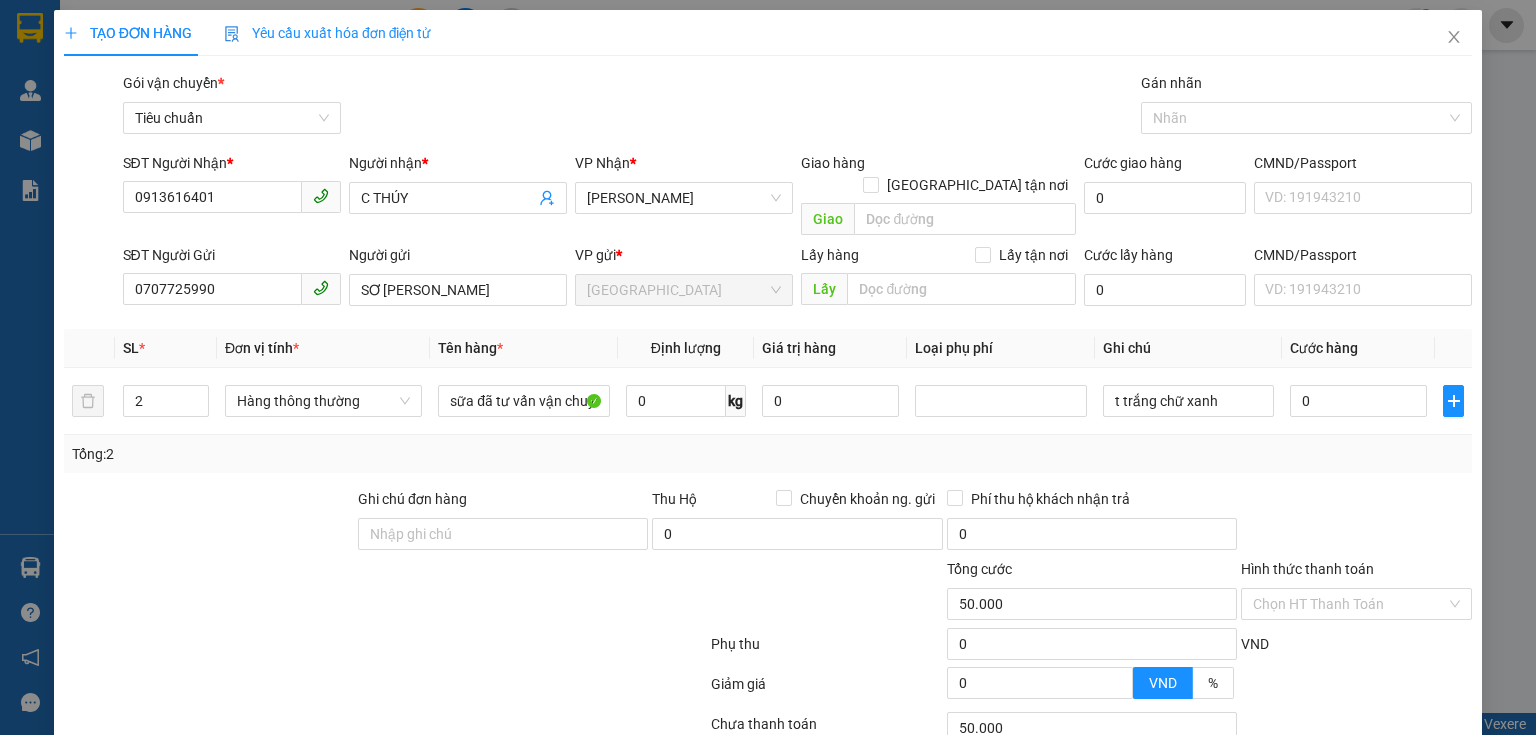 type on "0" 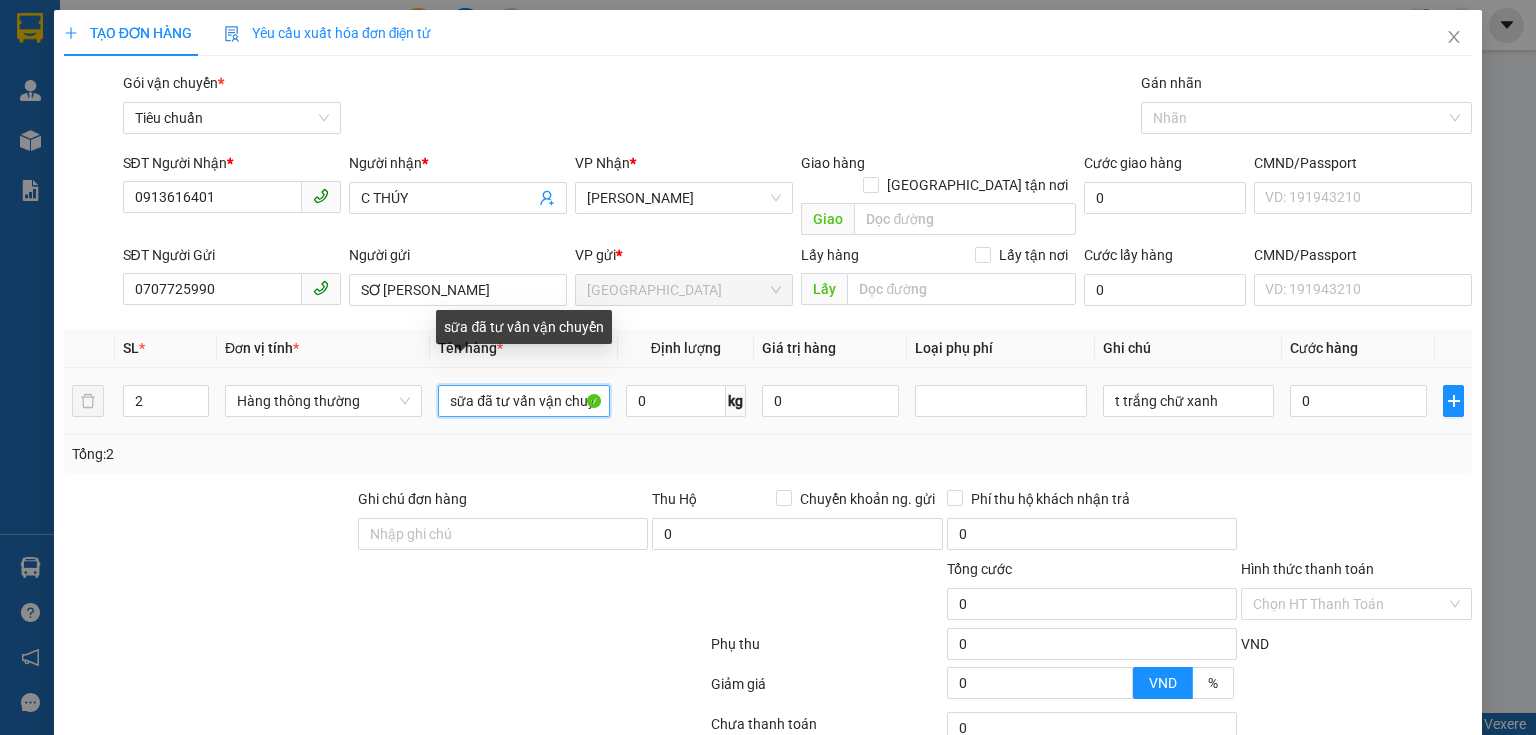 click on "sữa đã tư vấn vận chuyển" at bounding box center [523, 401] 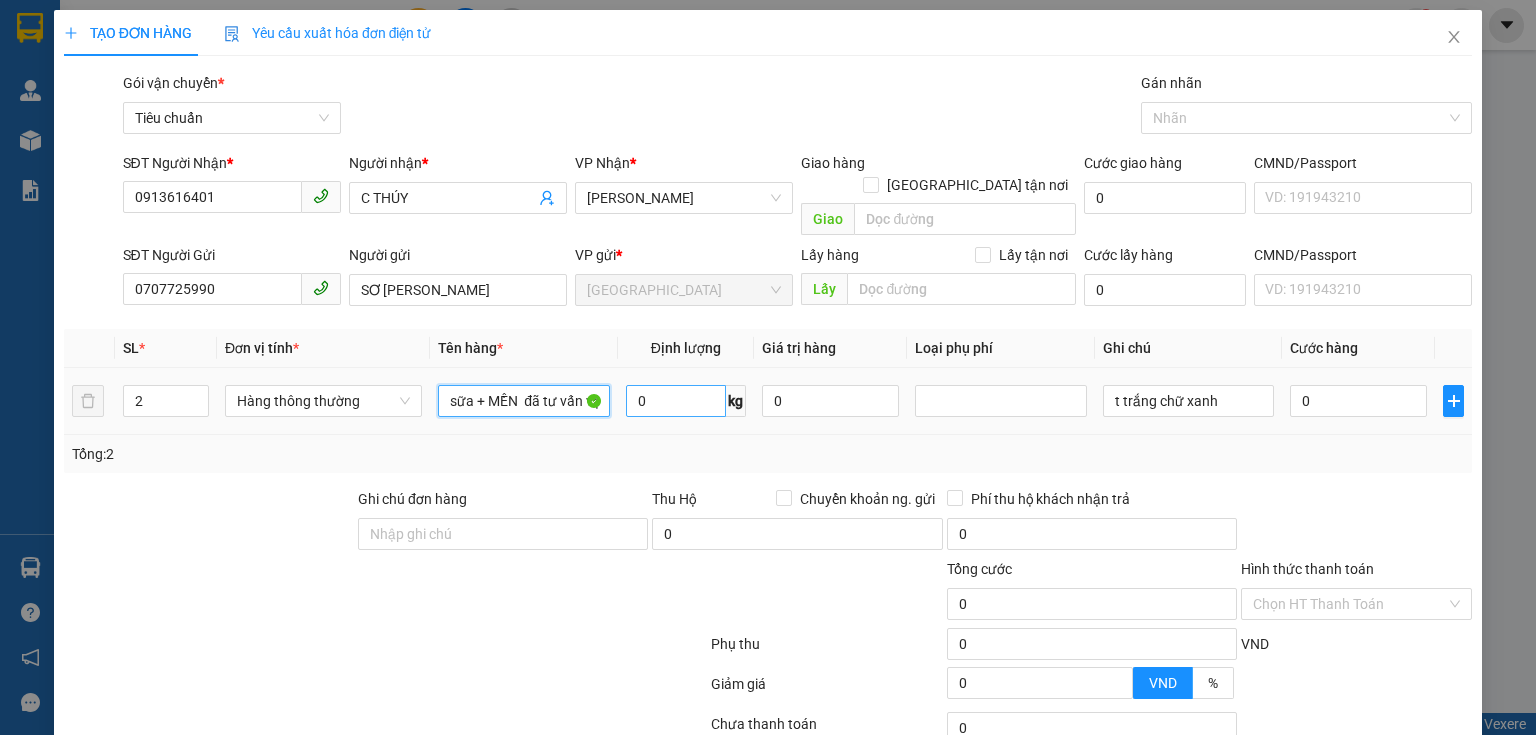 type on "sữa + MỀN  đã tư vấn vận chuyển" 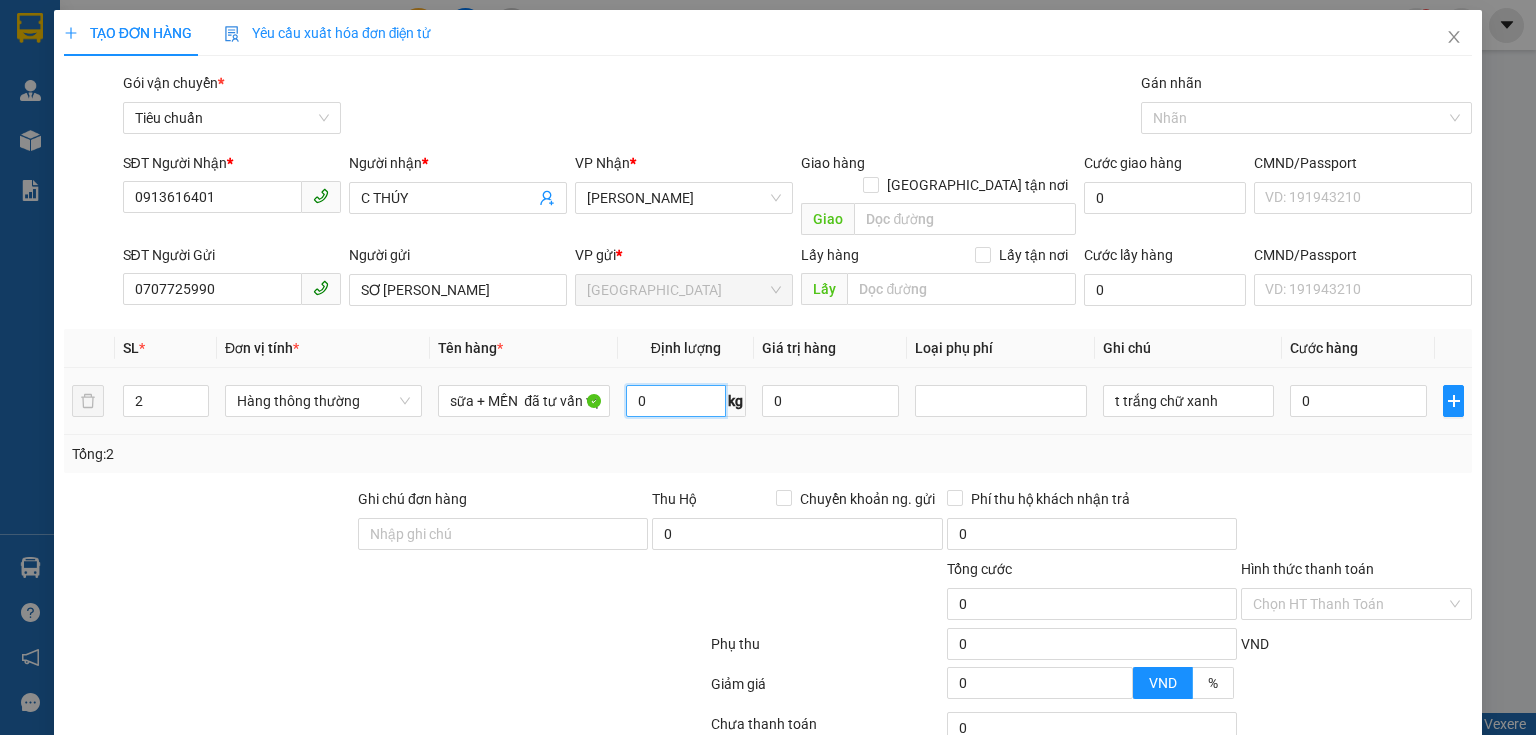 click on "0" at bounding box center (676, 401) 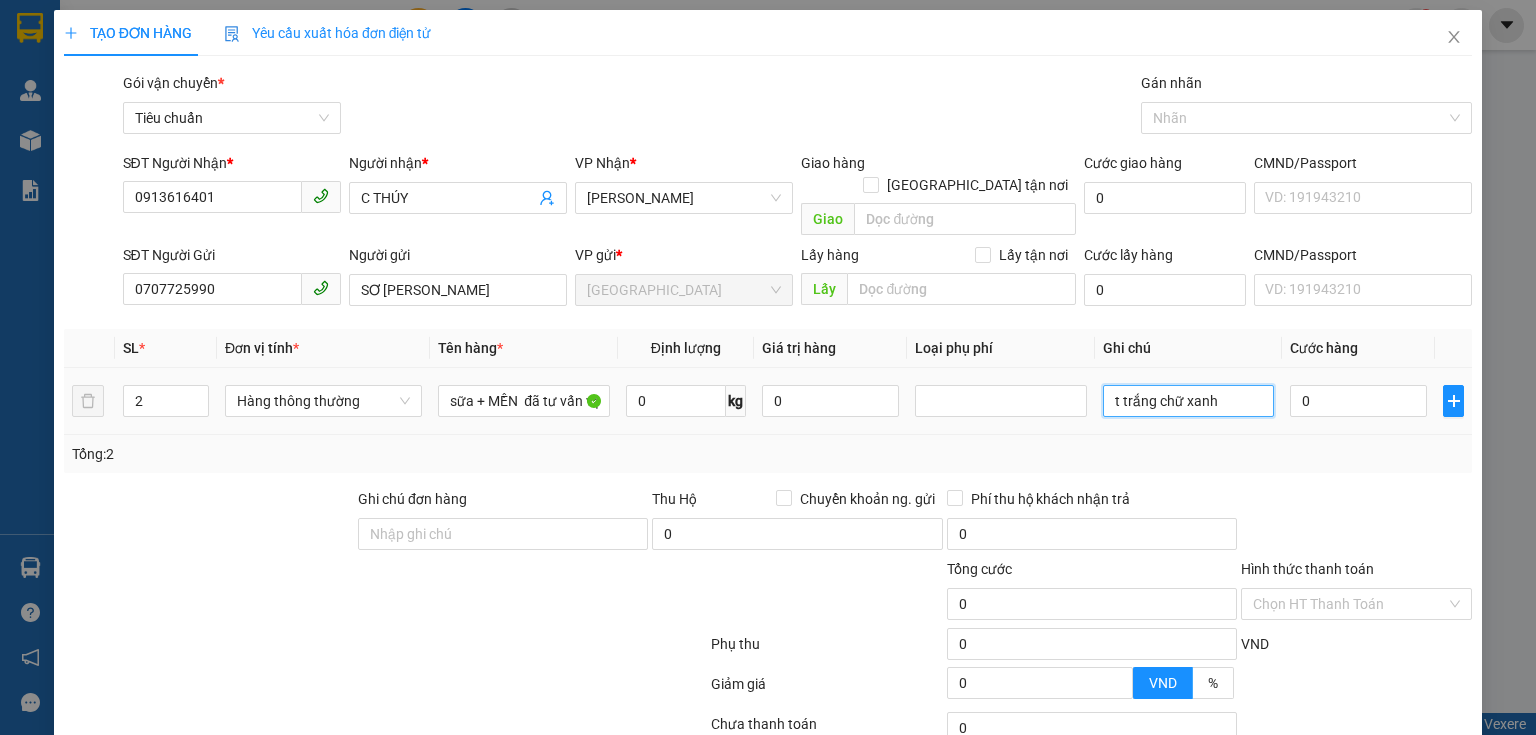 click on "t trắng chữ xanh" at bounding box center (1188, 401) 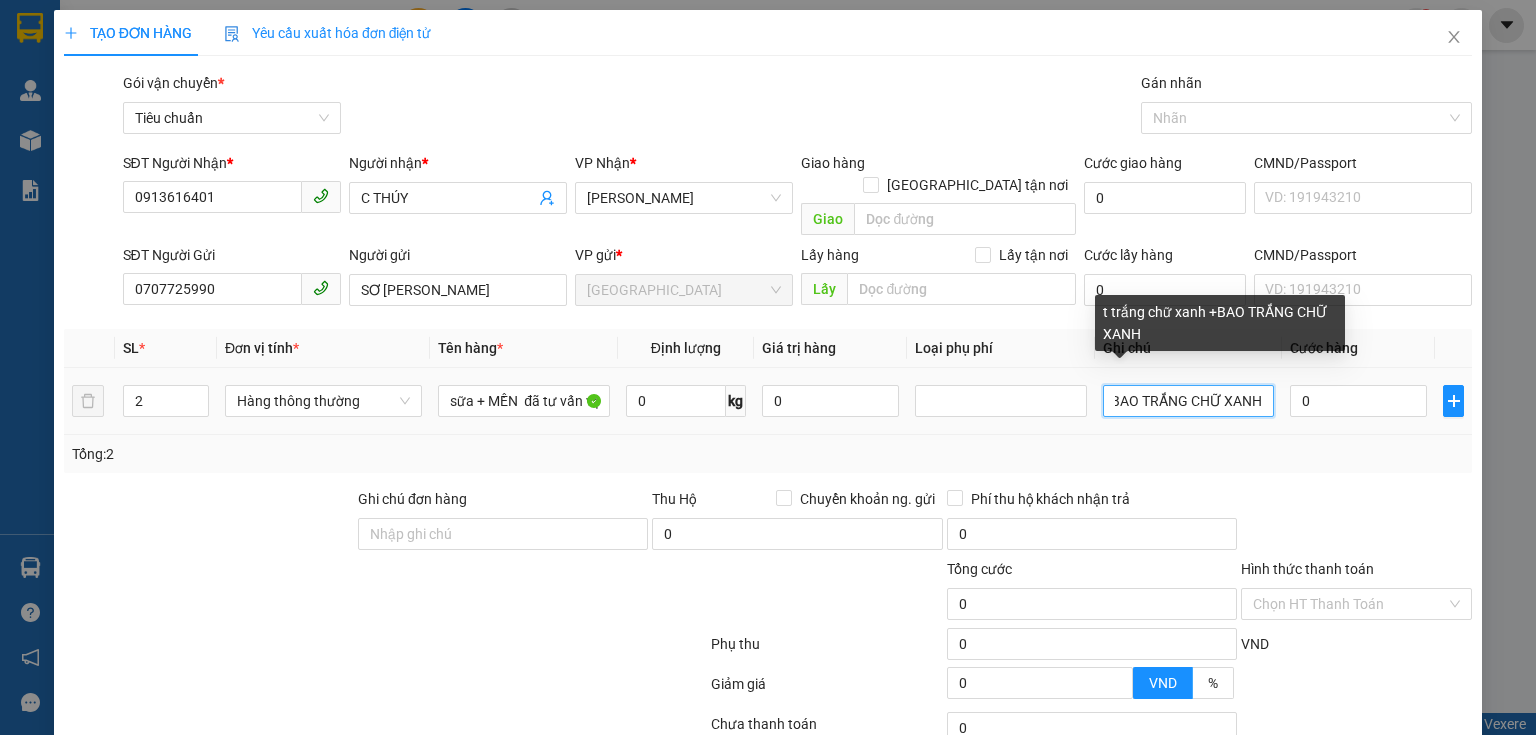 scroll, scrollTop: 0, scrollLeft: 121, axis: horizontal 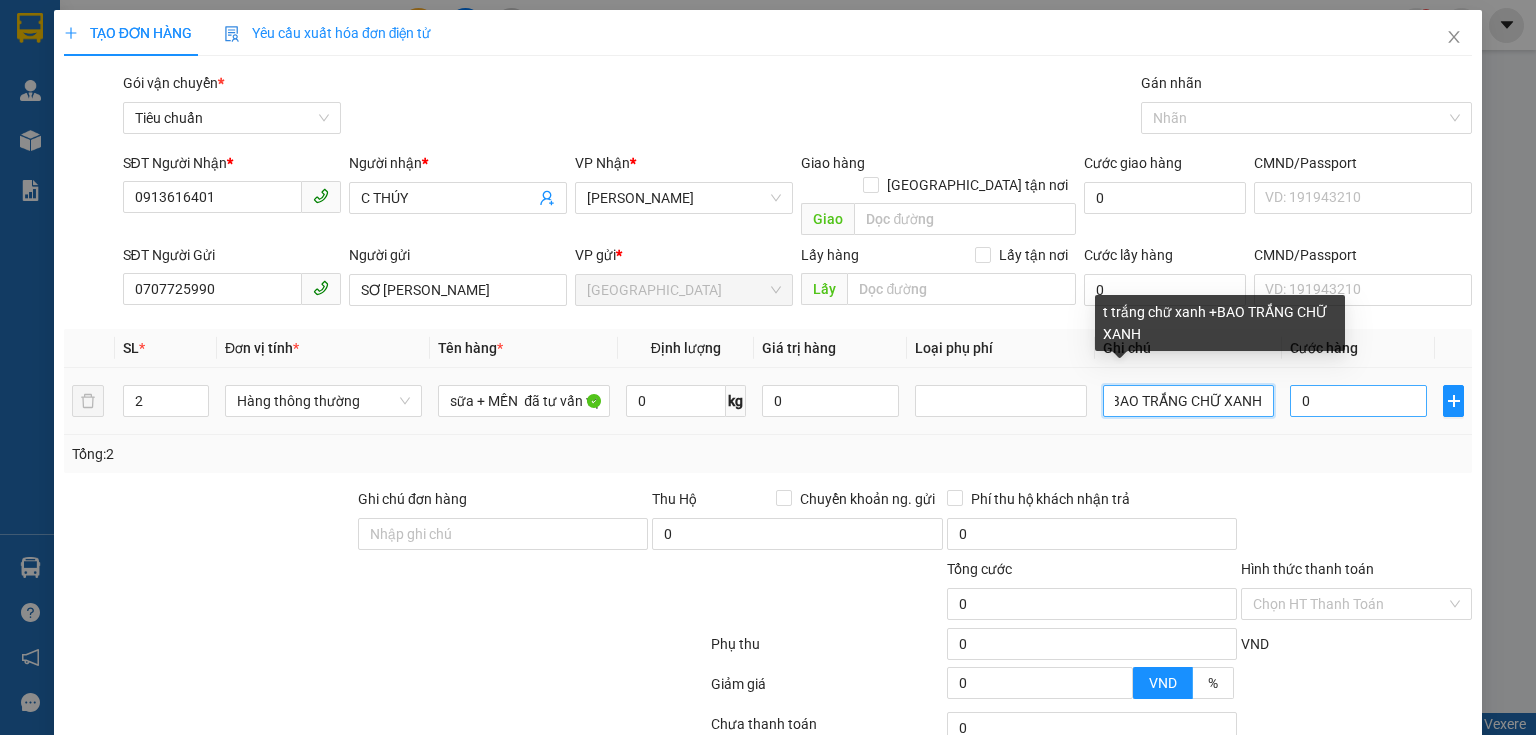 type on "t trắng chữ xanh +BAO TRẮNG CHỮ XANH" 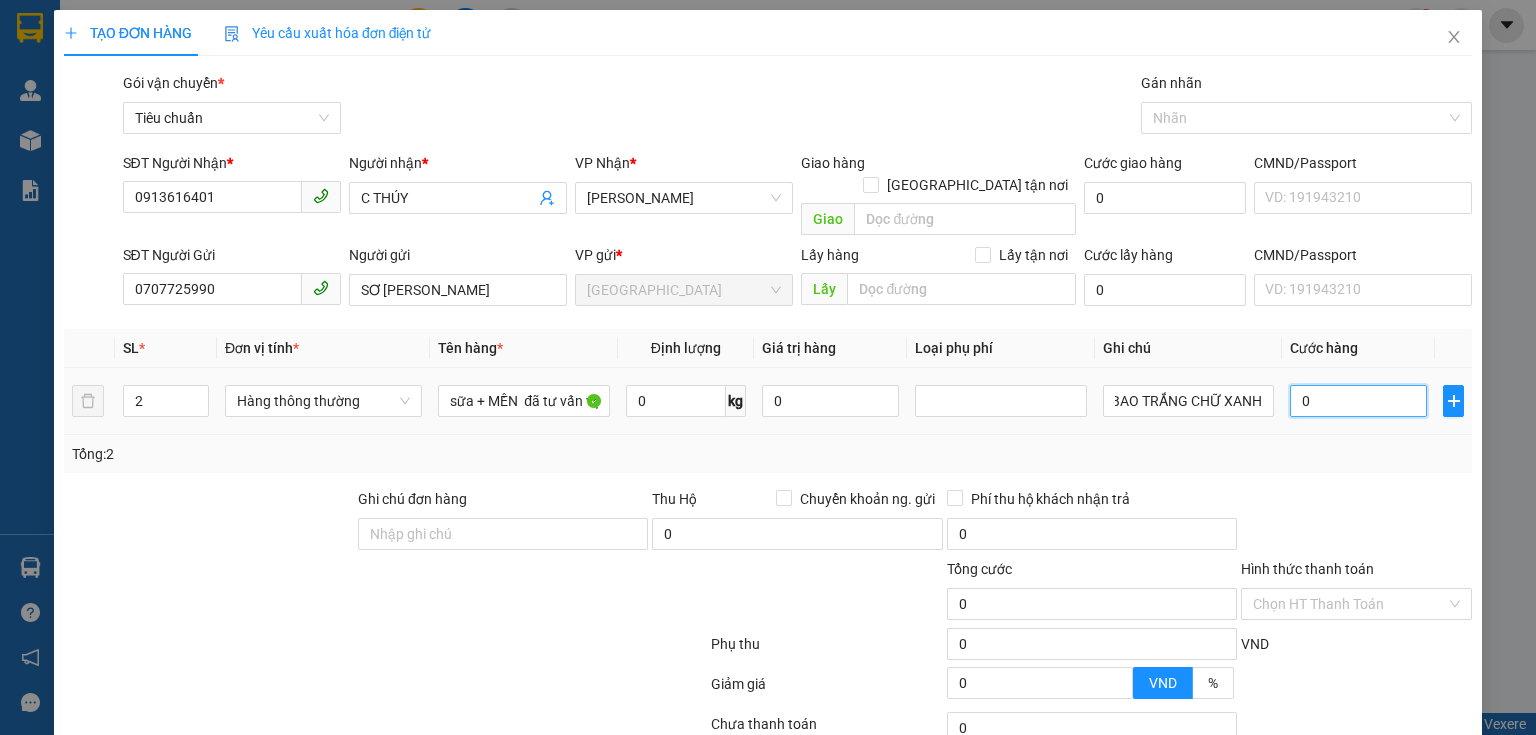 click on "0" at bounding box center (1358, 401) 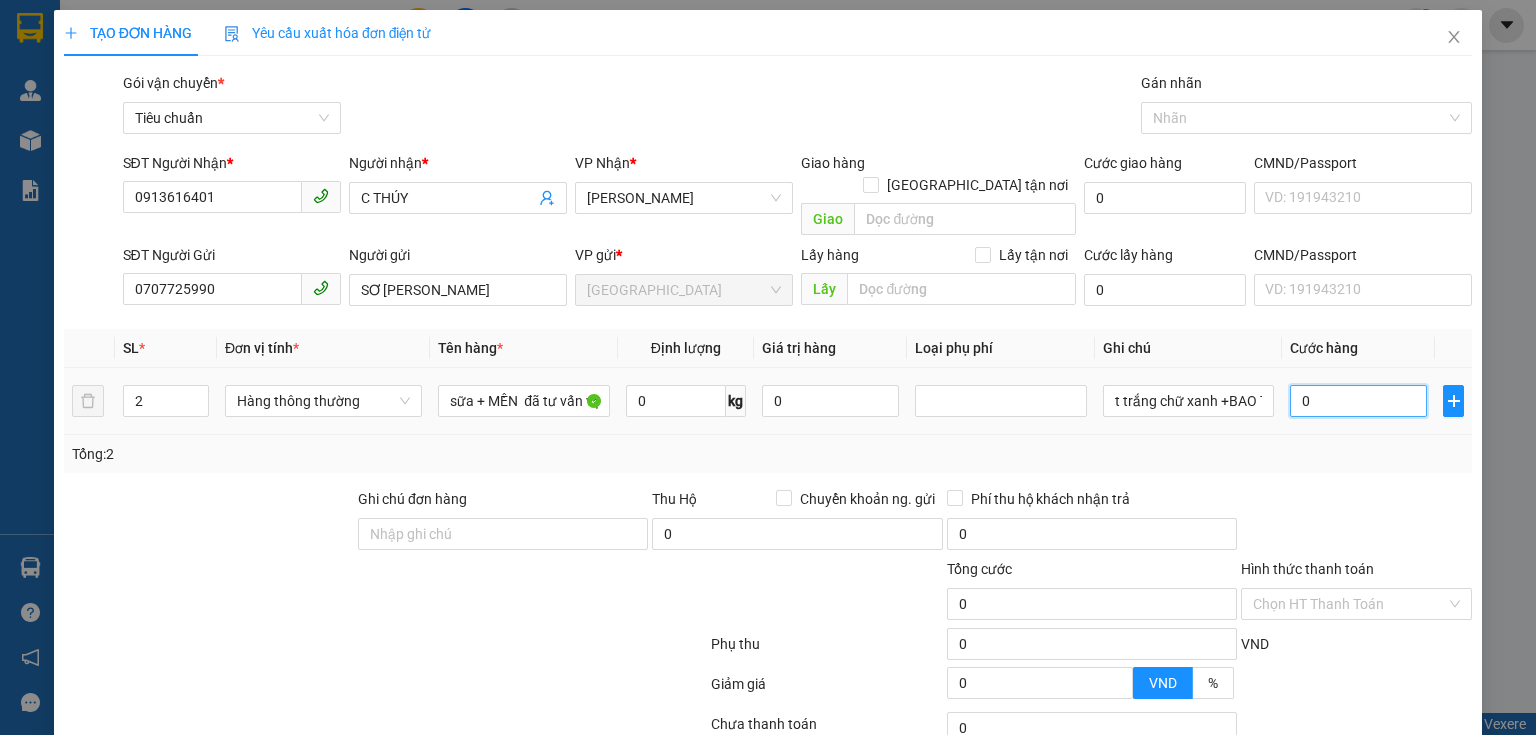 type on "1" 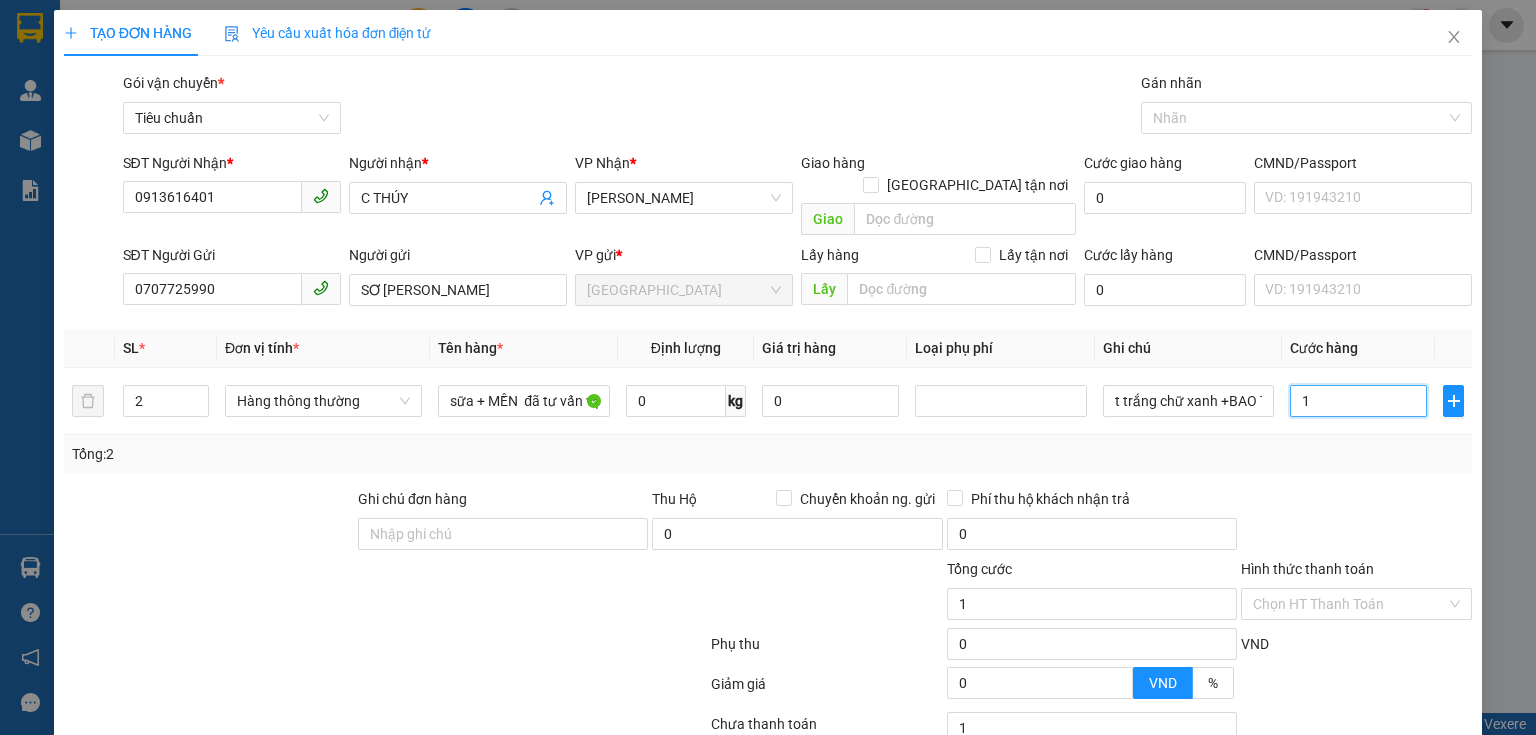 type on "10" 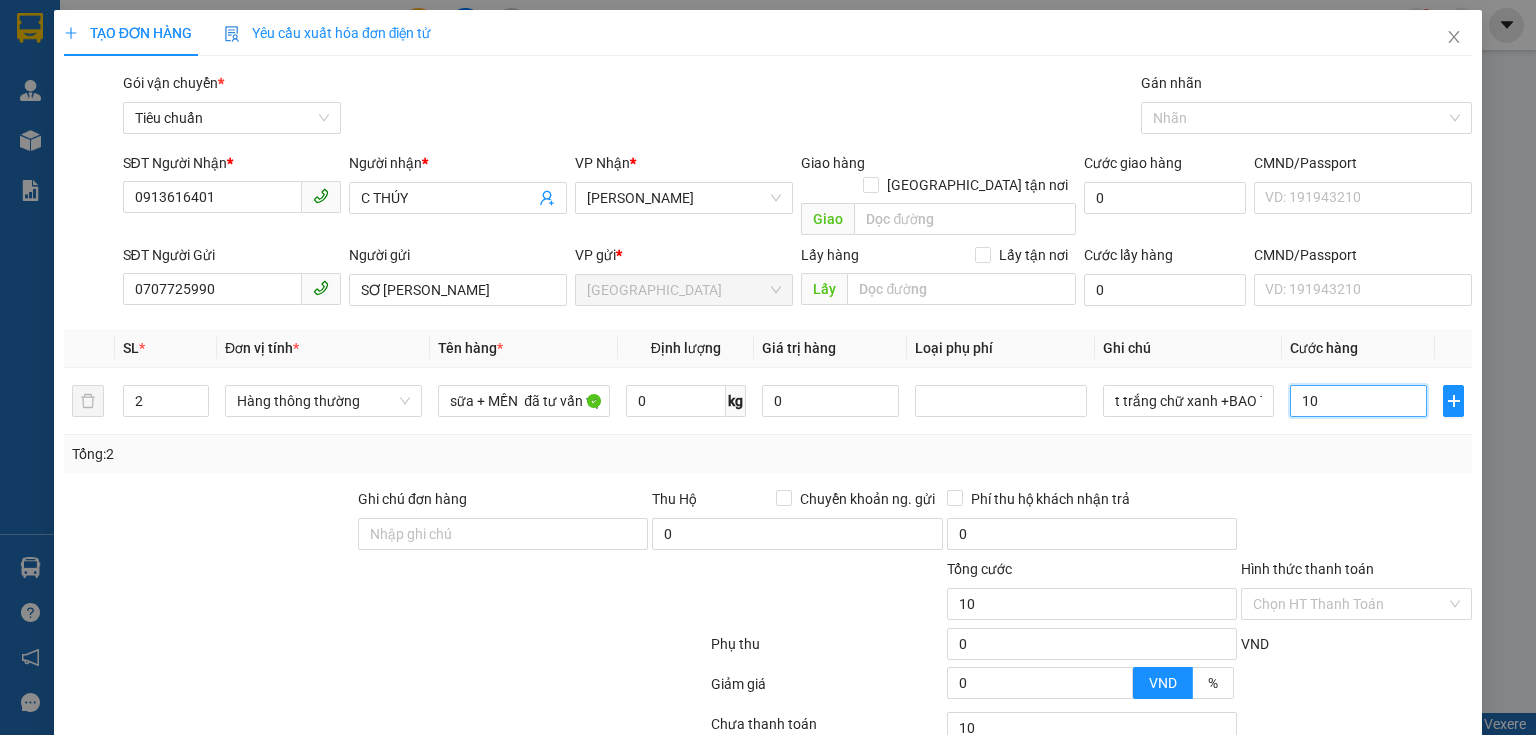 type on "100" 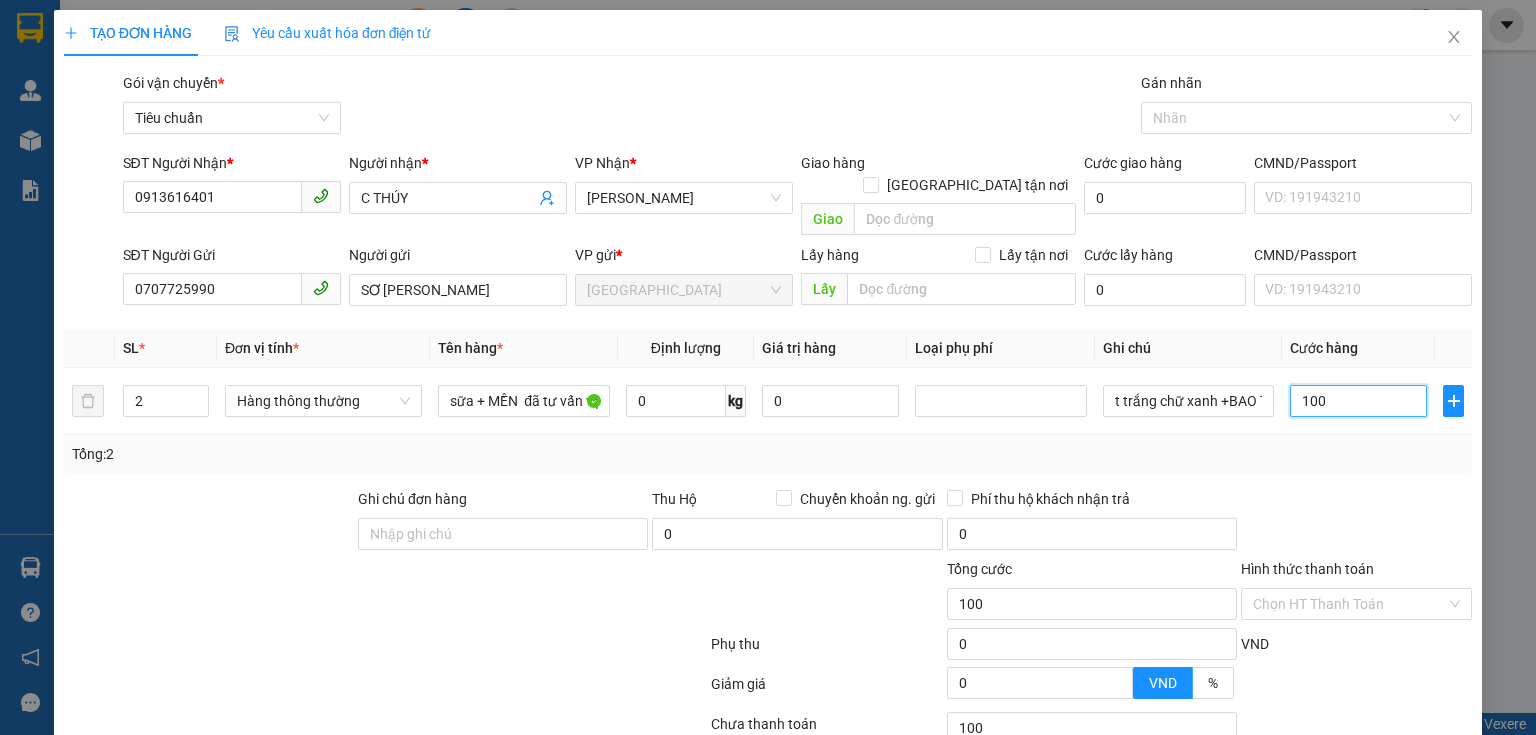 type on "100" 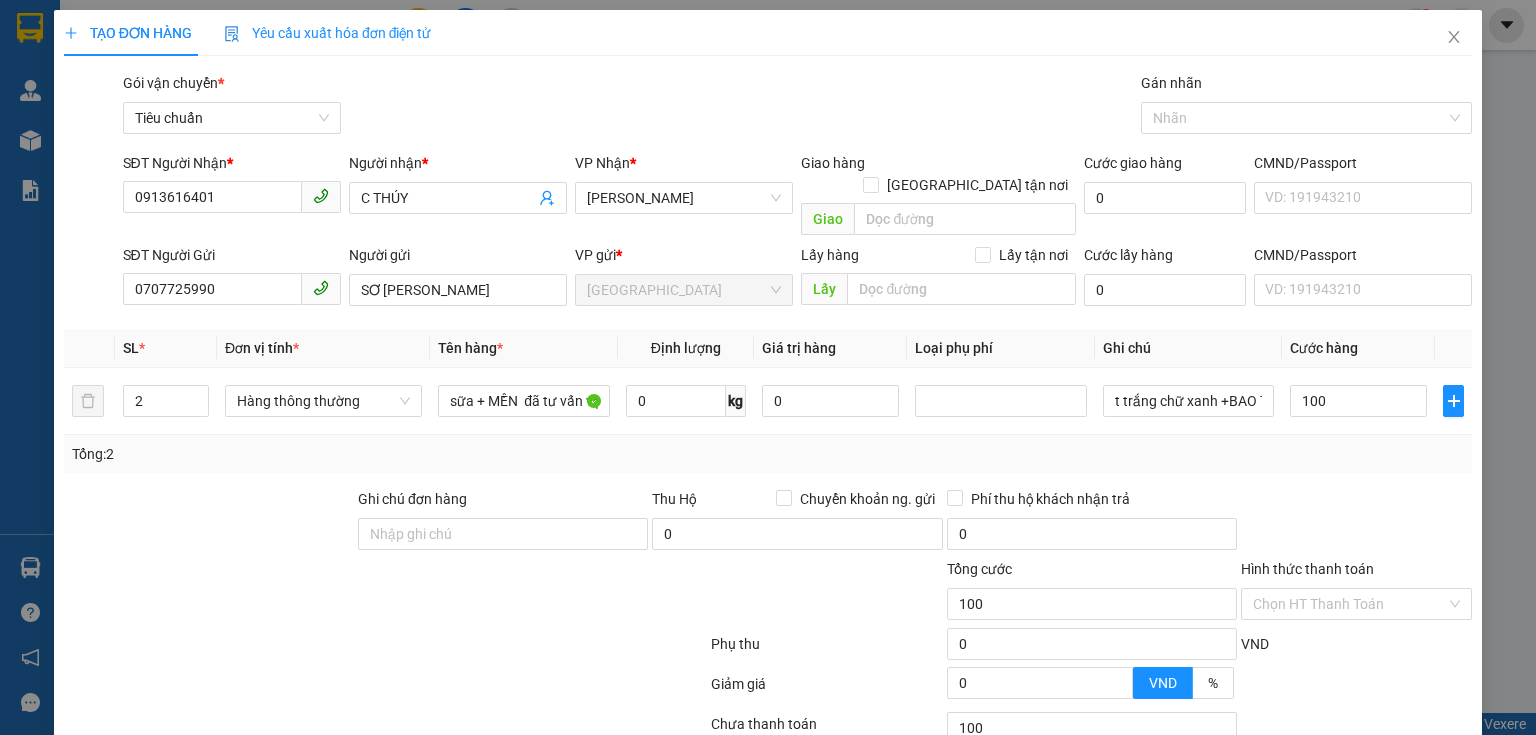 type on "100.000" 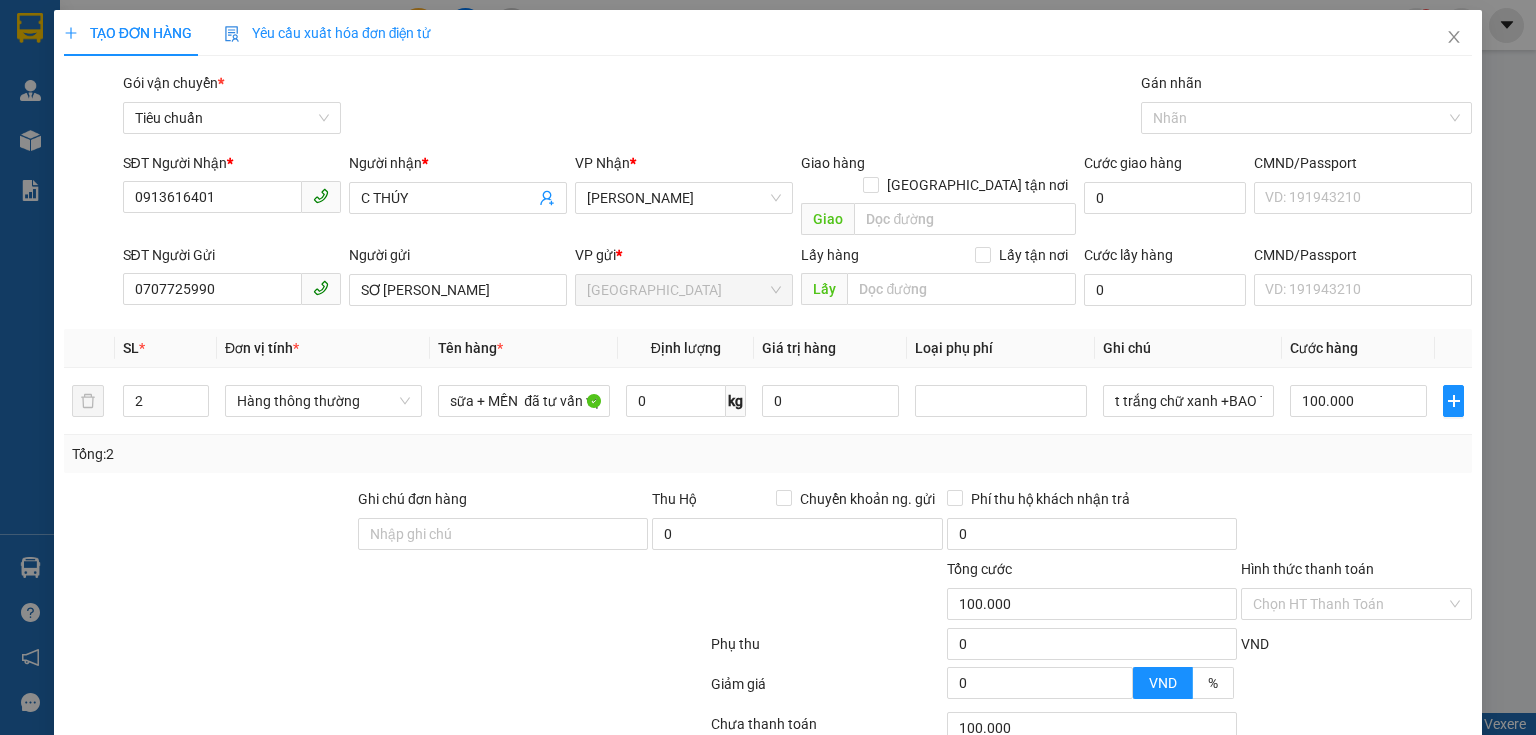 click on "Tổng:  2" at bounding box center (768, 454) 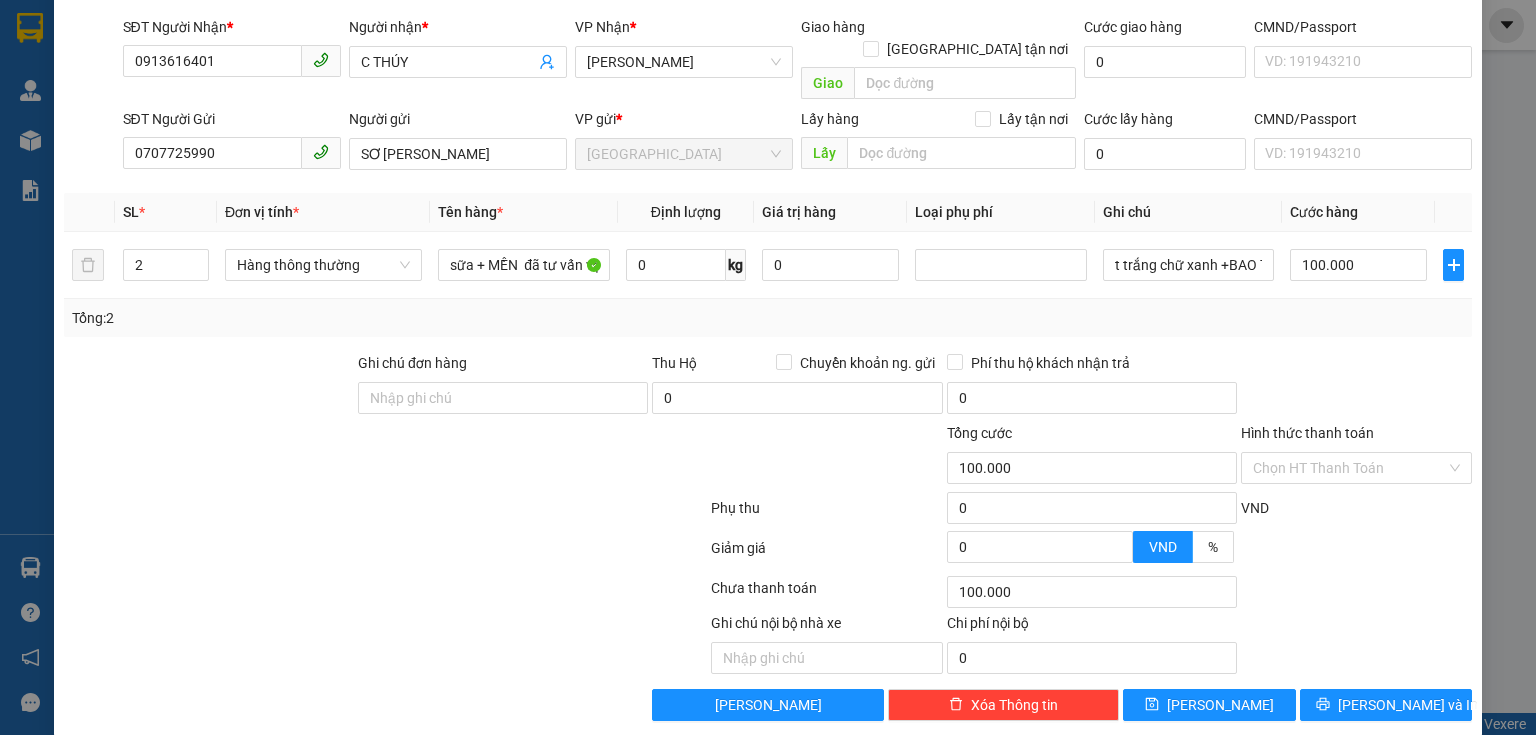 drag, startPoint x: 1367, startPoint y: 532, endPoint x: 1372, endPoint y: 726, distance: 194.06442 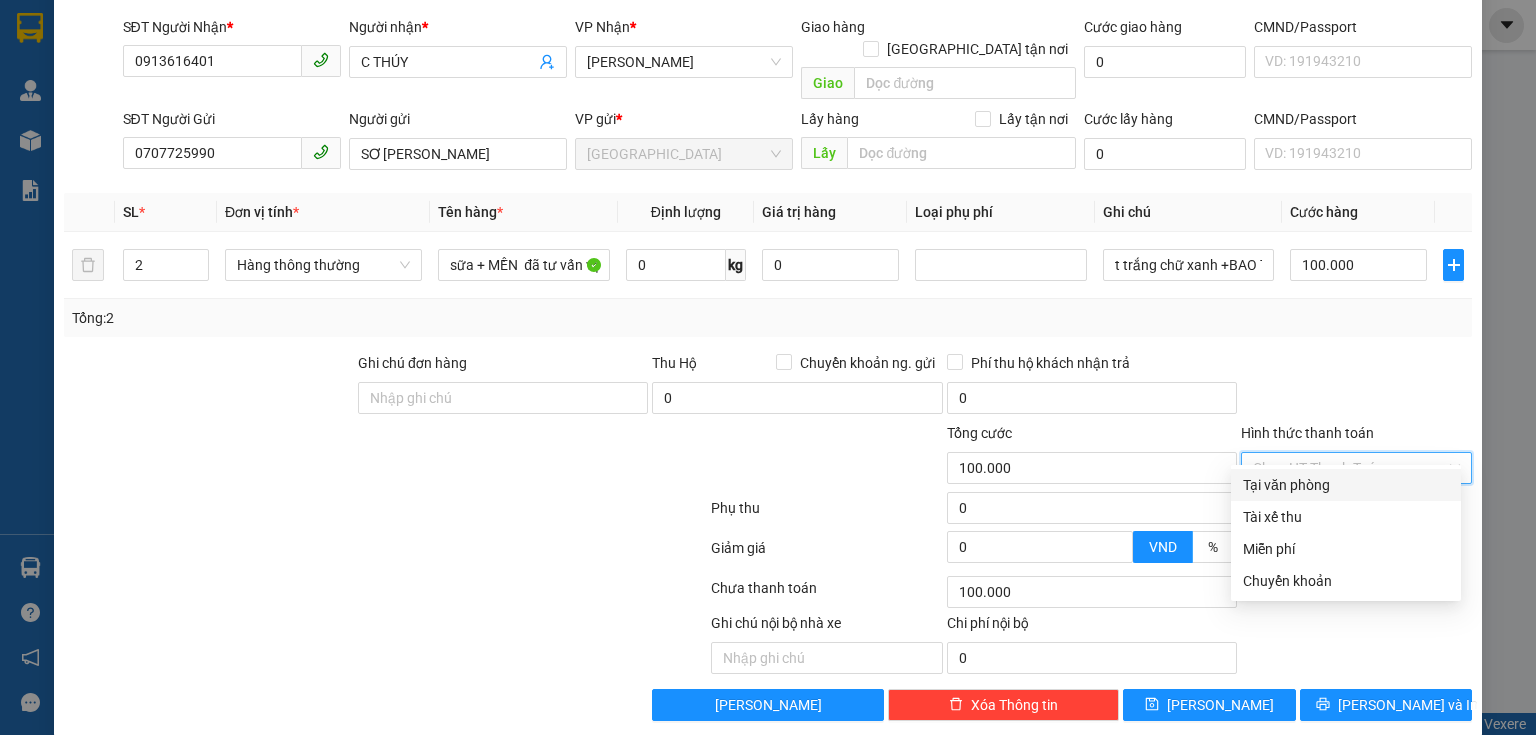 click on "Hình thức thanh toán" at bounding box center [1349, 468] 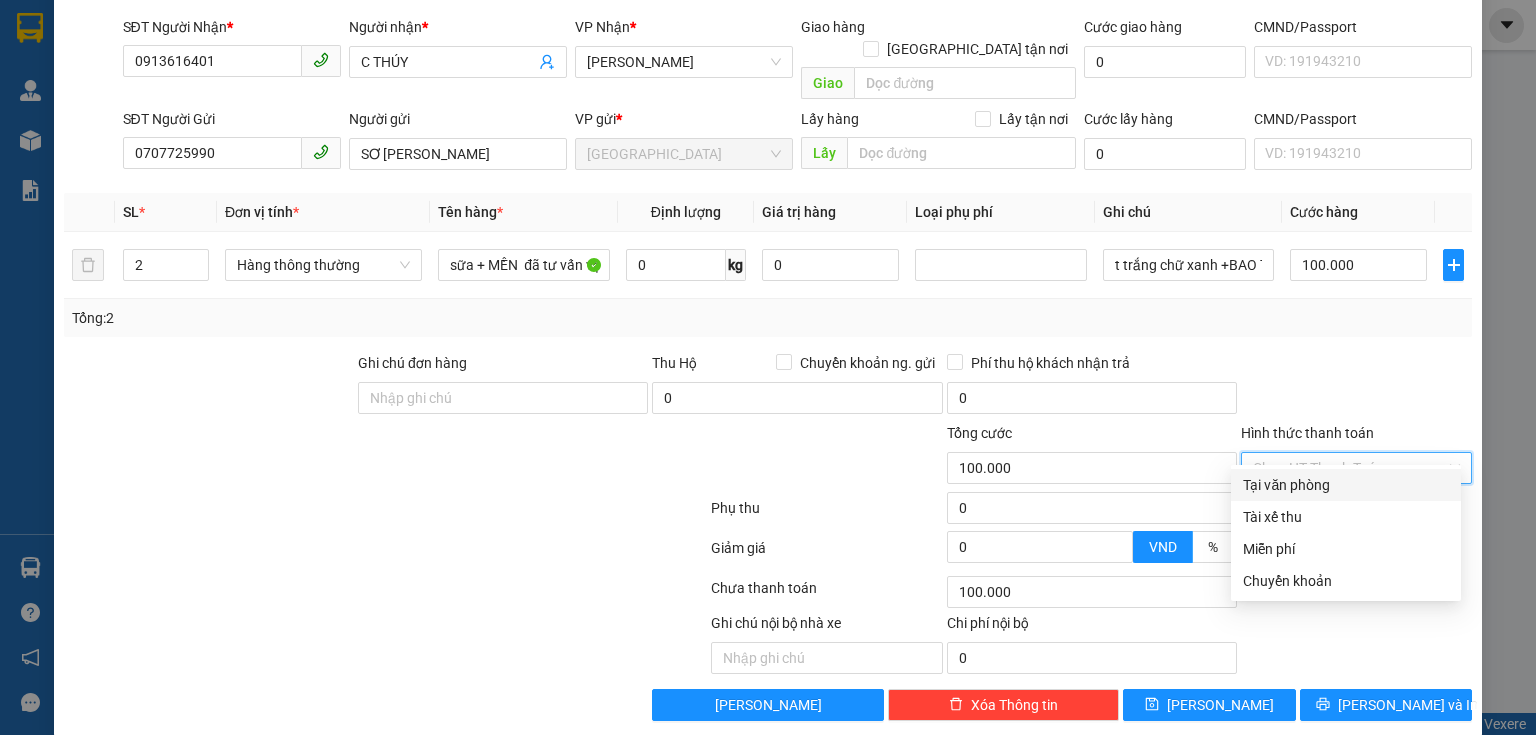 click on "Tại văn phòng" at bounding box center [1346, 485] 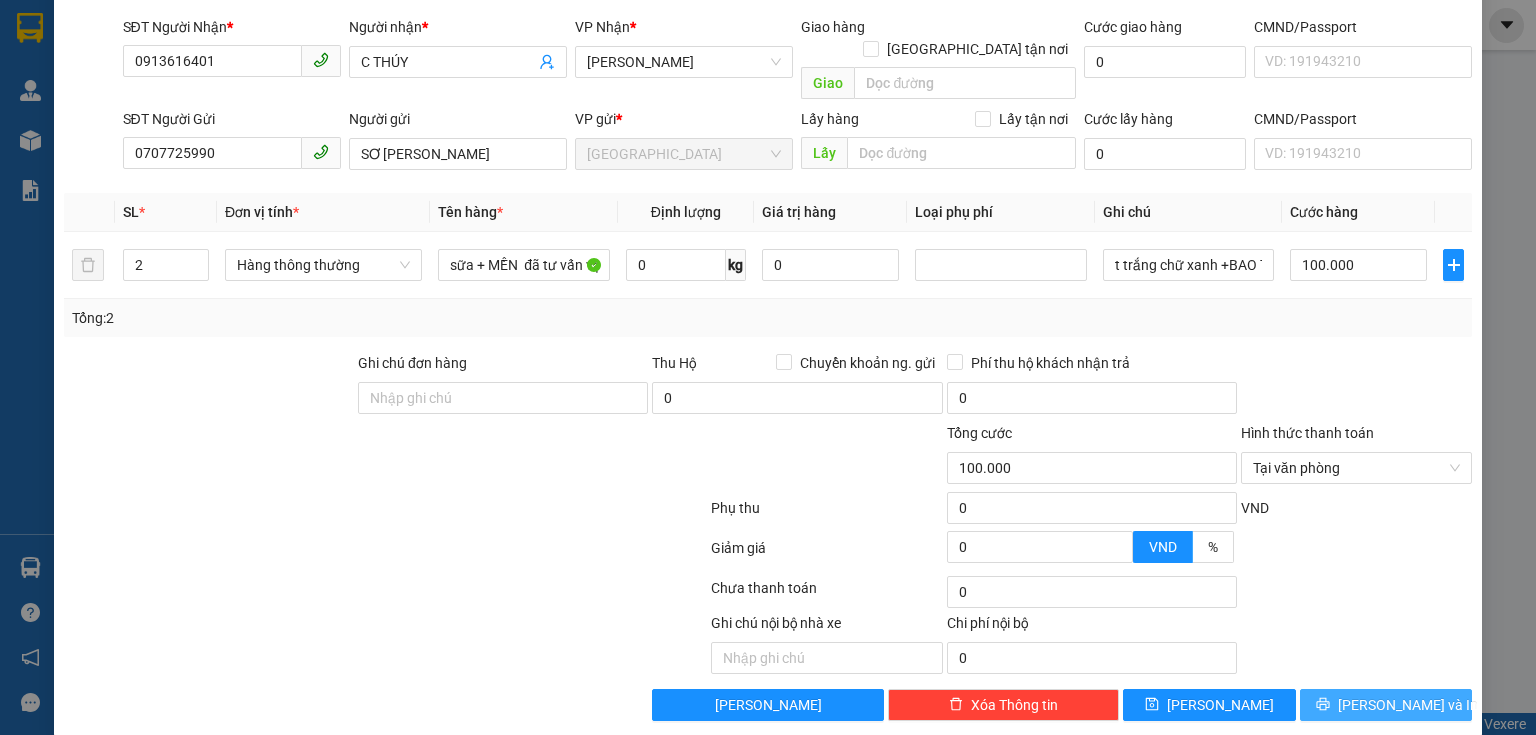 click on "[PERSON_NAME] và In" at bounding box center (1386, 705) 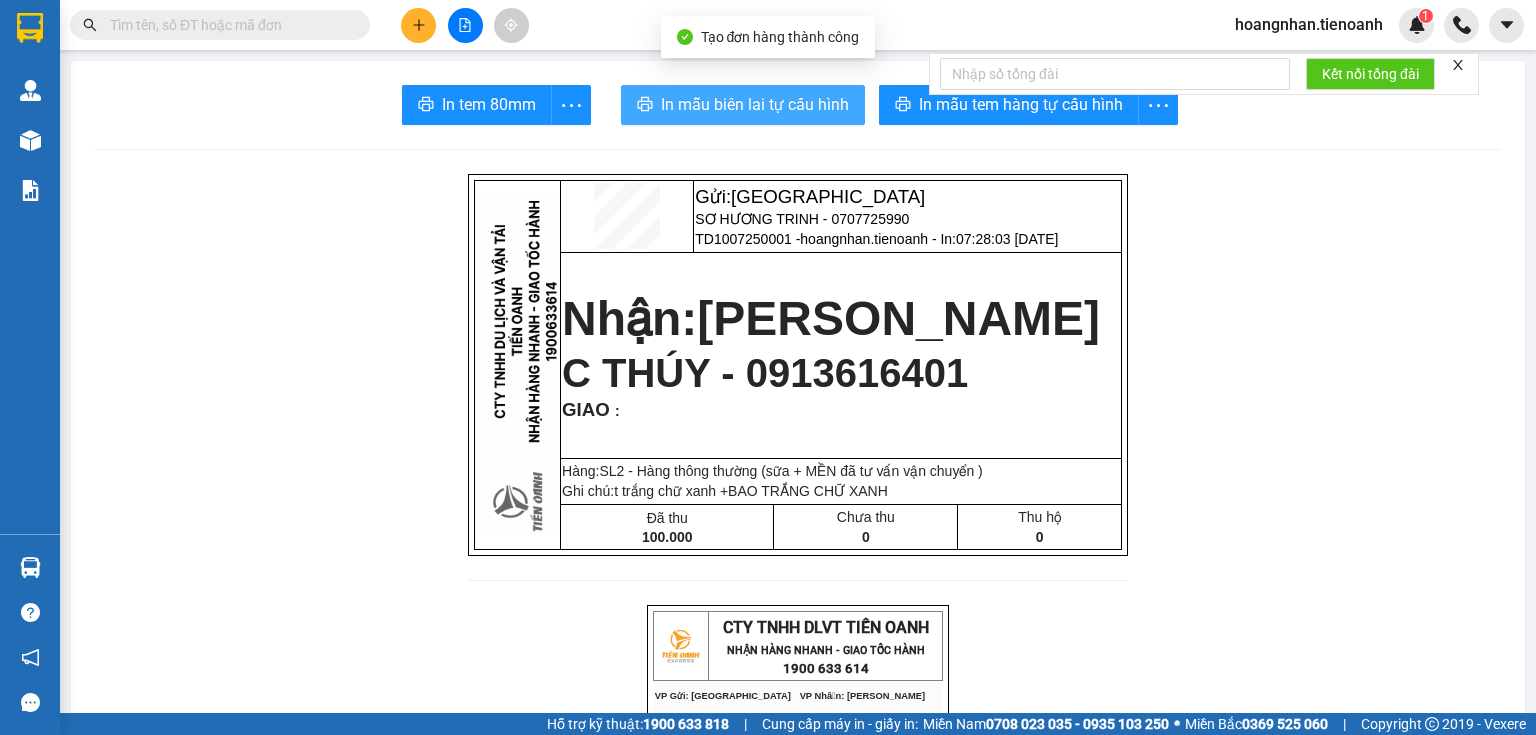 click on "In mẫu biên lai tự cấu hình" at bounding box center (755, 104) 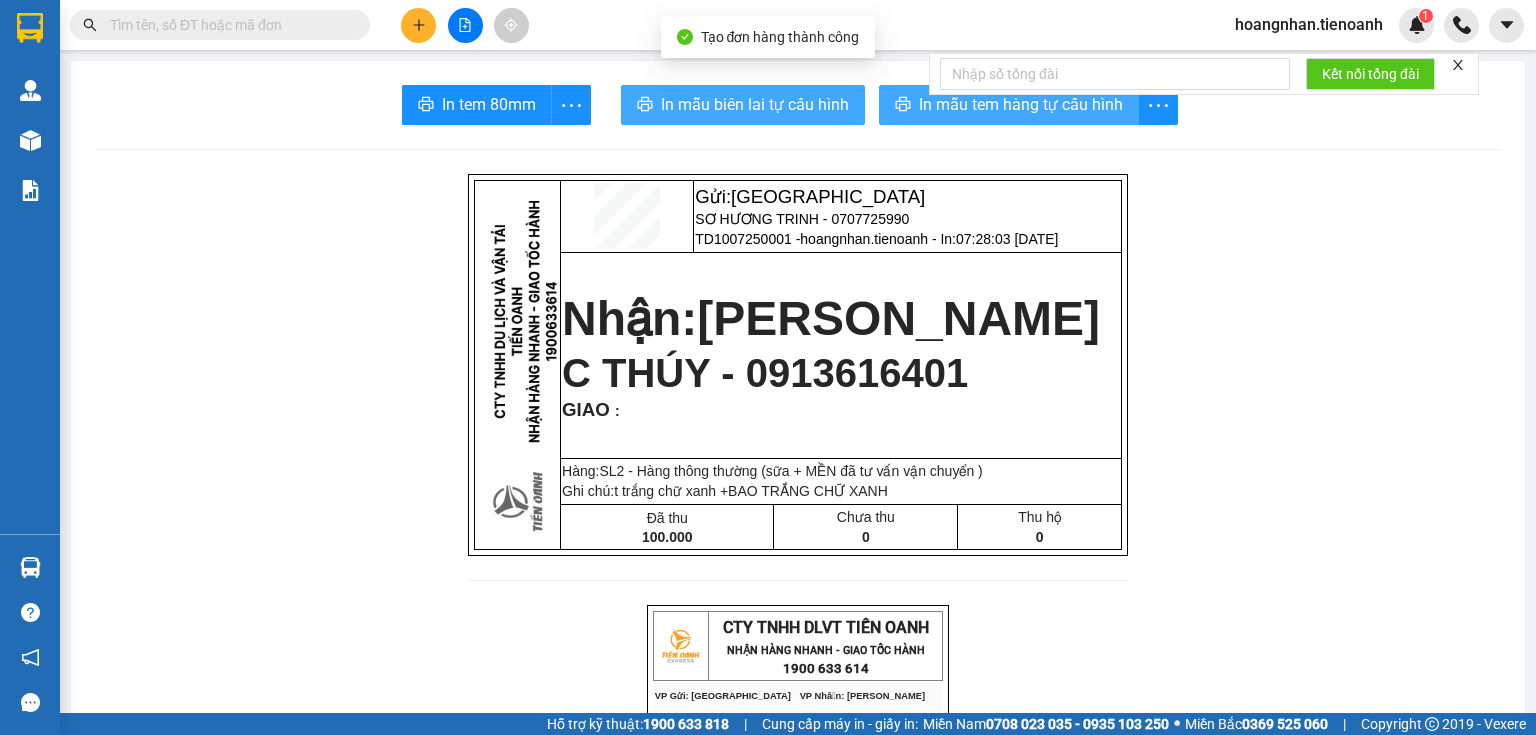 scroll, scrollTop: 0, scrollLeft: 0, axis: both 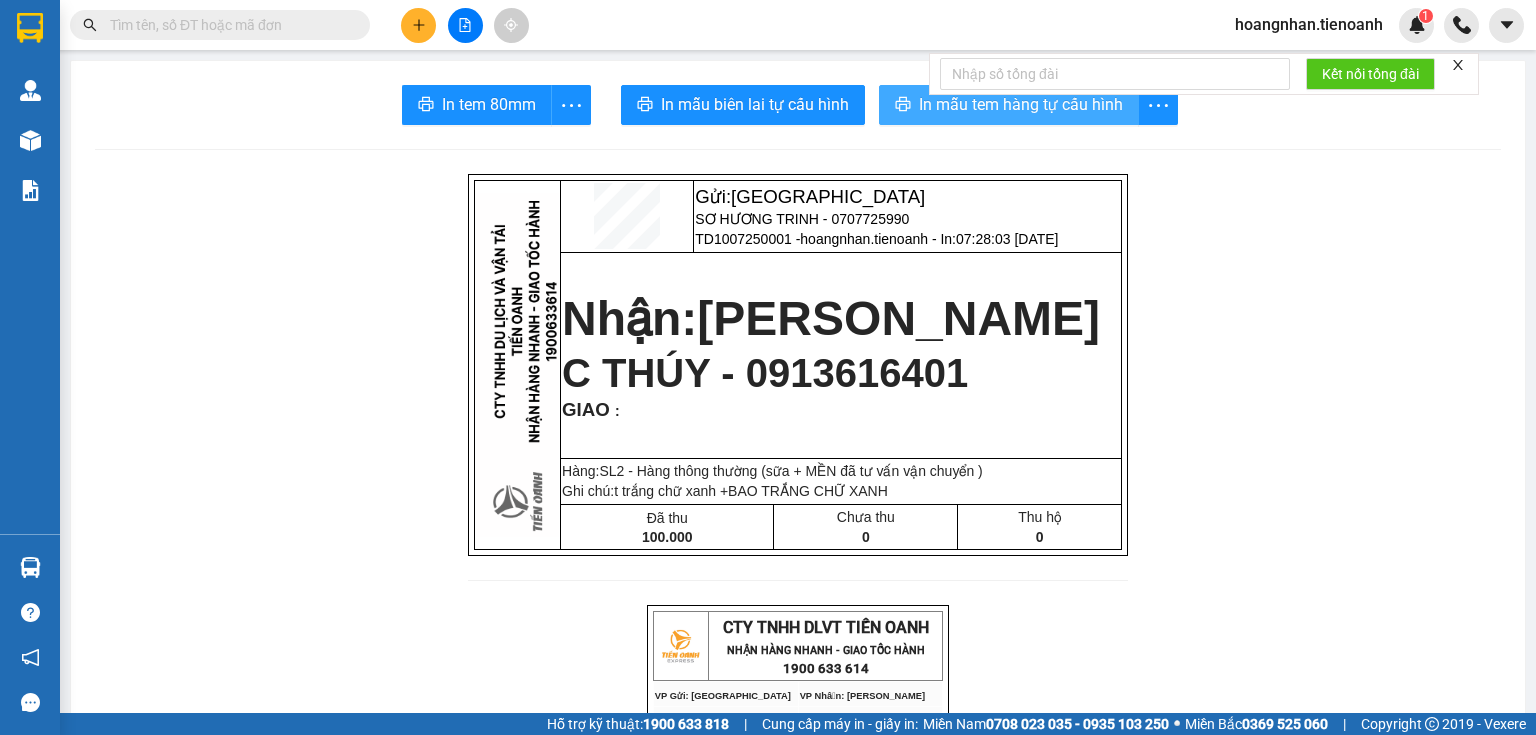click on "In mẫu tem hàng tự cấu hình" at bounding box center (1021, 104) 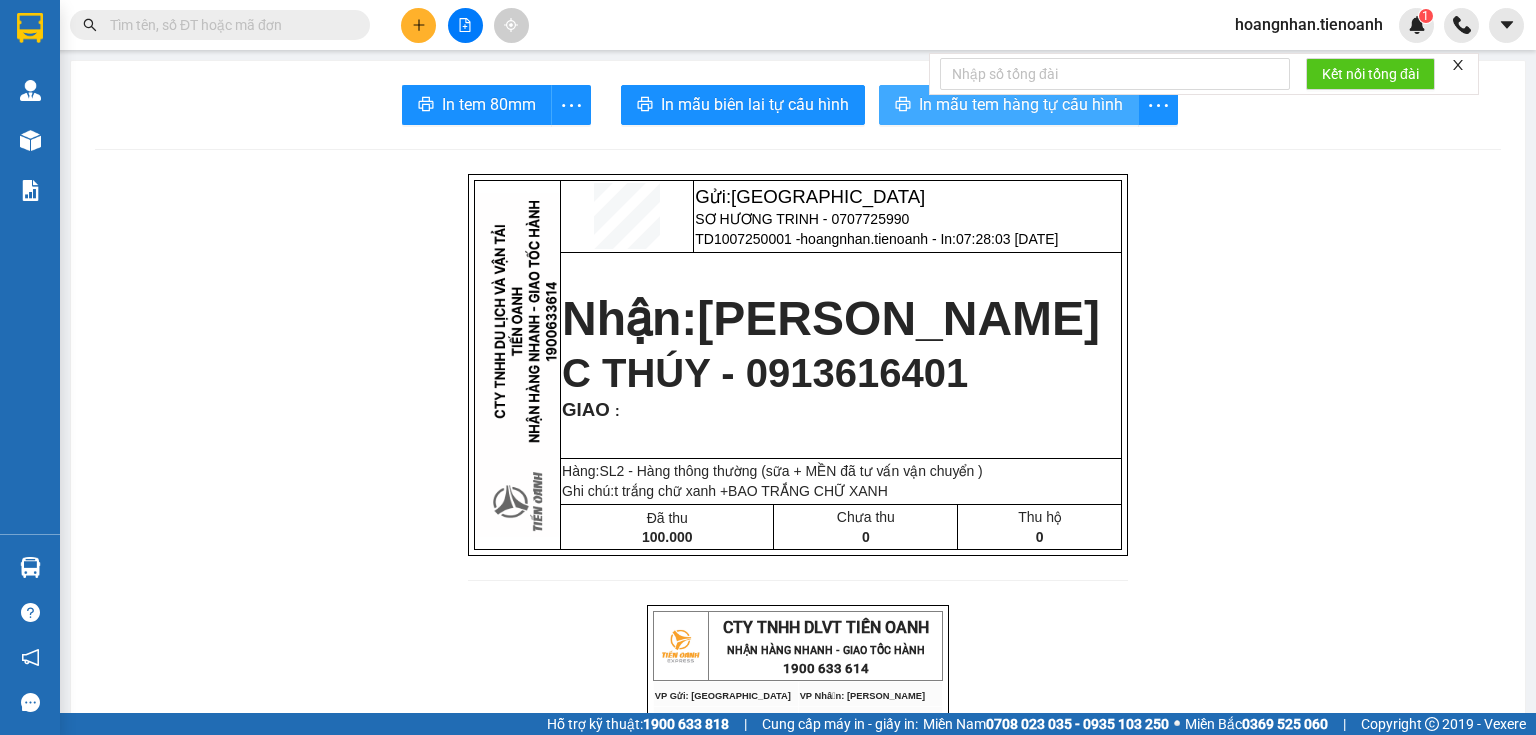 scroll, scrollTop: 0, scrollLeft: 0, axis: both 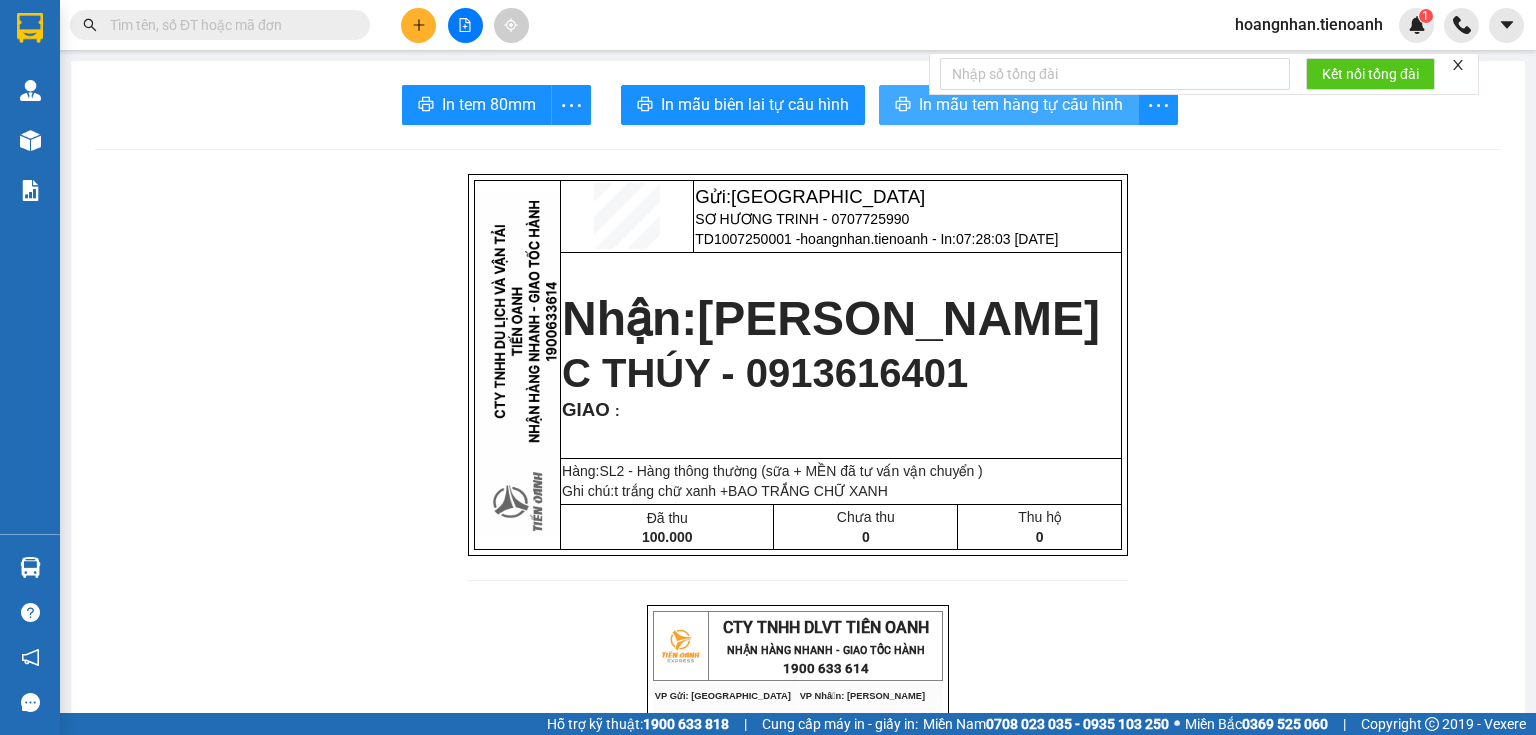 click on "In mẫu tem hàng tự cấu hình" at bounding box center [1021, 104] 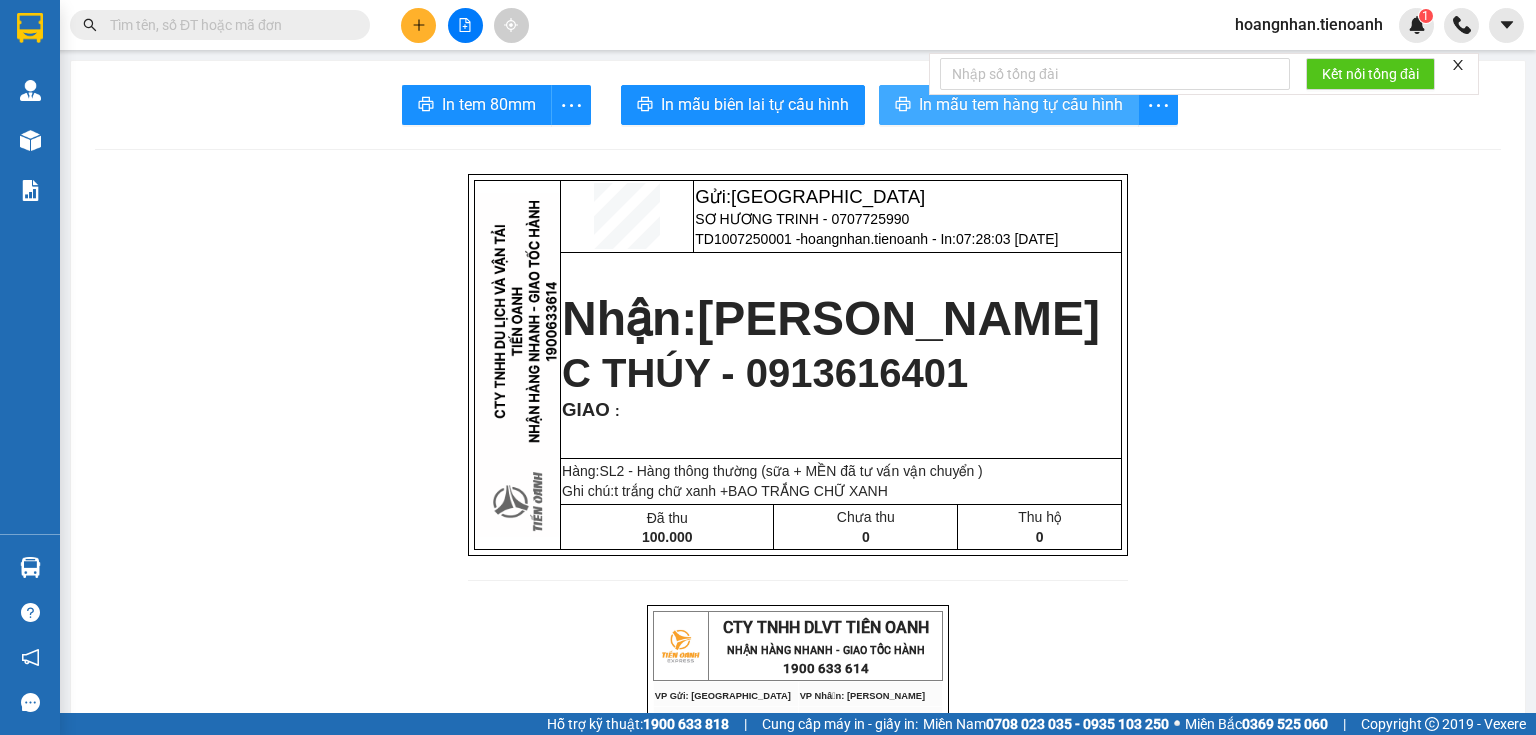 scroll, scrollTop: 0, scrollLeft: 0, axis: both 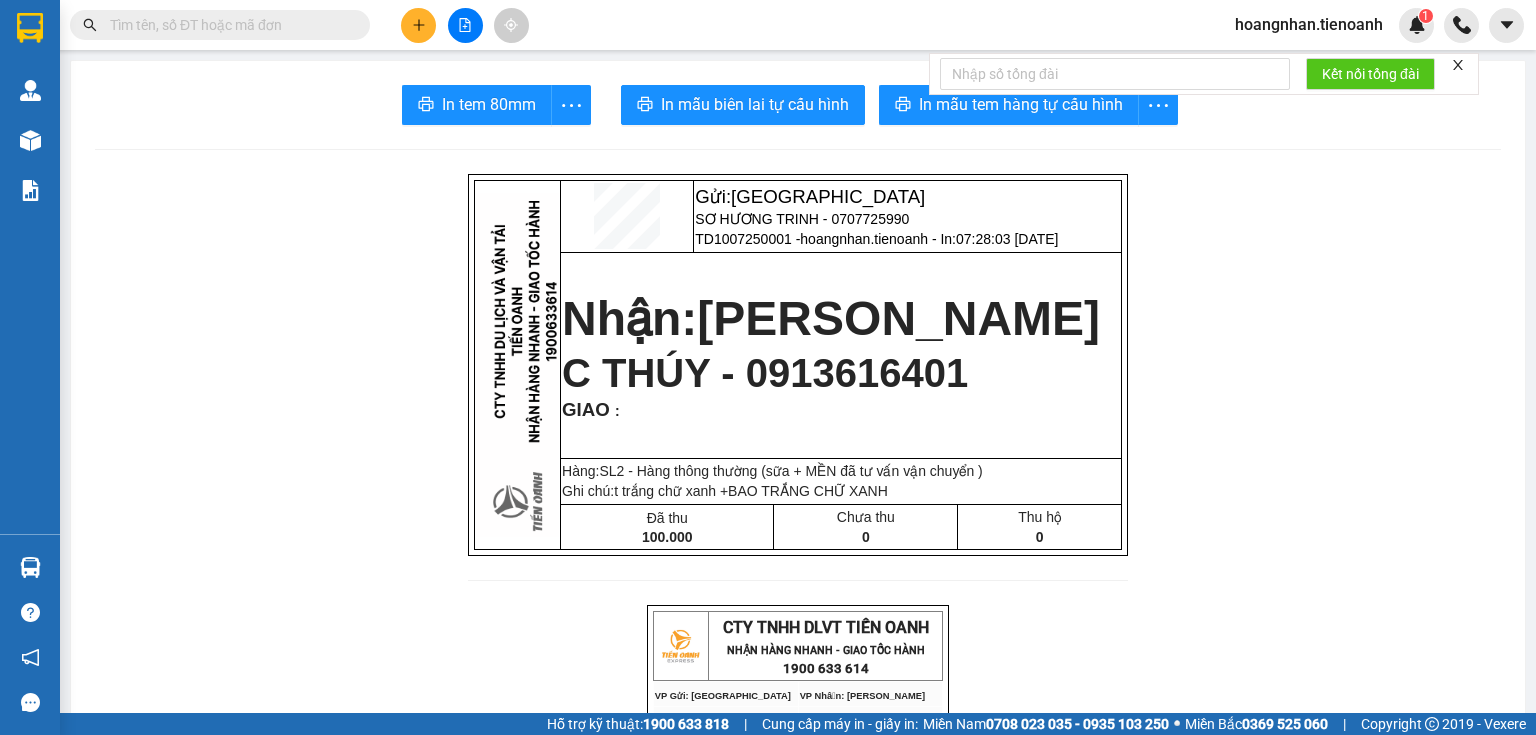 click on "Gửi:  Thủ Đức
SƠ HƯƠNG TRINH - 0707725990
TD1007250001 -  hoangnhan.tienoanh - In:  07:28:03 - 10/07/2025
Nhận:  Cư Kuin
C THÚY - 0913616401
GIAO   :
Hàng:SL  2 - Hàng thông thường (sữa + MỀN  đã tư vấn vận chuyển )
Ghi chú:  t trắng chữ xanh +BAO TRẮNG CHỮ XANH
Đã thu
100.000
Chưa thu
0
Thu hộ
0" at bounding box center [798, 365] 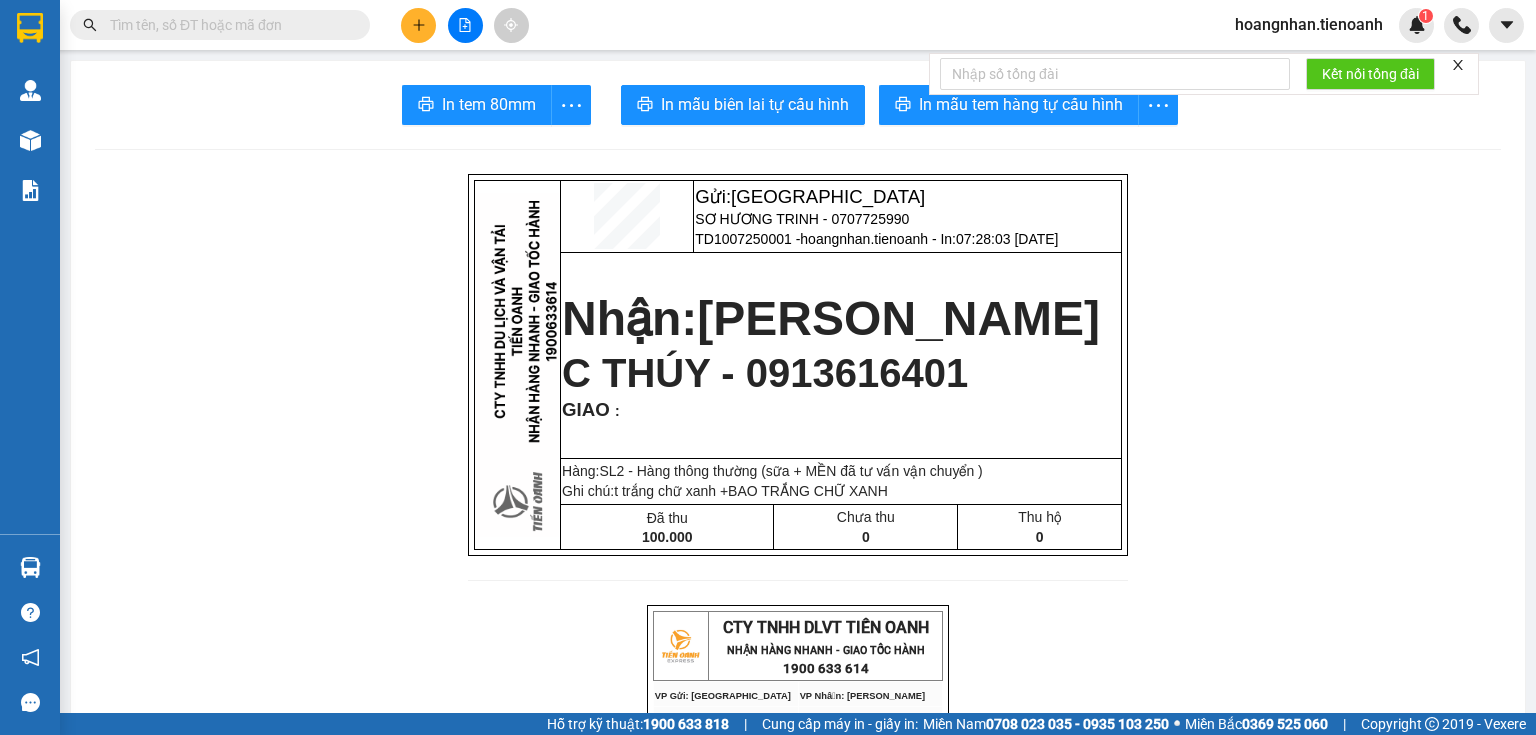 click on "Gửi:  Thủ Đức
SƠ HƯƠNG TRINH - 0707725990
TD1007250001 -  hoangnhan.tienoanh - In:  07:28:03 - 10/07/2025
Nhận:  Cư Kuin
C THÚY - 0913616401
GIAO   :
Hàng:SL  2 - Hàng thông thường (sữa + MỀN  đã tư vấn vận chuyển )
Ghi chú:  t trắng chữ xanh +BAO TRẮNG CHỮ XANH
Đã thu
100.000
Chưa thu
0
Thu hộ
0
CTY TNHH DLVT TIẾN OANH
NHẬN HÀNG NHANH - GIAO TỐC HÀNH
1900 633 614
VP Gửi: Thủ Đức
VP Nhận: Cư Kuin
ĐC: 804 Song Hành, XLHN, P Hiệp Phú Q9
ĐC: Ngã 3 Easim ,Trung Hòa
ĐT:0935 82 08 08
ĐT: 0905 22 58 58
----------------------------------------------
GỬI KHÁCH HÀNG
BILL BIÊN NHẬN
Mã đơn : TD1007250001
In :  07:28:03 - 10/07/2025
N.Gửi:     SƠ HƯƠNG TRINH -  0707725990.  CCCD:
N.Nhận:   C THÚY -  0913616401. CCCD :
GIAO TẬN NƠI :" at bounding box center (798, 1155) 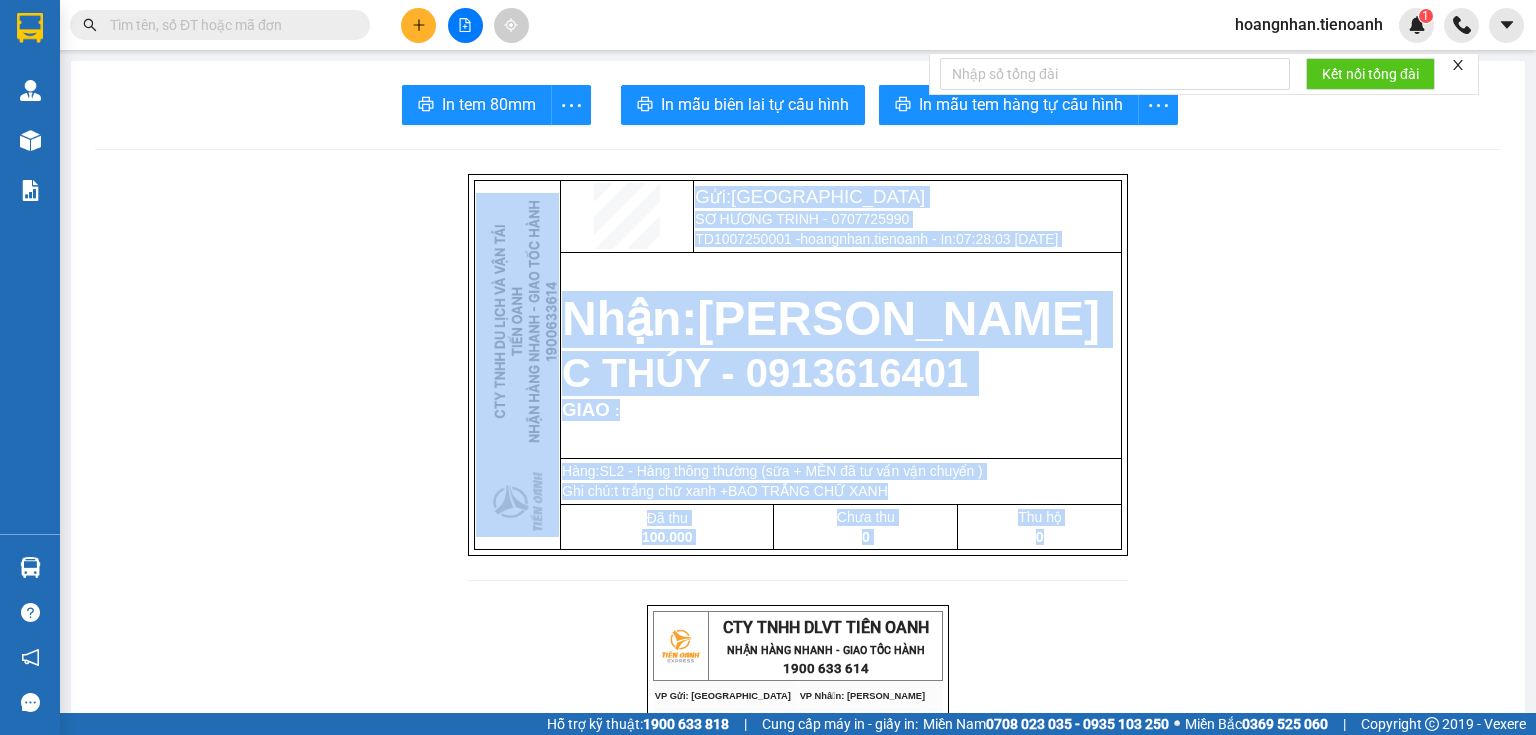 drag, startPoint x: 433, startPoint y: 180, endPoint x: 1216, endPoint y: 414, distance: 817.21783 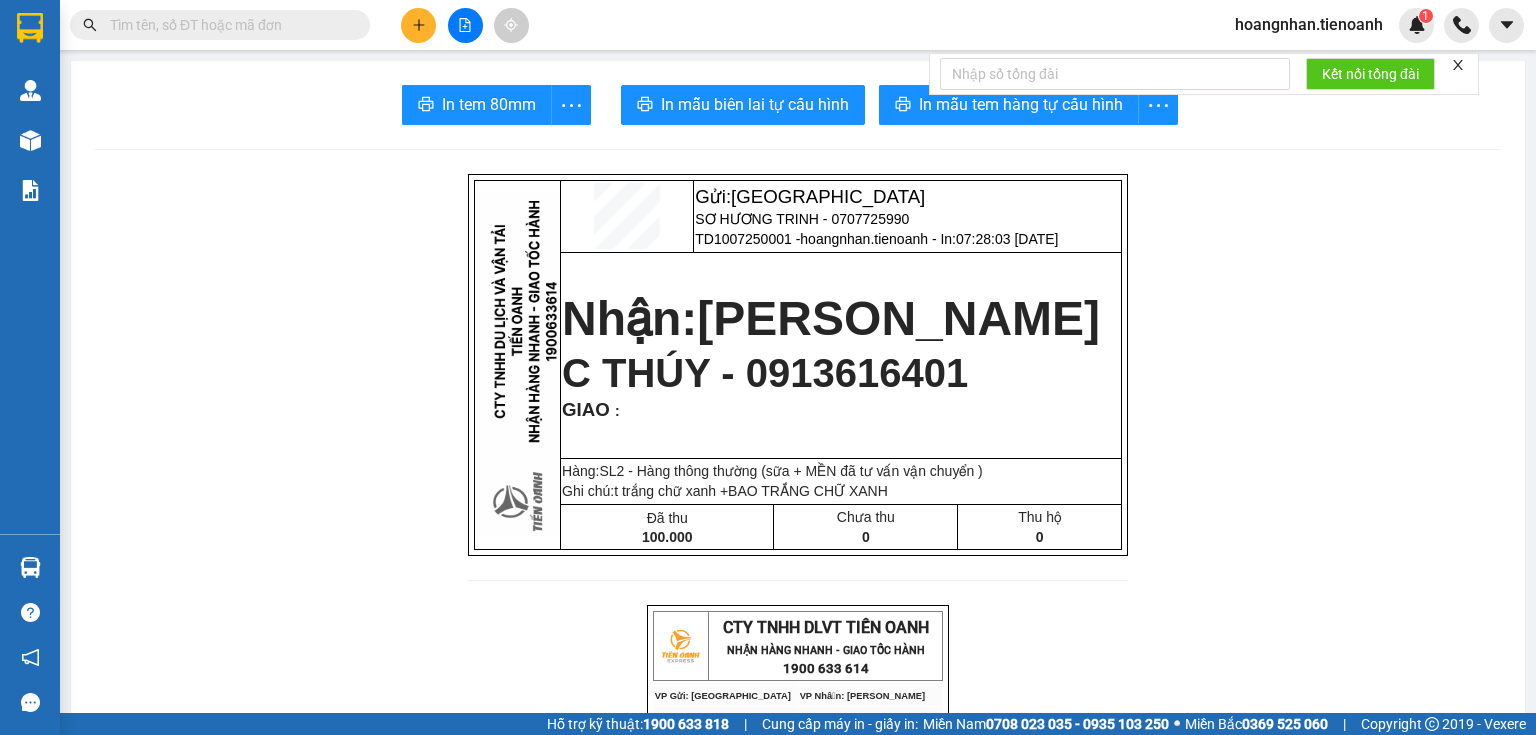 click on "Gửi:  Thủ Đức
SƠ HƯƠNG TRINH - 0707725990
TD1007250001 -  hoangnhan.tienoanh - In:  07:28:03 - 10/07/2025
Nhận:  Cư Kuin
C THÚY - 0913616401
GIAO   :
Hàng:SL  2 - Hàng thông thường (sữa + MỀN  đã tư vấn vận chuyển )
Ghi chú:  t trắng chữ xanh +BAO TRẮNG CHỮ XANH
Đã thu
100.000
Chưa thu
0
Thu hộ
0
CTY TNHH DLVT TIẾN OANH
NHẬN HÀNG NHANH - GIAO TỐC HÀNH
1900 633 614
VP Gửi: Thủ Đức
VP Nhận: Cư Kuin
ĐC: 804 Song Hành, XLHN, P Hiệp Phú Q9
ĐC: Ngã 3 Easim ,Trung Hòa
ĐT:0935 82 08 08
ĐT: 0905 22 58 58
----------------------------------------------
GỬI KHÁCH HÀNG
BILL BIÊN NHẬN
Mã đơn : TD1007250001
In :  07:28:03 - 10/07/2025
N.Gửi:     SƠ HƯƠNG TRINH -  0707725990.  CCCD:
N.Nhận:   C THÚY -  0913616401. CCCD :
GIAO TẬN NƠI :" at bounding box center [798, 1155] 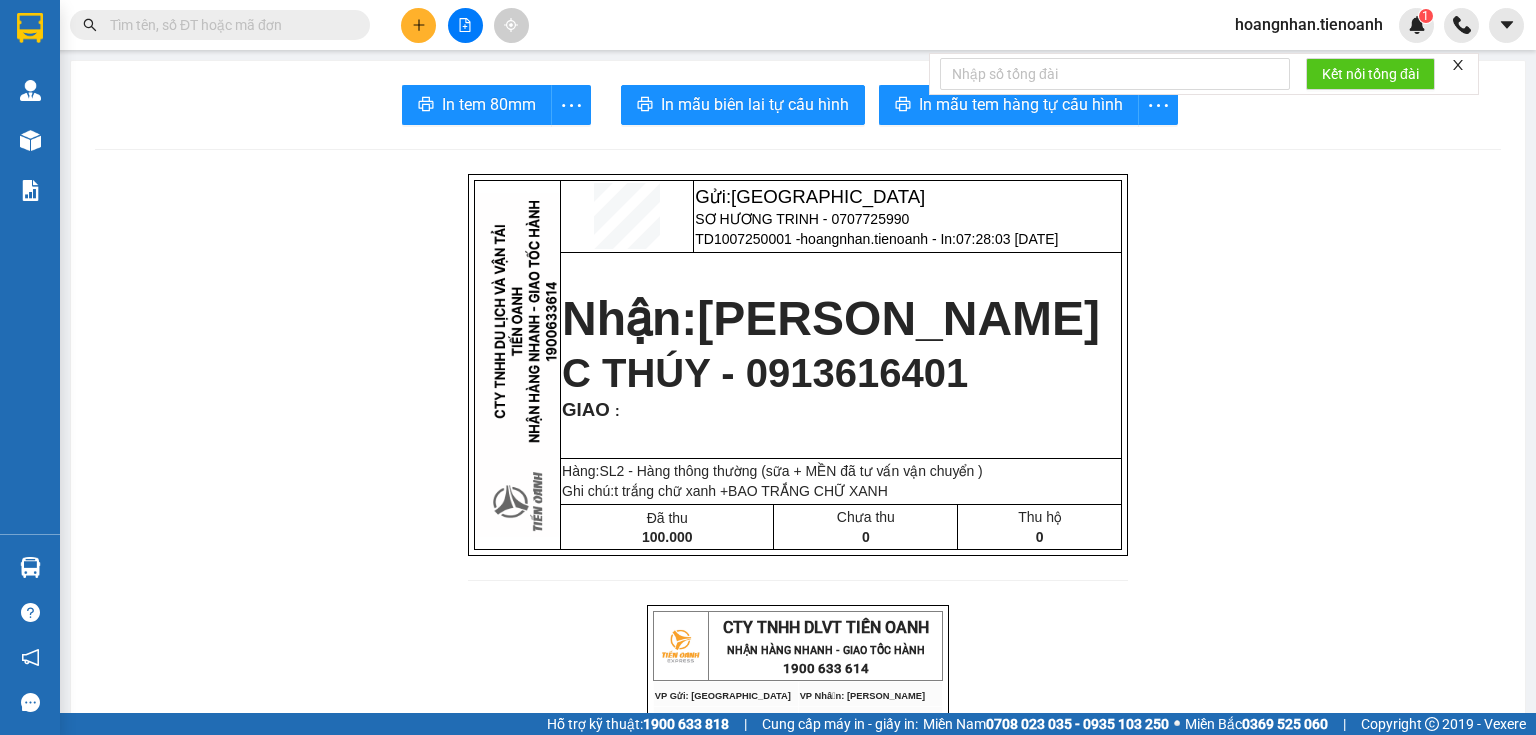 drag, startPoint x: 488, startPoint y: 167, endPoint x: 1175, endPoint y: 585, distance: 804.17224 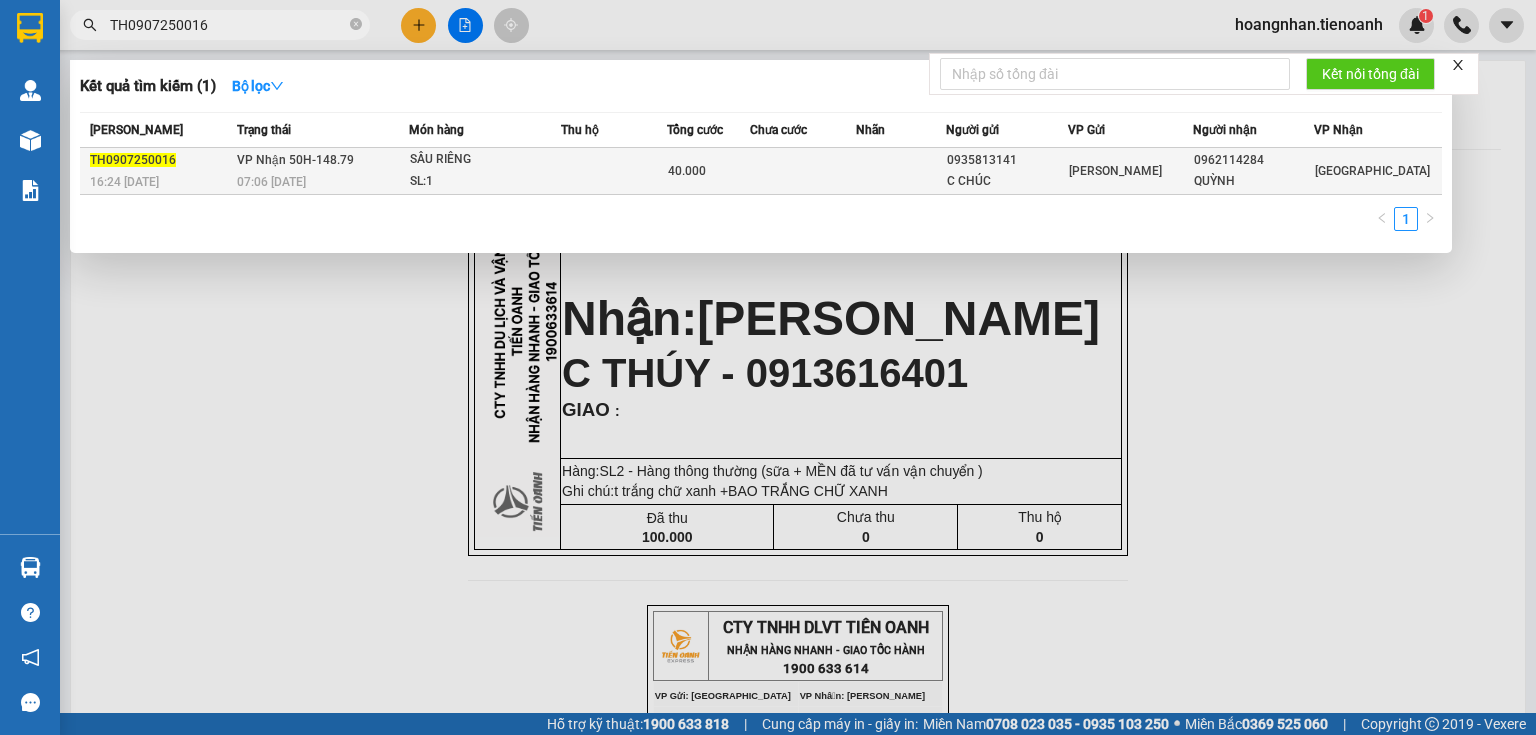 type on "TH0907250016" 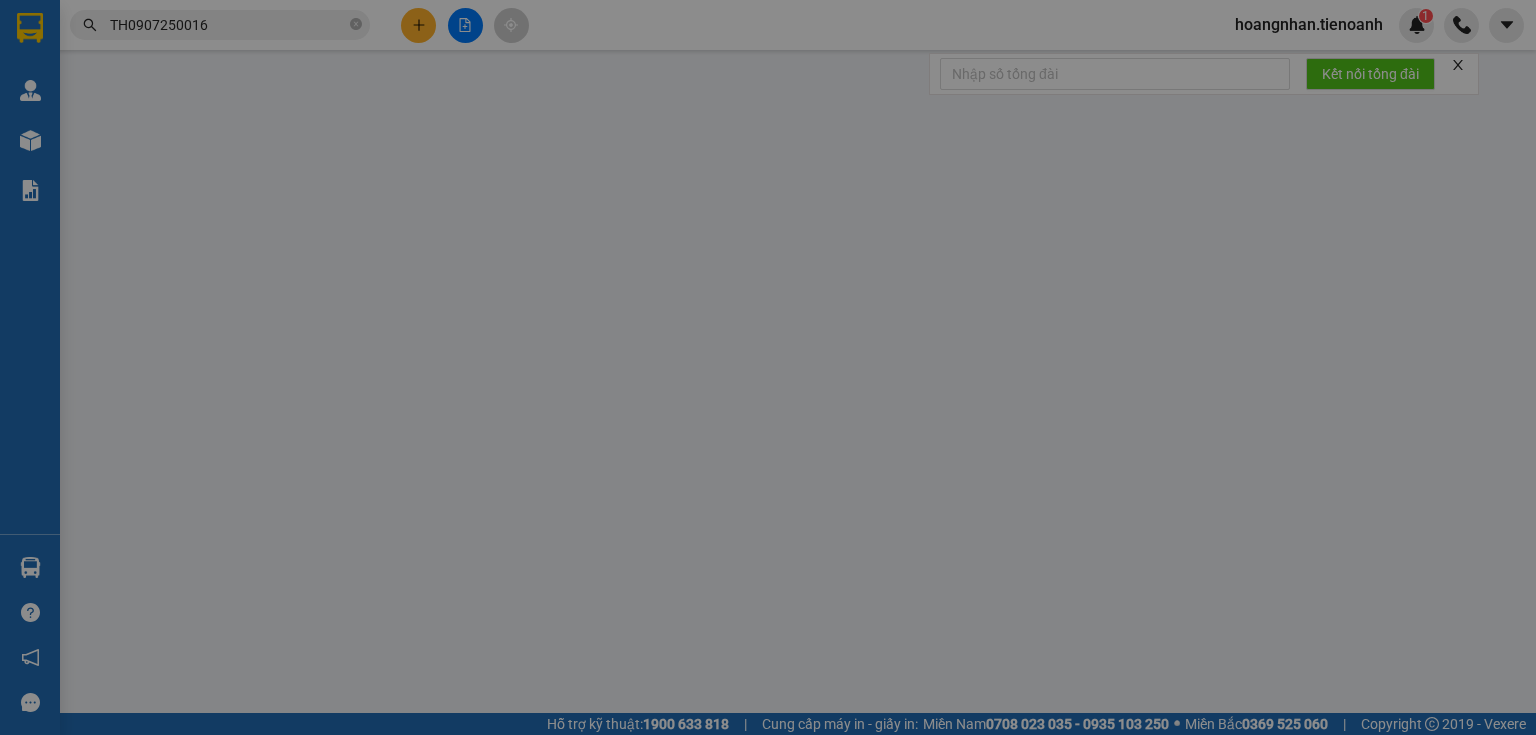 type on "0962114284" 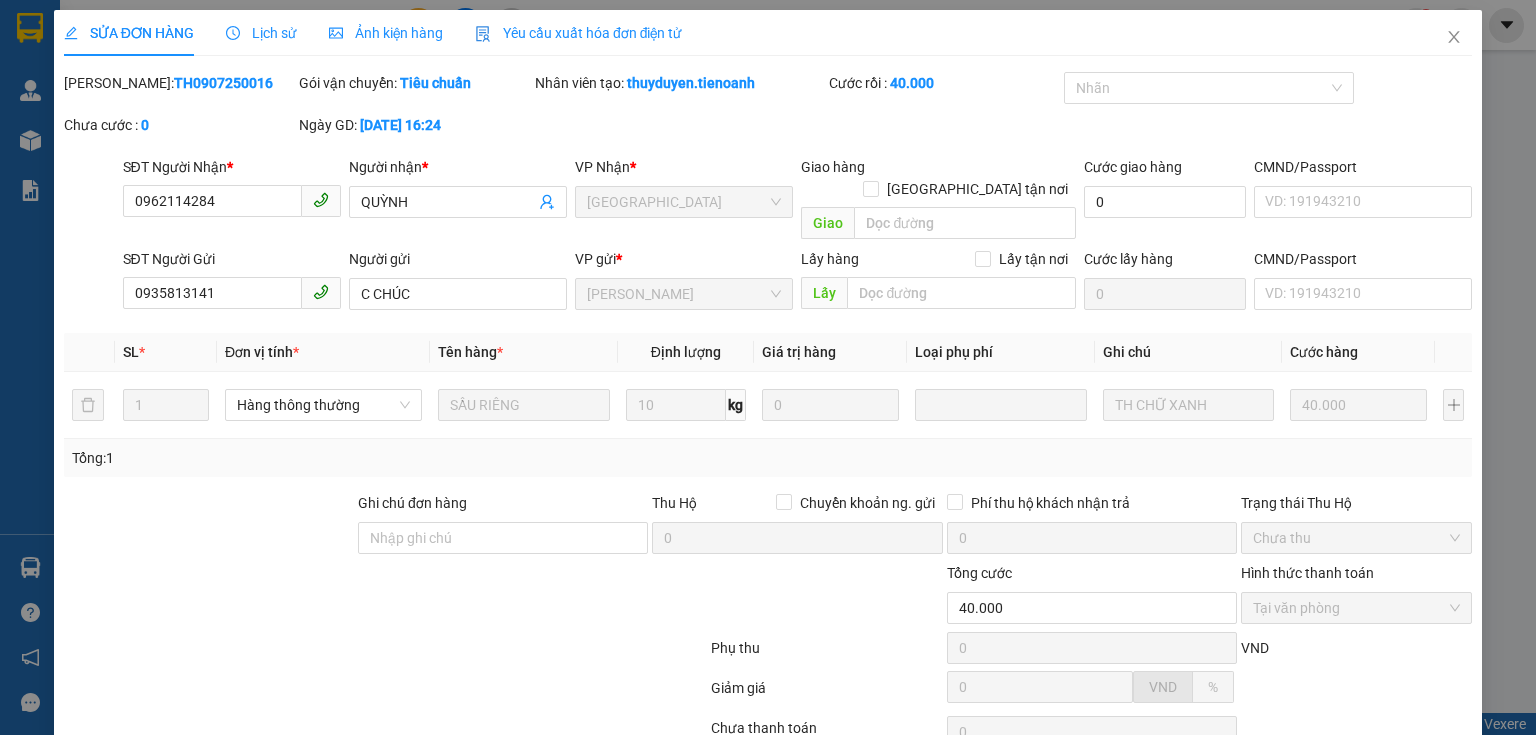 drag, startPoint x: 219, startPoint y: 572, endPoint x: 146, endPoint y: 419, distance: 169.52286 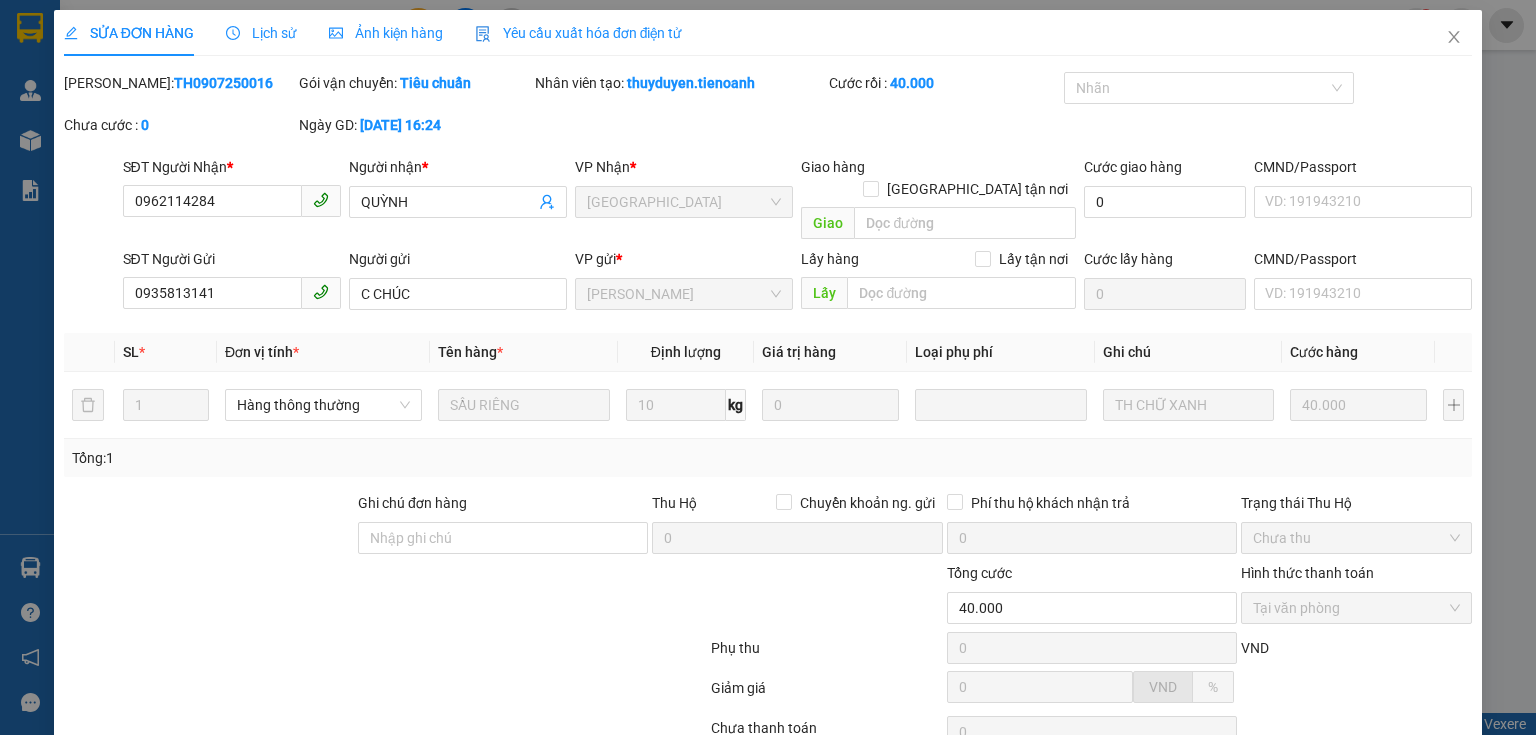 drag, startPoint x: 156, startPoint y: 485, endPoint x: 208, endPoint y: 479, distance: 52.34501 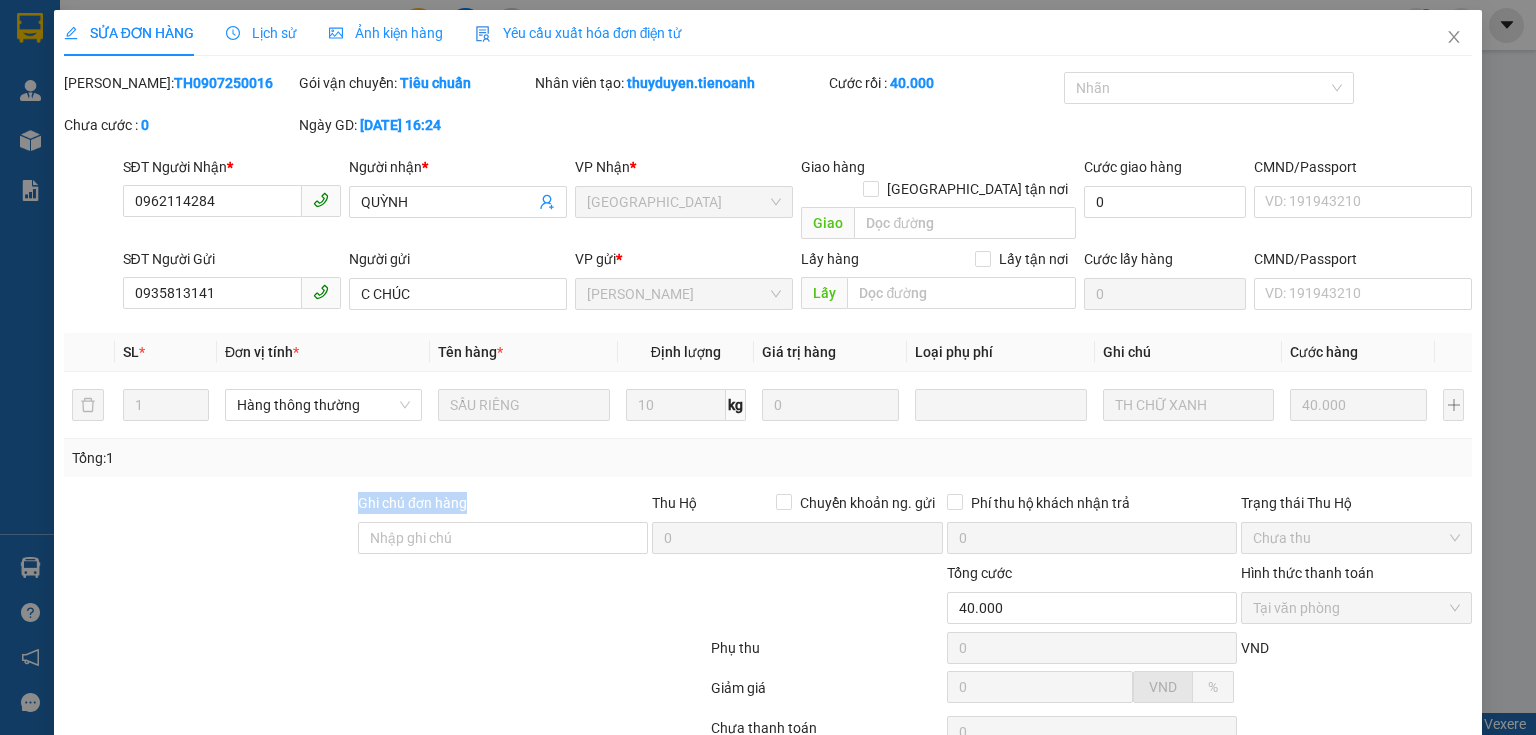 drag, startPoint x: 254, startPoint y: 475, endPoint x: 575, endPoint y: 585, distance: 339.32434 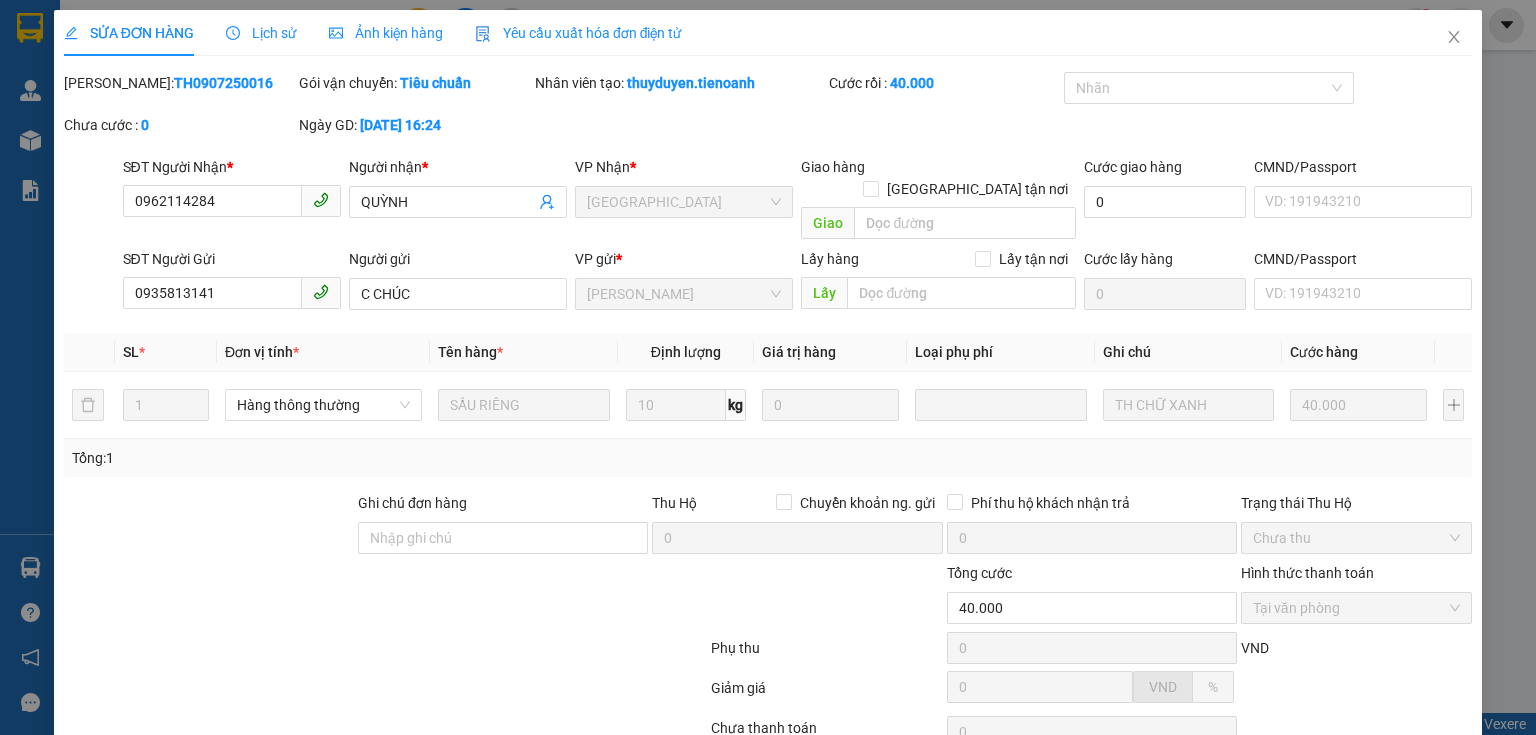 click at bounding box center [591, 597] 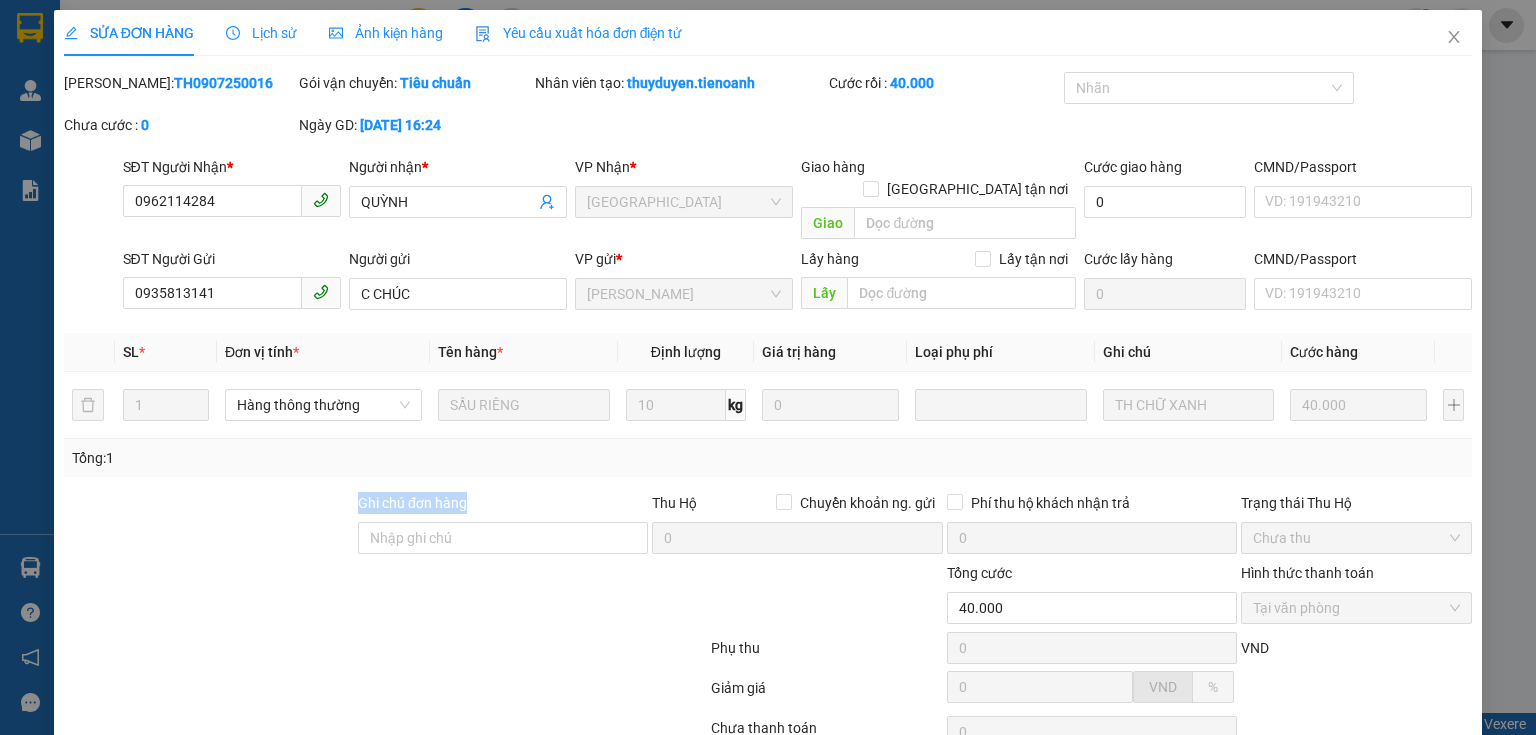 drag, startPoint x: 539, startPoint y: 476, endPoint x: 287, endPoint y: 459, distance: 252.57277 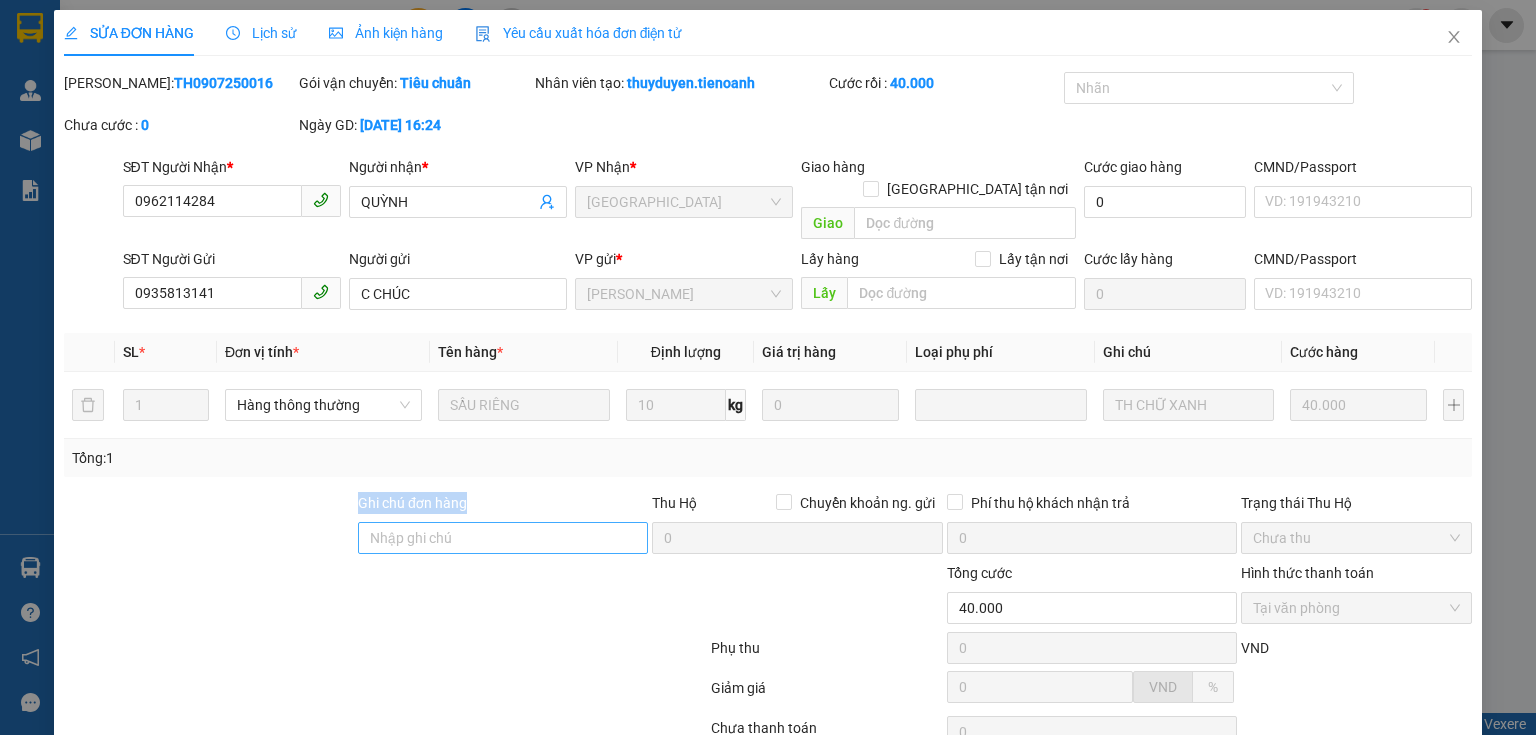 drag, startPoint x: 316, startPoint y: 476, endPoint x: 608, endPoint y: 515, distance: 294.59293 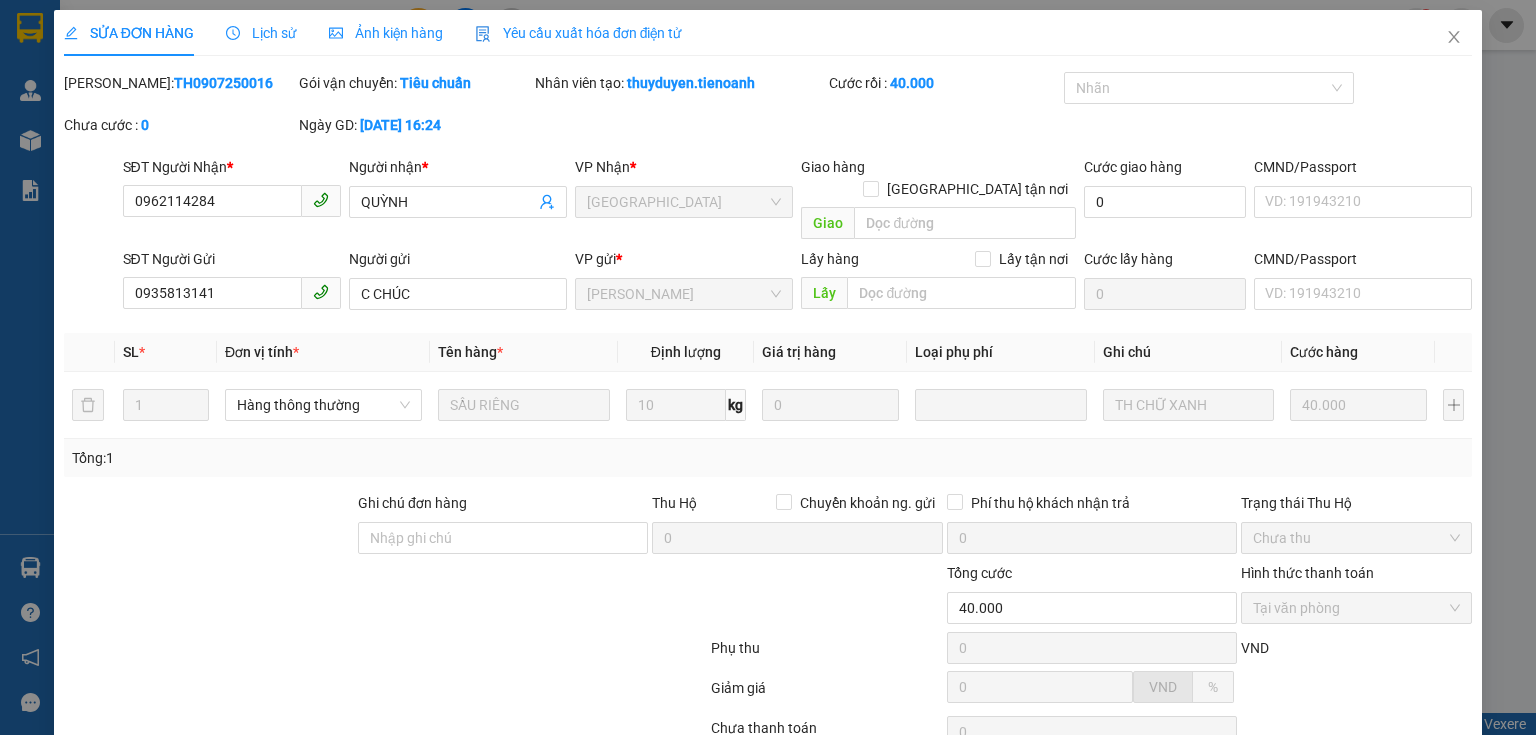 click at bounding box center (591, 597) 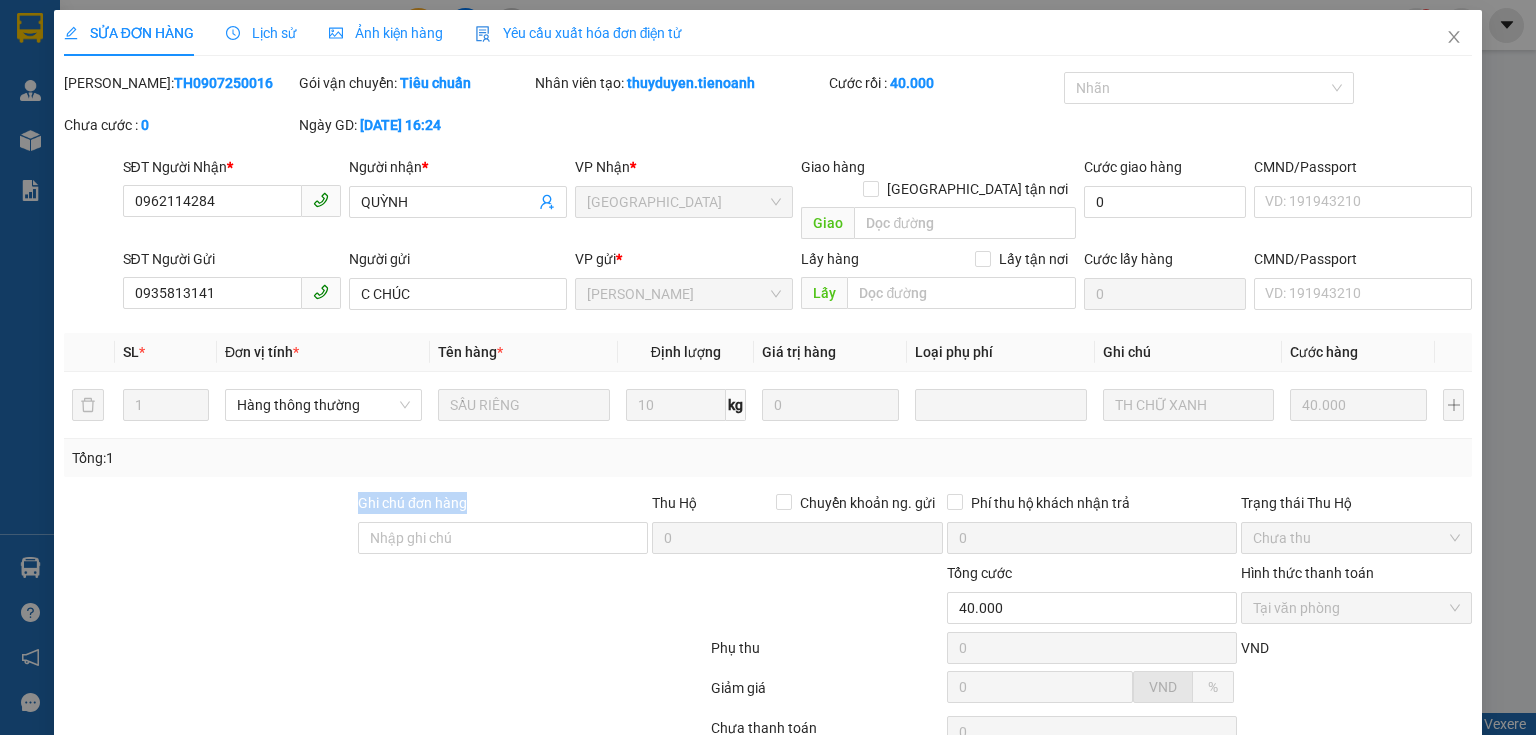 drag, startPoint x: 499, startPoint y: 476, endPoint x: 137, endPoint y: 504, distance: 363.08127 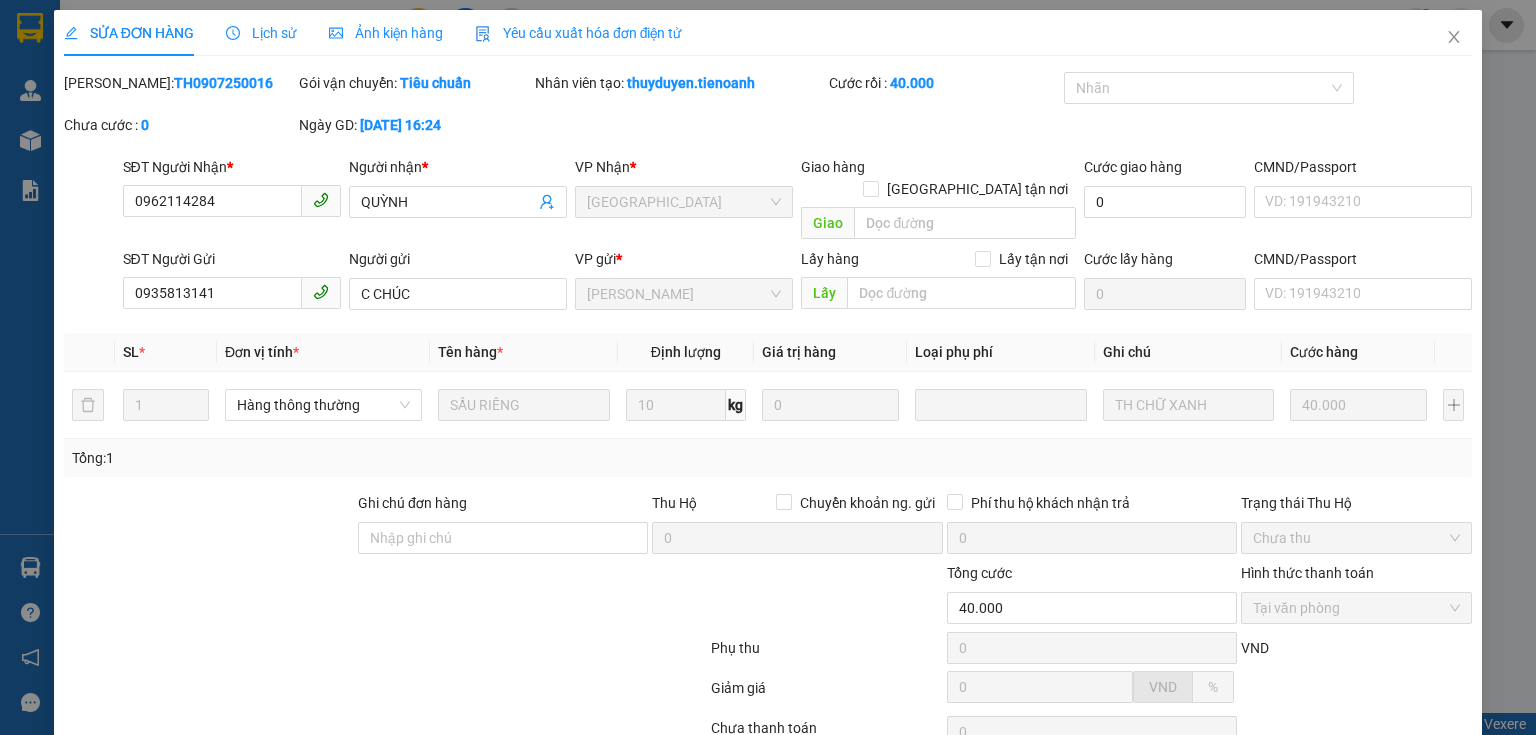click at bounding box center (591, 597) 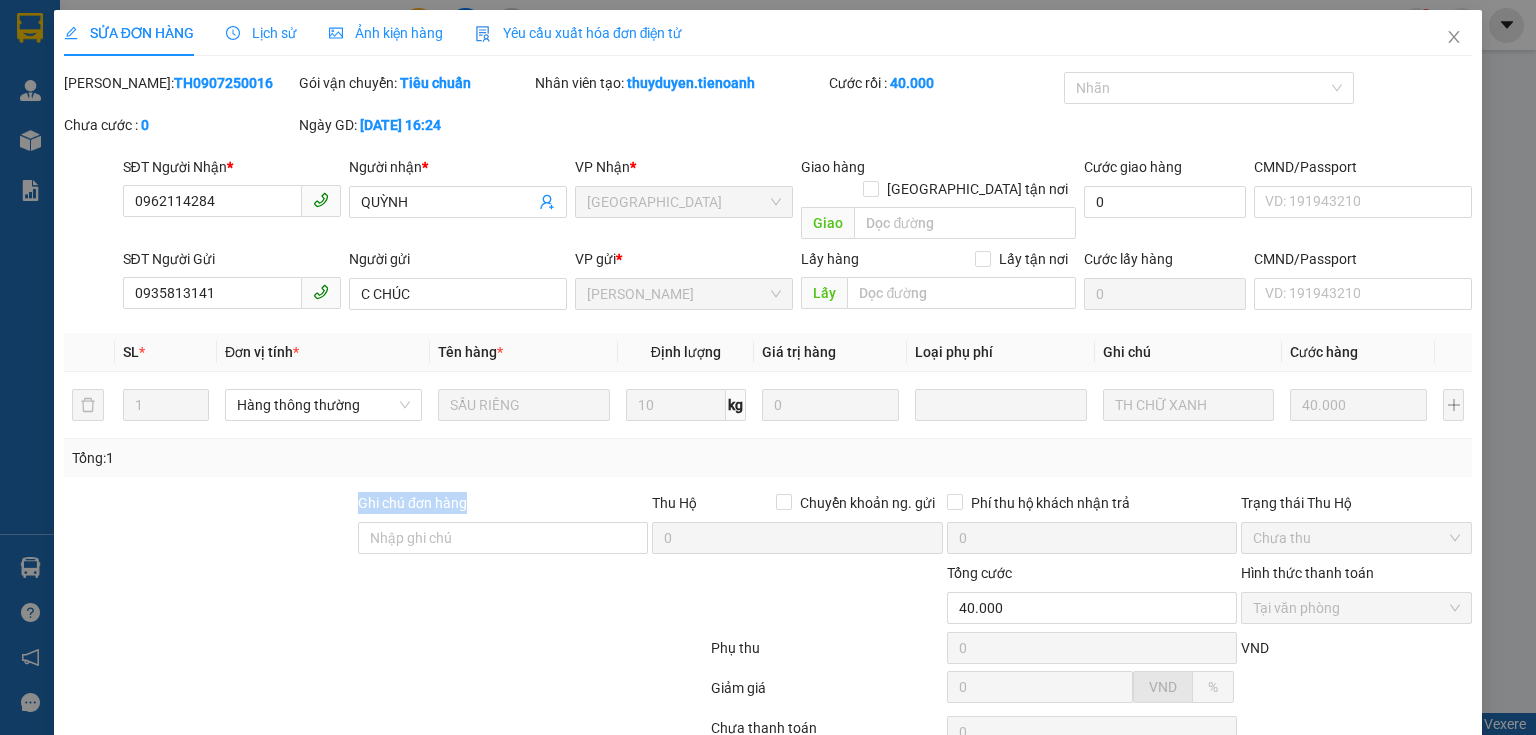 drag, startPoint x: 498, startPoint y: 476, endPoint x: 285, endPoint y: 476, distance: 213 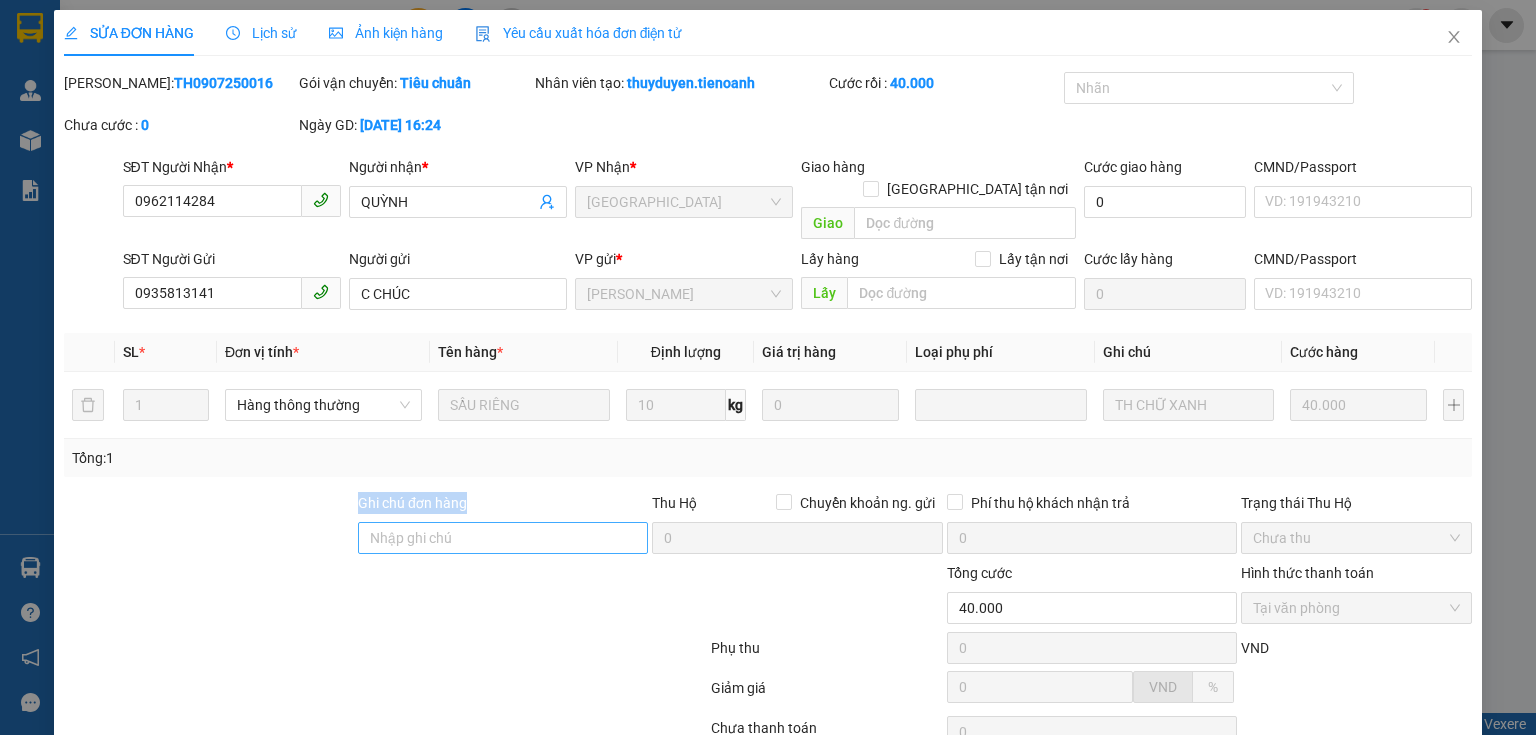 drag, startPoint x: 285, startPoint y: 476, endPoint x: 554, endPoint y: 502, distance: 270.25357 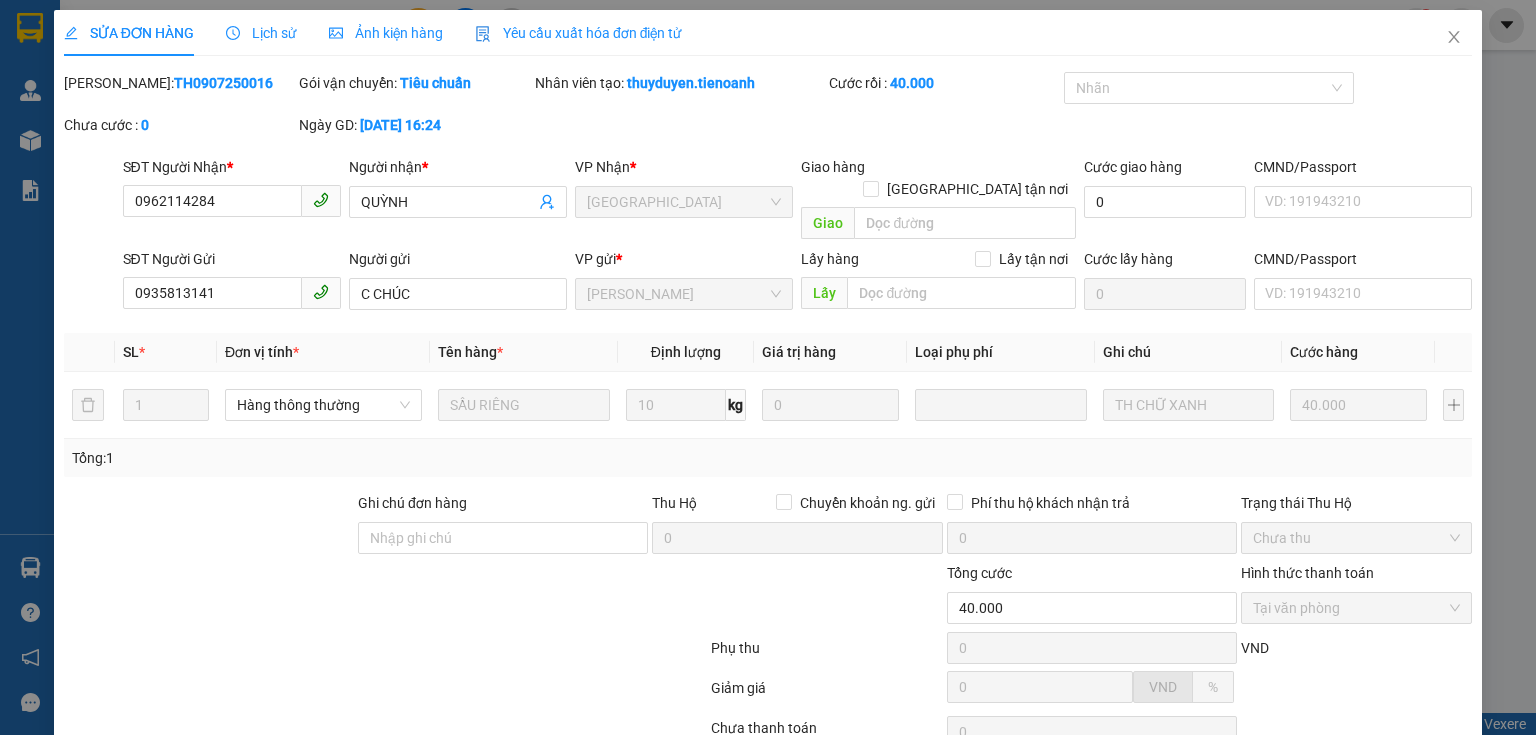 click at bounding box center (268, 597) 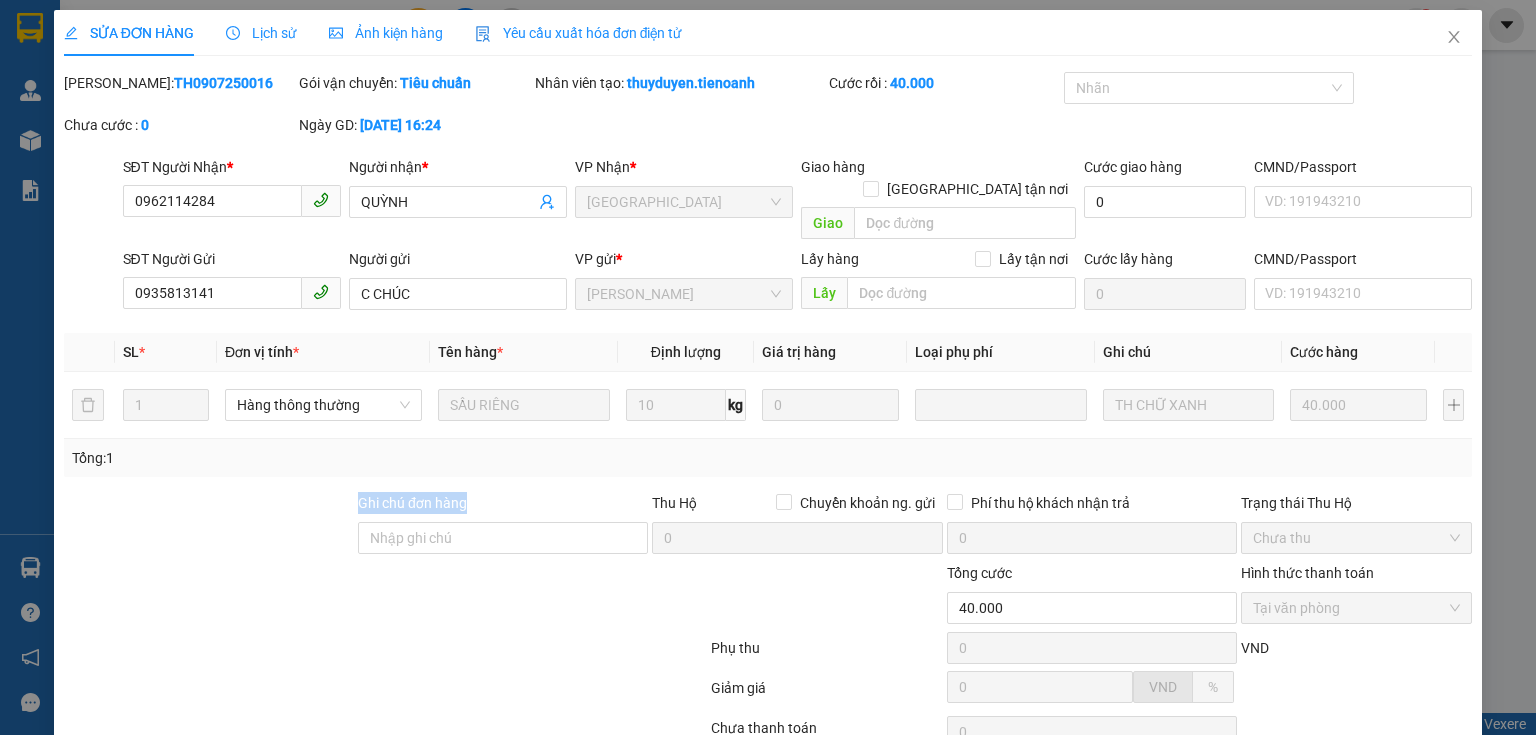 drag, startPoint x: 472, startPoint y: 476, endPoint x: 343, endPoint y: 480, distance: 129.062 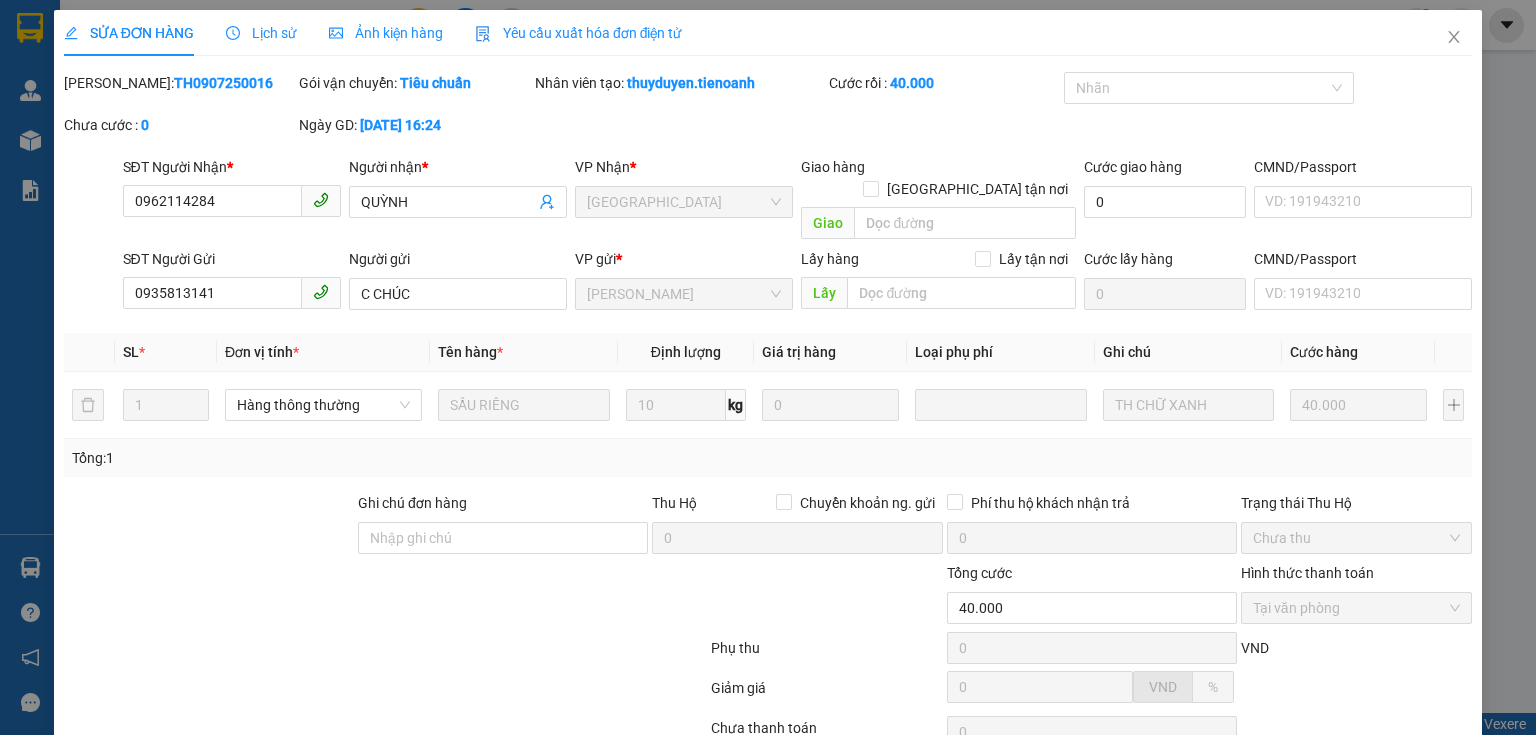 click at bounding box center [268, 597] 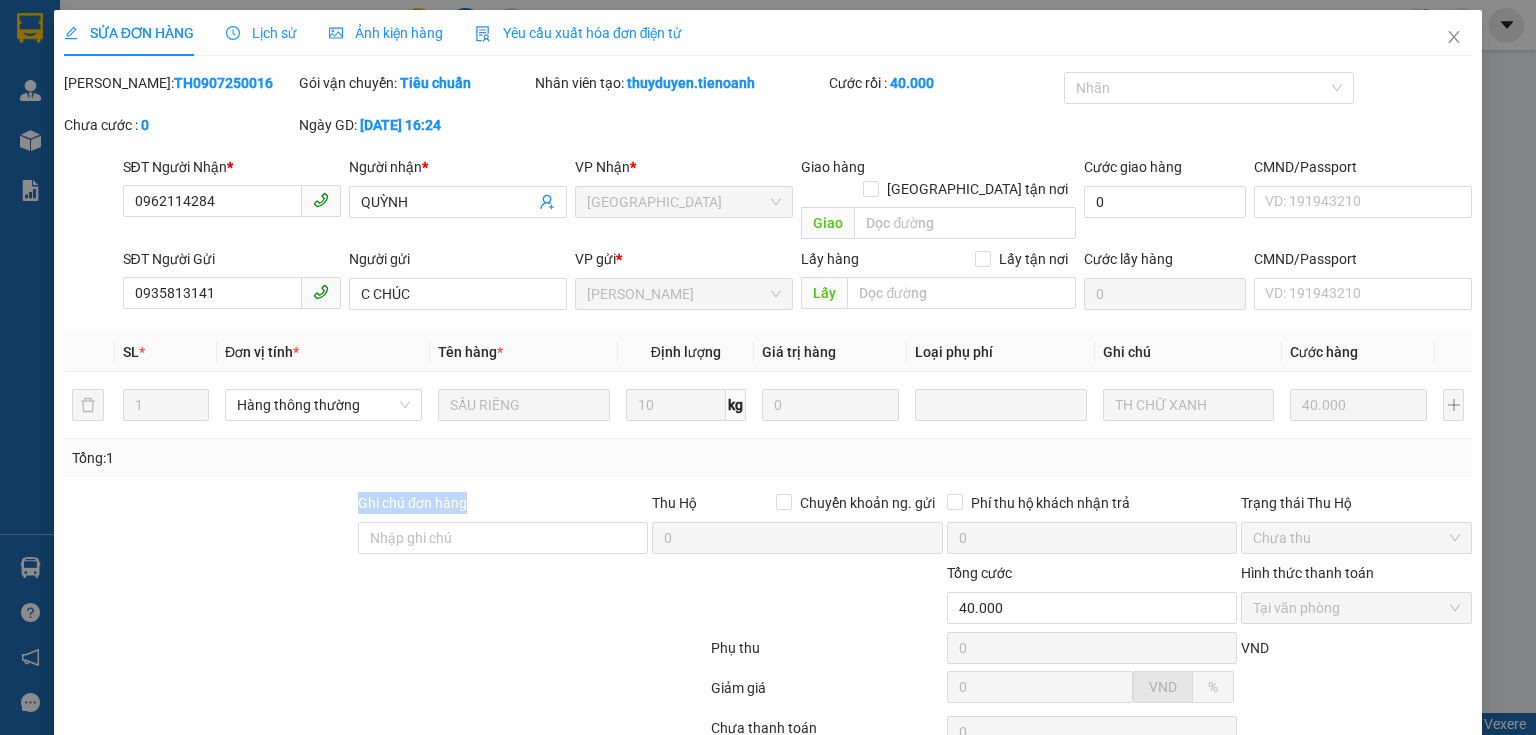 drag, startPoint x: 484, startPoint y: 482, endPoint x: 271, endPoint y: 482, distance: 213 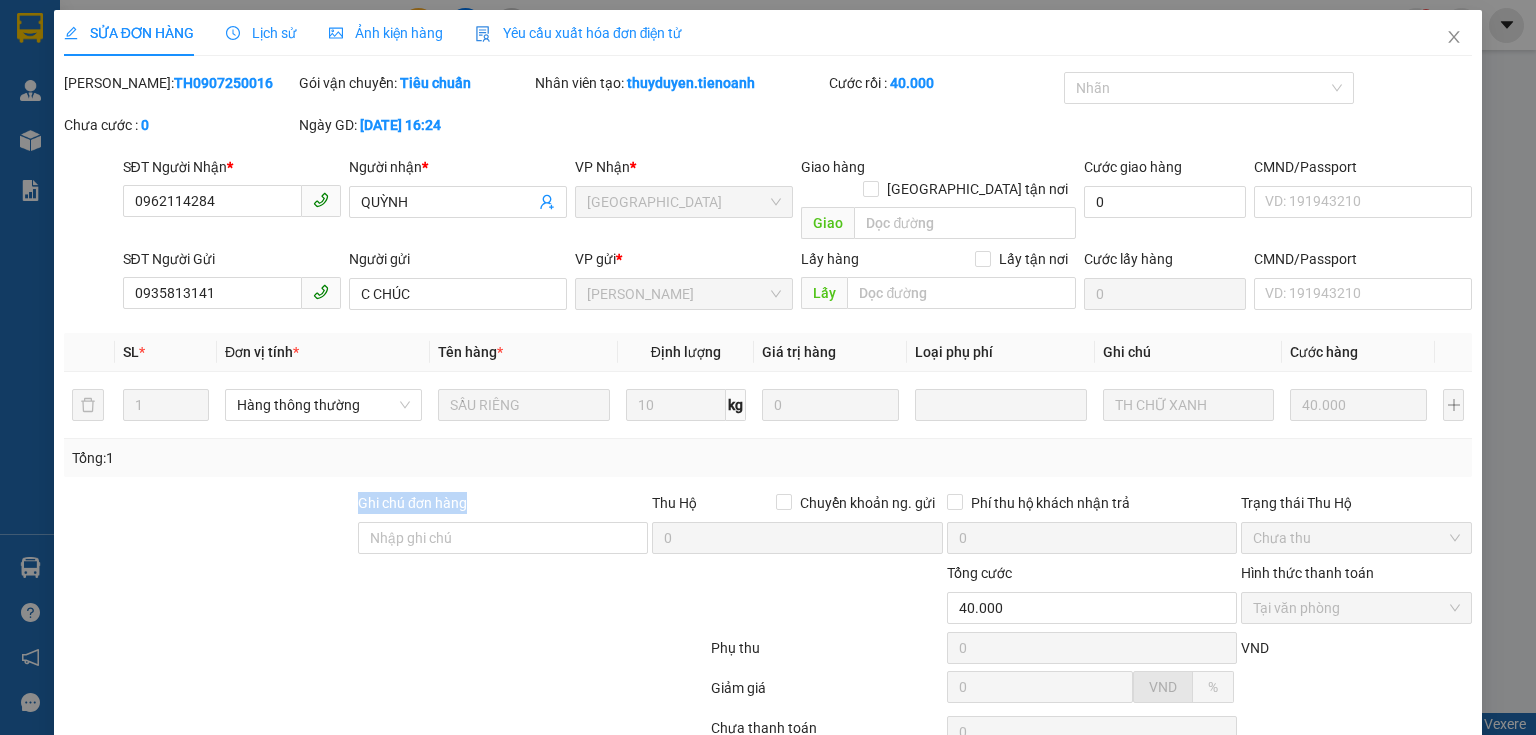 drag, startPoint x: 271, startPoint y: 482, endPoint x: 459, endPoint y: 575, distance: 209.74509 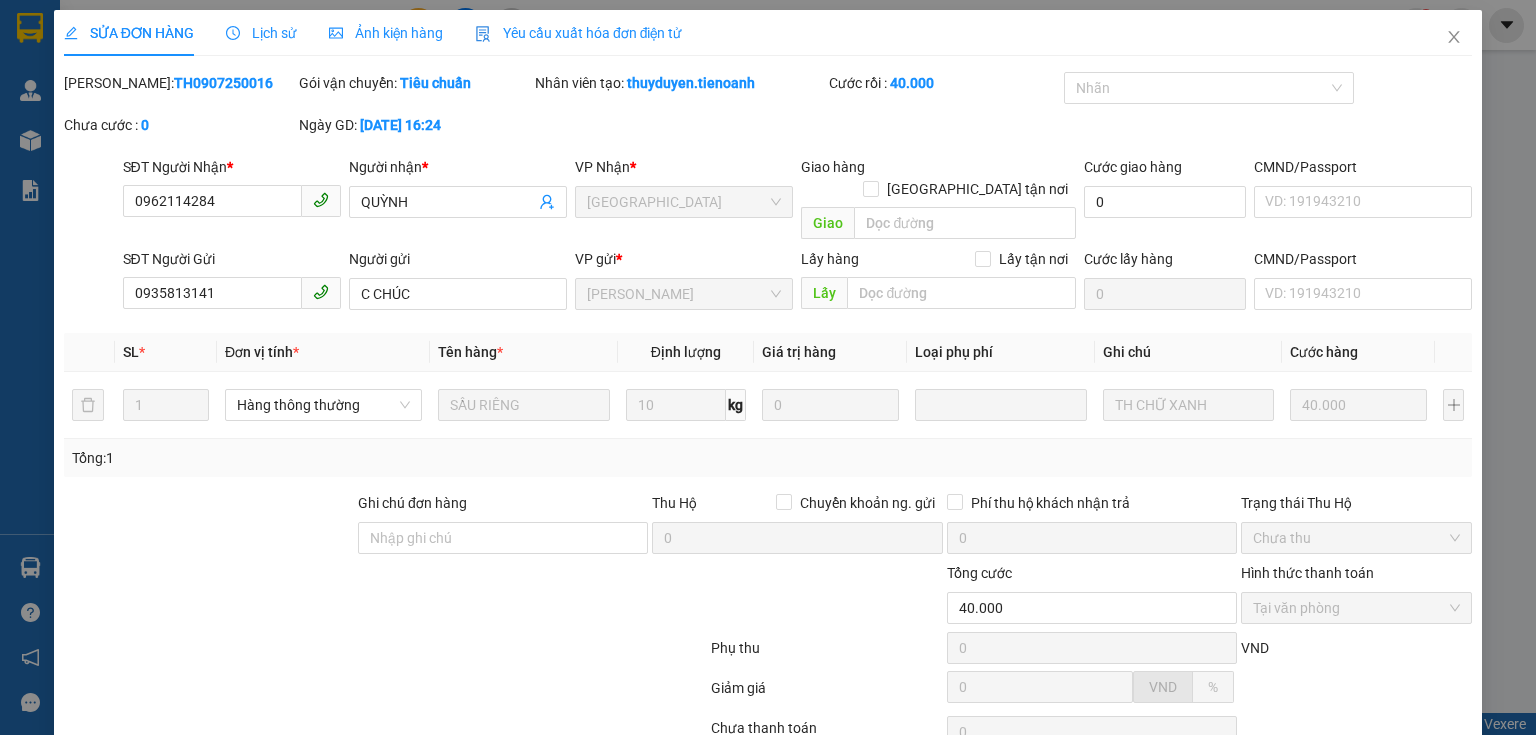 click at bounding box center (268, 597) 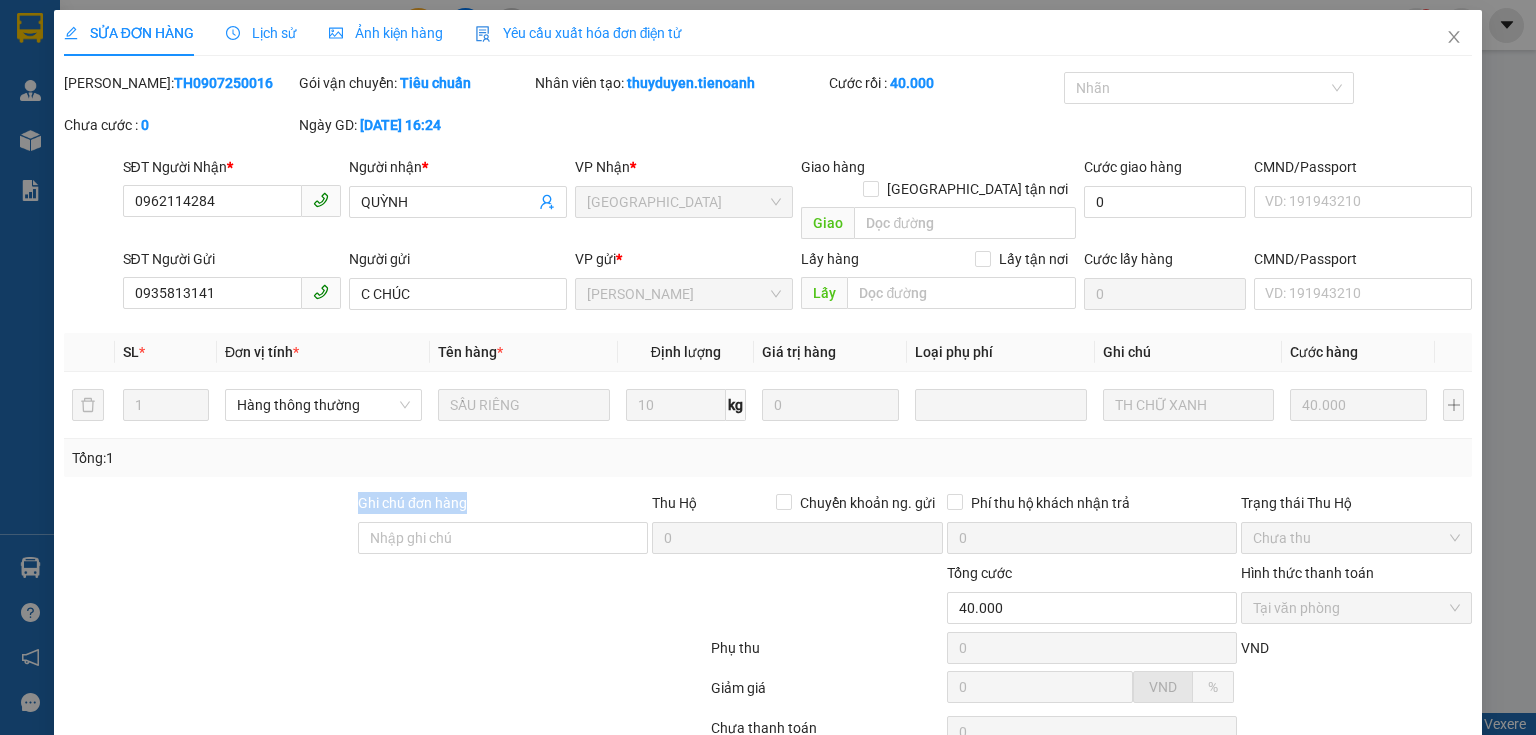 drag, startPoint x: 484, startPoint y: 470, endPoint x: 260, endPoint y: 486, distance: 224.5707 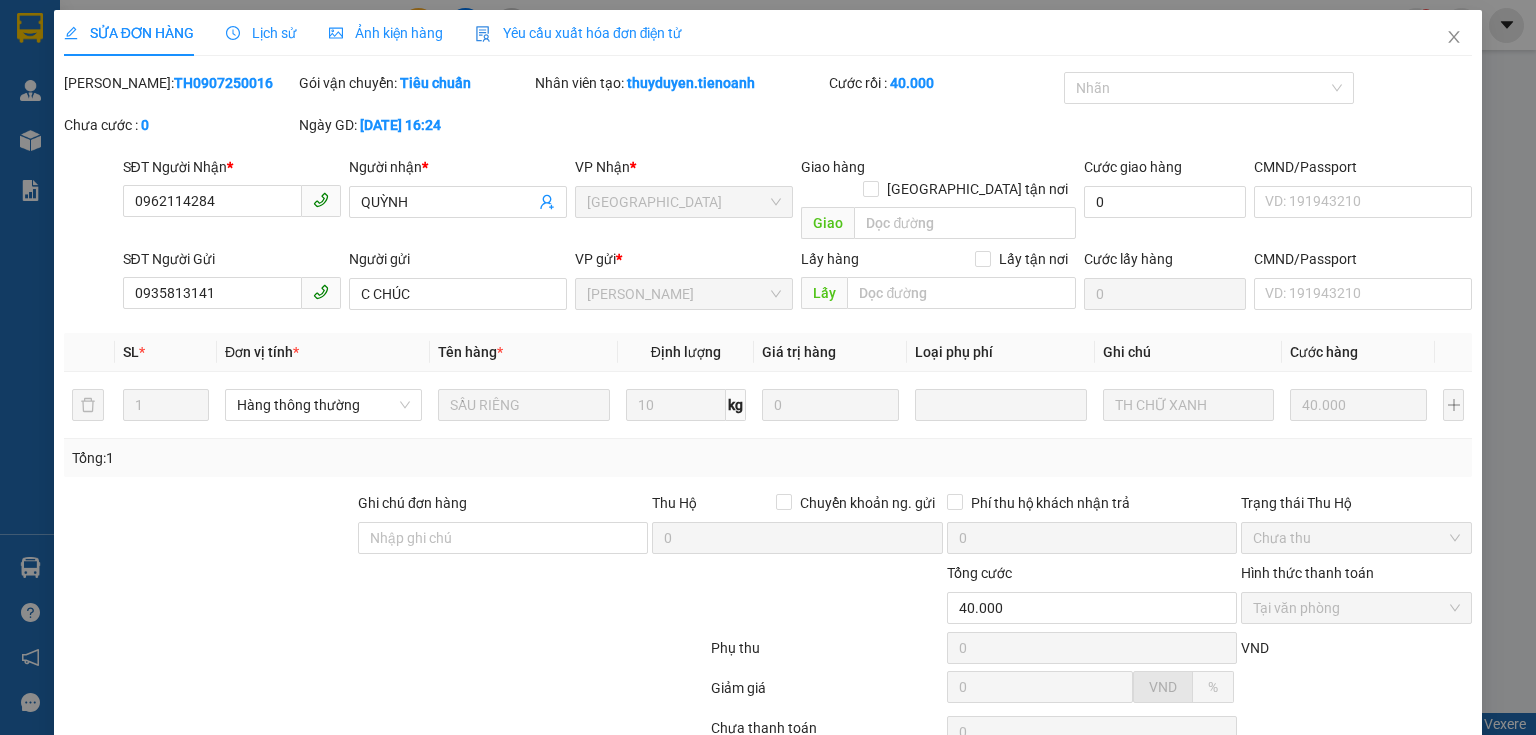 click at bounding box center [209, 527] 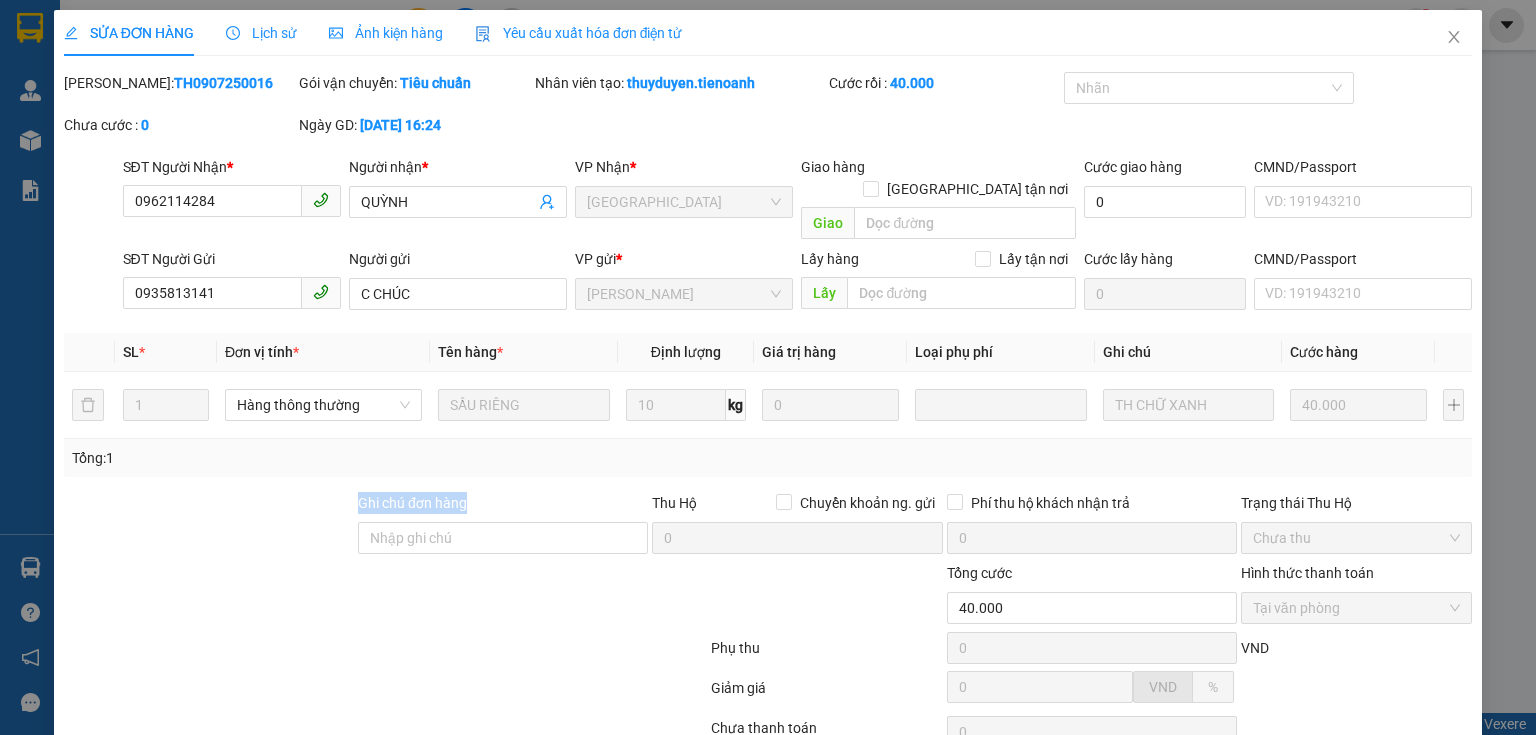 drag, startPoint x: 494, startPoint y: 473, endPoint x: 330, endPoint y: 475, distance: 164.01219 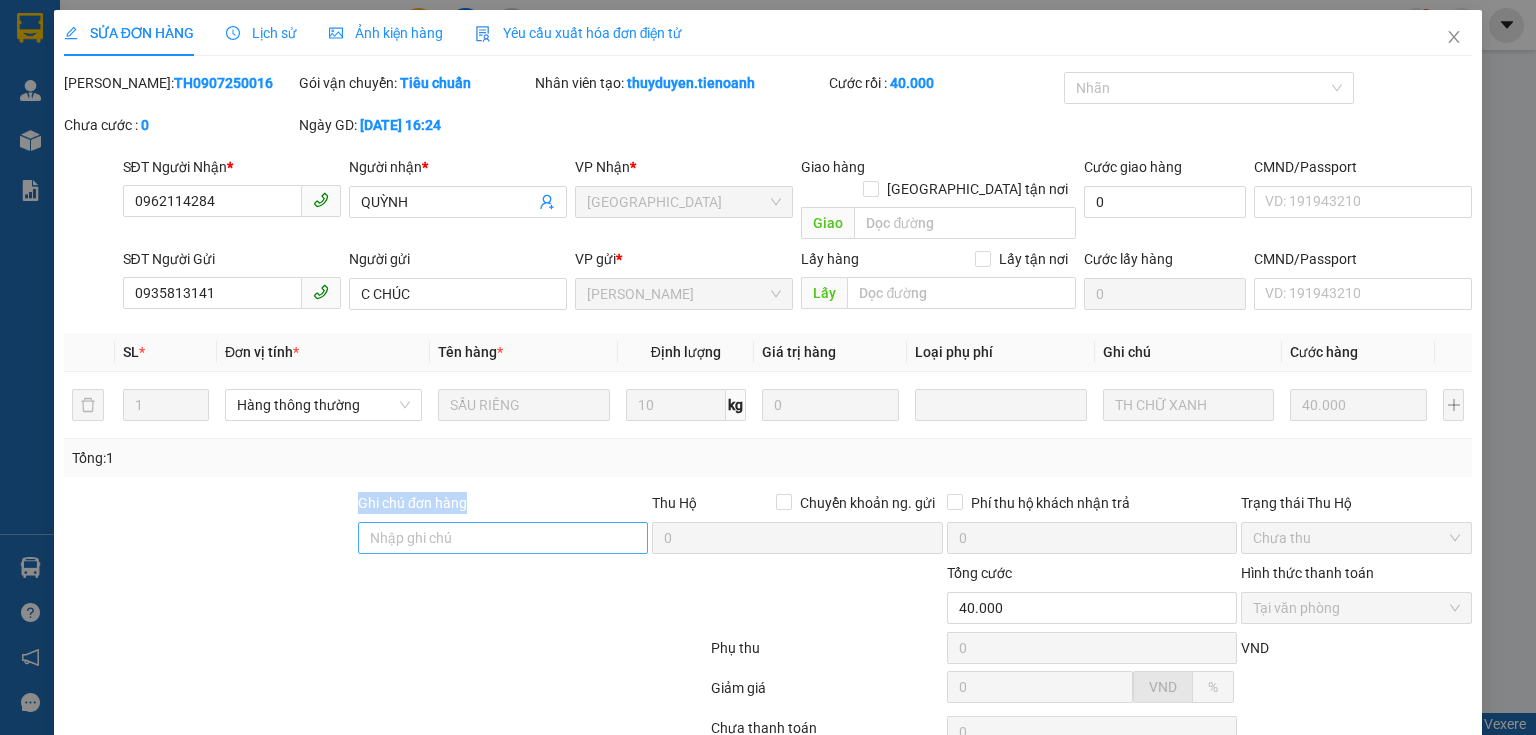 drag, startPoint x: 311, startPoint y: 481, endPoint x: 516, endPoint y: 500, distance: 205.8786 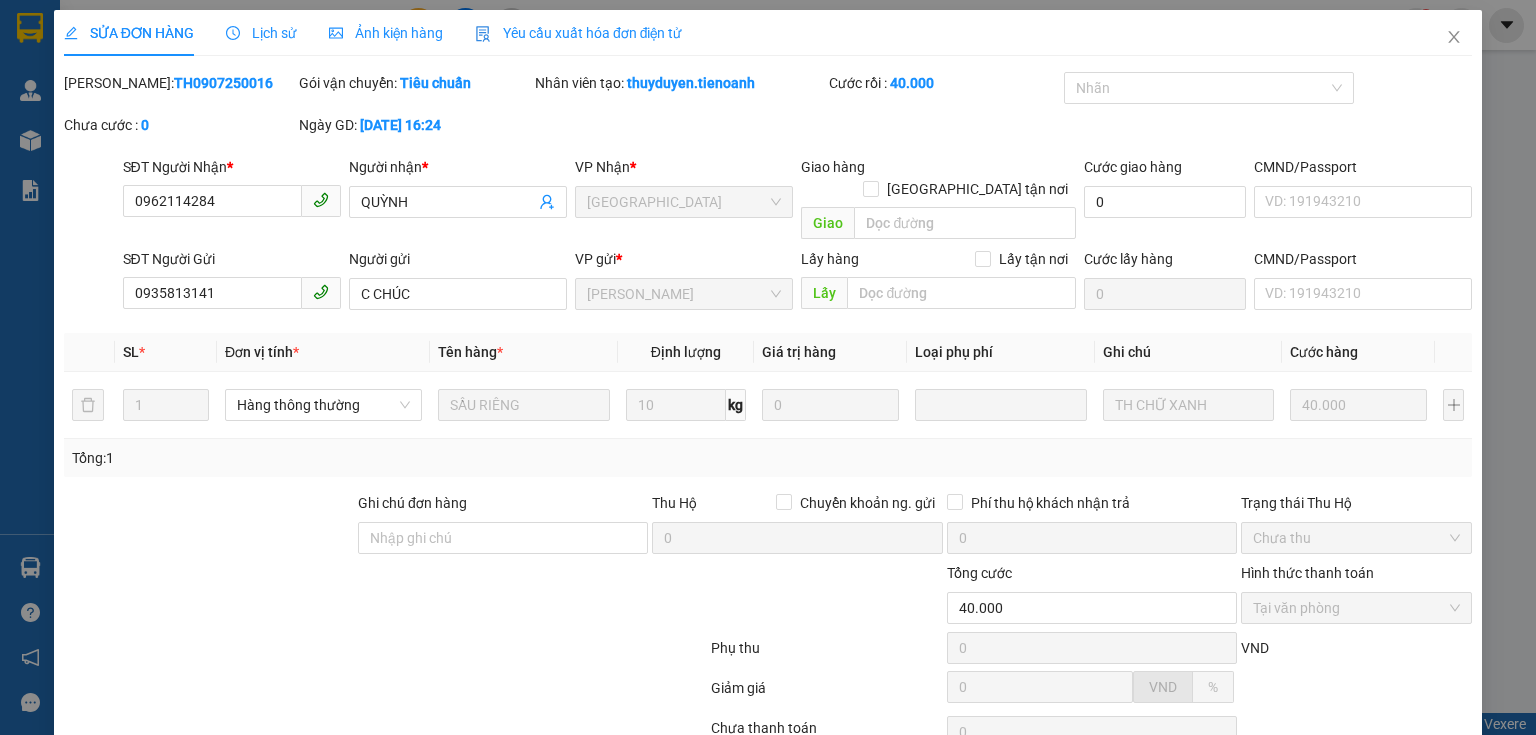 click at bounding box center (591, 597) 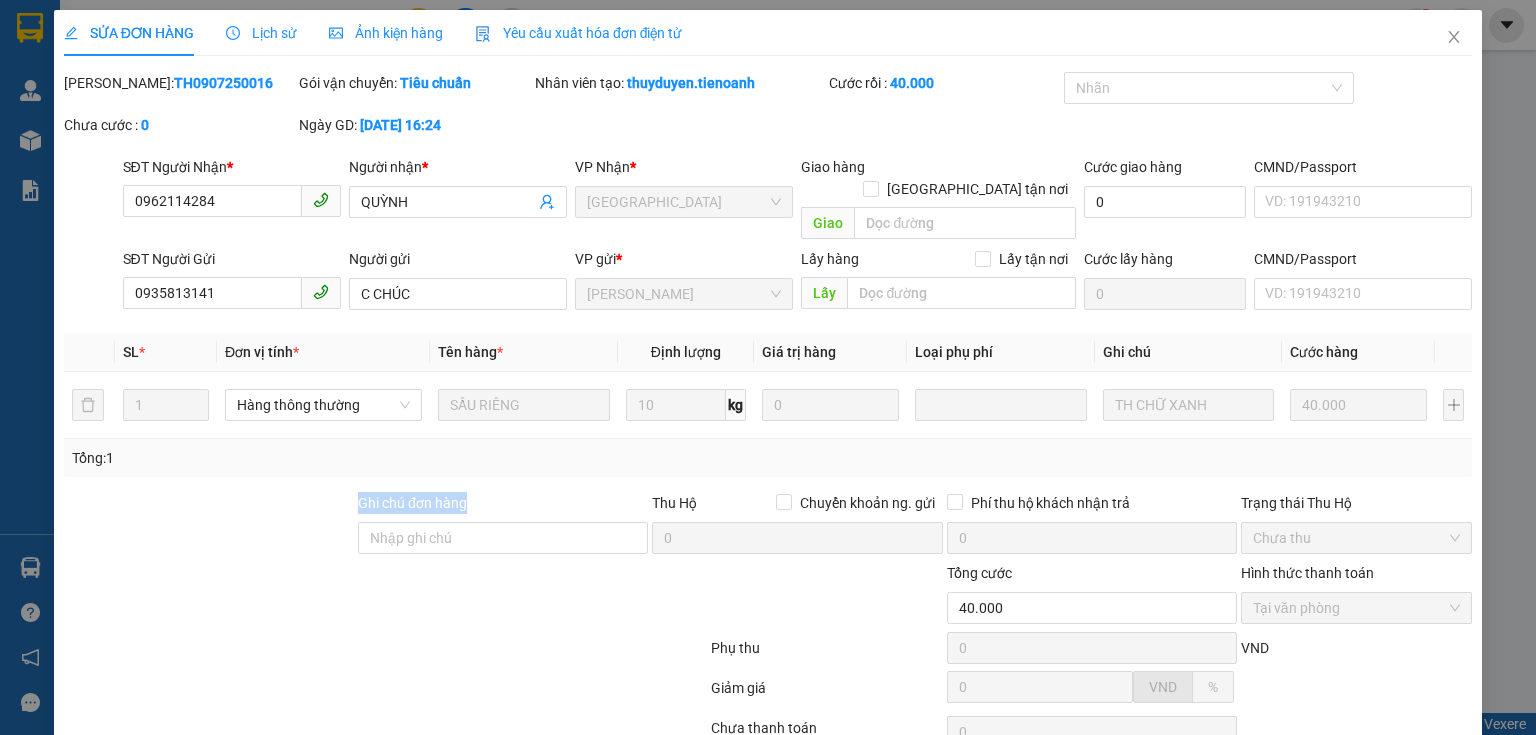 drag, startPoint x: 499, startPoint y: 470, endPoint x: 112, endPoint y: 471, distance: 387.00128 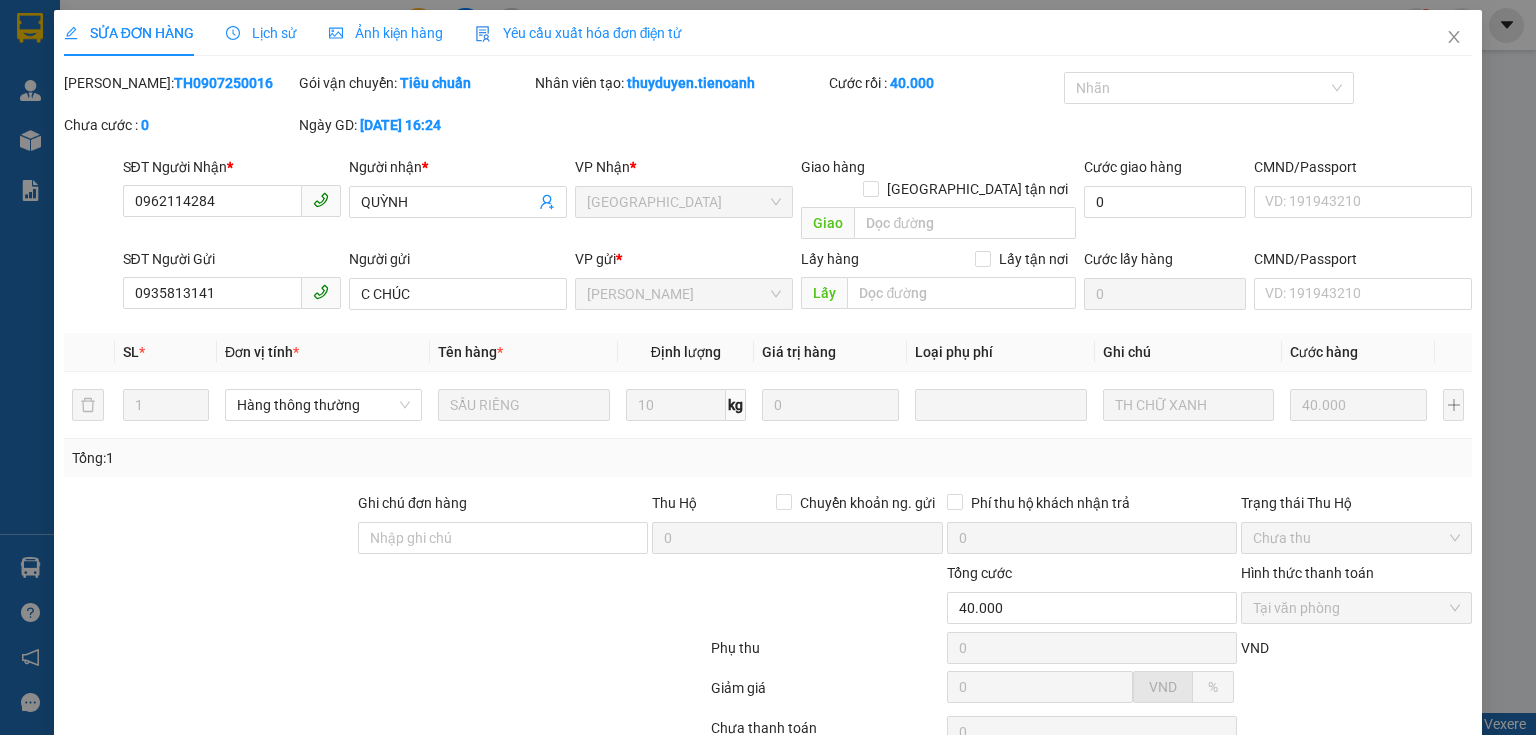click at bounding box center (209, 527) 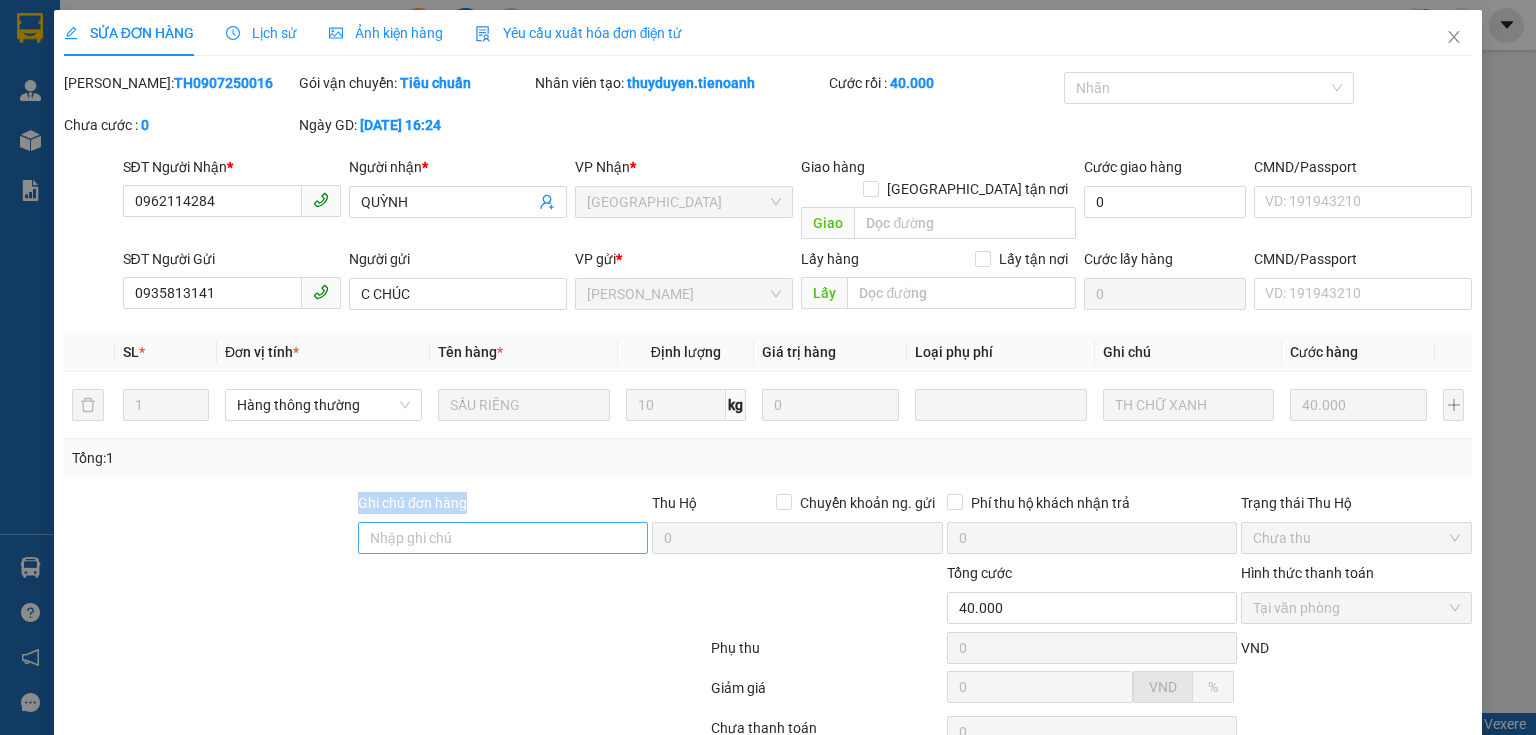 drag, startPoint x: 112, startPoint y: 471, endPoint x: 546, endPoint y: 526, distance: 437.47113 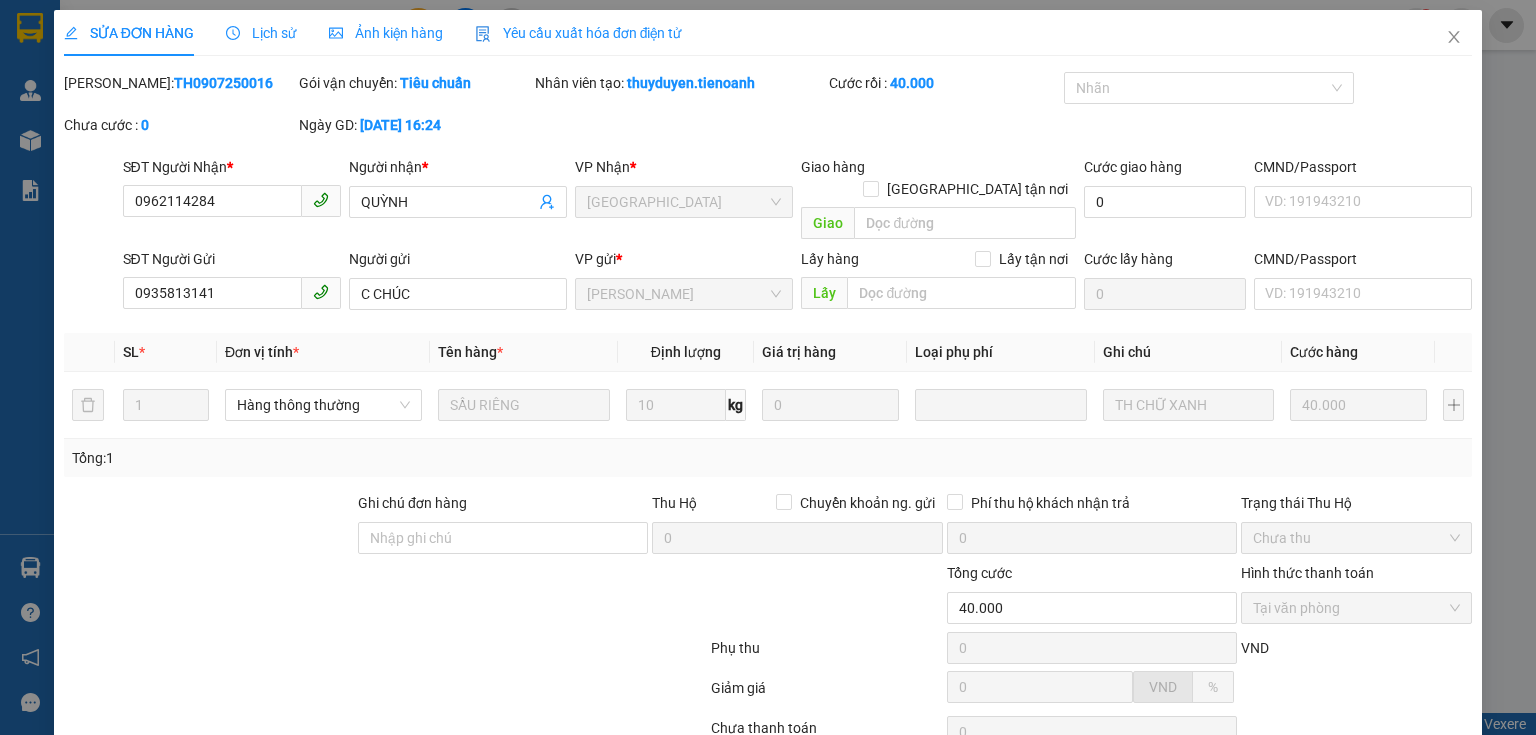 drag, startPoint x: 470, startPoint y: 606, endPoint x: 488, endPoint y: 552, distance: 56.920998 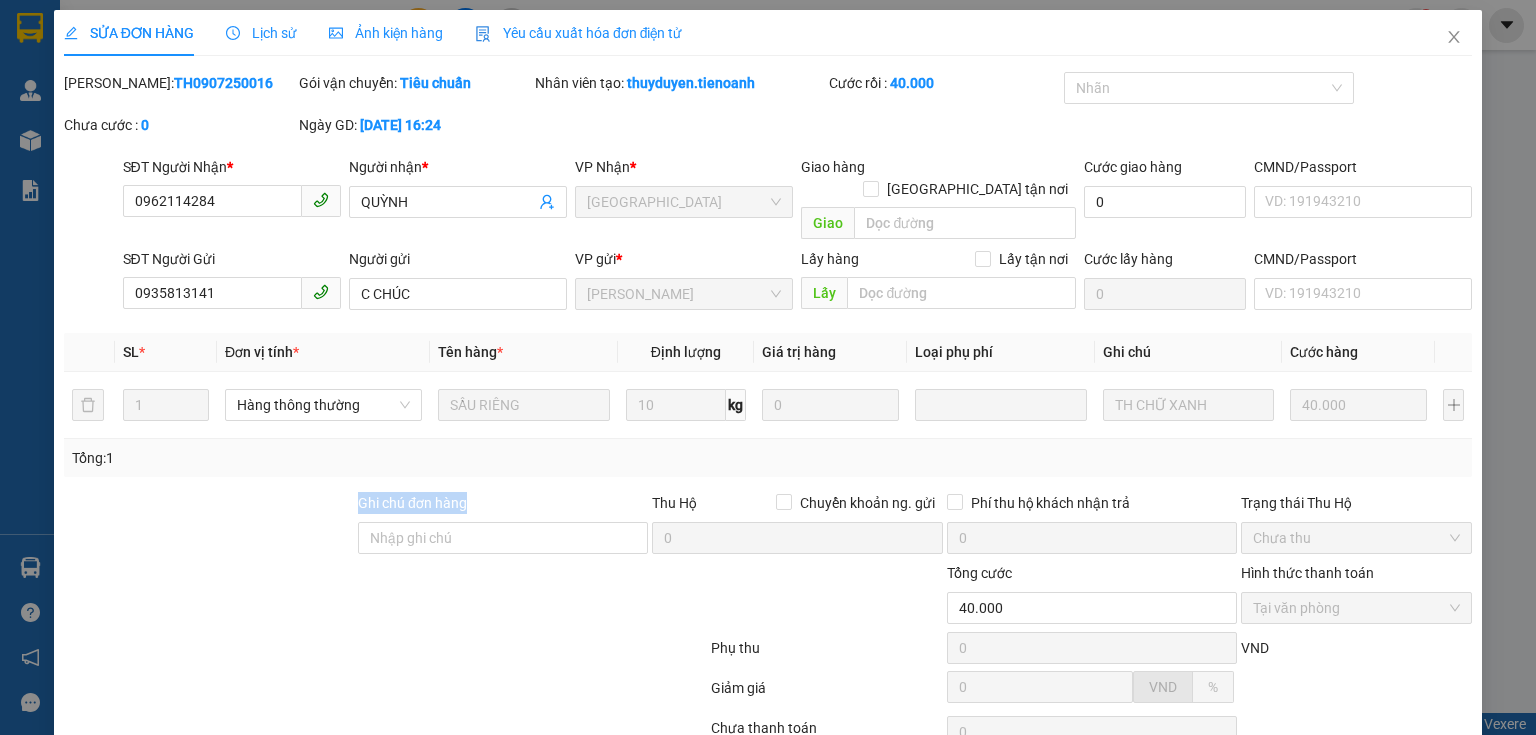 drag, startPoint x: 393, startPoint y: 467, endPoint x: 304, endPoint y: 468, distance: 89.005615 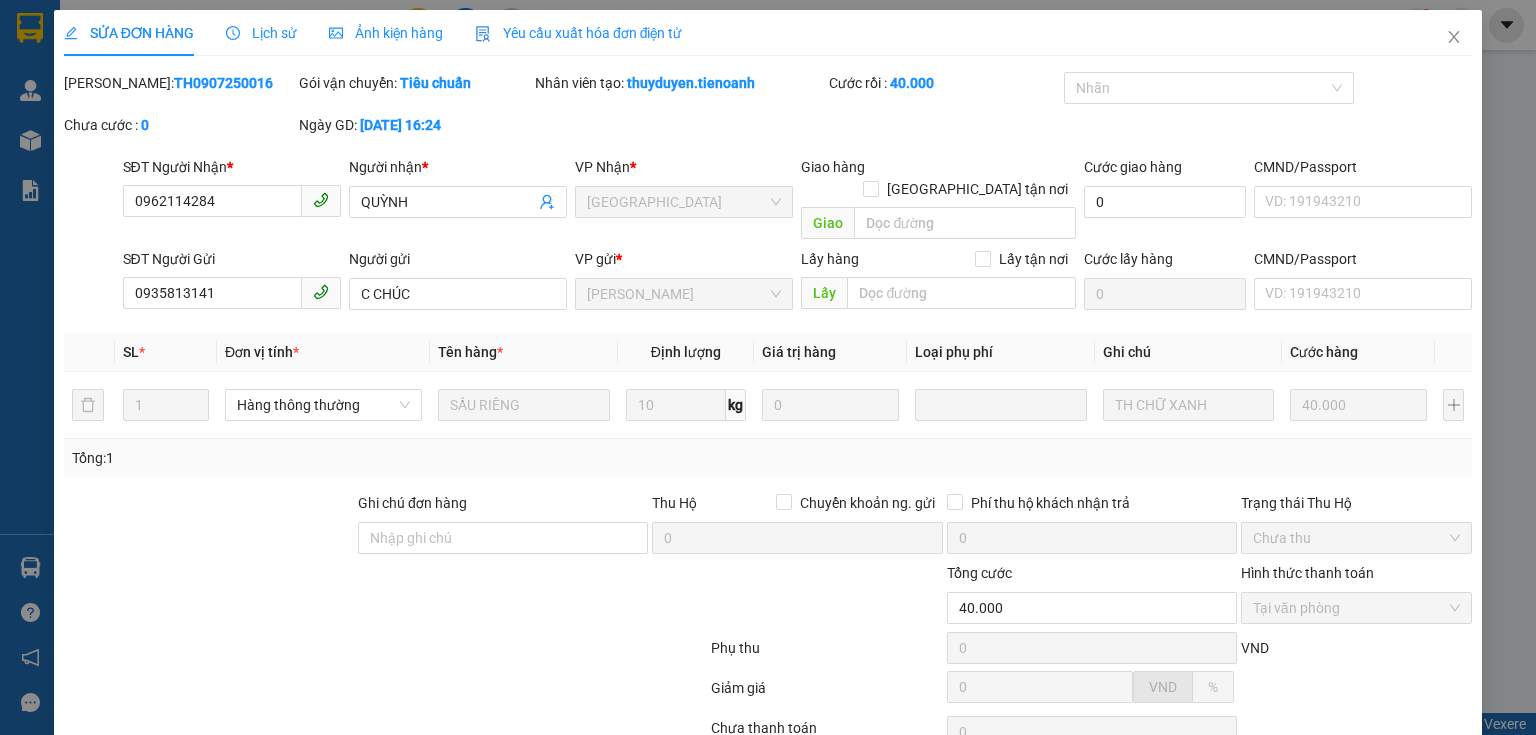 drag, startPoint x: 376, startPoint y: 579, endPoint x: 413, endPoint y: 555, distance: 44.102154 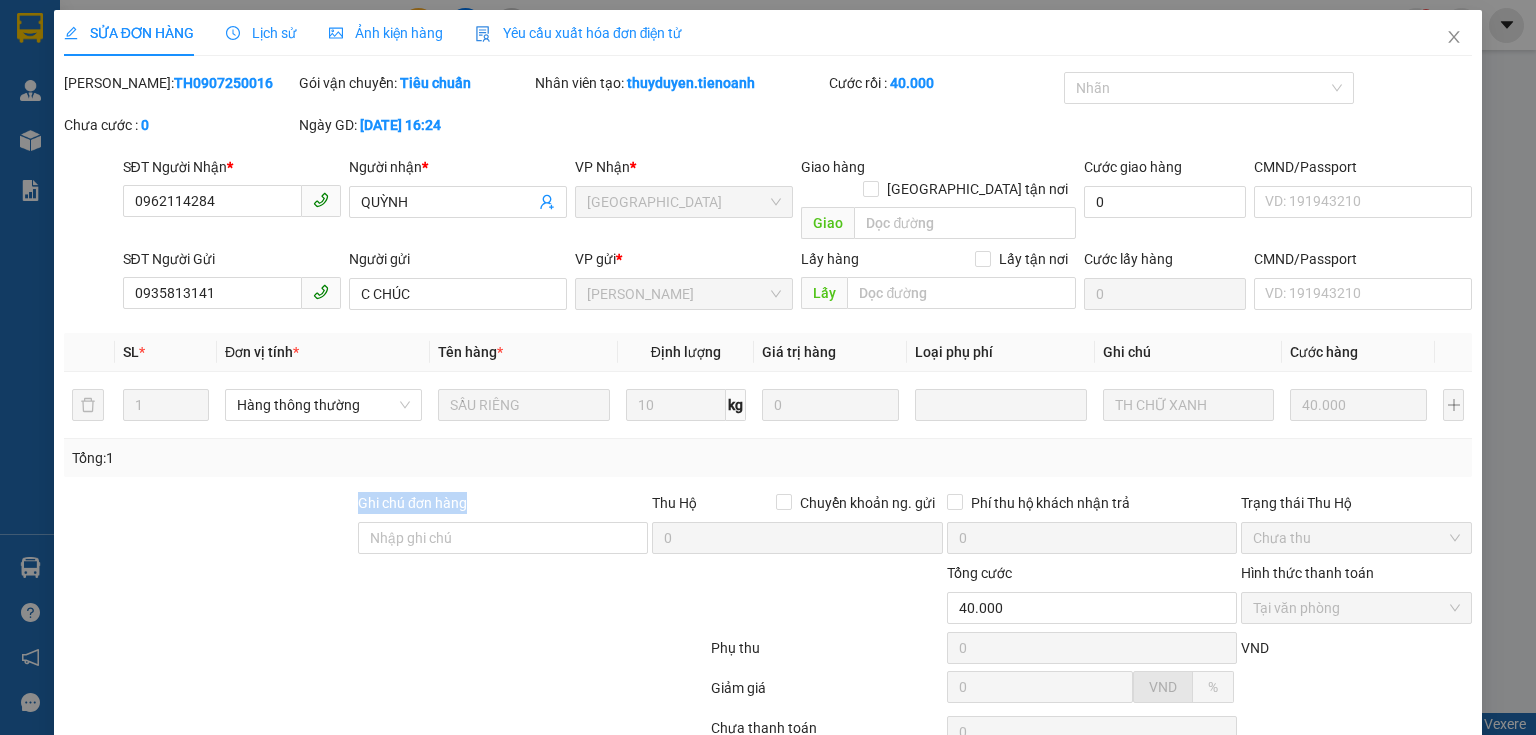 drag, startPoint x: 496, startPoint y: 468, endPoint x: 283, endPoint y: 466, distance: 213.00938 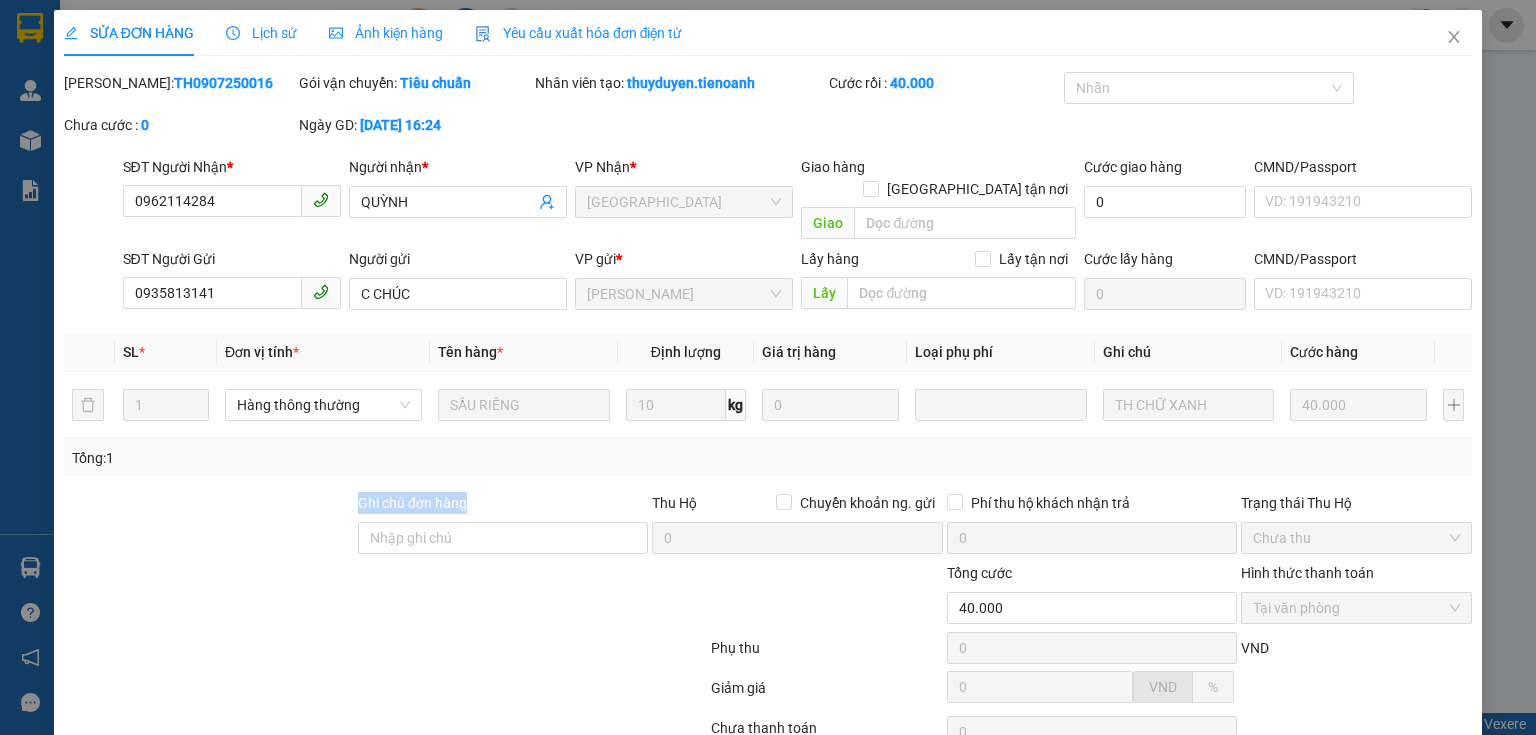 click at bounding box center [209, 527] 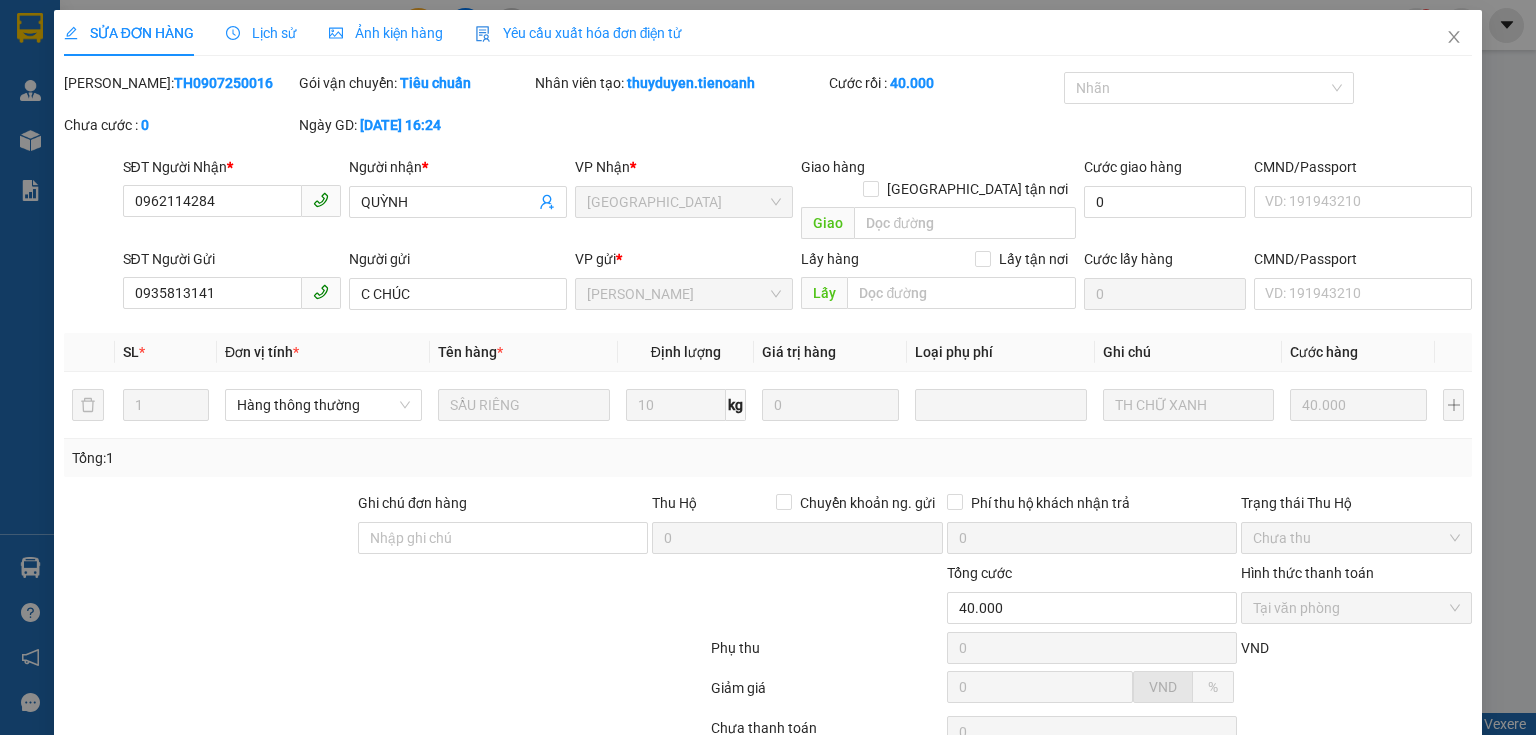 click at bounding box center [268, 597] 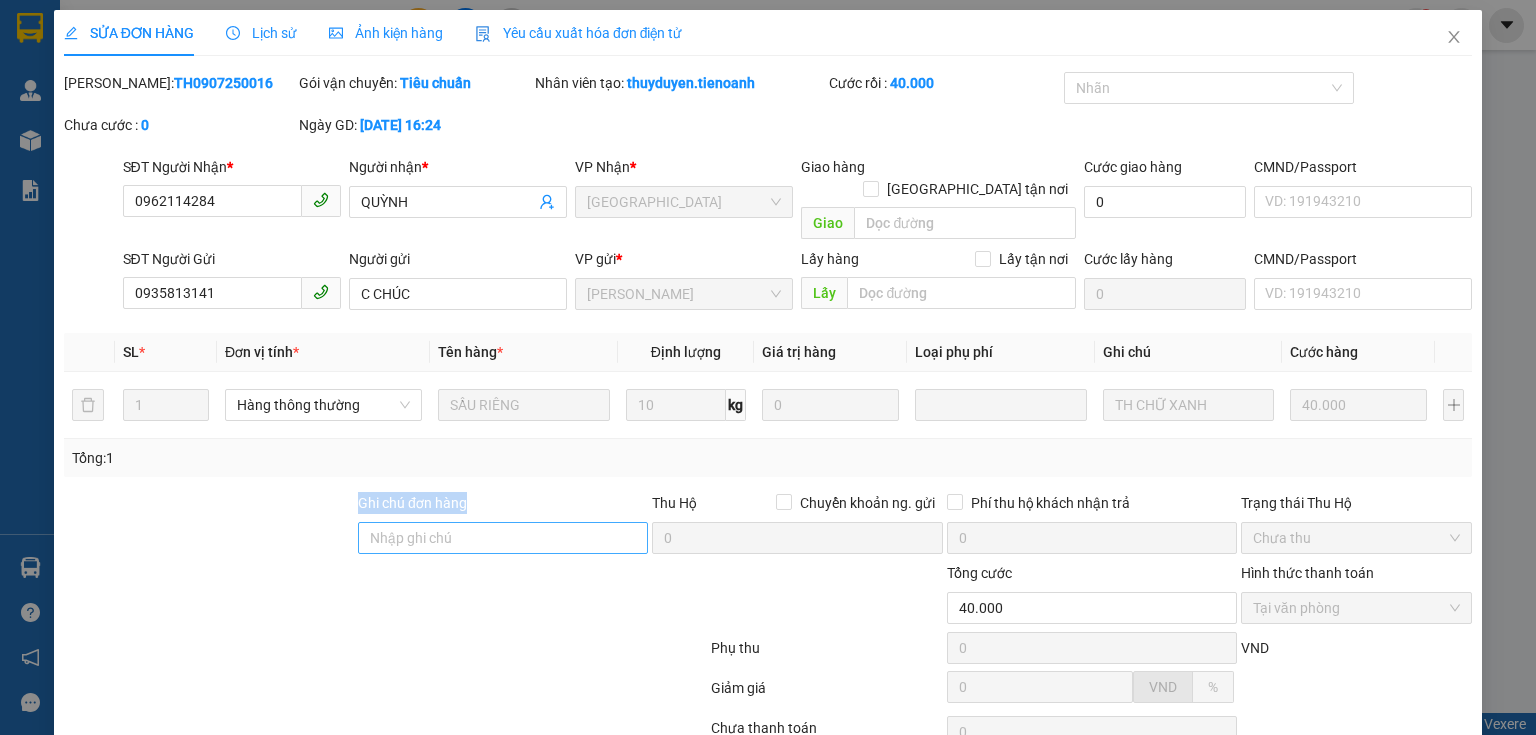 drag, startPoint x: 271, startPoint y: 472, endPoint x: 516, endPoint y: 529, distance: 251.54324 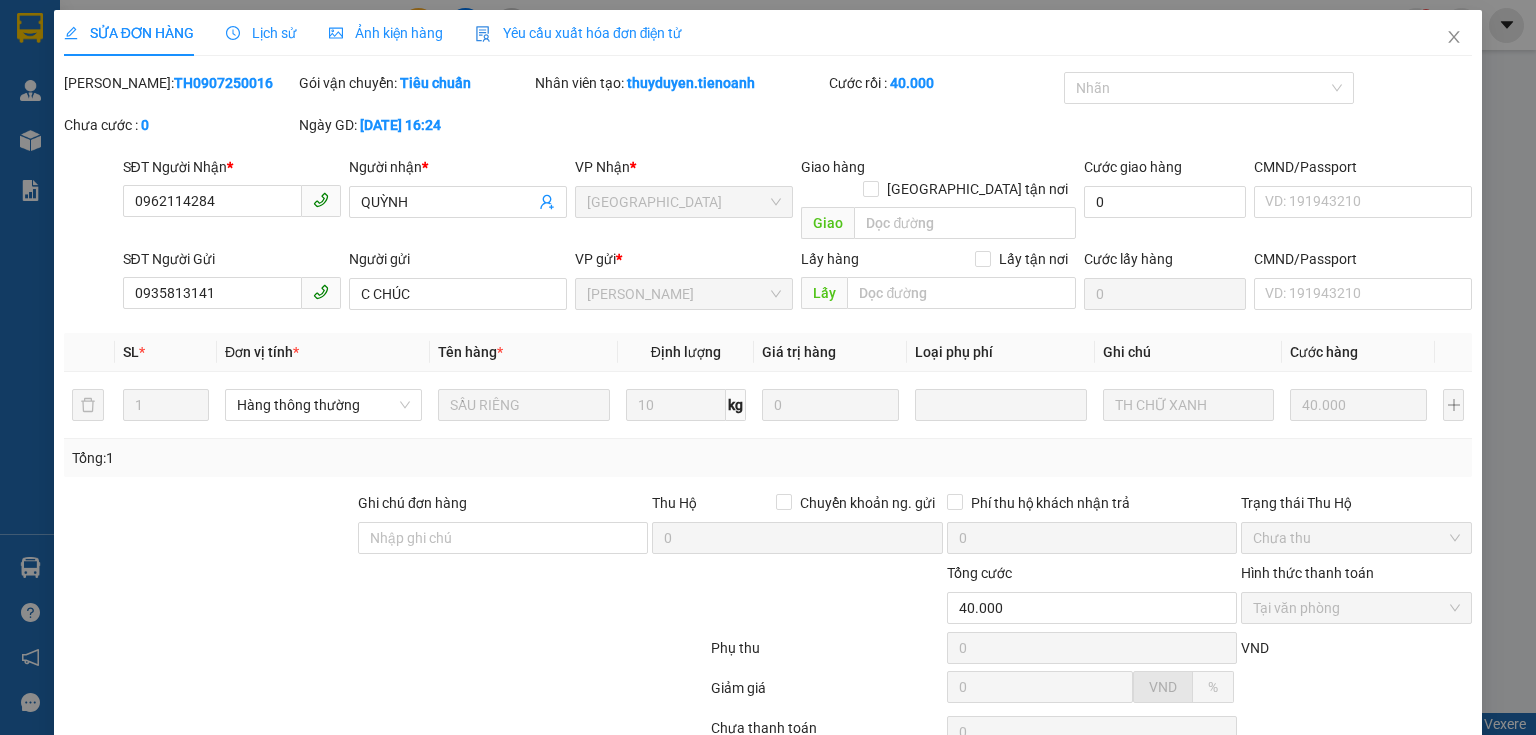 click on "Ghi chú đơn hàng" at bounding box center (503, 527) 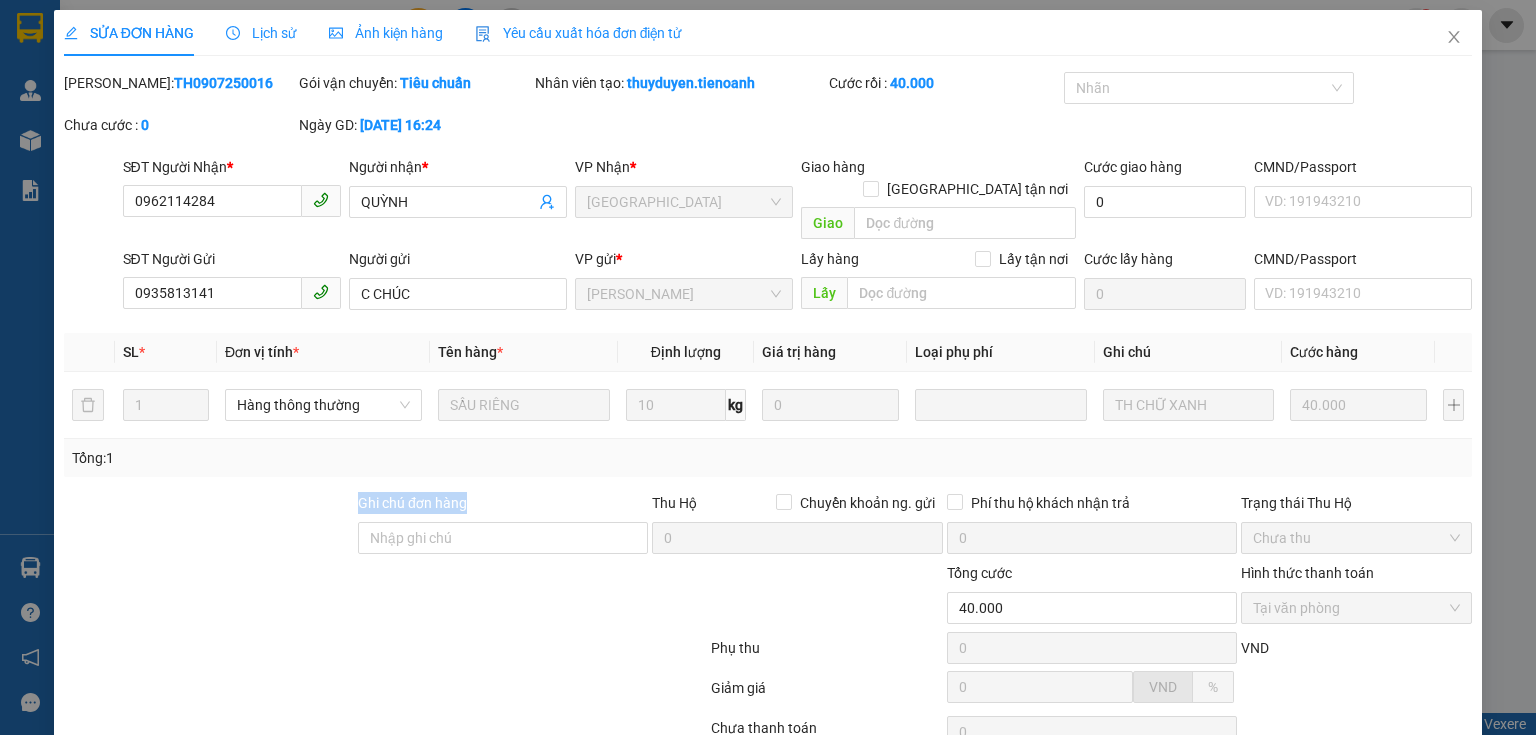 drag, startPoint x: 516, startPoint y: 469, endPoint x: 315, endPoint y: 473, distance: 201.0398 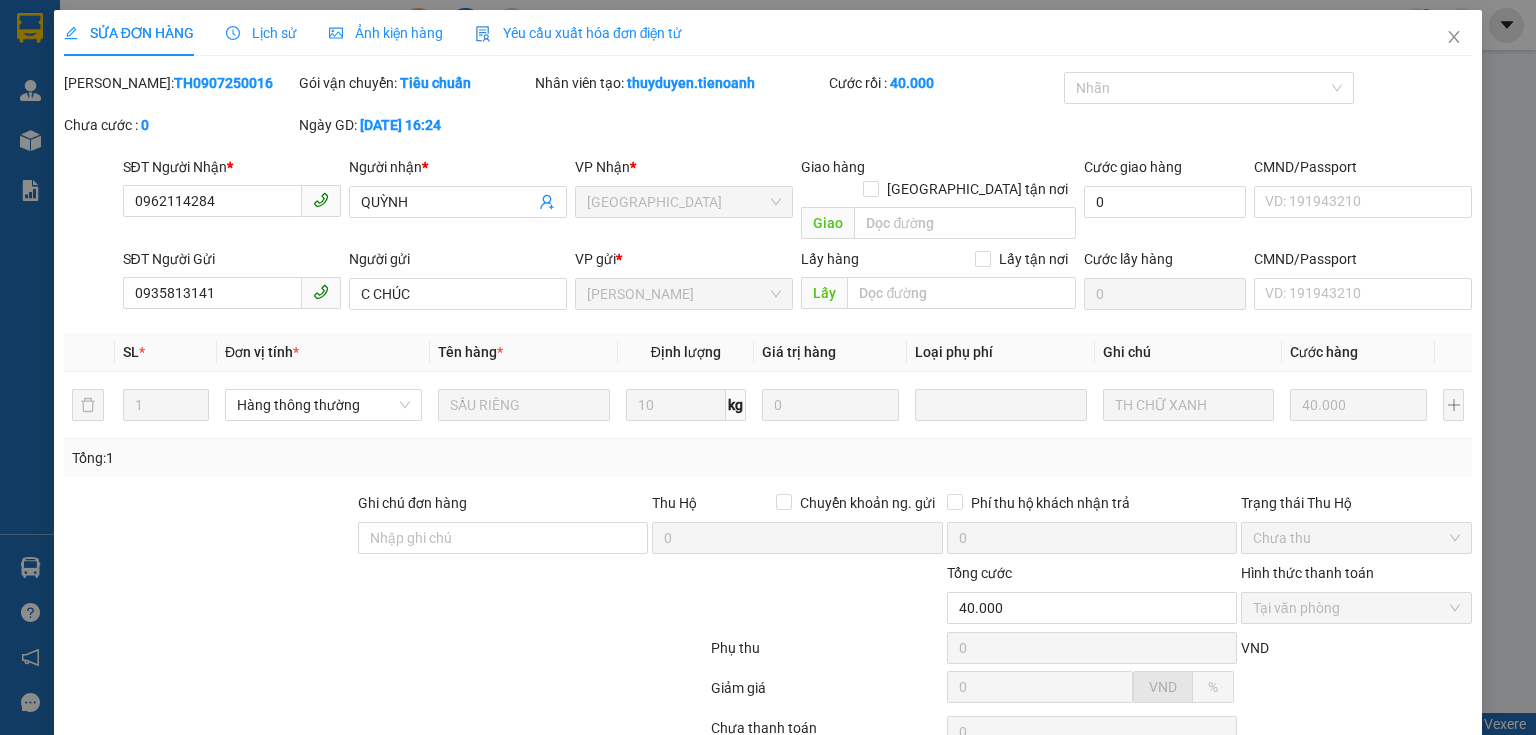 click at bounding box center (268, 597) 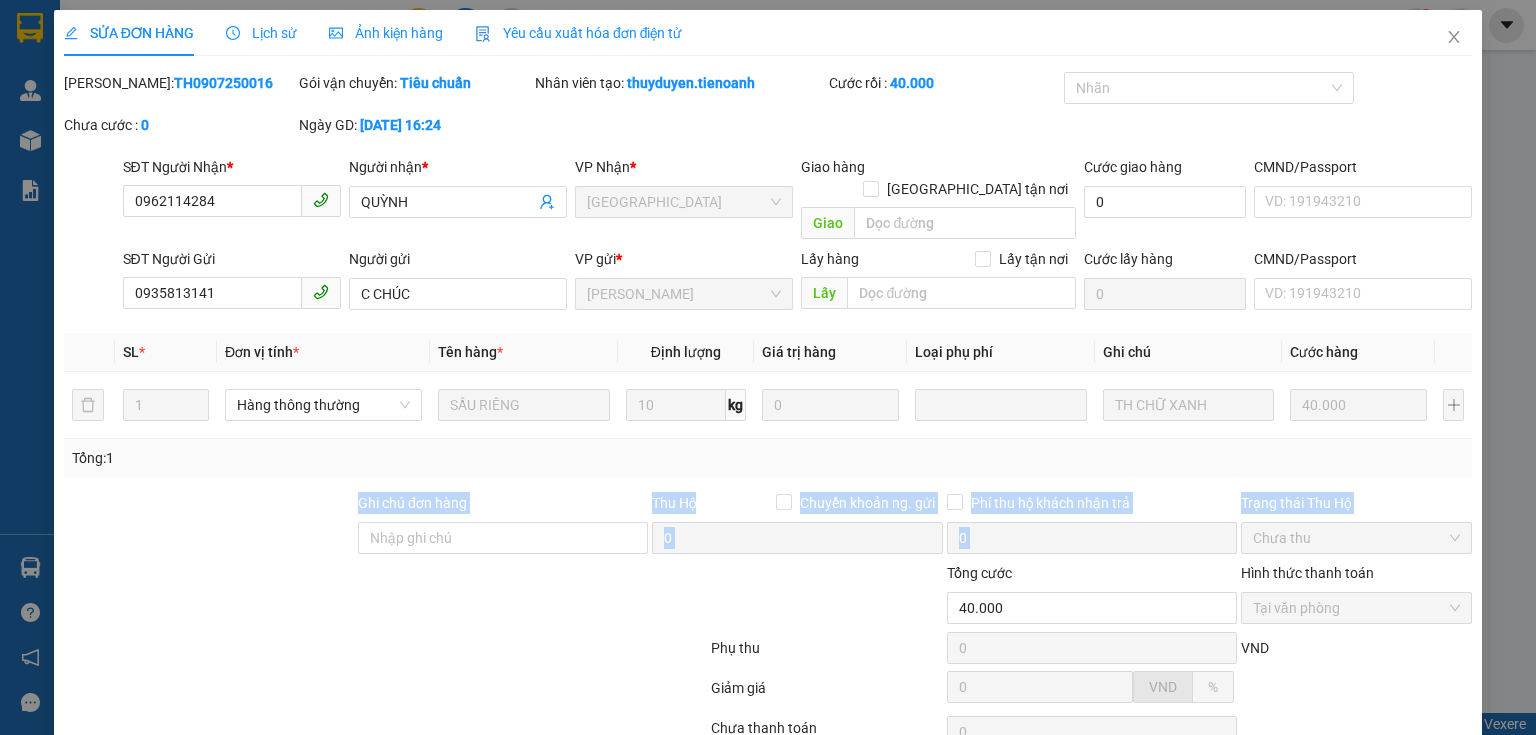 drag, startPoint x: 320, startPoint y: 489, endPoint x: 535, endPoint y: 594, distance: 239.26973 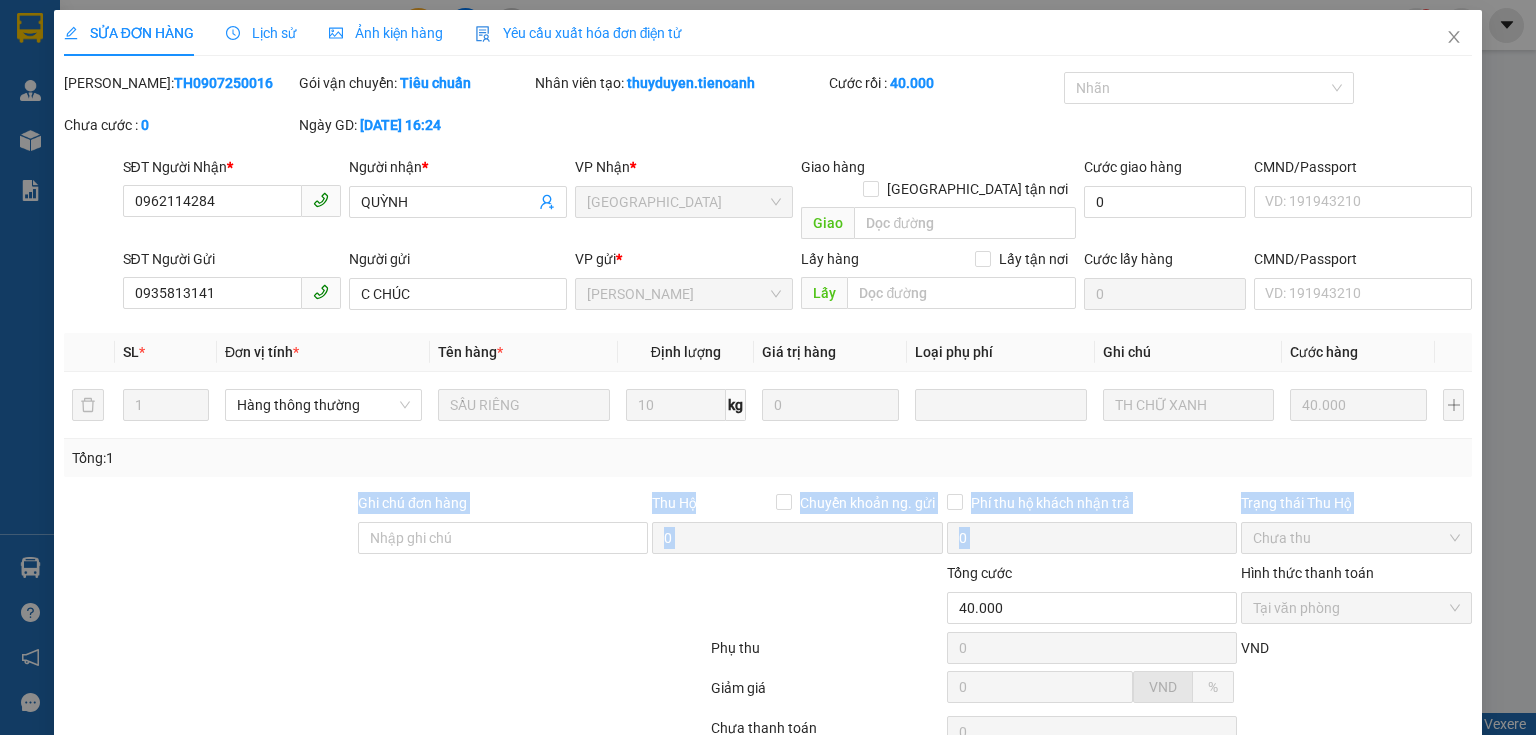 click on "Ghi chú đơn hàng" at bounding box center (503, 507) 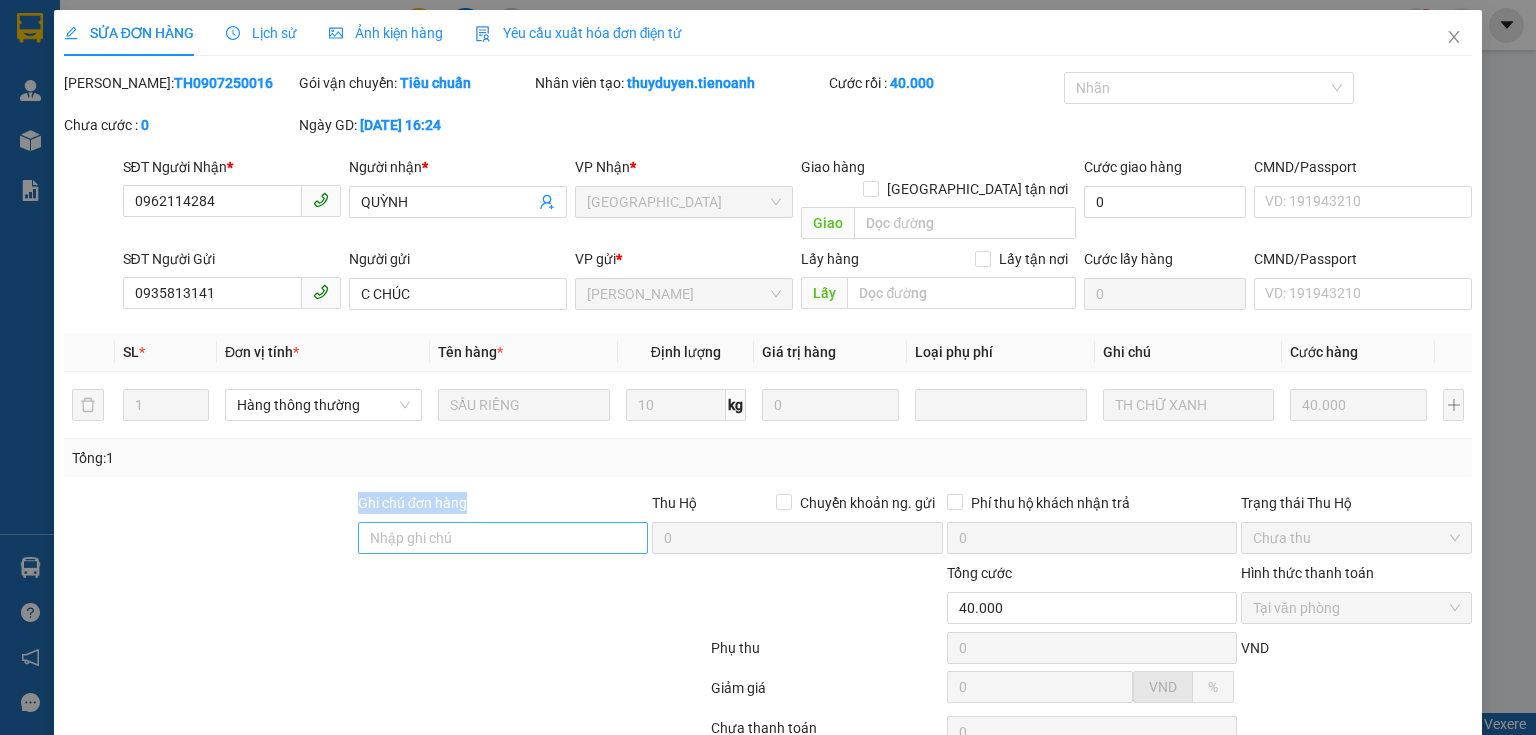 drag, startPoint x: 310, startPoint y: 460, endPoint x: 544, endPoint y: 516, distance: 240.60756 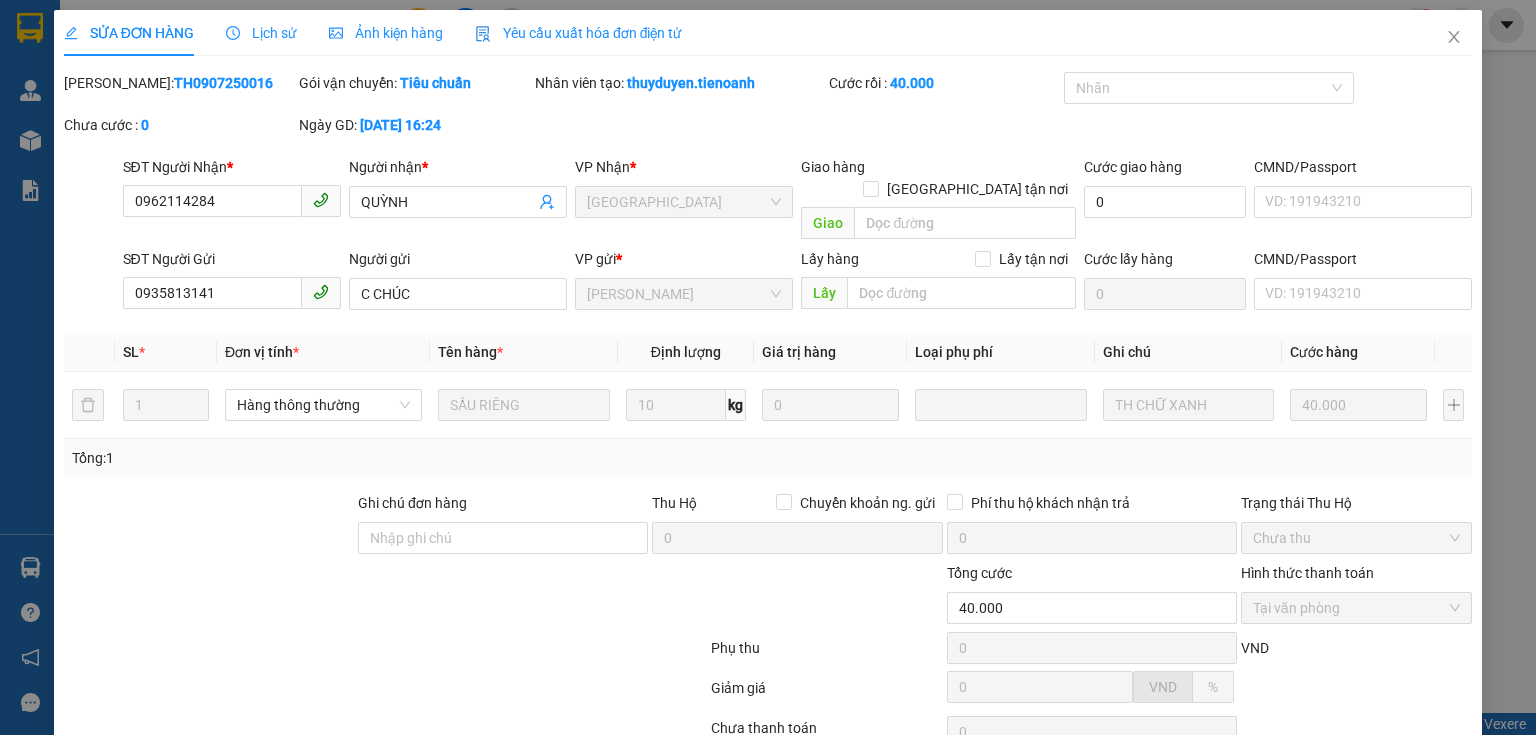 click at bounding box center [591, 597] 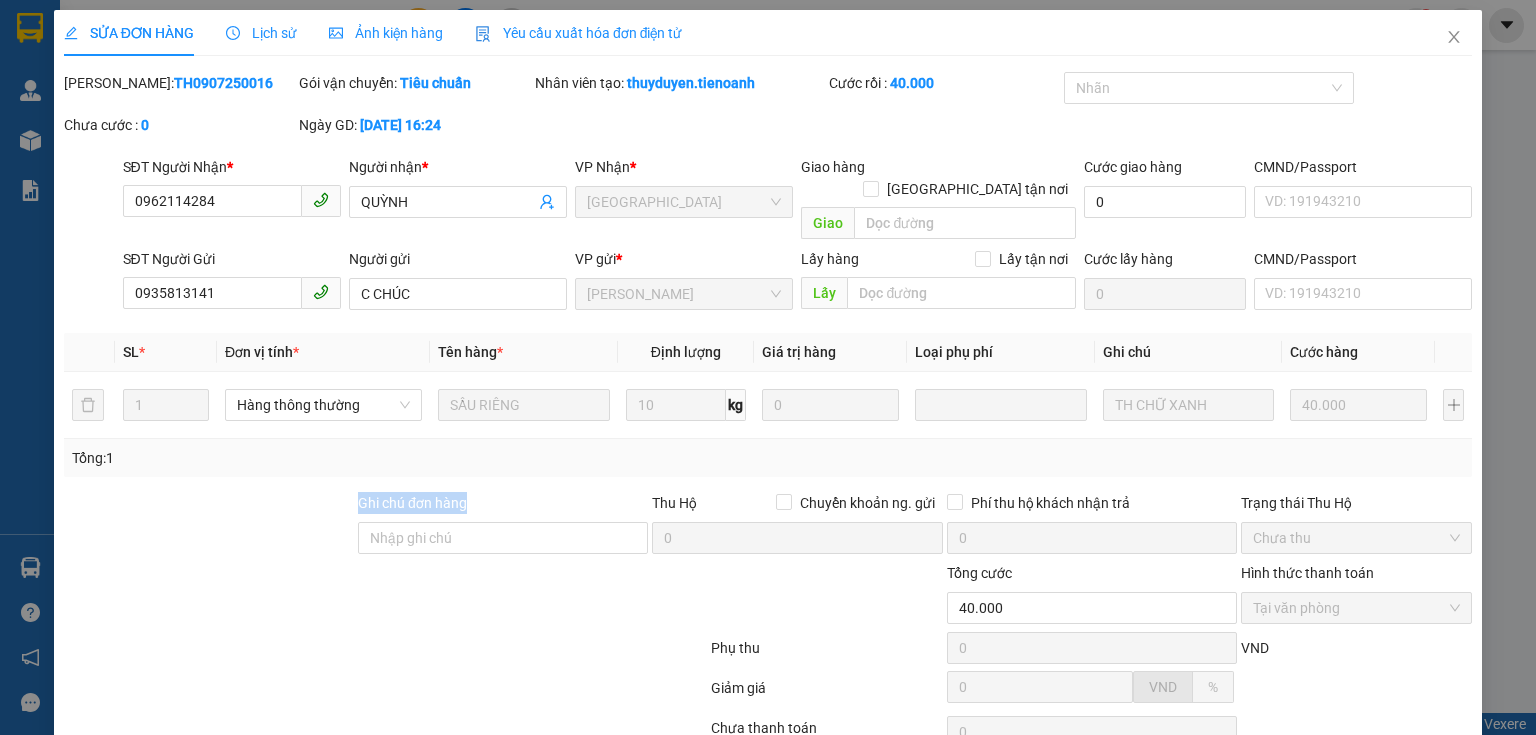 drag, startPoint x: 532, startPoint y: 481, endPoint x: 347, endPoint y: 464, distance: 185.77943 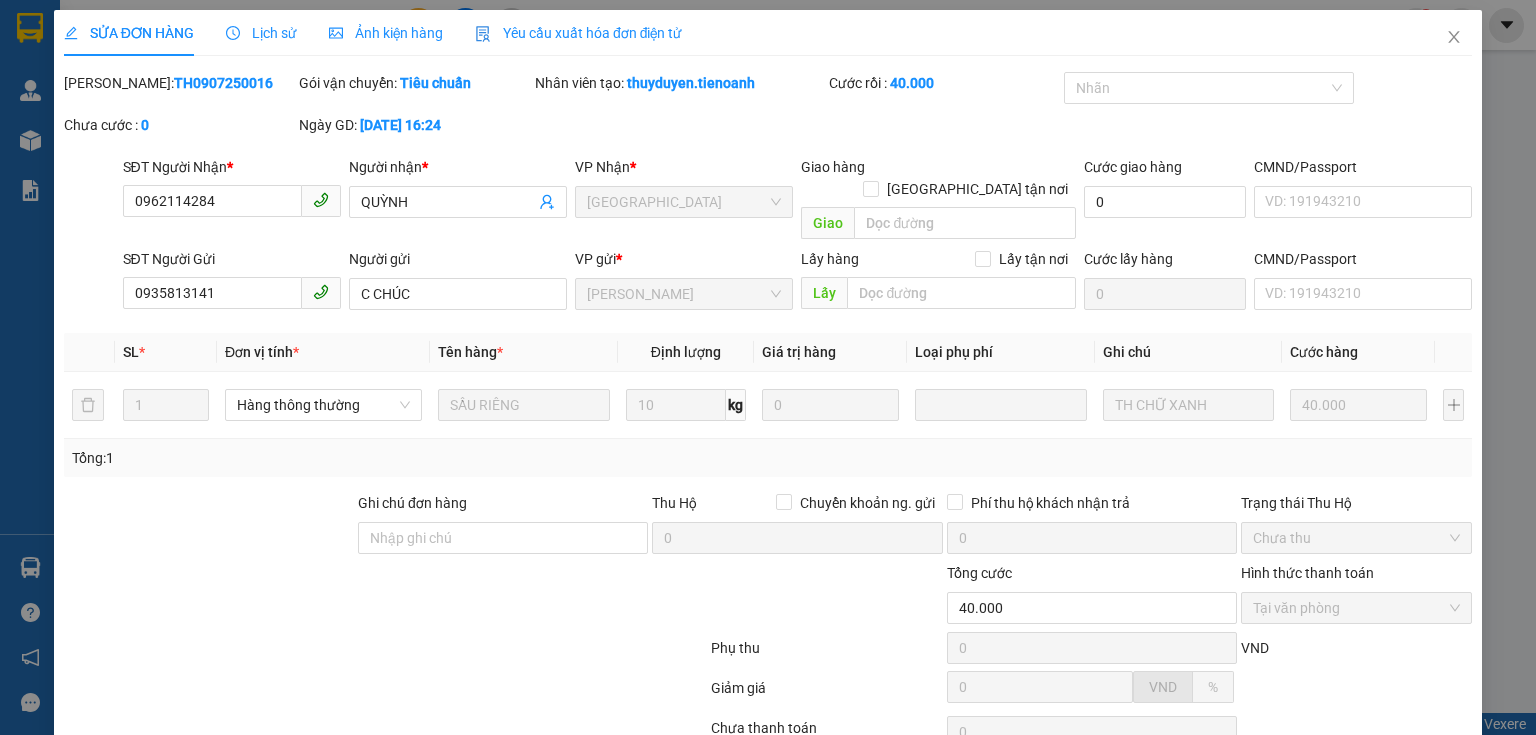 click at bounding box center [209, 527] 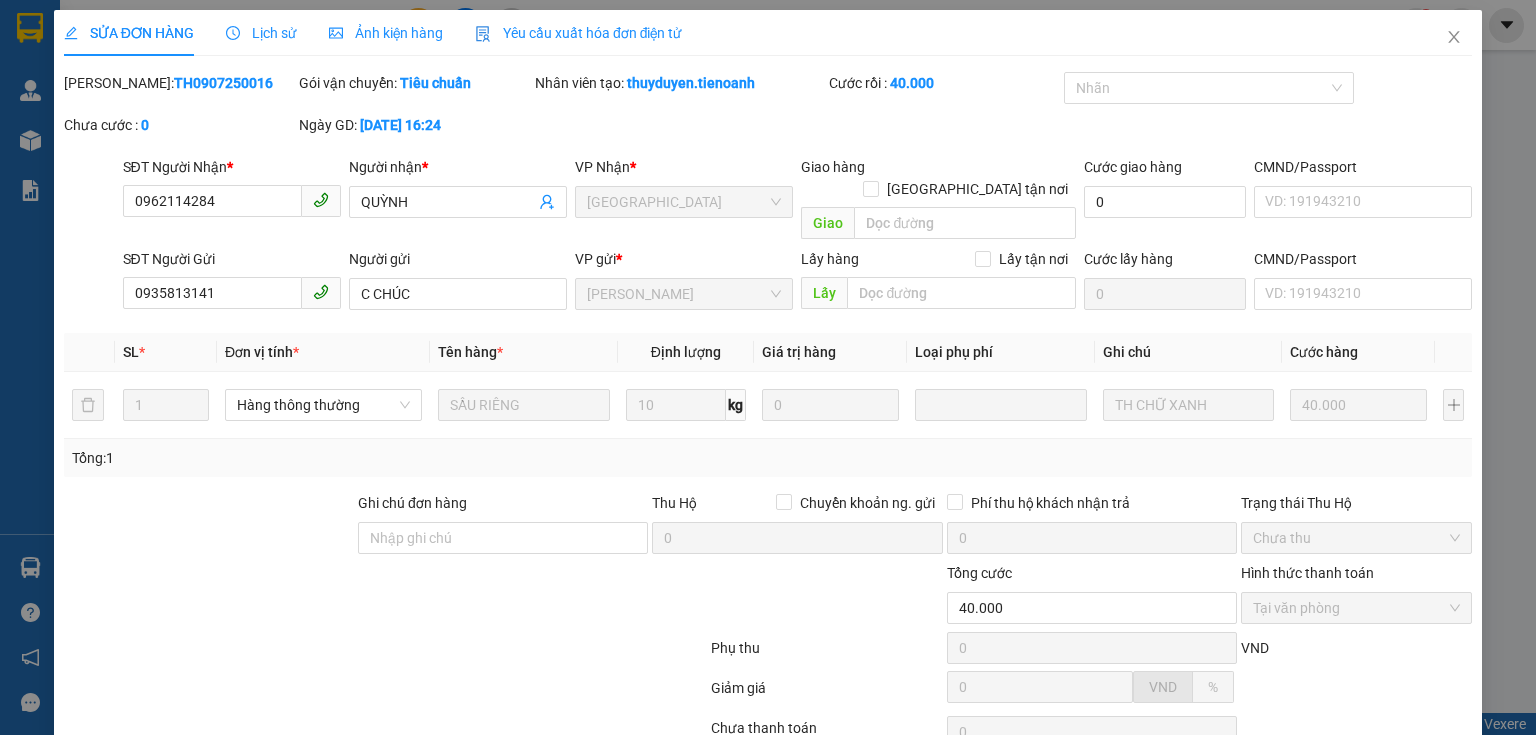 click at bounding box center [209, 527] 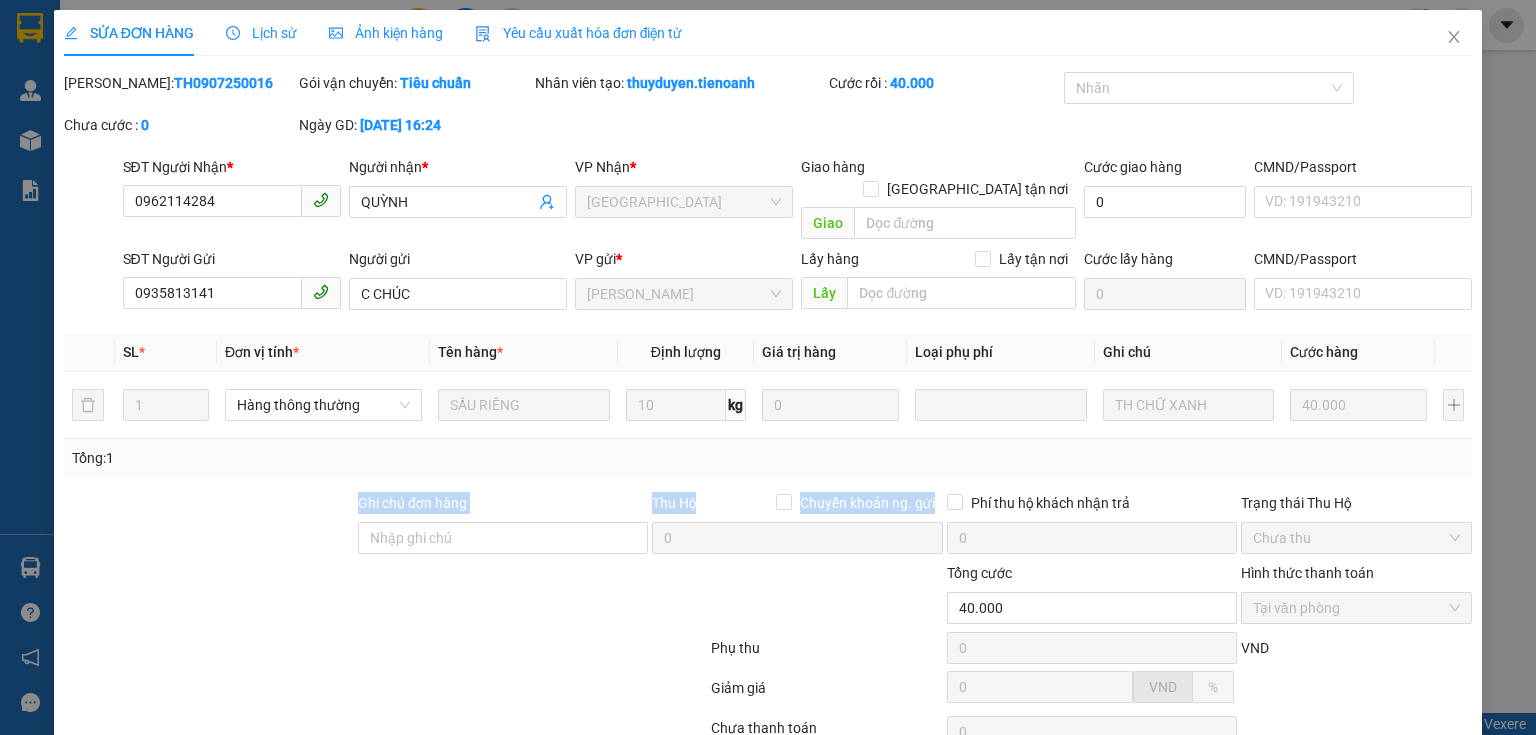 click on "Ghi chú đơn hàng Thu Hộ Chuyển khoản ng. gửi 0 Phí thu hộ khách nhận trả 0 Trạng thái Thu Hộ   Chưa thu" at bounding box center (768, 527) 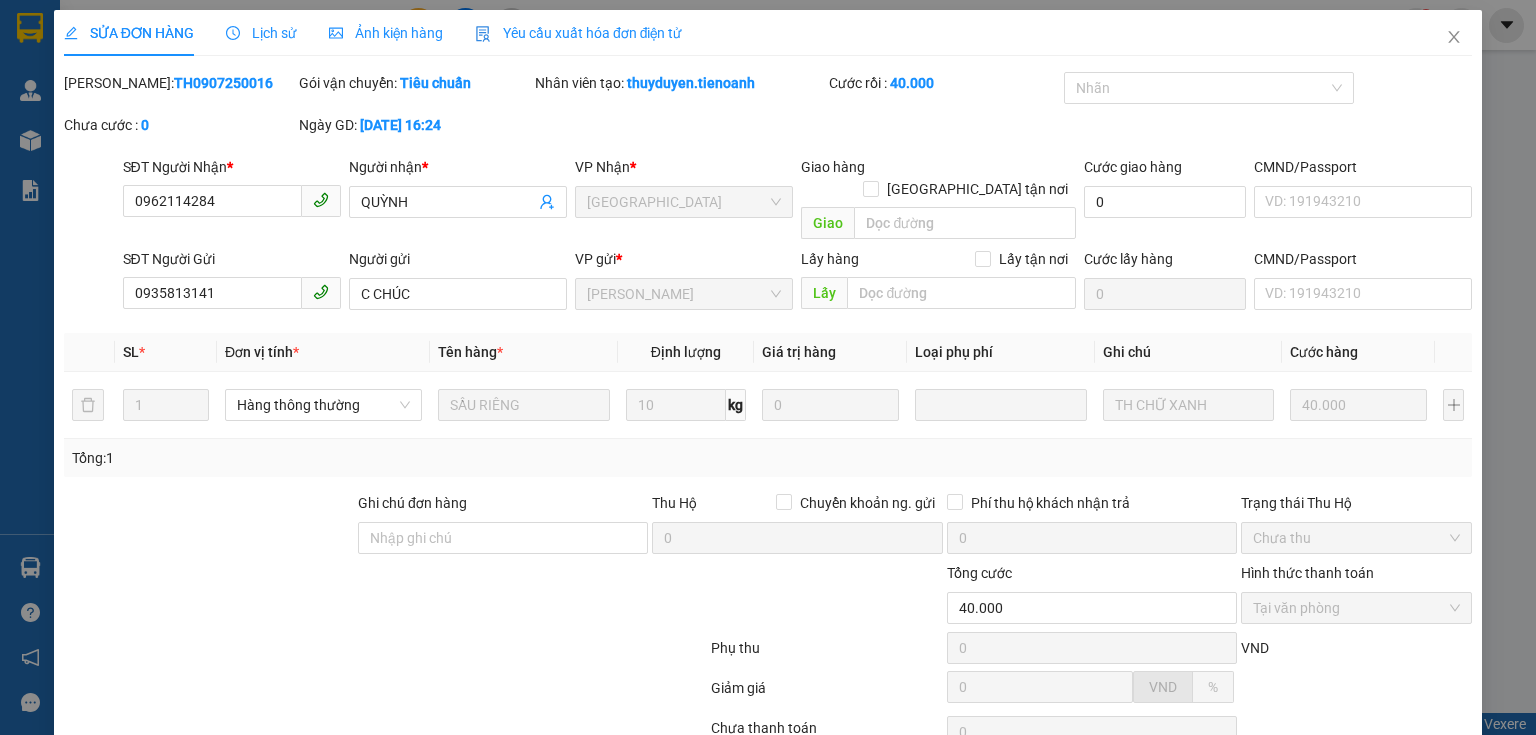 click at bounding box center [591, 597] 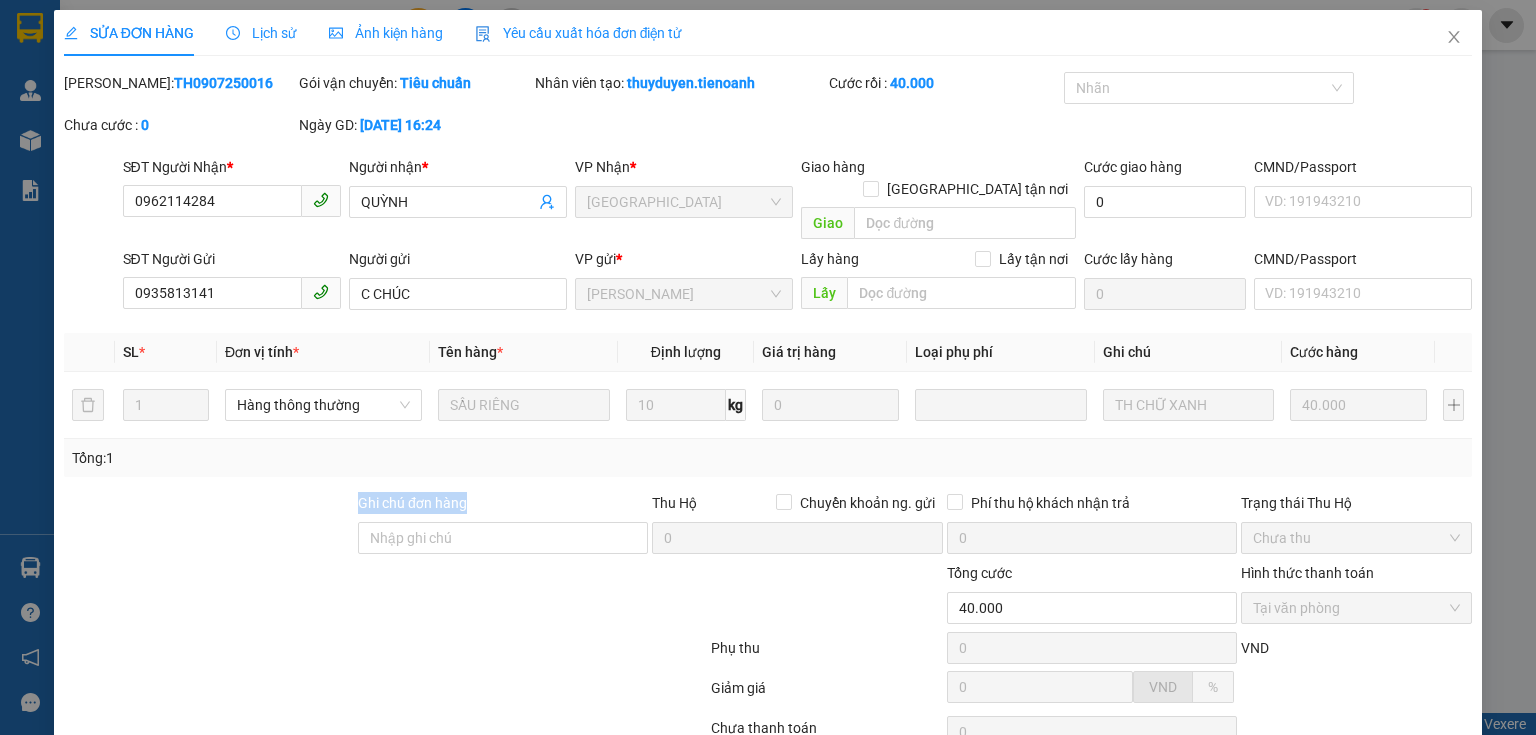 drag, startPoint x: 556, startPoint y: 470, endPoint x: 193, endPoint y: 477, distance: 363.06747 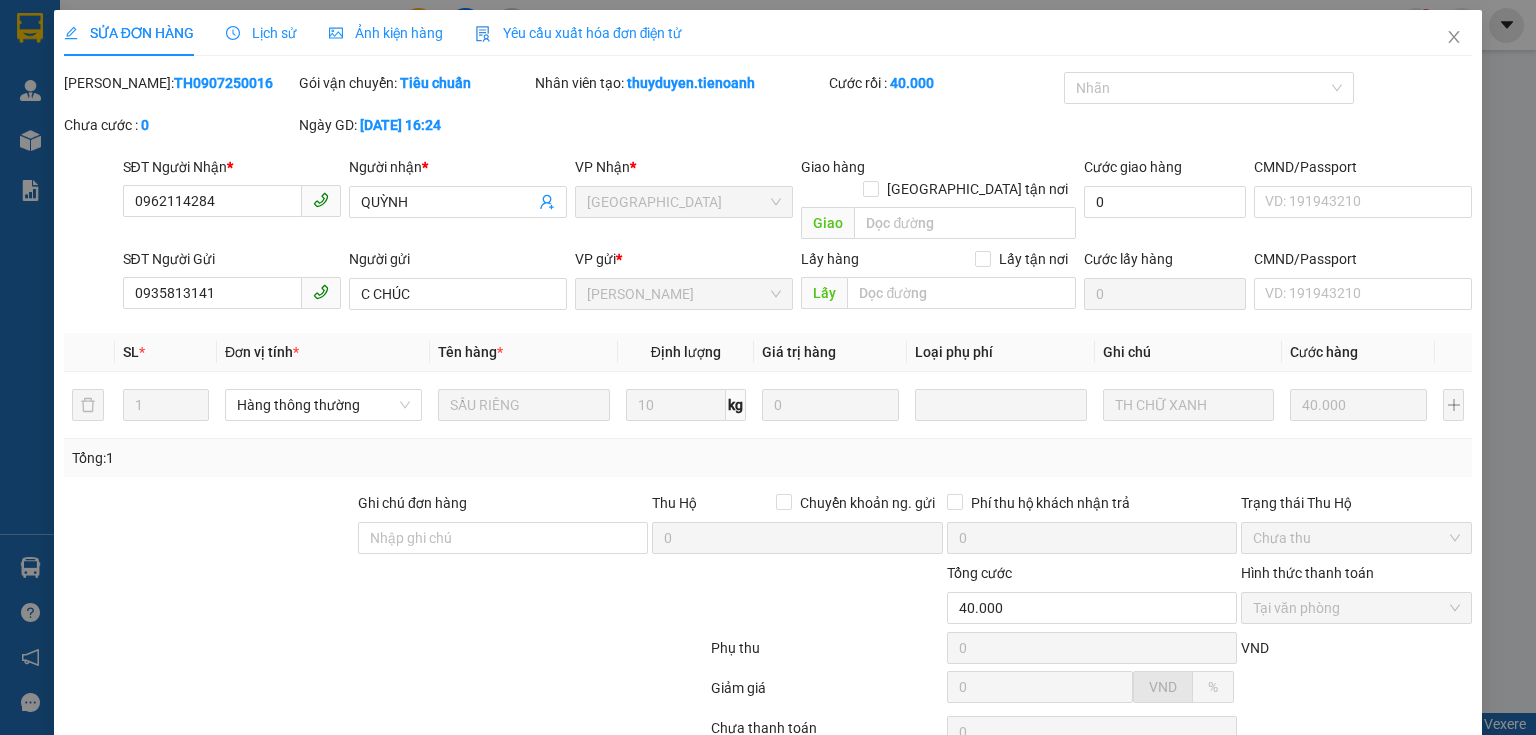 click at bounding box center (591, 597) 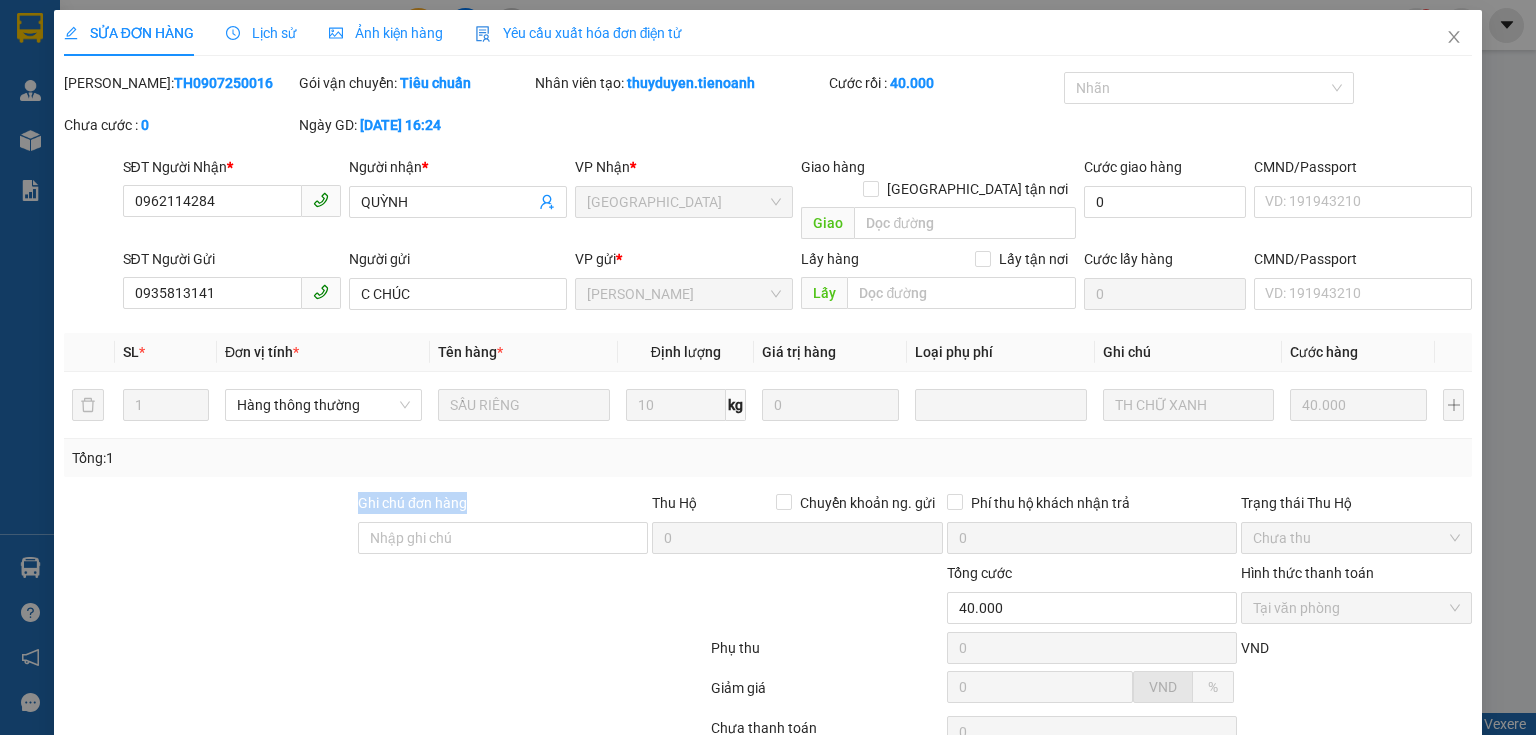 drag, startPoint x: 416, startPoint y: 476, endPoint x: 171, endPoint y: 476, distance: 245 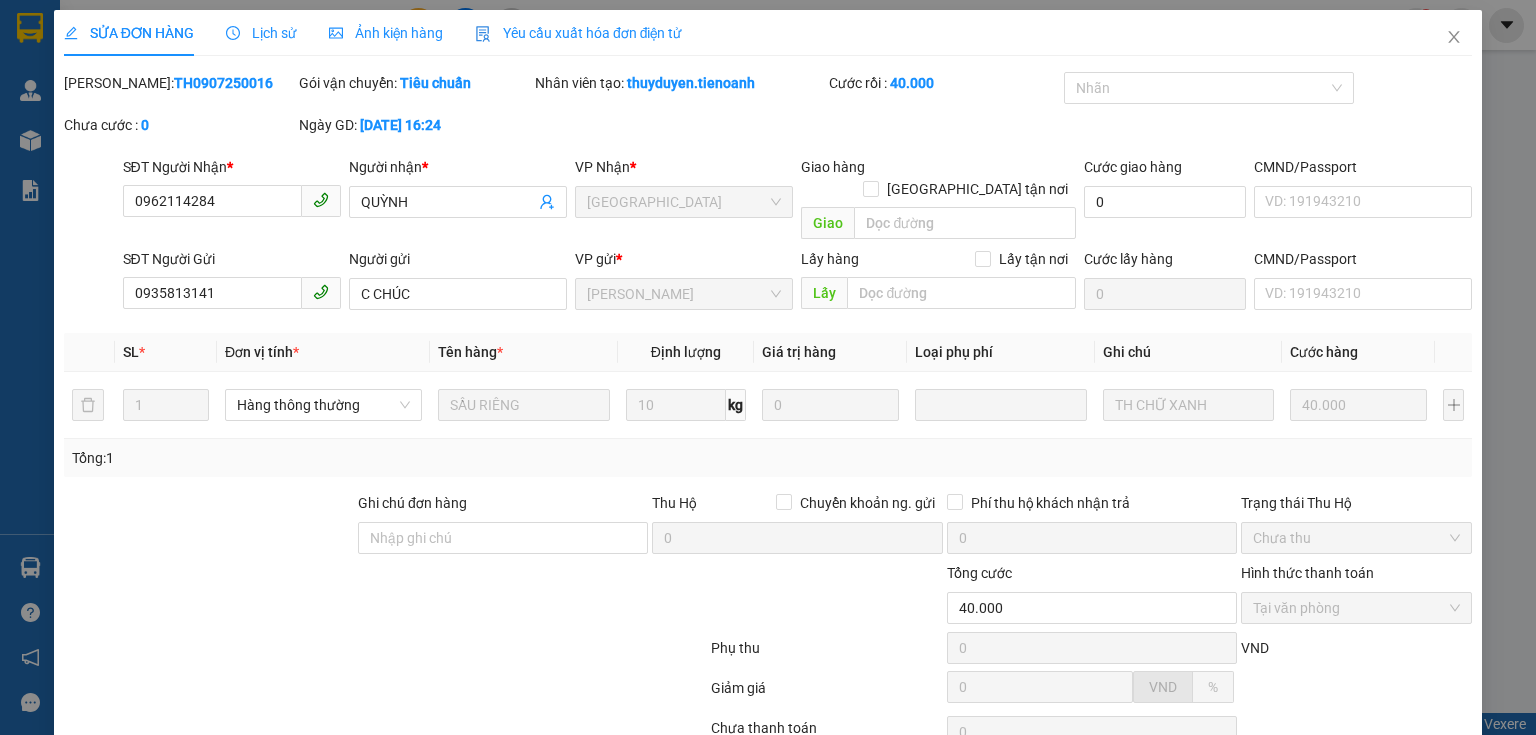 click at bounding box center [268, 597] 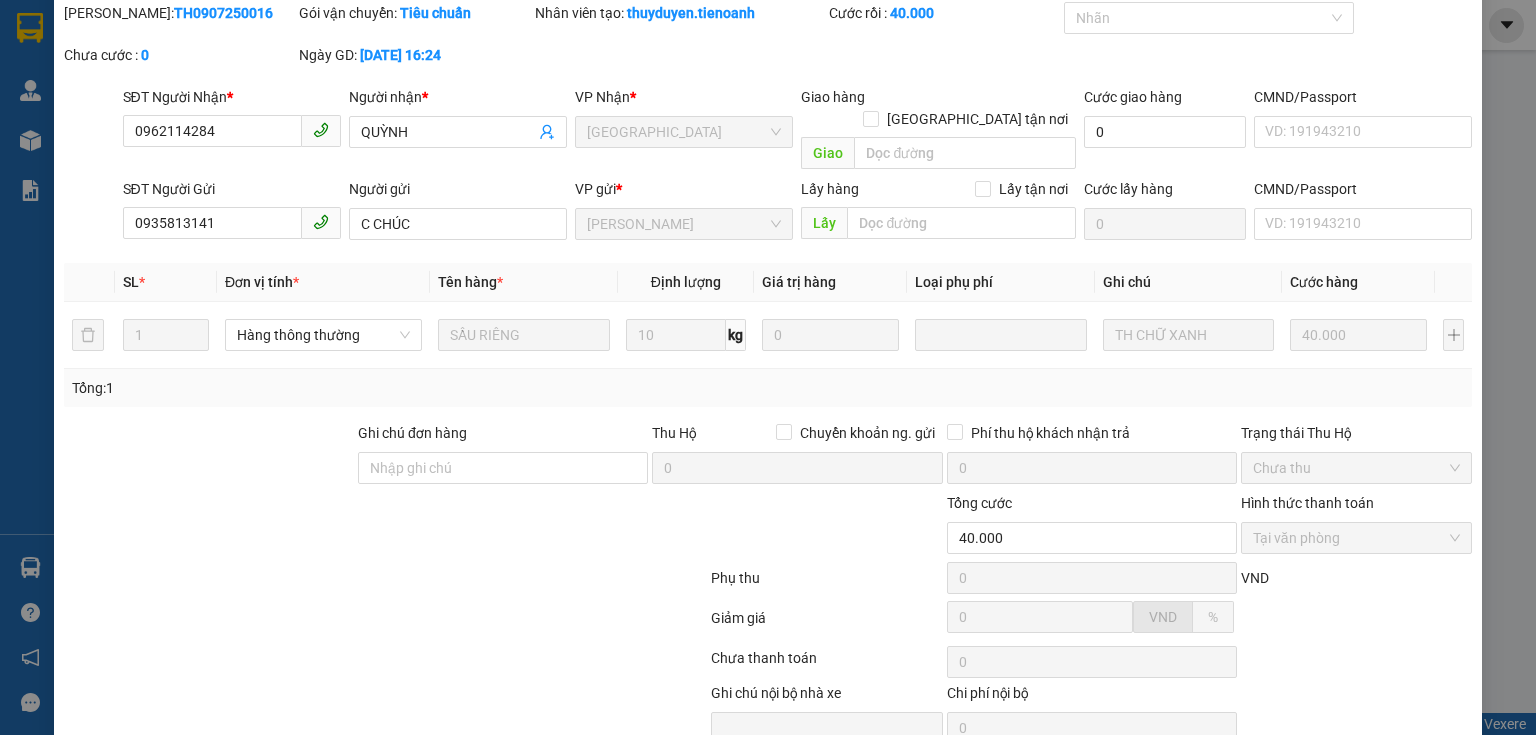 scroll, scrollTop: 141, scrollLeft: 0, axis: vertical 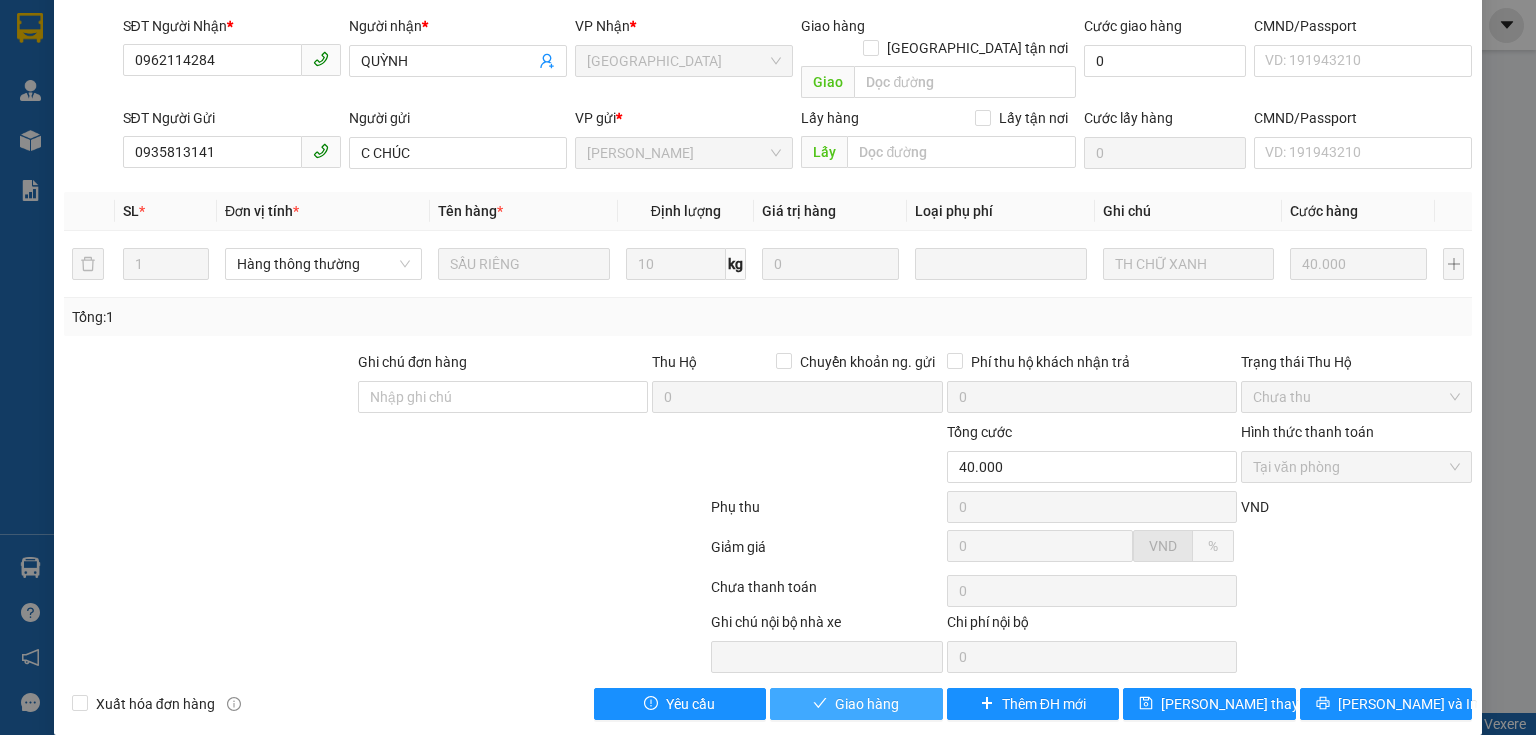 click on "Giao hàng" at bounding box center [856, 704] 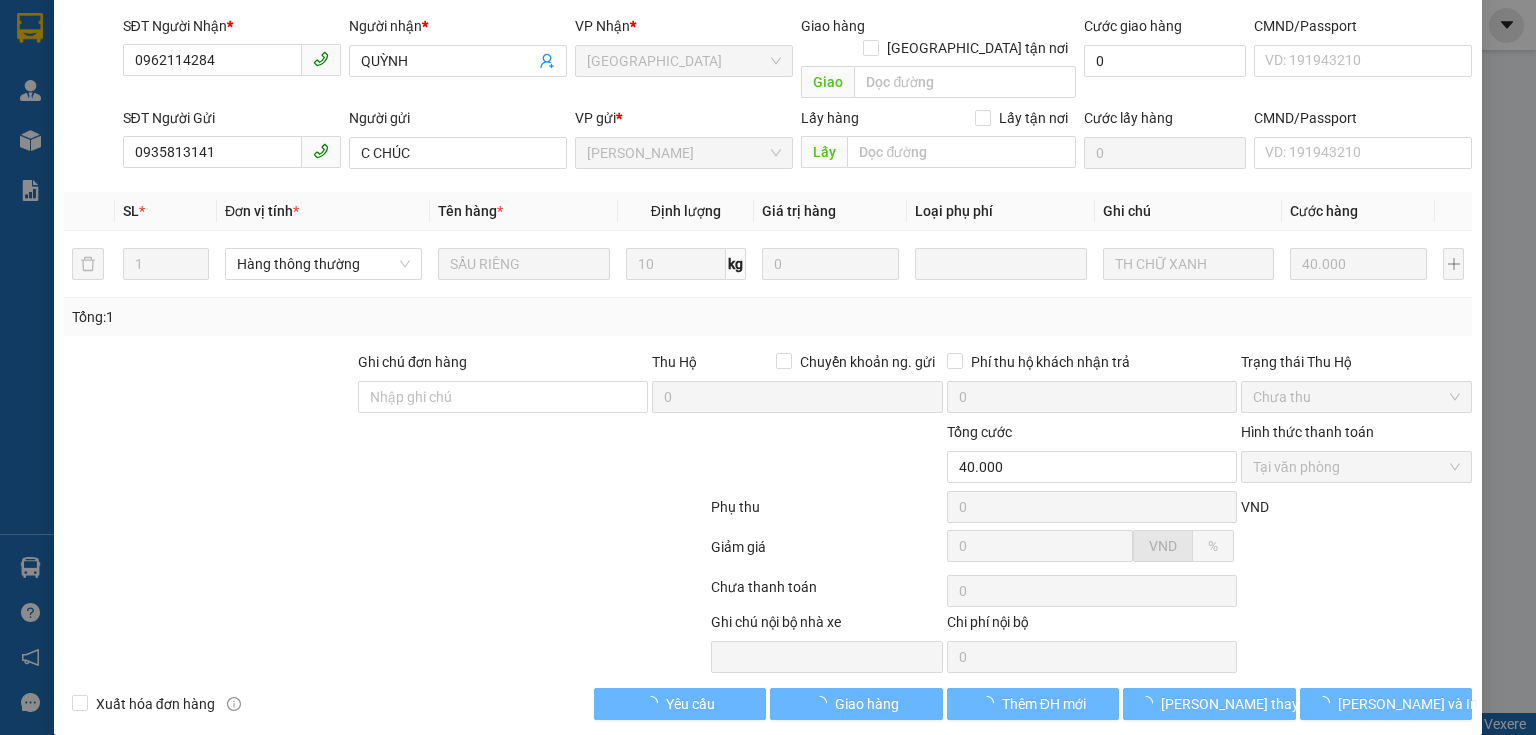 click at bounding box center (385, 591) 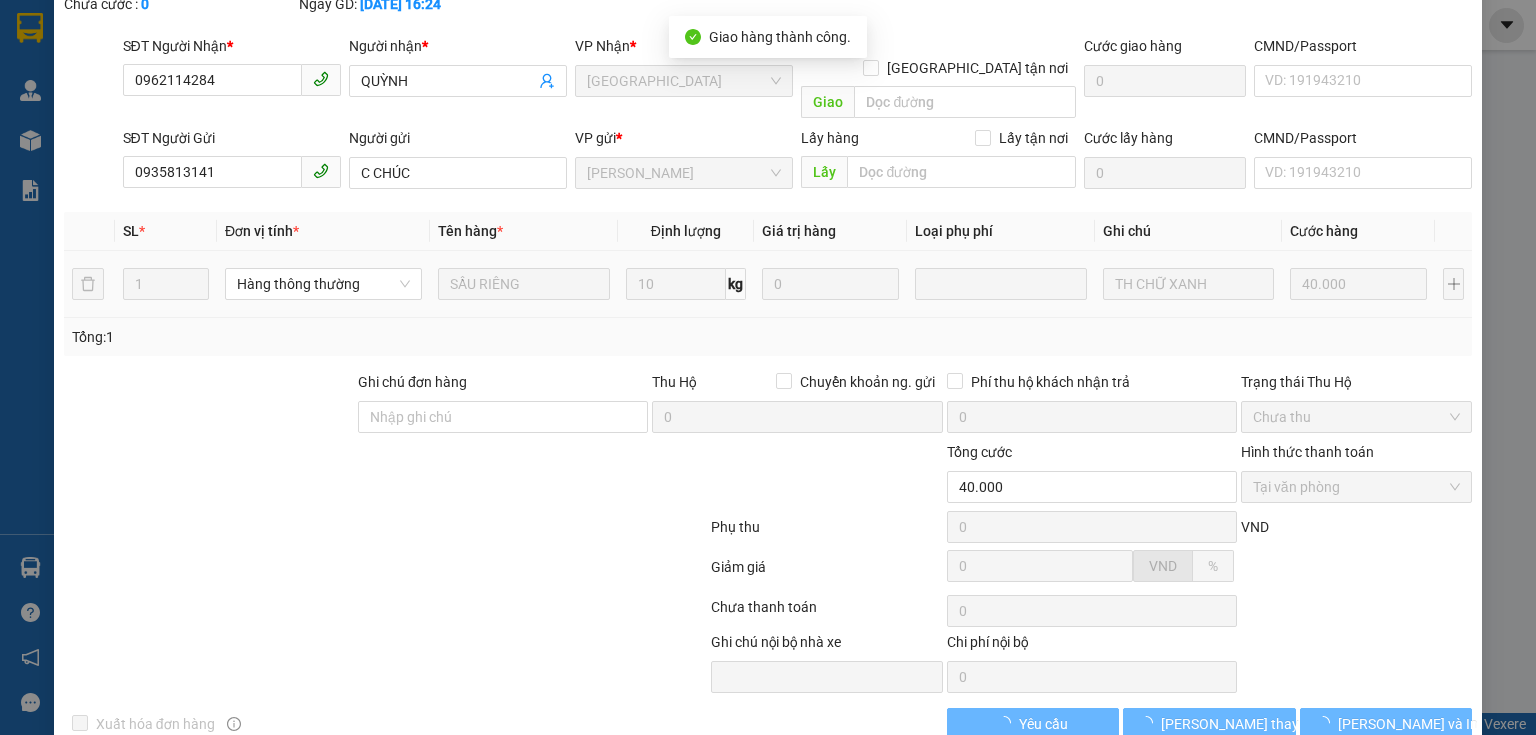 scroll, scrollTop: 0, scrollLeft: 0, axis: both 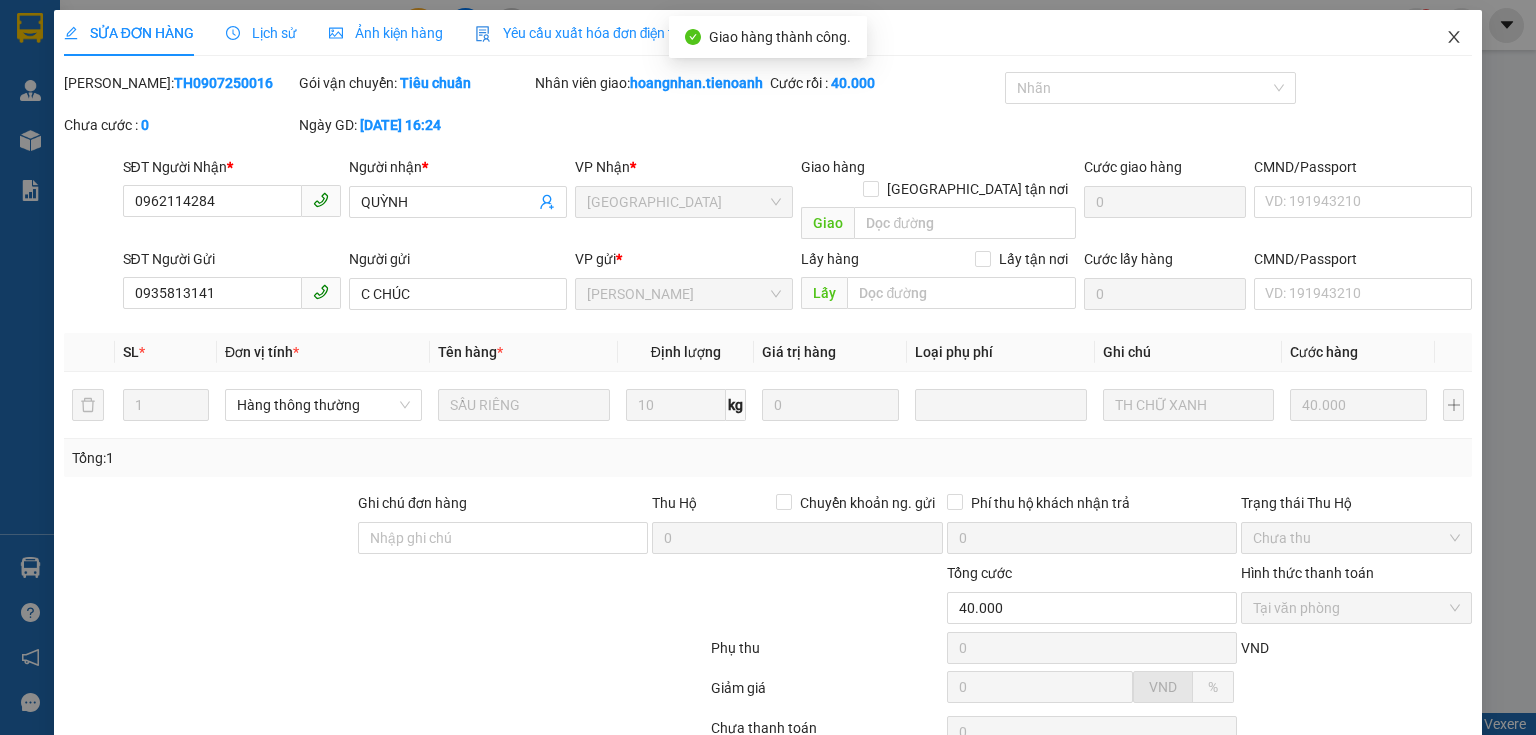 click 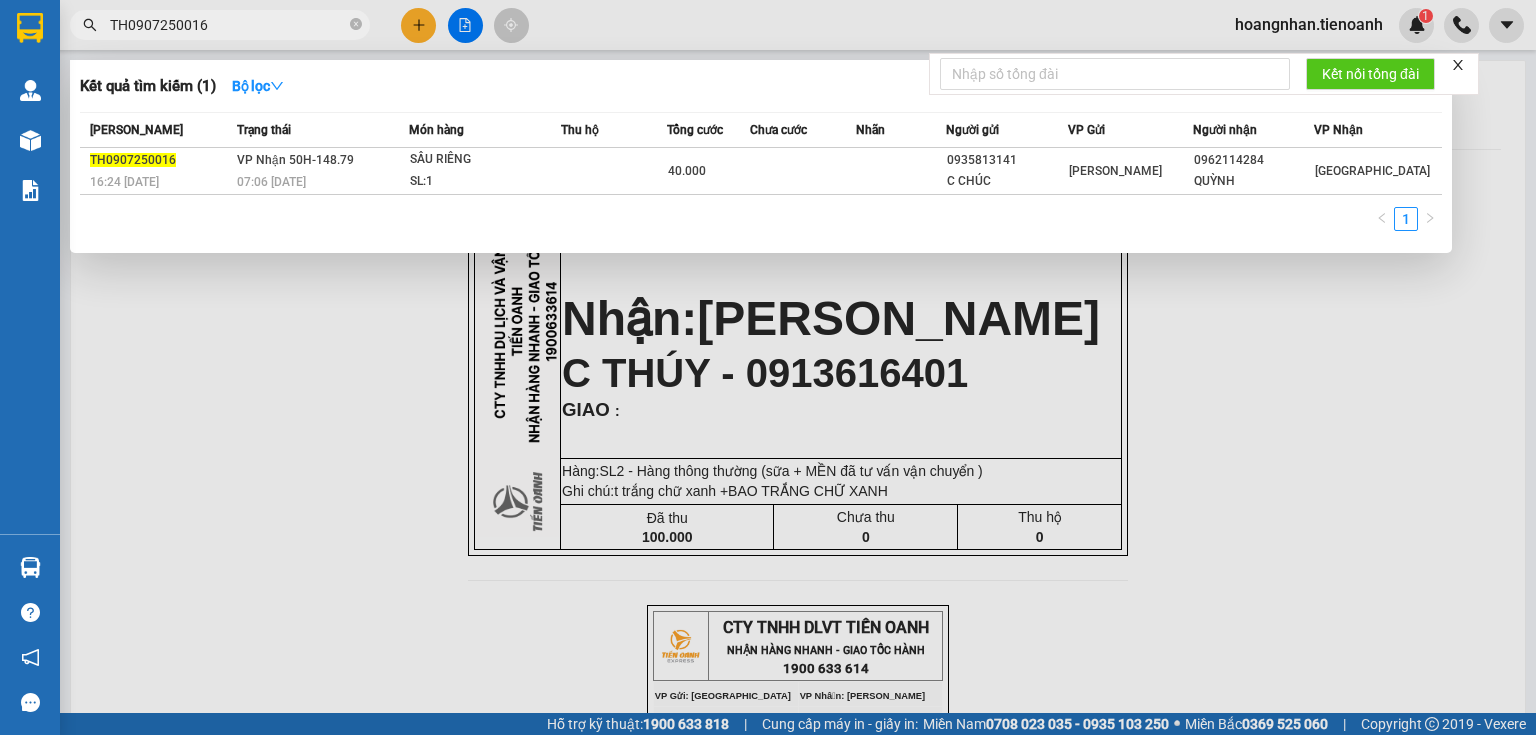 click on "TH0907250016" at bounding box center (228, 25) 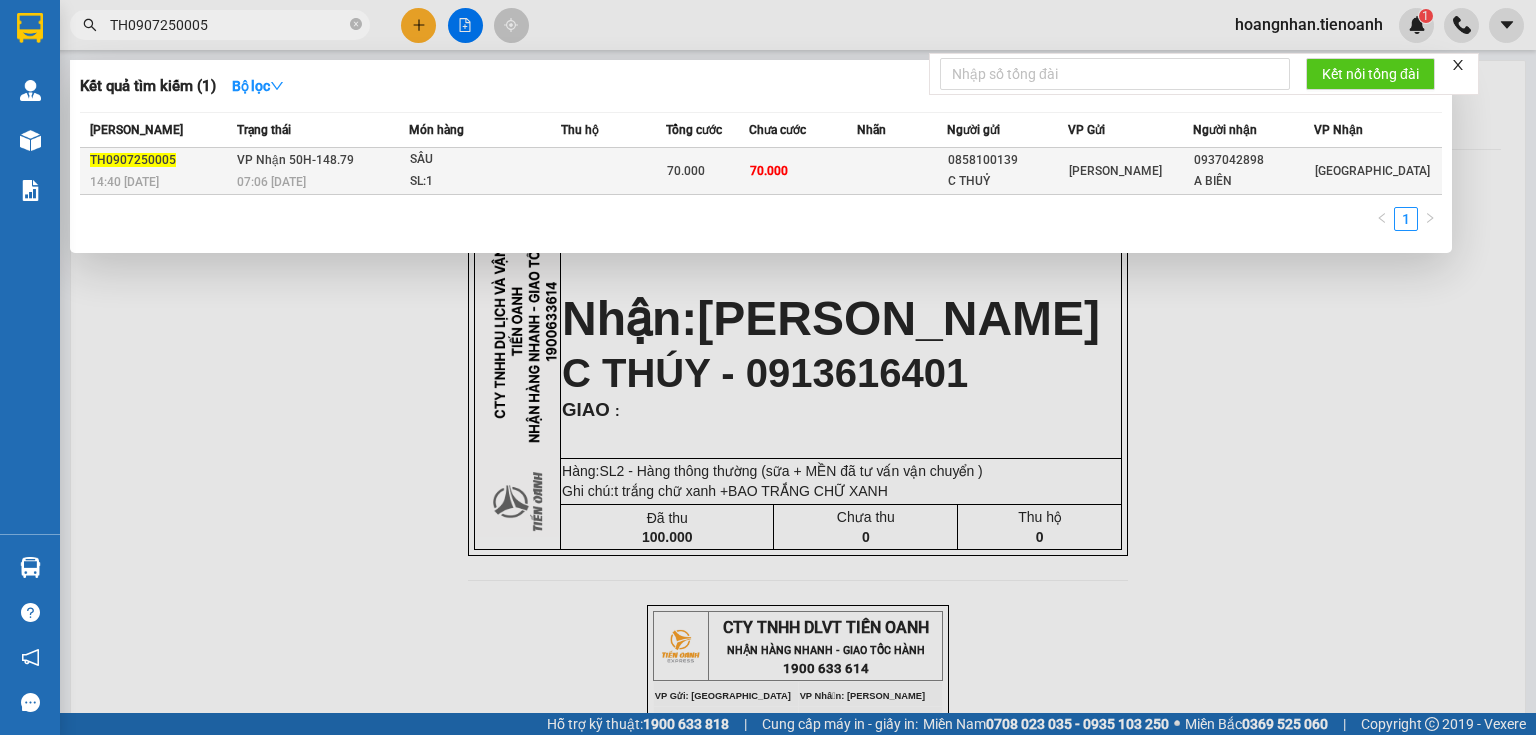 type on "TH0907250005" 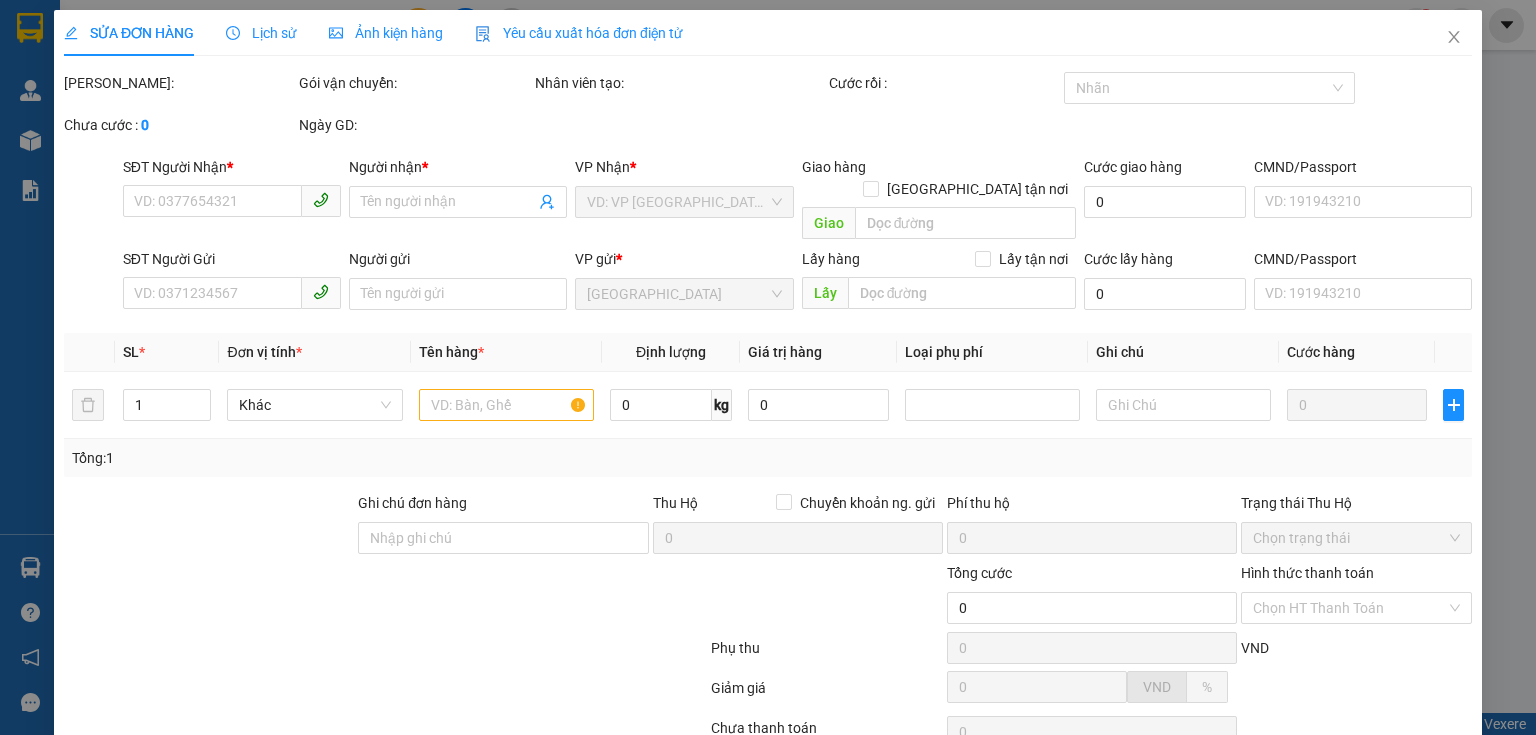 type on "0937042898" 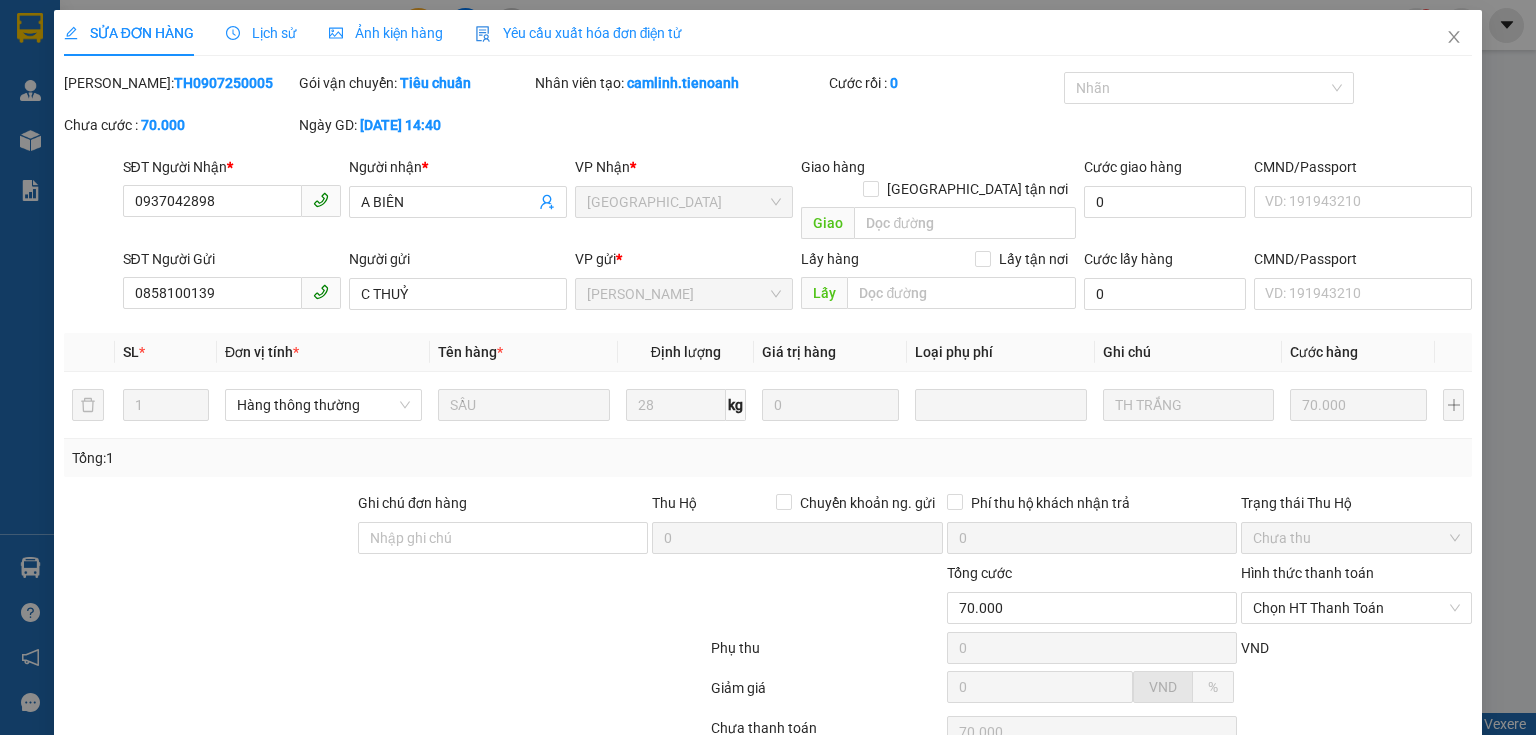 click at bounding box center [209, 527] 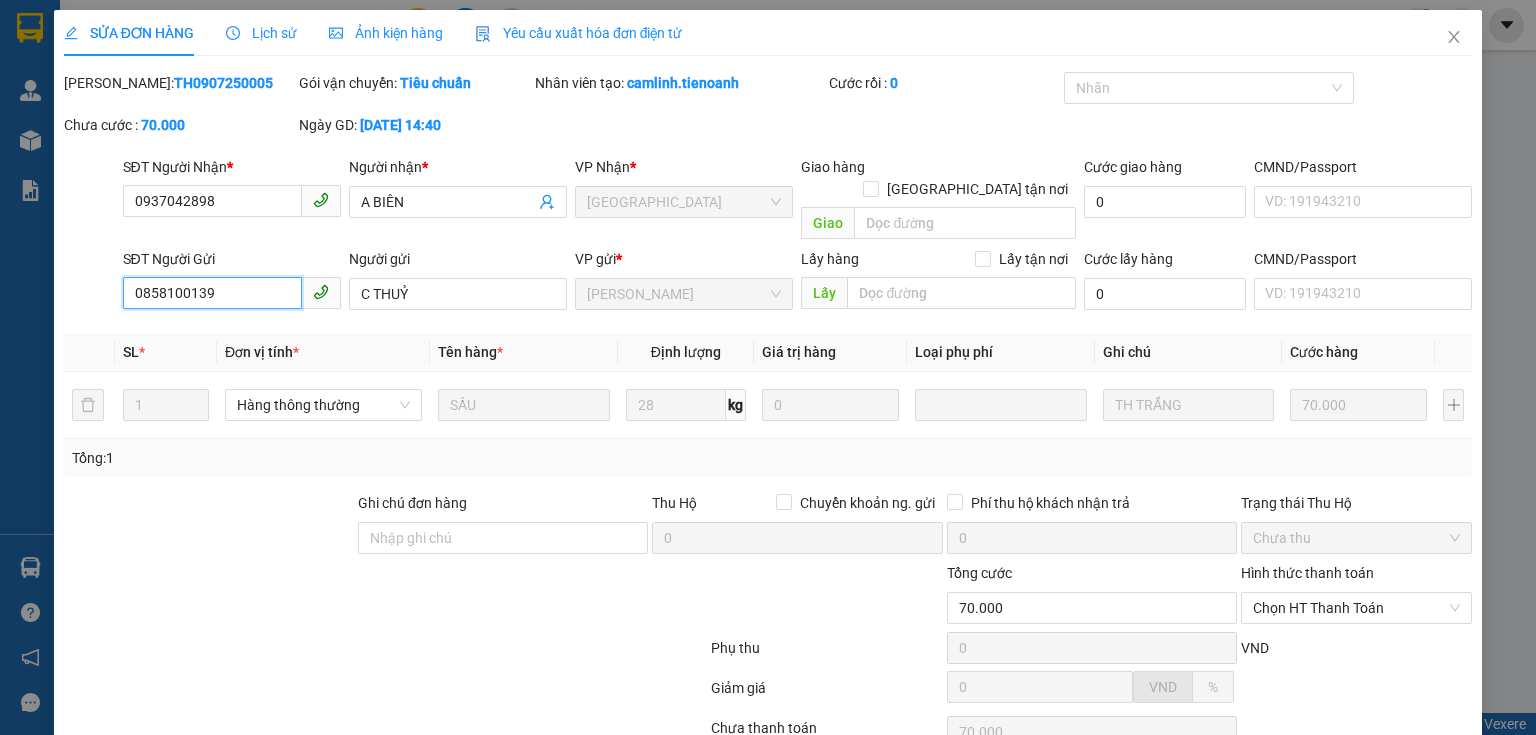 click on "0858100139" at bounding box center (212, 293) 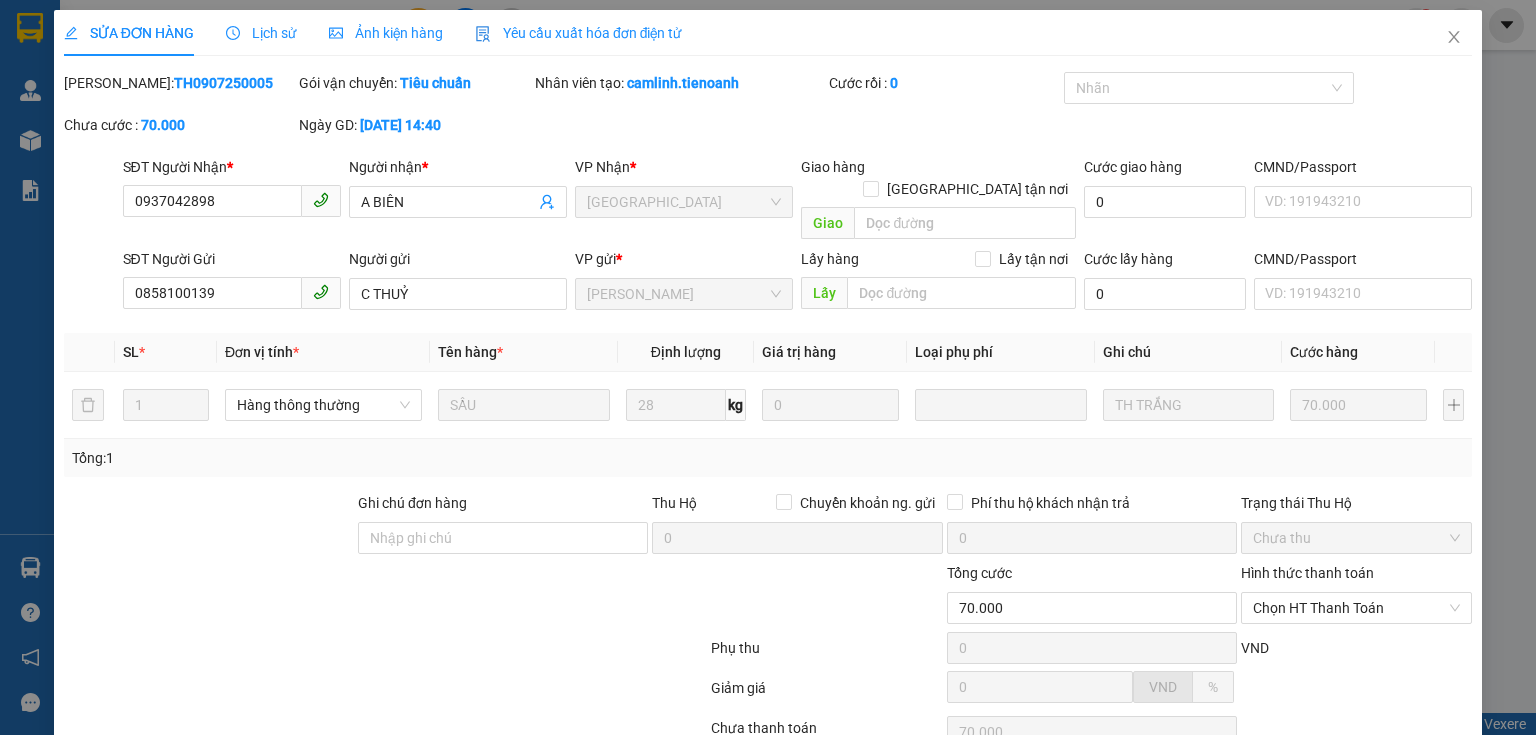 drag, startPoint x: 306, startPoint y: 587, endPoint x: 390, endPoint y: 68, distance: 525.7537 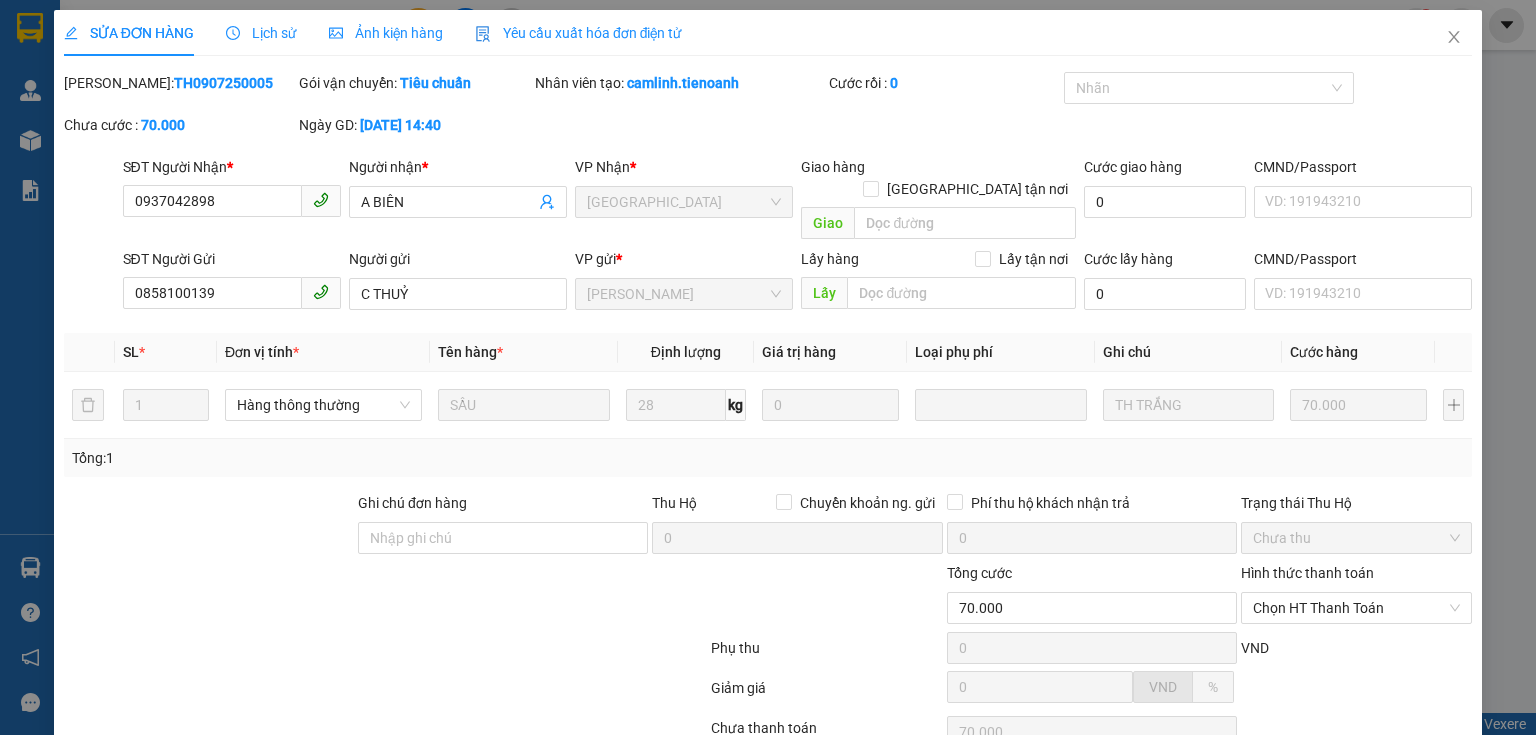 drag, startPoint x: 203, startPoint y: 592, endPoint x: 348, endPoint y: 348, distance: 283.8327 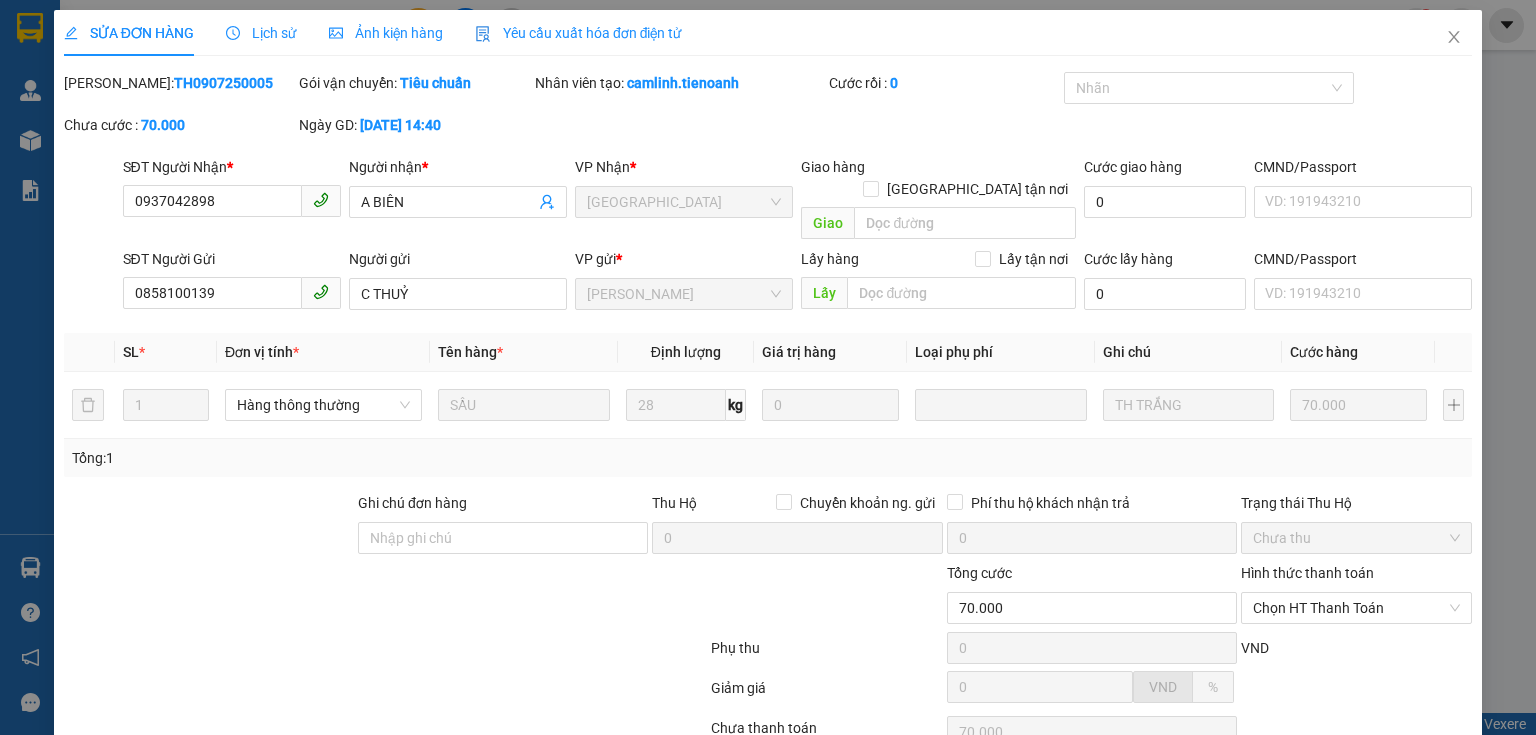 scroll, scrollTop: 141, scrollLeft: 0, axis: vertical 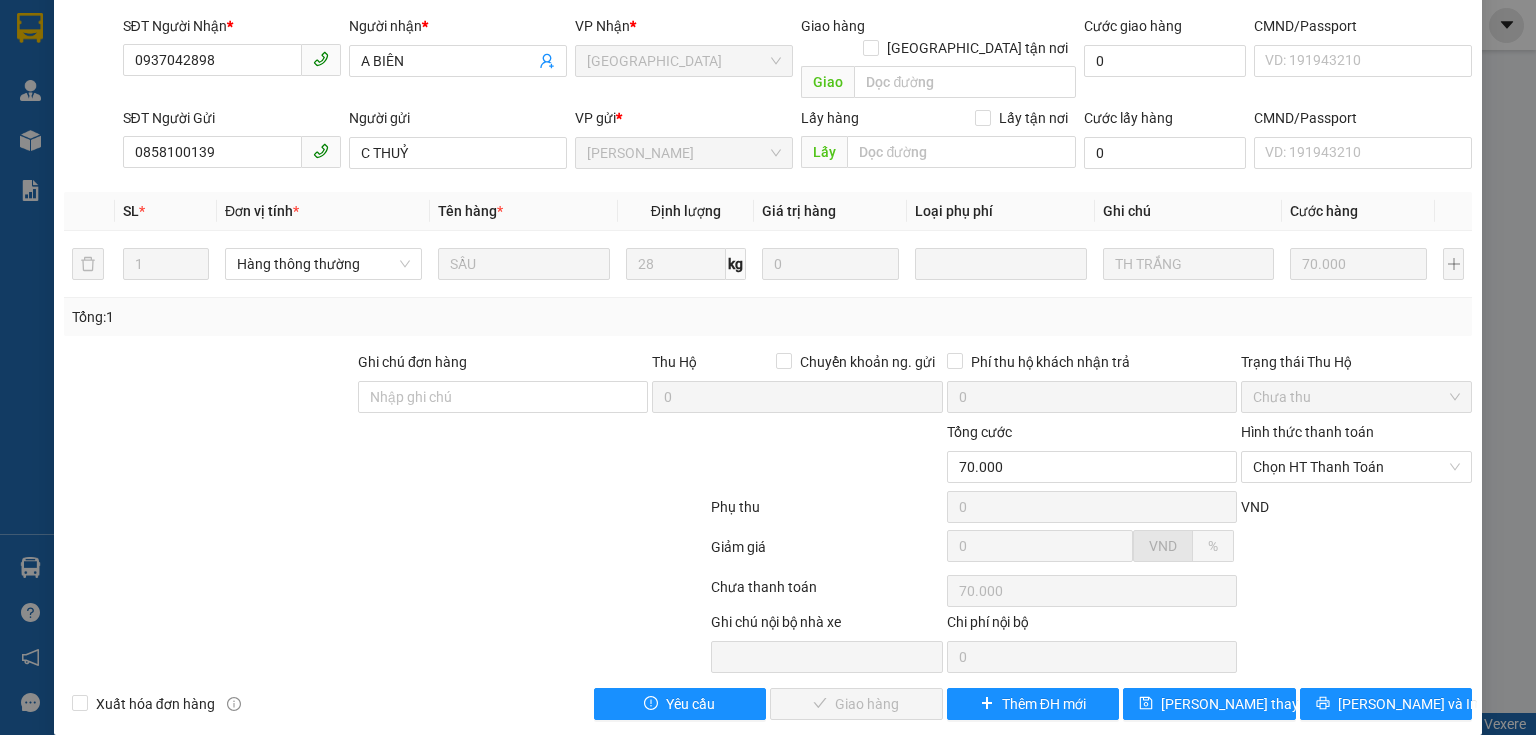 click at bounding box center [1356, 553] 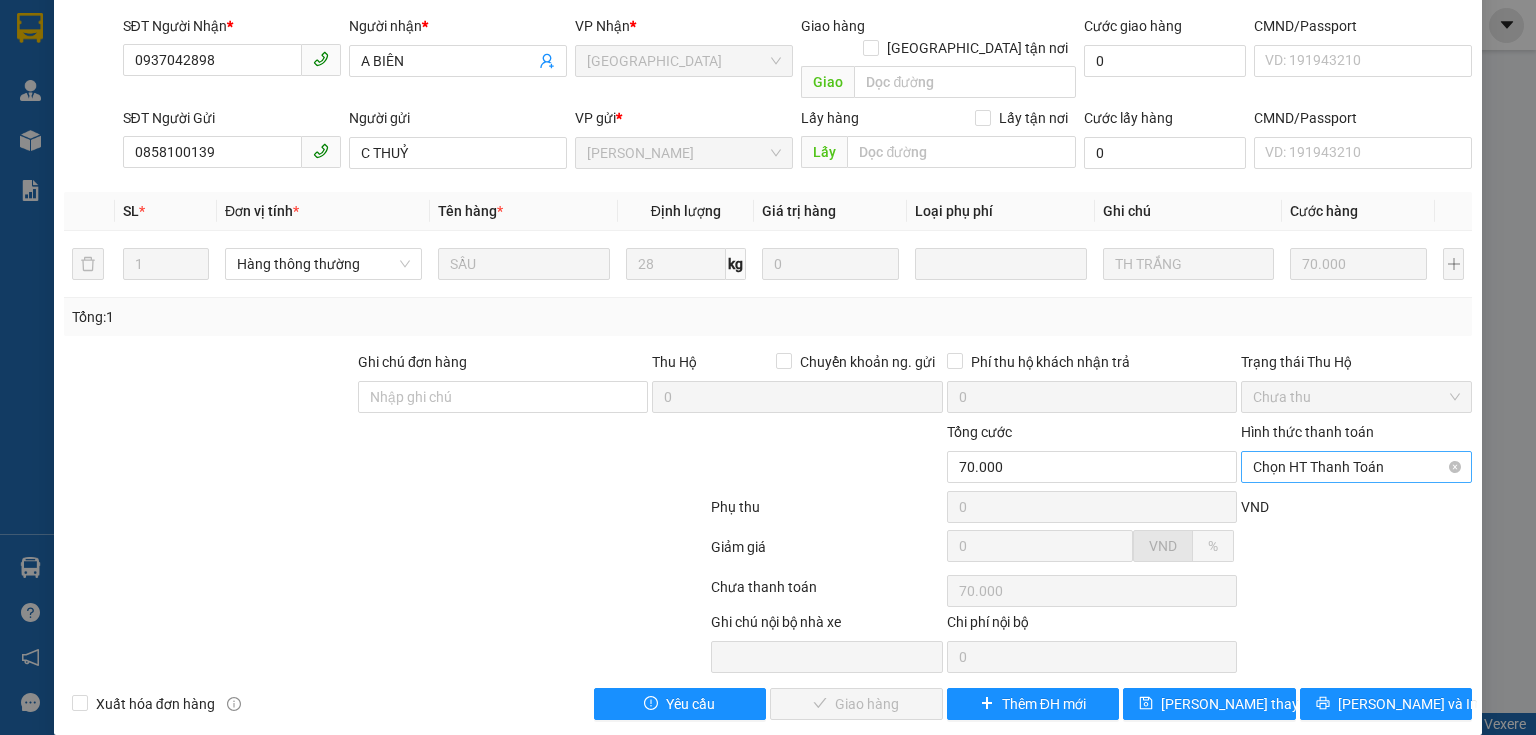 click on "Chọn HT Thanh Toán" at bounding box center (1356, 467) 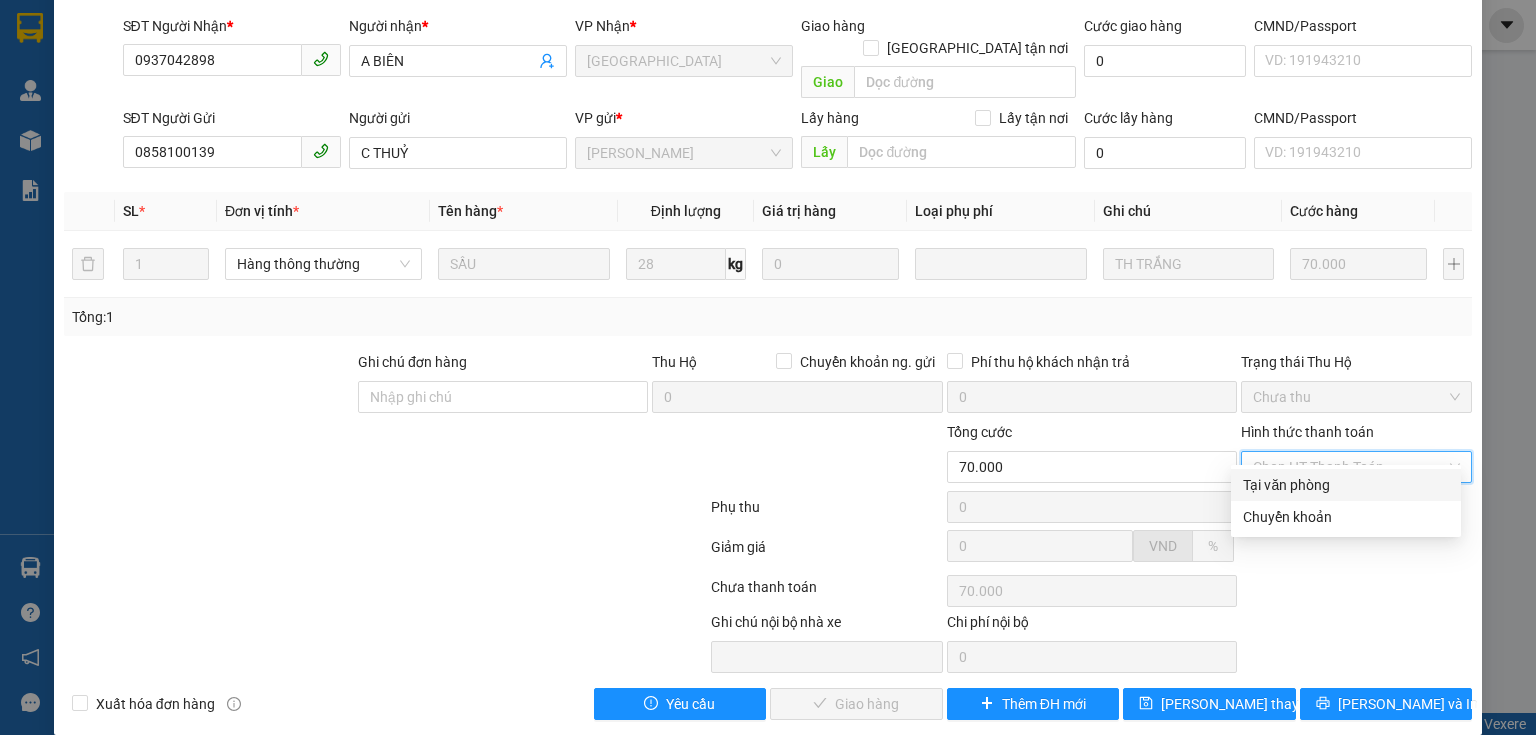 click on "Tại văn phòng" at bounding box center (1346, 485) 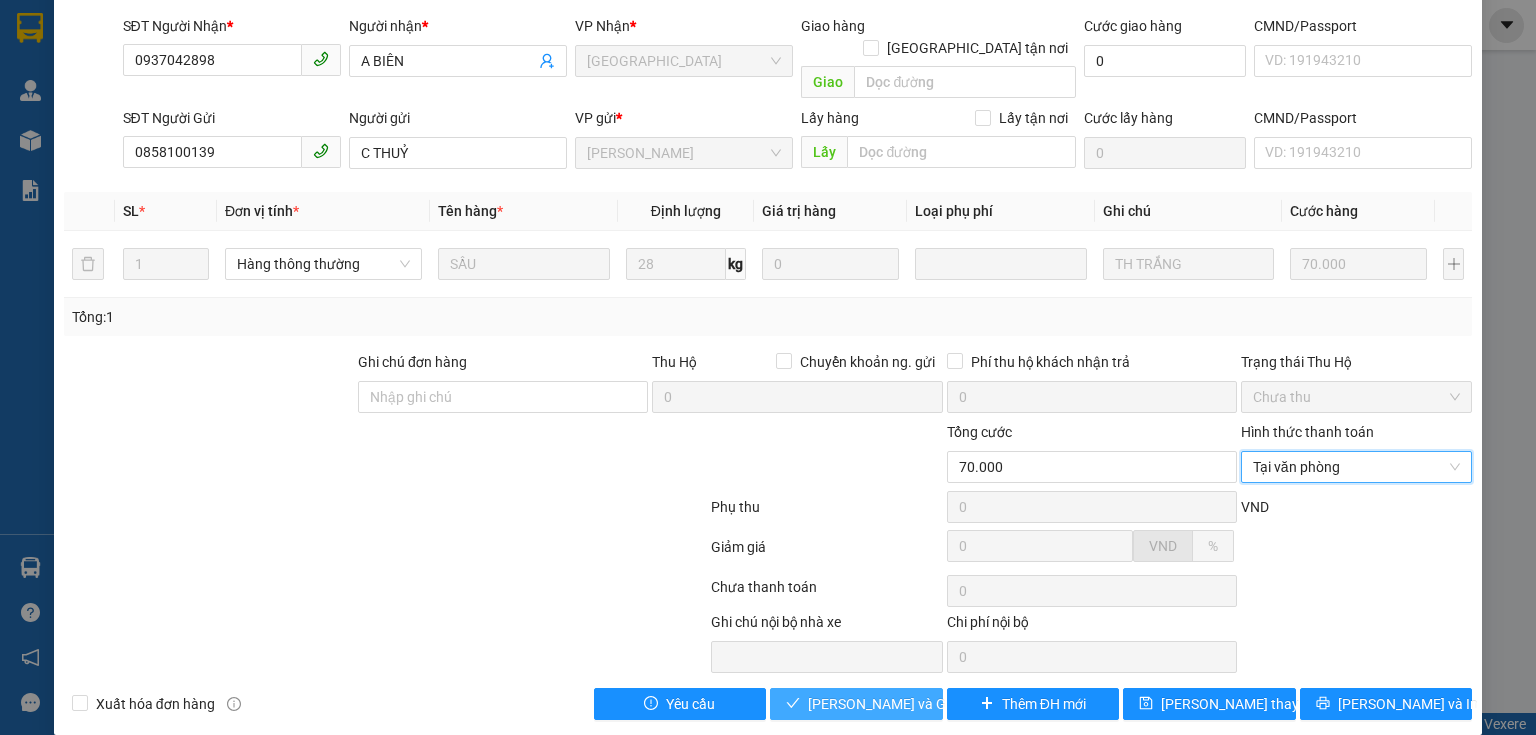 click on "[PERSON_NAME] và Giao hàng" at bounding box center (904, 704) 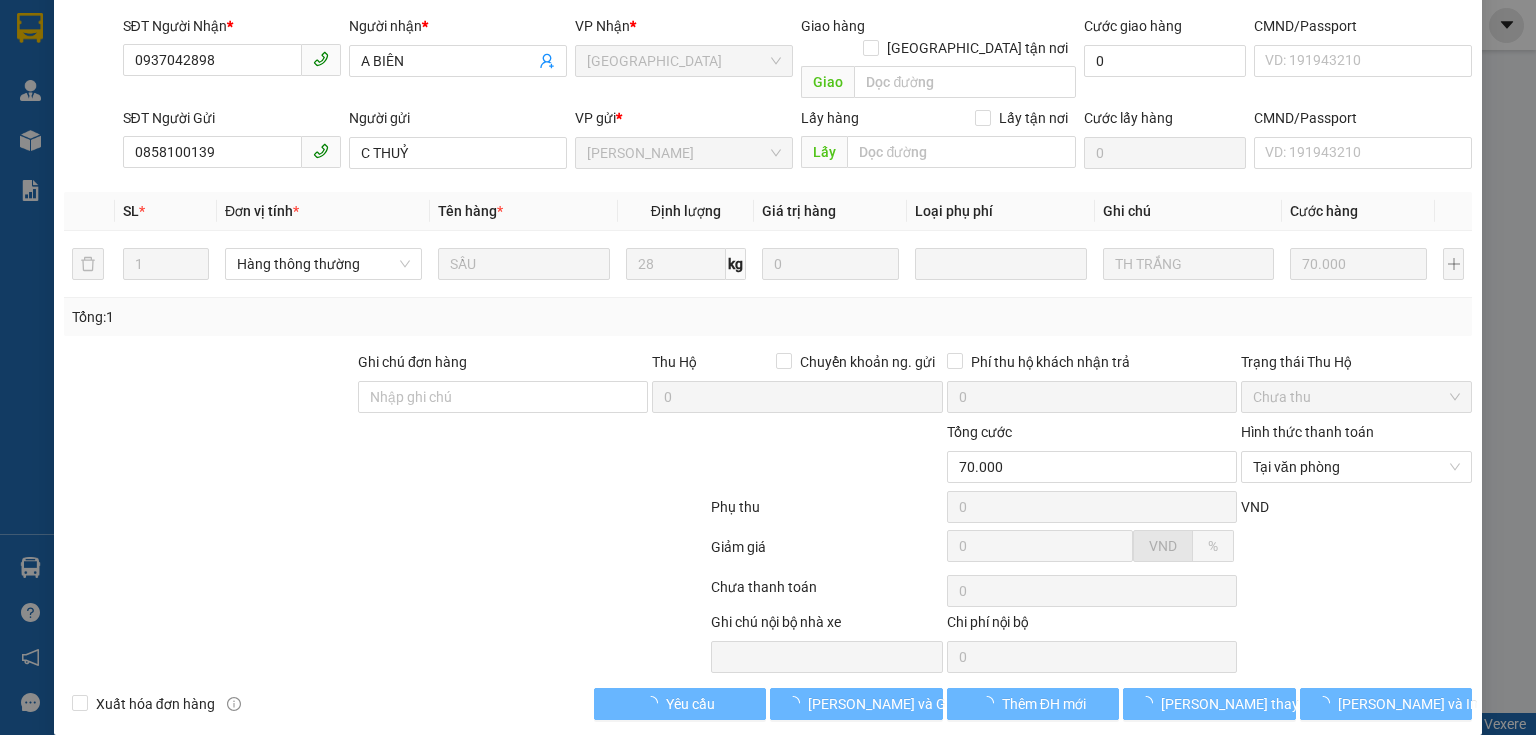 click at bounding box center [385, 591] 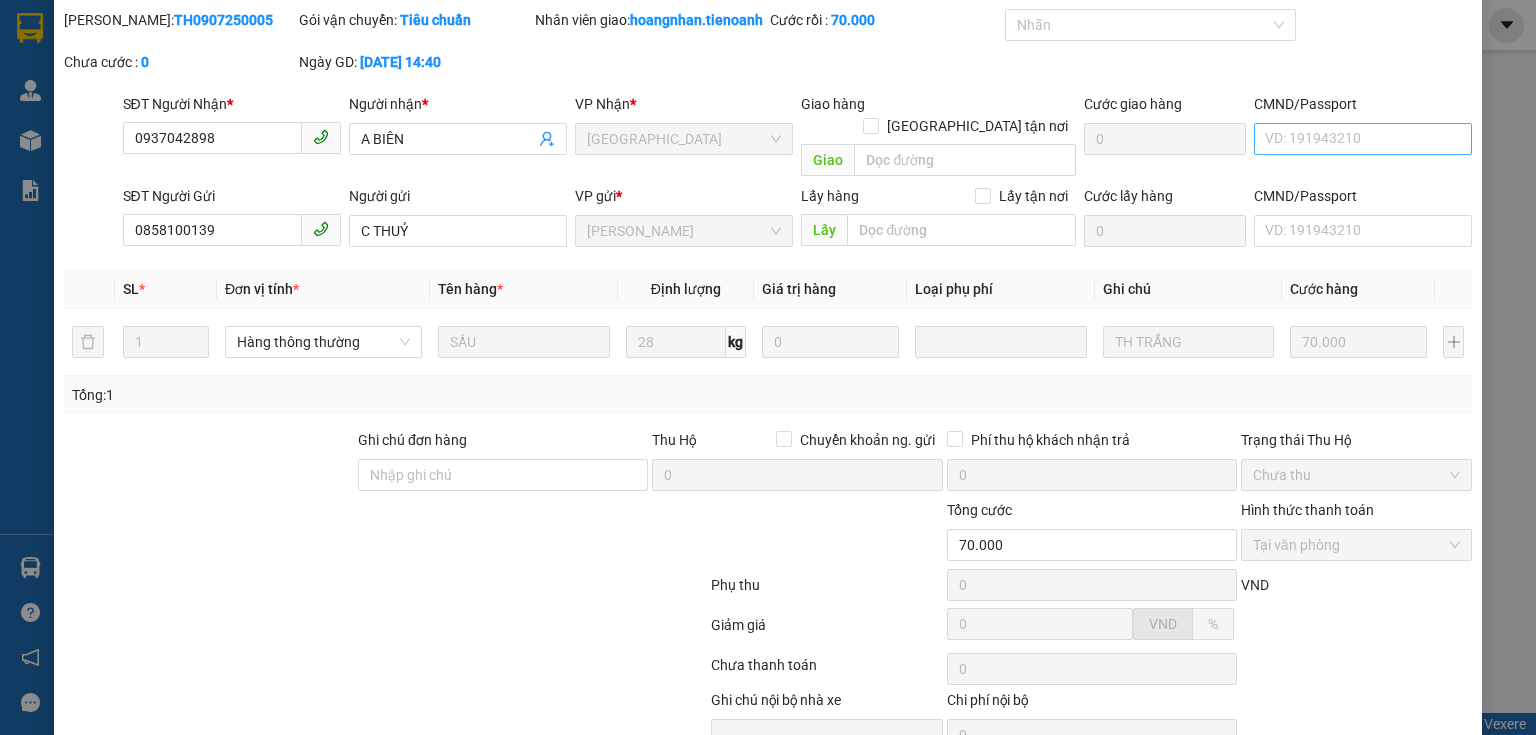 scroll, scrollTop: 0, scrollLeft: 0, axis: both 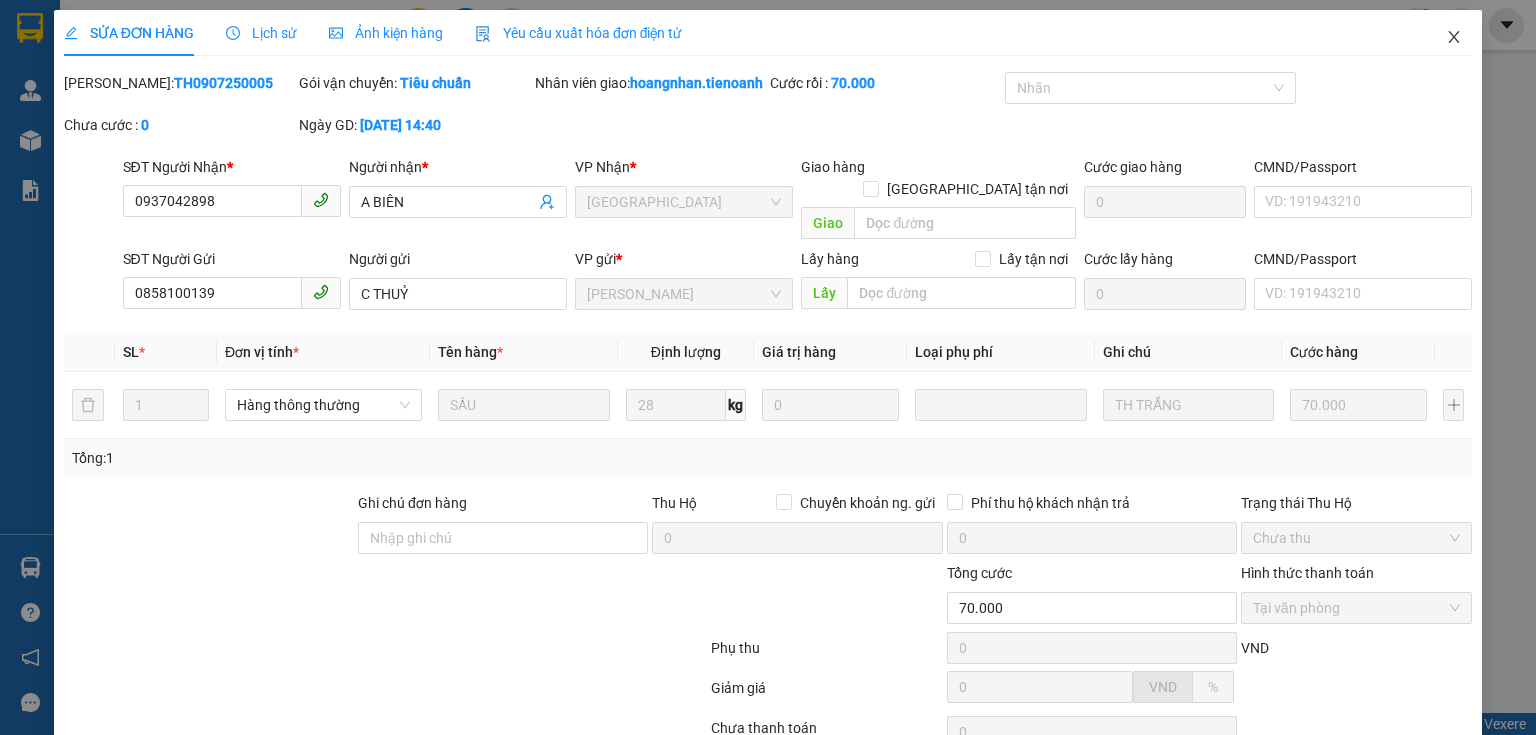 click 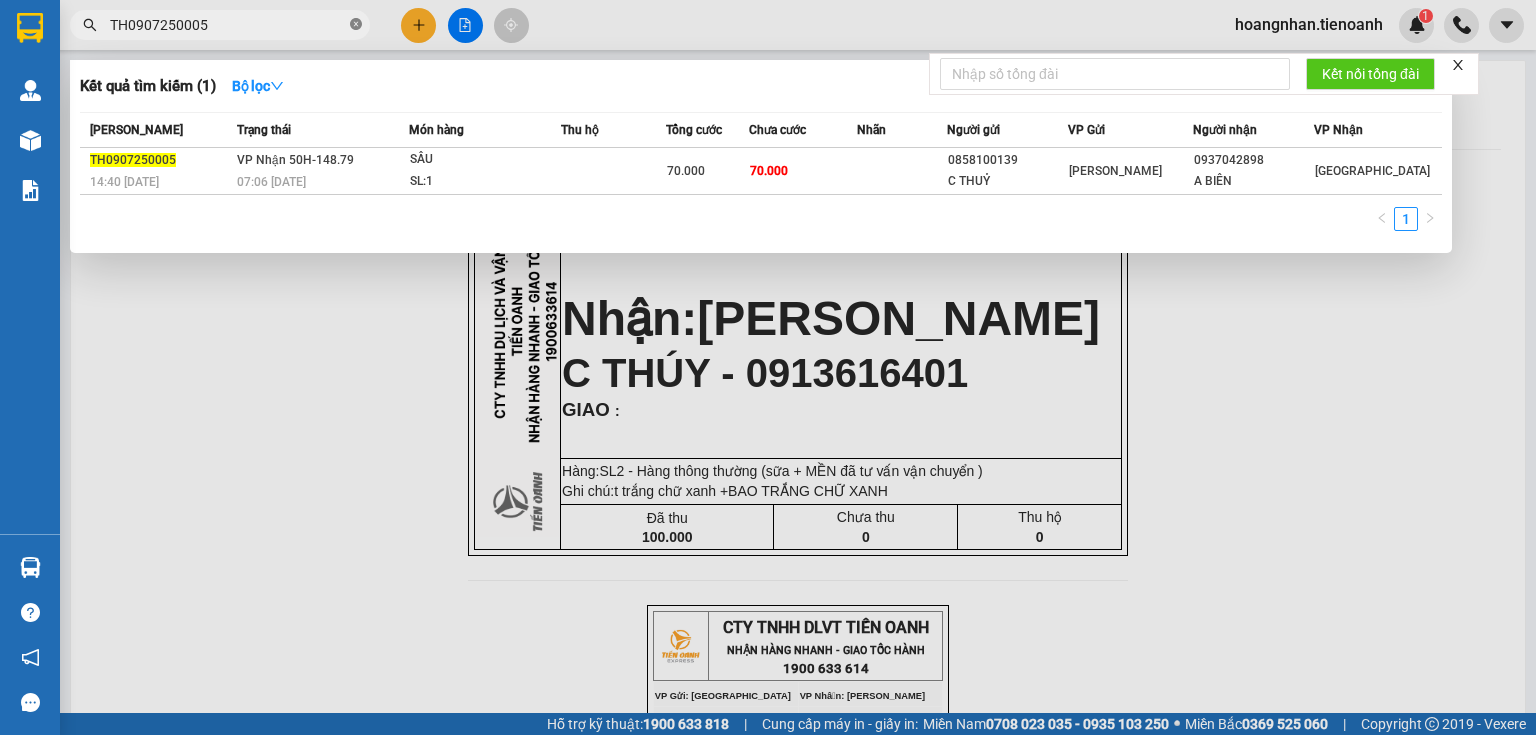 click 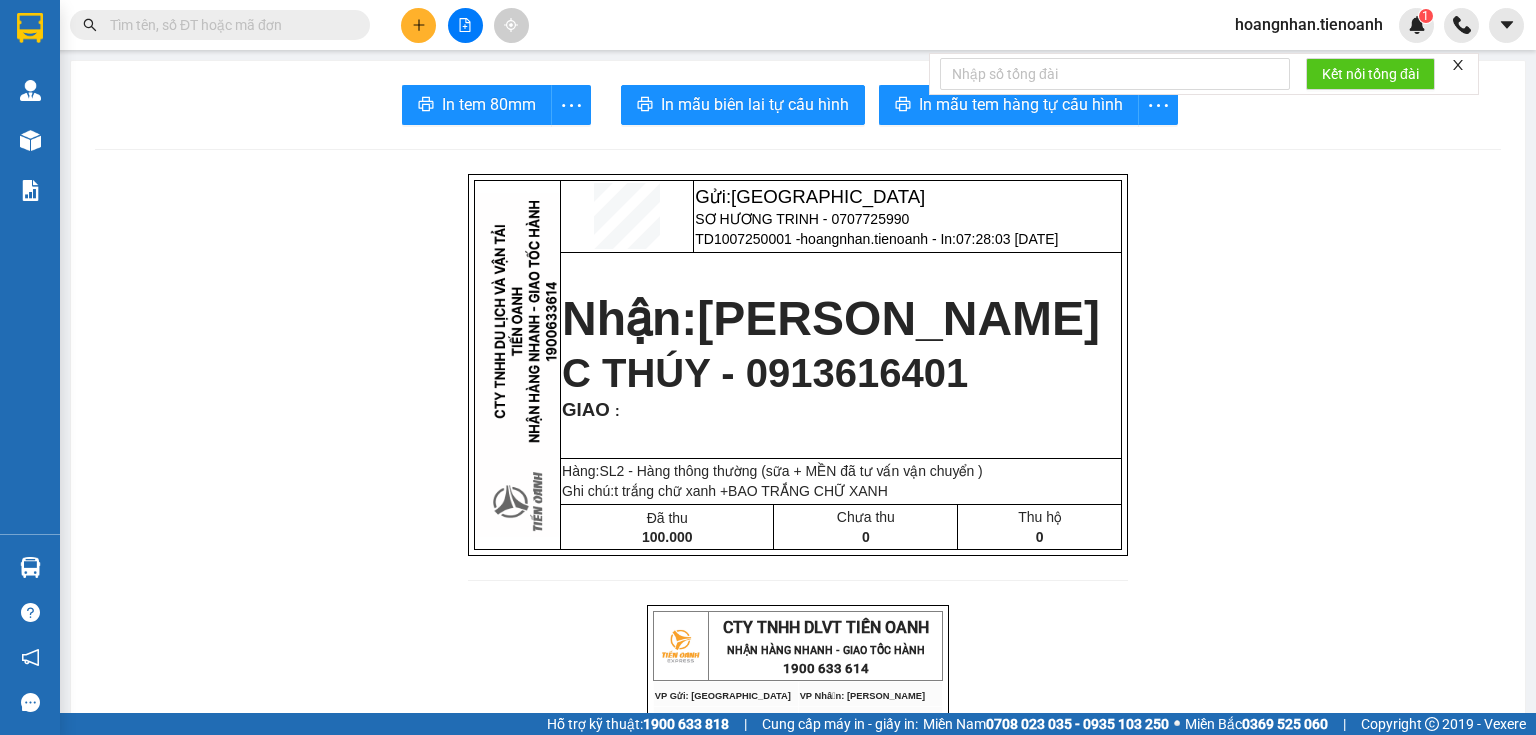 drag, startPoint x: 232, startPoint y: 220, endPoint x: 218, endPoint y: 216, distance: 14.56022 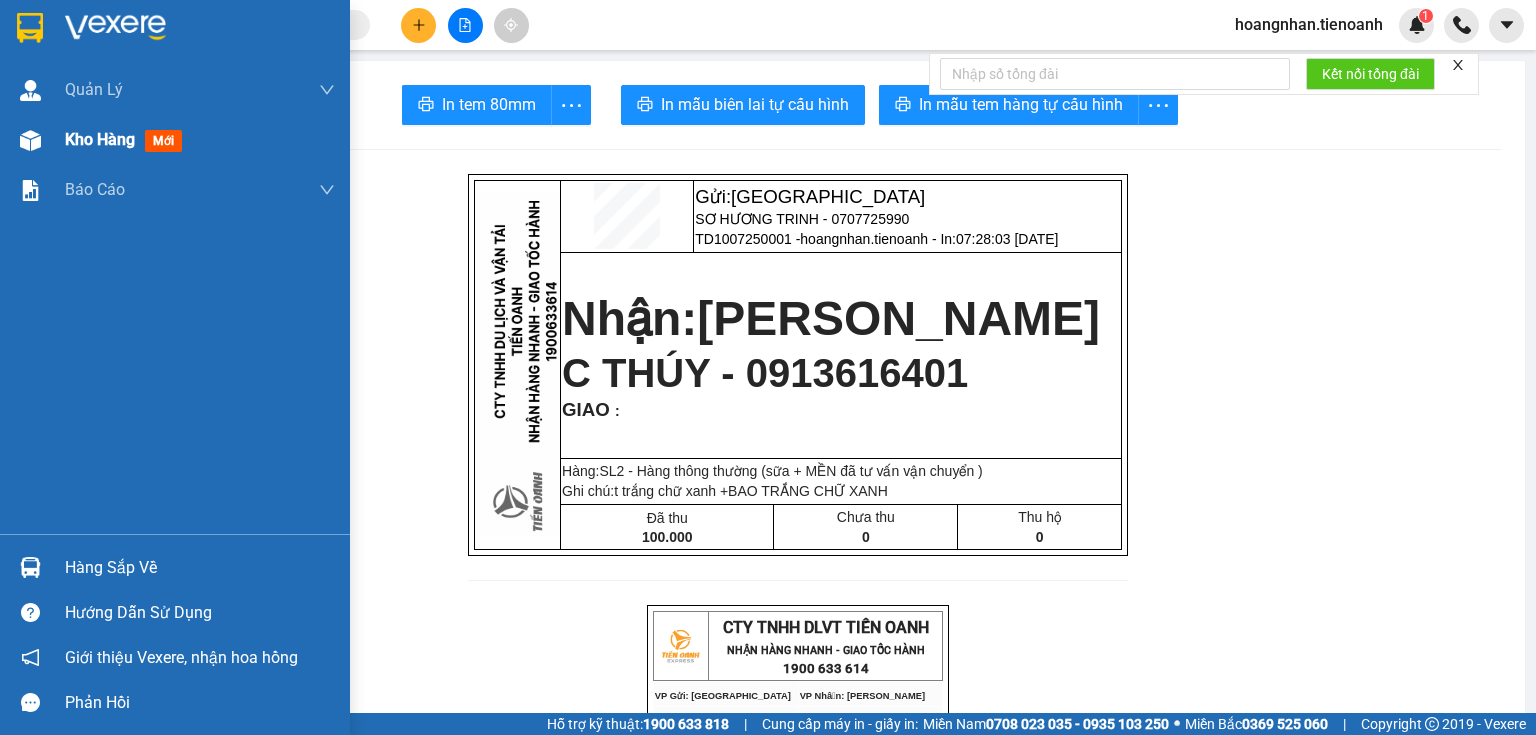 click on "Kho hàng mới" at bounding box center [127, 139] 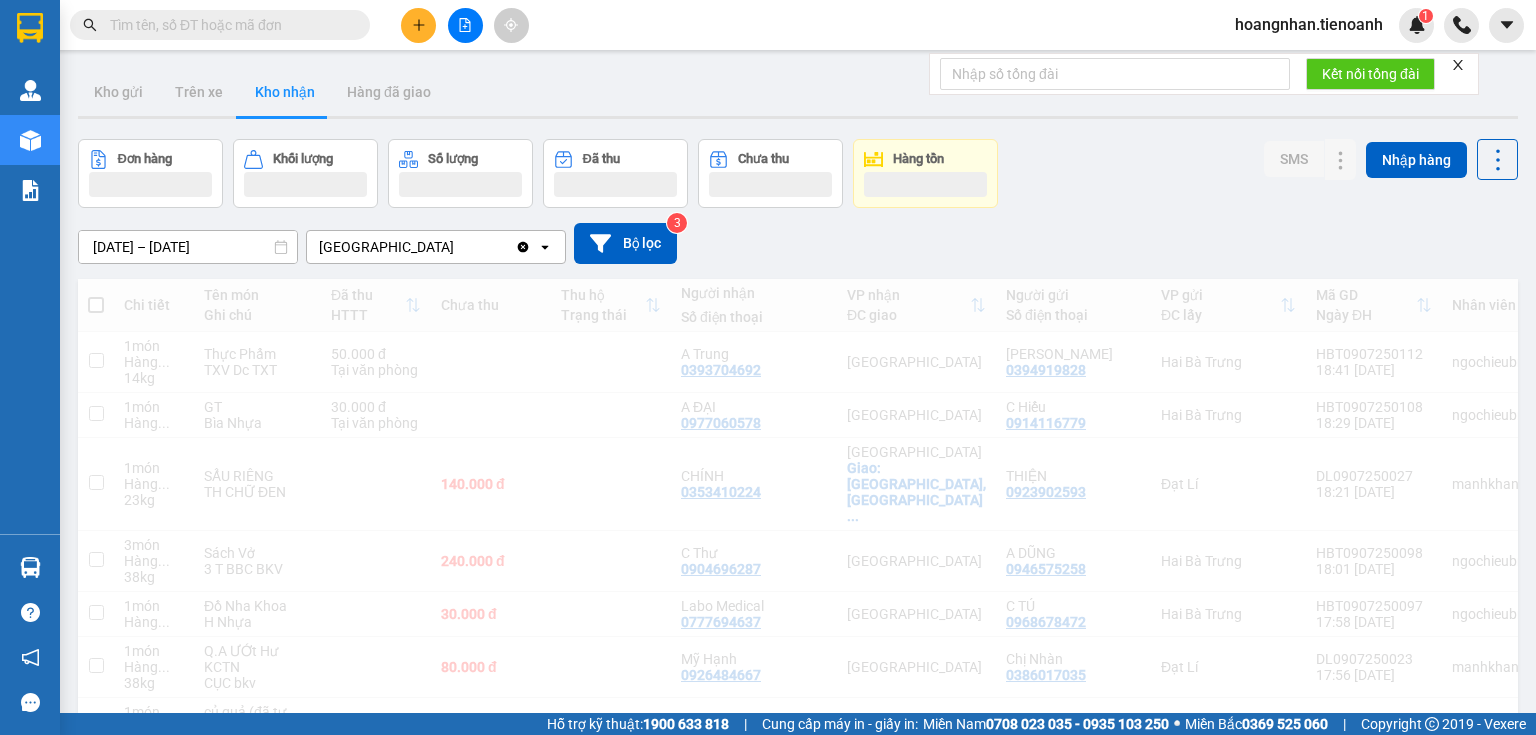 click on "Kho gửi Trên xe Kho nhận Hàng đã giao" at bounding box center [798, 94] 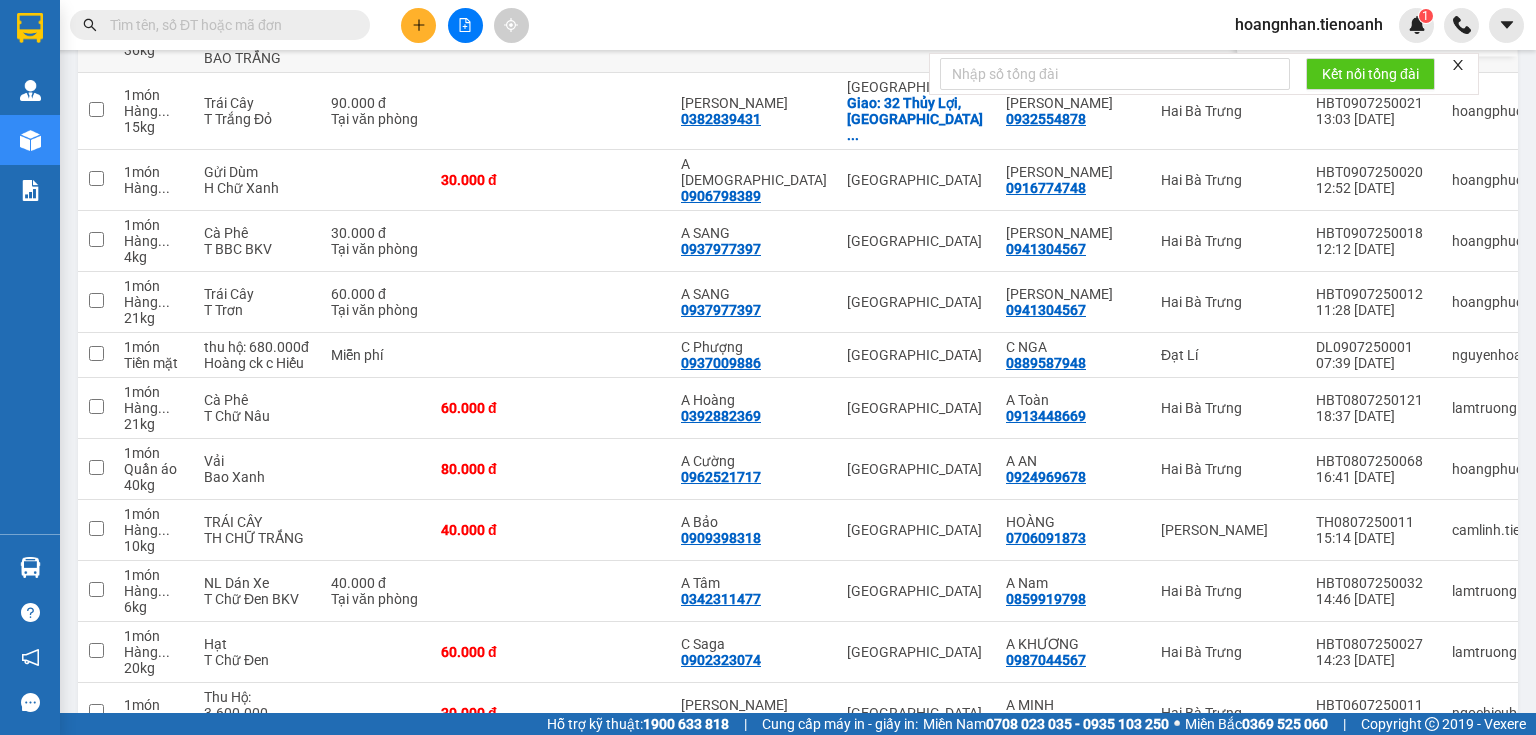 scroll, scrollTop: 2640, scrollLeft: 0, axis: vertical 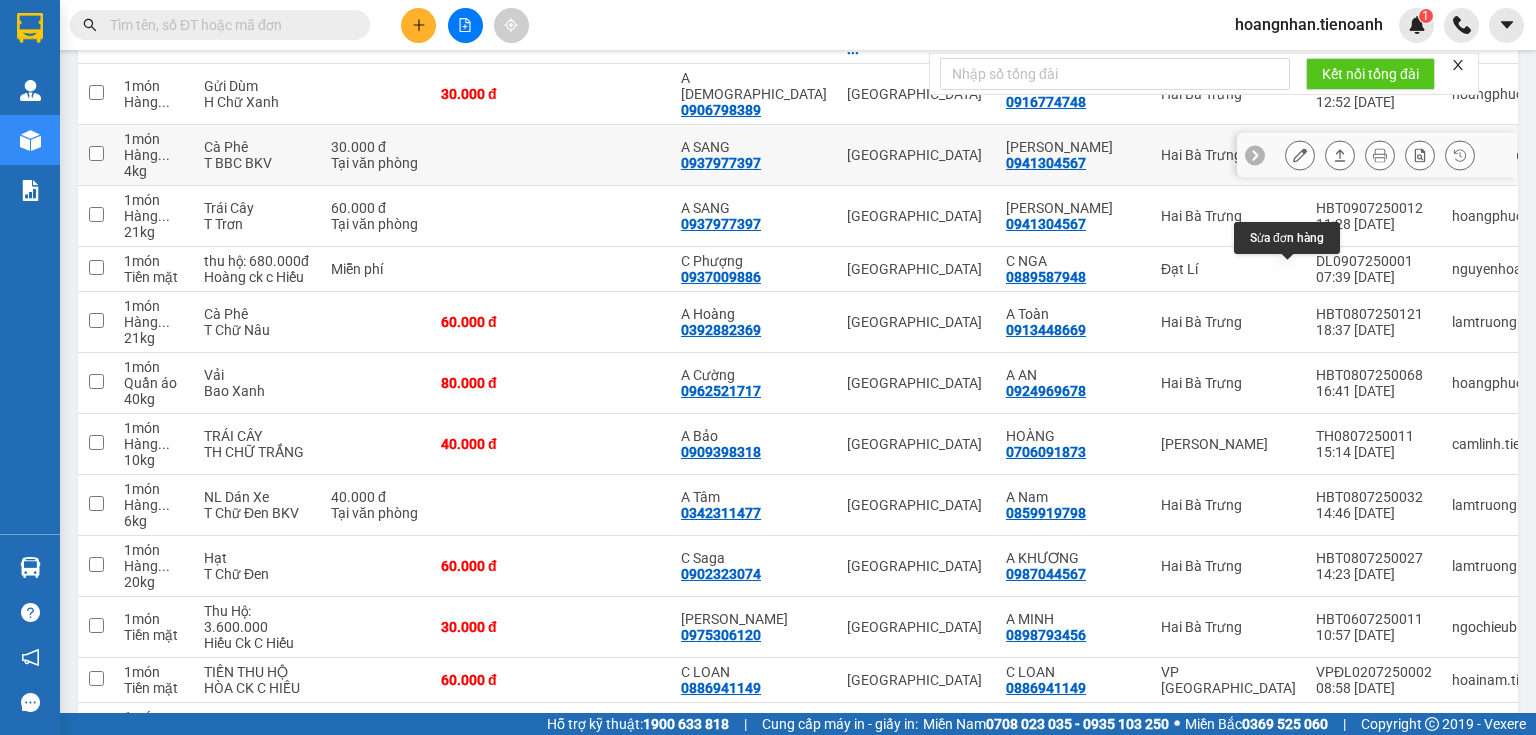 click 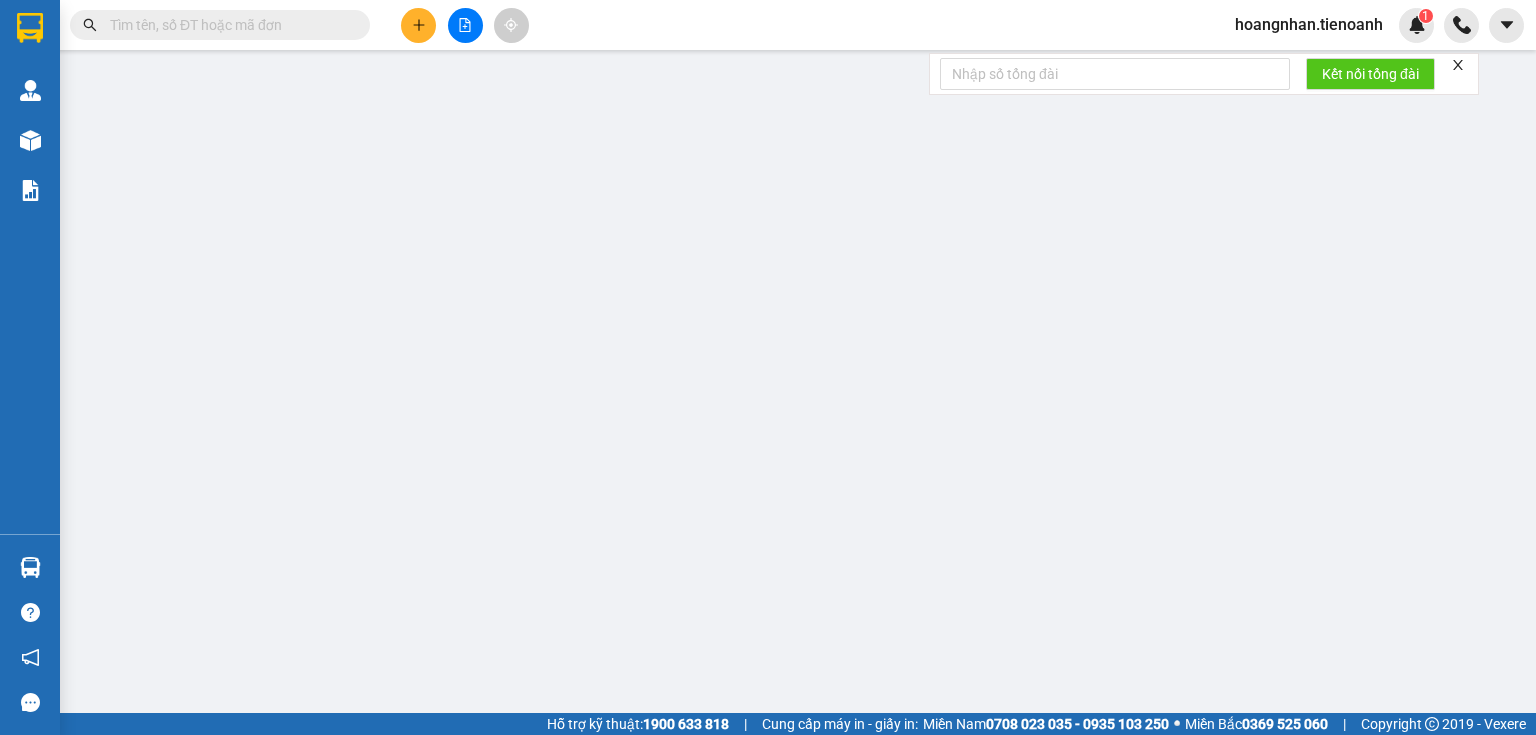 type on "0937977397" 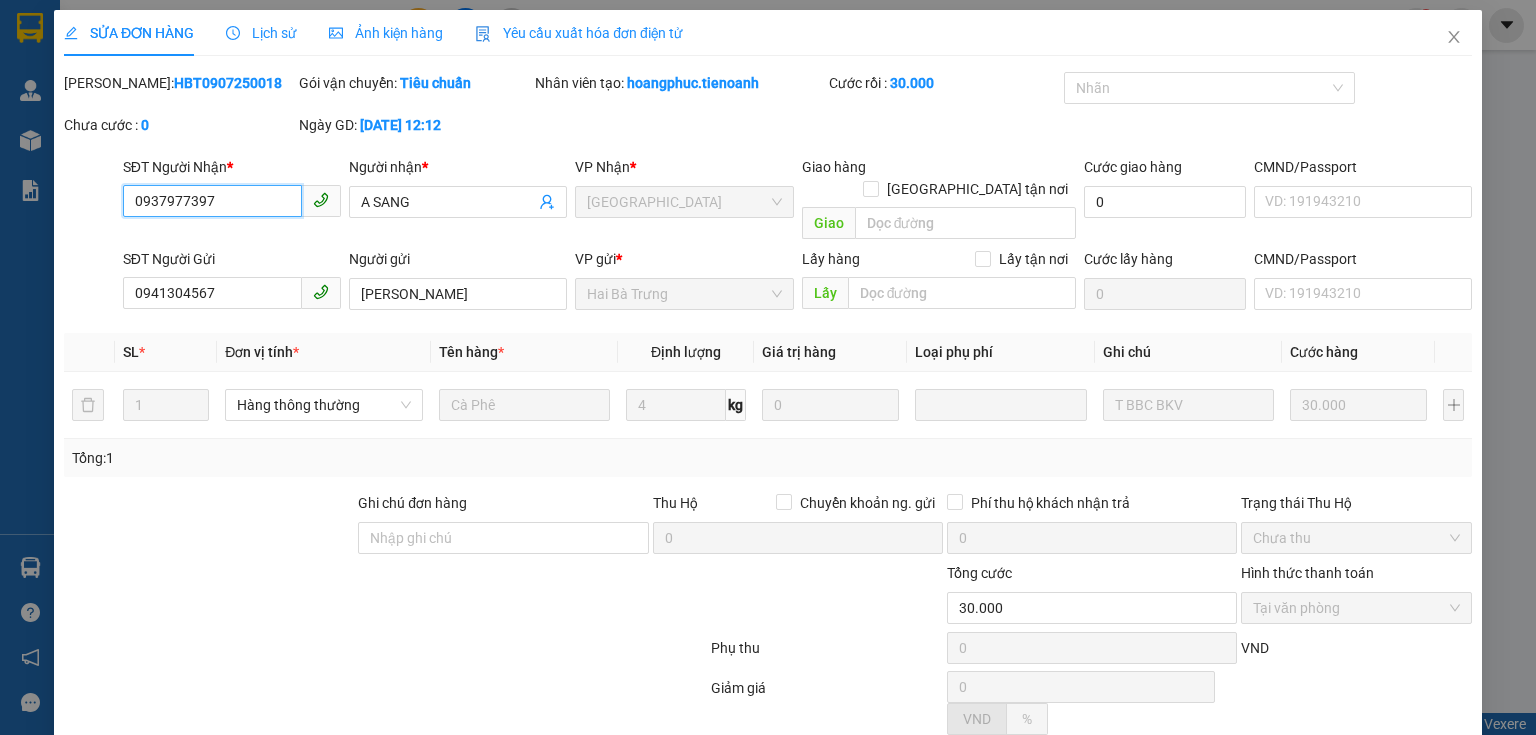 scroll, scrollTop: 0, scrollLeft: 0, axis: both 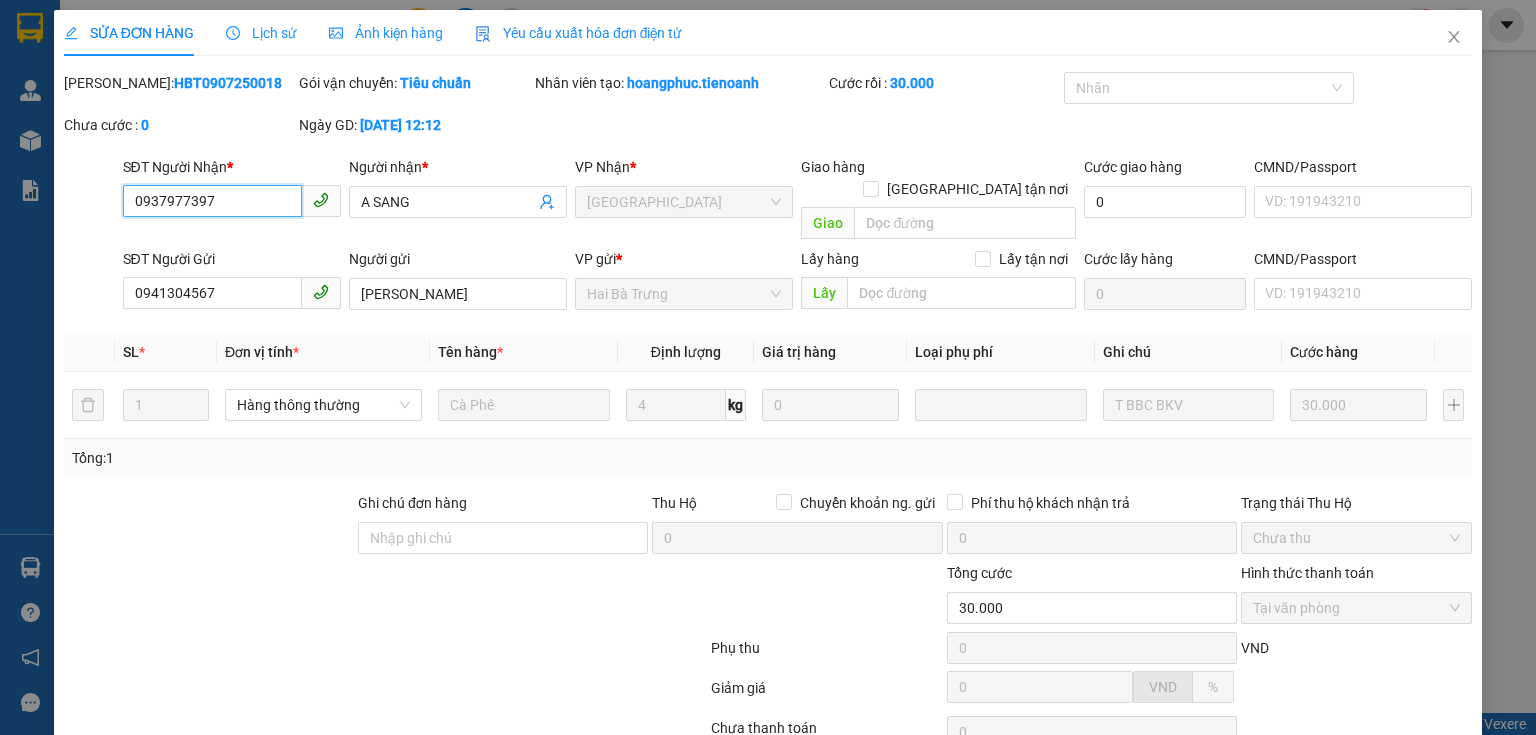 click on "0937977397" at bounding box center [212, 201] 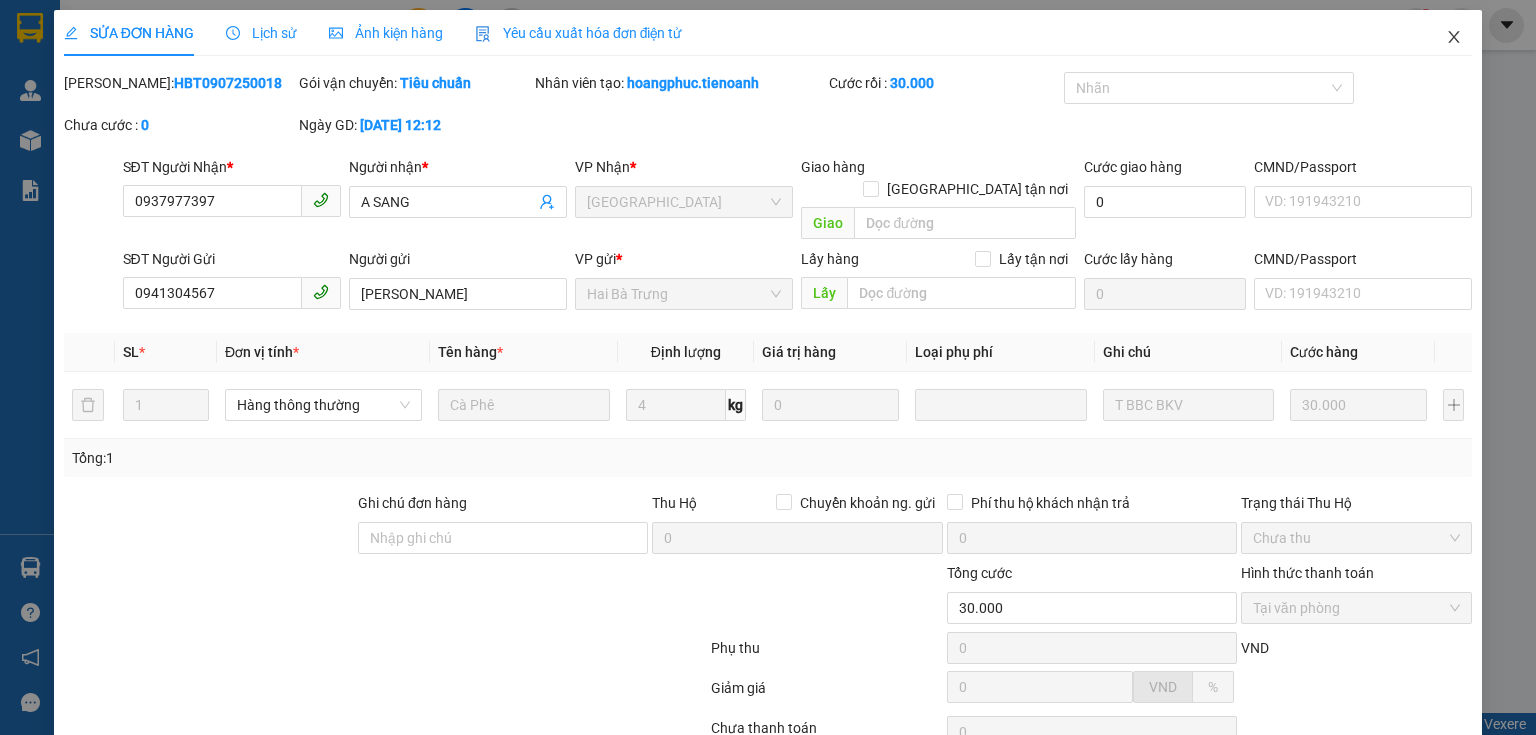 drag, startPoint x: 1443, startPoint y: 35, endPoint x: 0, endPoint y: 47, distance: 1443.0499 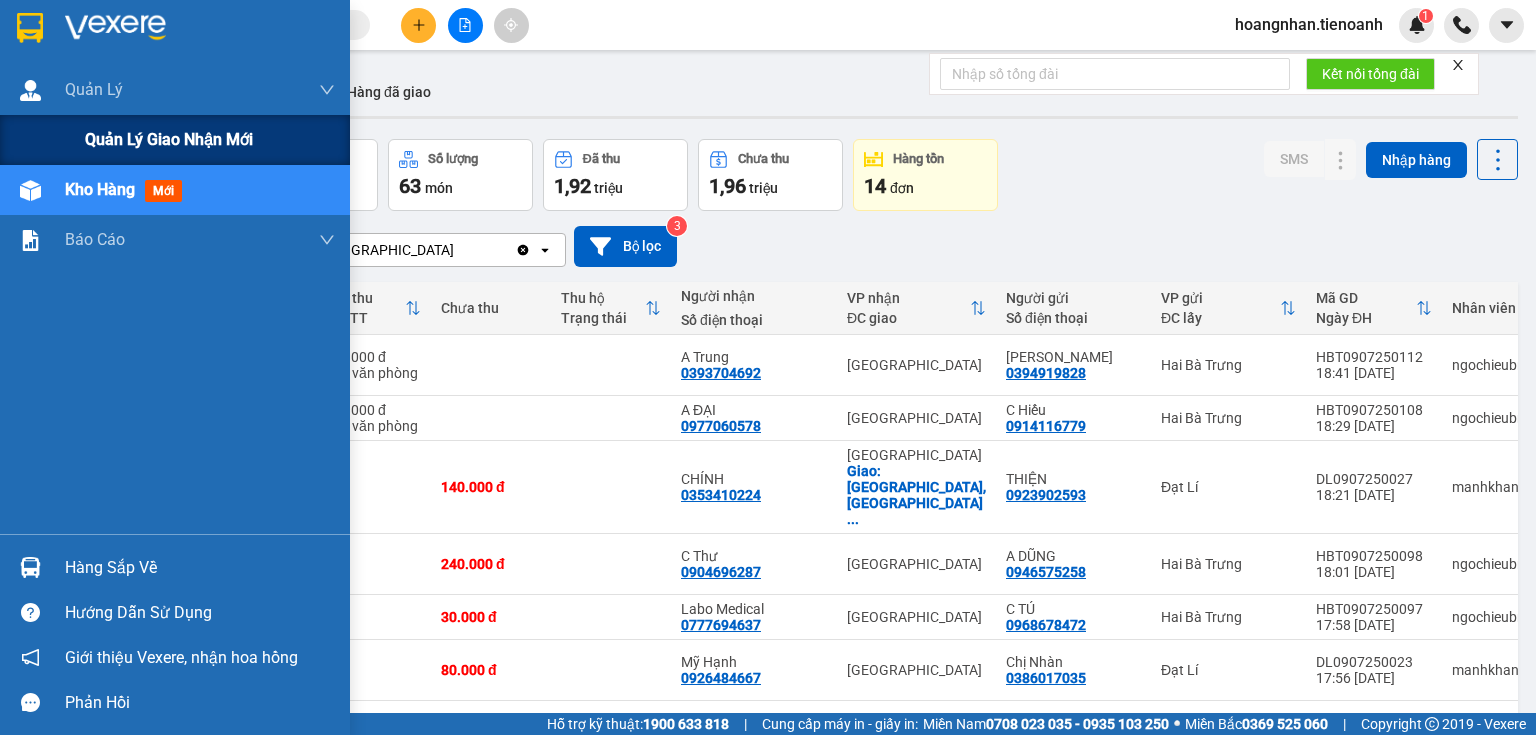 click on "Quản lý giao nhận mới" at bounding box center [169, 139] 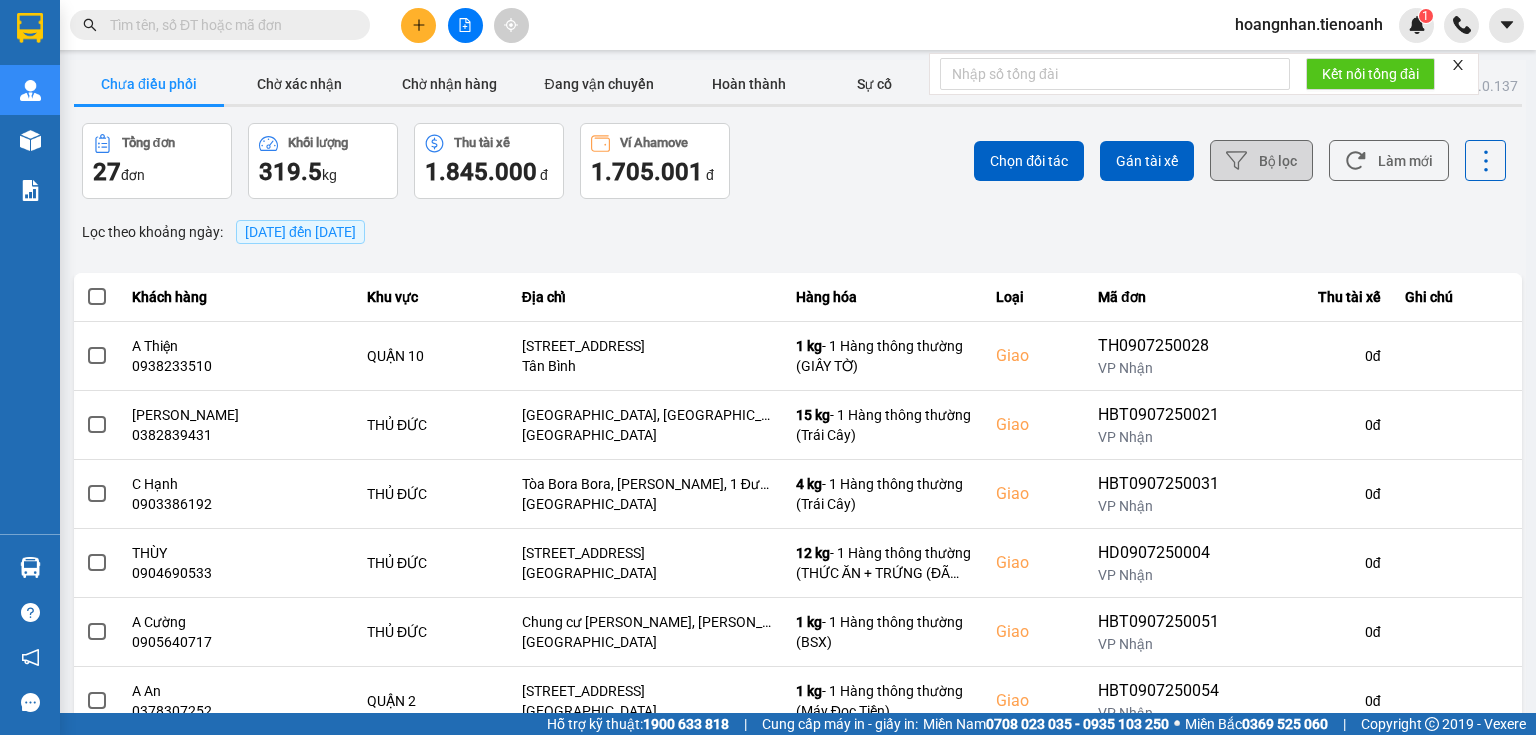 click 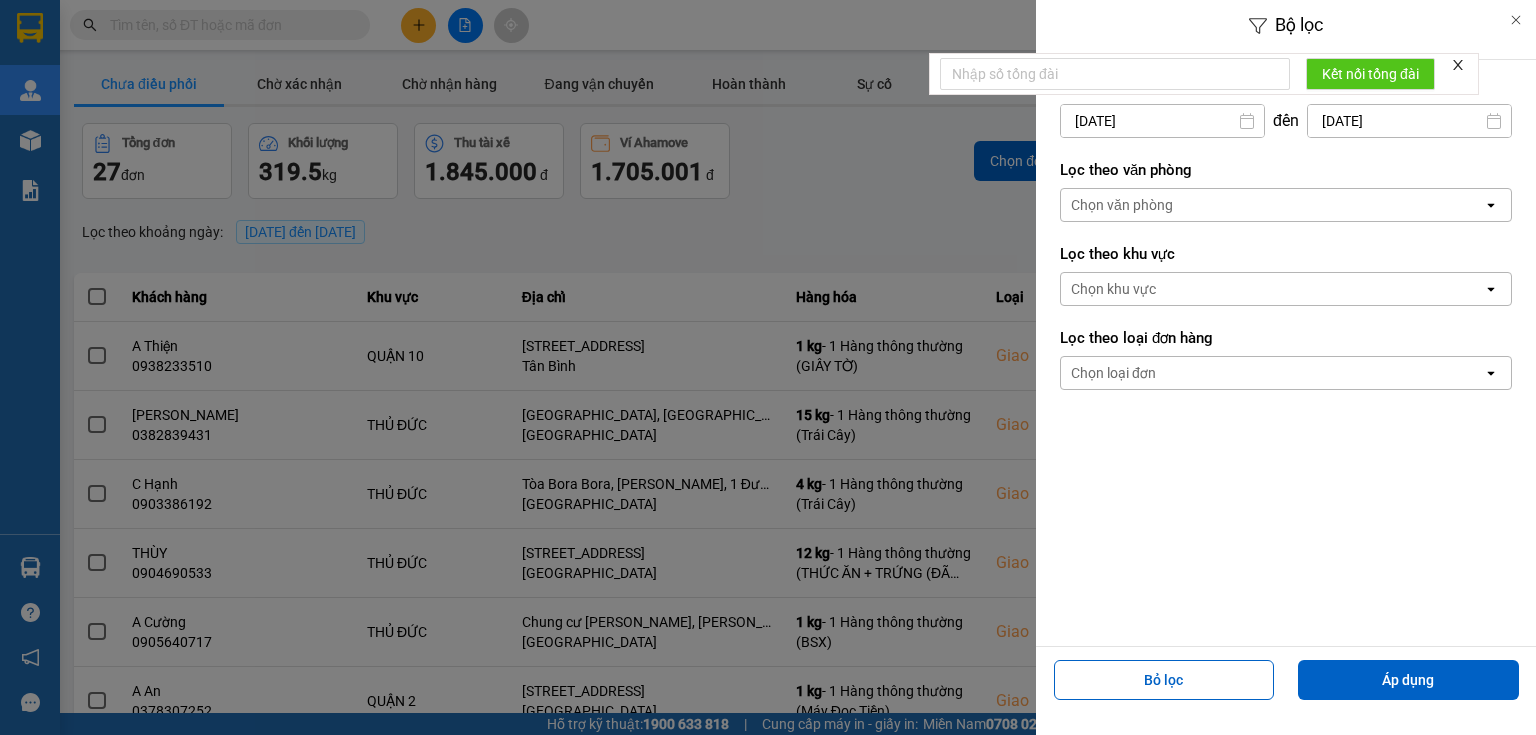 click on "Chọn văn phòng" at bounding box center [1272, 205] 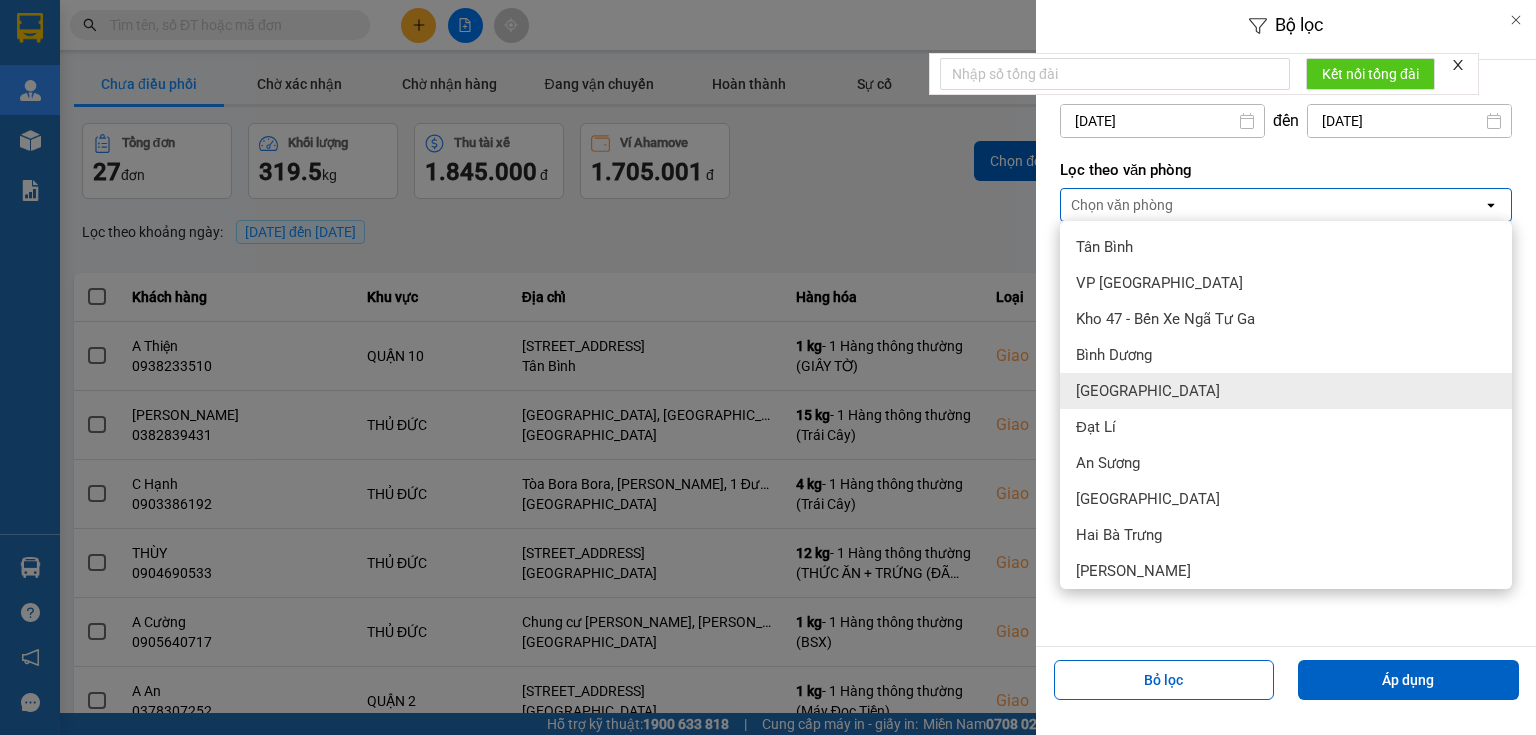 click on "[GEOGRAPHIC_DATA]" at bounding box center (1286, 391) 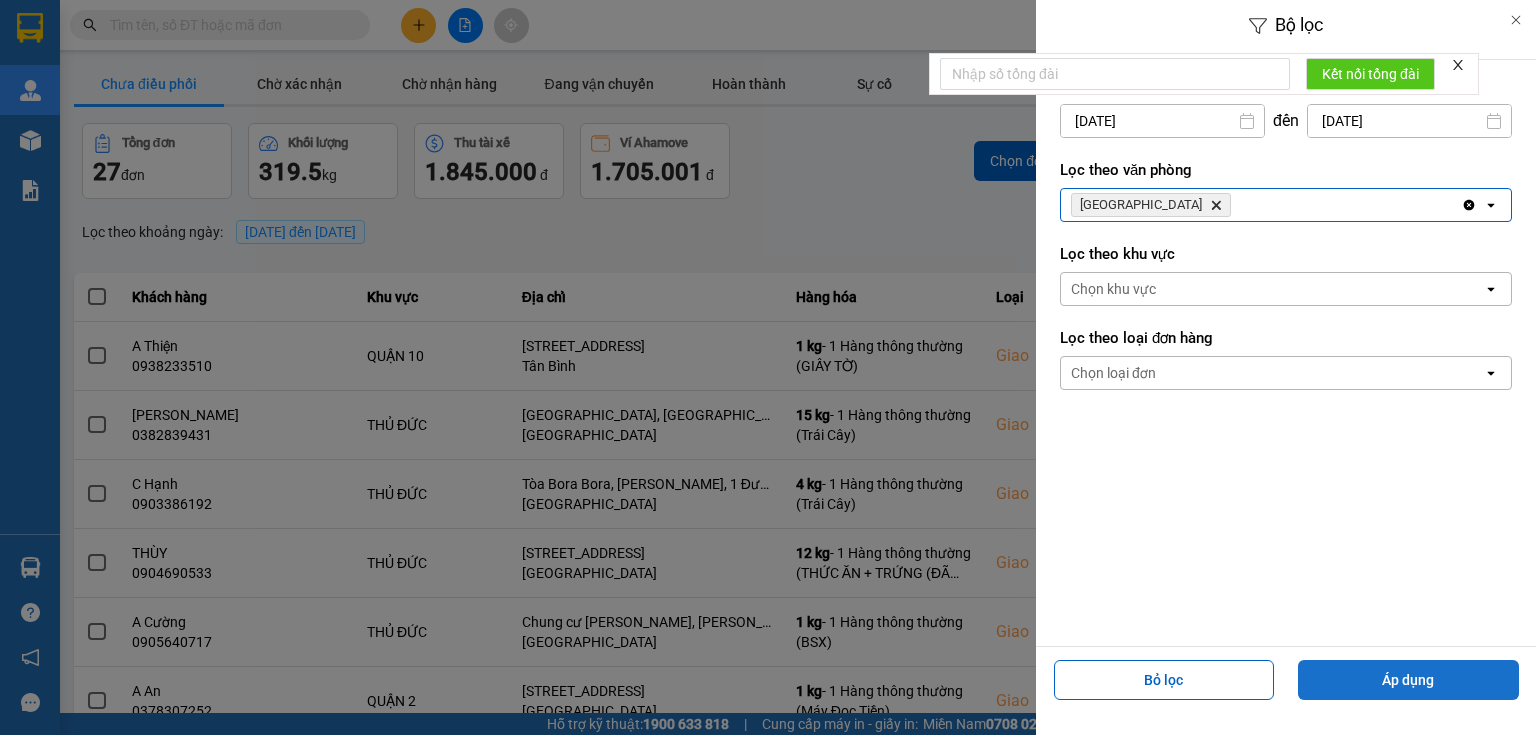 click on "Áp dụng" at bounding box center [1408, 680] 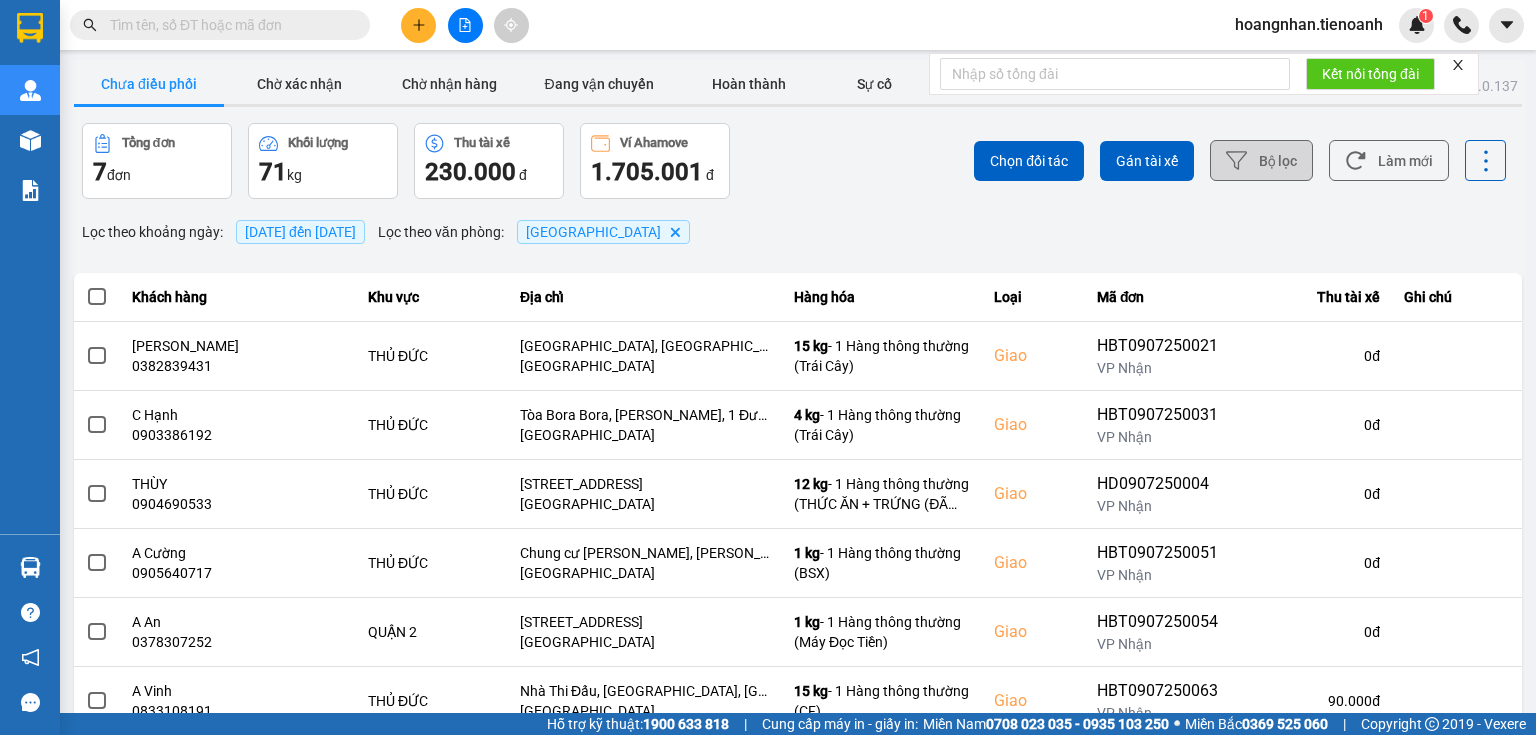 click on "Hàng hóa" at bounding box center [882, 297] 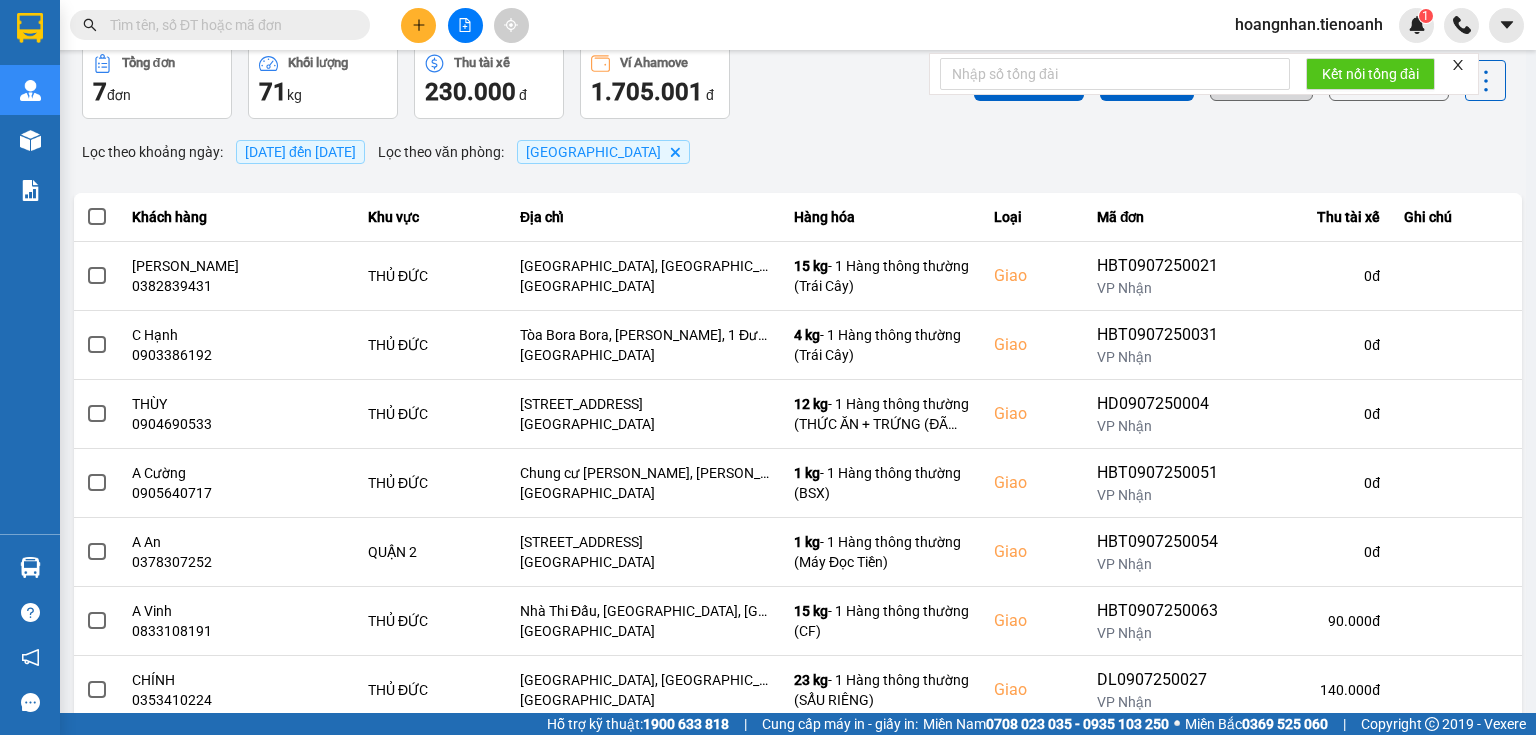scroll, scrollTop: 136, scrollLeft: 0, axis: vertical 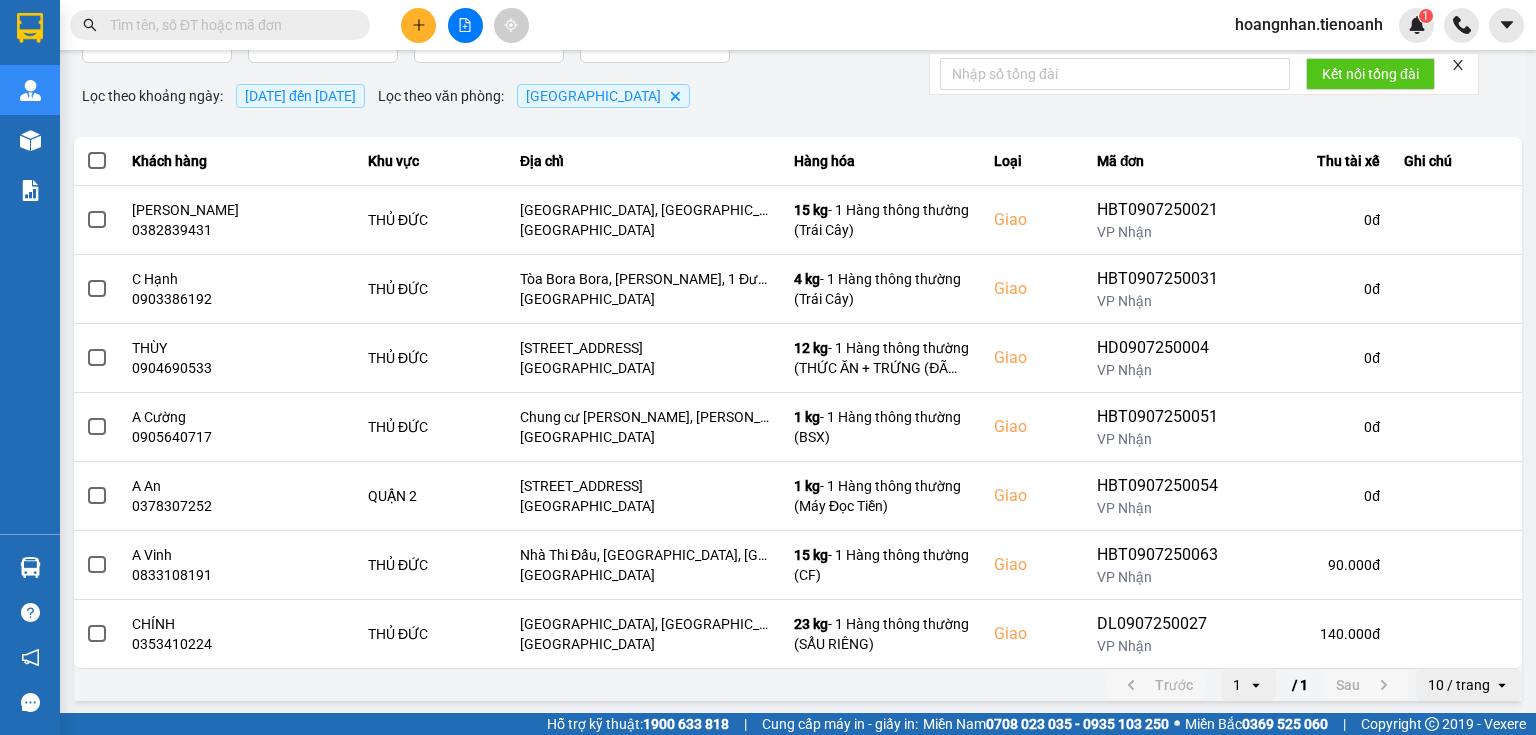 click on "ver:  0.0.137 Chưa điều phối Chờ xác nhận Chờ nhận hàng Đang vận chuyển Hoàn thành Sự cố Tổng đơn 7  đơn Khối lượng 71  kg Thu tài xế 230.000   đ Ví Ahamove 1.705.001   đ Chọn đối tác Gán tài xế Bộ lọc Làm mới Lọc theo khoảng ngày : 10/07/2025 đến 10/07/2025 Lọc theo văn phòng : Thủ Đức Delete Khách hàng Khu vực Địa chỉ Hàng hóa Loại Mã đơn Thu tài xế Ghi chú Tuyết Hồng 0382839431 THỦ ĐỨC 32 Thủy Lợi, Phường Phước Long A, Thành phố Thủ Đức, Thành phố Hồ Chí Minh Thủ Đức 15 kg  -   1 Hàng thông thường (Trái Cây) Giao HBT0907250021 VP Nhận 0 đ C Hạnh 0903386192 THỦ ĐỨC Tòa Bora Bora, Đảo Kim Cương, 1 Đường Số 104, P. Bình Trưng Tây, TP. Thủ Đức, Hồ Chí Minh Thủ Đức 4 kg  -   1 Hàng thông thường (Trái Cây) Giao HBT0907250031 VP Nhận 0 đ THÙY  0904690533 THỦ ĐỨC Thủ Đức 12 kg  -   Giao HD0907250004 VP Nhận 0 đ" at bounding box center [798, 314] 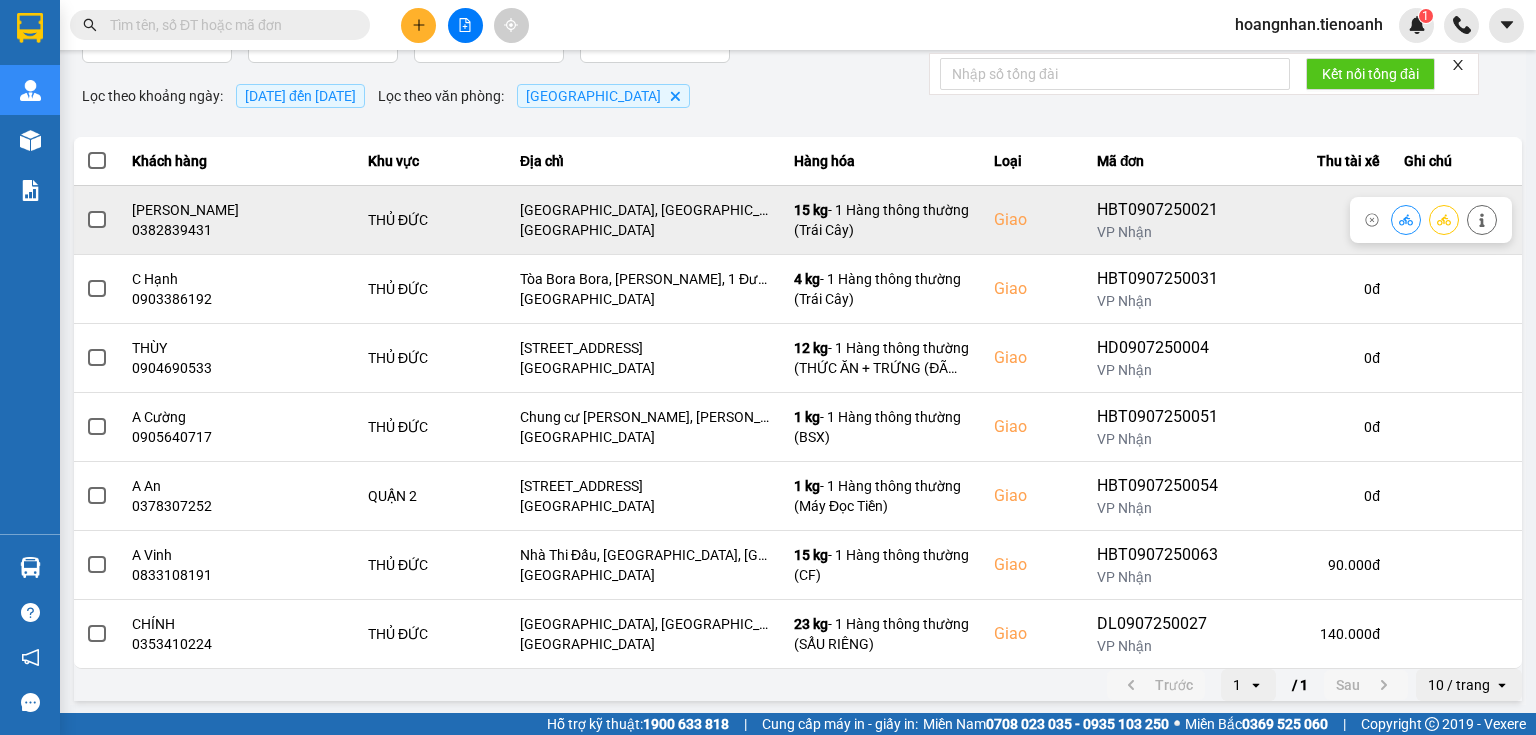 click at bounding box center [97, 220] 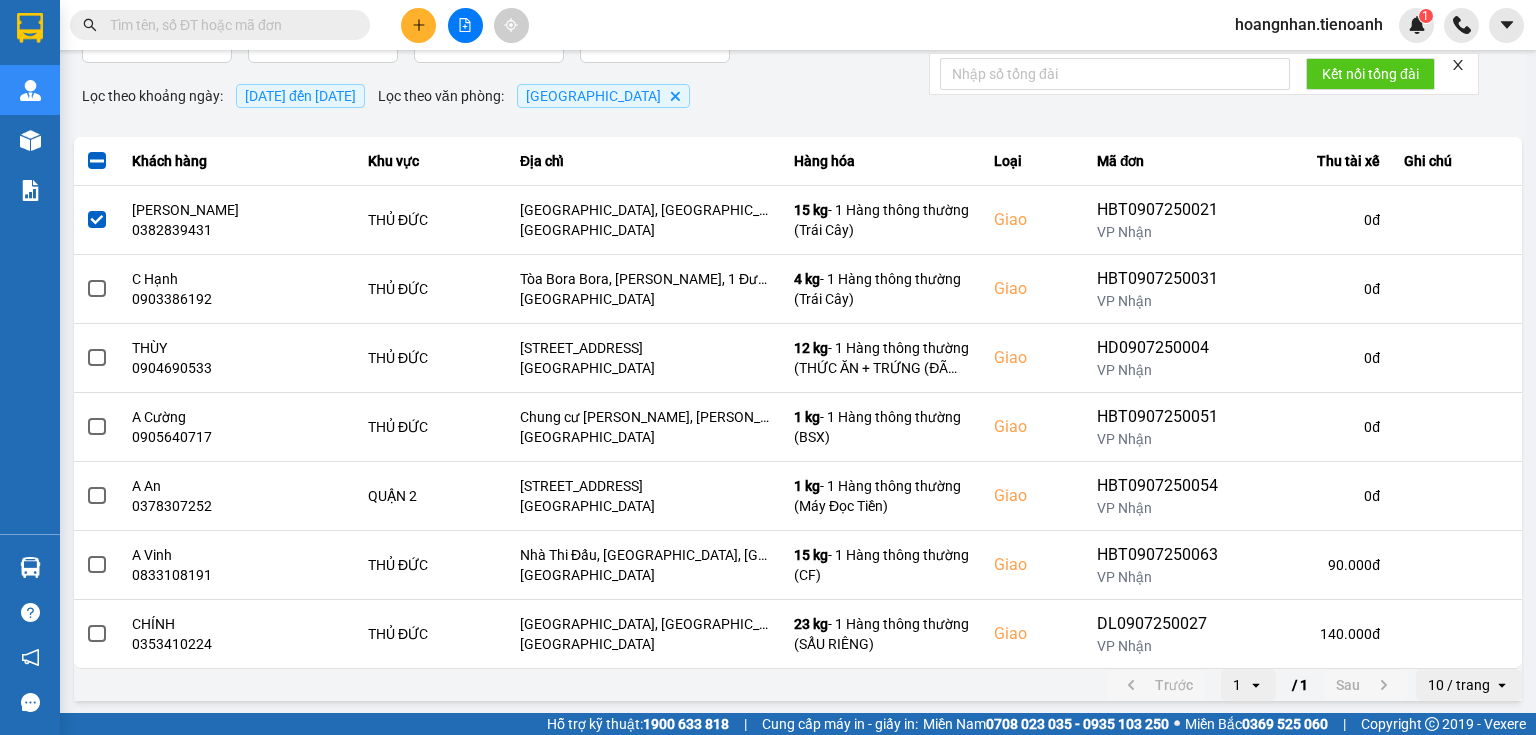 click on "ver:  0.0.137 Chưa điều phối Chờ xác nhận Chờ nhận hàng Đang vận chuyển Hoàn thành Sự cố Tổng đơn 7  đơn Khối lượng 71  kg Thu tài xế 230.000   đ Ví Ahamove 1.705.001   đ Chọn đối tác Gán tài xế Bộ lọc Làm mới Lọc theo khoảng ngày : 10/07/2025 đến 10/07/2025 Lọc theo văn phòng : Thủ Đức Delete Khách hàng Khu vực Địa chỉ Hàng hóa Loại Mã đơn Thu tài xế Ghi chú Tuyết Hồng 0382839431 THỦ ĐỨC 32 Thủy Lợi, Phường Phước Long A, Thành phố Thủ Đức, Thành phố Hồ Chí Minh Thủ Đức 15 kg  -   1 Hàng thông thường (Trái Cây) Giao HBT0907250021 VP Nhận 0 đ C Hạnh 0903386192 THỦ ĐỨC Tòa Bora Bora, Đảo Kim Cương, 1 Đường Số 104, P. Bình Trưng Tây, TP. Thủ Đức, Hồ Chí Minh Thủ Đức 4 kg  -   1 Hàng thông thường (Trái Cây) Giao HBT0907250031 VP Nhận 0 đ THÙY  0904690533 THỦ ĐỨC Thủ Đức 12 kg  -   Giao HD0907250004 VP Nhận 0 đ" at bounding box center [798, 314] 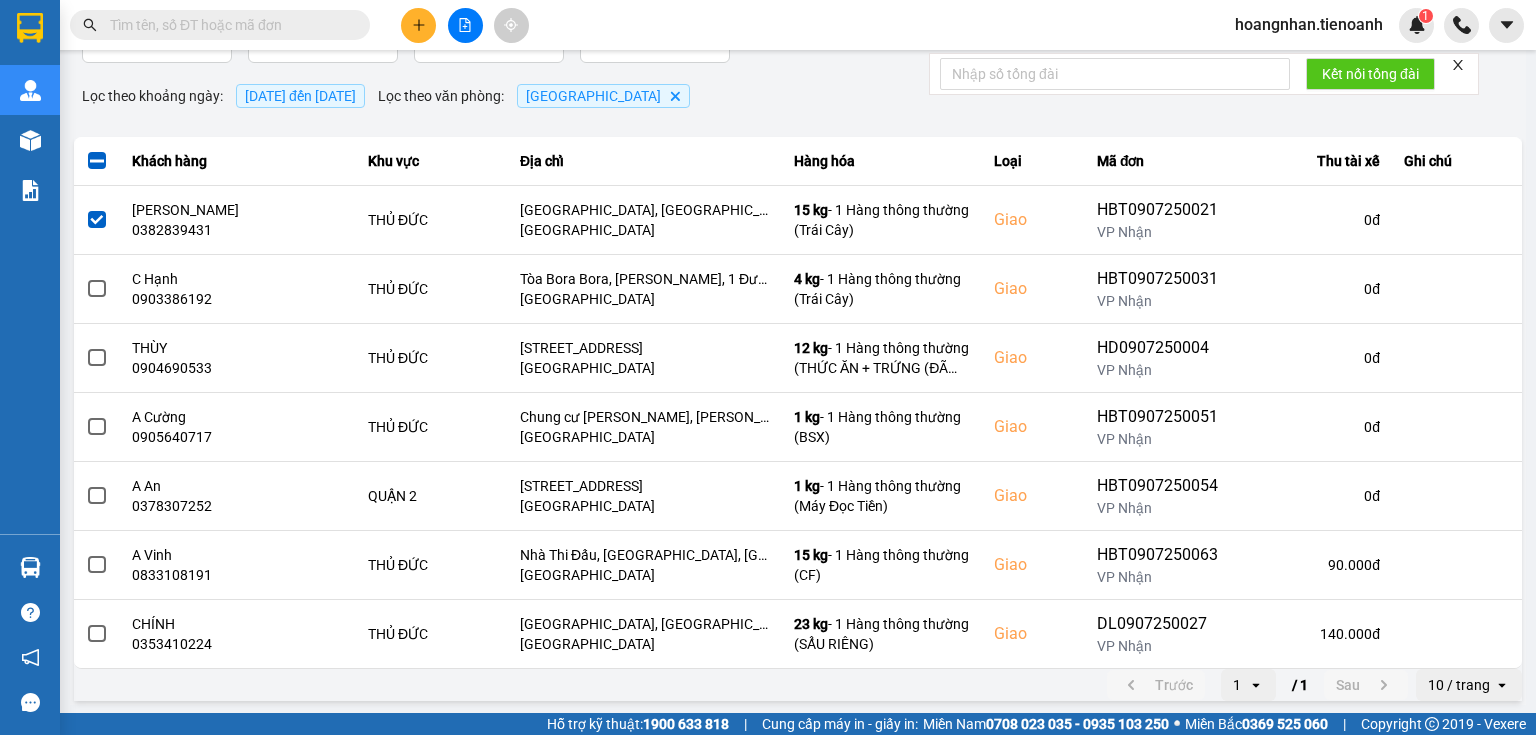 click on "Lọc theo khoảng ngày : 10/07/2025 đến 10/07/2025 Lọc theo văn phòng : Thủ Đức Delete" at bounding box center (798, 96) 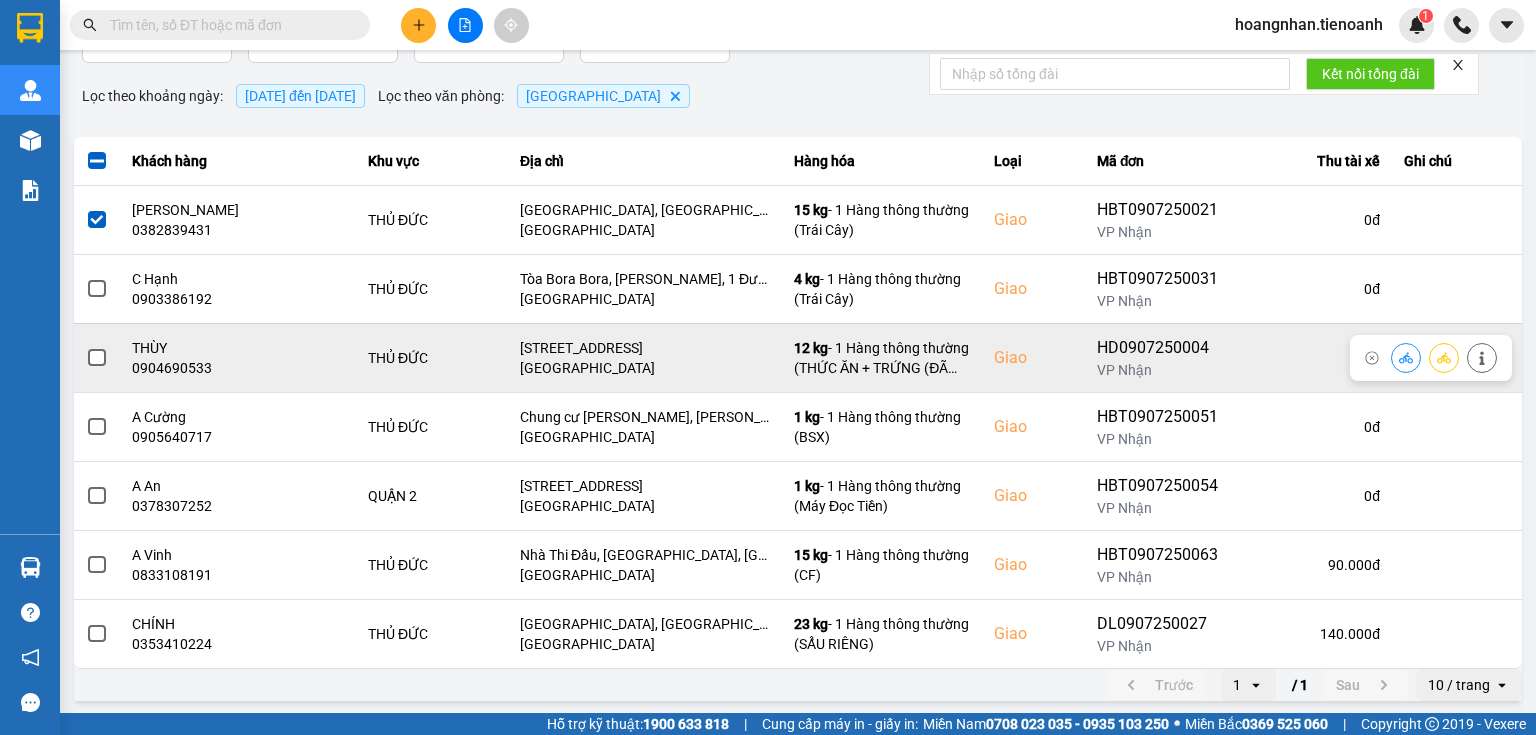 click at bounding box center [97, 358] 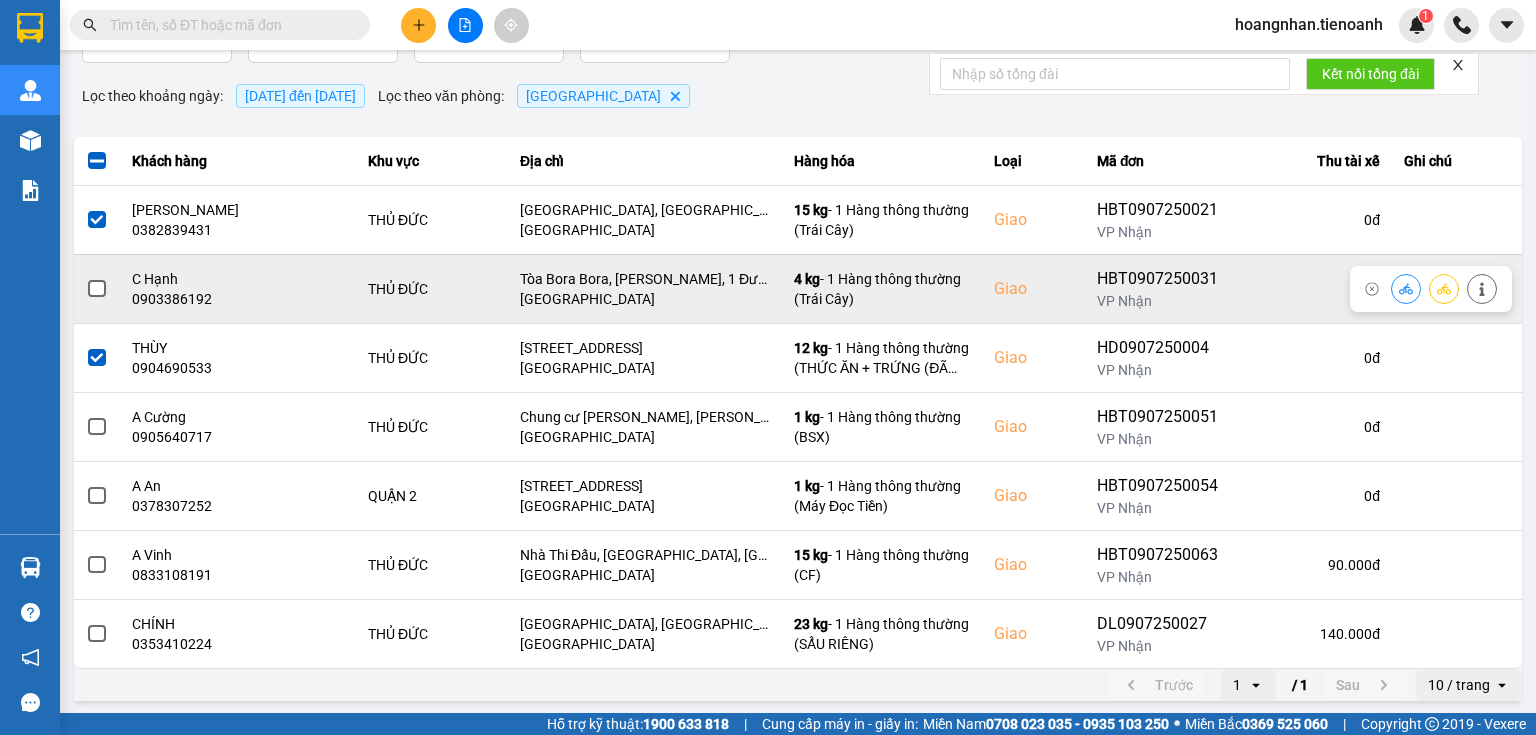 scroll, scrollTop: 0, scrollLeft: 0, axis: both 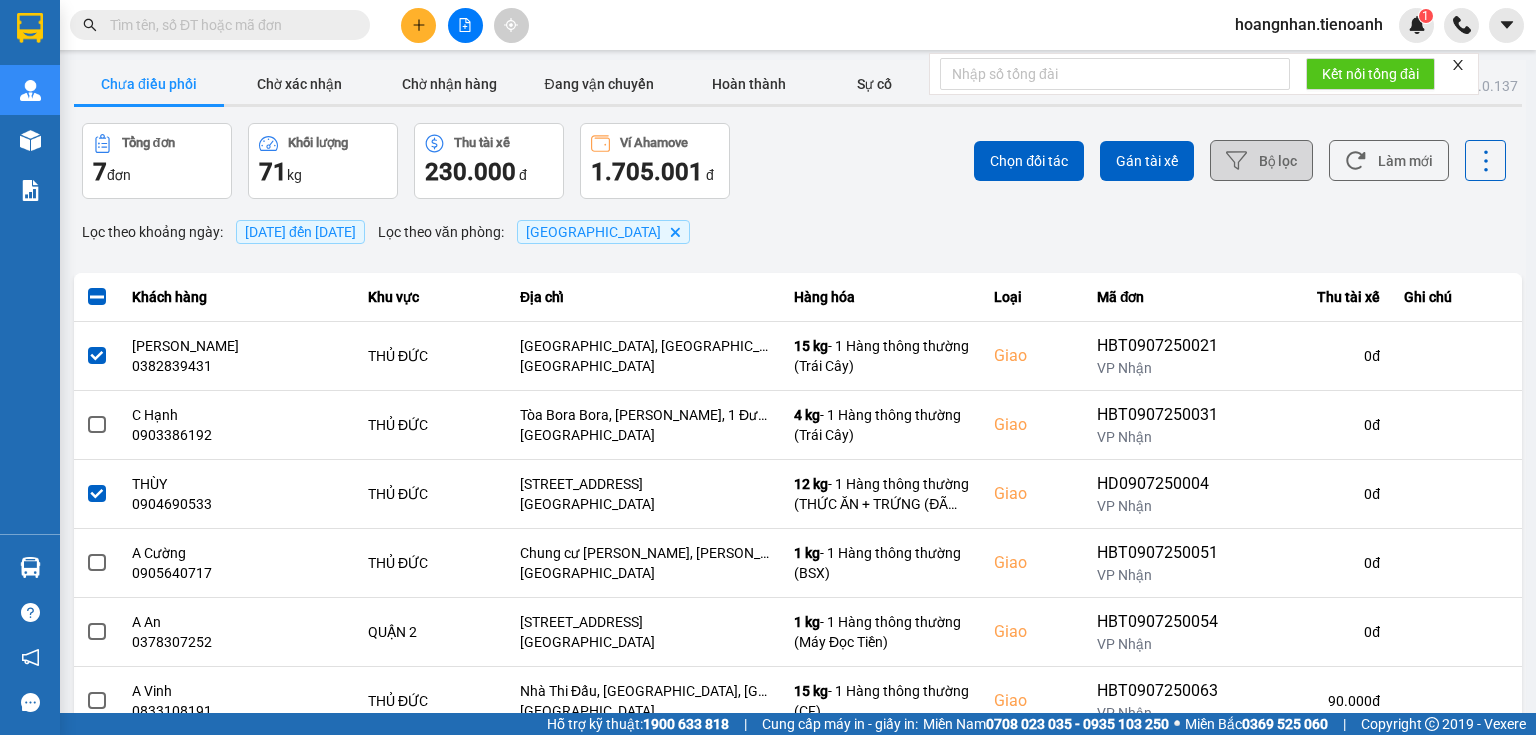 drag, startPoint x: 736, startPoint y: 224, endPoint x: 772, endPoint y: 213, distance: 37.64306 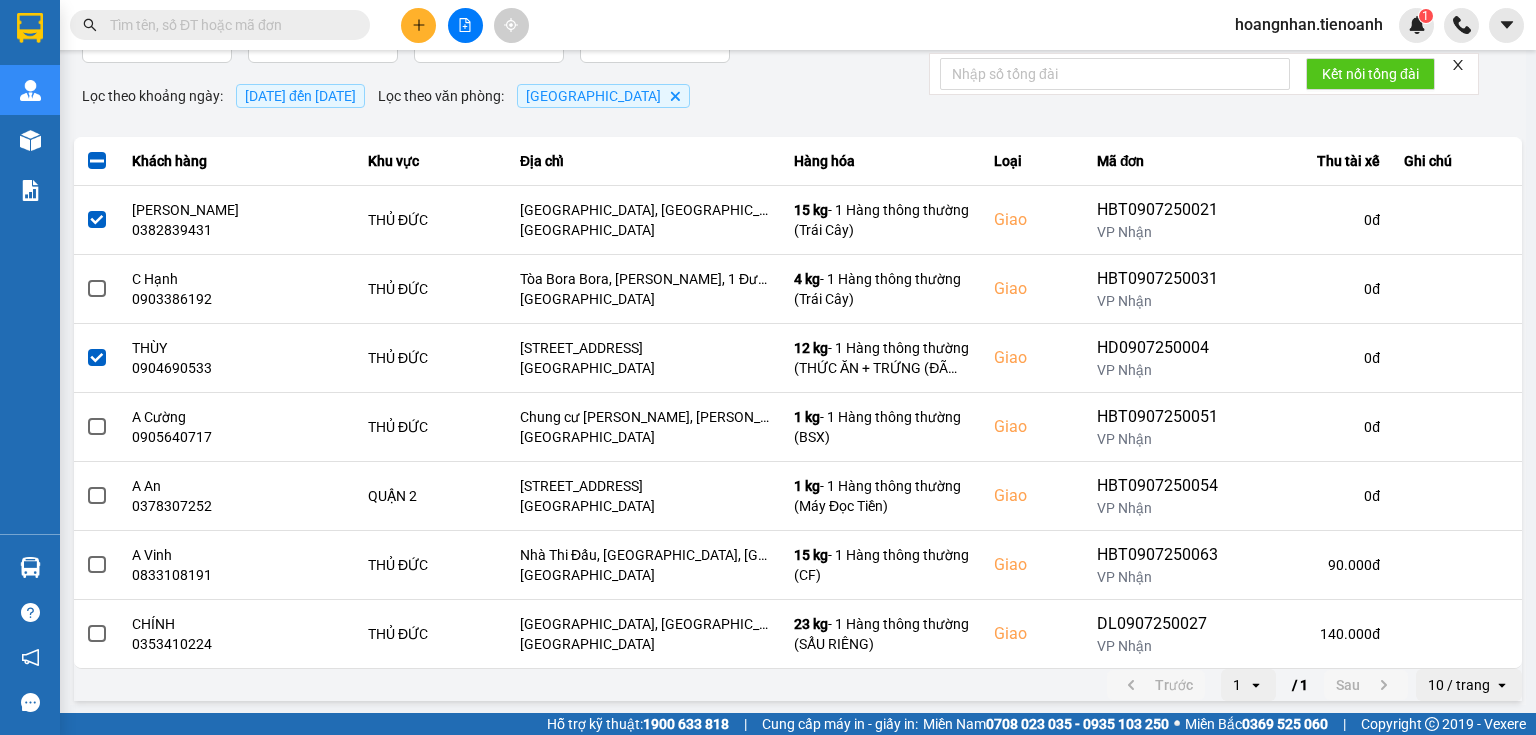 drag, startPoint x: 713, startPoint y: 39, endPoint x: 716, endPoint y: 114, distance: 75.059975 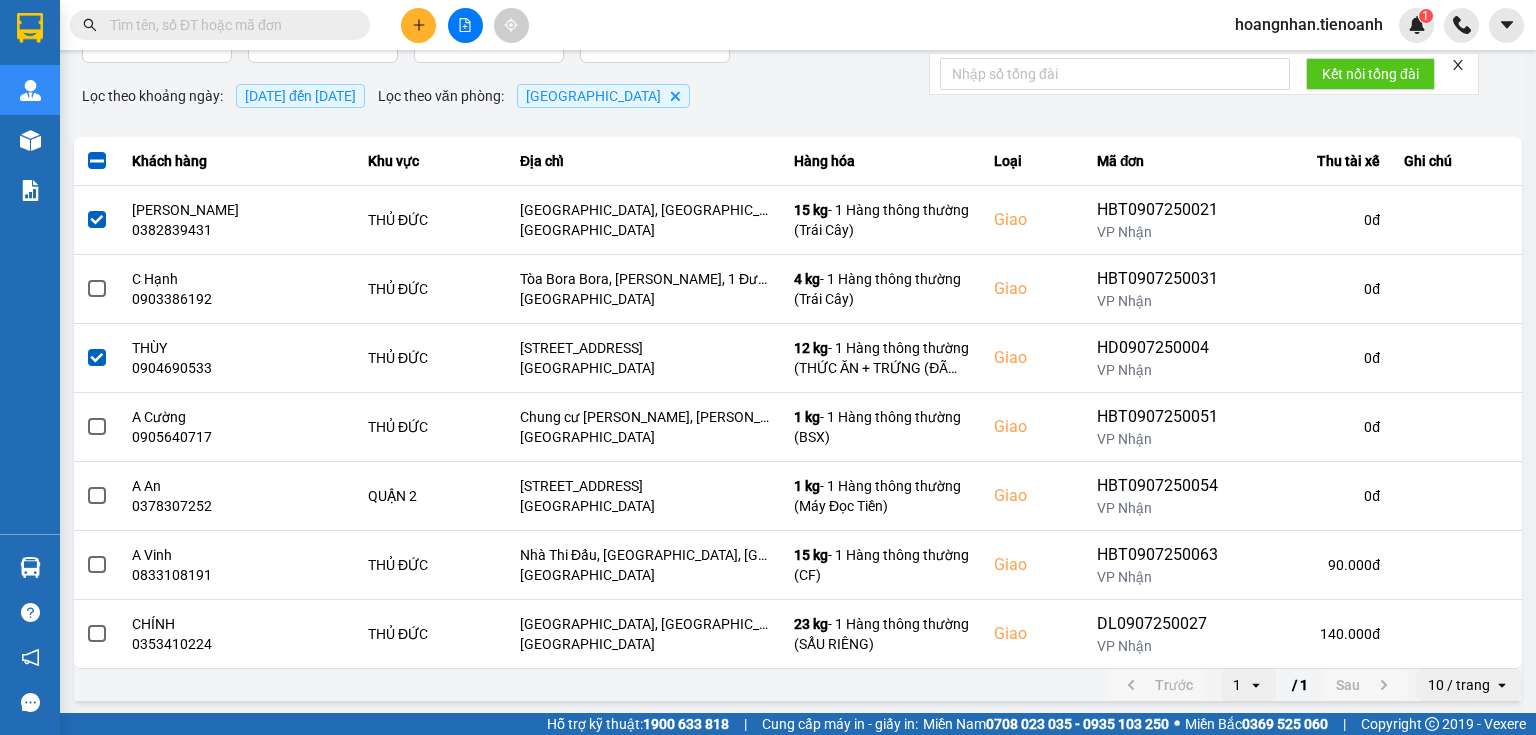 click on "Lọc theo khoảng ngày : 10/07/2025 đến 10/07/2025 Lọc theo văn phòng : Thủ Đức Delete" at bounding box center (798, 96) 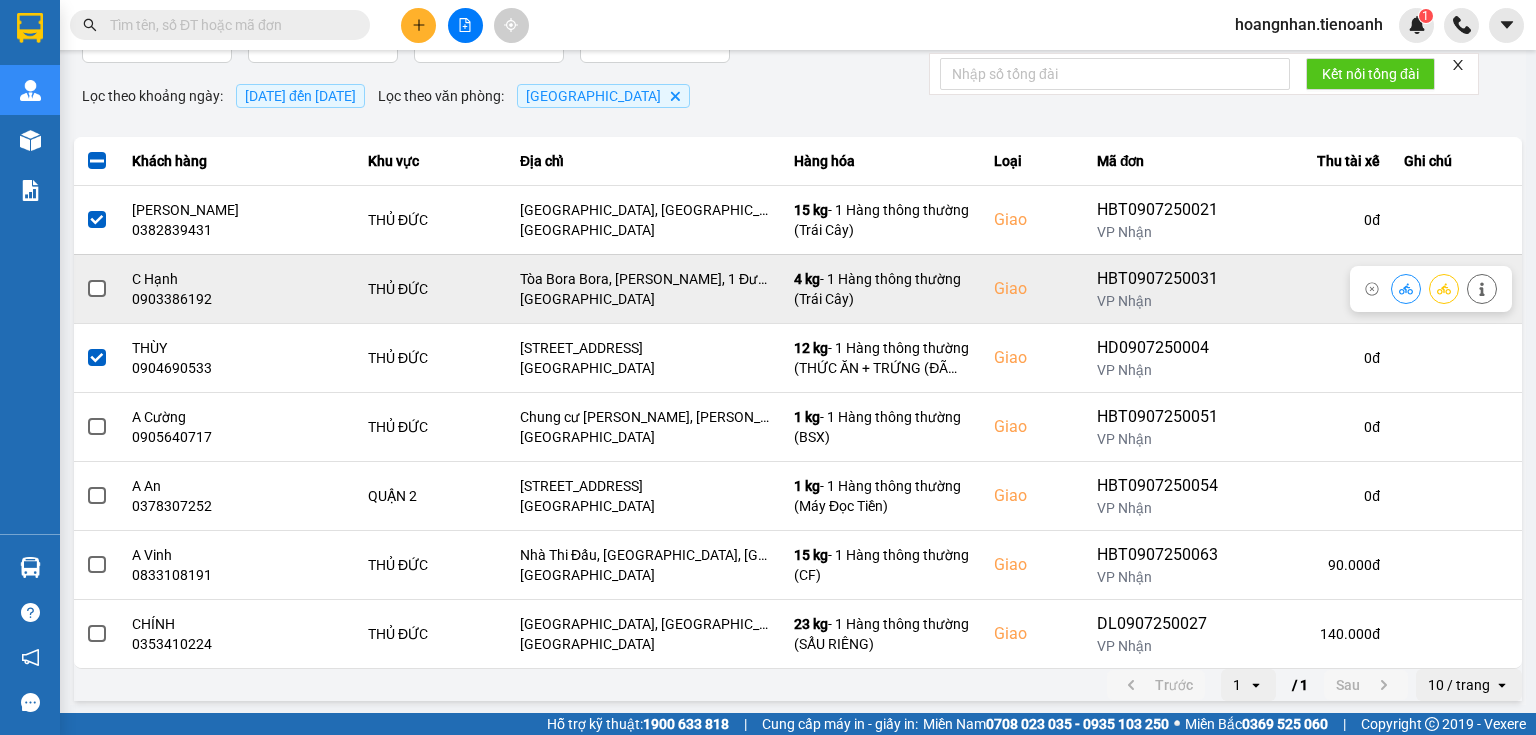 click at bounding box center [97, 289] 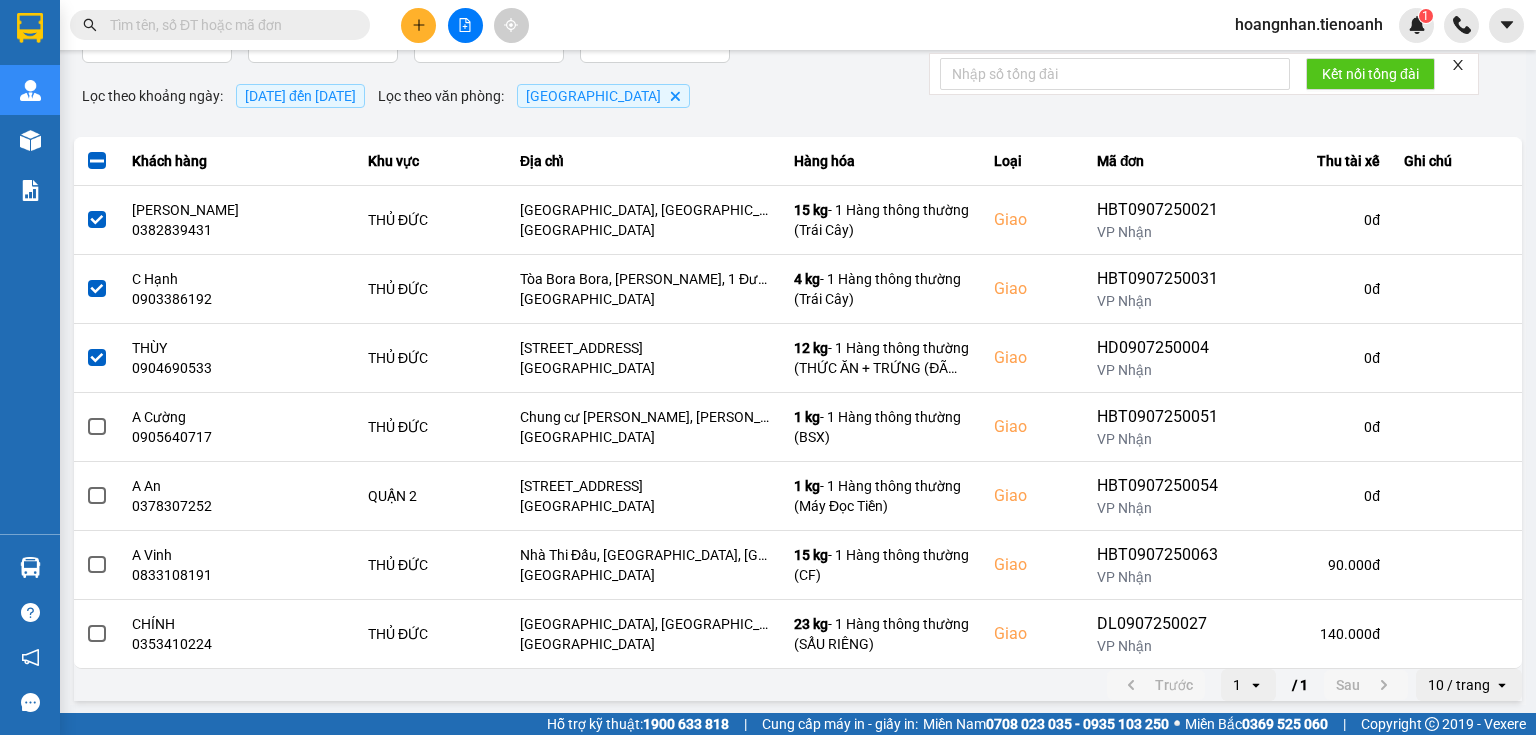 drag, startPoint x: 748, startPoint y: 86, endPoint x: 825, endPoint y: 88, distance: 77.02597 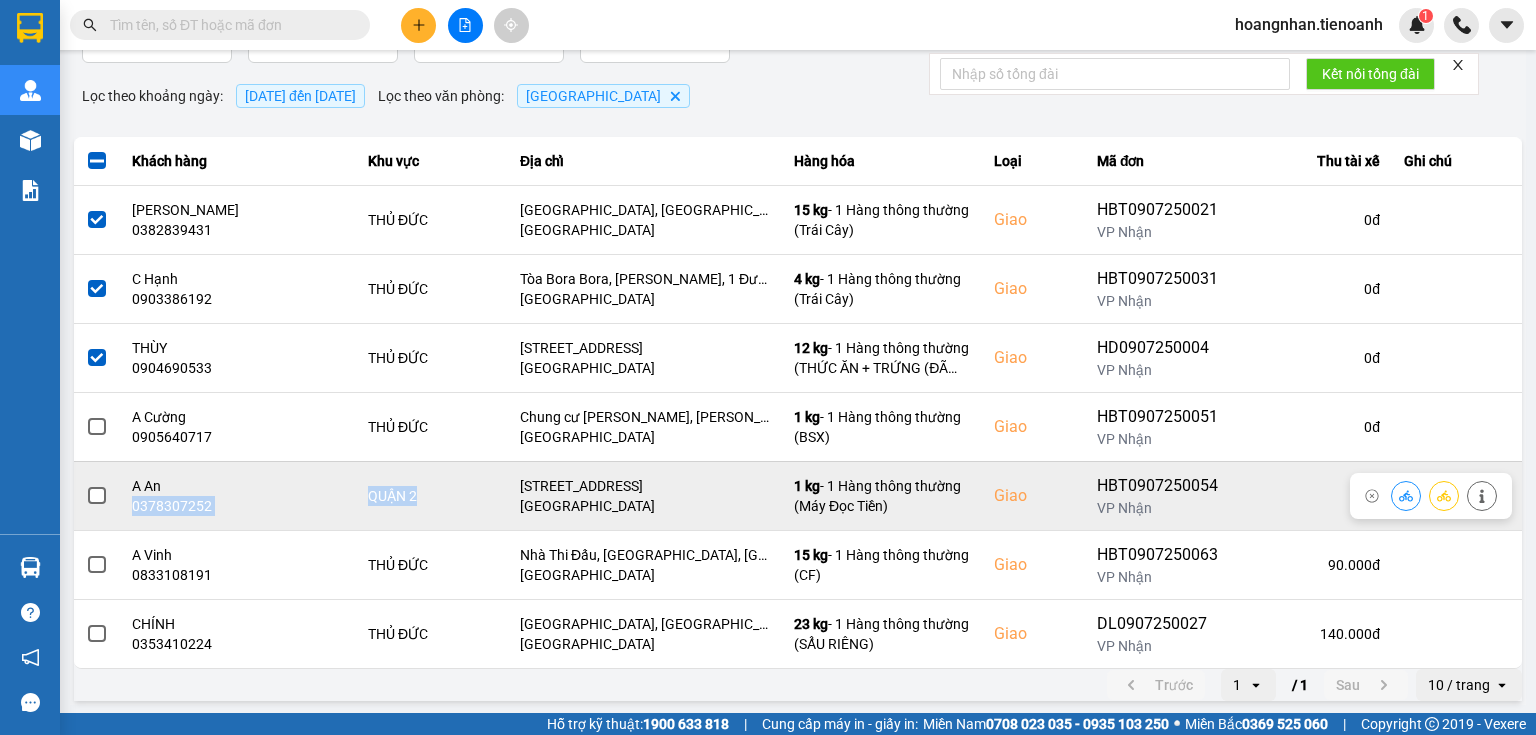 drag, startPoint x: 290, startPoint y: 487, endPoint x: 438, endPoint y: 492, distance: 148.08444 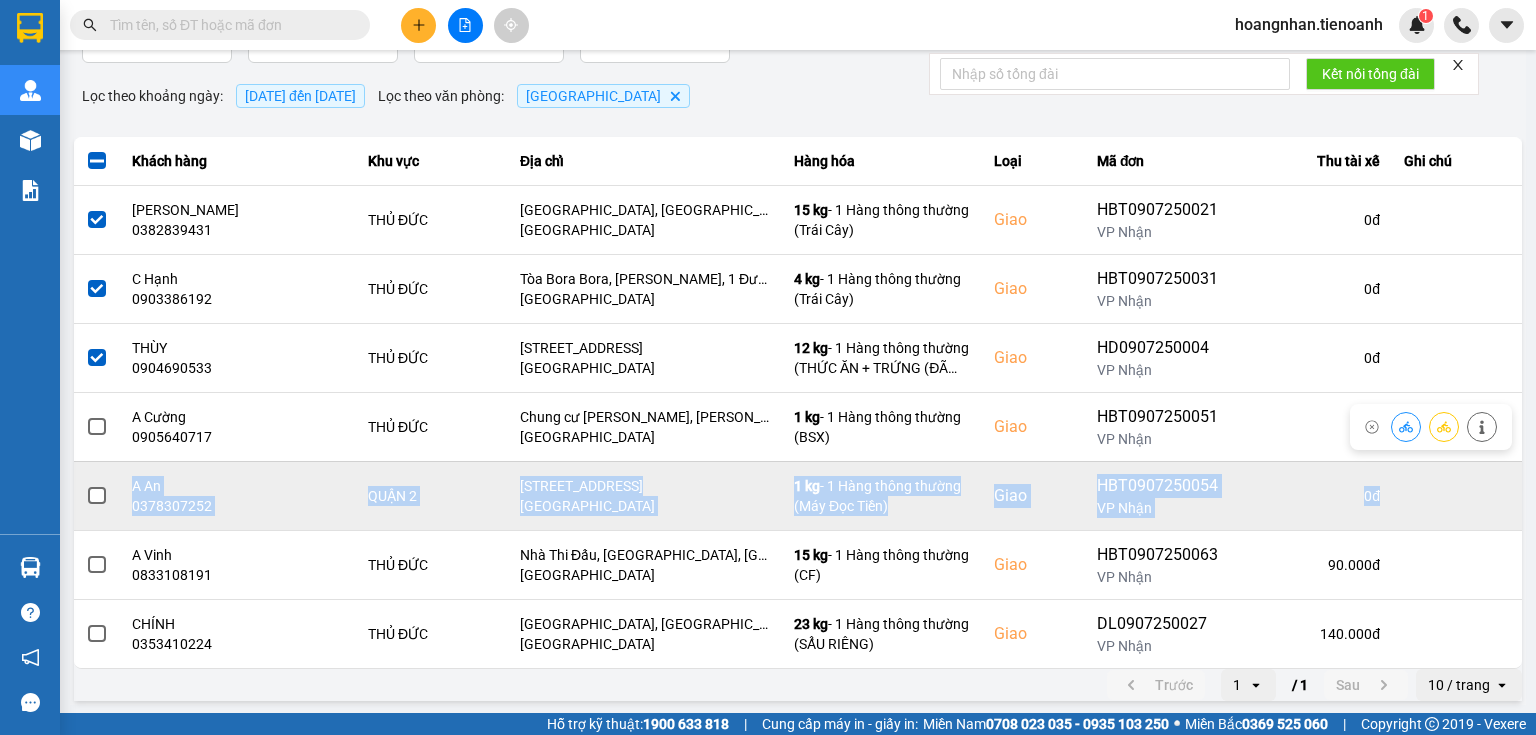 click on "A An 0378307252 QUẬN 2 104 Đường 51, An Phú, Quận 2 Thủ Đức 1 kg  -   1 Hàng thông thường (Máy Đọc Tiền) Giao HBT0907250054 VP Nhận 0 đ" at bounding box center [798, 495] 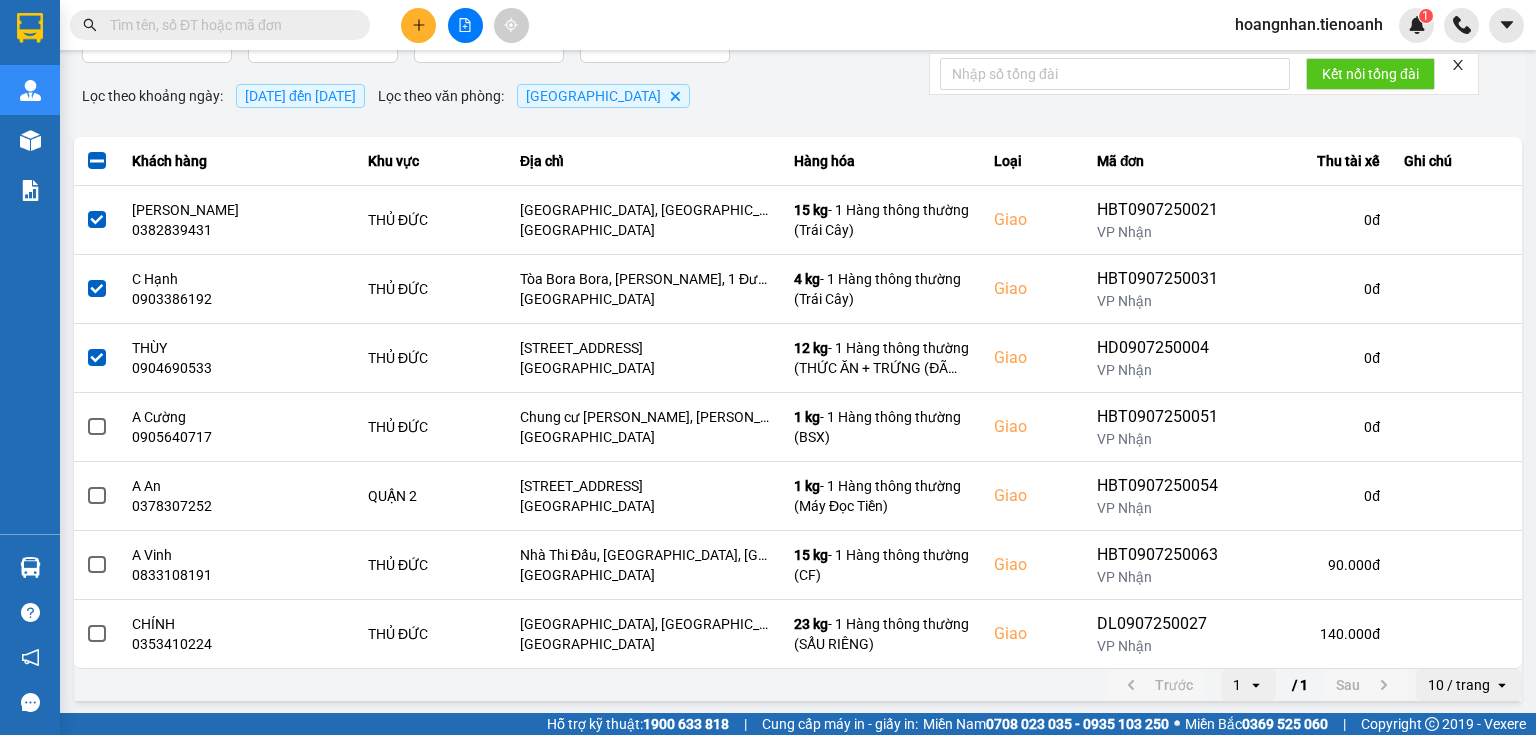 click on "Lọc theo khoảng ngày : 10/07/2025 đến 10/07/2025 Lọc theo văn phòng : Thủ Đức Delete" at bounding box center (798, 96) 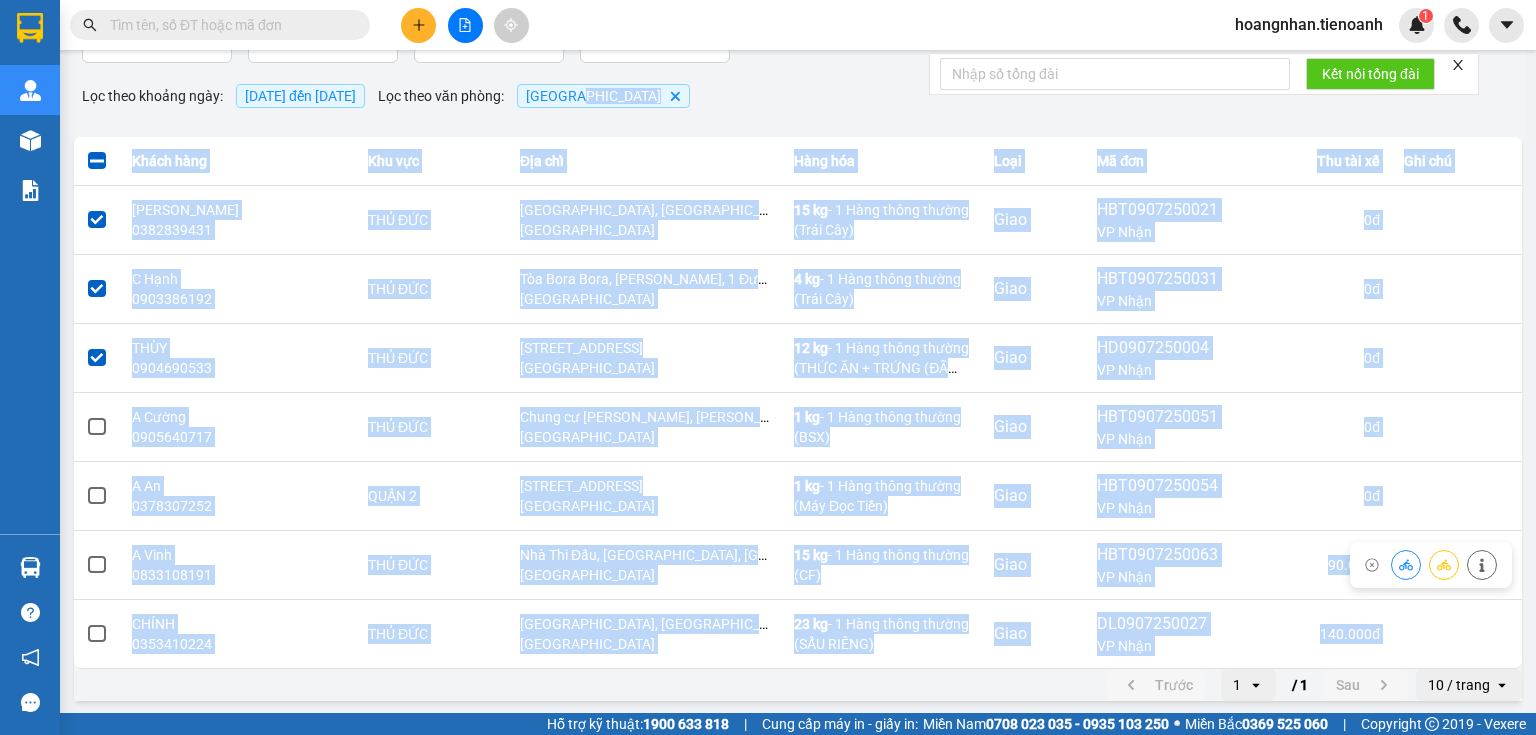 drag, startPoint x: 748, startPoint y: 99, endPoint x: 841, endPoint y: 658, distance: 566.68335 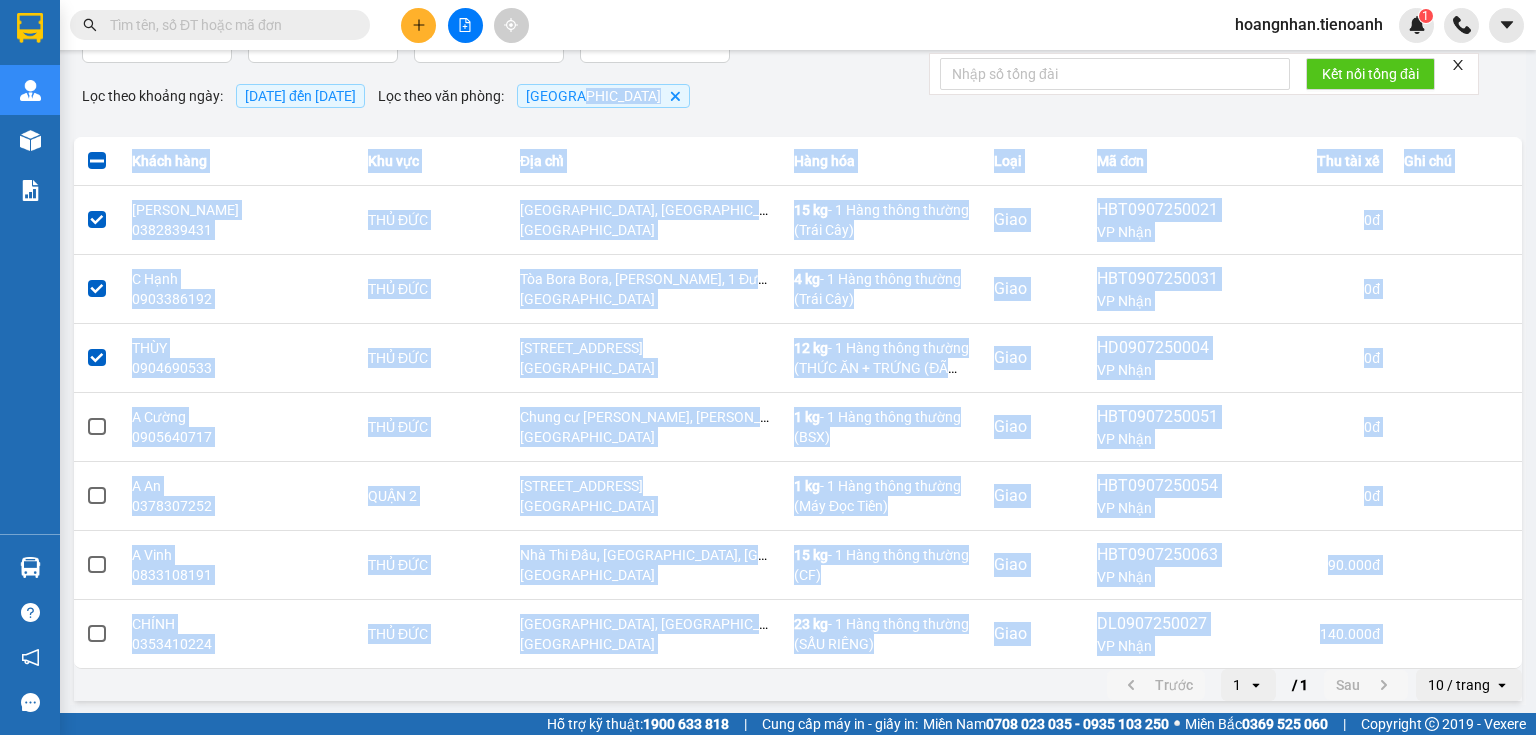 click on "Lọc theo khoảng ngày : 10/07/2025 đến 10/07/2025 Lọc theo văn phòng : Thủ Đức Delete" at bounding box center [798, 96] 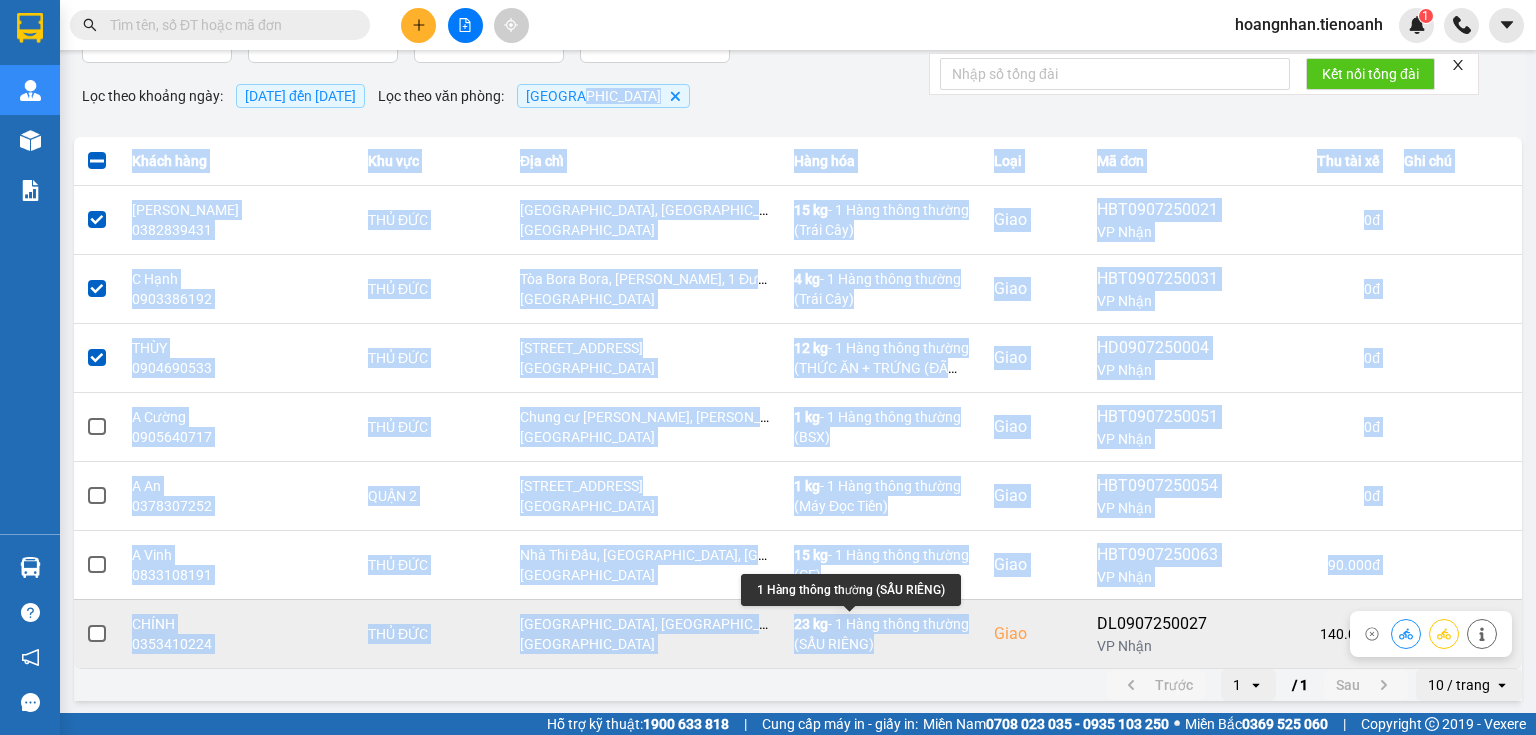 drag, startPoint x: 779, startPoint y: 95, endPoint x: 908, endPoint y: 653, distance: 572.7172 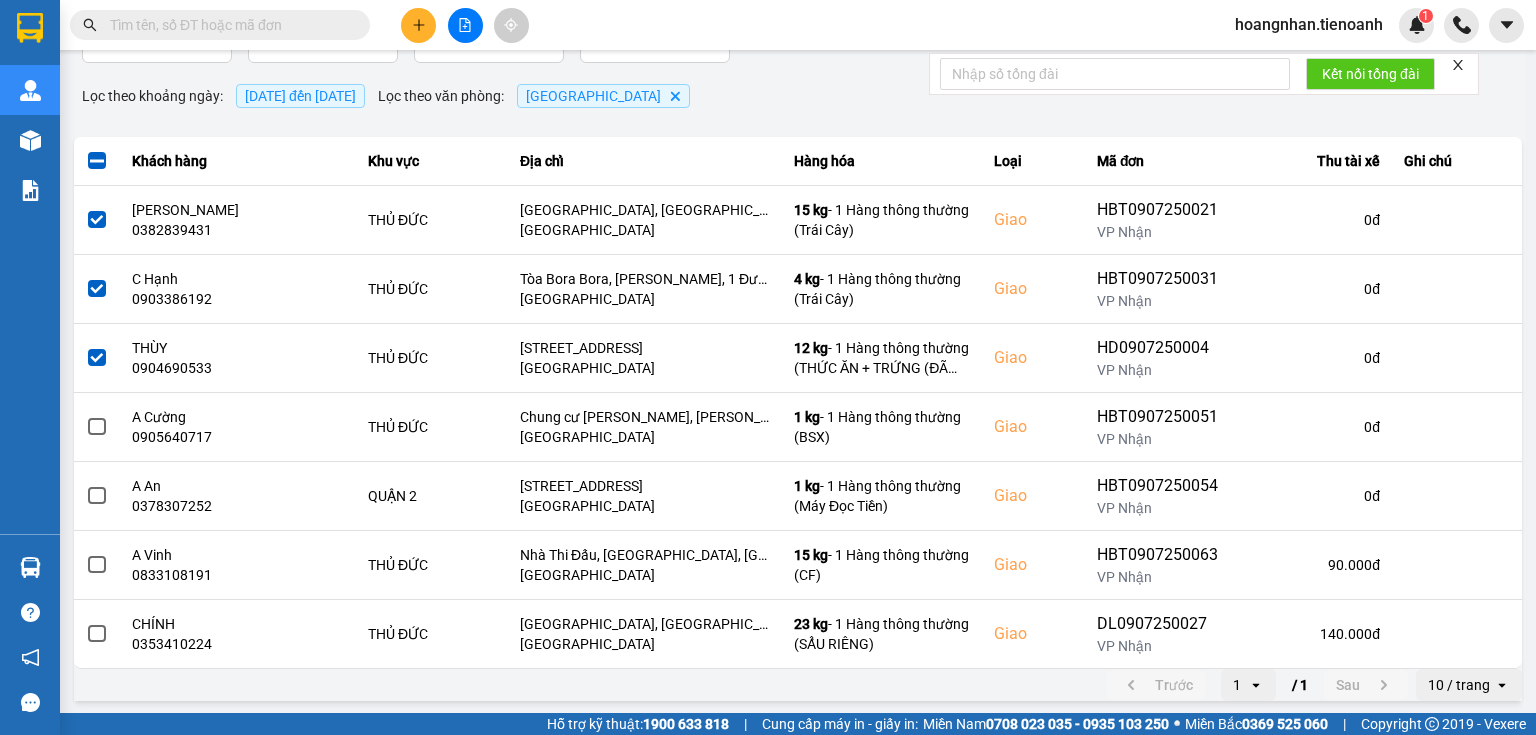 click on "ver:  0.0.137 Chưa điều phối Chờ xác nhận Chờ nhận hàng Đang vận chuyển Hoàn thành Sự cố Tổng đơn 7  đơn Khối lượng 71  kg Thu tài xế 230.000   đ Ví Ahamove 1.705.001   đ Chọn đối tác Gán tài xế Bộ lọc Làm mới Lọc theo khoảng ngày : 10/07/2025 đến 10/07/2025 Lọc theo văn phòng : Thủ Đức Delete Khách hàng Khu vực Địa chỉ Hàng hóa Loại Mã đơn Thu tài xế Ghi chú Tuyết Hồng 0382839431 THỦ ĐỨC 32 Thủy Lợi, Phường Phước Long A, Thành phố Thủ Đức, Thành phố Hồ Chí Minh Thủ Đức 15 kg  -   1 Hàng thông thường (Trái Cây) Giao HBT0907250021 VP Nhận 0 đ C Hạnh 0903386192 THỦ ĐỨC Tòa Bora Bora, Đảo Kim Cương, 1 Đường Số 104, P. Bình Trưng Tây, TP. Thủ Đức, Hồ Chí Minh Thủ Đức 4 kg  -   1 Hàng thông thường (Trái Cây) Giao HBT0907250031 VP Nhận 0 đ THÙY  0904690533 THỦ ĐỨC Thủ Đức 12 kg  -   Giao HD0907250004 VP Nhận 0 đ" at bounding box center (798, 314) 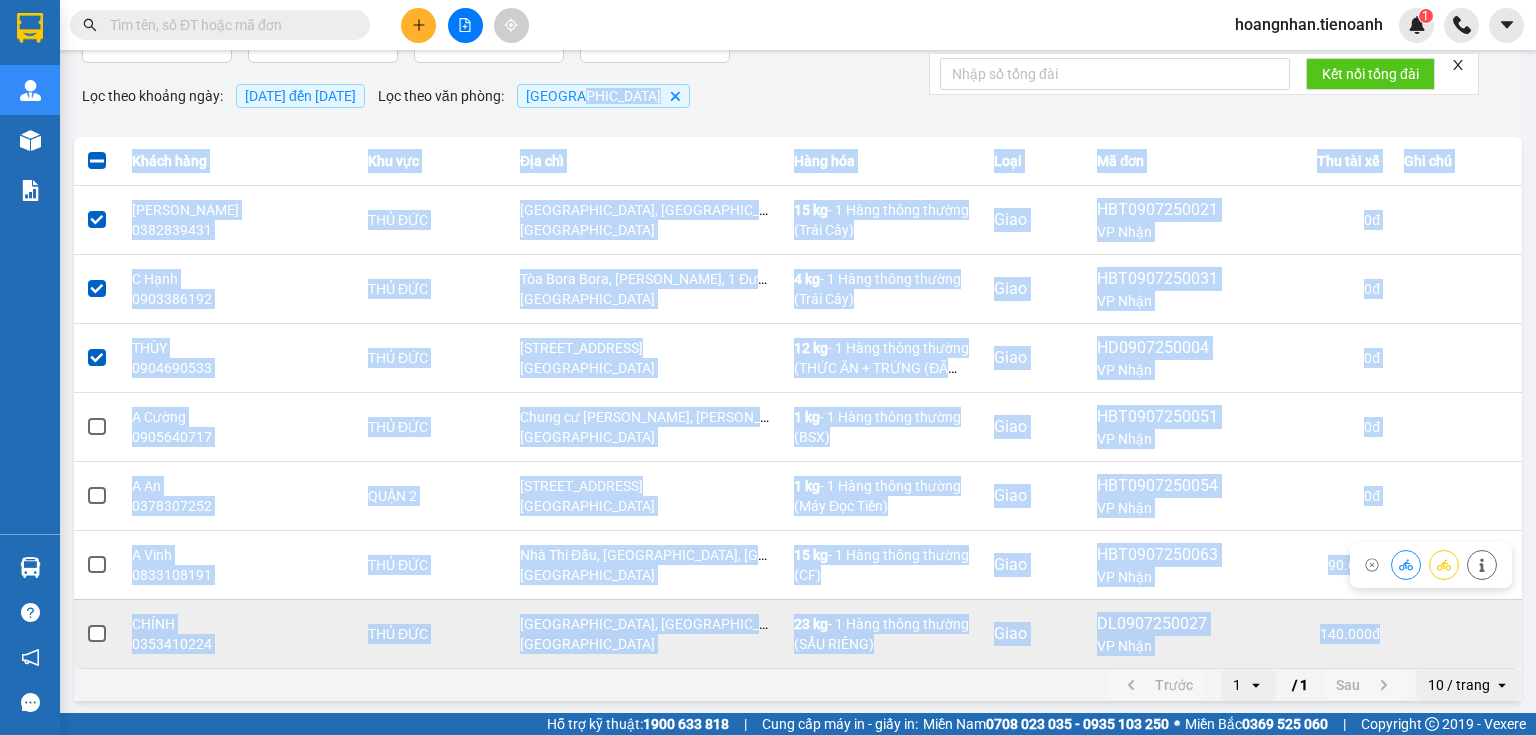 drag, startPoint x: 1304, startPoint y: 99, endPoint x: 1448, endPoint y: 661, distance: 580.15515 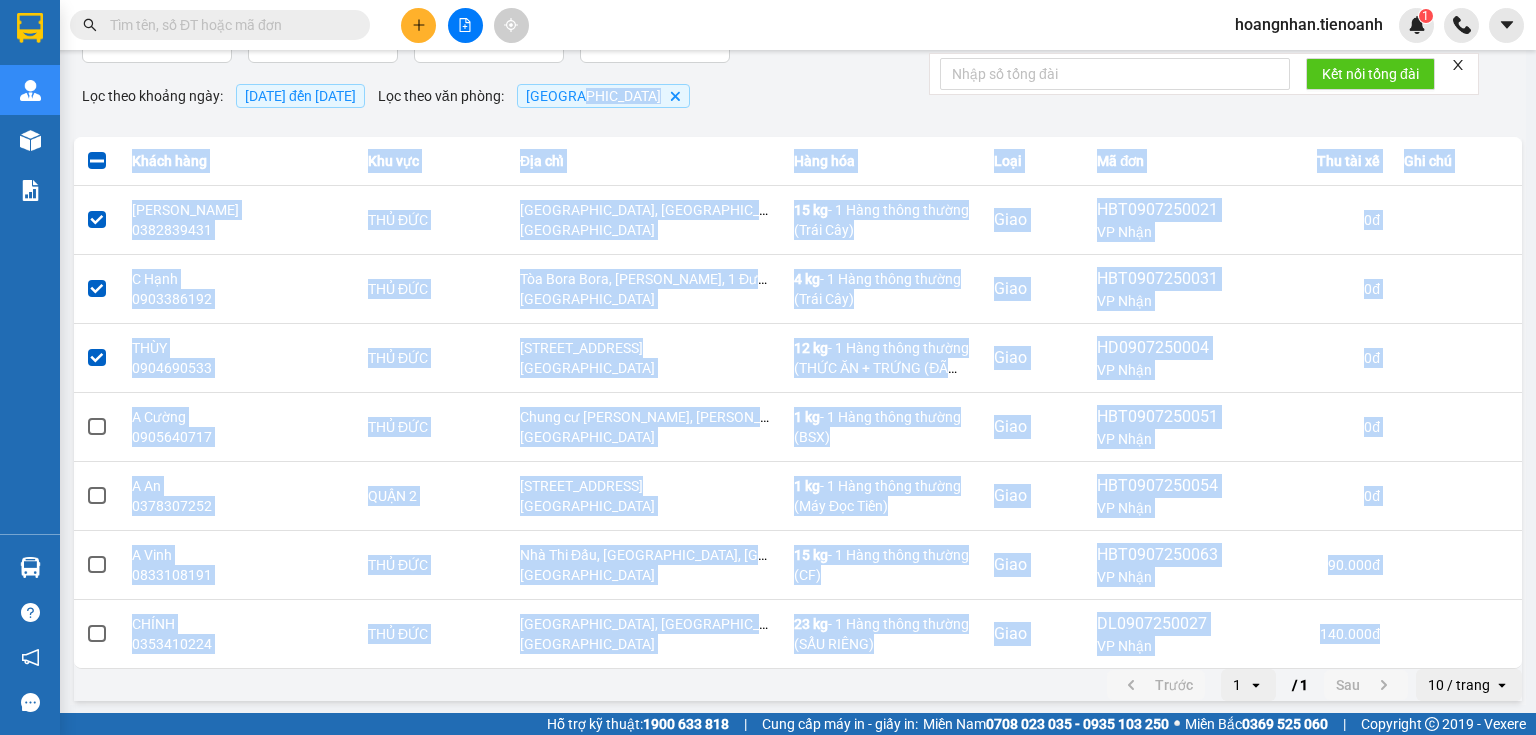 click on "Lọc theo khoảng ngày : 10/07/2025 đến 10/07/2025 Lọc theo văn phòng : Thủ Đức Delete" at bounding box center [798, 96] 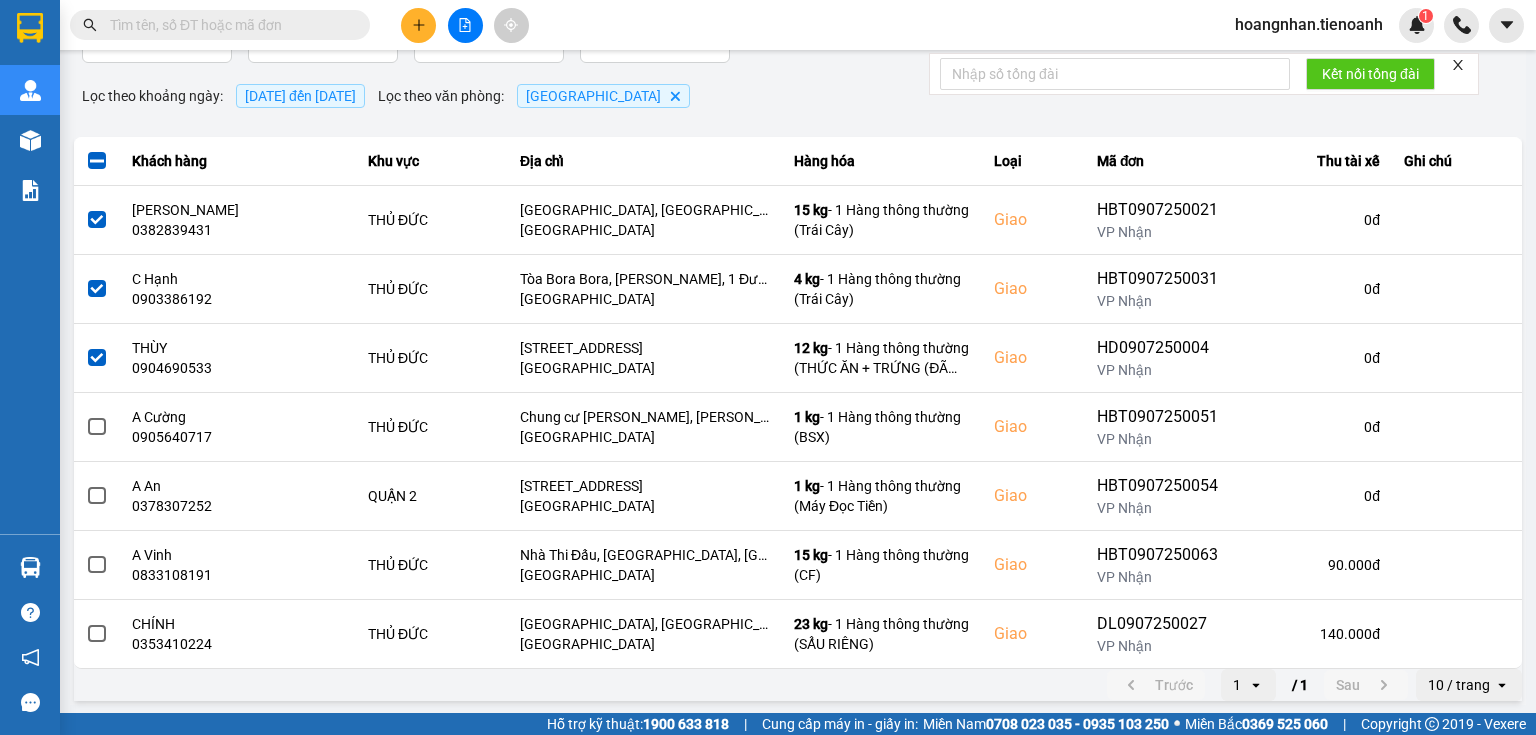 click on "ver:  0.0.137 Chưa điều phối Chờ xác nhận Chờ nhận hàng Đang vận chuyển Hoàn thành Sự cố Tổng đơn 7  đơn Khối lượng 71  kg Thu tài xế 230.000   đ Ví Ahamove 1.705.001   đ Chọn đối tác Gán tài xế Bộ lọc Làm mới Lọc theo khoảng ngày : 10/07/2025 đến 10/07/2025 Lọc theo văn phòng : Thủ Đức Delete Khách hàng Khu vực Địa chỉ Hàng hóa Loại Mã đơn Thu tài xế Ghi chú Tuyết Hồng 0382839431 THỦ ĐỨC 32 Thủy Lợi, Phường Phước Long A, Thành phố Thủ Đức, Thành phố Hồ Chí Minh Thủ Đức 15 kg  -   1 Hàng thông thường (Trái Cây) Giao HBT0907250021 VP Nhận 0 đ C Hạnh 0903386192 THỦ ĐỨC Tòa Bora Bora, Đảo Kim Cương, 1 Đường Số 104, P. Bình Trưng Tây, TP. Thủ Đức, Hồ Chí Minh Thủ Đức 4 kg  -   1 Hàng thông thường (Trái Cây) Giao HBT0907250031 VP Nhận 0 đ THÙY  0904690533 THỦ ĐỨC Thủ Đức 12 kg  -   Giao HD0907250004 VP Nhận 0 đ" at bounding box center [798, 314] 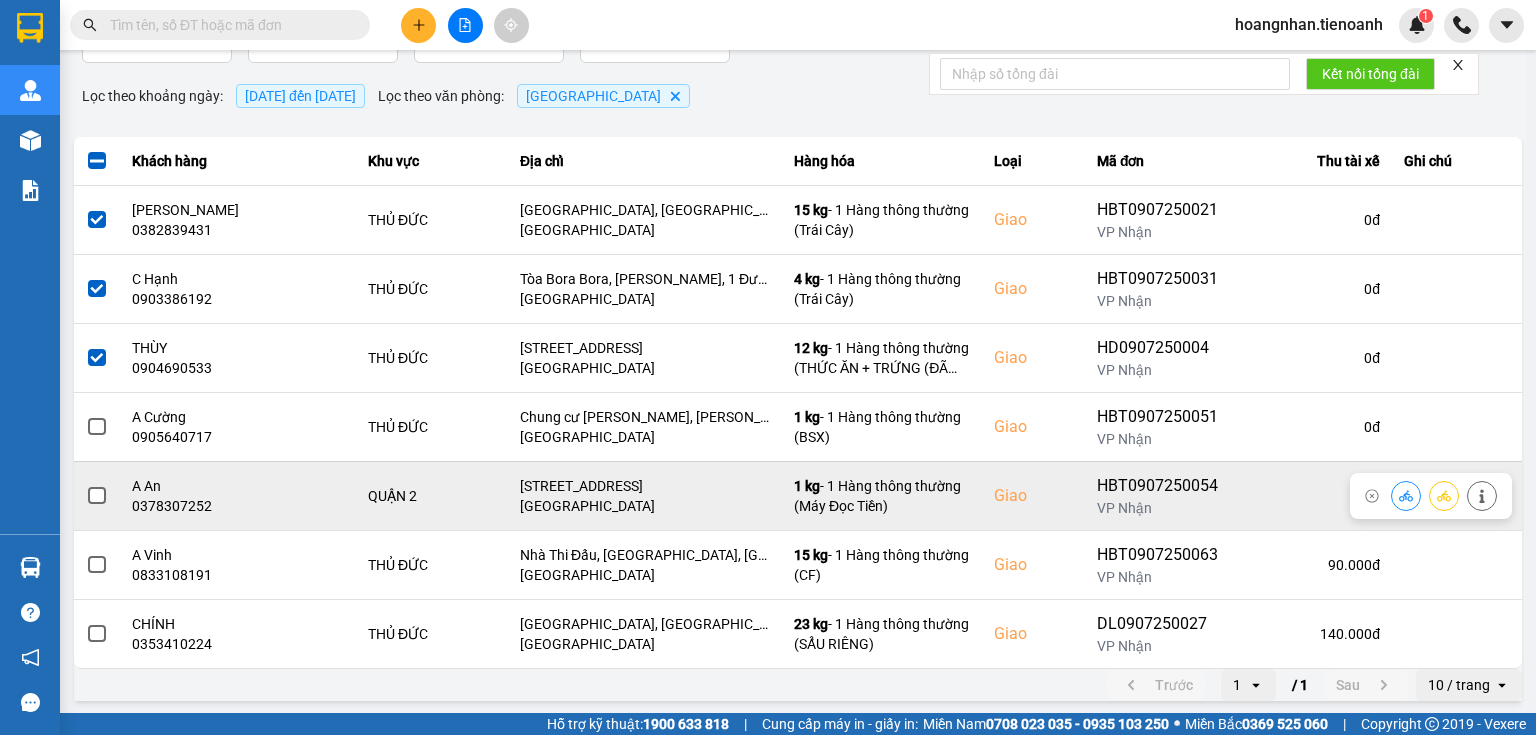 click at bounding box center [97, 496] 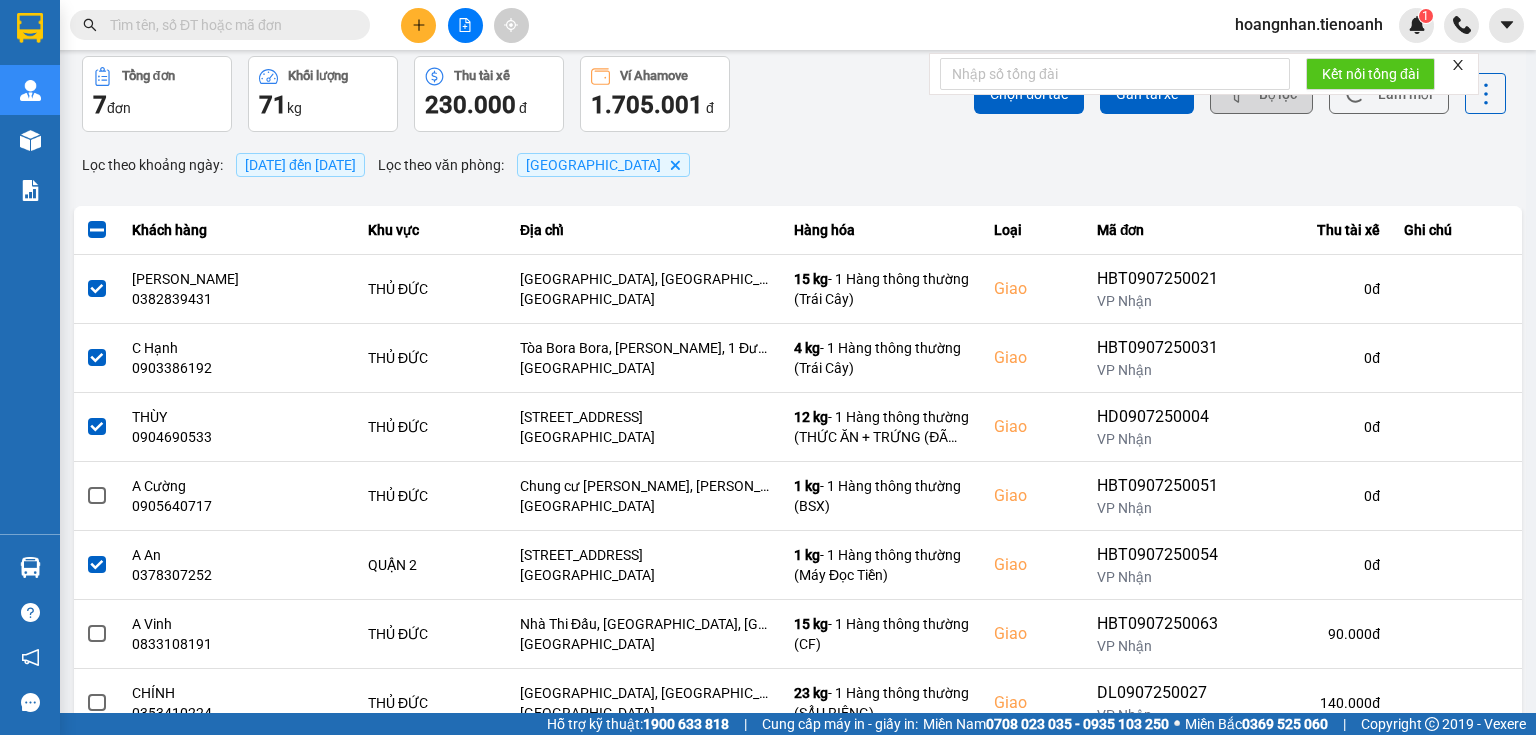scroll, scrollTop: 0, scrollLeft: 0, axis: both 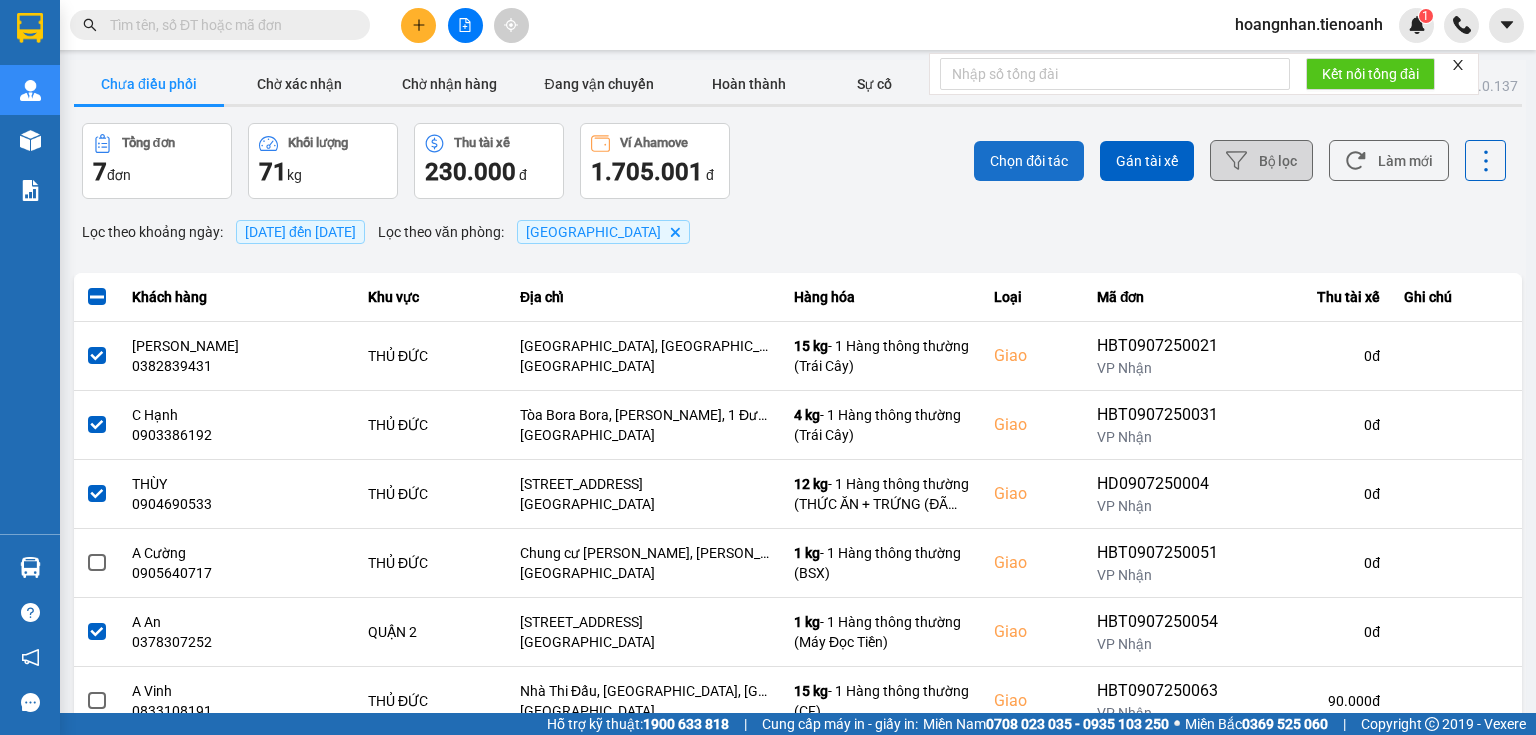 click on "Chọn đối tác" at bounding box center [1029, 161] 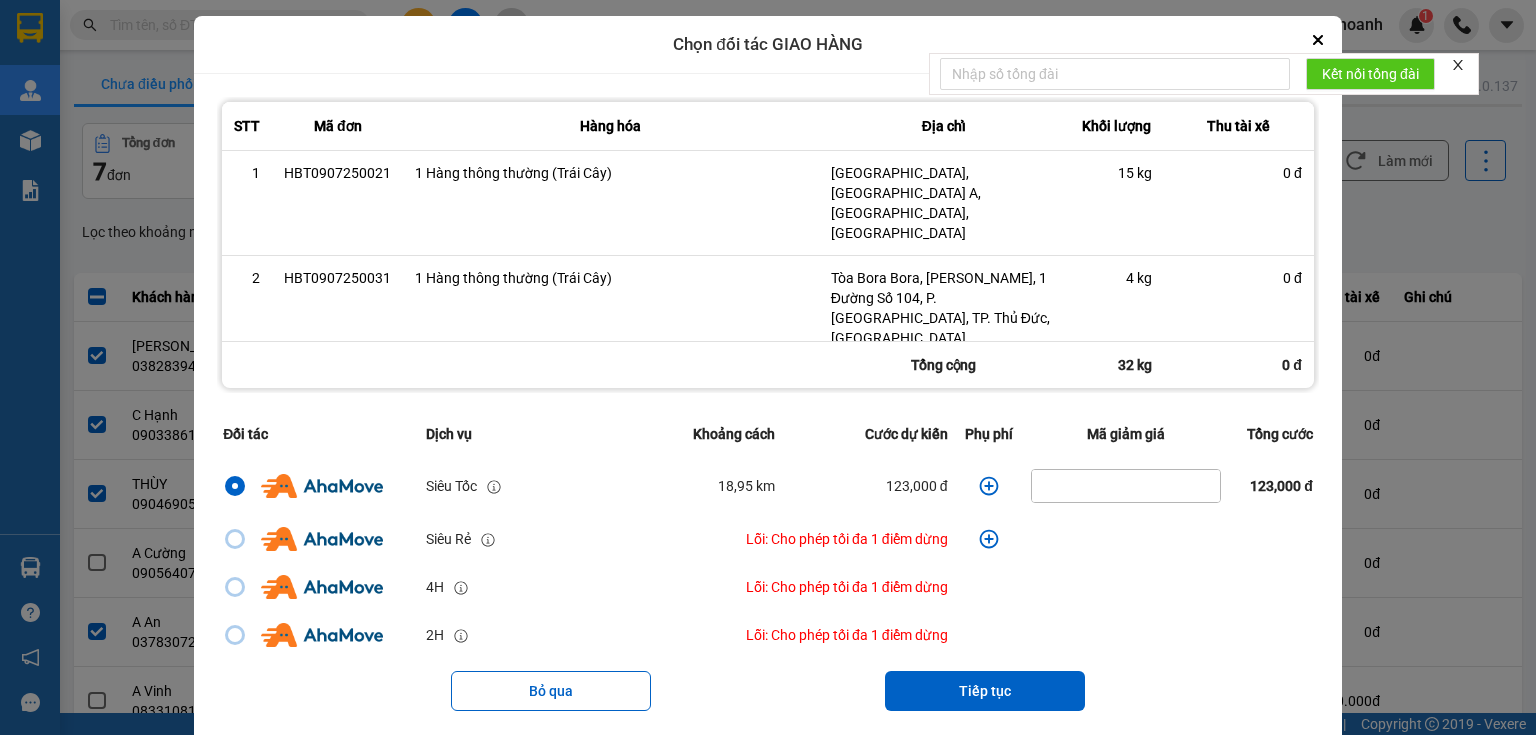 click 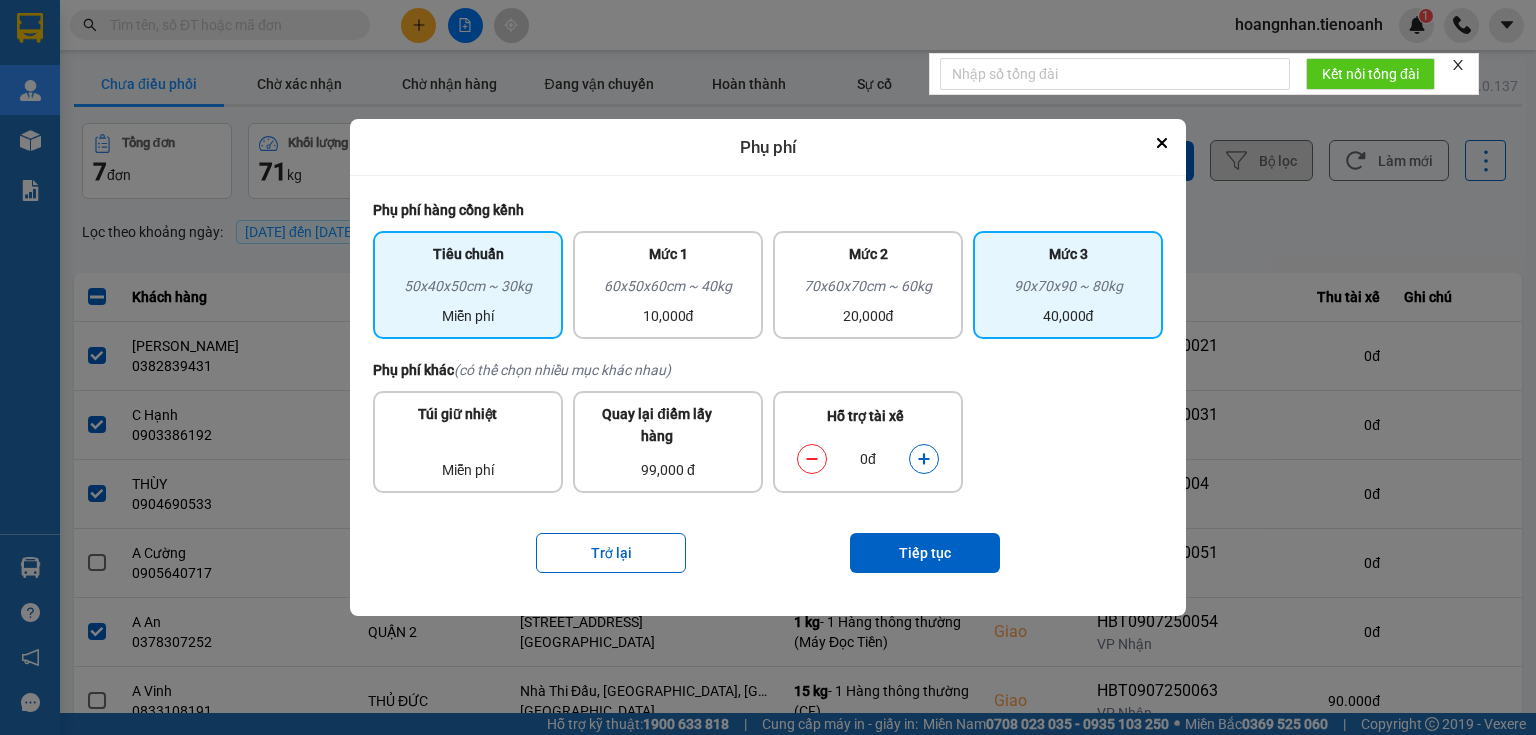 click on "40,000đ" at bounding box center [1068, 316] 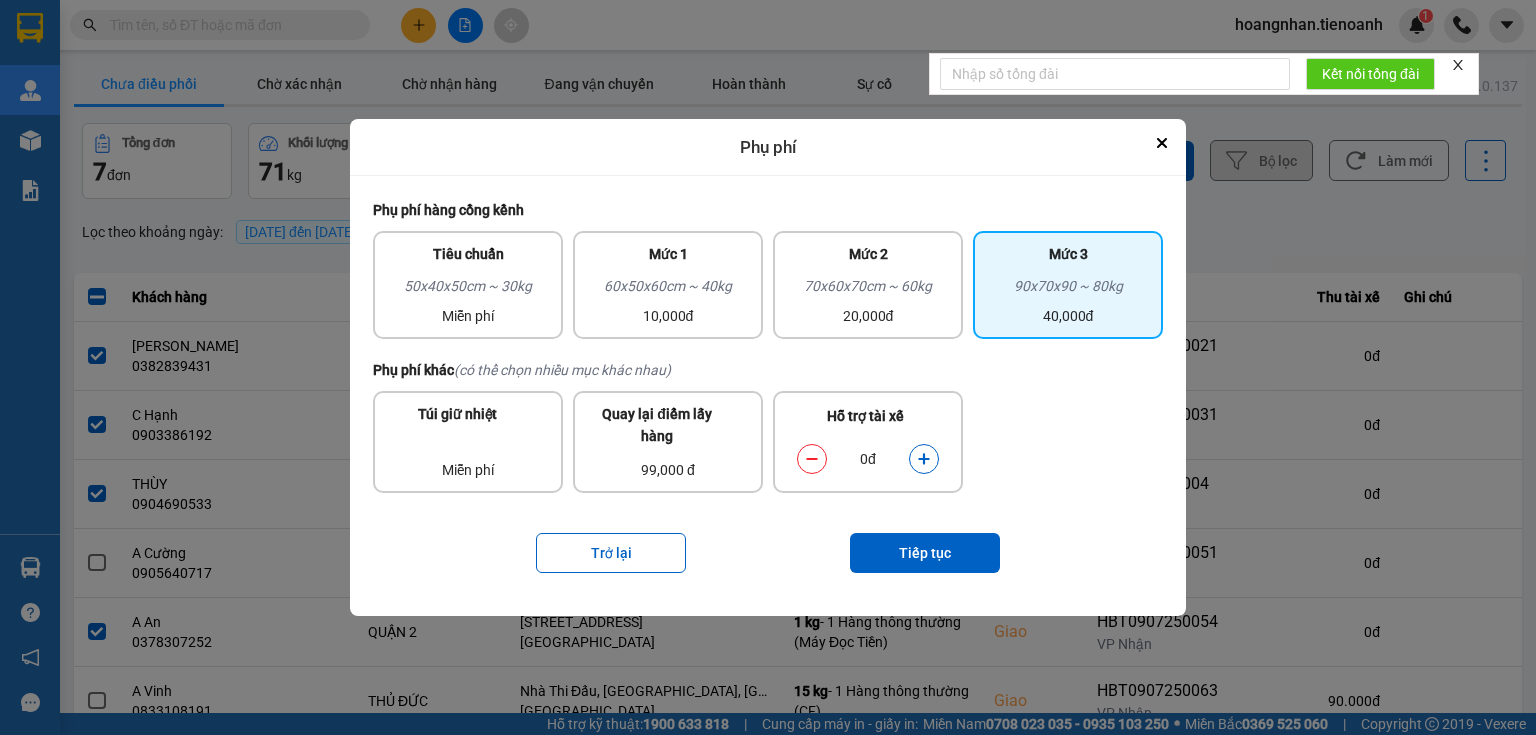 click at bounding box center [924, 459] 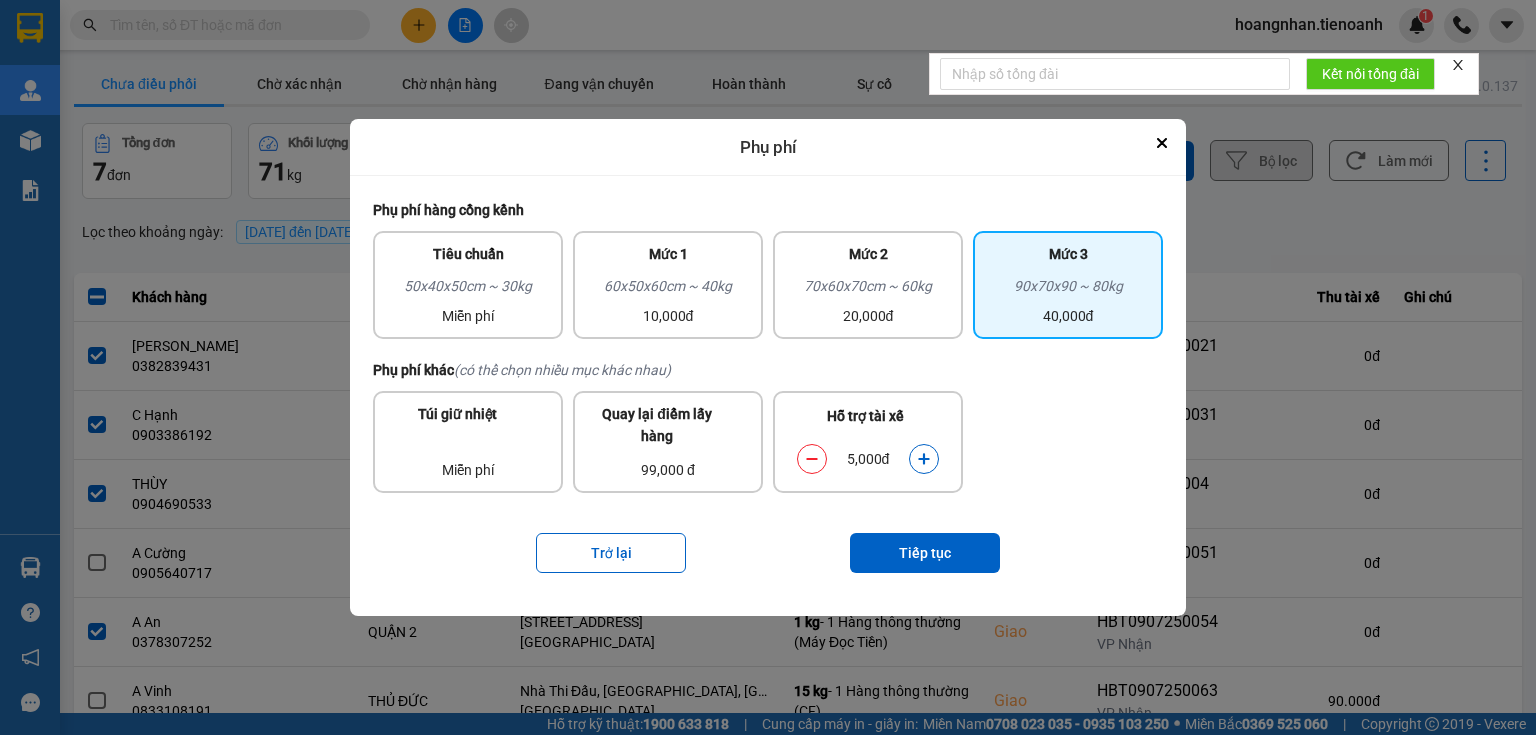 click at bounding box center (924, 459) 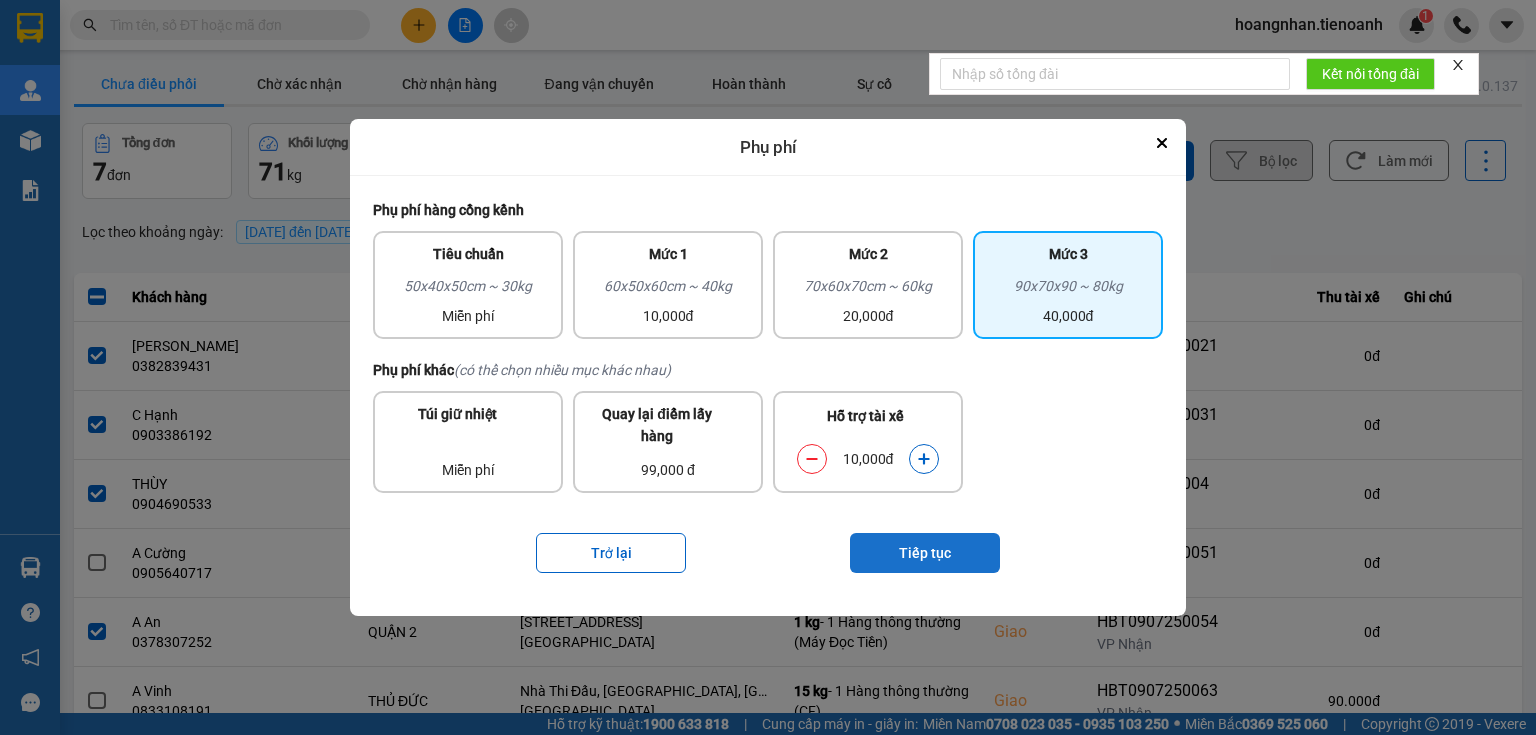 click on "Tiếp tục" at bounding box center [925, 553] 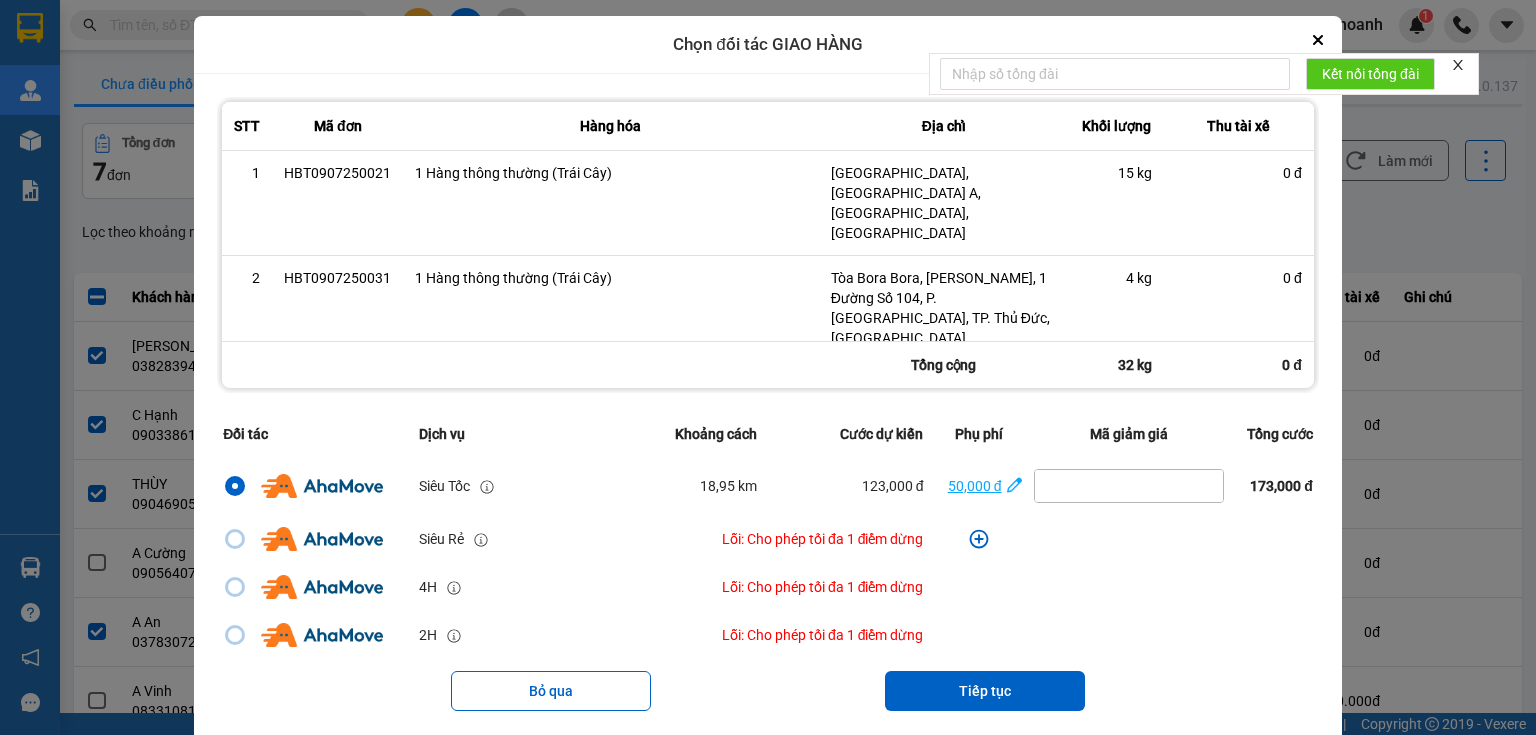 click on "50,000 đ" at bounding box center (968, 486) 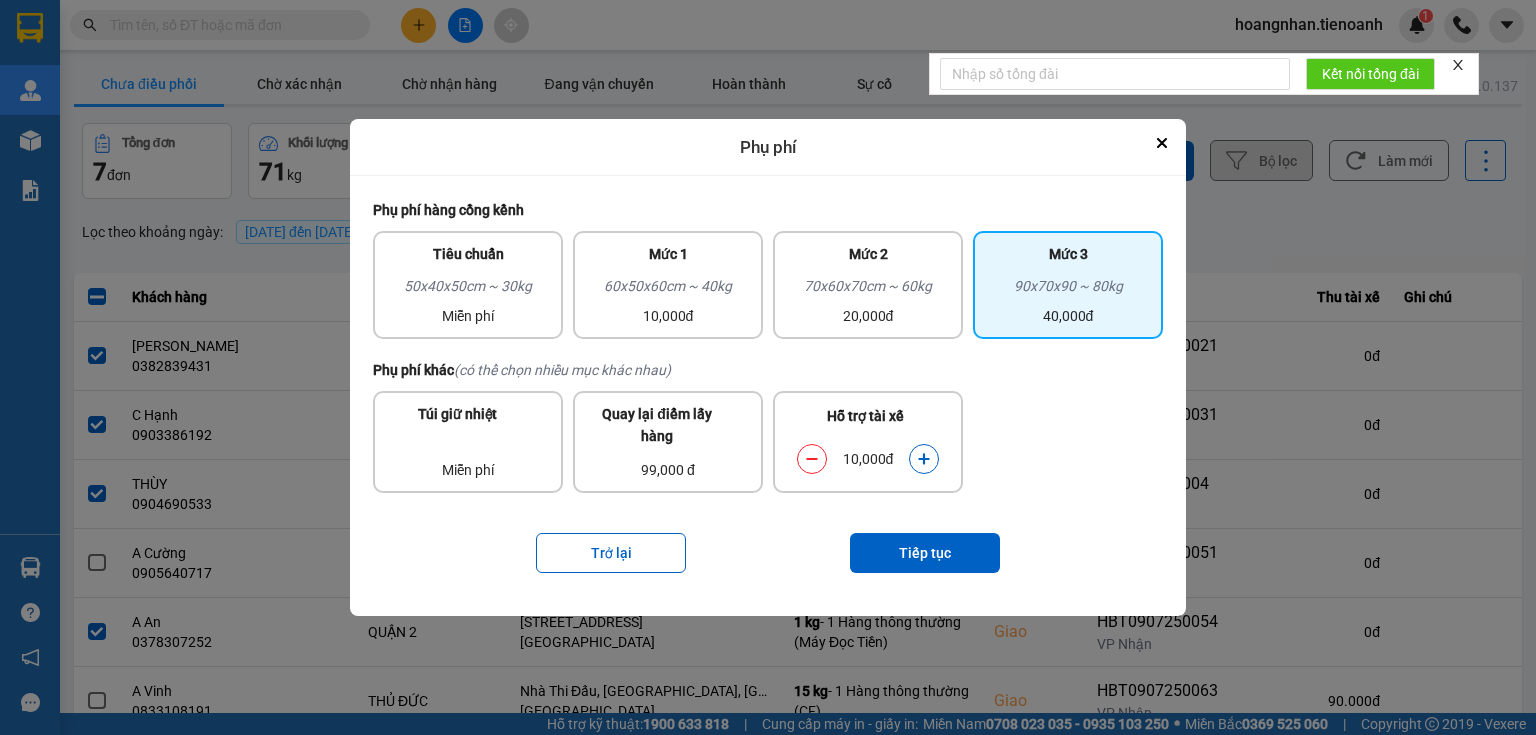 click at bounding box center [812, 459] 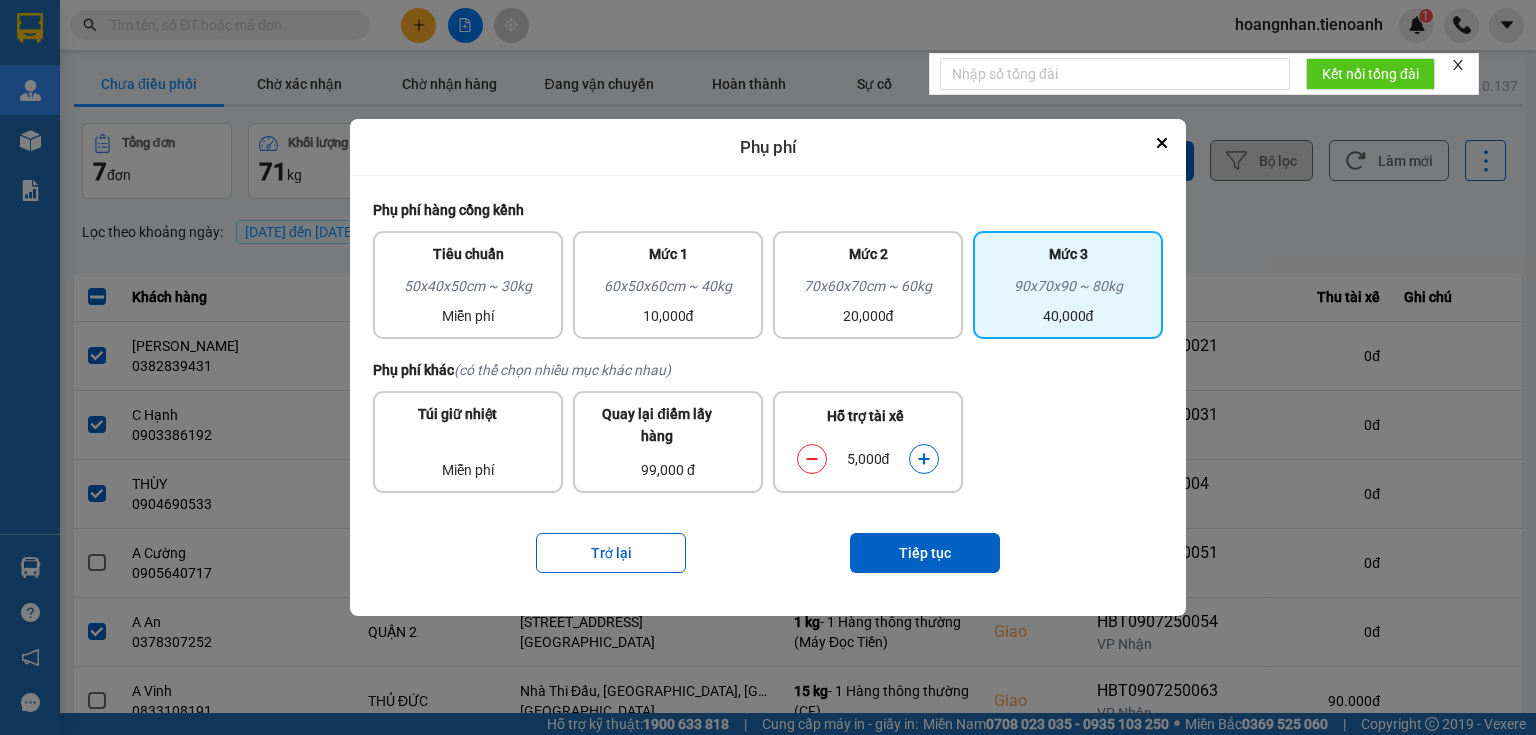 click at bounding box center [812, 459] 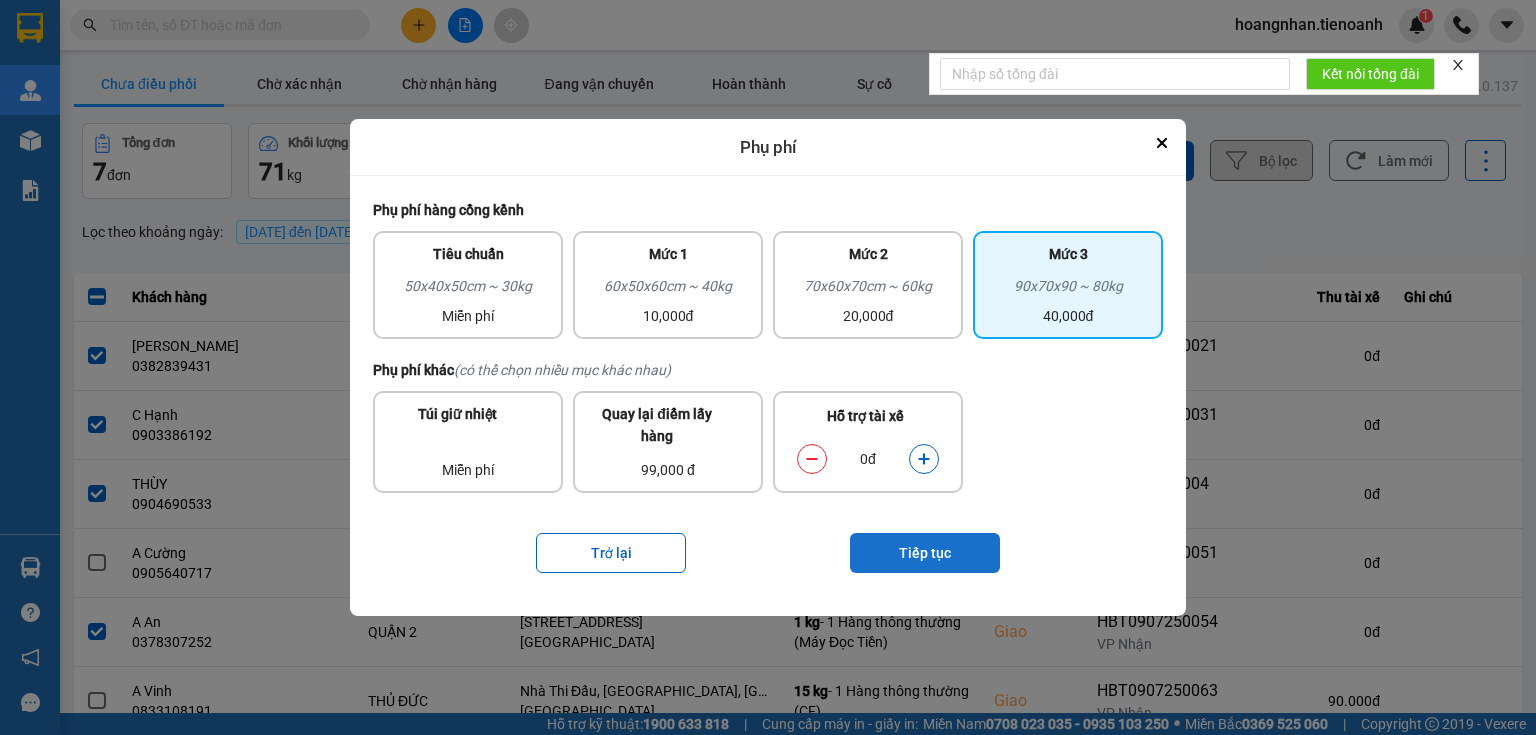click on "Tiếp tục" at bounding box center [925, 553] 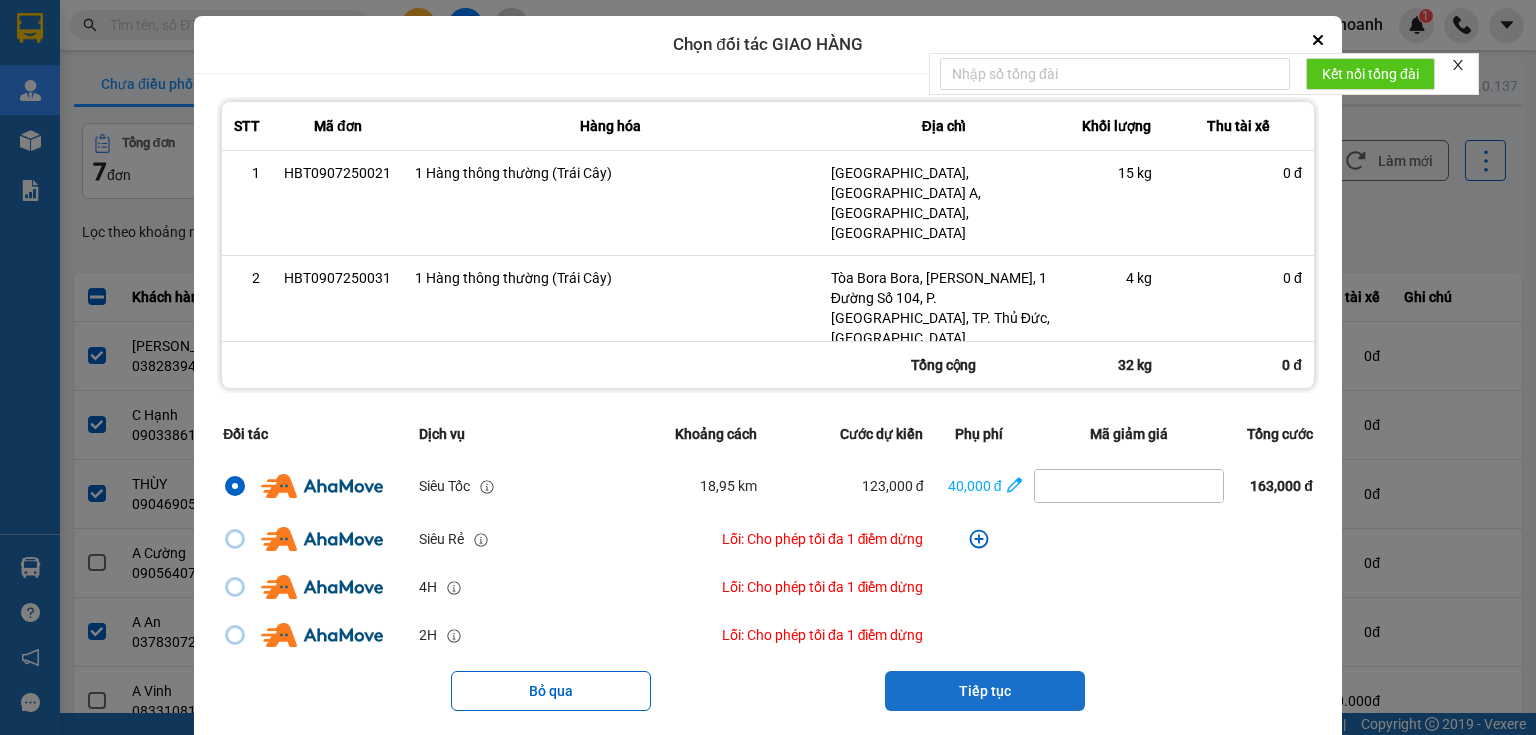 click on "Tiếp tục" at bounding box center [985, 691] 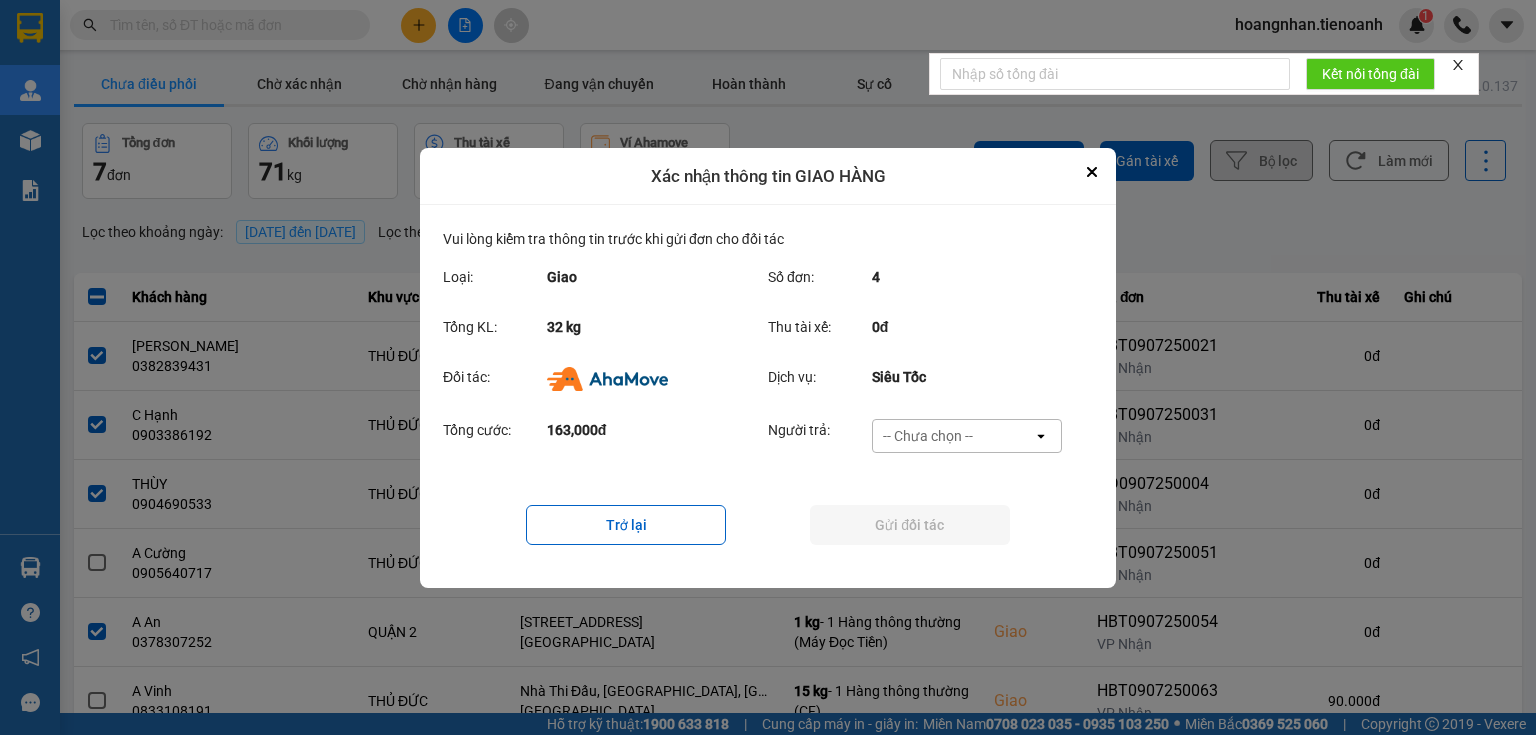 click on "-- Chưa chọn --" at bounding box center [953, 436] 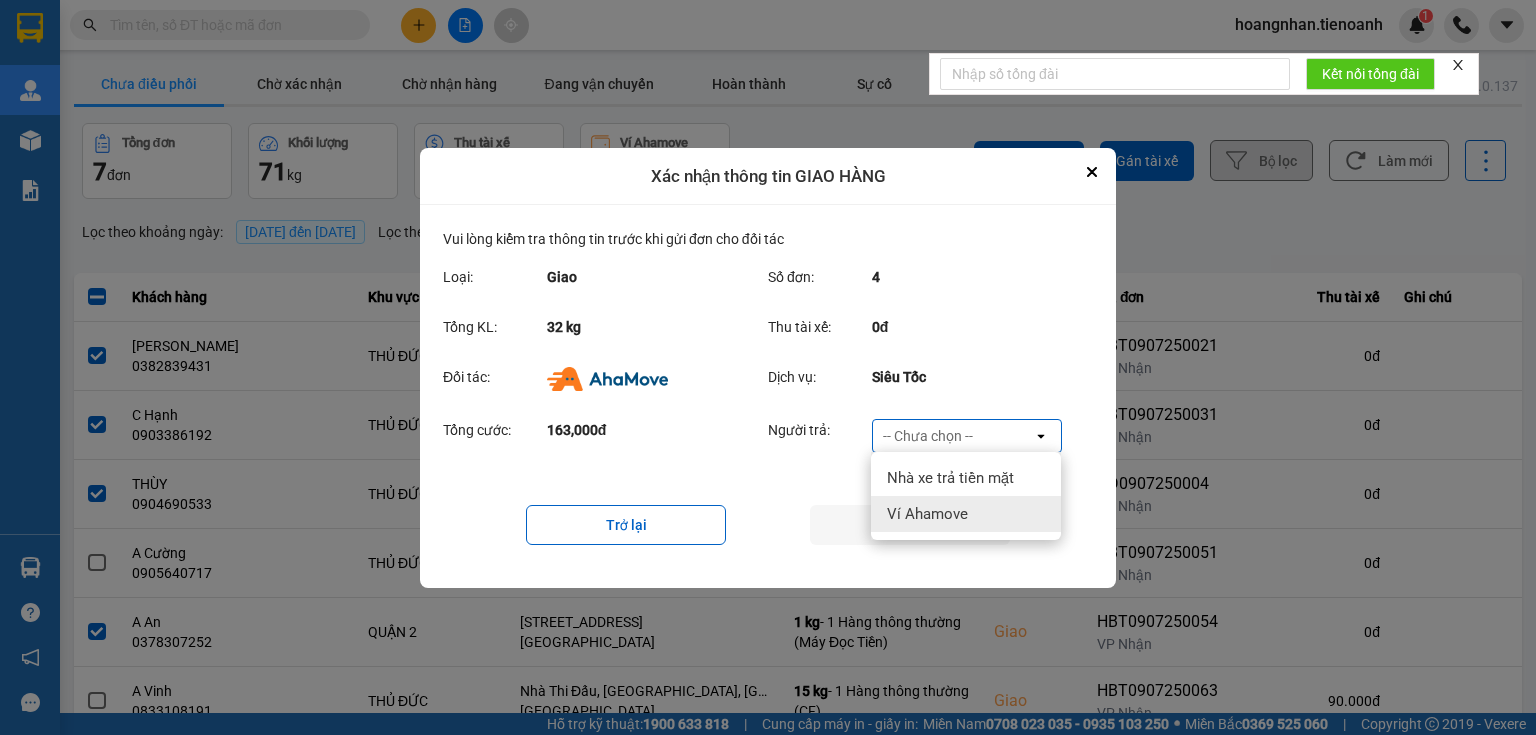 click on "Ví Ahamove" at bounding box center [966, 514] 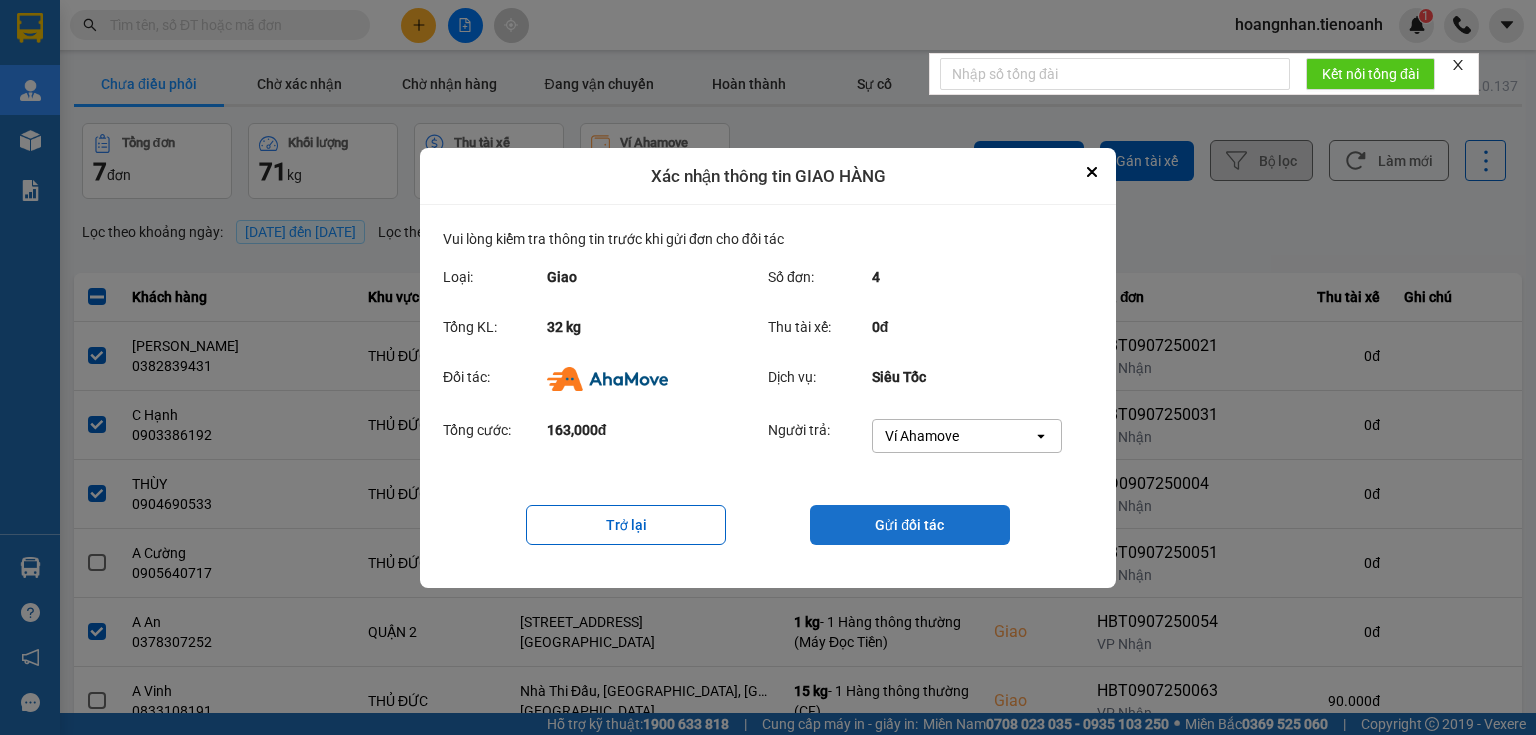 click on "Gửi đối tác" at bounding box center [910, 525] 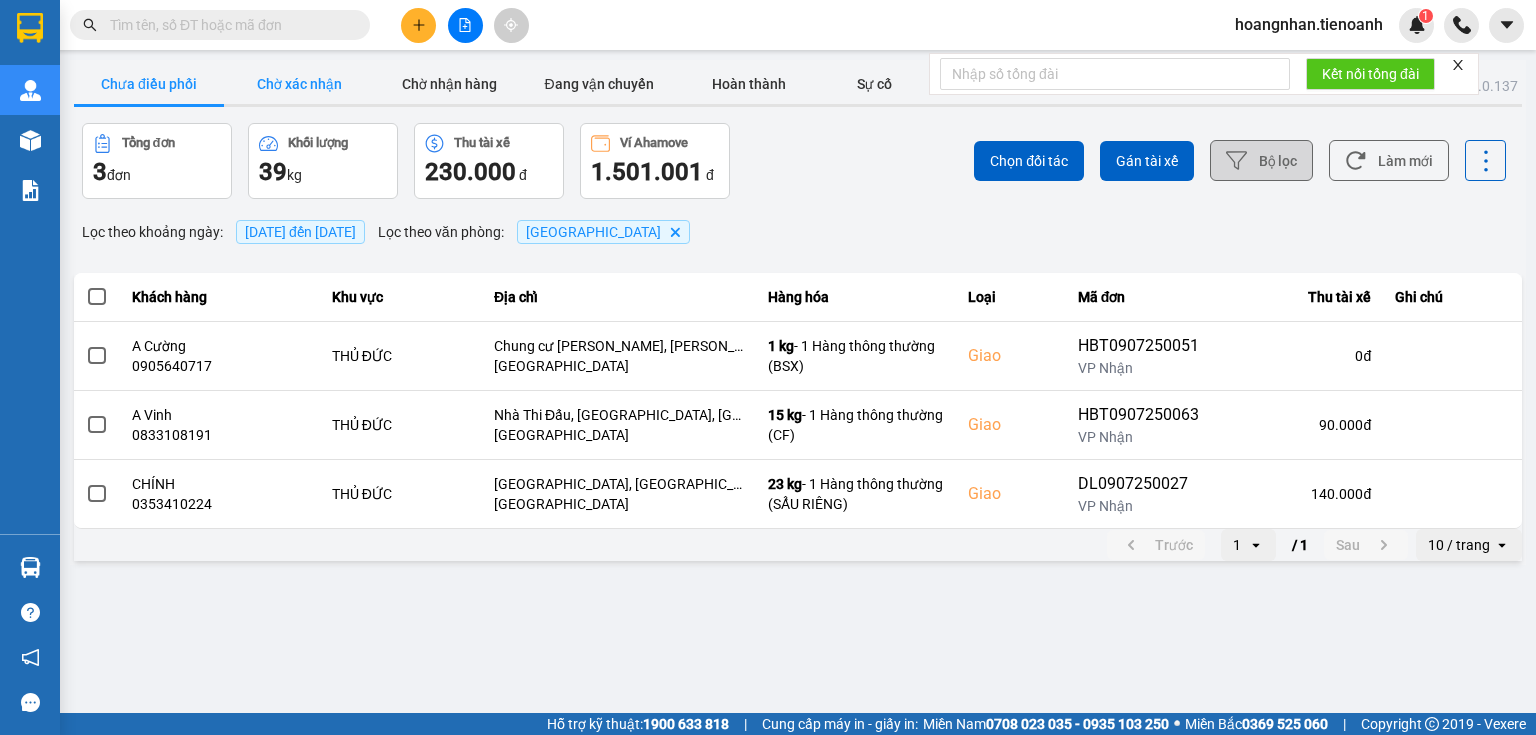 click on "Chờ xác nhận" at bounding box center (299, 84) 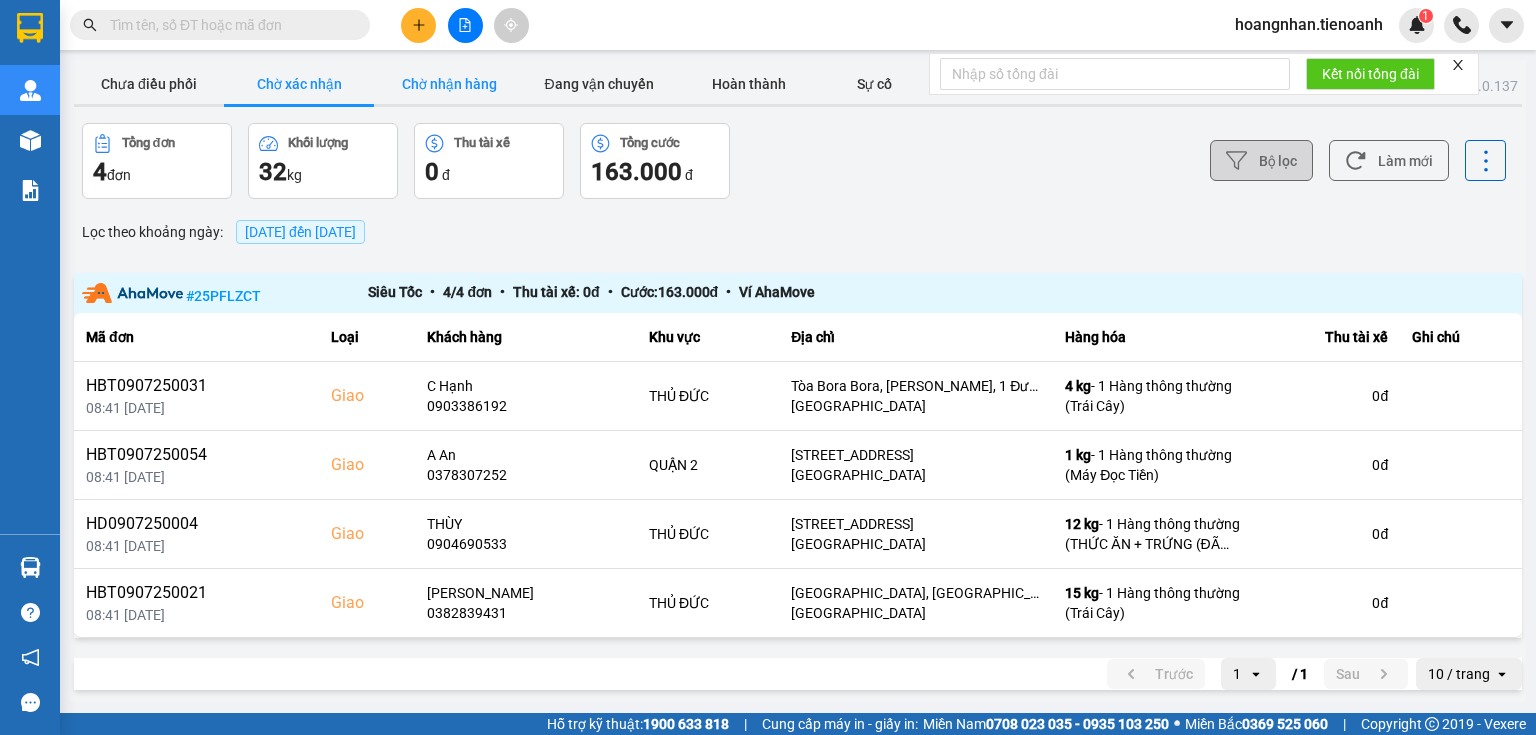 click on "Chờ nhận hàng" at bounding box center (449, 84) 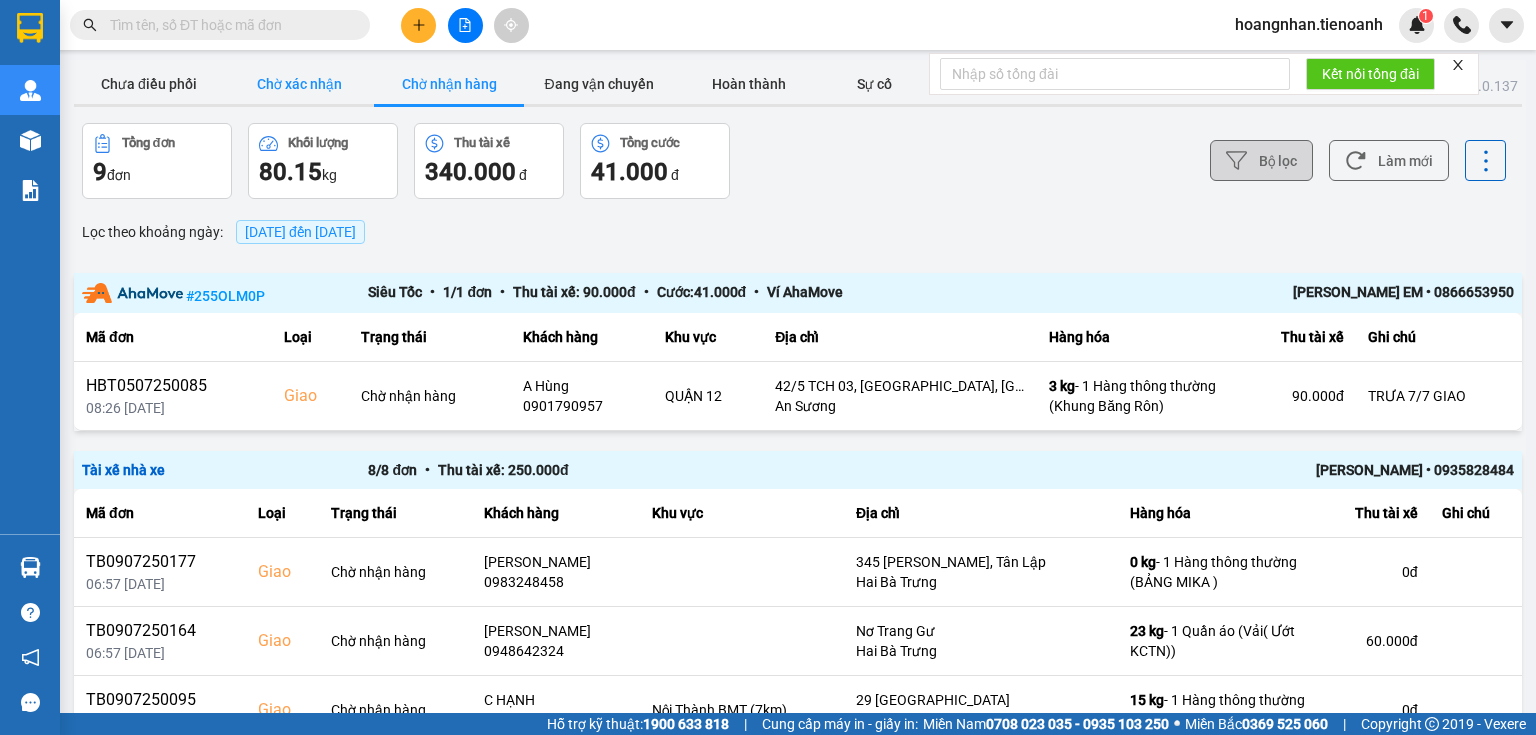 click on "Chờ xác nhận" at bounding box center (299, 84) 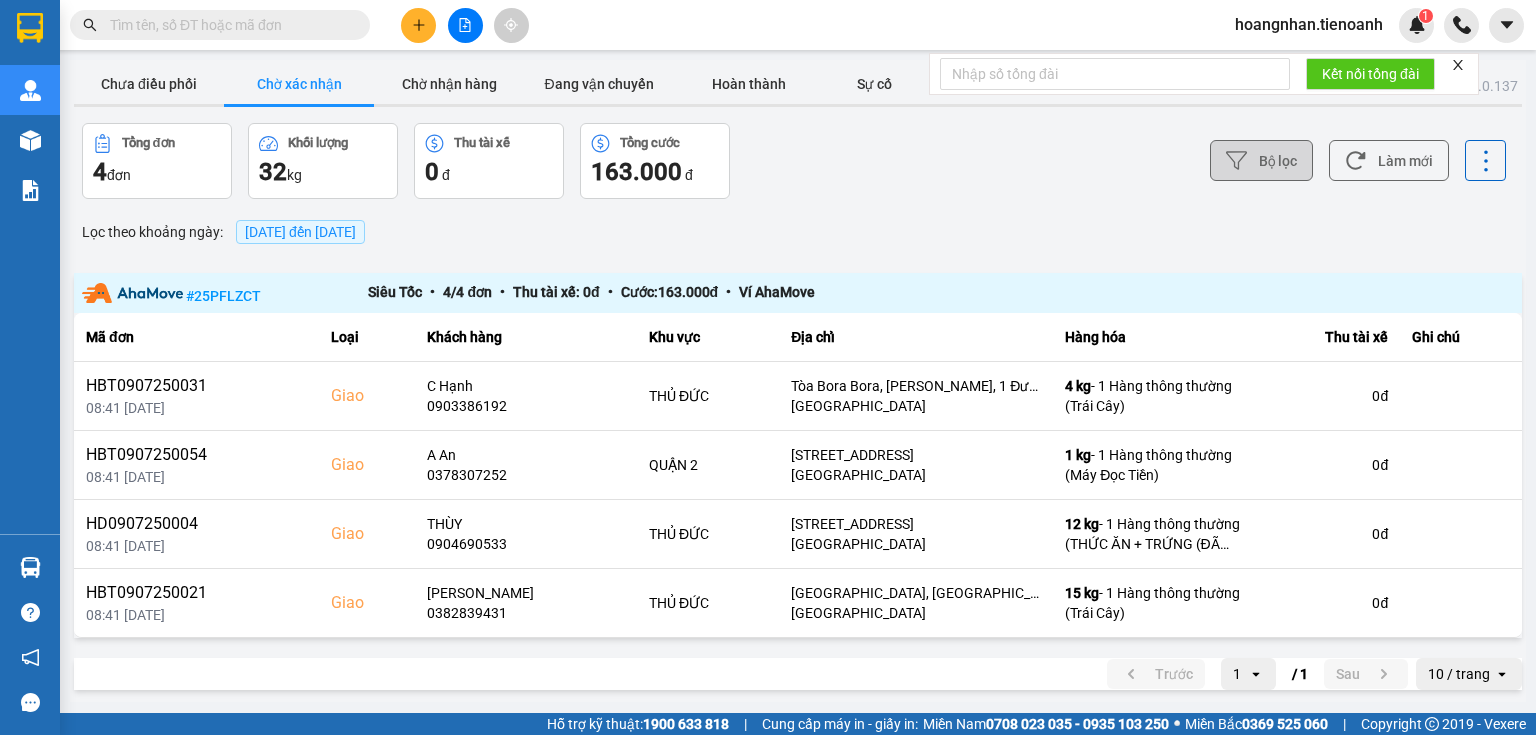 click on "Chờ xác nhận" at bounding box center (299, 84) 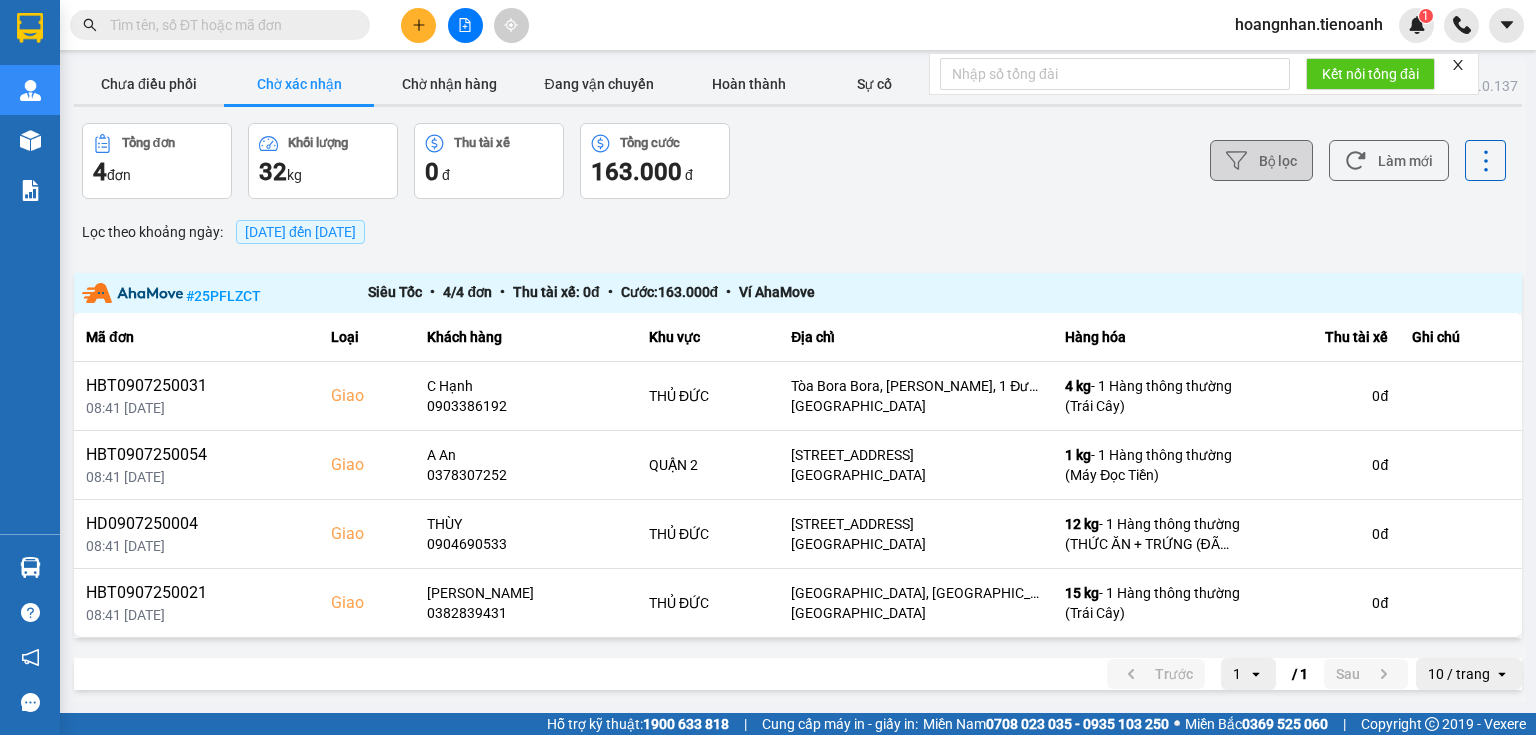 click on "Chờ xác nhận" at bounding box center (299, 84) 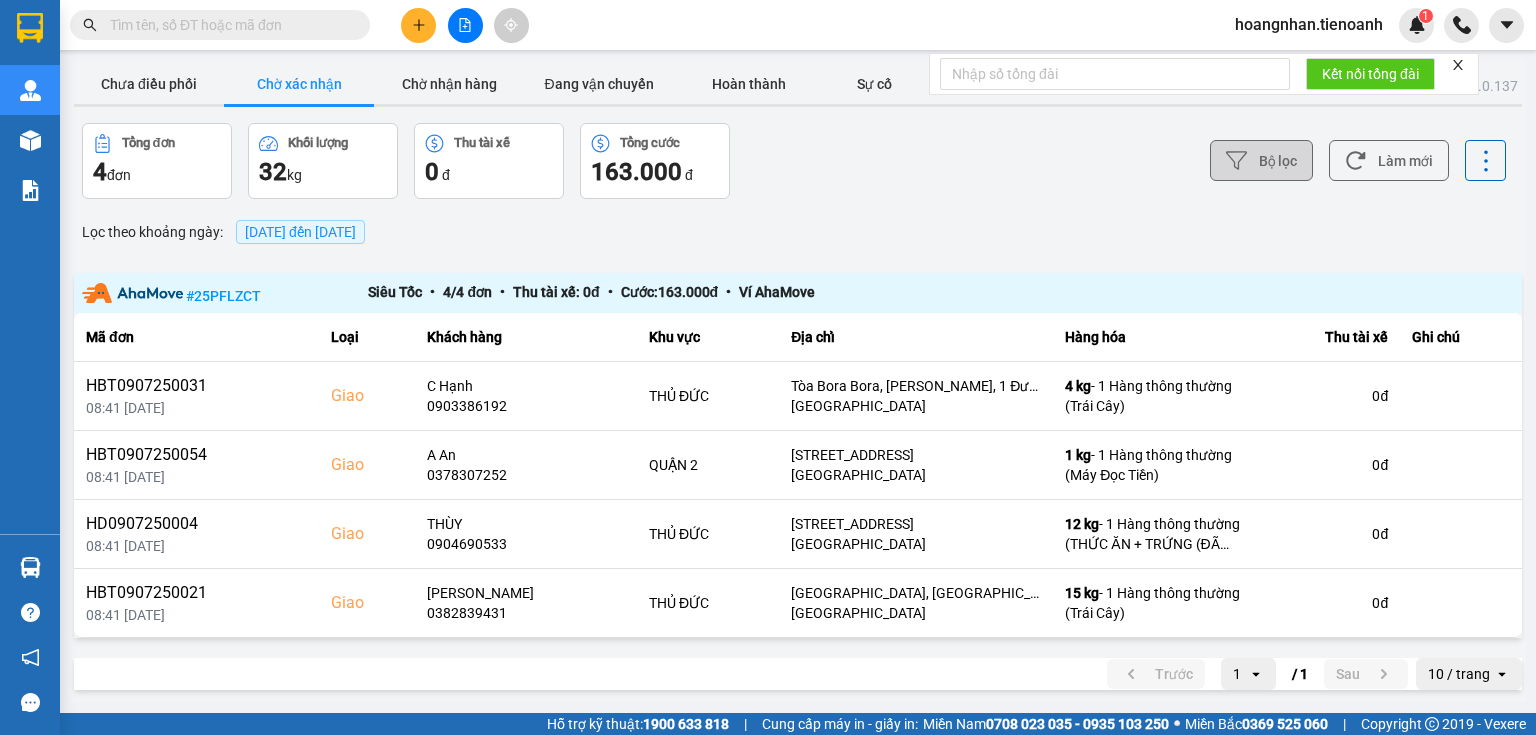 click on "Chờ xác nhận" at bounding box center (299, 84) 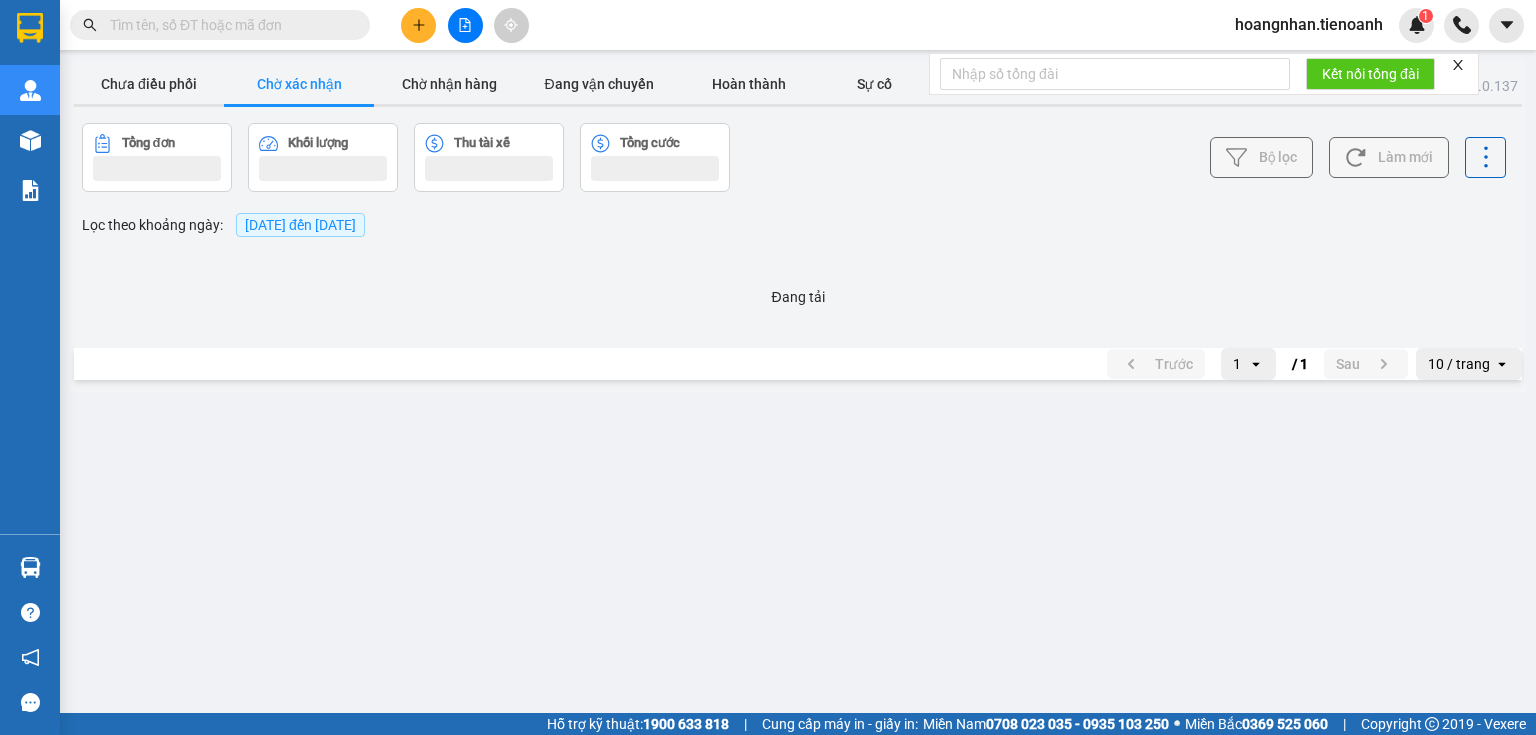 click on "Chờ xác nhận" at bounding box center [299, 84] 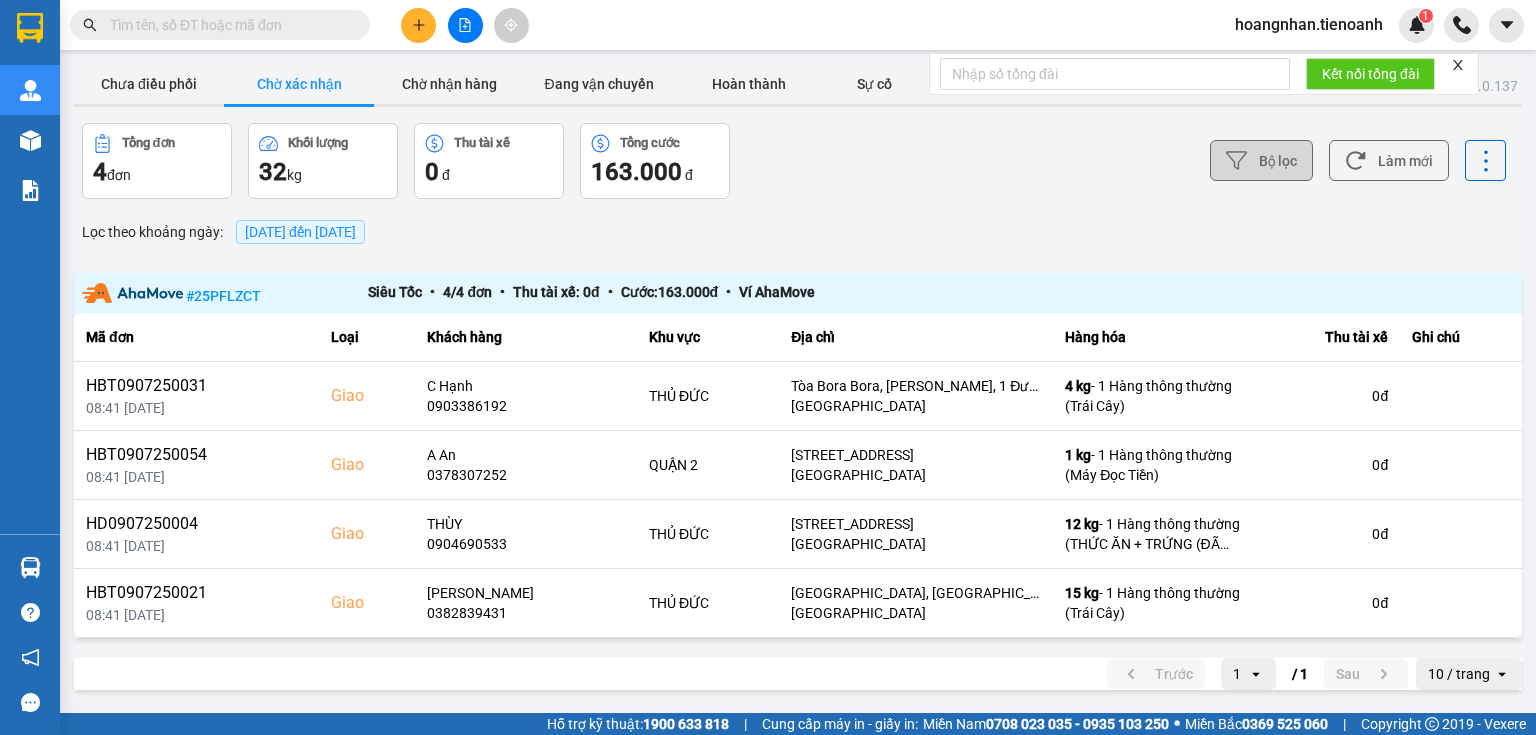 click on "Chờ xác nhận" at bounding box center (299, 84) 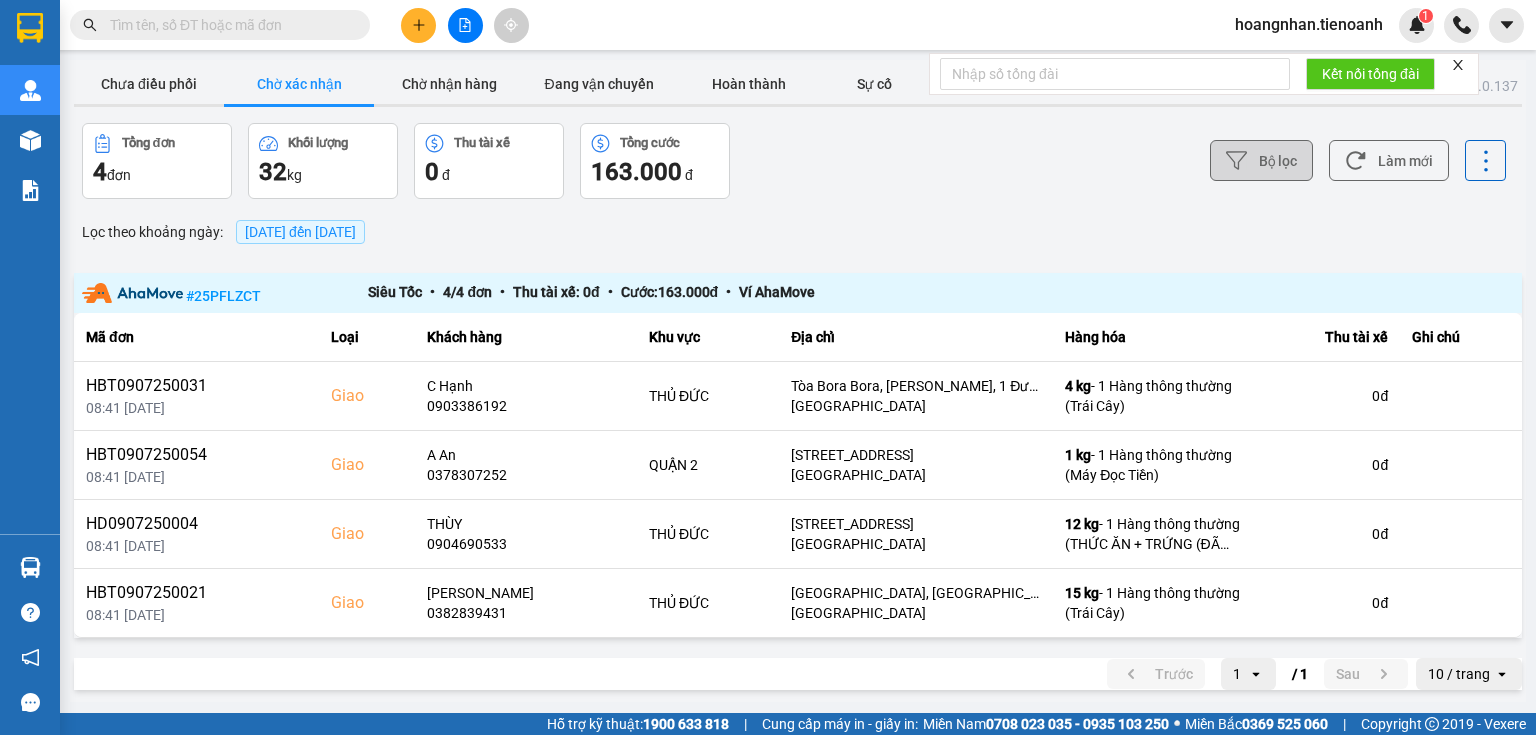click on "Chờ xác nhận" at bounding box center (299, 84) 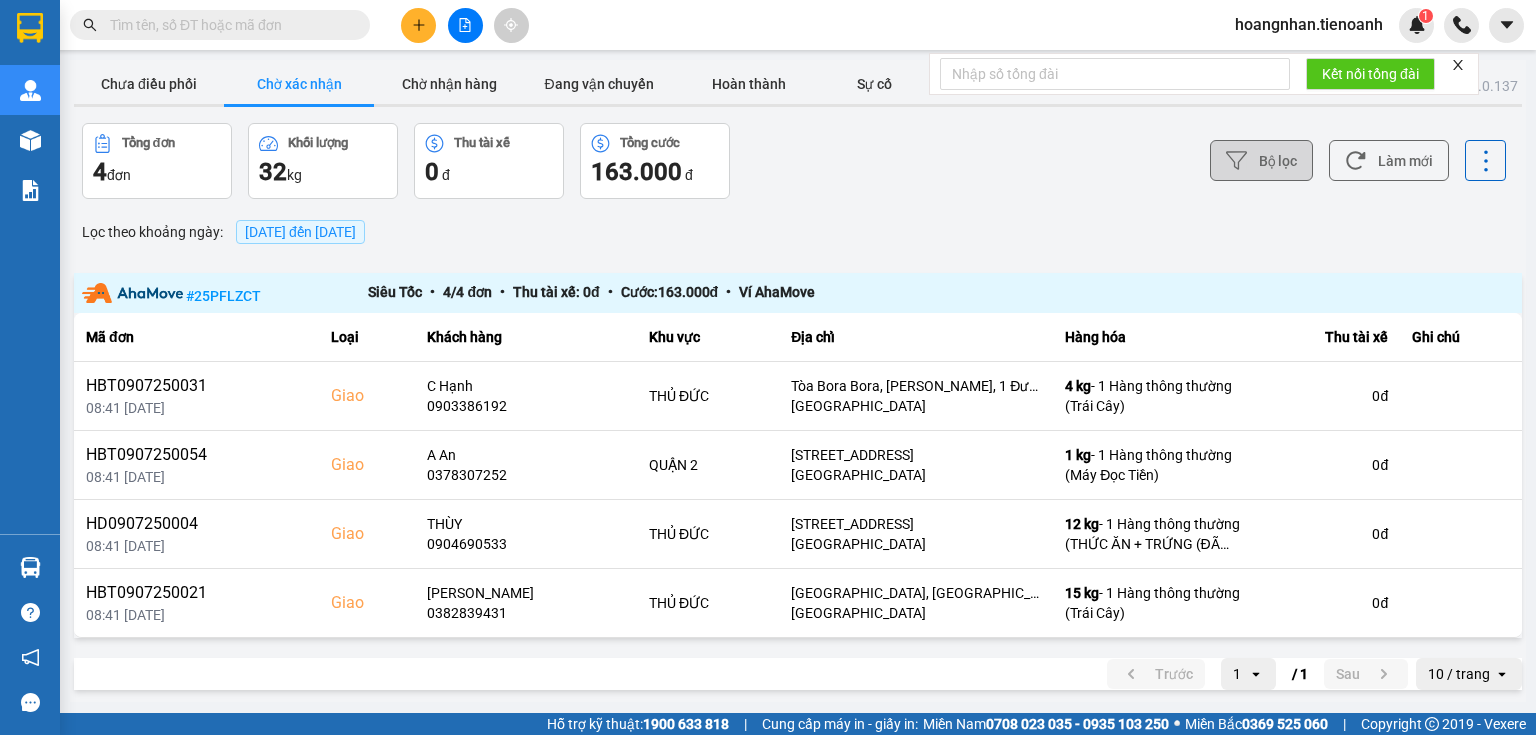 click on "Chờ xác nhận" at bounding box center [299, 84] 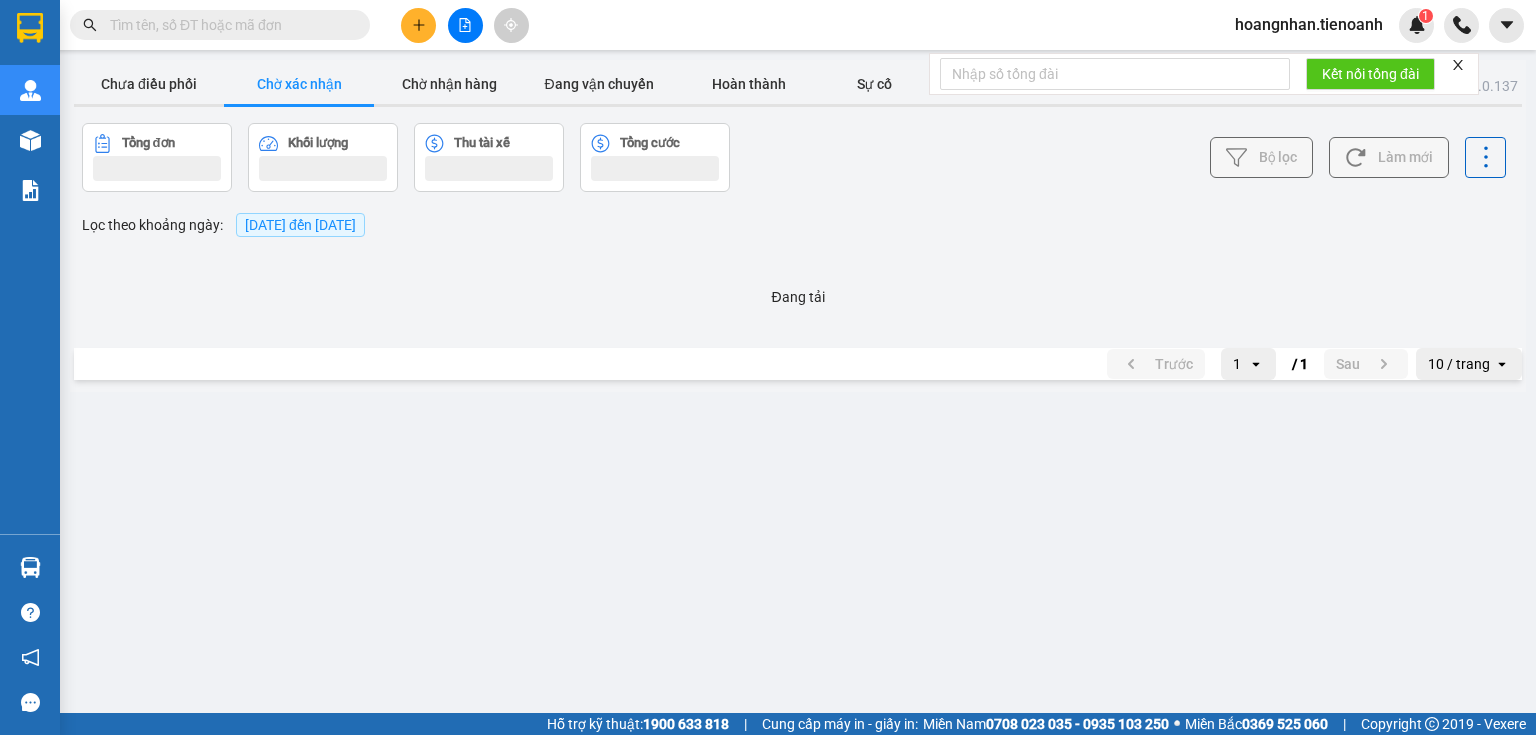 click on "Chờ xác nhận" at bounding box center [299, 84] 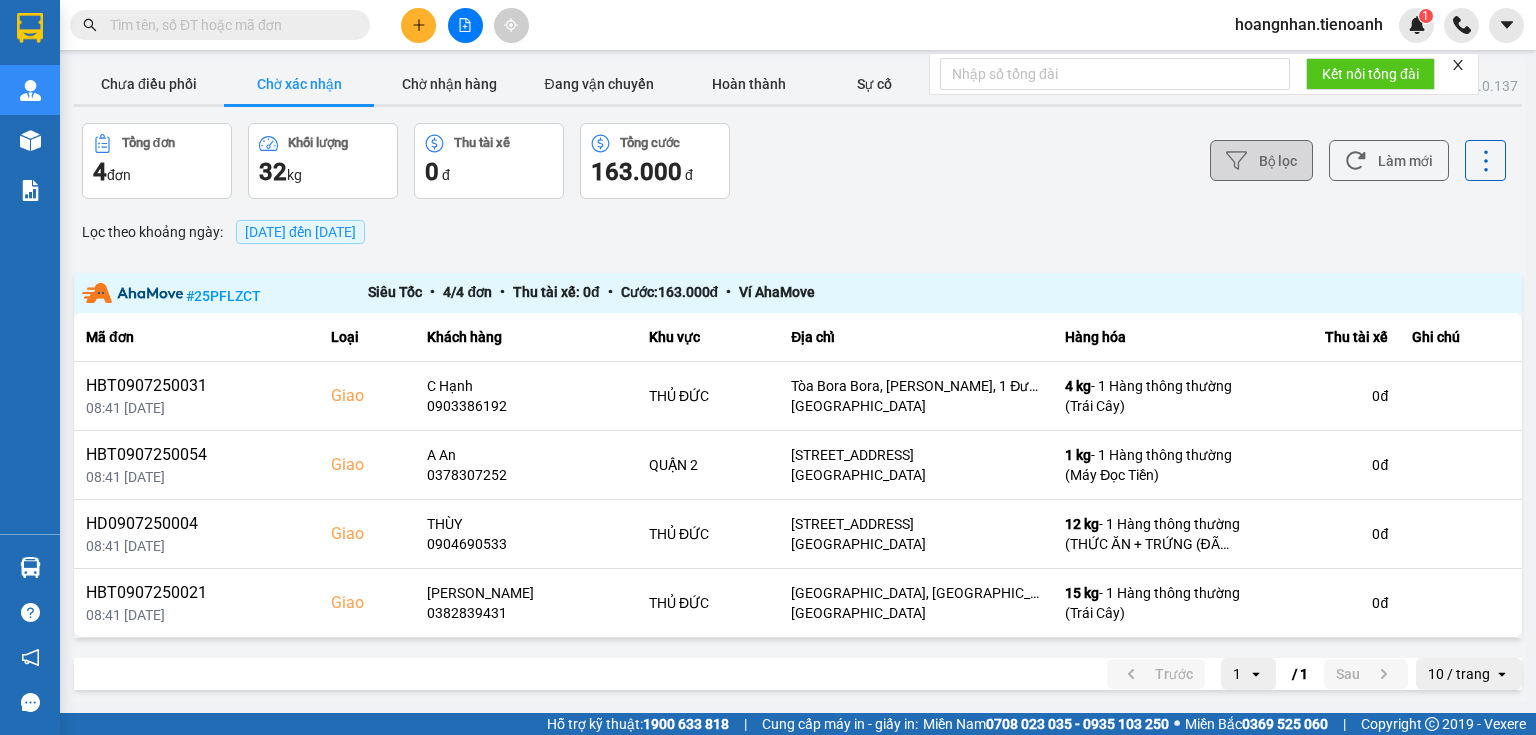 click on "Chờ xác nhận" at bounding box center [299, 84] 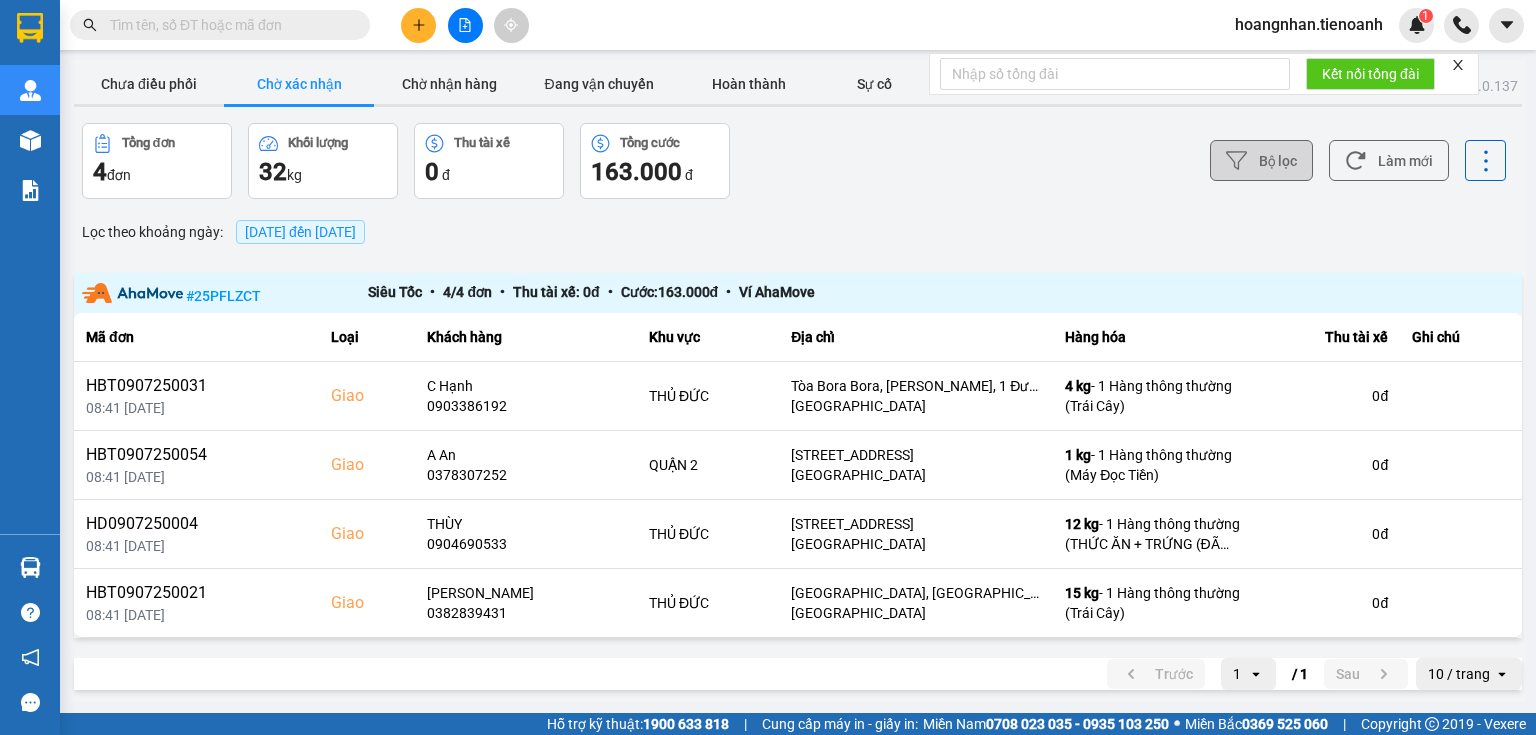 click on "Chờ xác nhận" at bounding box center [299, 84] 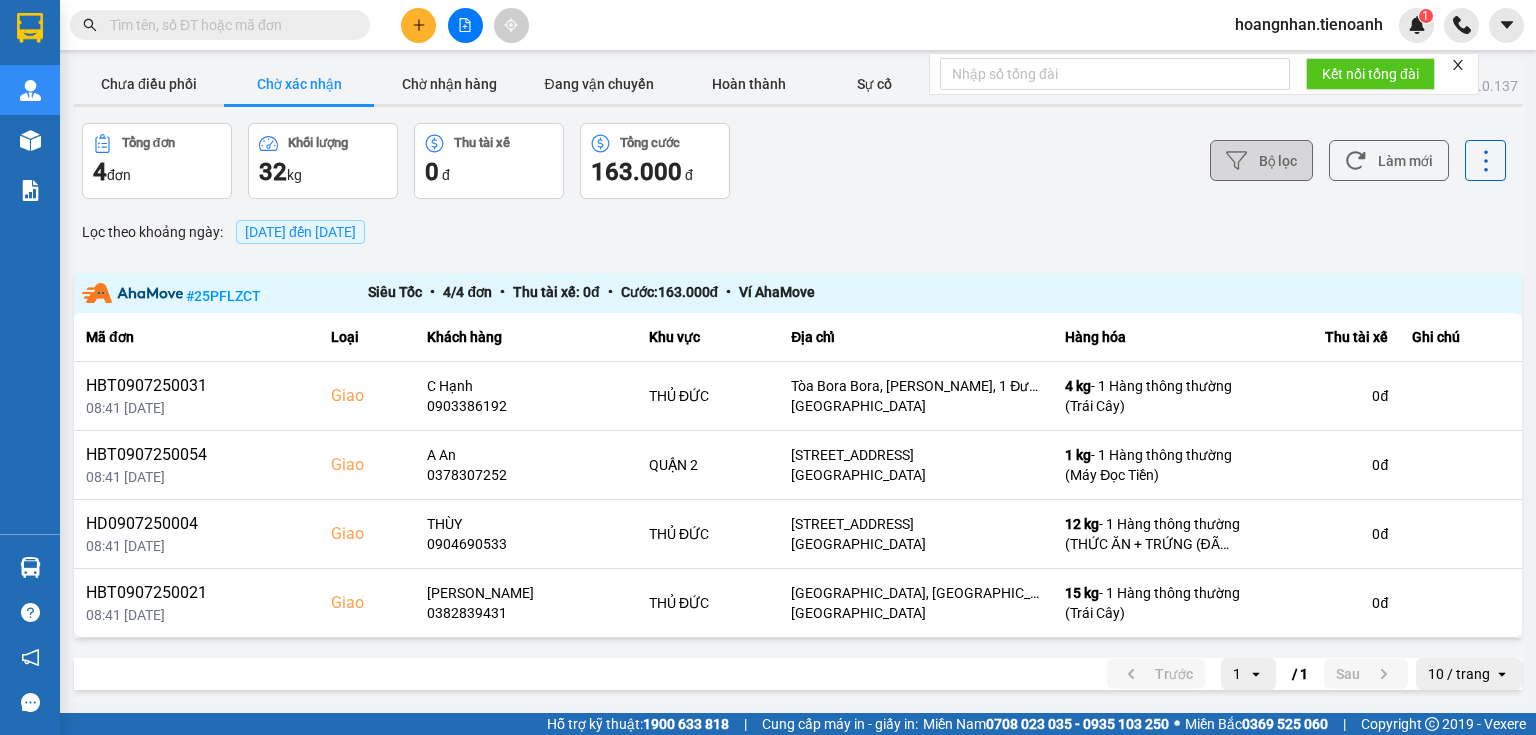 click on "Chờ xác nhận" at bounding box center [299, 84] 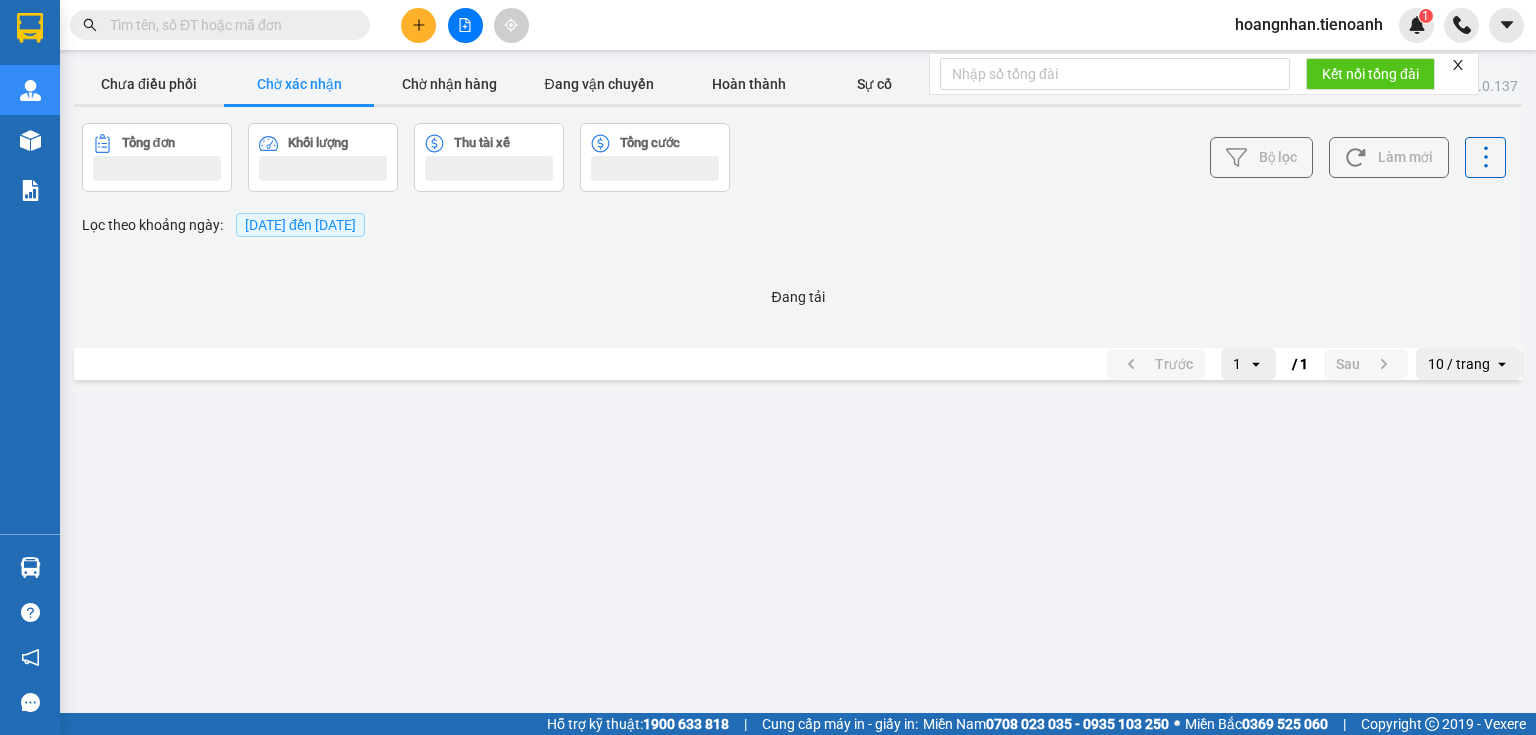 click on "Chờ xác nhận" at bounding box center (299, 84) 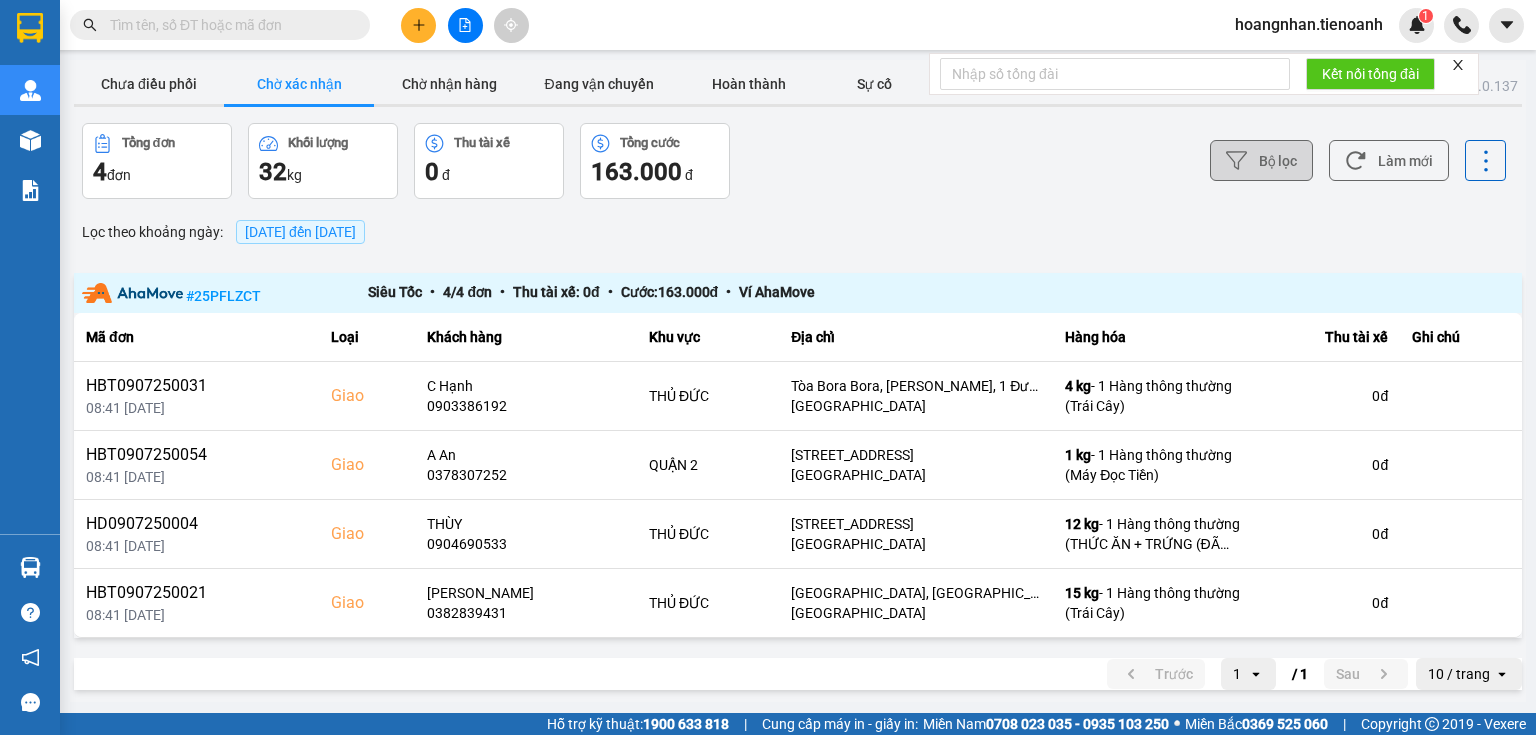 click on "Chờ xác nhận" at bounding box center (299, 84) 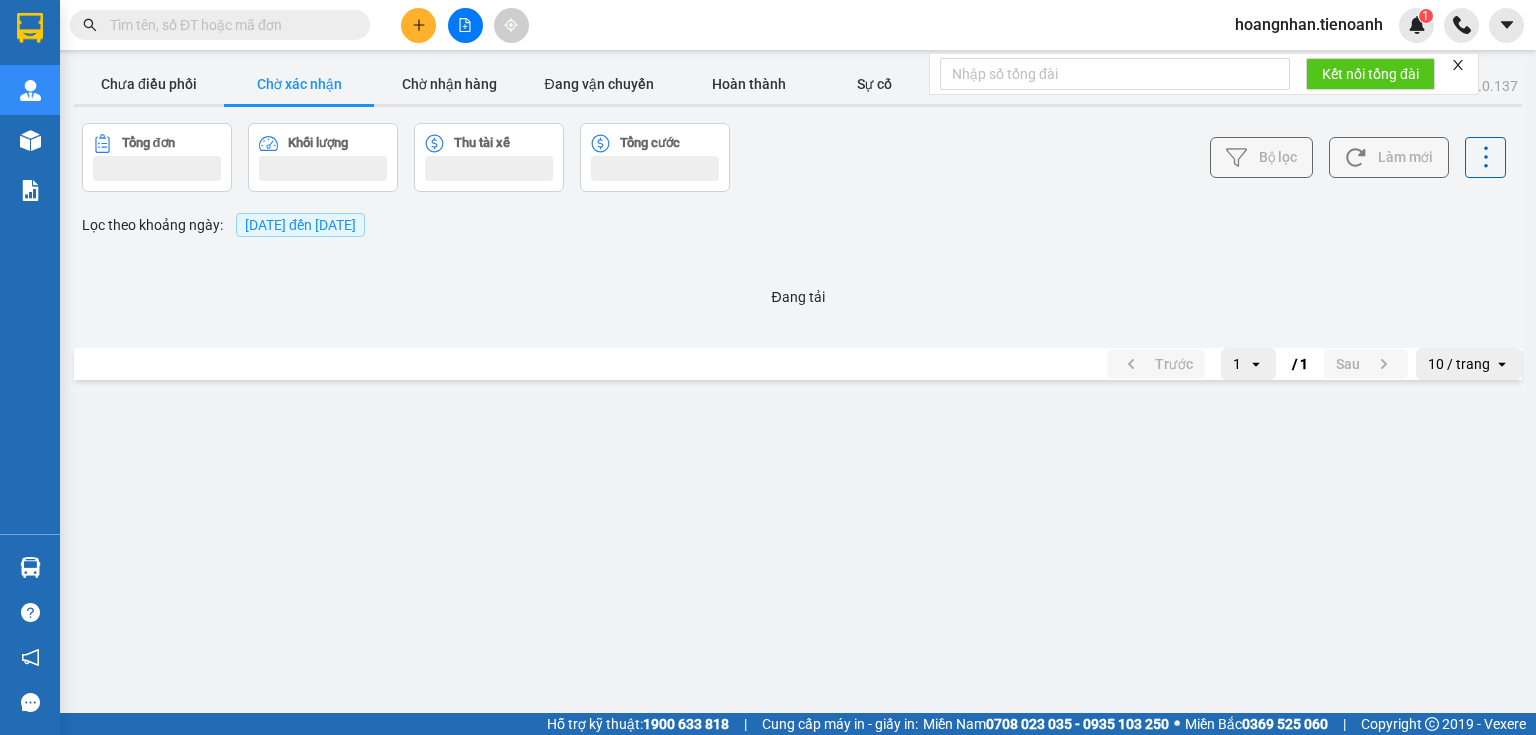 click on "Chờ xác nhận" at bounding box center [299, 84] 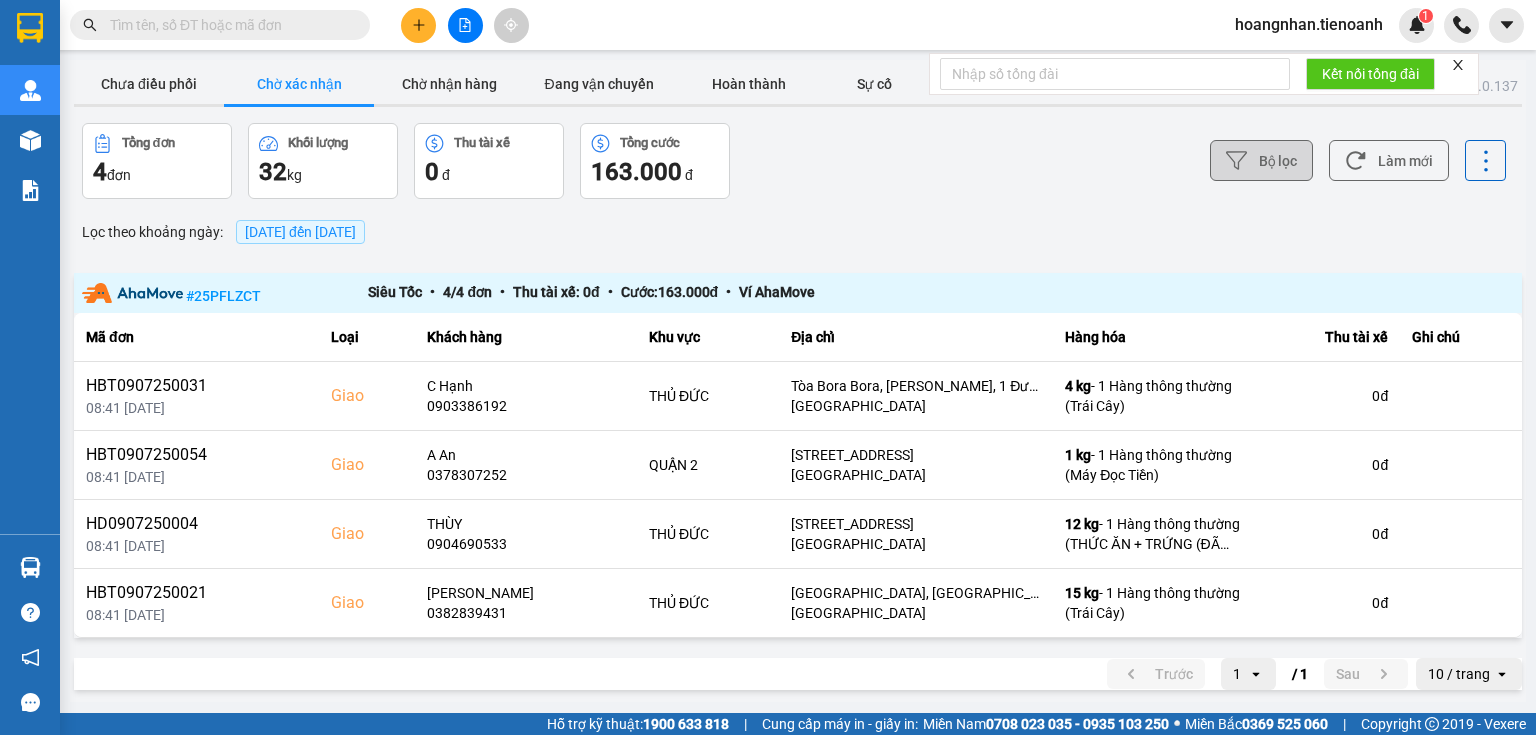 click on "Chờ xác nhận" at bounding box center (299, 84) 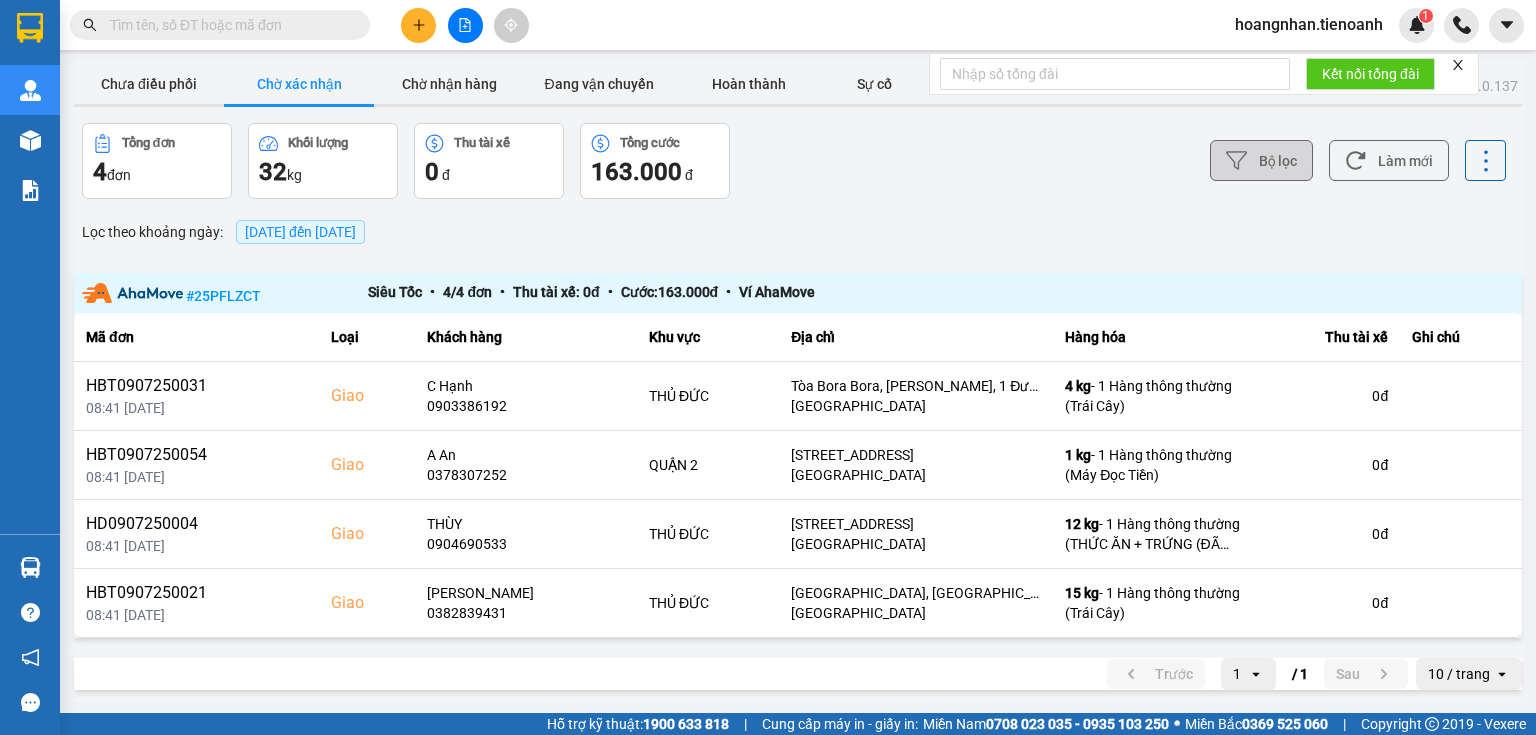 click on "Chờ xác nhận" at bounding box center (299, 84) 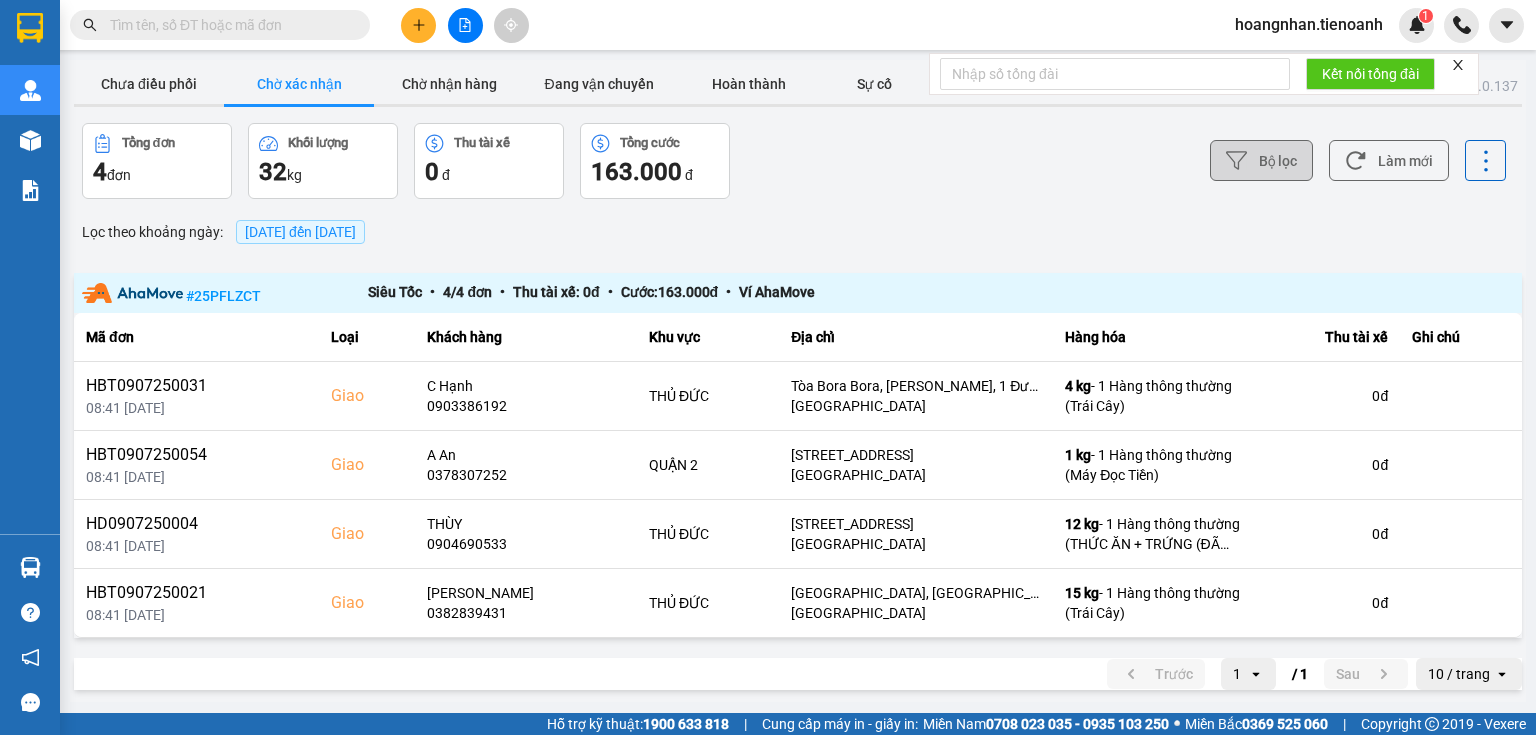 click on "Chờ xác nhận" at bounding box center (299, 84) 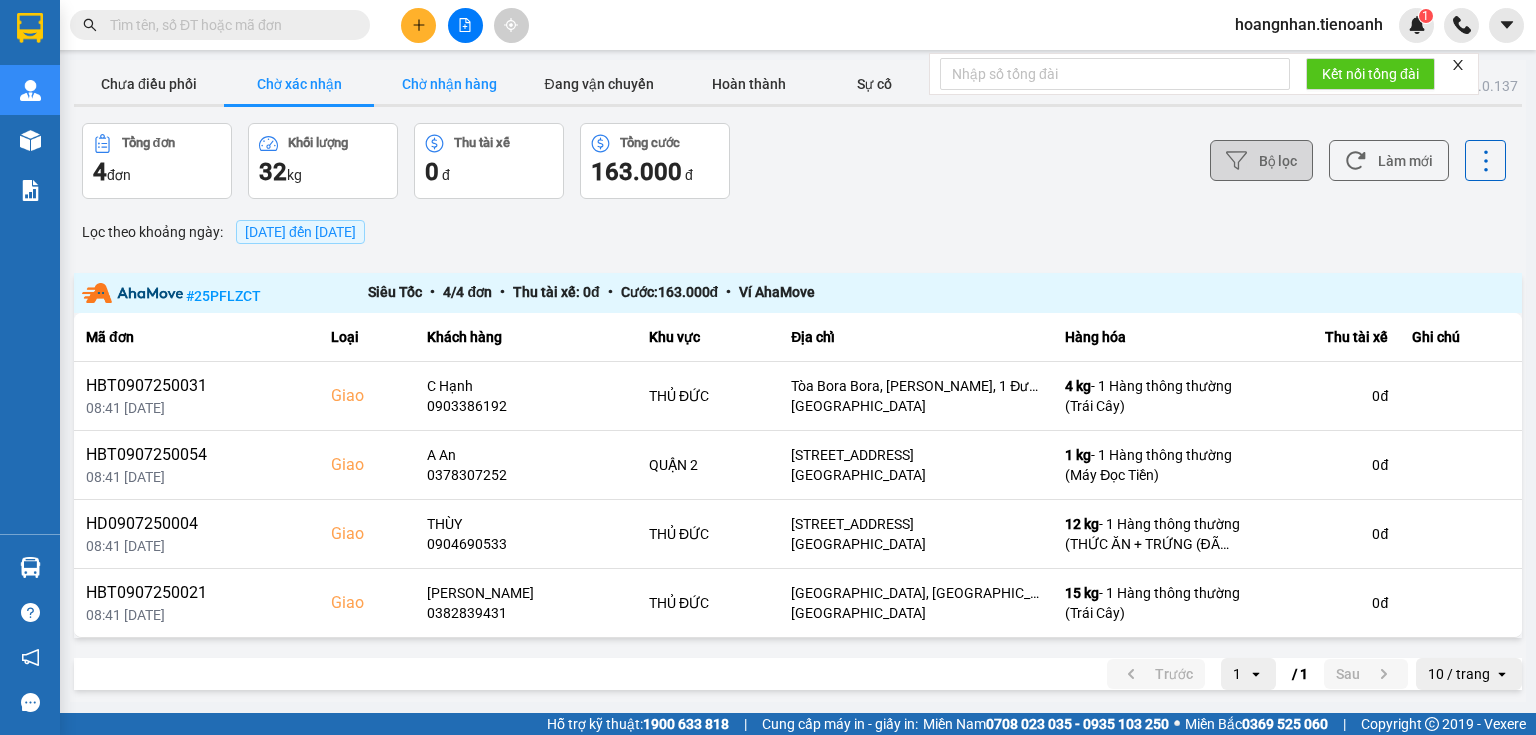 click on "Chờ nhận hàng" at bounding box center [449, 84] 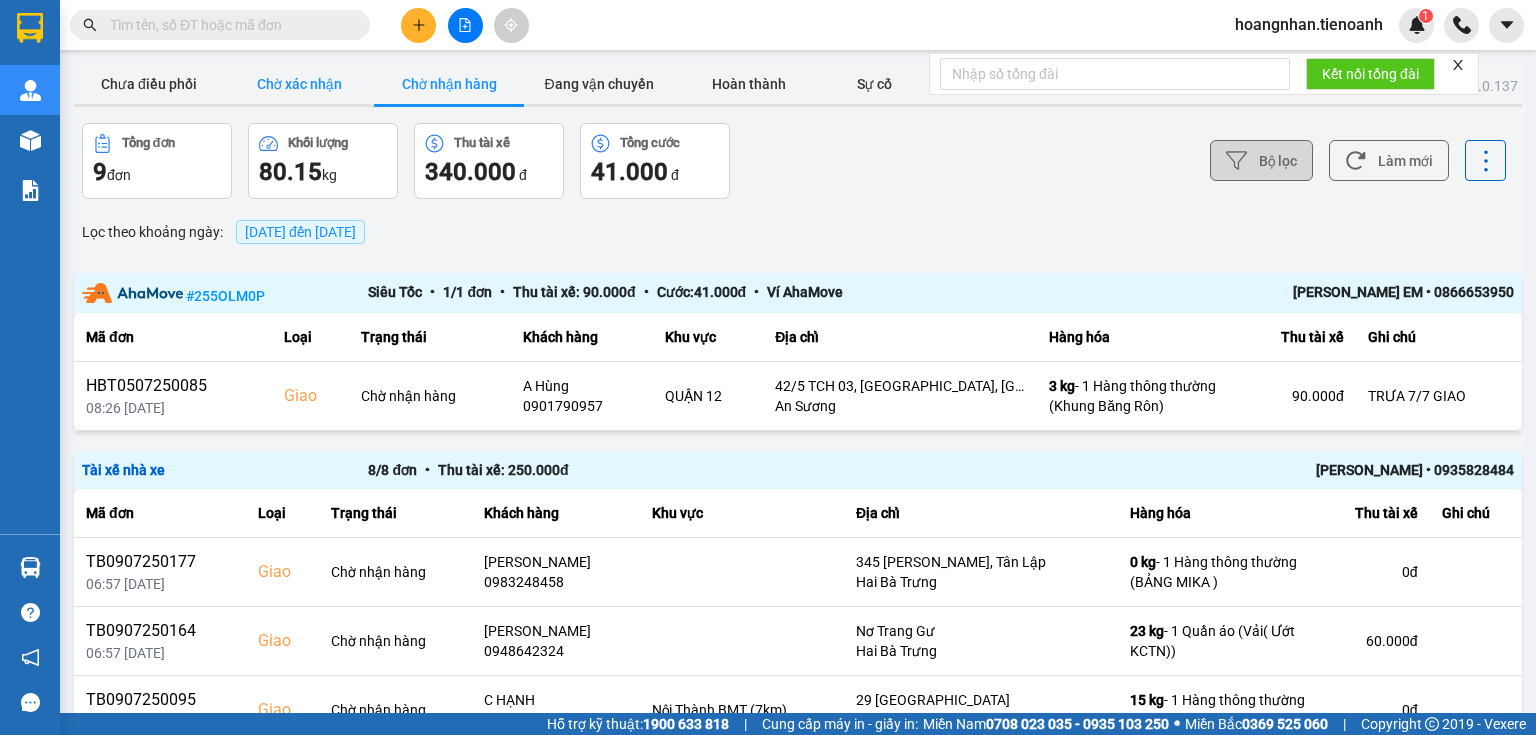 click on "Chờ xác nhận" at bounding box center (299, 84) 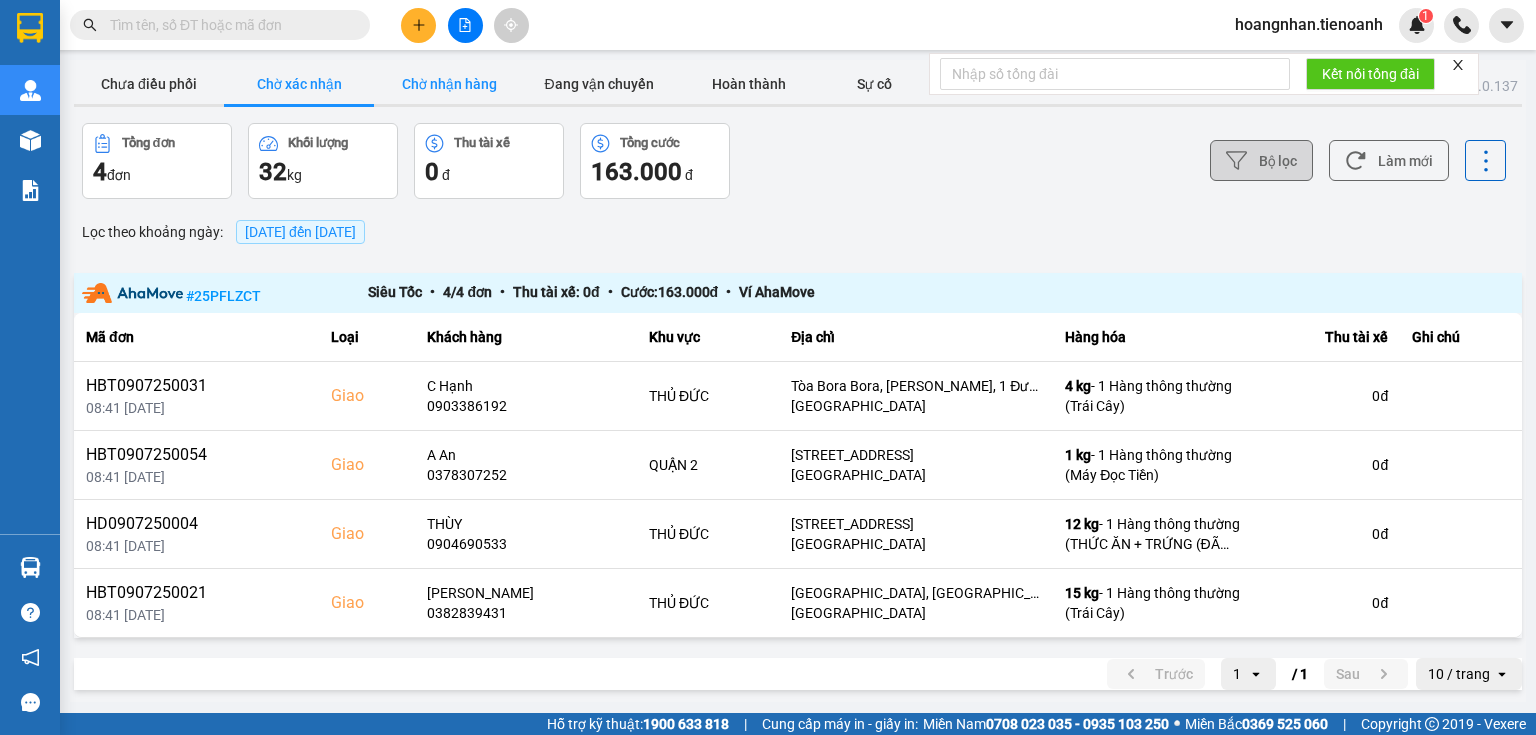 click on "Chờ nhận hàng" at bounding box center [449, 84] 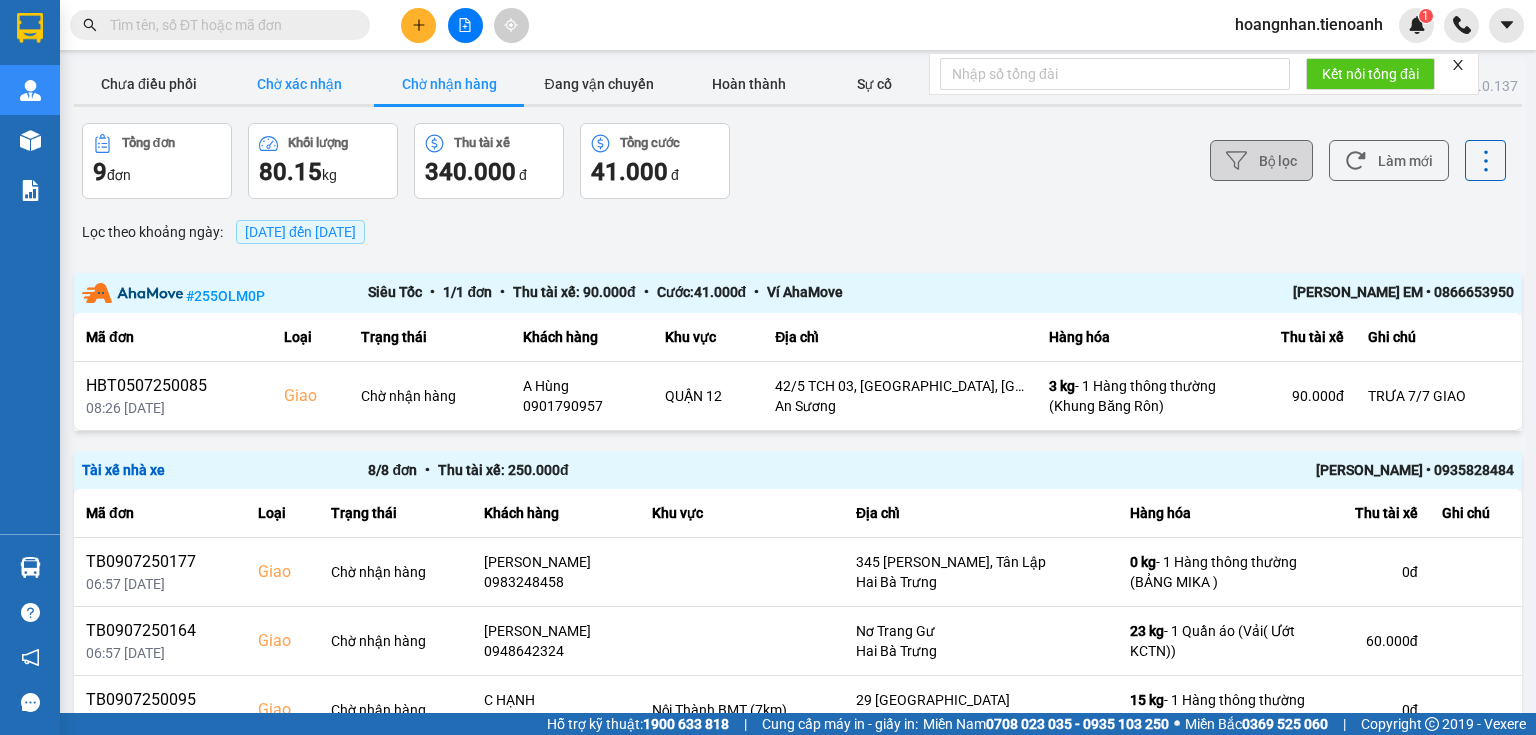 click on "Chờ xác nhận" at bounding box center (299, 84) 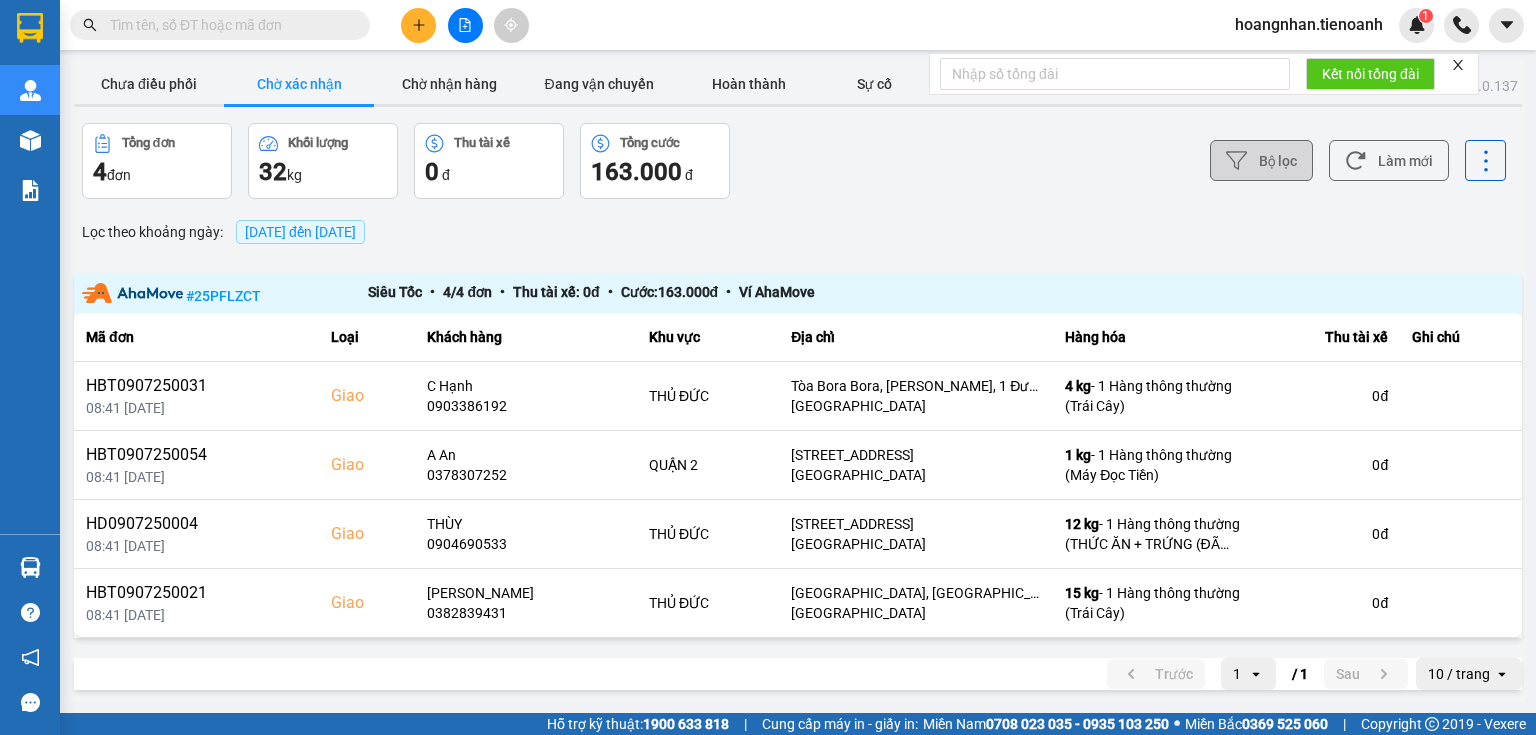 click on "Chờ xác nhận" at bounding box center [299, 84] 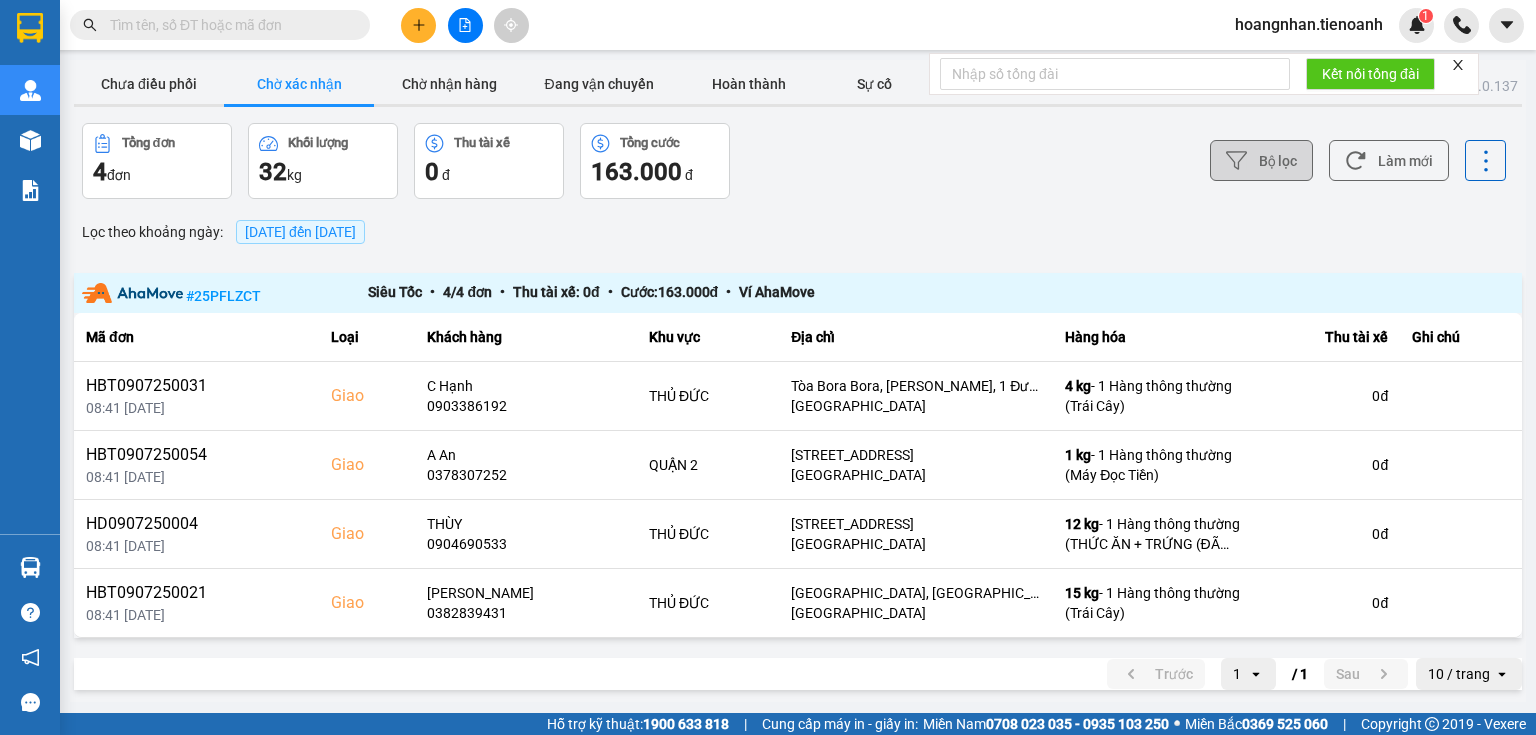 click on "Chờ xác nhận" at bounding box center (299, 84) 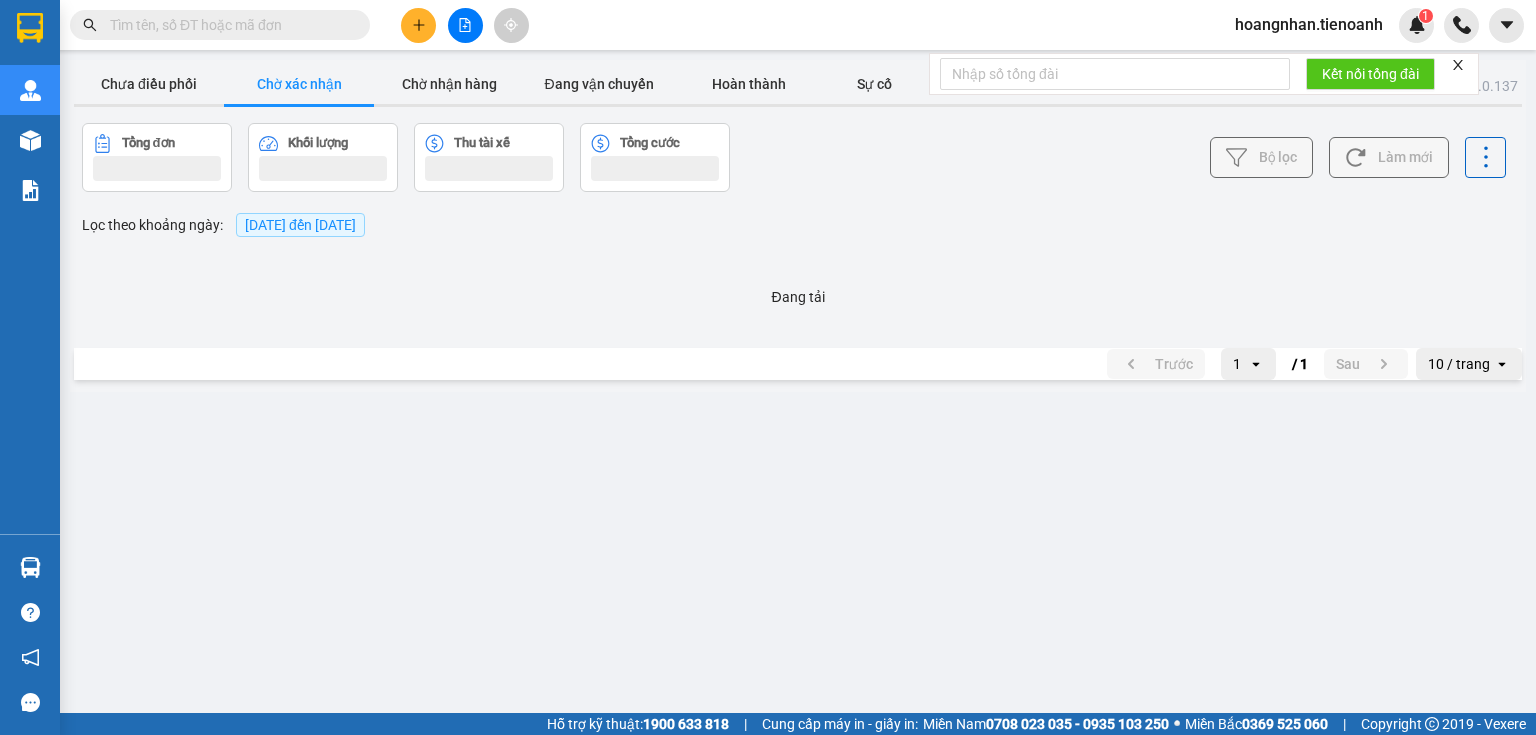click on "Chờ xác nhận" at bounding box center [299, 84] 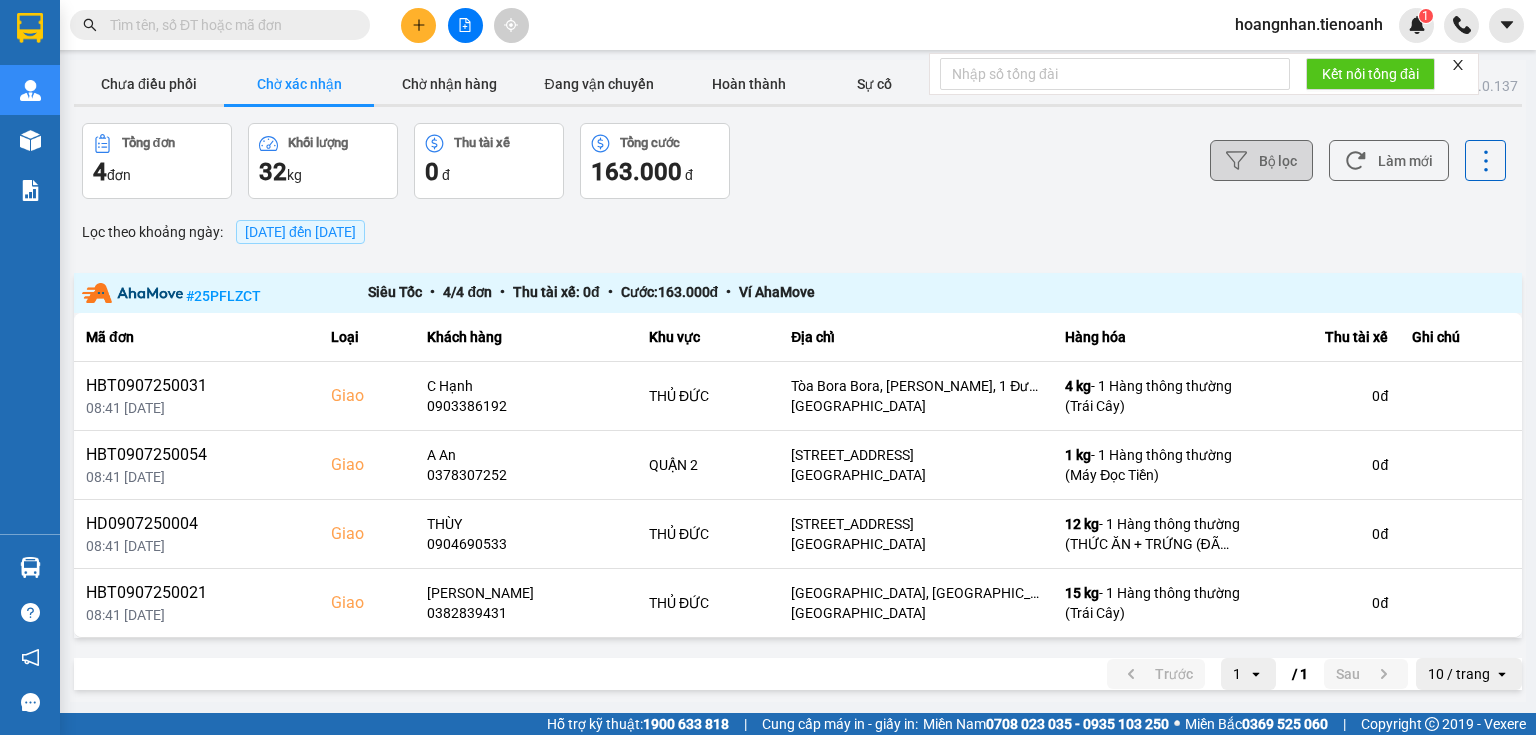 click on "Chờ xác nhận" at bounding box center [299, 84] 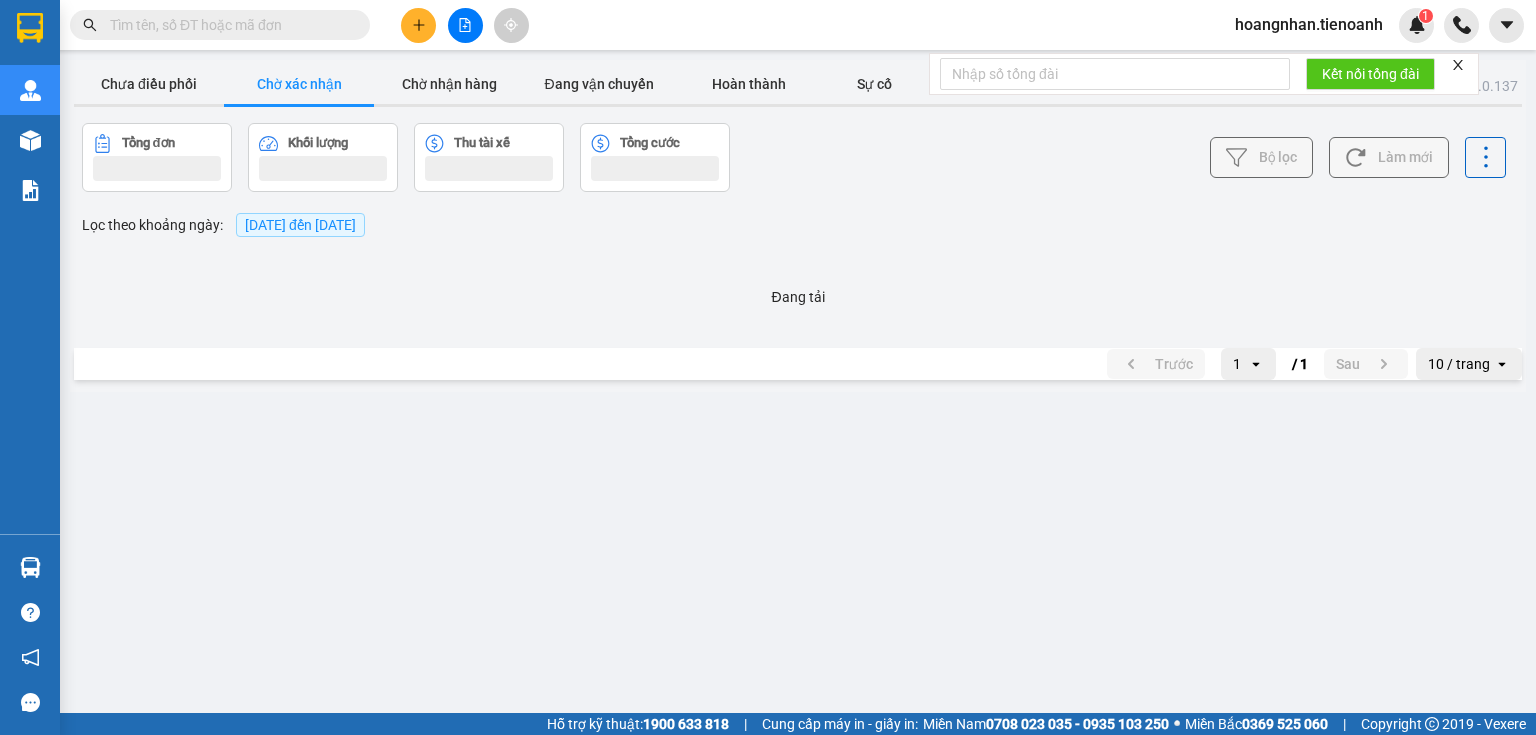 click on "Chờ xác nhận" at bounding box center (299, 84) 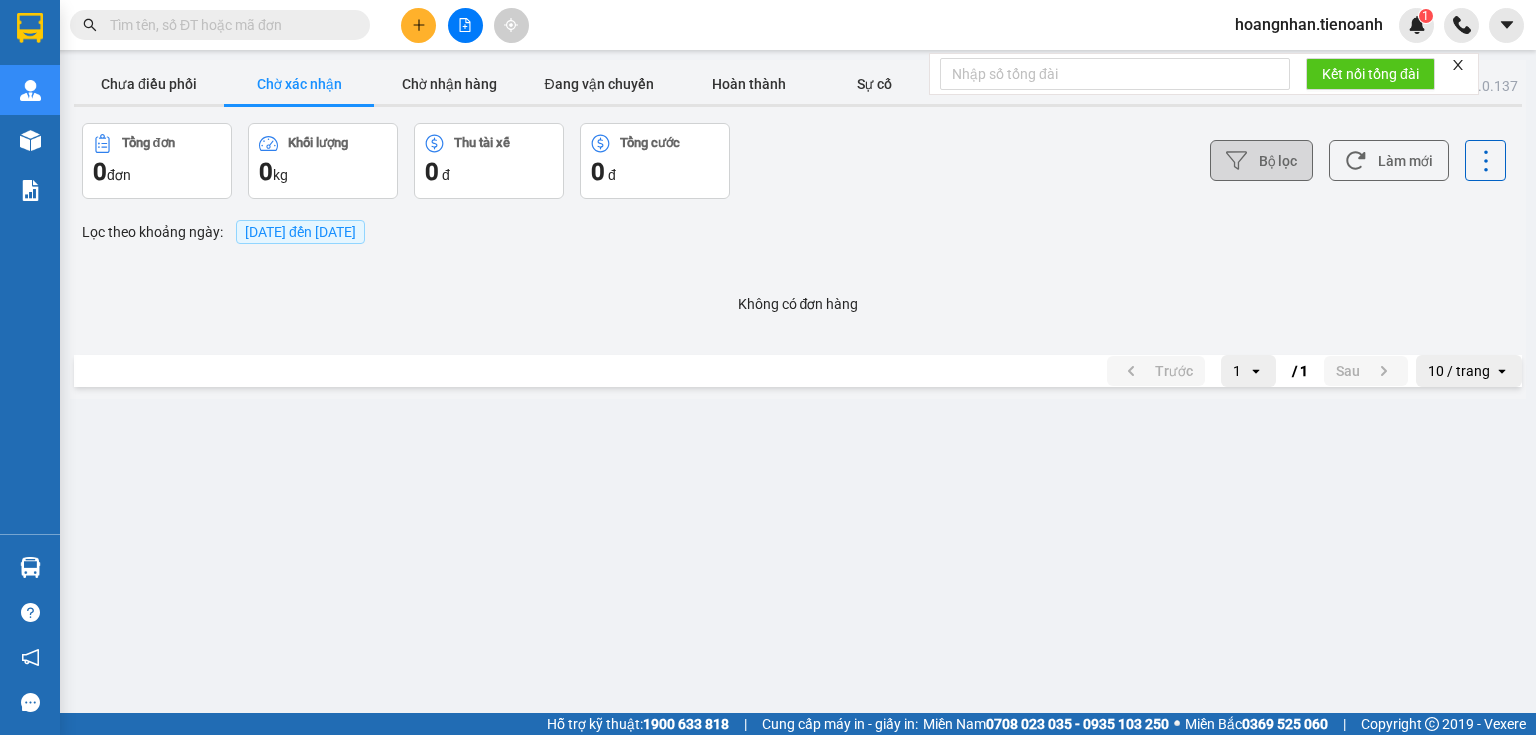 click on "Chờ xác nhận" at bounding box center [299, 84] 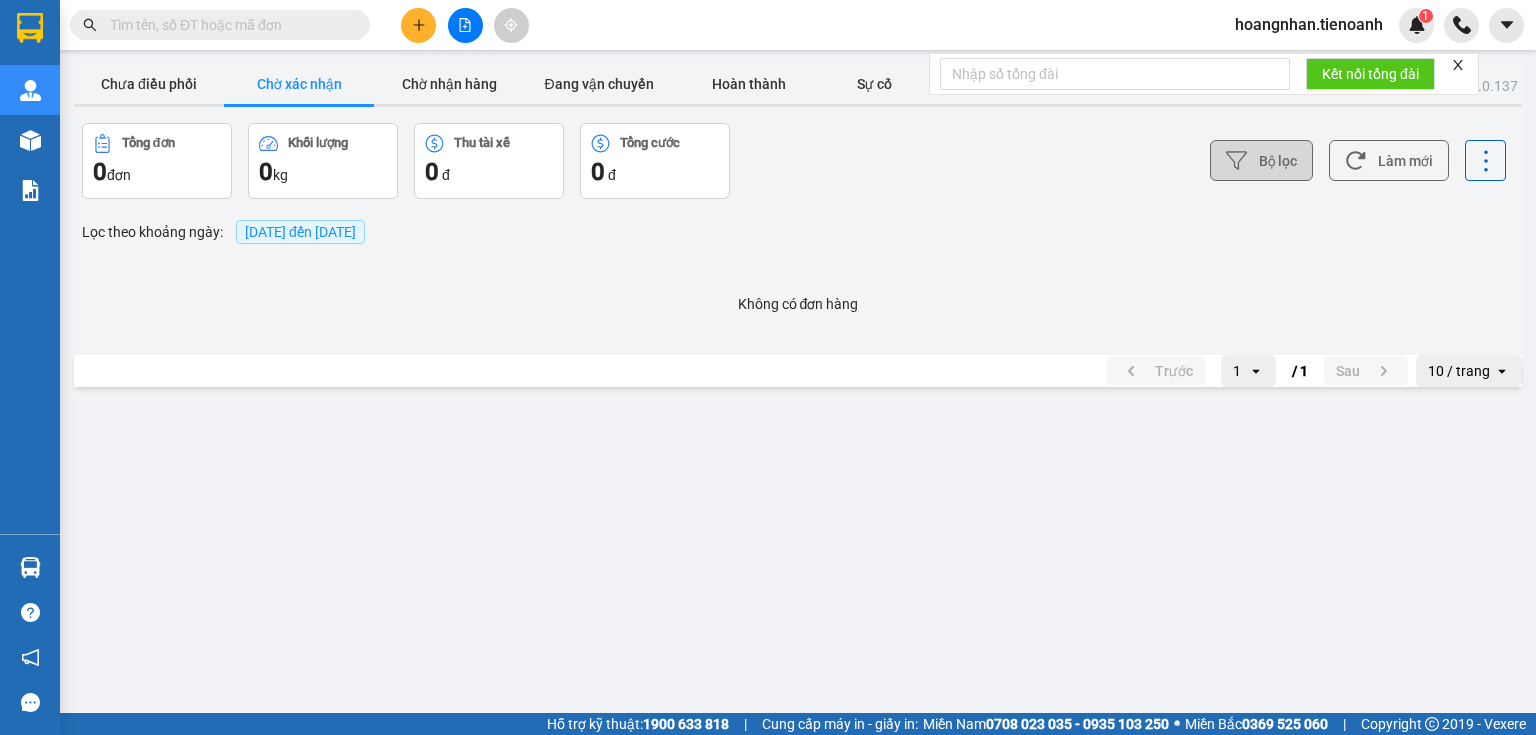 click on "Chờ xác nhận" at bounding box center [299, 84] 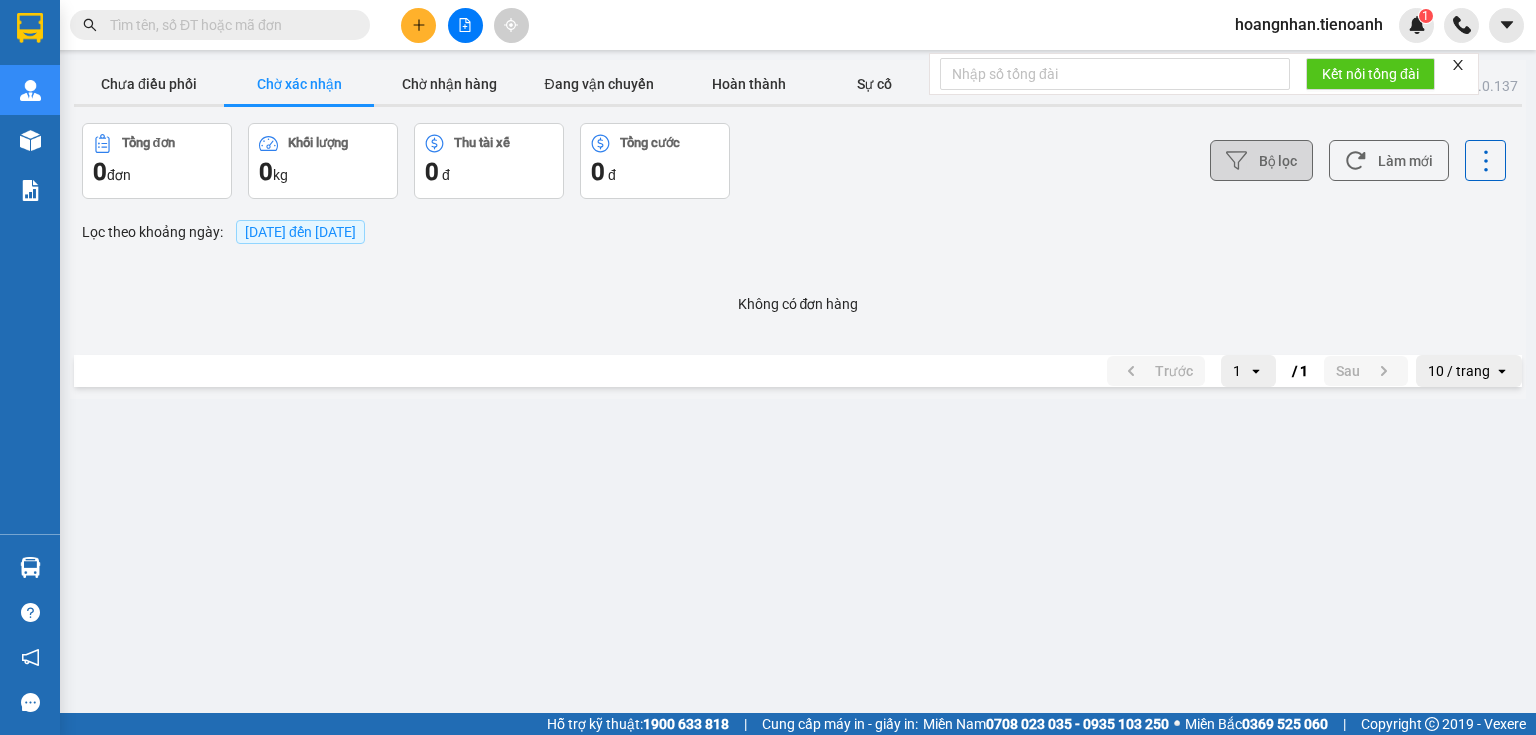 click on "Chờ xác nhận" at bounding box center [299, 84] 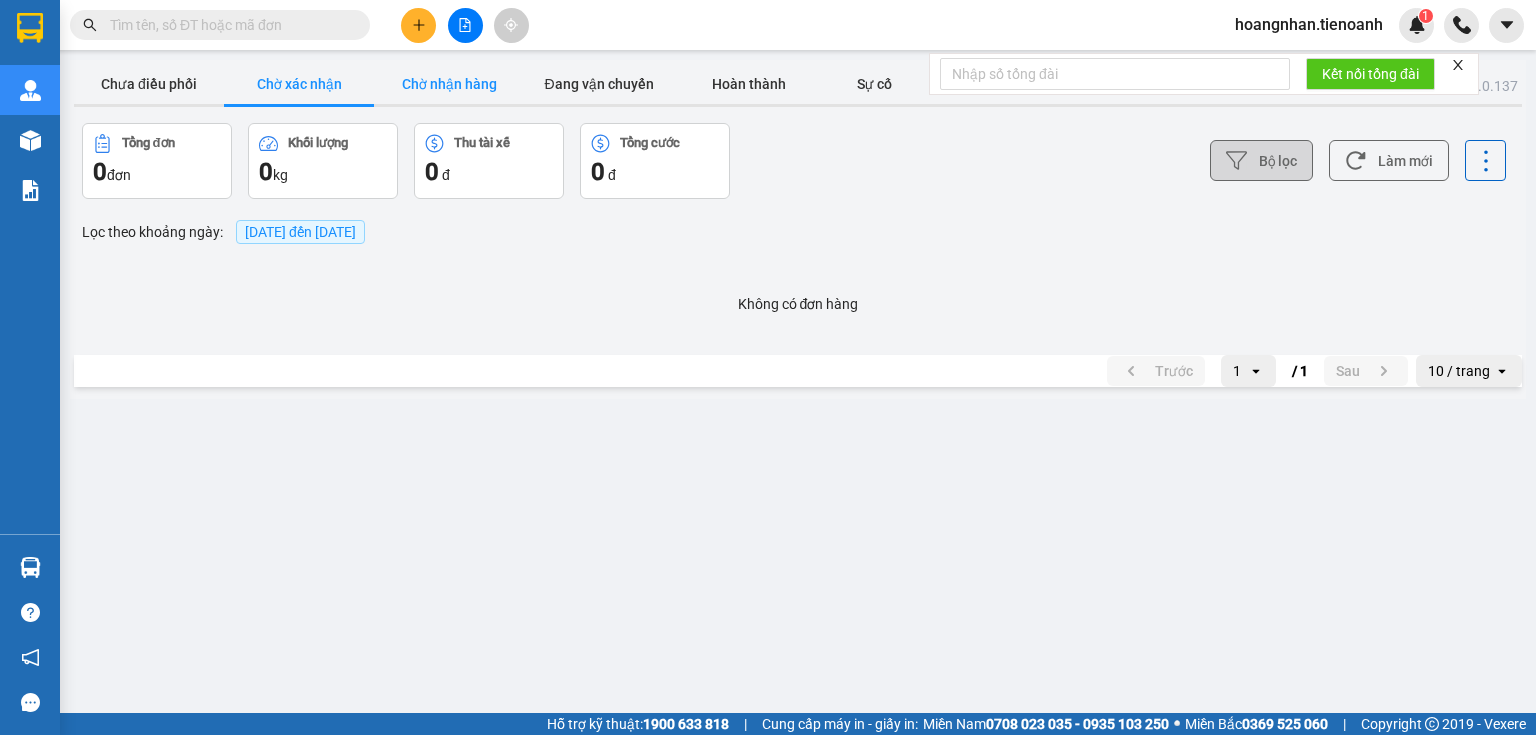 click on "Chờ nhận hàng" at bounding box center (449, 84) 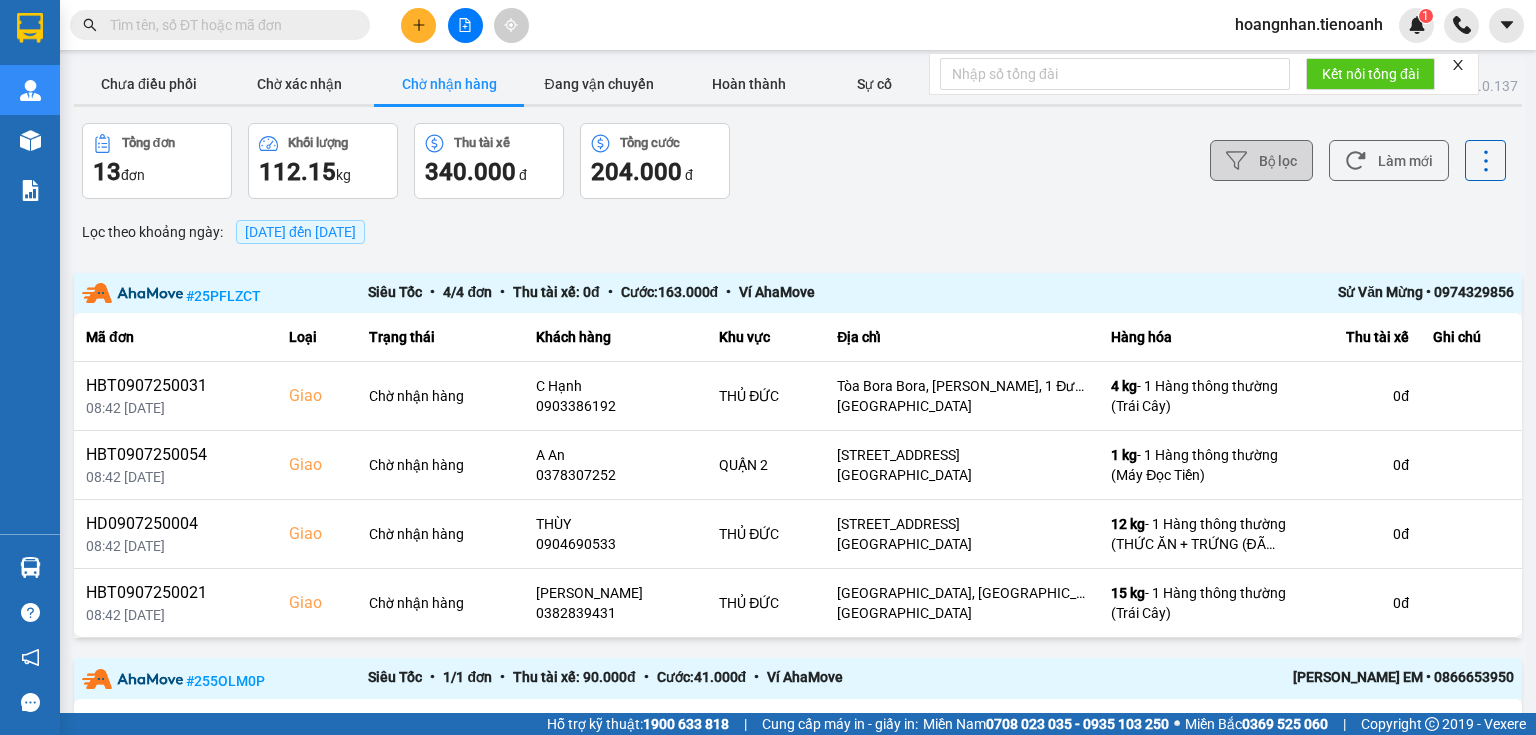 click on "Bộ lọc Làm mới" at bounding box center [1150, 161] 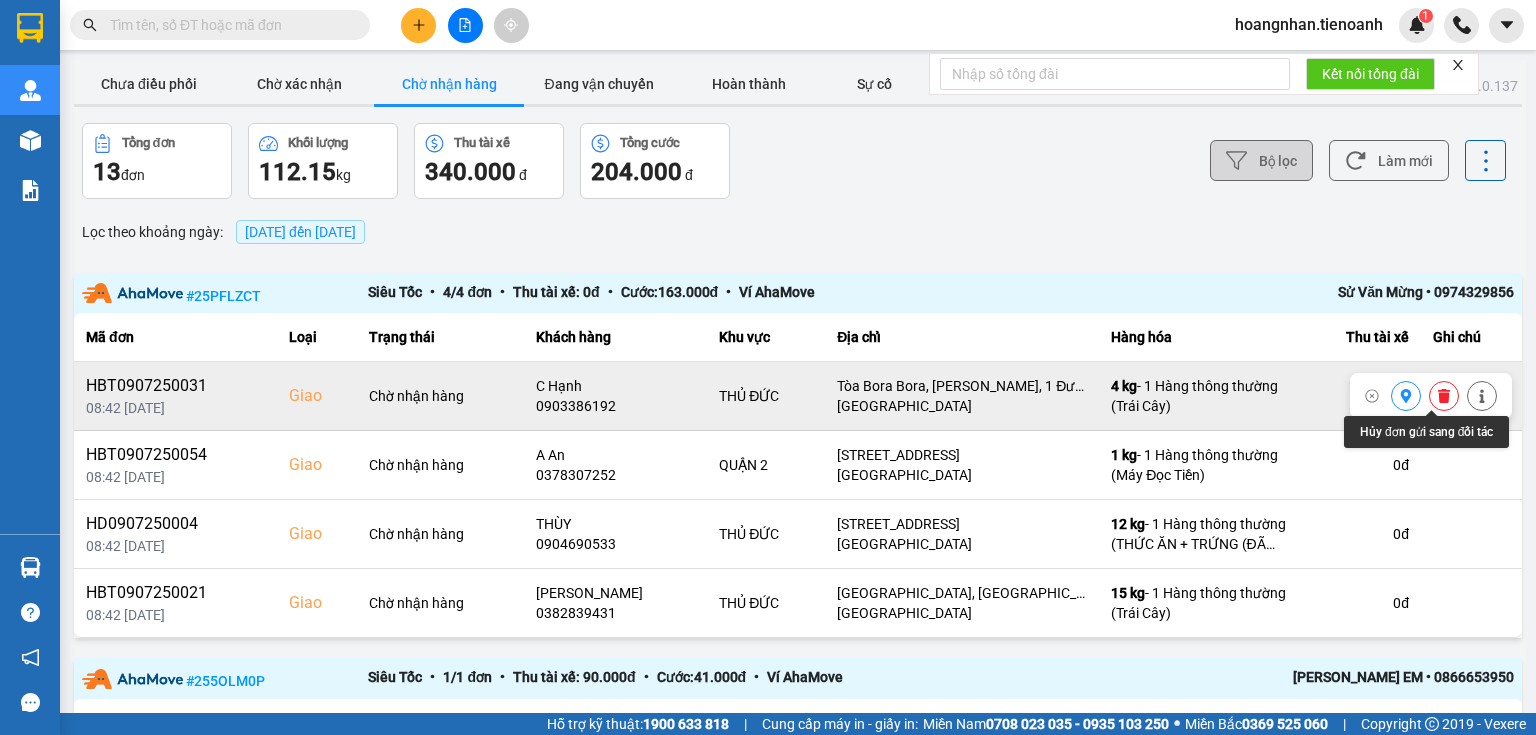 click 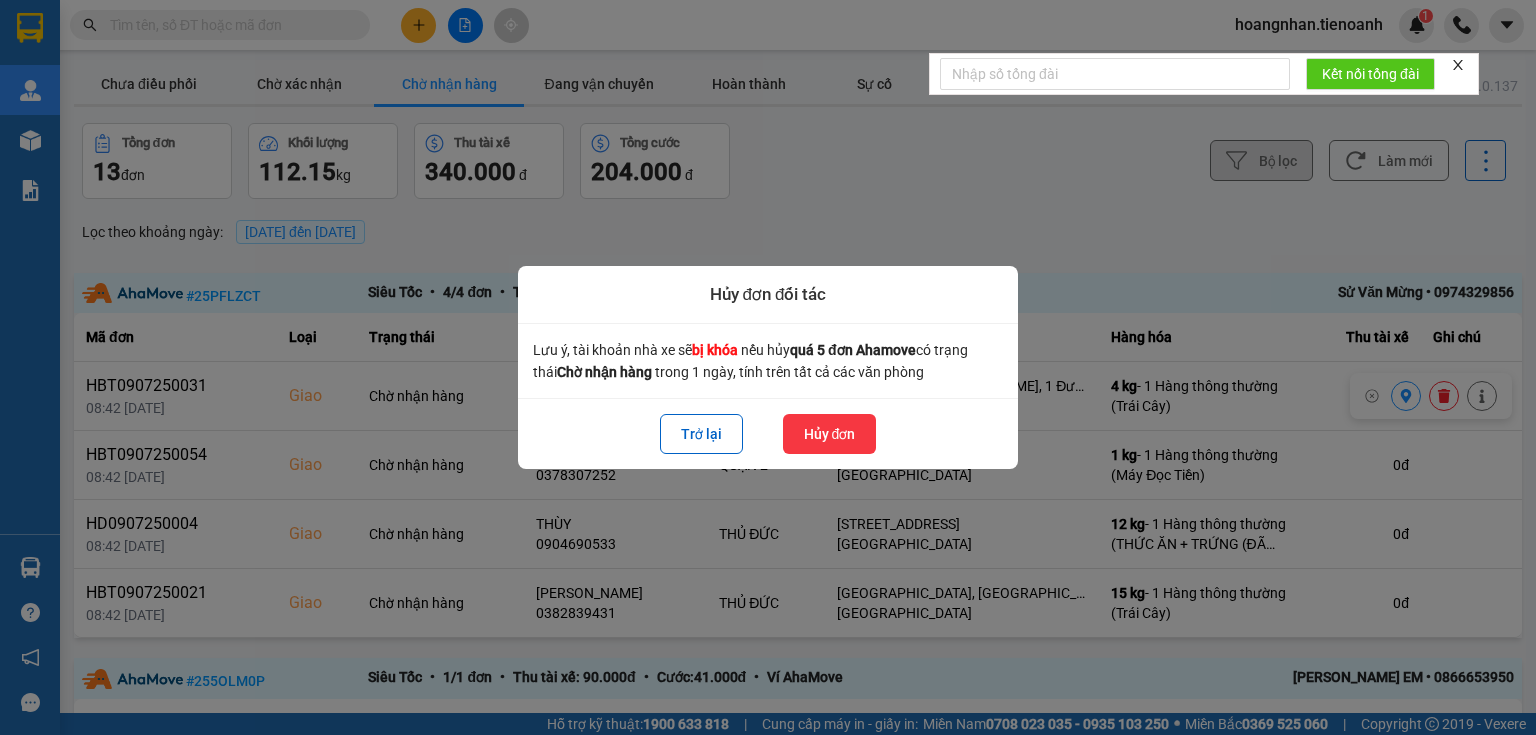 click on "Hủy đơn" at bounding box center (830, 434) 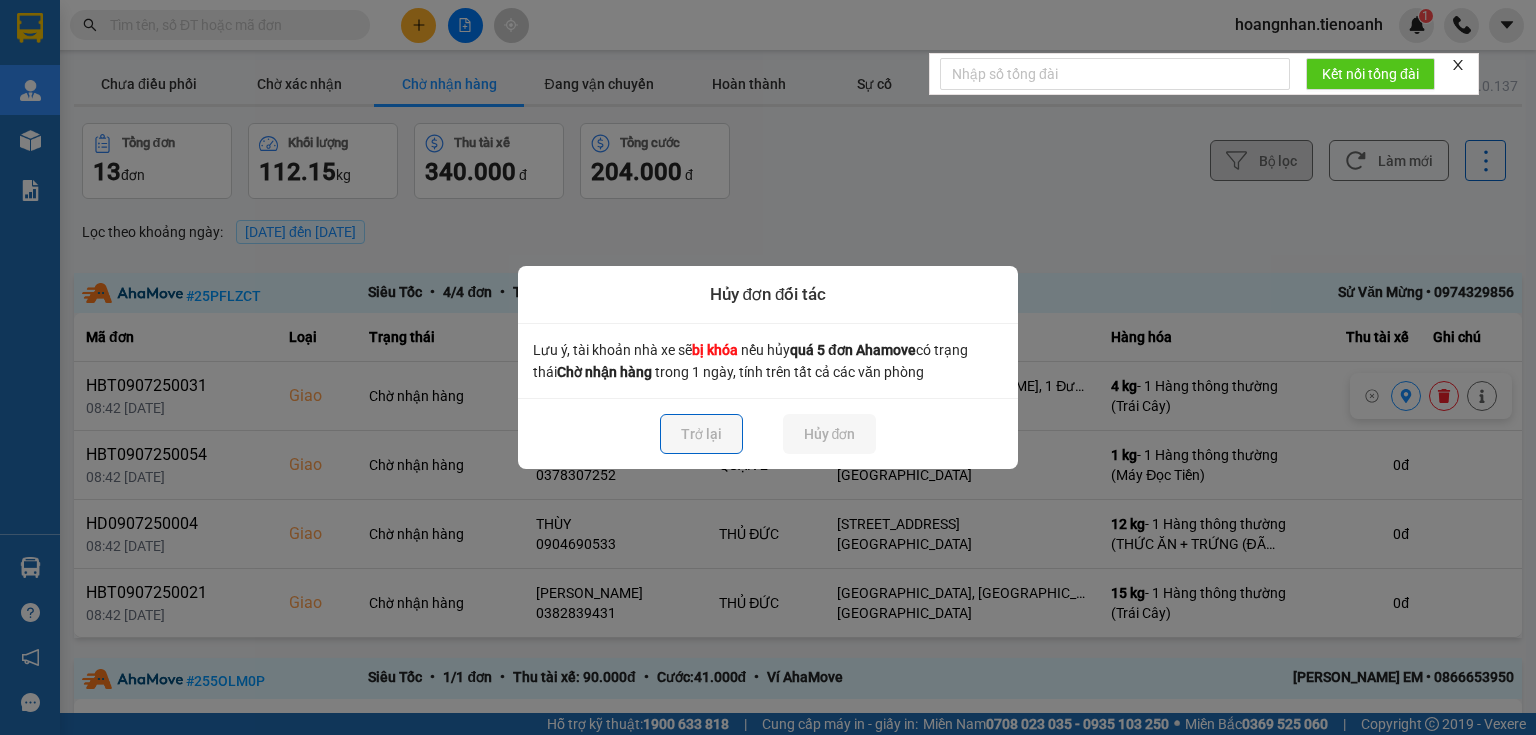 click at bounding box center [768, 367] 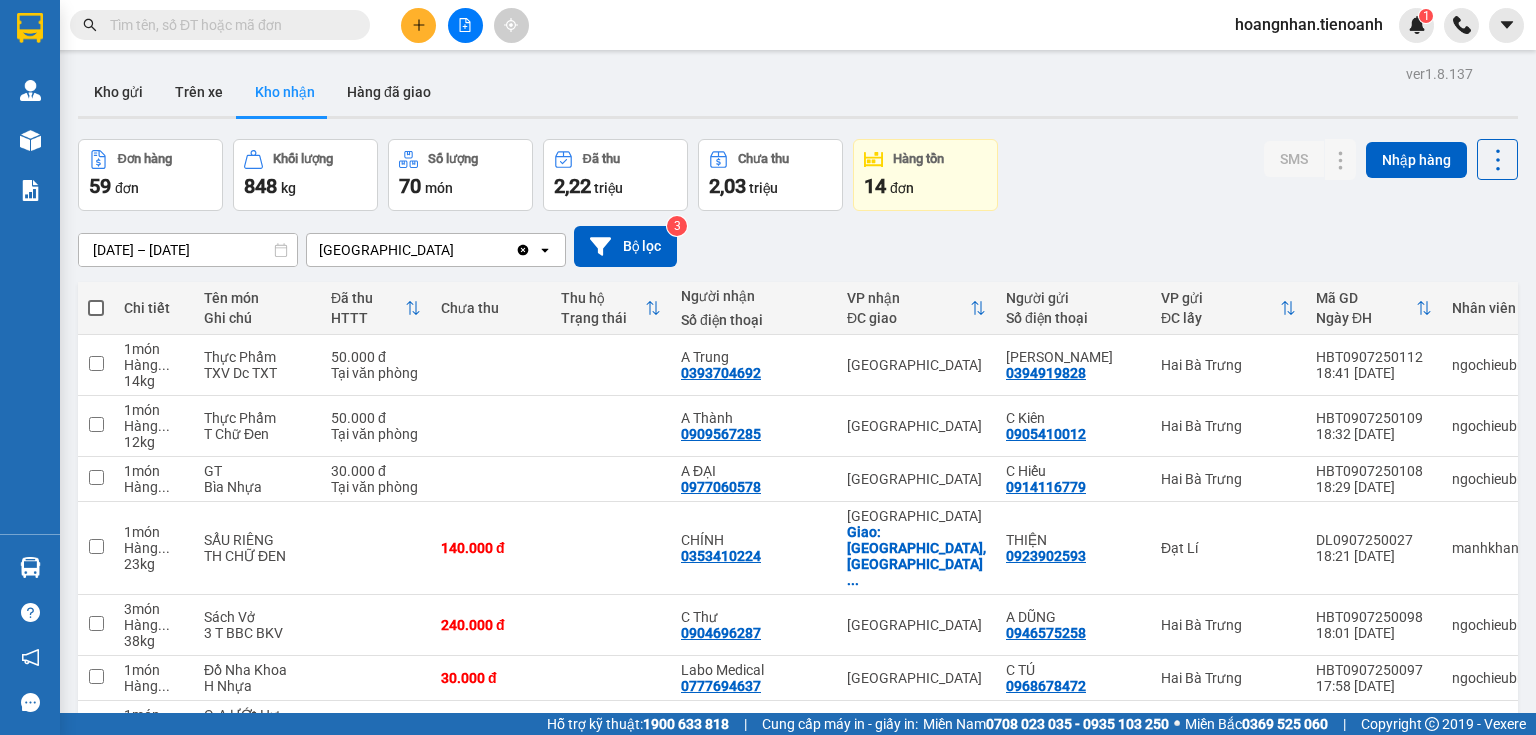 scroll, scrollTop: 0, scrollLeft: 0, axis: both 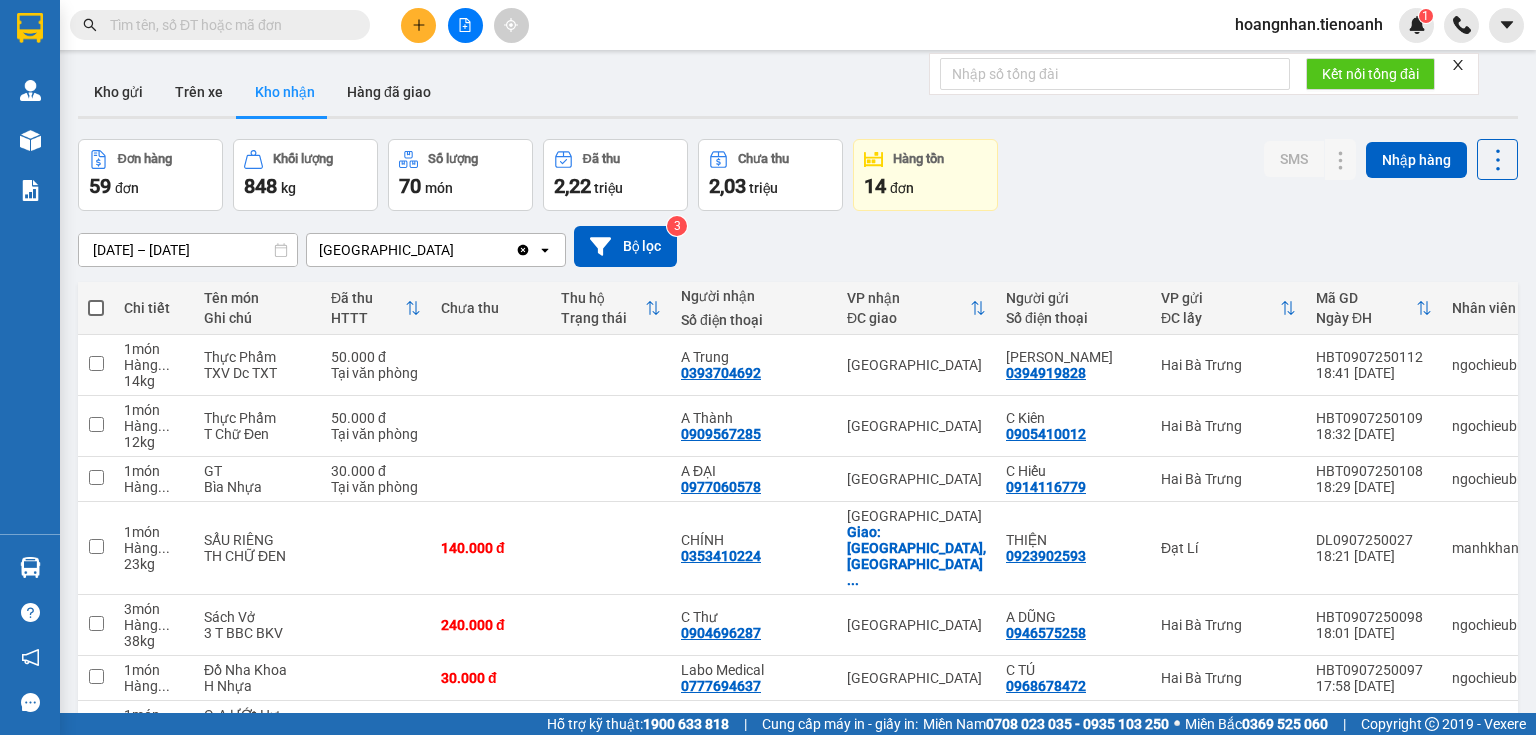 click on "ver  1.8.137 Kho gửi Trên xe Kho nhận Hàng đã giao Đơn hàng 59 đơn Khối lượng 848 kg Số lượng 70 món Đã thu 2,22   triệu Chưa thu 2,03   triệu Hàng tồn 14 đơn SMS Nhập hàng [DATE] – [DATE] Press the down arrow key to interact with the calendar and select a date. Press the escape button to close the calendar. Selected date range is from [DATE] to [DATE]. Thủ Đức Clear value open Bộ lọc 3 Chi tiết Tên món Ghi chú Đã thu HTTT Chưa thu Thu hộ Trạng thái Người nhận Số điện thoại VP nhận ĐC giao Người gửi Số điện thoại VP gửi ĐC lấy Mã GD Ngày ĐH Nhân viên SMS Nhãn 1  món Hàng ... 14  kg Thực Phẩm TXV Dc TXT 50.000 đ Tại văn phòng A Trung 0393704692 Thủ Đức ĐẶNG TÁM  0394919828 Hai Bà Trưng  HBT0907250112 18:41 [DATE] ngochieubmt.tienoanh 1 Nhãn 1  món Hàng ... 12  kg Thực Phẩm T Chữ Đen 50.000 đ Tại văn phòng A Thành 0909567285 [GEOGRAPHIC_DATA] 0905410012 1 1" at bounding box center [798, 2065] 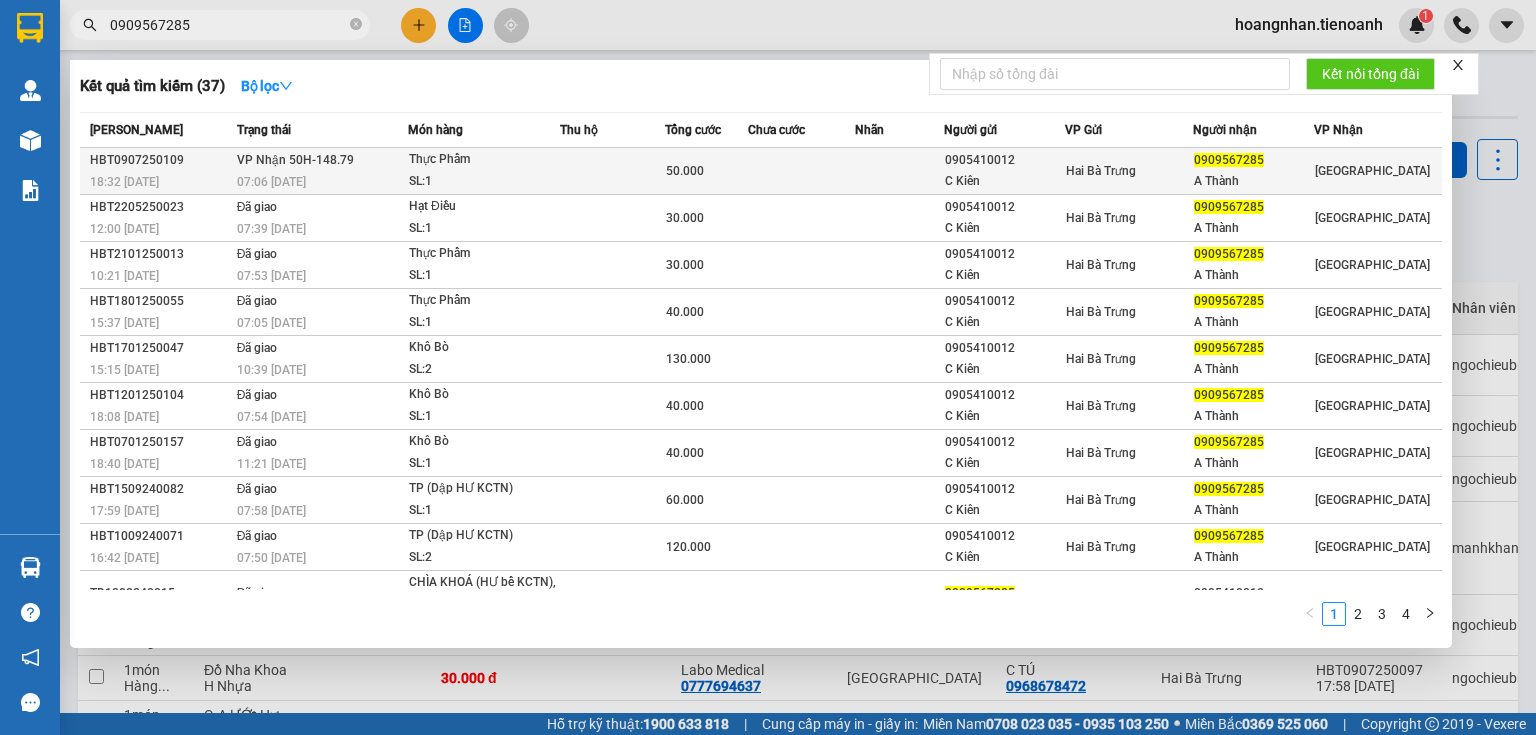 type on "0909567285" 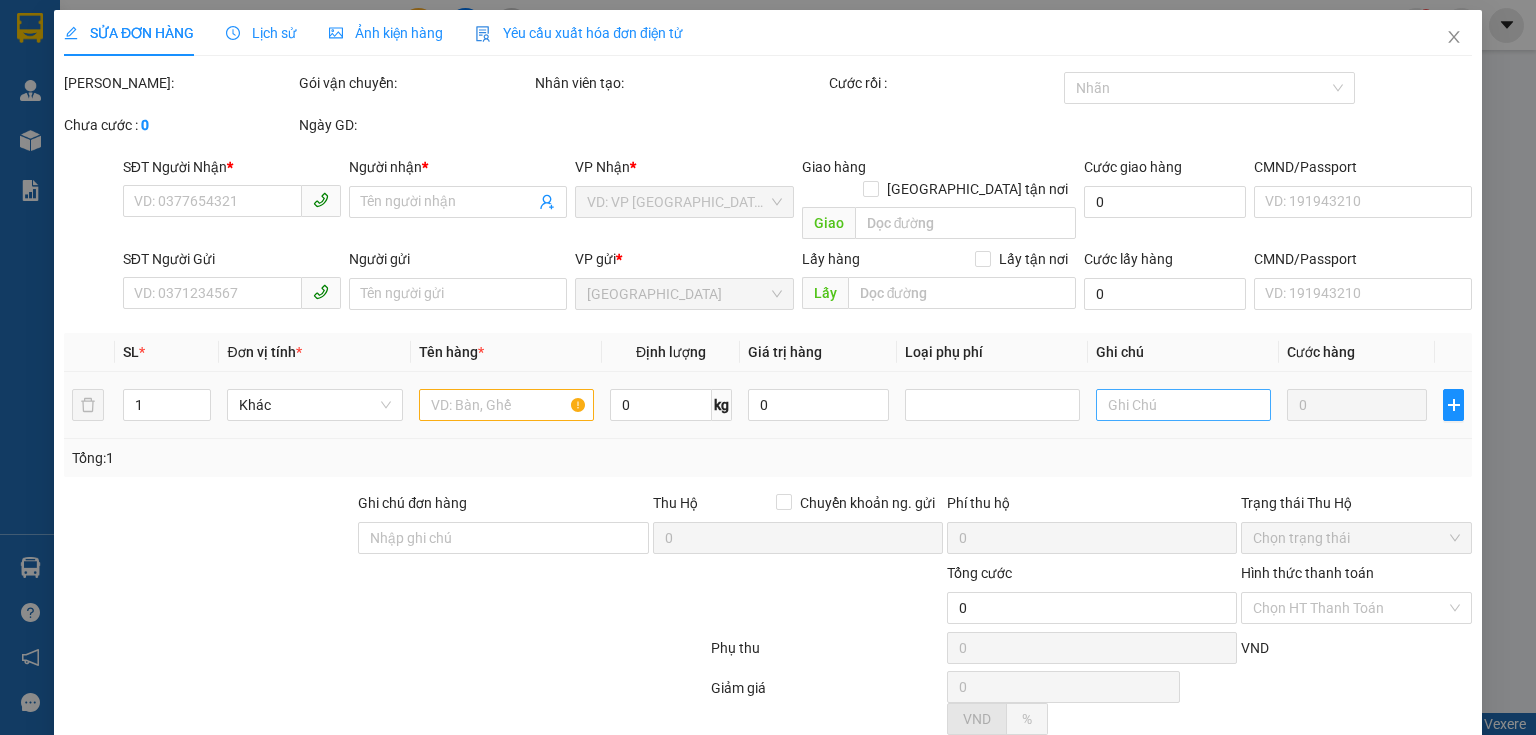 type on "0909567285" 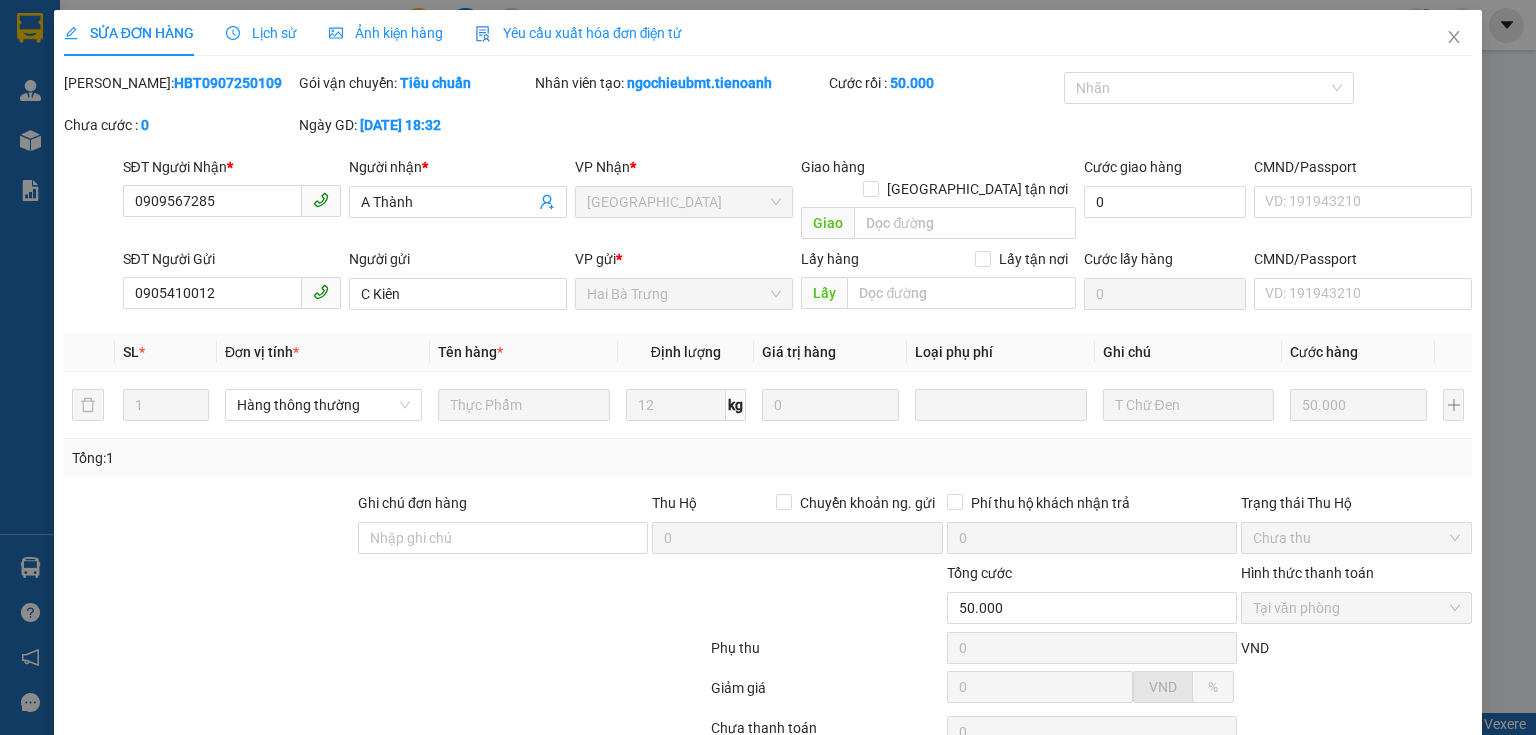 click at bounding box center [268, 597] 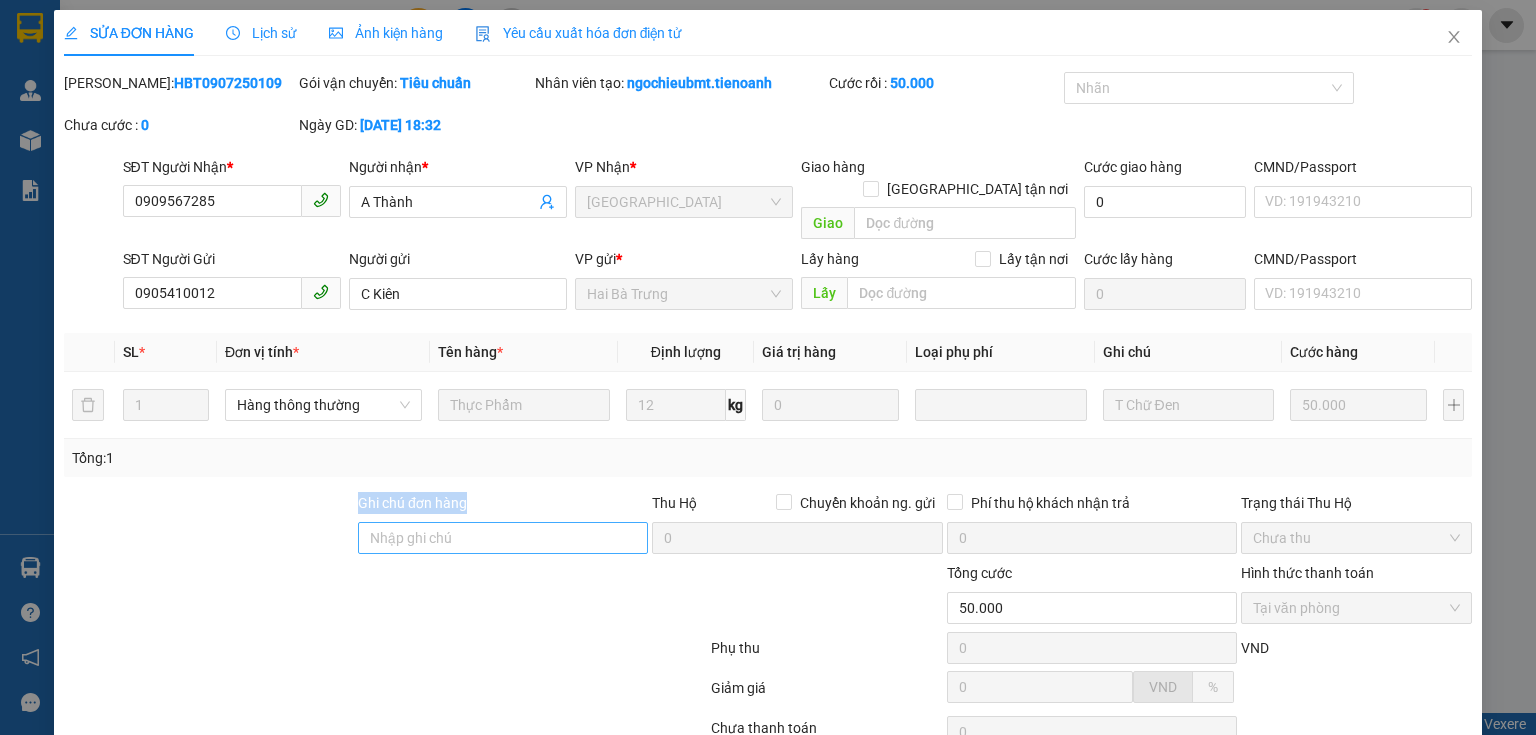 drag, startPoint x: 320, startPoint y: 511, endPoint x: 539, endPoint y: 523, distance: 219.32852 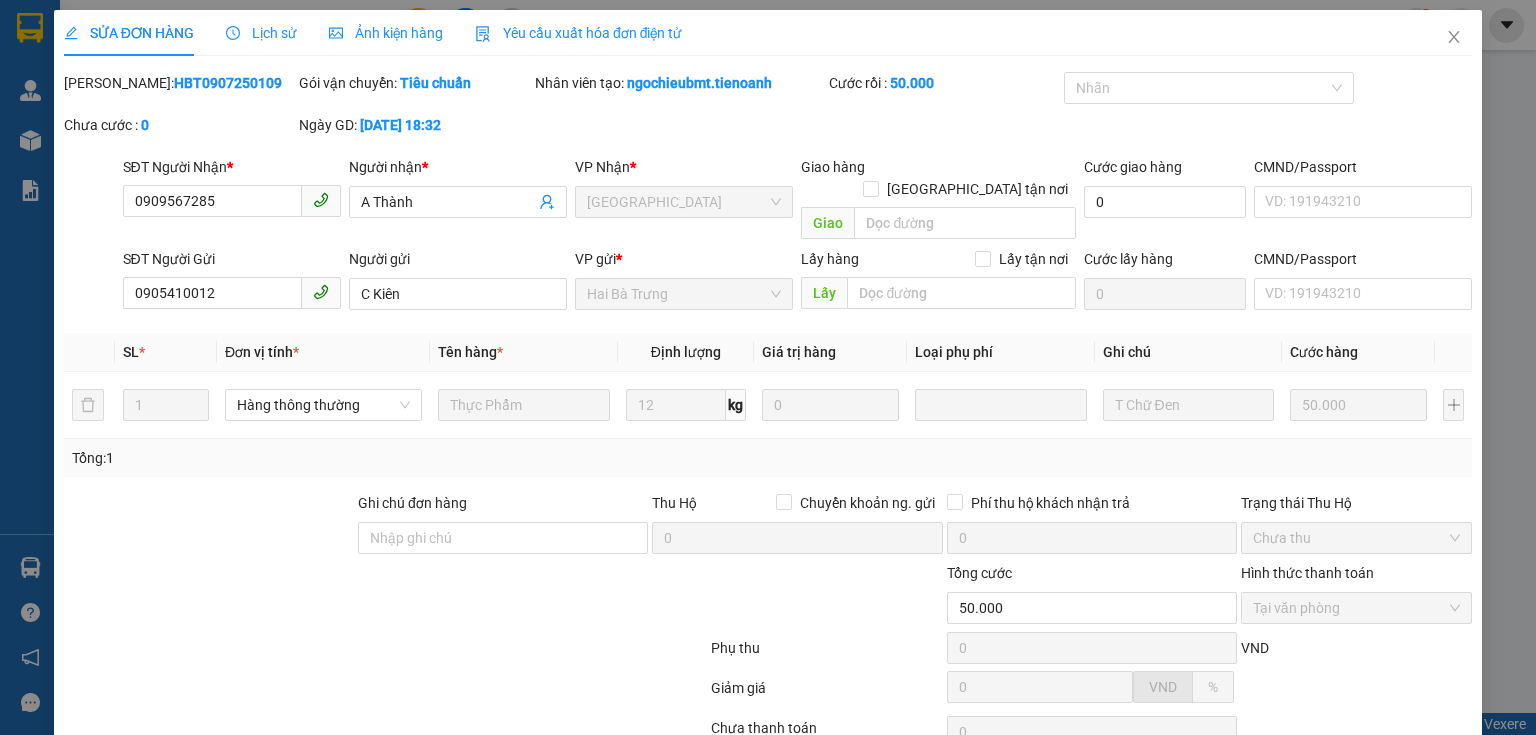 click at bounding box center (591, 597) 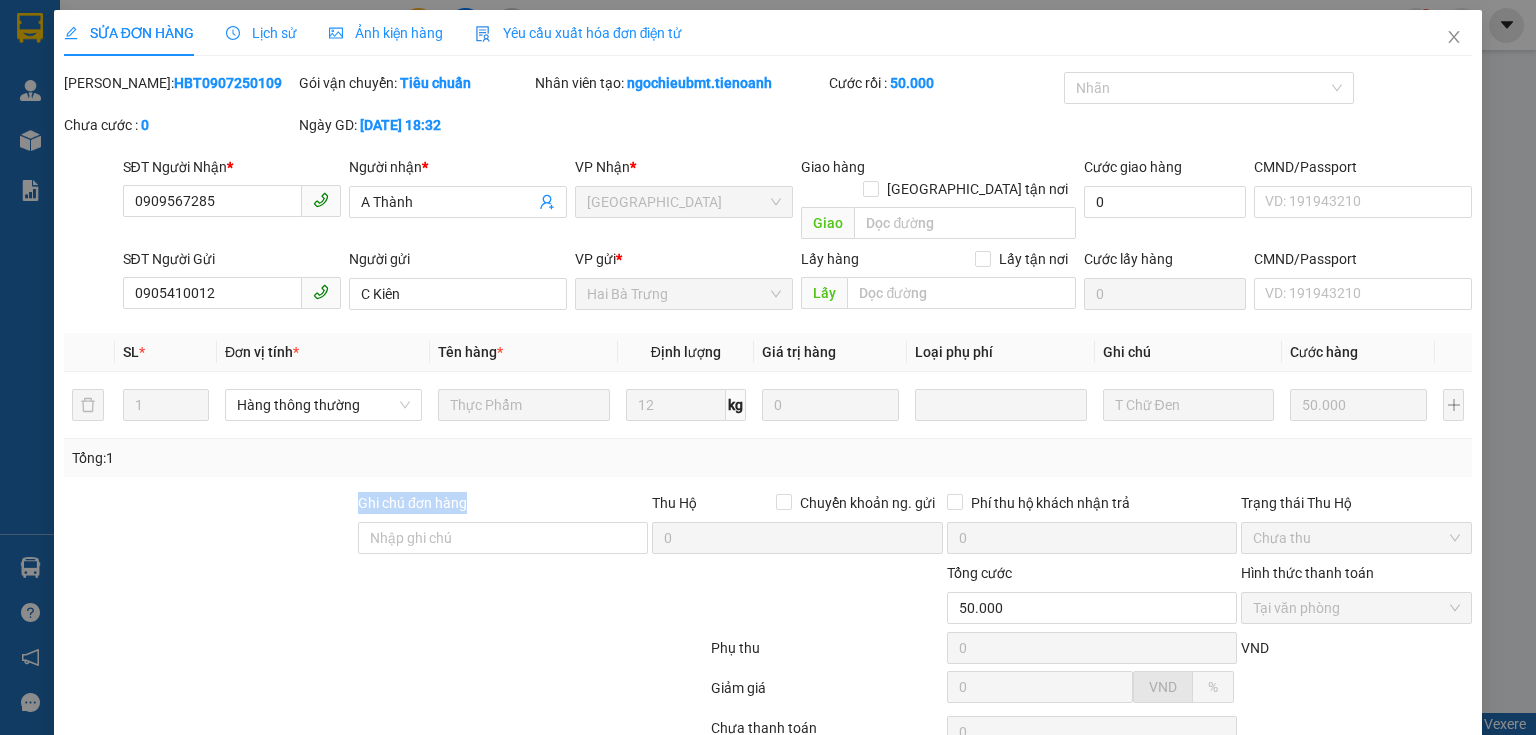 drag, startPoint x: 492, startPoint y: 489, endPoint x: 302, endPoint y: 480, distance: 190.21304 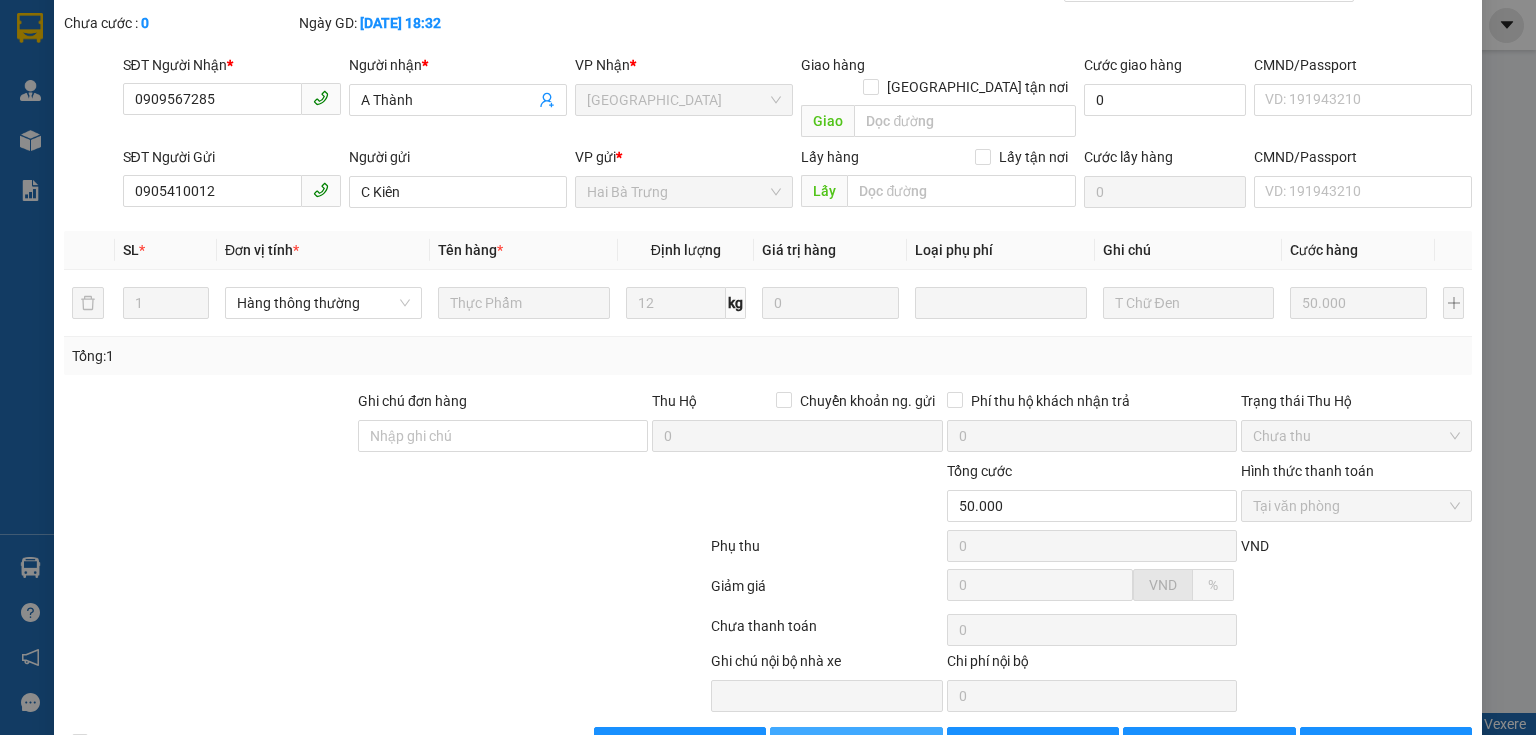 scroll, scrollTop: 141, scrollLeft: 0, axis: vertical 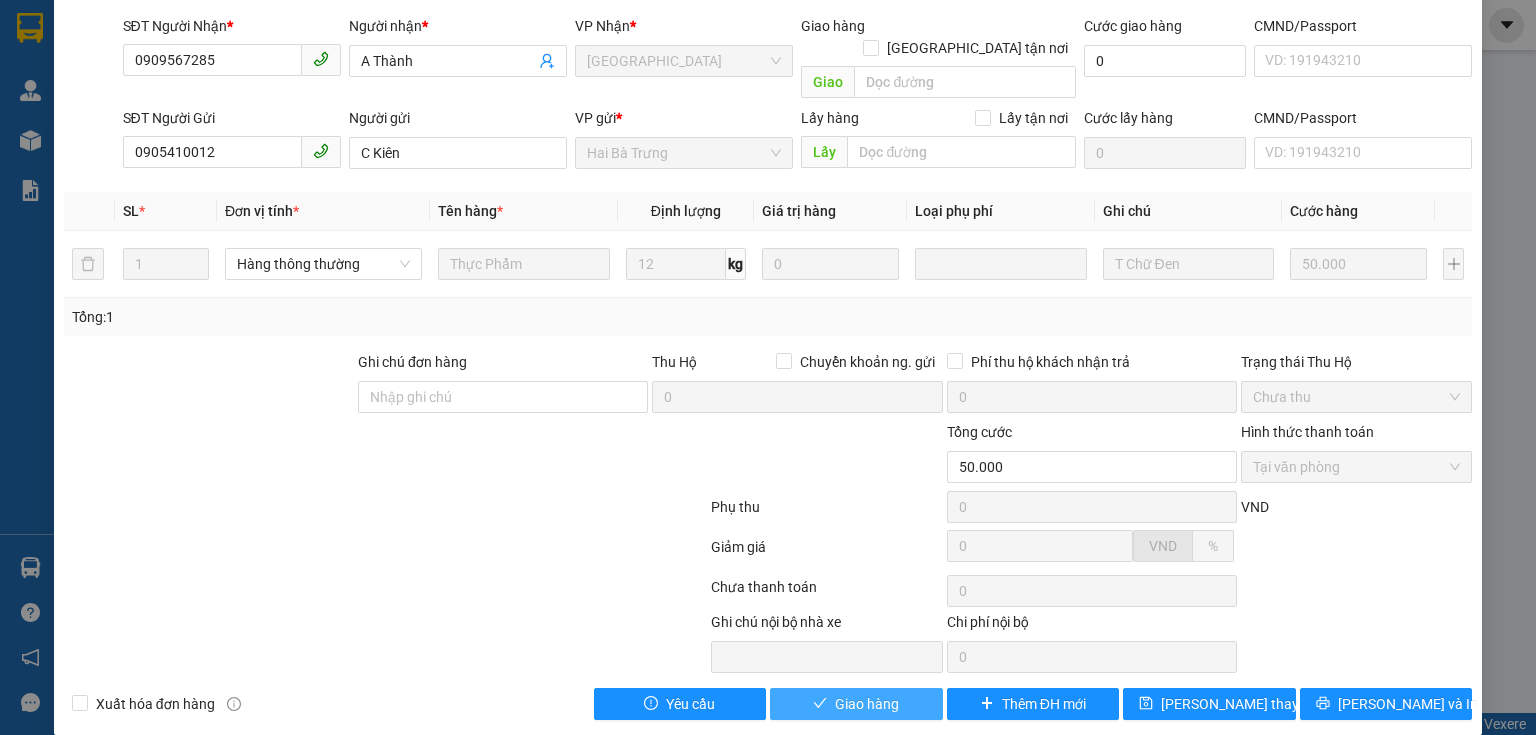 click on "Giao hàng" at bounding box center (867, 704) 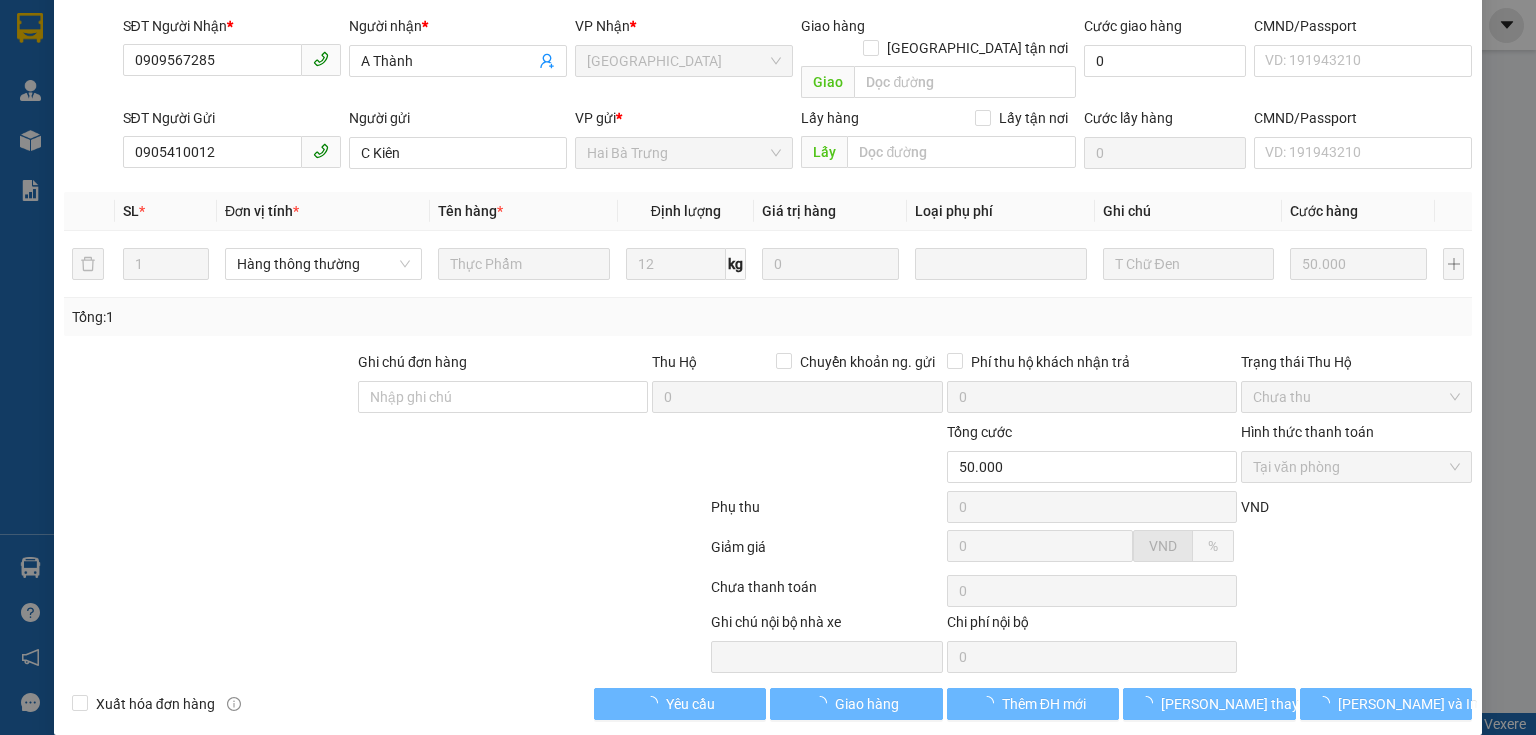 click at bounding box center [385, 551] 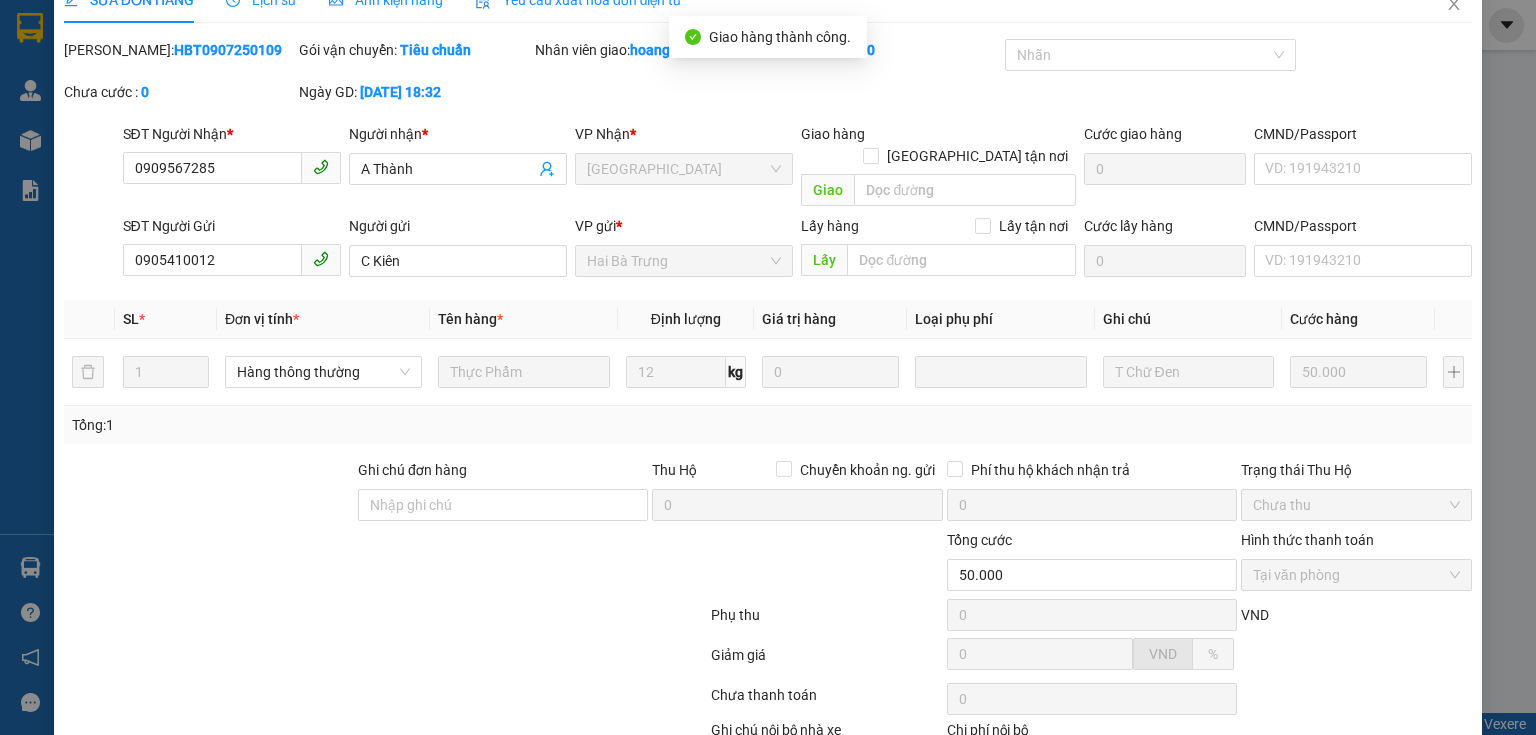 scroll, scrollTop: 0, scrollLeft: 0, axis: both 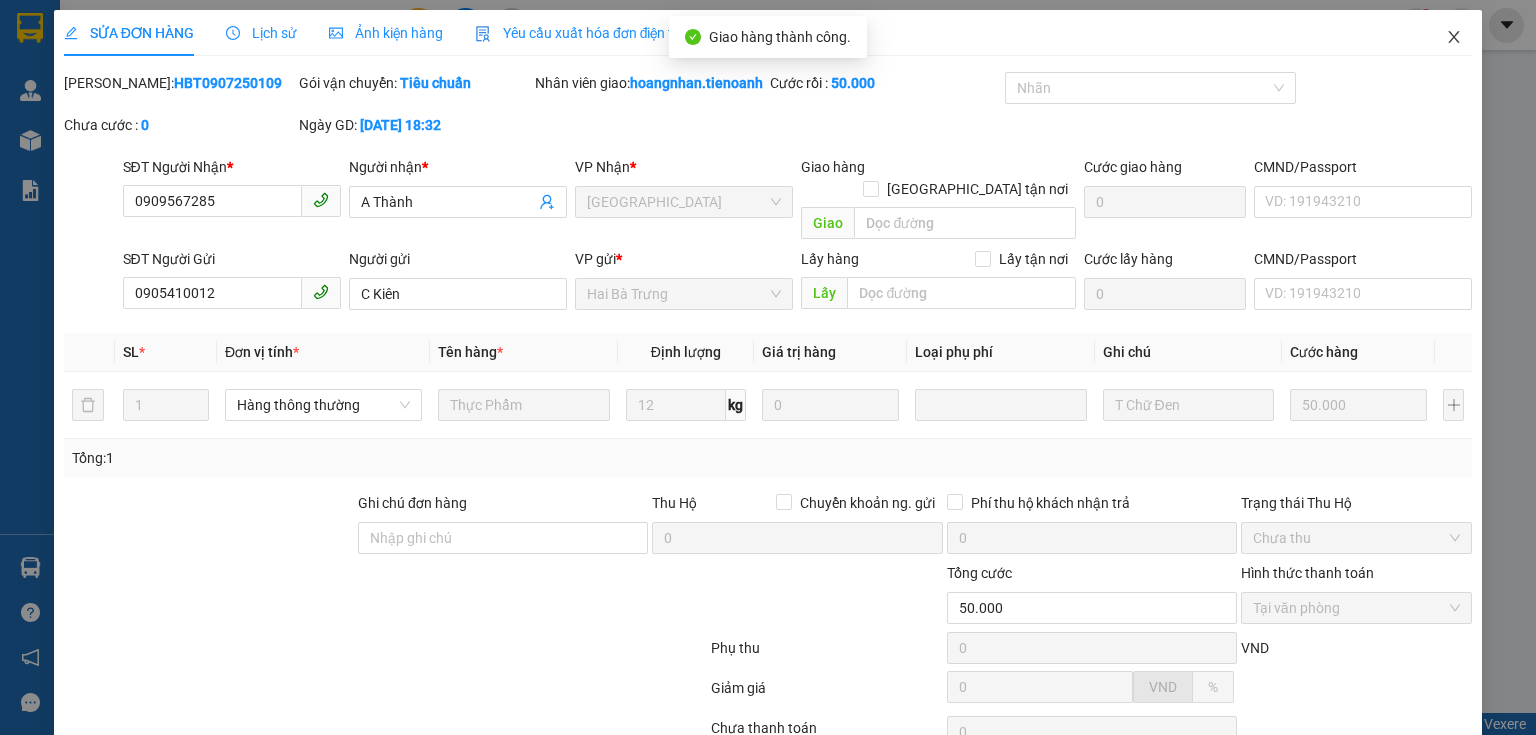 click 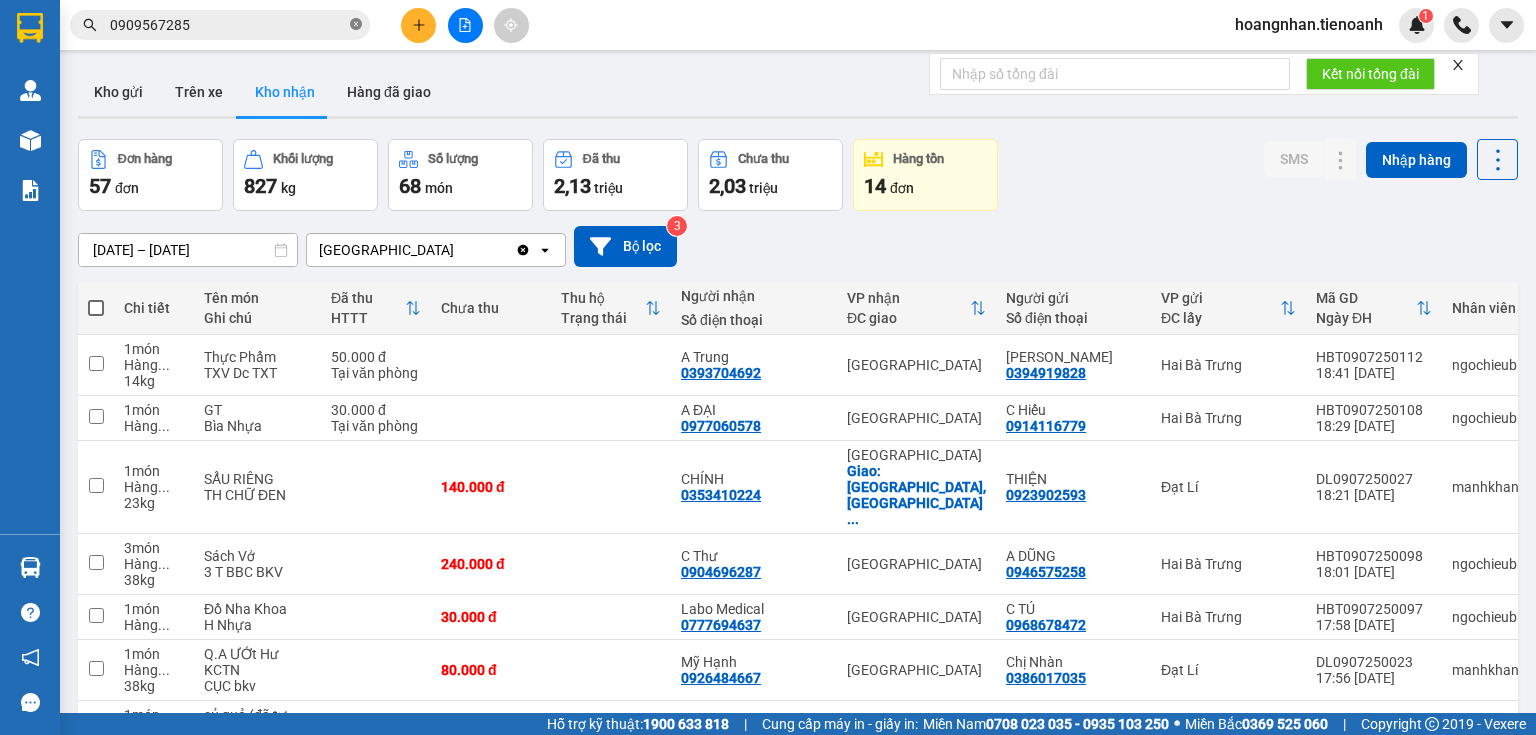 click 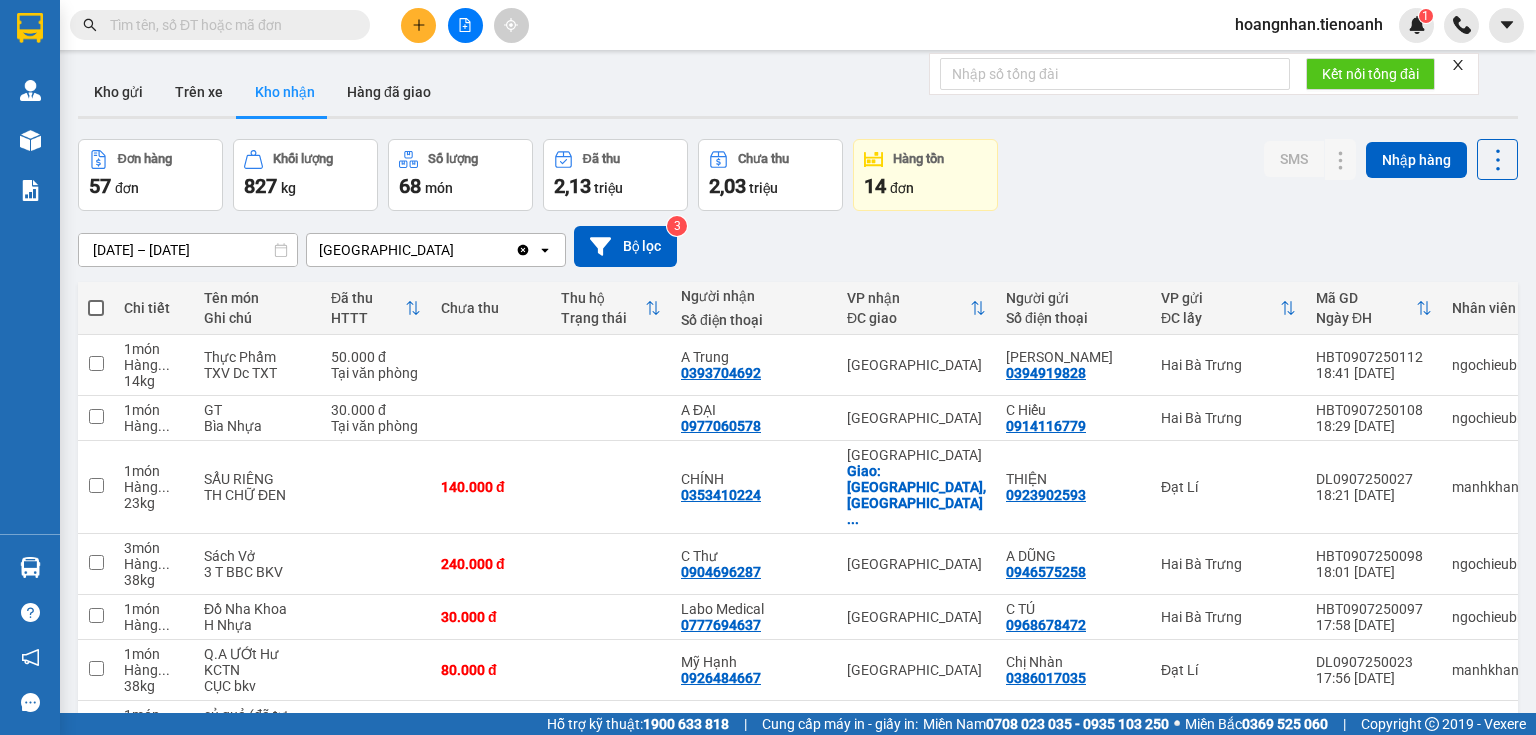 click on "Kho gửi Trên xe Kho nhận Hàng đã giao" at bounding box center [798, 94] 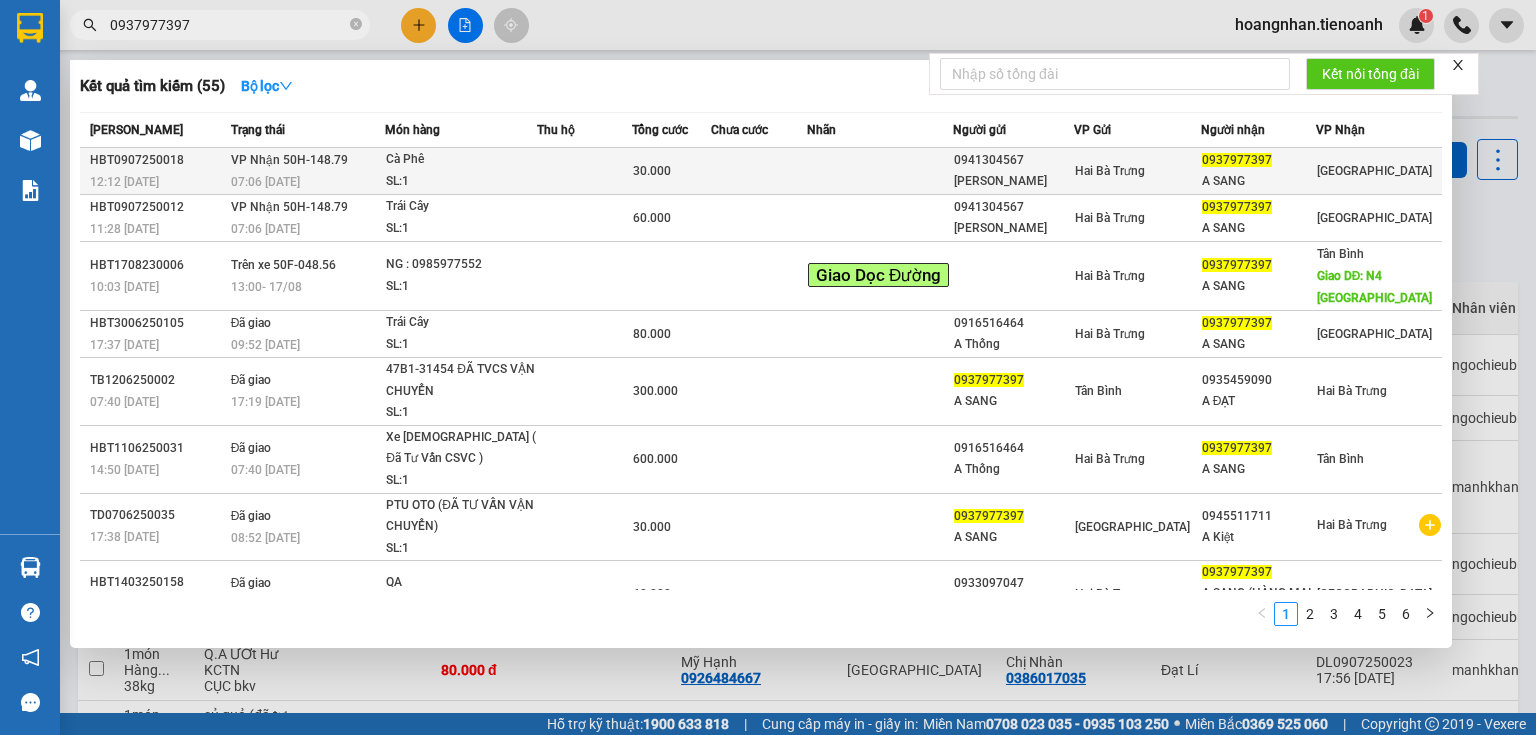 type on "0937977397" 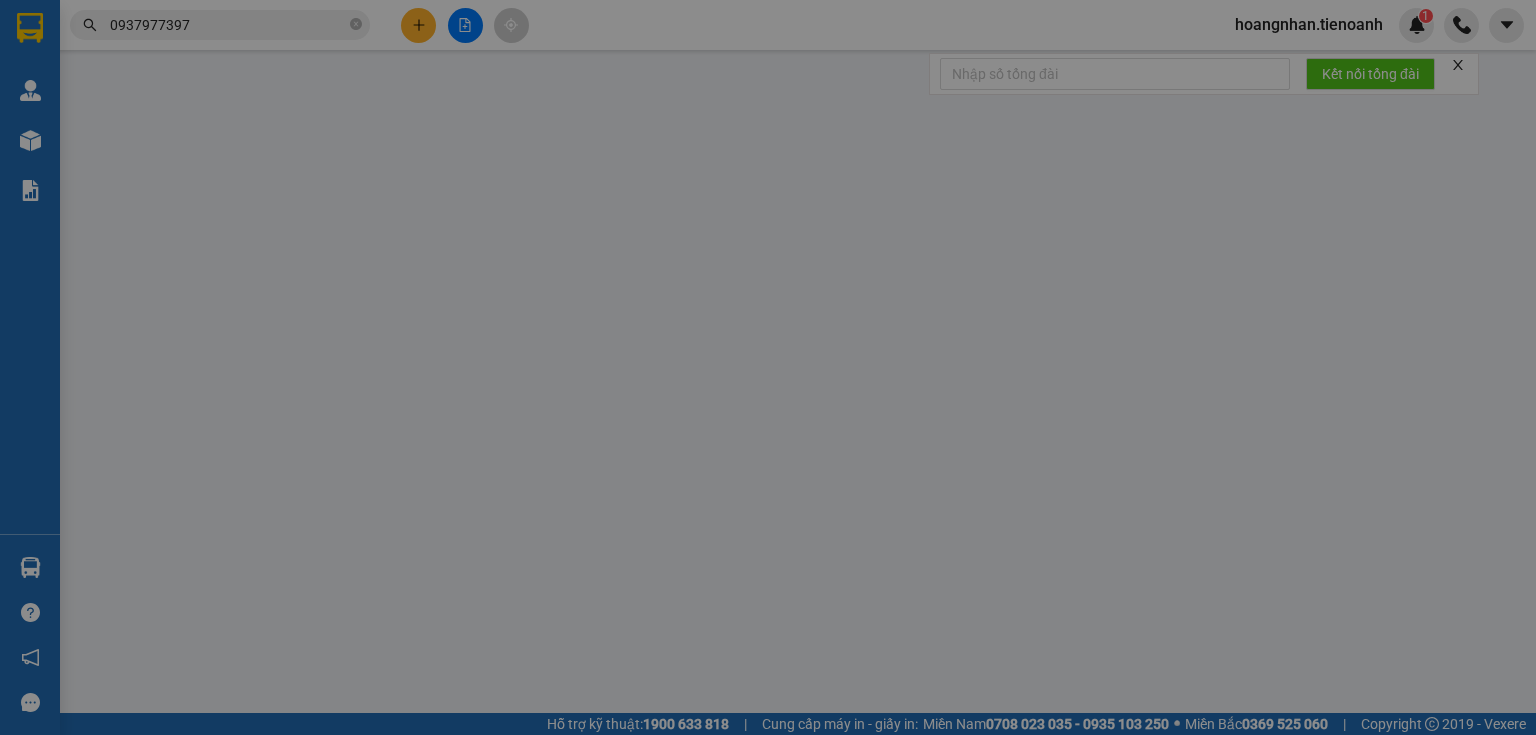 type on "0937977397" 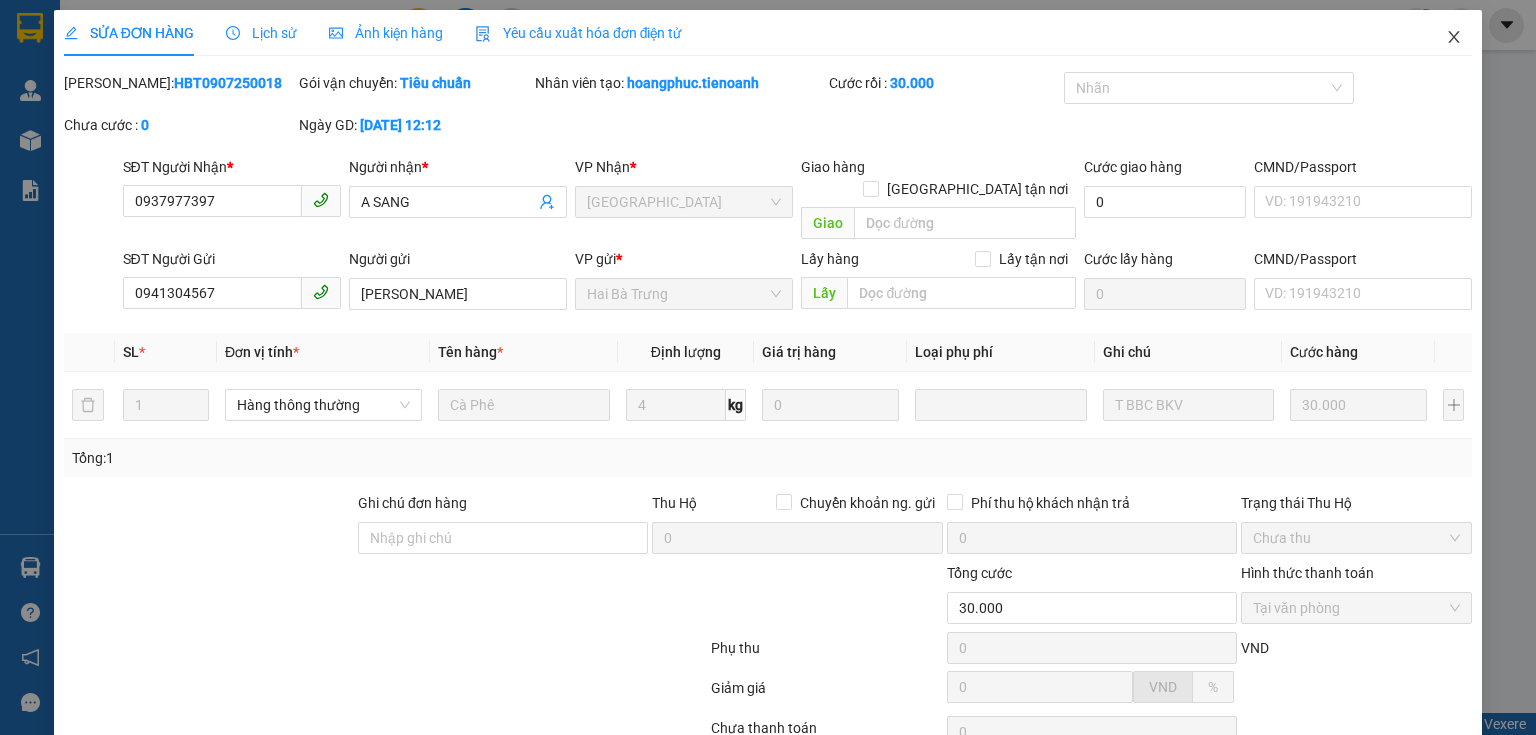 click 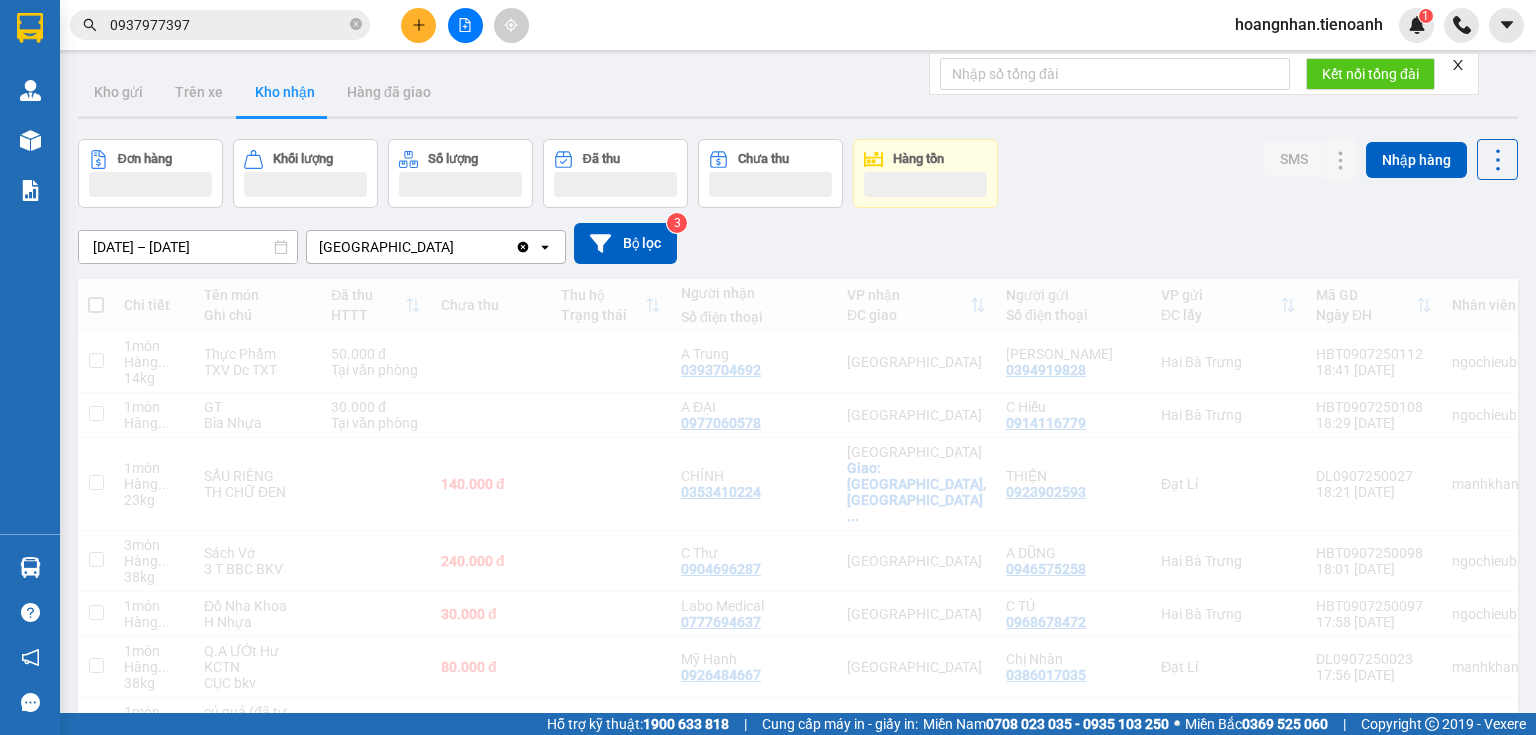 click on "0937977397" at bounding box center (228, 25) 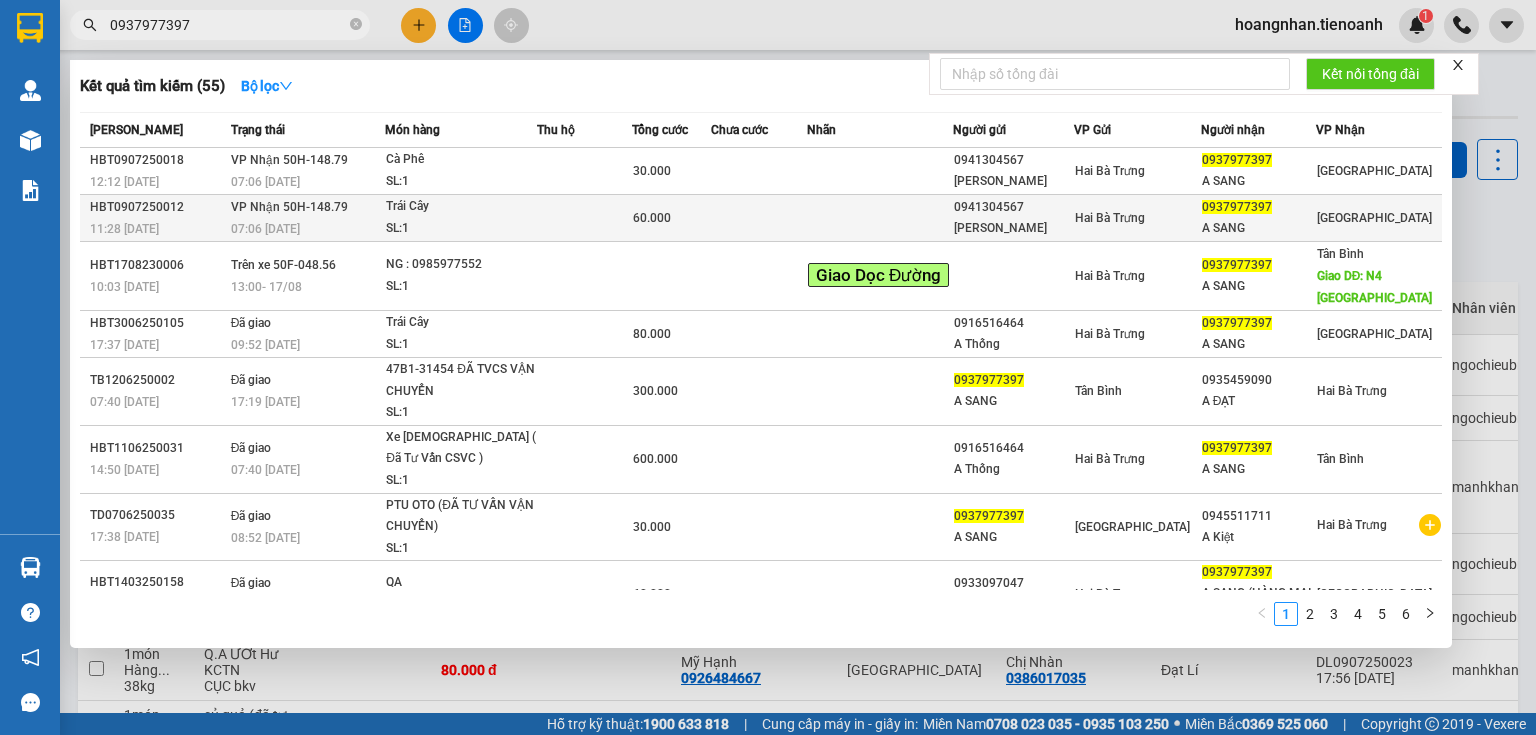 click on "Trái Cây" at bounding box center (461, 207) 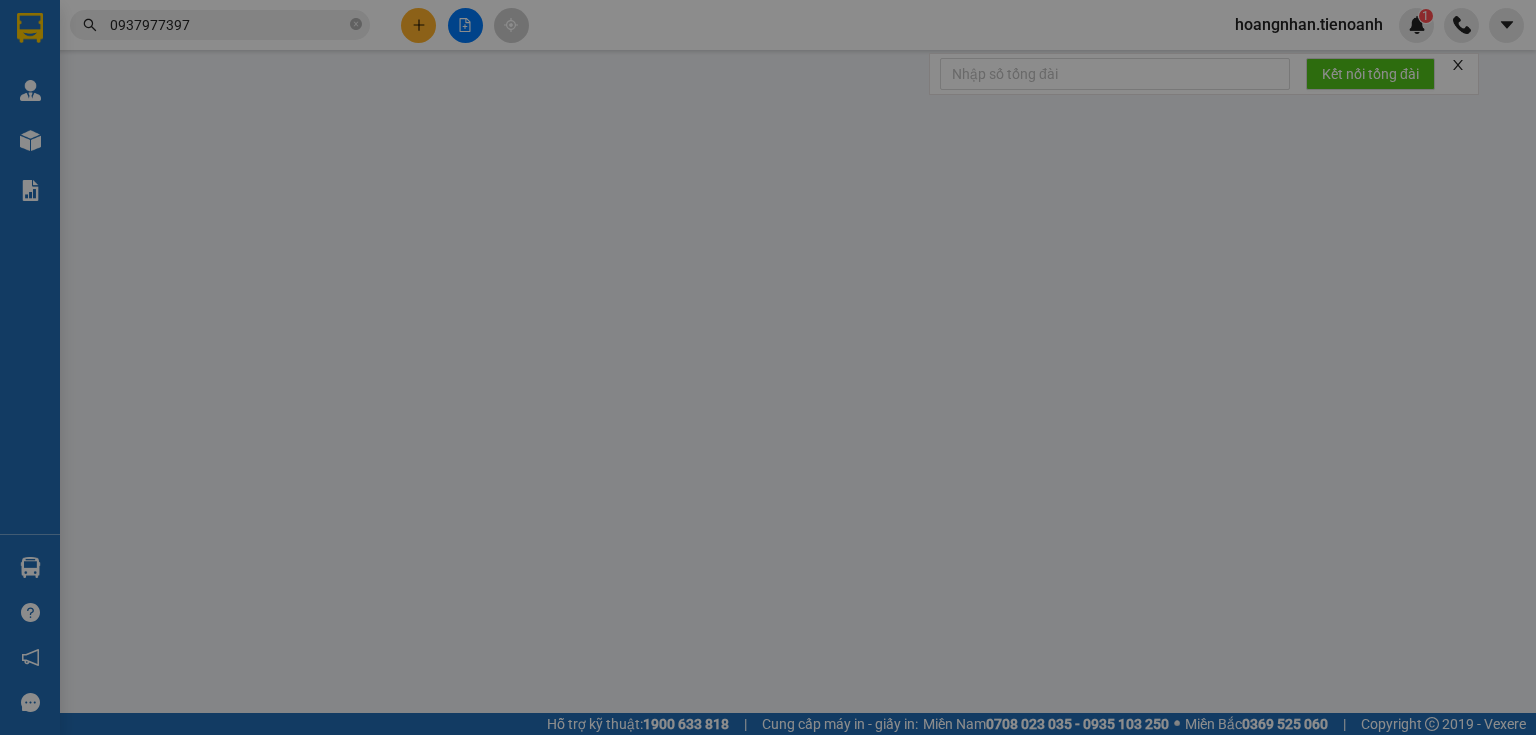 type on "0937977397" 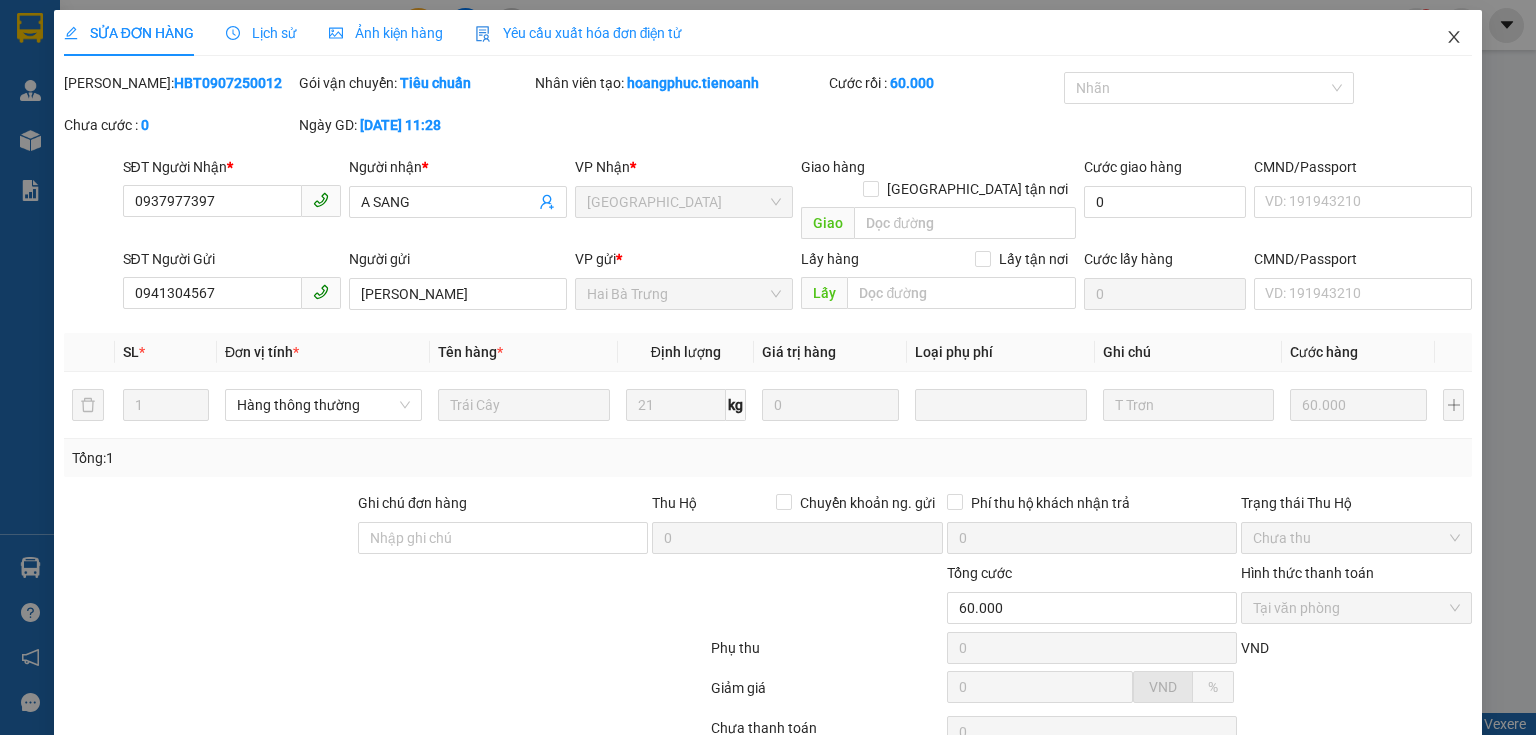 click at bounding box center (1454, 38) 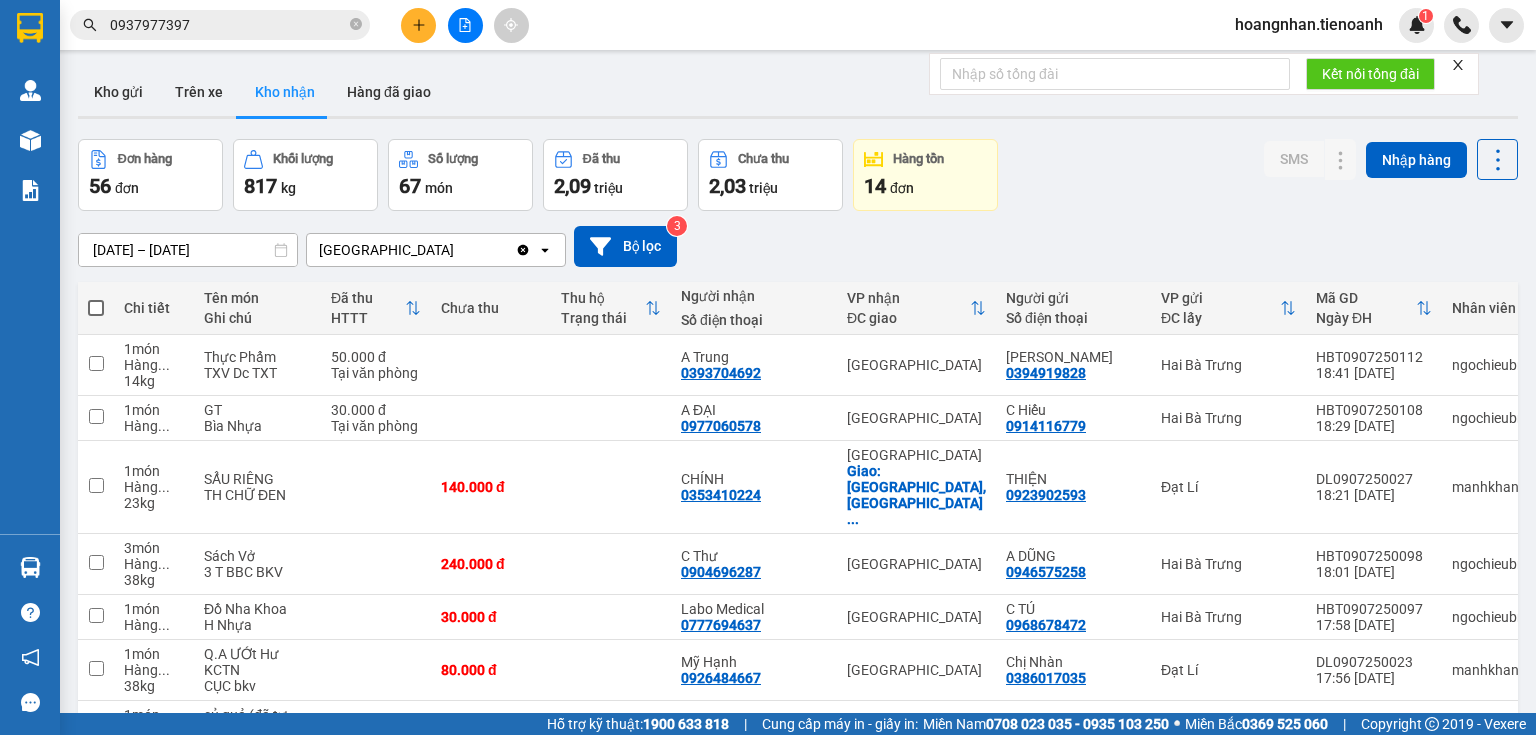 click on "0937977397" at bounding box center (228, 25) 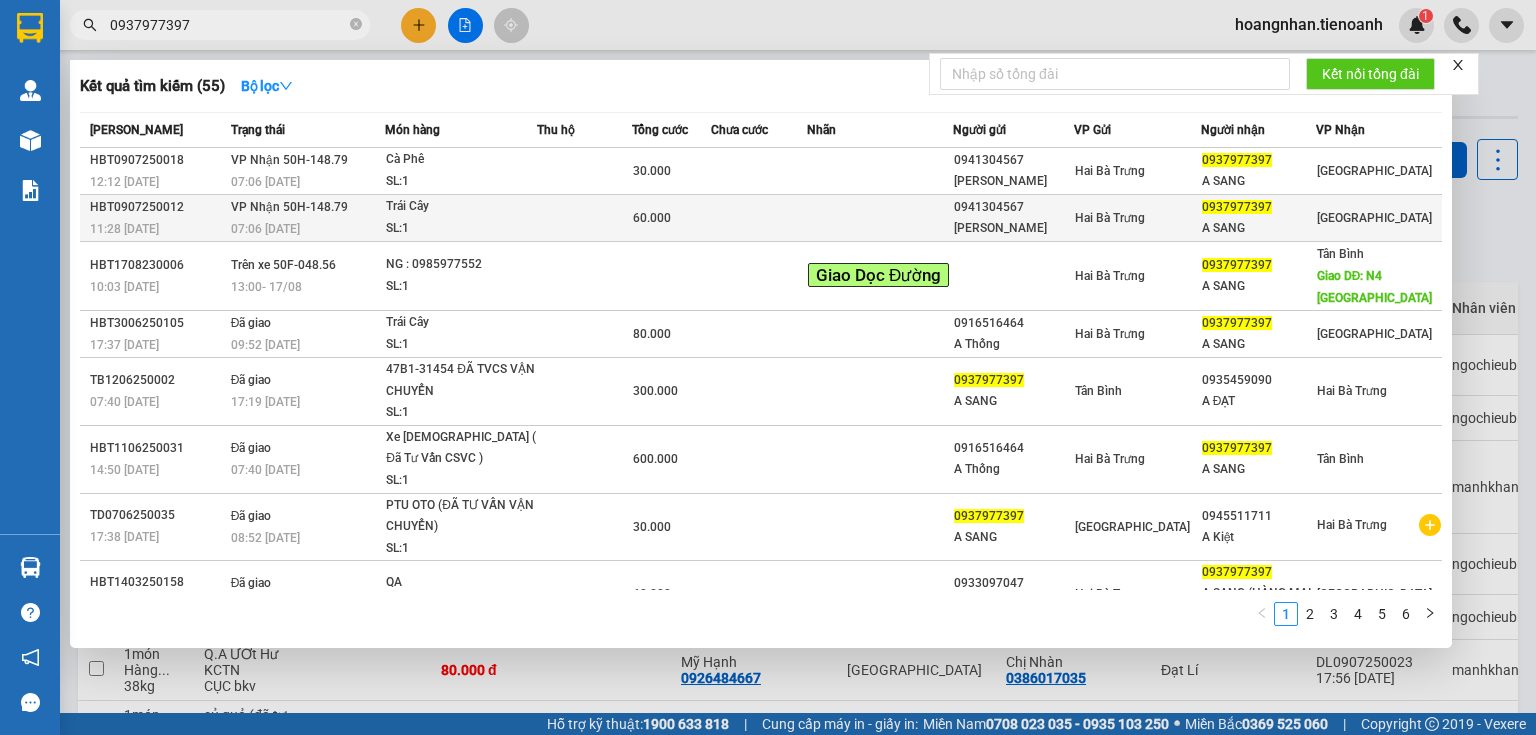 click on "60.000" at bounding box center (671, 218) 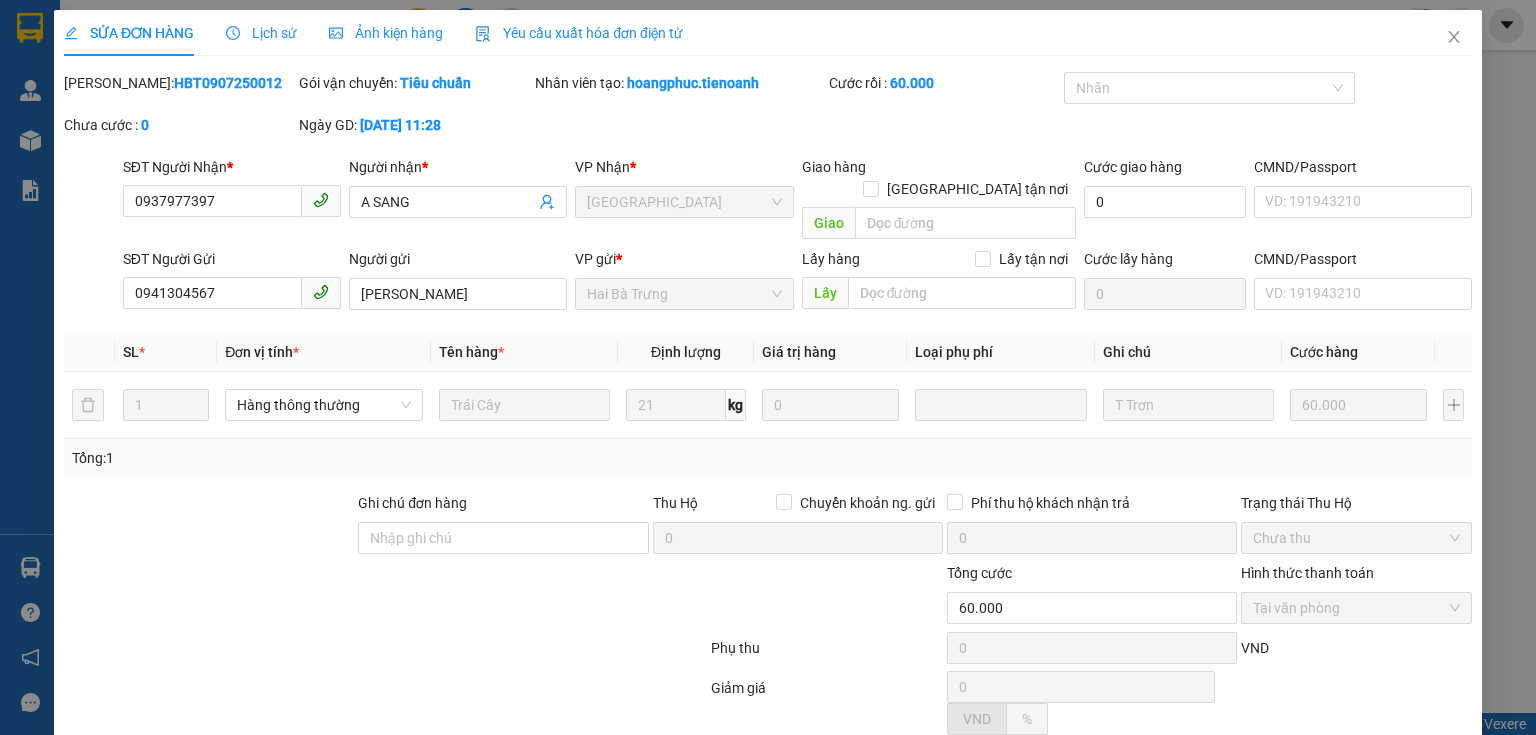 type on "0937977397" 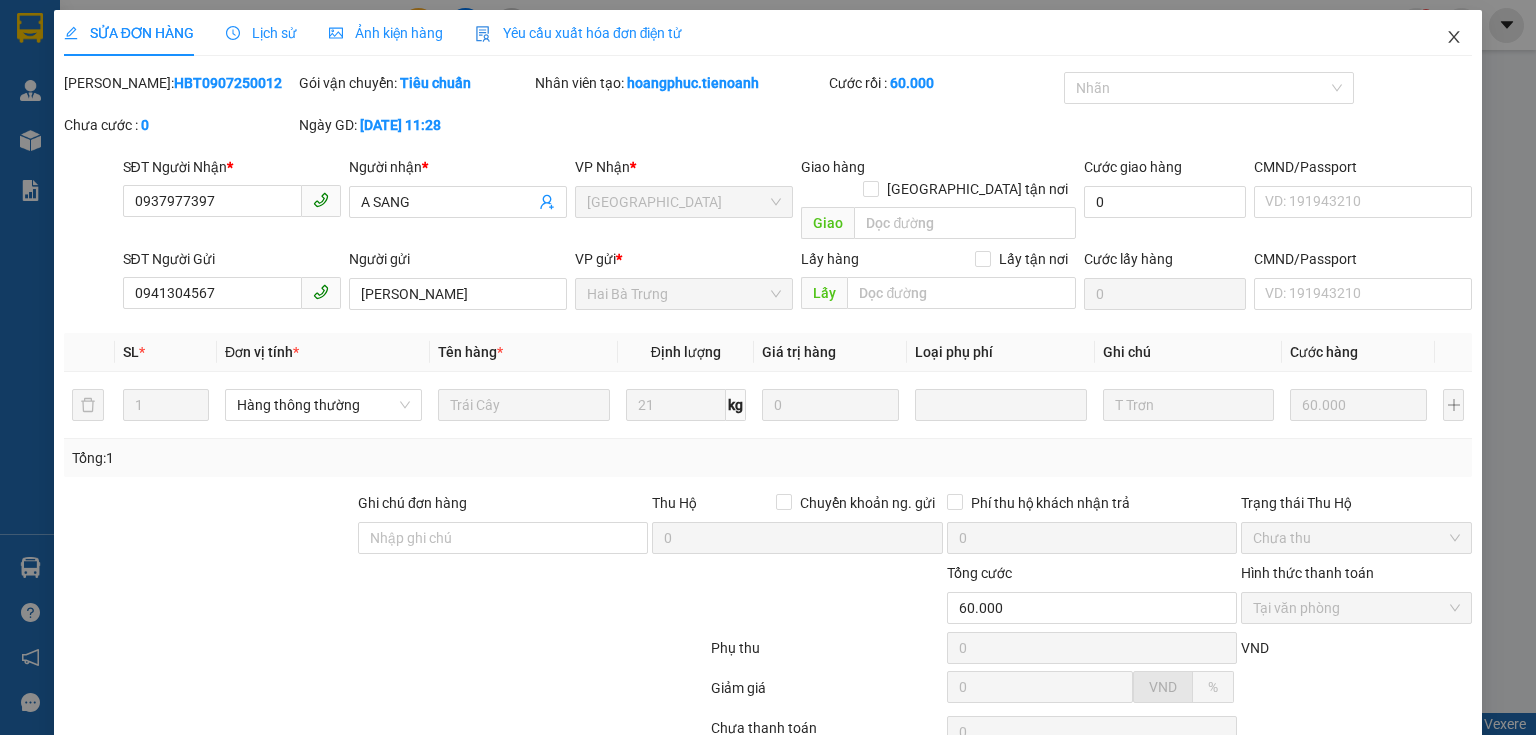 click 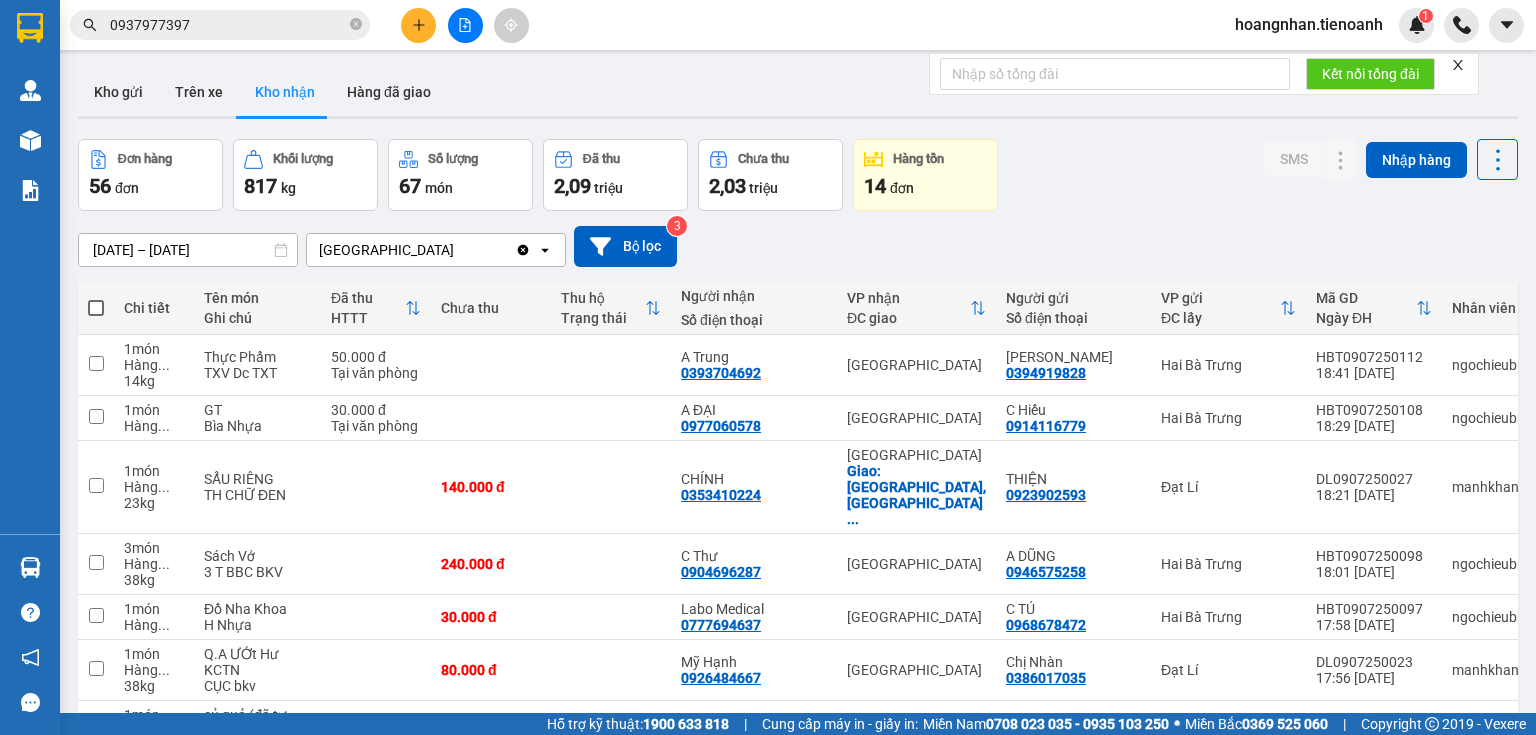 click on "0937977397" at bounding box center [220, 25] 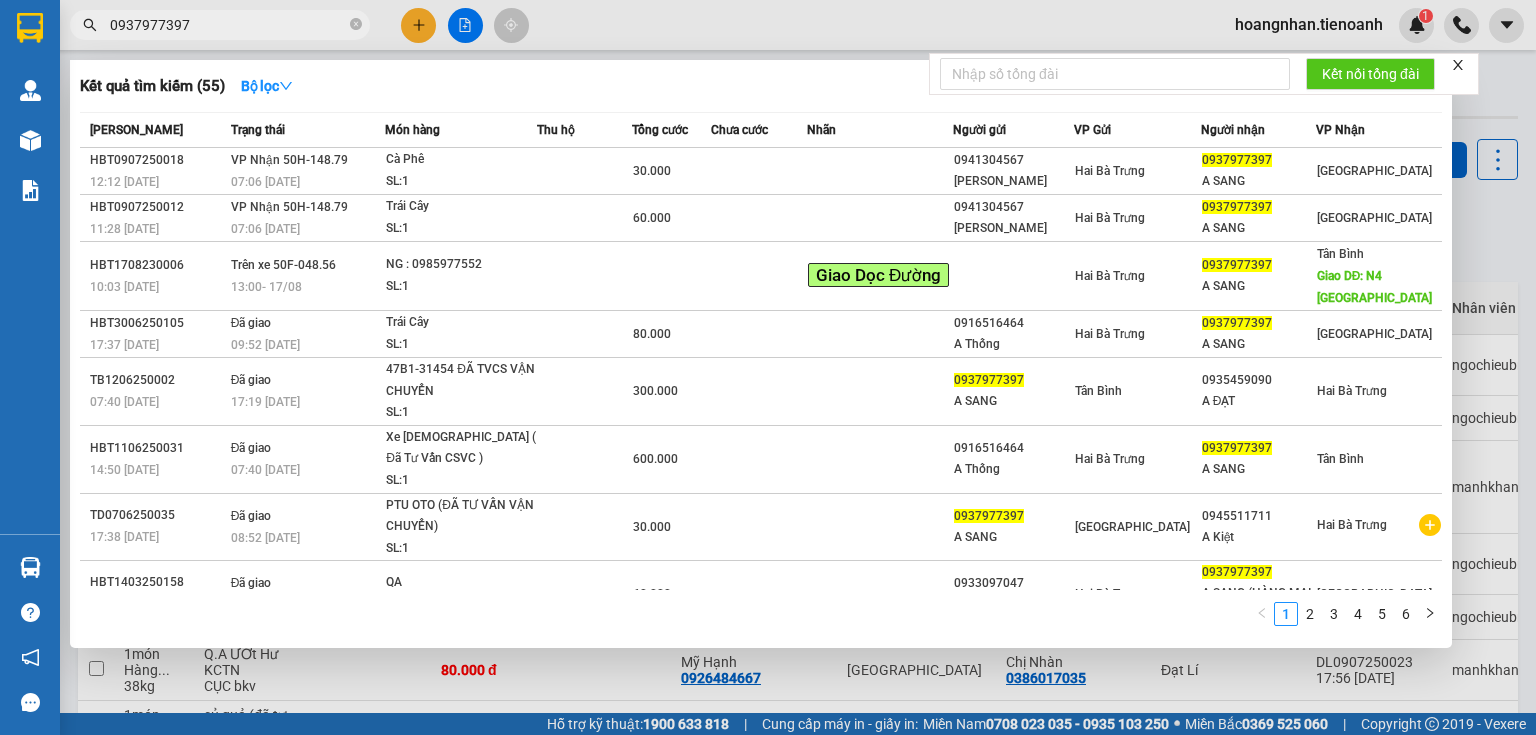 click on "0937977397" at bounding box center (228, 25) 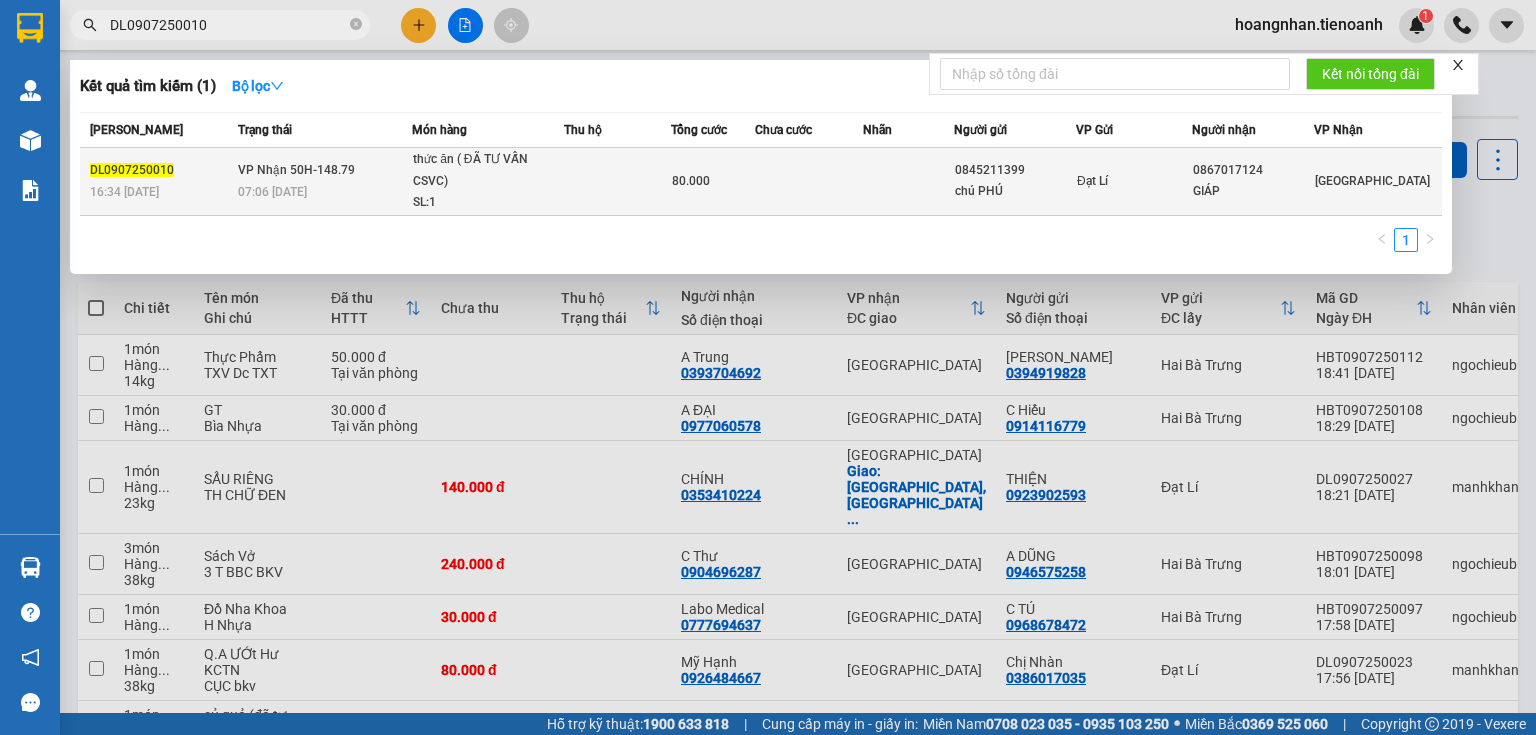 type on "DL0907250010" 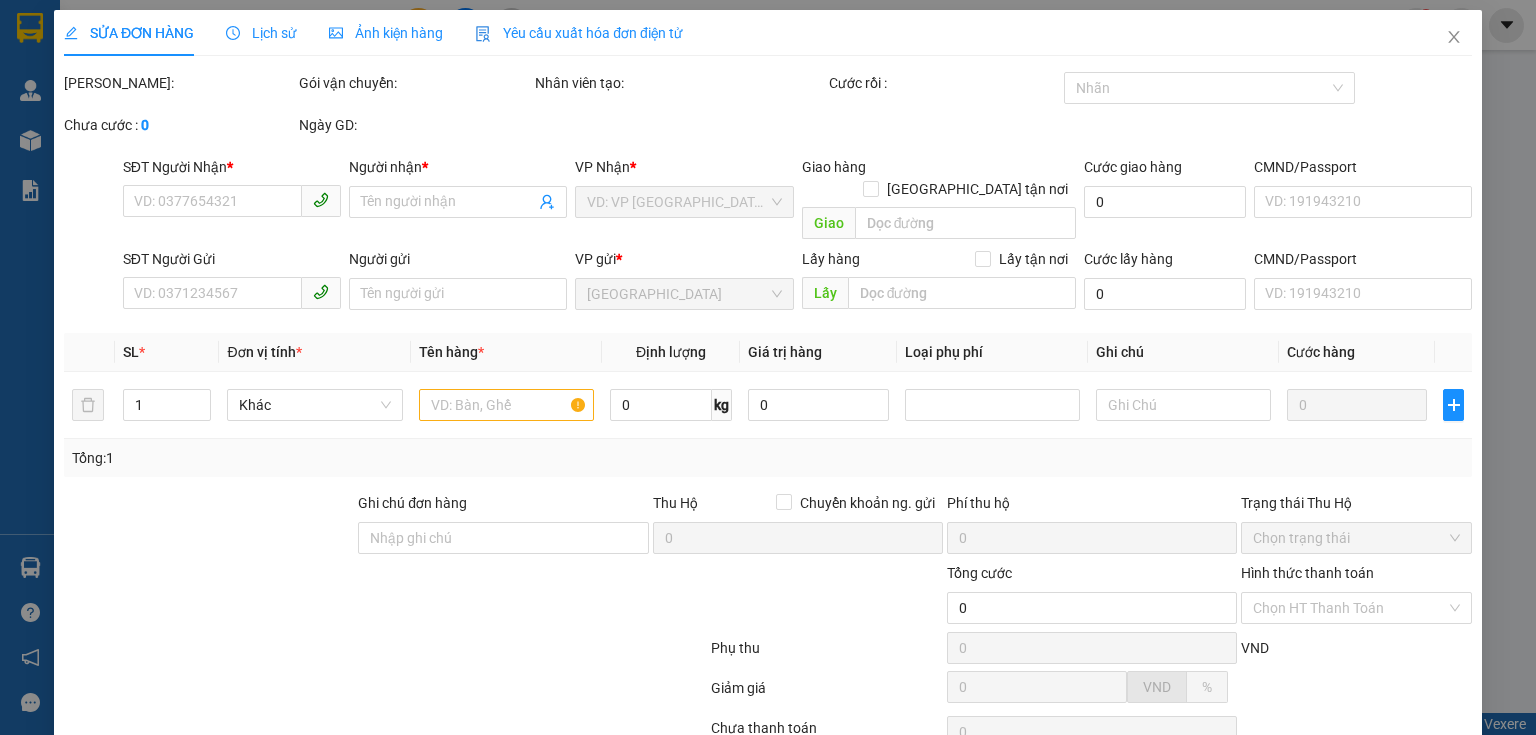 type on "0867017124" 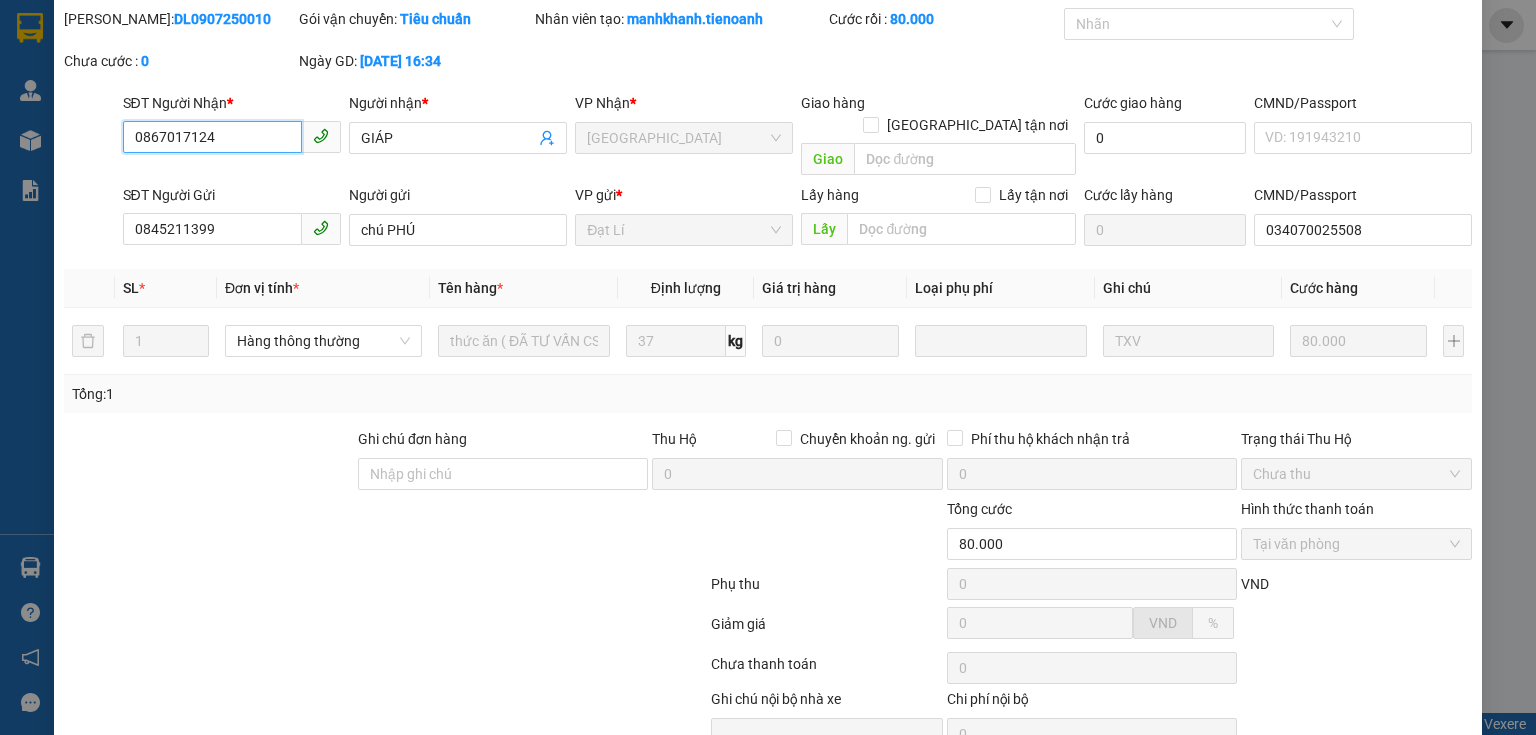 scroll, scrollTop: 141, scrollLeft: 0, axis: vertical 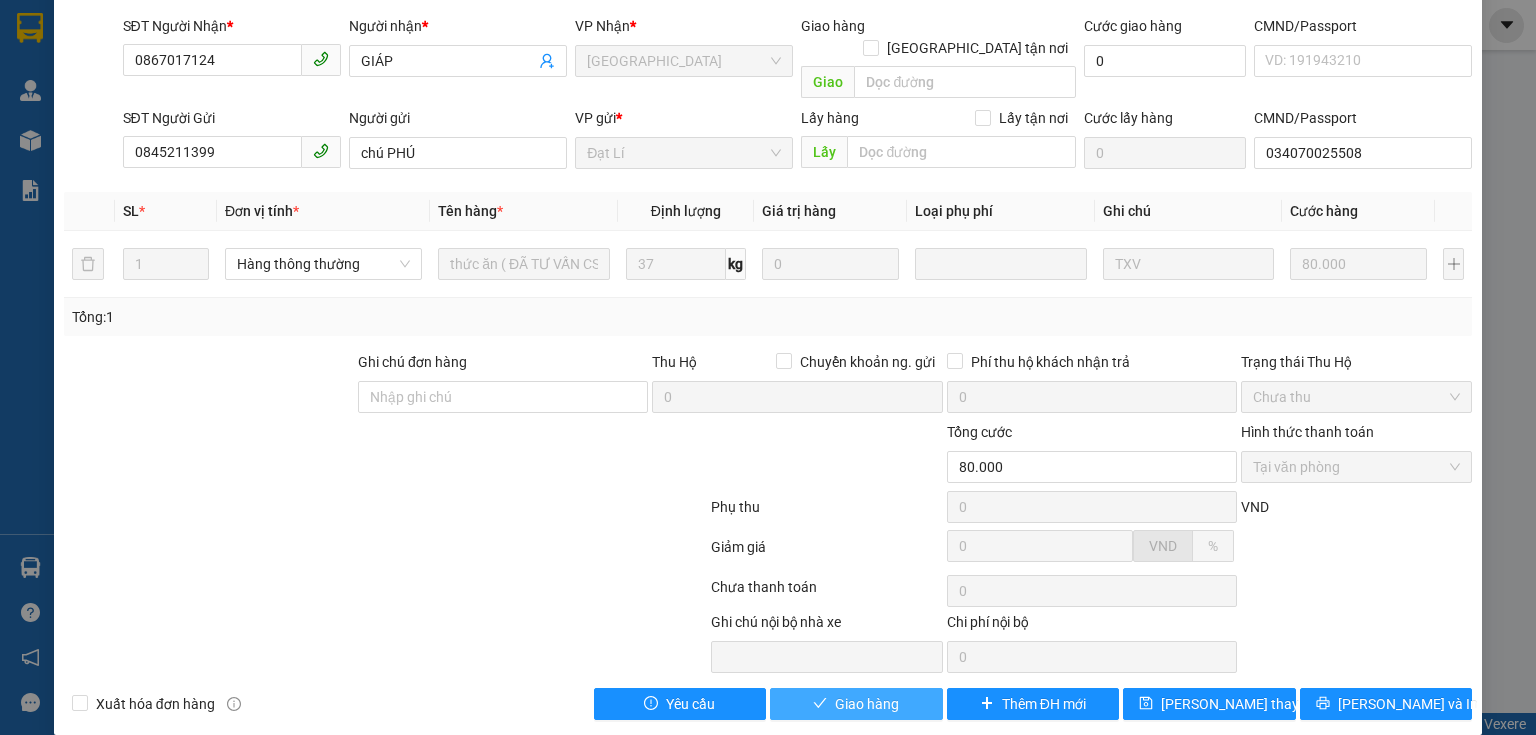 drag, startPoint x: 726, startPoint y: 564, endPoint x: 781, endPoint y: 688, distance: 135.65028 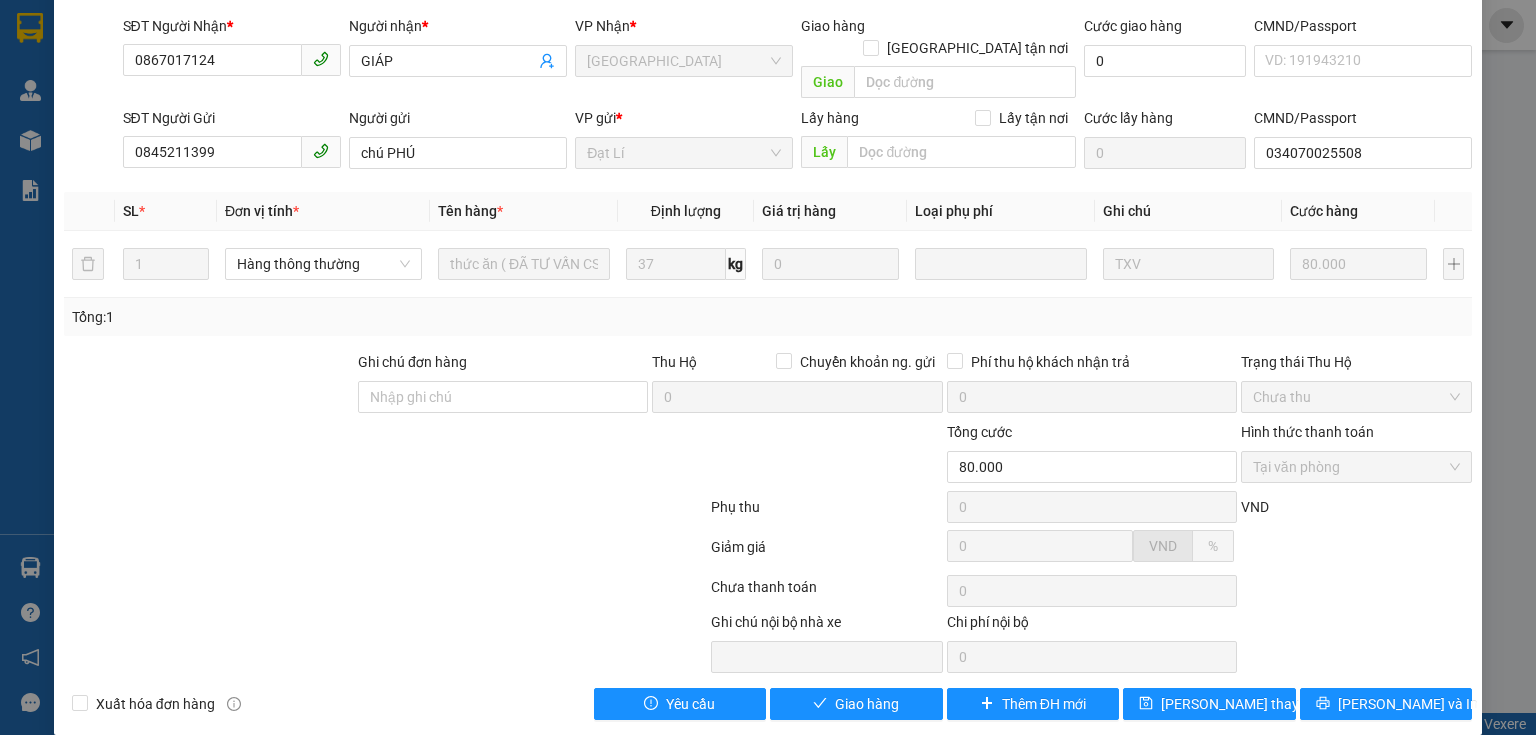 drag, startPoint x: 574, startPoint y: 559, endPoint x: 732, endPoint y: 608, distance: 165.42369 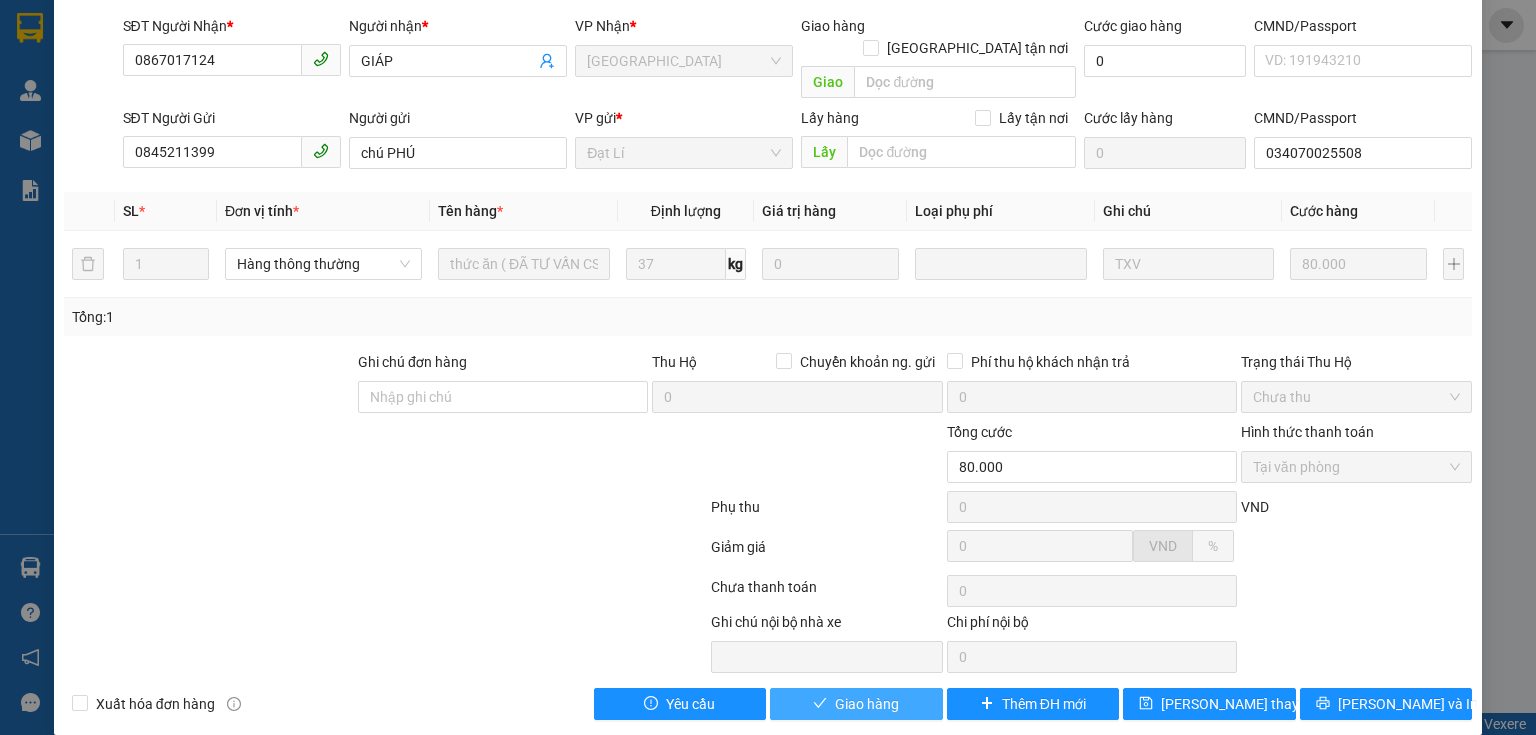 click on "Giao hàng" at bounding box center (856, 704) 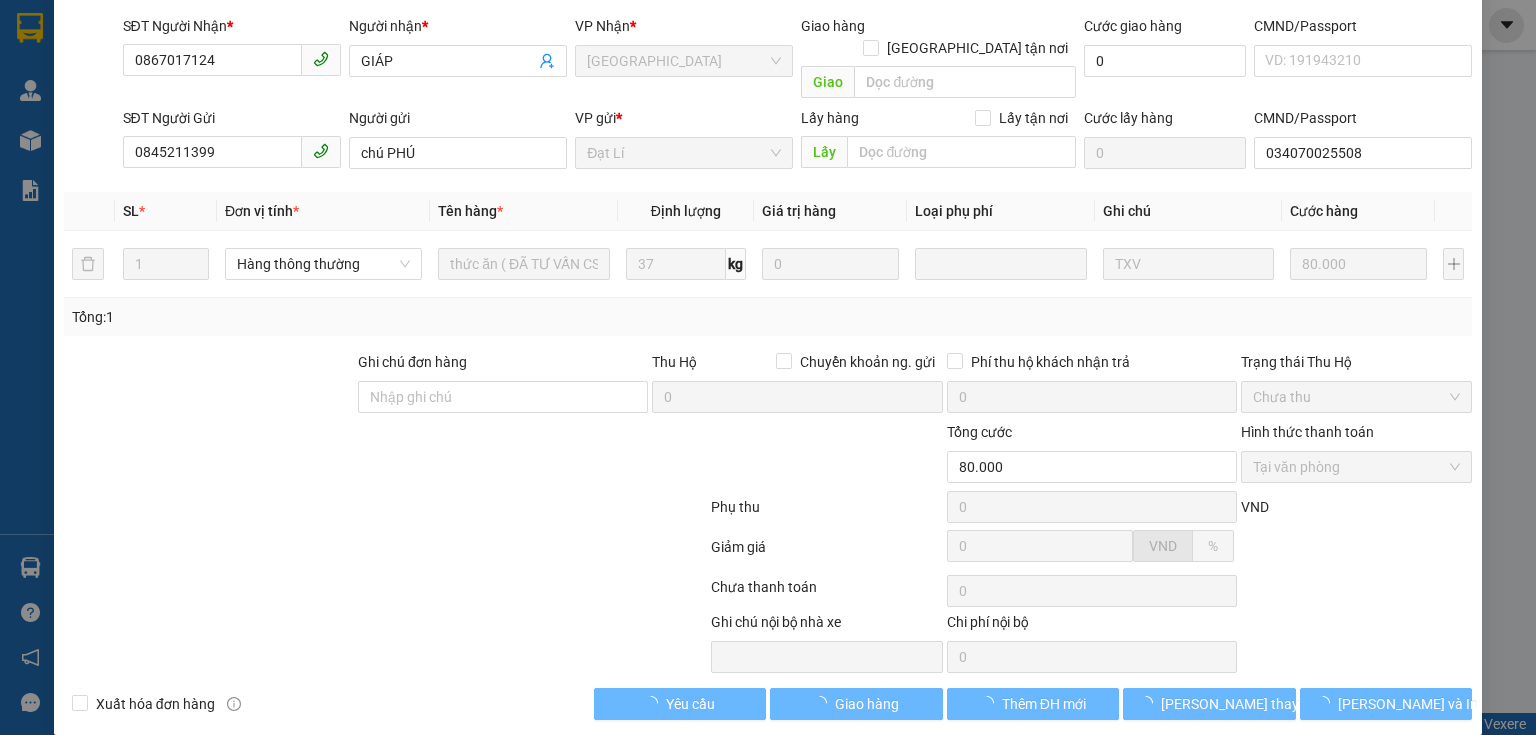 drag, startPoint x: 488, startPoint y: 518, endPoint x: 774, endPoint y: 400, distance: 309.38647 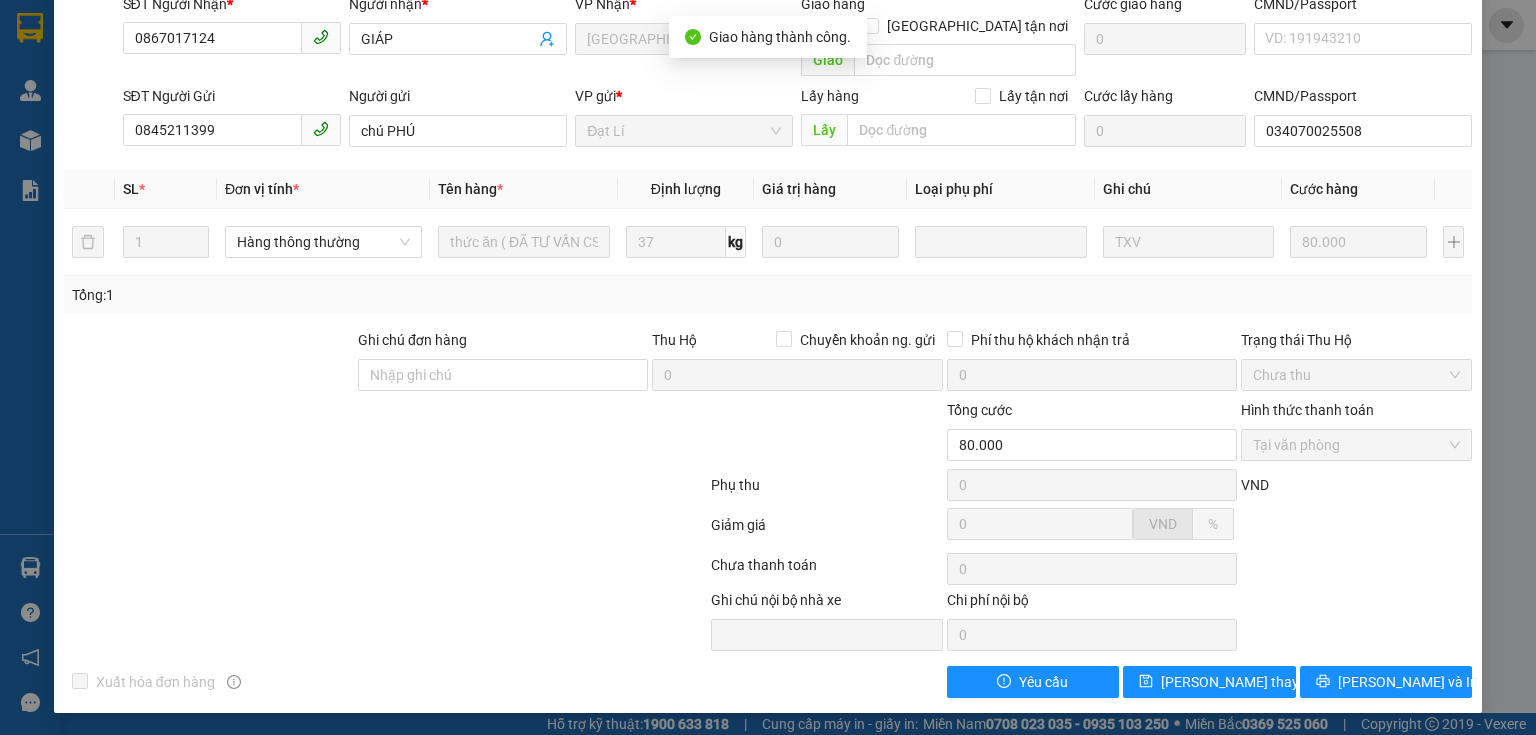 scroll, scrollTop: 0, scrollLeft: 0, axis: both 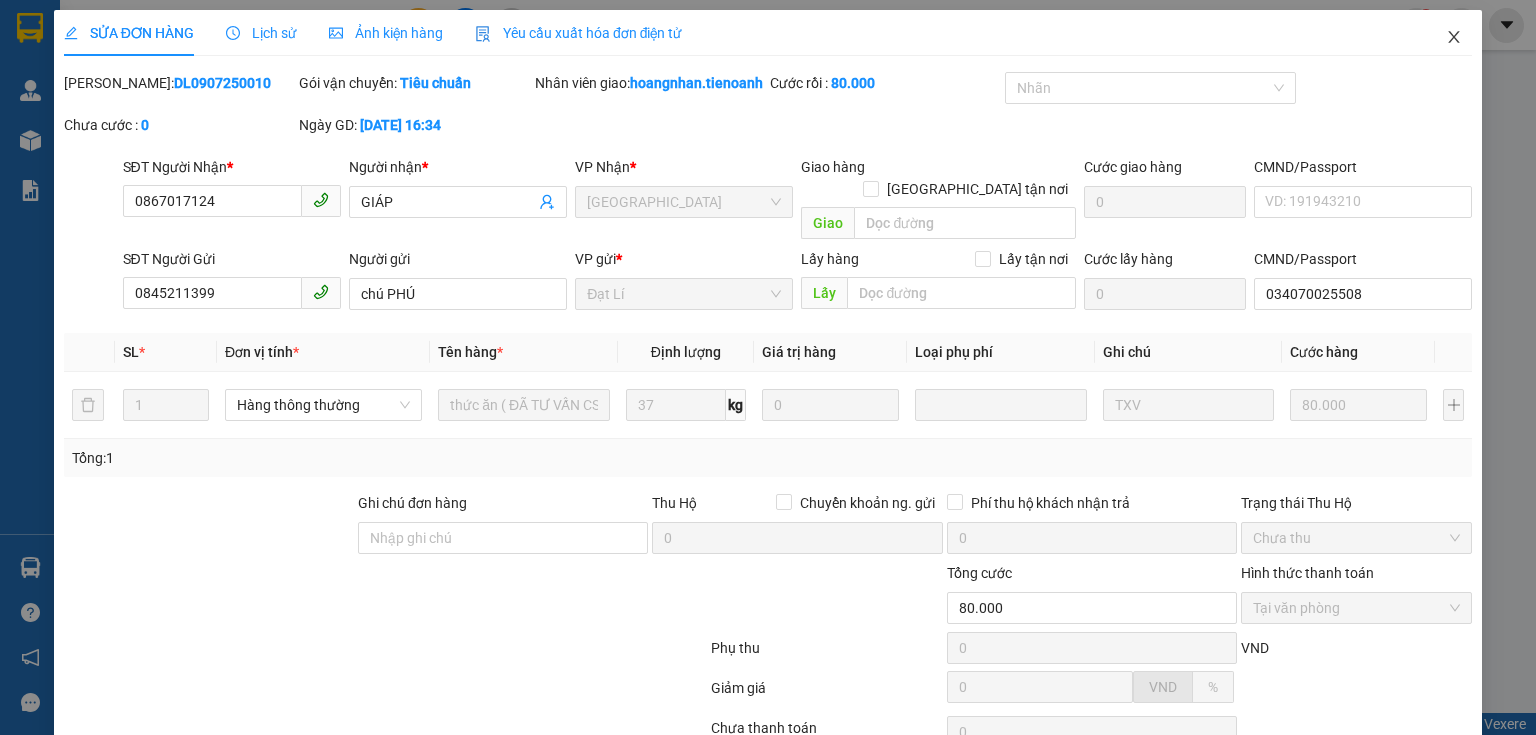 click 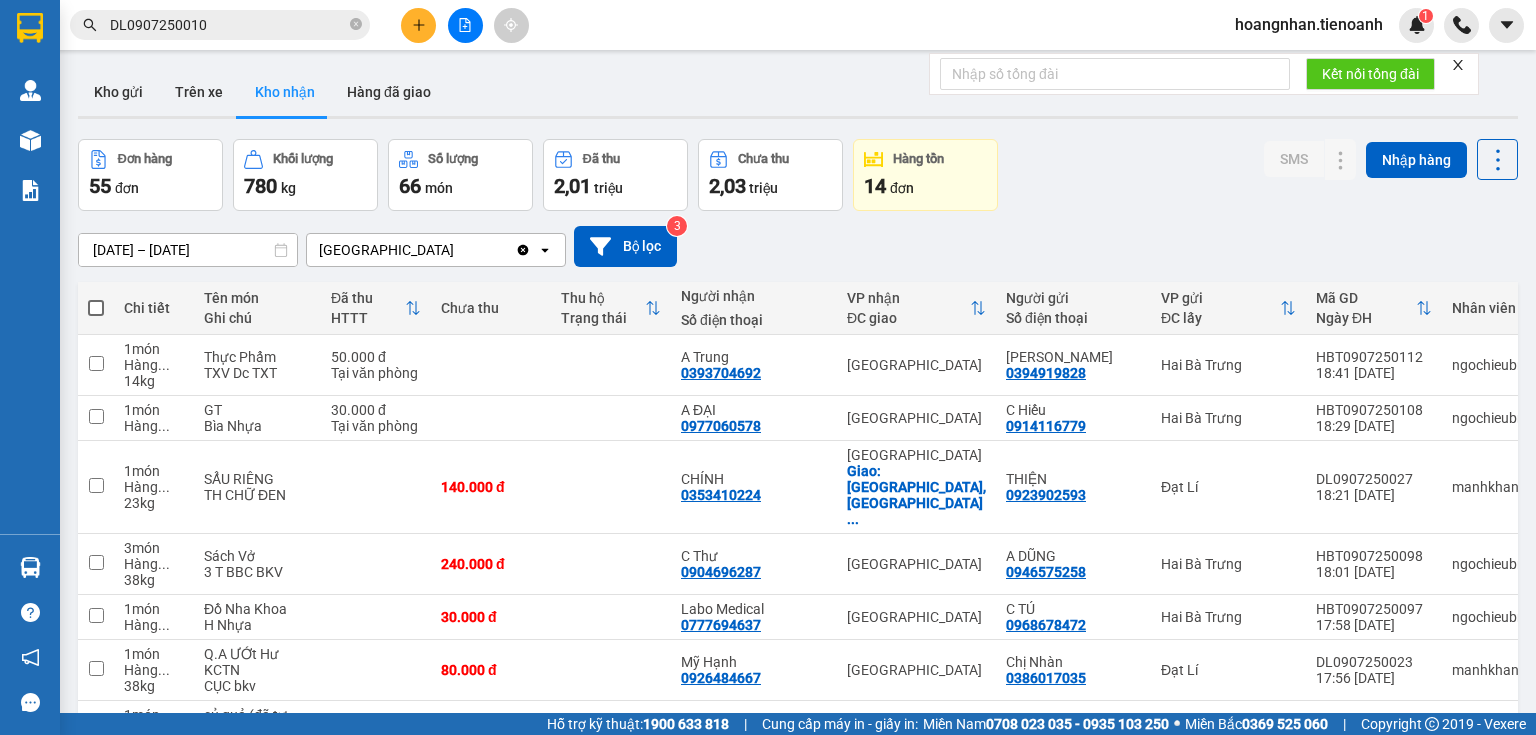 click on "Kho gửi Trên xe Kho nhận Hàng đã giao" at bounding box center [798, 94] 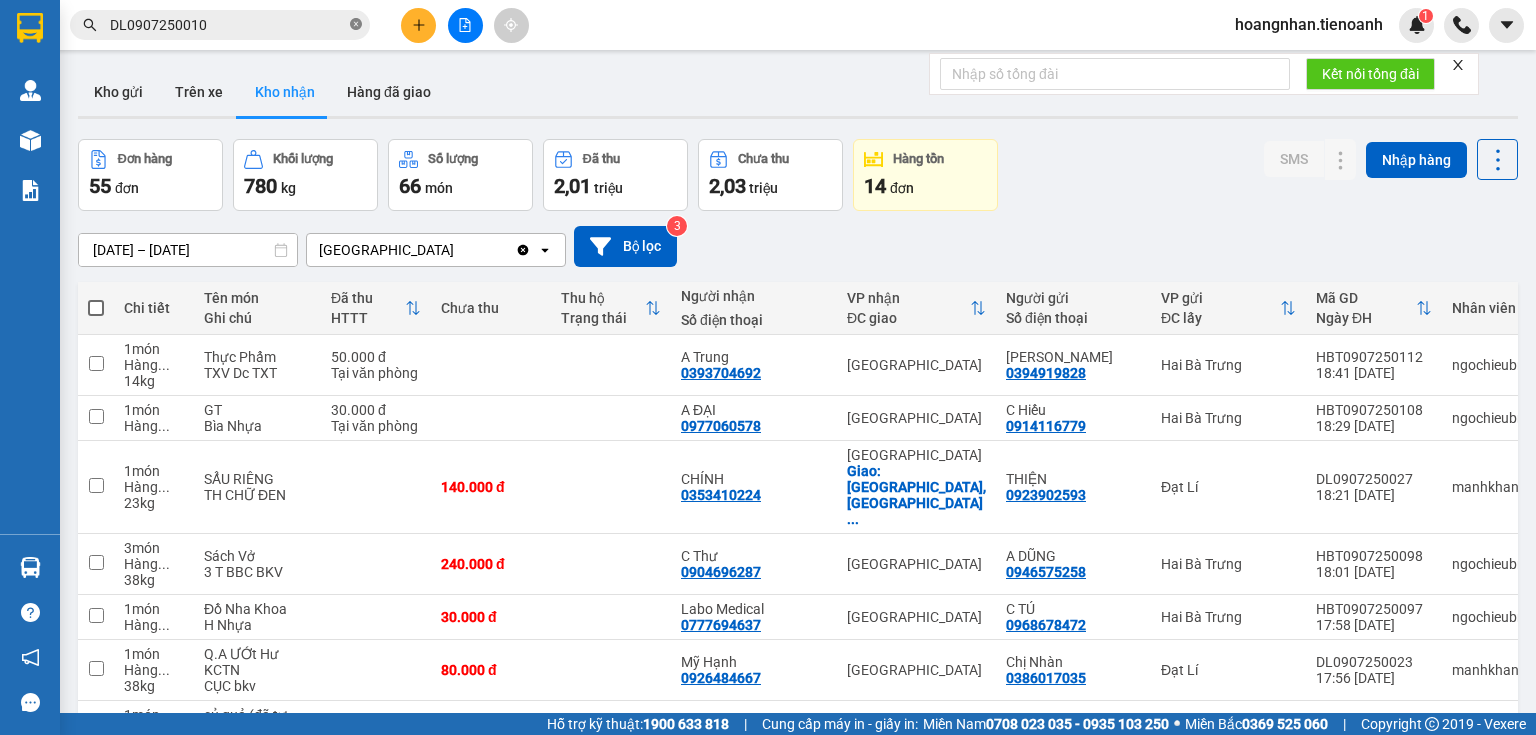 click 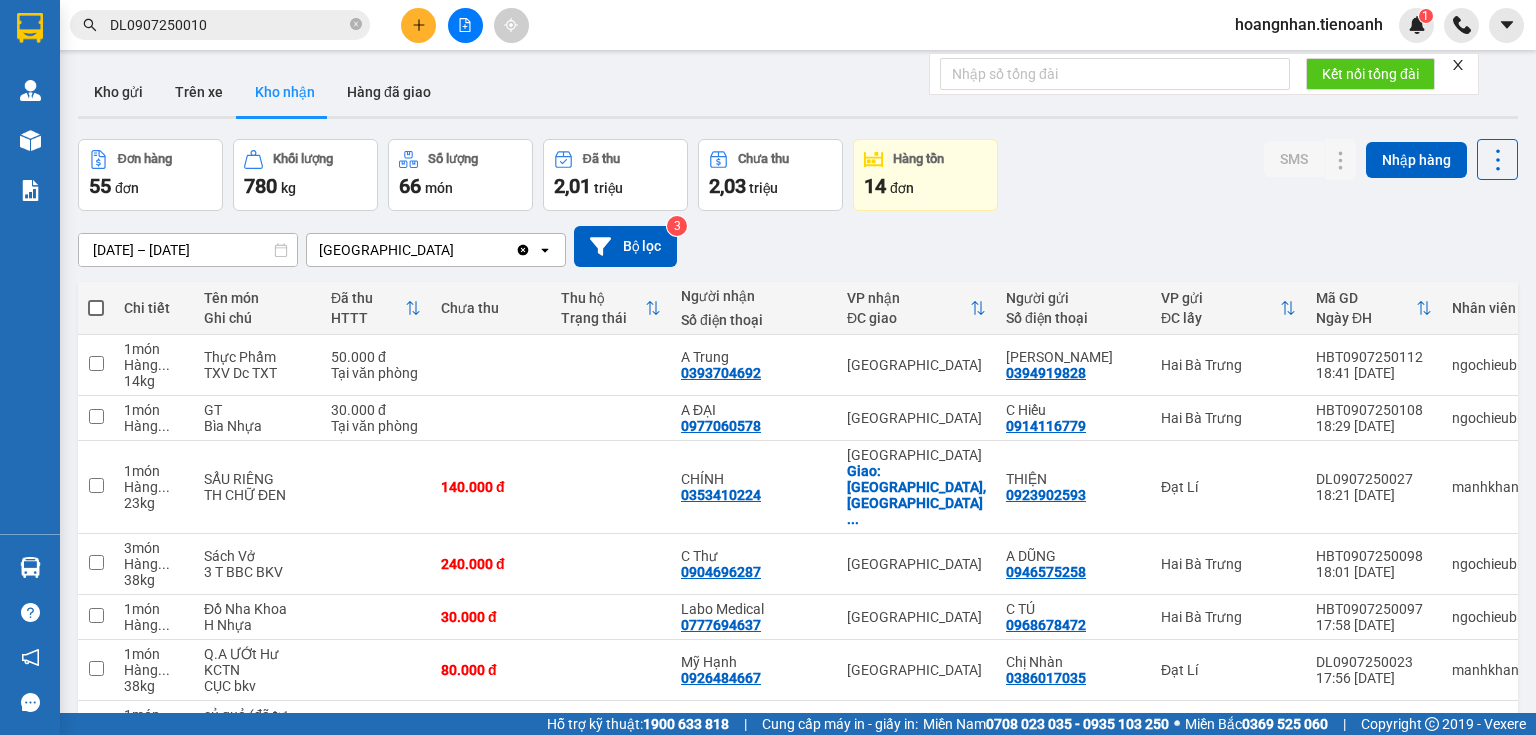 type 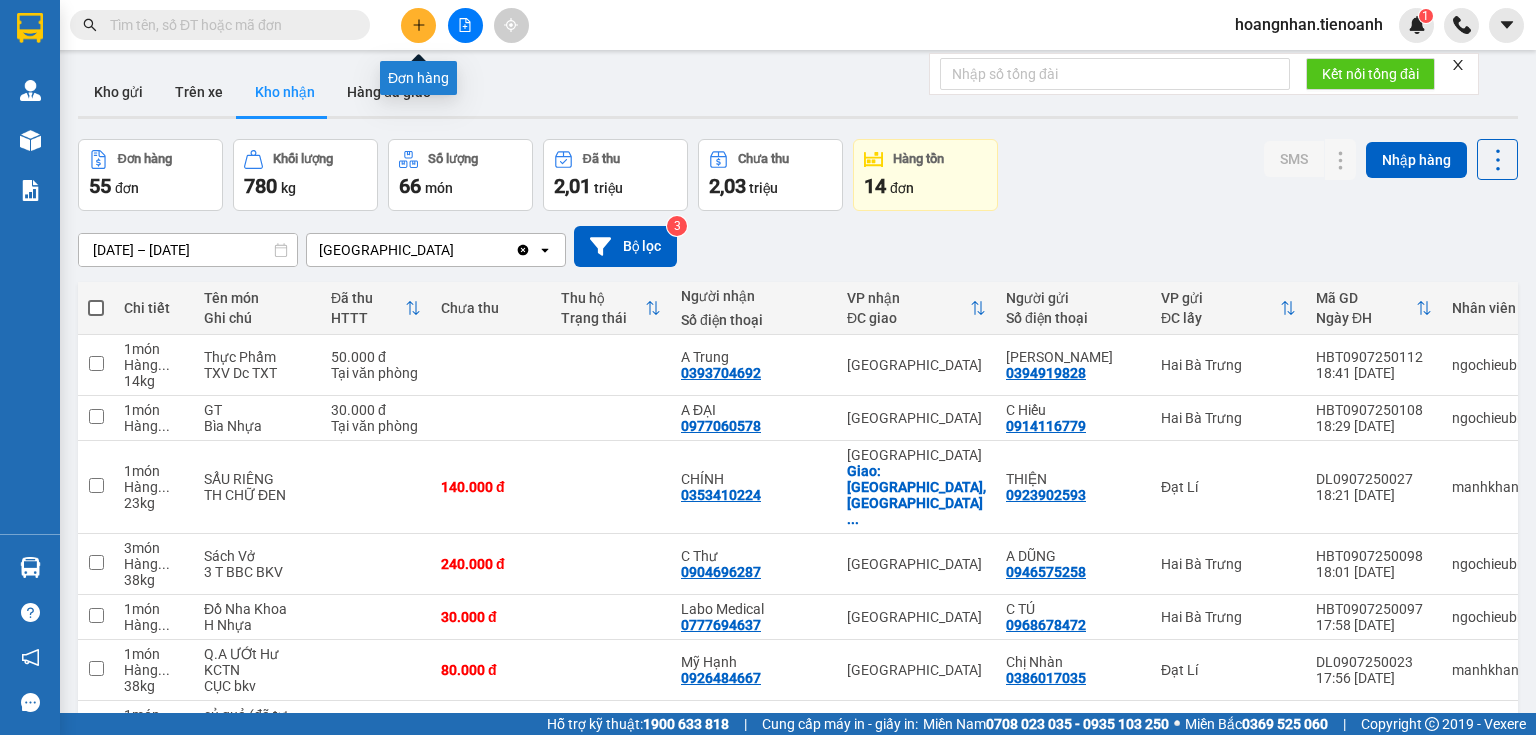 click at bounding box center (418, 25) 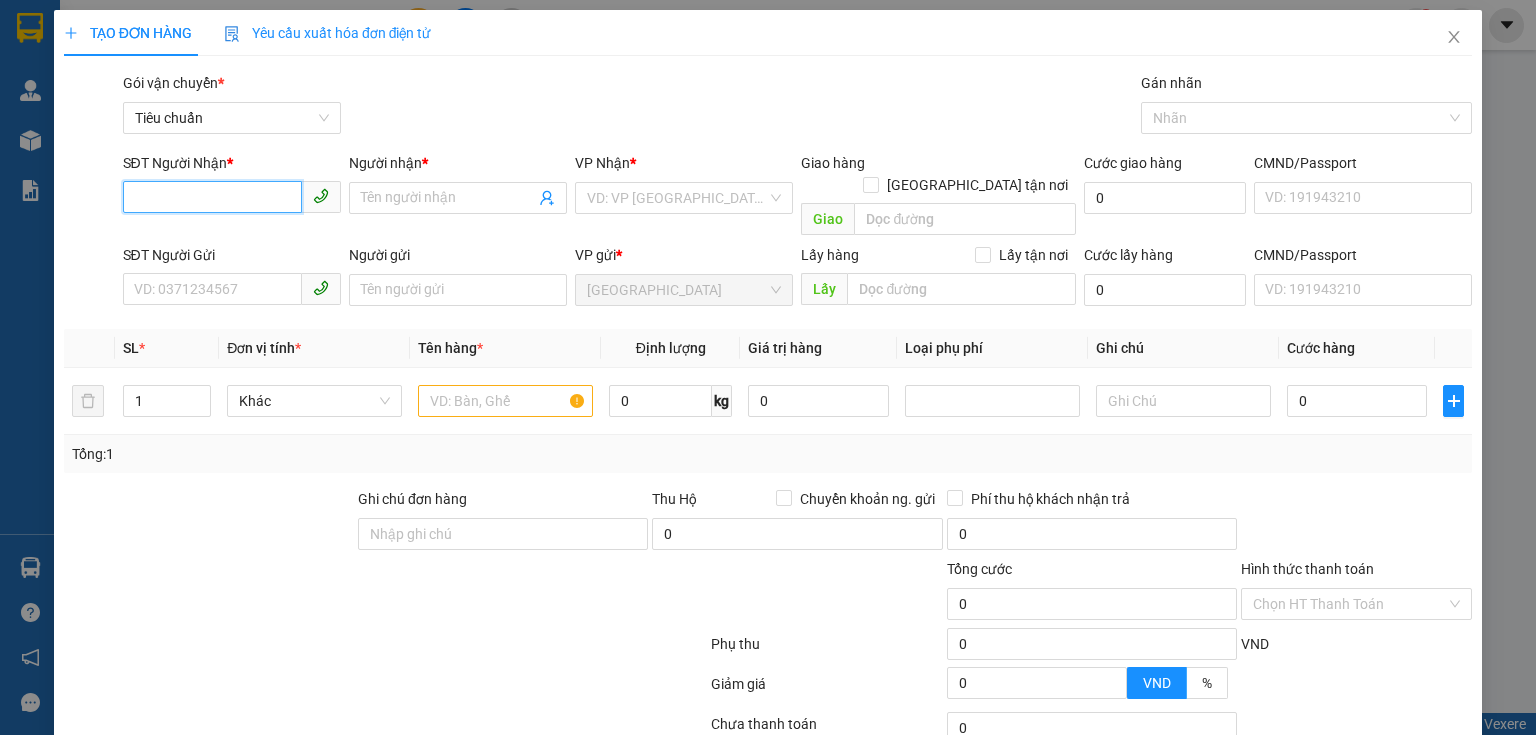 paste on "0858100139" 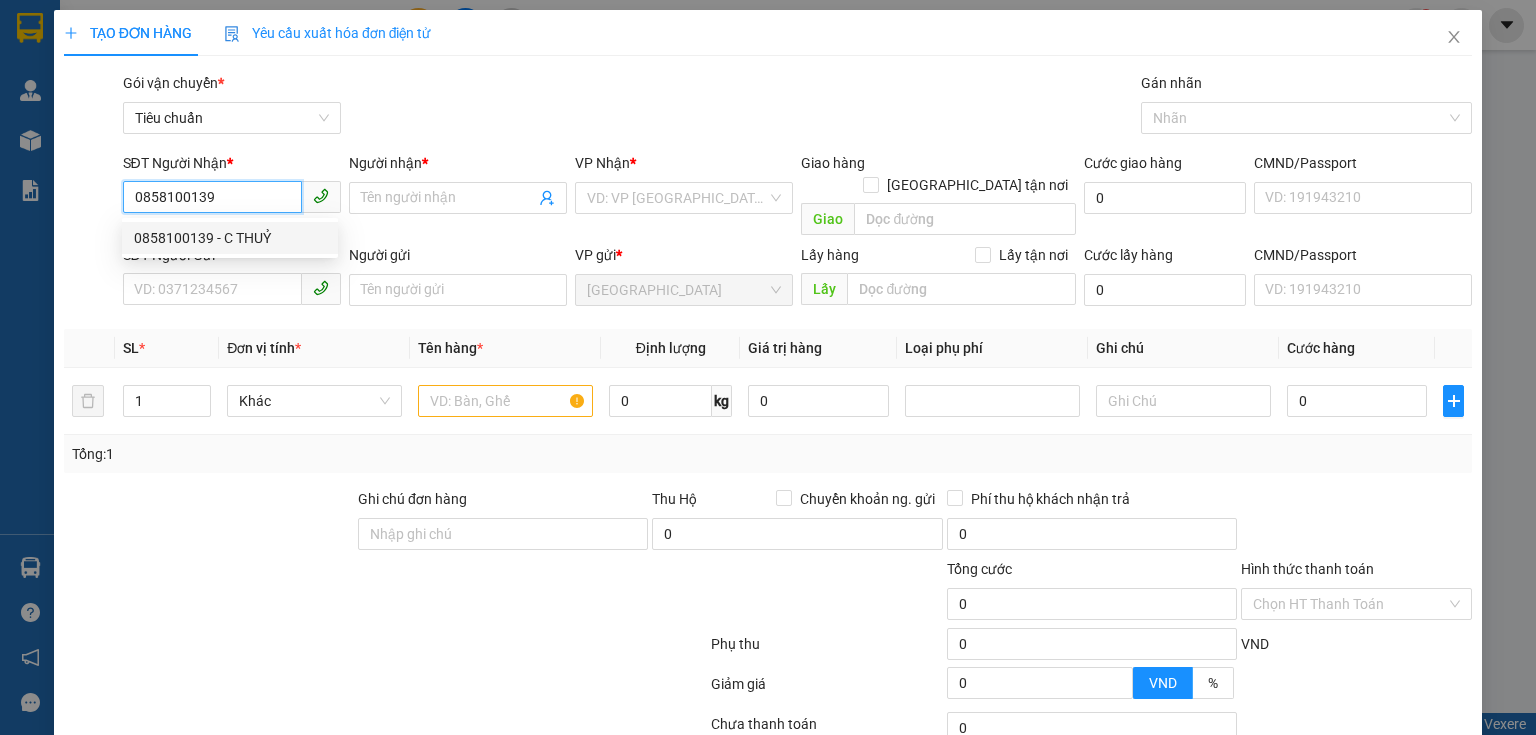 click on "0858100139 - C THUỶ" at bounding box center [230, 238] 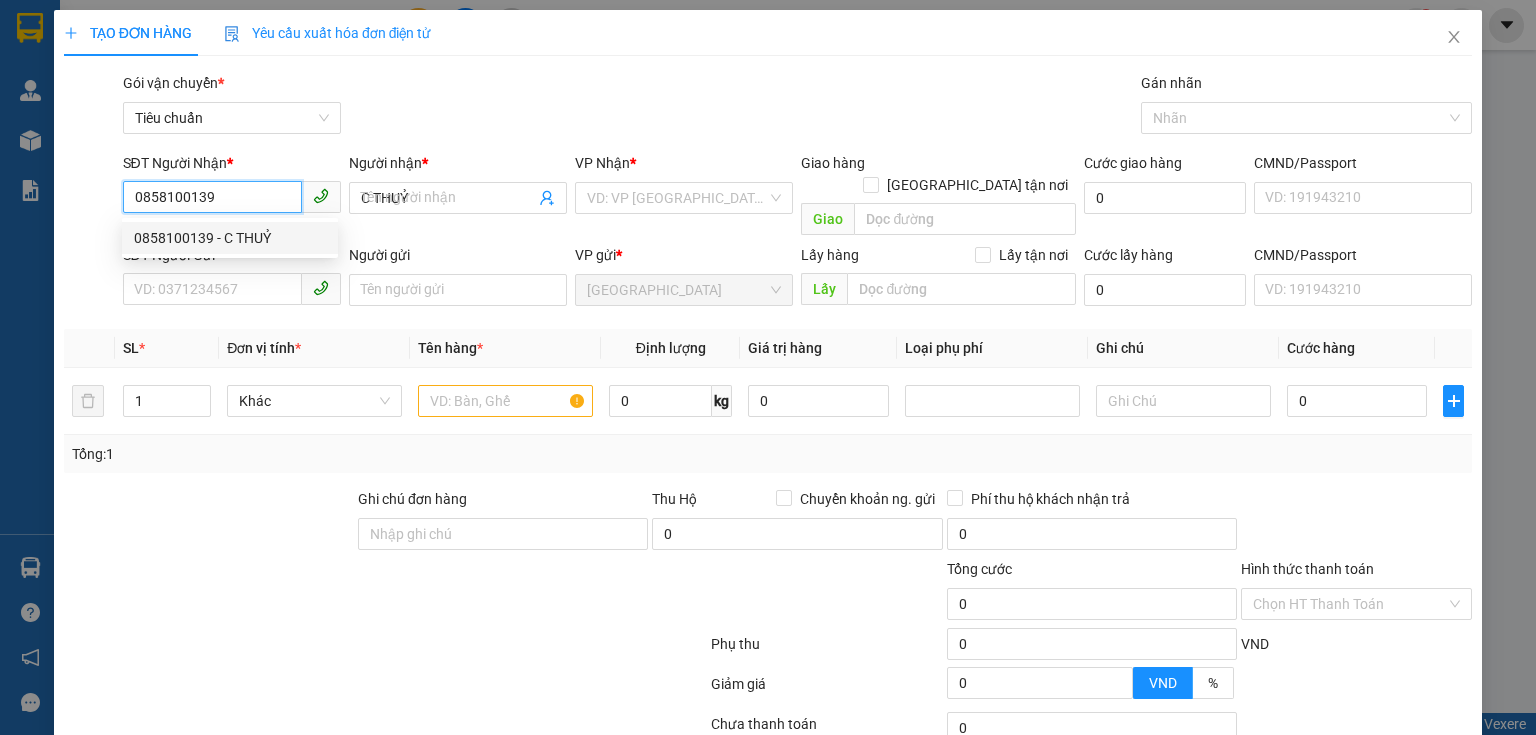 type on "60.000" 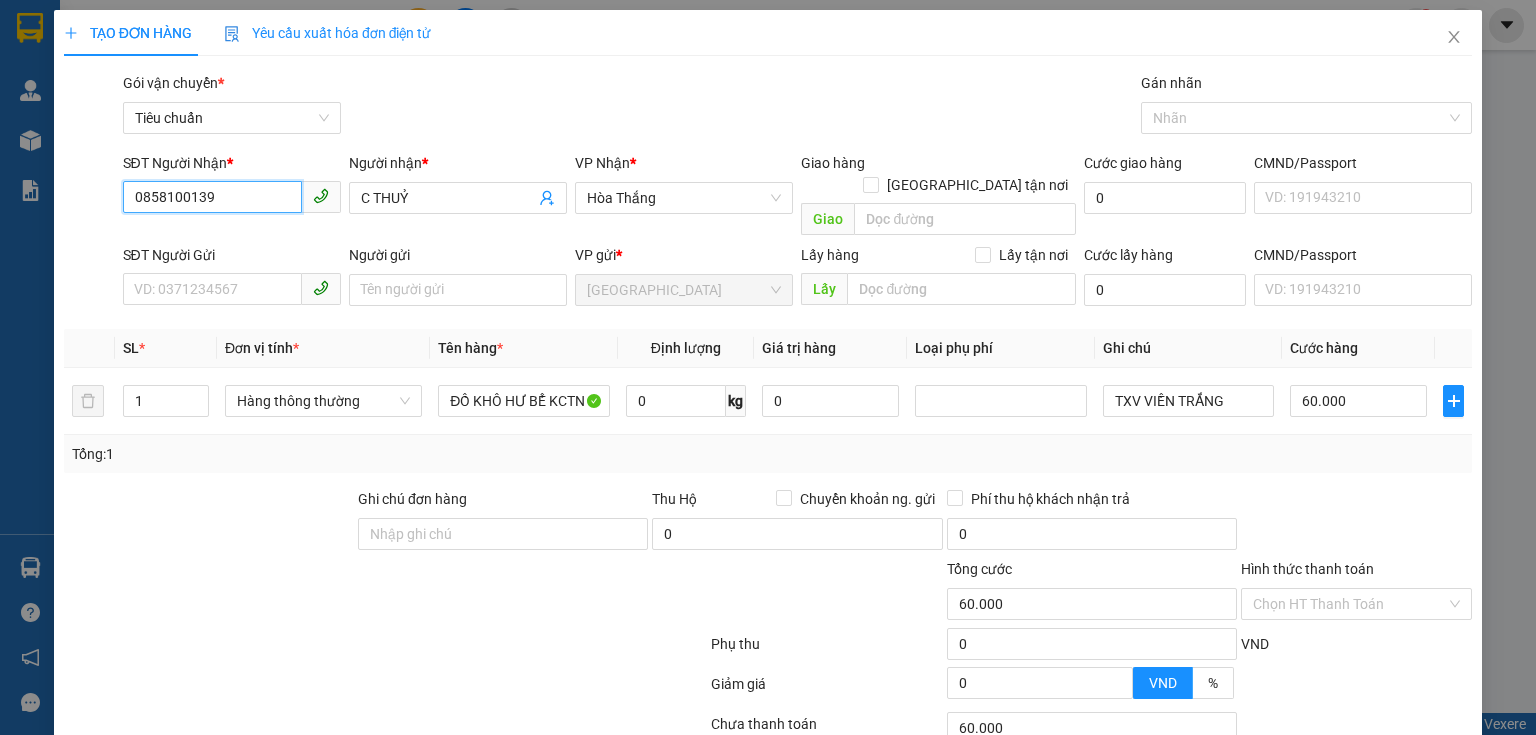 type on "0858100139" 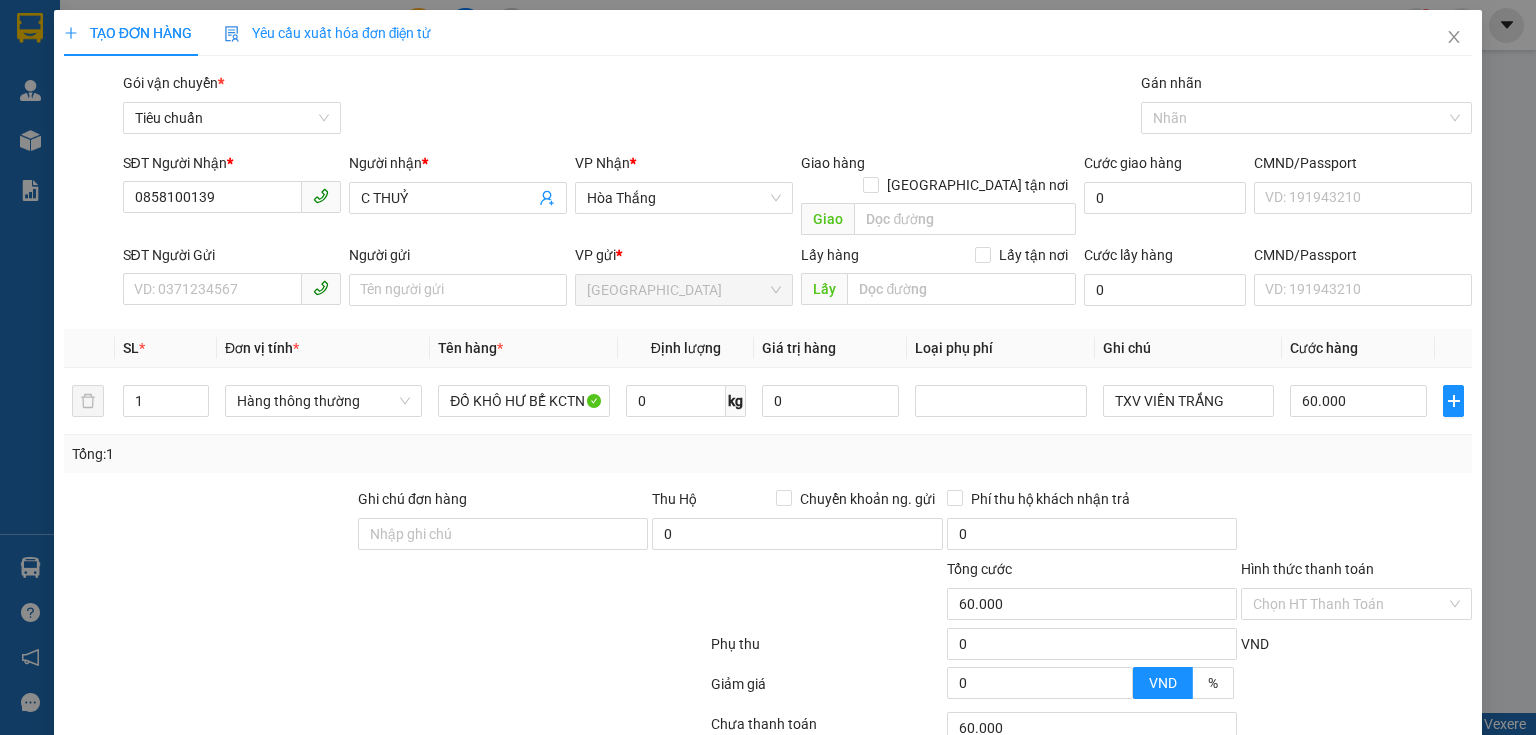 click on "VP Nhận  *" at bounding box center [684, 167] 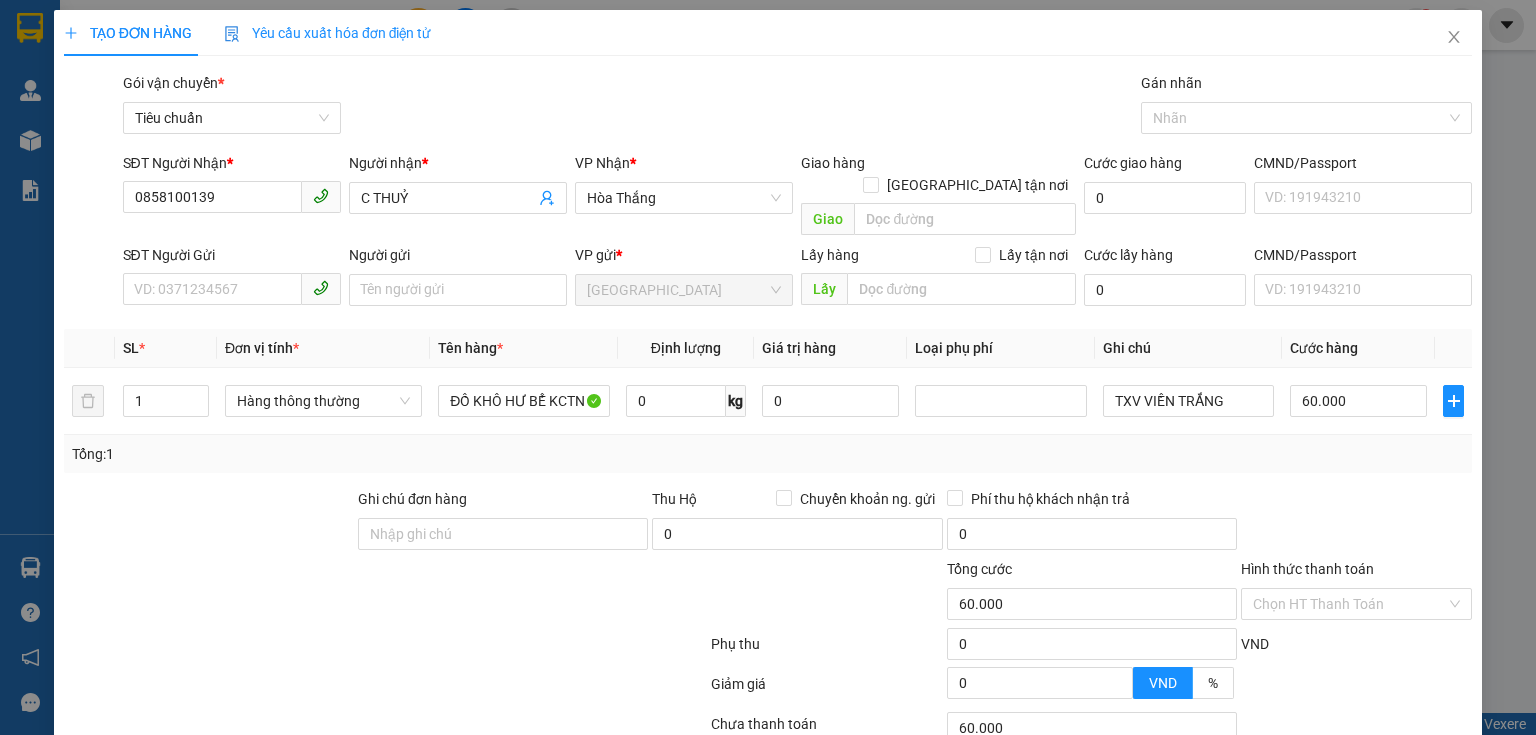 click on "Gói vận chuyển  * Tiêu chuẩn Gán nhãn   Nhãn" at bounding box center [798, 107] 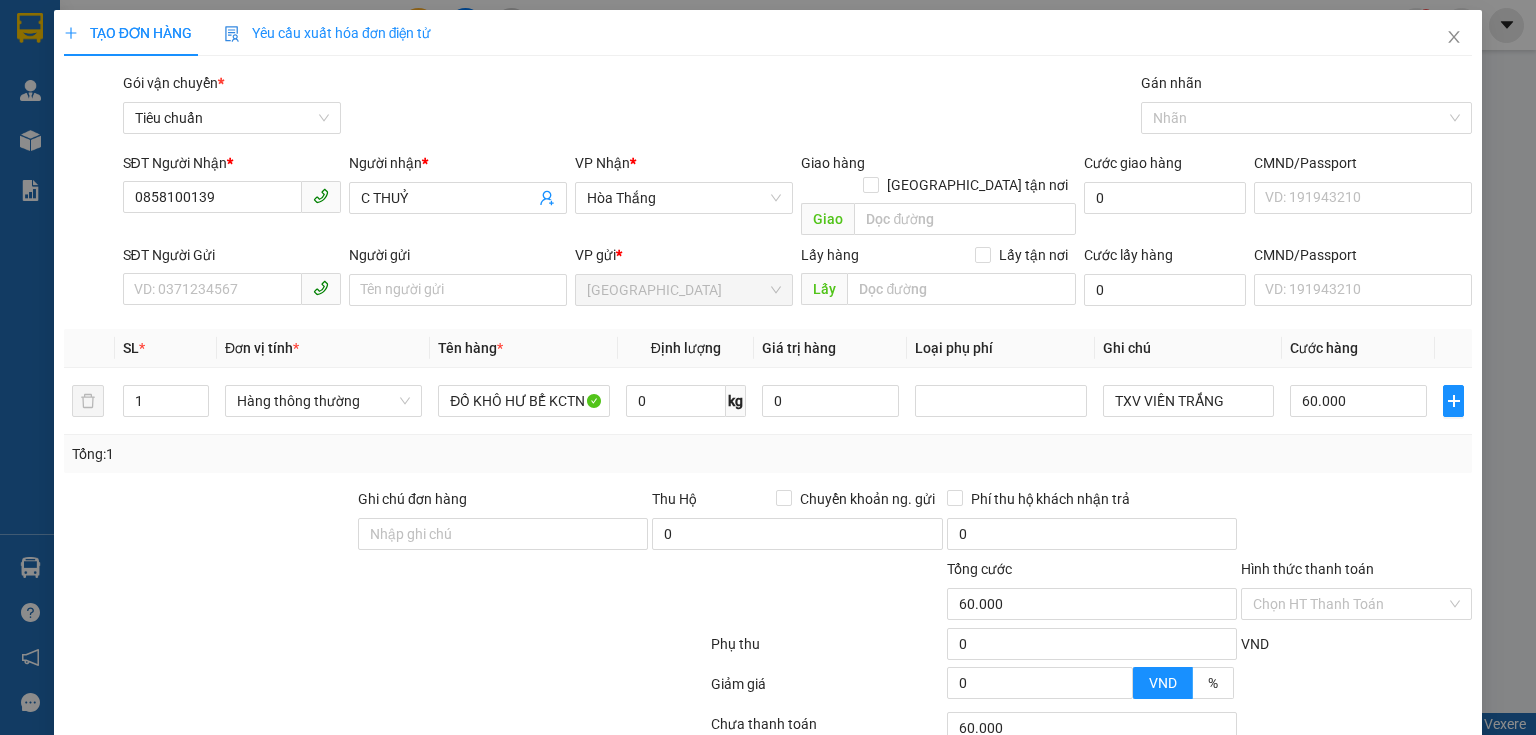 click on "Gói vận chuyển  * Tiêu chuẩn Gán nhãn   Nhãn" at bounding box center (798, 107) 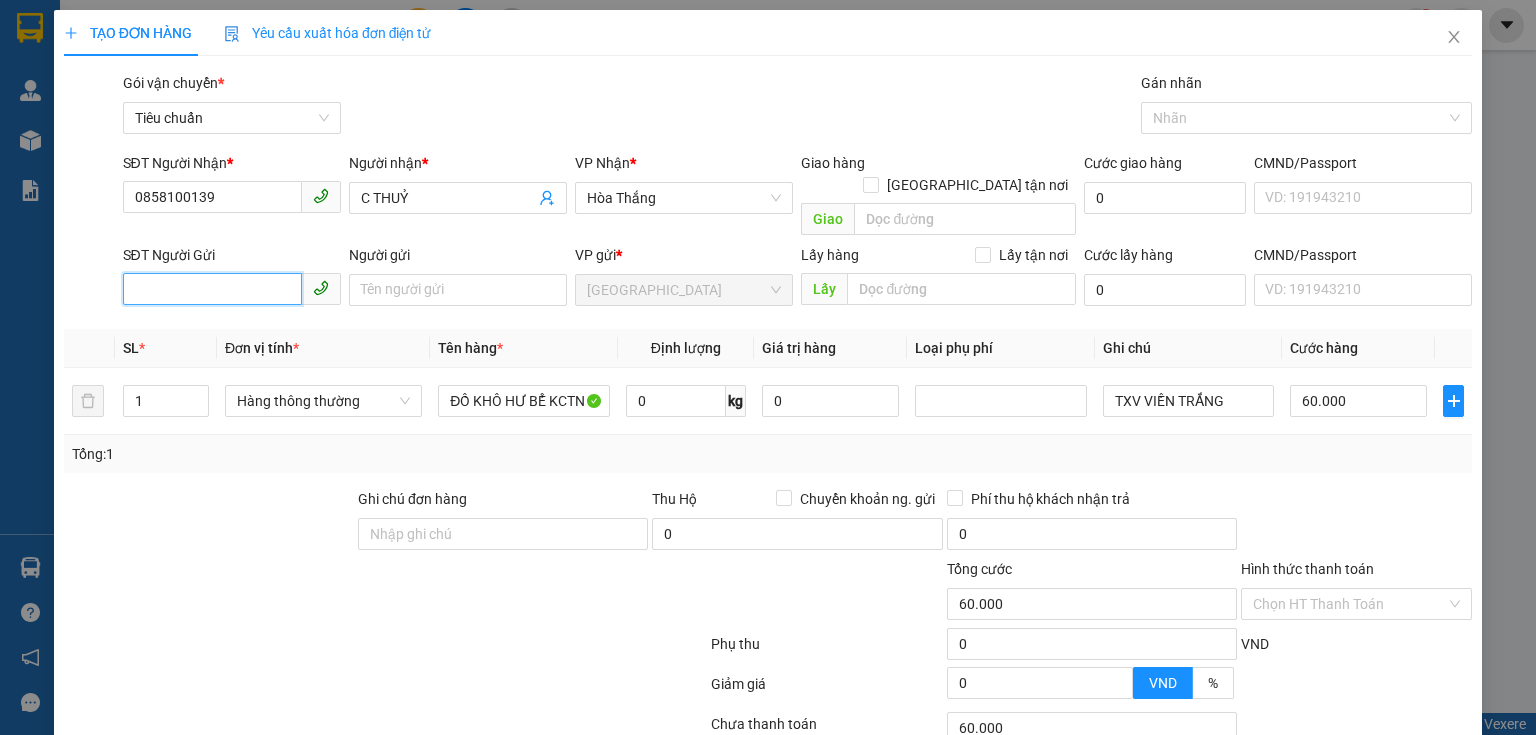 click on "SĐT Người Gửi" at bounding box center [212, 289] 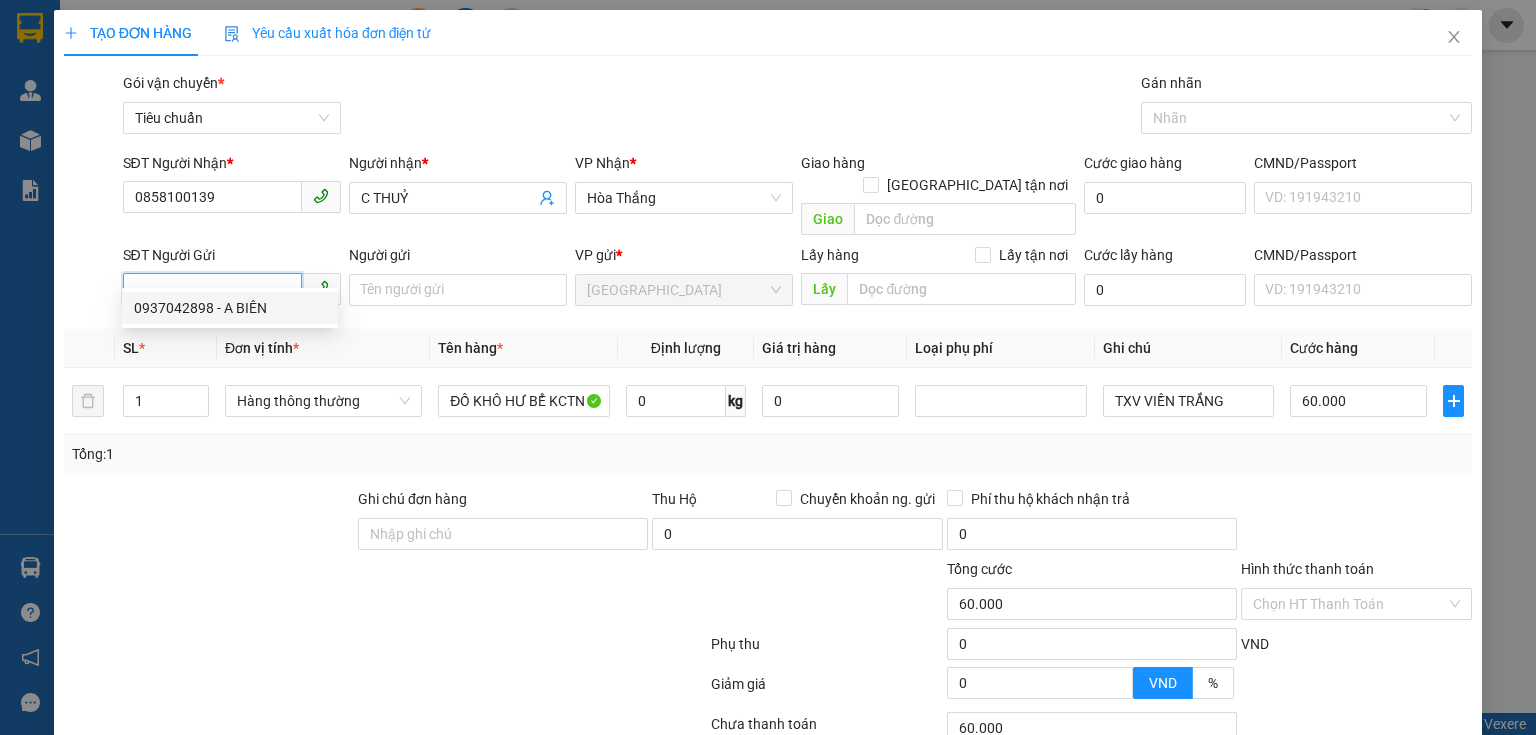 drag, startPoint x: 228, startPoint y: 318, endPoint x: 271, endPoint y: 448, distance: 136.92699 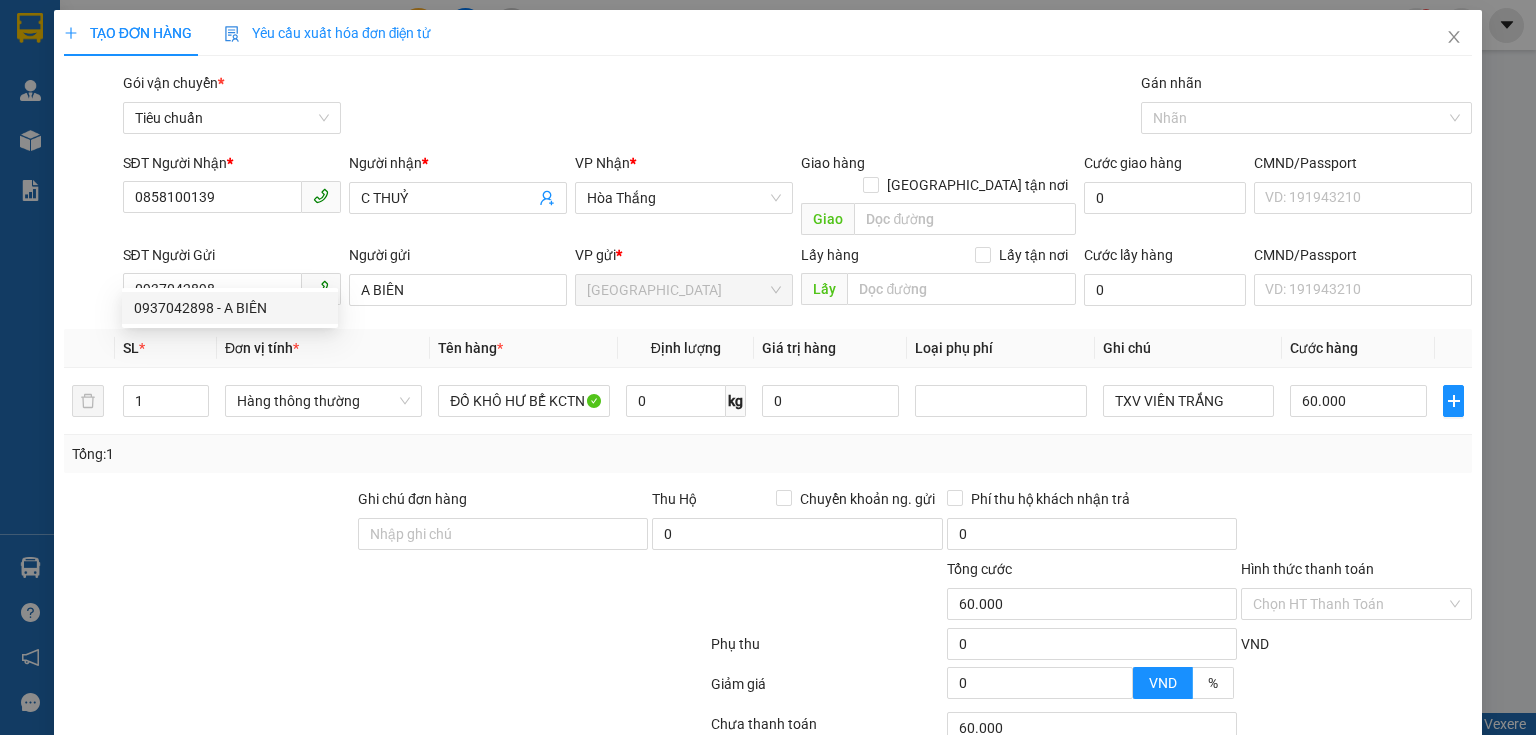 drag, startPoint x: 268, startPoint y: 533, endPoint x: 344, endPoint y: 27, distance: 511.6757 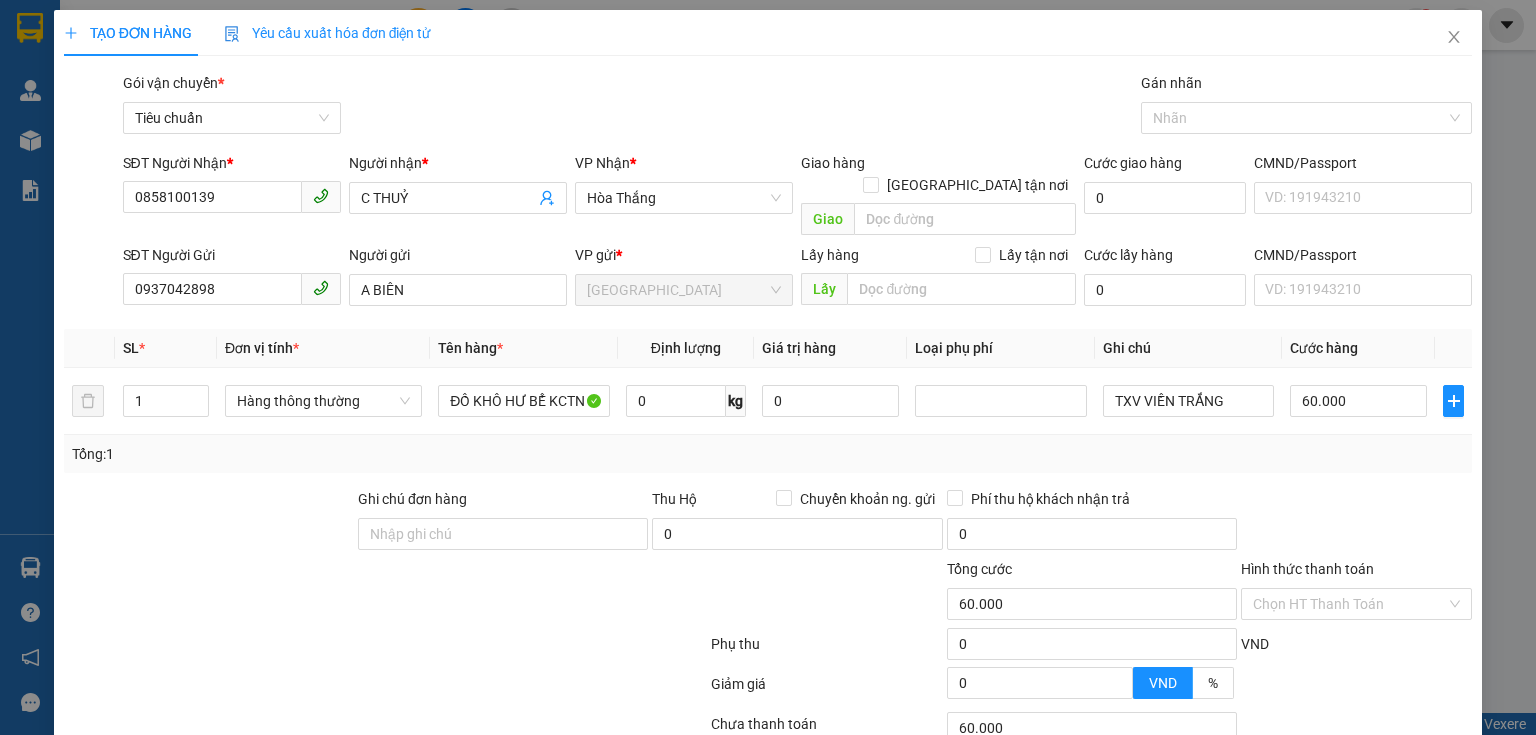drag, startPoint x: 222, startPoint y: 468, endPoint x: 388, endPoint y: 364, distance: 195.88773 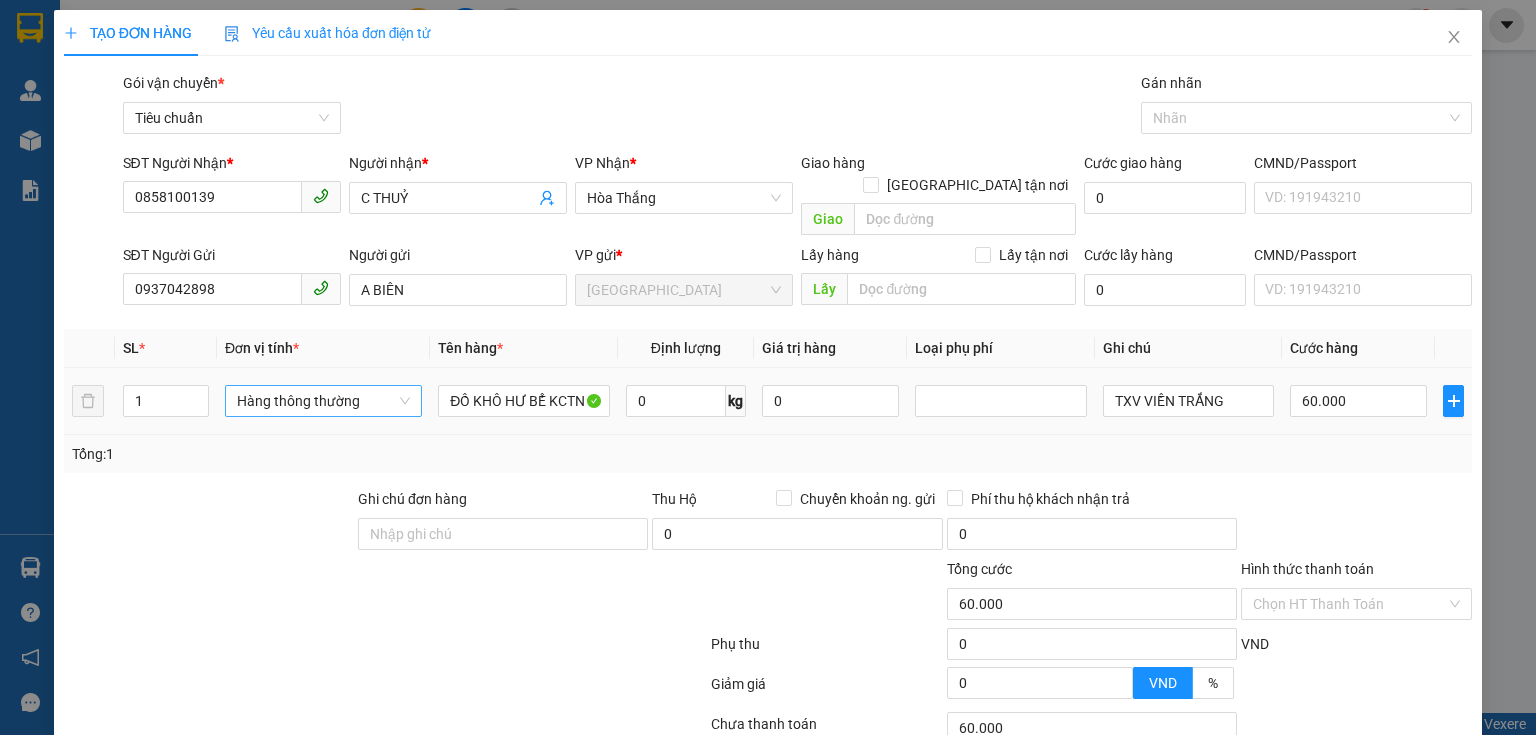 click at bounding box center [209, 523] 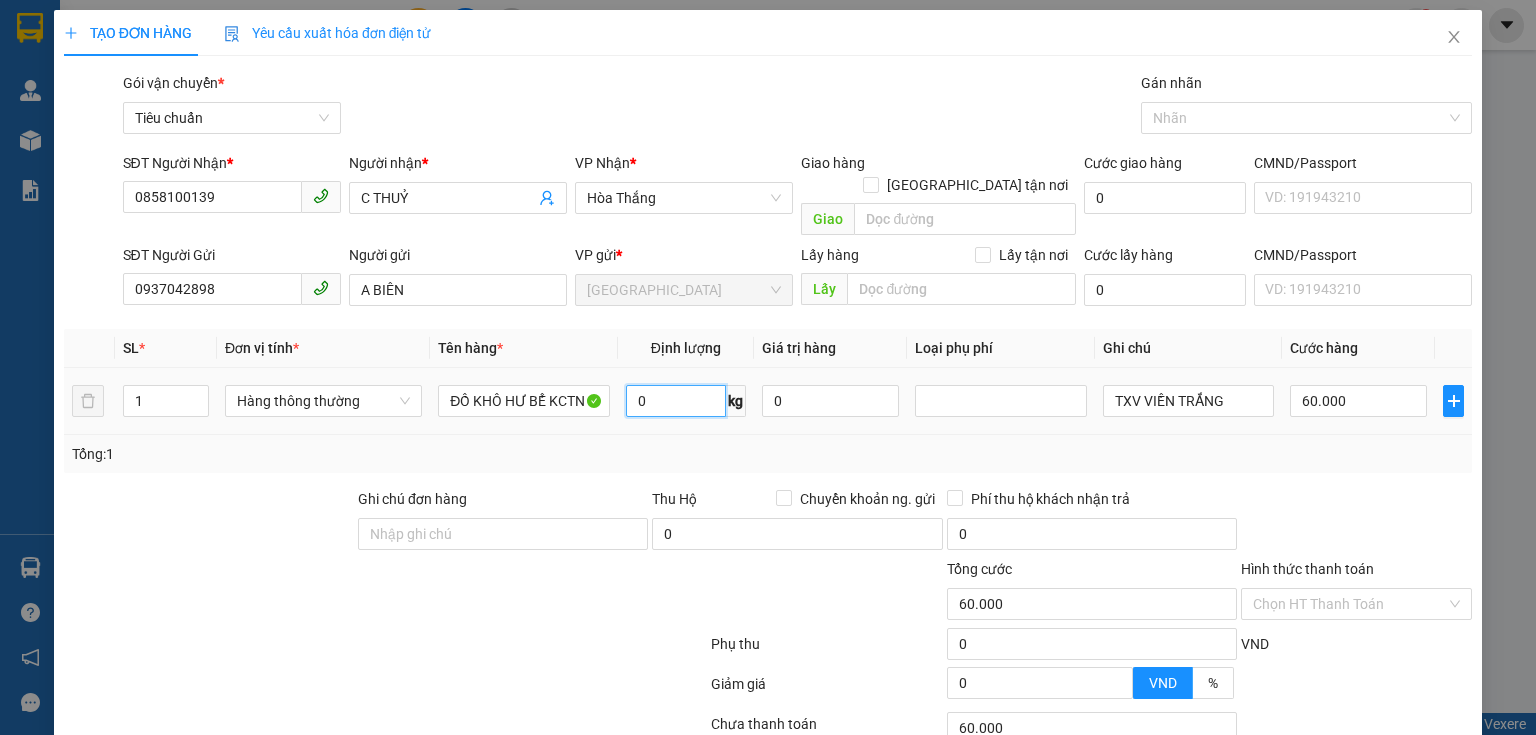 click on "0" at bounding box center (676, 401) 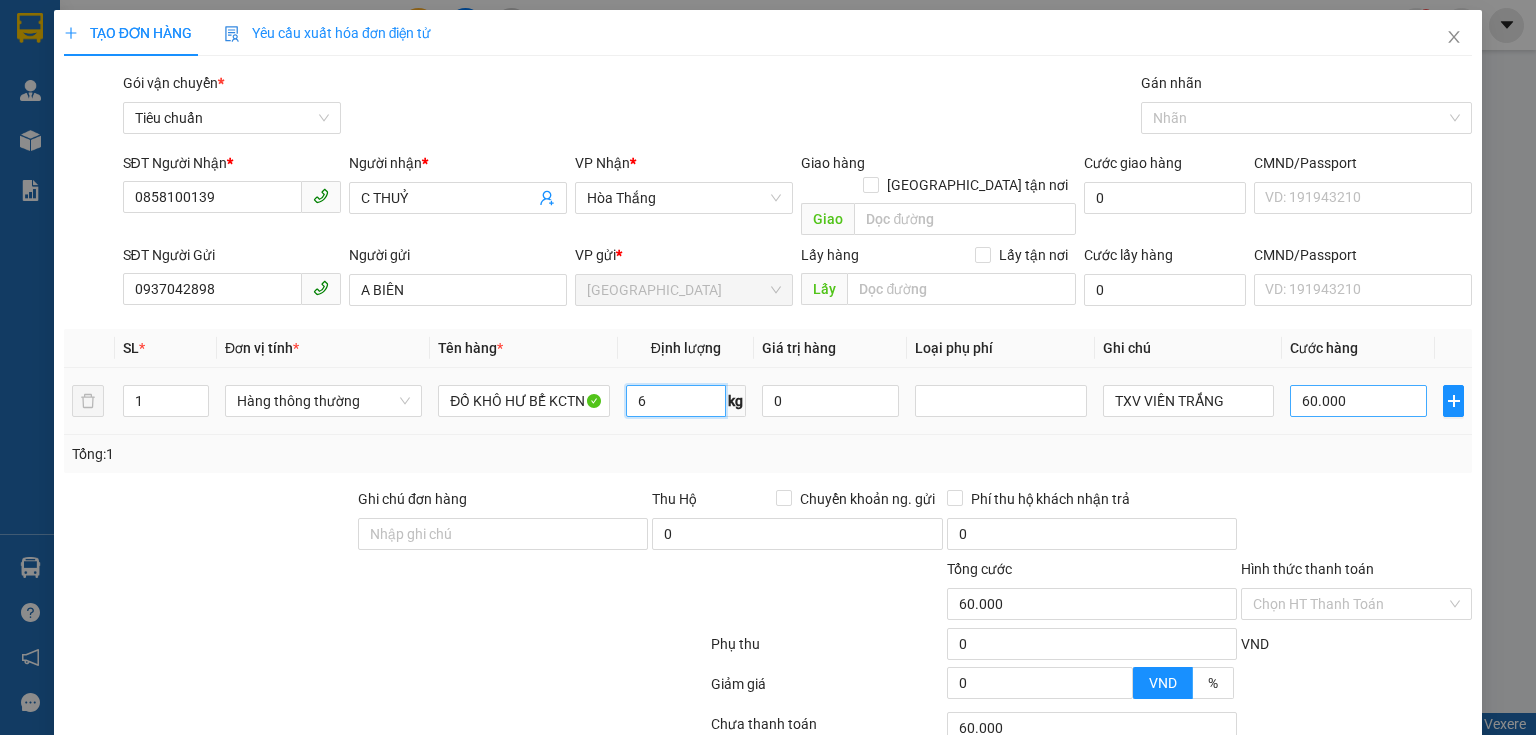 type on "6" 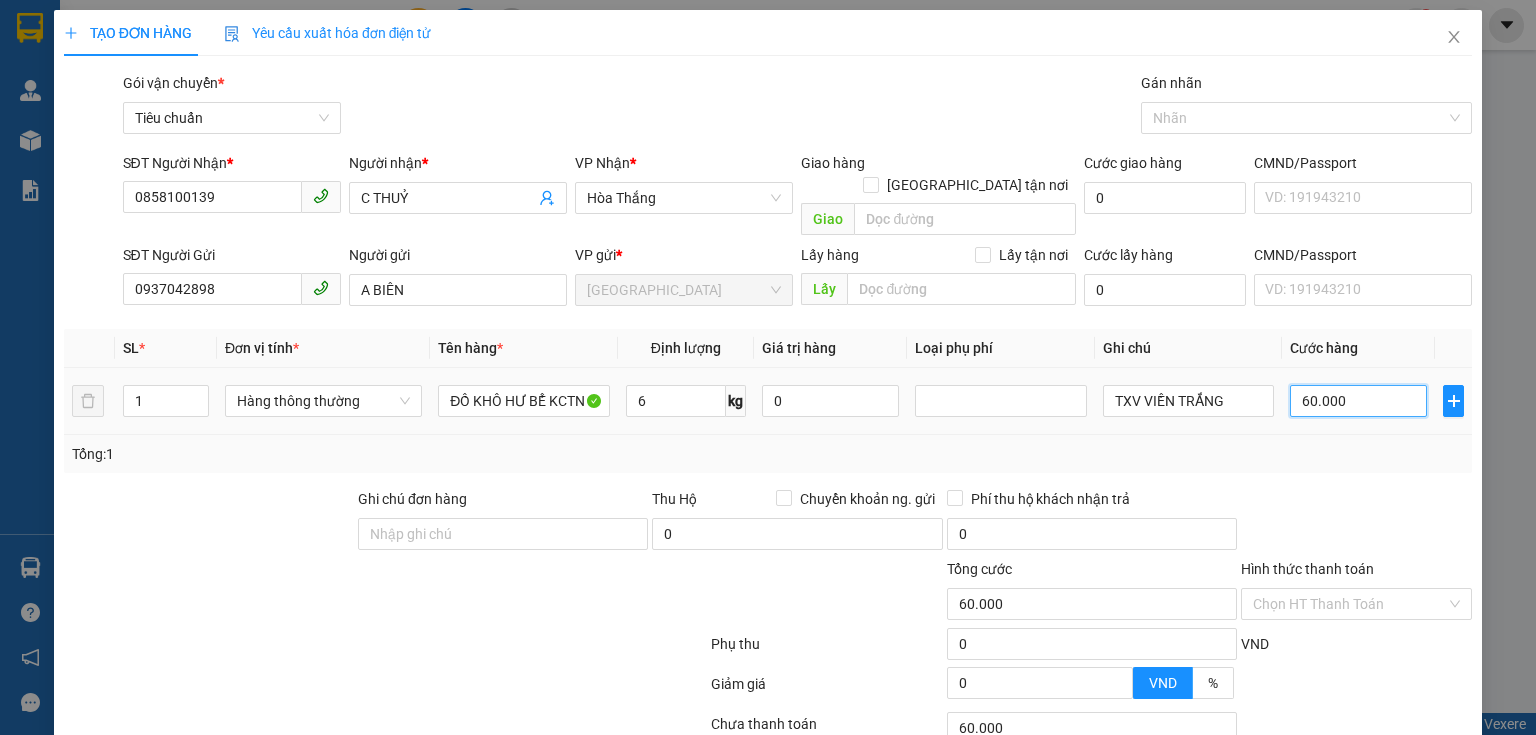 click on "60.000" at bounding box center (1358, 401) 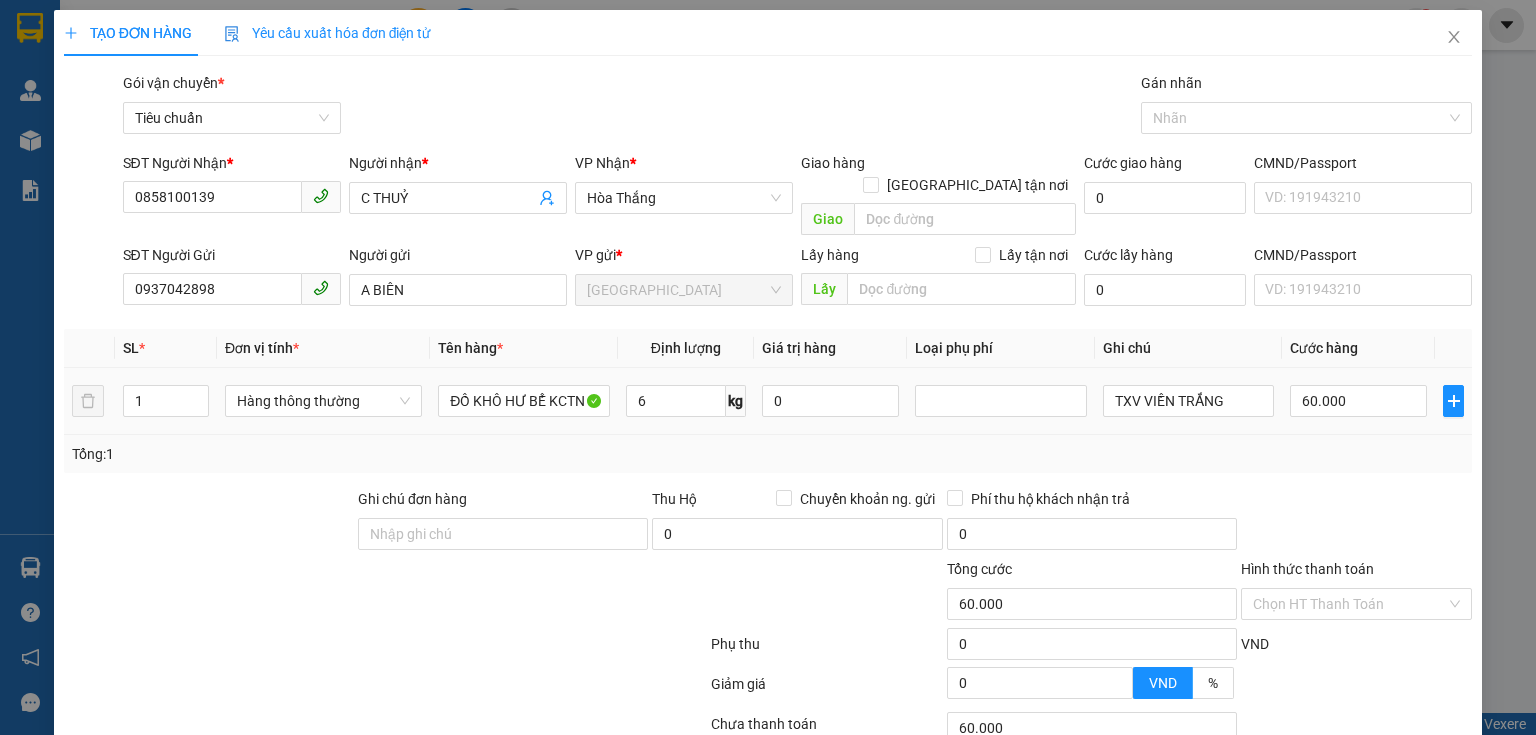 click on "Transit Pickup Surcharge Ids Transit Deliver Surcharge Ids Transit Deliver Surcharge Transit Deliver Surcharge Gói vận chuyển  * Tiêu chuẩn Gán nhãn   Nhãn SĐT Người Nhận  * 0858100139 Người nhận  * C THUỶ VP Nhận  * Hòa Thắng Giao hàng Giao tận nơi Giao Cước giao hàng 0 CMND/Passport VD: 191943210 SĐT Người Gửi 0937042898 Người gửi A BIÊN VP gửi  * Thủ Đức Lấy hàng Lấy tận nơi Lấy Cước lấy hàng 0 CMND/Passport VD: 191943210 SL  * Đơn vị tính  * Tên hàng  * Định lượng Giá trị hàng Loại phụ phí Ghi chú Cước hàng                     1 Hàng thông thường ĐỒ KHÔ HƯ BỂ KCTN 6 kg 0   TXV VIỀN TRẮNG 60.000 Tổng:  1 Ghi chú đơn hàng Thu Hộ Chuyển khoản ng. gửi 0 Phí thu hộ khách nhận trả 0 Tổng cước 60.000 Hình thức thanh toán Chọn HT Thanh Toán Phụ thu 0 VND Giảm giá 0 VND % Discount 0 Số tiền thu trước 0 Chưa thanh toán 60.000 0 Lưu nháp" at bounding box center [768, 464] 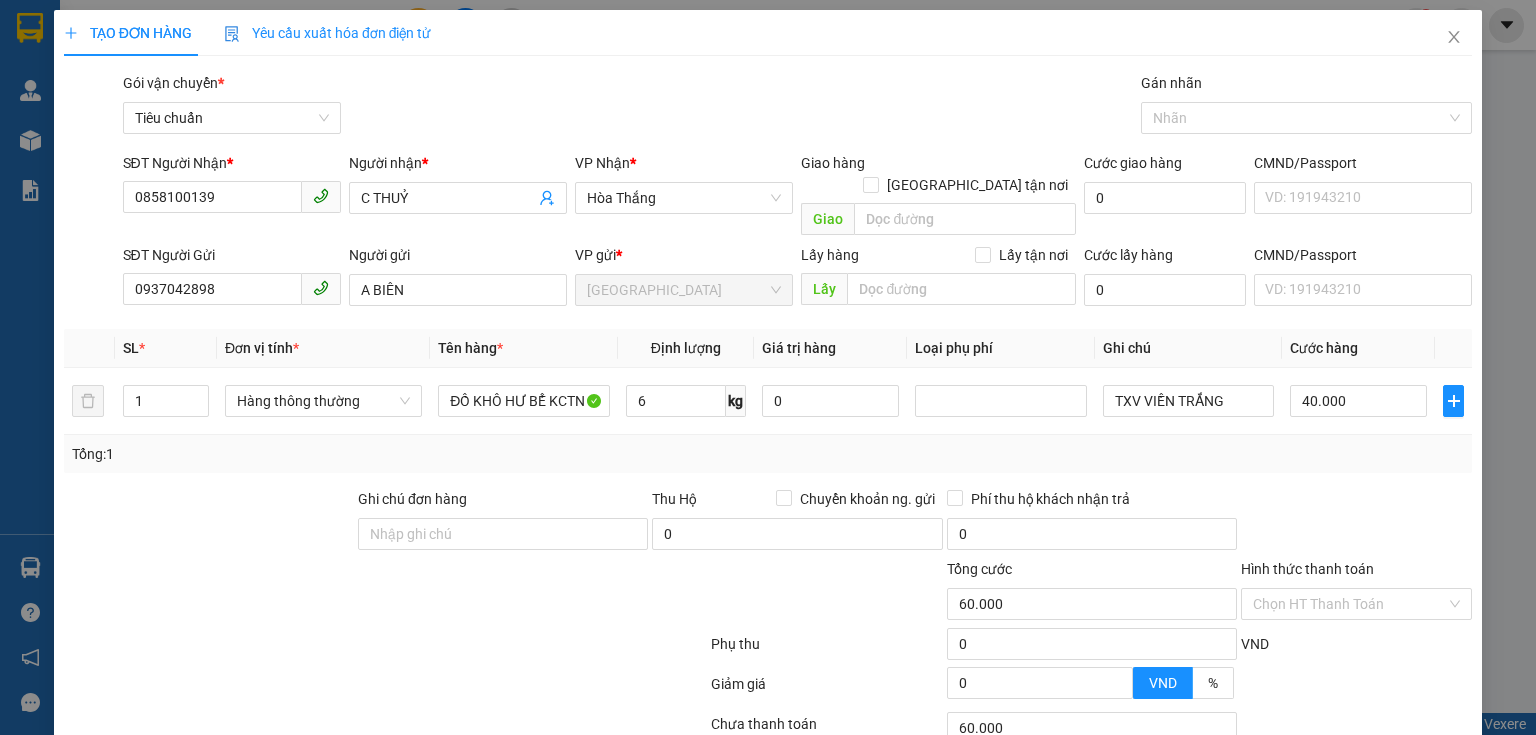 type on "40.000" 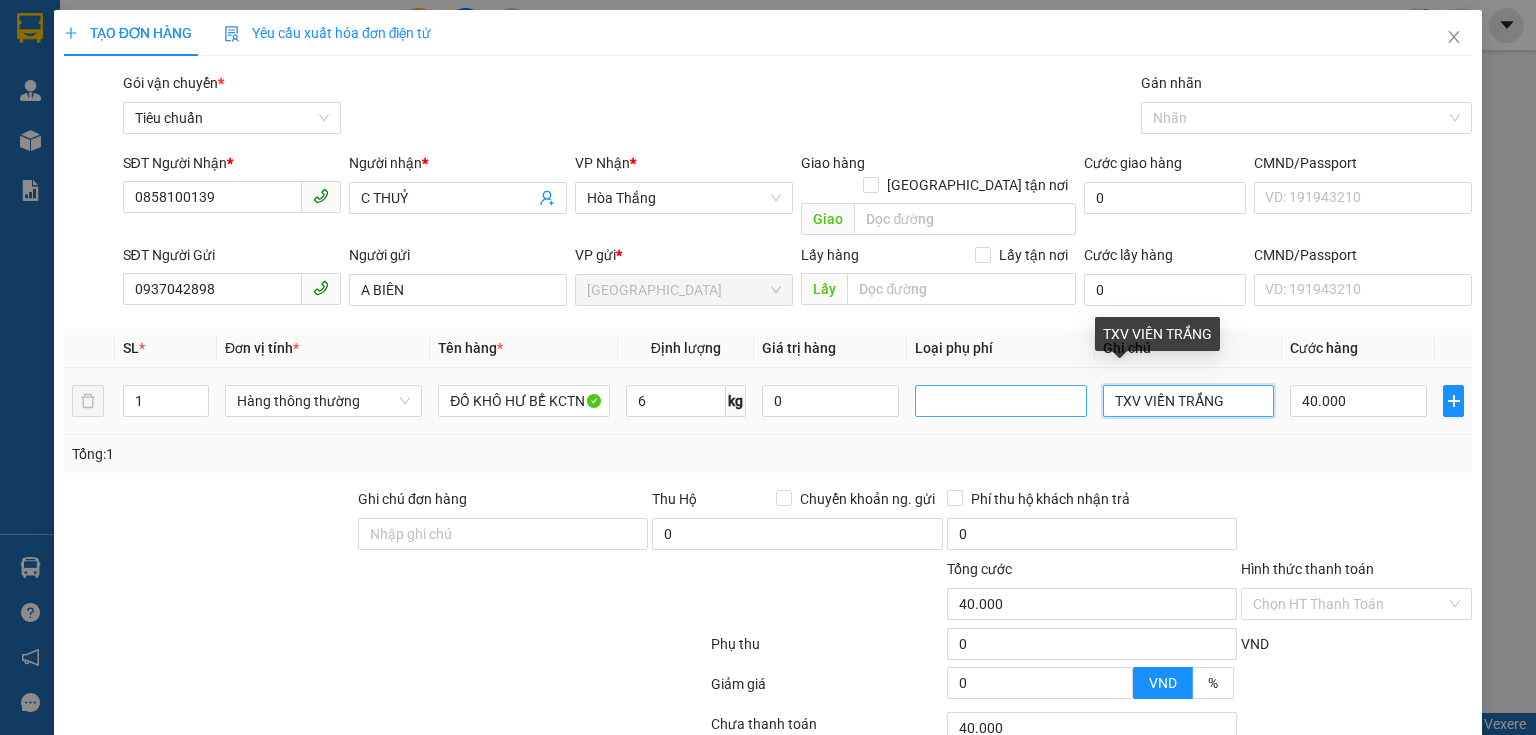 drag, startPoint x: 1255, startPoint y: 385, endPoint x: 1065, endPoint y: 384, distance: 190.00262 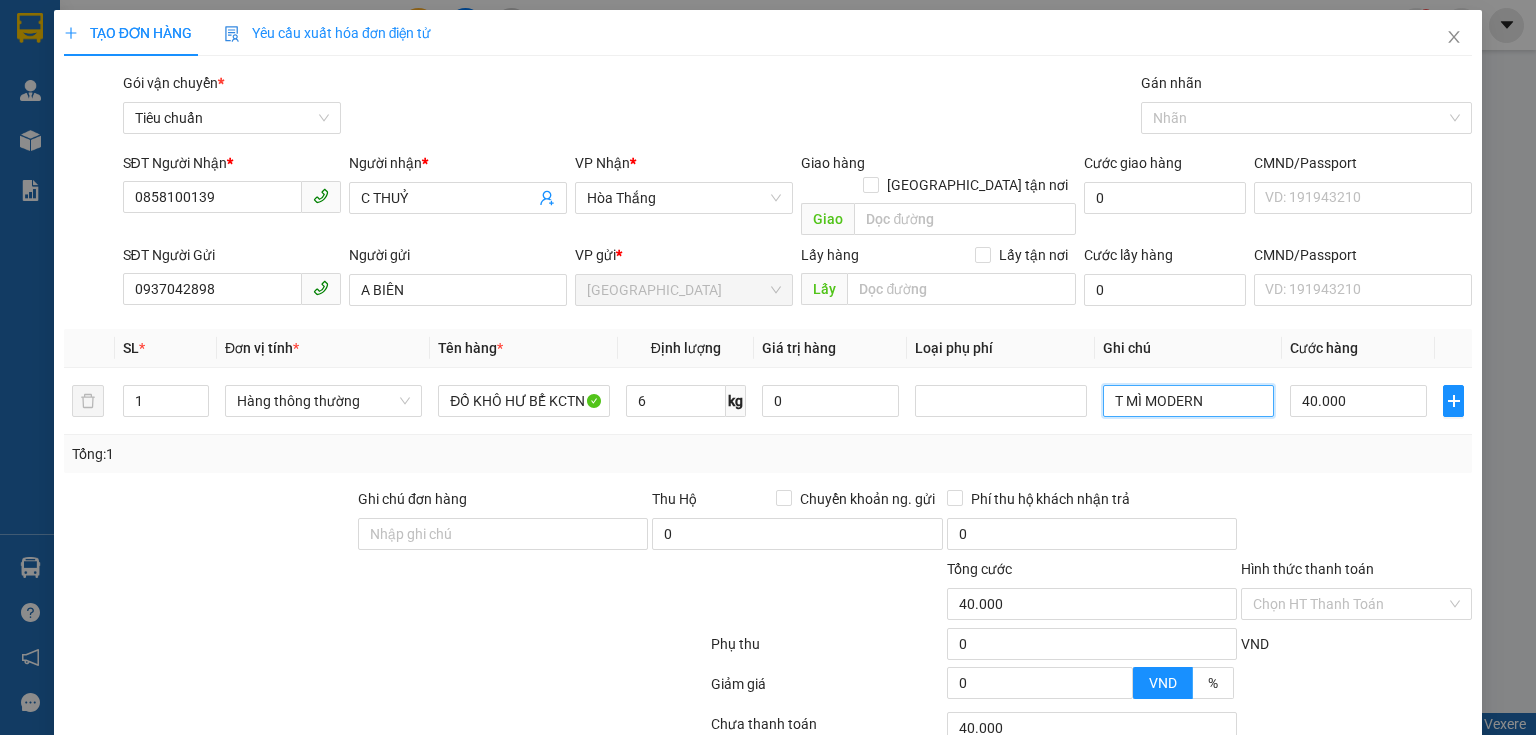 type on "T MÌ MODERN" 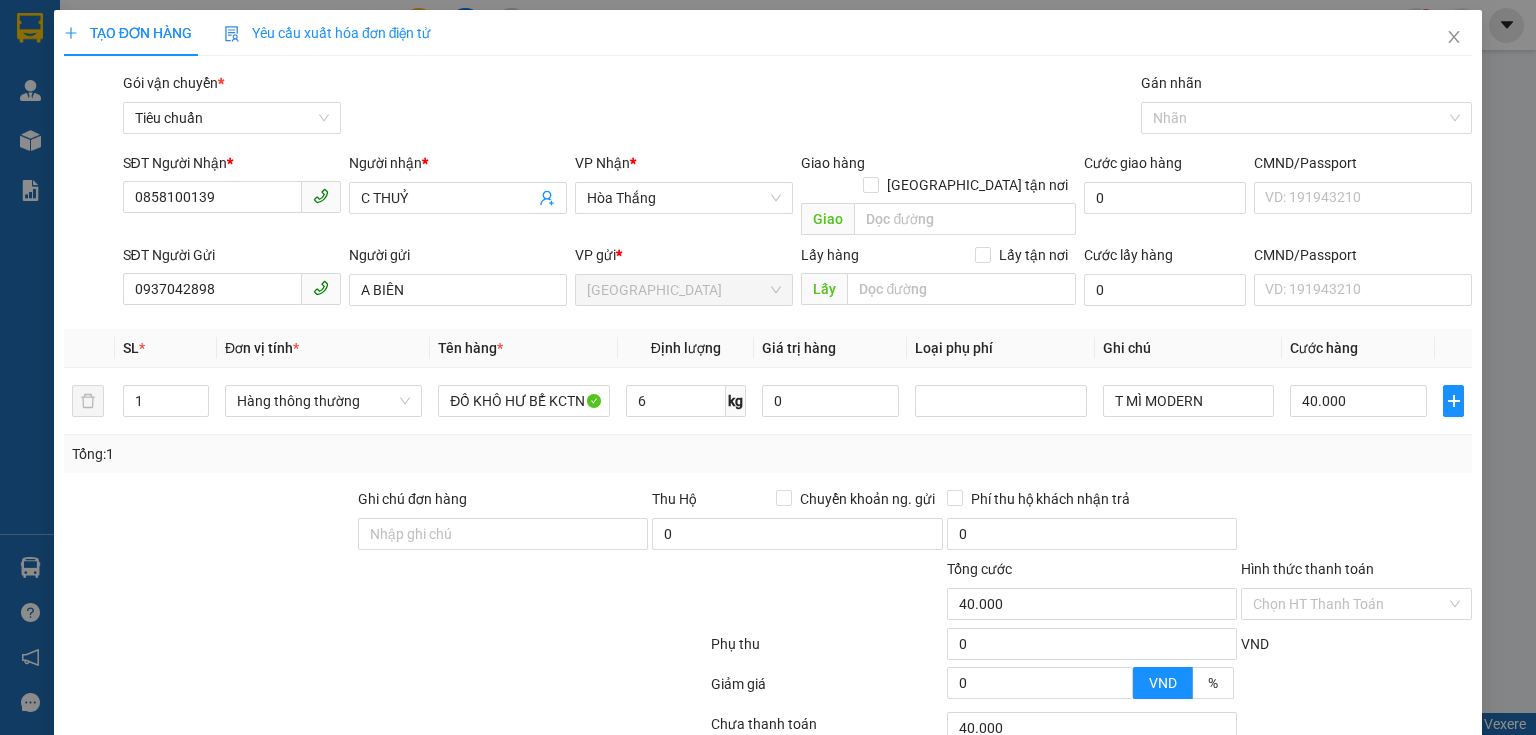click on "Transit Pickup Surcharge Ids Transit Deliver Surcharge Ids Transit Deliver Surcharge Transit Deliver Surcharge Gói vận chuyển  * Tiêu chuẩn Gán nhãn   Nhãn SĐT Người Nhận  * 0858100139 Người nhận  * C THUỶ VP Nhận  * Hòa Thắng Giao hàng Giao tận nơi Giao Cước giao hàng 0 CMND/Passport VD: 191943210 SĐT Người Gửi 0937042898 Người gửi A BIÊN VP gửi  * Thủ Đức Lấy hàng Lấy tận nơi Lấy Cước lấy hàng 0 CMND/Passport VD: 191943210 SL  * Đơn vị tính  * Tên hàng  * Định lượng Giá trị hàng Loại phụ phí Ghi chú Cước hàng                     1 Hàng thông thường ĐỒ KHÔ HƯ BỂ KCTN 6 kg 0   T MÌ MODERN 40.000 Tổng:  1 Ghi chú đơn hàng Thu Hộ Chuyển khoản ng. gửi 0 Phí thu hộ khách nhận trả 0 Tổng cước 40.000 Hình thức thanh toán Chọn HT Thanh Toán Phụ thu 0 VND Giảm giá 0 VND % Discount 0 Số tiền thu trước 0 Chưa thanh toán 40.000 Chi phí nội bộ" at bounding box center (768, 464) 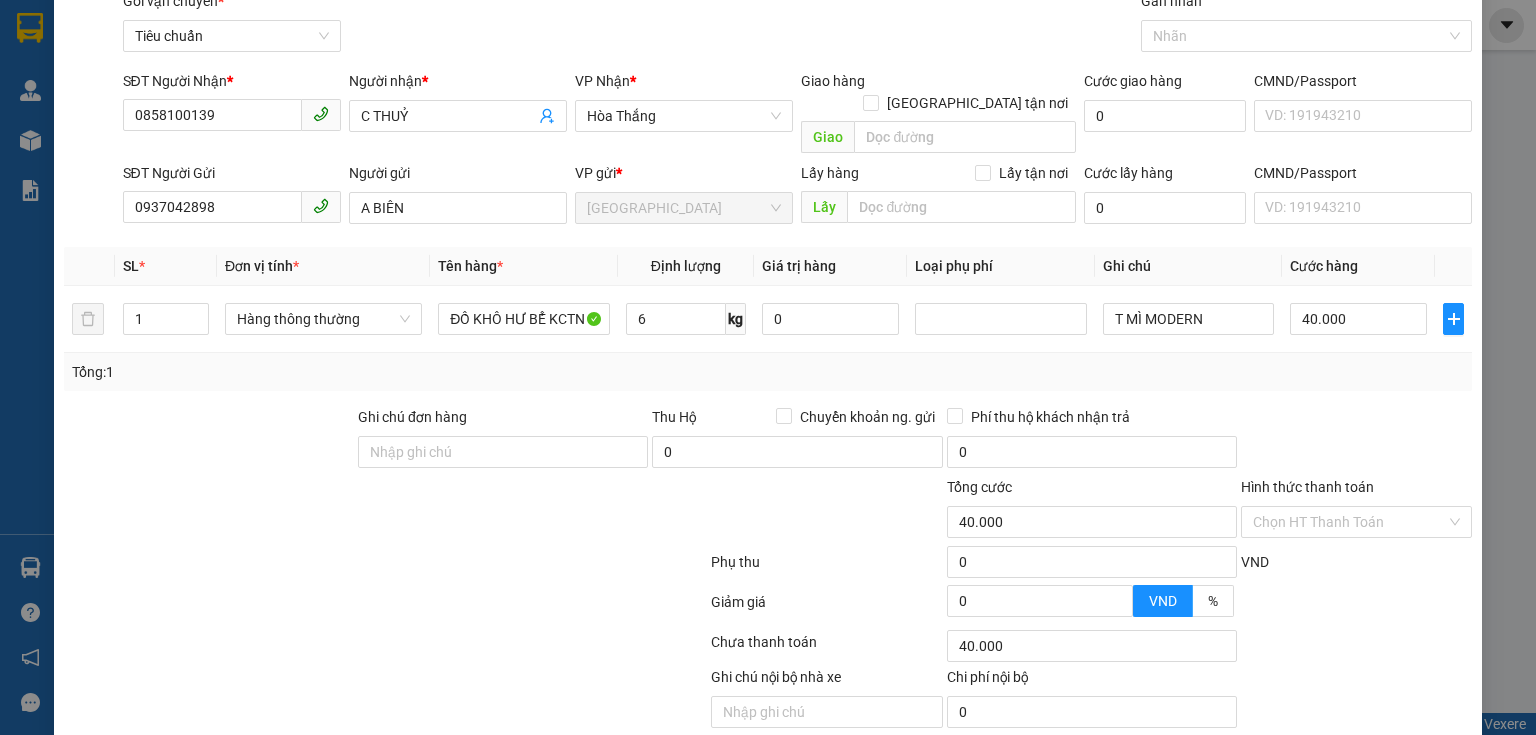 scroll, scrollTop: 136, scrollLeft: 0, axis: vertical 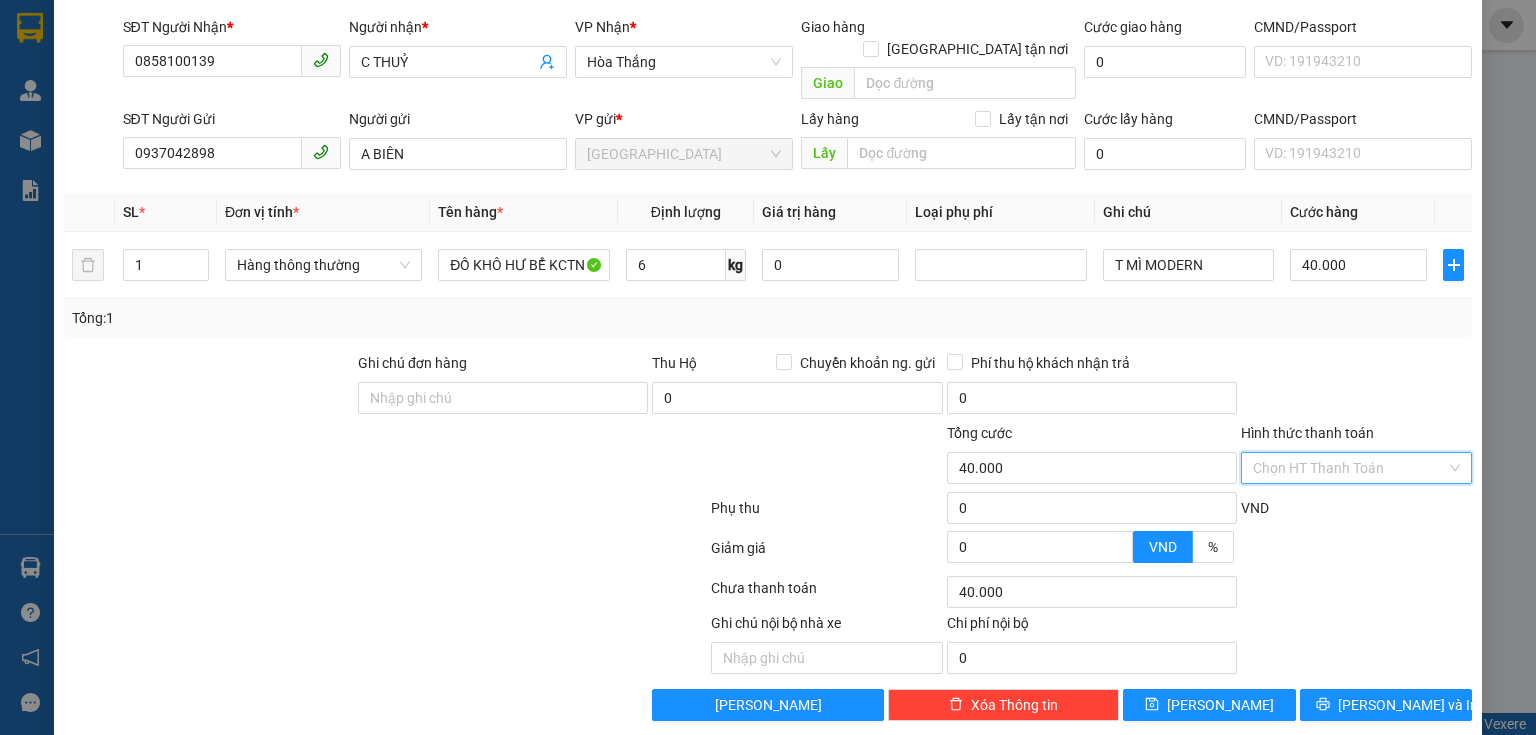 click on "Hình thức thanh toán" at bounding box center [1349, 468] 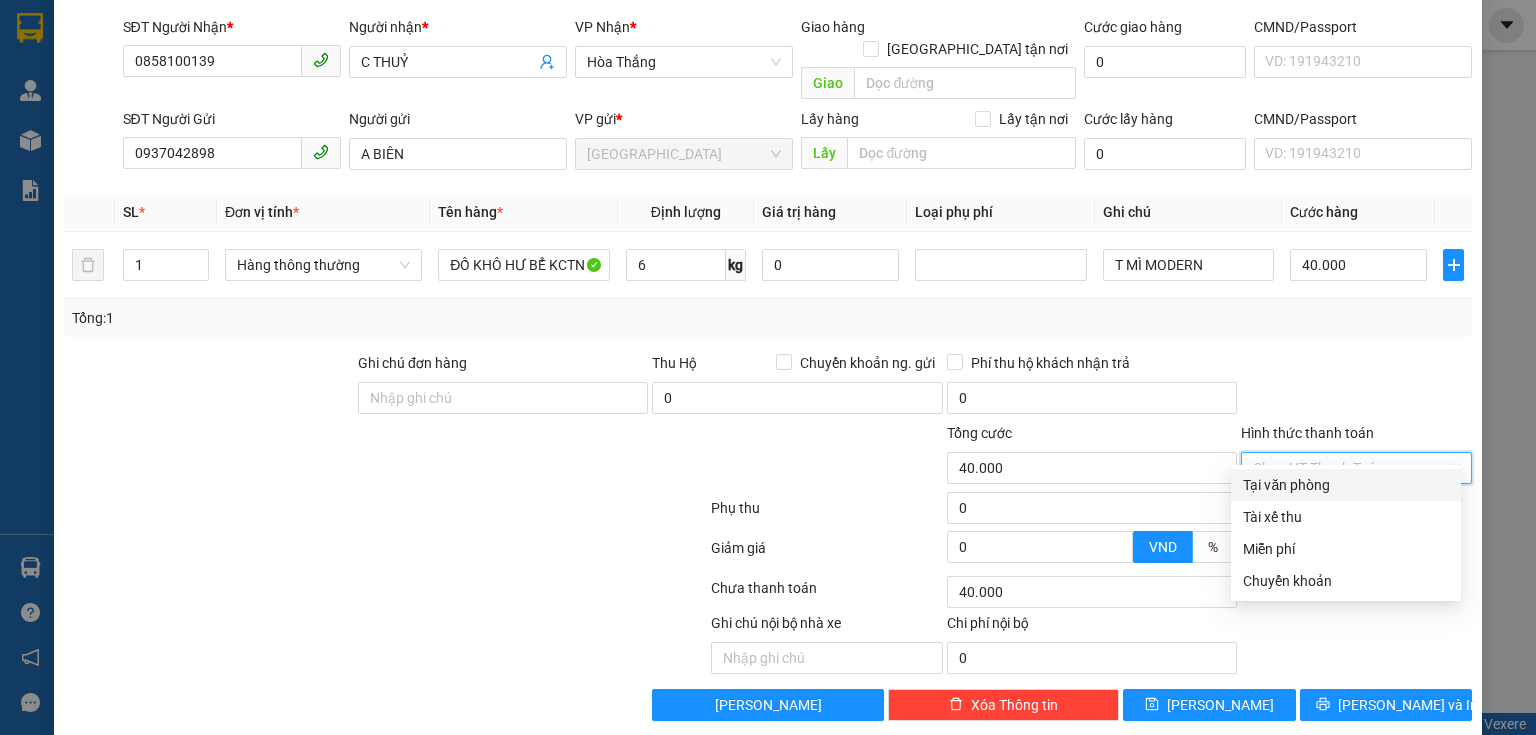 click on "Tại văn phòng" at bounding box center (1346, 485) 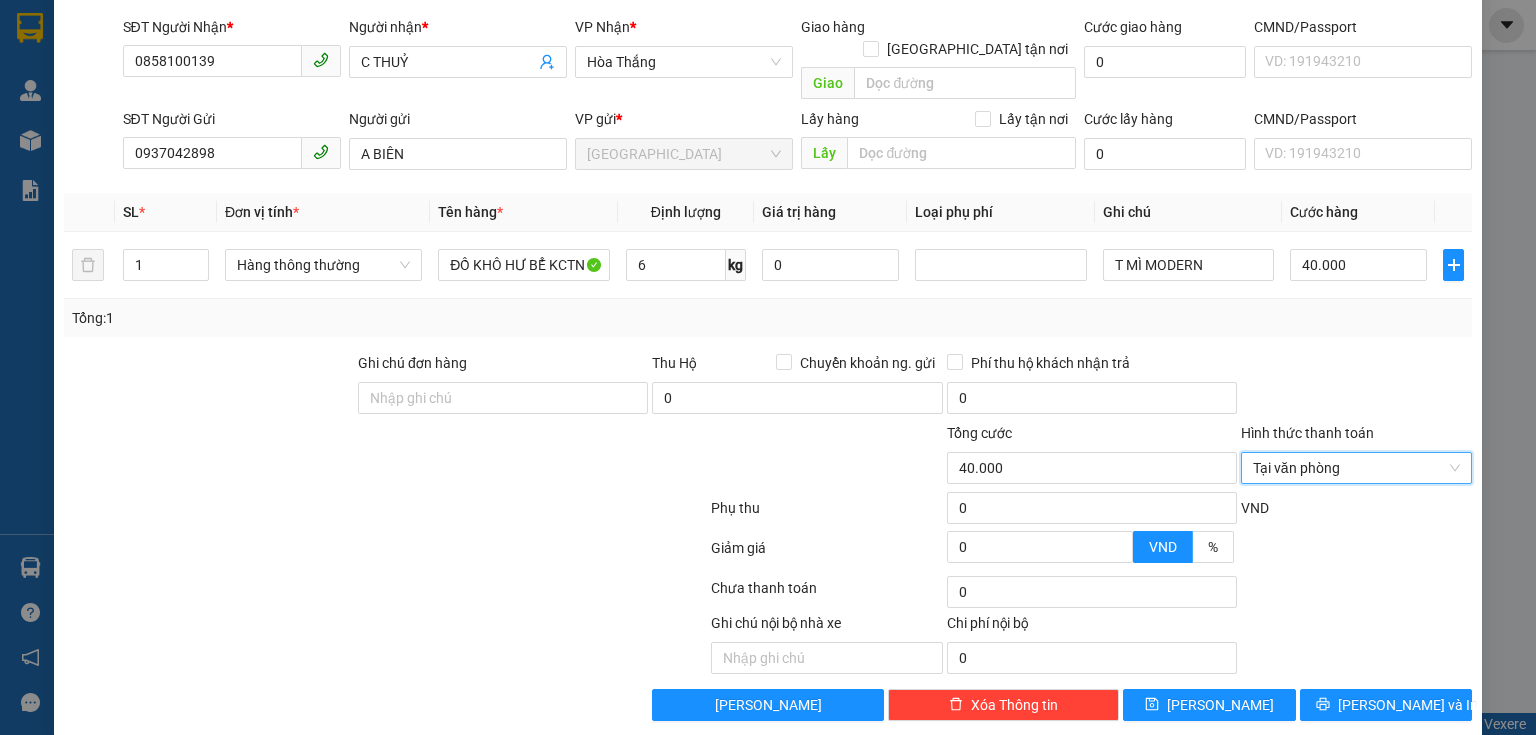 click at bounding box center (1356, 592) 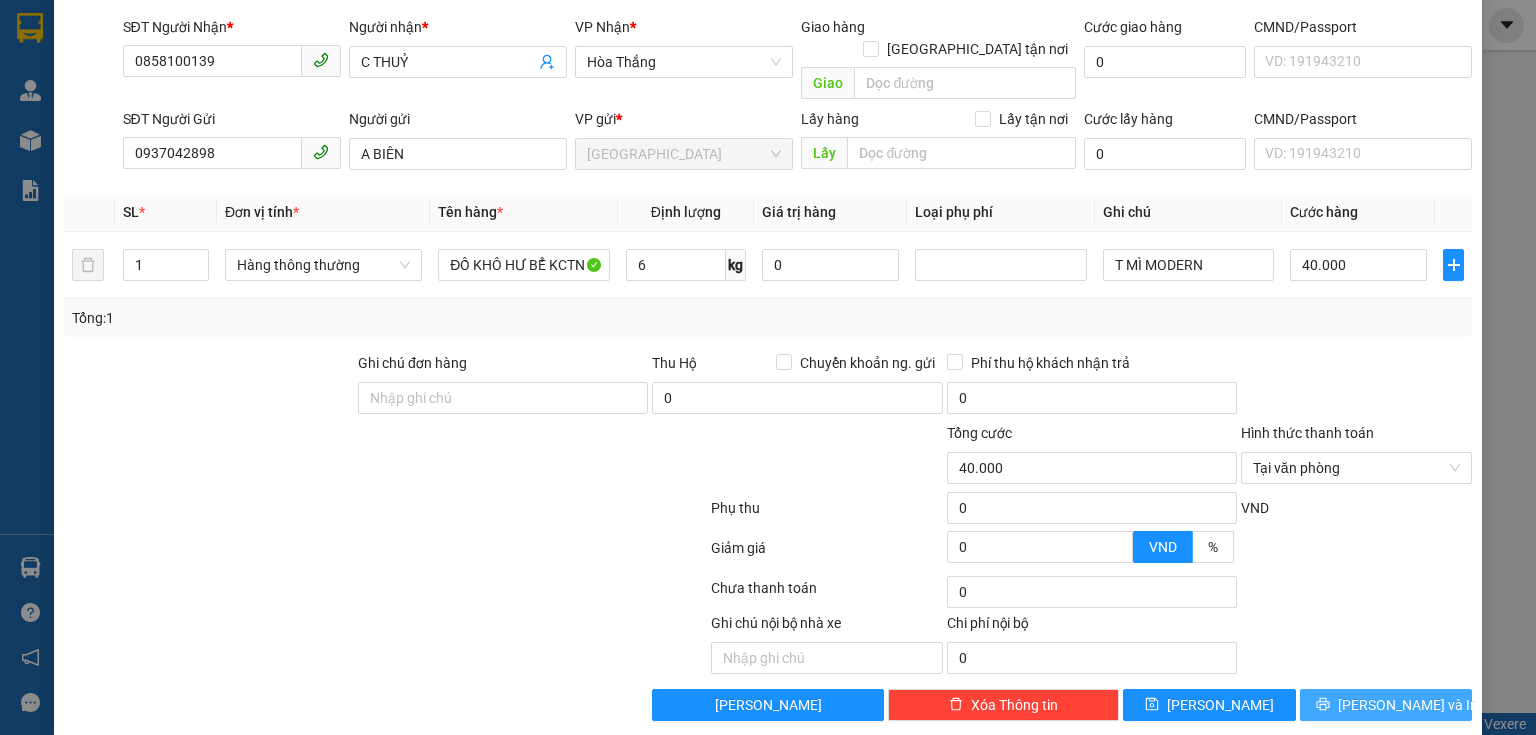 drag, startPoint x: 1393, startPoint y: 684, endPoint x: 1341, endPoint y: 668, distance: 54.405884 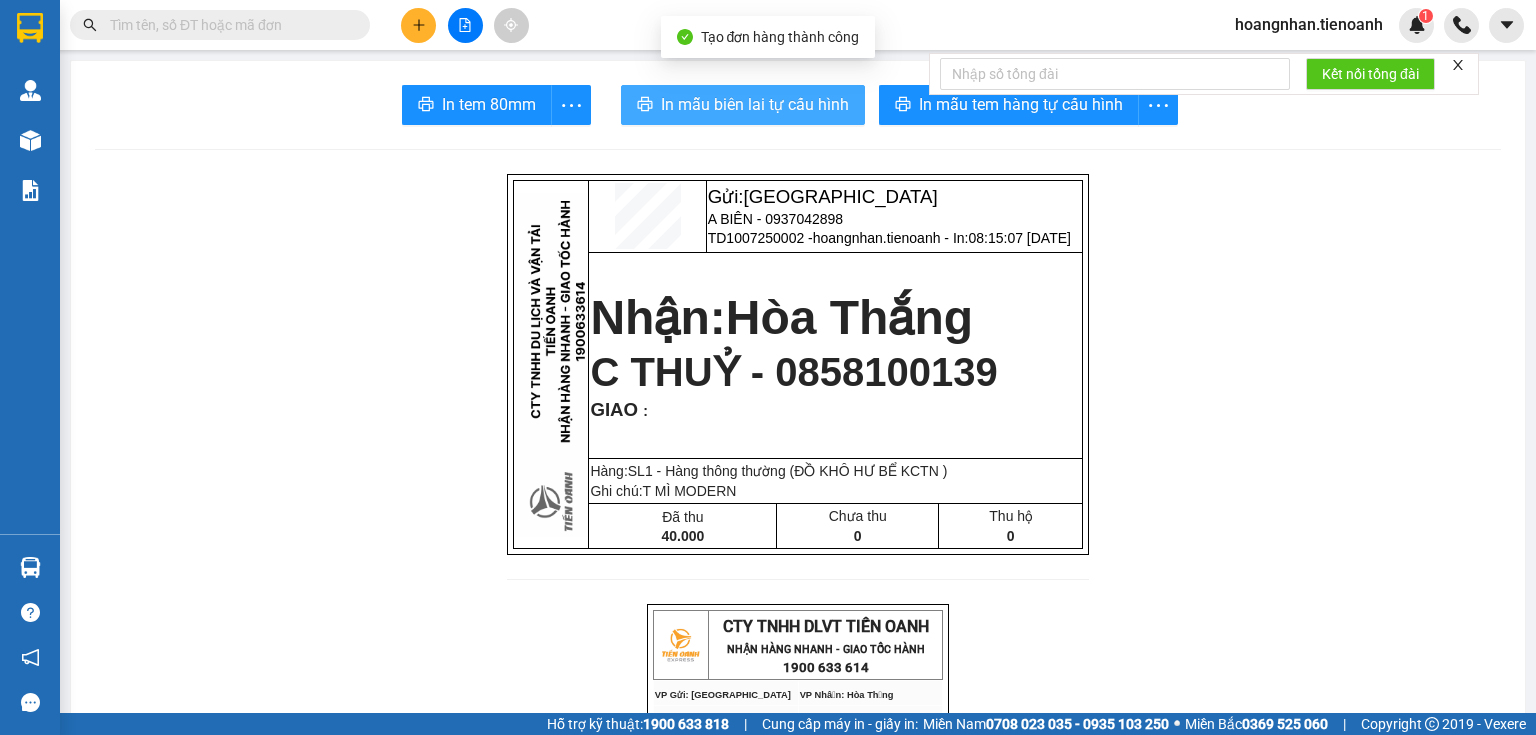 click on "In mẫu biên lai tự cấu hình" at bounding box center [755, 104] 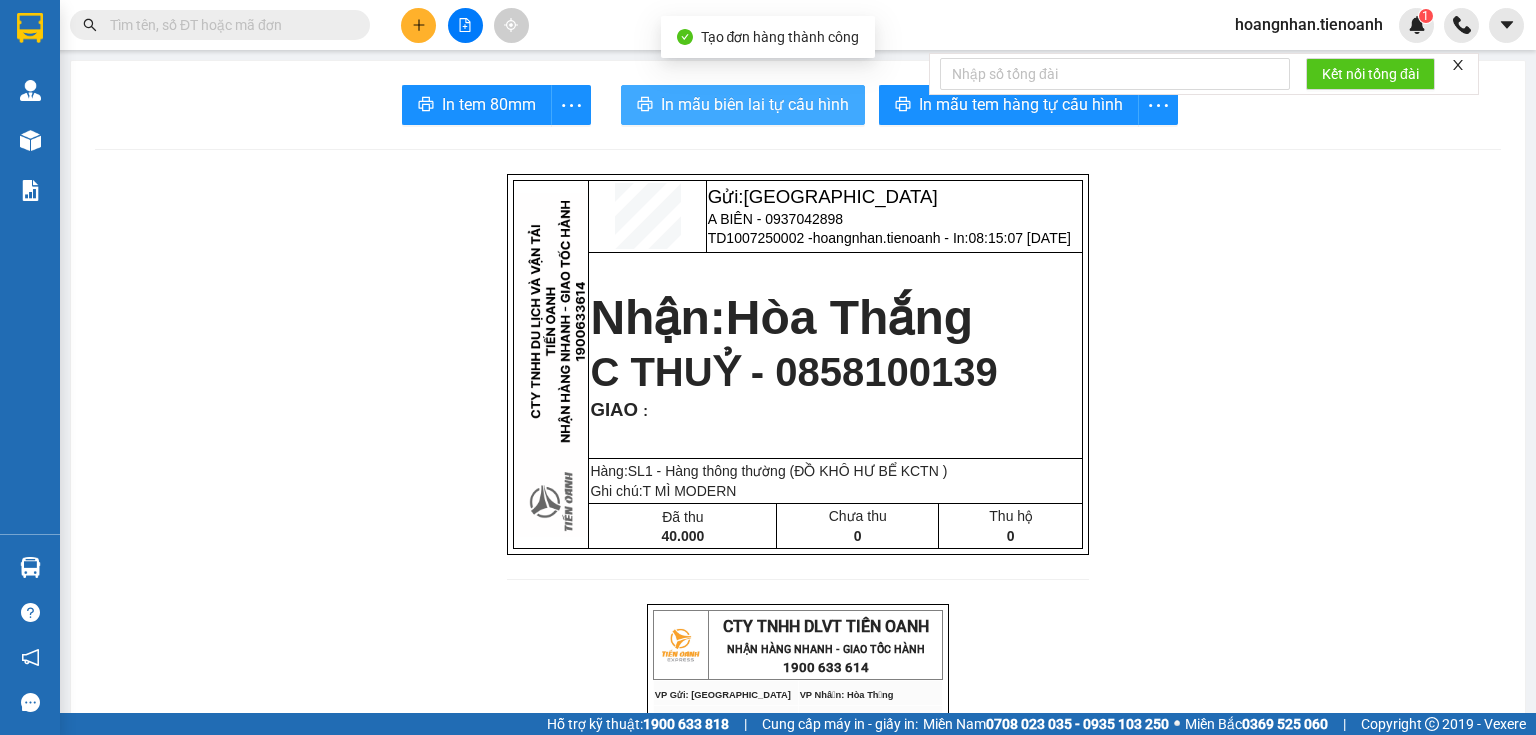 scroll, scrollTop: 0, scrollLeft: 0, axis: both 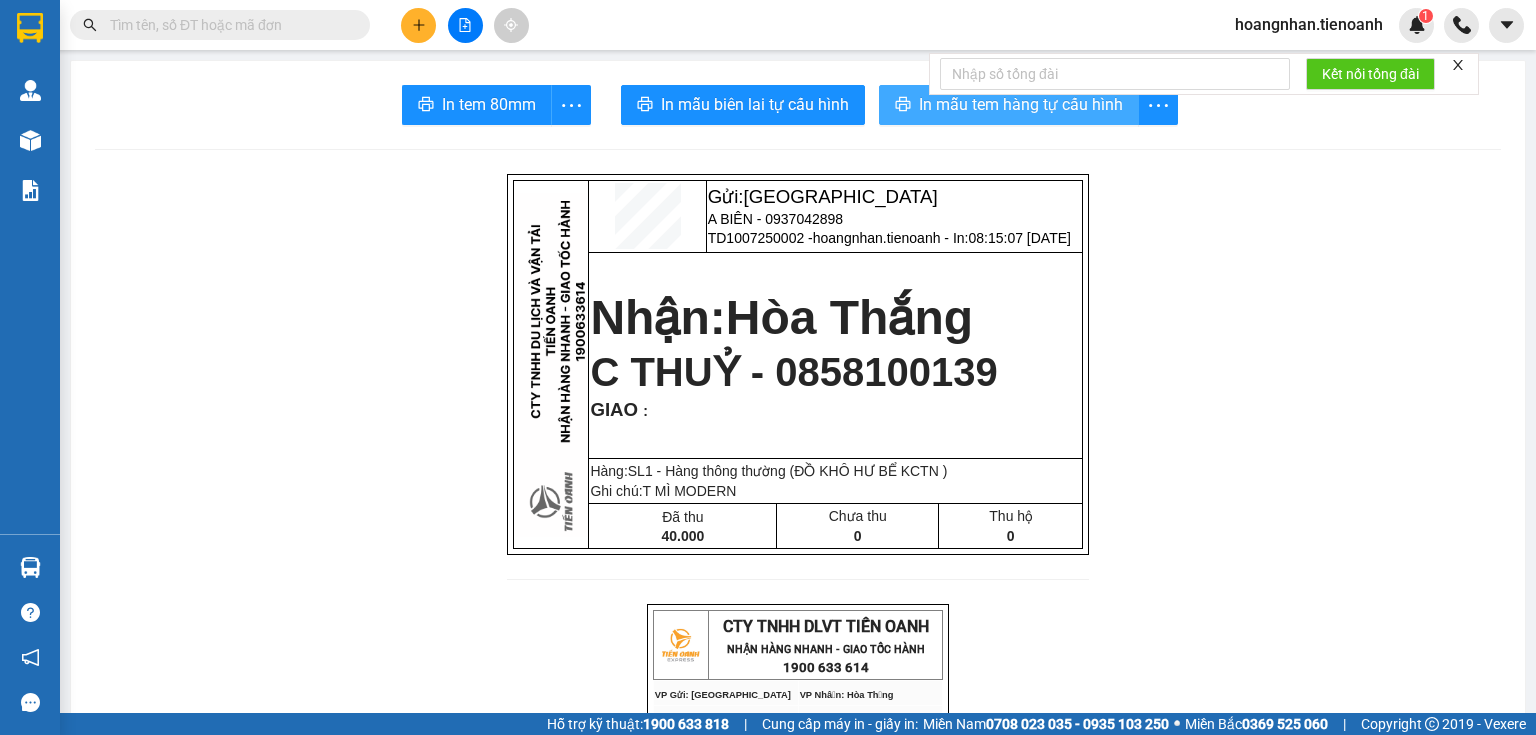 click on "In mẫu tem hàng tự cấu hình" at bounding box center (1021, 104) 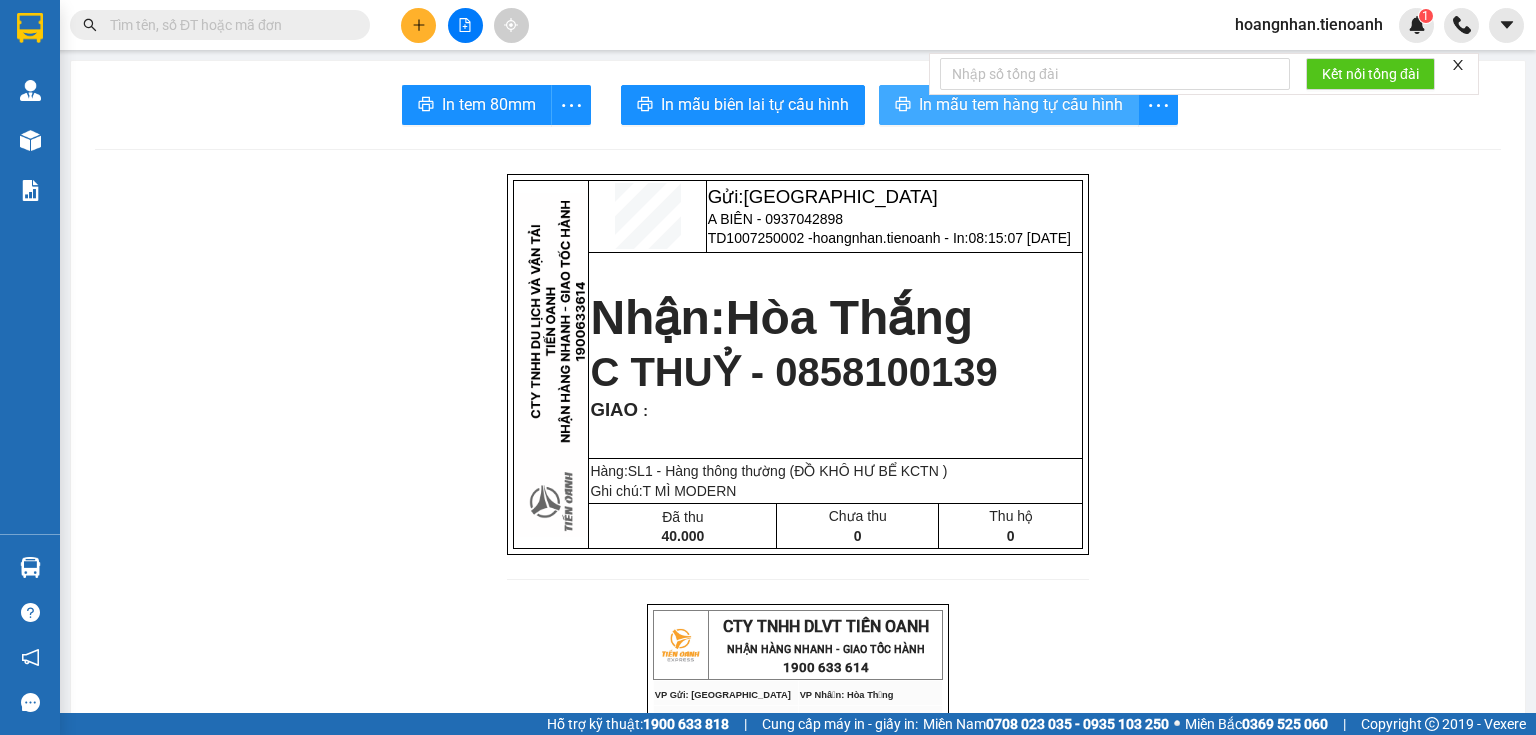 scroll, scrollTop: 0, scrollLeft: 0, axis: both 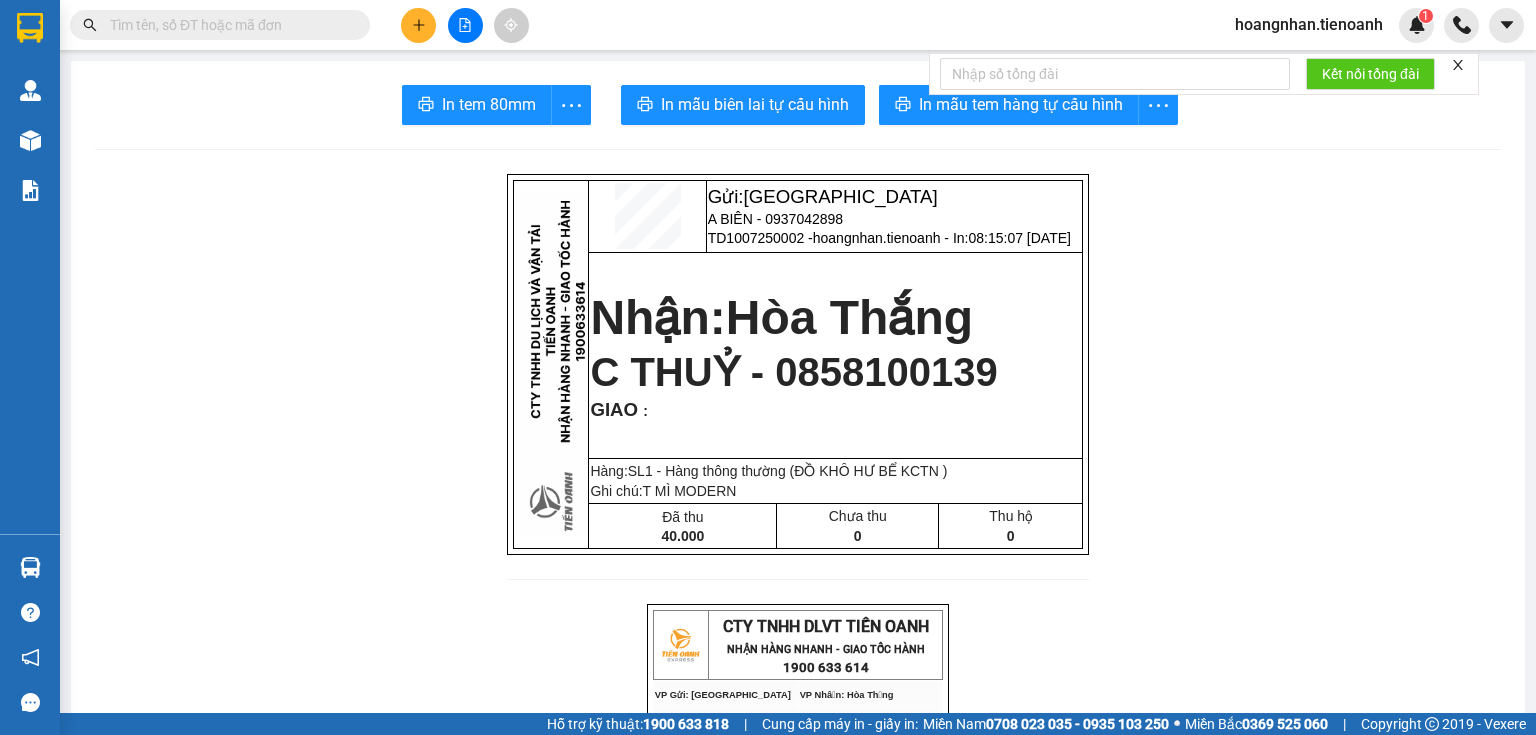 click at bounding box center [228, 25] 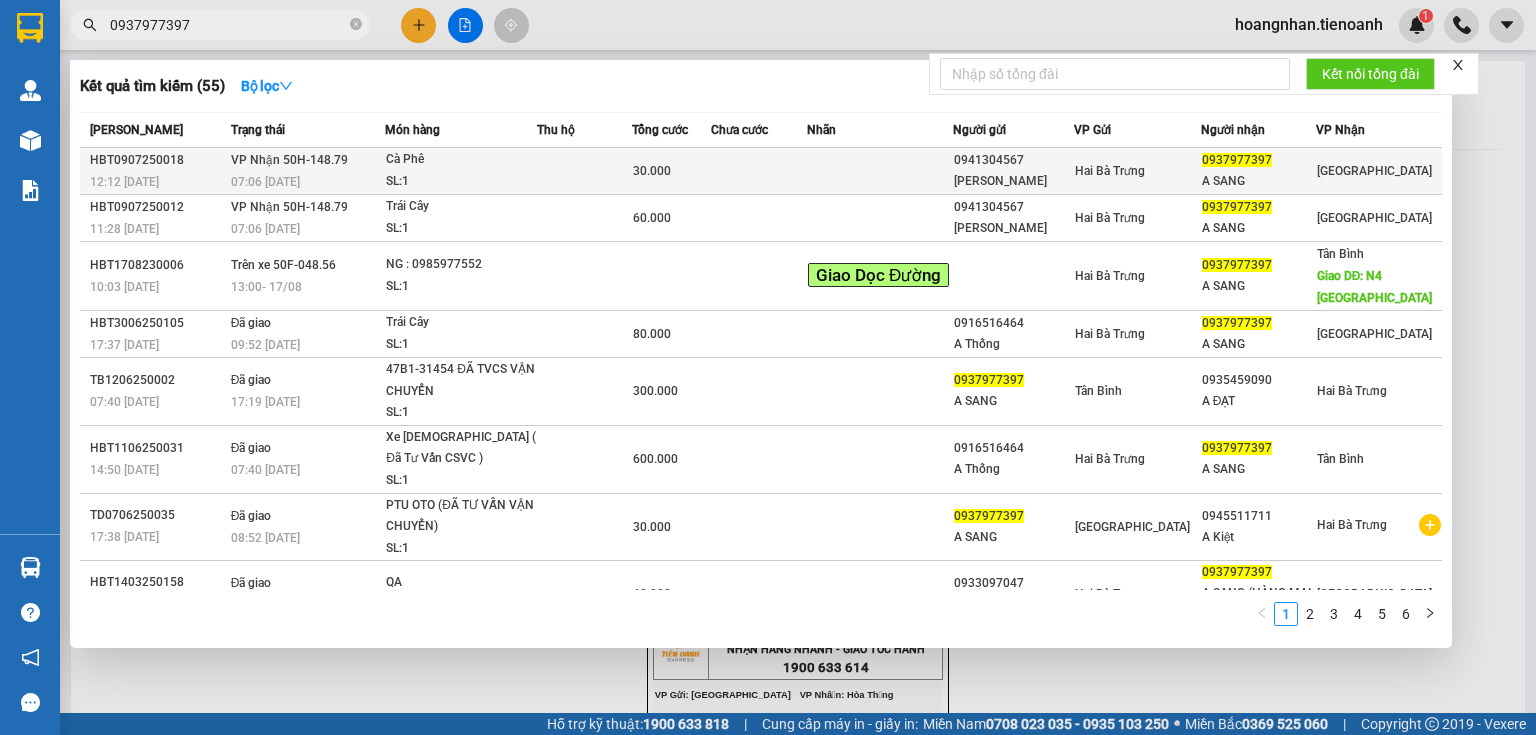 type on "0937977397" 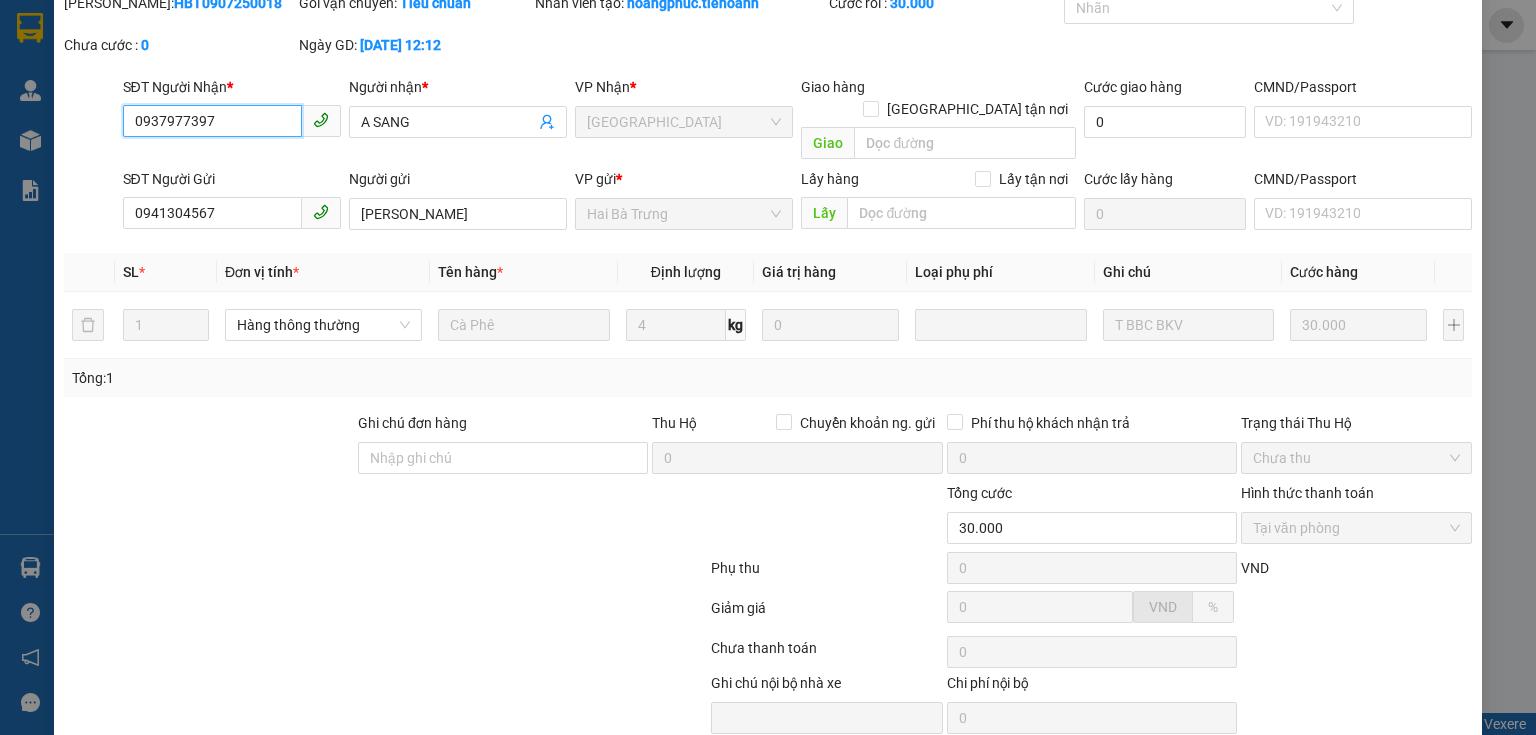 scroll, scrollTop: 141, scrollLeft: 0, axis: vertical 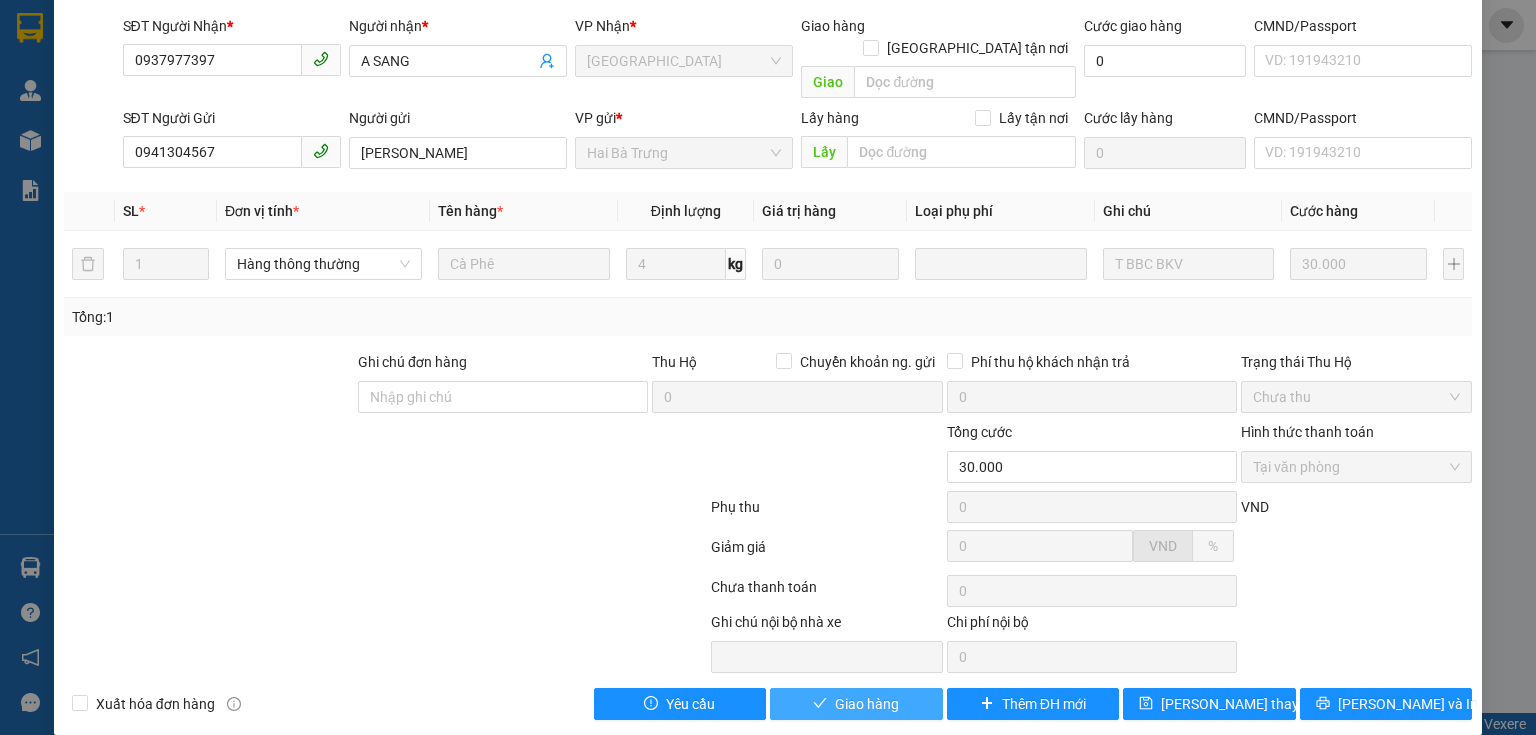 click on "Giao hàng" at bounding box center [856, 704] 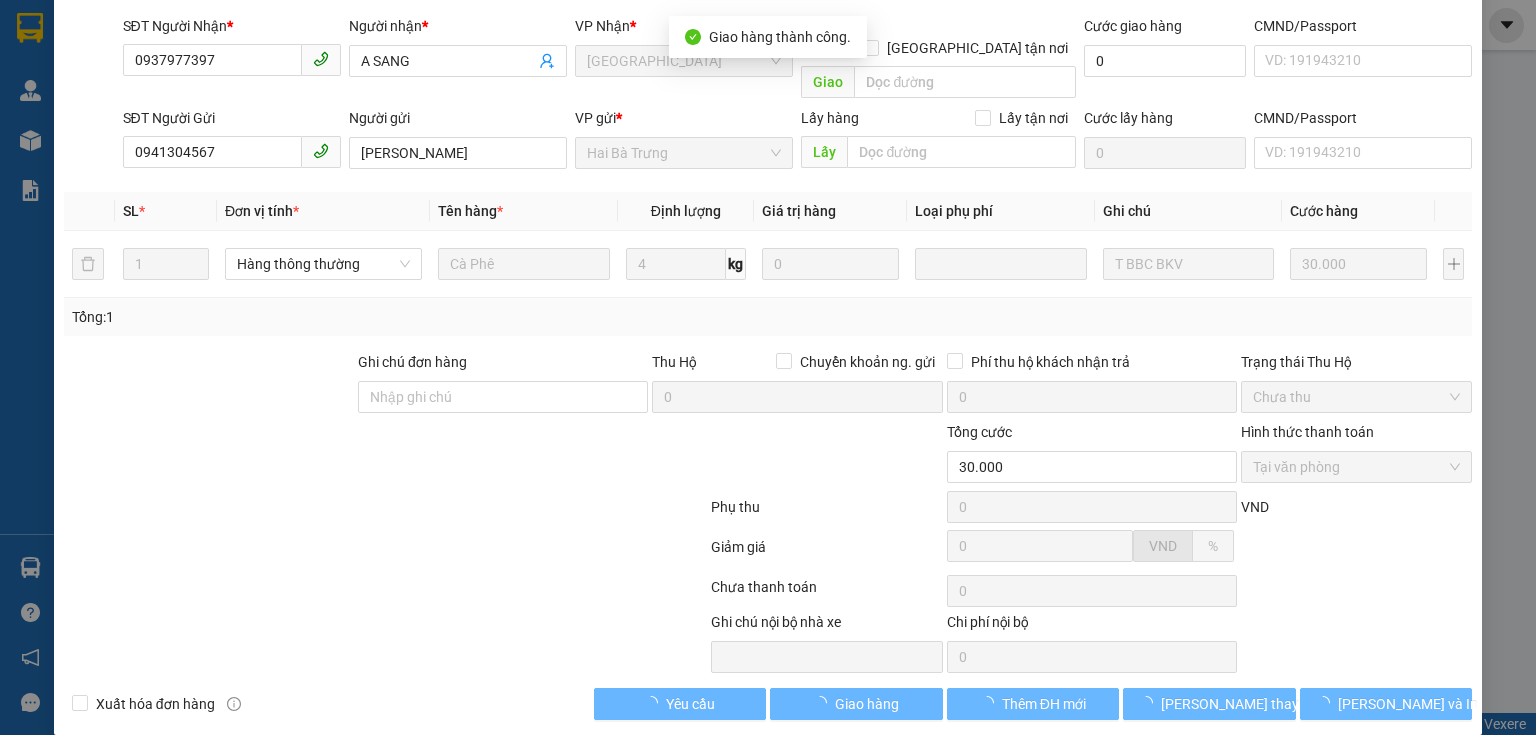 drag, startPoint x: 505, startPoint y: 550, endPoint x: 1404, endPoint y: 311, distance: 930.22687 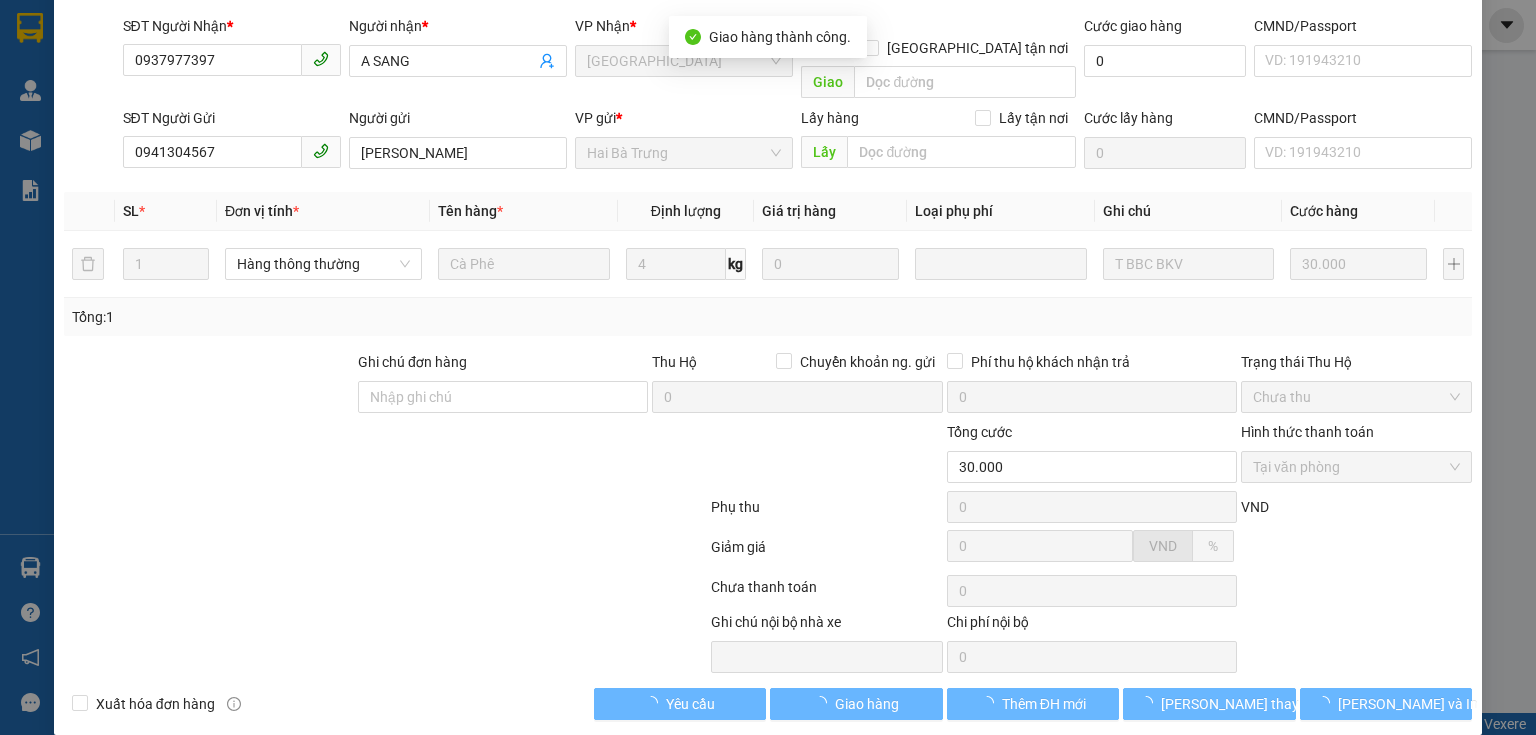 click on "Total Paid Fee 30.000 Total UnPaid Fee 0 Cash Collection Total Fee Mã ĐH:  HBT0907250018 Gói vận chuyển:   Tiêu chuẩn Nhân viên tạo:   hoangphuc.tienoanh Cước rồi :   30.000   Nhãn Chưa cước :   0 Ngày GD:   09-07-2025 lúc 12:12 SĐT Người Nhận  * 0937977397 Người nhận  * A SANG VP Nhận  * Thủ Đức Giao hàng Giao tận nơi Giao Cước giao hàng 0 CMND/Passport VD: 191943210 SĐT Người Gửi 0941304567 Người gửi C Nguyệt VP gửi  * Hai Bà Trưng  Lấy hàng Lấy tận nơi Lấy Cước lấy hàng 0 CMND/Passport VD: 191943210 SL  * Đơn vị tính  * Tên hàng  * Định lượng Giá trị hàng Loại phụ phí Ghi chú Cước hàng                     1 Hàng thông thường Cà Phê 4 kg 0   T BBC BKV 30.000 Tổng:  1 Ghi chú đơn hàng Thu Hộ Chuyển khoản ng. gửi 0 Phí thu hộ khách nhận trả 0 Trạng thái Thu Hộ   Chưa thu Tổng cước 30.000 Hình thức thanh toán Tại văn phòng Phụ thu 0 VND 0" at bounding box center [768, 325] 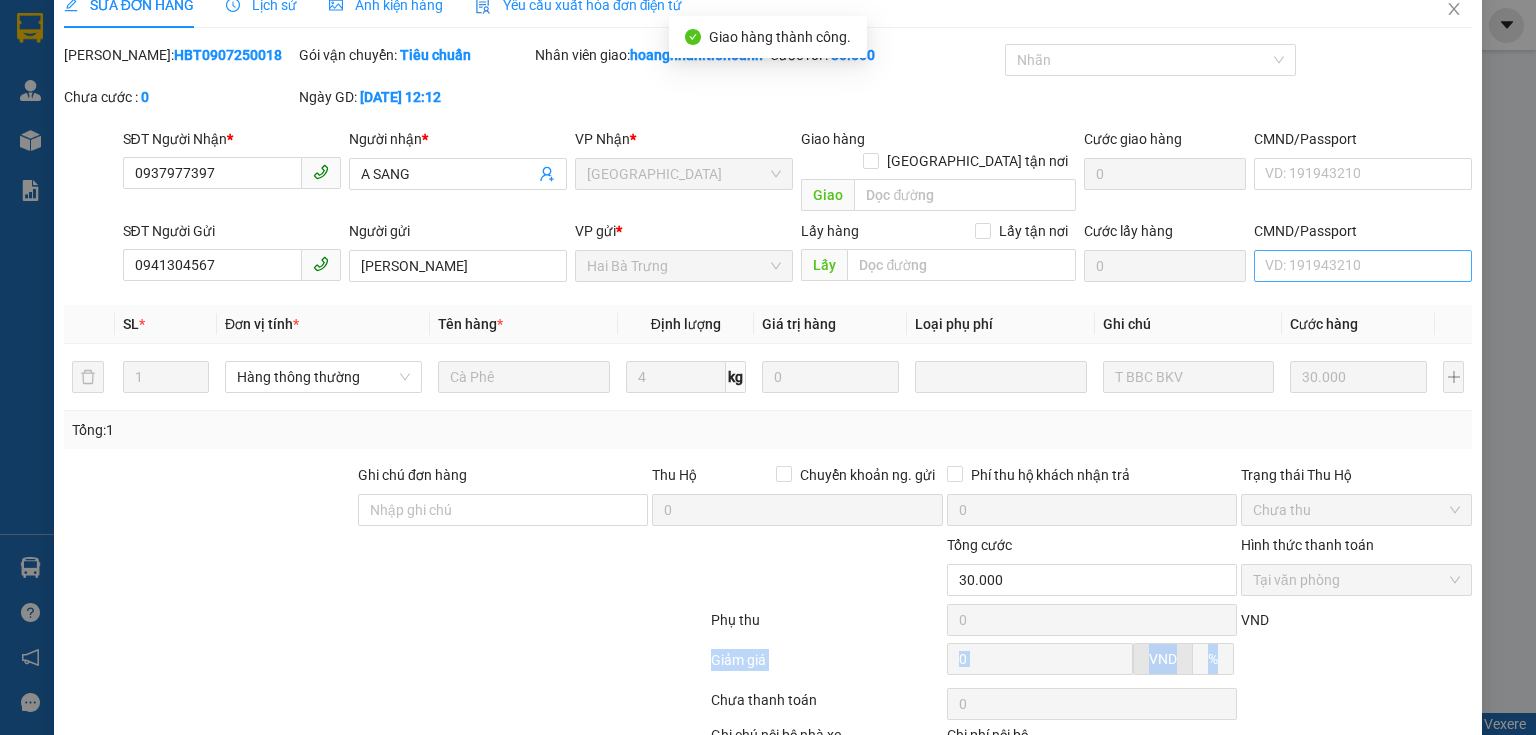 scroll, scrollTop: 0, scrollLeft: 0, axis: both 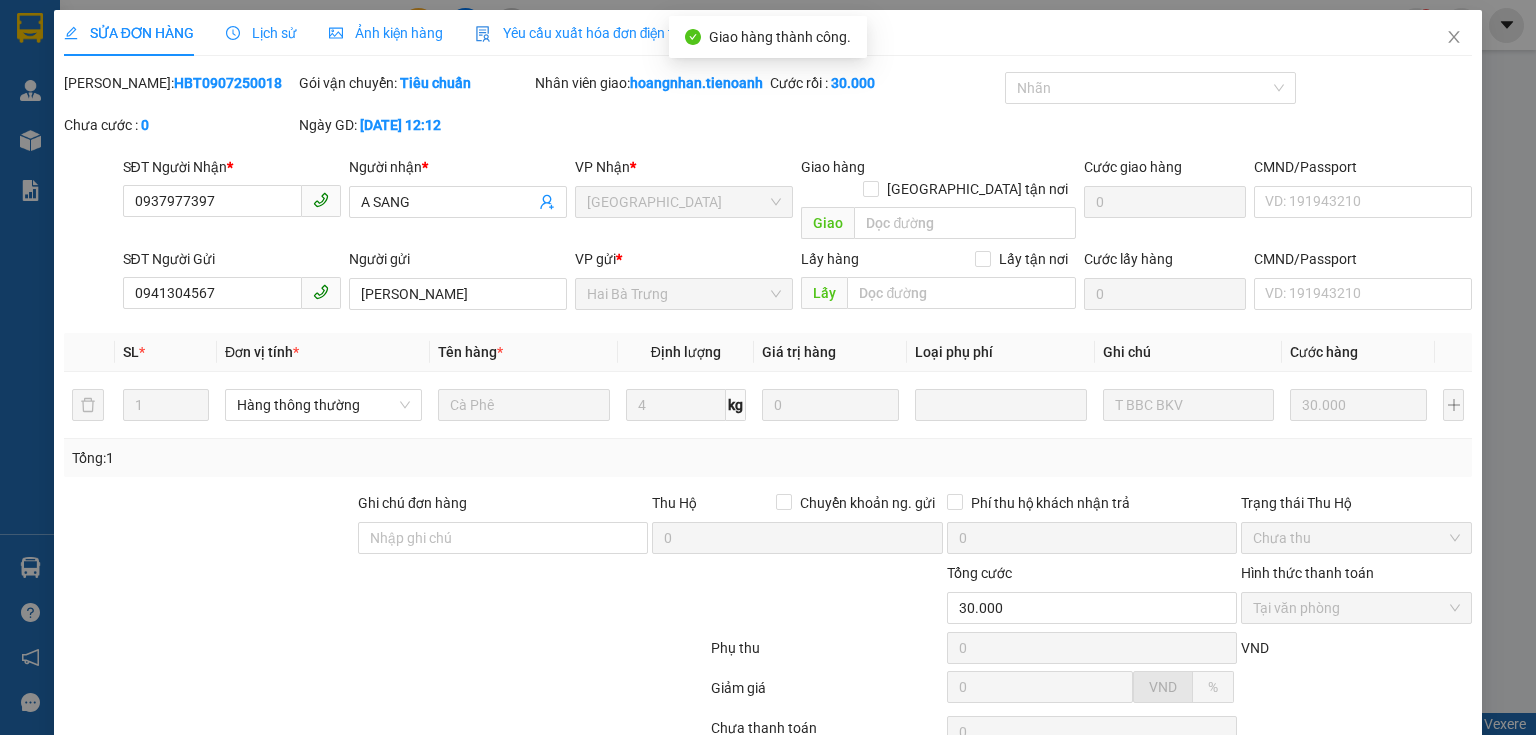 click on "Mã ĐH:  HBT0907250018 Gói vận chuyển:   Tiêu chuẩn Nhân viên giao: hoangnhan.tienoanh Cước rồi :   30.000   Nhãn Chưa cước :   0 Ngày GD:   09-07-2025 lúc 12:12" at bounding box center (768, 114) 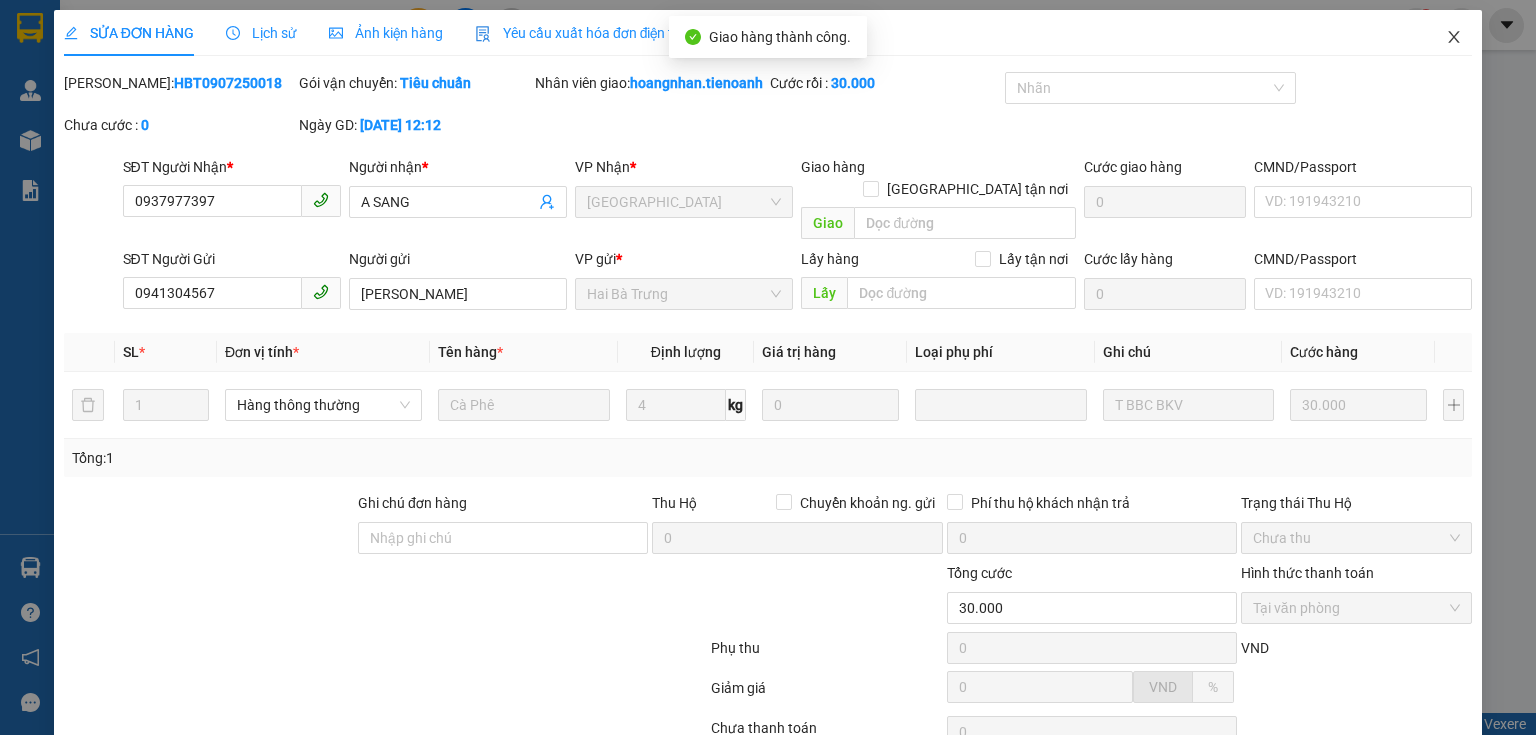 click 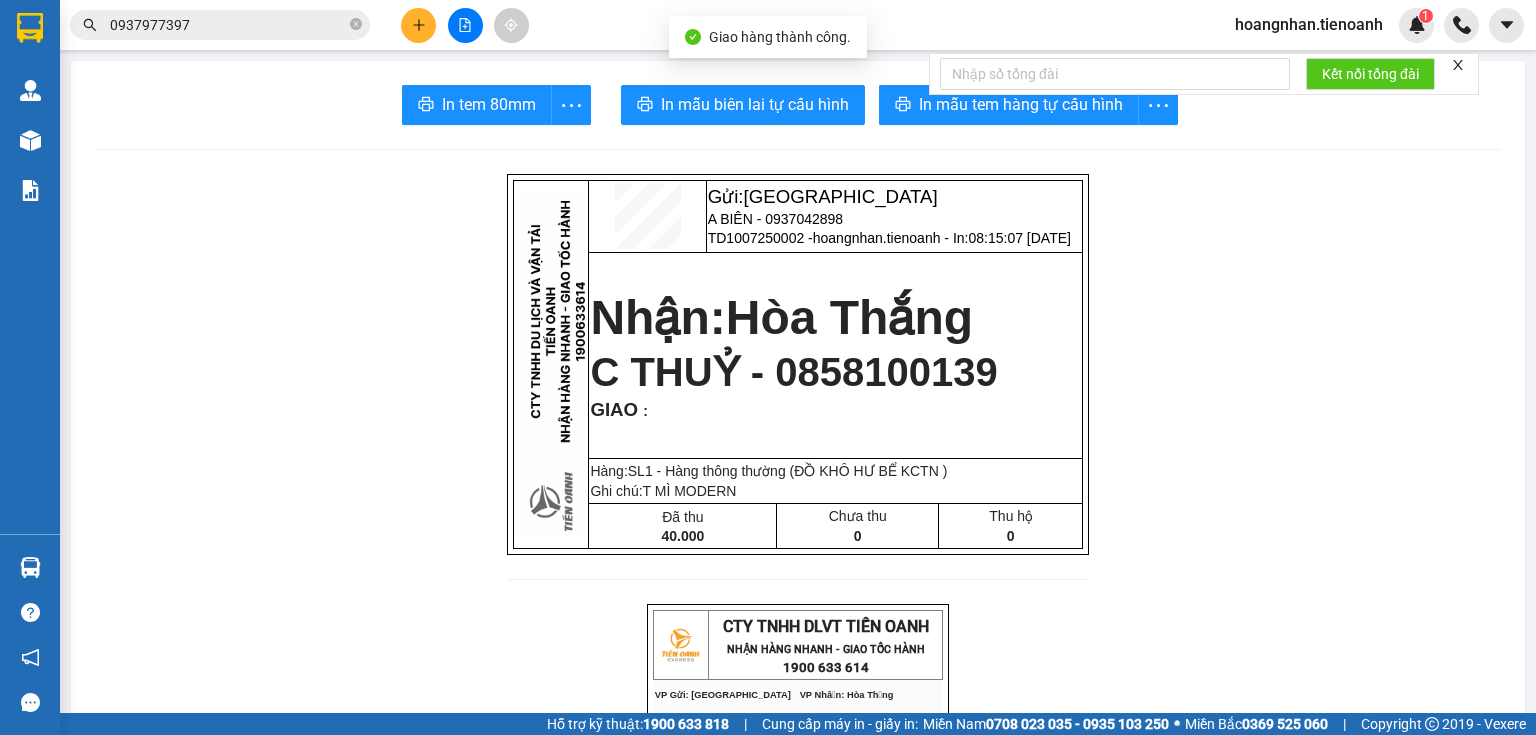 click on "0937977397" at bounding box center [228, 25] 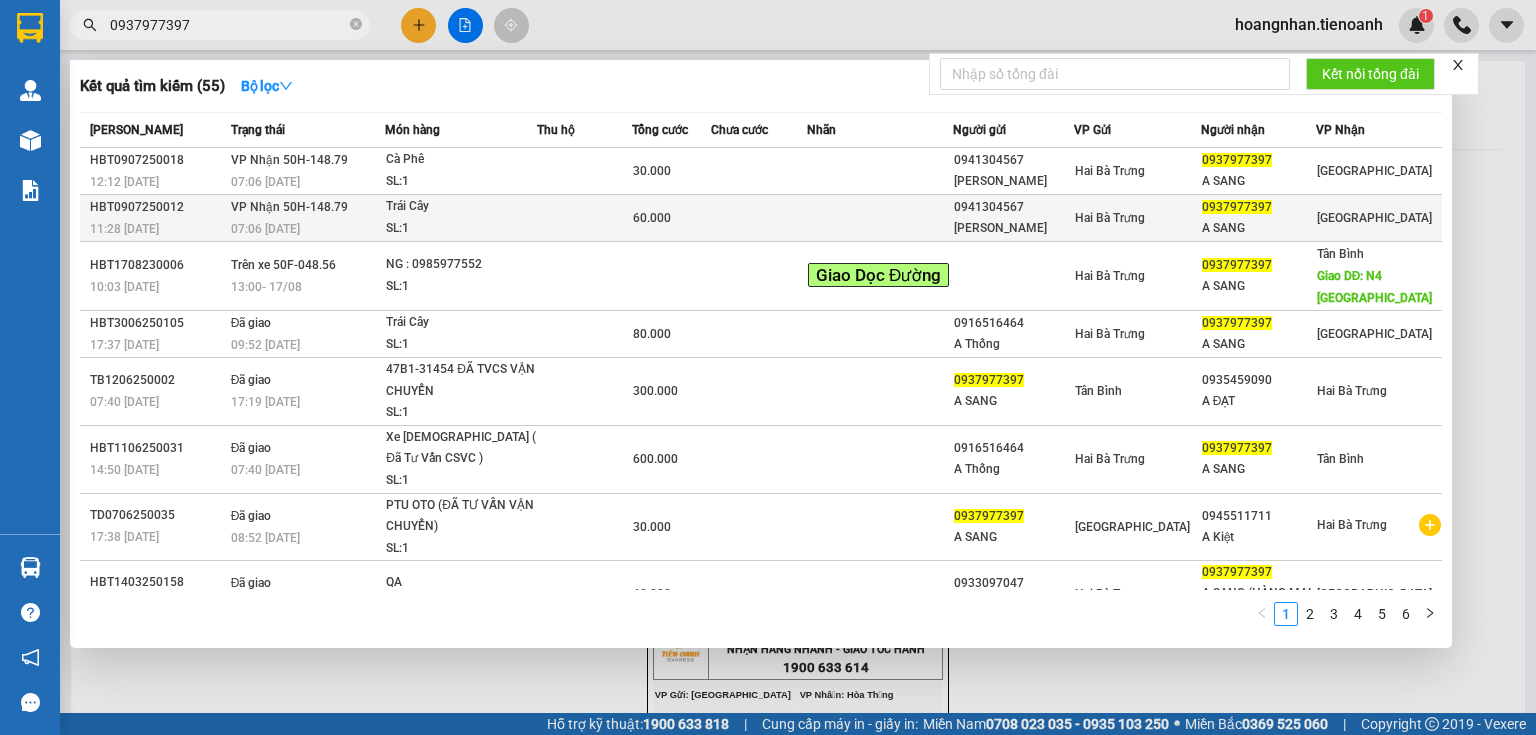 click on "Trái Cây" at bounding box center [461, 207] 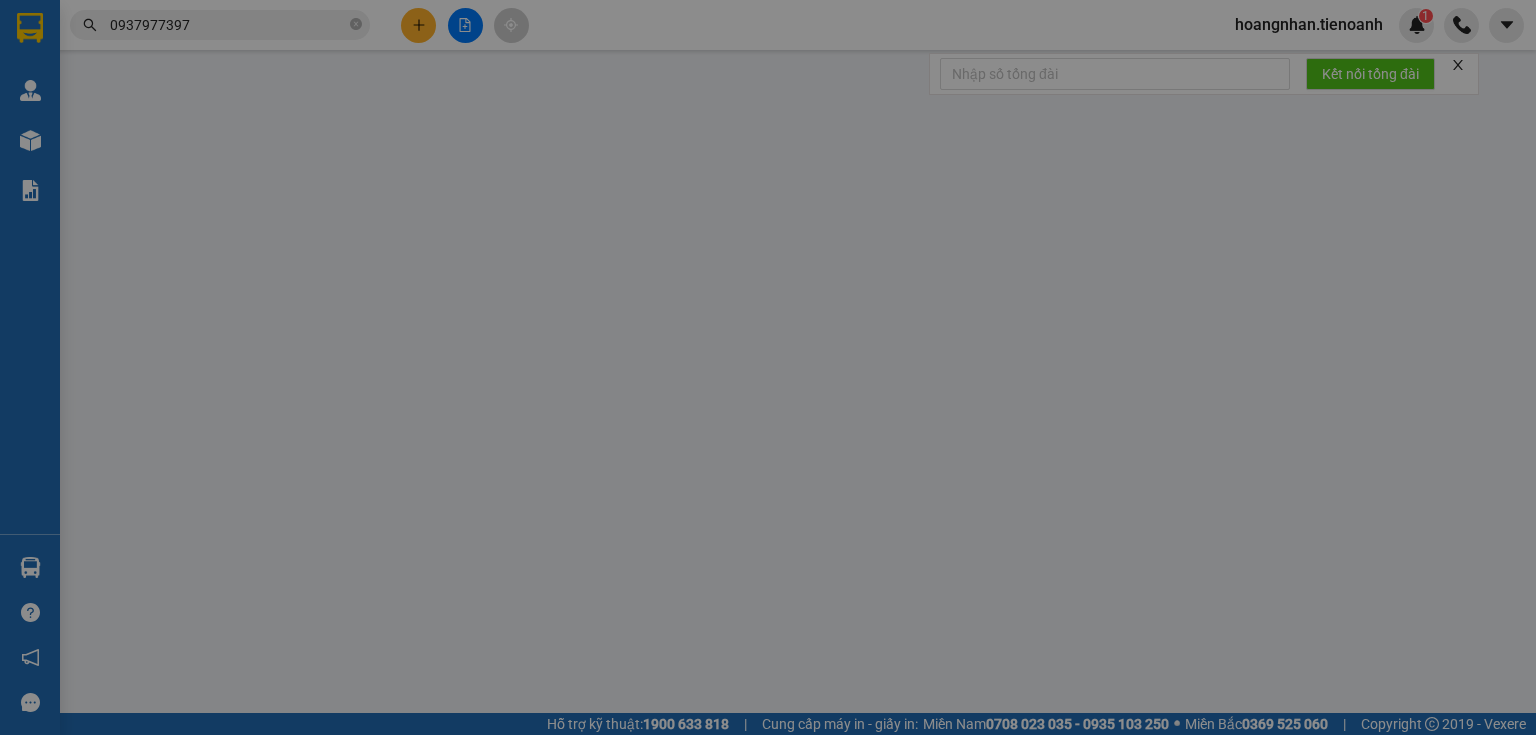 type on "0937977397" 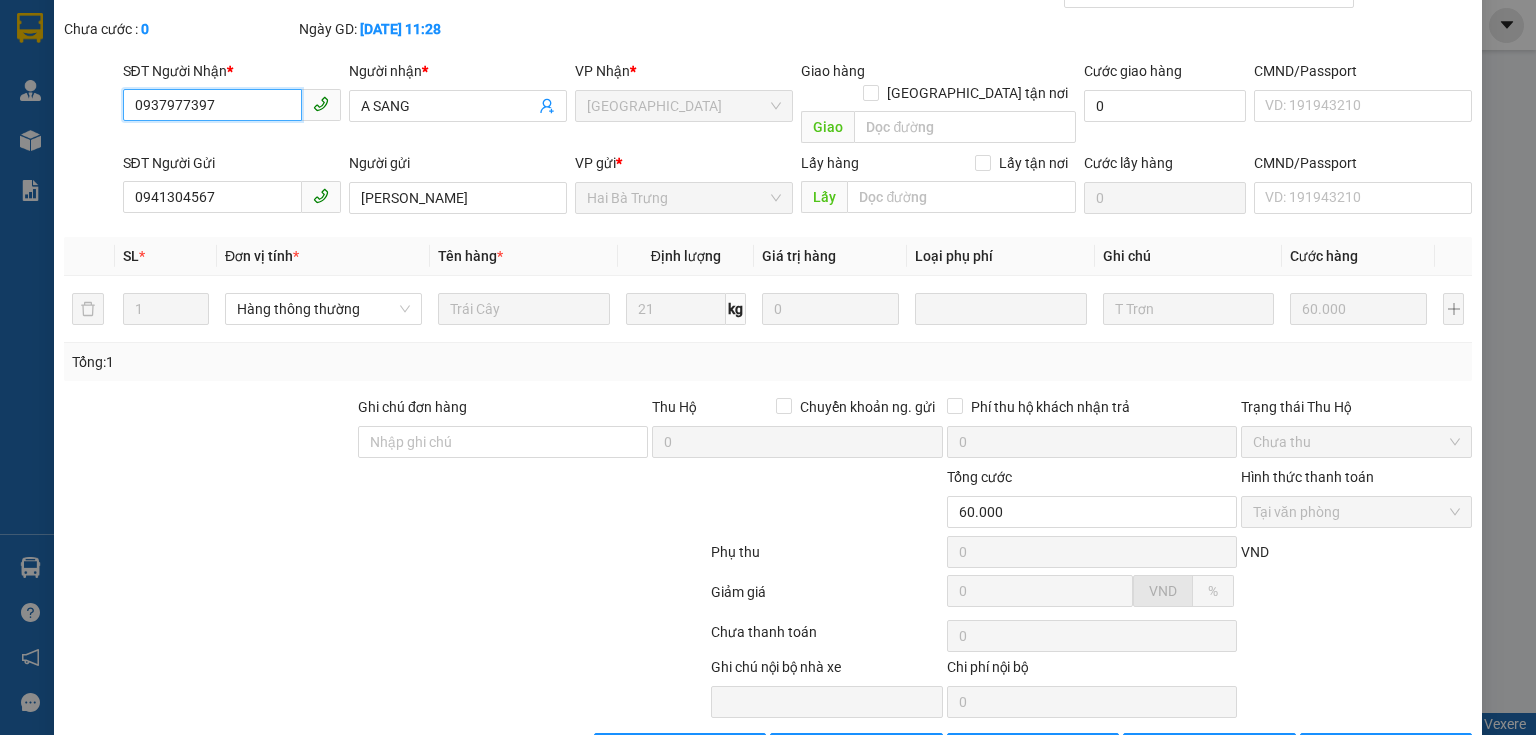 scroll, scrollTop: 141, scrollLeft: 0, axis: vertical 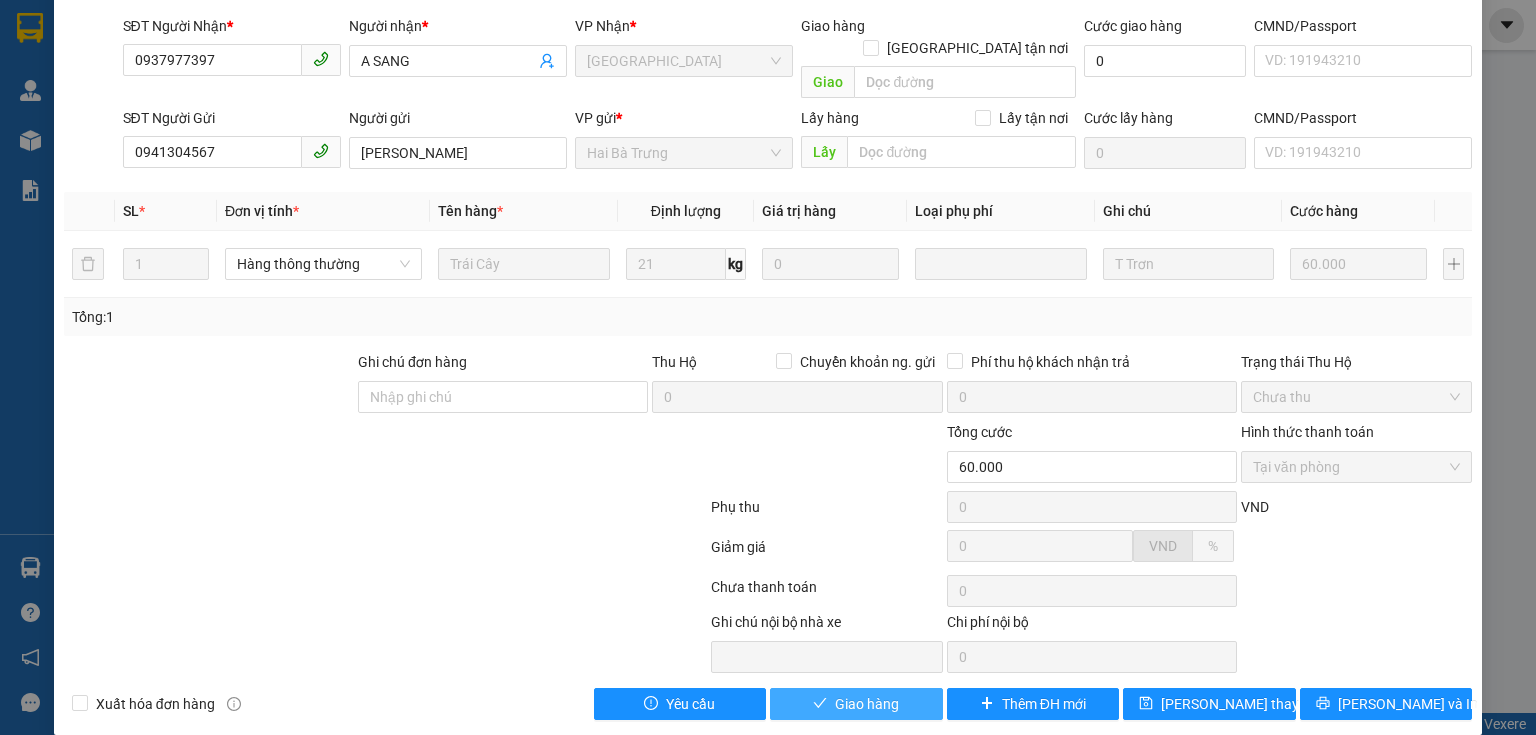 drag, startPoint x: 878, startPoint y: 680, endPoint x: 438, endPoint y: 609, distance: 445.6916 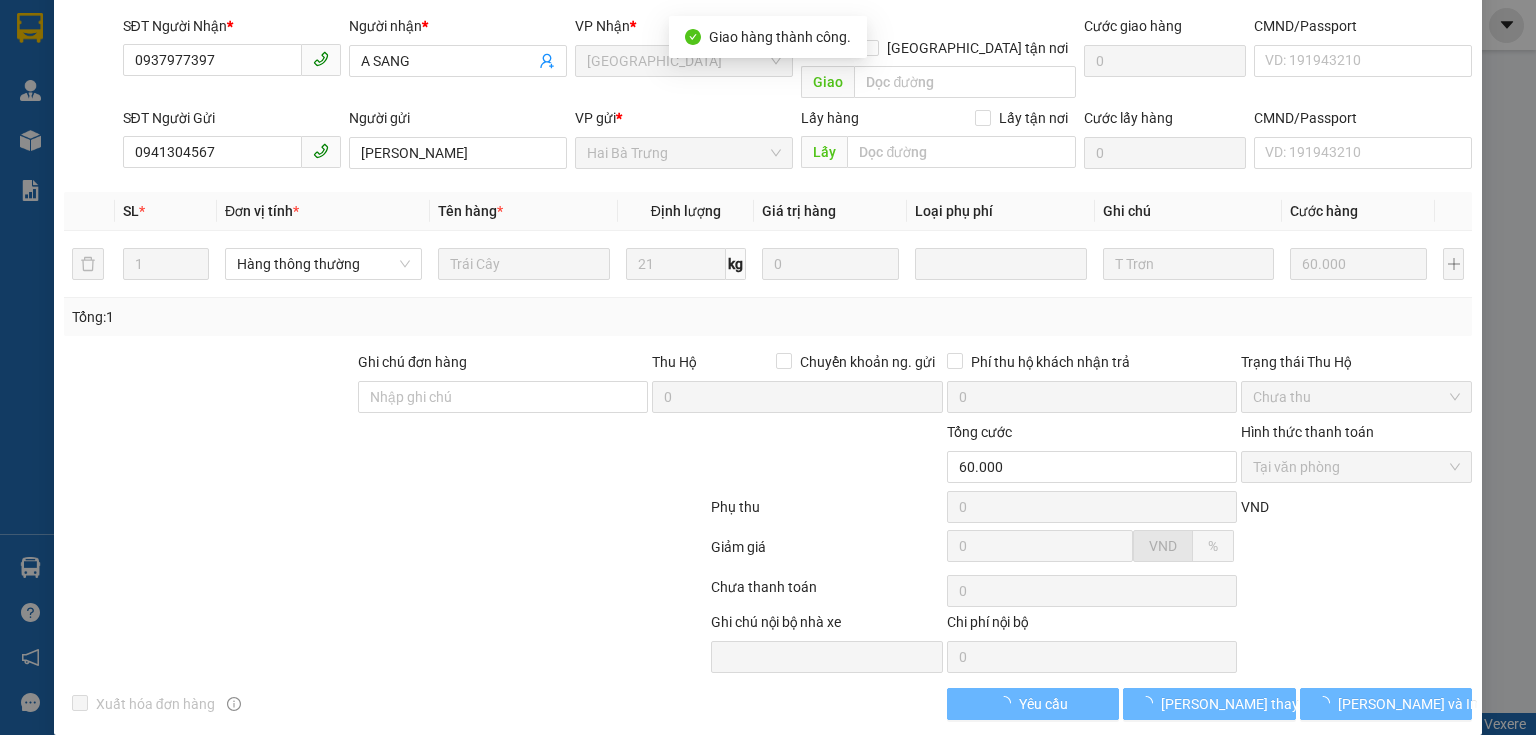 scroll, scrollTop: 163, scrollLeft: 0, axis: vertical 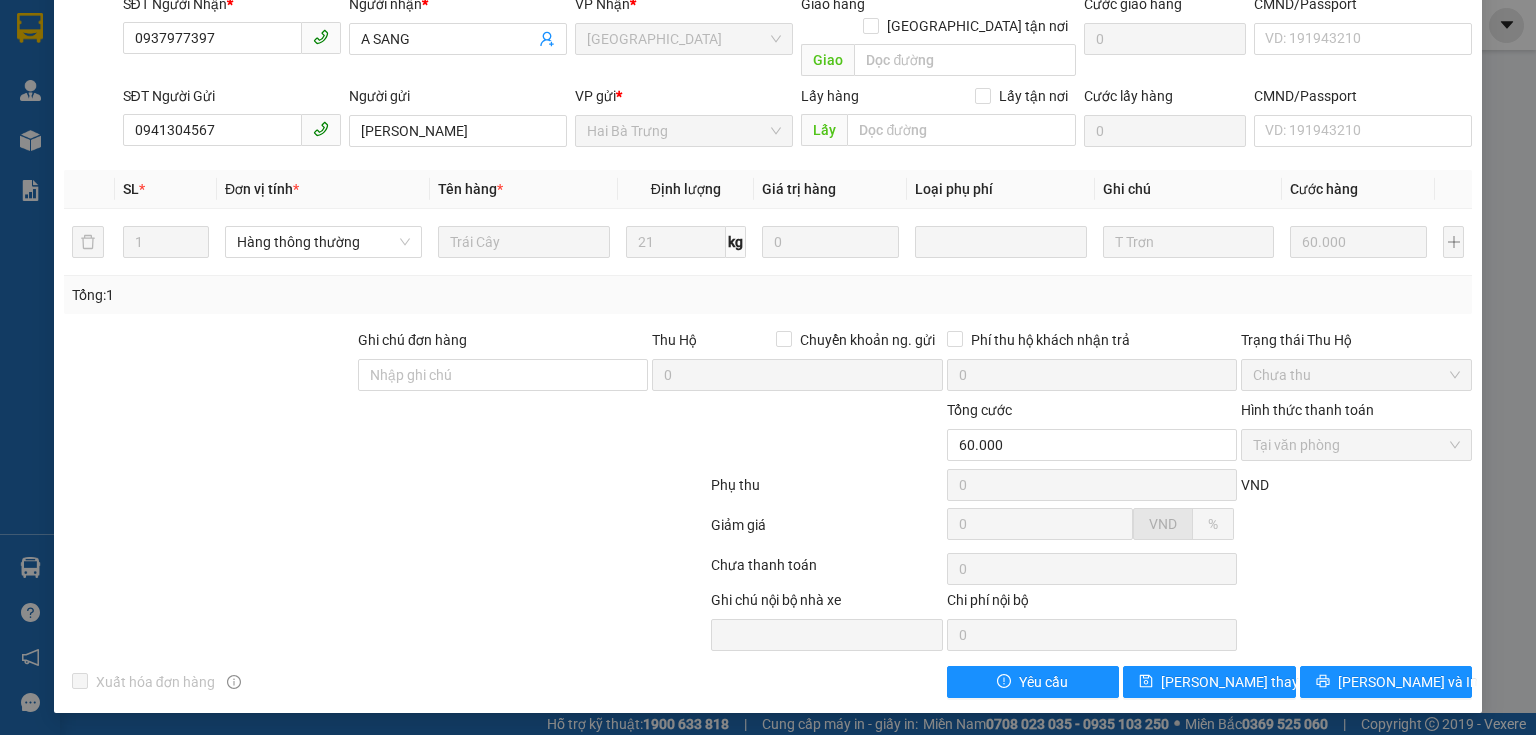 click at bounding box center (591, 434) 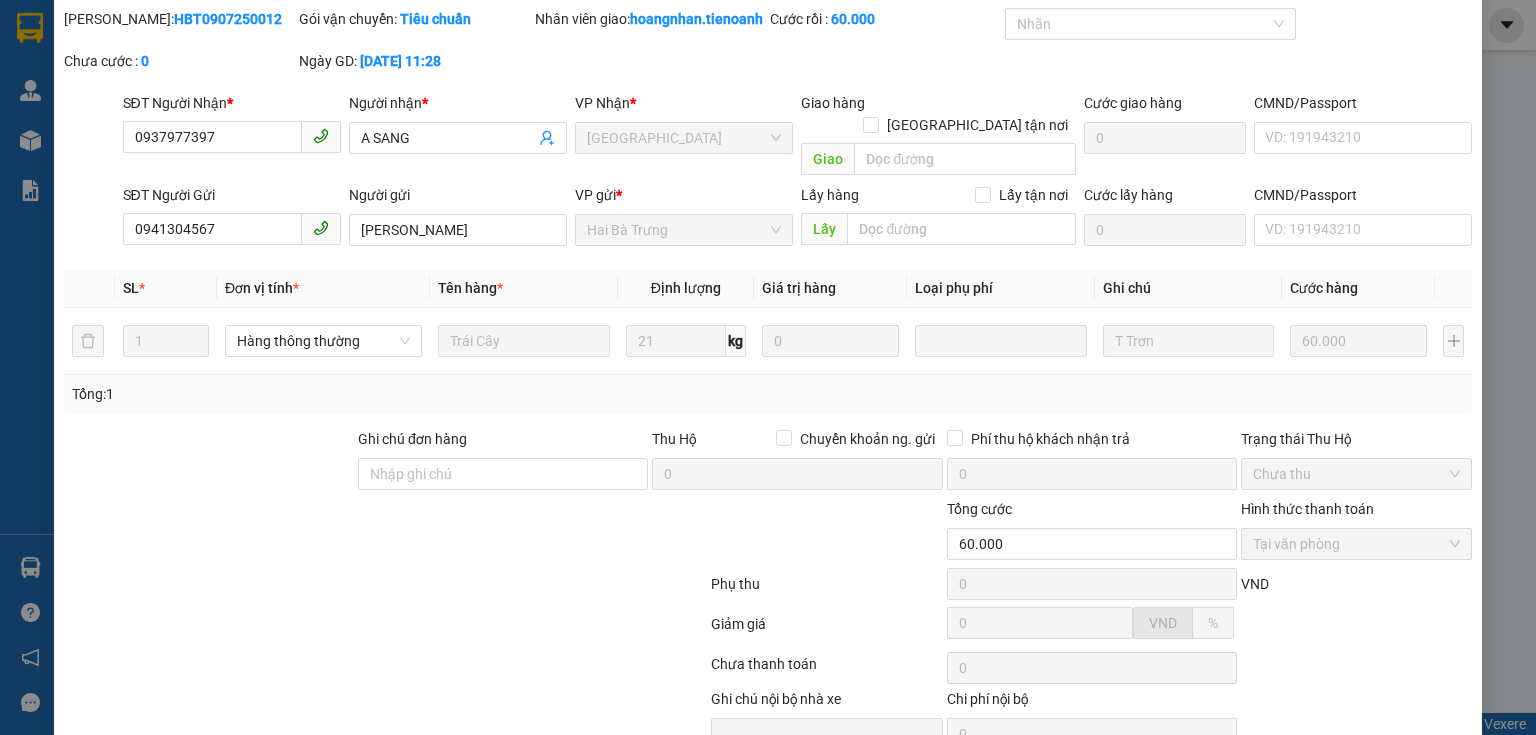 scroll, scrollTop: 0, scrollLeft: 0, axis: both 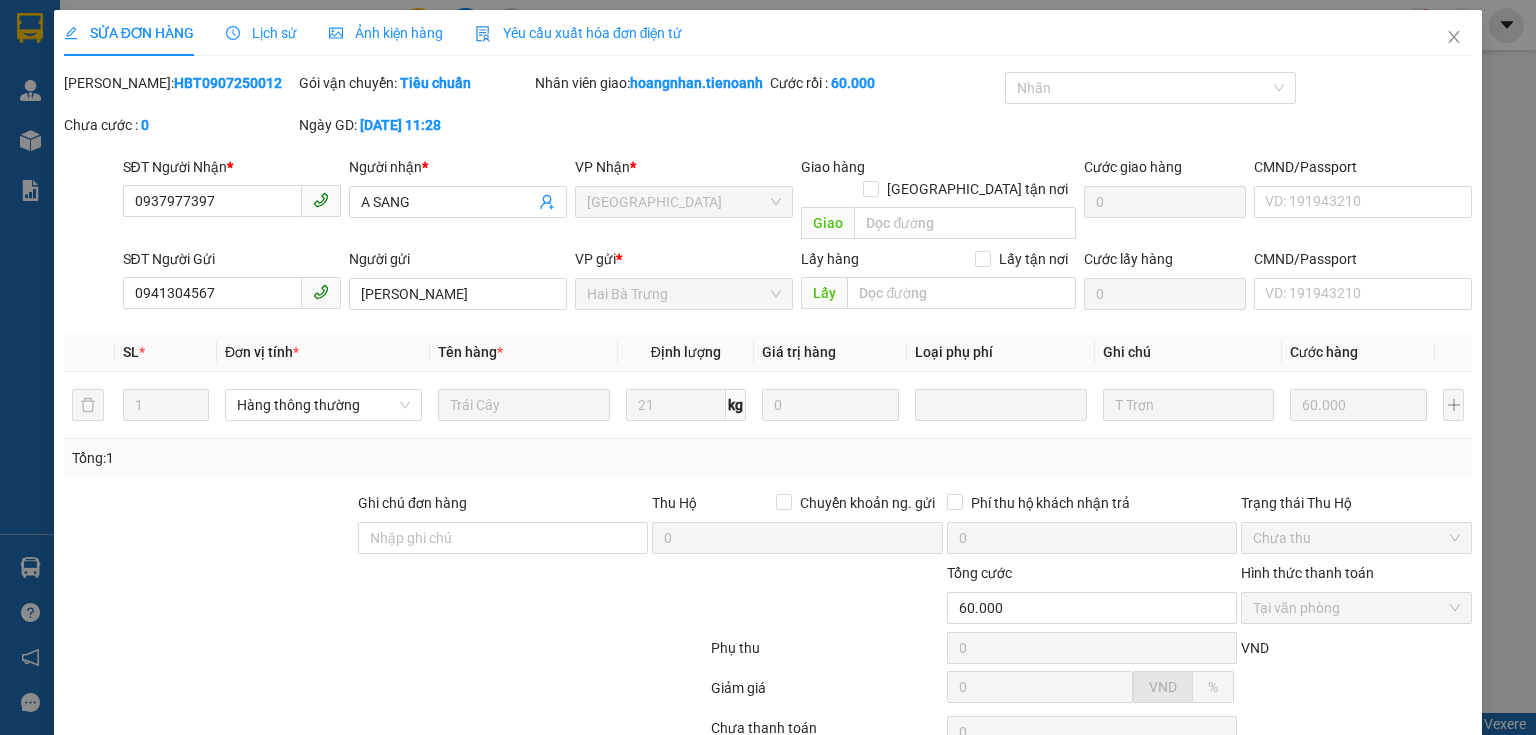 click on "Mã ĐH:  HBT0907250012 Gói vận chuyển:   Tiêu chuẩn Nhân viên giao: hoangnhan.tienoanh Cước rồi :   60.000   Nhãn Chưa cước :   0 Ngày GD:   09-07-2025 lúc 11:28" at bounding box center [768, 114] 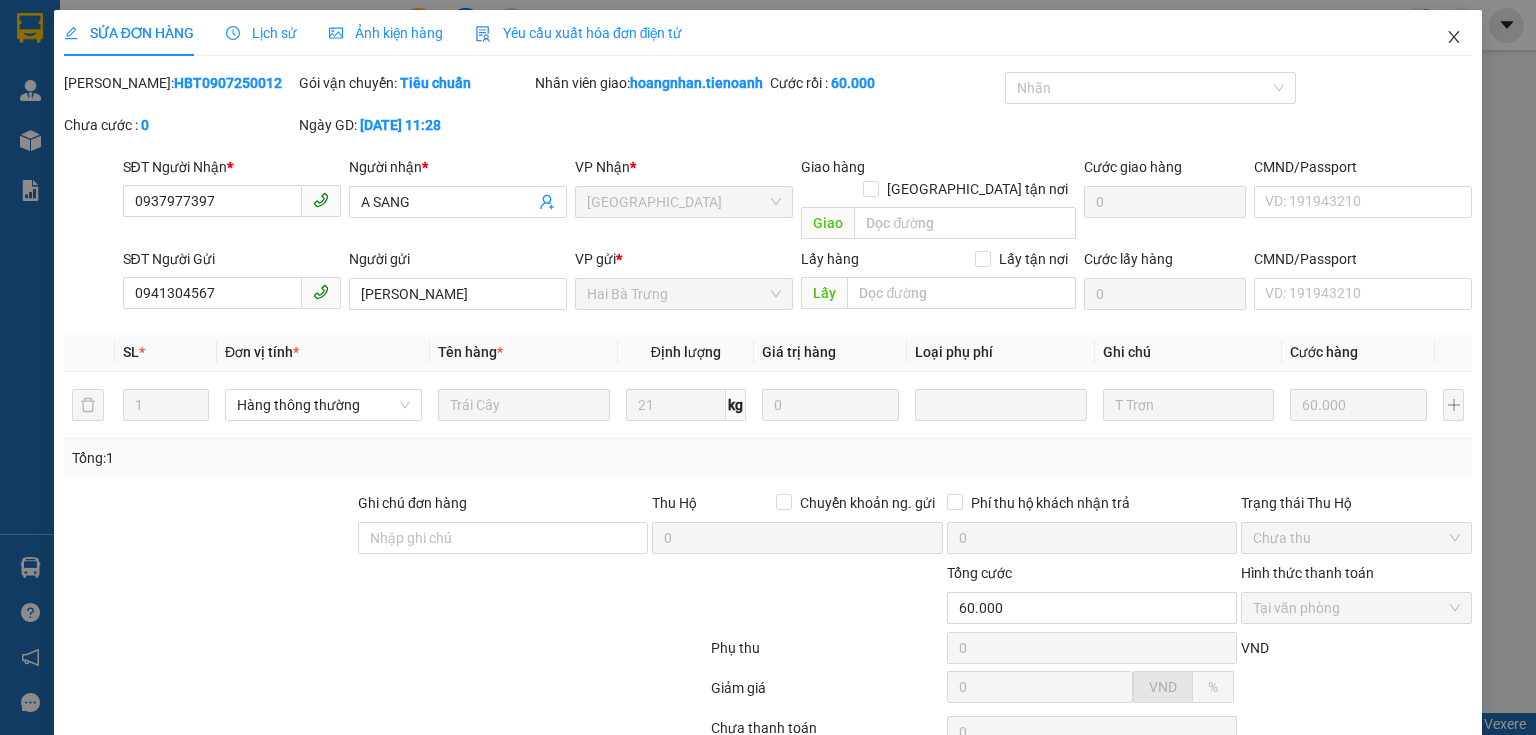 click 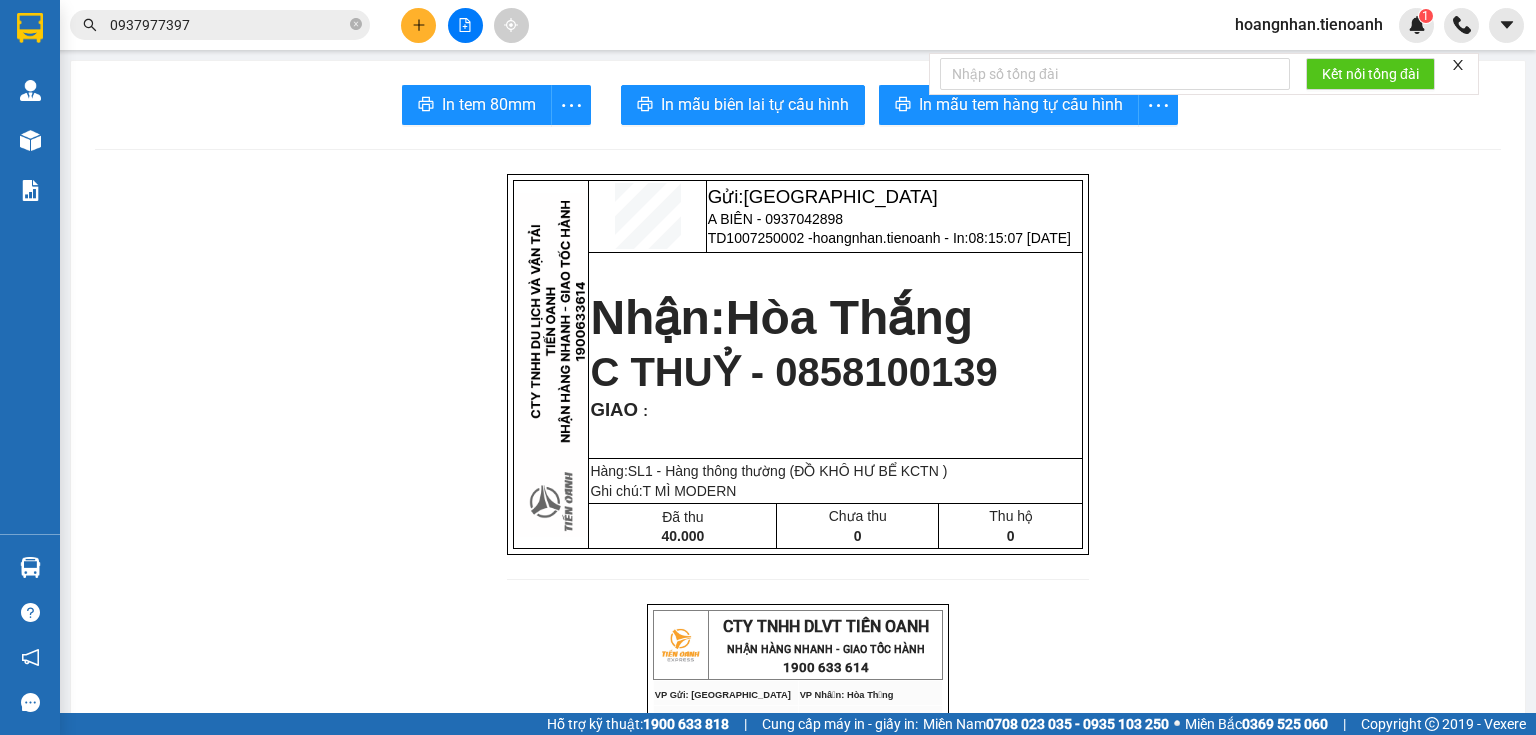 click on "0937977397" at bounding box center [228, 25] 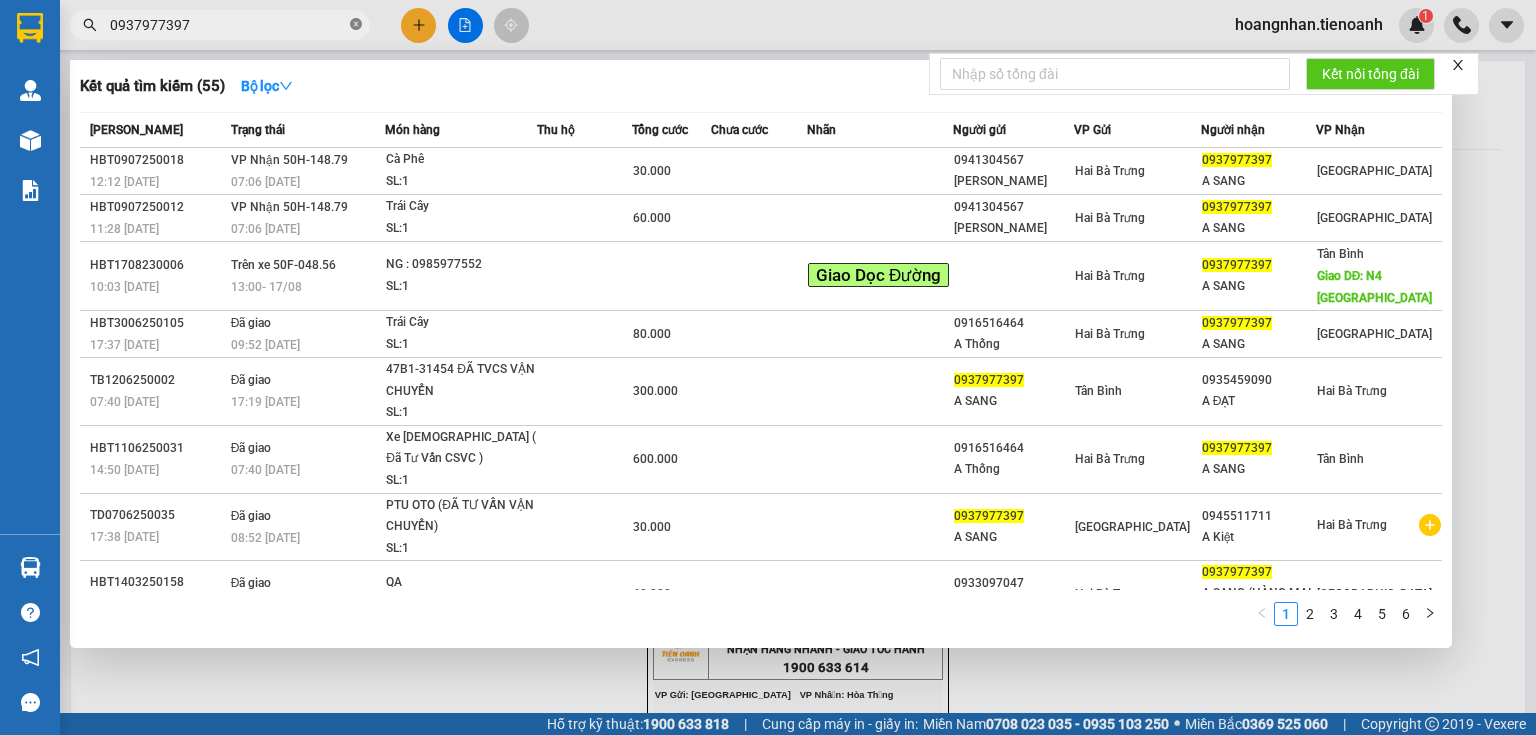 click 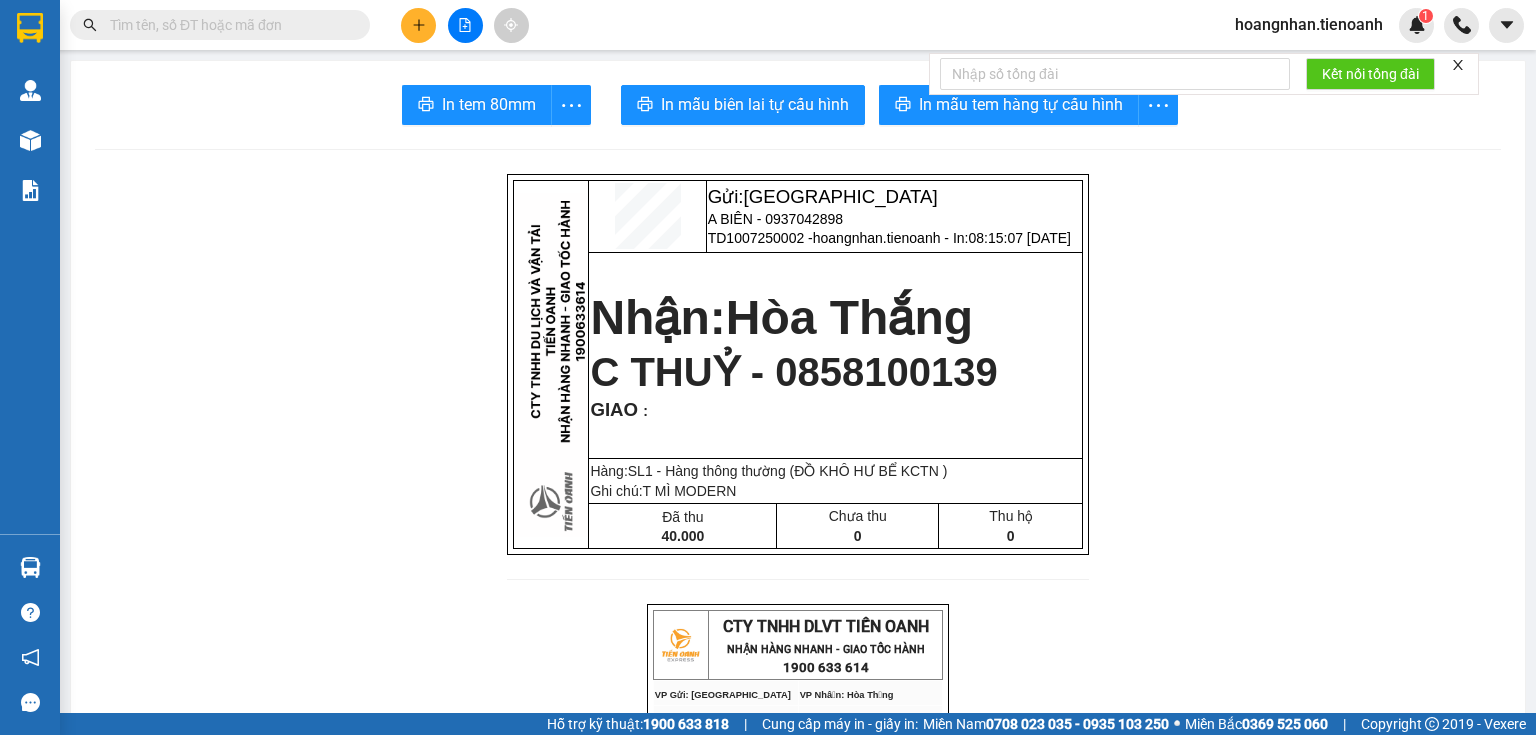 click on "Gửi:  Thủ Đức
A BIÊN - 0937042898
TD1007250002 -  hoangnhan.tienoanh - In:  08:15:07 - 10/07/2025
Nhận:  Hòa Thắng
C THUỶ - 0858100139
GIAO   :
Hàng:SL  1 - Hàng thông thường (ĐỒ KHÔ HƯ BỂ KCTN )
Ghi chú:  T MÌ MODERN
Đã thu
40.000
Chưa thu
0
Thu hộ
0
CTY TNHH DLVT TIẾN OANH
NHẬN HÀNG NHANH - GIAO TỐC HÀNH
1900 633 614
VP Gửi: Thủ Đức
VP Nhận: Hòa Thắng
ĐC: 804 Song Hành, XLHN, P Hiệp Phú Q9
ĐC: 77 Nguyễn Thái Bình, Xã HT
ĐT:0935 82 08 08
ĐT: 0905 033 606
----------------------------------------------
GỬI KHÁCH HÀNG
BILL BIÊN NHẬN
Mã đơn : TD1007250002
In :  08:15:07 - 10/07/2025
N.Gửi:     A BIÊN -  0937042898.  CCCD:
N.Nhận:   C THUỶ -  0858100139. CCCD :
GIAO TẬN NƠI :
Ghi chú : T MÌ MODERN
KL" at bounding box center (798, 1138) 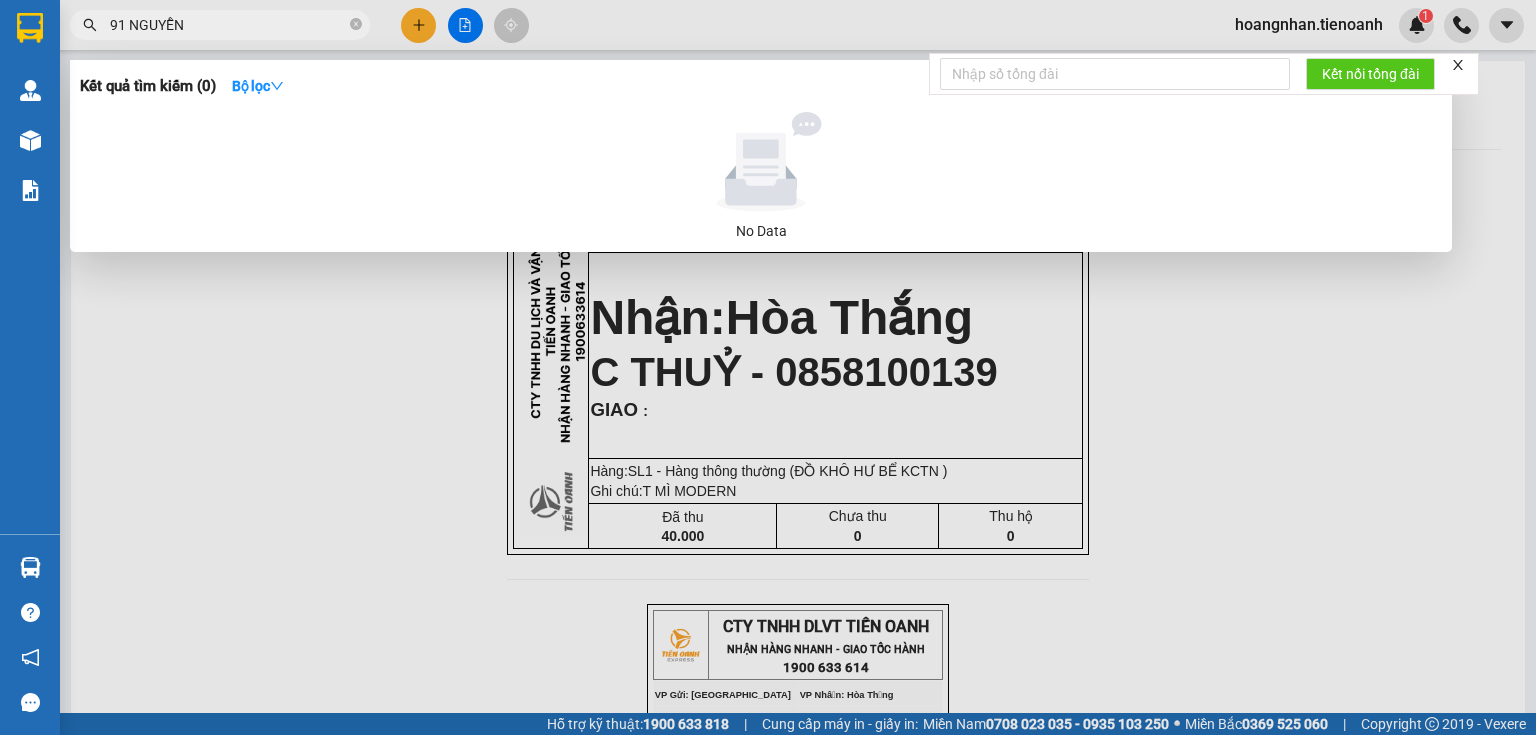 type on "91 NGUYỄN" 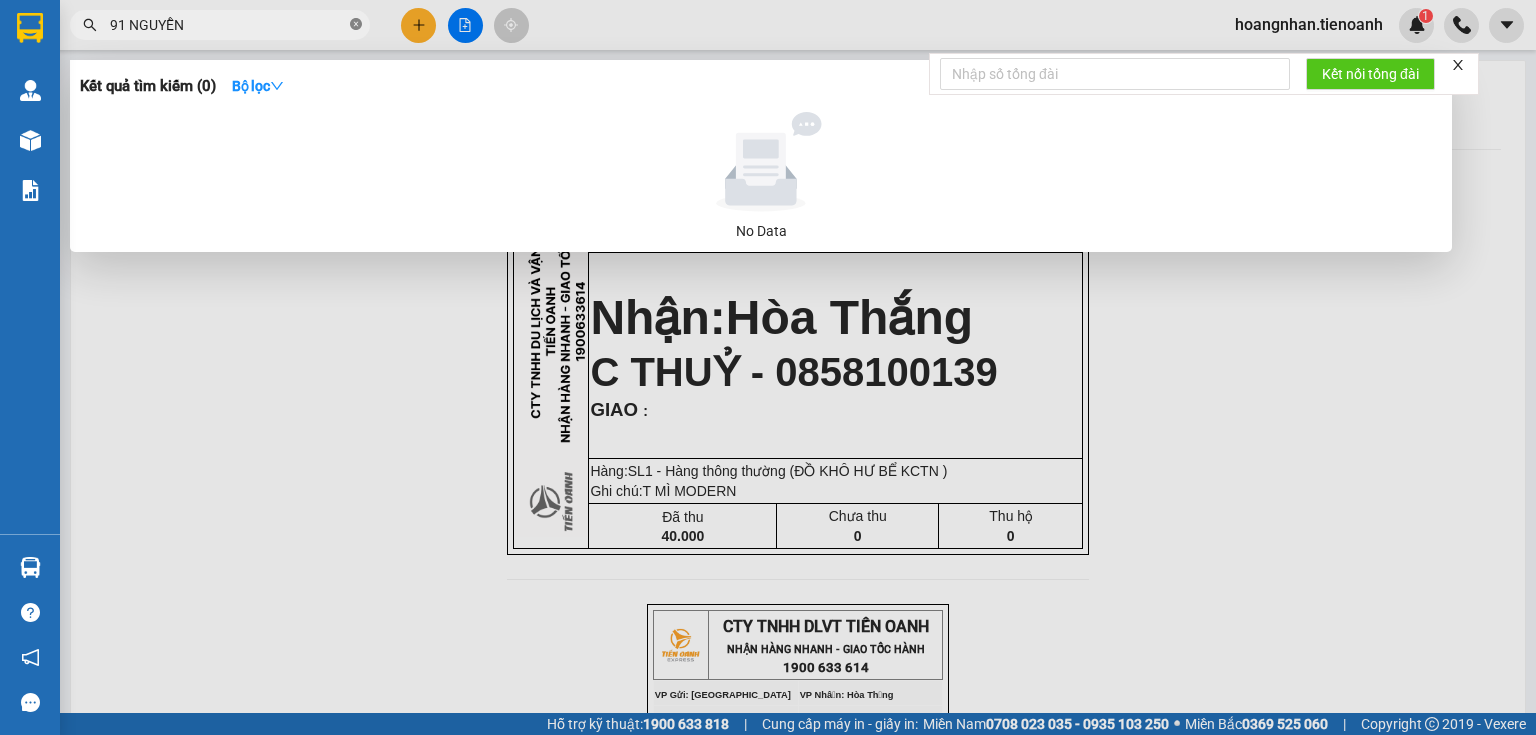click 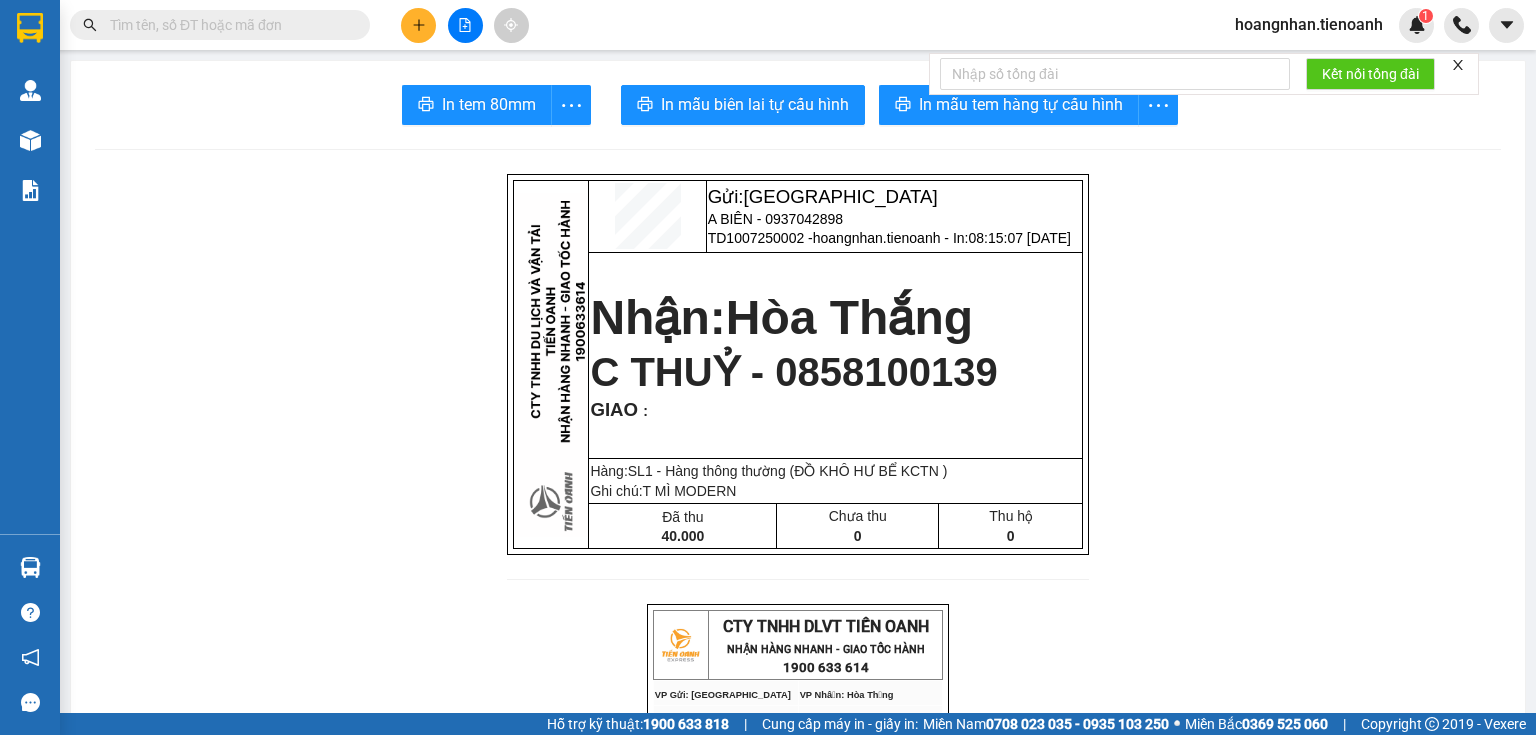 click on "Gửi:  Thủ Đức
A BIÊN - 0937042898
TD1007250002 -  hoangnhan.tienoanh - In:  08:15:07 - 10/07/2025
Nhận:  Hòa Thắng
C THUỶ - 0858100139
GIAO   :
Hàng:SL  1 - Hàng thông thường (ĐỒ KHÔ HƯ BỂ KCTN )
Ghi chú:  T MÌ MODERN
Đã thu
40.000
Chưa thu
0
Thu hộ
0
CTY TNHH DLVT TIẾN OANH
NHẬN HÀNG NHANH - GIAO TỐC HÀNH
1900 633 614
VP Gửi: Thủ Đức
VP Nhận: Hòa Thắng
ĐC: 804 Song Hành, XLHN, P Hiệp Phú Q9
ĐC: 77 Nguyễn Thái Bình, Xã HT
ĐT:0935 82 08 08
ĐT: 0905 033 606
----------------------------------------------
GỬI KHÁCH HÀNG
BILL BIÊN NHẬN
Mã đơn : TD1007250002
In :  08:15:07 - 10/07/2025
N.Gửi:     A BIÊN -  0937042898.  CCCD:
N.Nhận:   C THUỶ -  0858100139. CCCD :
GIAO TẬN NƠI :
Ghi chú : T MÌ MODERN
KL" at bounding box center [798, 1138] 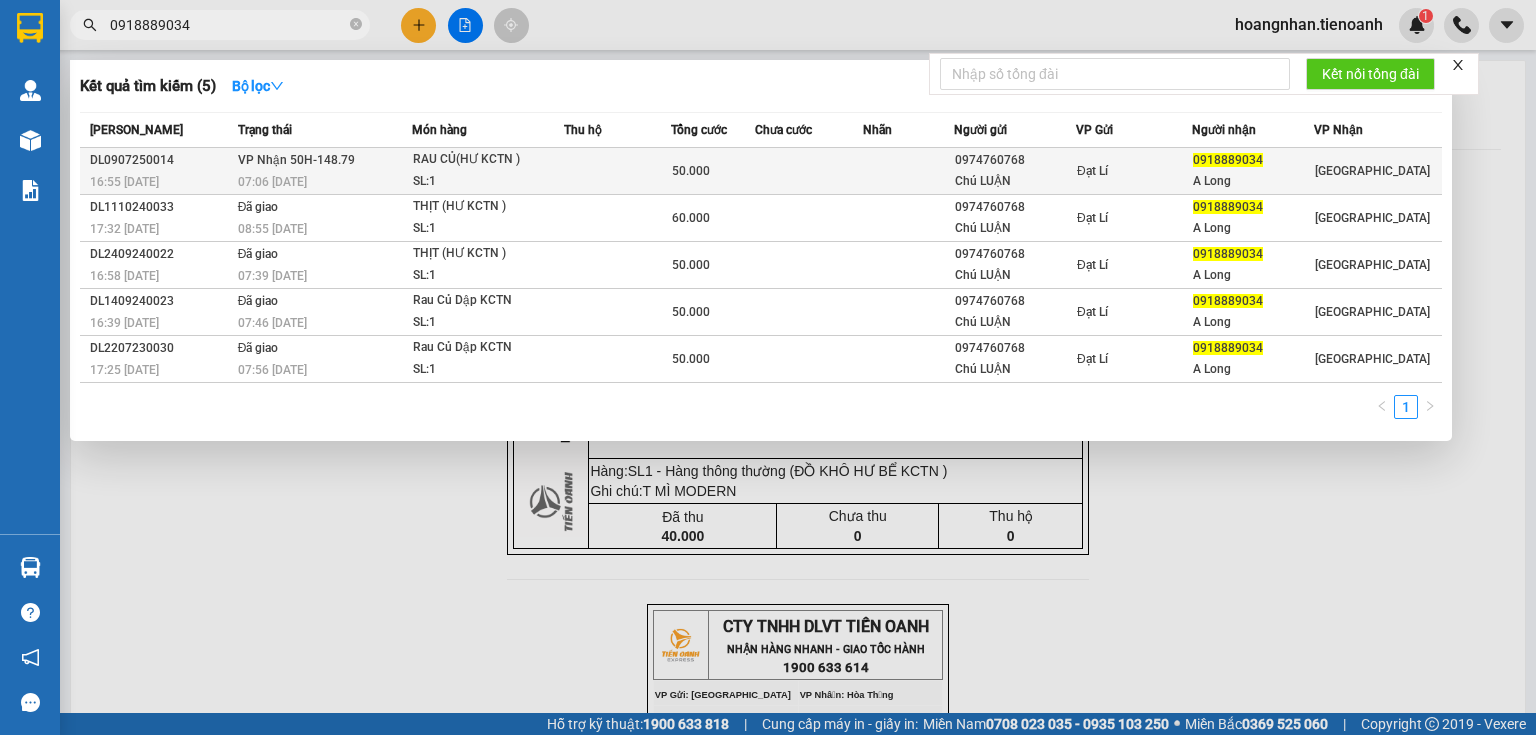 type on "0918889034" 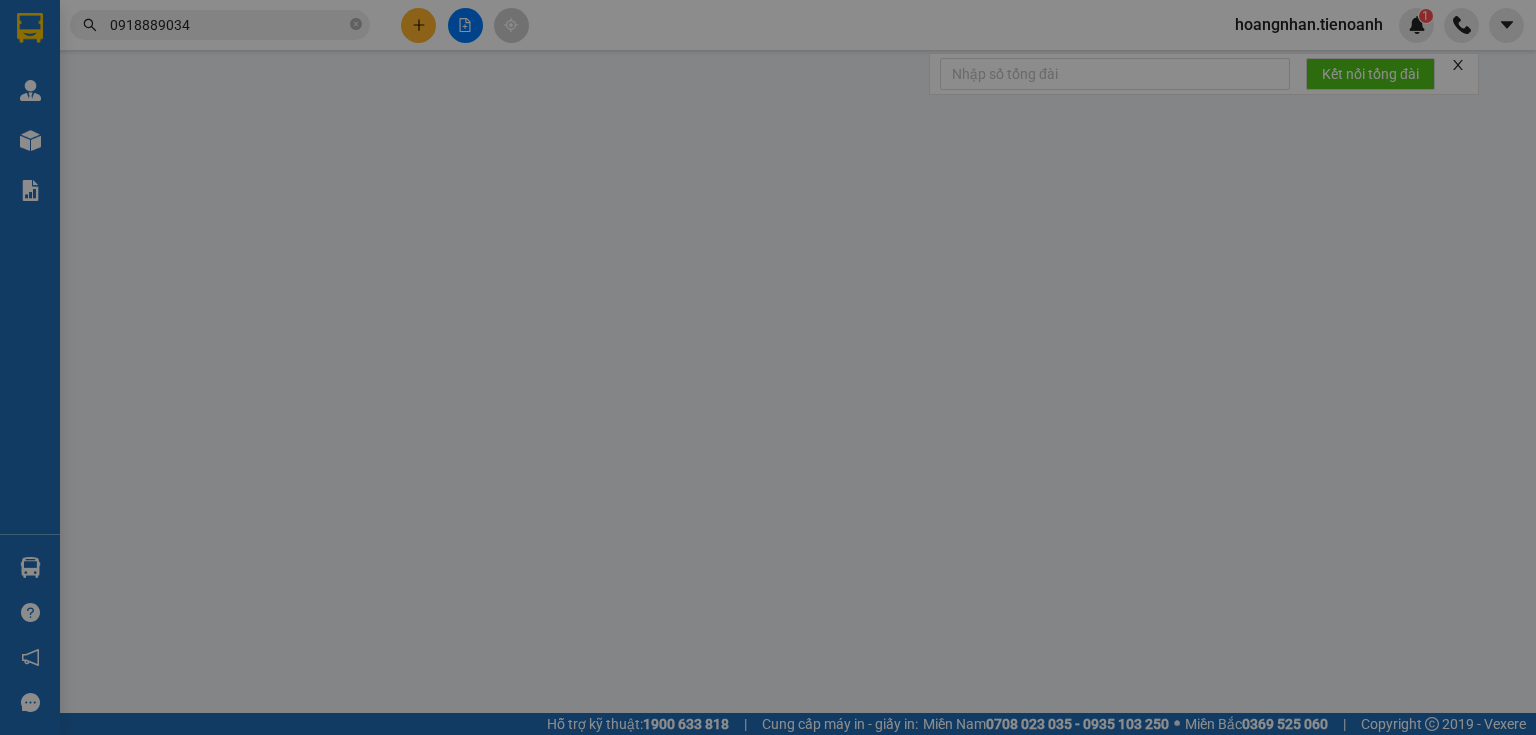 type on "0918889034" 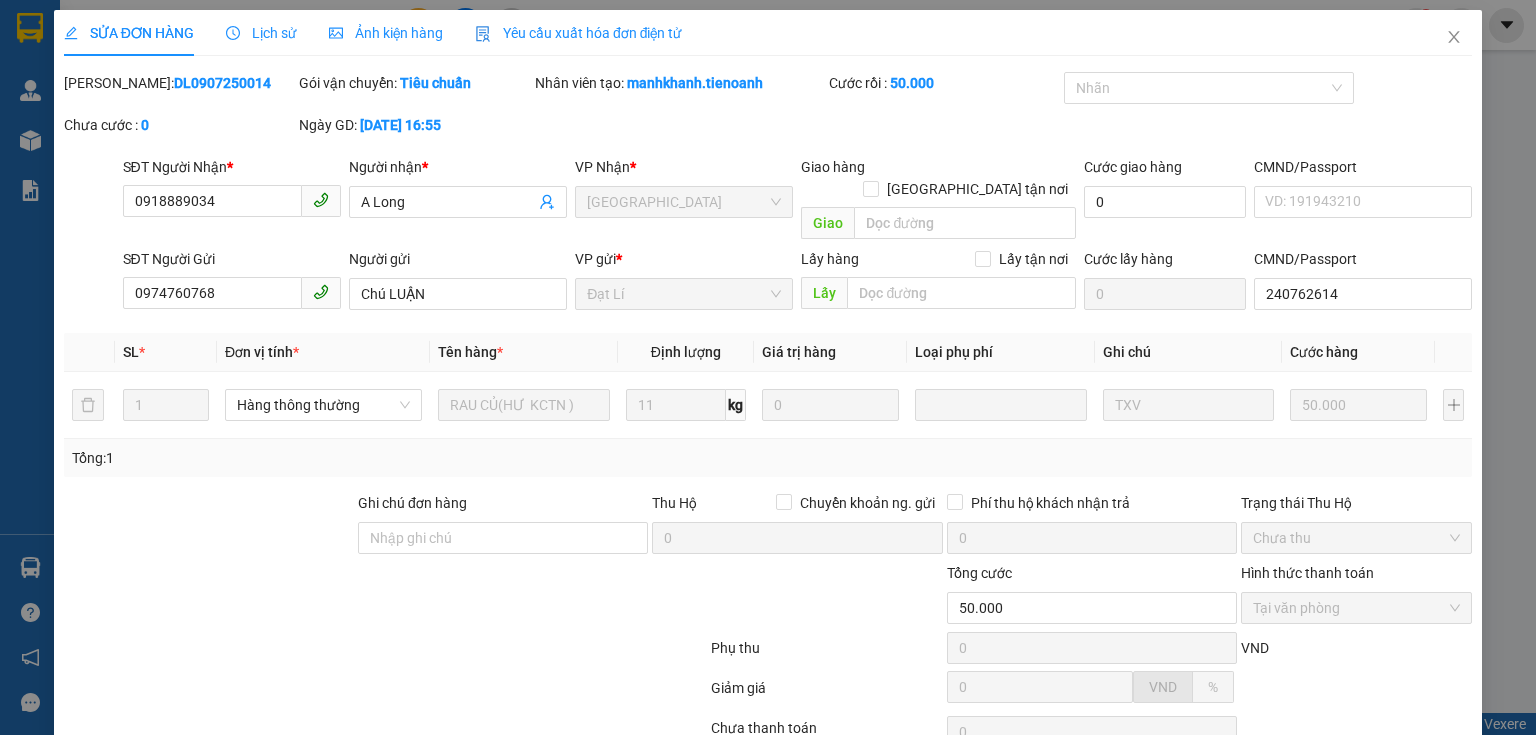 click at bounding box center [268, 597] 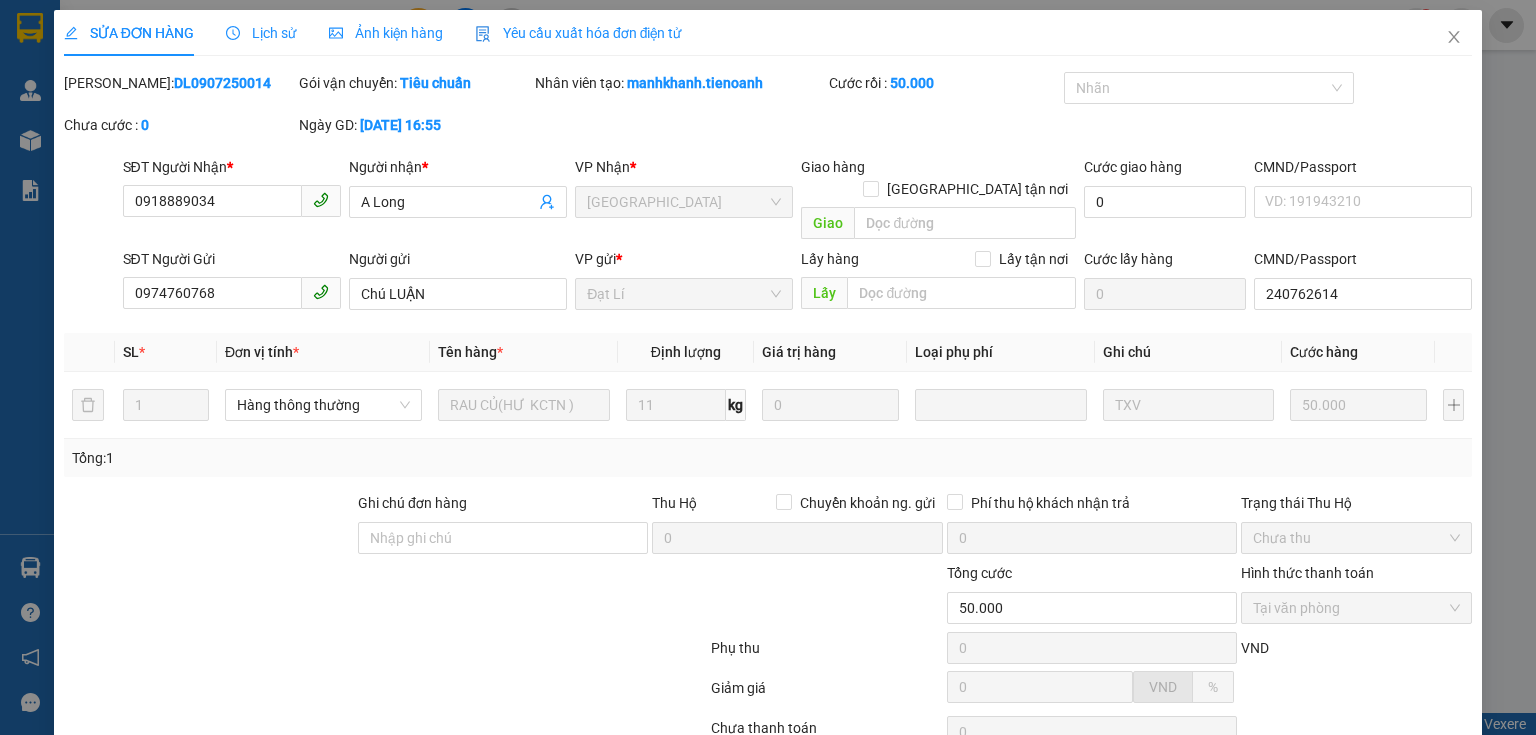 click 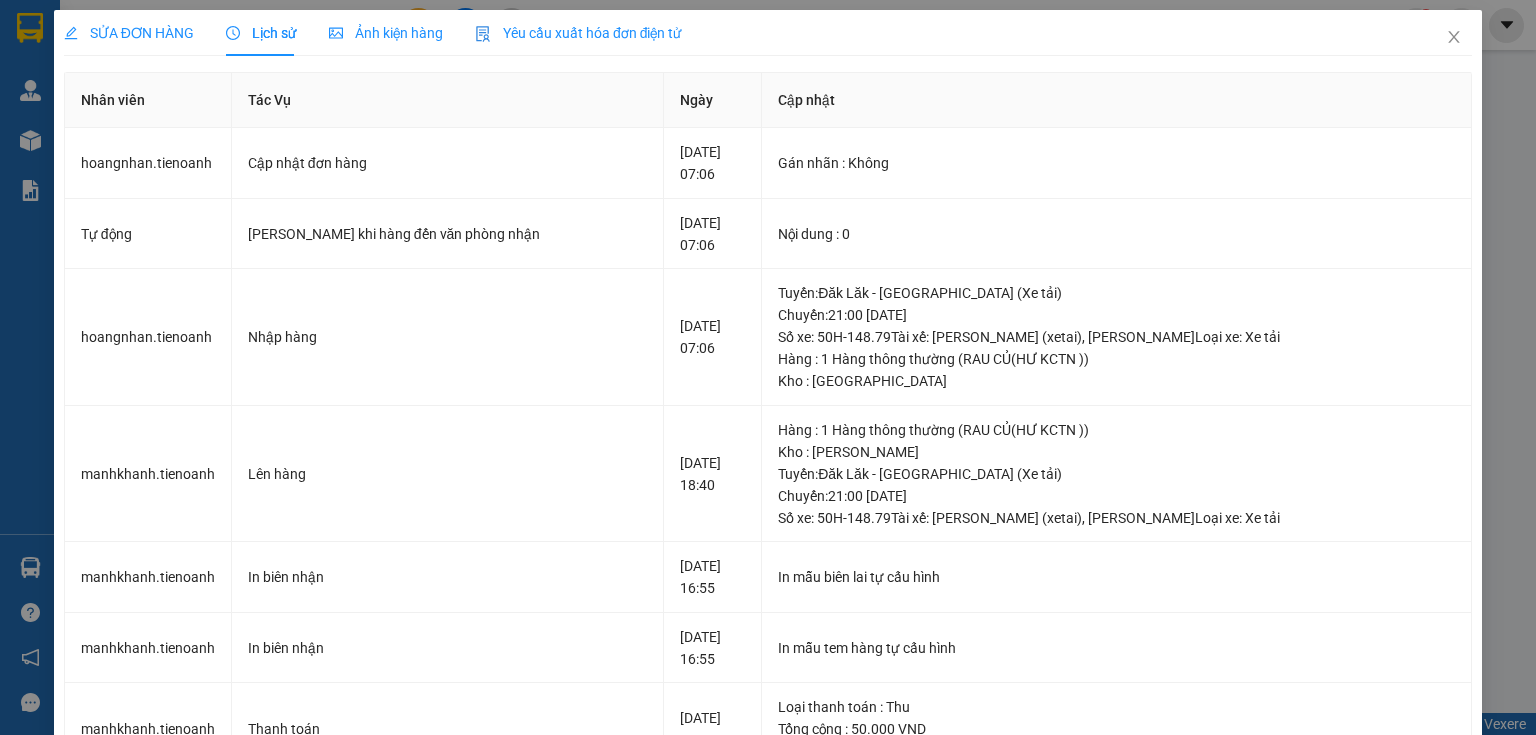 click on "SỬA ĐƠN HÀNG" at bounding box center (129, 33) 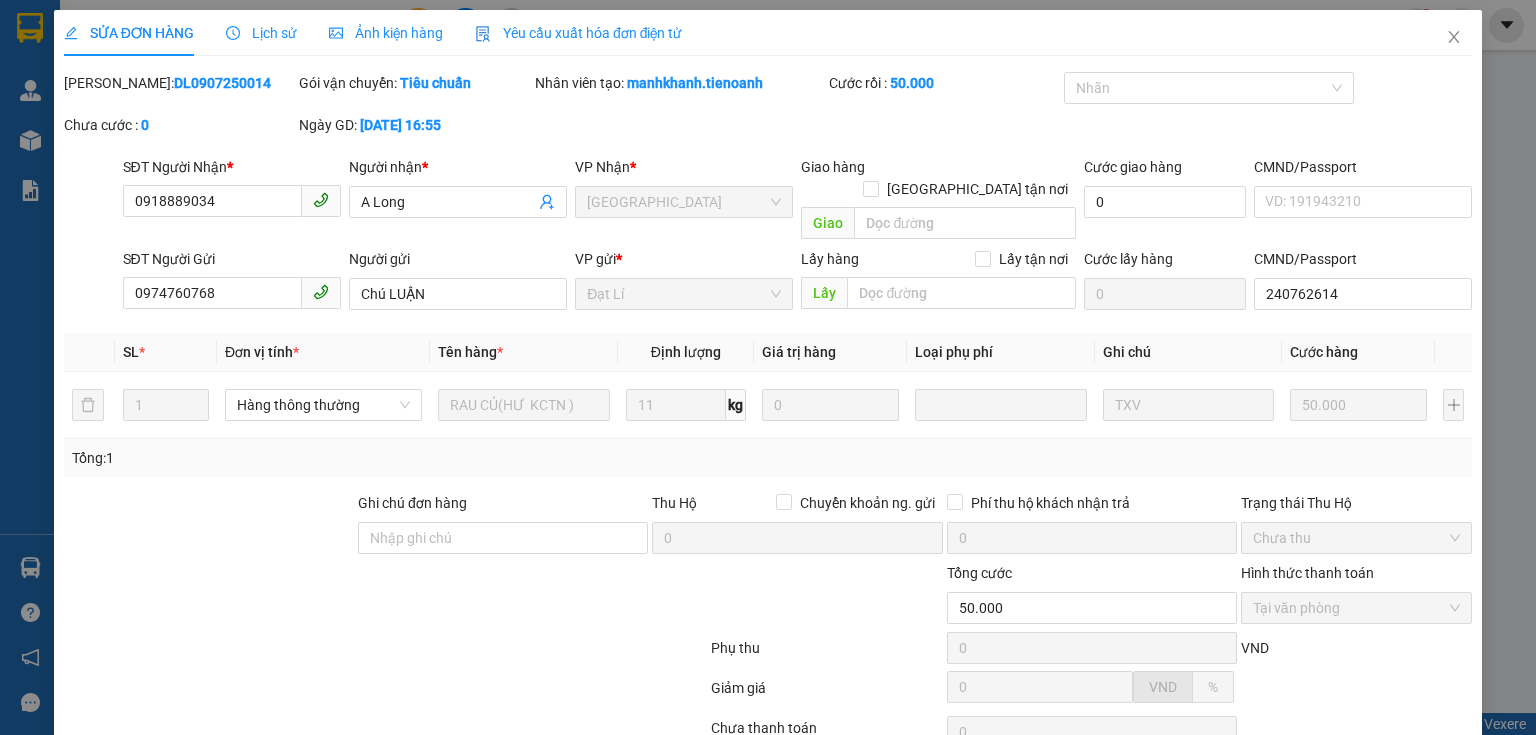 click at bounding box center [268, 597] 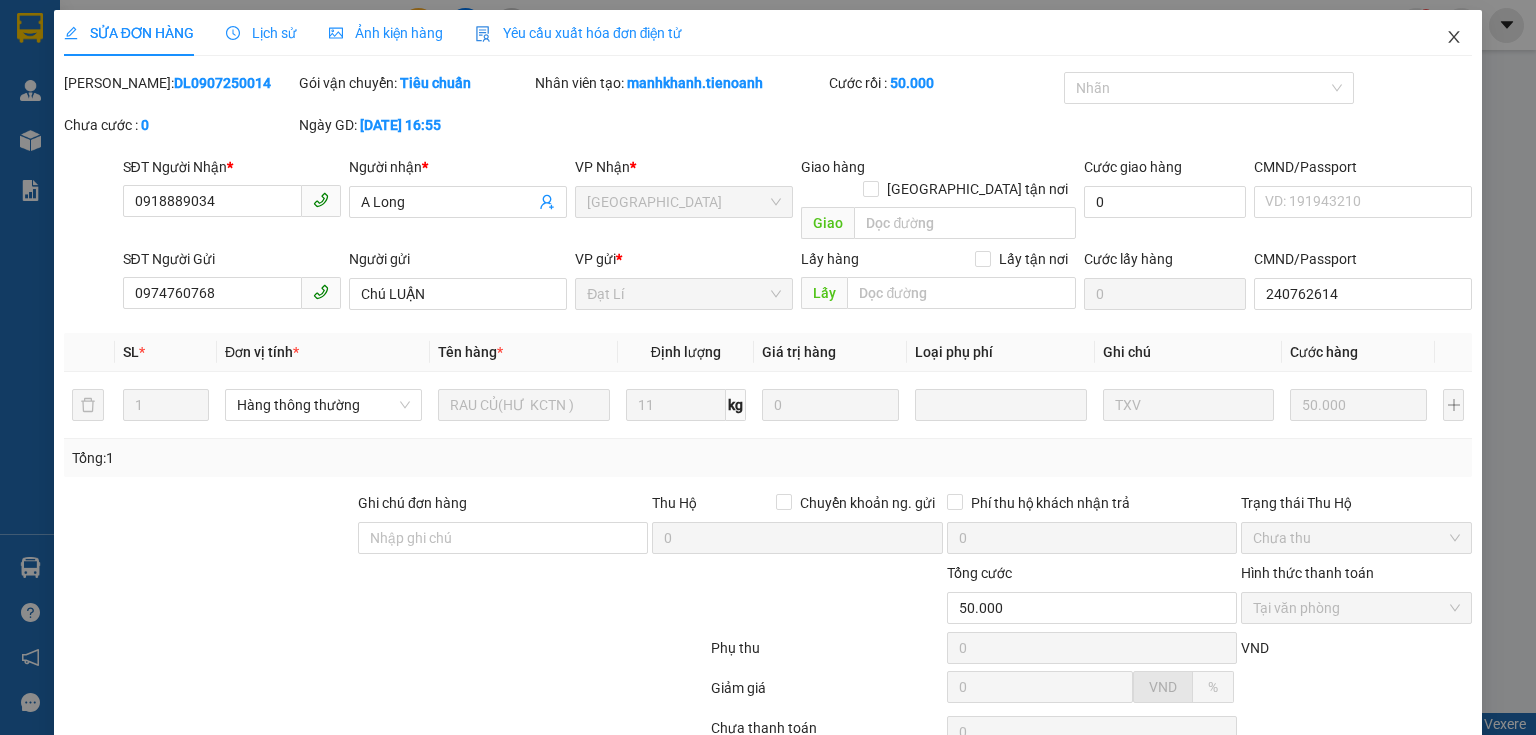 click 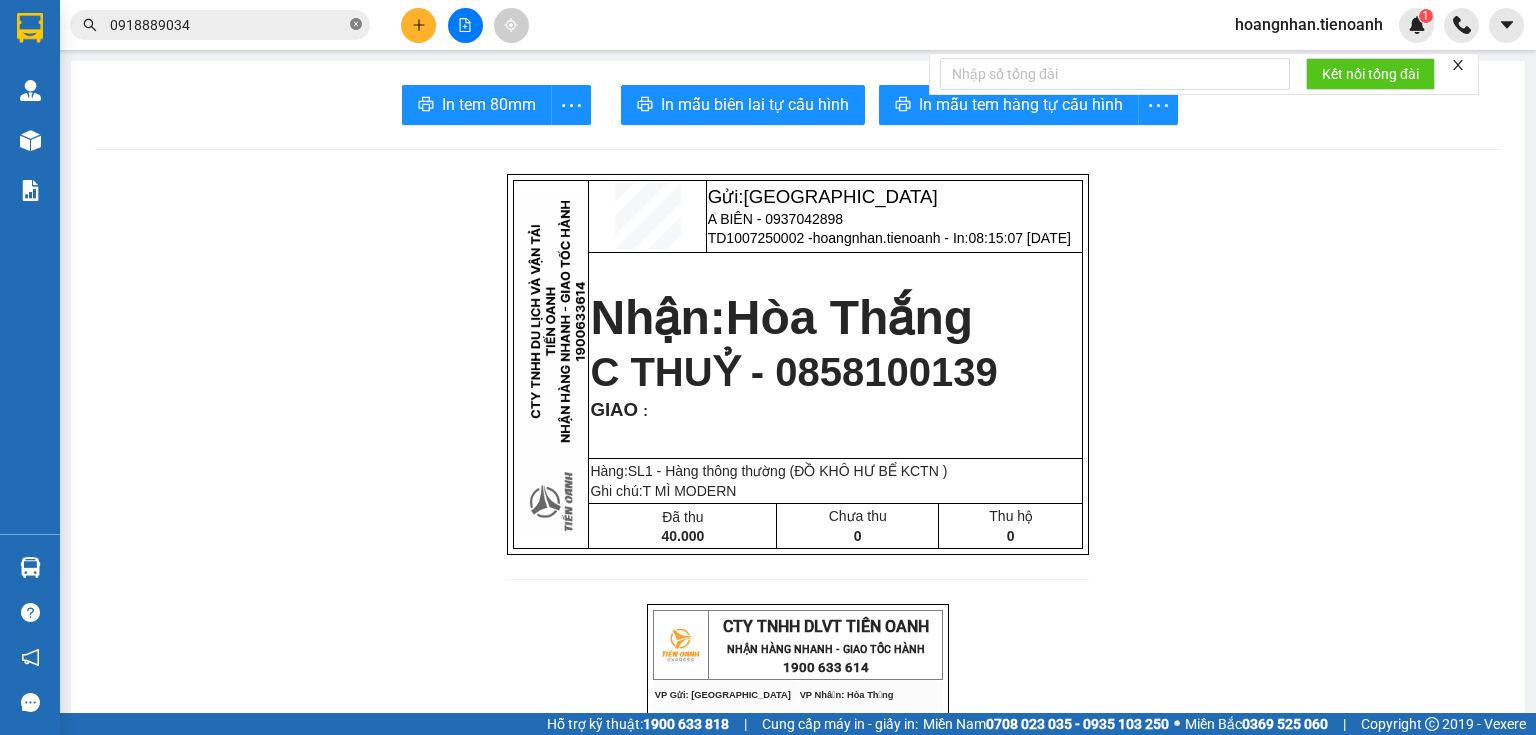 click 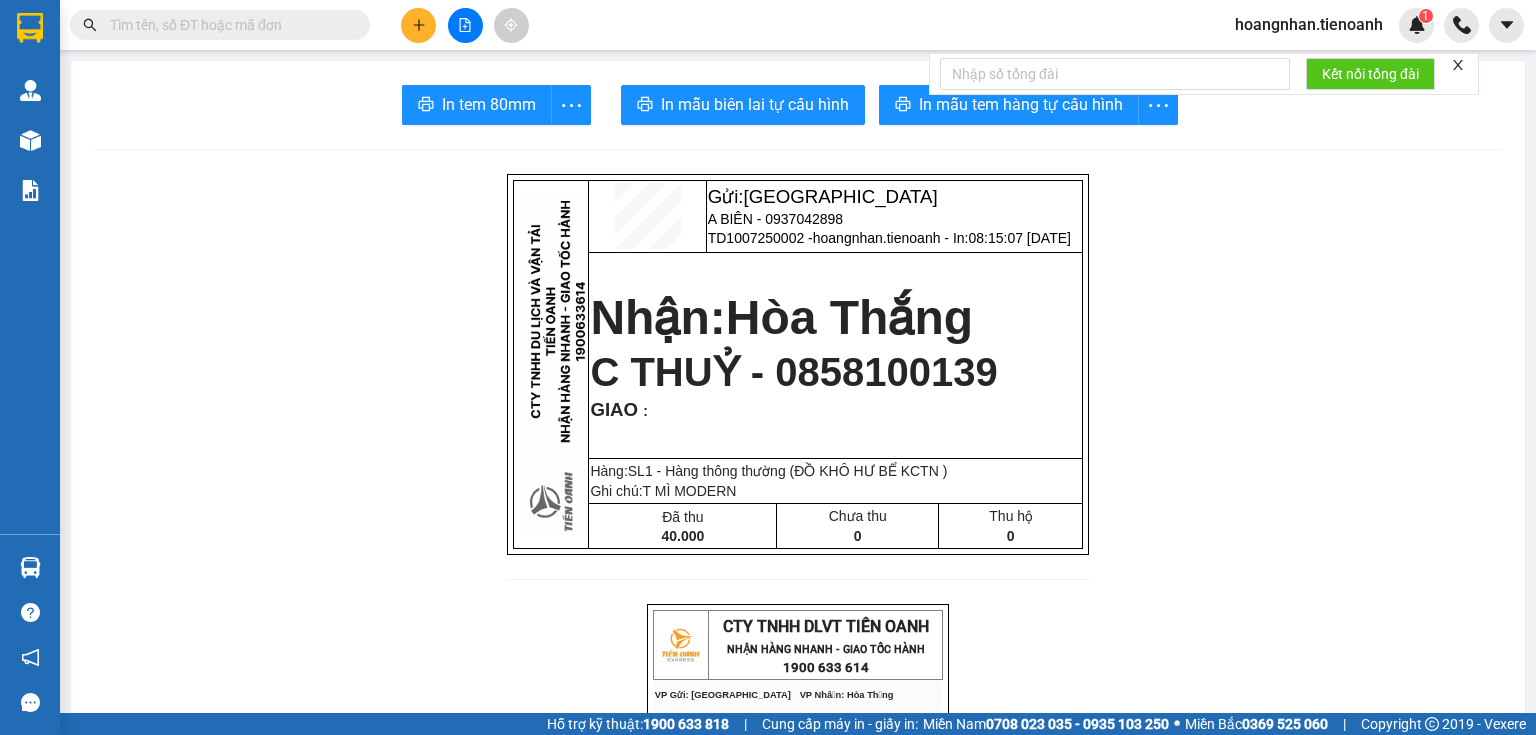 click on "In tem 80mm
In mẫu biên lai tự cấu hình  In mẫu tem hàng tự cấu hình
Gửi:  Thủ Đức
A BIÊN - 0937042898
TD1007250002 -  hoangnhan.tienoanh - In:  08:15:07 - 10/07/2025
Nhận:  Hòa Thắng
C THUỶ - 0858100139
GIAO   :
Hàng:SL  1 - Hàng thông thường (ĐỒ KHÔ HƯ BỂ KCTN )
Ghi chú:  T MÌ MODERN
Đã thu
40.000
Chưa thu
0
Thu hộ
0
CTY TNHH DLVT TIẾN OANH
NHẬN HÀNG NHANH - GIAO TỐC HÀNH
1900 633 614
VP Gửi: Thủ Đức
VP Nhận: Hòa Thắng
ĐC: 804 Song Hành, XLHN, P Hiệp Phú Q9
ĐC: 77 Nguyễn Thái Bình, Xã HT
ĐT:0935 82 08 08
ĐT: 0905 033 606
----------------------------------------------
GỬI KHÁCH HÀNG
BILL BIÊN NHẬN
Mã đơn : TD1007250002
In :  08:15:07 - 10/07/2025
N.Gửi:     A BIÊN -  0937042898.  CCCD:
N.Nhận:   C THUỶ -  0858100139. CCCD :" at bounding box center [798, 1093] 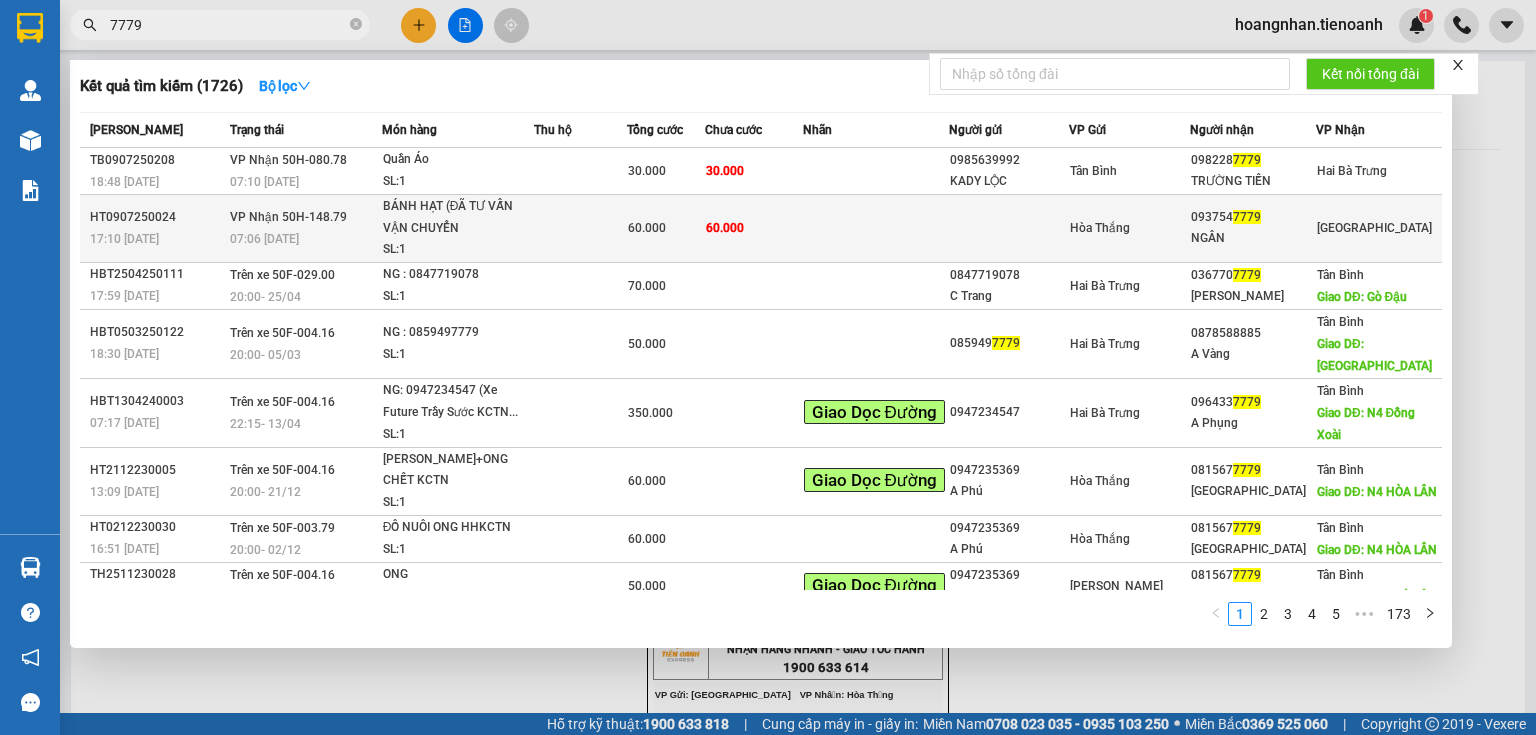 type on "7779" 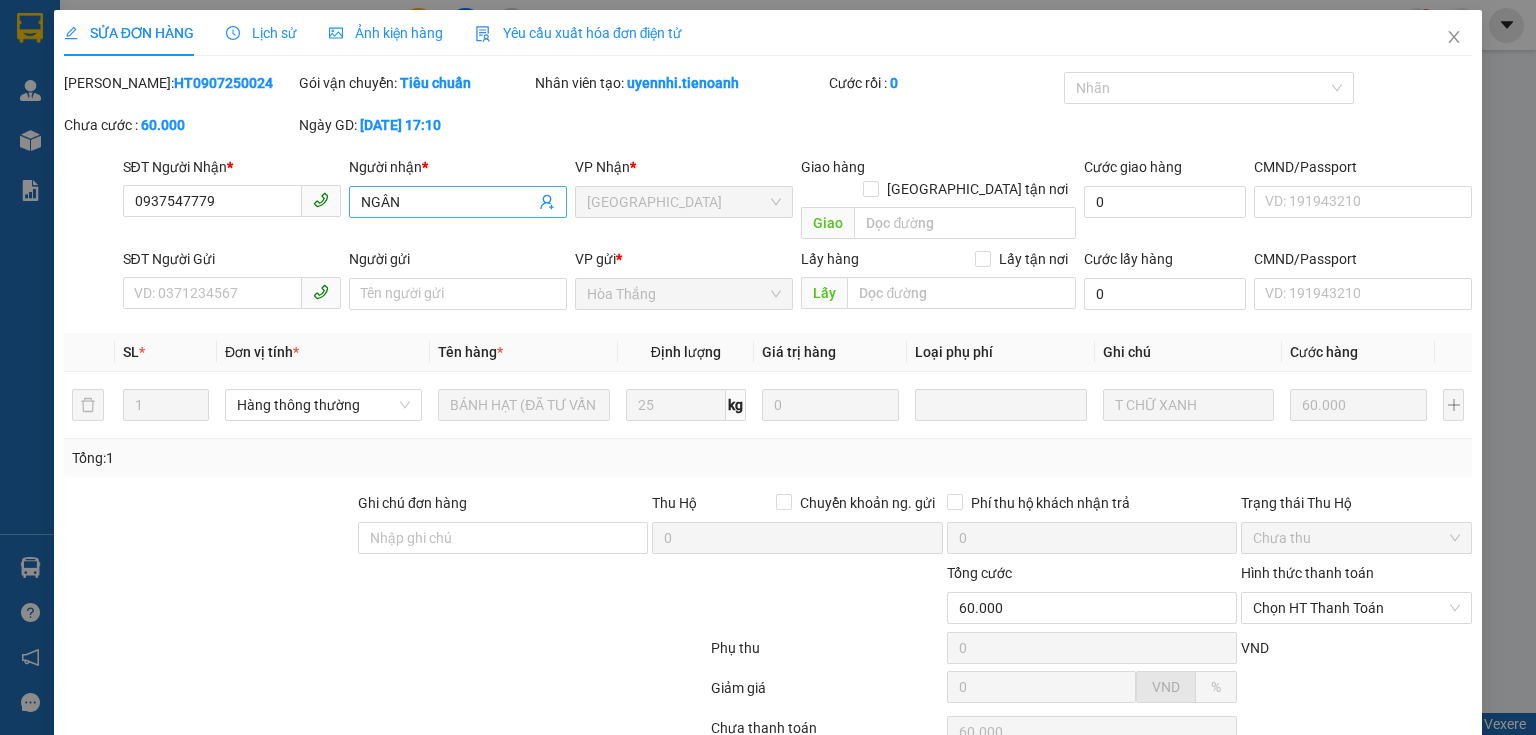 type on "0937547779" 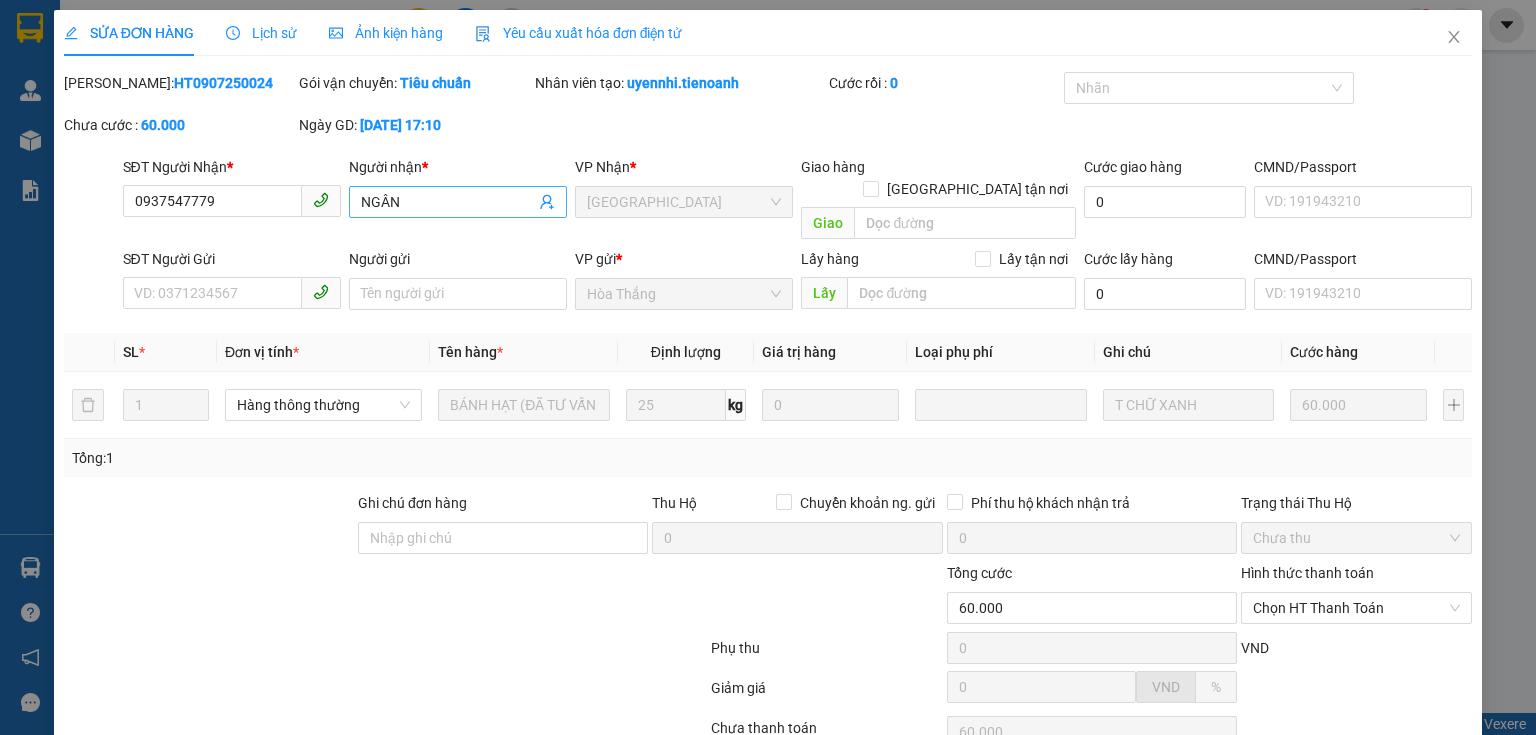 type on "NGÂN" 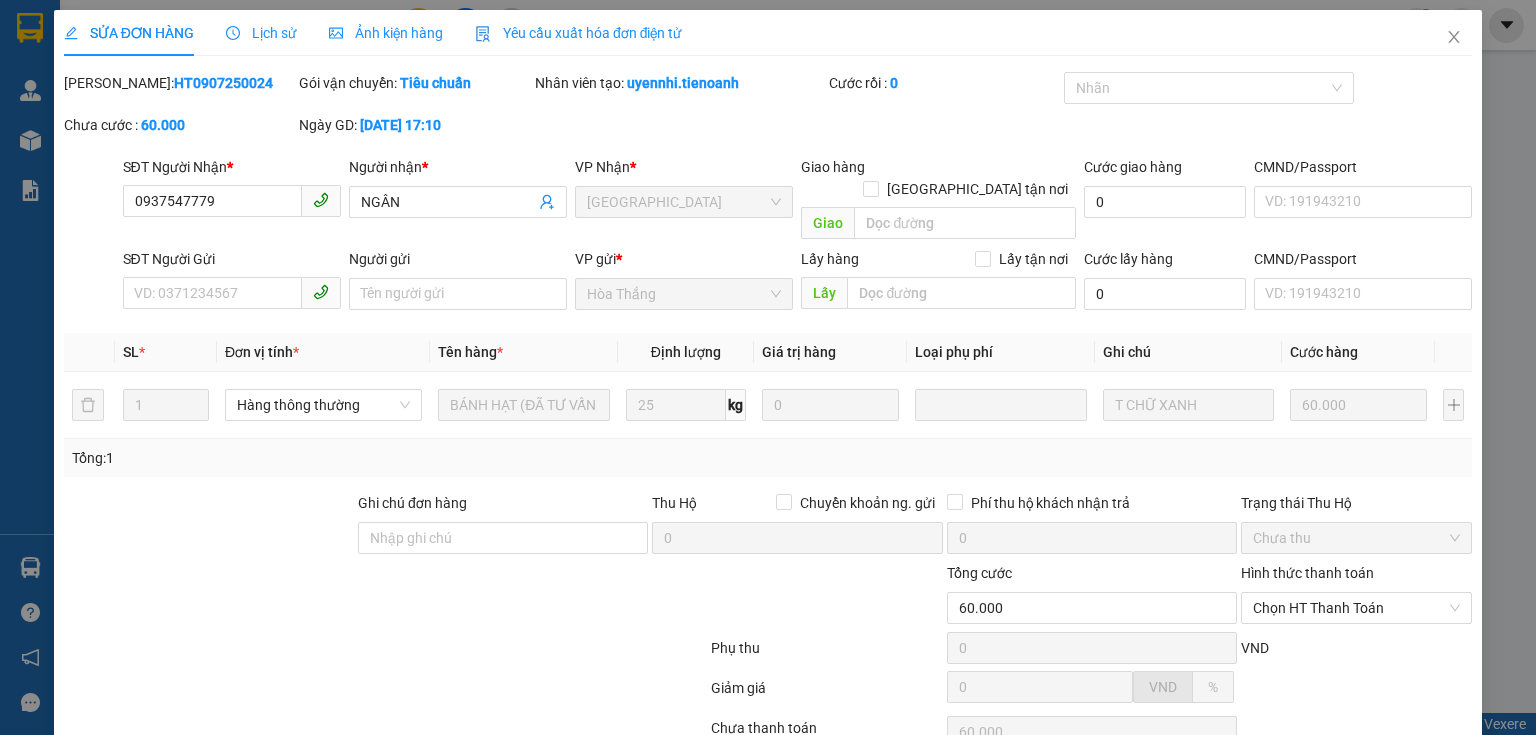 drag, startPoint x: 338, startPoint y: 598, endPoint x: 307, endPoint y: 522, distance: 82.07923 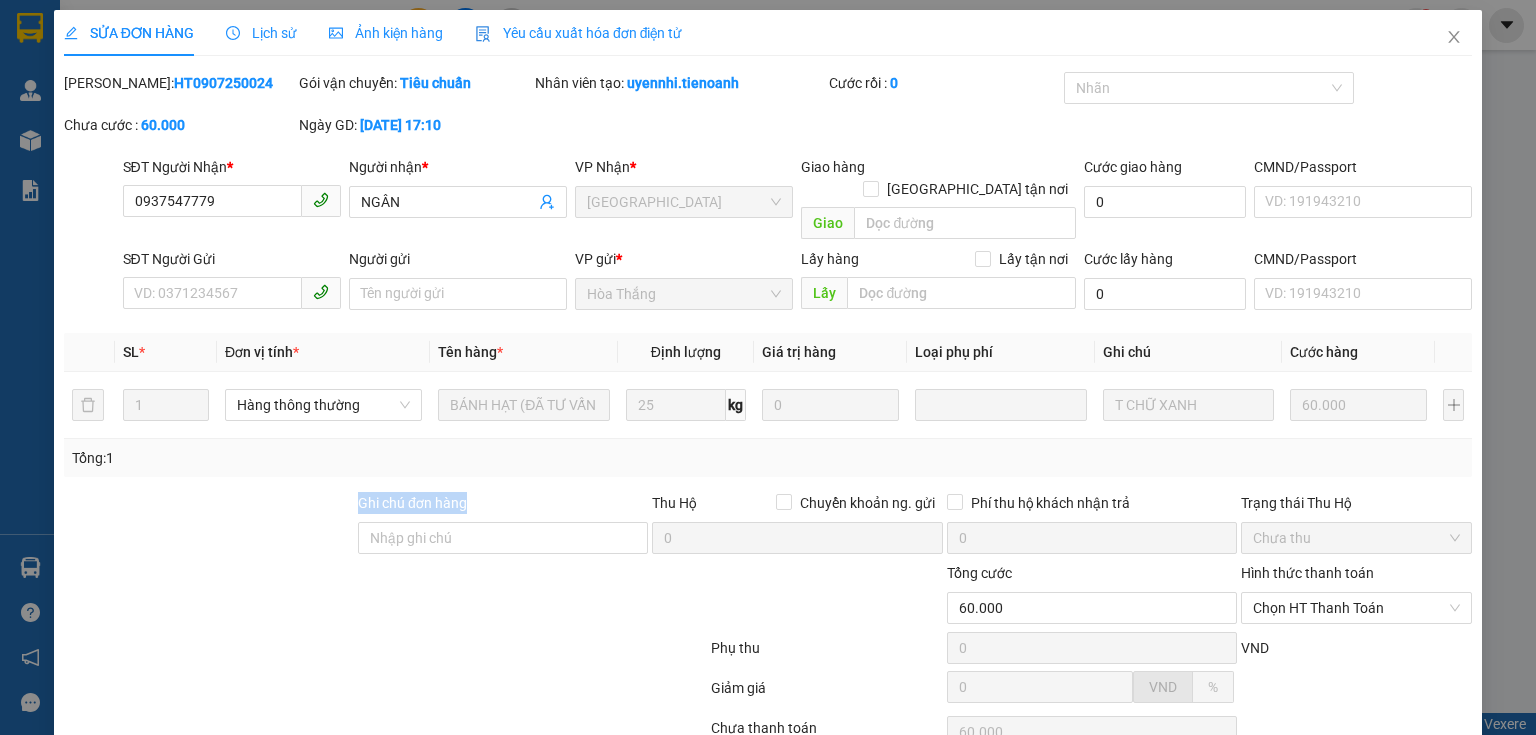 drag, startPoint x: 318, startPoint y: 492, endPoint x: 550, endPoint y: 608, distance: 259.38388 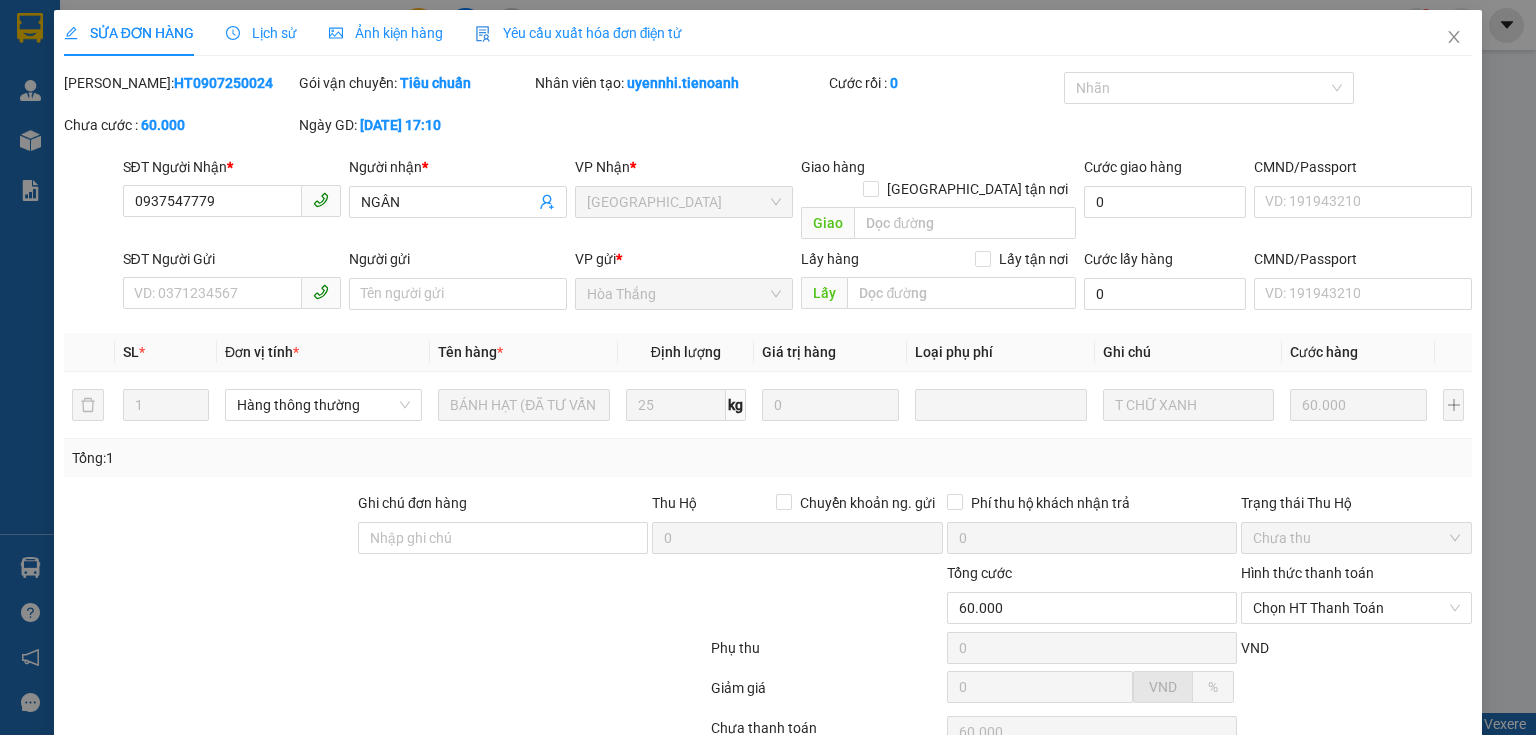 drag, startPoint x: 548, startPoint y: 609, endPoint x: 576, endPoint y: 443, distance: 168.34488 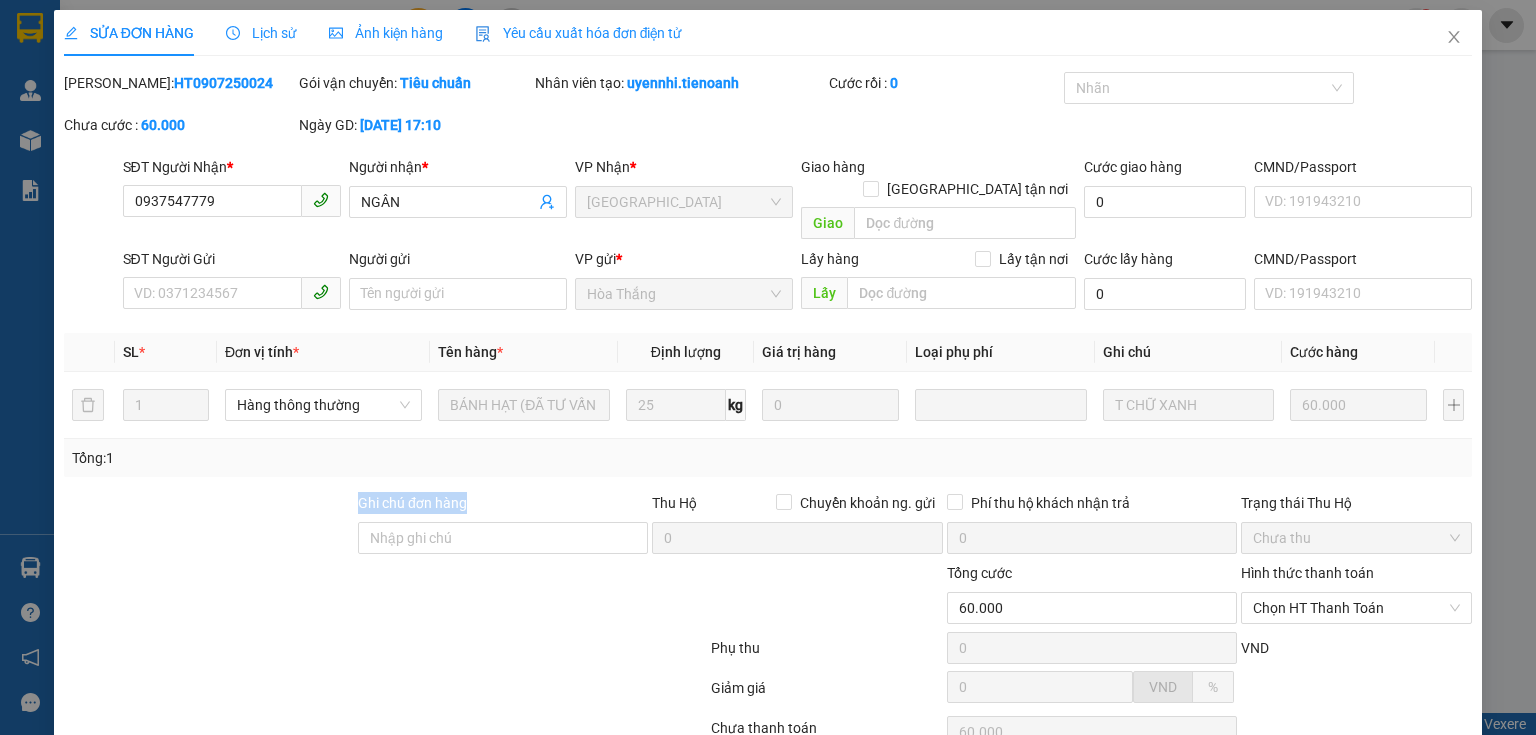 drag, startPoint x: 557, startPoint y: 488, endPoint x: 74, endPoint y: 492, distance: 483.01657 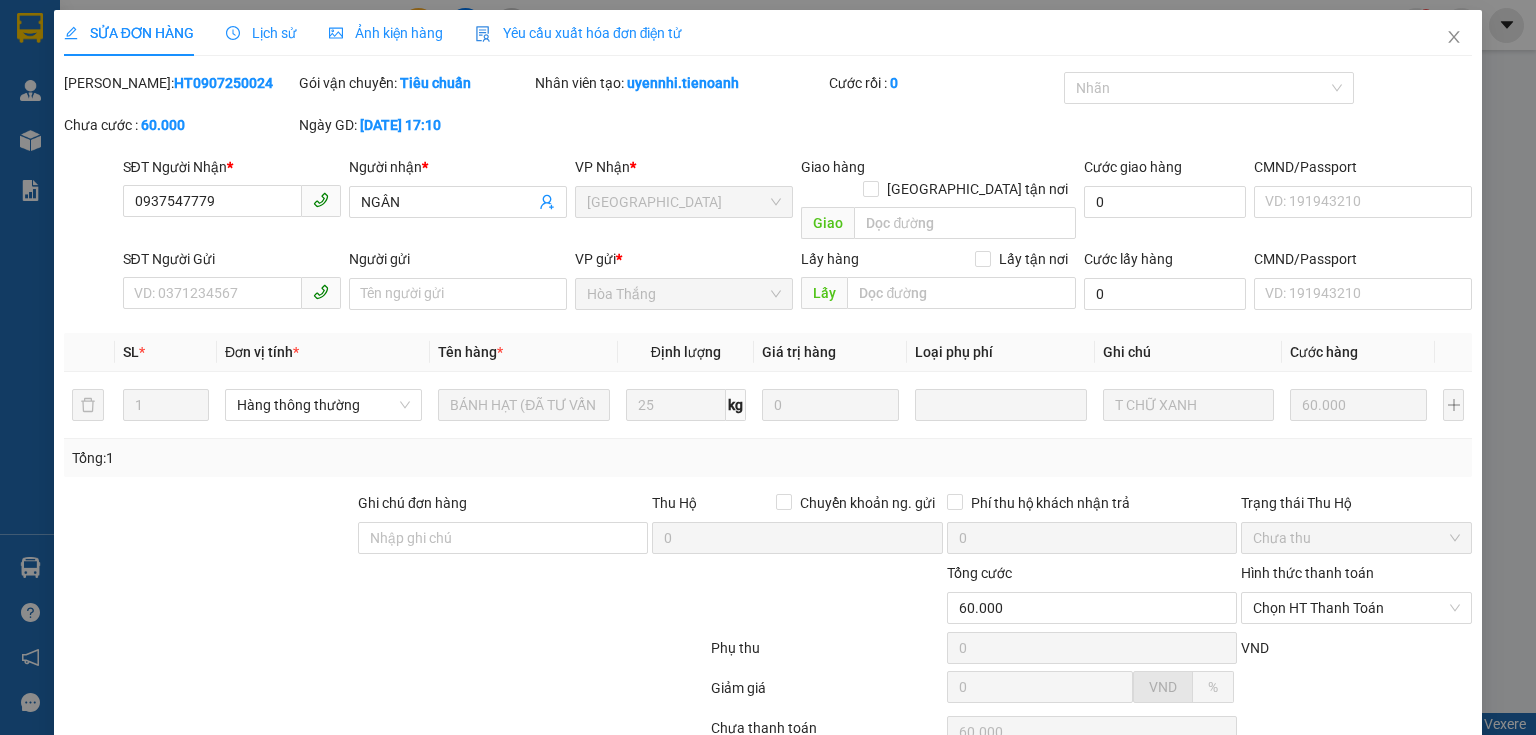 drag, startPoint x: 544, startPoint y: 671, endPoint x: 574, endPoint y: 487, distance: 186.42961 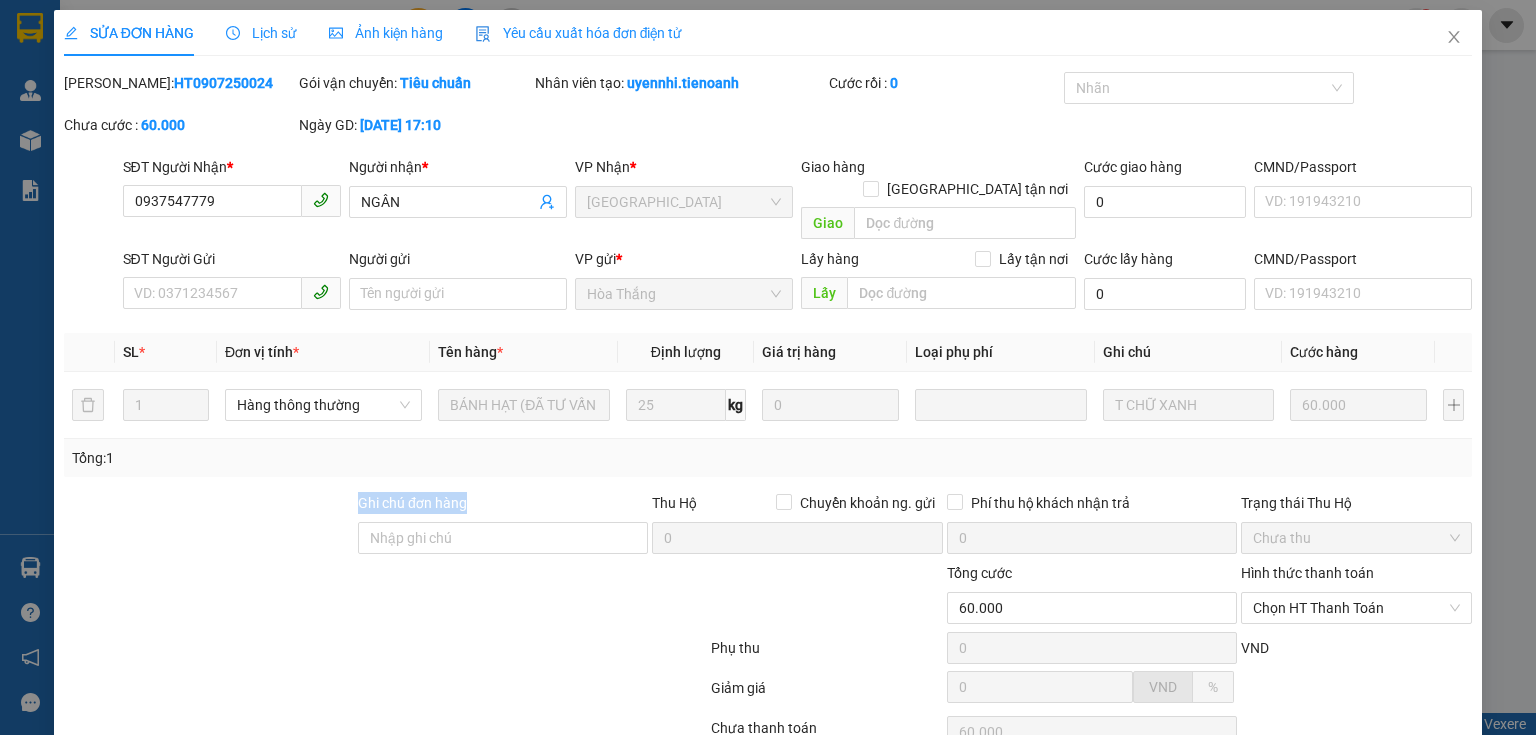 drag, startPoint x: 285, startPoint y: 464, endPoint x: 488, endPoint y: 587, distance: 237.35628 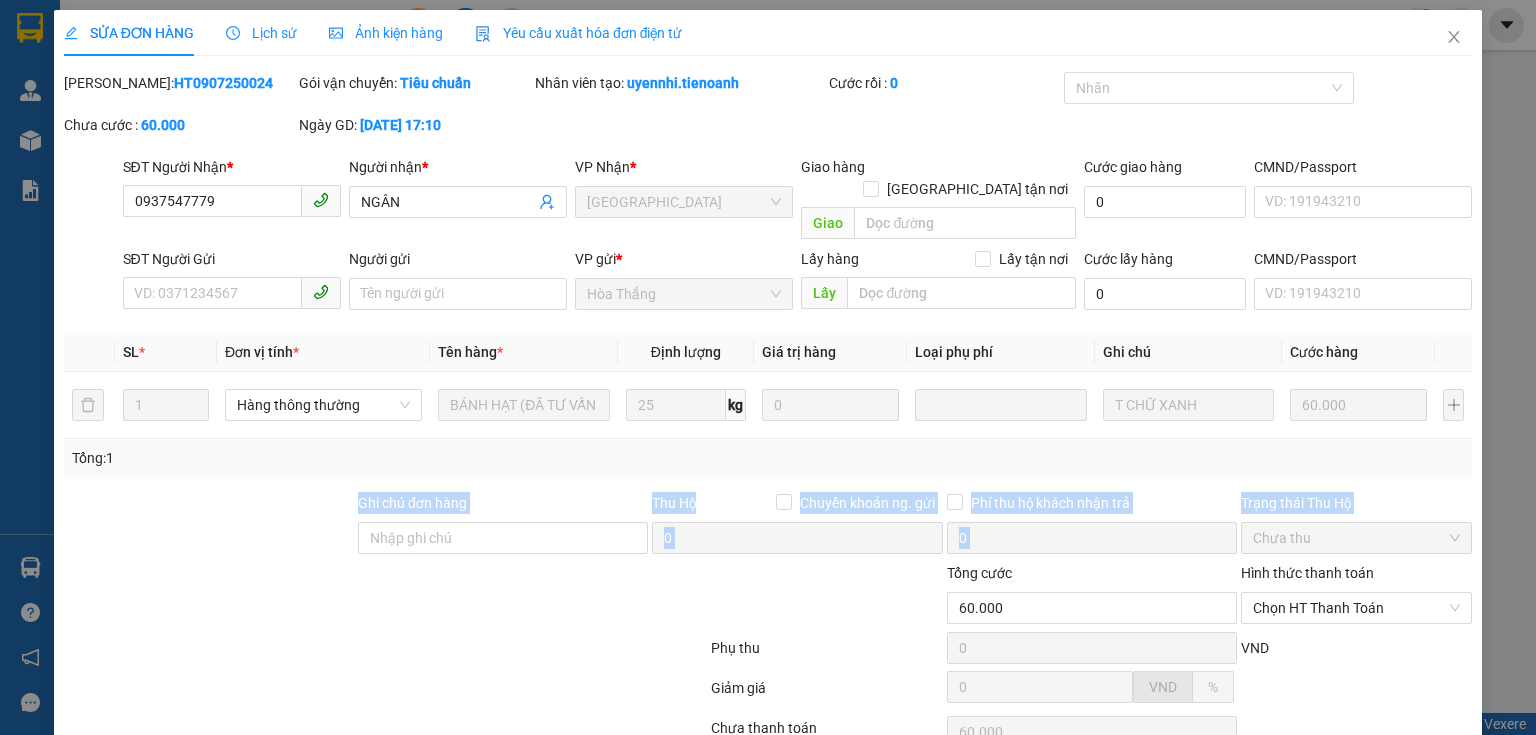 click at bounding box center [591, 597] 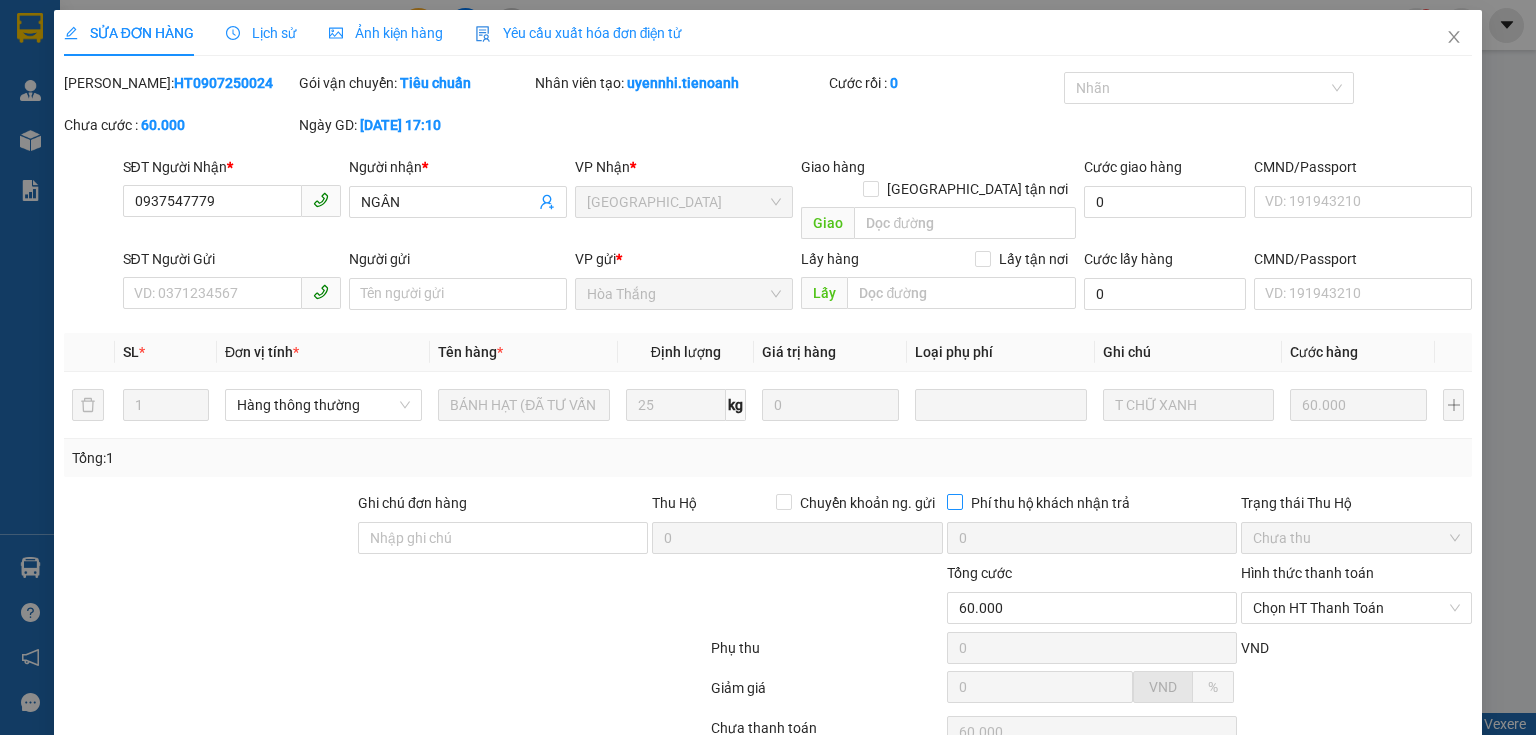 scroll, scrollTop: 141, scrollLeft: 0, axis: vertical 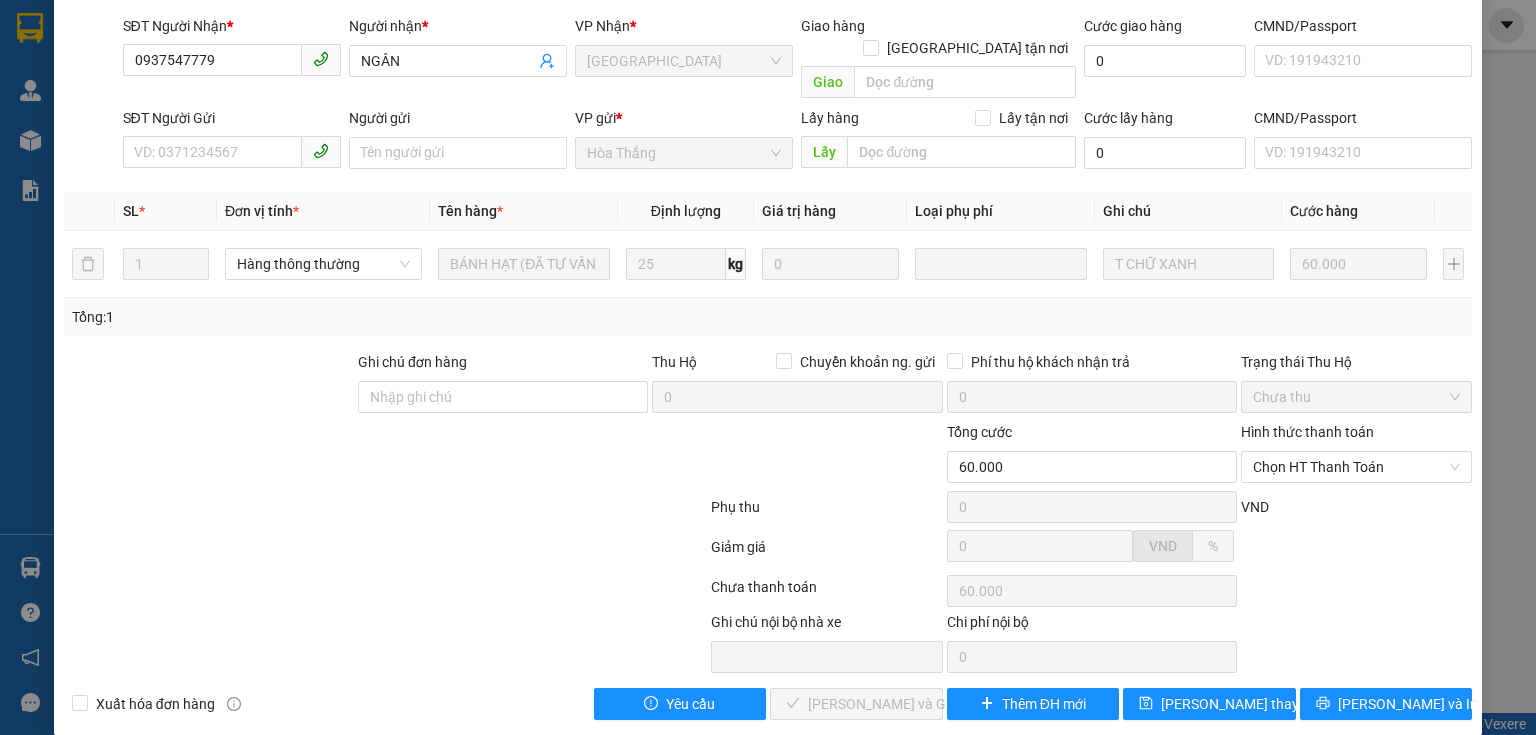 click at bounding box center [1356, 553] 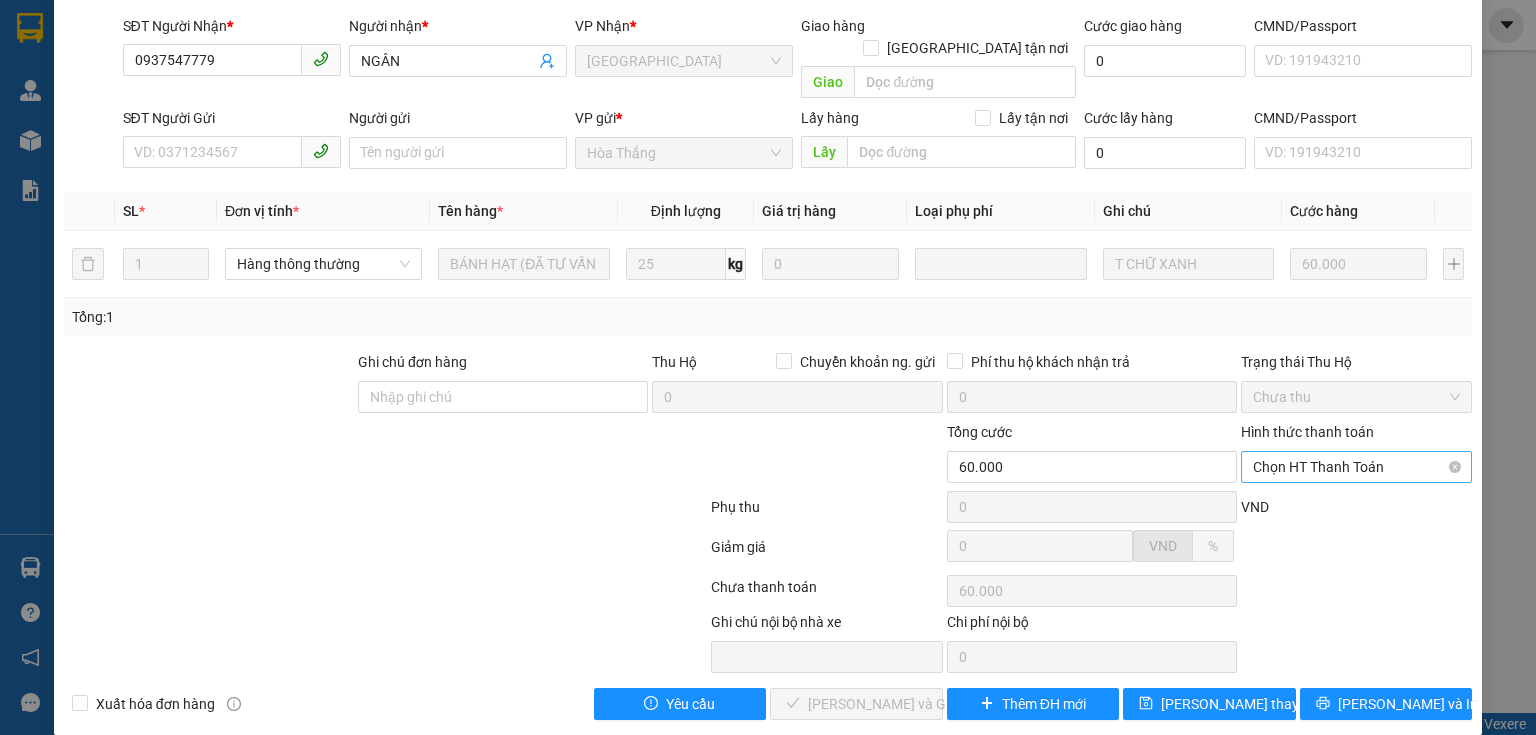 click on "Chọn HT Thanh Toán" at bounding box center [1356, 467] 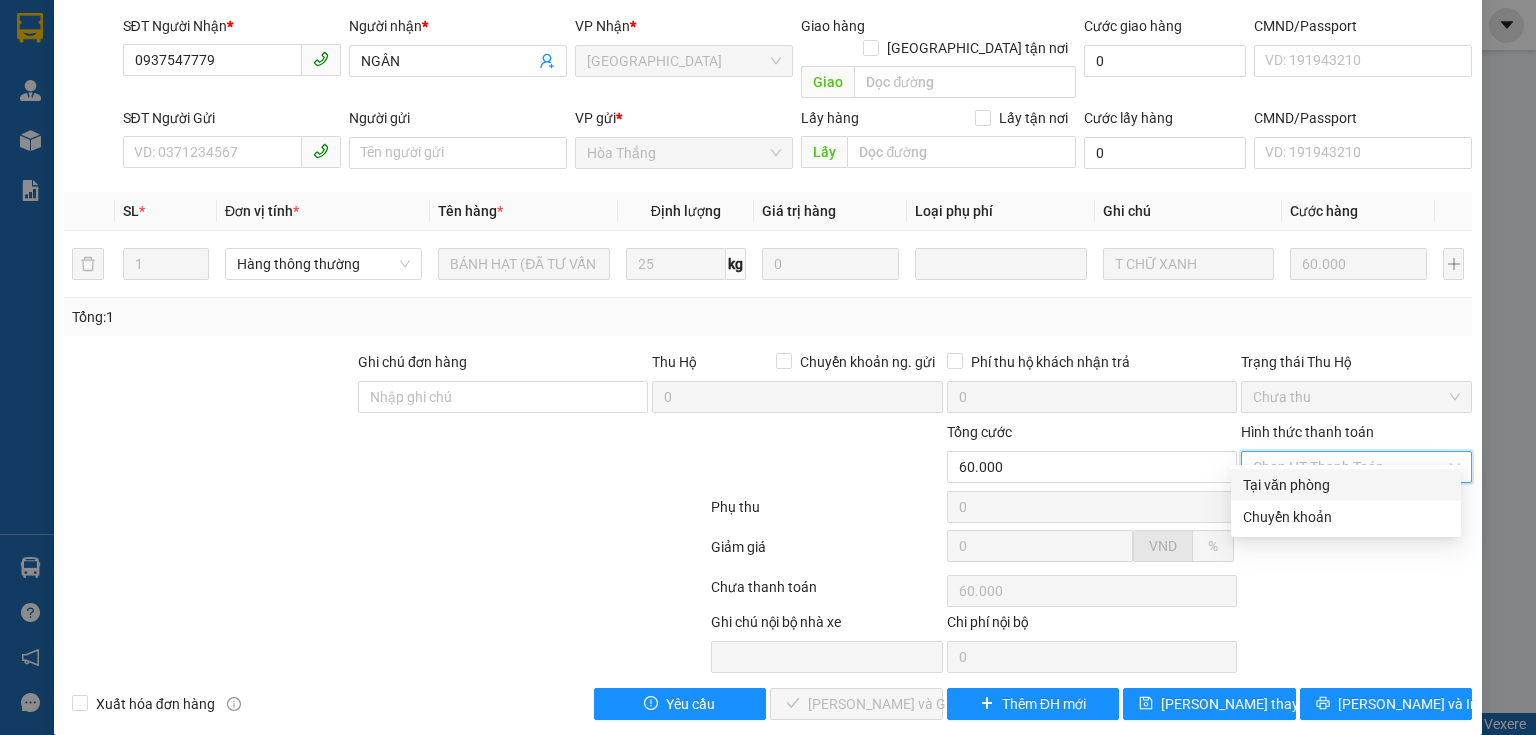 drag, startPoint x: 1302, startPoint y: 450, endPoint x: 1302, endPoint y: 534, distance: 84 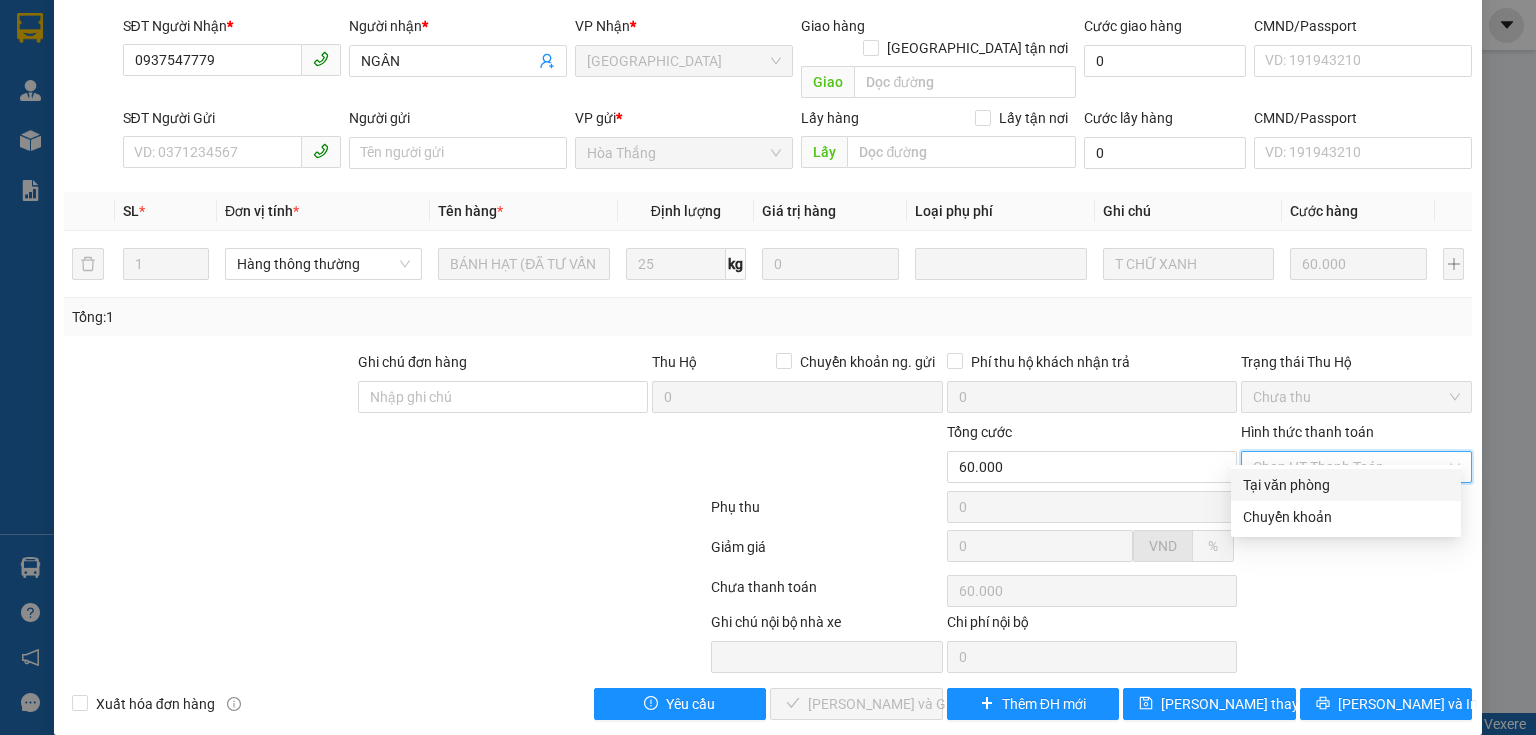 click on "Hình thức thanh toán Chọn HT Thanh Toán" at bounding box center [1356, 456] 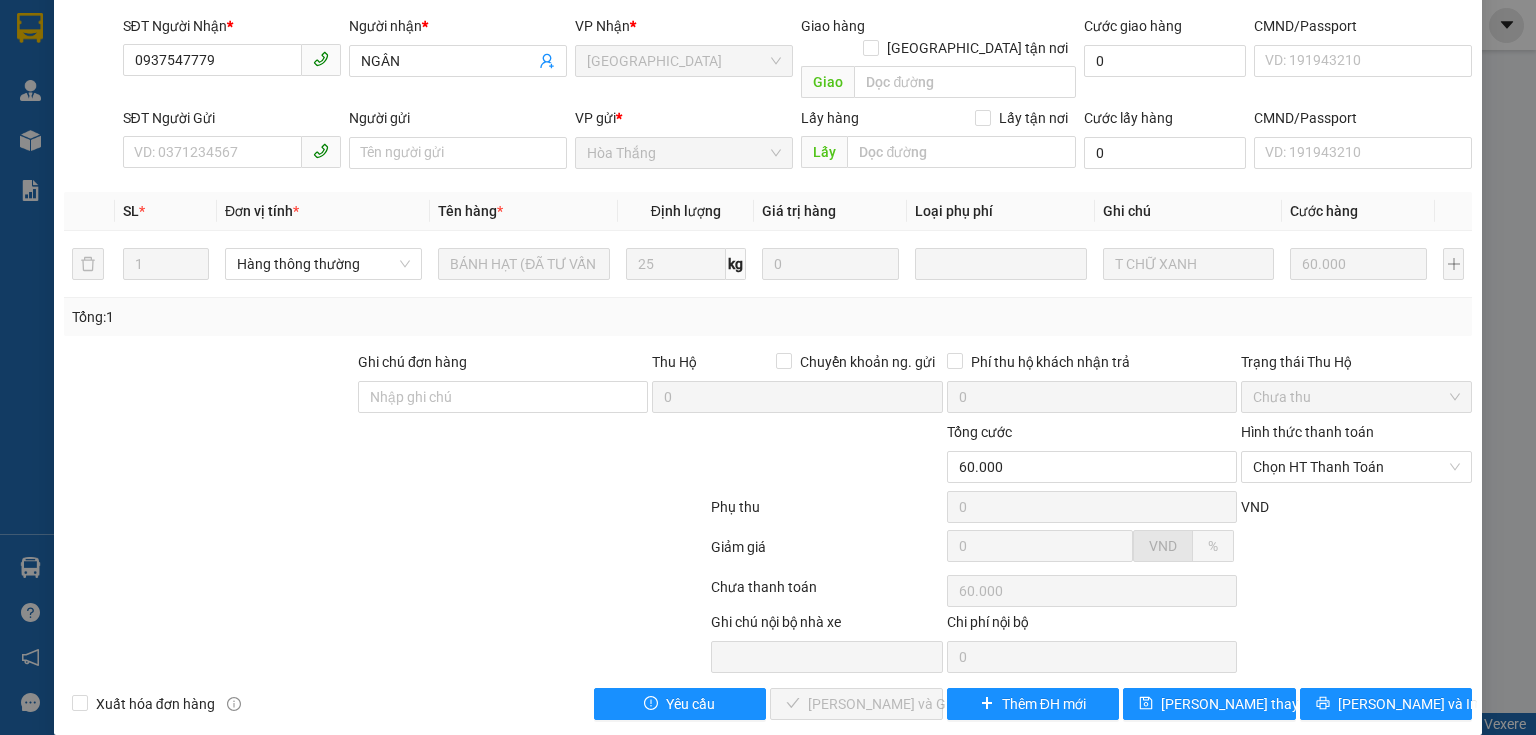 click on "Total Paid Fee 0 Total UnPaid Fee 60.000 Cash Collection Total Fee Mã ĐH:  HT0907250024 Gói vận chuyển:   Tiêu chuẩn Nhân viên tạo:   uyennhi.tienoanh Cước rồi :   0   Nhãn Chưa cước :   60.000 Ngày GD:   09-07-2025 lúc 17:10 SĐT Người Nhận  * 0937547779 Người nhận  * NGÂN VP Nhận  * Thủ Đức Giao hàng Giao tận nơi Giao Cước giao hàng 0 CMND/Passport VD: 191943210 SĐT Người Gửi VD: 0371234567 Người gửi Tên người gửi VP gửi  * Hòa Thắng Lấy hàng Lấy tận nơi Lấy Cước lấy hàng 0 CMND/Passport VD: 191943210 SL  * Đơn vị tính  * Tên hàng  * Định lượng Giá trị hàng Loại phụ phí Ghi chú Cước hàng                     1 Hàng thông thường BÁNH HẠT (ĐÃ TƯ VẤN VẬN CHUYỂN 25 kg 0   T CHỮ XANH 60.000 Tổng:  1 Ghi chú đơn hàng Thu Hộ Chuyển khoản ng. gửi 0 Phí thu hộ khách nhận trả 0 Trạng thái Thu Hộ   Chưa thu Tổng cước 60.000 Phụ thu 0 VND" at bounding box center (768, 325) 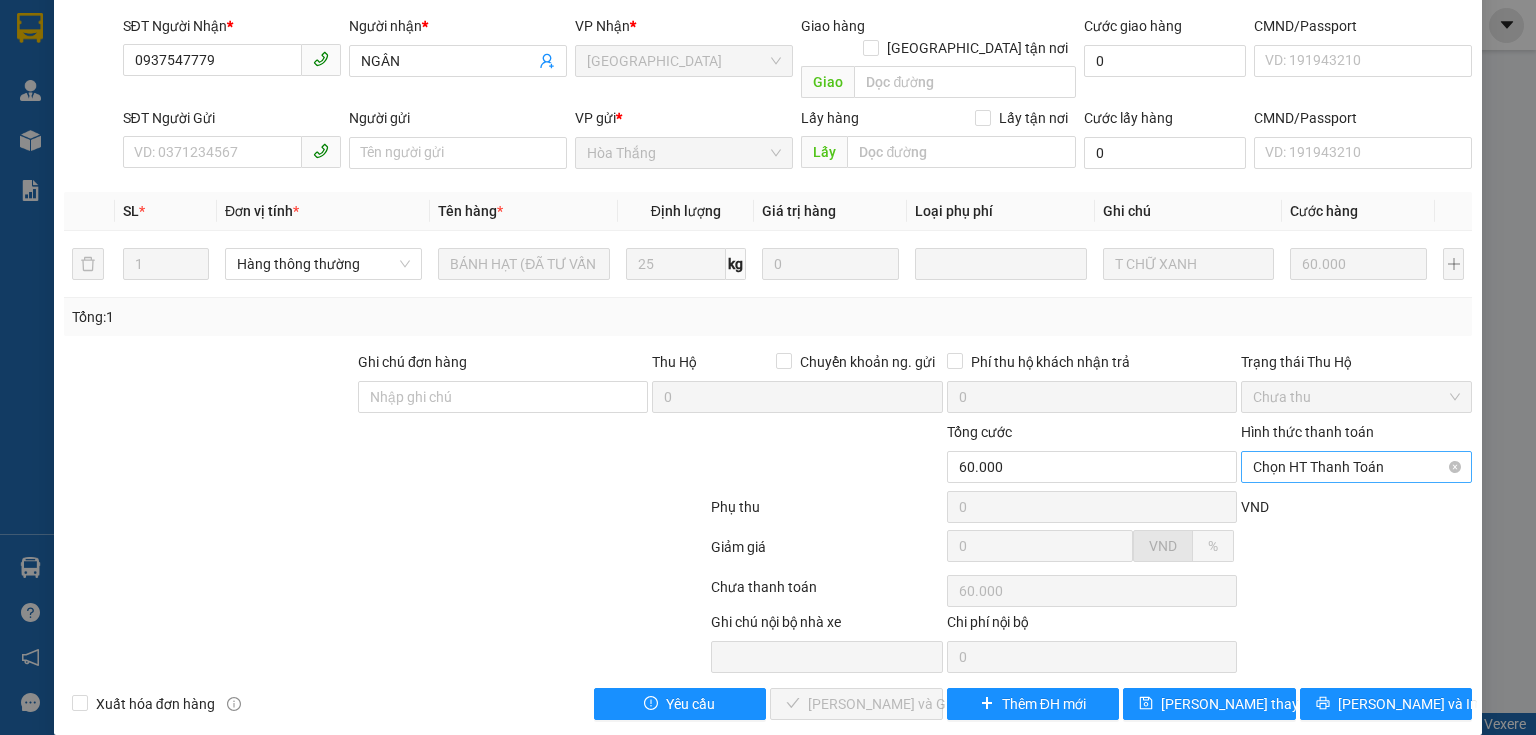 click on "Chọn HT Thanh Toán" at bounding box center (1356, 467) 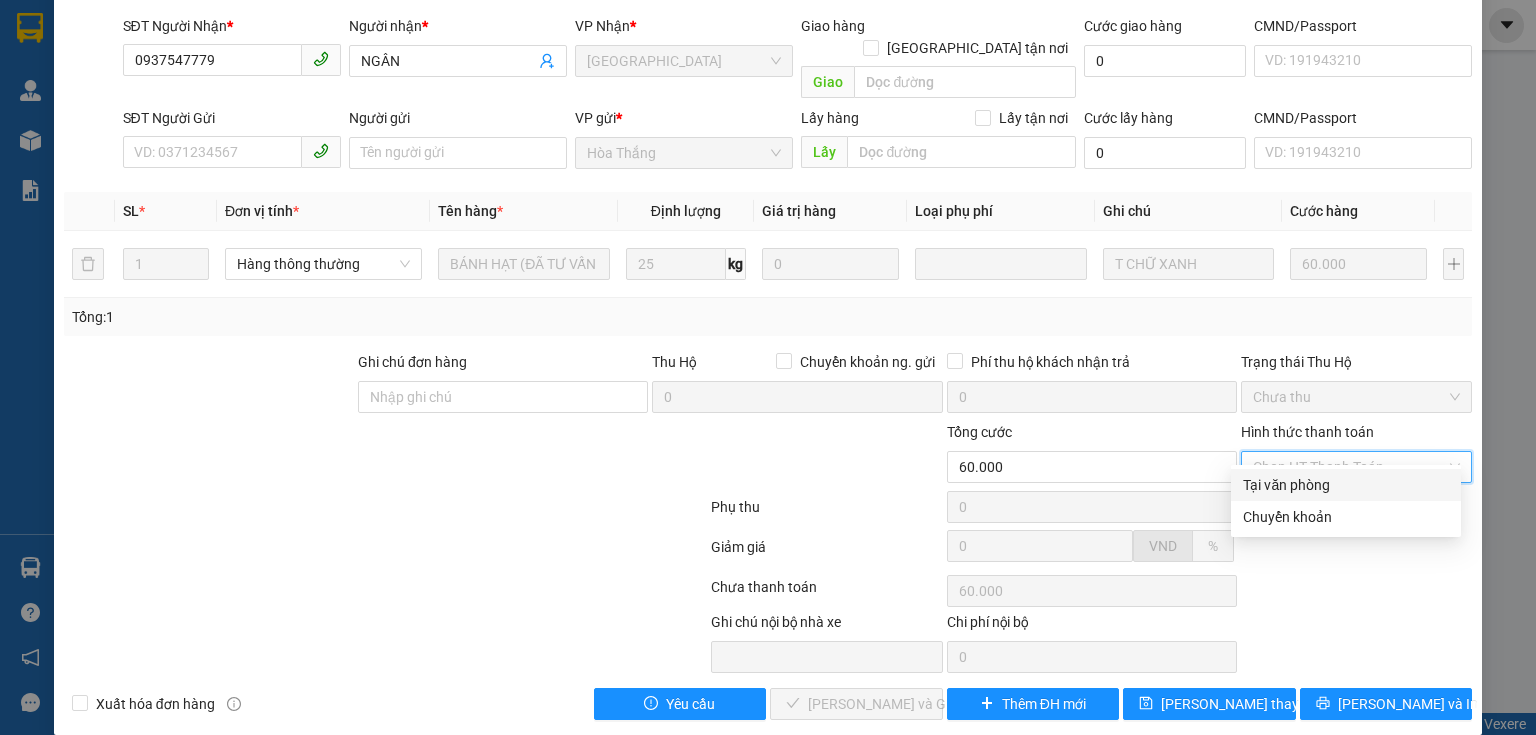 click on "Tại văn phòng" at bounding box center [1346, 485] 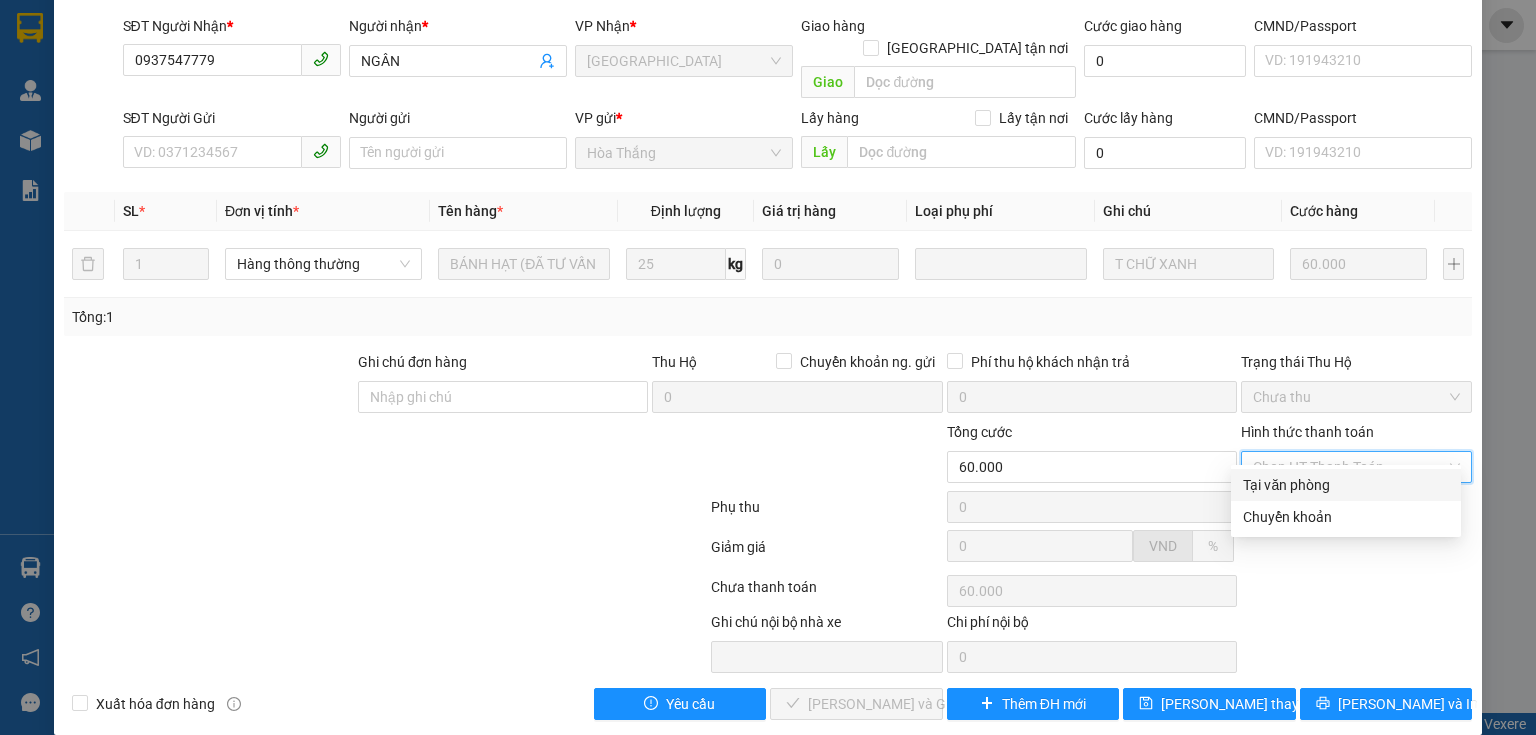 type on "0" 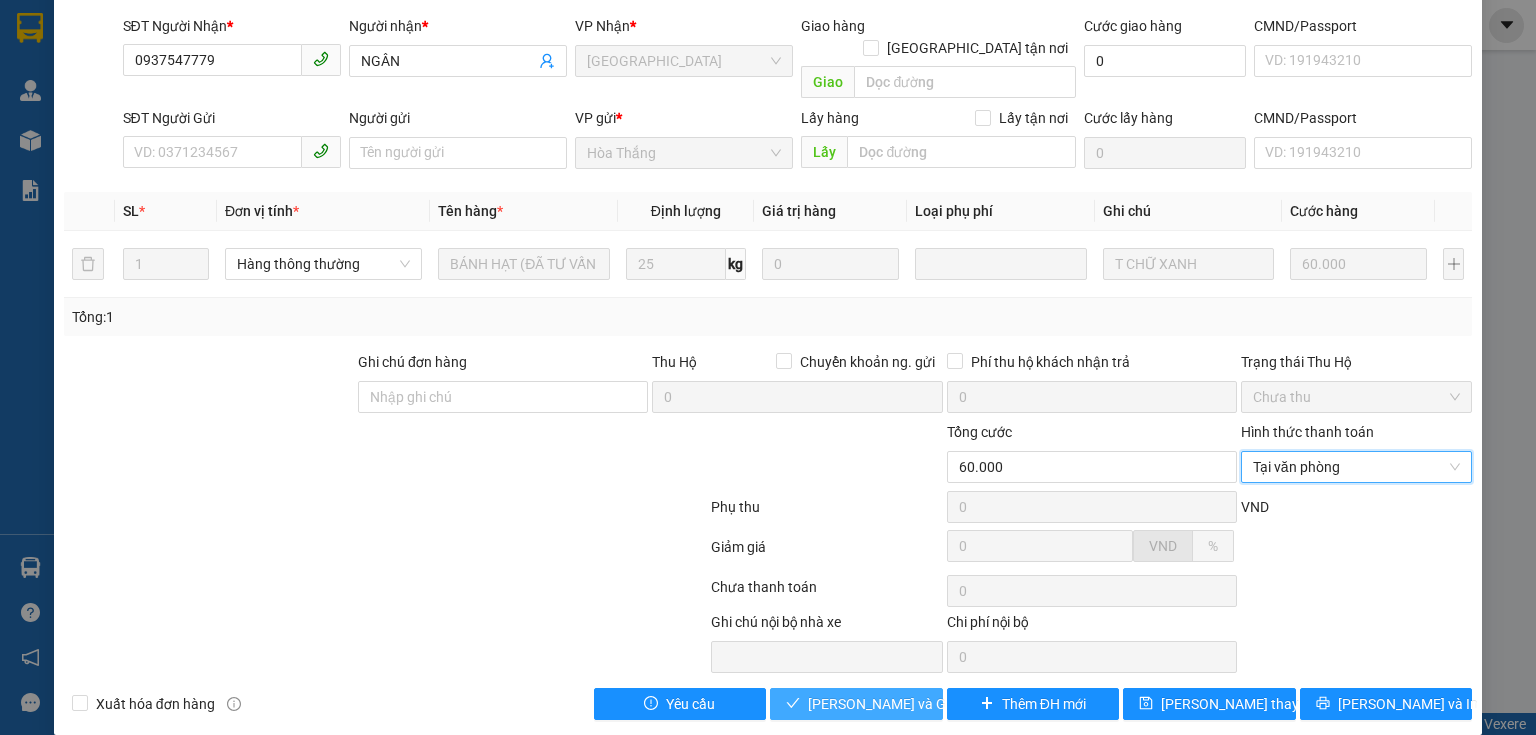 click 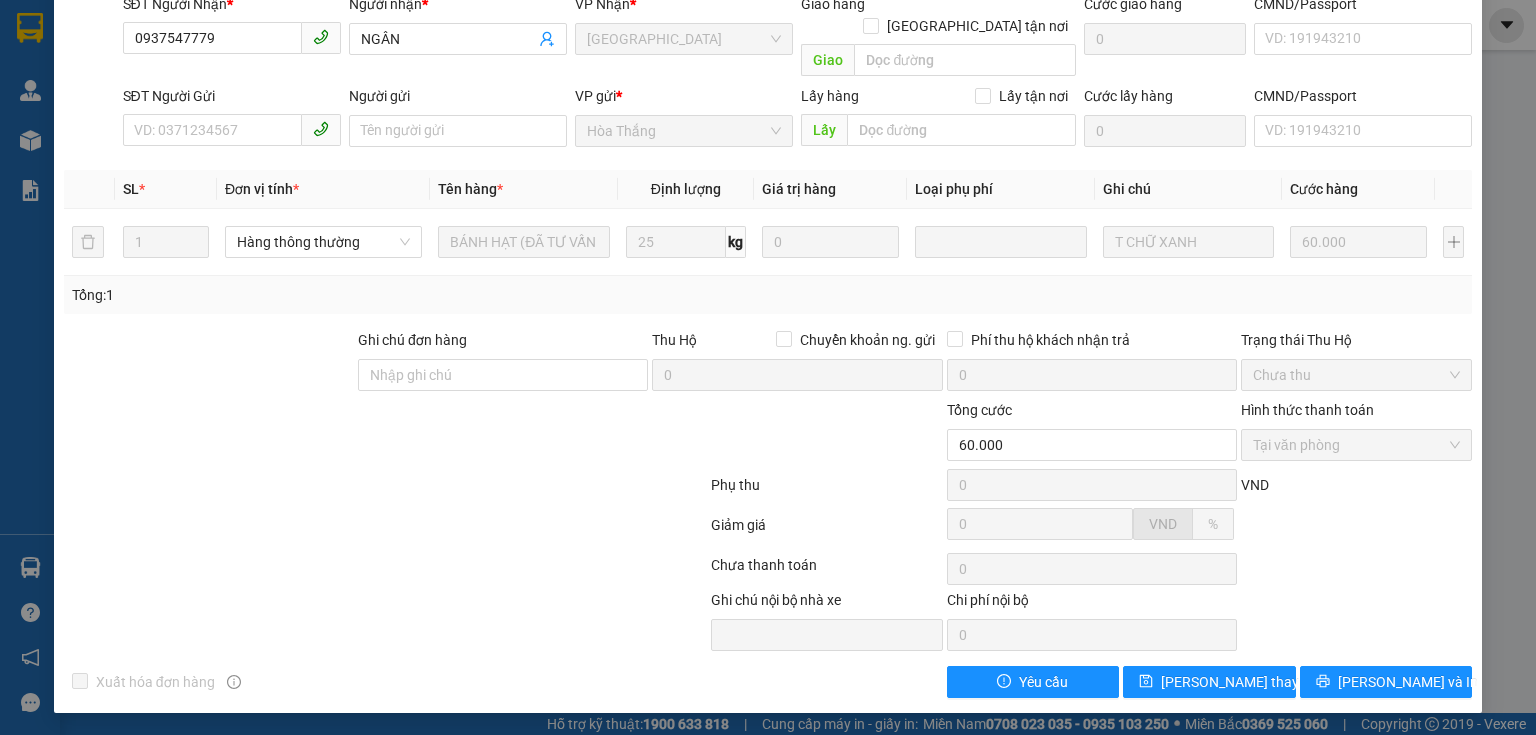 scroll, scrollTop: 0, scrollLeft: 0, axis: both 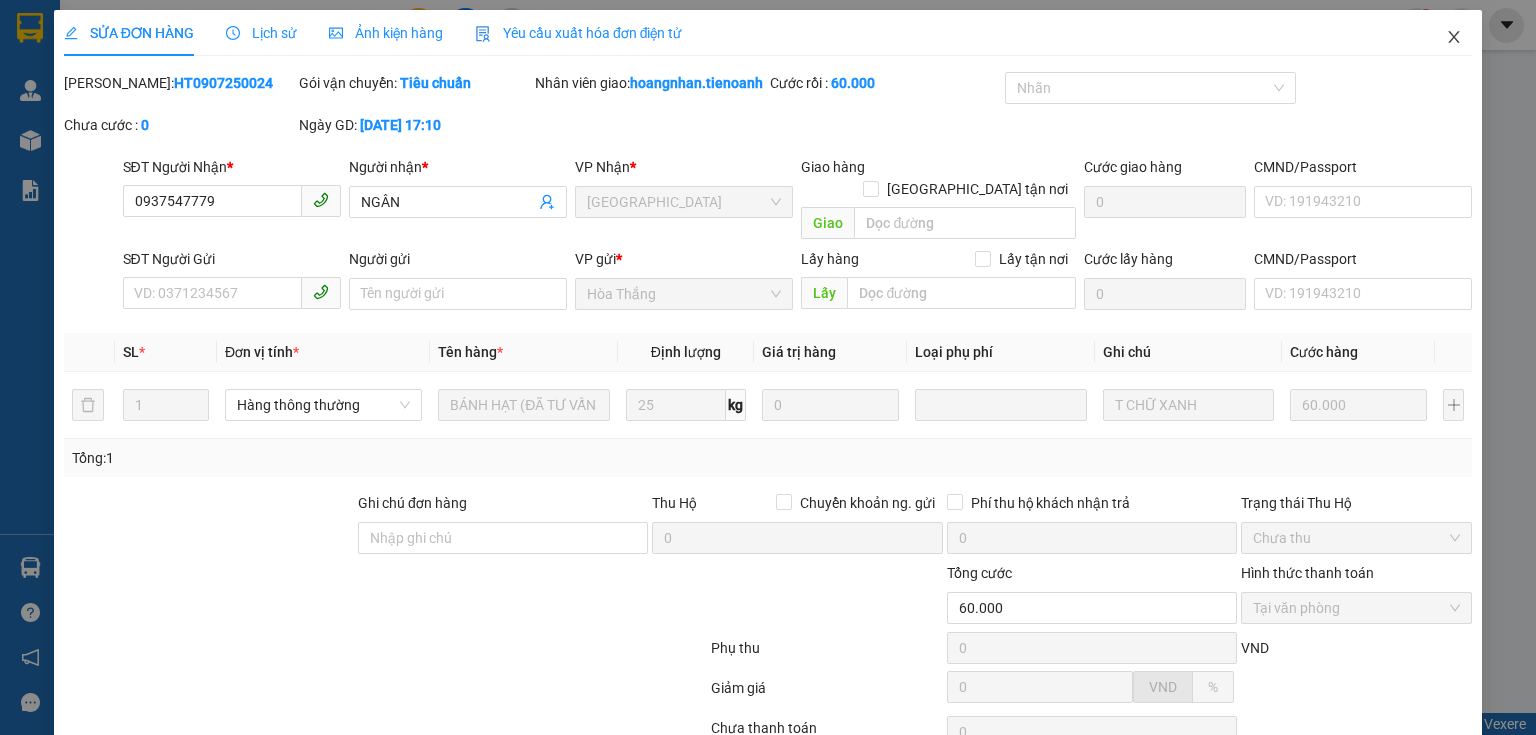 click 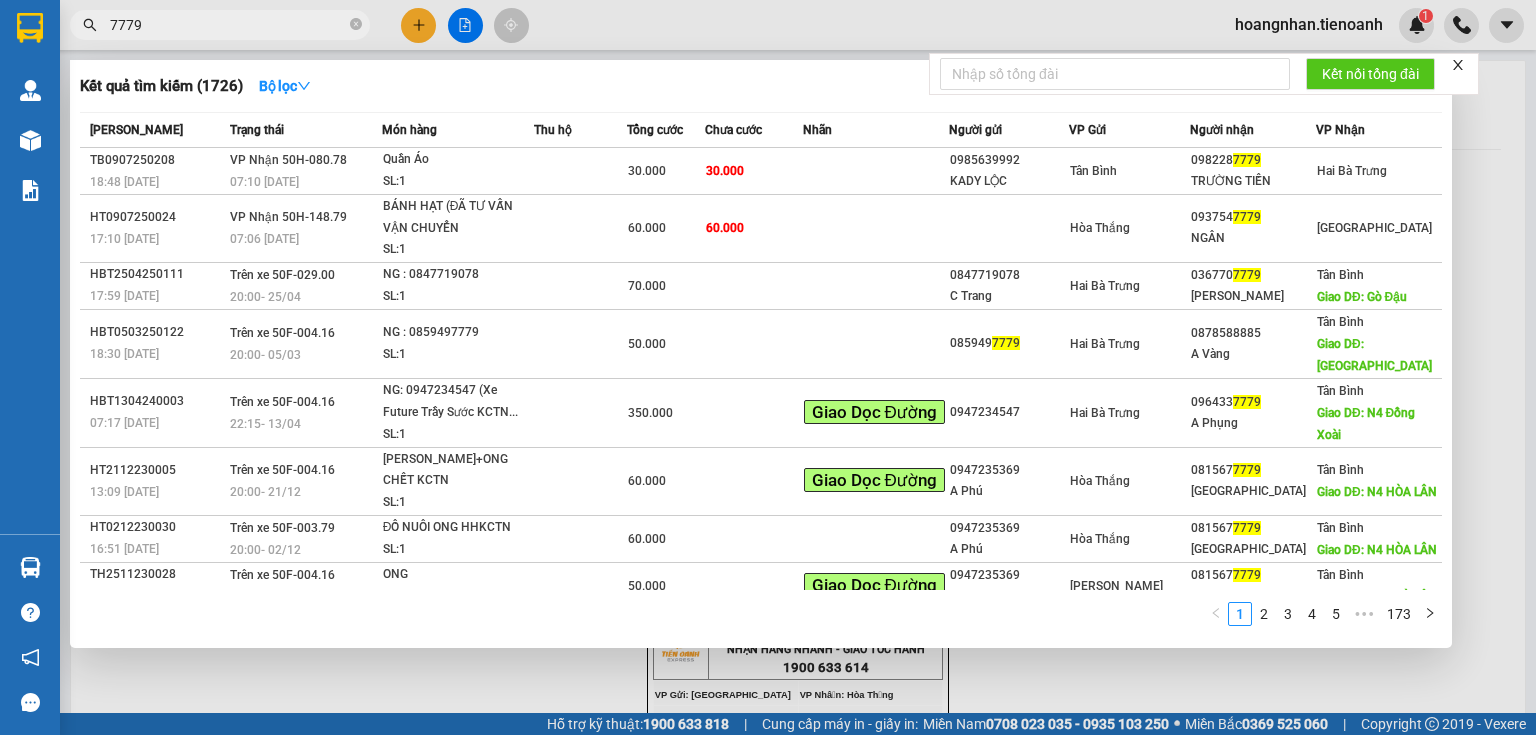 click on "7779" at bounding box center (228, 25) 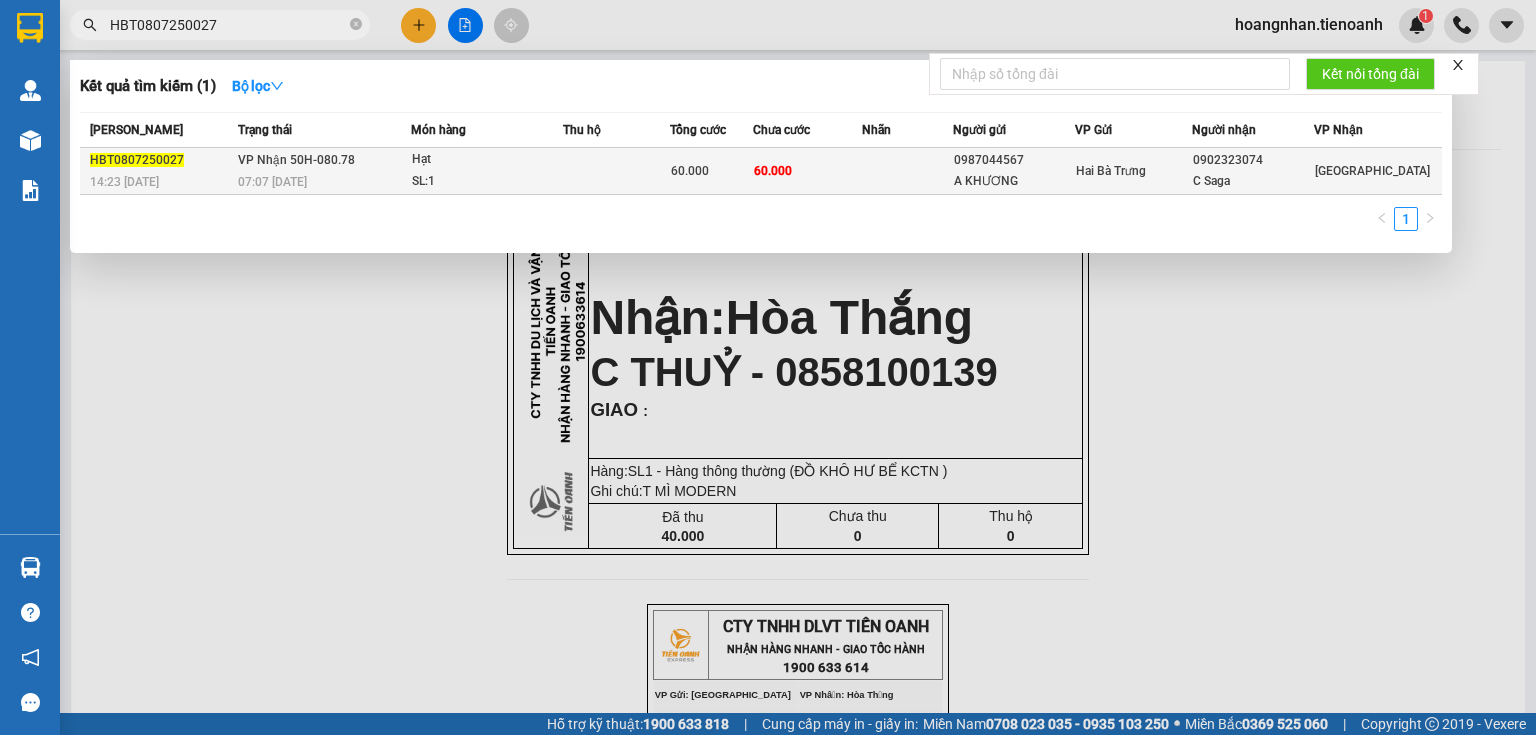 type on "HBT0807250027" 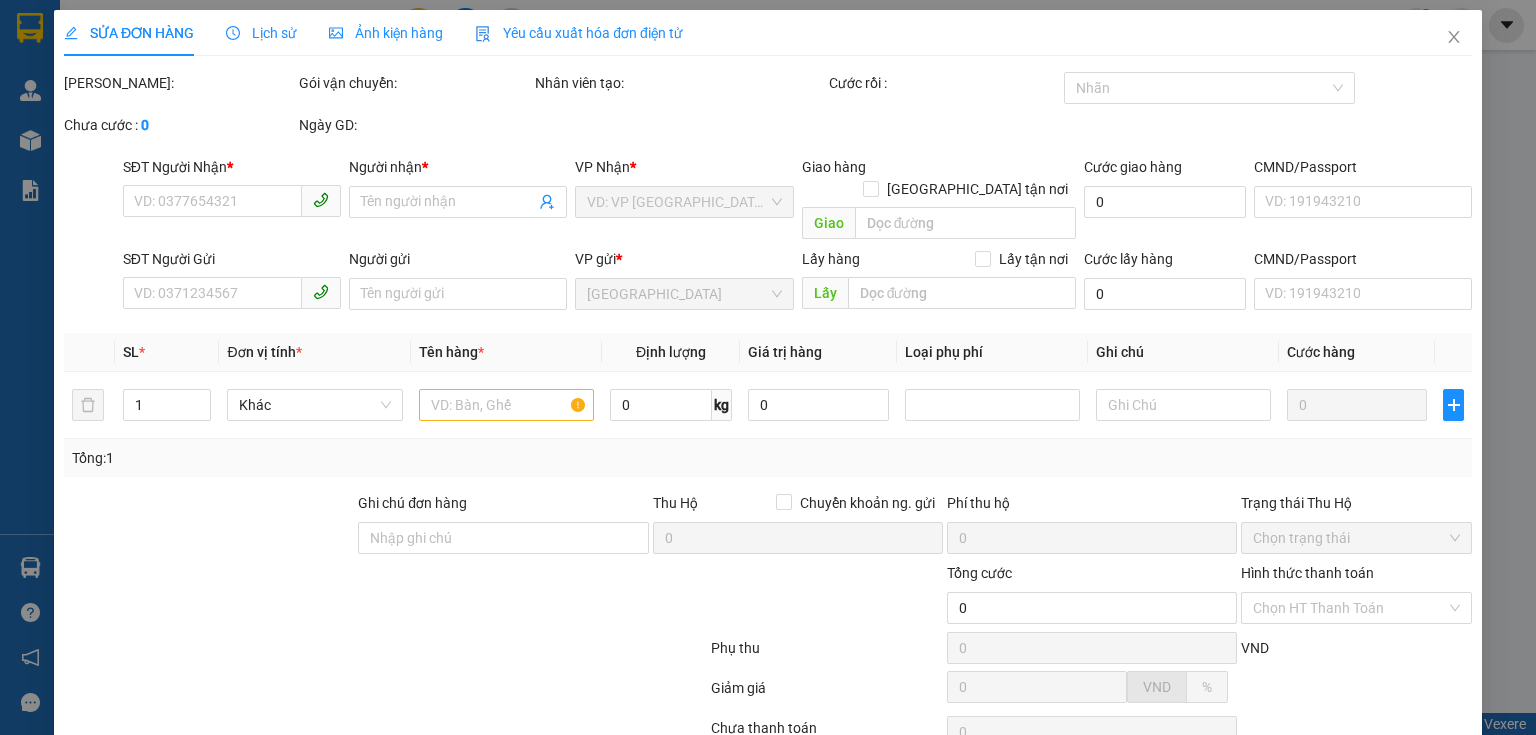 type on "0902323074" 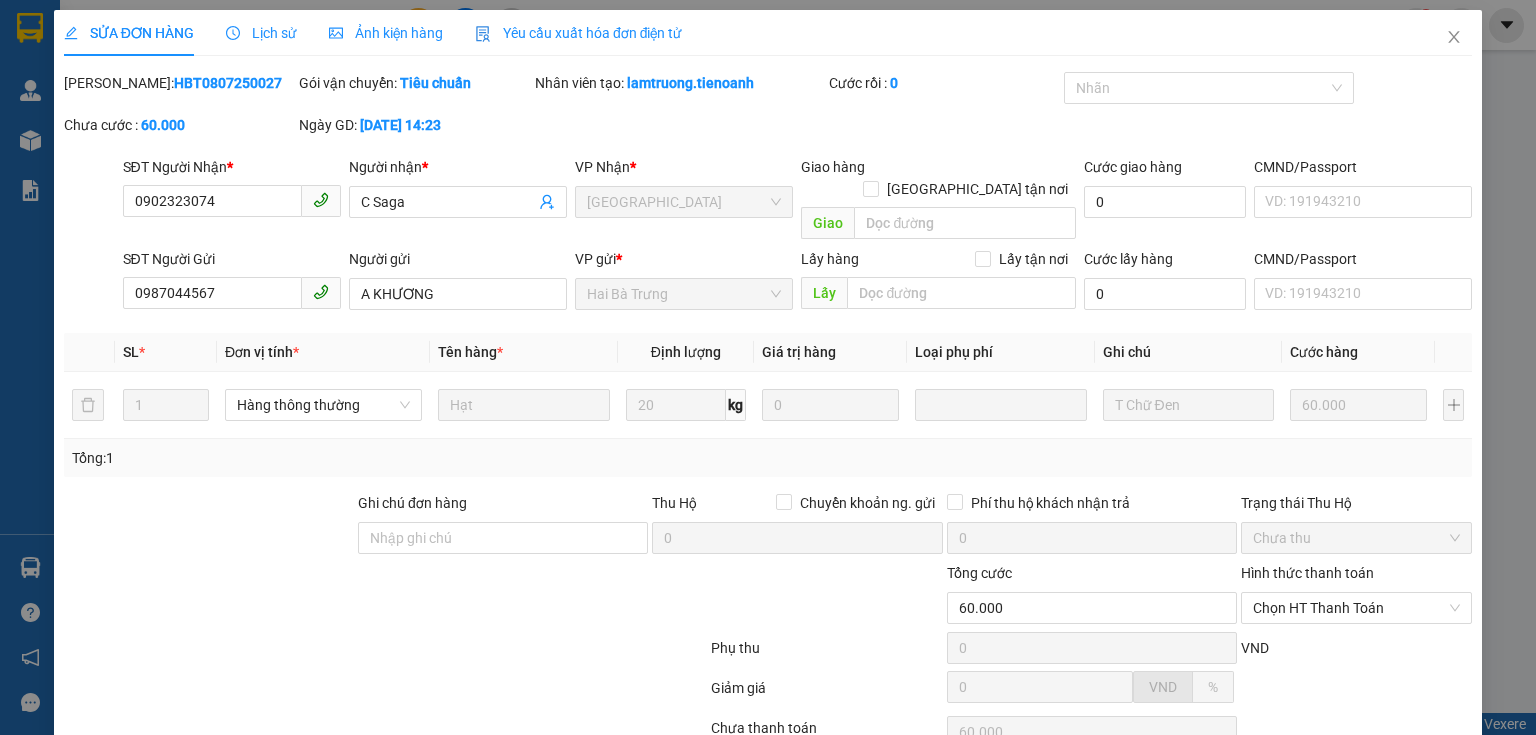click at bounding box center (209, 527) 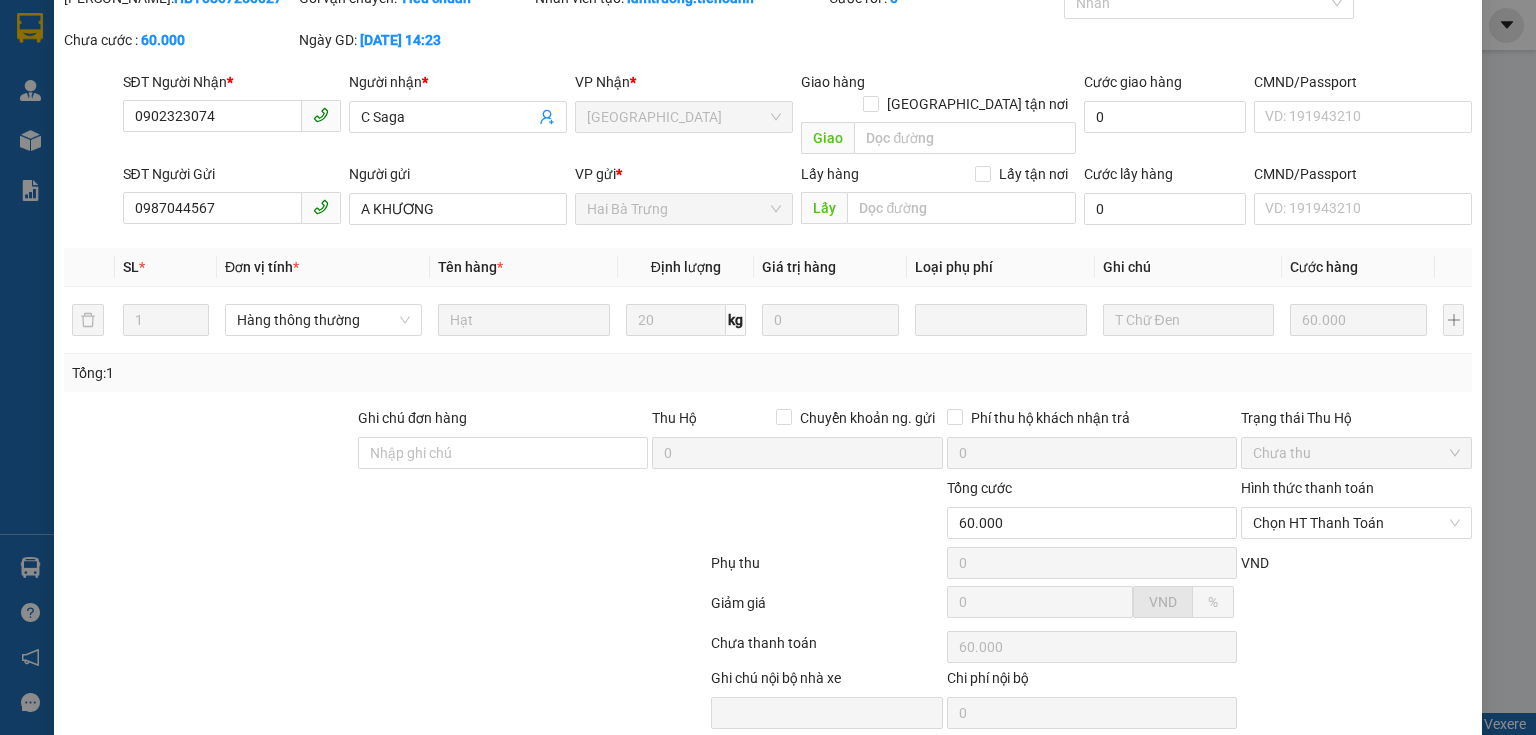 scroll, scrollTop: 141, scrollLeft: 0, axis: vertical 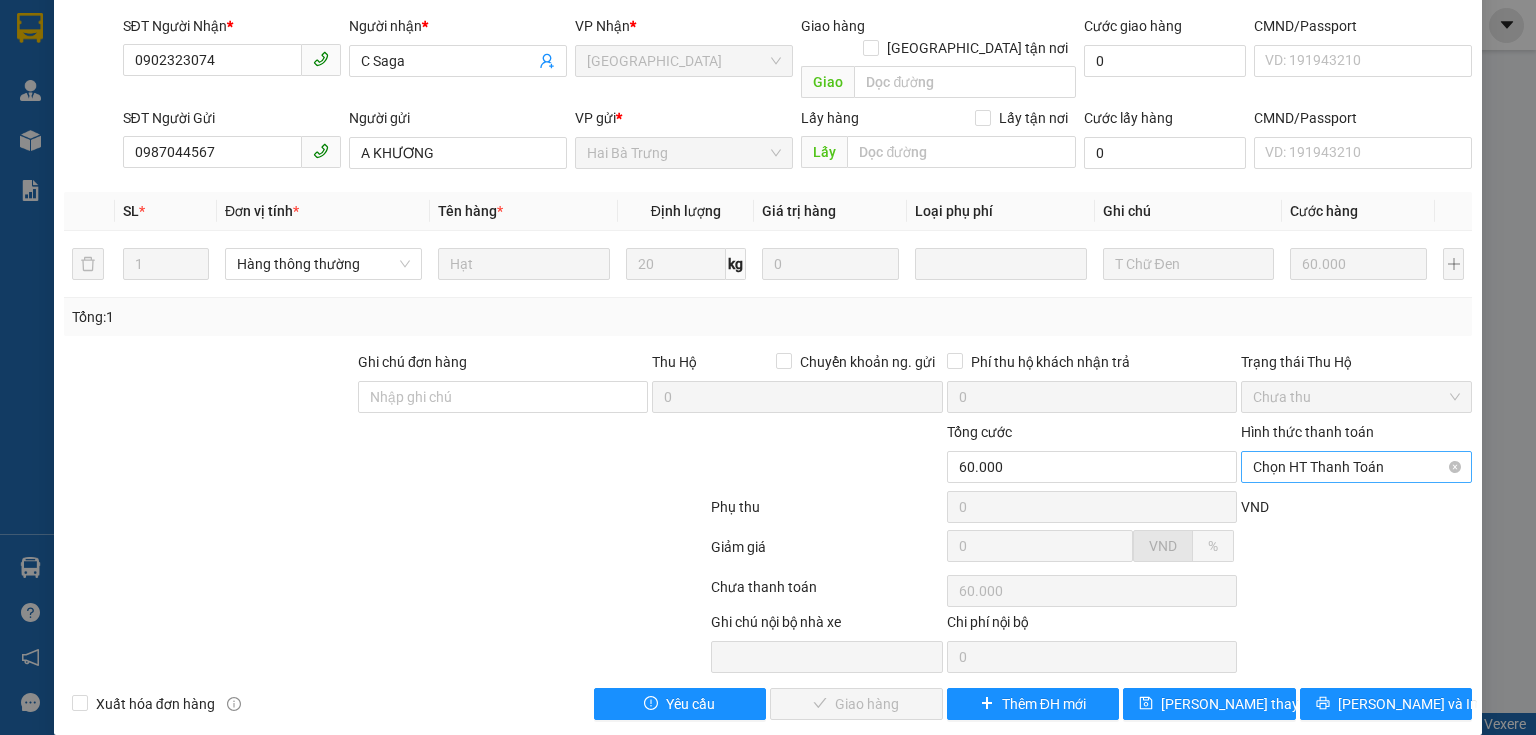 click on "Chọn HT Thanh Toán" at bounding box center [1356, 467] 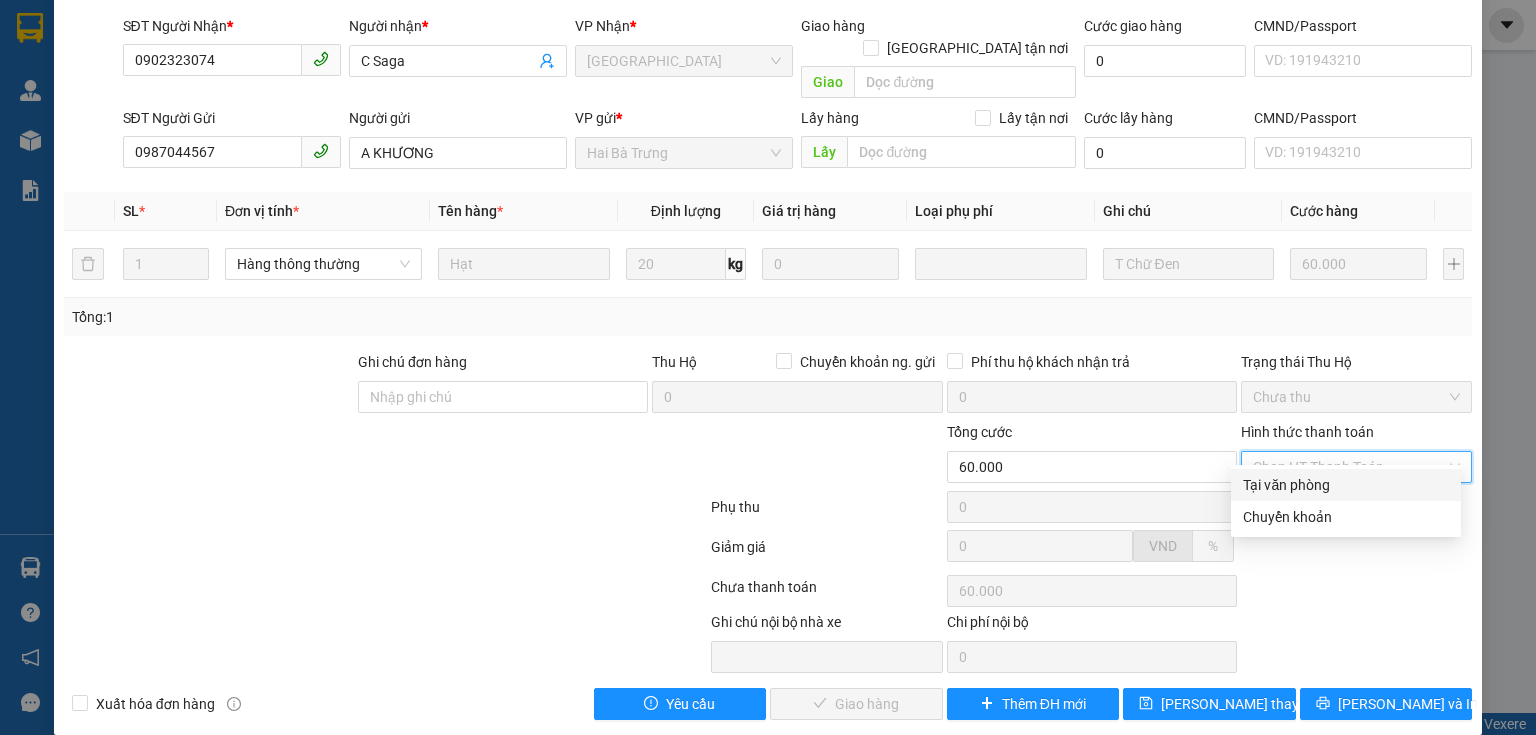 drag, startPoint x: 1299, startPoint y: 477, endPoint x: 996, endPoint y: 606, distance: 329.31747 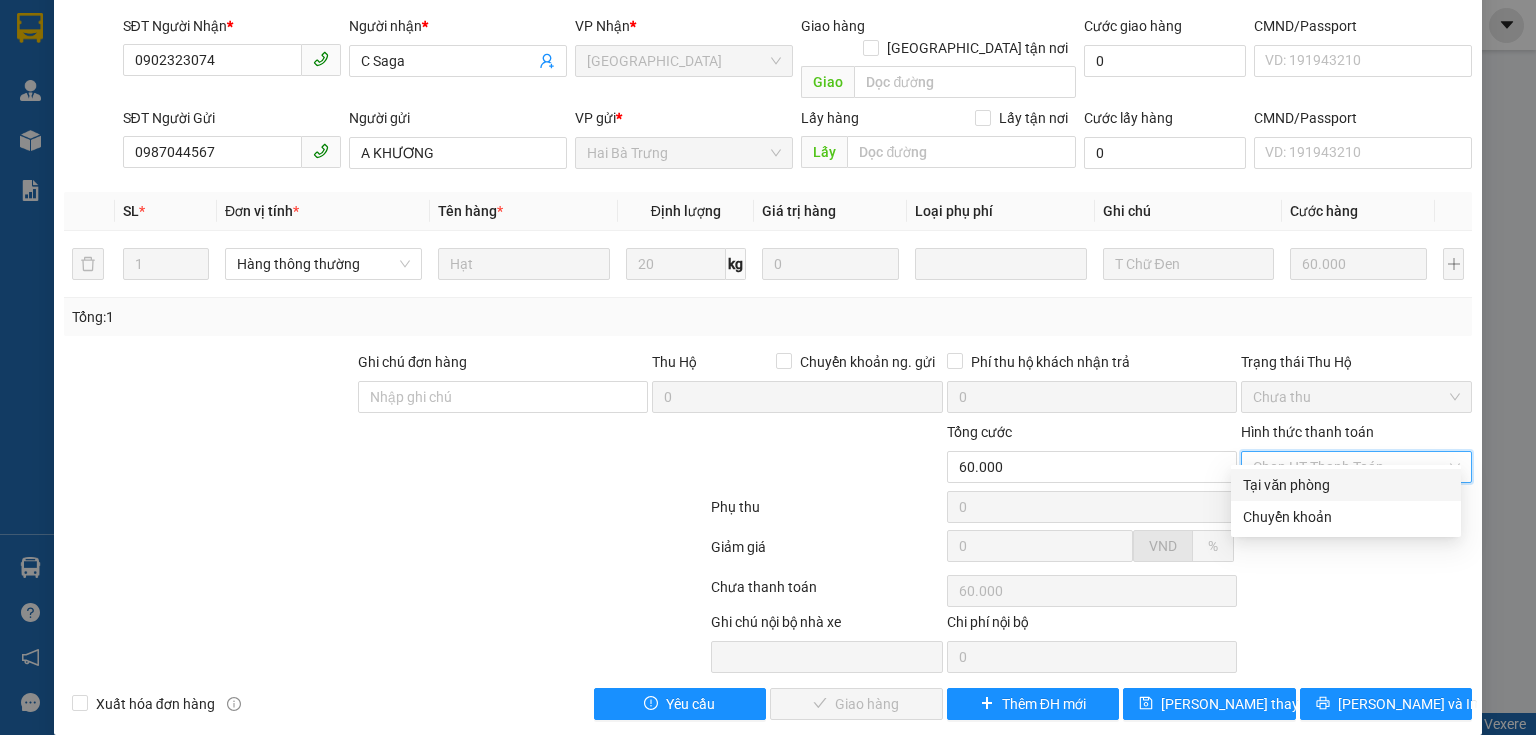 click on "Tại văn phòng" at bounding box center [1346, 485] 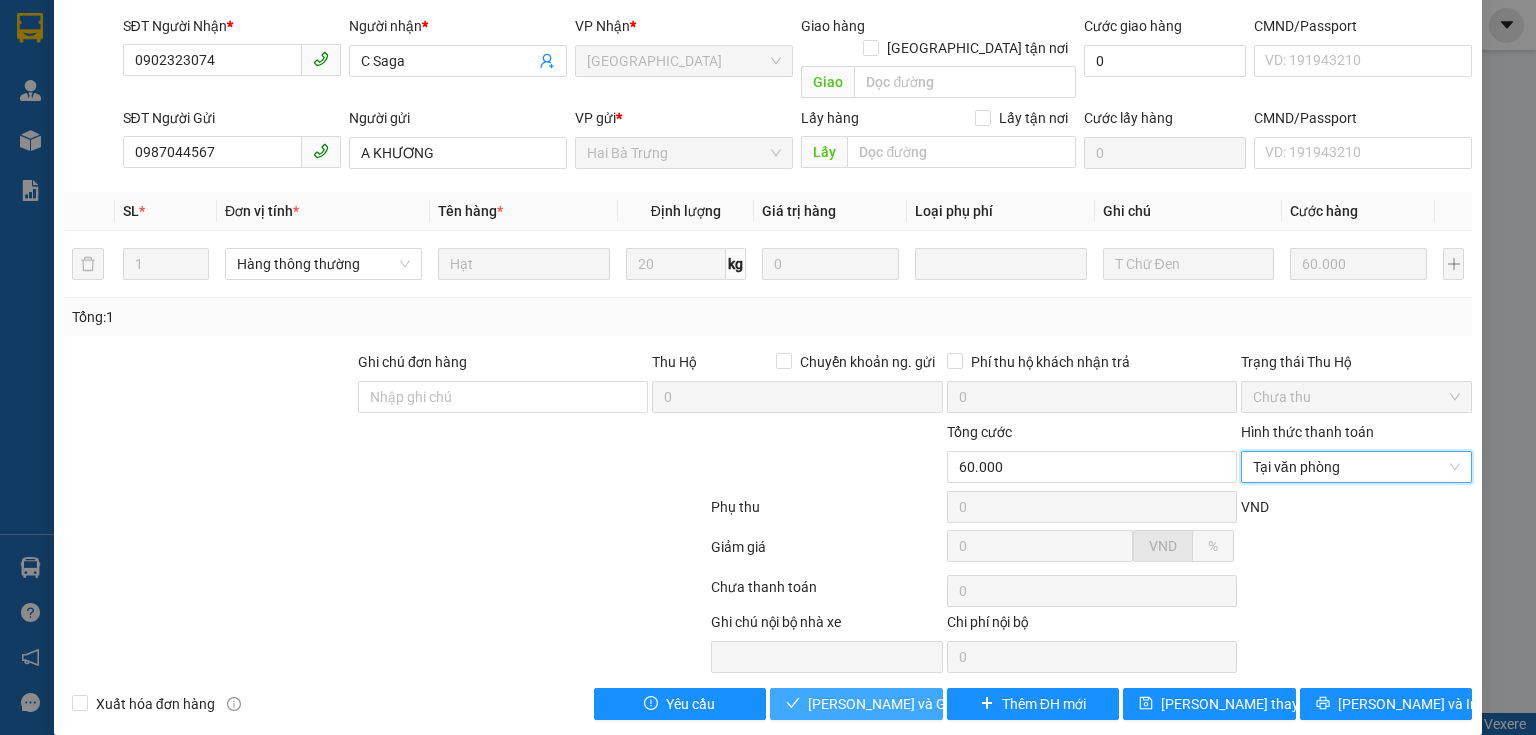 click on "[PERSON_NAME] và Giao hàng" at bounding box center (904, 704) 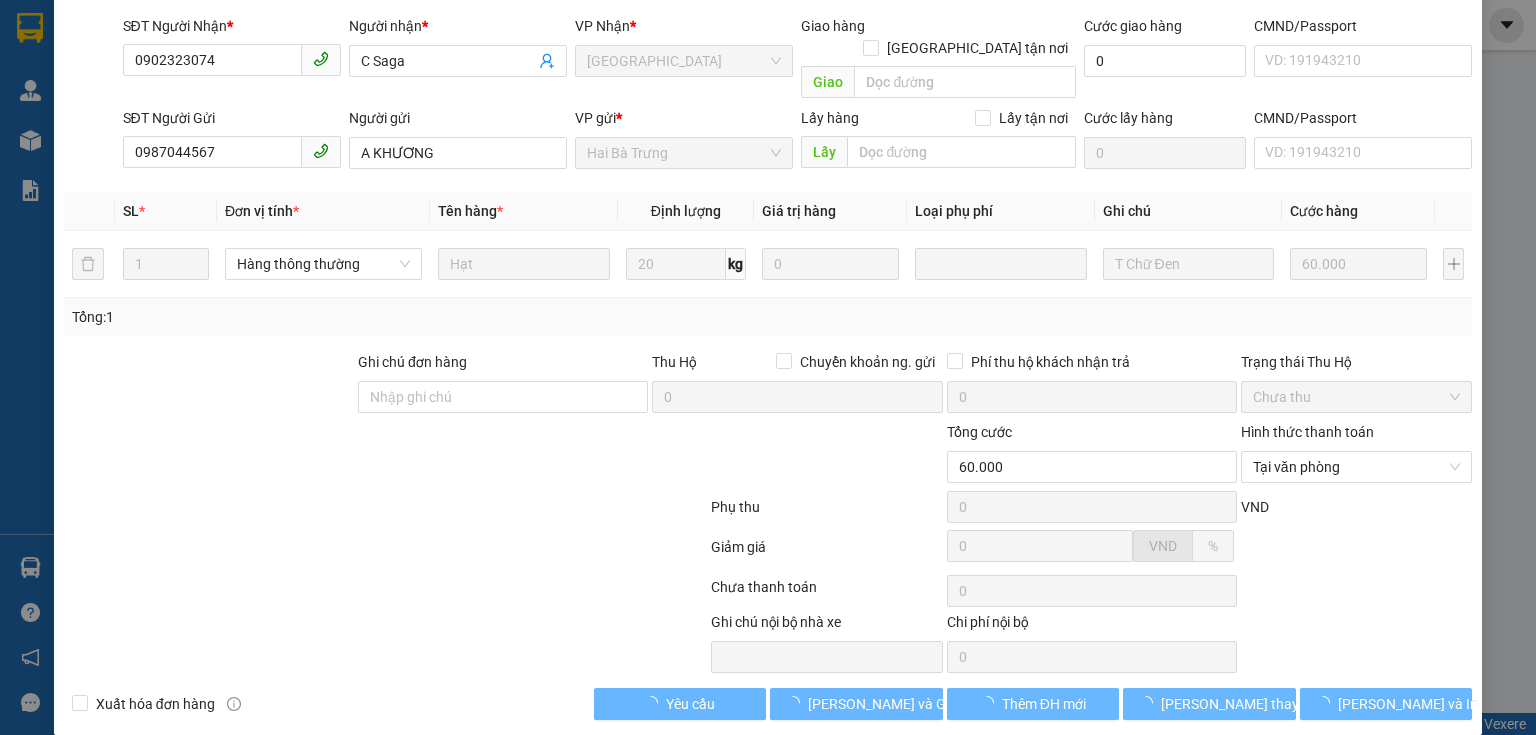 click at bounding box center [385, 591] 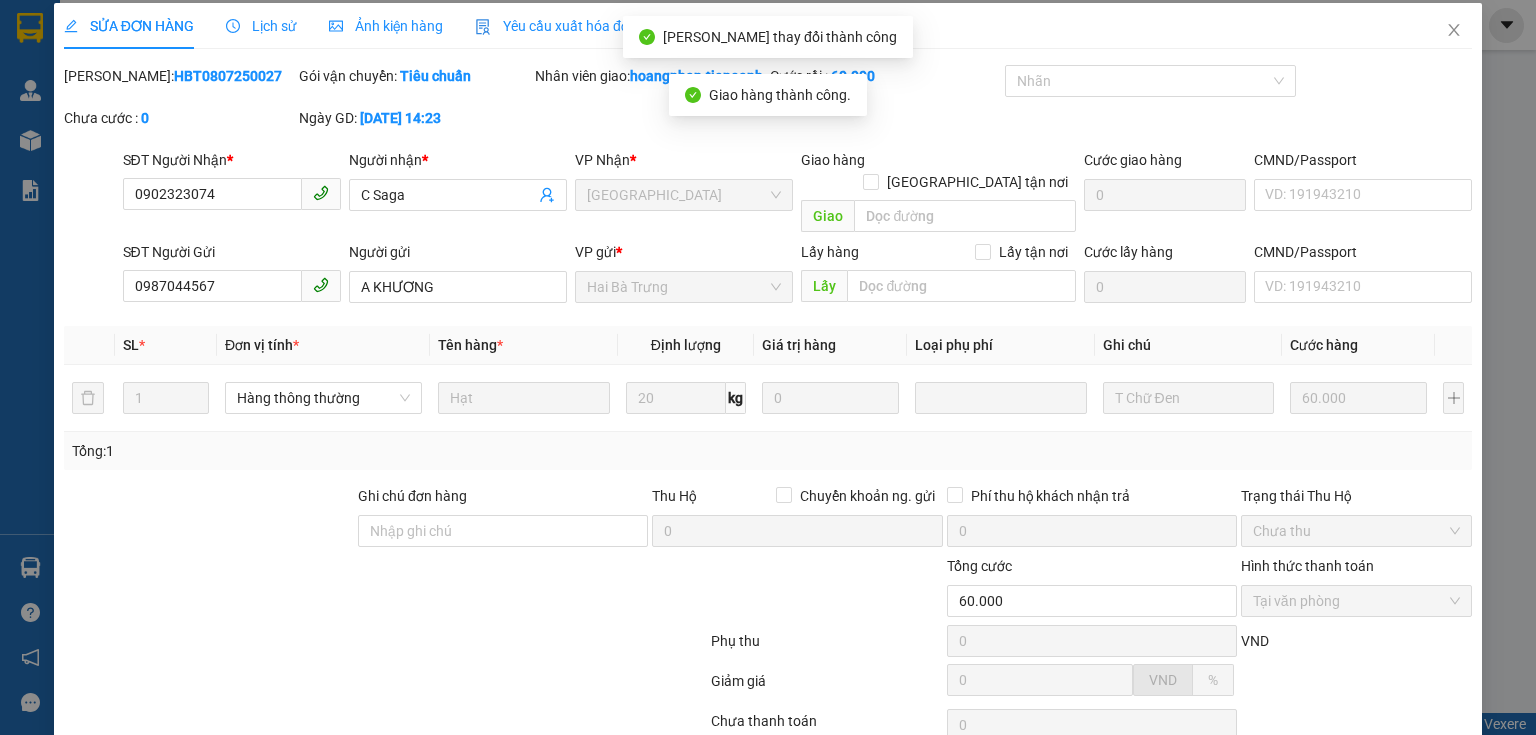 scroll, scrollTop: 0, scrollLeft: 0, axis: both 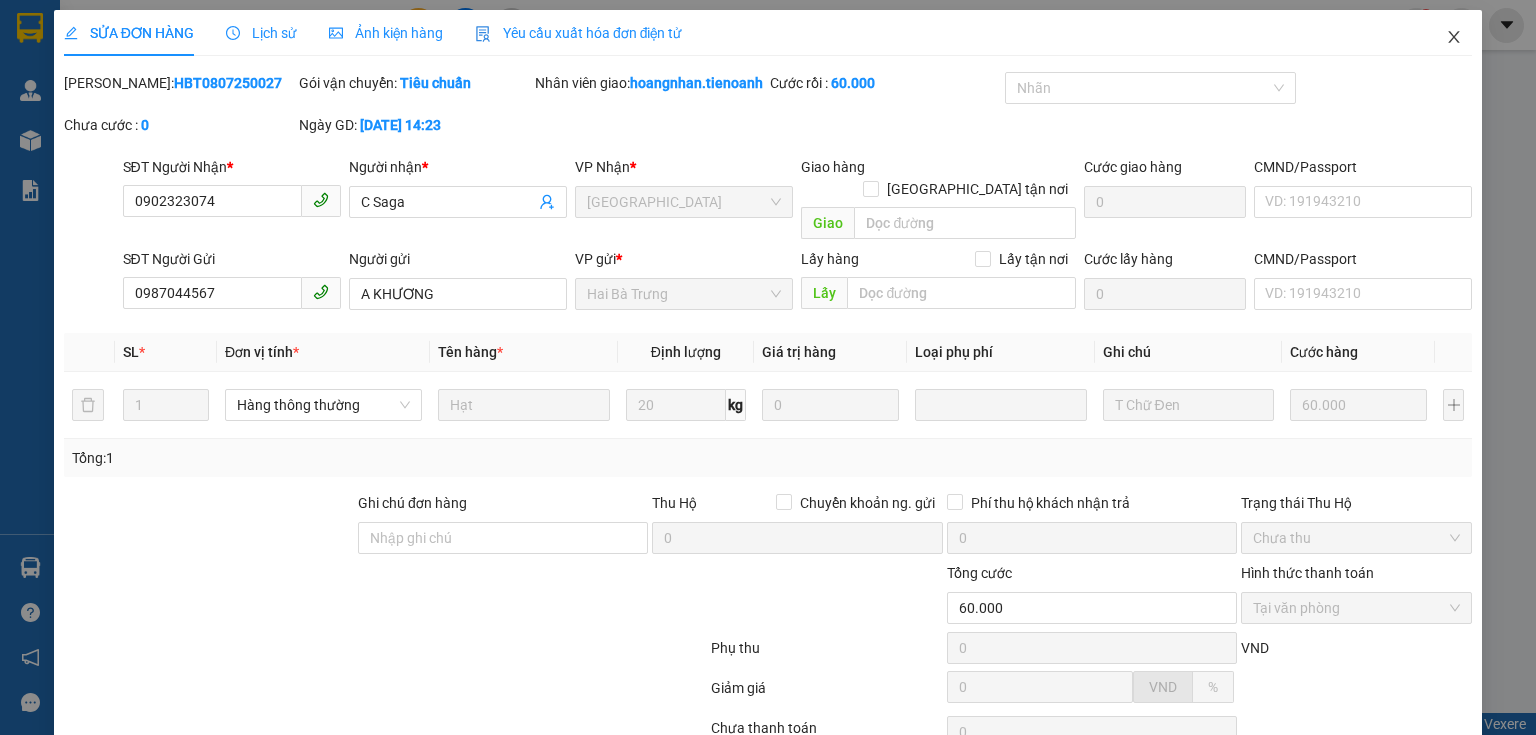 click 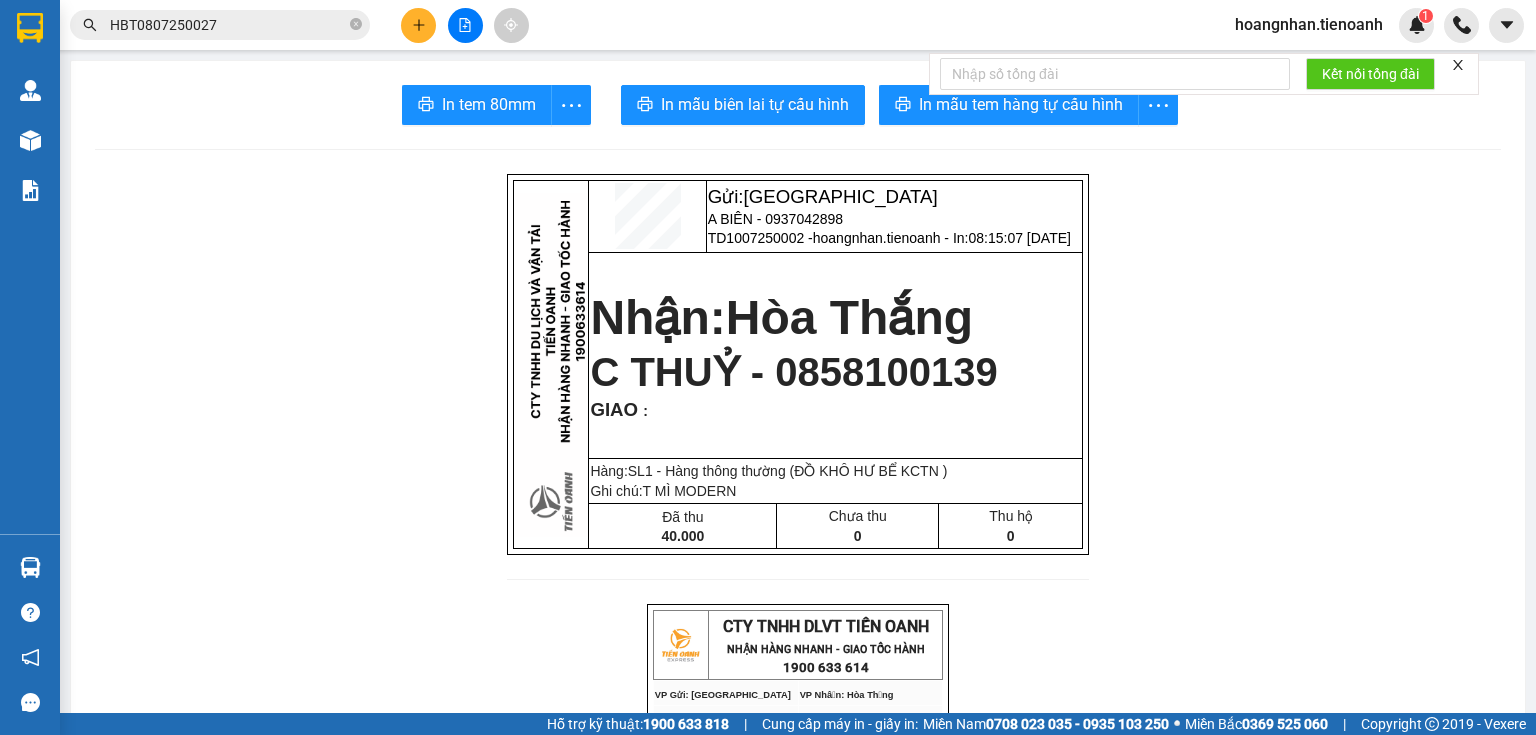 click on "Gửi:  Thủ Đức
A BIÊN - 0937042898
TD1007250002 -  hoangnhan.tienoanh - In:  08:15:07 - 10/07/2025
Nhận:  Hòa Thắng
C THUỶ - 0858100139
GIAO   :
Hàng:SL  1 - Hàng thông thường (ĐỒ KHÔ HƯ BỂ KCTN )
Ghi chú:  T MÌ MODERN
Đã thu
40.000
Chưa thu
0
Thu hộ
0
CTY TNHH DLVT TIẾN OANH
NHẬN HÀNG NHANH - GIAO TỐC HÀNH
1900 633 614
VP Gửi: Thủ Đức
VP Nhận: Hòa Thắng
ĐC: 804 Song Hành, XLHN, P Hiệp Phú Q9
ĐC: 77 Nguyễn Thái Bình, Xã HT
ĐT:0935 82 08 08
ĐT: 0905 033 606
----------------------------------------------
GỬI KHÁCH HÀNG
BILL BIÊN NHẬN
Mã đơn : TD1007250002
In :  08:15:07 - 10/07/2025
N.Gửi:     A BIÊN -  0937042898.  CCCD:
N.Nhận:   C THUỶ -  0858100139. CCCD :
GIAO TẬN NƠI :
Ghi chú : T MÌ MODERN
KL" at bounding box center [798, 1138] 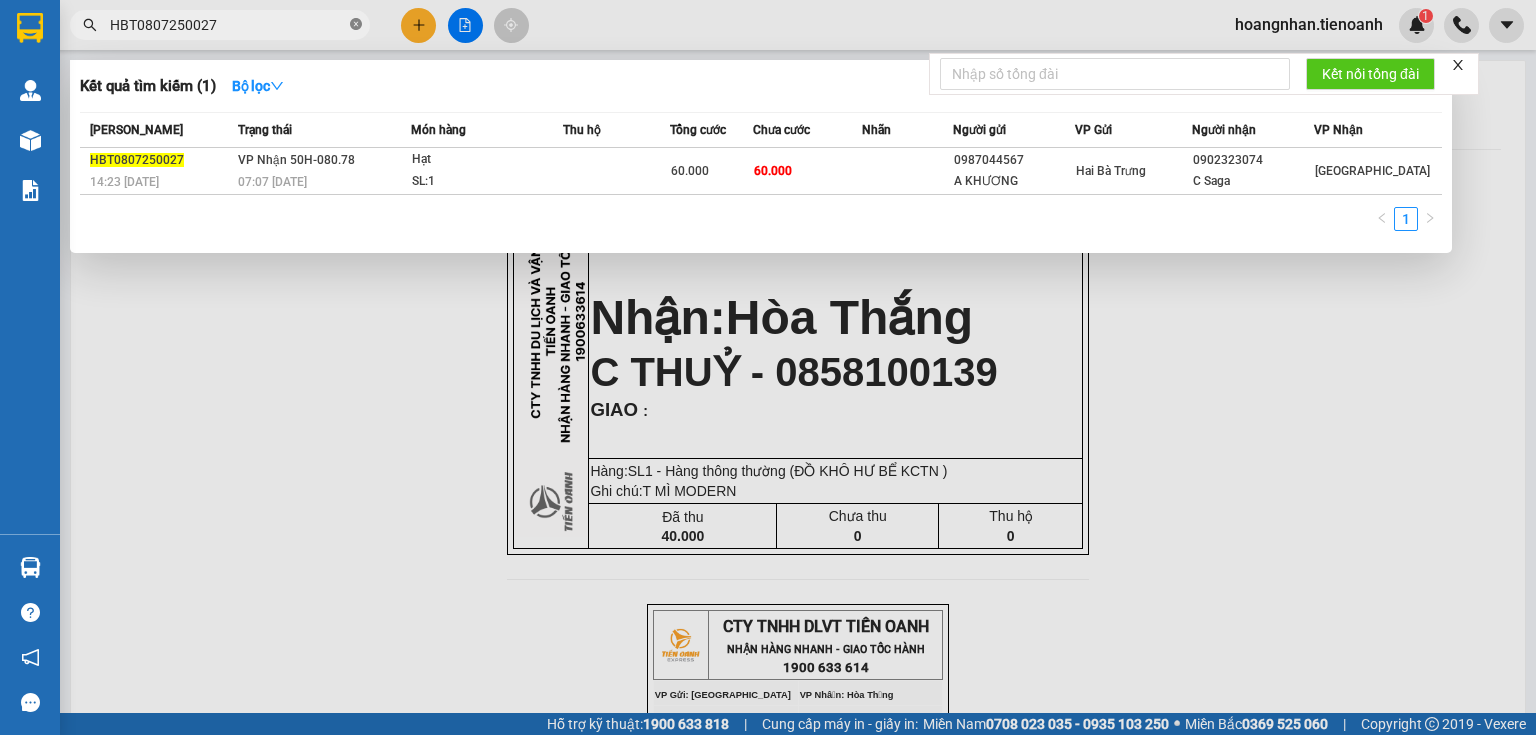 click 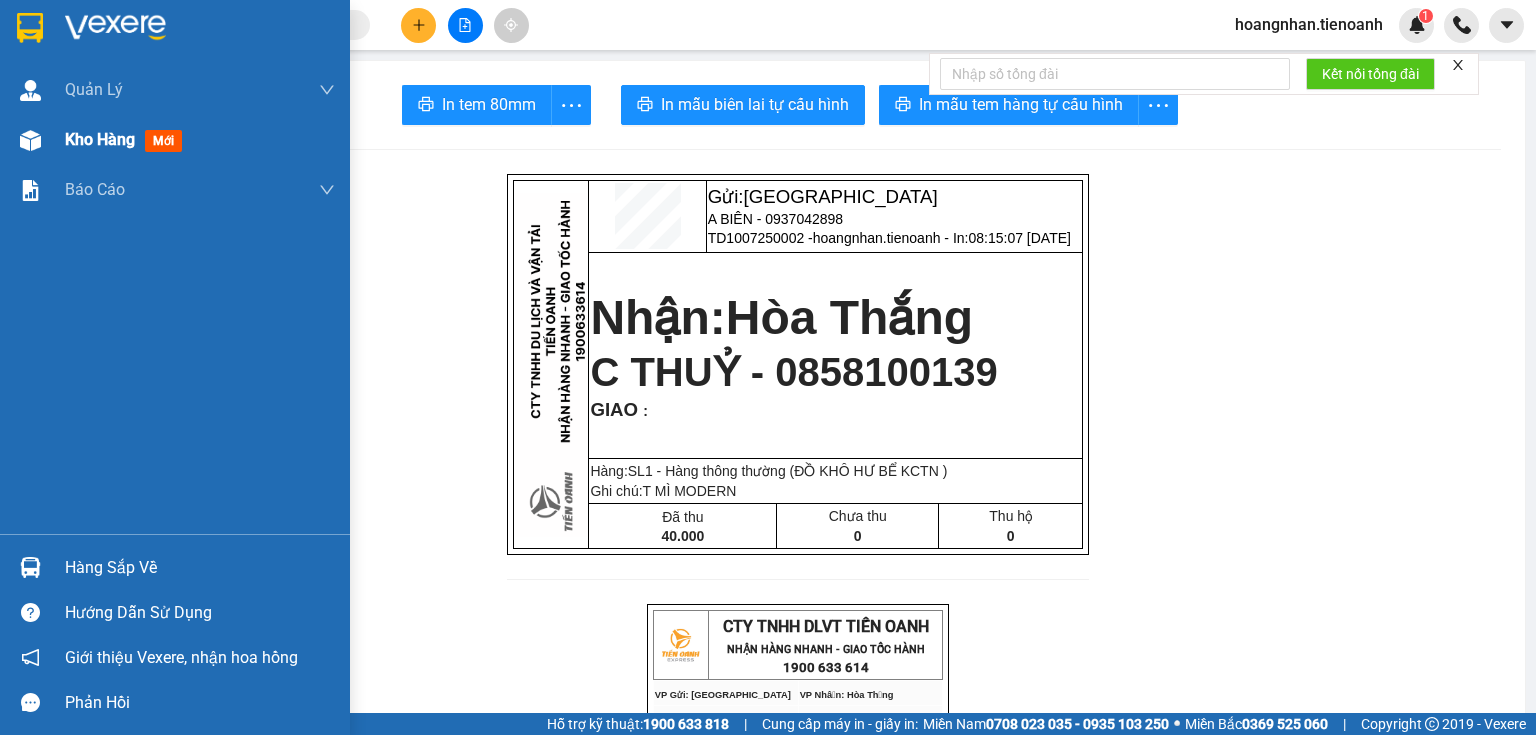 click on "Kho hàng mới" at bounding box center [127, 139] 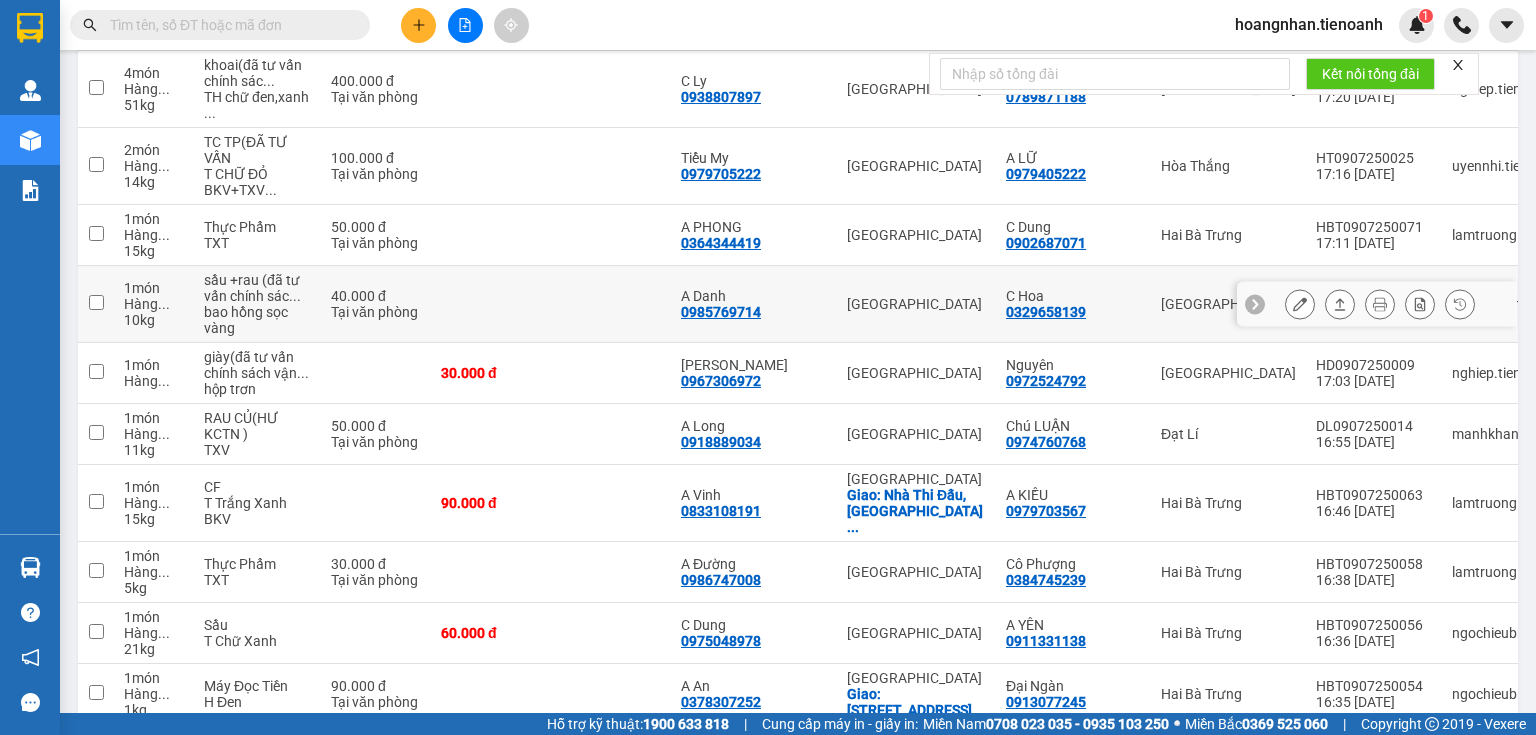 scroll, scrollTop: 1280, scrollLeft: 0, axis: vertical 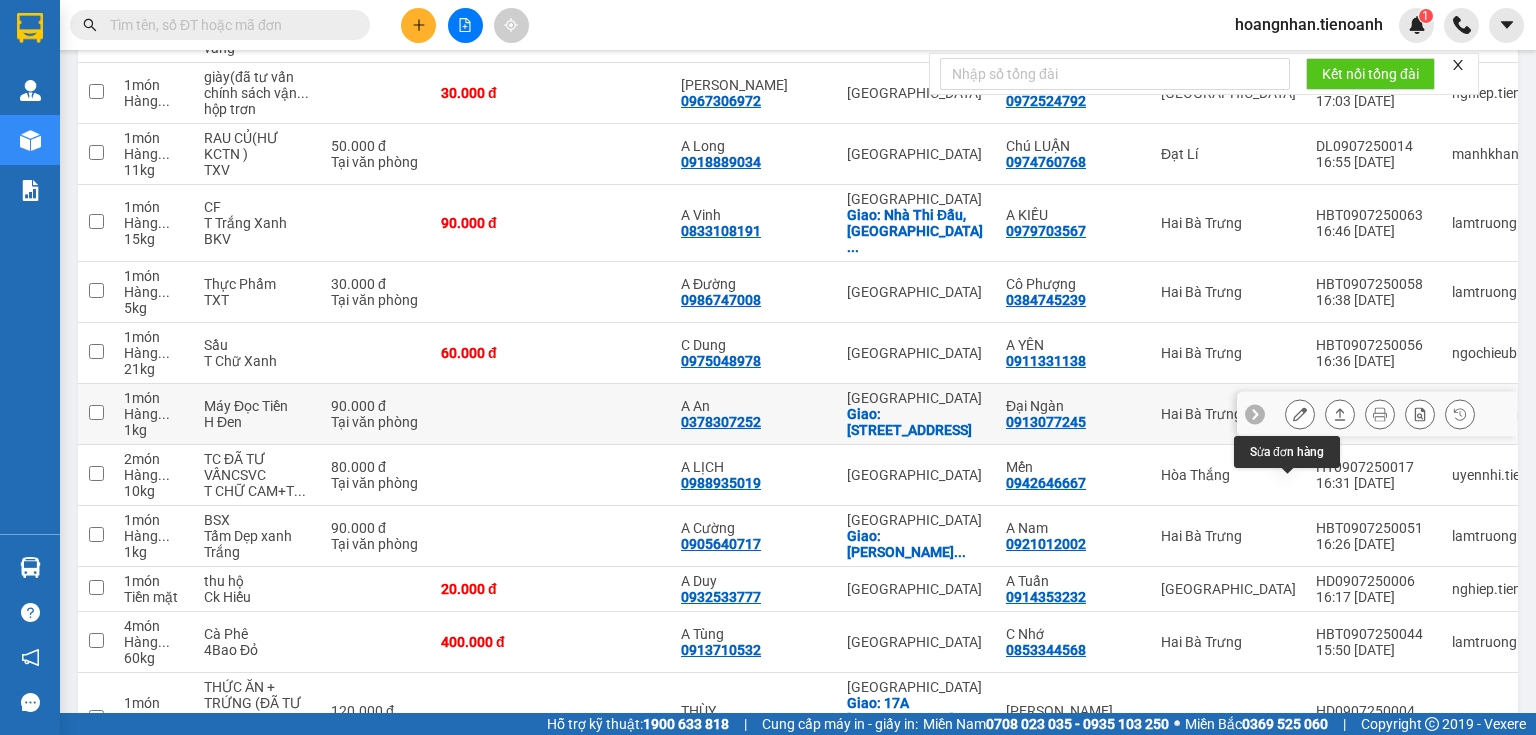 click 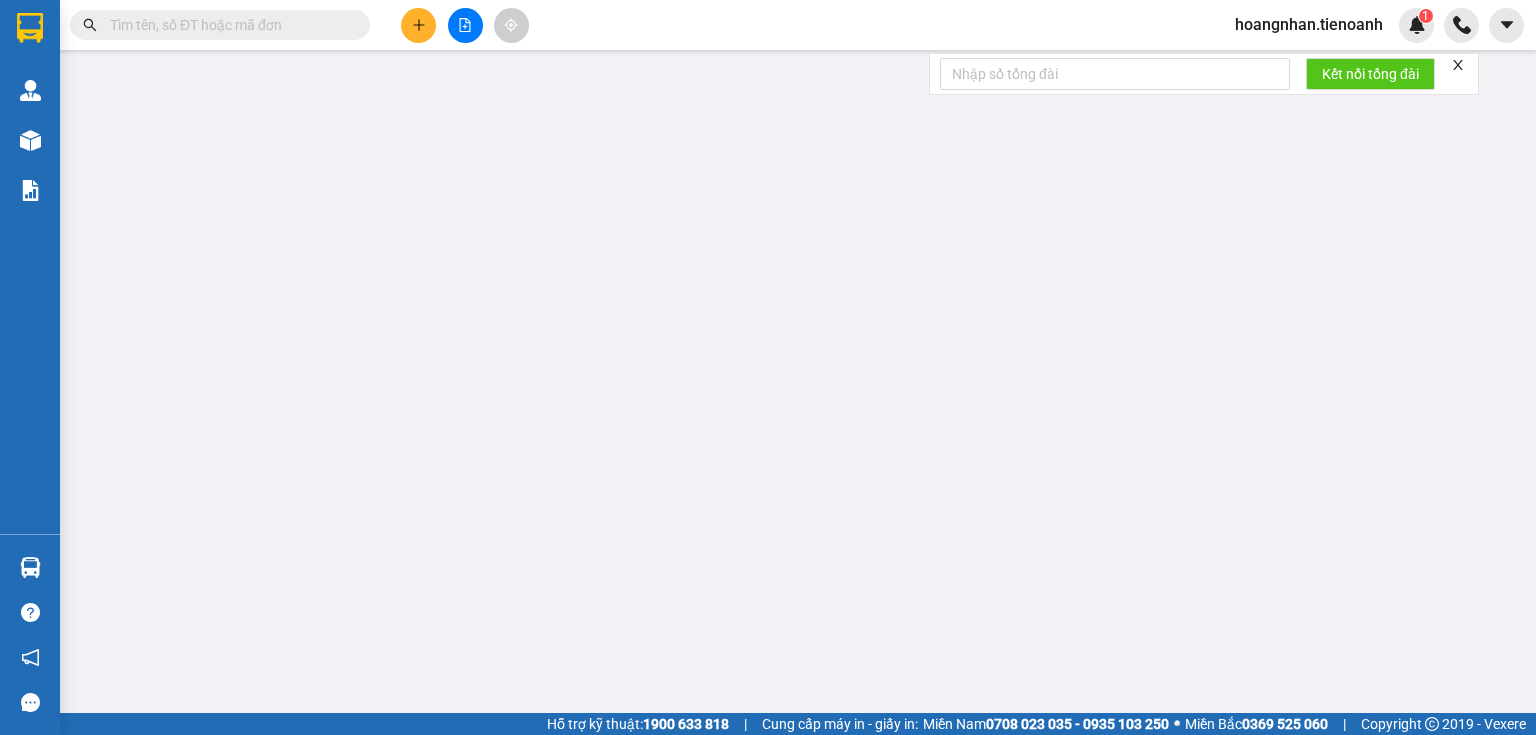 type on "0378307252" 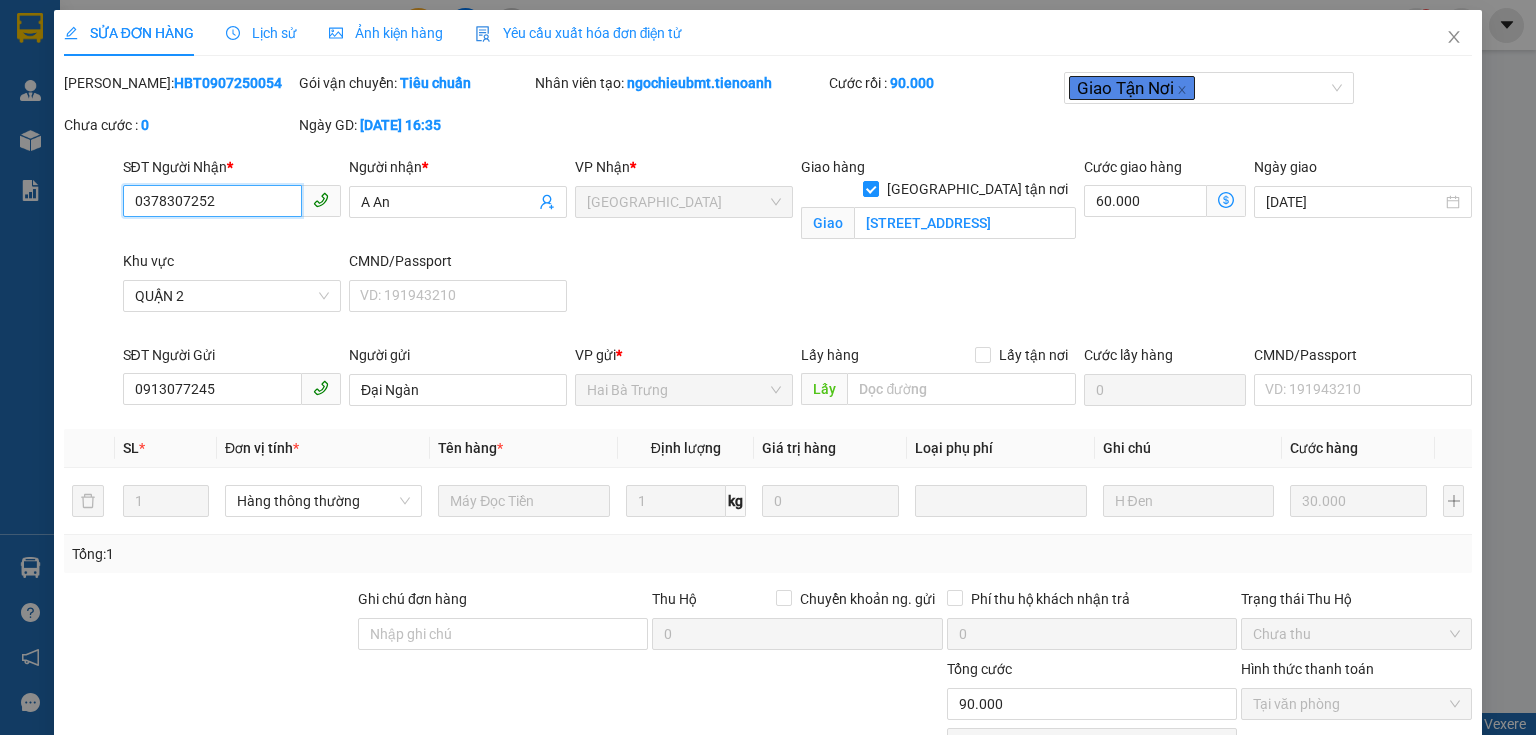 scroll, scrollTop: 0, scrollLeft: 0, axis: both 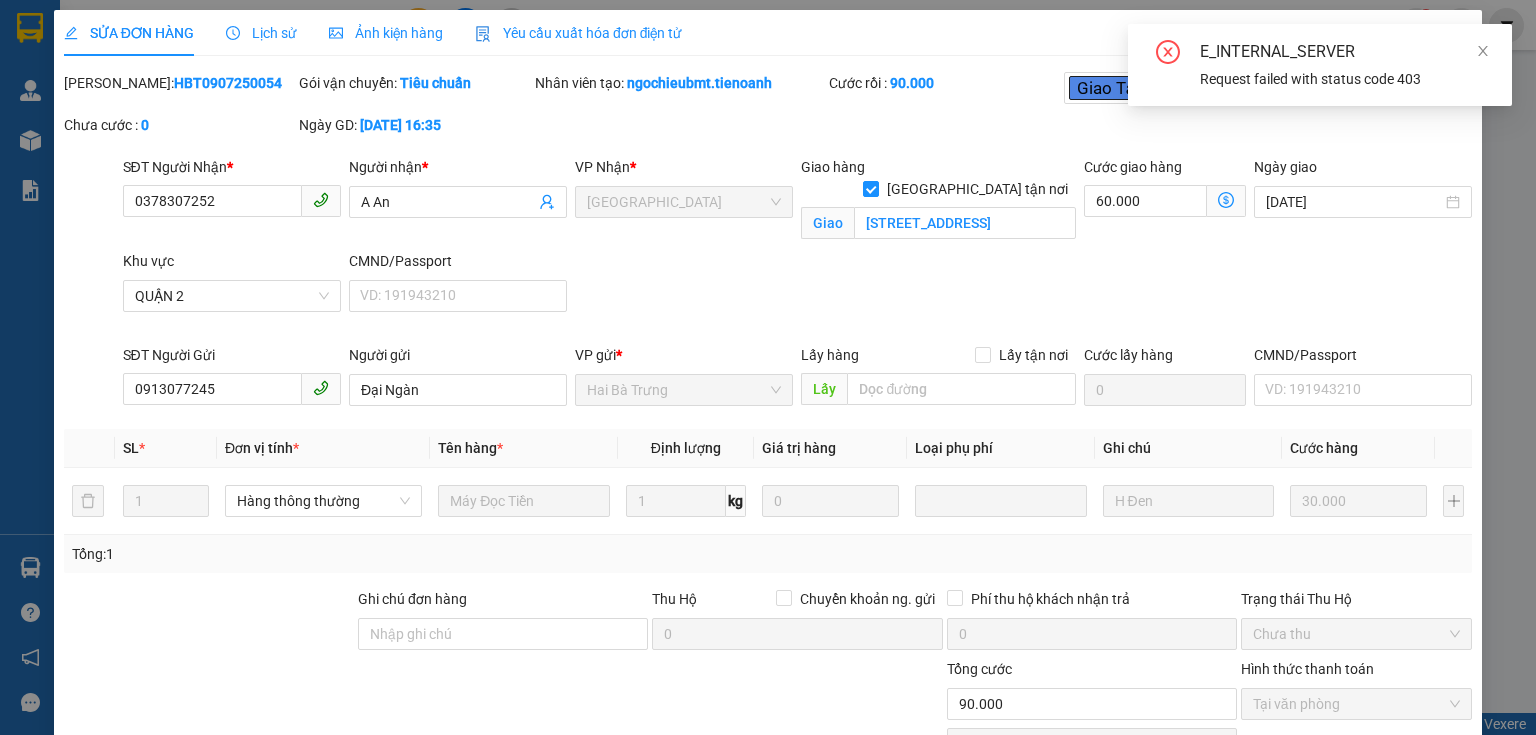 click on "E_INTERNAL_SERVER Request failed with status code 403" at bounding box center (1320, 65) 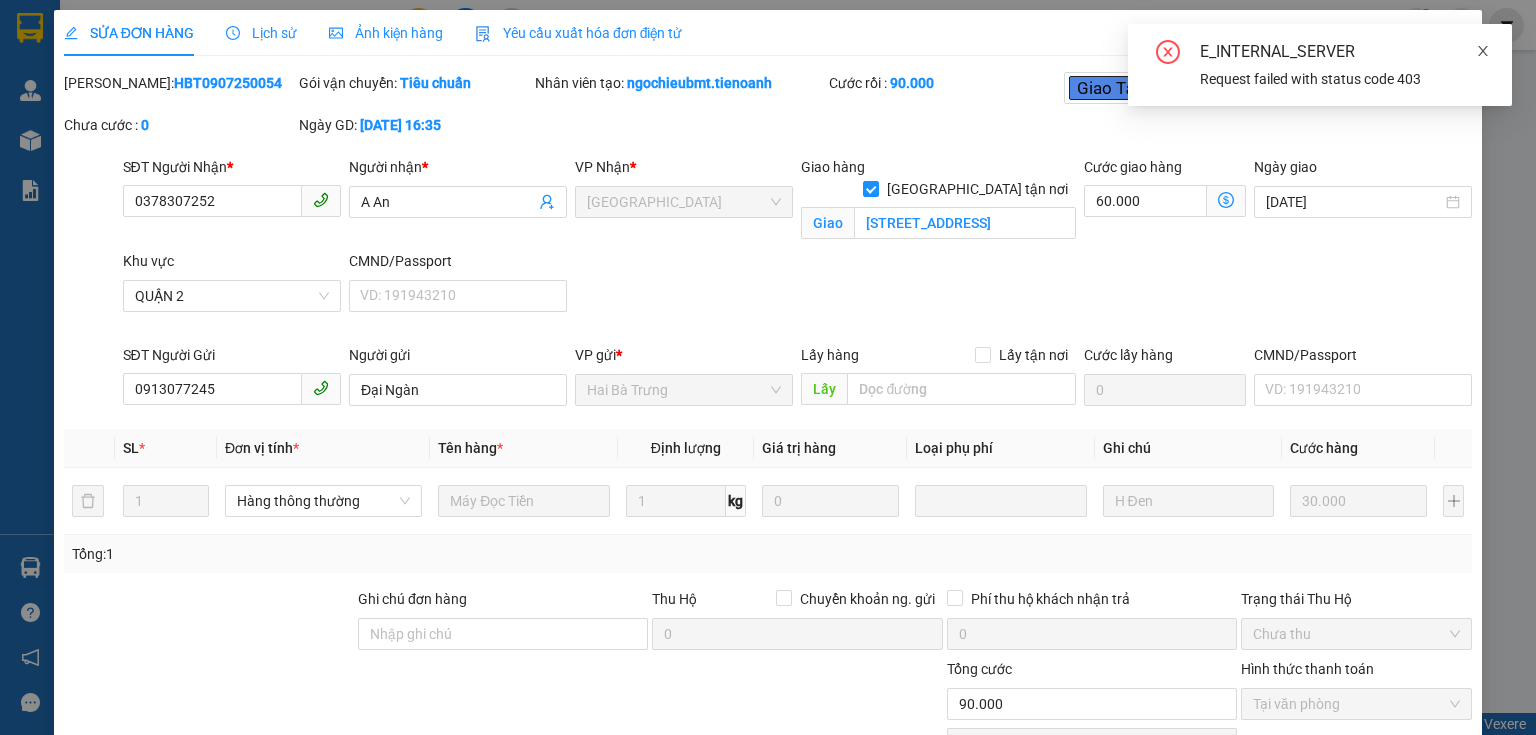 click 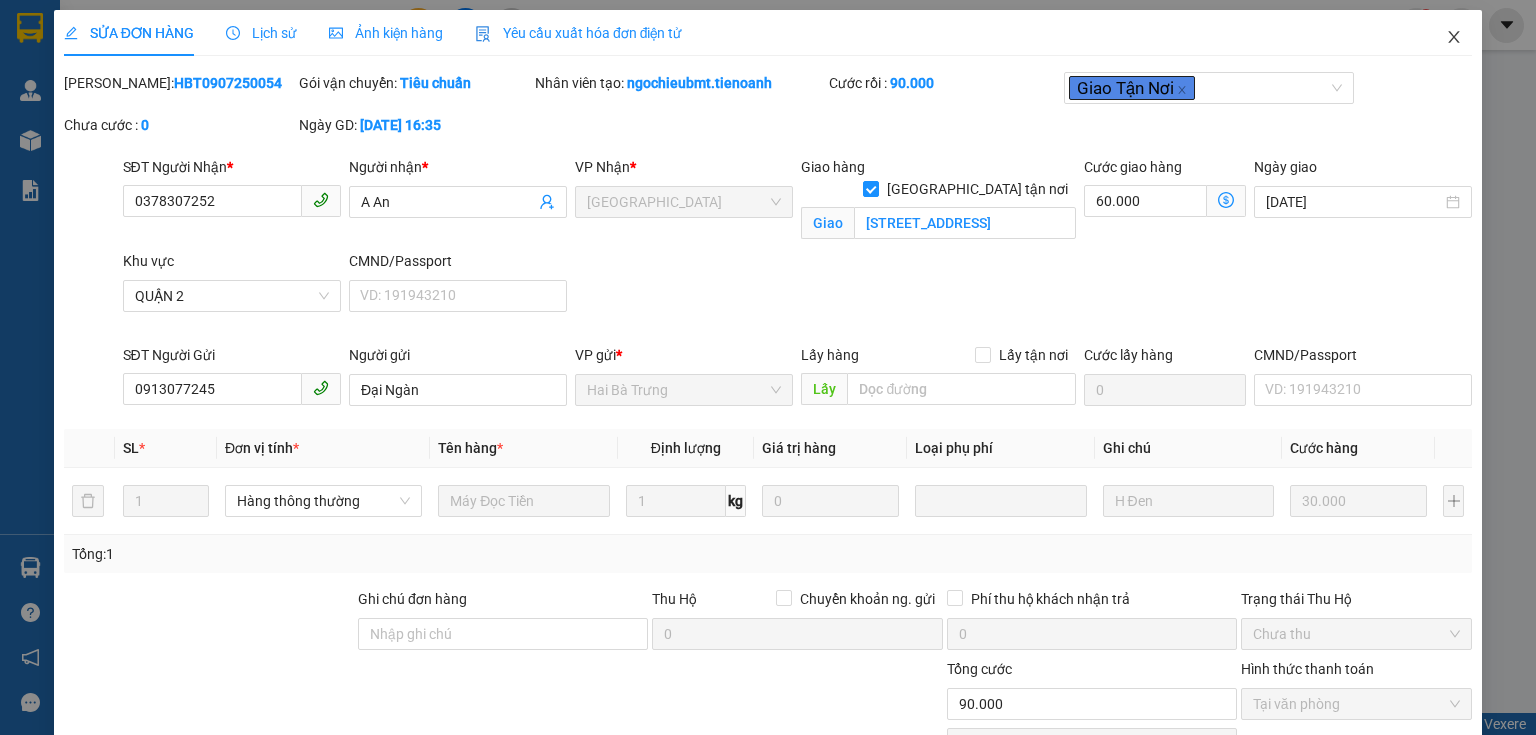 click 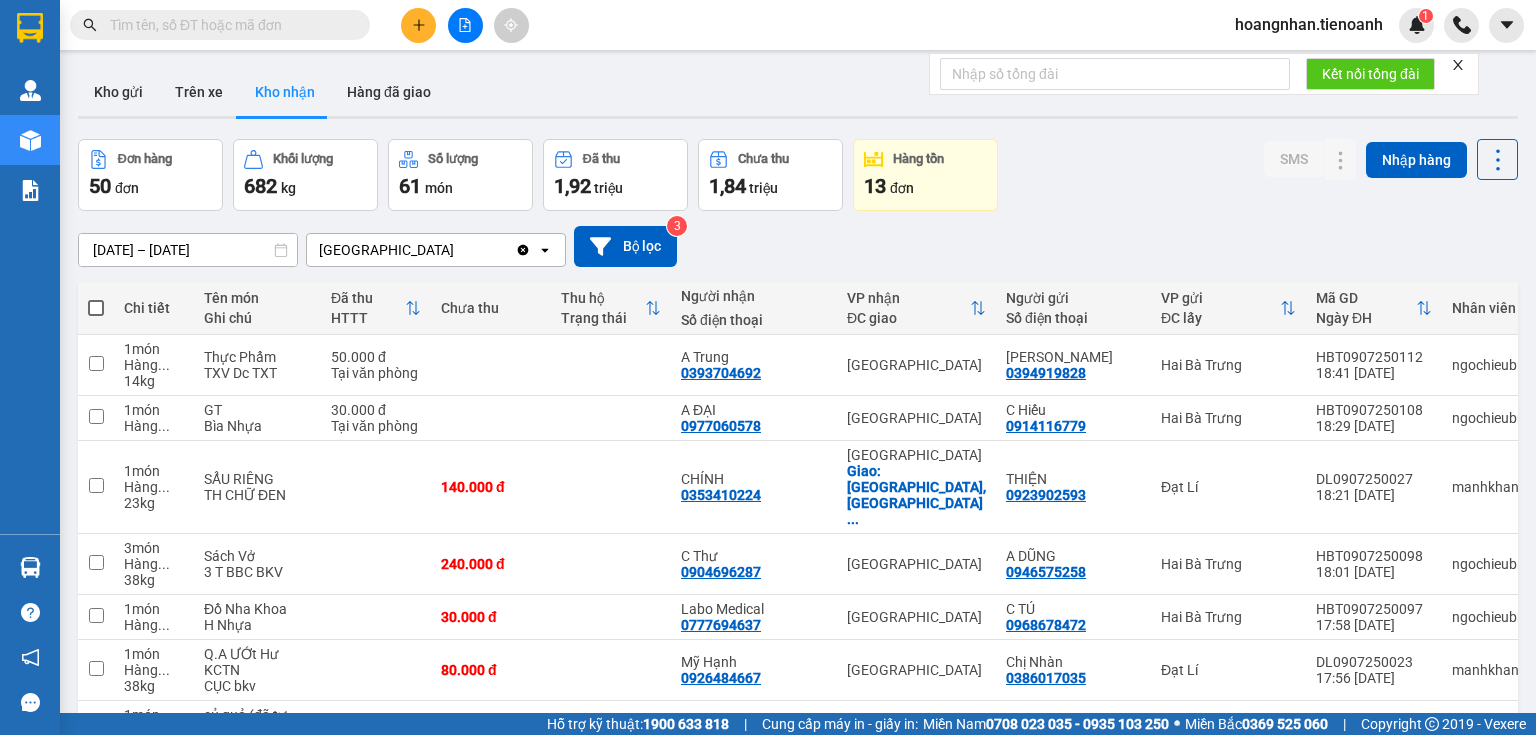 click on "26/06/2025 – 10/07/2025 Press the down arrow key to interact with the calendar and select a date. Press the escape button to close the calendar. Selected date range is from 26/06/2025 to 10/07/2025. Thủ Đức Clear value open Bộ lọc 3" at bounding box center [798, 246] 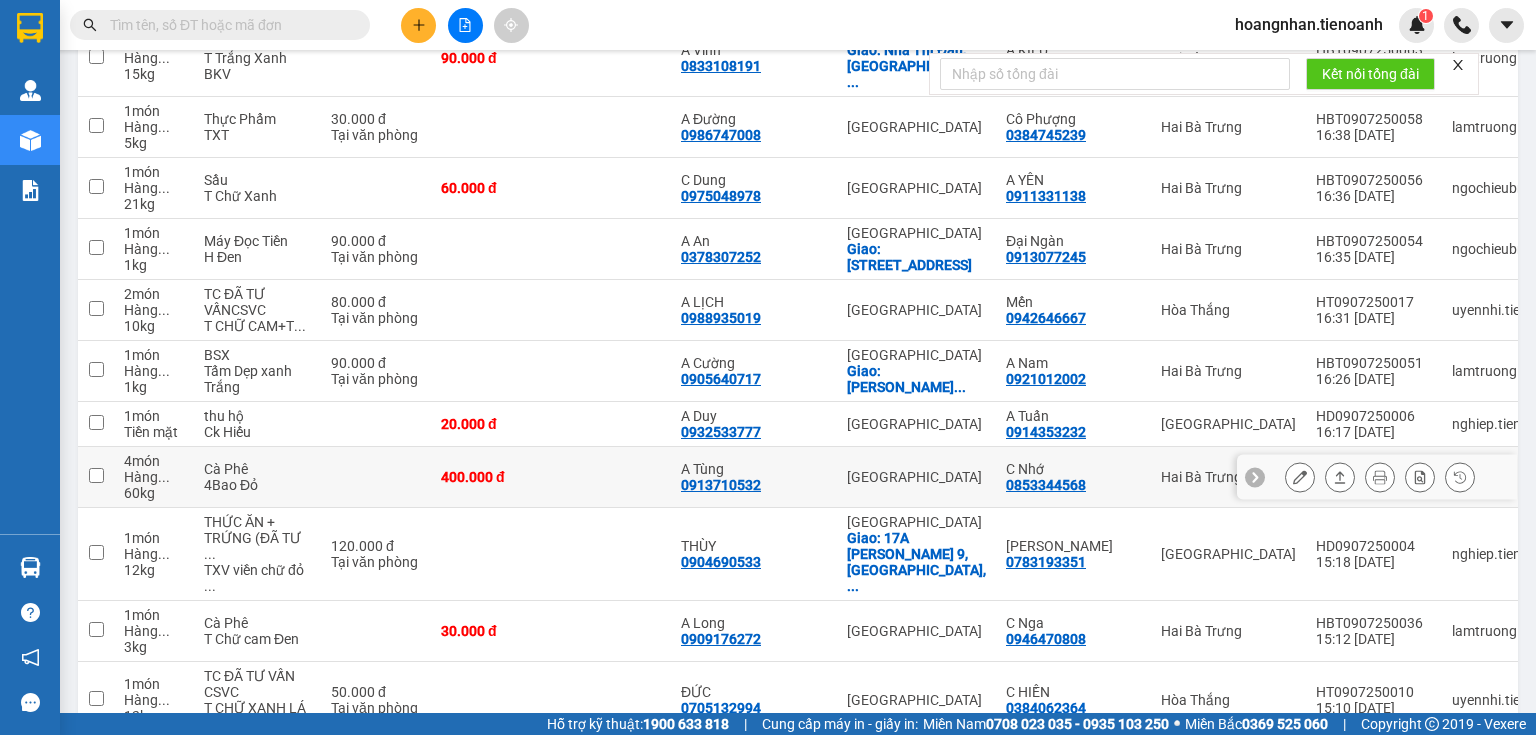 scroll, scrollTop: 1680, scrollLeft: 0, axis: vertical 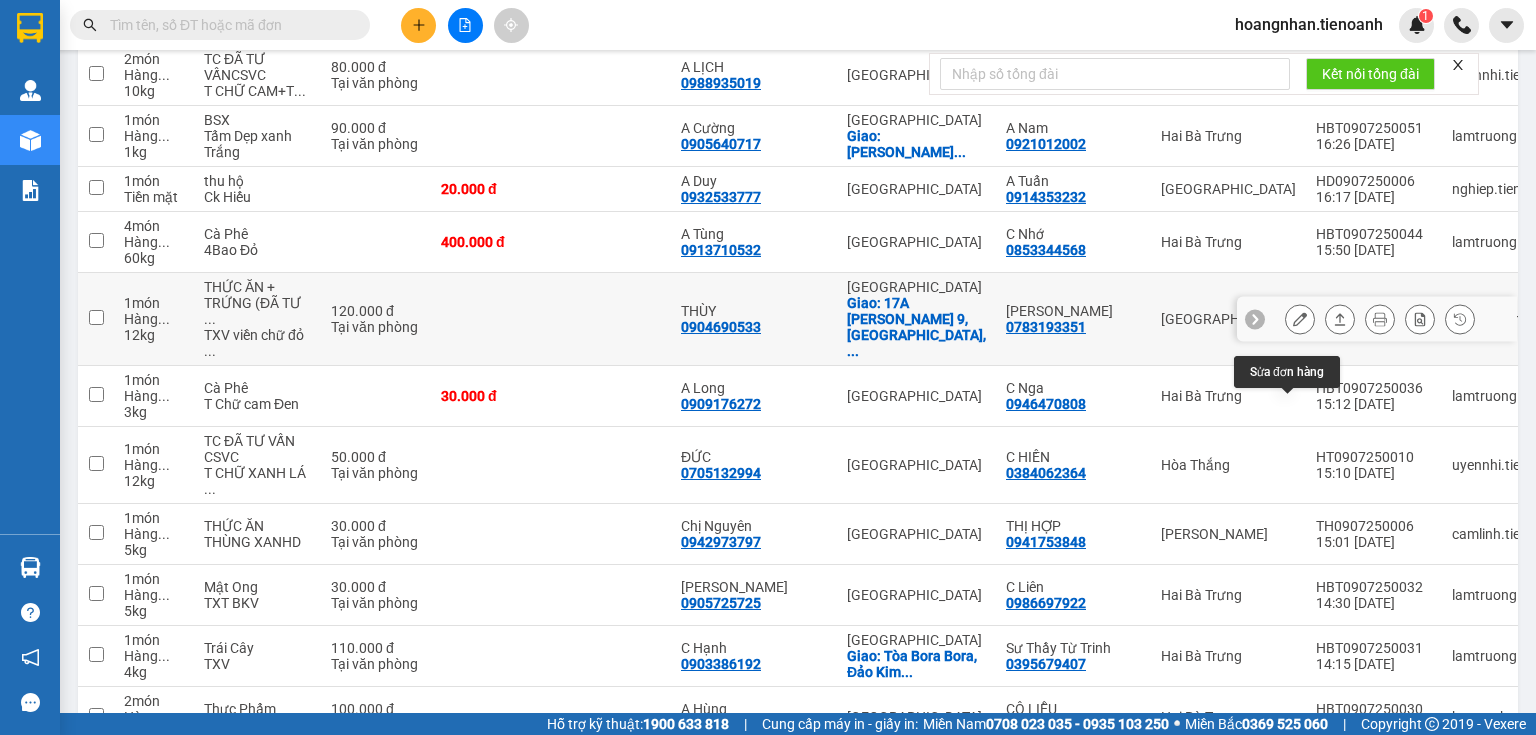 click at bounding box center [1300, 319] 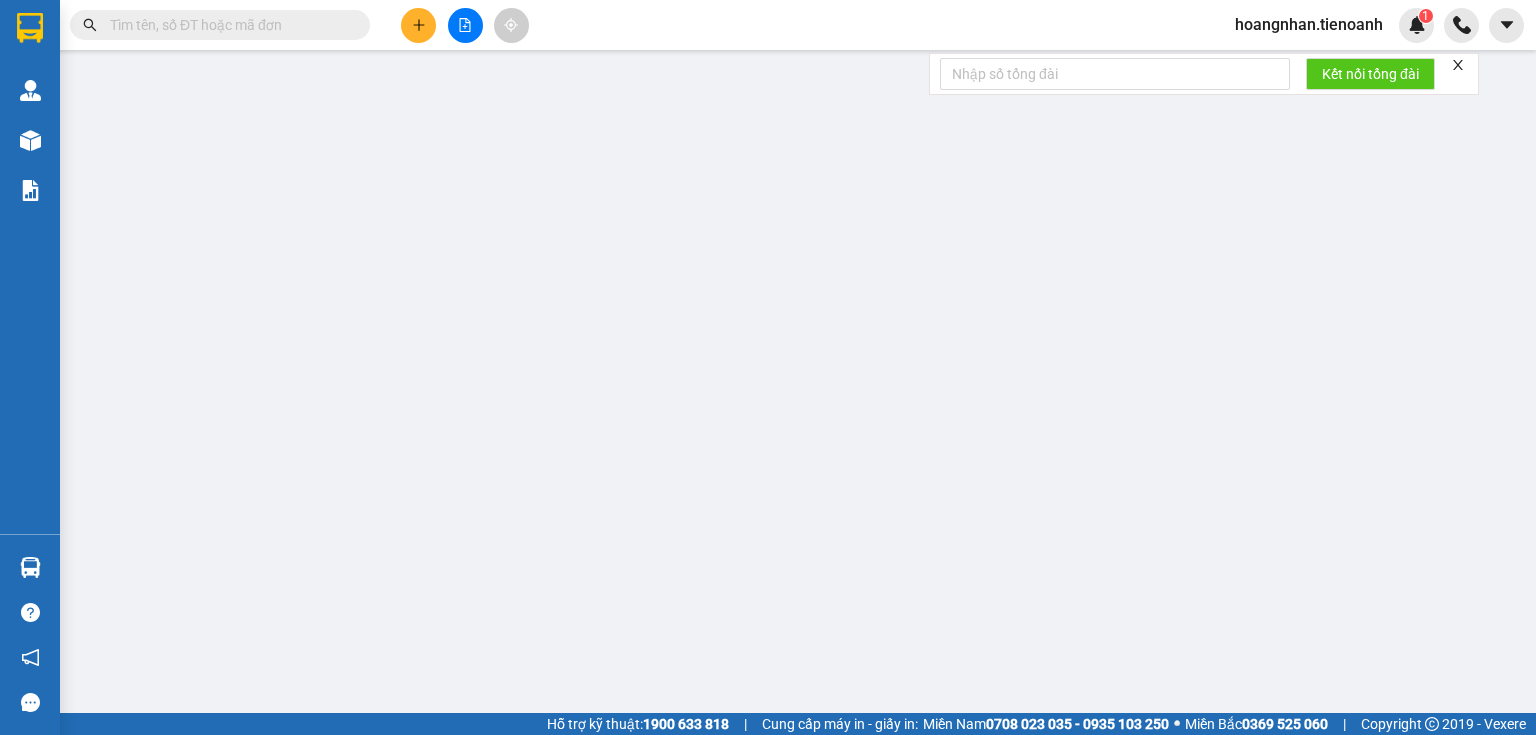 scroll, scrollTop: 0, scrollLeft: 0, axis: both 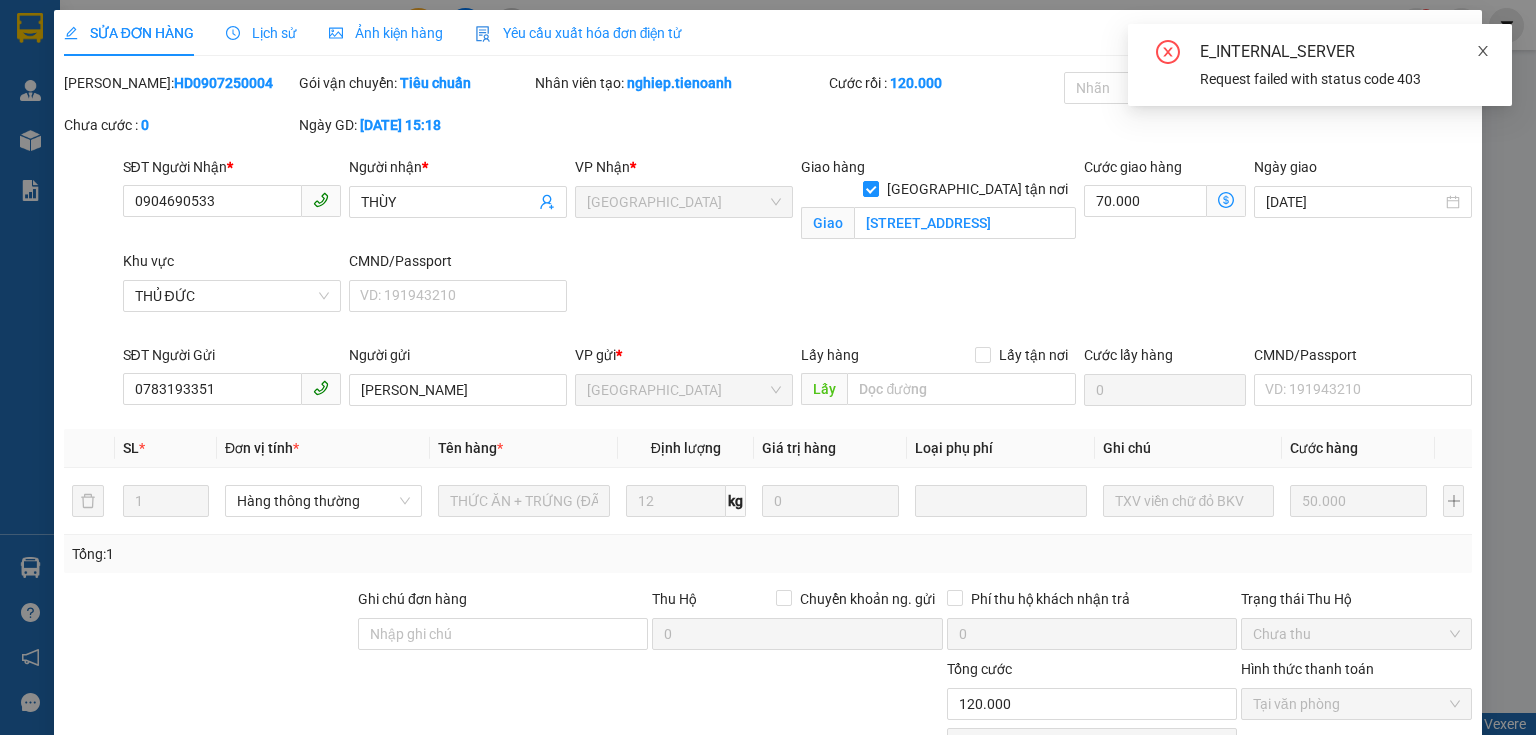 click 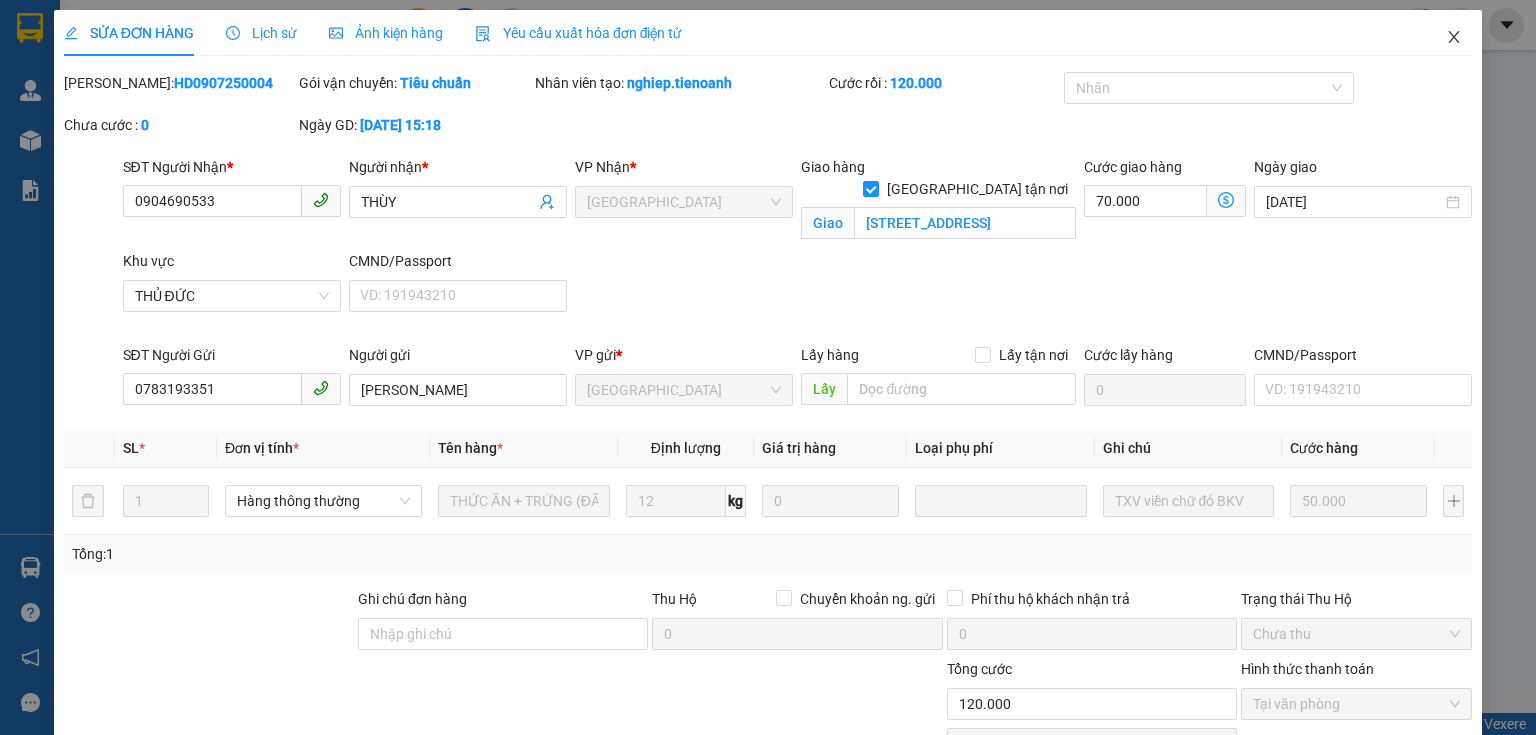 click 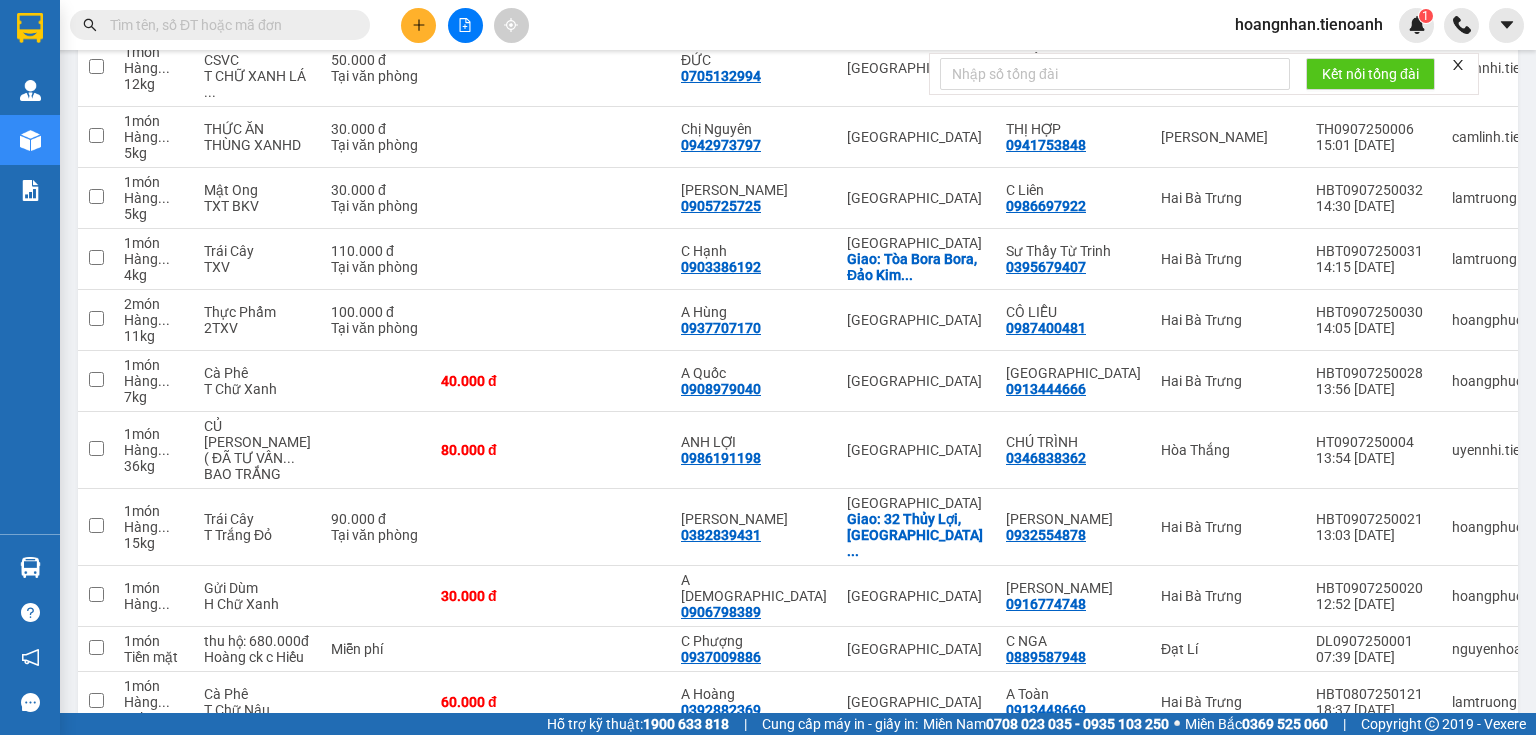 scroll, scrollTop: 2085, scrollLeft: 0, axis: vertical 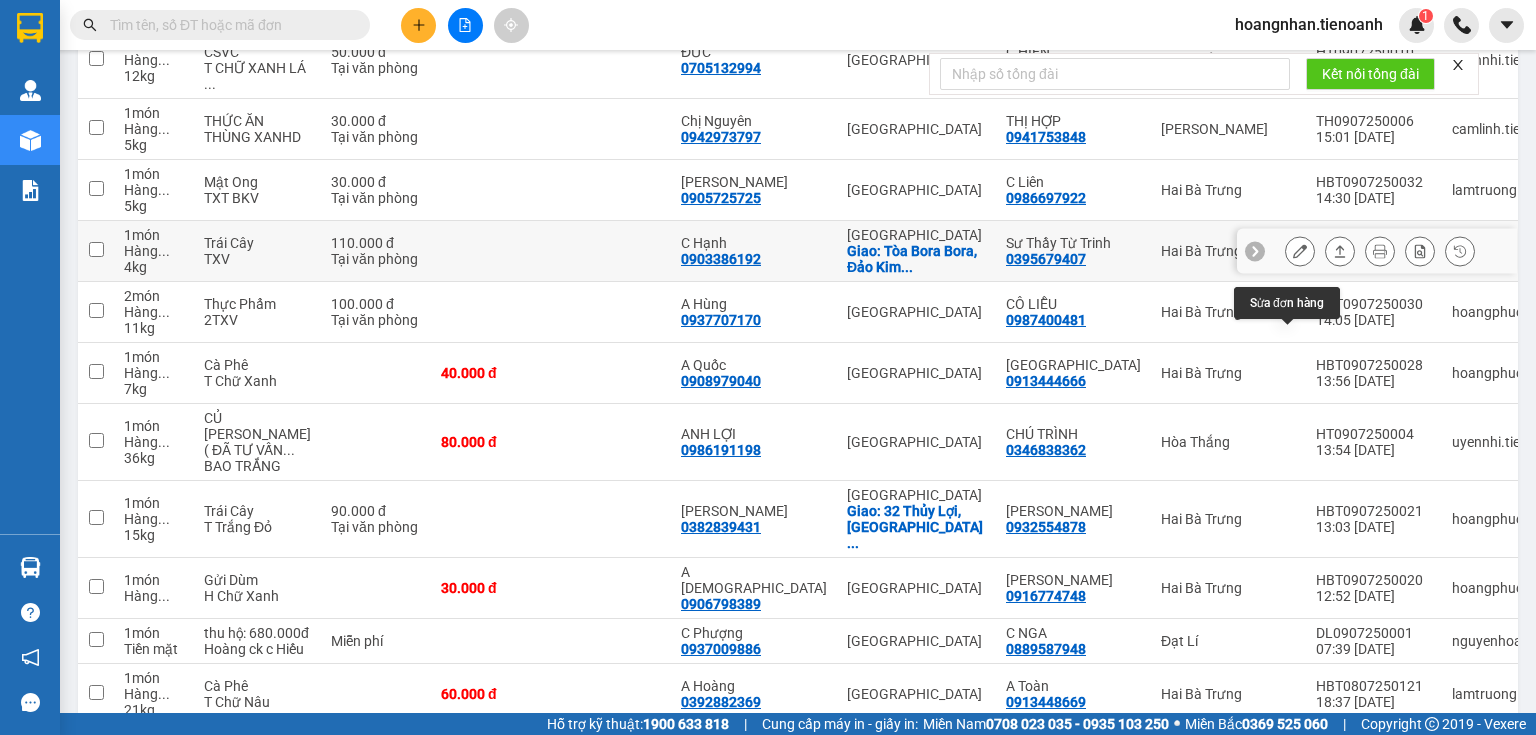 click 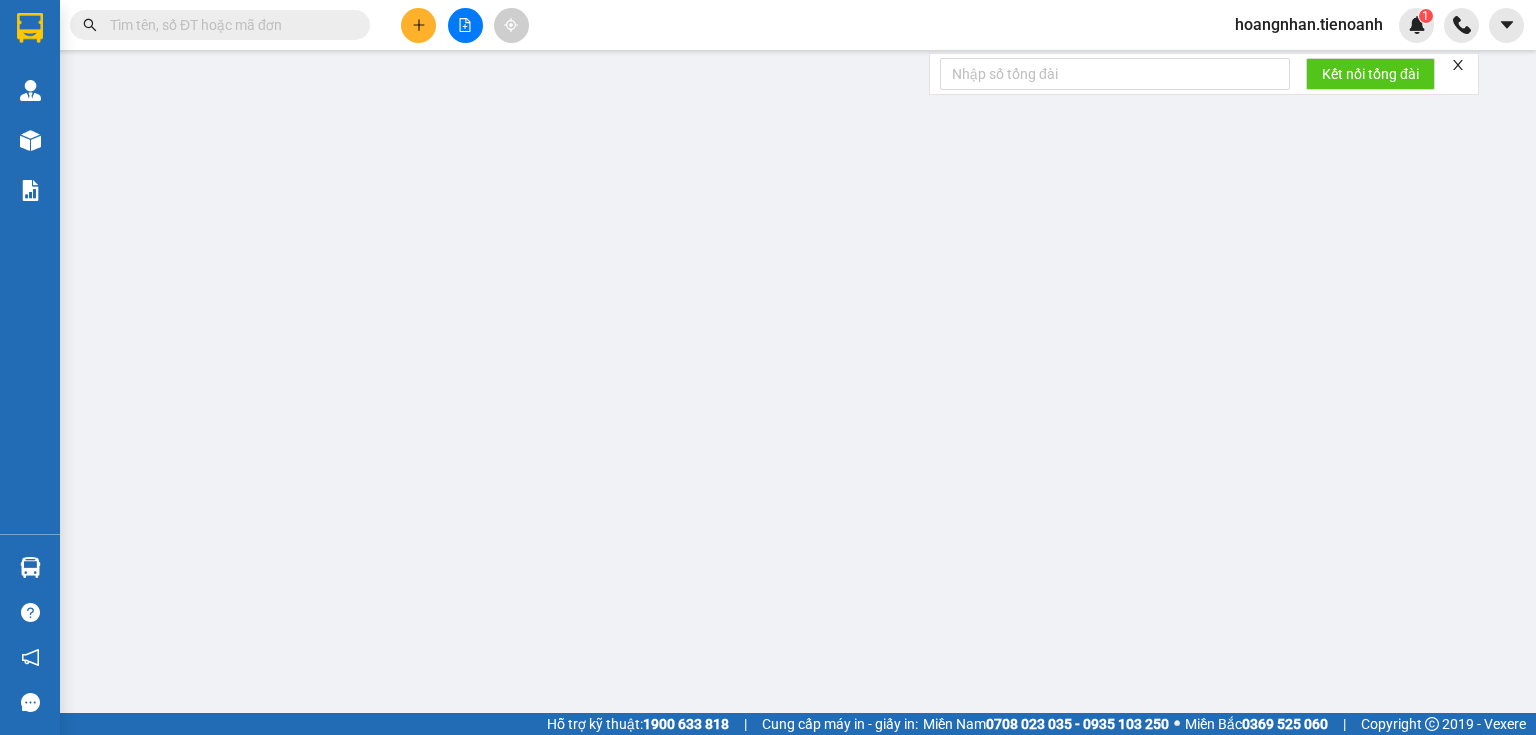 type on "0903386192" 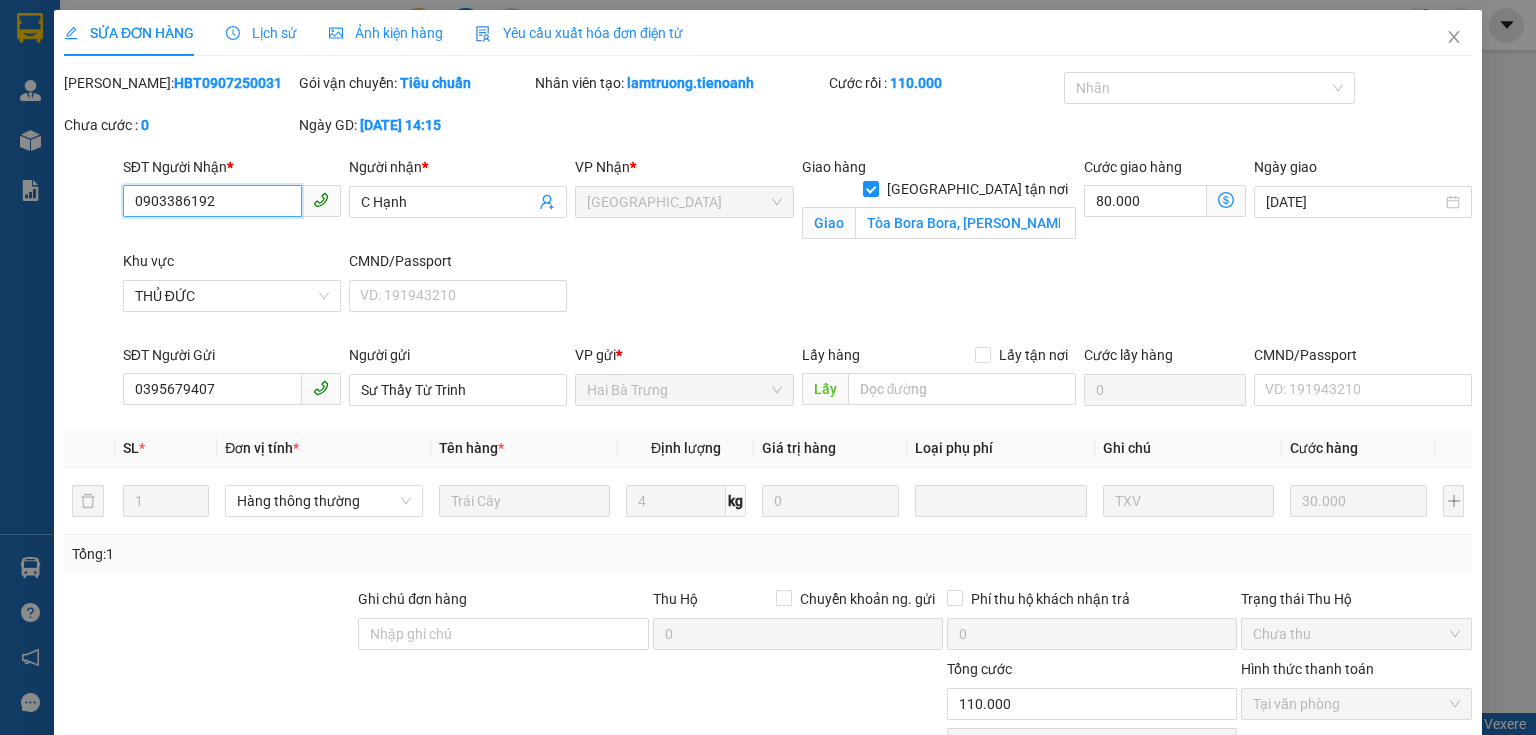 scroll, scrollTop: 0, scrollLeft: 0, axis: both 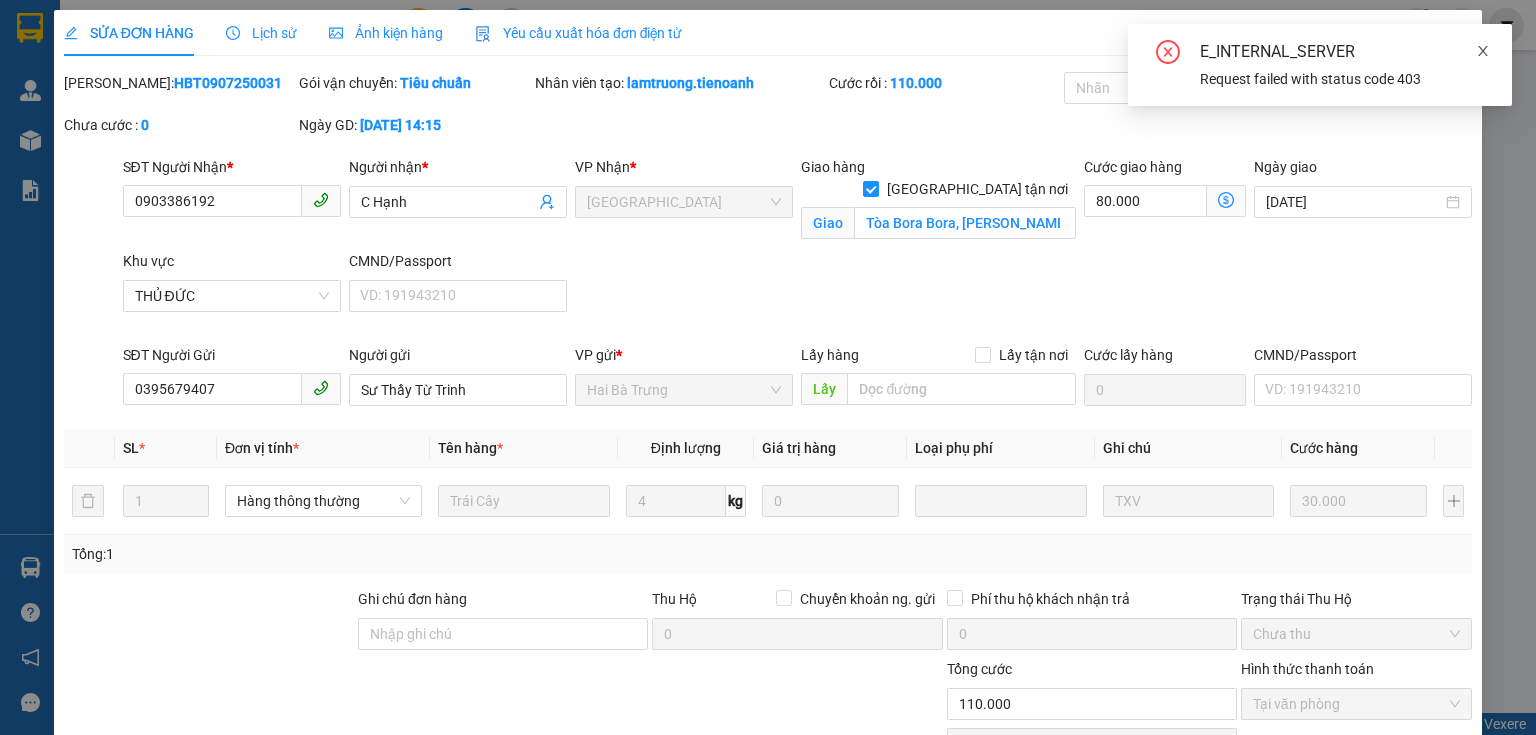 click 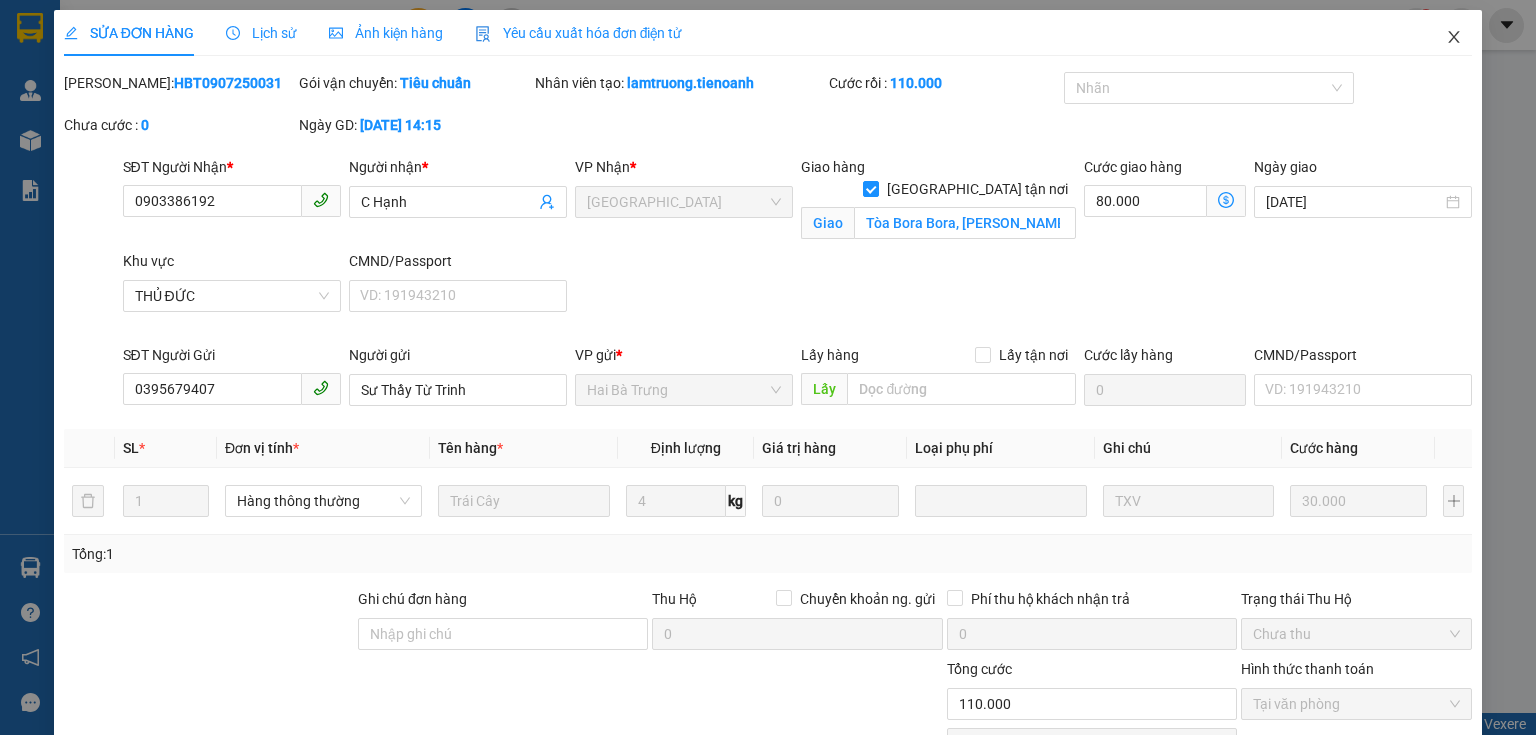 click 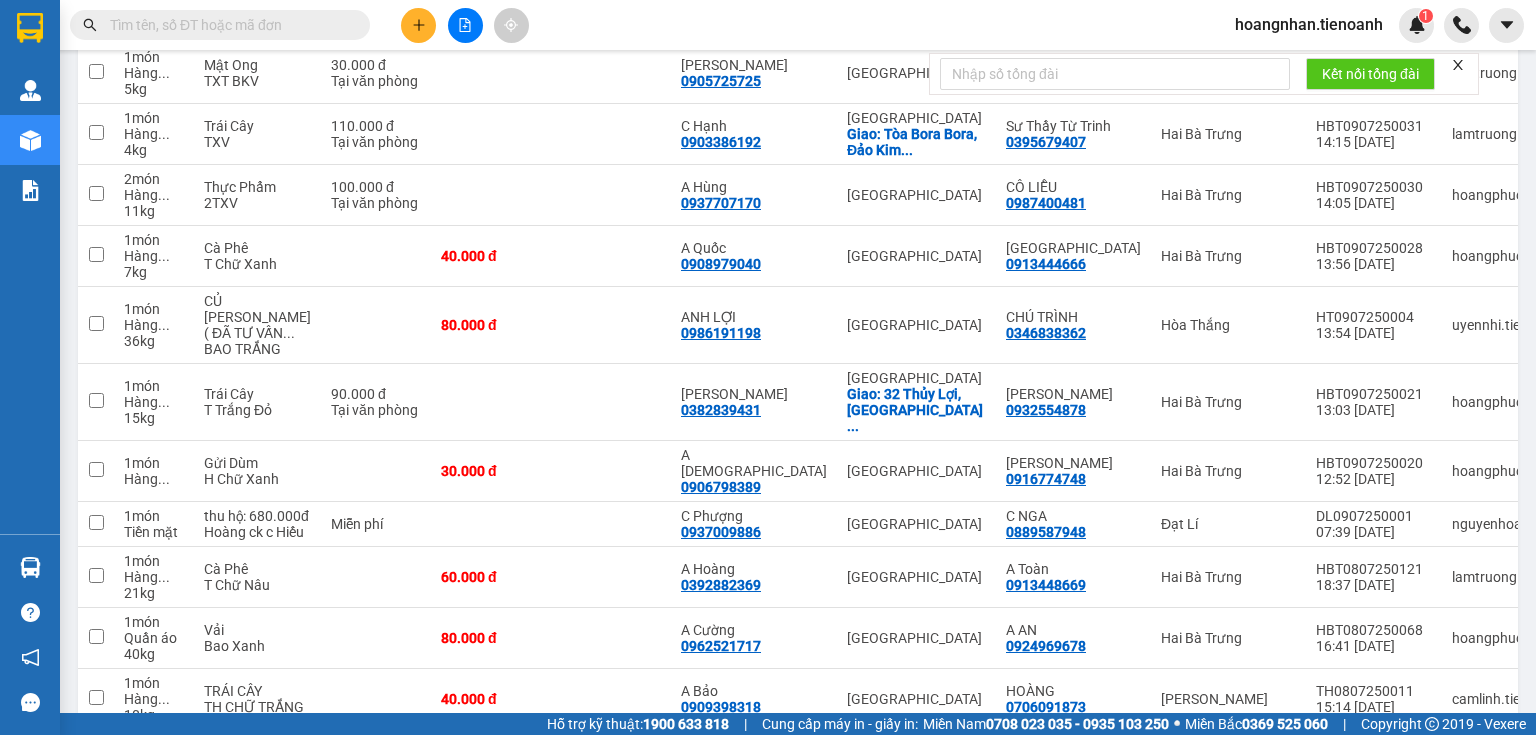 scroll, scrollTop: 2216, scrollLeft: 0, axis: vertical 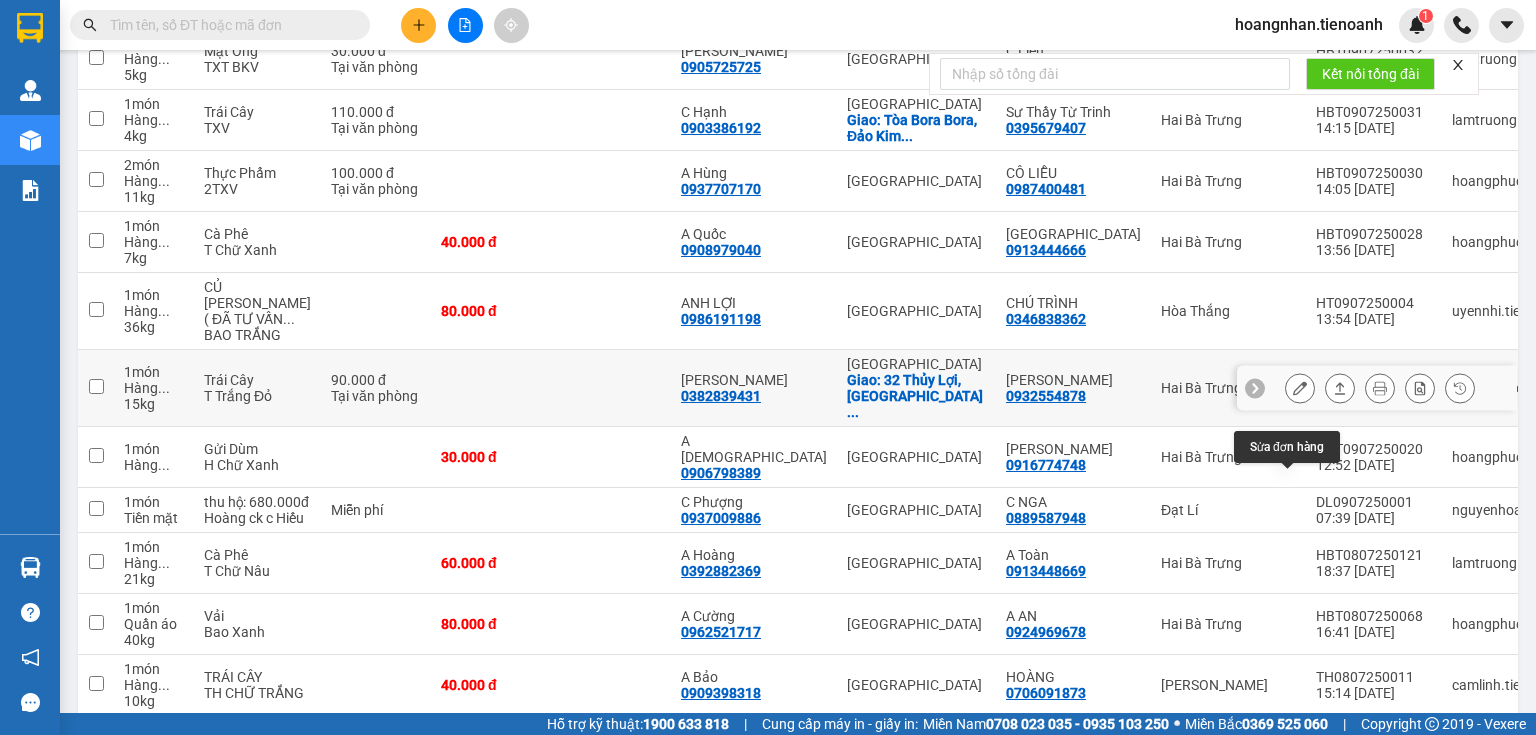 click 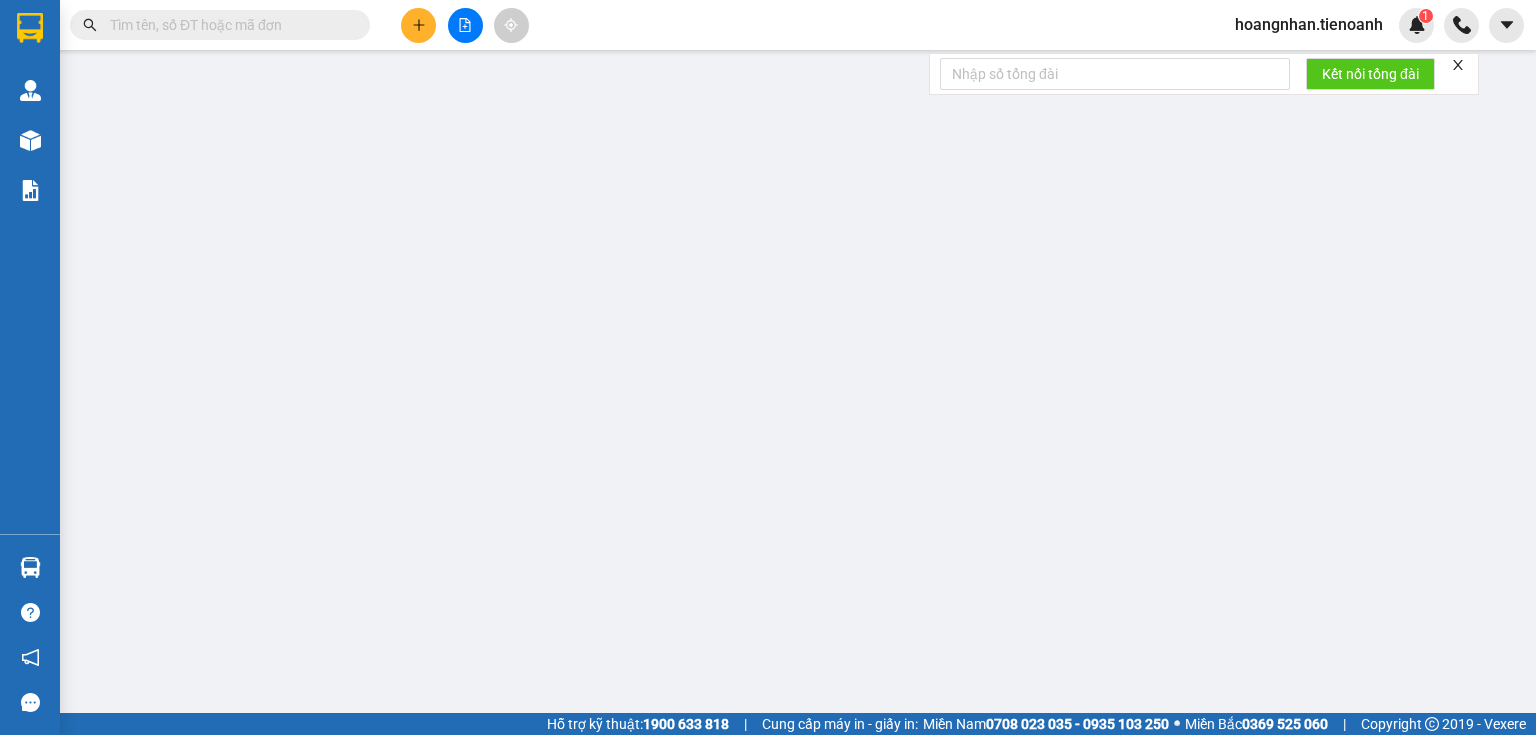 type on "0382839431" 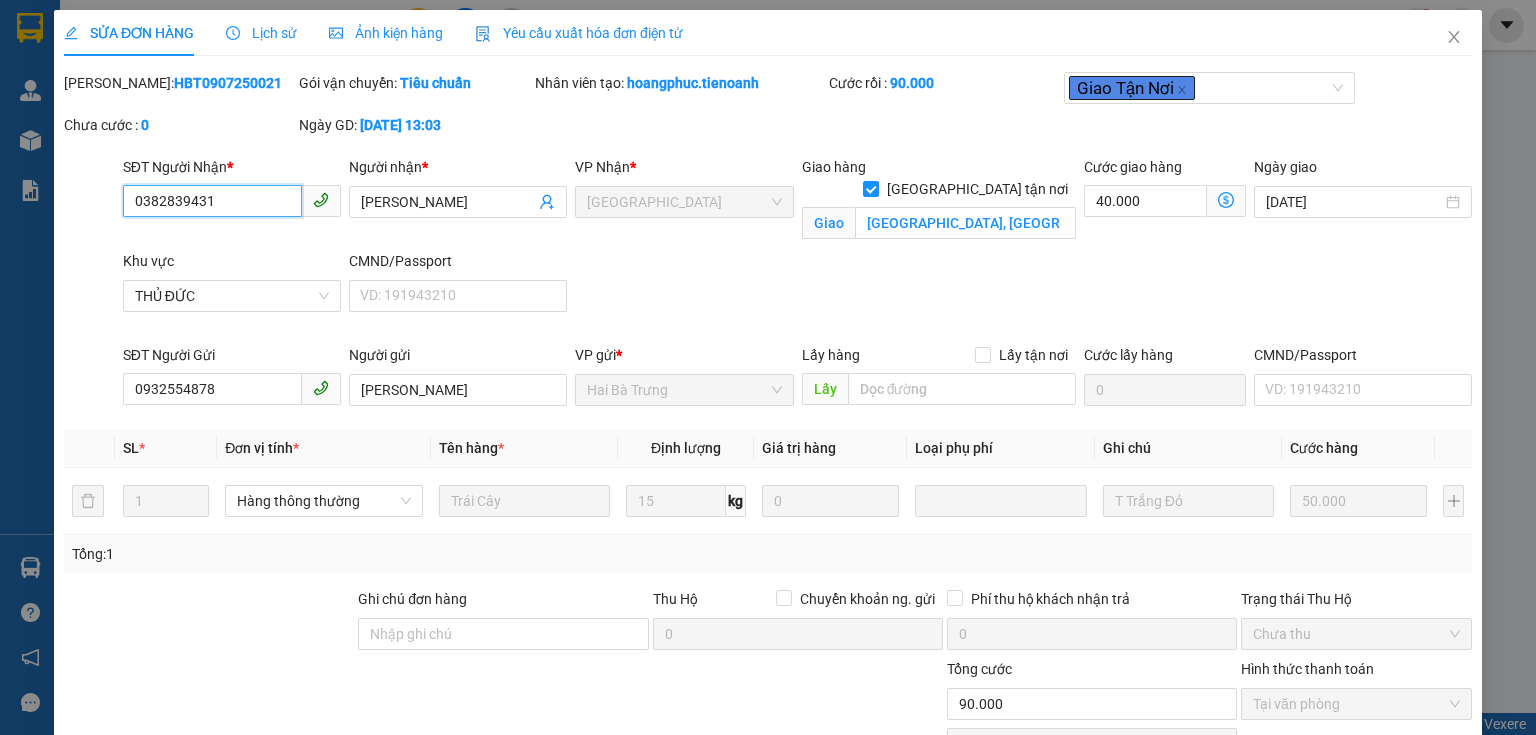 scroll, scrollTop: 0, scrollLeft: 0, axis: both 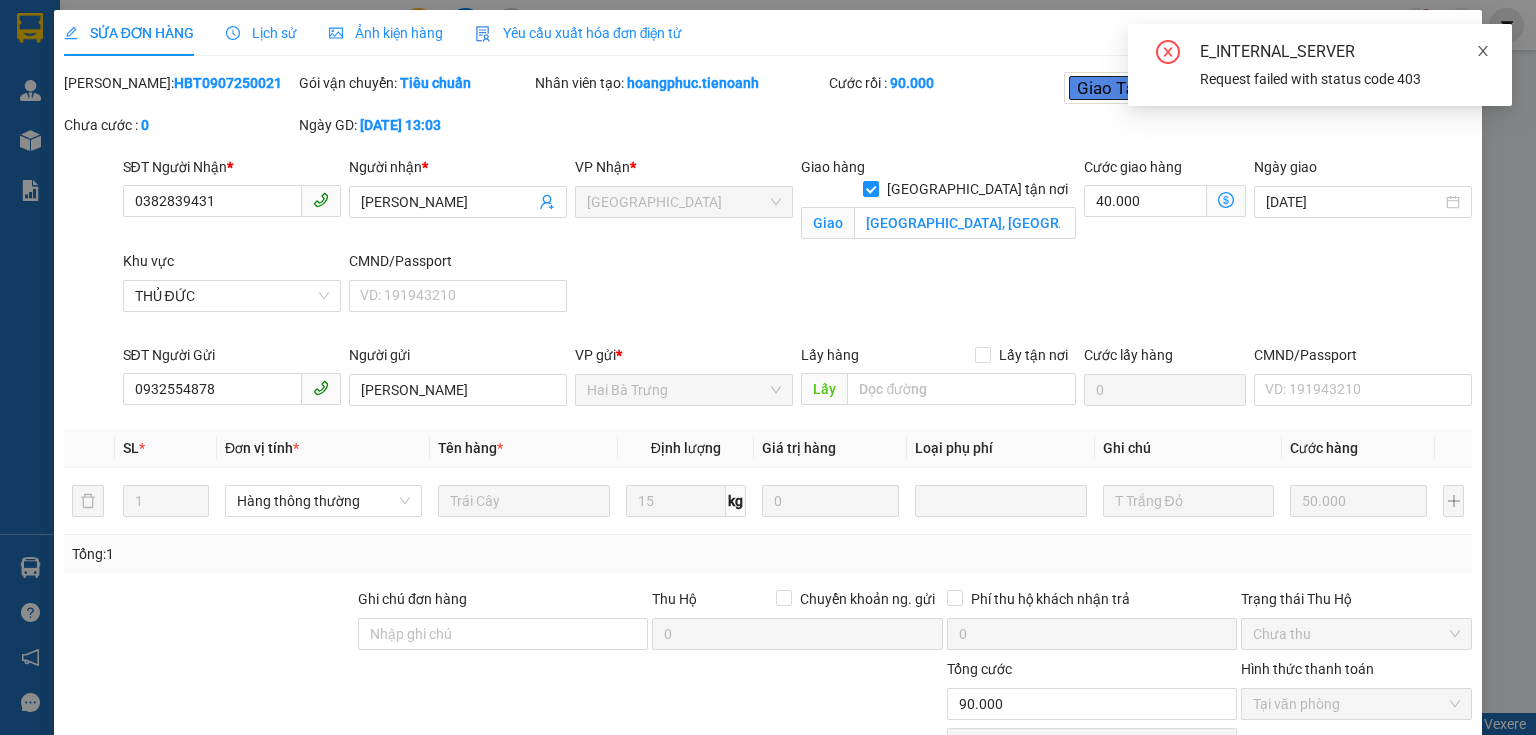 click 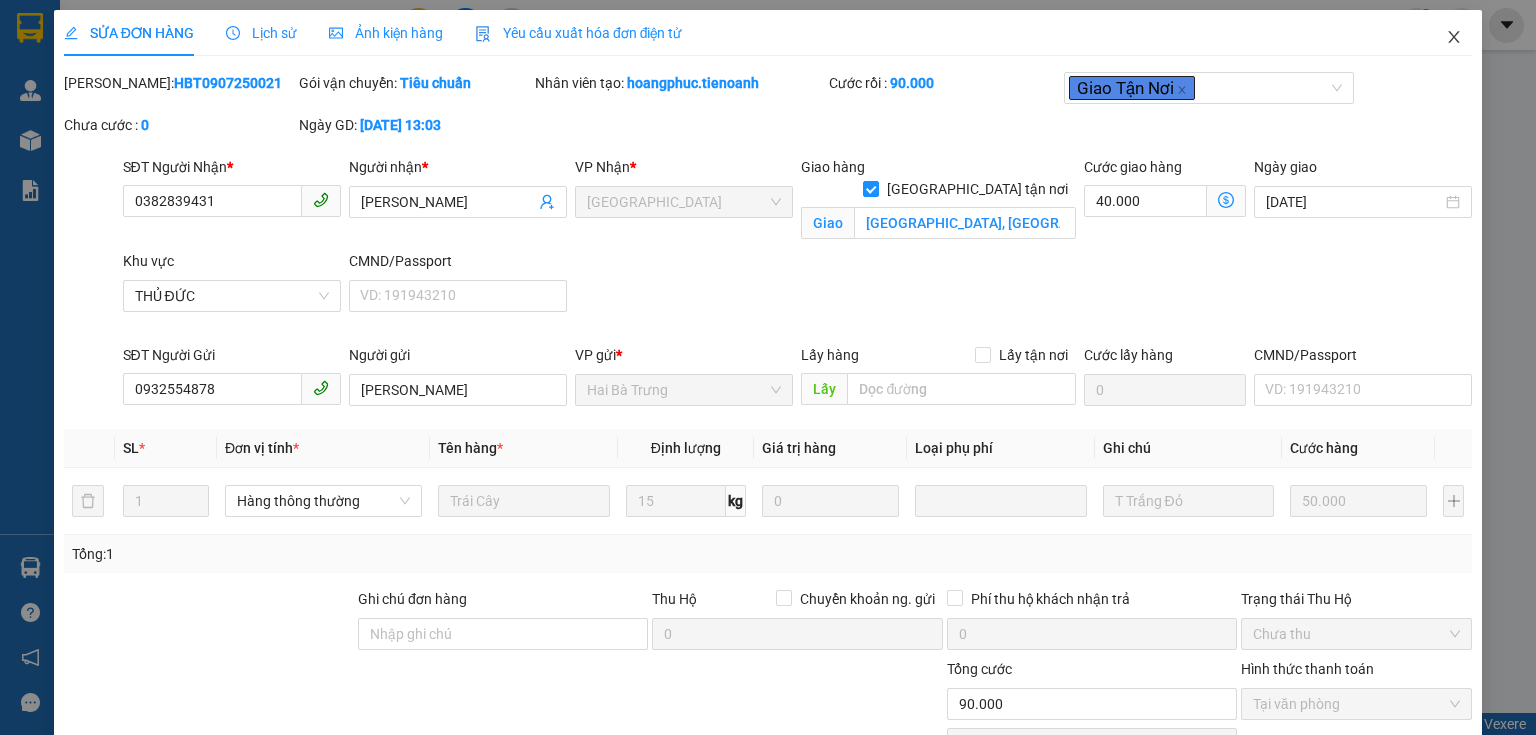 click 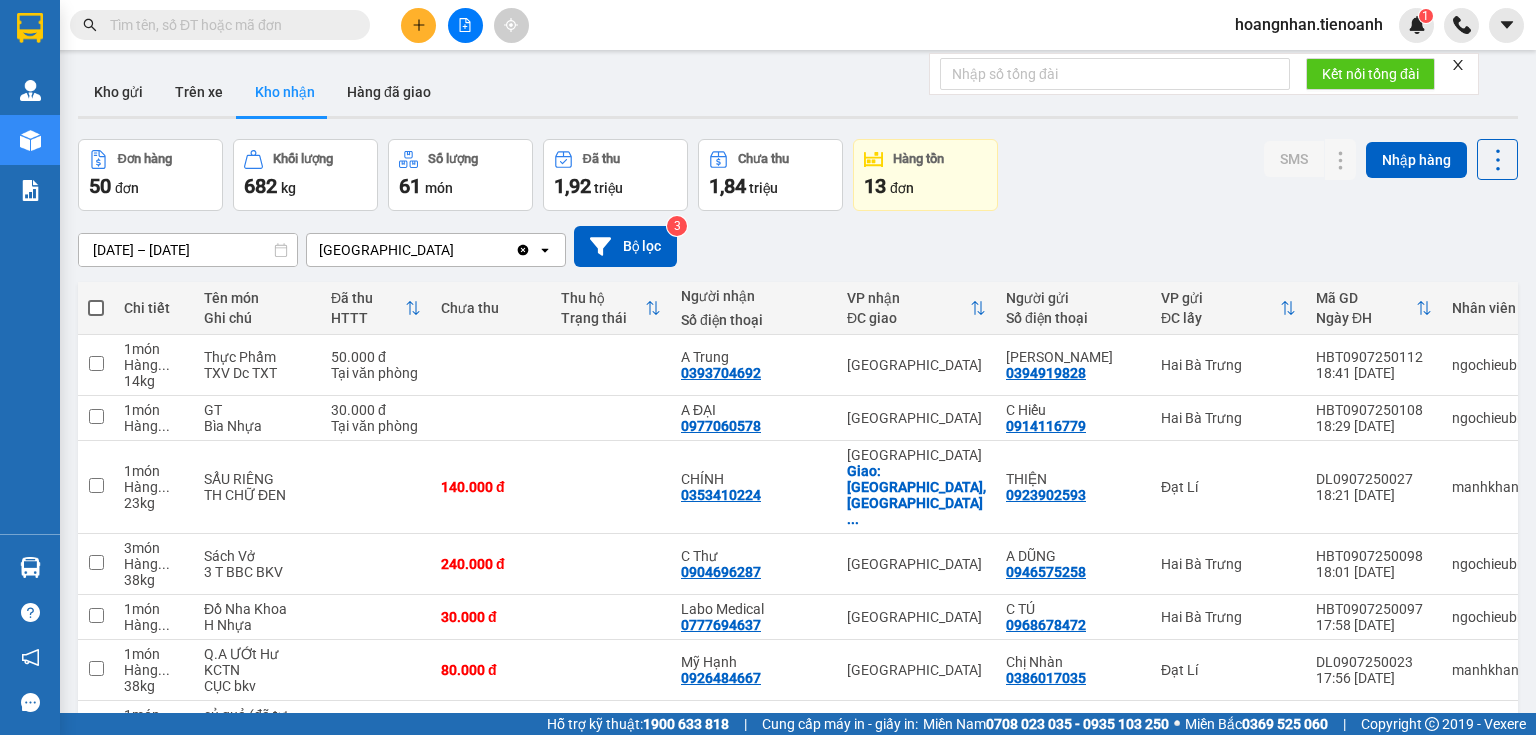 scroll, scrollTop: 0, scrollLeft: 0, axis: both 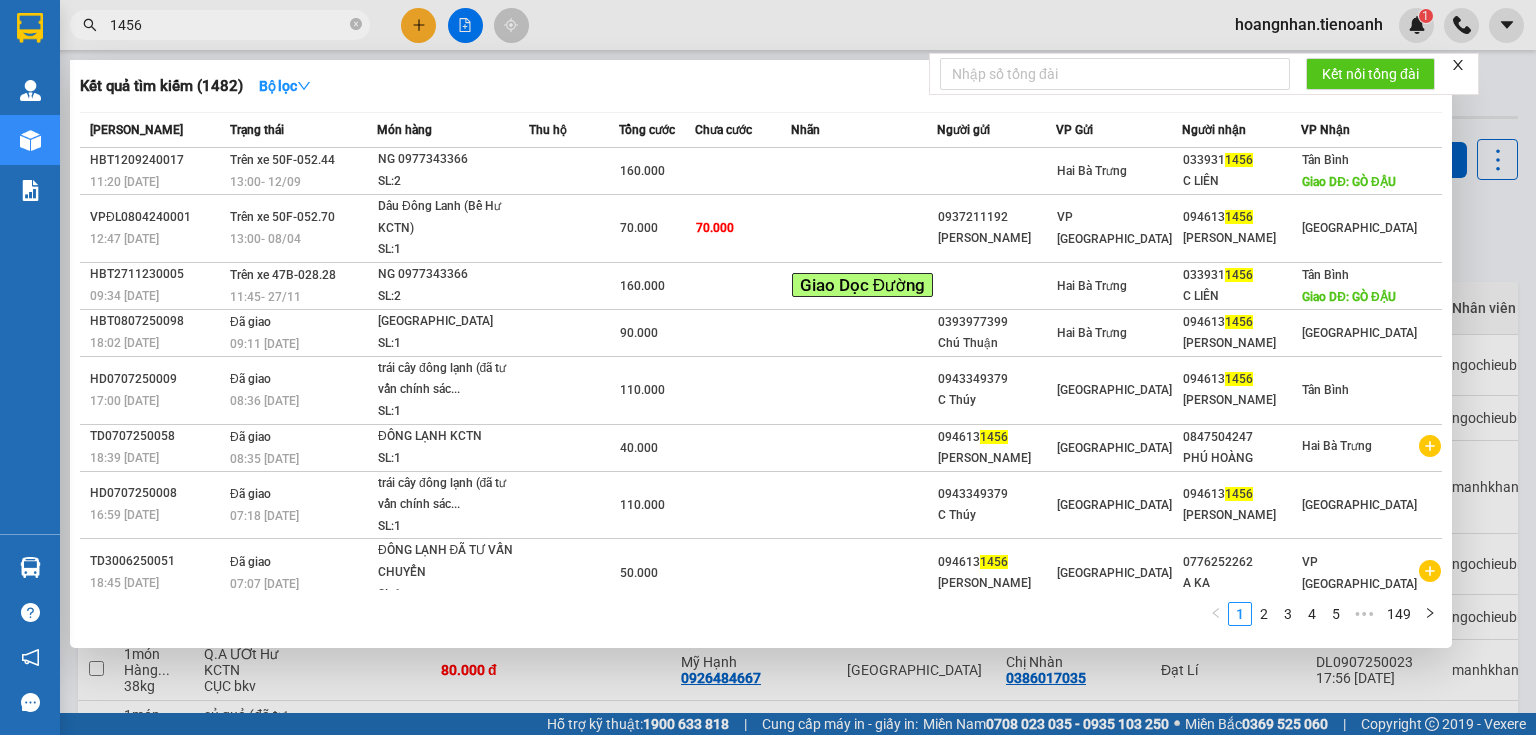 type on "1456" 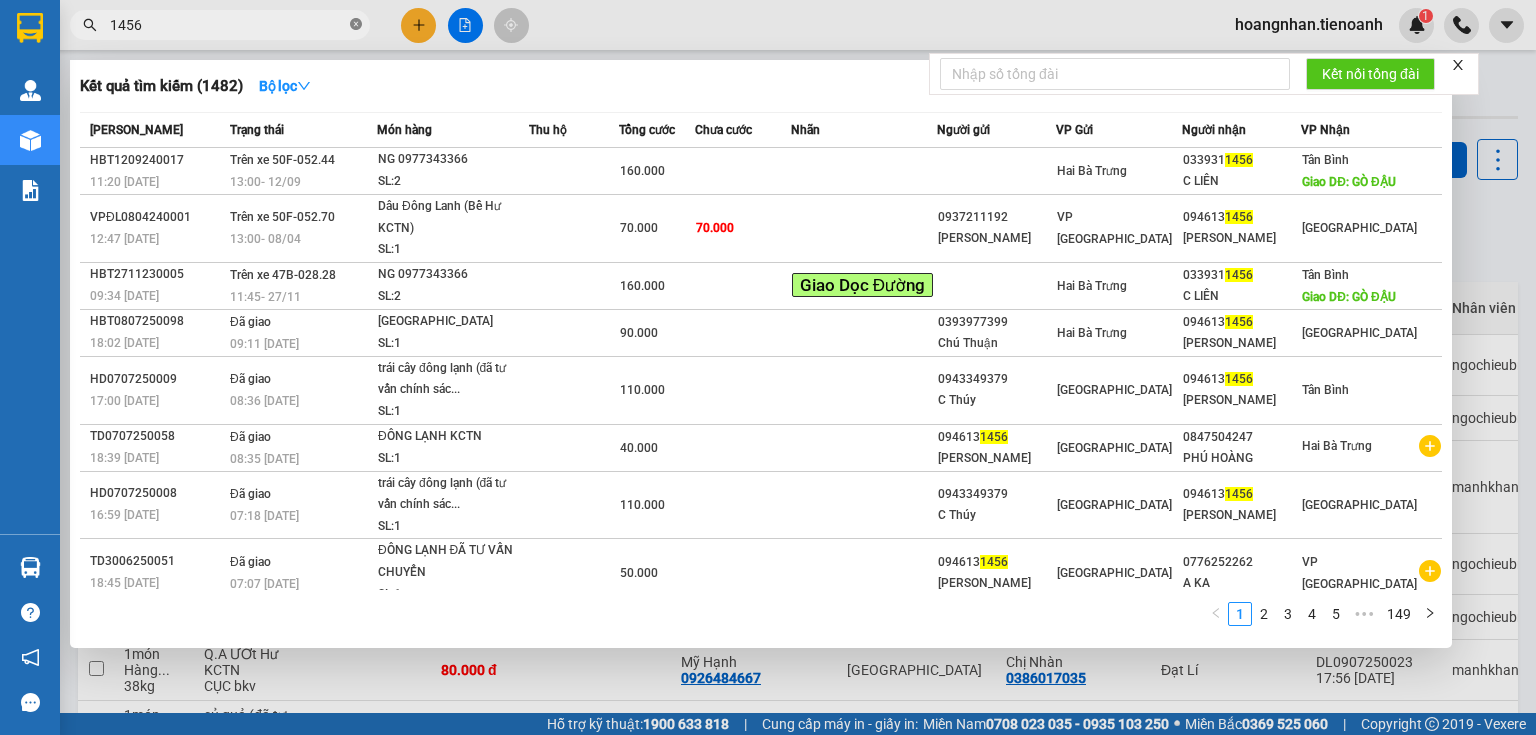 click 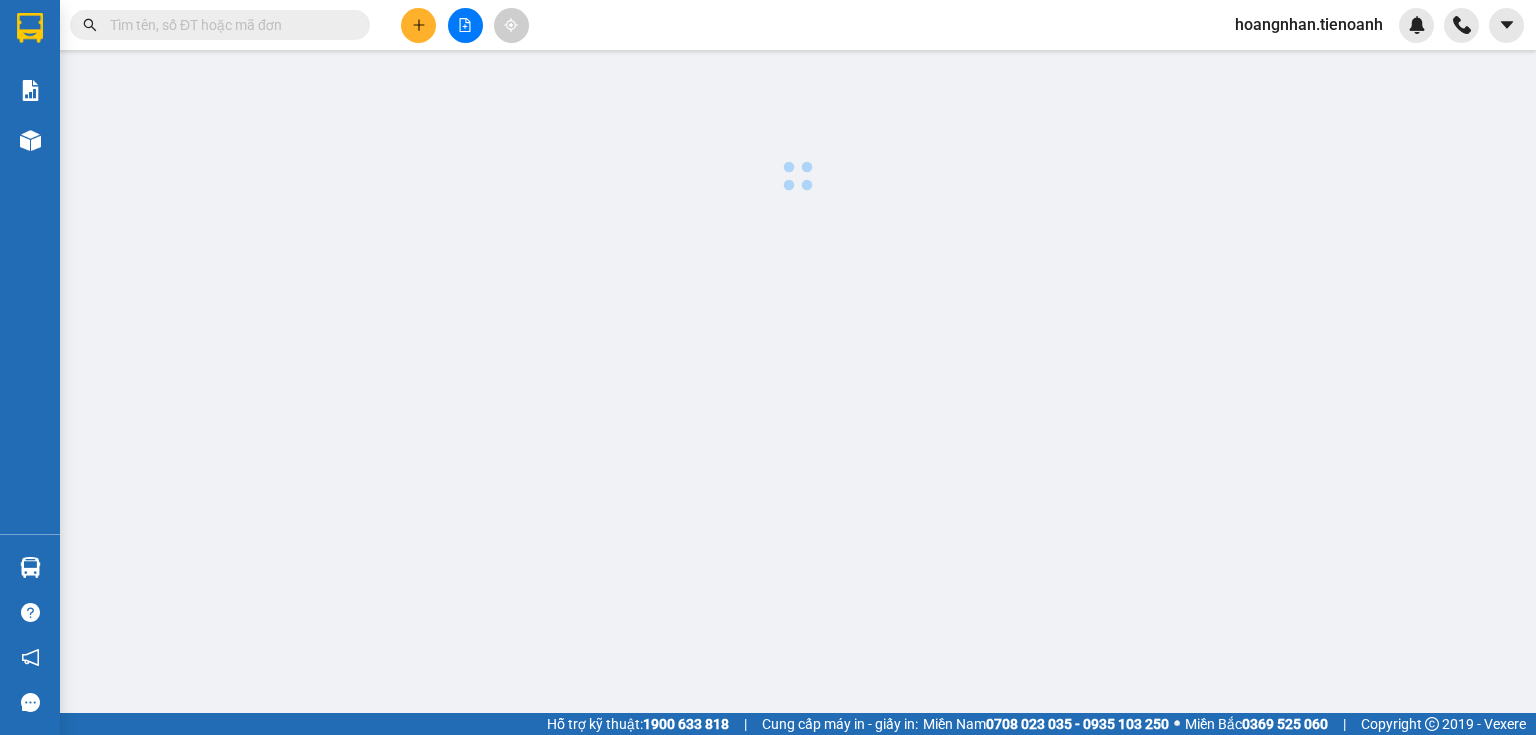 scroll, scrollTop: 0, scrollLeft: 0, axis: both 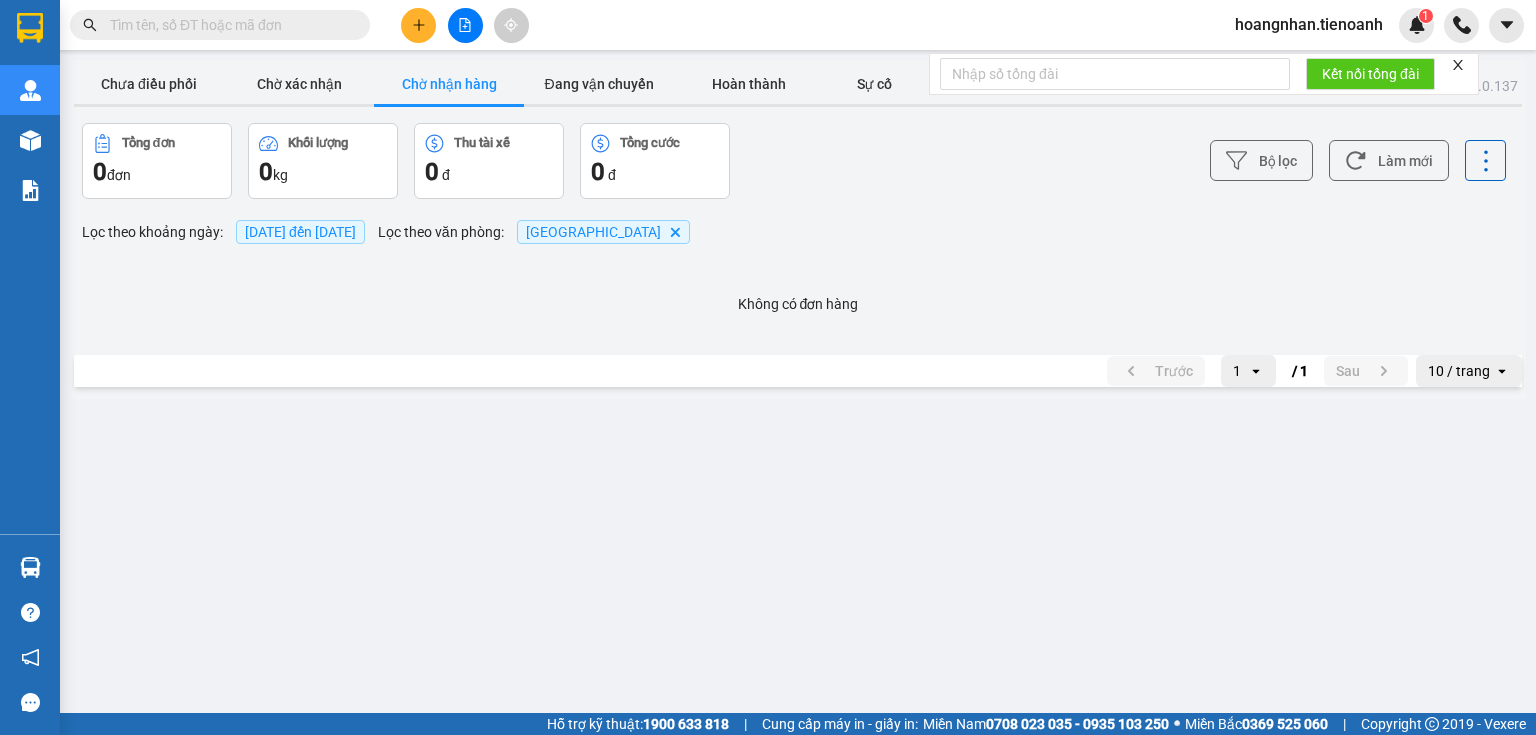 click on "Bộ lọc Làm mới" at bounding box center (1150, 161) 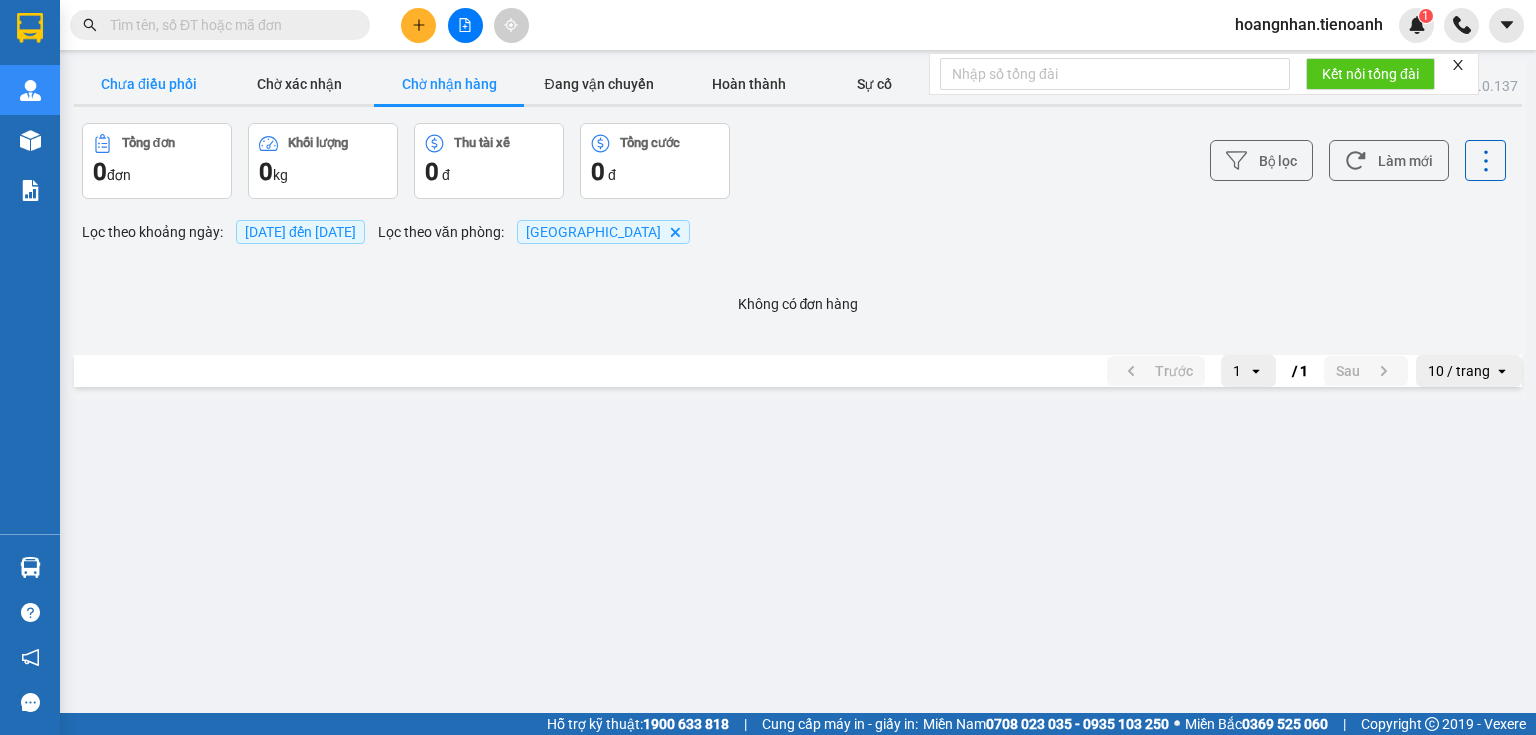 click on "Chưa điều phối" at bounding box center (149, 84) 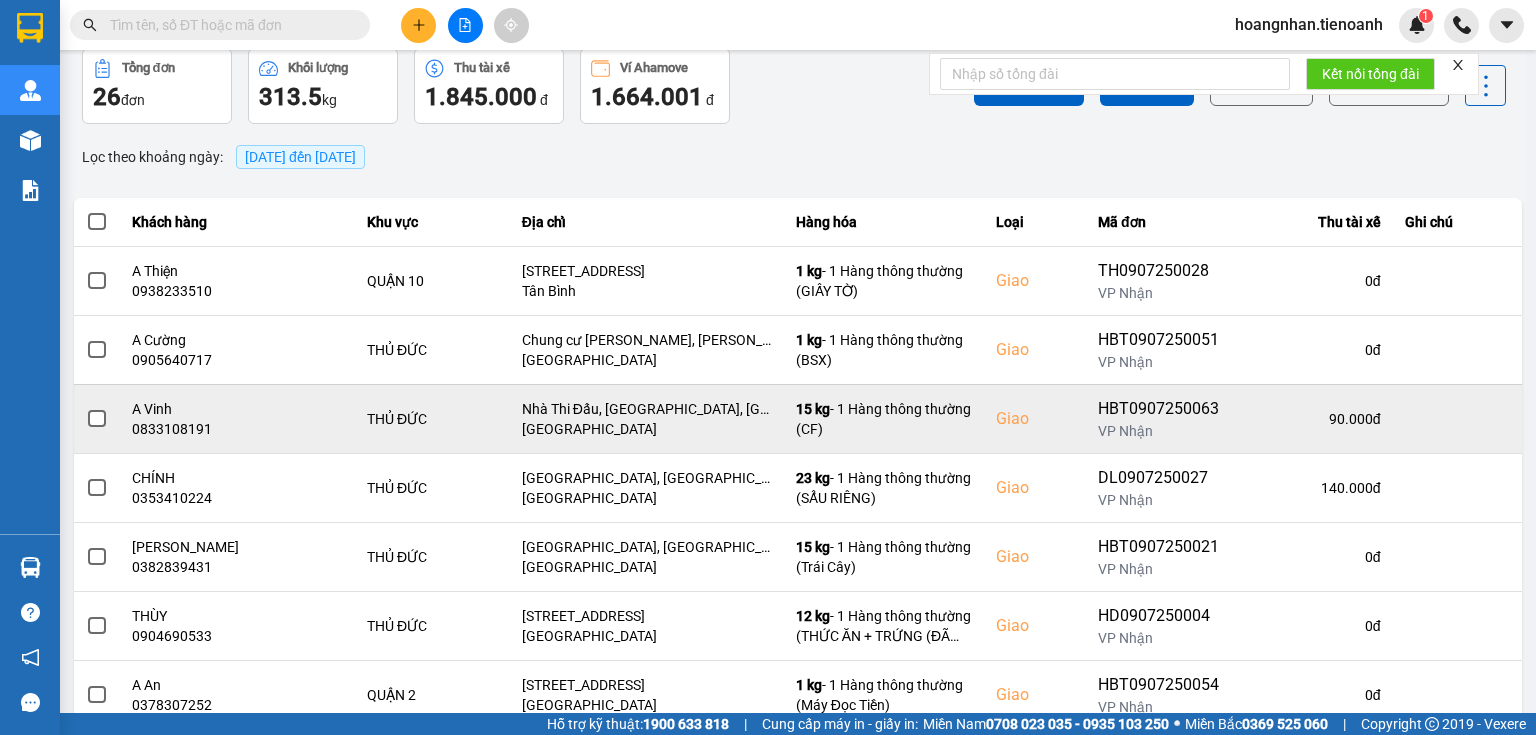 scroll, scrollTop: 0, scrollLeft: 0, axis: both 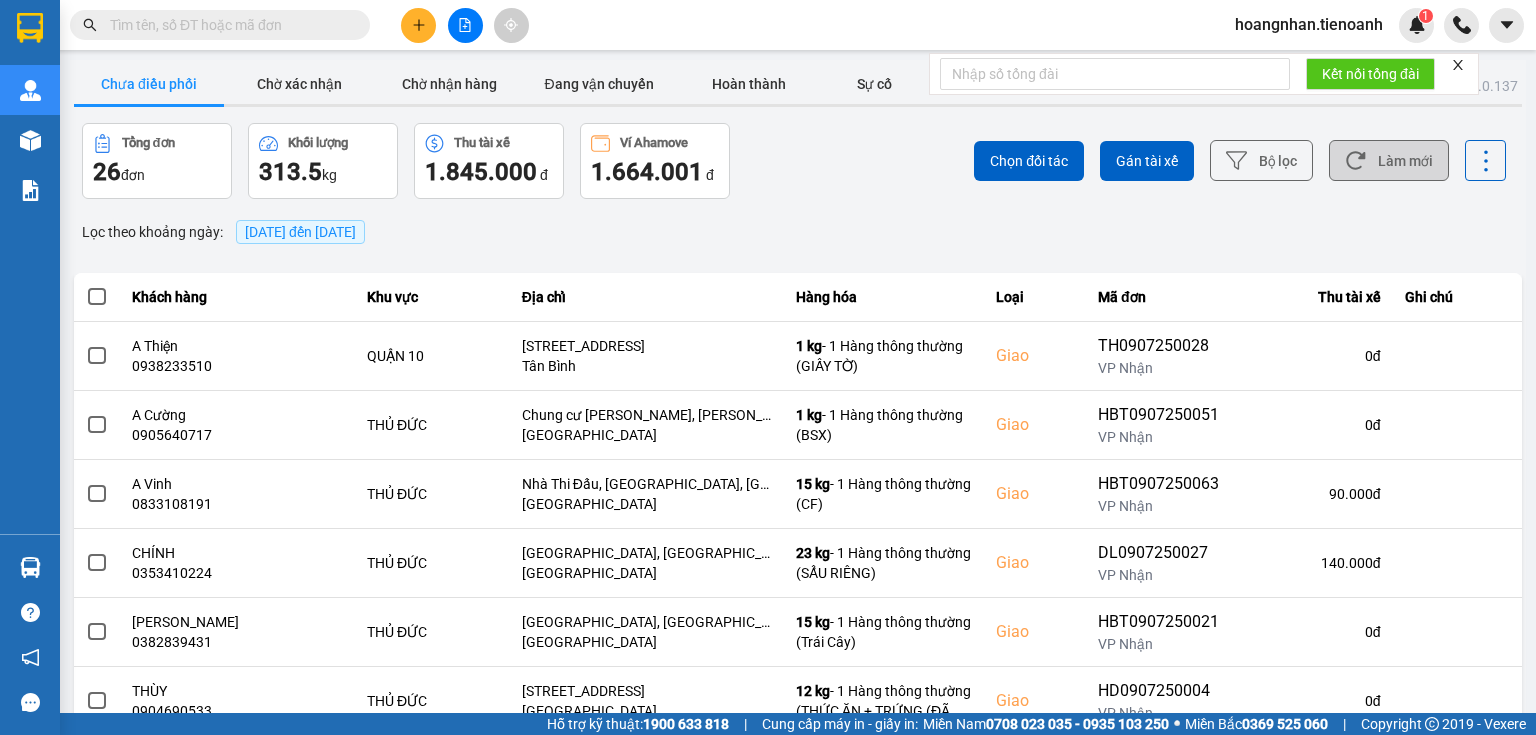 click on "Làm mới" at bounding box center [1389, 160] 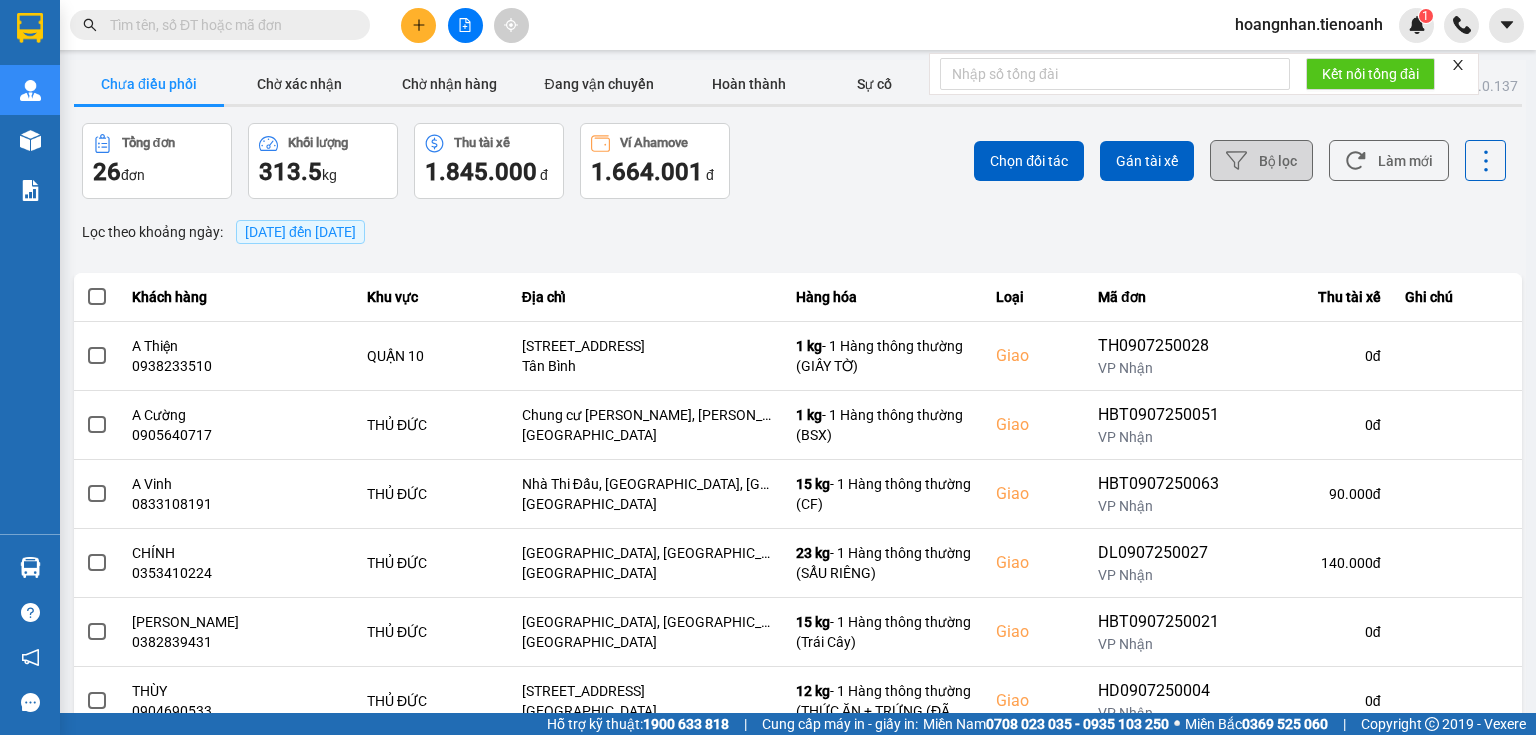 click on "Bộ lọc" at bounding box center [1261, 160] 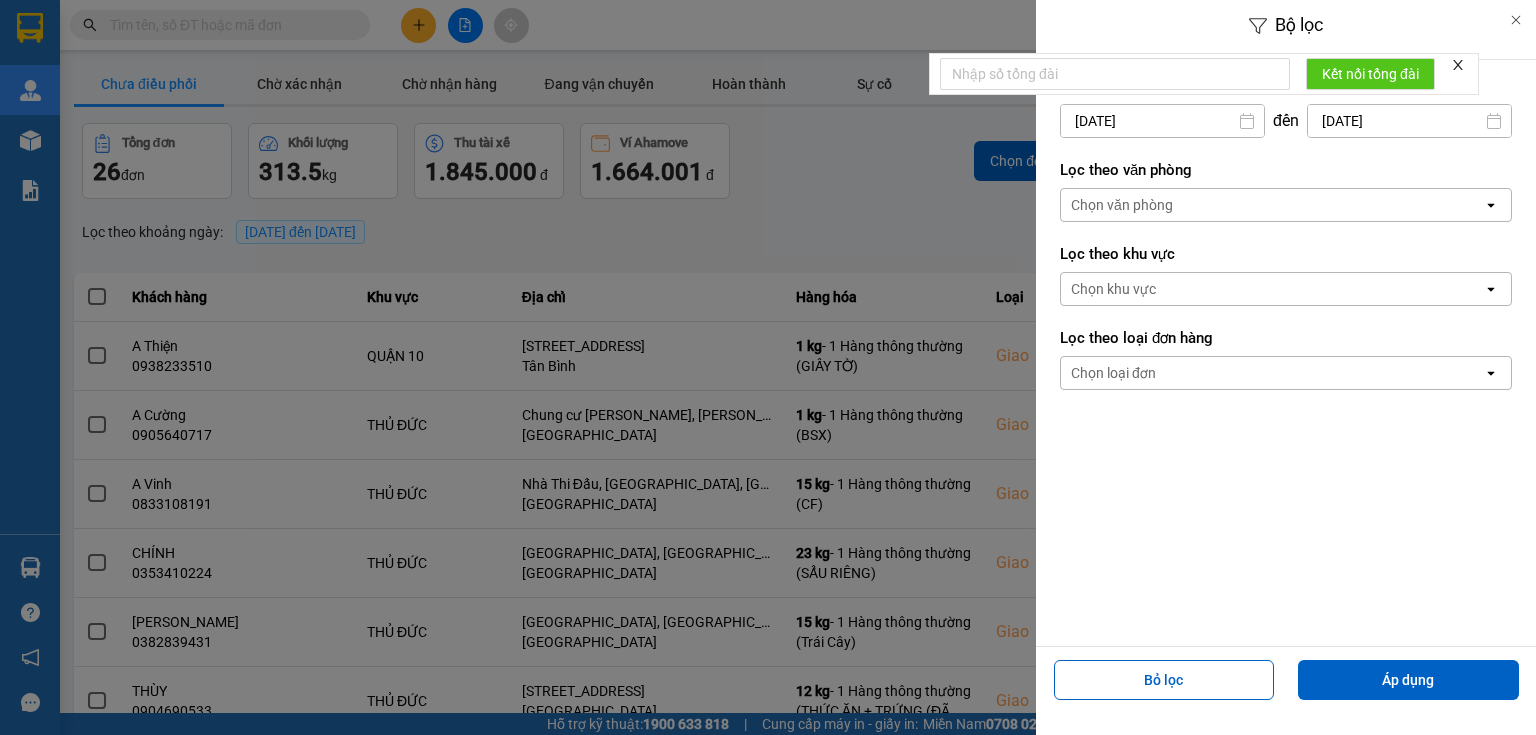click on "Chọn văn phòng" at bounding box center [1272, 205] 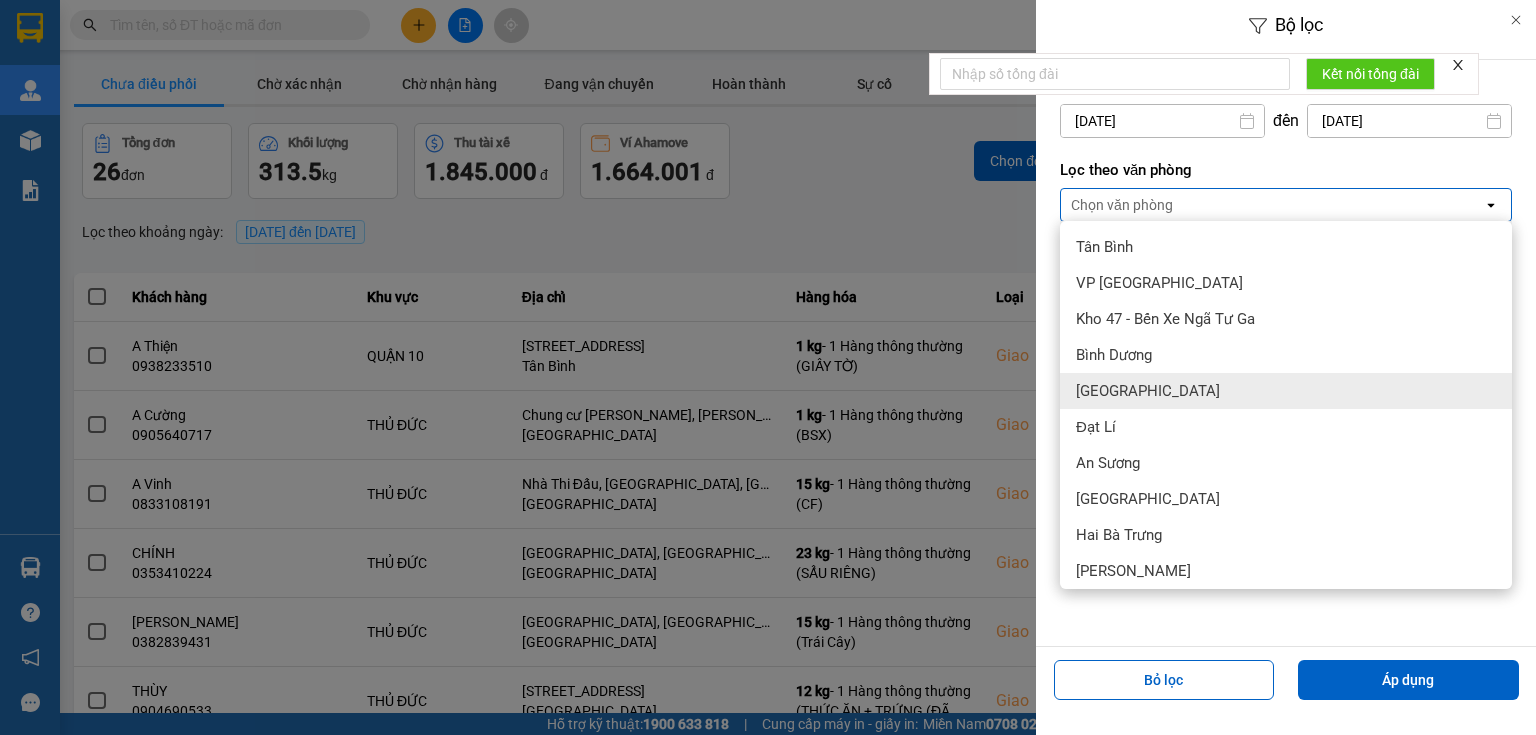 click on "[GEOGRAPHIC_DATA]" at bounding box center (1286, 391) 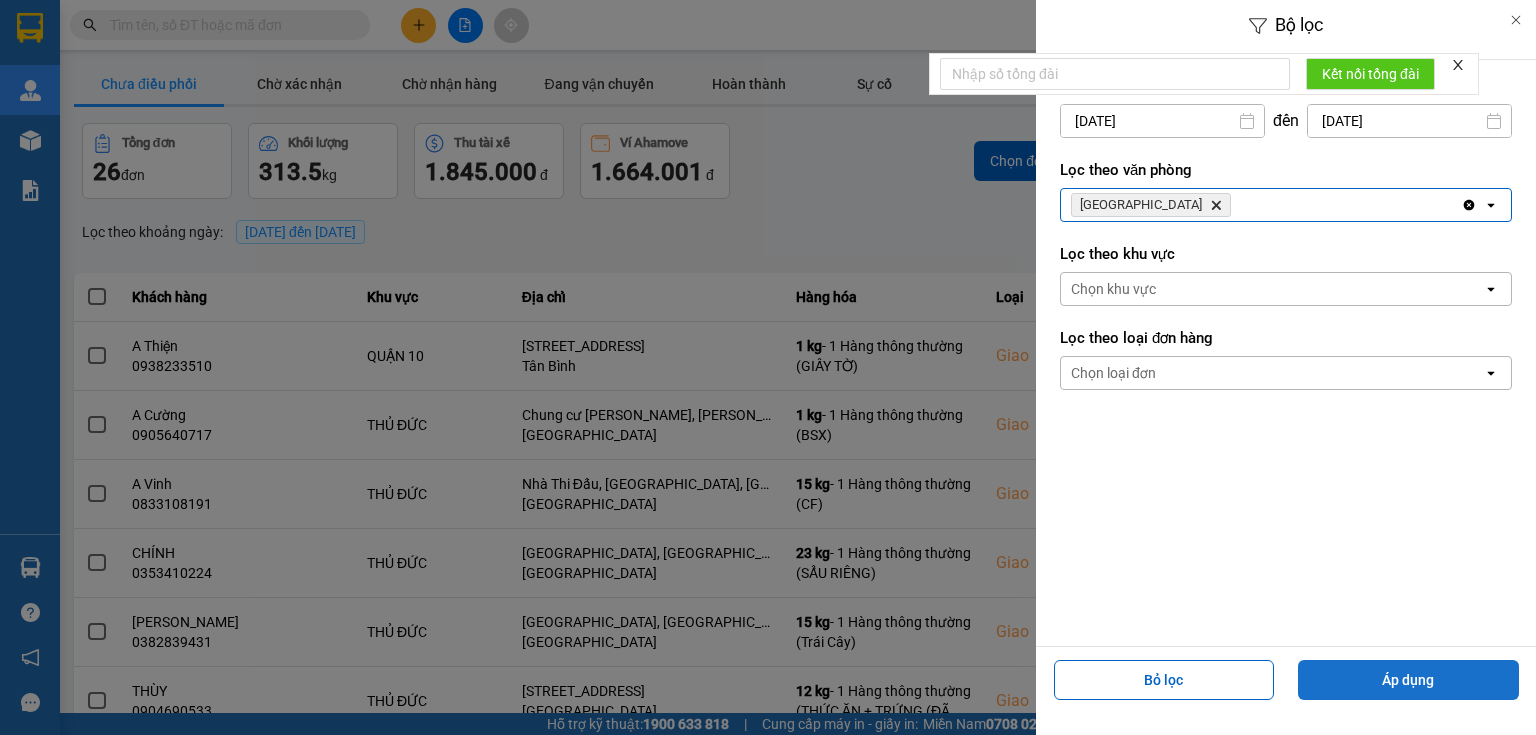 click on "Áp dụng" at bounding box center (1408, 680) 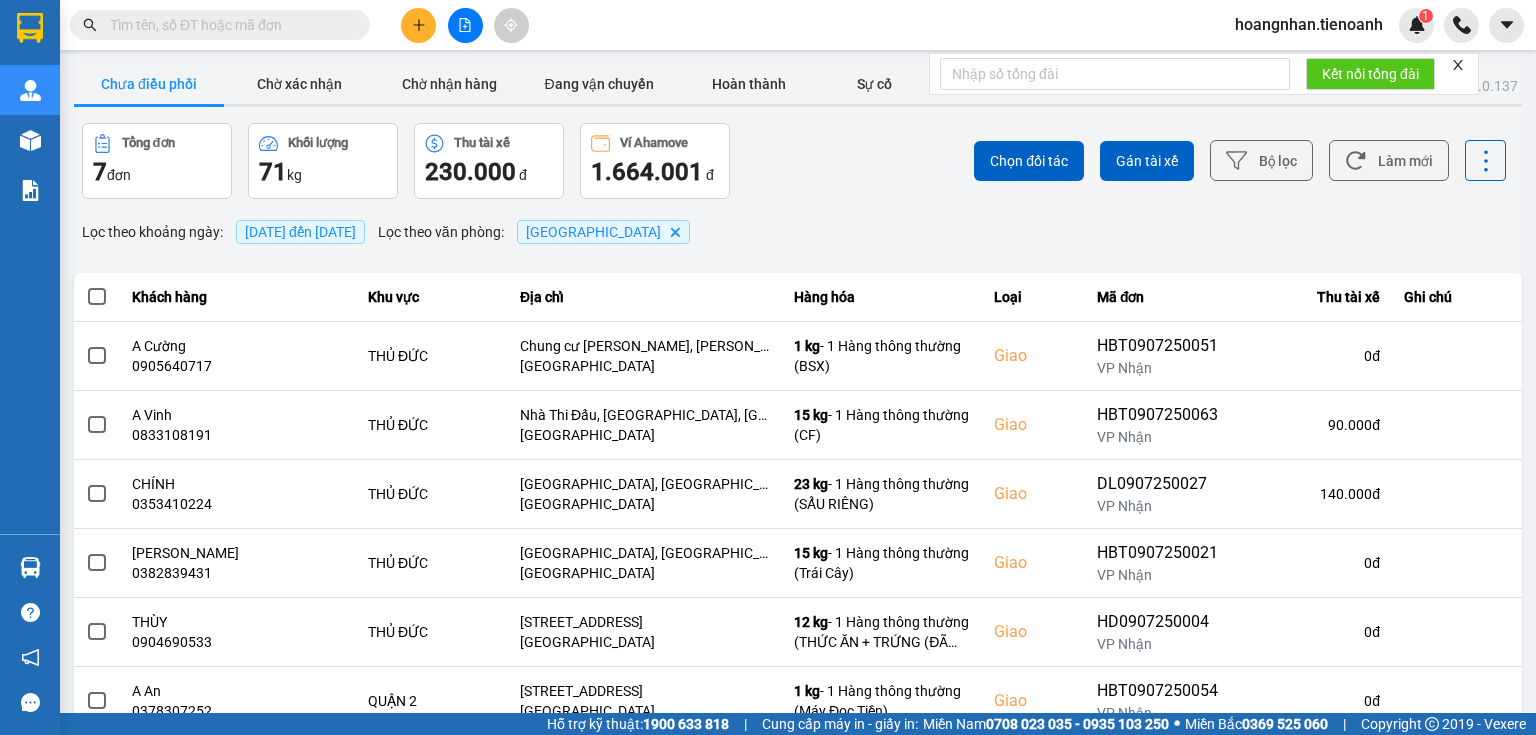 scroll, scrollTop: 136, scrollLeft: 0, axis: vertical 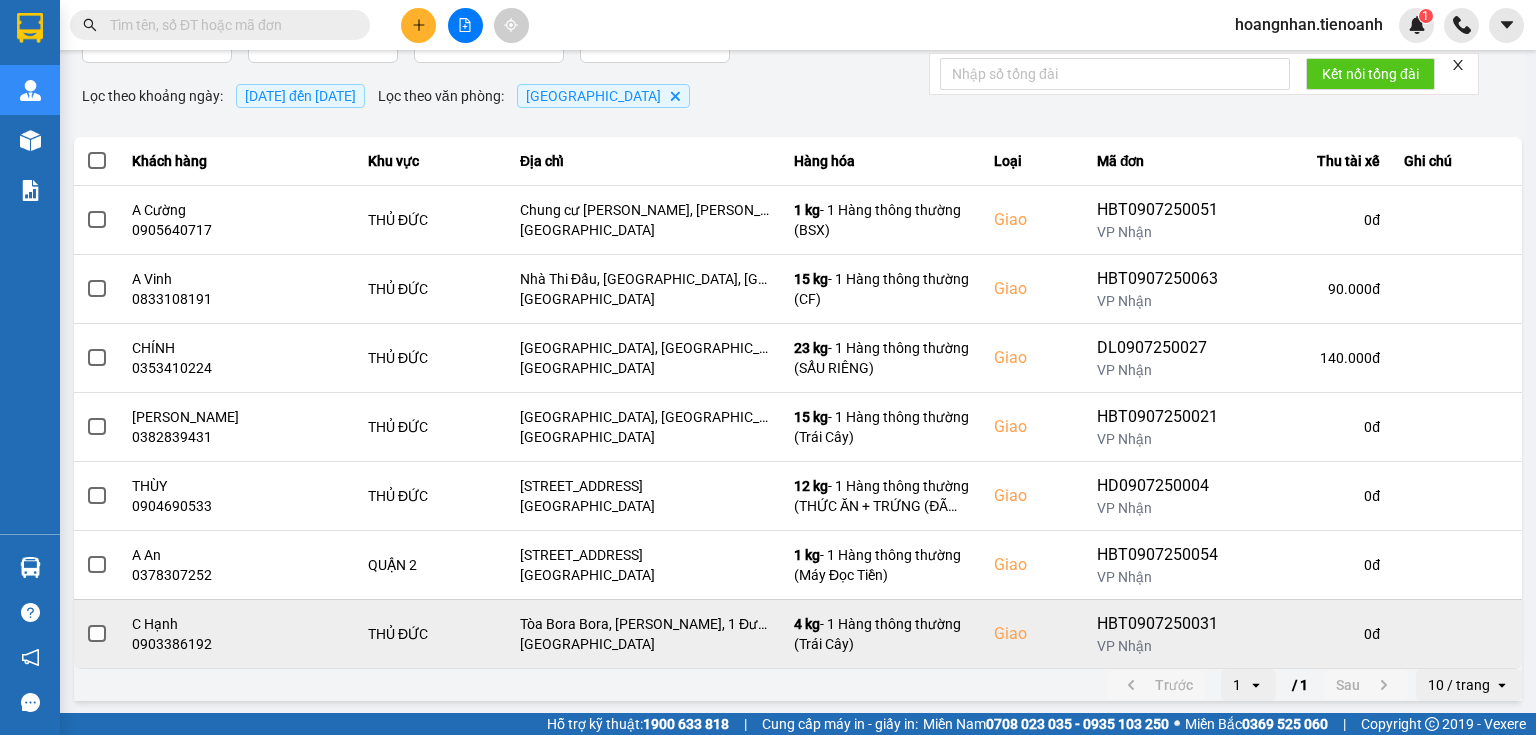 click at bounding box center (97, 634) 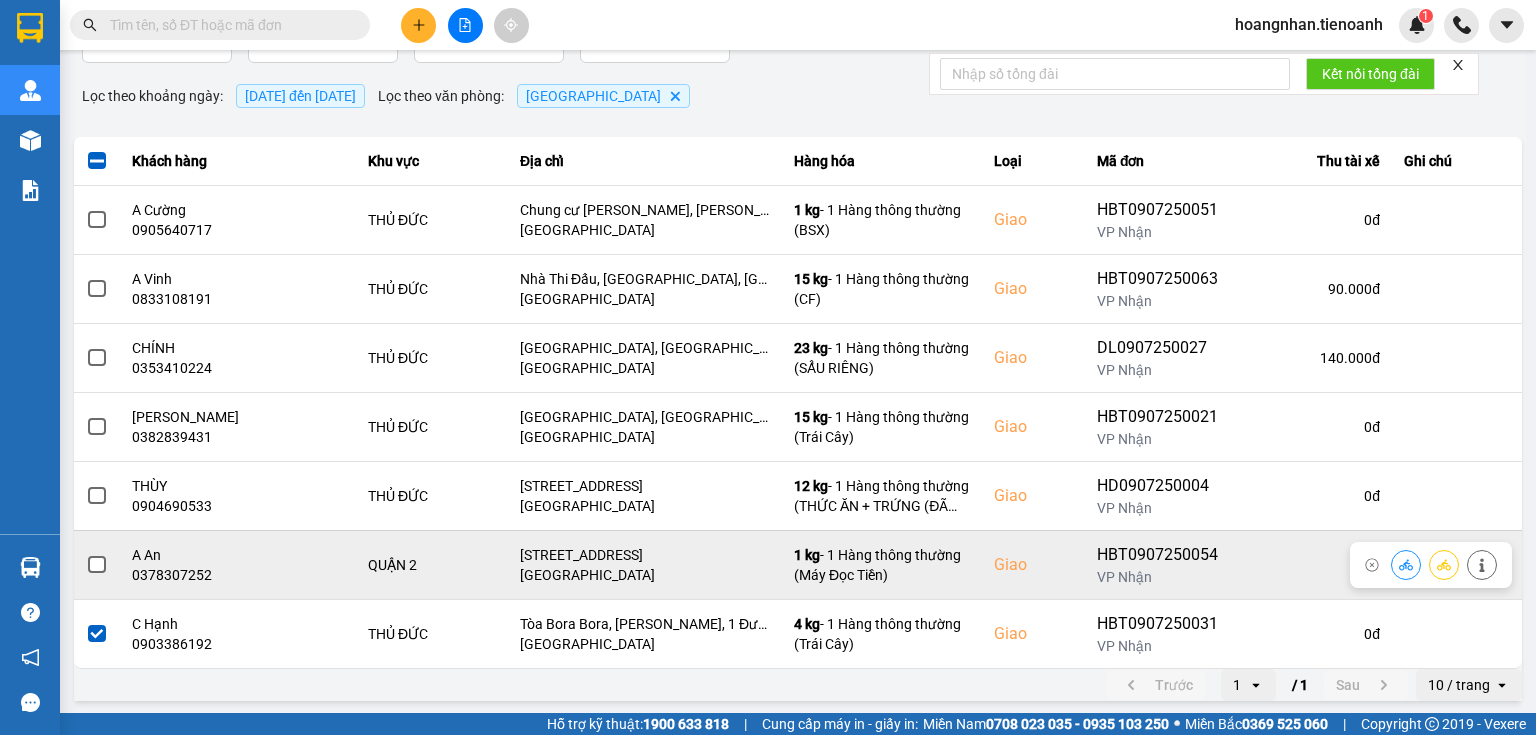 click at bounding box center [97, 565] 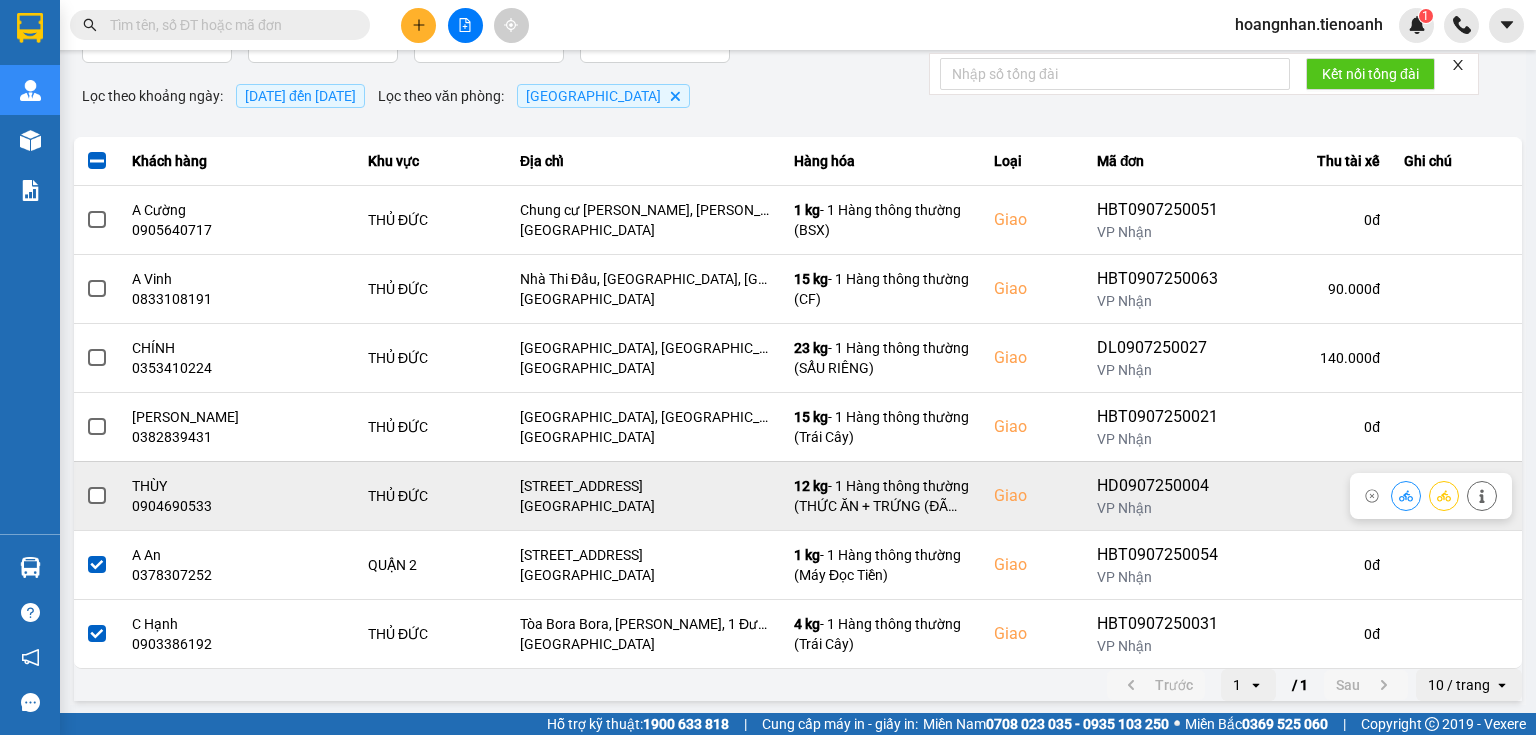 click at bounding box center (97, 496) 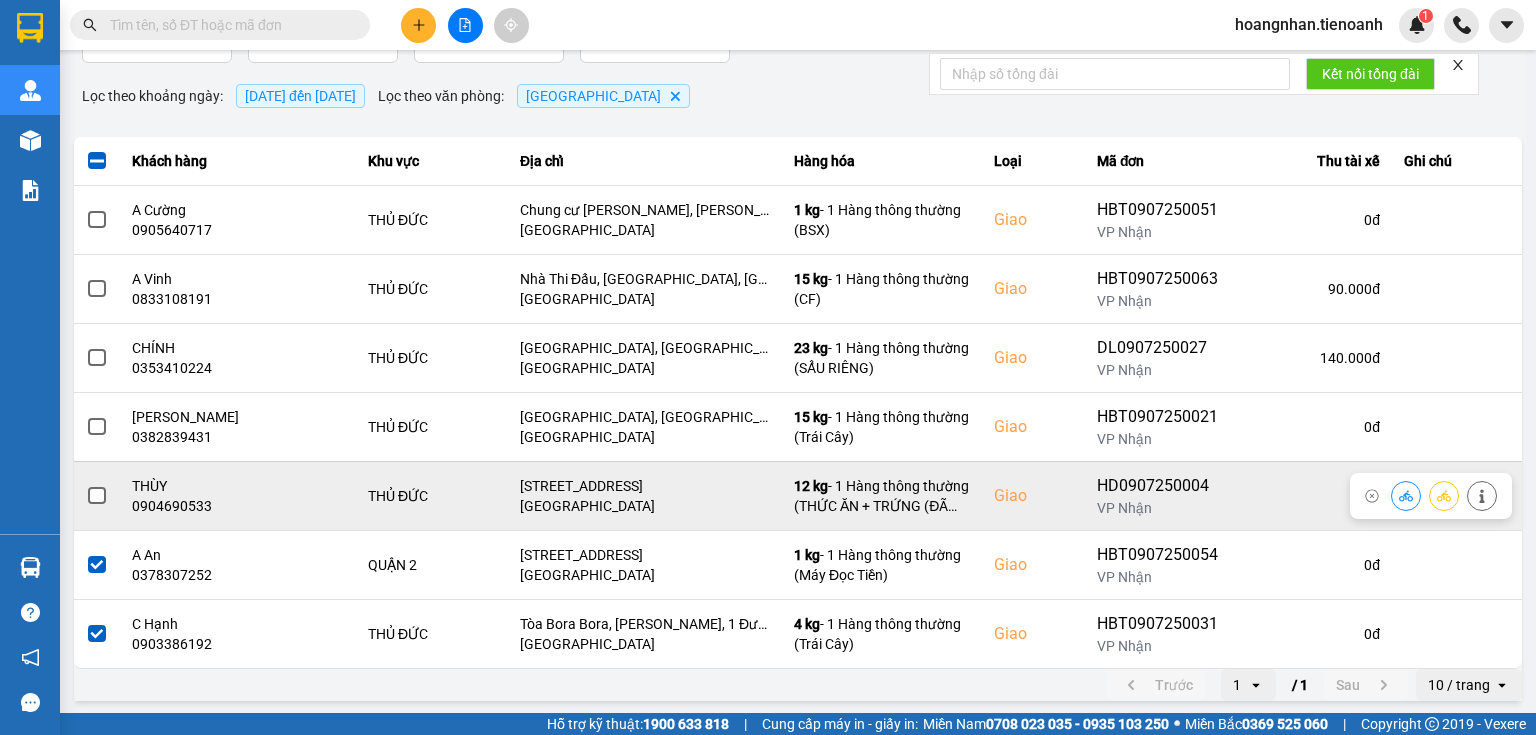 click at bounding box center [97, 496] 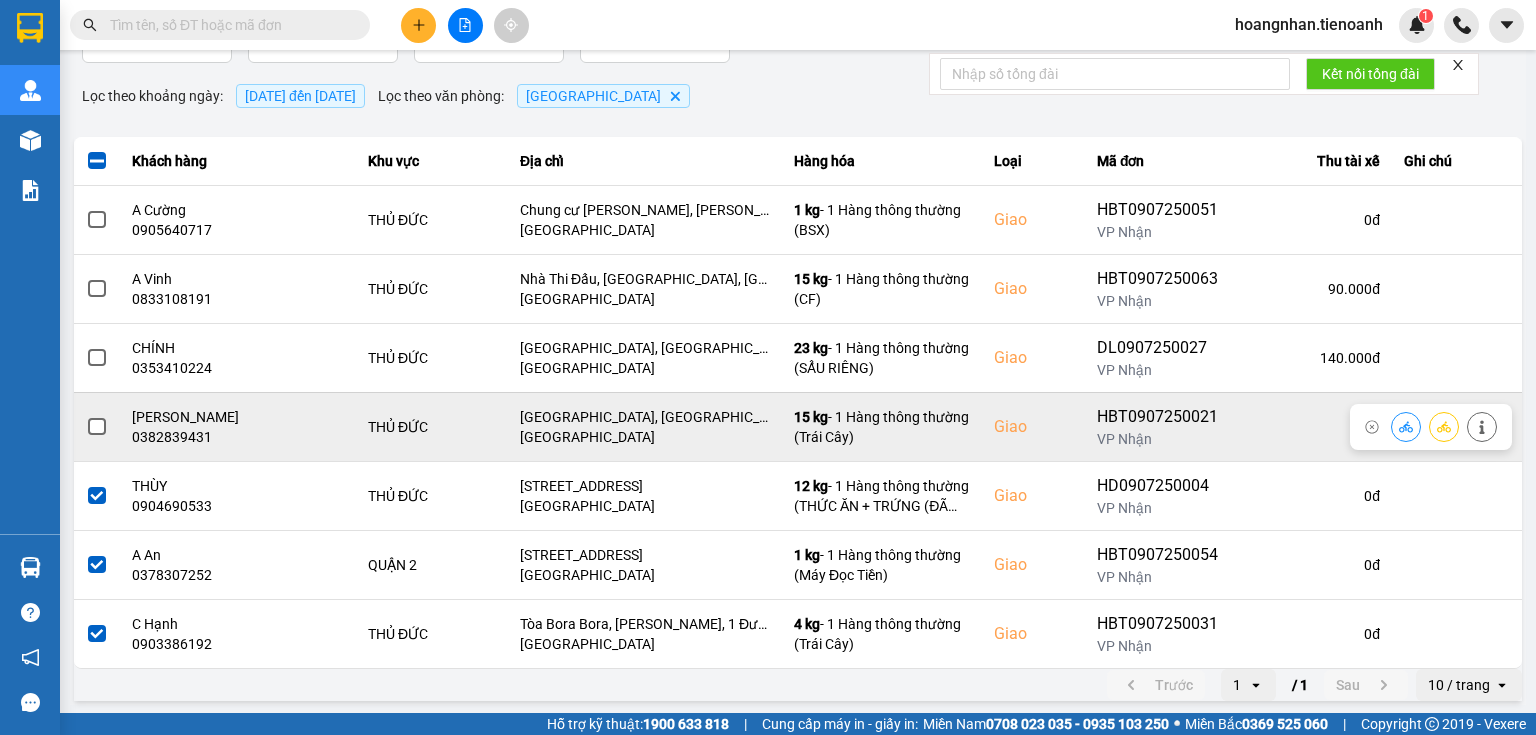 click at bounding box center [97, 427] 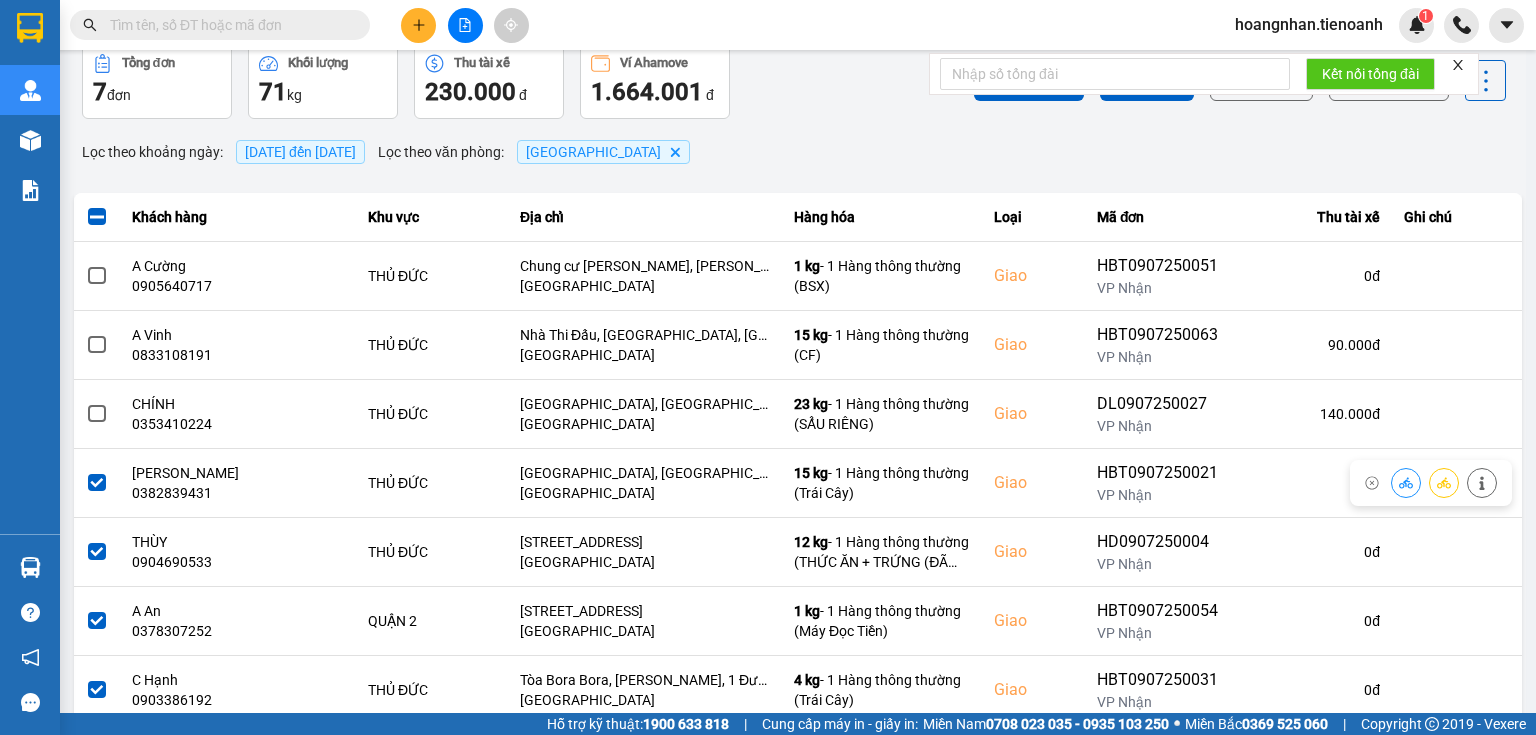 scroll, scrollTop: 0, scrollLeft: 0, axis: both 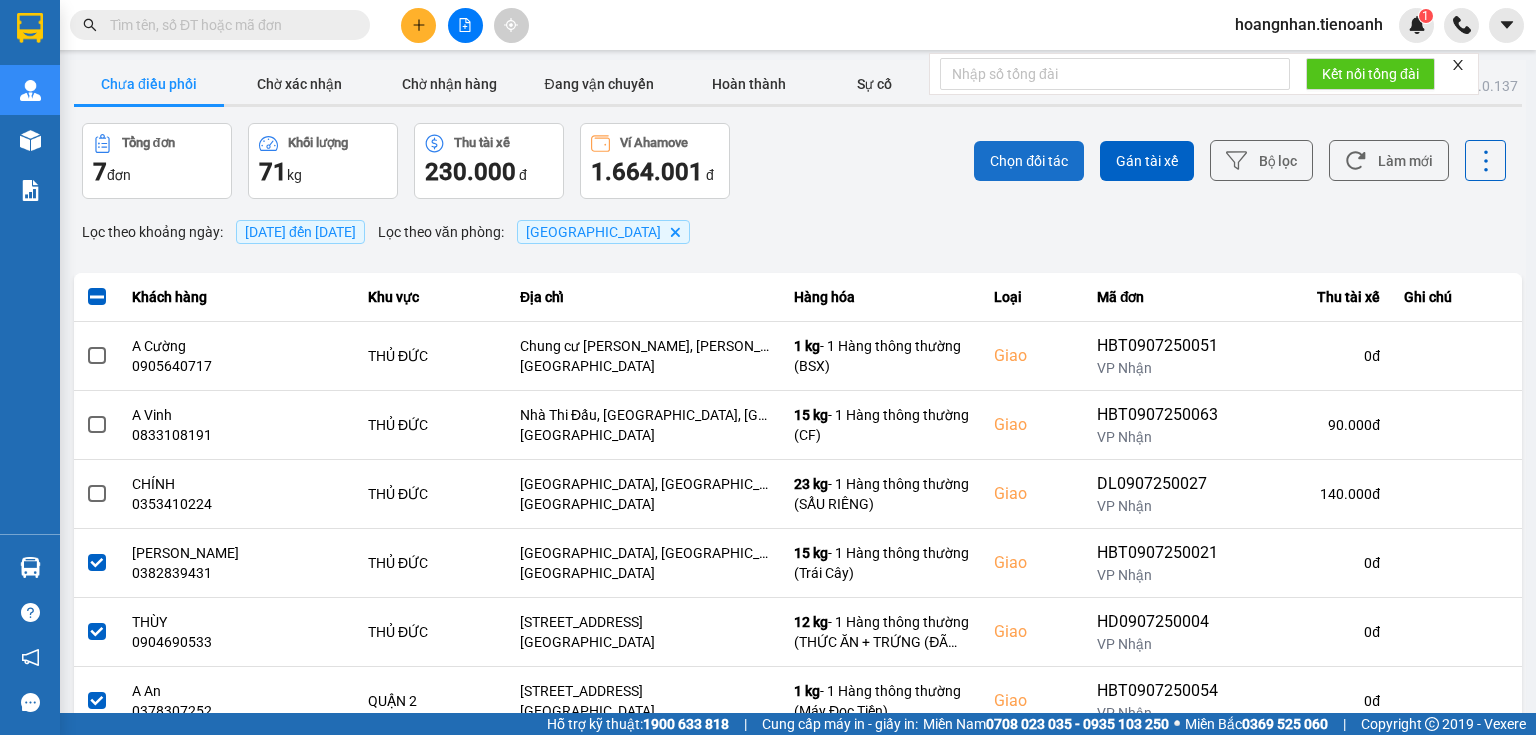 click on "Chọn đối tác" at bounding box center (1029, 161) 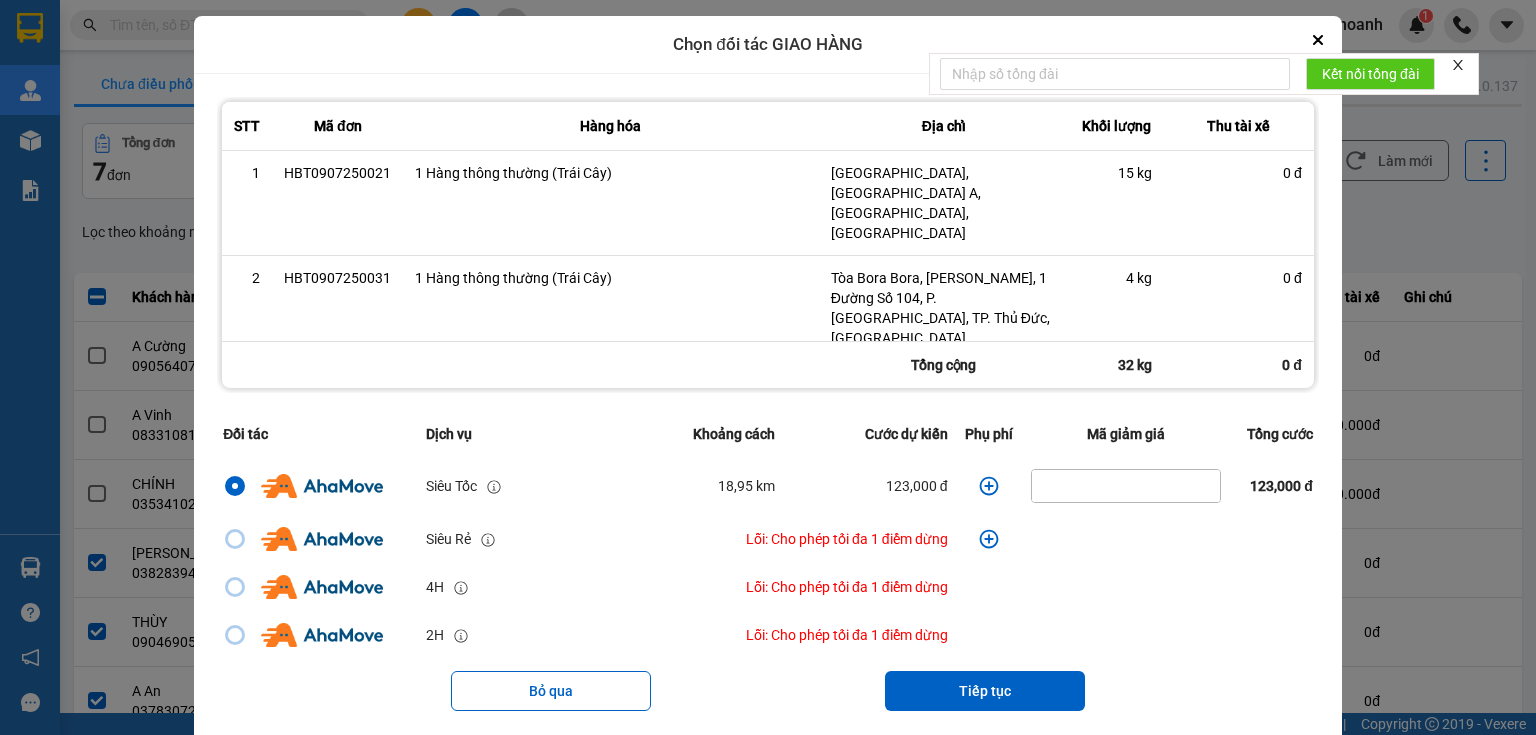 click 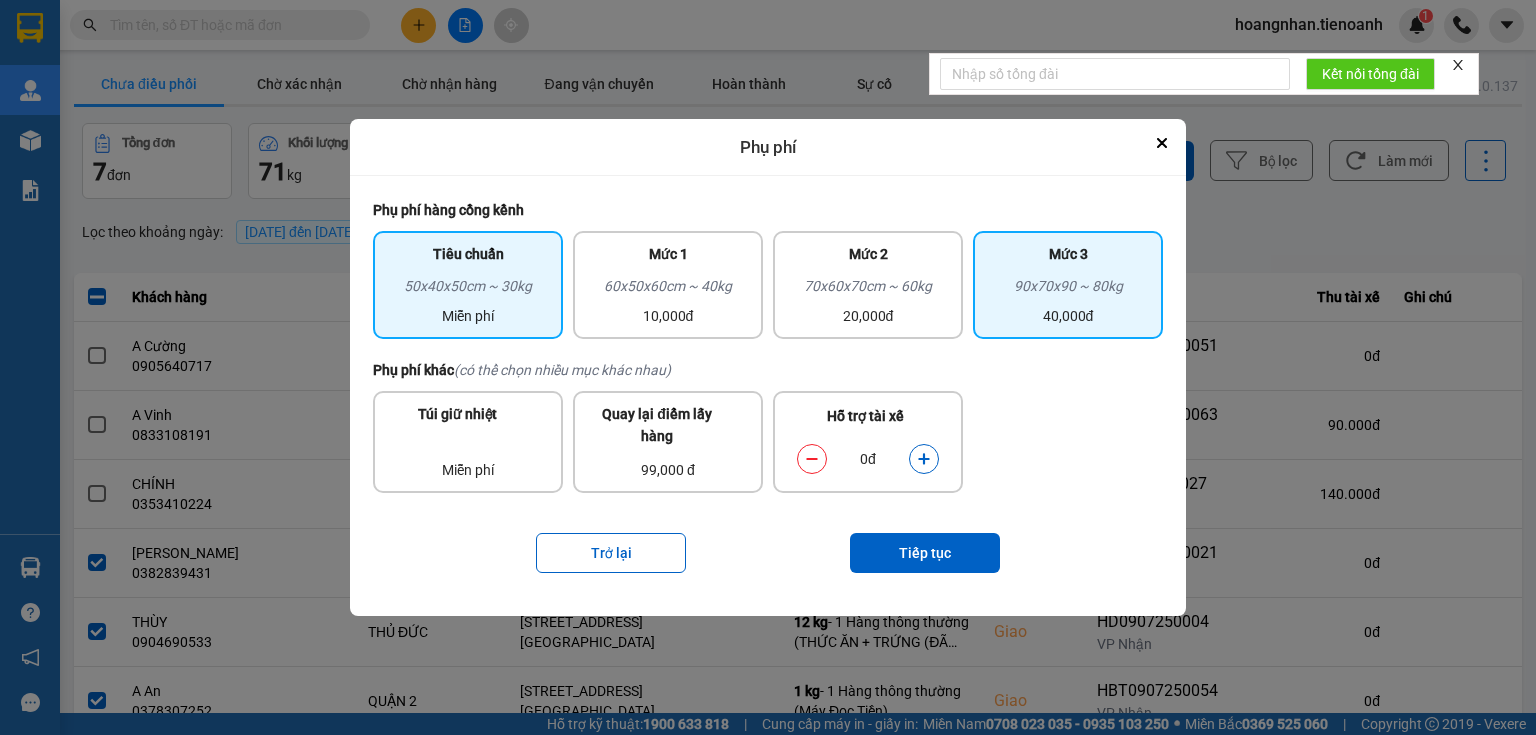 click on "90x70x90 ~ 80kg" at bounding box center (1068, 290) 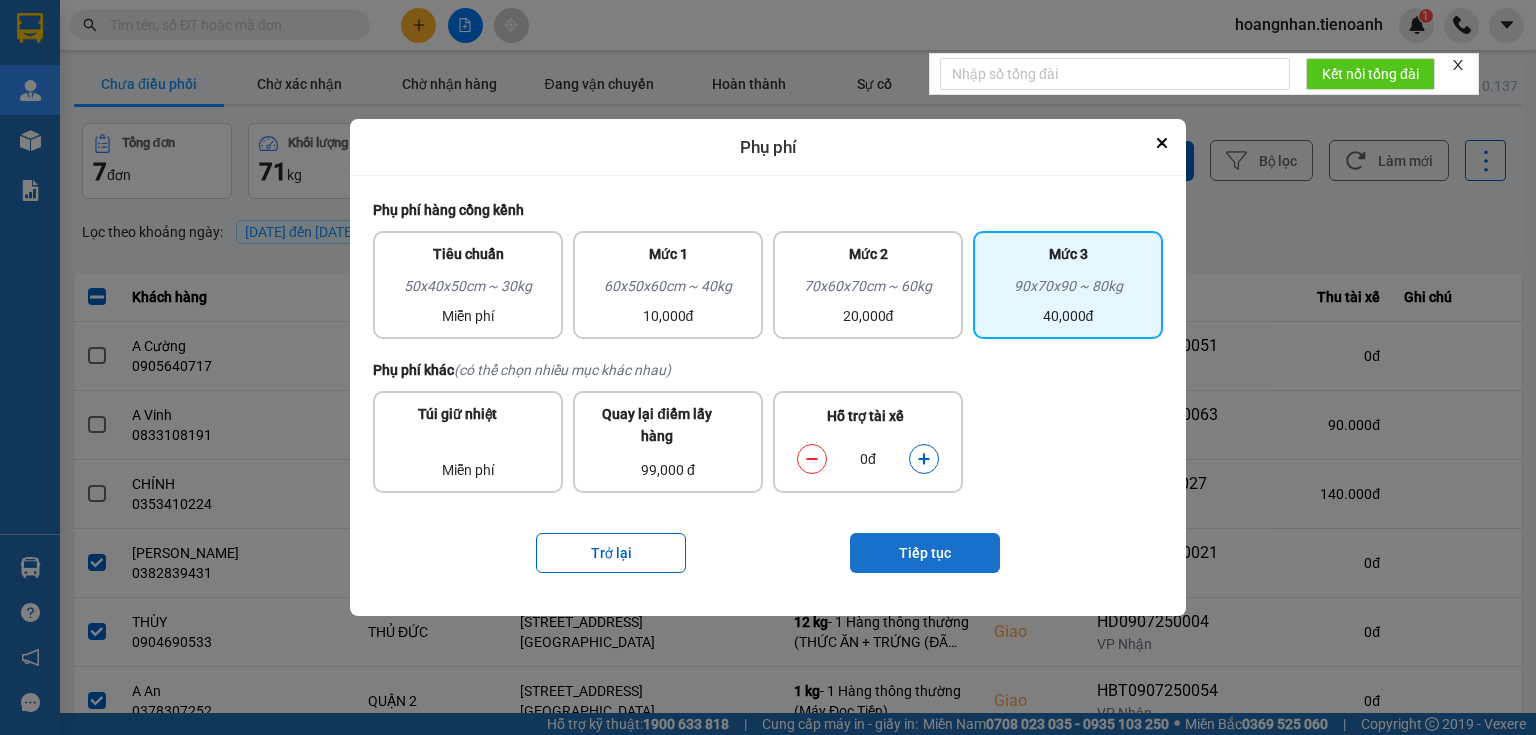 click on "Tiếp tục" at bounding box center [925, 553] 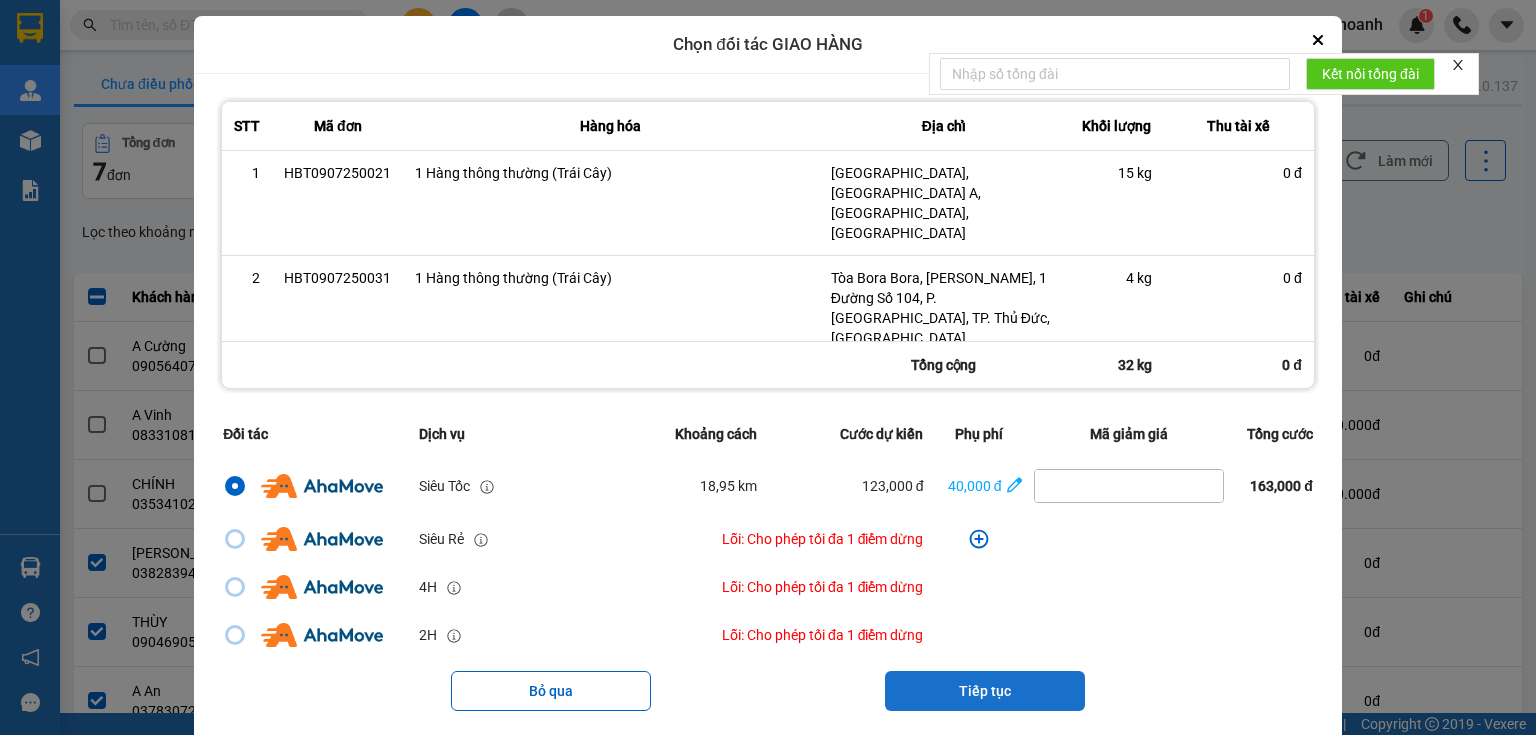 click on "Tiếp tục" at bounding box center (985, 691) 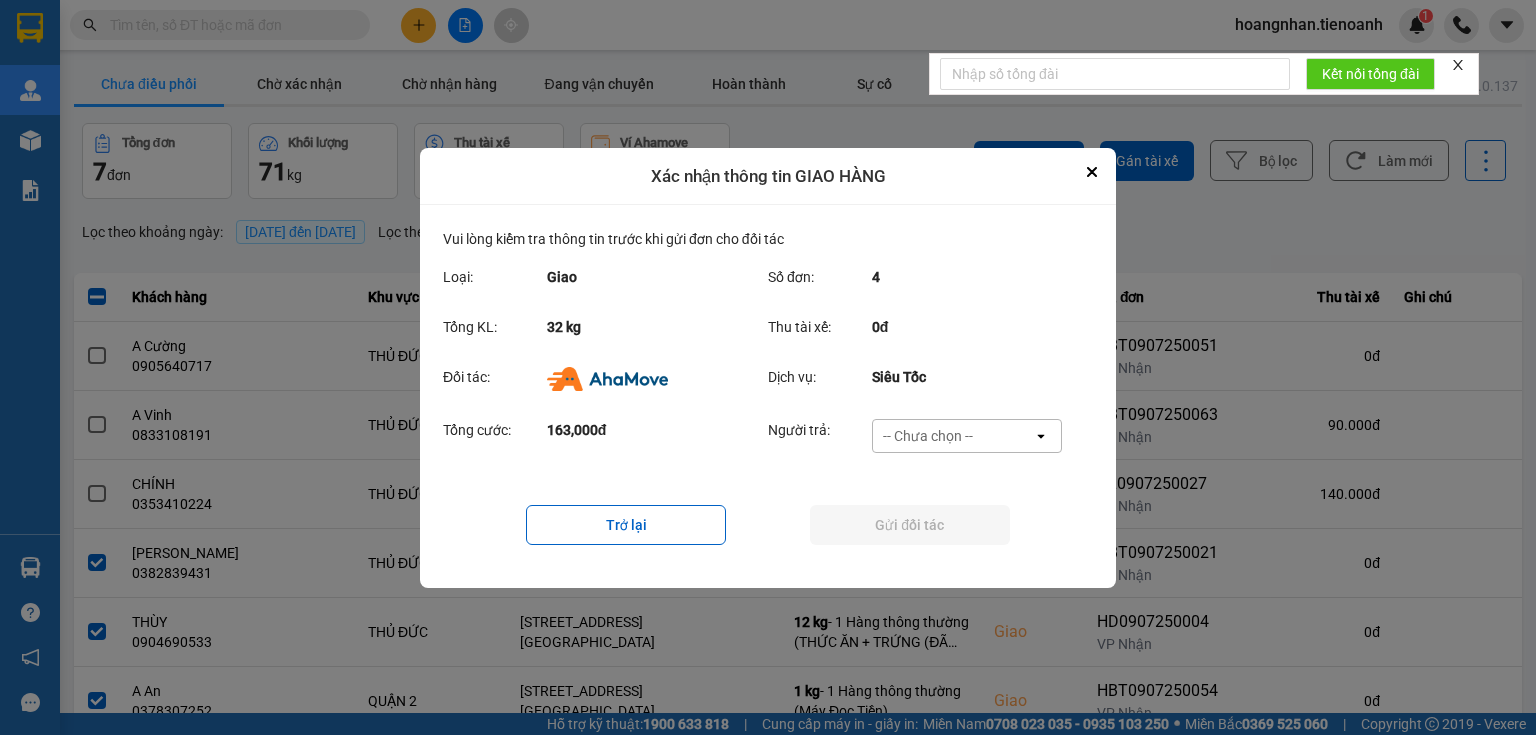 click on "-- Chưa chọn --" at bounding box center [928, 436] 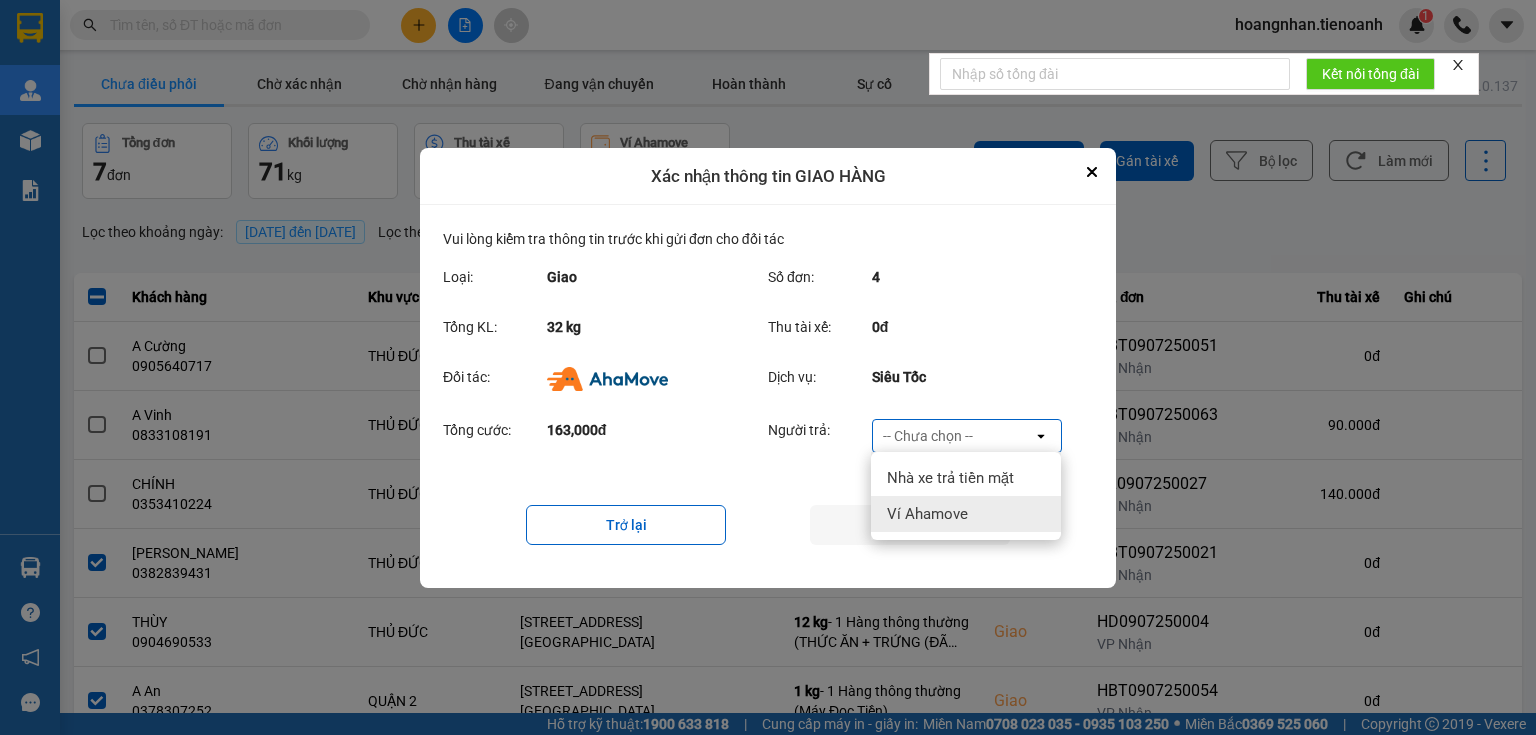 click on "Ví Ahamove" at bounding box center (927, 514) 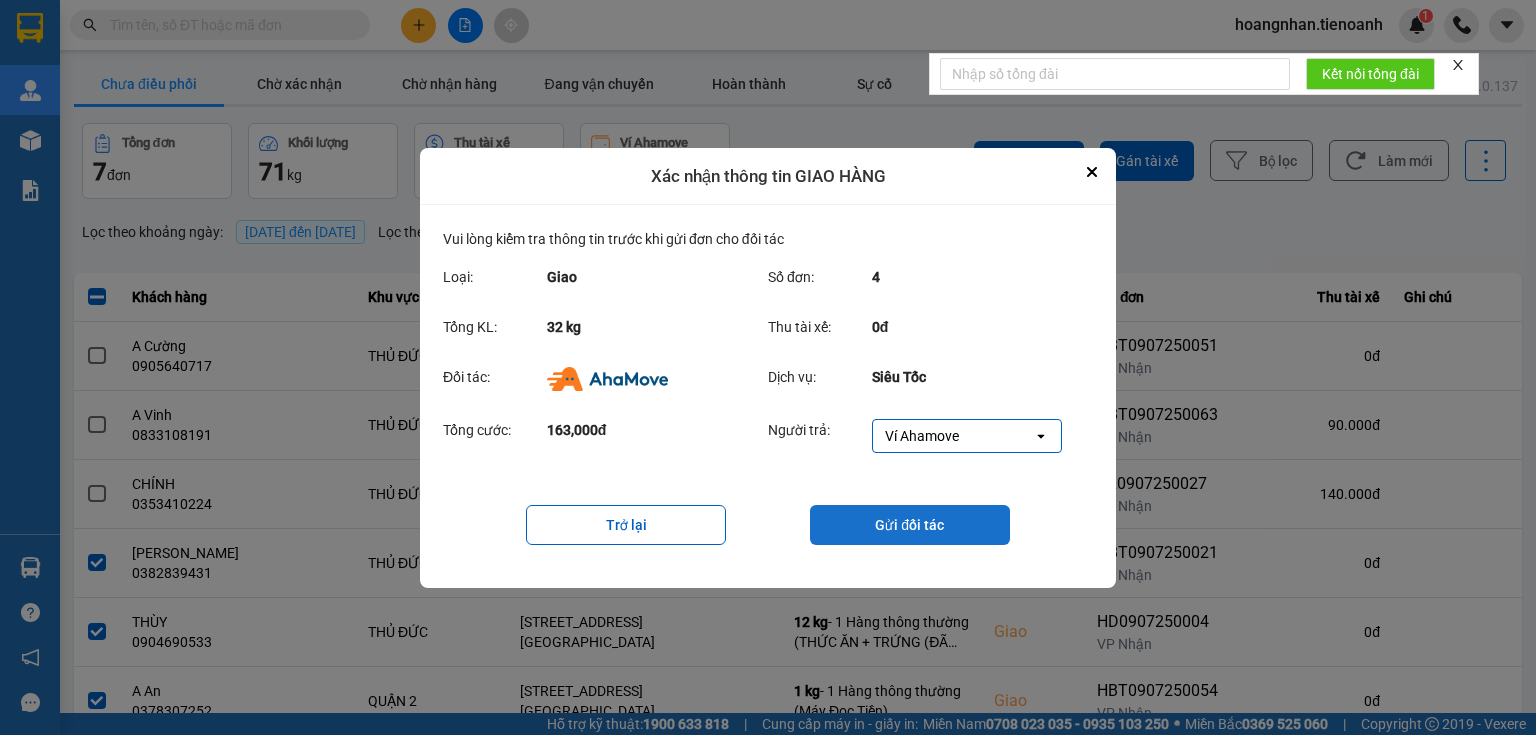 click on "Gửi đối tác" at bounding box center [910, 525] 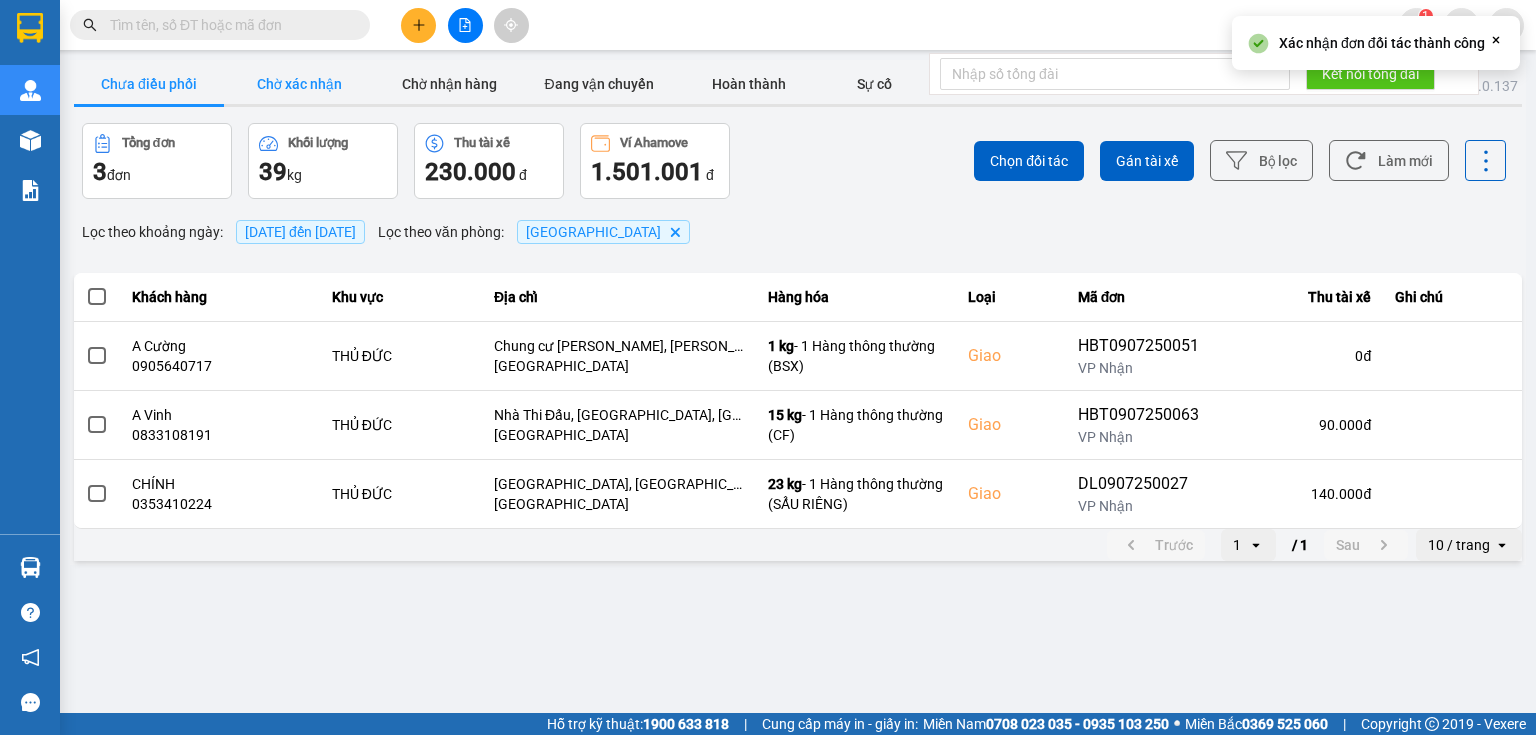 click on "Chờ xác nhận" at bounding box center [299, 84] 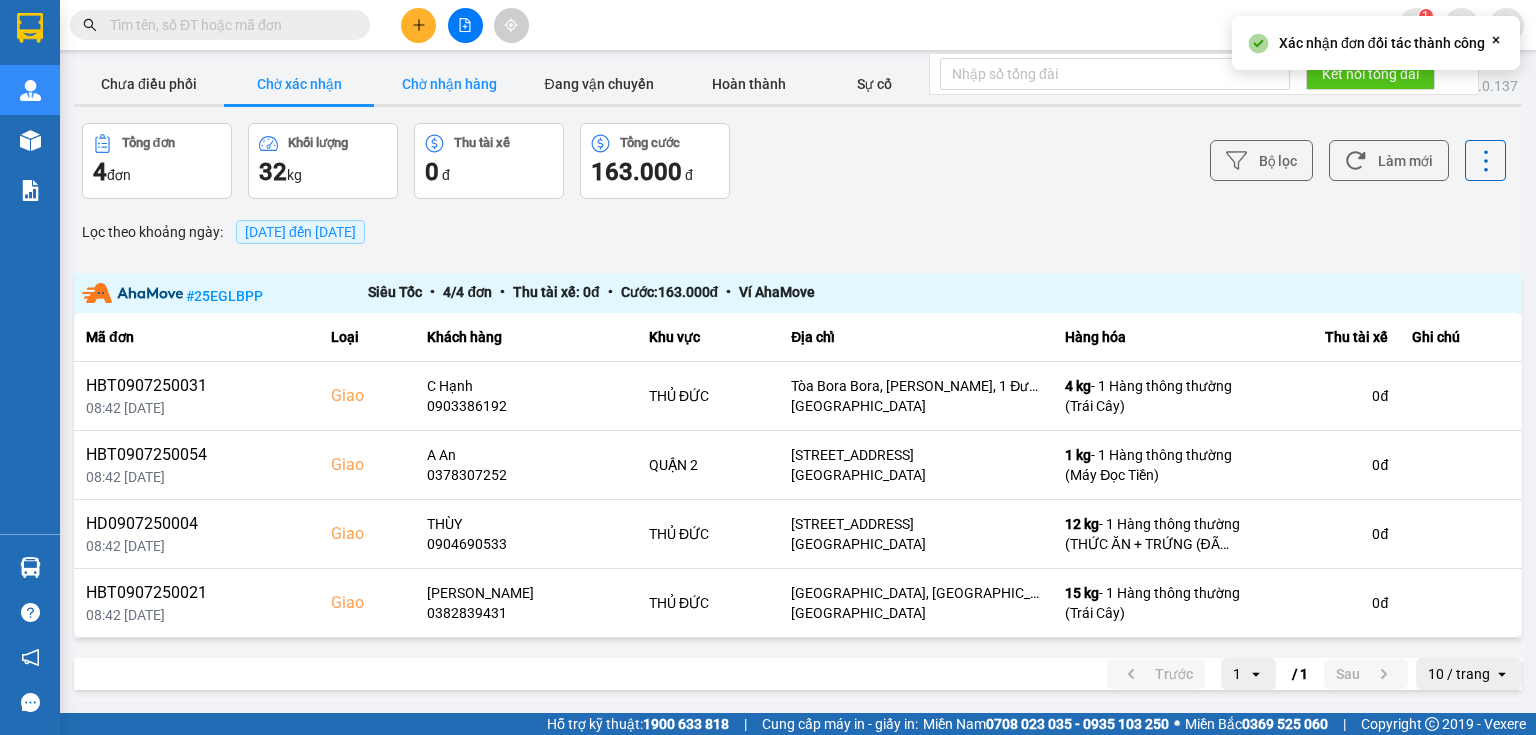 click on "Chờ nhận hàng" at bounding box center (449, 84) 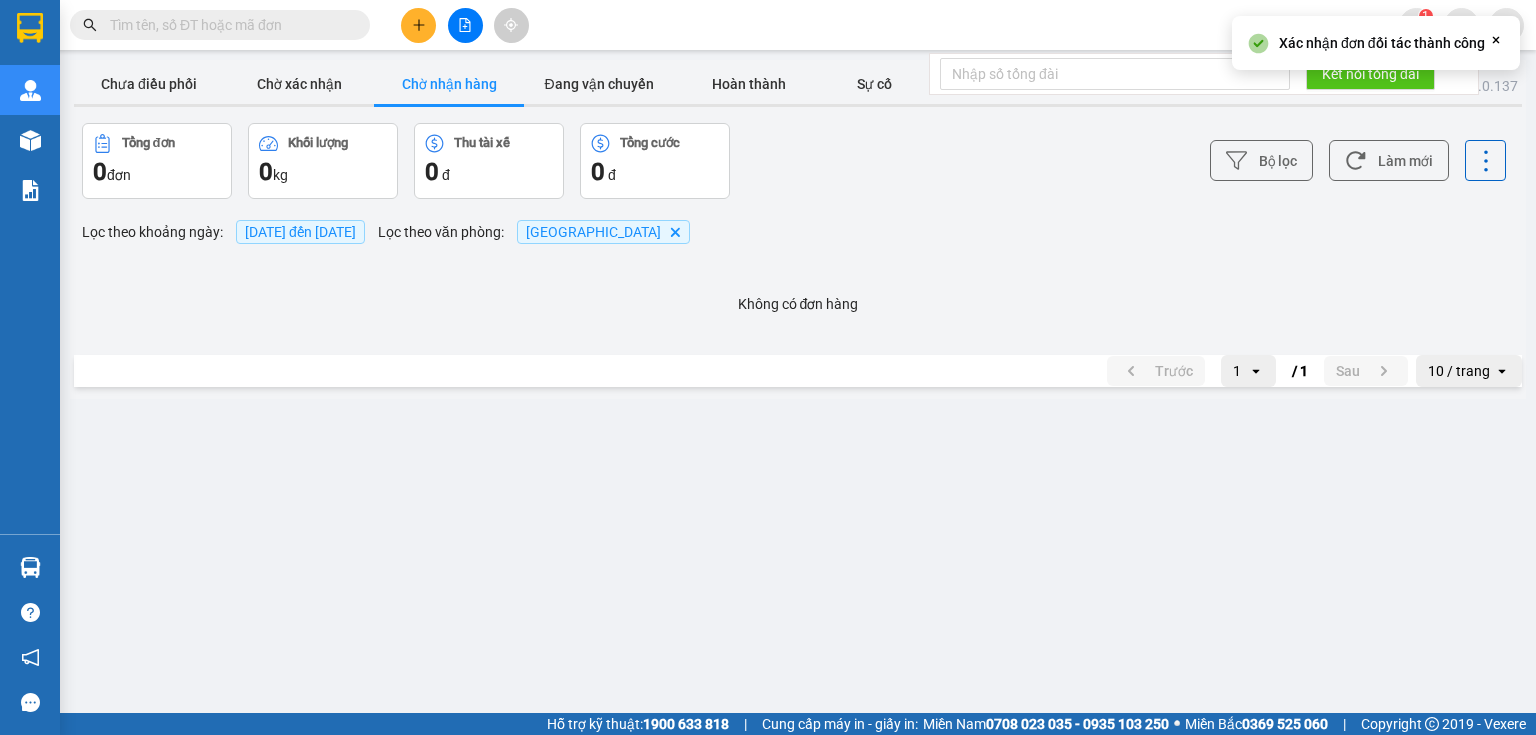 click on "Chờ nhận hàng" at bounding box center (449, 84) 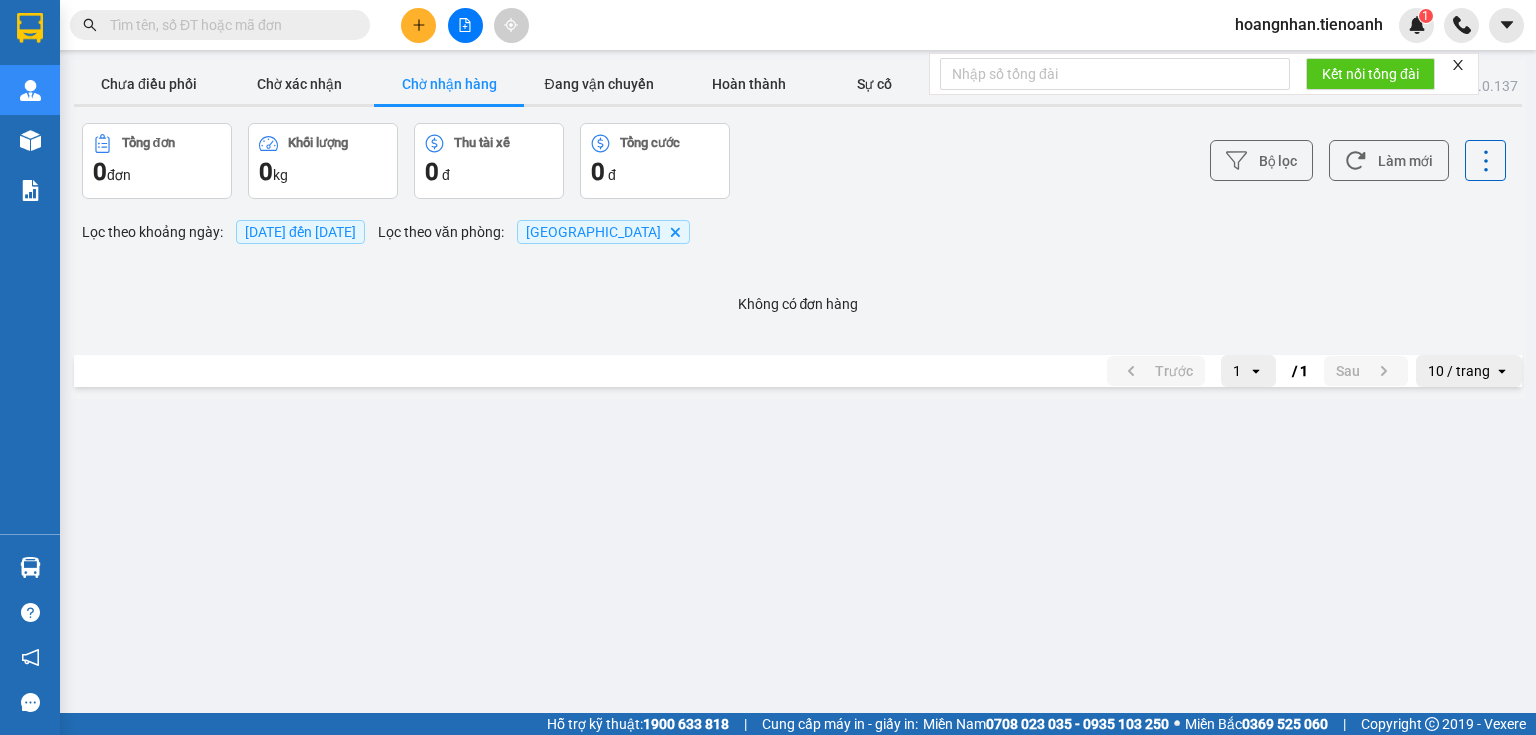 click on "Chờ nhận hàng" at bounding box center [449, 84] 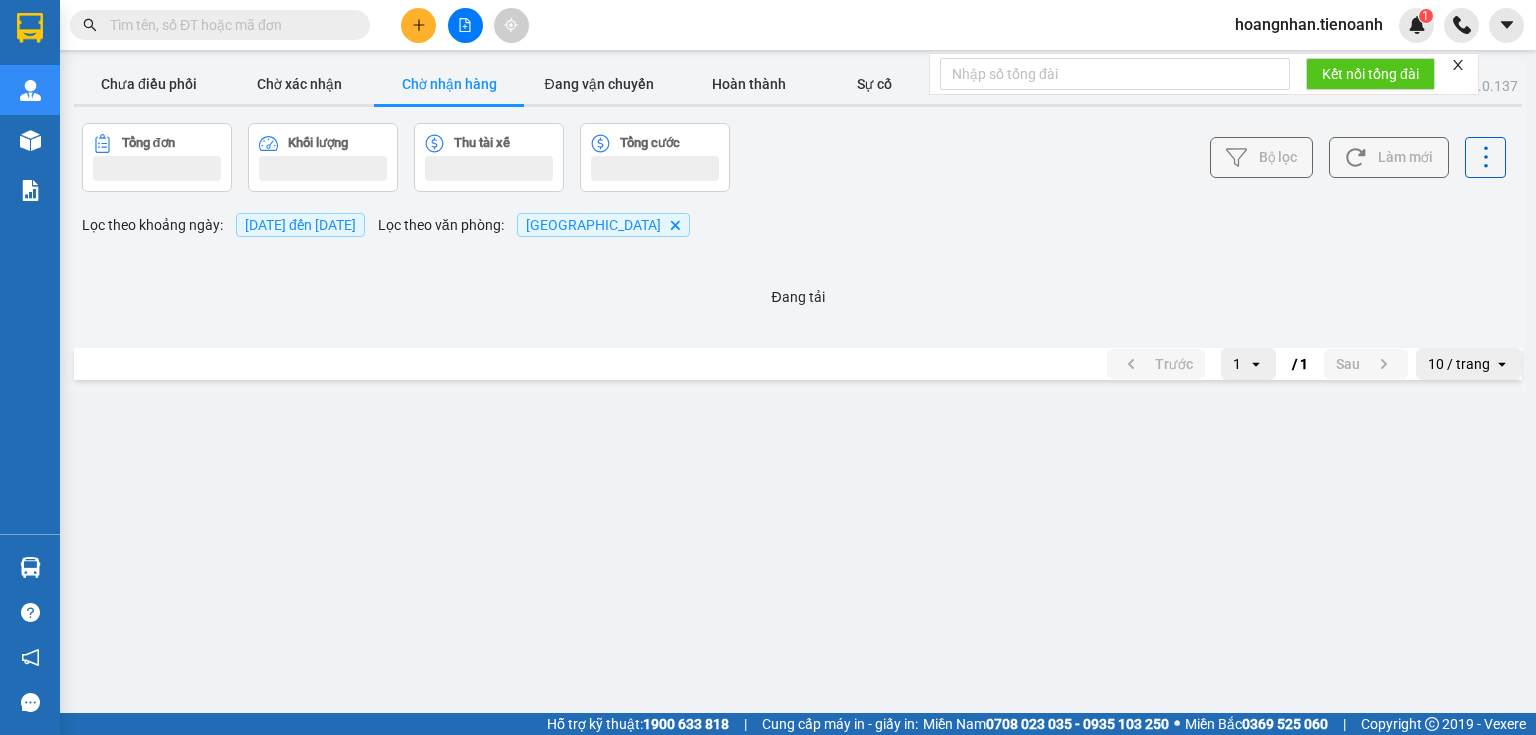 click on "Chờ nhận hàng" at bounding box center (449, 84) 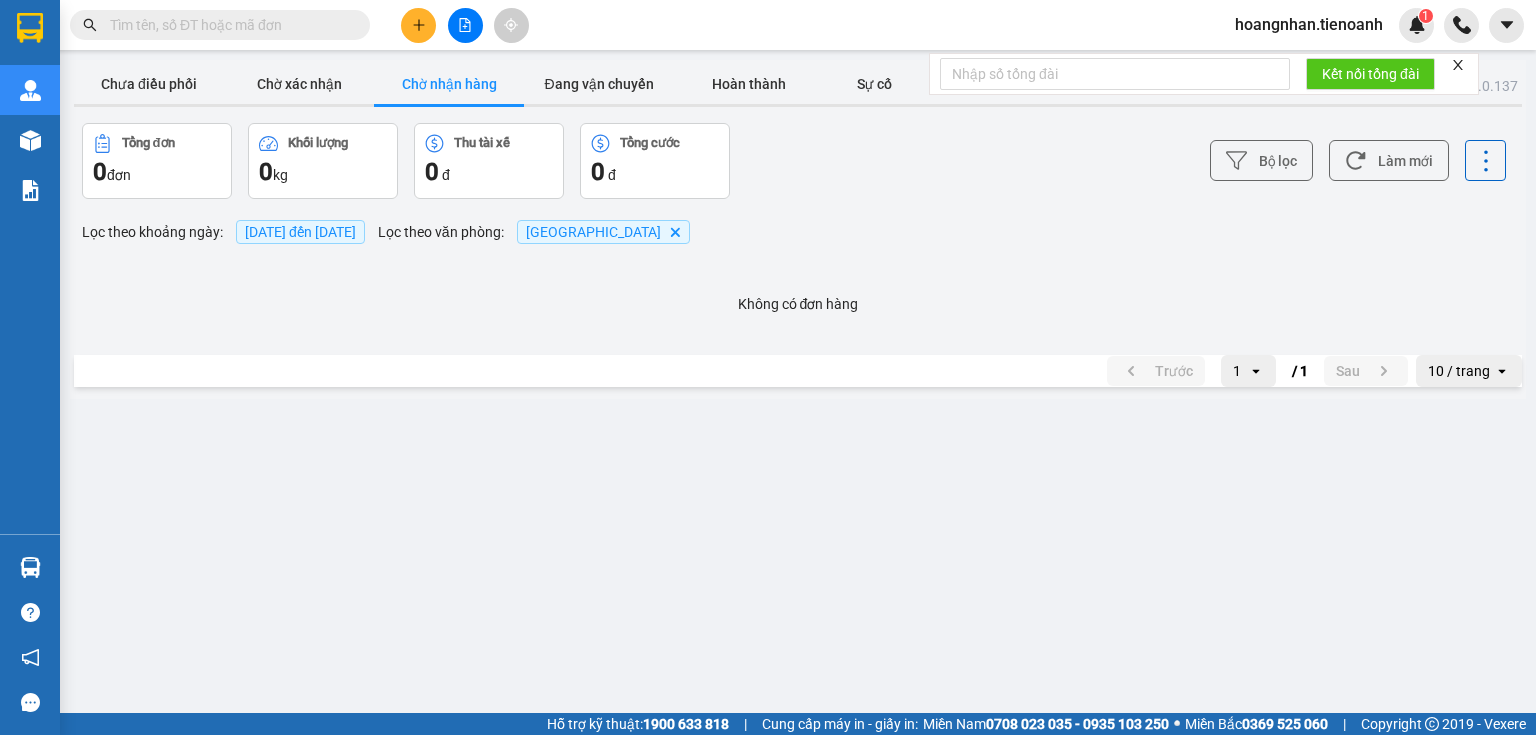 click on "Chờ nhận hàng" at bounding box center (449, 84) 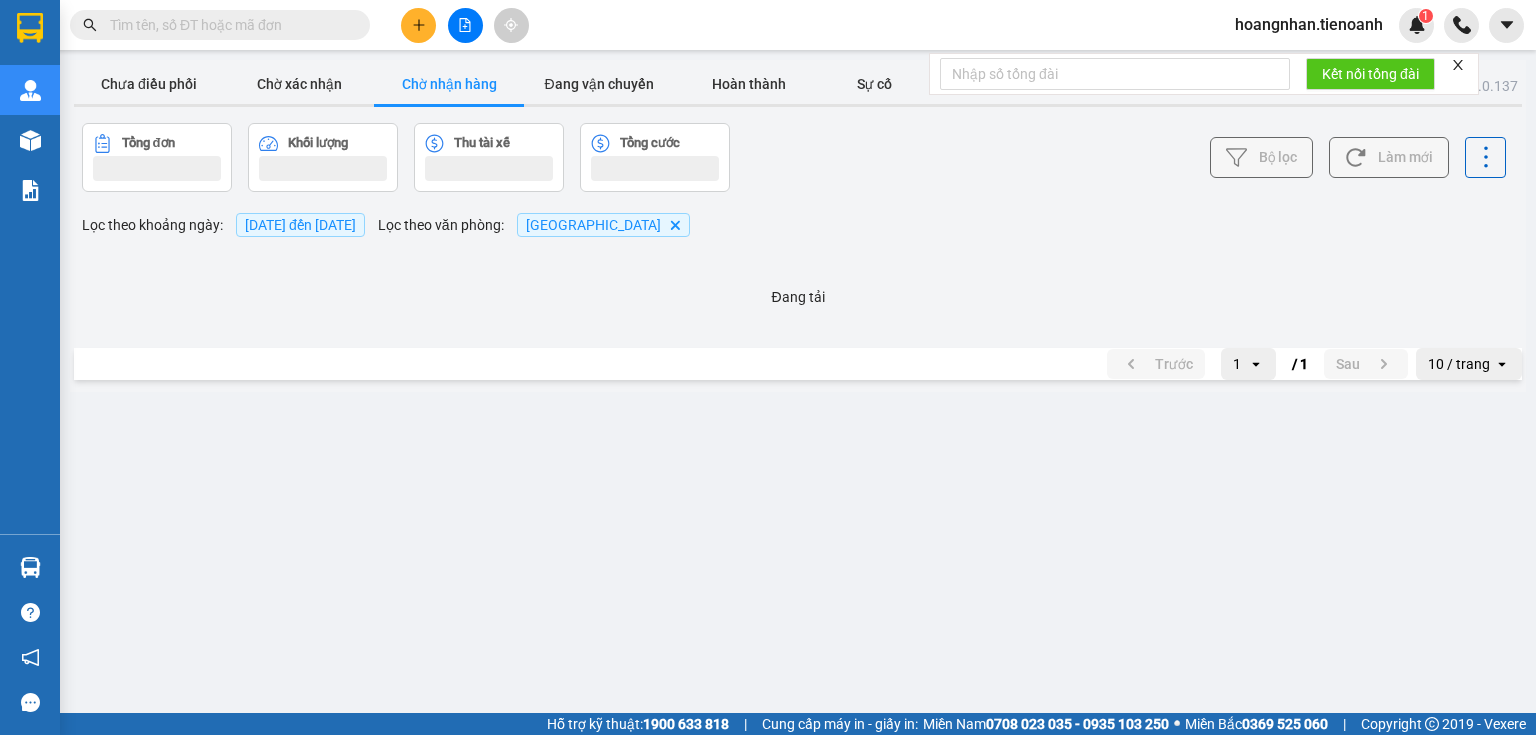 click on "Chờ nhận hàng" at bounding box center [449, 84] 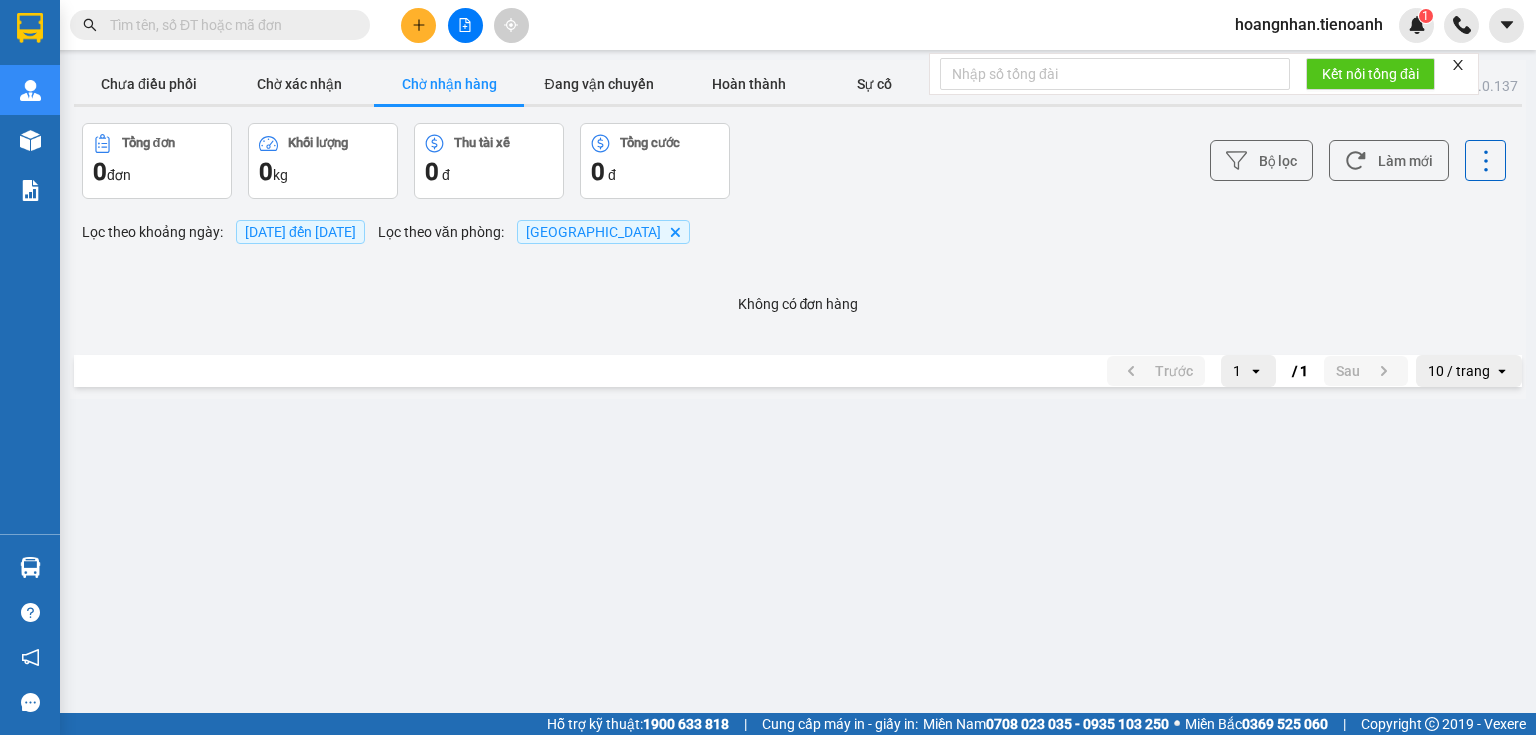 click on "Chờ nhận hàng" at bounding box center [449, 84] 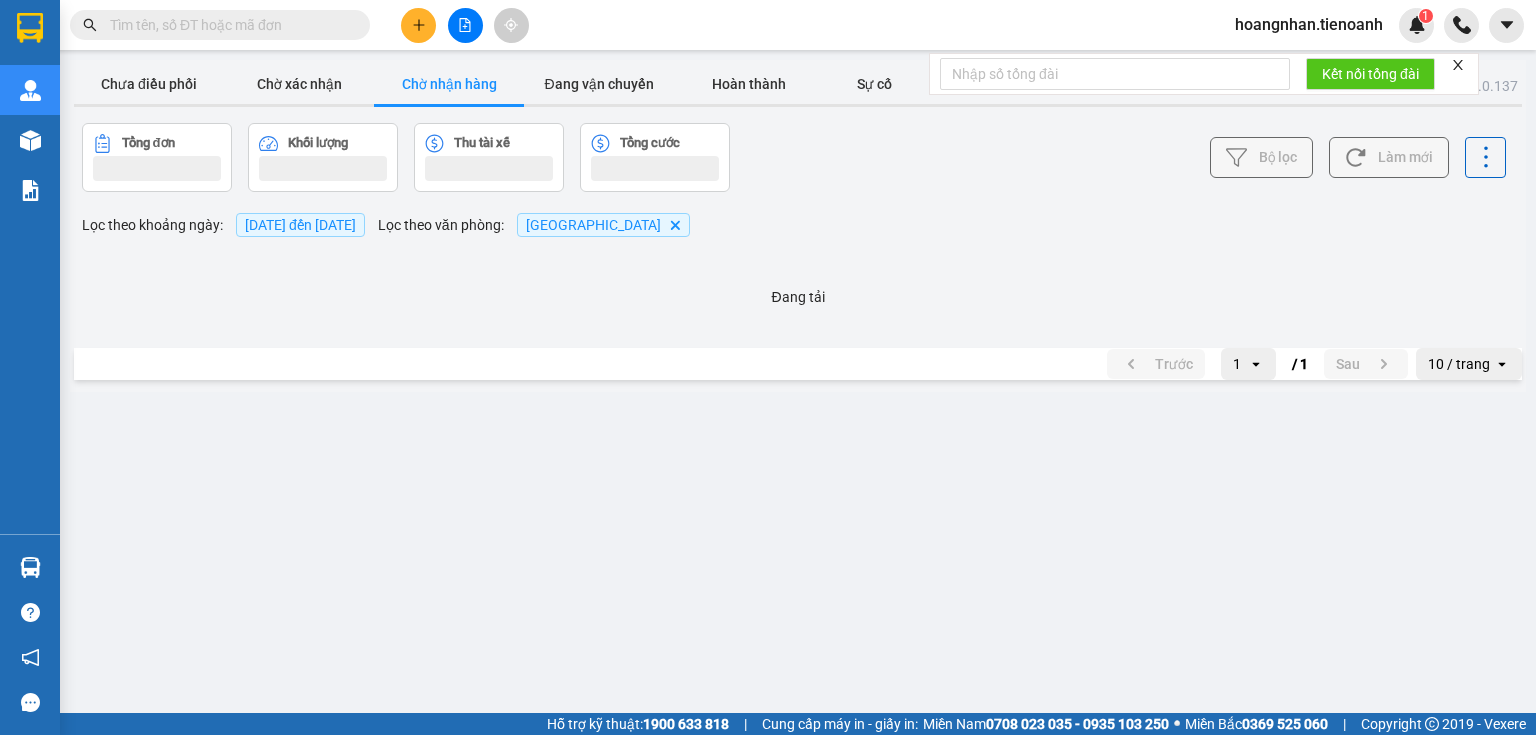 click on "Chờ nhận hàng" at bounding box center (449, 84) 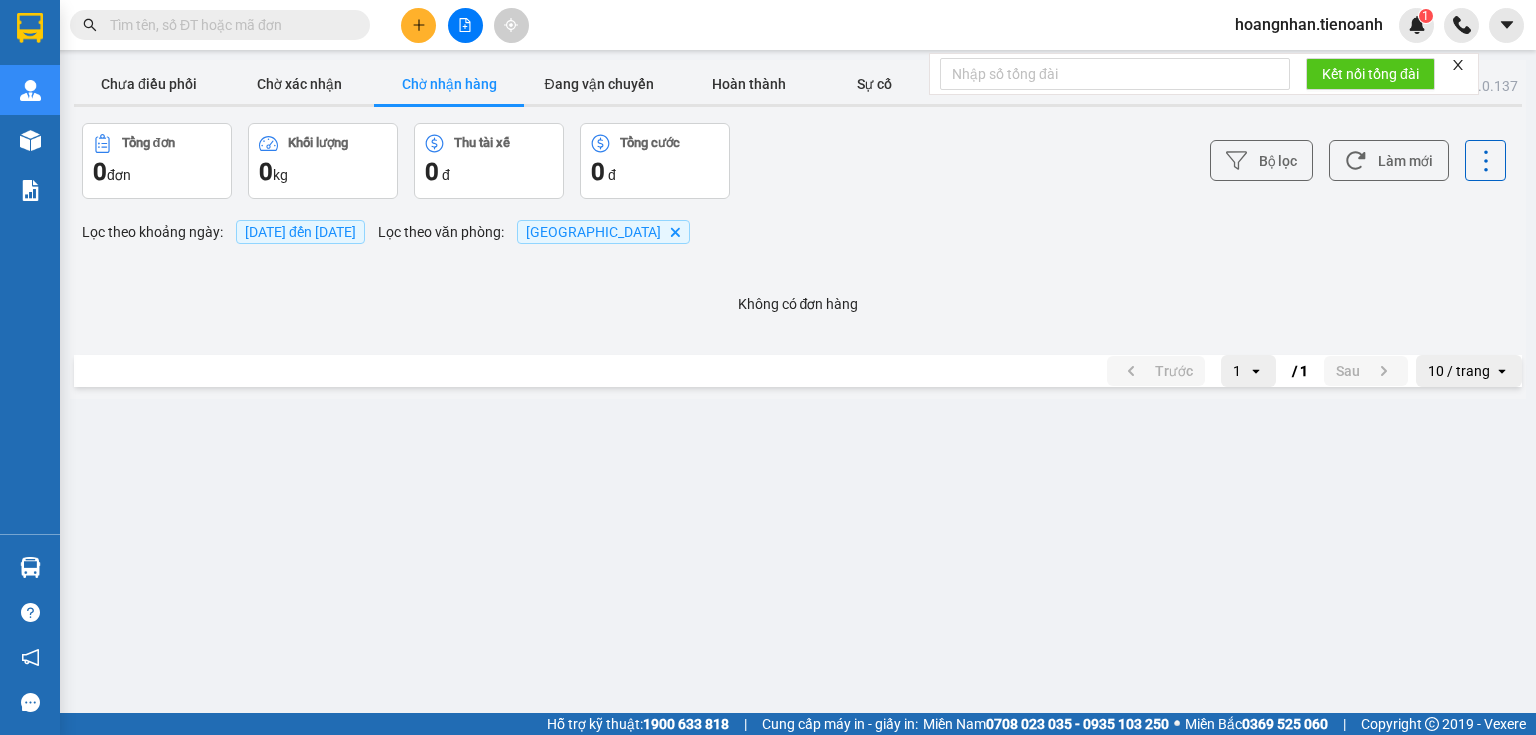 click on "Chờ nhận hàng" at bounding box center (449, 84) 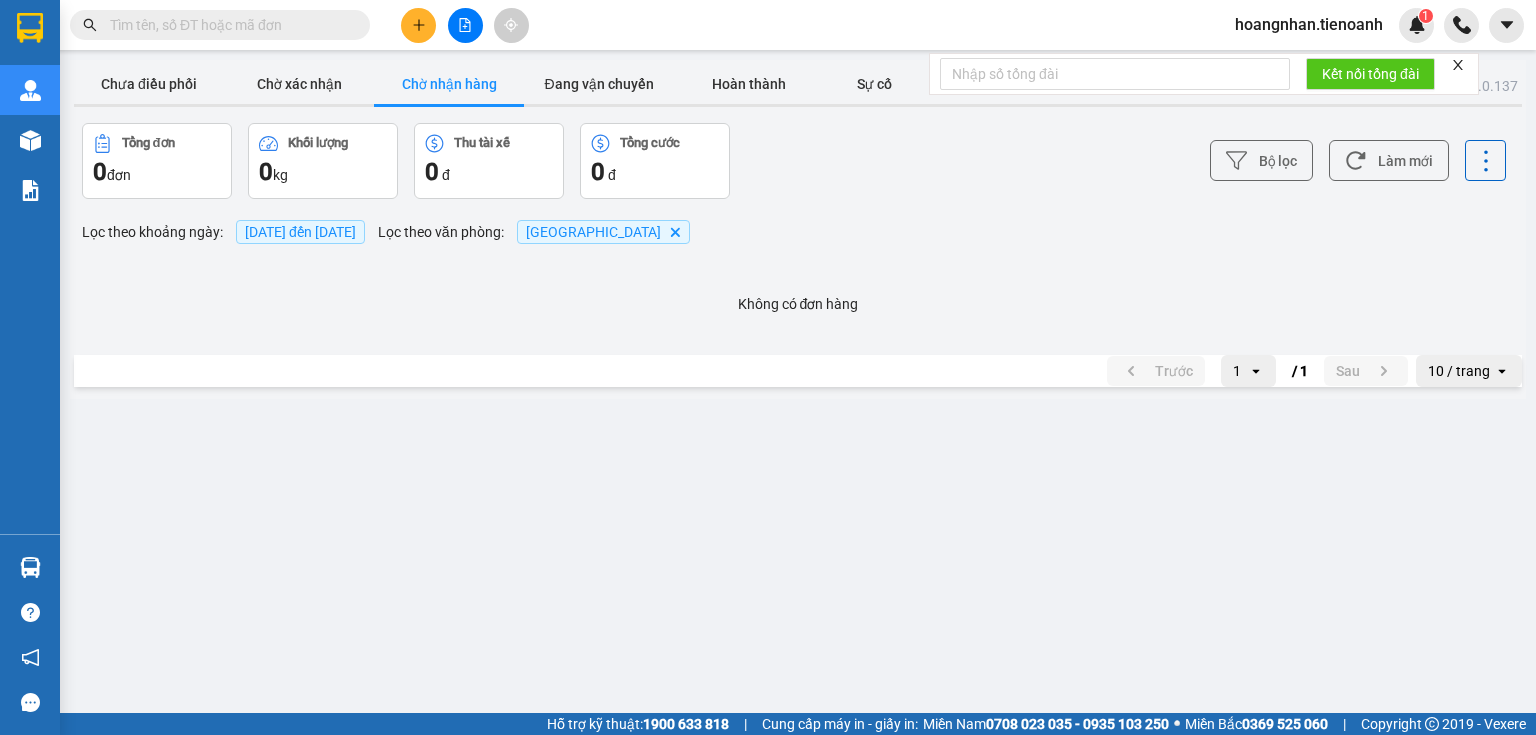 click on "Chờ nhận hàng" at bounding box center [449, 84] 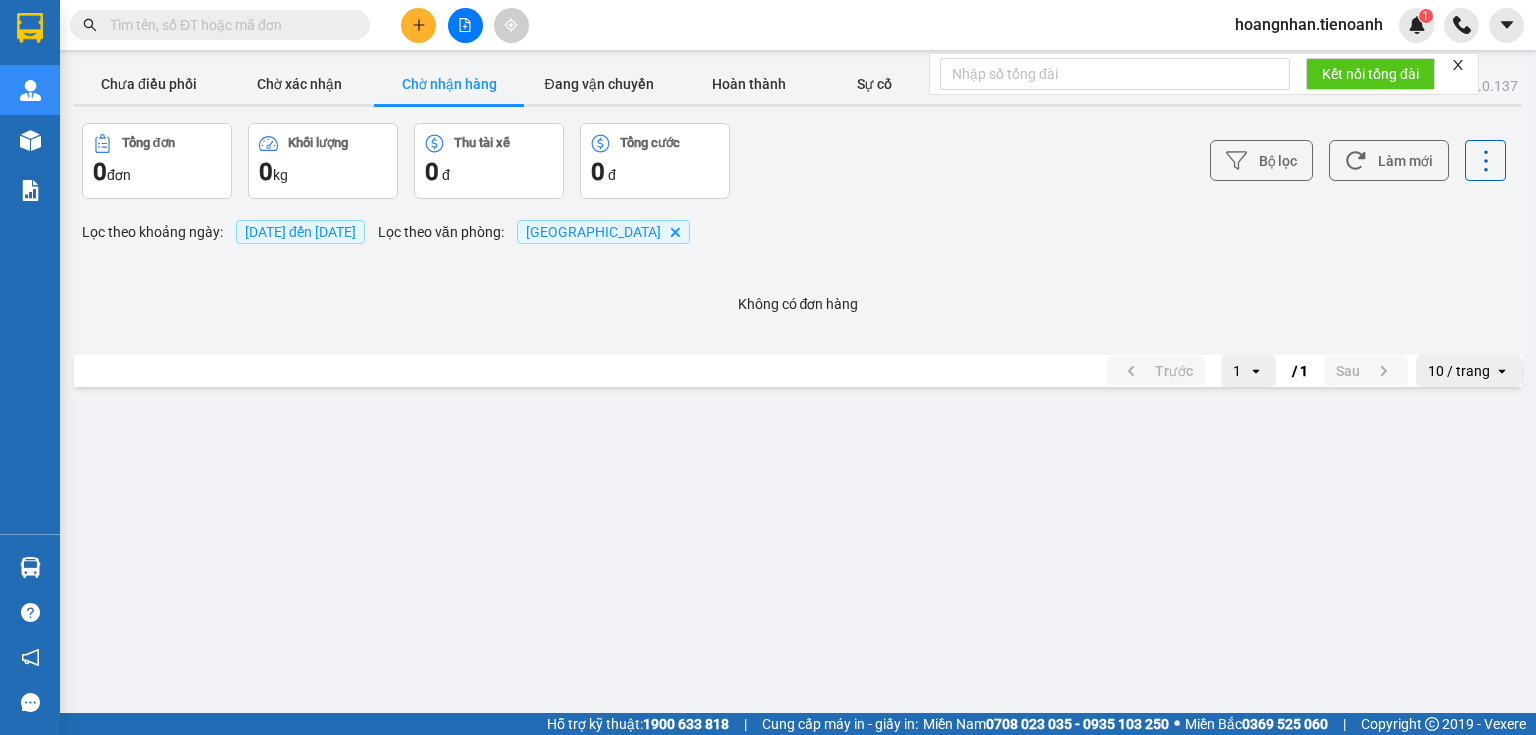 click on "Chờ nhận hàng" at bounding box center (449, 84) 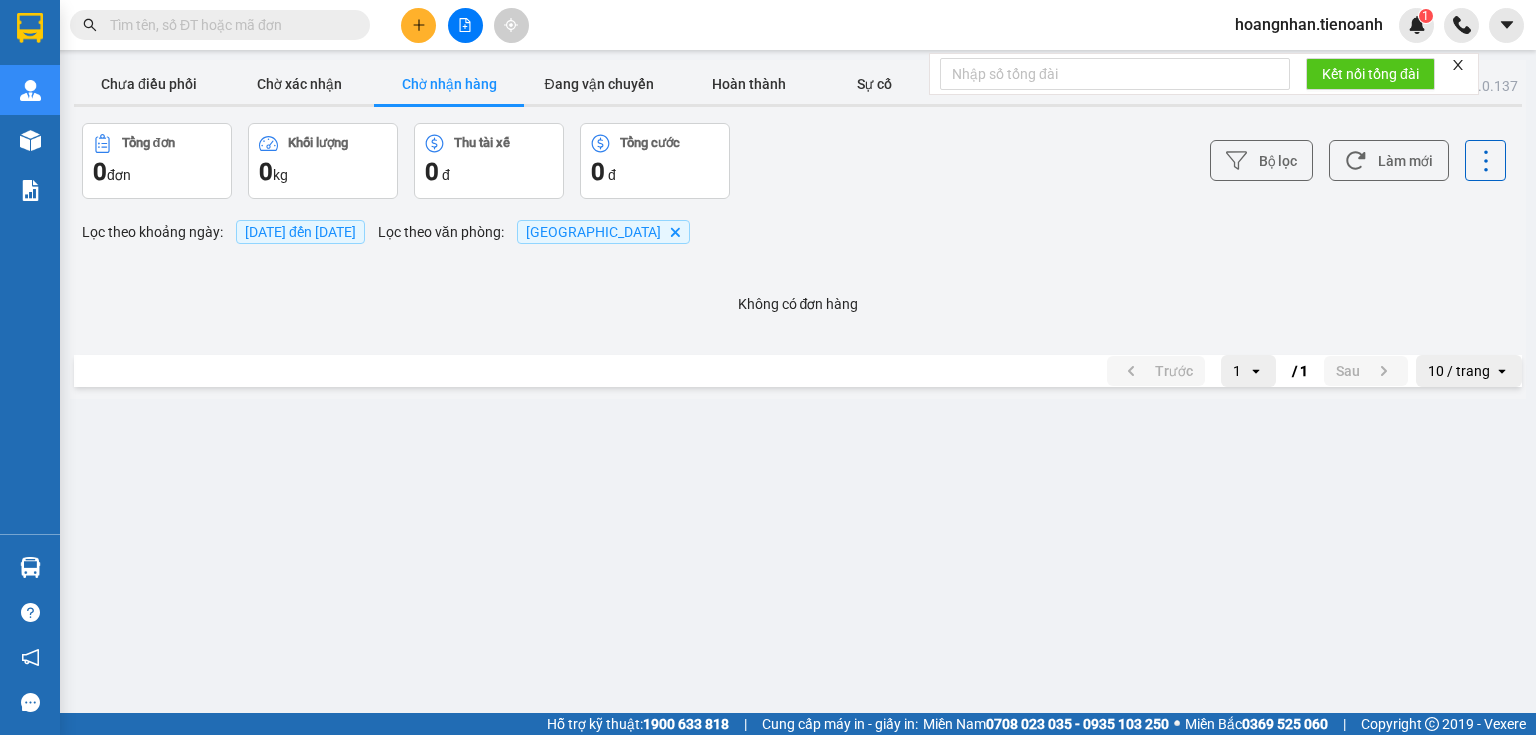 click on "ver:  0.0.137 Chưa điều phối Chờ xác nhận Chờ nhận hàng Đang vận chuyển Hoàn thành Sự cố Tổng đơn 0  đơn Khối lượng 0  kg Thu tài xế 0   đ Tổng cước 0   đ Bộ lọc Làm mới Lọc theo khoảng ngày : 10/07/2025 đến 10/07/2025 Lọc theo văn phòng : Thủ Đức Delete Không có đơn hàng Trước 1 open / 1 Sau 10 / trang open" at bounding box center (798, 229) 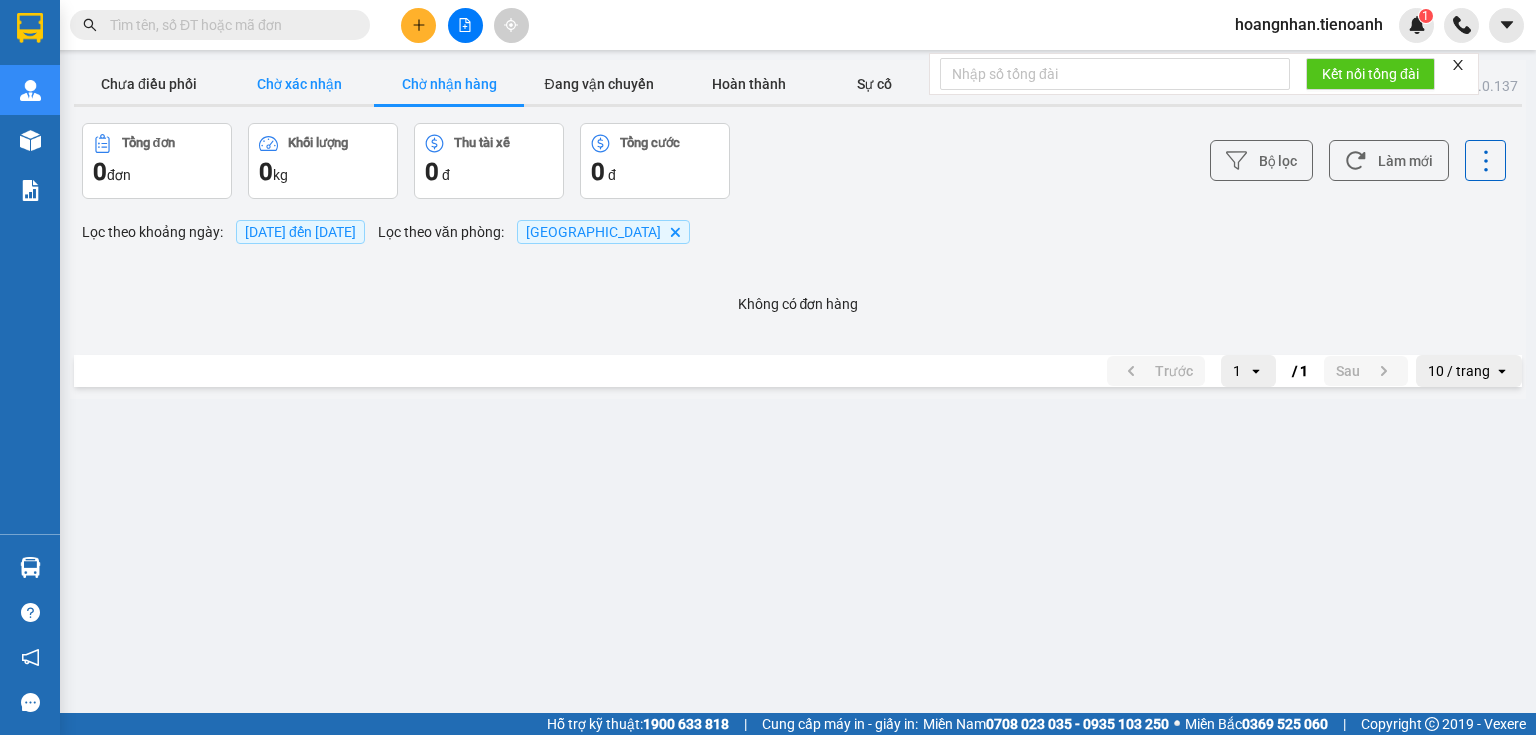 click on "Chờ xác nhận" at bounding box center (299, 84) 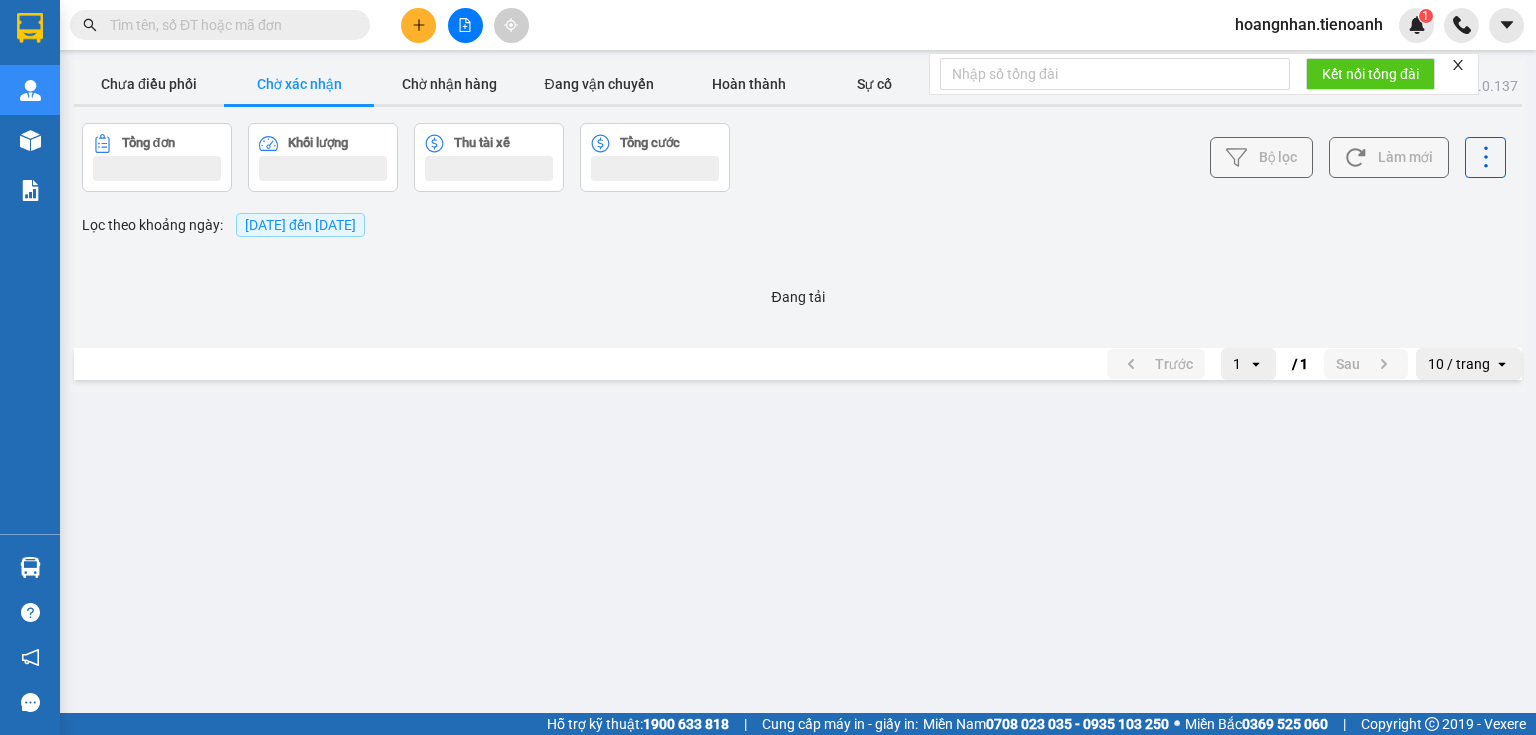 click on "Chờ xác nhận" at bounding box center [299, 84] 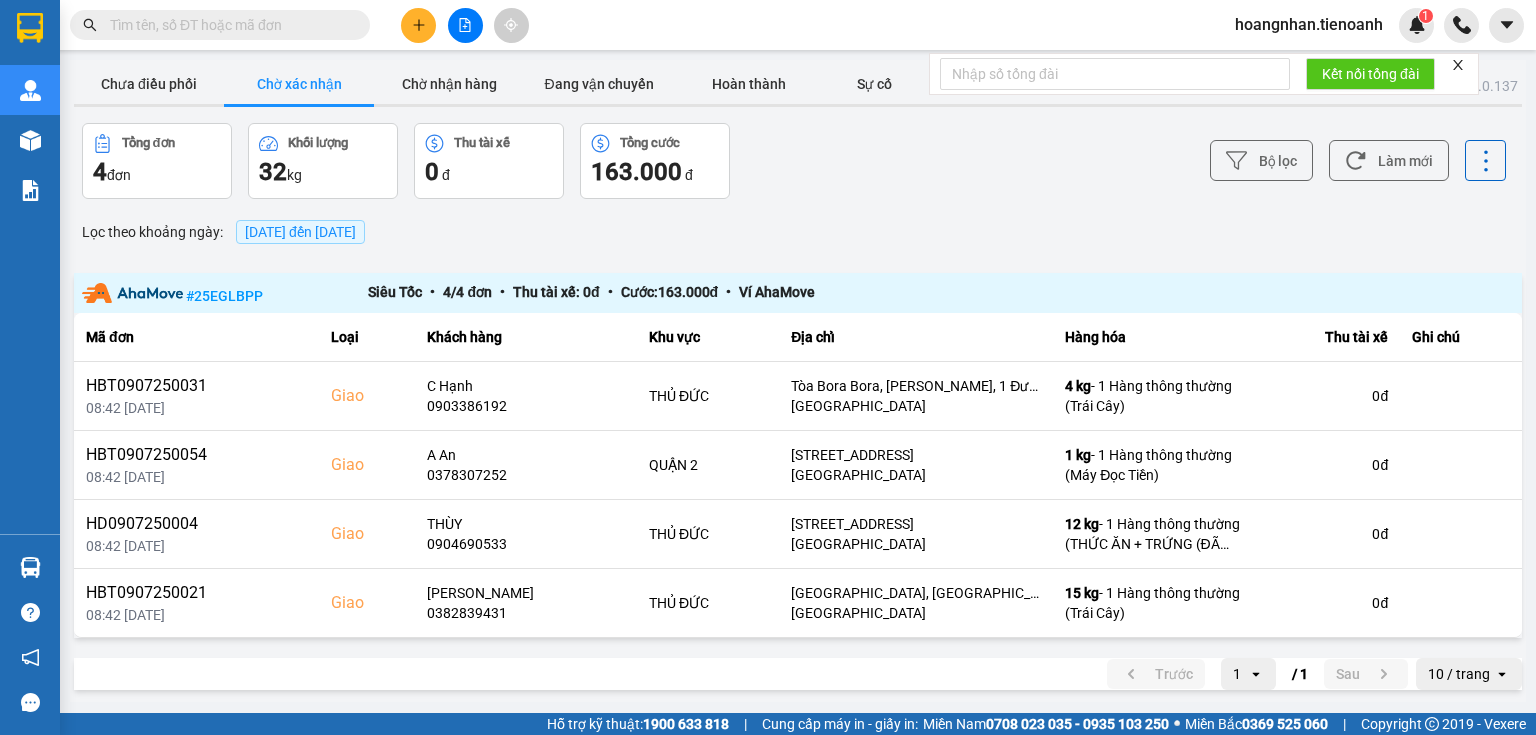 click on "Chờ xác nhận" at bounding box center (299, 84) 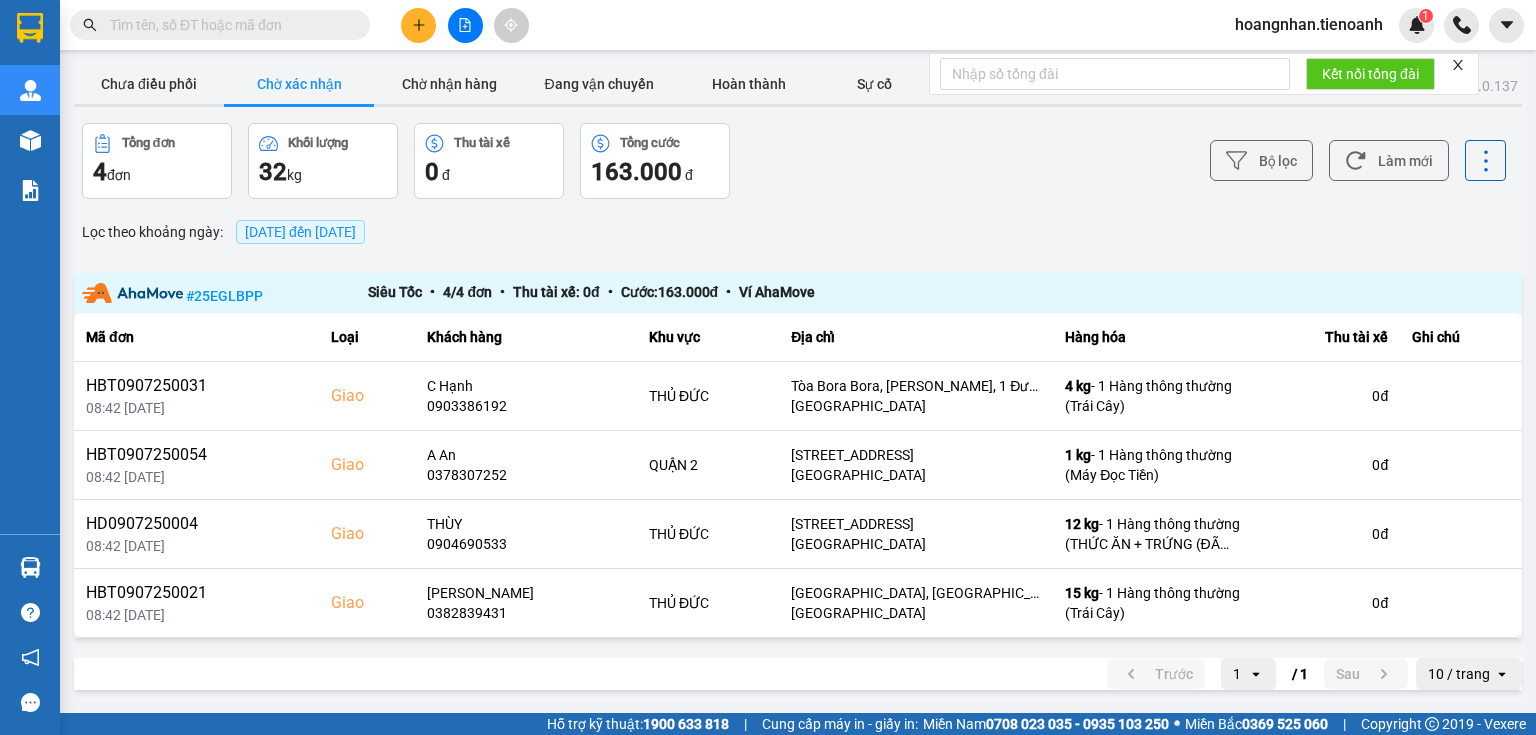 click on "Chờ xác nhận" at bounding box center [299, 84] 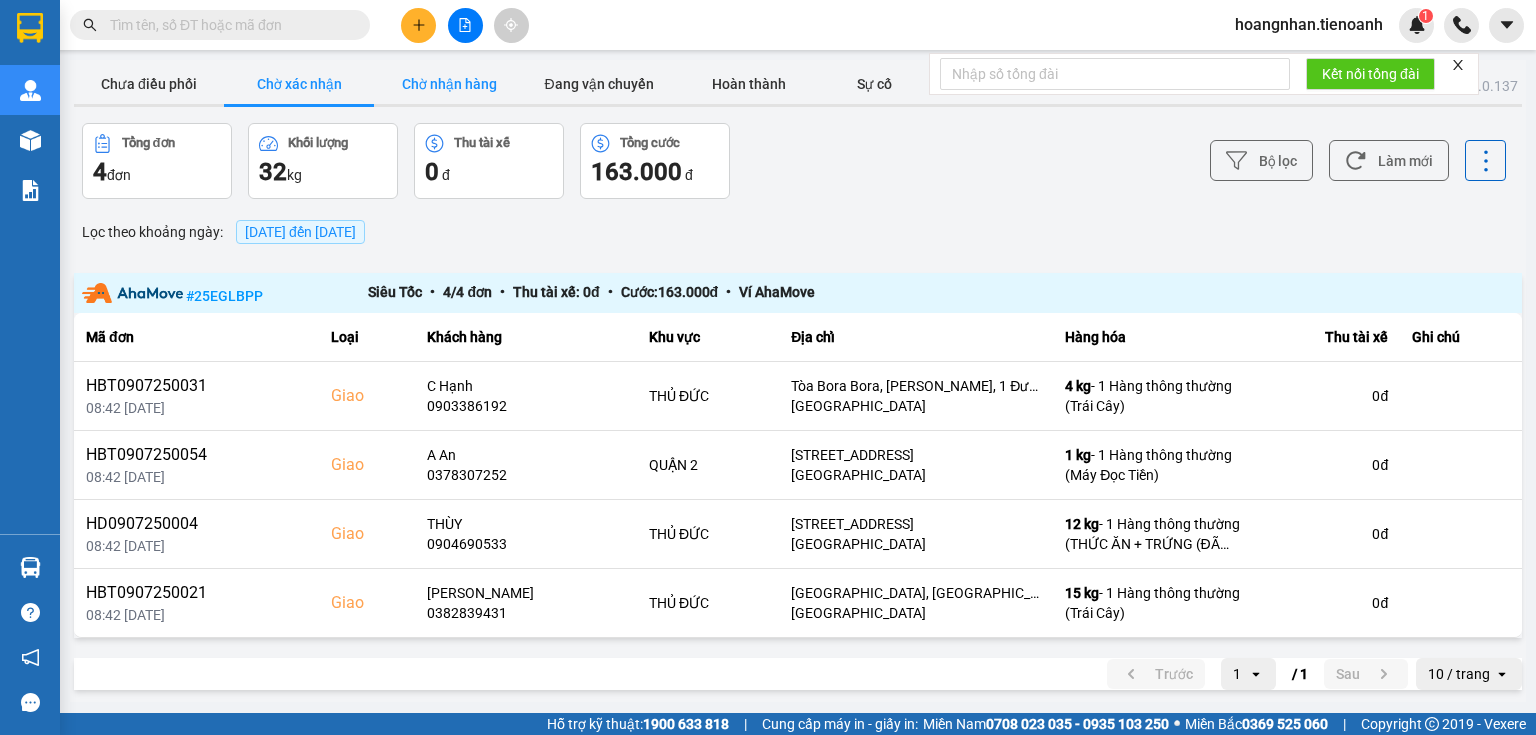 click on "Chờ nhận hàng" at bounding box center (449, 84) 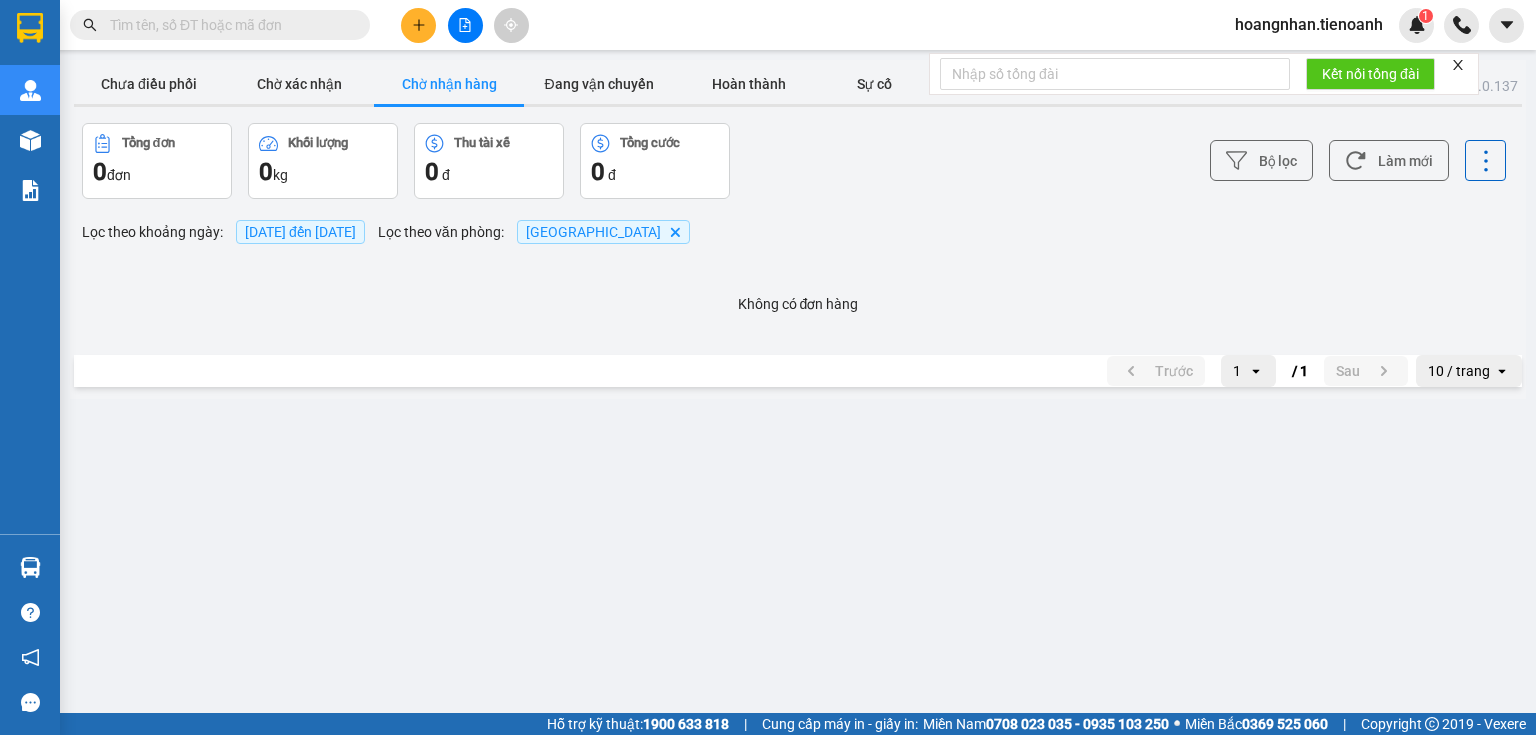 click on "Chờ nhận hàng" at bounding box center (449, 84) 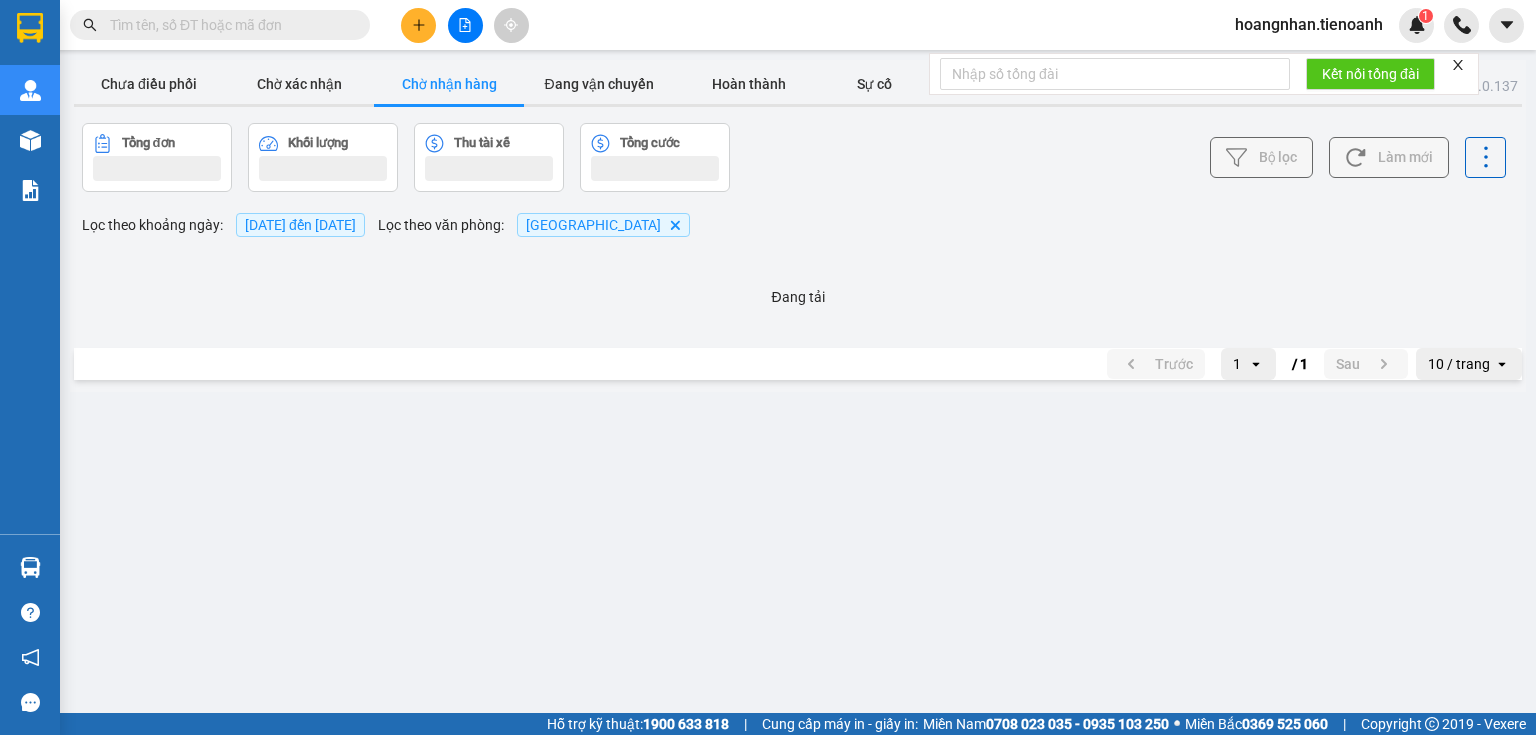 click on "Chờ nhận hàng" at bounding box center [449, 84] 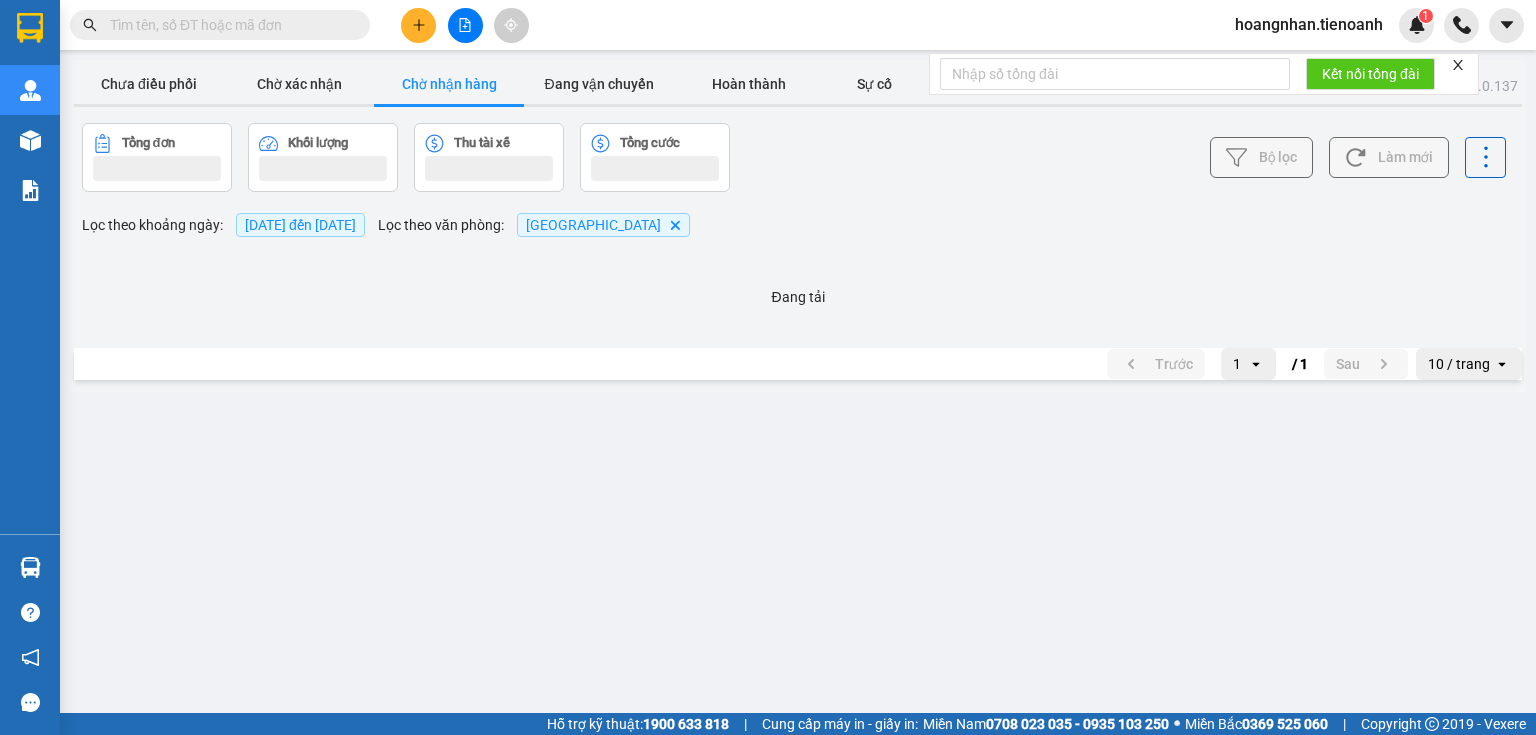 click on "Chờ nhận hàng" at bounding box center [449, 84] 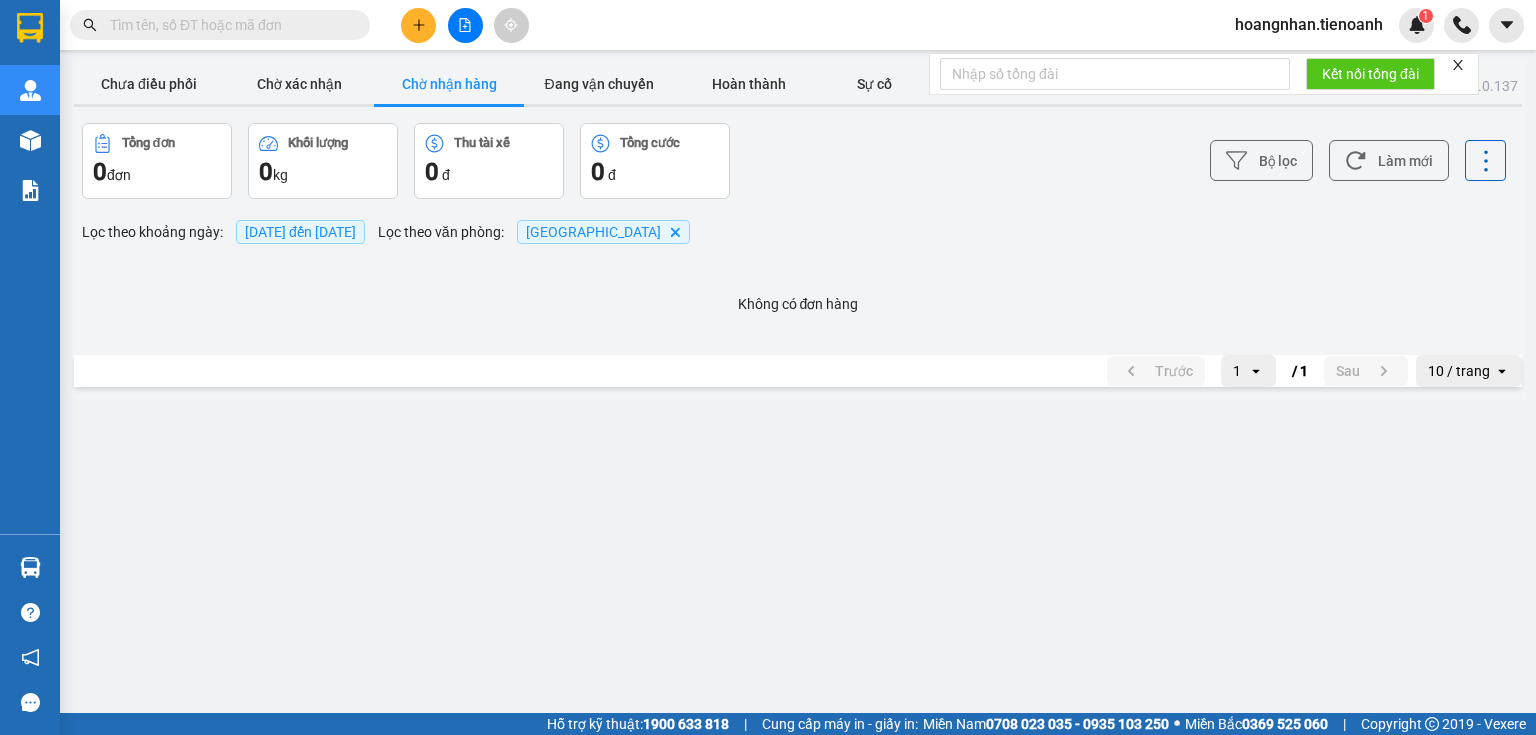 click on "Chờ nhận hàng" at bounding box center [449, 84] 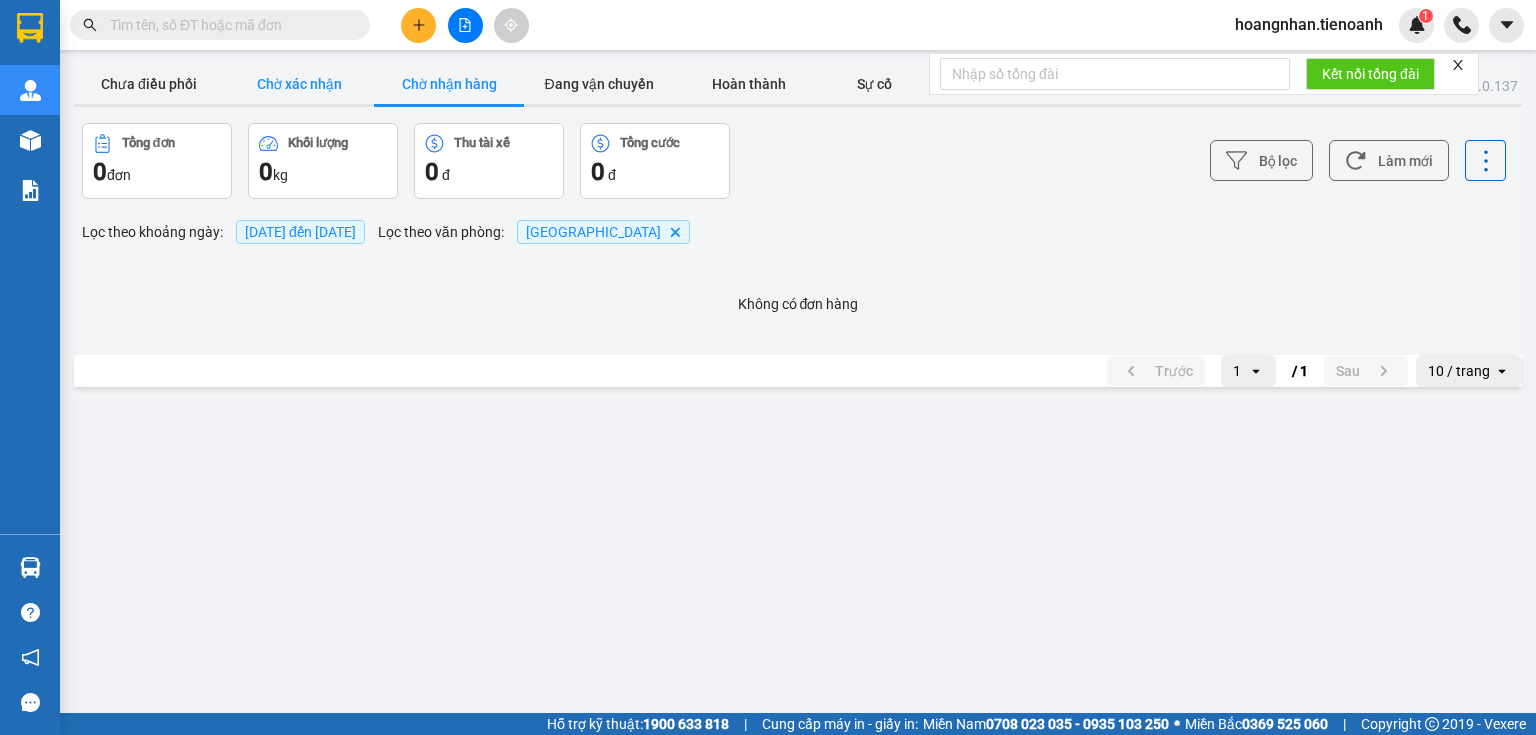 click on "Chờ xác nhận" at bounding box center (299, 84) 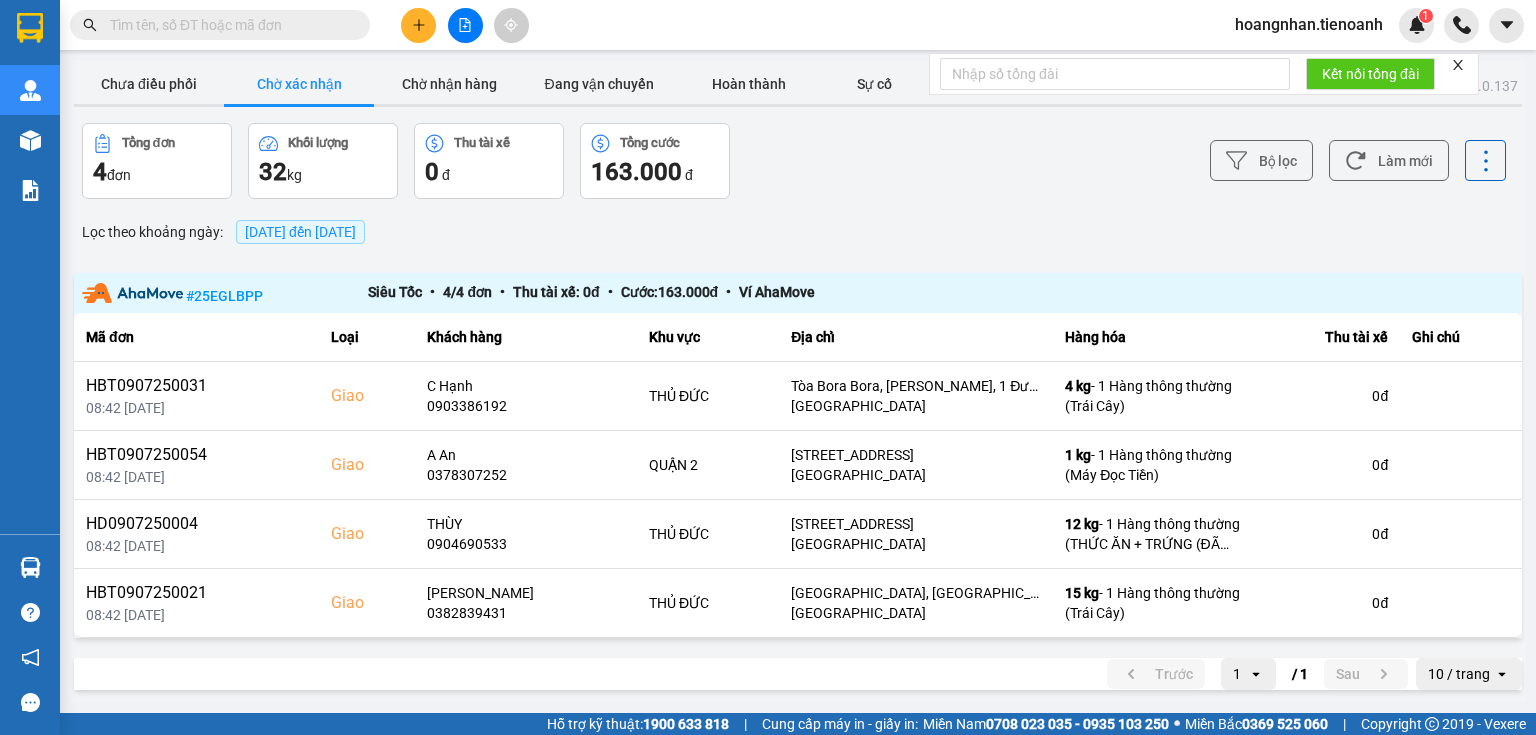 drag, startPoint x: 441, startPoint y: 72, endPoint x: 345, endPoint y: 72, distance: 96 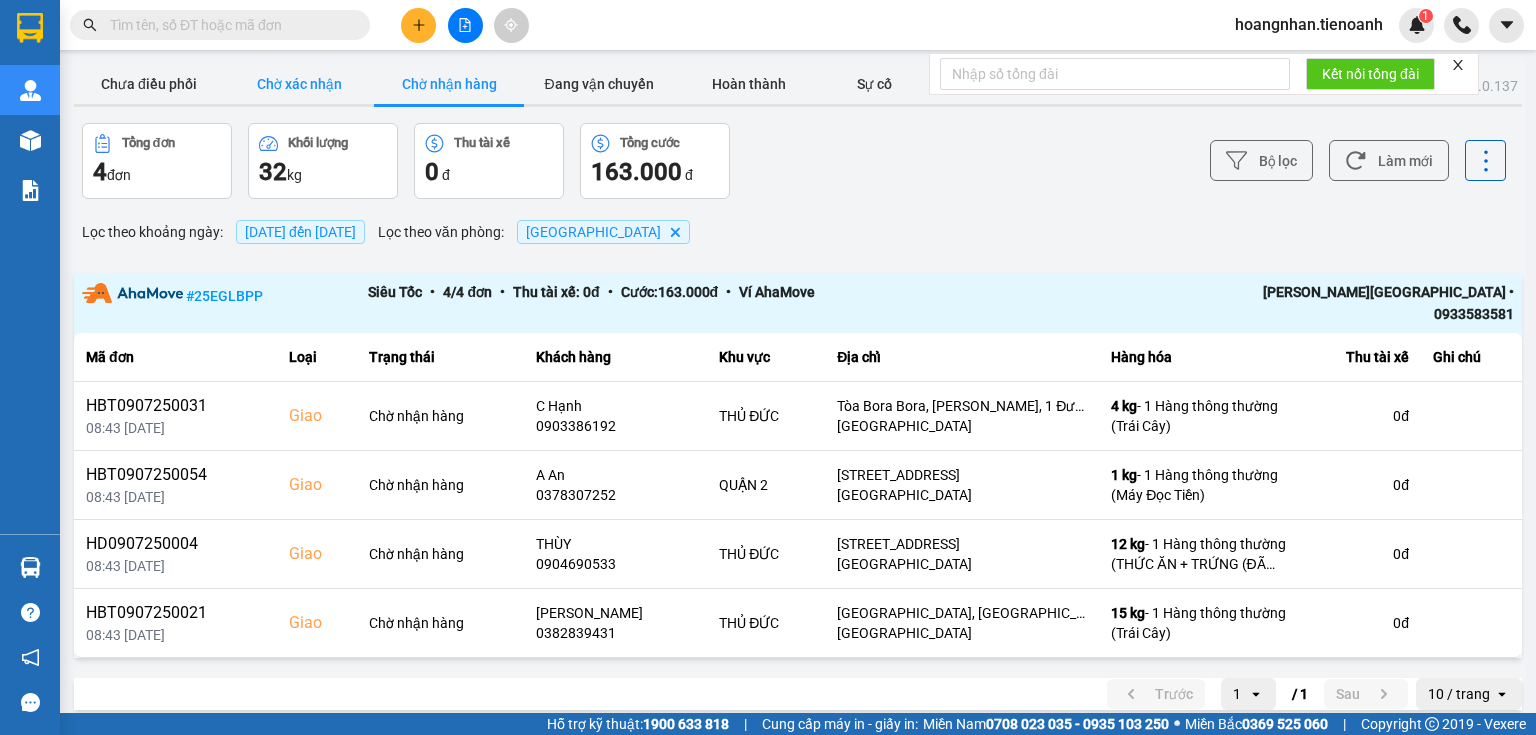 click on "Chờ xác nhận" at bounding box center [299, 84] 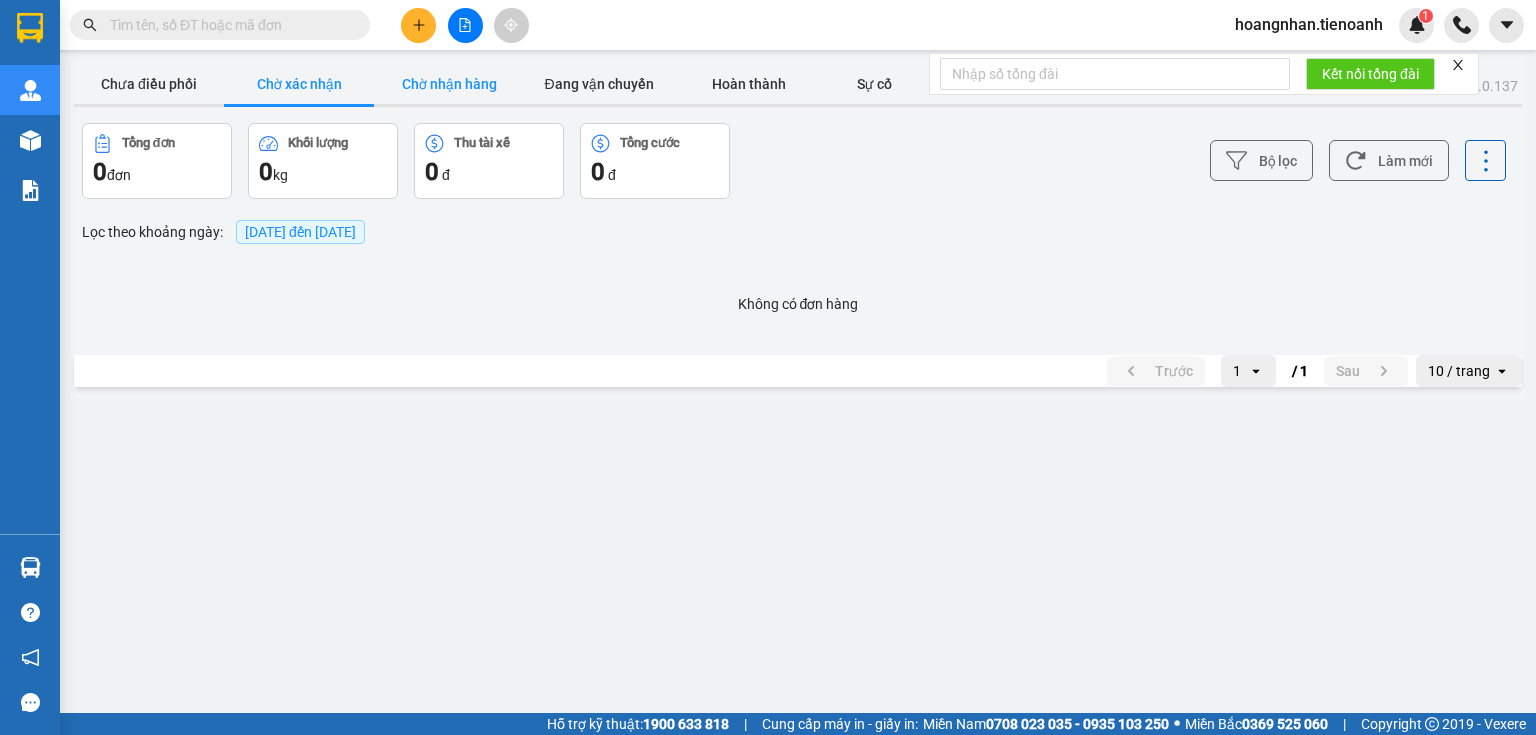 click on "Chờ nhận hàng" at bounding box center (449, 84) 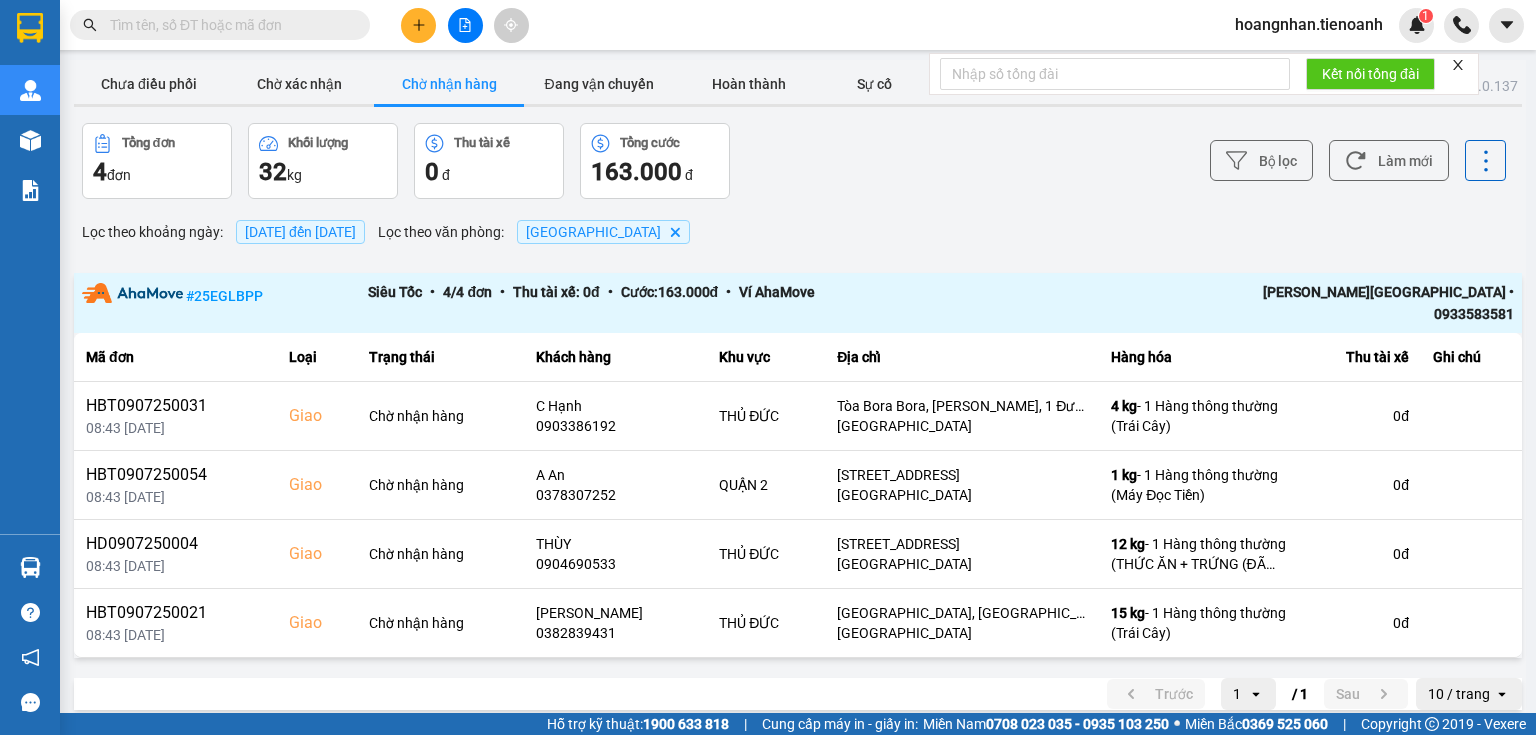 click on "Lọc theo khoảng ngày : 10/07/2025 đến 10/07/2025 Lọc theo văn phòng : Thủ Đức Delete" at bounding box center (798, 232) 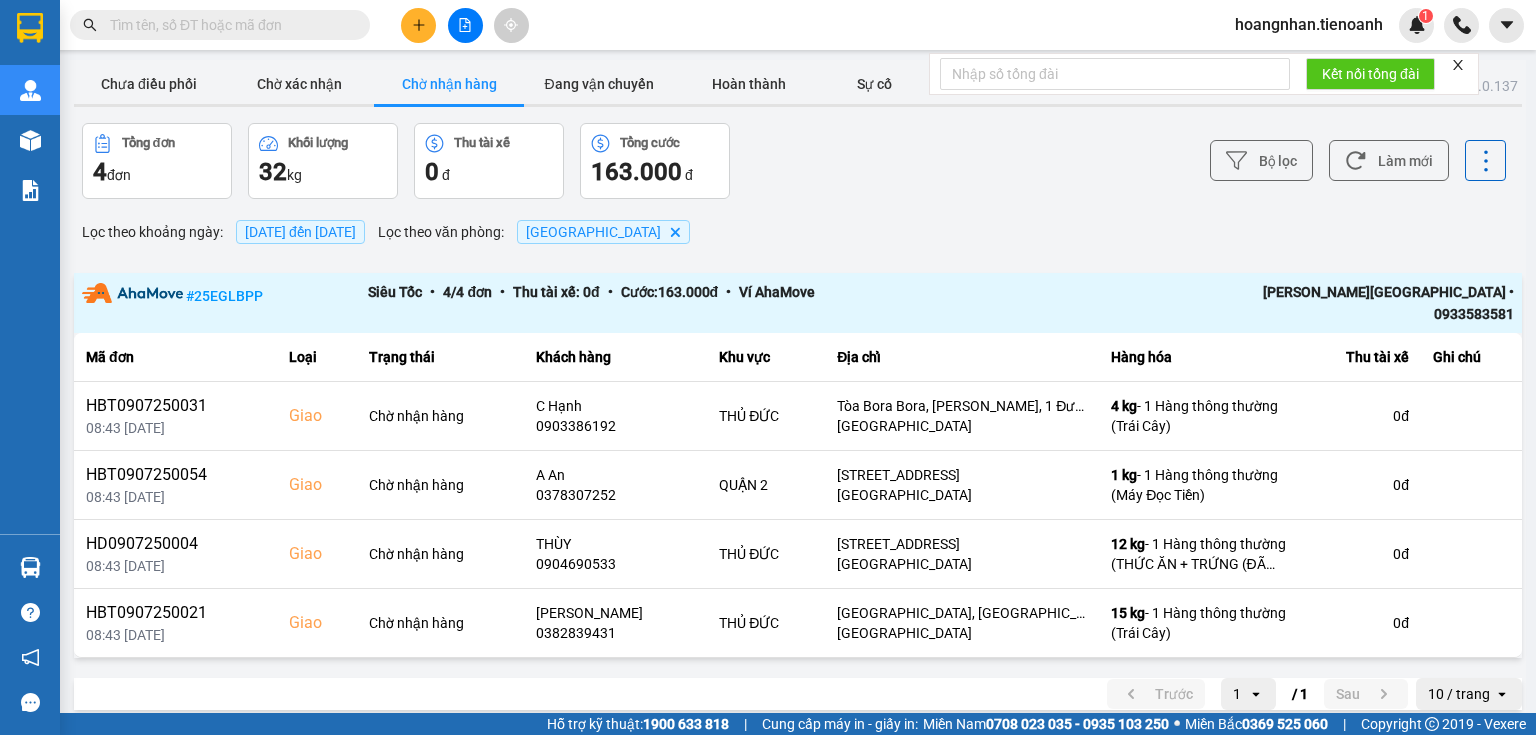 click on "Bộ lọc Làm mới" at bounding box center (1150, 161) 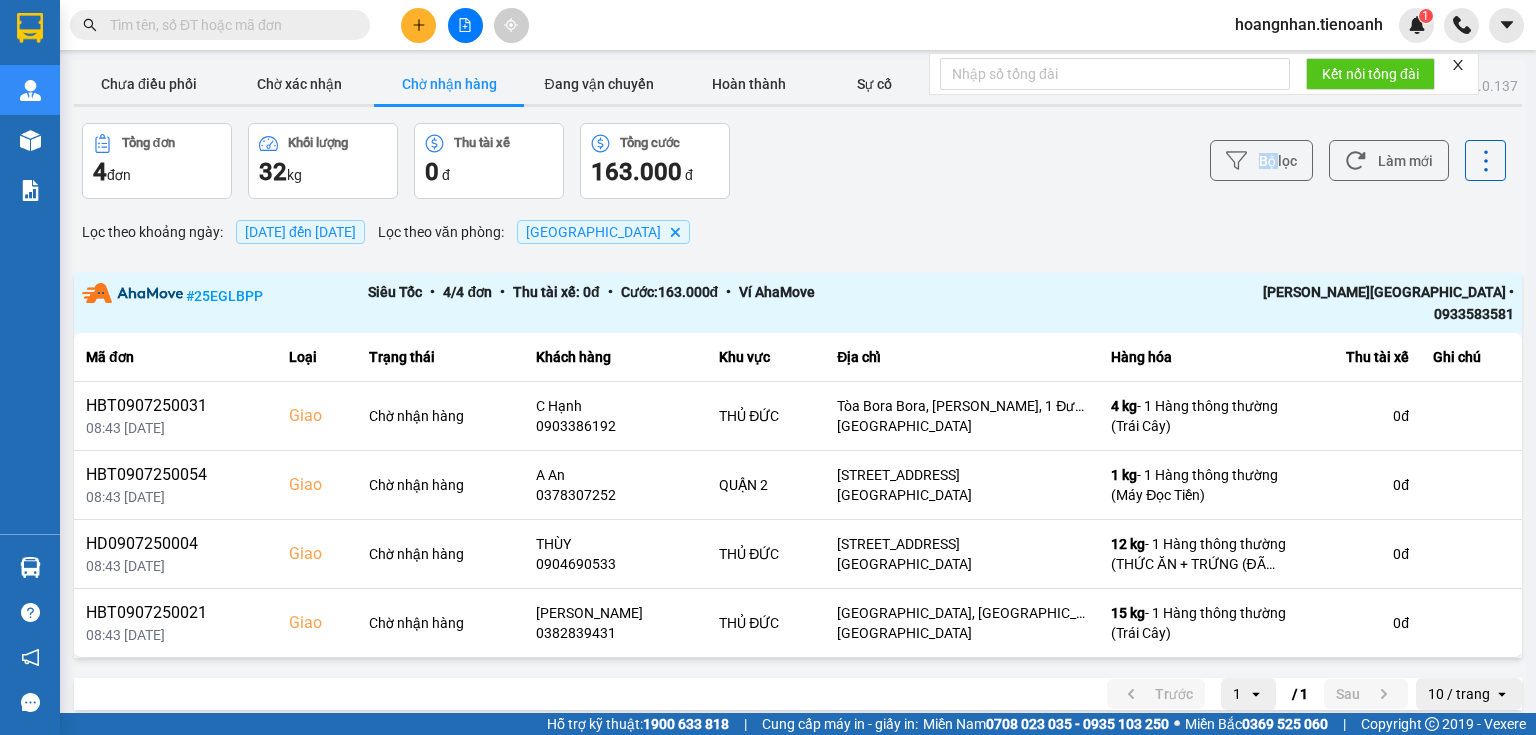click on "Bộ lọc Làm mới" at bounding box center [1150, 161] 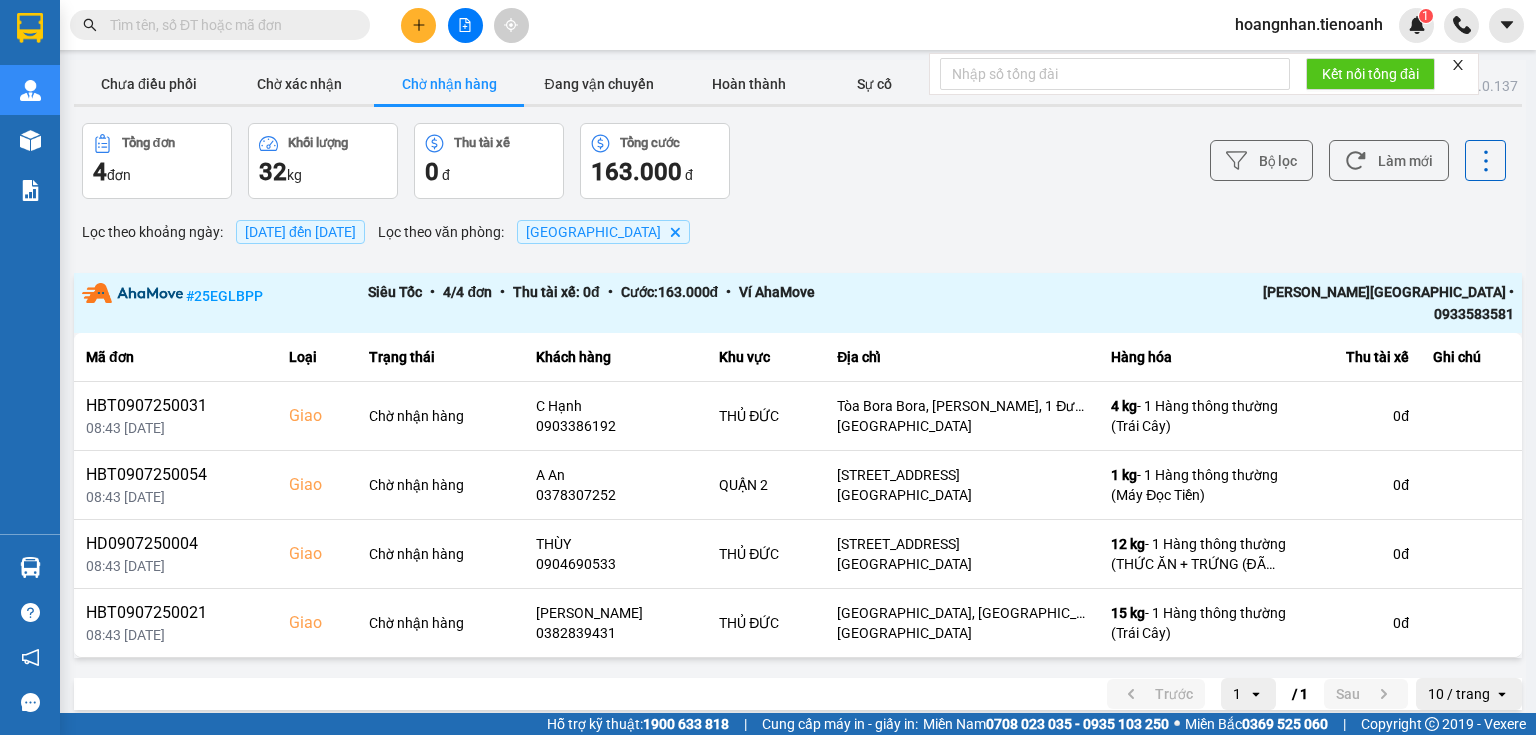click on "Lọc theo khoảng ngày : 10/07/2025 đến 10/07/2025 Lọc theo văn phòng : Thủ Đức Delete" at bounding box center [798, 232] 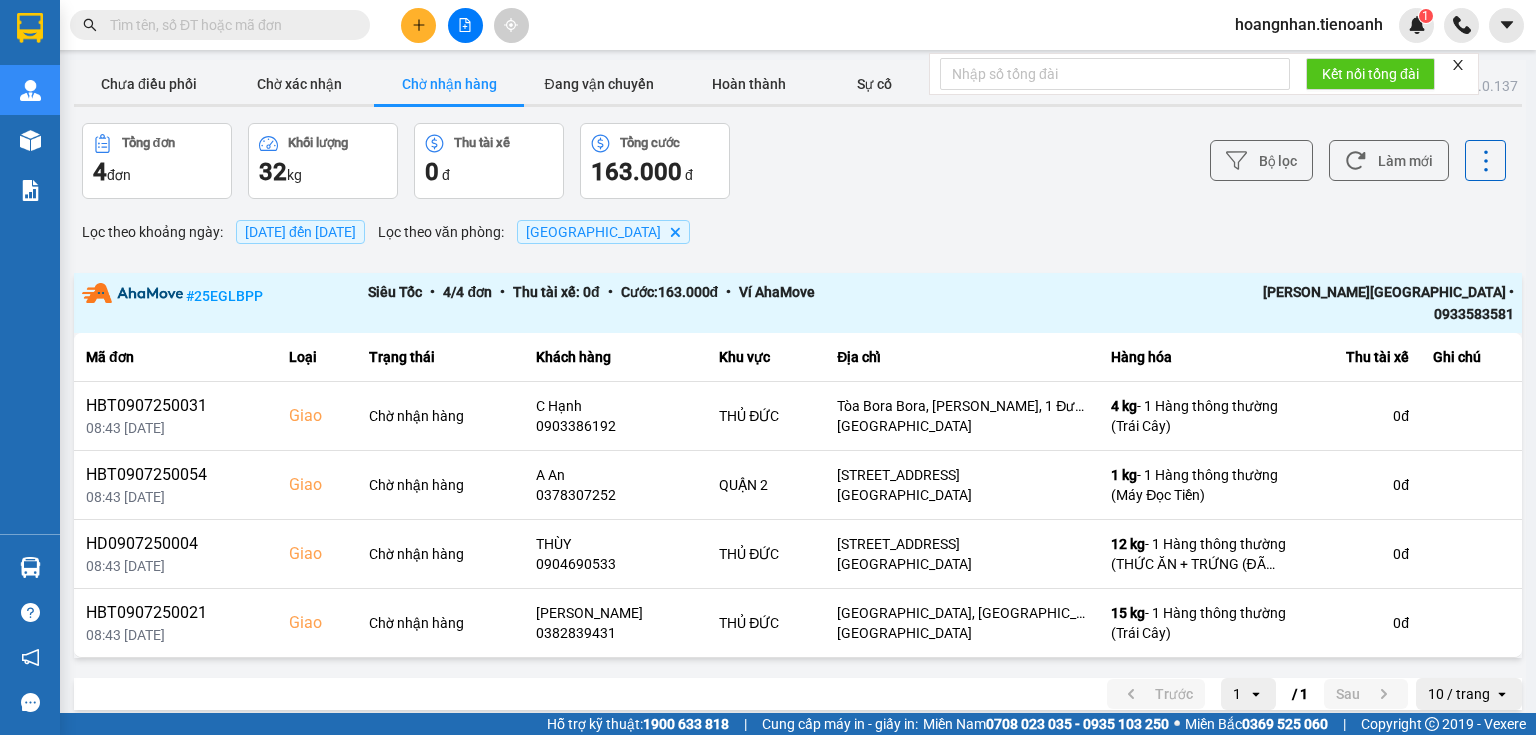 click on "Lọc theo khoảng ngày : 10/07/2025 đến 10/07/2025 Lọc theo văn phòng : Thủ Đức Delete" at bounding box center [798, 232] 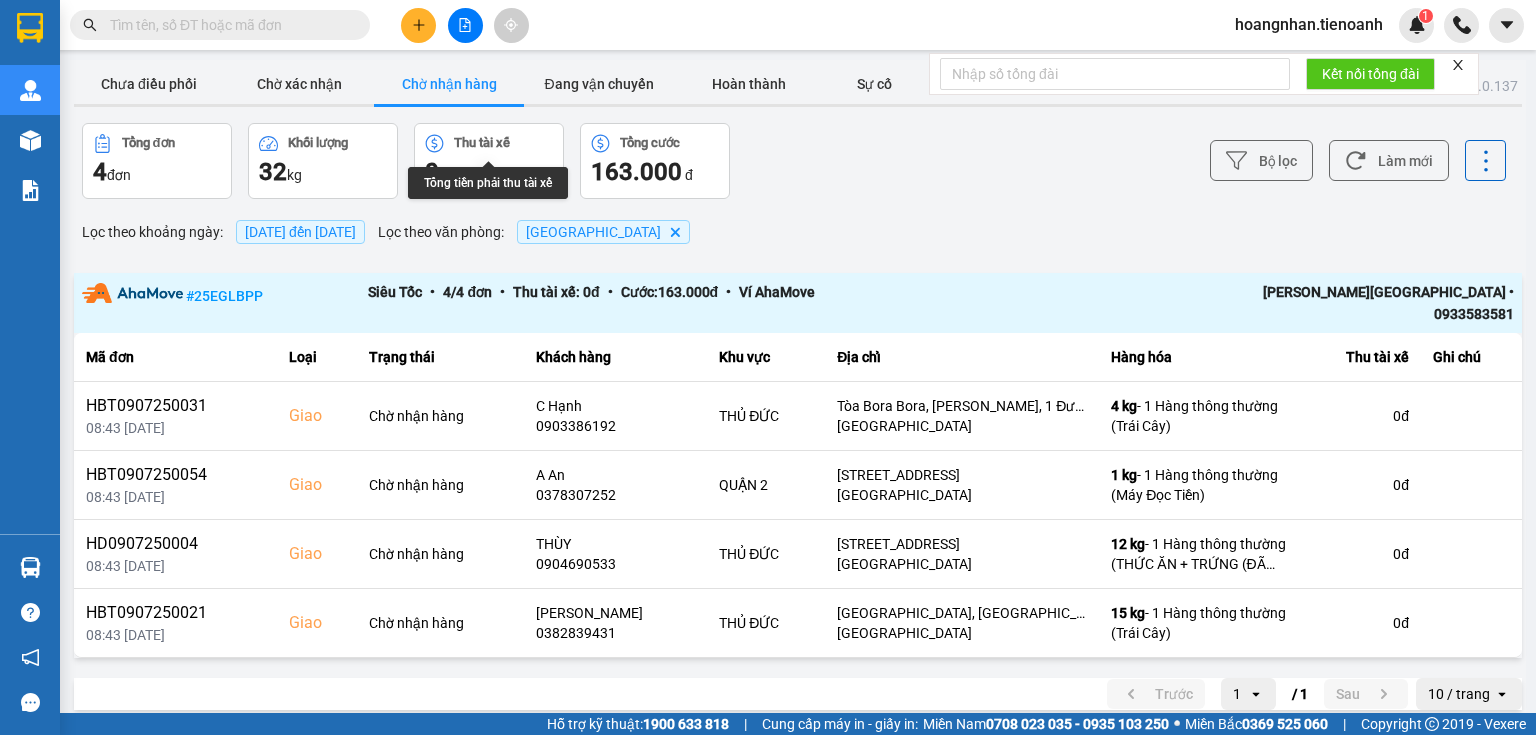 click on "ver:  0.0.137 Chưa điều phối Chờ xác nhận Chờ nhận hàng Đang vận chuyển Hoàn thành Sự cố Tổng đơn 4  đơn Khối lượng 32  kg Thu tài xế 0   đ Tổng cước 163.000   đ Bộ lọc Làm mới Lọc theo khoảng ngày : 10/07/2025 đến 10/07/2025 Lọc theo văn phòng : Thủ Đức Delete   # 25EGLBPP Siêu Tốc • 4 / 4   đơn • Thu tài xế:   0 đ • Cước:  163.000 đ • Ví AhaMove Võ Thanh Phú • 0933583581 Mã đơn Loại Trạng thái Khách hàng Khu vực Địa chỉ Hàng hóa Thu tài xế Ghi chú HBT0907250031 08:43 10/07 Giao Chờ nhận hàng C Hạnh 0903386192 THỦ ĐỨC Tòa Bora Bora, Đảo Kim Cương, 1 Đường Số 104, P. Bình Trưng Tây, TP. Thủ Đức, Hồ Chí Minh Thủ Đức 4 kg  -   1 Hàng thông thường (Trái Cây) 0 đ HBT0907250054 08:43 10/07 Giao Chờ nhận hàng A An 0378307252 QUẬN 2 104 Đường 51, An Phú, Quận 2 Thủ Đức 1 kg  -   1 Hàng thông thường (Máy Đọc Tiền) 0 đ  -" at bounding box center (798, 391) 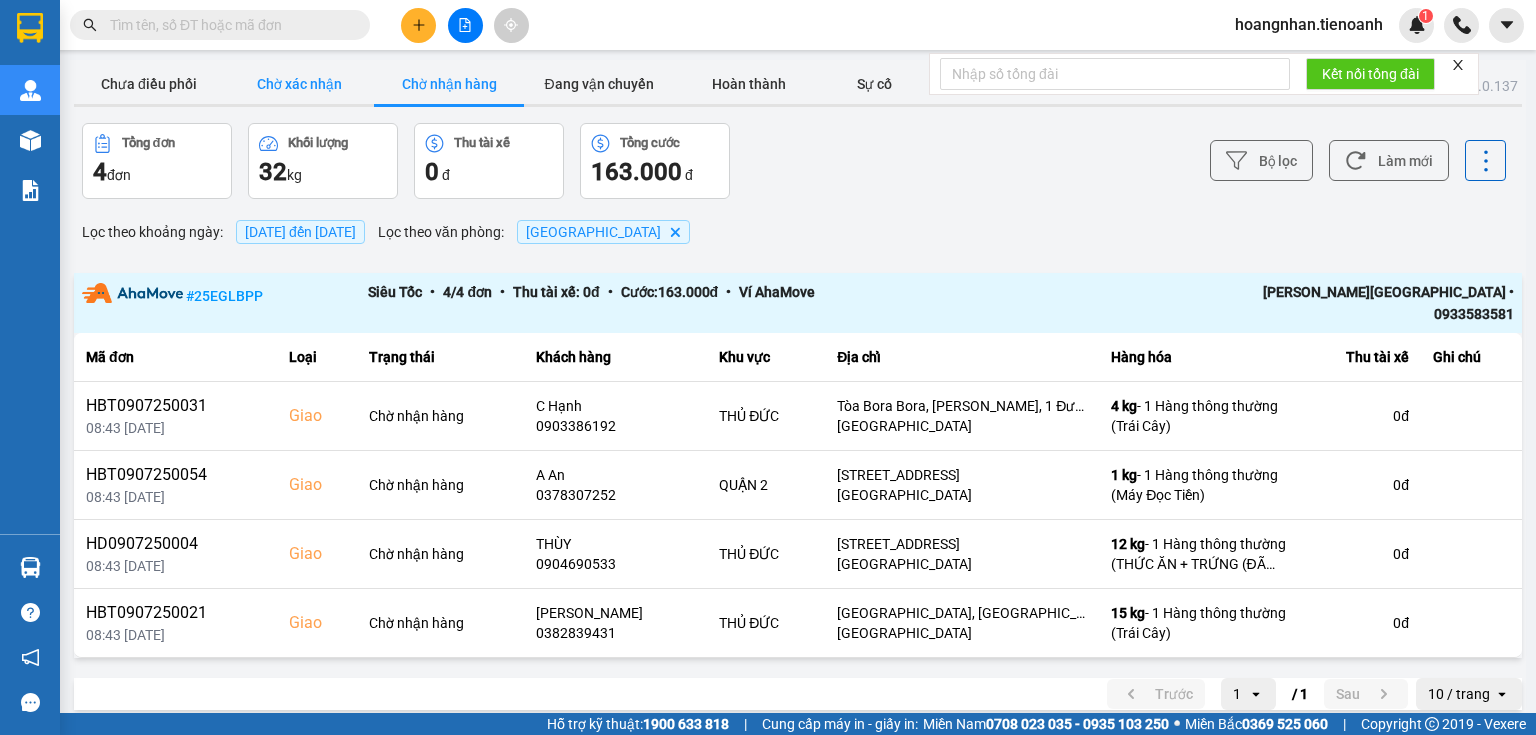 click on "Chờ xác nhận" at bounding box center [299, 84] 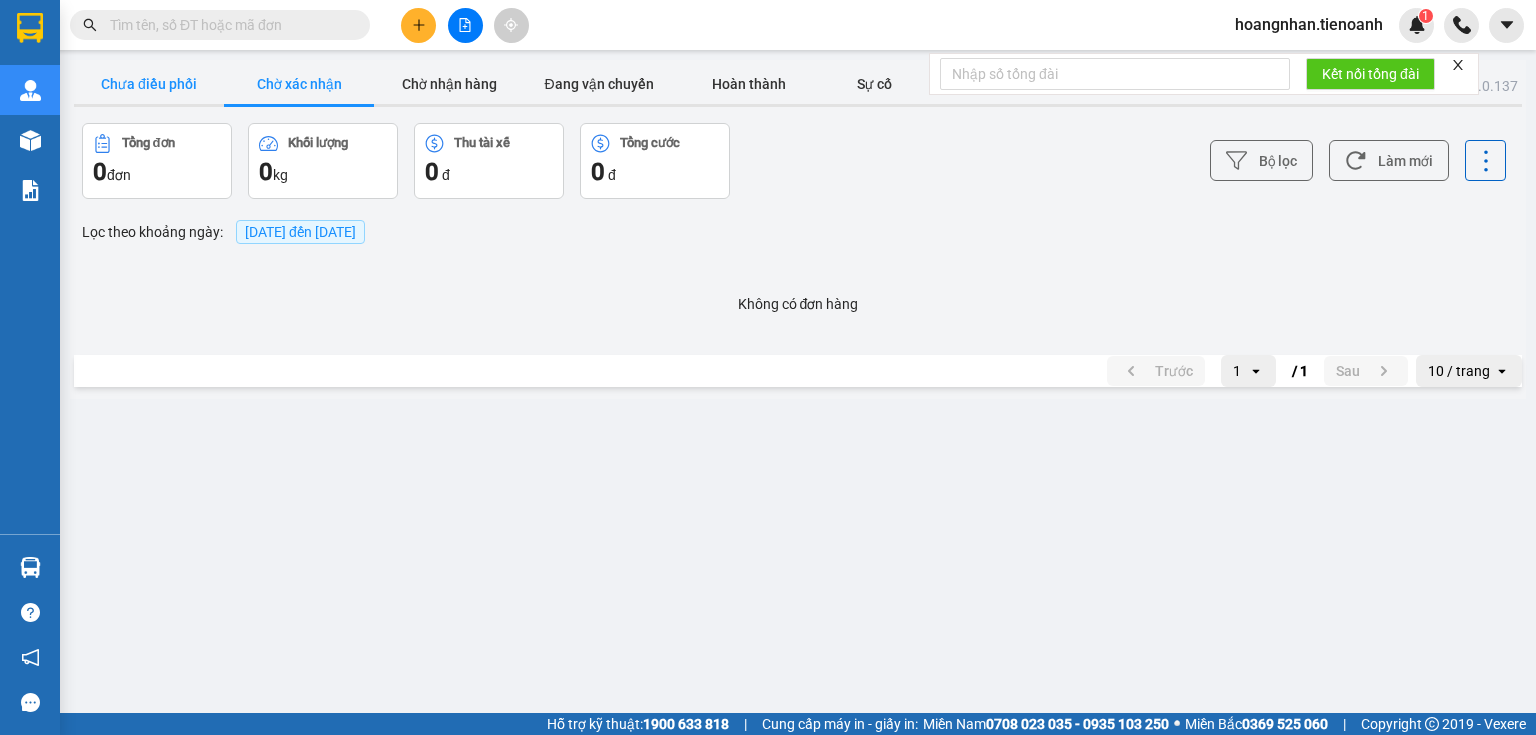 click on "Chưa điều phối" at bounding box center [149, 84] 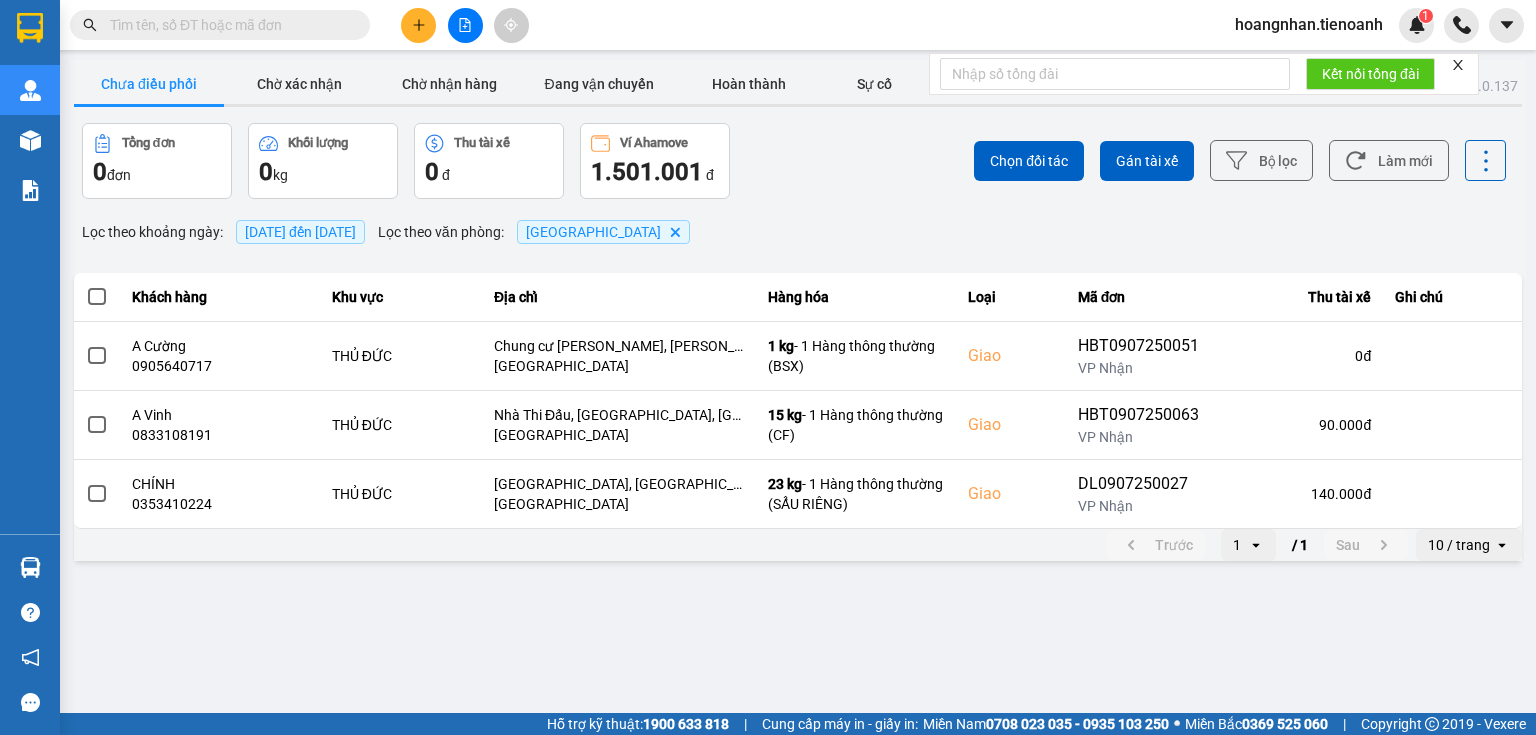 click on "Chưa điều phối" at bounding box center [149, 84] 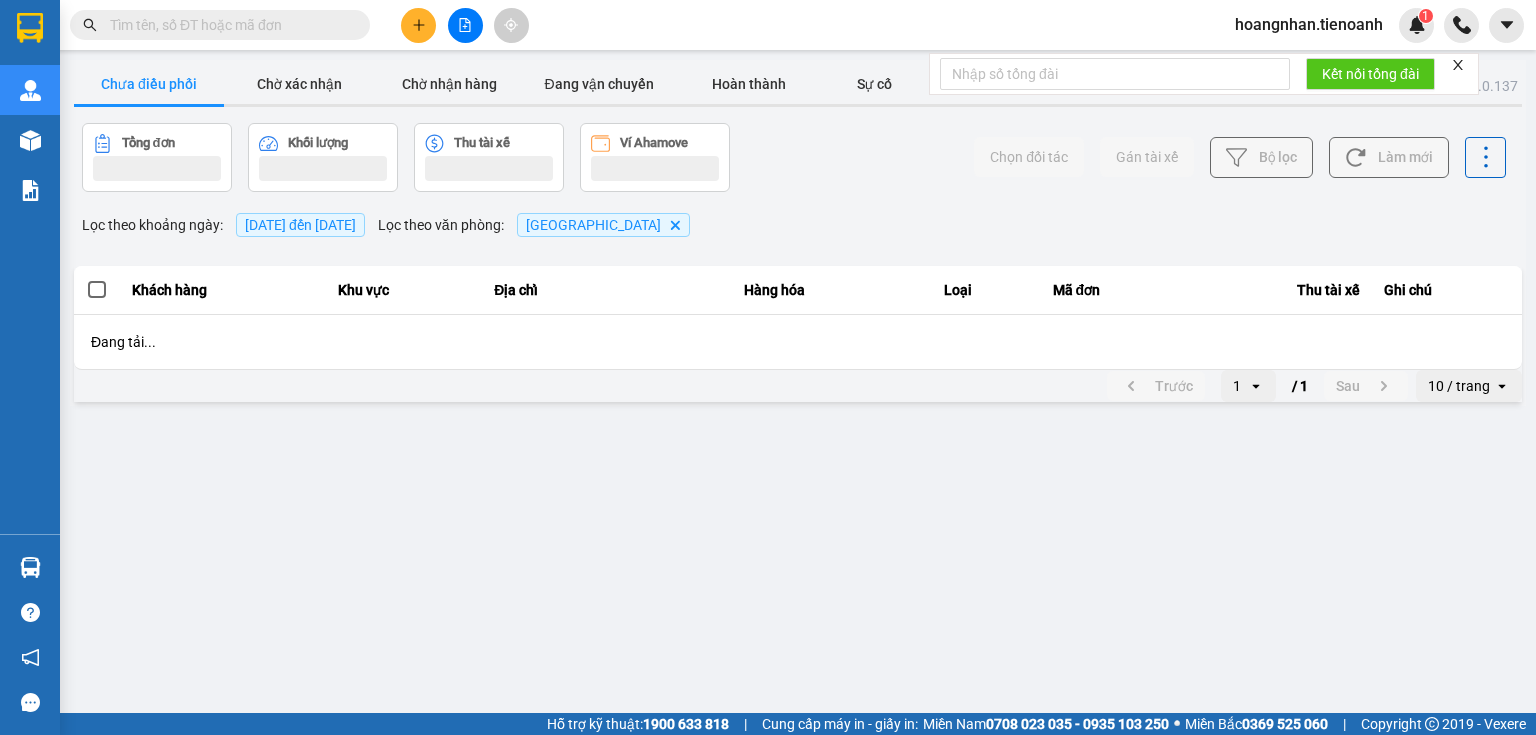 click on "Chưa điều phối" at bounding box center (149, 84) 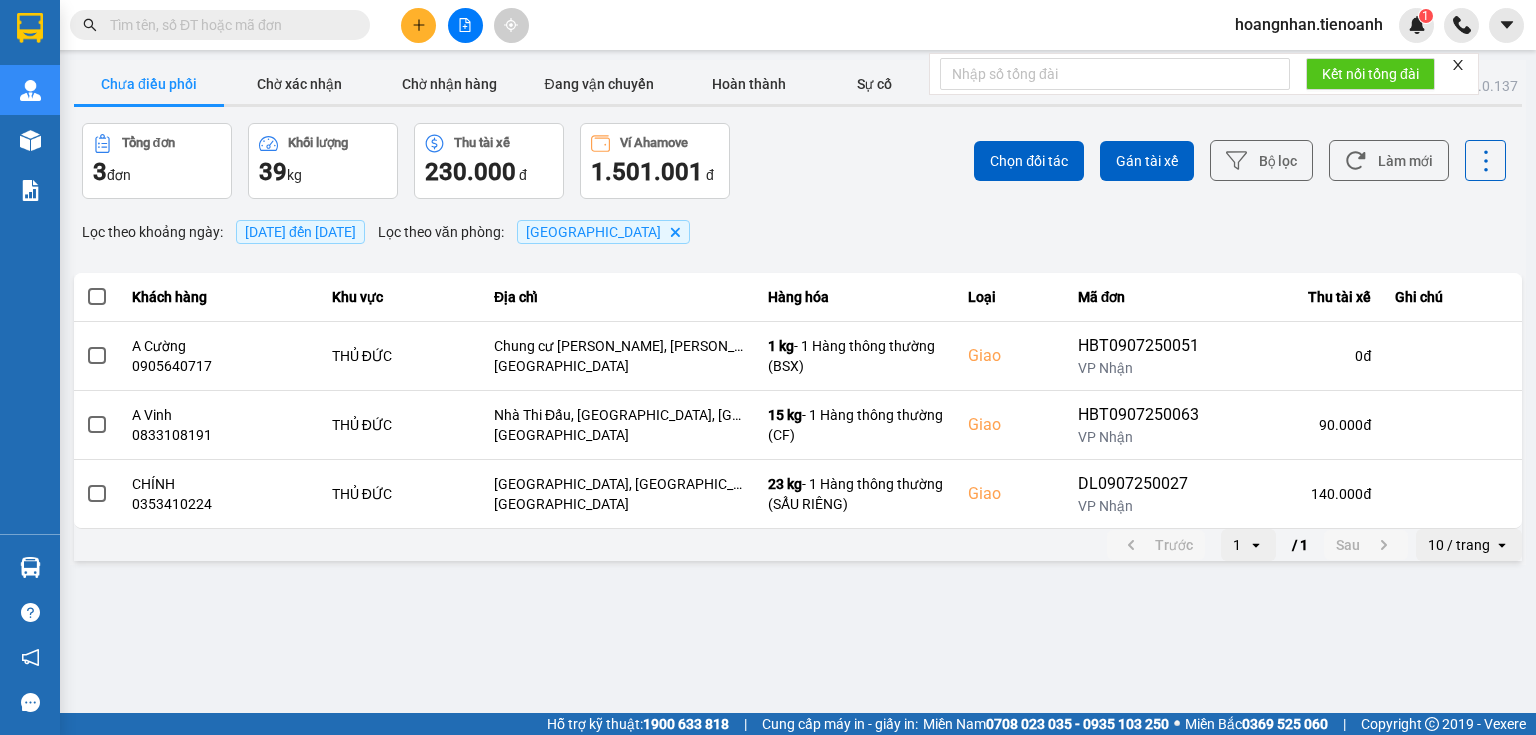 click on "Lọc theo khoảng ngày : 10/07/2025 đến 10/07/2025 Lọc theo văn phòng : Thủ Đức Delete" at bounding box center (798, 232) 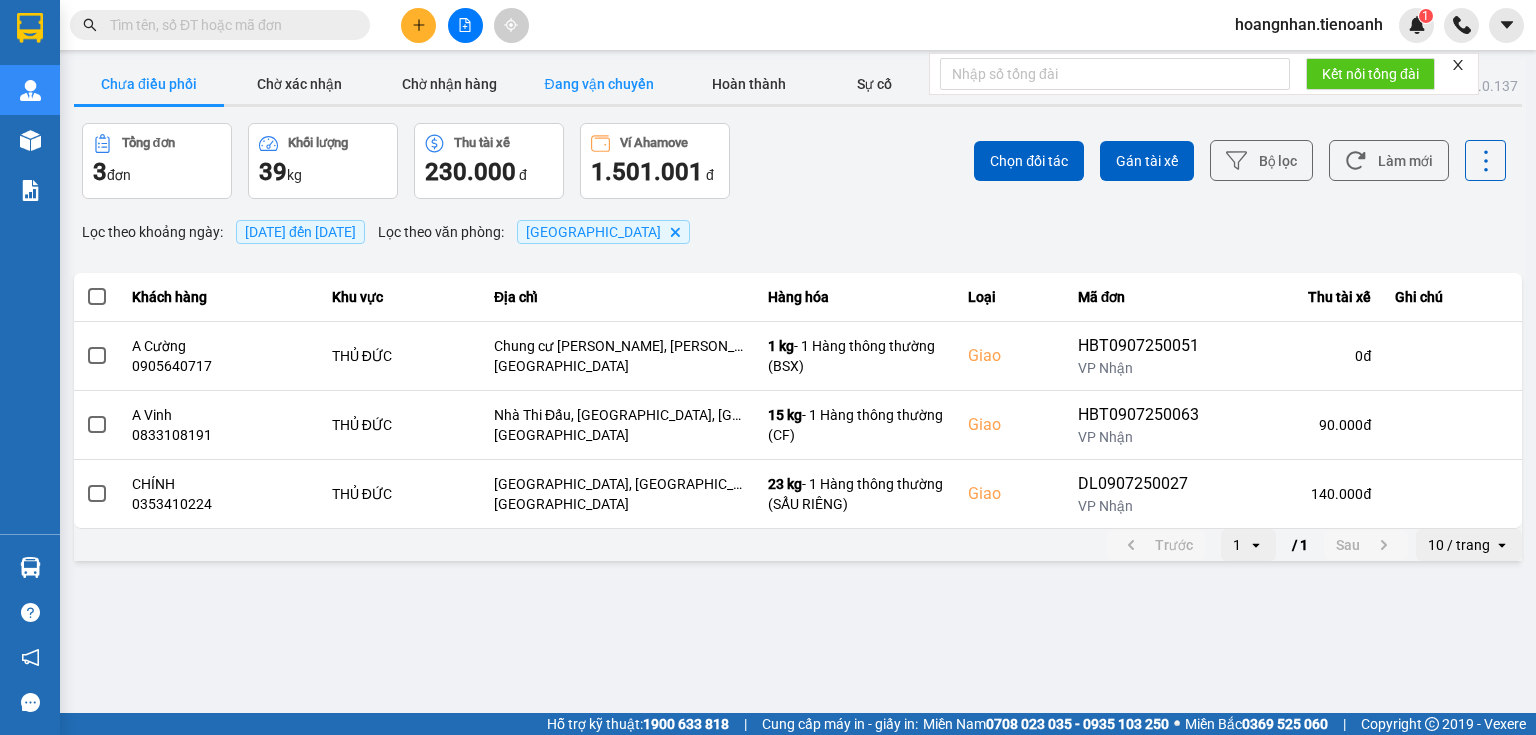 click on "Đang vận chuyển" at bounding box center (599, 84) 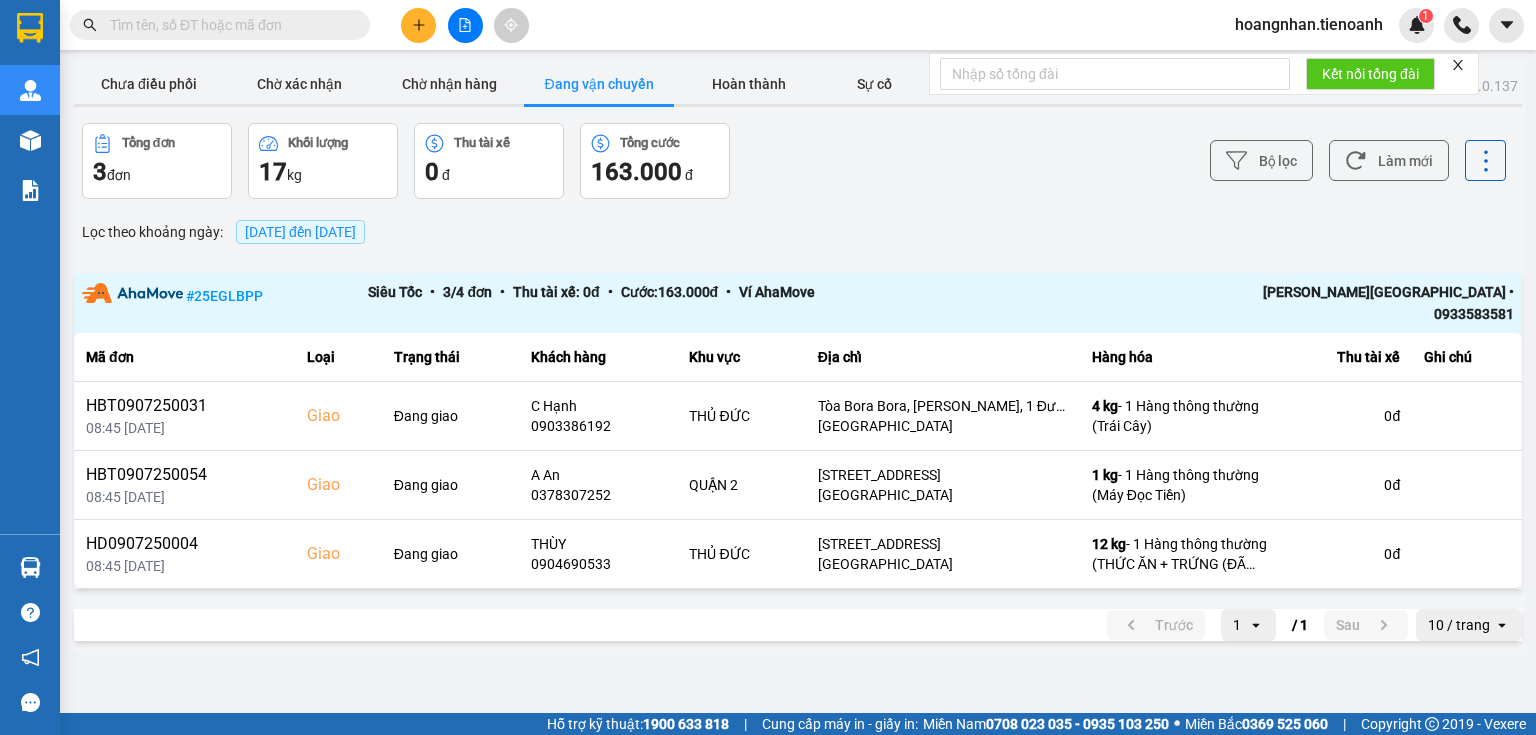 click on "Bộ lọc Làm mới" at bounding box center (1150, 161) 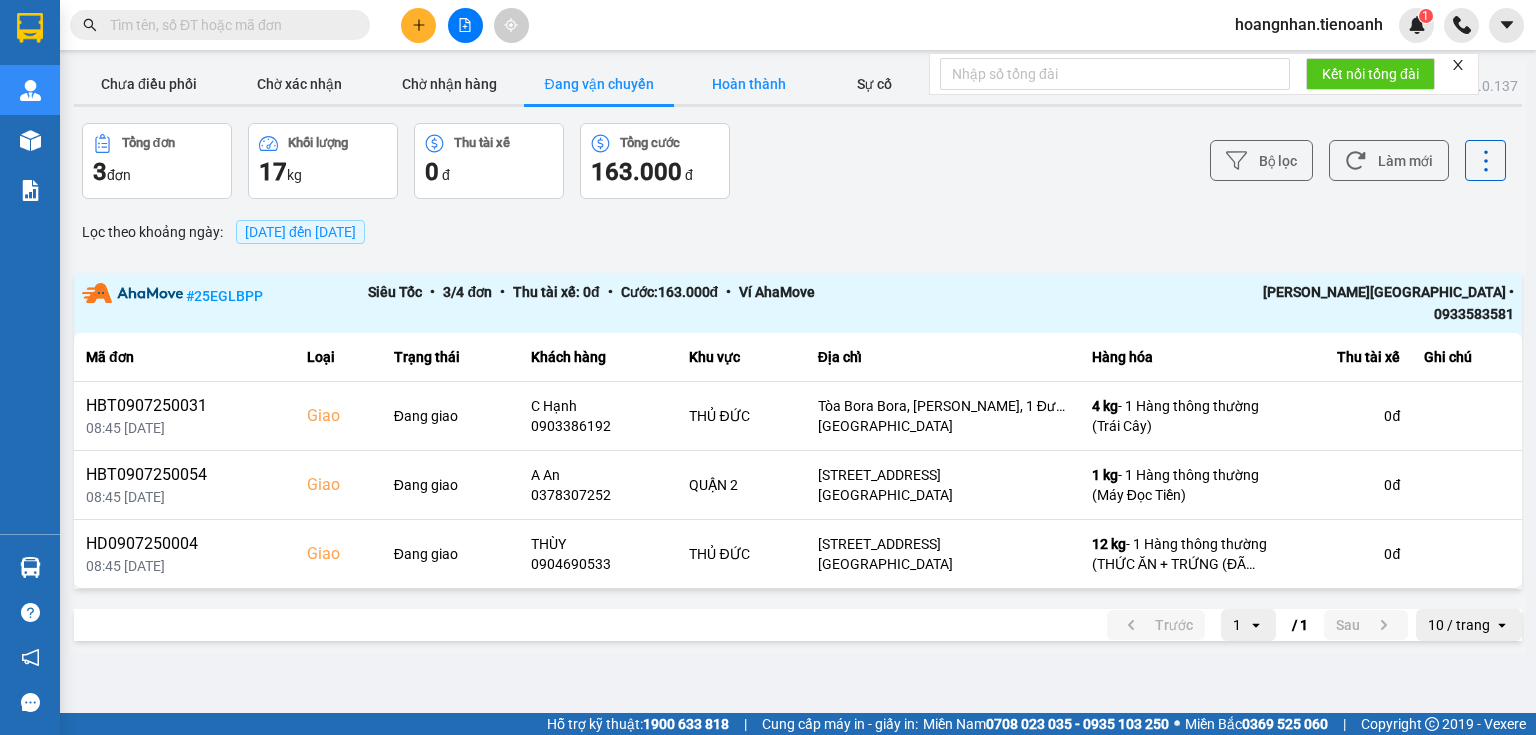 click on "Hoàn thành" at bounding box center [749, 84] 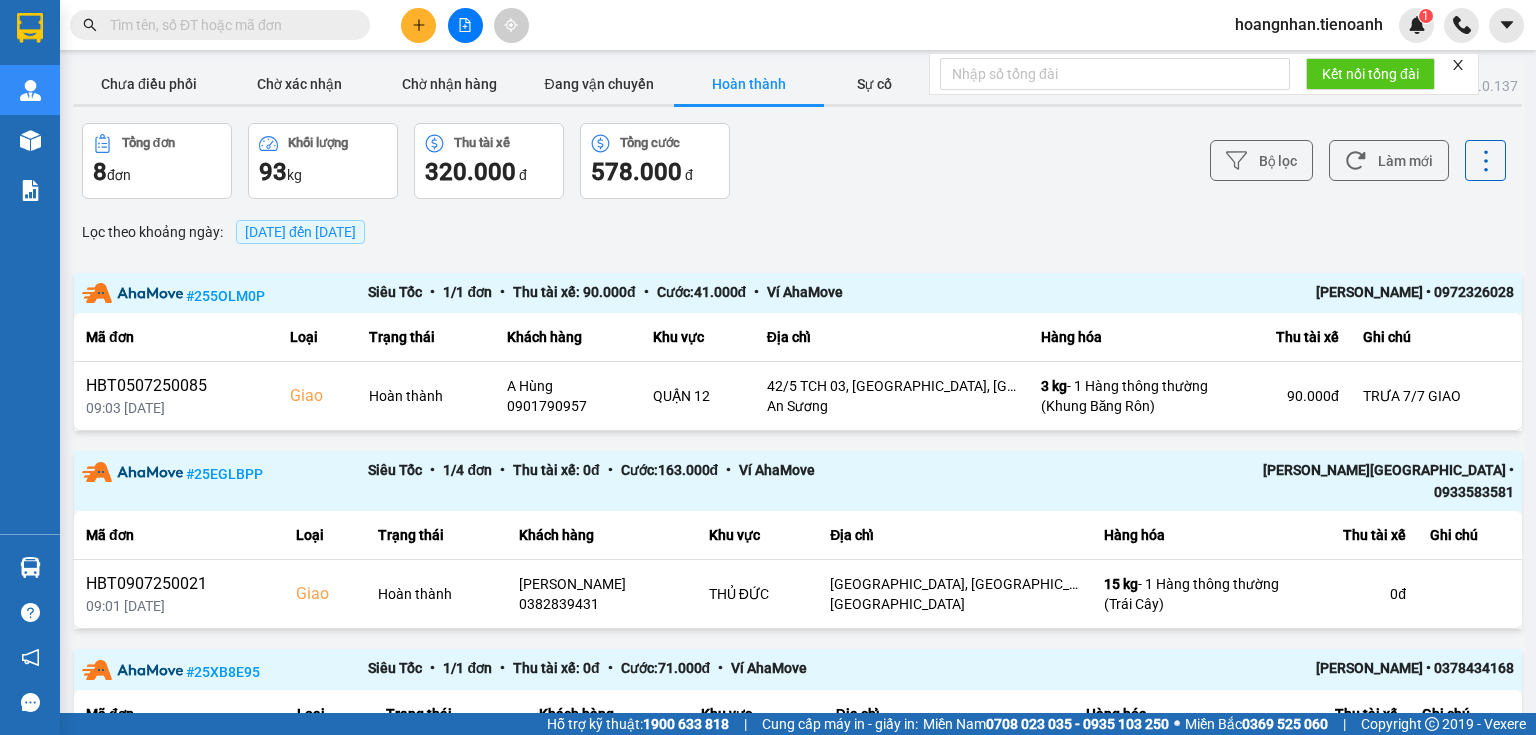 click on "ver:  0.0.137 Chưa điều phối Chờ xác nhận Chờ nhận hàng Đang vận chuyển Hoàn thành Sự cố Tổng đơn 8  đơn Khối lượng 93  kg Thu tài xế 320.000   đ Tổng cước 578.000   đ Bộ lọc Làm mới Lọc theo khoảng ngày : 10/07/2025 đến 10/07/2025   # 255OLM0P Siêu Tốc • 1 / 1   đơn • Thu tài xế:   90.000 đ • Cước:  41.000 đ • Ví AhaMove LƯU GIA VÂN • 0972326028 Mã đơn Loại Trạng thái Khách hàng Khu vực Địa chỉ Hàng hóa Thu tài xế Ghi chú HBT0507250085 09:03 10/07 Giao Hoàn thành A Hùng 0901790957 QUẬN 12 42/5 TCH 03, Tân Chánh Hiệp, Quận 12 An Sương 3 kg  -   1 Hàng thông thường (Khung Băng Rôn) 90.000 đ TRƯA 7/7 GIAO   # 25EGLBPP Siêu Tốc • 1 / 4   đơn • Thu tài xế:   0 đ • Cước:  163.000 đ • Ví AhaMove Võ Thanh Phú • 0933583581 Mã đơn Loại Trạng thái Khách hàng Khu vực Địa chỉ Hàng hóa Thu tài xế Ghi chú HBT0907250021 09:01 10/07 Giao 15 kg" at bounding box center (798, 913) 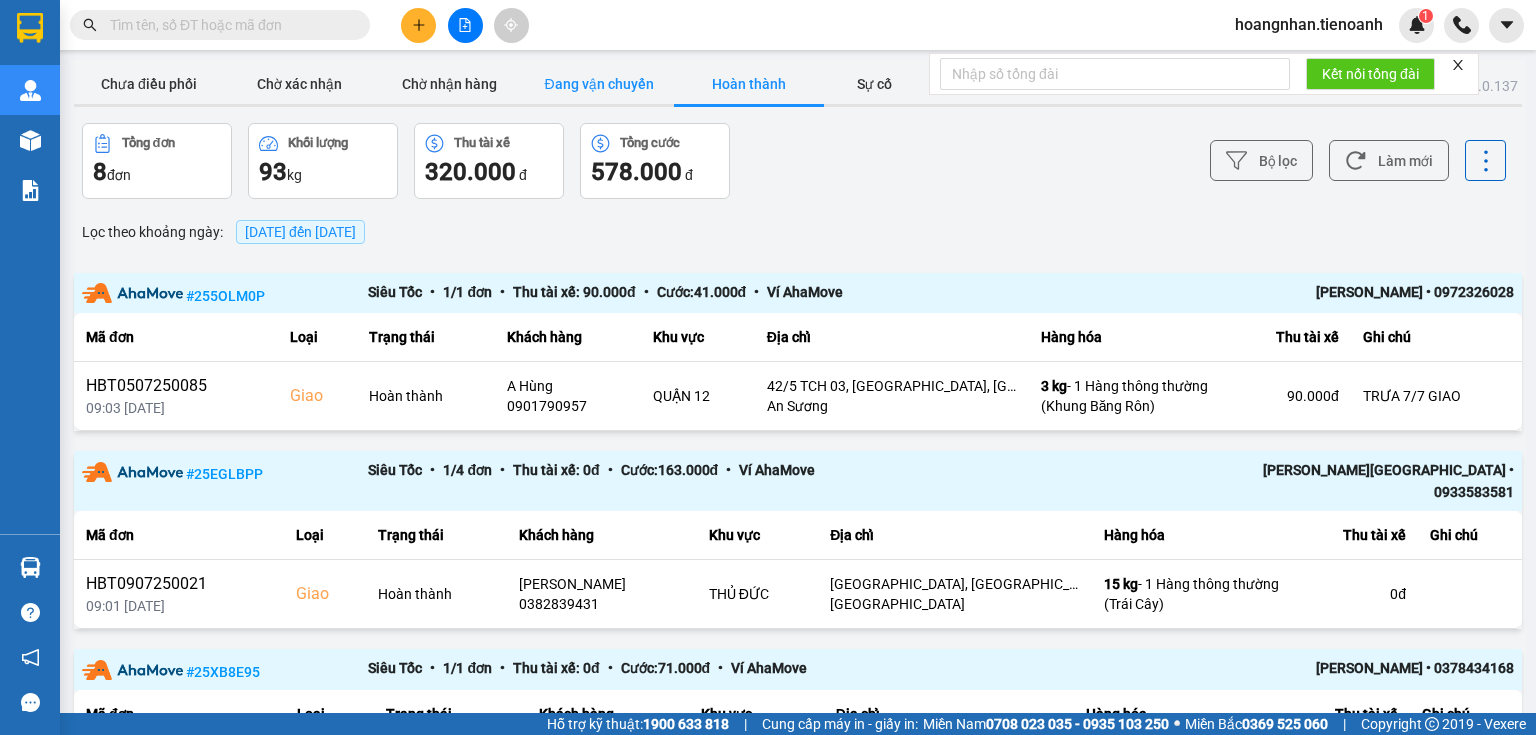 click on "Đang vận chuyển" at bounding box center (599, 84) 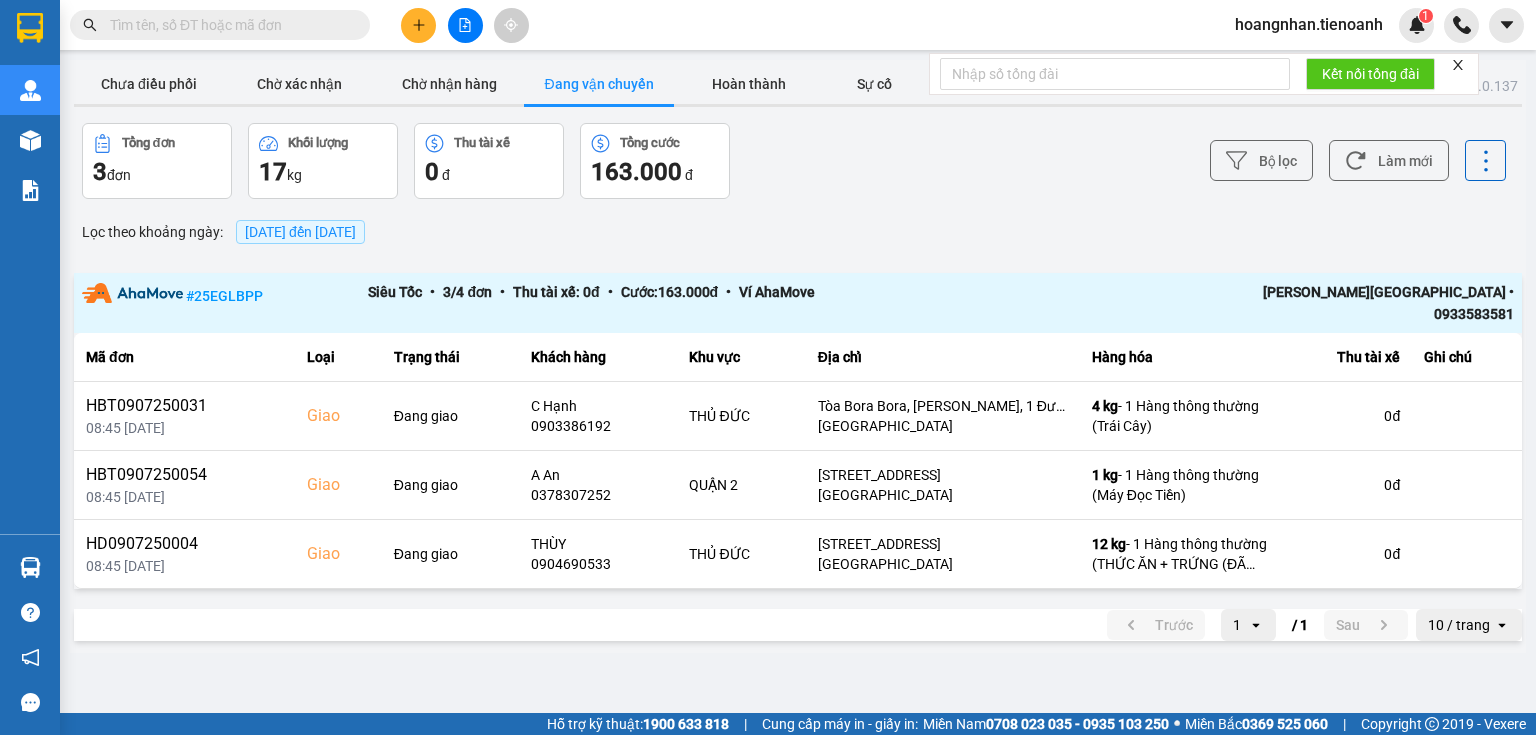 click on "Bộ lọc Làm mới" at bounding box center (1150, 161) 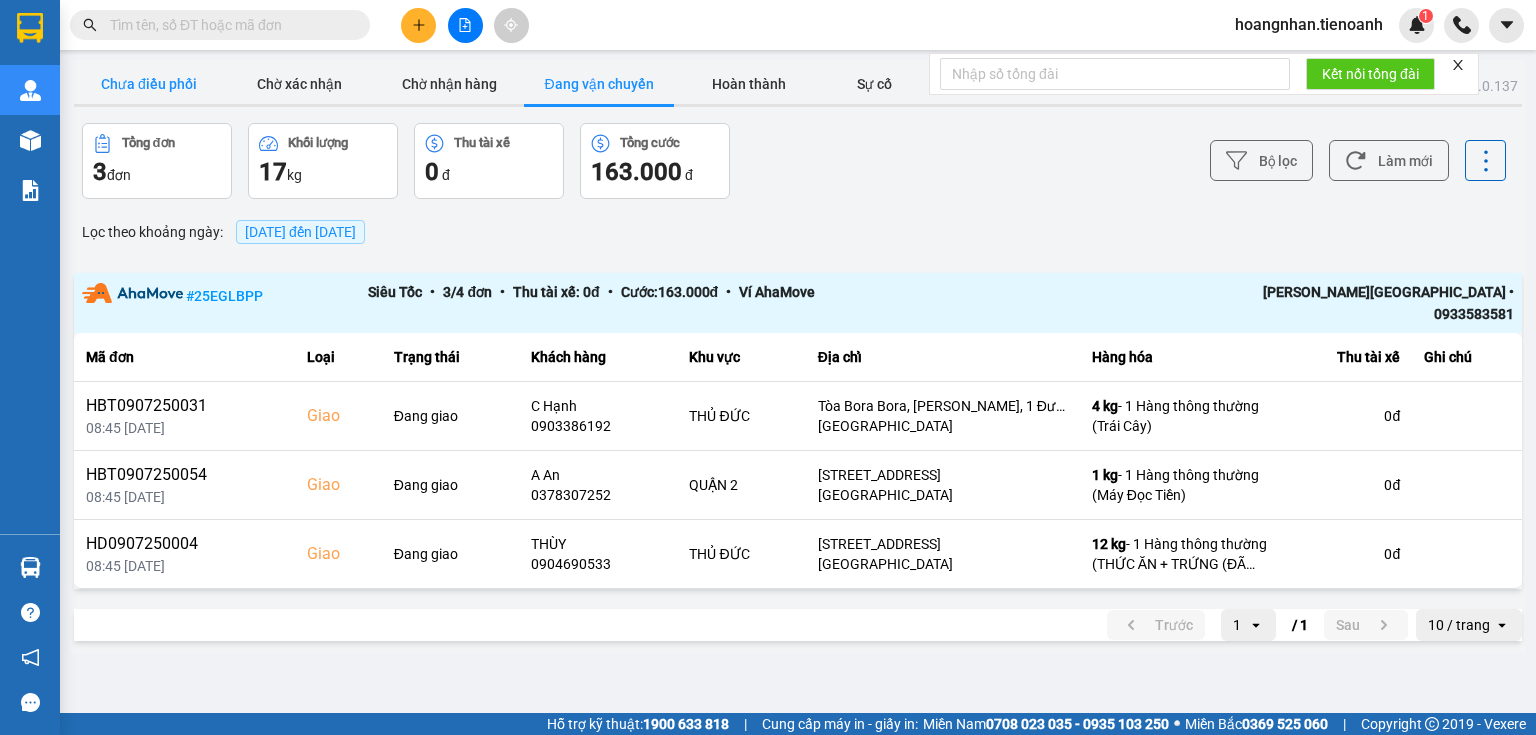 click on "Chưa điều phối" at bounding box center [149, 84] 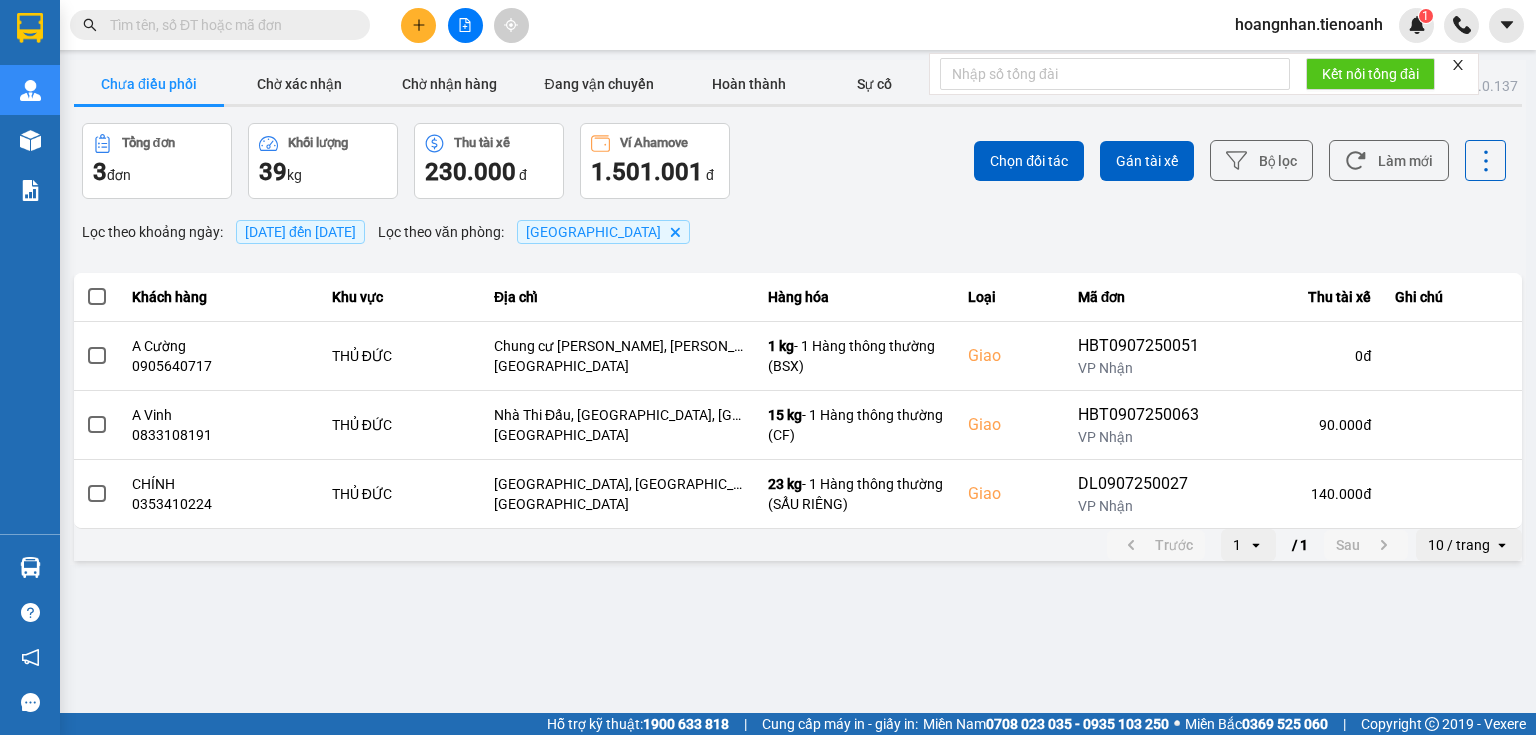click on "Lọc theo khoảng ngày : 10/07/2025 đến 10/07/2025 Lọc theo văn phòng : Thủ Đức Delete" at bounding box center (798, 232) 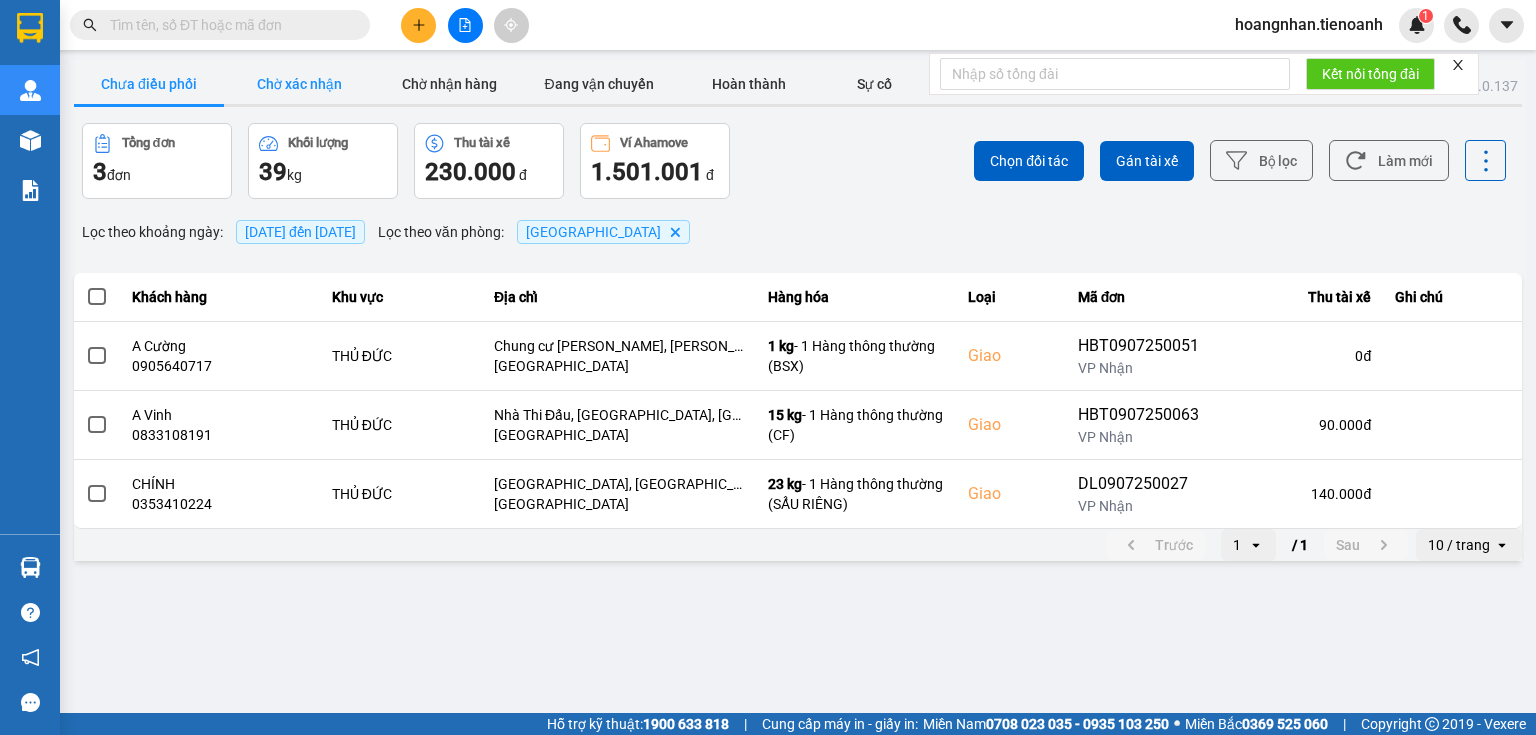 click on "Chờ xác nhận" at bounding box center (299, 84) 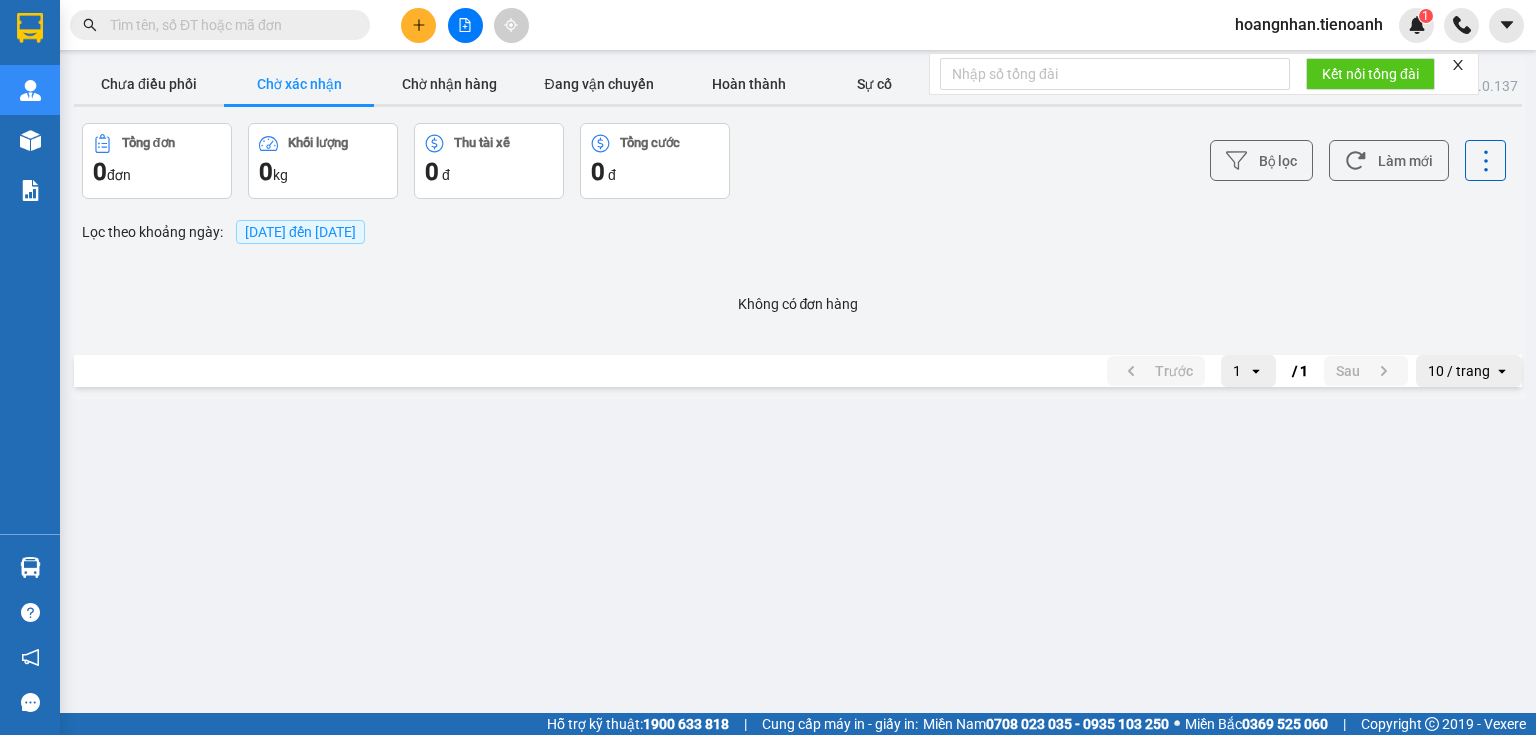drag, startPoint x: 510, startPoint y: 242, endPoint x: 616, endPoint y: 240, distance: 106.01887 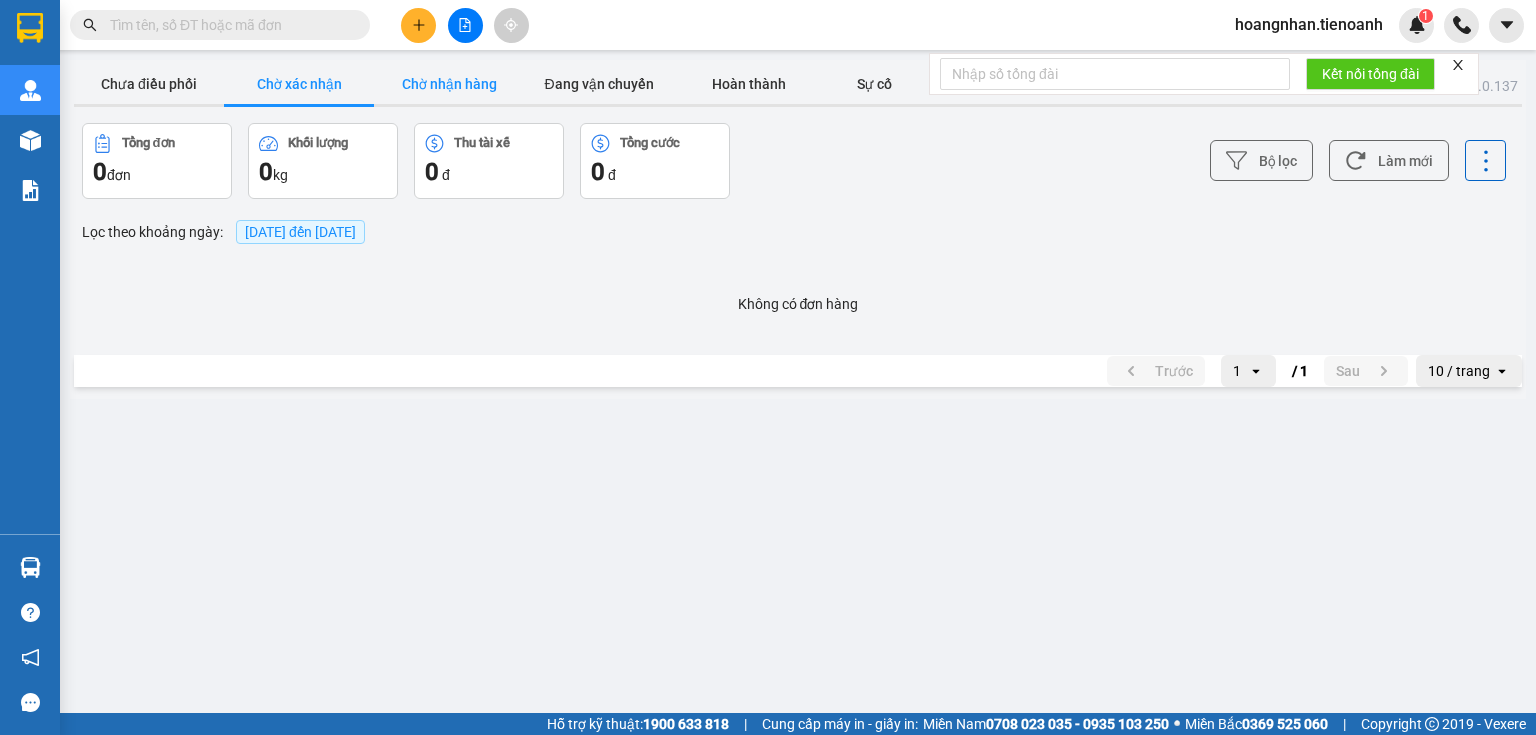 click on "Chờ nhận hàng" at bounding box center [449, 84] 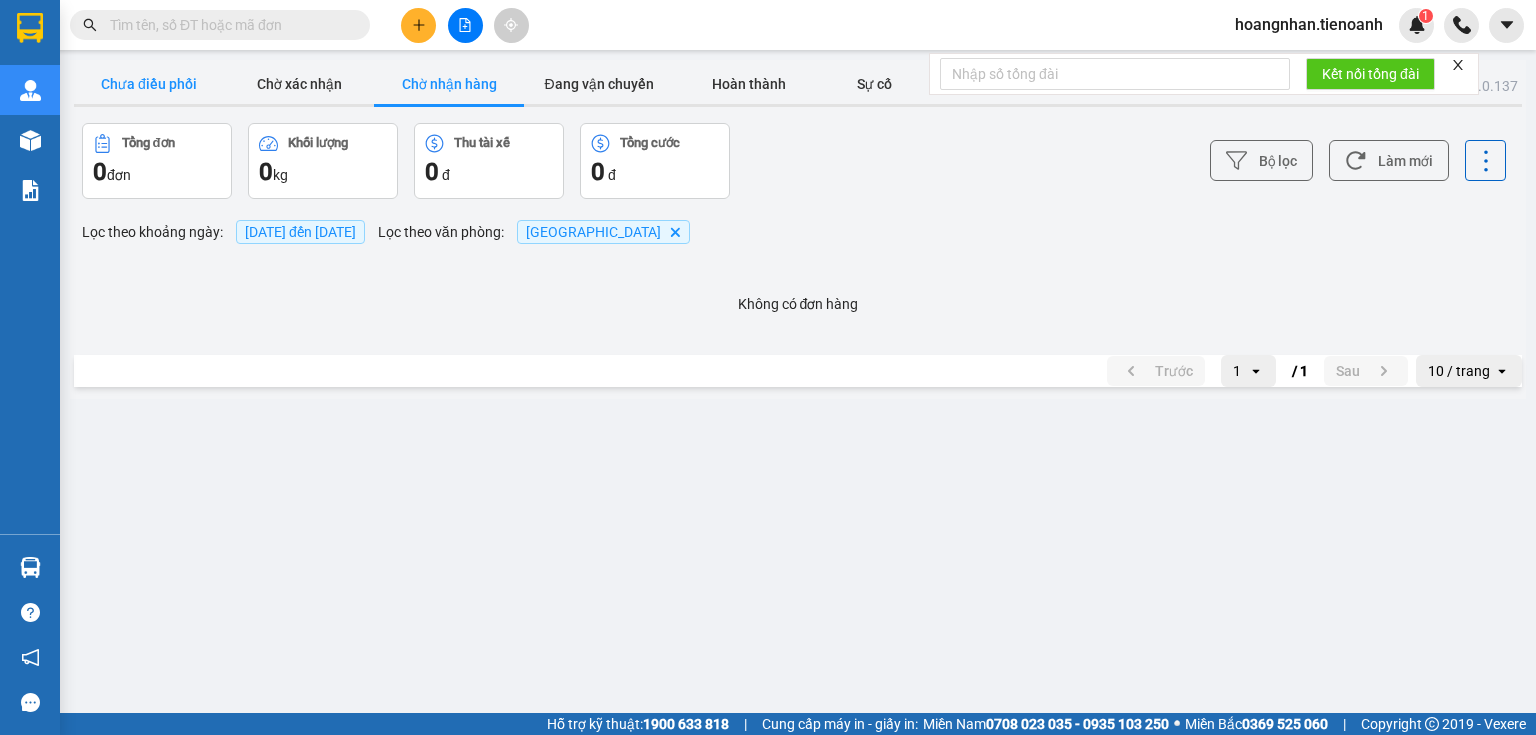 click on "Chưa điều phối" at bounding box center [149, 84] 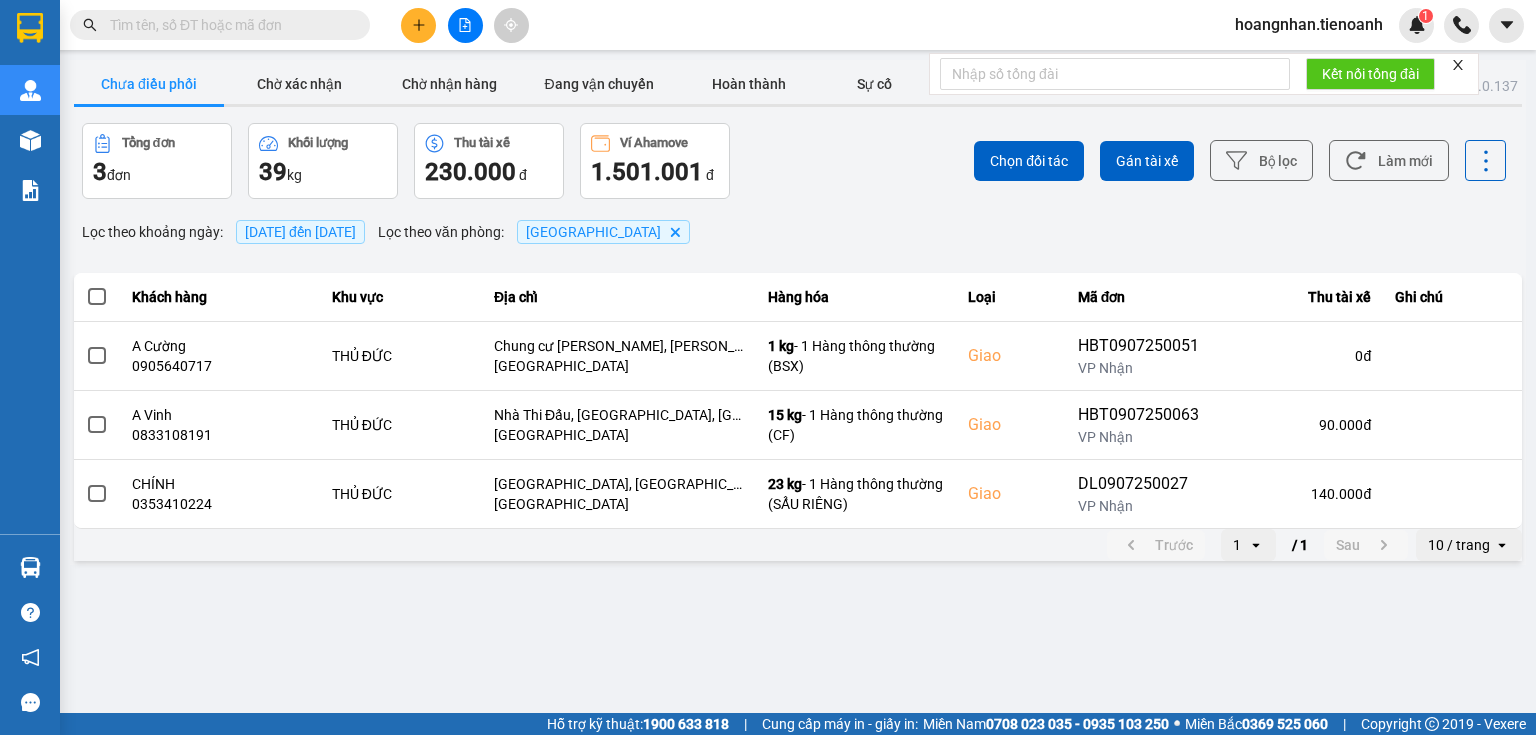 click on "Lọc theo khoảng ngày : 10/07/2025 đến 10/07/2025 Lọc theo văn phòng : Thủ Đức Delete" at bounding box center [798, 232] 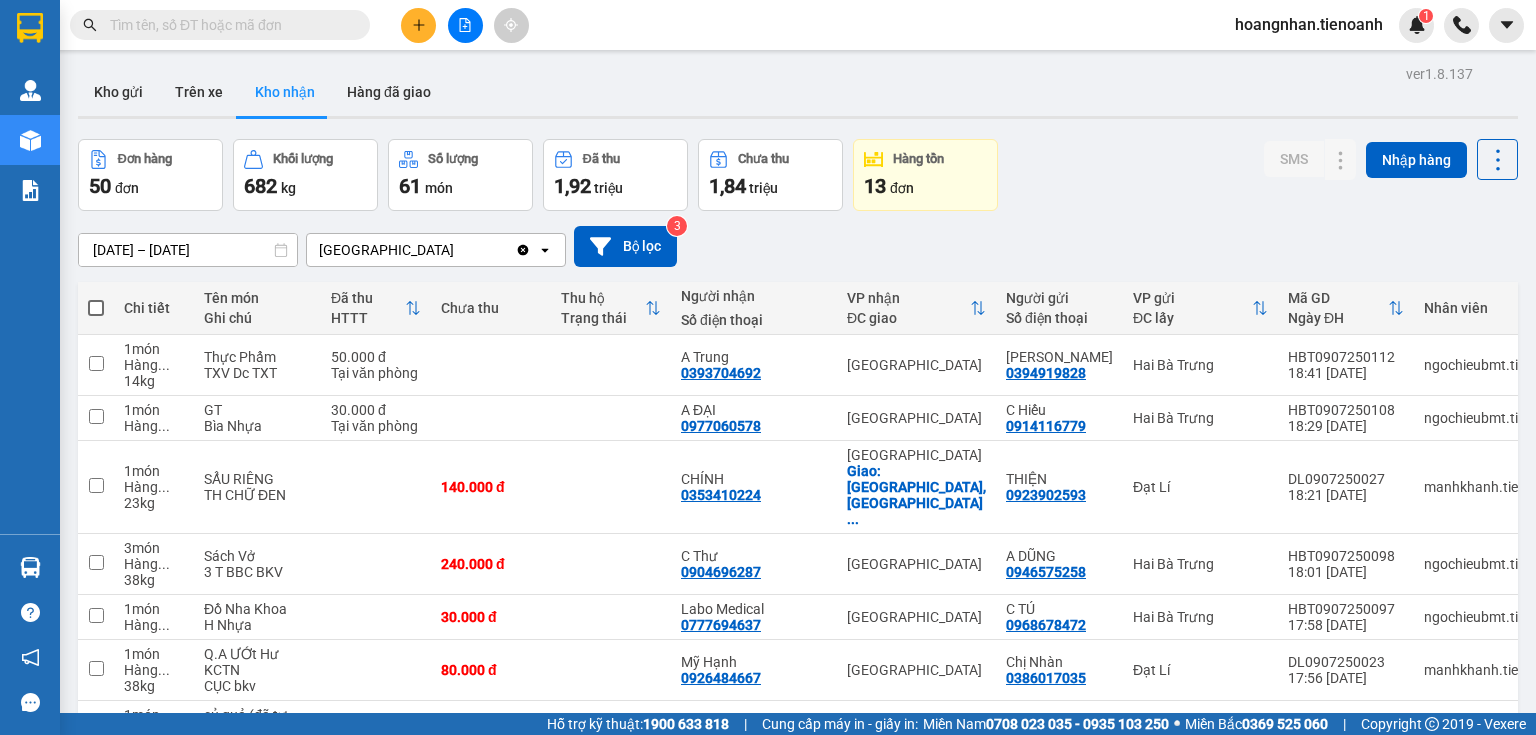 scroll, scrollTop: 0, scrollLeft: 0, axis: both 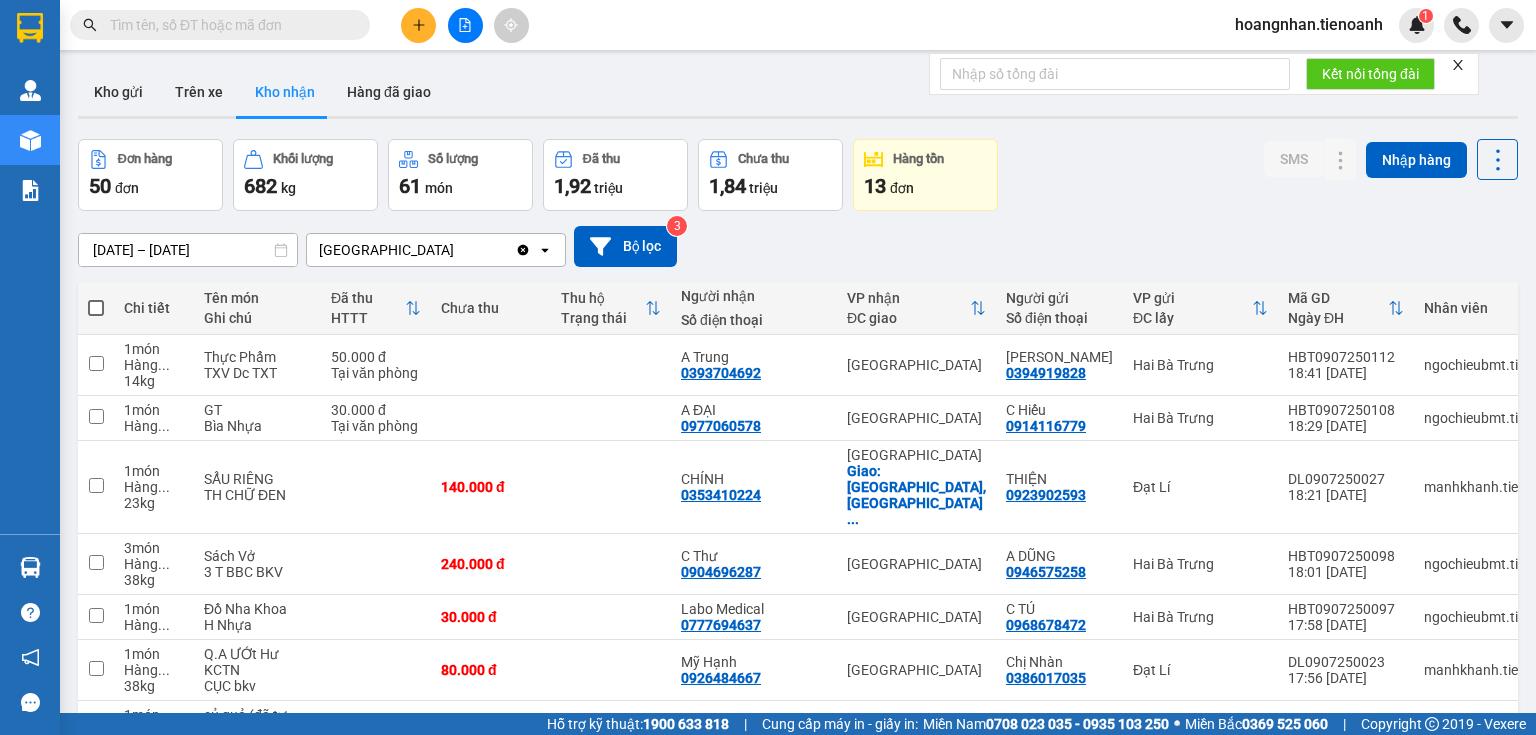 click at bounding box center (228, 25) 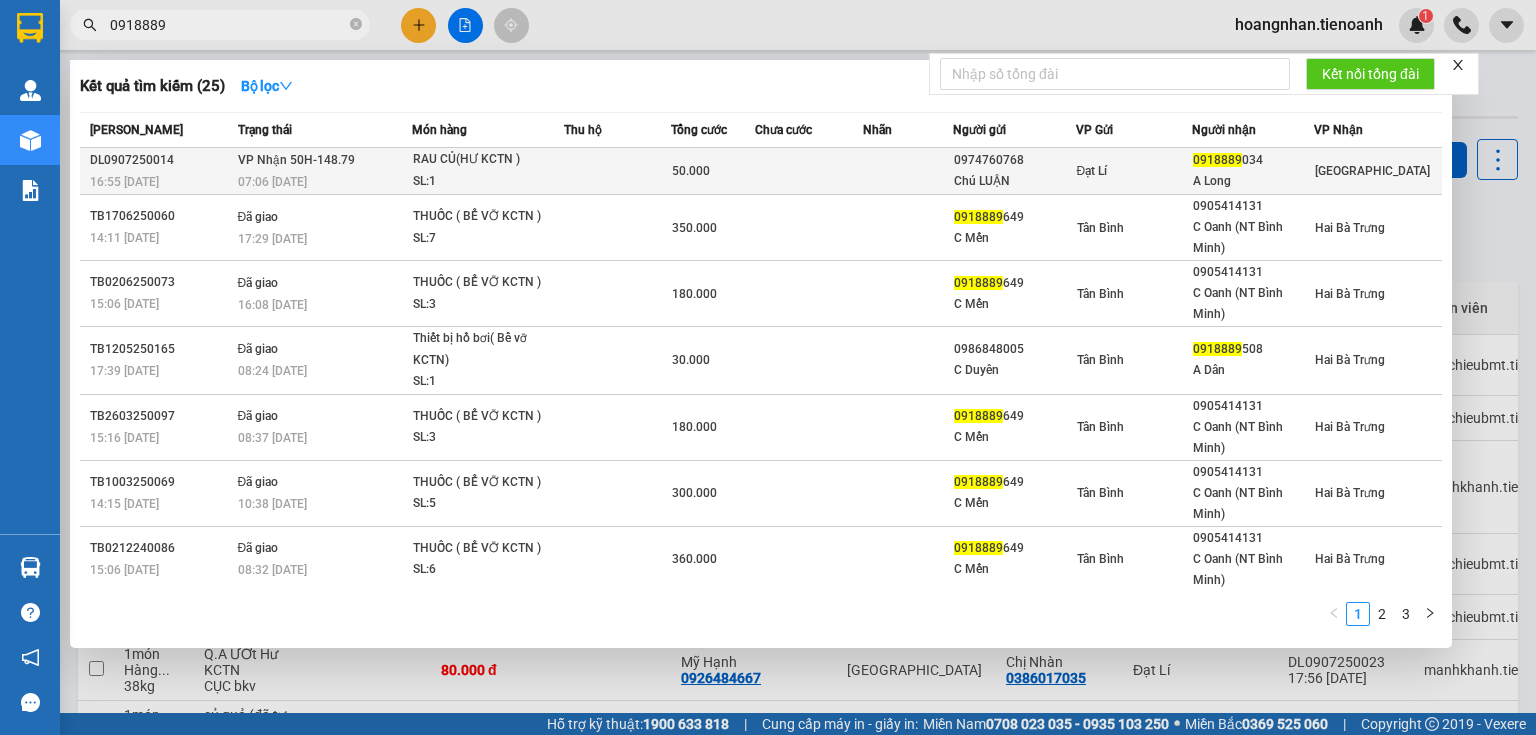type on "0918889" 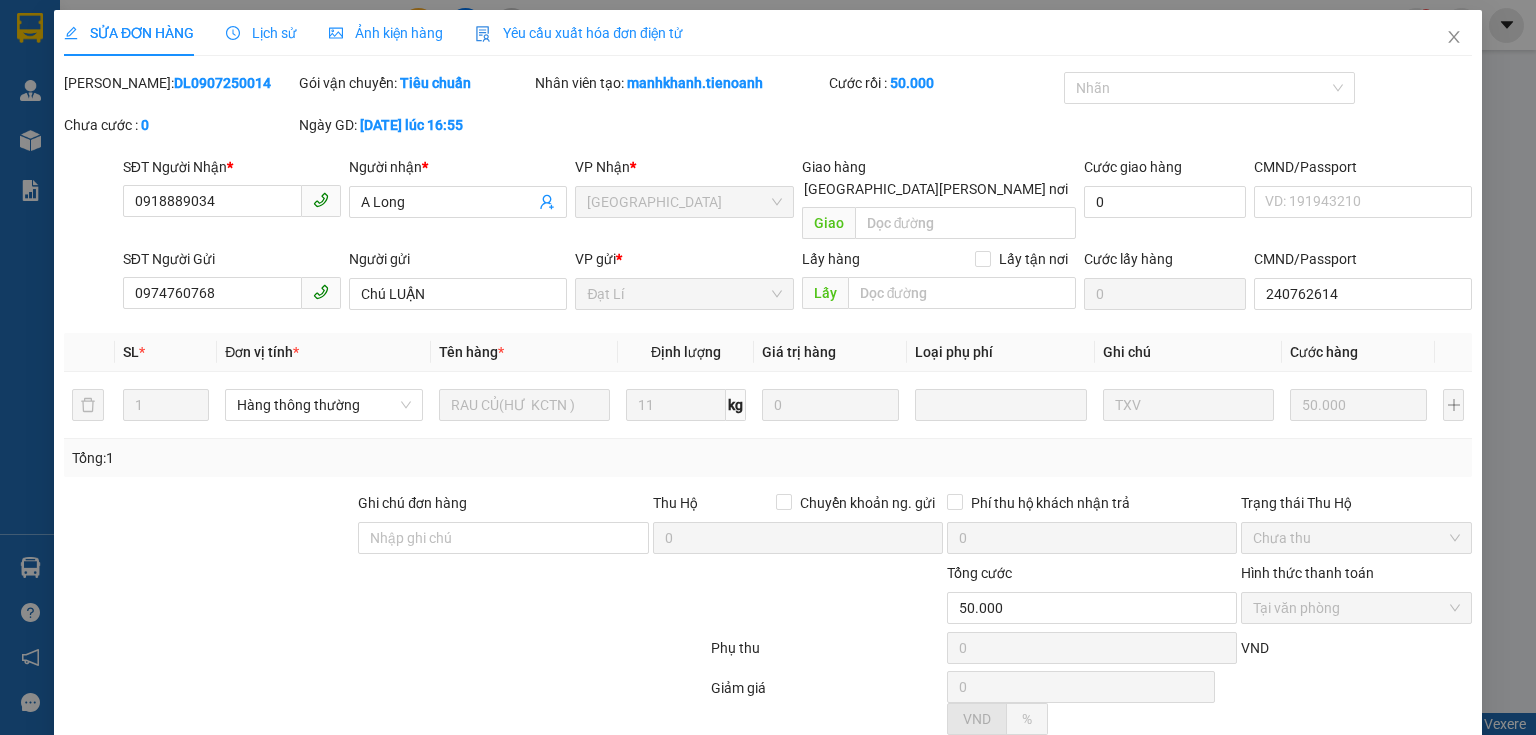 type on "0918889034" 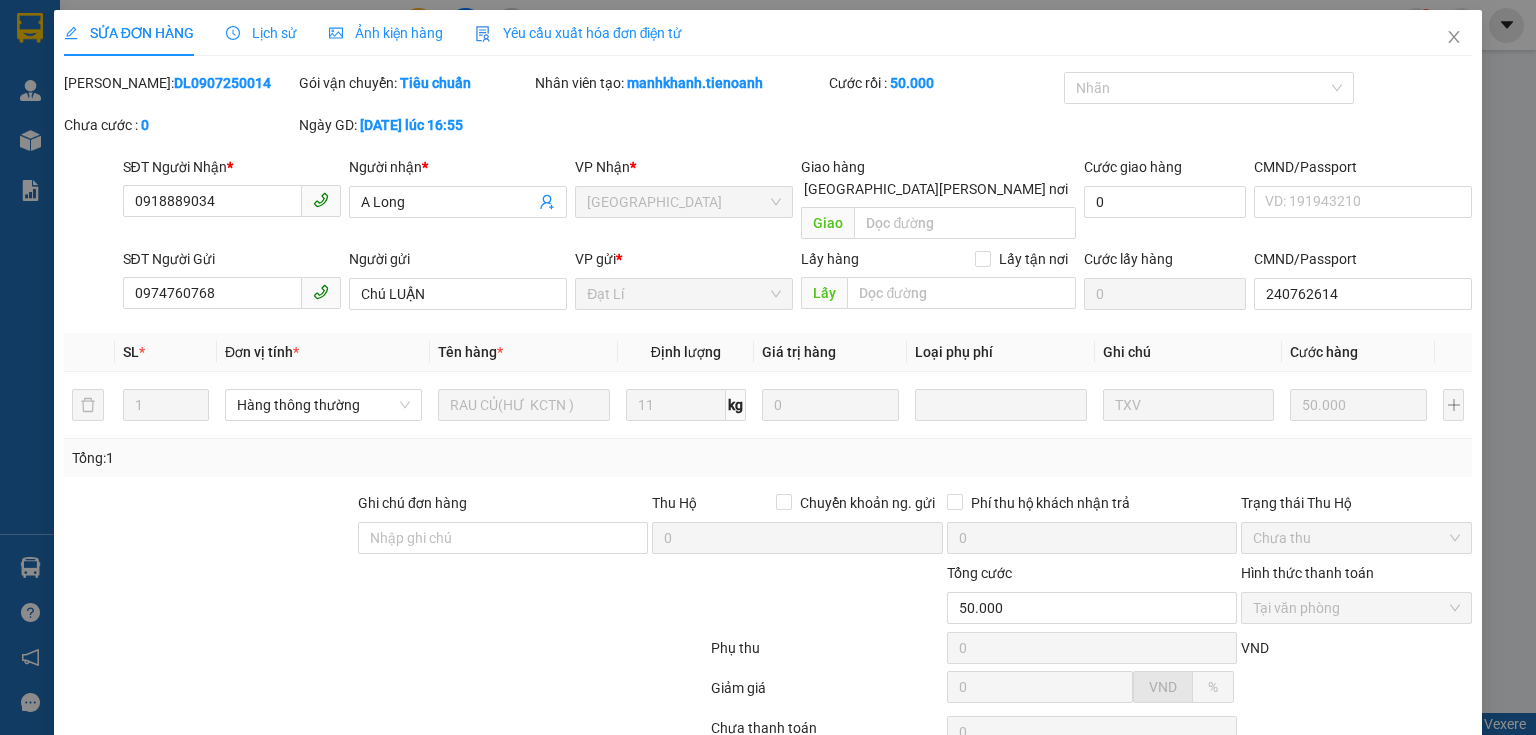 click at bounding box center [209, 527] 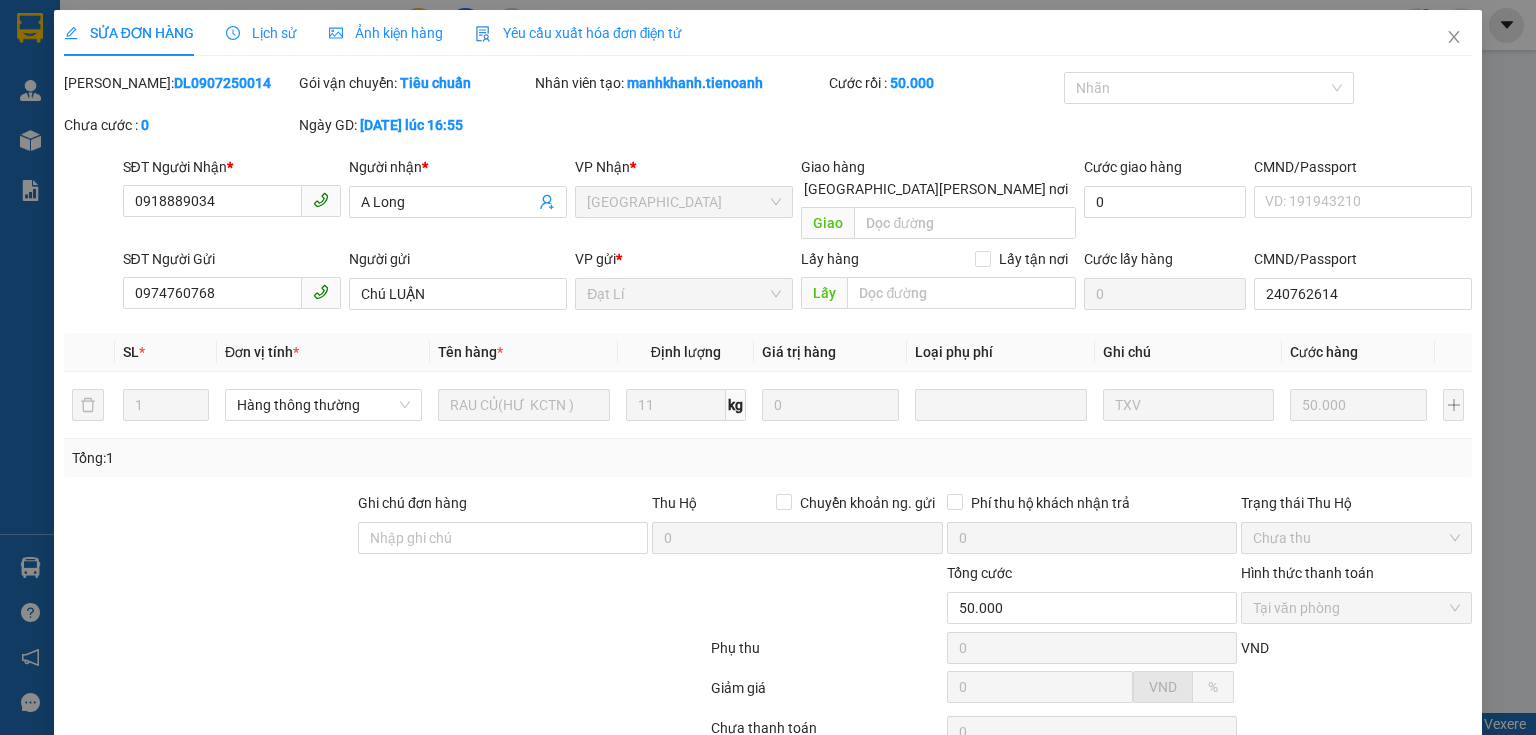 click at bounding box center (209, 527) 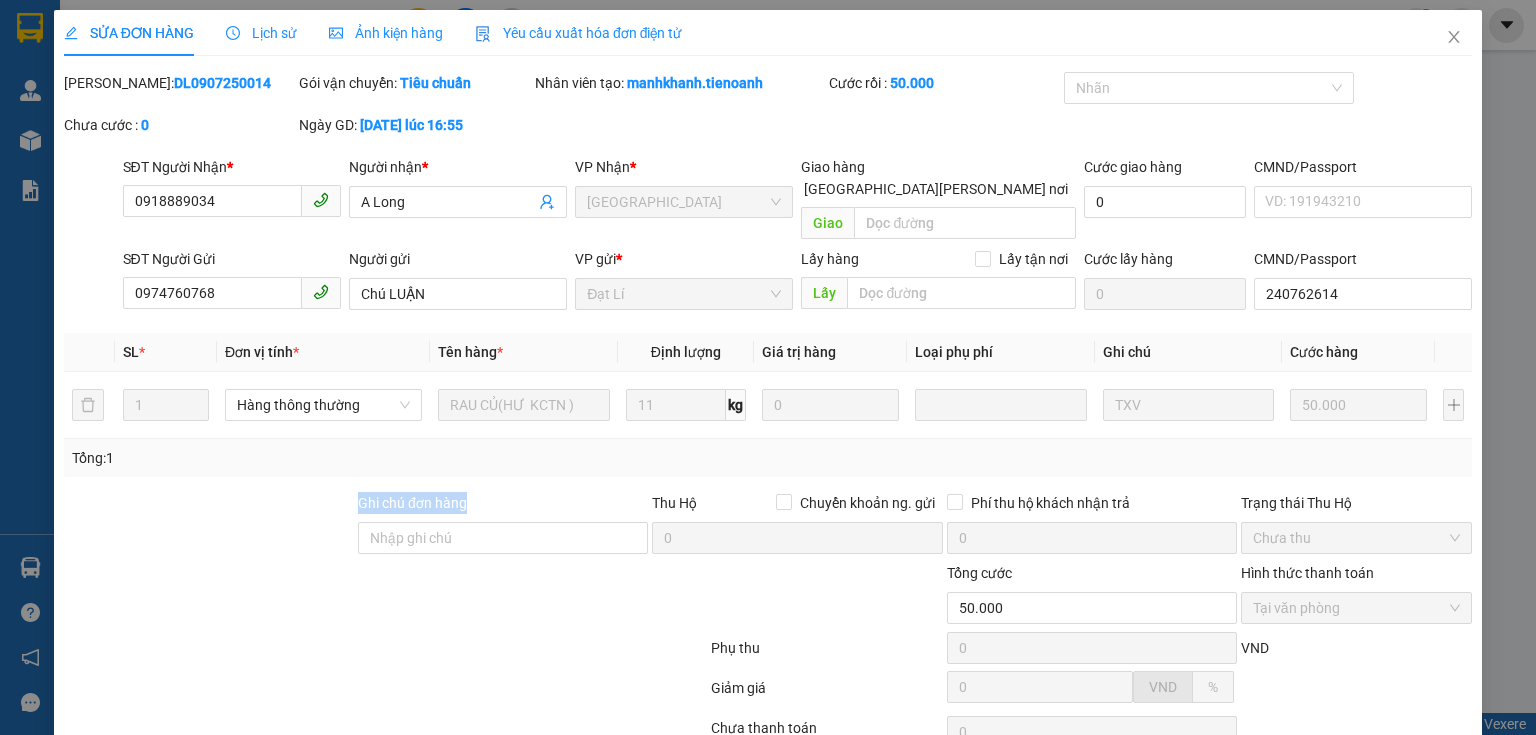 drag, startPoint x: 308, startPoint y: 496, endPoint x: 481, endPoint y: 543, distance: 179.27075 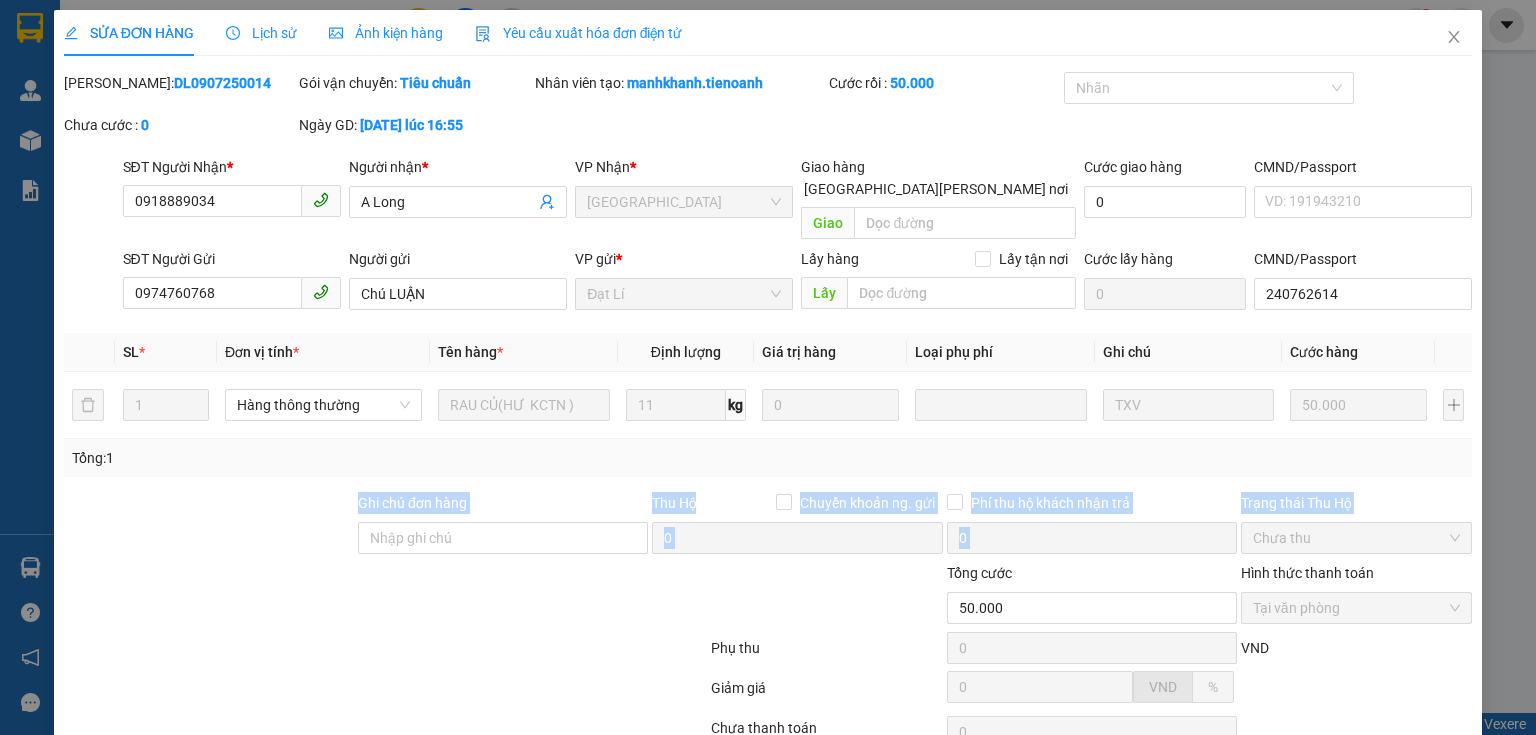 click at bounding box center [591, 597] 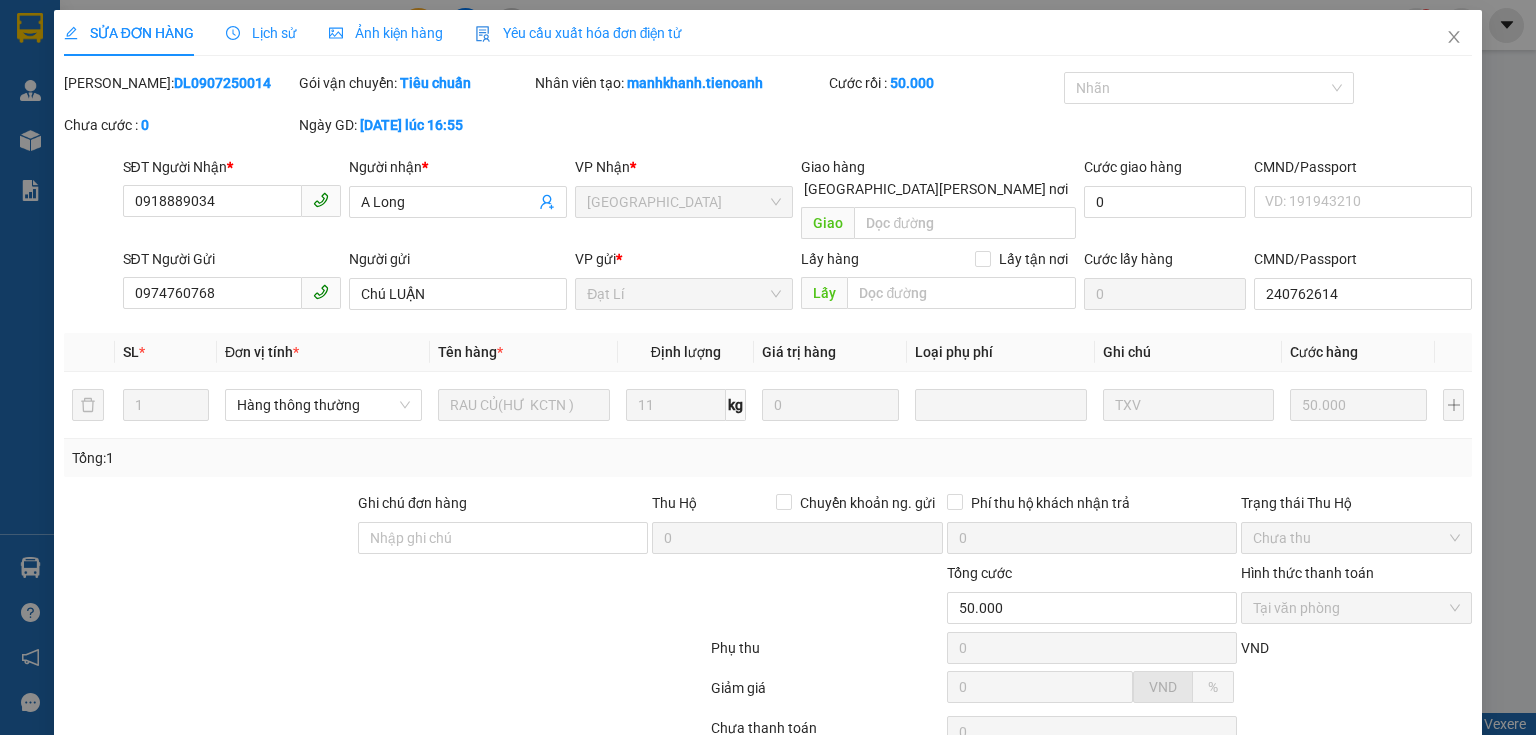 drag, startPoint x: 487, startPoint y: 452, endPoint x: 266, endPoint y: 463, distance: 221.27359 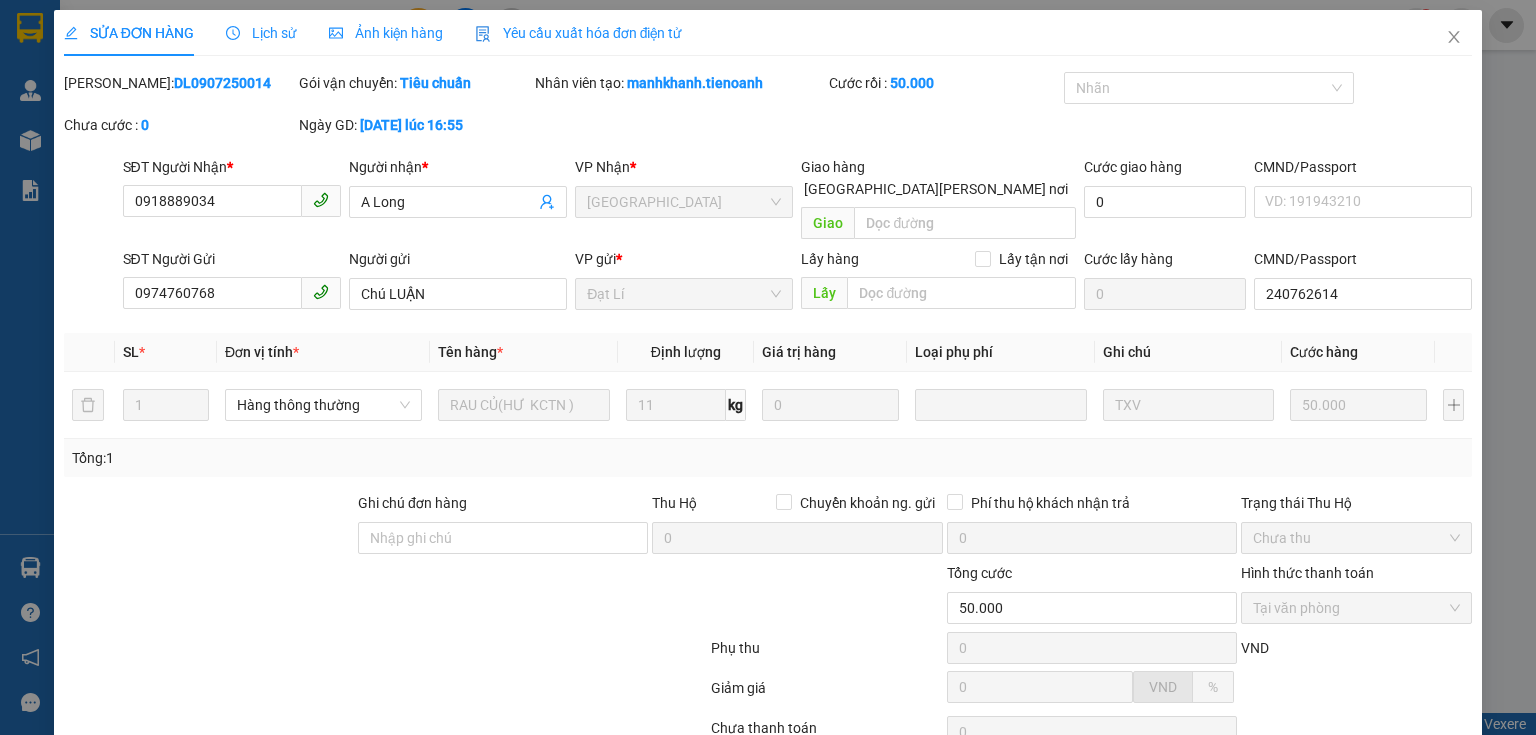 click at bounding box center [268, 597] 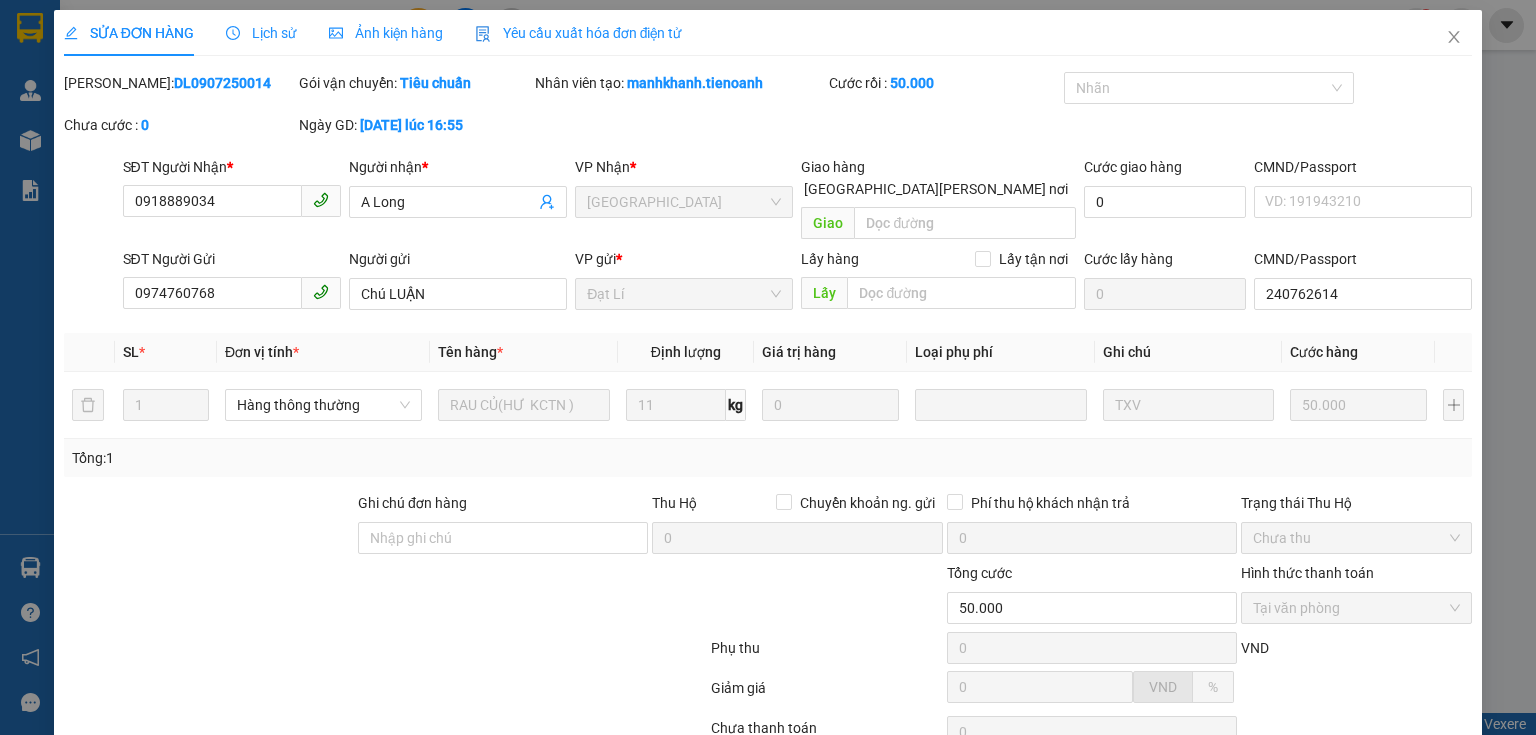click at bounding box center (385, 692) 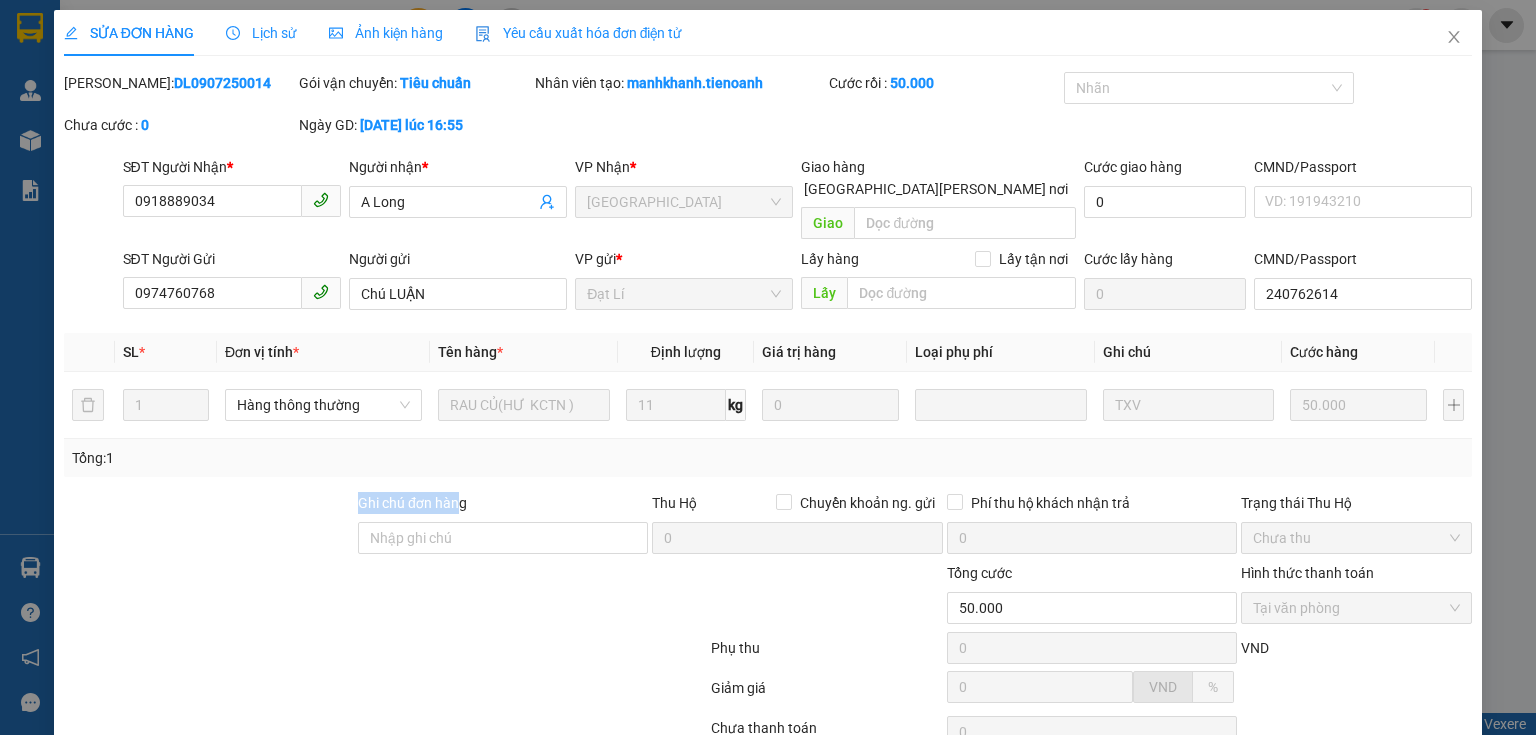 drag, startPoint x: 308, startPoint y: 482, endPoint x: 490, endPoint y: 536, distance: 189.84204 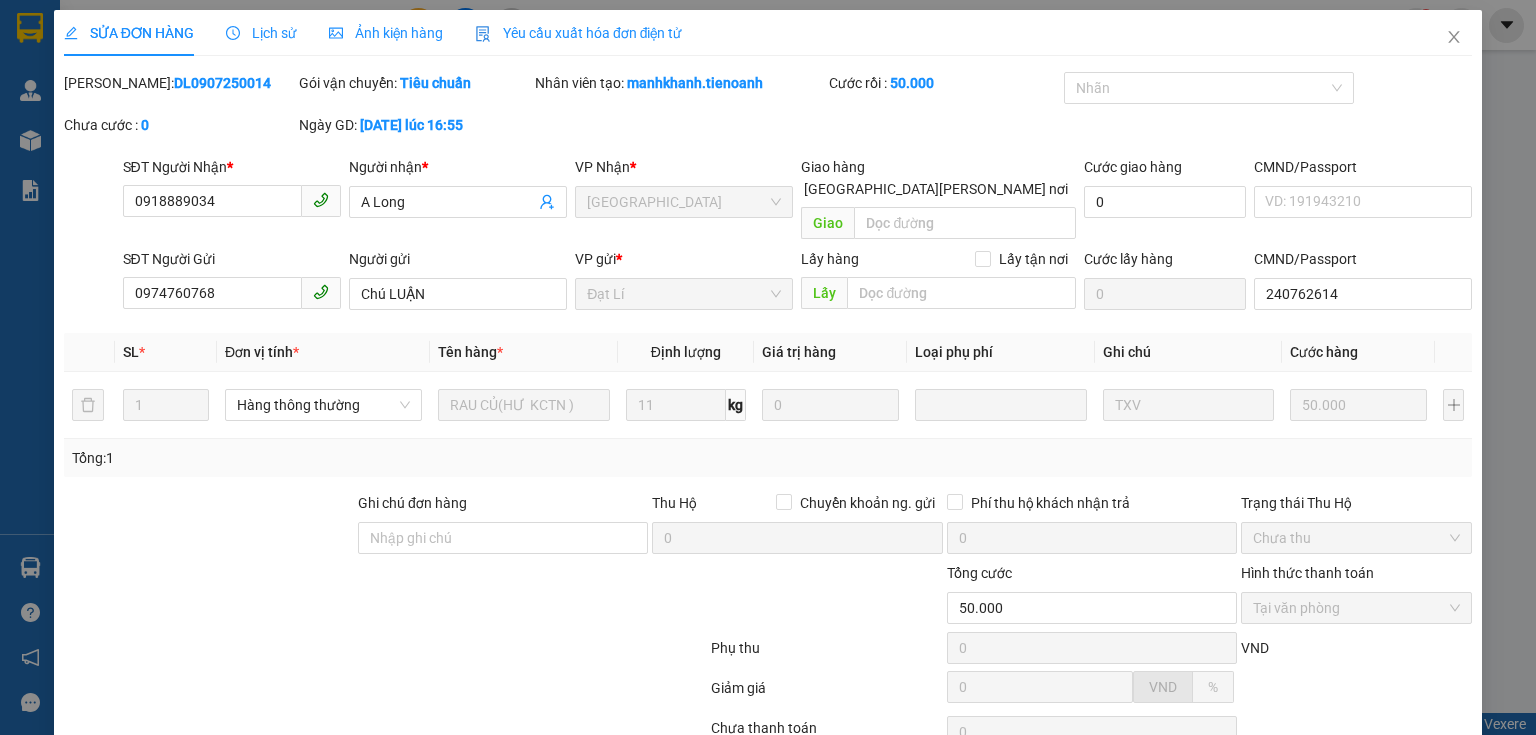 drag, startPoint x: 448, startPoint y: 629, endPoint x: 531, endPoint y: 444, distance: 202.76587 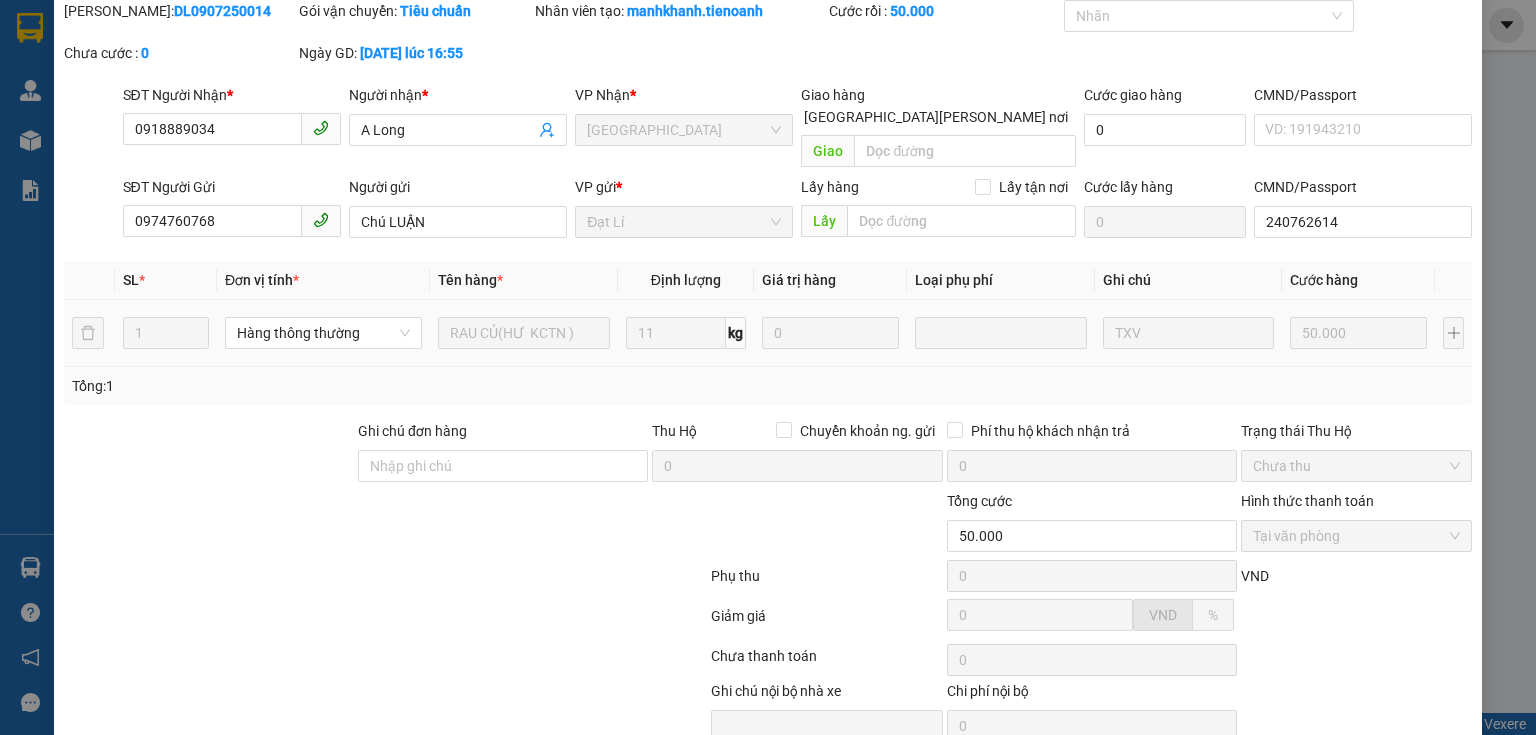 scroll, scrollTop: 141, scrollLeft: 0, axis: vertical 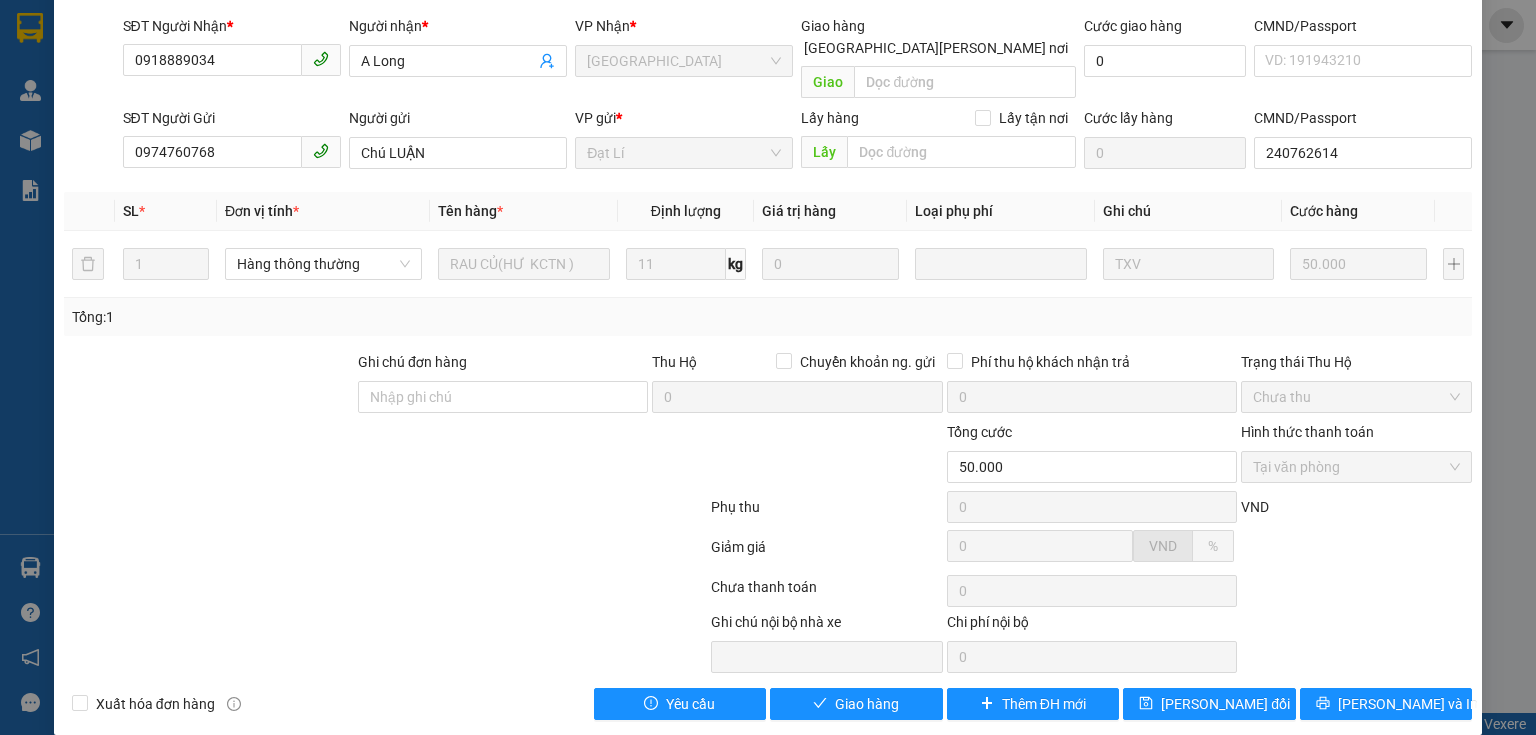 click at bounding box center (385, 511) 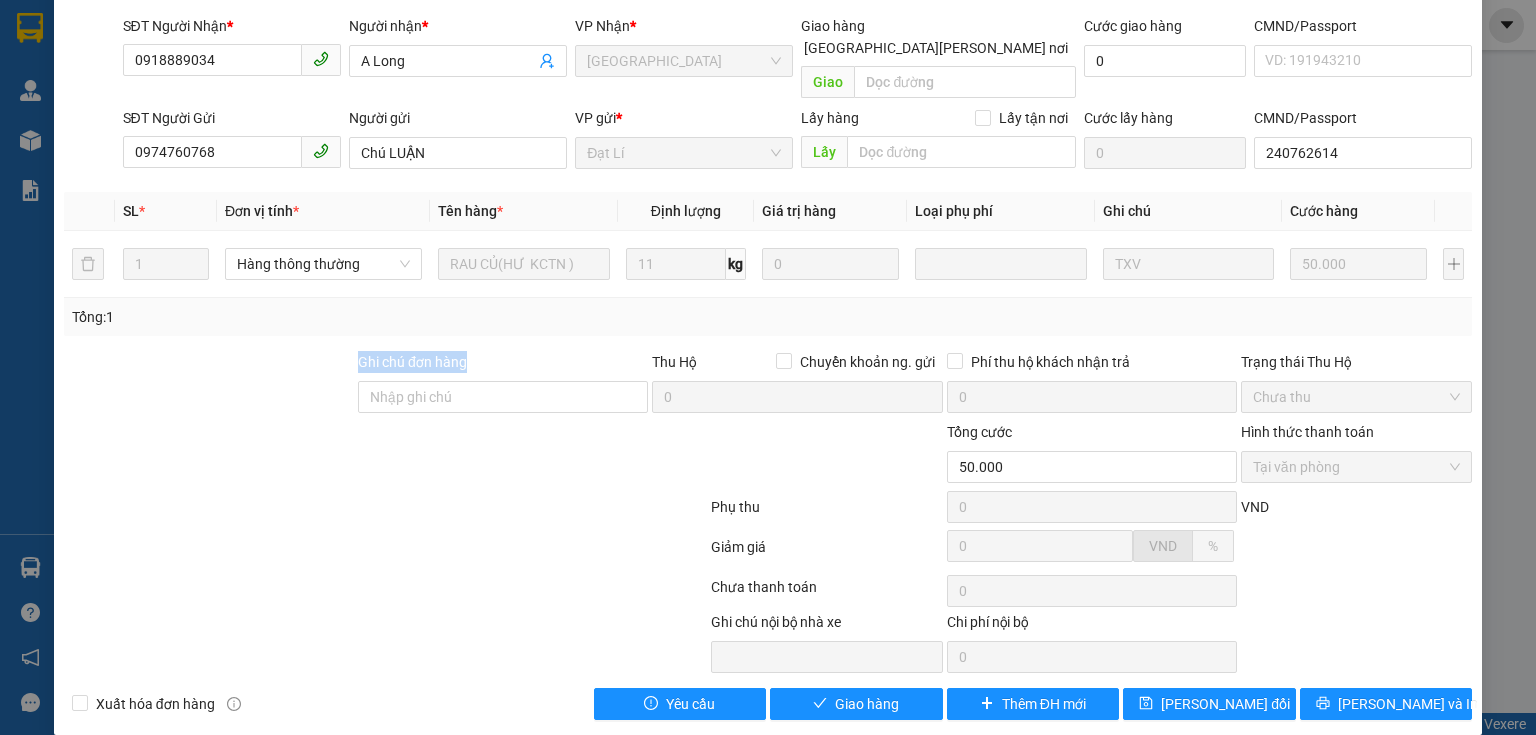 drag, startPoint x: 327, startPoint y: 356, endPoint x: 400, endPoint y: 648, distance: 300.98672 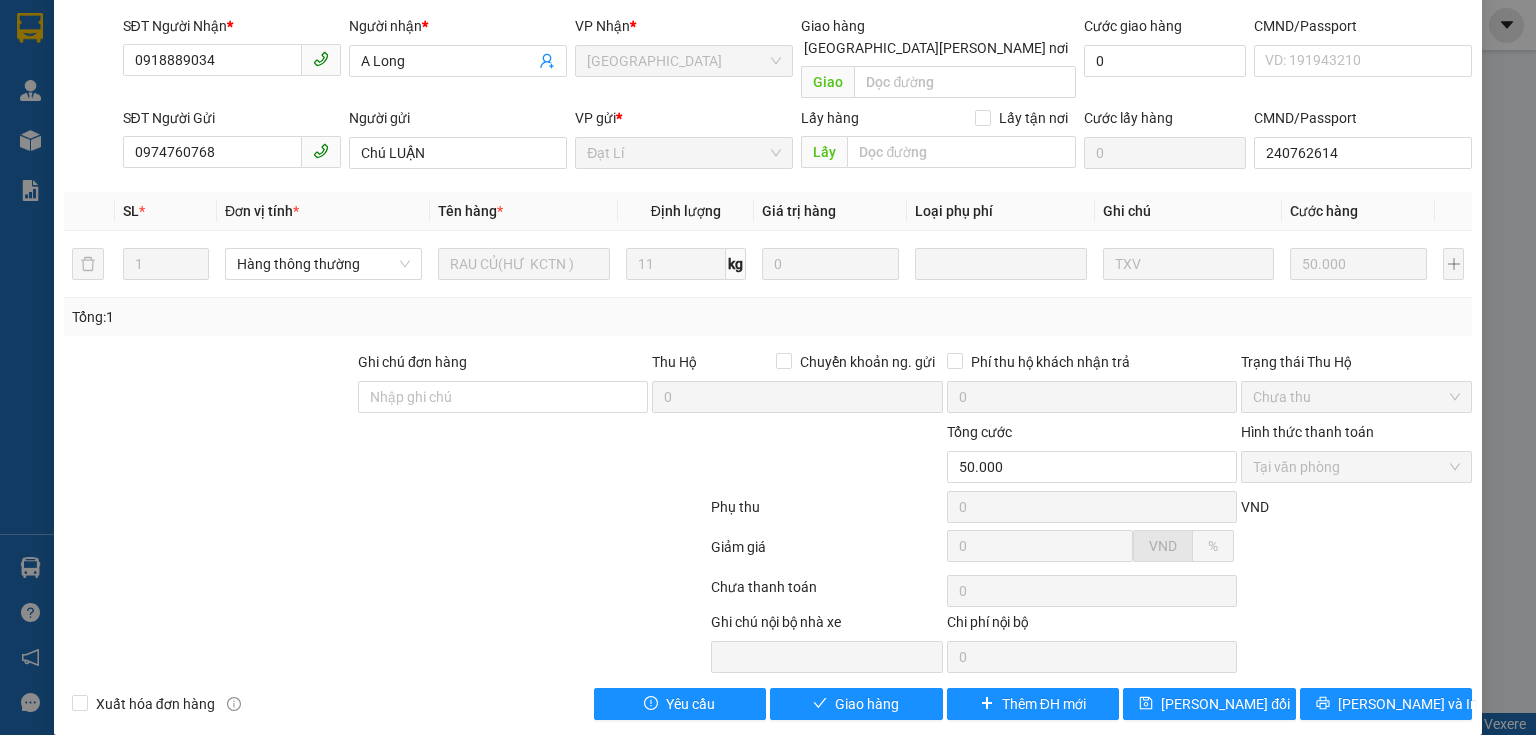 drag, startPoint x: 398, startPoint y: 651, endPoint x: 412, endPoint y: 538, distance: 113.86395 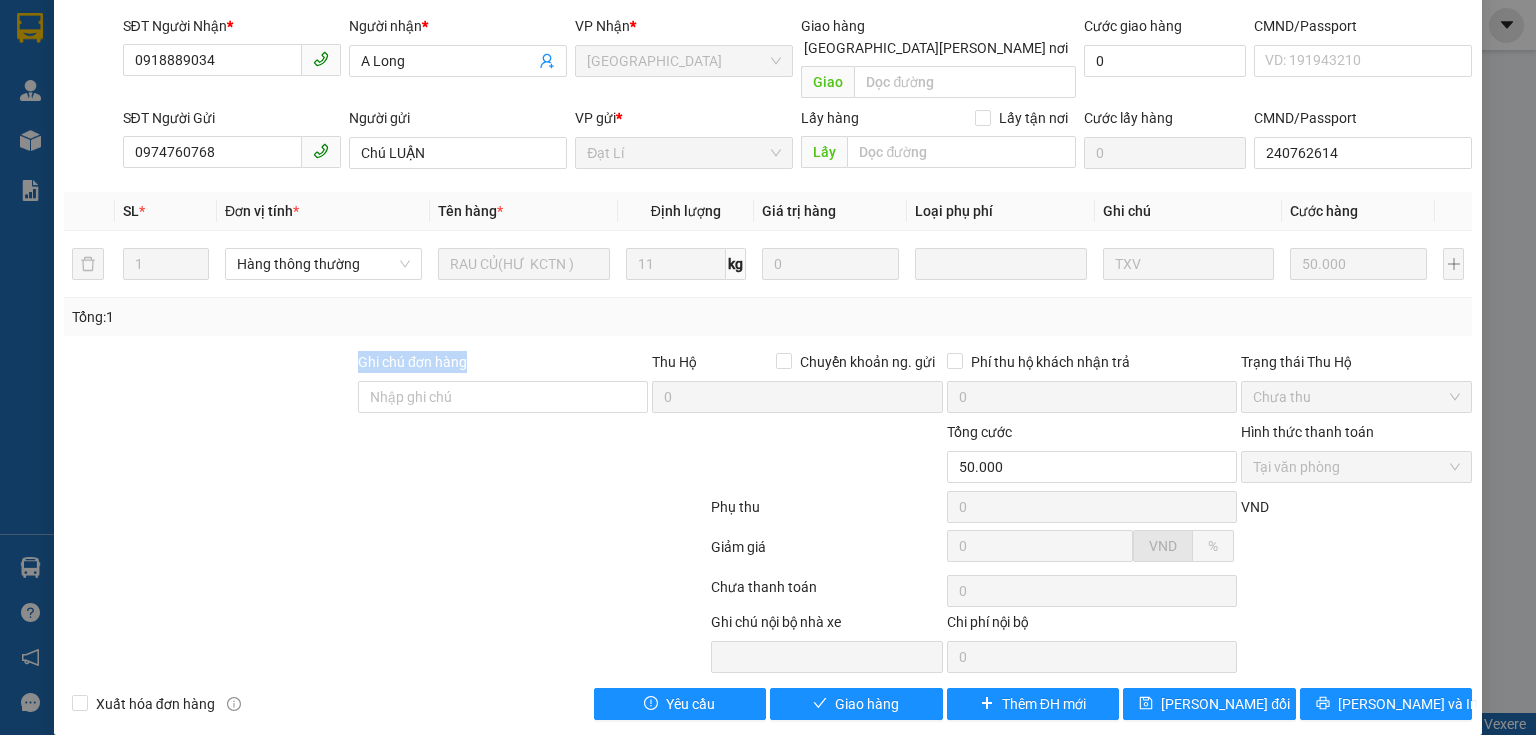 drag, startPoint x: 493, startPoint y: 331, endPoint x: 297, endPoint y: 362, distance: 198.43639 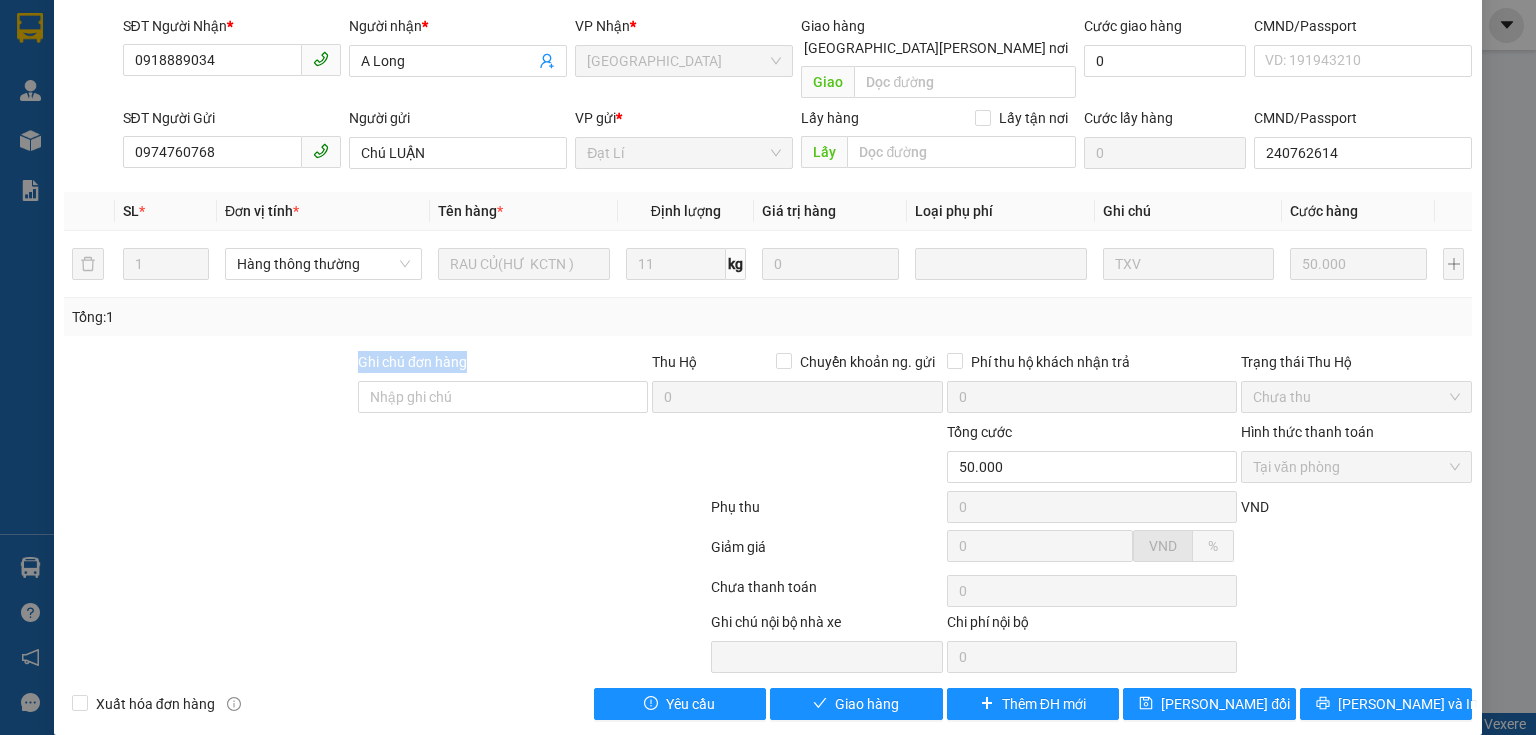 click on "Ghi chú đơn hàng Thu Hộ Chuyển khoản ng. gửi 0 Phí thu hộ khách nhận trả 0 Trạng thái Thu Hộ   Chưa thu" at bounding box center [768, 386] 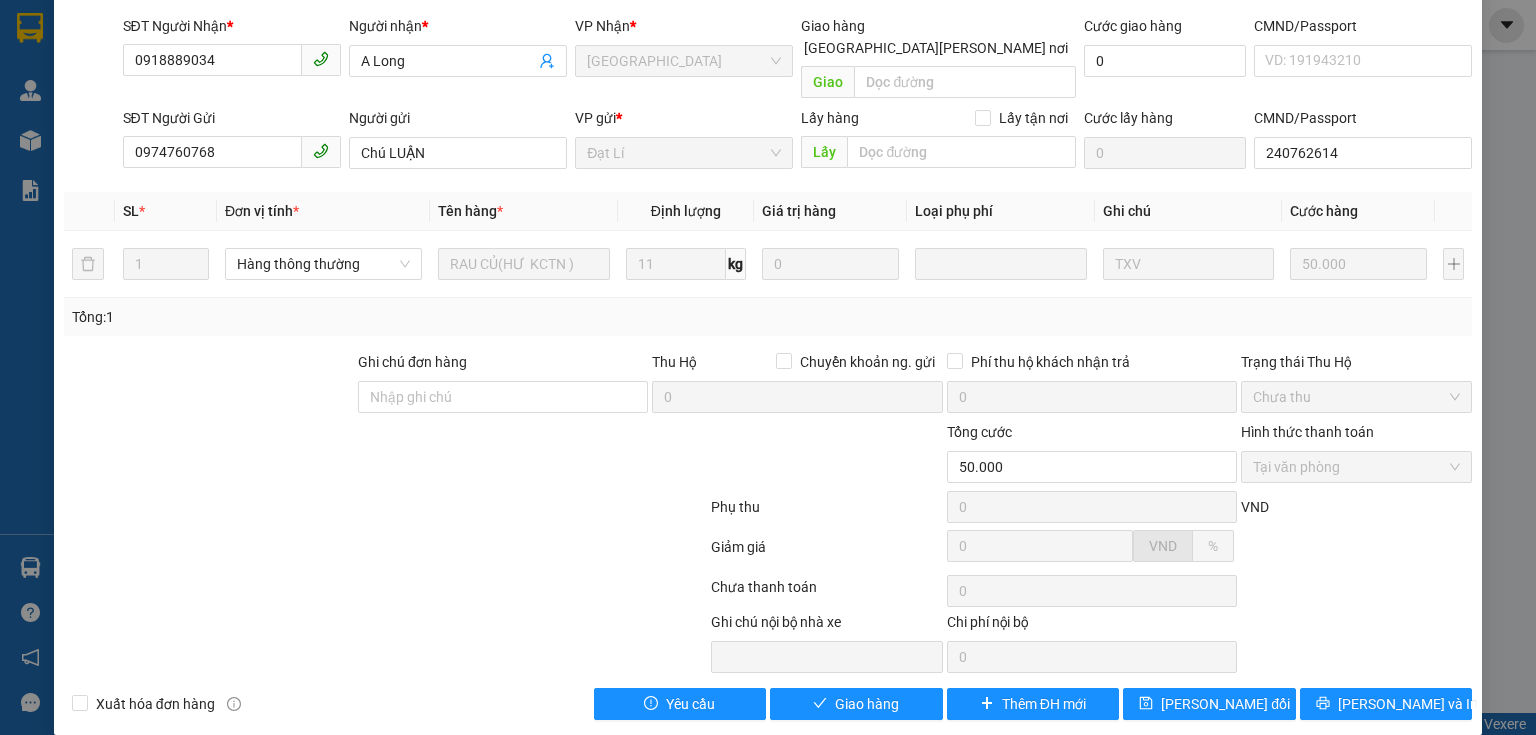 drag, startPoint x: 314, startPoint y: 428, endPoint x: 327, endPoint y: 439, distance: 17.029387 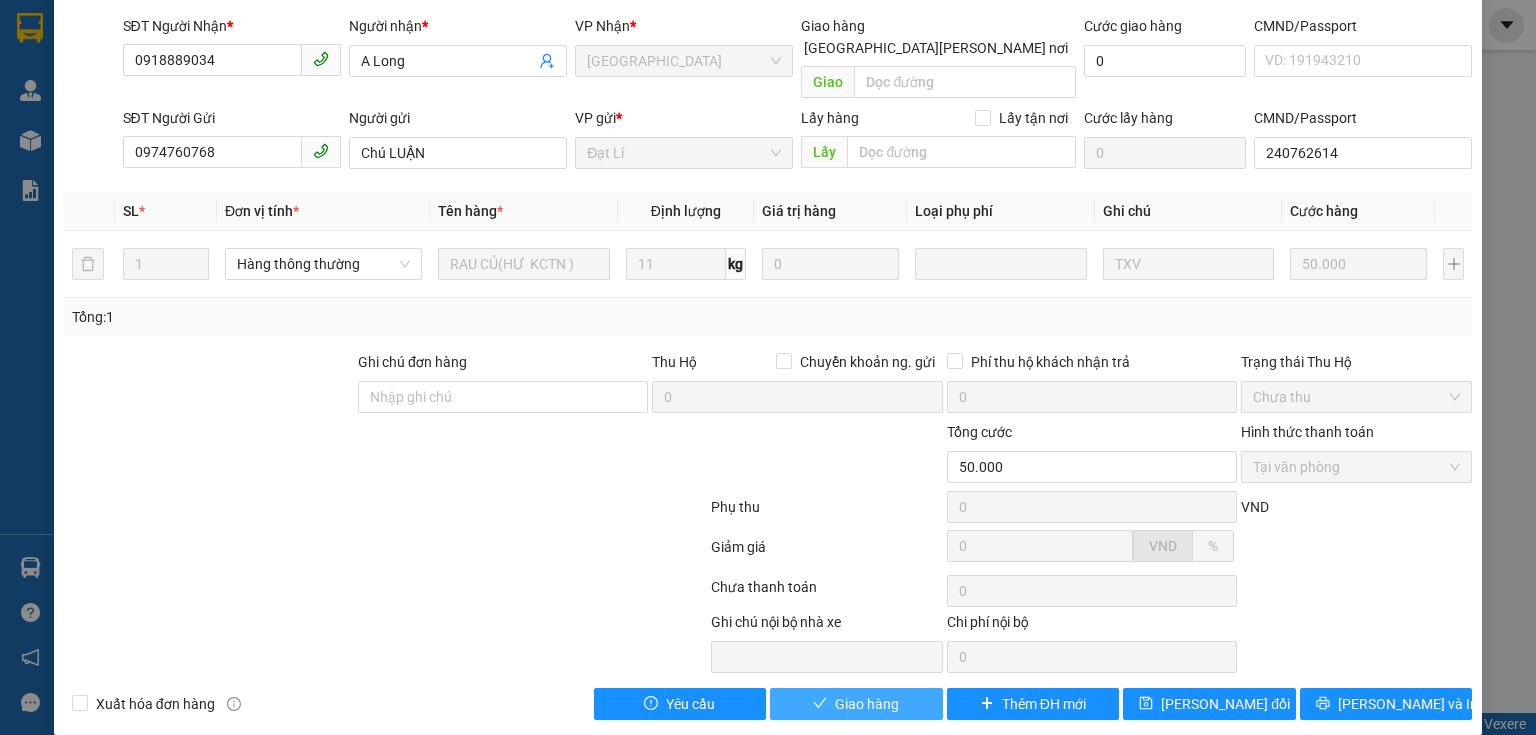 click on "Giao hàng" at bounding box center (856, 704) 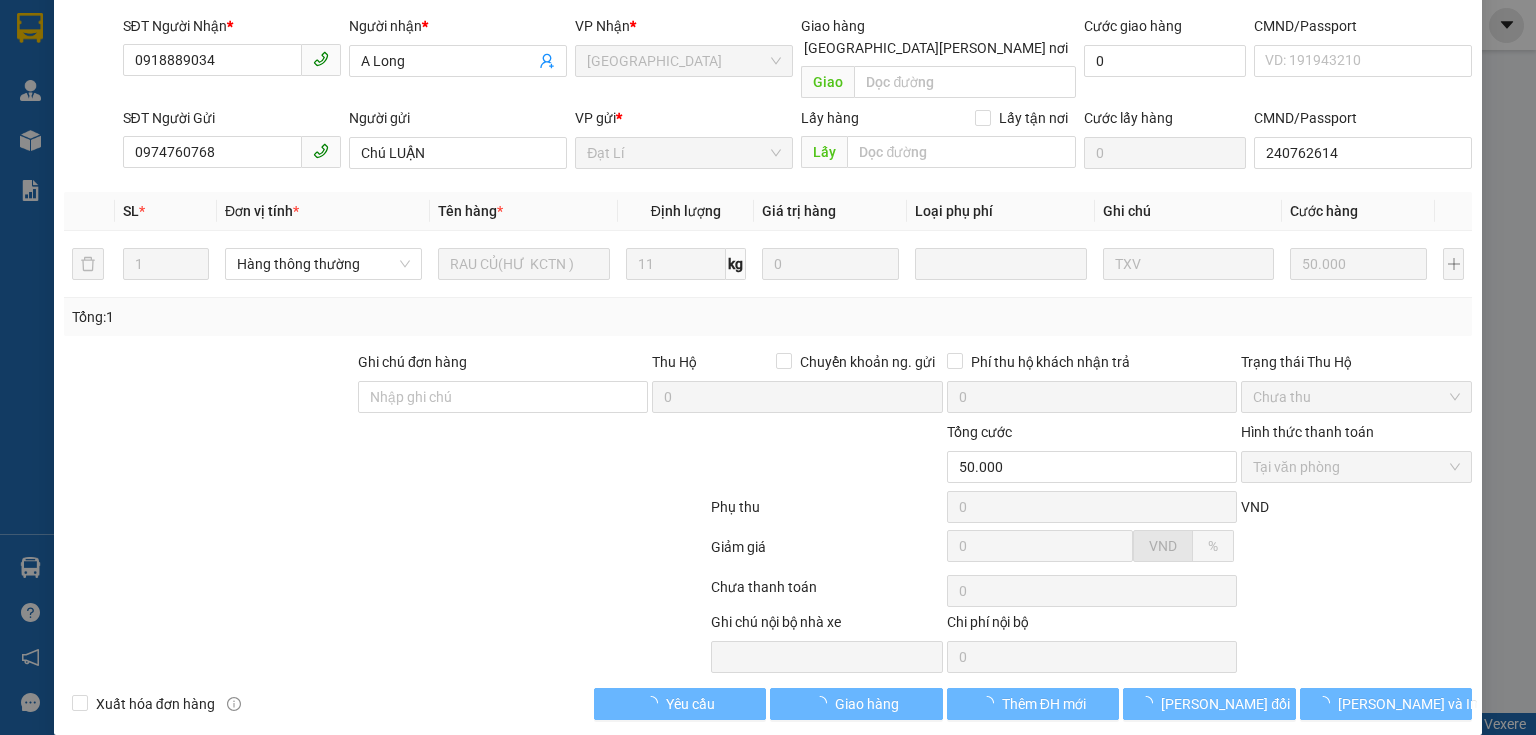 click at bounding box center (591, 642) 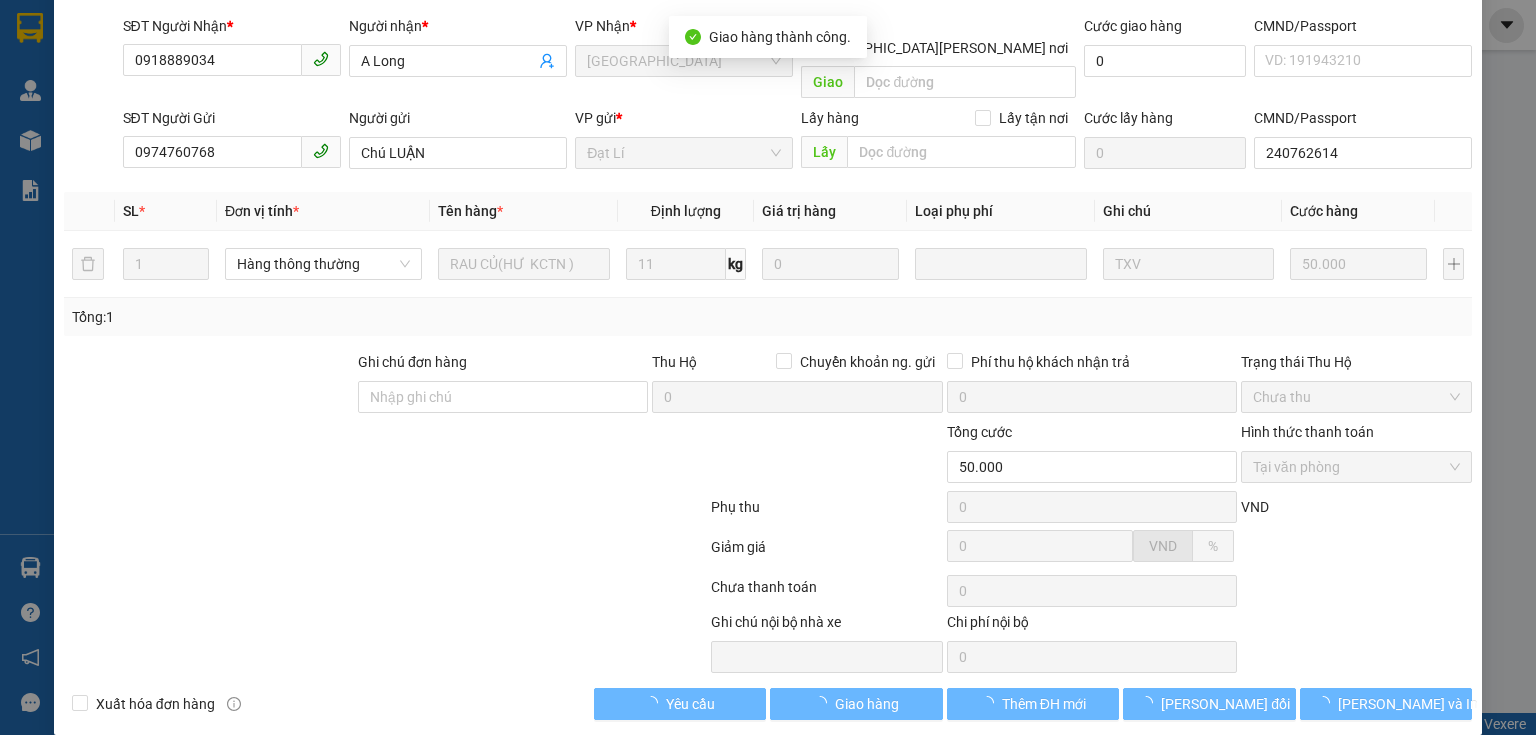 scroll, scrollTop: 0, scrollLeft: 0, axis: both 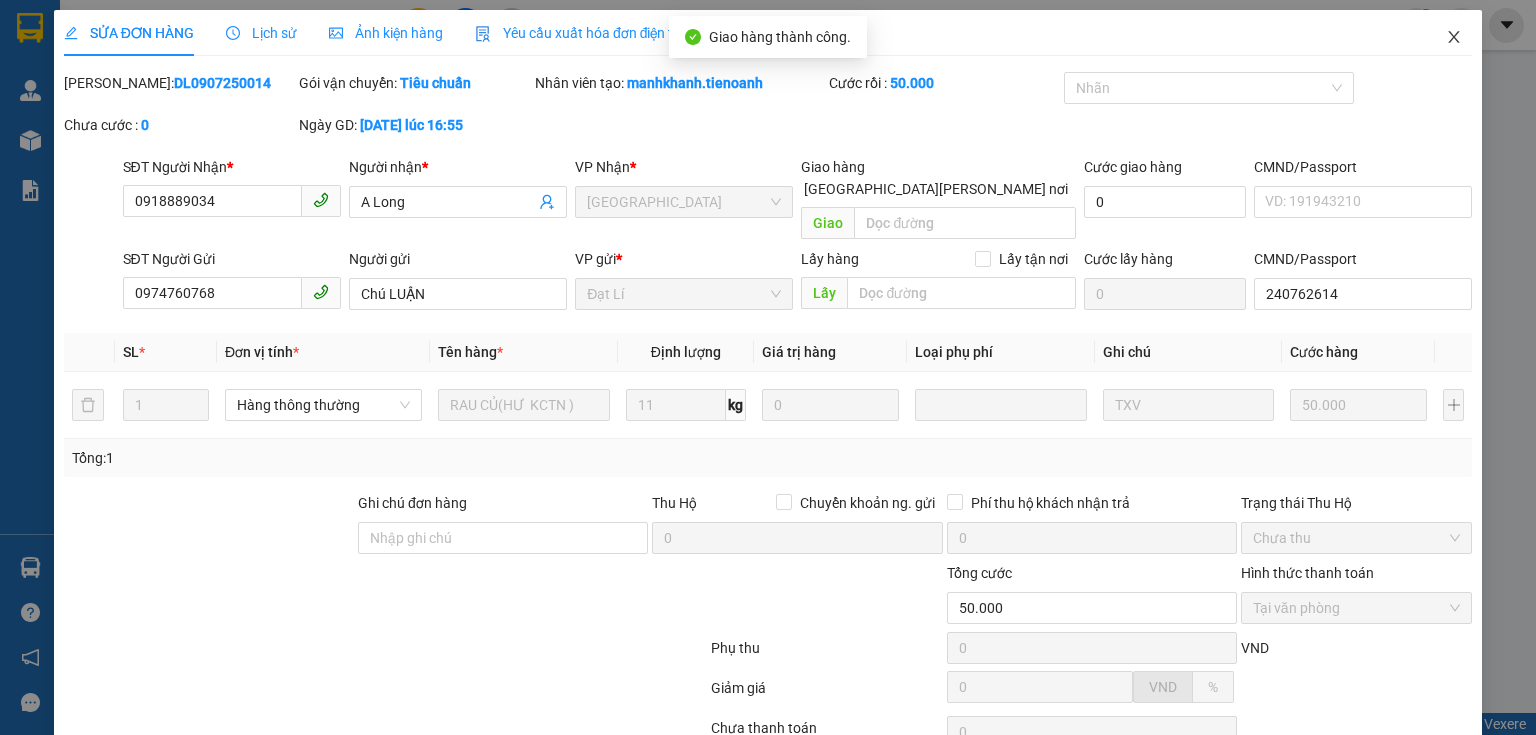 click on "Mã ĐH:  DL0907250014 Gói vận chuyển:   [PERSON_NAME] [PERSON_NAME] tạo:   manhkhanh.tienoanh Cước rồi :   50.000   [PERSON_NAME] cước :   0 Ngày GD:   [DATE] lúc 16:55" at bounding box center (768, 114) 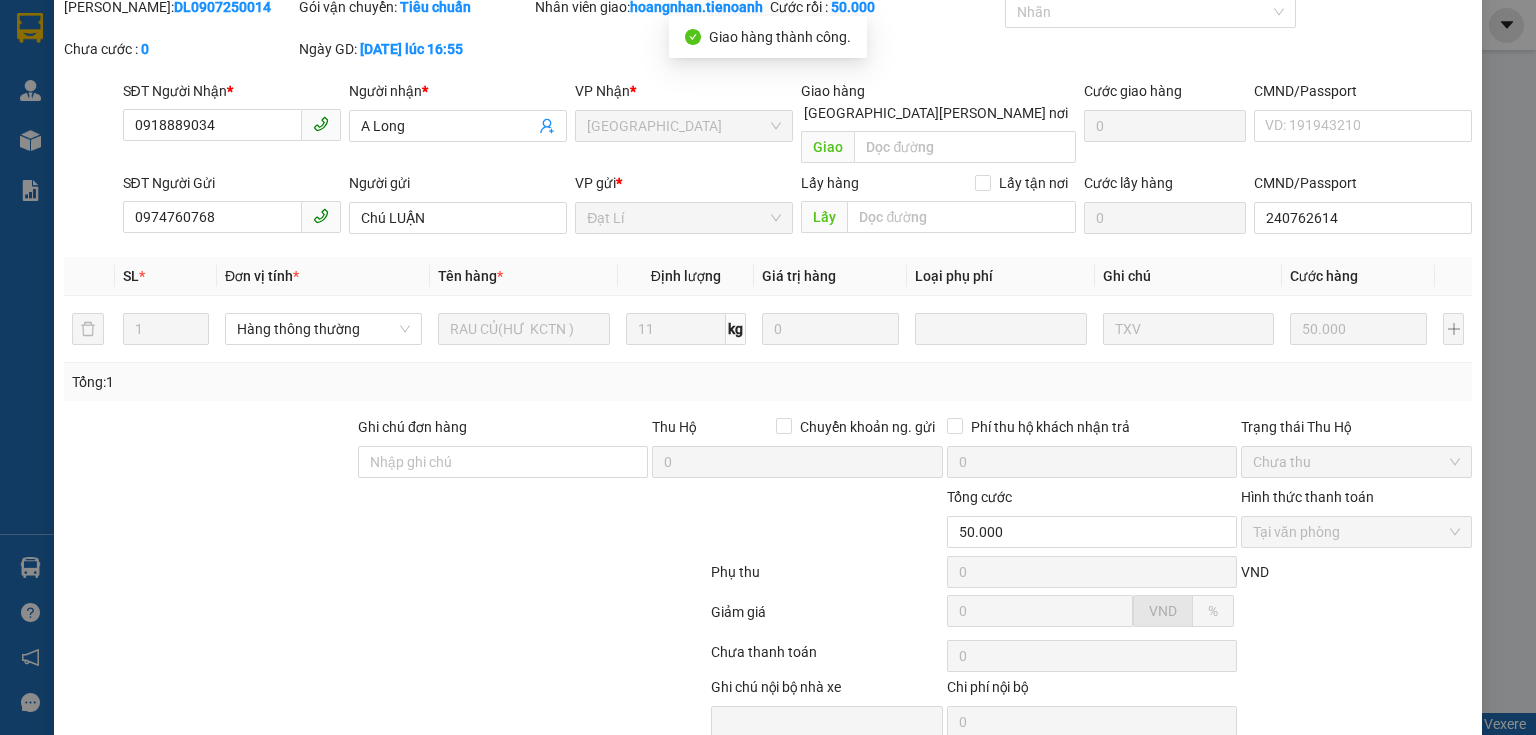 scroll, scrollTop: 0, scrollLeft: 0, axis: both 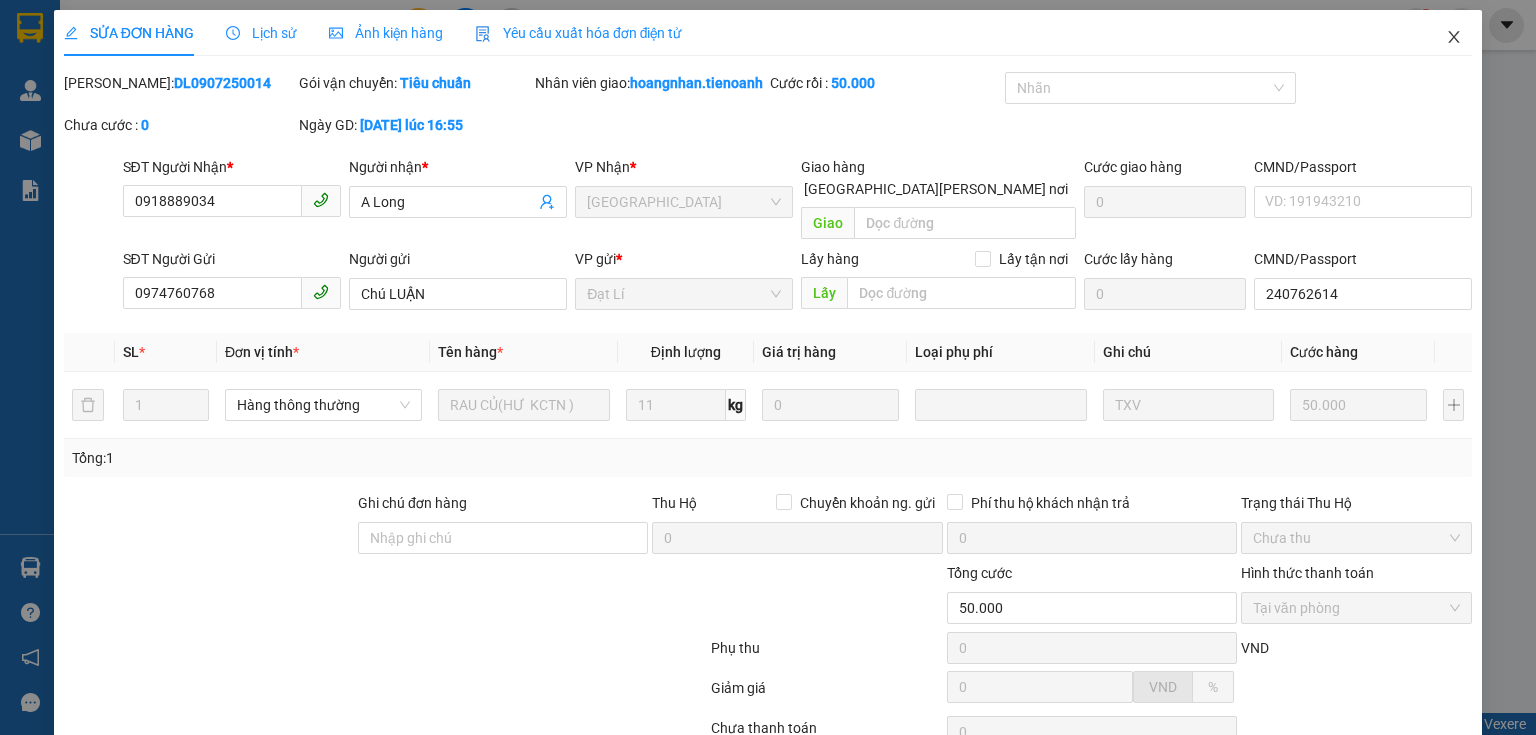 drag, startPoint x: 1438, startPoint y: 36, endPoint x: 672, endPoint y: 56, distance: 766.26105 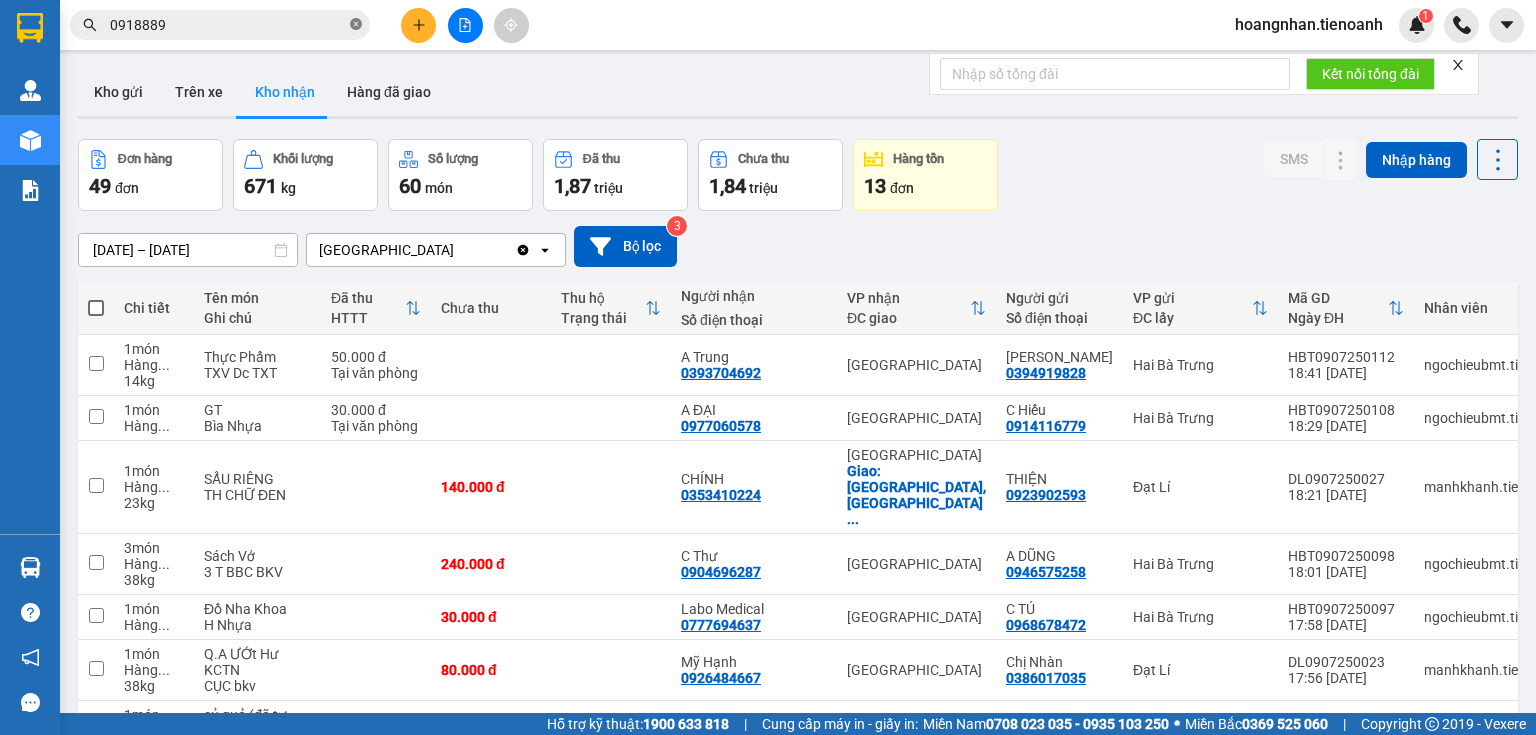 click 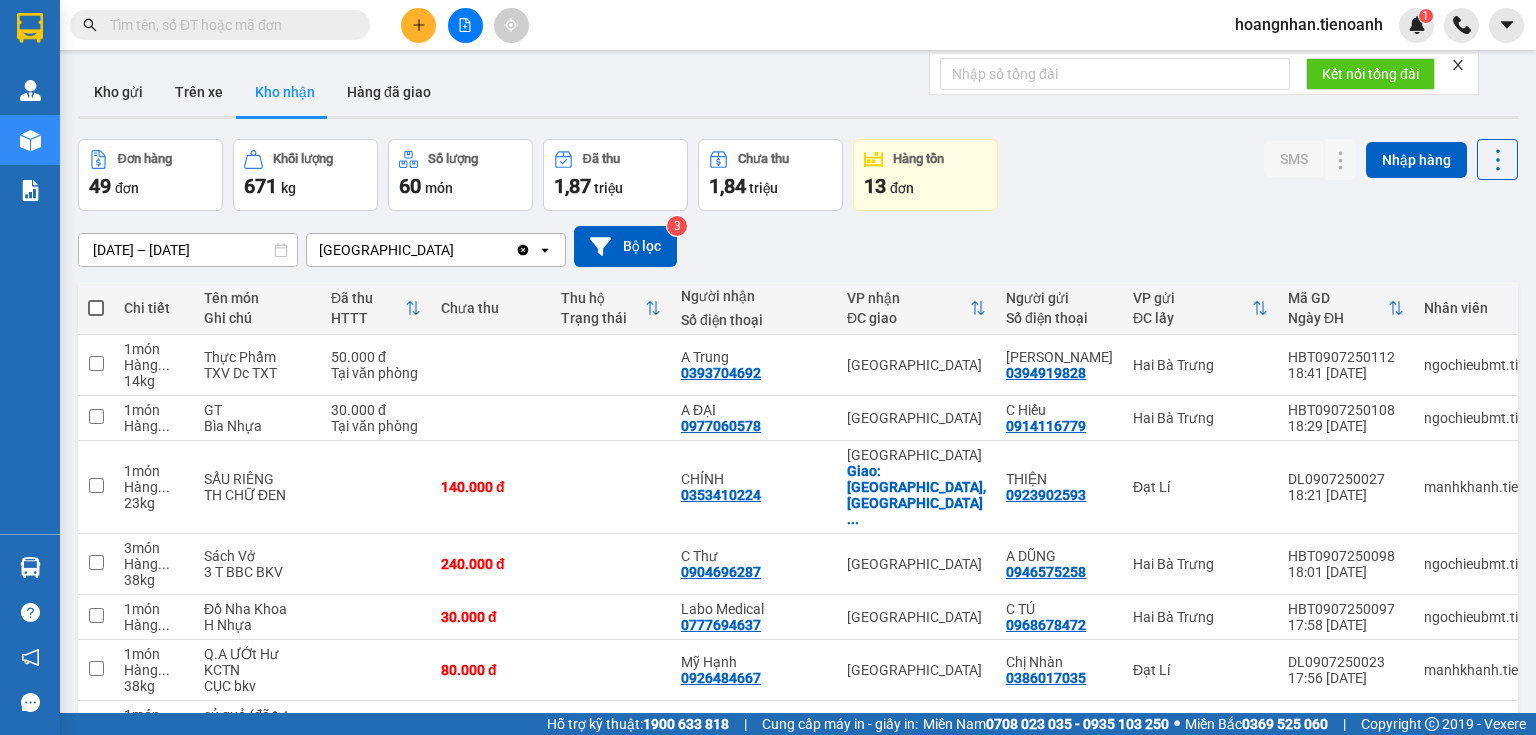 click on "Kho gửi Trên xe Kho nhận Hàng đã giao" at bounding box center [798, 94] 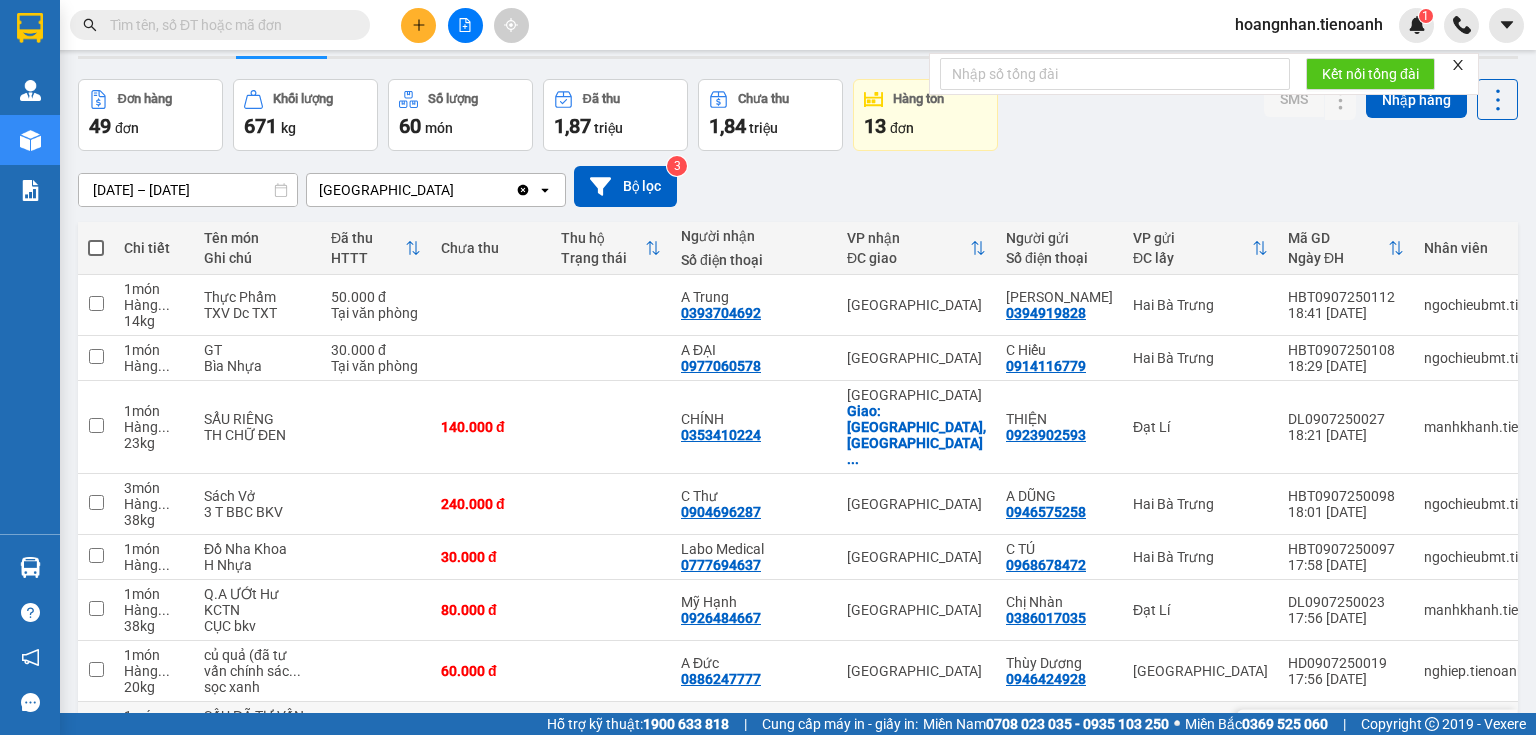 scroll, scrollTop: 0, scrollLeft: 0, axis: both 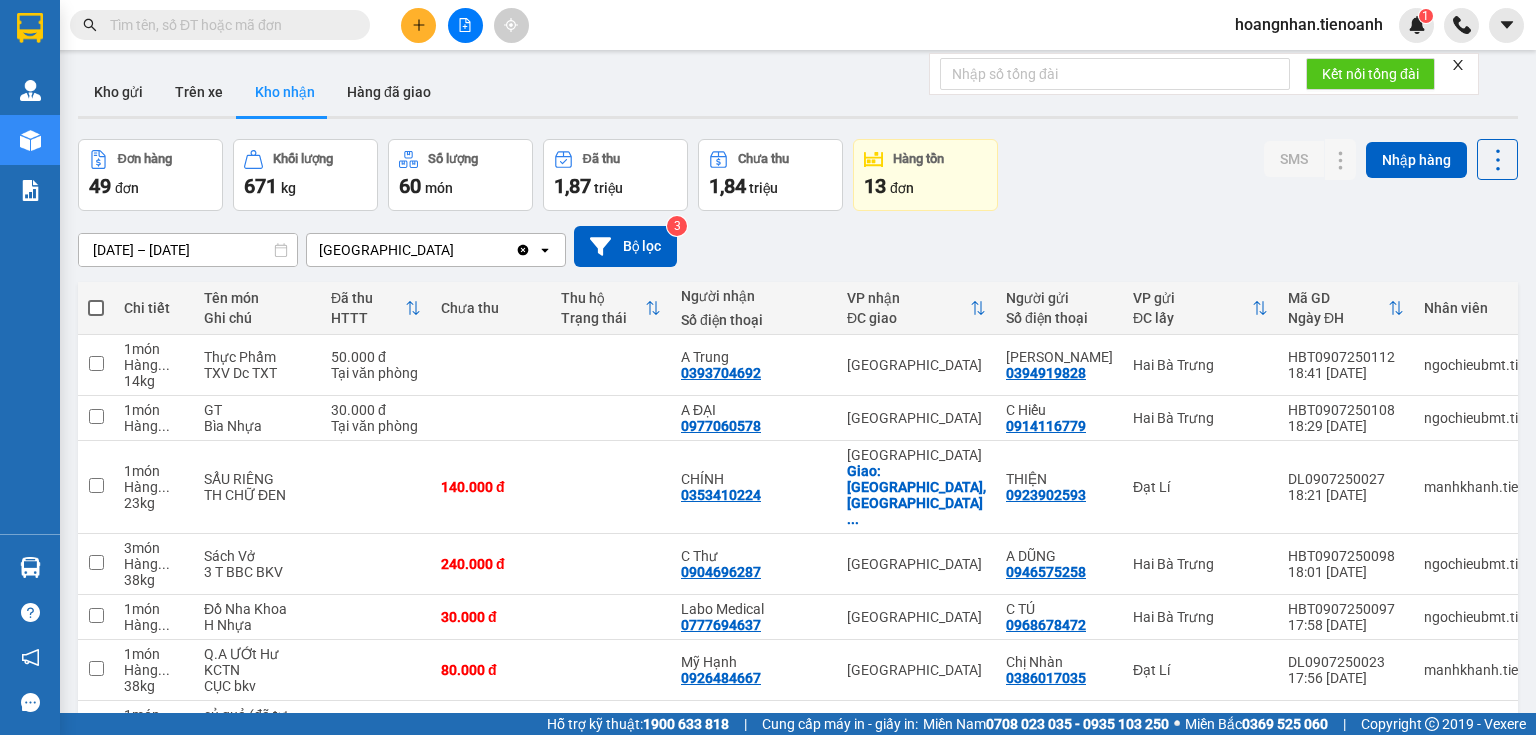 click on "Đơn hàng 49 đơn Khối lượng 671 kg Số lượng 60 món Đã thu 1,87   triệu Chưa thu 1,84   triệu Hàng tồn 13 đơn SMS Nhập hàng" at bounding box center (798, 175) 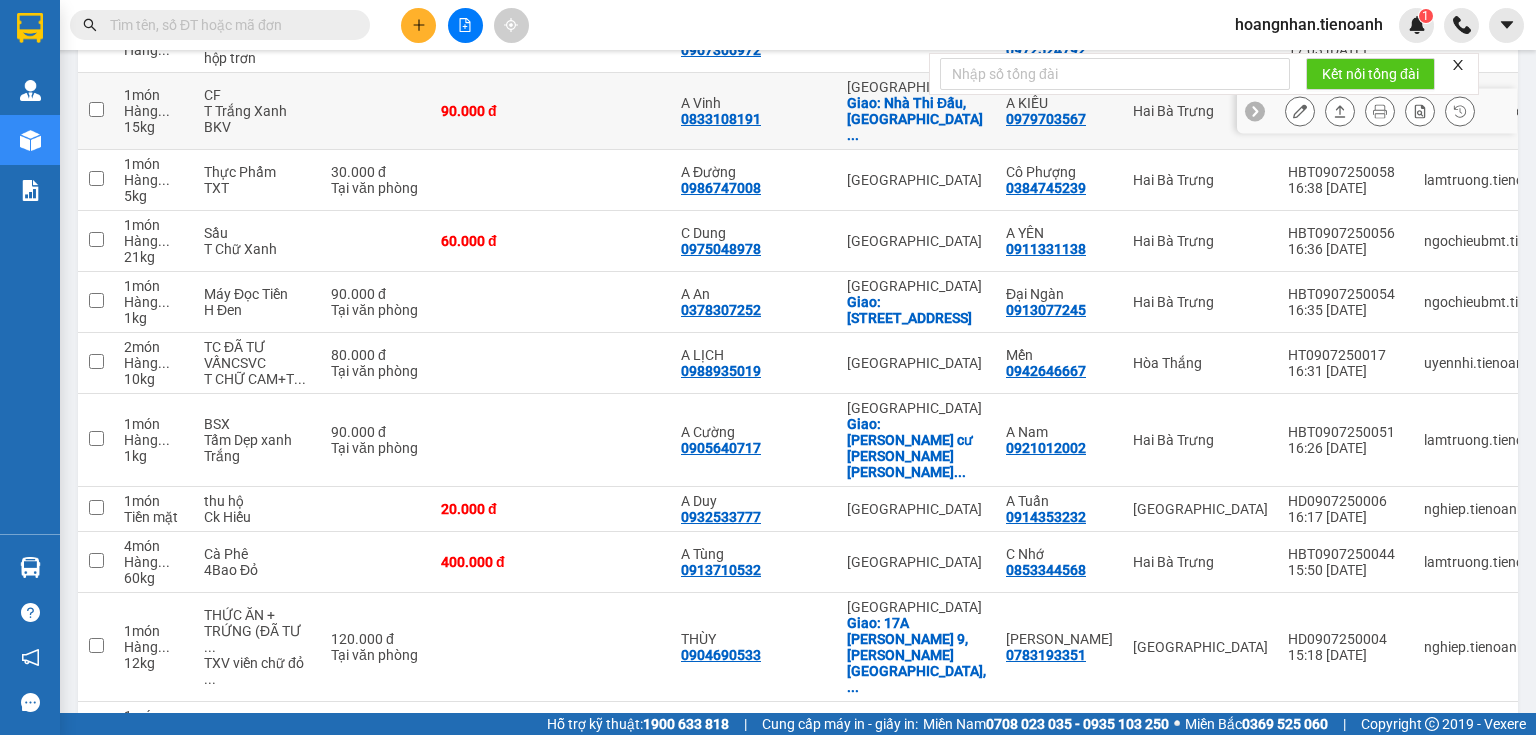 scroll, scrollTop: 1360, scrollLeft: 0, axis: vertical 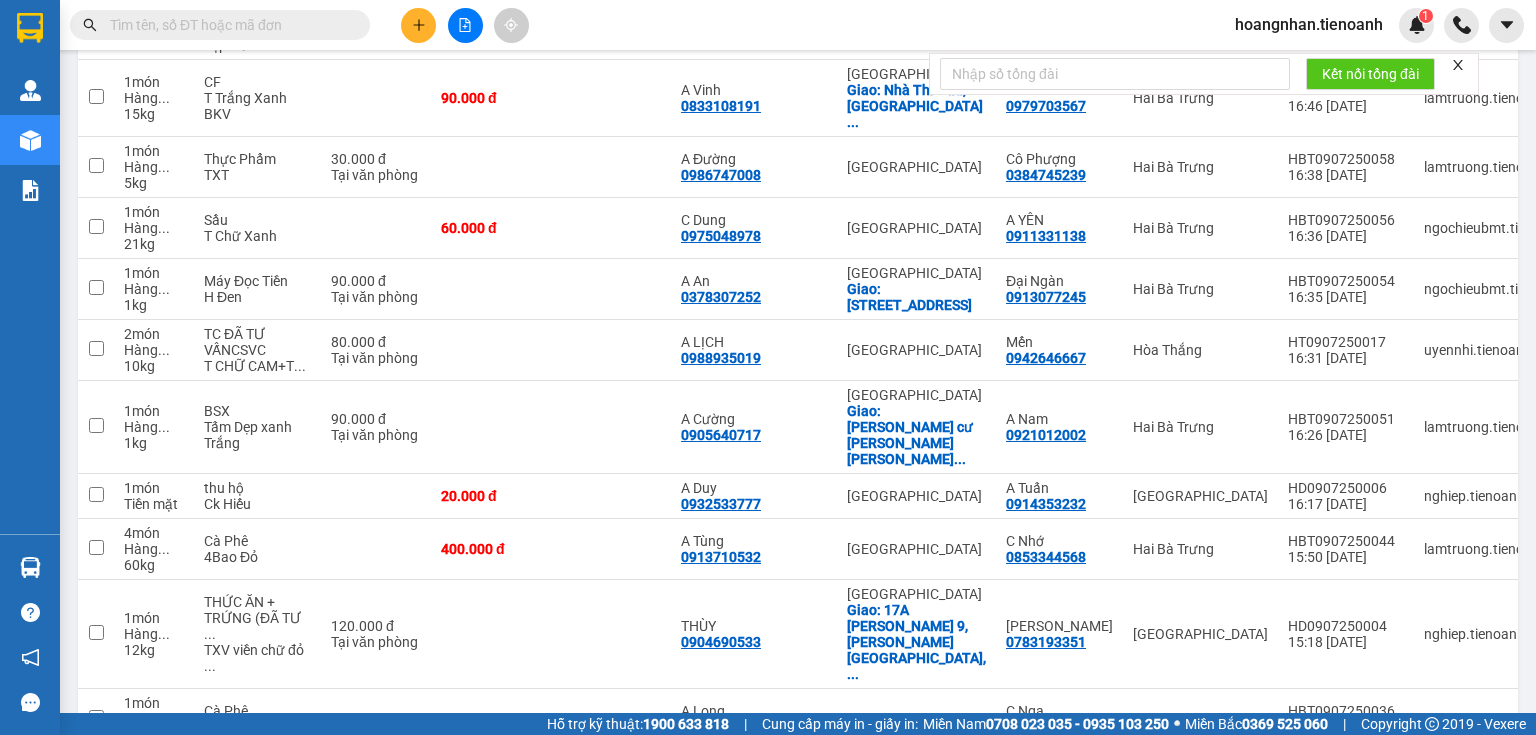 click at bounding box center (228, 25) 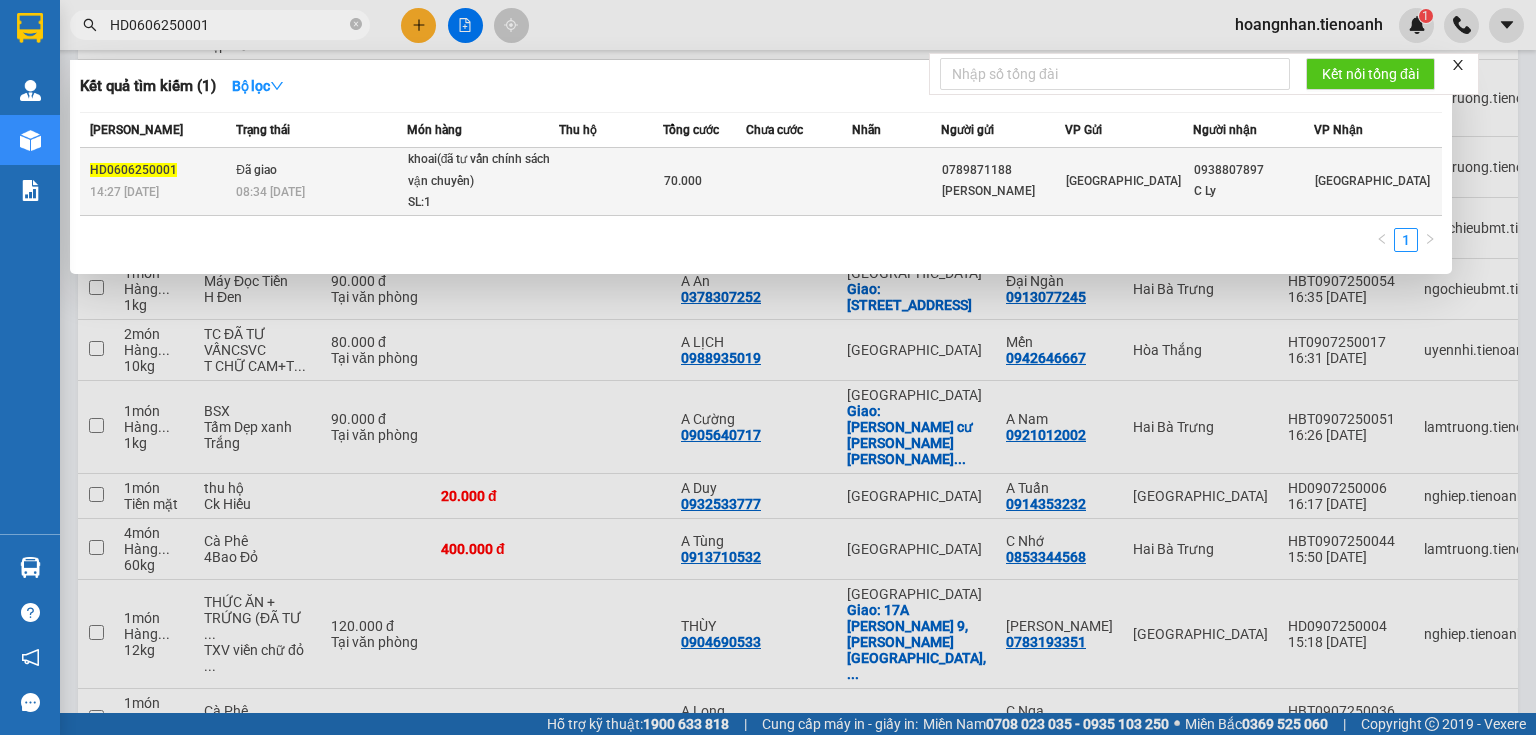 type on "HD0606250001" 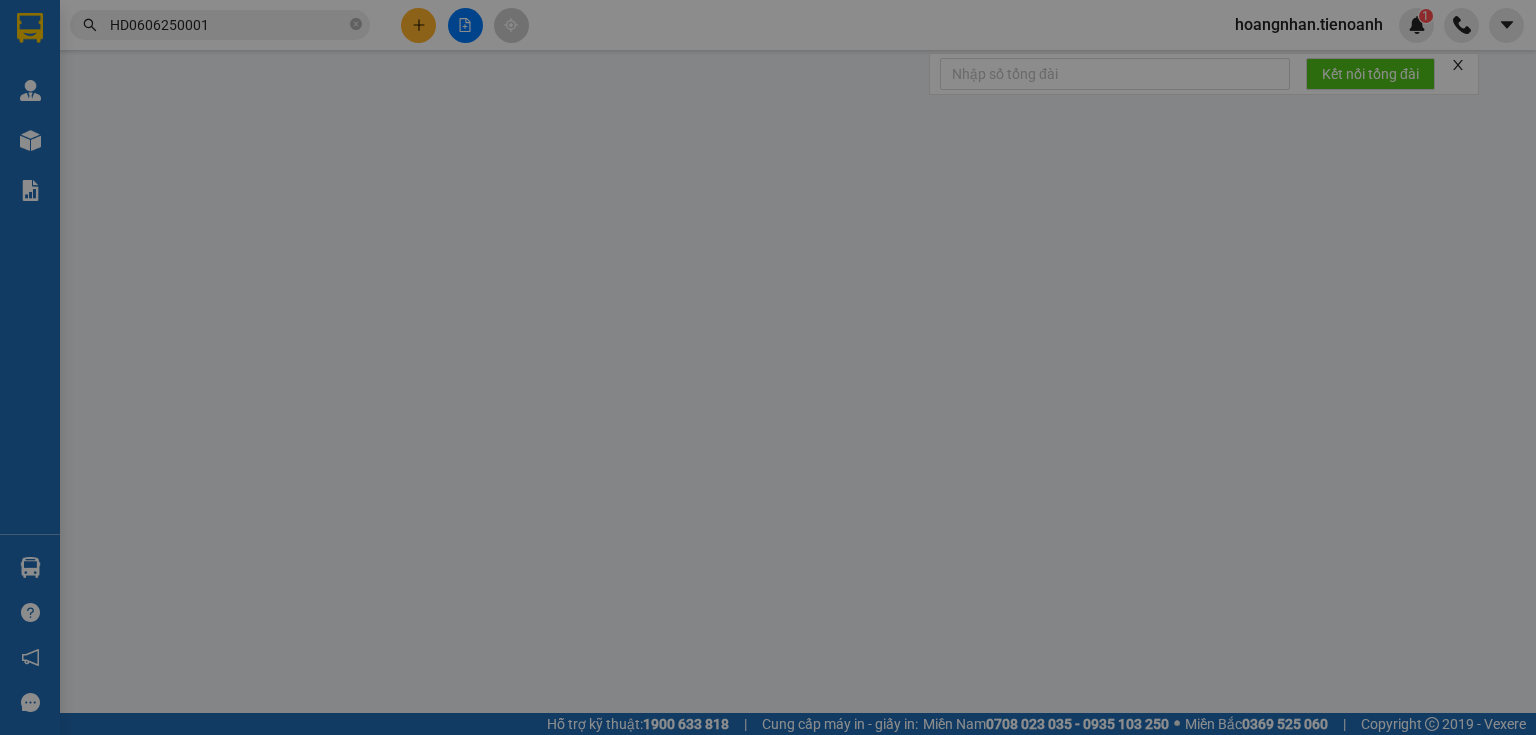 scroll, scrollTop: 0, scrollLeft: 0, axis: both 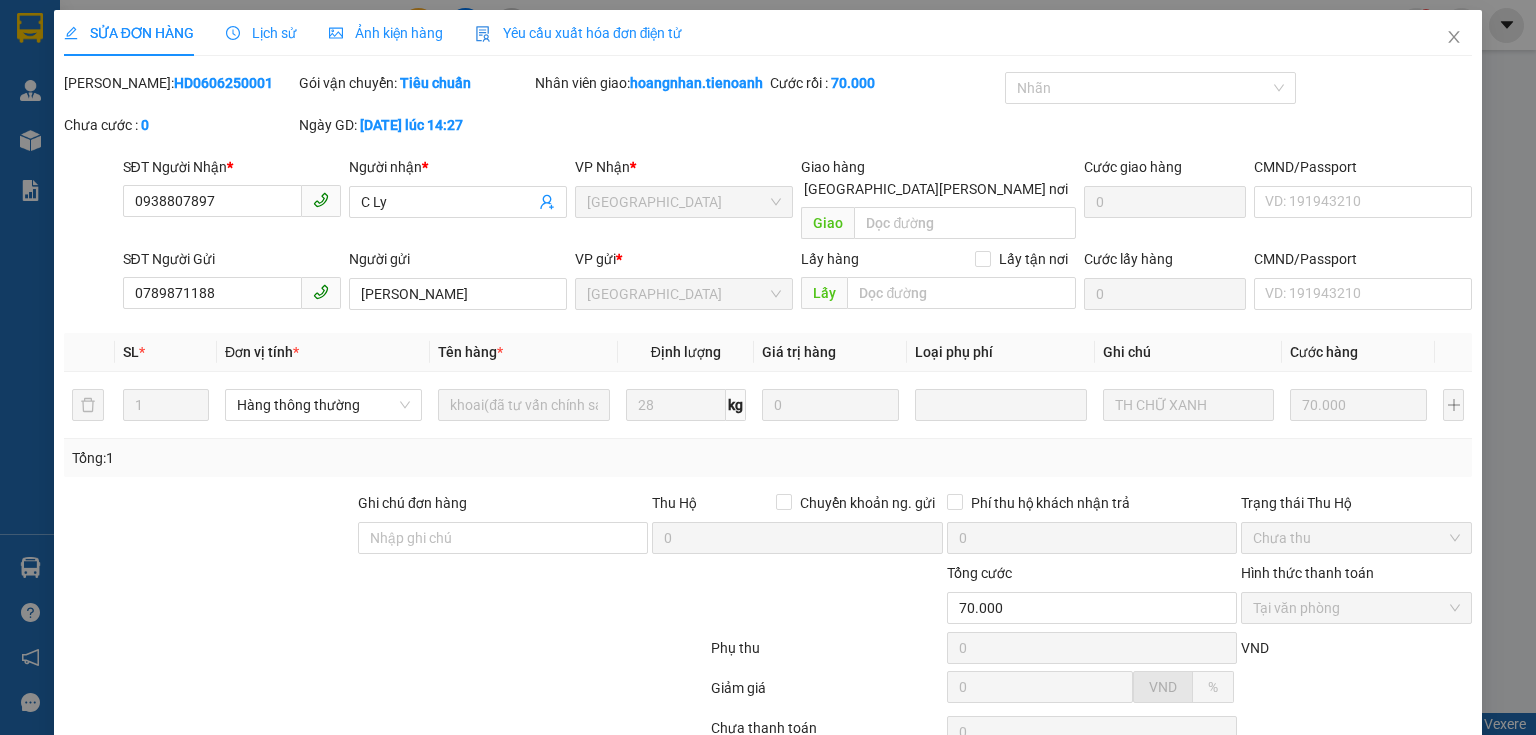 click at bounding box center [268, 597] 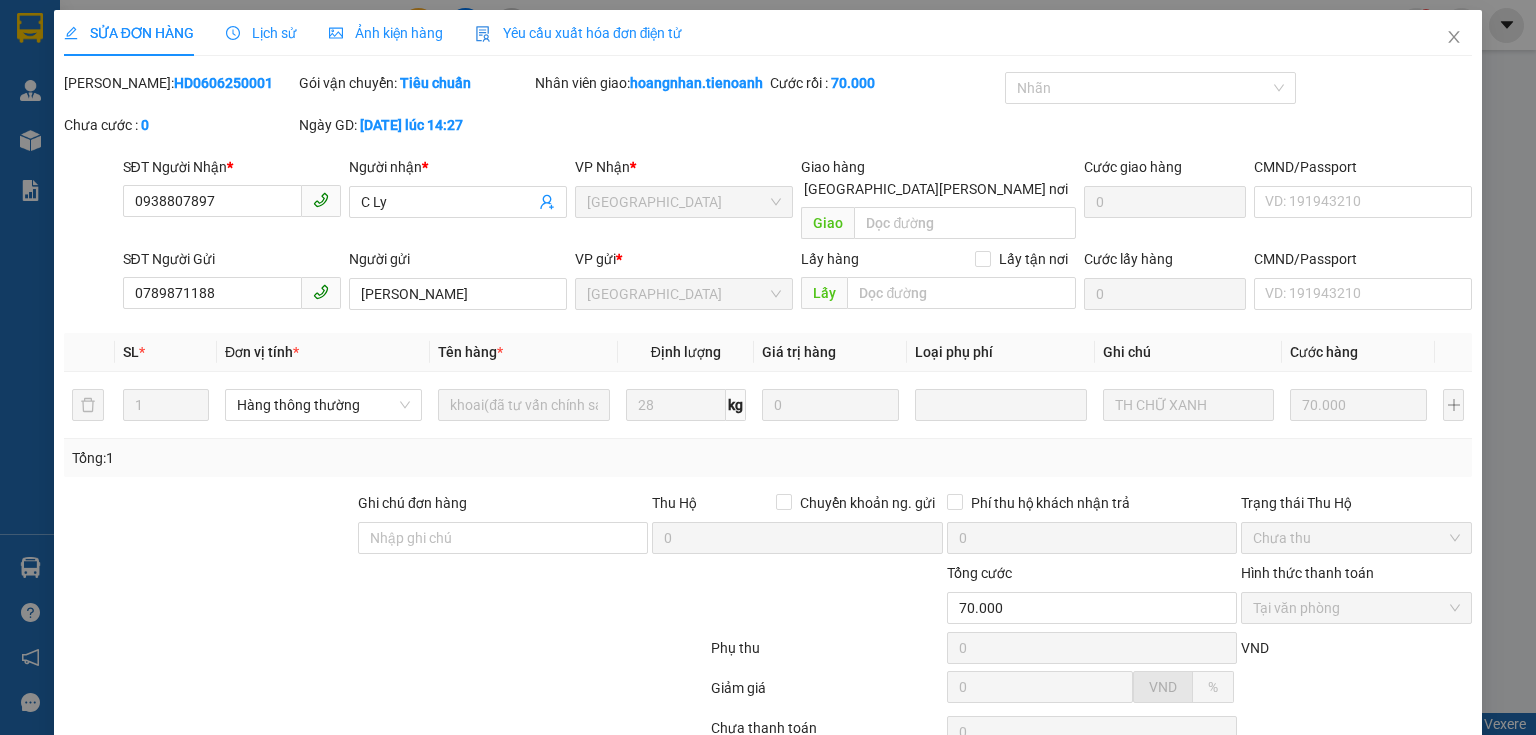 click at bounding box center (209, 527) 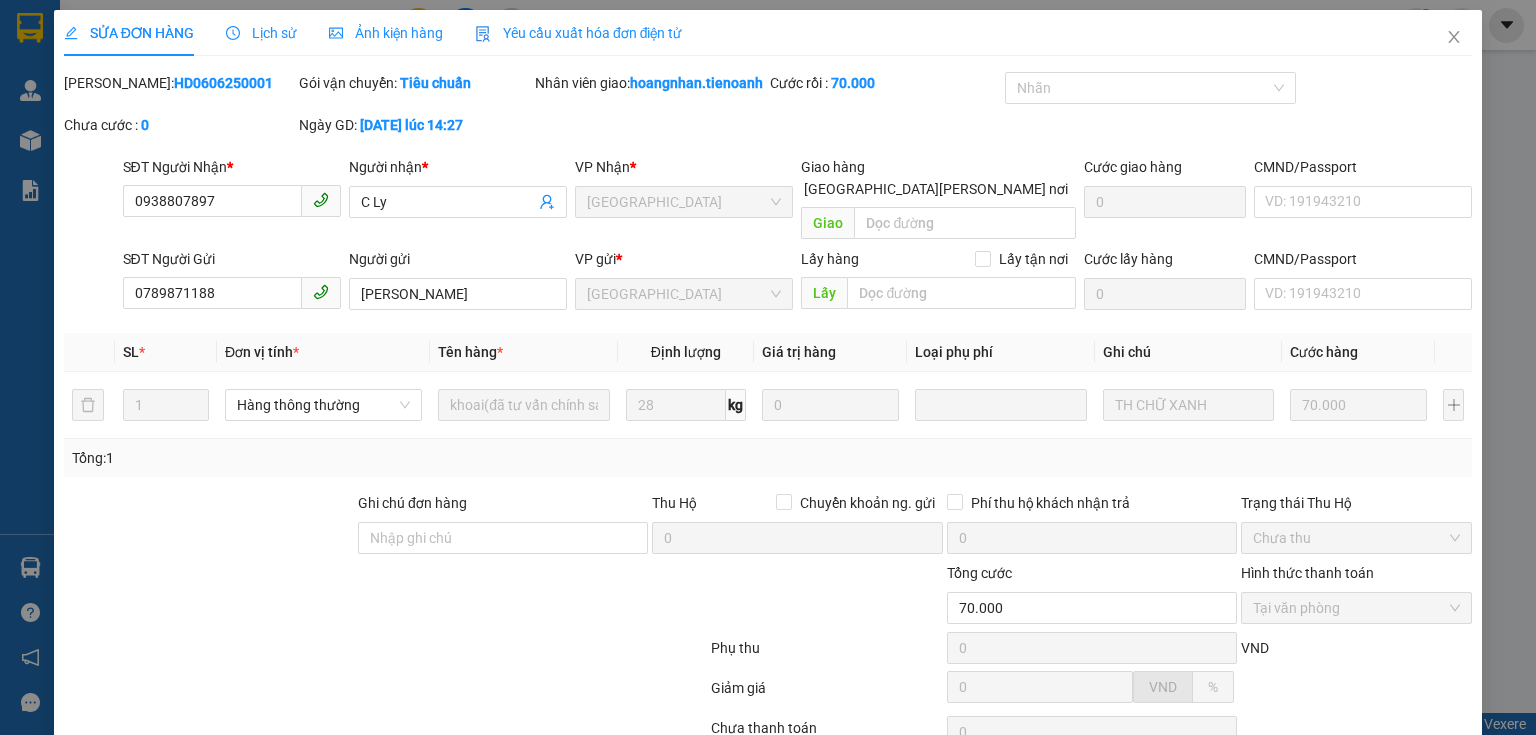 click on "Lịch sử" at bounding box center (261, 33) 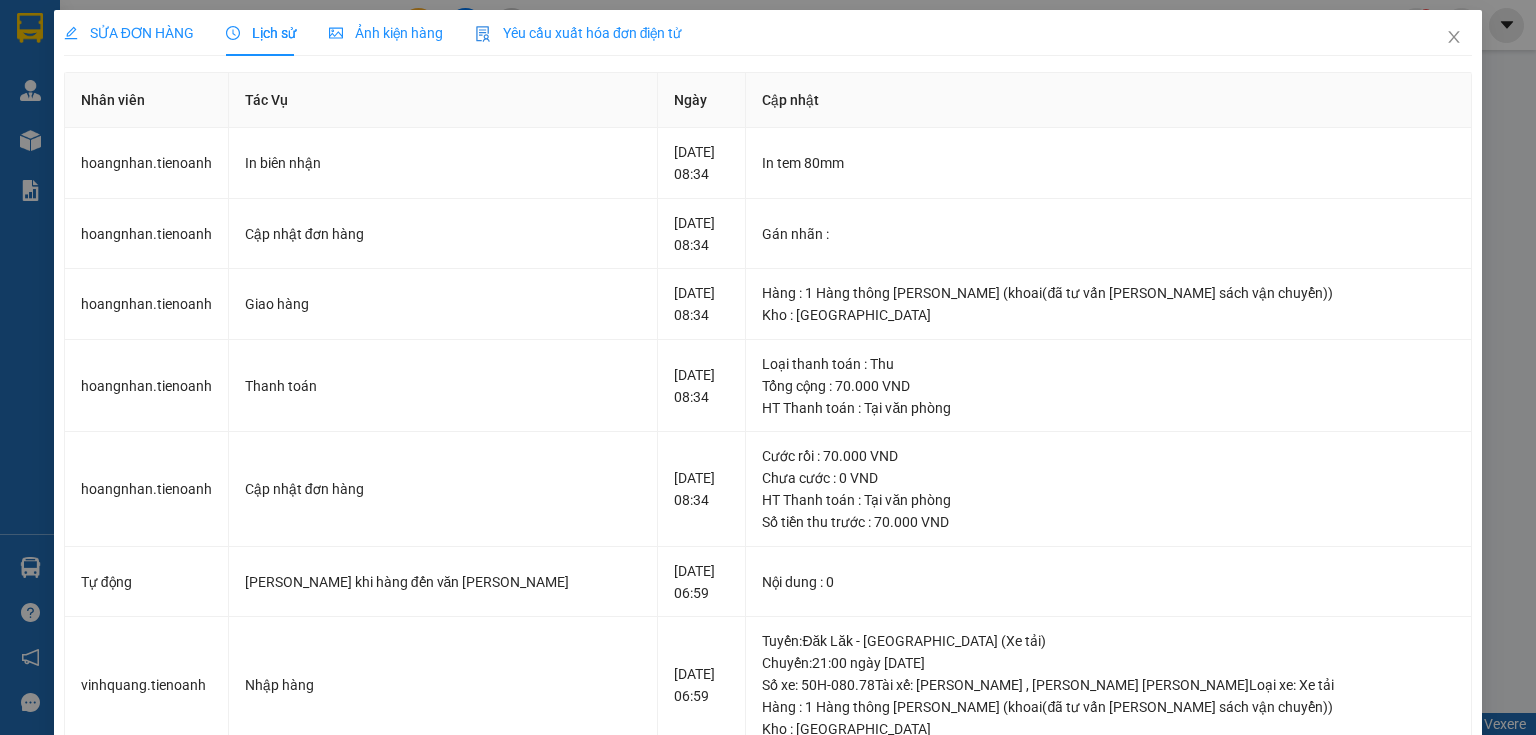 click on "SỬA ĐƠN HÀNG" at bounding box center [129, 33] 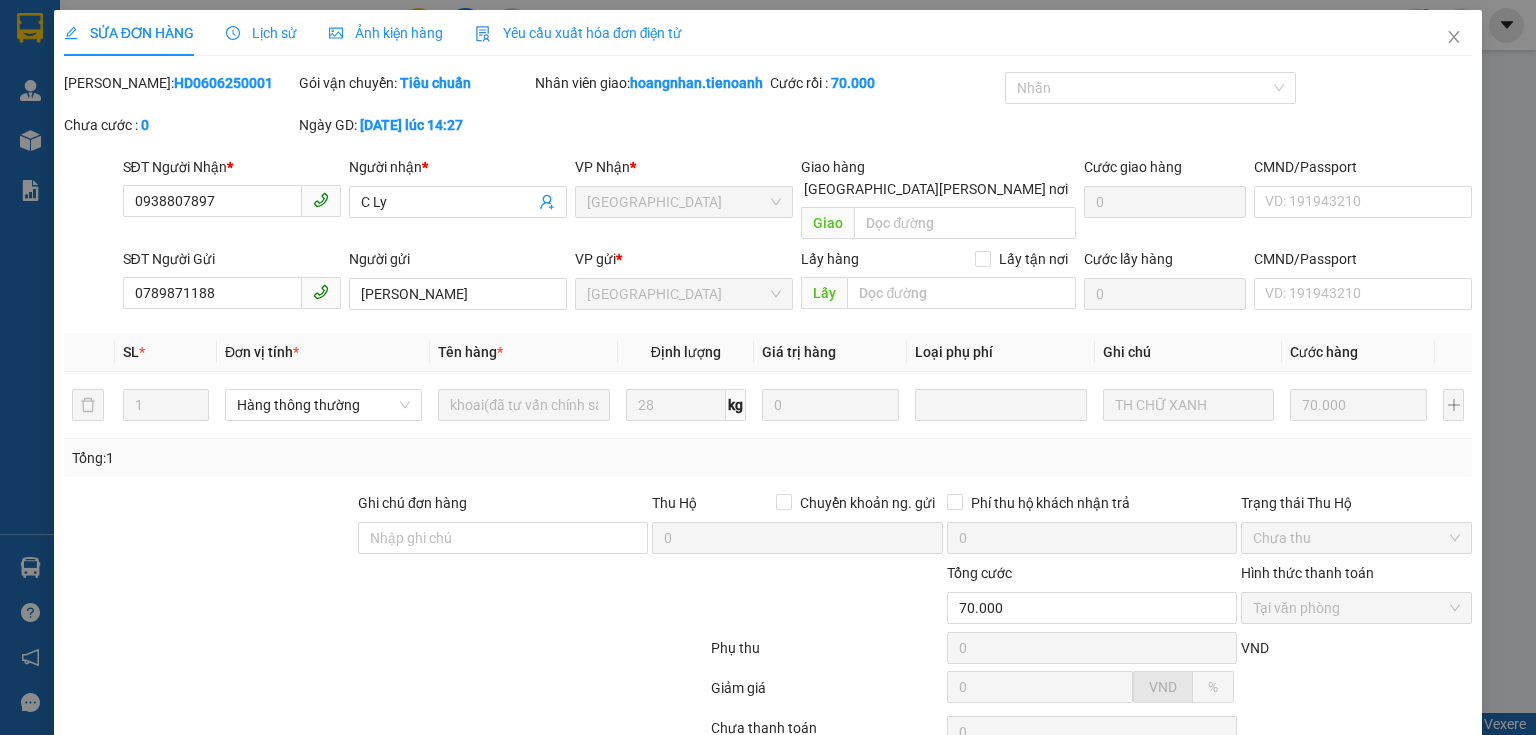 click at bounding box center (209, 527) 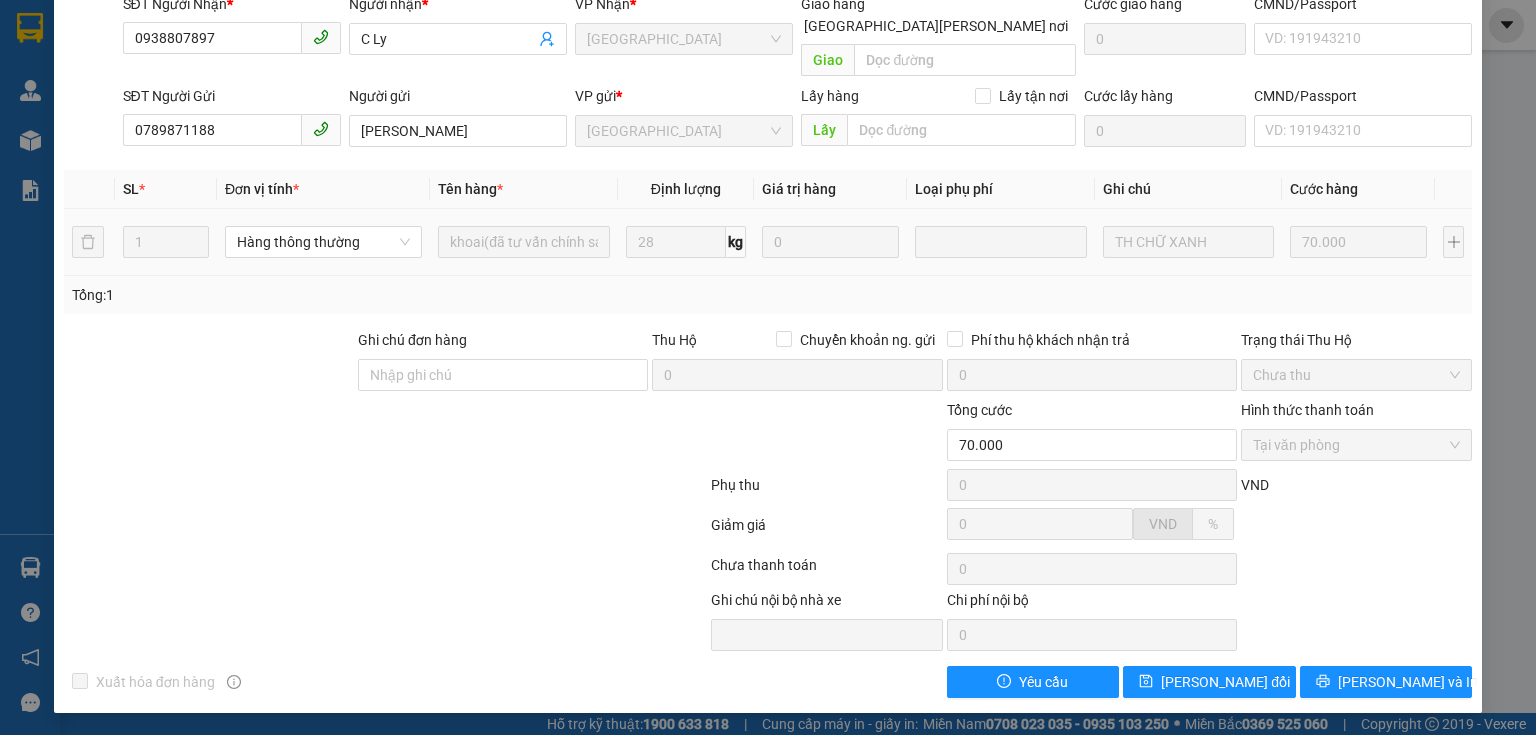 scroll, scrollTop: 0, scrollLeft: 0, axis: both 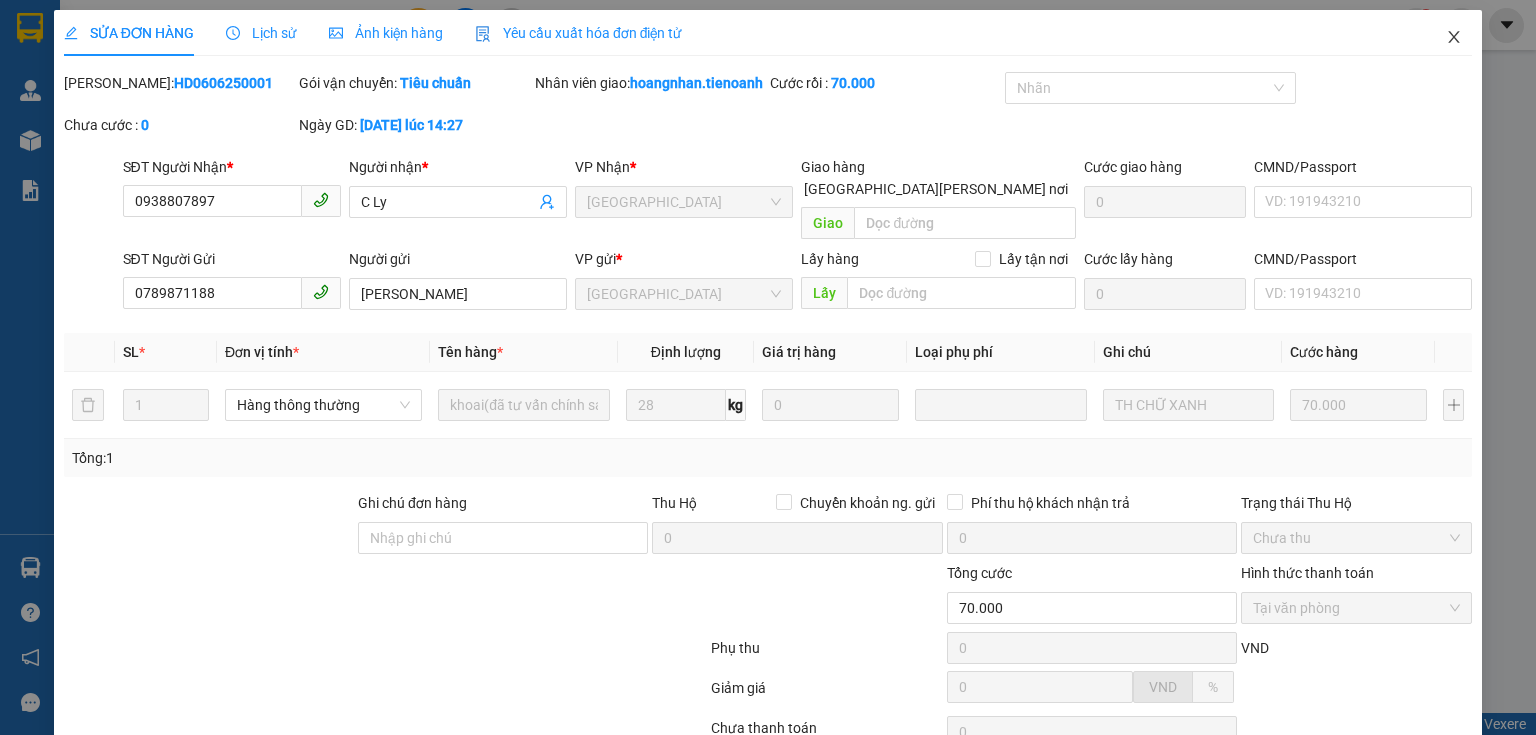click at bounding box center (1454, 38) 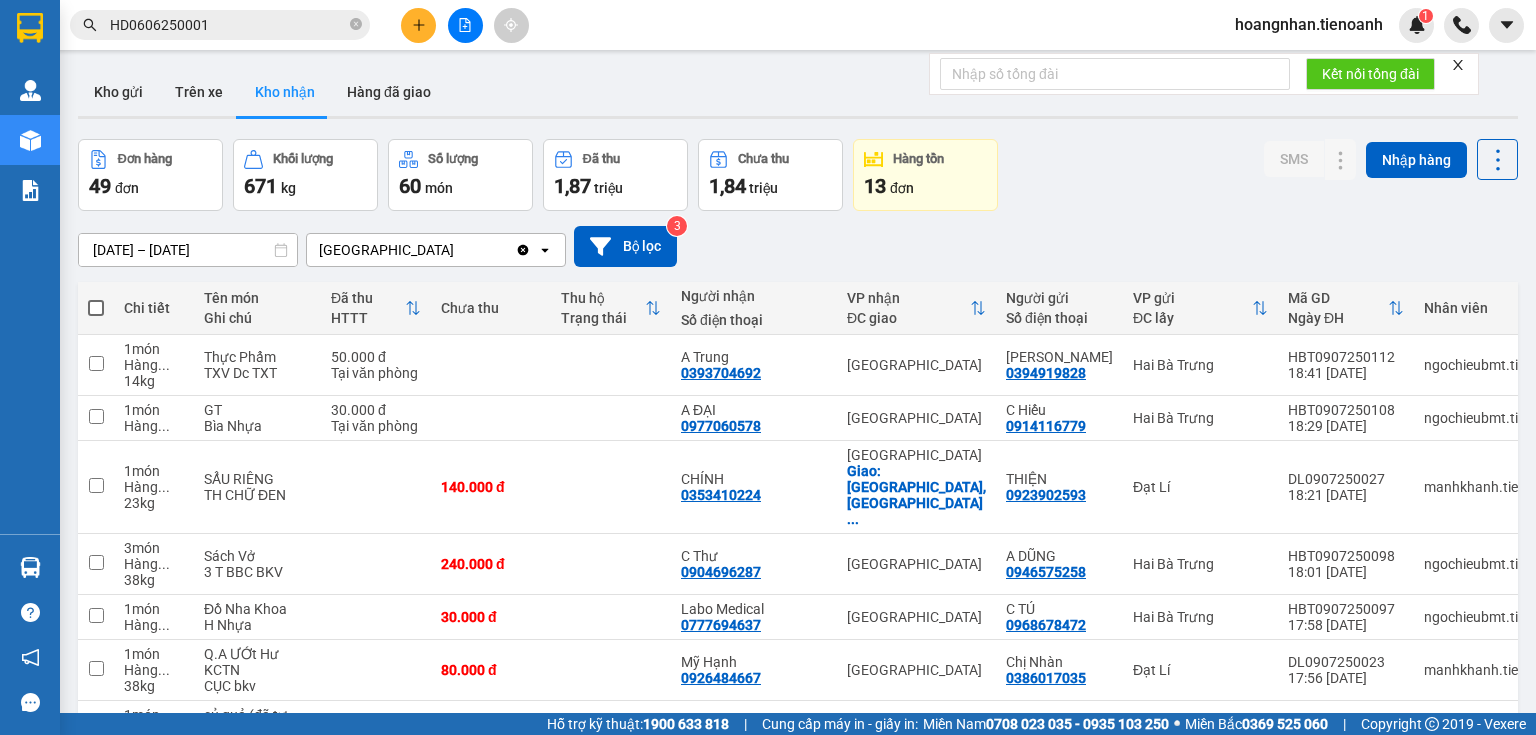 click on "Kho gửi Trên xe Kho nhận Hàng đã giao" at bounding box center [798, 94] 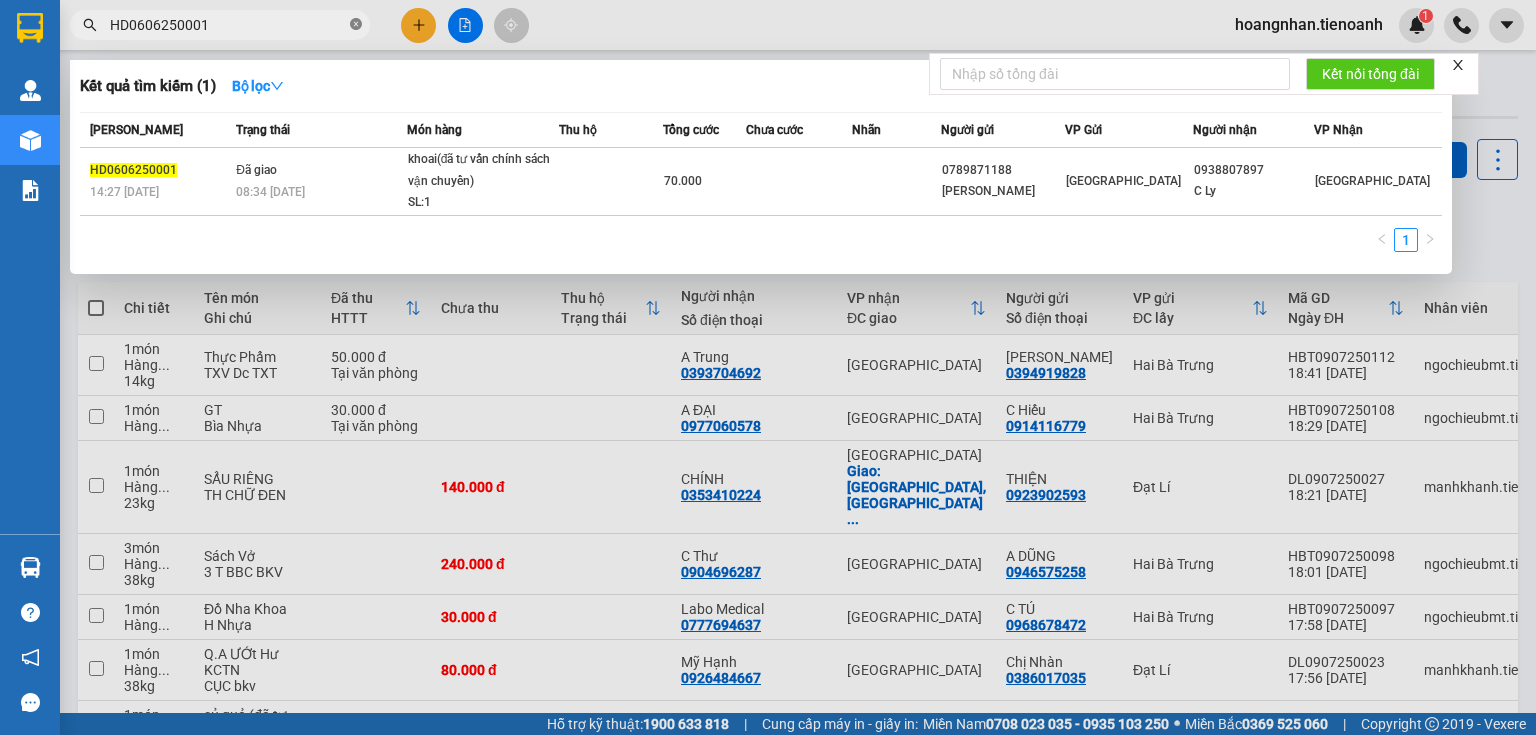 click 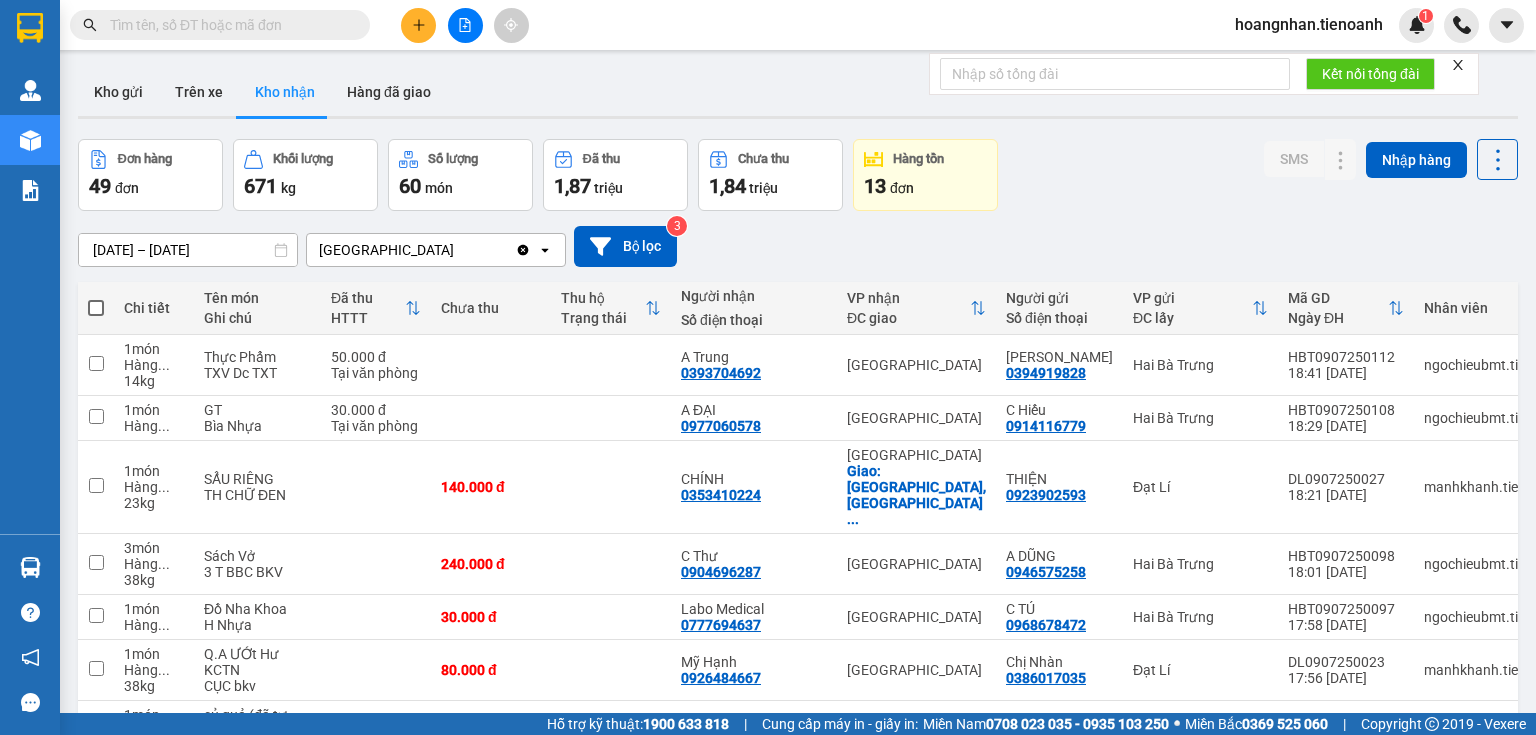 click at bounding box center (228, 25) 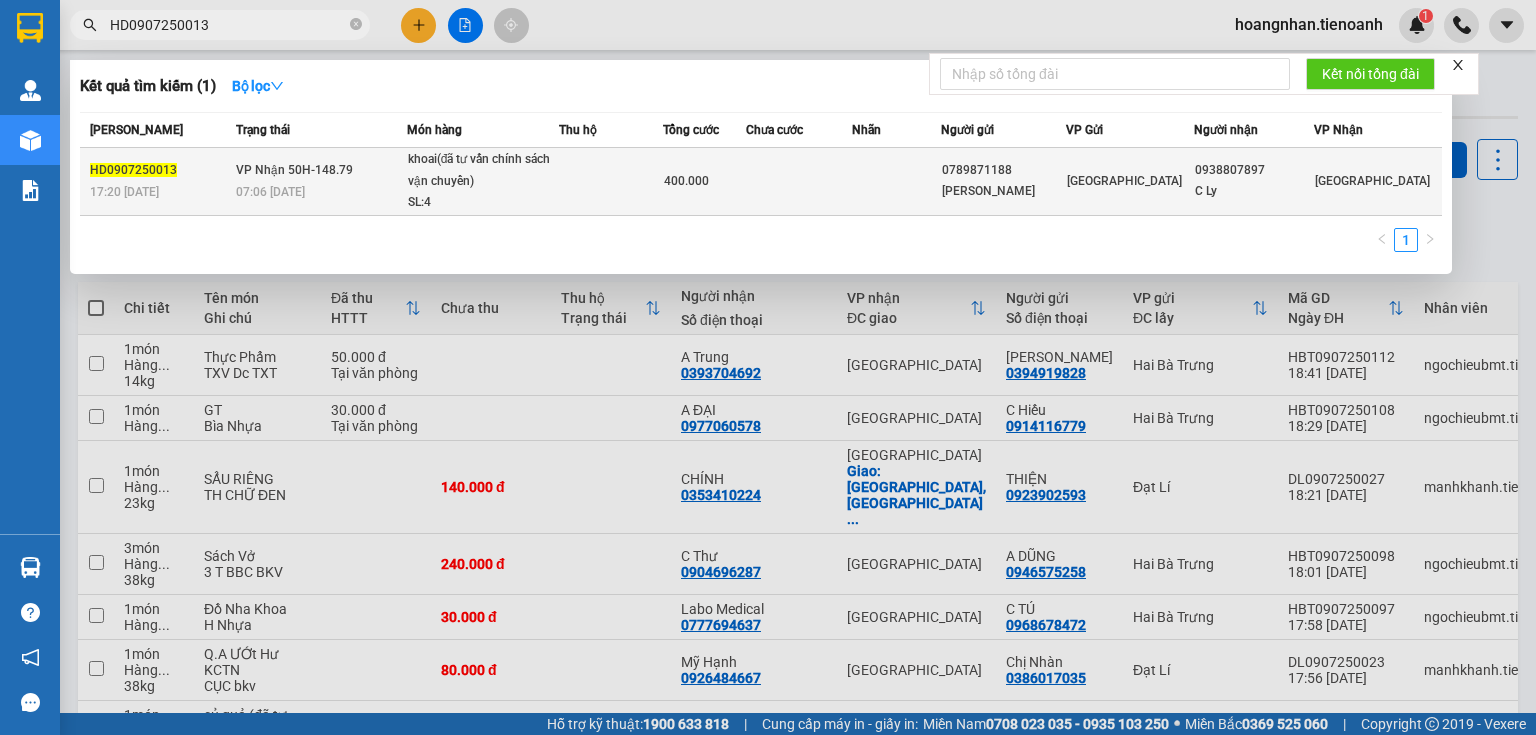 type on "HD0907250013" 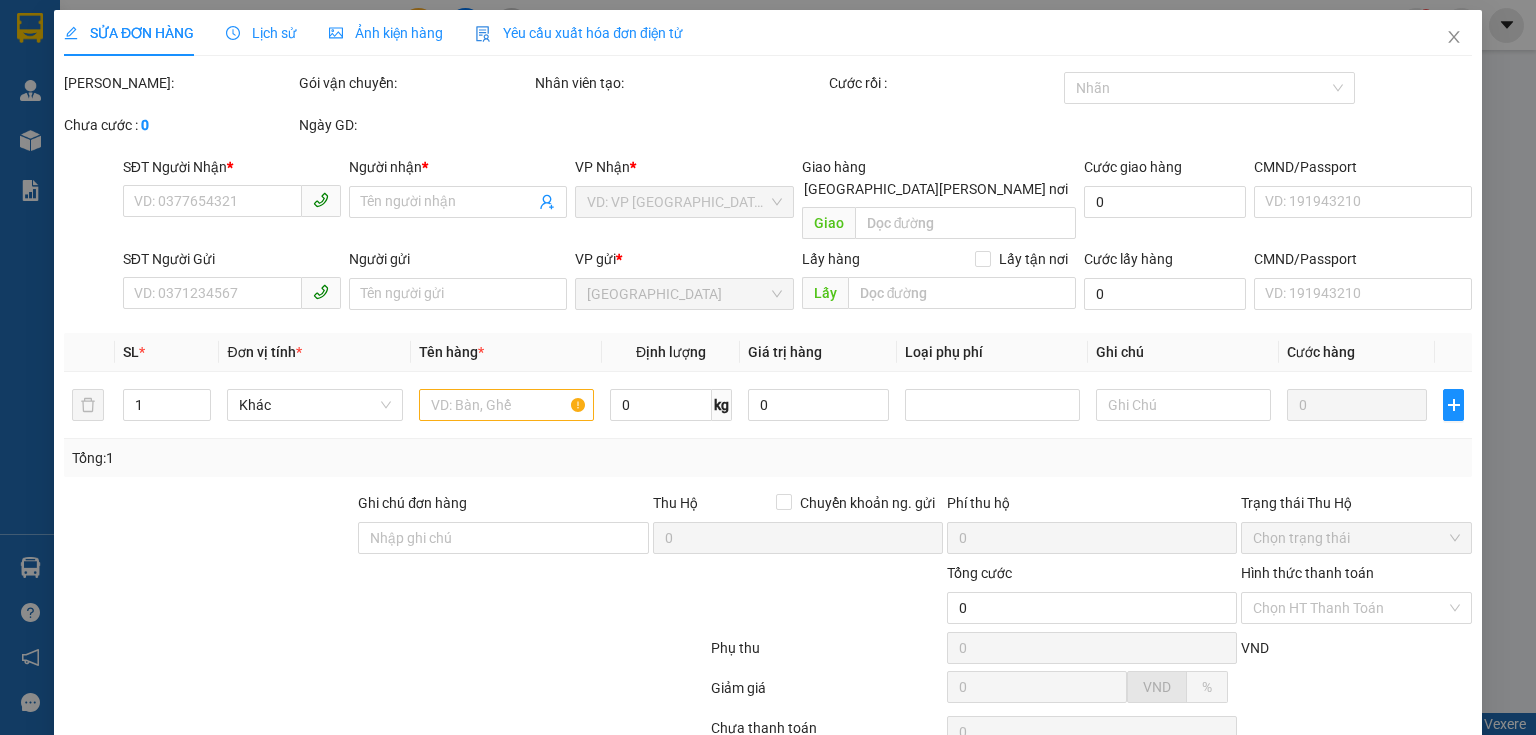 type on "0938807897" 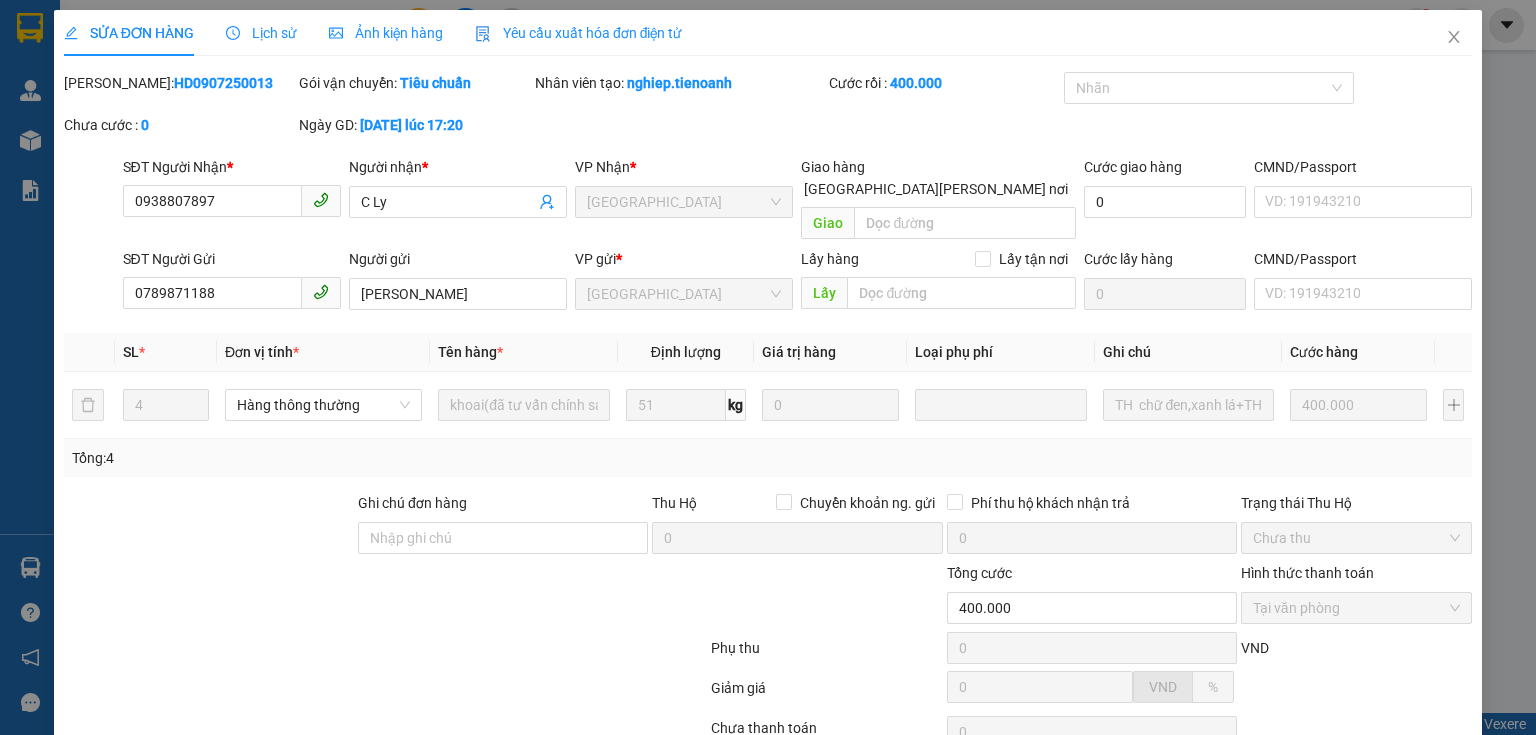 click at bounding box center (209, 527) 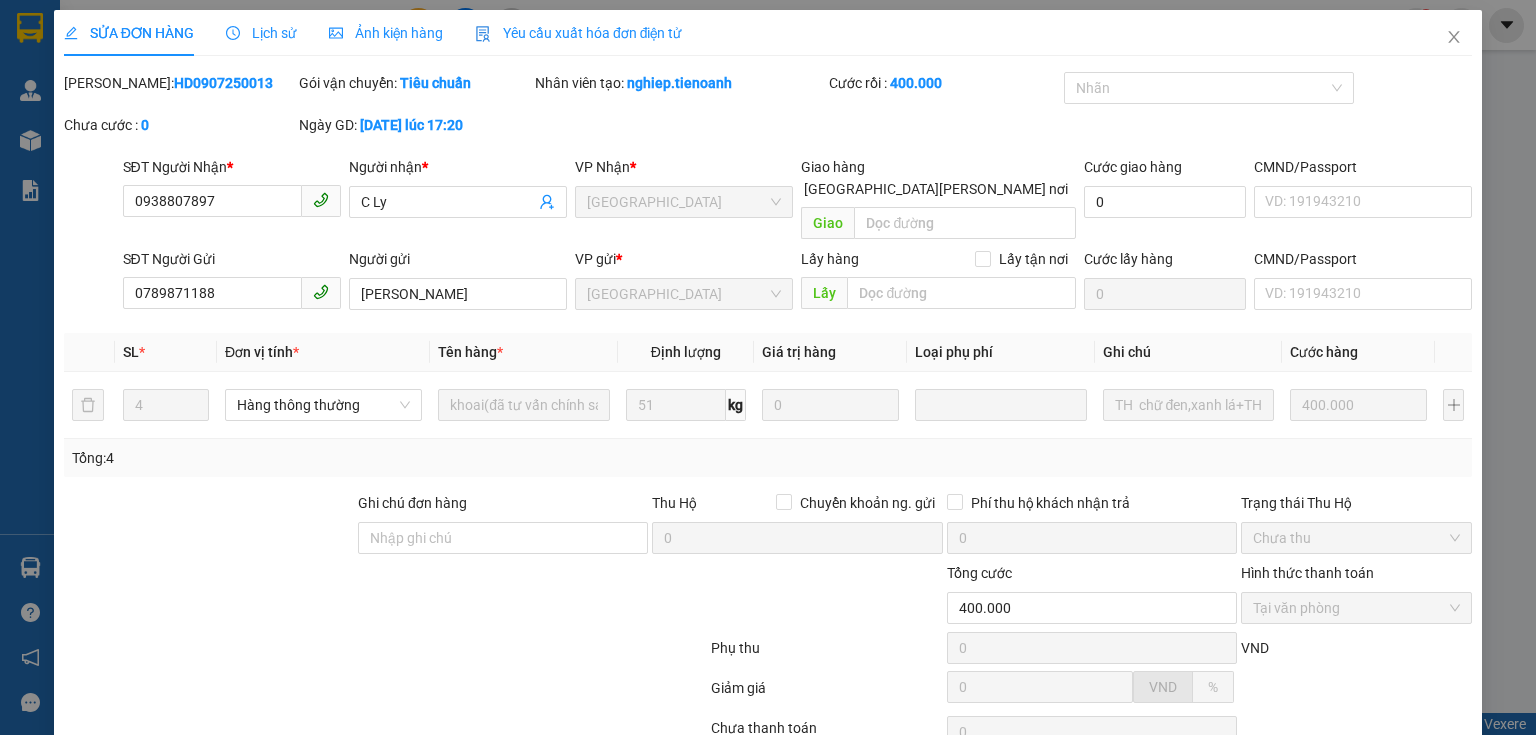 click at bounding box center [268, 597] 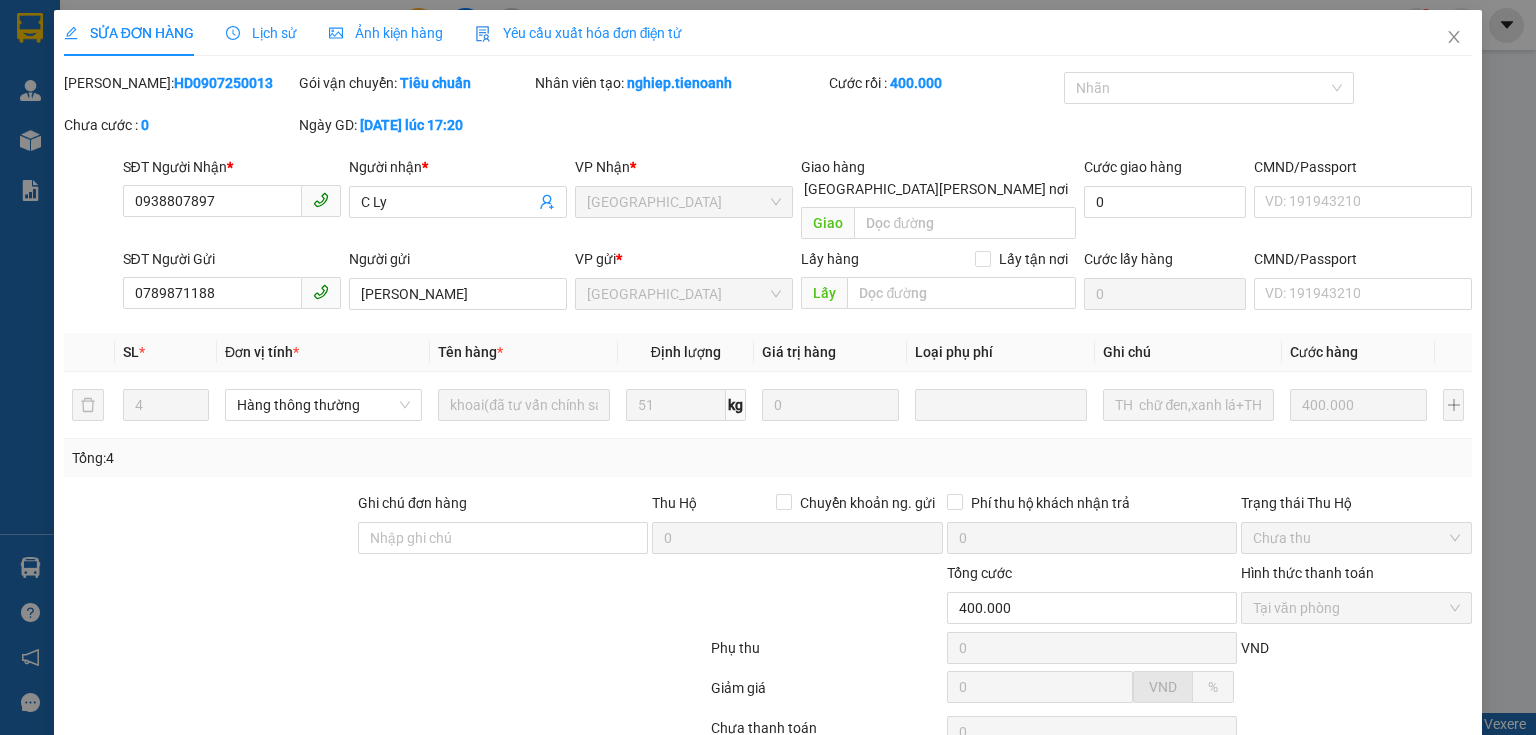 click at bounding box center (268, 597) 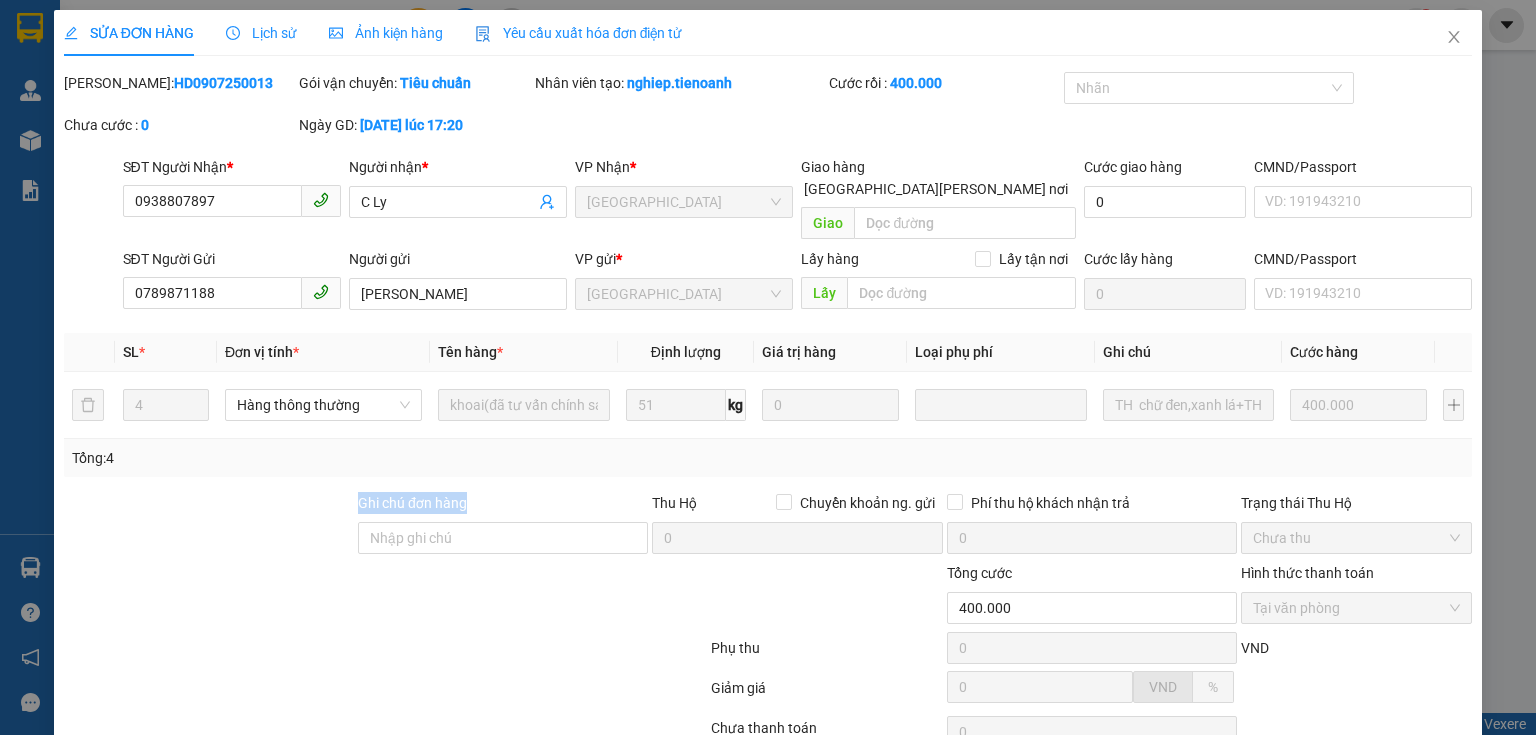 drag, startPoint x: 328, startPoint y: 467, endPoint x: 513, endPoint y: 577, distance: 215.23244 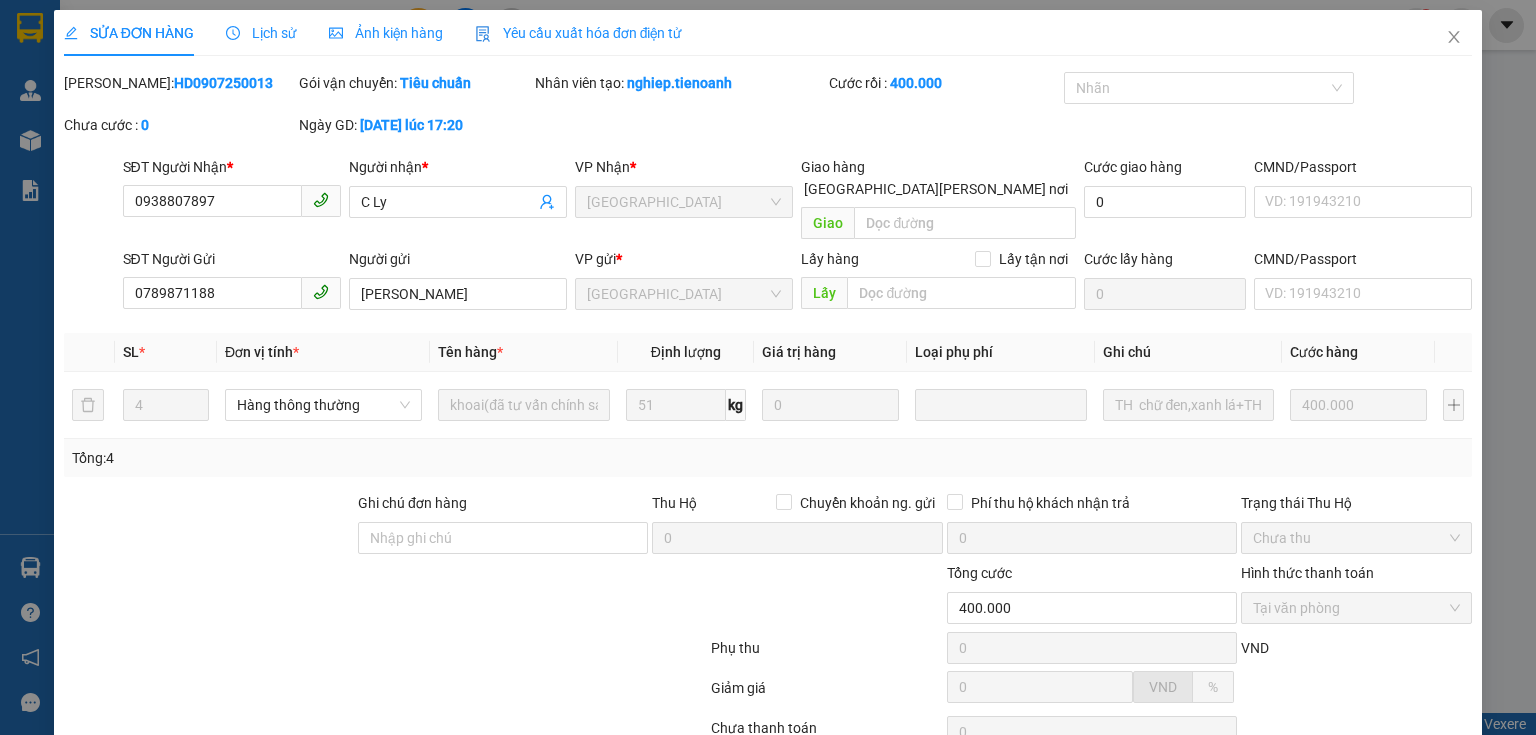 click at bounding box center [591, 597] 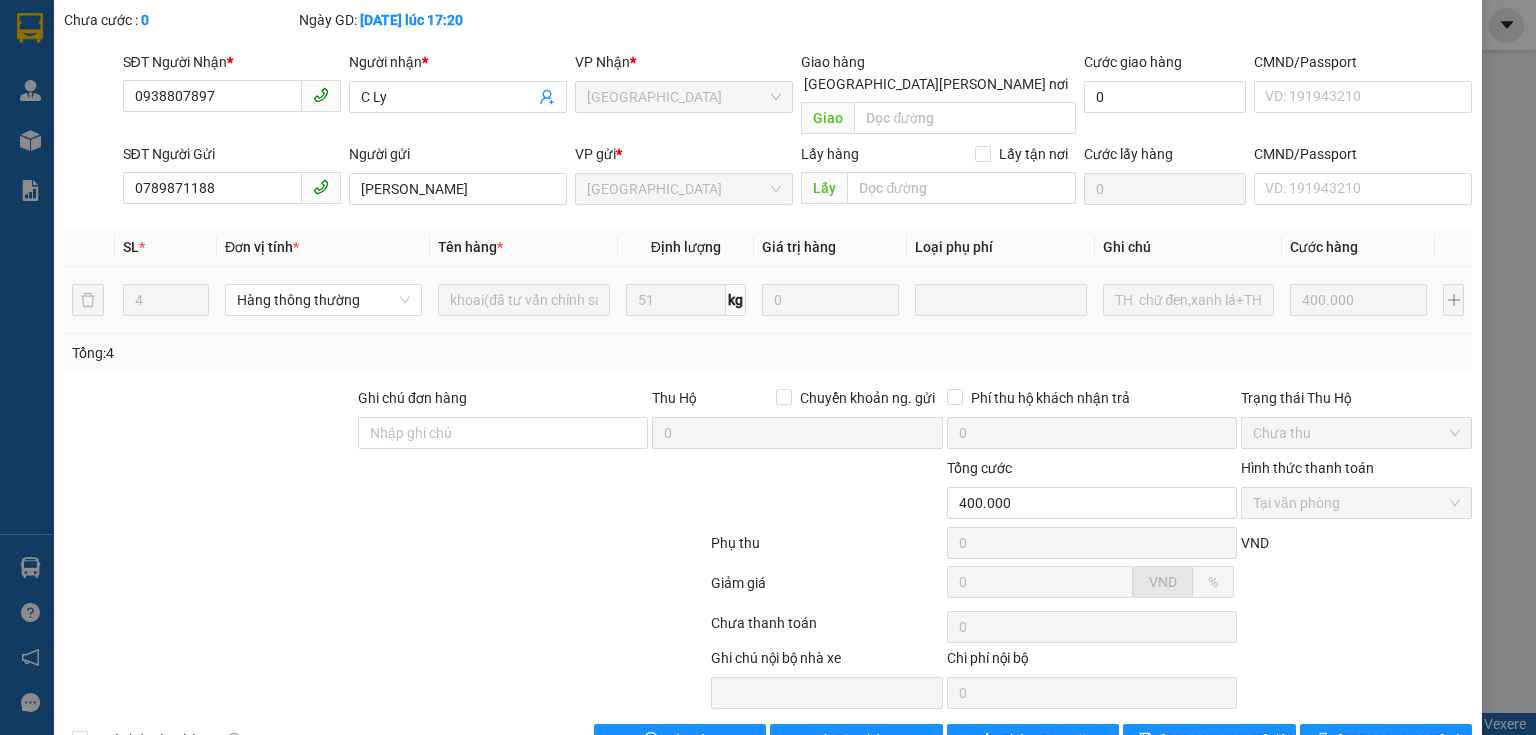scroll, scrollTop: 141, scrollLeft: 0, axis: vertical 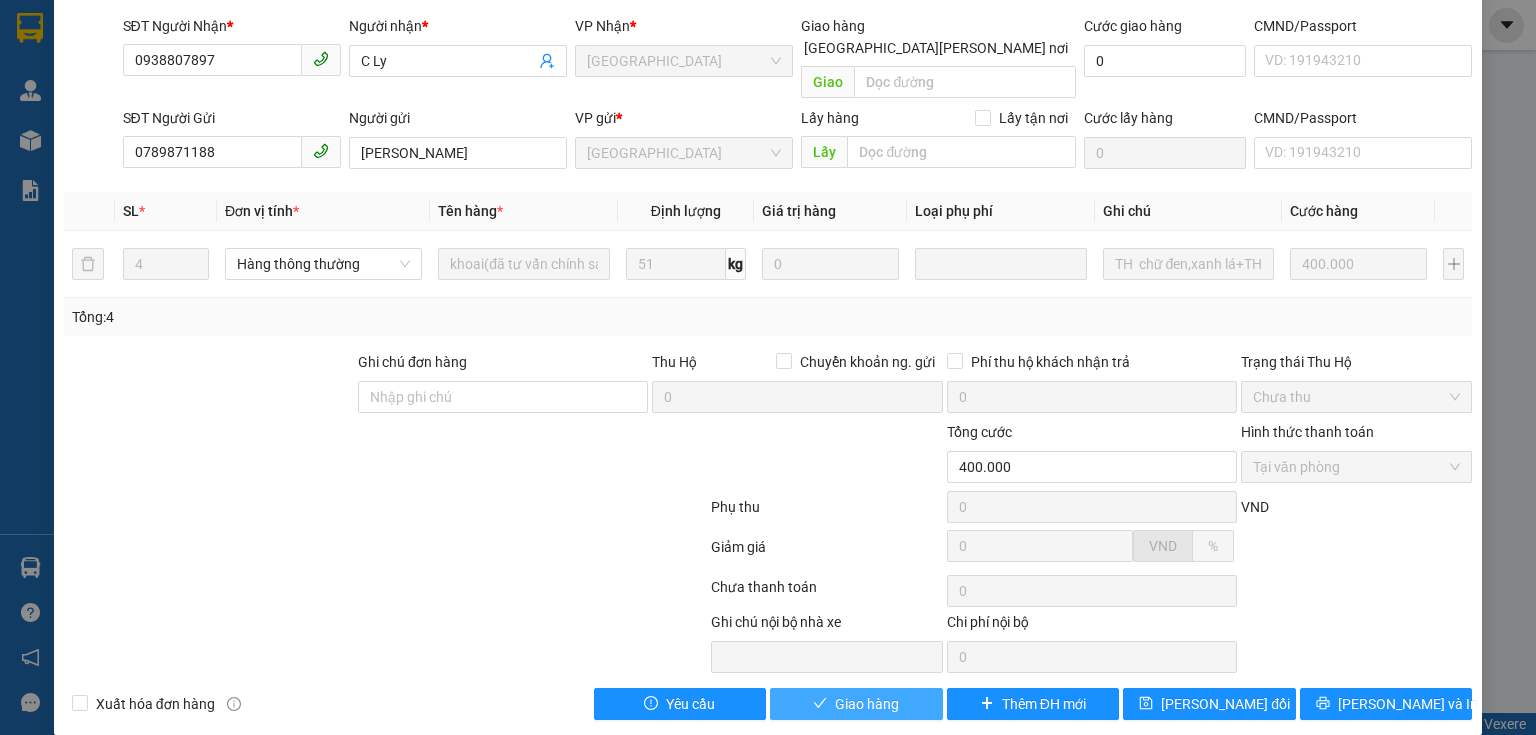 click on "Giao hàng" at bounding box center [856, 704] 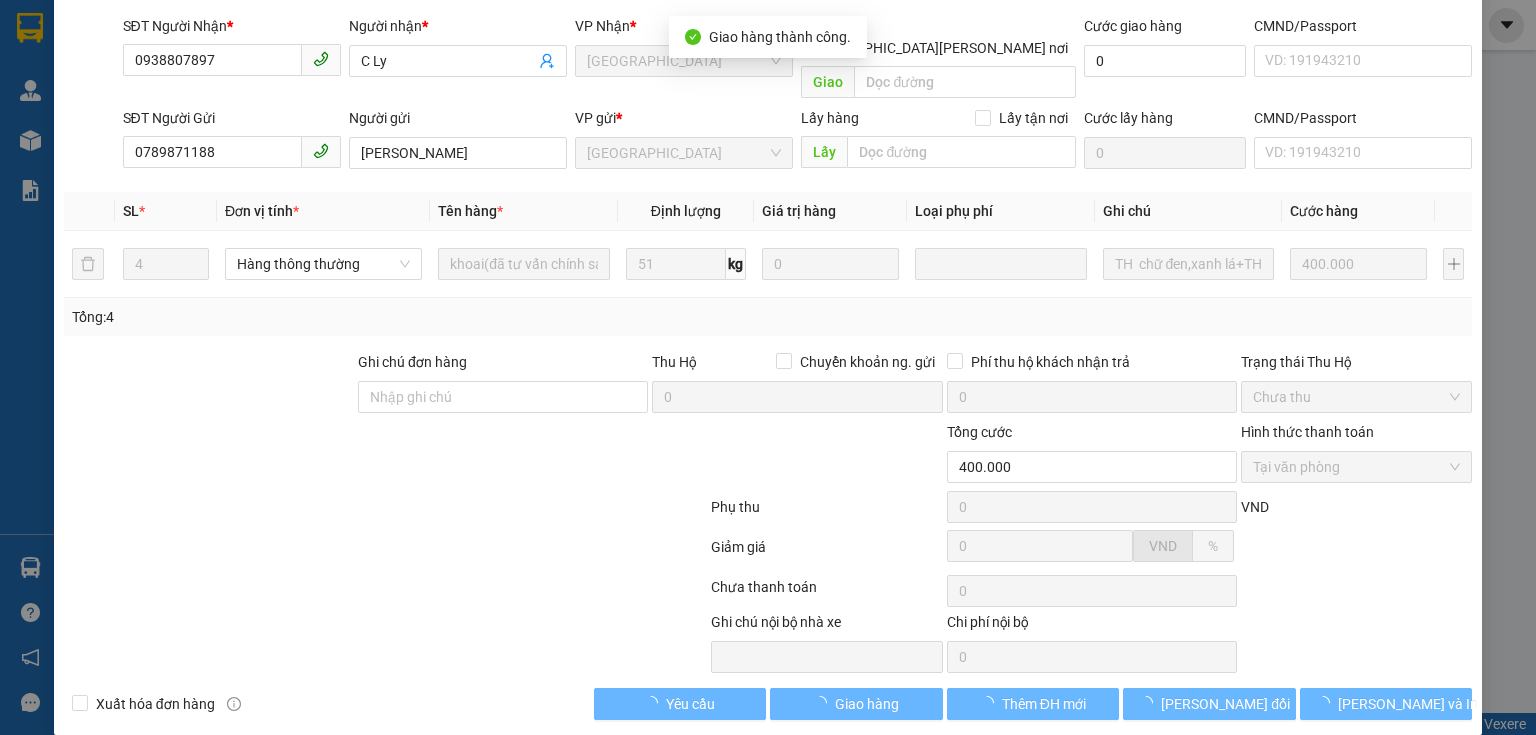 click at bounding box center [268, 642] 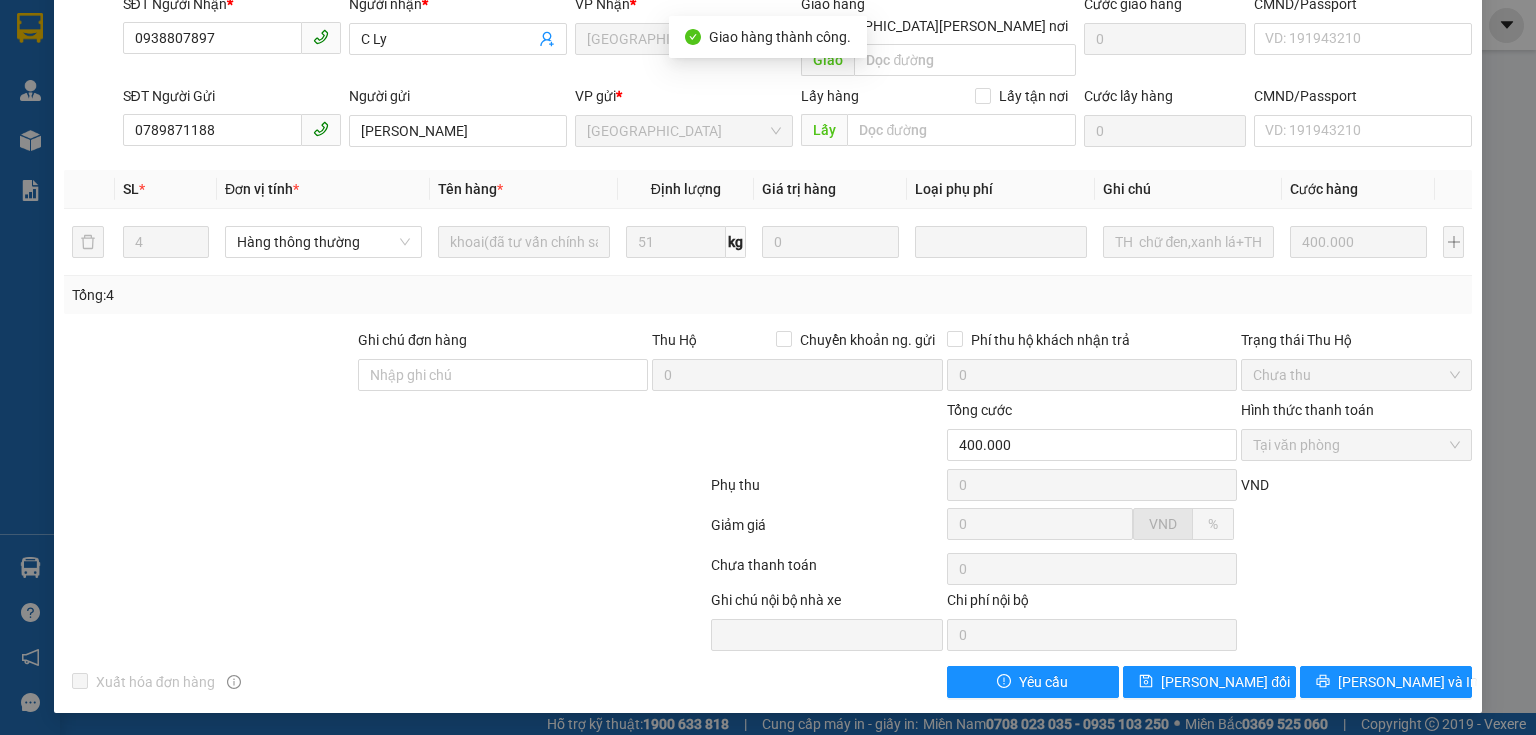 scroll, scrollTop: 0, scrollLeft: 0, axis: both 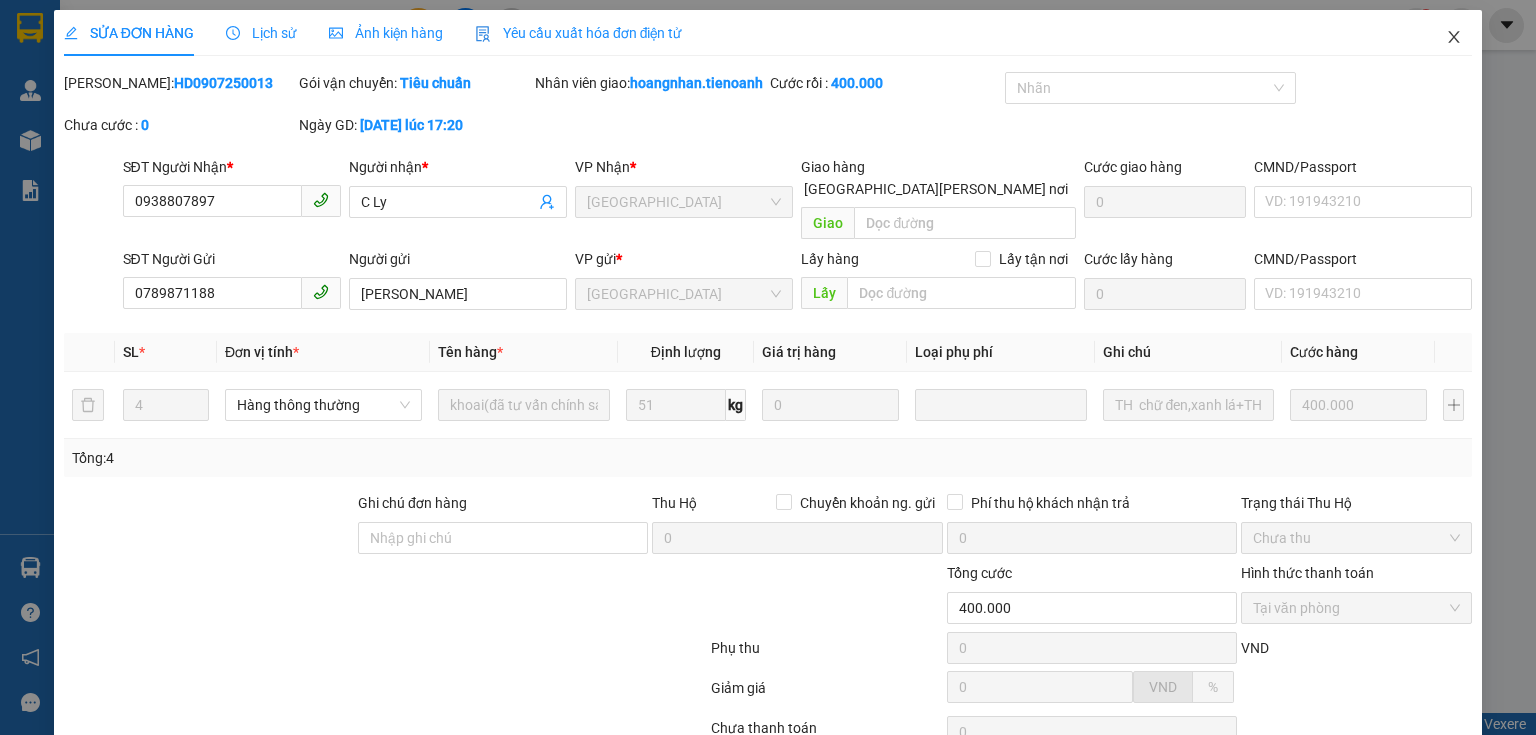 click 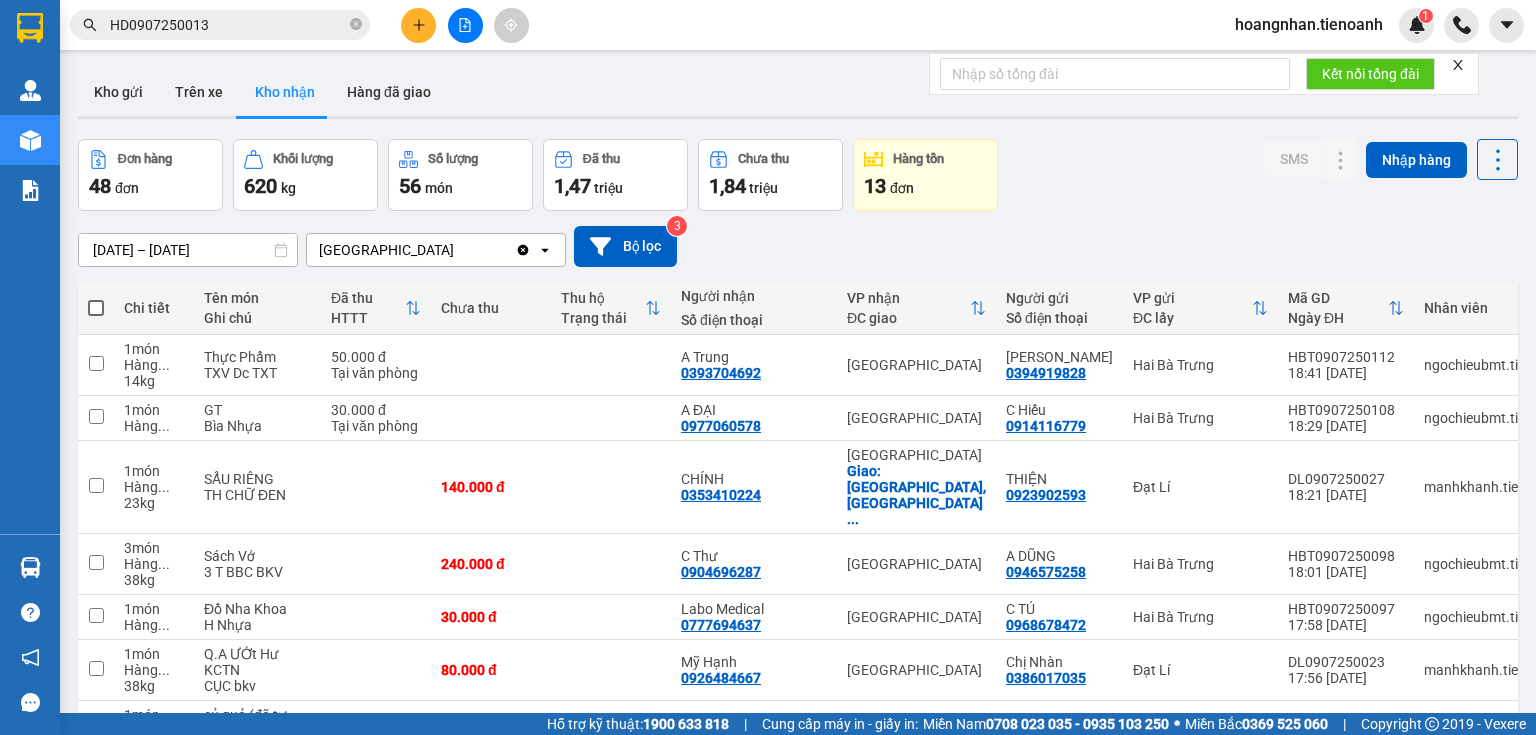 click at bounding box center [356, 25] 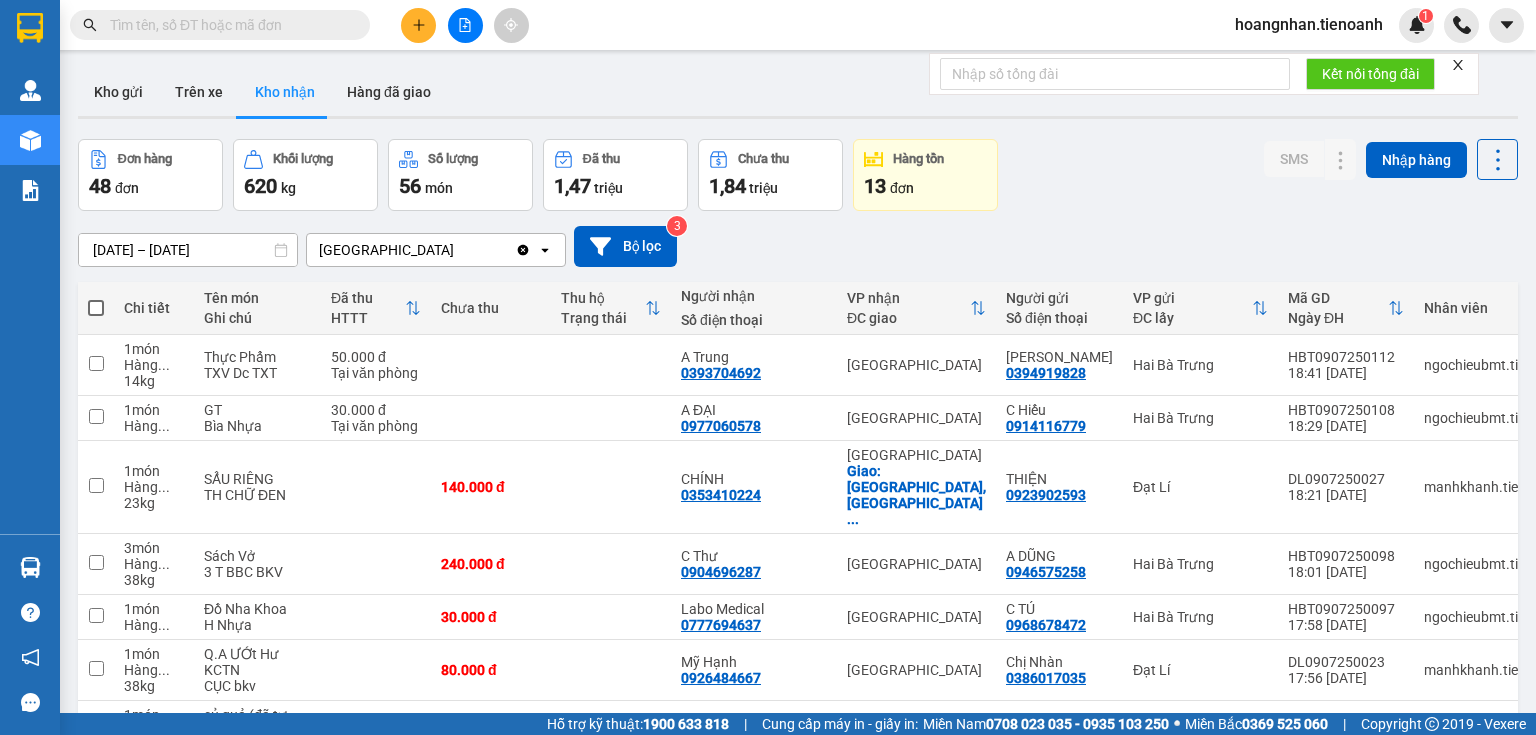 drag, startPoint x: 328, startPoint y: 23, endPoint x: 371, endPoint y: 8, distance: 45.54119 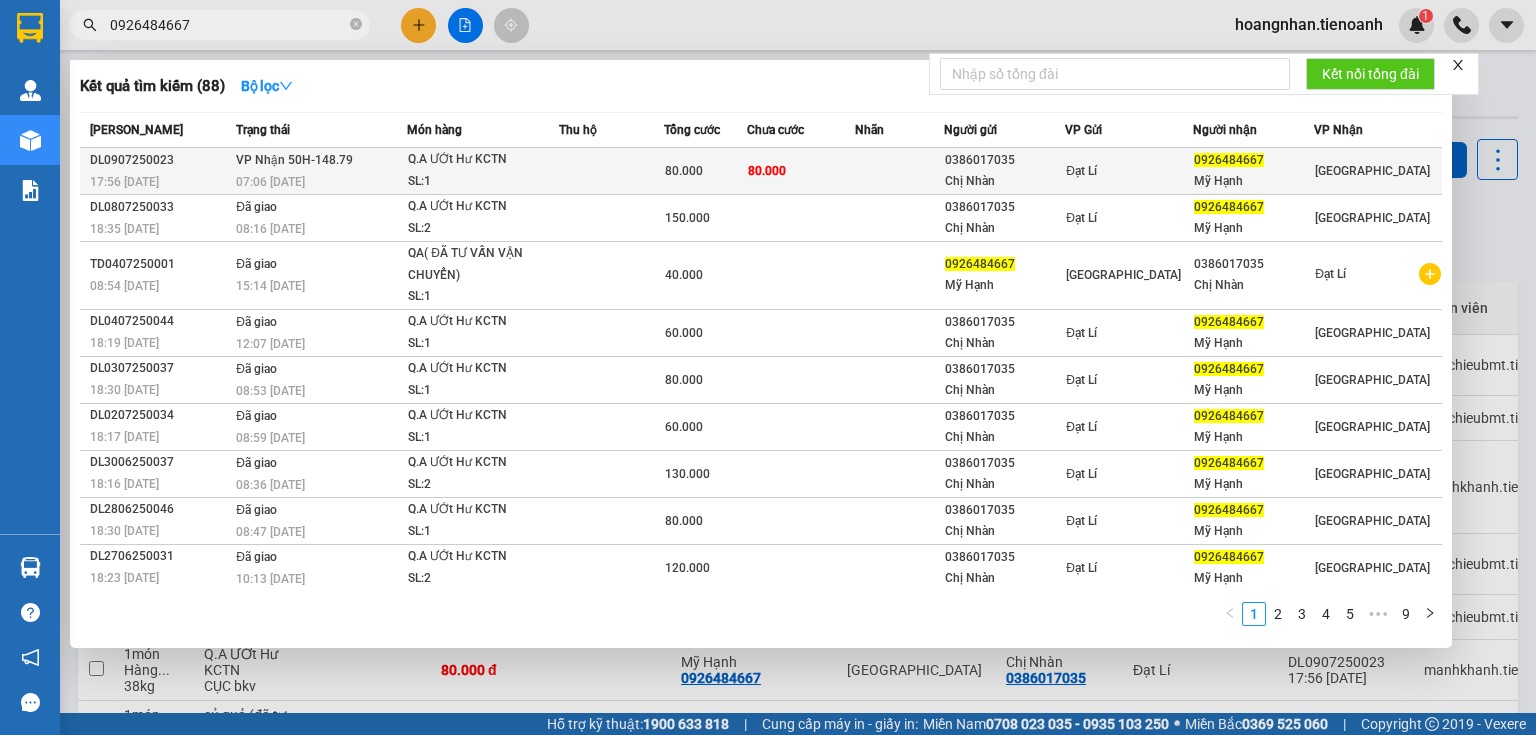type on "0926484667" 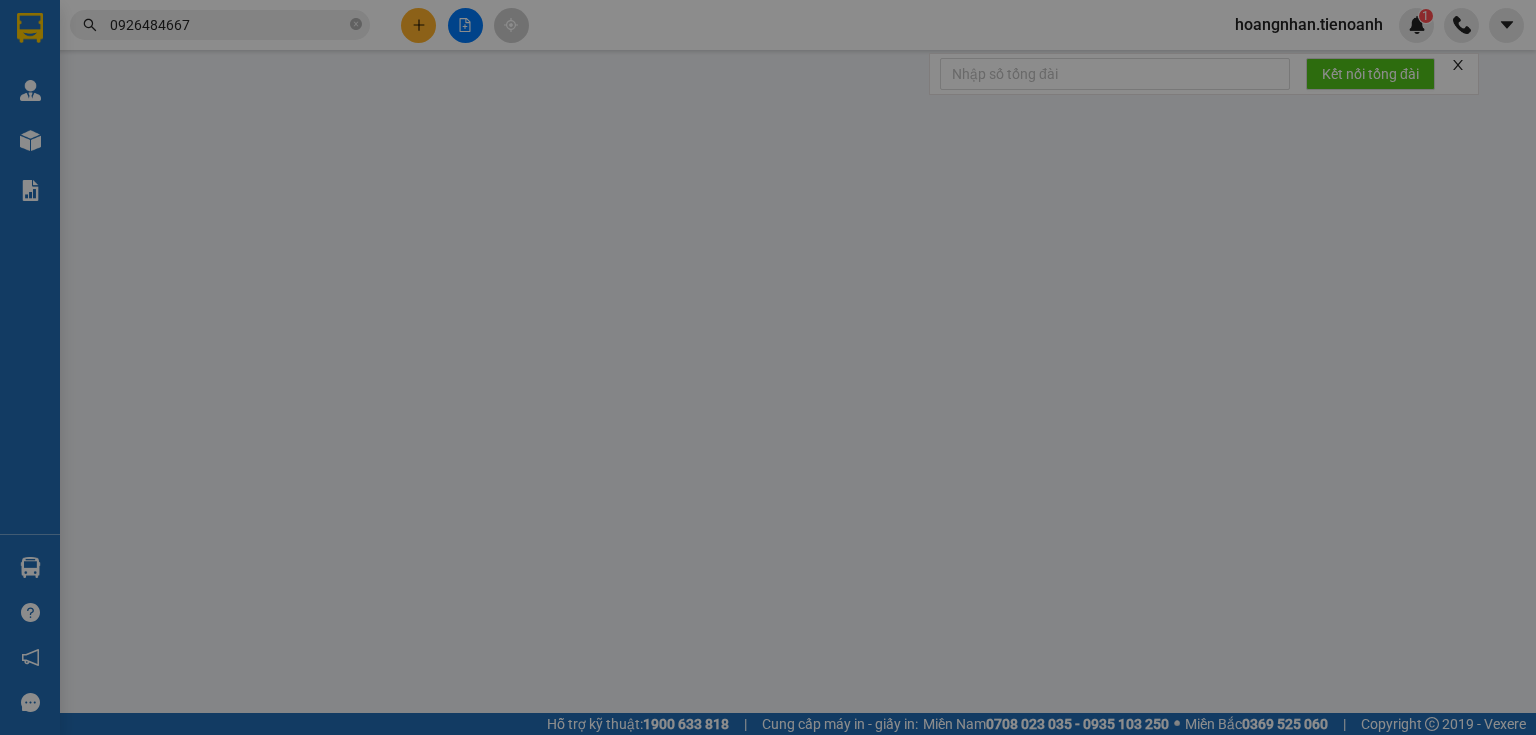 type on "0926484667" 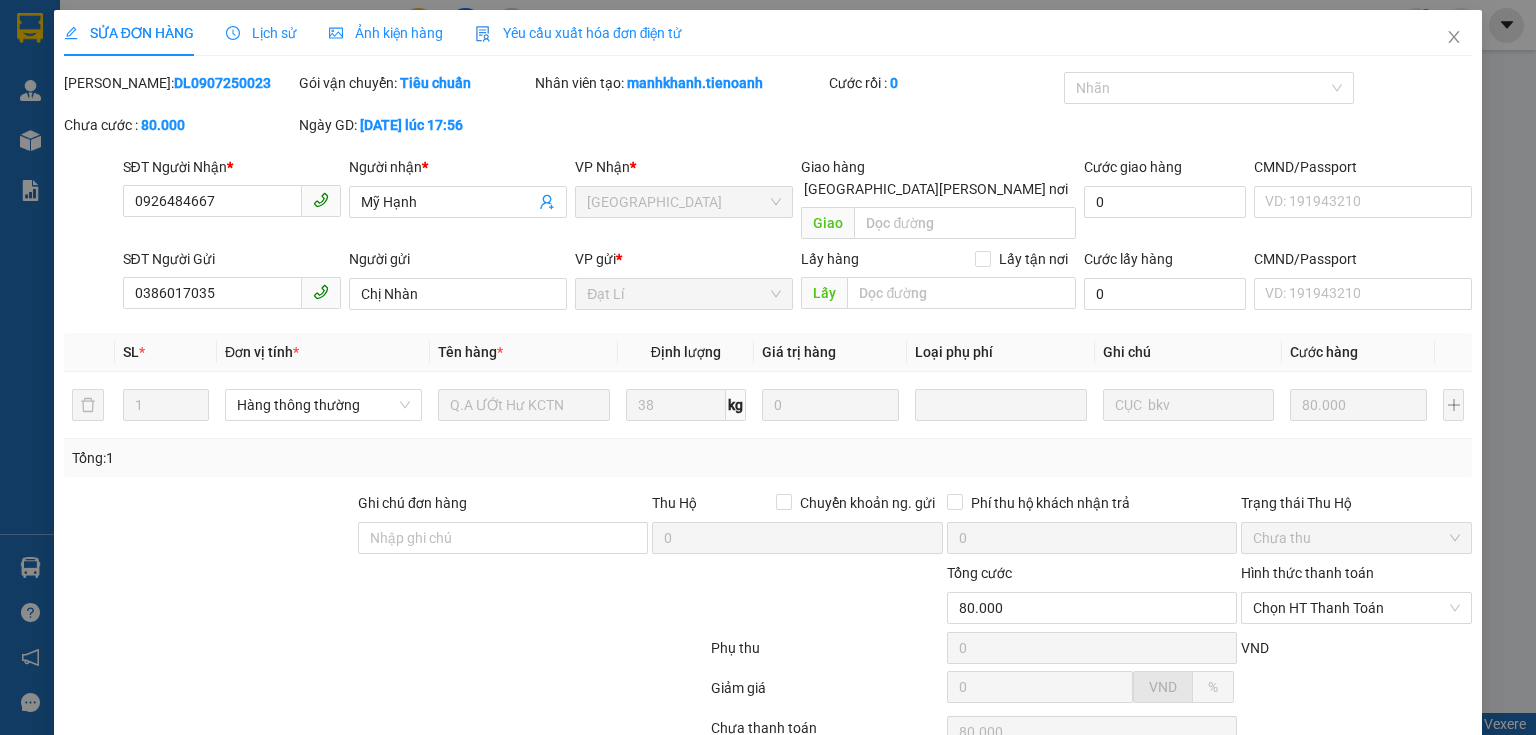 drag, startPoint x: 279, startPoint y: 643, endPoint x: 917, endPoint y: 453, distance: 665.6906 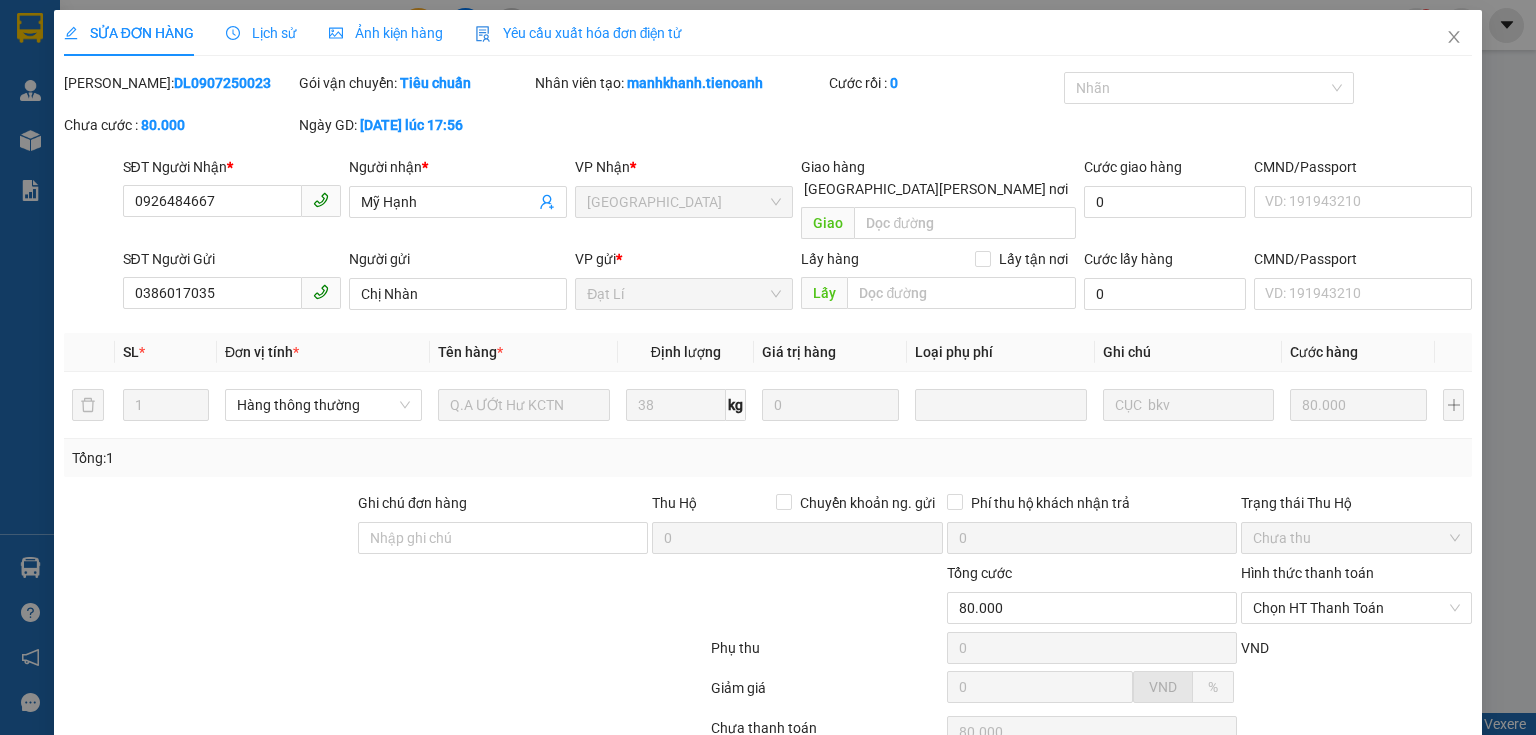 click at bounding box center [209, 527] 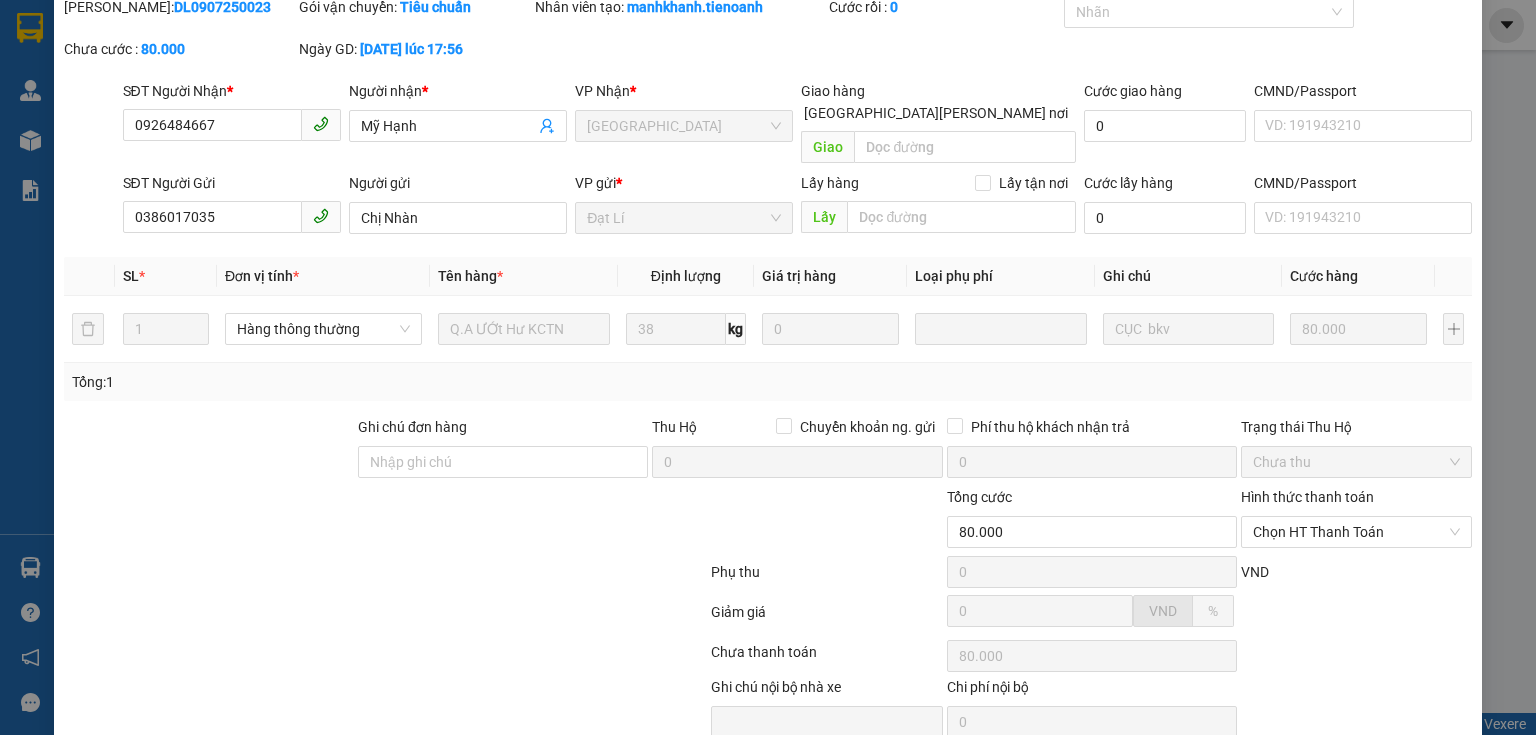 scroll, scrollTop: 141, scrollLeft: 0, axis: vertical 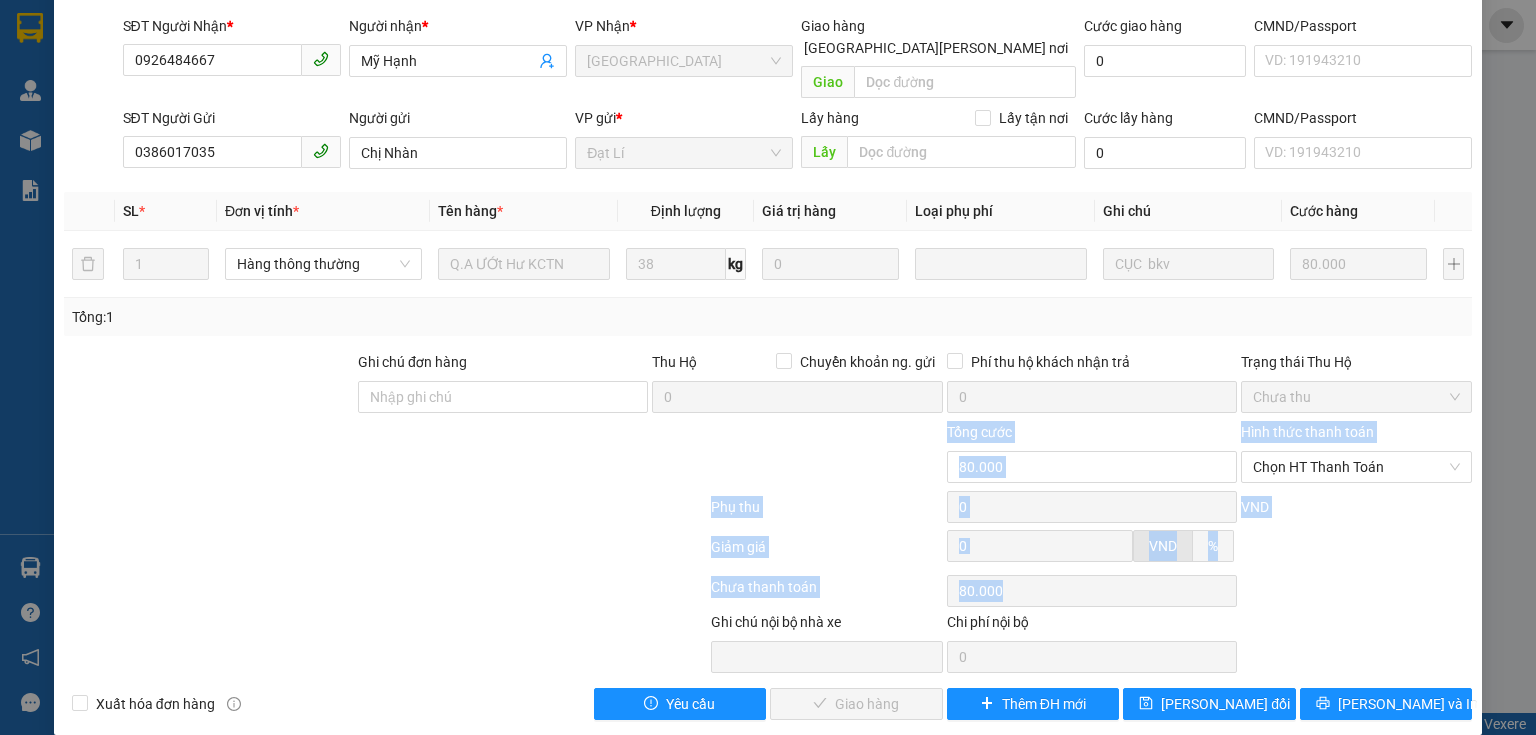 click on "Total Paid Fee 0 Total UnPaid Fee 80.000 Cash Collection Total Fee Mã ĐH:  DL0907250023 Gói vận chuyển:   Tiêu chuẩn Nhân viên tạo:   manhkhanh.tienoanh Cước rồi :   0   Nhãn Chưa cước :   80.000 Ngày GD:   09-07-2025 lúc 17:56 SĐT Người Nhận  * 0926484667 Người nhận  * Mỹ Hạnh VP Nhận  * Thủ Đức Giao hàng Giao tận nơi Giao Cước giao hàng 0 CMND/Passport VD: 191943210 SĐT Người Gửi 0386017035 Người gửi Chị Nhàn VP gửi  * Đạt Lí Lấy hàng Lấy tận nơi Lấy Cước lấy hàng 0 CMND/Passport VD: 191943210 SL  * Đơn vị tính  * Tên hàng  * Định lượng Giá trị hàng Loại phụ phí Ghi chú Cước hàng                     1 Hàng thông thường Q.A ƯỚt Hư KCTN 38 kg 0   CỤC  bkv 80.000 Tổng:  1 Ghi chú đơn hàng Thu Hộ Chuyển khoản ng. gửi 0 Phí thu hộ khách nhận trả 0 Trạng thái Thu Hộ   Chưa thu Tổng cước 80.000 Hình thức thanh toán Chọn HT Thanh Toán" at bounding box center [768, 325] 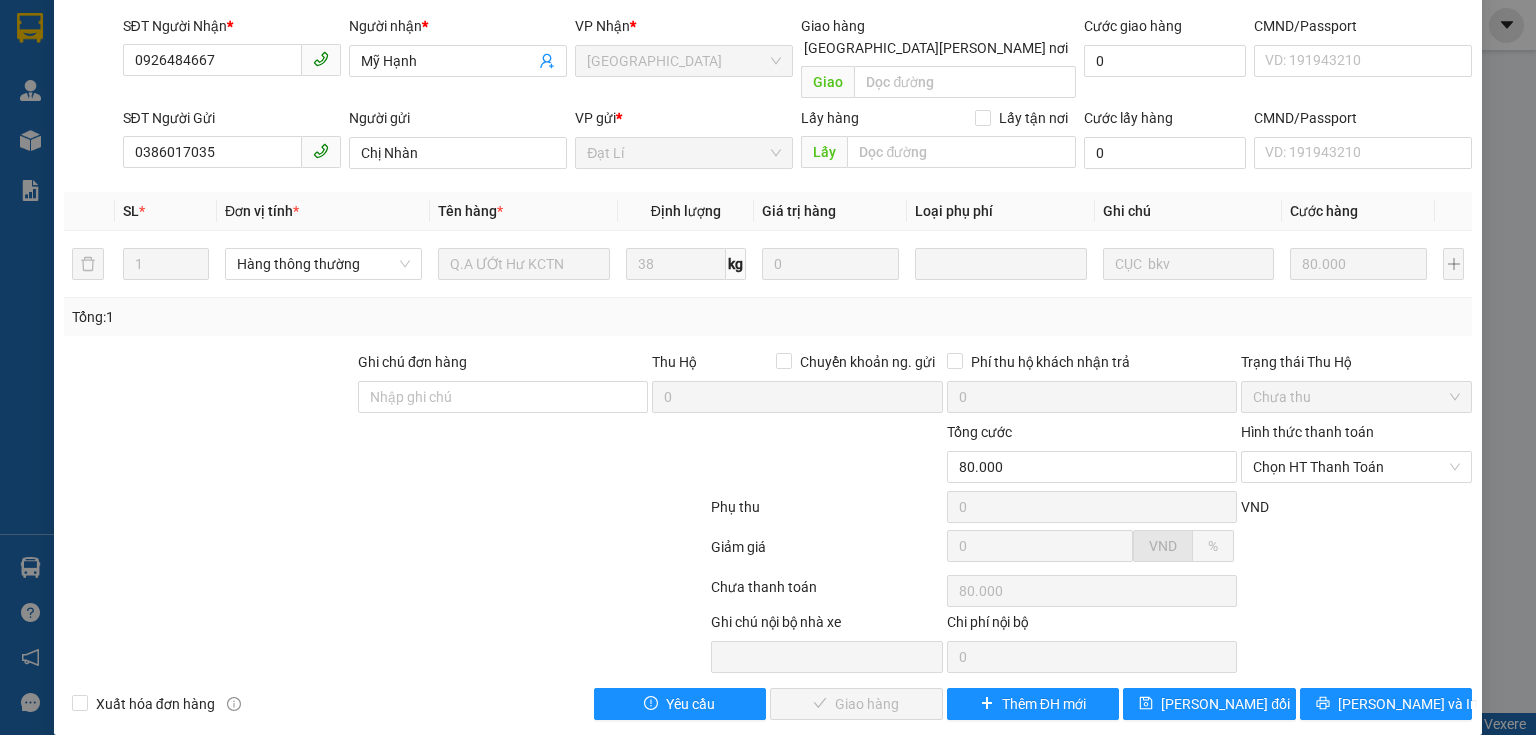 click at bounding box center (268, 456) 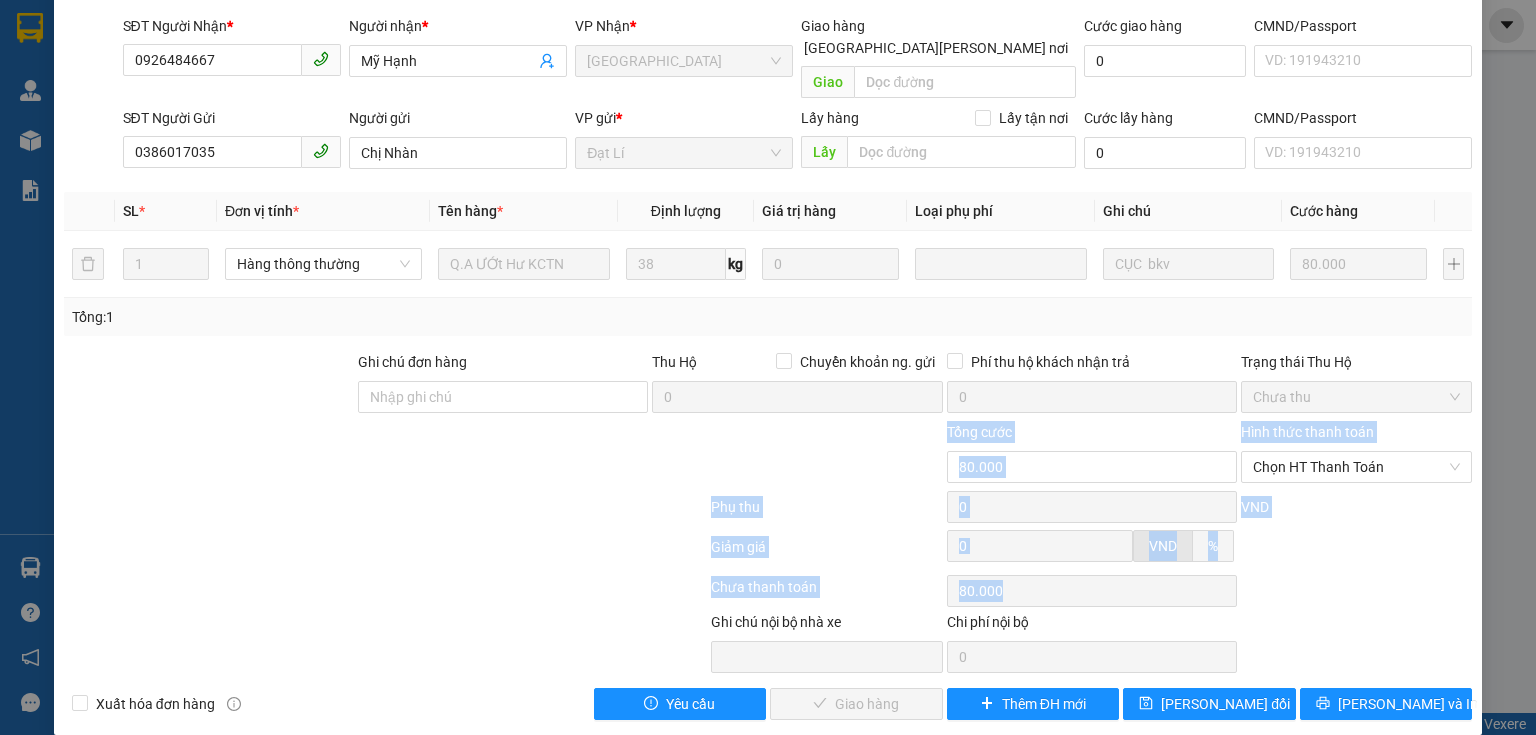 click on "Total Paid Fee 0 Total UnPaid Fee 80.000 Cash Collection Total Fee Mã ĐH:  DL0907250023 Gói vận chuyển:   Tiêu chuẩn Nhân viên tạo:   manhkhanh.tienoanh Cước rồi :   0   Nhãn Chưa cước :   80.000 Ngày GD:   09-07-2025 lúc 17:56 SĐT Người Nhận  * 0926484667 Người nhận  * Mỹ Hạnh VP Nhận  * Thủ Đức Giao hàng Giao tận nơi Giao Cước giao hàng 0 CMND/Passport VD: 191943210 SĐT Người Gửi 0386017035 Người gửi Chị Nhàn VP gửi  * Đạt Lí Lấy hàng Lấy tận nơi Lấy Cước lấy hàng 0 CMND/Passport VD: 191943210 SL  * Đơn vị tính  * Tên hàng  * Định lượng Giá trị hàng Loại phụ phí Ghi chú Cước hàng                     1 Hàng thông thường Q.A ƯỚt Hư KCTN 38 kg 0   CỤC  bkv 80.000 Tổng:  1 Ghi chú đơn hàng Thu Hộ Chuyển khoản ng. gửi 0 Phí thu hộ khách nhận trả 0 Trạng thái Thu Hộ   Chưa thu Tổng cước 80.000 Hình thức thanh toán Chọn HT Thanh Toán" at bounding box center [768, 325] 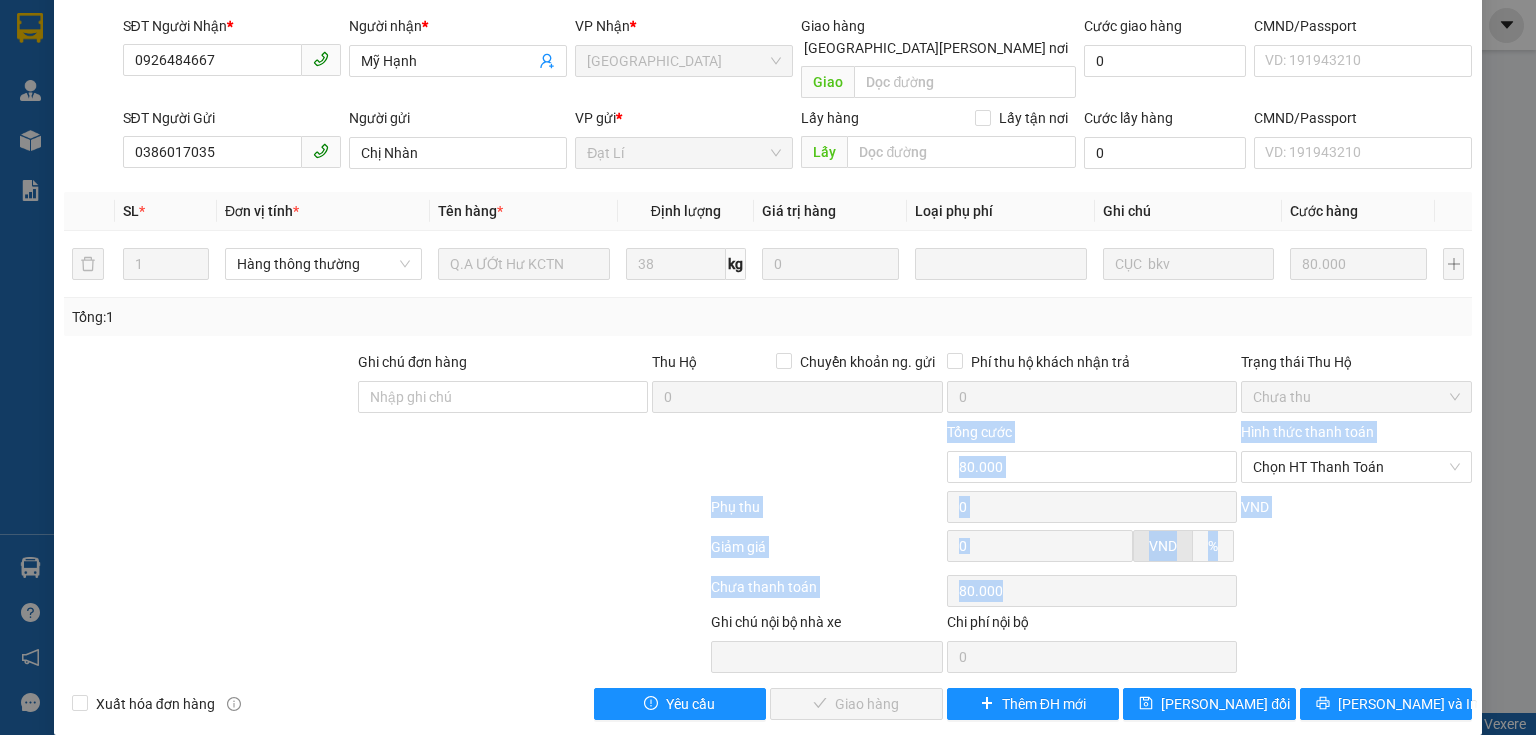 click on "Giảm giá" at bounding box center (826, 553) 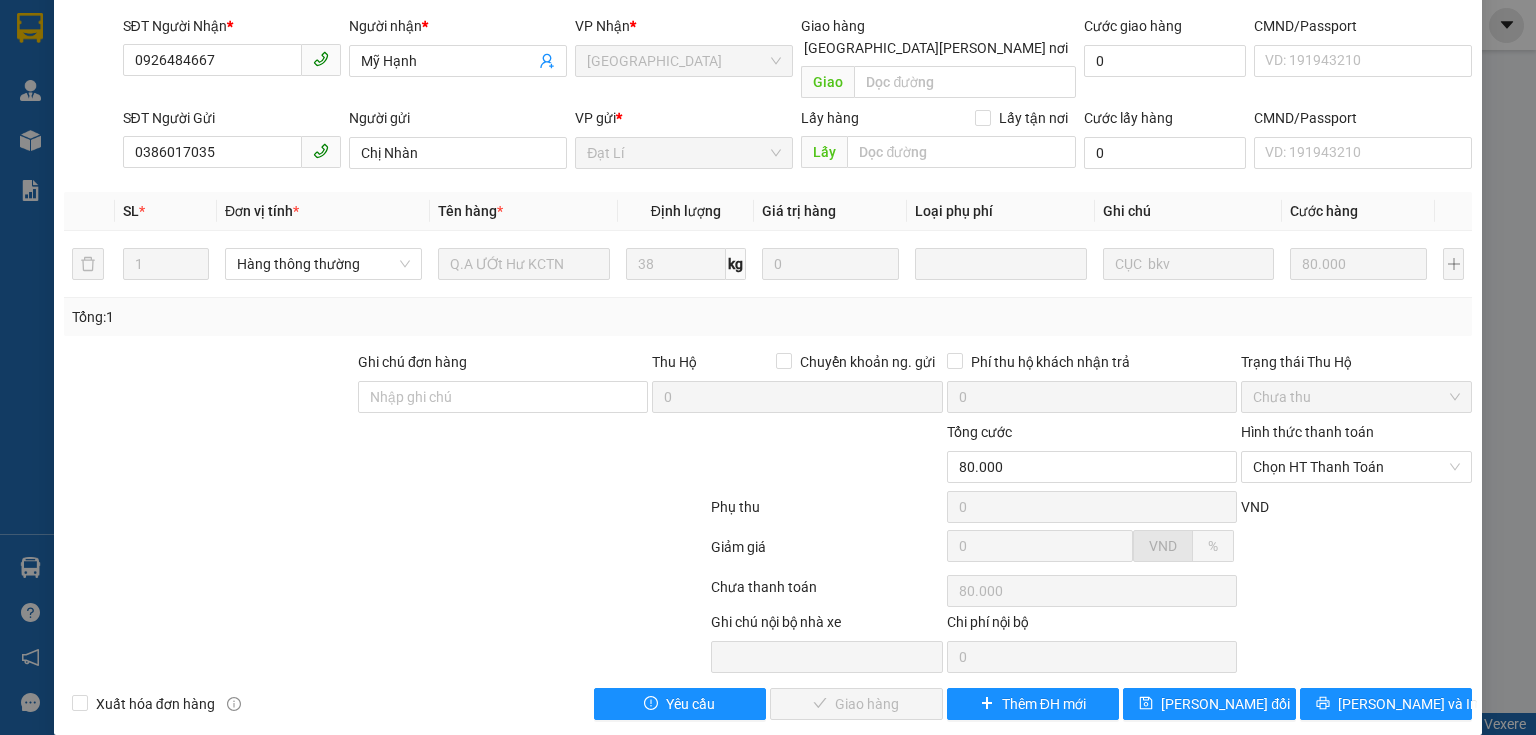 click at bounding box center [591, 456] 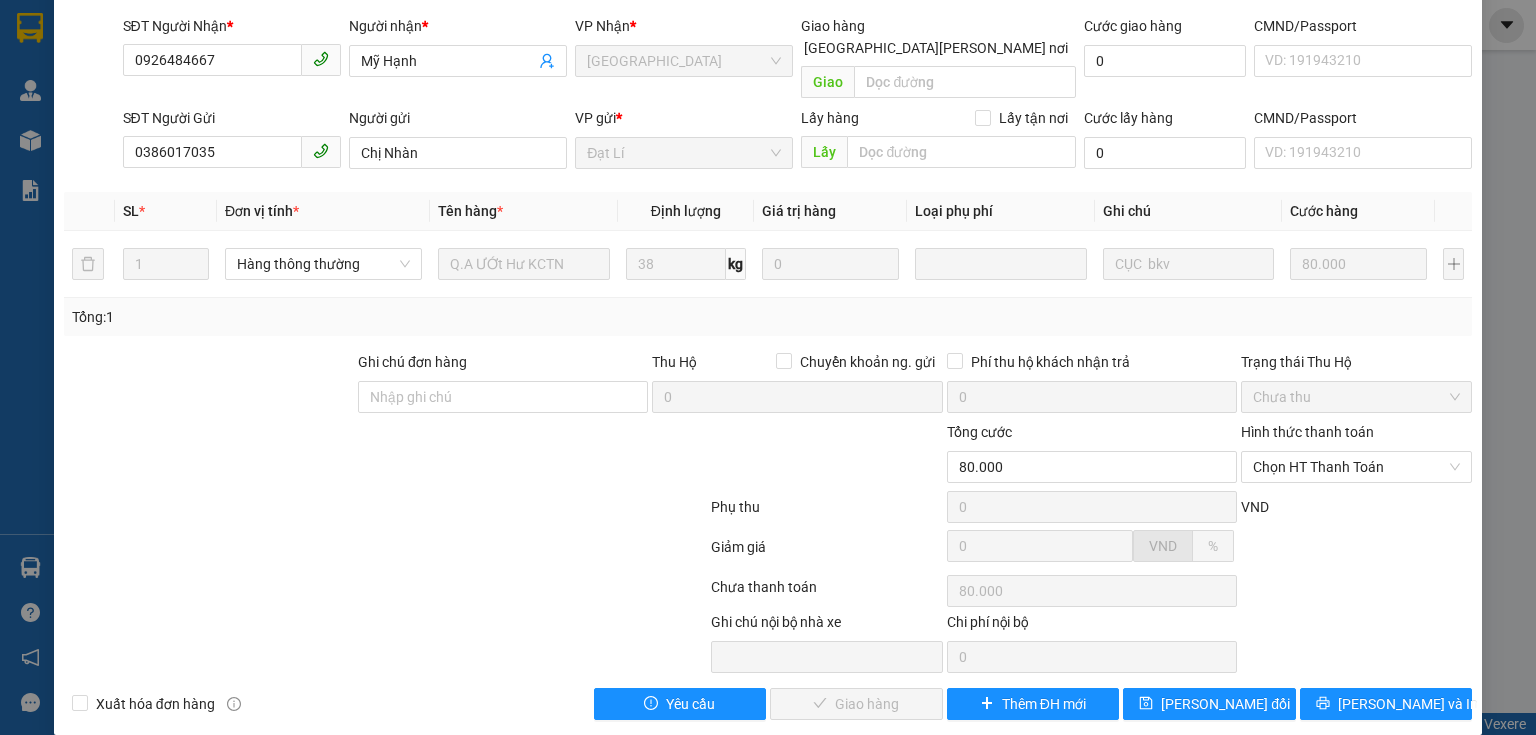 click at bounding box center (268, 456) 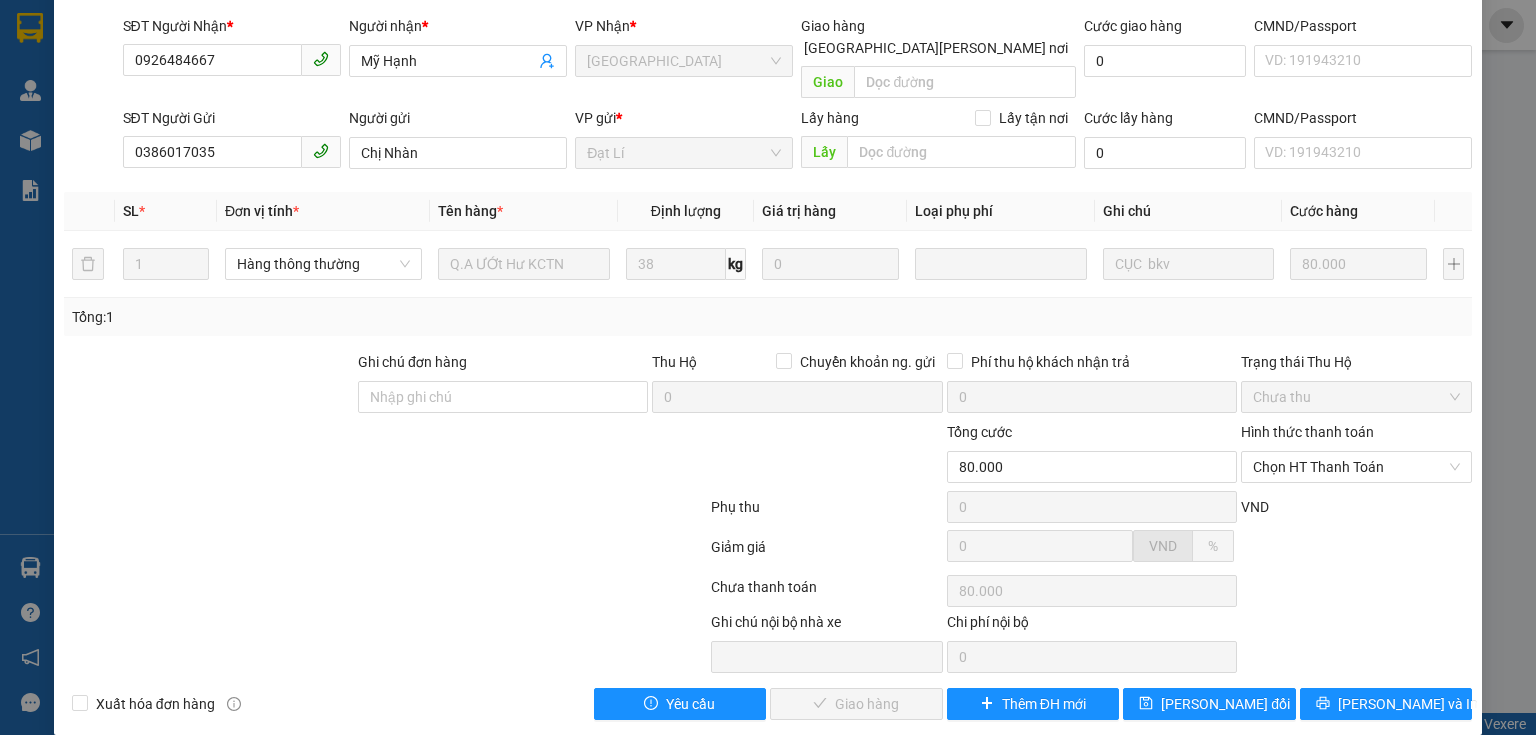 click at bounding box center (385, 551) 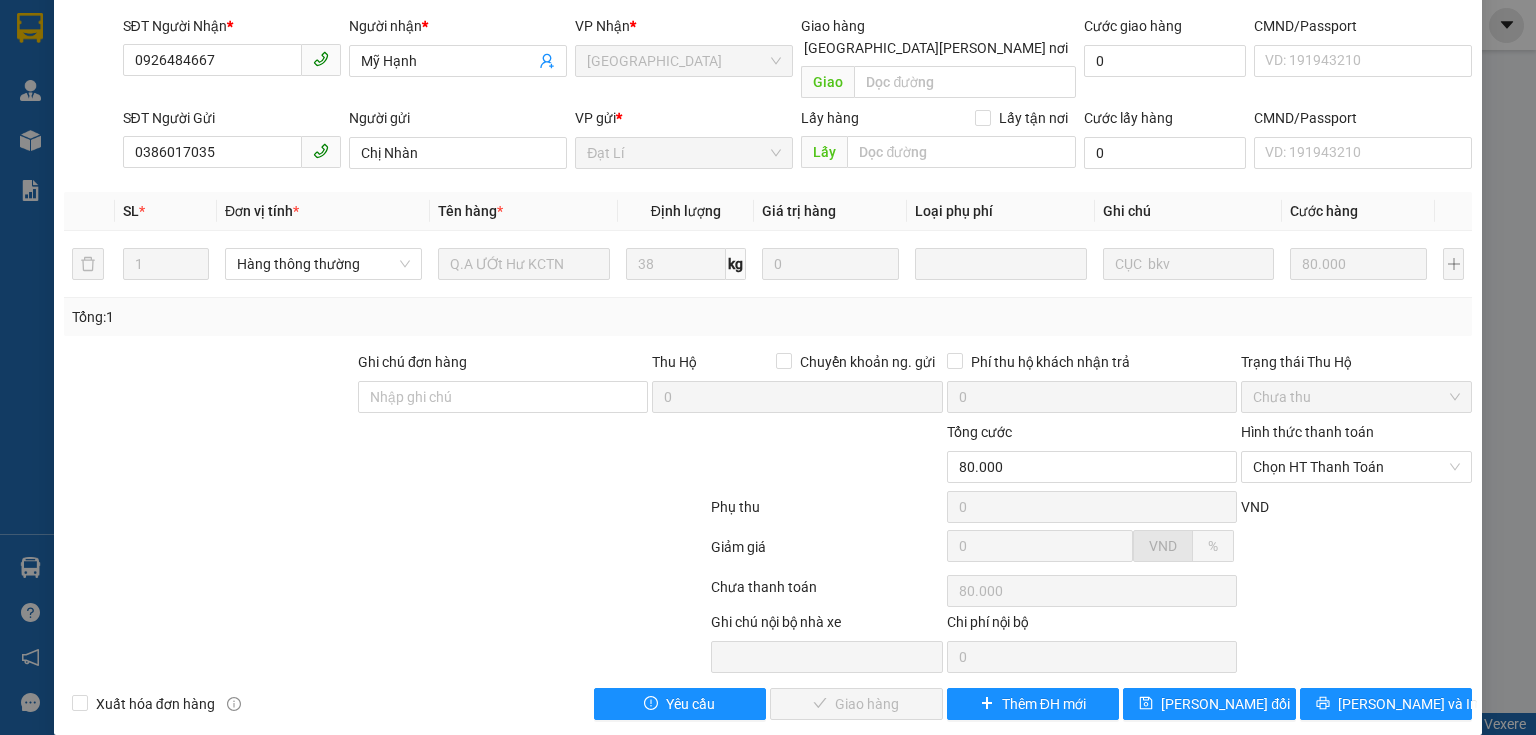 click at bounding box center [385, 511] 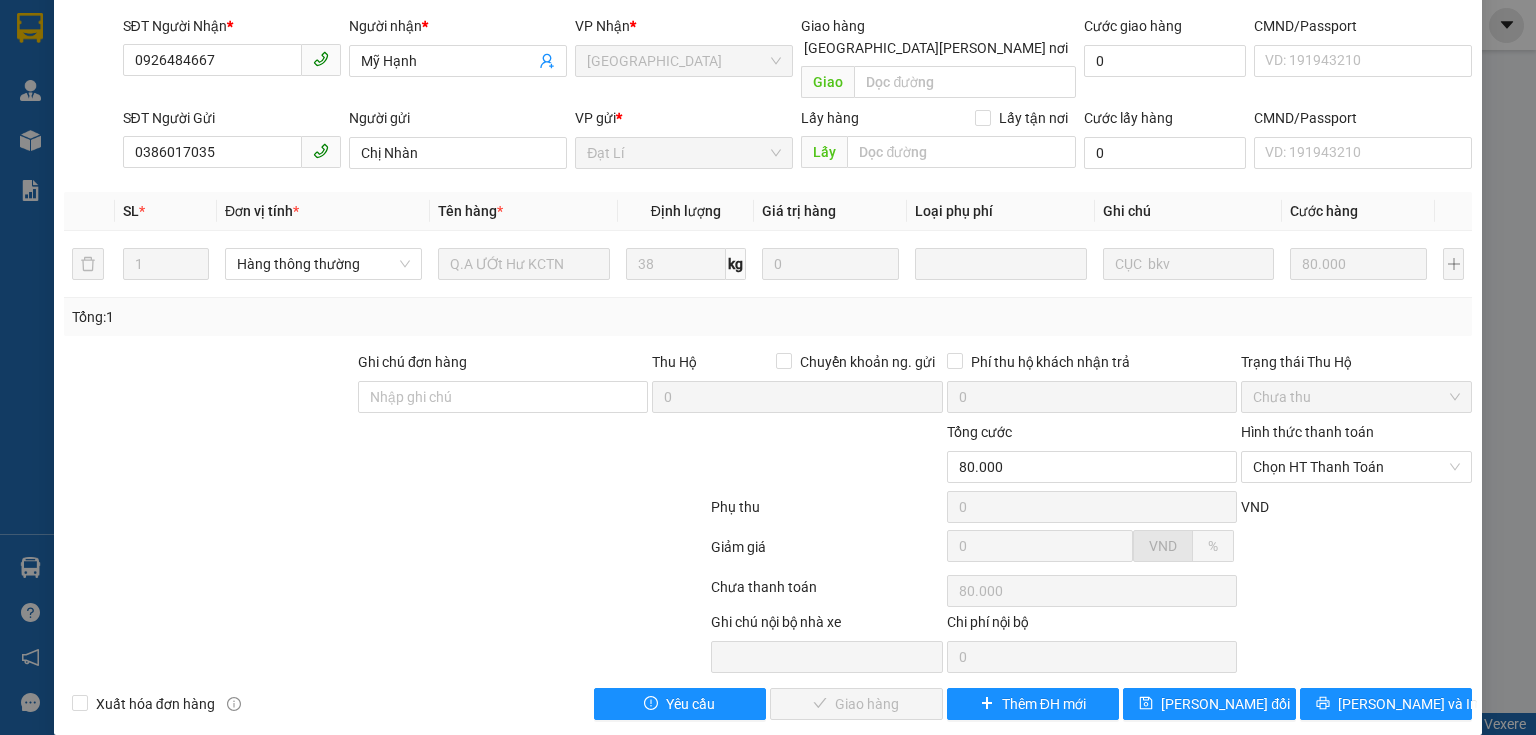 click at bounding box center [268, 642] 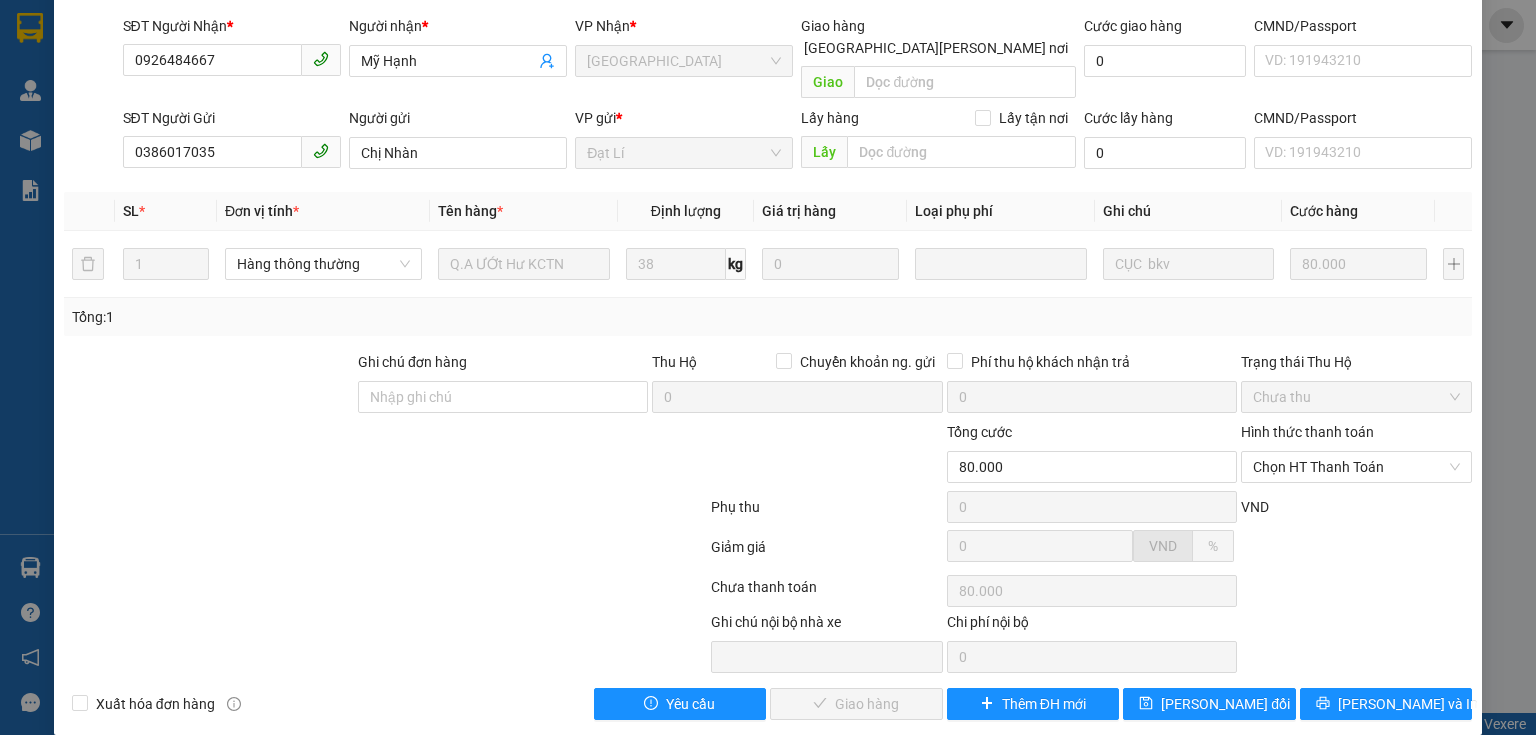 drag, startPoint x: 1291, startPoint y: 579, endPoint x: 1292, endPoint y: 517, distance: 62.008064 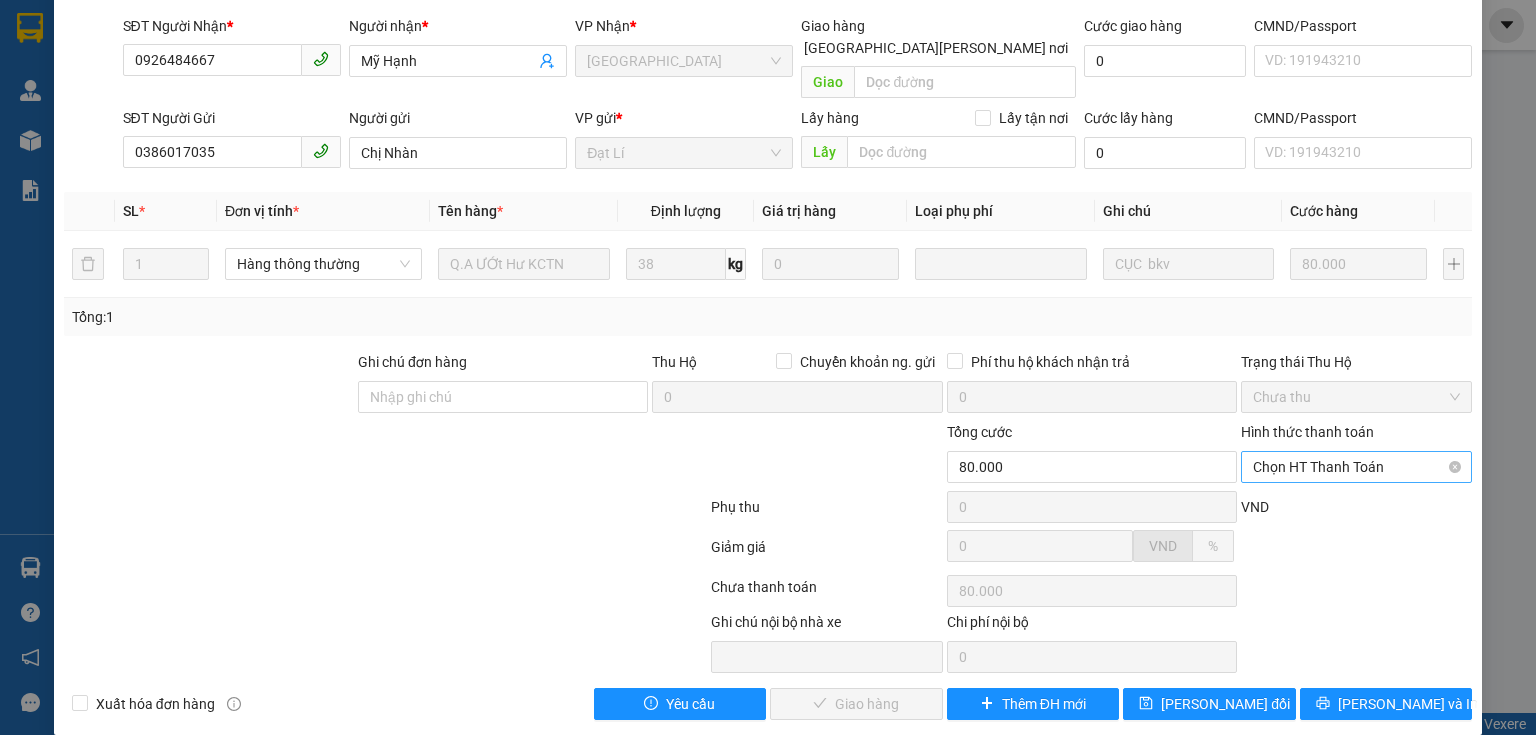 click on "Chọn HT Thanh Toán" at bounding box center (1356, 467) 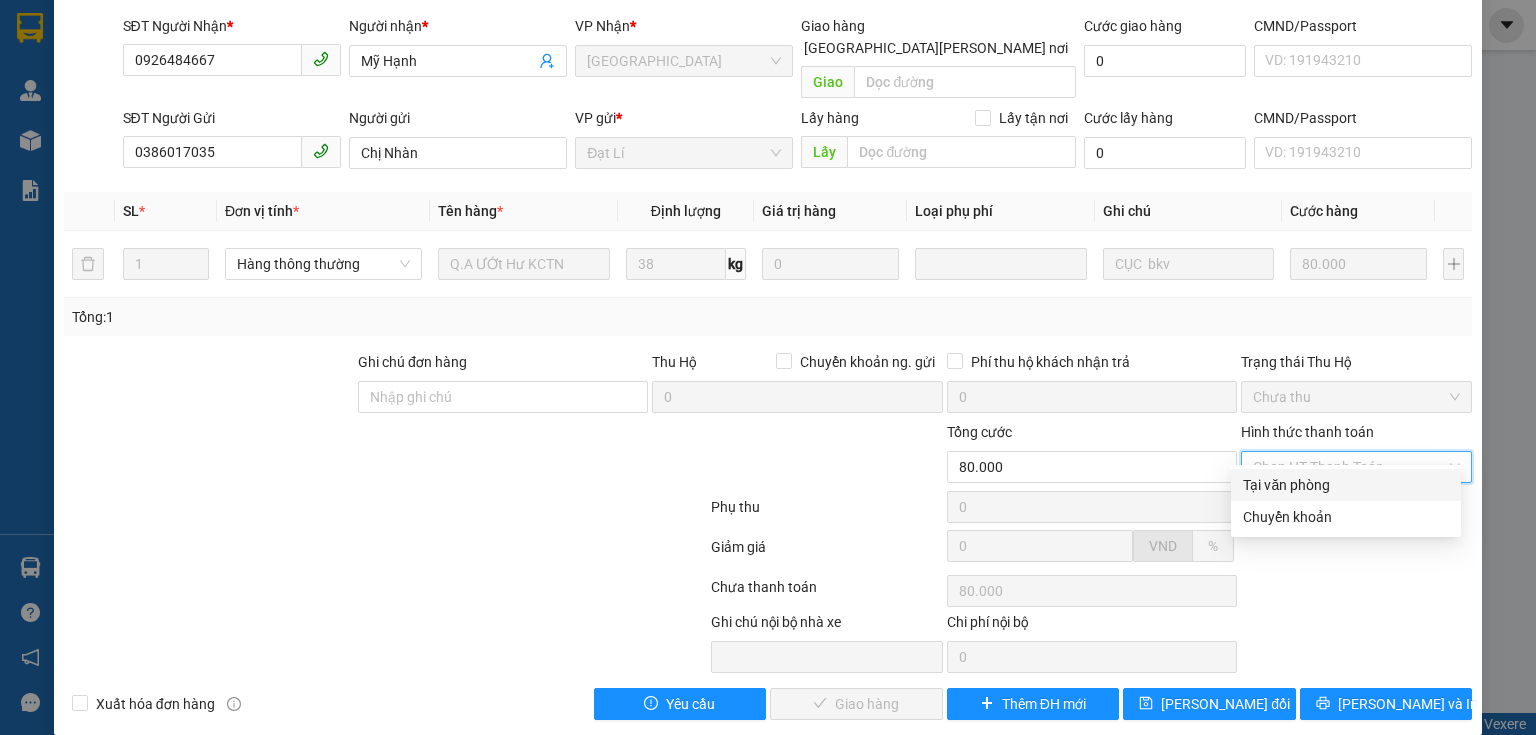 click on "Tại văn phòng" at bounding box center [1346, 485] 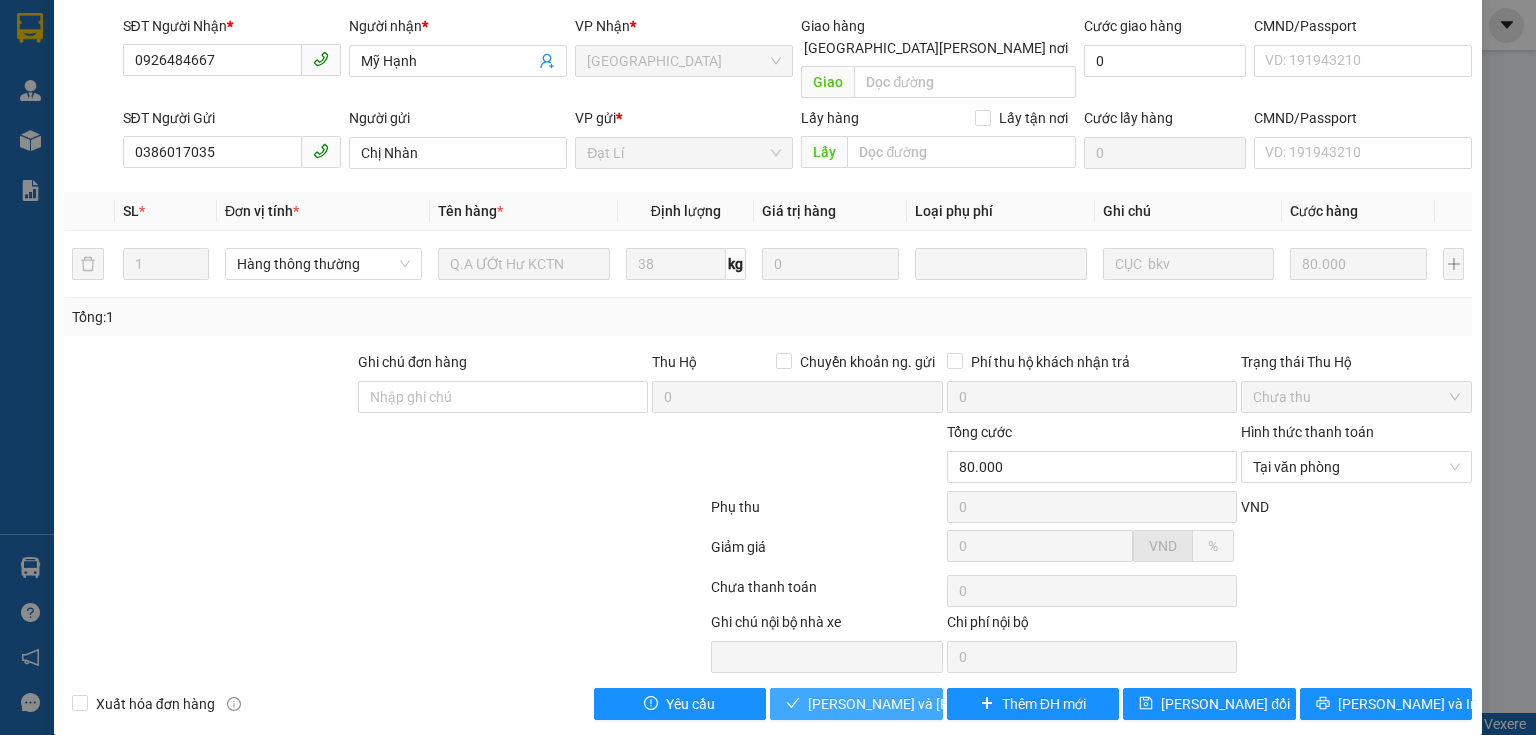 click on "[PERSON_NAME] và Giao hàng" at bounding box center (943, 704) 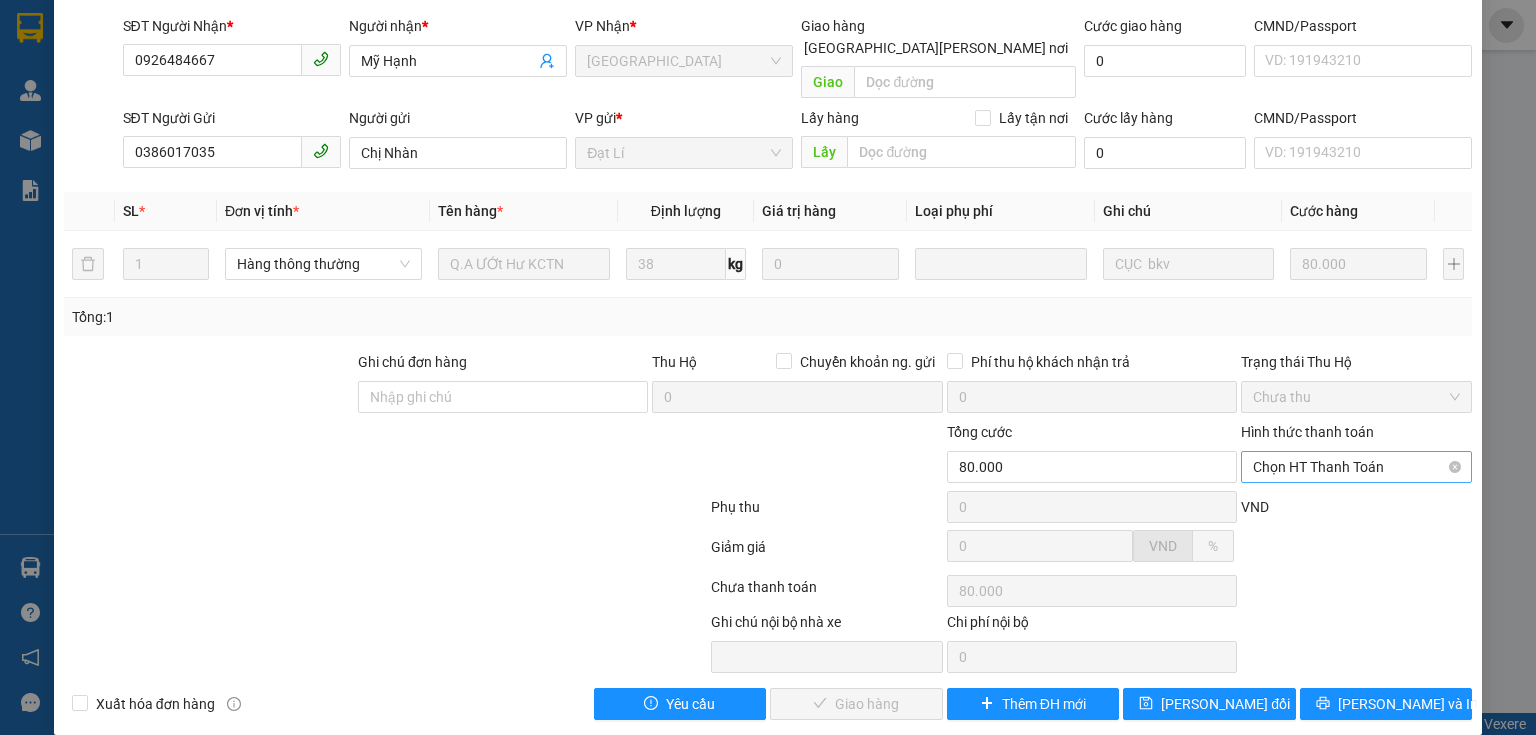 click on "Chọn HT Thanh Toán" at bounding box center (1356, 467) 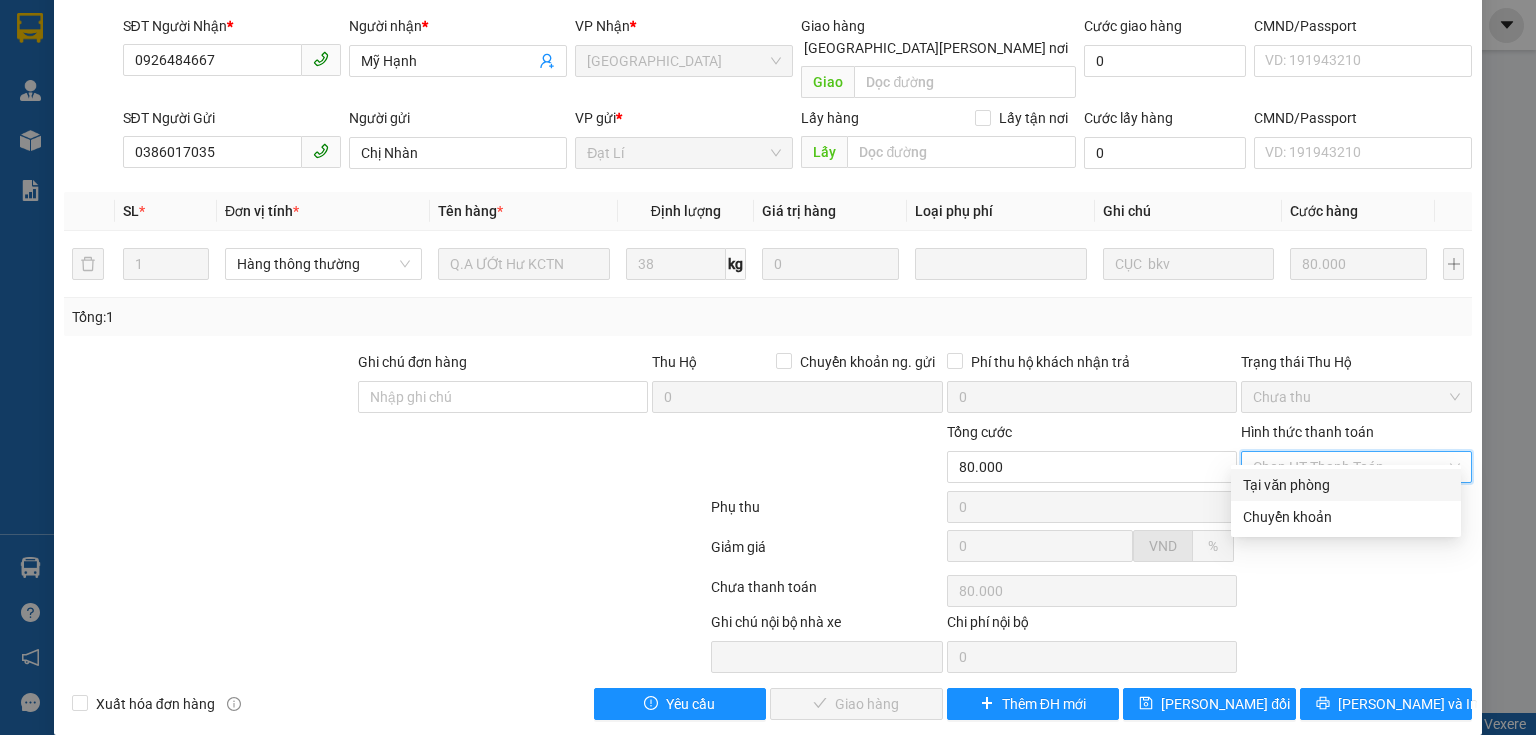 click on "Tại văn phòng" at bounding box center [1346, 485] 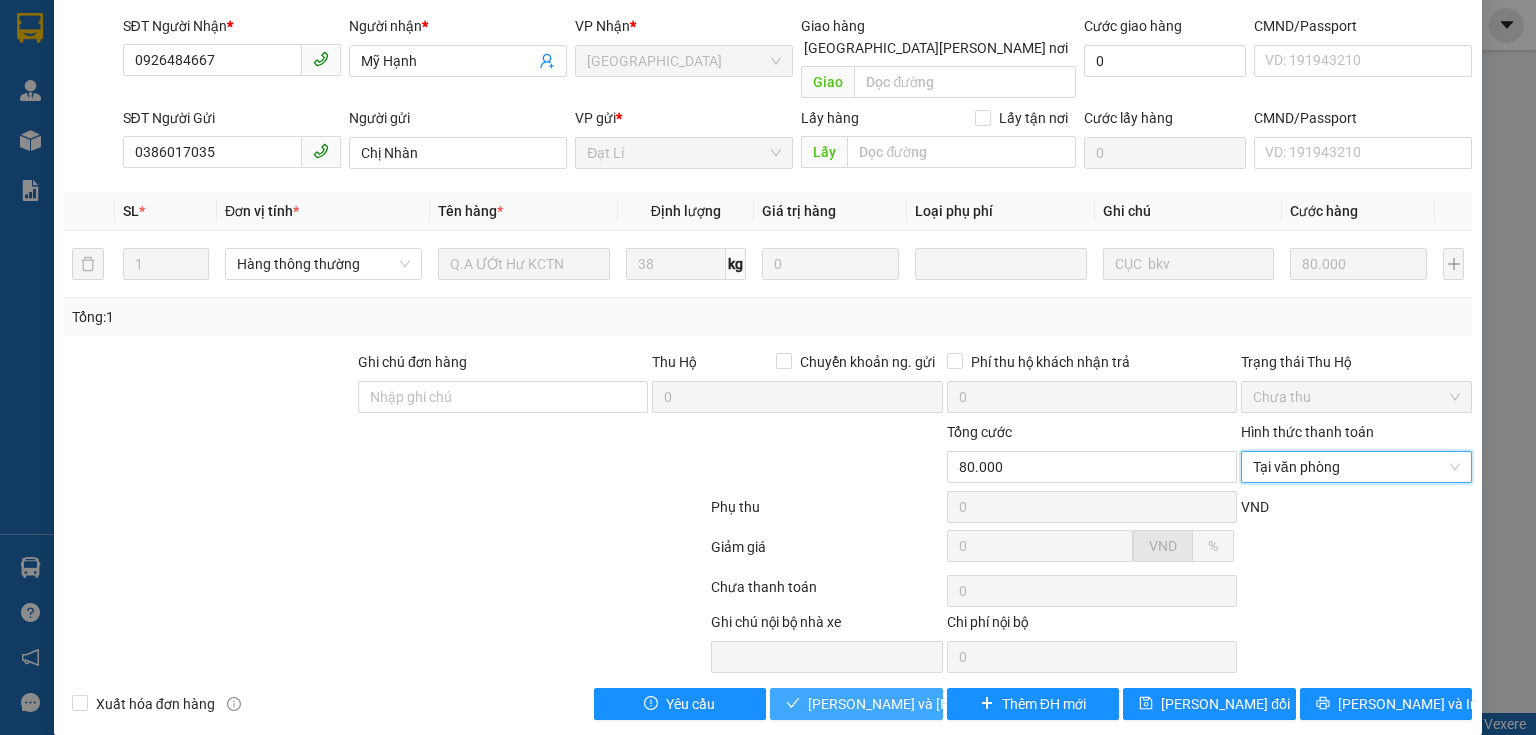 click on "[PERSON_NAME] và Giao hàng" at bounding box center [943, 704] 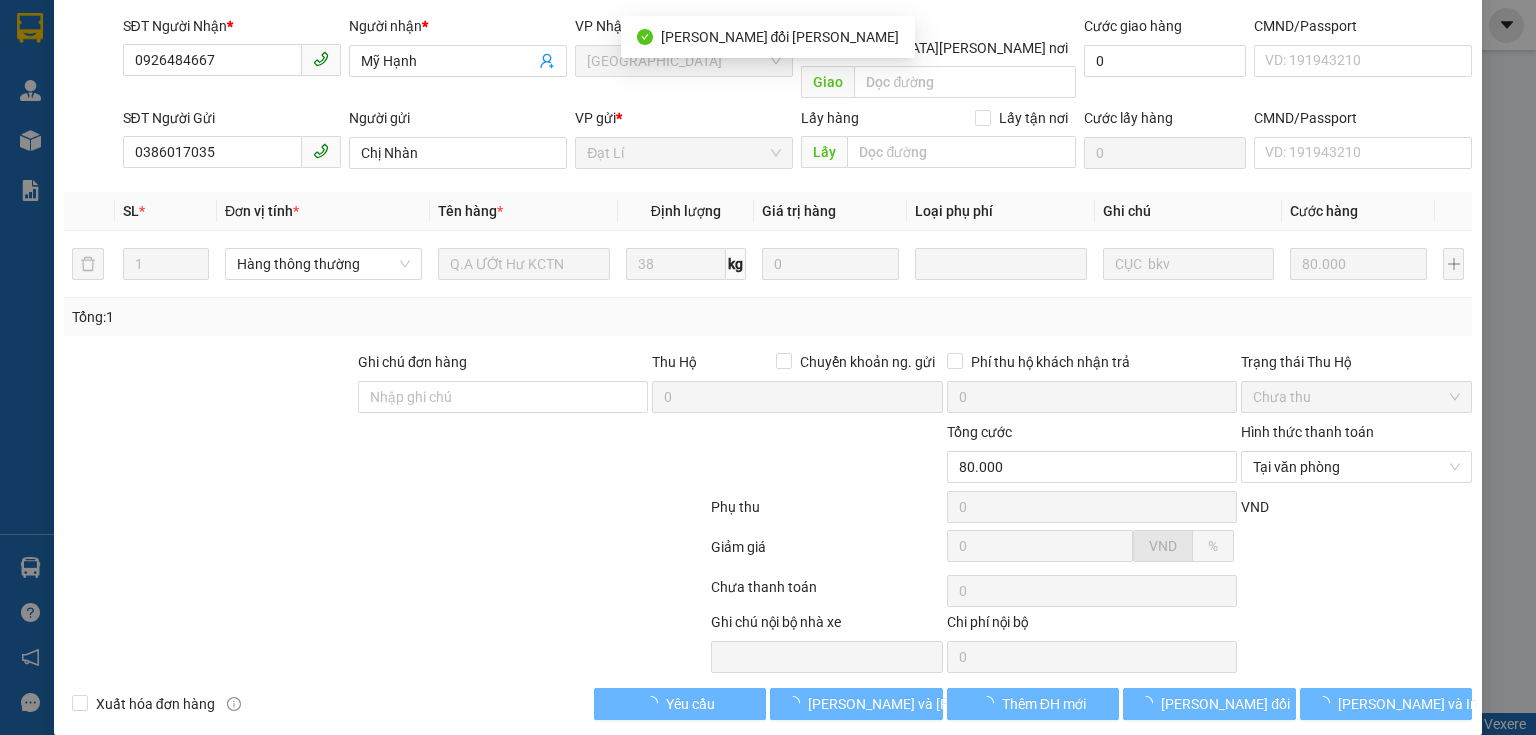 click at bounding box center (591, 642) 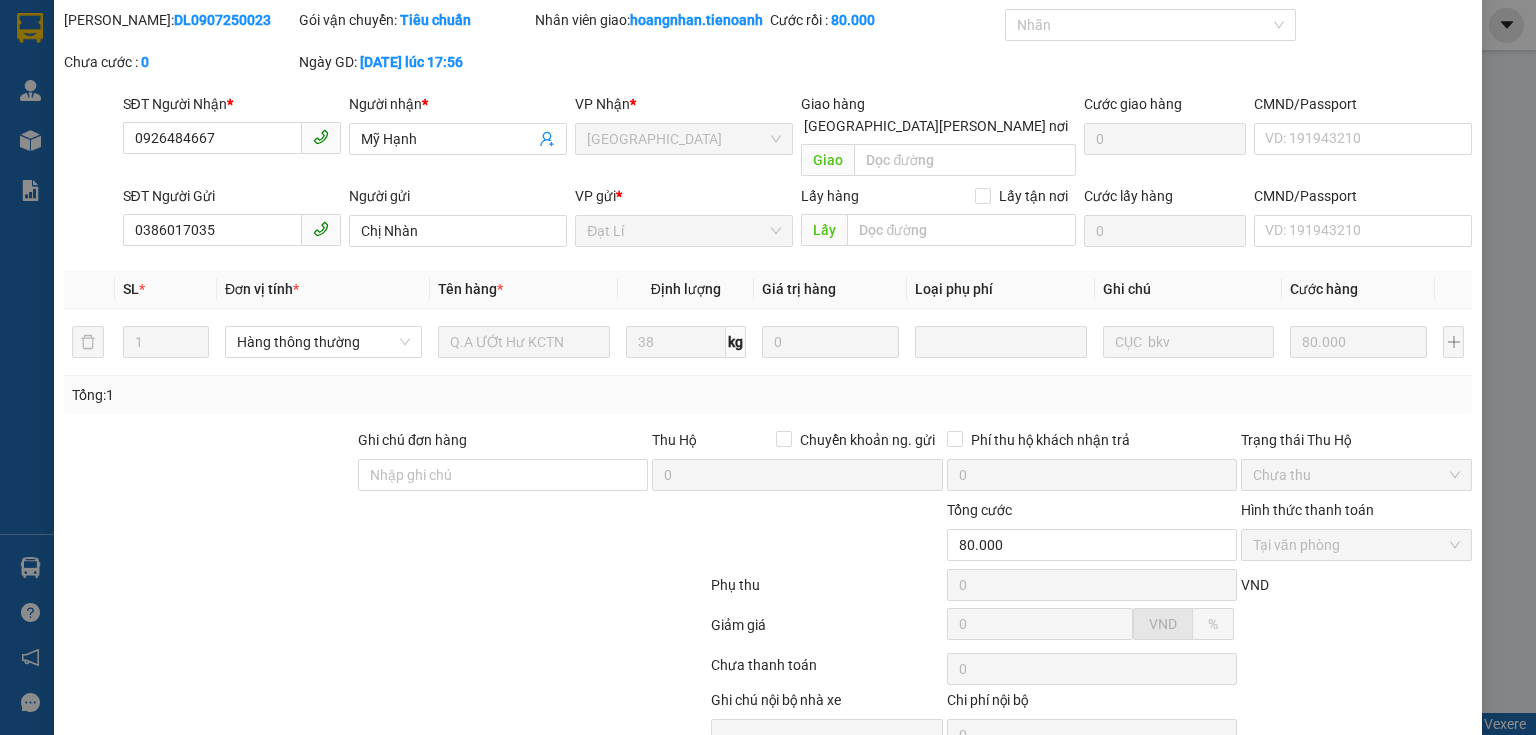 scroll, scrollTop: 0, scrollLeft: 0, axis: both 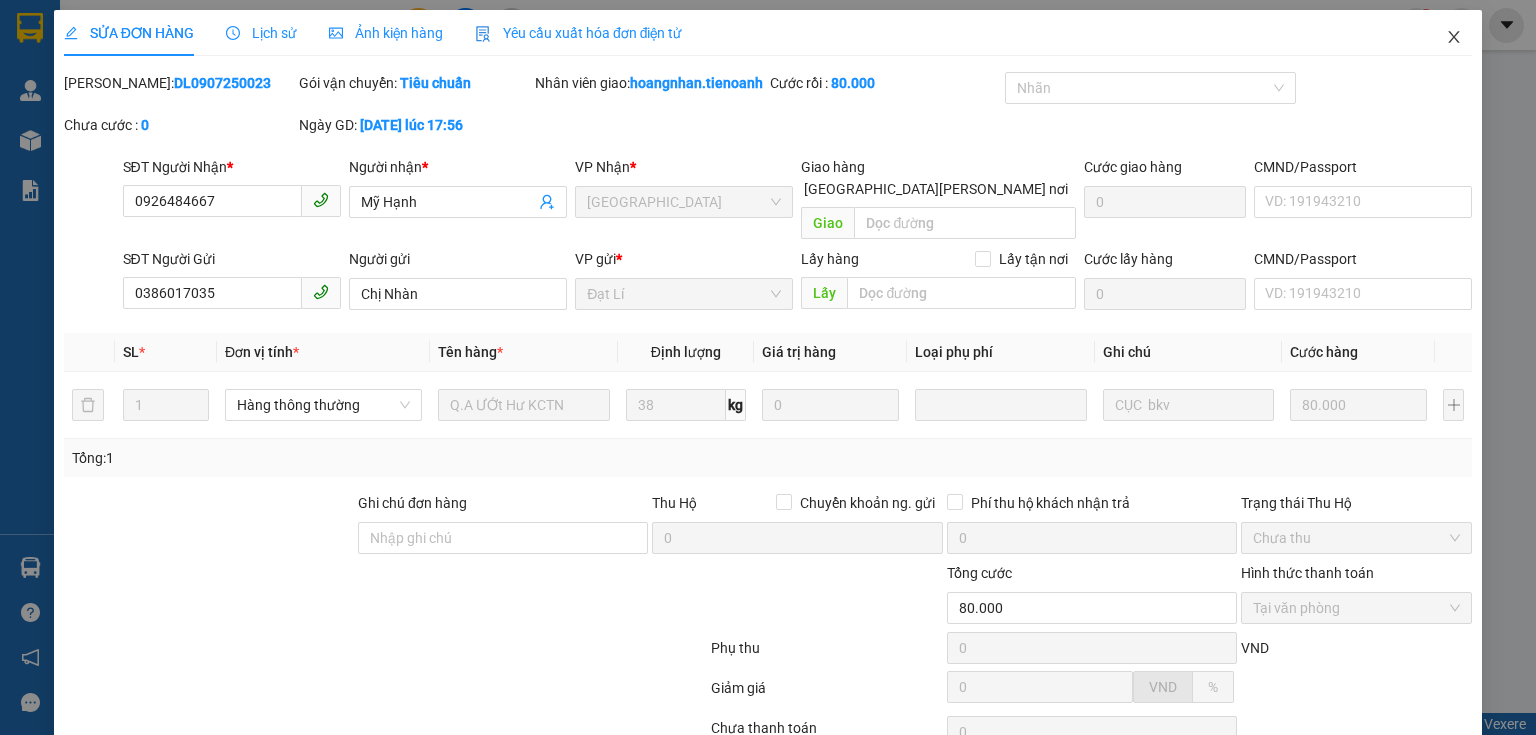 click 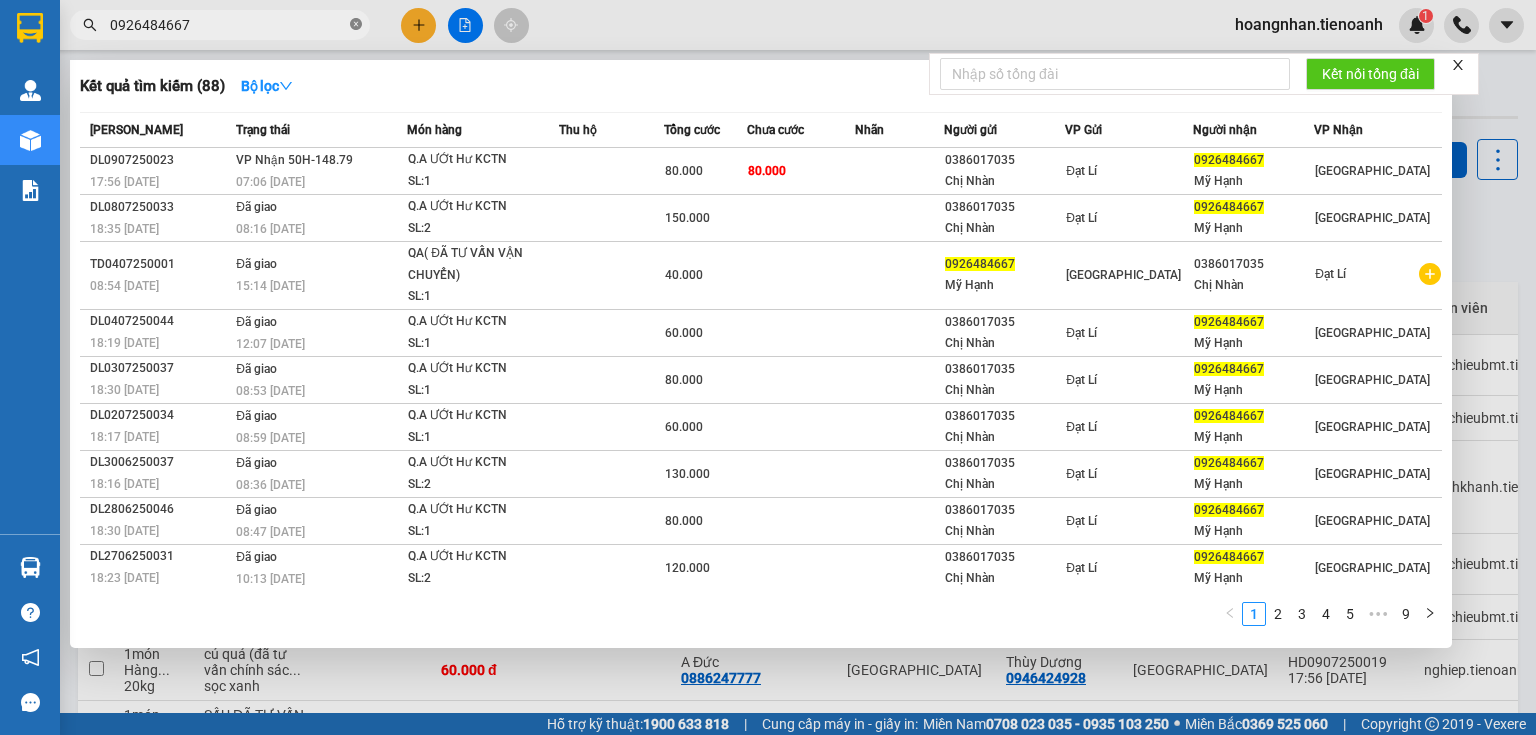 click 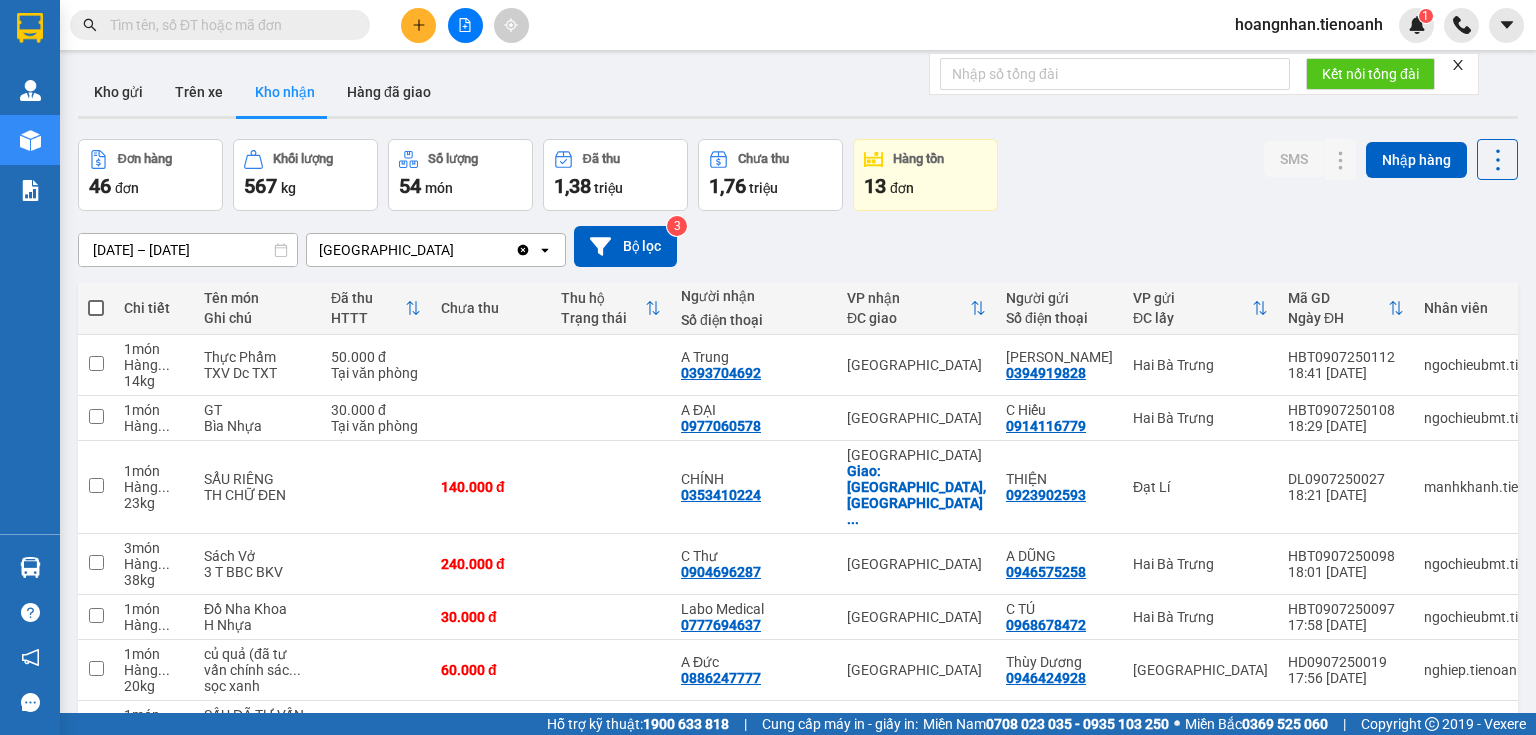 click at bounding box center [228, 25] 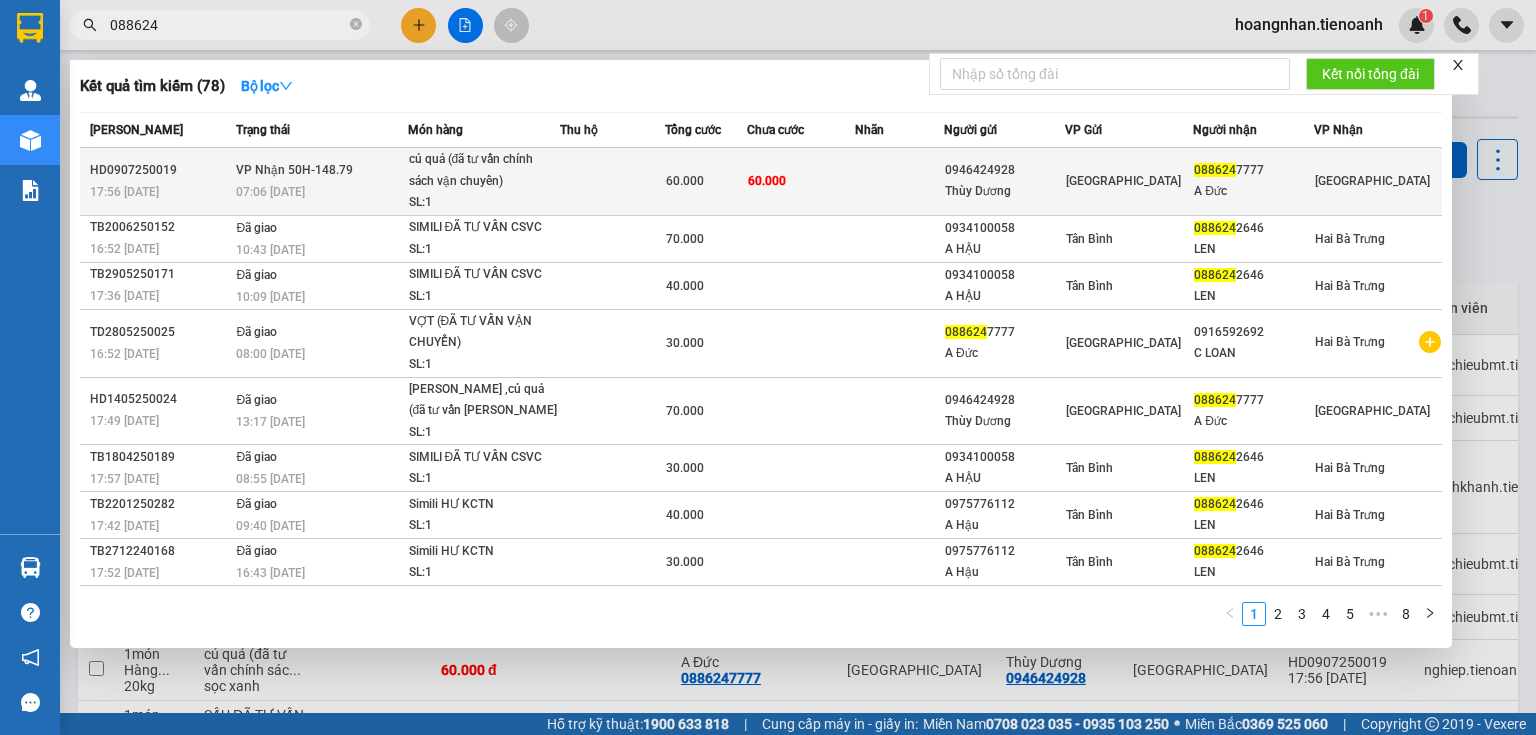 type on "088624" 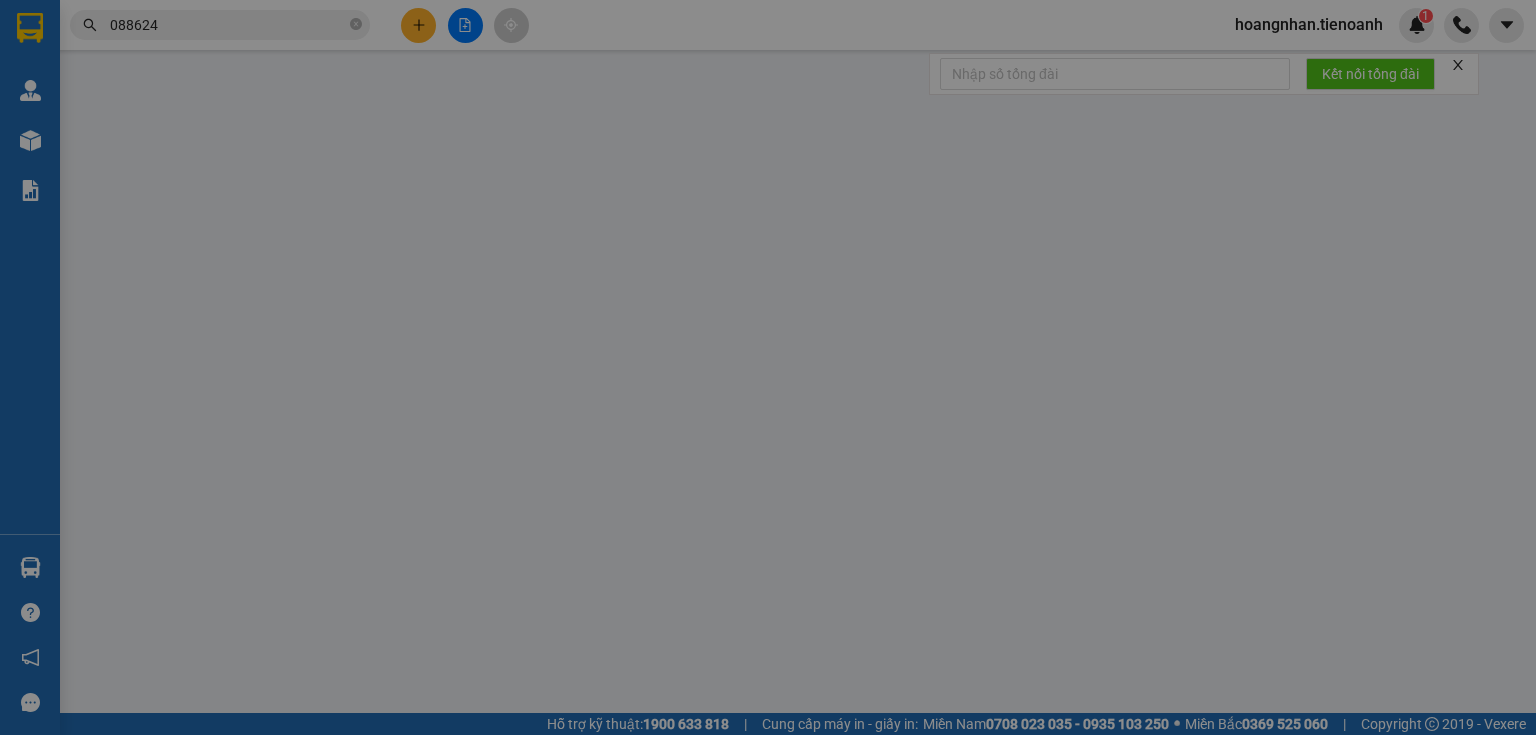 type on "0886247777" 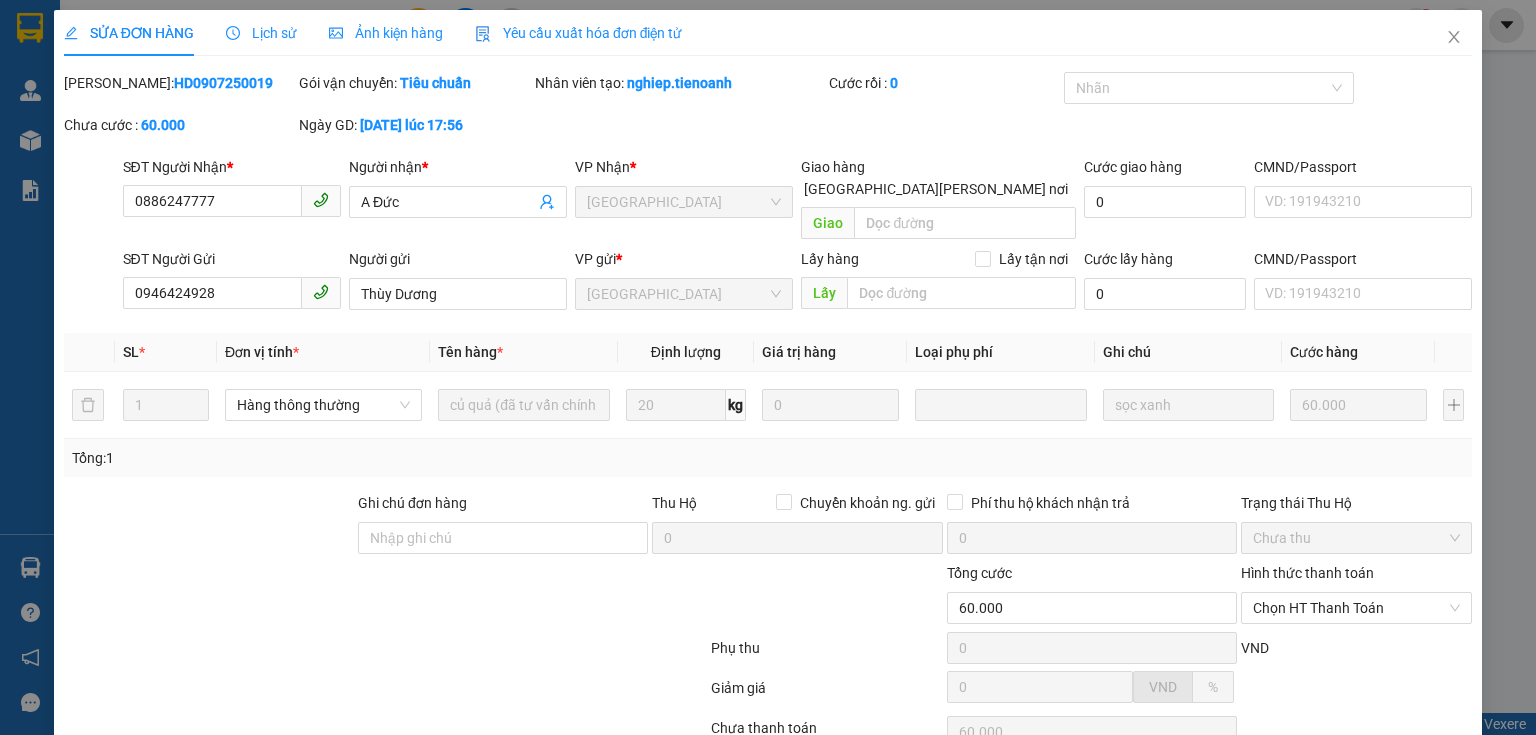 click at bounding box center (209, 527) 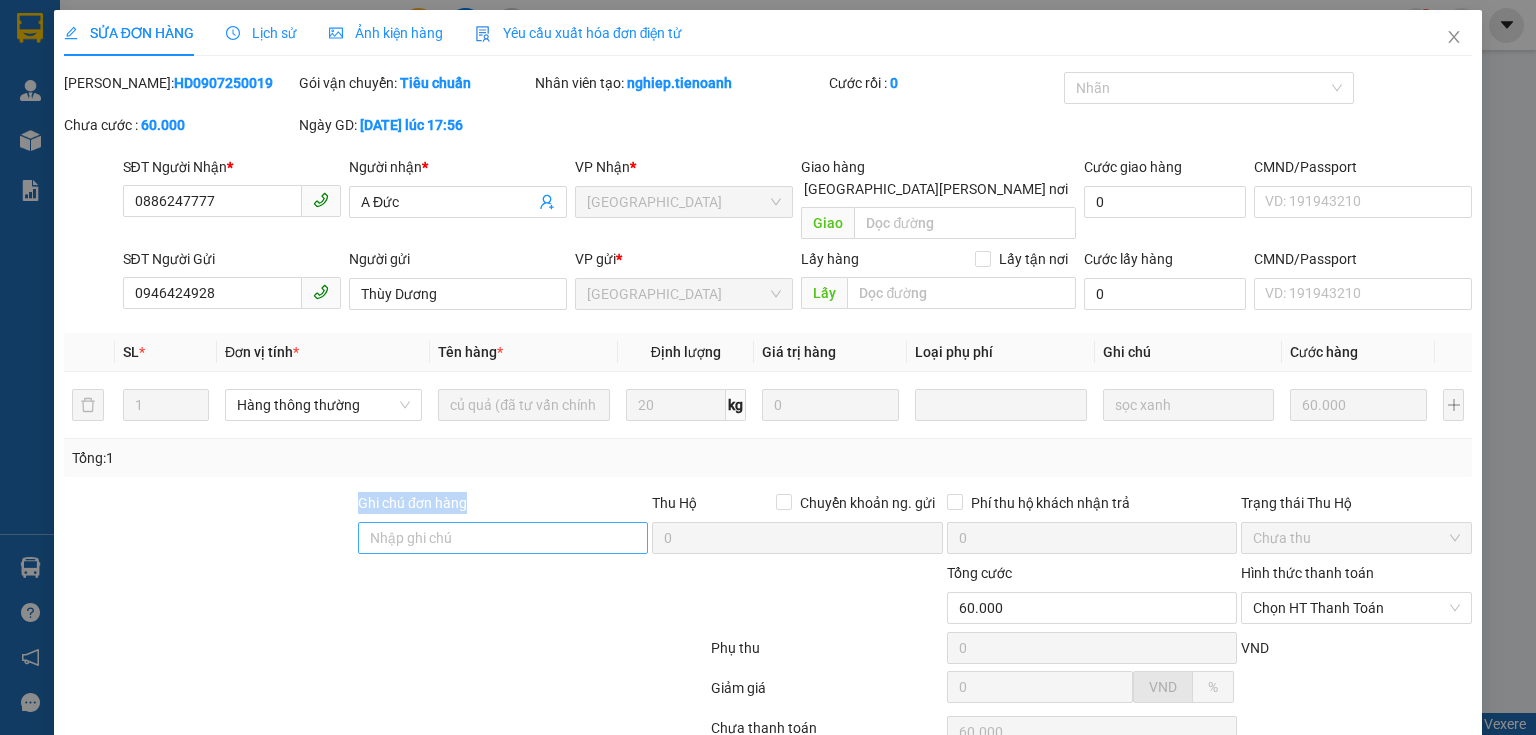 drag, startPoint x: 292, startPoint y: 483, endPoint x: 471, endPoint y: 553, distance: 192.20041 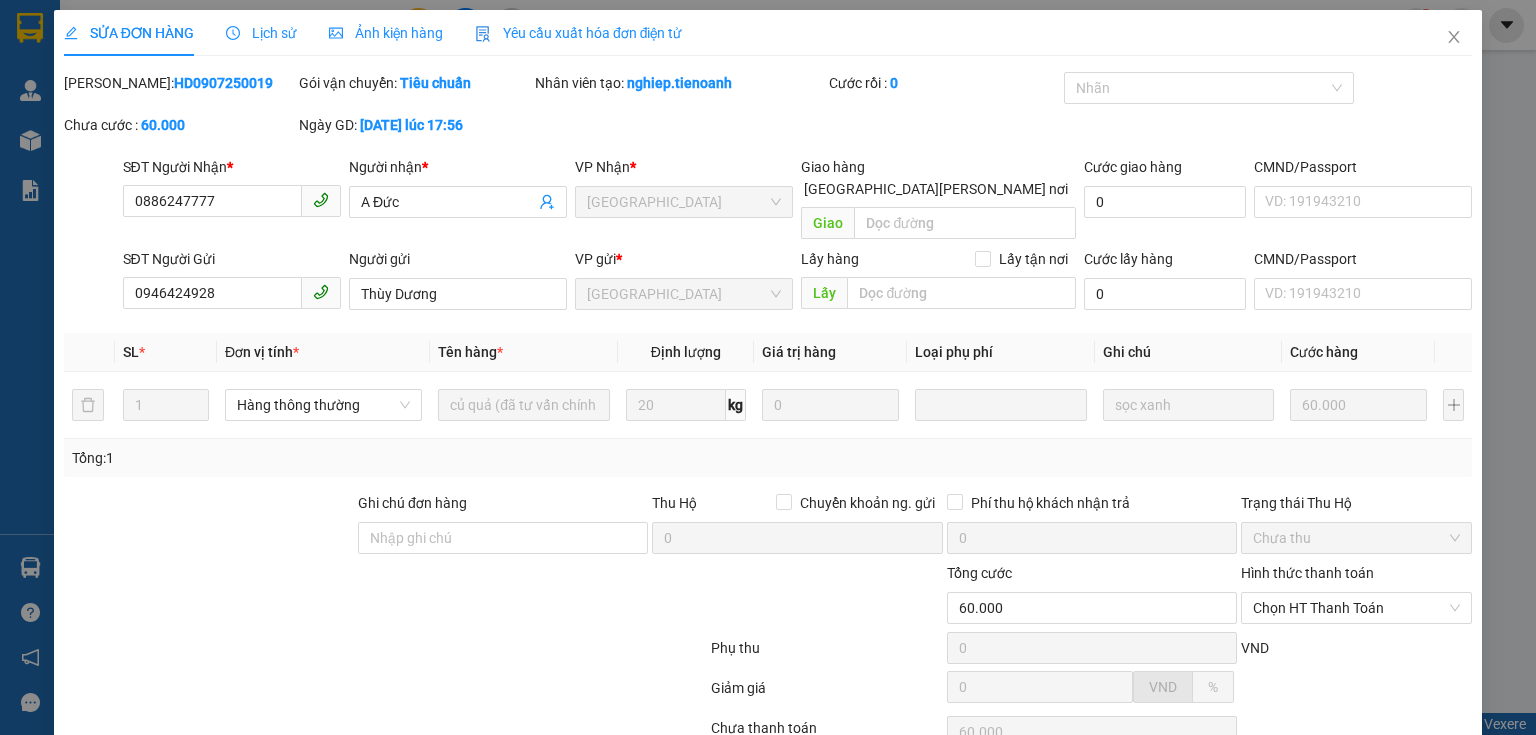 drag, startPoint x: 471, startPoint y: 554, endPoint x: 478, endPoint y: 526, distance: 28.86174 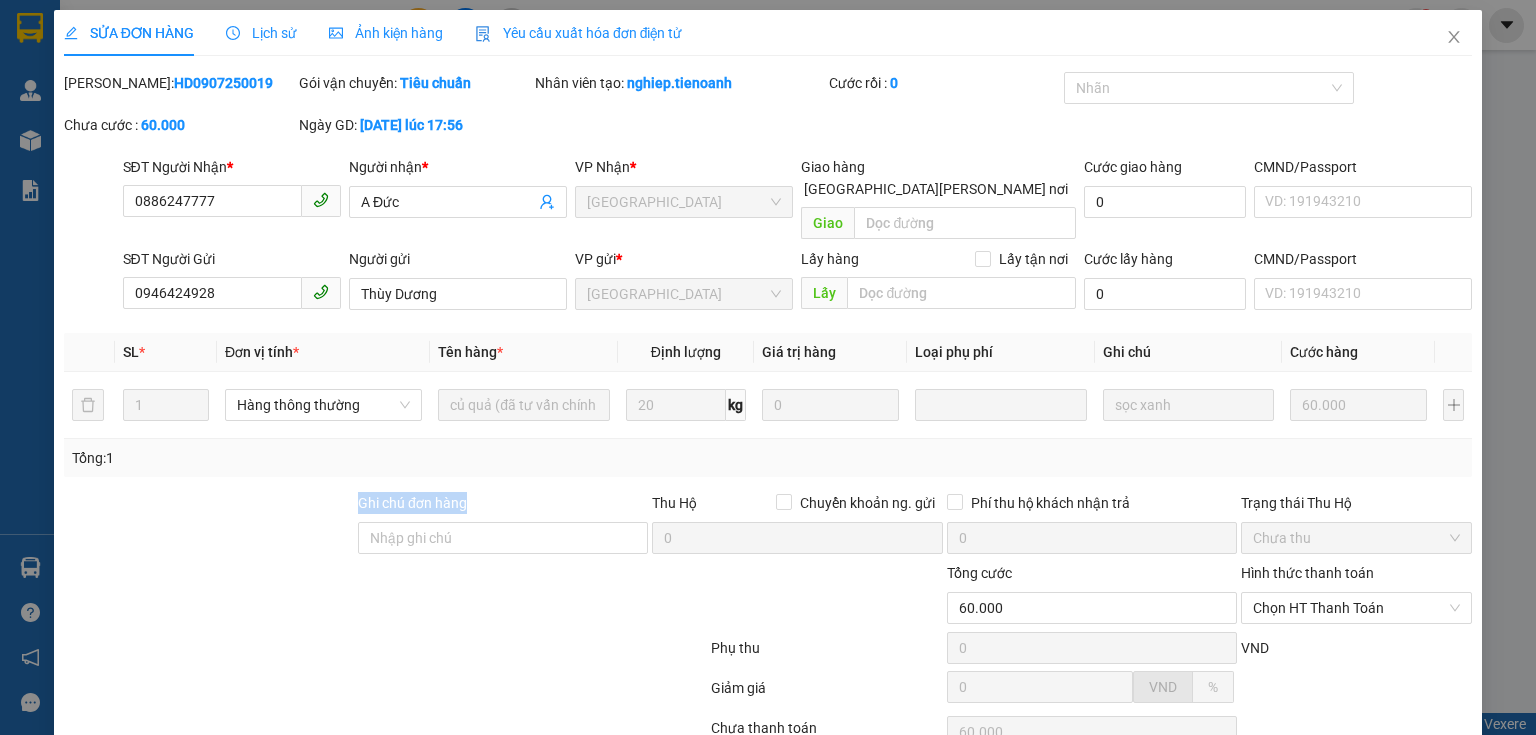 drag, startPoint x: 524, startPoint y: 476, endPoint x: 338, endPoint y: 461, distance: 186.60385 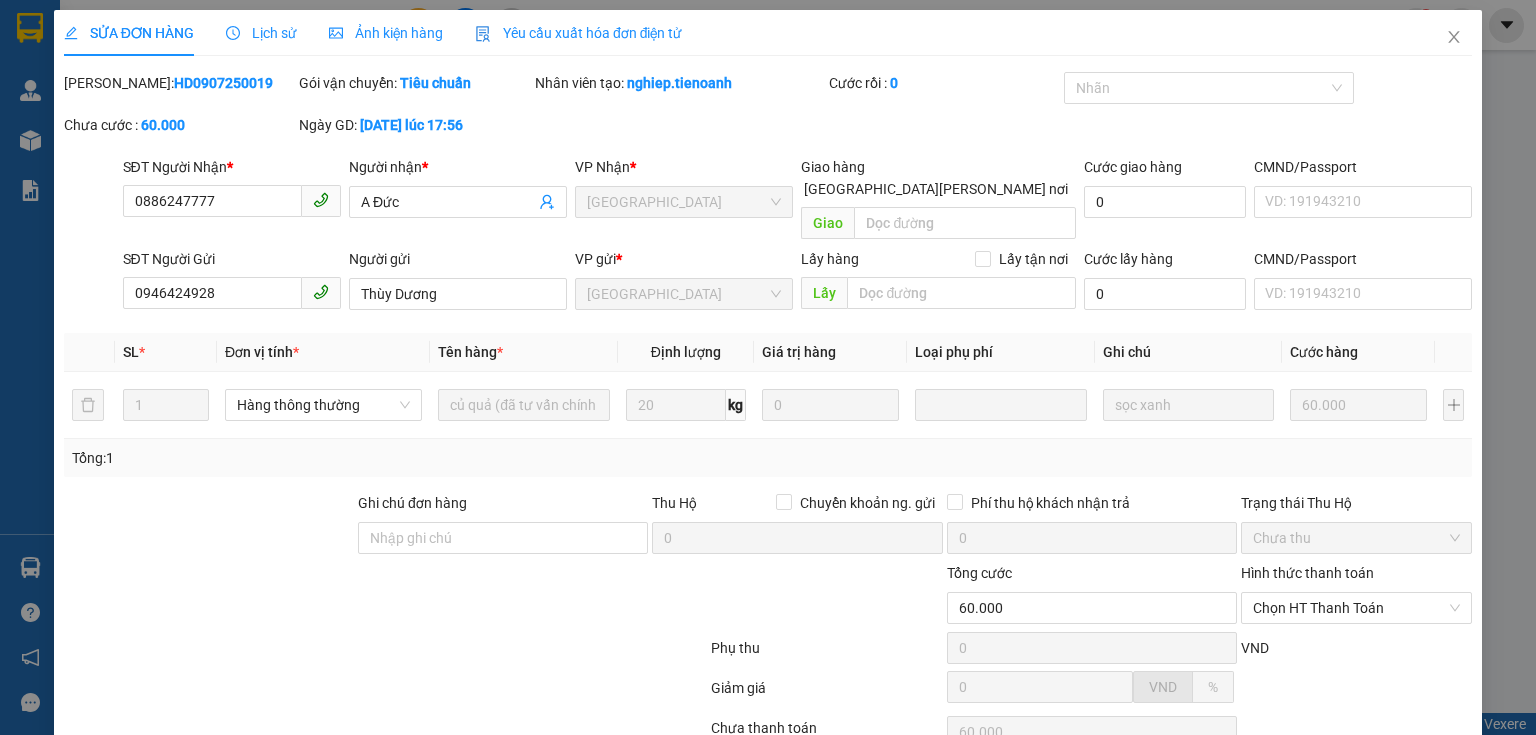 click at bounding box center (209, 527) 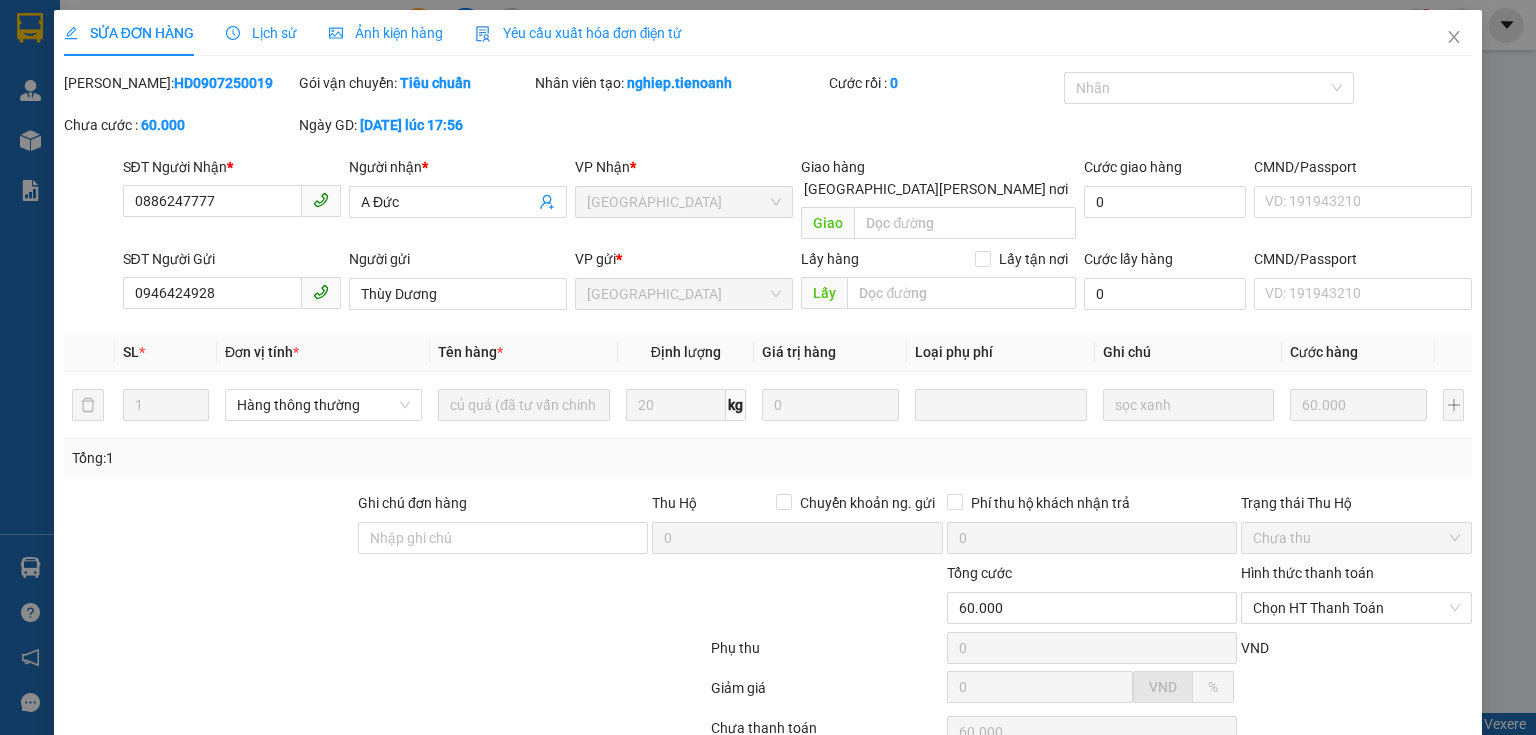 click at bounding box center [268, 597] 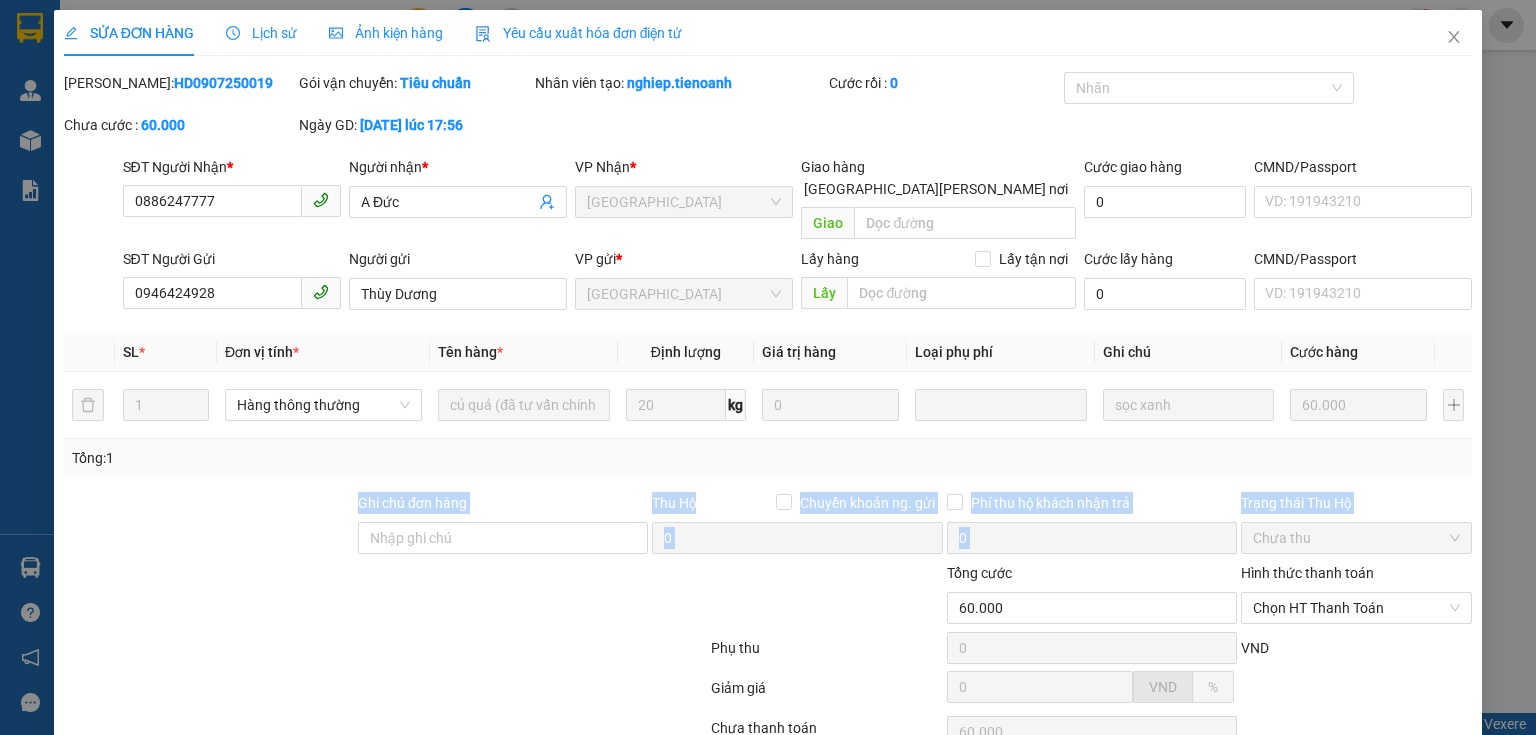 drag, startPoint x: 256, startPoint y: 488, endPoint x: 412, endPoint y: 652, distance: 226.34486 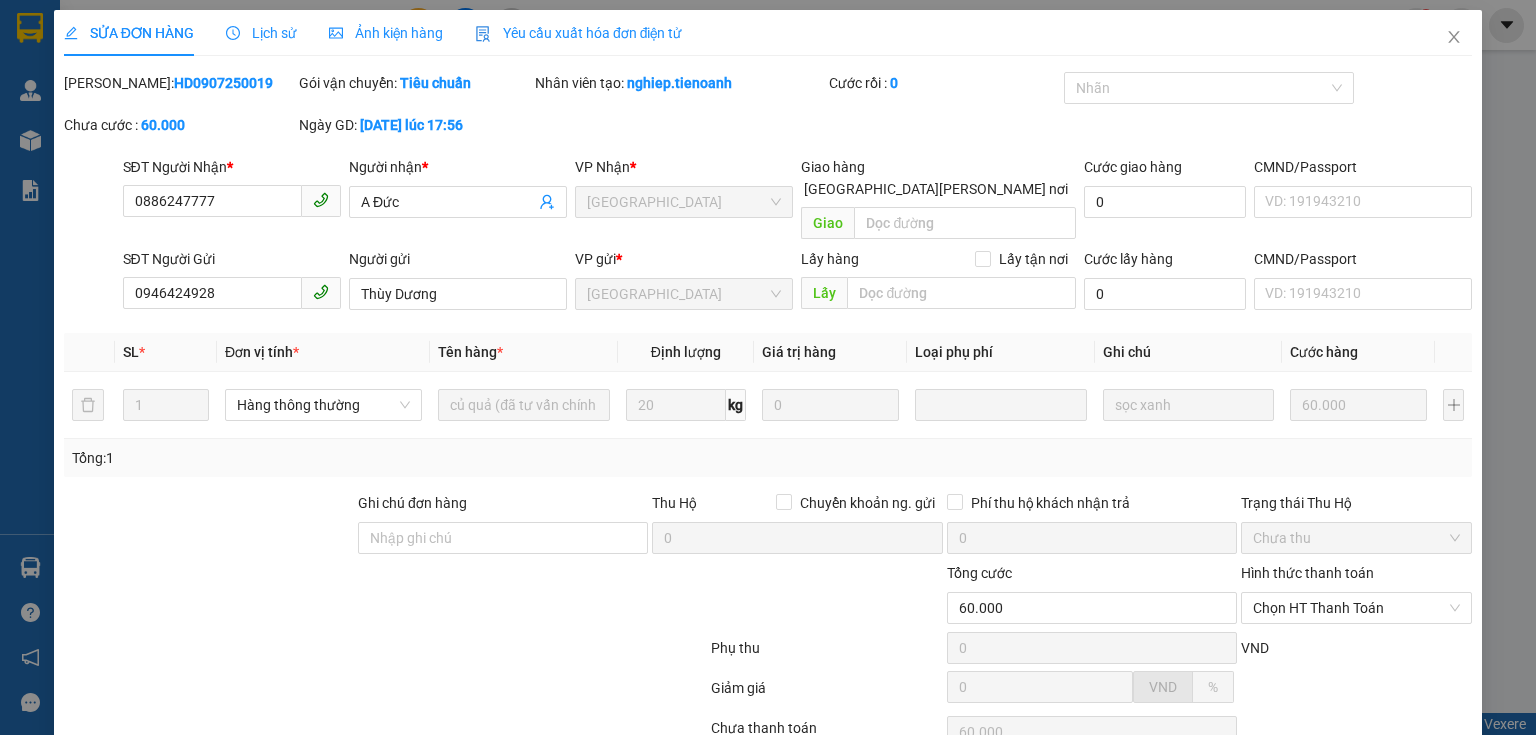 click at bounding box center (385, 692) 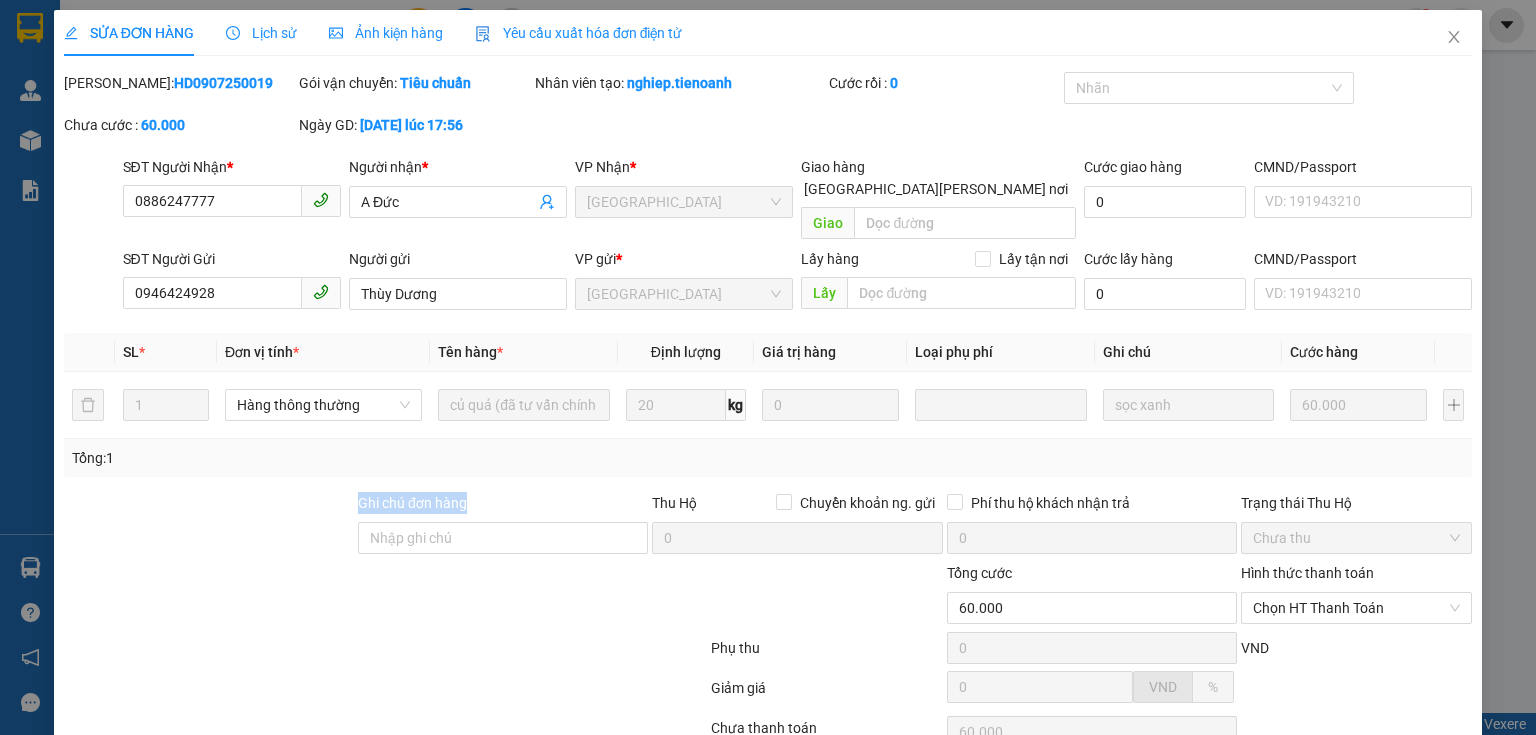 drag, startPoint x: 502, startPoint y: 466, endPoint x: 213, endPoint y: 478, distance: 289.24902 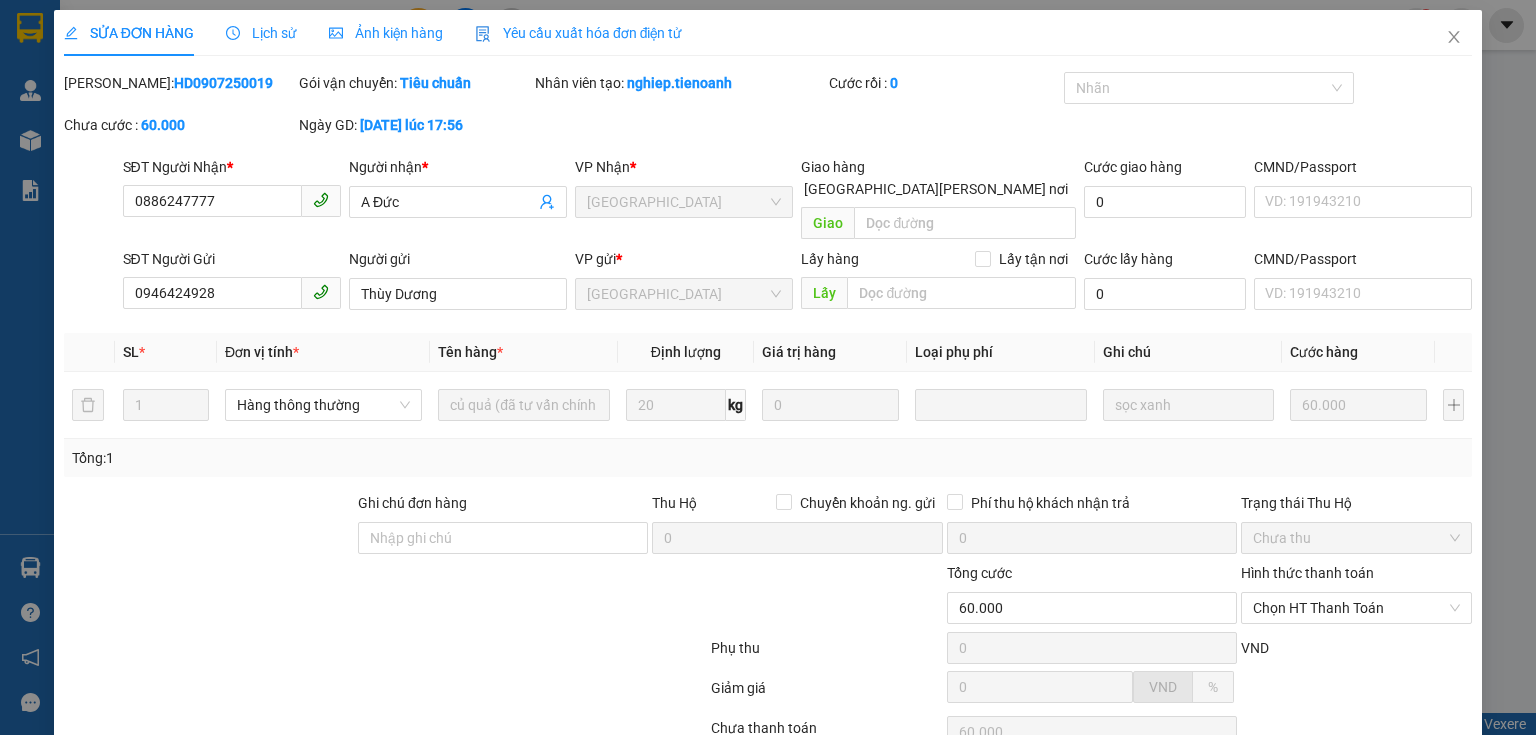 scroll, scrollTop: 141, scrollLeft: 0, axis: vertical 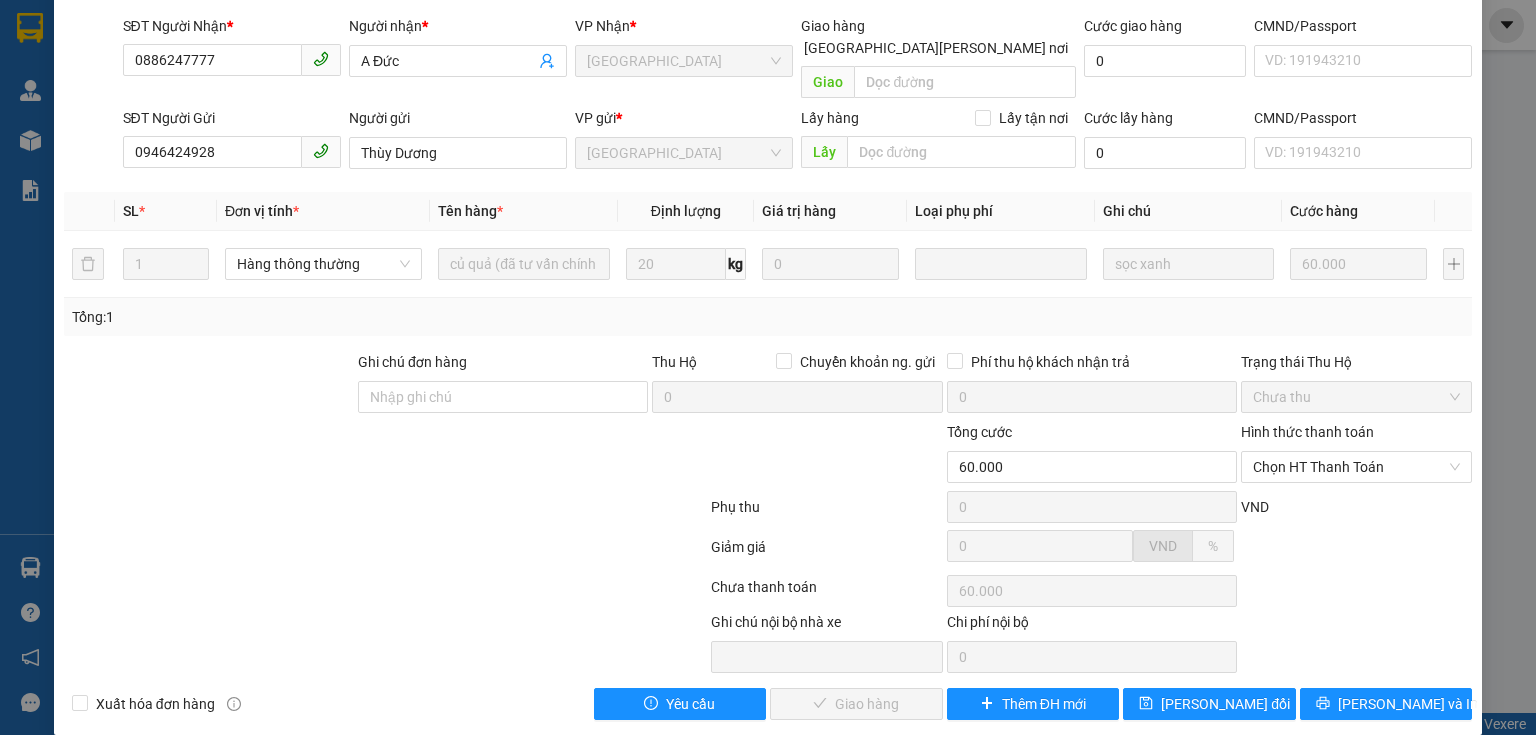 click at bounding box center (1356, 553) 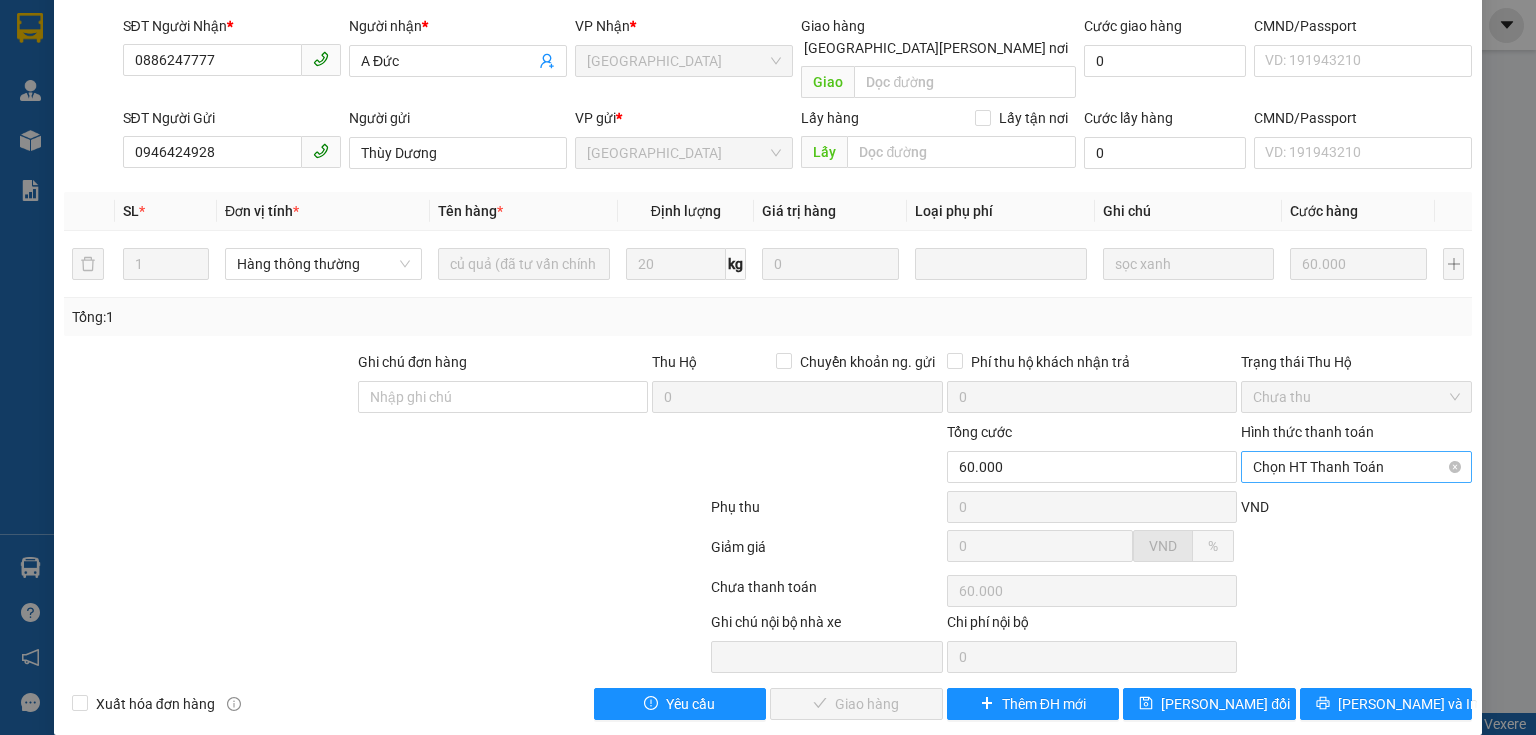 click on "Chọn HT Thanh Toán" at bounding box center [1356, 467] 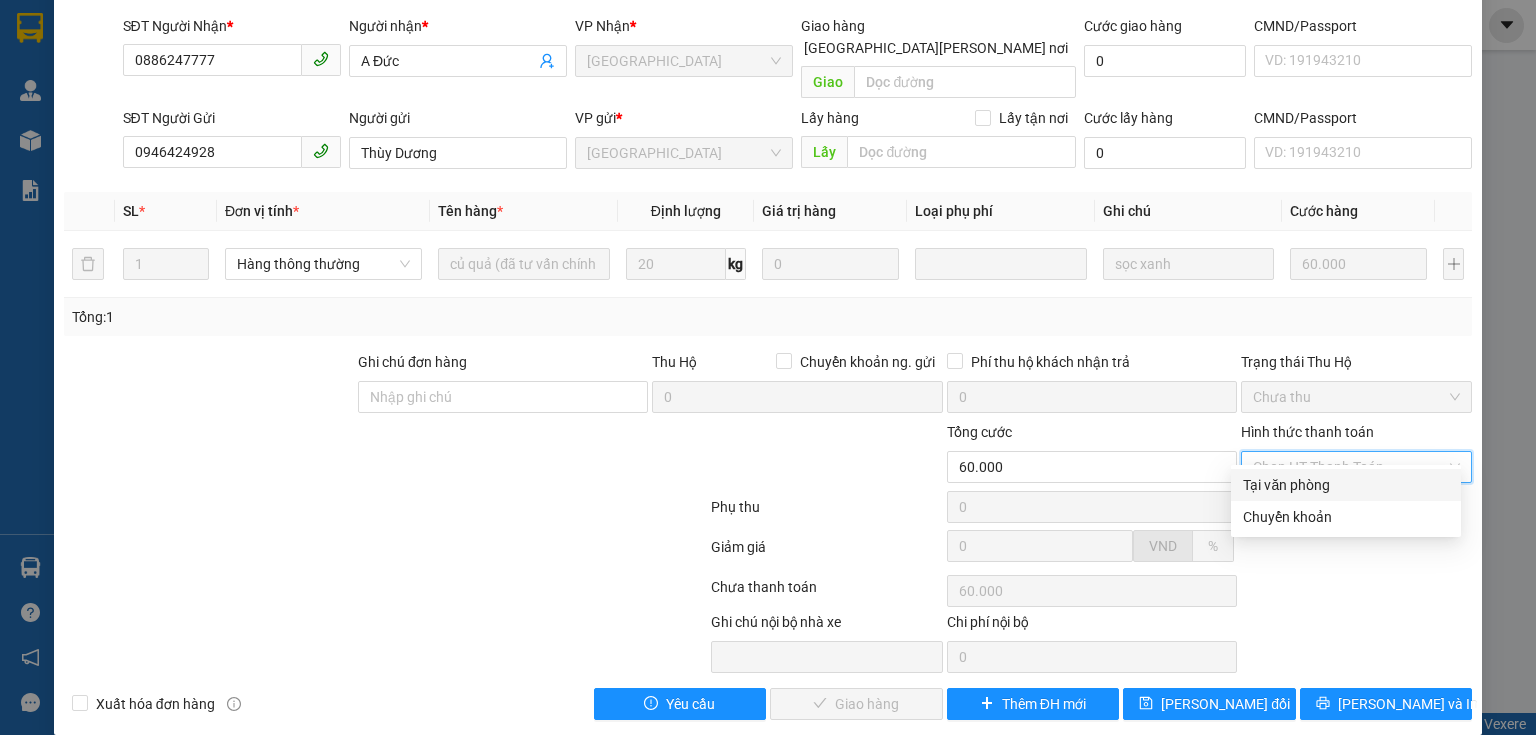 click on "Tại văn phòng" at bounding box center (1346, 485) 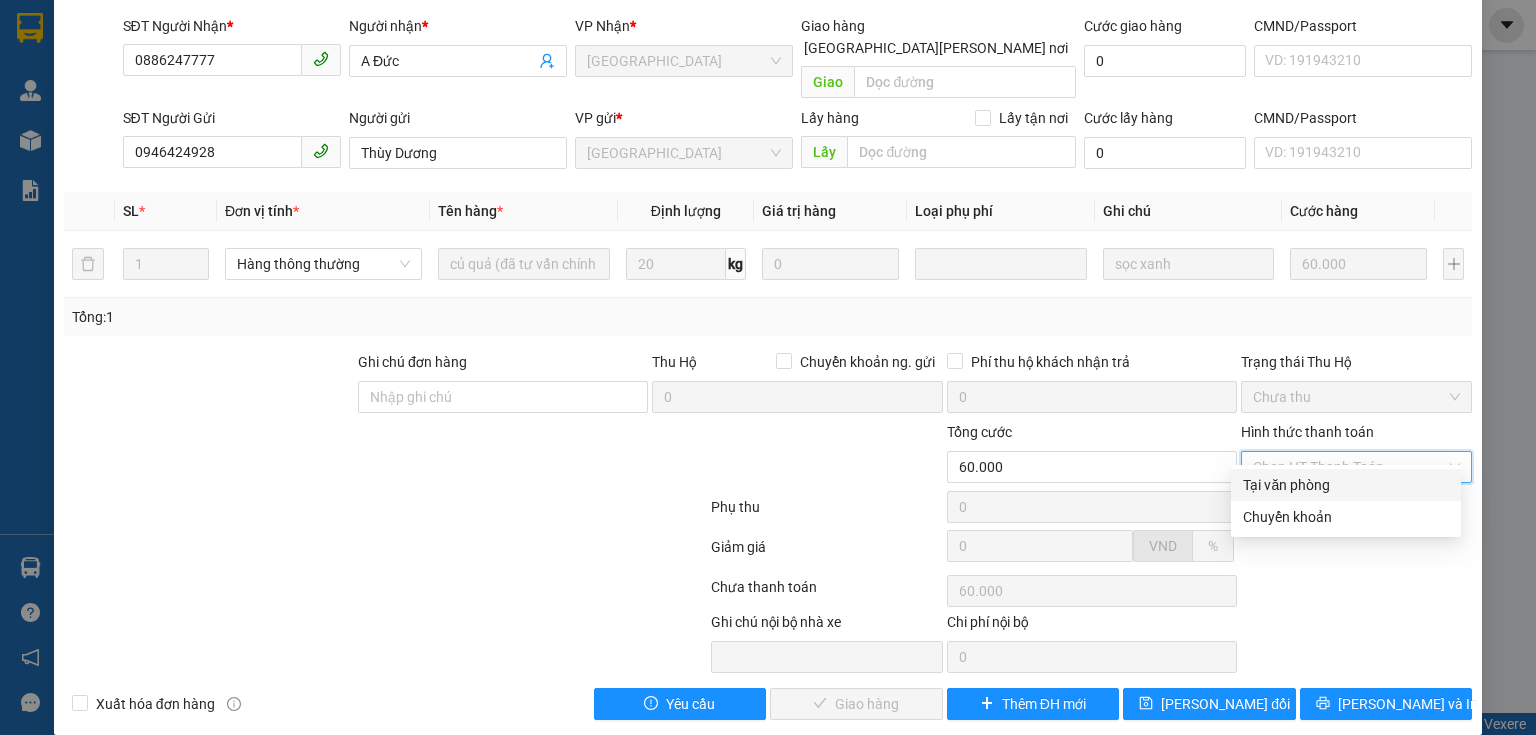 type on "0" 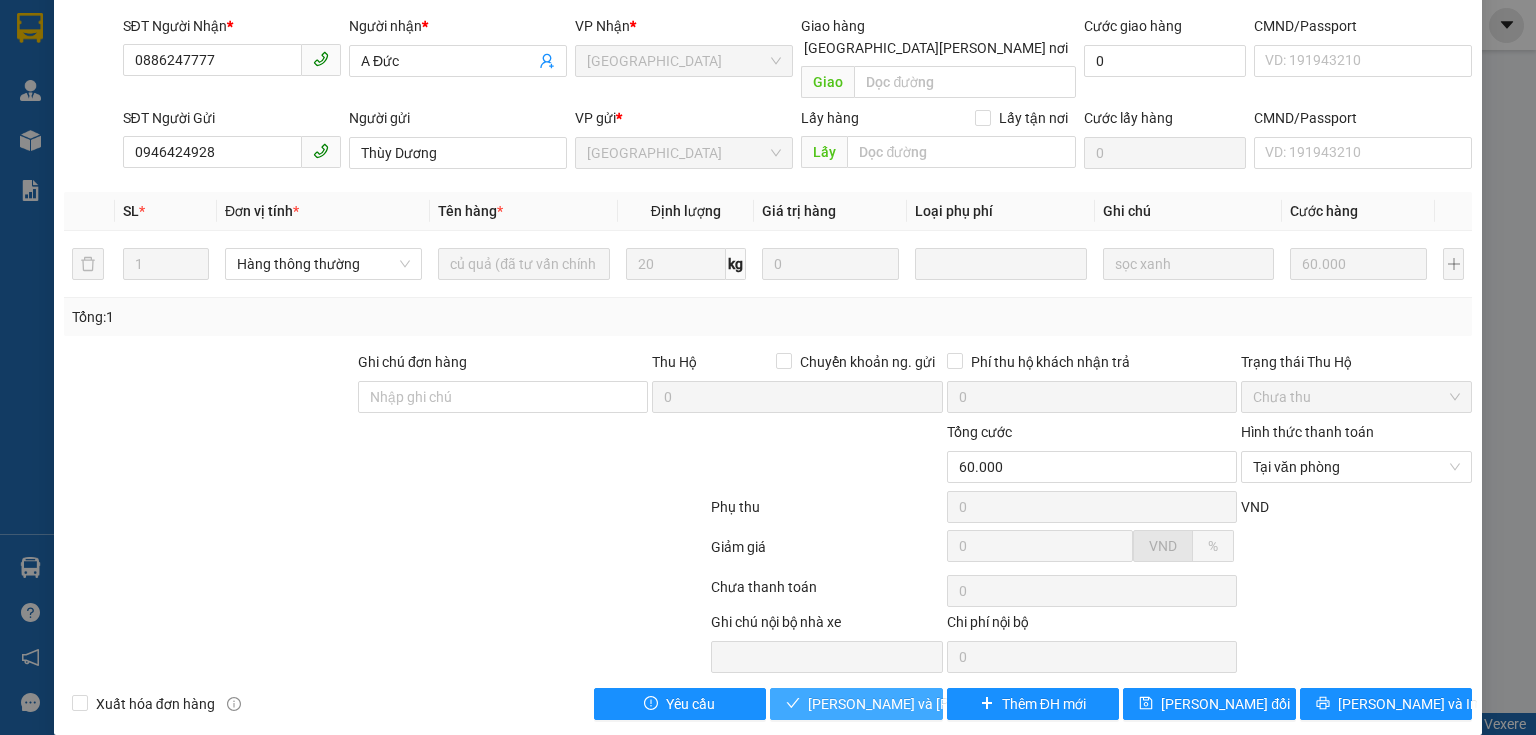 click on "[PERSON_NAME] và Giao hàng" at bounding box center (943, 704) 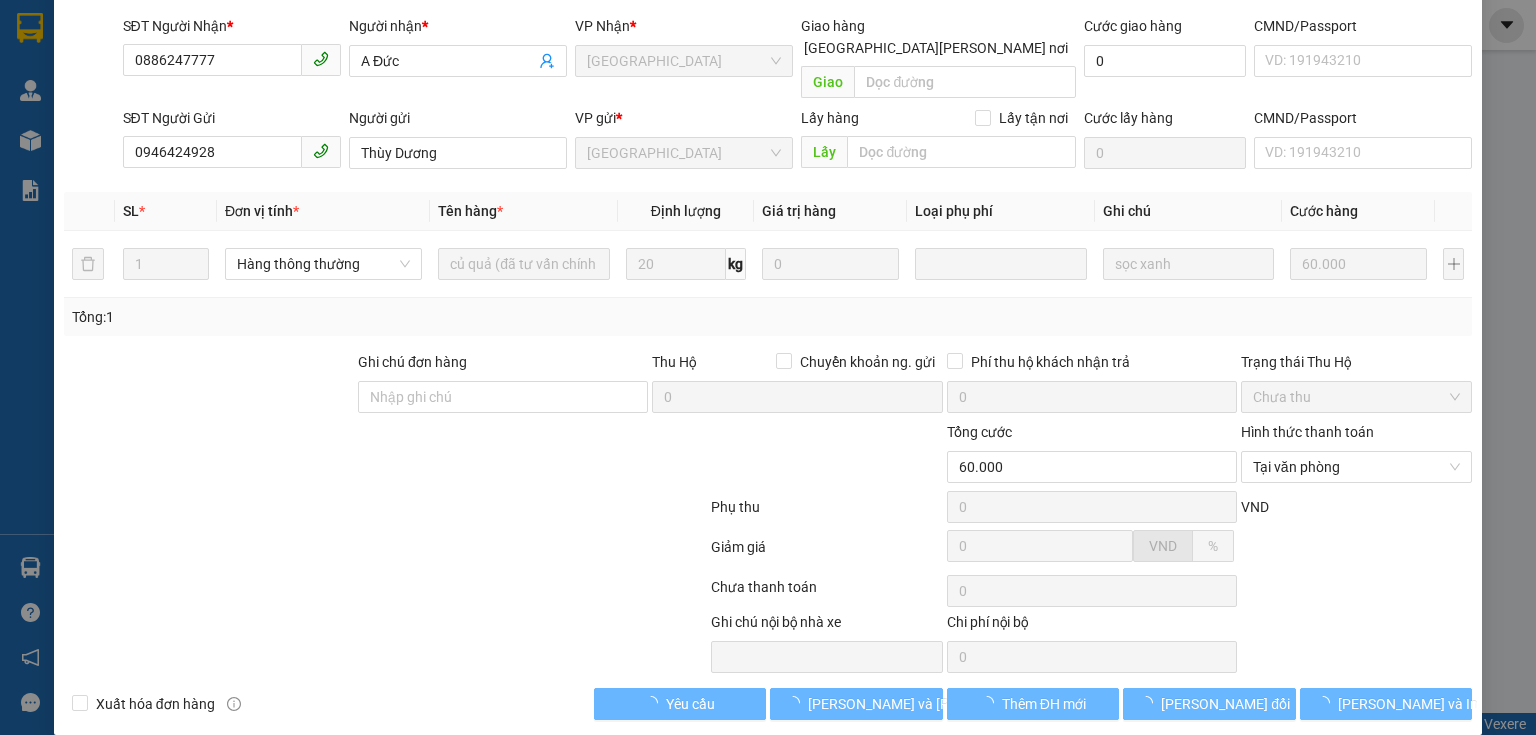 click at bounding box center (385, 551) 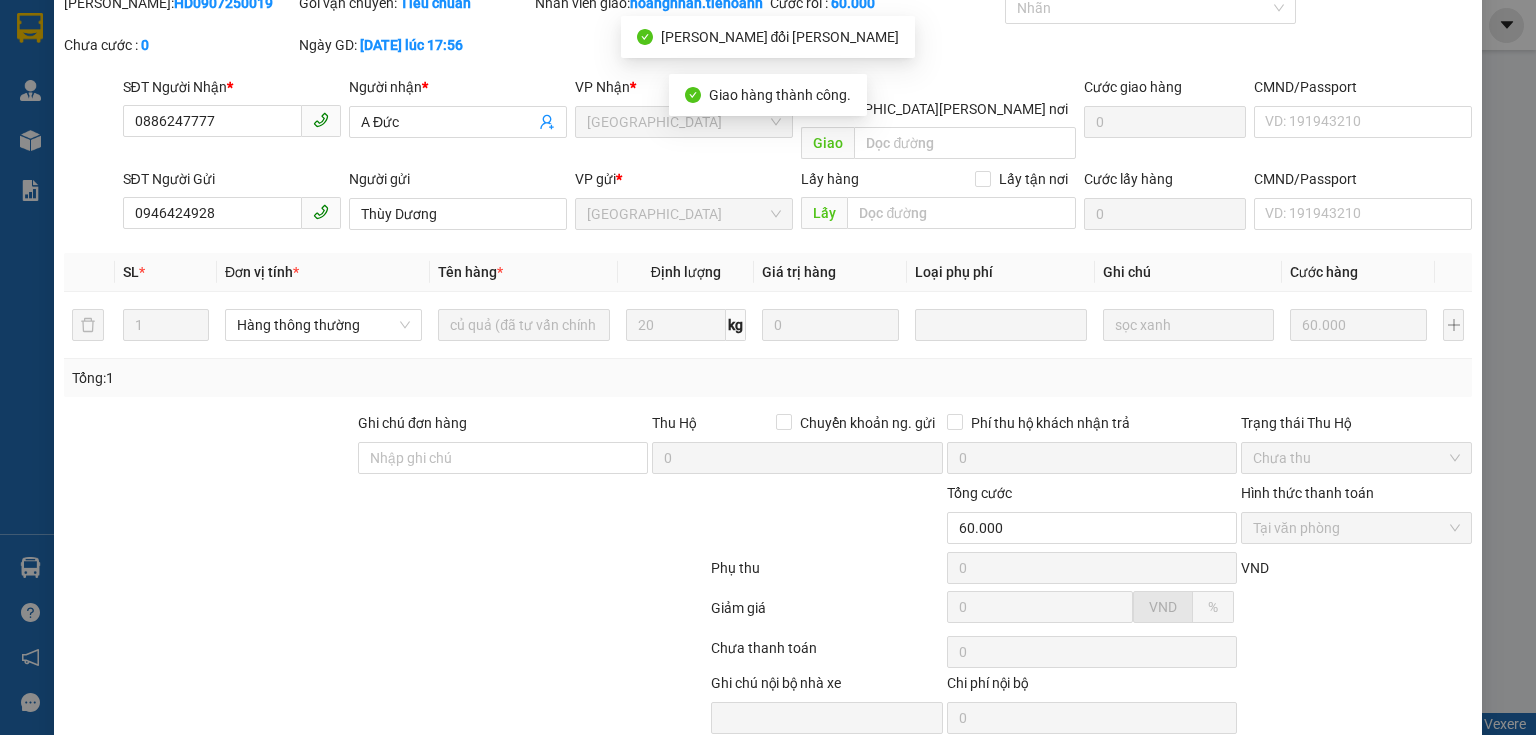 scroll, scrollTop: 0, scrollLeft: 0, axis: both 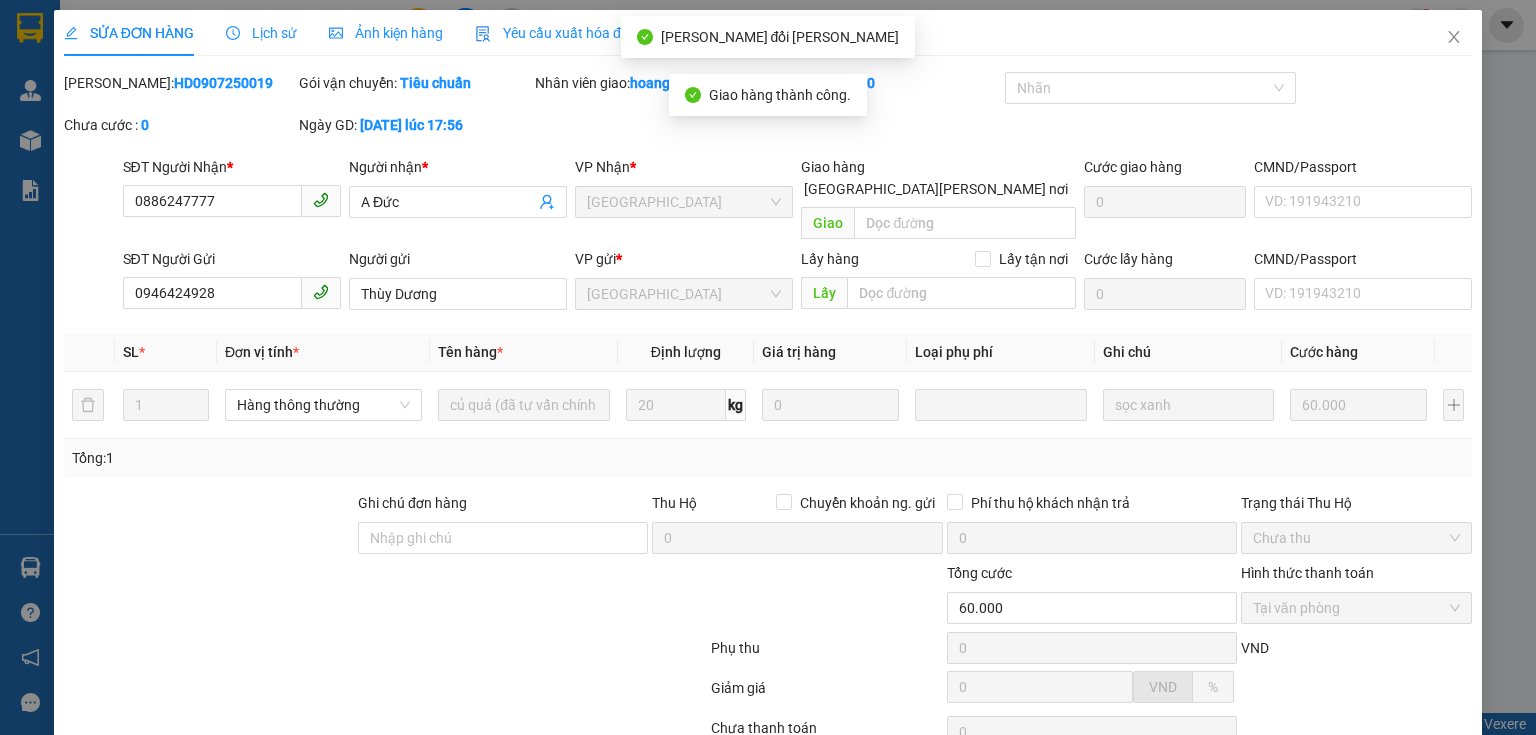 click on "SỬA ĐƠN HÀNG Lịch sử Ảnh kiện hàng Yêu cầu xuất hóa đơn điện tử Total Paid Fee 60.000 Total UnPaid Fee 0 Cash Collection Total Fee Mã ĐH:  HD0907250019 Gói vận chuyển:   Tiêu chuẩn Nhân viên giao: hoangnhan.tienoanh Cước rồi :   60.000   Nhãn Chưa cước :   0 Ngày GD:   09-07-2025 lúc 17:56 SĐT Người Nhận  * 0886247777 Người nhận  * A Đức VP Nhận  * Thủ Đức Giao hàng Giao tận nơi Giao Cước giao hàng 0 CMND/Passport VD: 191943210 SĐT Người Gửi 0946424928 Người gửi Thùy Dương VP gửi  * Hòa Đông Lấy hàng Lấy tận nơi Lấy Cước lấy hàng 0 CMND/Passport VD: 191943210 SL  * Đơn vị tính  * Tên hàng  * Định lượng Giá trị hàng Loại phụ phí Ghi chú Cước hàng                     1 Hàng thông thường củ quả (đã tư vấn chính sách vận chuyển) 20 kg 0   sọc xanh 60.000 Tổng:  1 Ghi chú đơn hàng Thu Hộ Chuyển khoản ng. gửi 0 0   Chưa thu 0" at bounding box center [768, 435] 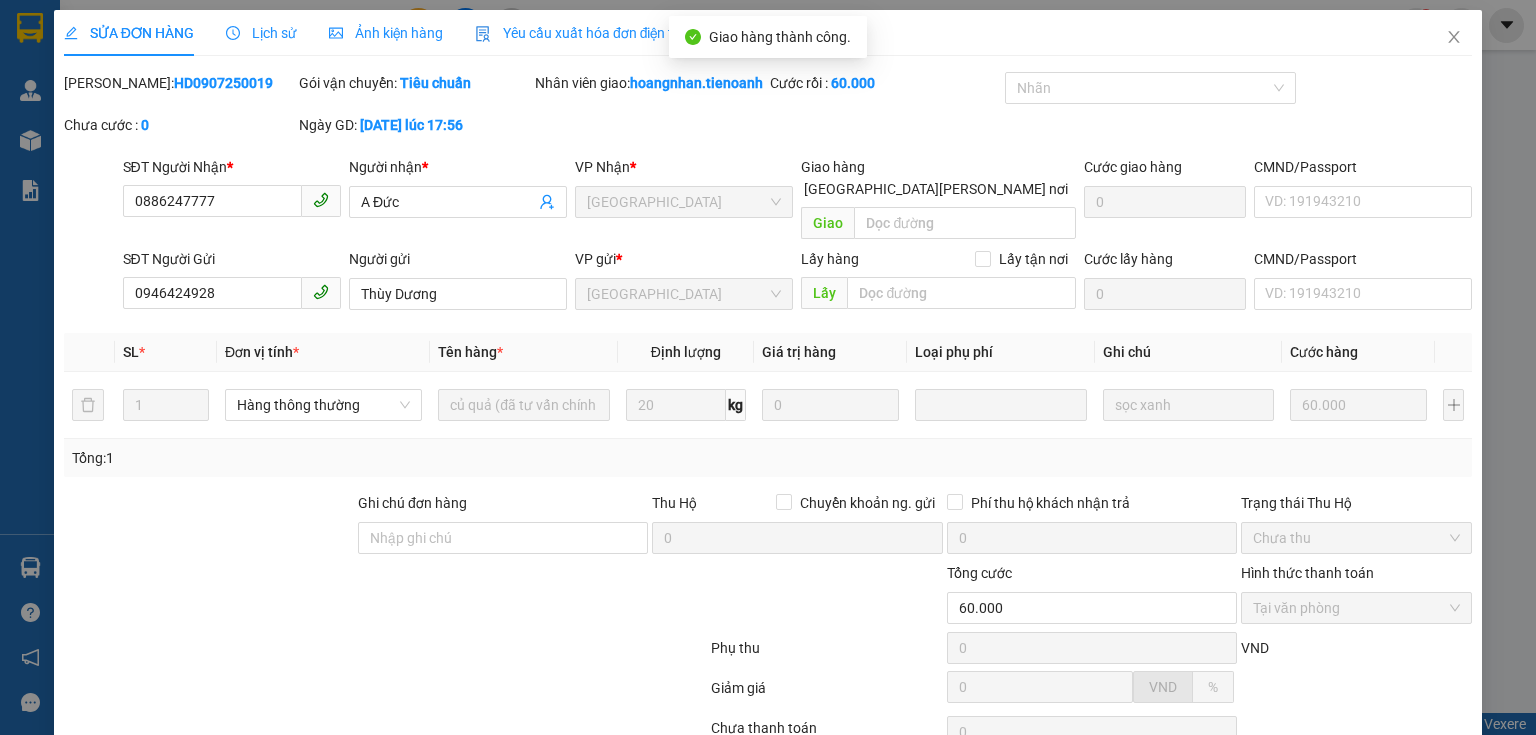 click on "Mã ĐH:  HD0907250019 Gói vận chuyển:   Tiêu chuẩn Nhân viên giao: hoangnhan.tienoanh Cước rồi :   60.000   Nhãn Chưa cước :   0 Ngày GD:   09-07-2025 lúc 17:56" at bounding box center (768, 114) 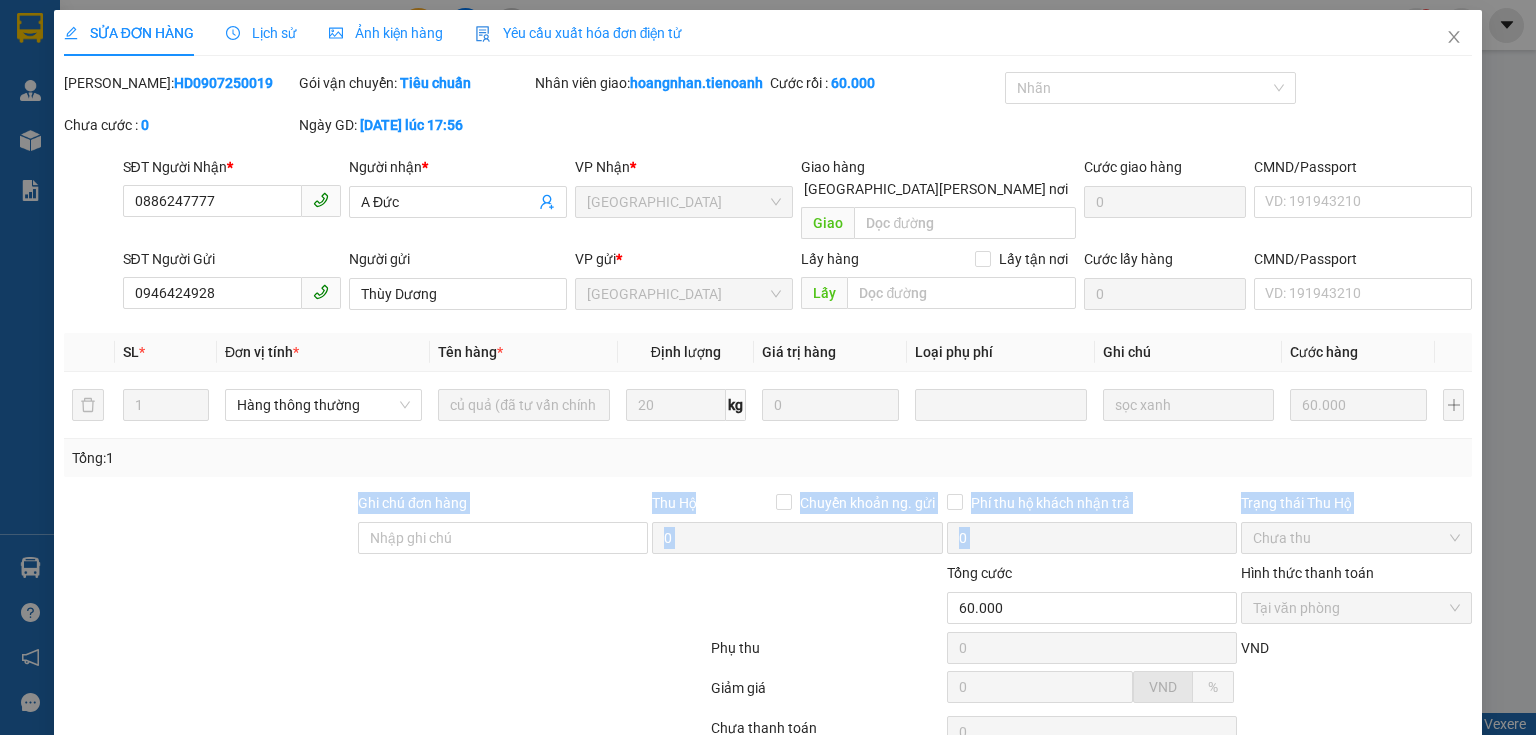 drag, startPoint x: 301, startPoint y: 488, endPoint x: 593, endPoint y: 626, distance: 322.9675 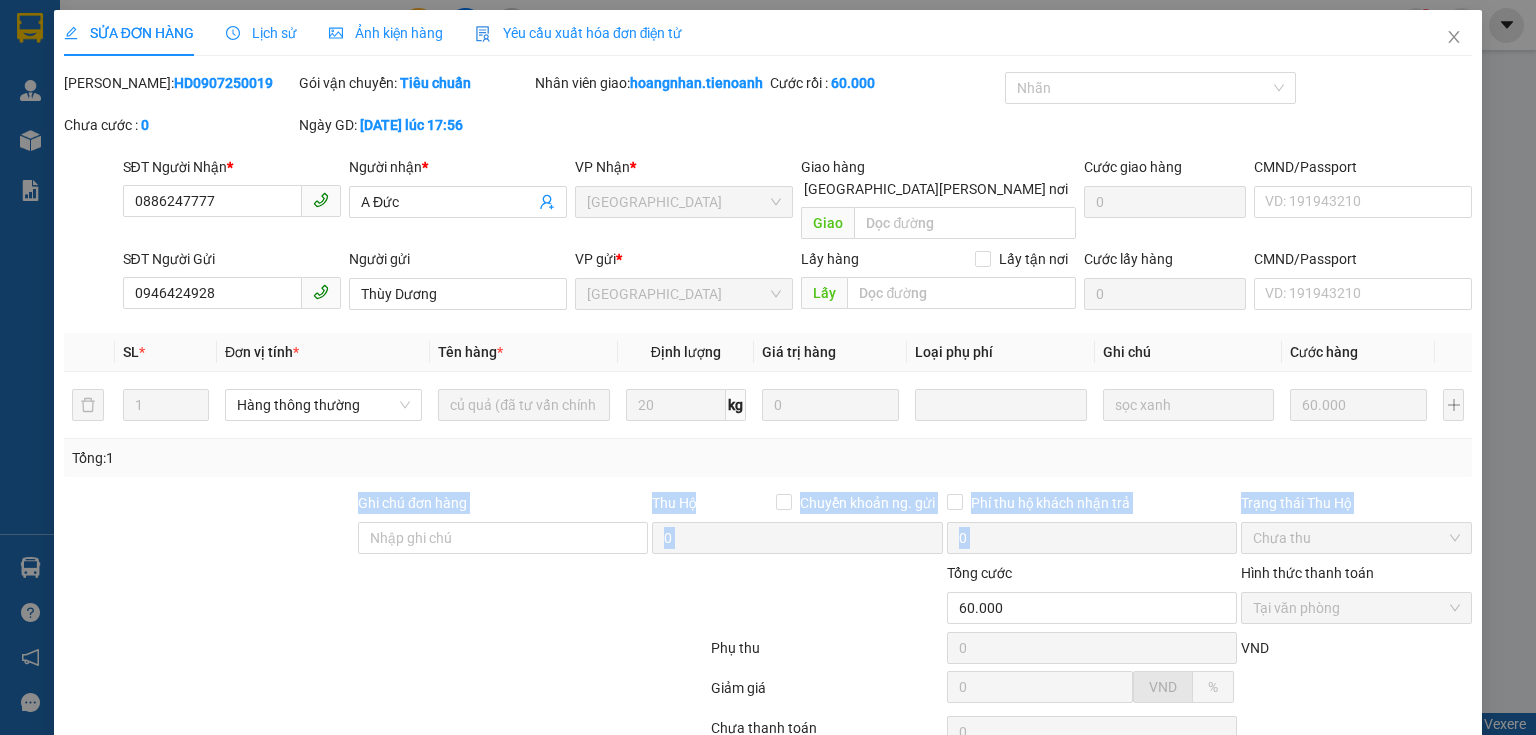 click on "Total Paid Fee 60.000 Total UnPaid Fee 0 Cash Collection Total Fee Mã ĐH:  HD0907250019 Gói vận chuyển:   Tiêu chuẩn Nhân viên giao: hoangnhan.tienoanh Cước rồi :   60.000   Nhãn Chưa cước :   0 Ngày GD:   09-07-2025 lúc 17:56 SĐT Người Nhận  * 0886247777 Người nhận  * A Đức VP Nhận  * Thủ Đức Giao hàng Giao tận nơi Giao Cước giao hàng 0 CMND/Passport VD: 191943210 SĐT Người Gửi 0946424928 Người gửi Thùy Dương VP gửi  * Hòa Đông Lấy hàng Lấy tận nơi Lấy Cước lấy hàng 0 CMND/Passport VD: 191943210 SL  * Đơn vị tính  * Tên hàng  * Định lượng Giá trị hàng Loại phụ phí Ghi chú Cước hàng                     1 Hàng thông thường củ quả (đã tư vấn chính sách vận chuyển) 20 kg 0   sọc xanh 60.000 Tổng:  1 Ghi chú đơn hàng Thu Hộ Chuyển khoản ng. gửi 0 Phí thu hộ khách nhận trả 0 Trạng thái Thu Hộ   Chưa thu Tổng cước 60.000 Phụ thu 0 0" at bounding box center (768, 466) 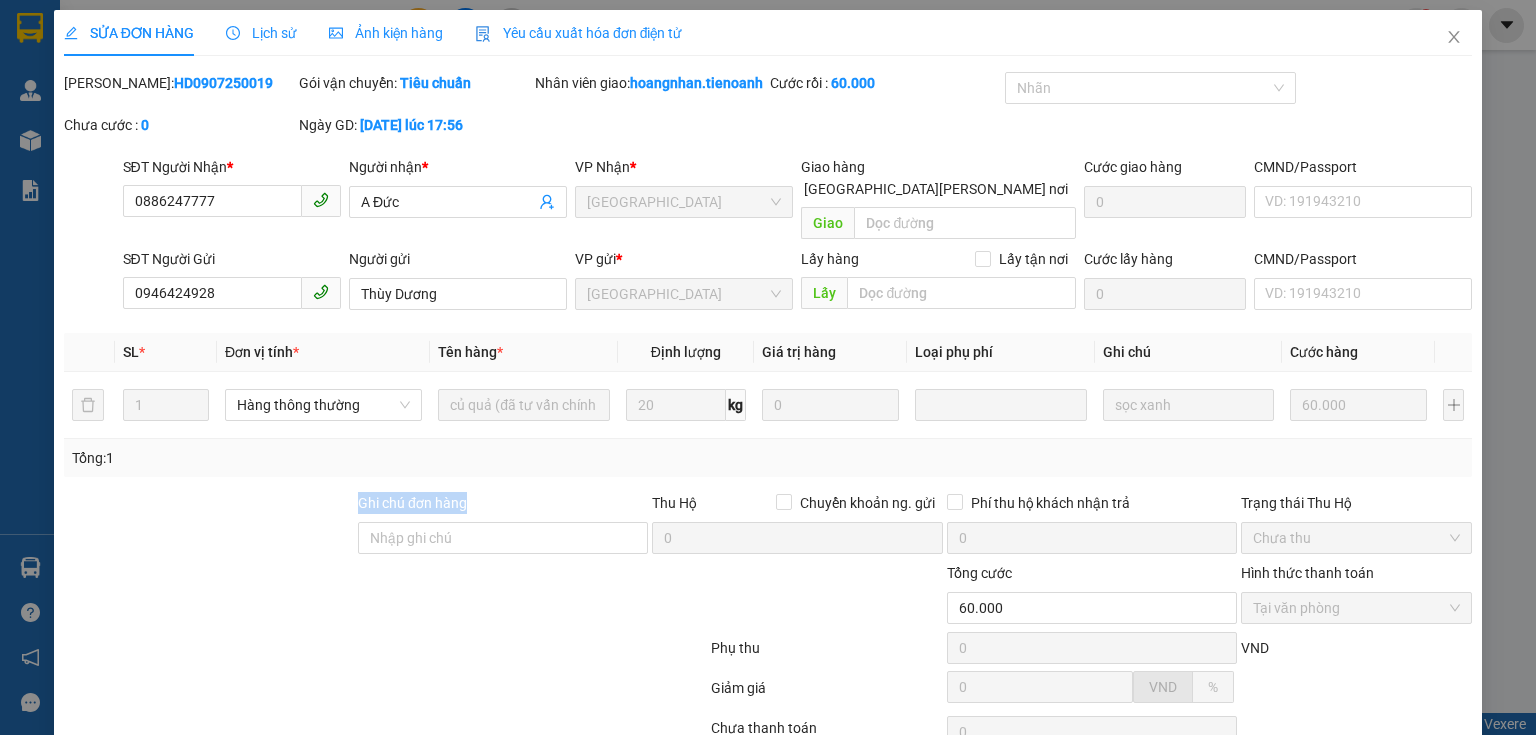 drag, startPoint x: 558, startPoint y: 488, endPoint x: 285, endPoint y: 474, distance: 273.35873 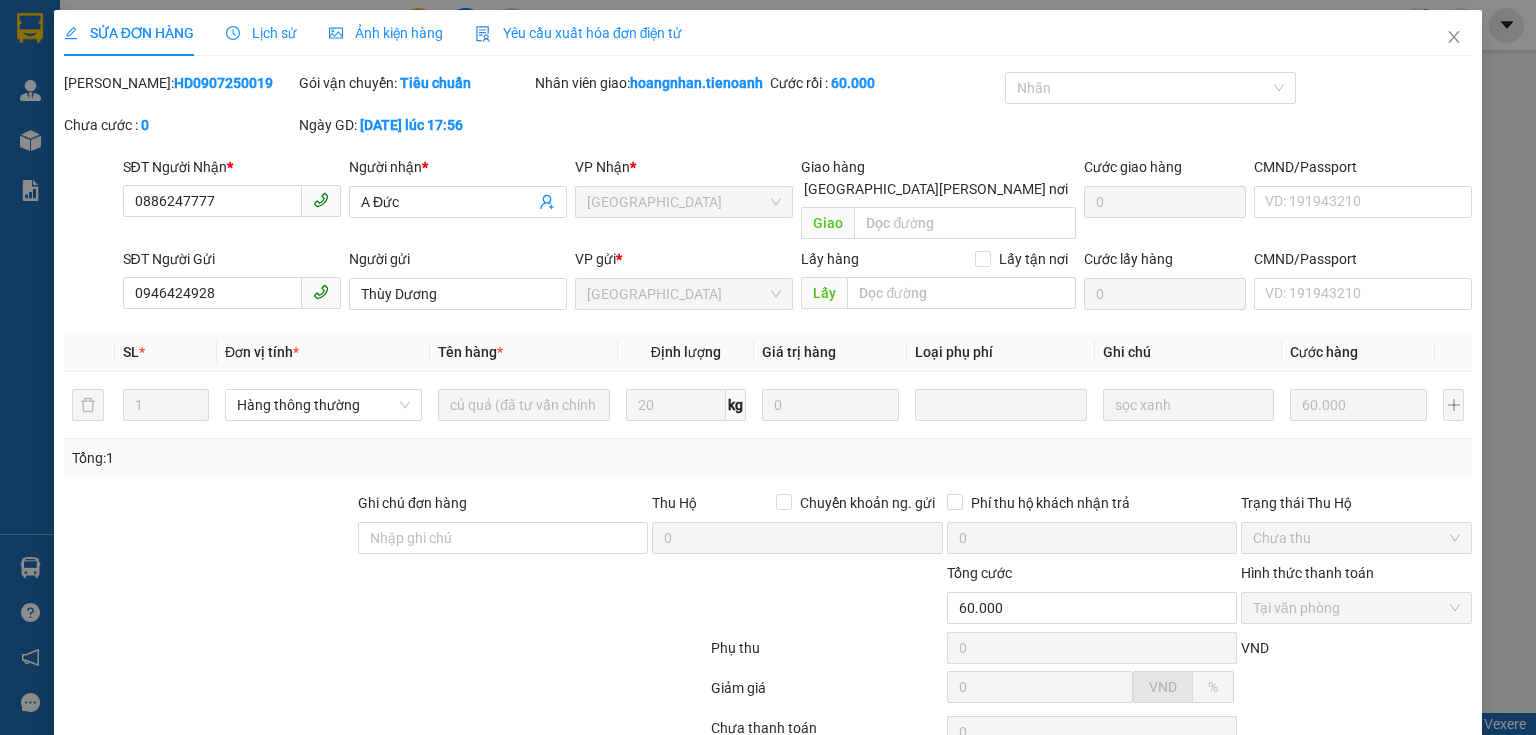 click at bounding box center (591, 597) 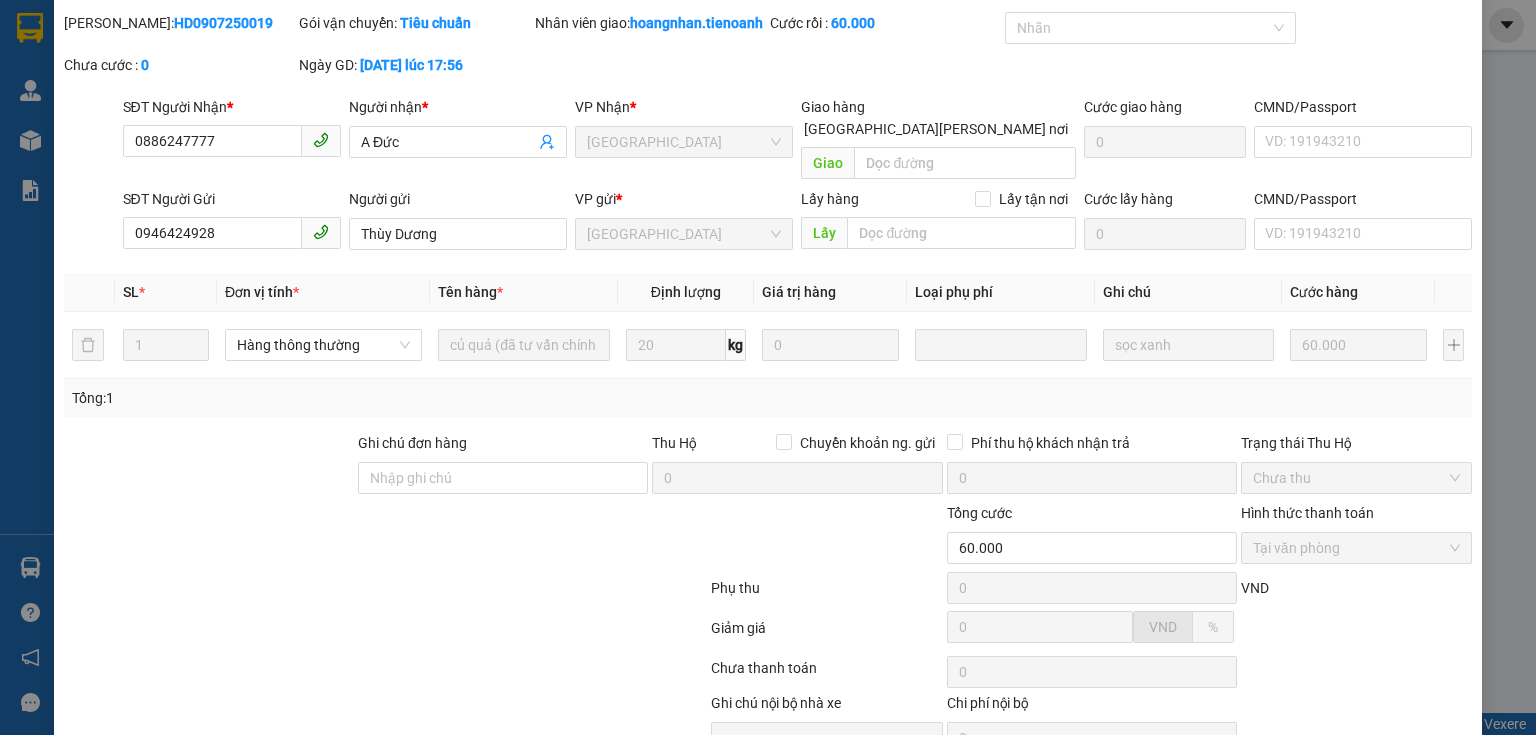 scroll, scrollTop: 0, scrollLeft: 0, axis: both 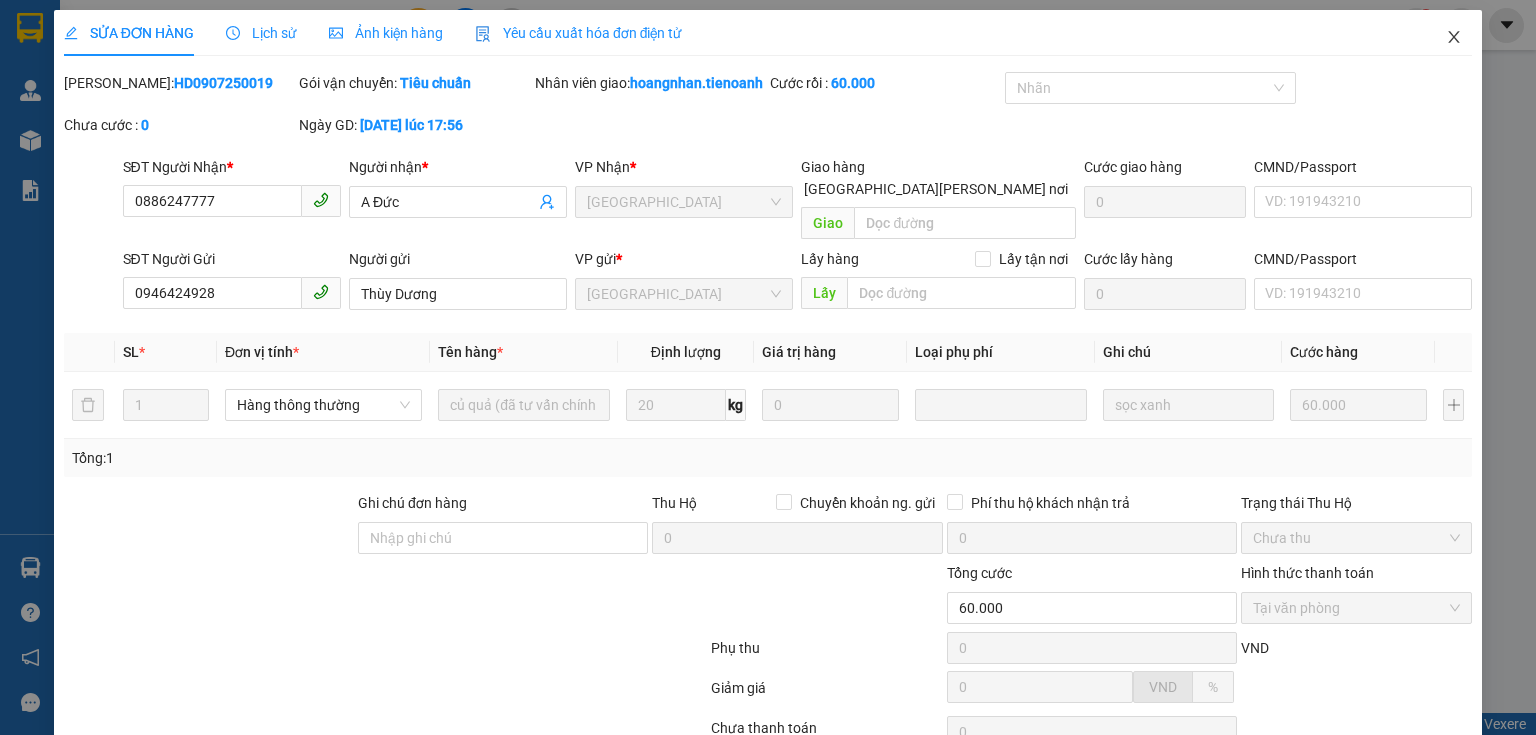 click 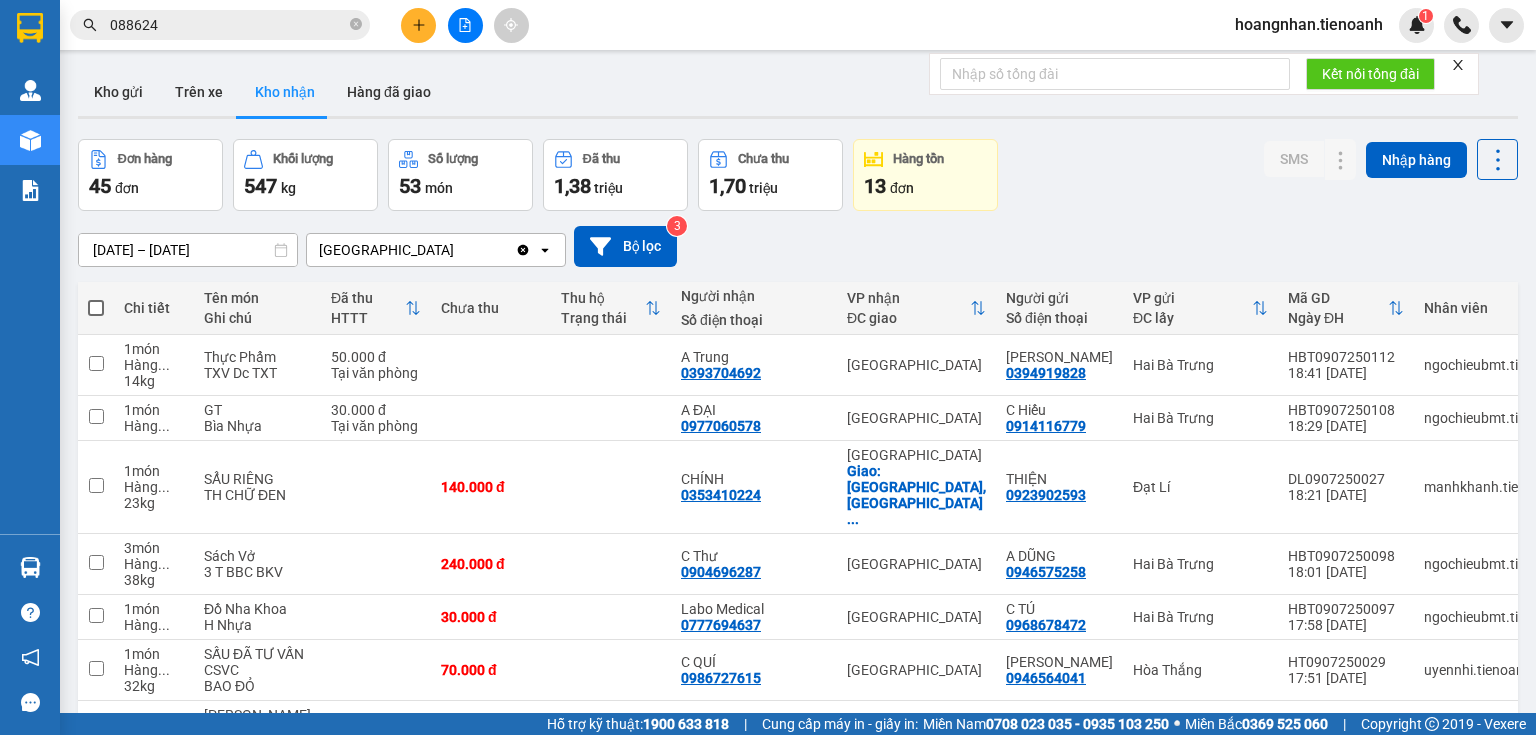 click at bounding box center (418, 25) 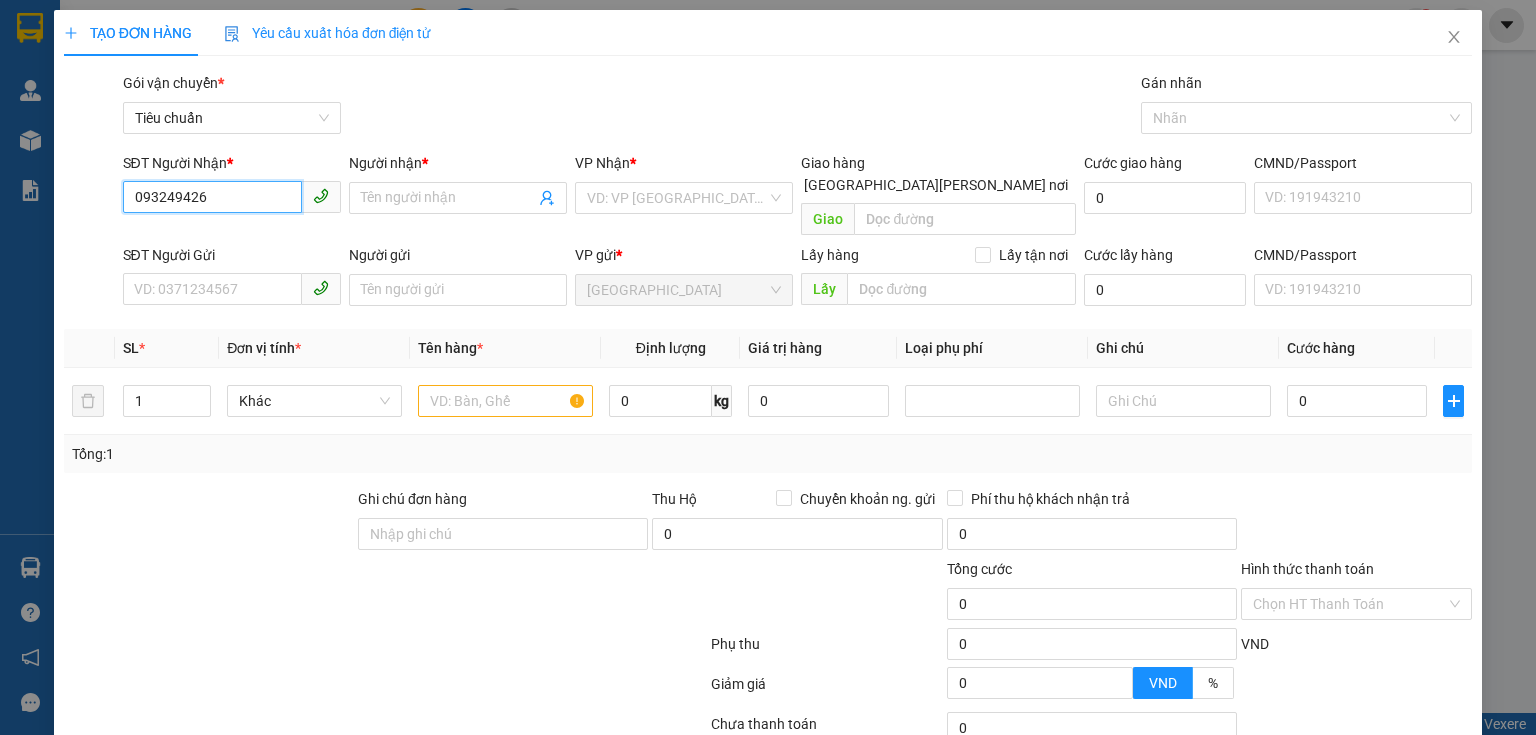 type on "0932494262" 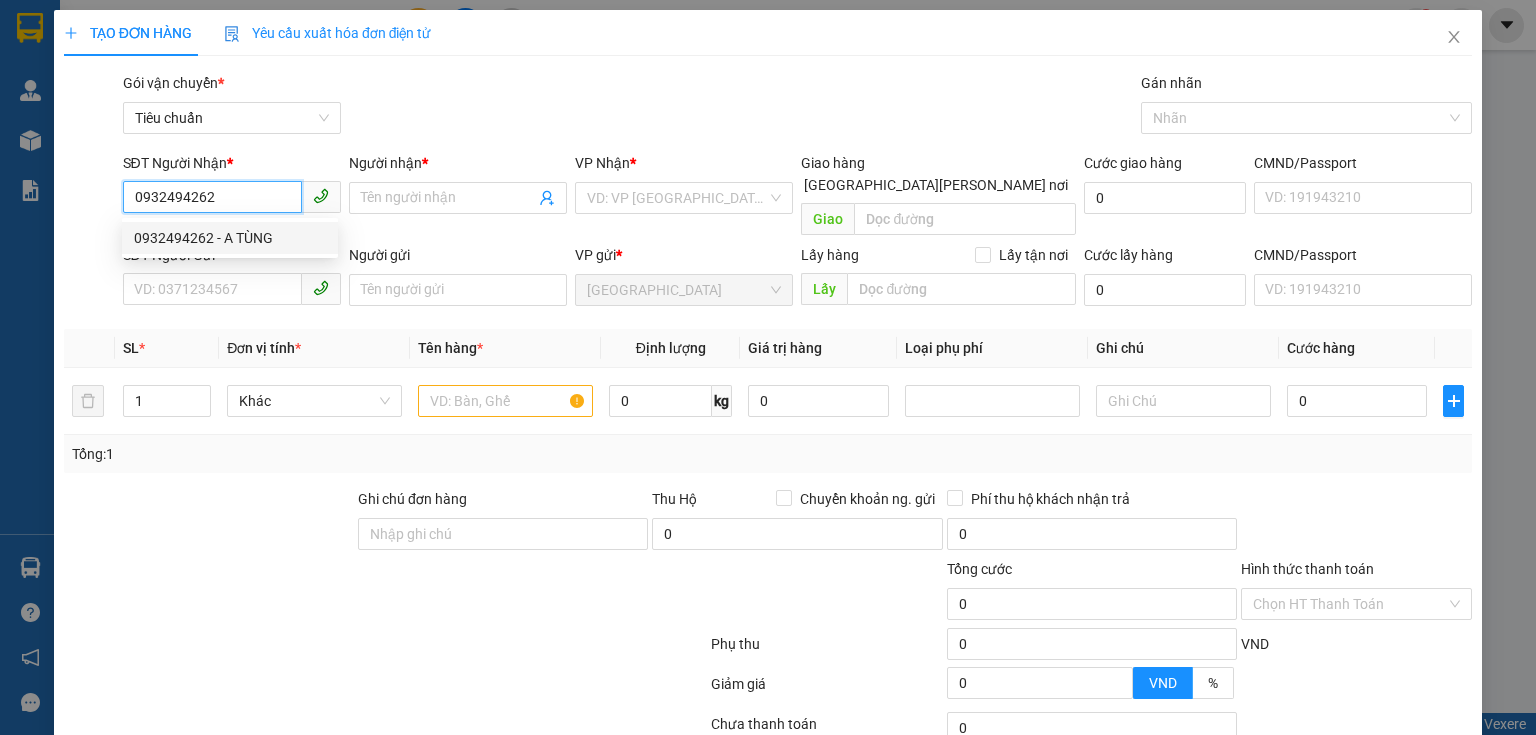 click on "0932494262 - A TÙNG" at bounding box center (230, 238) 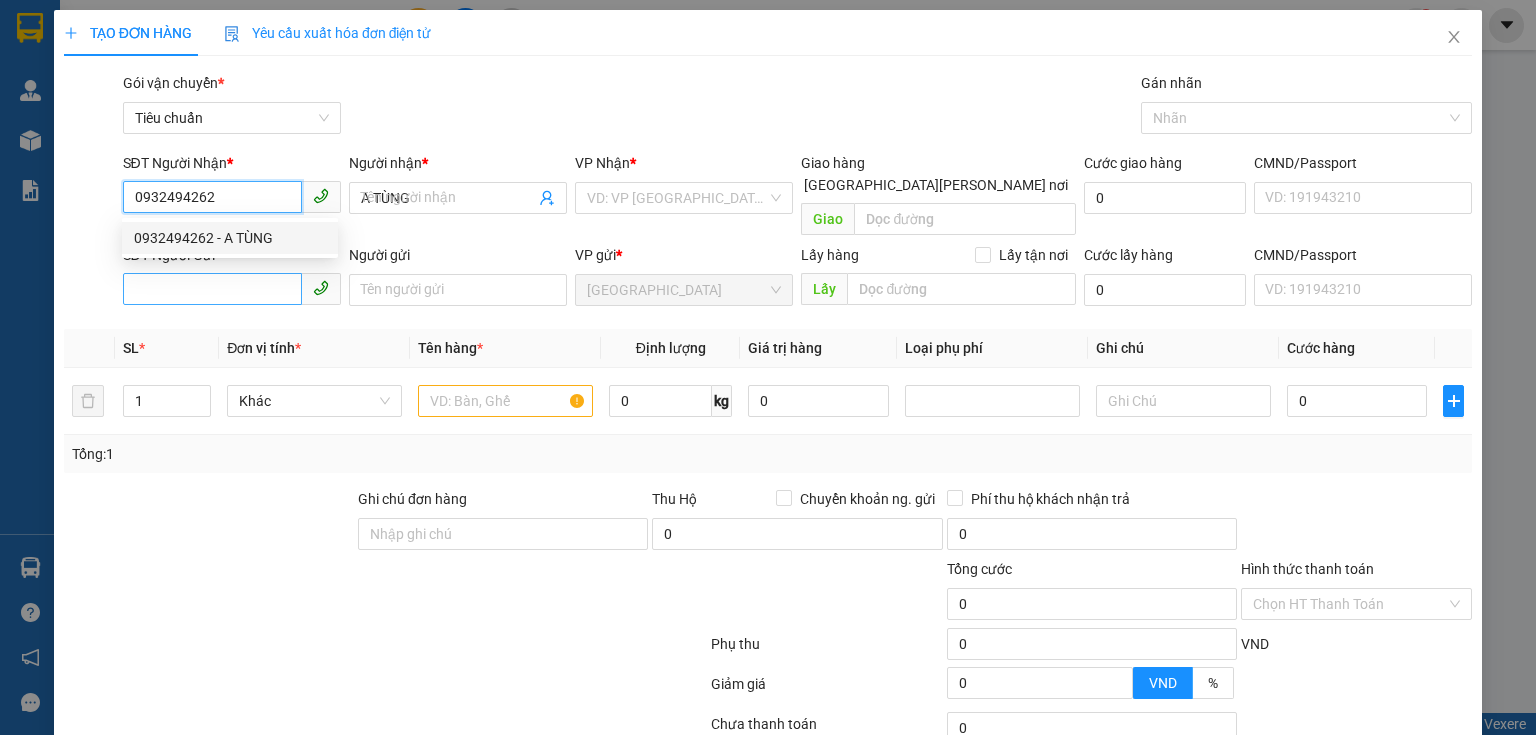type on "30.000" 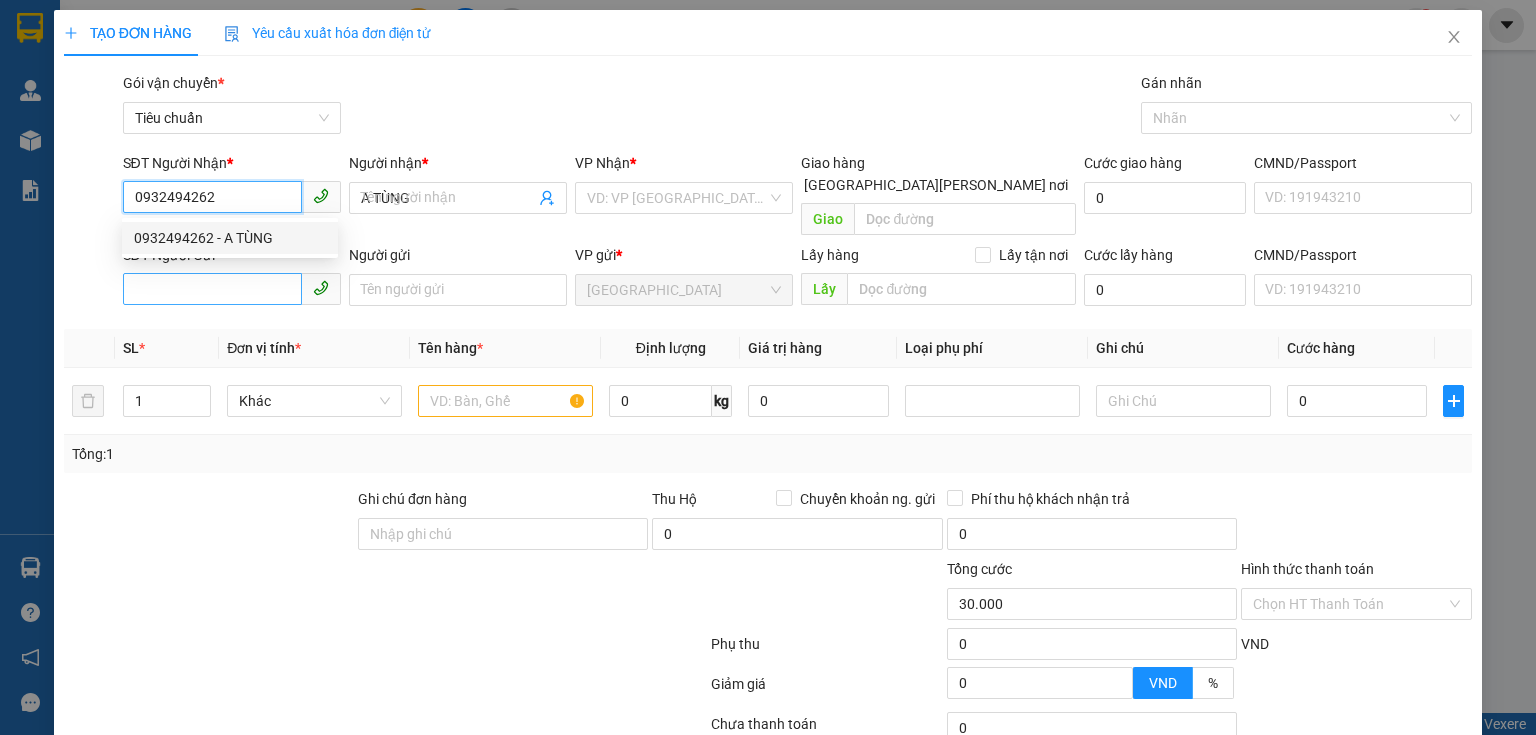 type on "30.000" 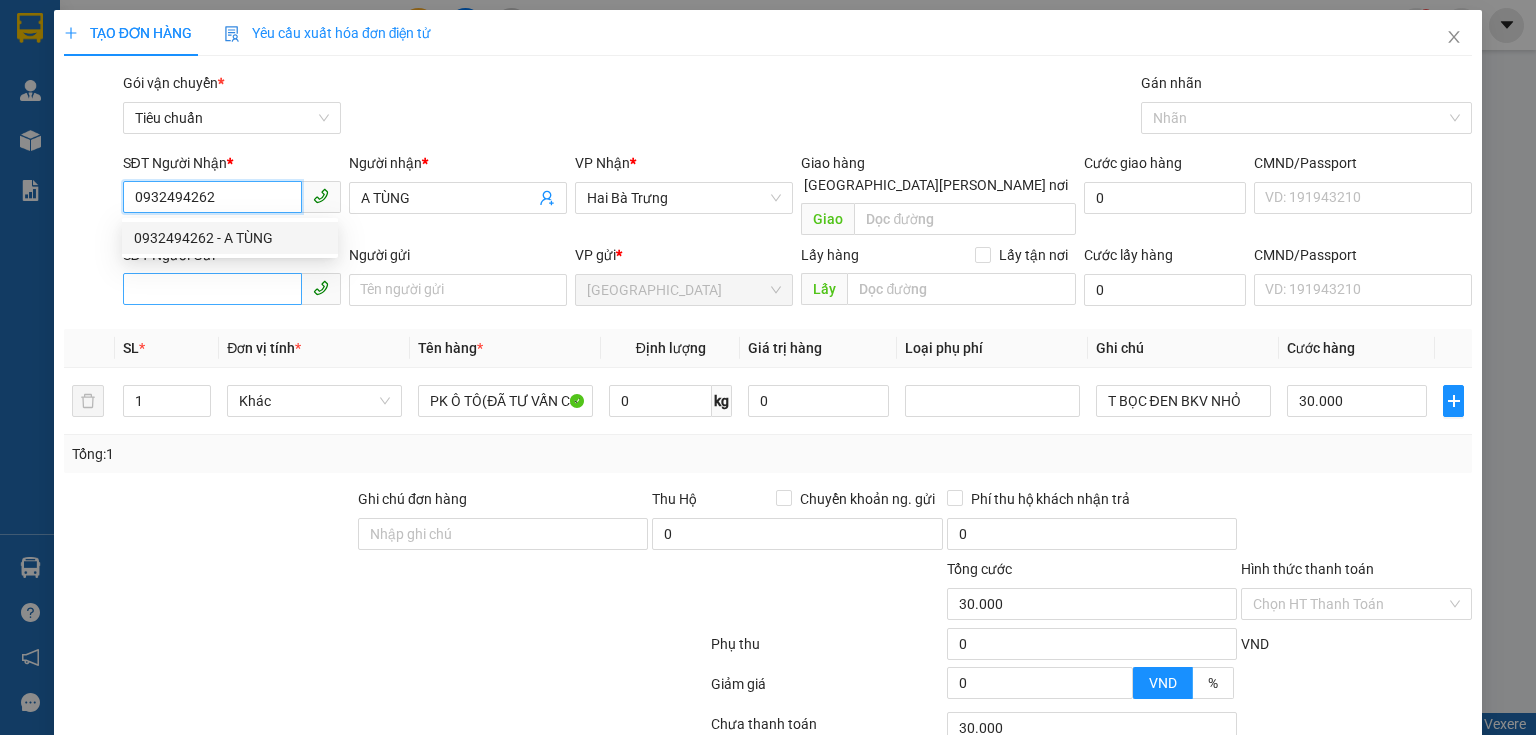 type on "0932494262" 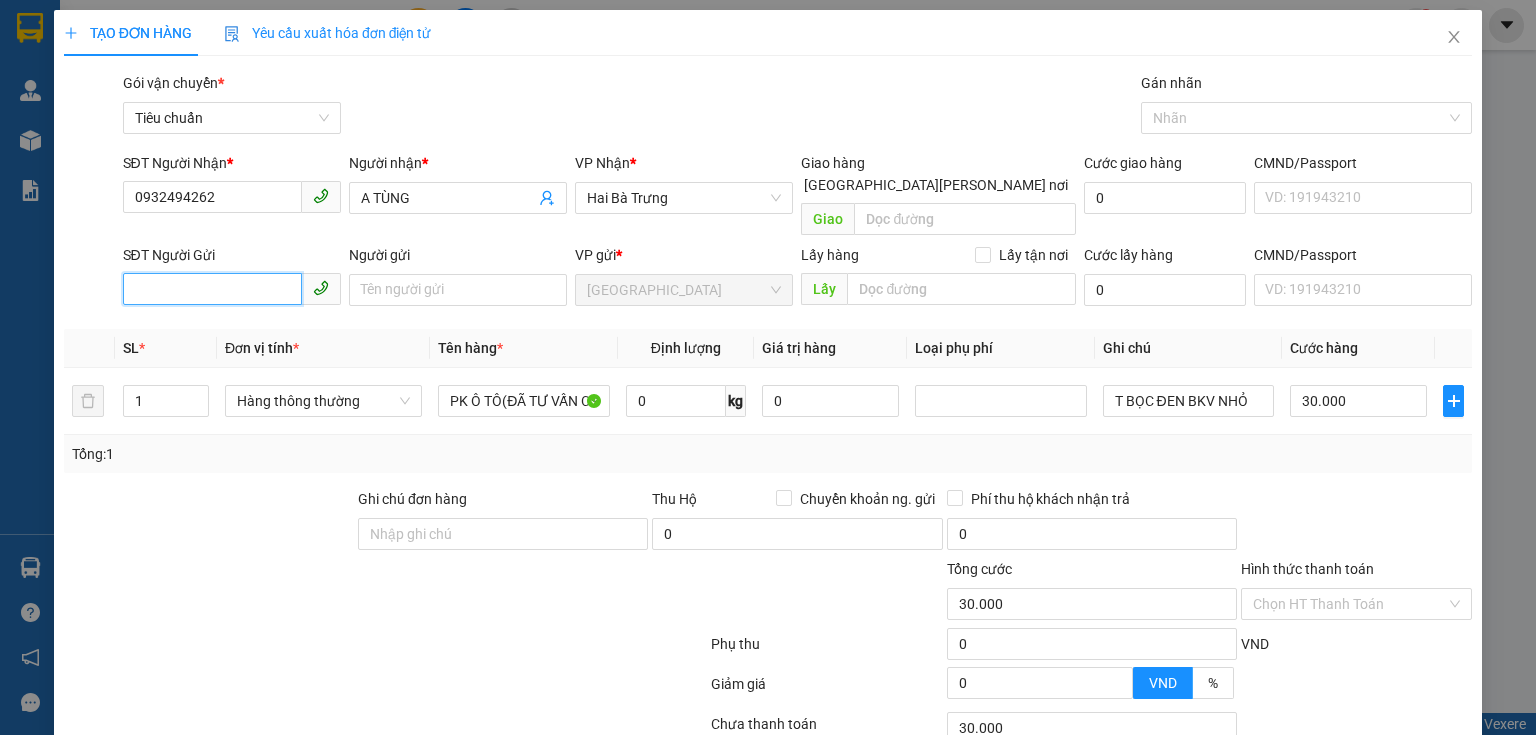 click on "SĐT Người Gửi" at bounding box center [212, 289] 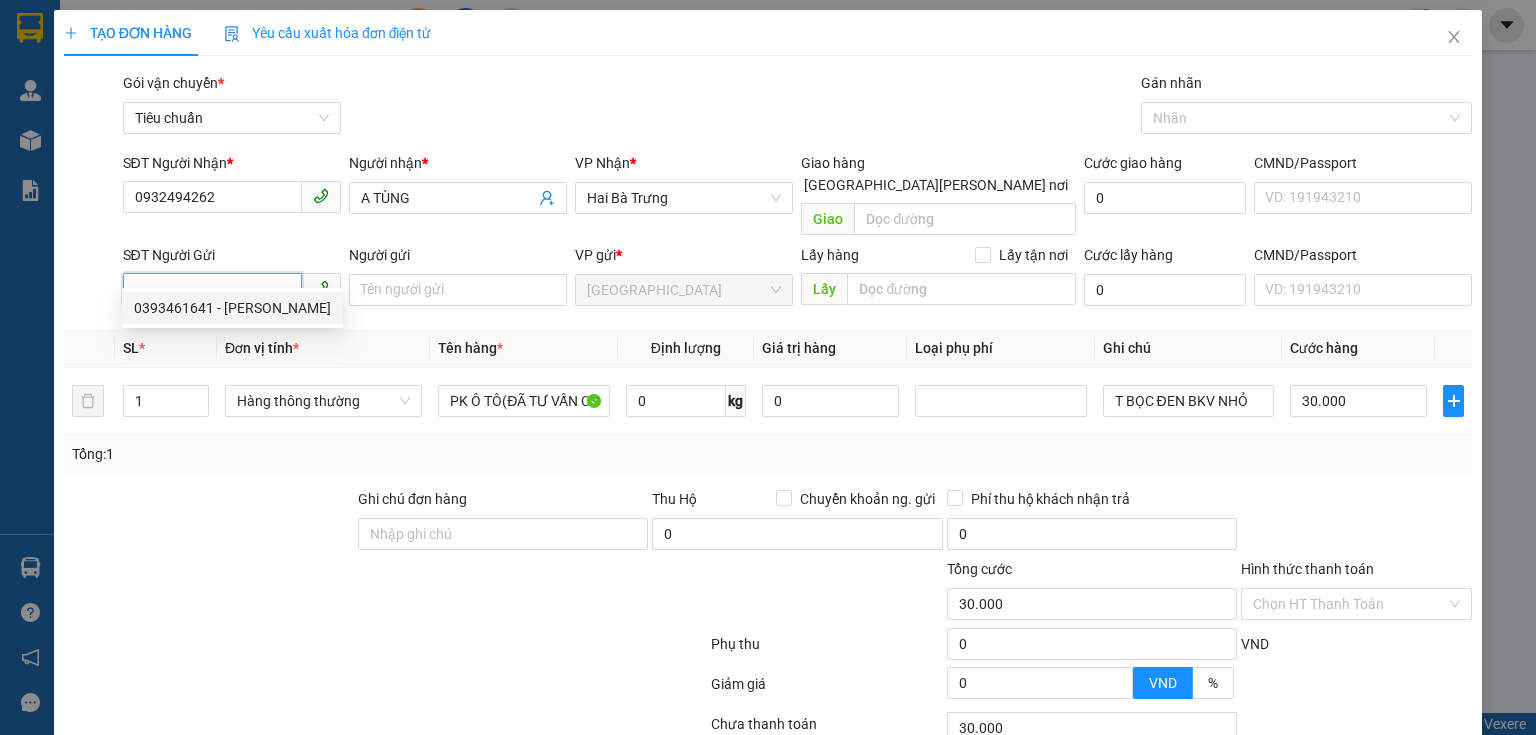 click on "0393461641 - C LINH" at bounding box center [232, 308] 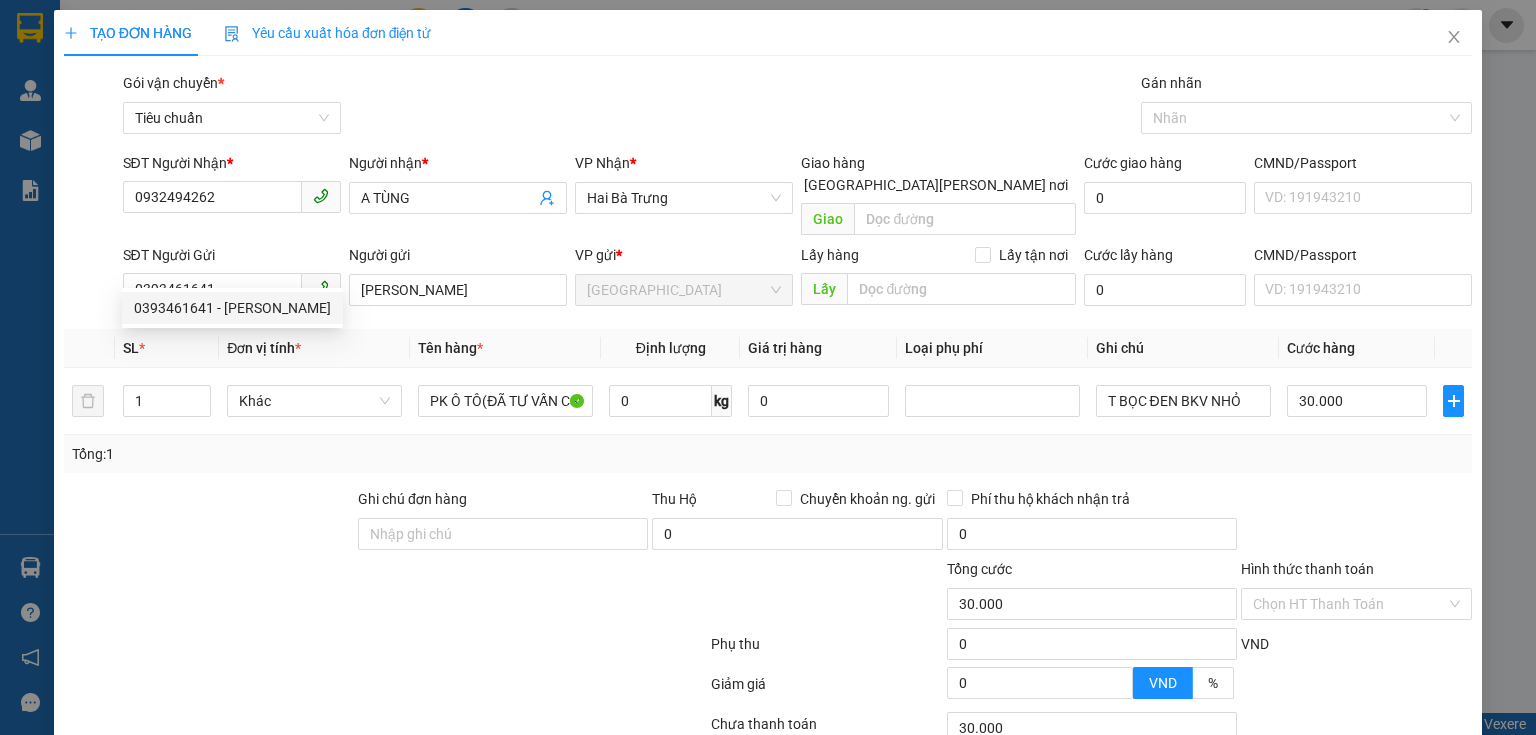 drag, startPoint x: 267, startPoint y: 477, endPoint x: 447, endPoint y: 457, distance: 181.1077 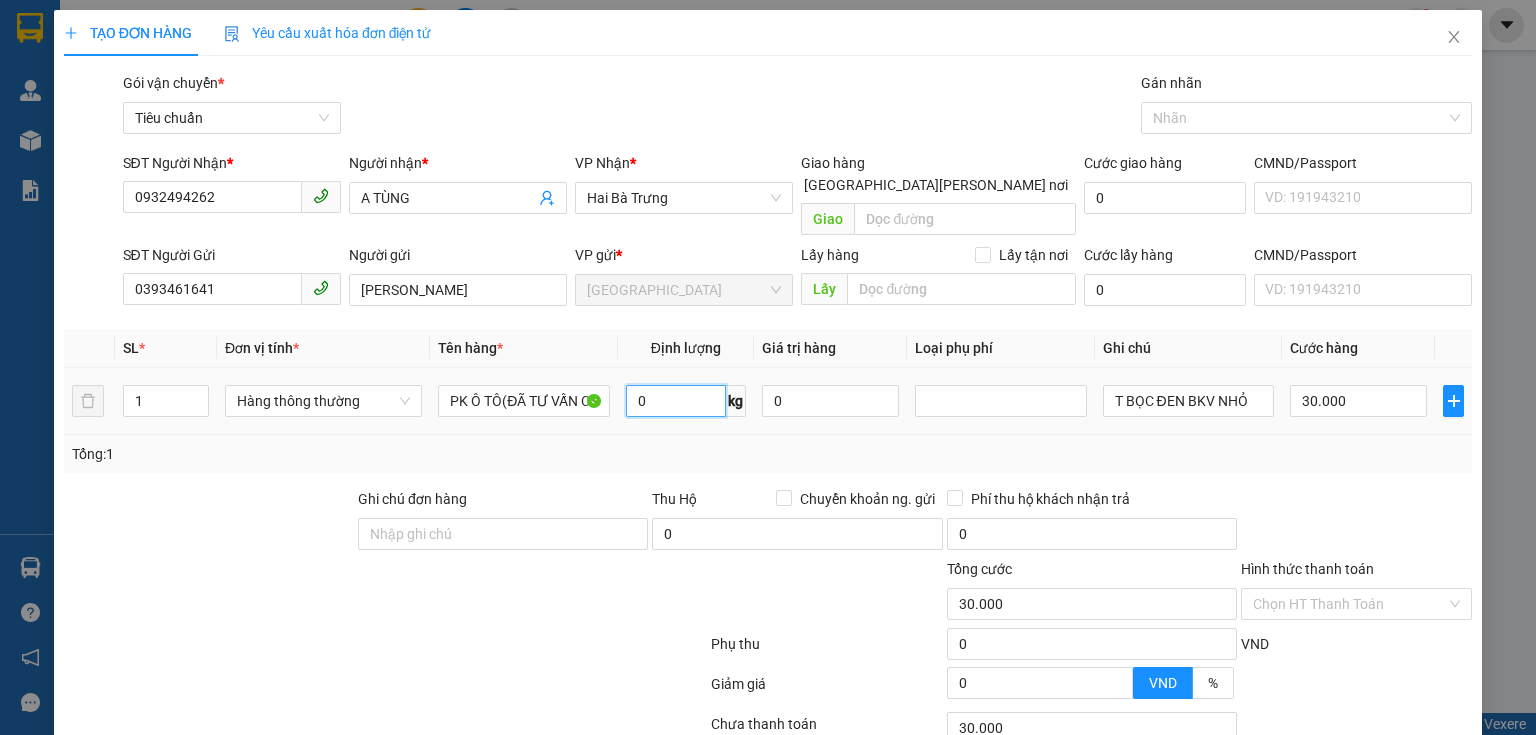 click on "0" at bounding box center [676, 401] 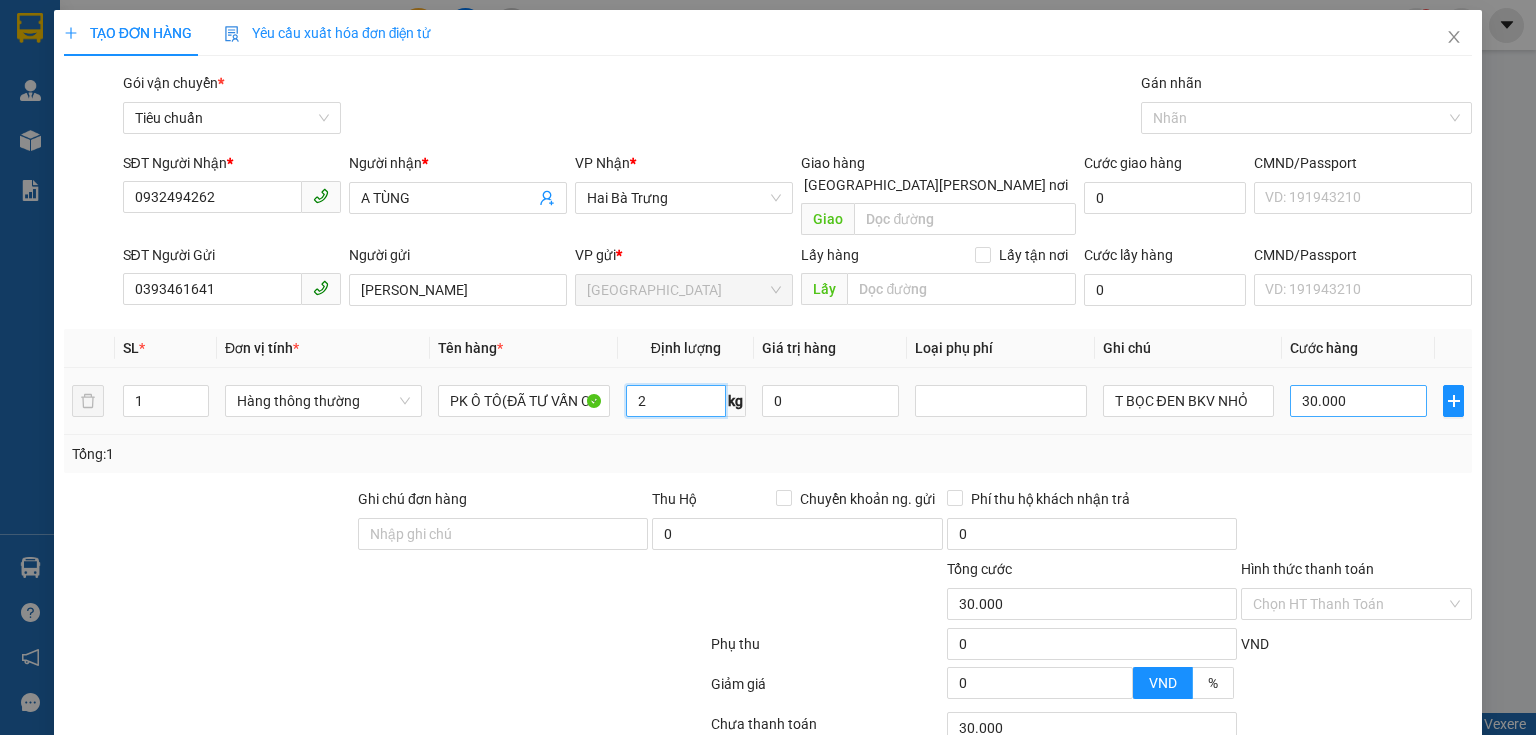 type on "2" 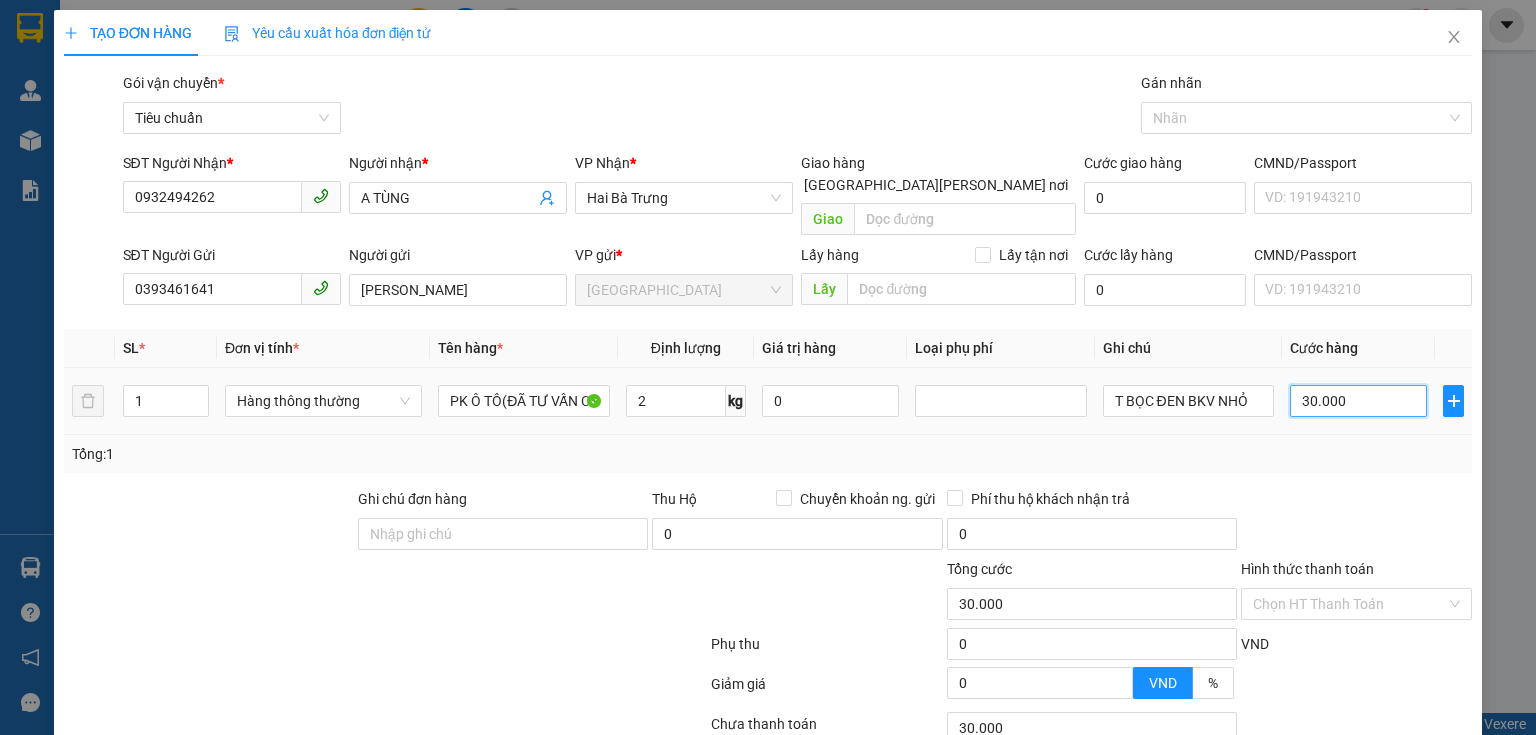 click on "30.000" at bounding box center [1358, 401] 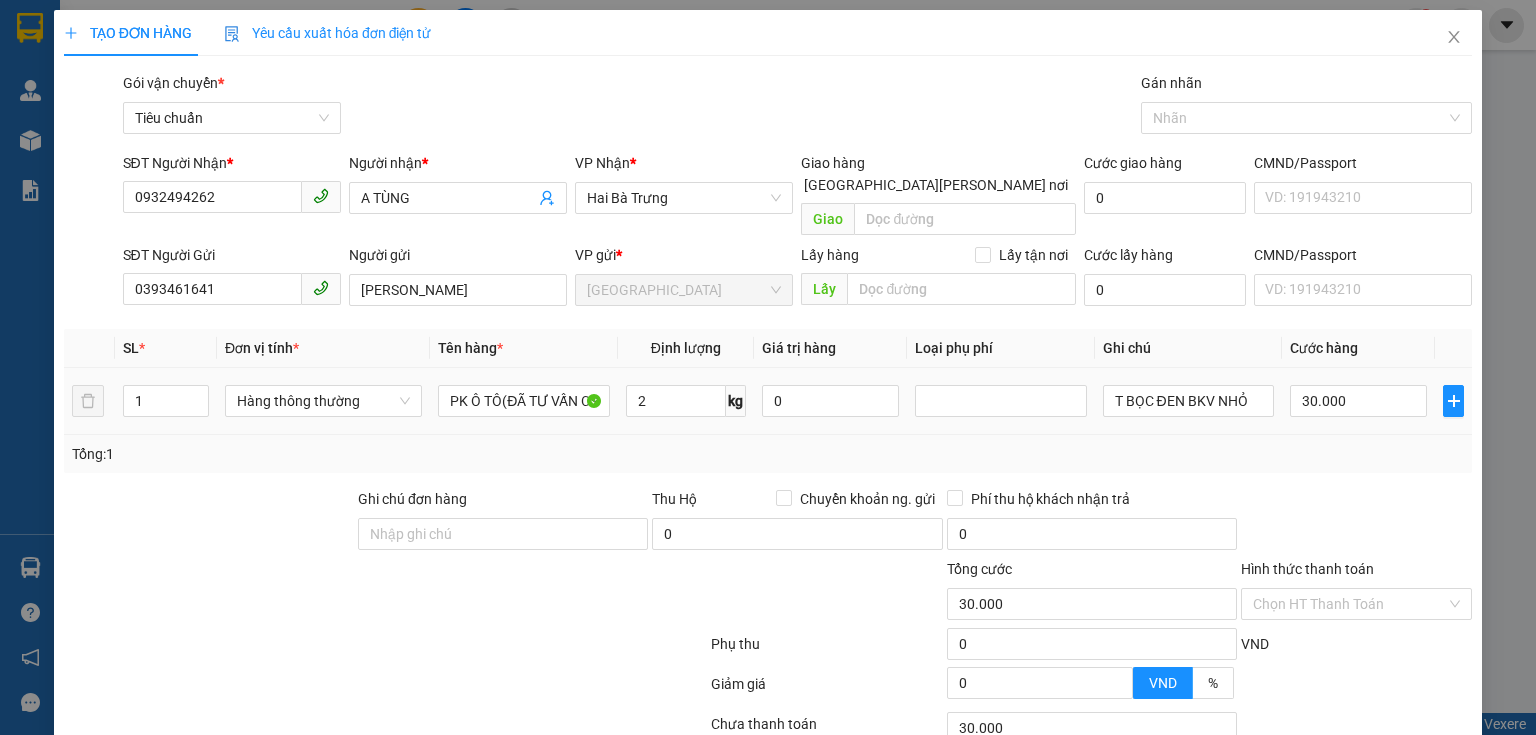 click on "Tổng:  1" at bounding box center [768, 454] 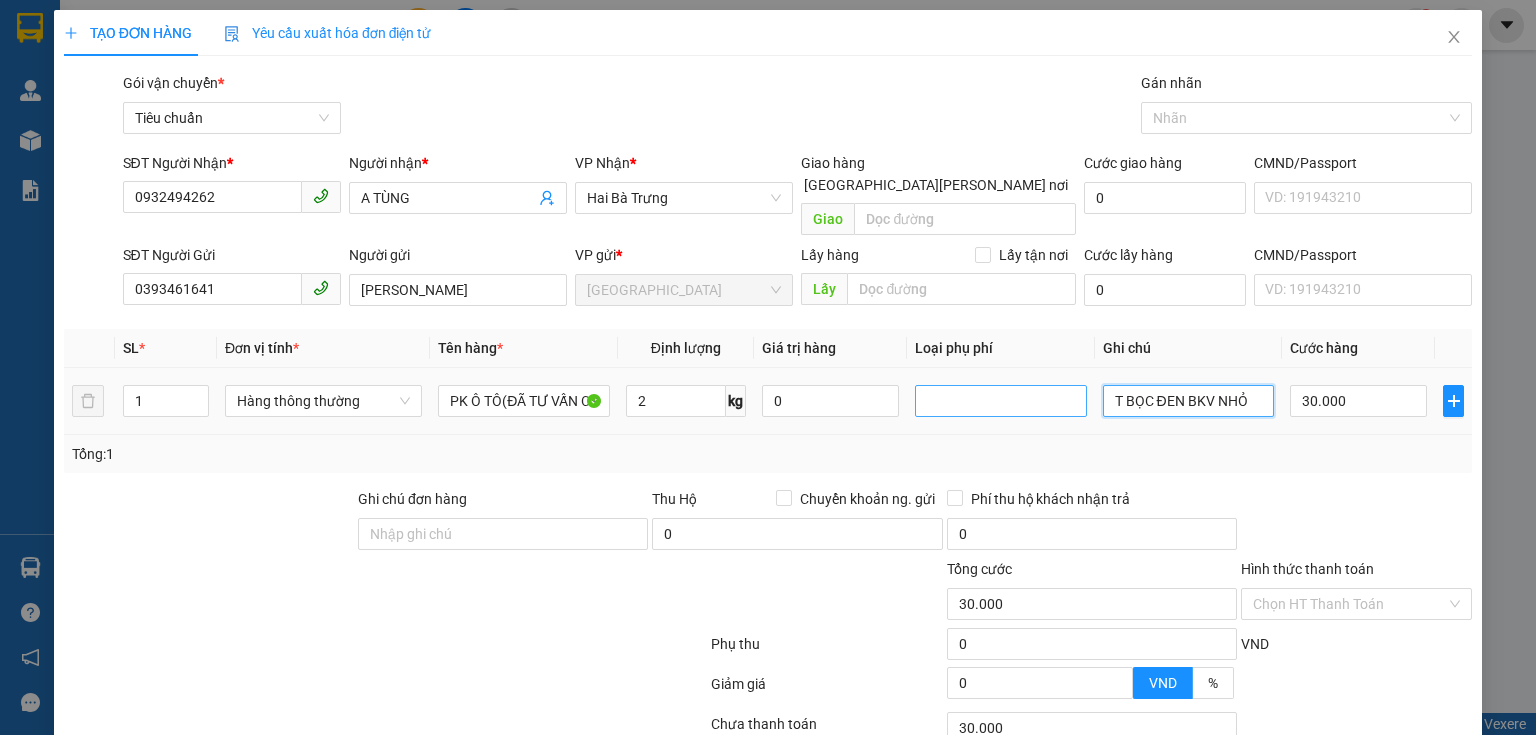 drag, startPoint x: 1258, startPoint y: 376, endPoint x: 999, endPoint y: 377, distance: 259.00192 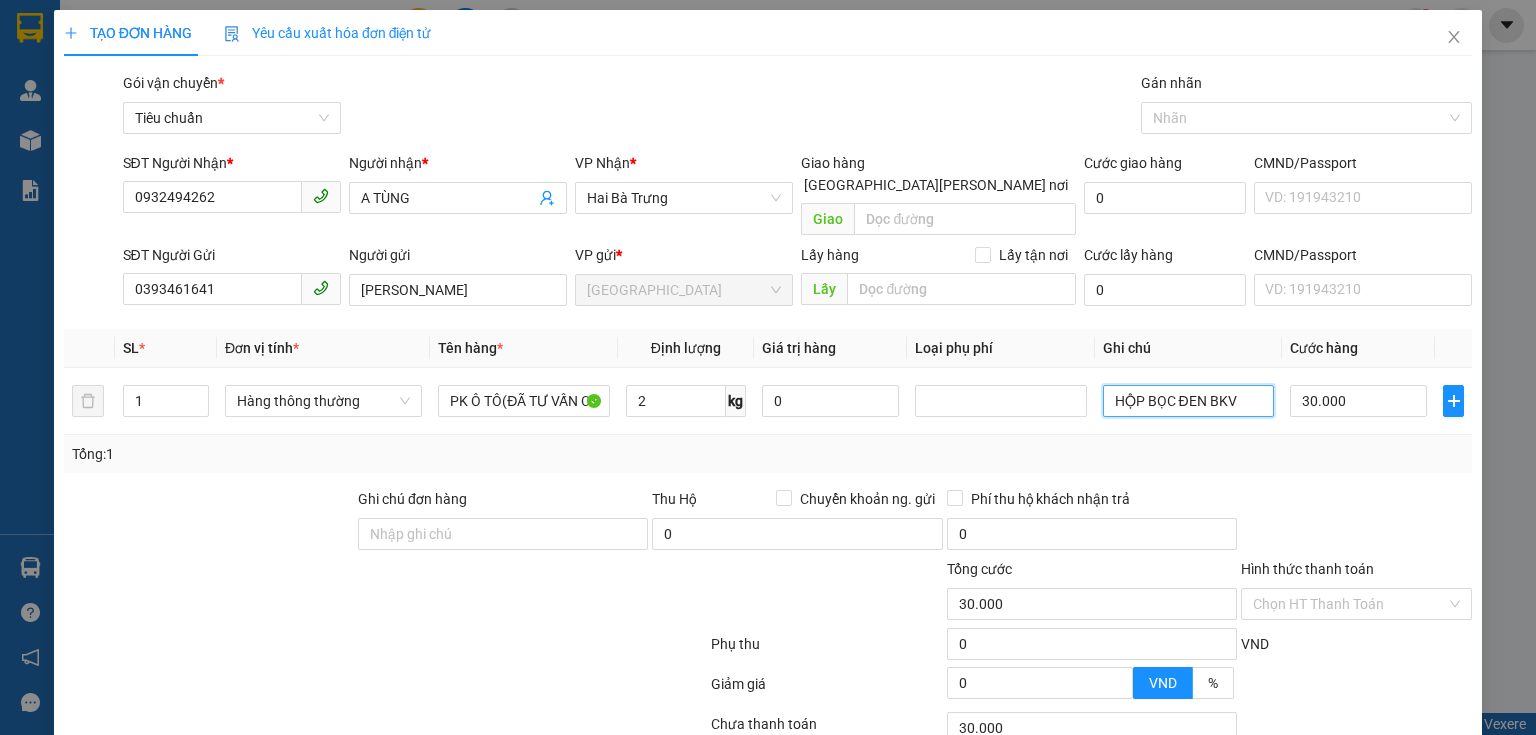 type on "HỘP BỌC ĐEN BKV" 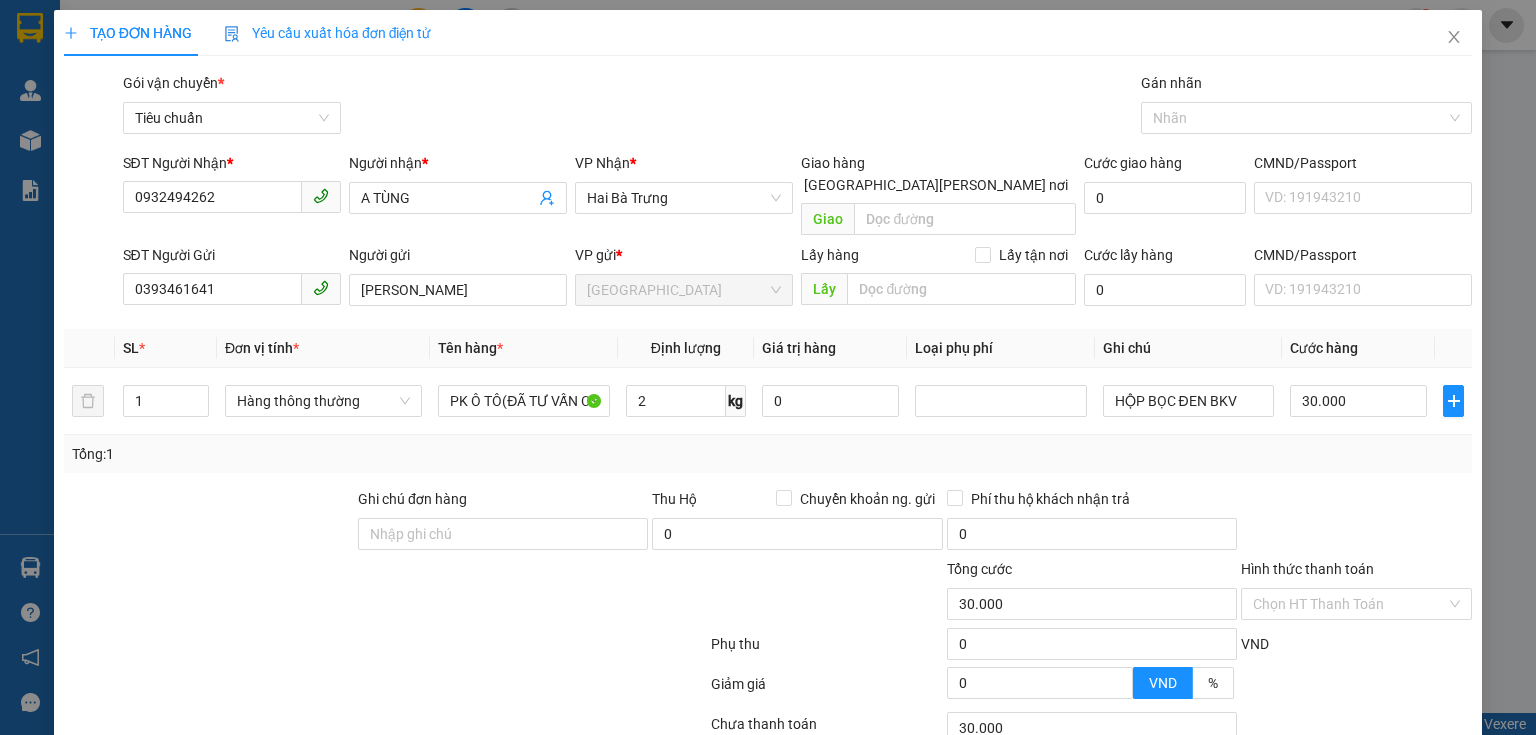 click on "Tổng:  1" at bounding box center [768, 454] 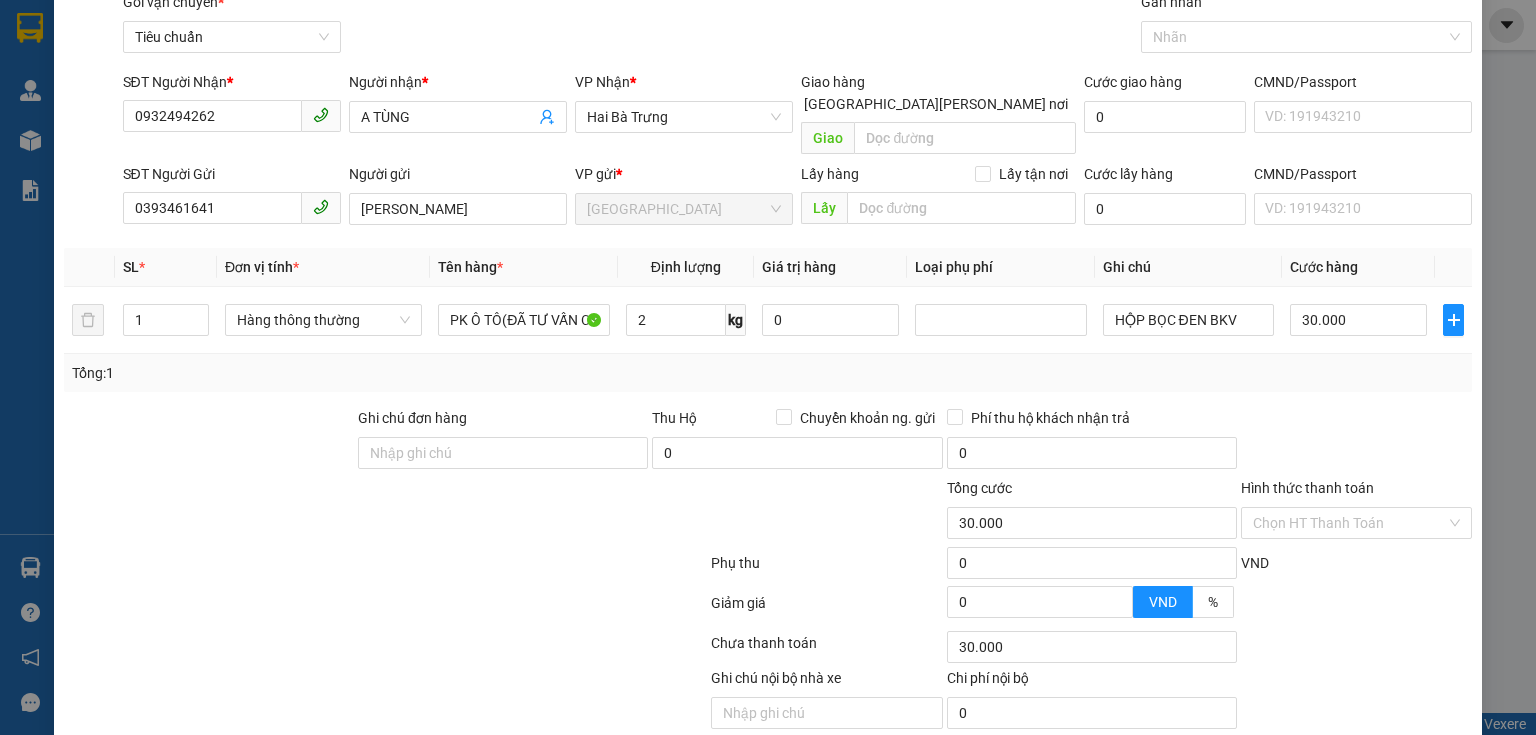 scroll, scrollTop: 136, scrollLeft: 0, axis: vertical 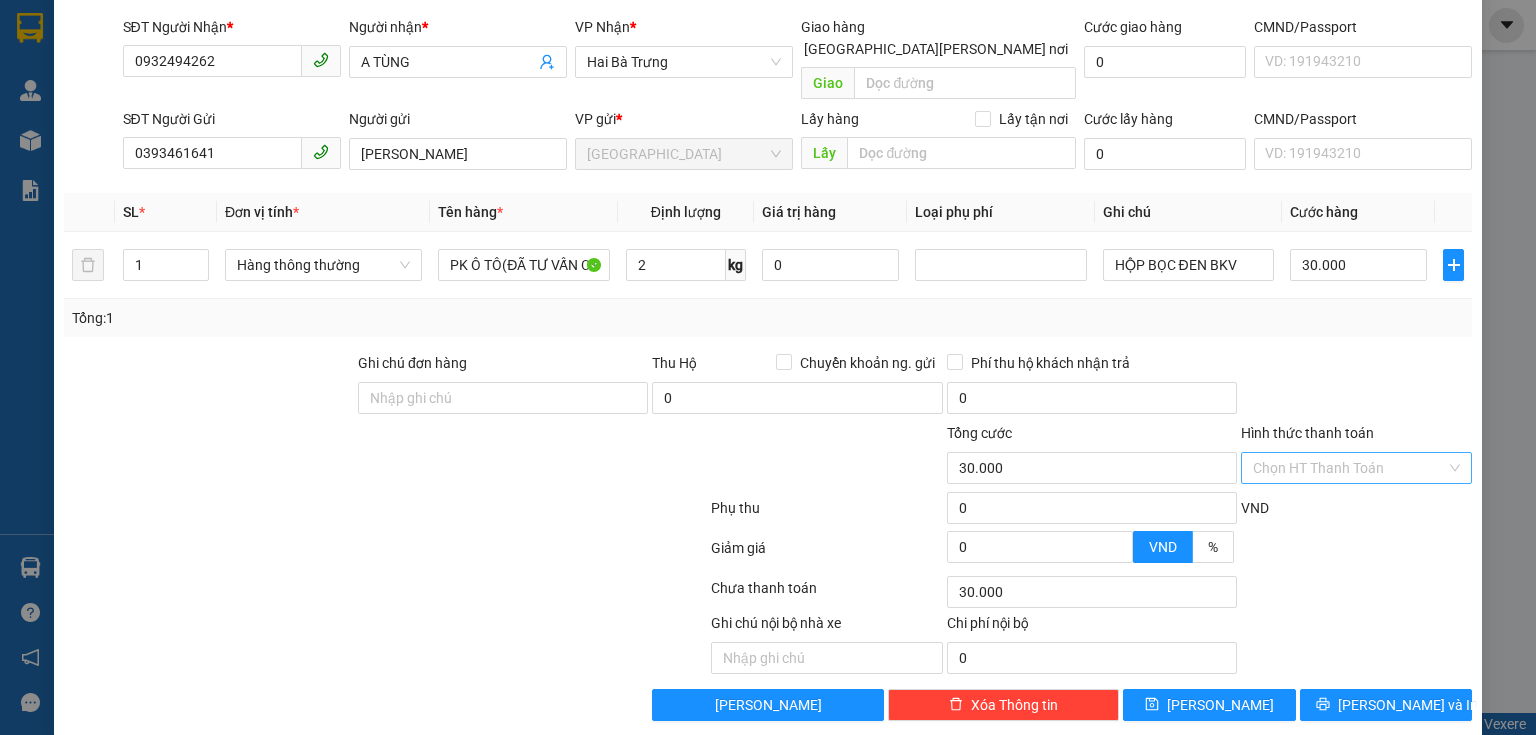click on "Hình thức thanh toán" at bounding box center [1349, 468] 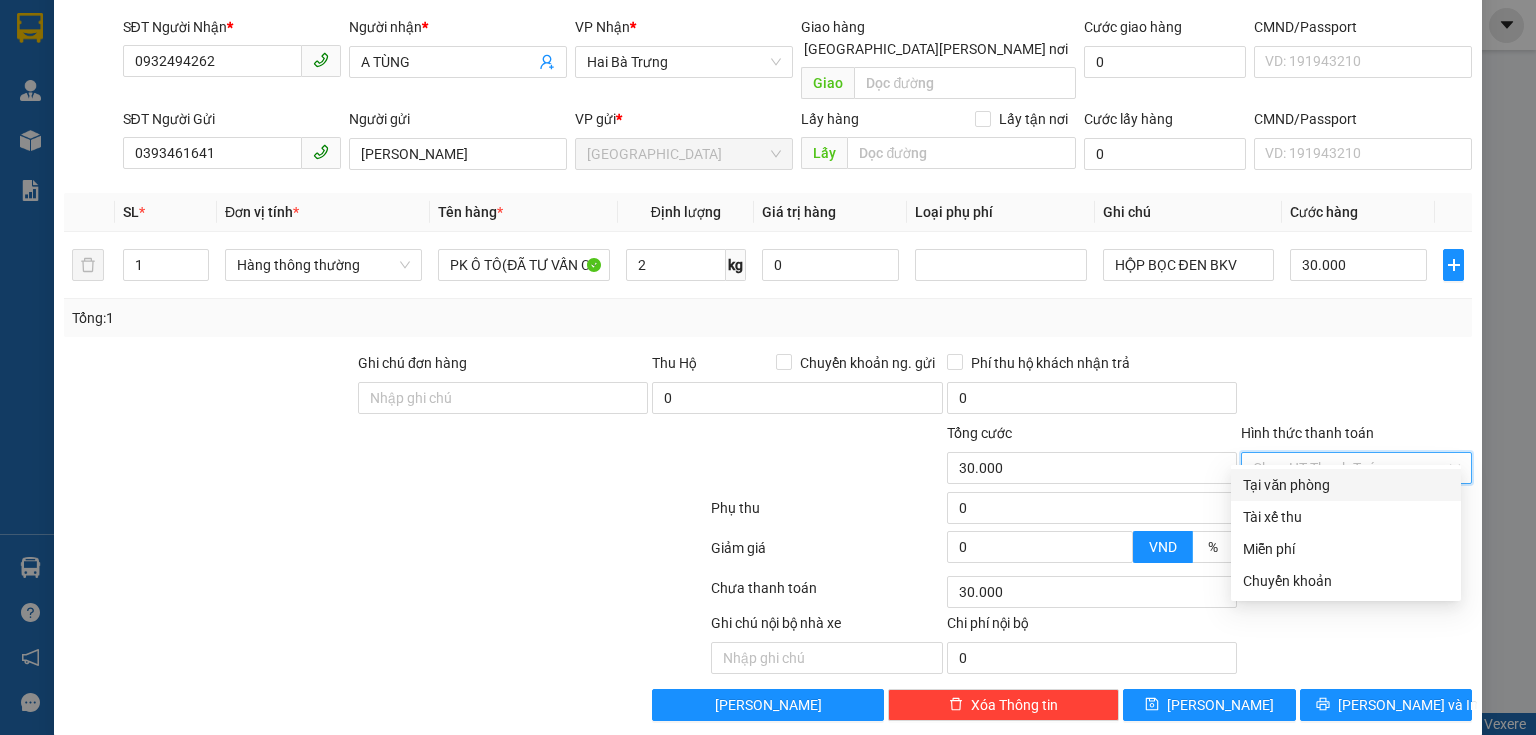 click on "Tại văn phòng" at bounding box center [1346, 485] 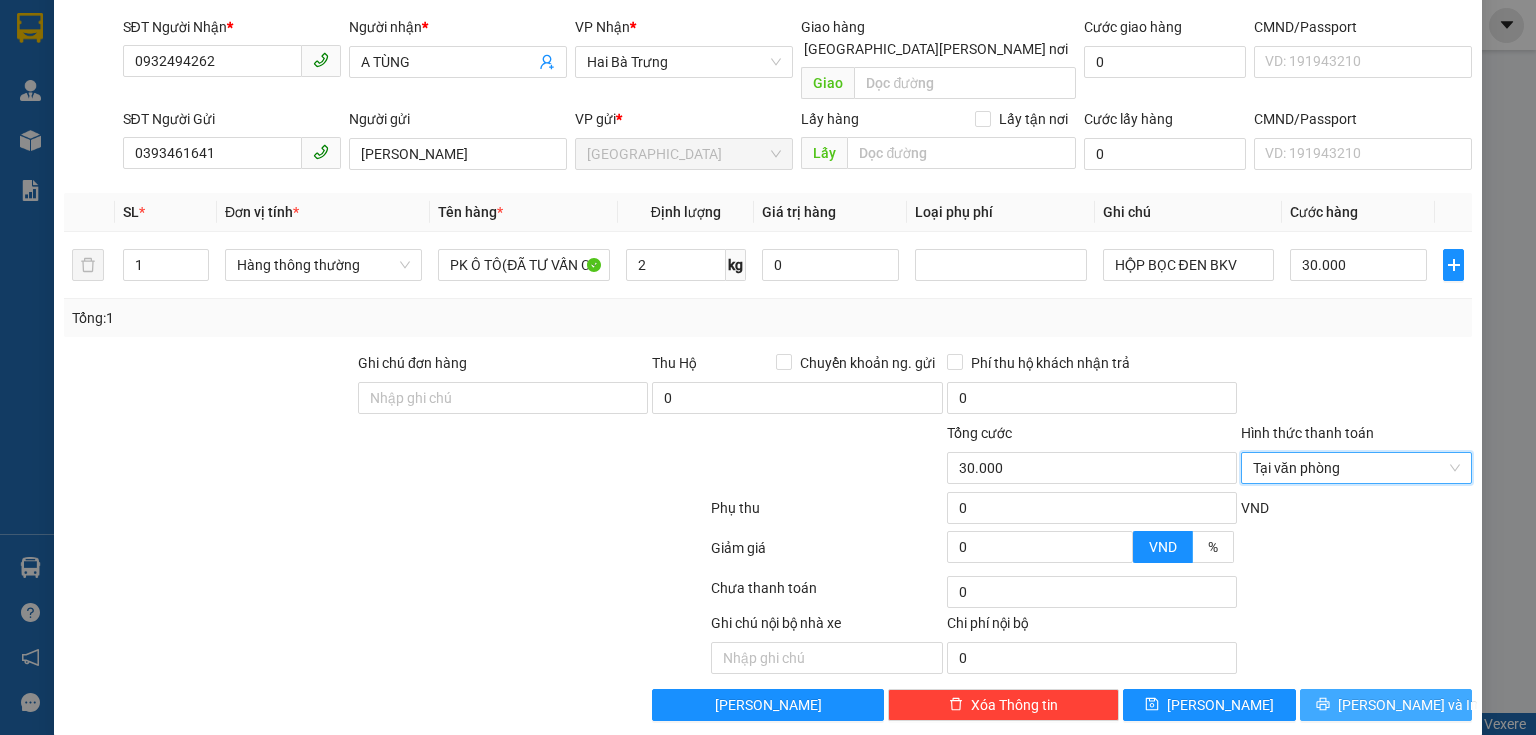 click on "[PERSON_NAME] và In" at bounding box center [1408, 705] 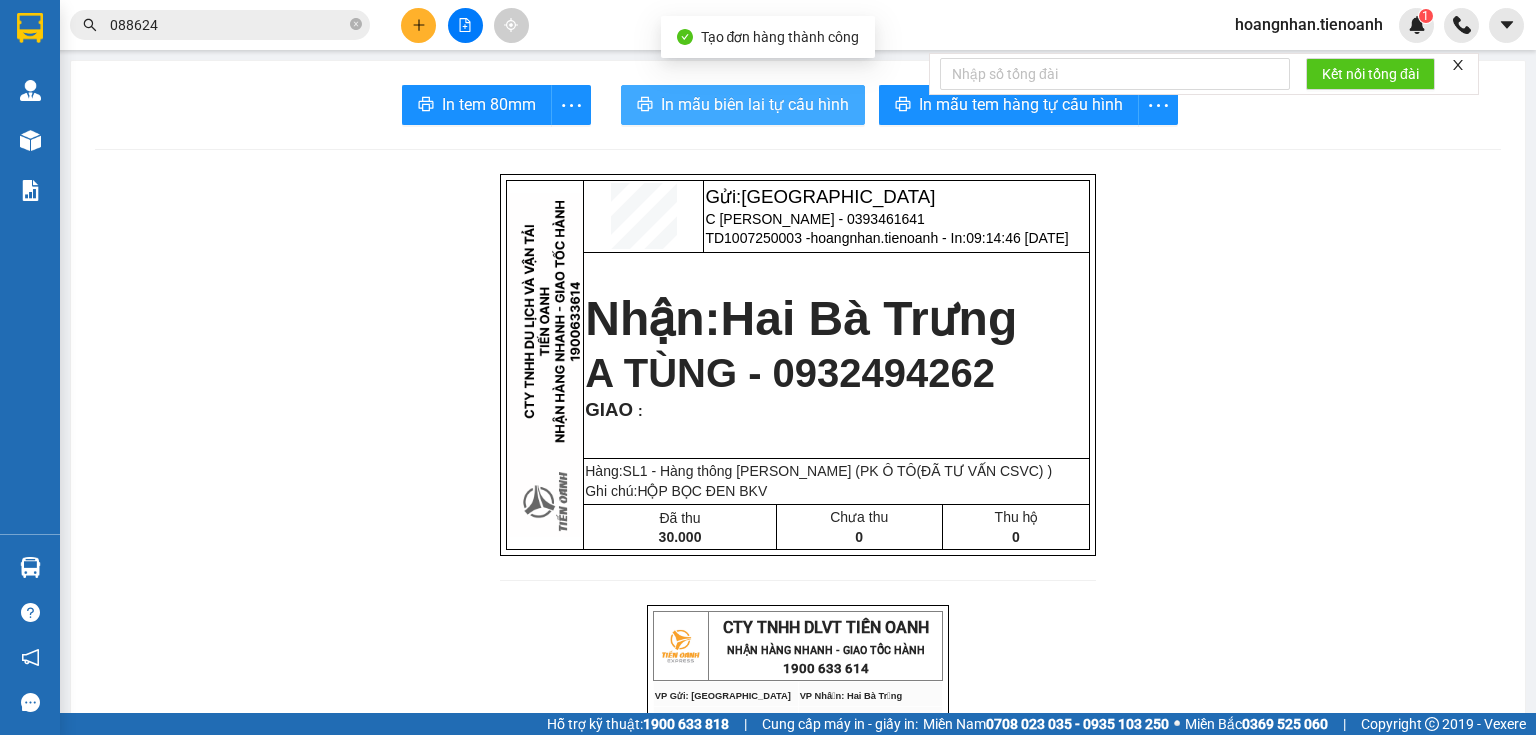 click on "In mẫu biên lai tự cấu hình" at bounding box center (755, 104) 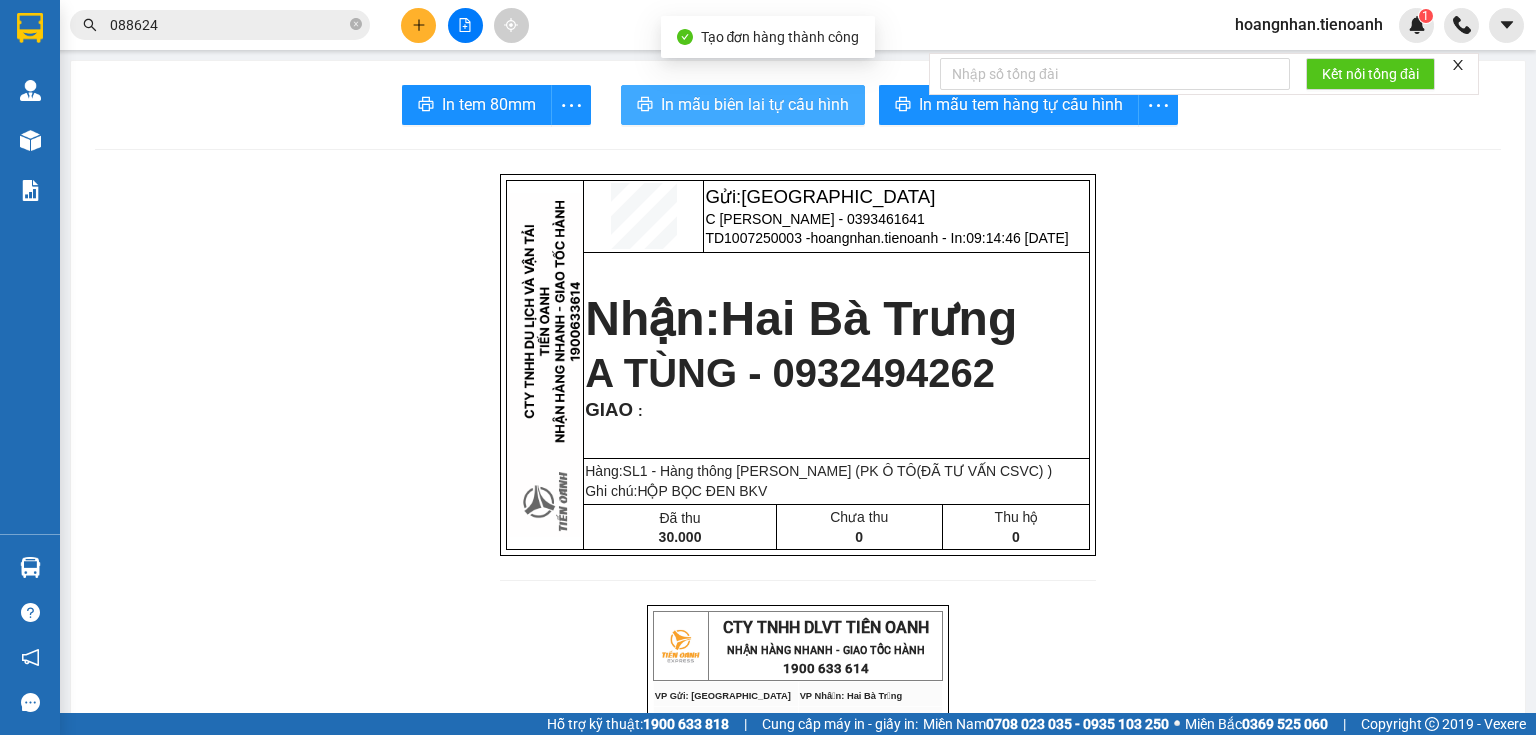 scroll, scrollTop: 0, scrollLeft: 0, axis: both 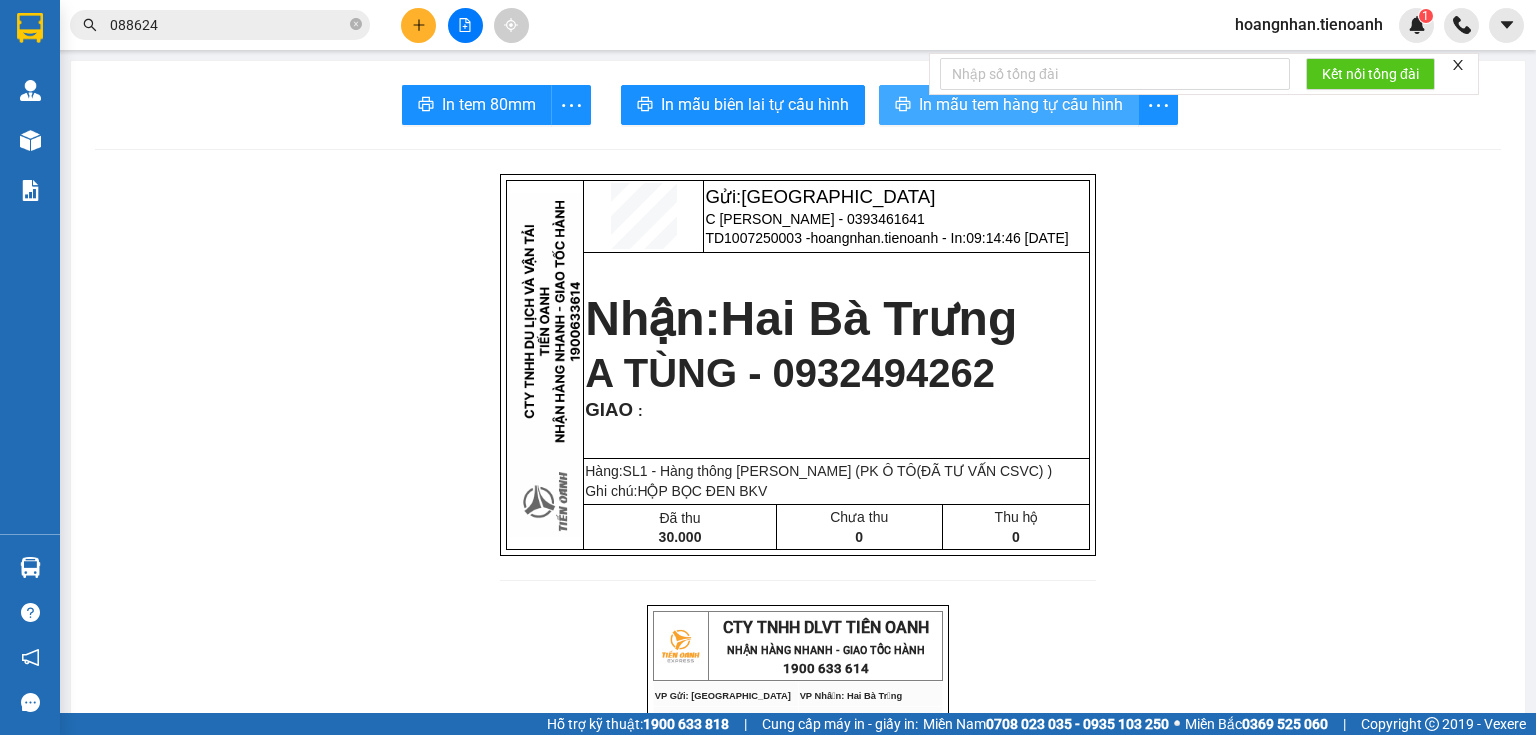 click on "In mẫu tem hàng tự cấu hình" at bounding box center (1021, 104) 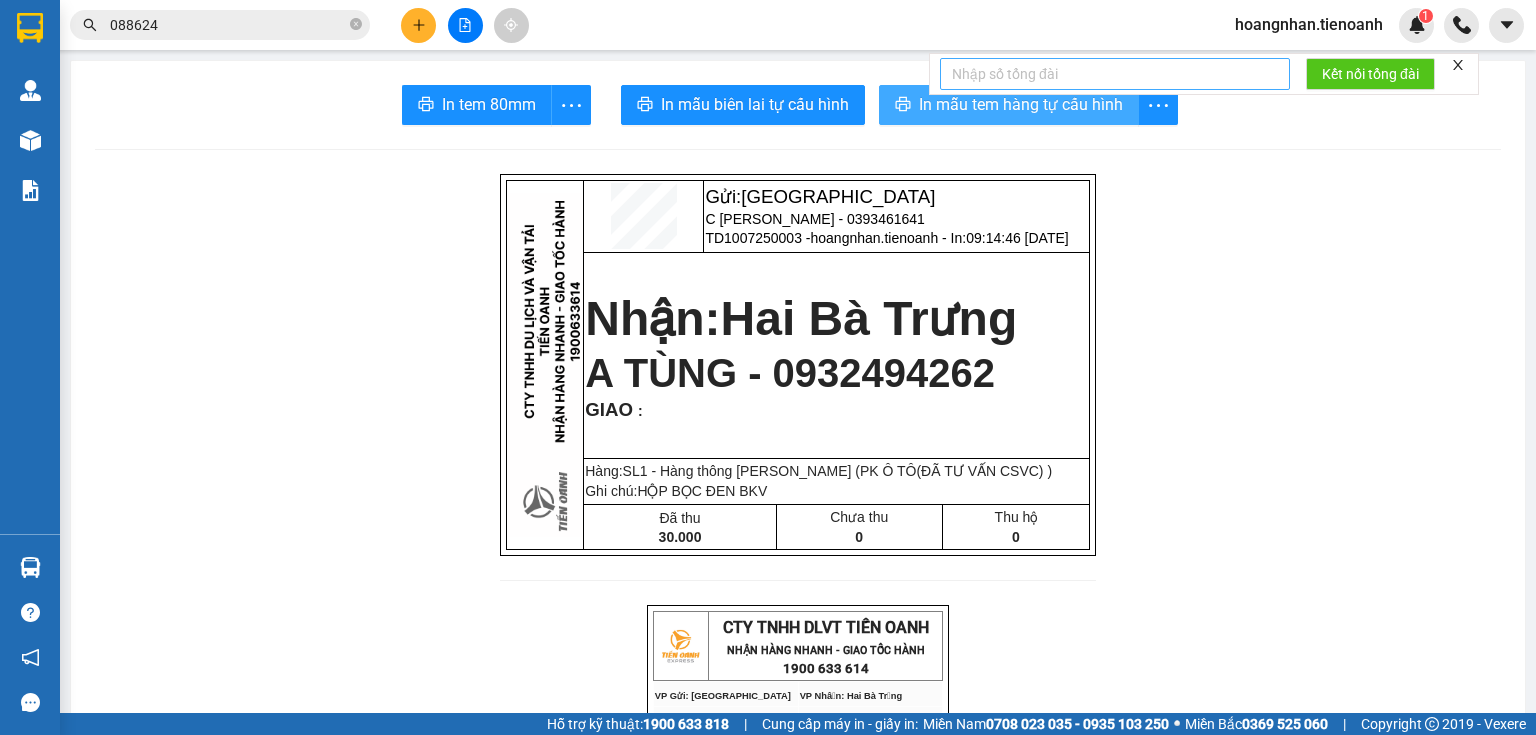scroll, scrollTop: 0, scrollLeft: 0, axis: both 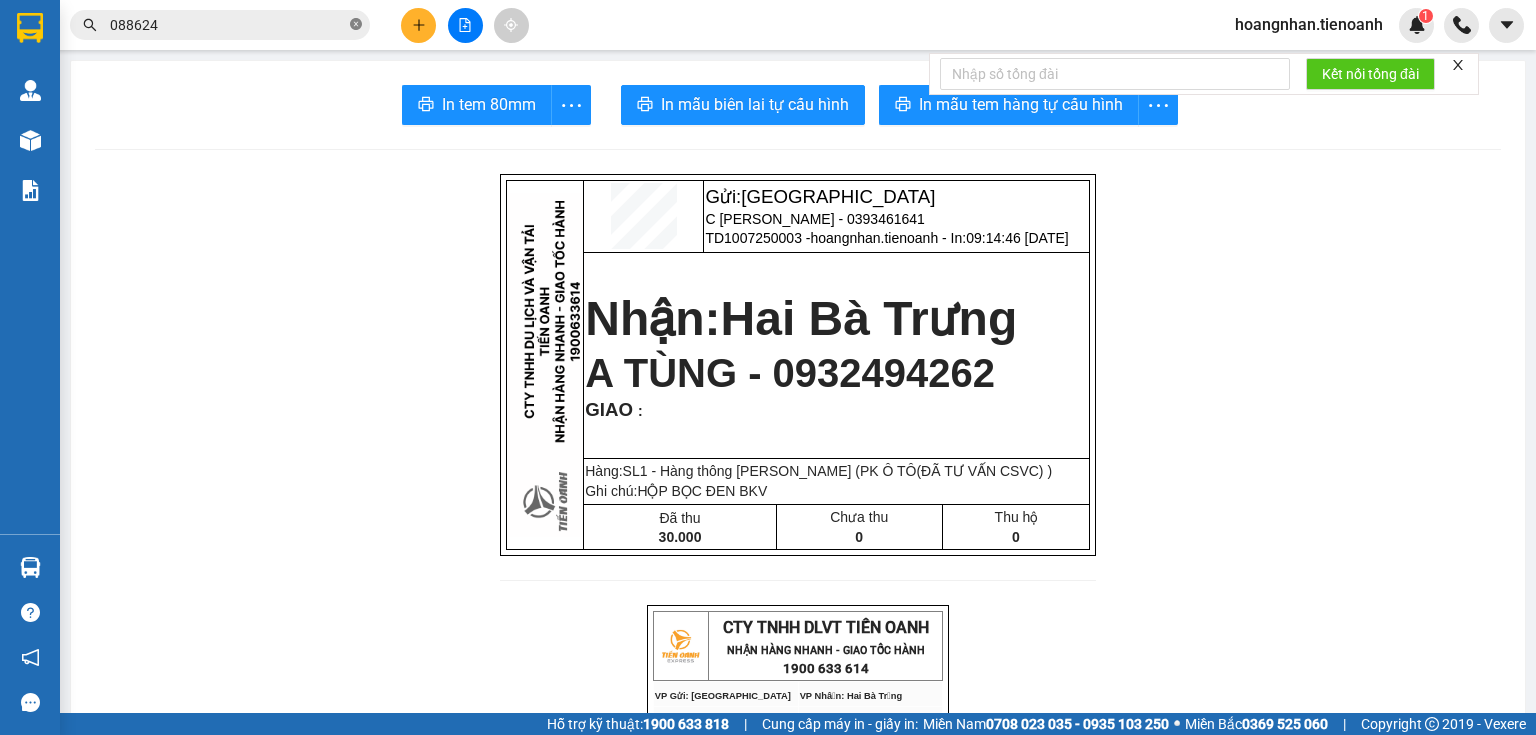 drag, startPoint x: 325, startPoint y: 235, endPoint x: 356, endPoint y: 30, distance: 207.33066 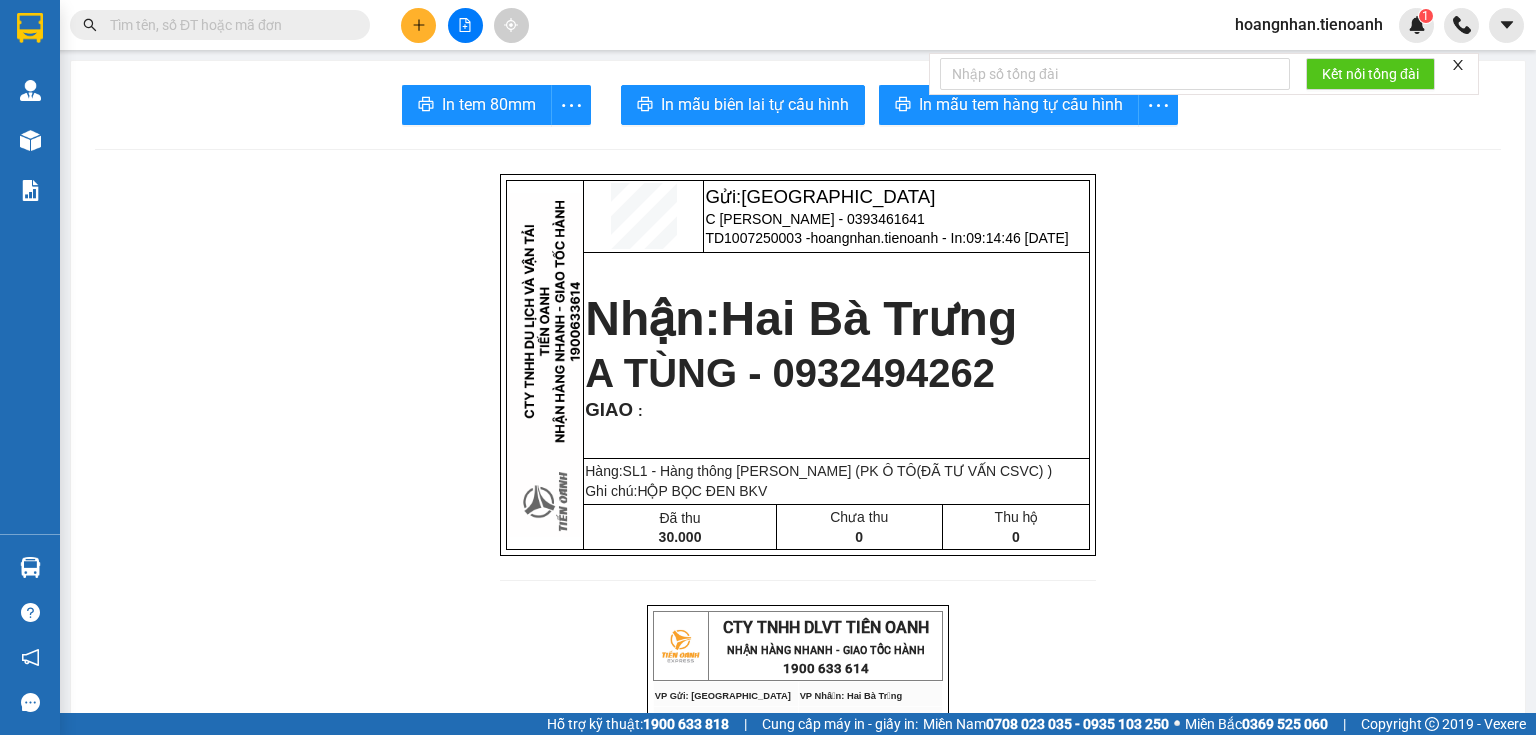 click on "Gửi:  Thủ Đức
C LINH  - 0393461641
TD1007250003 -  hoangnhan.tienoanh - In:  09:14:46 - 10/07/2025
Nhận:  Hai Bà Trưng
A TÙNG - 0932494262
GIAO   :
Hàng:SL  1 - Hàng thông thường (PK Ô TÔ(ĐÃ TƯ VẤN CSVC) )
Ghi chú:  HỘP BỌC ĐEN BKV
Đã thu
30.000
Chưa thu
0
Thu hộ
0
CTY TNHH DLVT TIẾN OANH
NHẬN HÀNG NHANH - GIAO TỐC HÀNH
1900 633 614
VP Gửi: Thủ Đức
VP Nhận: Hai Bà Trưng
ĐC: 804 Song Hành, XLHN, P Hiệp Phú Q9
ĐC: 169 Hai Bà Trưng, TP BMT
ĐT:0935 82 08 08
ĐT: 0935371718
----------------------------------------------
GỬI KHÁCH HÀNG
BILL BIÊN NHẬN
Mã đơn : TD1007250003
In :  09:14:46 - 10/07/2025
N.Gửi:     C LINH  -  0393461641.  CCCD:
N.Nhận:   A TÙNG -  0932494262. CCCD :
GIAO TẬN NƠI :
Ghi chú : HỘP BỌC ĐEN BKV" at bounding box center [798, 1157] 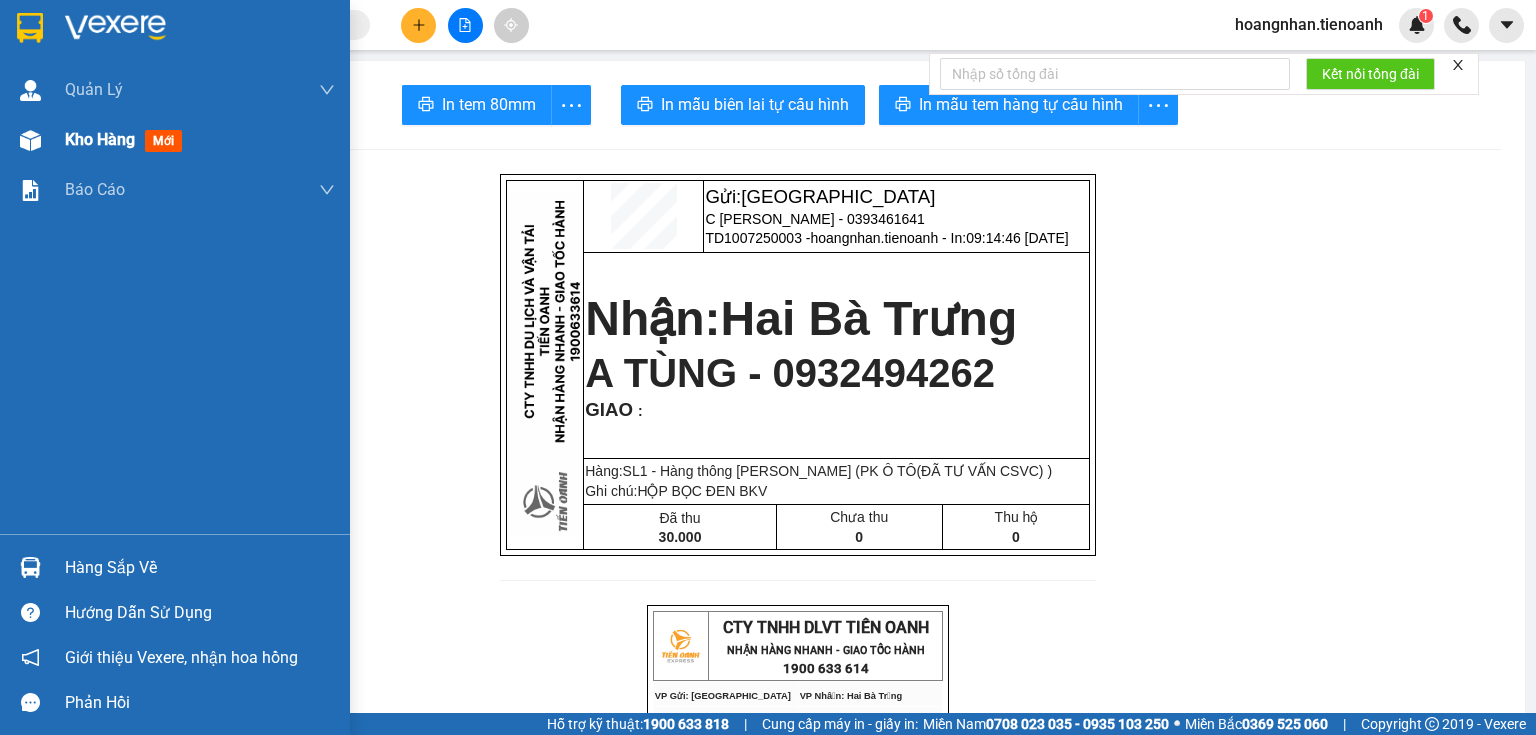 click on "Kho hàng" at bounding box center (100, 139) 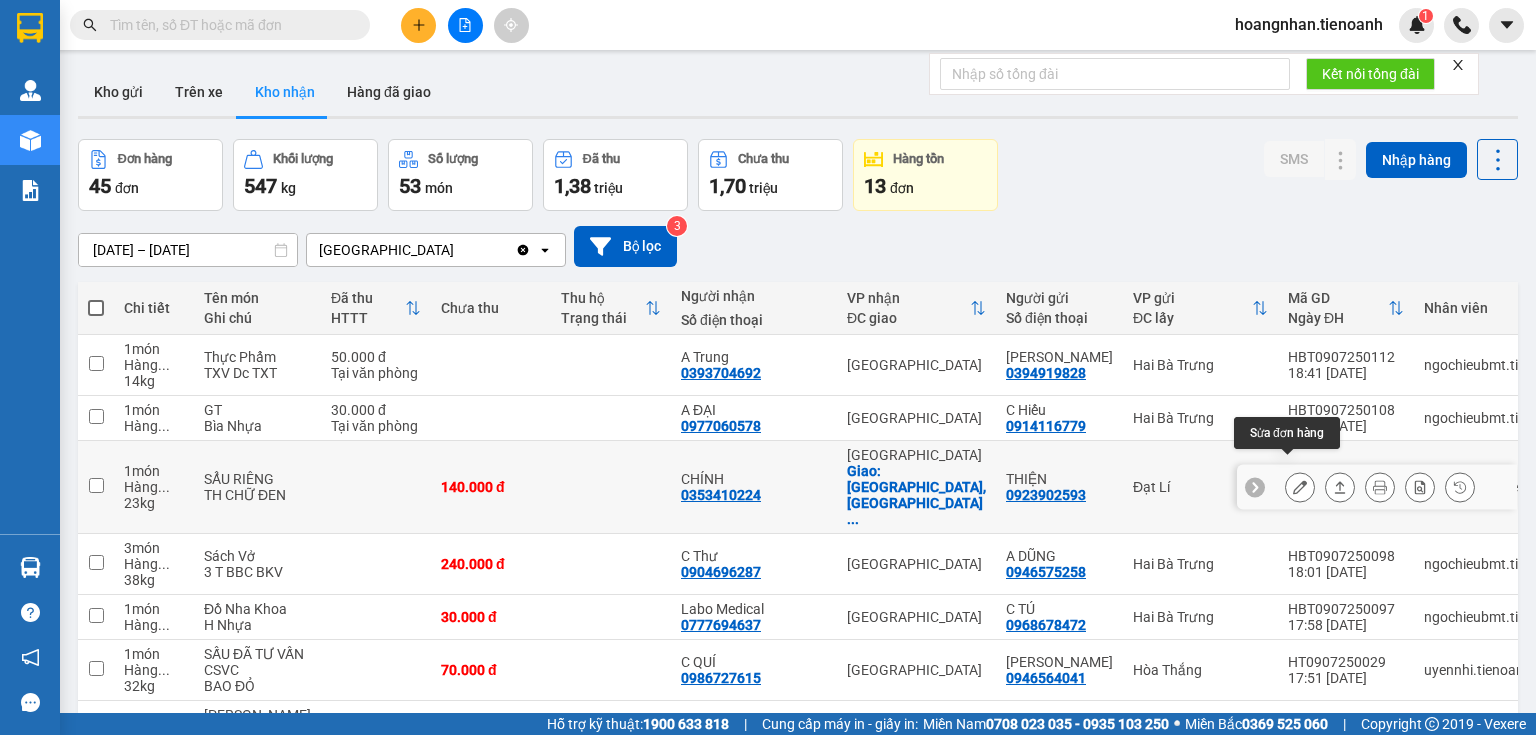 click at bounding box center (1300, 487) 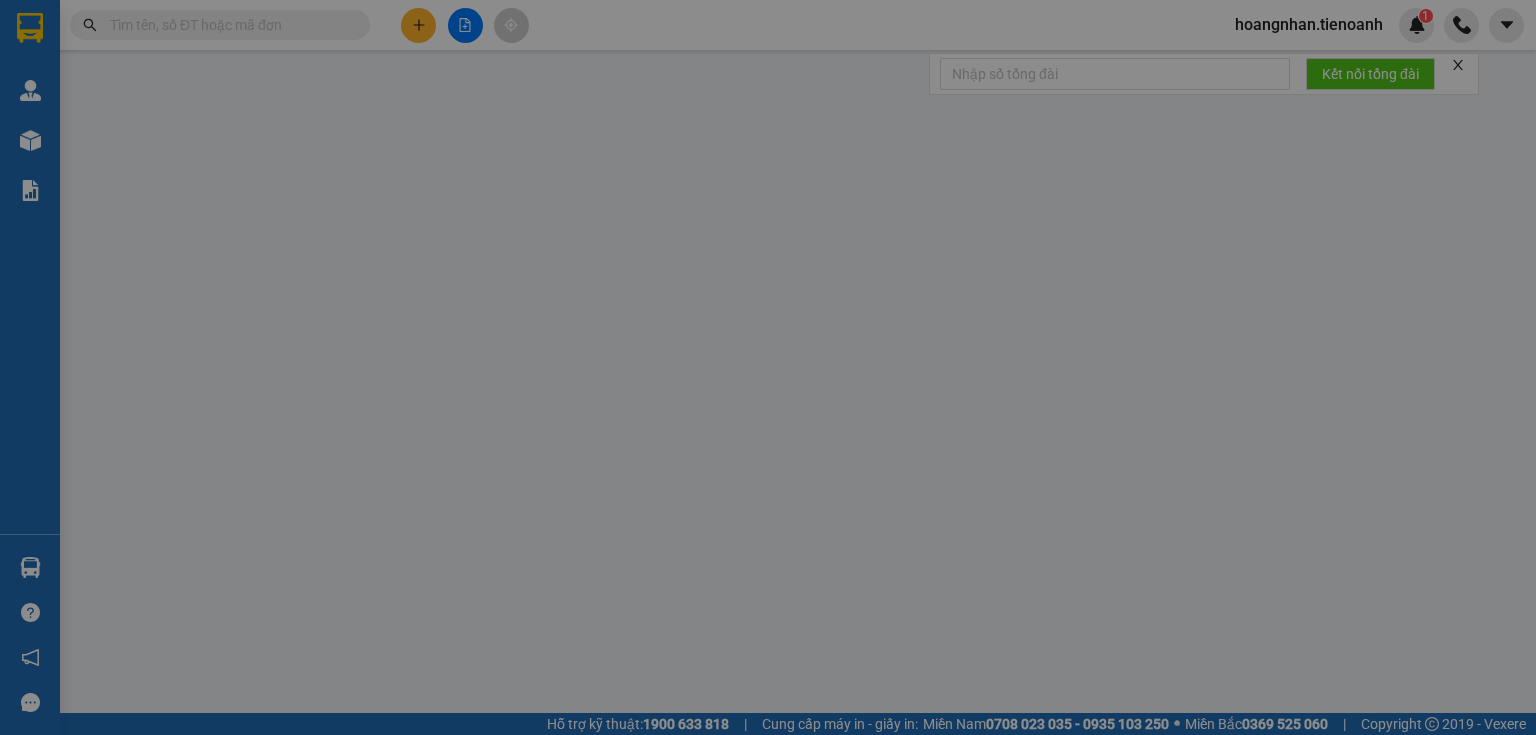 type on "0353410224" 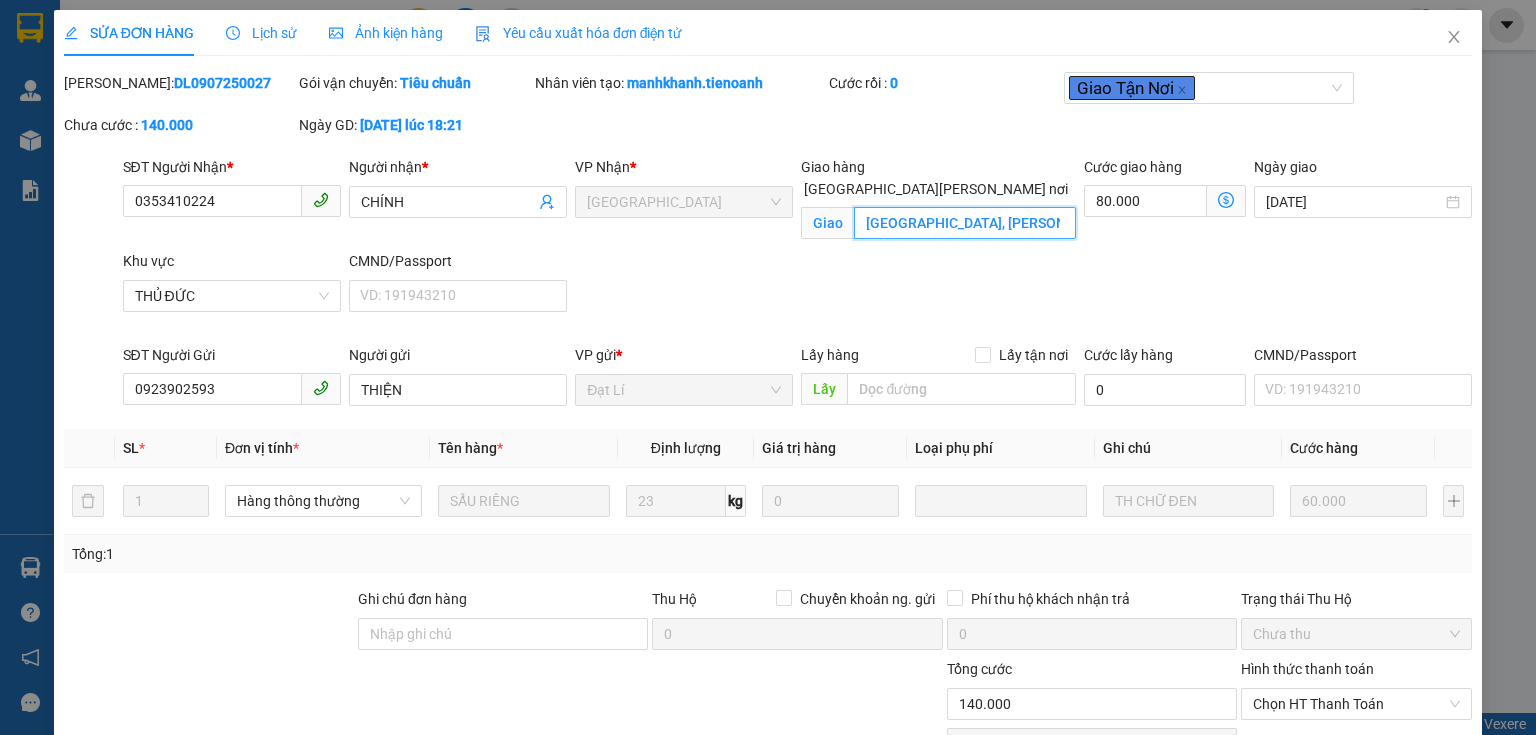 click on "Vinhomes Grand Park, Long Bình, Thủ Đức, Hồ Chí Minh" at bounding box center (965, 223) 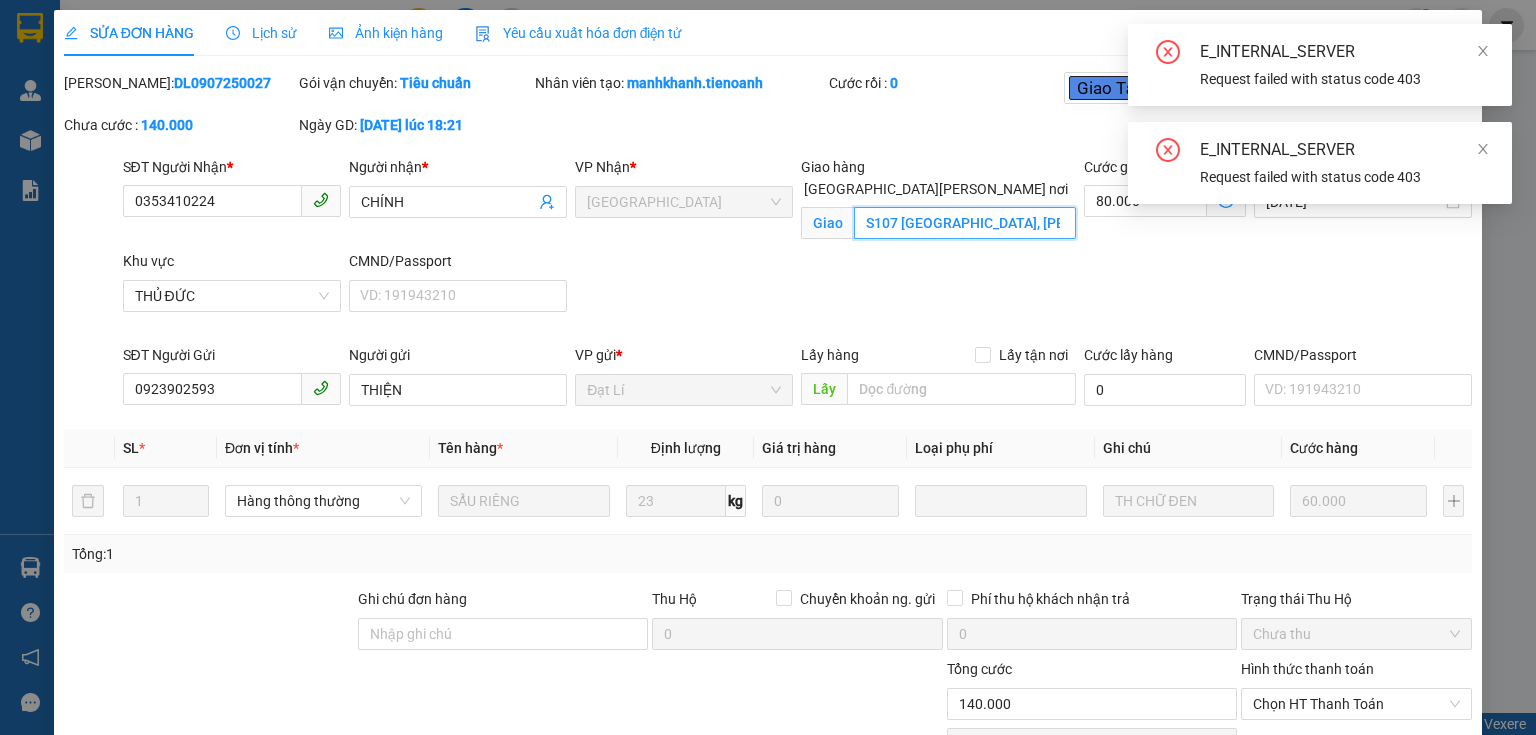 type on "S107 Vinhomes Grand Park, Long Bình, Thủ Đức, Hồ Chí Minh" 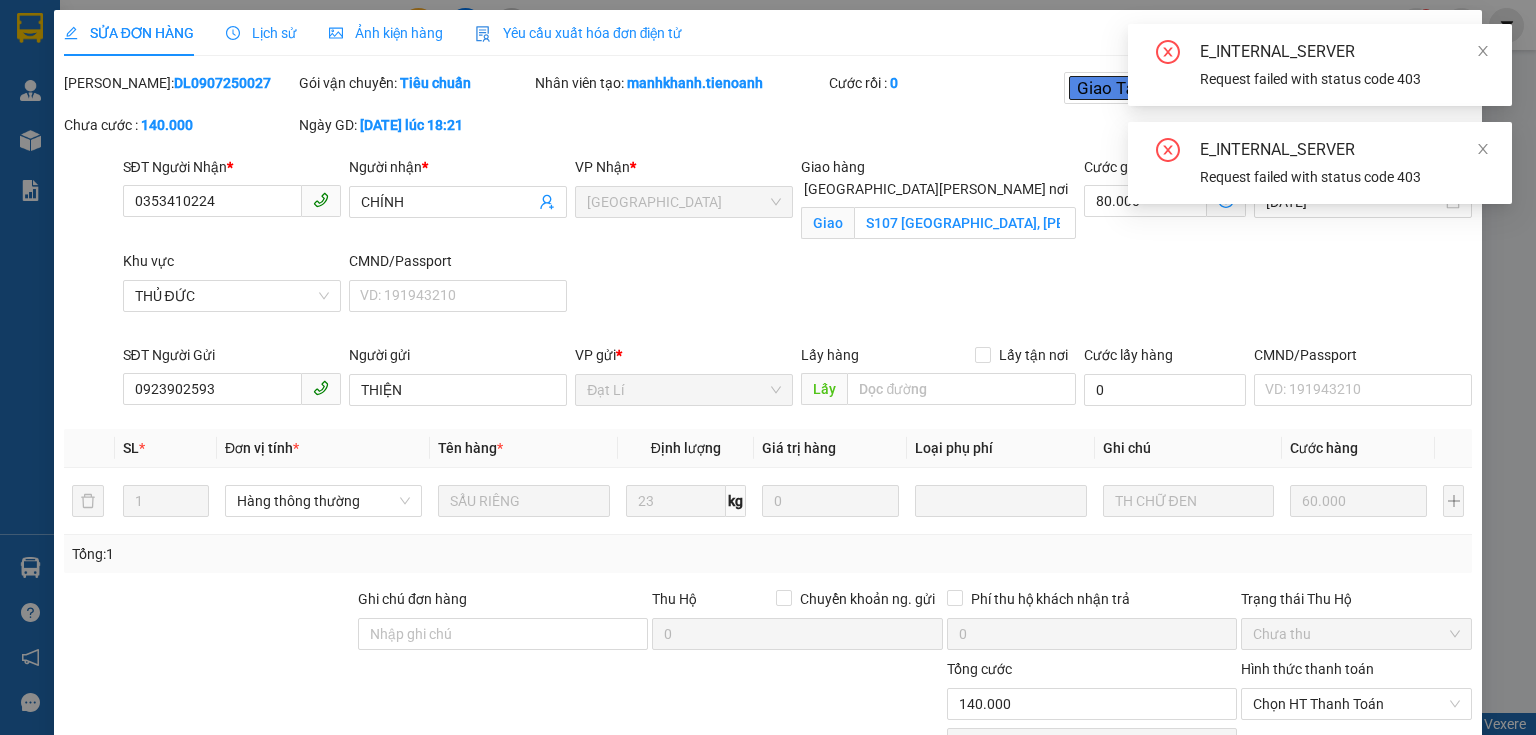 click on "SĐT Người Nhận  * 0353410224 Người nhận  * CHÍNH VP Nhận  * Thủ Đức Giao hàng Giao tận nơi S107 Vinhomes Grand Park, Long Bình, Thủ Đức, Hồ Chí Minh Giao S107 Vinhomes Grand Park, Long Bình, Thủ Đức, Hồ Chí Minh Cước giao hàng 80.000 Ngày giao 10/07/2025 Khu vực THỦ ĐỨC CMND/Passport VD: 191943210" at bounding box center (798, 250) 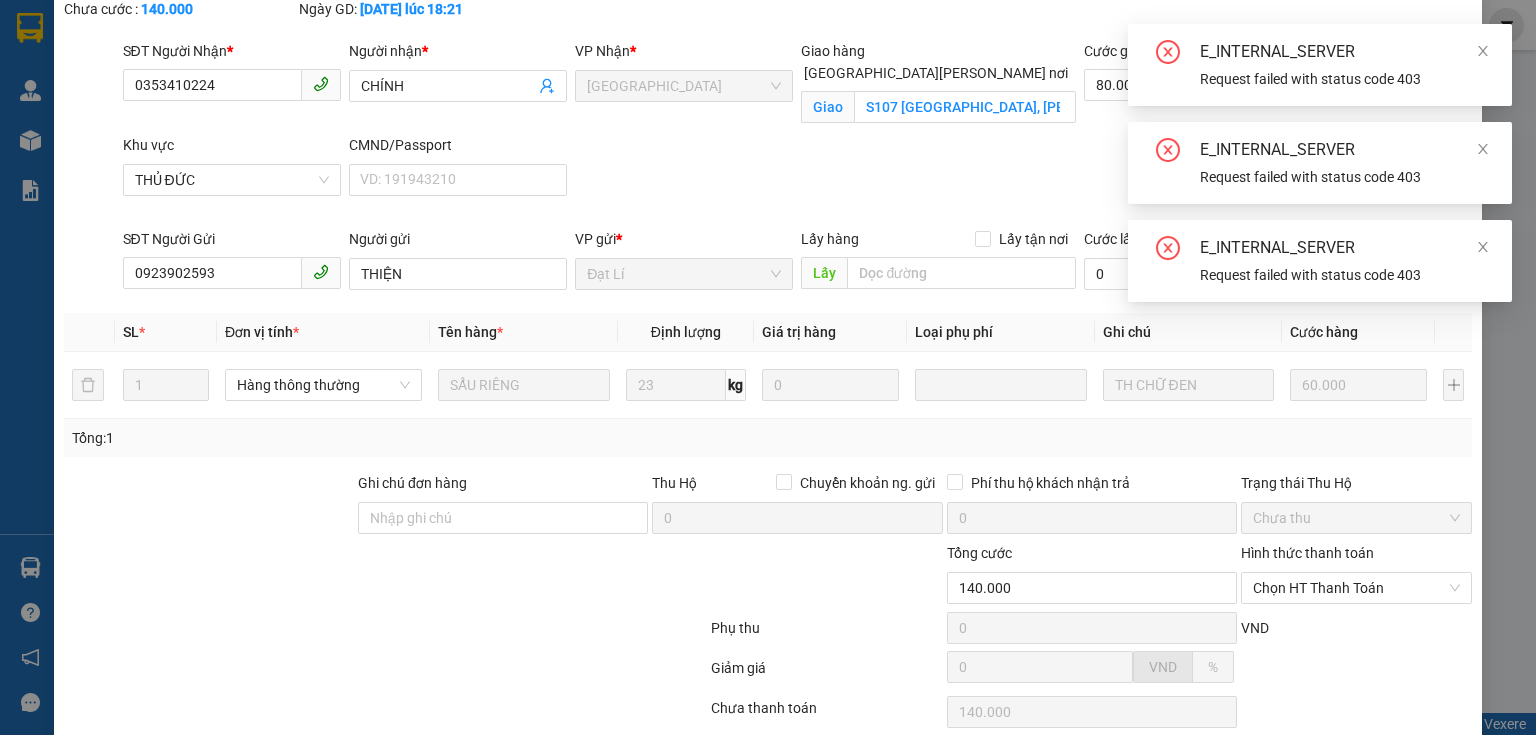 scroll, scrollTop: 259, scrollLeft: 0, axis: vertical 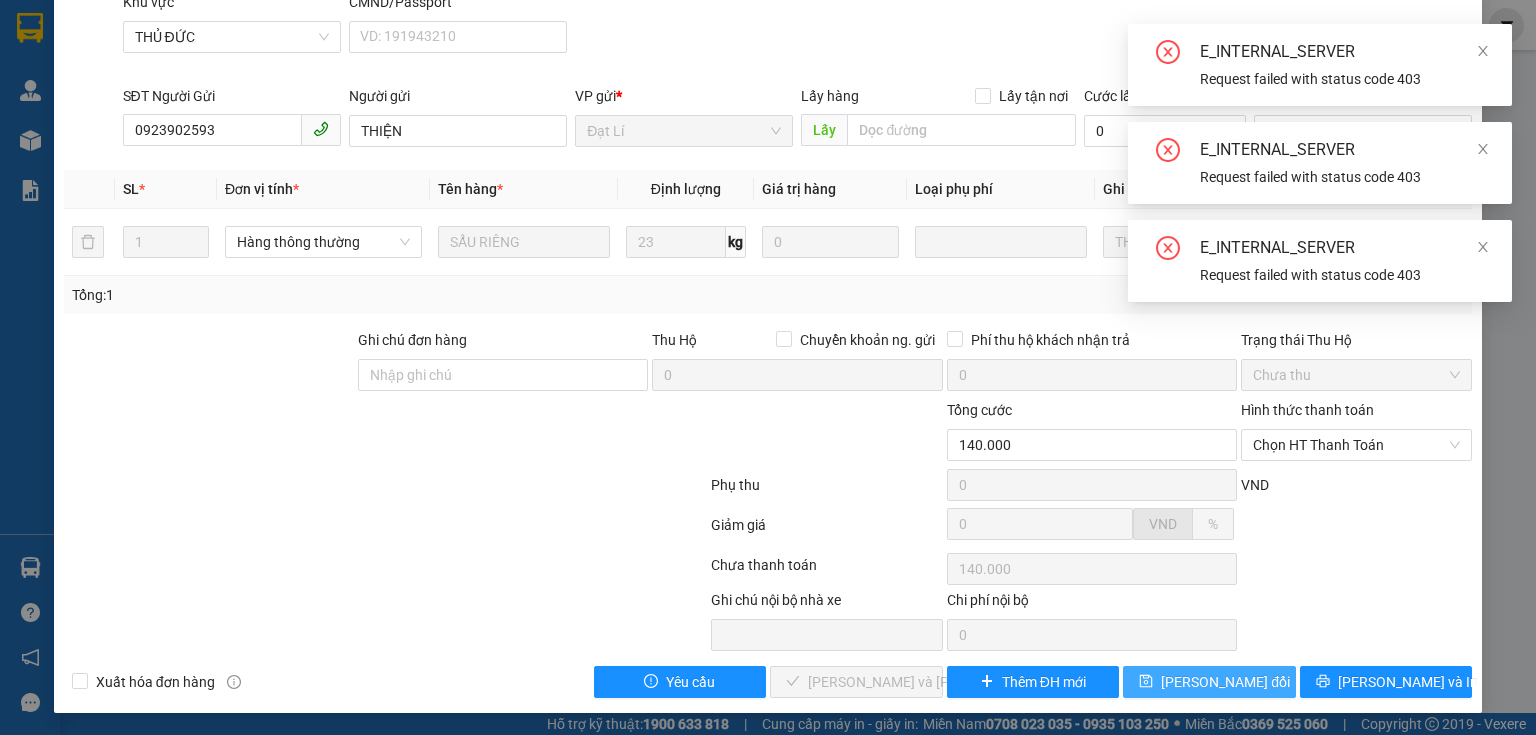 click on "[PERSON_NAME] thay đổi" at bounding box center (1209, 682) 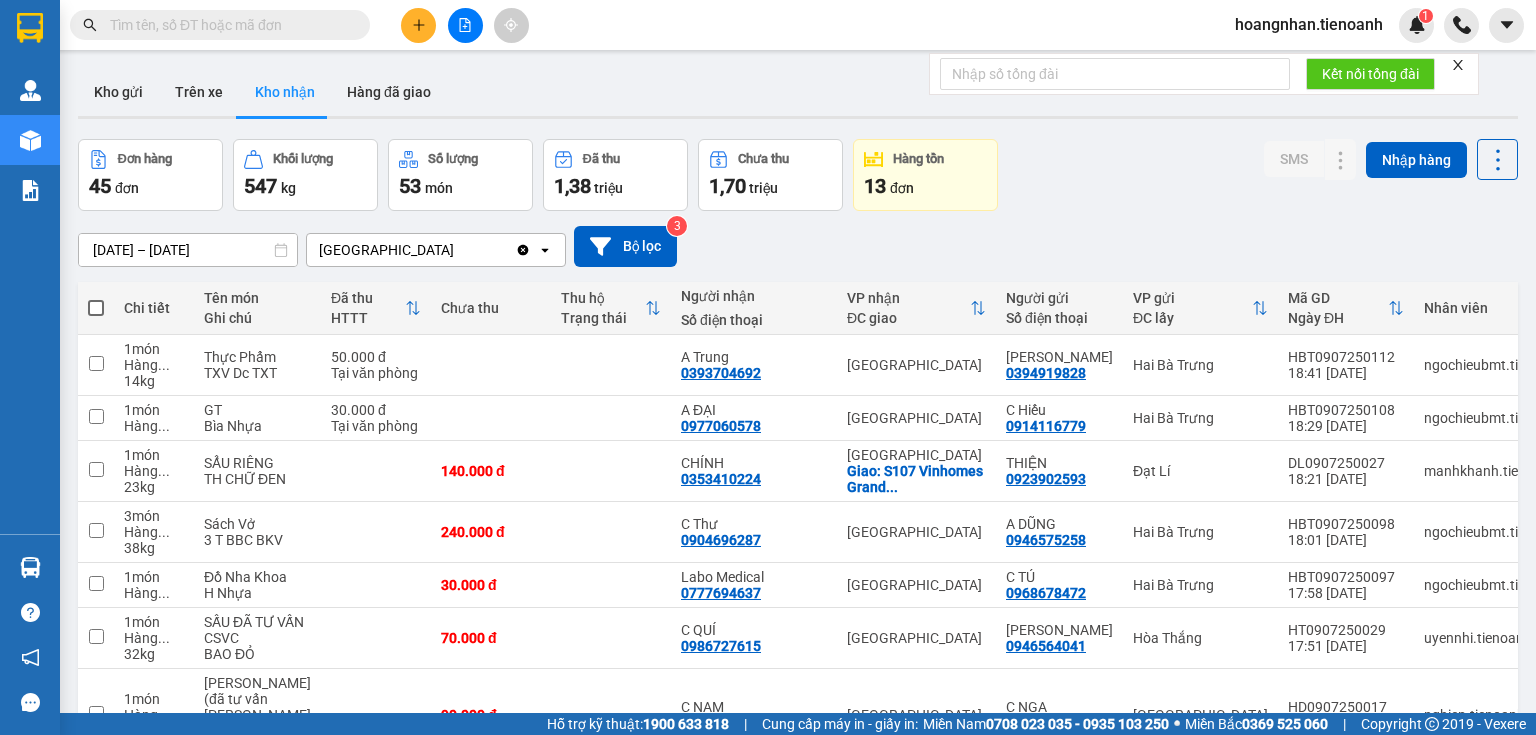click on "Kho gửi Trên xe Kho nhận Hàng đã giao" at bounding box center (798, 94) 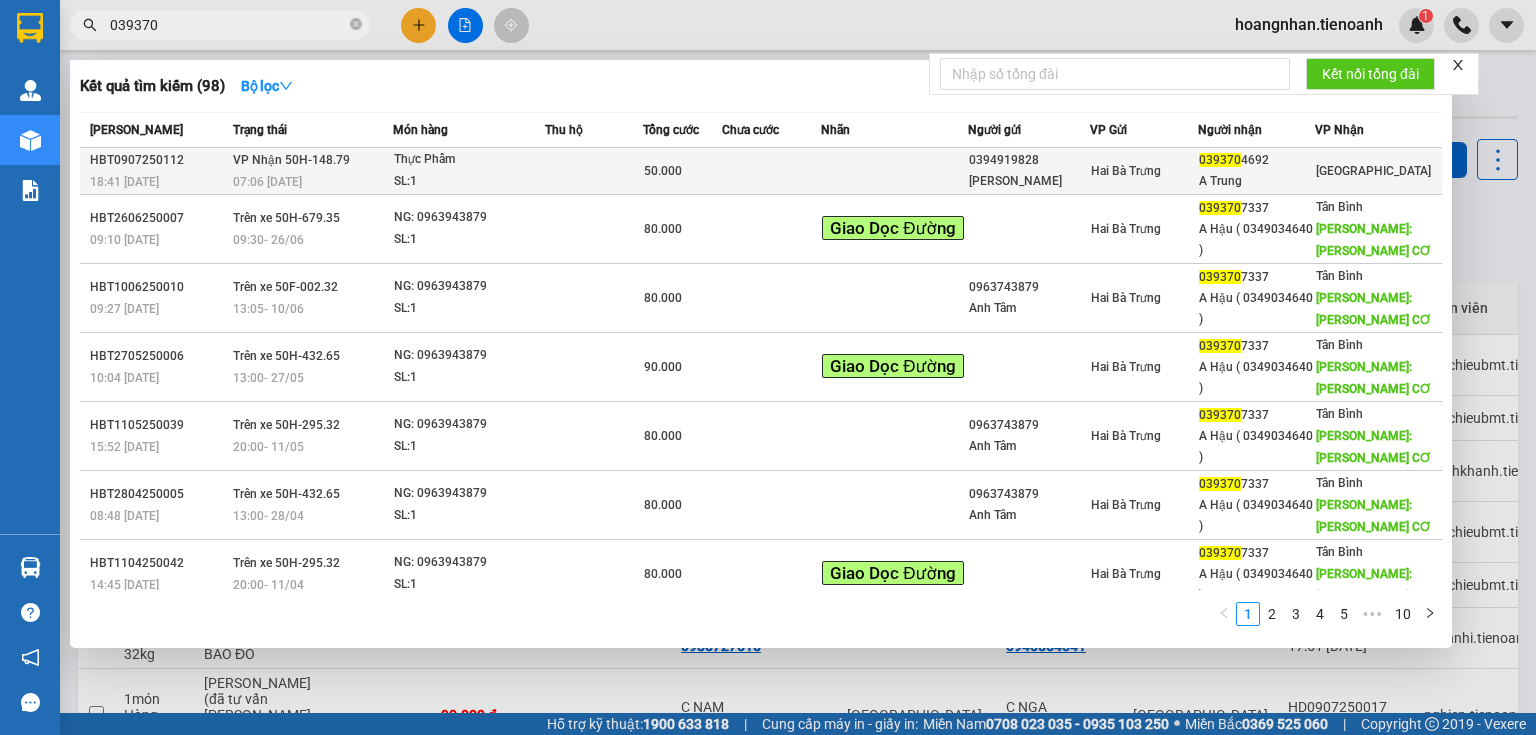 type on "039370" 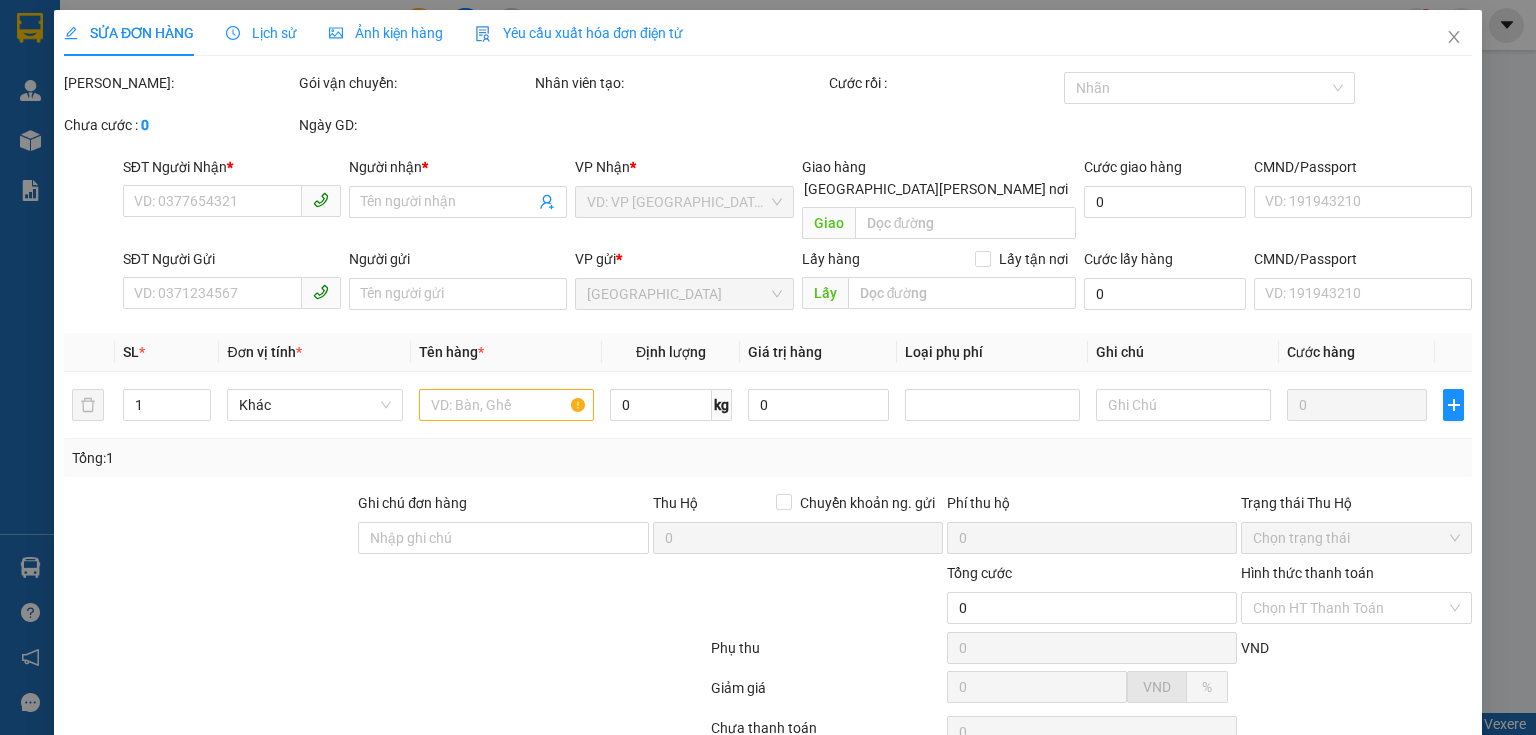 type on "0393704692" 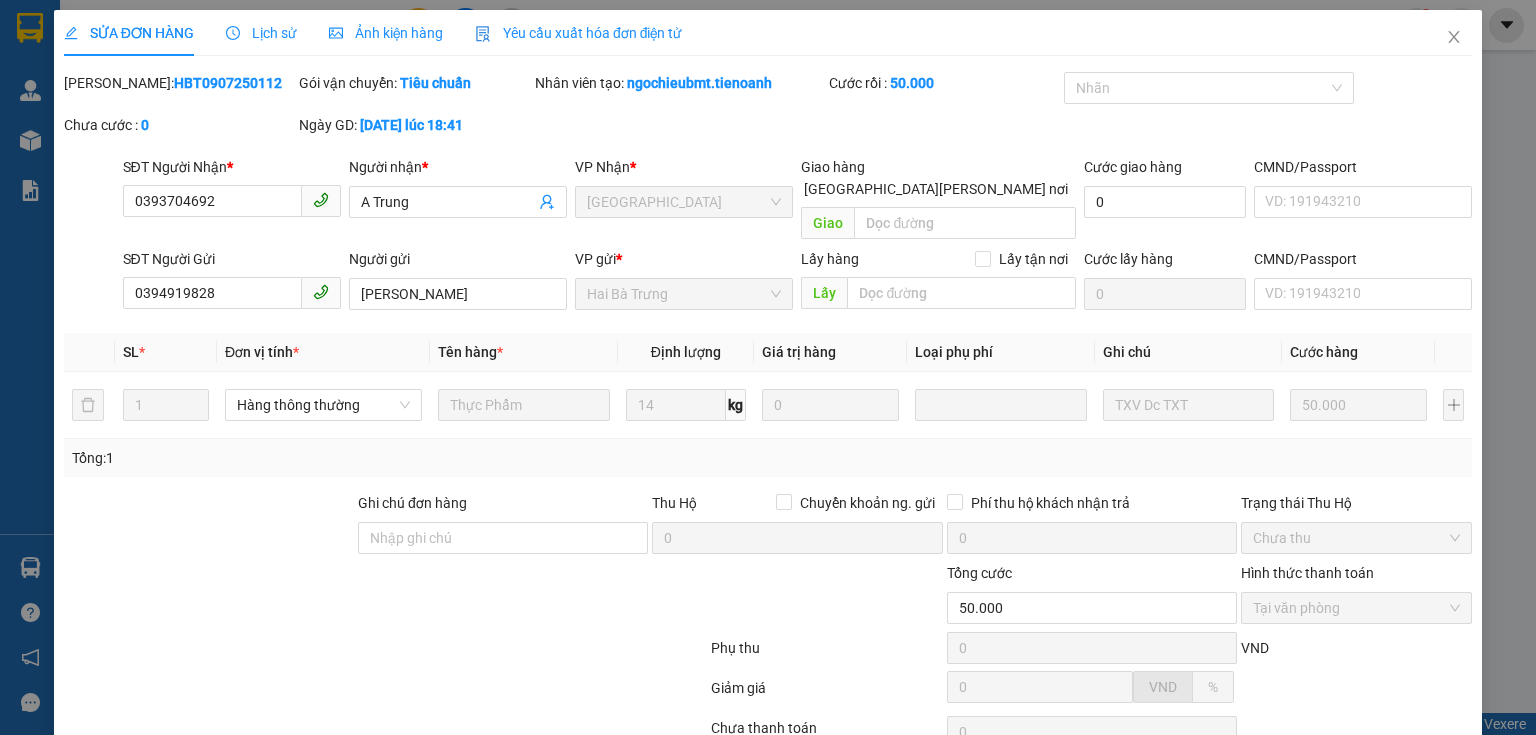drag, startPoint x: 197, startPoint y: 579, endPoint x: 226, endPoint y: 560, distance: 34.669872 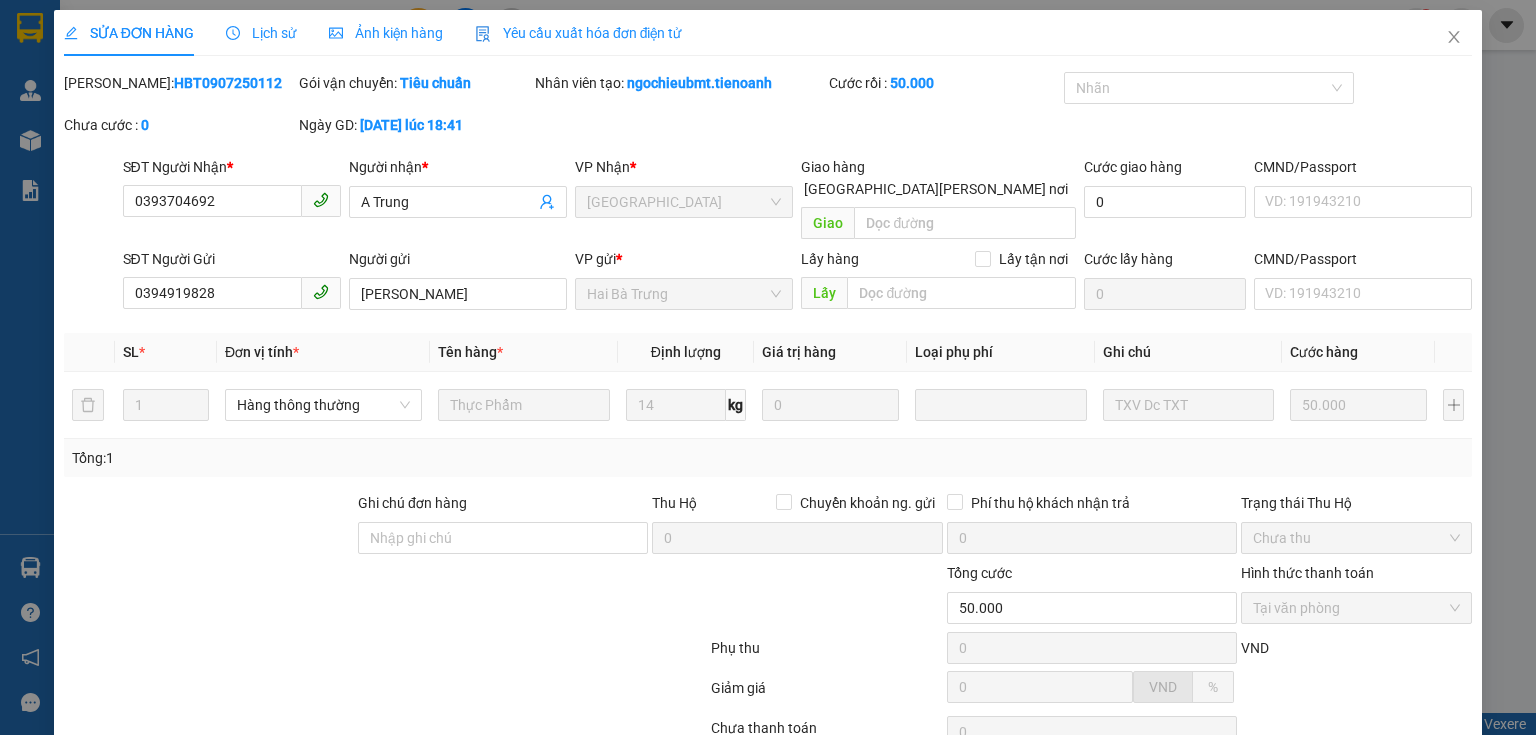 click at bounding box center (268, 597) 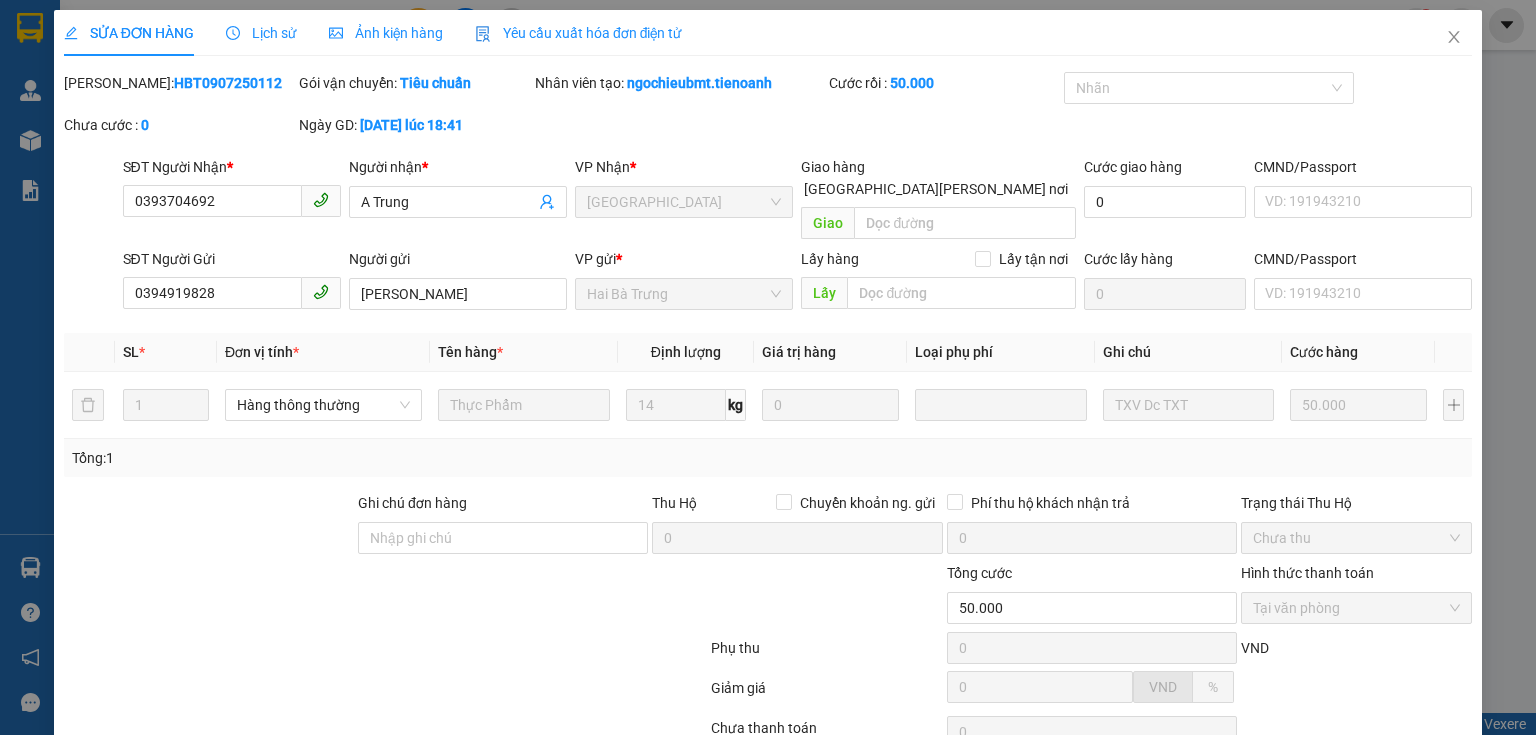 click at bounding box center (385, 692) 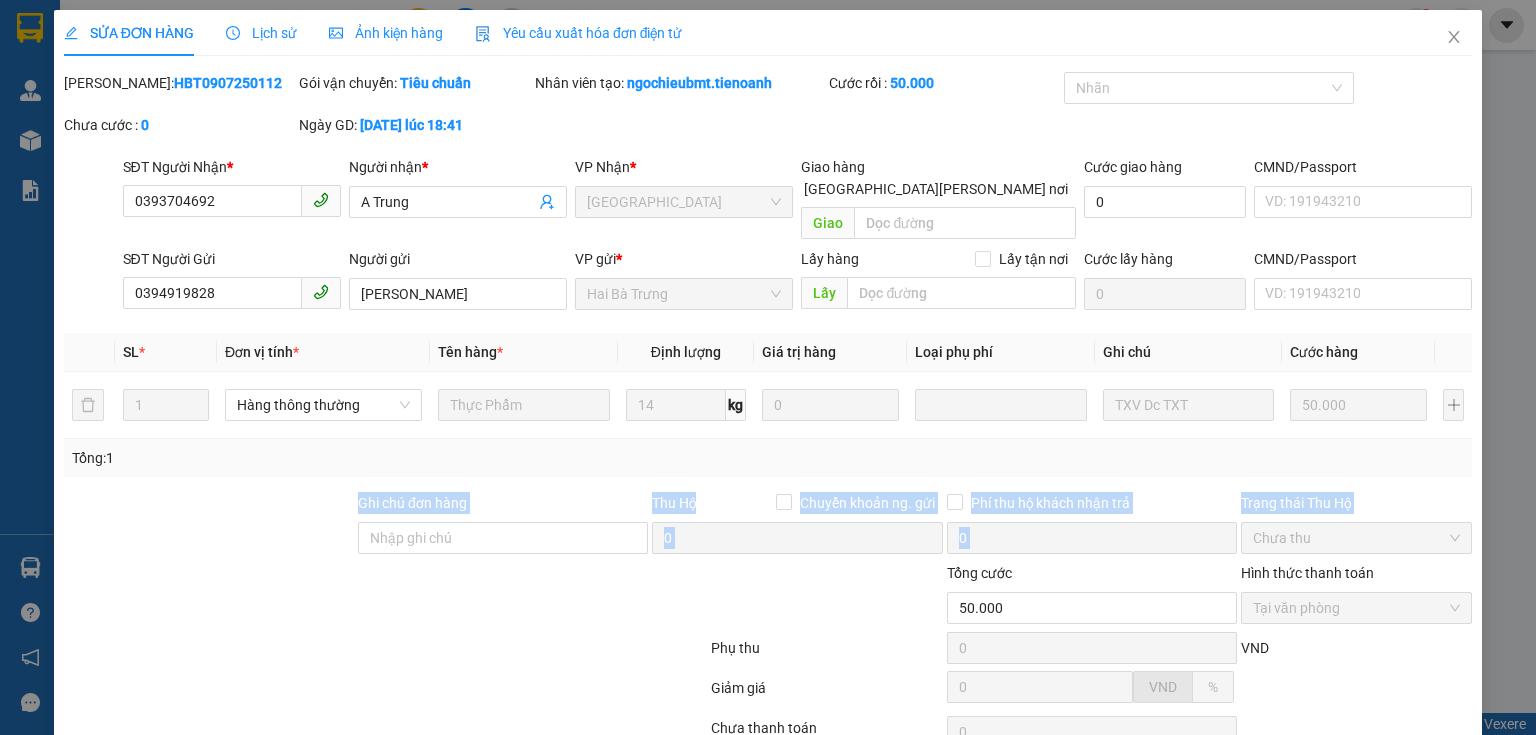 drag, startPoint x: 356, startPoint y: 479, endPoint x: 510, endPoint y: 564, distance: 175.90054 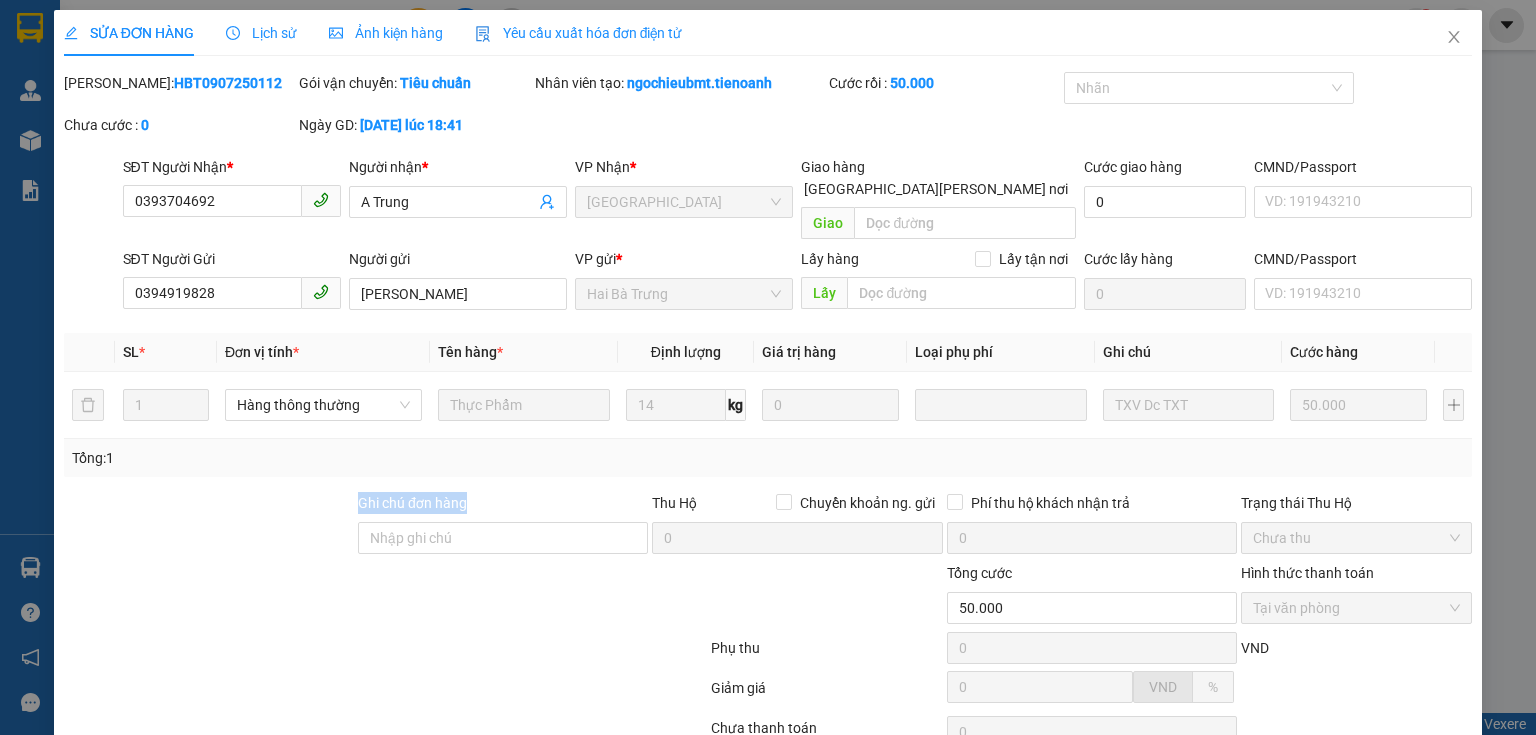 drag, startPoint x: 517, startPoint y: 472, endPoint x: 216, endPoint y: 502, distance: 302.49133 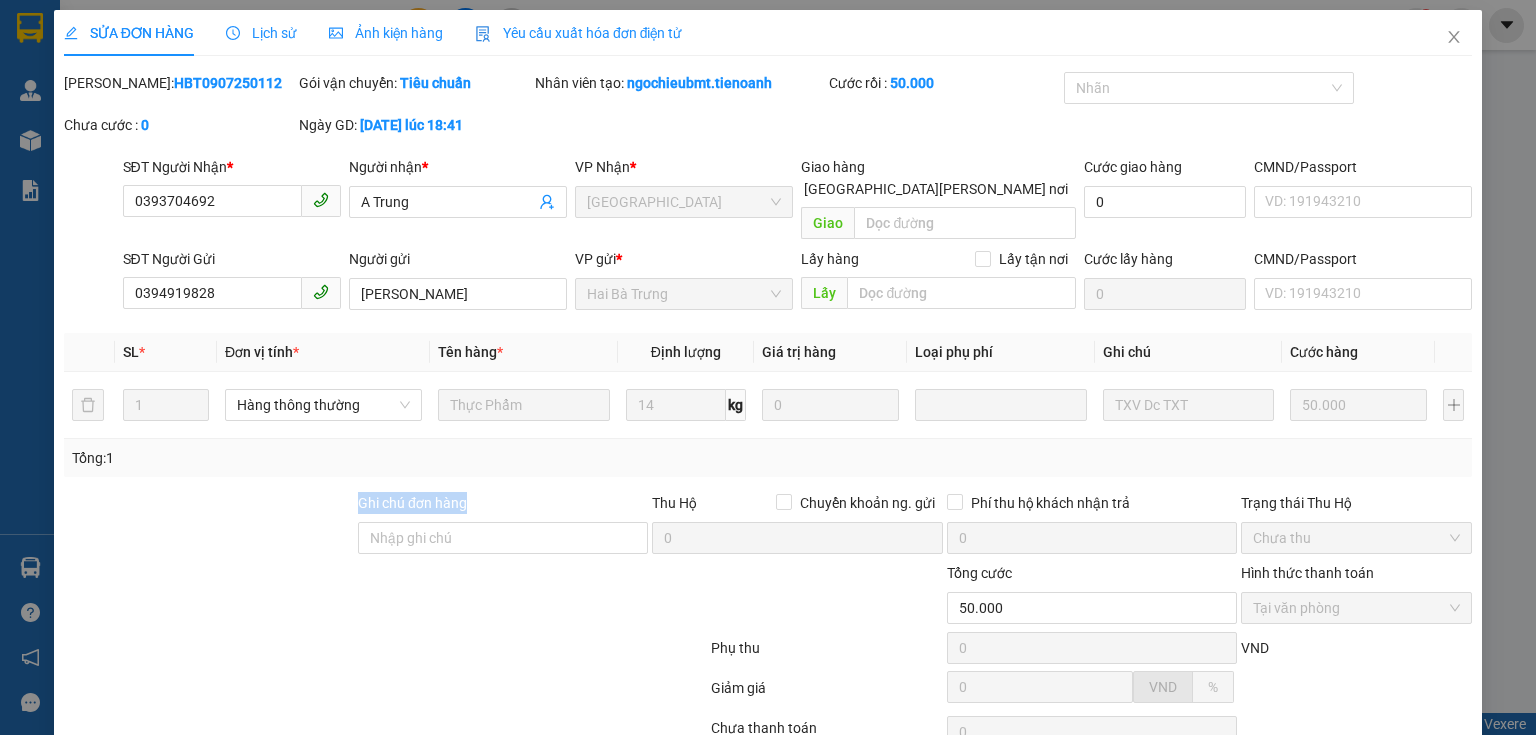 drag, startPoint x: 306, startPoint y: 434, endPoint x: 537, endPoint y: 547, distance: 257.15753 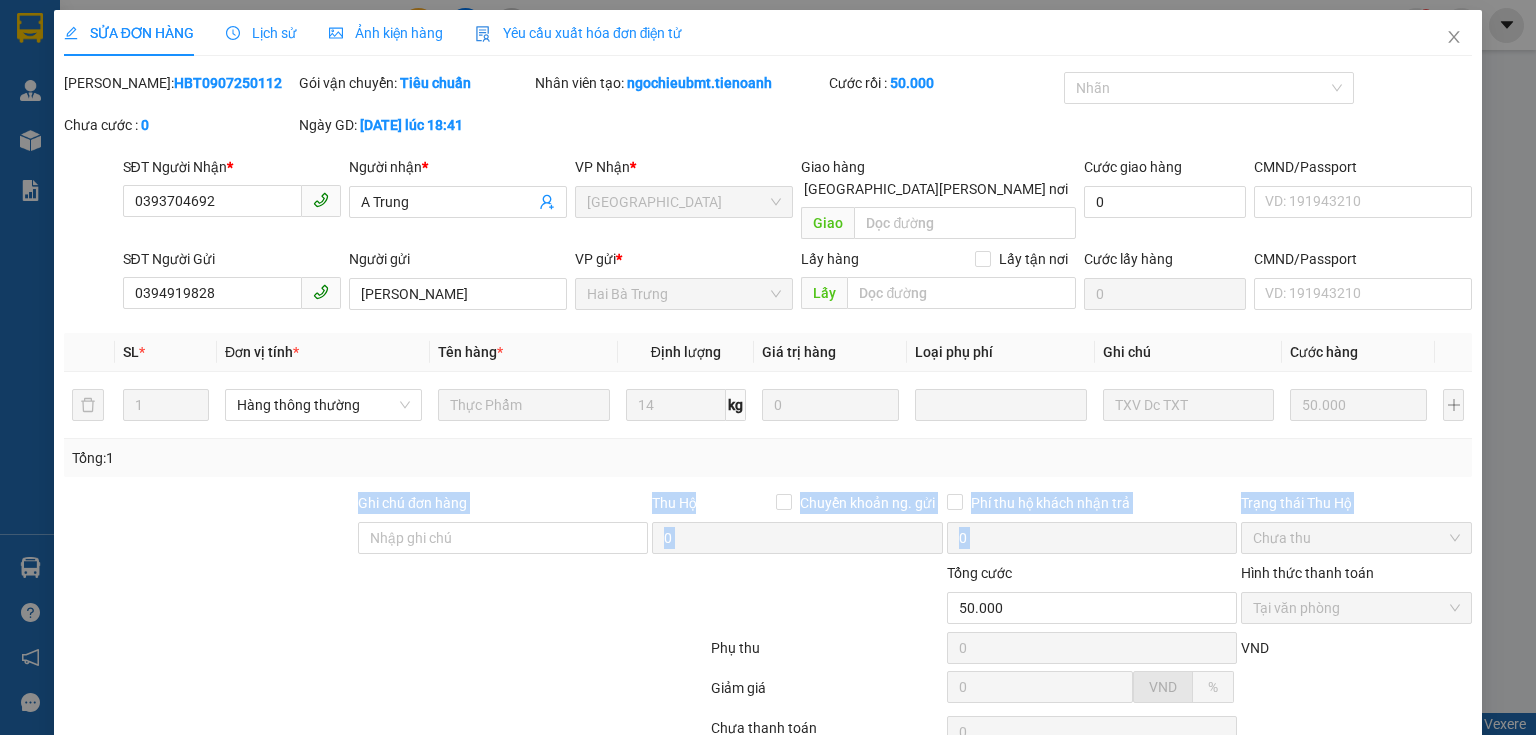click at bounding box center (591, 597) 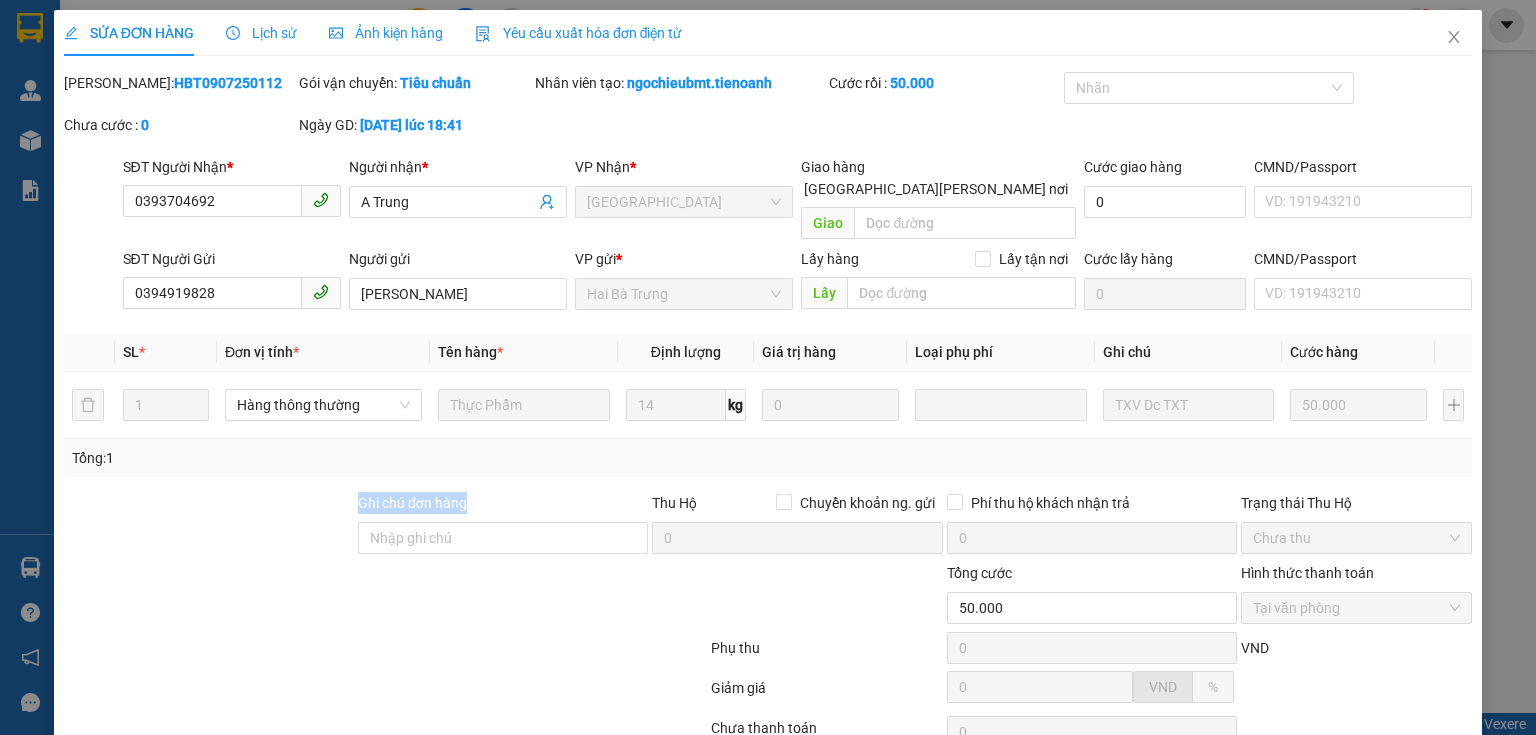 drag, startPoint x: 525, startPoint y: 481, endPoint x: 282, endPoint y: 487, distance: 243.07407 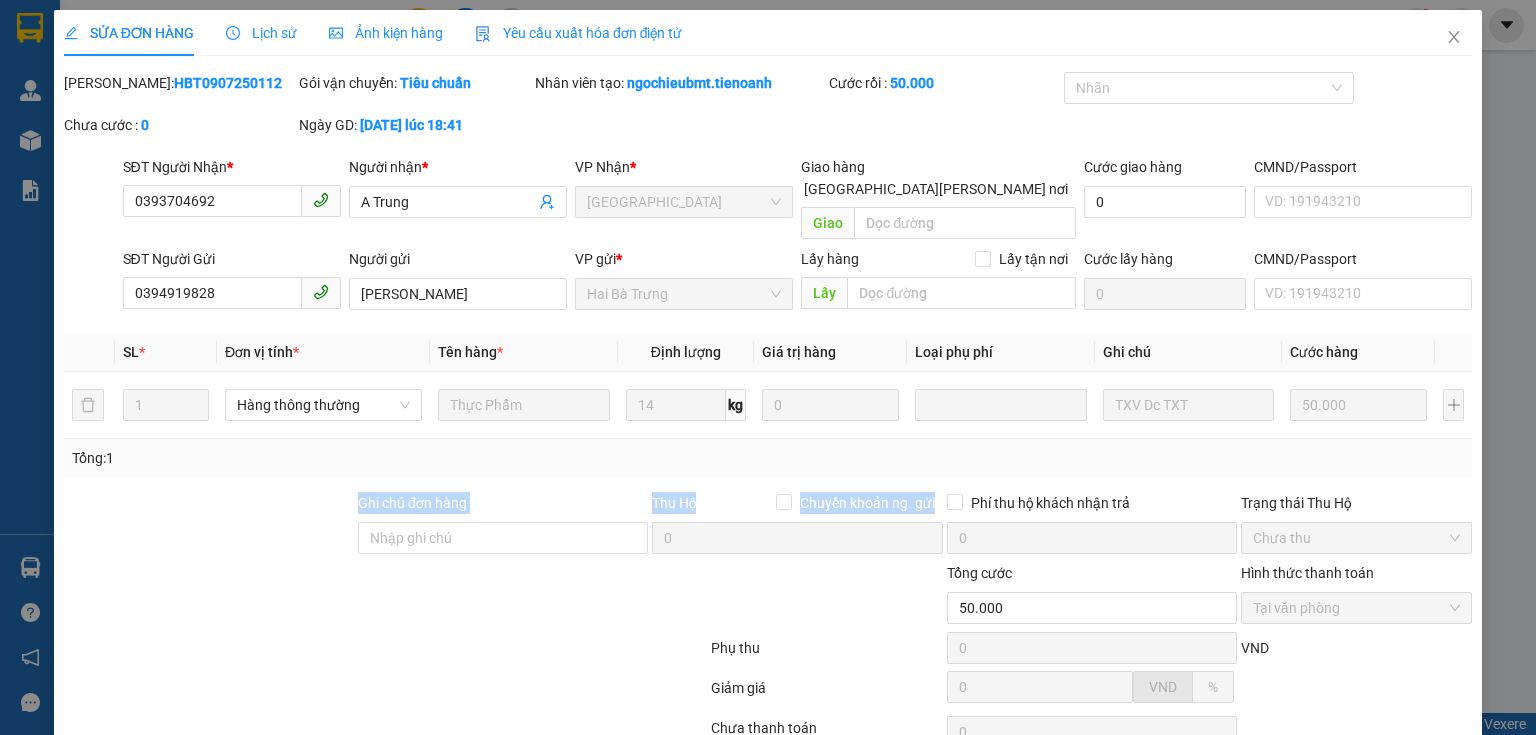 drag, startPoint x: 248, startPoint y: 499, endPoint x: 563, endPoint y: 626, distance: 339.63803 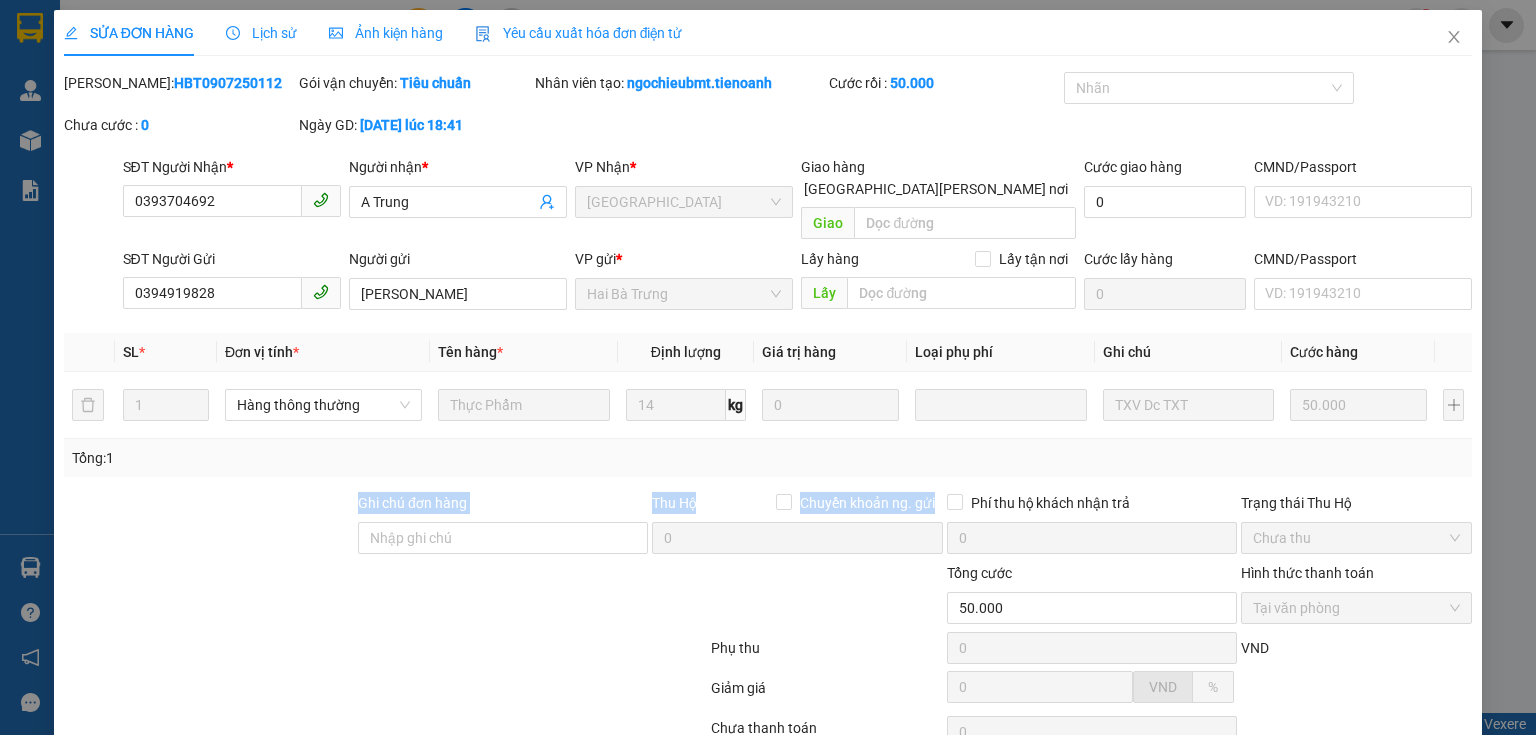 click at bounding box center (209, 527) 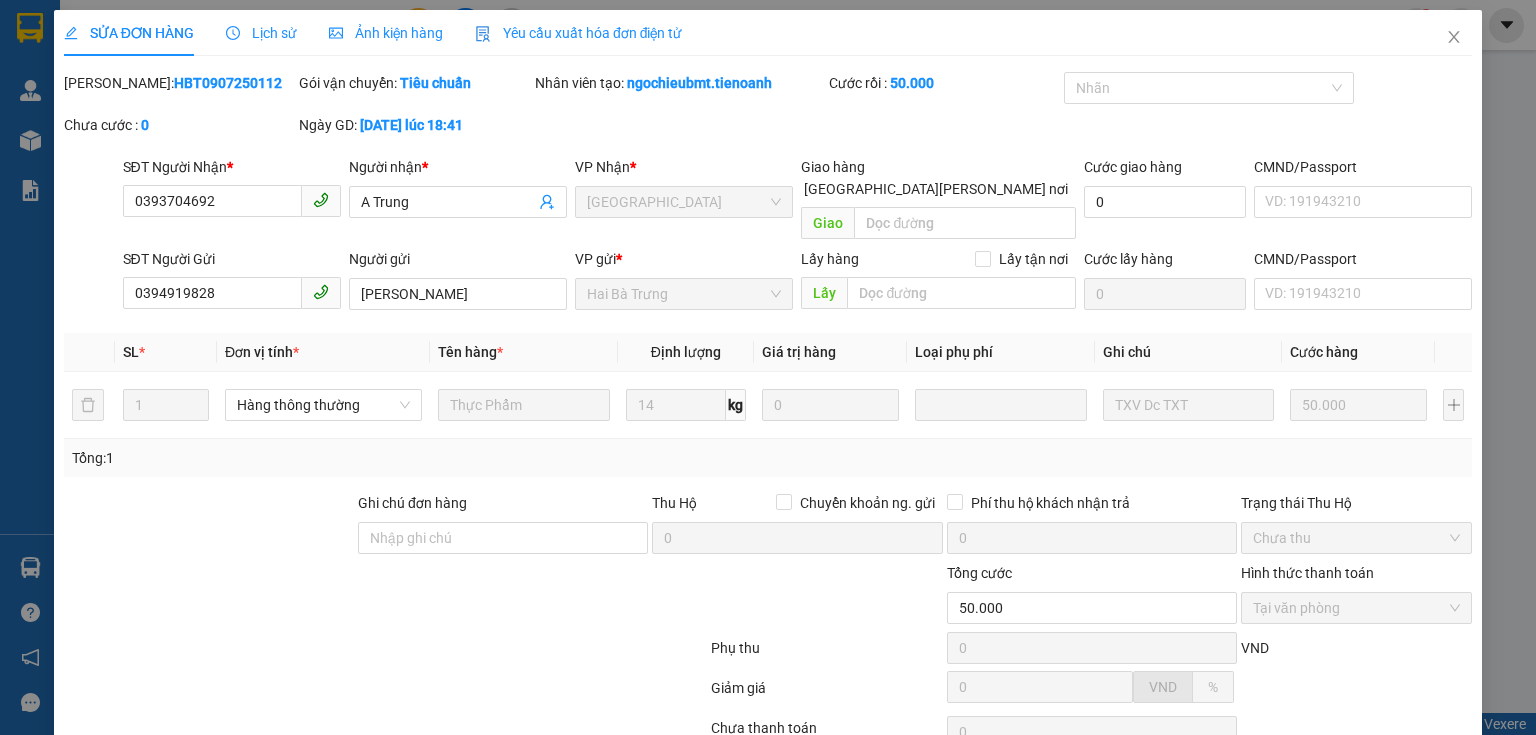 click at bounding box center [209, 527] 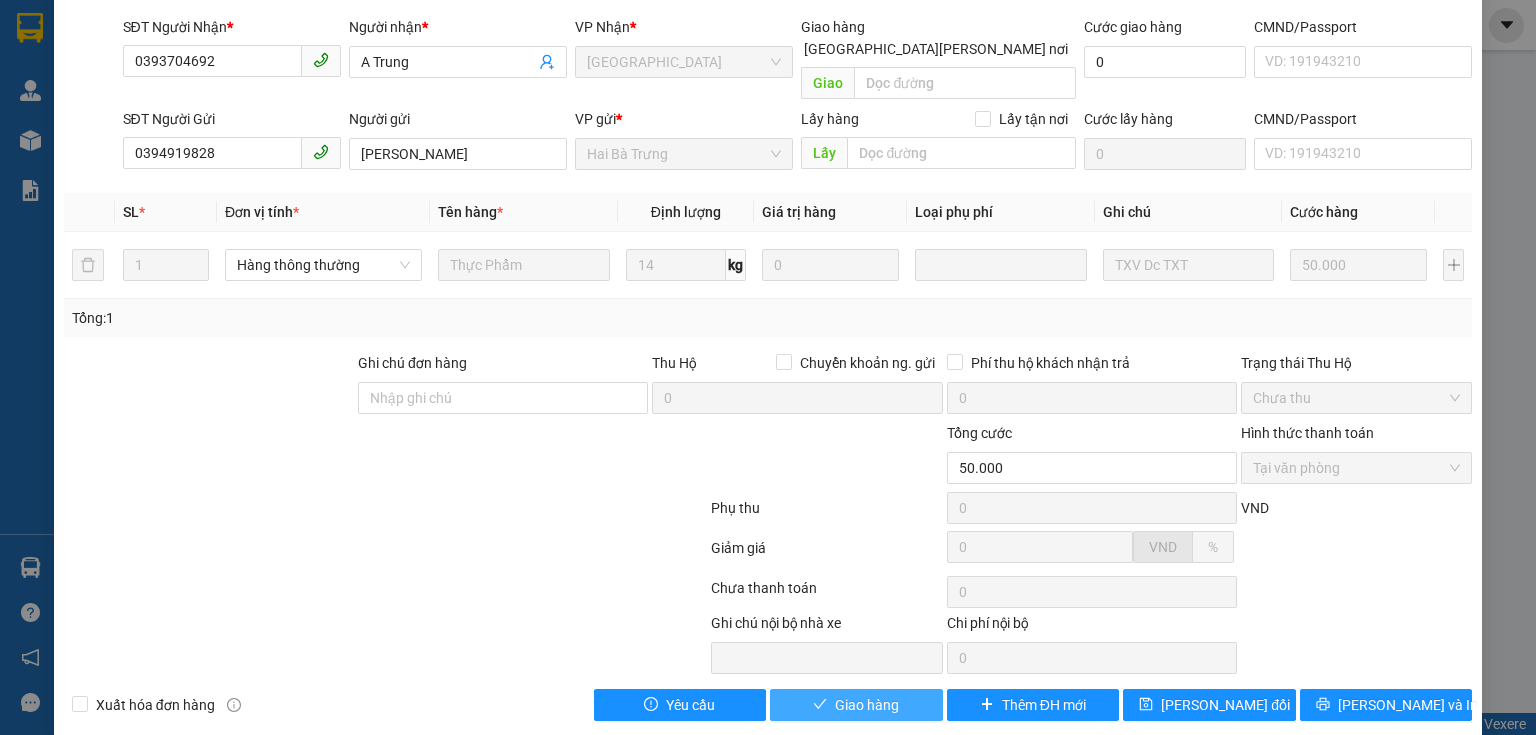 scroll, scrollTop: 141, scrollLeft: 0, axis: vertical 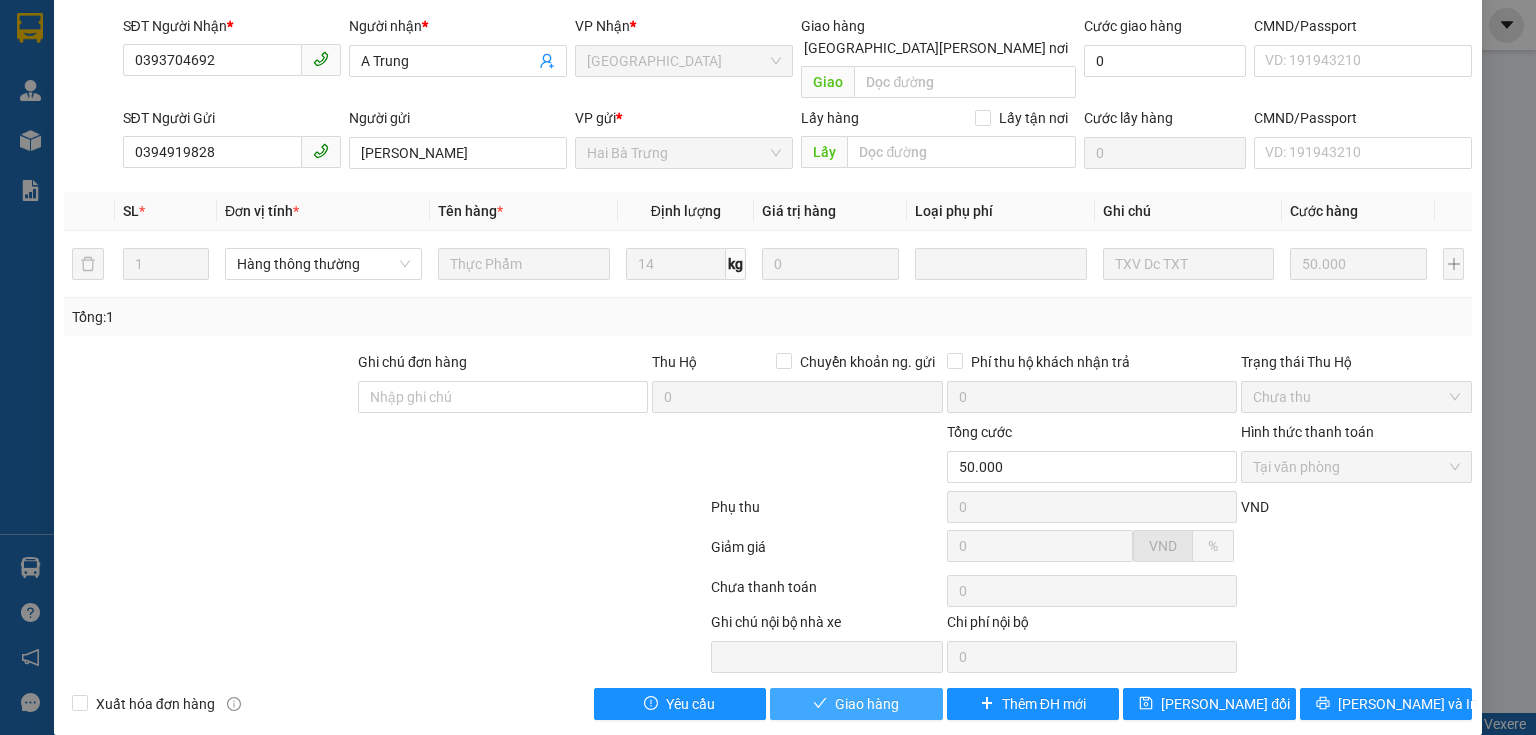 click on "Giao hàng" at bounding box center [867, 704] 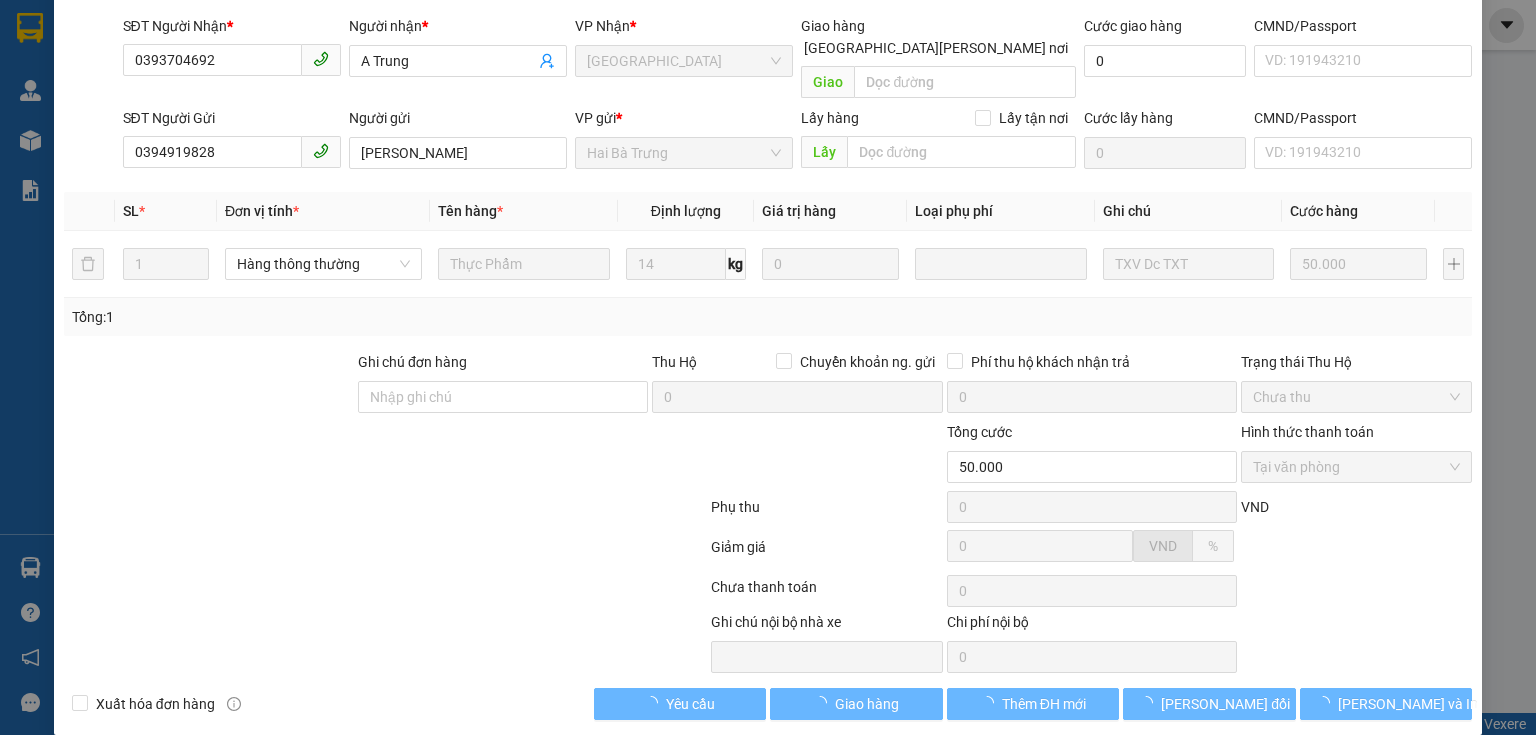 click at bounding box center [385, 551] 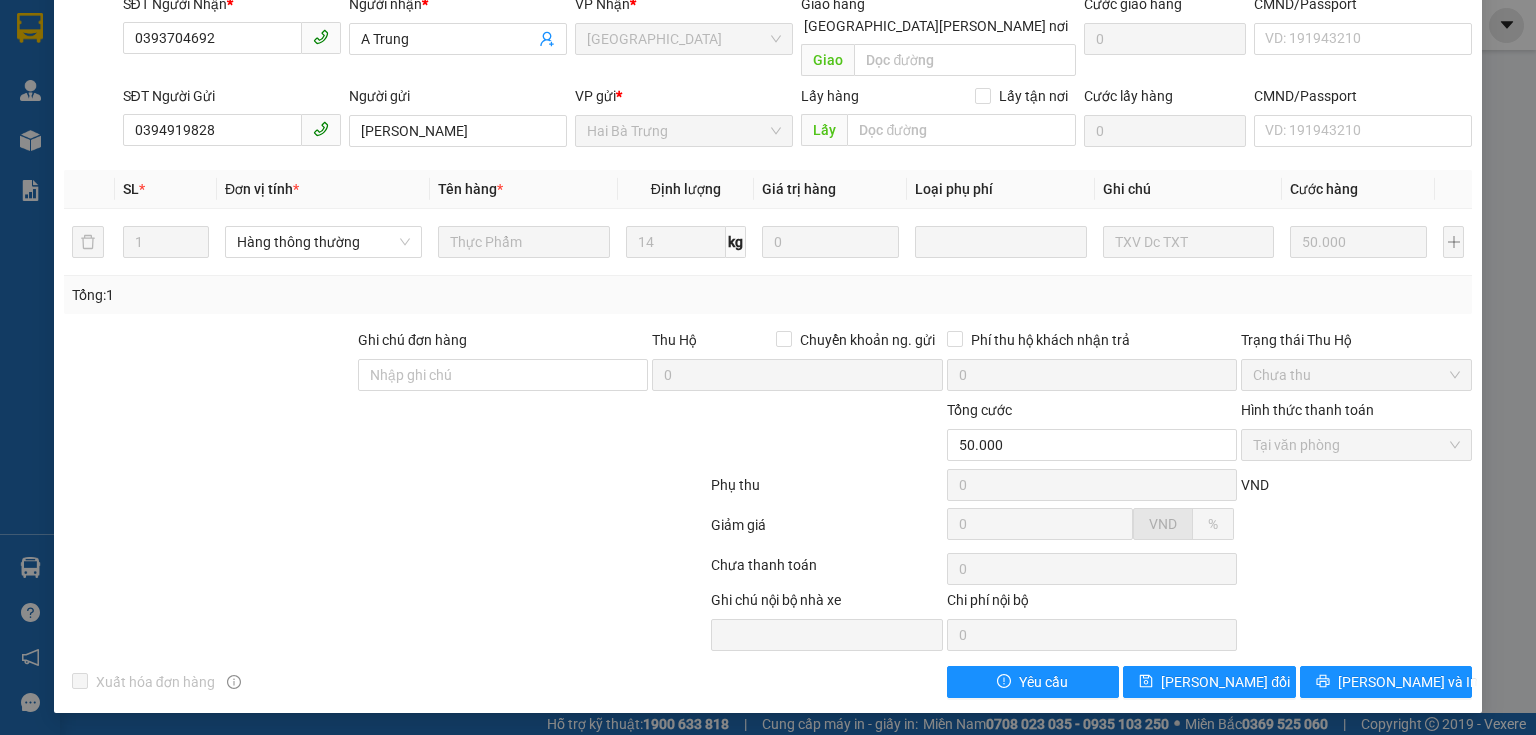 scroll, scrollTop: 0, scrollLeft: 0, axis: both 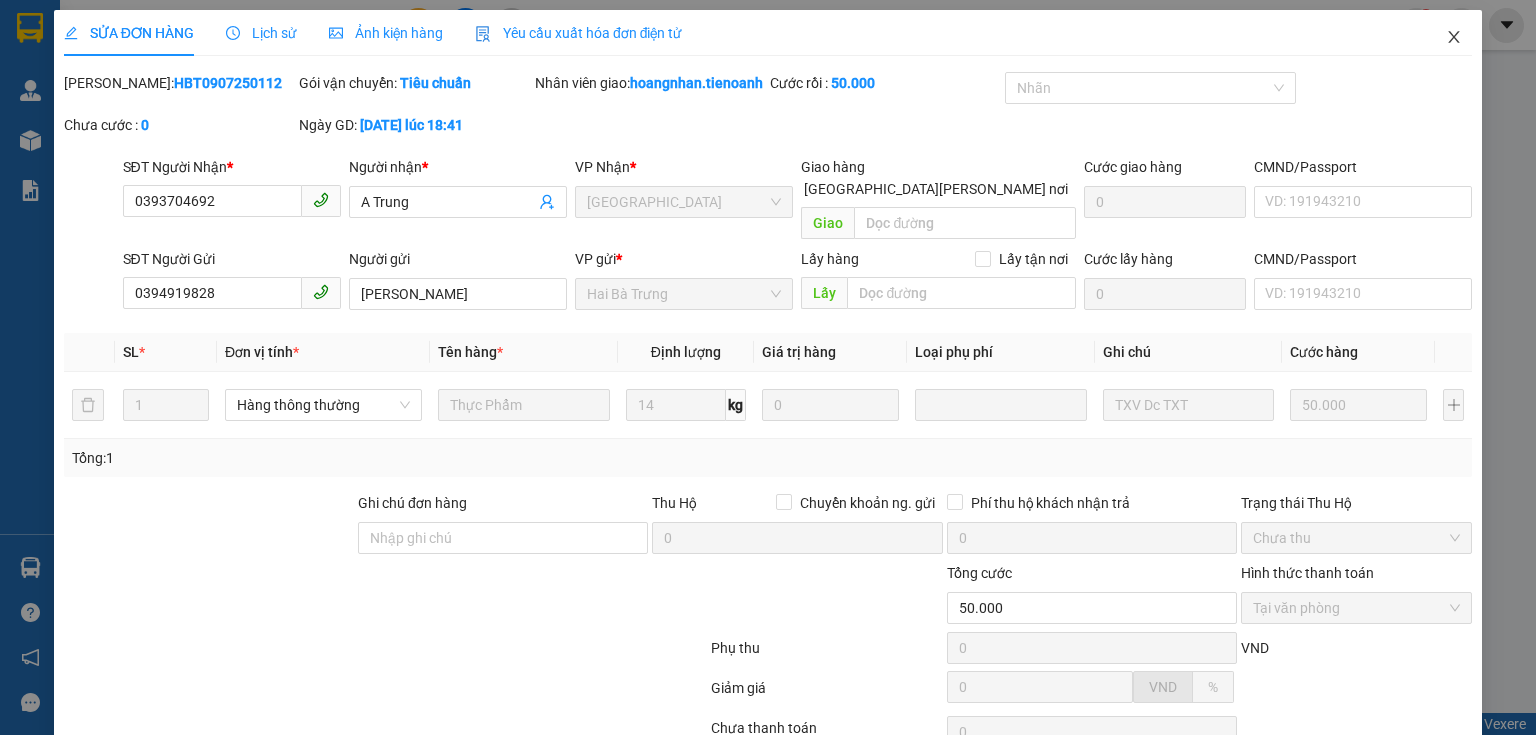 click 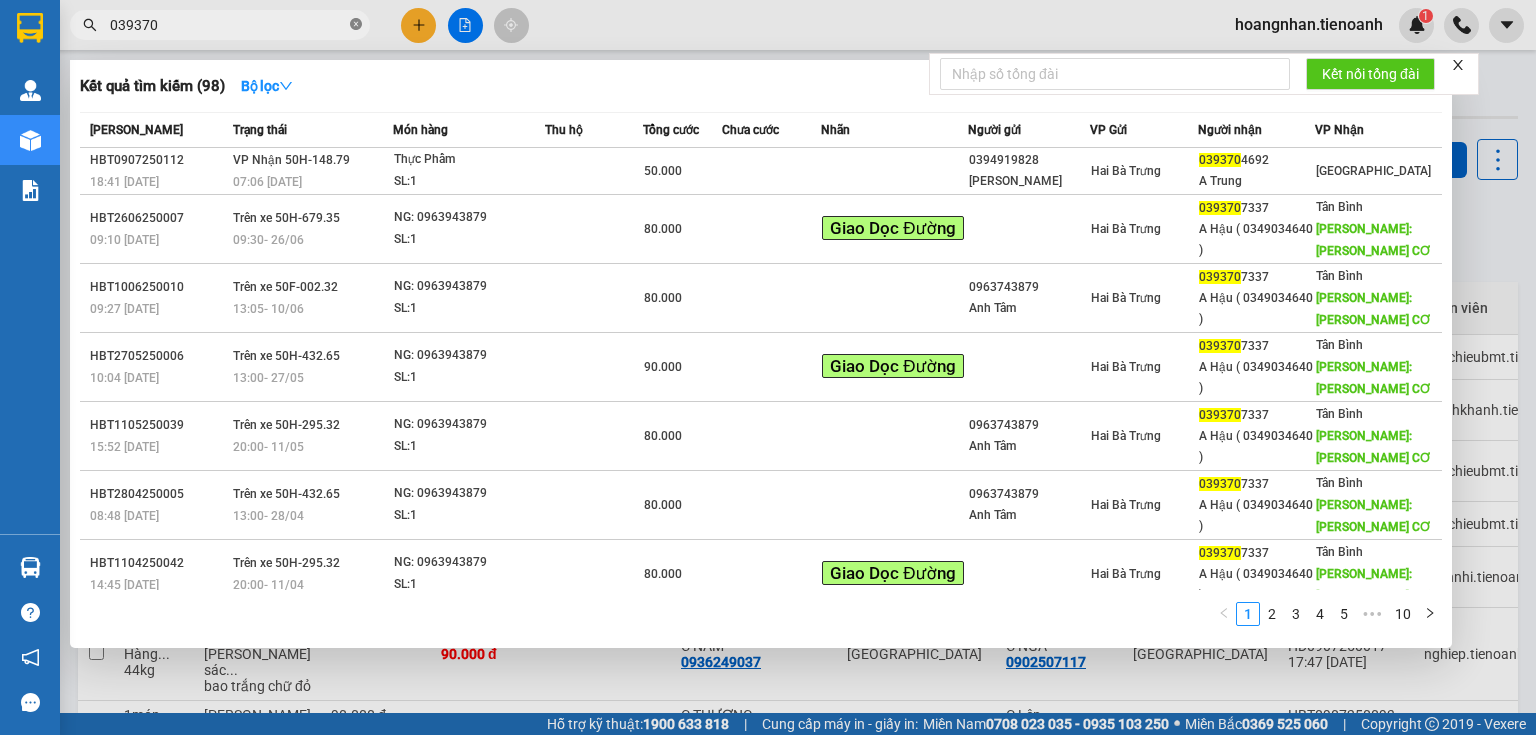 click 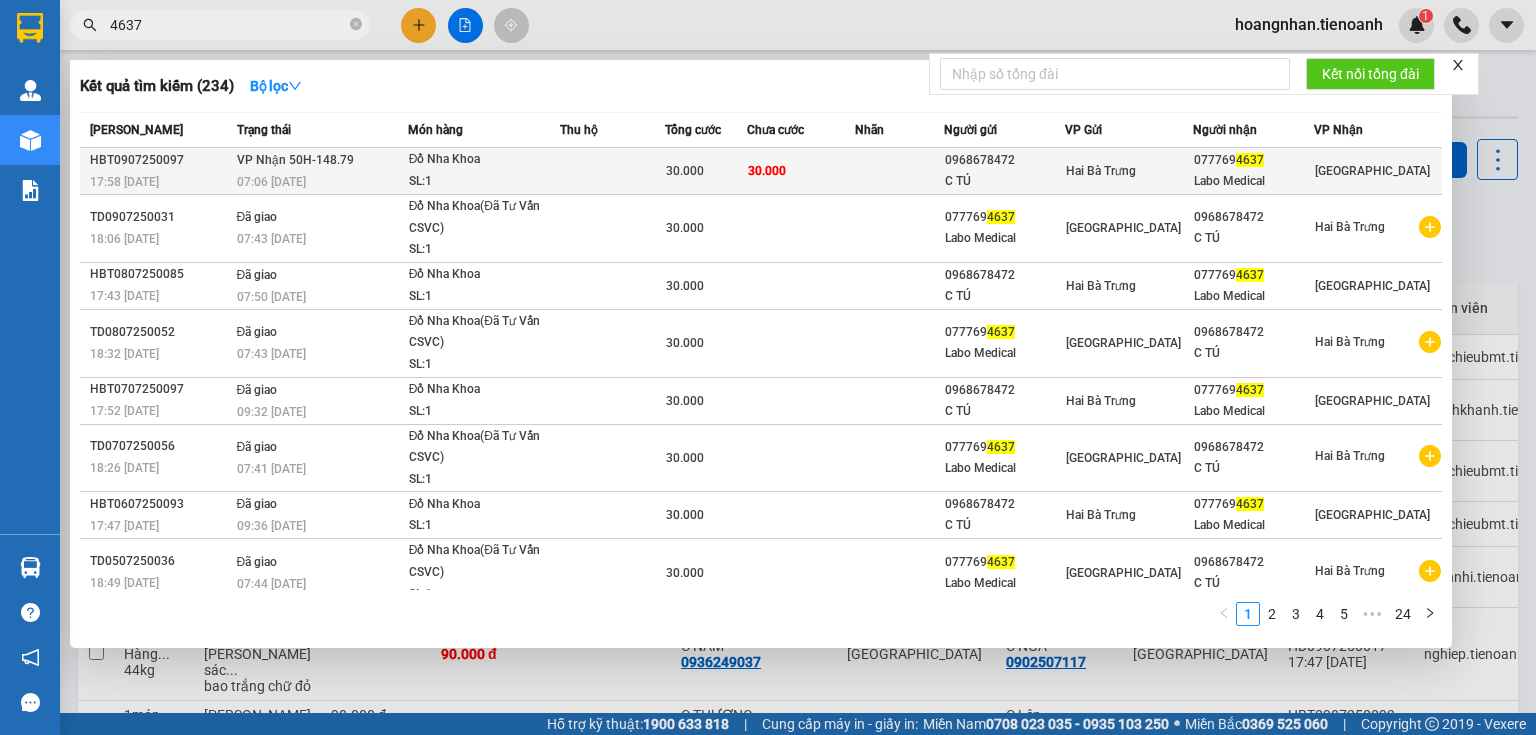 type on "4637" 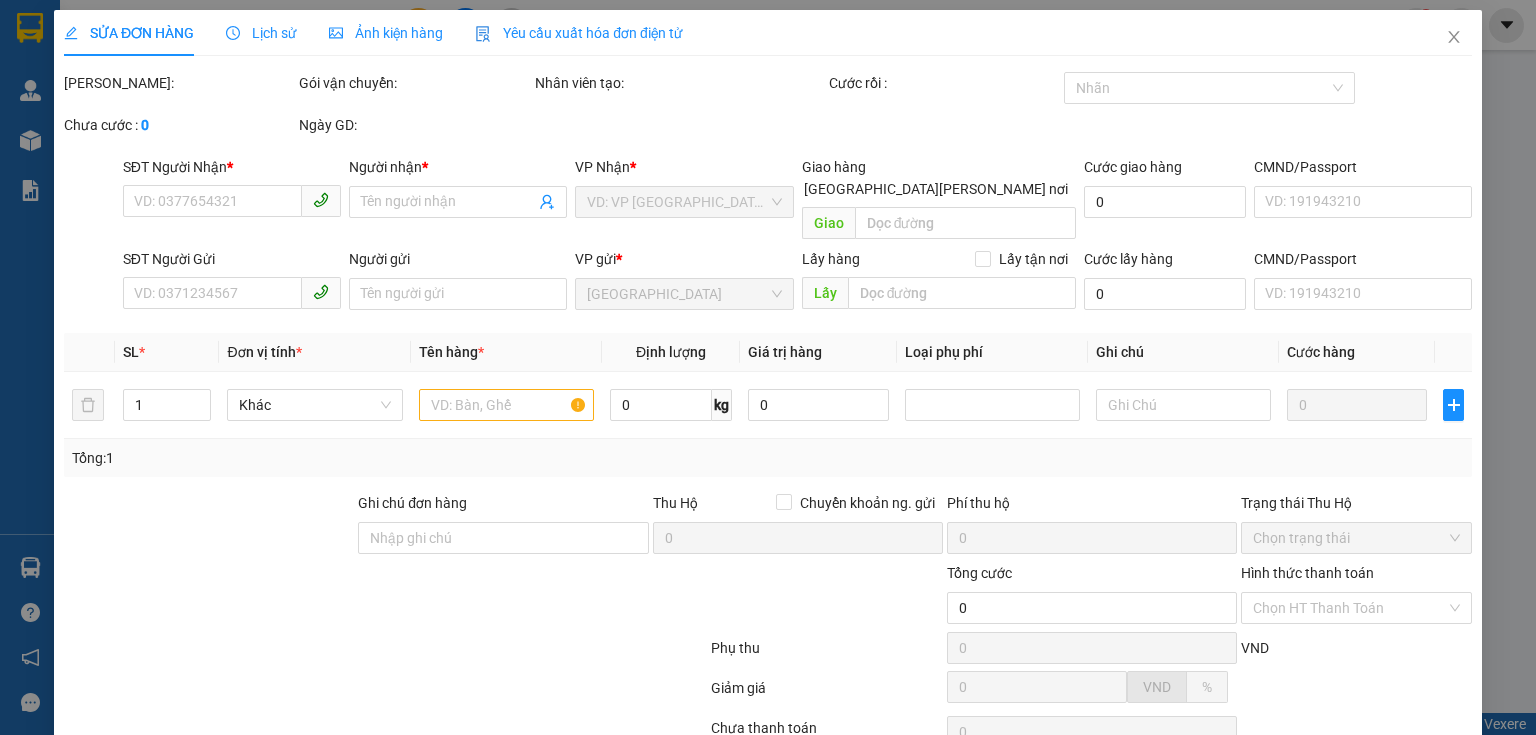 type on "0777694637" 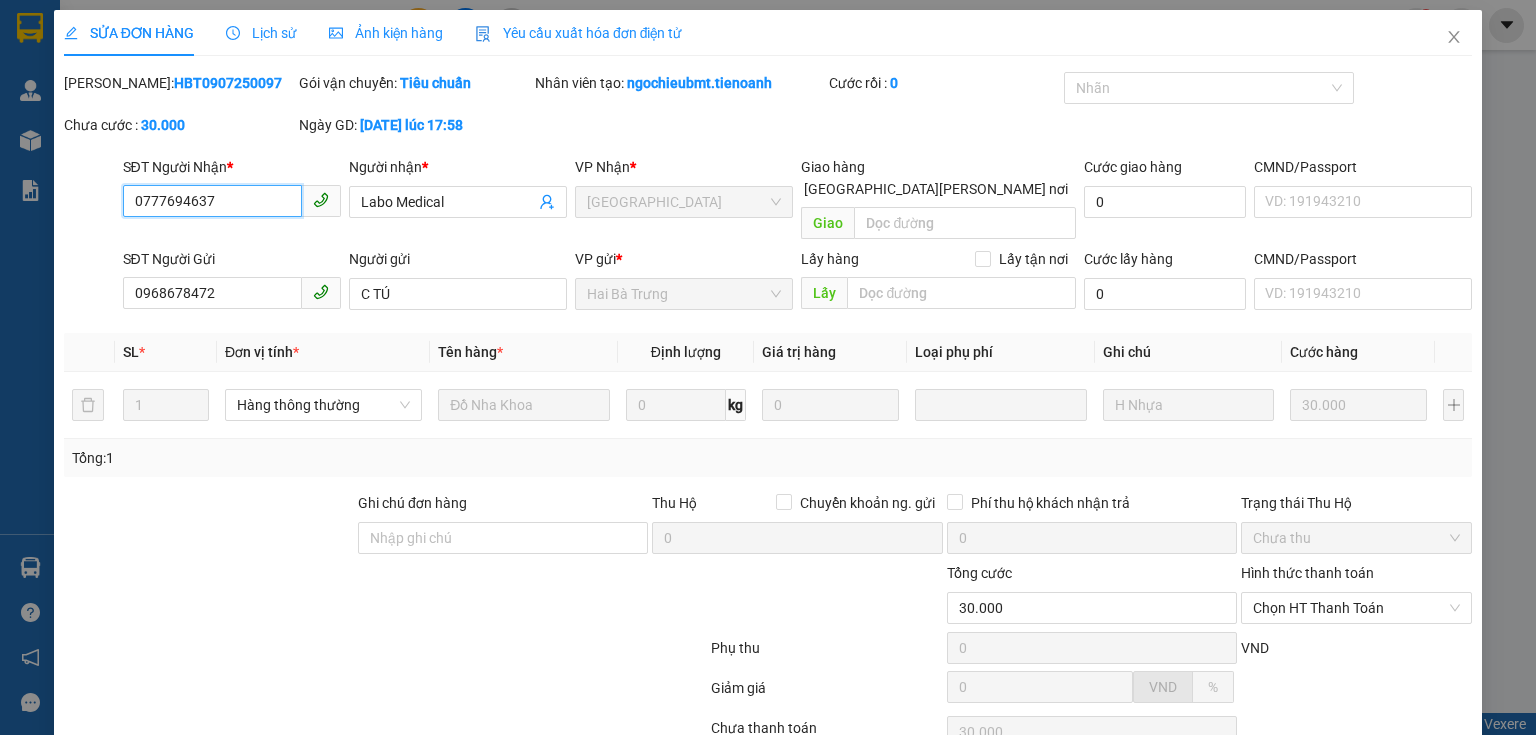 scroll, scrollTop: 141, scrollLeft: 0, axis: vertical 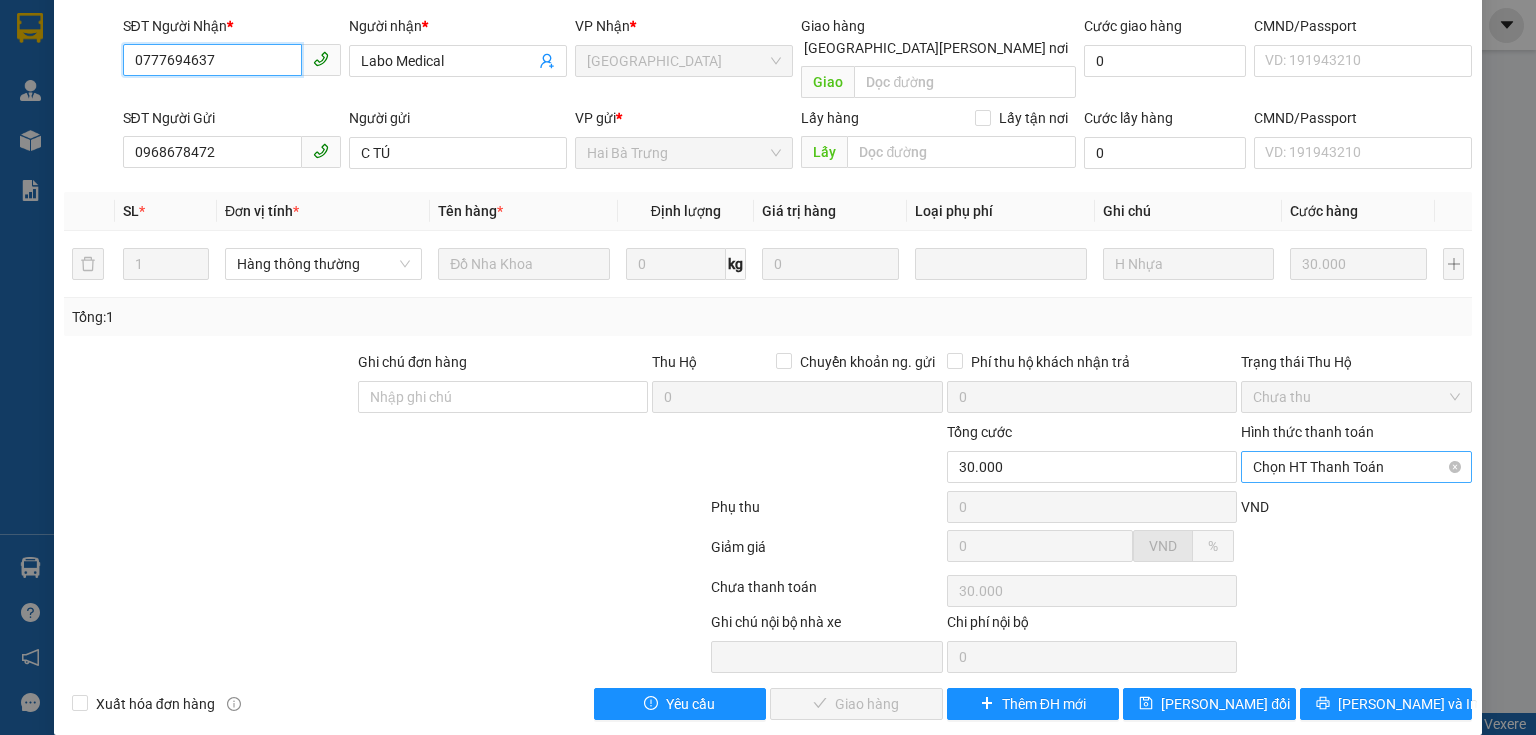 click on "Chọn HT Thanh Toán" at bounding box center (1356, 467) 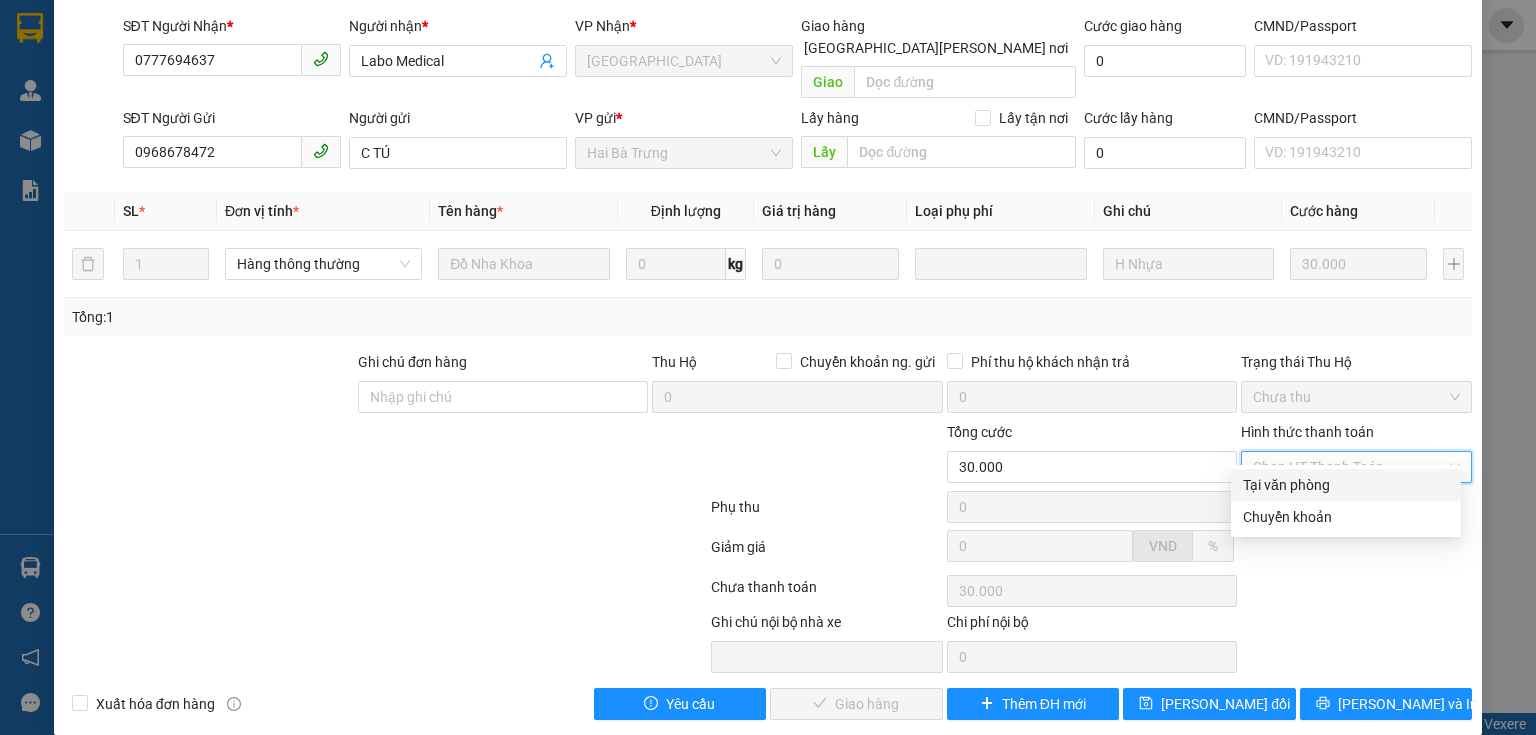 click on "Tại văn phòng" at bounding box center (1346, 485) 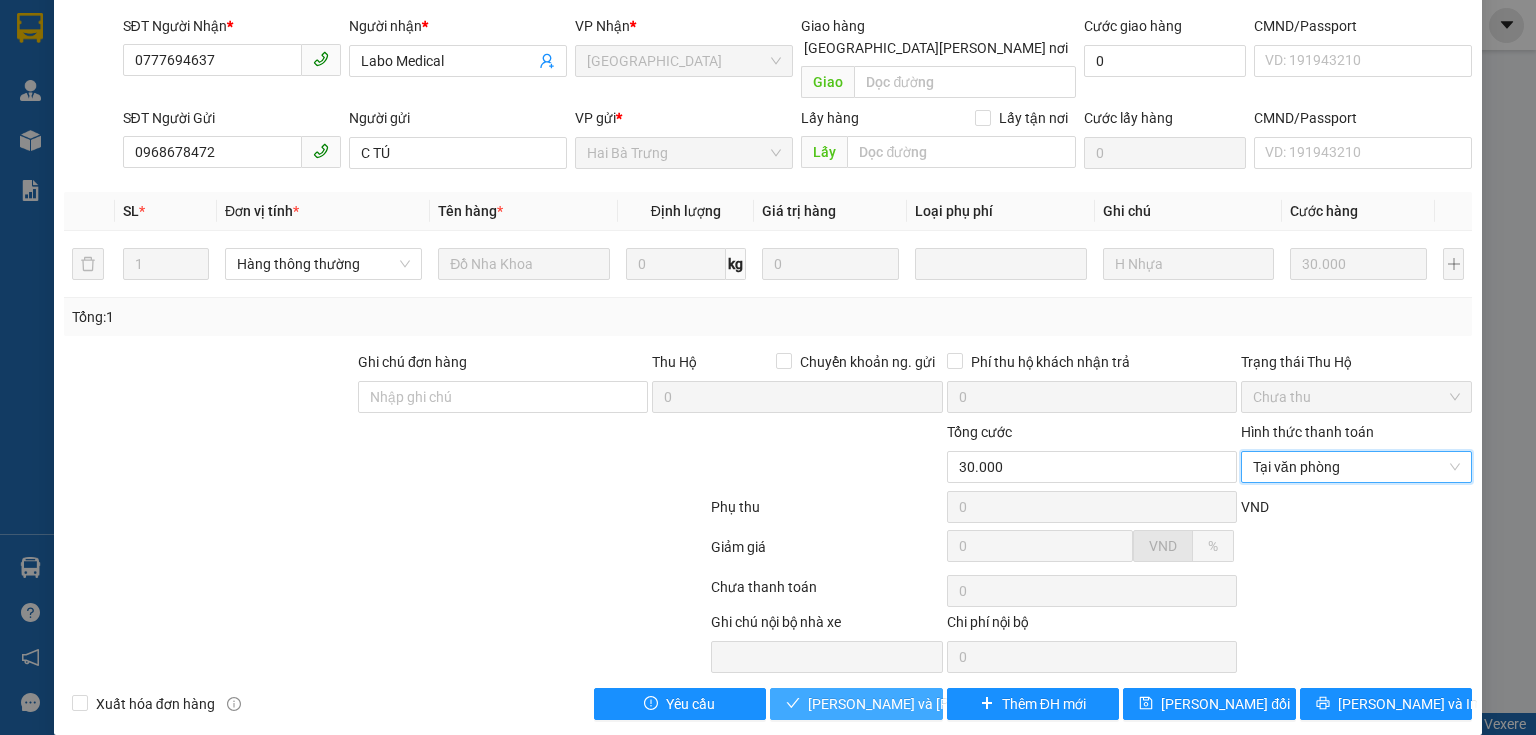 click on "[PERSON_NAME] và Giao hàng" at bounding box center (943, 704) 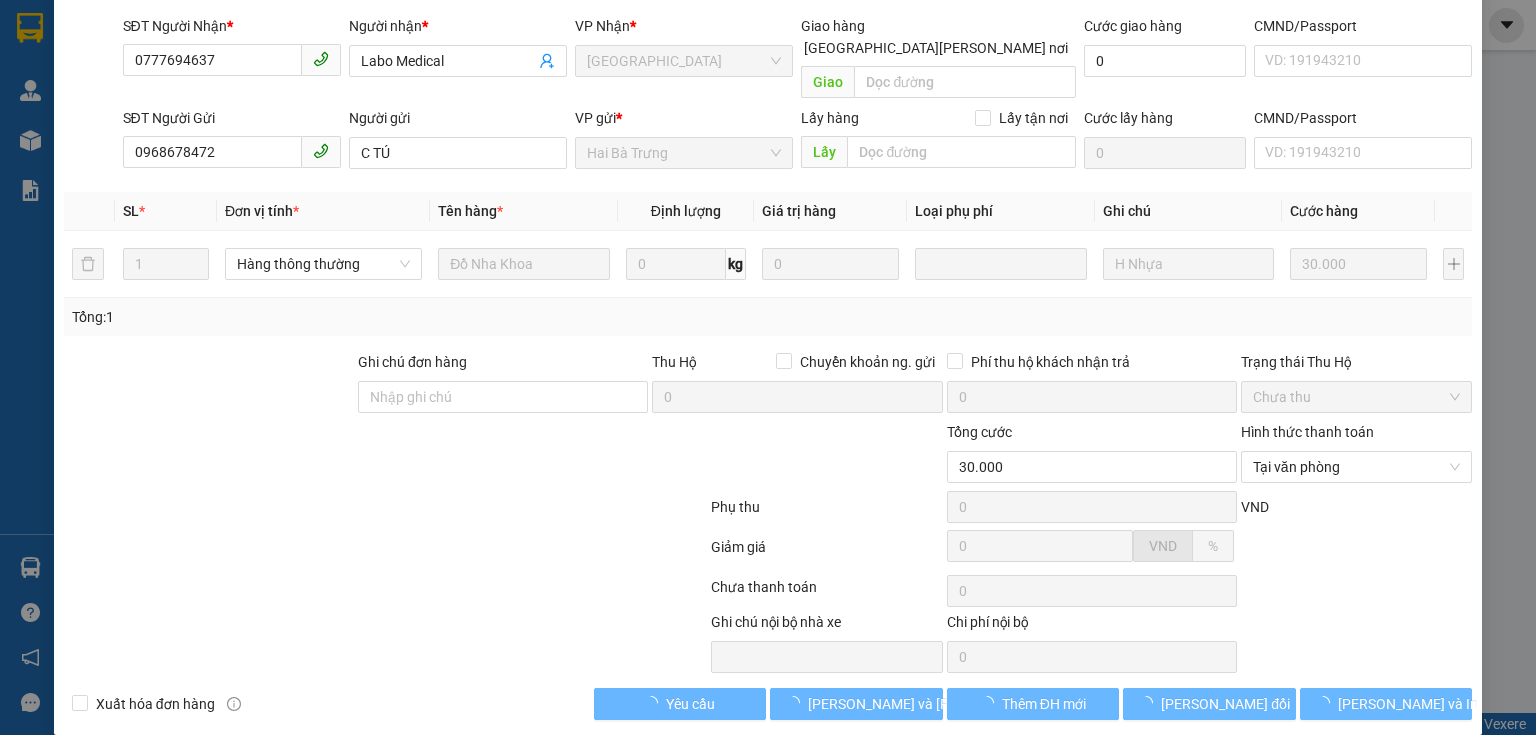 click at bounding box center (385, 551) 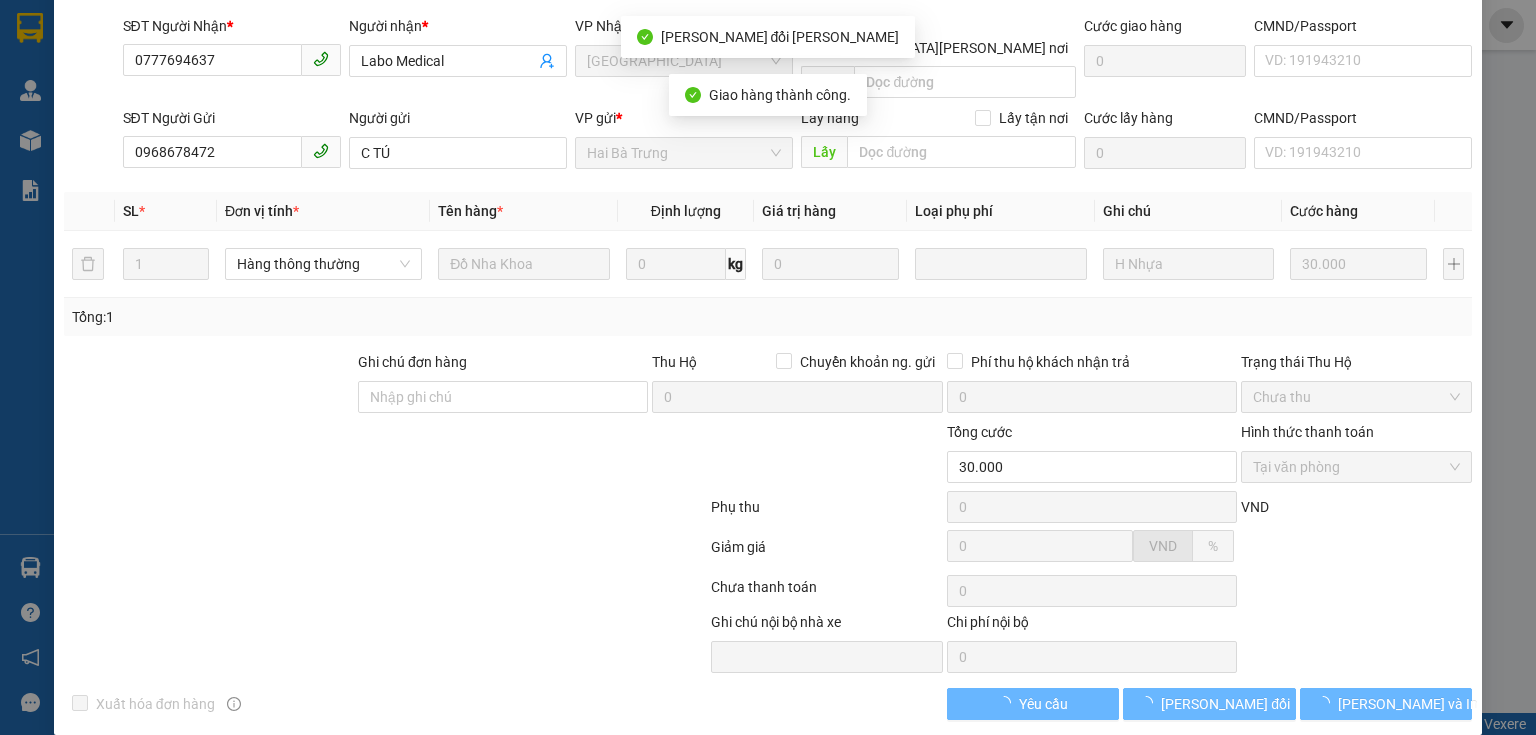 scroll, scrollTop: 163, scrollLeft: 0, axis: vertical 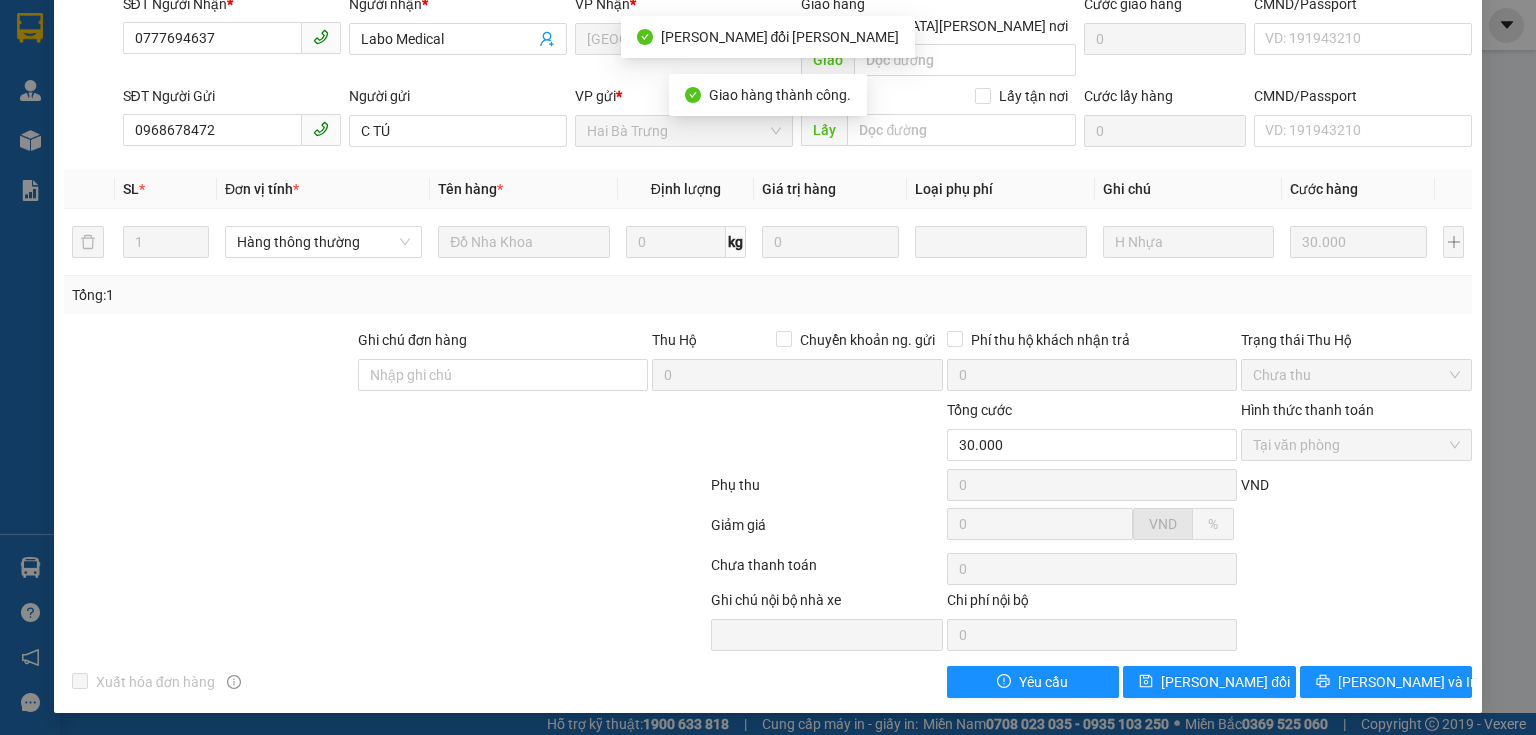 click at bounding box center (385, 569) 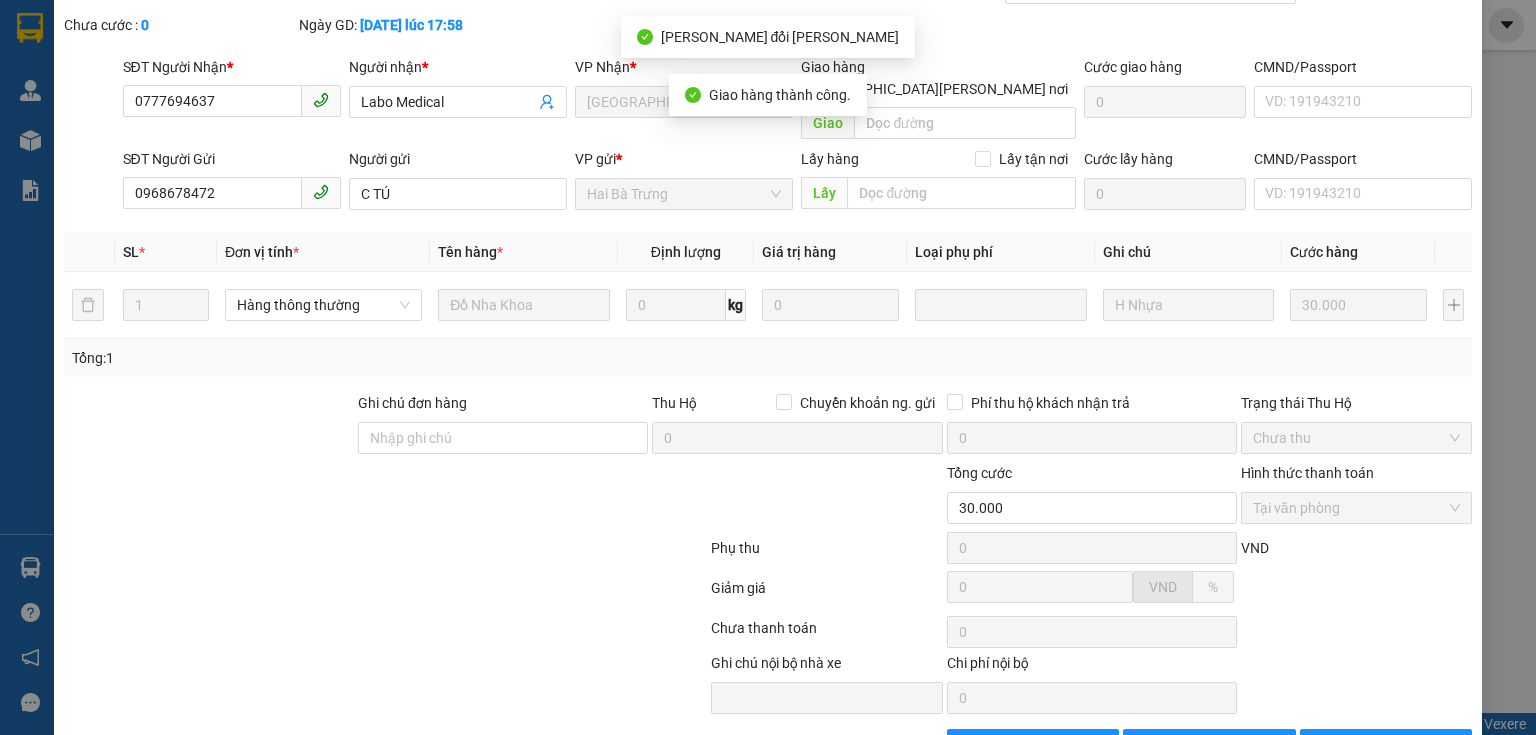 scroll, scrollTop: 0, scrollLeft: 0, axis: both 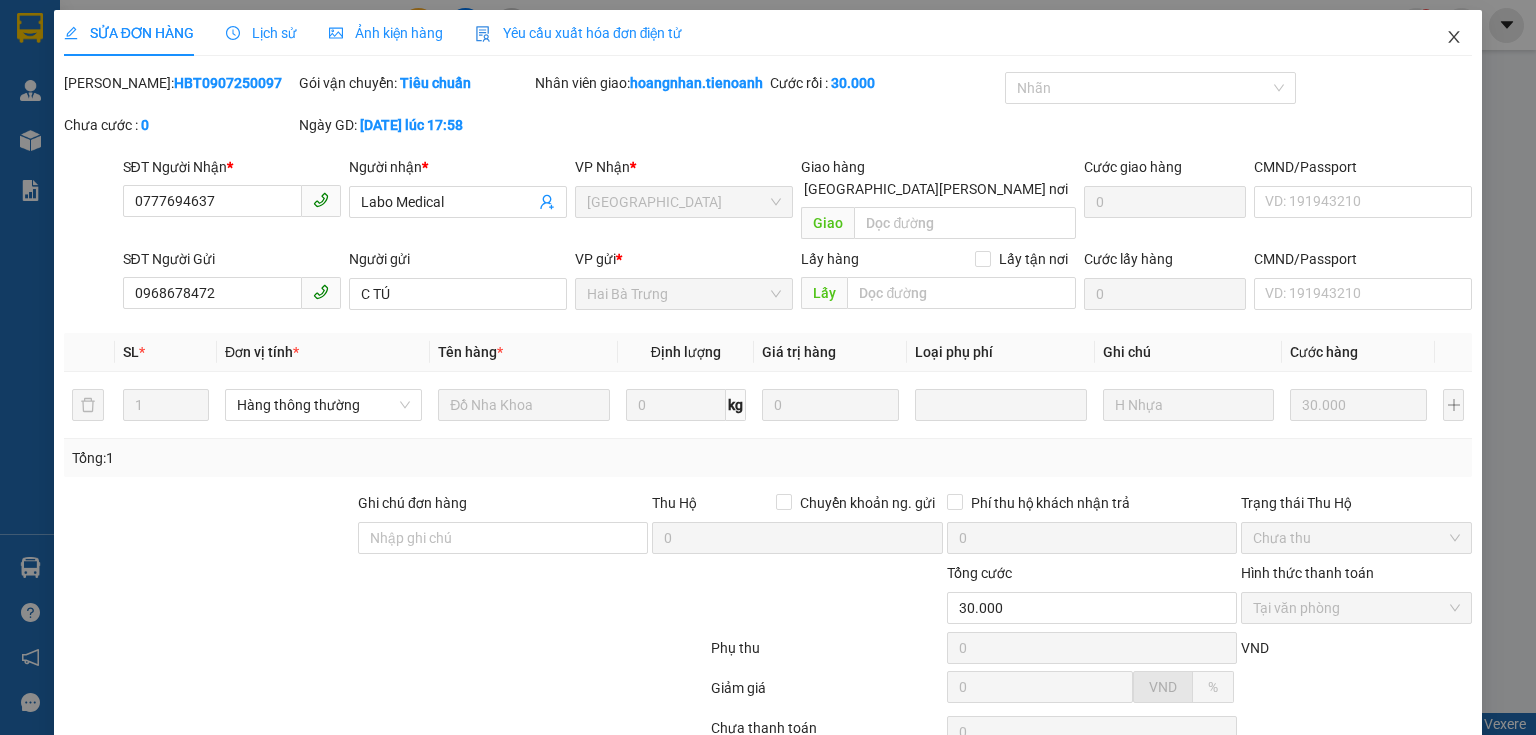 click 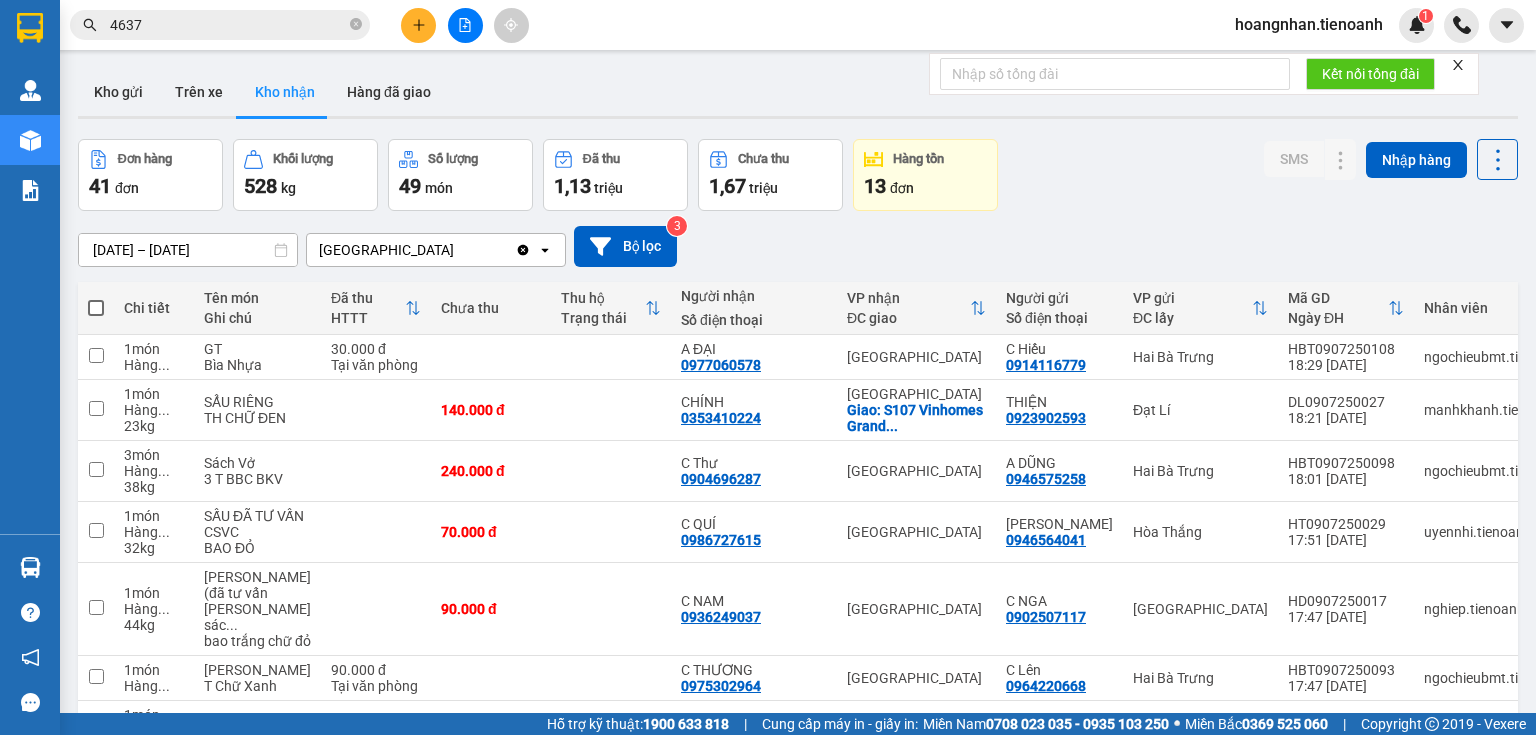 click on "Kho gửi Trên xe Kho nhận Hàng đã giao" at bounding box center (798, 94) 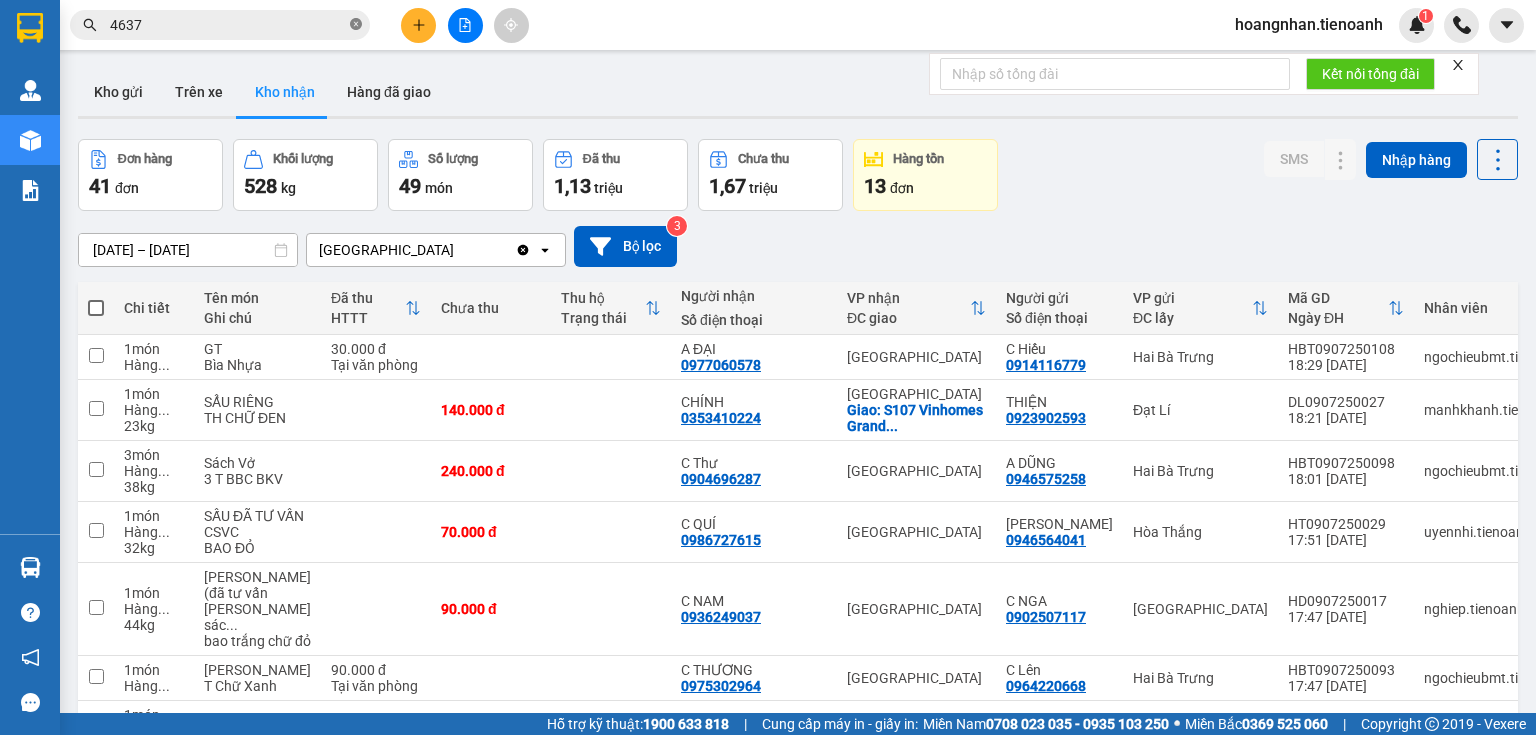 click 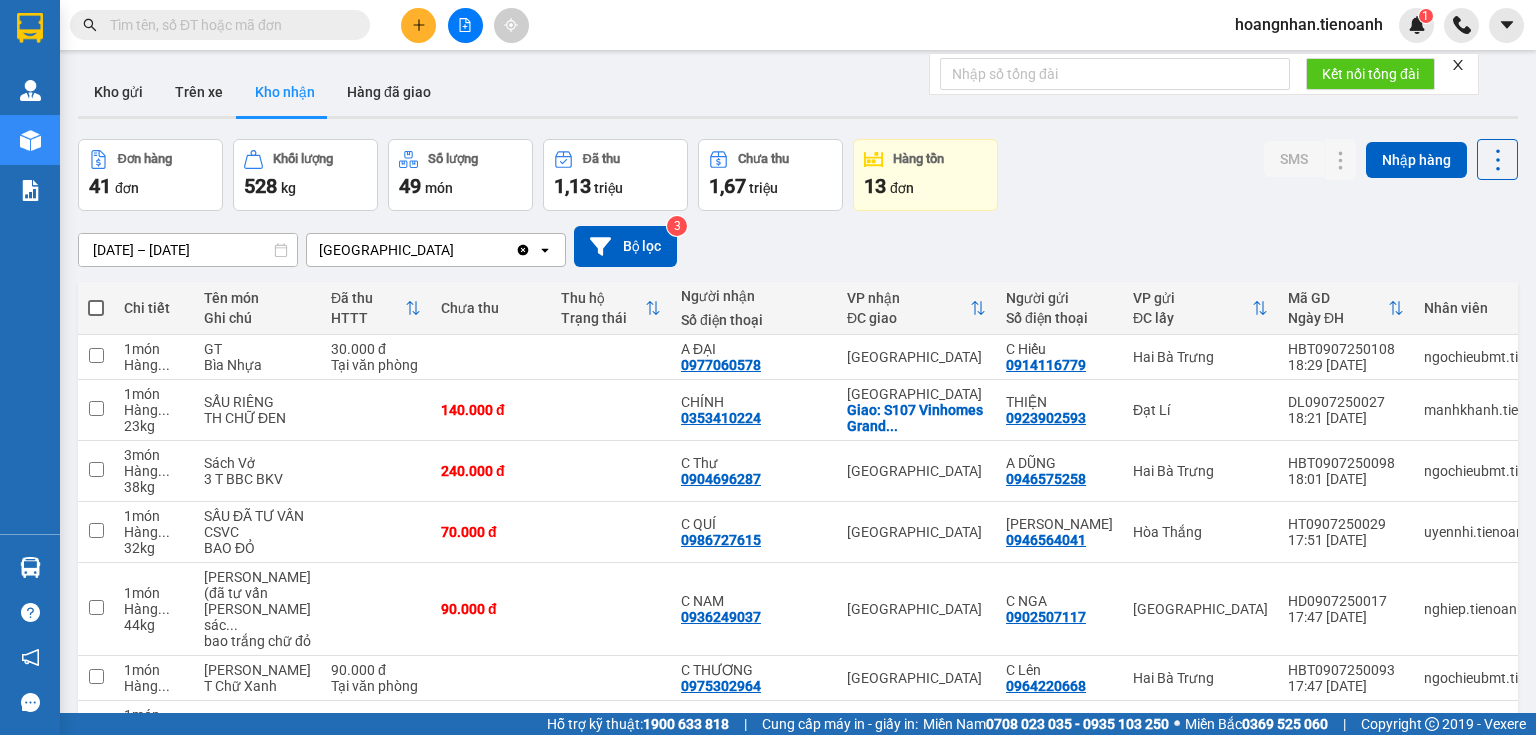 drag, startPoint x: 471, startPoint y: 78, endPoint x: 422, endPoint y: 11, distance: 83.00603 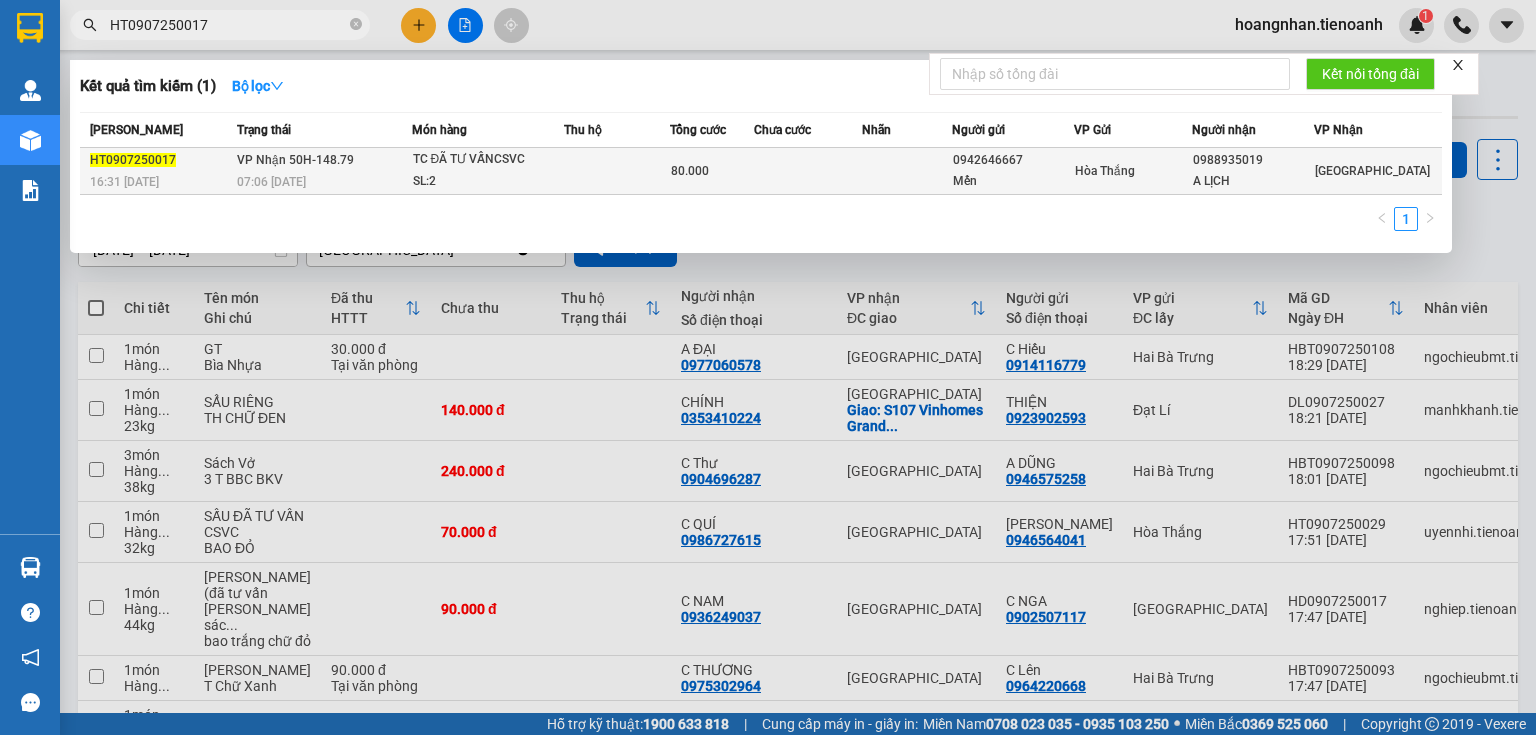 type on "HT0907250017" 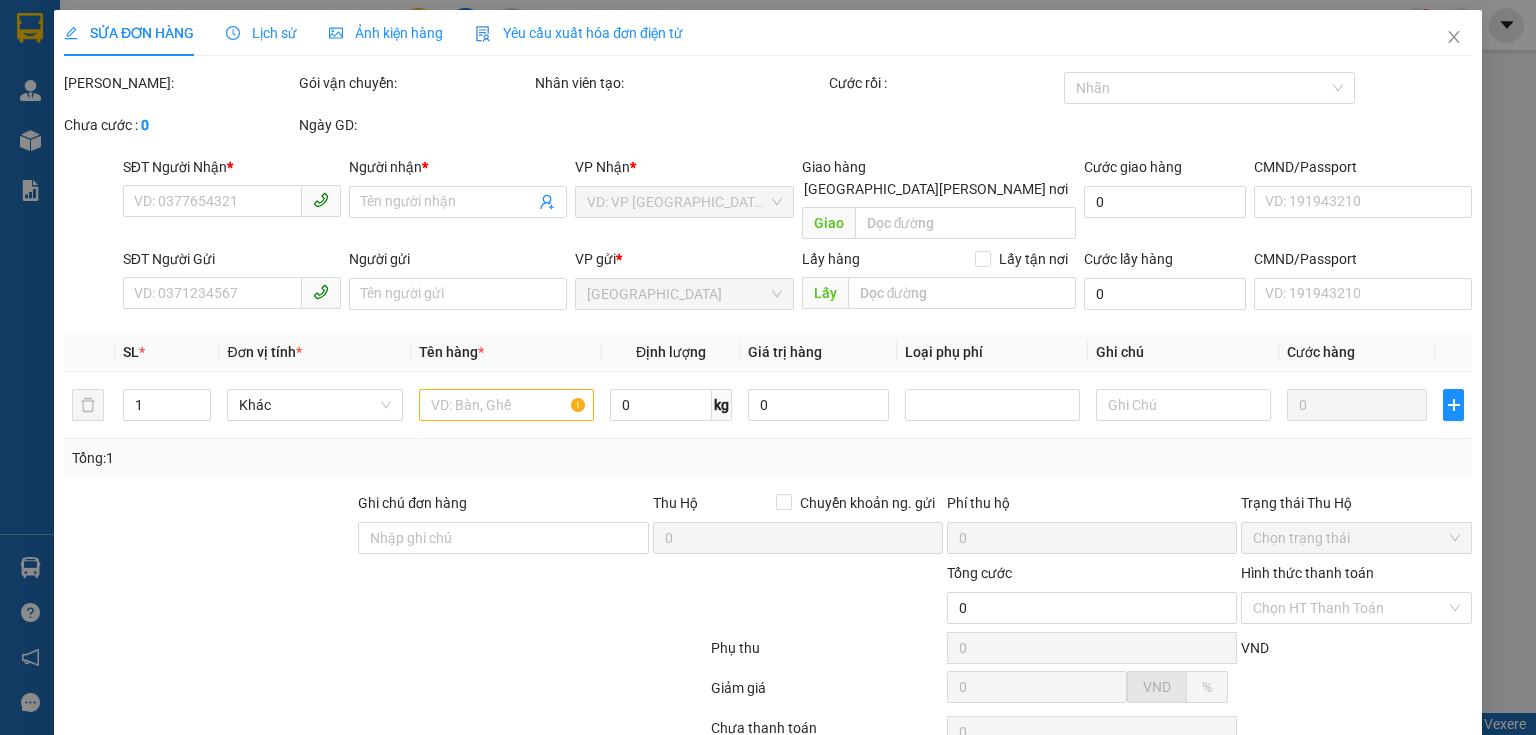 type on "0988935019" 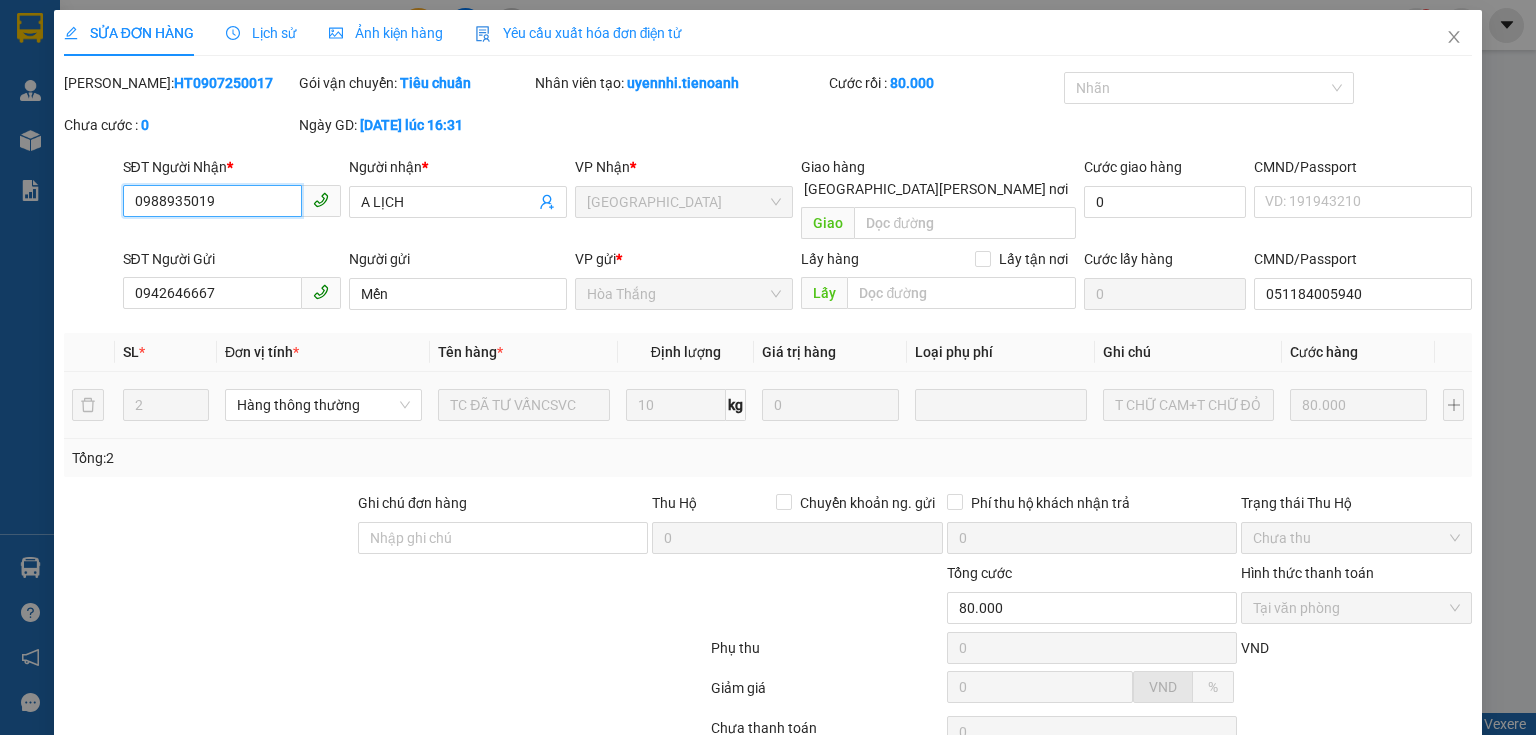 scroll, scrollTop: 141, scrollLeft: 0, axis: vertical 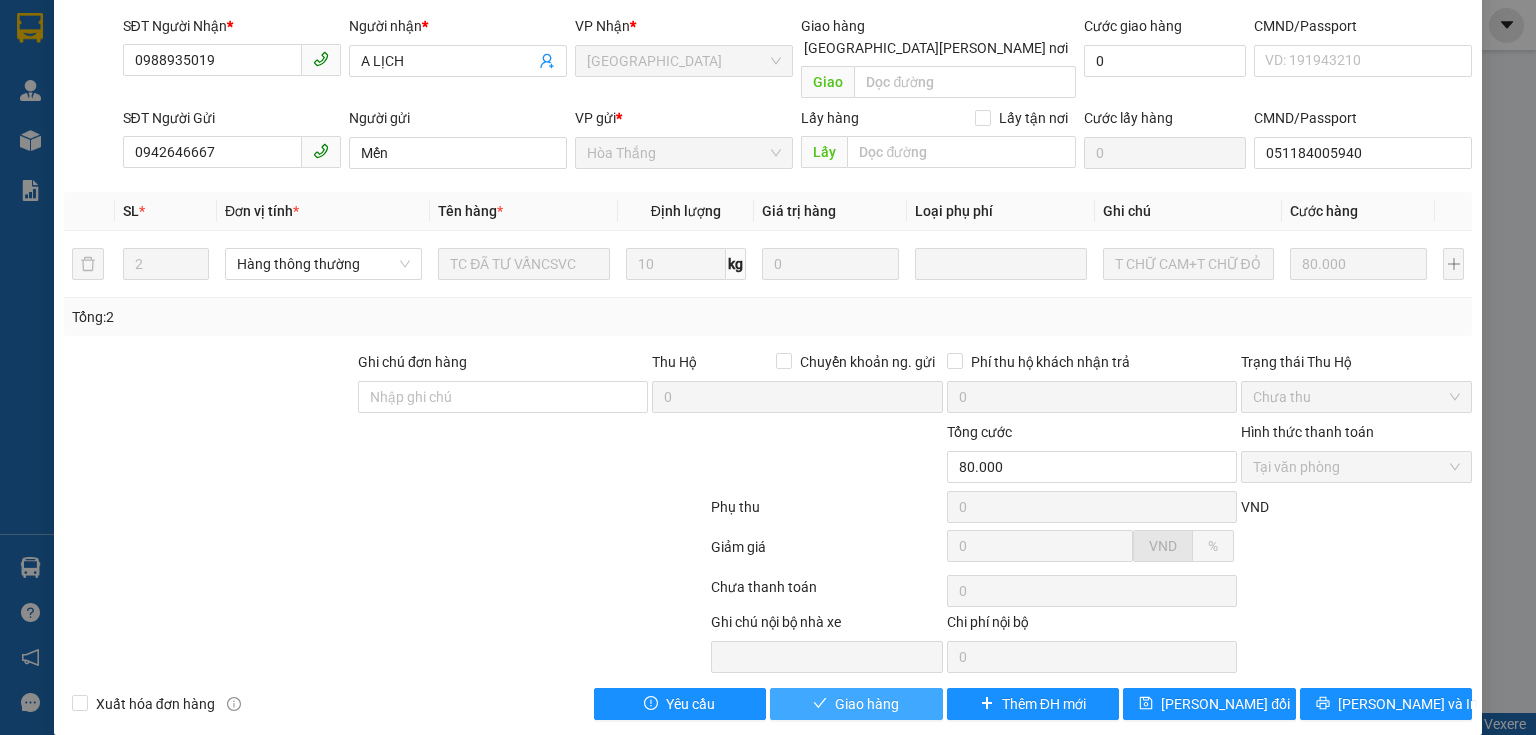 click on "Giao hàng" at bounding box center (856, 704) 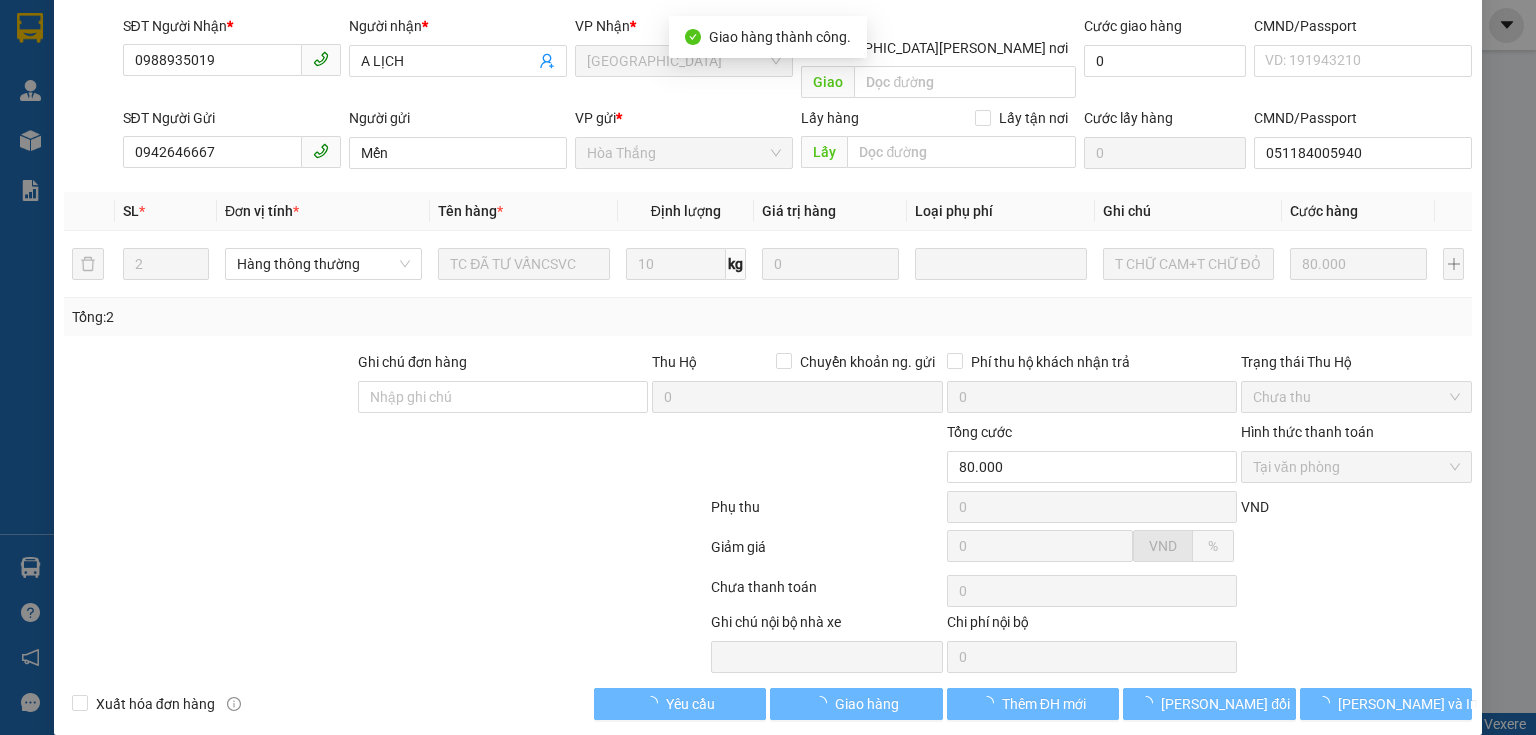 click at bounding box center (591, 642) 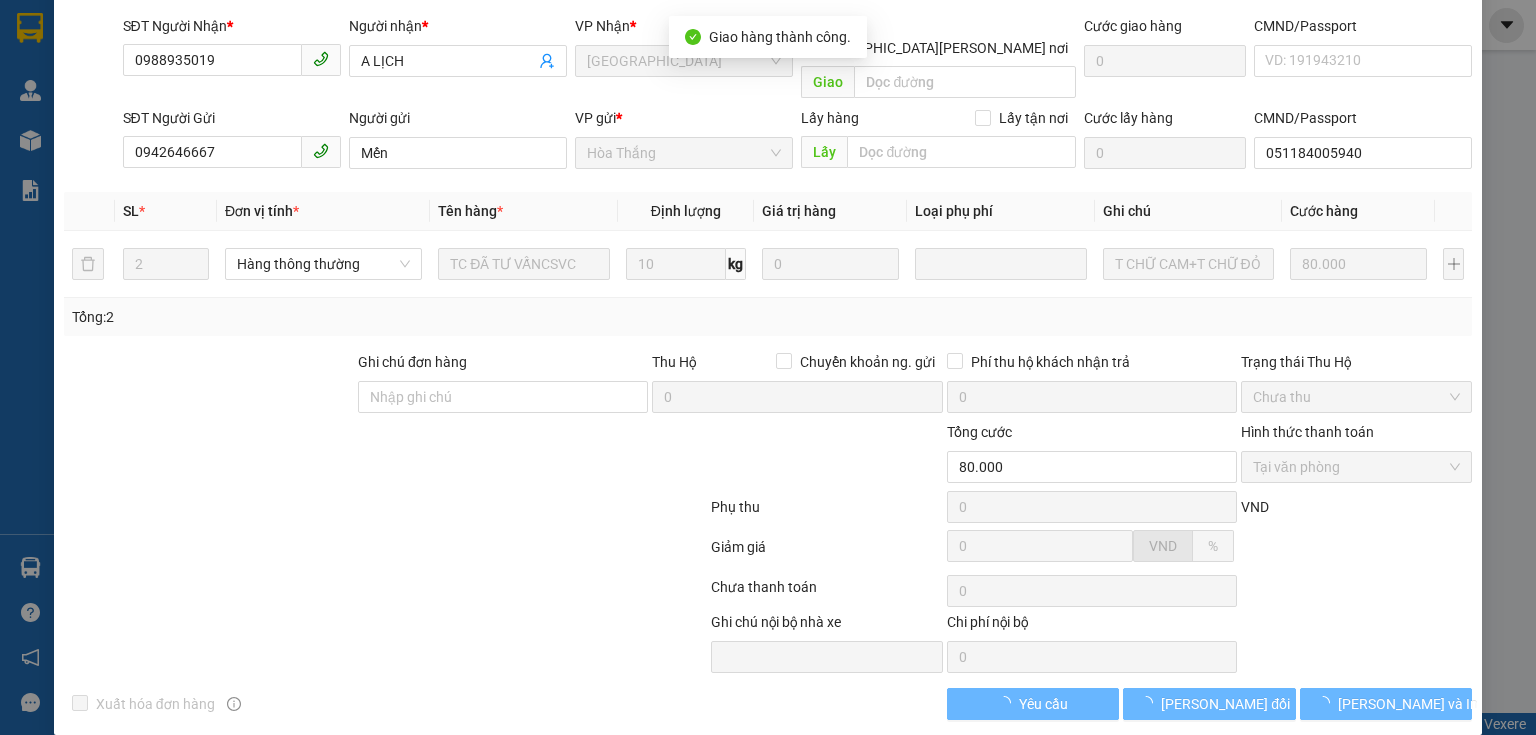 scroll, scrollTop: 163, scrollLeft: 0, axis: vertical 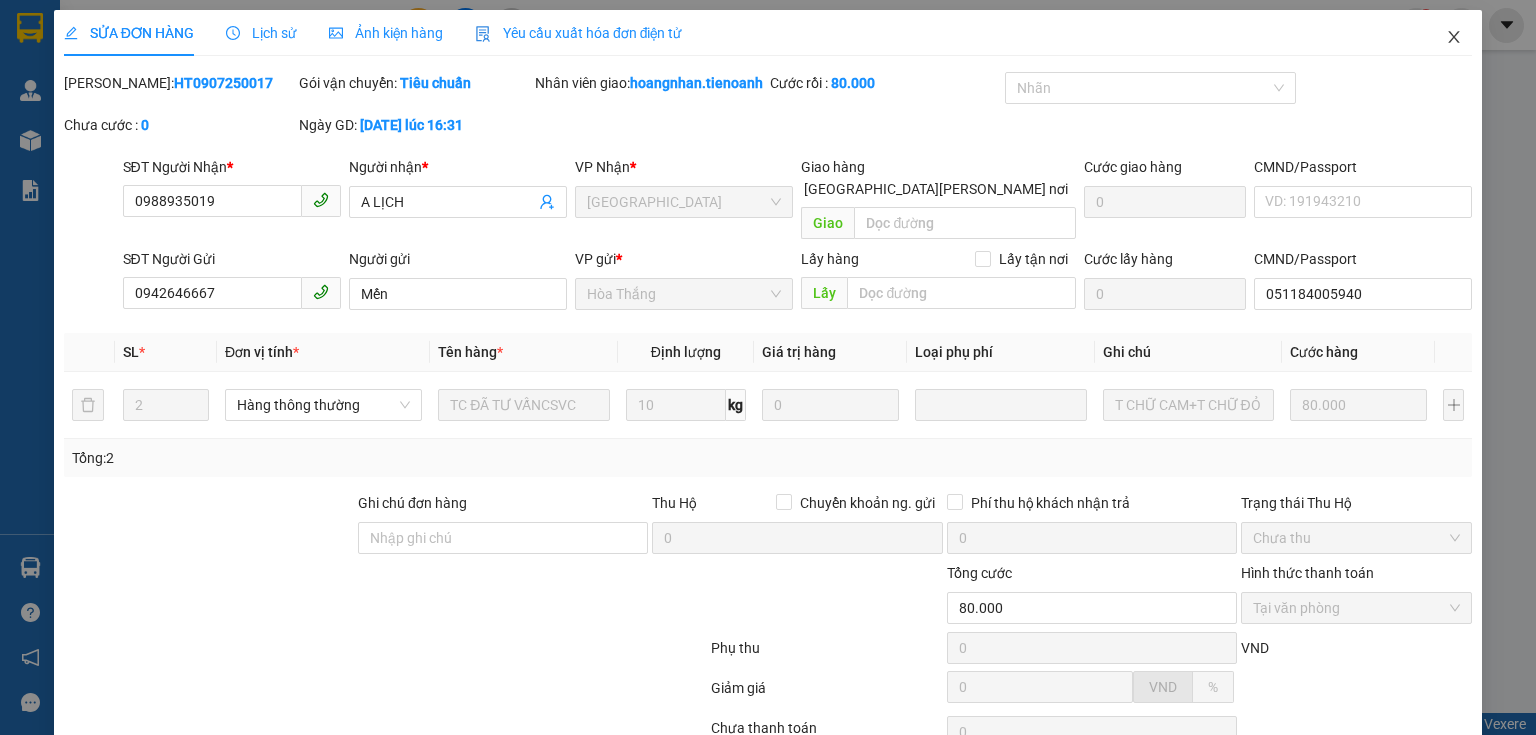 click 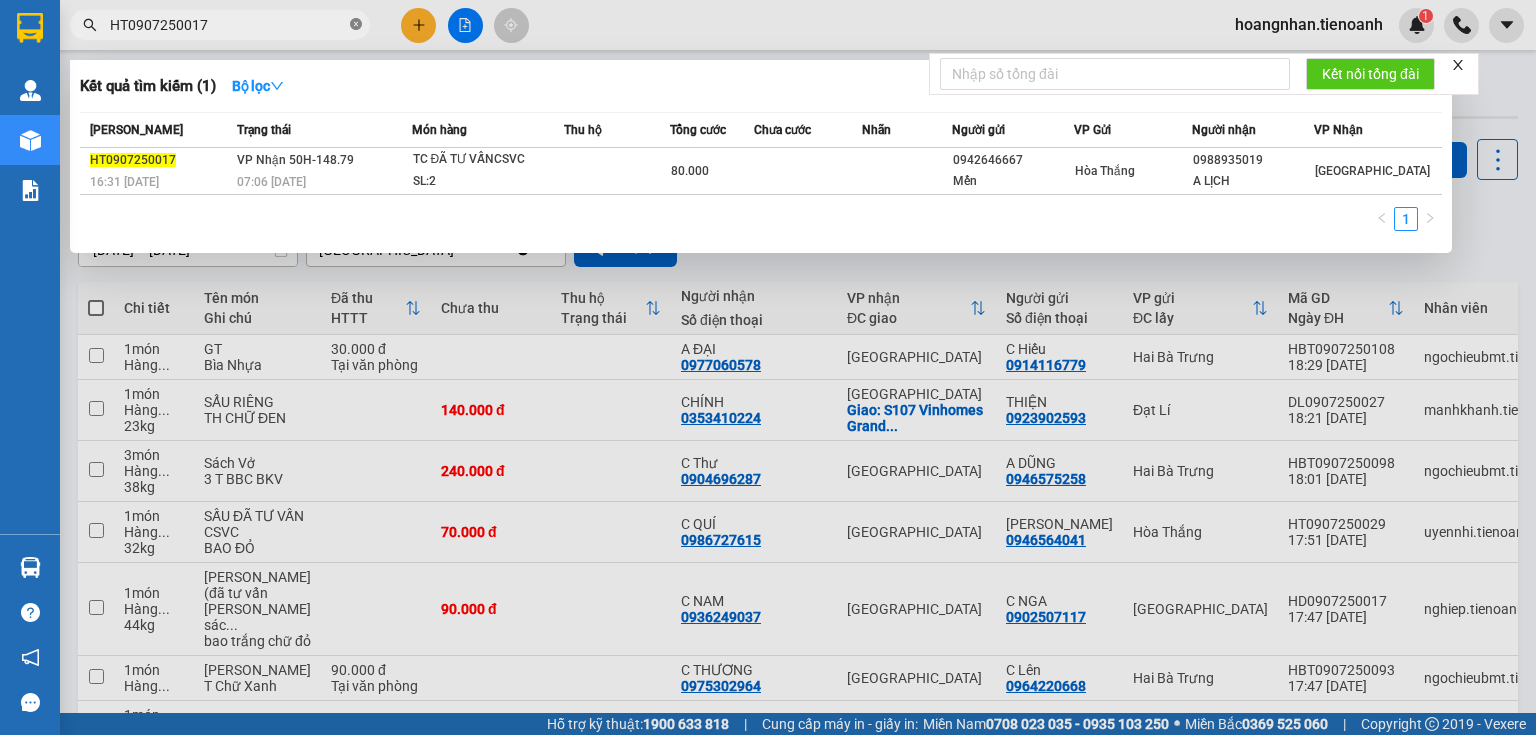click 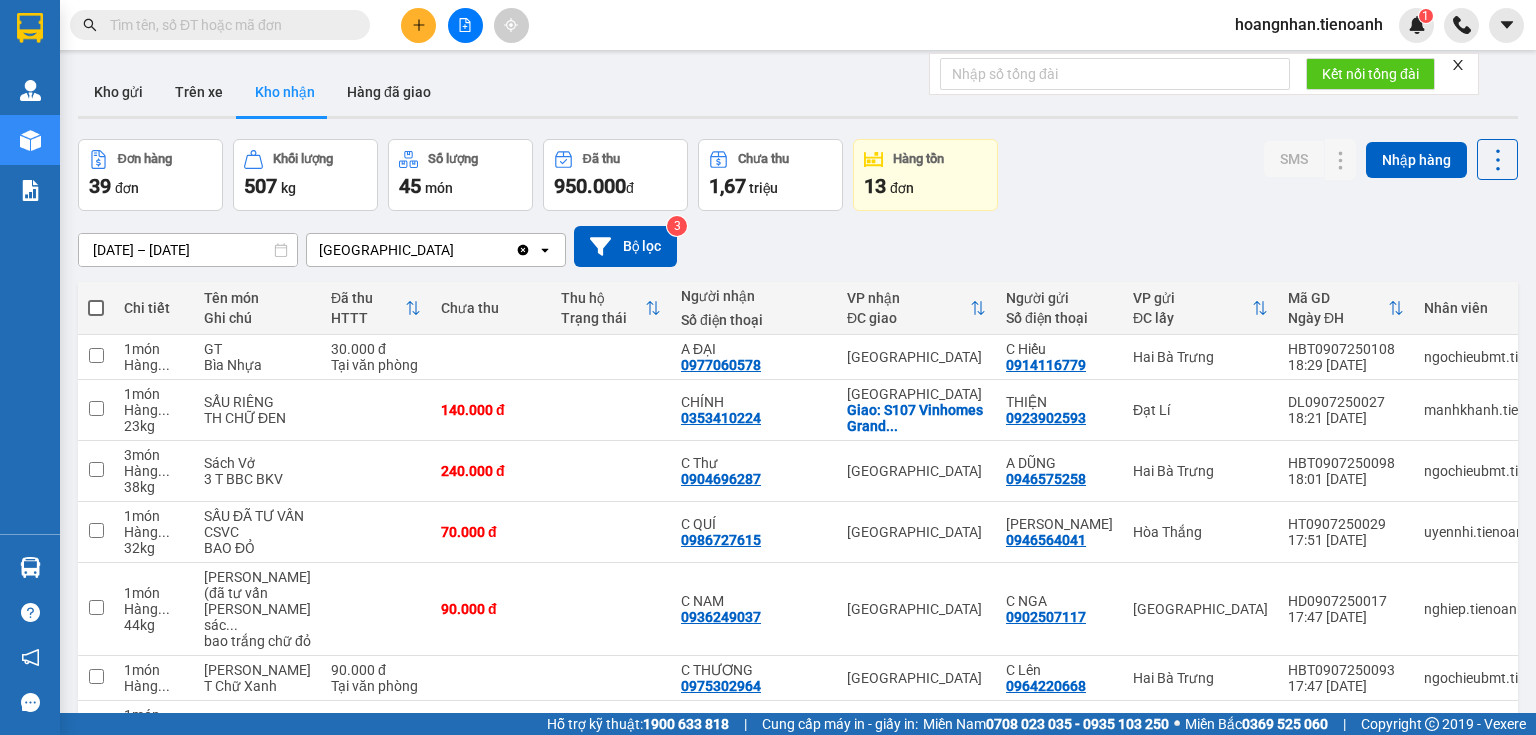 click at bounding box center [228, 25] 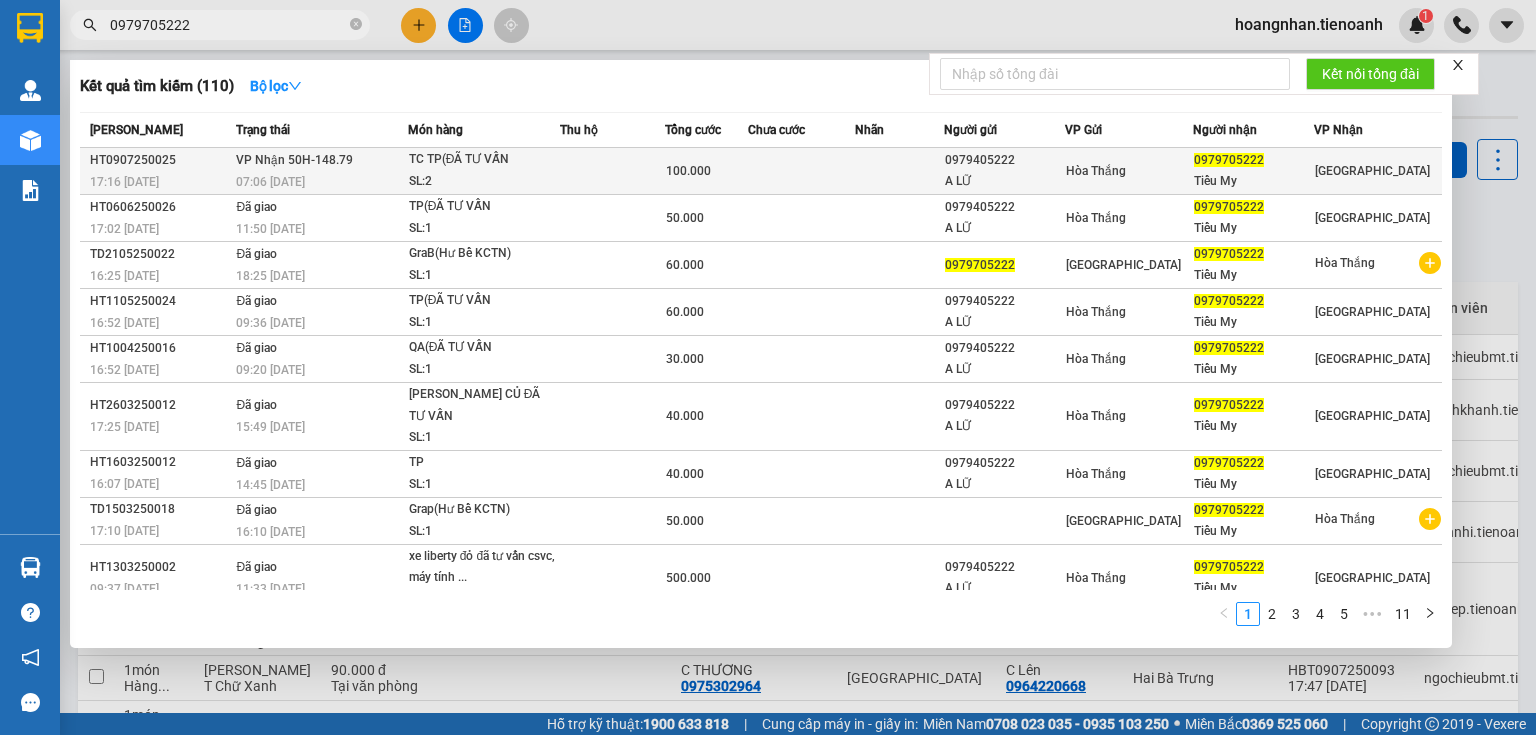 type on "0979705222" 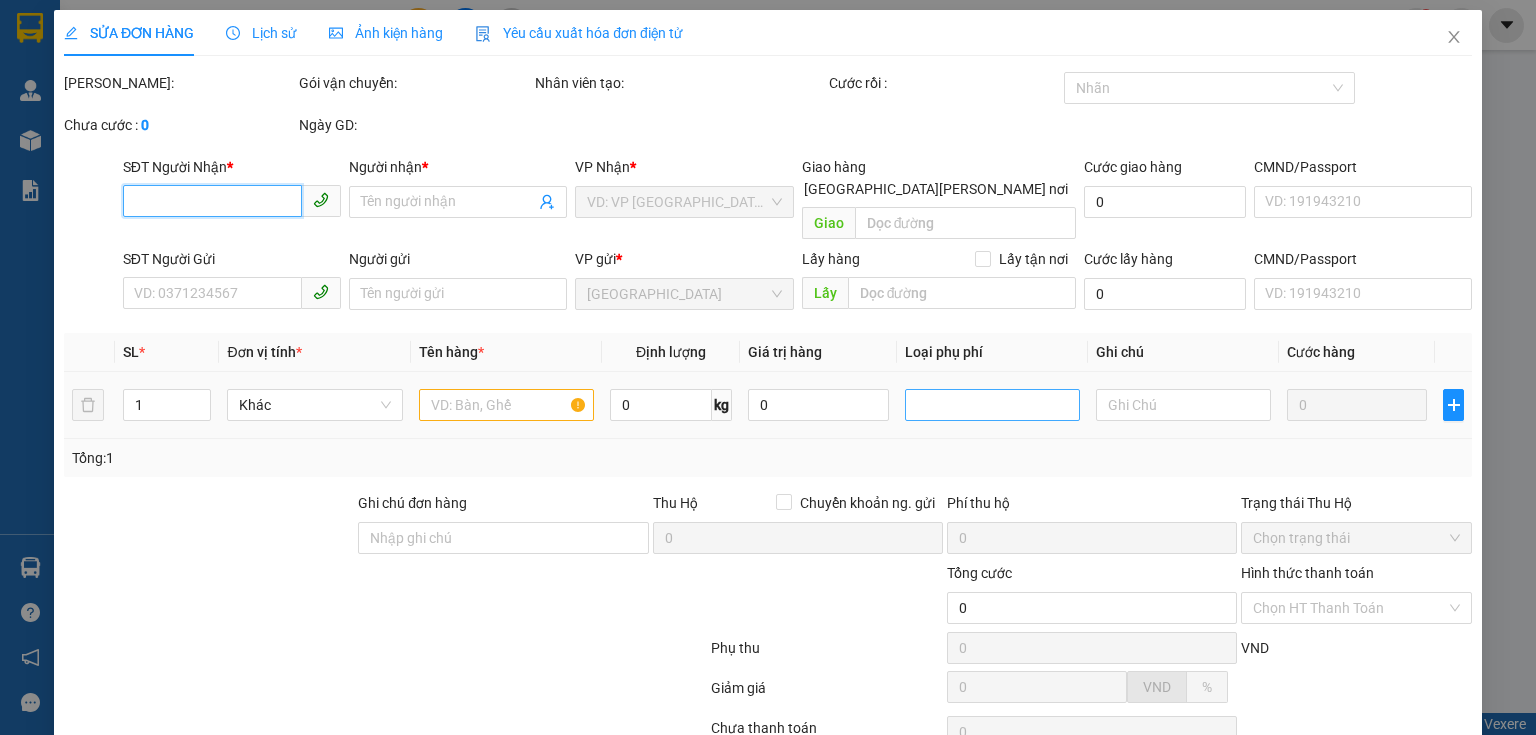 type on "0979705222" 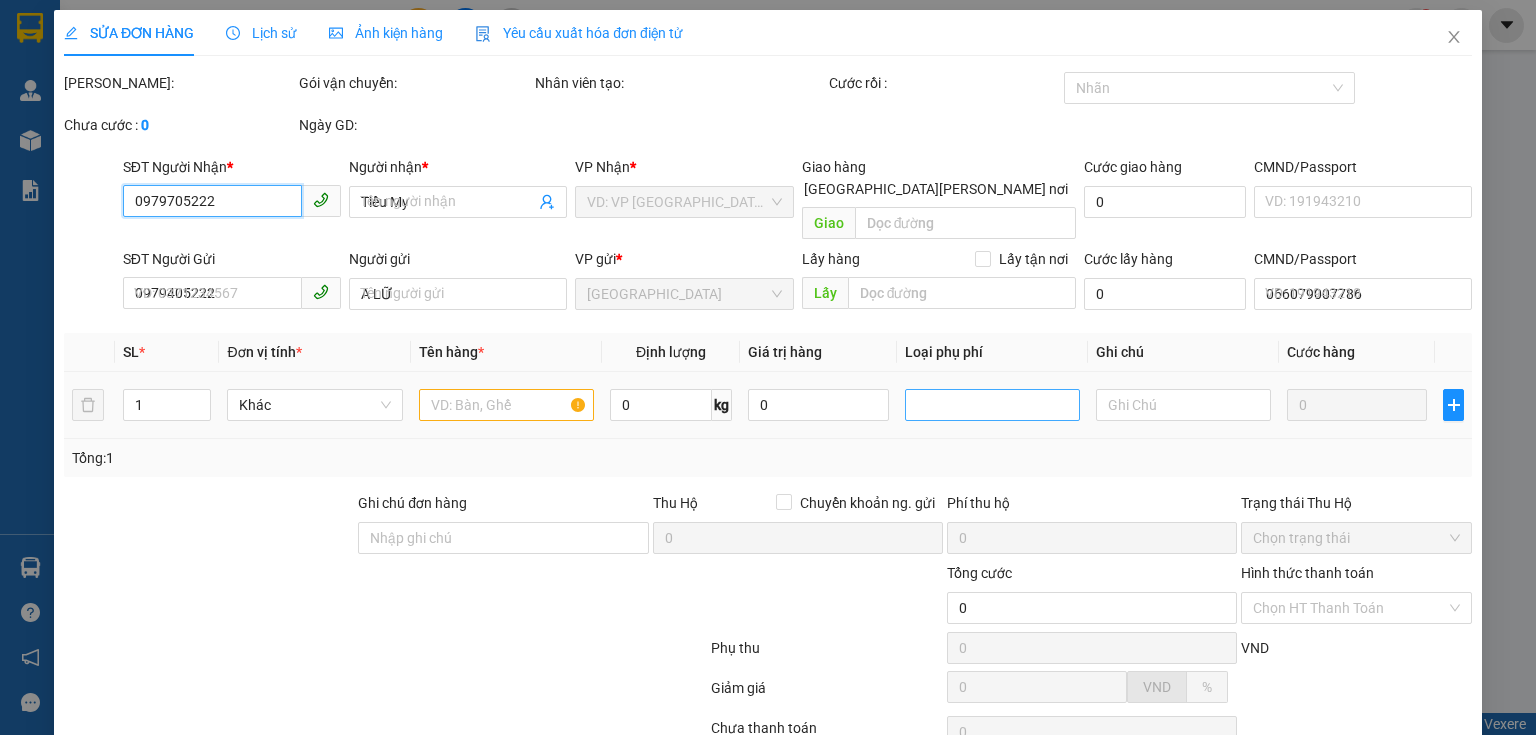 type on "100.000" 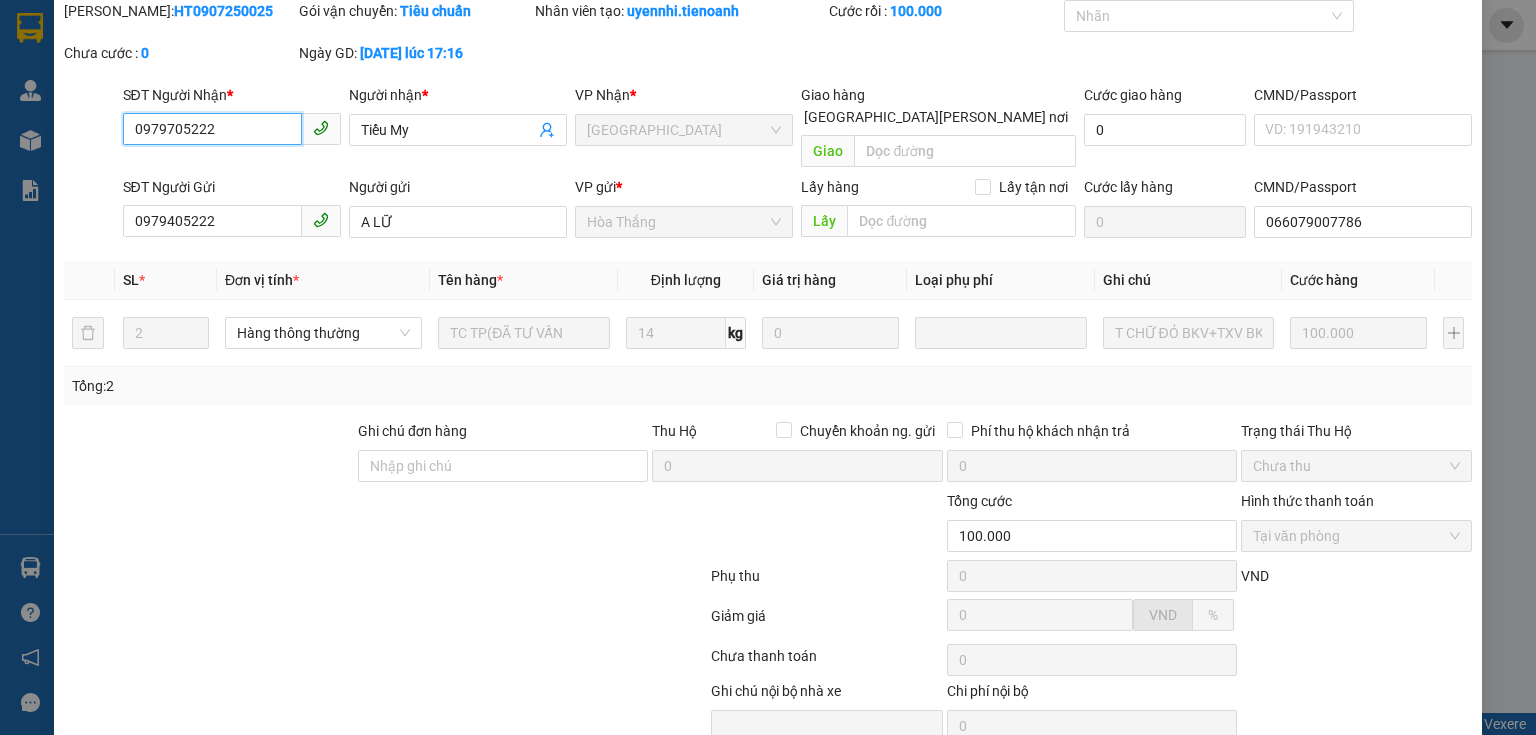 scroll, scrollTop: 141, scrollLeft: 0, axis: vertical 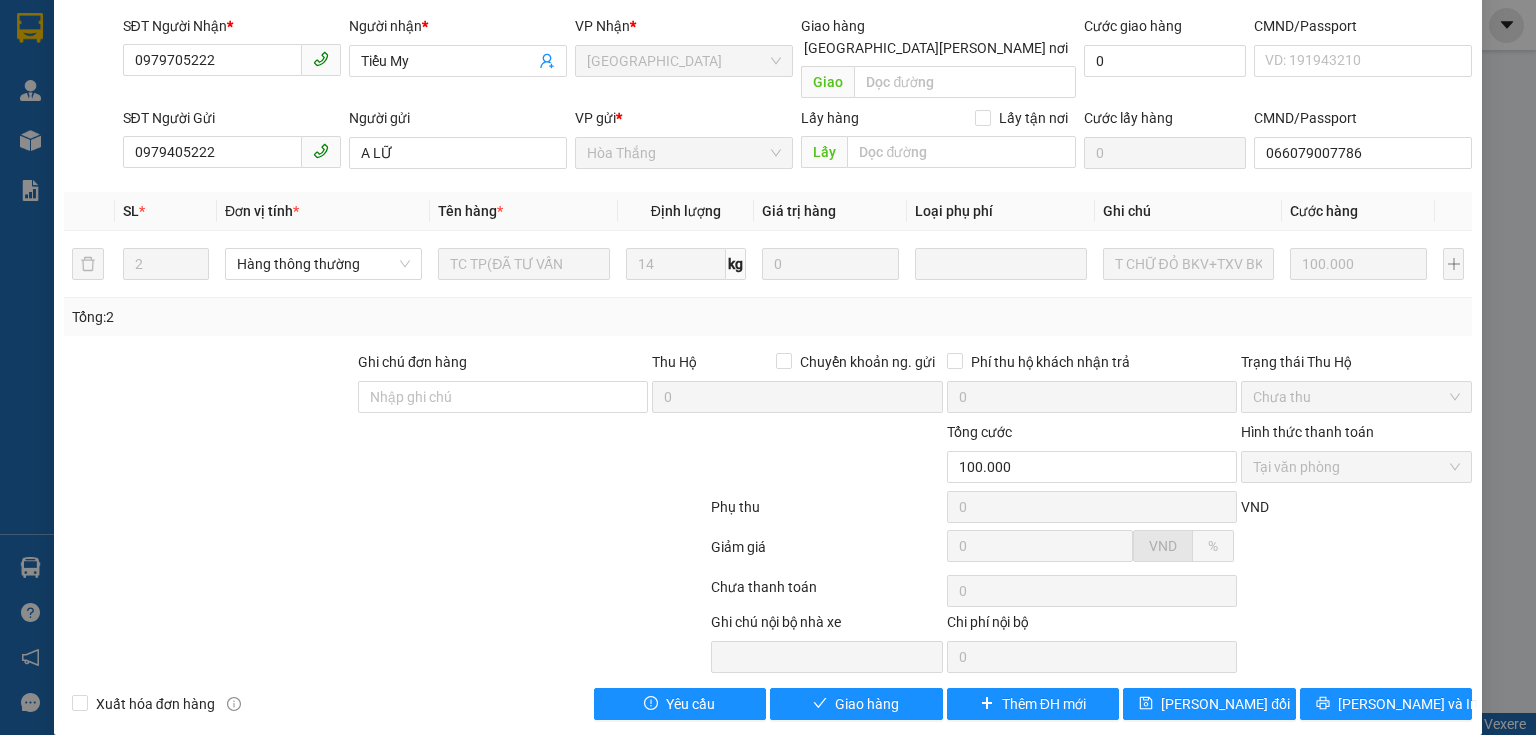 click at bounding box center [385, 551] 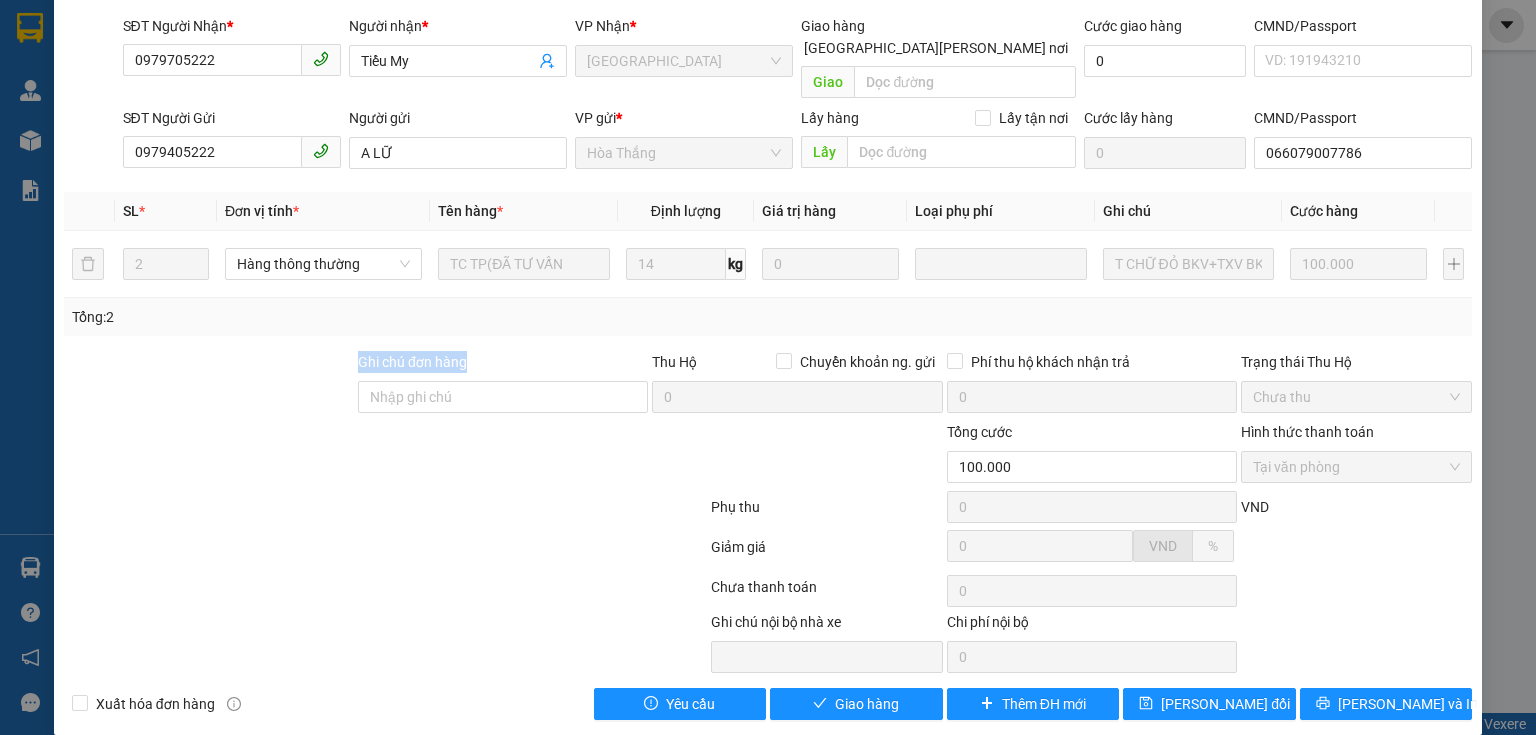 drag, startPoint x: 320, startPoint y: 373, endPoint x: 529, endPoint y: 492, distance: 240.50363 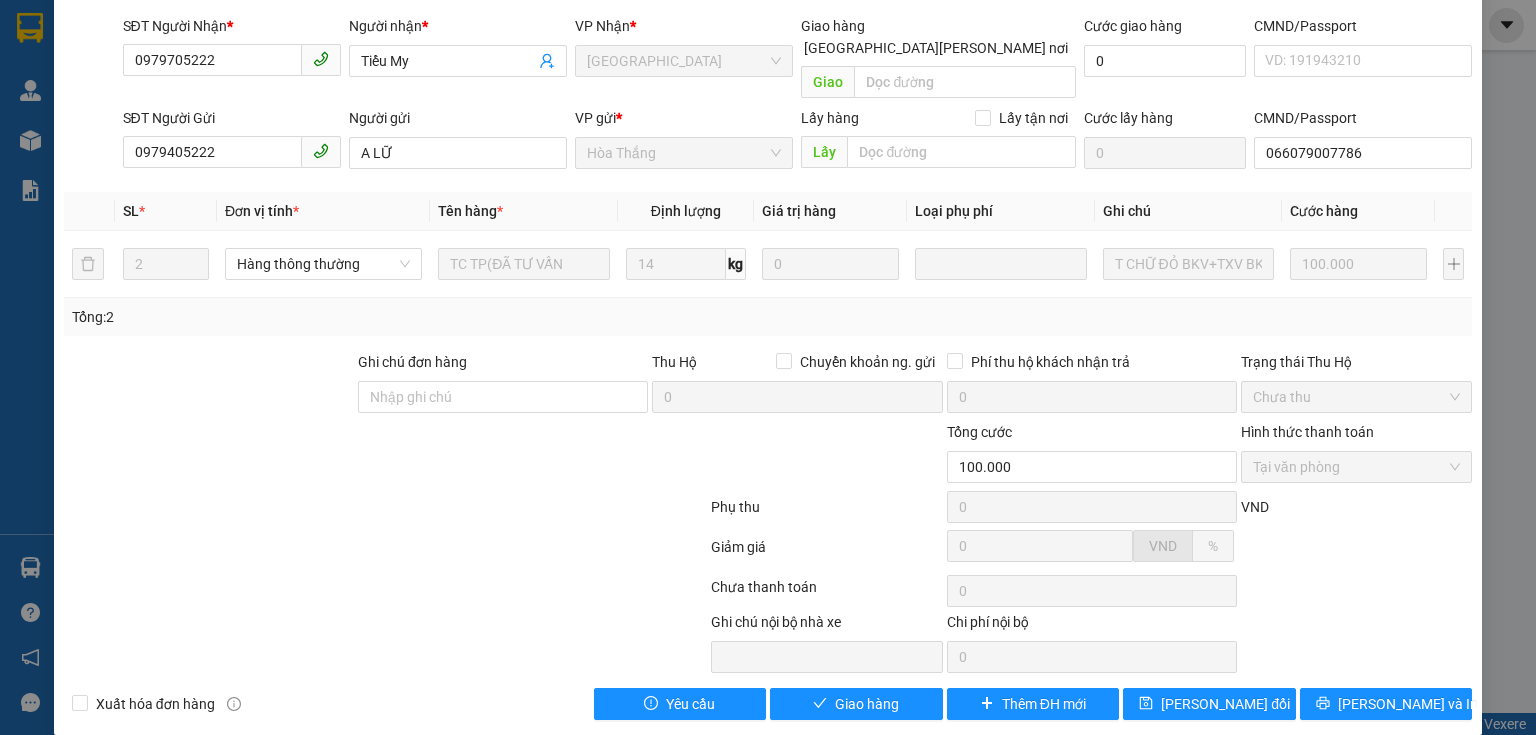 click at bounding box center (385, 511) 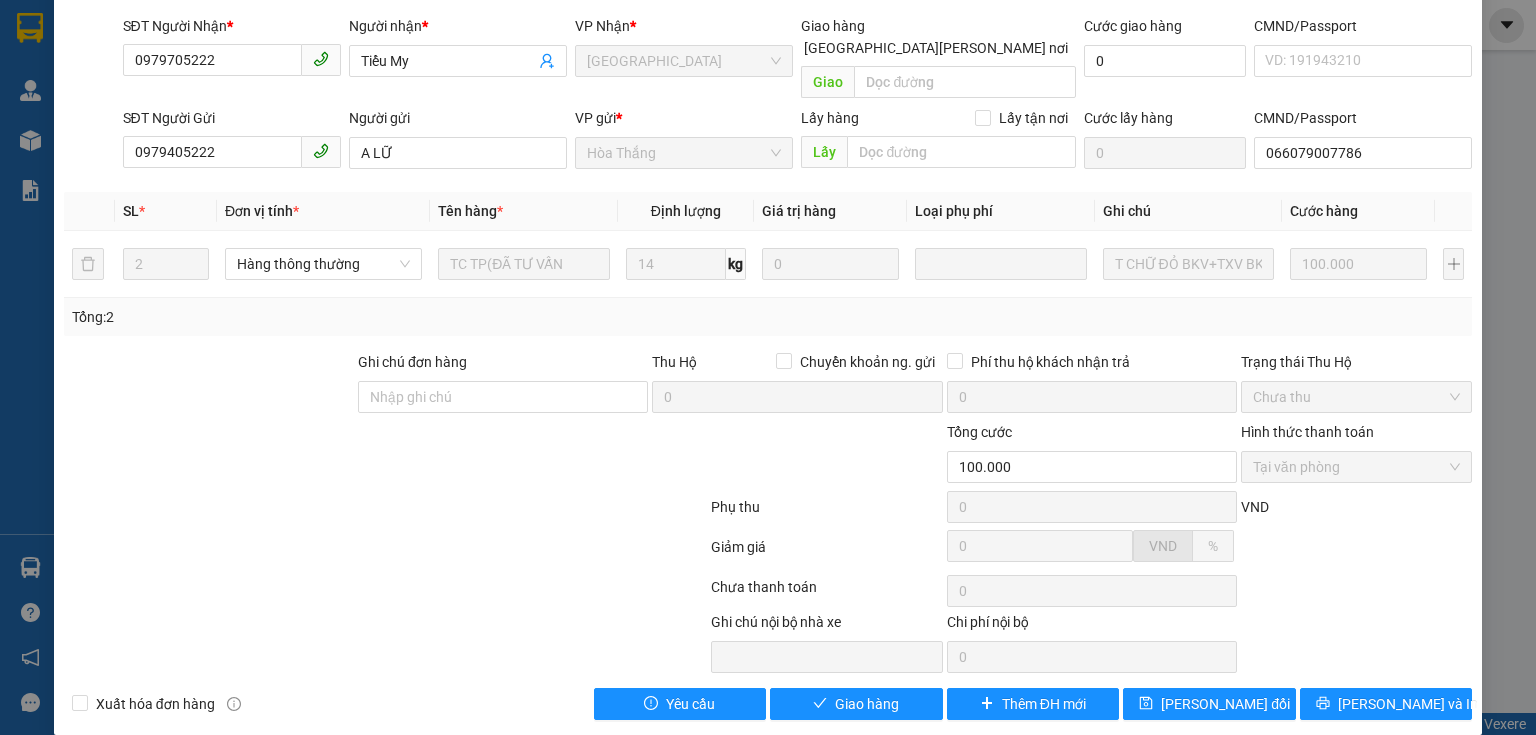 click at bounding box center [268, 456] 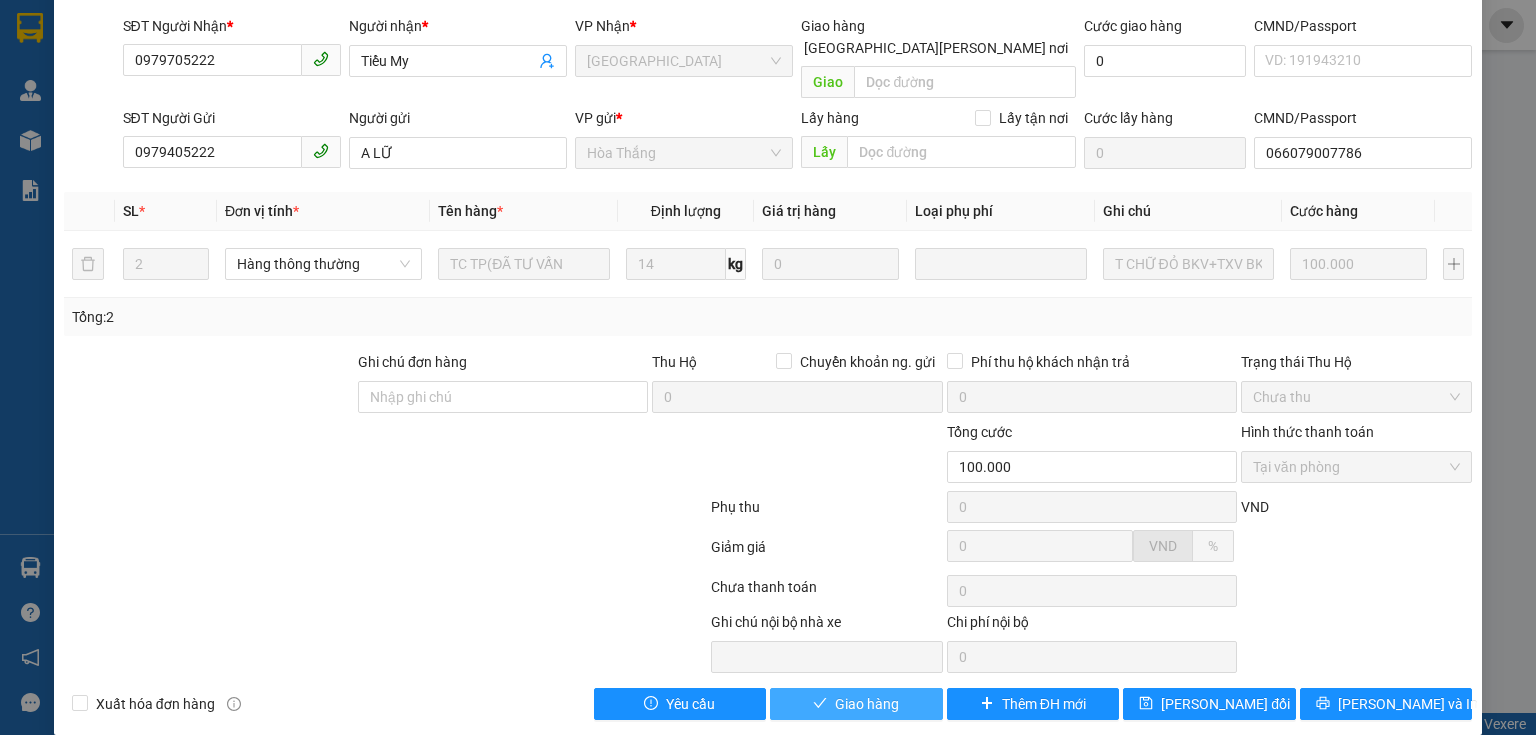 drag, startPoint x: 894, startPoint y: 679, endPoint x: 434, endPoint y: 469, distance: 505.66788 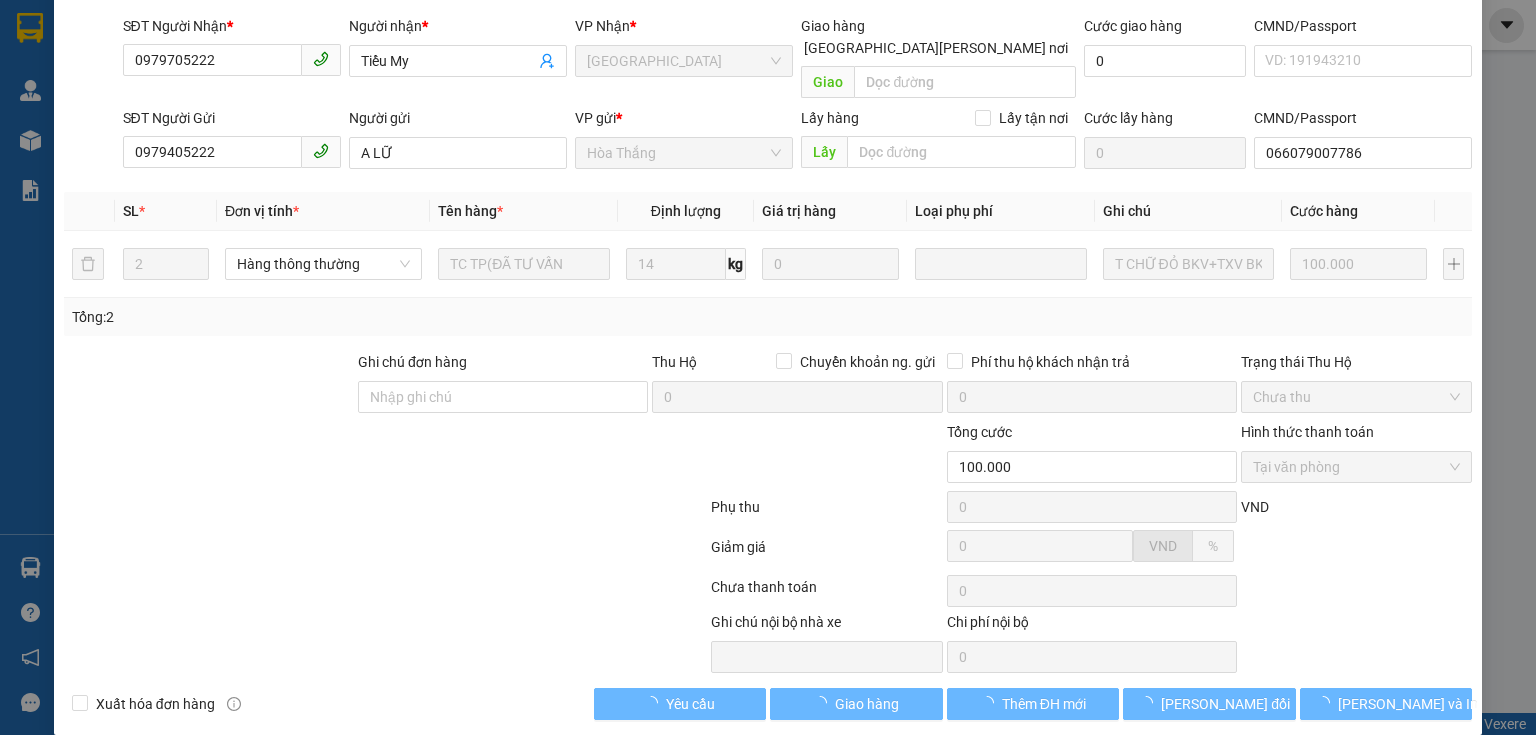 click at bounding box center [385, 511] 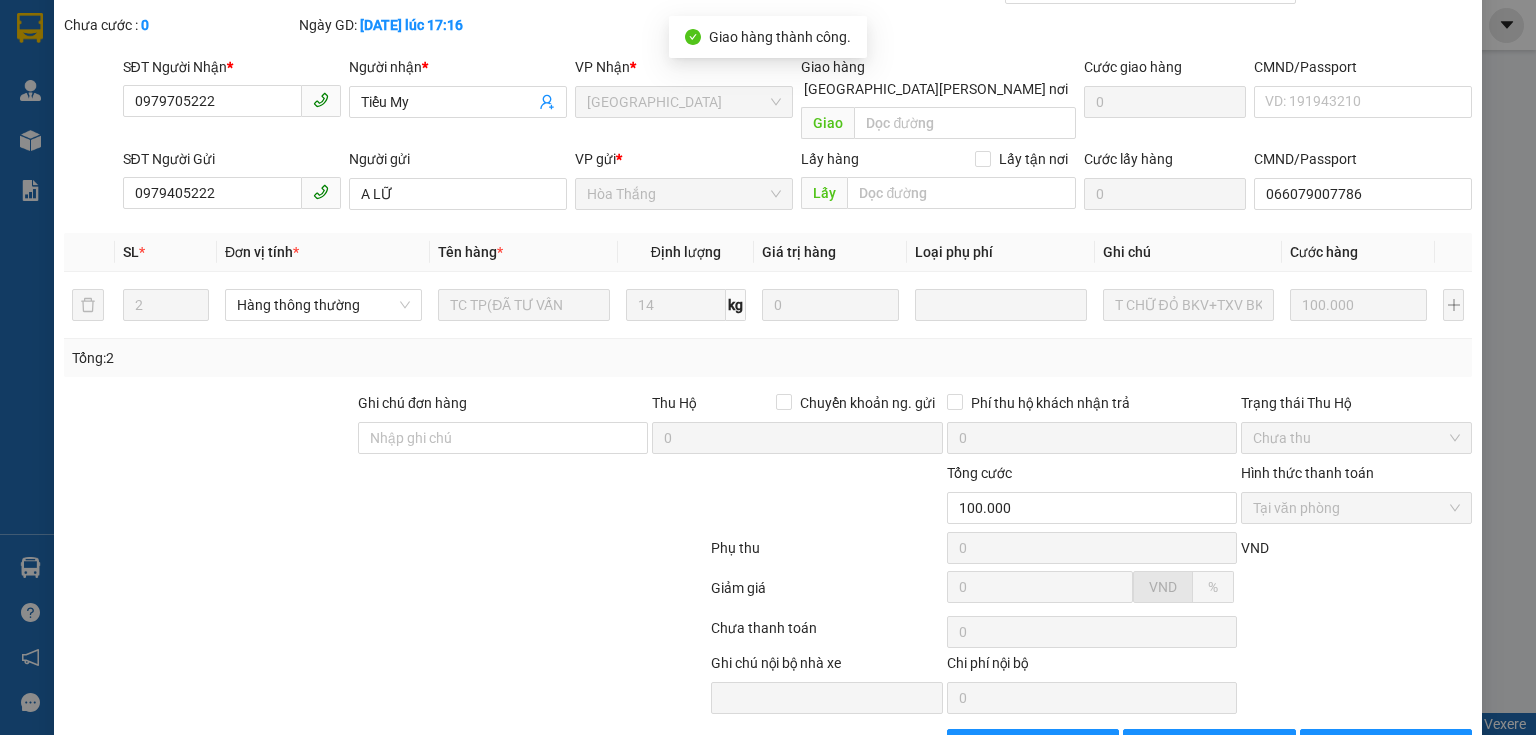 scroll, scrollTop: 0, scrollLeft: 0, axis: both 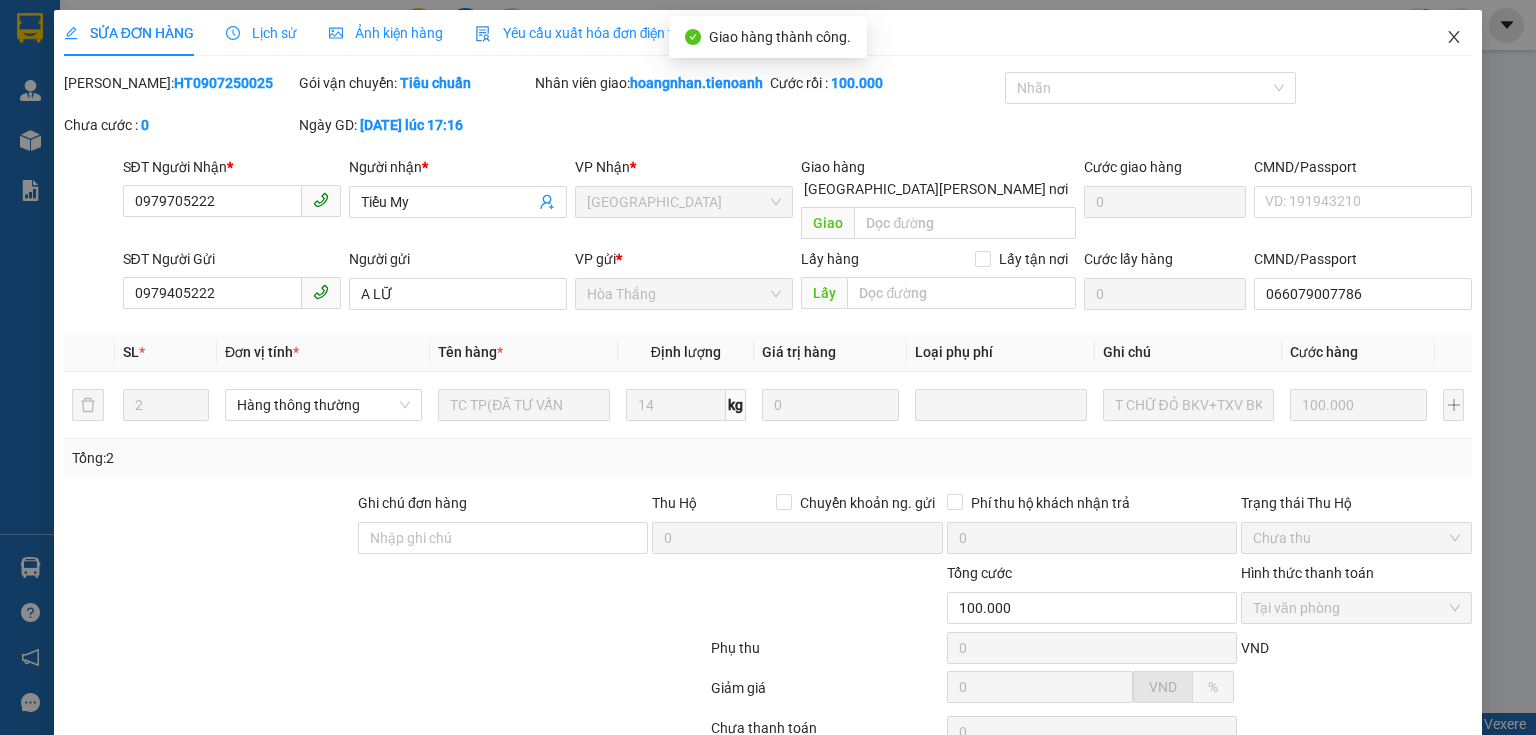 click 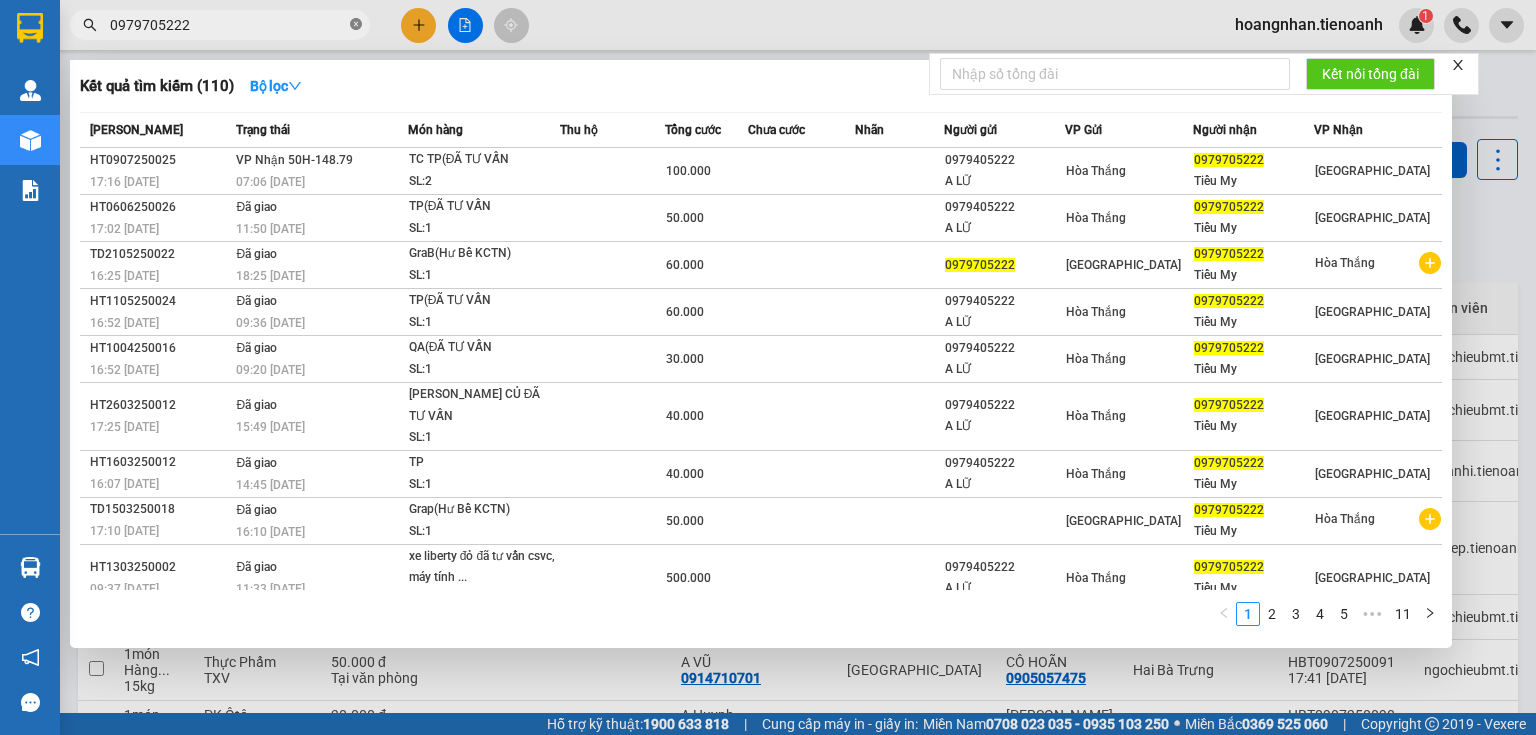 click 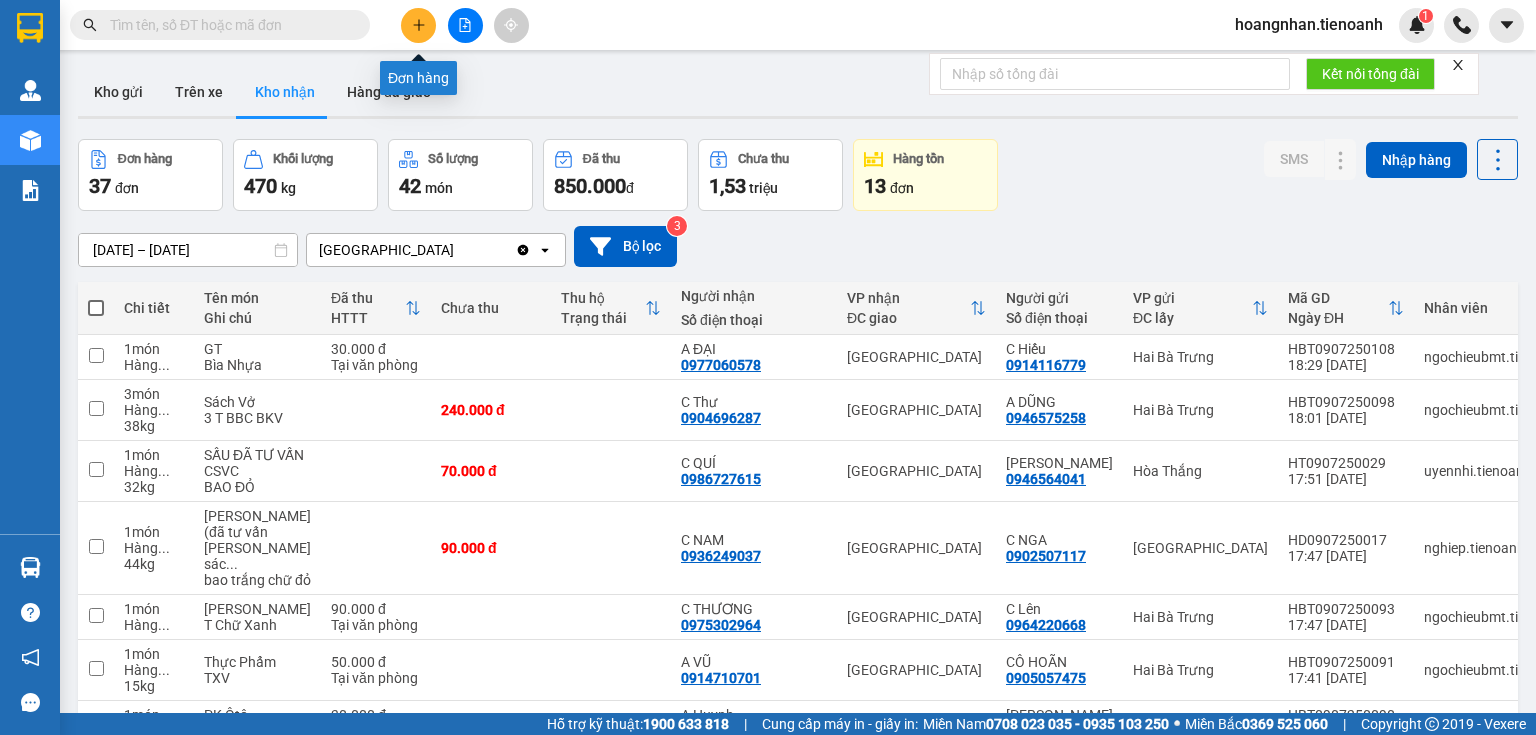 click 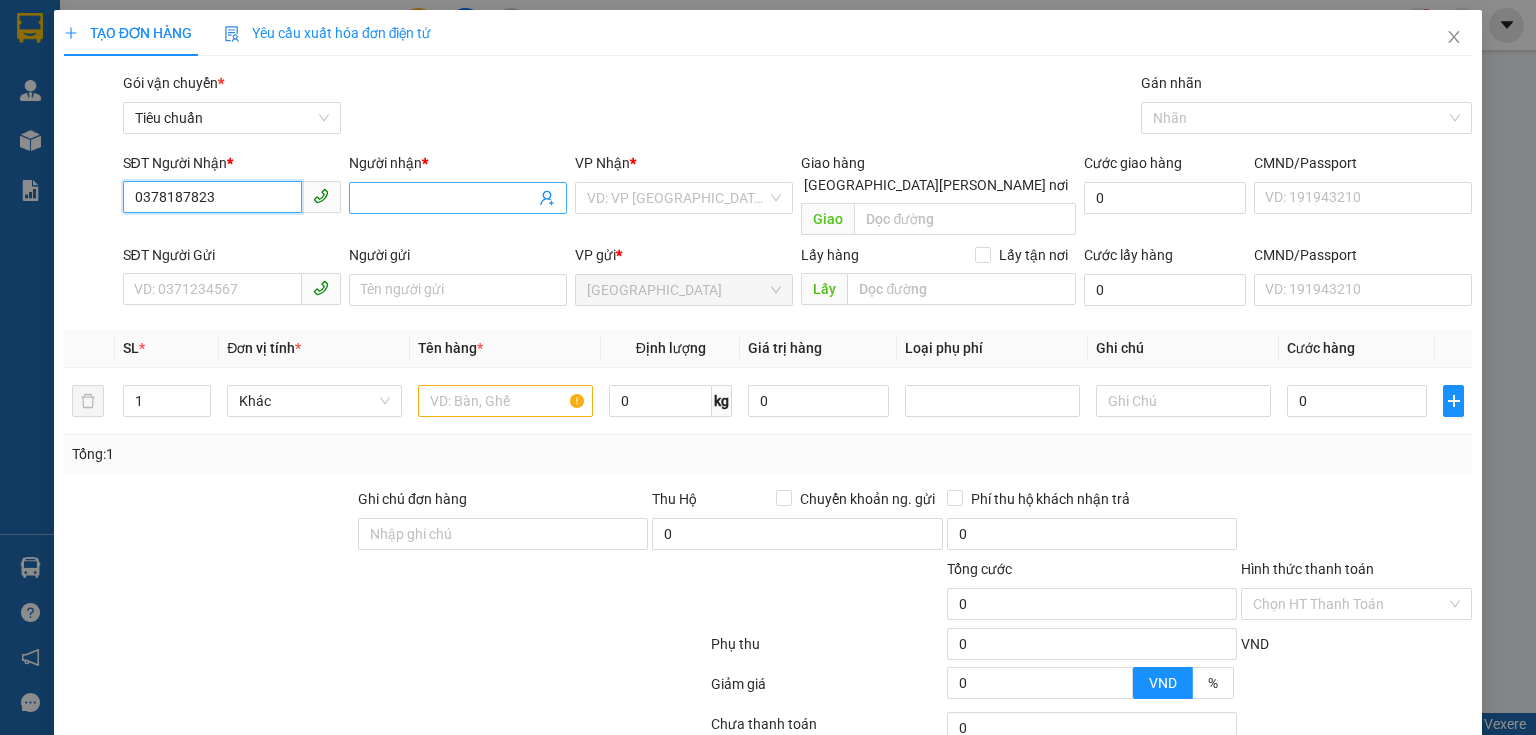 type on "0378187823" 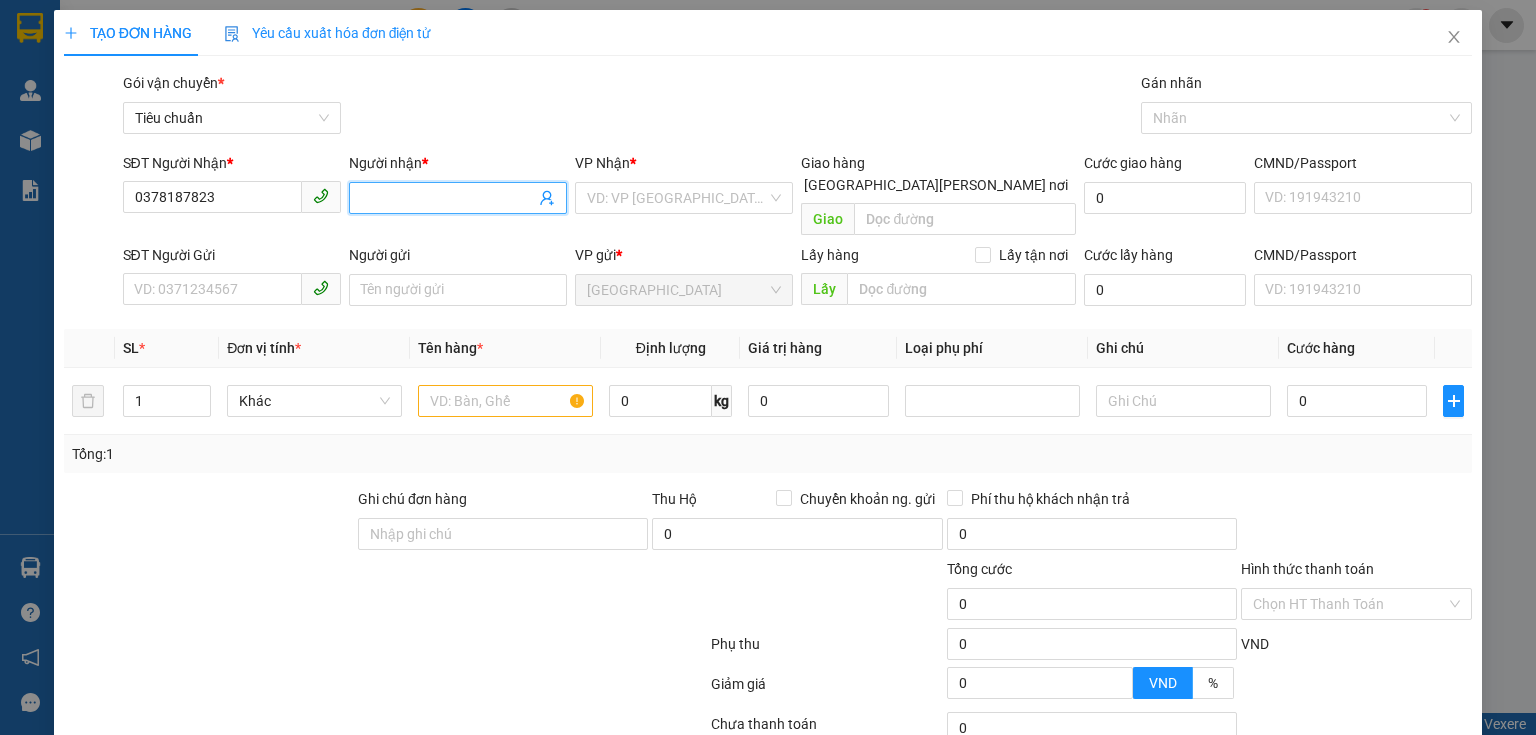 click at bounding box center (458, 198) 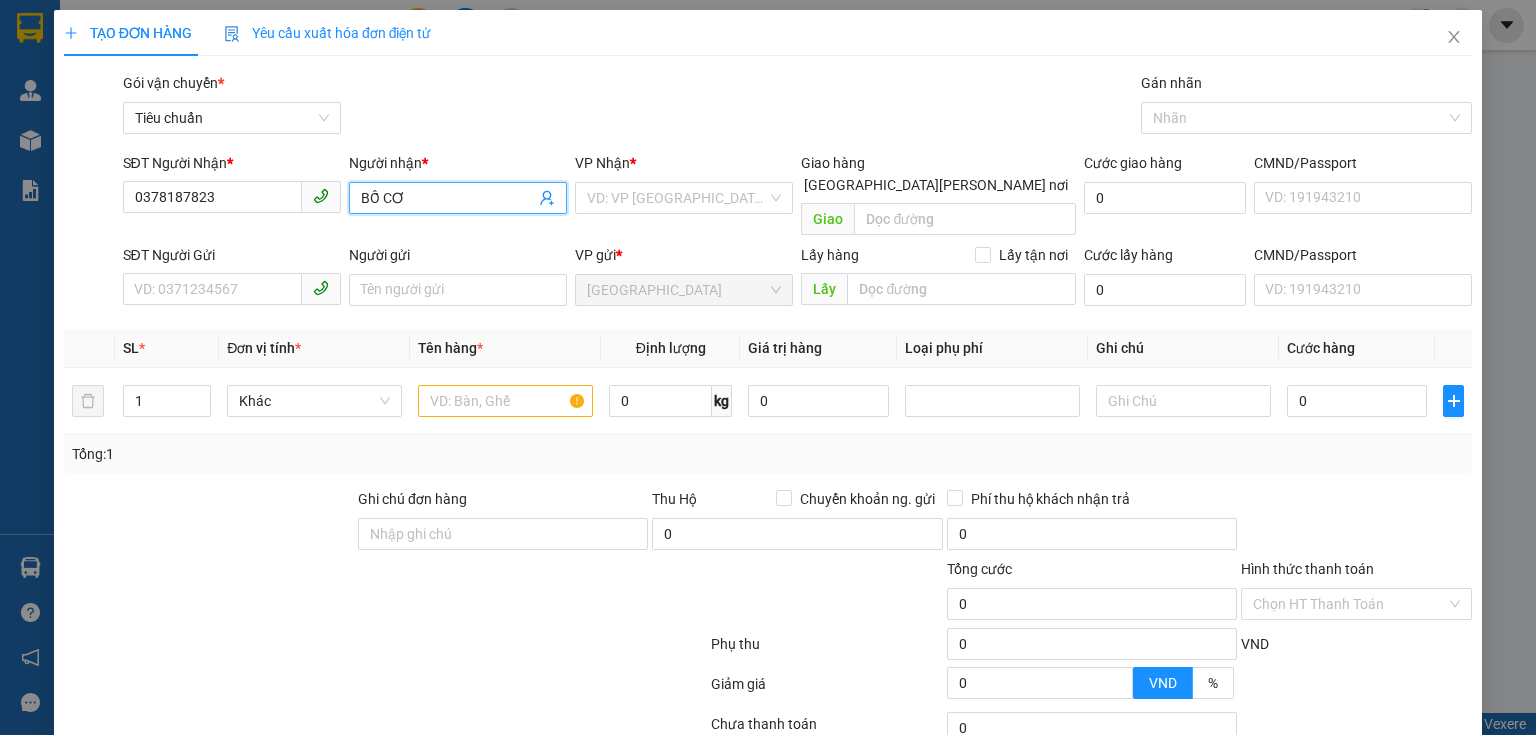 type on "BỐ CƠ" 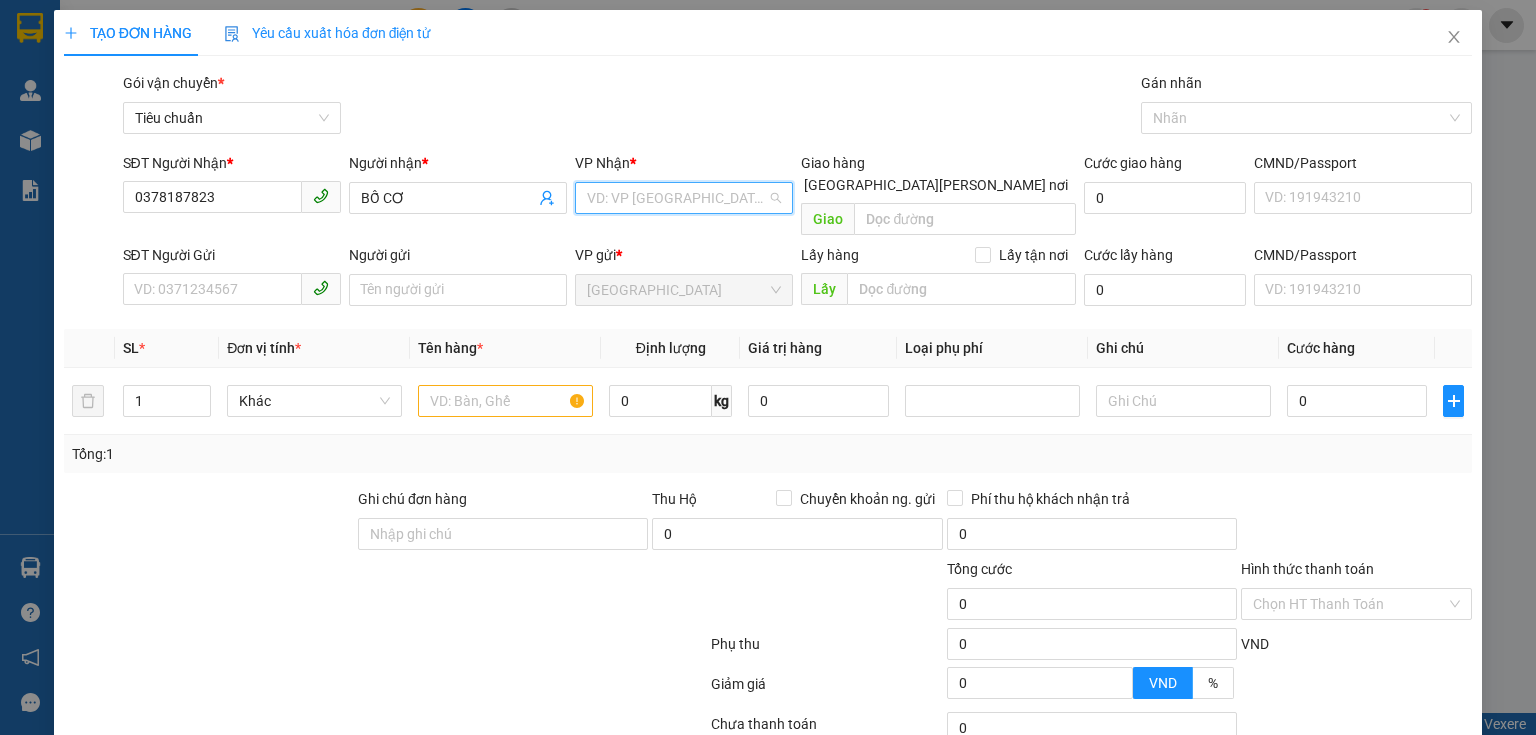 click at bounding box center [677, 198] 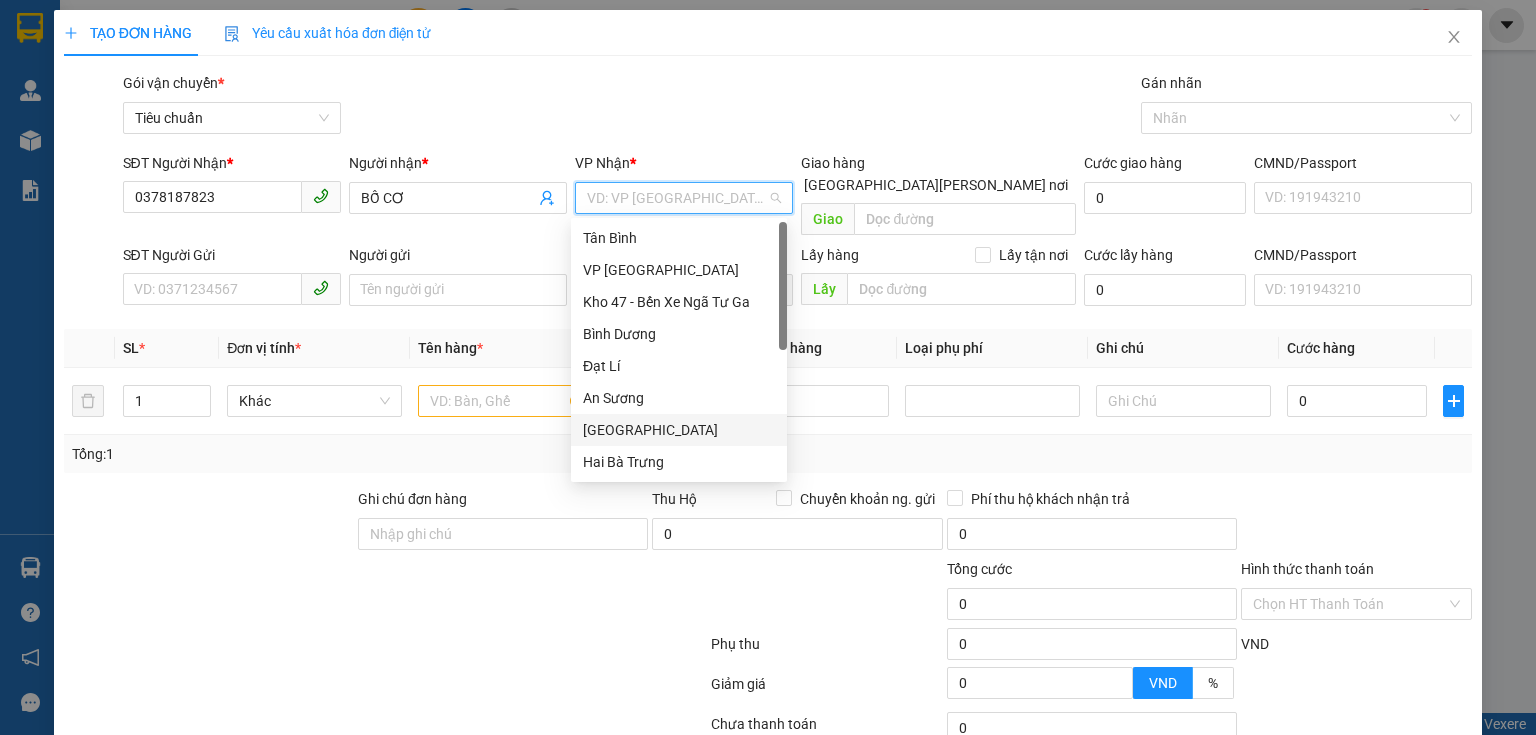 scroll, scrollTop: 128, scrollLeft: 0, axis: vertical 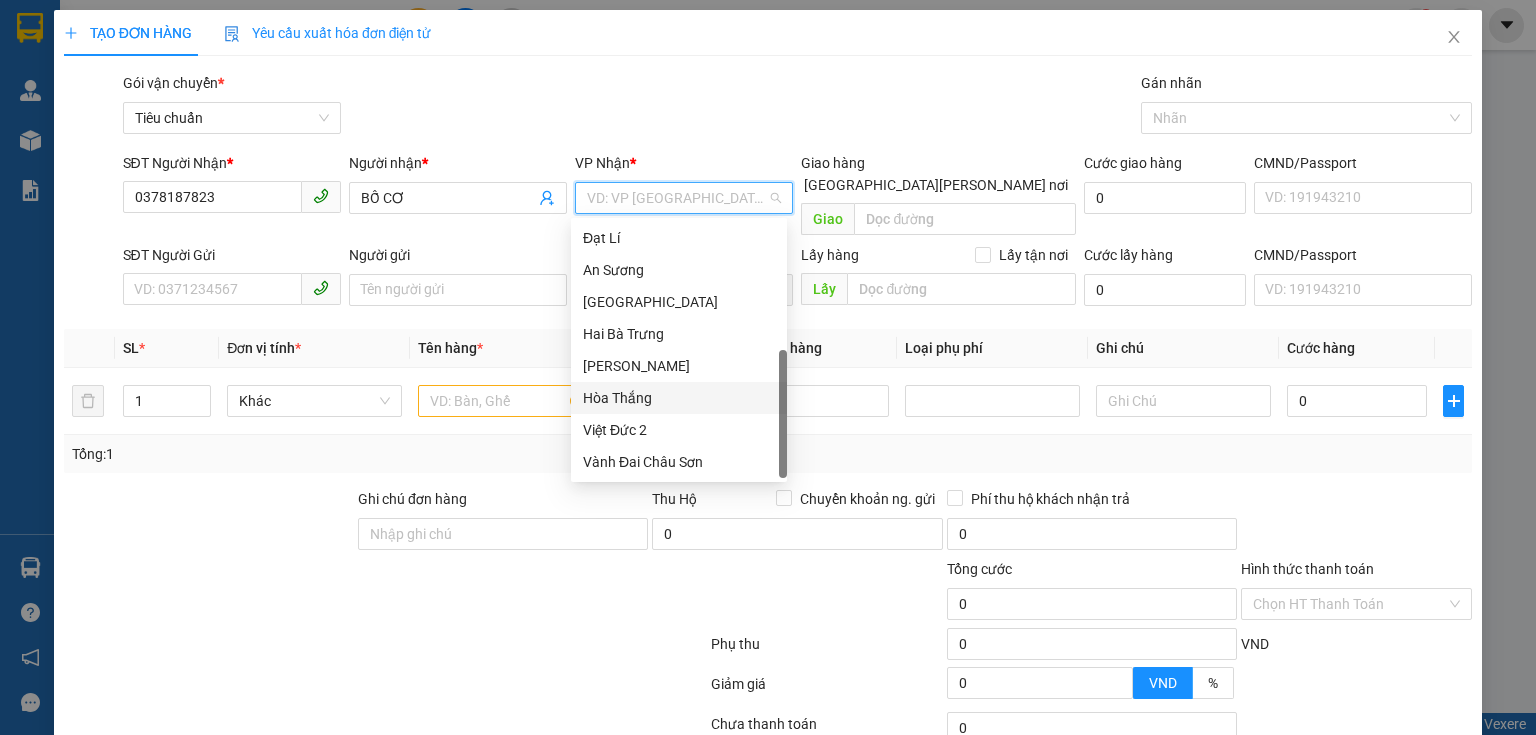 click on "Hòa Thắng" at bounding box center (679, 398) 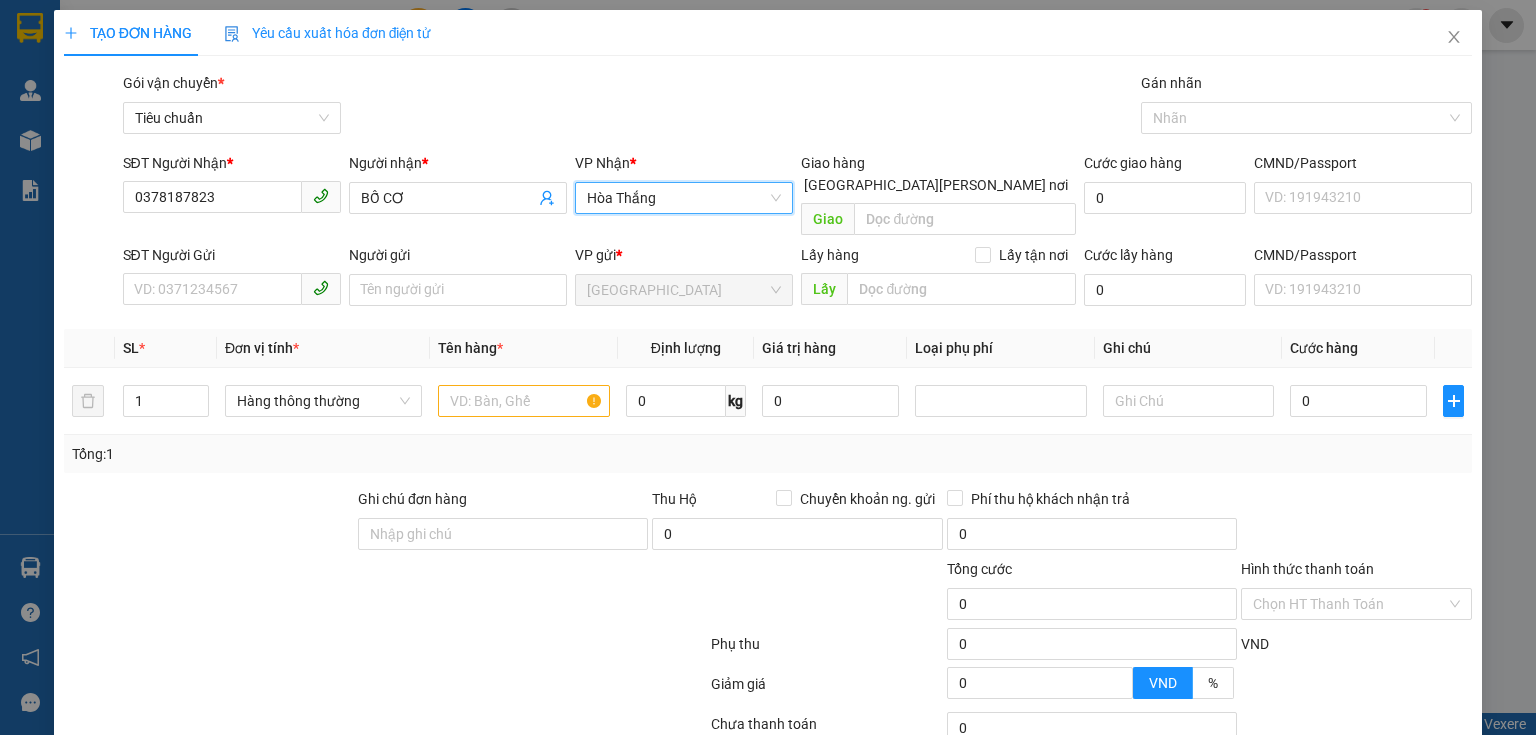 click at bounding box center [209, 523] 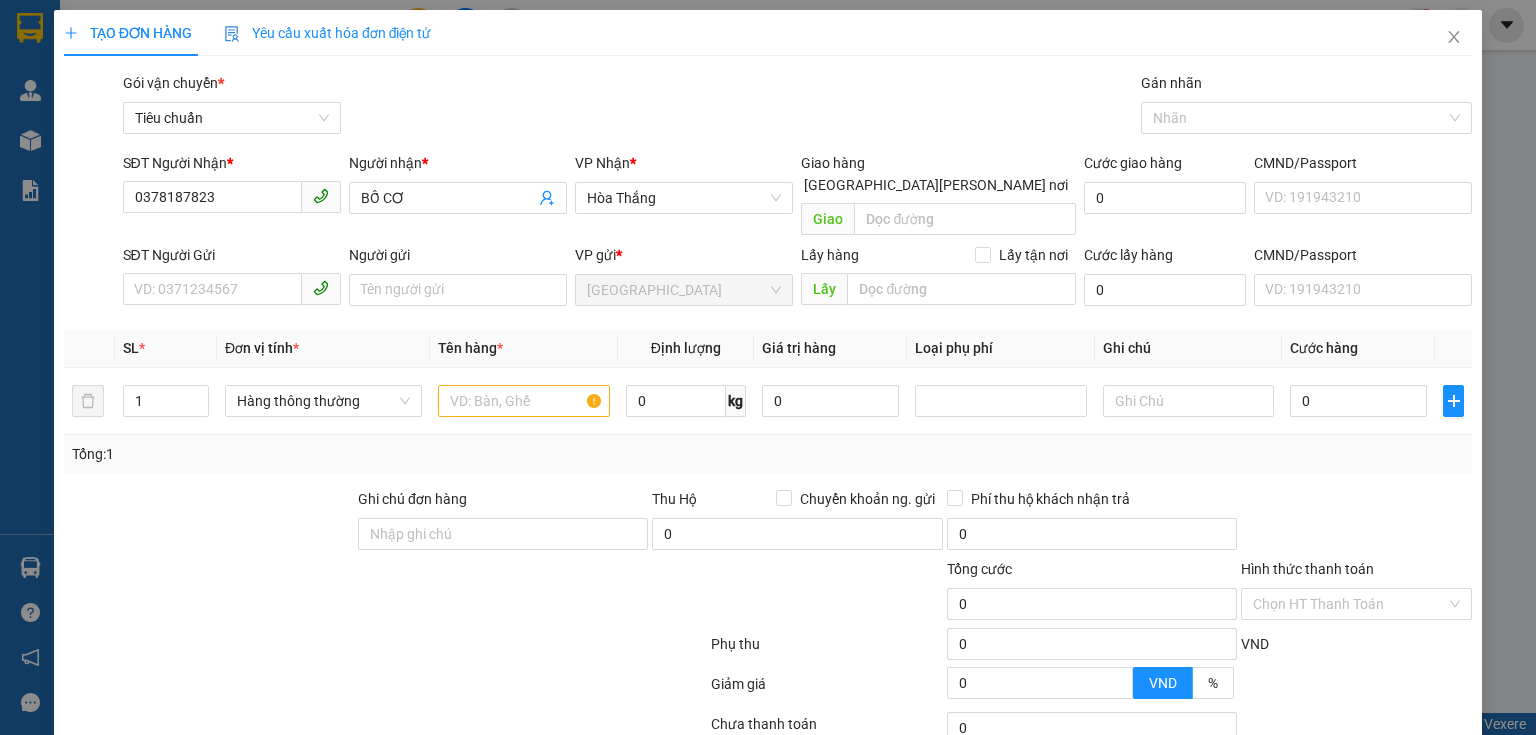 click at bounding box center [232, 290] 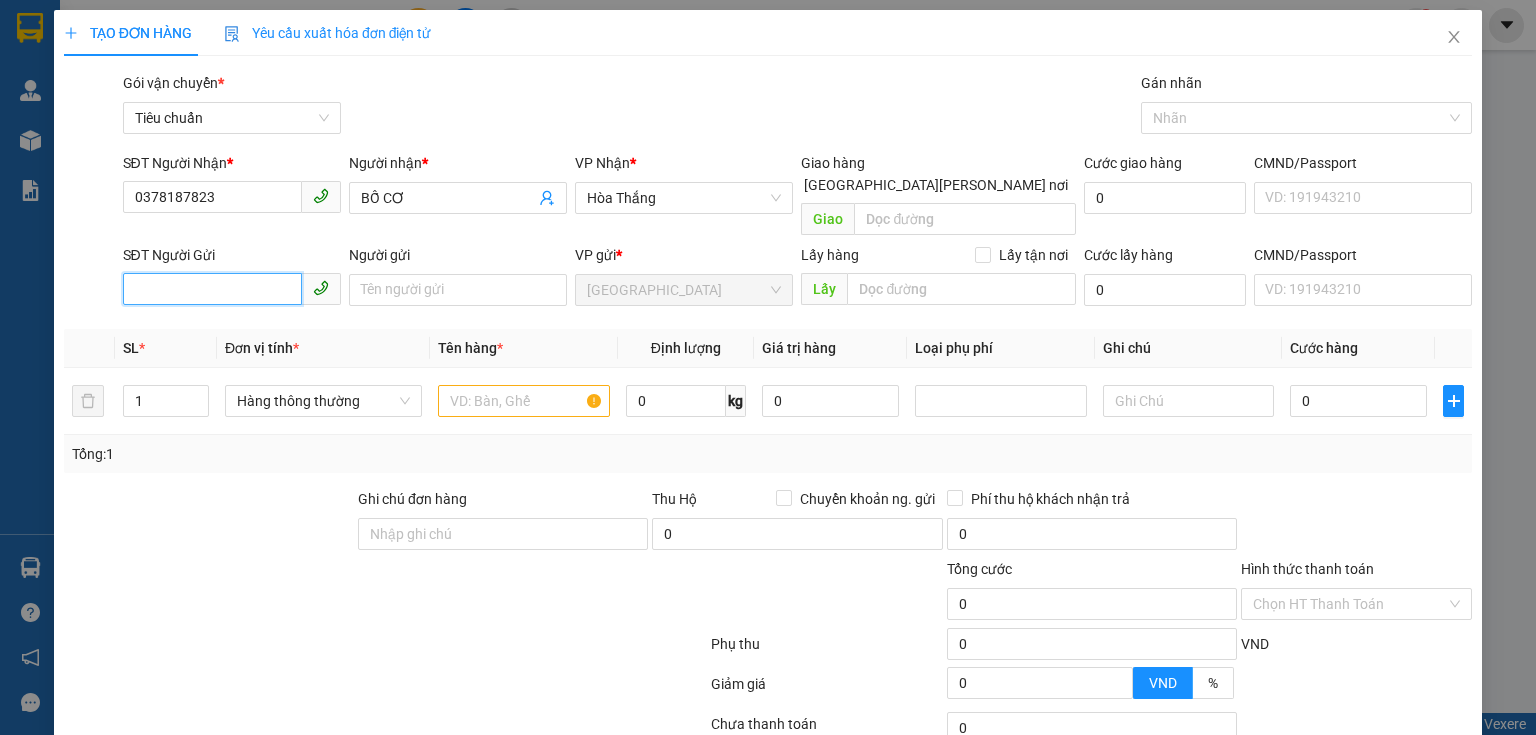 click on "SĐT Người Gửi" at bounding box center [212, 289] 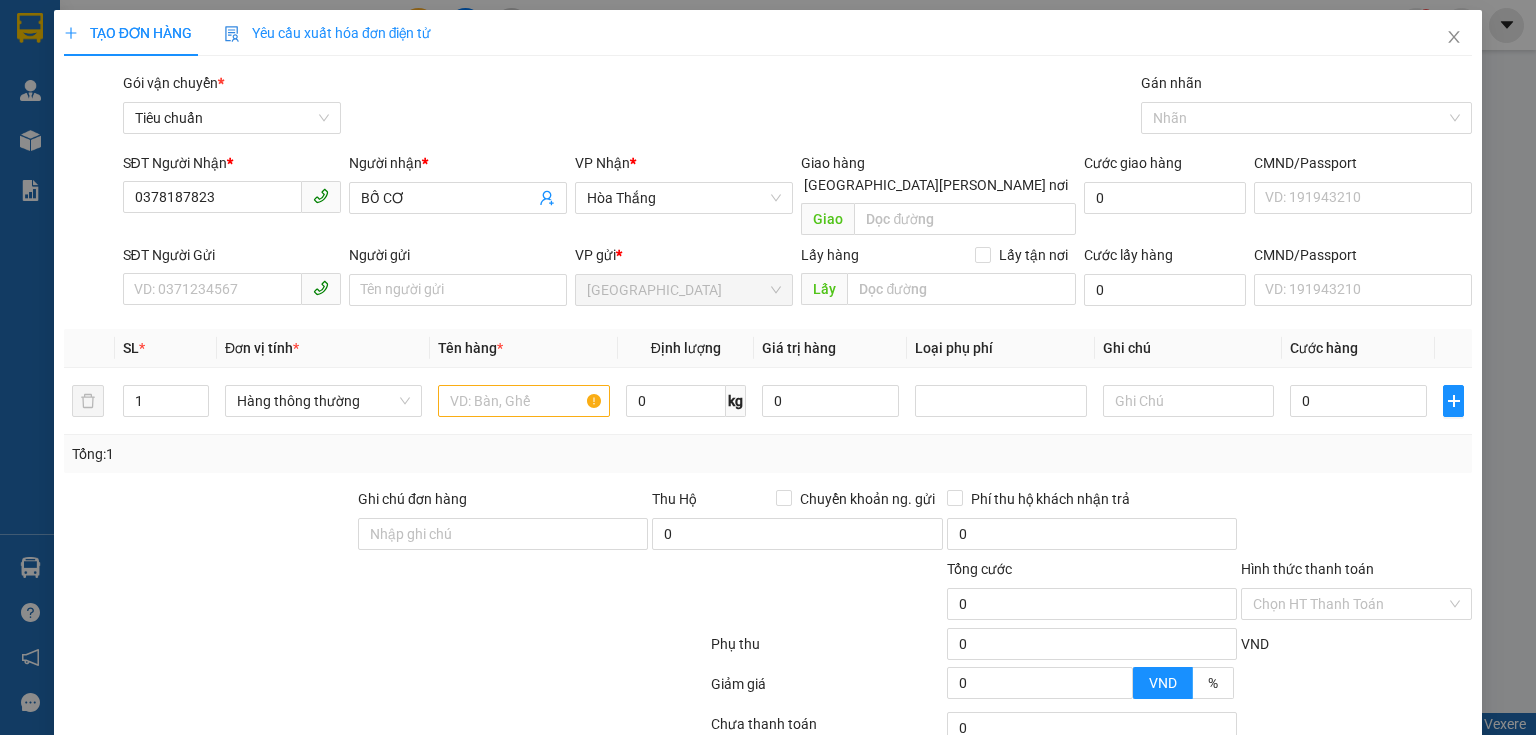 drag, startPoint x: 215, startPoint y: 589, endPoint x: 212, endPoint y: 438, distance: 151.0298 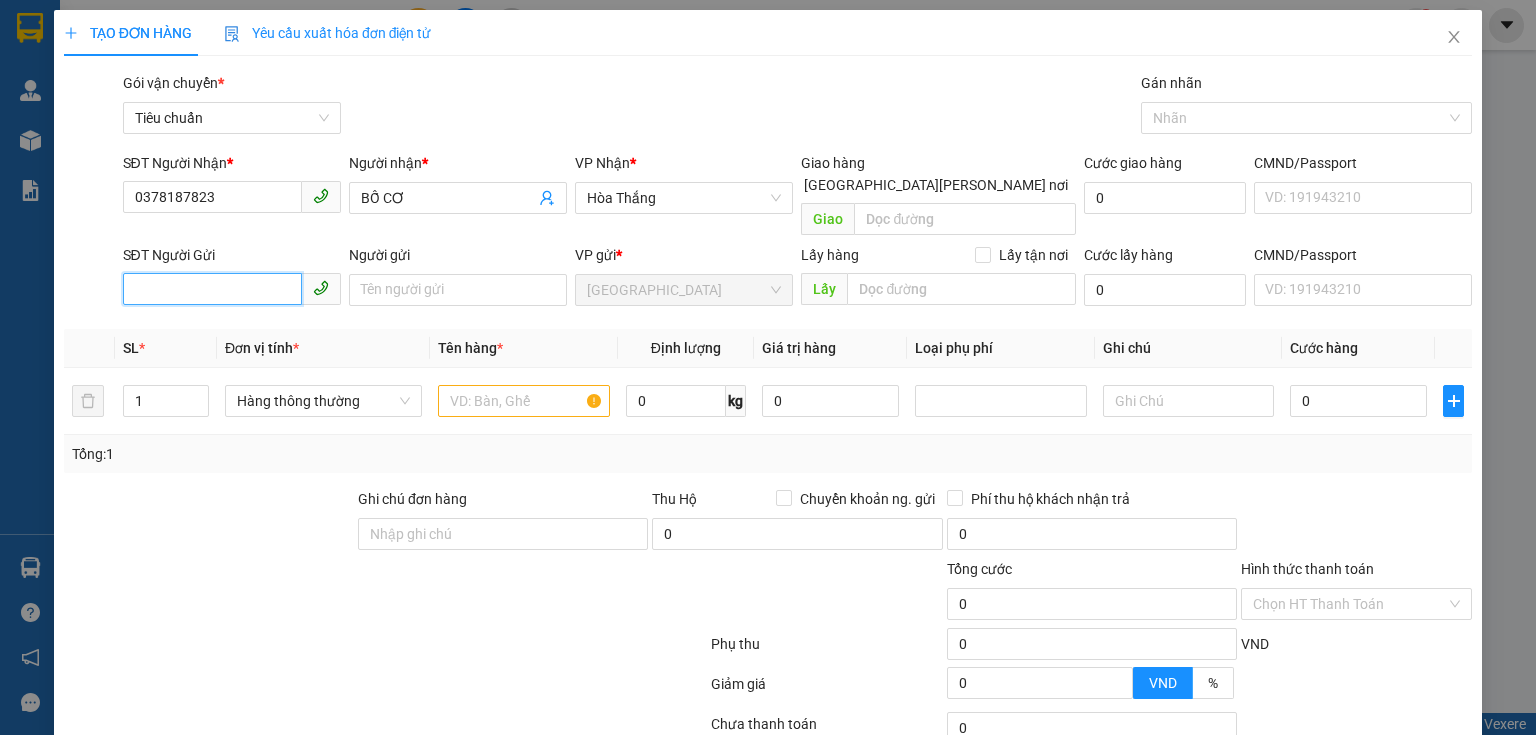 click on "SĐT Người Gửi" at bounding box center (212, 289) 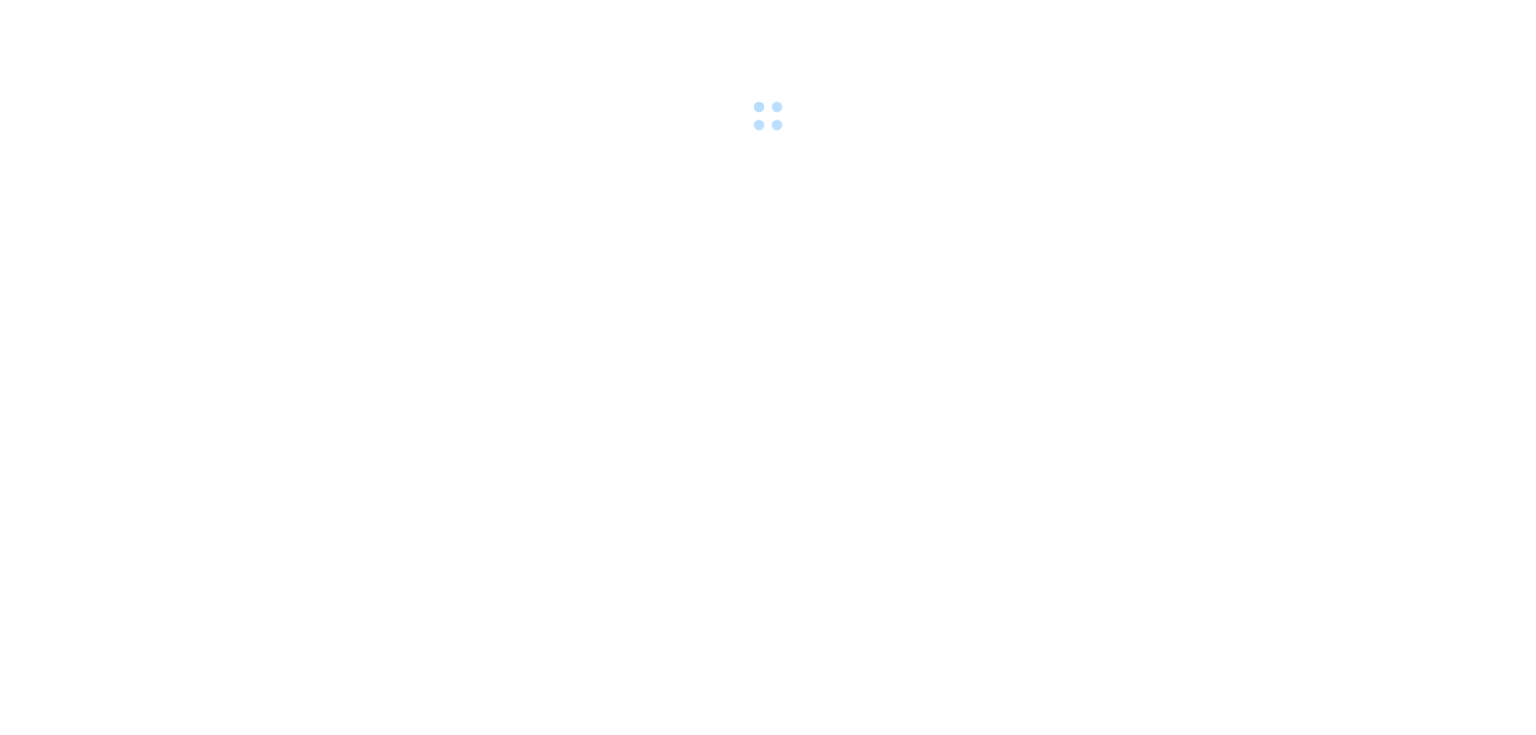 scroll, scrollTop: 0, scrollLeft: 0, axis: both 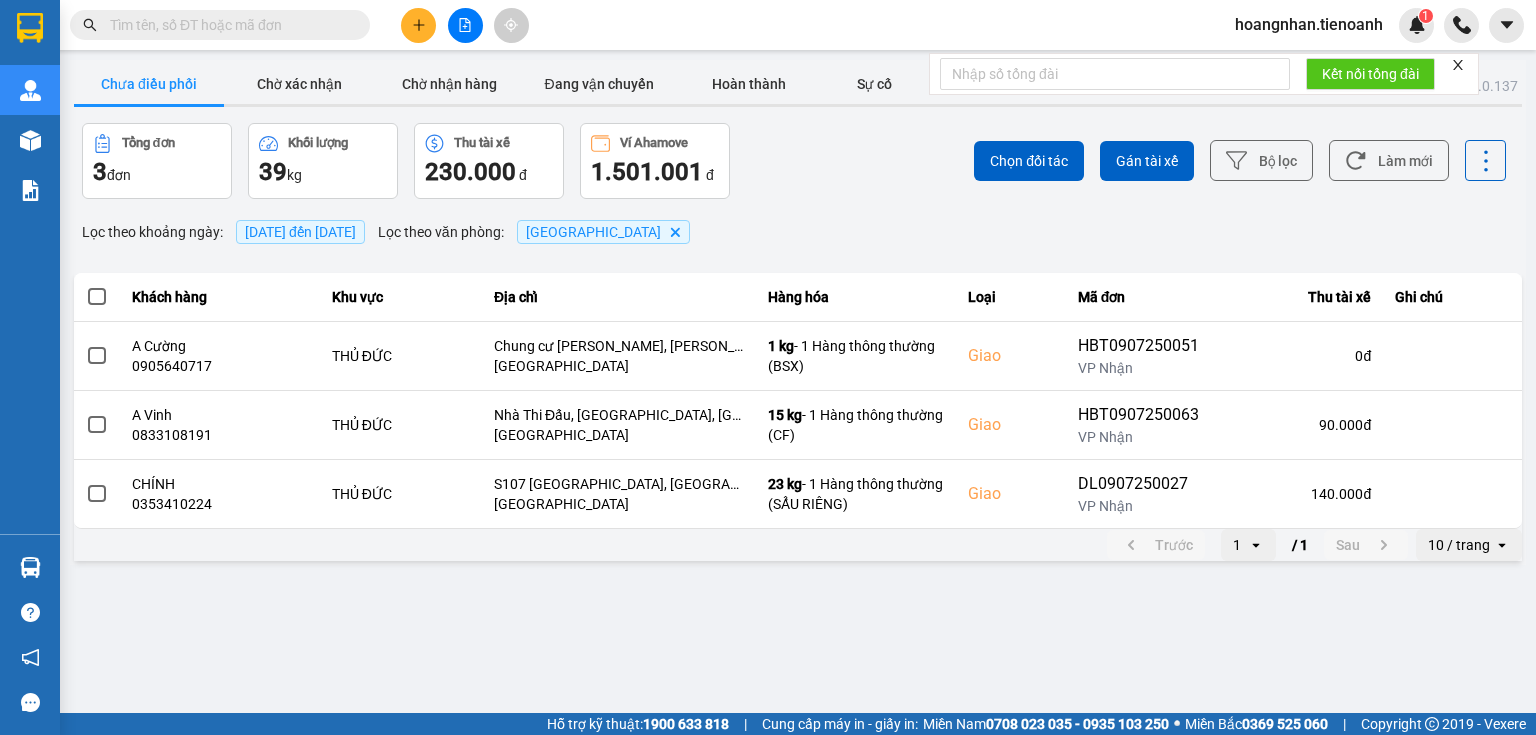 click on "ver:  0.0.137 Chưa điều phối Chờ xác nhận Chờ nhận hàng Đang vận chuyển Hoàn thành Sự cố Tổng đơn 3  đơn Khối lượng 39  kg Thu tài xế 230.000   đ Ví Ahamove 1.501.001   đ Chọn đối tác Gán tài xế Bộ lọc Làm mới Lọc theo khoảng ngày : [DATE] đến [DATE] Lọc theo văn phòng : Thủ Đức Delete Khách hàng Khu vực Địa chỉ Hàng hóa Loại Mã đơn Thu tài xế Ghi chú A Cường 0905640717 THỦ ĐỨC Chung cư [GEOGRAPHIC_DATA], [GEOGRAPHIC_DATA], [GEOGRAPHIC_DATA], [GEOGRAPHIC_DATA], [GEOGRAPHIC_DATA] 1 kg  -   1 Hàng thông thường (BSX) [GEOGRAPHIC_DATA] VP Nhận 0 đ A Vinh 0833108191 THỦ [GEOGRAPHIC_DATA], [GEOGRAPHIC_DATA], [GEOGRAPHIC_DATA], [GEOGRAPHIC_DATA] 15 kg  -   1 Hàng thông thường (CF) Giao HBT0907250063 VP Nhận 90.000 đ CHÍNH 0353410224 THỦ ĐỨC S107 [GEOGRAPHIC_DATA], [GEOGRAPHIC_DATA], [GEOGRAPHIC_DATA] 23 kg  -" at bounding box center (768, 356) 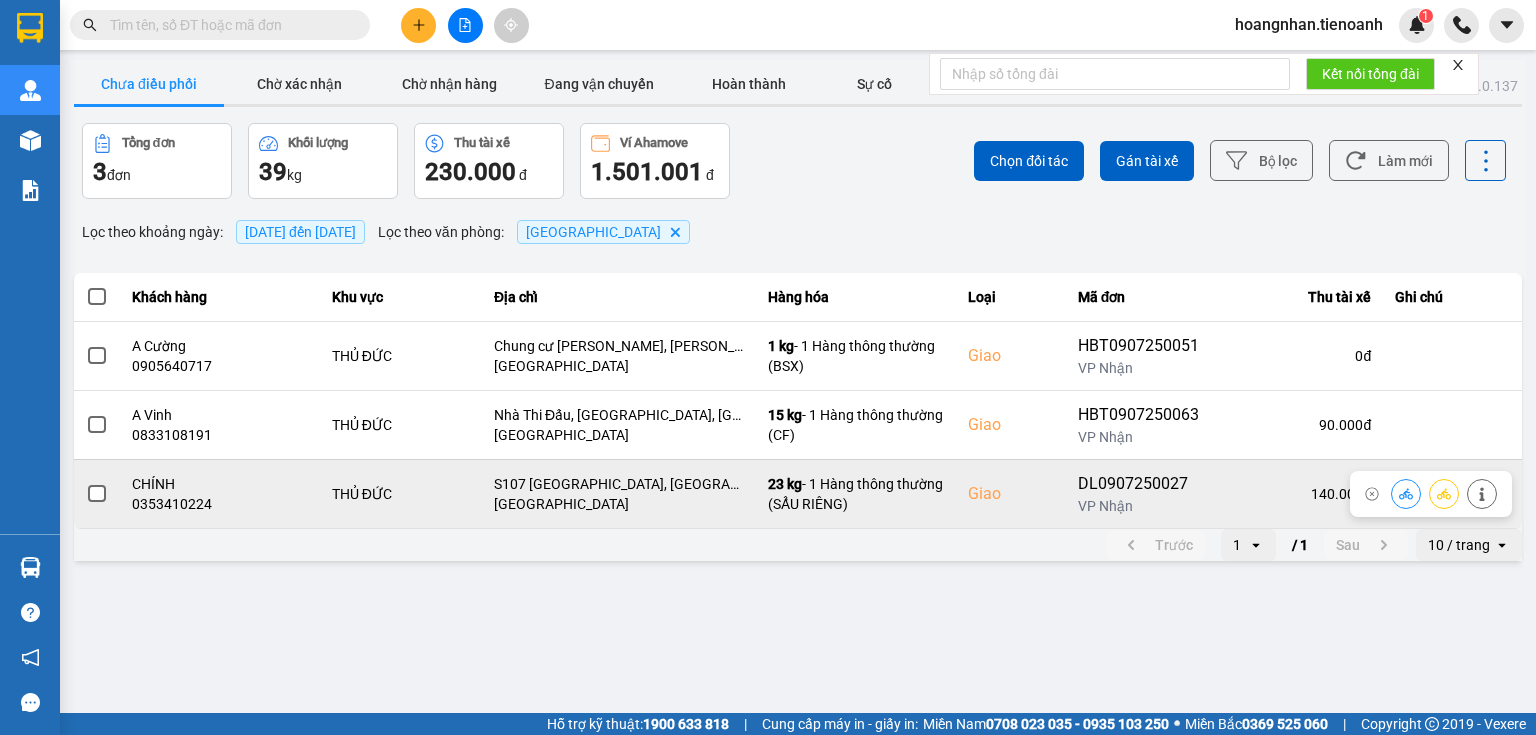 click at bounding box center (97, 494) 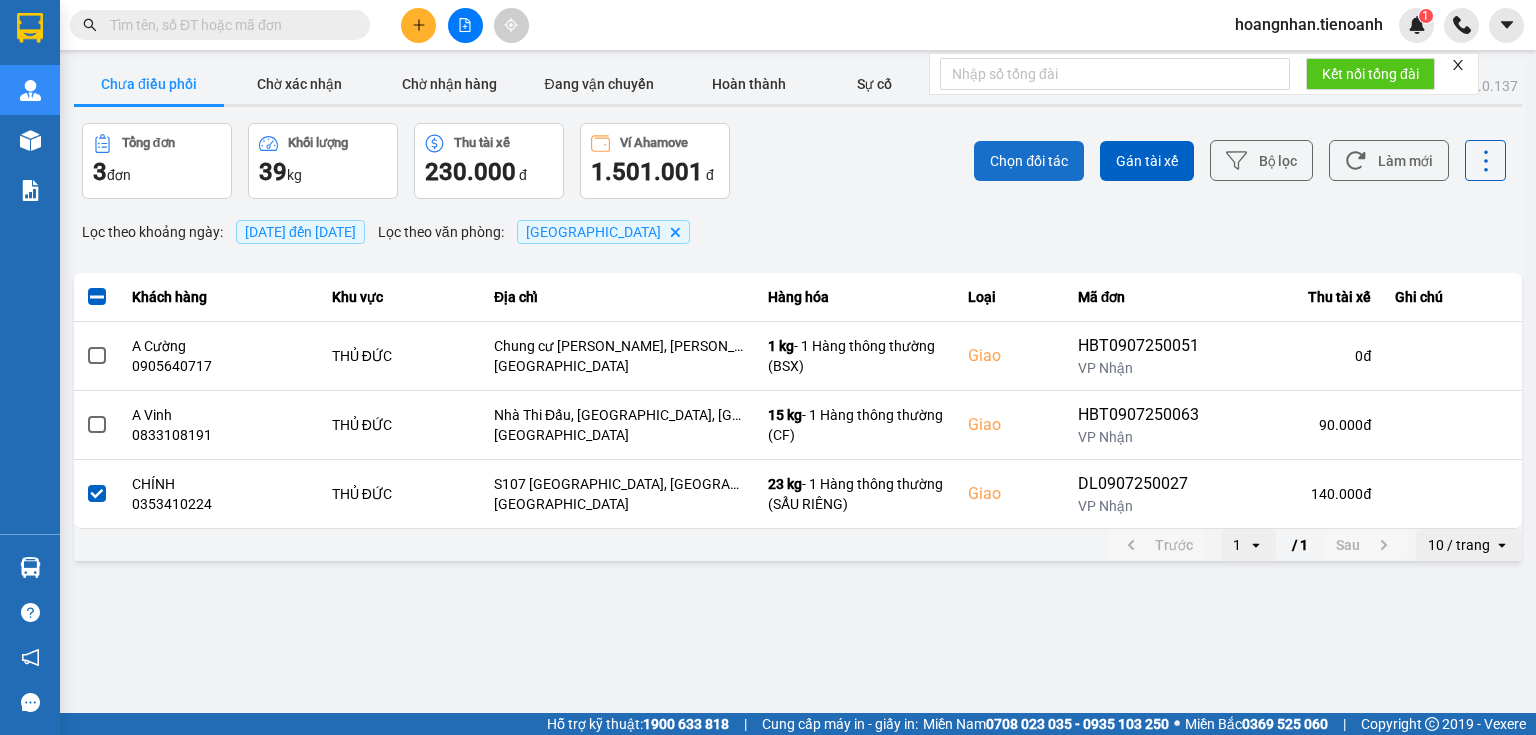 click on "Chọn đối tác" at bounding box center [1029, 161] 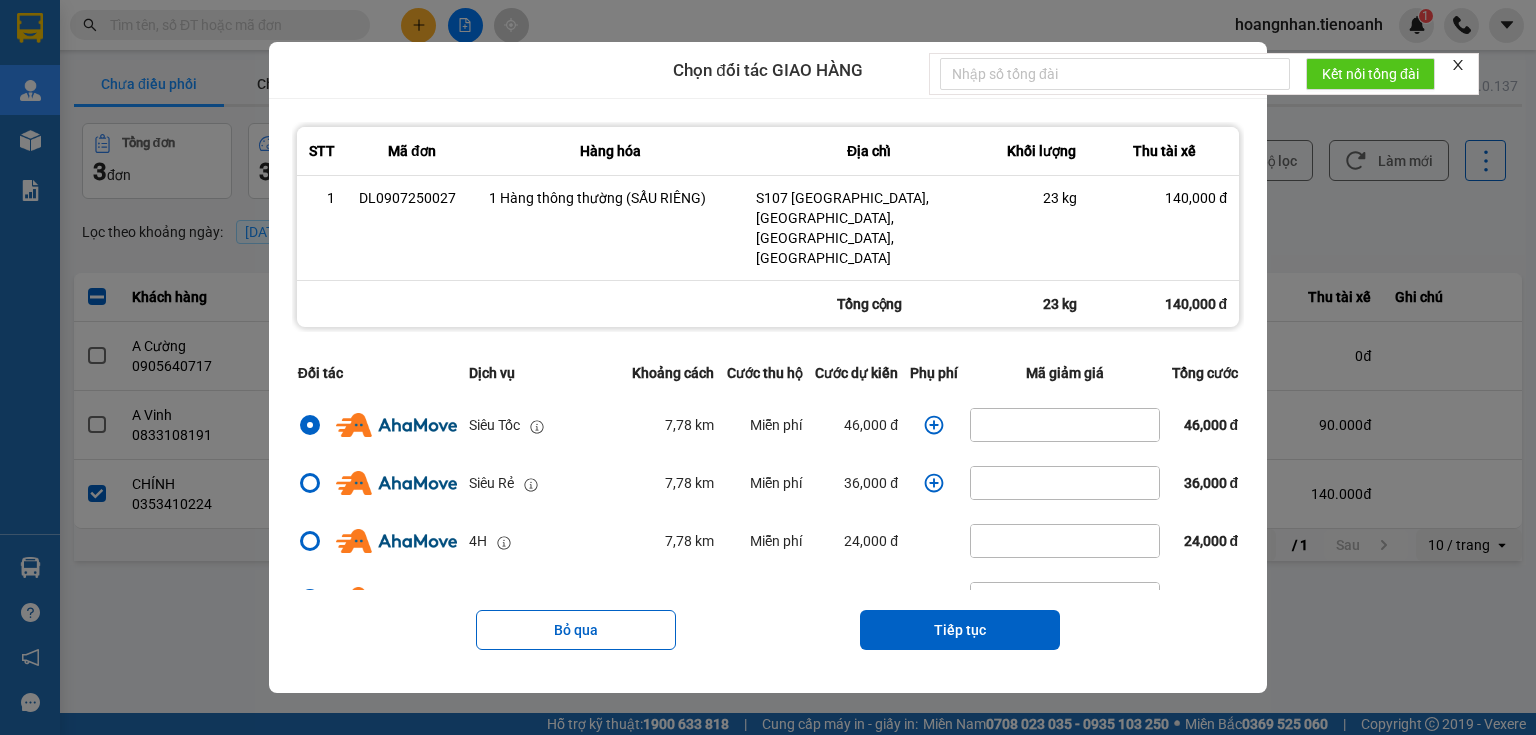 click 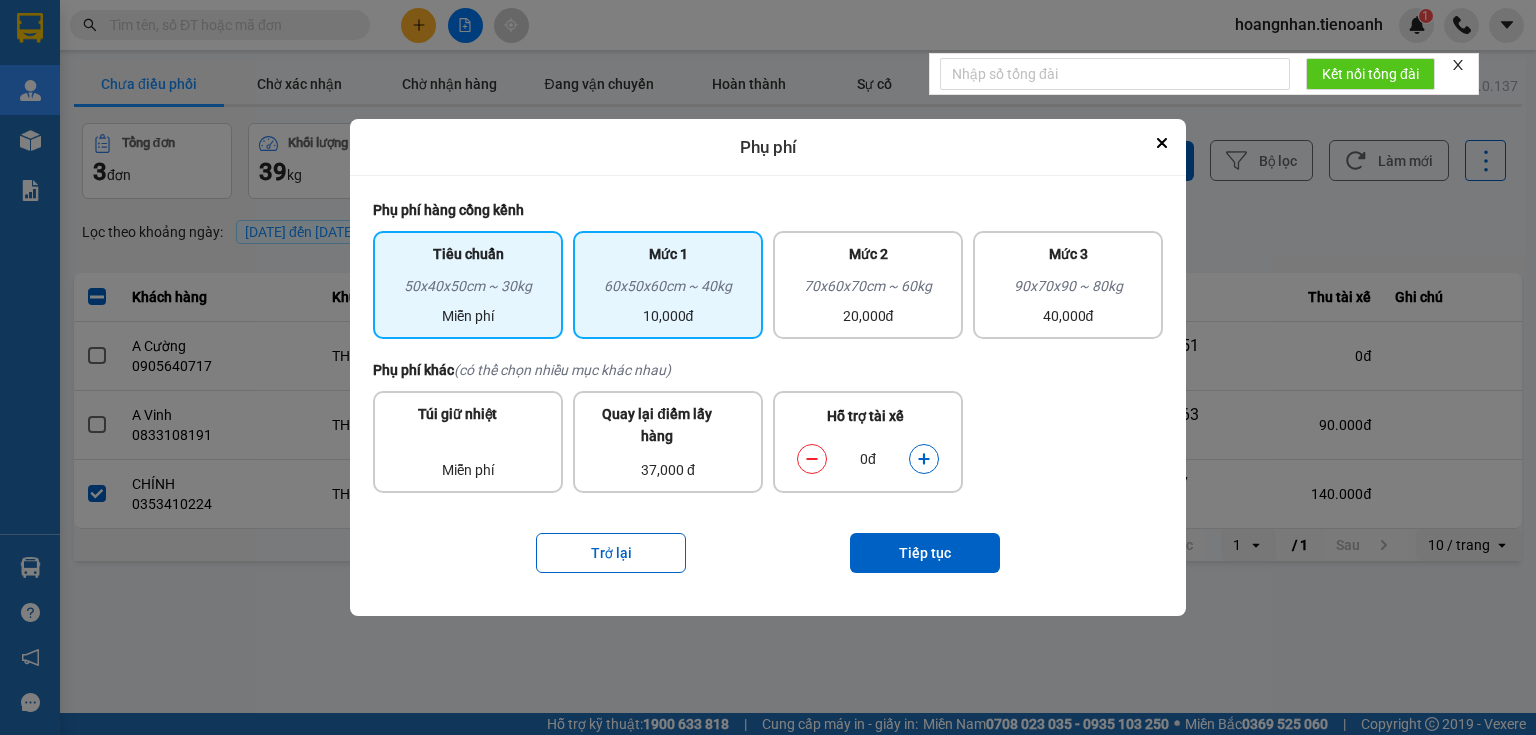 click on "60x50x60cm ~ 40kg" at bounding box center (668, 290) 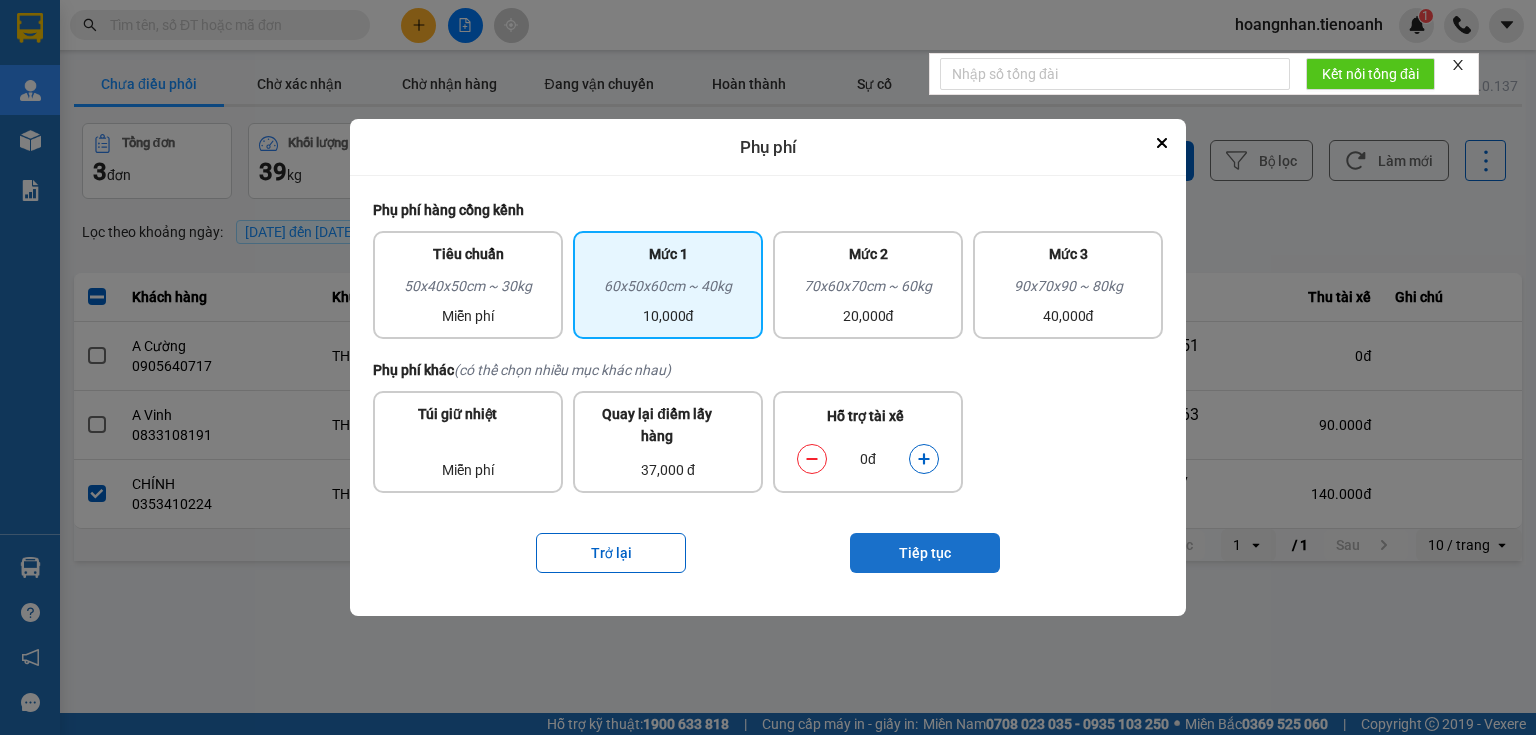 click on "Tiếp tục" at bounding box center [925, 553] 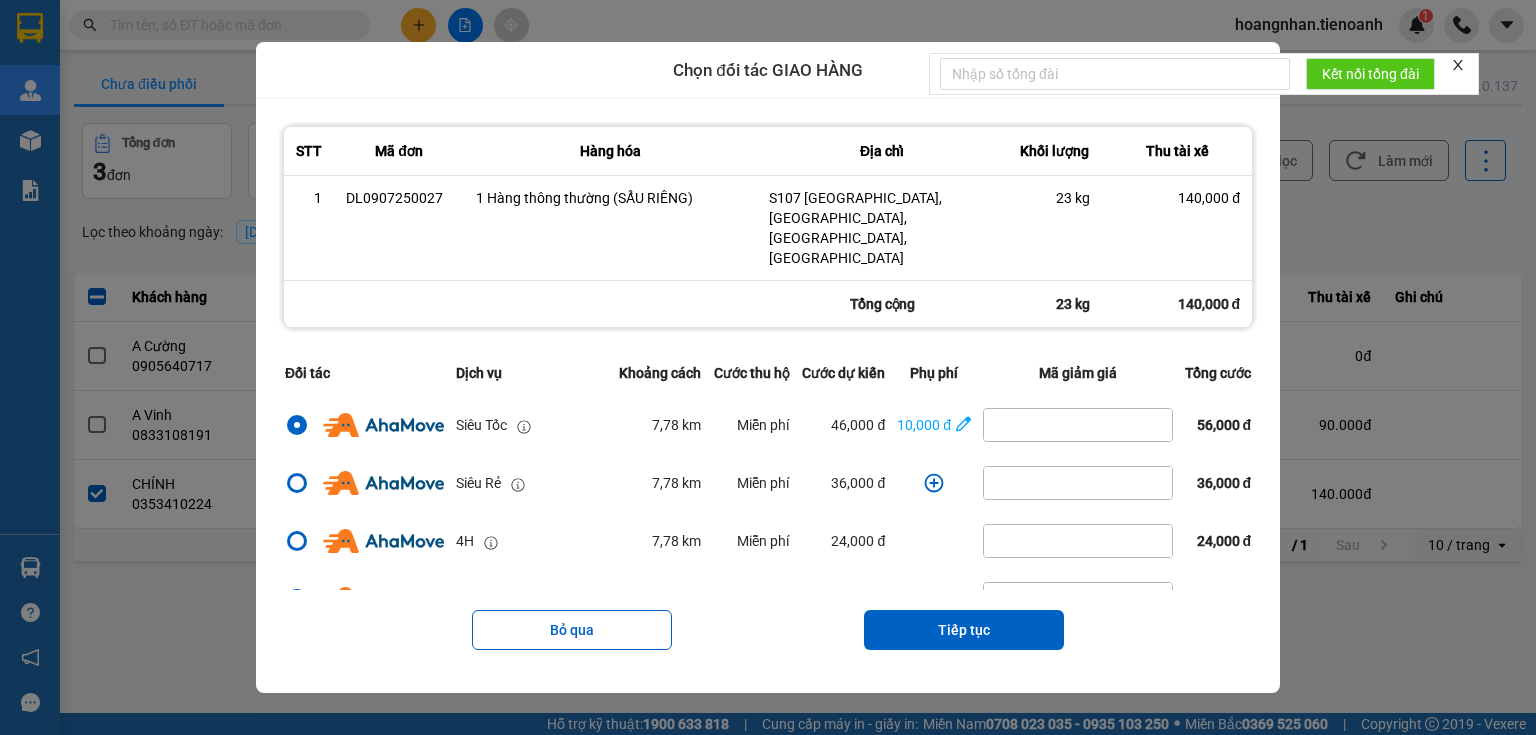 drag, startPoint x: 1029, startPoint y: 615, endPoint x: 1029, endPoint y: 583, distance: 32 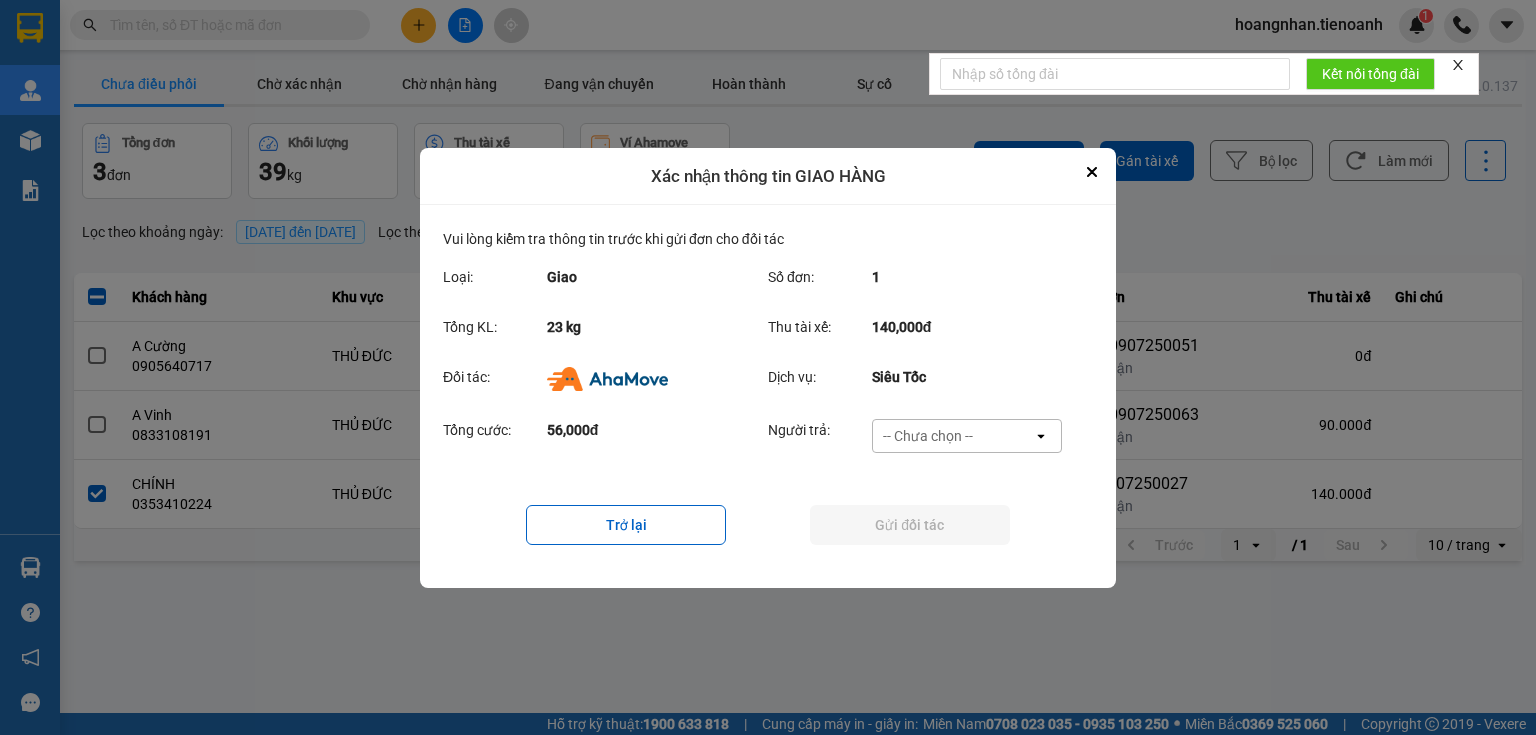 click on "-- Chưa chọn --" at bounding box center (953, 436) 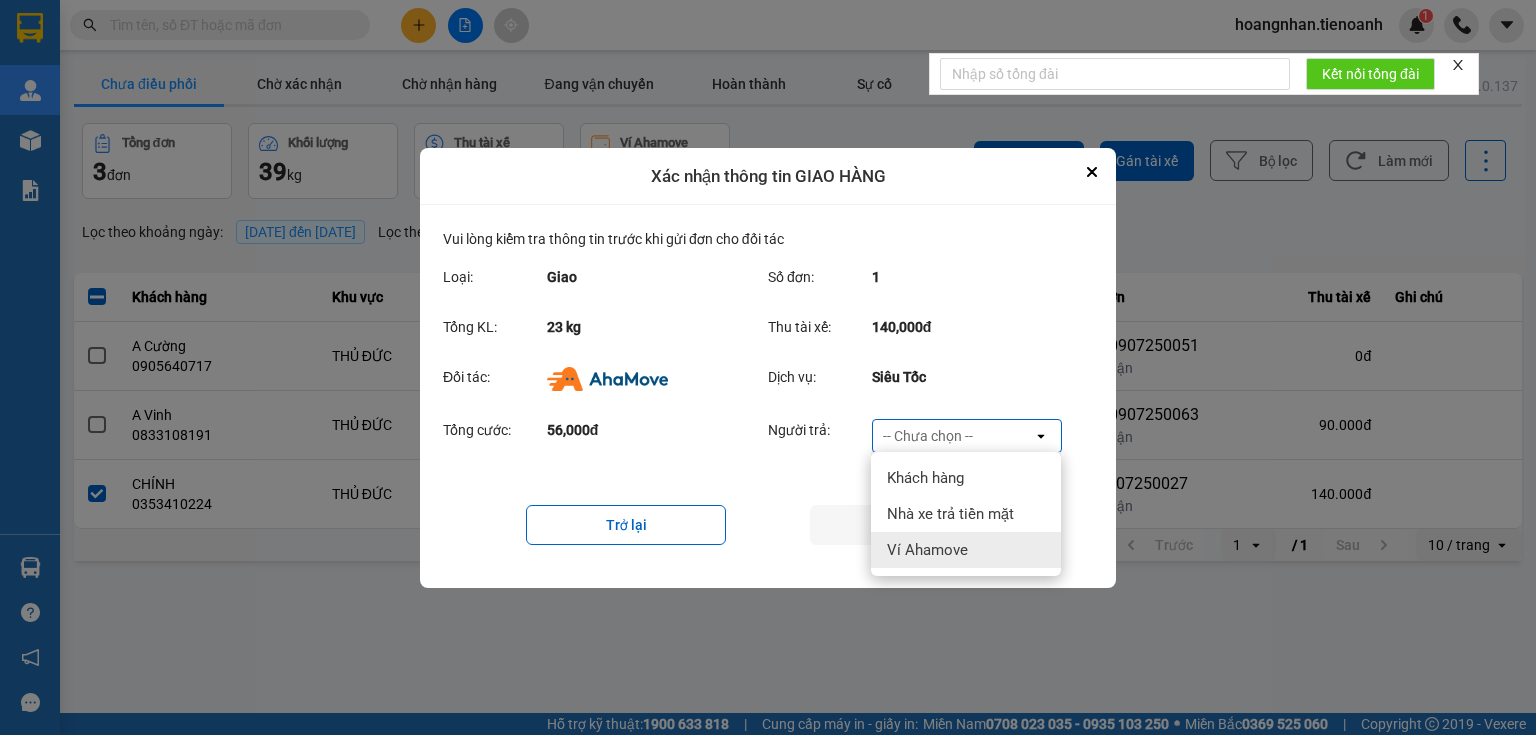 click on "Ví Ahamove" at bounding box center (966, 550) 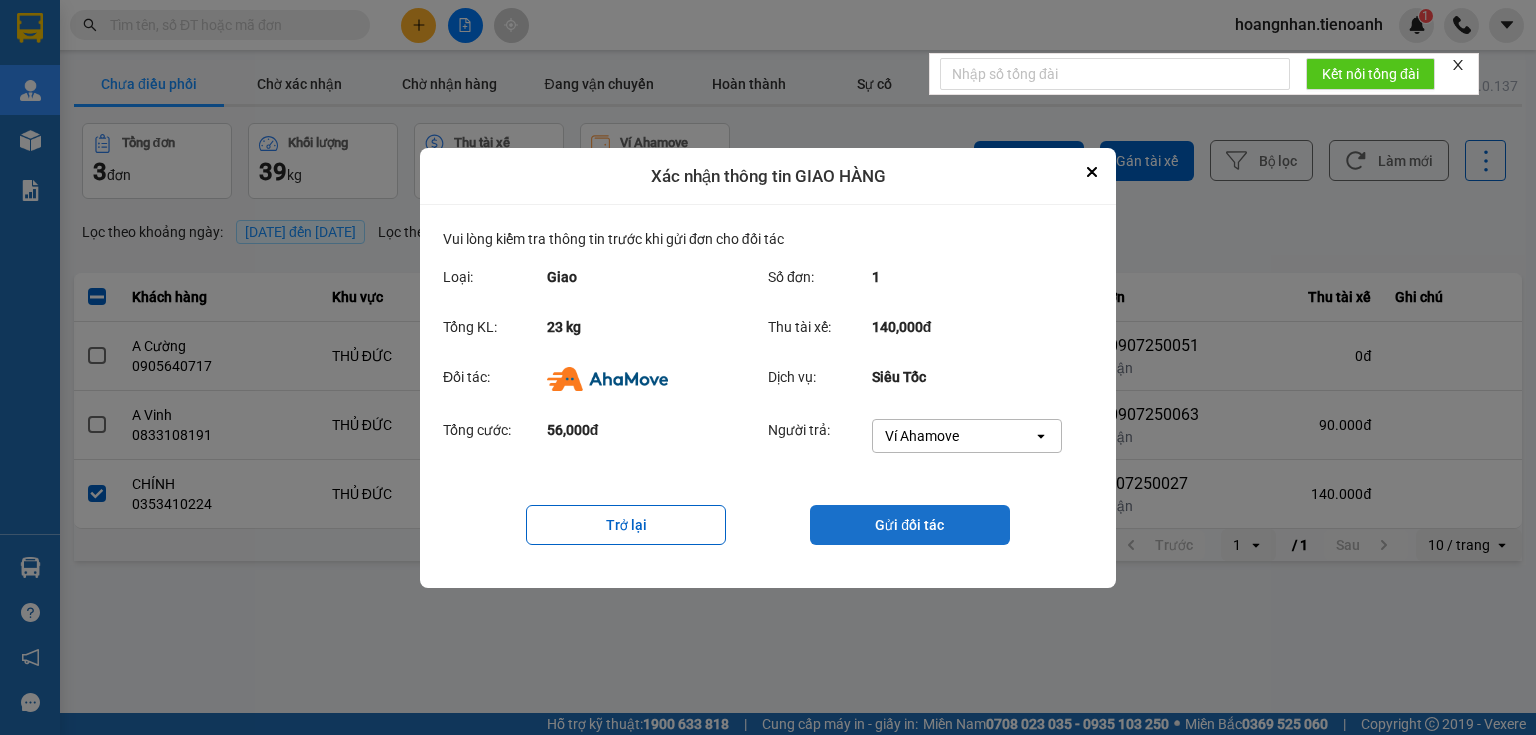 click on "Gửi đối tác" at bounding box center [910, 525] 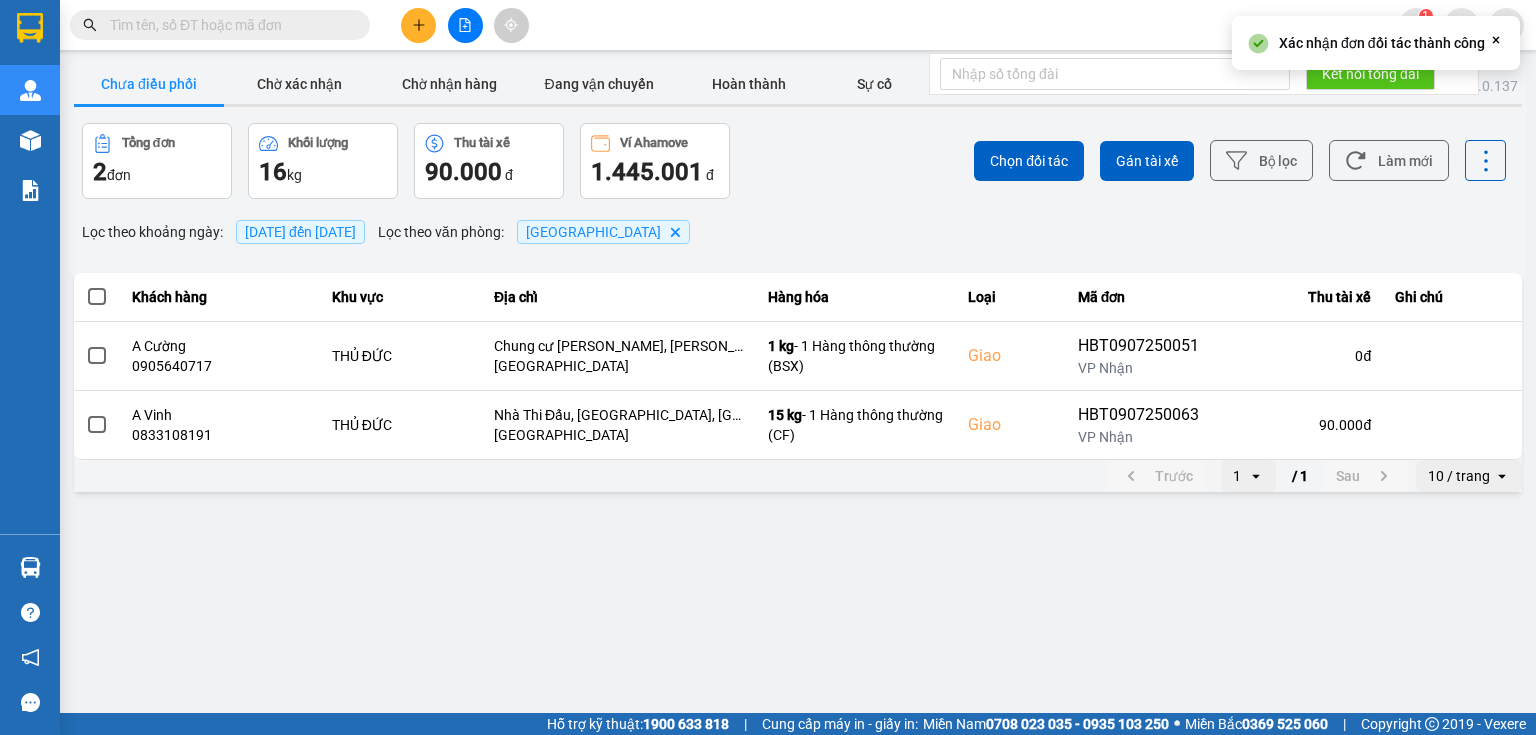 click on "Chọn đối tác Gán tài xế Bộ lọc Làm mới" at bounding box center (1150, 161) 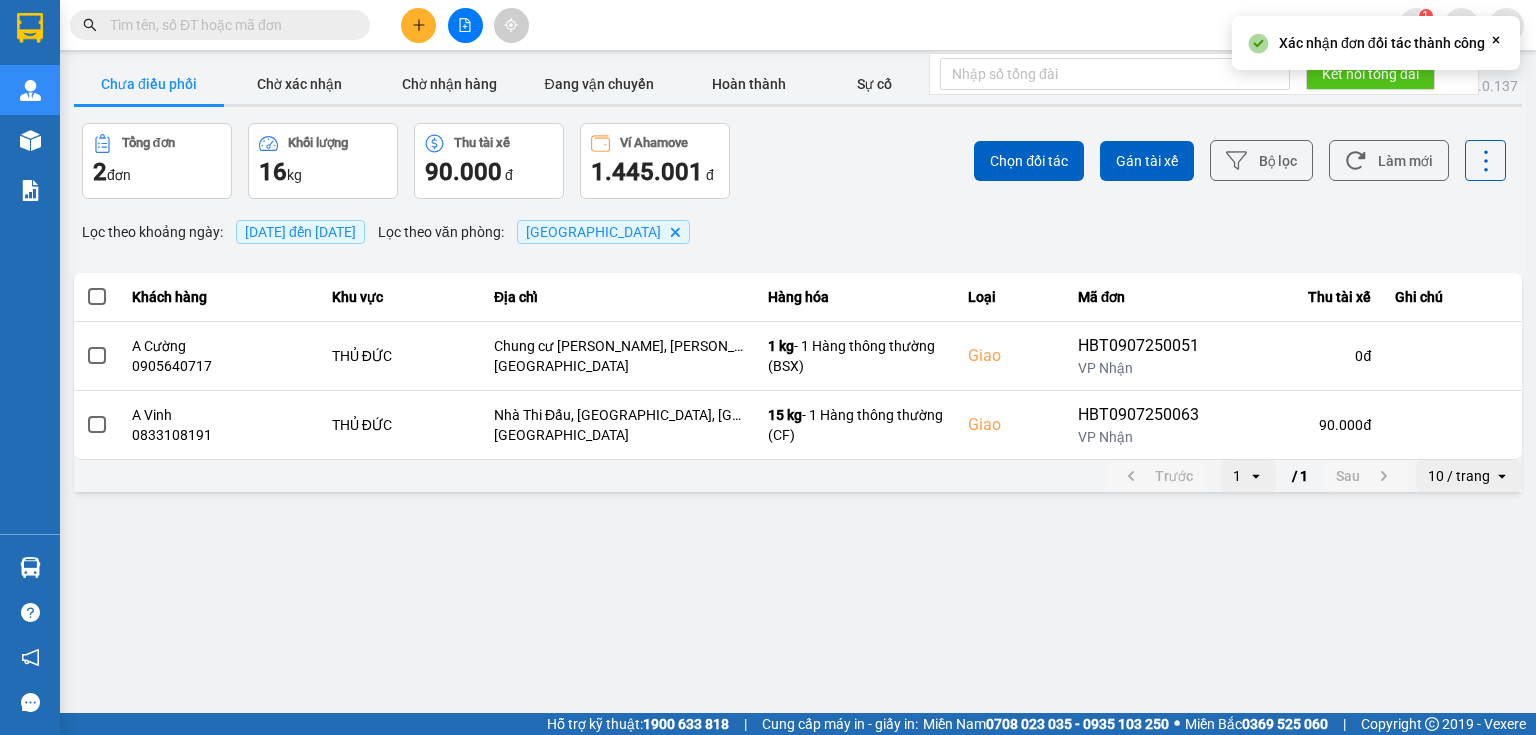 click on "ver:  0.0.137 Chưa điều phối Chờ xác nhận Chờ nhận hàng Đang vận chuyển Hoàn thành Sự cố Tổng đơn 2  đơn Khối lượng 16  kg Thu tài xế 90.000   đ Ví Ahamove 1.445.001   đ Chọn đối tác Gán tài xế Bộ lọc Làm mới Lọc theo khoảng ngày : [DATE] đến [DATE] Lọc theo văn phòng : Thủ Đức Delete Khách hàng Khu vực Địa chỉ Hàng hóa Loại Mã đơn Thu tài xế Ghi chú A Cường 0905640717 THỦ ĐỨC Chung cư [GEOGRAPHIC_DATA], [GEOGRAPHIC_DATA], [GEOGRAPHIC_DATA], [GEOGRAPHIC_DATA], [GEOGRAPHIC_DATA] 1 kg  -   1 Hàng thông thường (BSX) [GEOGRAPHIC_DATA] VP Nhận 0 đ A Vinh 0833108191 THỦ [GEOGRAPHIC_DATA], [GEOGRAPHIC_DATA], [GEOGRAPHIC_DATA], [GEOGRAPHIC_DATA] 15 kg  -   1 Hàng thông thường (CF) Giao HBT0907250063 VP Nhận 90.000 đ Trước 1 open / 1 Sau 10 / trang open" at bounding box center (768, 356) 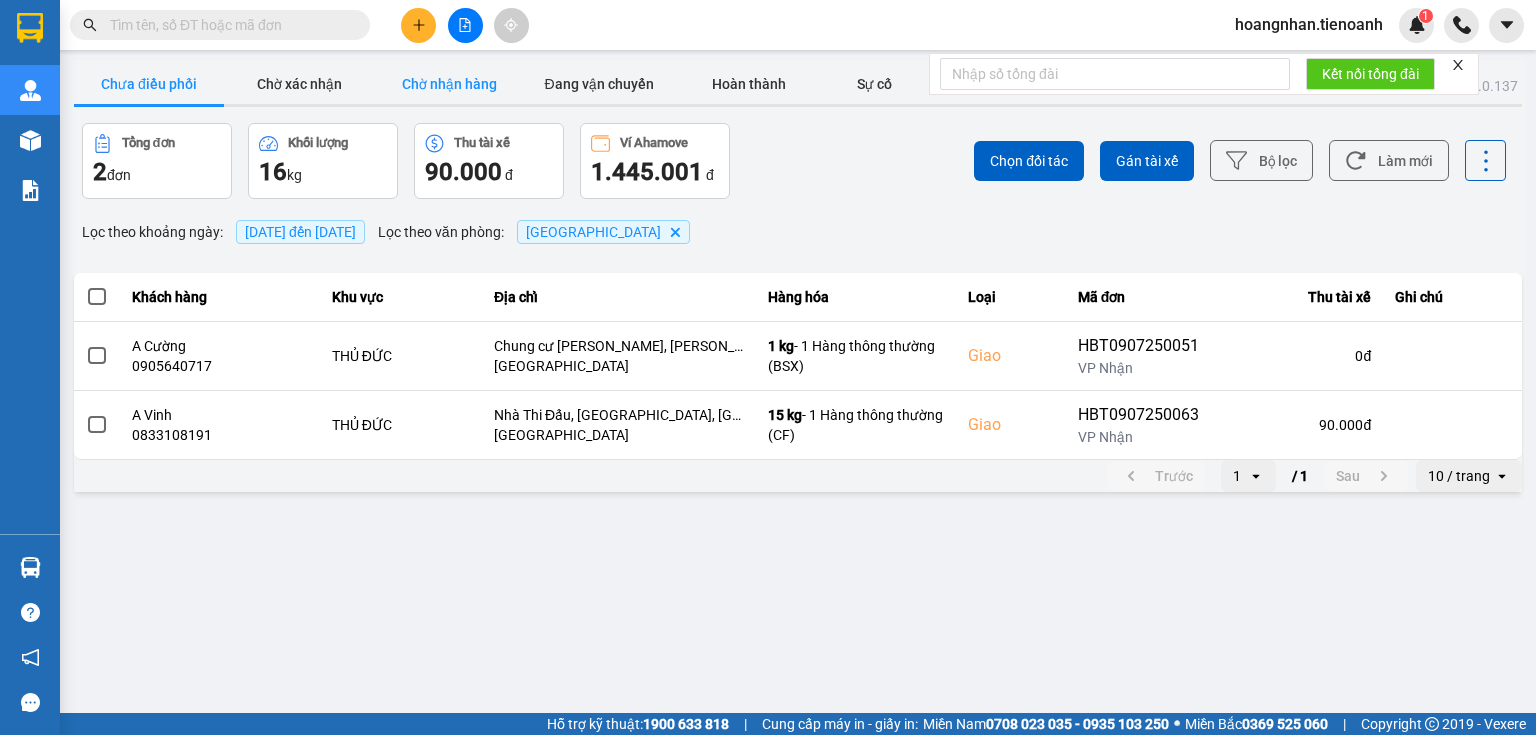 click on "Chờ nhận hàng" at bounding box center (449, 84) 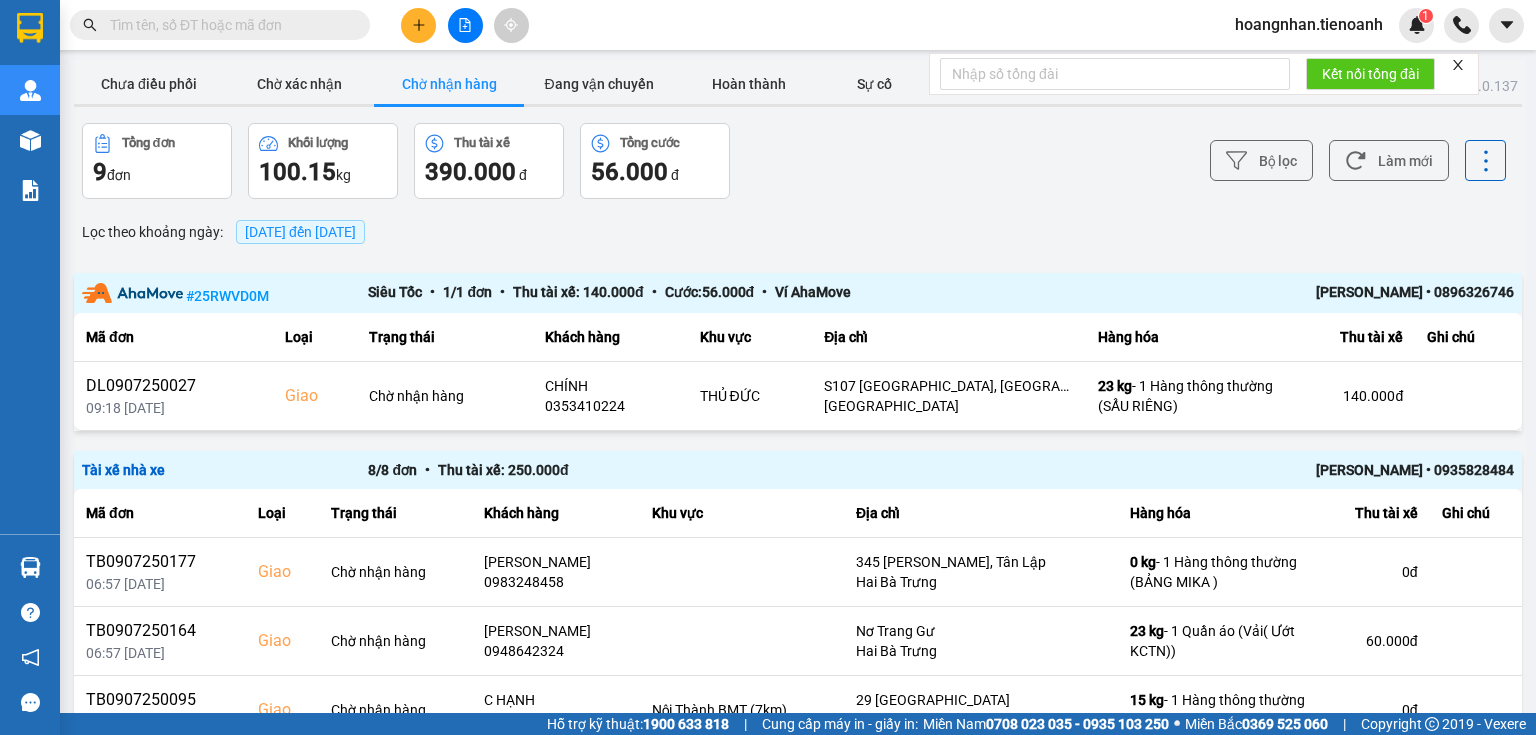 click on "Bộ lọc Làm mới" at bounding box center (1150, 161) 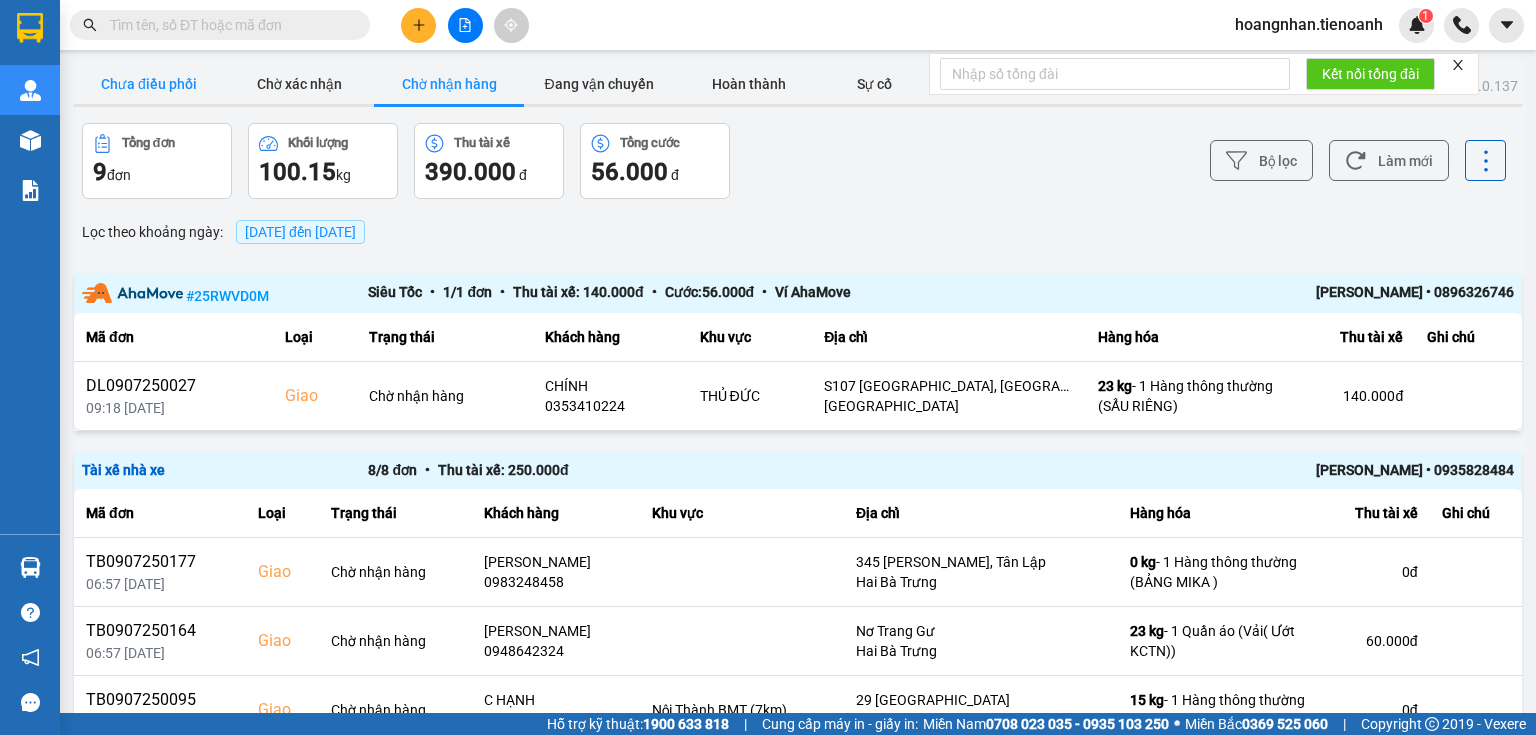 click on "Chưa điều phối" at bounding box center [149, 84] 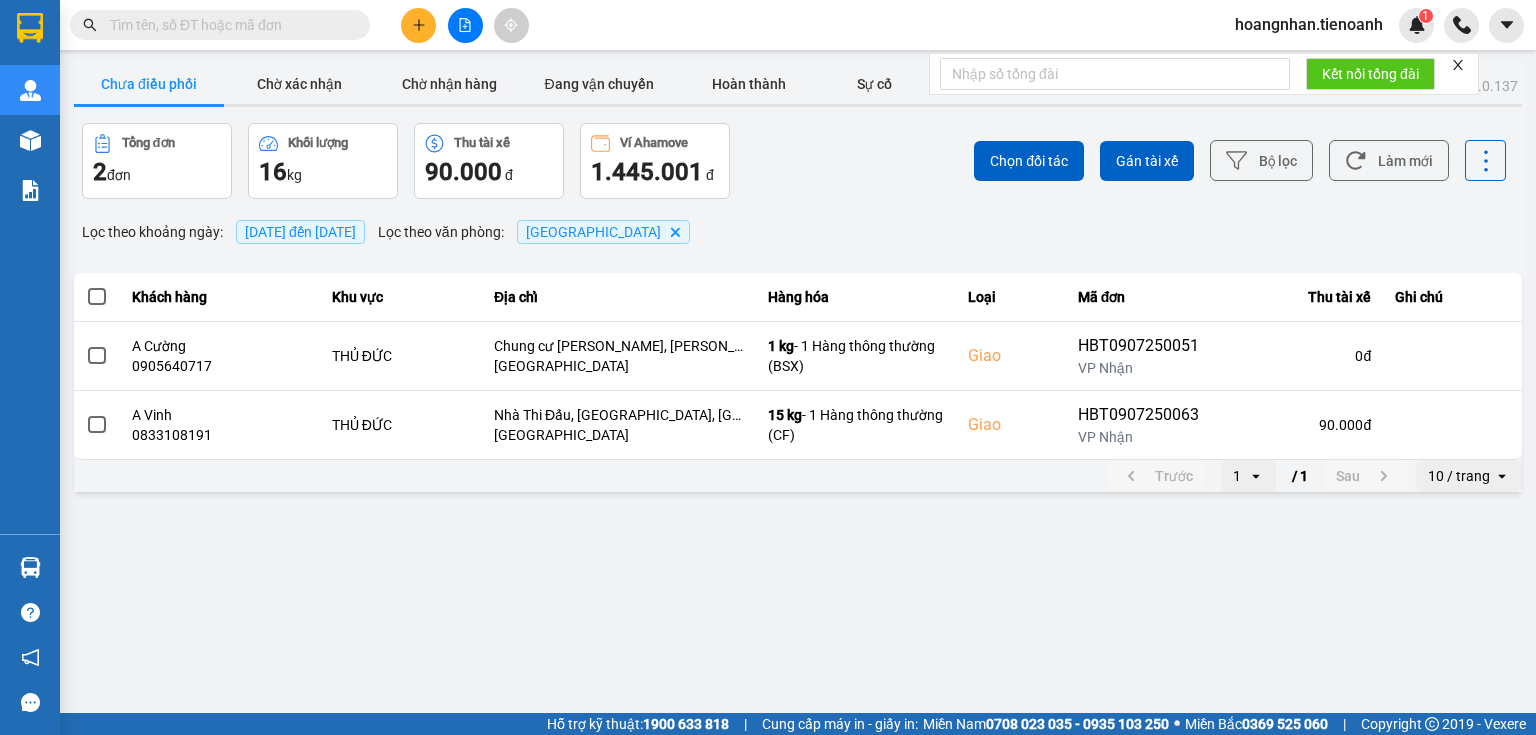click on "ver:  0.0.137 Chưa điều phối Chờ xác nhận Chờ nhận hàng Đang vận chuyển Hoàn thành Sự cố Tổng đơn 2  đơn Khối lượng 16  kg Thu tài xế 90.000   đ Ví Ahamove 1.445.001   đ Chọn đối tác Gán tài xế Bộ lọc Làm mới Lọc theo khoảng ngày : [DATE] đến [DATE] Lọc theo văn phòng : Thủ Đức Delete Khách hàng Khu vực Địa chỉ Hàng hóa Loại Mã đơn Thu tài xế Ghi chú A Cường 0905640717 THỦ ĐỨC Chung cư [GEOGRAPHIC_DATA], [GEOGRAPHIC_DATA], [GEOGRAPHIC_DATA], [GEOGRAPHIC_DATA], [GEOGRAPHIC_DATA] 1 kg  -   1 Hàng thông thường (BSX) [GEOGRAPHIC_DATA] VP Nhận 0 đ A Vinh 0833108191 THỦ [GEOGRAPHIC_DATA], [GEOGRAPHIC_DATA], [GEOGRAPHIC_DATA], [GEOGRAPHIC_DATA] 15 kg  -   1 Hàng thông thường (CF) Giao HBT0907250063 VP Nhận 90.000 đ Trước 1 open / 1 Sau 10 / trang open" at bounding box center (798, 278) 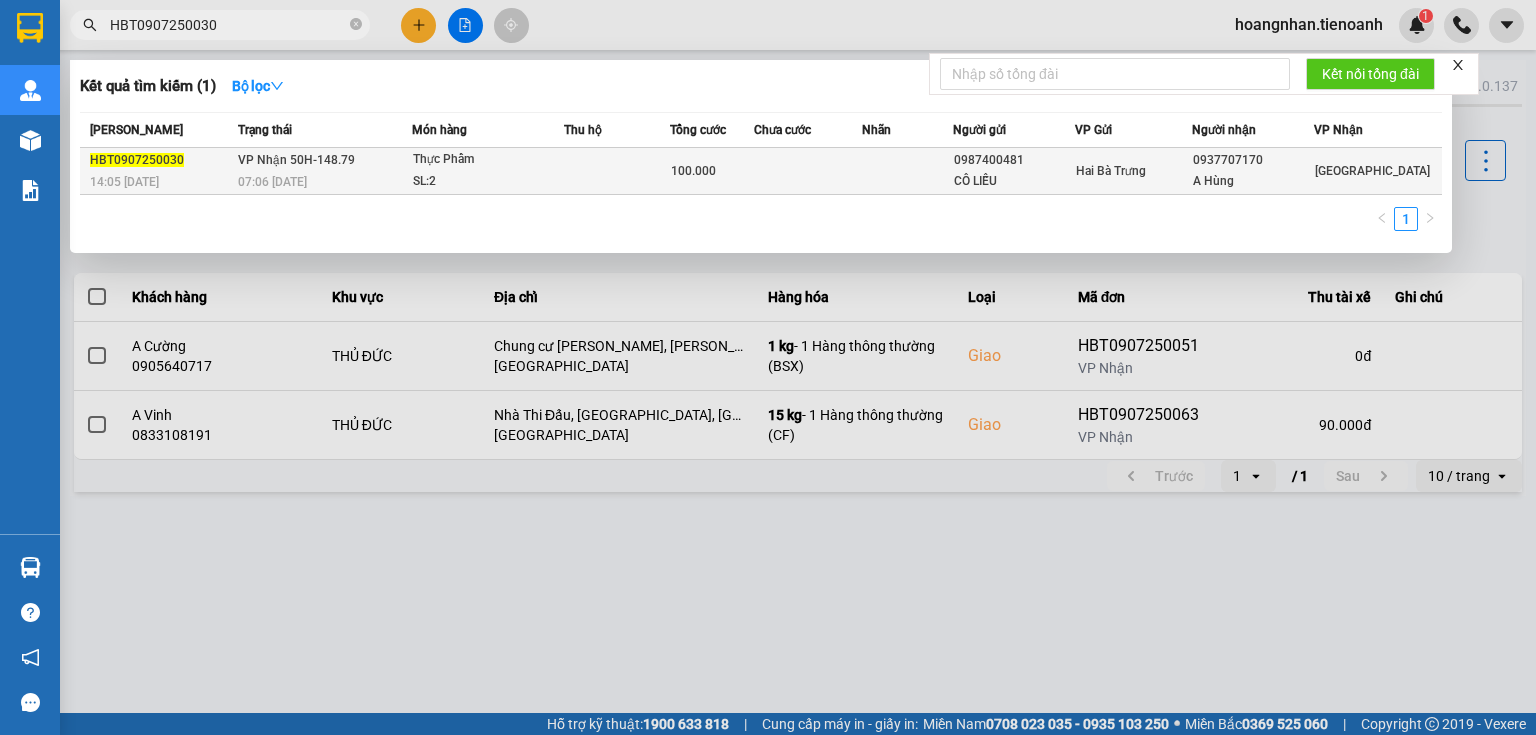 type on "HBT0907250030" 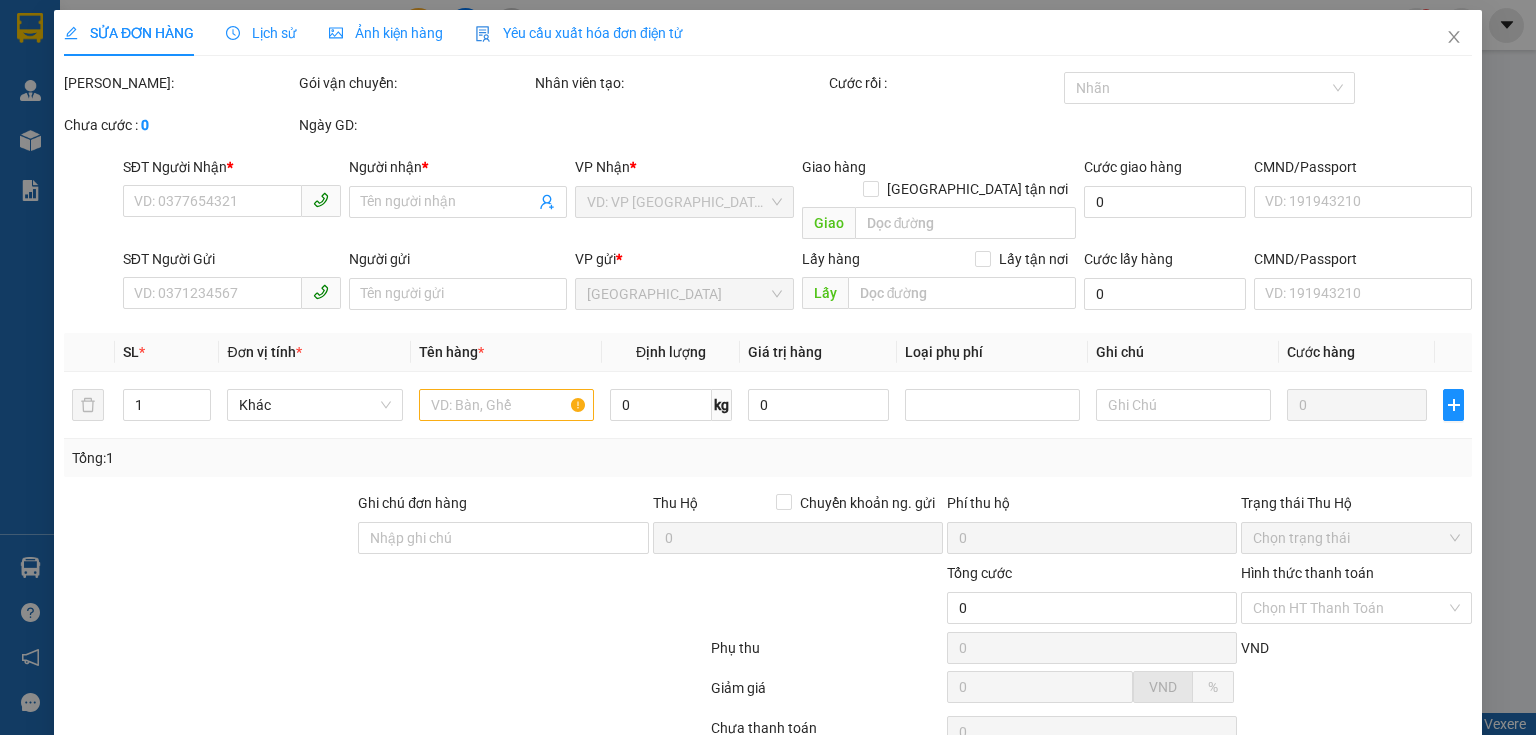 type on "0937707170" 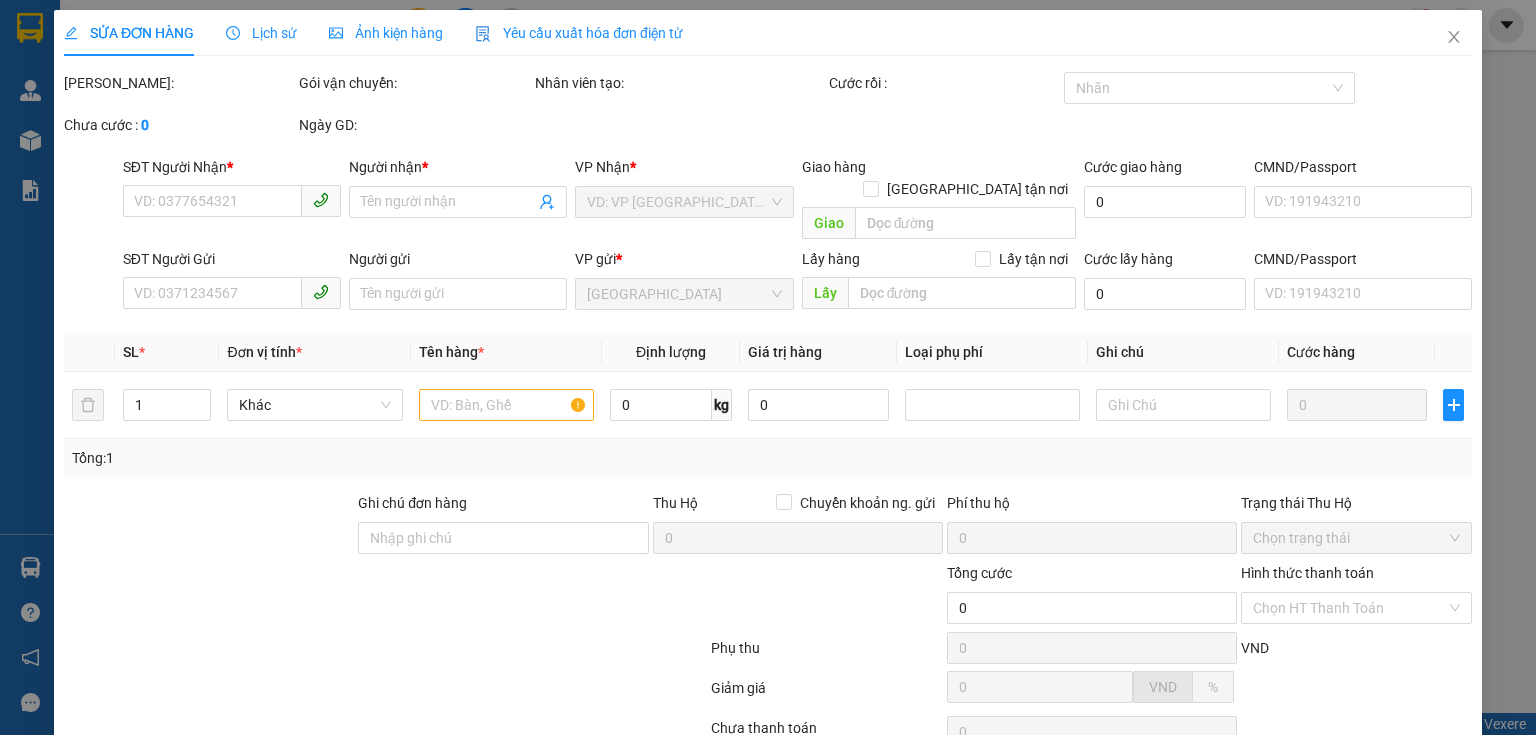 type on "A Hùng" 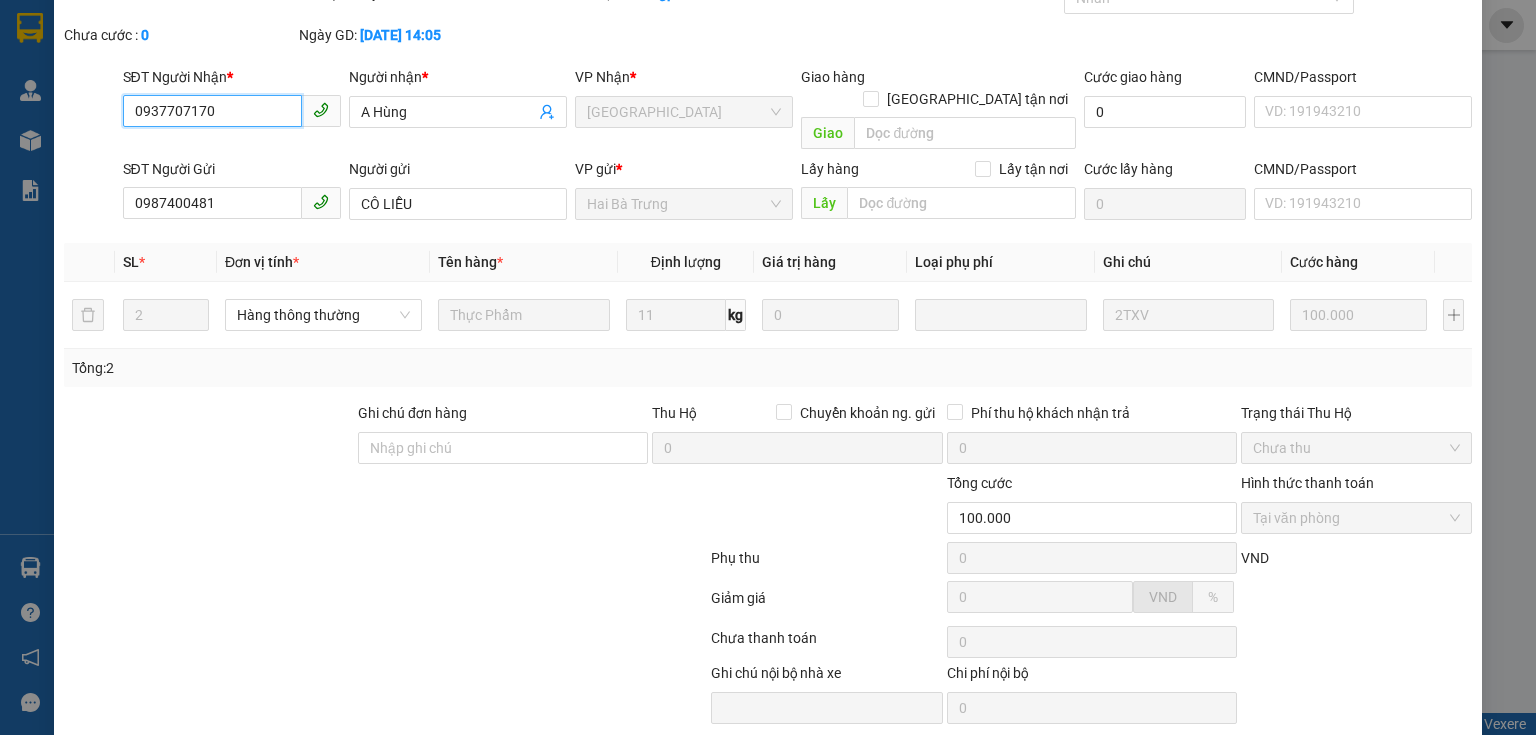 scroll, scrollTop: 141, scrollLeft: 0, axis: vertical 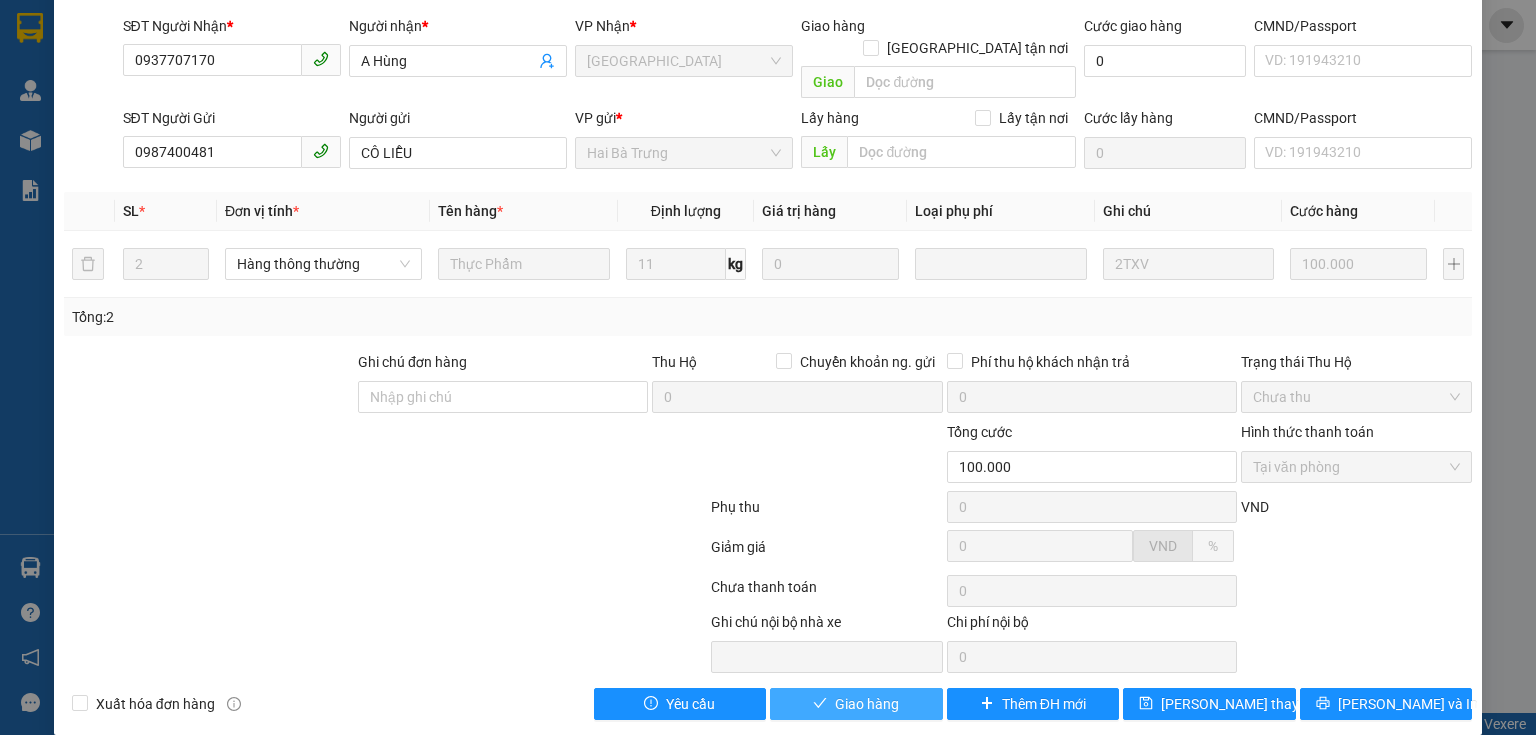 click on "Giao hàng" at bounding box center (867, 704) 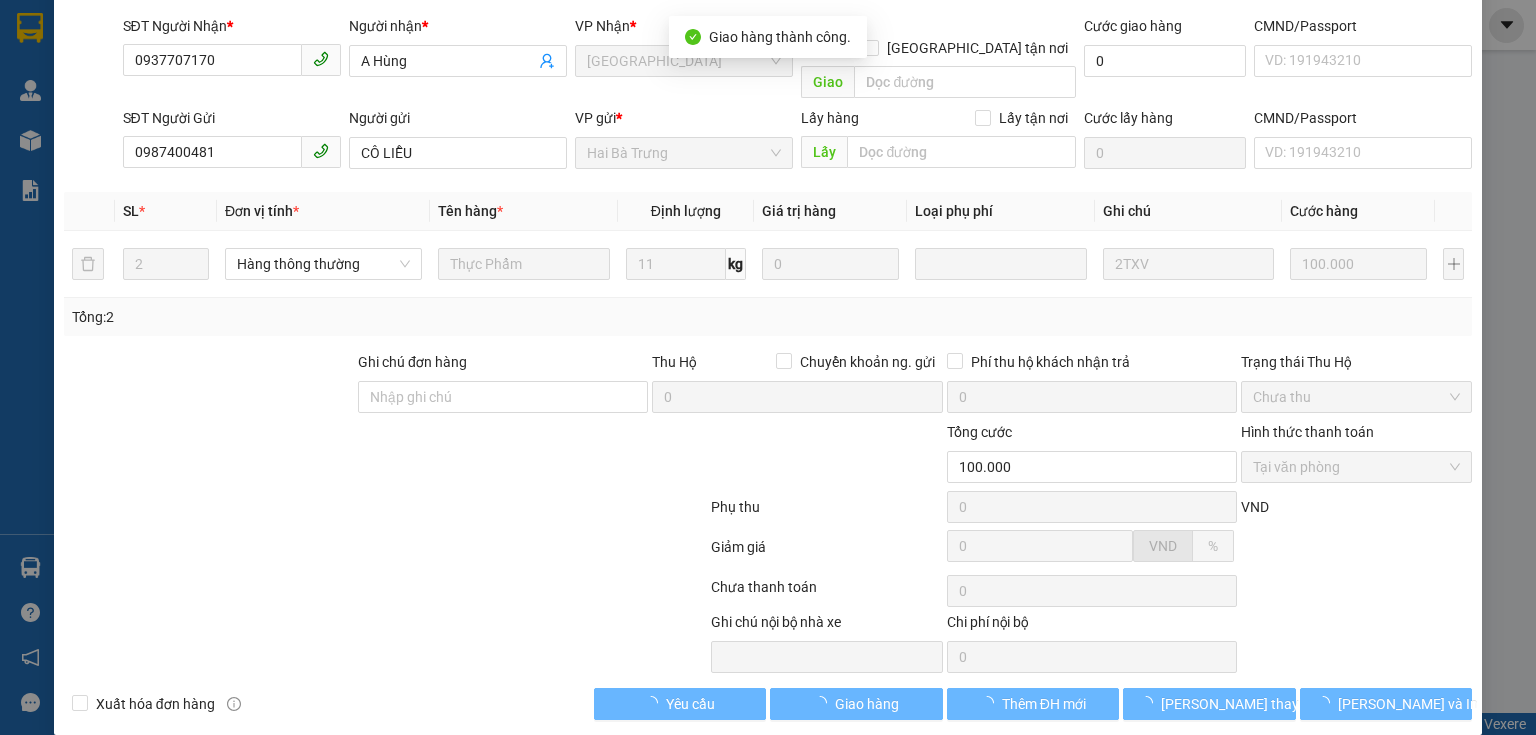click at bounding box center [385, 591] 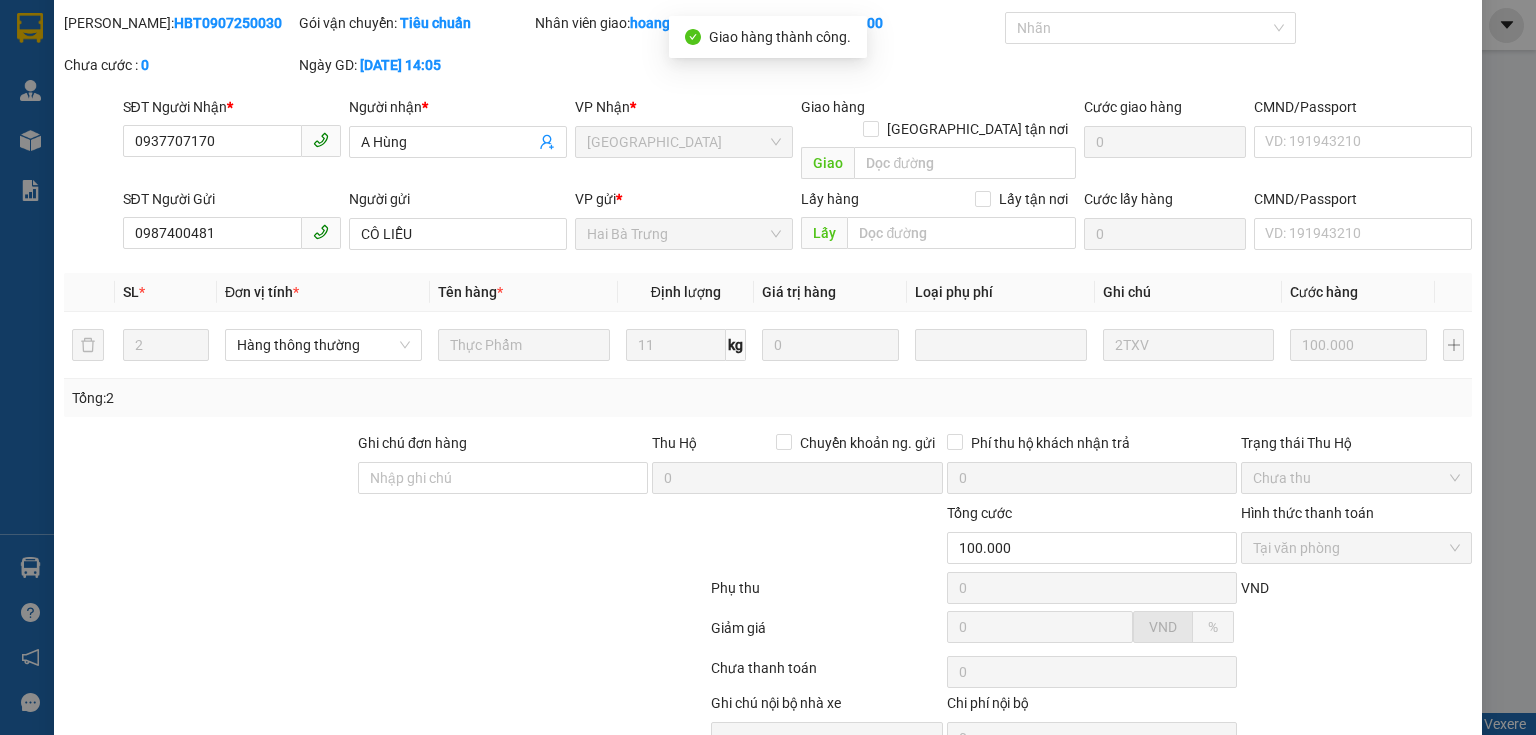 scroll, scrollTop: 0, scrollLeft: 0, axis: both 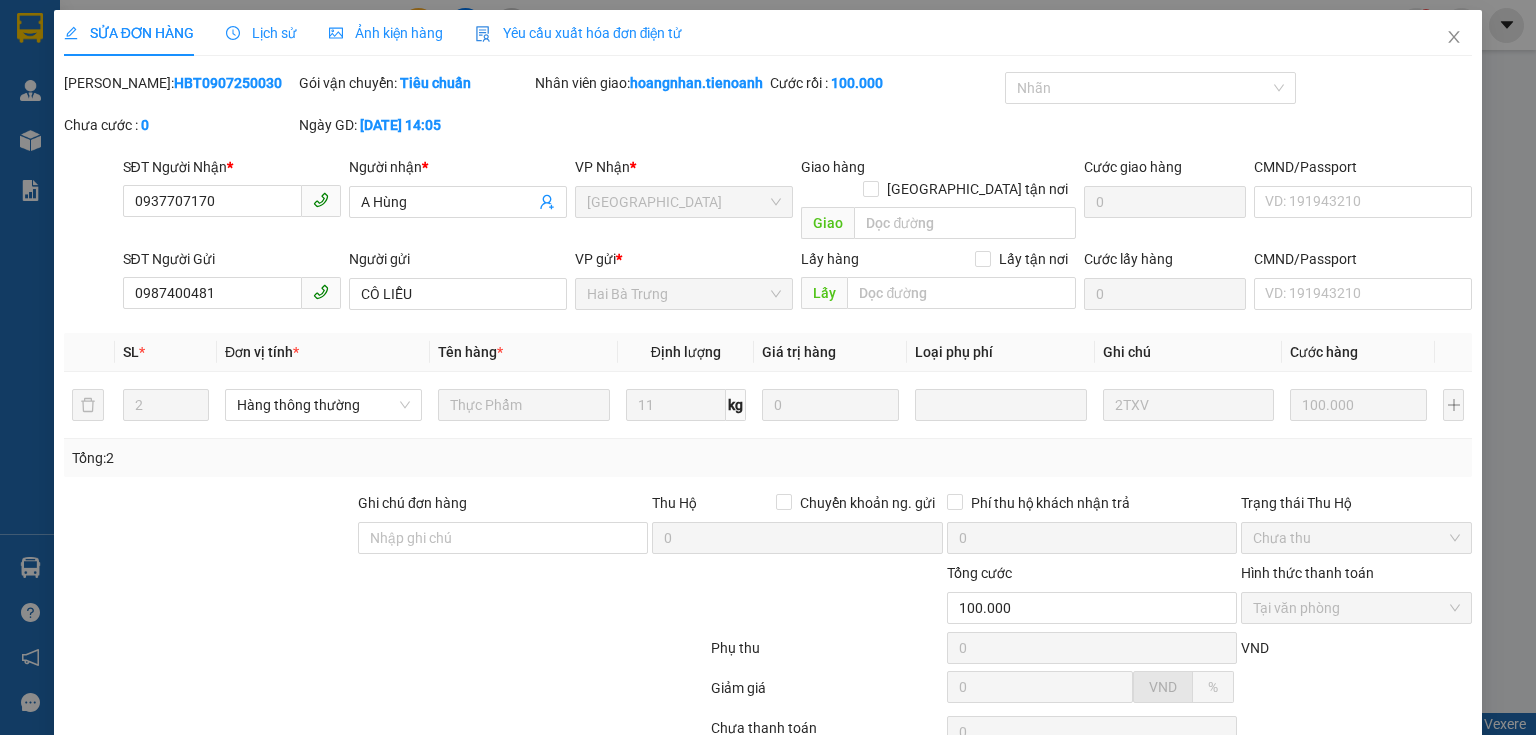 drag, startPoint x: 280, startPoint y: 524, endPoint x: 299, endPoint y: 516, distance: 20.615528 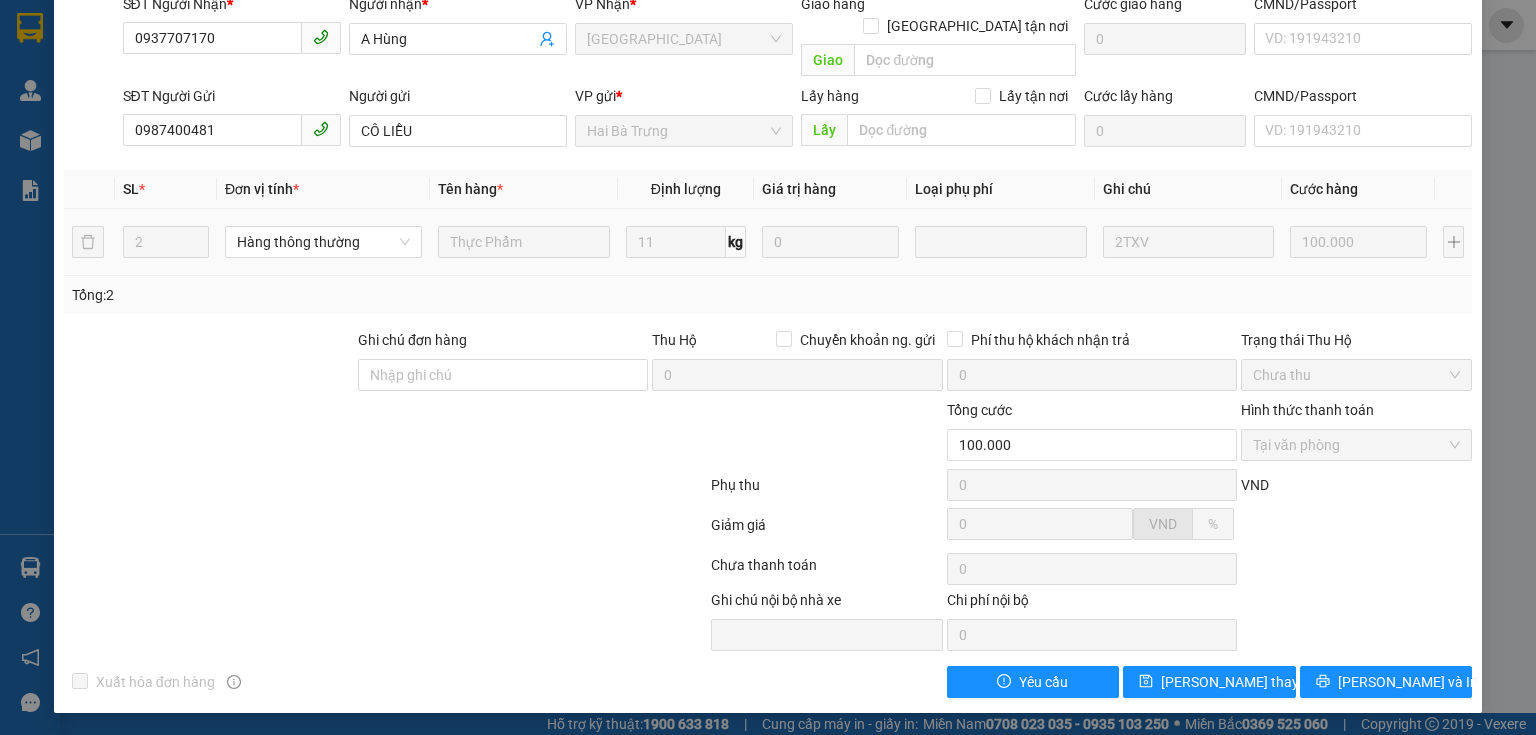 scroll, scrollTop: 0, scrollLeft: 0, axis: both 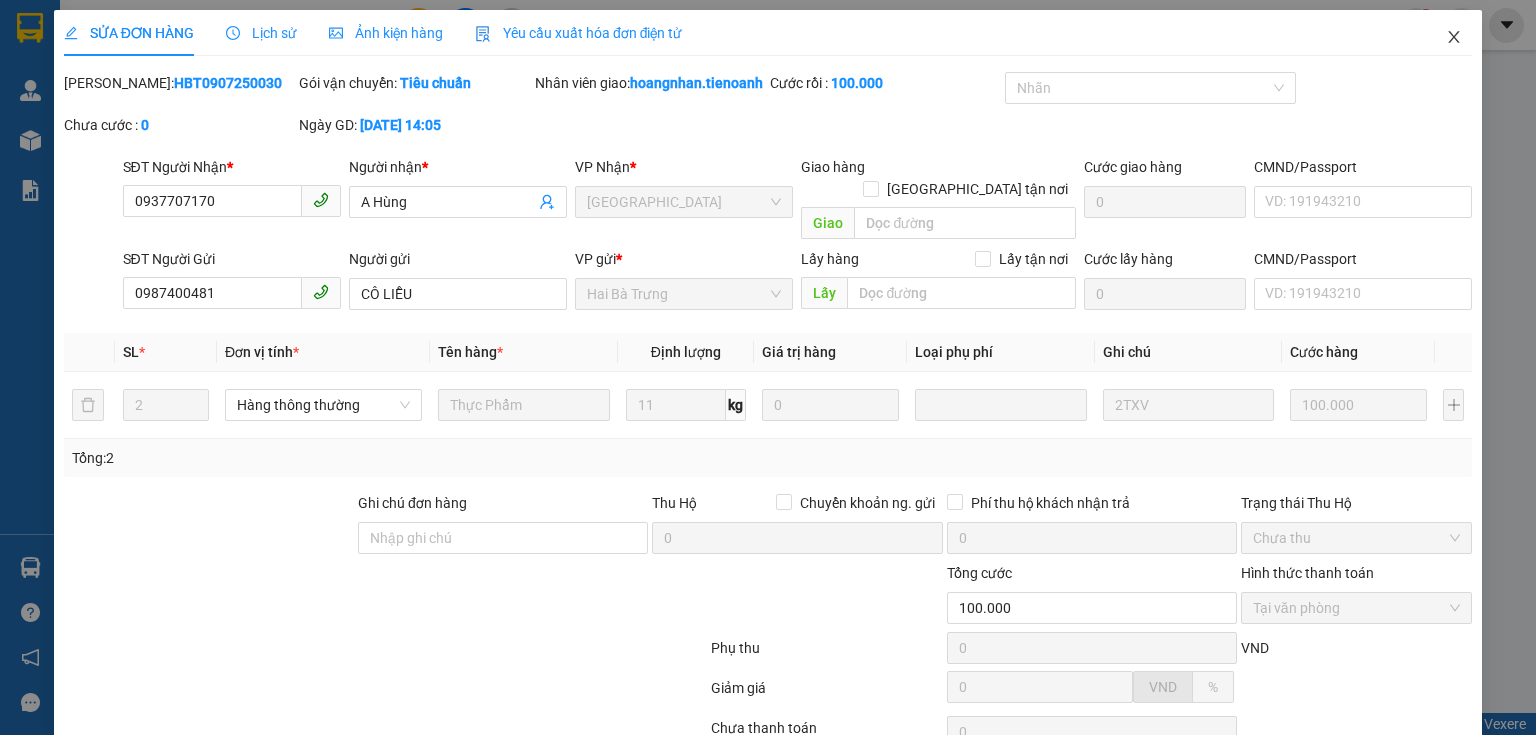 click 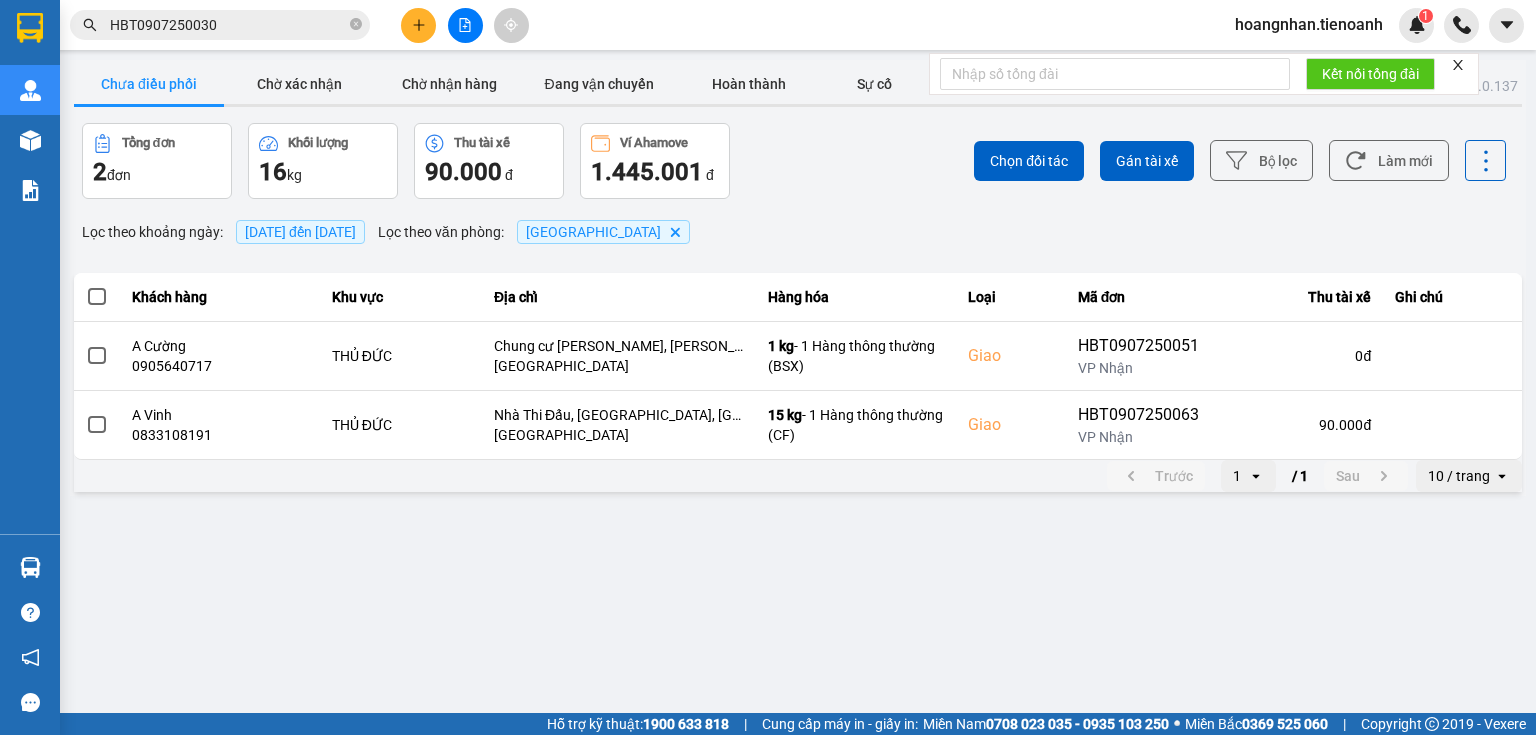 click on "Lọc theo khoảng ngày : [DATE] đến [DATE] Lọc theo văn phòng : Thủ Đức Delete" at bounding box center (798, 232) 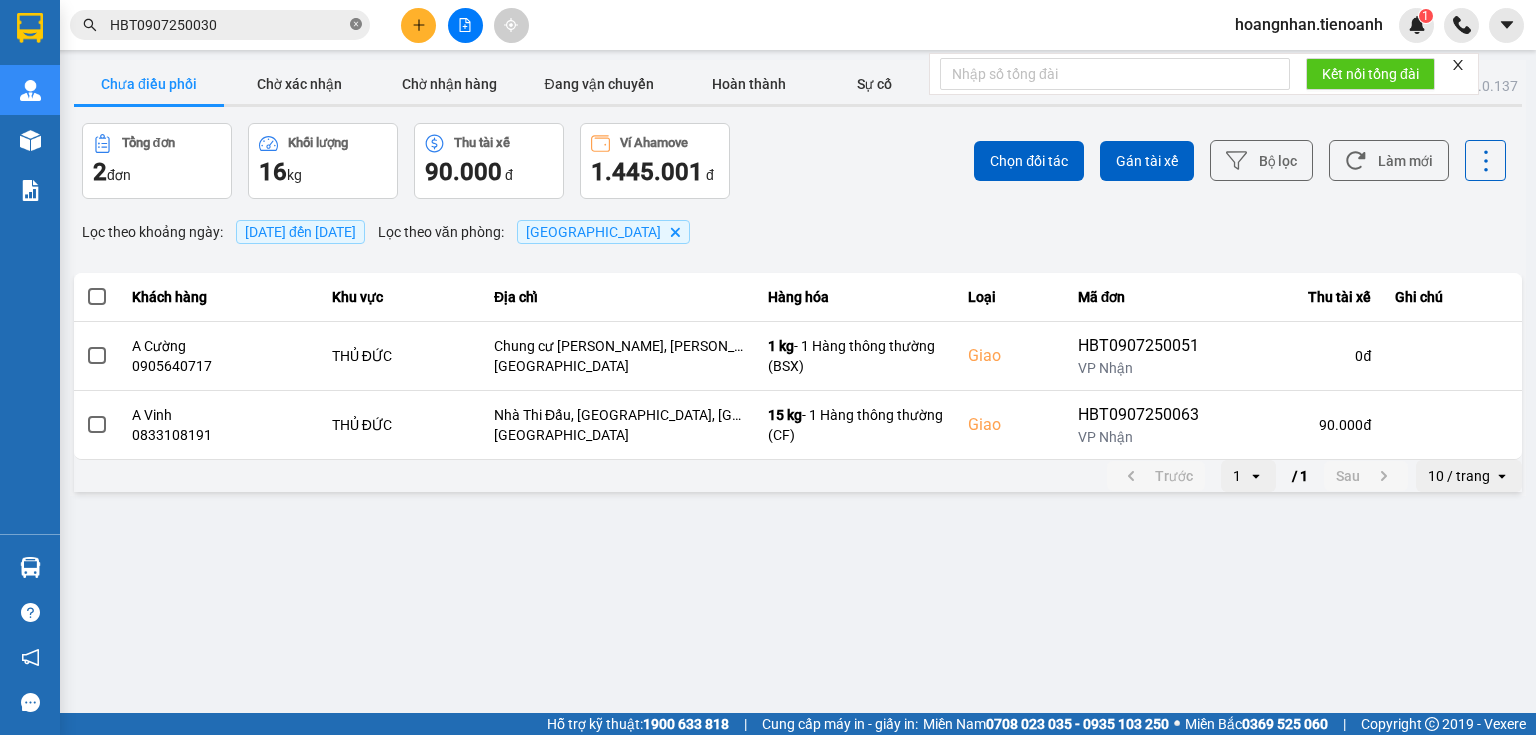 click 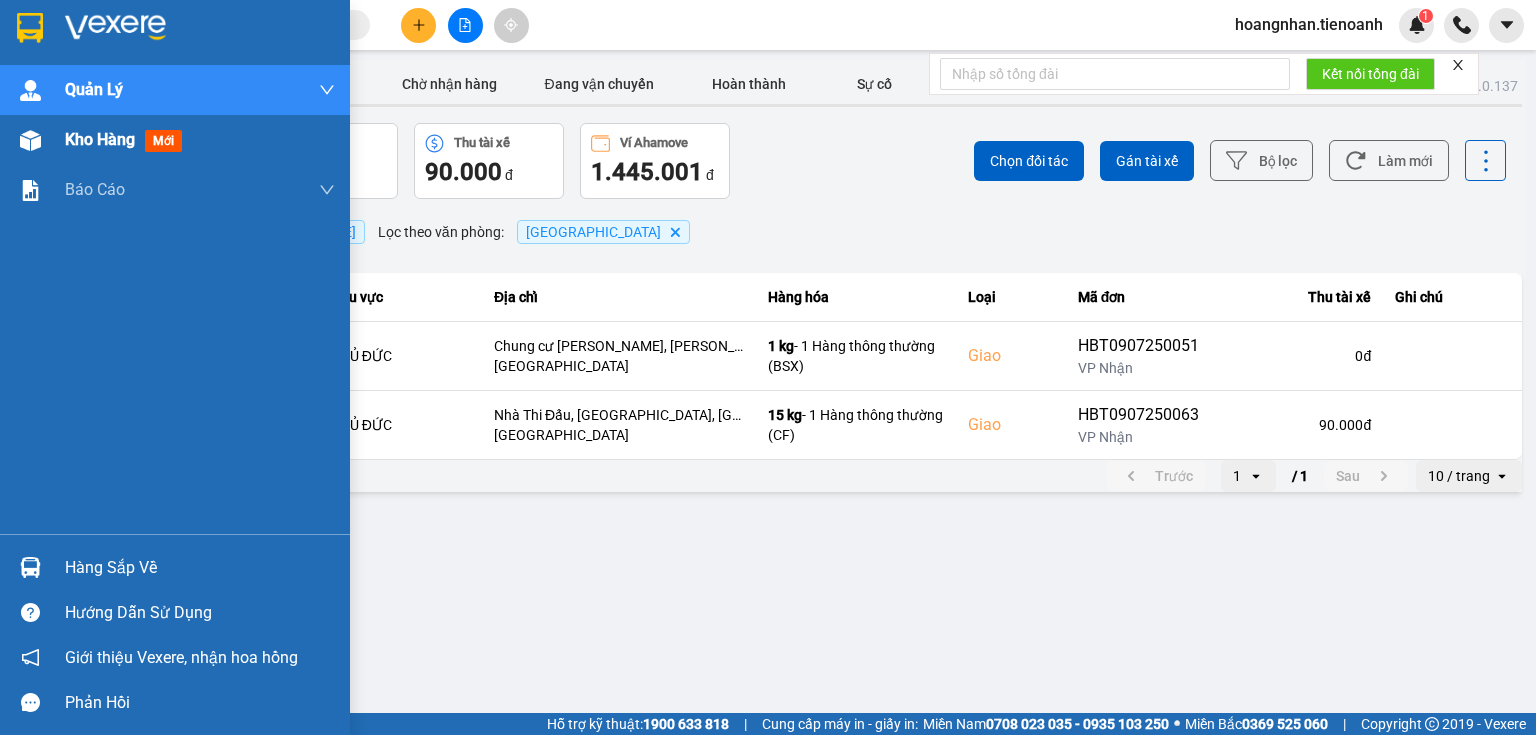 click on "Kho hàng mới" at bounding box center [175, 140] 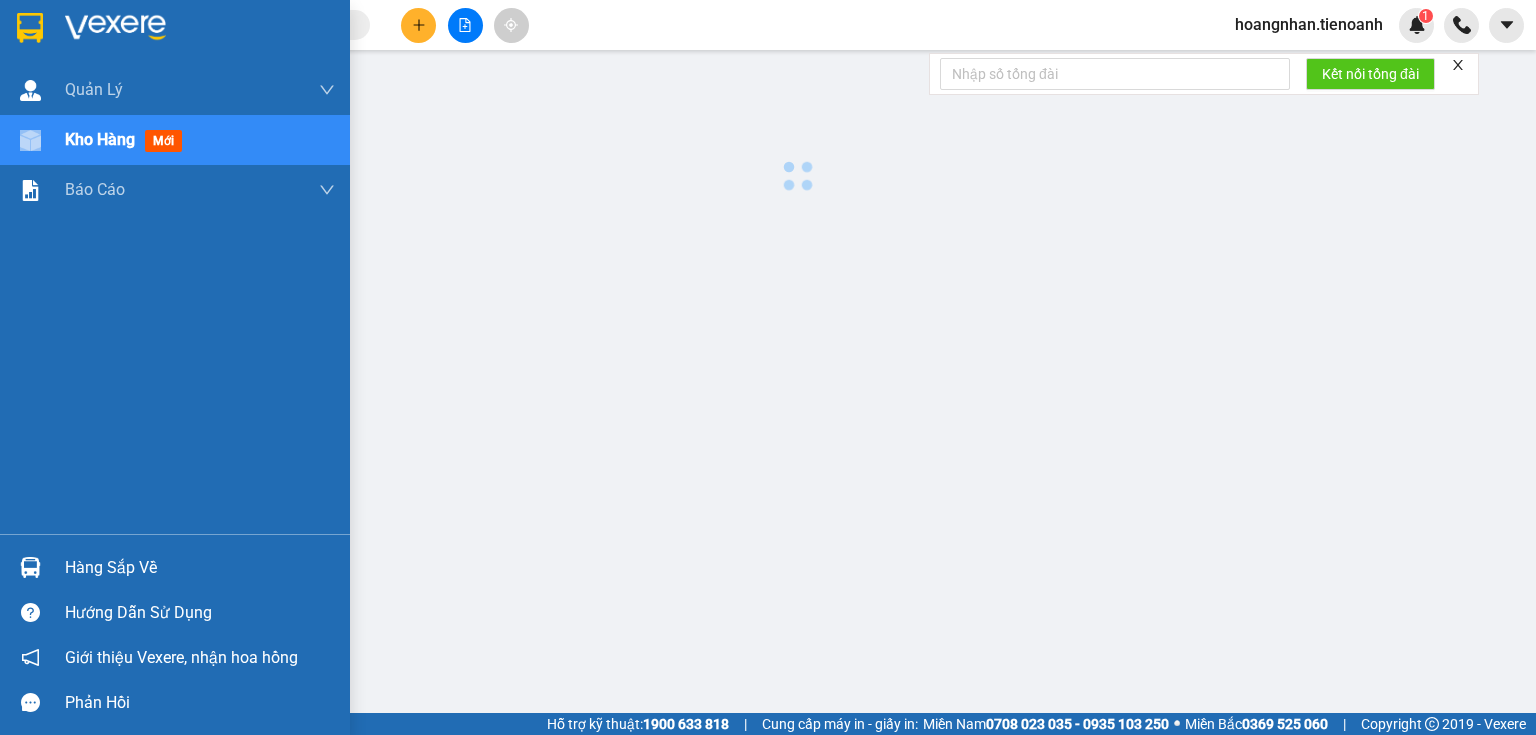 click on "Kho hàng mới" at bounding box center (175, 140) 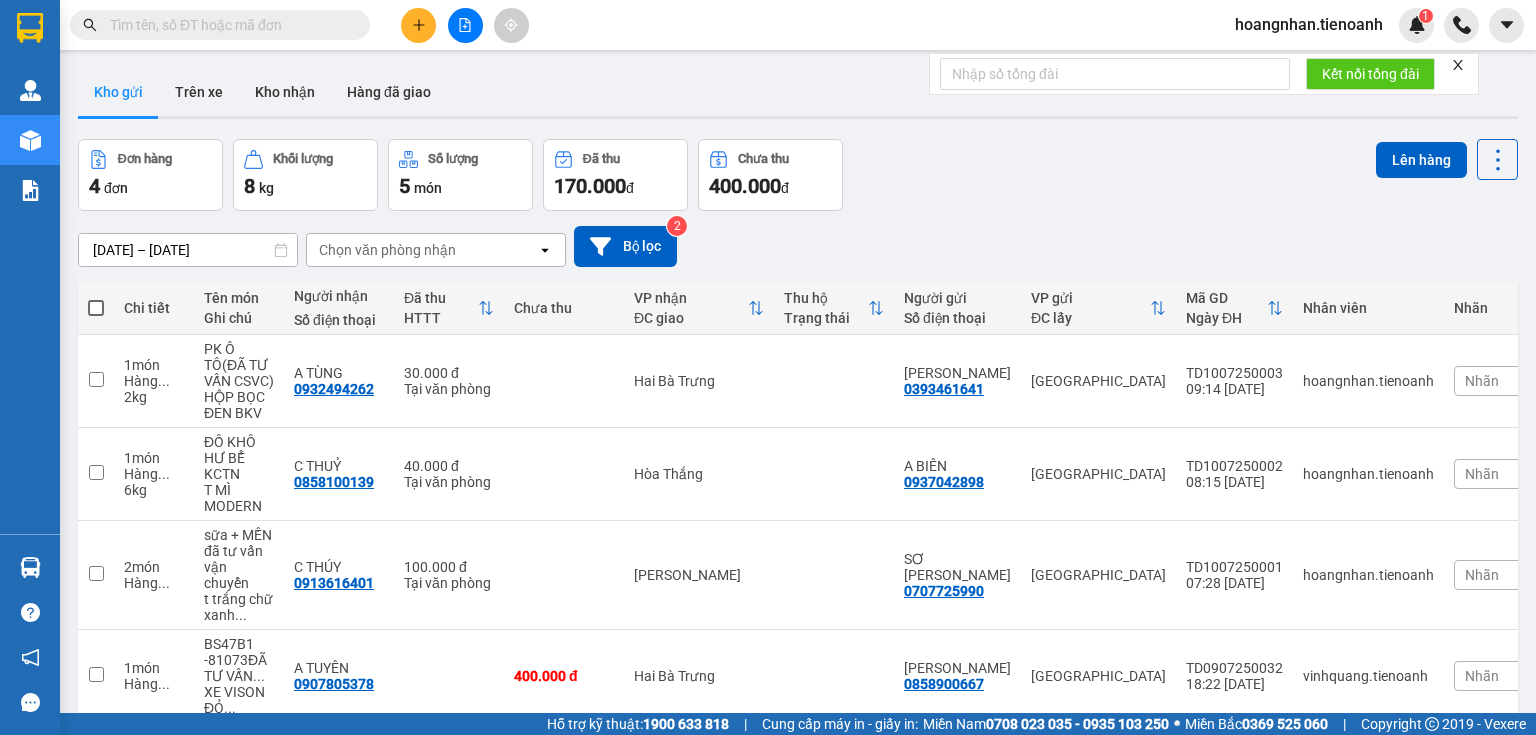 click on "Kho gửi Trên xe Kho nhận Hàng đã giao" at bounding box center (798, 94) 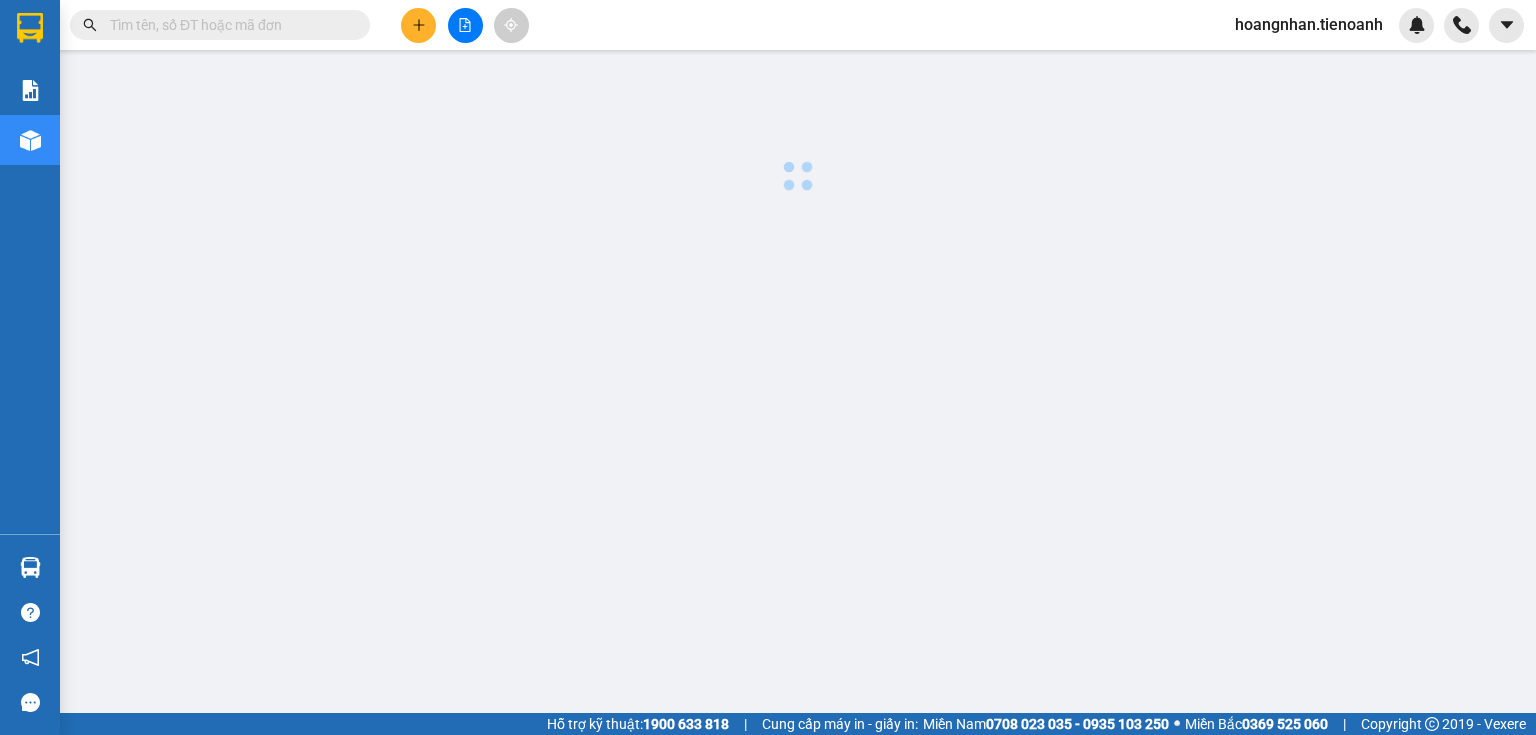 scroll, scrollTop: 0, scrollLeft: 0, axis: both 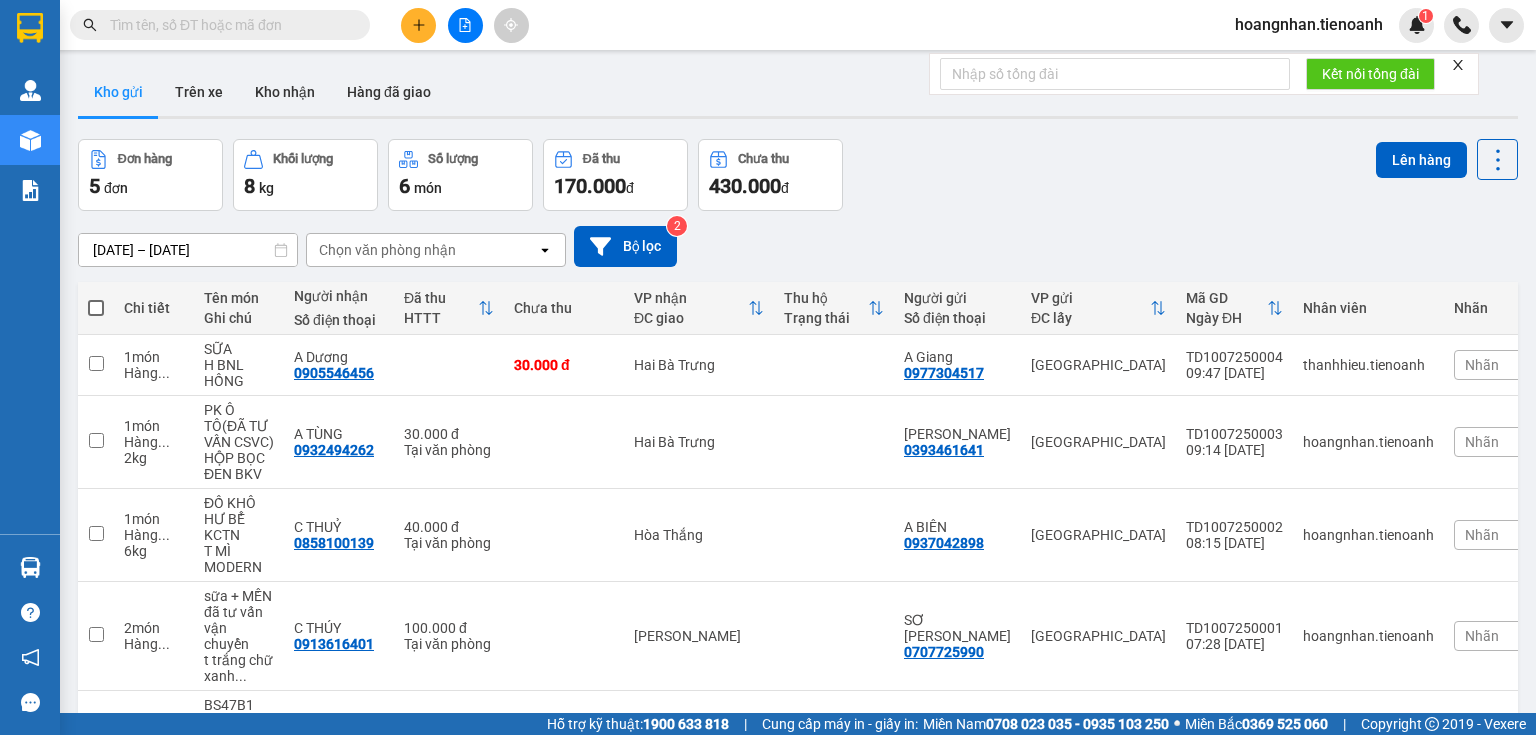 click on "Kho gửi Trên xe Kho nhận Hàng đã giao" at bounding box center [798, 94] 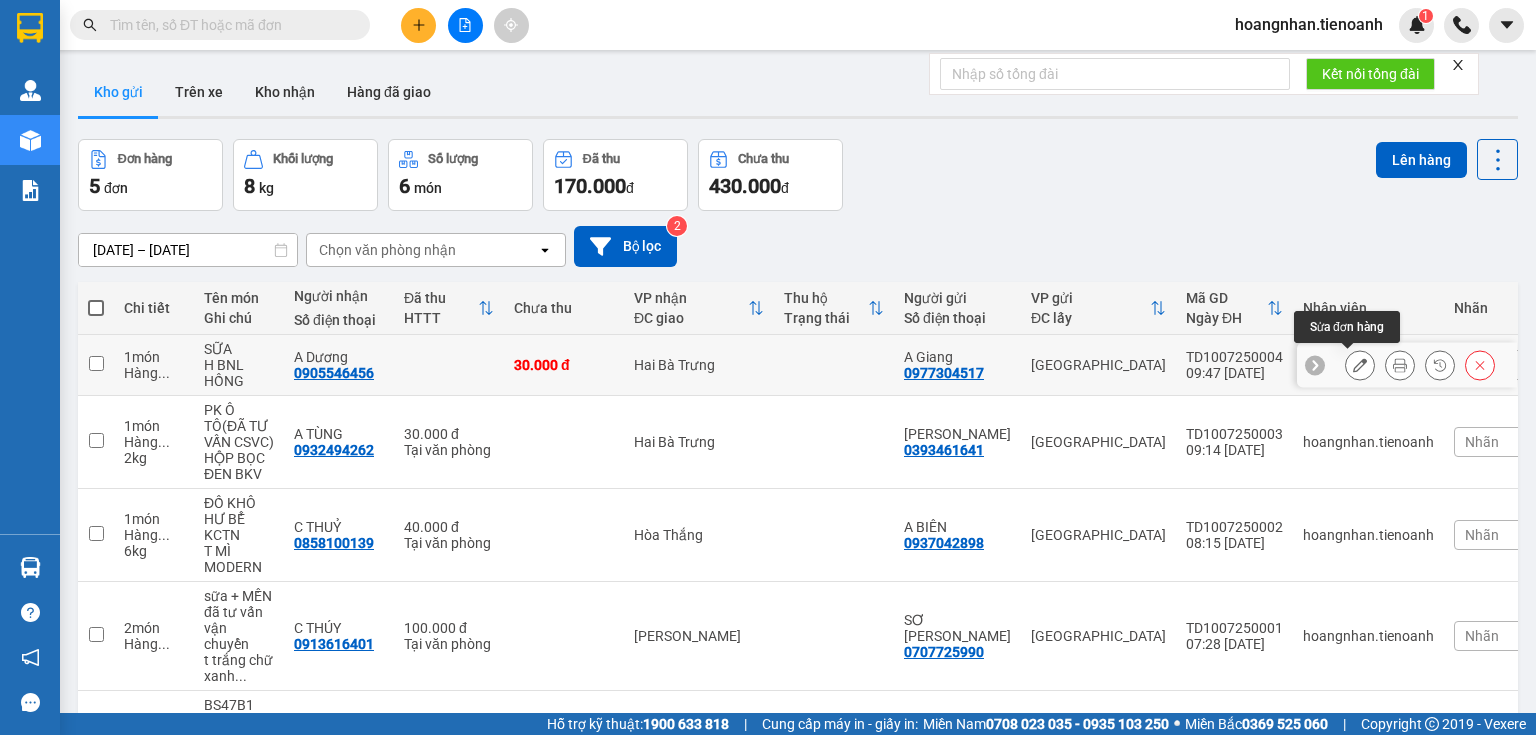 click at bounding box center [1360, 365] 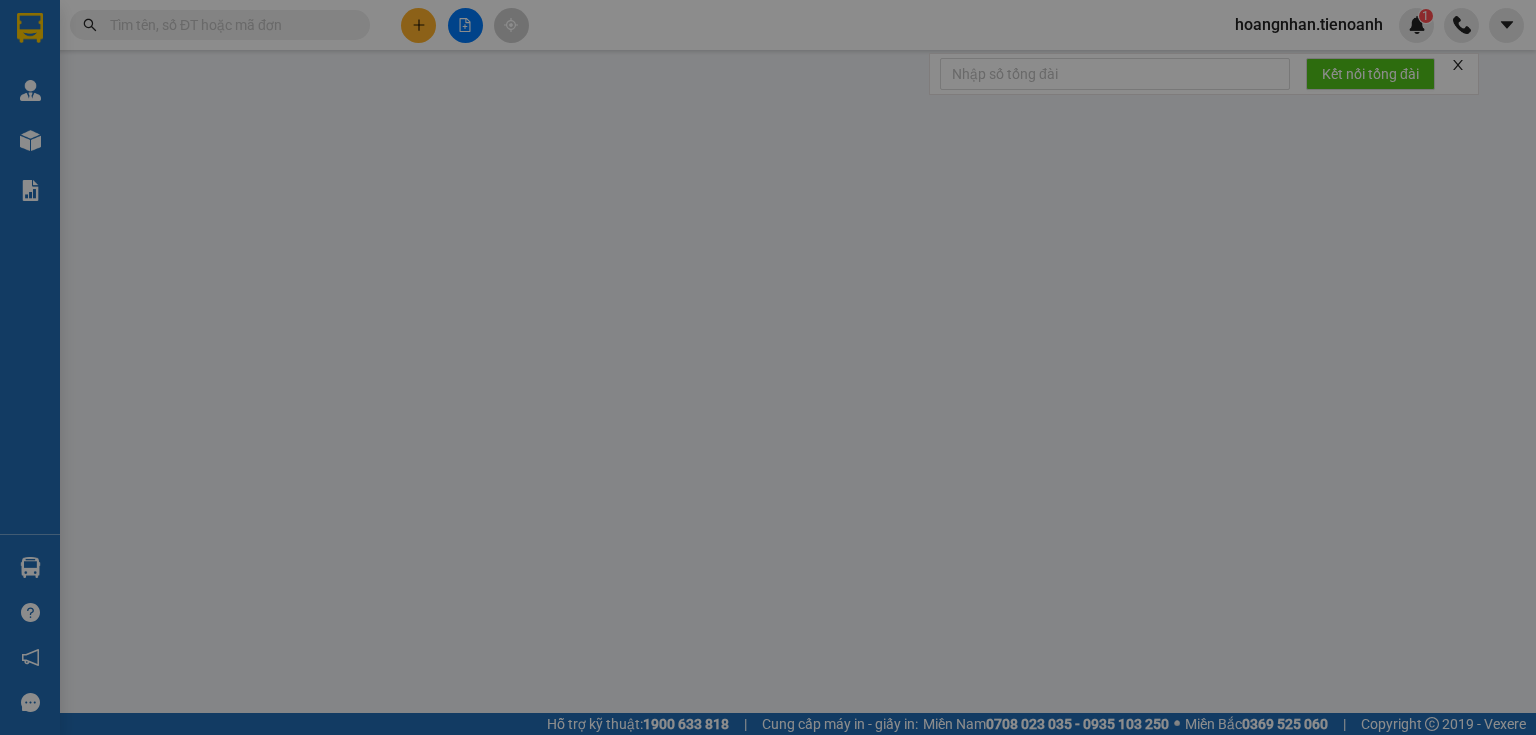 type on "0905546456" 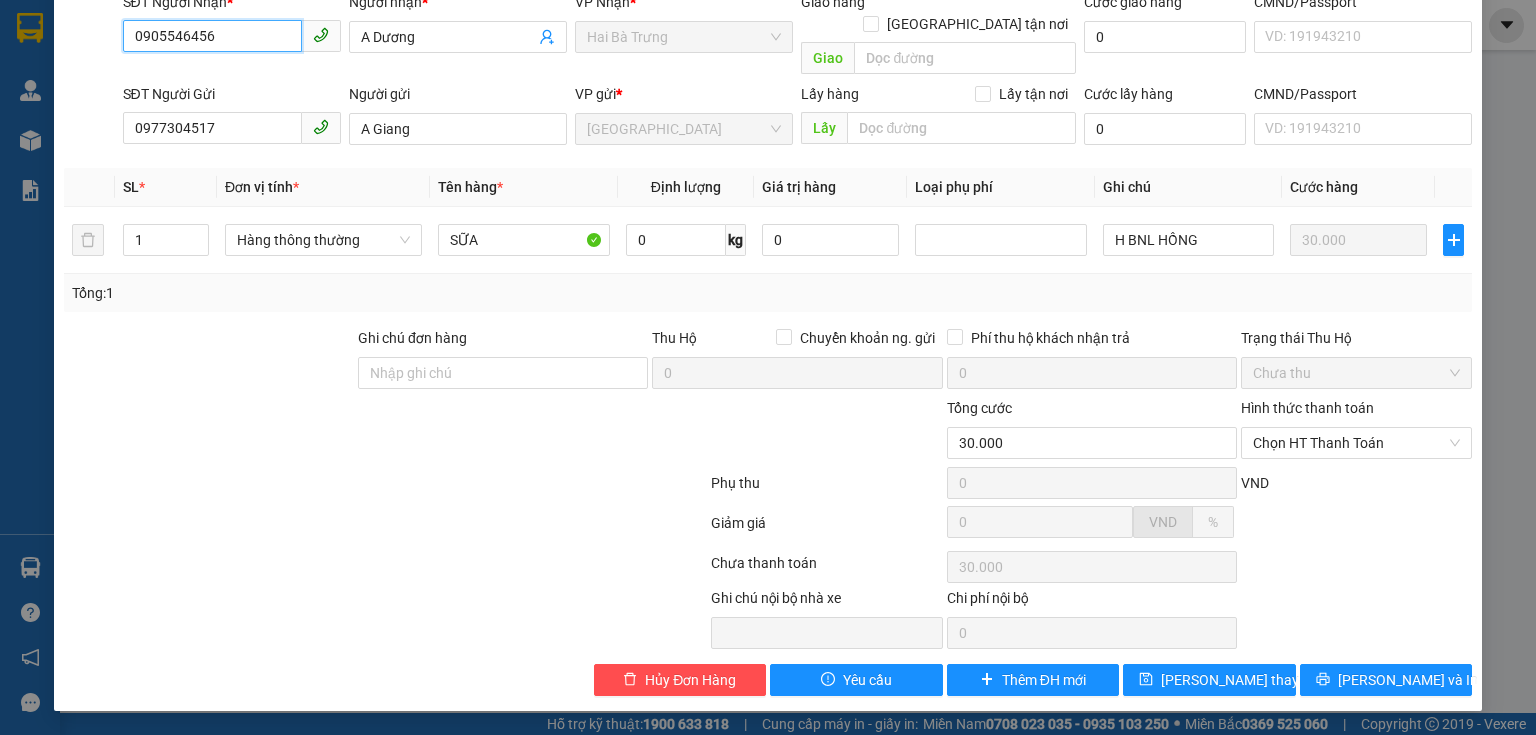 scroll, scrollTop: 141, scrollLeft: 0, axis: vertical 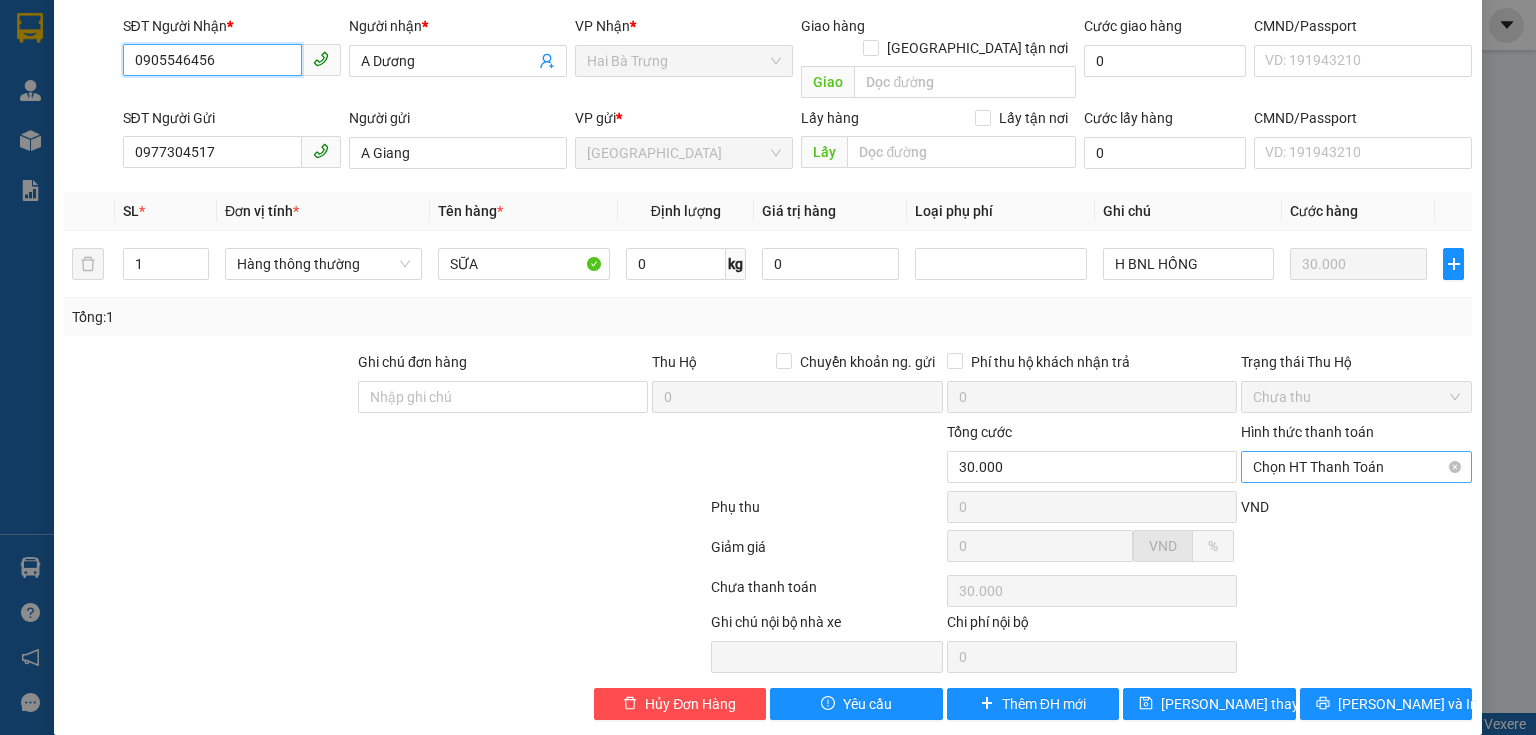 click on "Chọn HT Thanh Toán" at bounding box center (1356, 467) 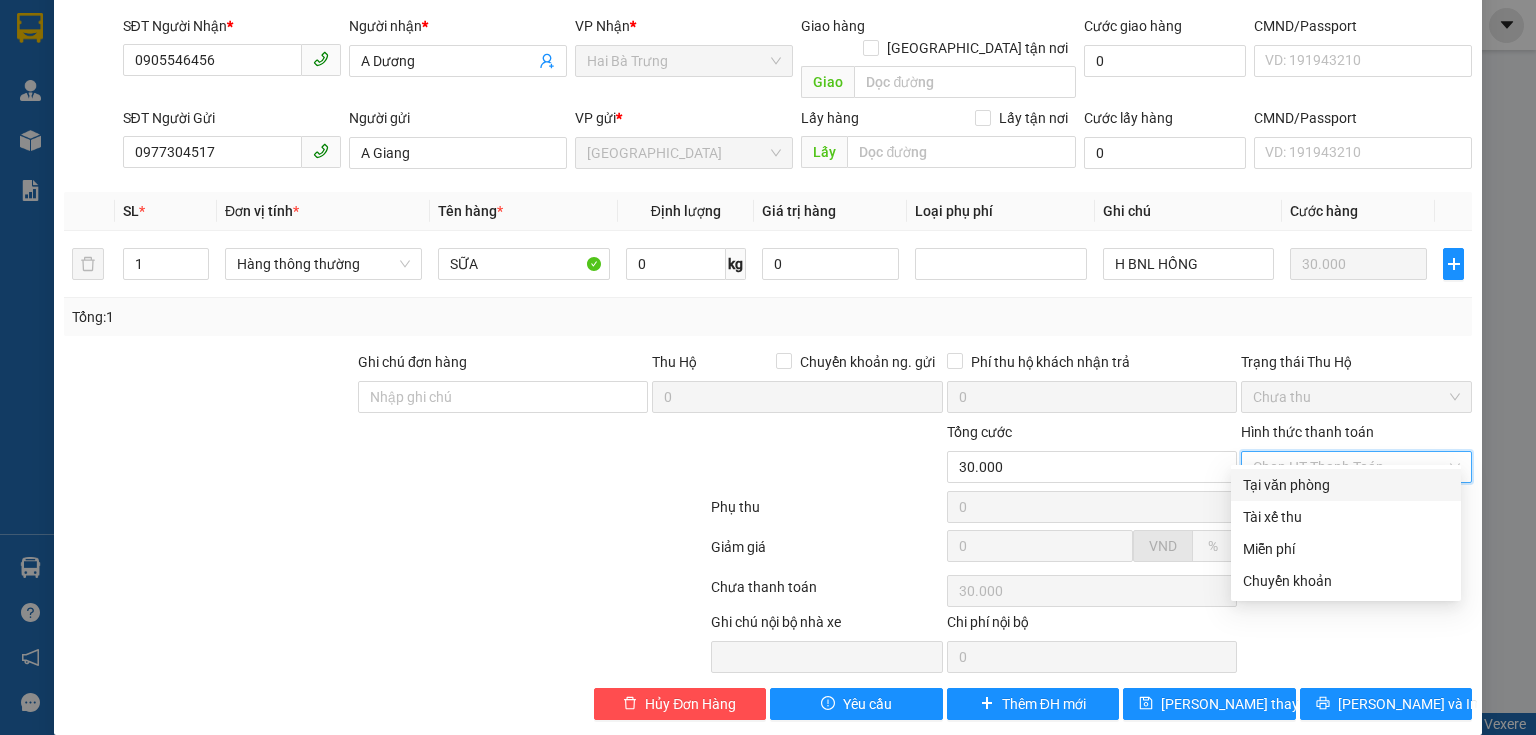click on "Tại văn phòng" at bounding box center [1346, 485] 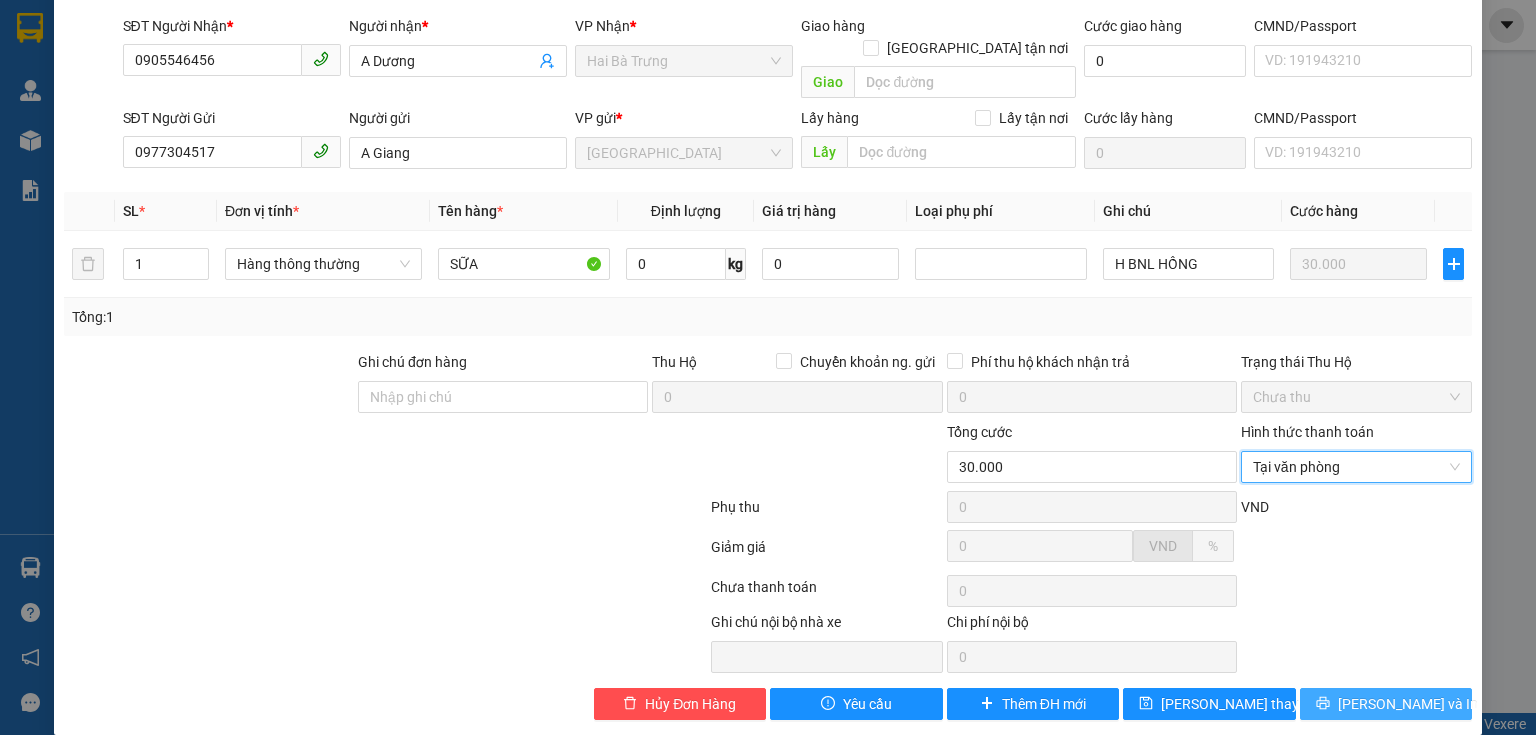 click on "[PERSON_NAME] và In" at bounding box center [1408, 704] 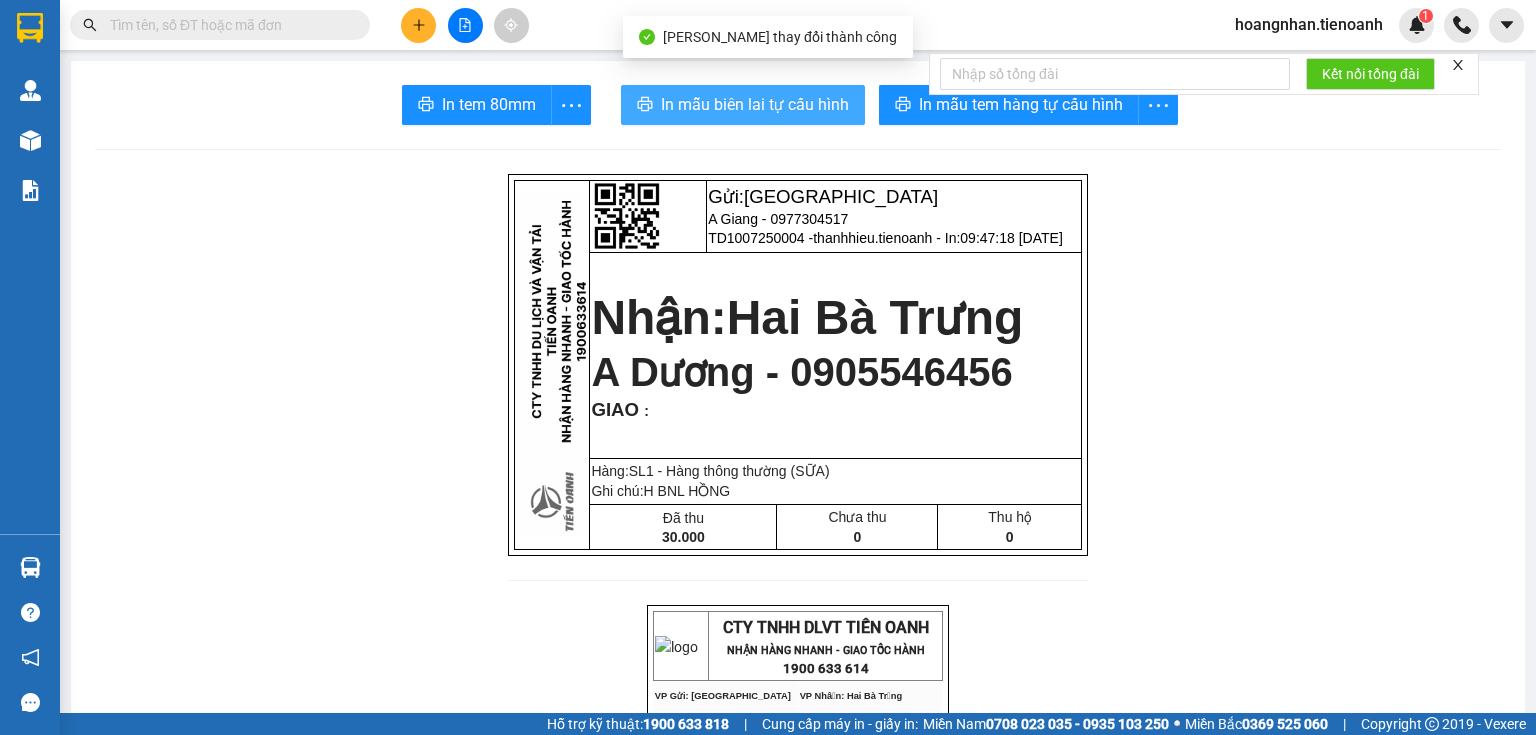click on "In mẫu biên lai tự cấu hình" at bounding box center (755, 104) 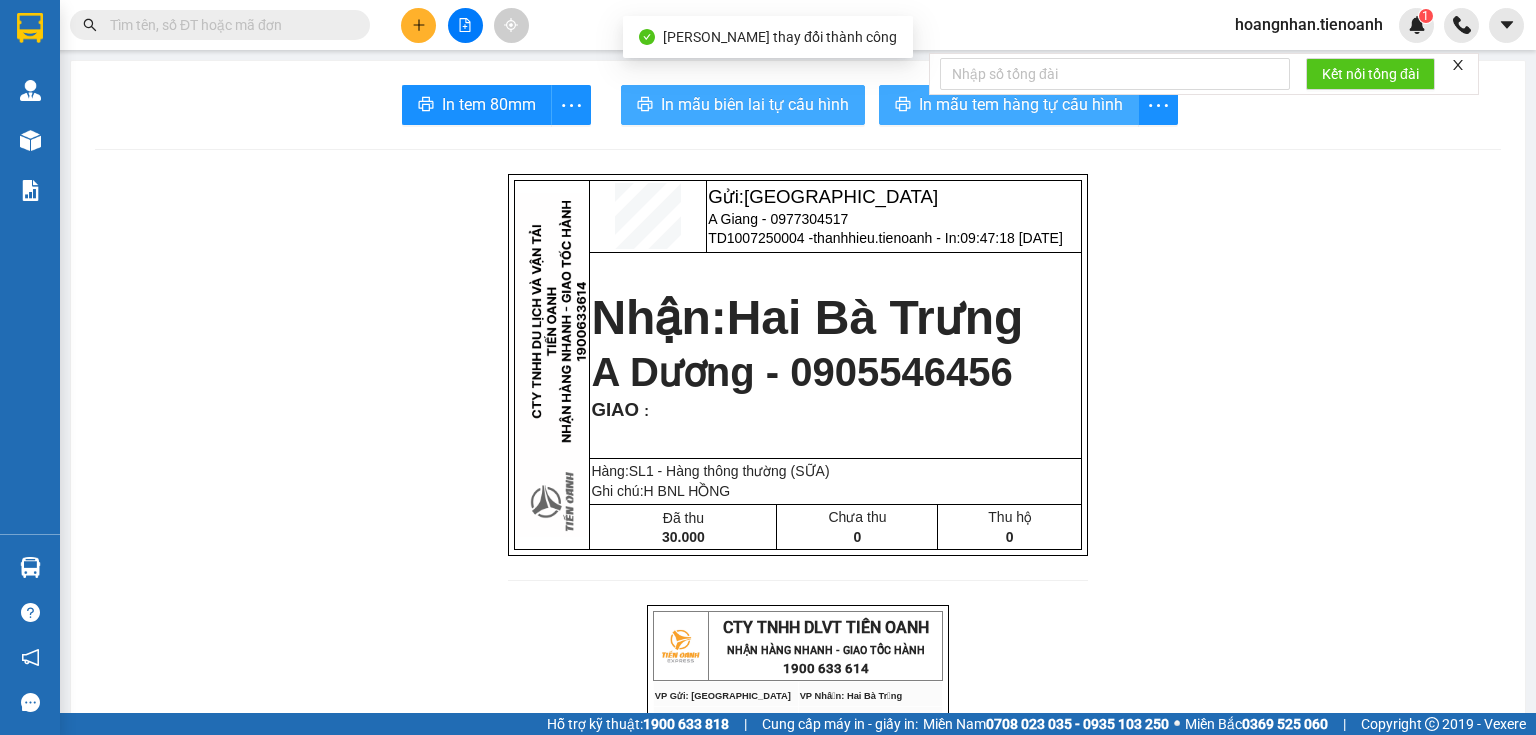 scroll, scrollTop: 0, scrollLeft: 0, axis: both 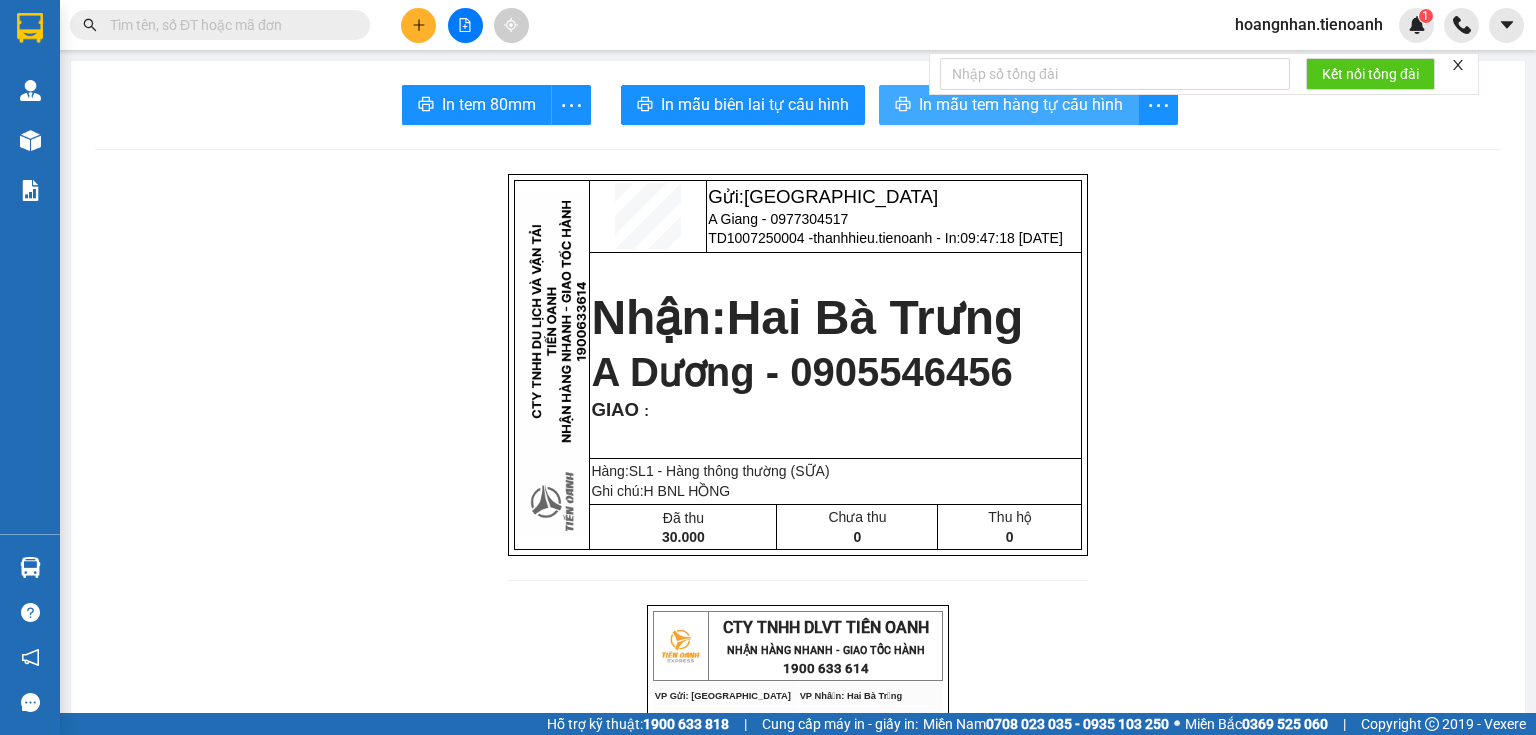 click on "In mẫu tem hàng tự cấu hình" at bounding box center (1021, 104) 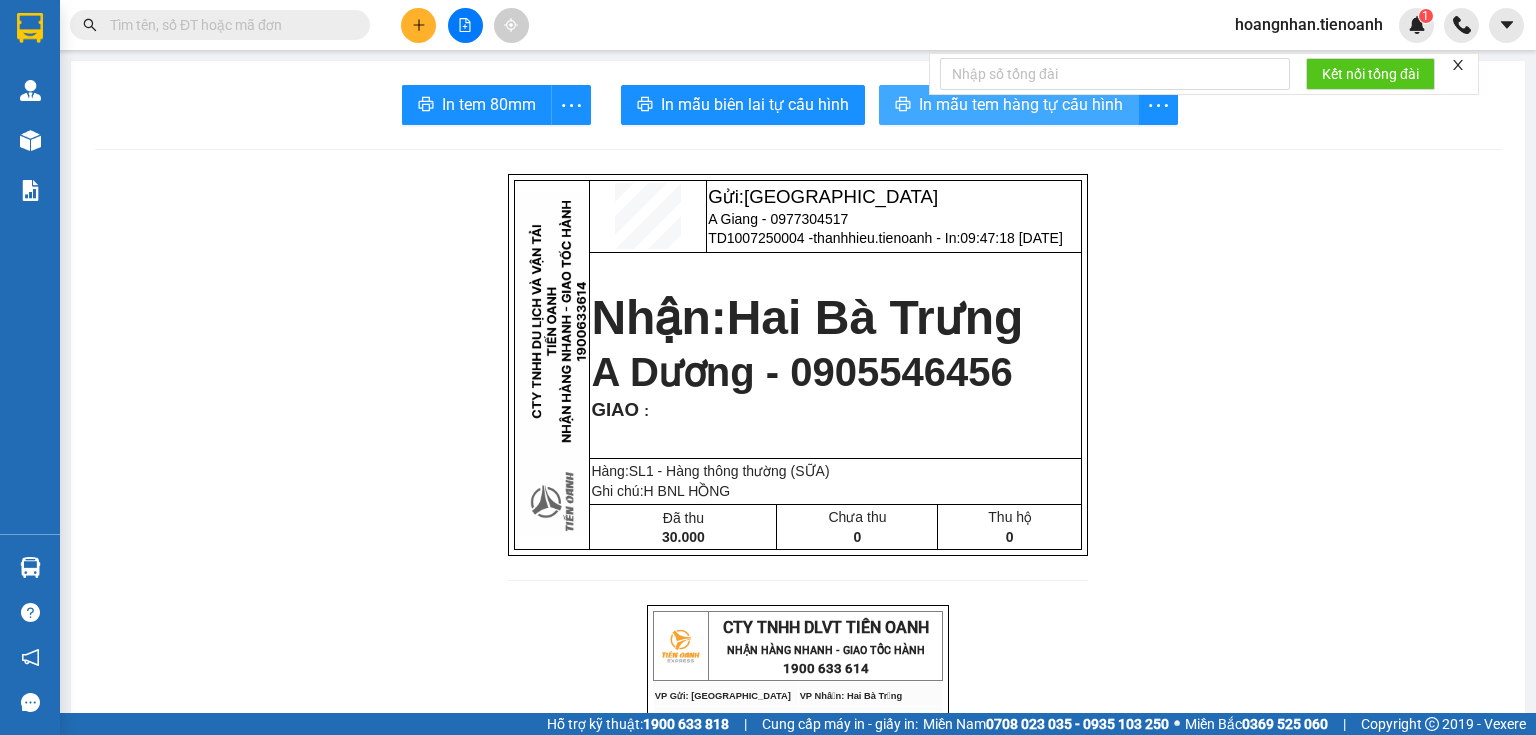 scroll, scrollTop: 0, scrollLeft: 0, axis: both 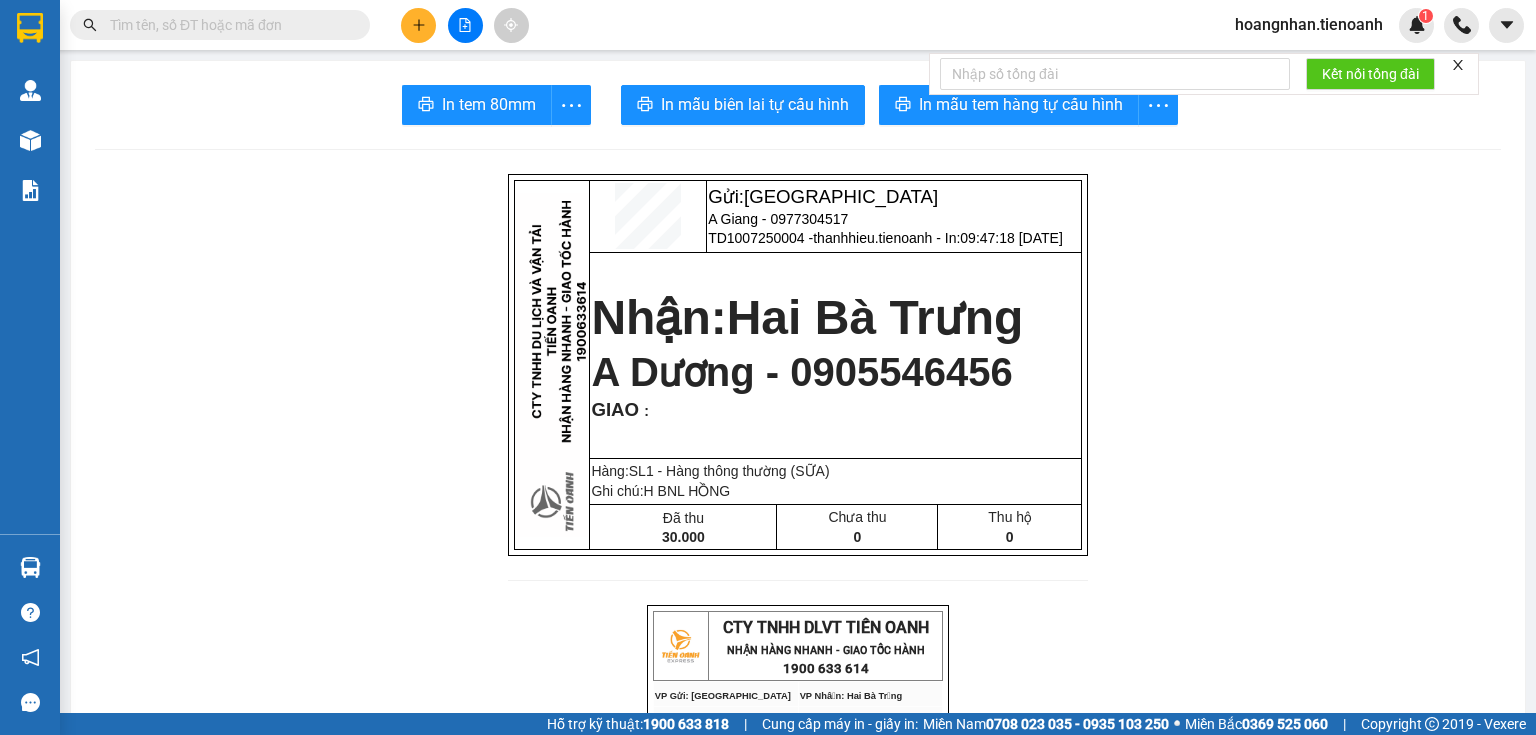 click on "Gửi:  [GEOGRAPHIC_DATA]
A Giang - 0977304517
TD1007250004 -  thanhhieu.tienoanh - In:  09:47:18 [DATE]
Nhận:  [GEOGRAPHIC_DATA]
A Dương - 0905546456
GIAO   :
Hàng:SL  1 - Hàng thông thường (SỮA)
Ghi chú:  H BNL HỒNG
Đã thu
30.000
Chưa thu
0
Thu hộ
0
CTY TNHH DLVT TIẾN OANH
NHẬN HÀNG NHANH - GIAO TỐC HÀNH
1900 633 614
VP Gửi: Thủ Đức
VP Nhận: Hai Bà Trưng
ĐC: 804 Song Hành, XLHN, P Hiệp Phú Q9
ĐC: 169 [GEOGRAPHIC_DATA], TP BMT
ĐT:0935 82 08 08
ĐT: 0935371718
----------------------------------------------
GỬI [GEOGRAPHIC_DATA] HÀNG
BILL BIÊN NHẬN
Mã đơn : TD1007250004
In :  09:47:18 [DATE]
N.Gửi:     A Giang -  0977304517.  CCCD:
N.Nhận:   A Dương -  0905546456. CCCD :
GIAO TẬN NƠI :
Ghi chú : H BNL HỒNG
Tên hàng
KL
SL" at bounding box center (798, 1138) 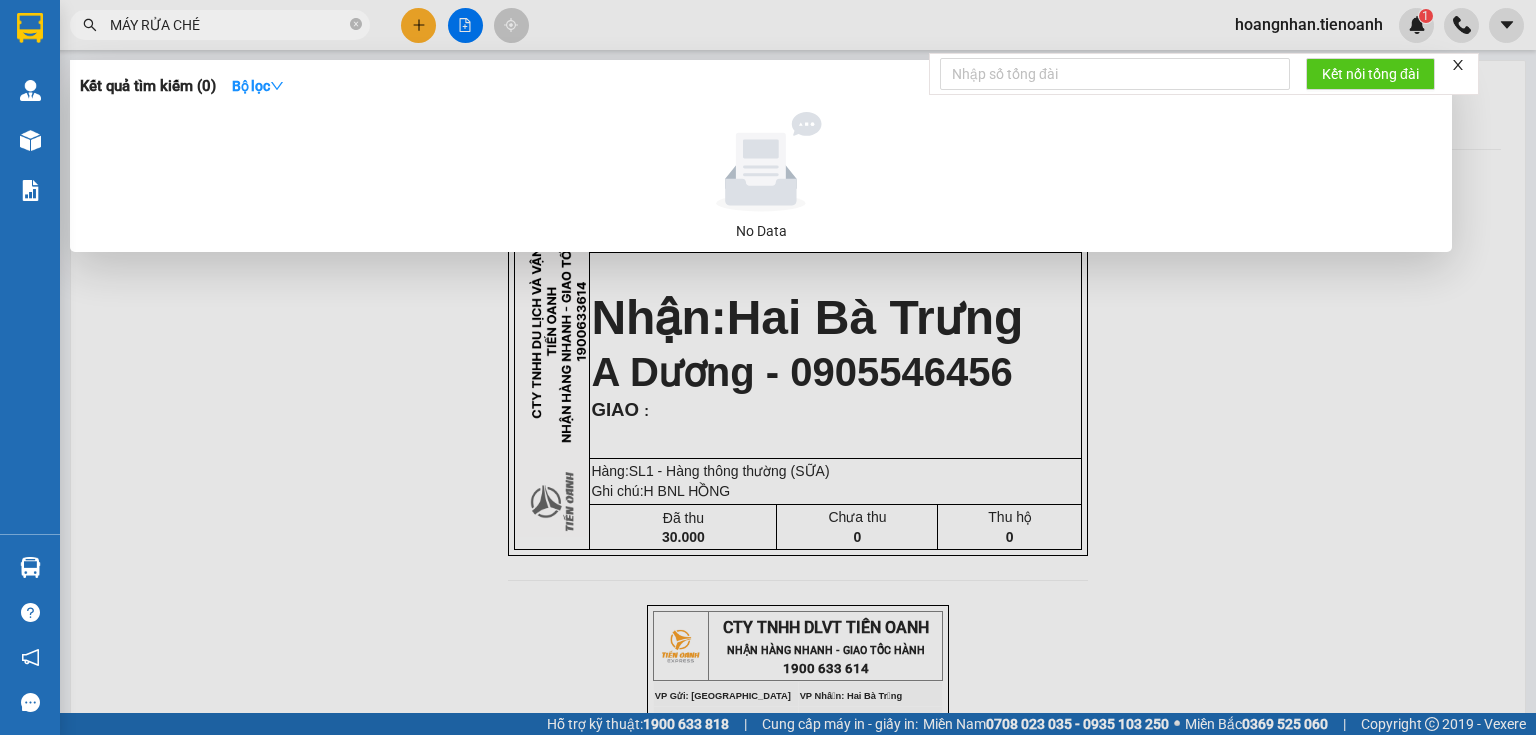 type on "MÁY RỬA CHÉN" 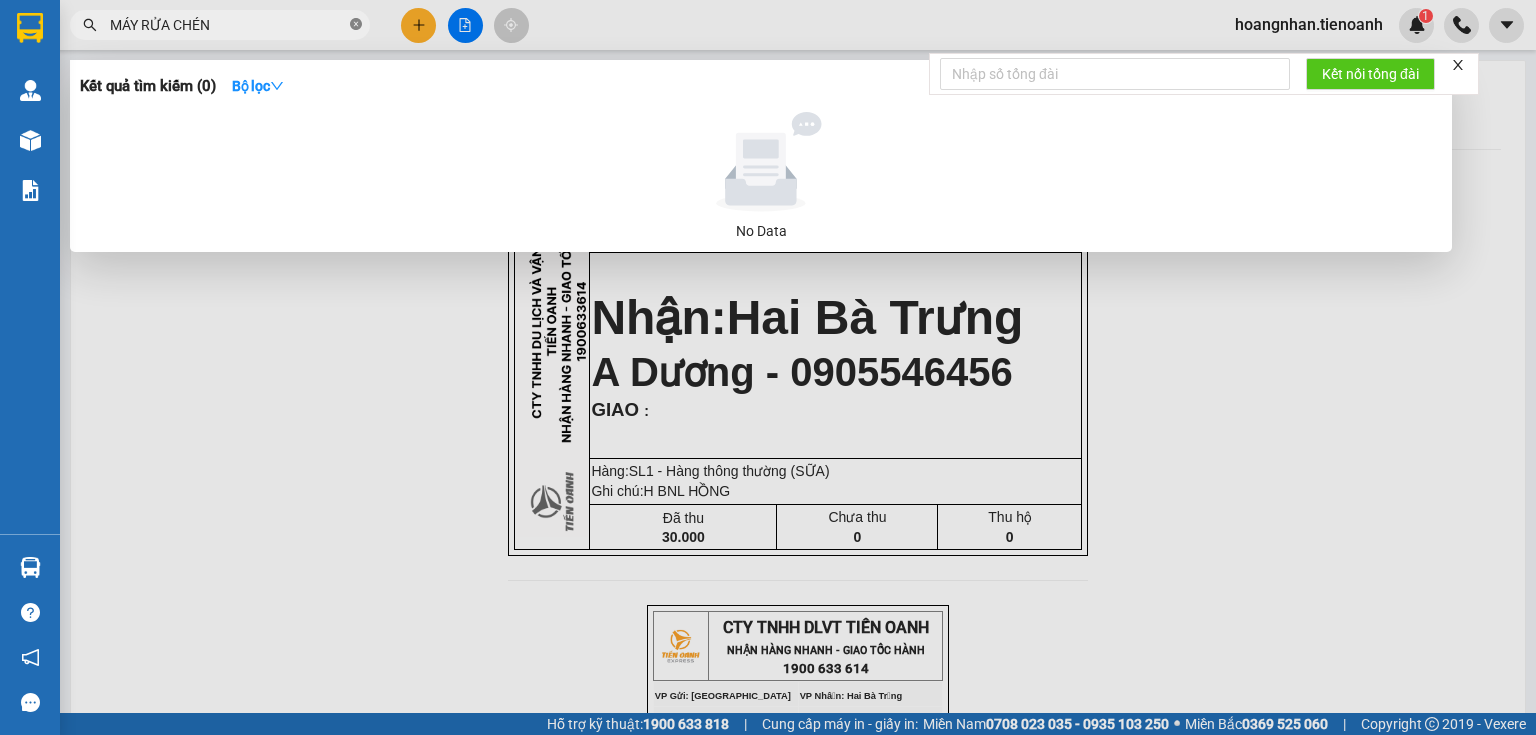 click 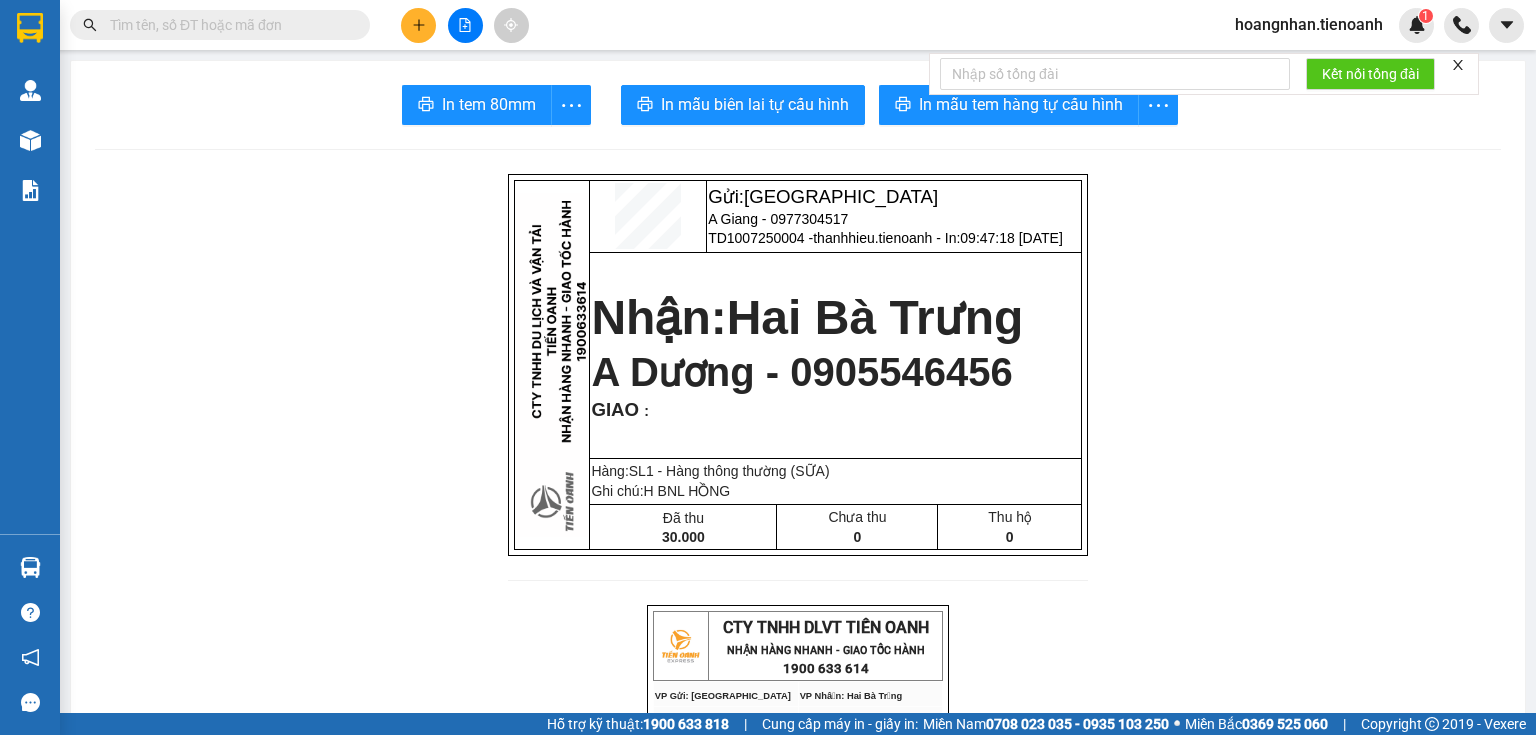 click at bounding box center (228, 25) 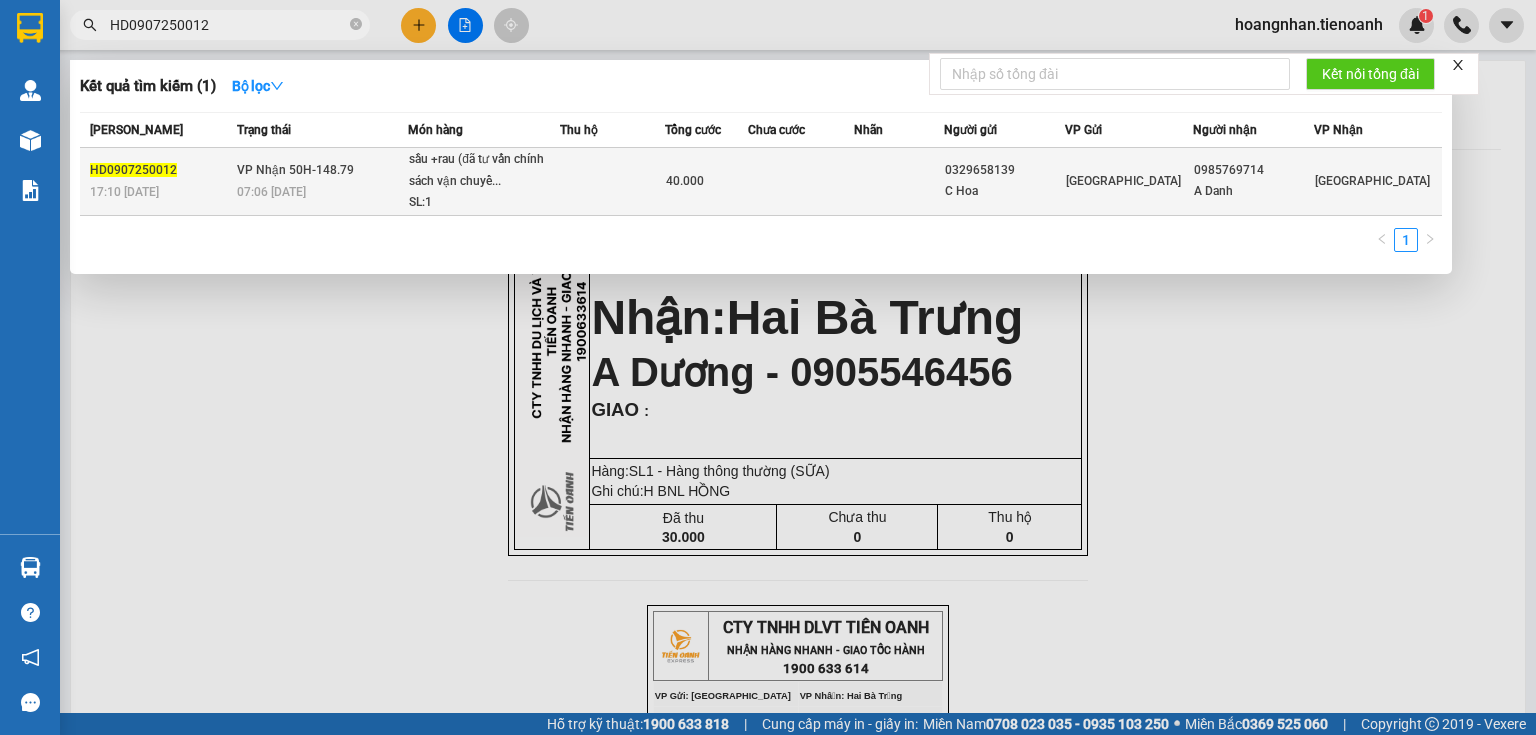 type on "HD0907250012" 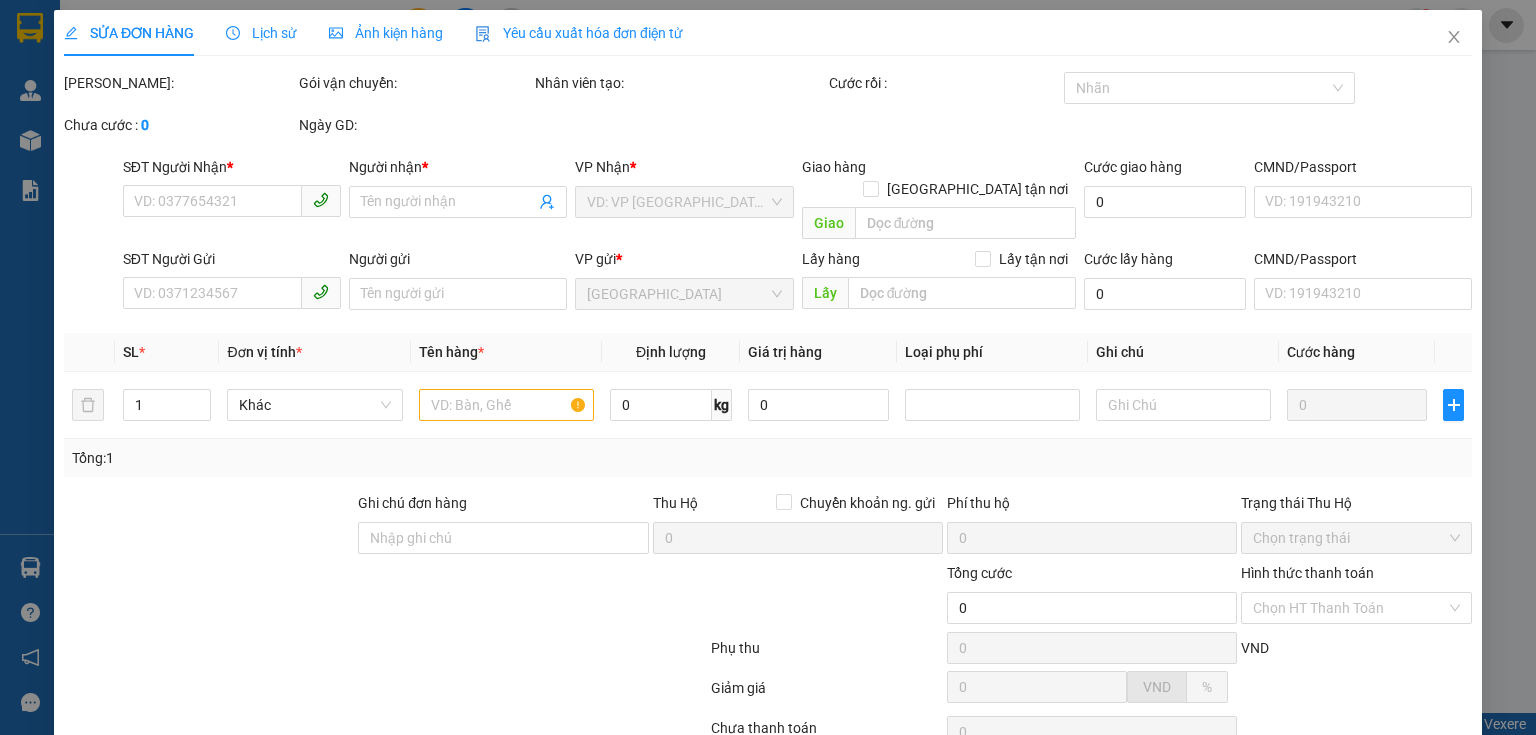 type on "0985769714" 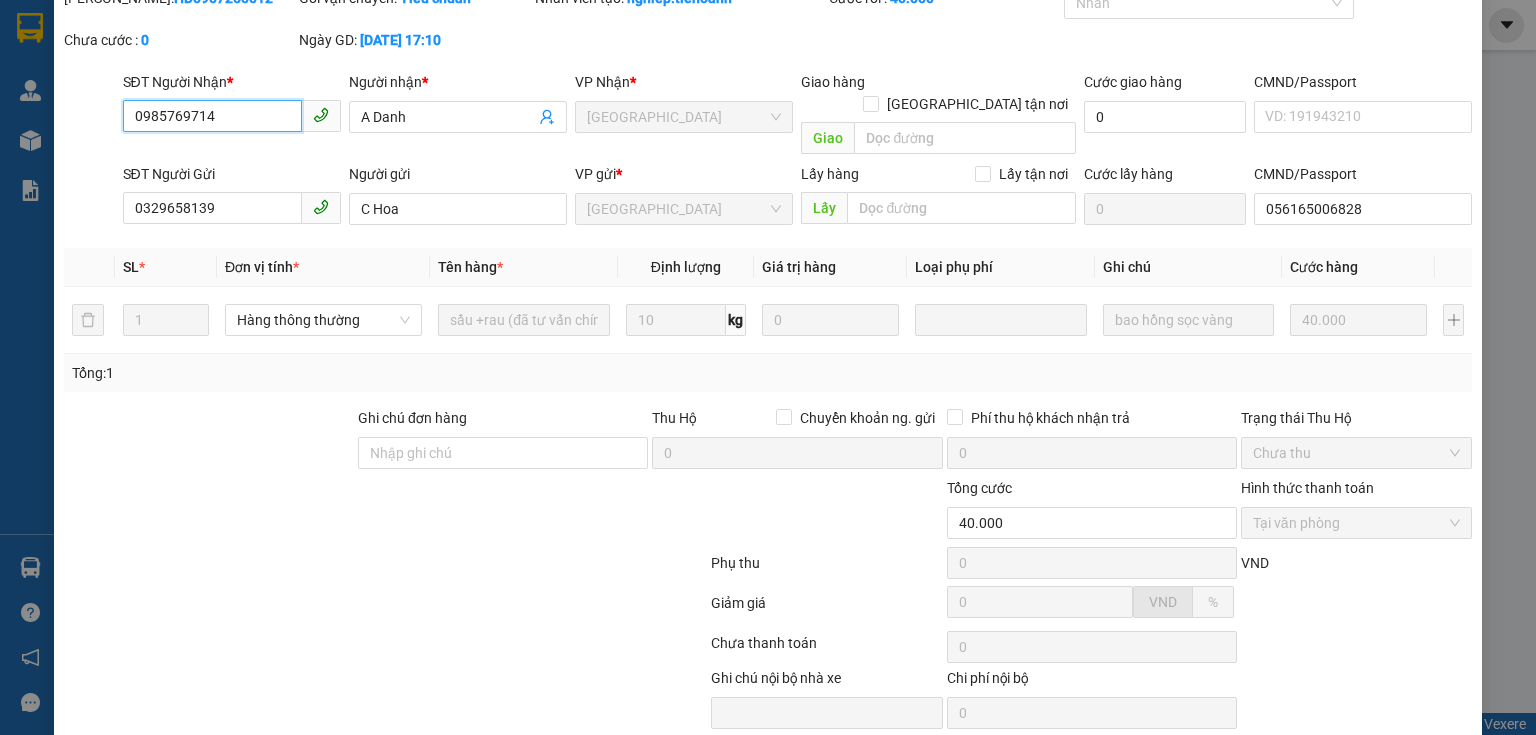 scroll, scrollTop: 141, scrollLeft: 0, axis: vertical 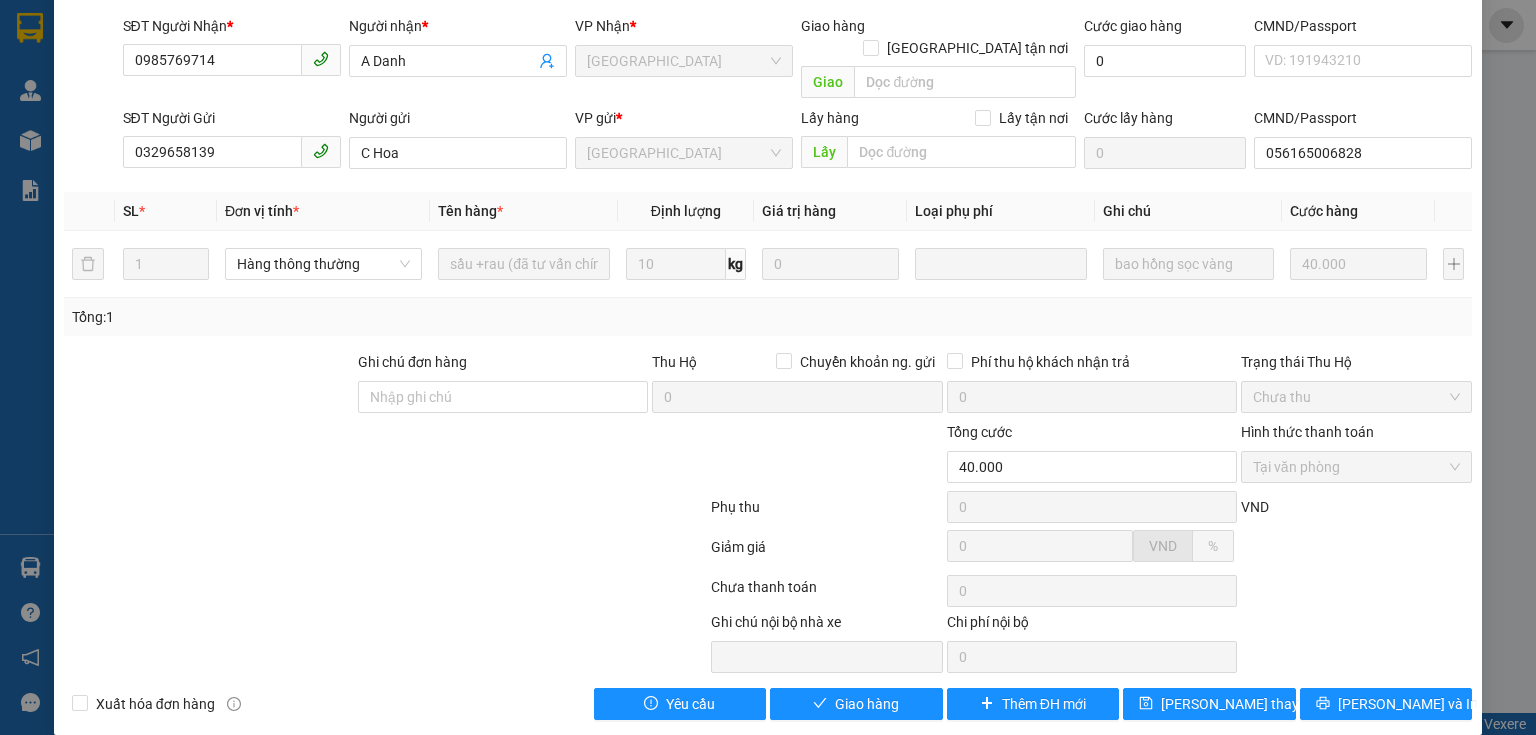 click at bounding box center [385, 551] 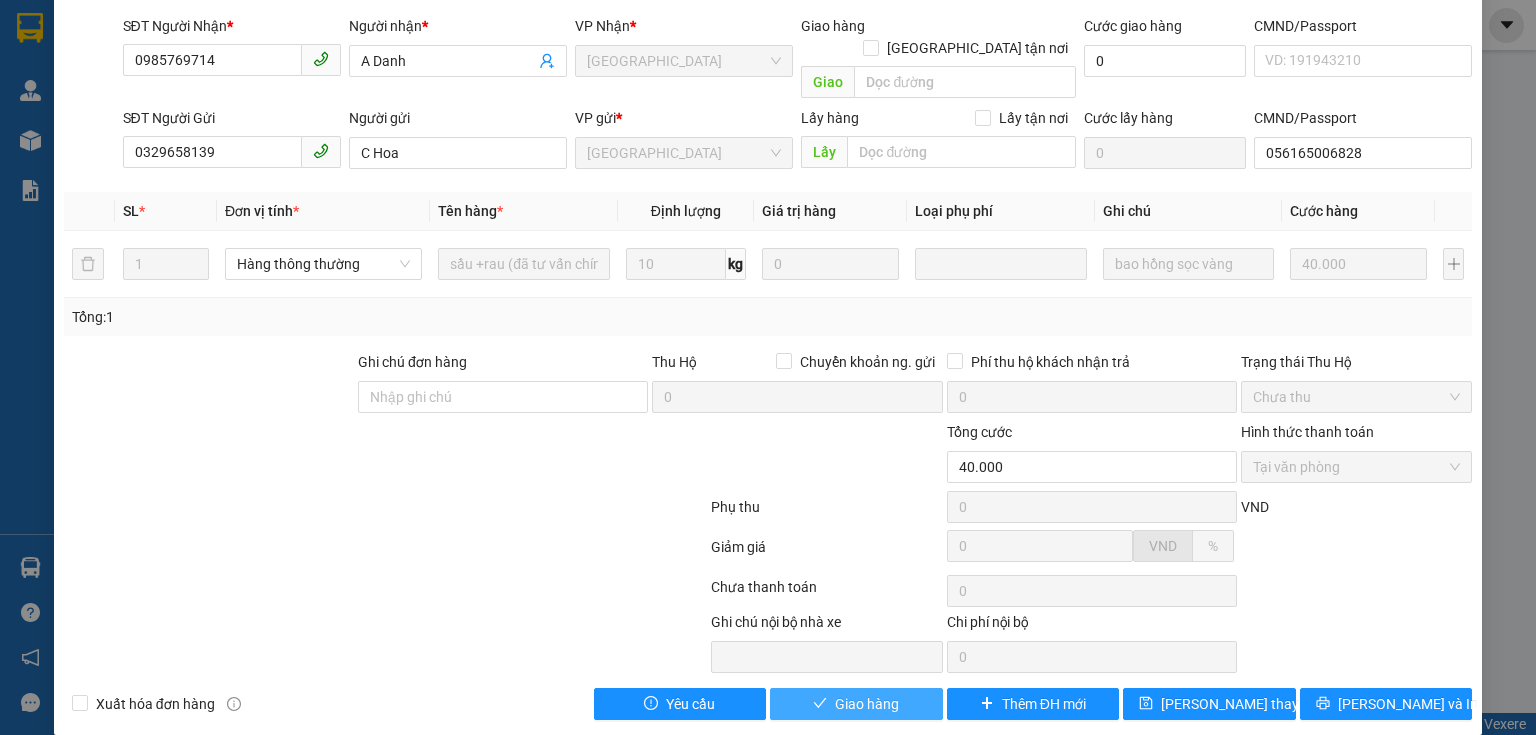 click on "Giao hàng" at bounding box center [856, 704] 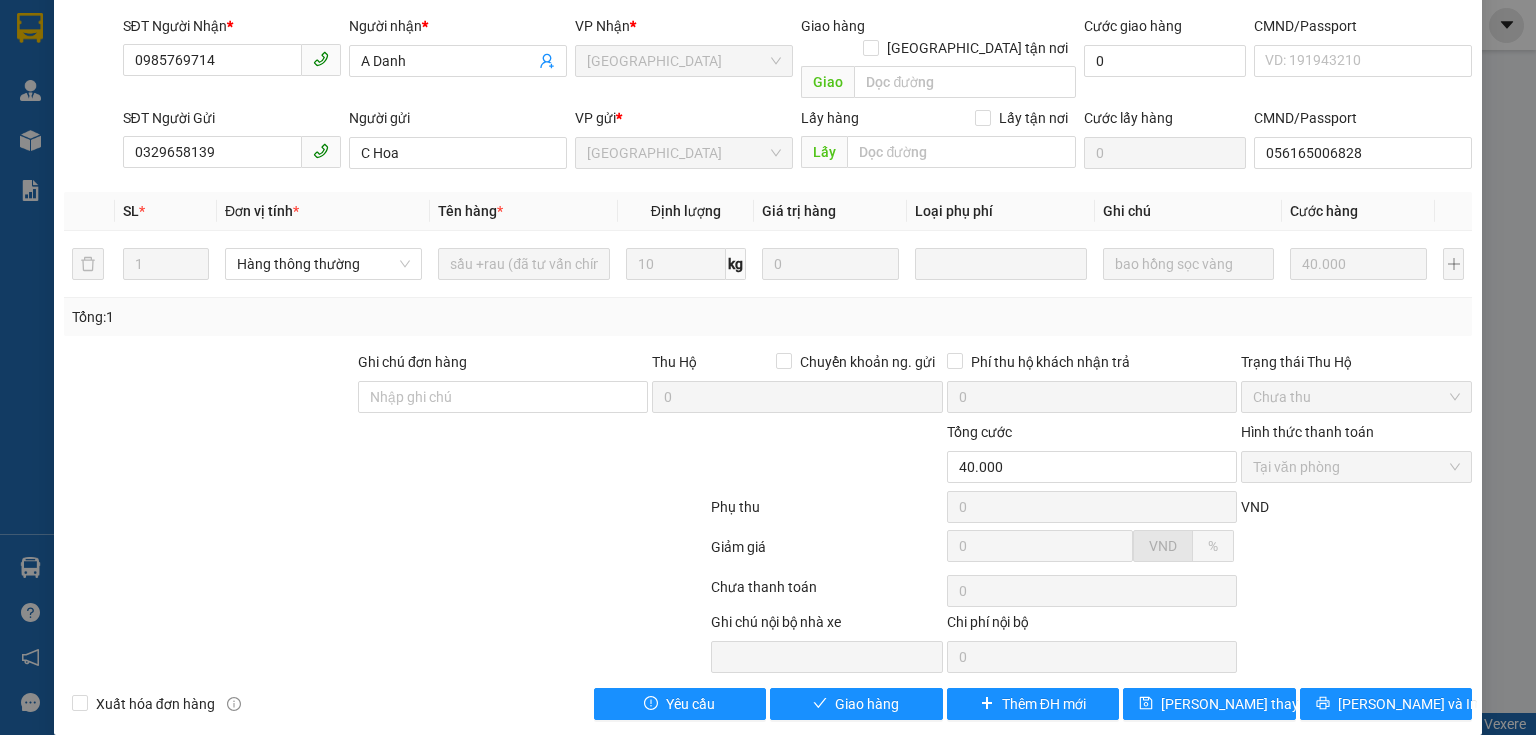 click at bounding box center [268, 642] 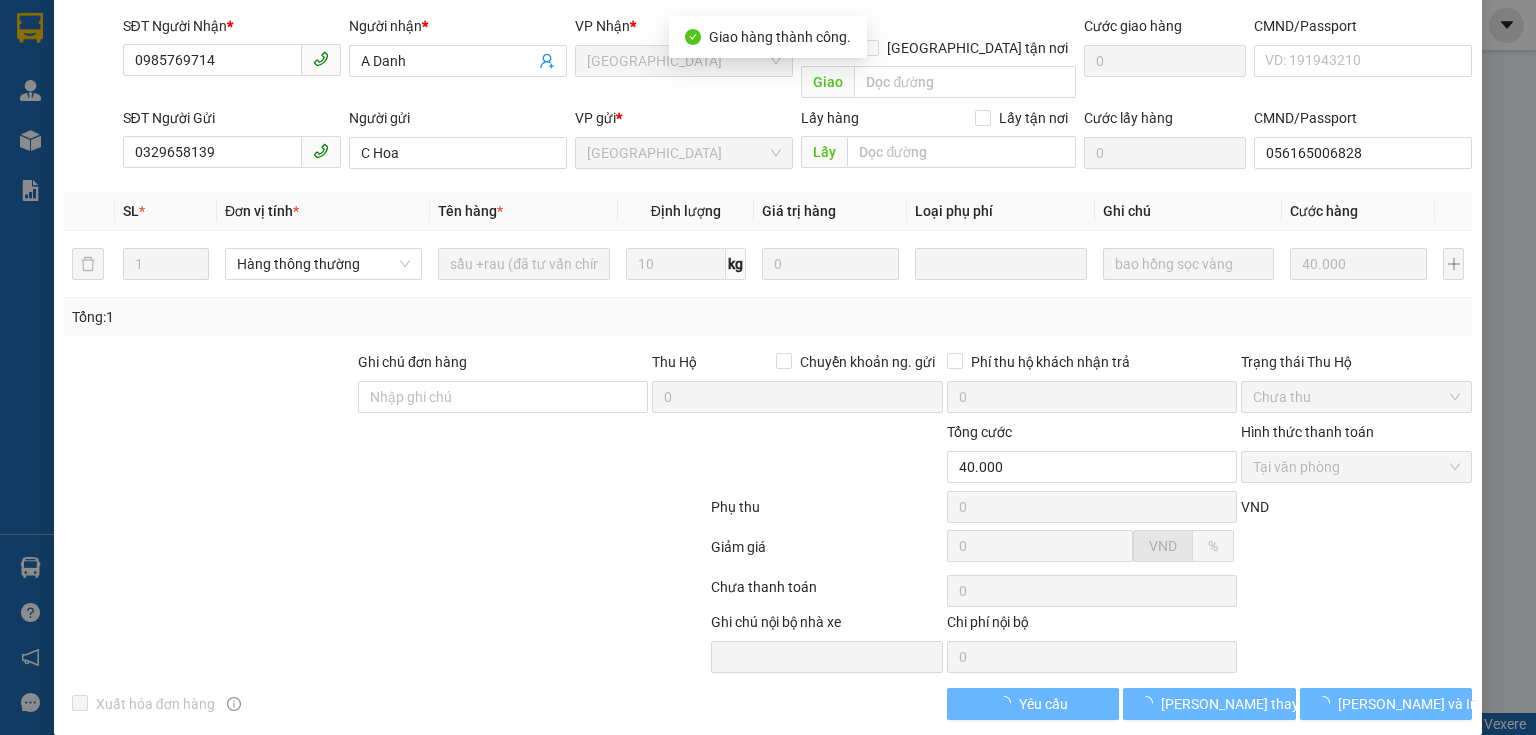 scroll, scrollTop: 163, scrollLeft: 0, axis: vertical 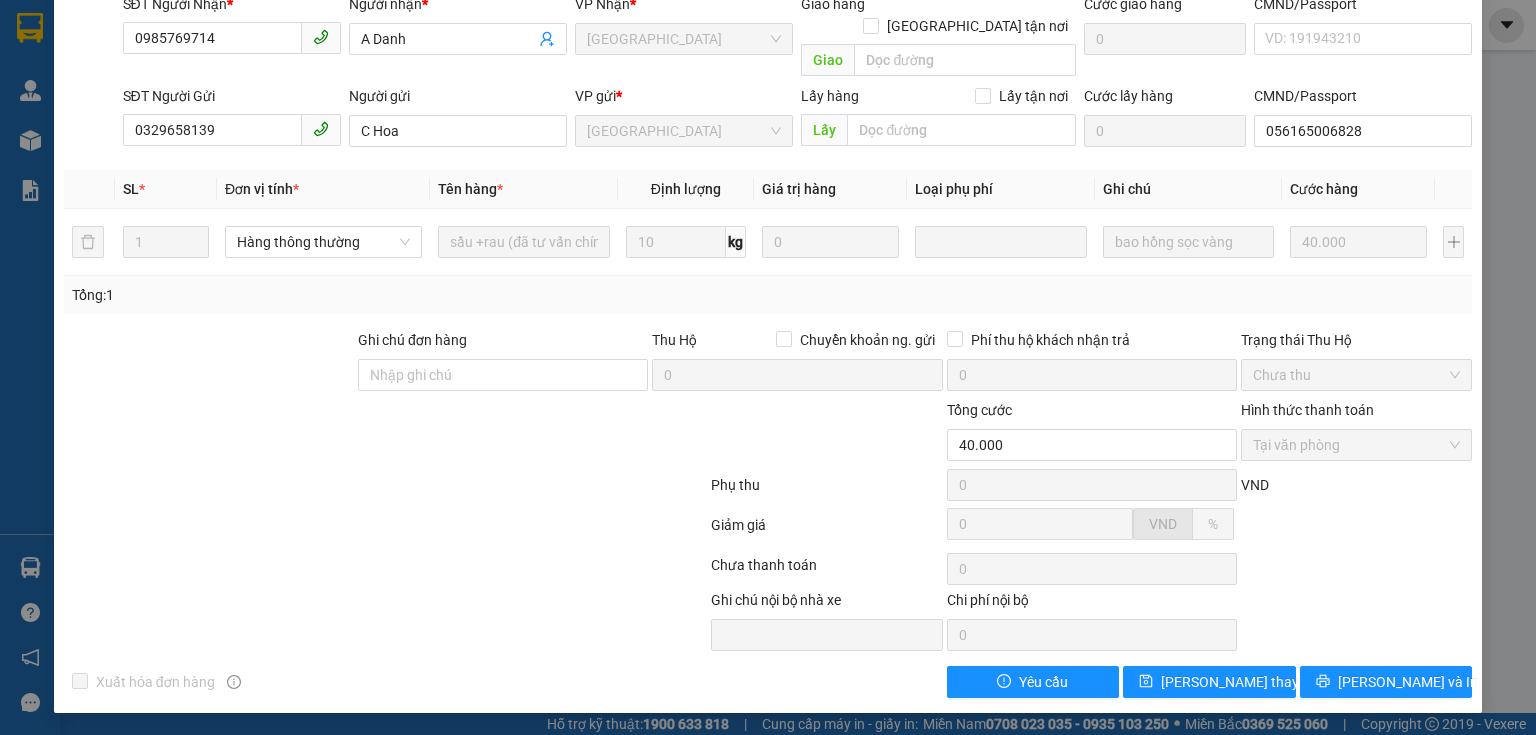 click at bounding box center (385, 489) 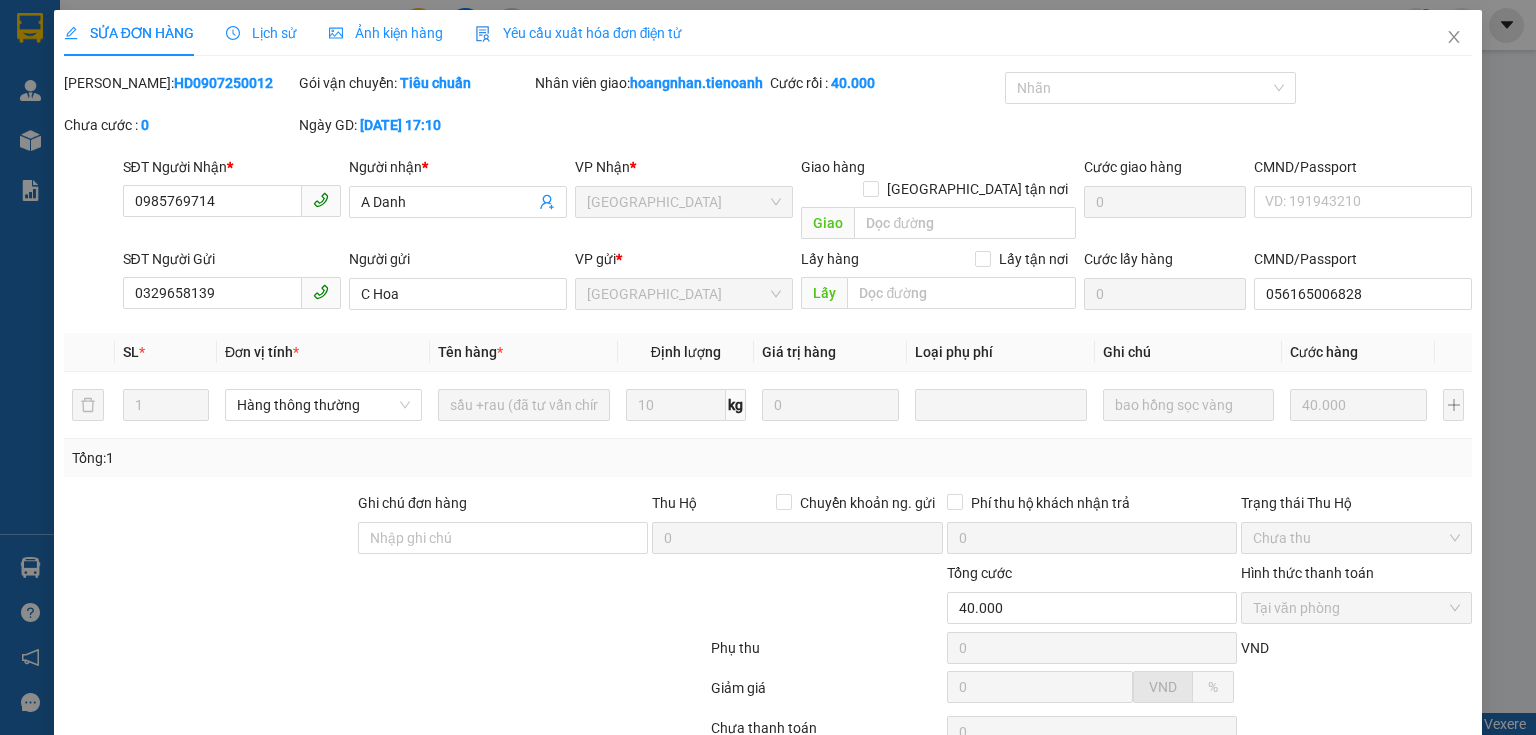 click on "Mã ĐH:  HD0907250012 Gói vận chuyển:   Tiêu chuẩn Nhân viên giao: hoangnhan.tienoanh Cước rồi :   40.000   Nhãn Chưa cước :   0 Ngày GD:   [DATE] 17:10" at bounding box center [768, 114] 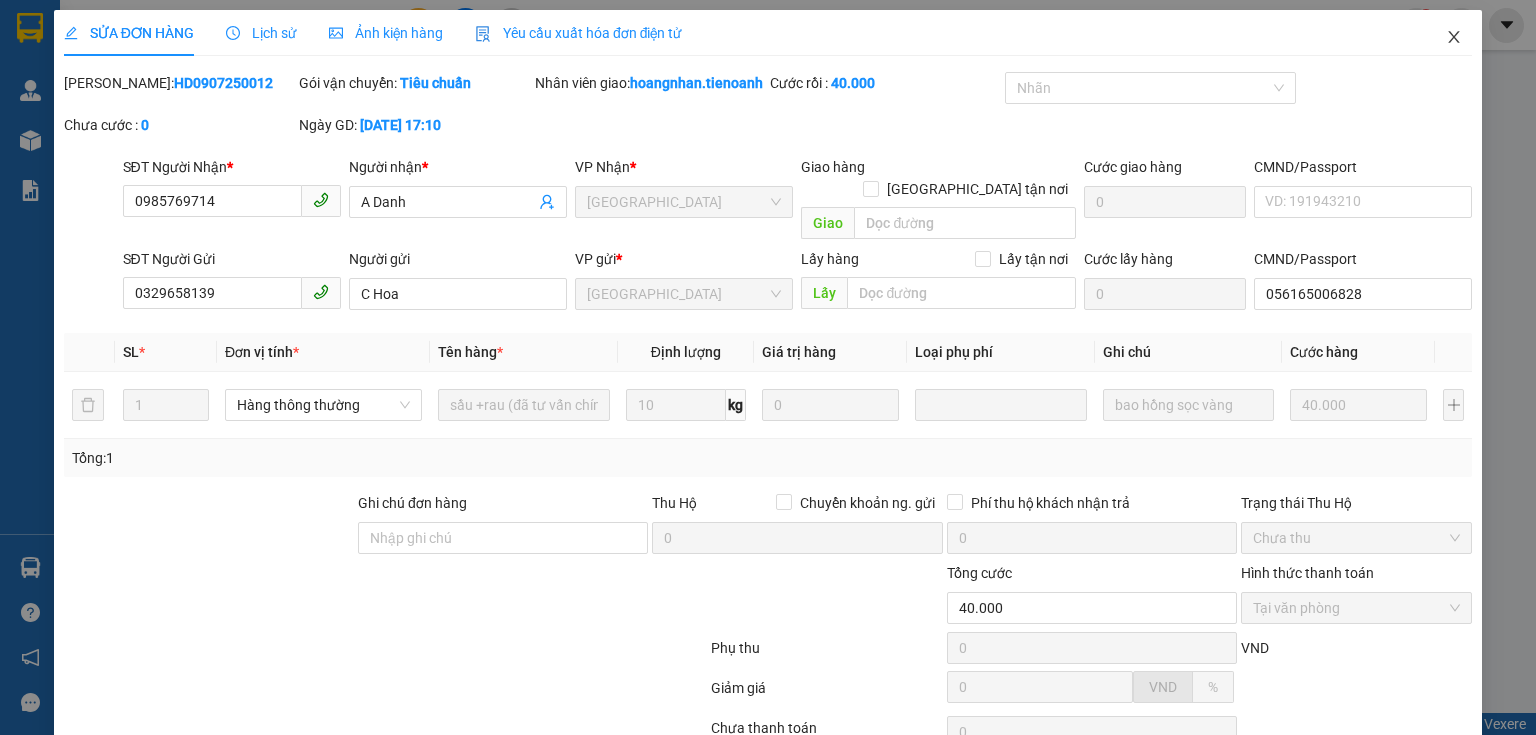click 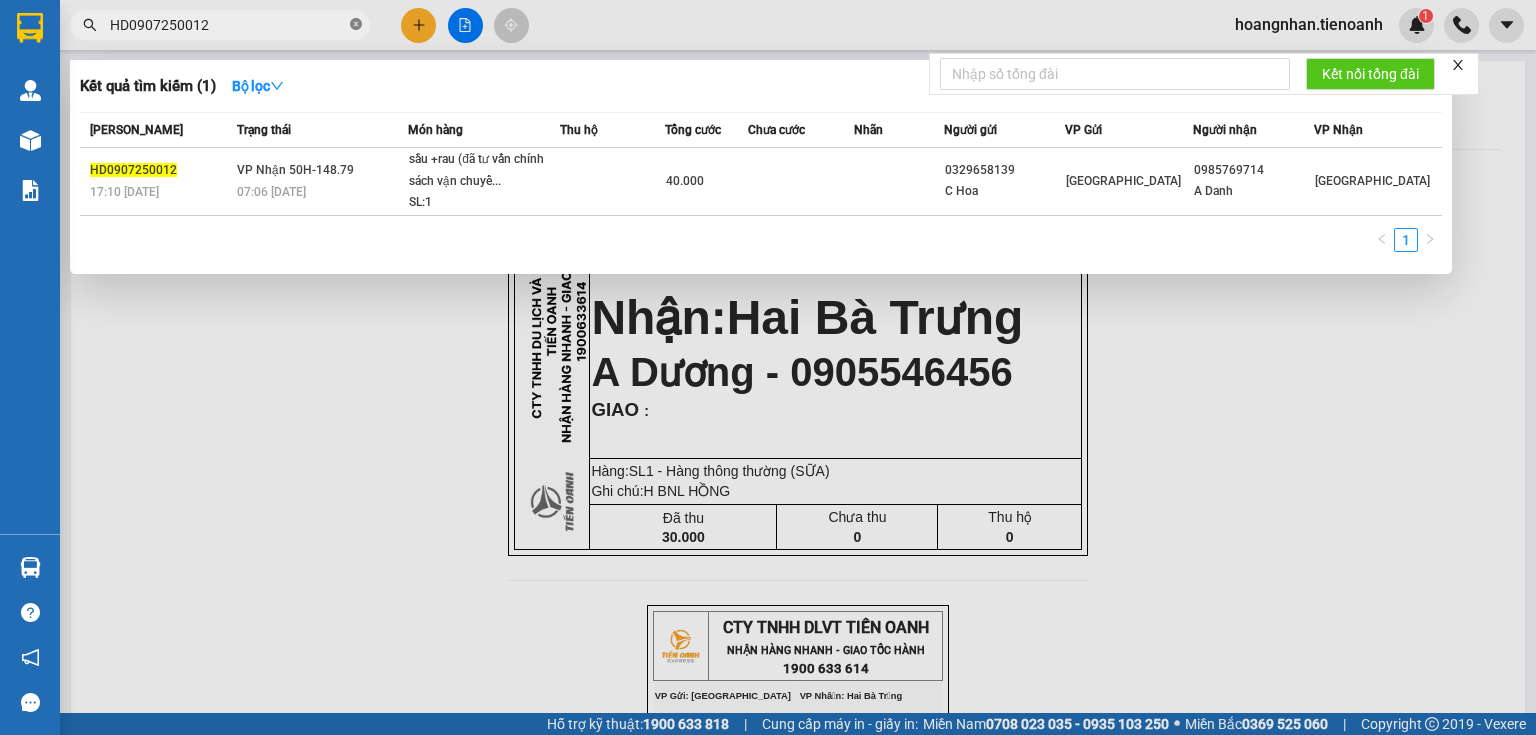 click 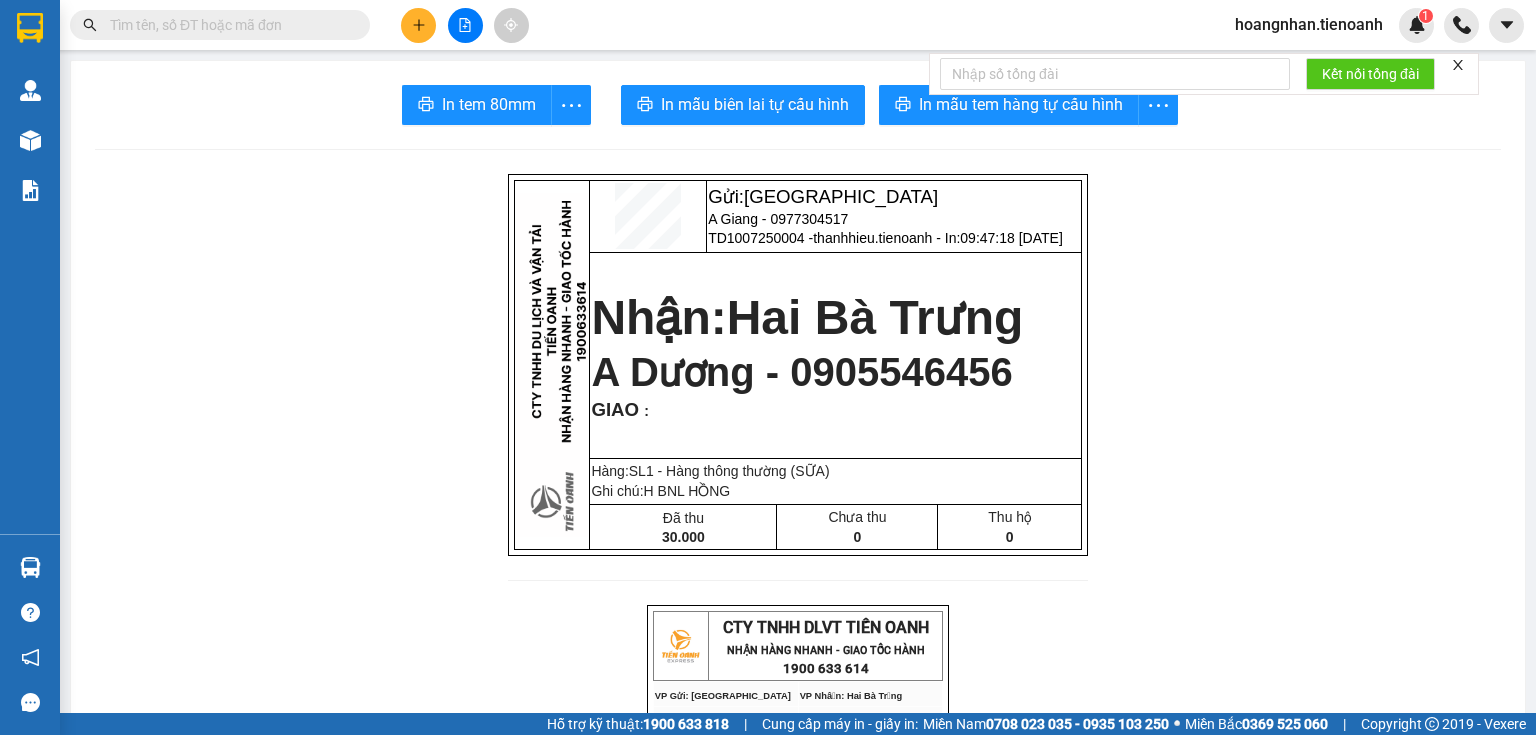 click at bounding box center [228, 25] 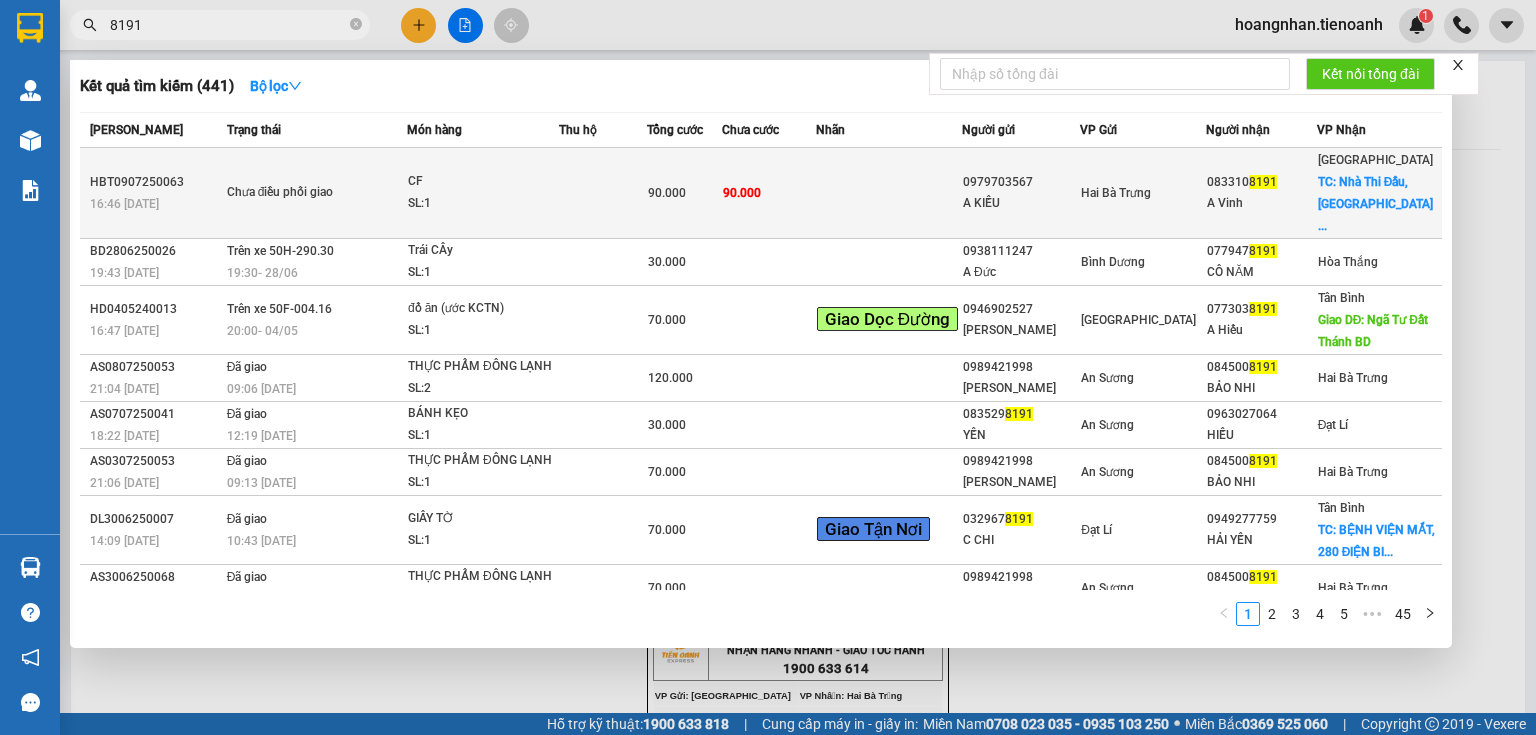 type on "8191" 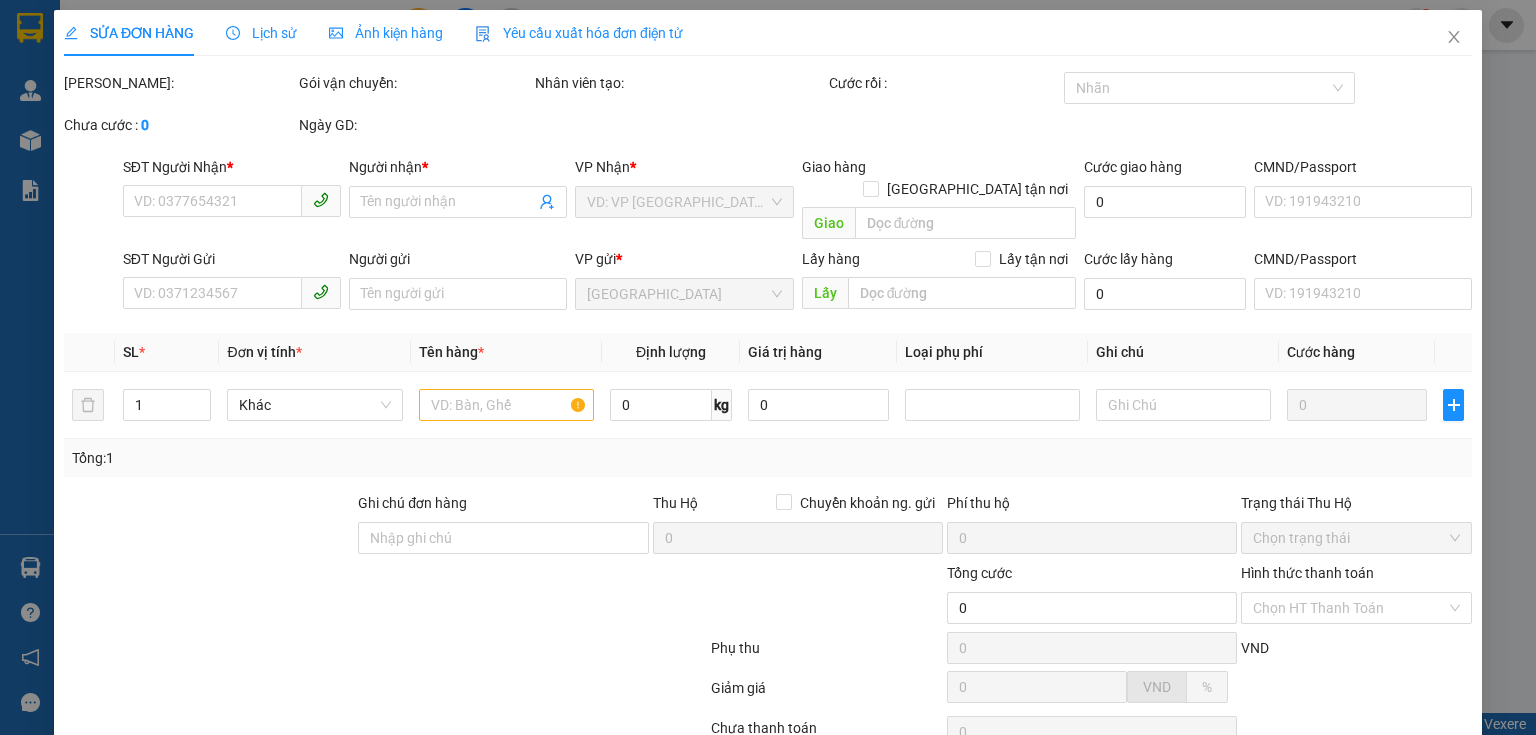 type on "0833108191" 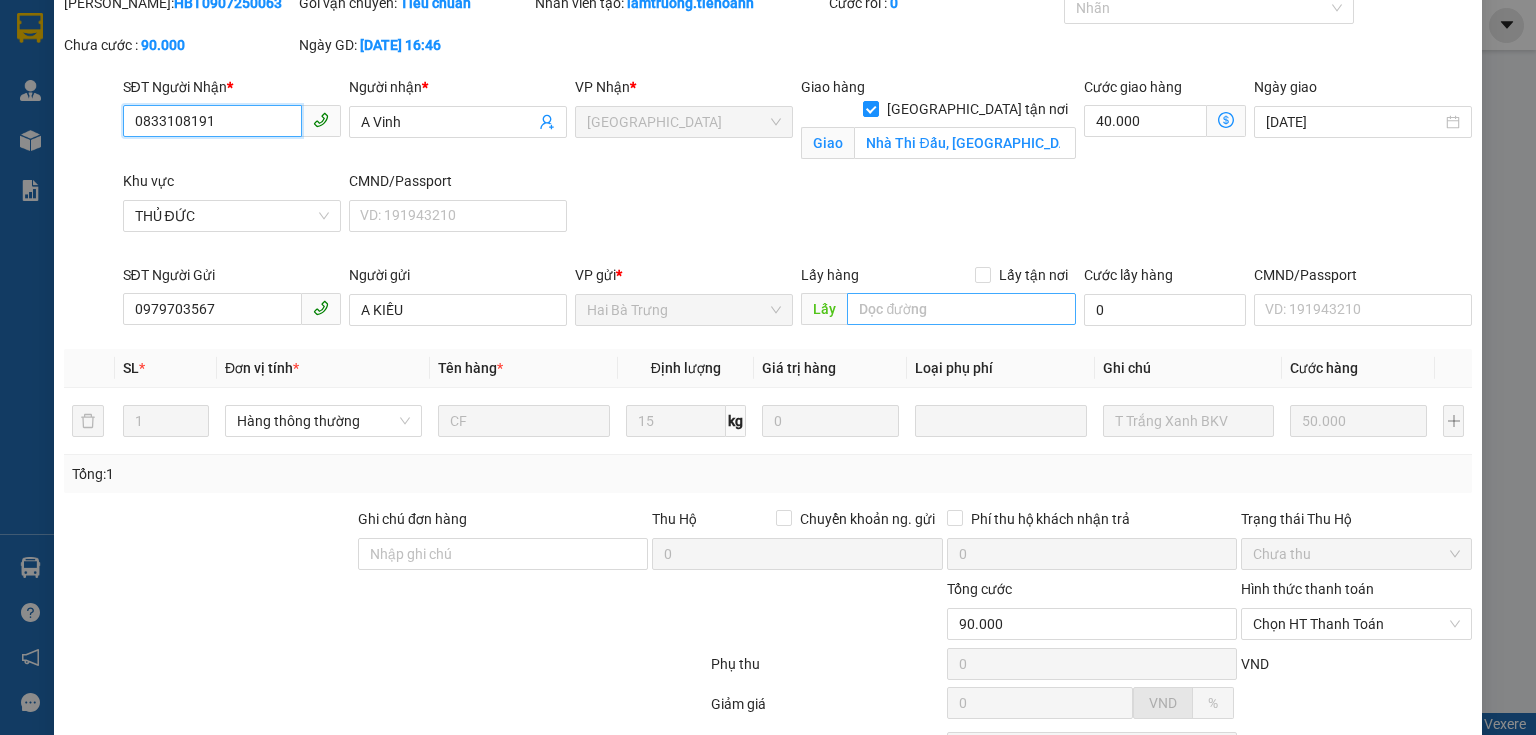 scroll, scrollTop: 0, scrollLeft: 0, axis: both 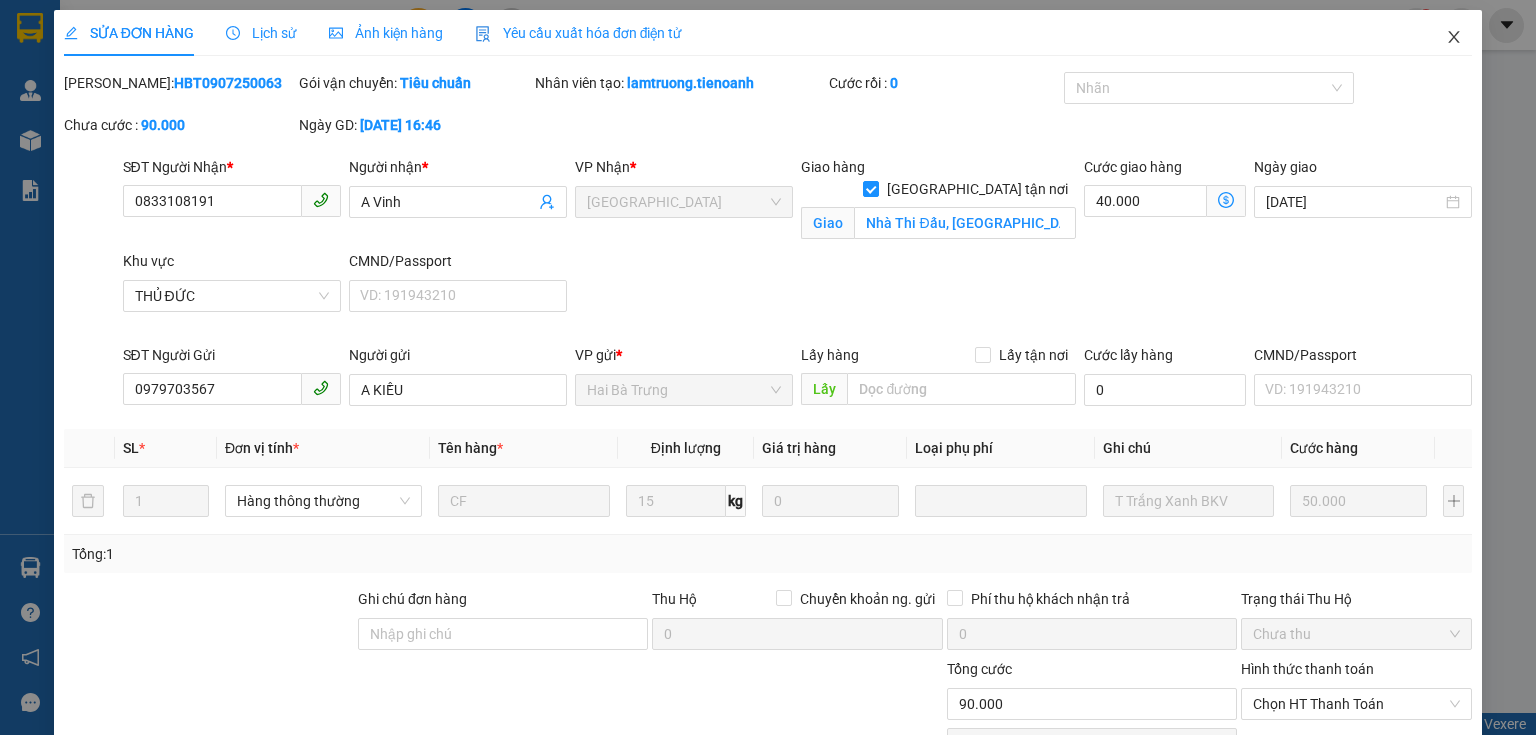 click 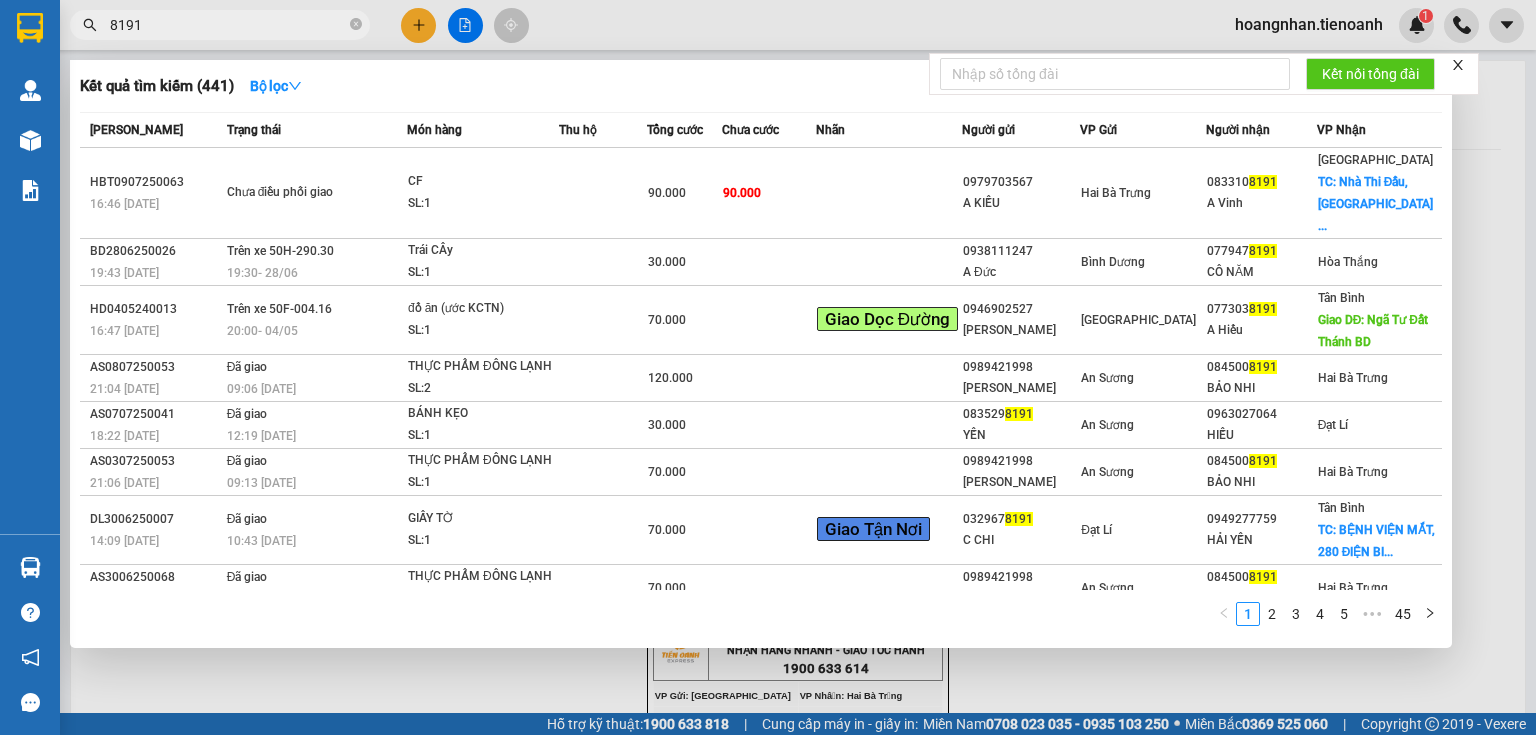 click on "8191" at bounding box center [228, 25] 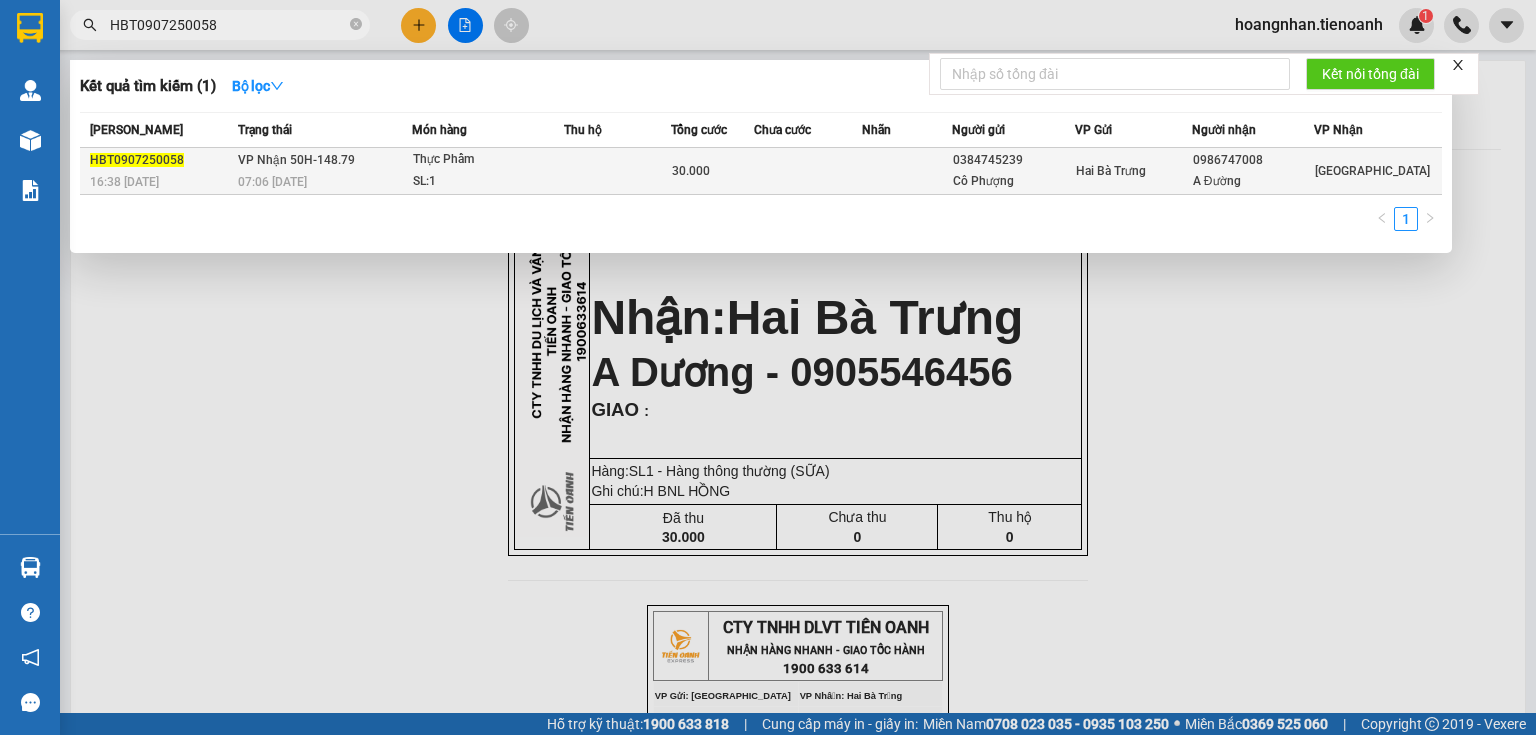 type on "HBT0907250058" 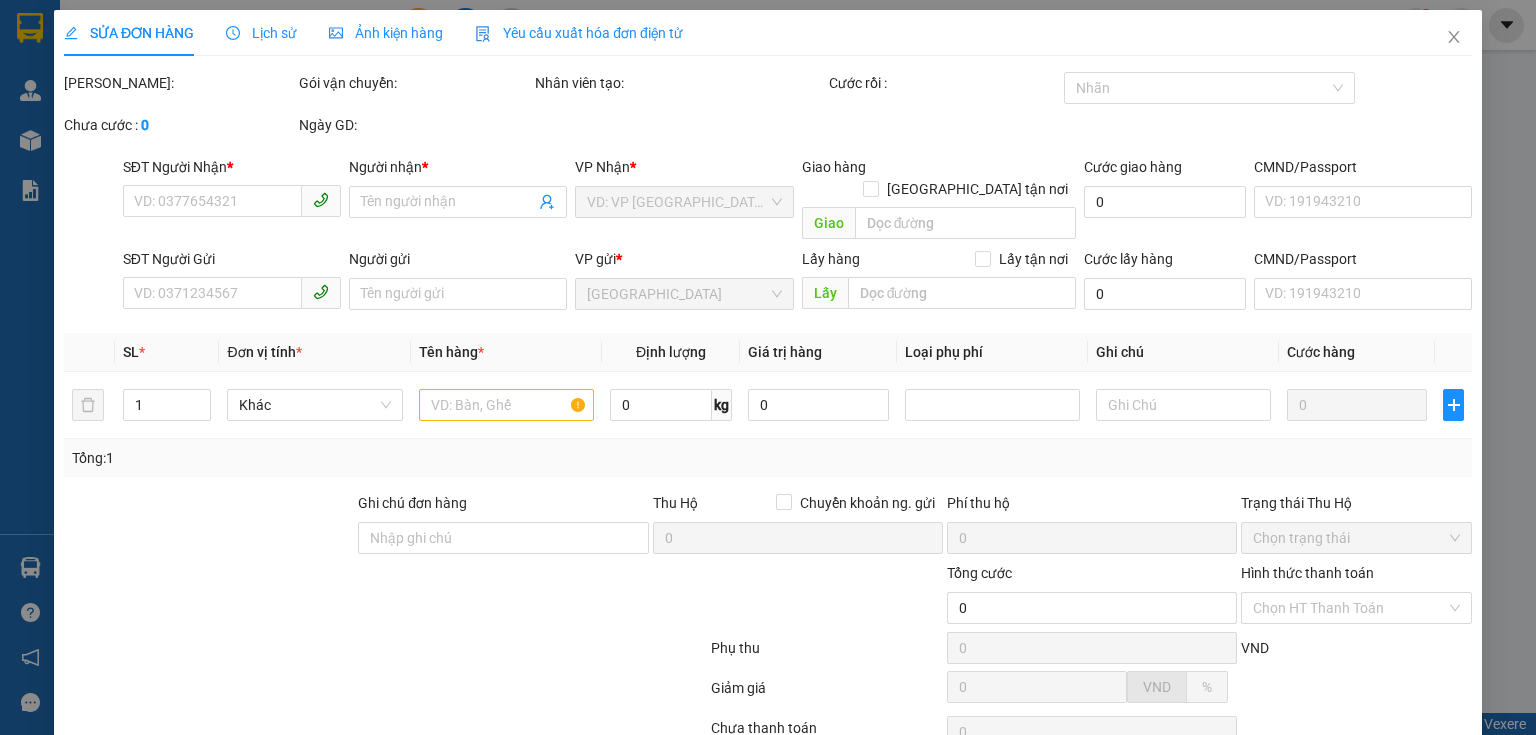 type on "0986747008" 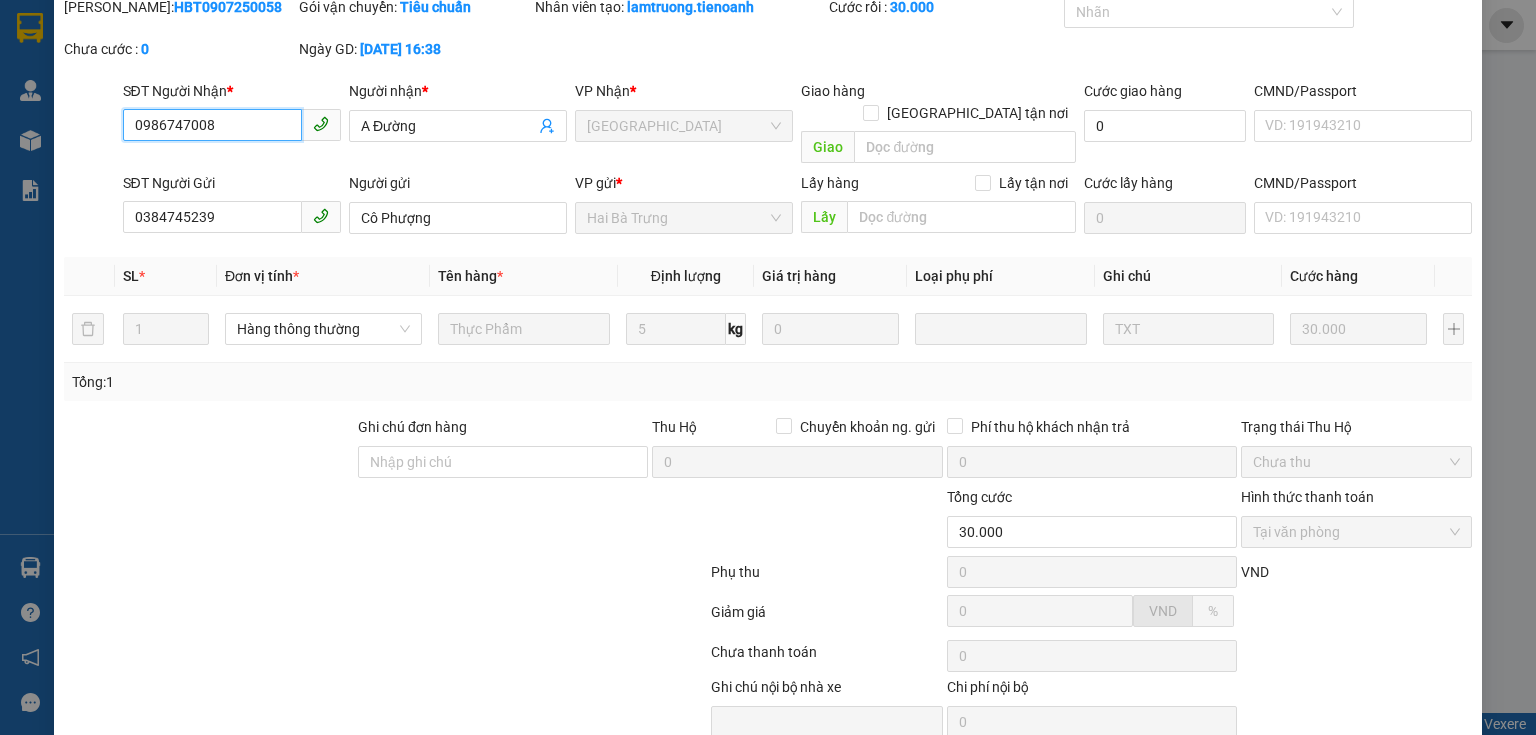 scroll, scrollTop: 141, scrollLeft: 0, axis: vertical 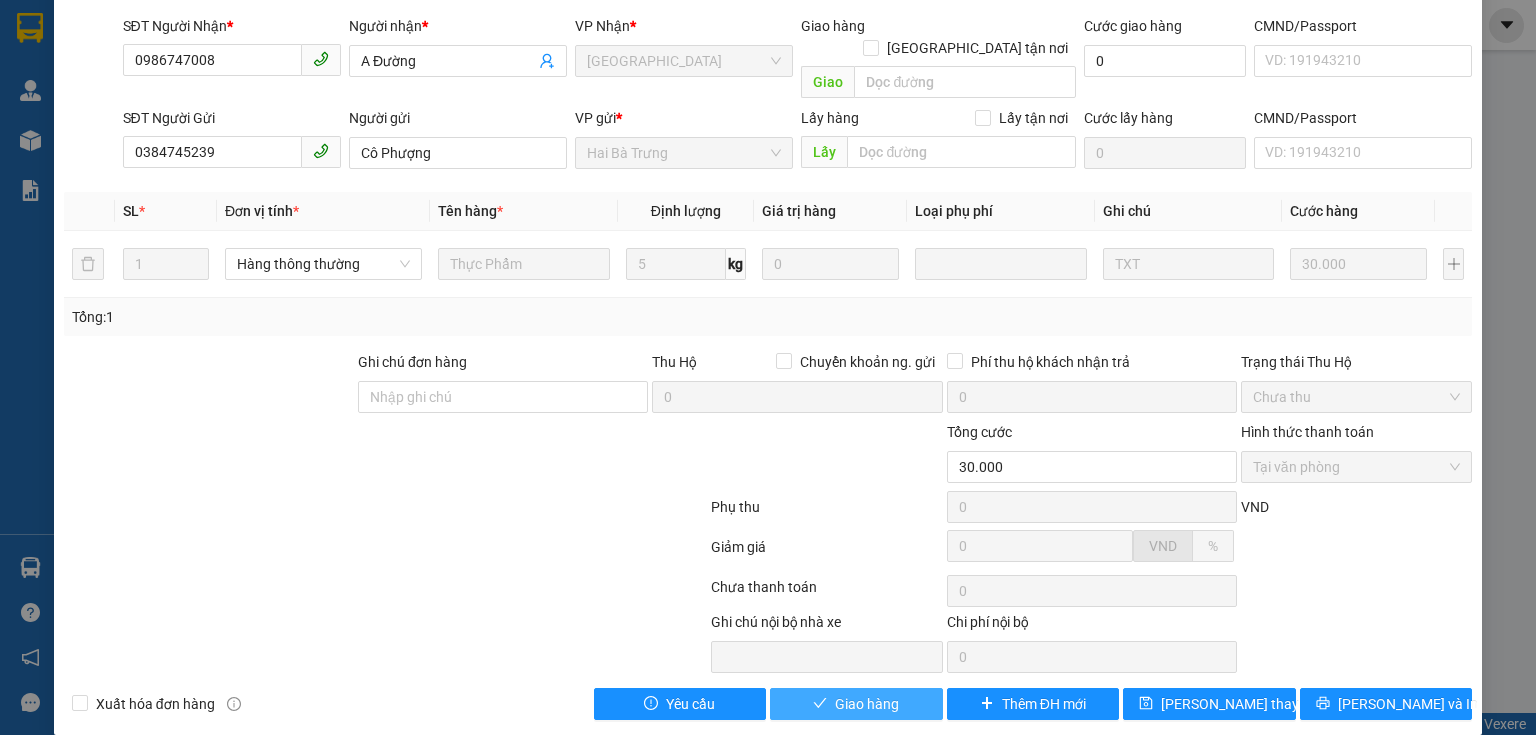 click on "Giao hàng" at bounding box center [867, 704] 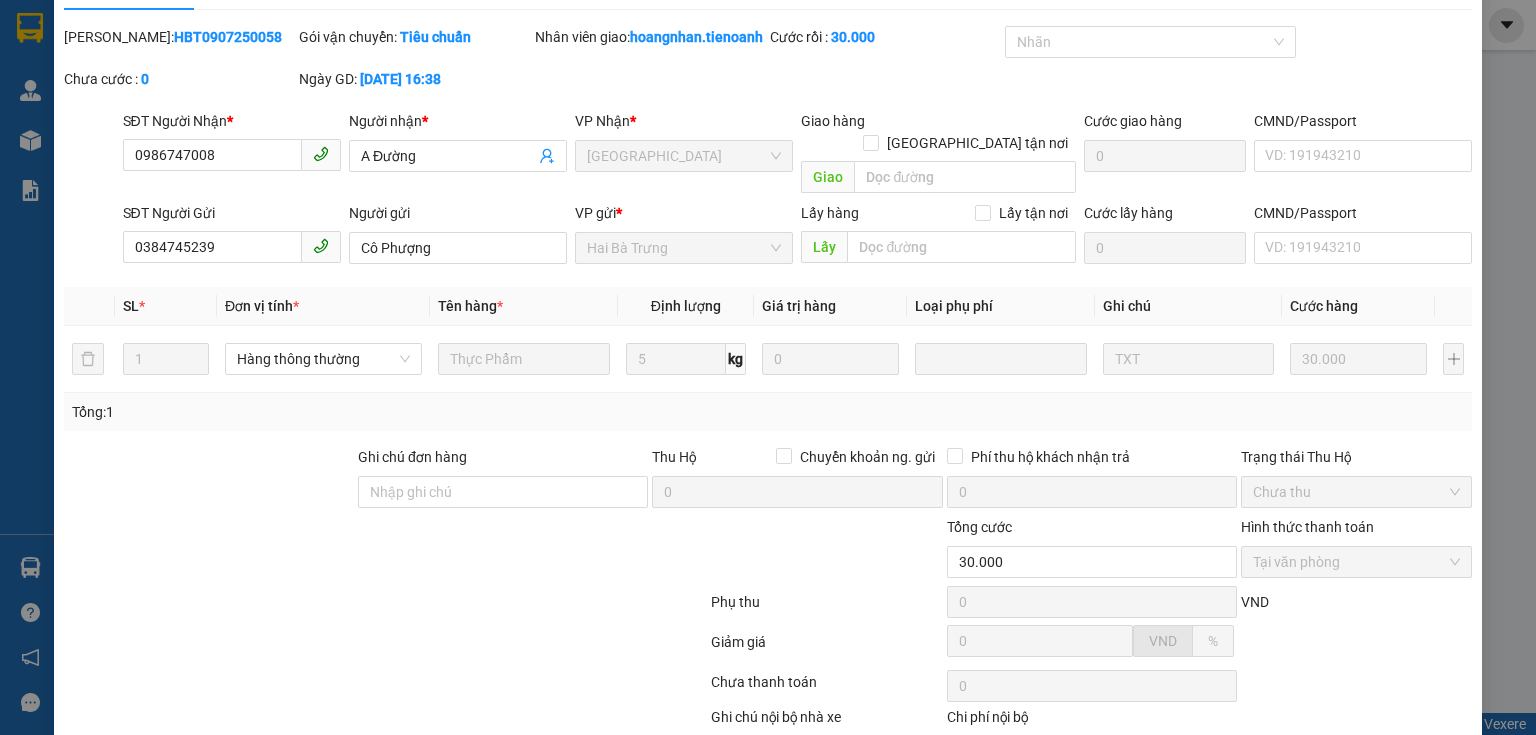 scroll, scrollTop: 0, scrollLeft: 0, axis: both 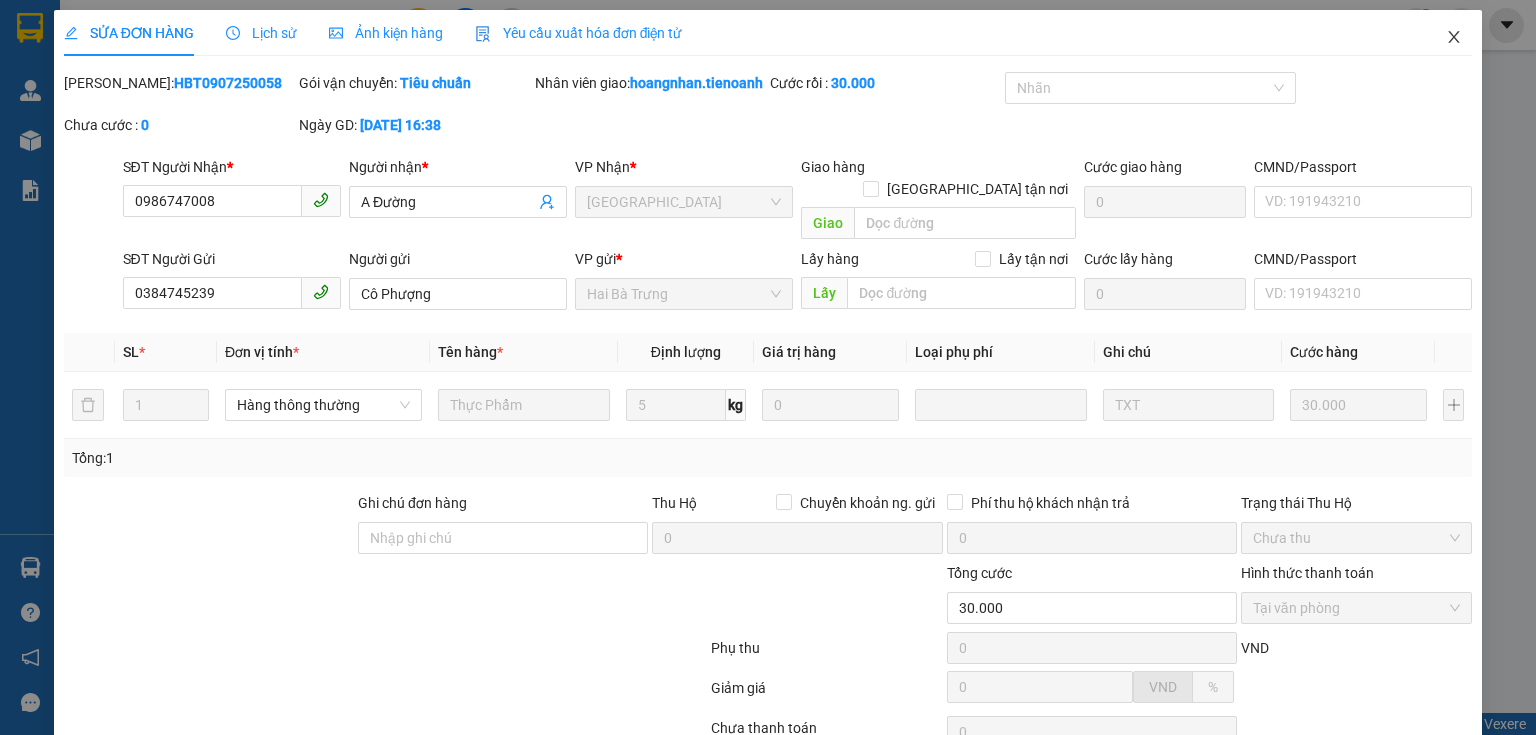 click 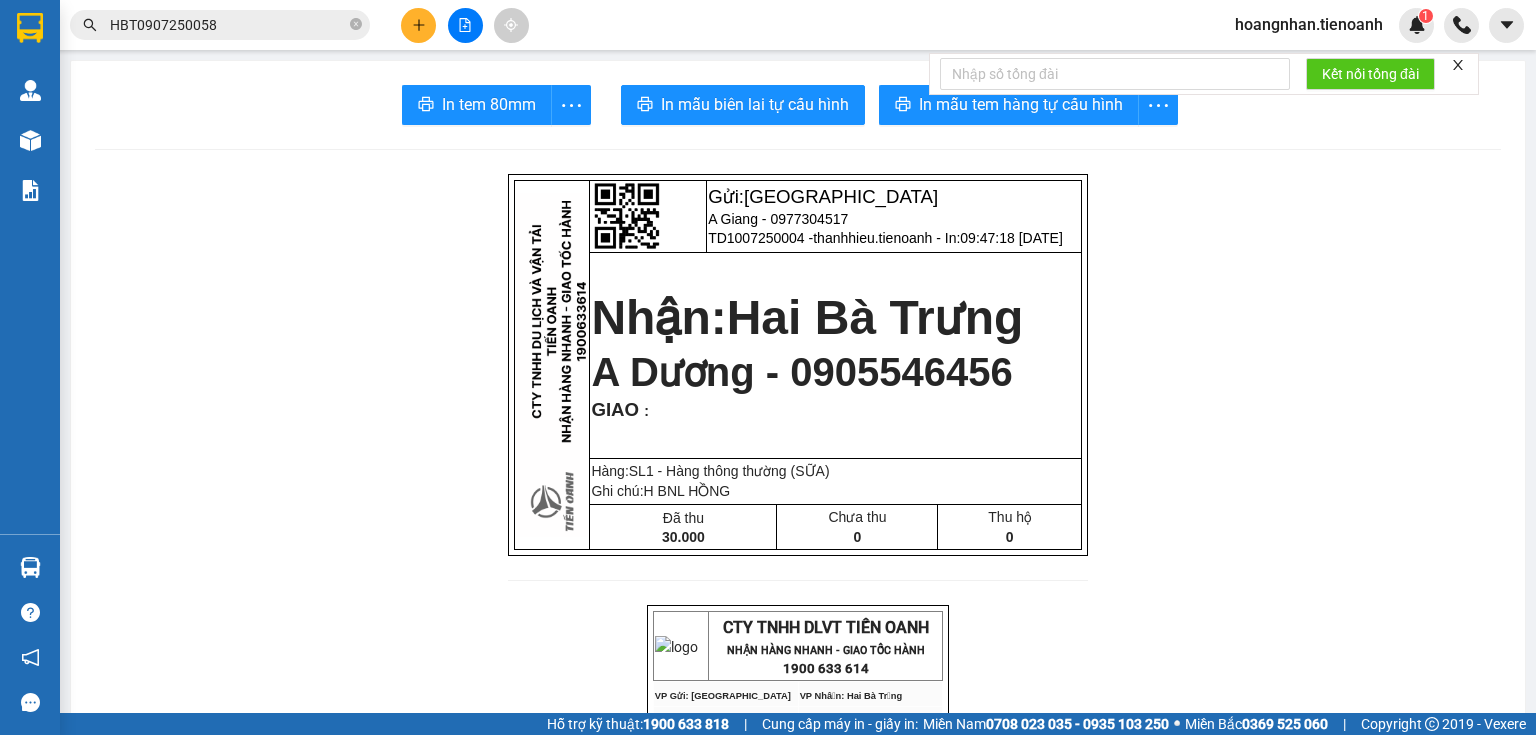 click at bounding box center [418, 25] 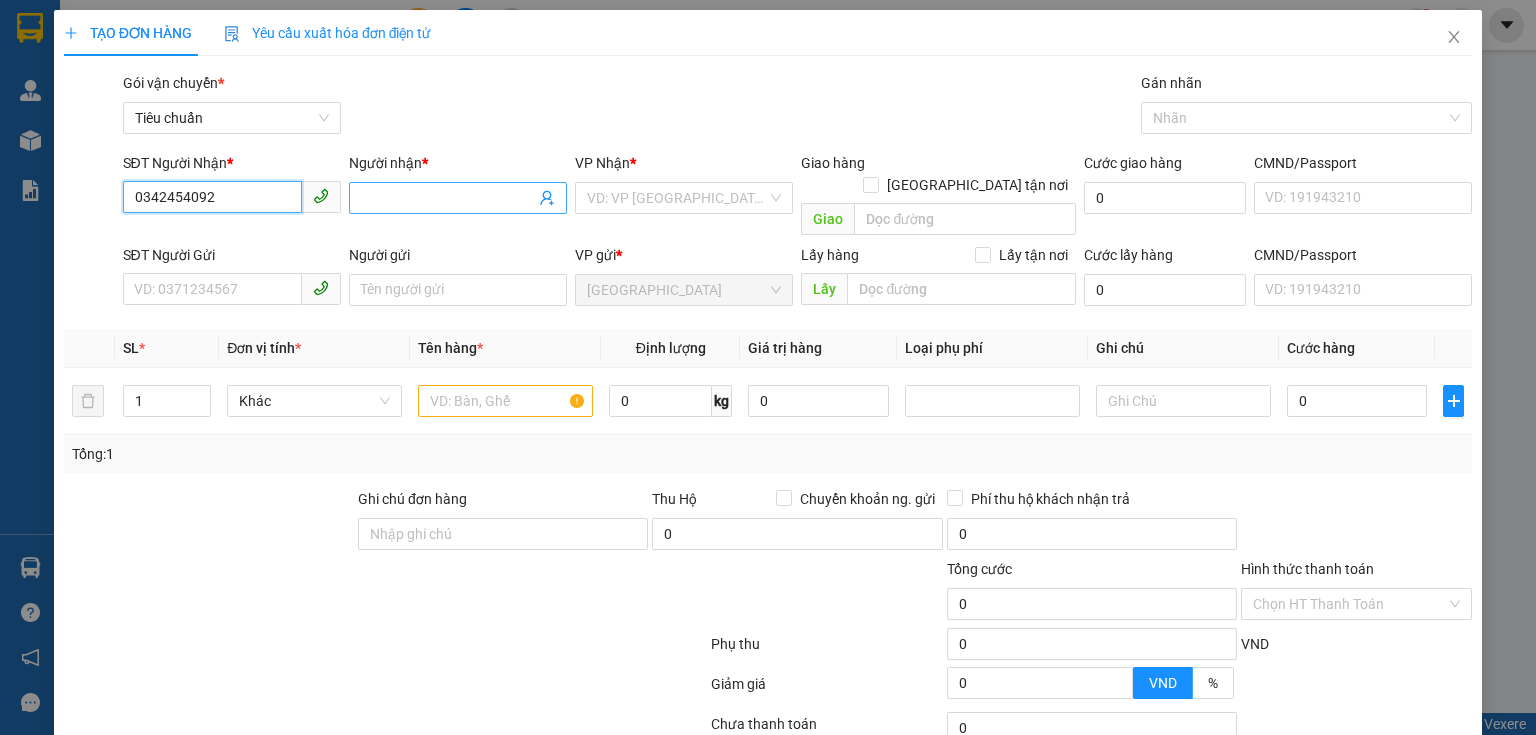 type on "0342454092" 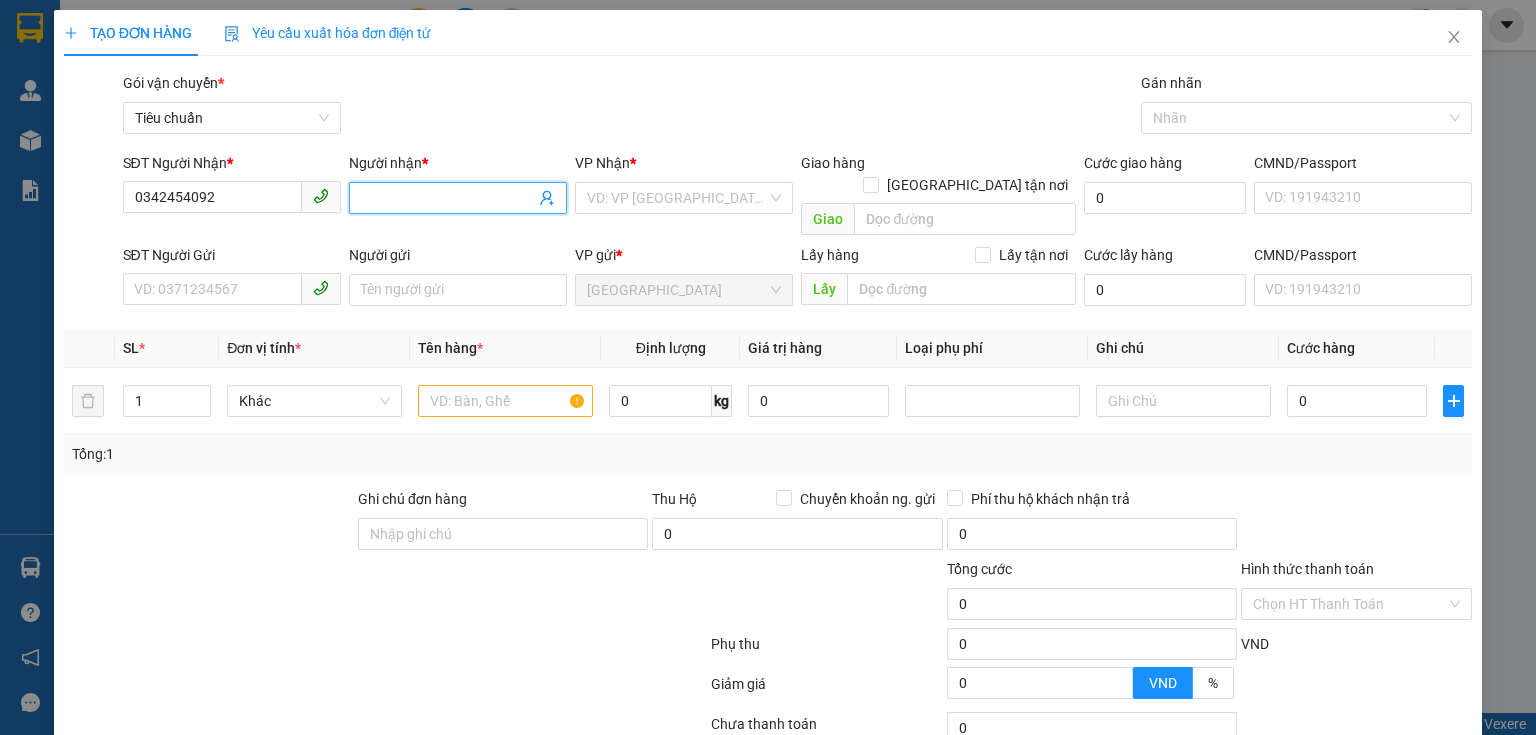 click on "Người nhận  *" at bounding box center [448, 198] 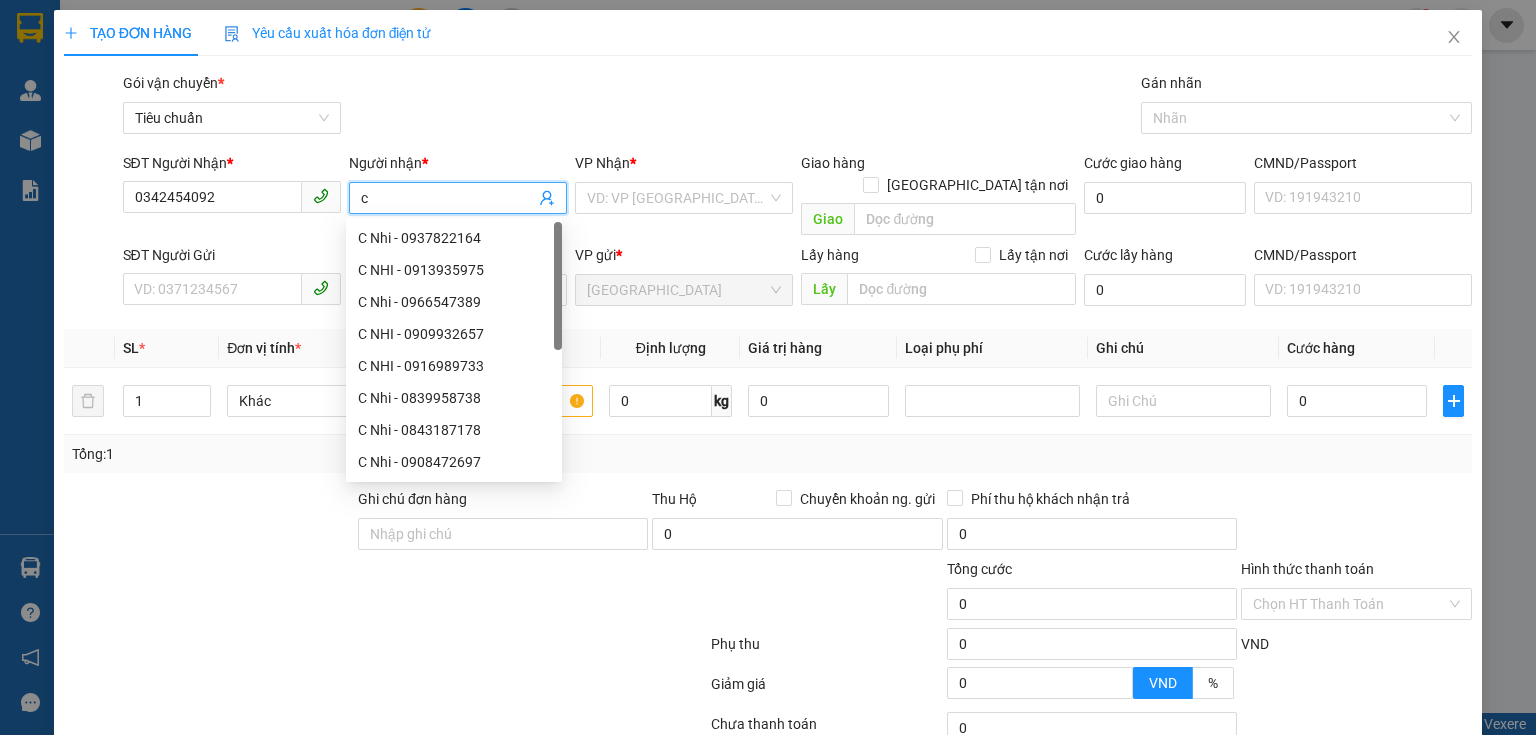 type on "c" 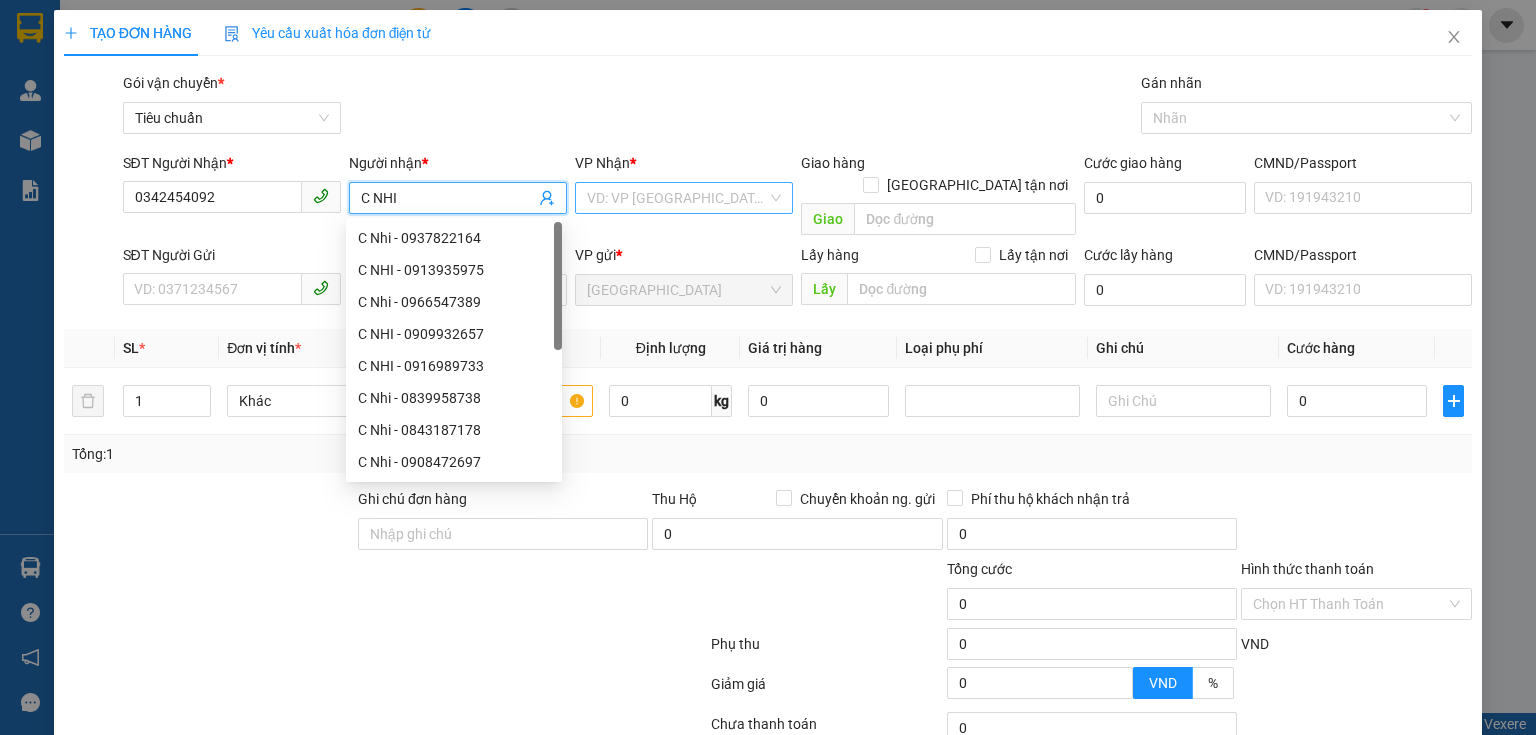 type on "C NHI" 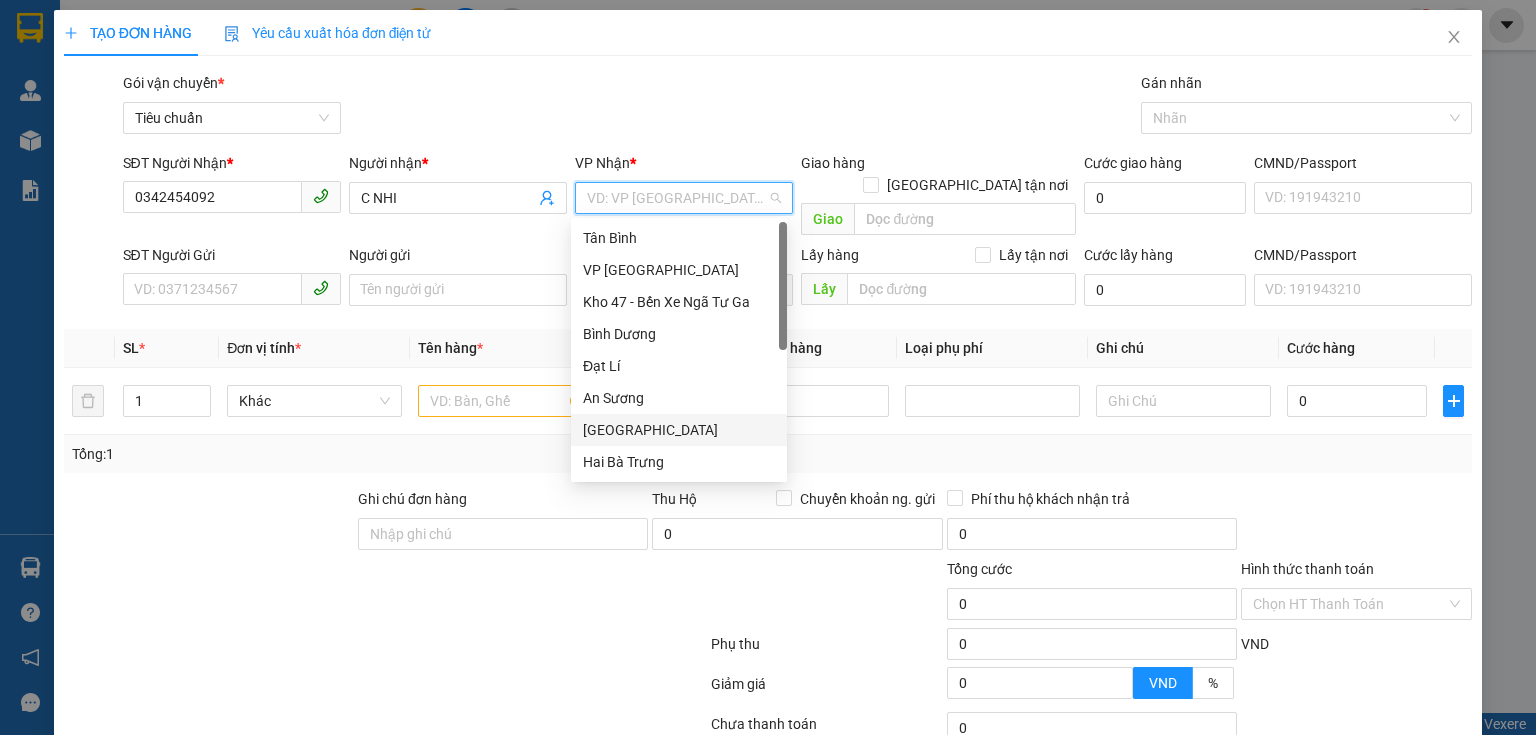 click on "[GEOGRAPHIC_DATA]" at bounding box center (679, 430) 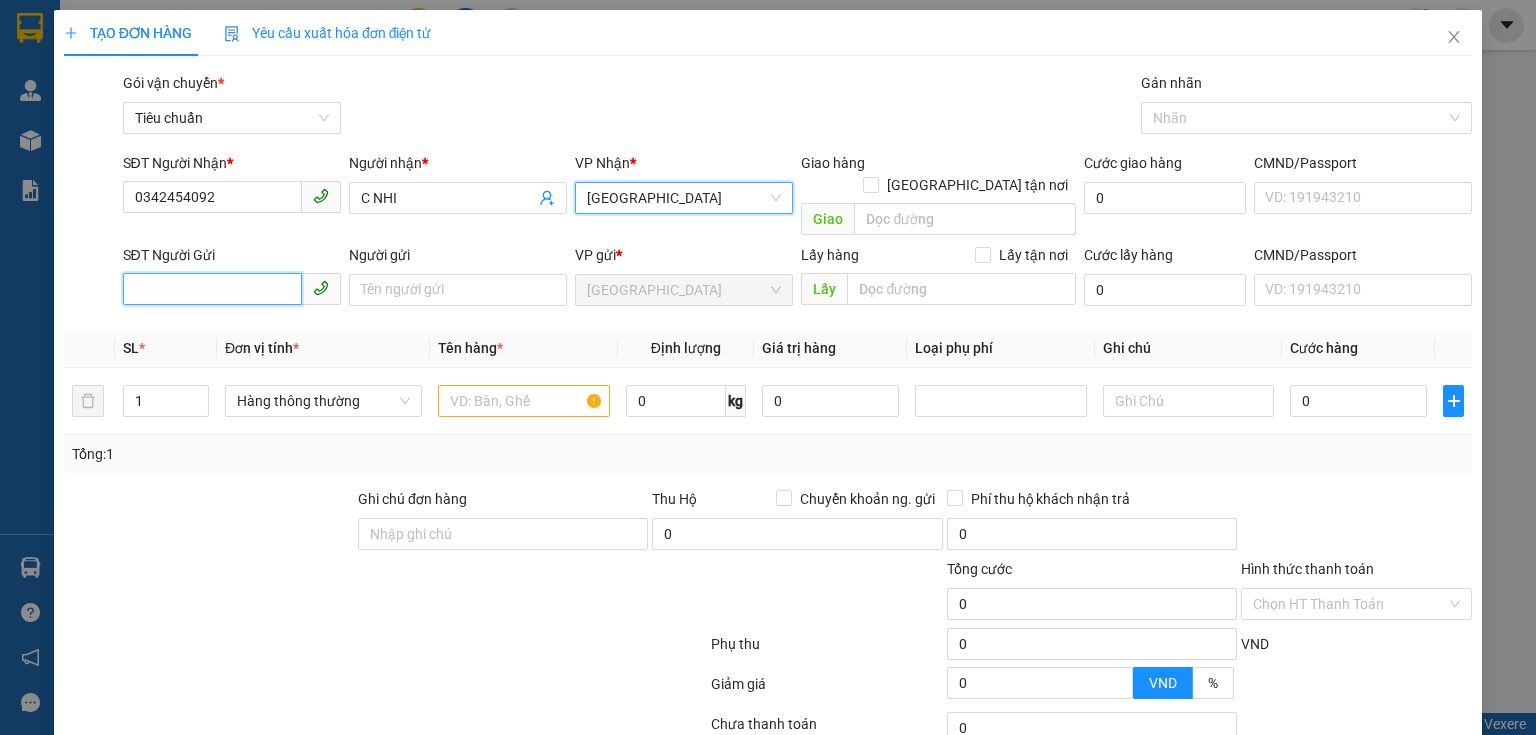 click on "SĐT Người Gửi" at bounding box center (212, 289) 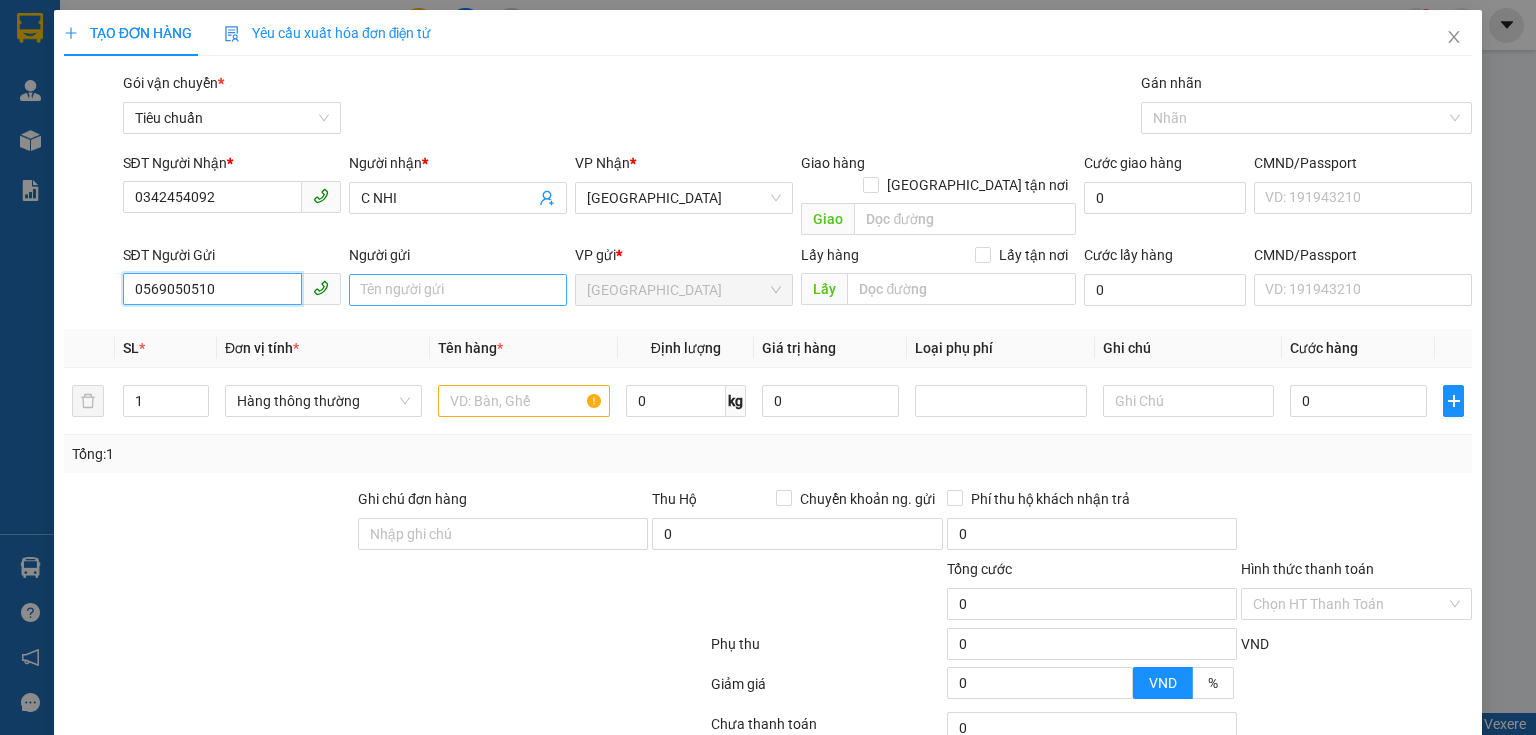 type on "0569050510" 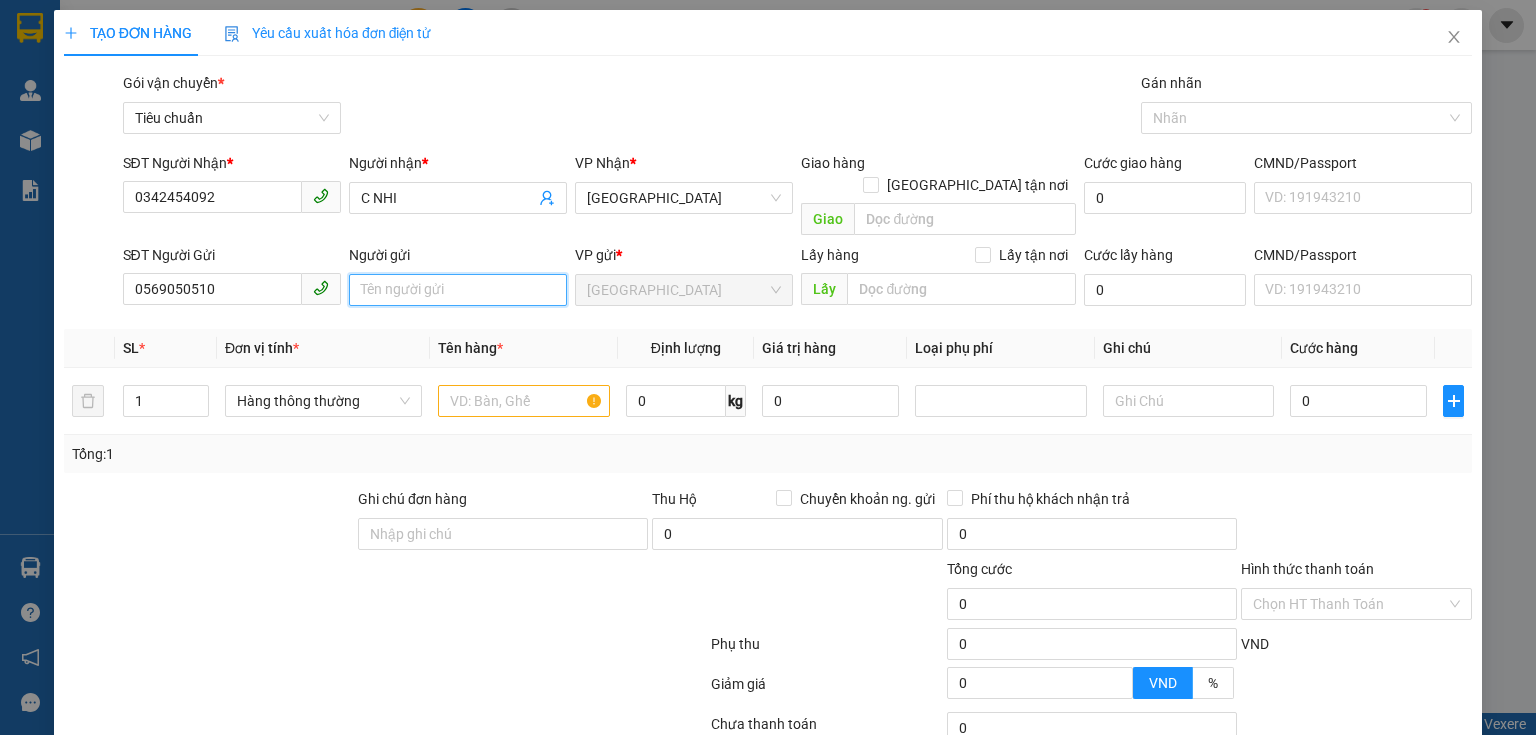 click on "Người gửi" at bounding box center (458, 290) 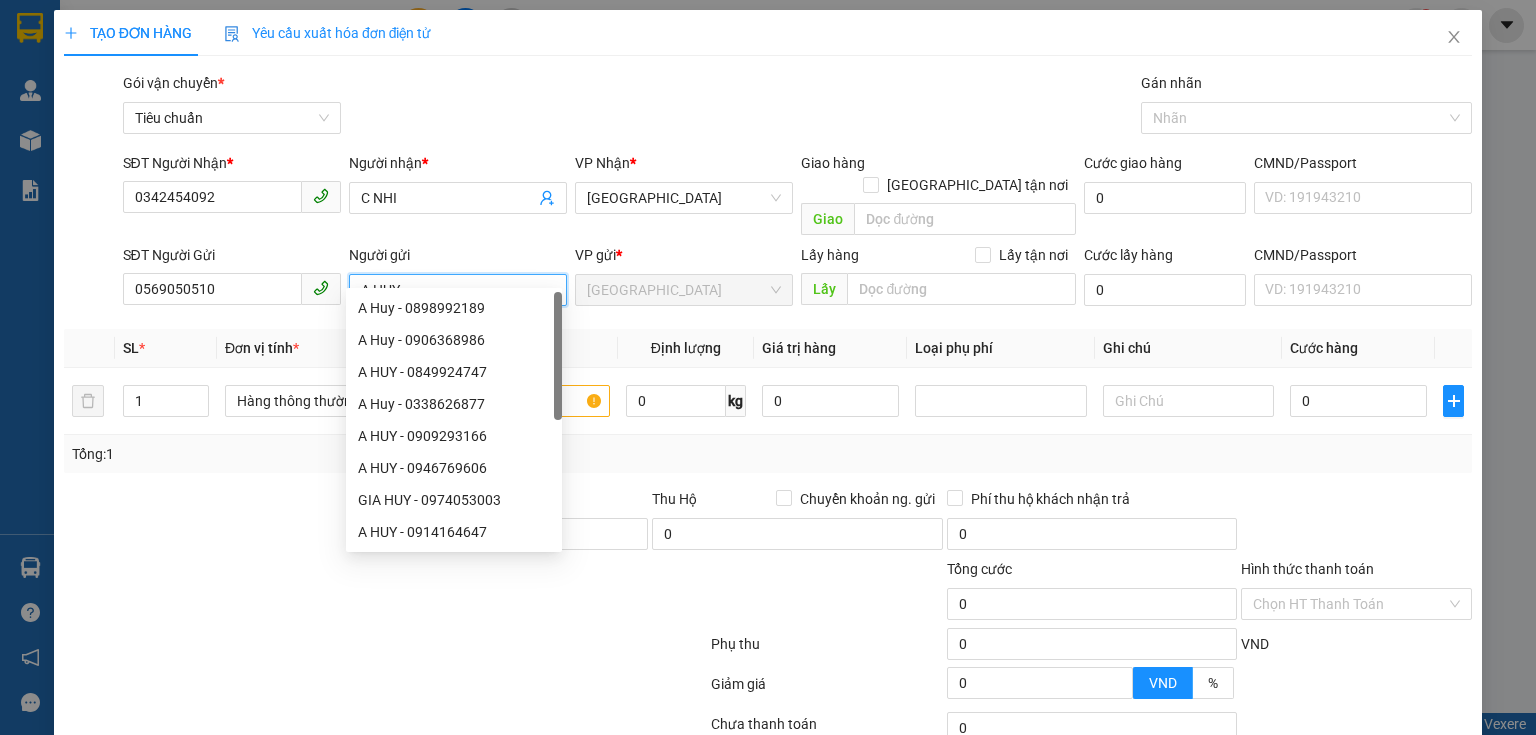 type on "A HUY" 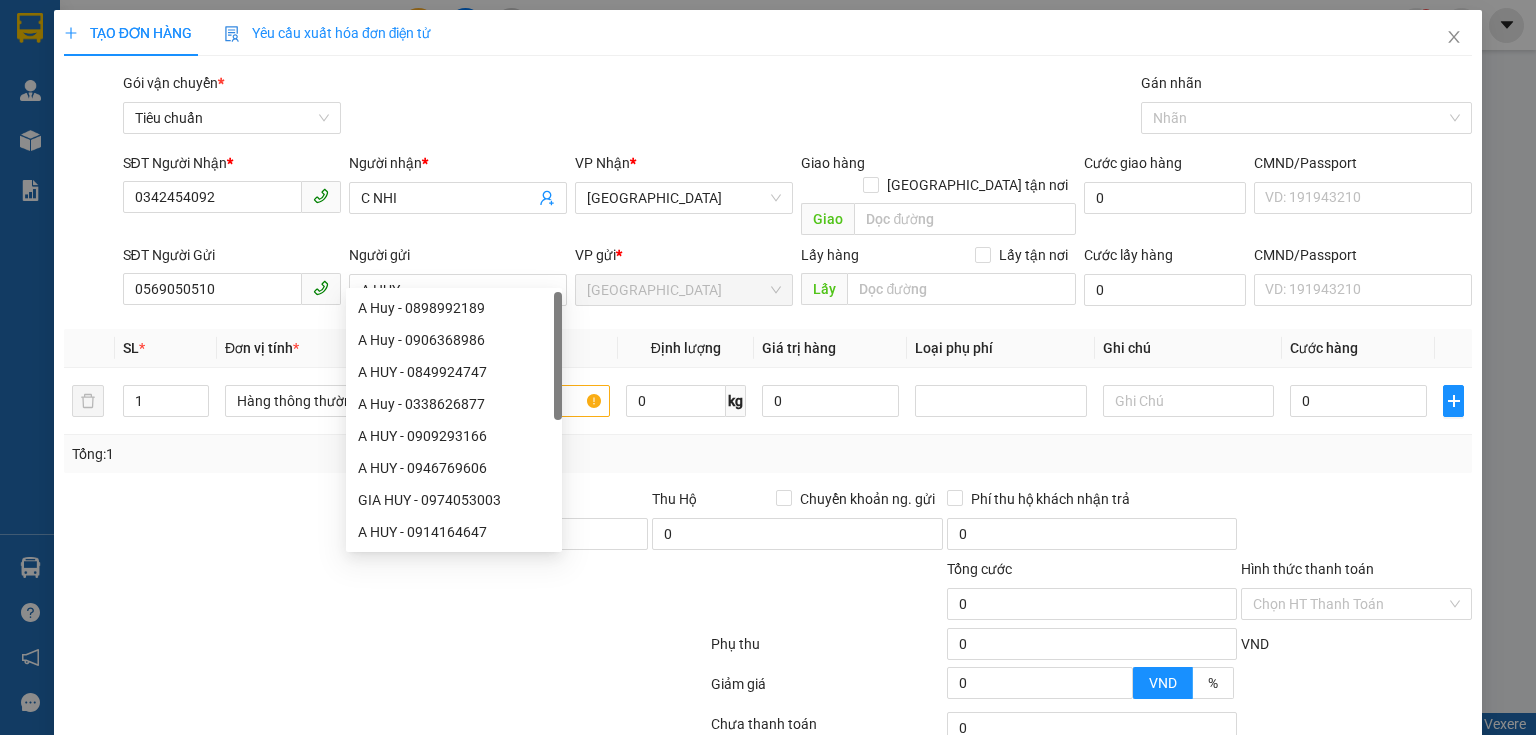 click at bounding box center [209, 523] 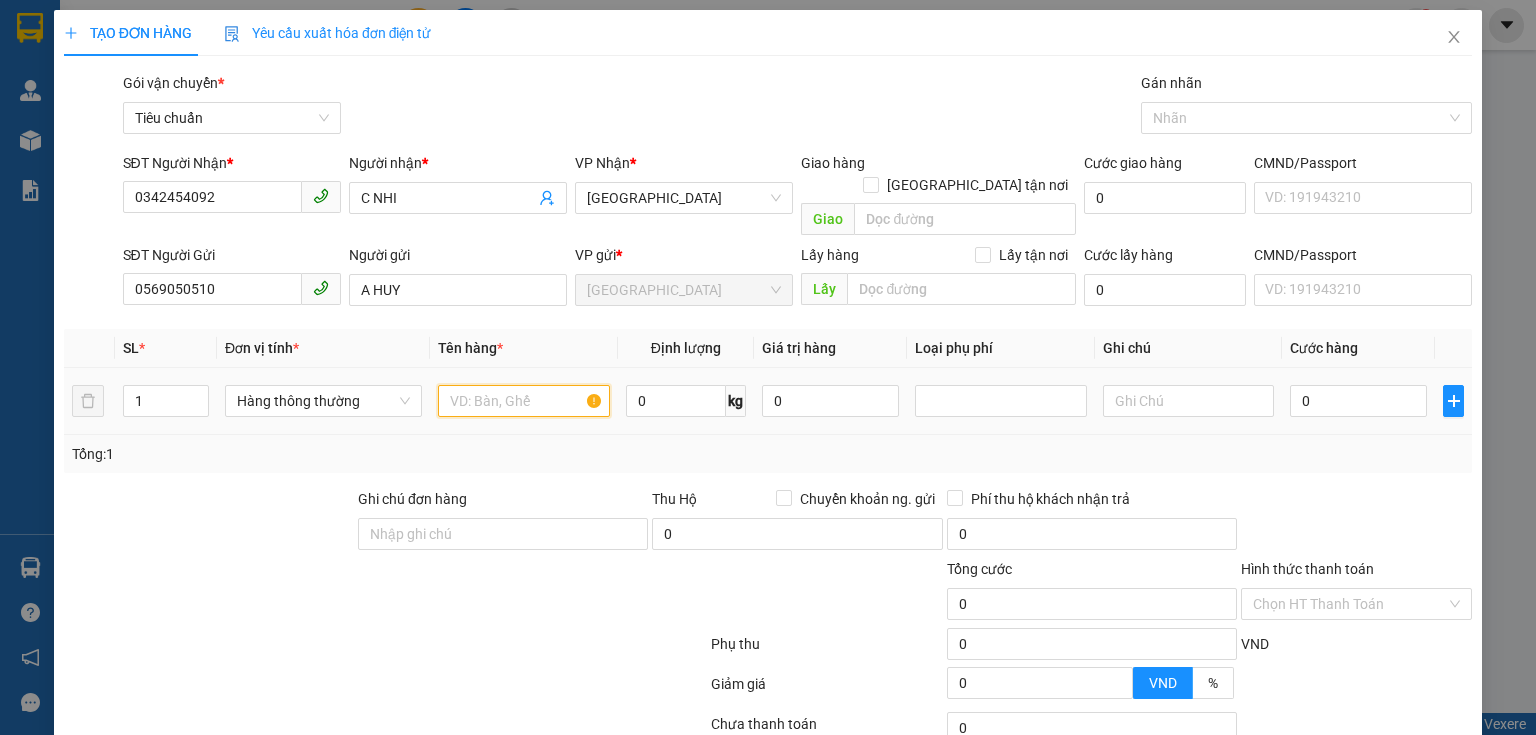 click at bounding box center [523, 401] 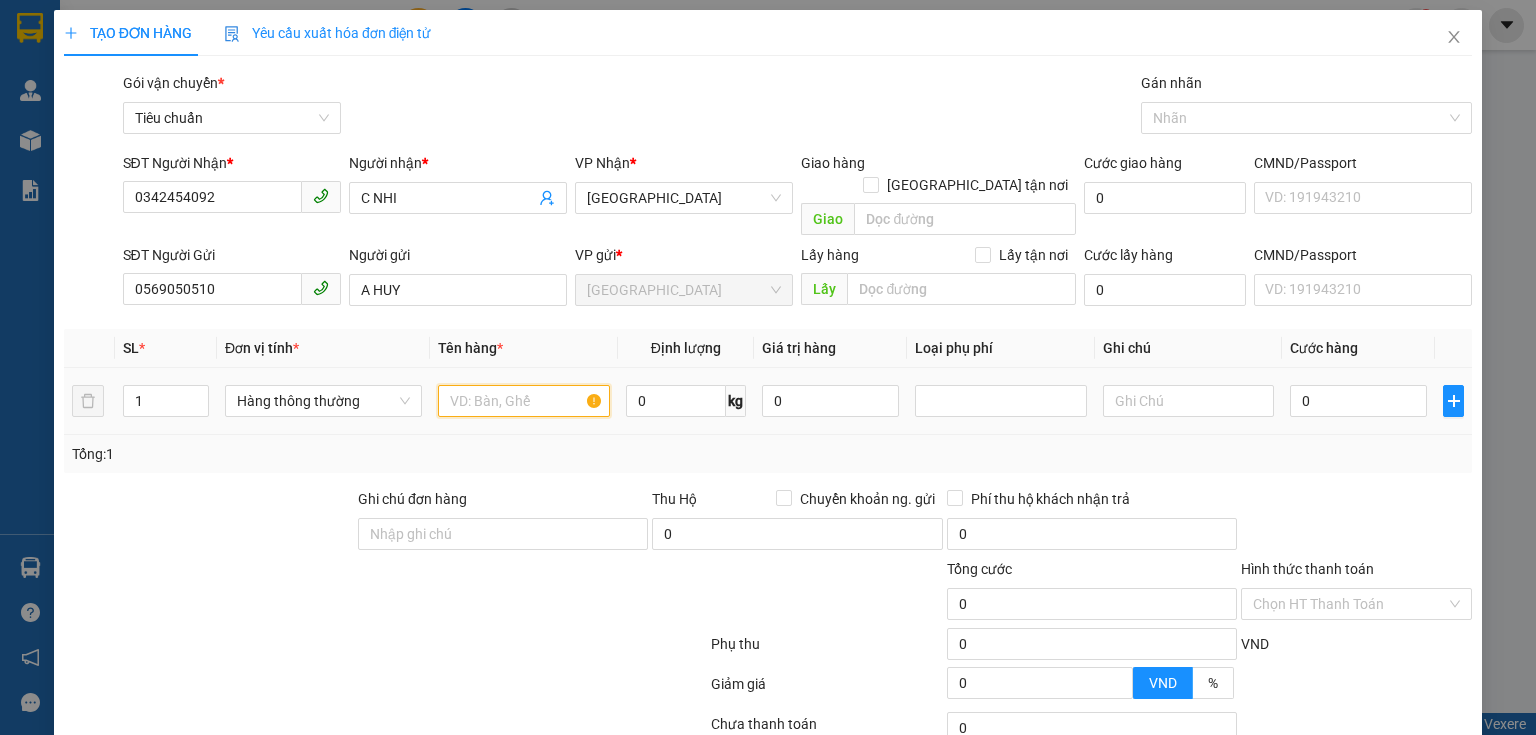 click at bounding box center [523, 401] 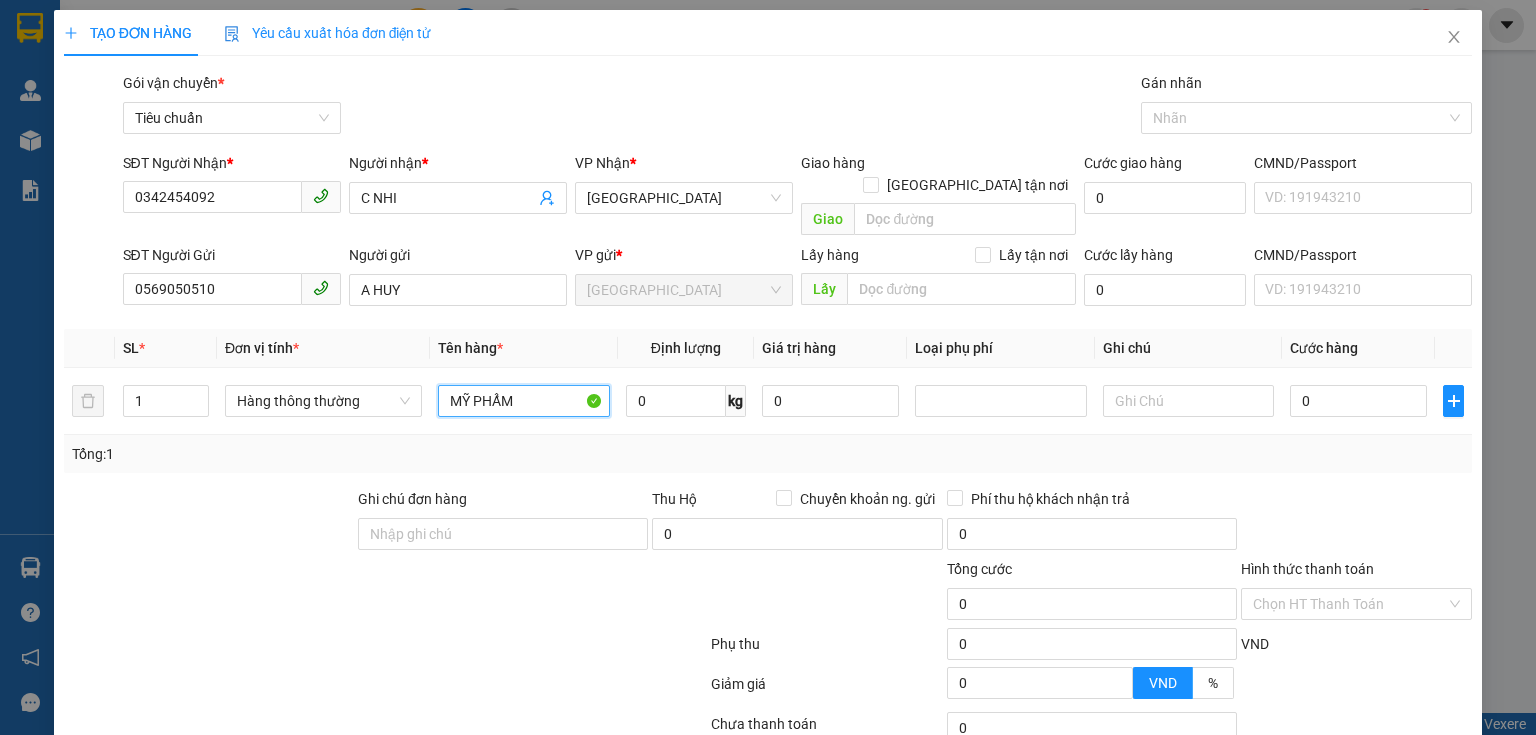type on "MỸ PHẨM" 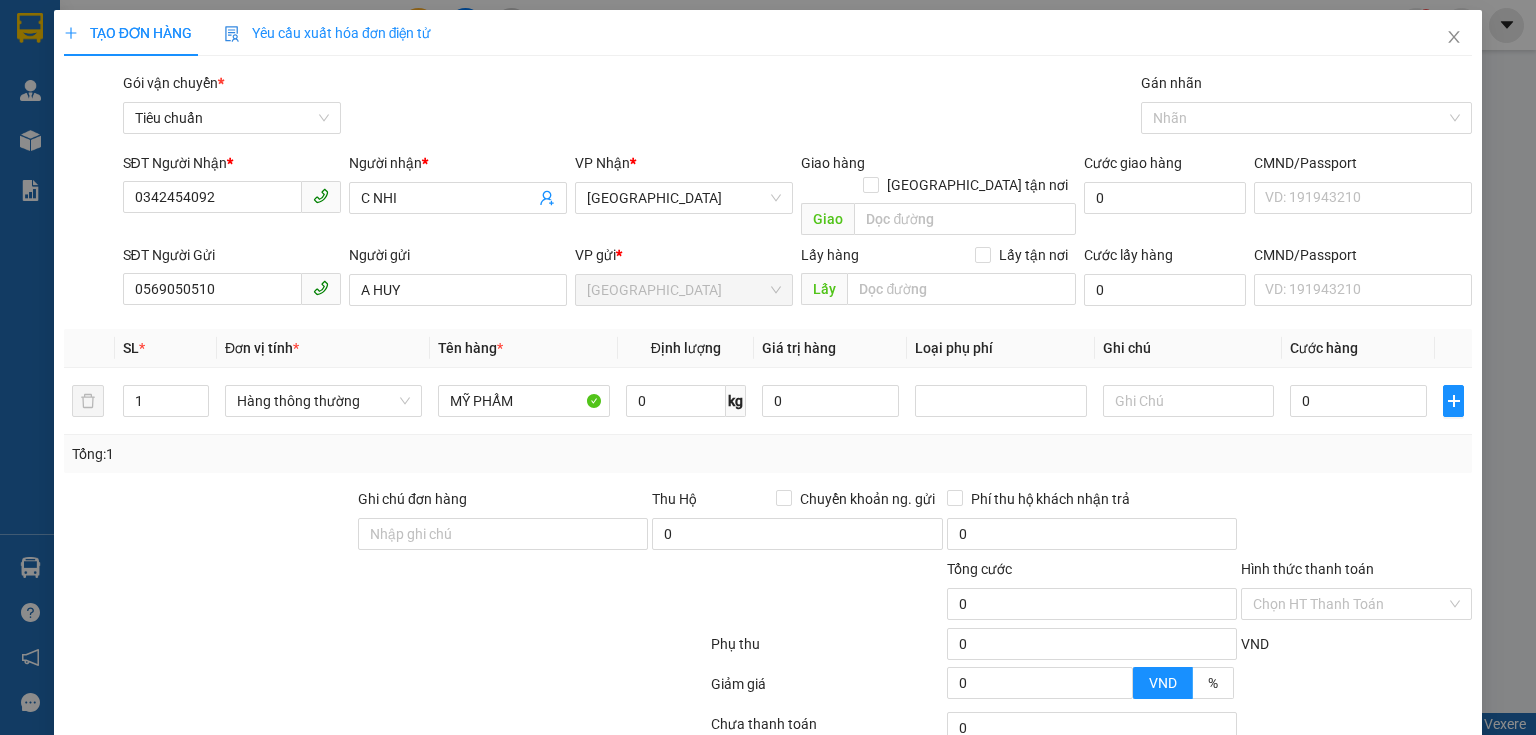 click on "Tổng:  1" at bounding box center (333, 454) 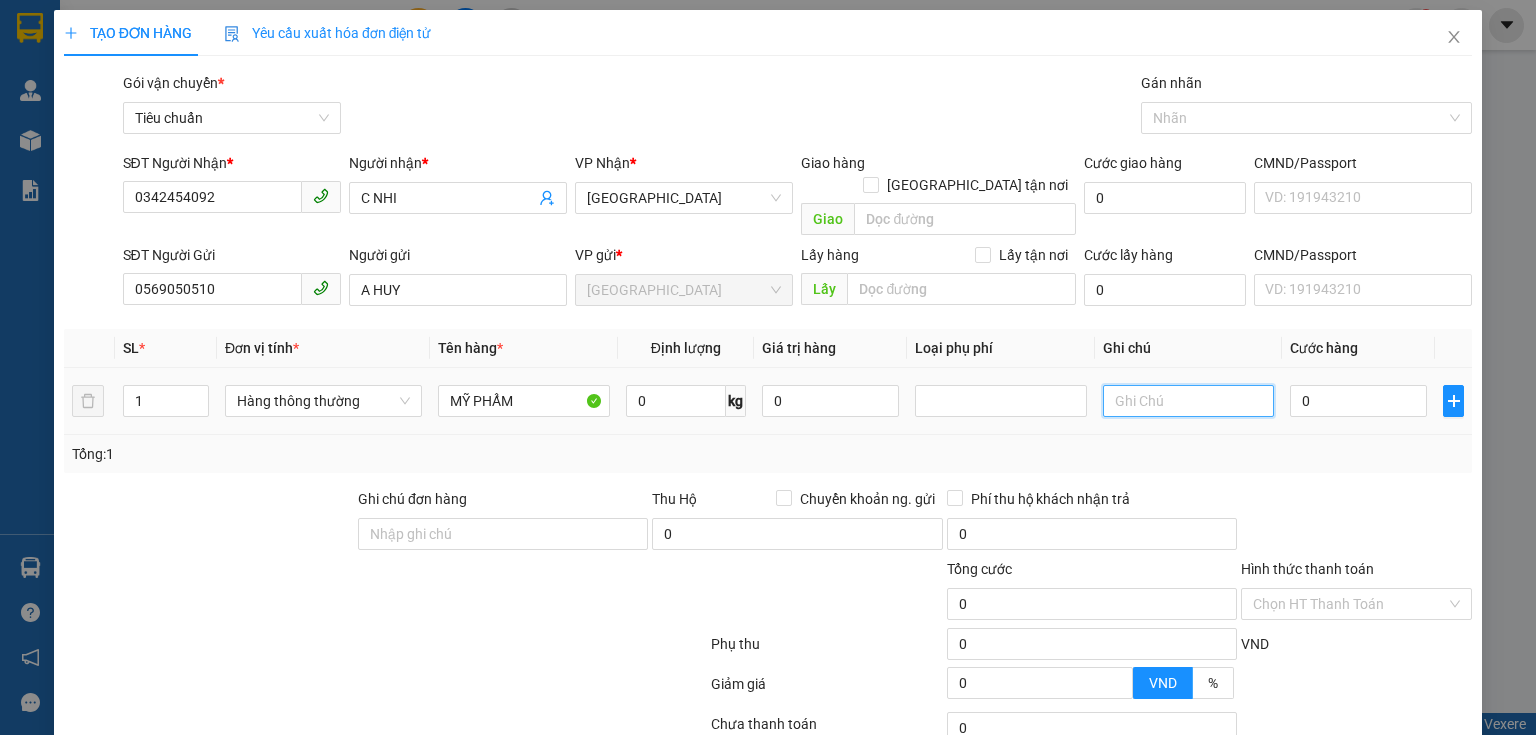 click at bounding box center [1188, 401] 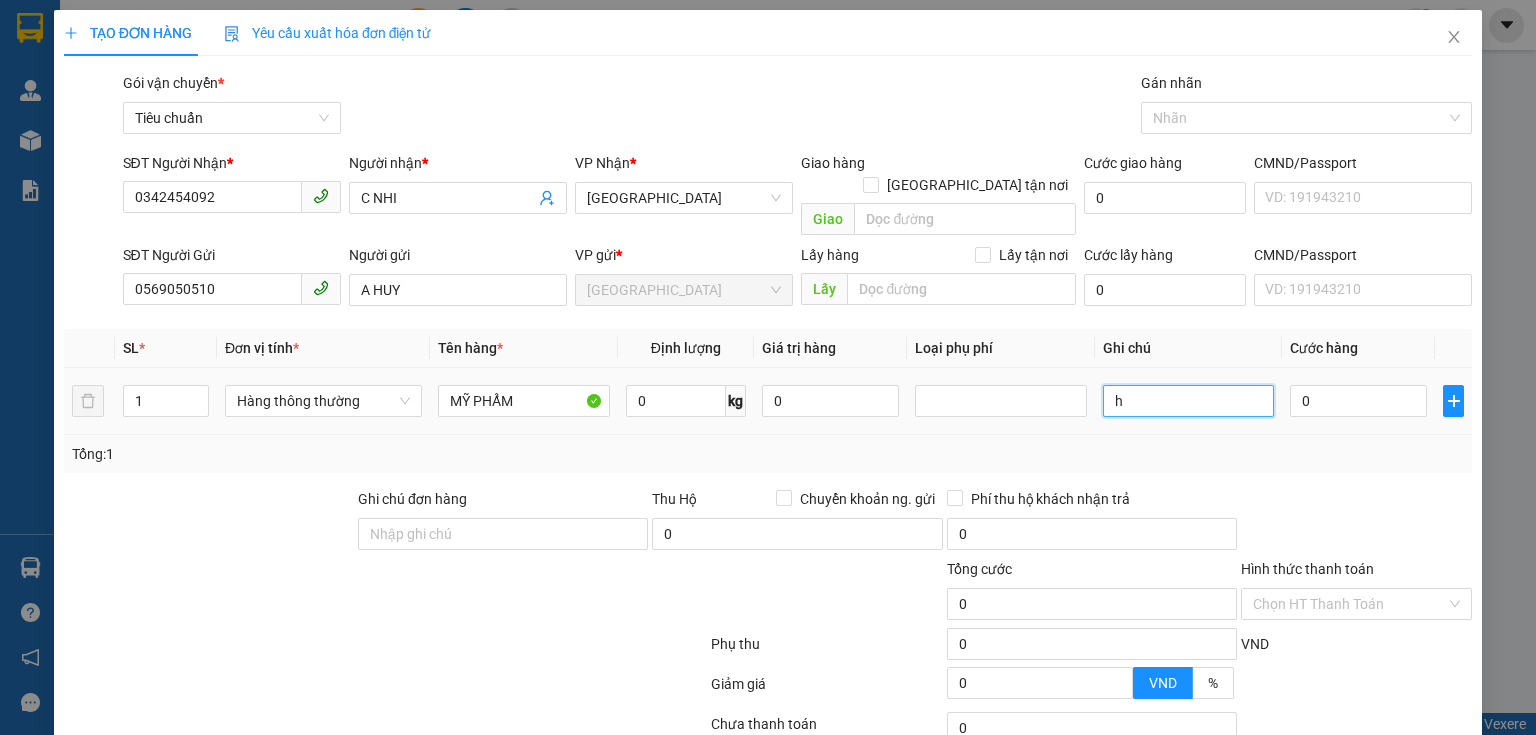 type on "h" 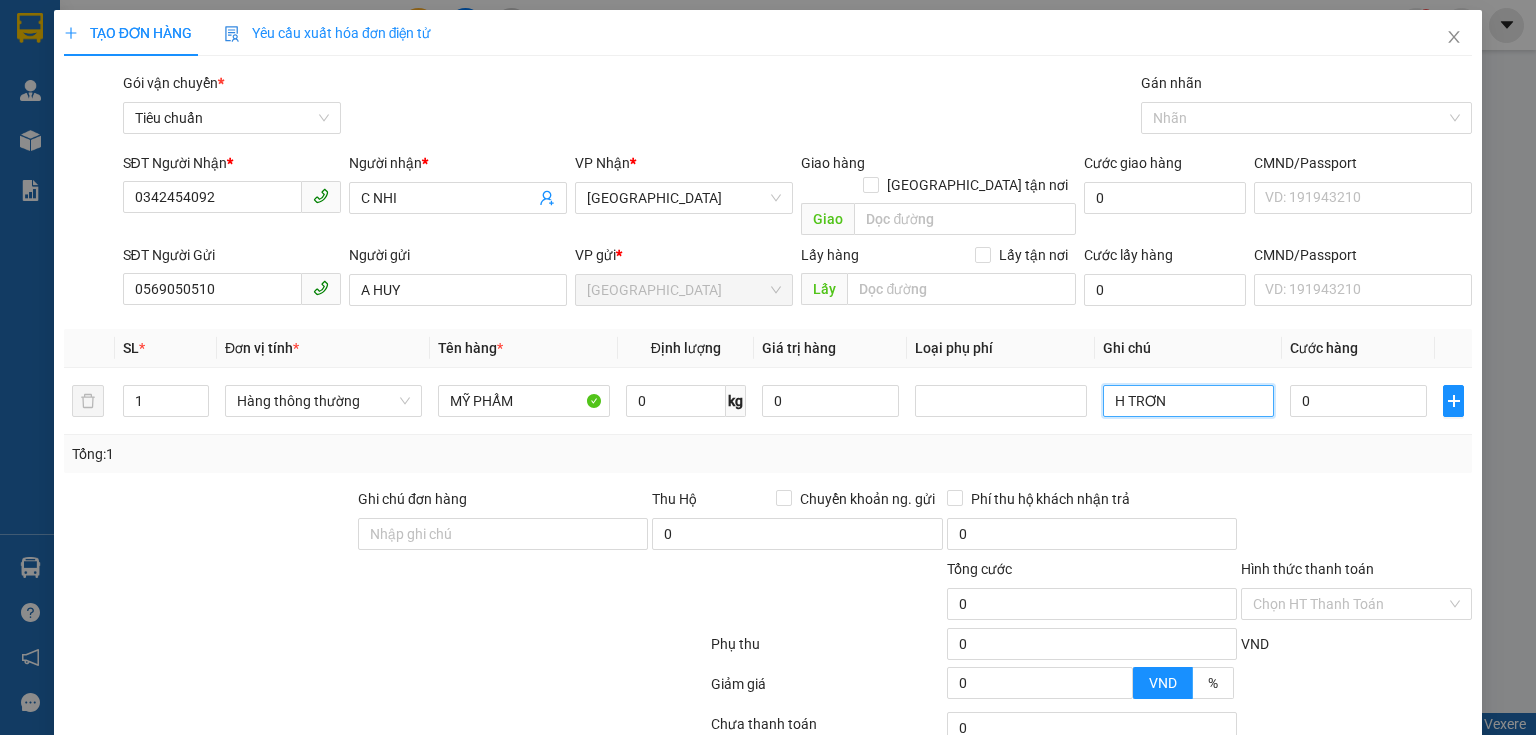 type on "H TRƠN" 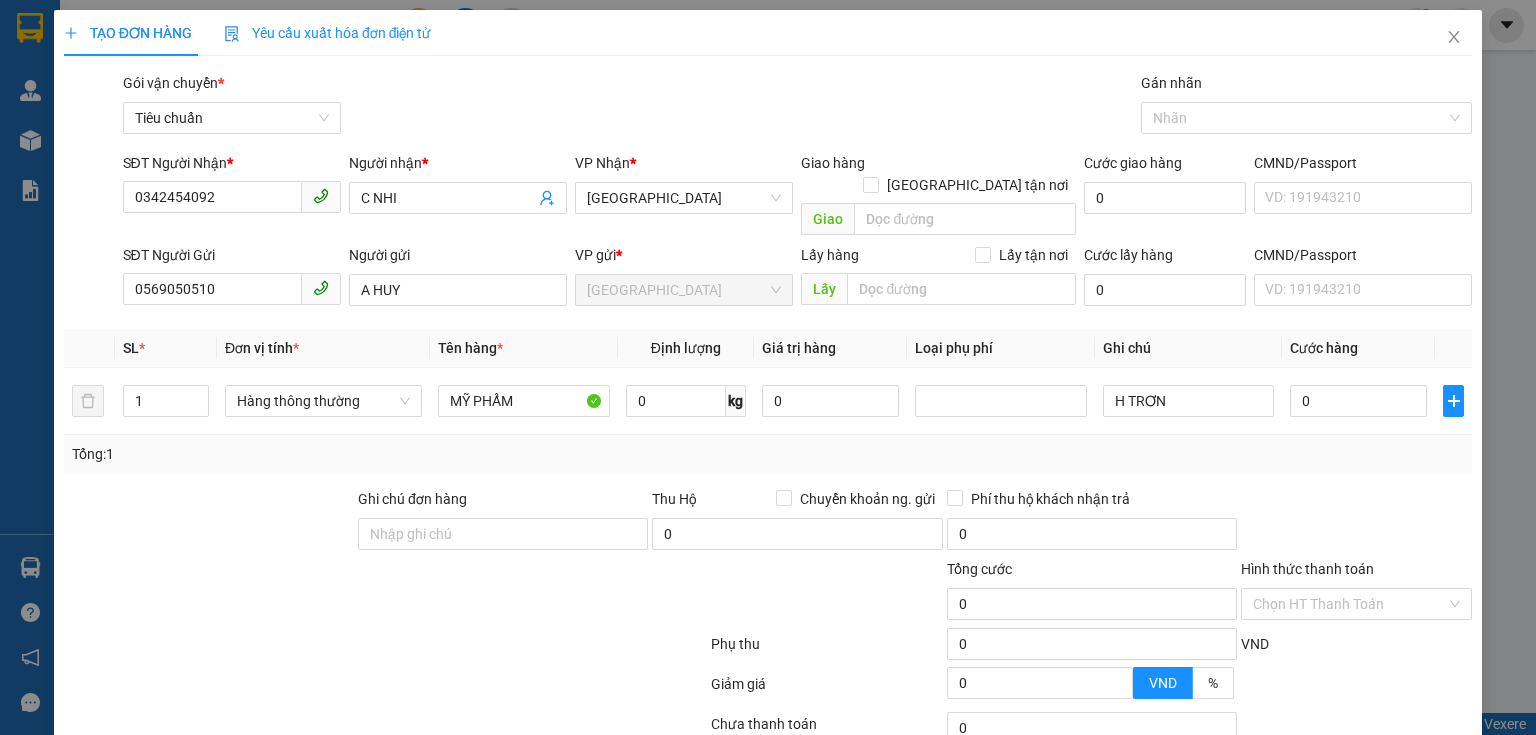 click on "Tổng:  1" at bounding box center (768, 454) 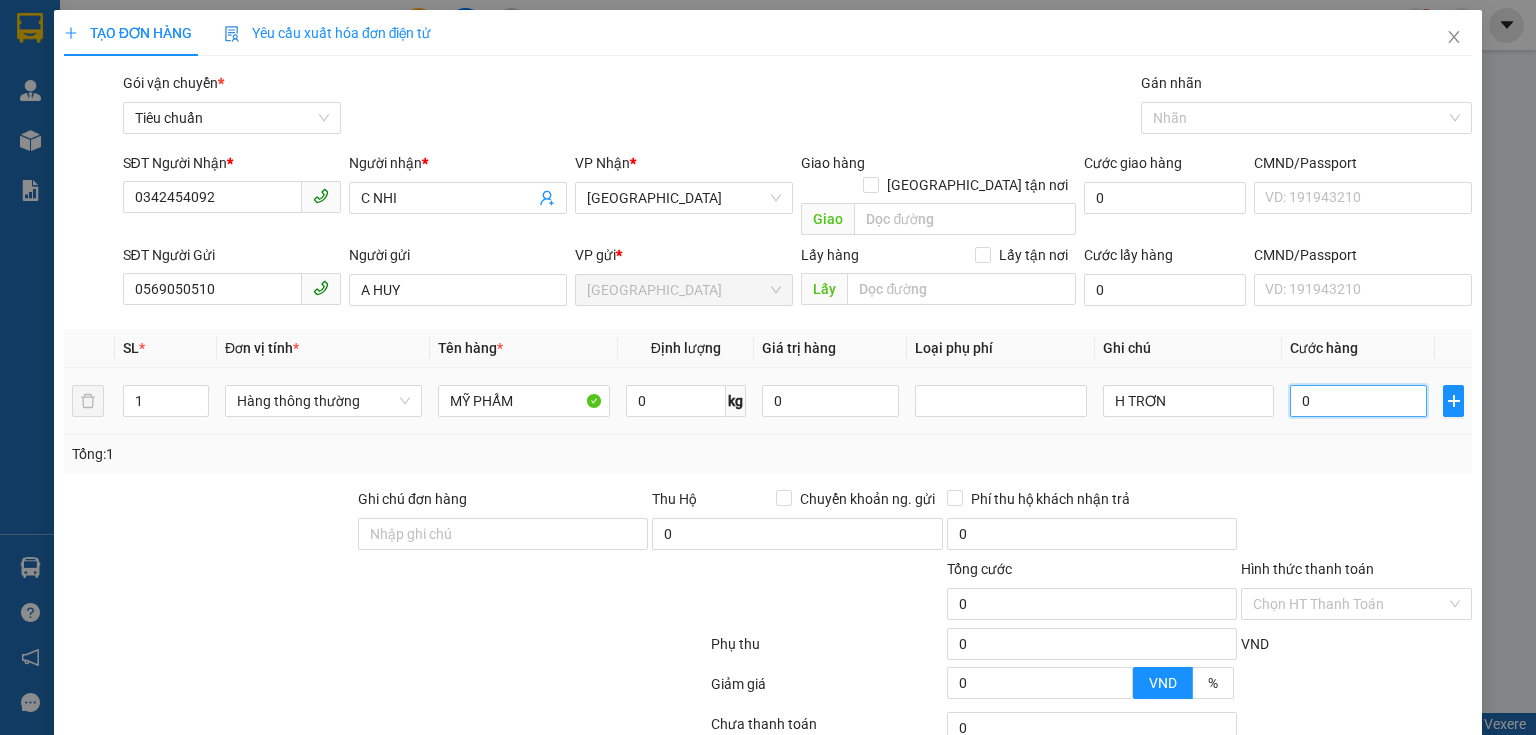 click on "0" at bounding box center (1358, 401) 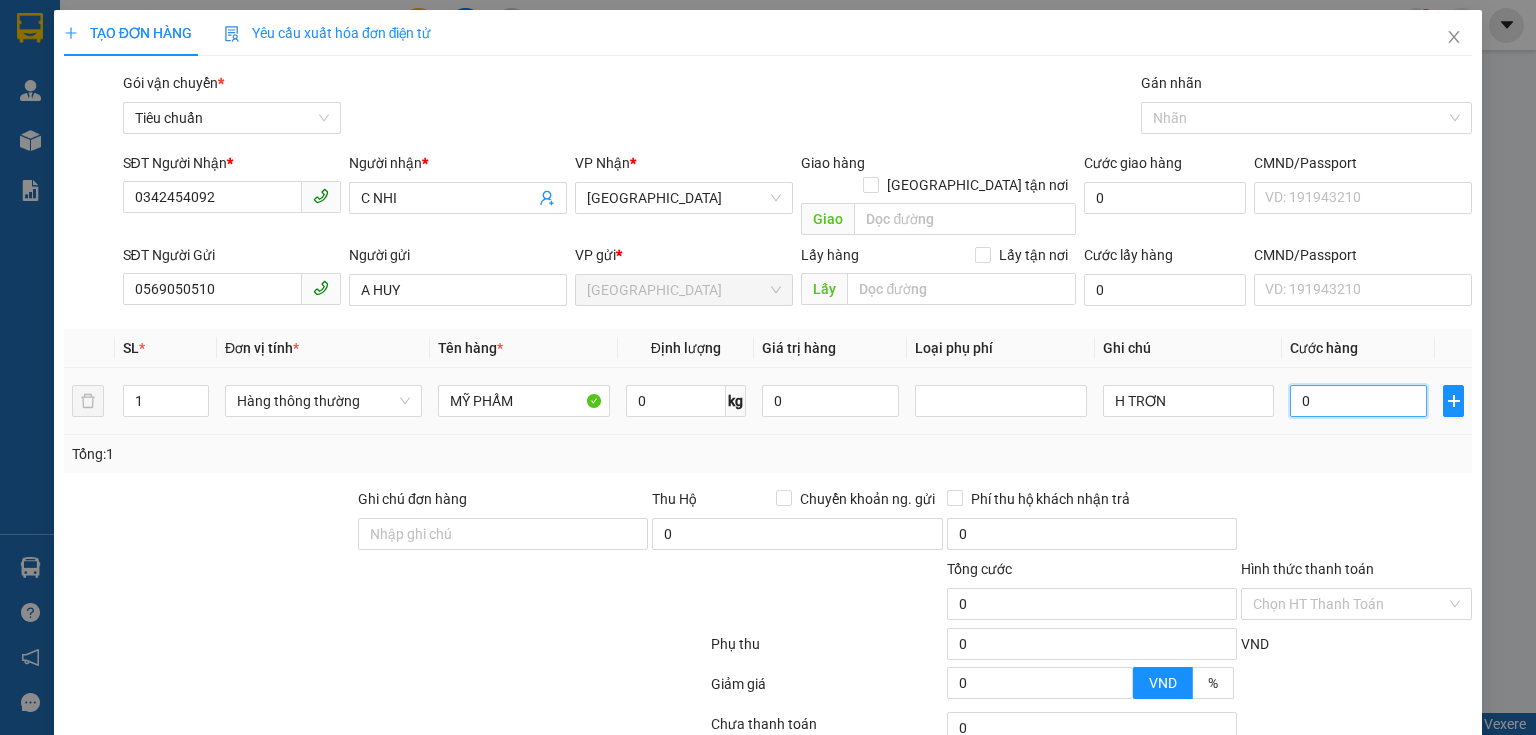 type on "3" 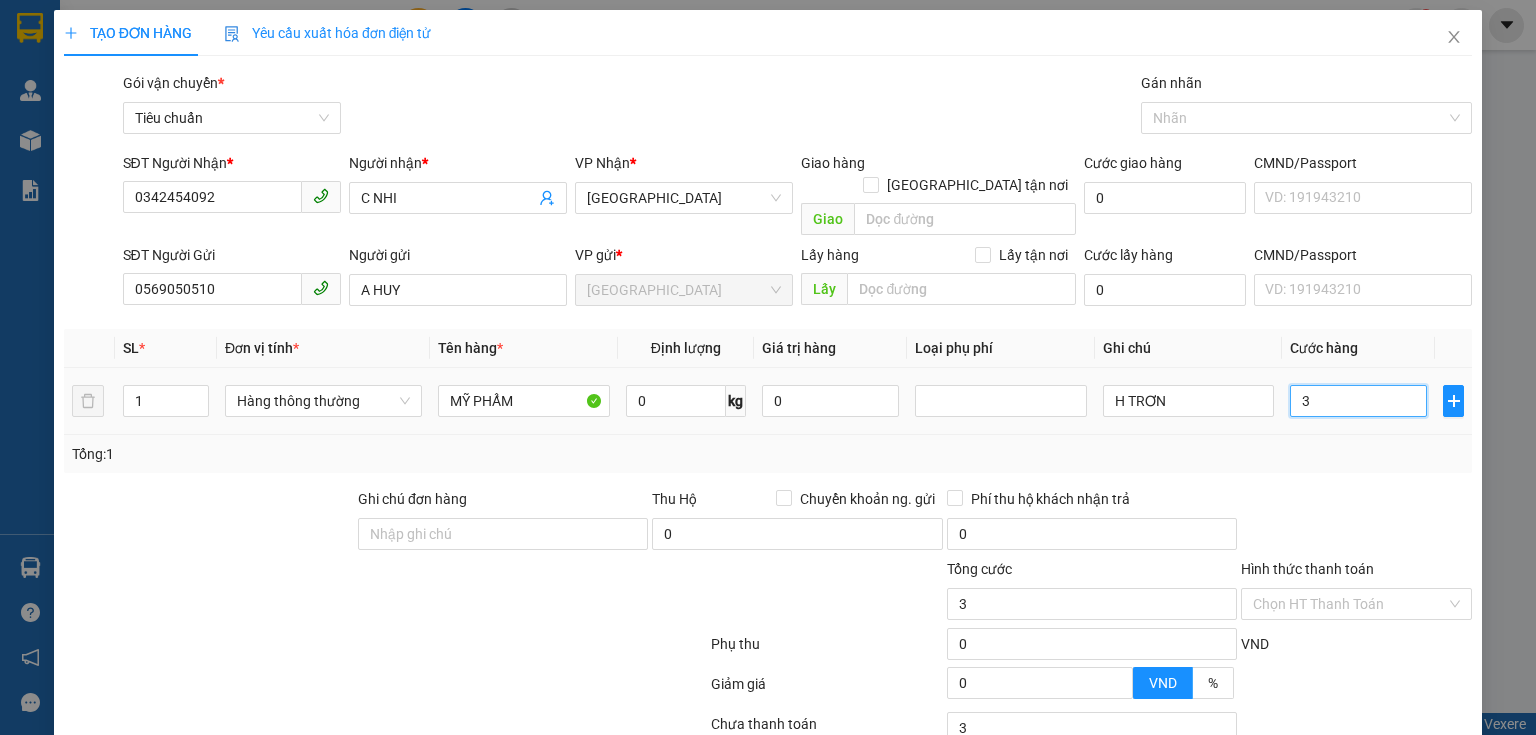 type on "30" 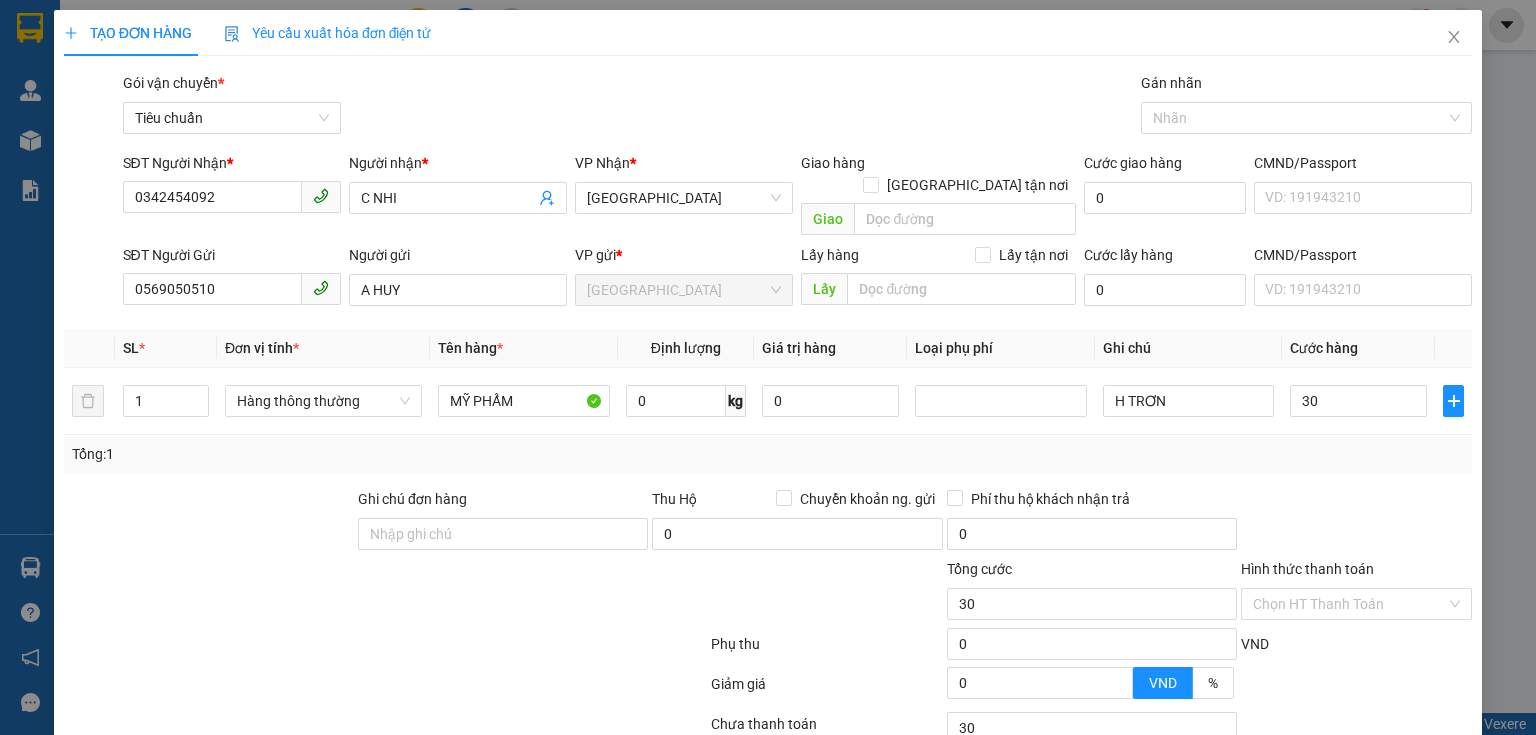 type on "30.000" 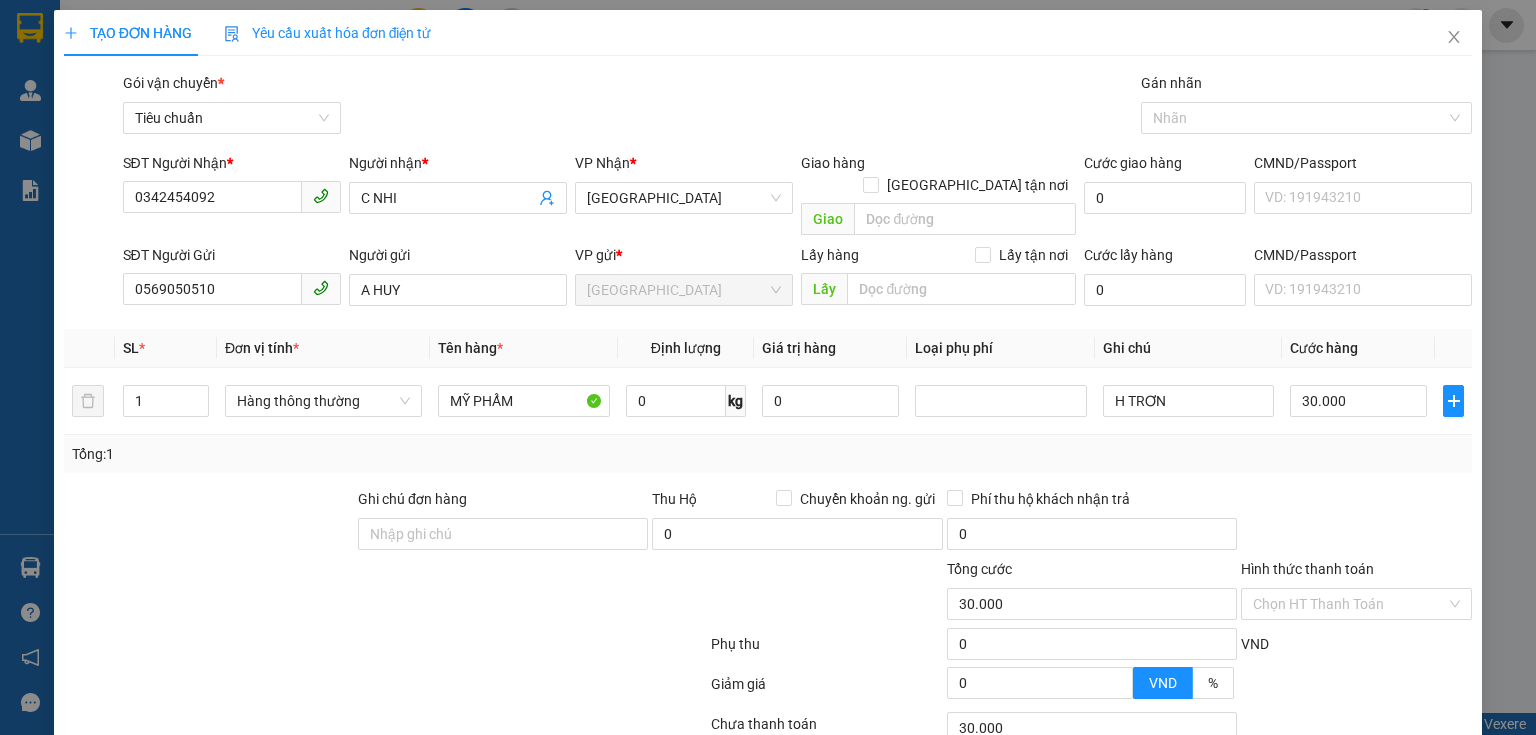 click on "Tổng:  1" at bounding box center (768, 454) 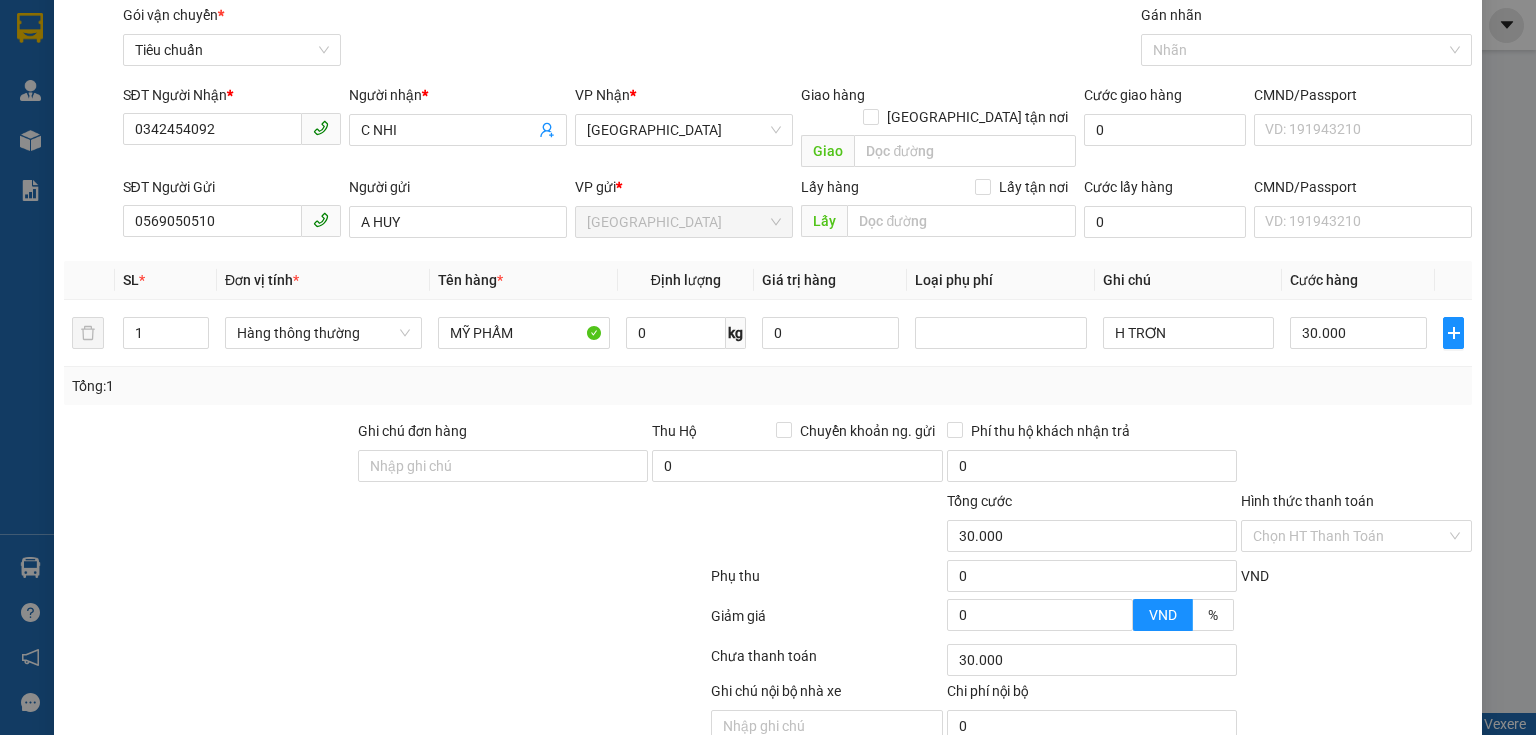 scroll, scrollTop: 136, scrollLeft: 0, axis: vertical 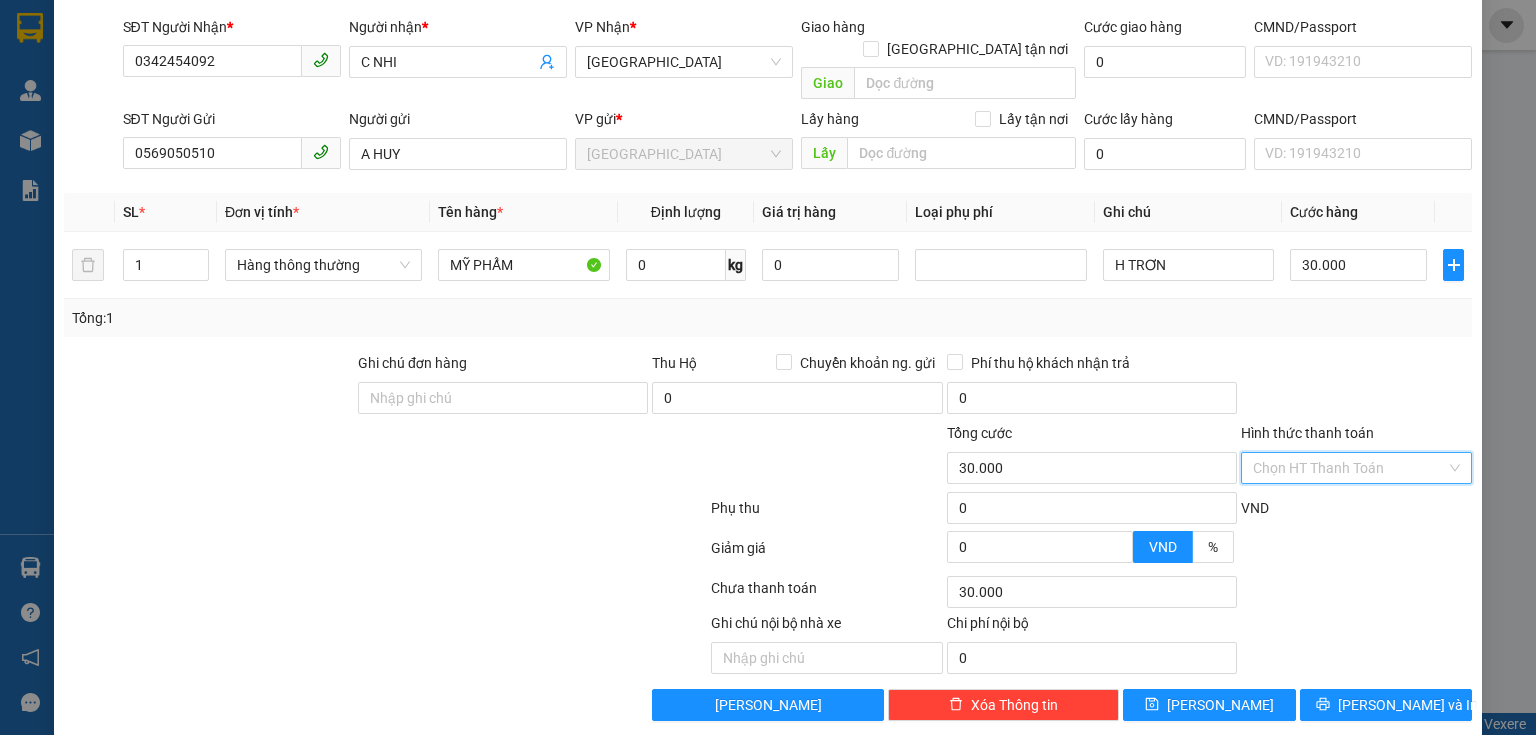 click on "Hình thức thanh toán" at bounding box center (1349, 468) 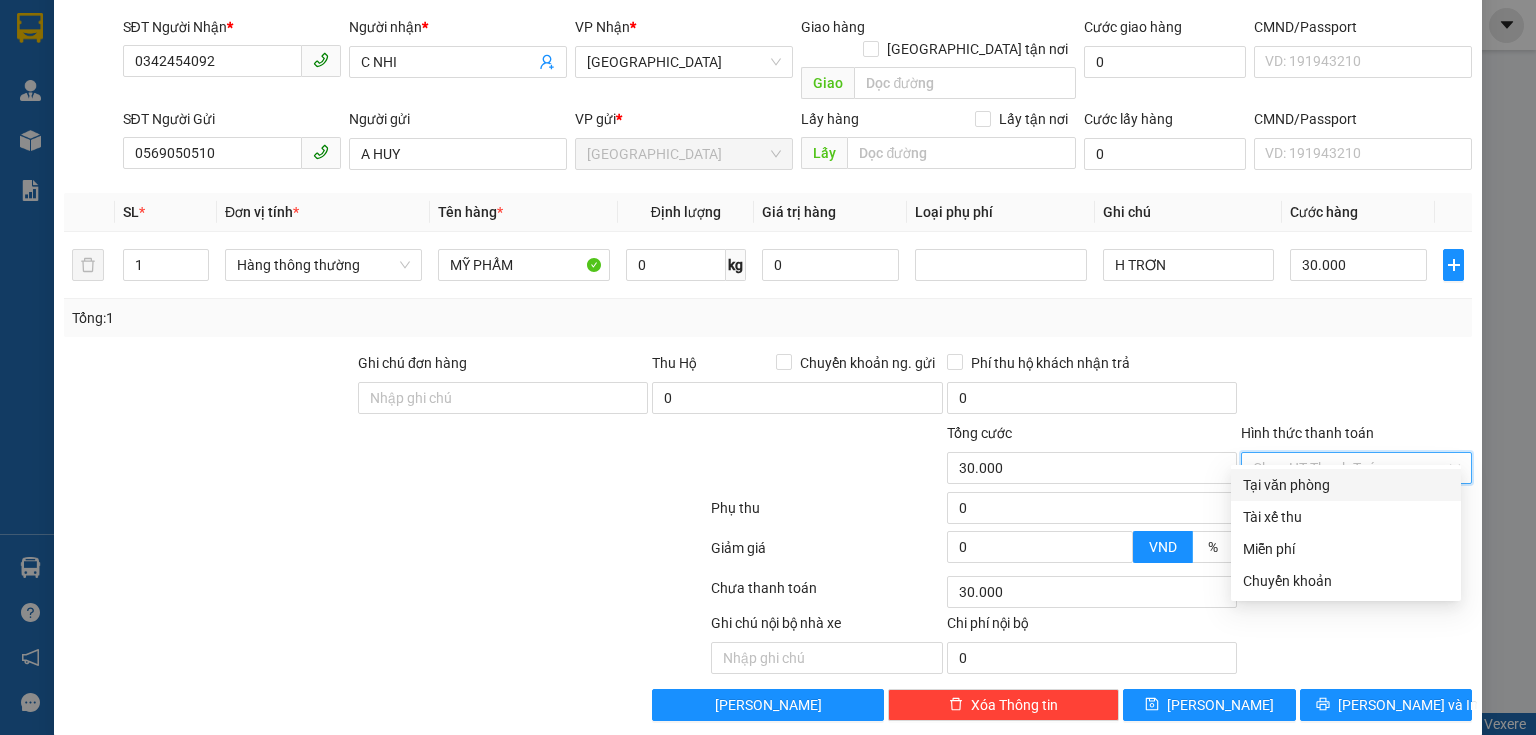 click on "Tại văn phòng" at bounding box center [1346, 485] 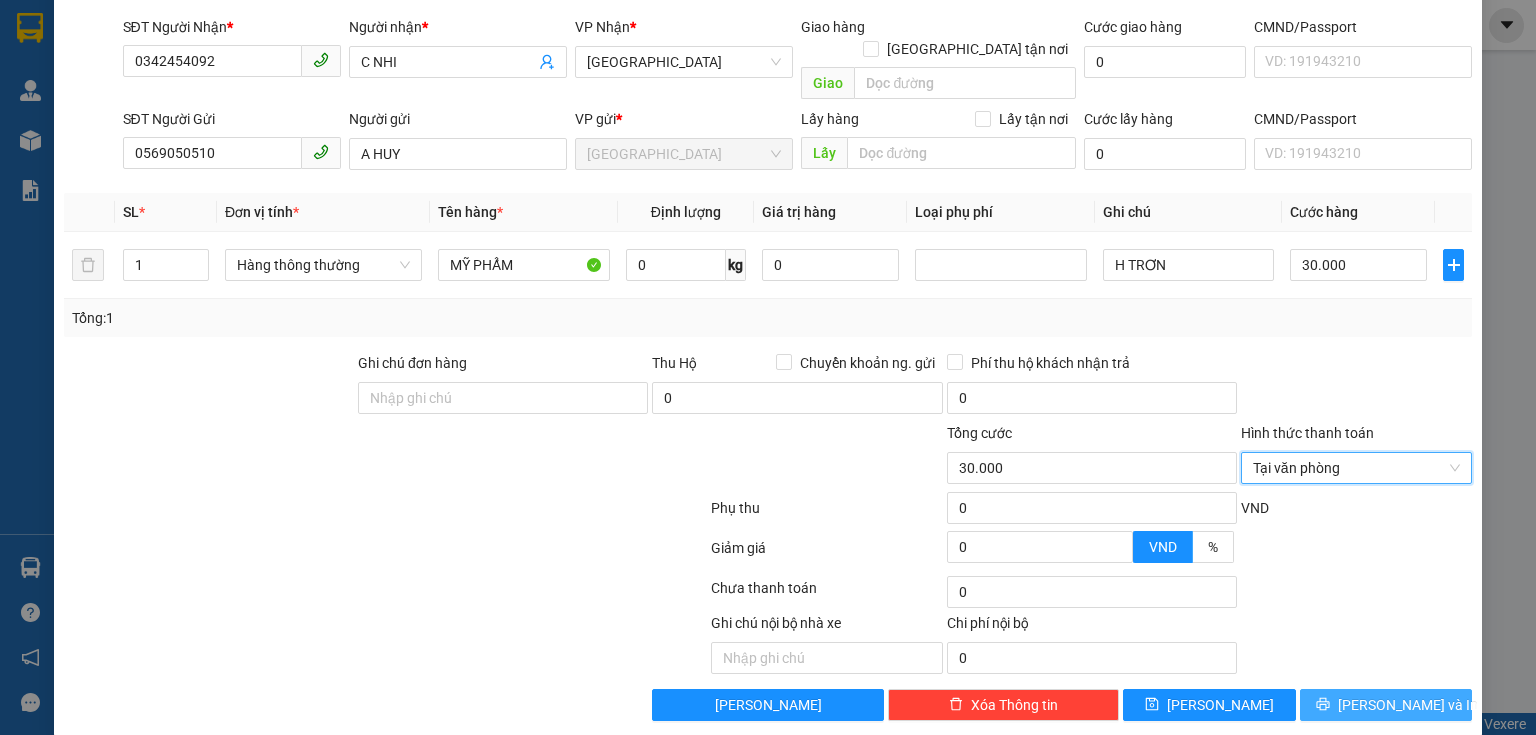 click on "[PERSON_NAME] và In" at bounding box center [1408, 705] 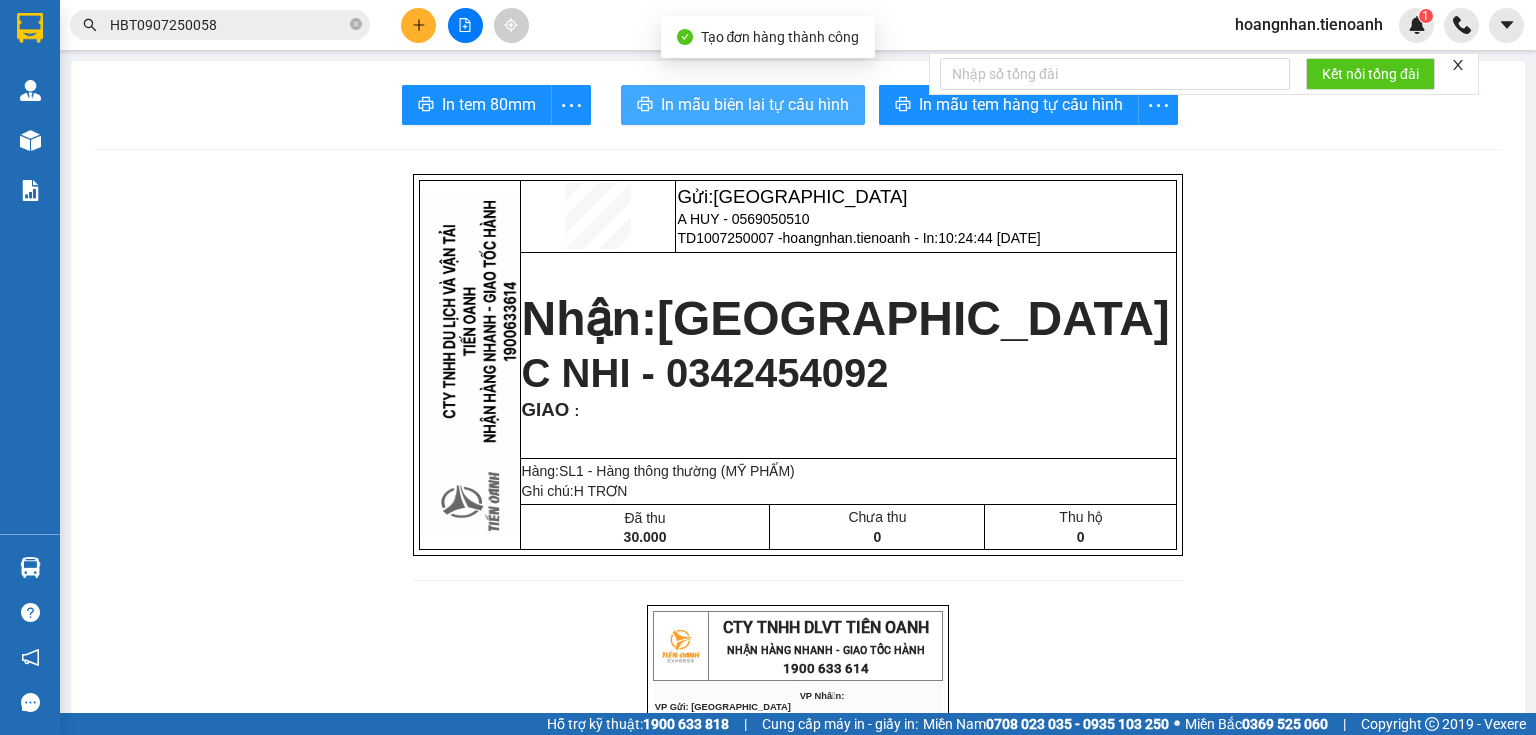 click on "In mẫu biên lai tự cấu hình" at bounding box center (755, 104) 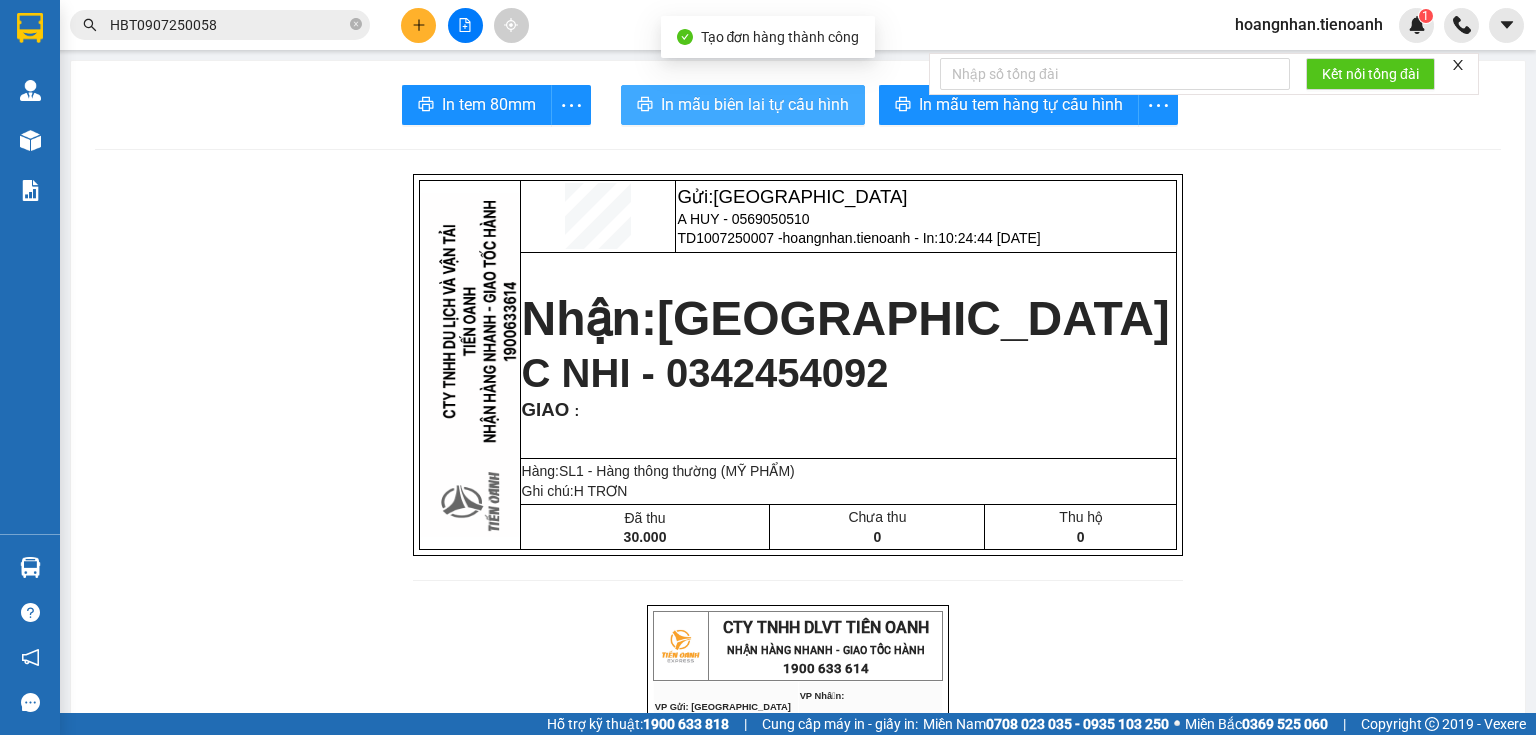 scroll, scrollTop: 0, scrollLeft: 0, axis: both 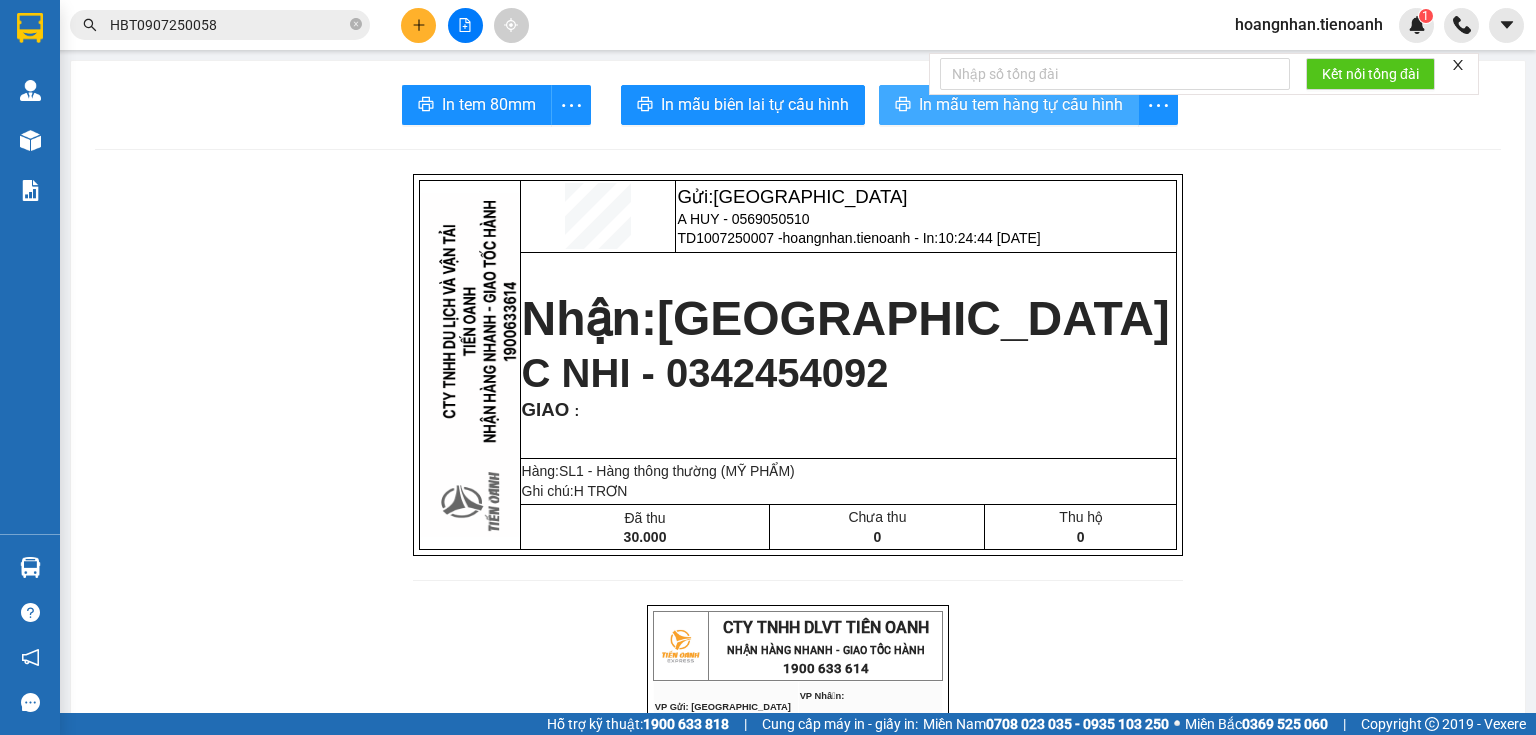 click on "In mẫu tem hàng tự cấu hình" at bounding box center (1021, 104) 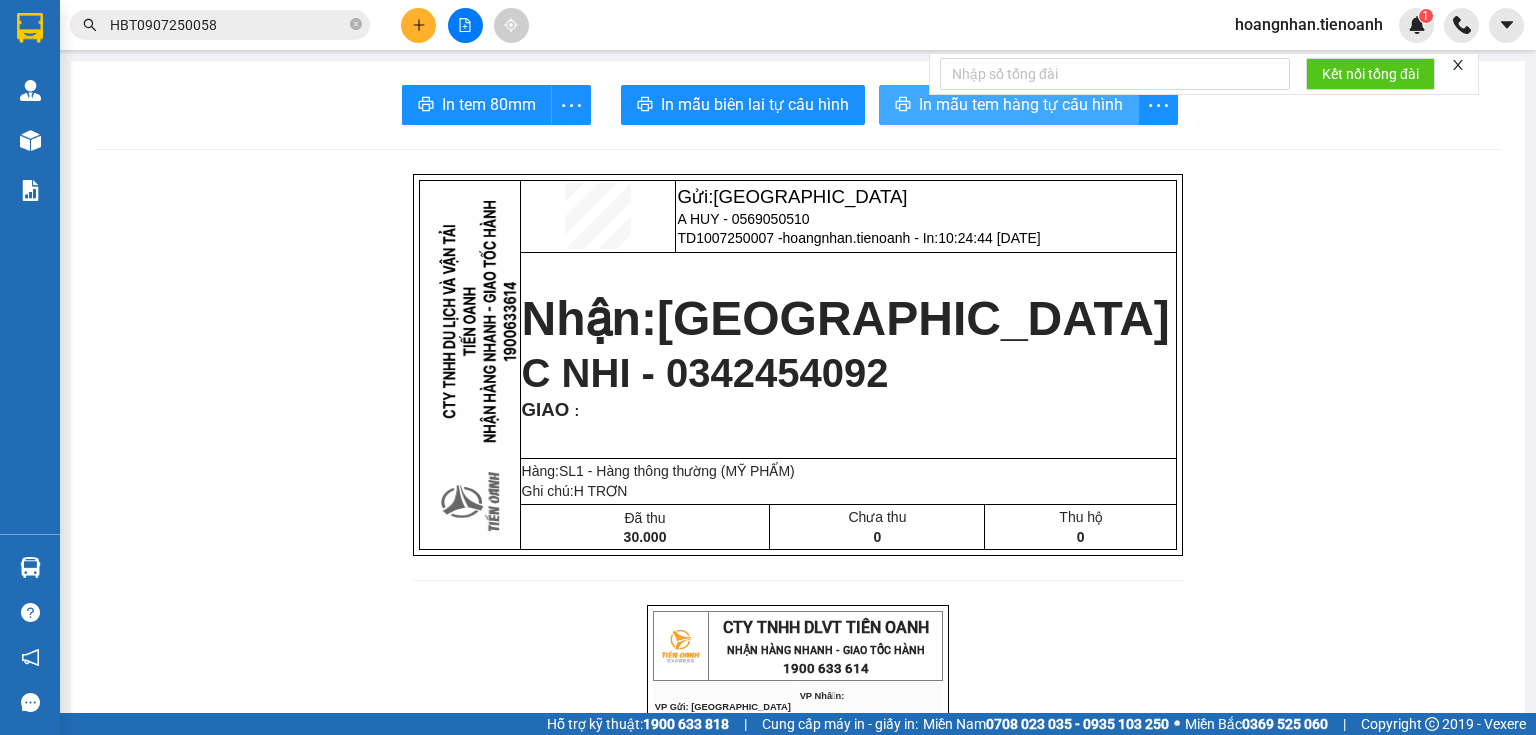 scroll, scrollTop: 0, scrollLeft: 0, axis: both 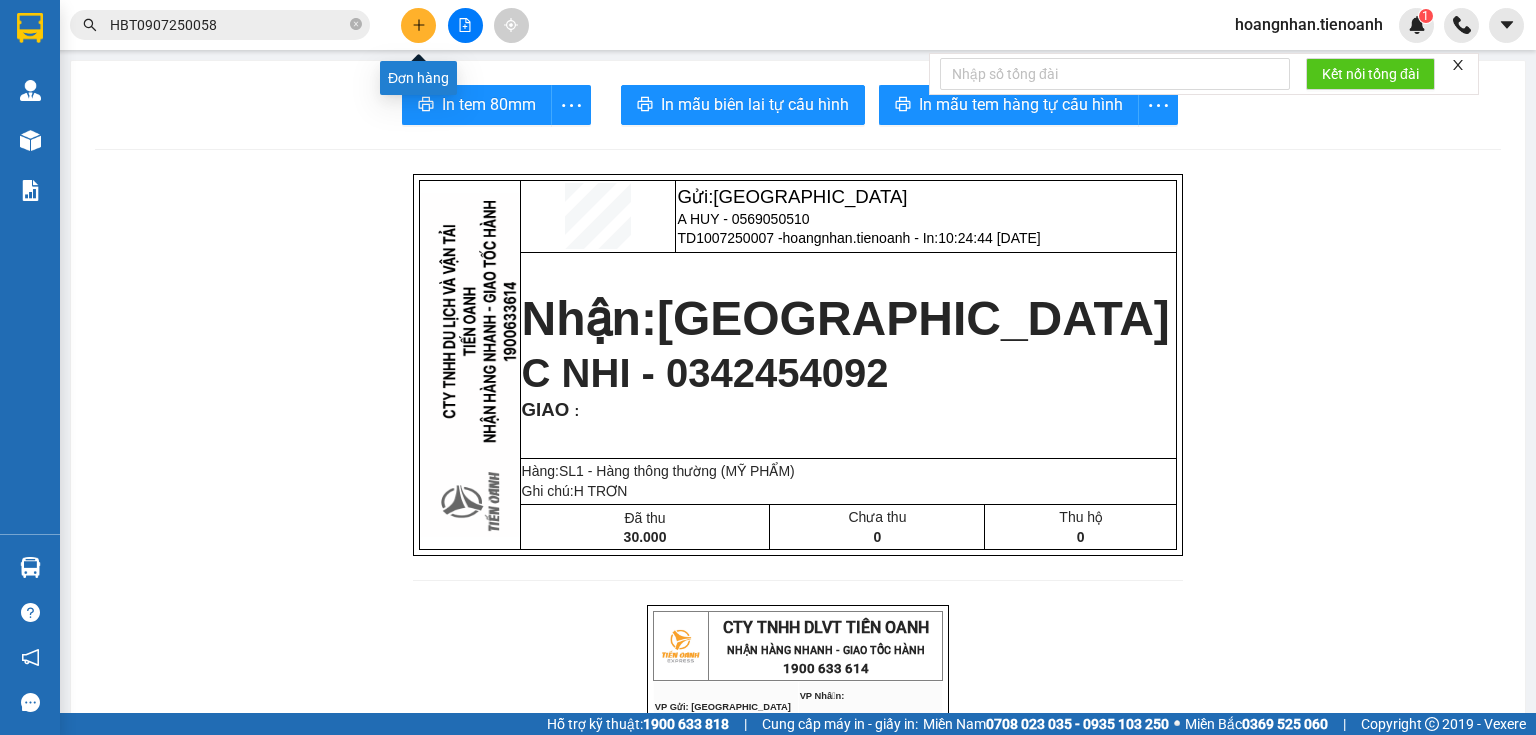 click 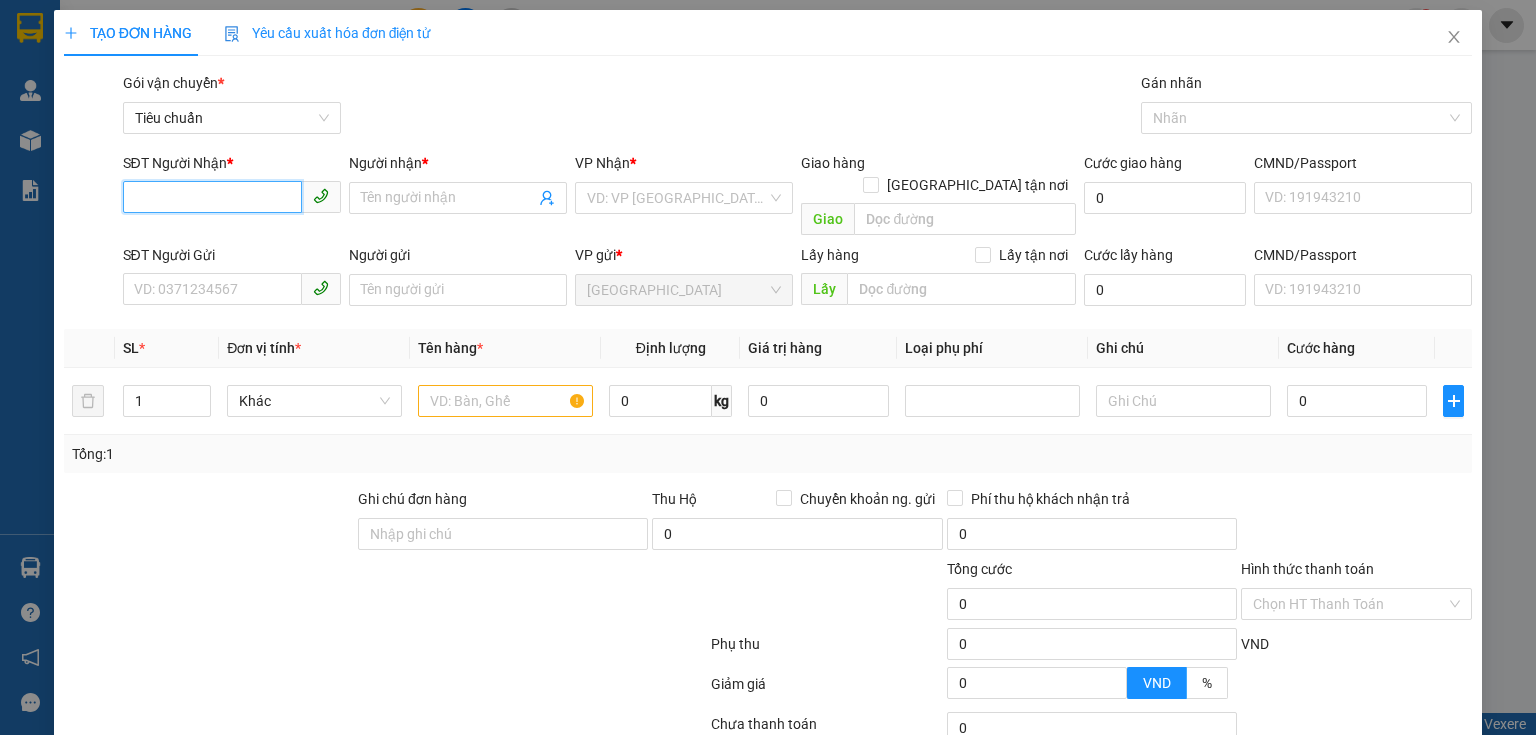 click on "SĐT Người Nhận  *" at bounding box center (212, 197) 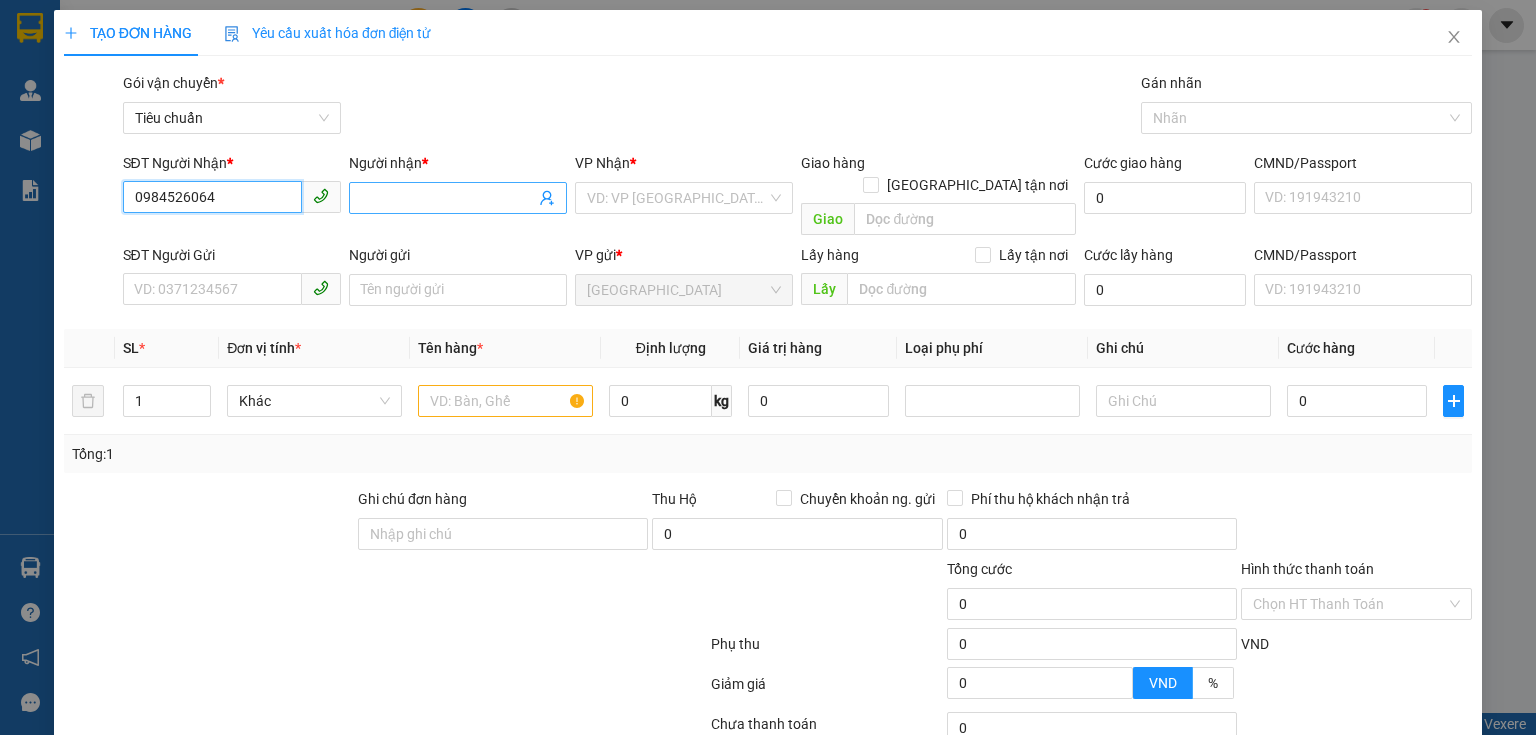 type on "0984526064" 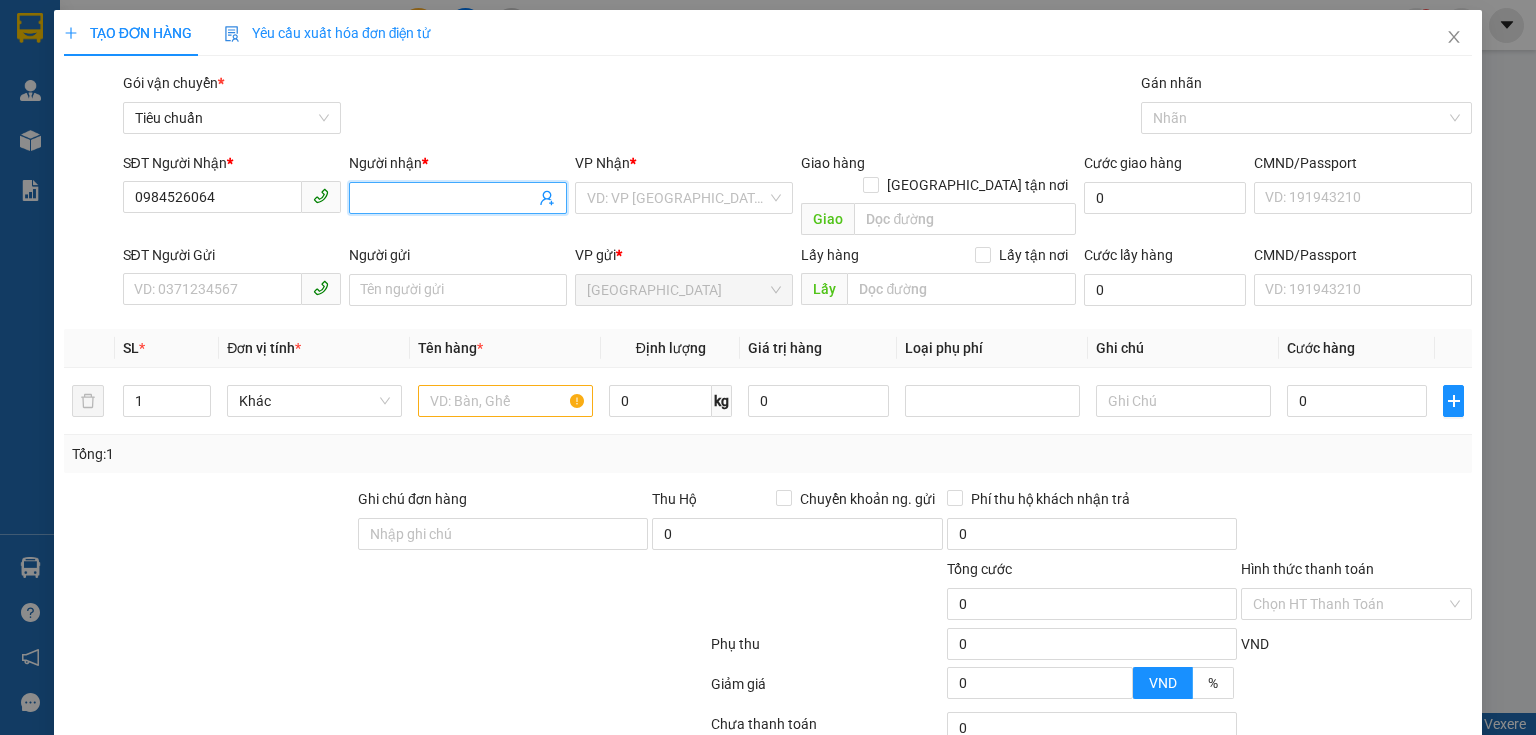click on "Người nhận  *" at bounding box center [448, 198] 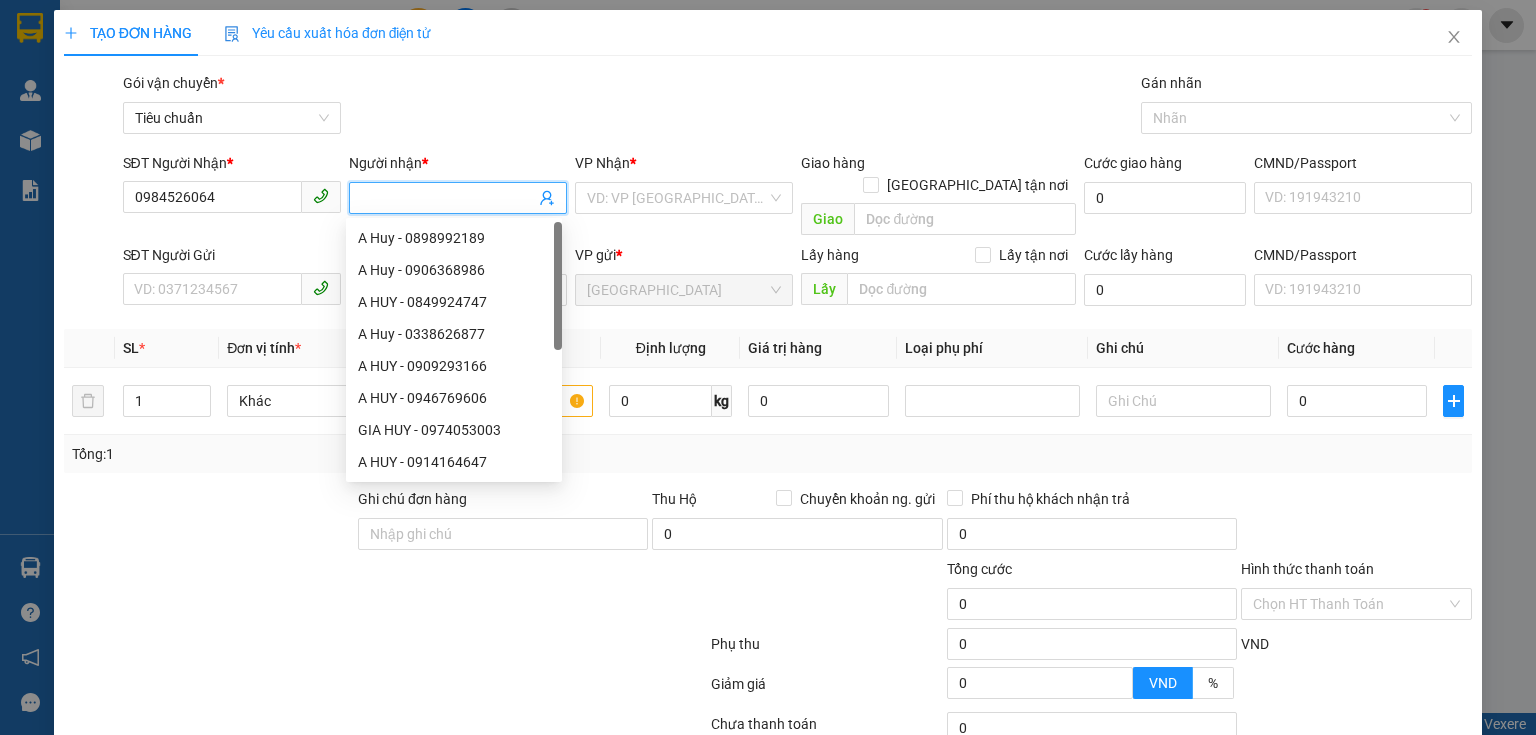 click on "Người nhận  *" at bounding box center (448, 198) 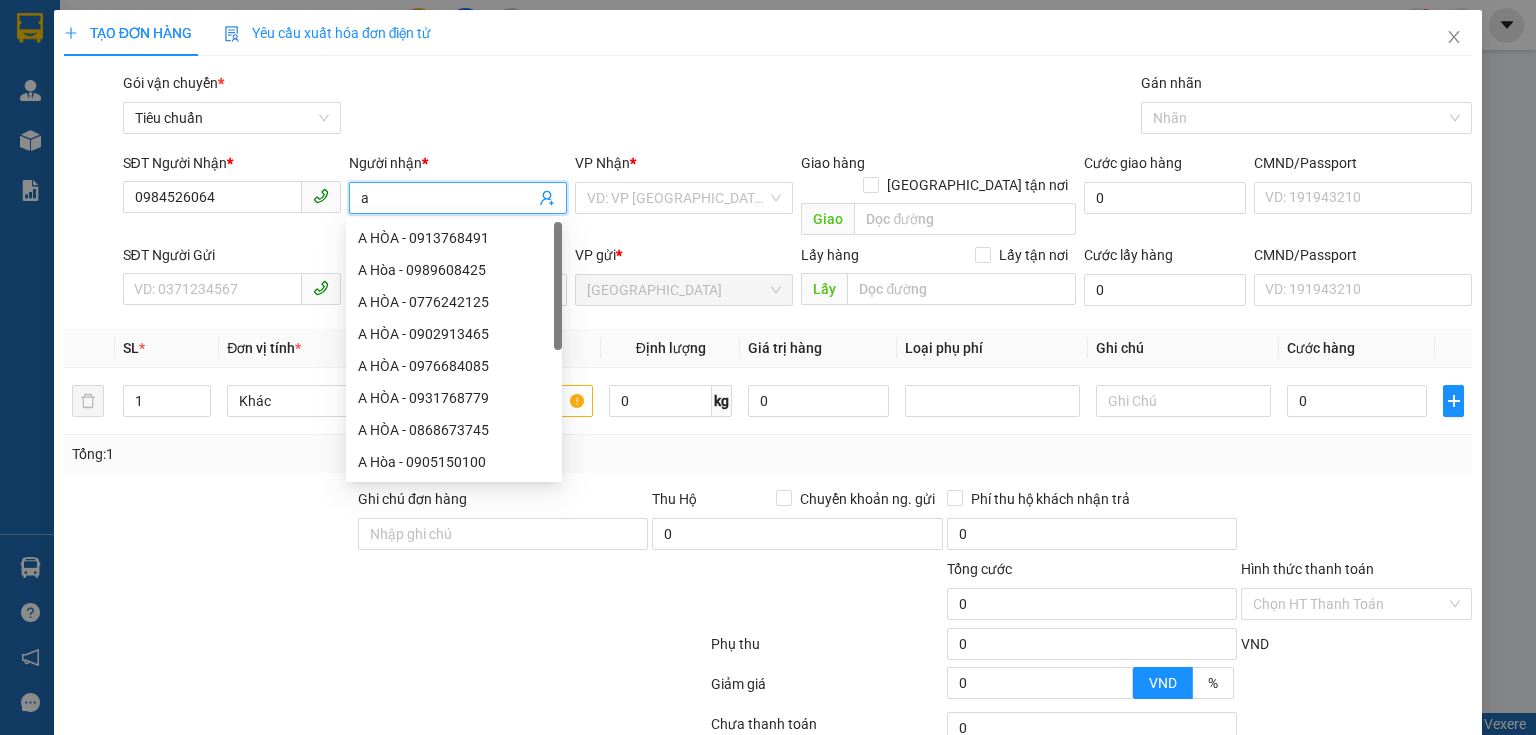 type on "a" 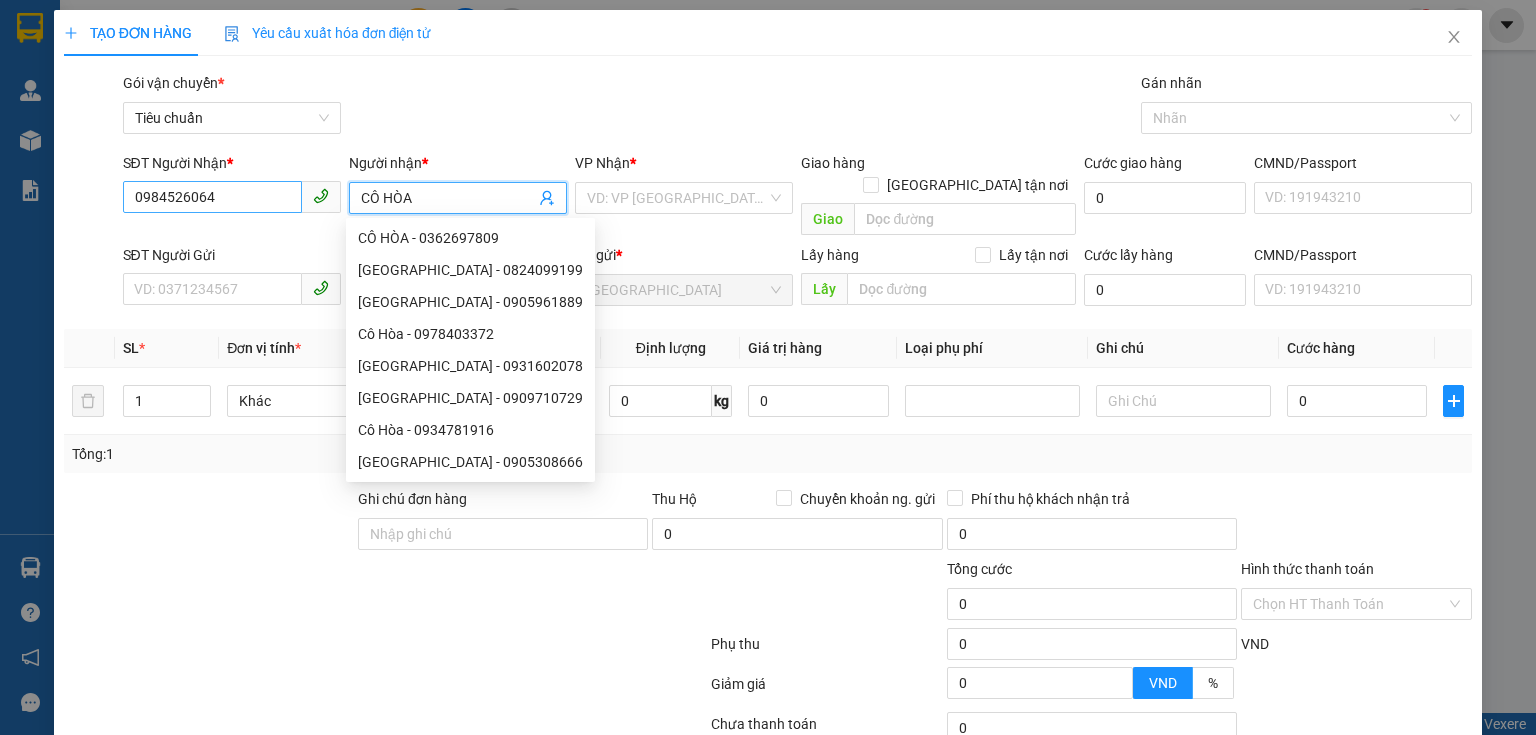 type on "CÔ HÒA" 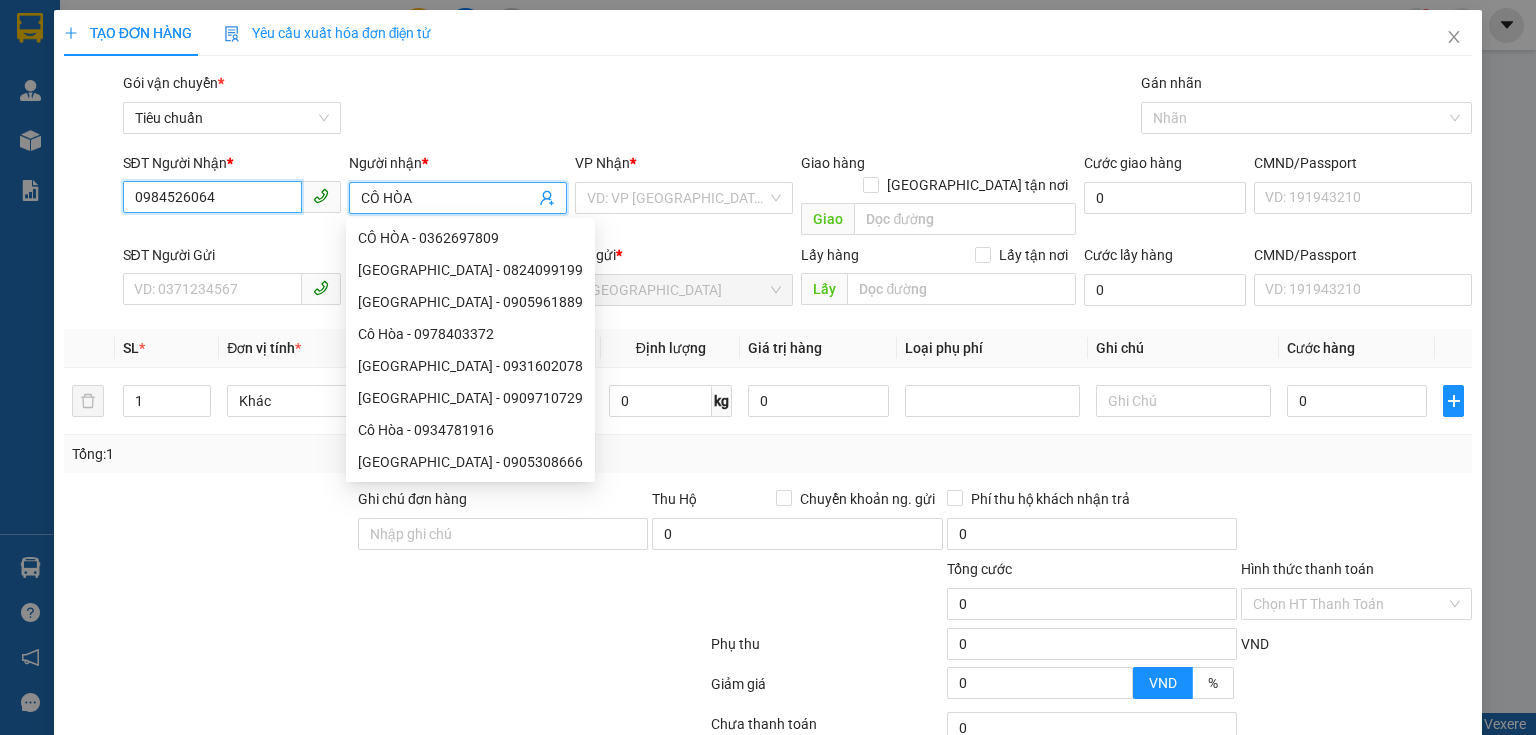 click on "0984526064" at bounding box center (212, 197) 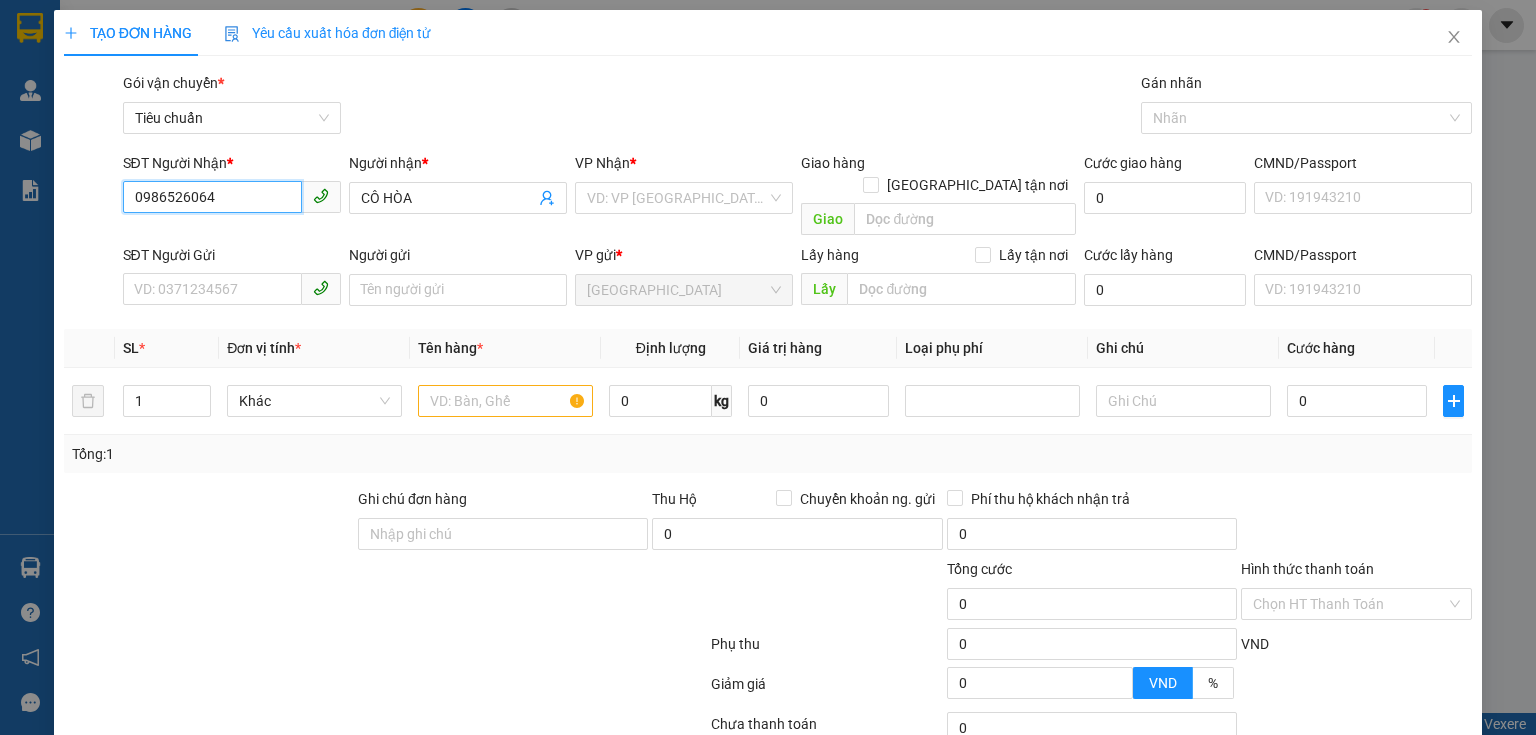 click on "0986526064" at bounding box center (212, 197) 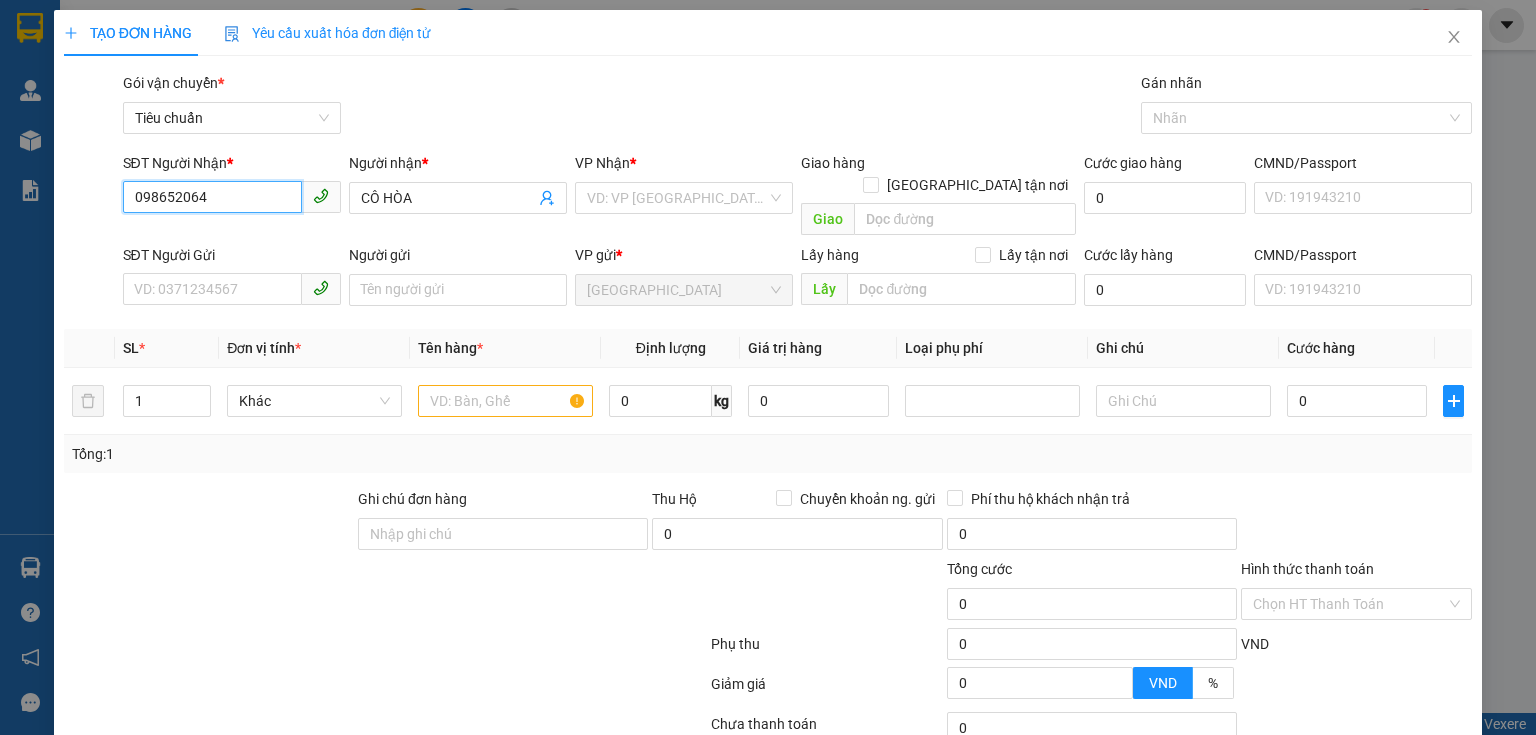 type on "0986523064" 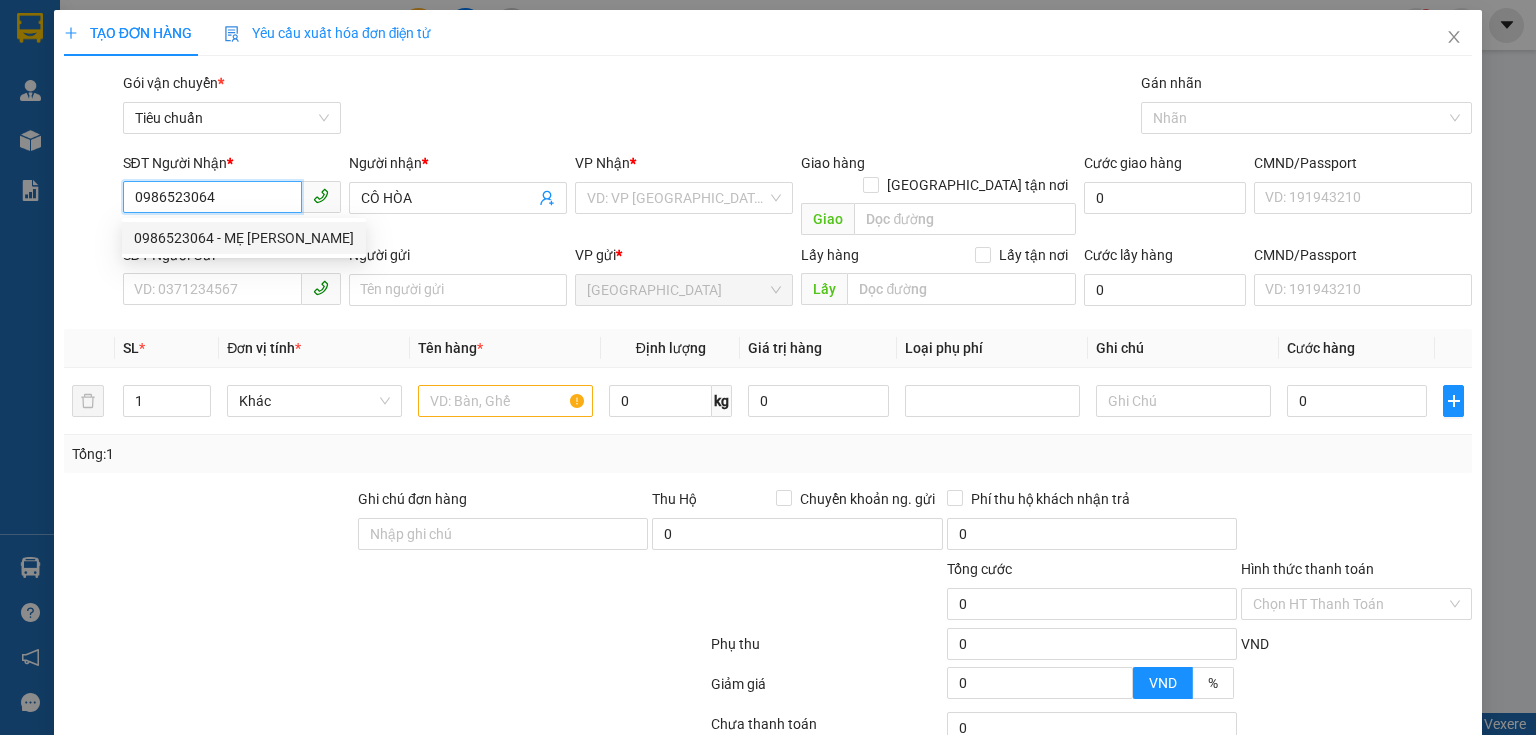 click on "0986523064 - MẸ [PERSON_NAME]" at bounding box center (244, 238) 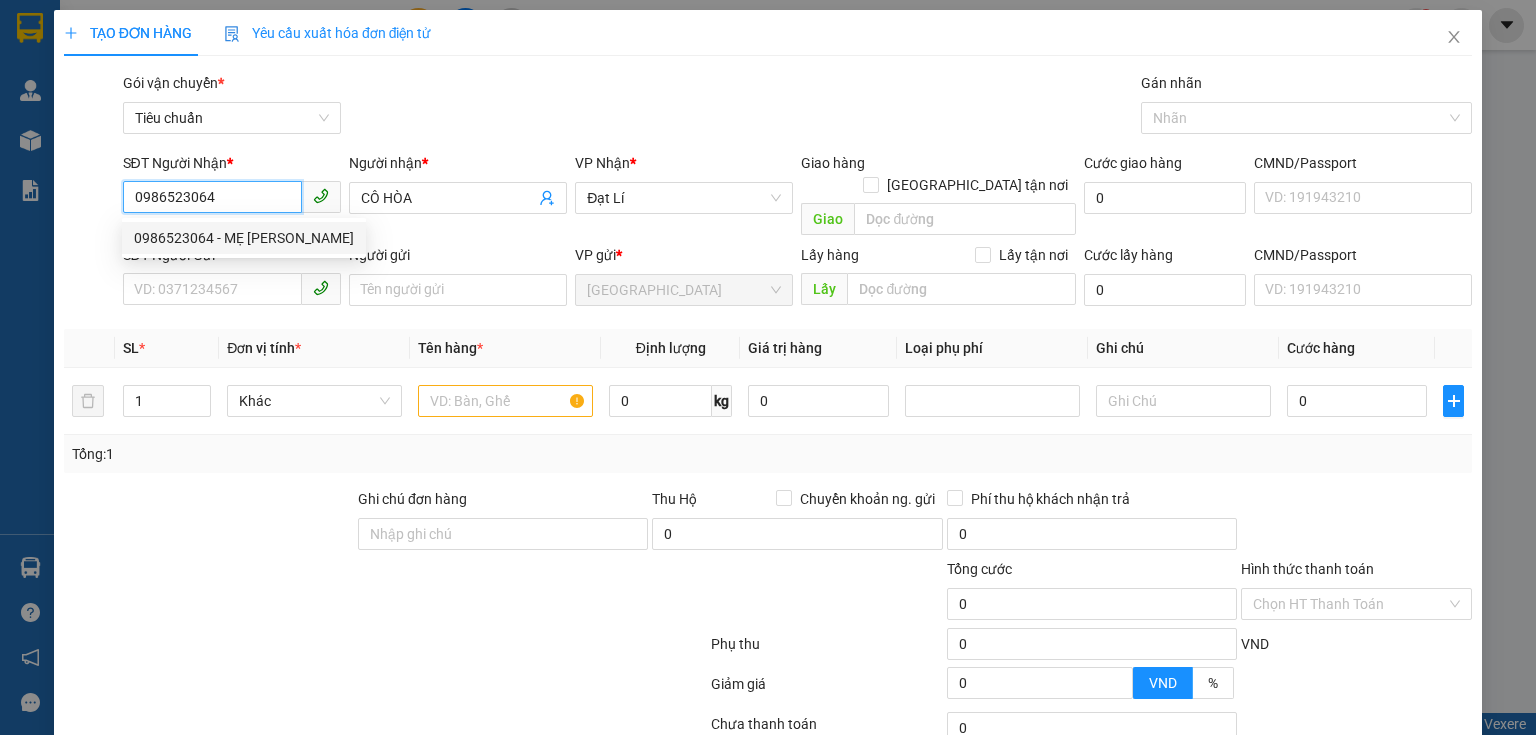 type on "MẸ HOÀ" 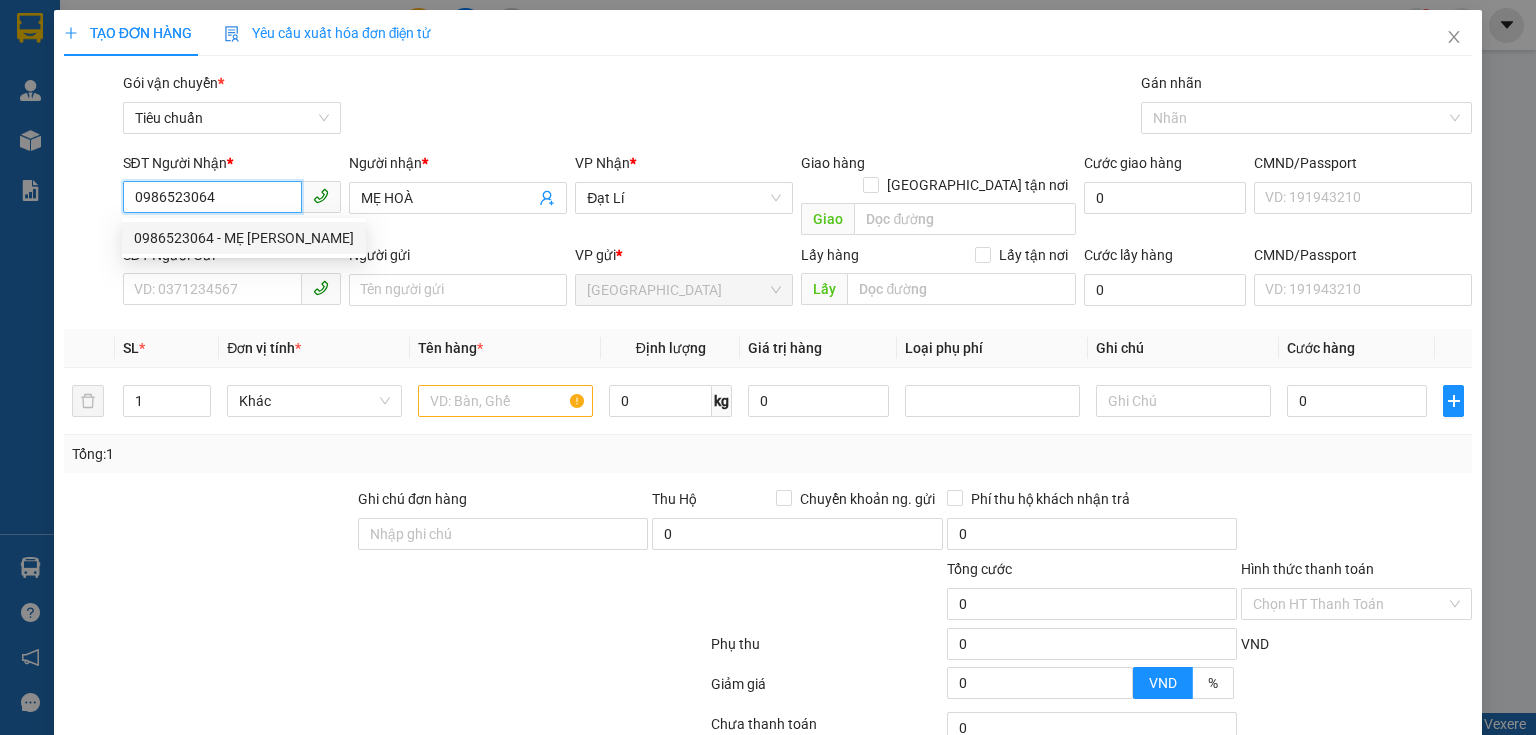 type on "30.000" 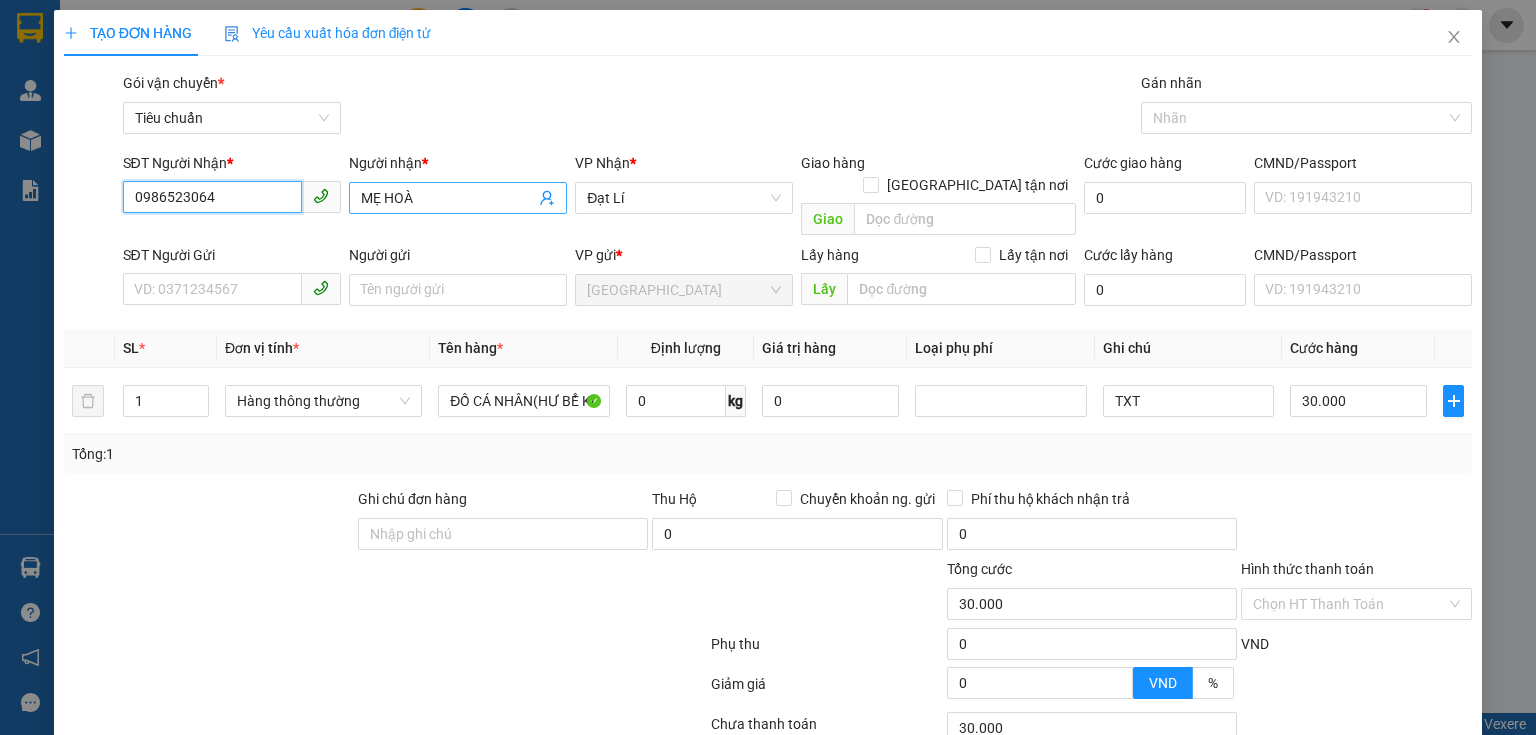 type on "0986523064" 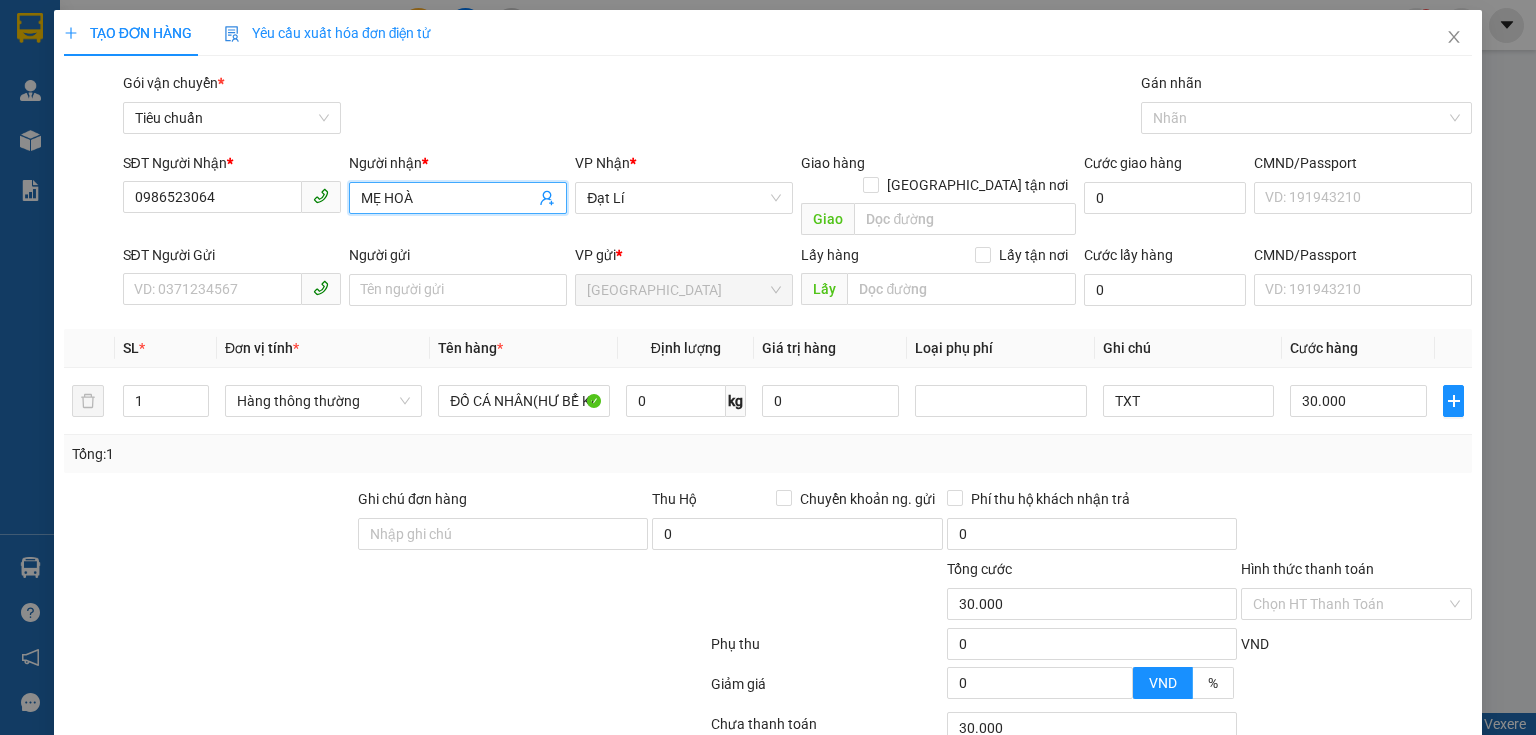 drag, startPoint x: 376, startPoint y: 197, endPoint x: 347, endPoint y: 207, distance: 30.675724 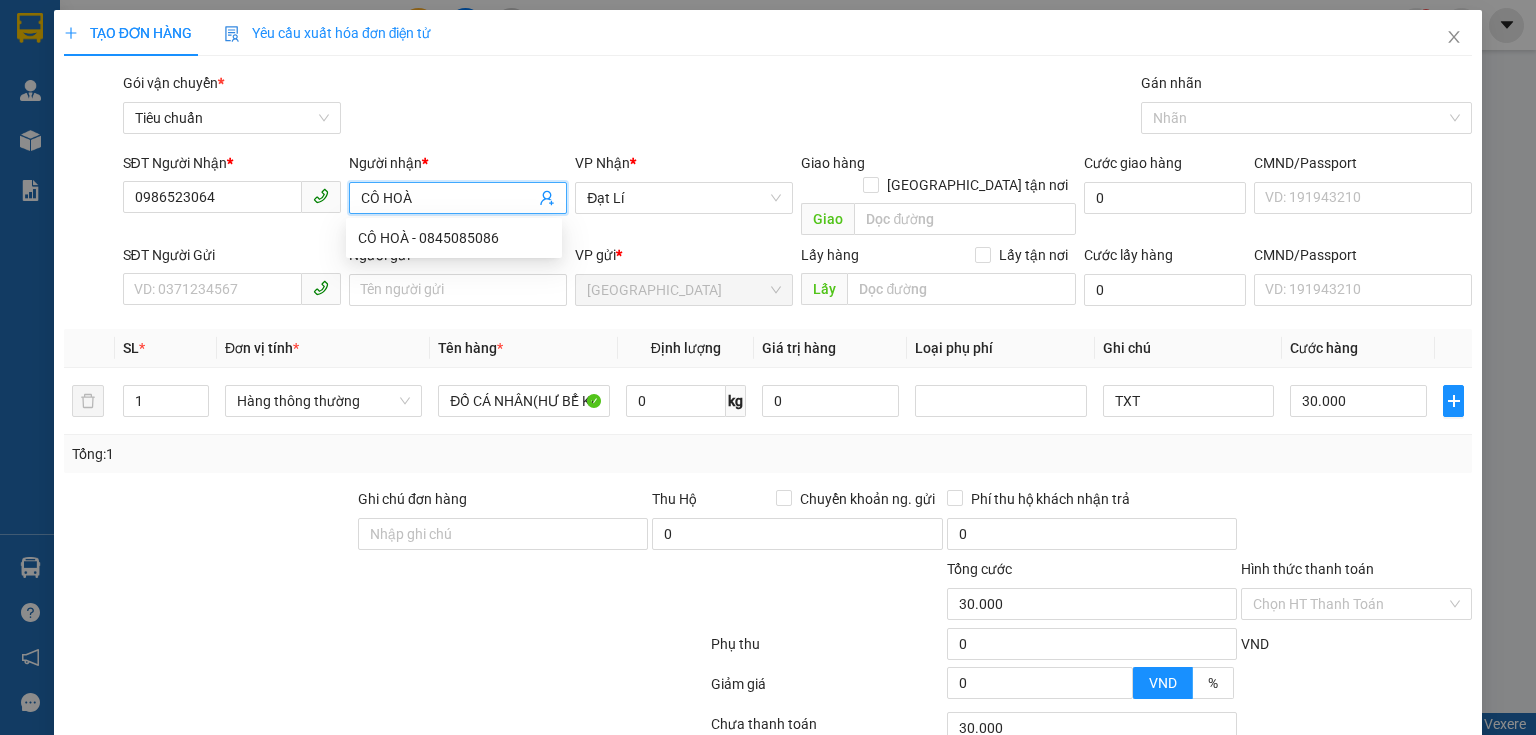 click on "CÔ HOÀ" at bounding box center (448, 198) 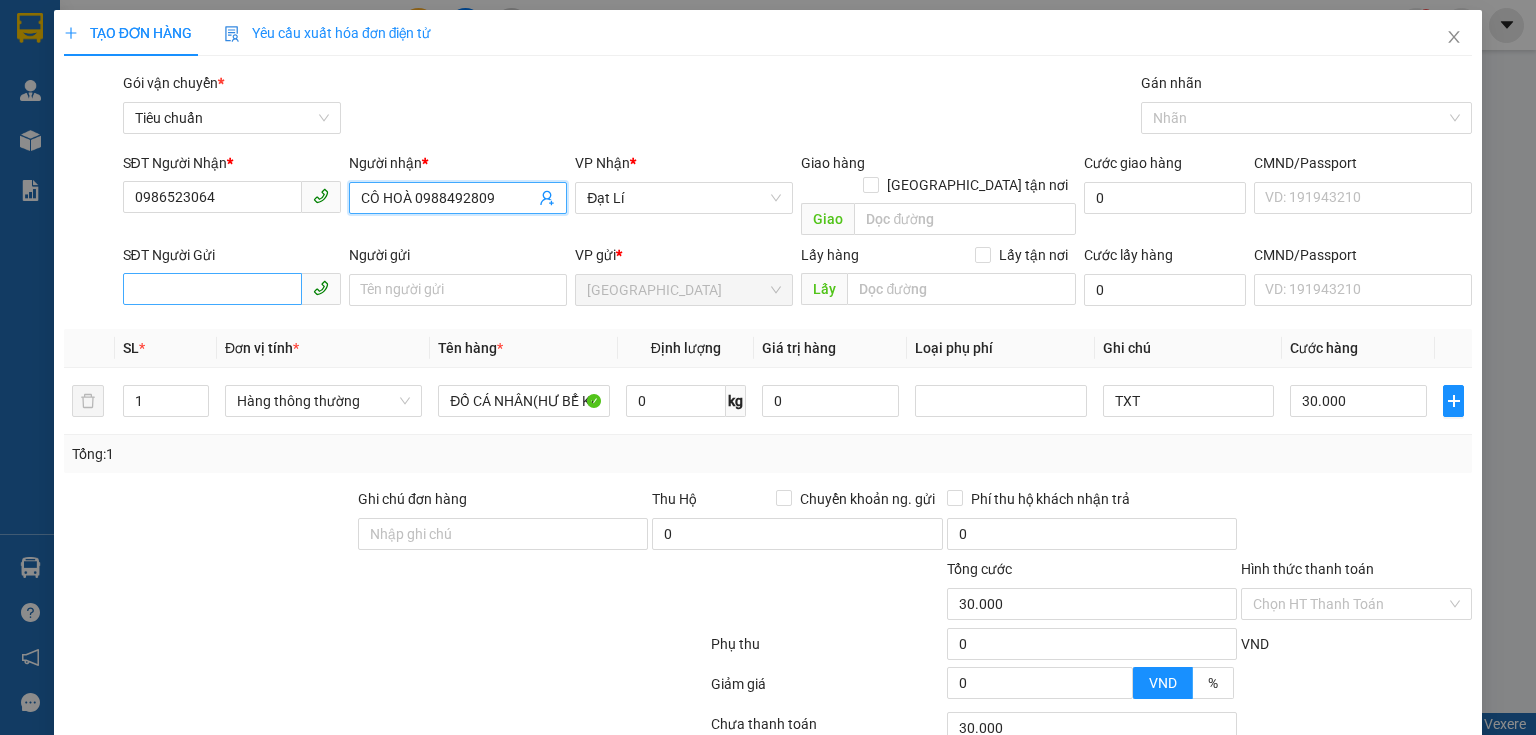 type on "CÔ HOÀ 0988492809" 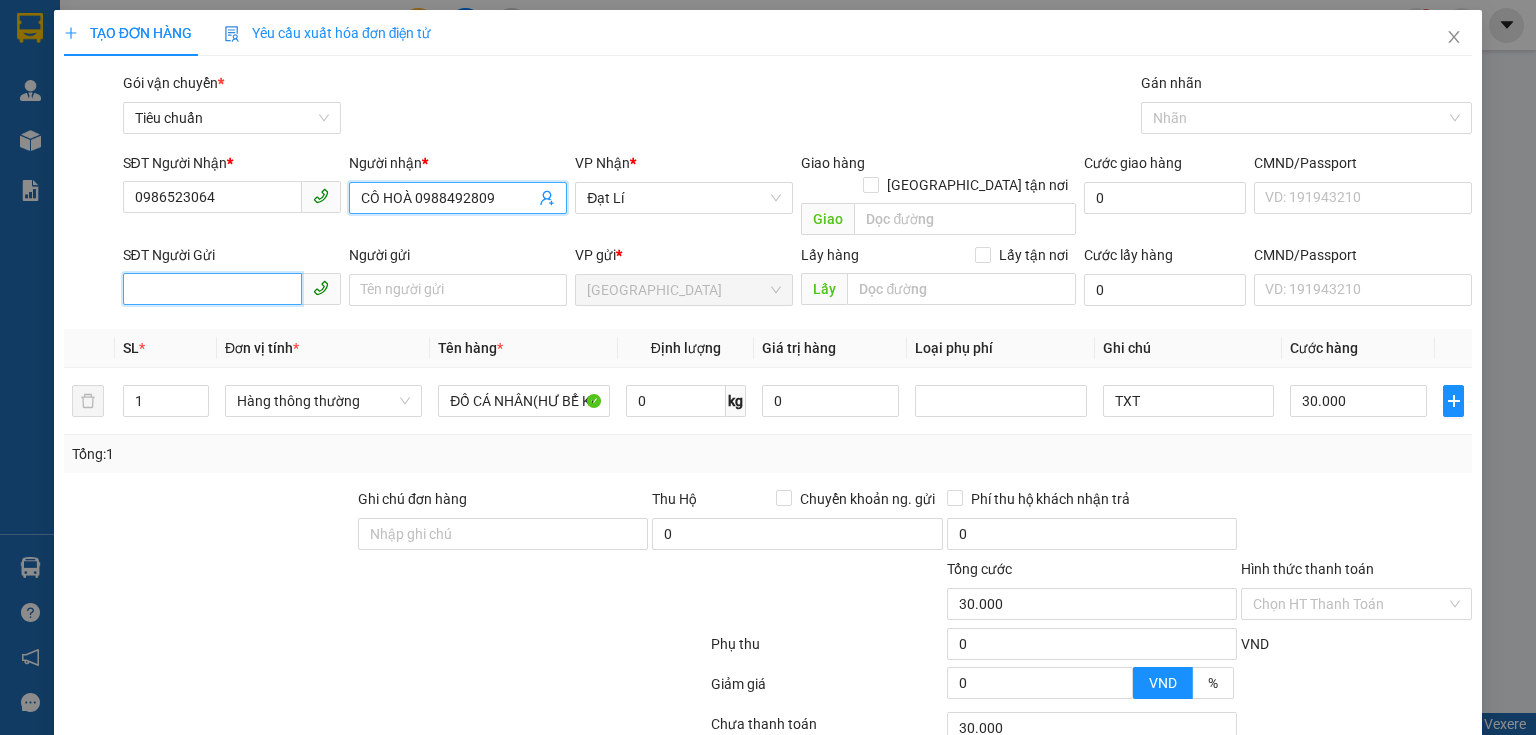 click on "SĐT Người Gửi" at bounding box center [212, 289] 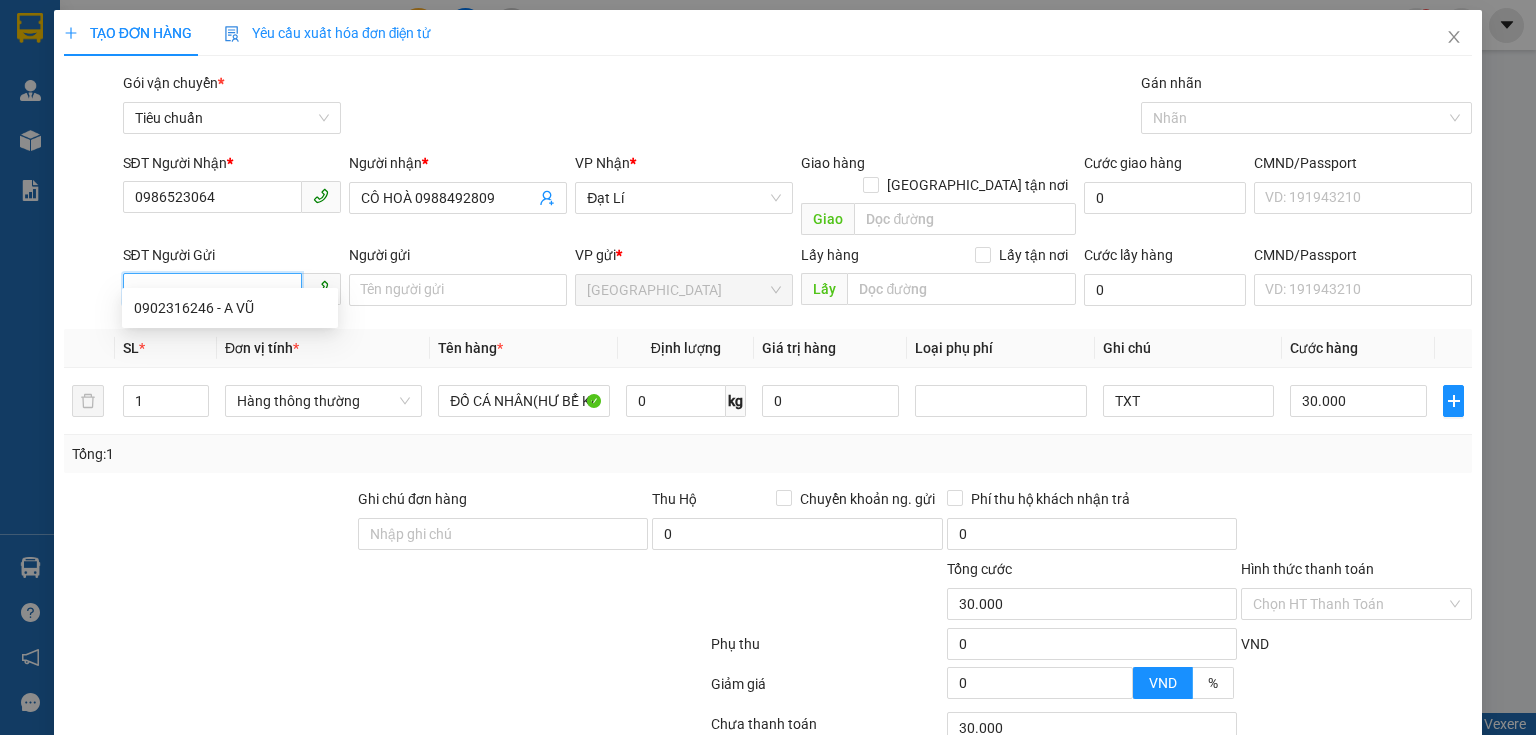 click on "SĐT Người Gửi" at bounding box center (212, 289) 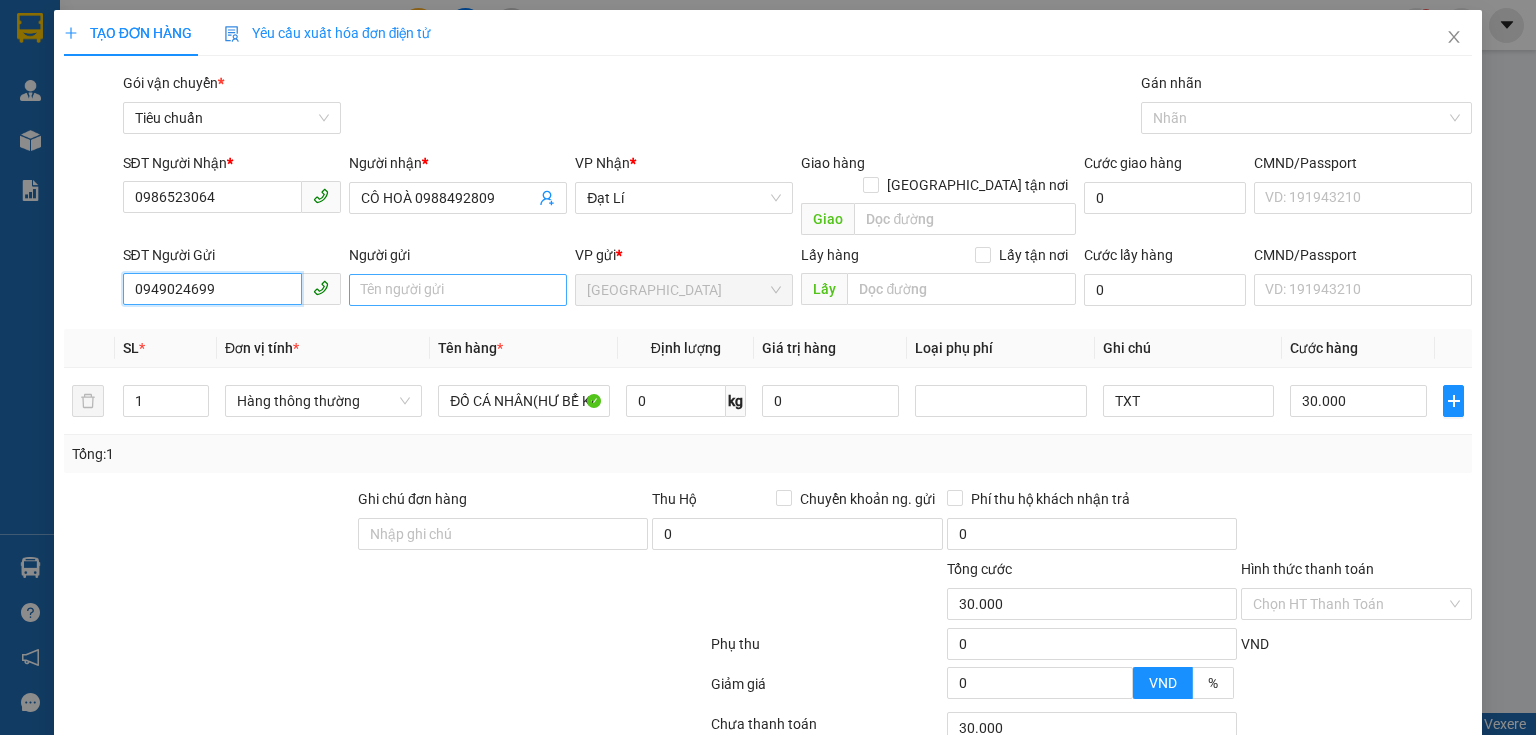 type on "0949024699" 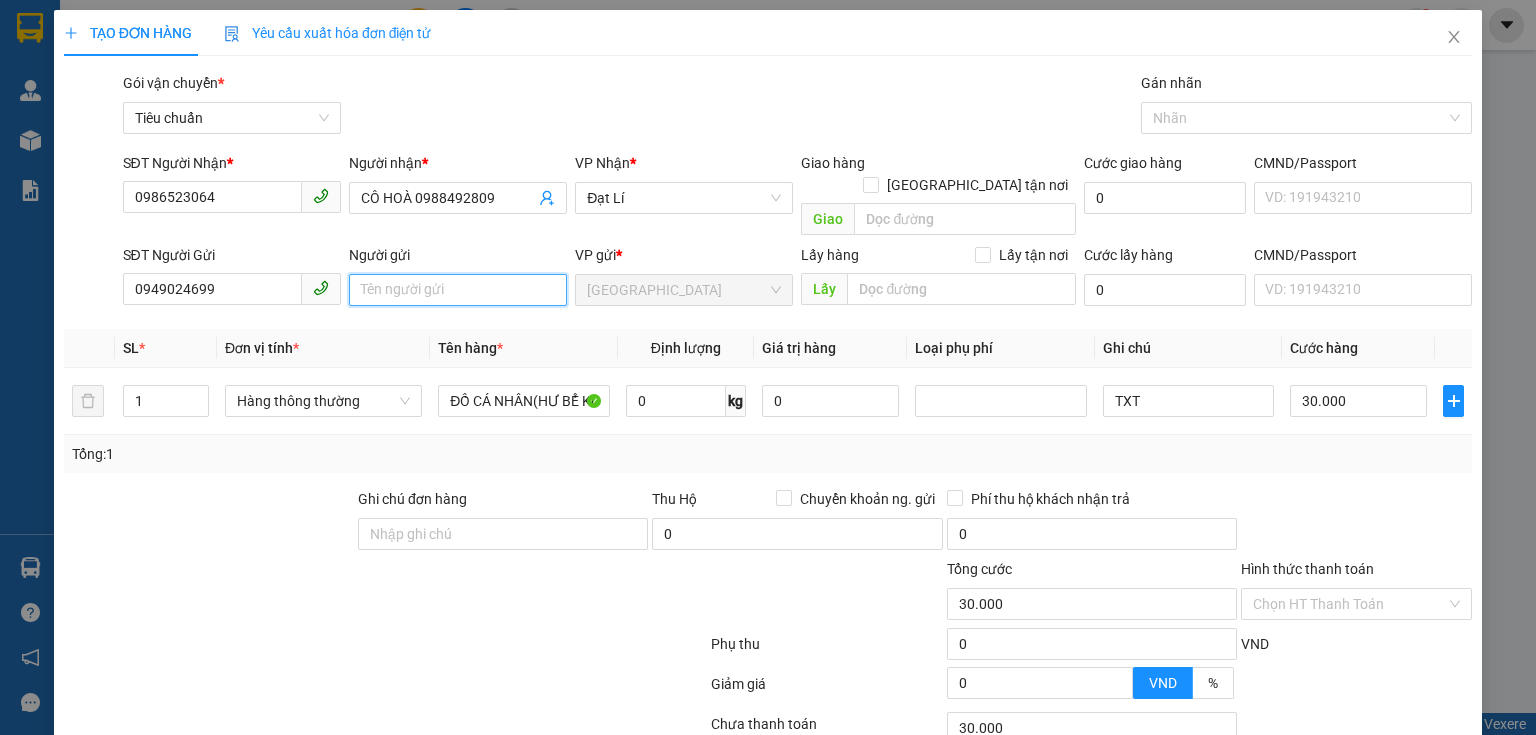 click on "Người gửi" at bounding box center (458, 290) 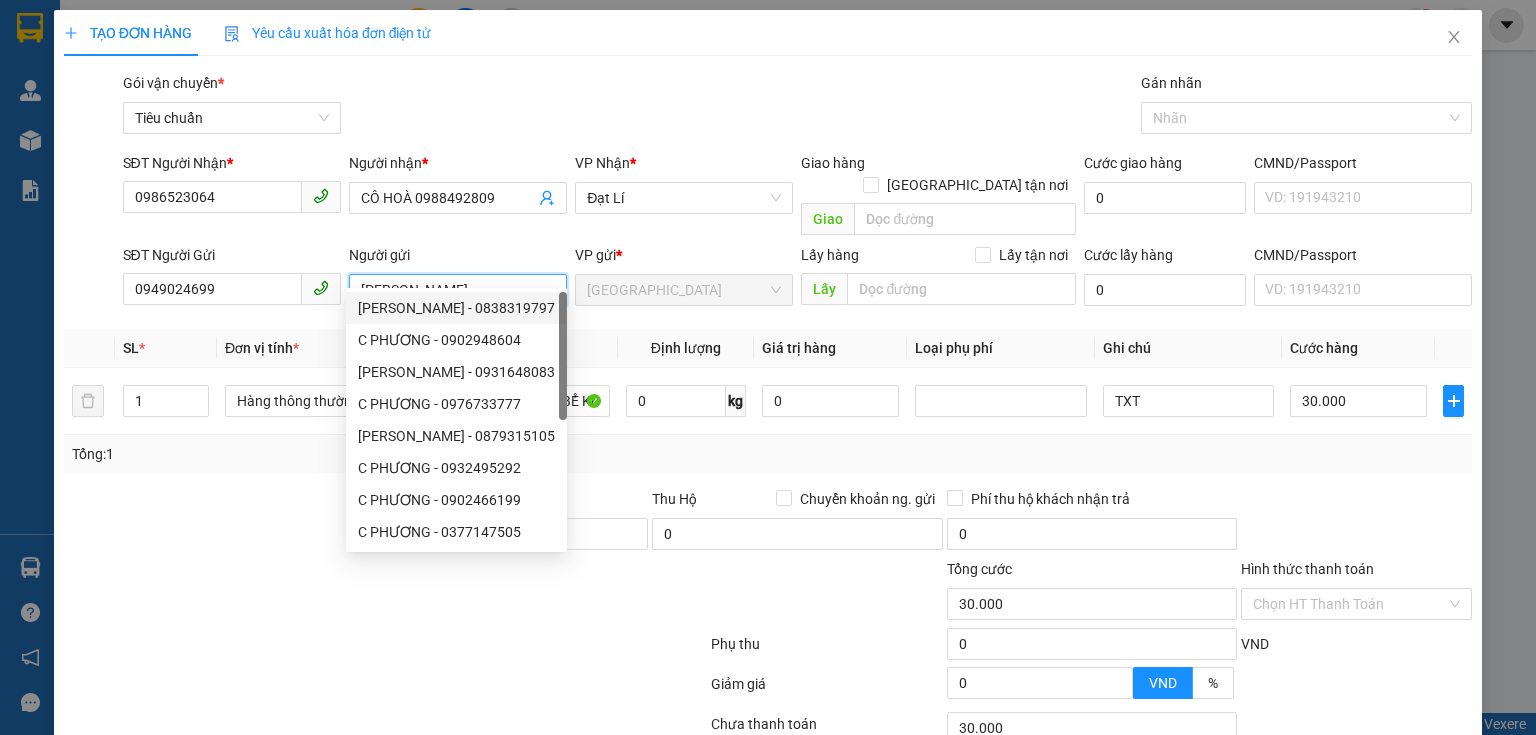 type on "[PERSON_NAME]" 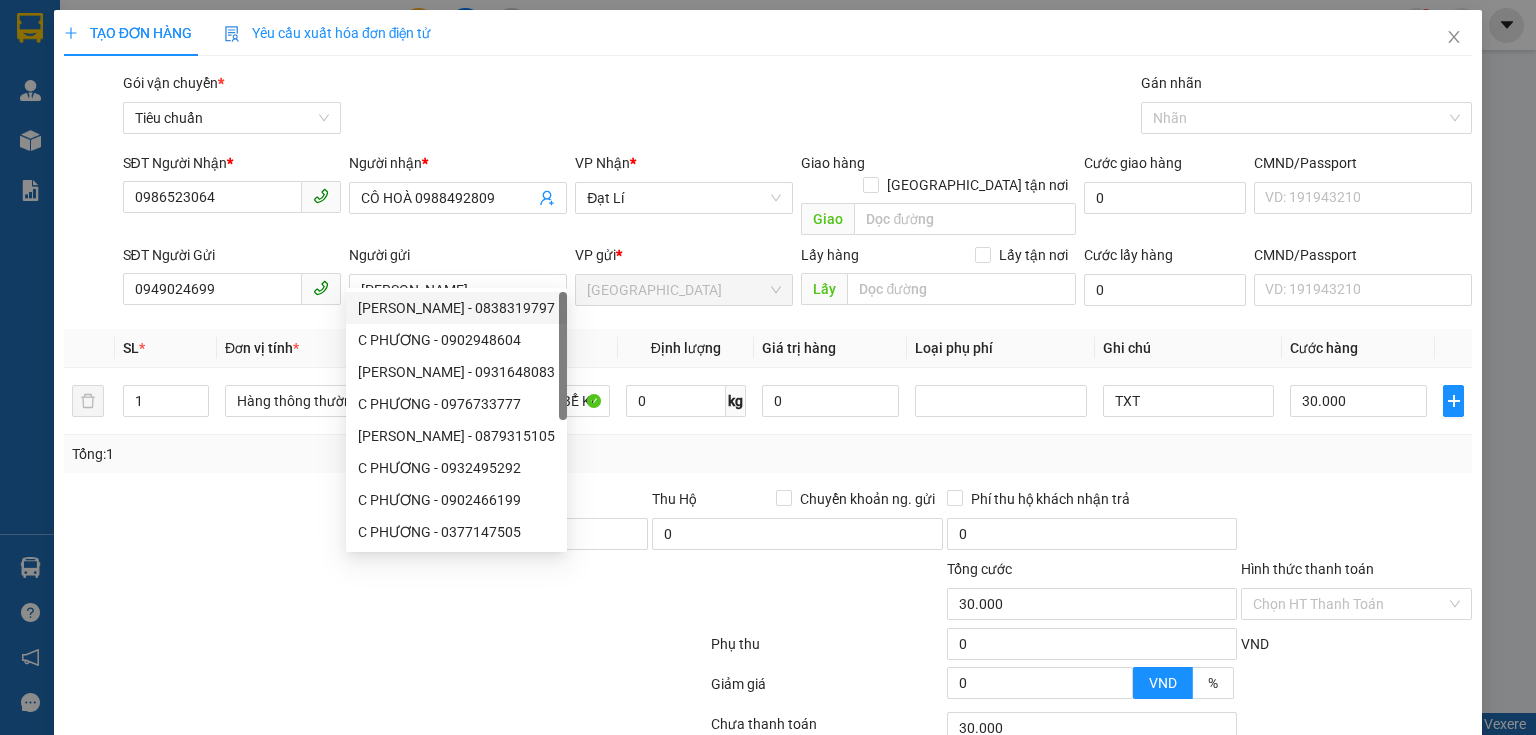 click at bounding box center (209, 523) 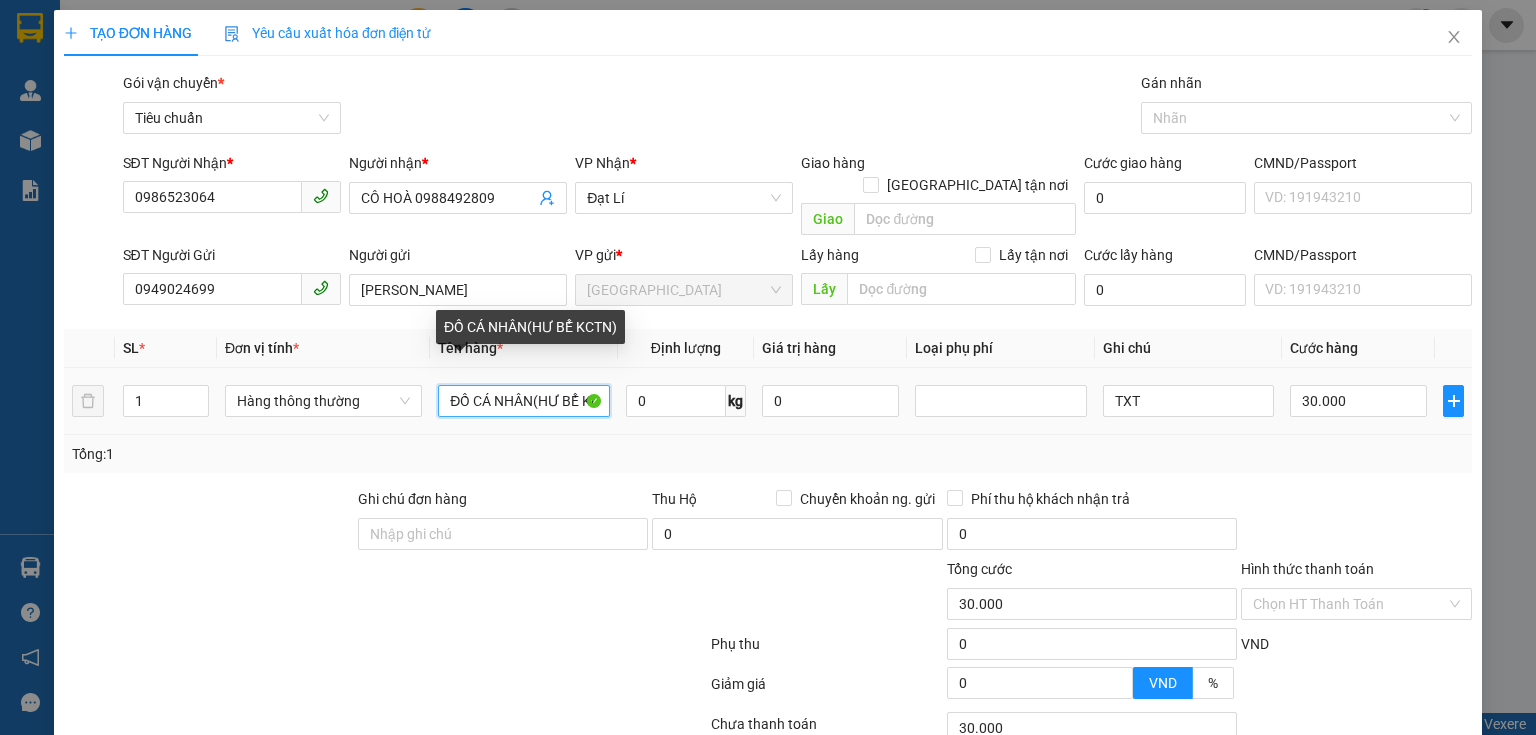 click on "ĐỒ CÁ NHÂN(HƯ BỂ KCTN)" at bounding box center [523, 401] 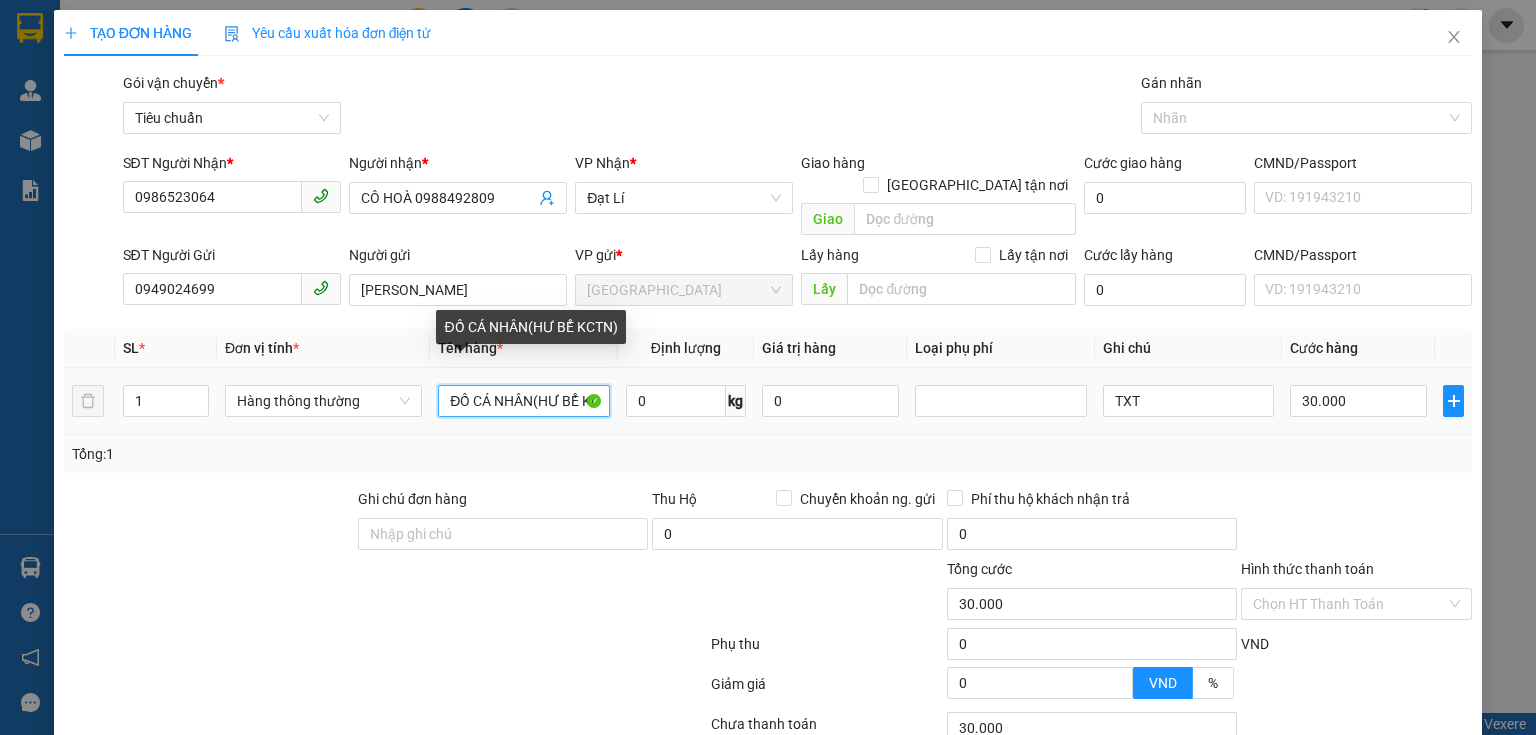 click on "ĐỒ CÁ NHÂN(HƯ BỂ KCTN)" at bounding box center [523, 401] 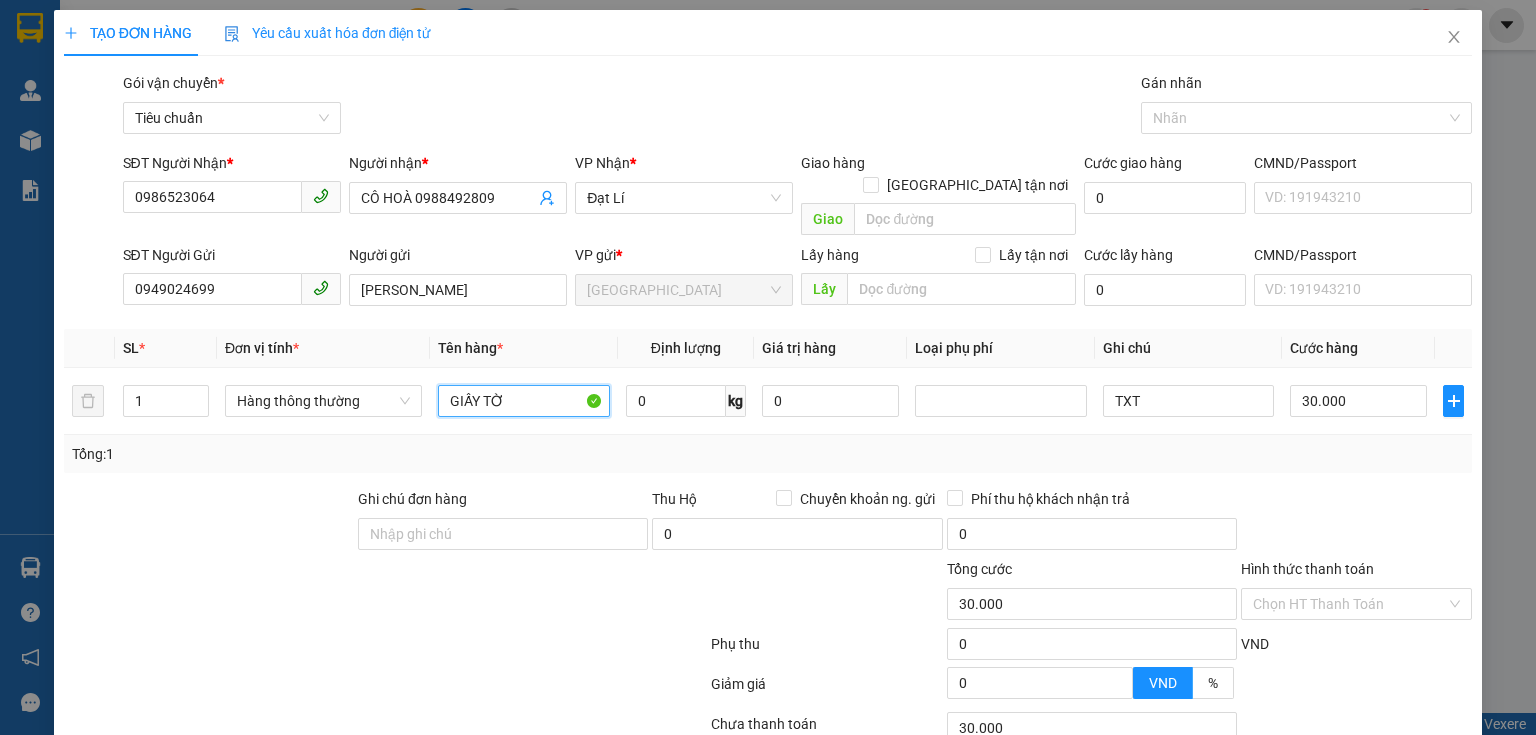 type on "GIẤY TỜ" 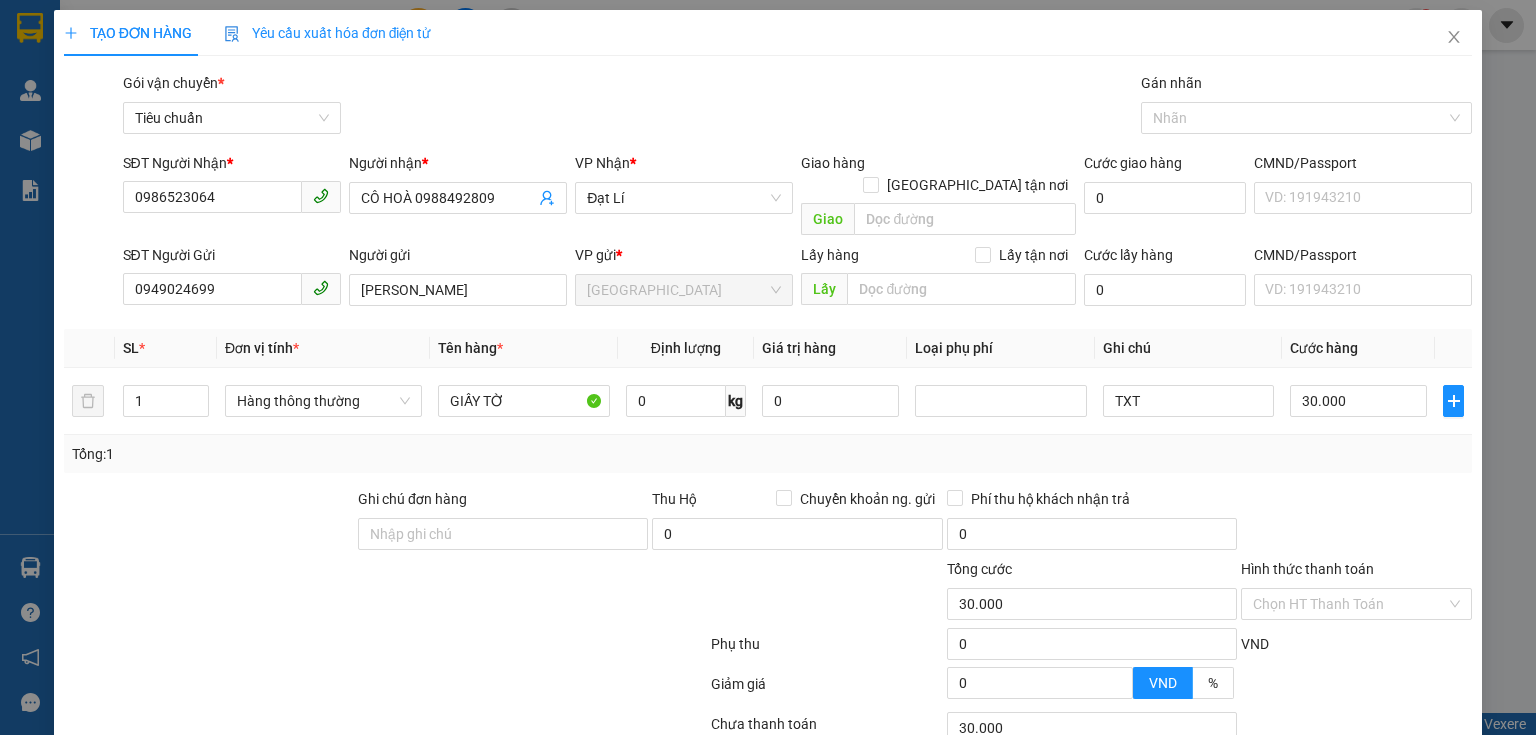 click on "Tổng:  1" at bounding box center (333, 454) 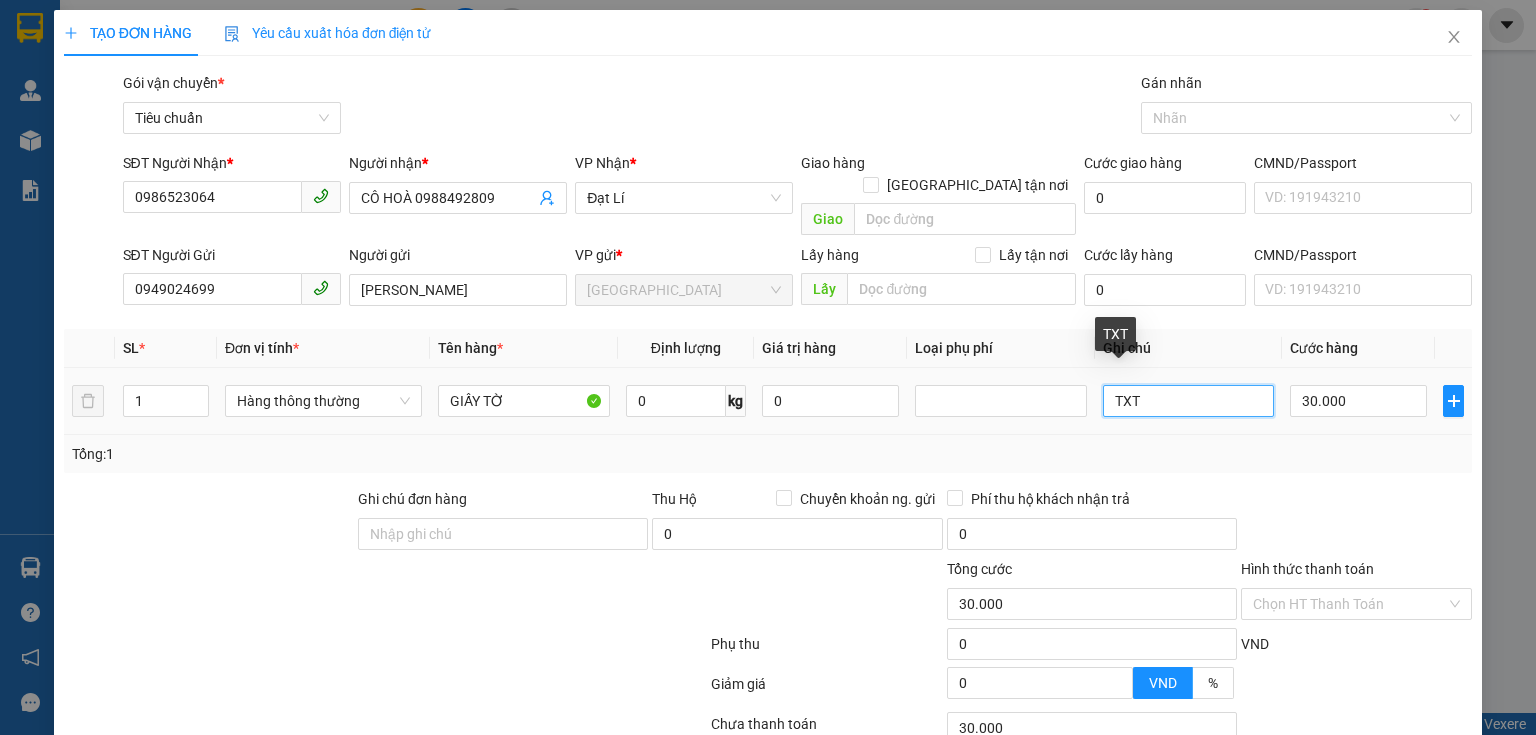 click on "TXT" at bounding box center (1188, 401) 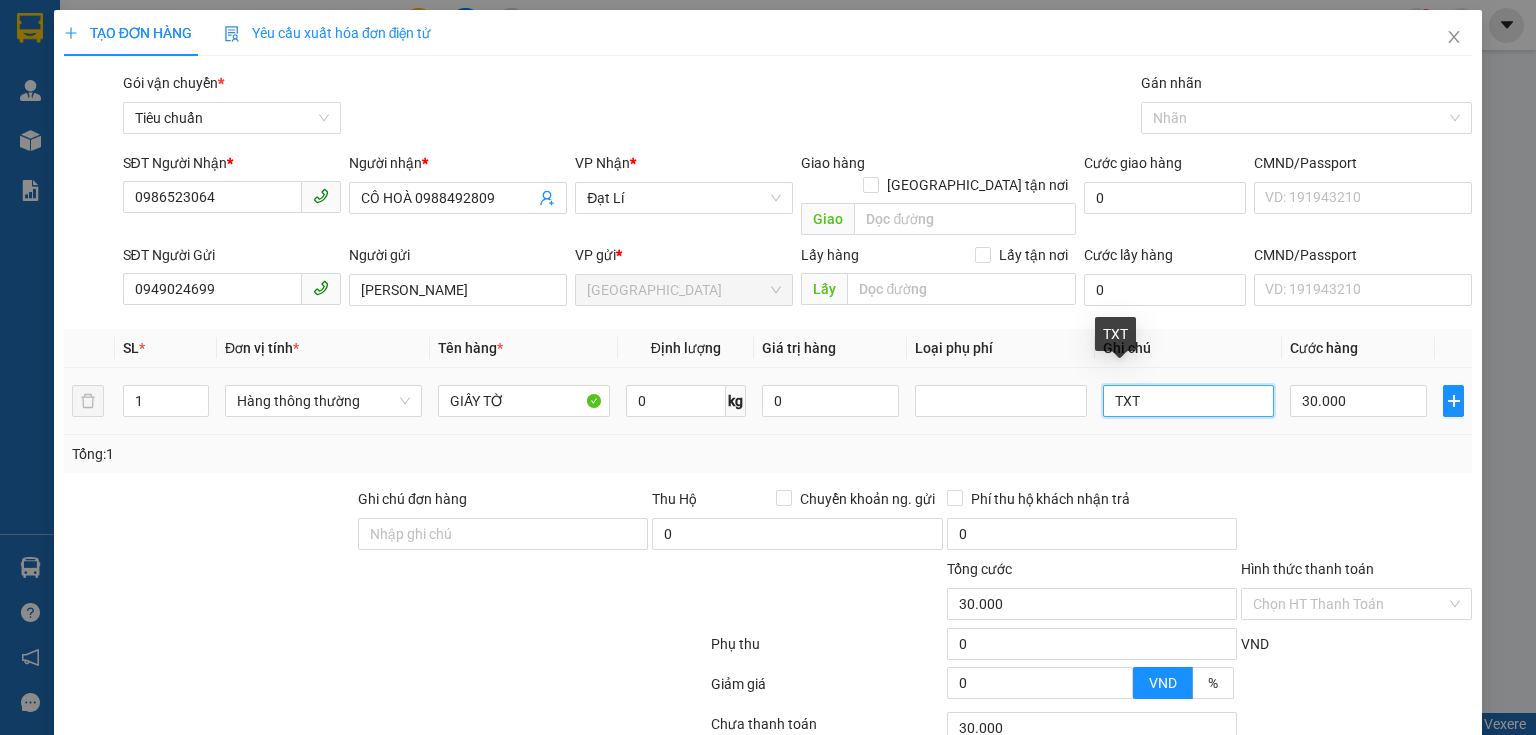 click on "TXT" at bounding box center [1188, 401] 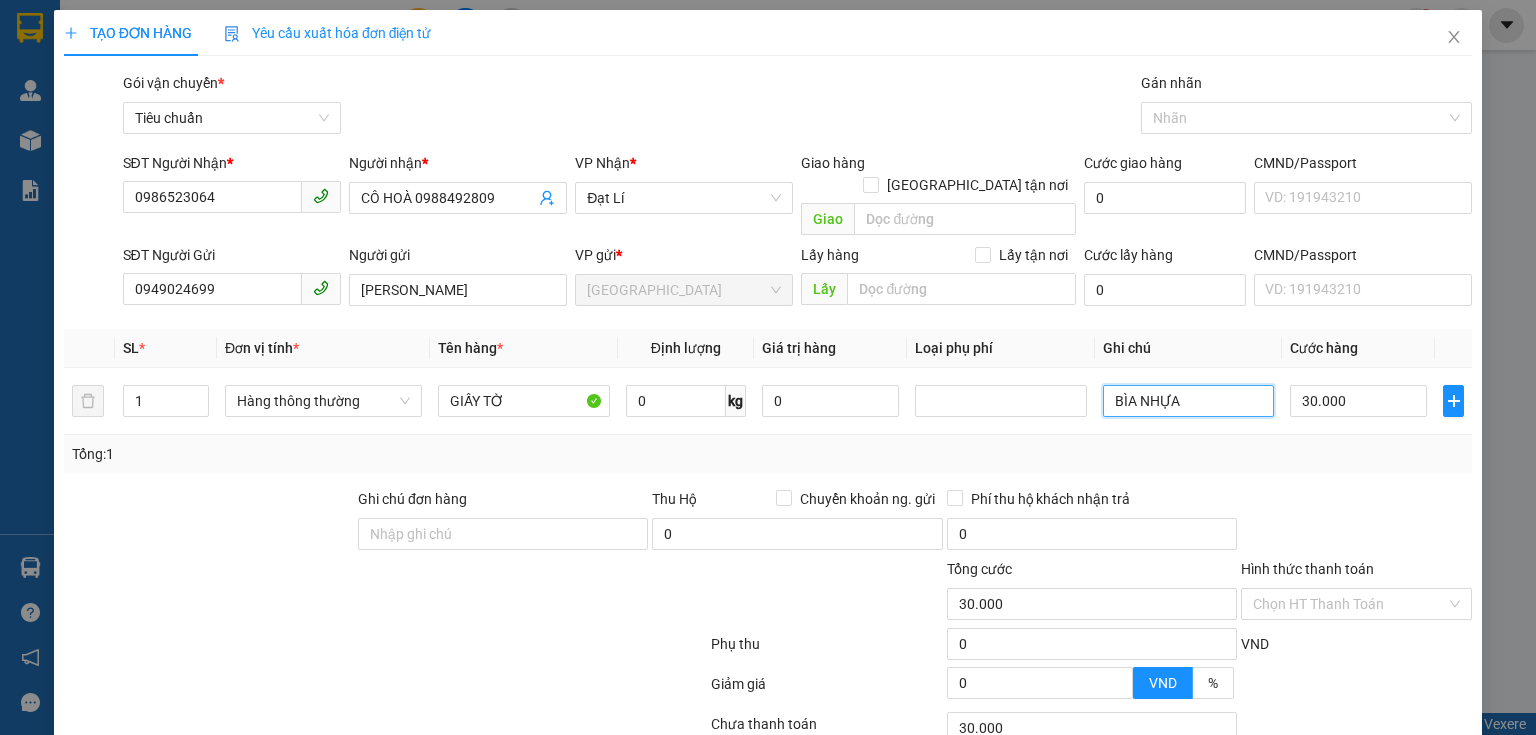 type on "BÌA NHỰA" 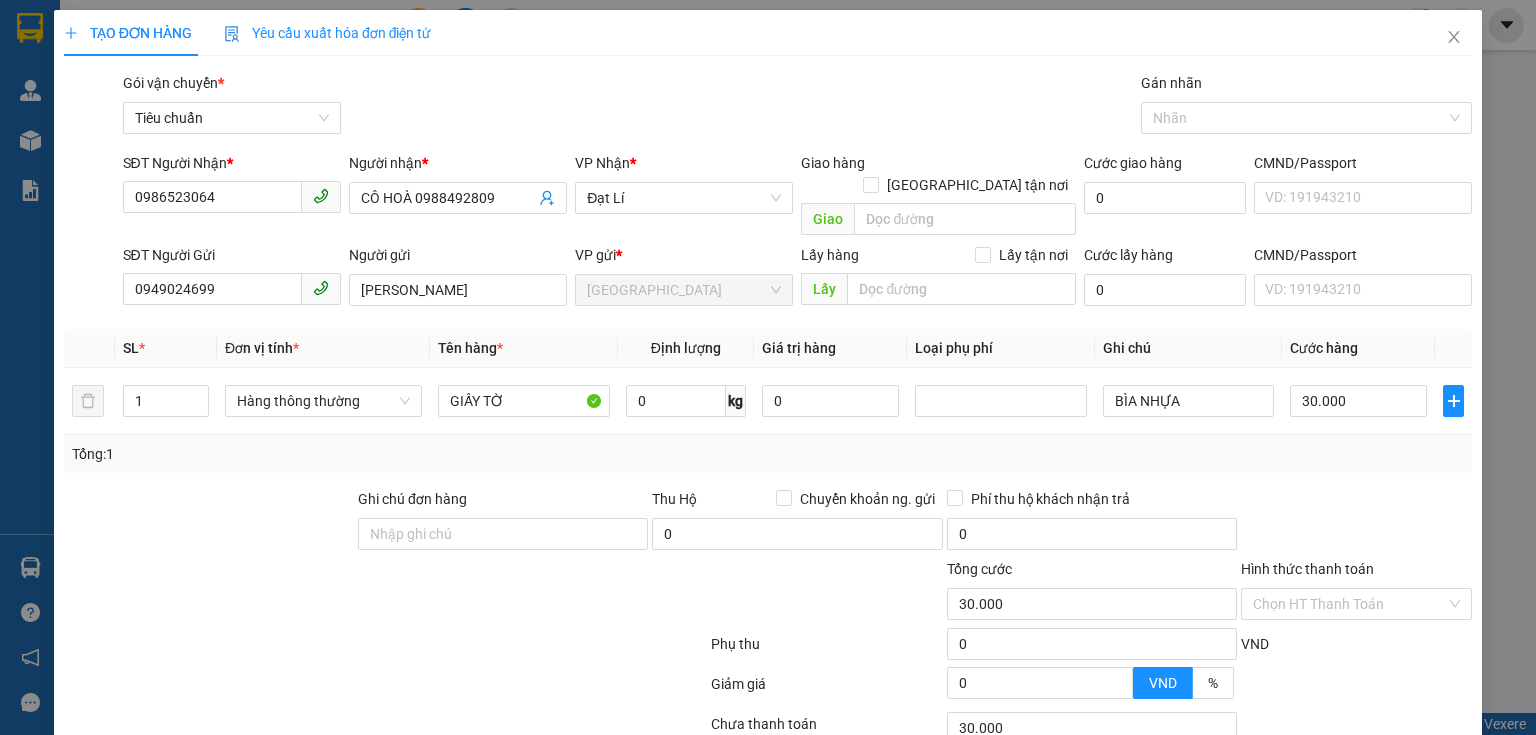 click on "Tổng:  1" at bounding box center (768, 454) 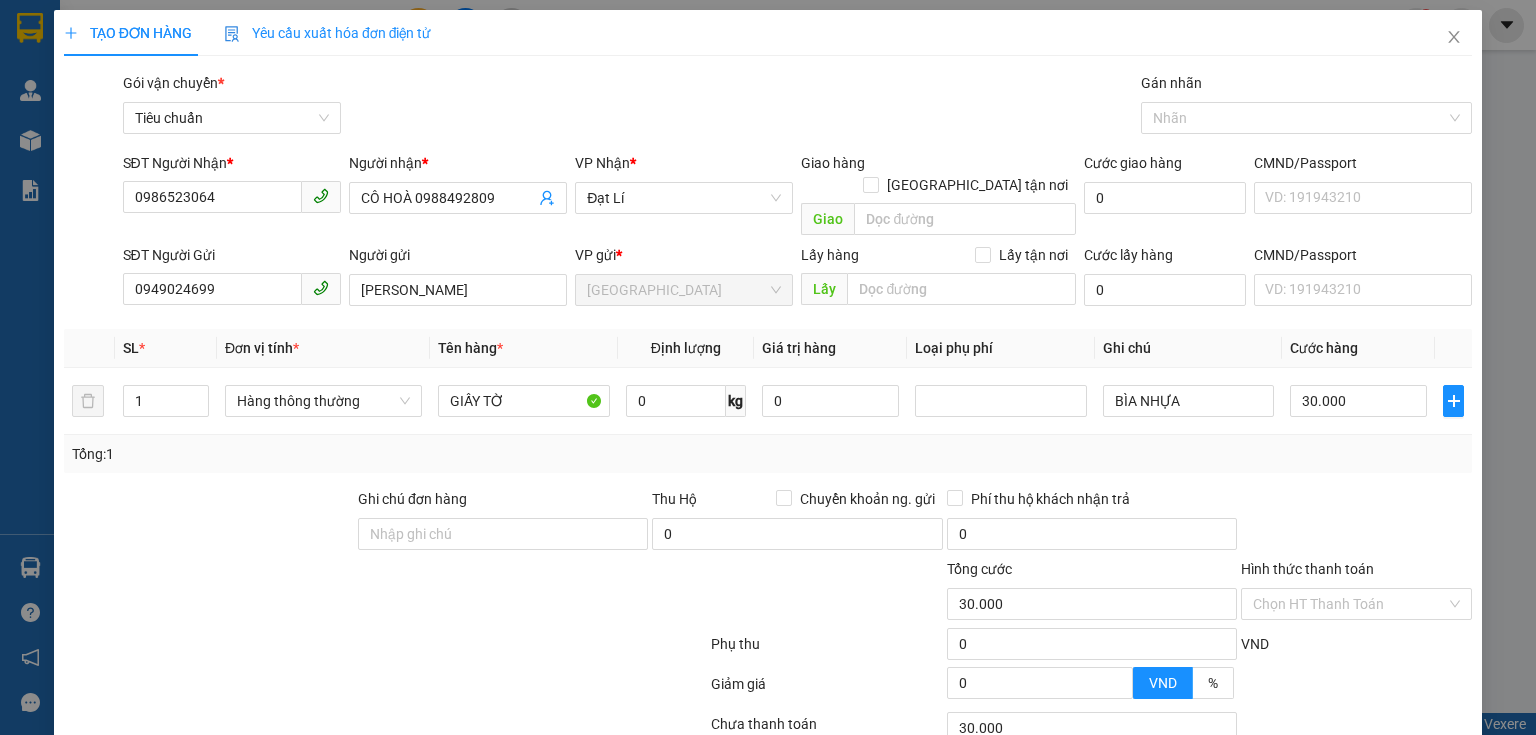click on "Tổng:  1" at bounding box center [768, 454] 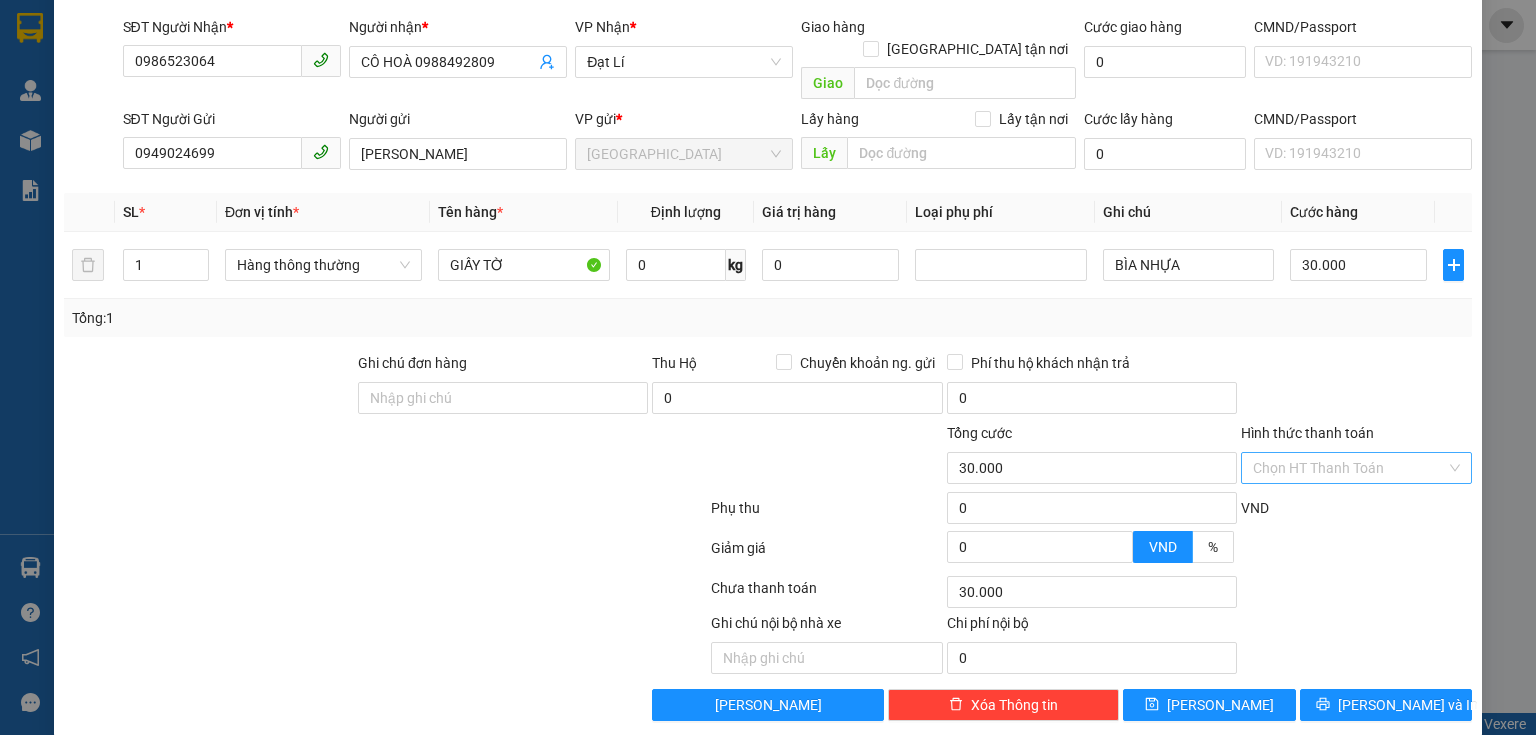 click on "Hình thức thanh toán" at bounding box center (1349, 468) 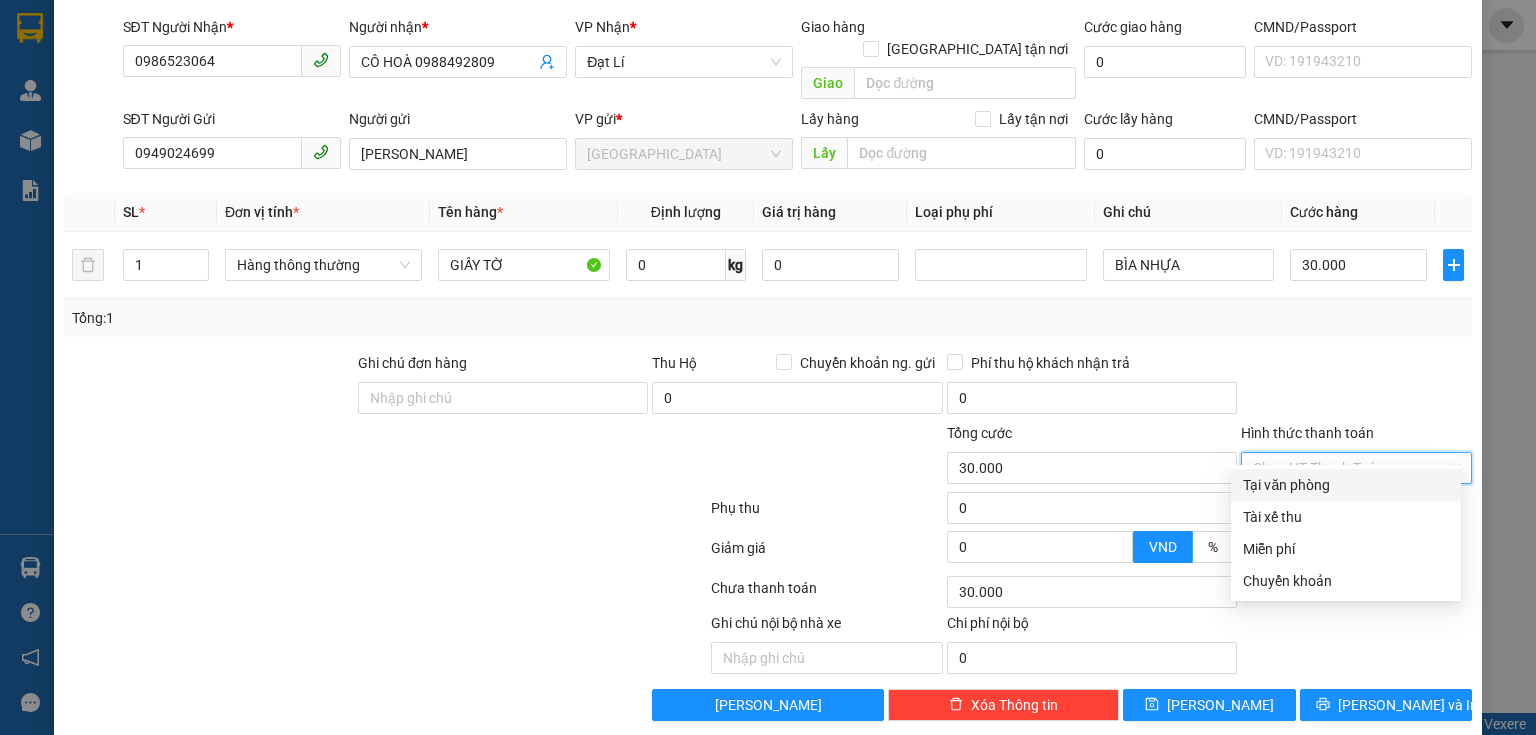 click on "Tại văn phòng" at bounding box center (1346, 485) 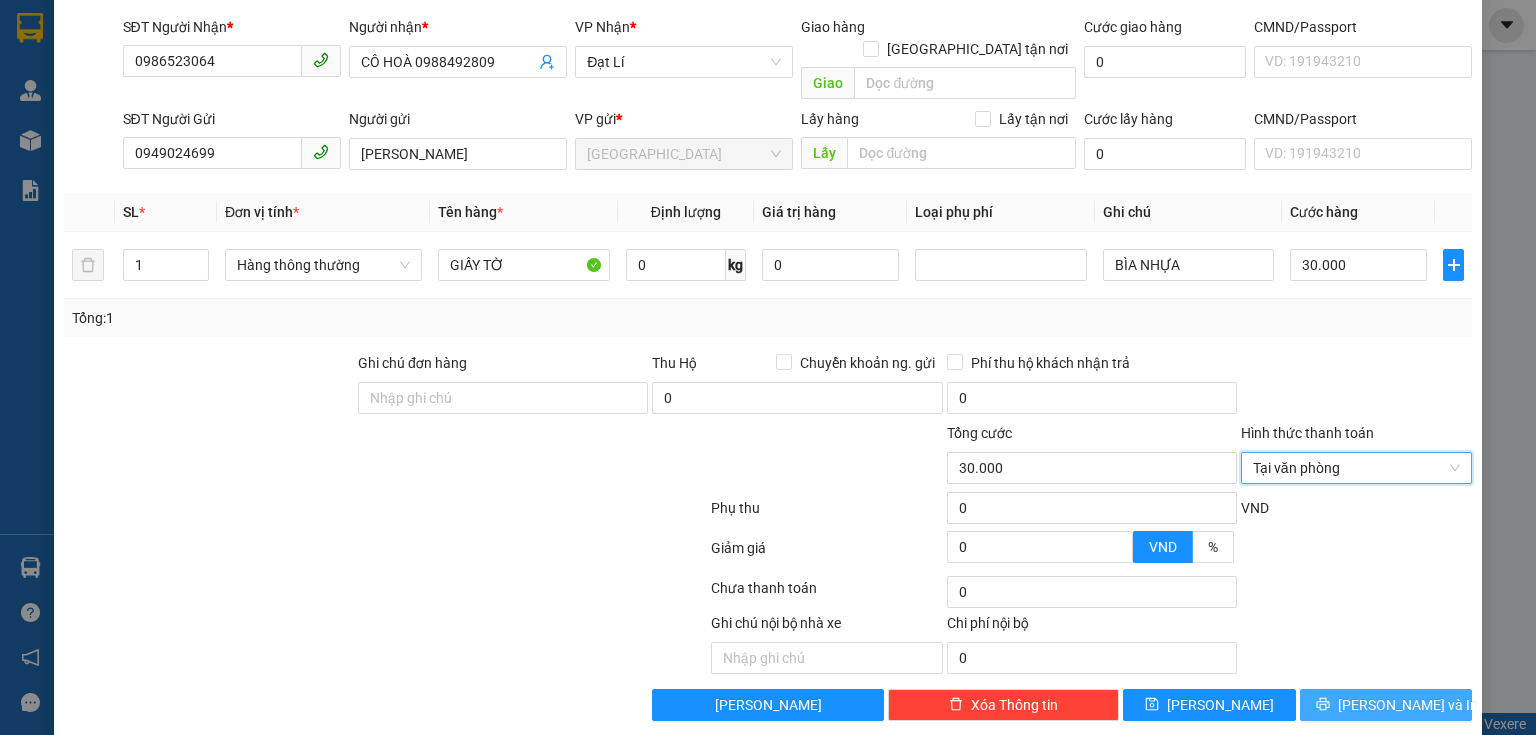 click on "[PERSON_NAME] và In" at bounding box center (1408, 705) 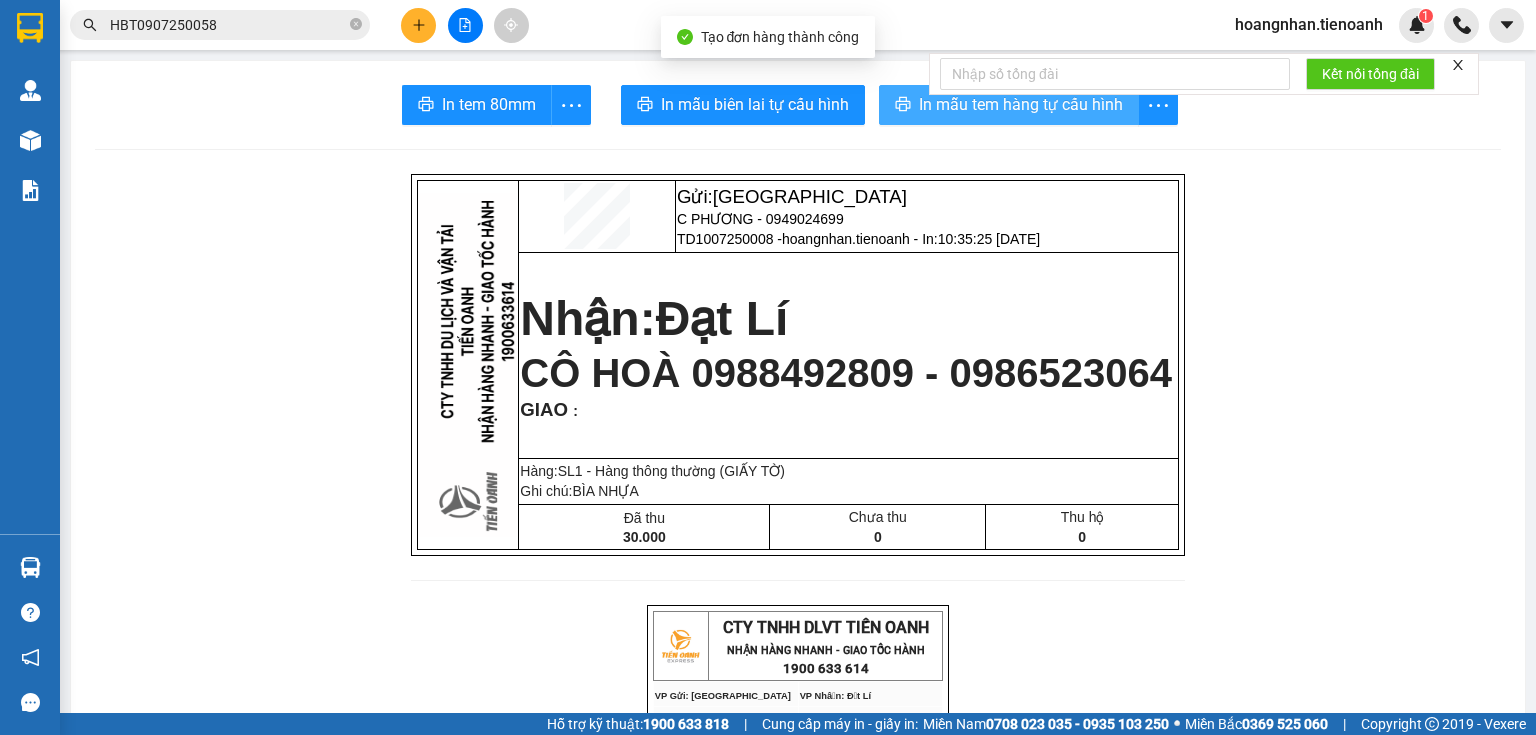 click on "In mẫu tem hàng tự cấu hình" at bounding box center [1021, 104] 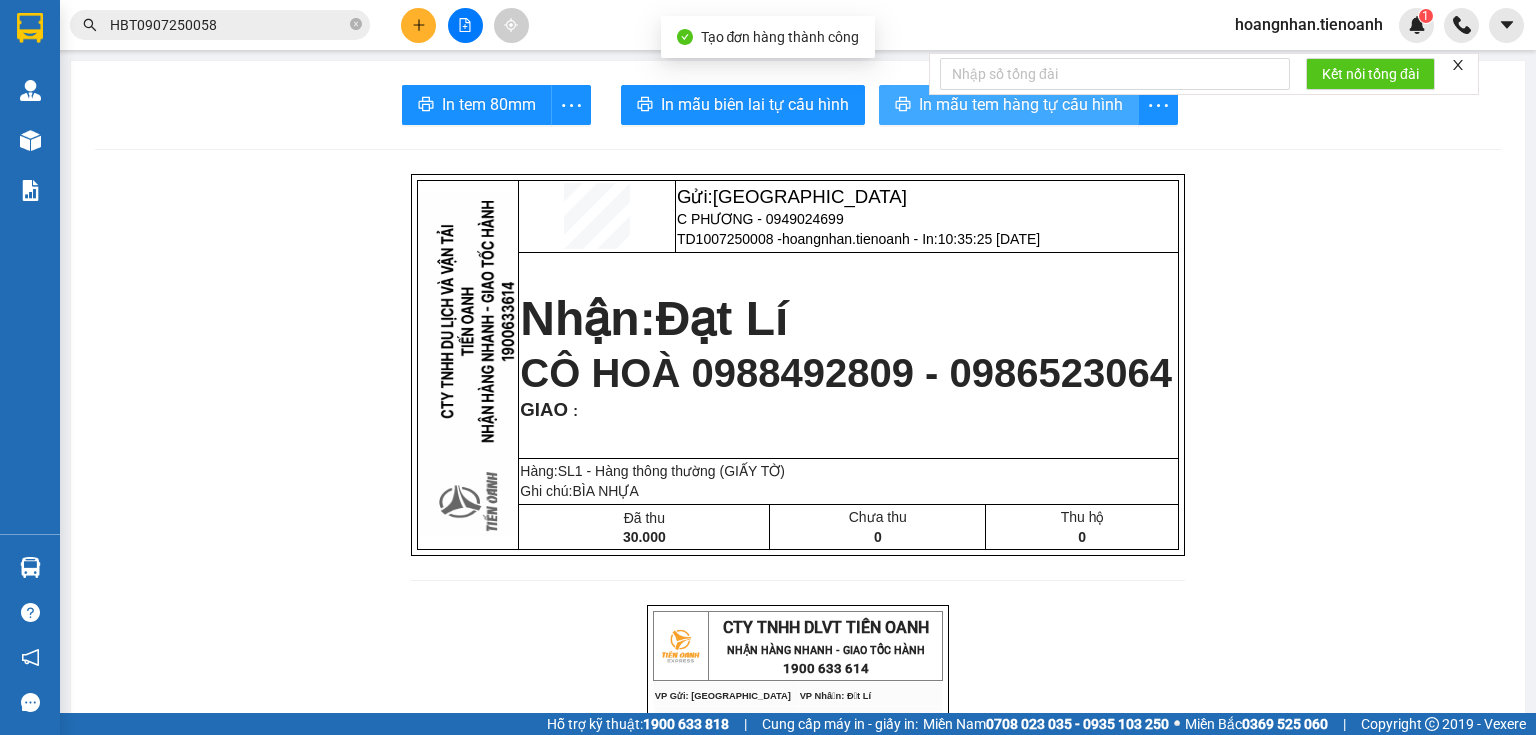 scroll, scrollTop: 0, scrollLeft: 0, axis: both 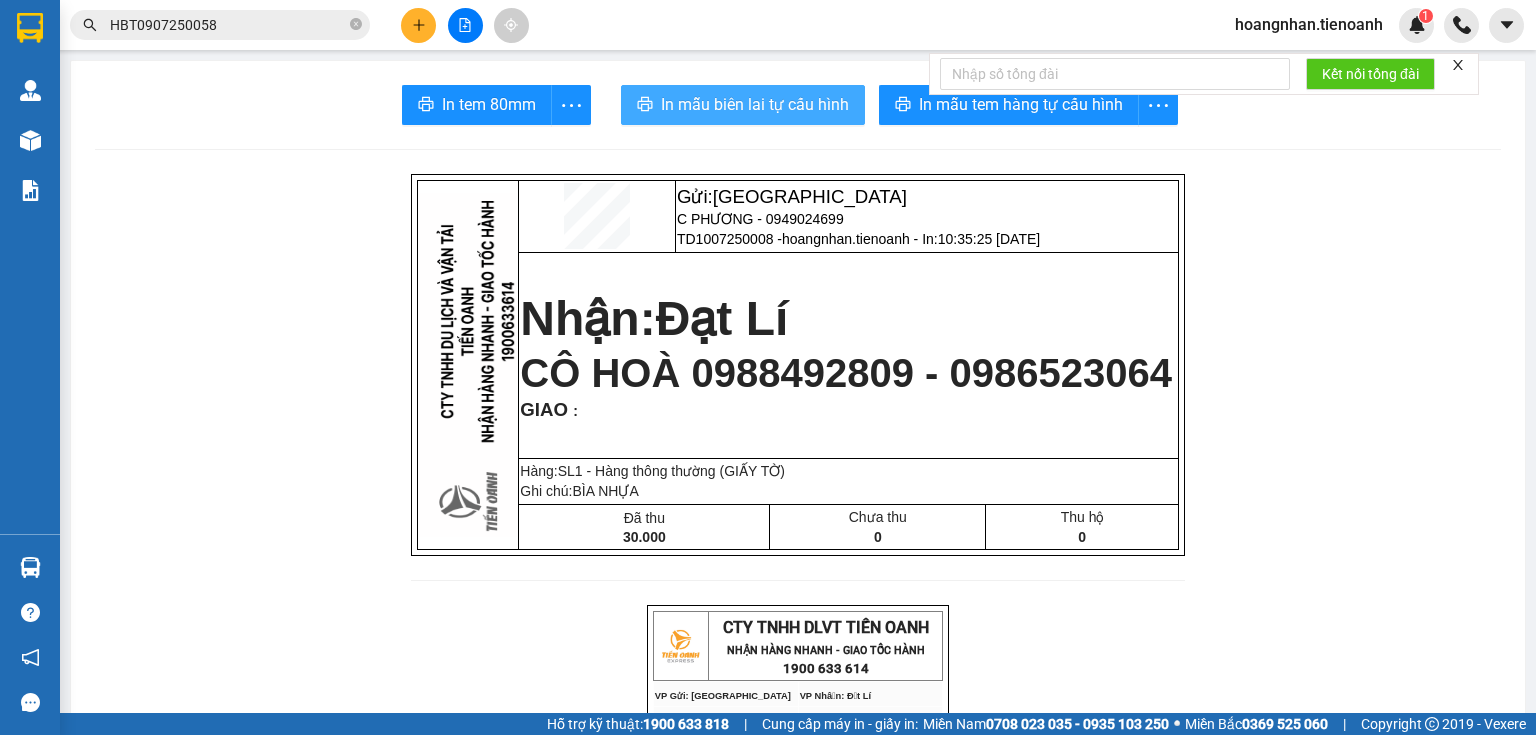 click on "In mẫu biên lai tự cấu hình" at bounding box center (755, 104) 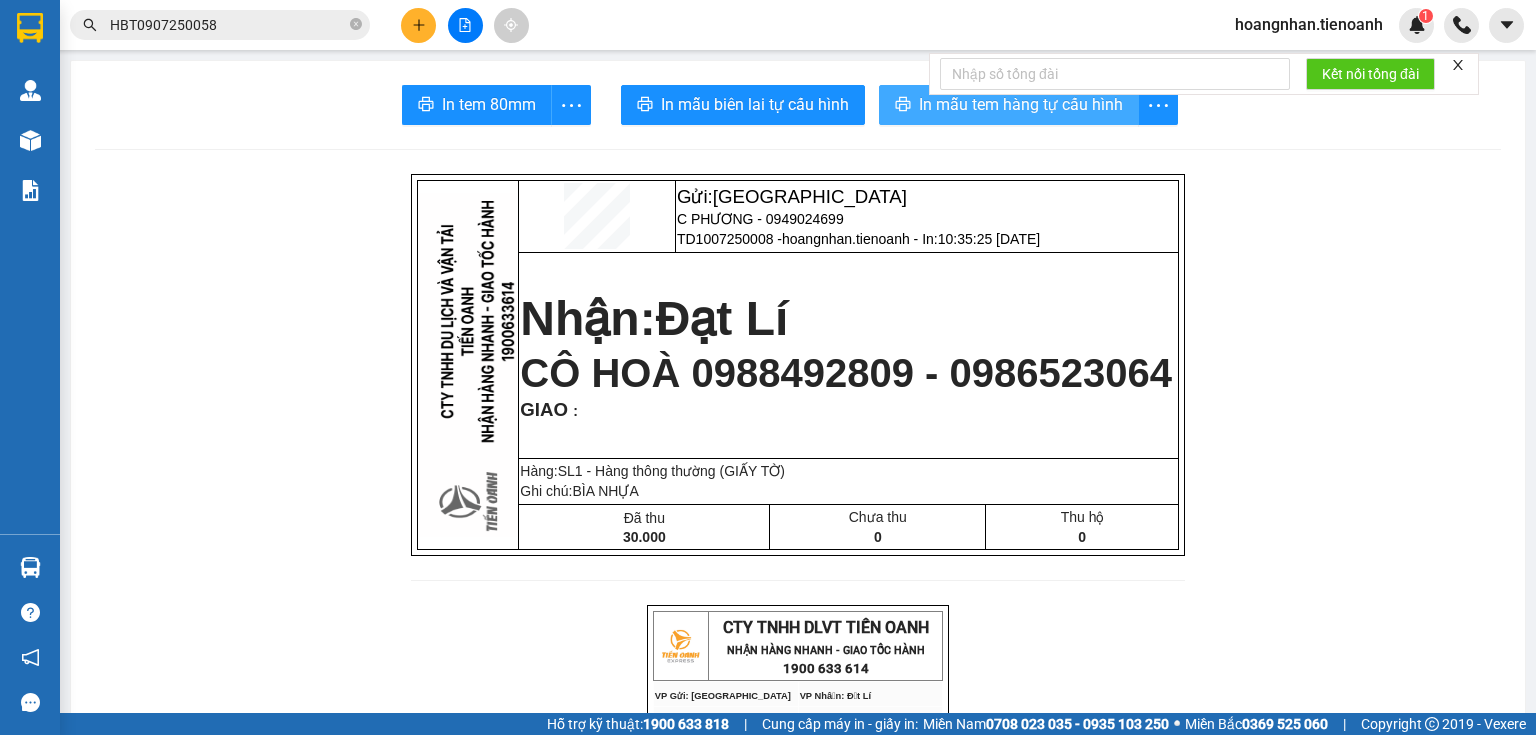 click on "In mẫu tem hàng tự cấu hình" at bounding box center (1021, 104) 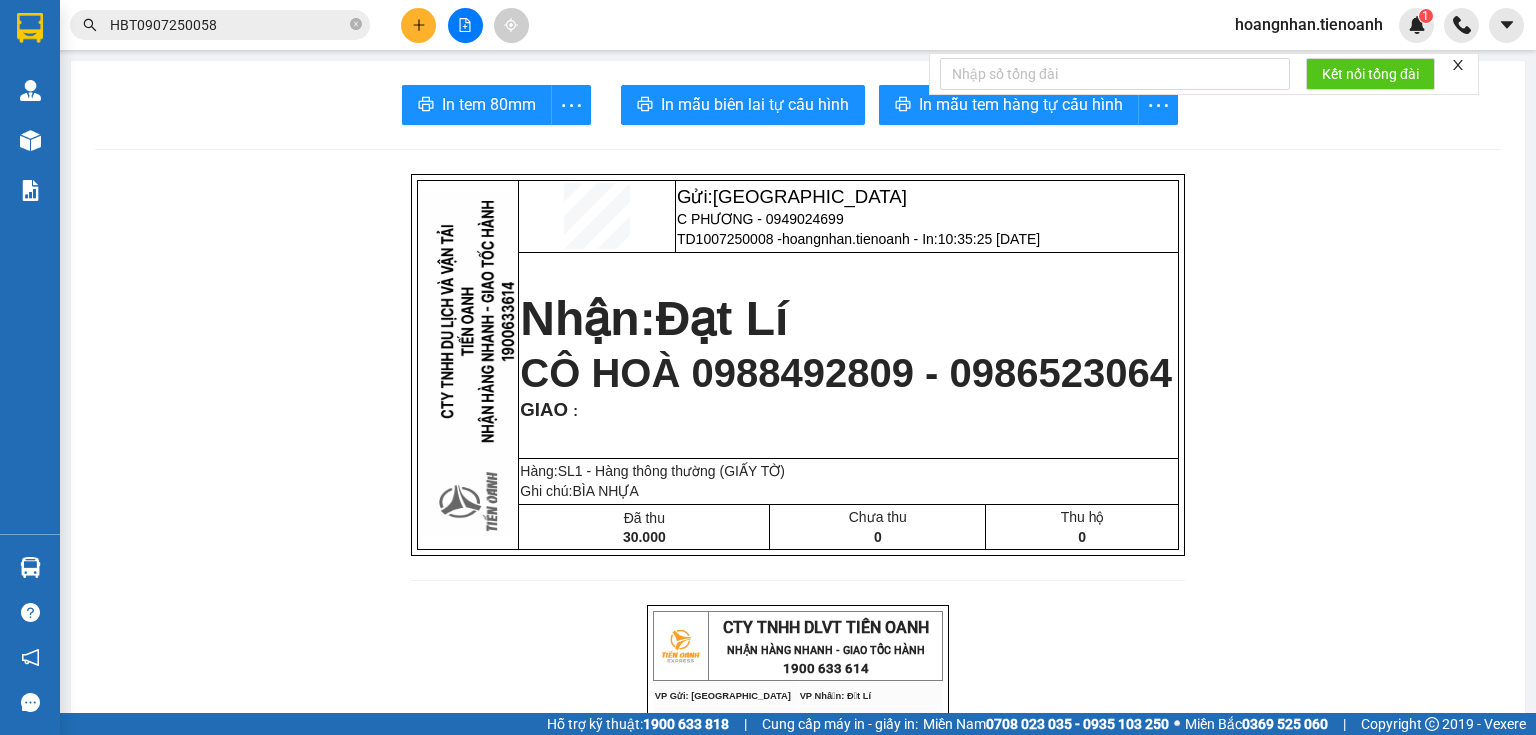 click on "HBT0907250058" at bounding box center [228, 25] 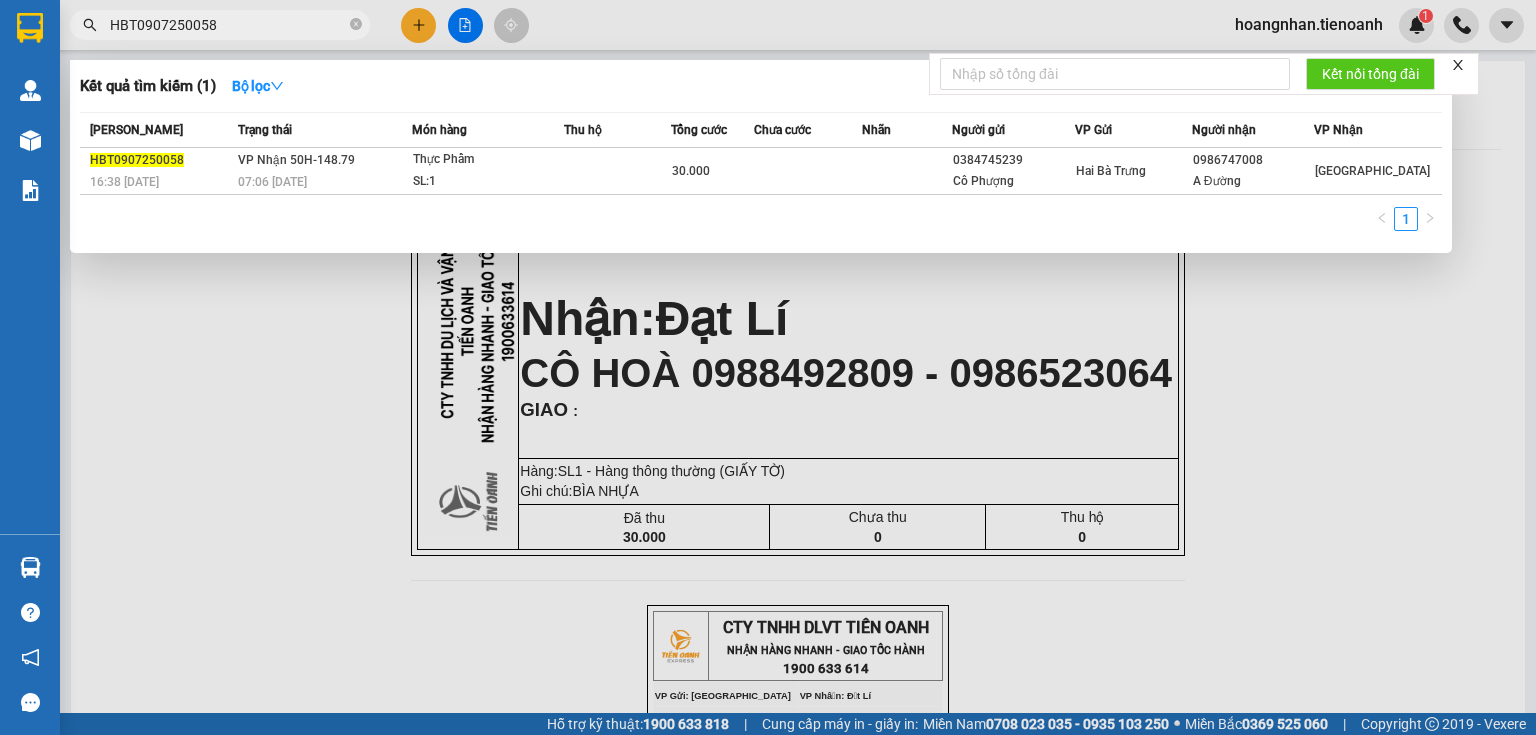 click on "HBT0907250058" at bounding box center (228, 25) 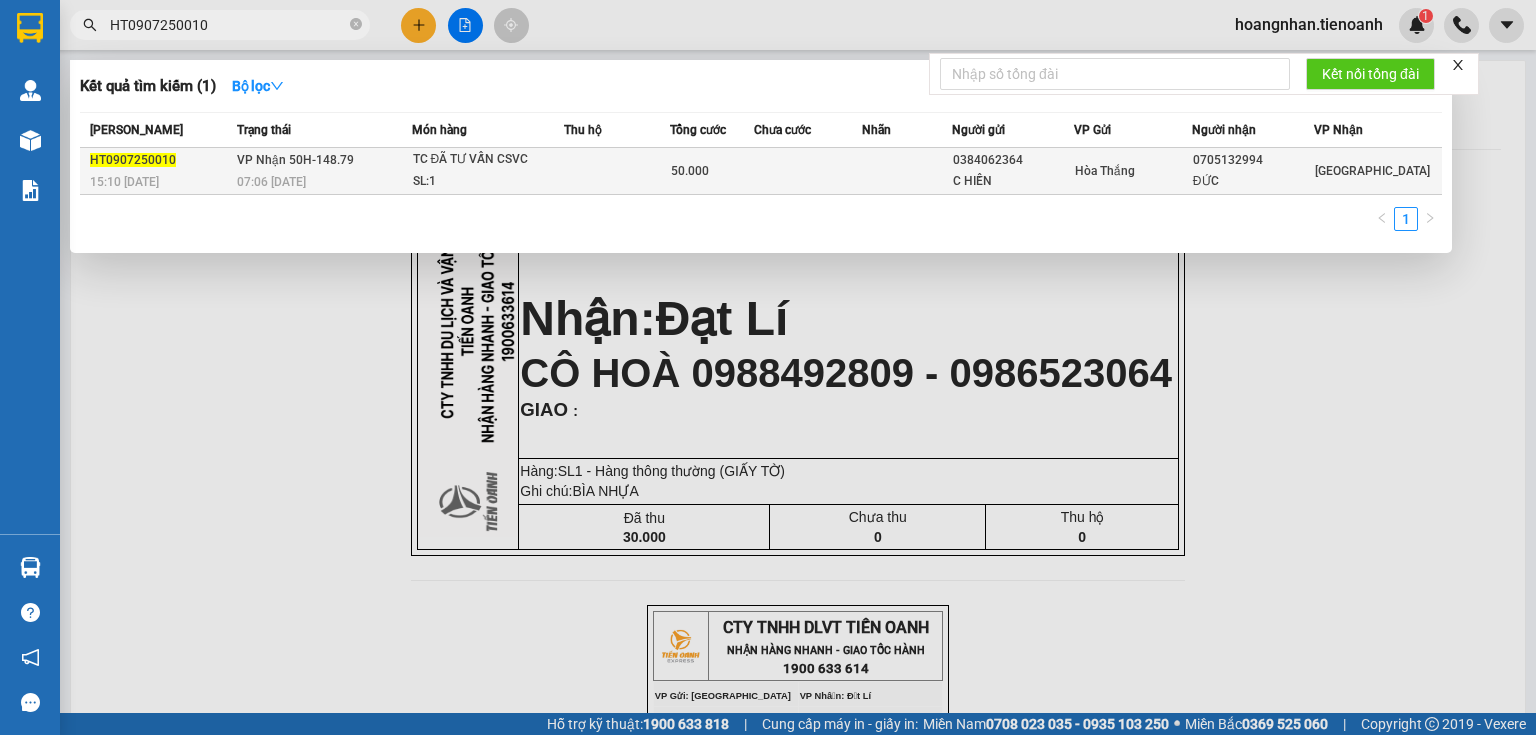 type on "HT0907250010" 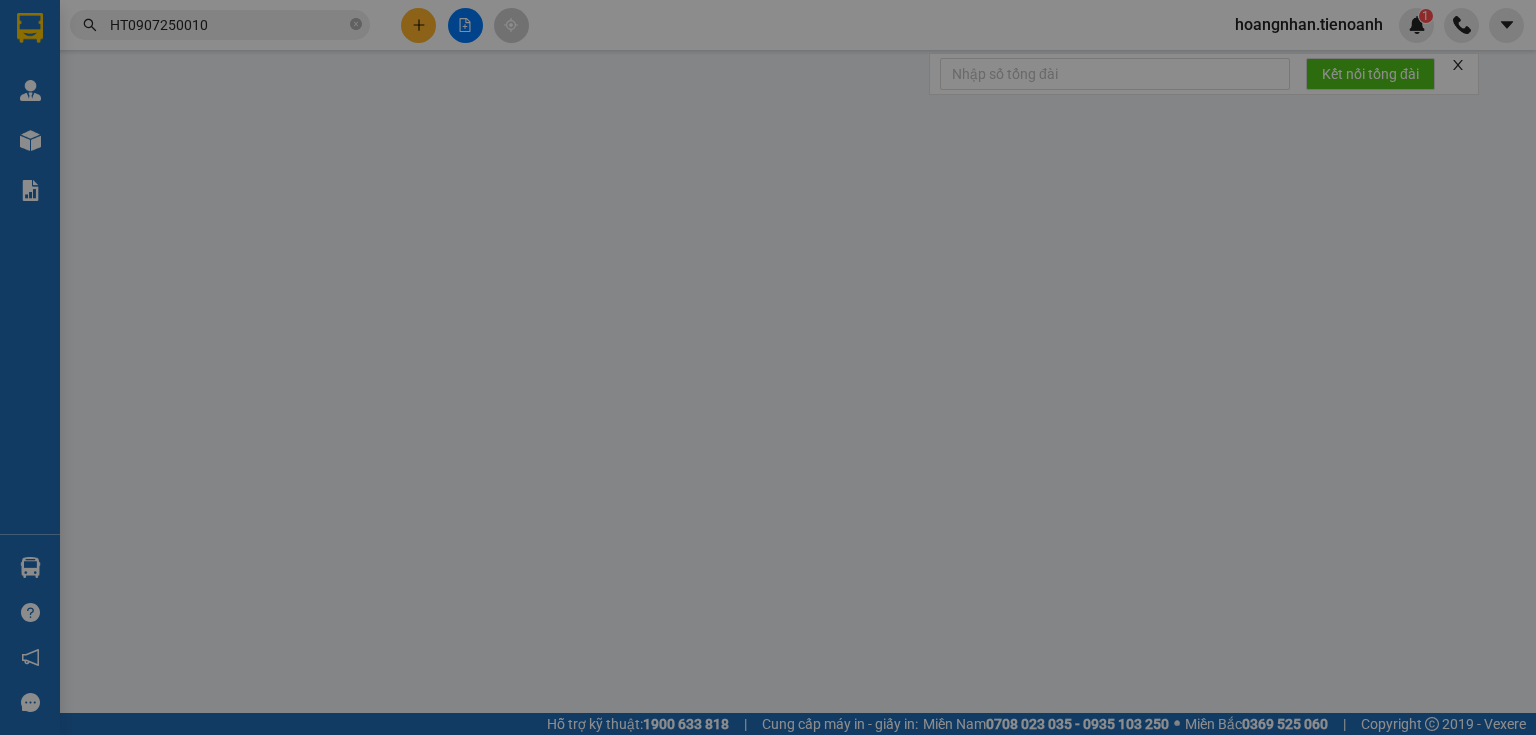 type on "0705132994" 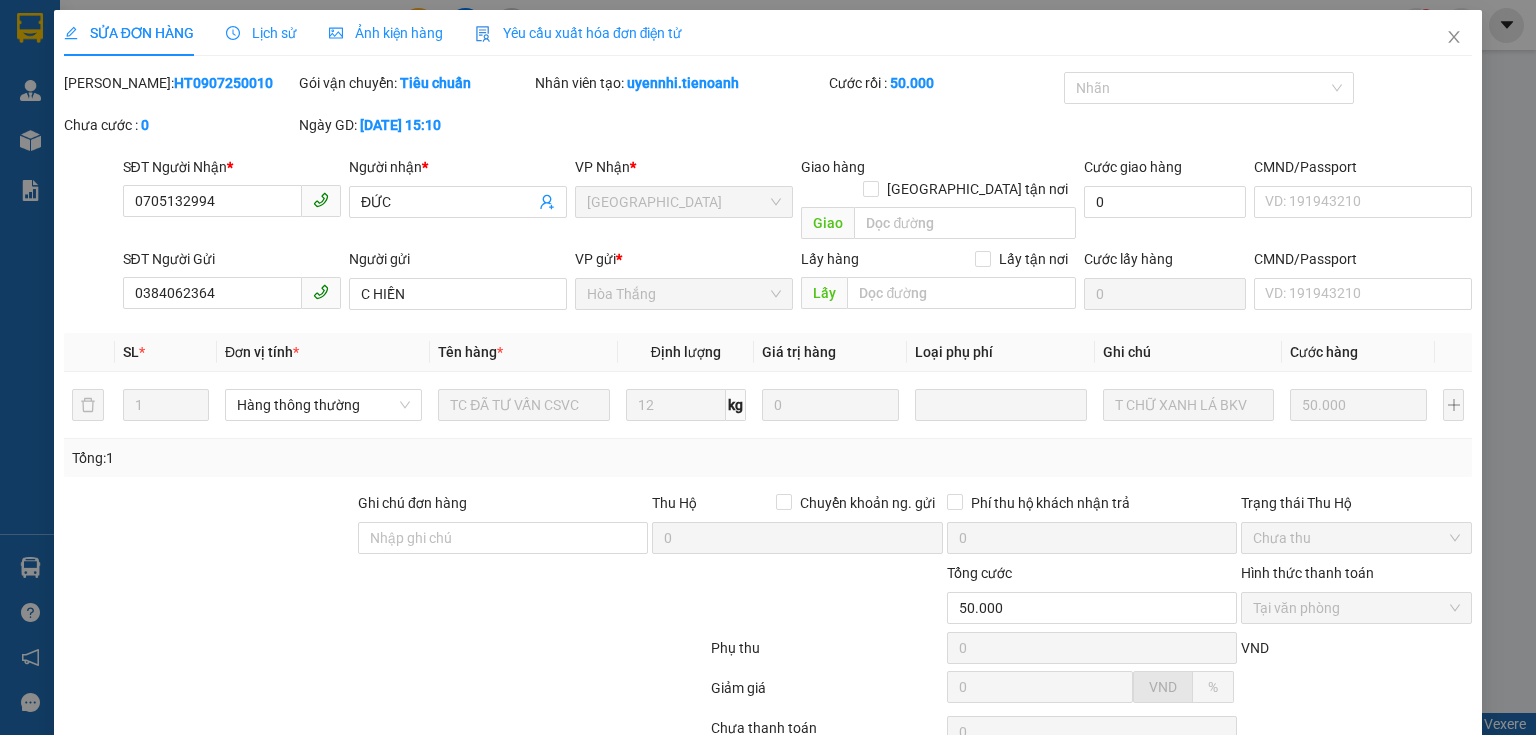 click on "Giao hàng" at bounding box center (867, 845) 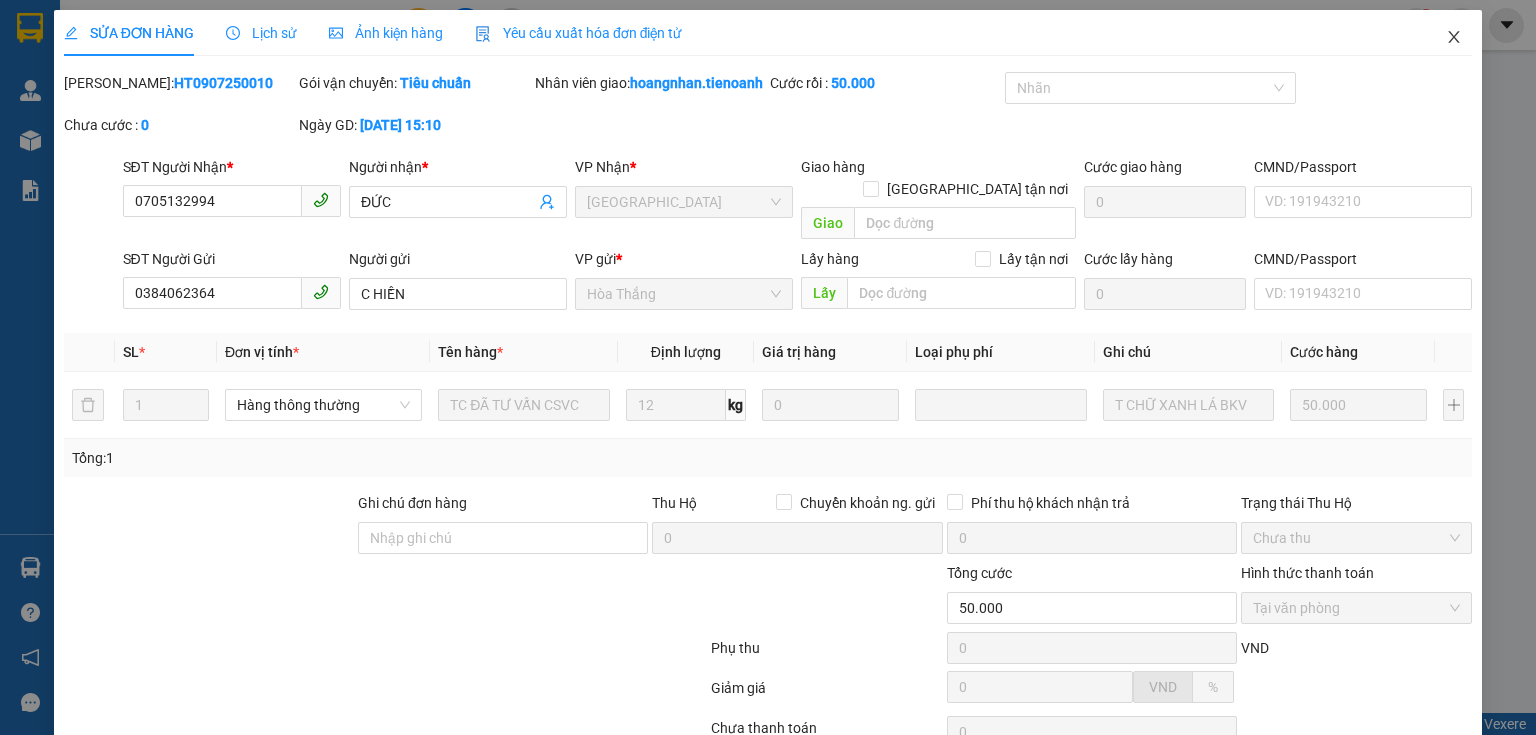 click 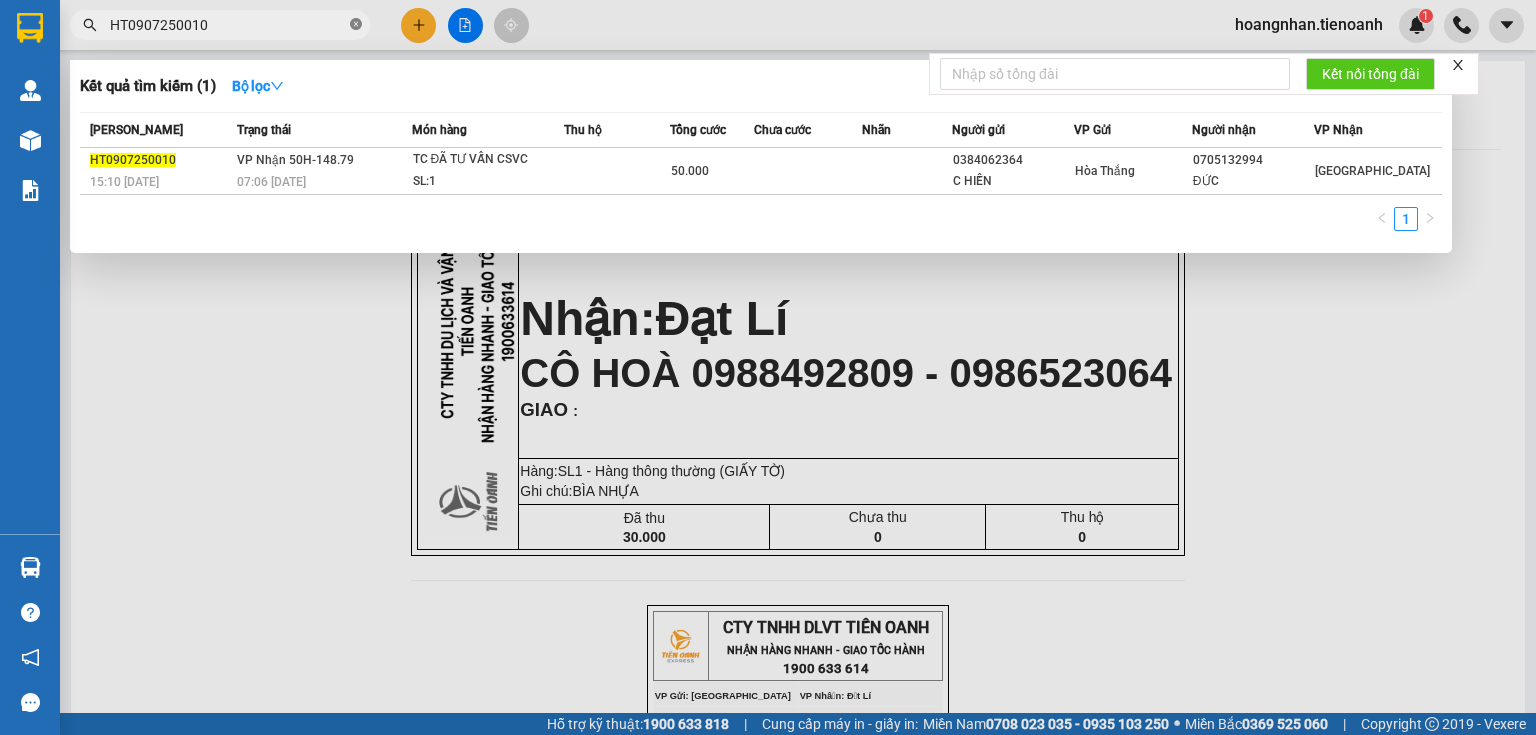 click at bounding box center (356, 25) 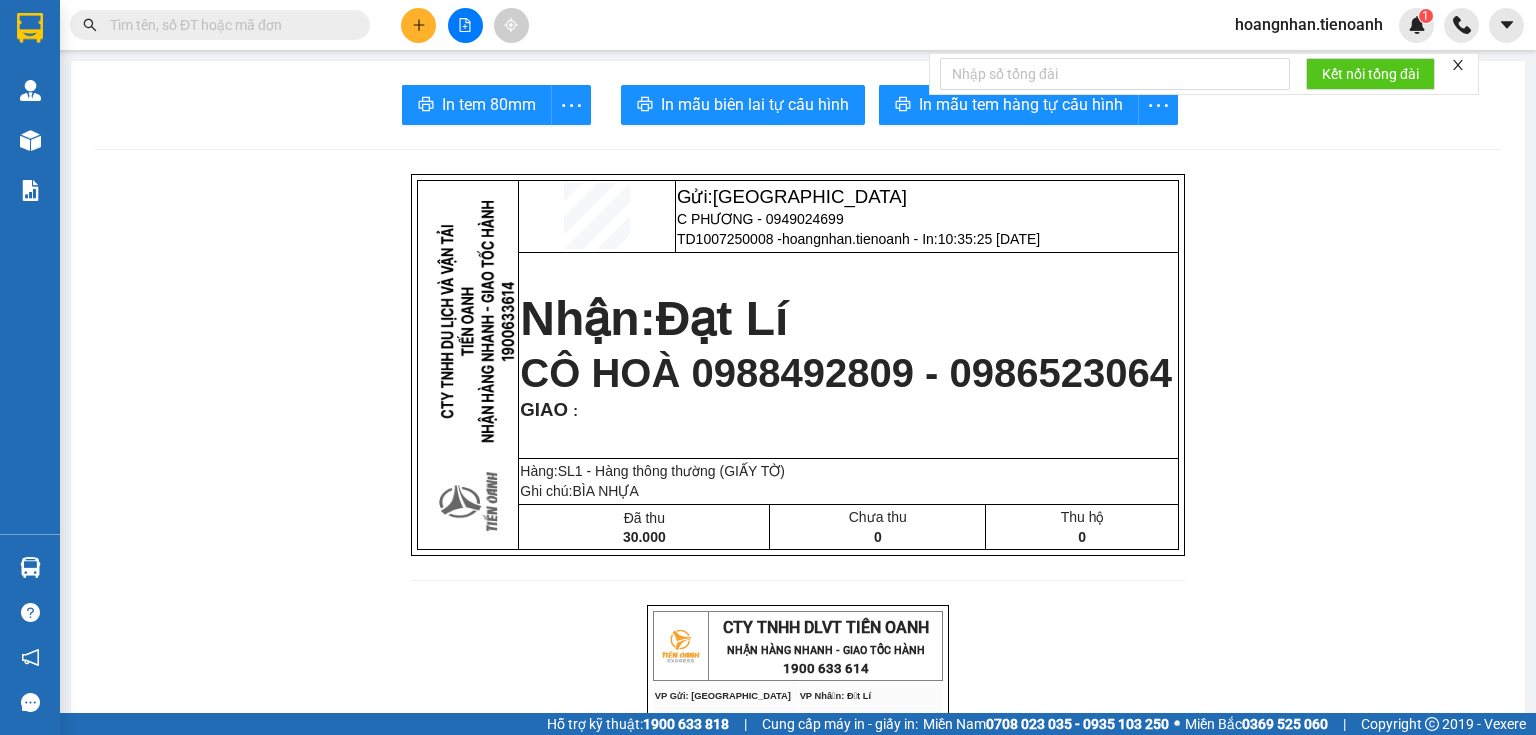 click at bounding box center (228, 25) 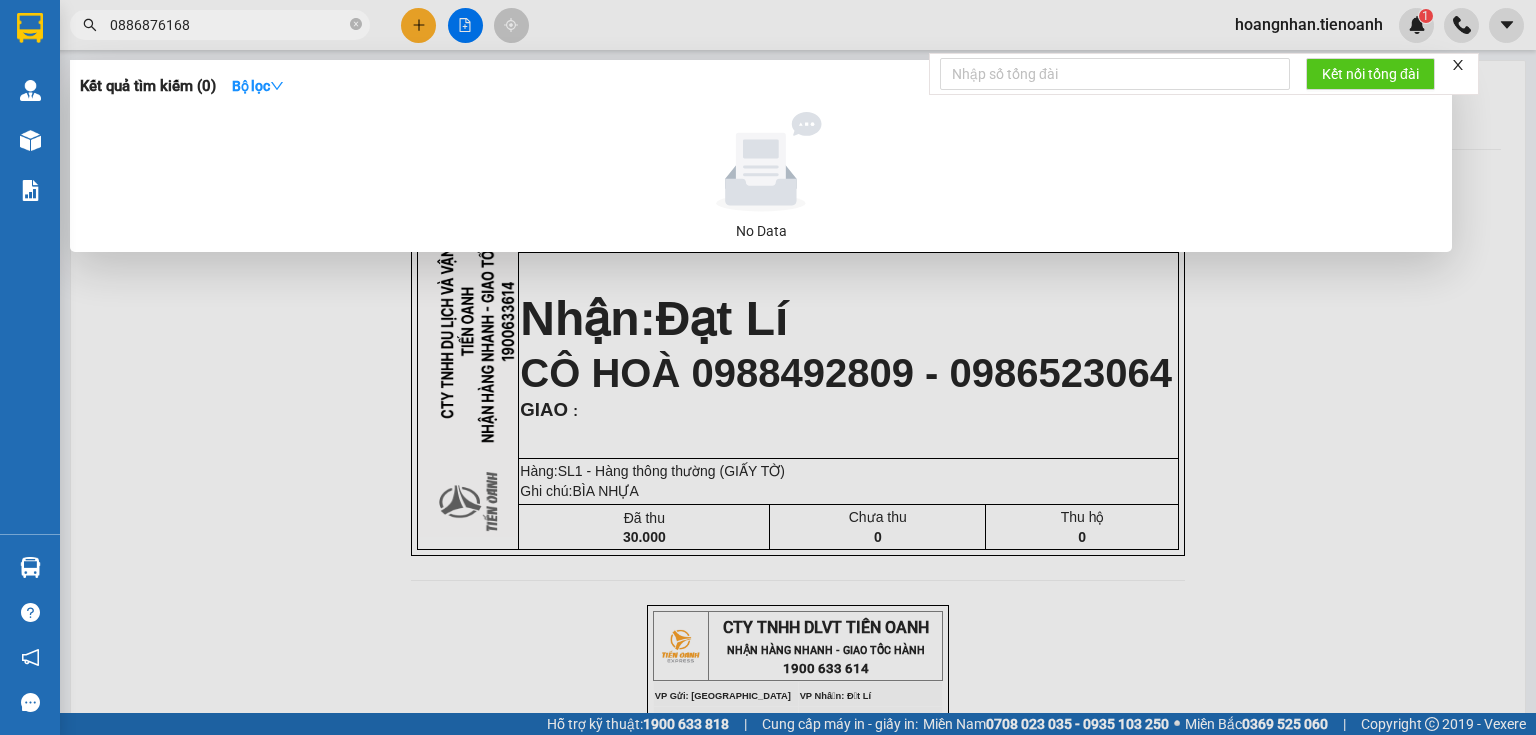 click on "0886876168" at bounding box center (228, 25) 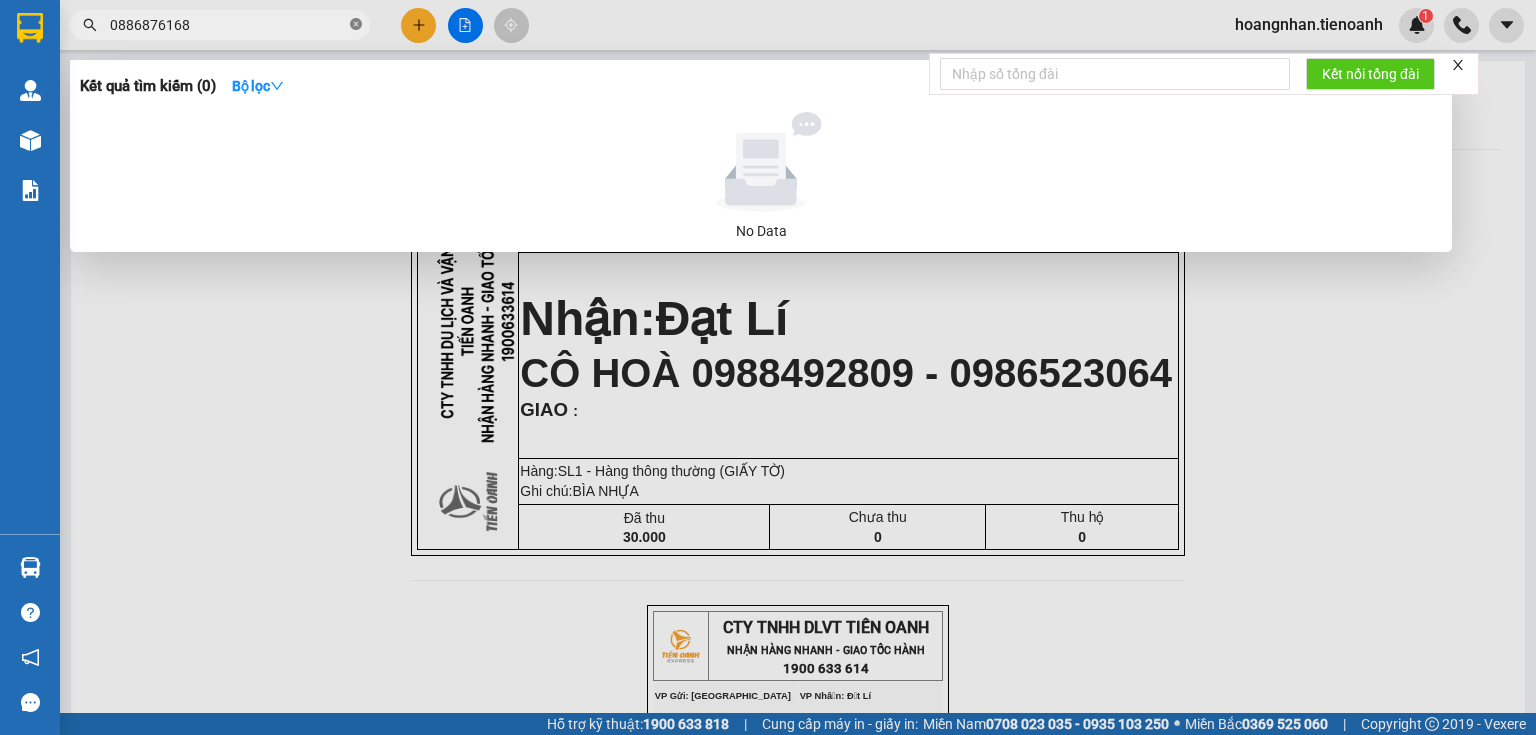 click at bounding box center [356, 25] 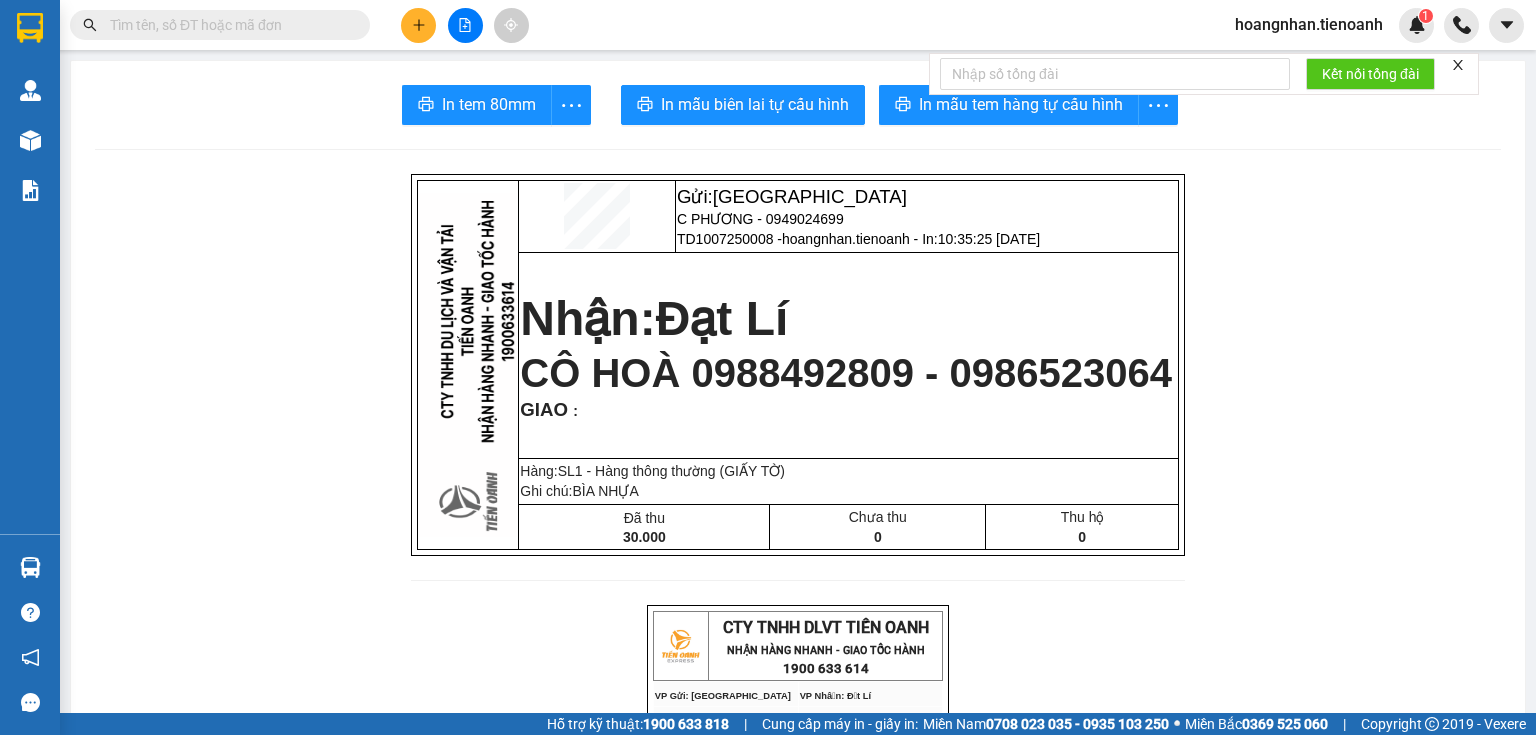 click on "Gửi:  Thủ Đức
C PHƯƠNG - 0949024699
TD1007250008 -  hoangnhan.tienoanh - In:  10:35:25 [DATE]
Nhận:  Đạt Lí
CÔ HOÀ 0988492809 - 0986523064
GIAO   :
Hàng:SL  1 - Hàng thông thường (GIẤY TỜ)
Ghi chú:  BÌA NHỰA
Đã thu
30.000
Chưa thu
0
Thu hộ
0
CTY TNHH DLVT TIẾN OANH
NHẬN HÀNG NHANH - GIAO TỐC HÀNH
1900 633 614
VP Gửi: Thủ Đức
VP Nhận: Đạt Lí
ĐC: 804 Song Hành, XLHN, P Hiệp Phú Q9
ĐC: QL14,  Chợ Đạt Lý
ĐT:0935 82 08 08
ĐT: 0931 608 606
----------------------------------------------
GỬI KHÁCH HÀNG
BILL BIÊN NHẬN
Mã đơn : TD1007250008
In :  10:35:25 [DATE]
N.Gửi:     C PHƯƠNG -  0949024699.  CCCD:
N.Nhận:   CÔ HOÀ 0988492809 -  0986523064. CCCD :
GIAO TẬN NƠI :
Ghi chú : BÌA NHỰA
KL" at bounding box center (798, 1160) 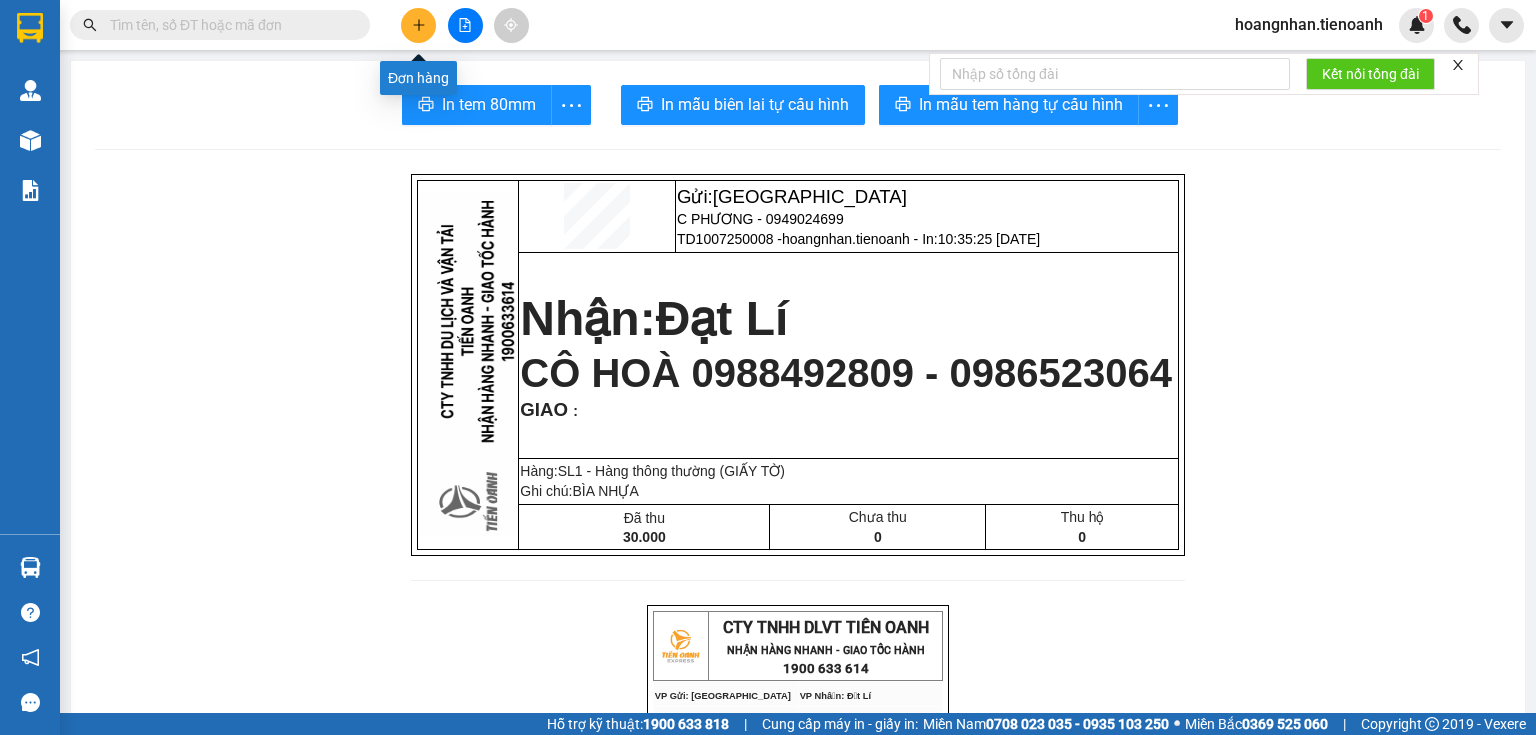 click 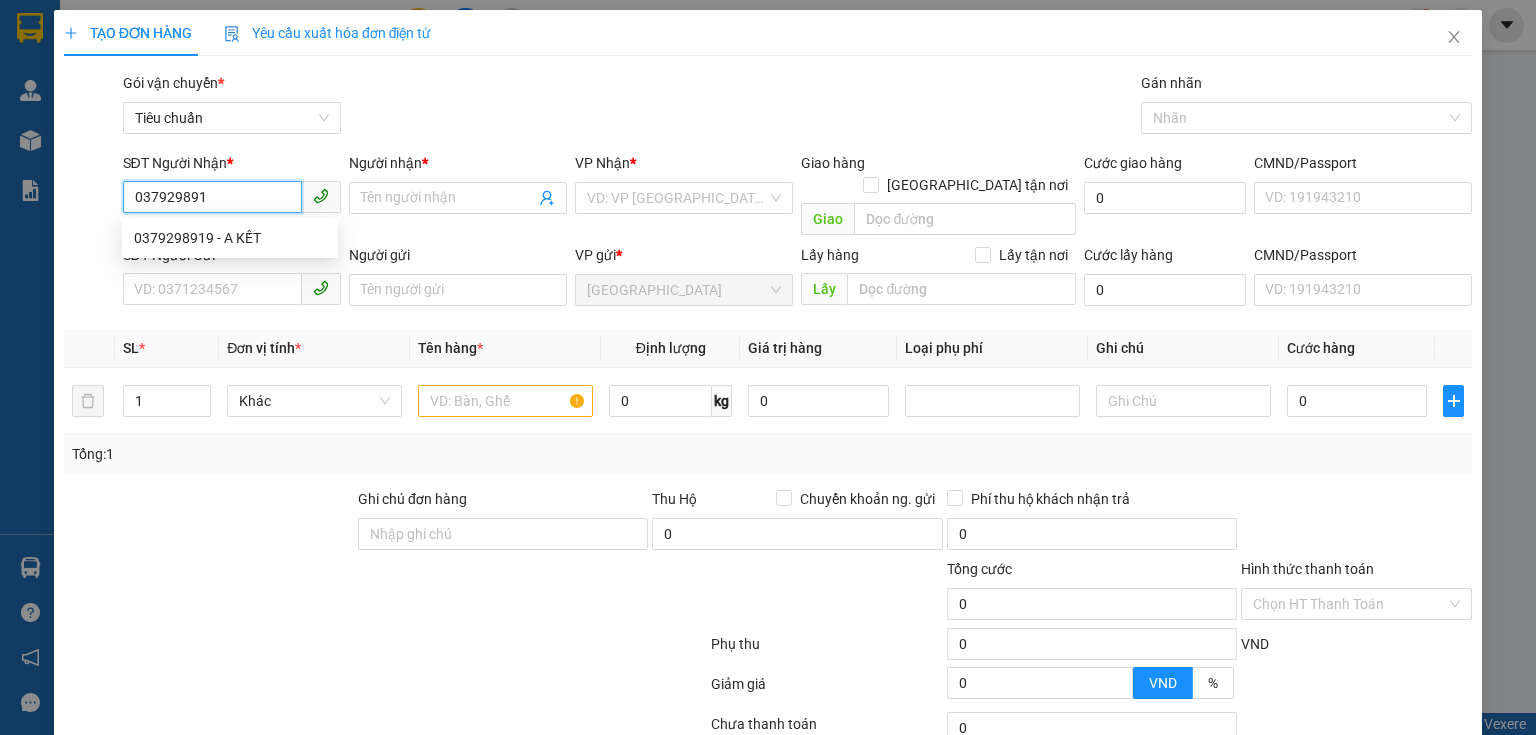 type on "0379298919" 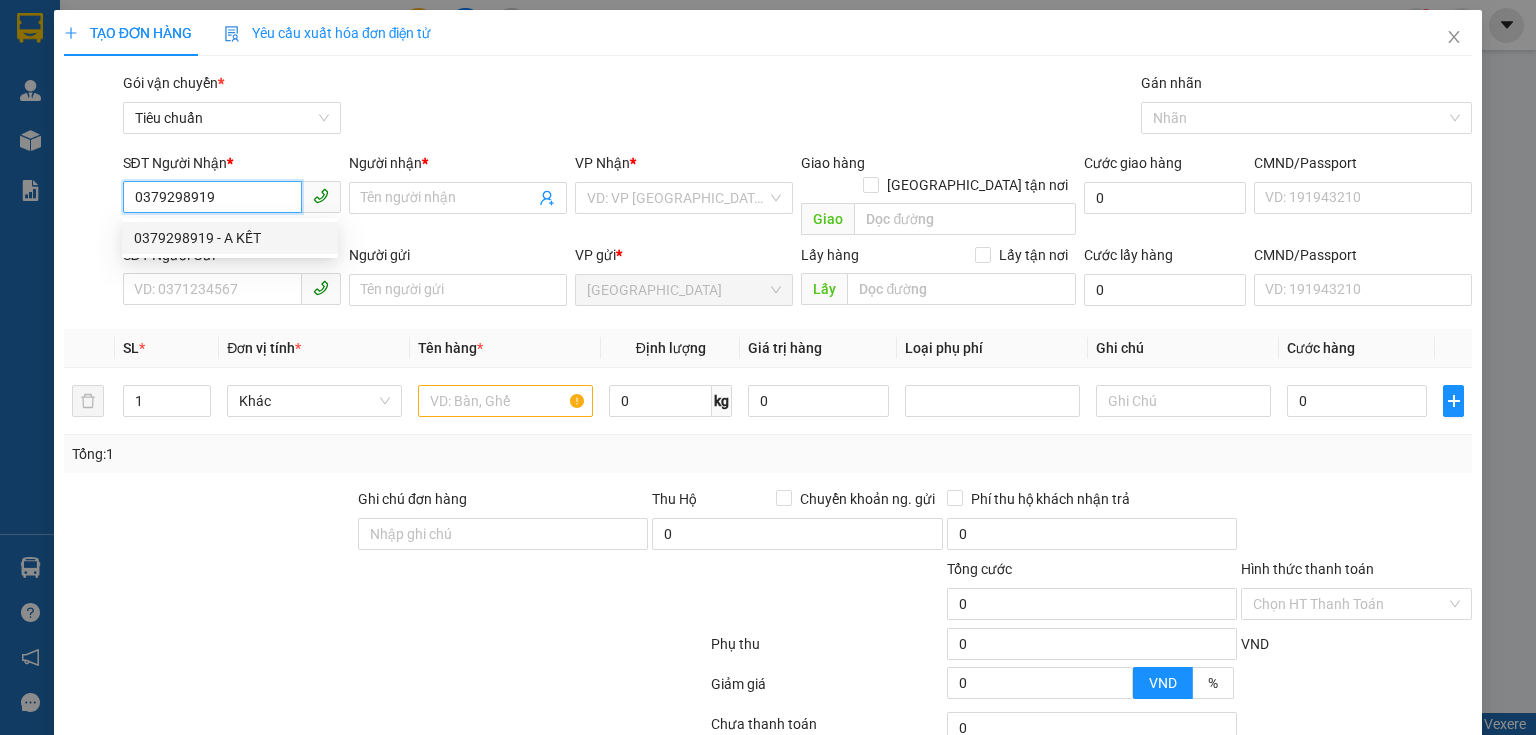 click on "0379298919 - A KẾT" at bounding box center (230, 238) 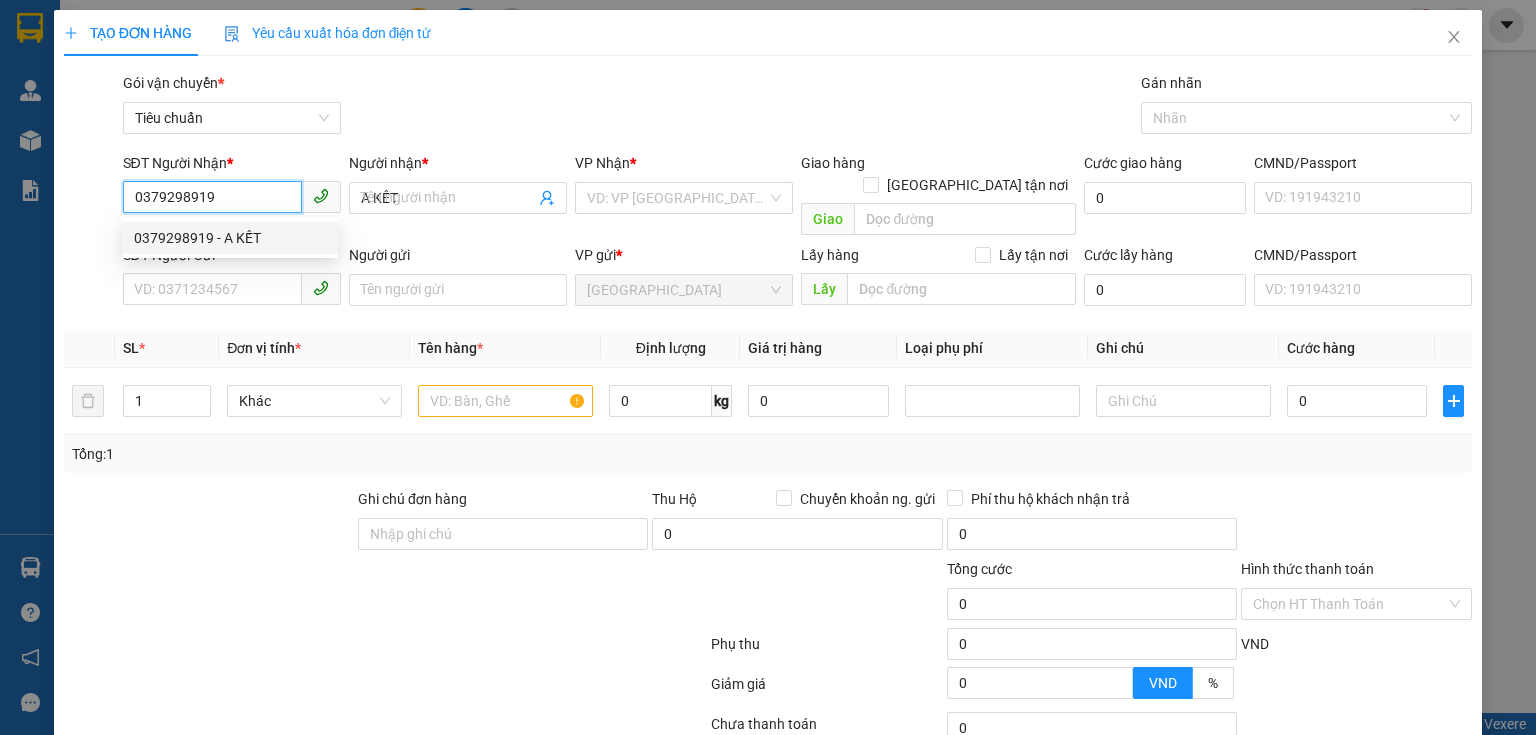 type on "30.000" 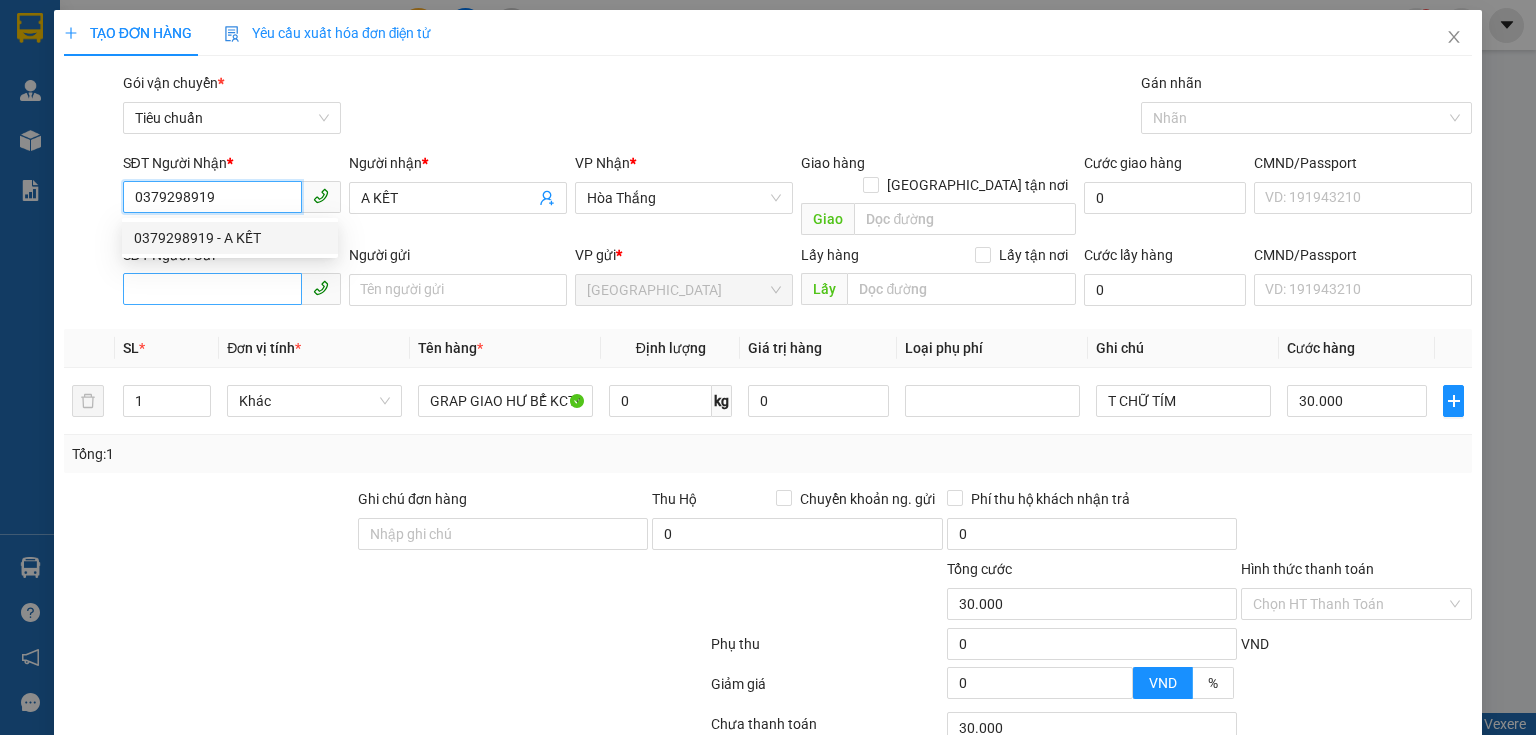type on "0379298919" 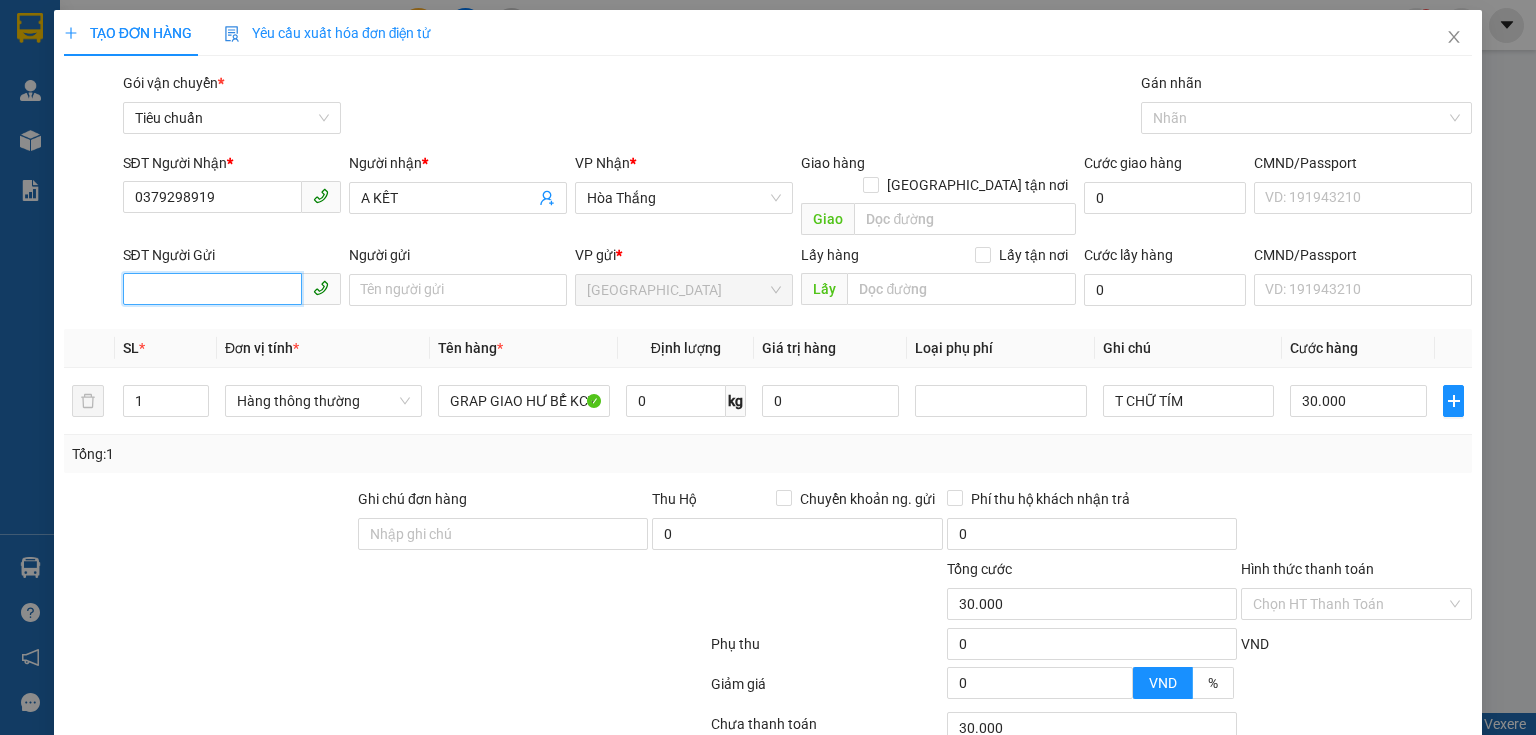 click on "SĐT Người Gửi" at bounding box center (212, 289) 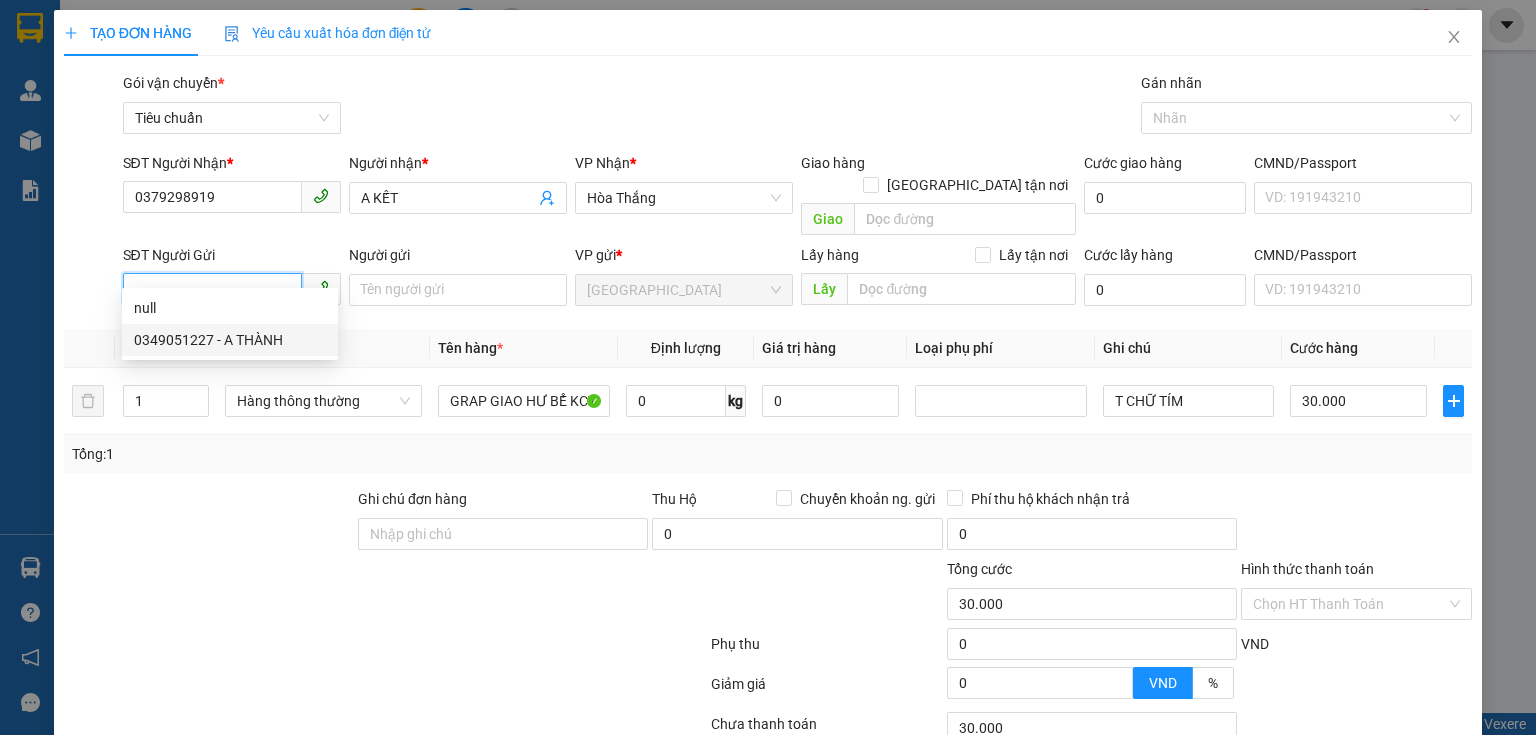 drag, startPoint x: 257, startPoint y: 336, endPoint x: 293, endPoint y: 468, distance: 136.82104 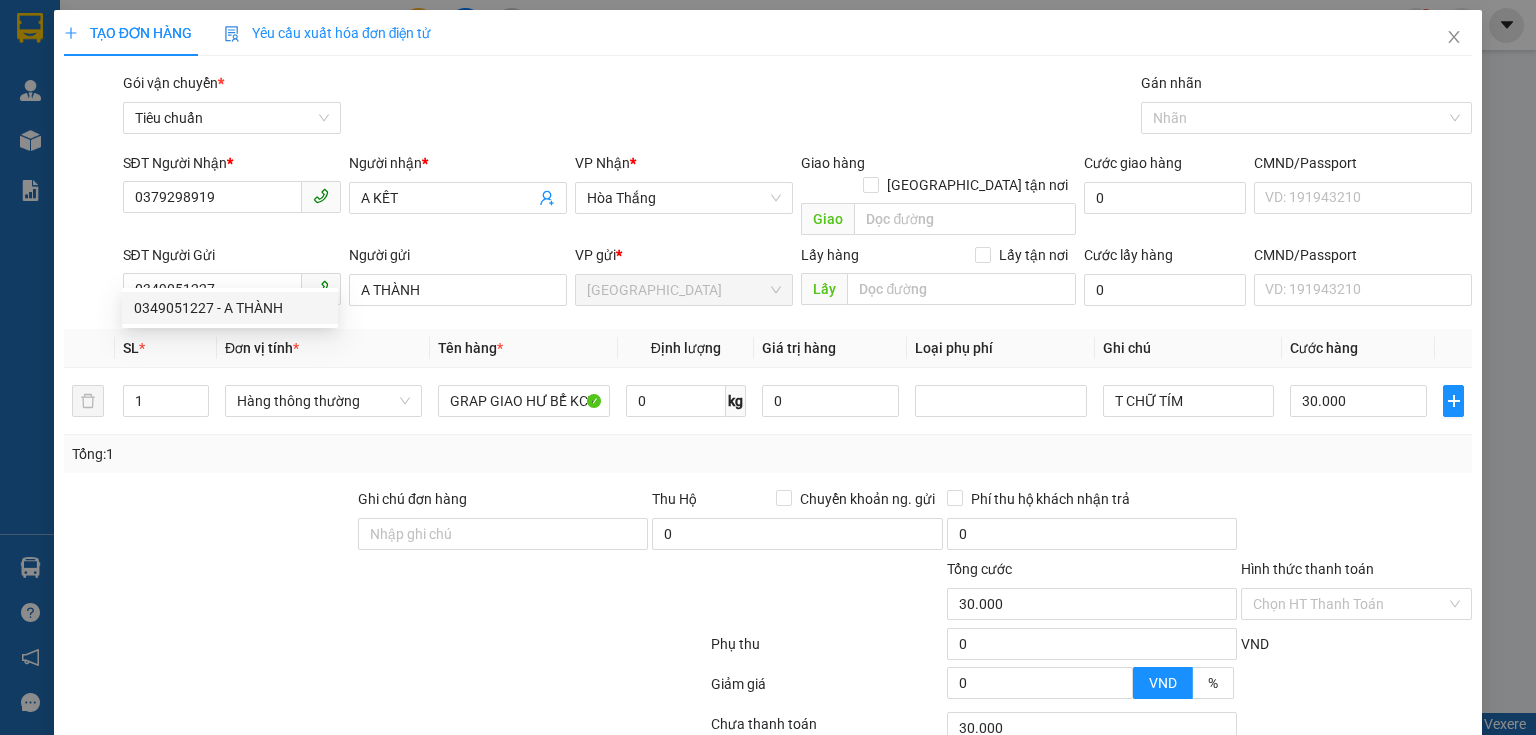 click at bounding box center [268, 593] 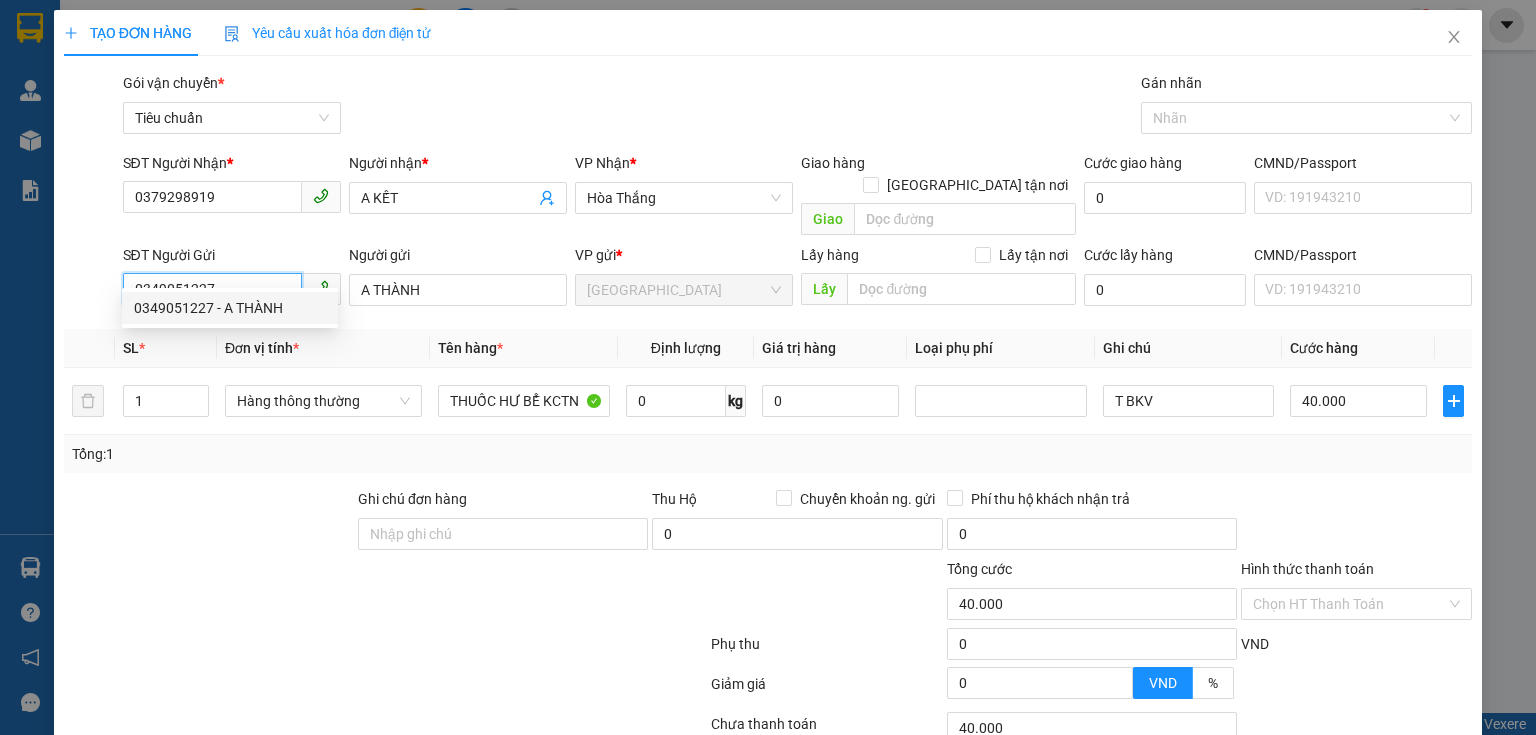 drag, startPoint x: 217, startPoint y: 262, endPoint x: 105, endPoint y: 283, distance: 113.951744 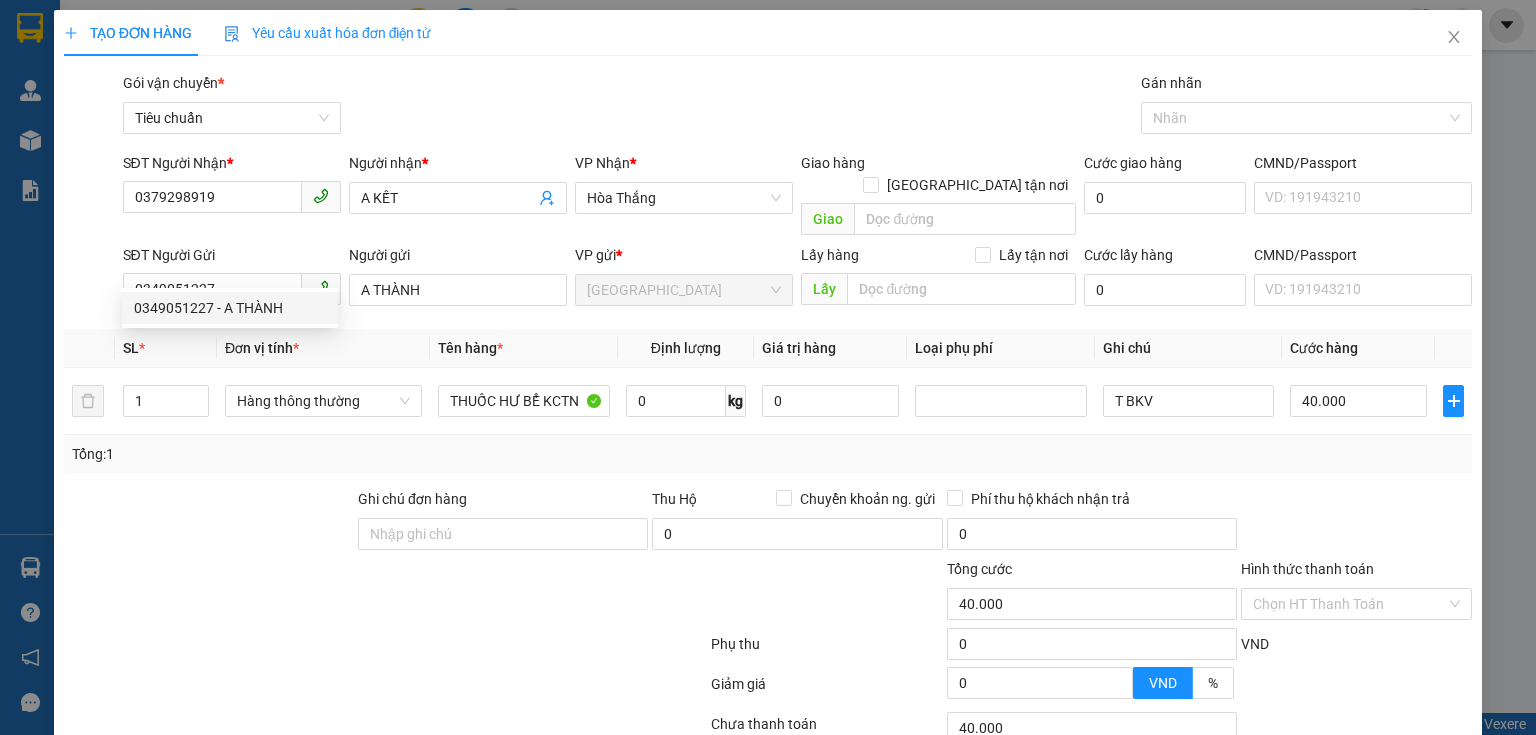 click at bounding box center [209, 523] 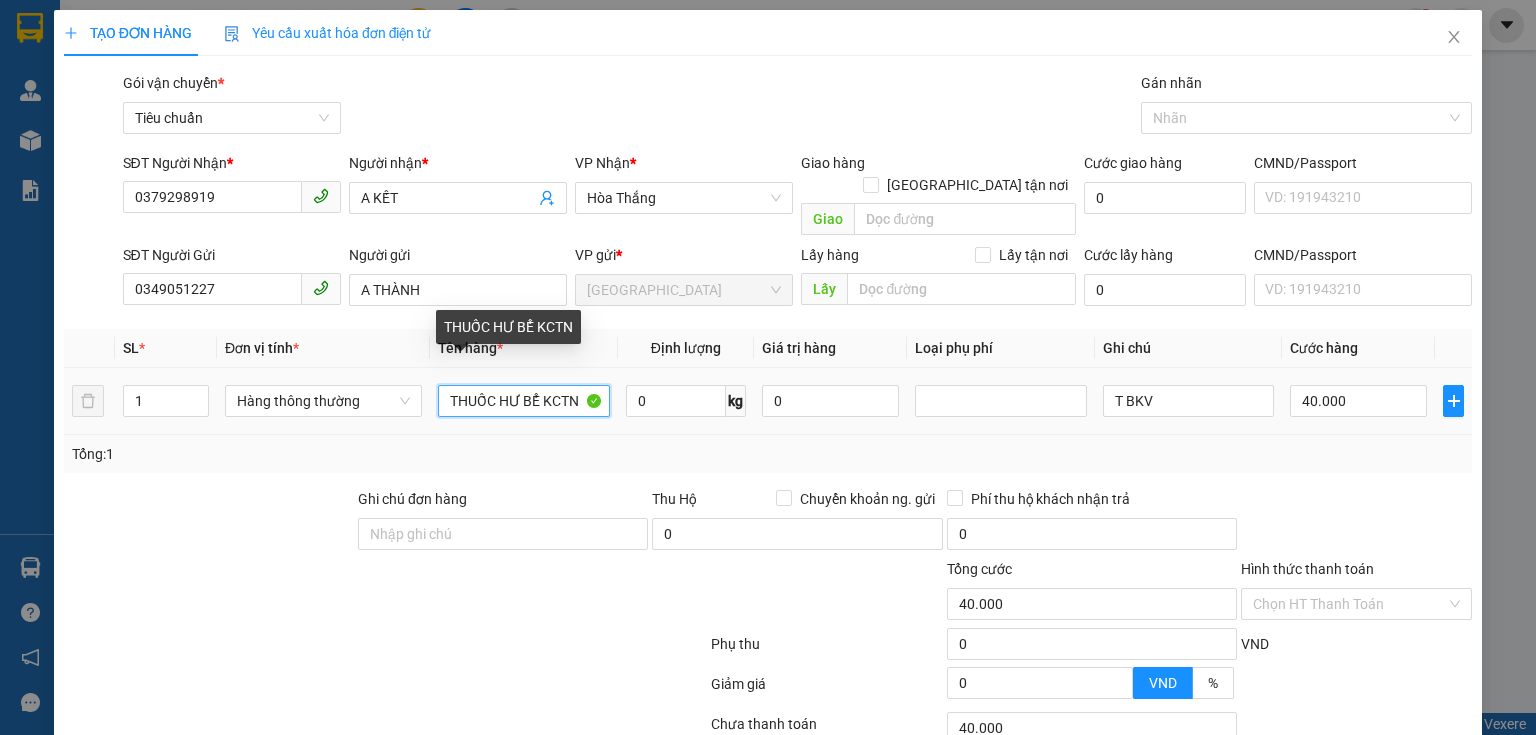 click on "THUỐC HƯ BỂ KCTN" at bounding box center [523, 401] 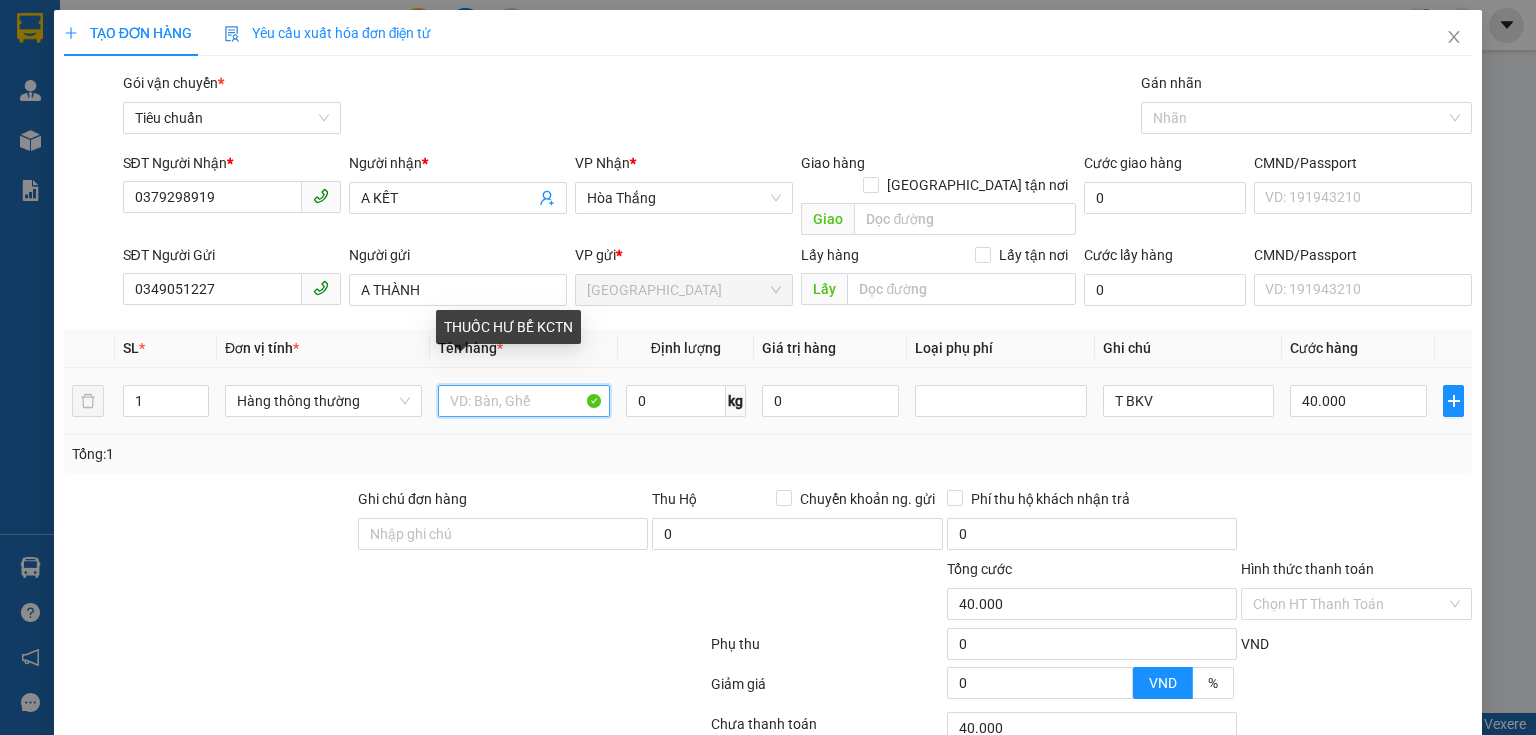 click at bounding box center [523, 401] 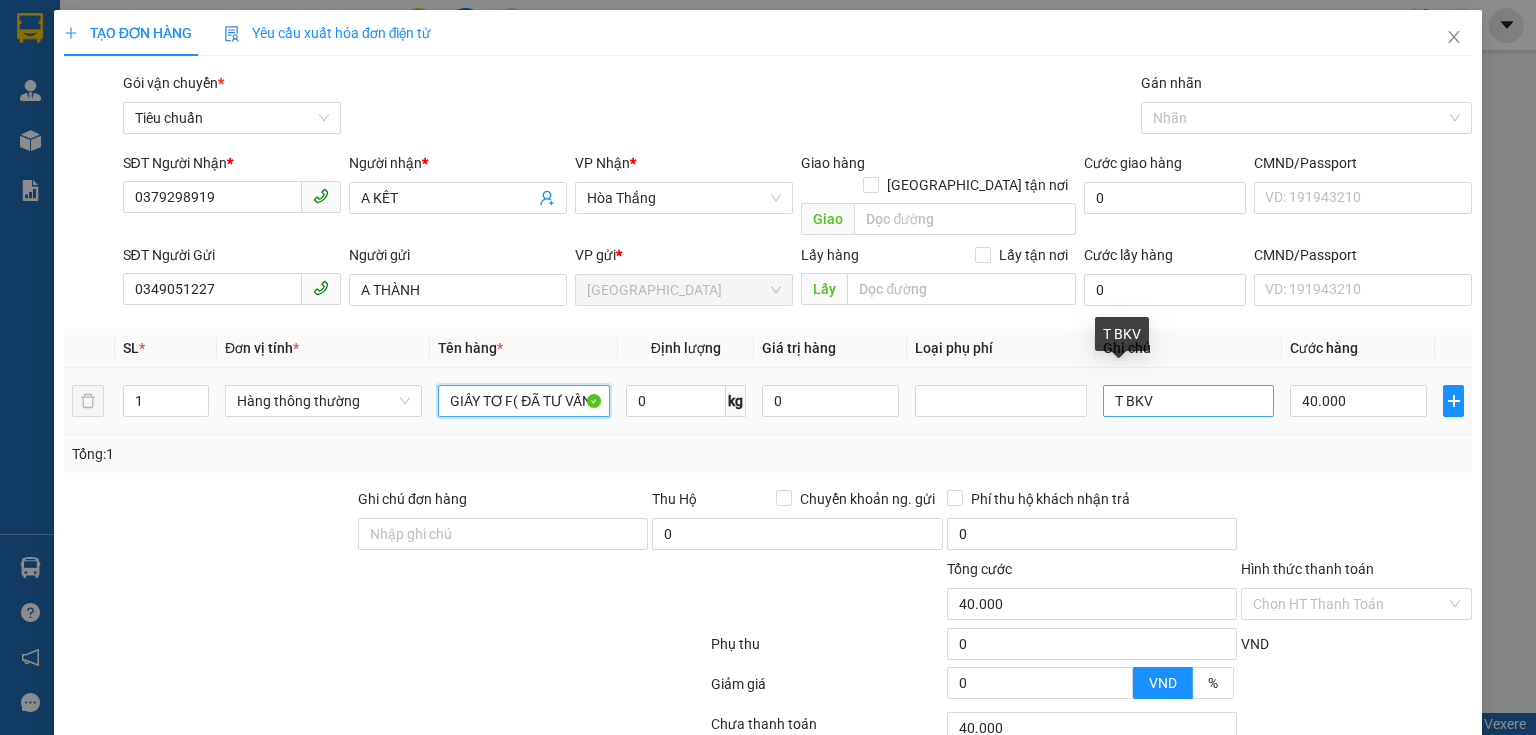 type on "GIẤY TƠ F( ĐÃ TƯ VẤN VẬN CHUYỂN)" 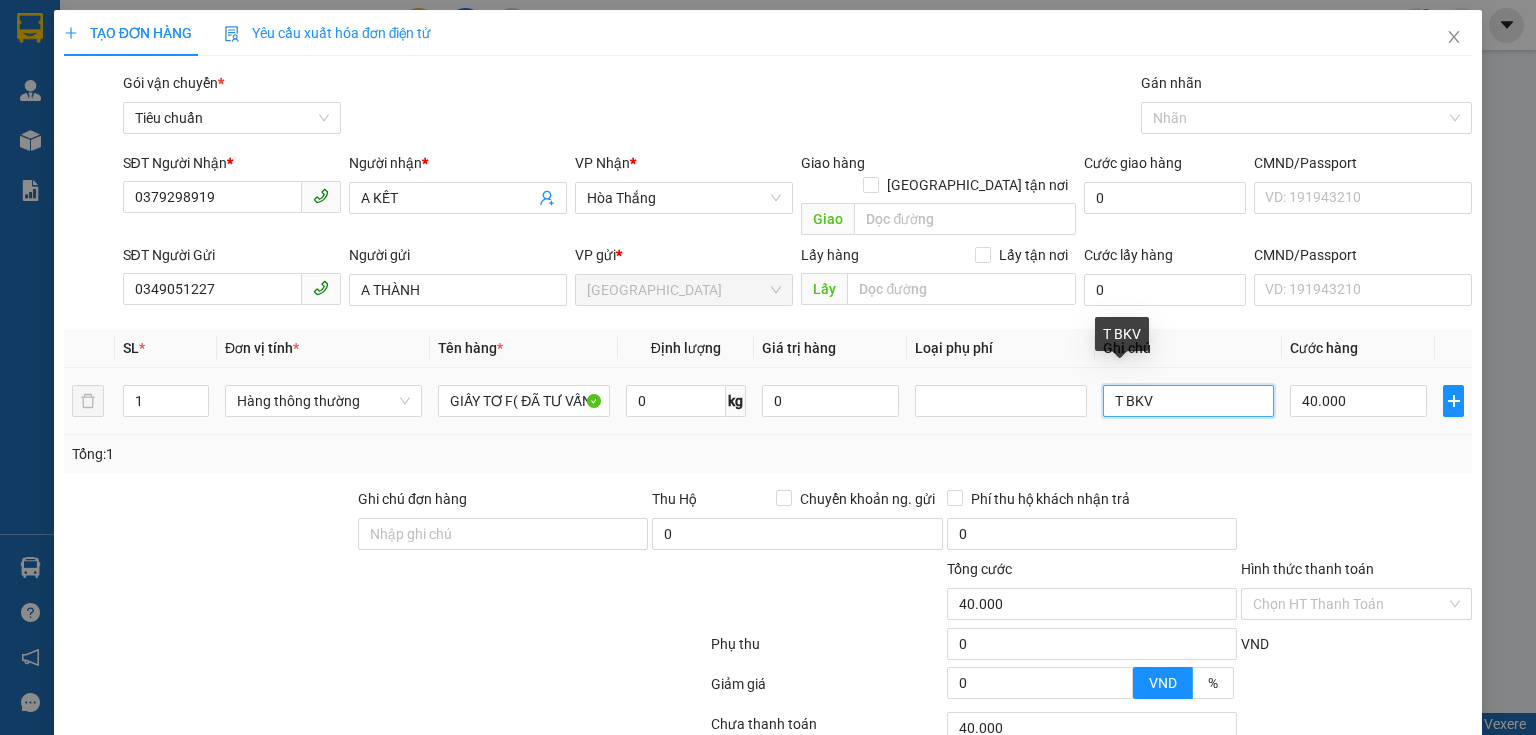 drag, startPoint x: 1170, startPoint y: 377, endPoint x: 1005, endPoint y: 408, distance: 167.88687 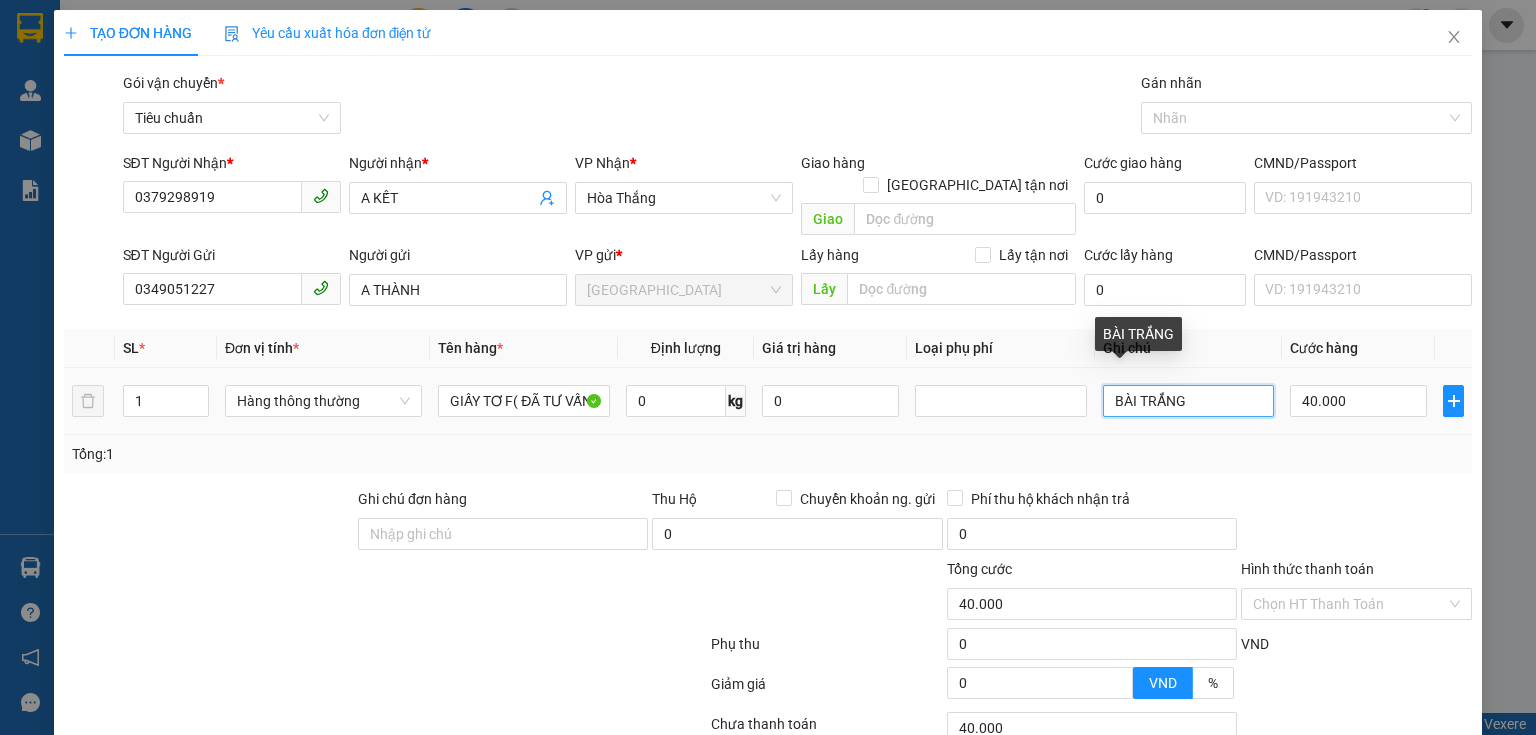 click on "BÀI TRẮNG" at bounding box center (1188, 401) 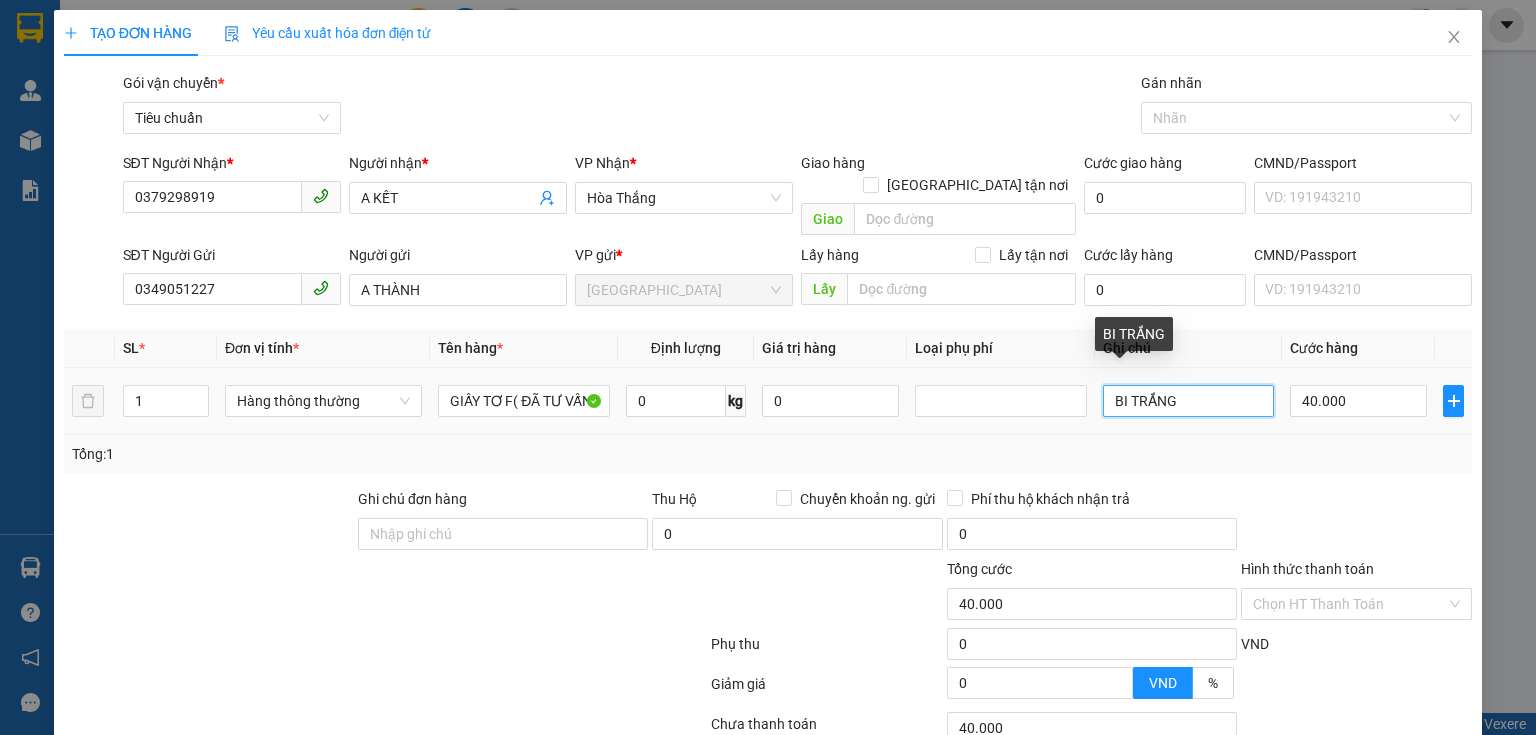 click on "BI TRẮNG" at bounding box center [1188, 401] 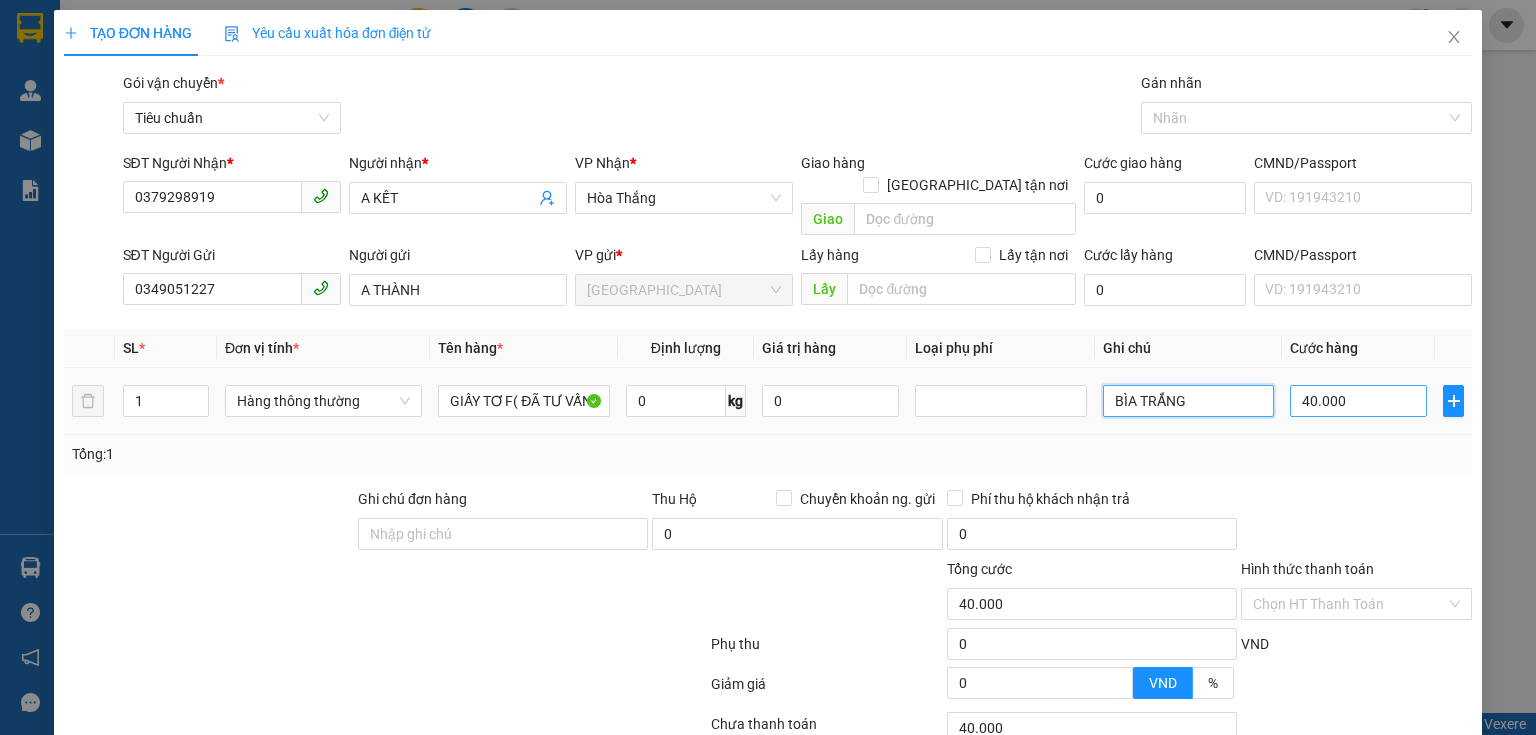 type on "BÌA TRẮNG" 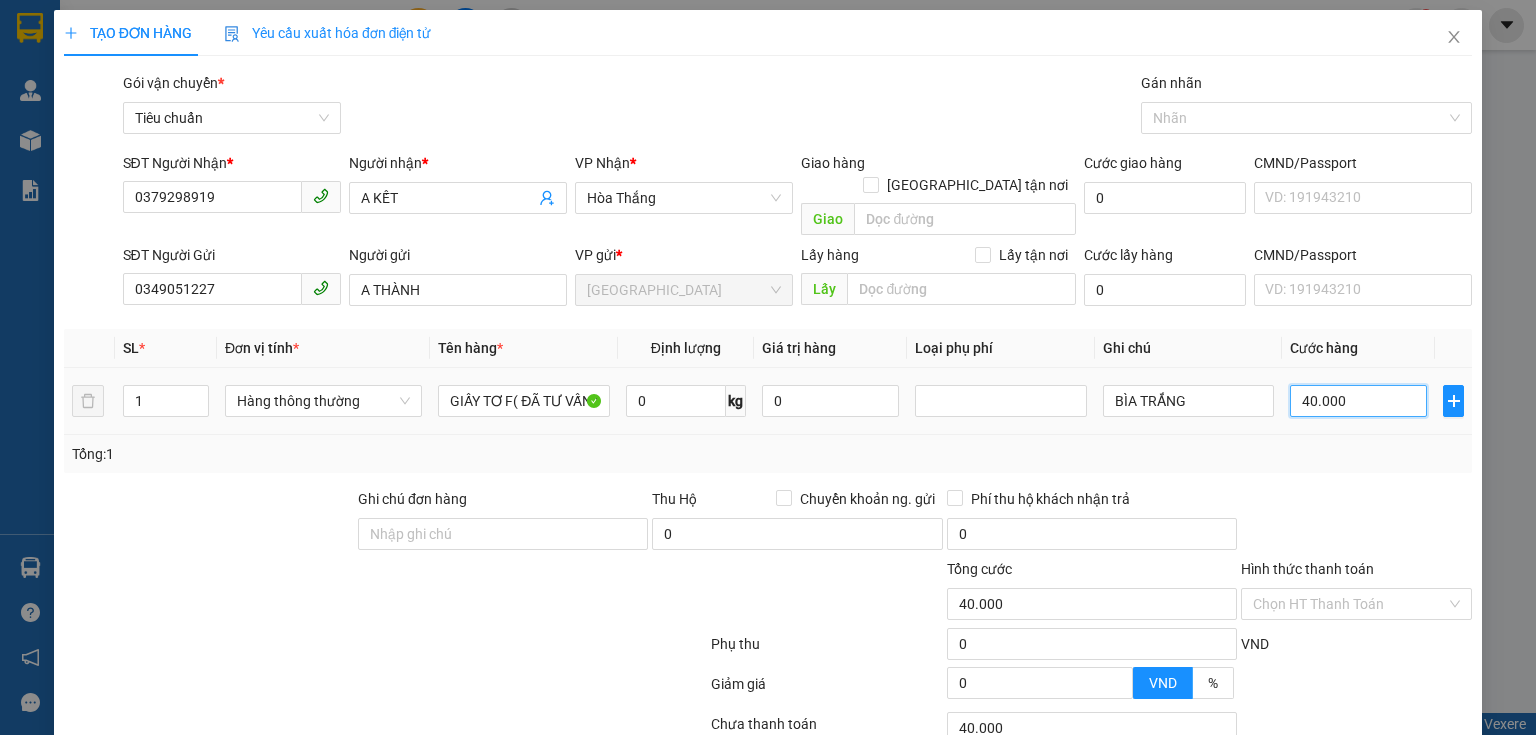click on "40.000" at bounding box center (1358, 401) 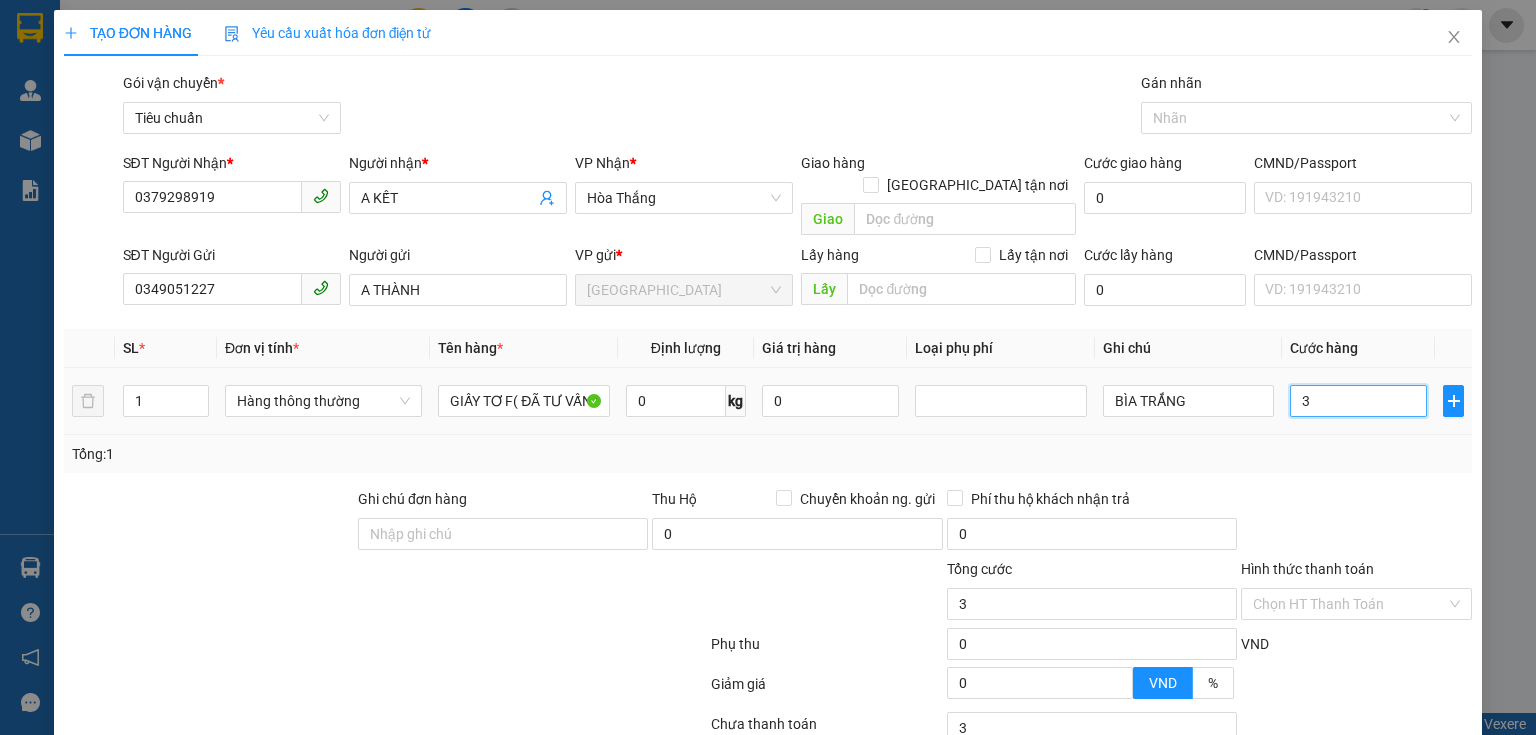 type on "30" 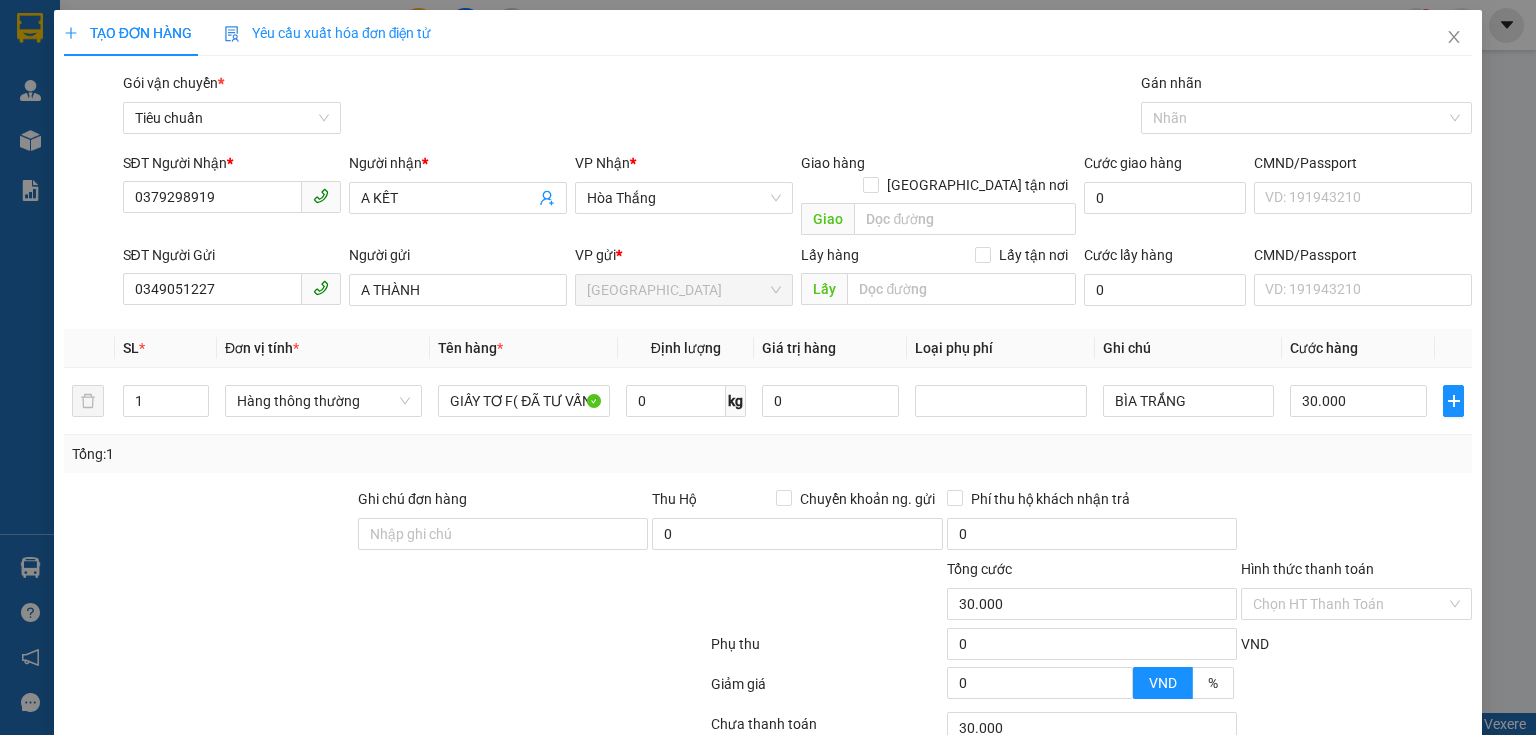 click on "Tổng:  1" at bounding box center (768, 454) 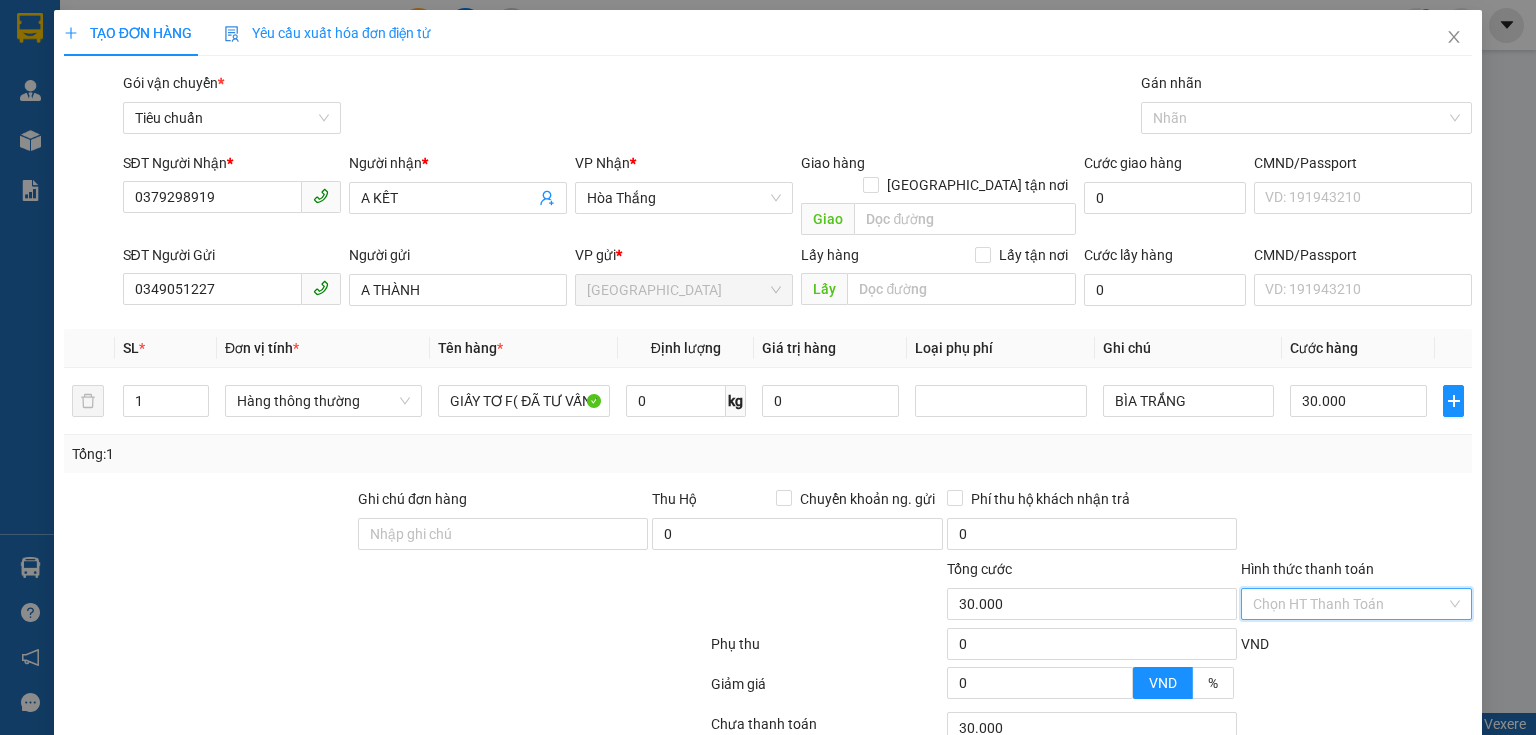 click on "Hình thức thanh toán" at bounding box center (1349, 604) 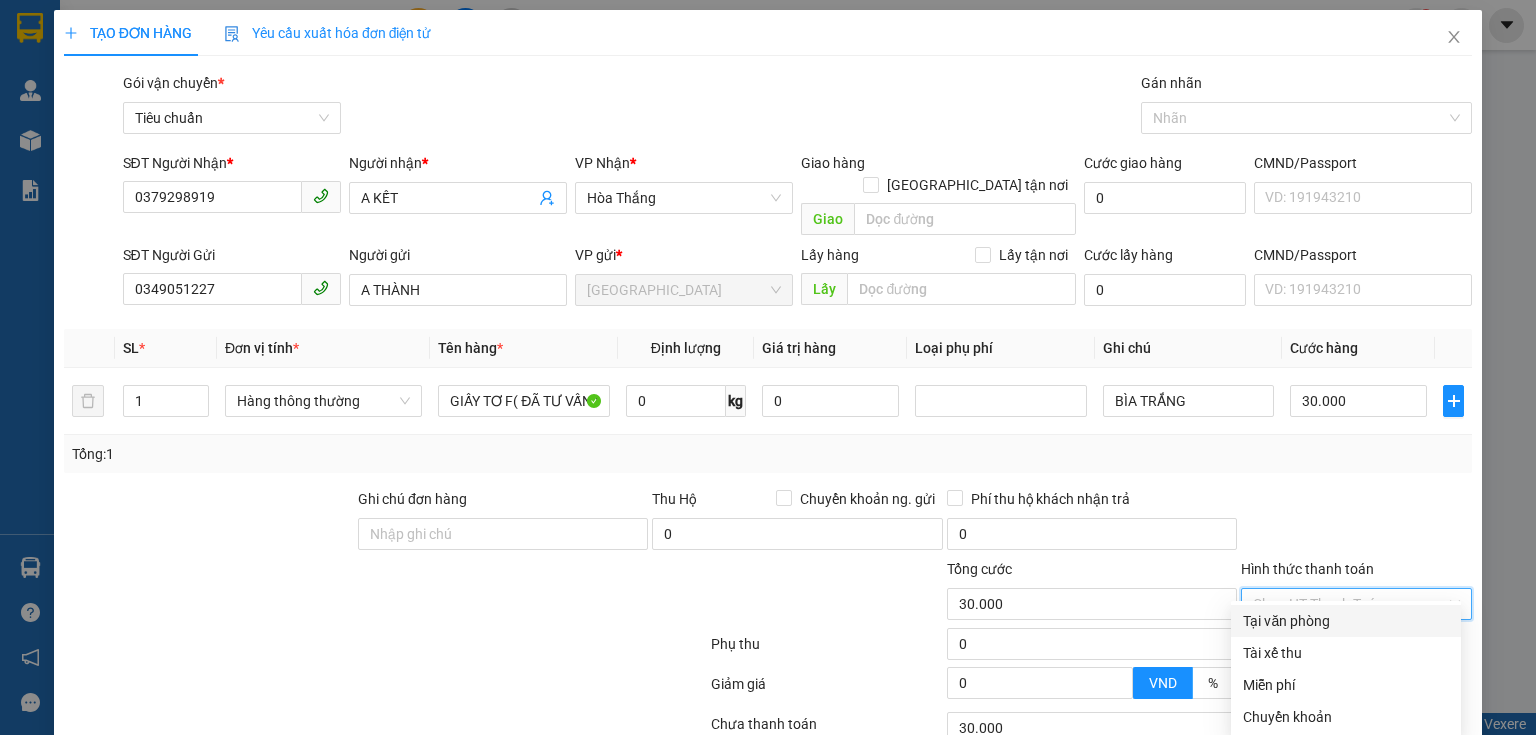 click on "Tại văn phòng" at bounding box center (1346, 621) 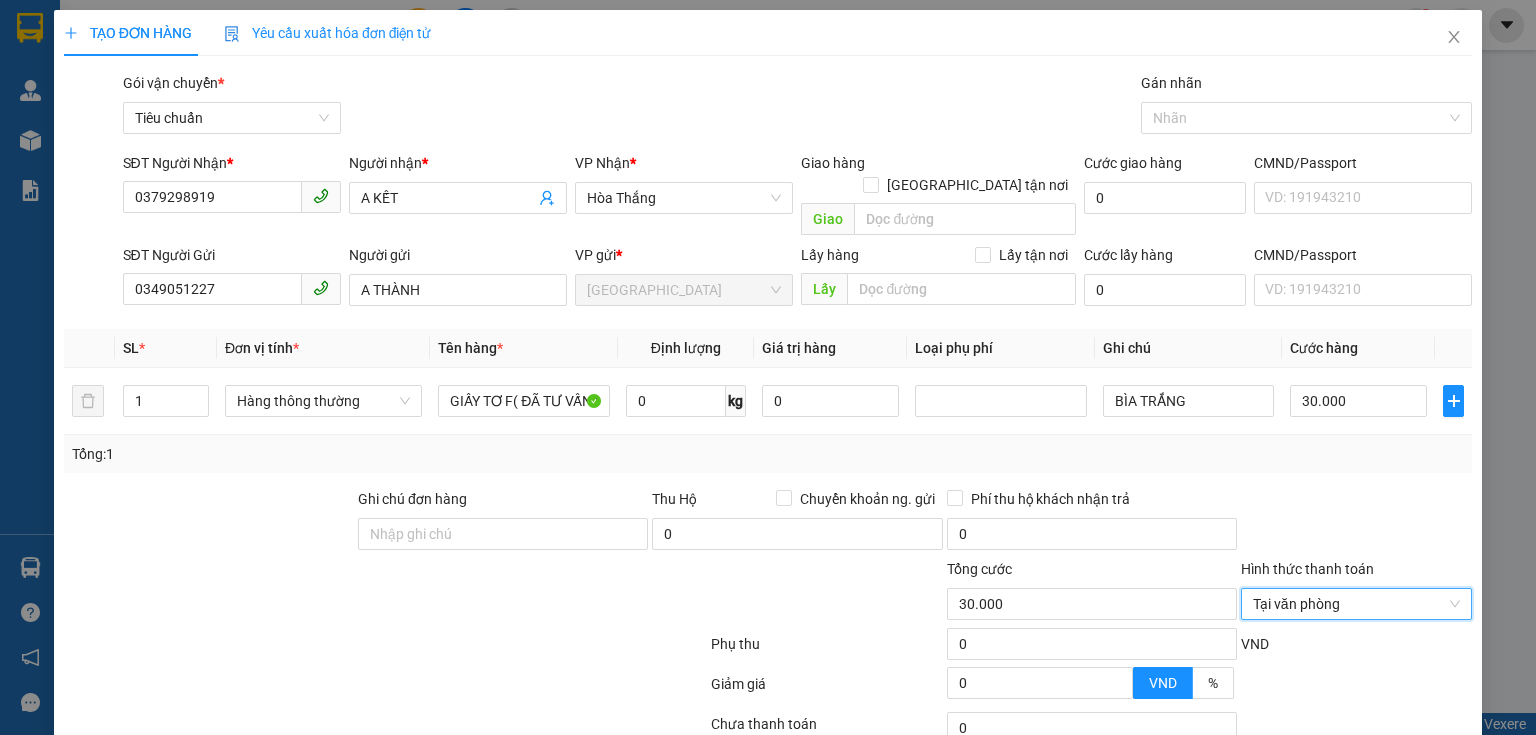 click on "[PERSON_NAME] và In" at bounding box center [1408, 841] 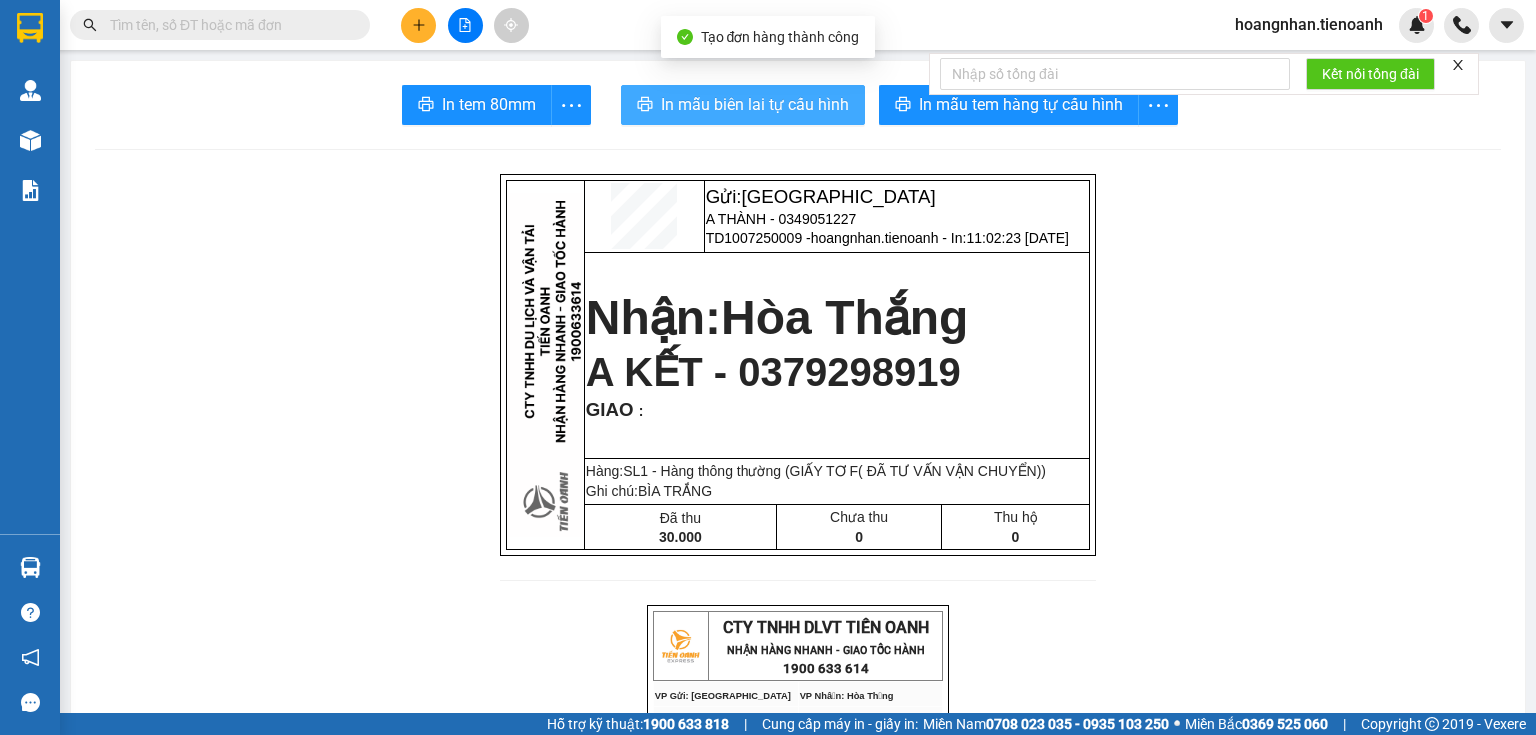click on "In mẫu biên lai tự cấu hình" at bounding box center [755, 104] 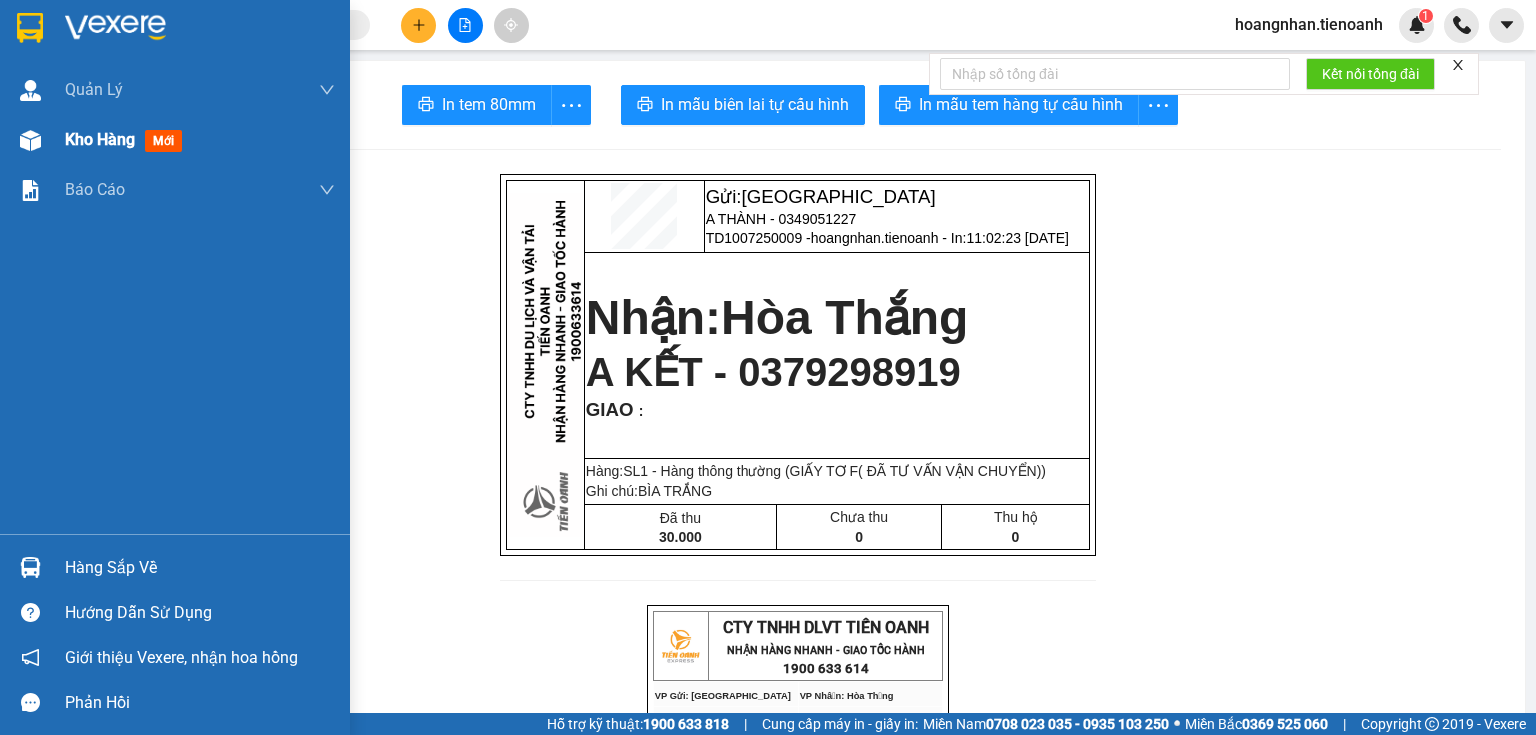 click on "Kho hàng mới" at bounding box center [127, 139] 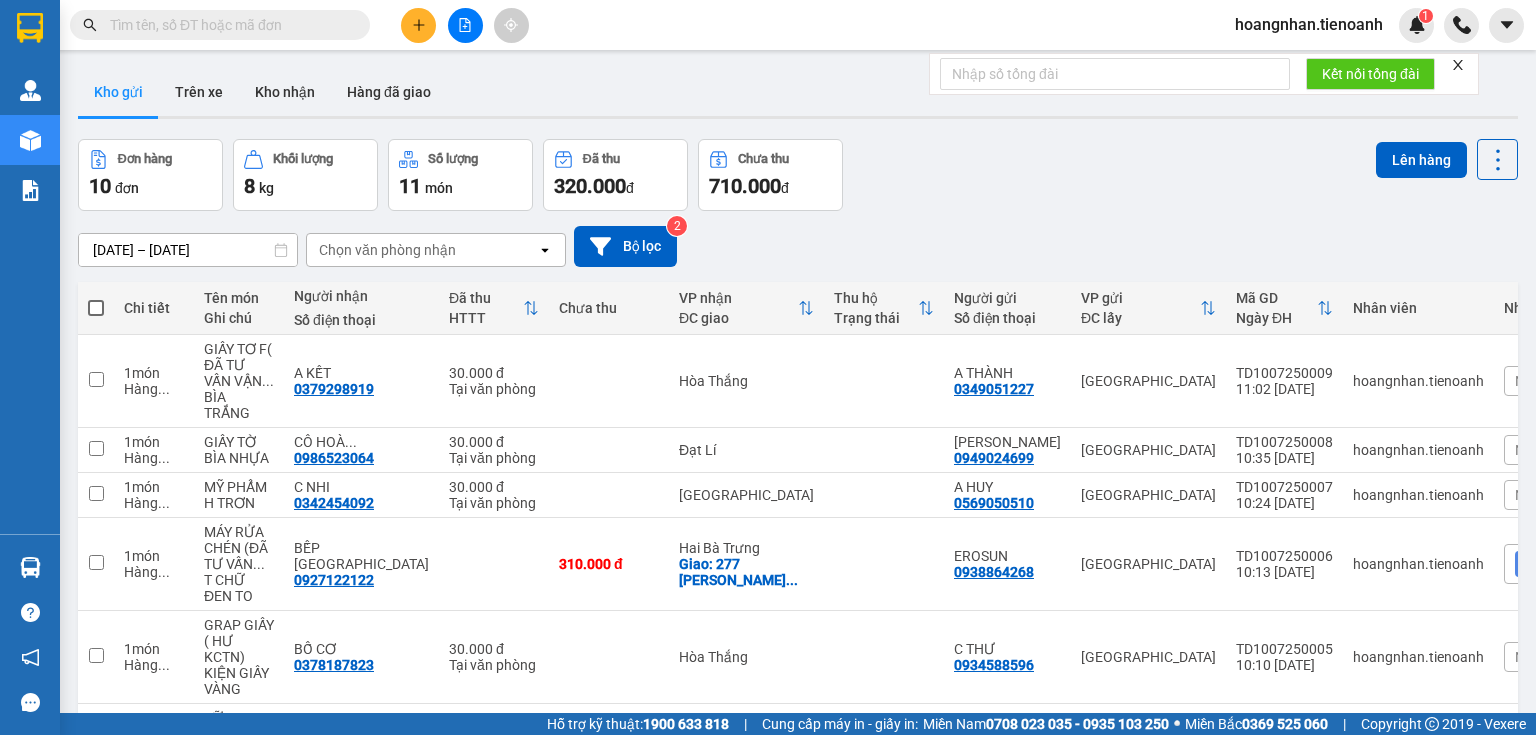 drag, startPoint x: 1103, startPoint y: 172, endPoint x: 303, endPoint y: 234, distance: 802.3989 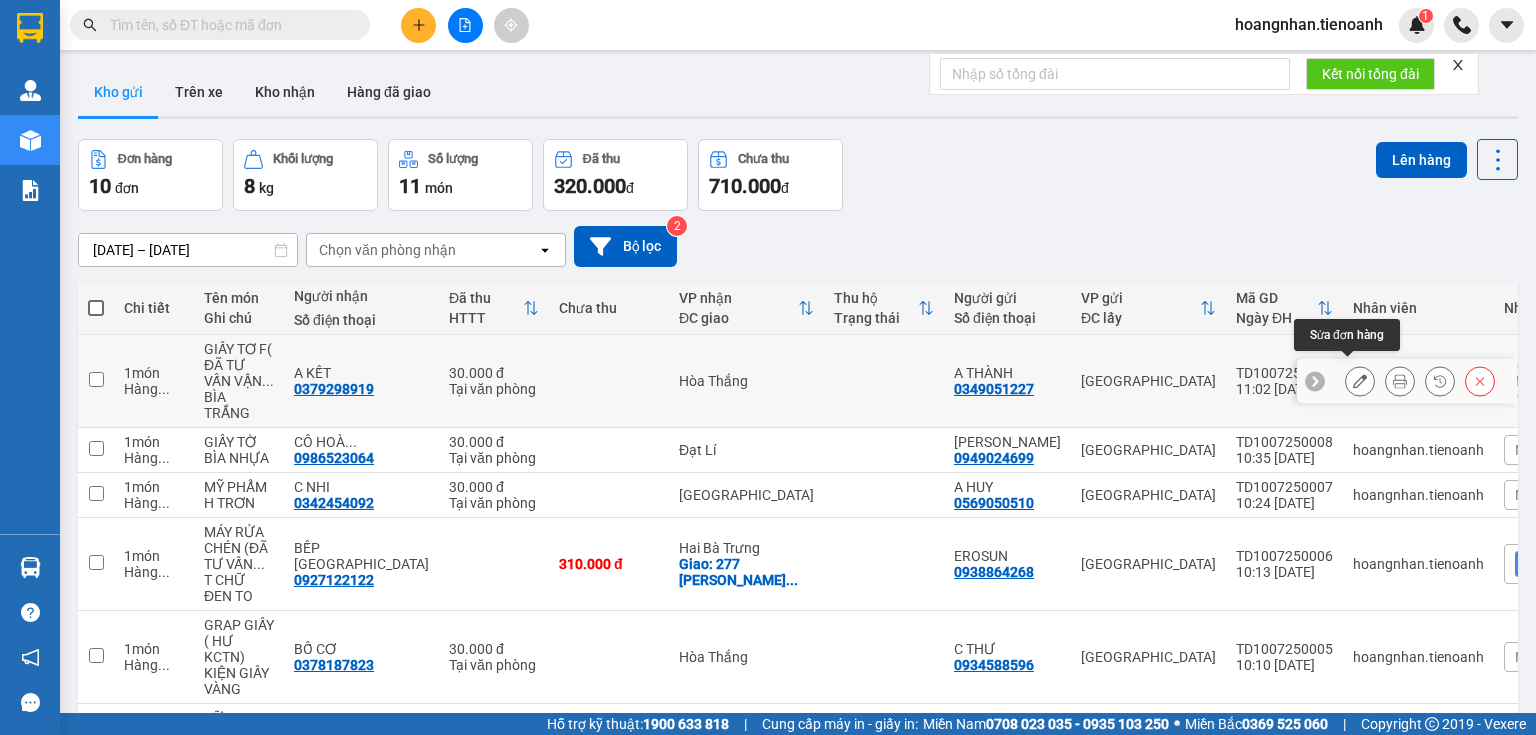 click 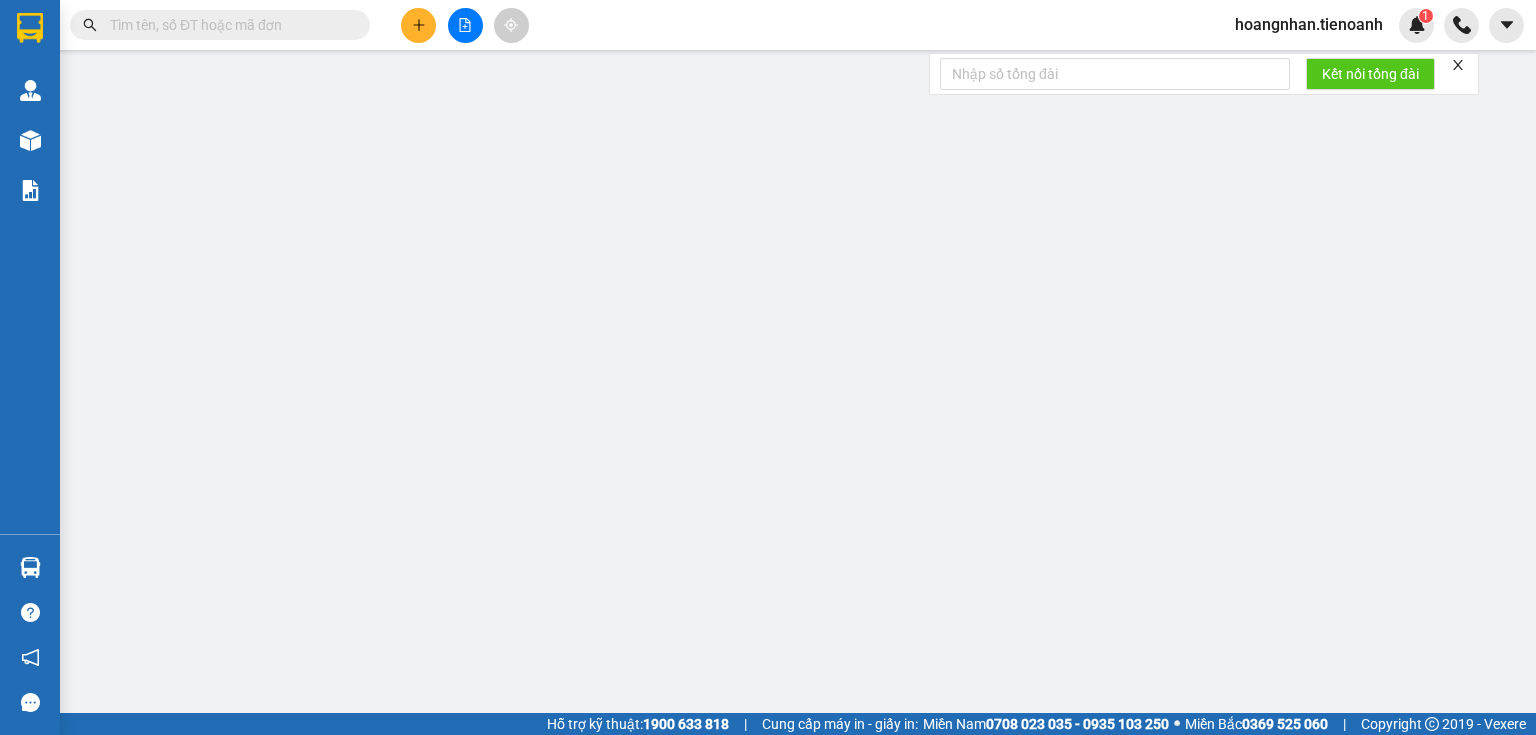 type on "0379298919" 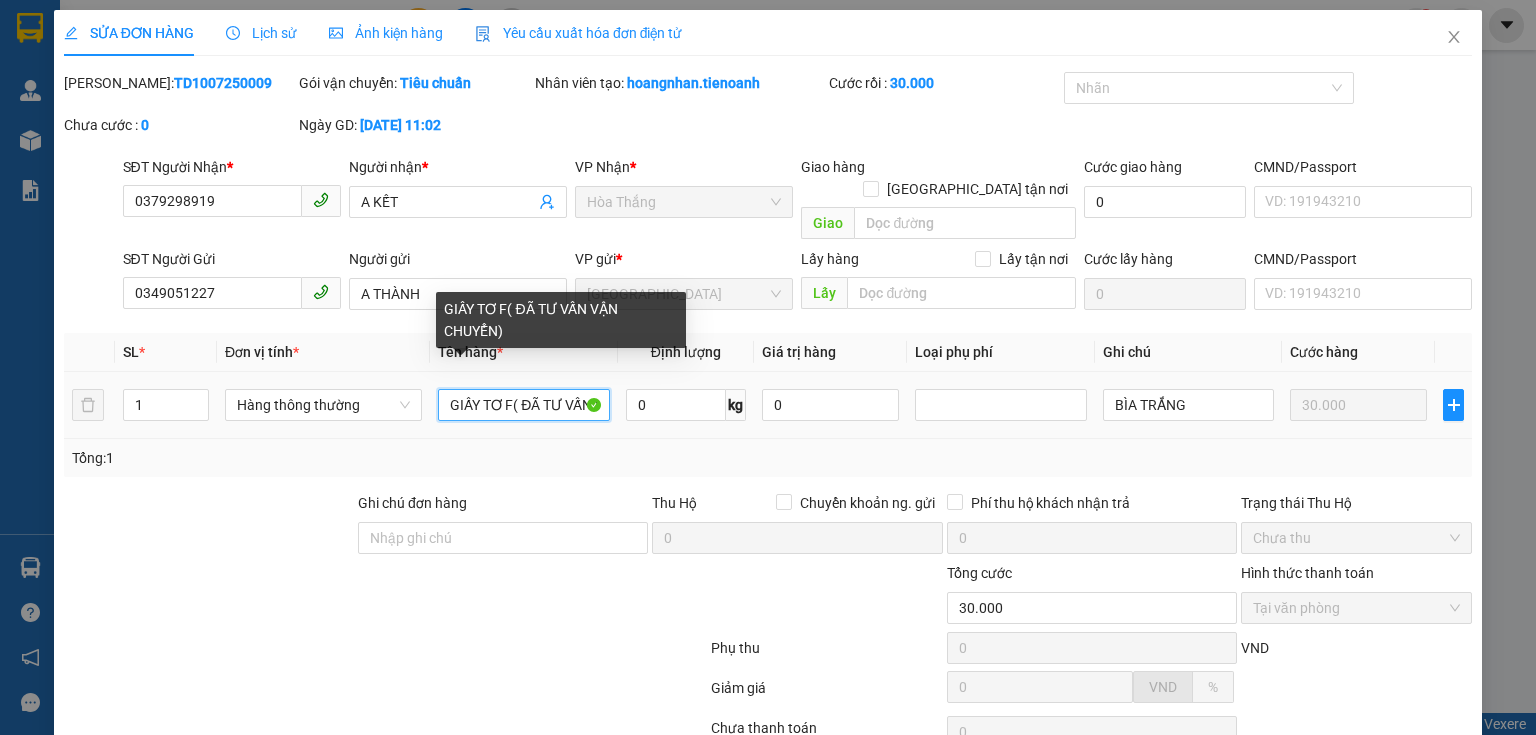 click on "GIẤY TƠ F( ĐÃ TƯ VẤN VẬN CHUYỂN)" at bounding box center (523, 405) 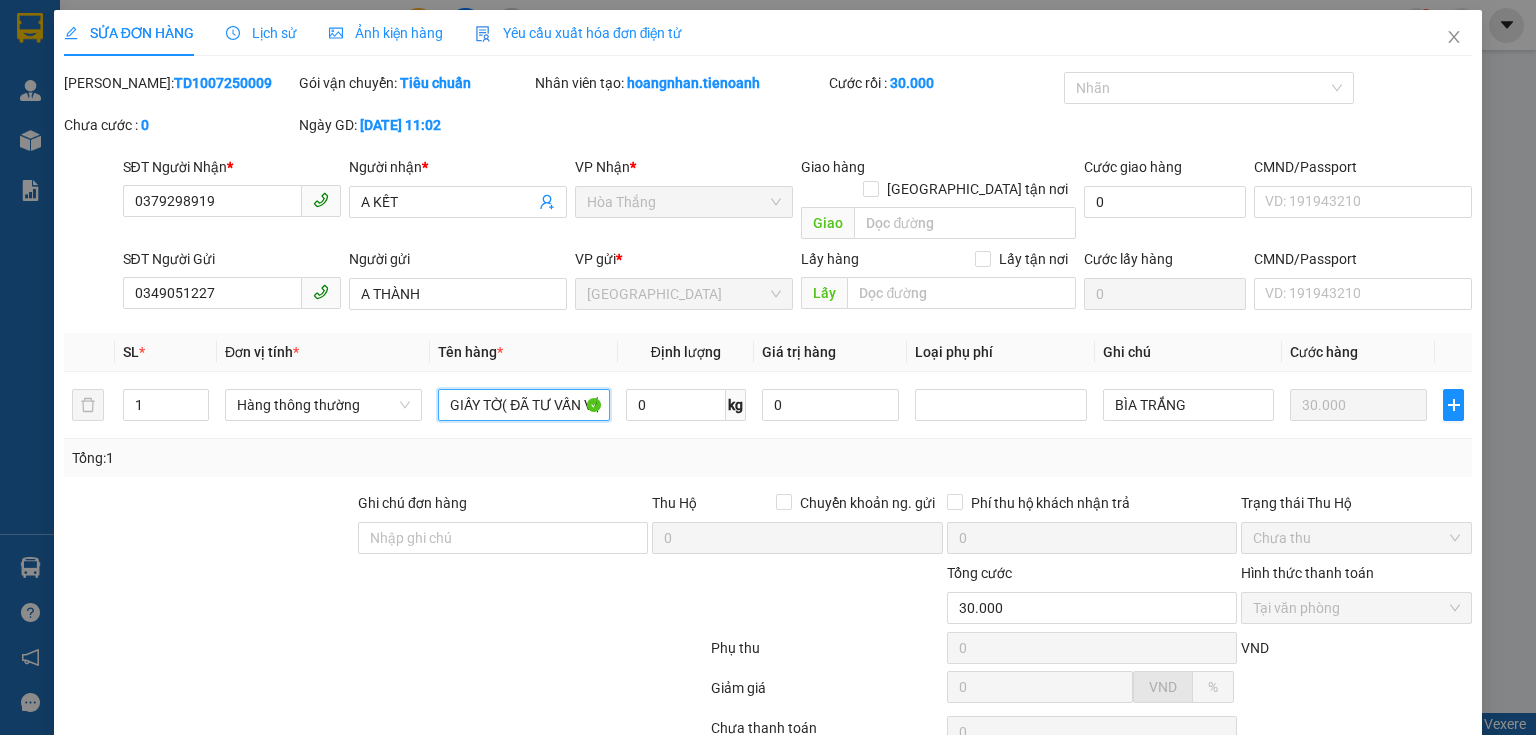 type on "GIẤY TỜ( ĐÃ TƯ VẤN VẬN CHUYỂN)" 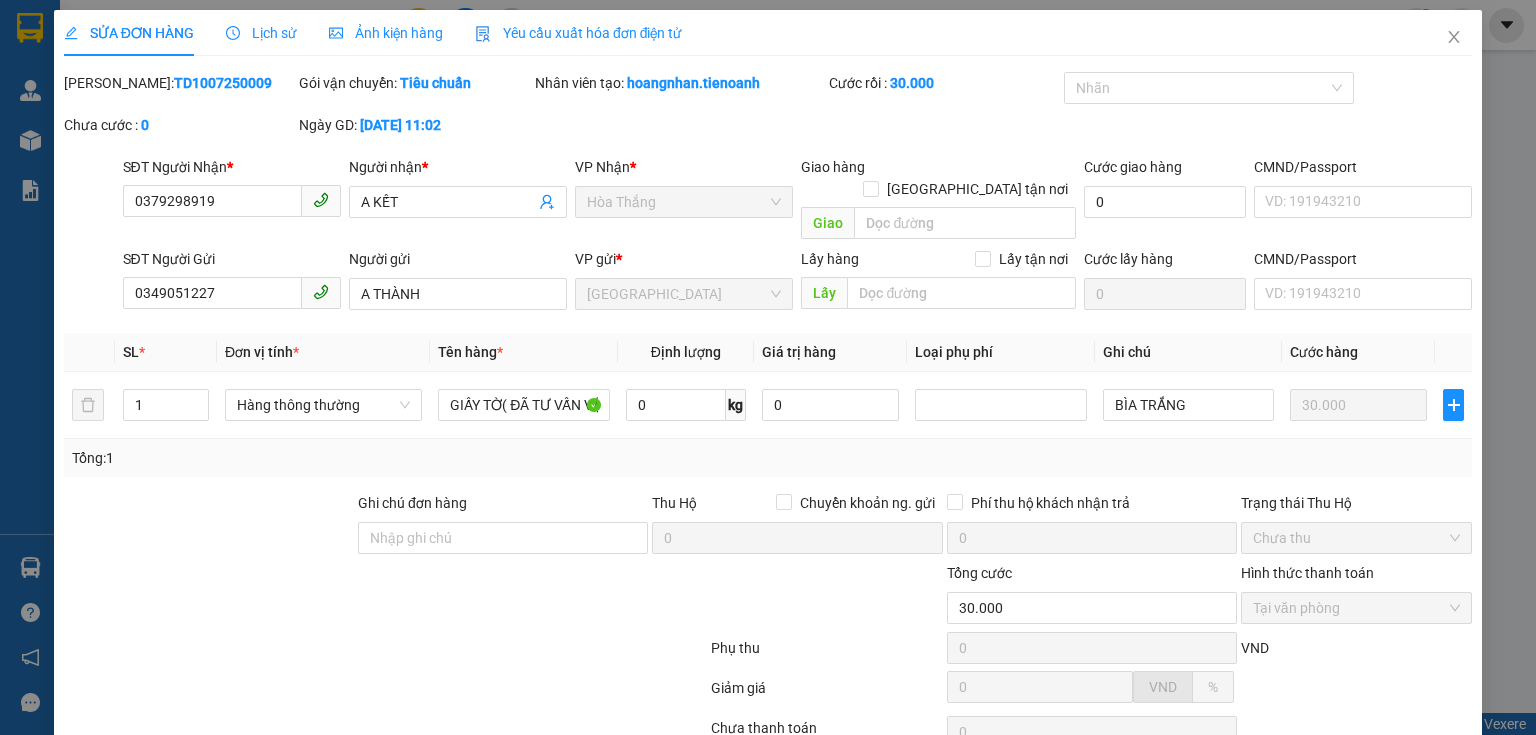 click at bounding box center (385, 652) 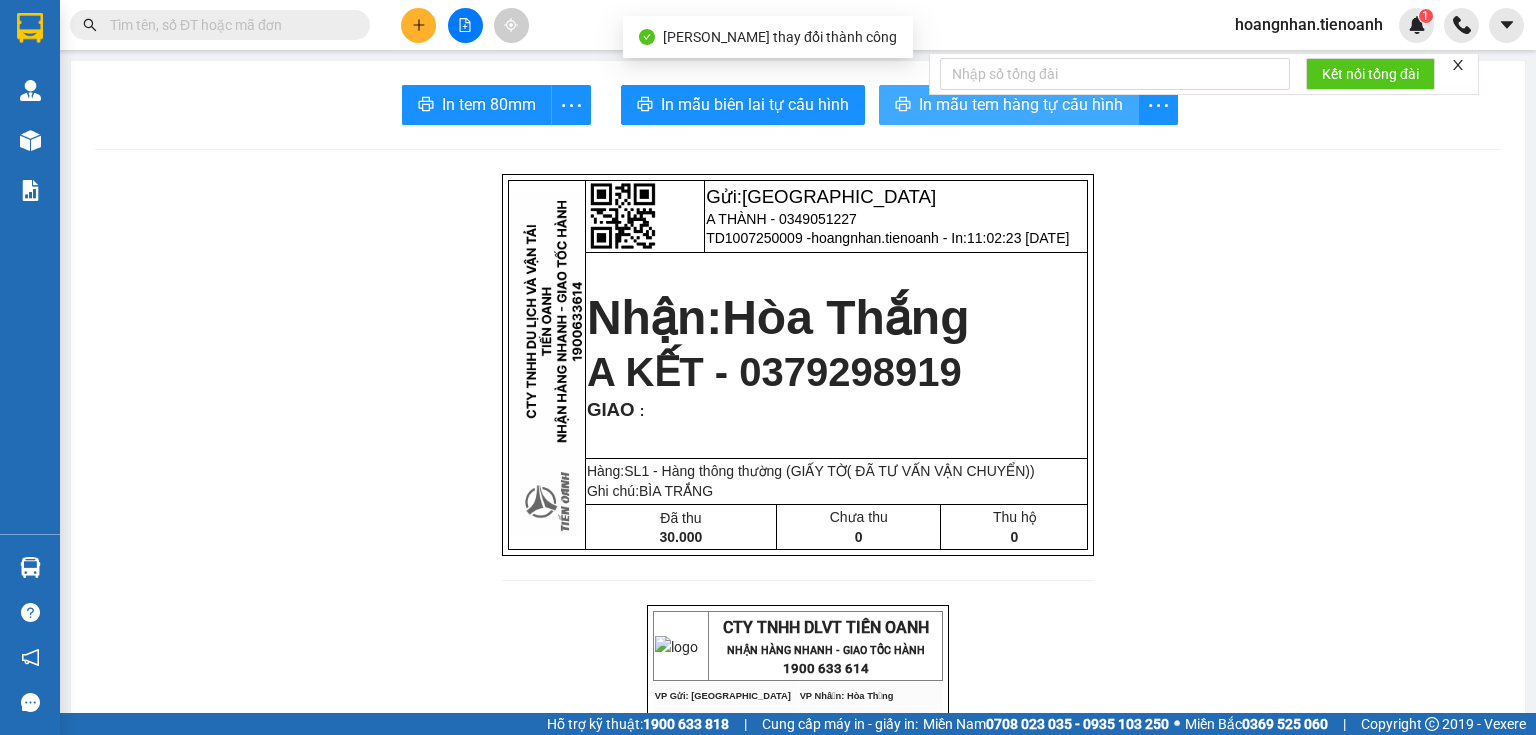 drag, startPoint x: 1046, startPoint y: 100, endPoint x: 1024, endPoint y: 114, distance: 26.076809 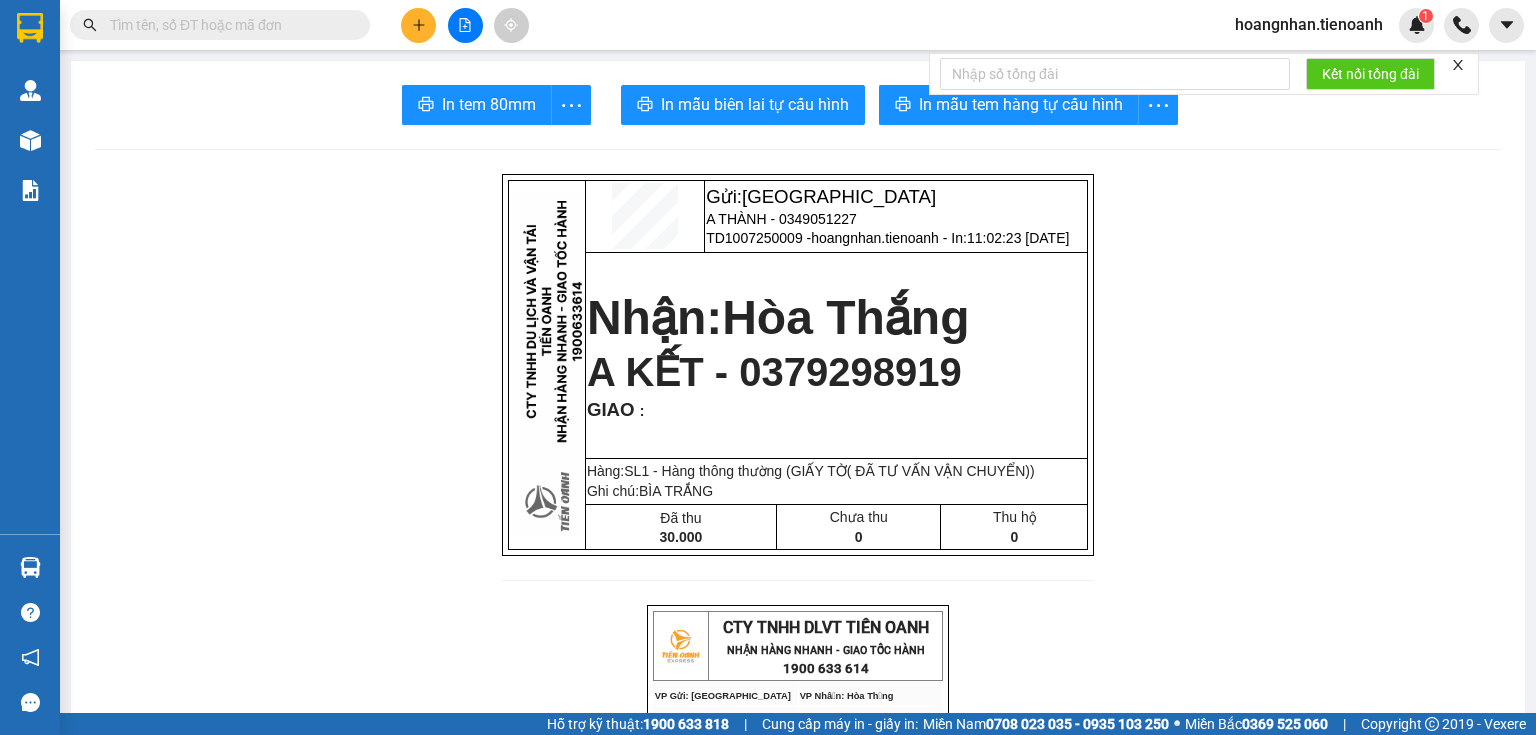 click on "Gửi:  [GEOGRAPHIC_DATA]
A THÀNH  - 0349051227
TD1007250009 -  hoangnhan.tienoanh - In:  11:02:23 [DATE]
Nhận:  Hòa Thắng
A KẾT  - 0379298919
GIAO   :
Hàng:SL  1 - Hàng thông thường (GIẤY TỜ( ĐÃ TƯ VẤN VẬN CHUYỂN))
Ghi chú:  BÌA TRẮNG
Đã thu
30.000
Chưa thu
0
Thu hộ
0
CTY TNHH DLVT TIẾN OANH
NHẬN HÀNG NHANH - GIAO TỐC HÀNH
1900 633 614
VP Gửi: Thủ Đức
VP Nhận: Hòa Thắng
ĐC: 804 Song Hành, XLHN, P Hiệp Phú Q9
ĐC: 77 [PERSON_NAME], Xã HT
ĐT:0935 82 08 08
ĐT: 0905 033 606
----------------------------------------------
GỬI KHÁCH HÀNG
BILL BIÊN NHẬN
Mã đơn : TD1007250009
In :  11:02:23 [DATE]
N.Gửi:     A THÀNH  -  0349051227.  CCCD:
N.Nhận:   A KẾT  -  0379298919. CCCD :
GIAO TẬN NƠI :
Ghi chú : BÌA TRẮNG" at bounding box center (798, 1144) 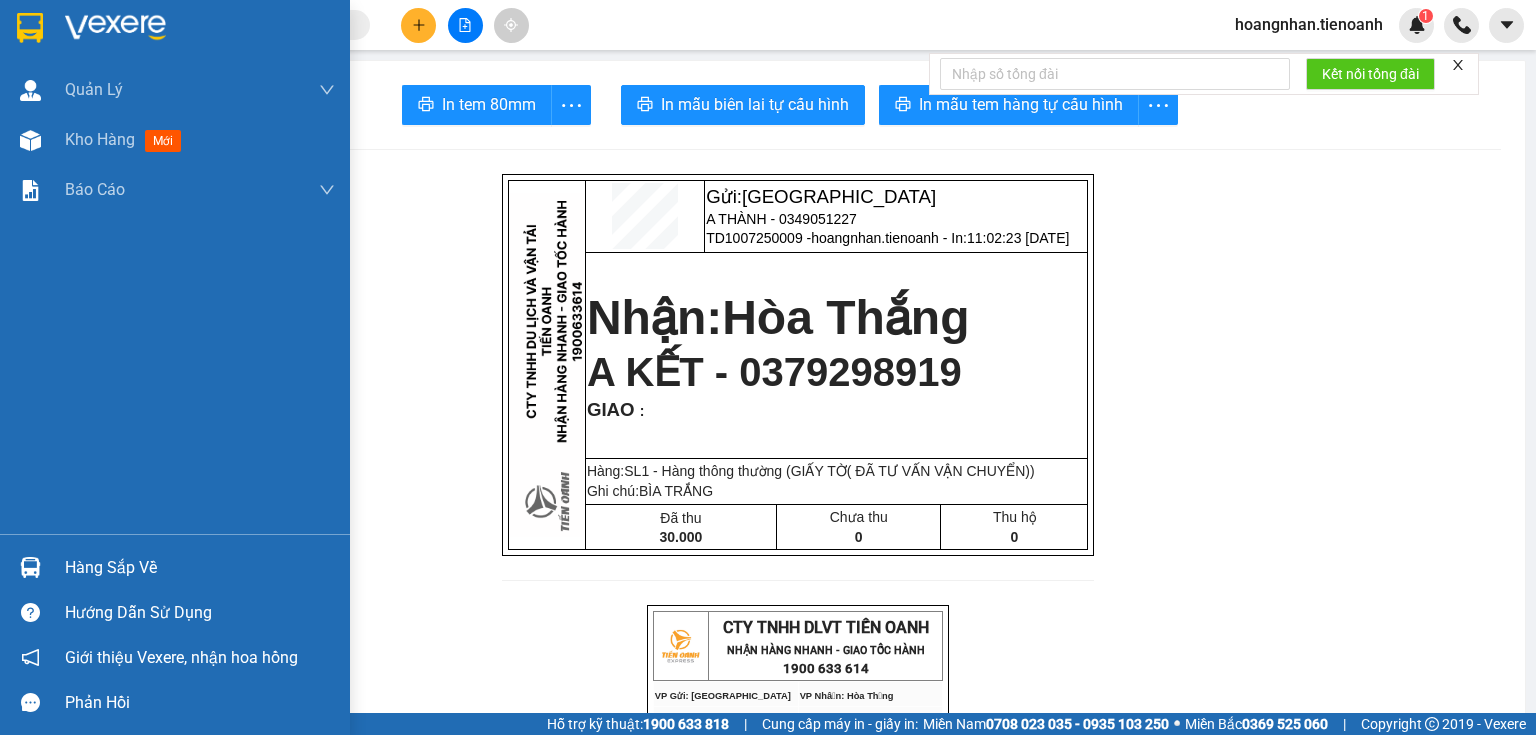drag, startPoint x: 21, startPoint y: 365, endPoint x: 111, endPoint y: 152, distance: 231.23364 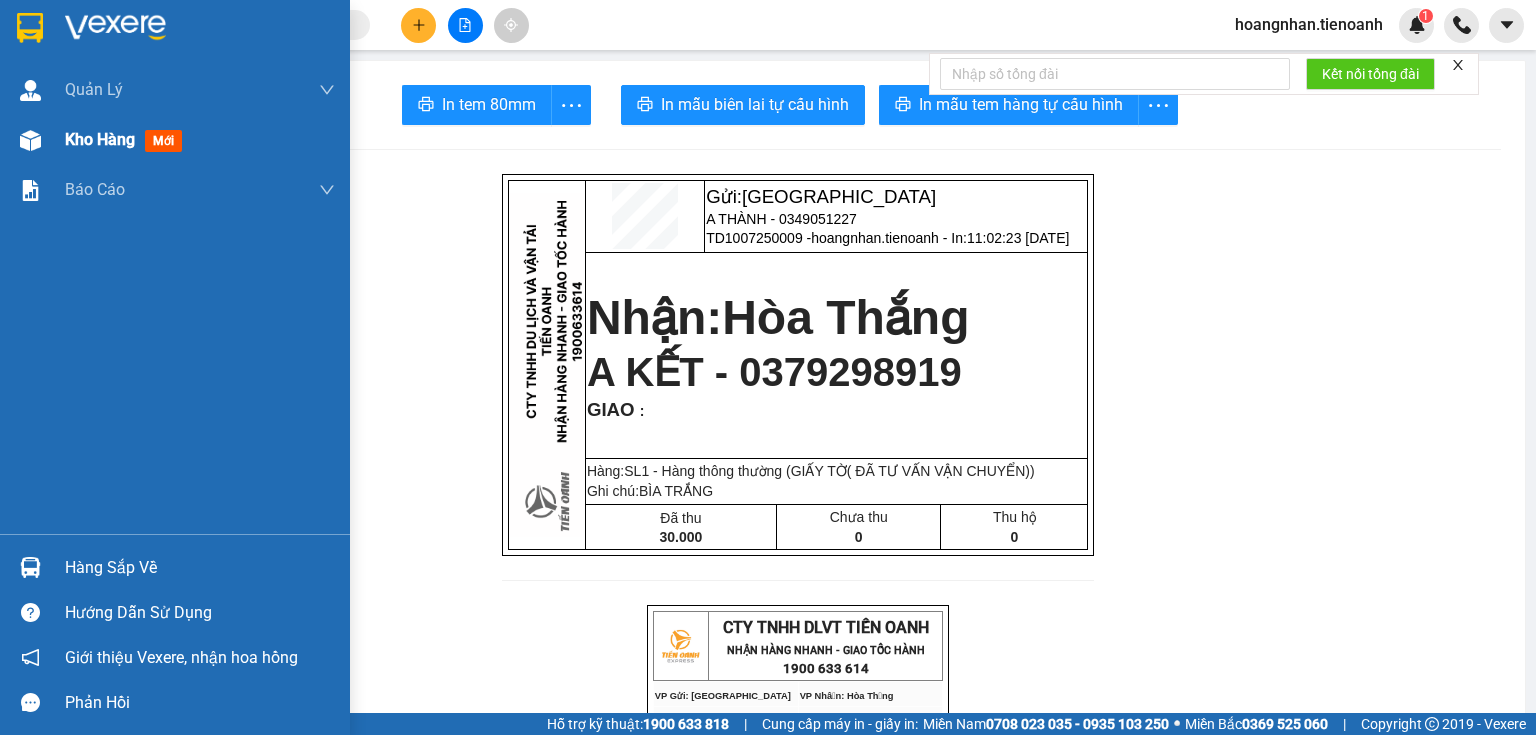 click on "Kho hàng" at bounding box center [100, 139] 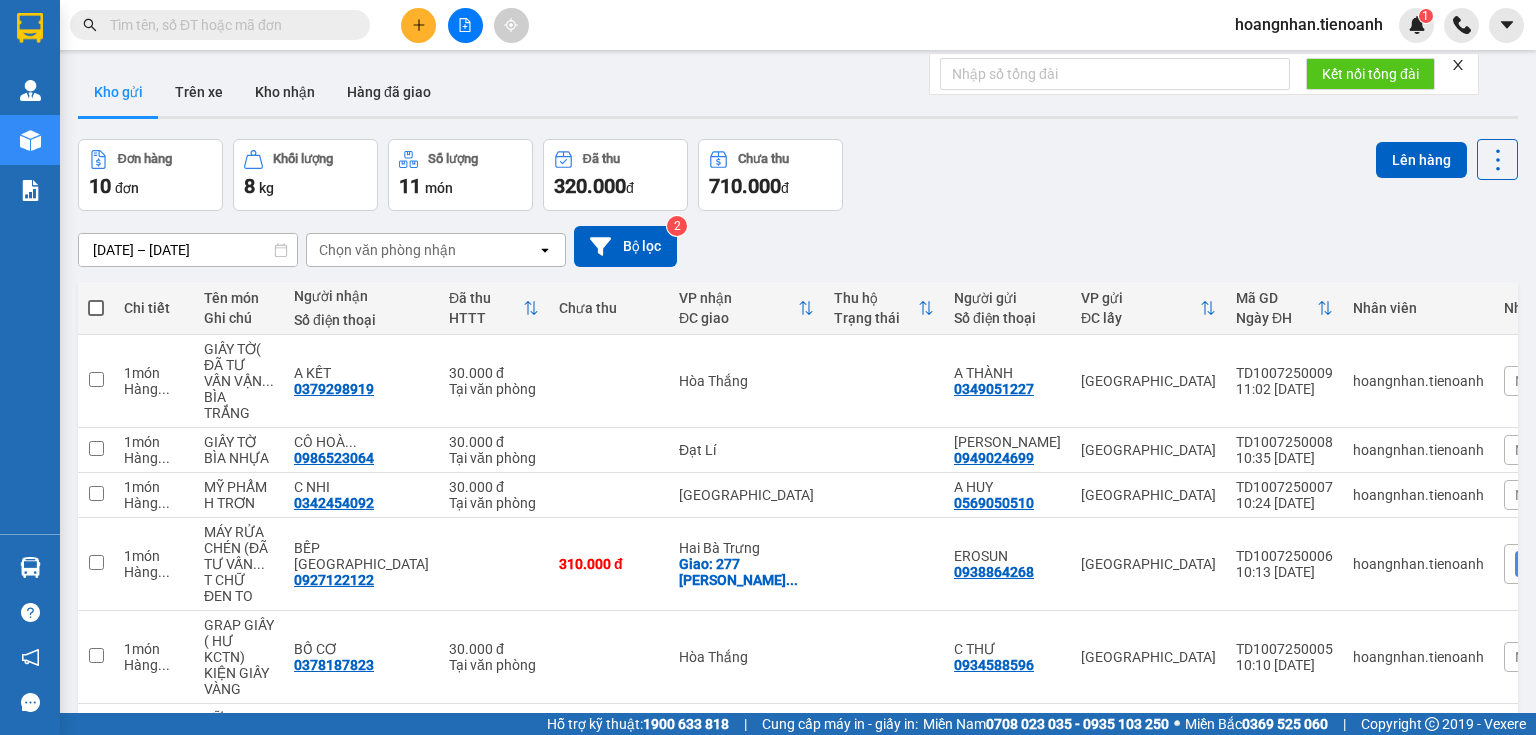 click on "Đơn hàng 10 đơn Khối lượng 8 kg Số lượng 11 món Đã thu 320.000  đ Chưa thu 710.000  đ Lên hàng" at bounding box center [798, 175] 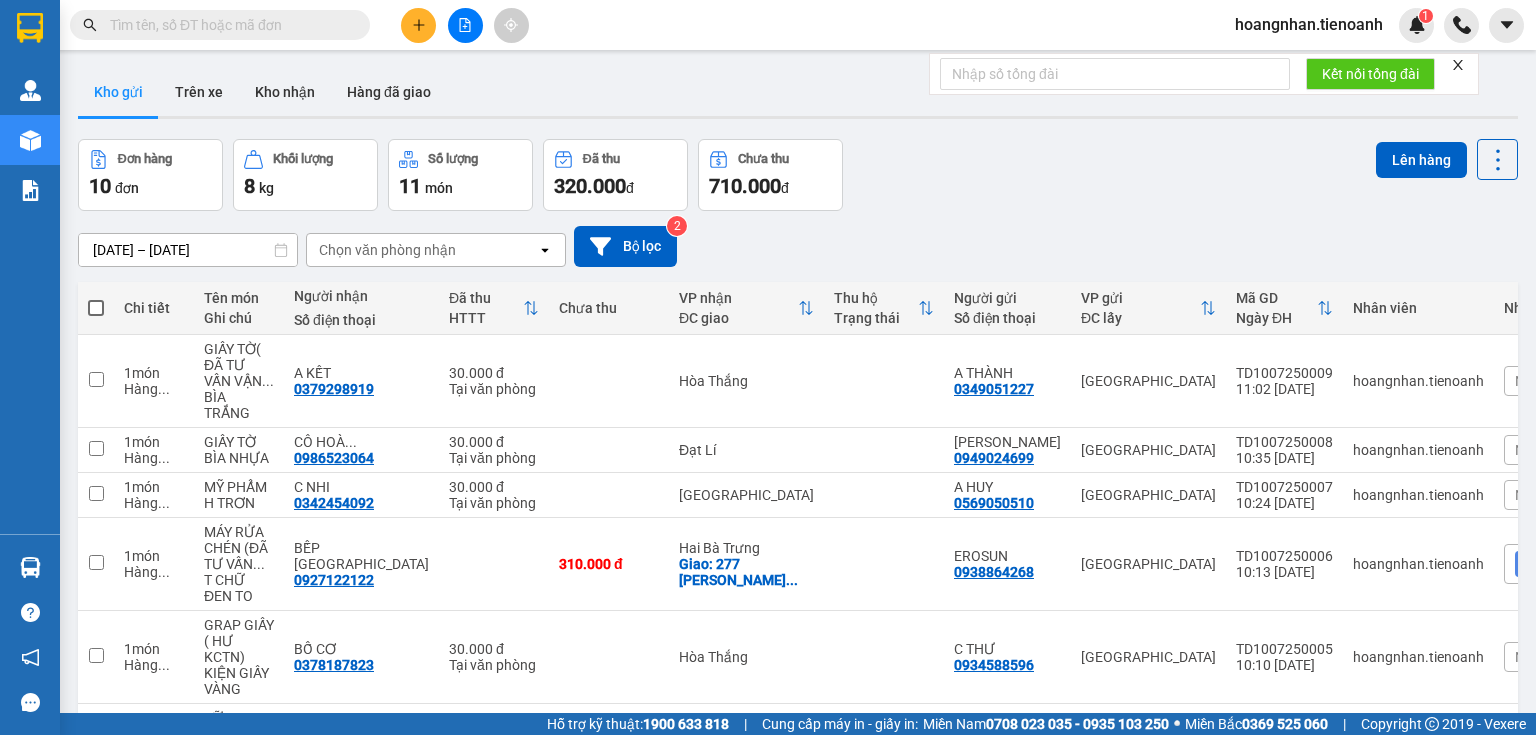 click on "Kho gửi Trên xe Kho nhận Hàng đã giao" at bounding box center (798, 94) 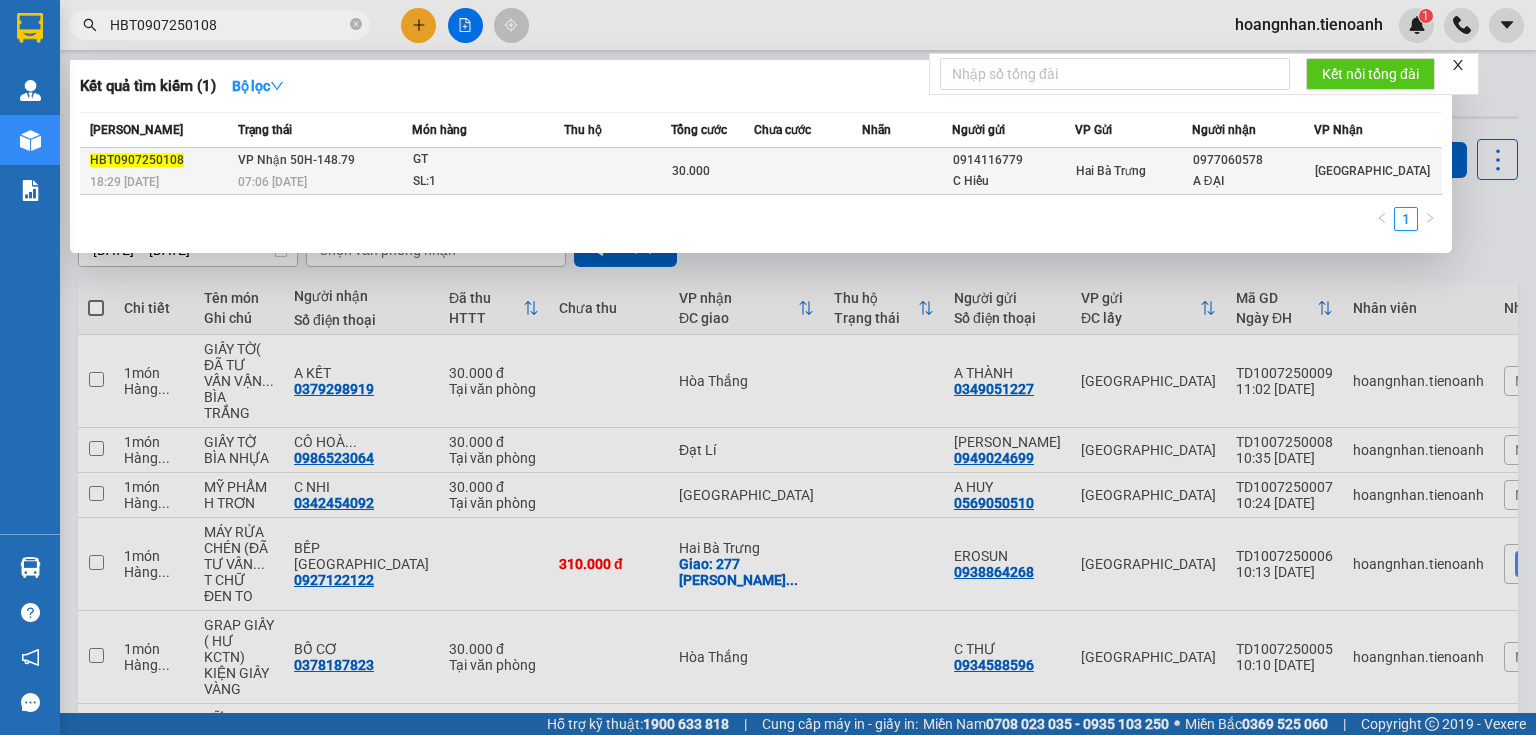 type on "HBT0907250108" 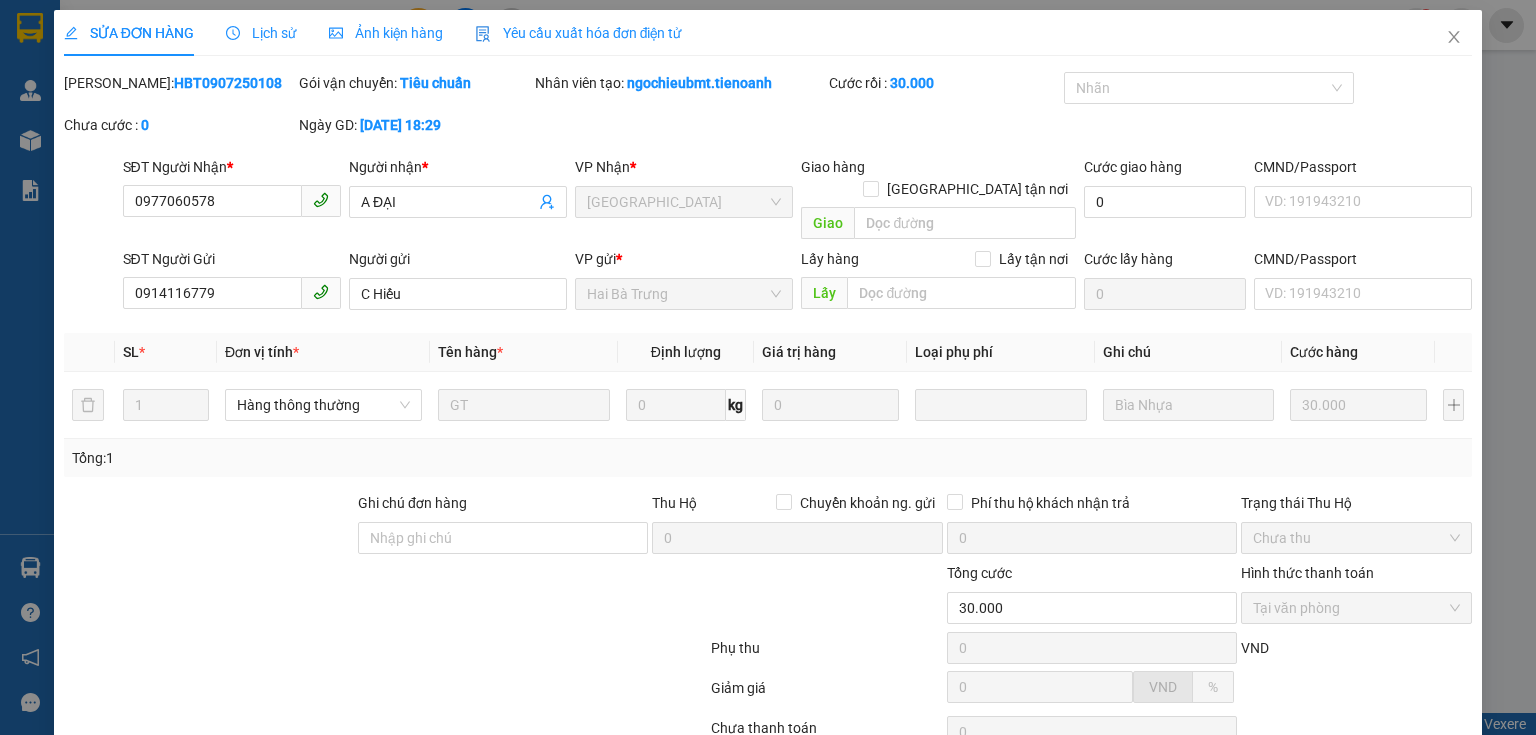 click on "Giao hàng" at bounding box center [867, 845] 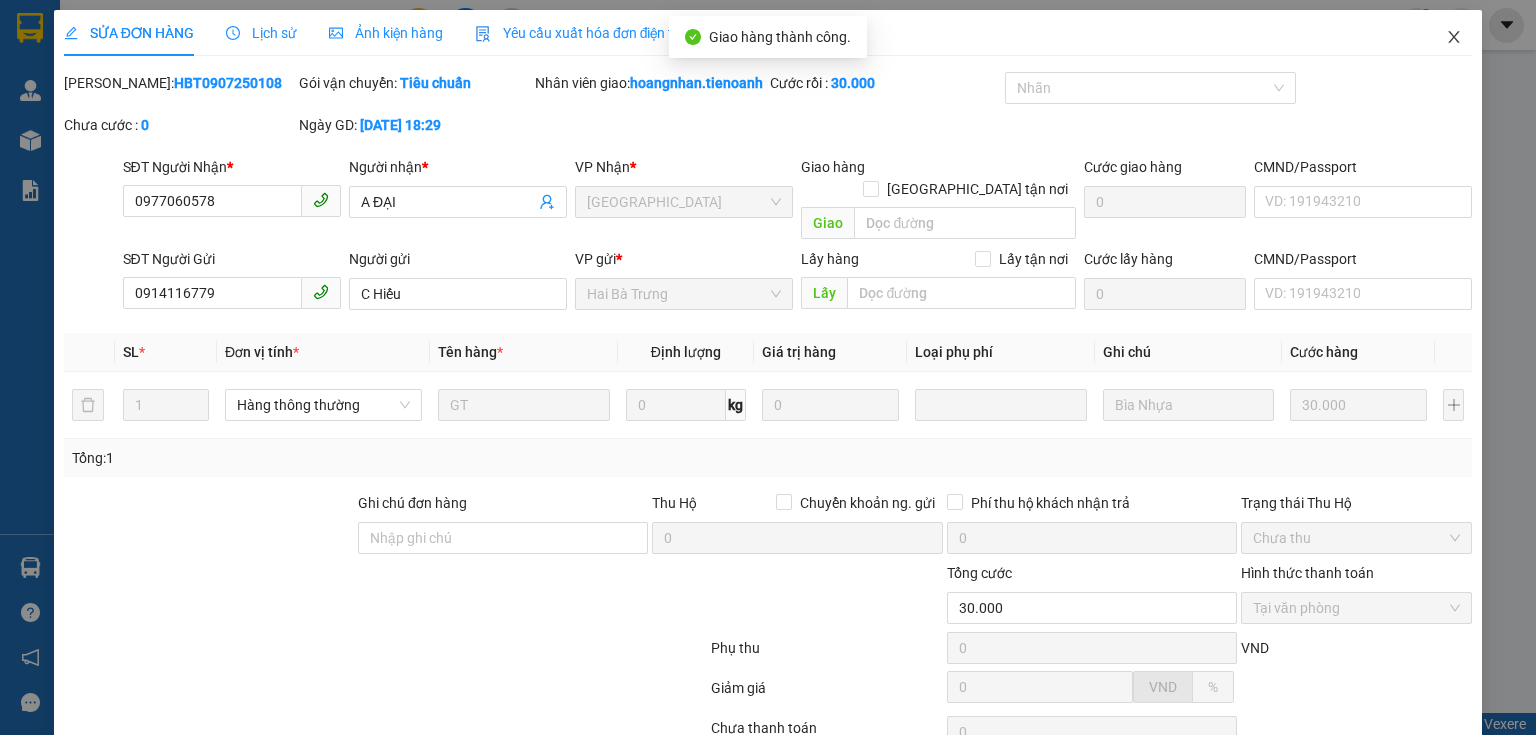 click 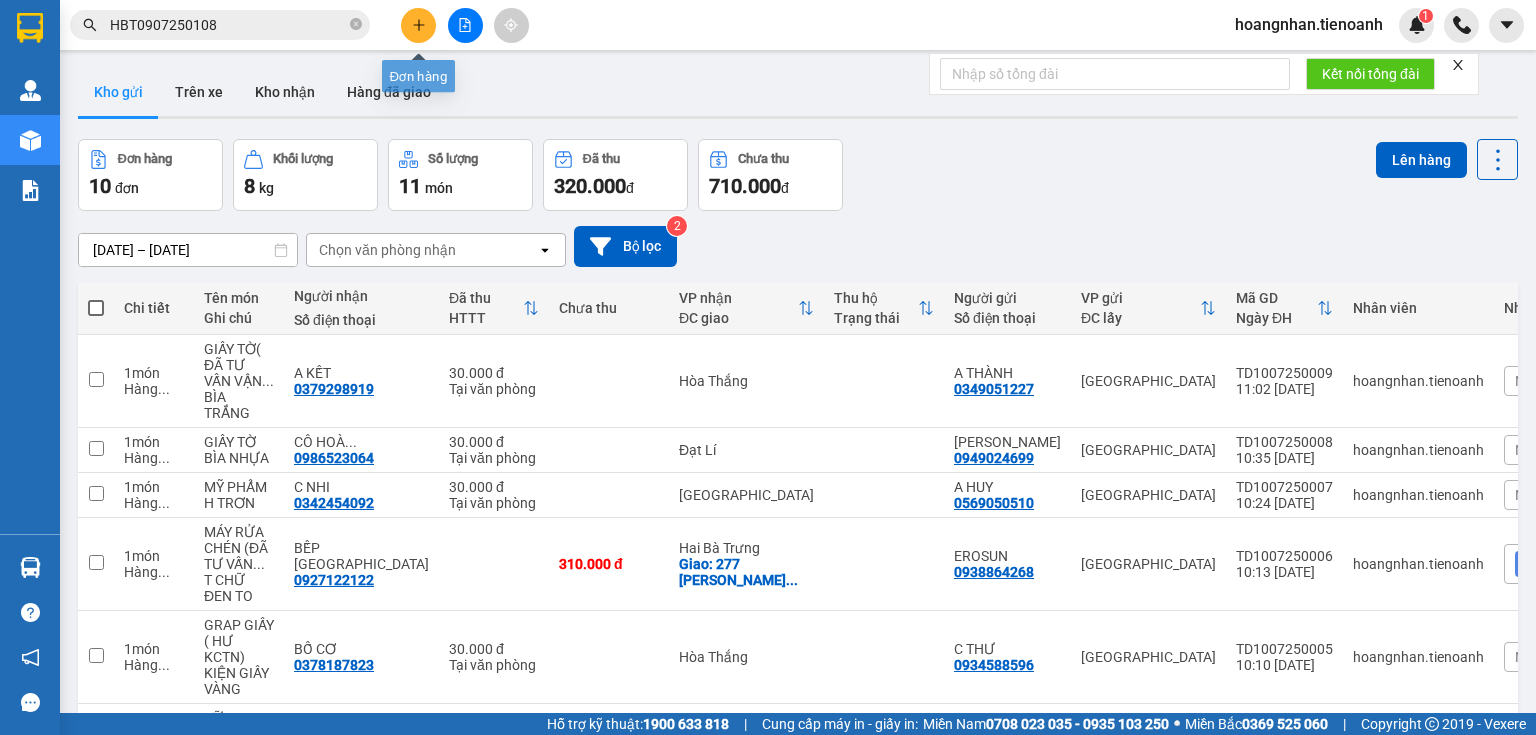 click at bounding box center [418, 25] 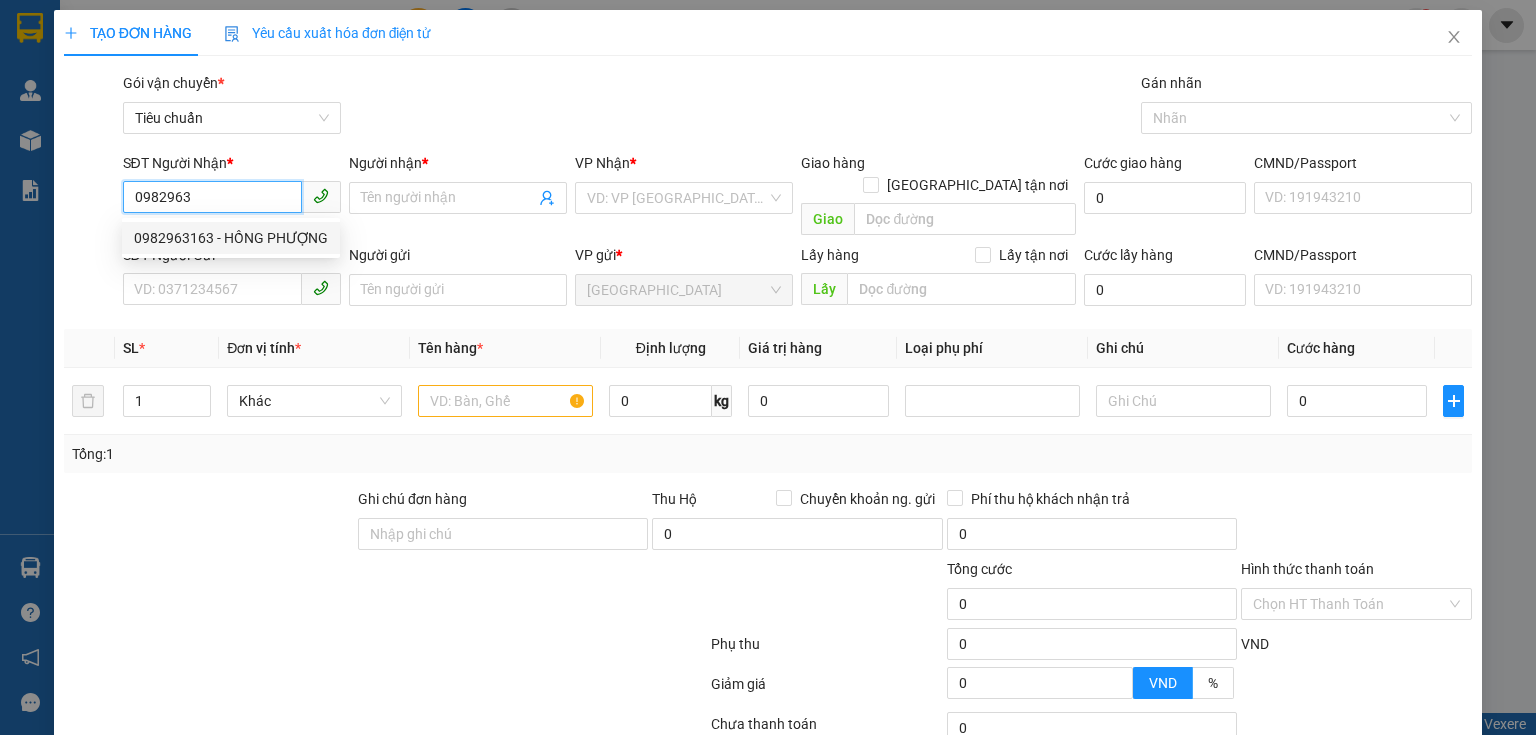 click on "0982963163 - HỒNG PHƯỢNG" at bounding box center (231, 238) 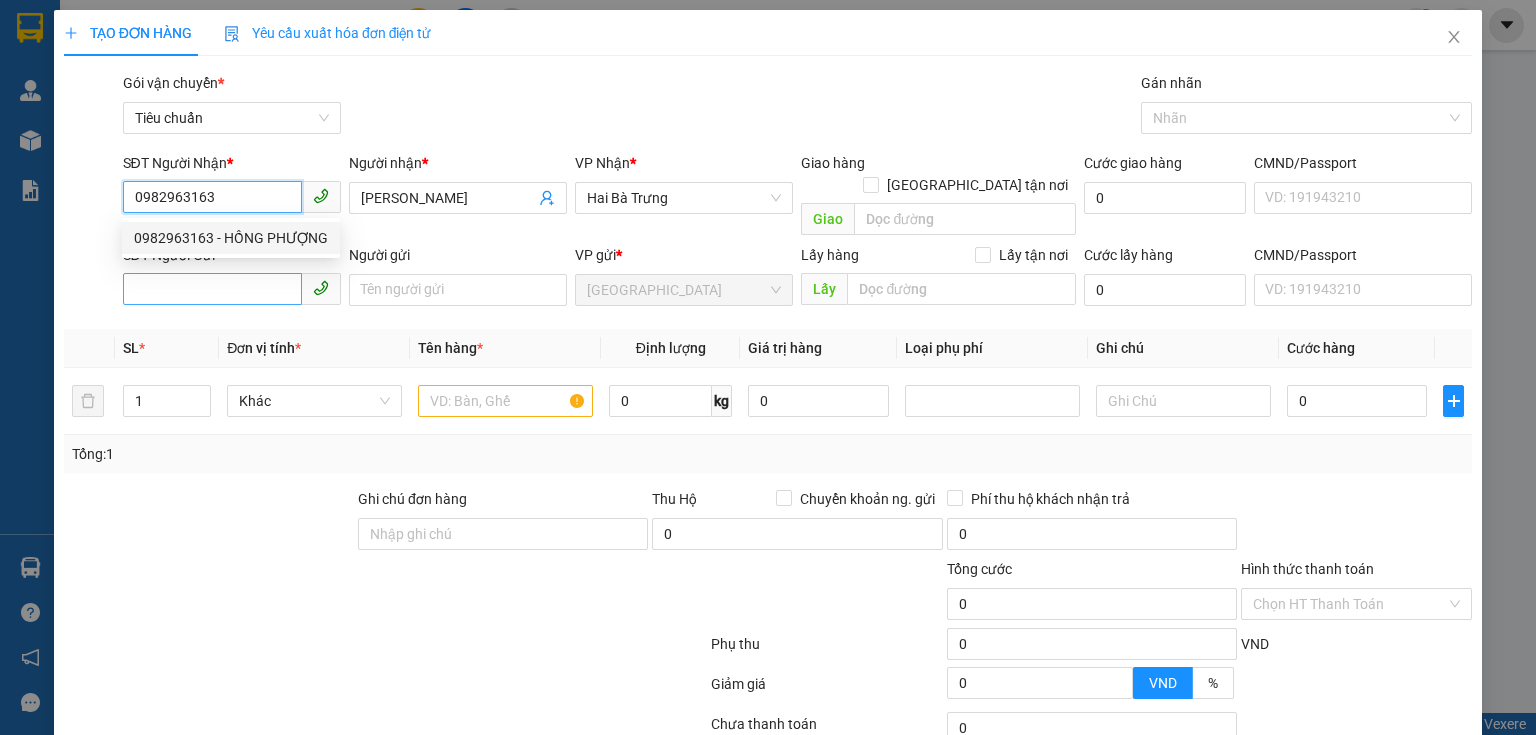 type on "40.000" 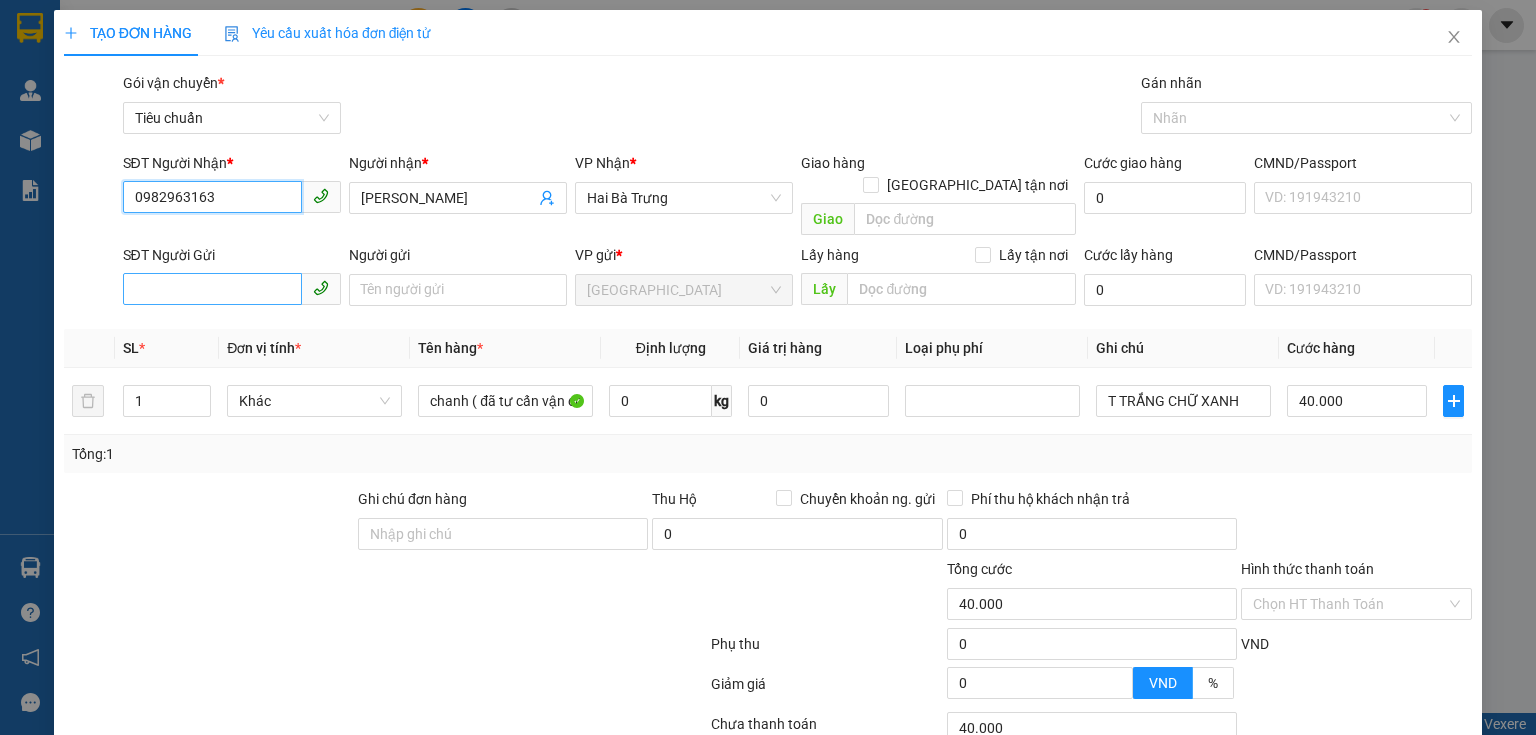 type on "0982963163" 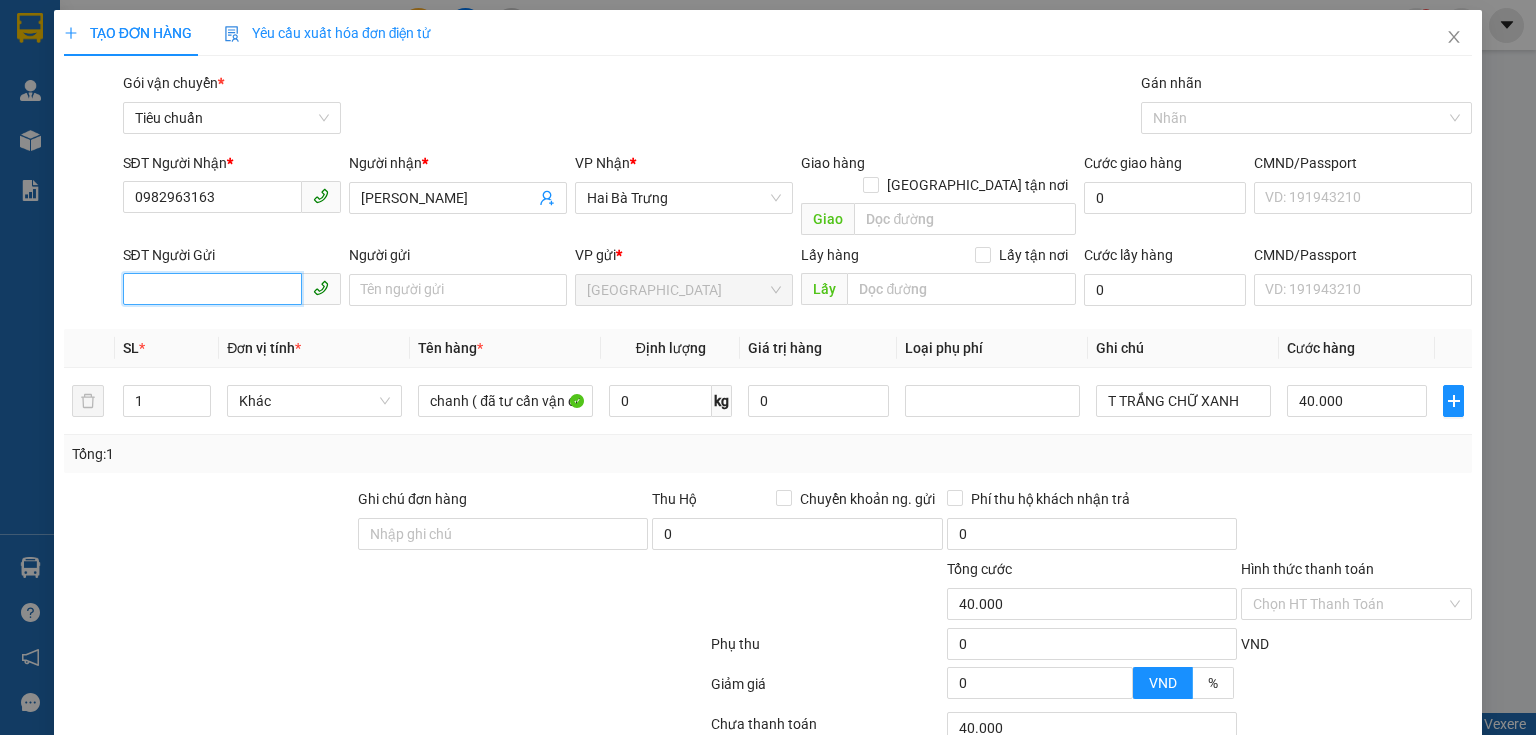click on "SĐT Người Gửi" at bounding box center (212, 289) 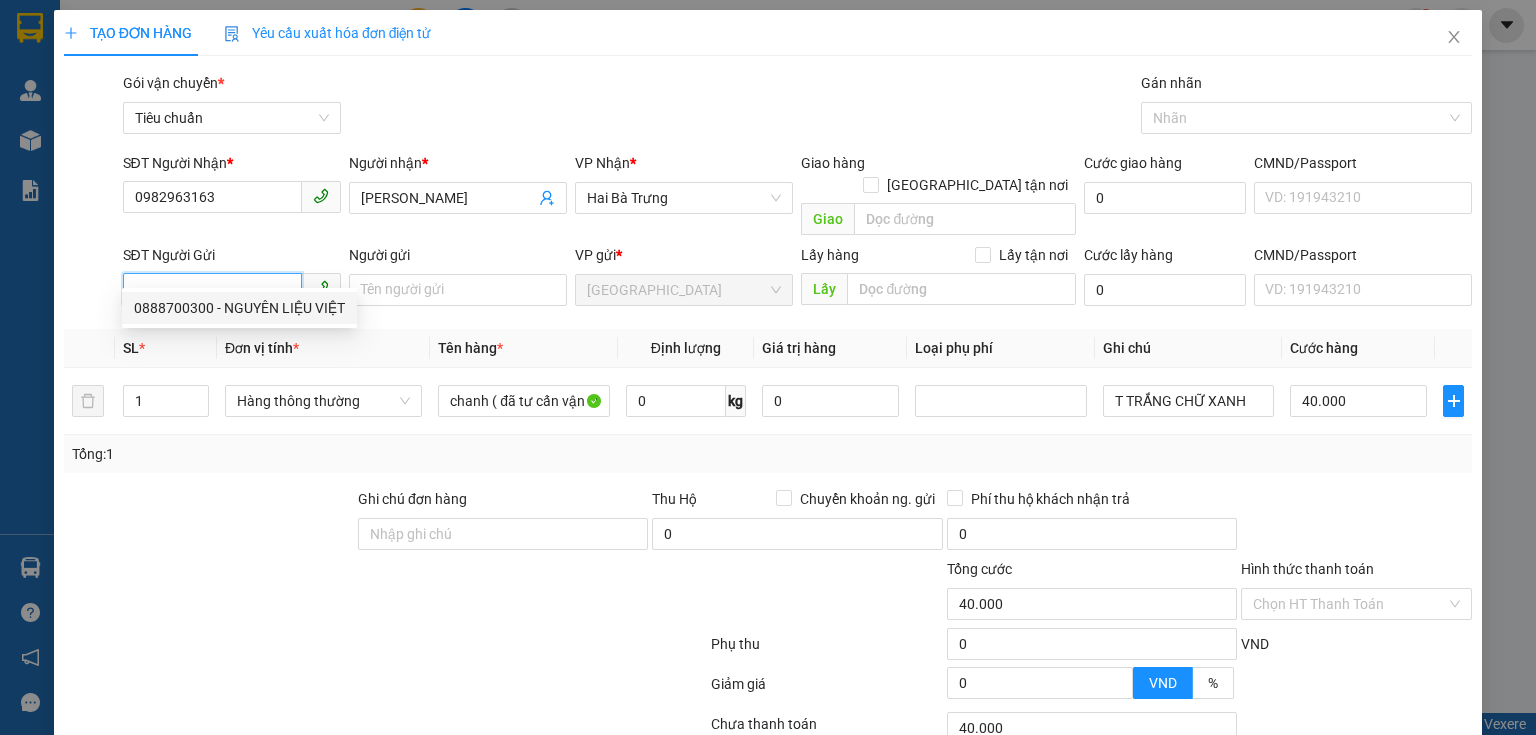 click on "0888700300 - NGUYÊN LIỆU VIỆT" at bounding box center [239, 308] 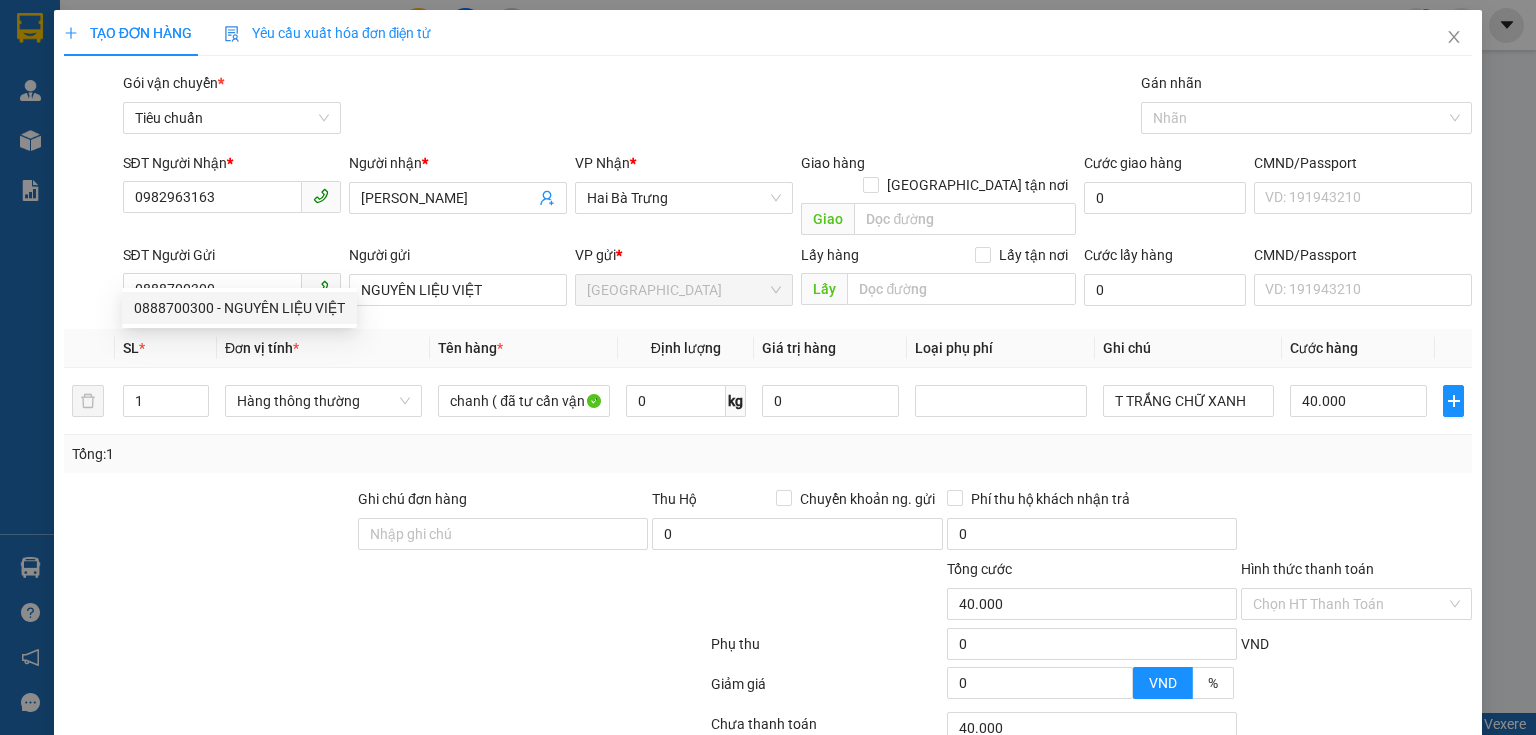 click on "Tổng:  1" at bounding box center [768, 454] 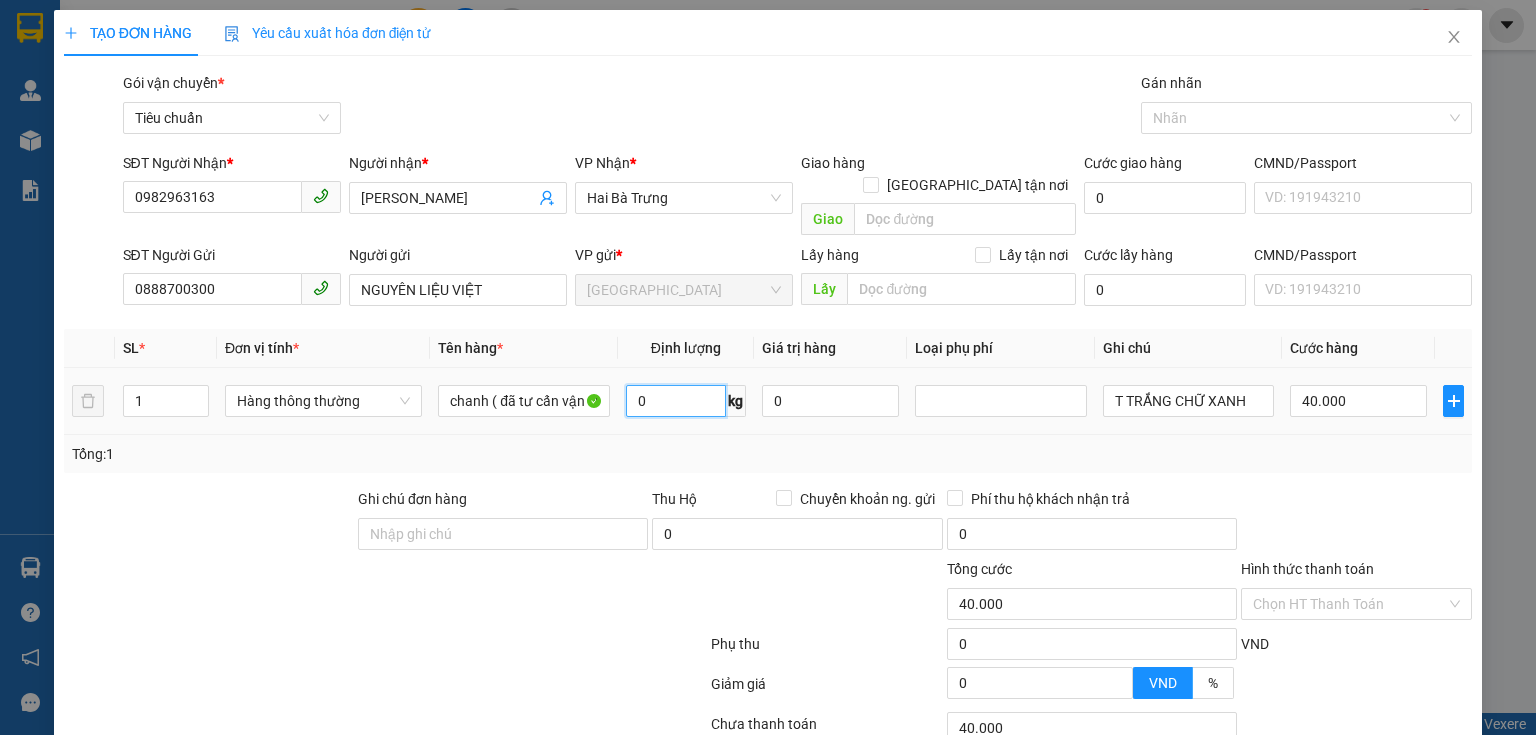 click on "0" at bounding box center [676, 401] 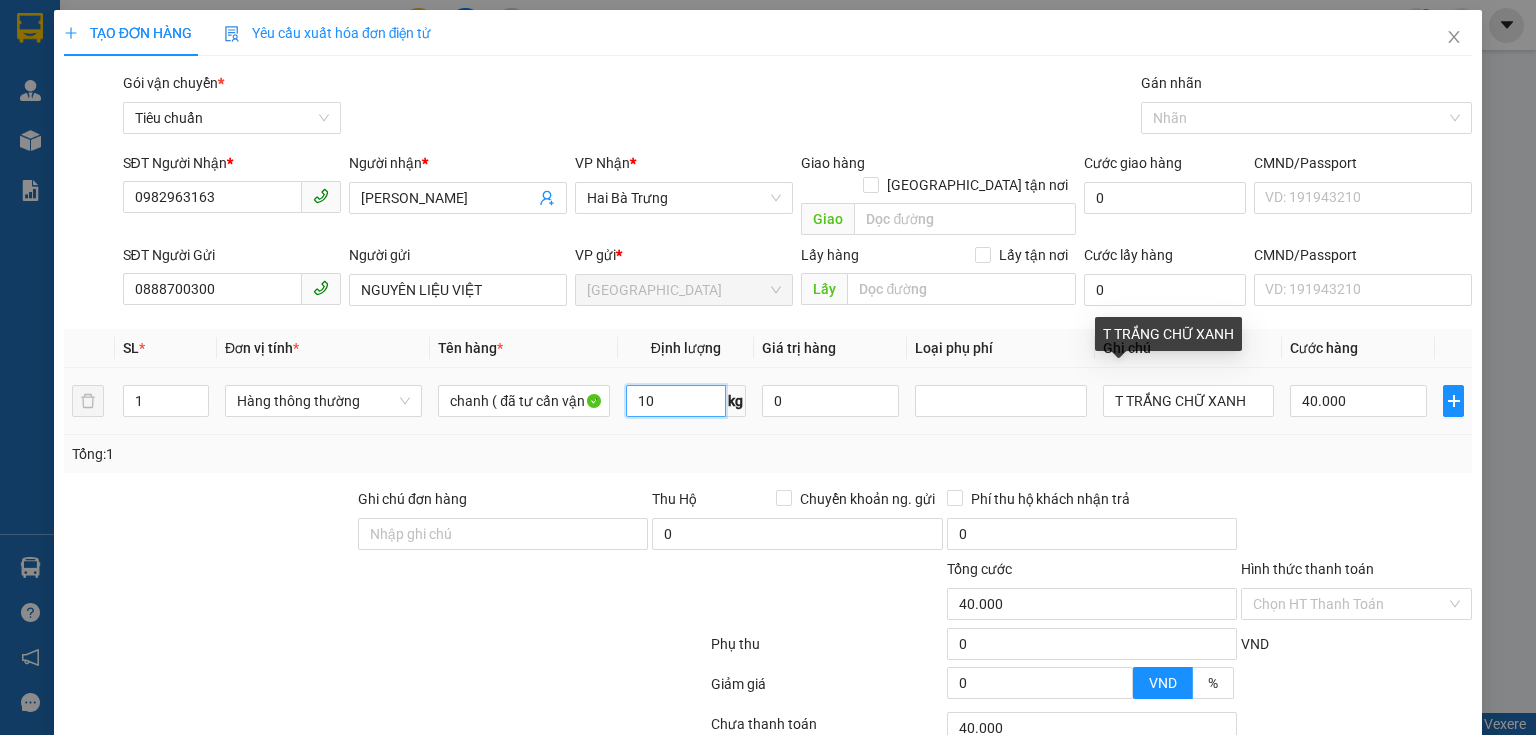 type on "10" 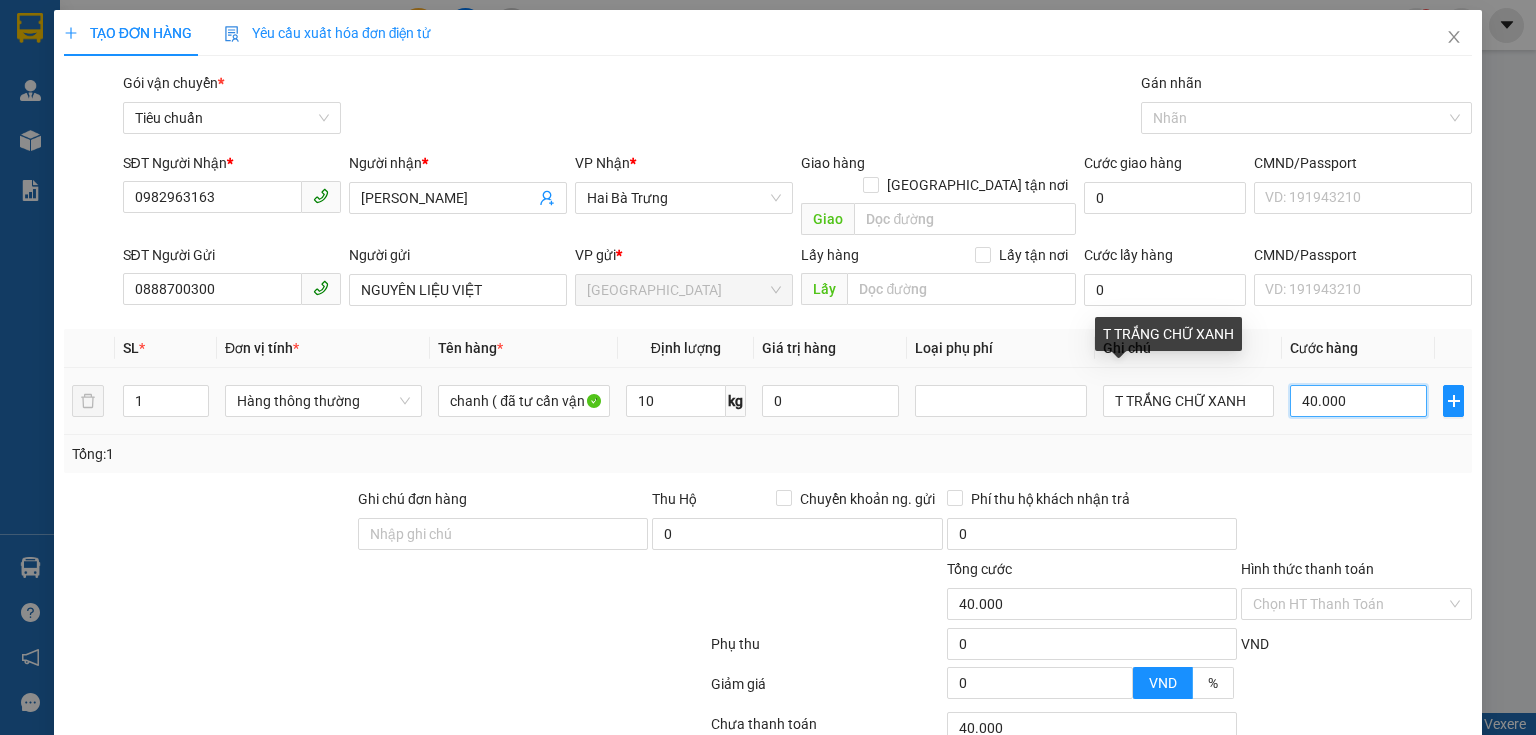 click on "40.000" at bounding box center (1358, 401) 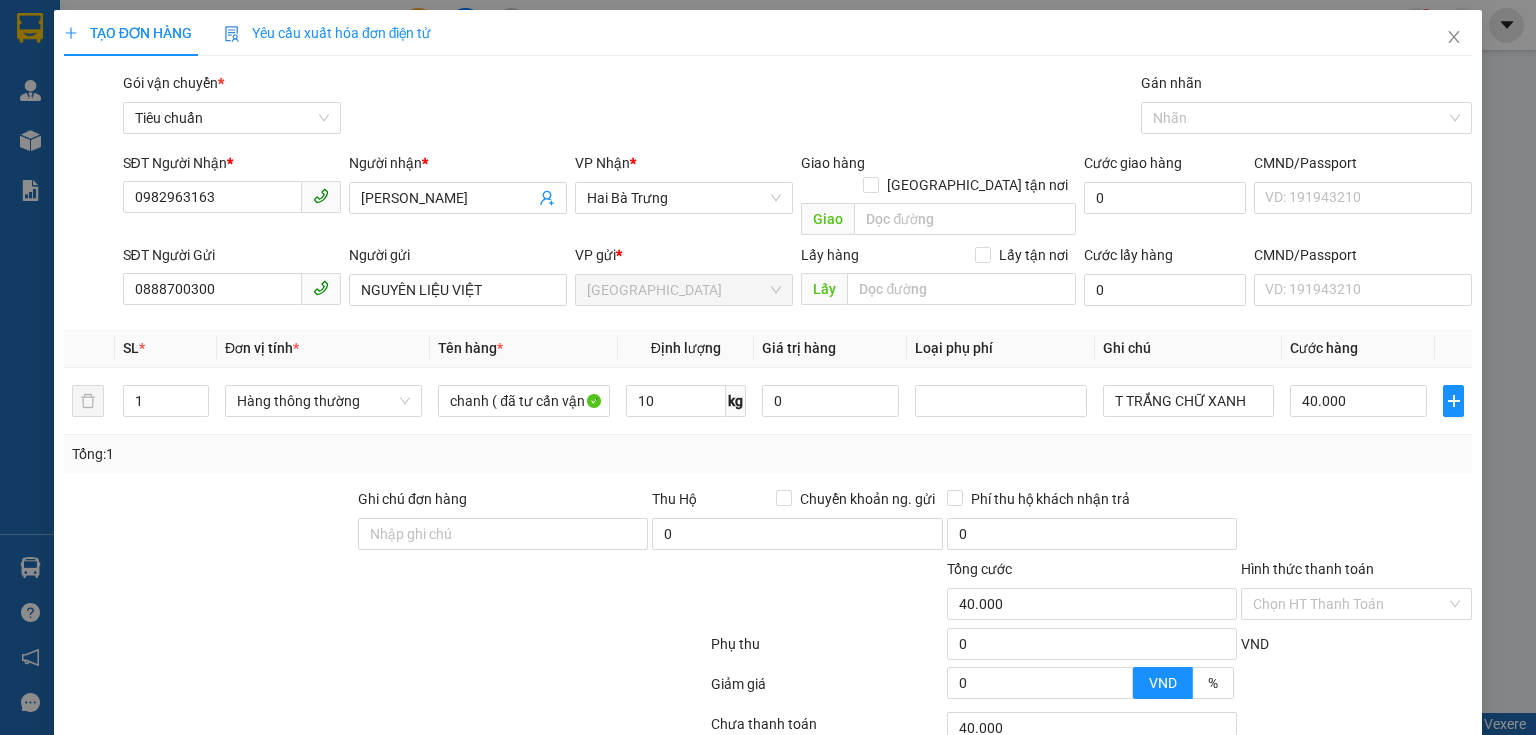 click on "Tổng:  1" at bounding box center [768, 454] 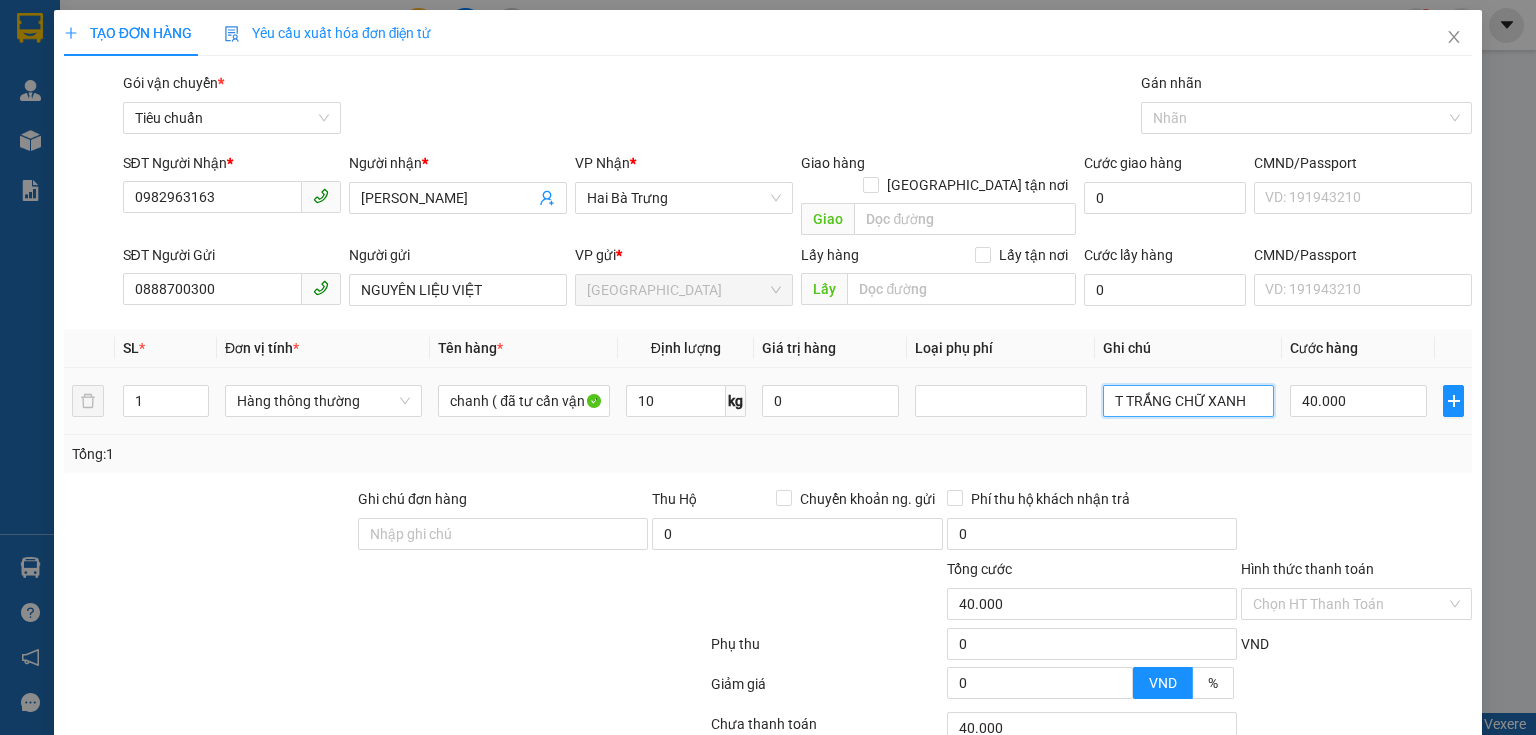 drag, startPoint x: 1159, startPoint y: 387, endPoint x: 1123, endPoint y: 398, distance: 37.64306 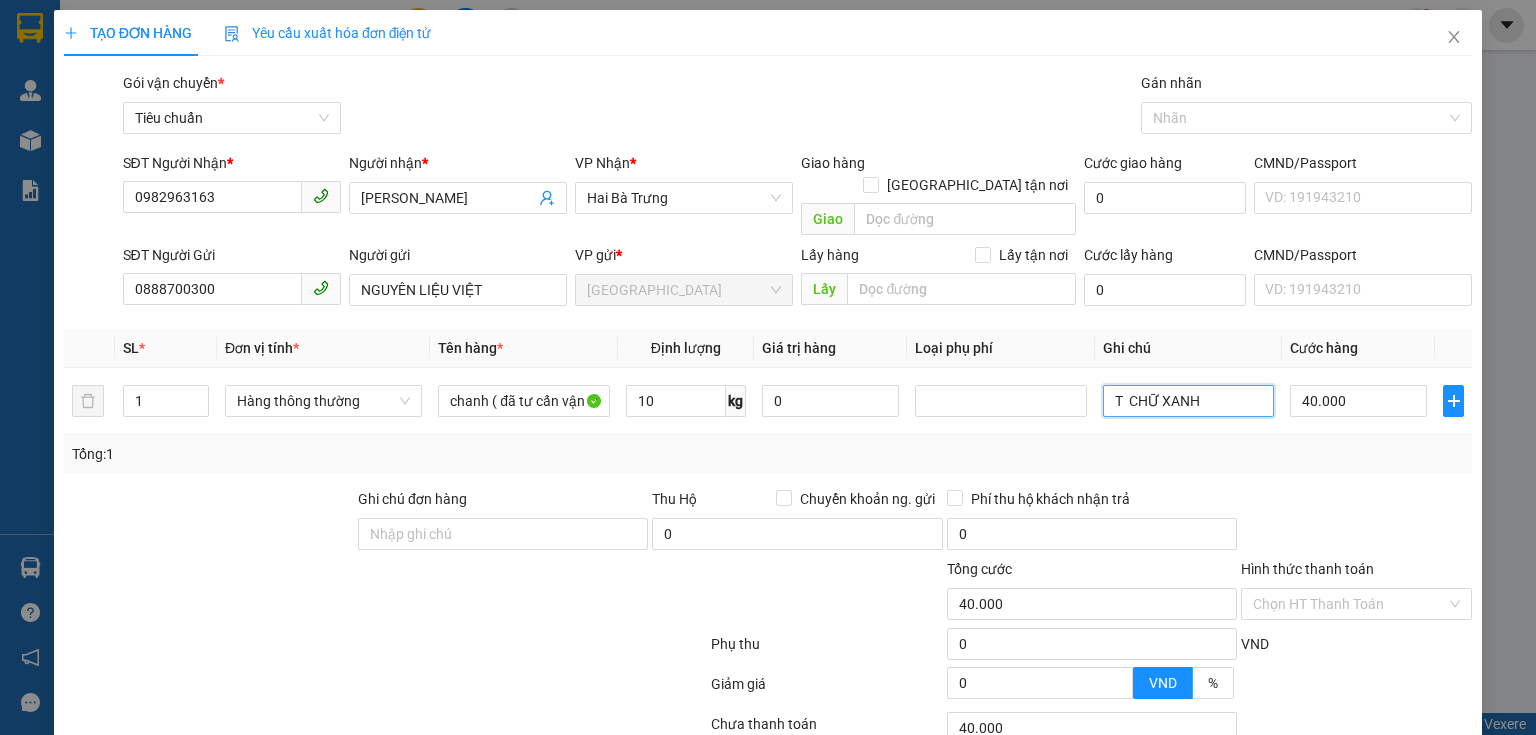 type on "T  CHỮ XANH" 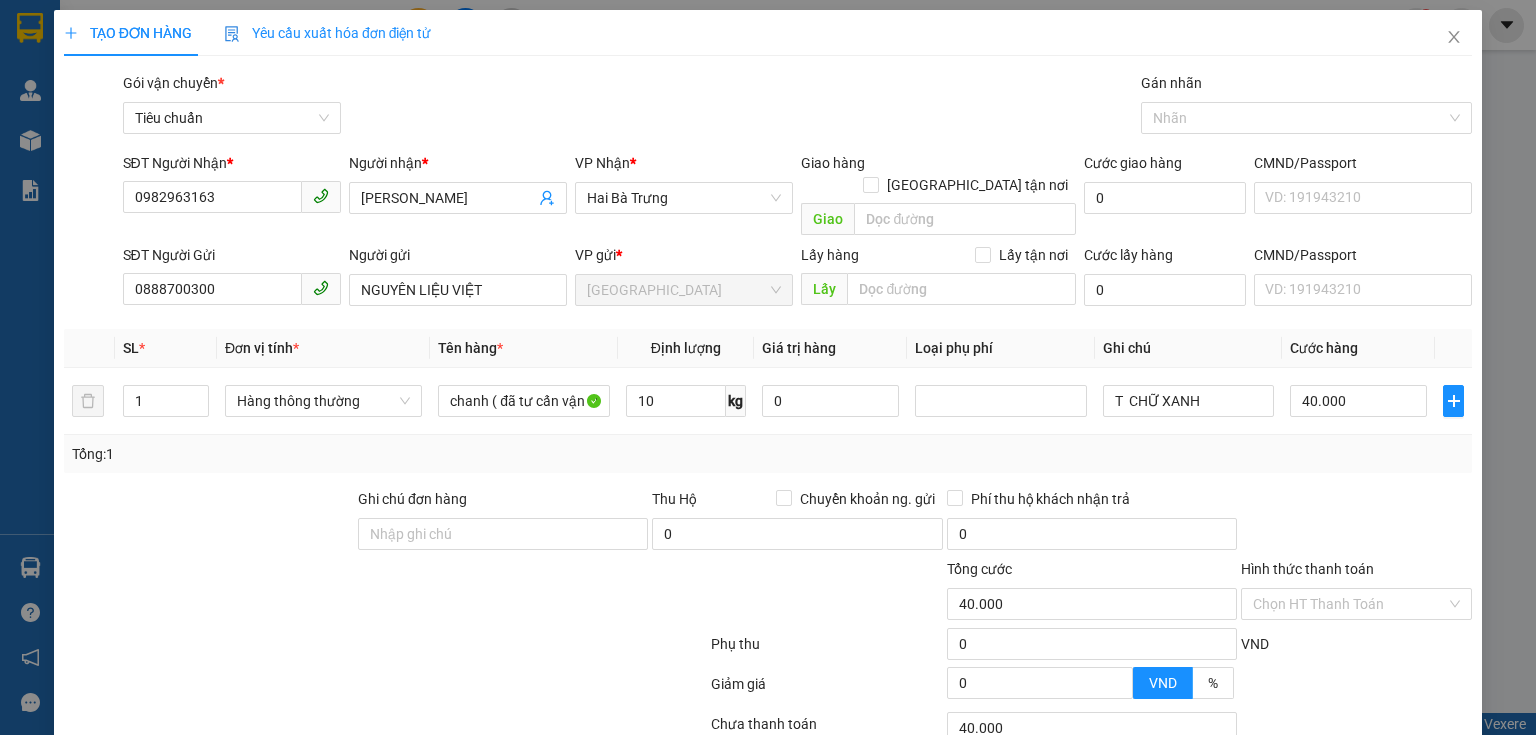 click on "Tổng:  1" at bounding box center (768, 454) 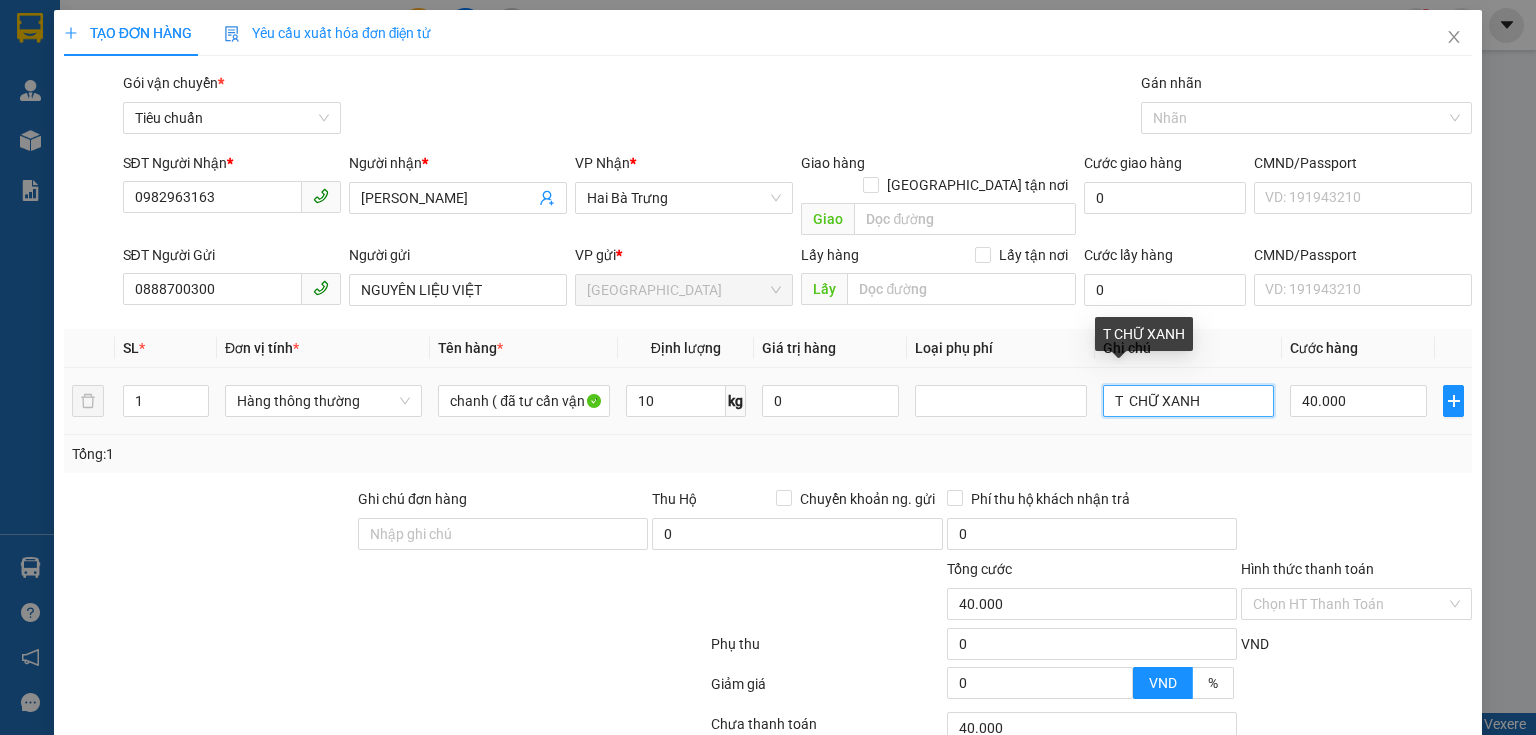 click on "T  CHỮ XANH" at bounding box center [1188, 401] 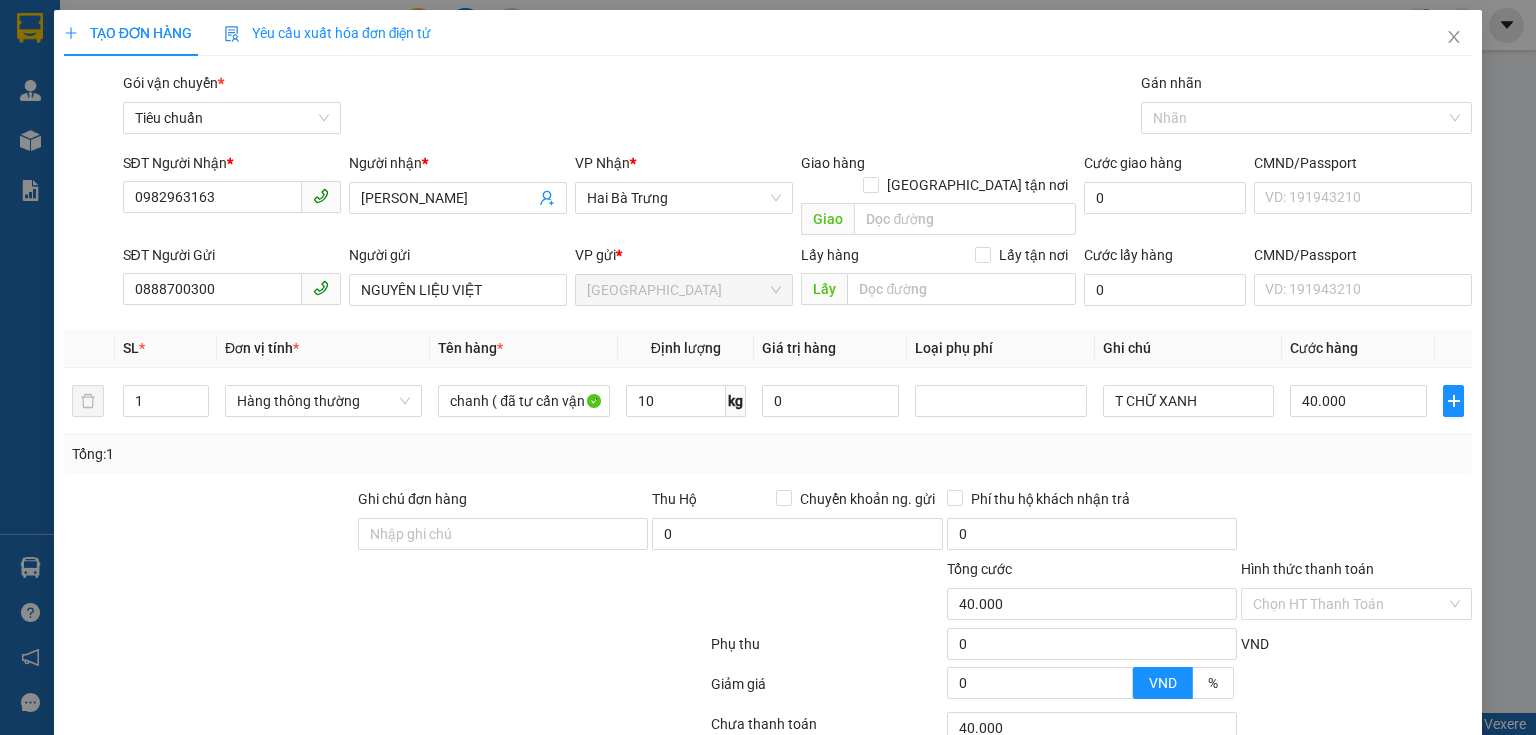 click on "Tổng:  1" at bounding box center [768, 454] 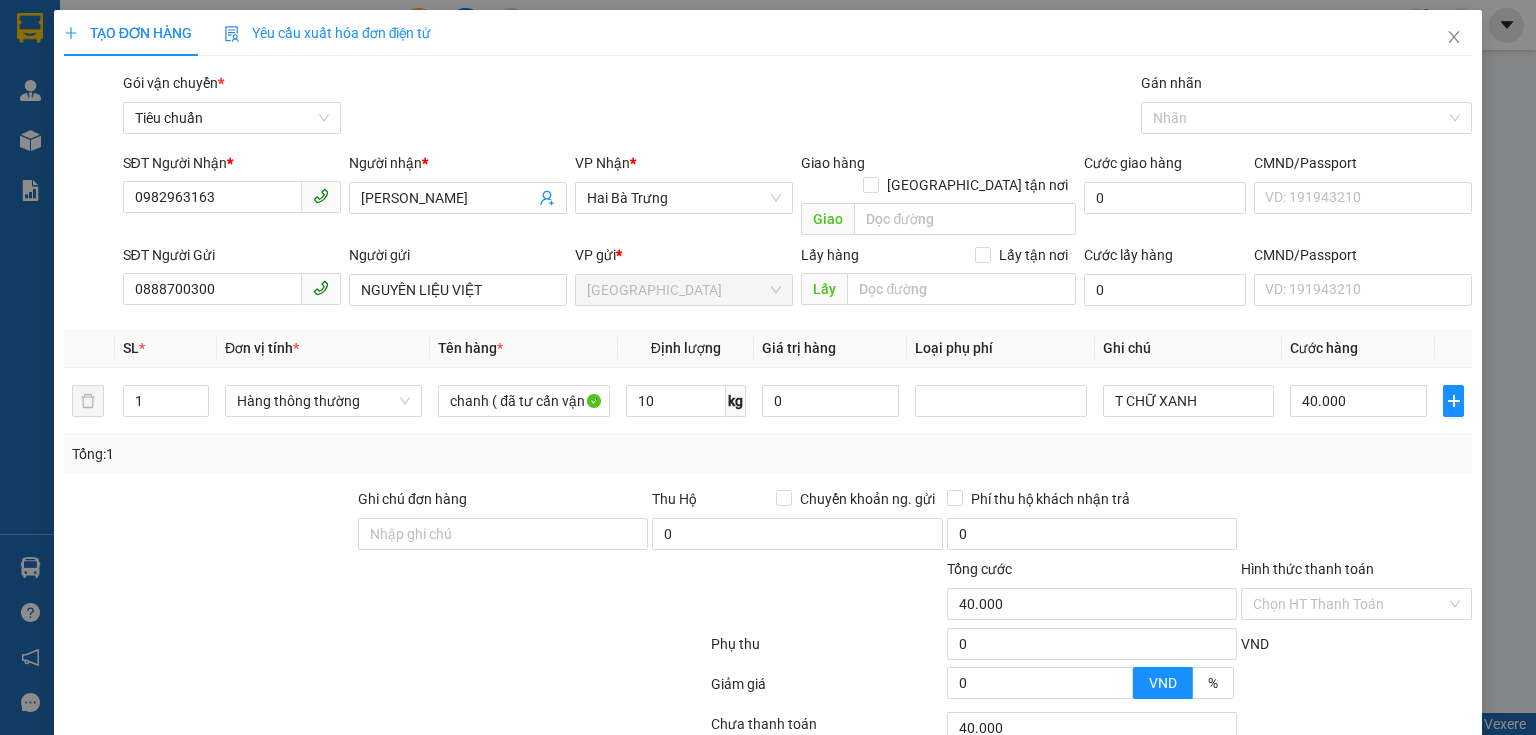 click on "Chọn HT Thanh Toán" at bounding box center [1356, 728] 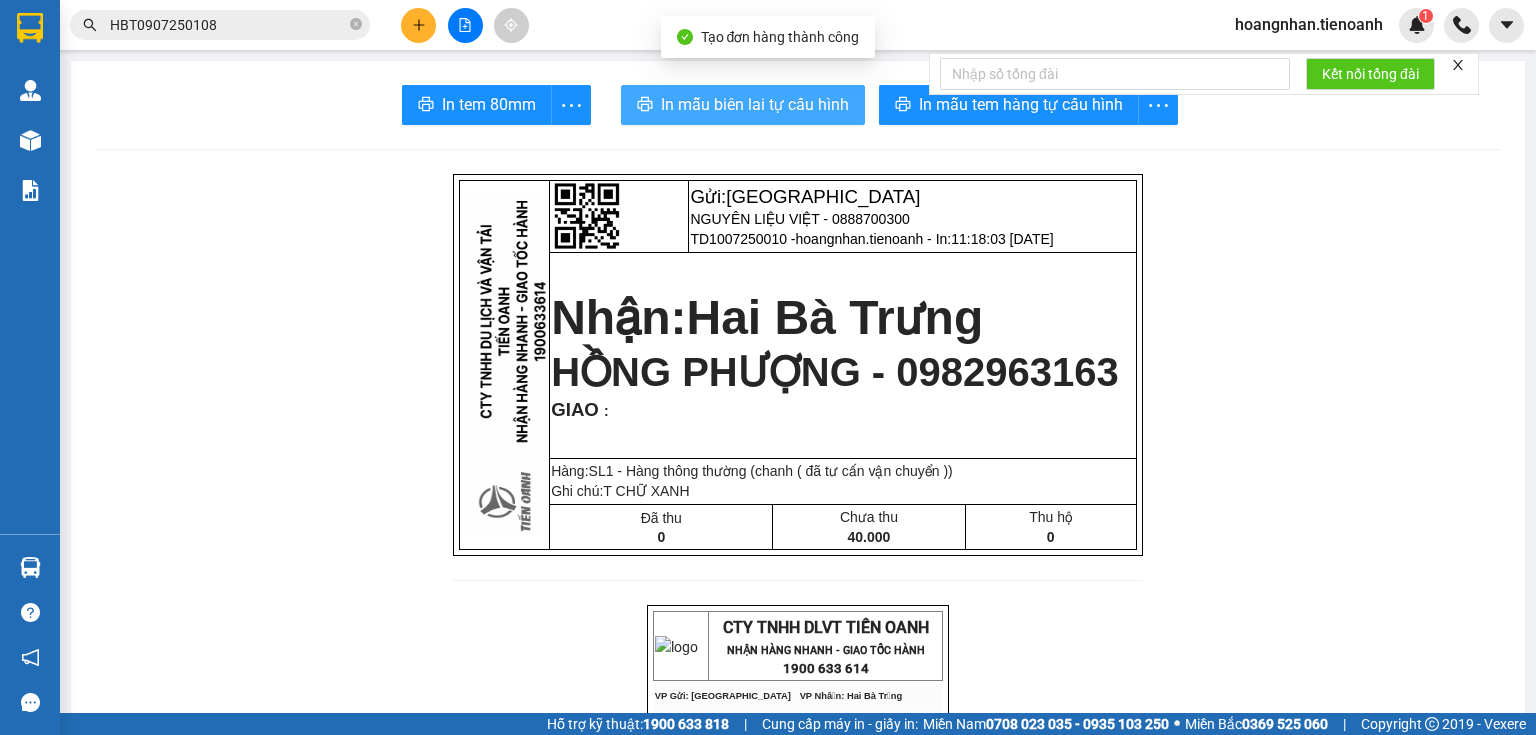 click on "In mẫu biên lai tự cấu hình" at bounding box center (755, 104) 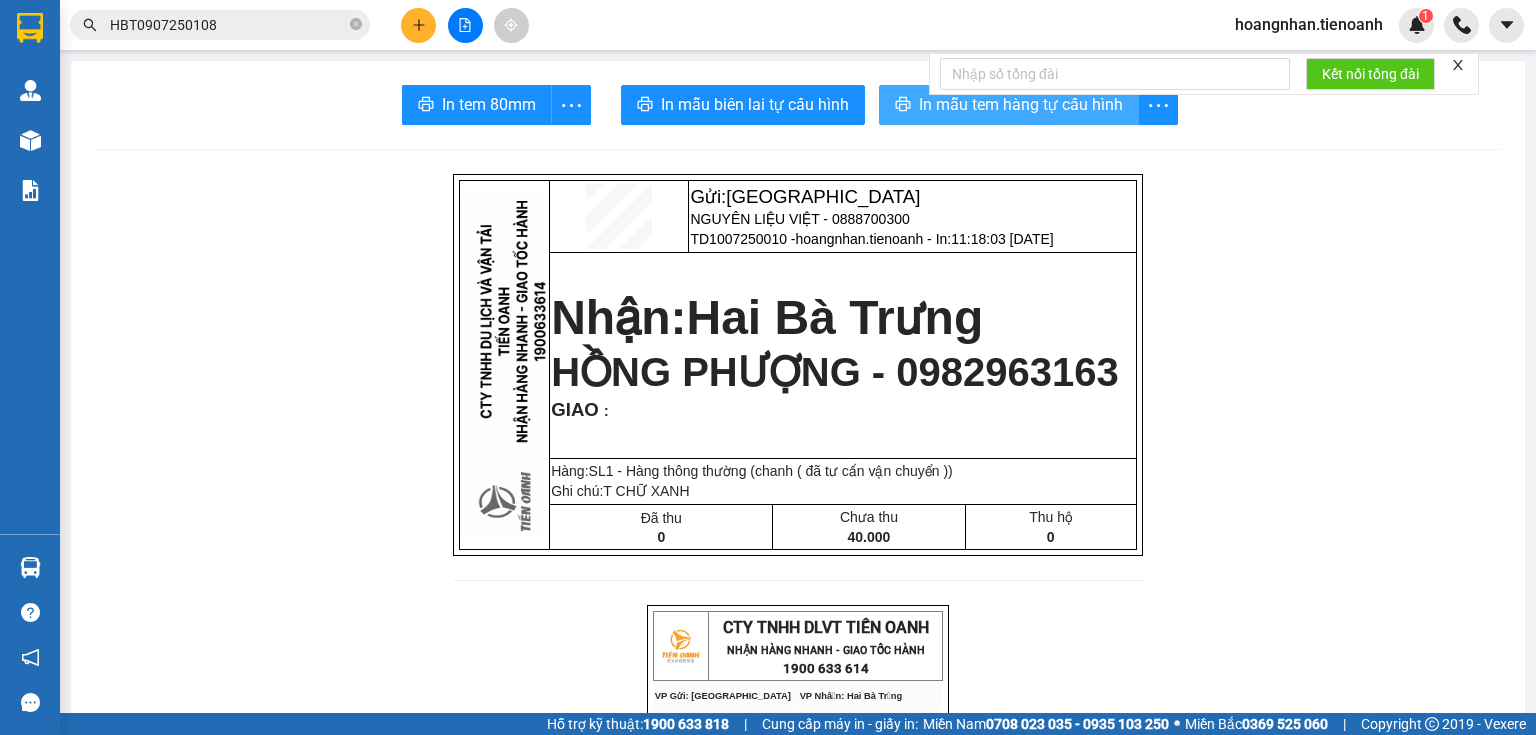 click on "In mẫu tem hàng tự cấu hình" at bounding box center [1021, 104] 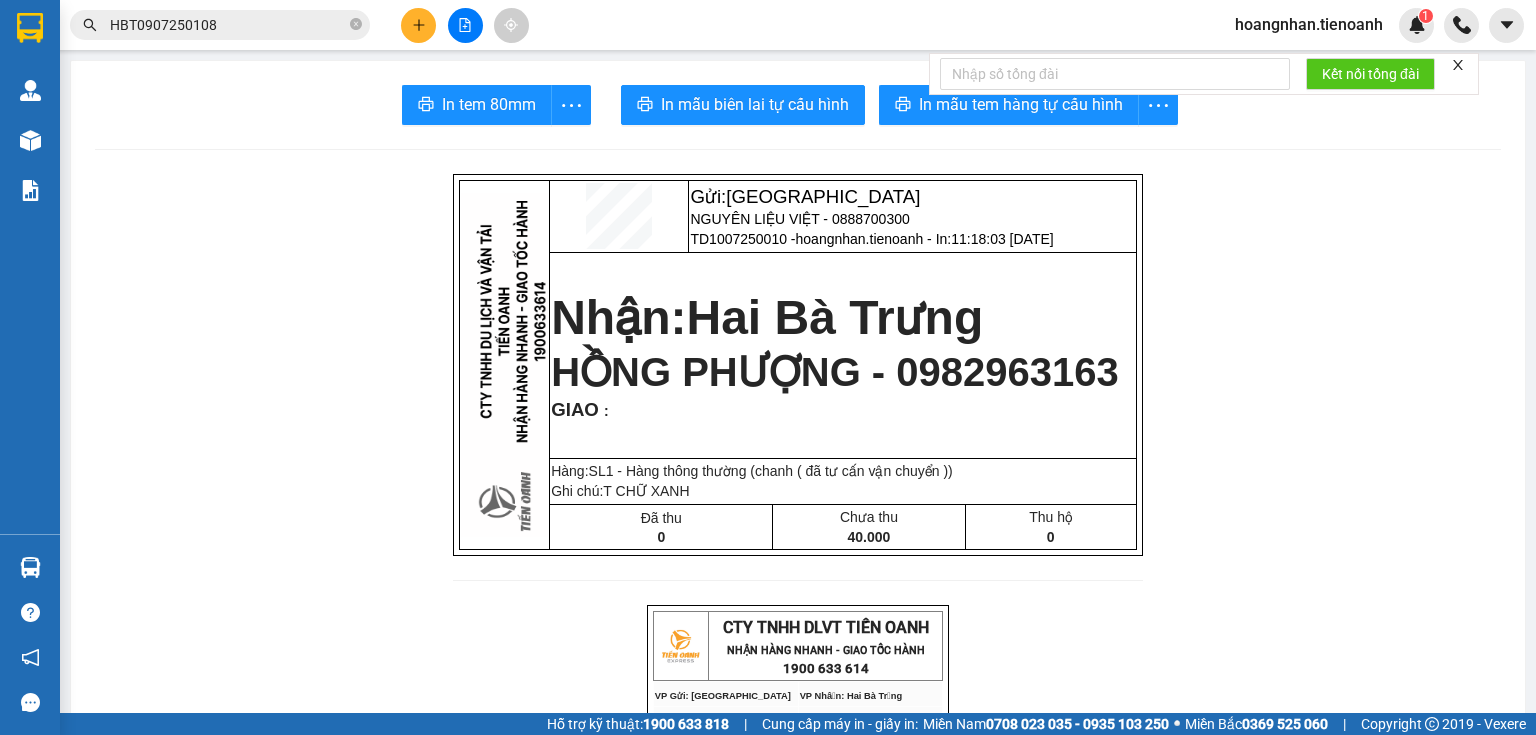 click on "Gửi:  Thủ Đức
NGUYÊN LIỆU VIỆT  - 0888700300
TD1007250010 -  hoangnhan.tienoanh - In:  11:18:03 - 10/07/2025
Nhận:  Hai Bà Trưng
HỒNG PHƯỢNG - 0982963163
GIAO   :
Hàng:SL  1 - Hàng thông thường (chanh ( đã tư cấn vận chuyển ))
Ghi chú:  T CHỮ XANH
Đã thu
0
Chưa thu
40.000
Thu hộ
0
CTY TNHH DLVT TIẾN OANH
NHẬN HÀNG NHANH - GIAO TỐC HÀNH
1900 633 614
VP Gửi: Thủ Đức
VP Nhận: Hai Bà Trưng
ĐC: 804 Song Hành, XLHN, P Hiệp Phú Q9
ĐC: 169 Hai Bà Trưng, TP BMT
ĐT:0935 82 08 08
ĐT: 0935371718
----------------------------------------------
GỬI KHÁCH HÀNG
BILL BIÊN NHẬN
Mã đơn : TD1007250010
In :  11:18:03 - 10/07/2025
N.Gửi:     NGUYÊN LIỆU VIỆT  -  0888700300.  CCCD:
N.Nhận:   HỒNG PHƯỢNG -  0982963163. CCCD :
GIAO TẬN NƠI :" at bounding box center [798, 1144] 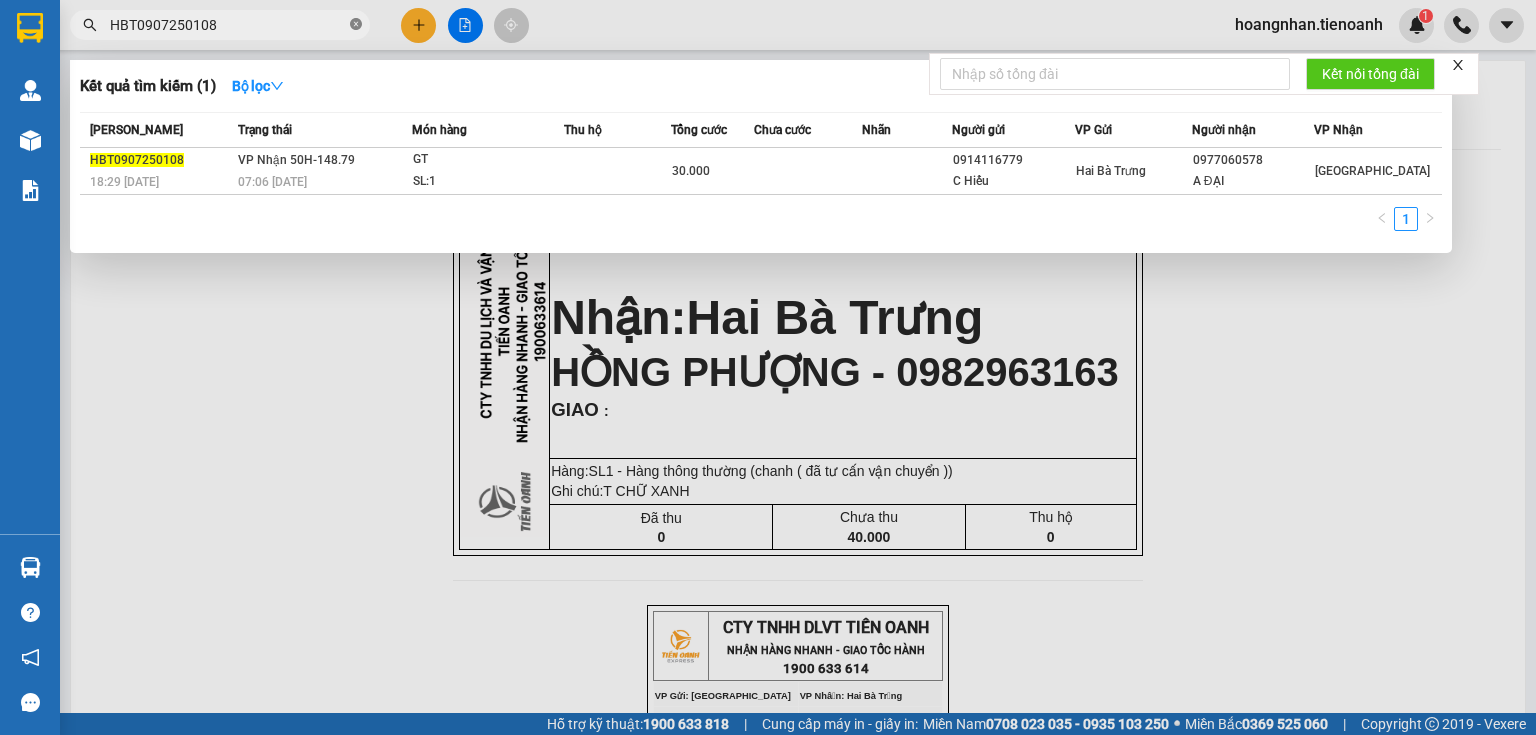 click 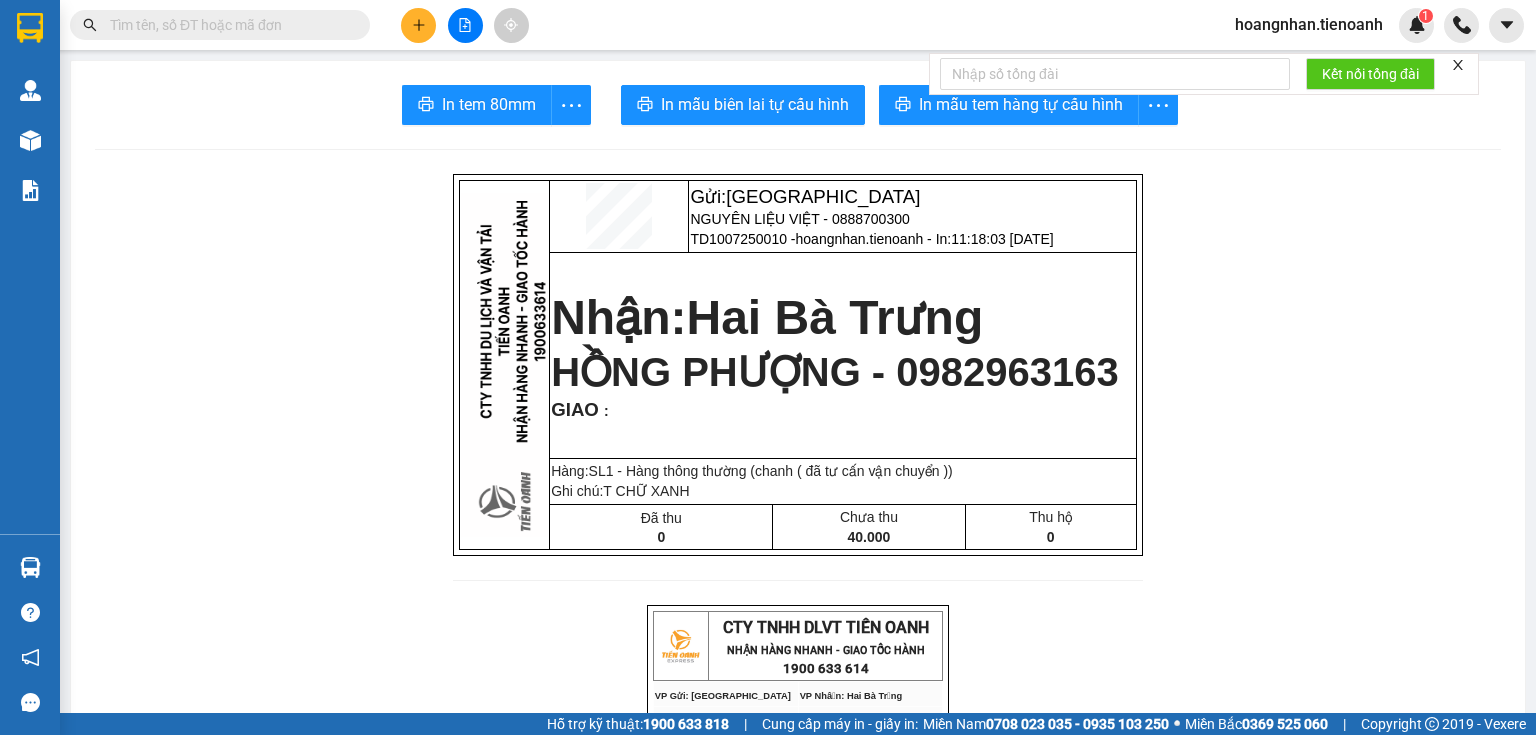 click on "Gửi:  Thủ Đức
NGUYÊN LIỆU VIỆT  - 0888700300
TD1007250010 -  hoangnhan.tienoanh - In:  11:18:03 - 10/07/2025
Nhận:  Hai Bà Trưng
HỒNG PHƯỢNG - 0982963163
GIAO   :
Hàng:SL  1 - Hàng thông thường (chanh ( đã tư cấn vận chuyển ))
Ghi chú:  T CHỮ XANH
Đã thu
0
Chưa thu
40.000
Thu hộ
0
CTY TNHH DLVT TIẾN OANH
NHẬN HÀNG NHANH - GIAO TỐC HÀNH
1900 633 614
VP Gửi: Thủ Đức
VP Nhận: Hai Bà Trưng
ĐC: 804 Song Hành, XLHN, P Hiệp Phú Q9
ĐC: 169 Hai Bà Trưng, TP BMT
ĐT:0935 82 08 08
ĐT: 0935371718
----------------------------------------------
GỬI KHÁCH HÀNG
BILL BIÊN NHẬN
Mã đơn : TD1007250010
In :  11:18:03 - 10/07/2025
N.Gửi:     NGUYÊN LIỆU VIỆT  -  0888700300.  CCCD:
N.Nhận:   HỒNG PHƯỢNG -  0982963163. CCCD :
GIAO TẬN NƠI :" at bounding box center (798, 1144) 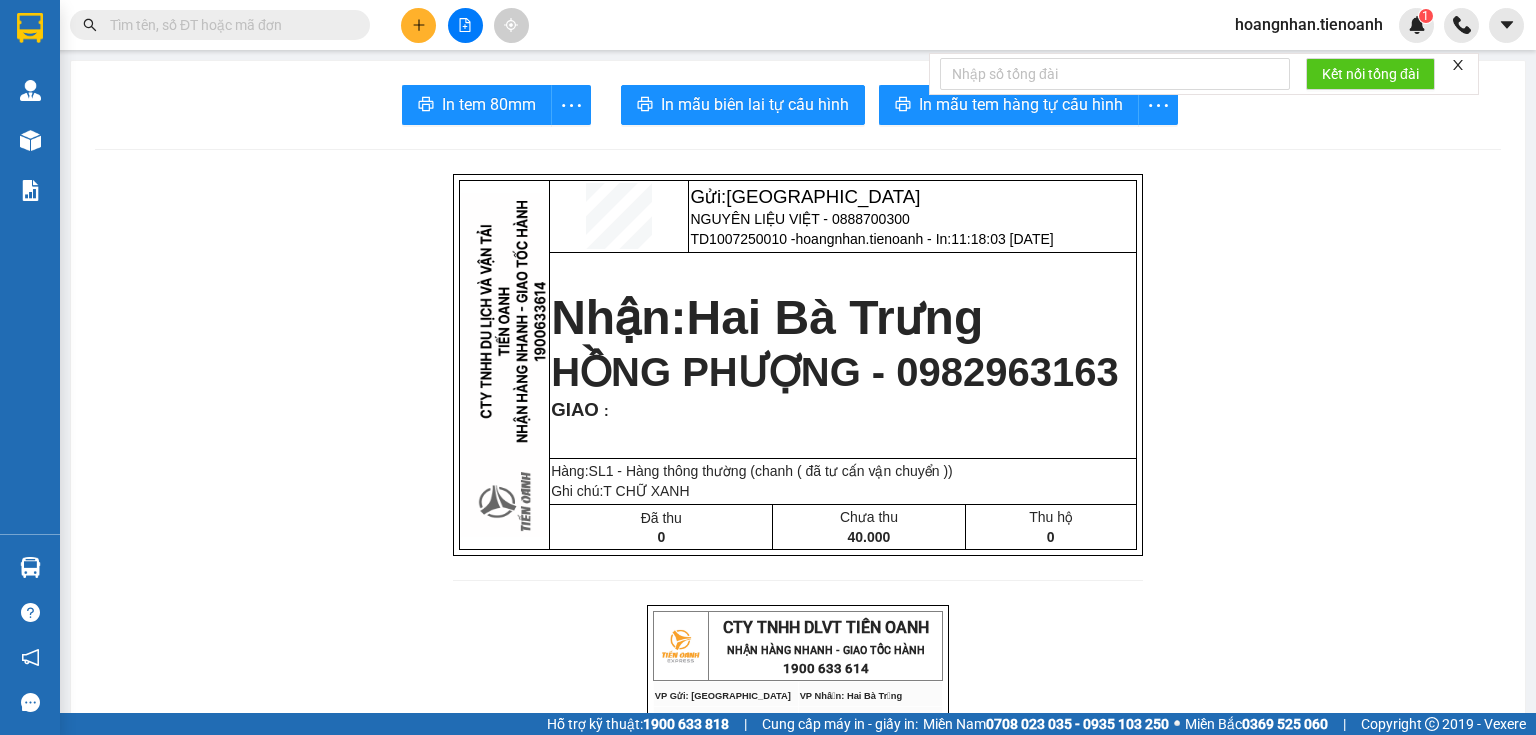 click 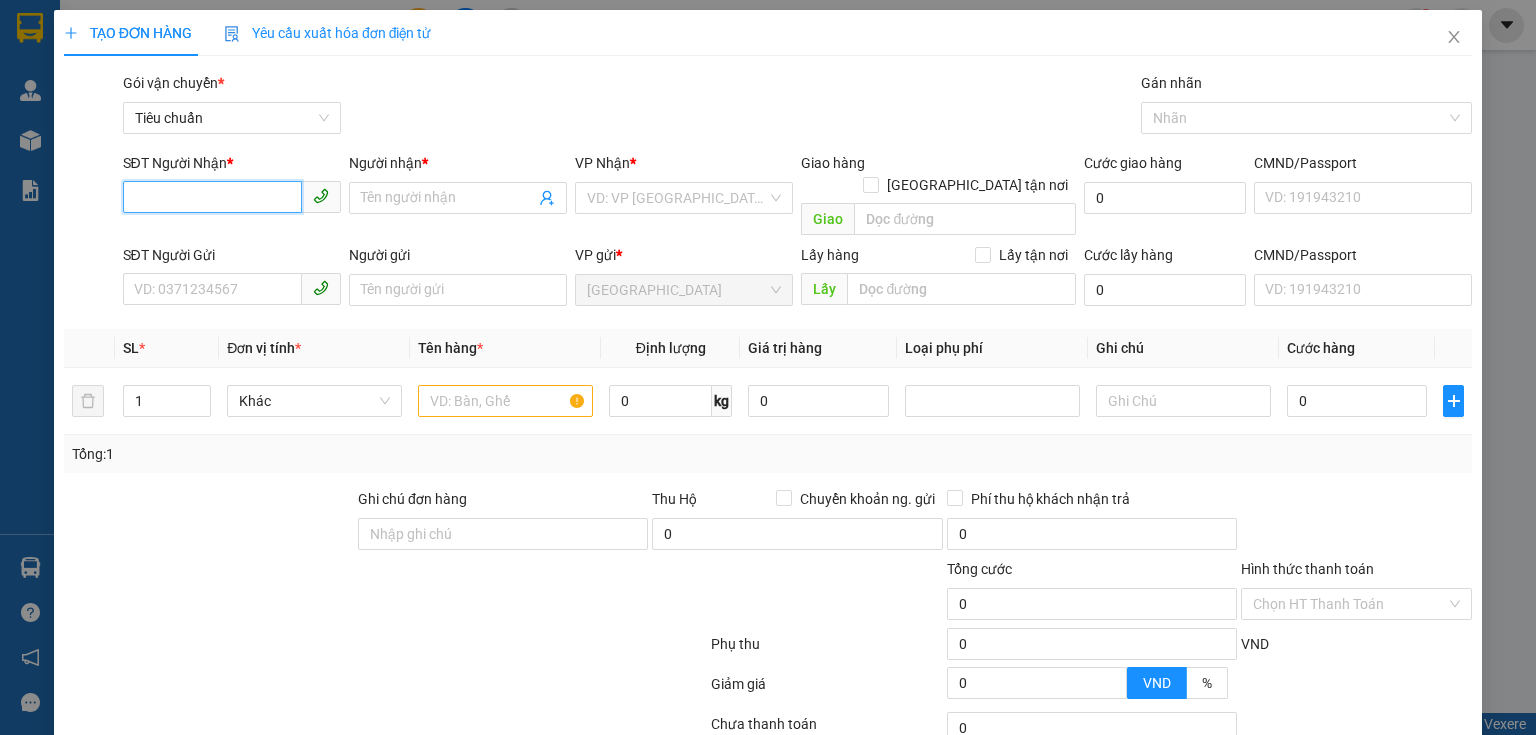 click on "SĐT Người Nhận  *" at bounding box center (212, 197) 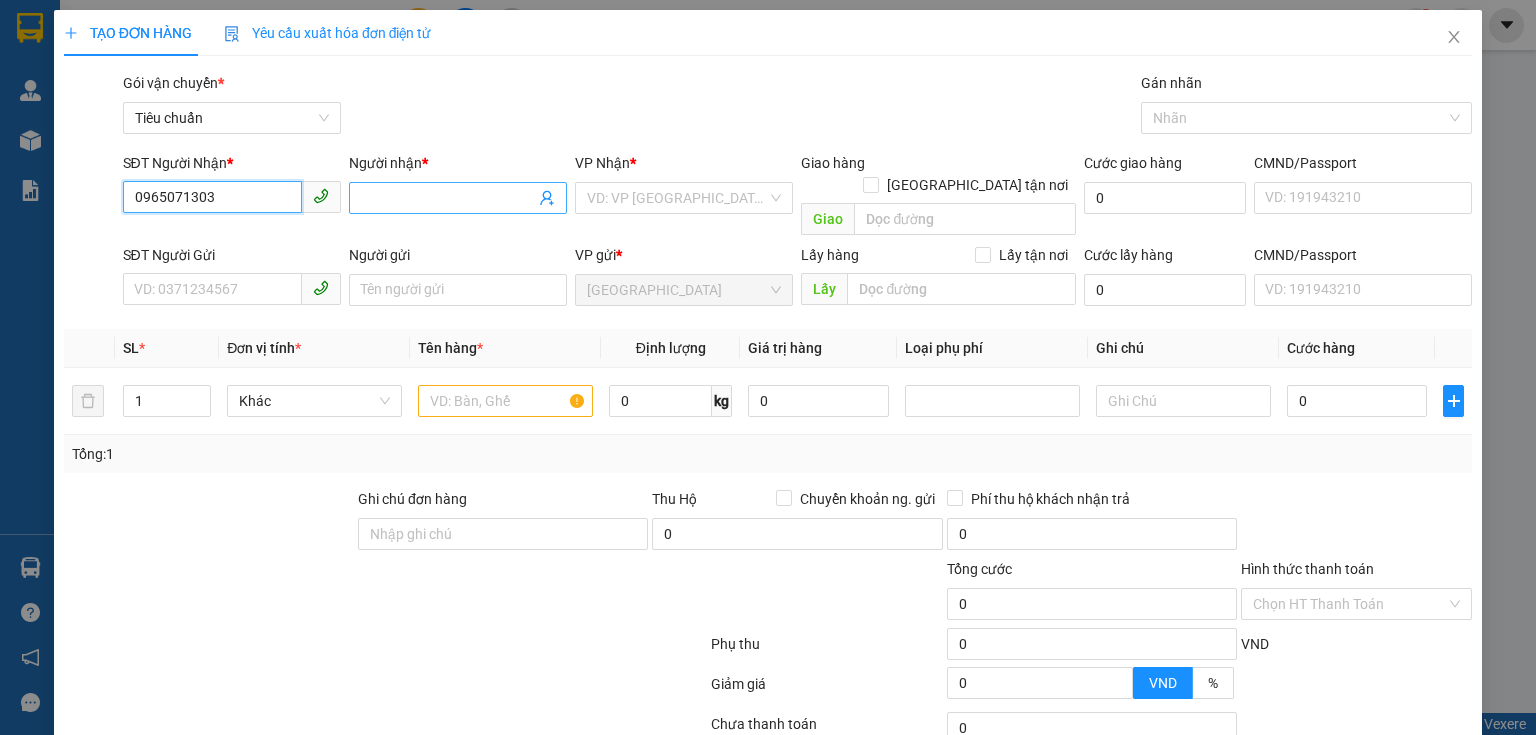 type on "0965071303" 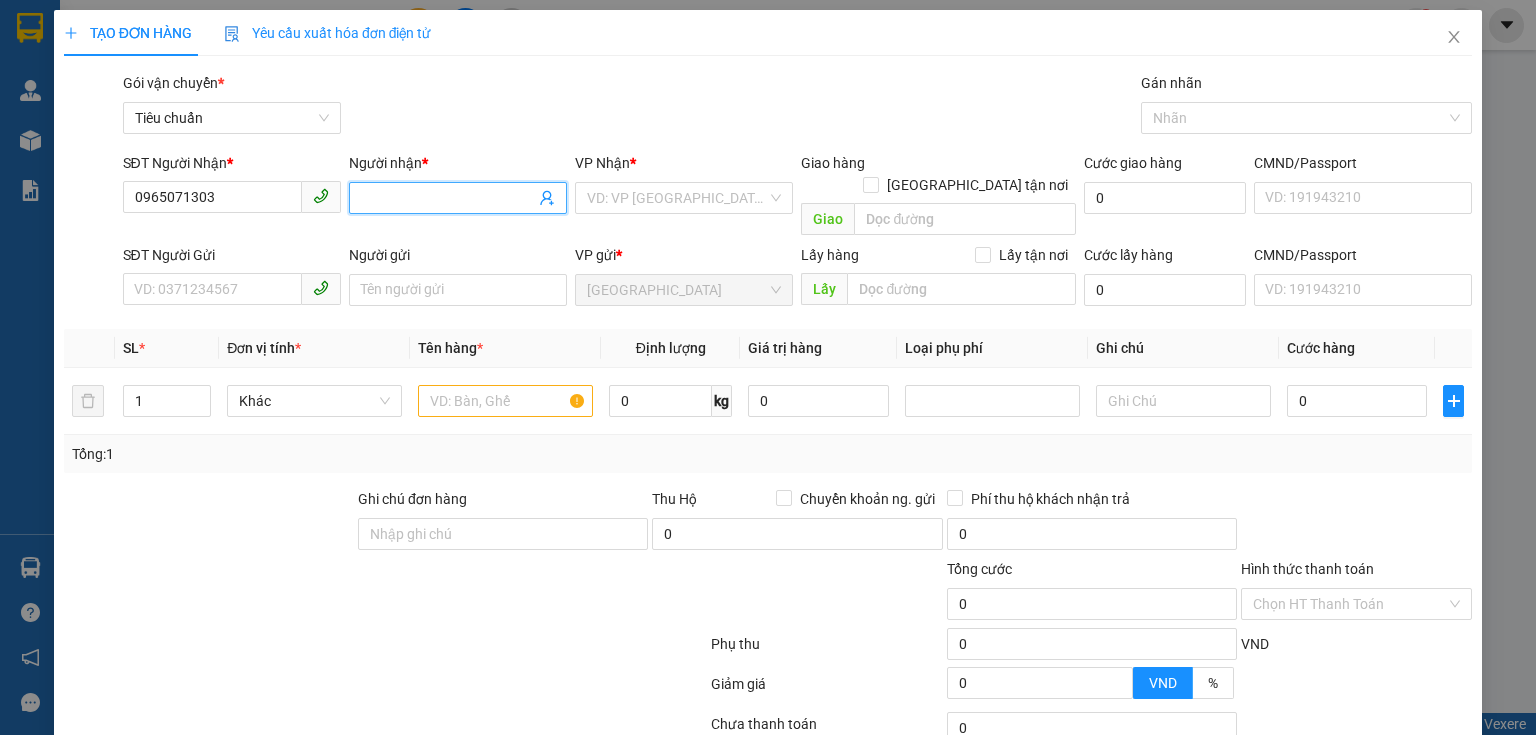 click on "Người nhận  *" at bounding box center [448, 198] 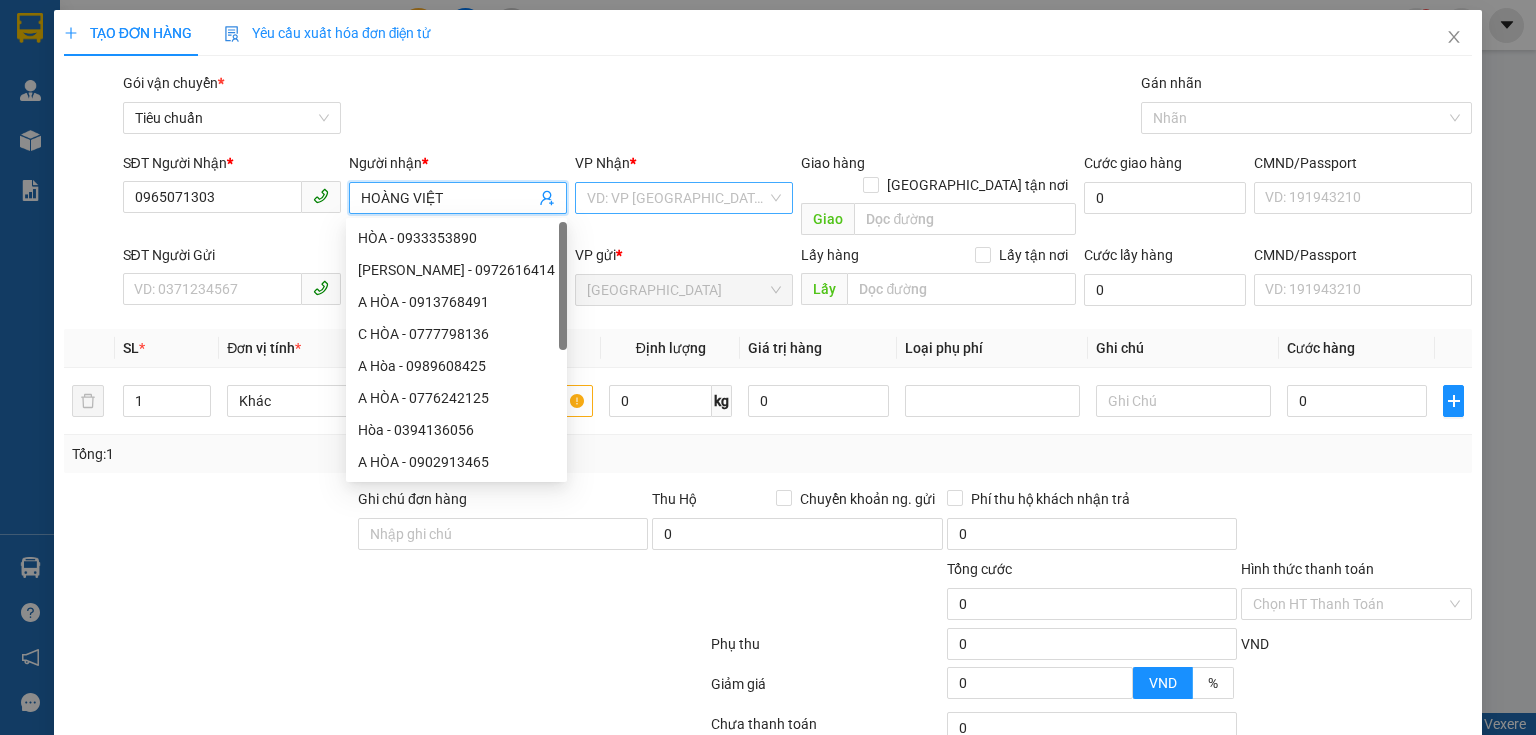 click on "VD: VP [GEOGRAPHIC_DATA]" at bounding box center [684, 198] 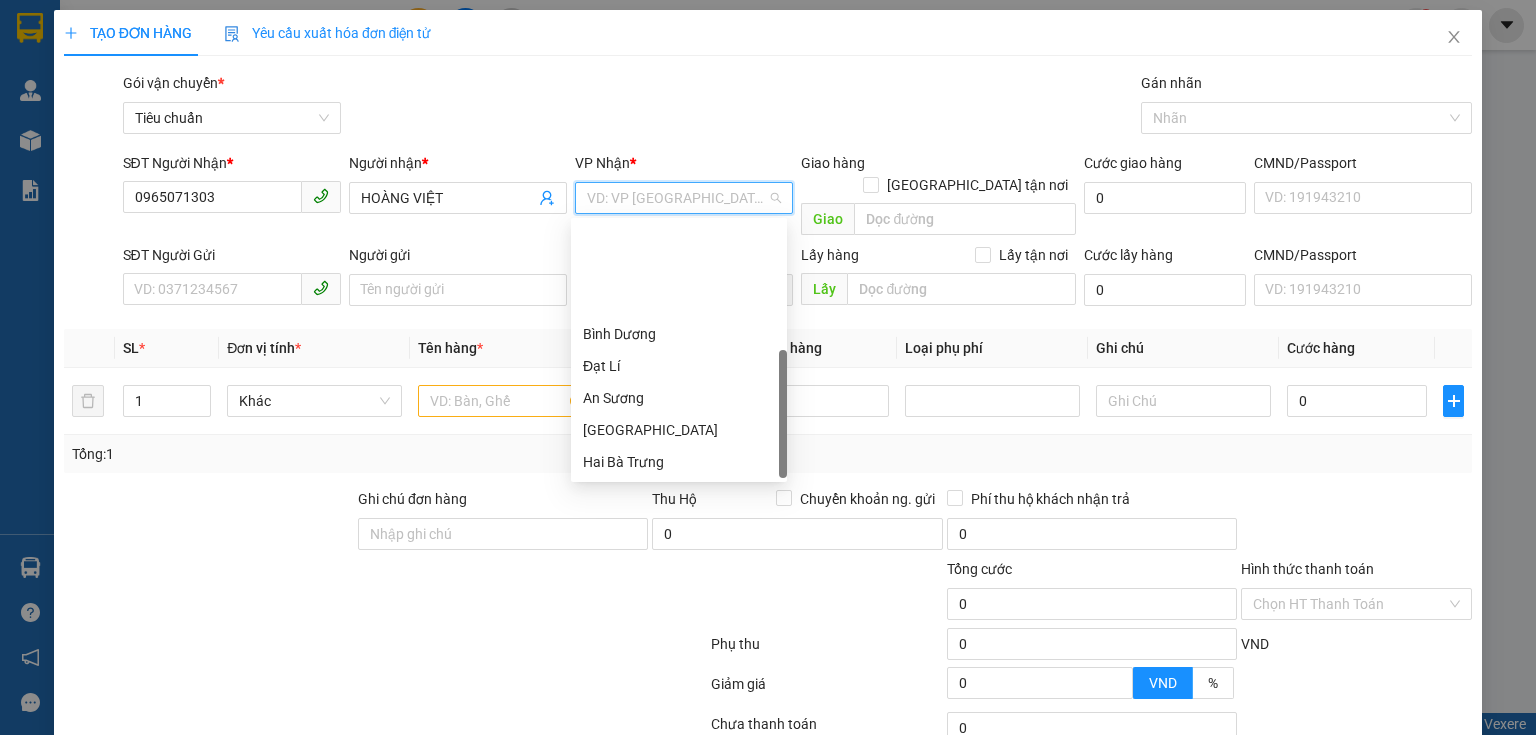 click on "[PERSON_NAME]" at bounding box center (679, 494) 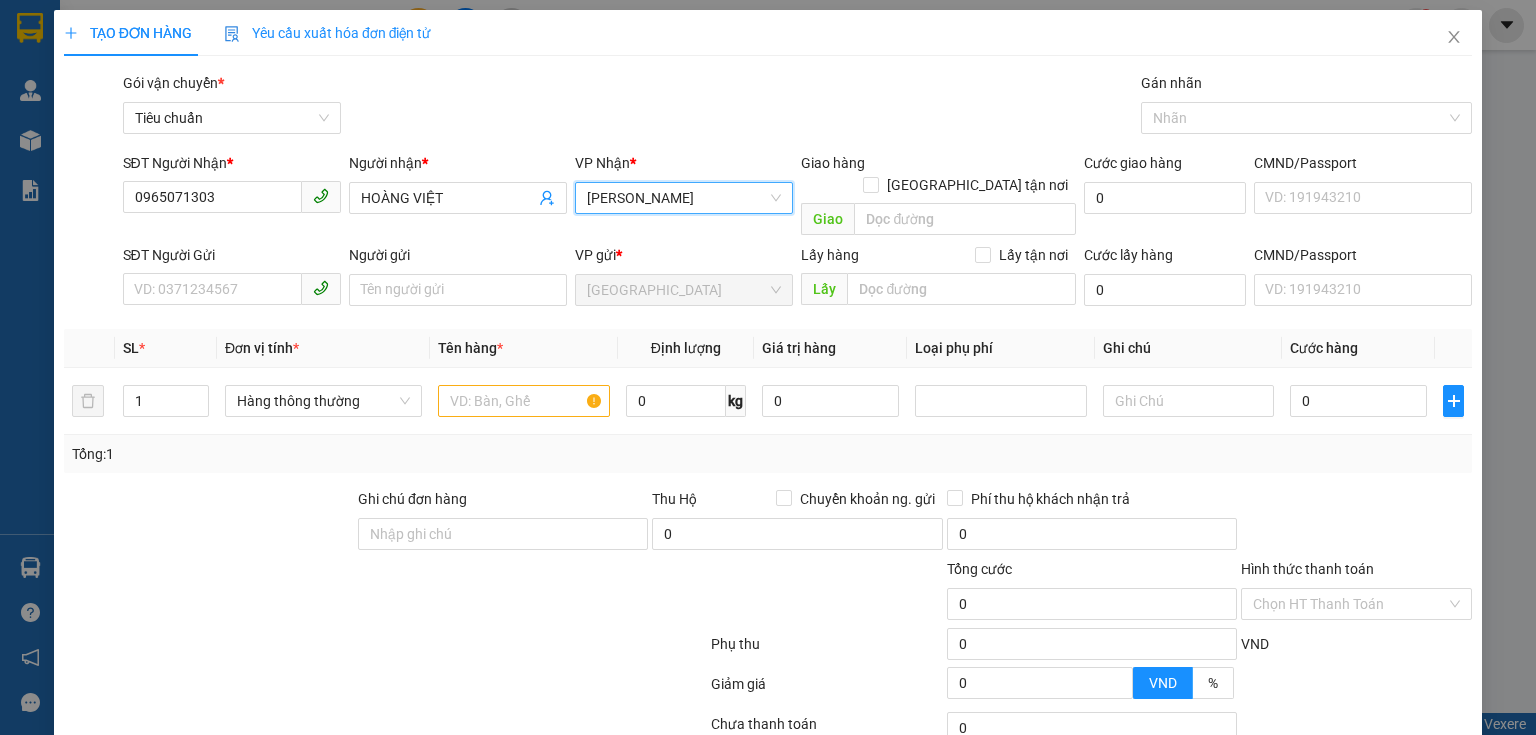 drag, startPoint x: 146, startPoint y: 556, endPoint x: 651, endPoint y: 70, distance: 700.8716 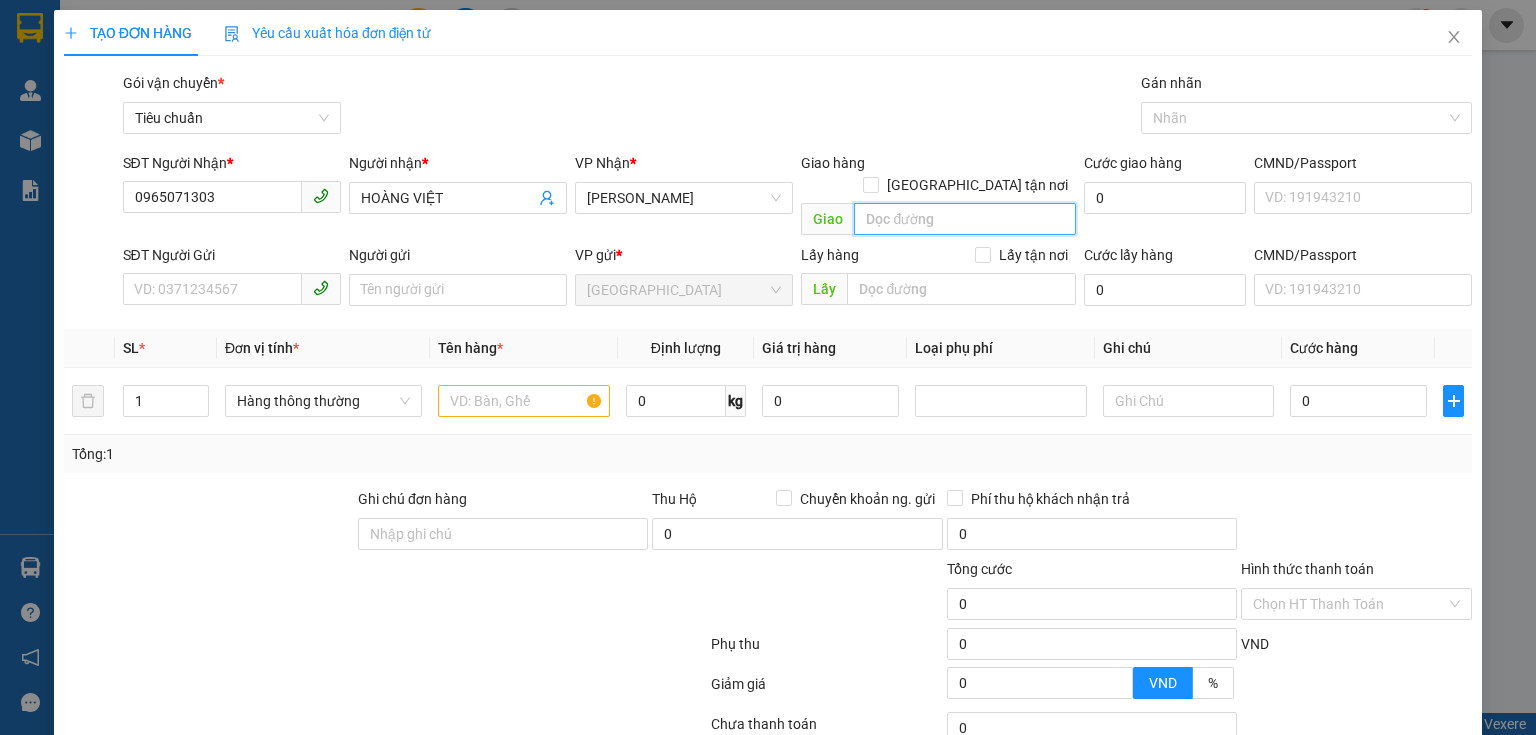 click at bounding box center [965, 219] 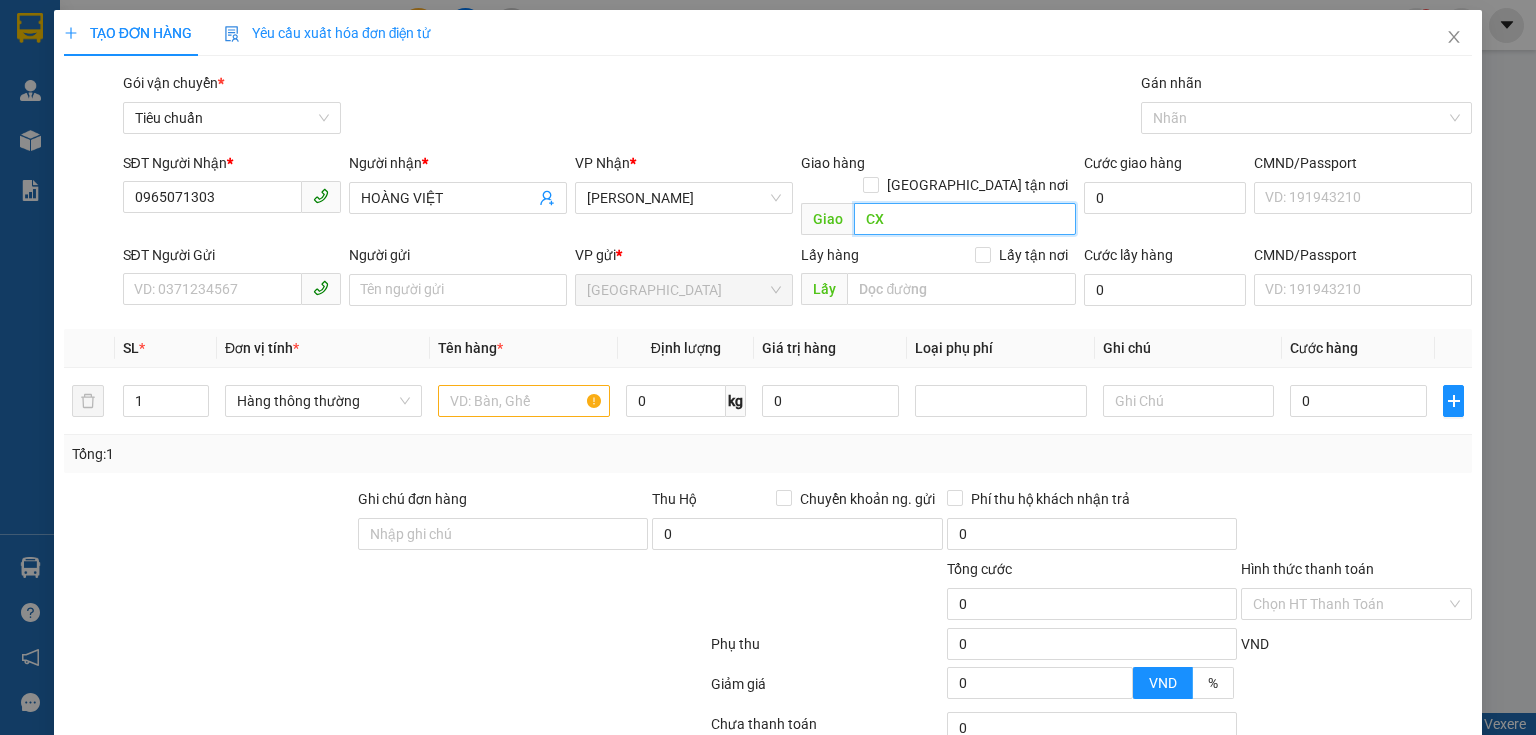 type on "C" 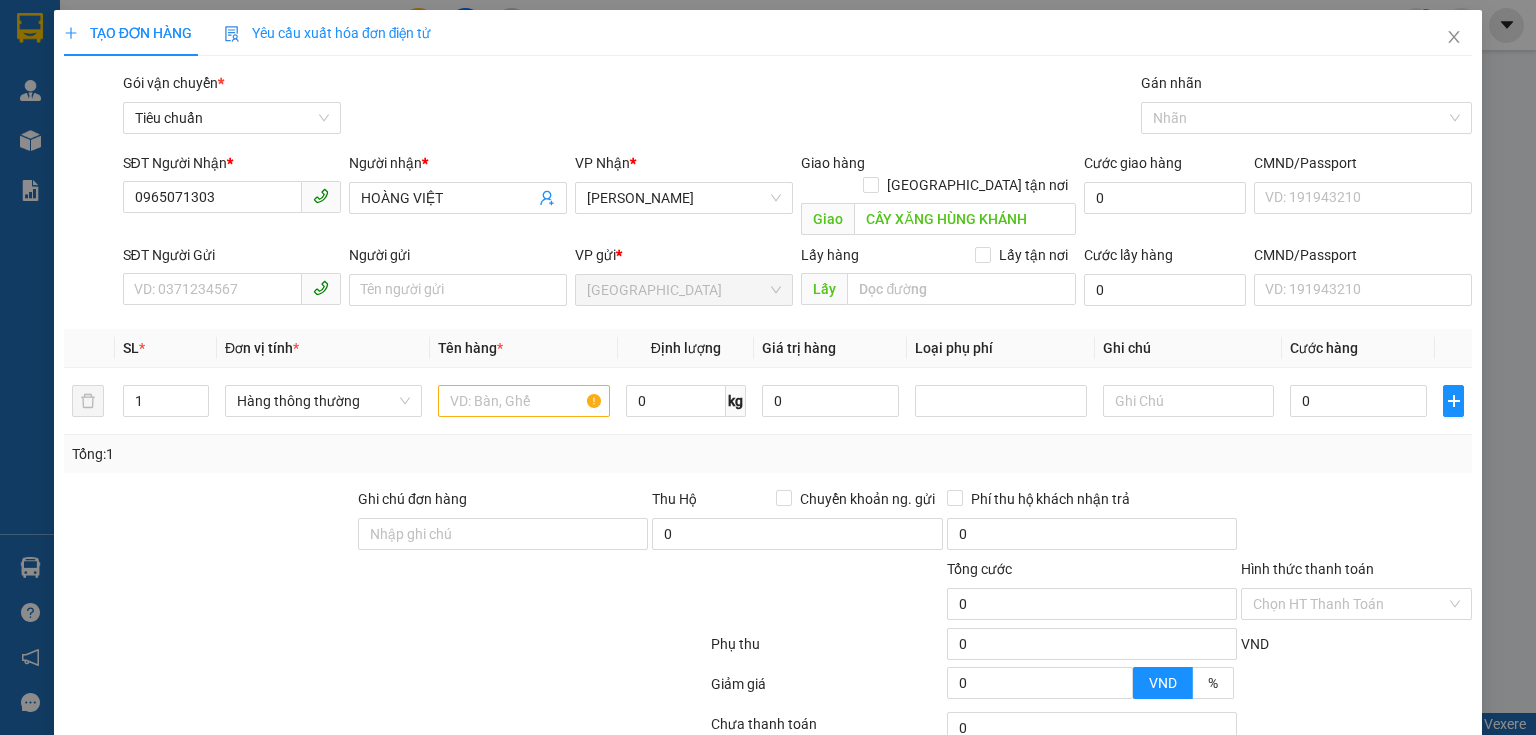click on "Gói vận chuyển  * Tiêu chuẩn Gán nhãn   Nhãn" at bounding box center [798, 107] 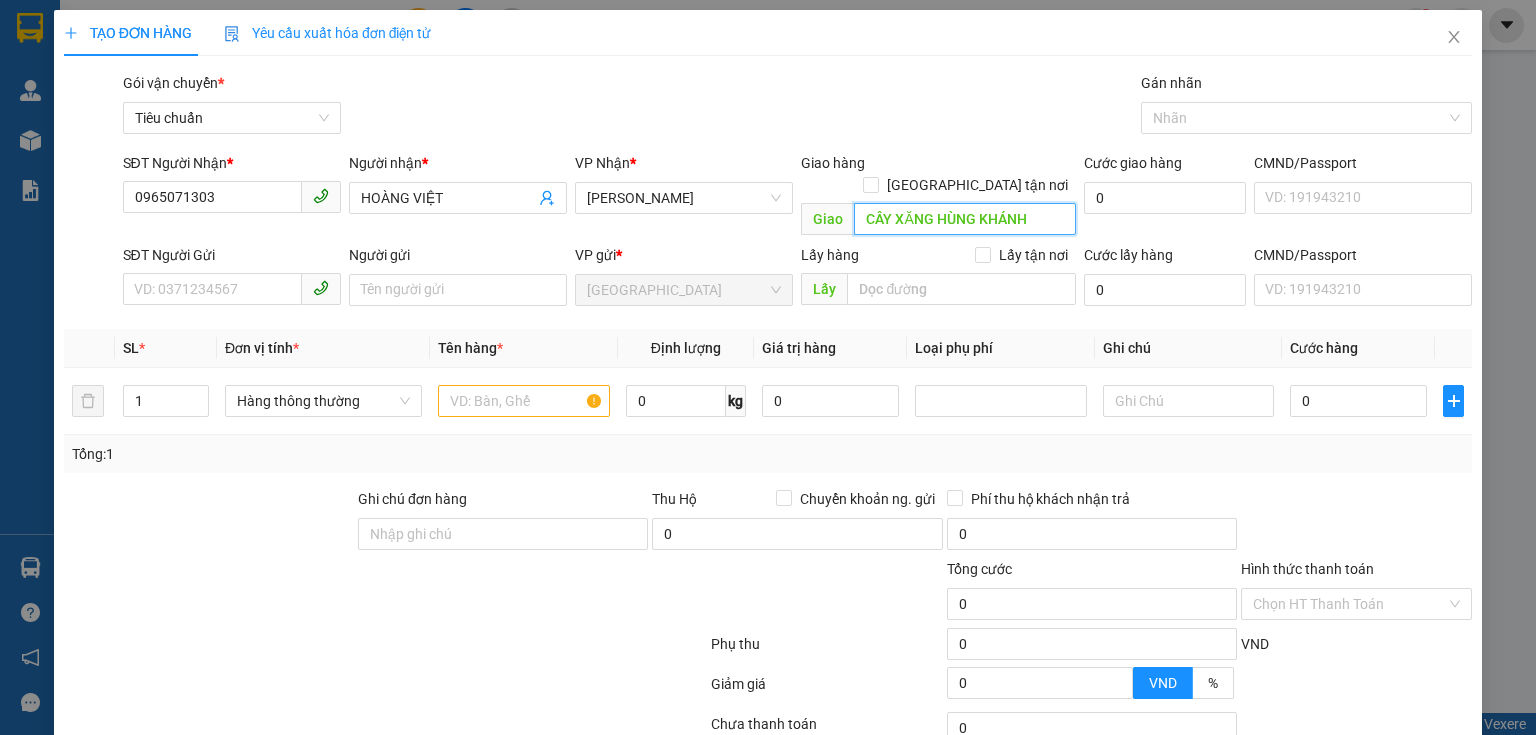 click on "CÂY XĂNG HÙNG KHÁNH" at bounding box center (965, 219) 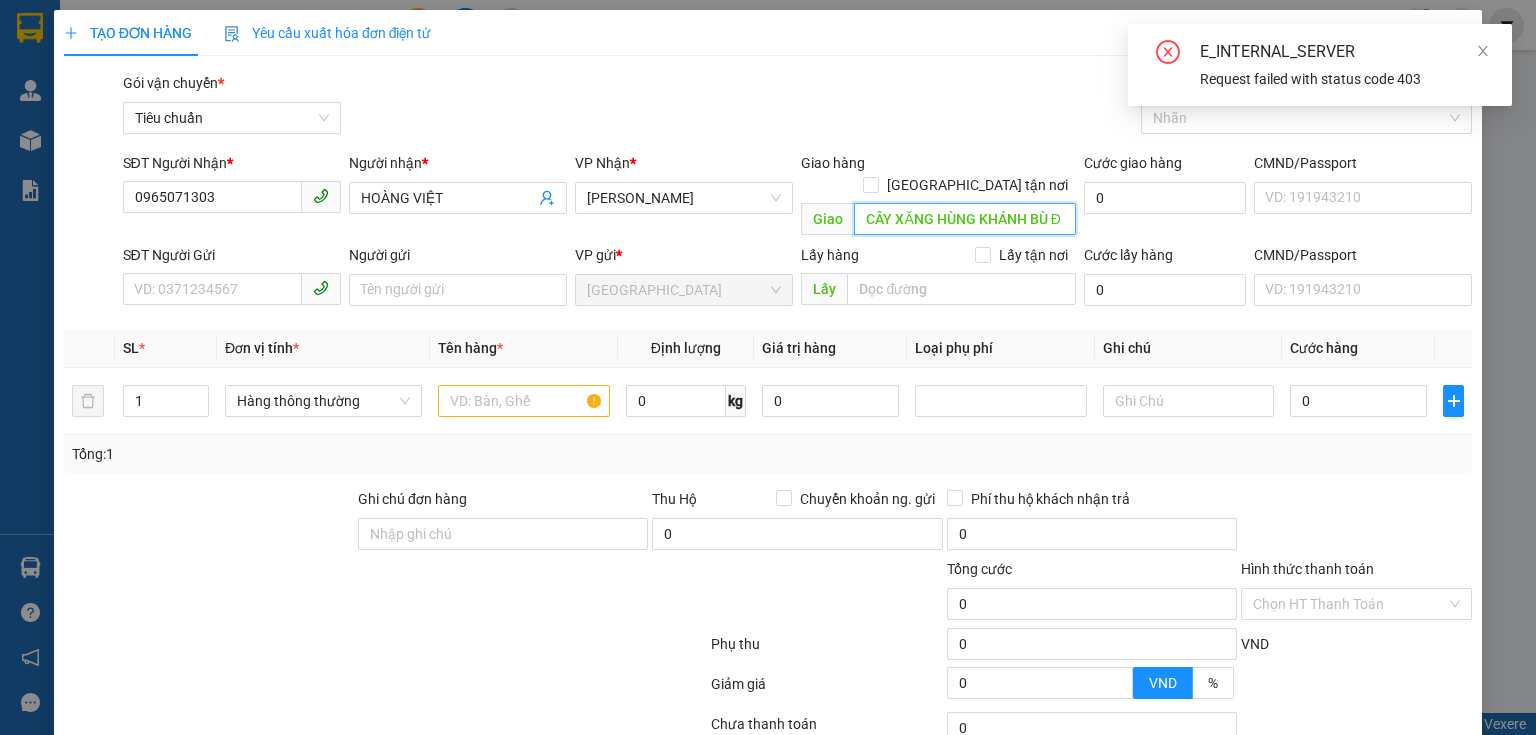 type on "CÂY XĂNG HÙNG KHÁNH BÙ ĐĂNG" 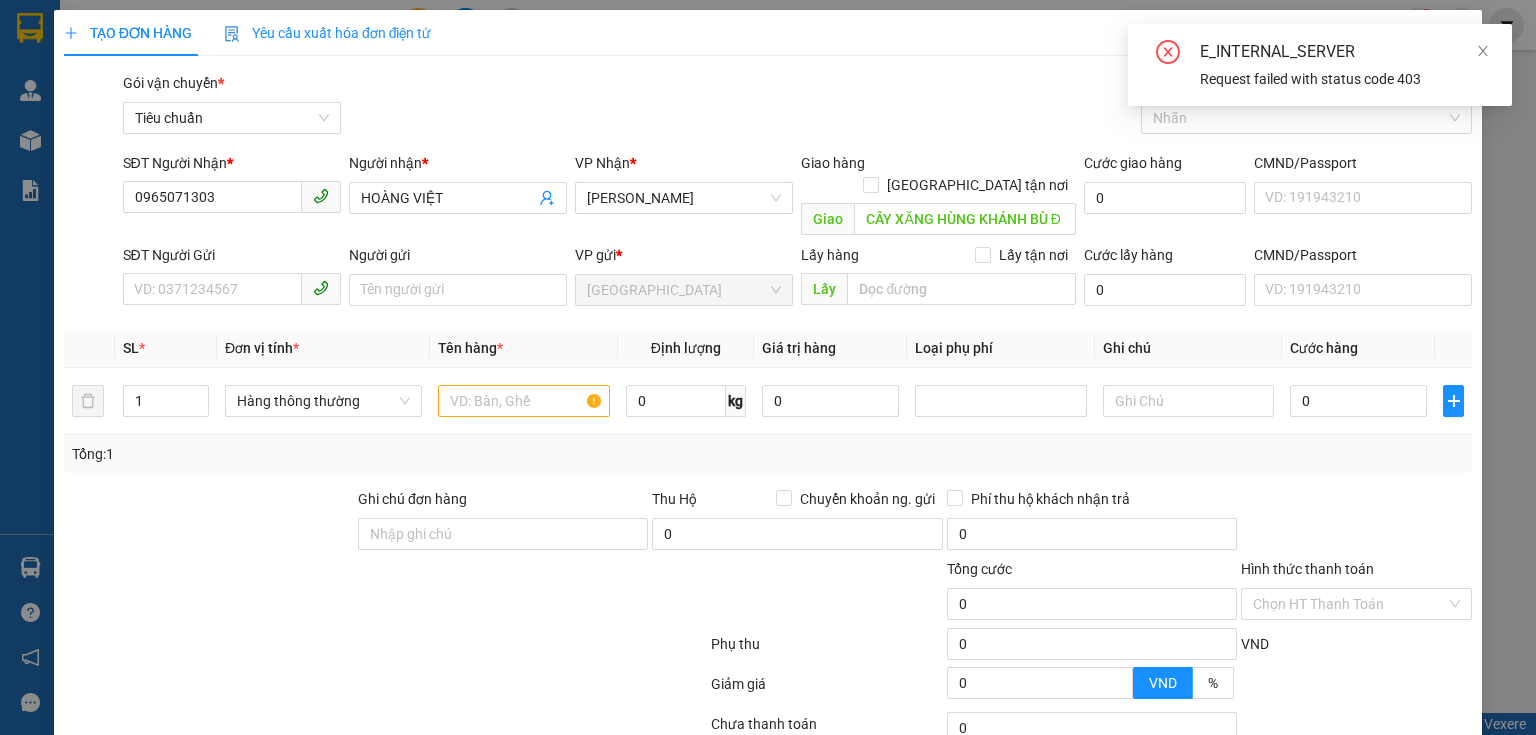 drag, startPoint x: 983, startPoint y: 93, endPoint x: 1235, endPoint y: 134, distance: 255.31354 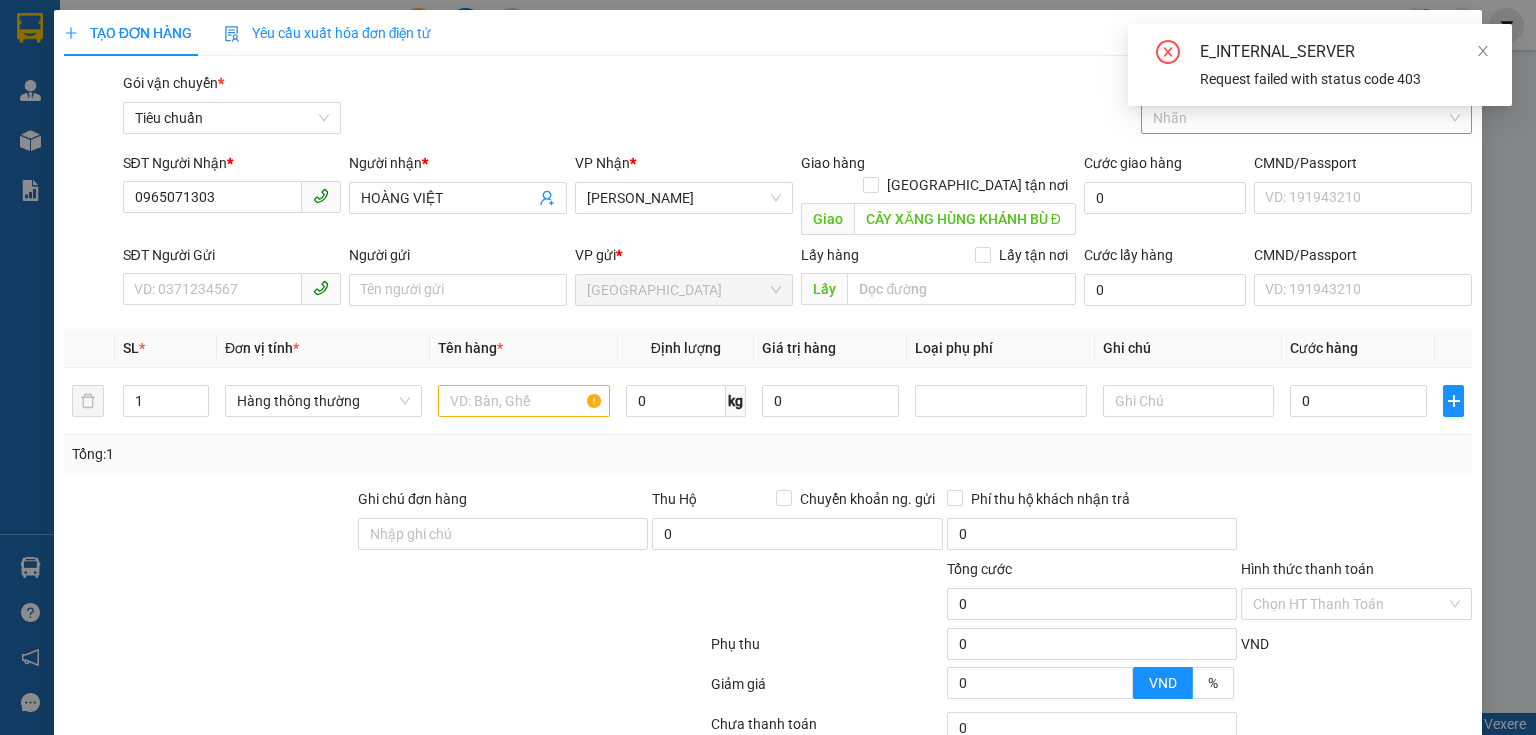 click on "Nhãn" at bounding box center [1306, 118] 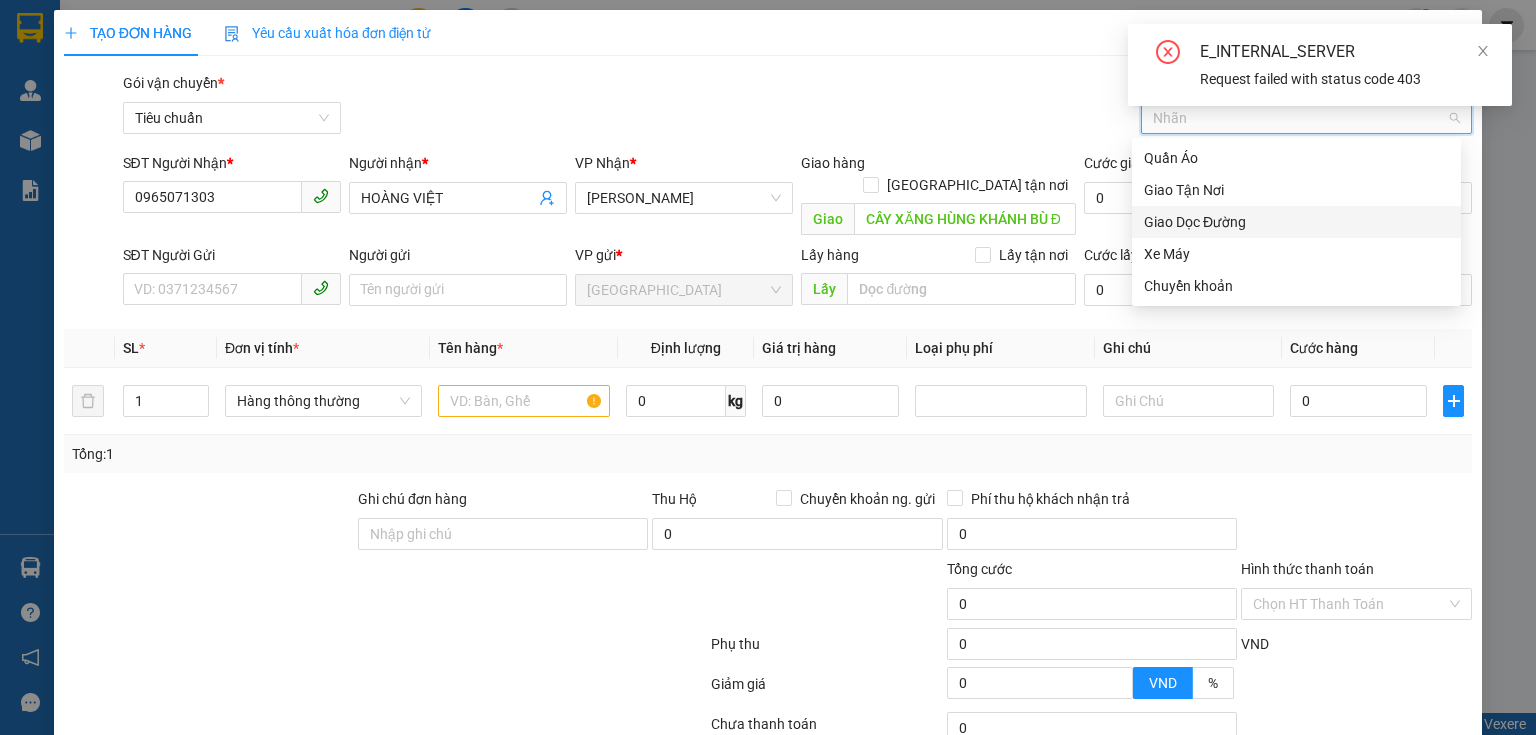 drag, startPoint x: 1224, startPoint y: 229, endPoint x: 783, endPoint y: 41, distance: 479.40067 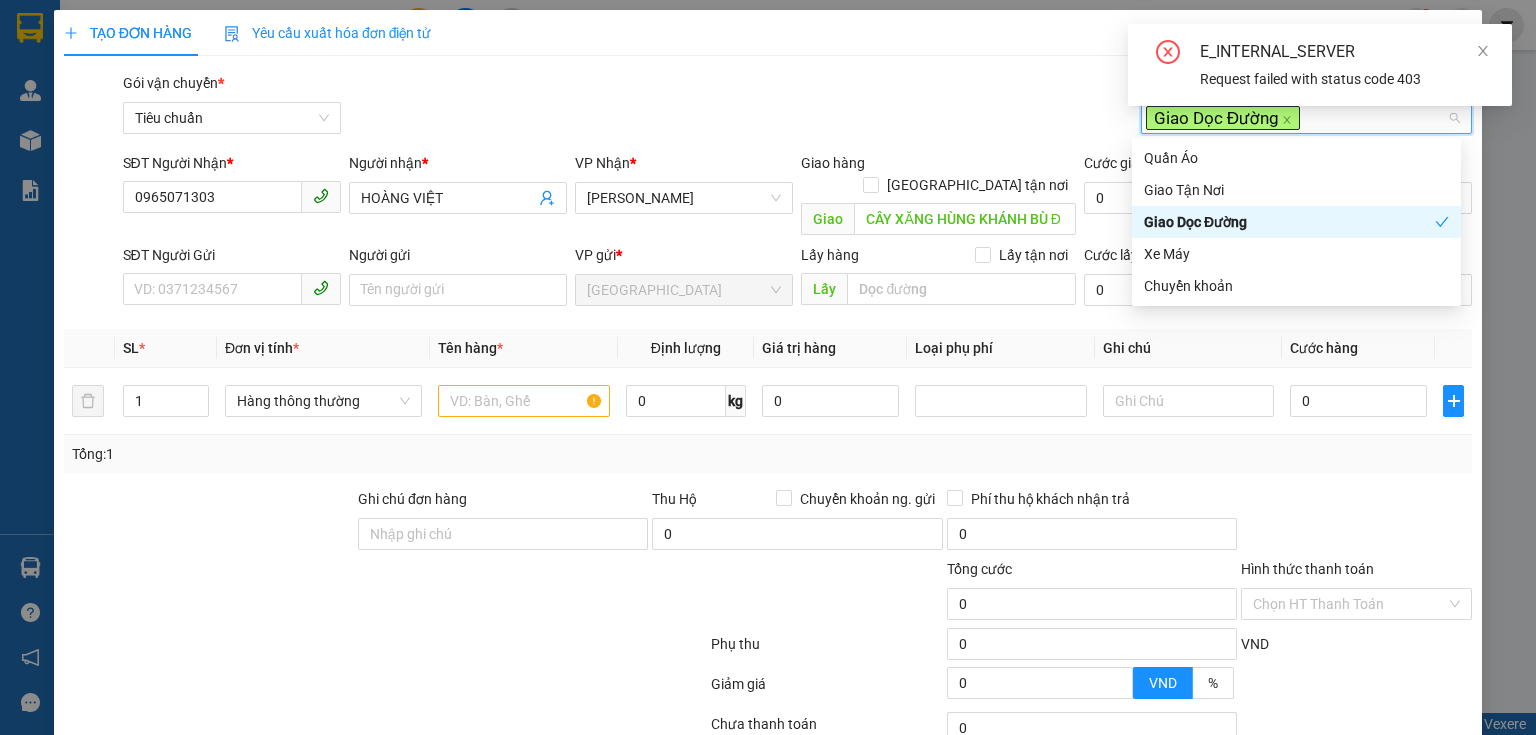 drag, startPoint x: 783, startPoint y: 41, endPoint x: 764, endPoint y: 92, distance: 54.42426 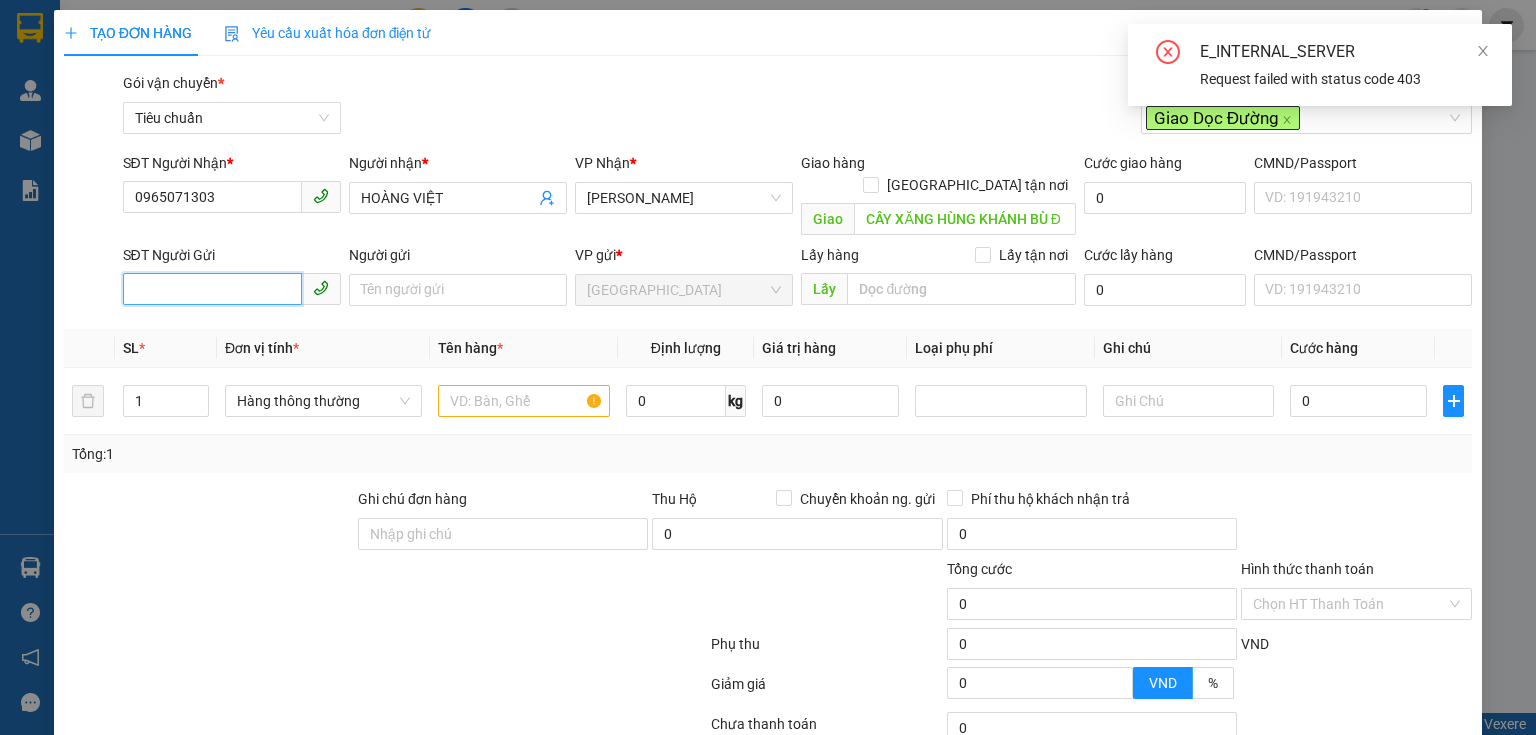 click on "SĐT Người Gửi" at bounding box center [212, 289] 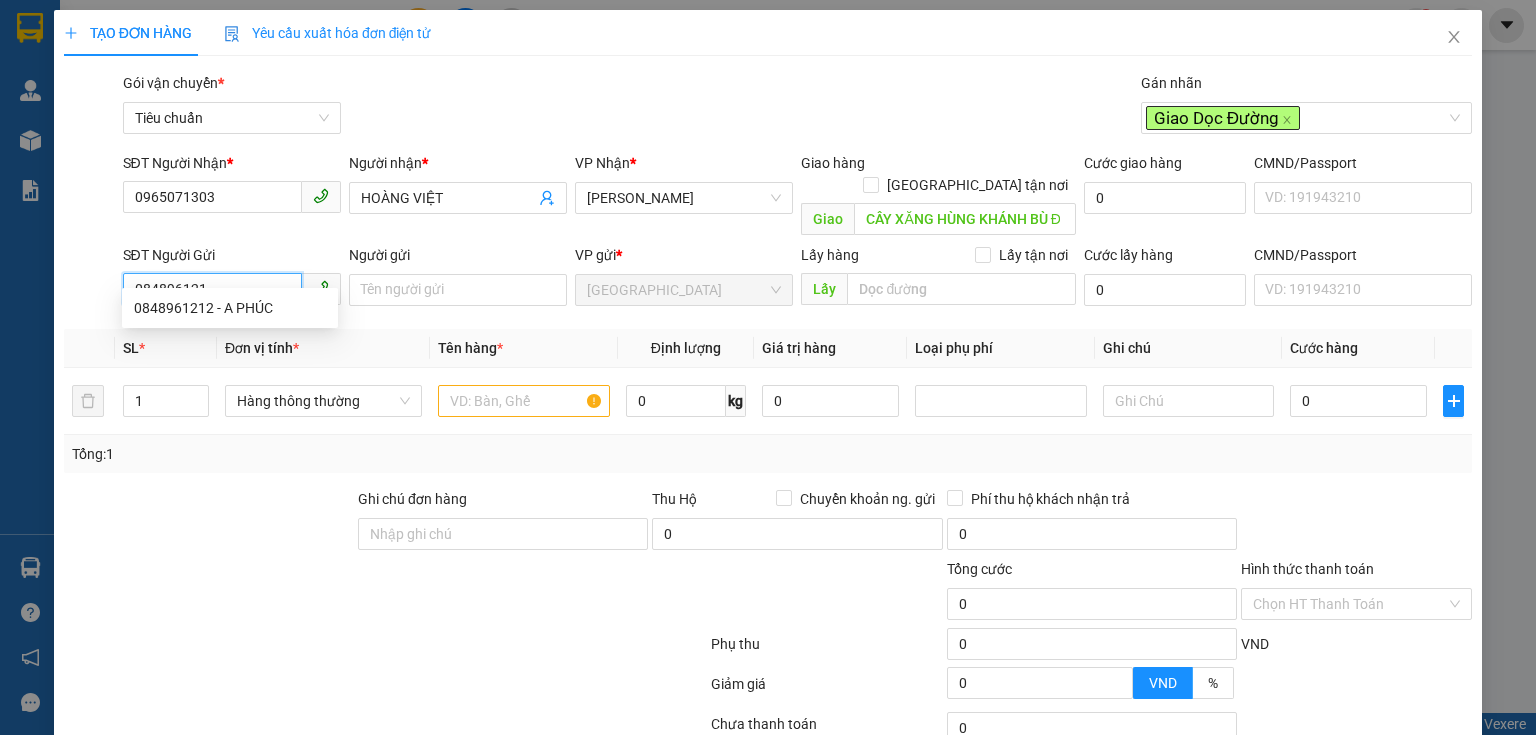 type on "0848961212" 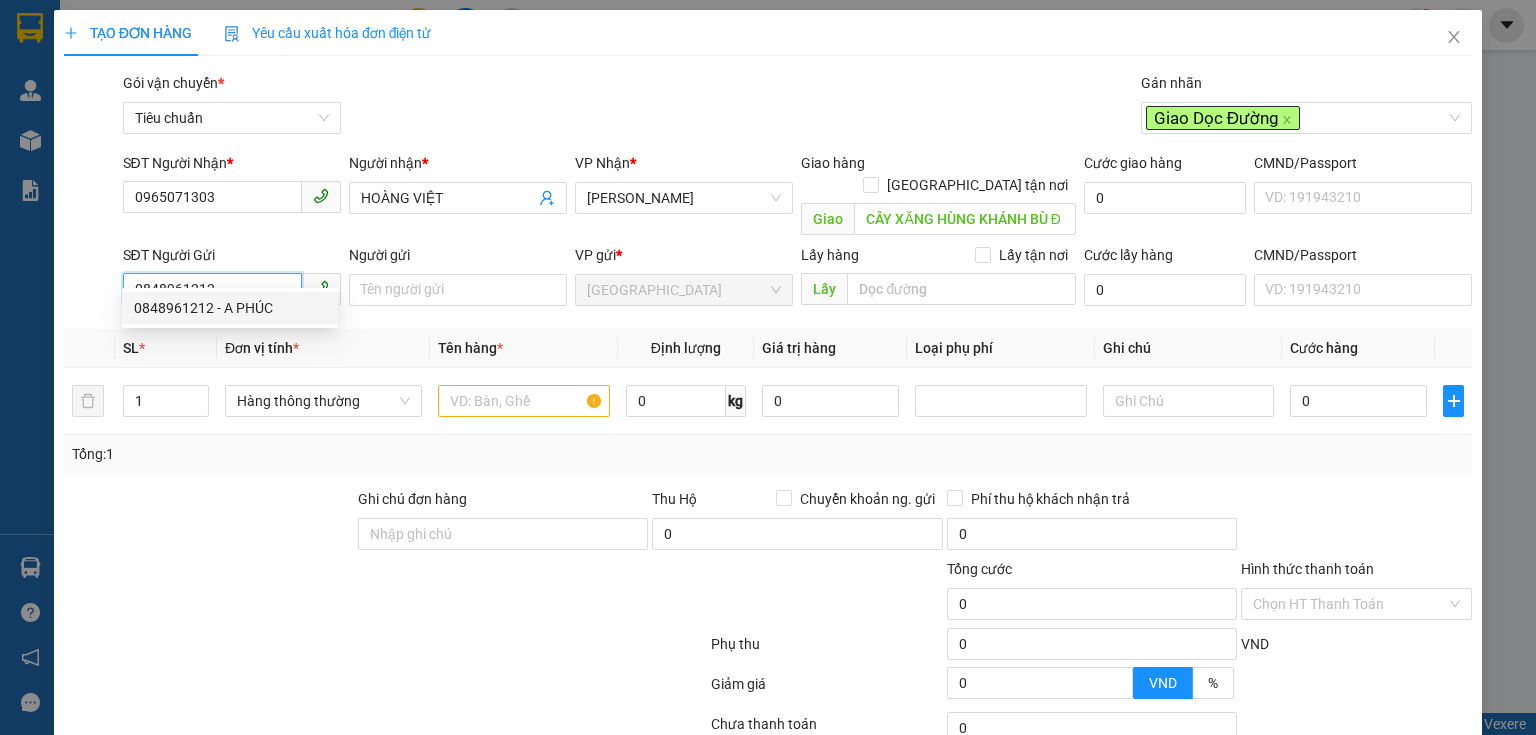 click on "0848961212 - A PHÚC" at bounding box center (230, 308) 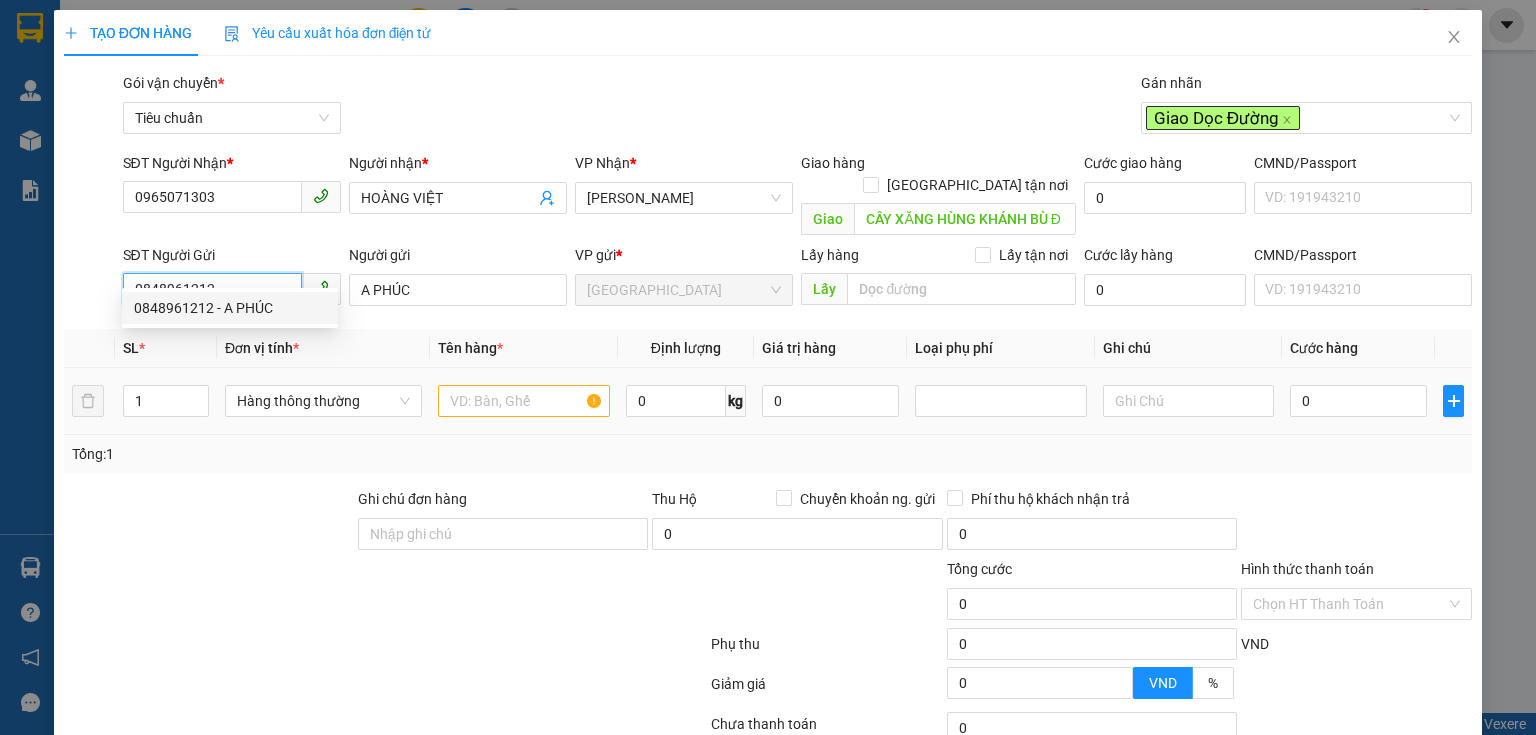 type on "200.000" 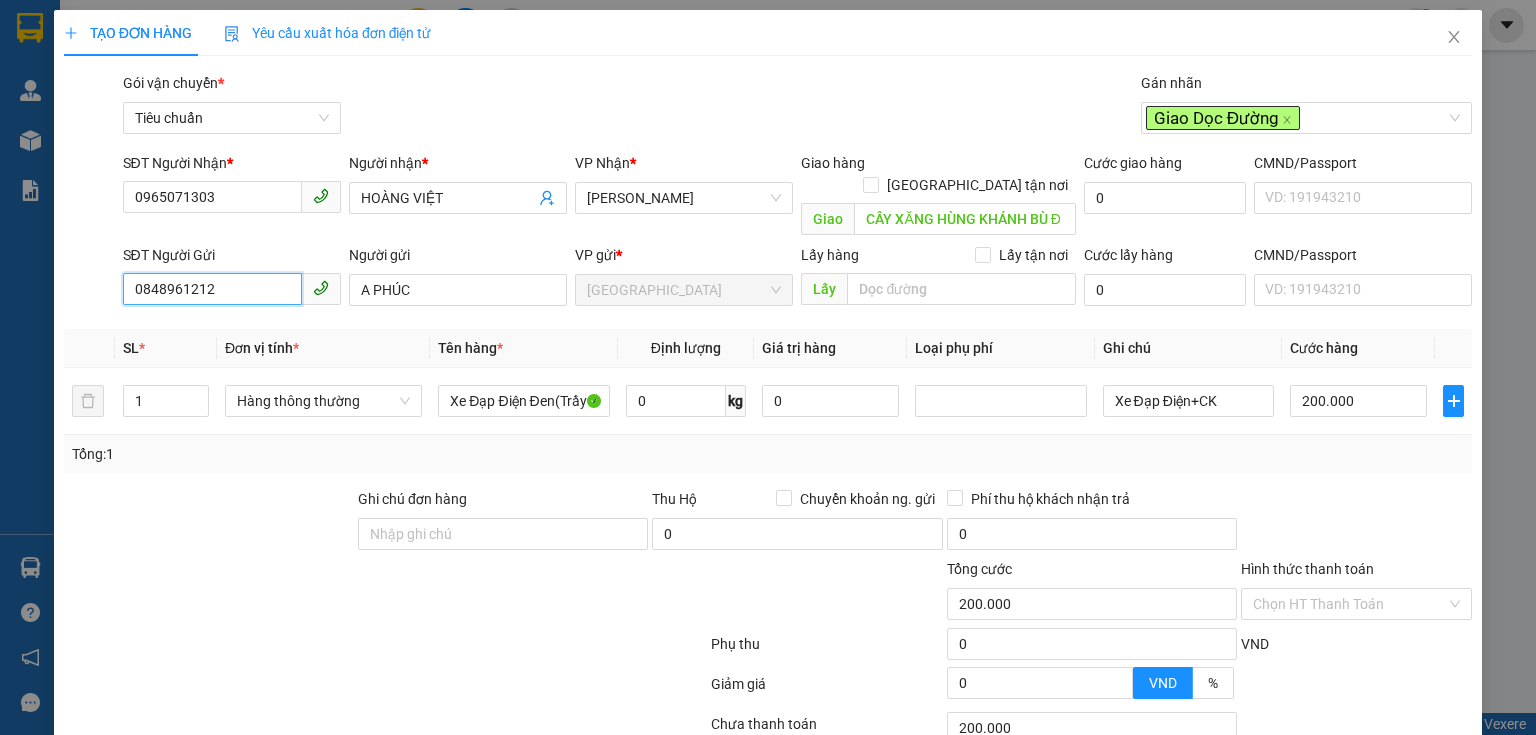 type on "0848961212" 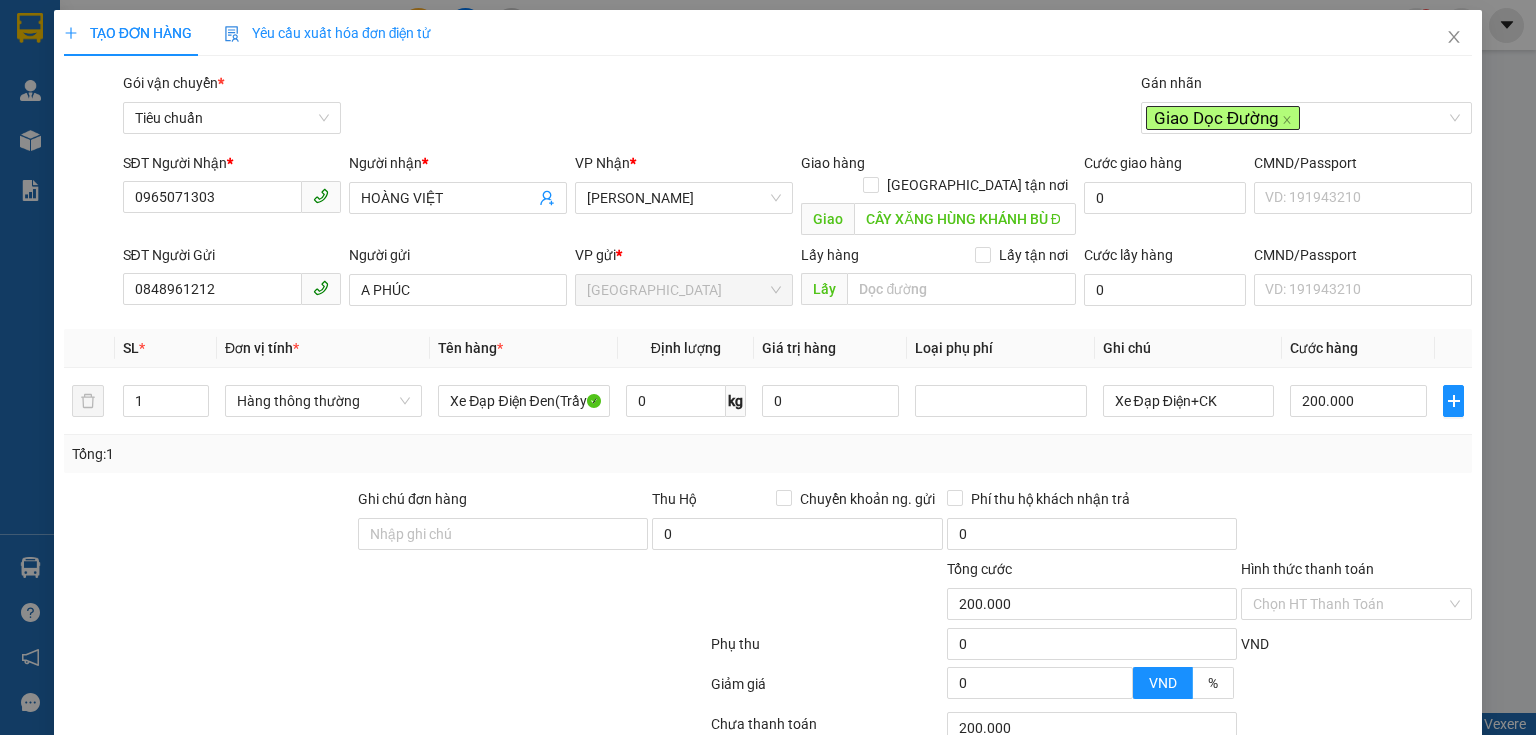 click at bounding box center (209, 523) 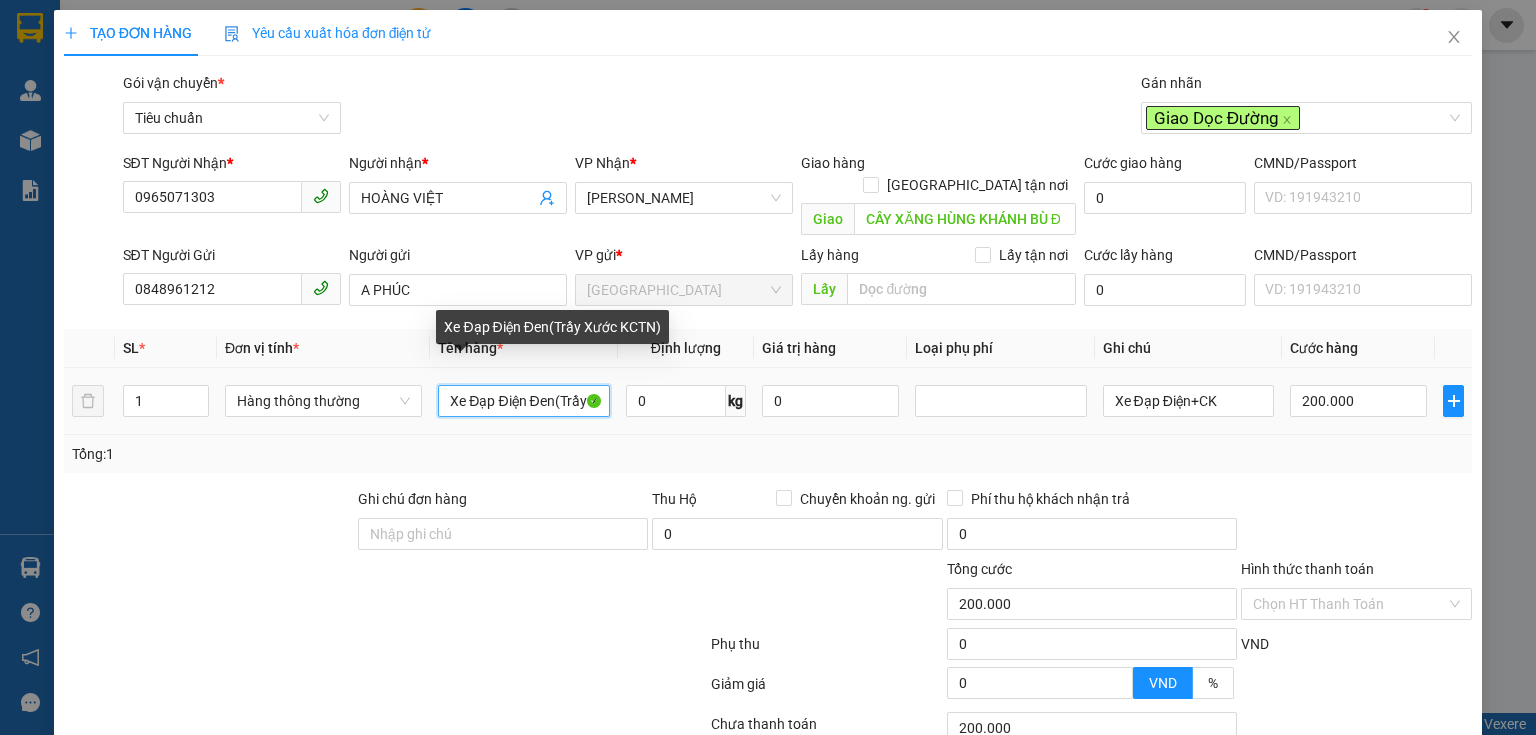 drag, startPoint x: 550, startPoint y: 382, endPoint x: 455, endPoint y: 388, distance: 95.189285 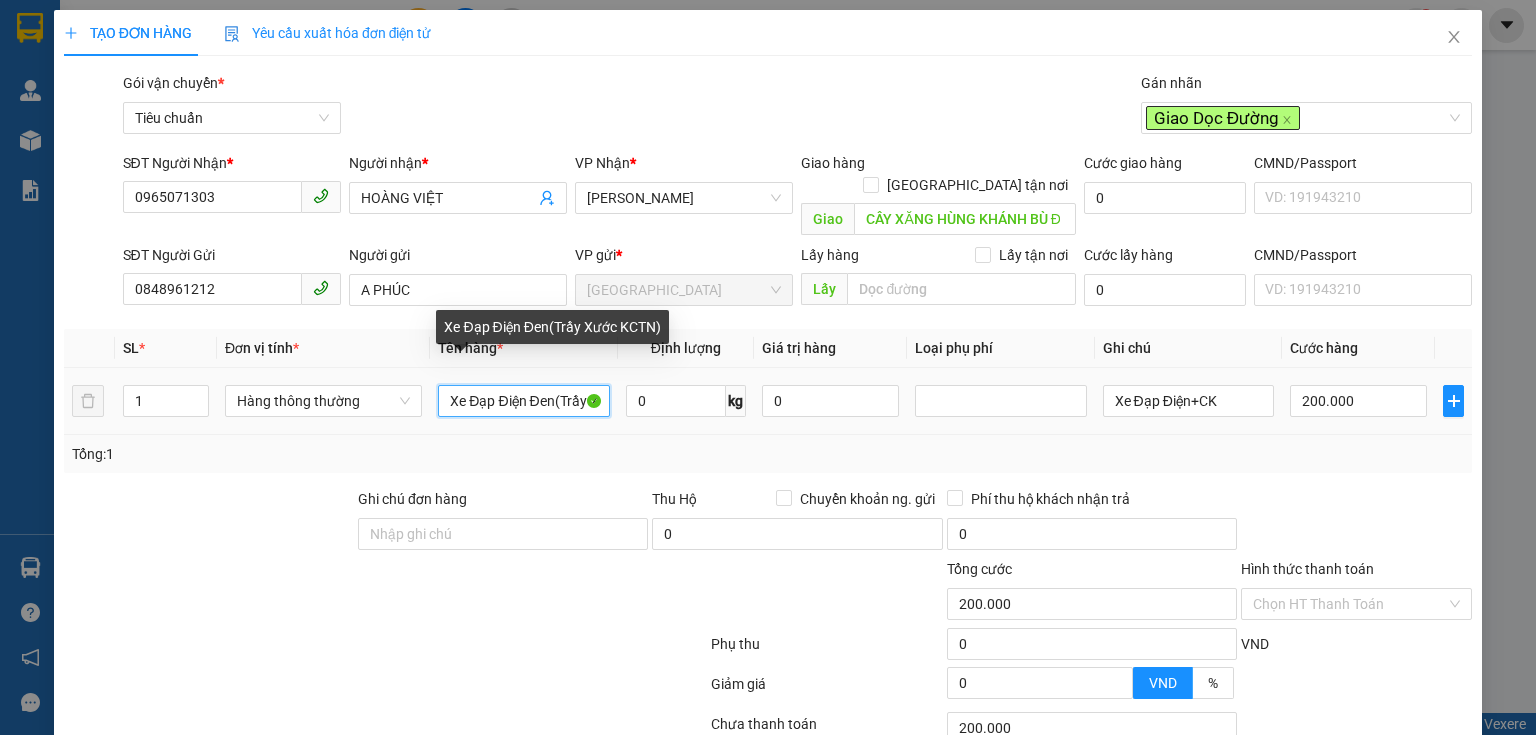 type on "X(Trầy Xước KCTN)" 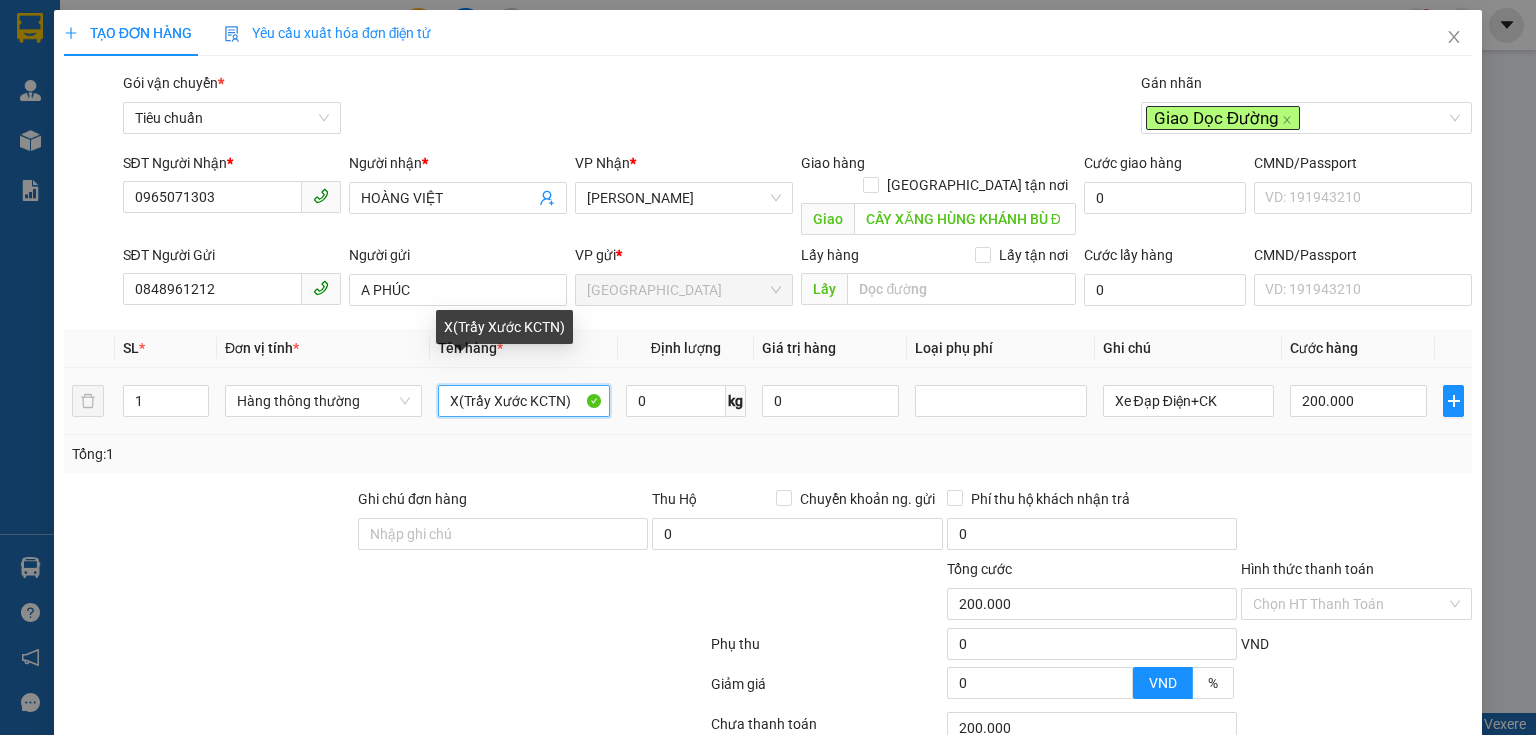 click on "X(Trầy Xước KCTN)" at bounding box center (523, 401) 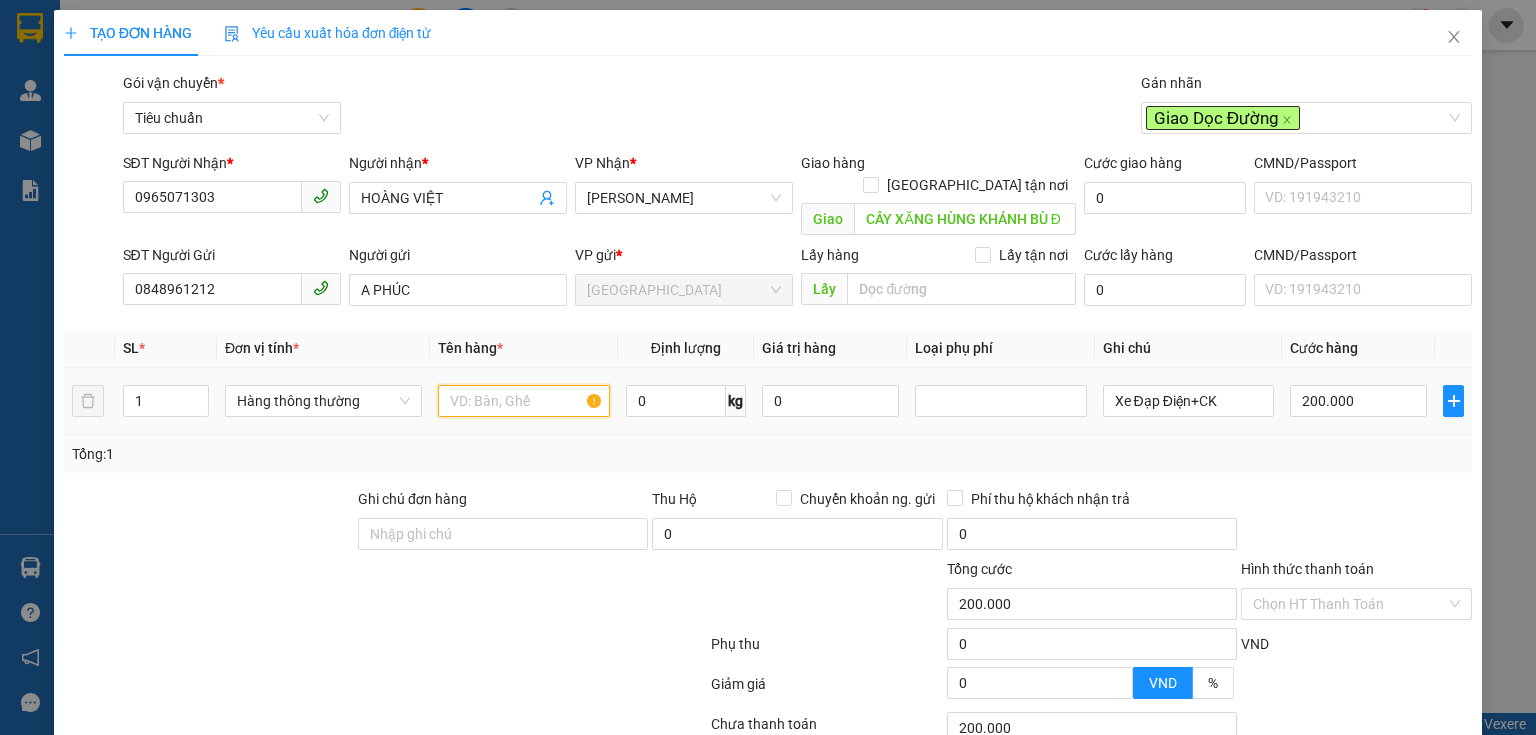 click at bounding box center [523, 401] 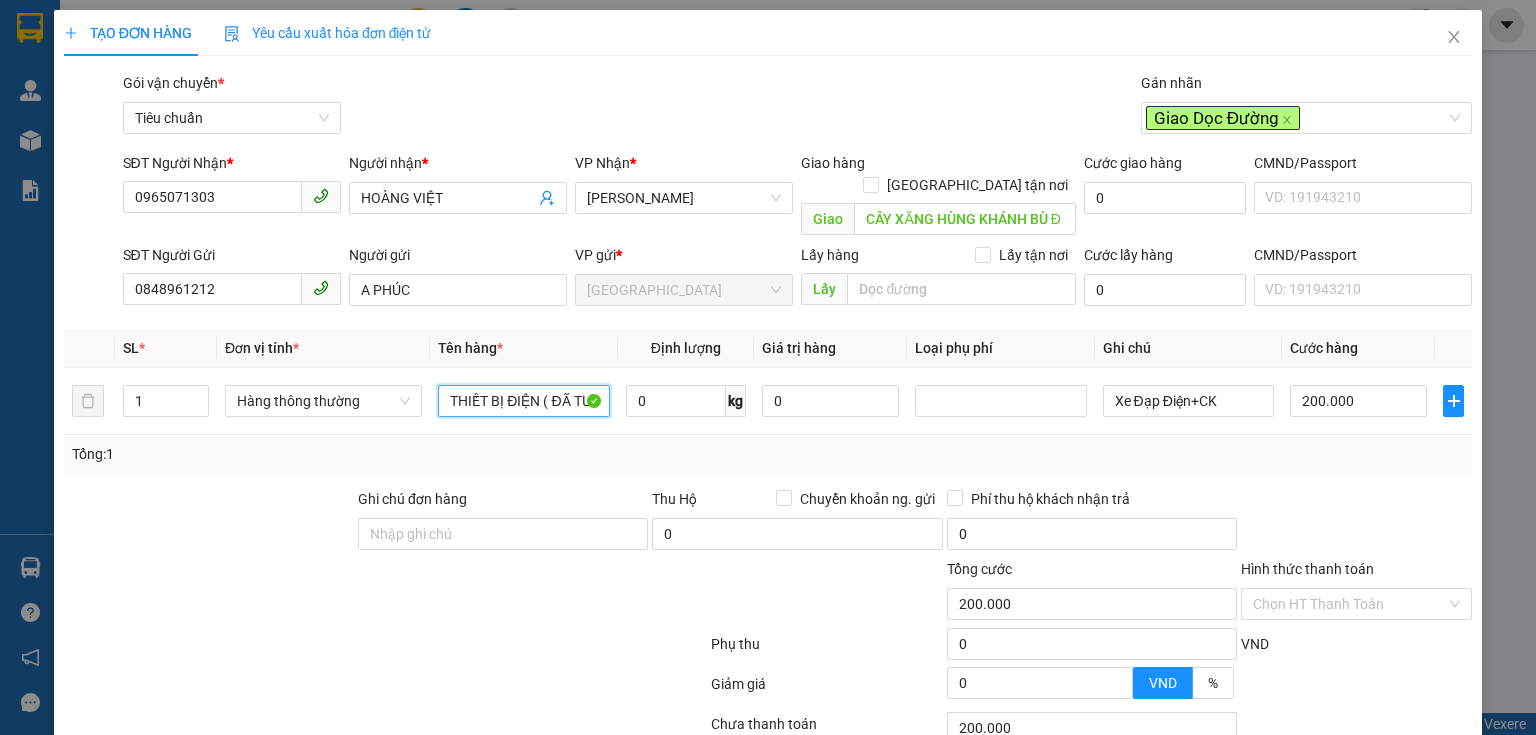 type on "THIẾT BỊ ĐIỆN ( ĐÃ TƯ VẤN VẬN CHUYỂN)" 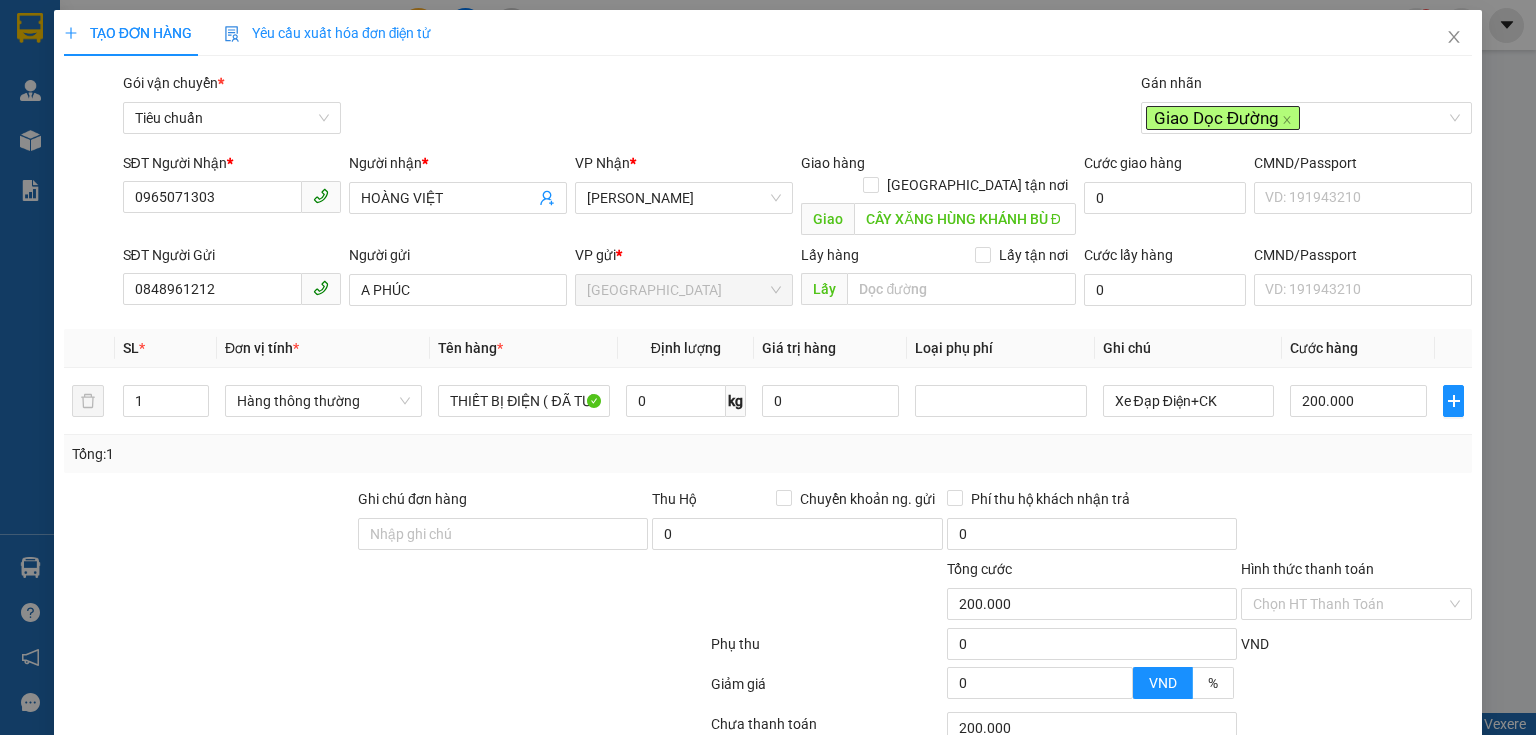 click at bounding box center [209, 523] 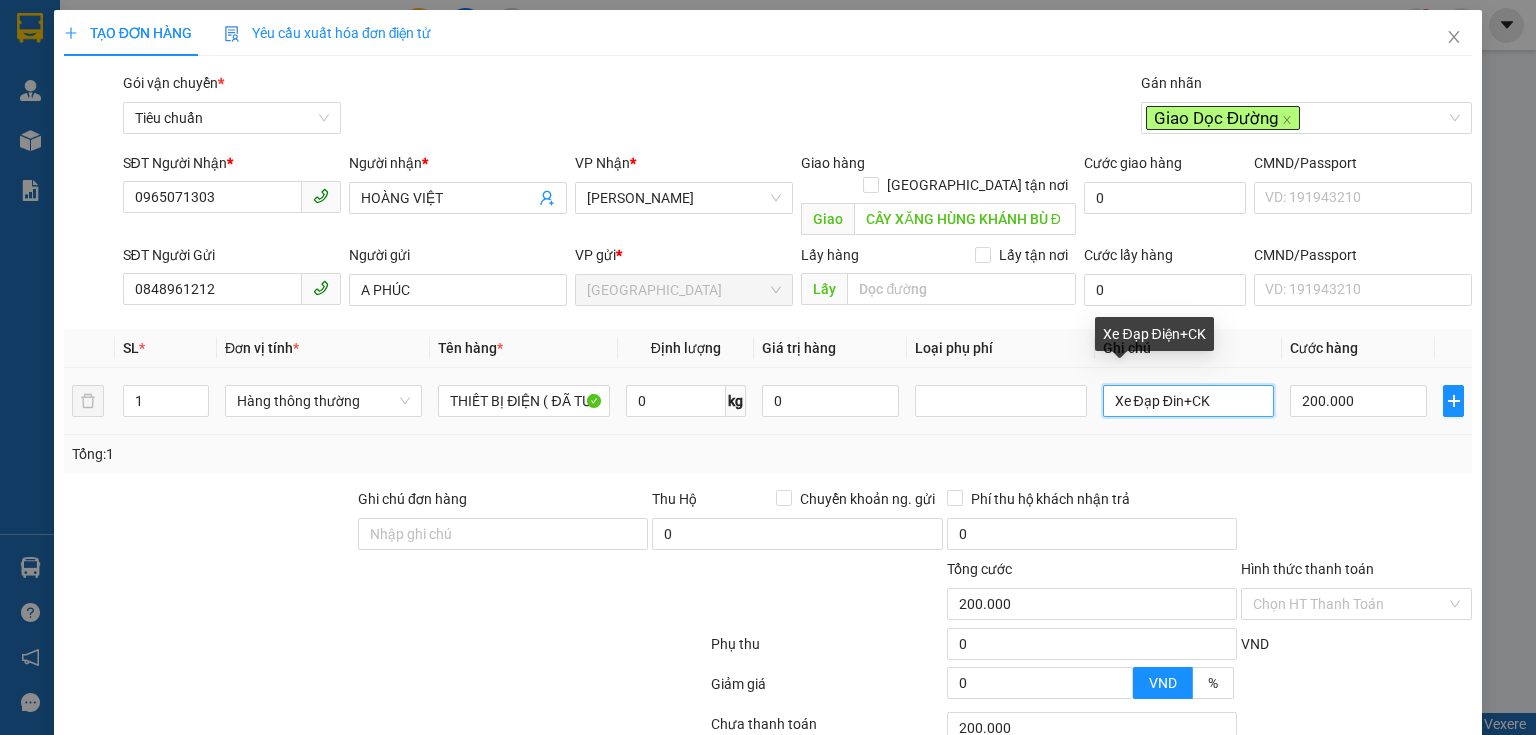 click on "Xe Đạp Đin+CK" at bounding box center (1188, 401) 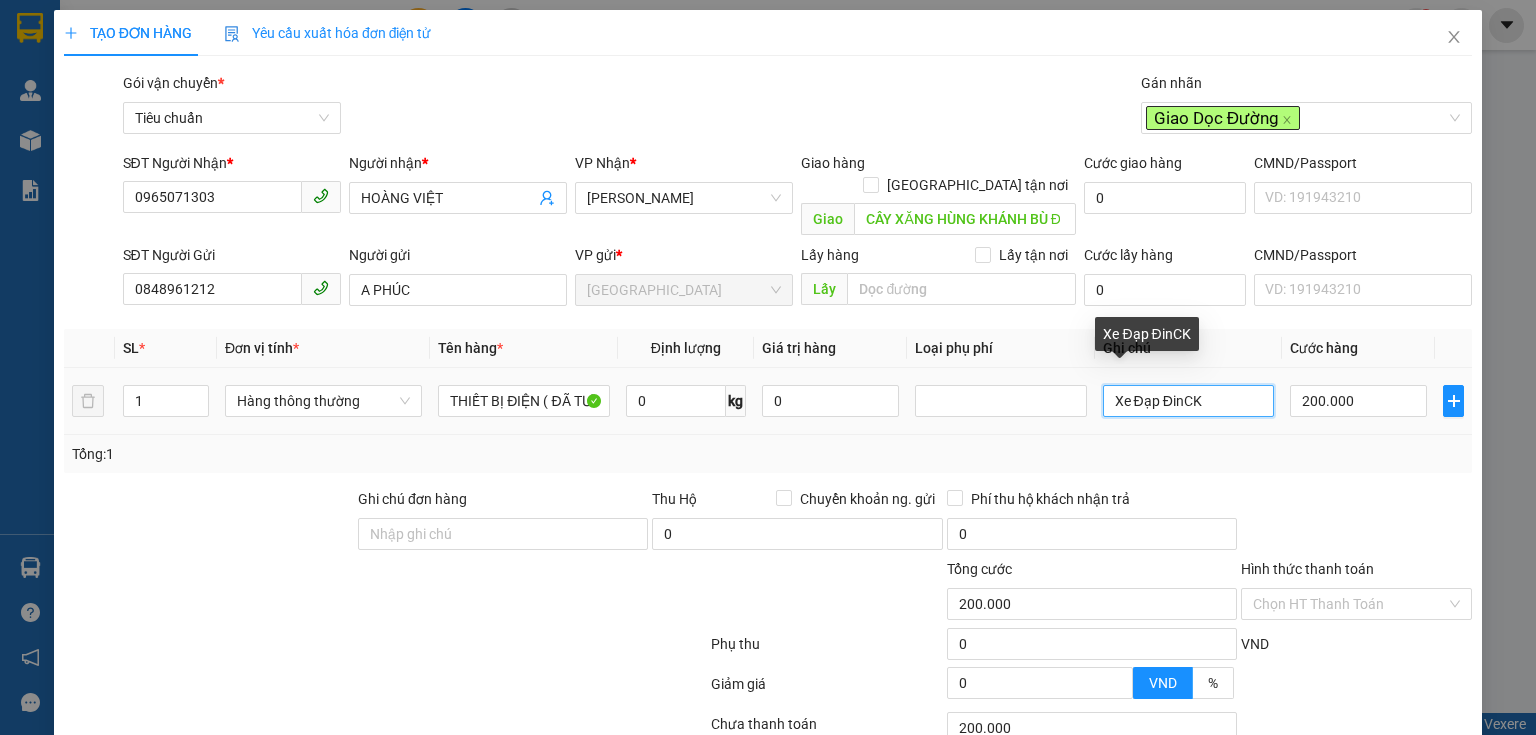click on "Xe Đạp ĐinCK" at bounding box center [1188, 401] 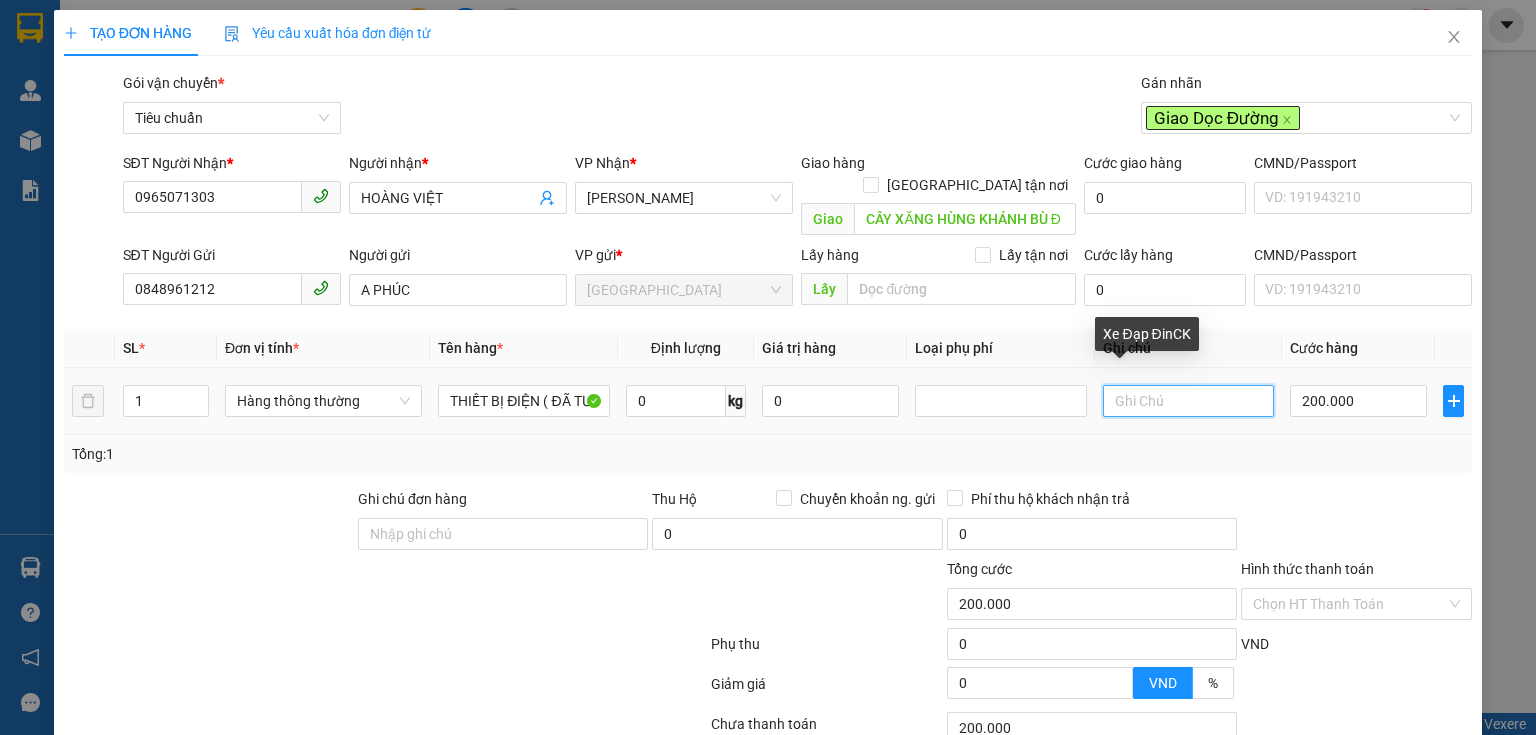click at bounding box center [1188, 401] 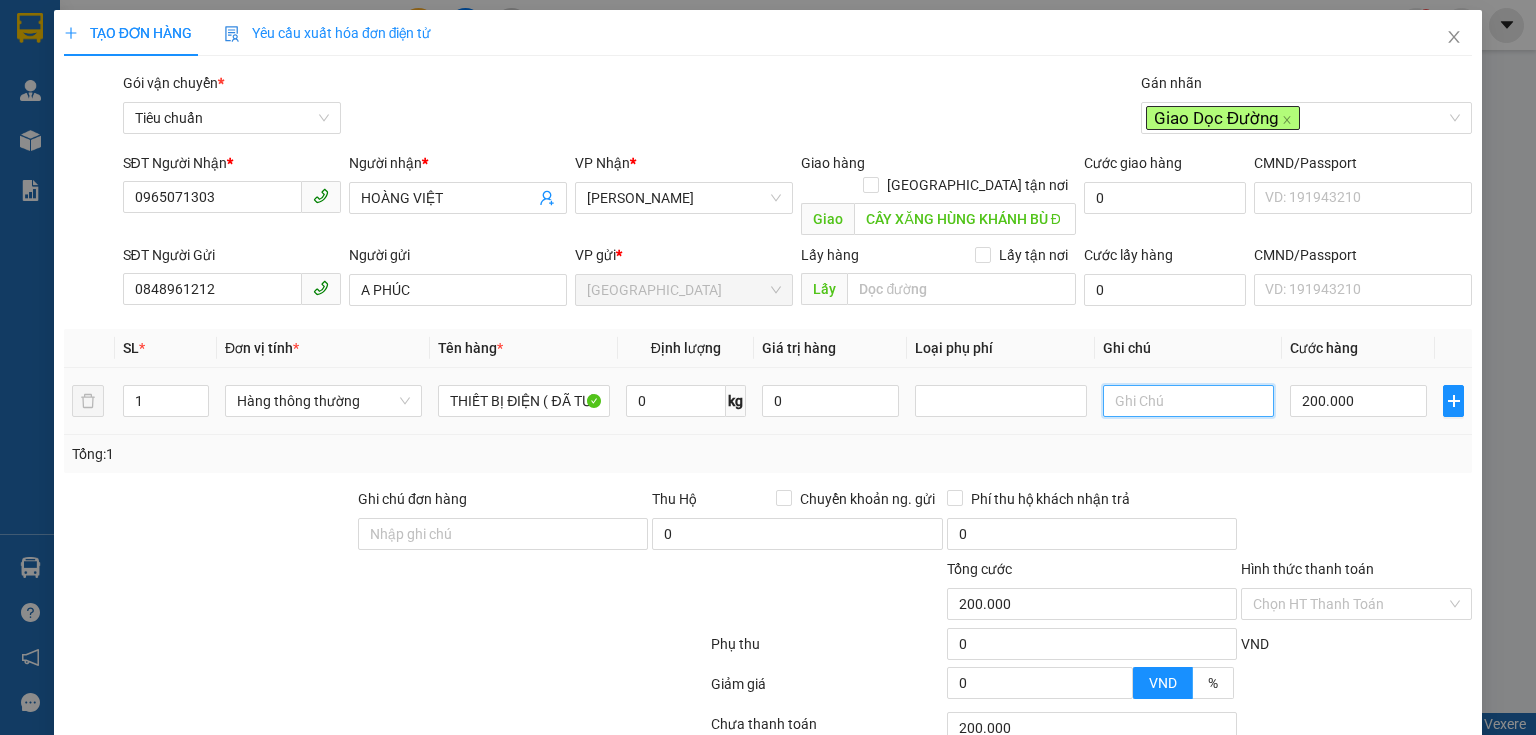 click at bounding box center (1188, 401) 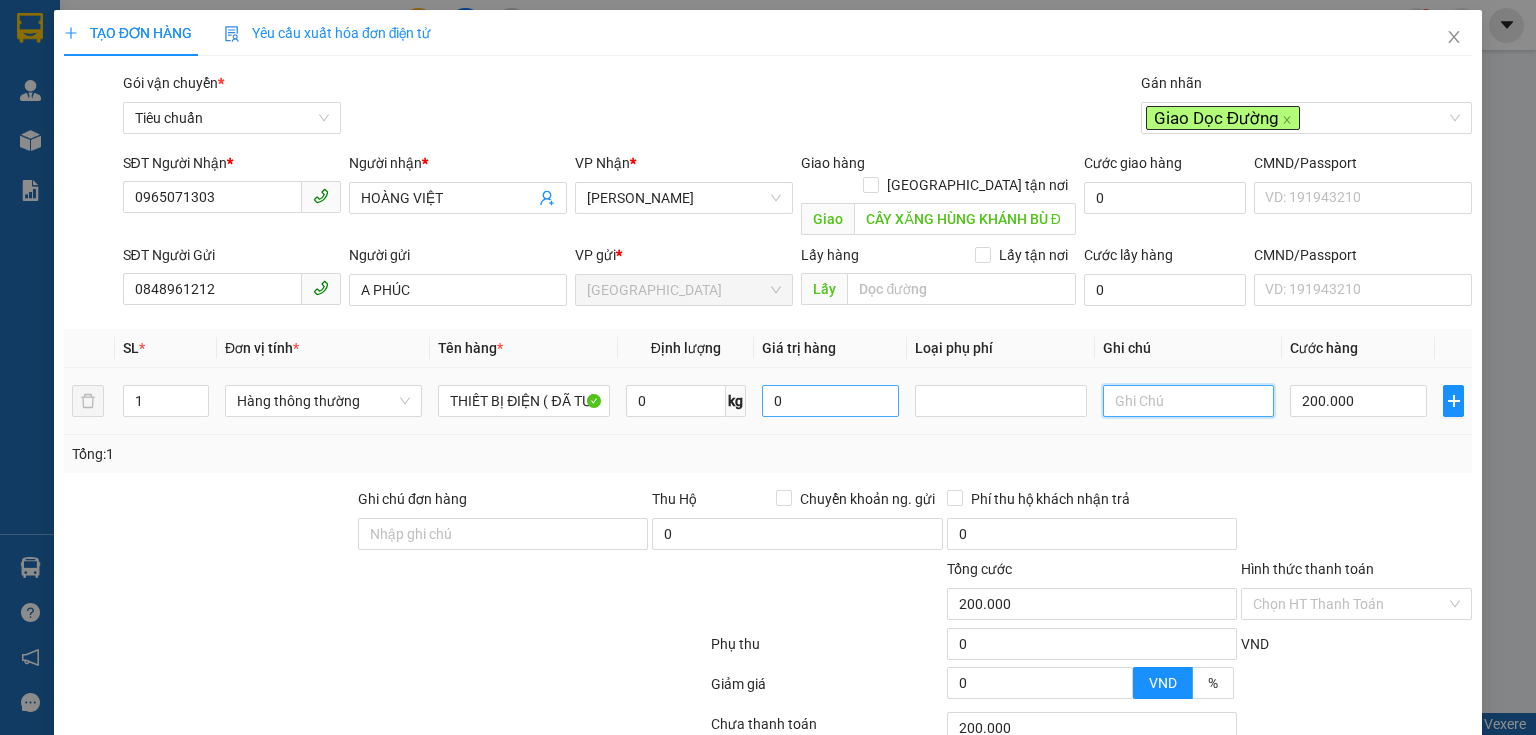 type 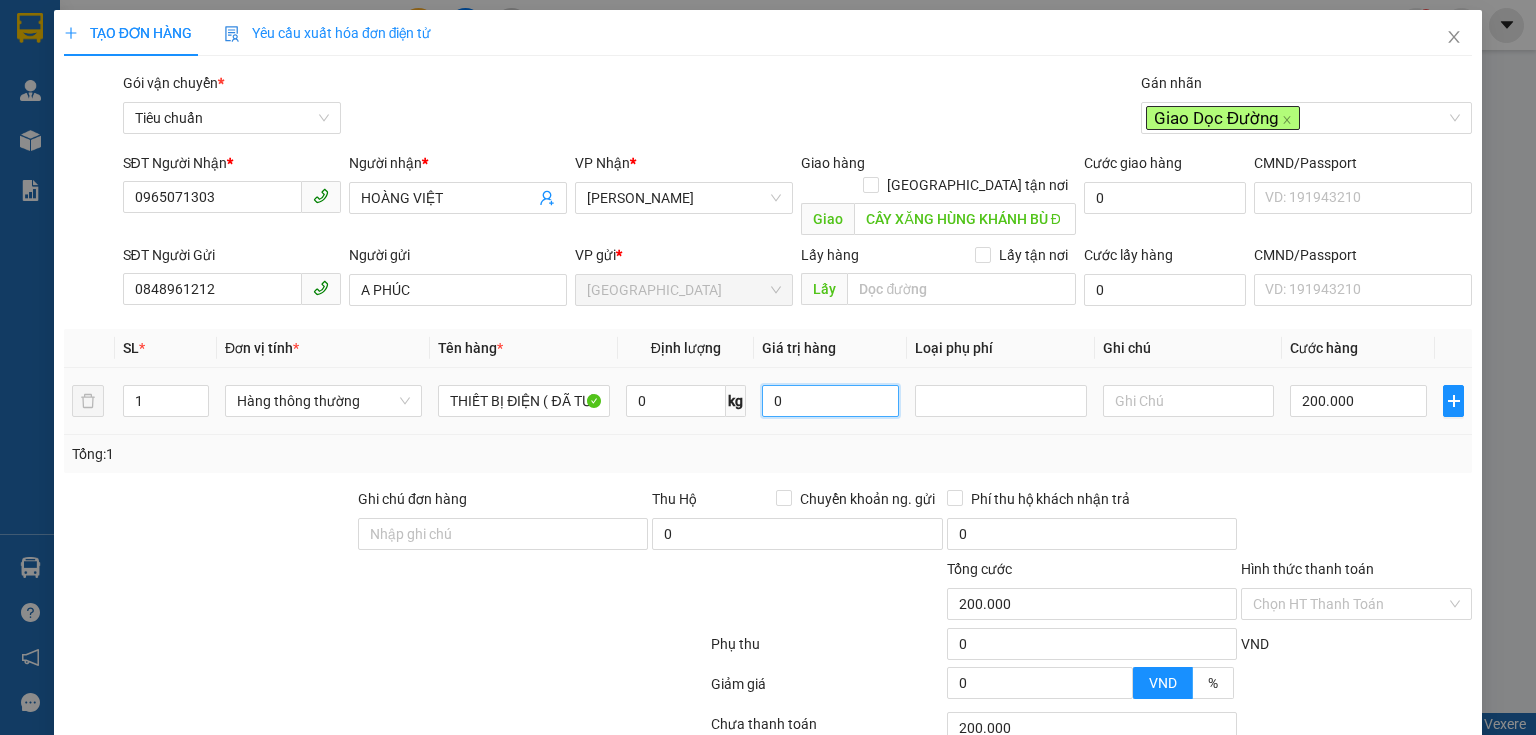 click on "0" at bounding box center [830, 401] 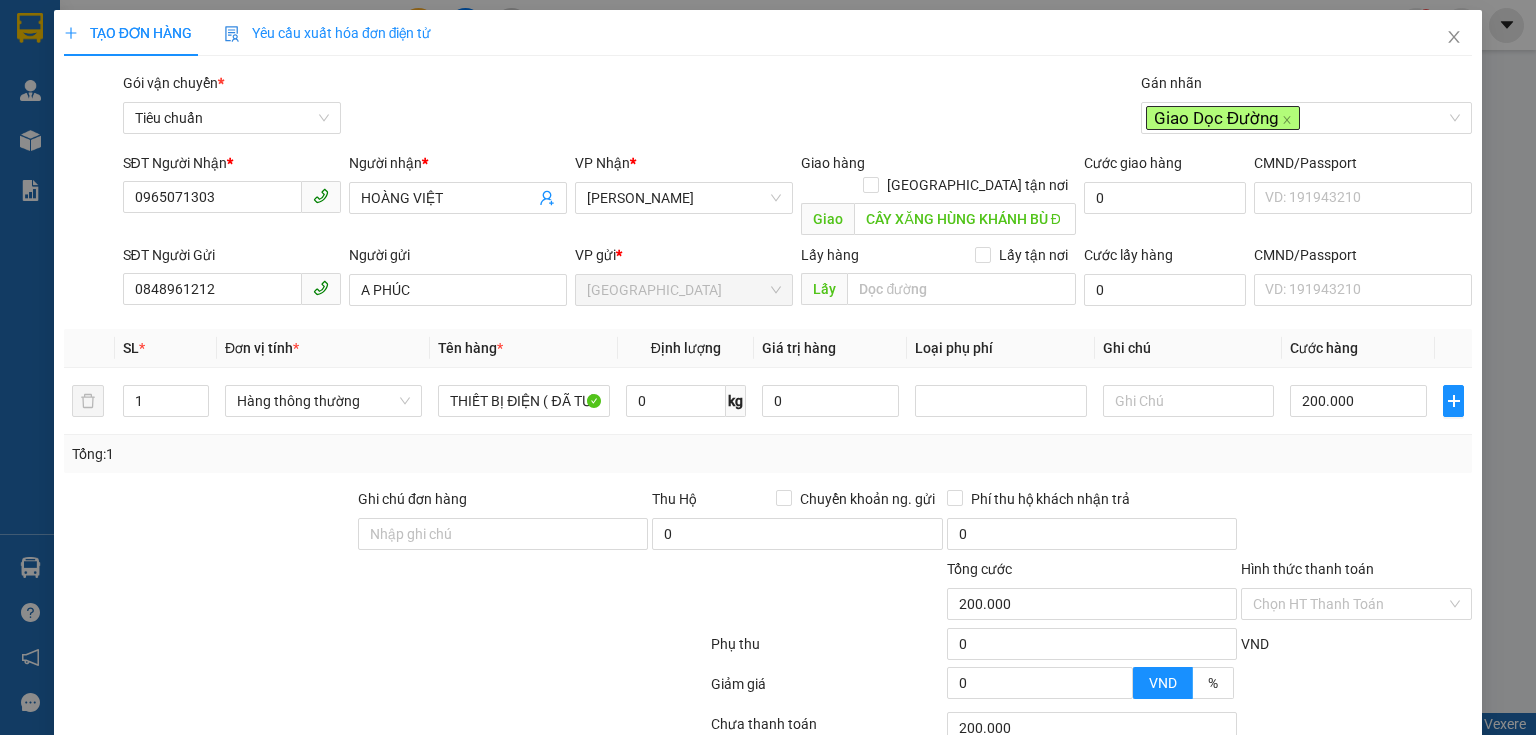 click on "Tổng:  1" at bounding box center [768, 454] 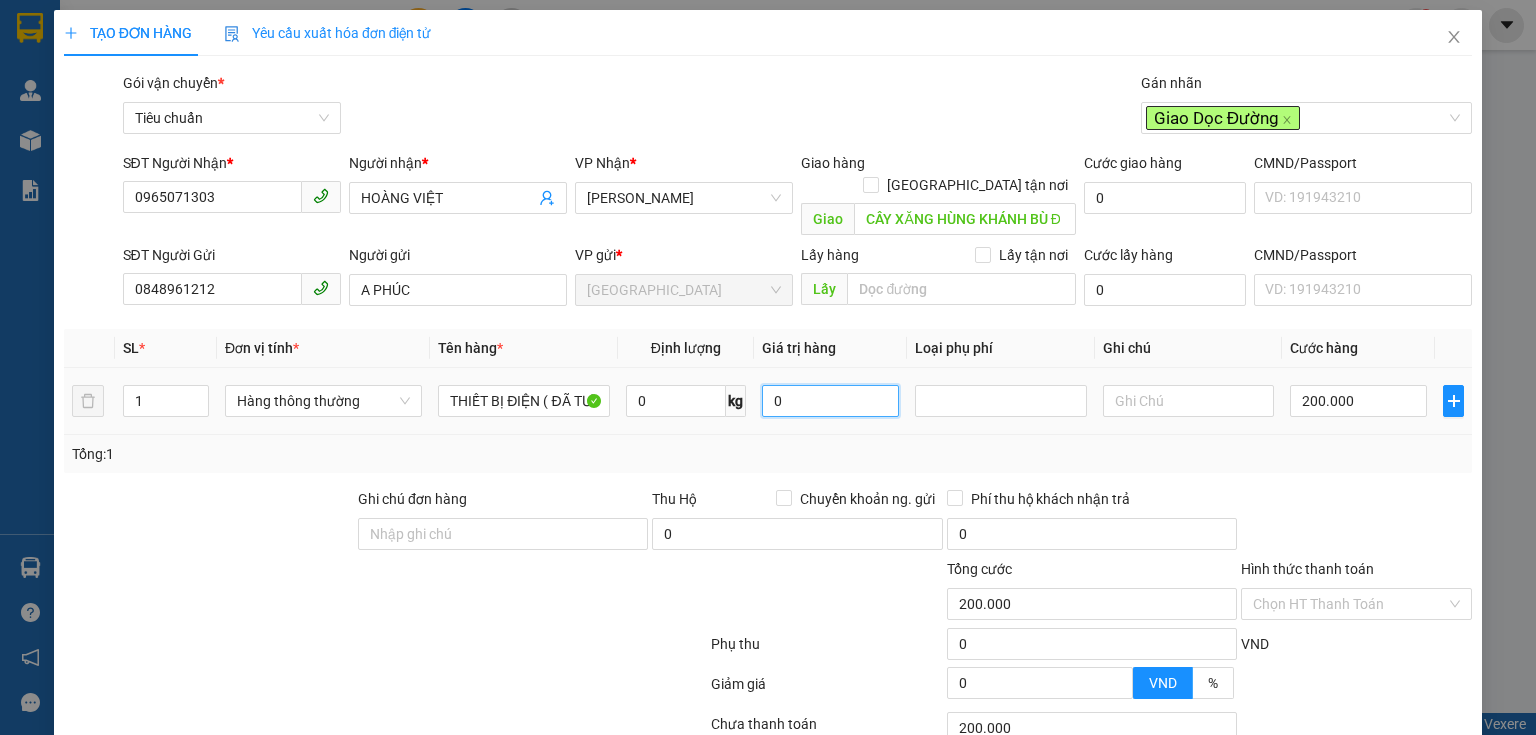type on "0" 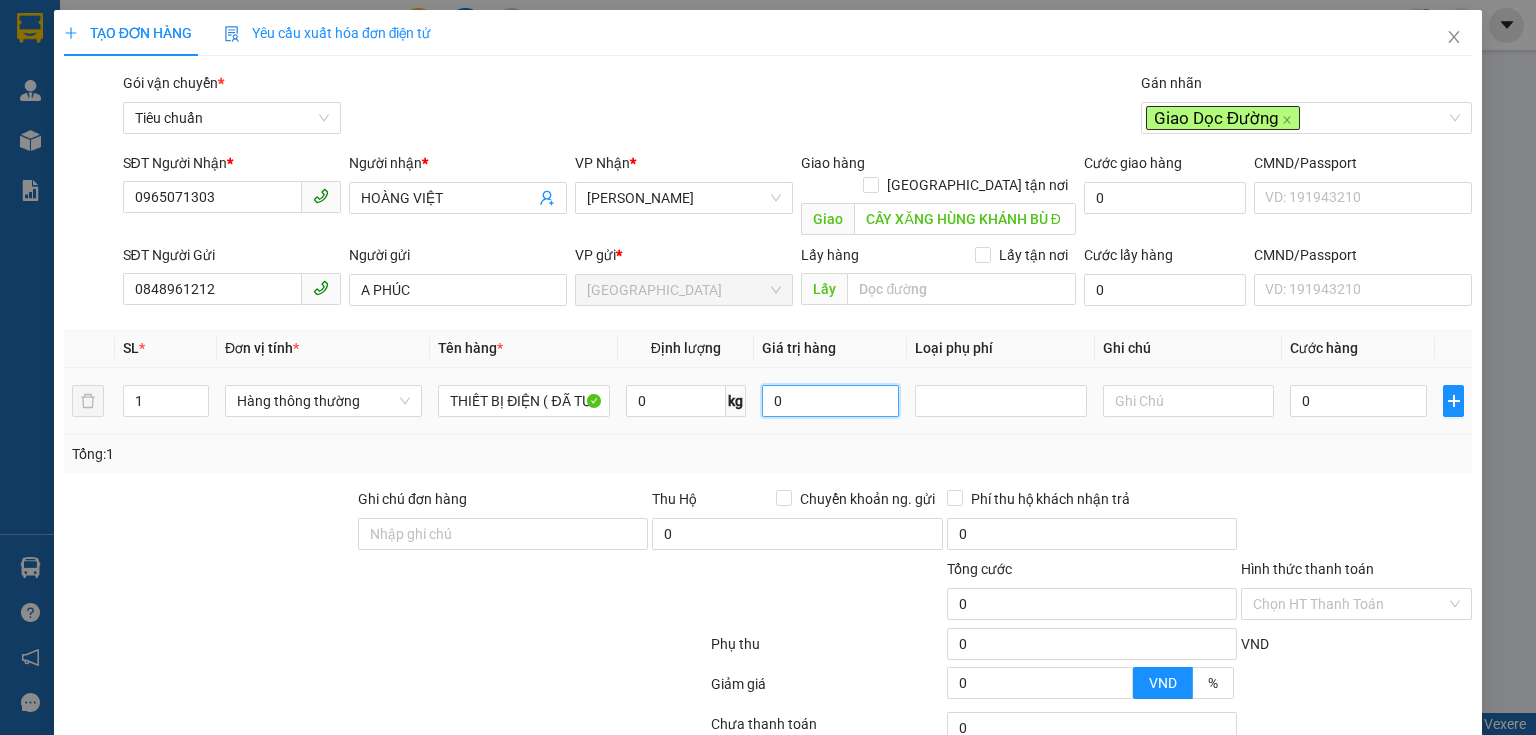 click on "0" at bounding box center (830, 401) 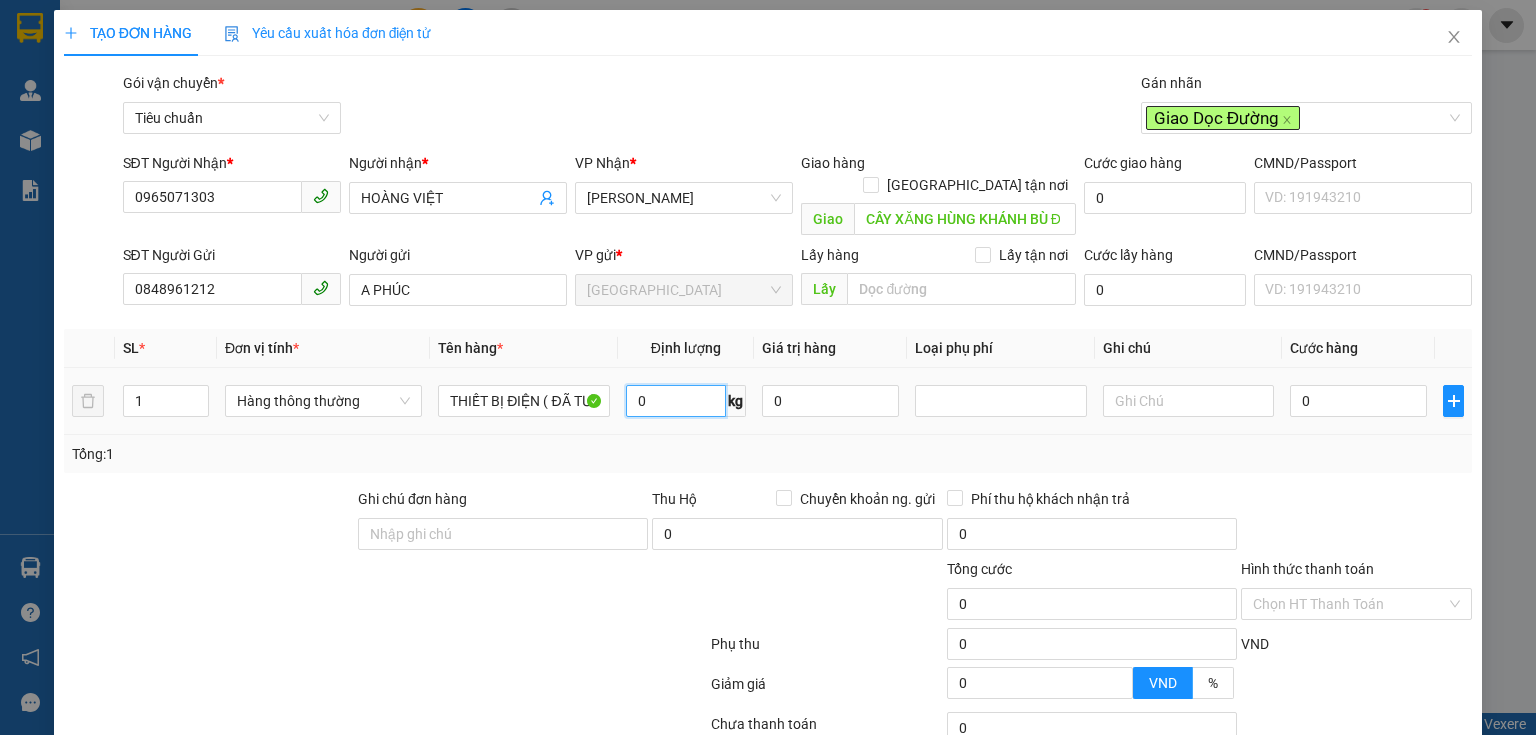 click on "0" at bounding box center (676, 401) 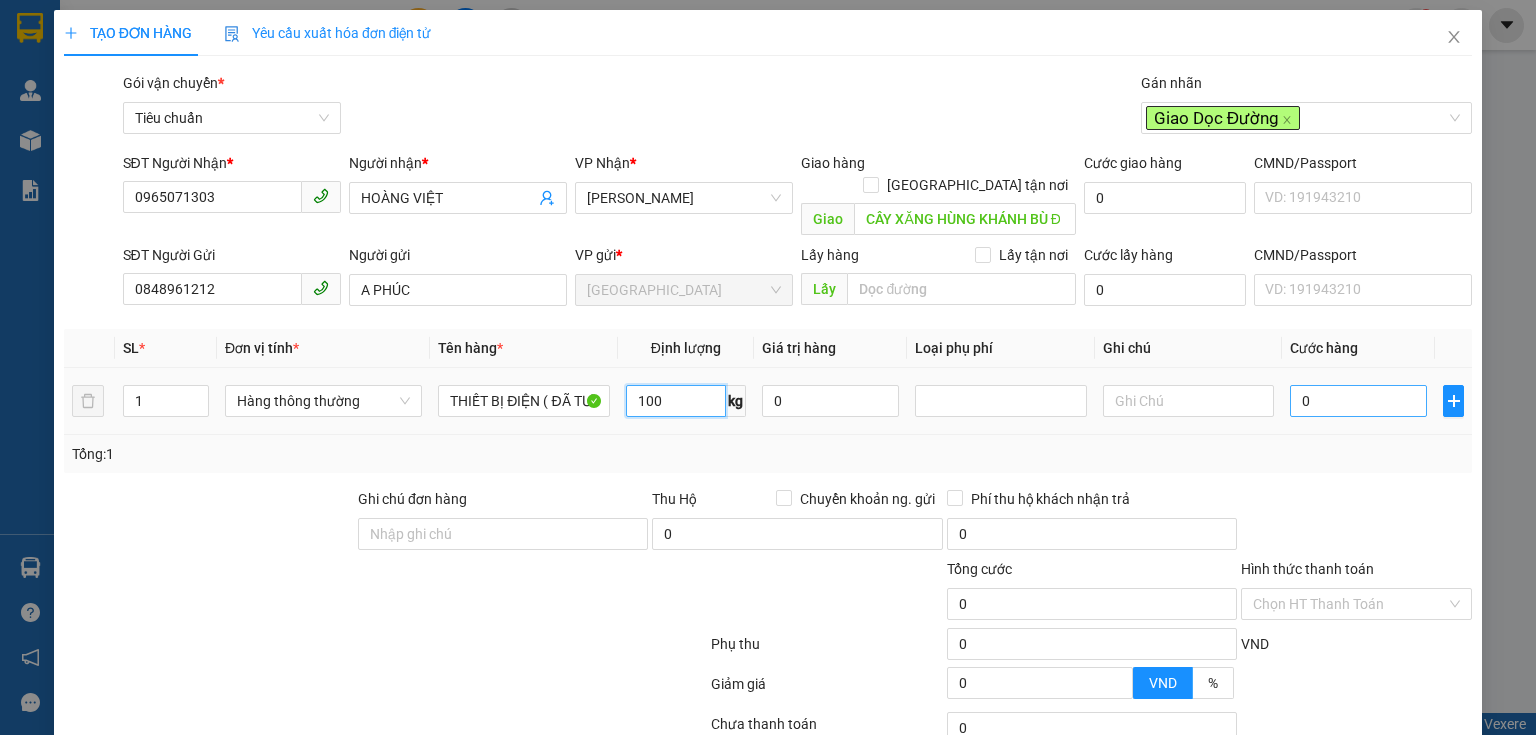 type on "100" 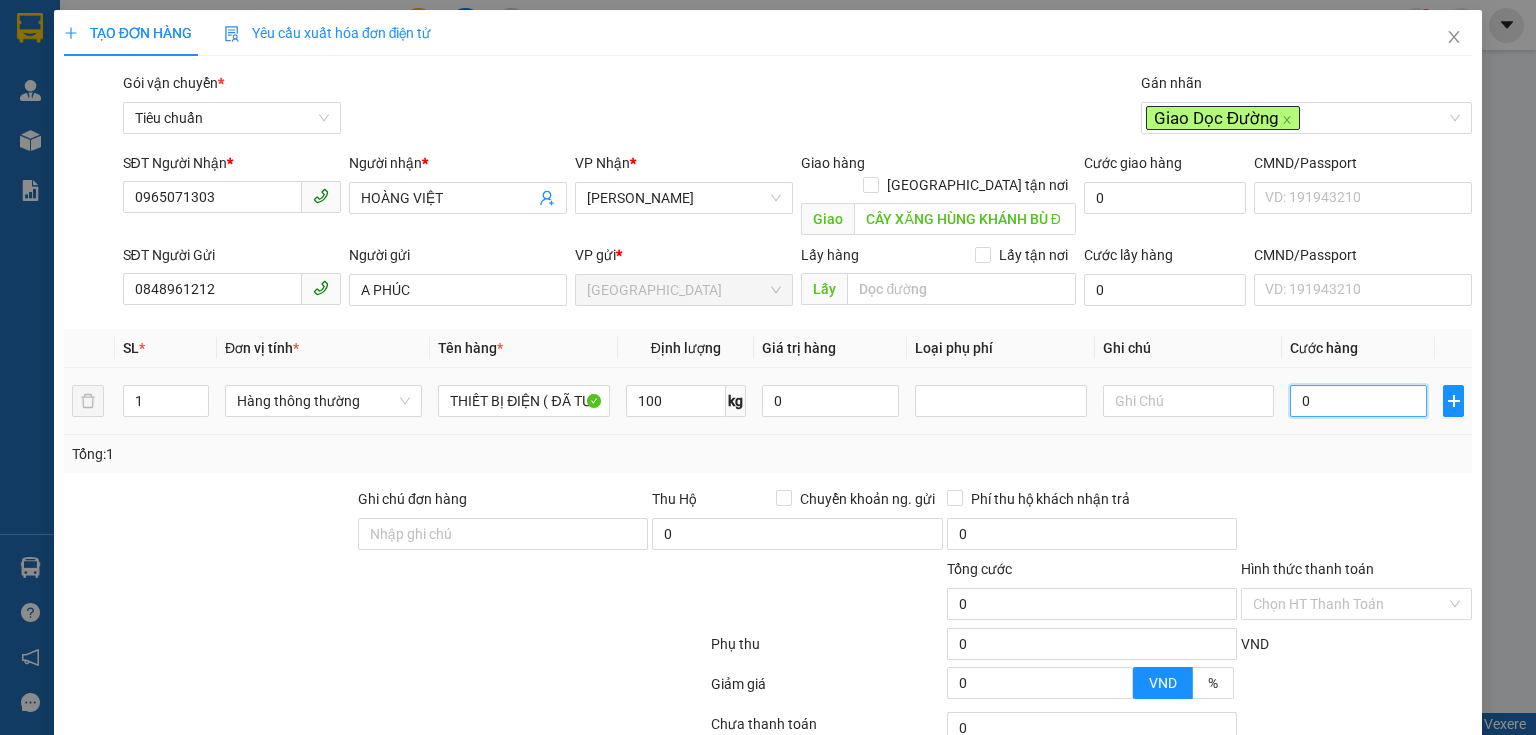 click on "0" at bounding box center [1358, 401] 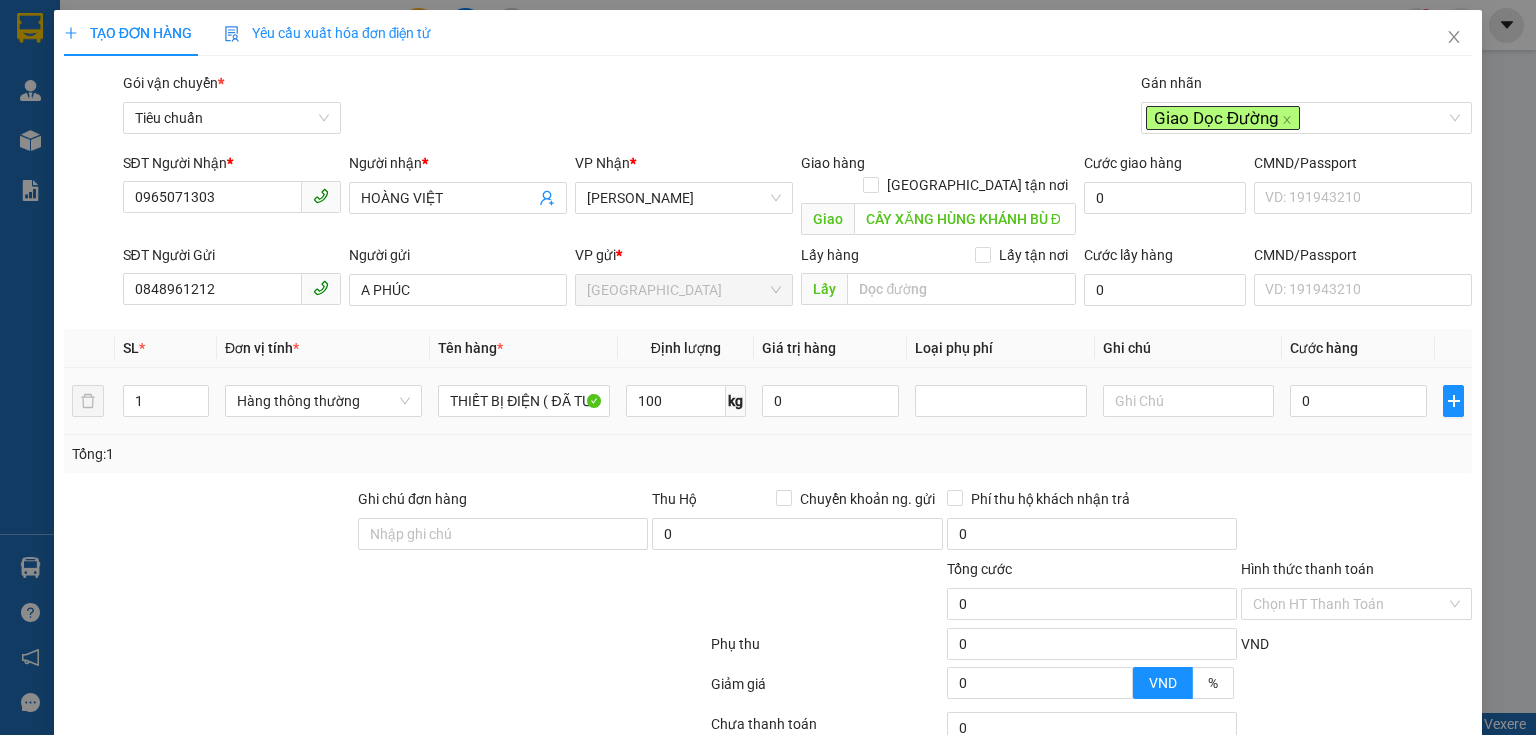 type on "147.000" 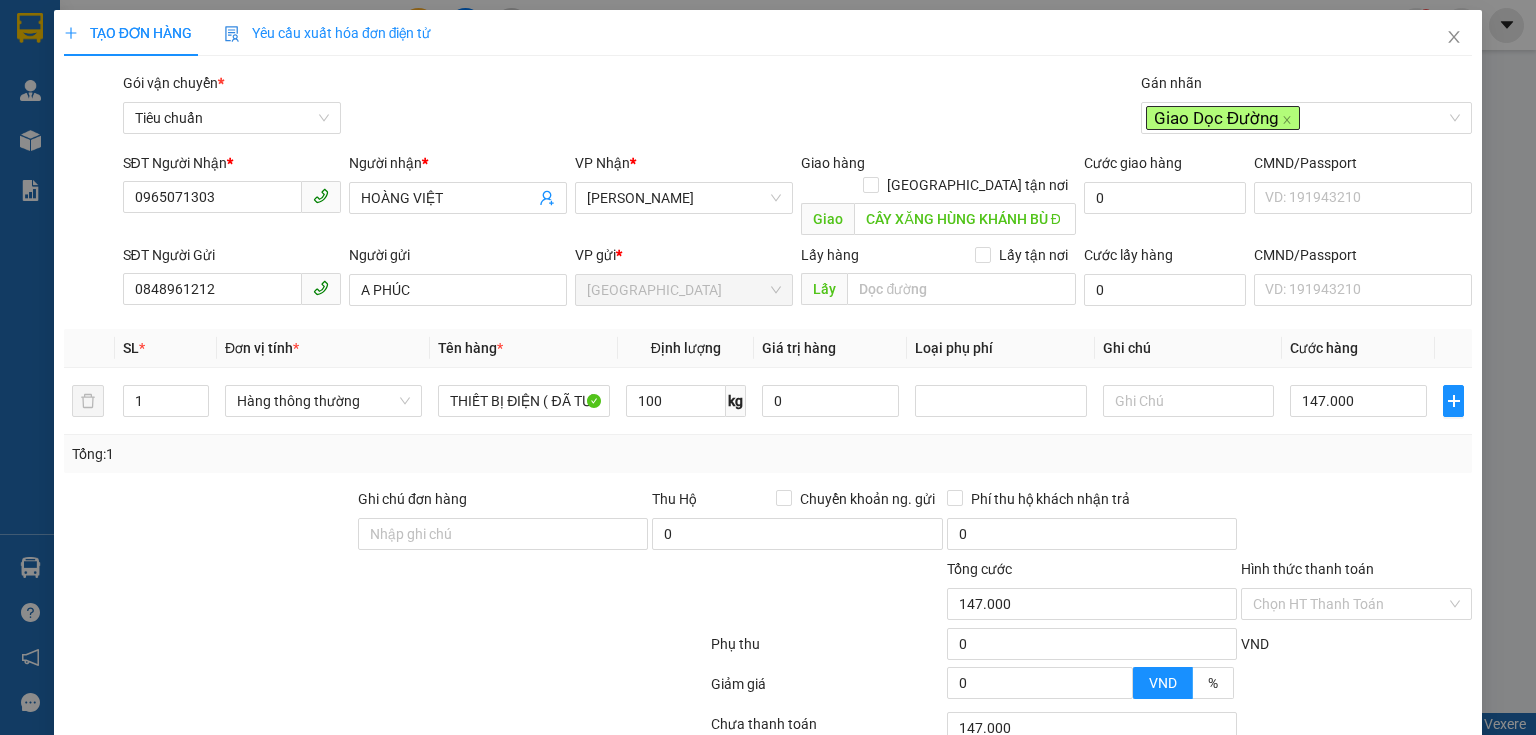click on "Tổng:  1" at bounding box center [768, 454] 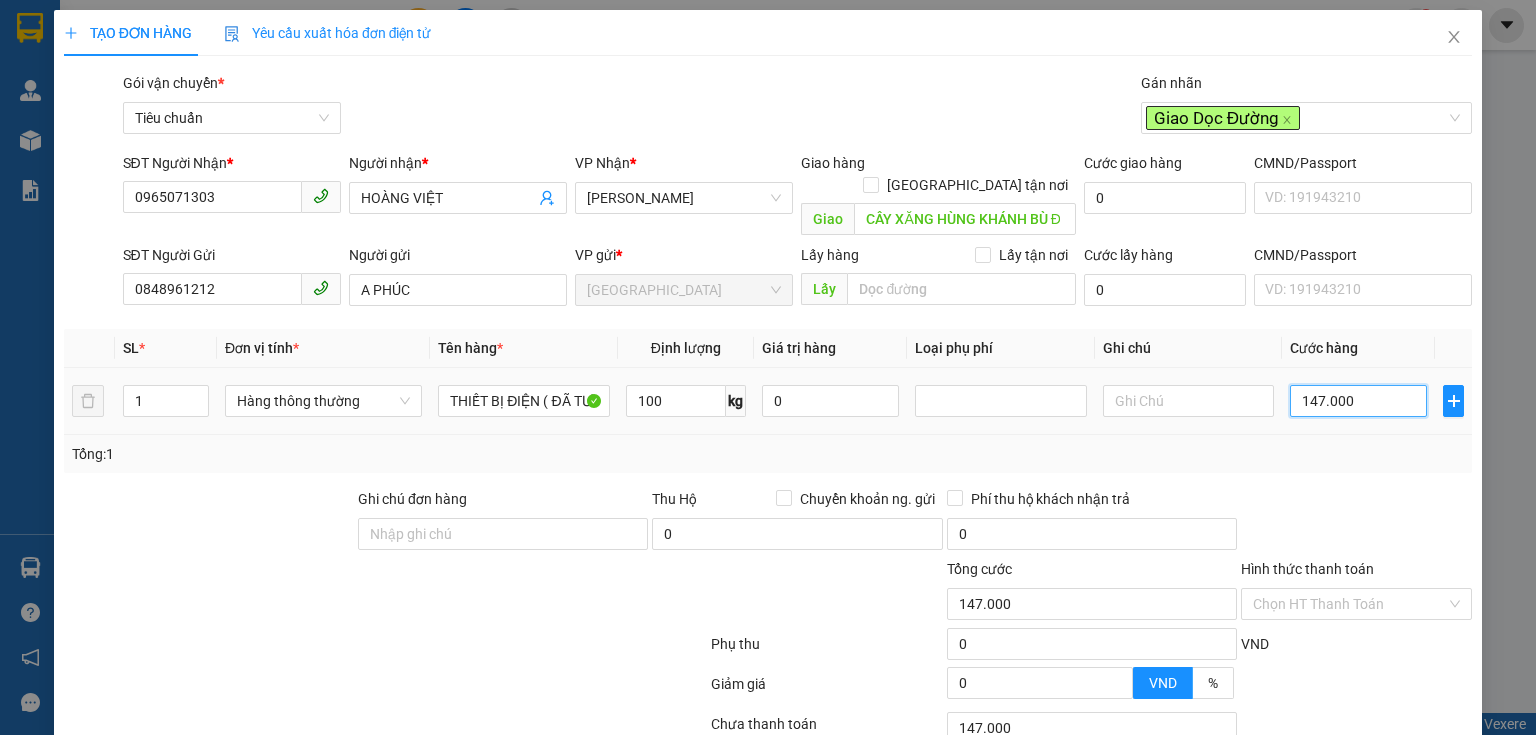 click on "147.000" at bounding box center (1358, 401) 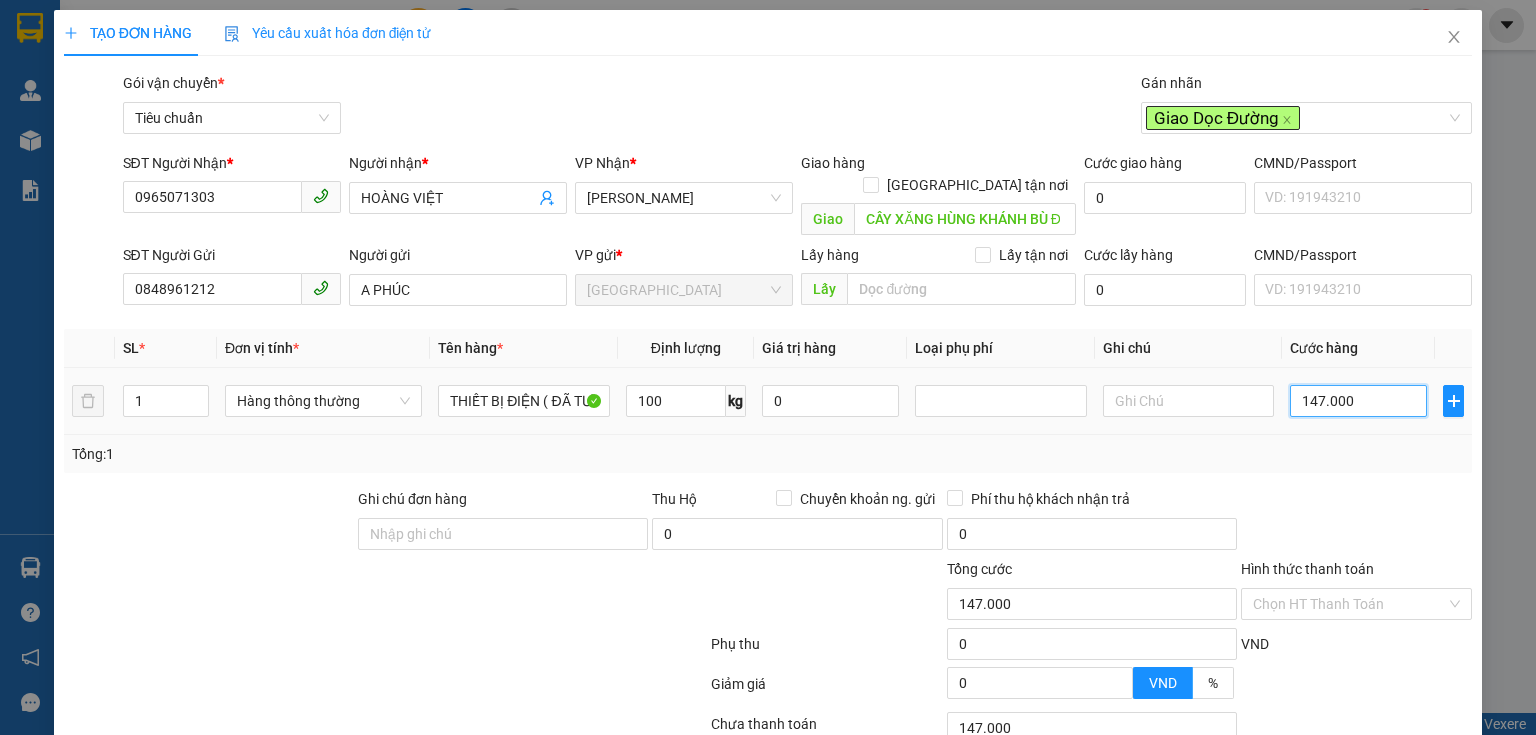 type on "1" 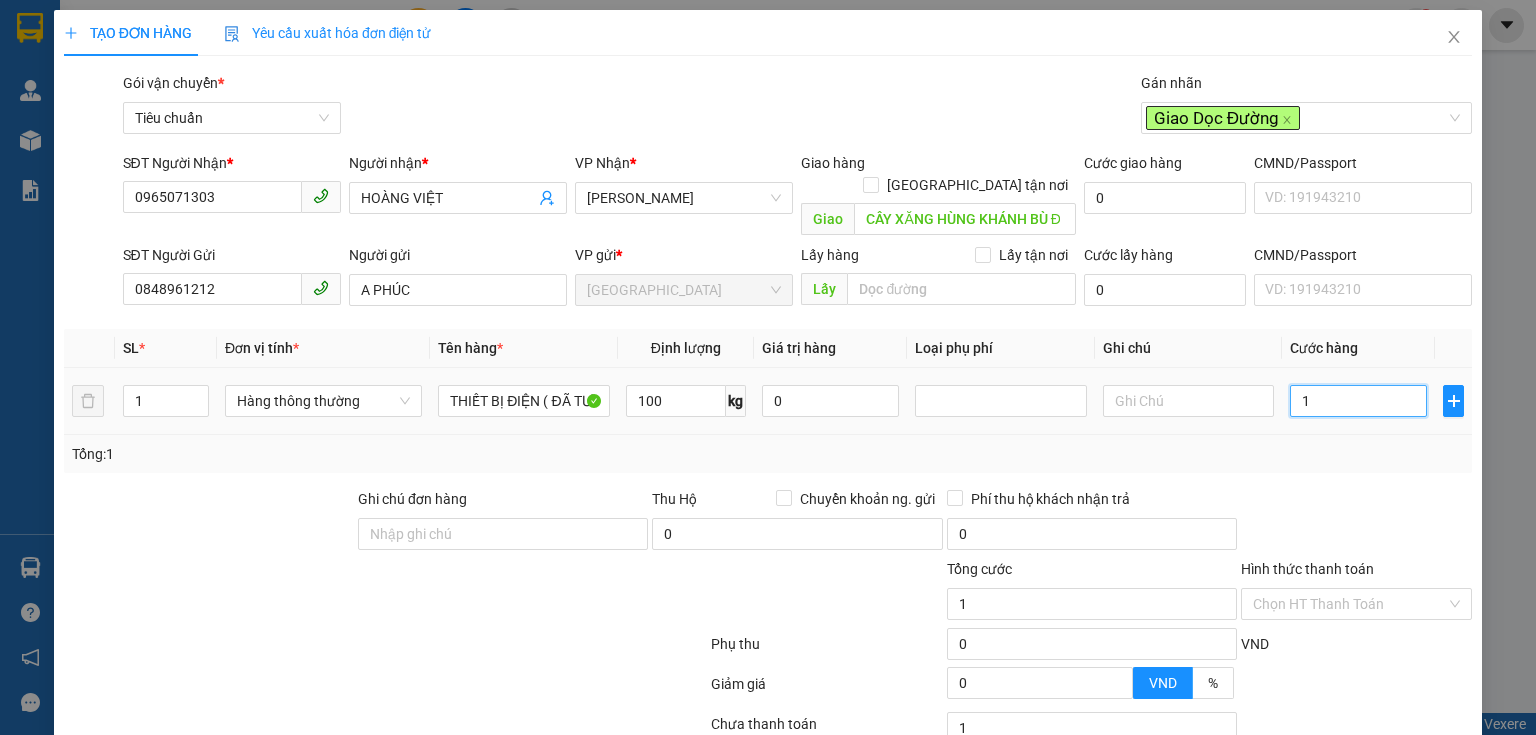 type on "15" 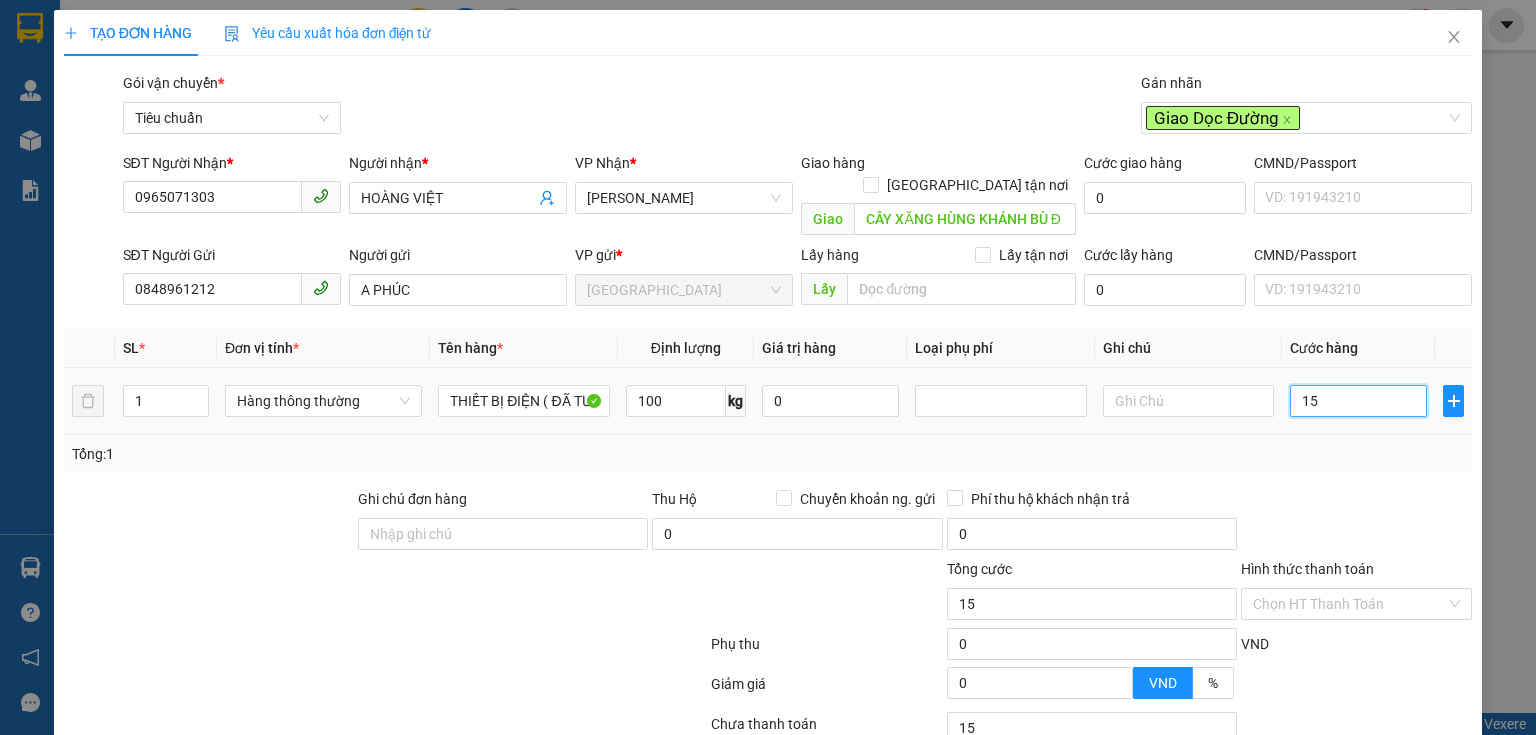 type on "150" 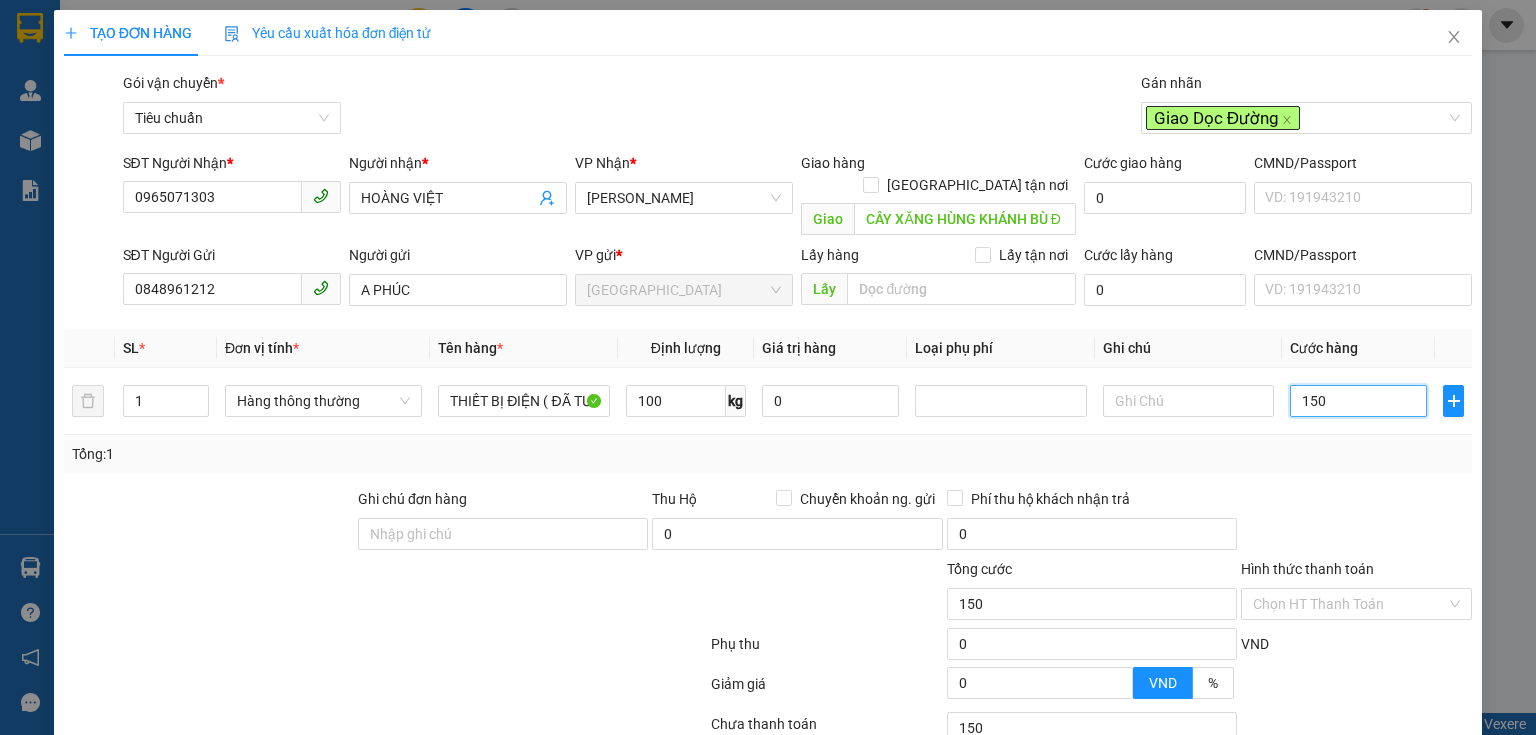 type on "150" 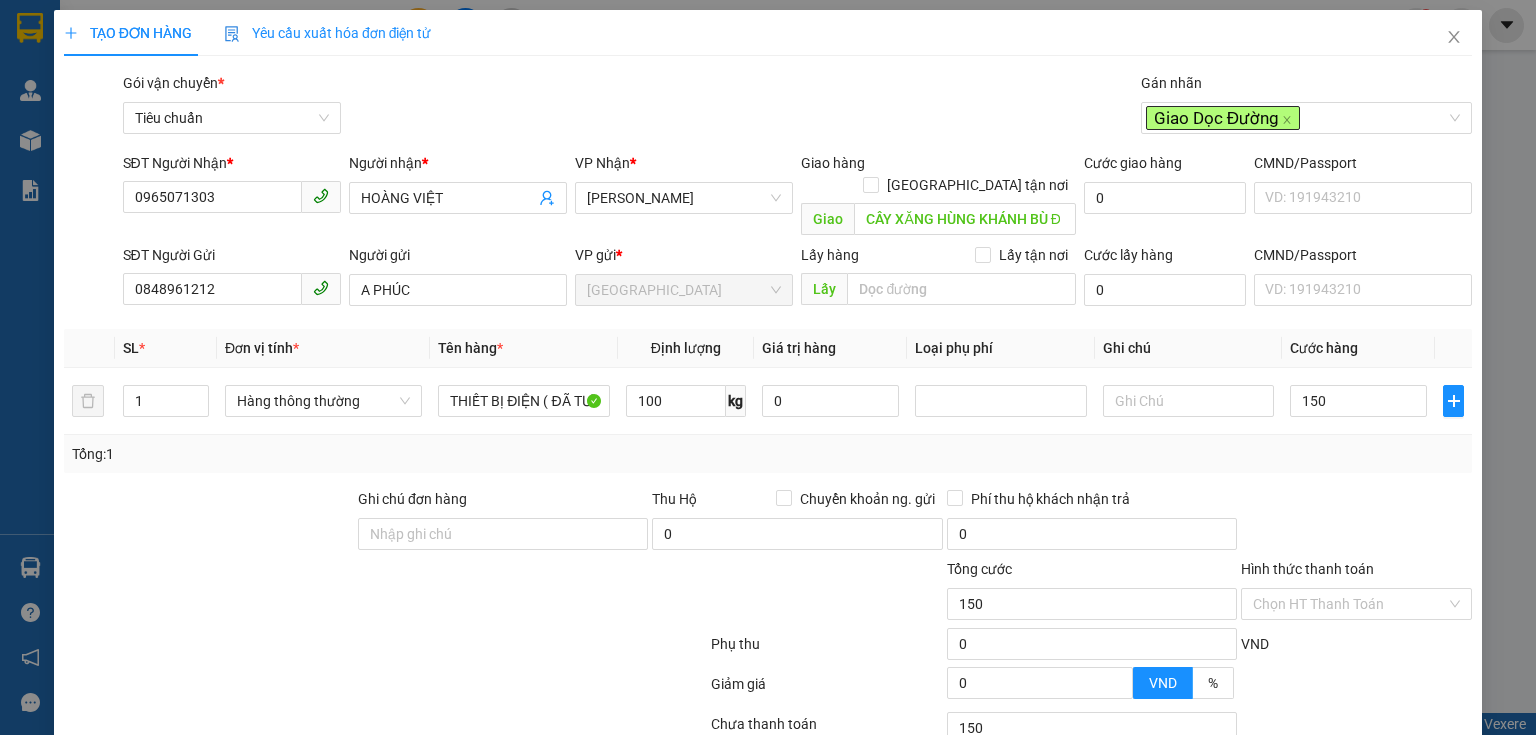 type on "150.000" 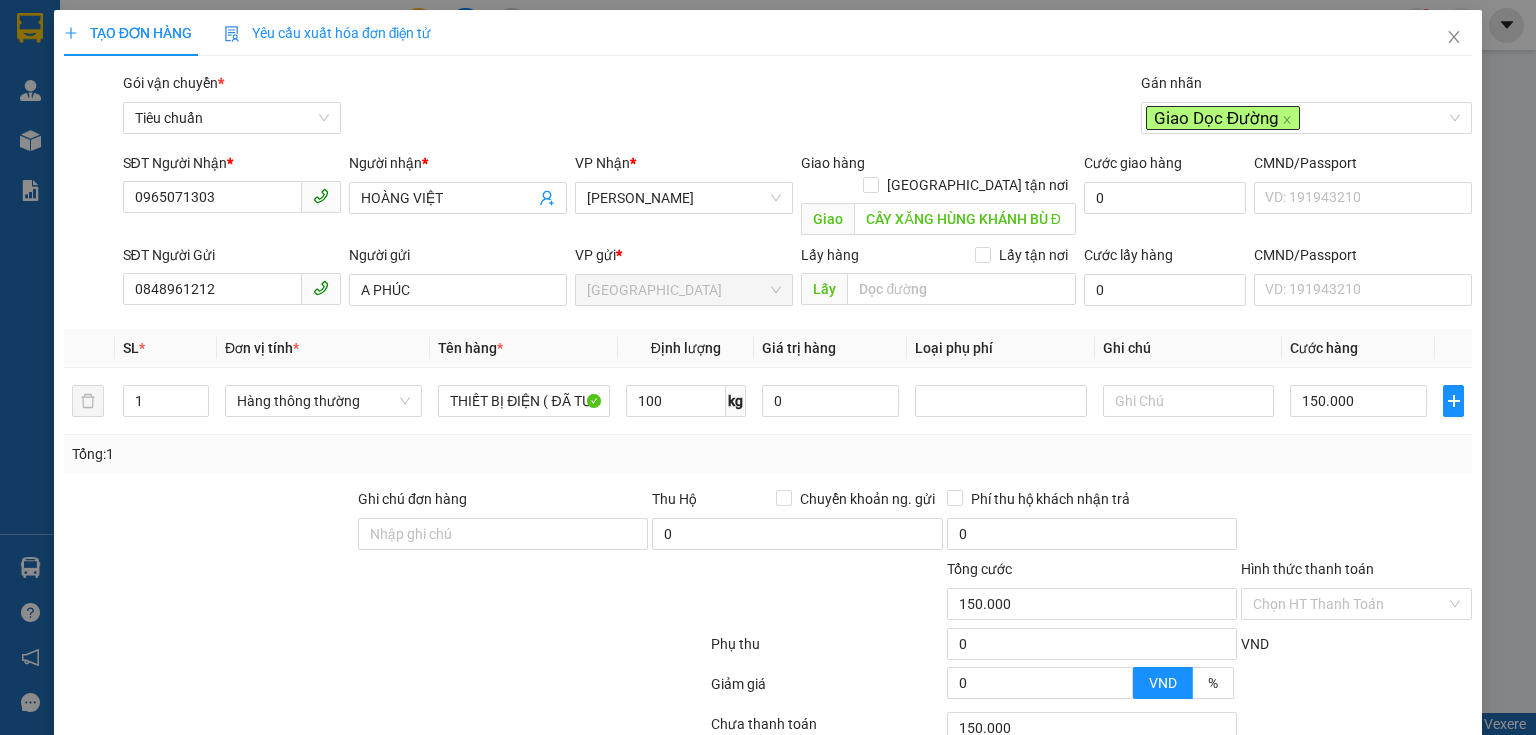 click on "Tổng:  1" at bounding box center (768, 454) 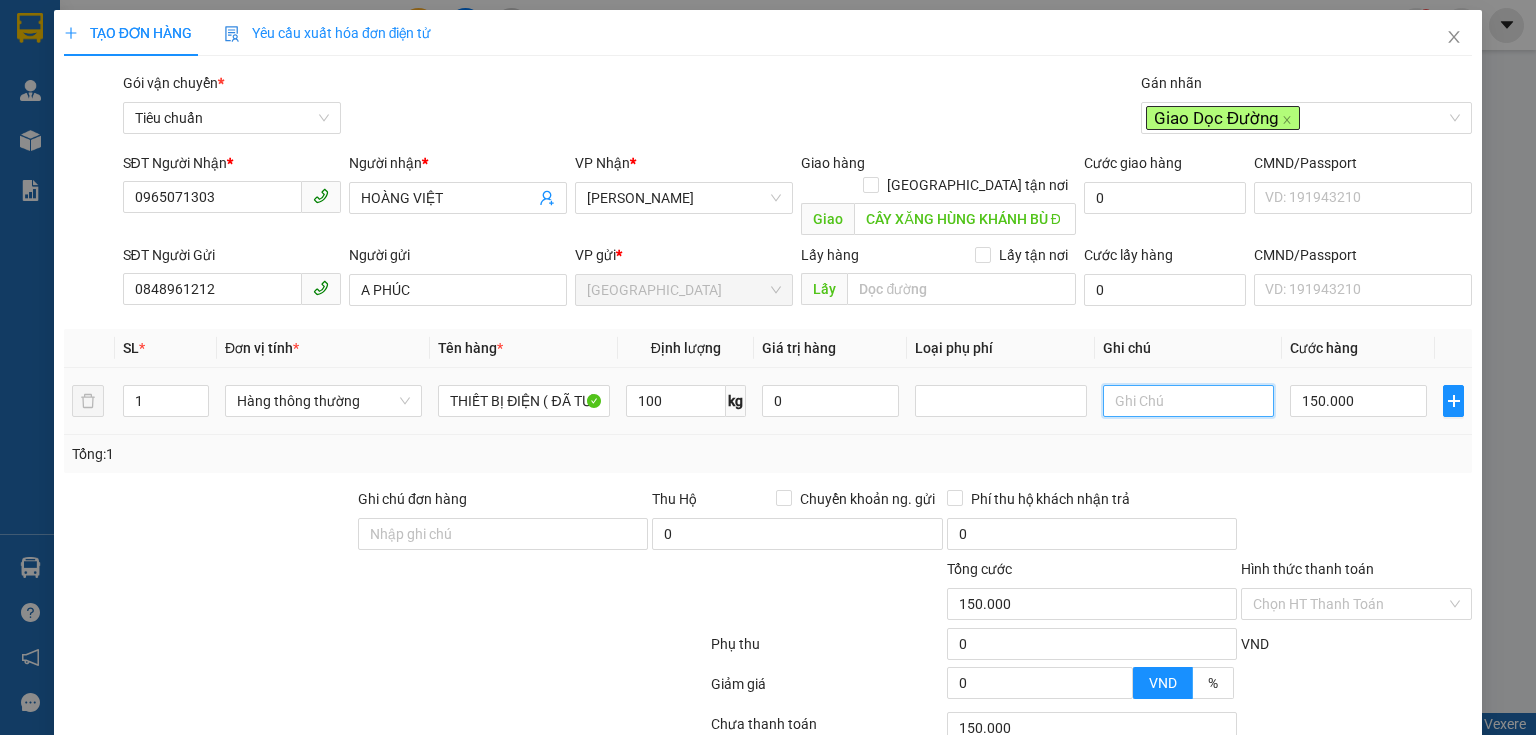 click at bounding box center (1188, 401) 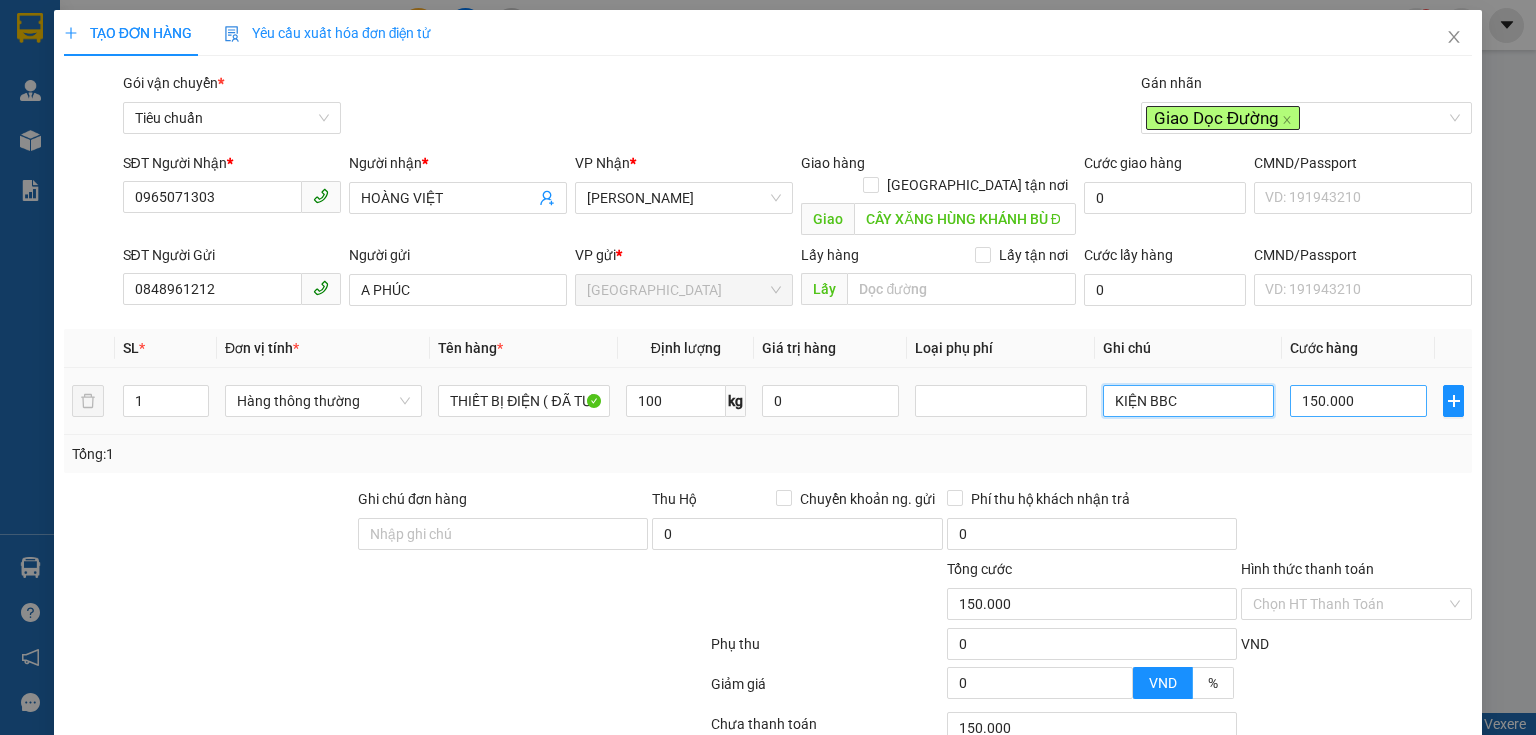 type on "KIỆN BBC" 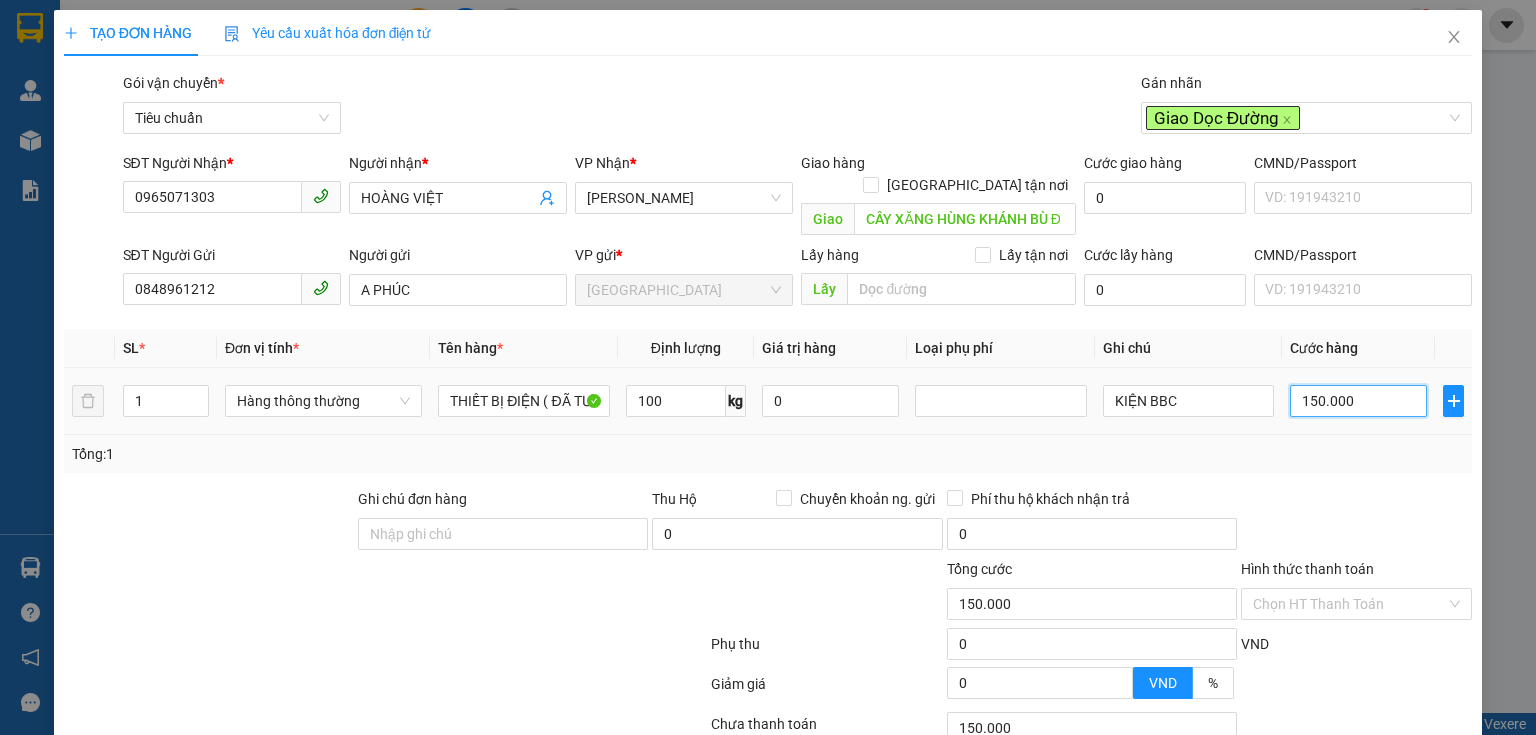 click on "150.000" at bounding box center (1358, 401) 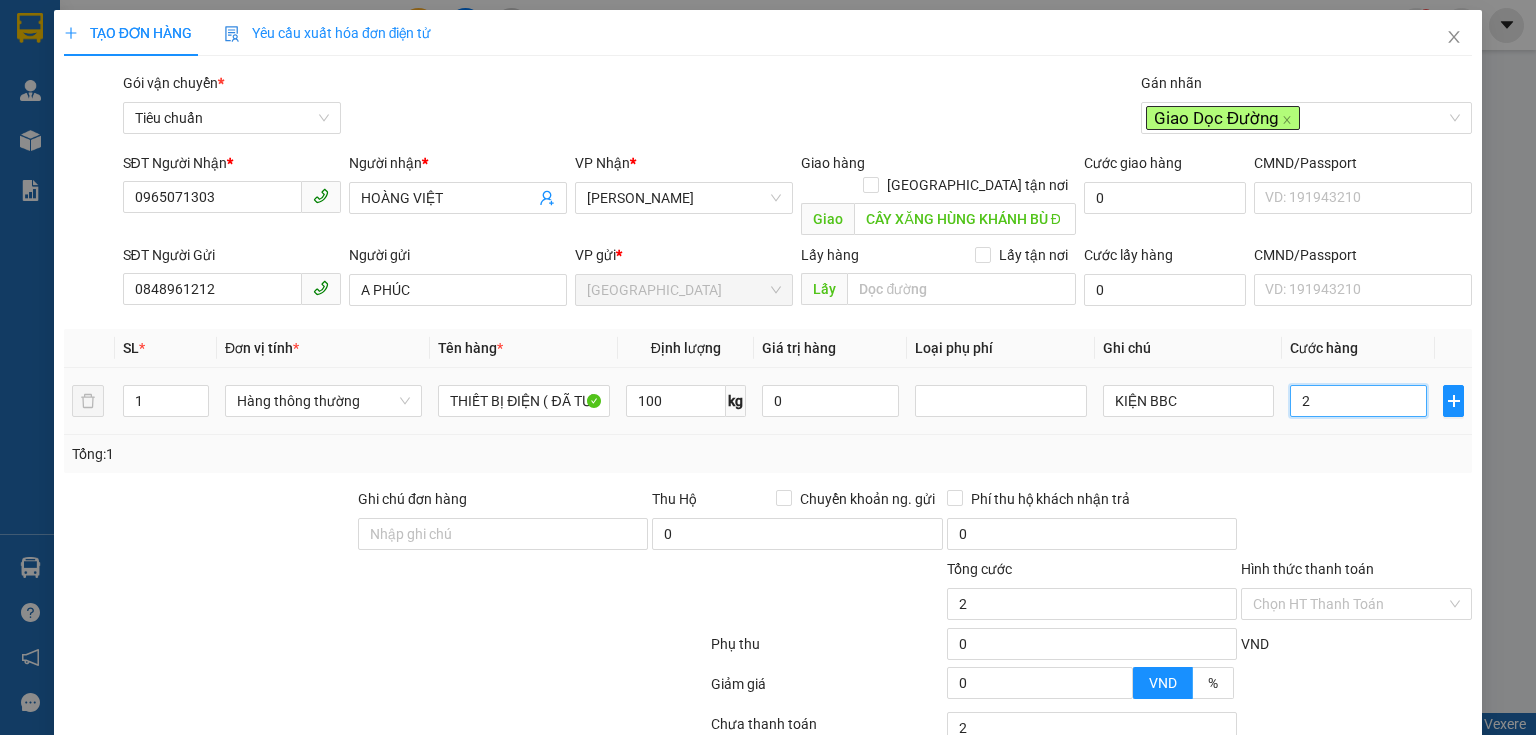 type on "20" 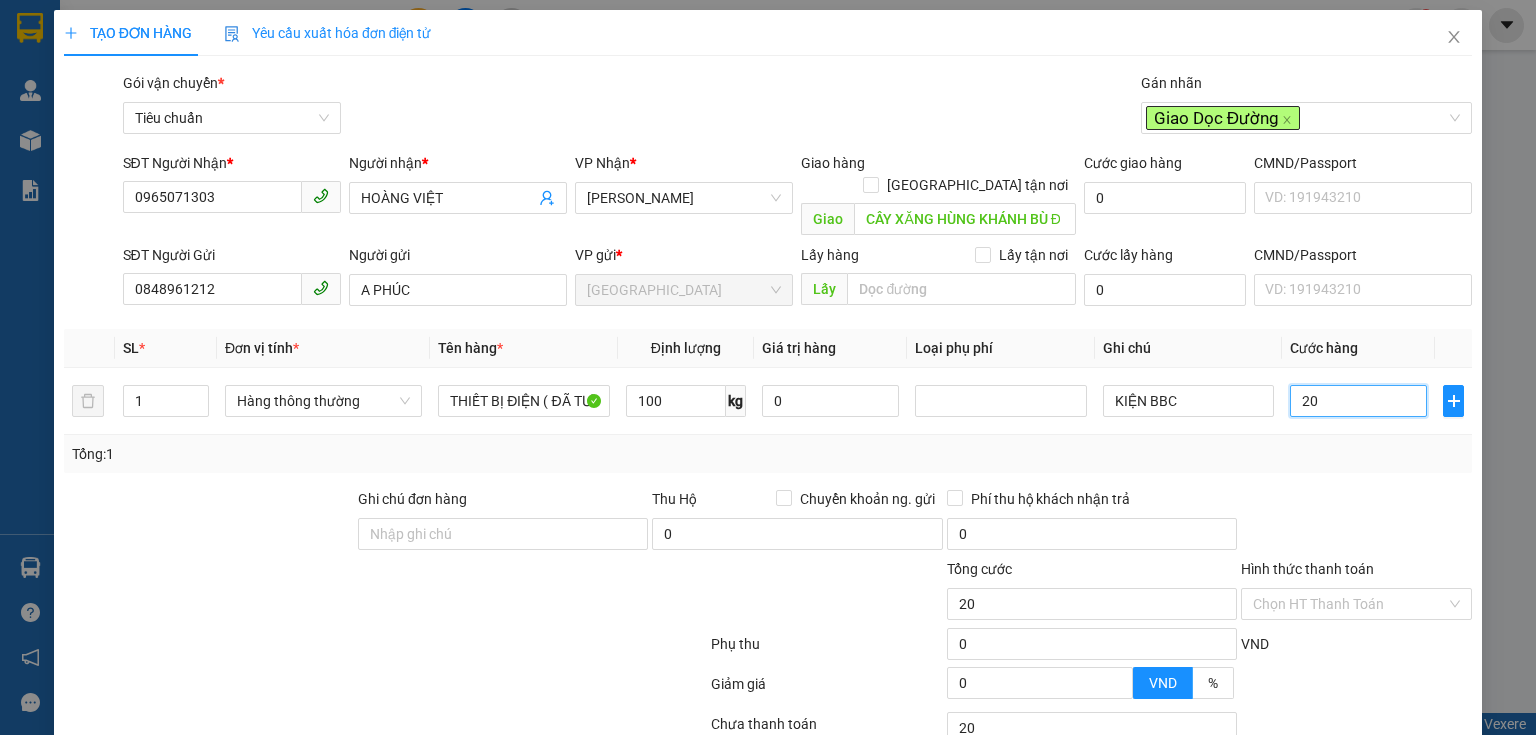 type on "200" 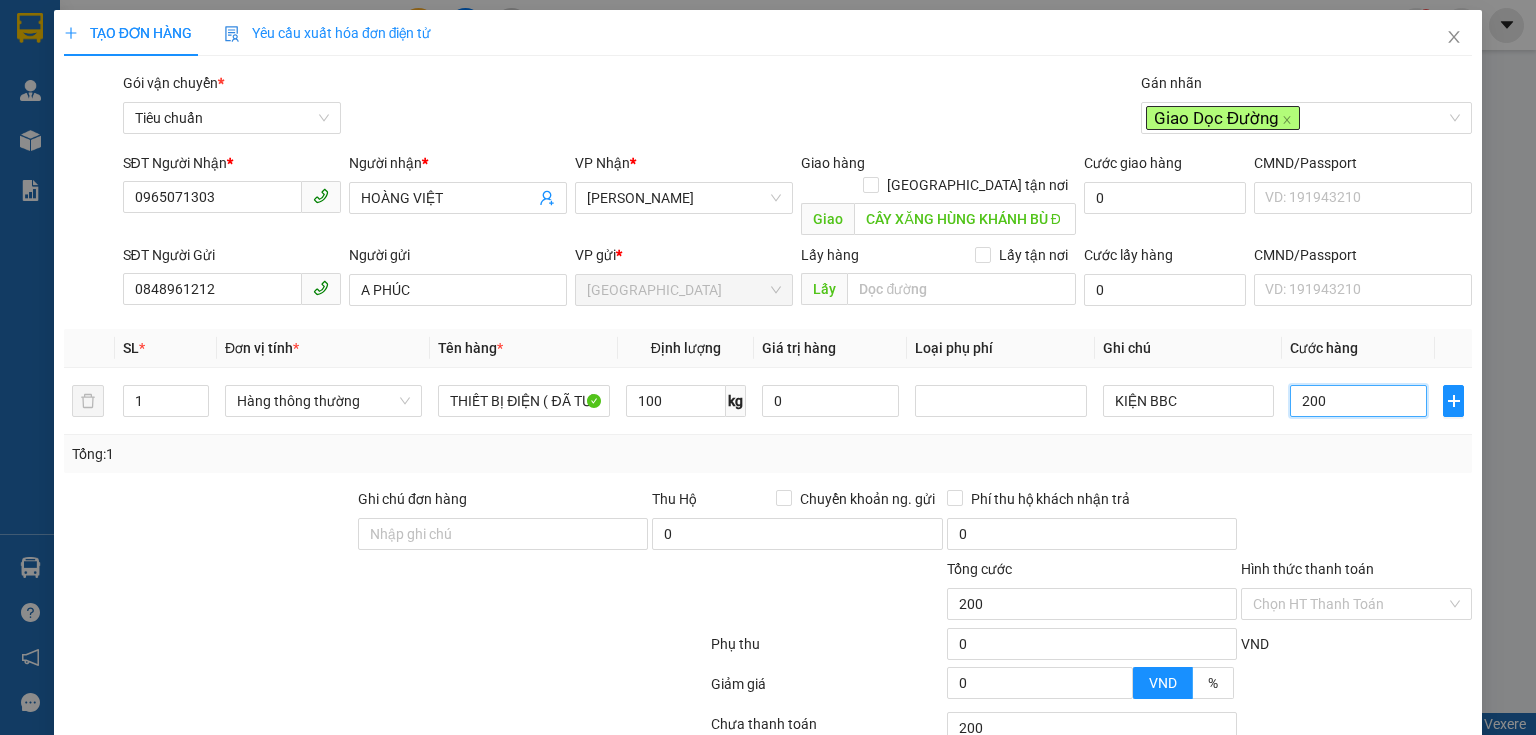 type on "200" 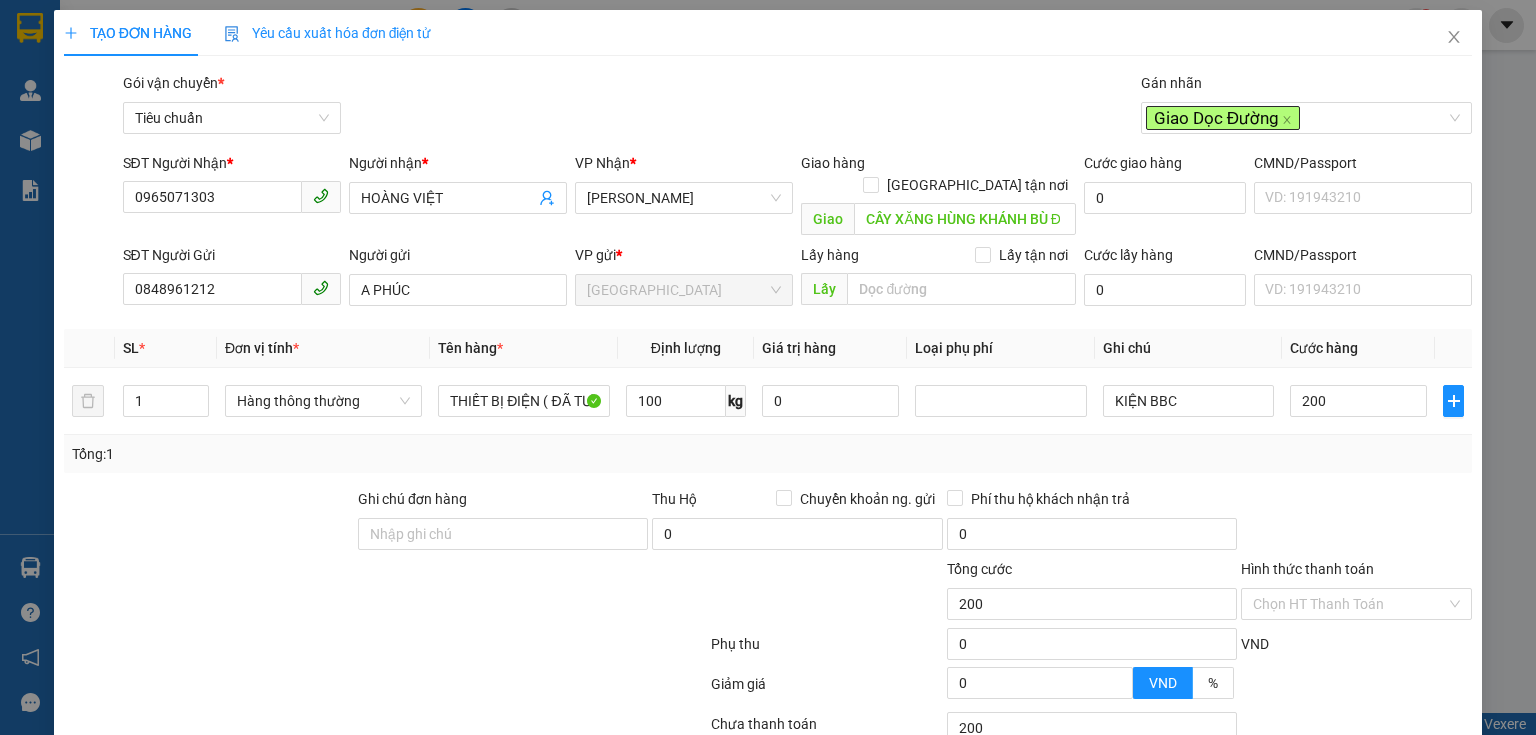 type on "200.000" 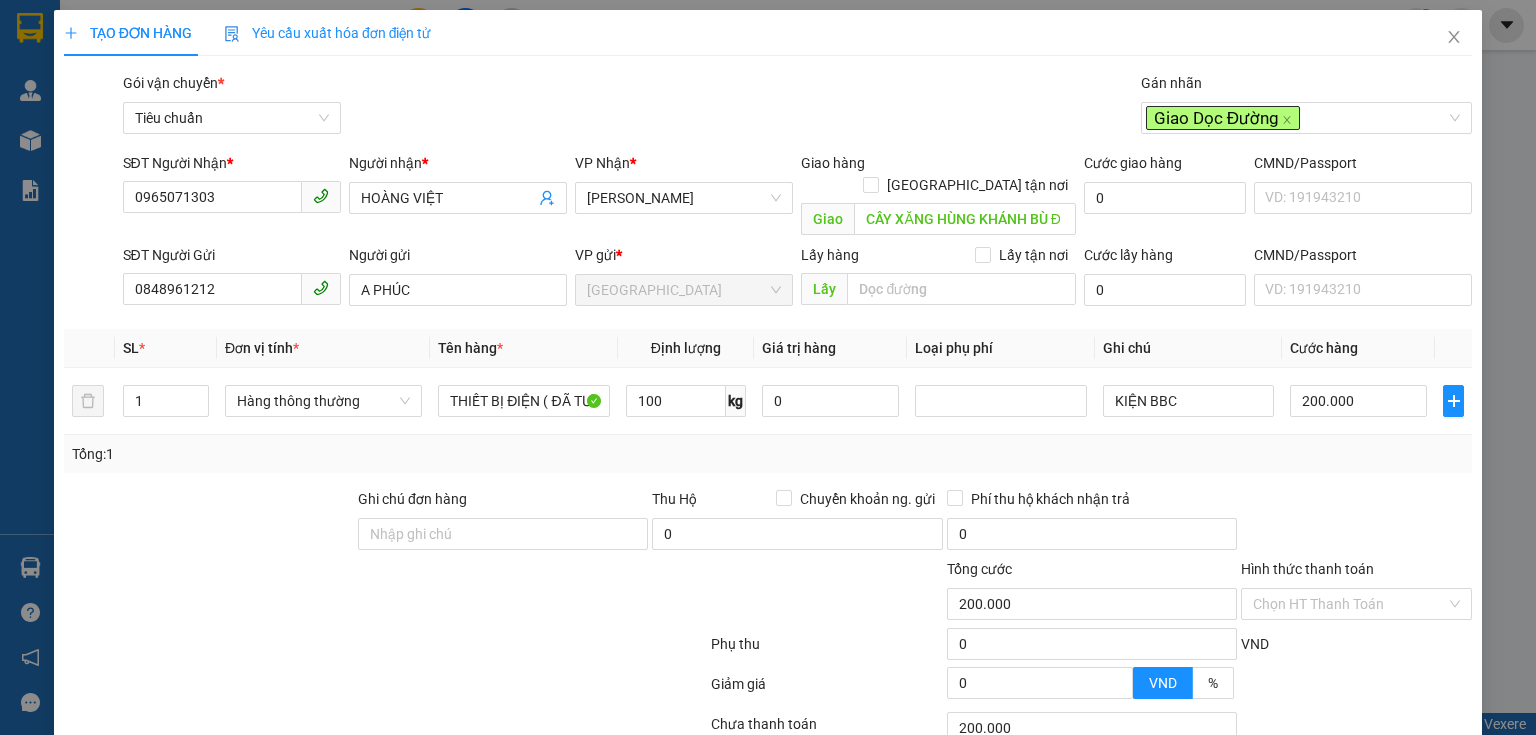 click on "Tổng:  1" at bounding box center [768, 454] 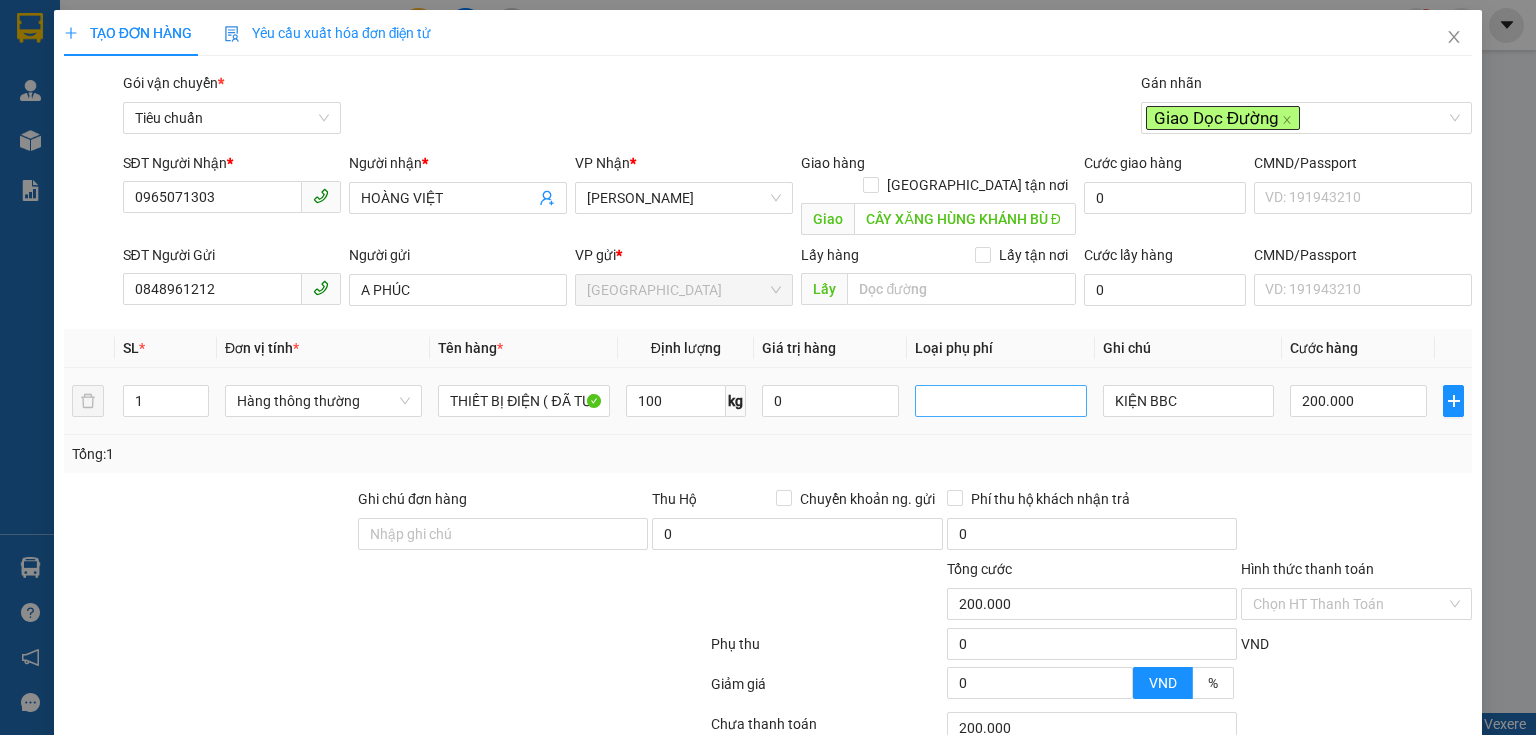 click at bounding box center [1000, 401] 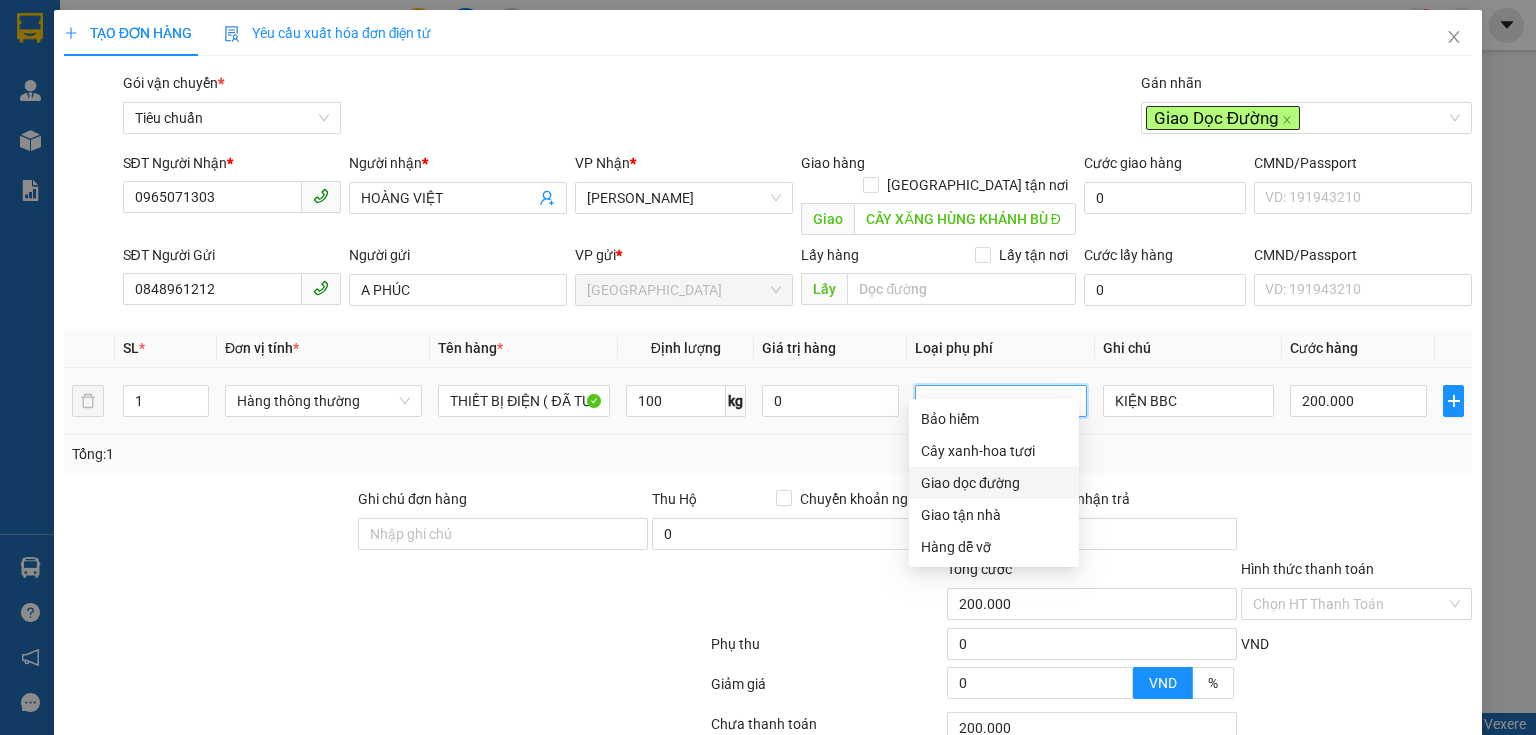 click on "Giao dọc đường" at bounding box center [994, 483] 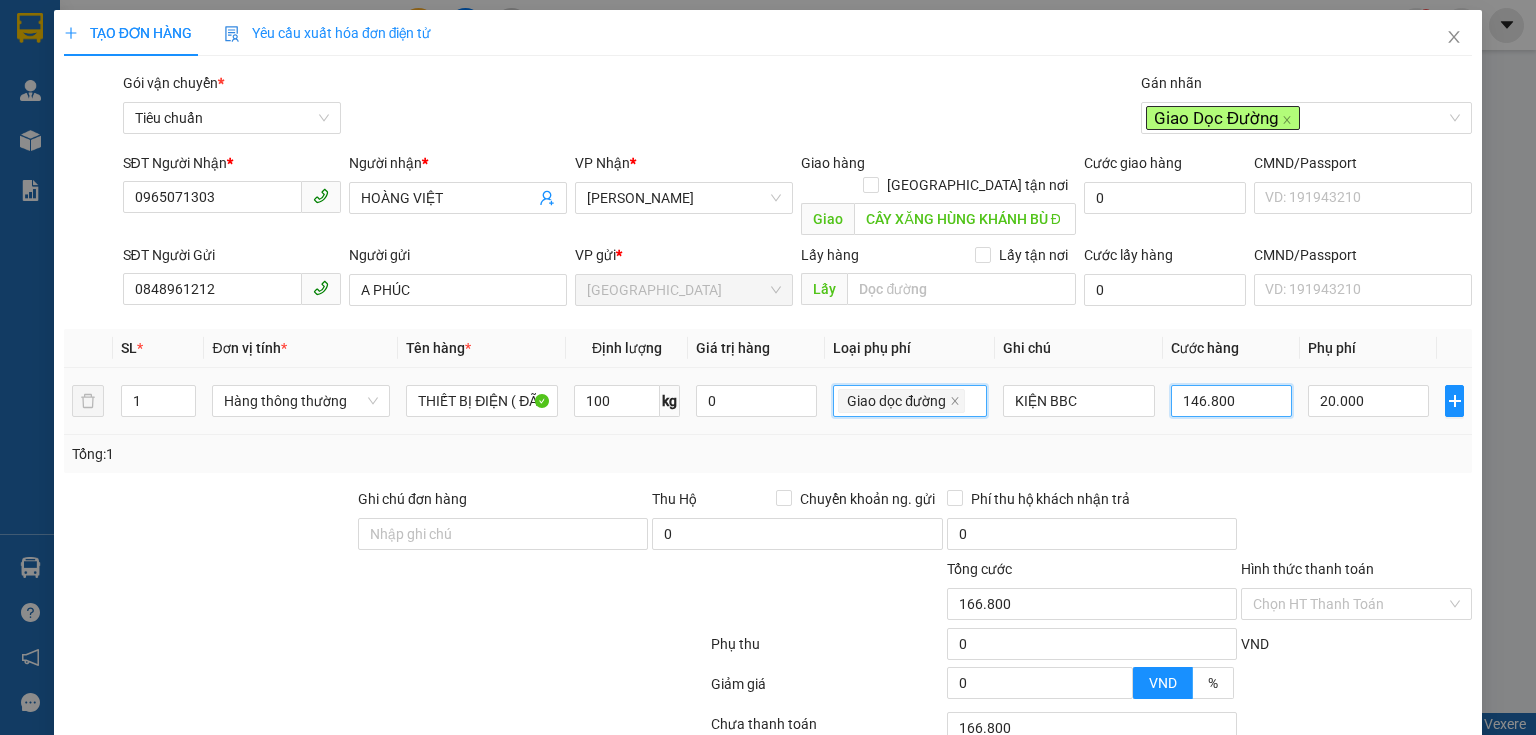click on "146.800" at bounding box center [1231, 401] 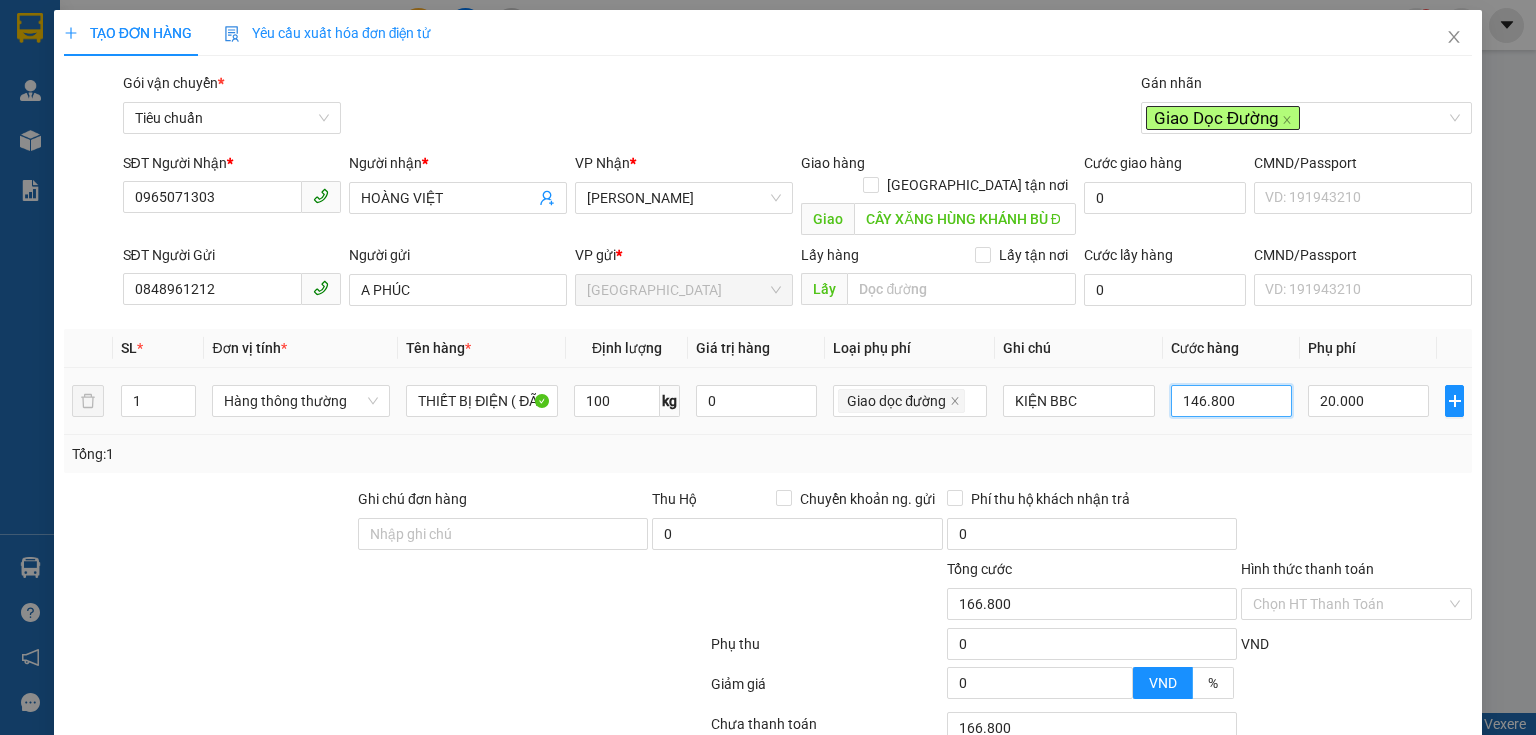 type on "20.002" 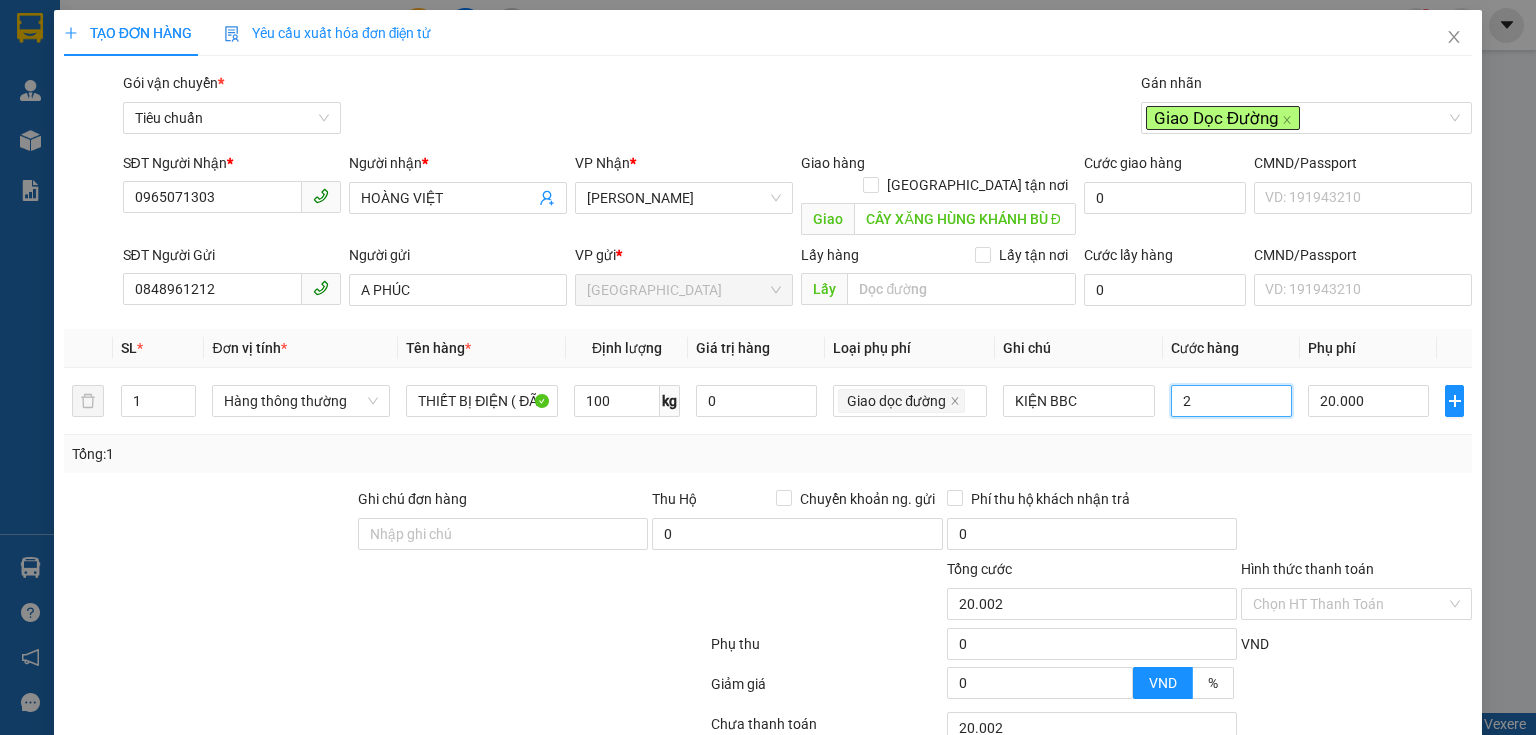 type on "20.020" 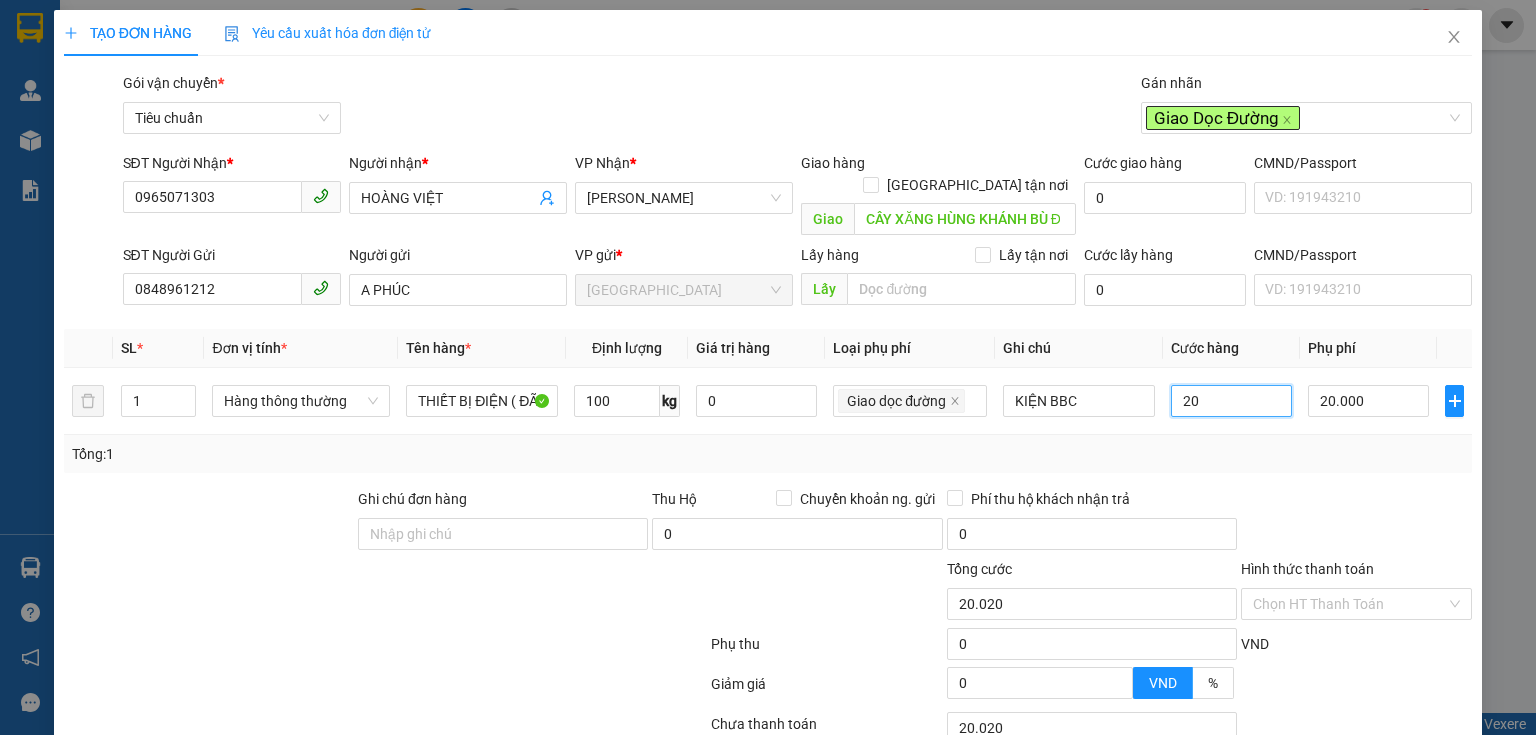 type on "20.200" 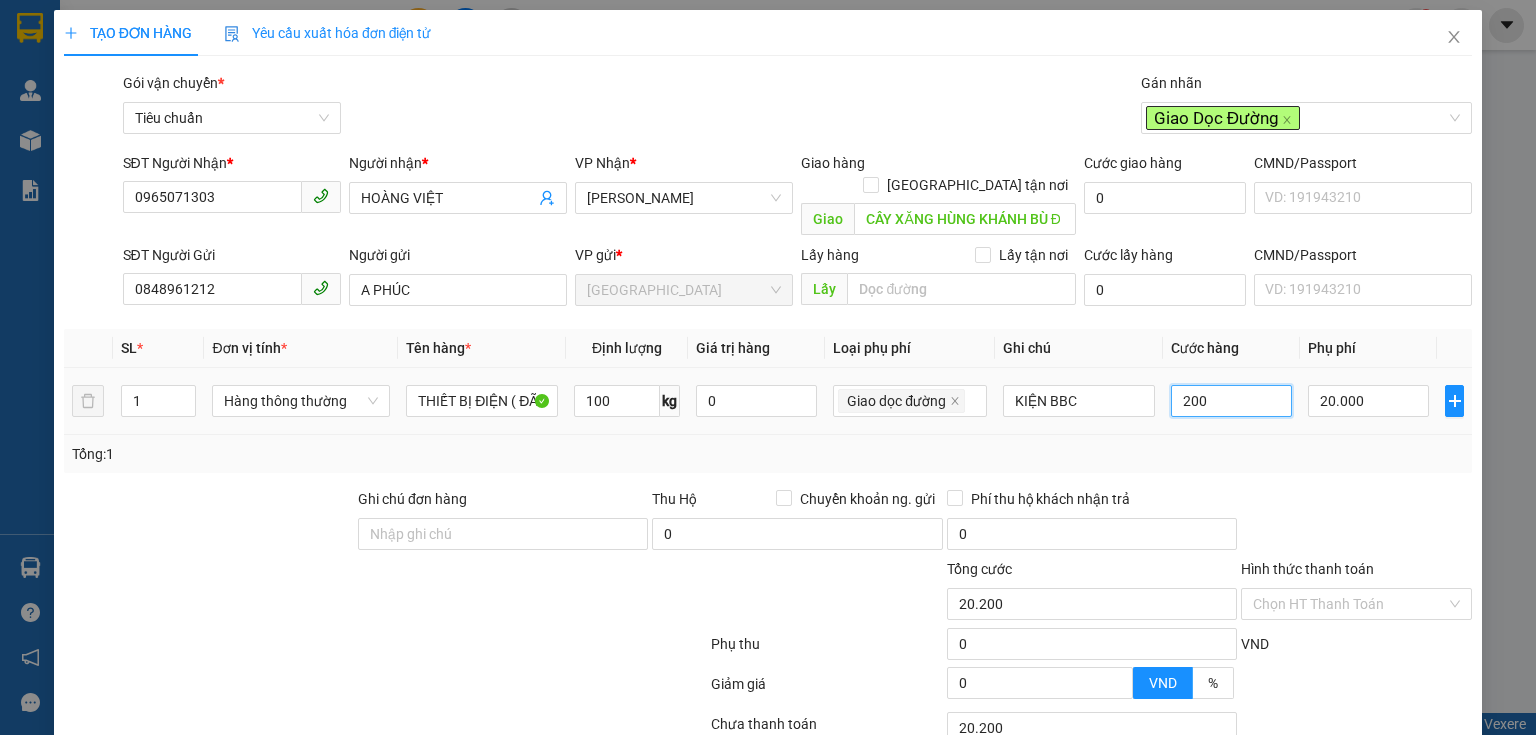 type on "200" 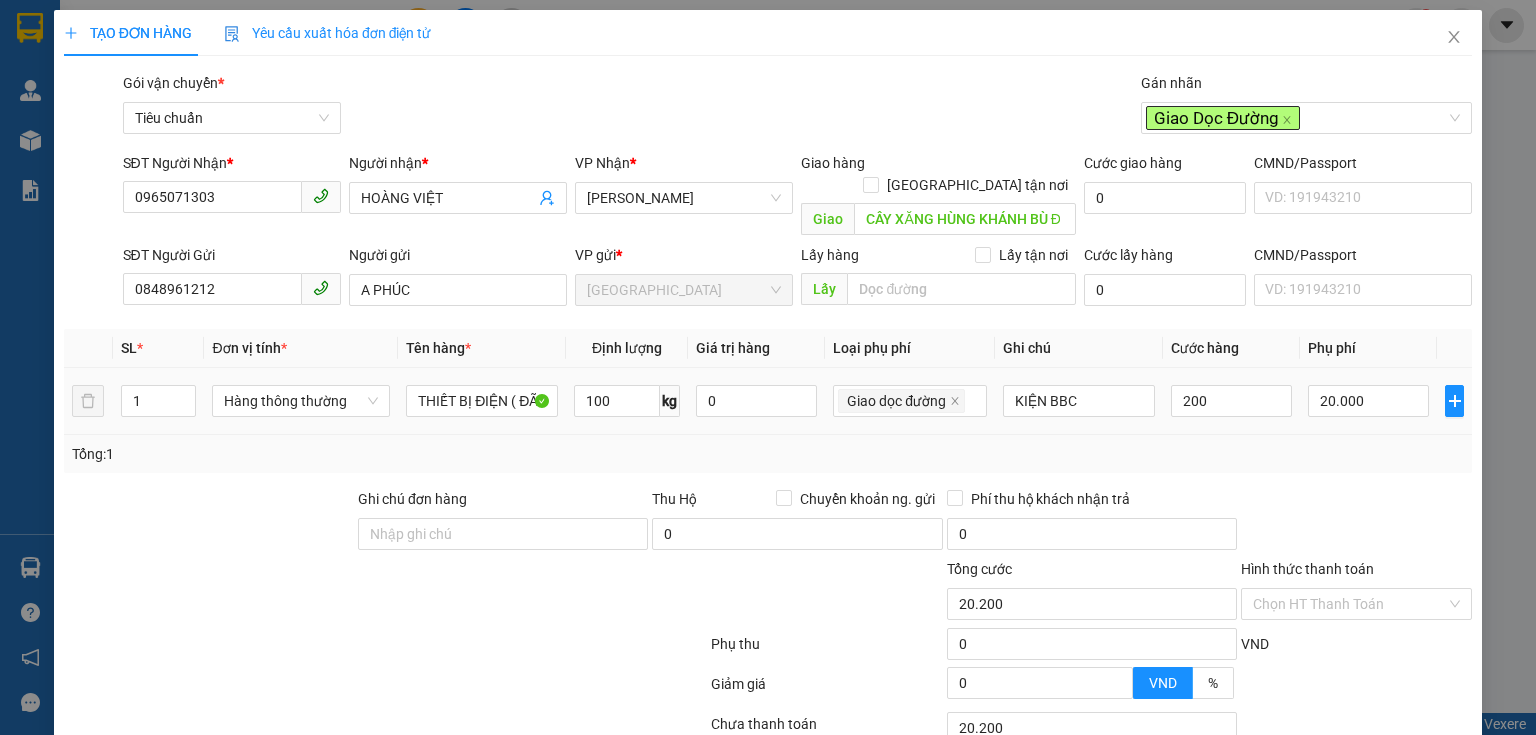 type on "220.000" 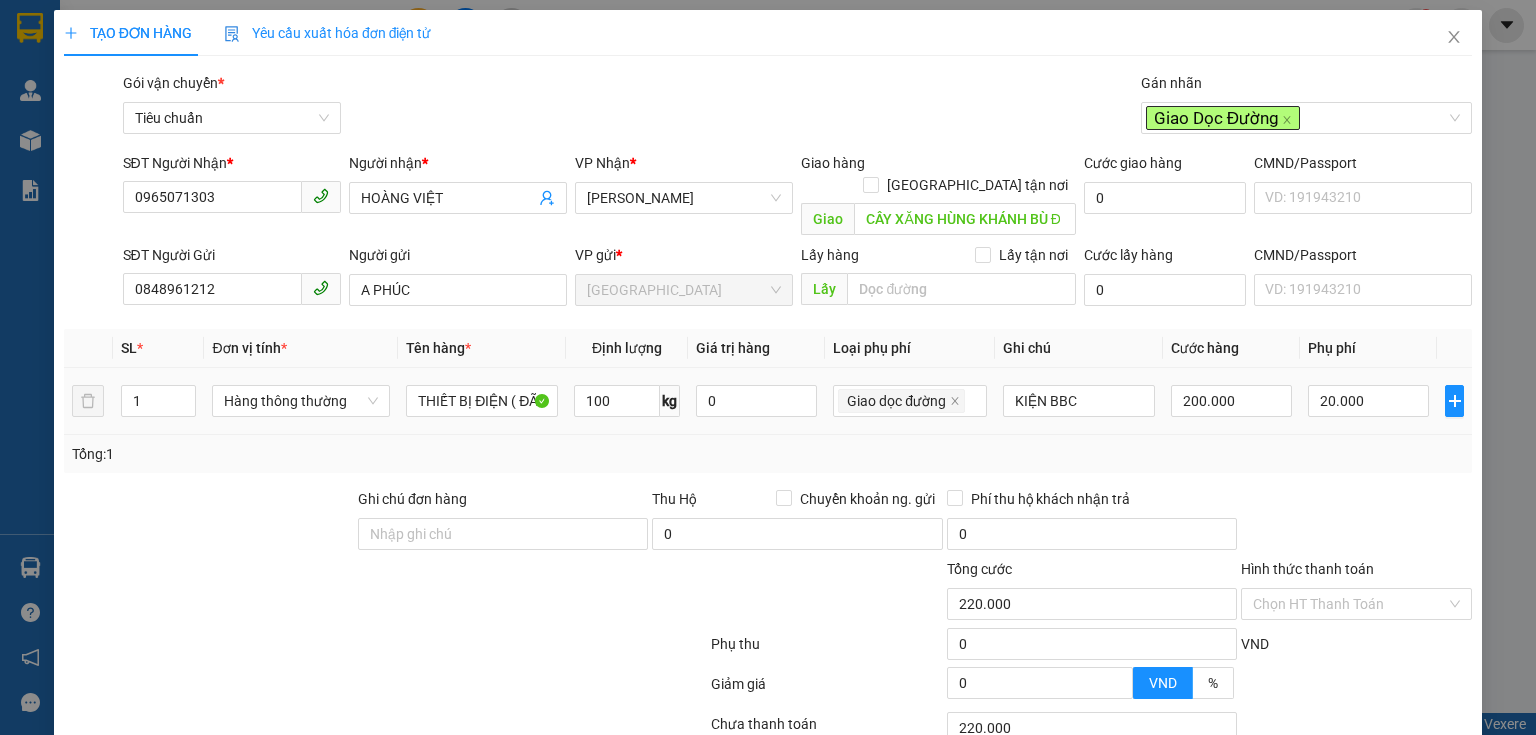 click on "20.000" at bounding box center (1368, 401) 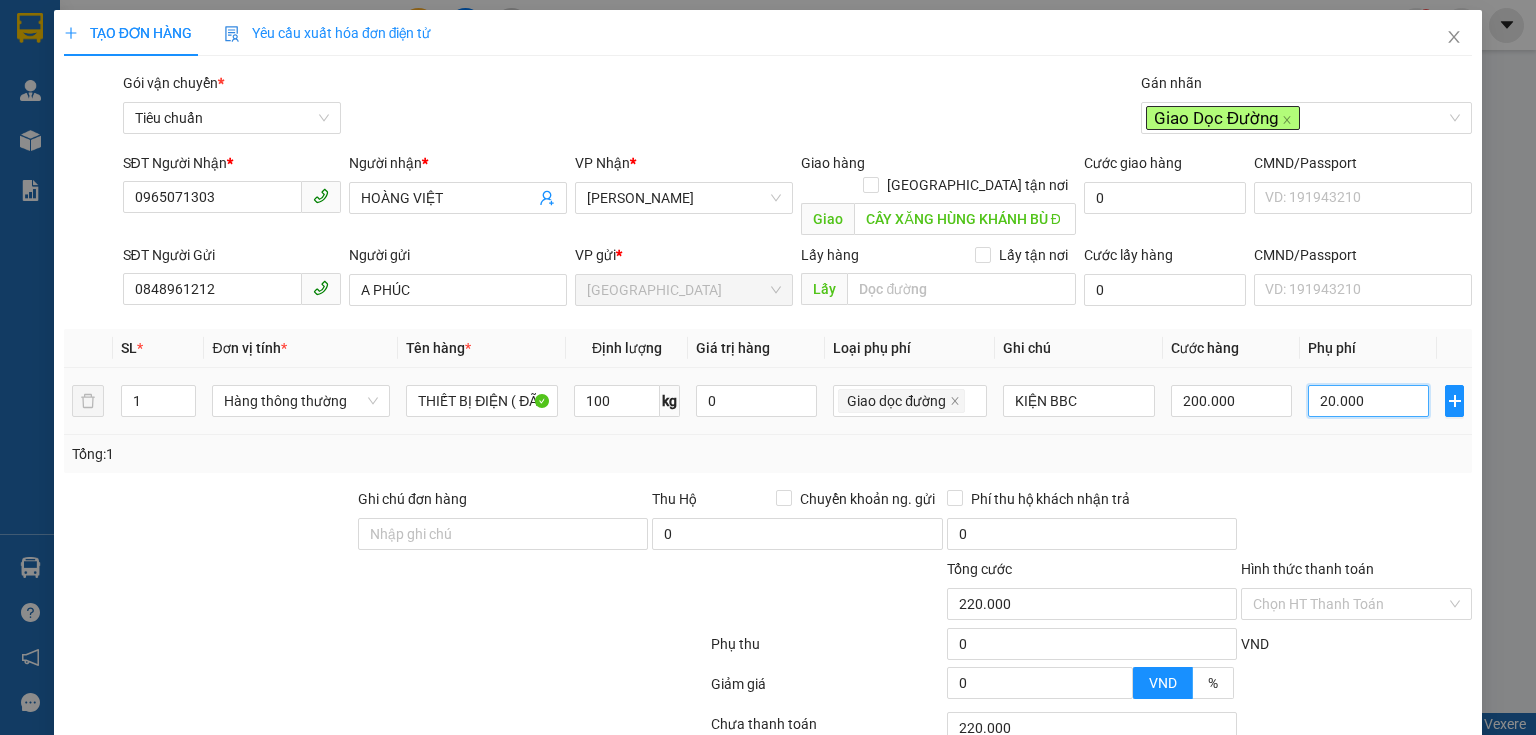 click on "20.000" at bounding box center (1368, 401) 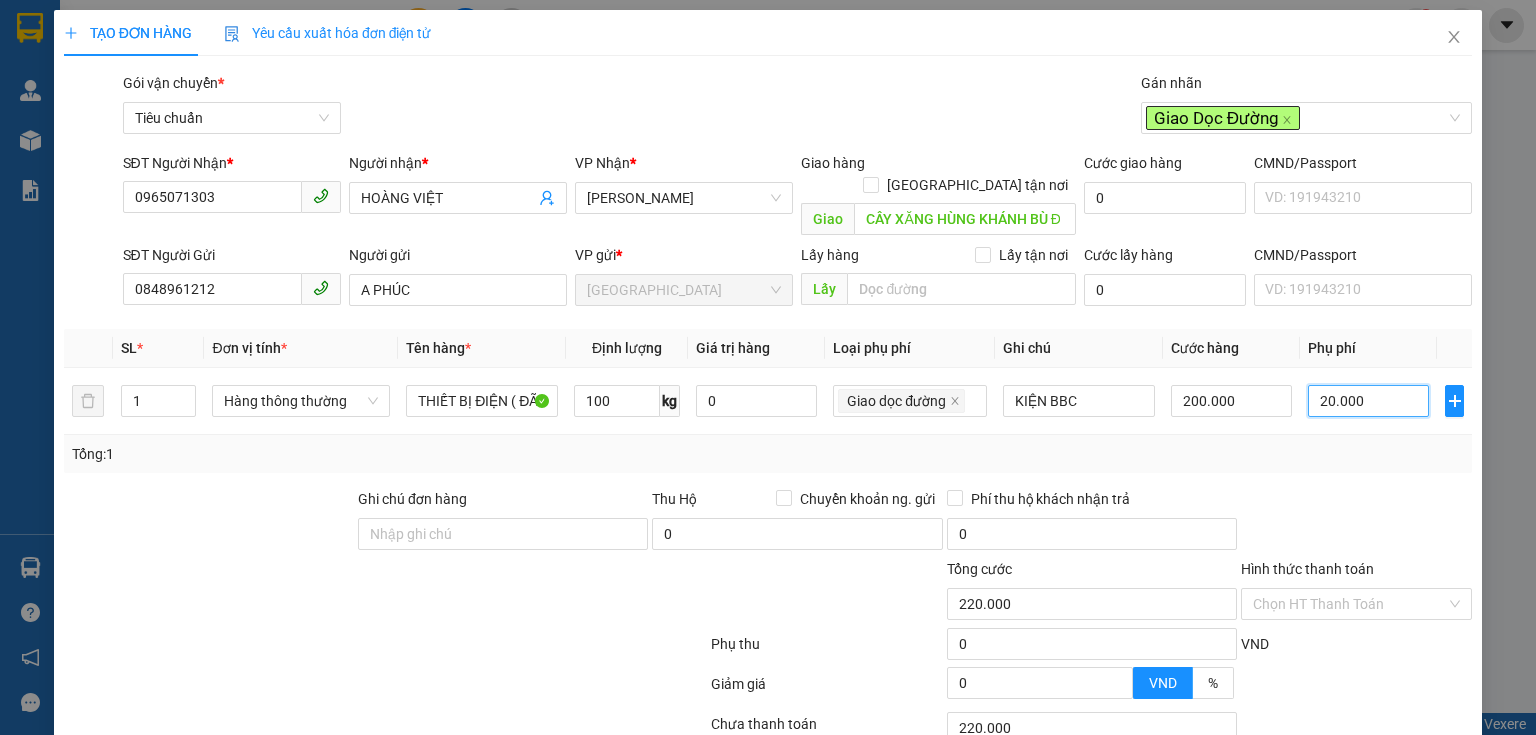 type on "200.005" 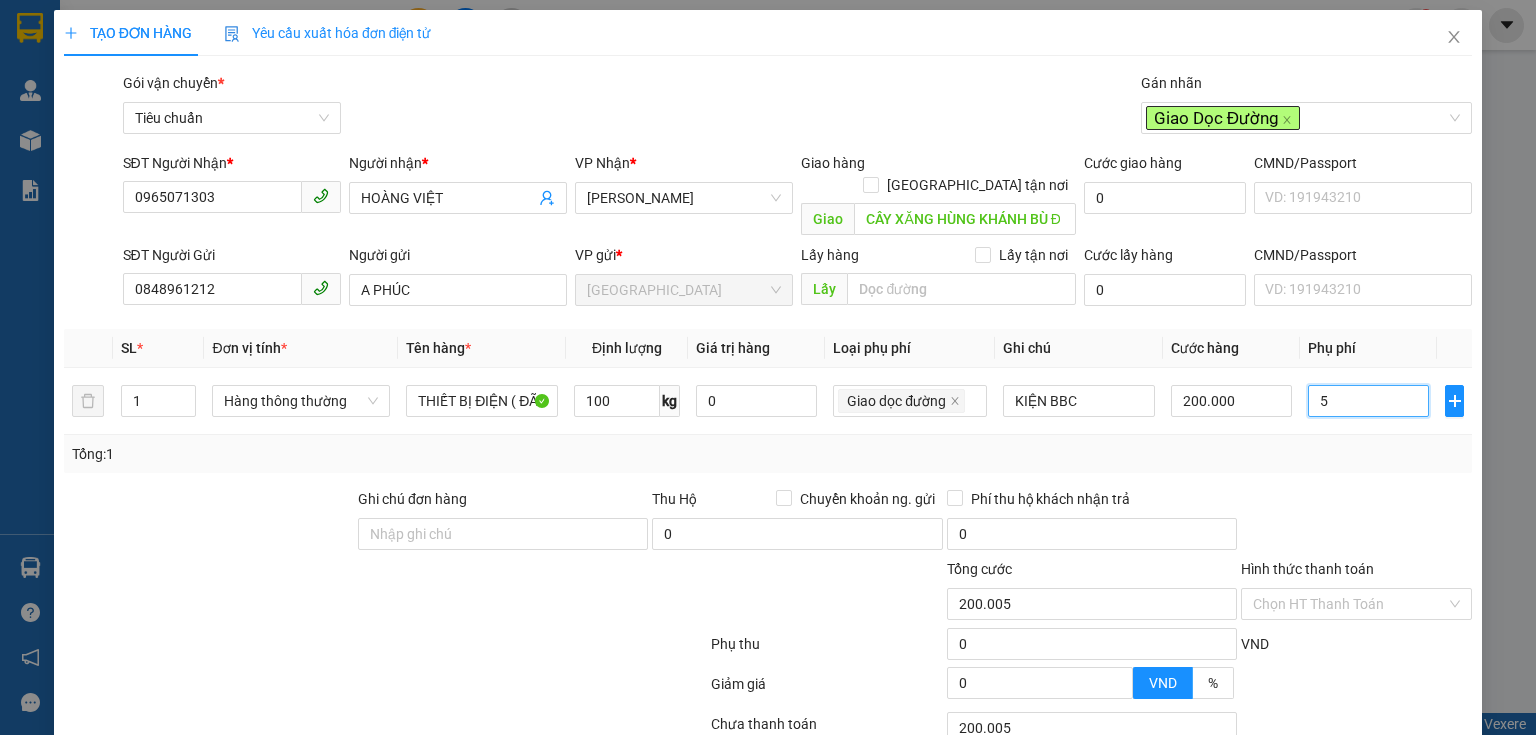 type on "200.050" 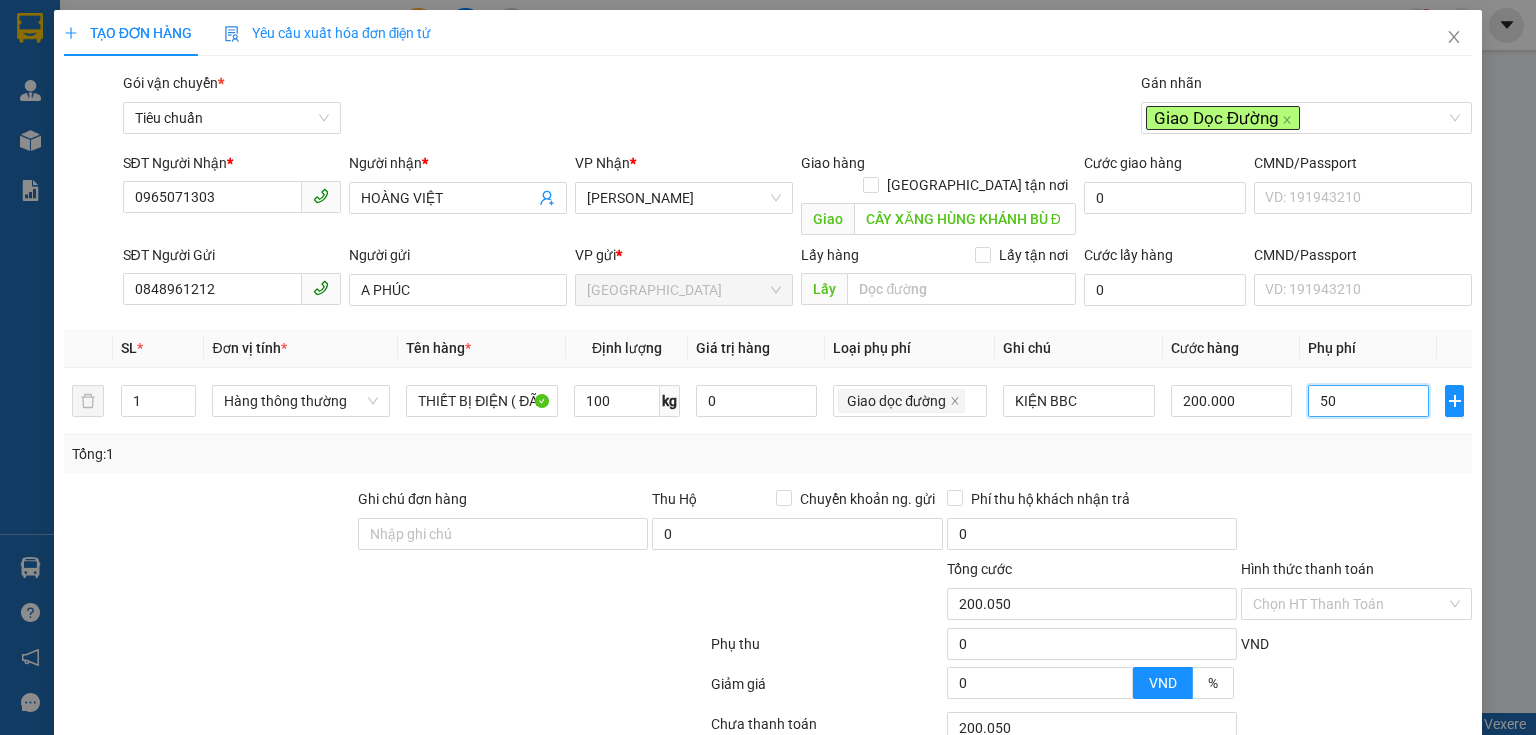 type on "50" 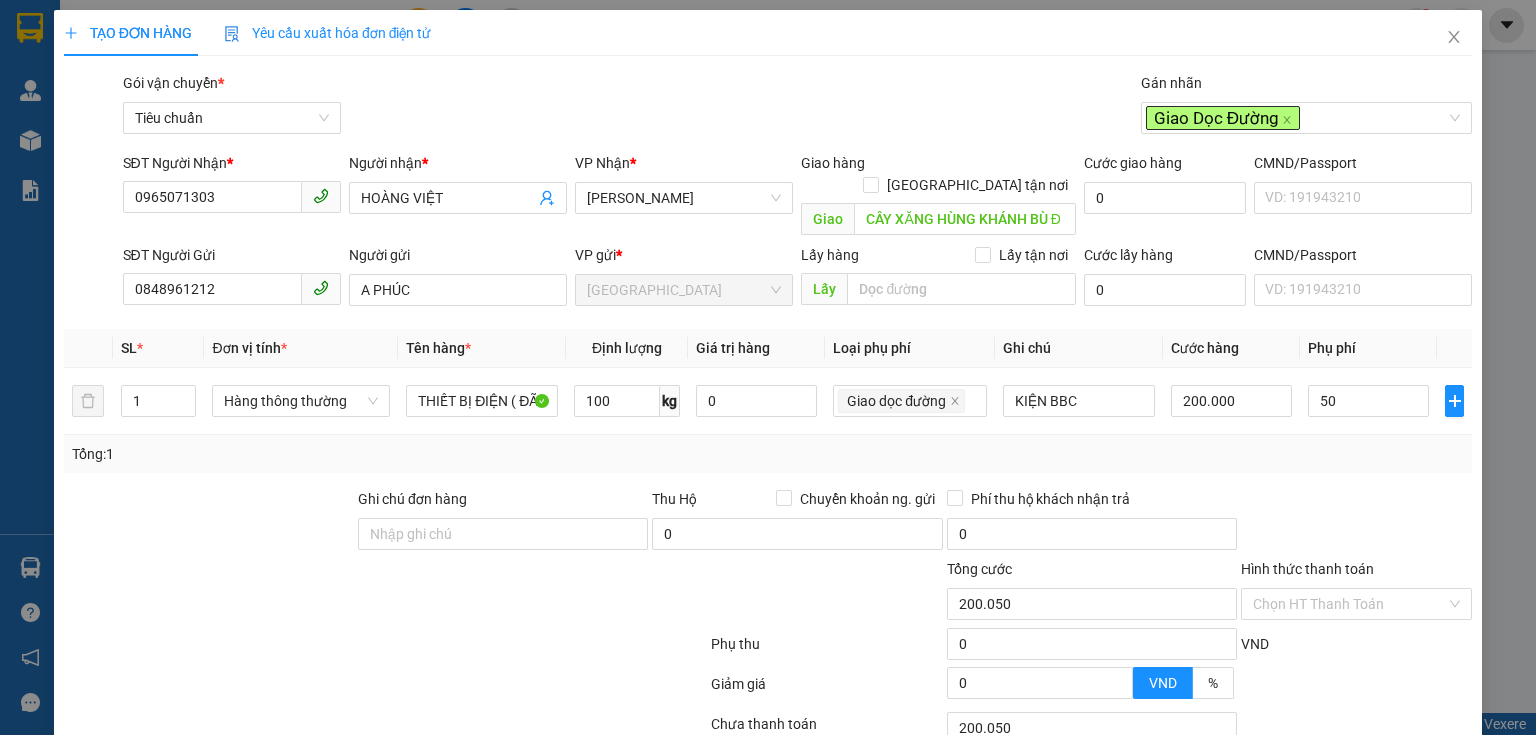 type on "250.000" 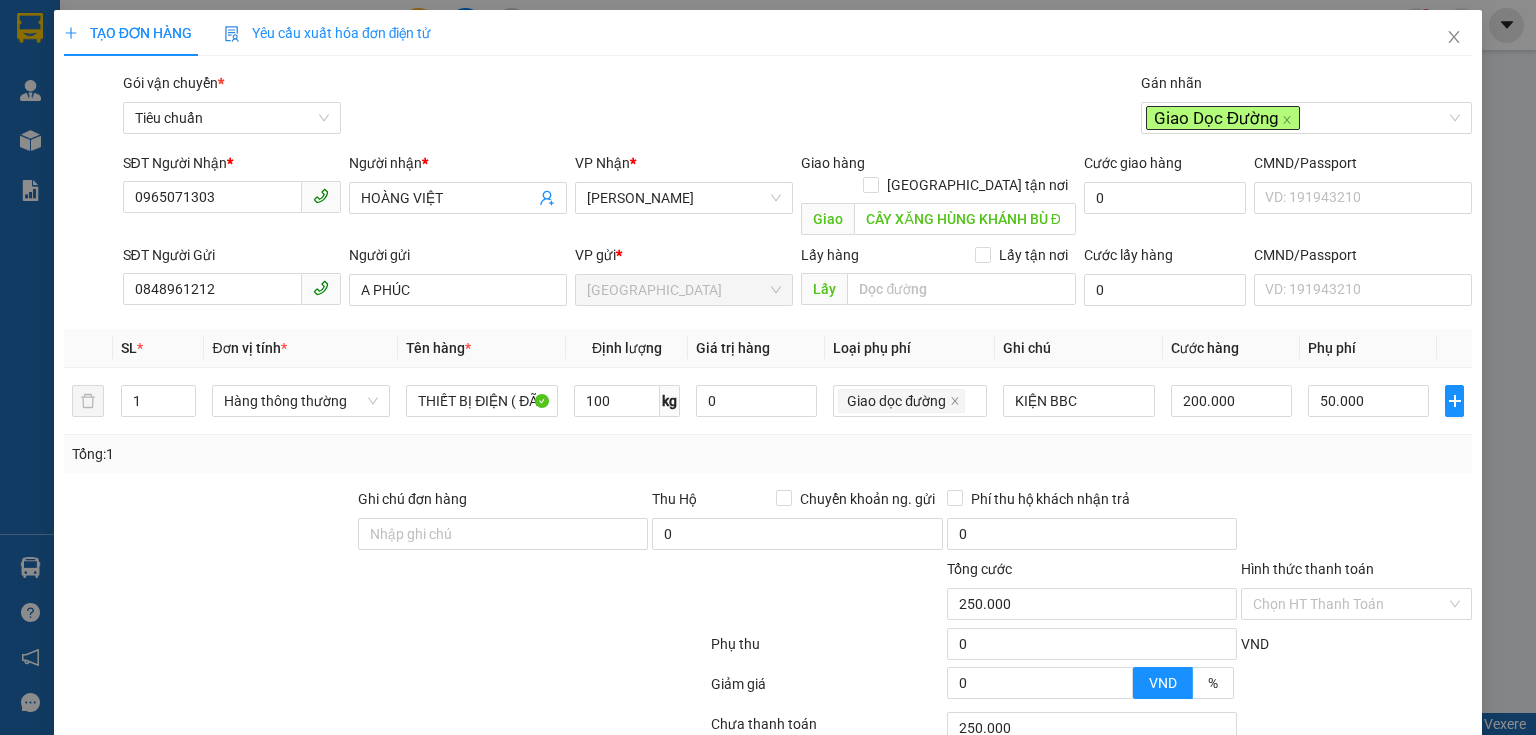 click at bounding box center (1356, 523) 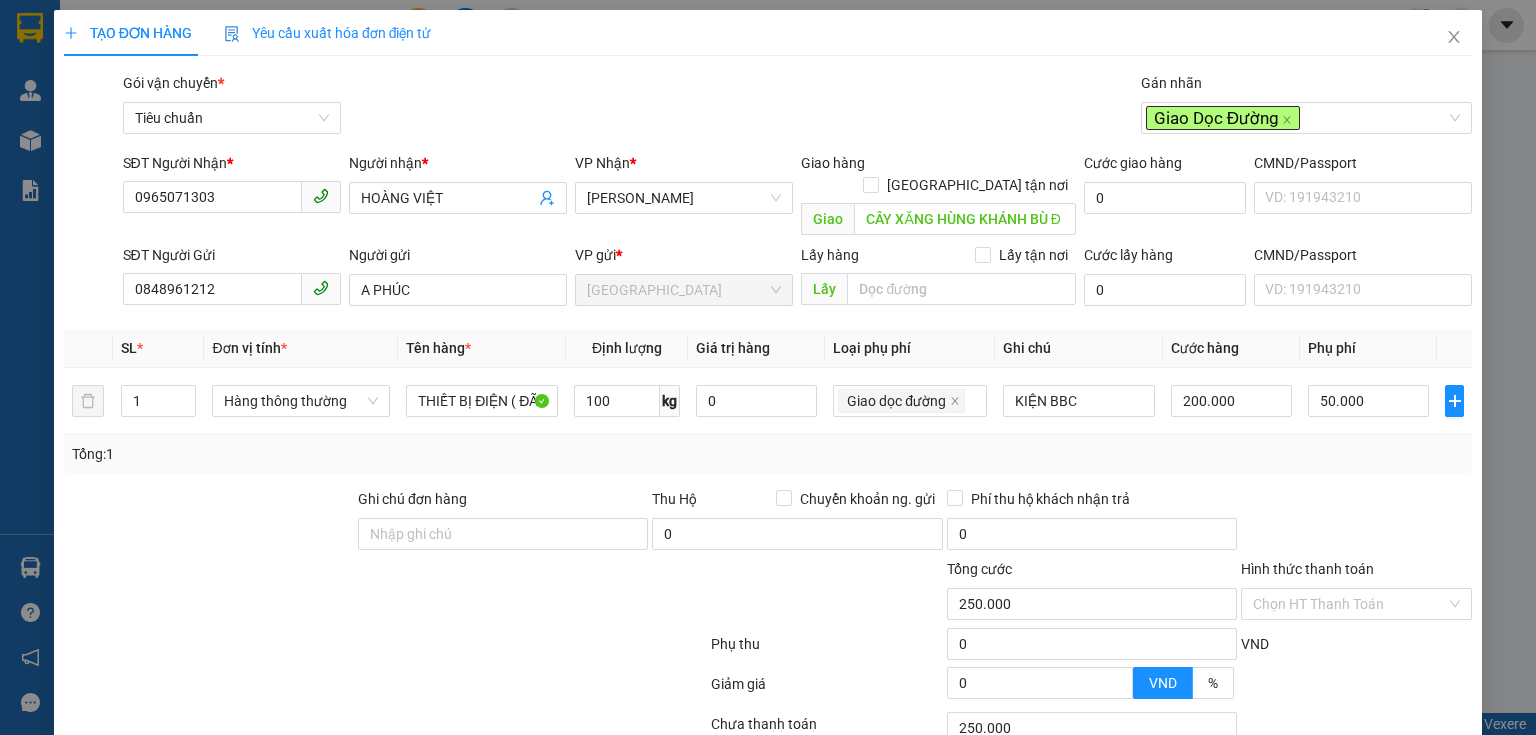 click on "Tổng:  1" at bounding box center [768, 454] 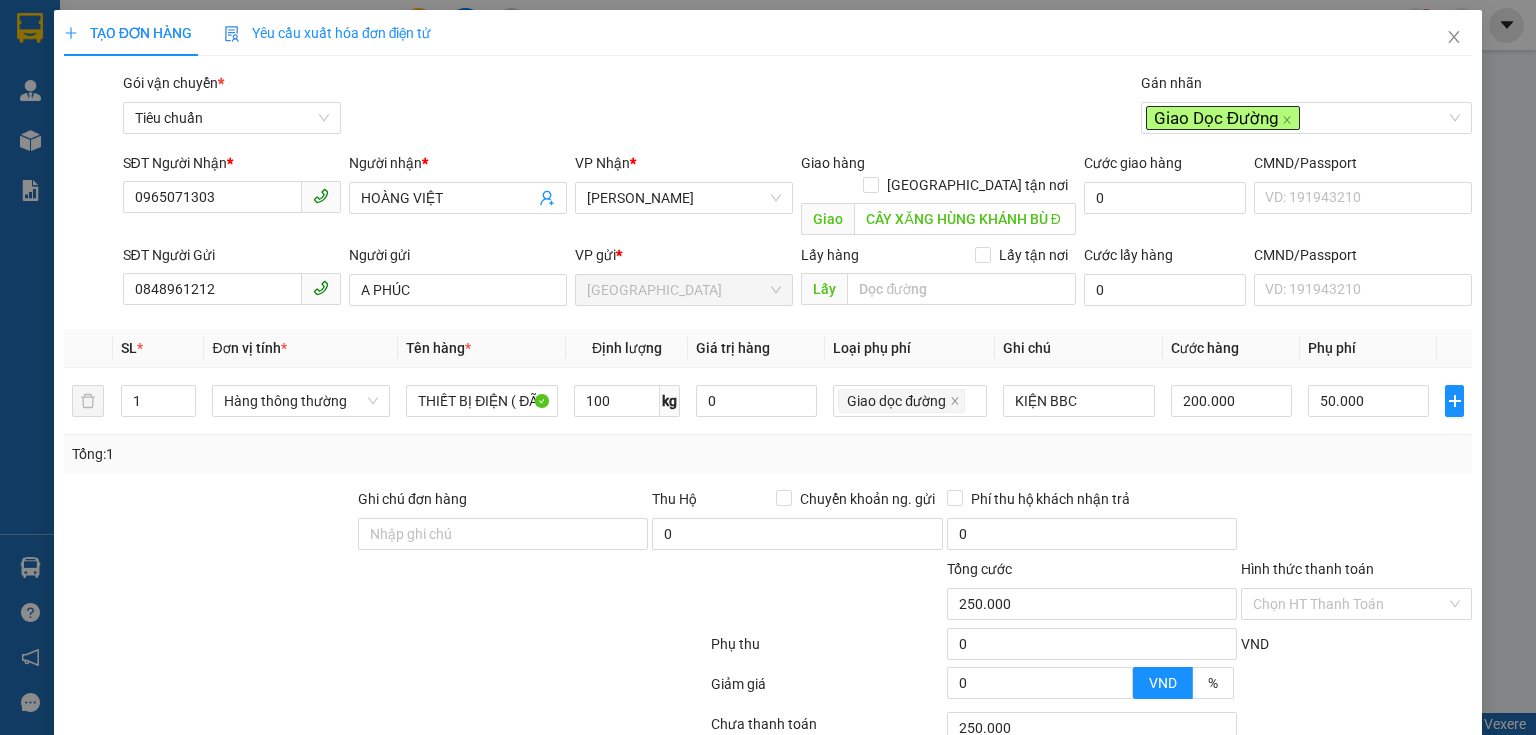 click at bounding box center (1356, 523) 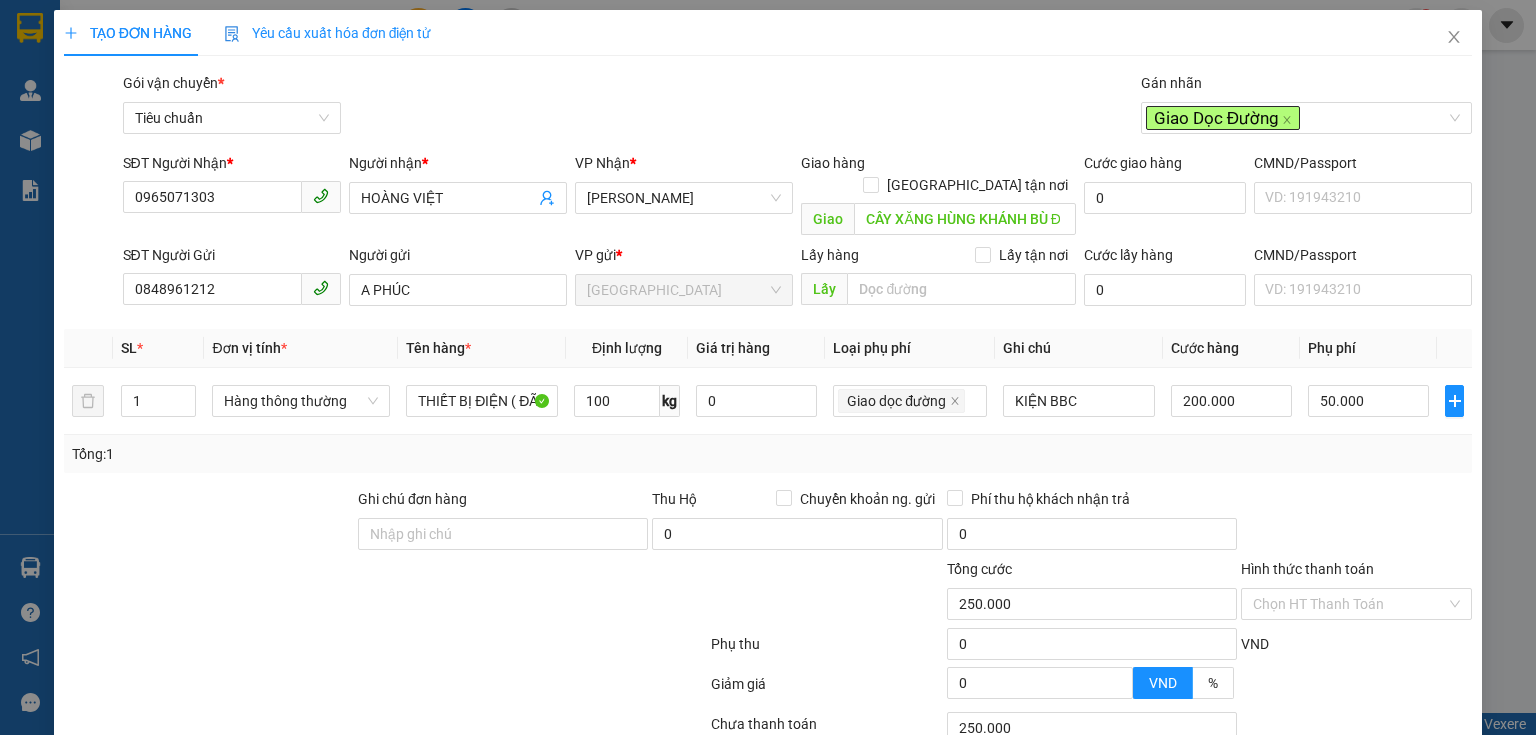 click on "Gói vận chuyển  * Tiêu chuẩn Gán nhãn Giao Dọc Đường" at bounding box center [798, 107] 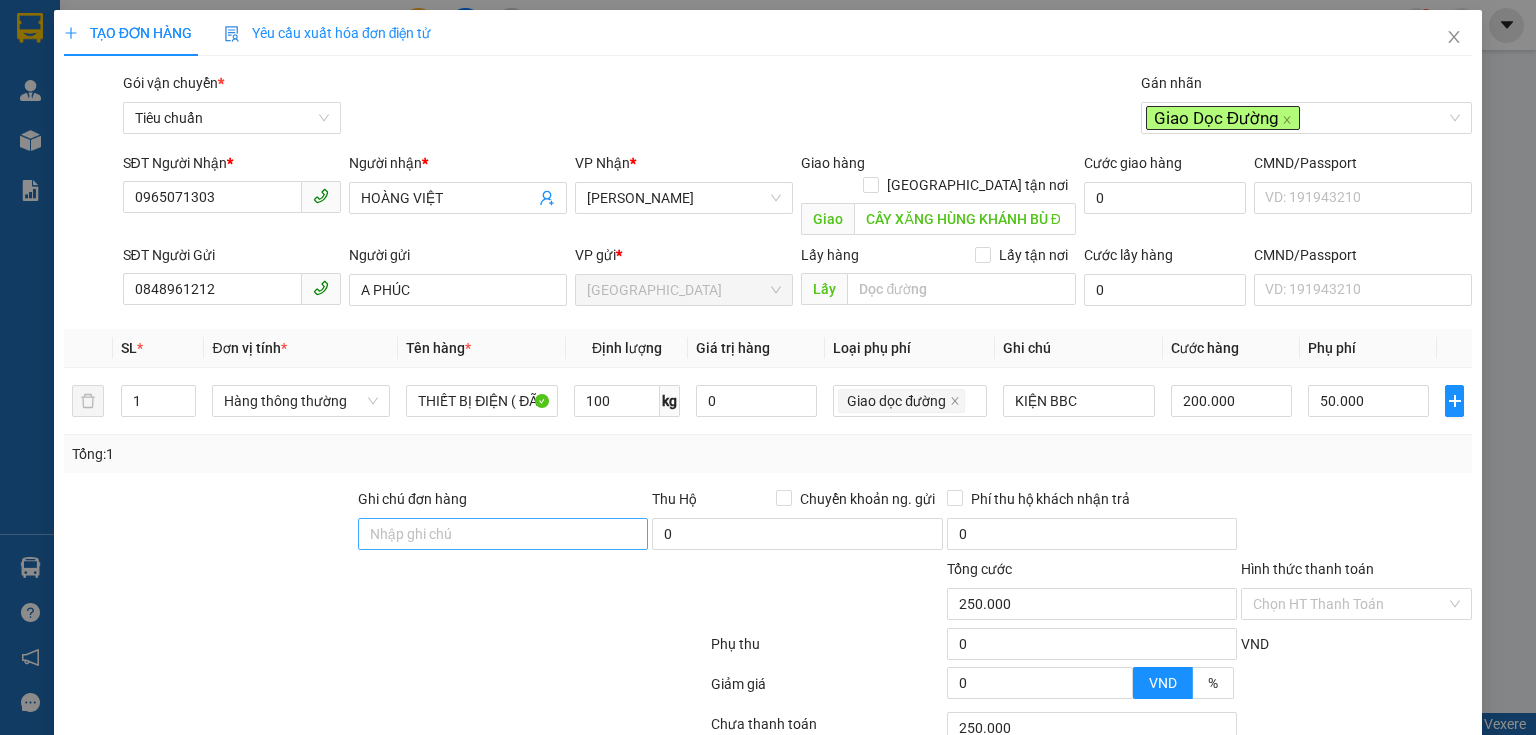 drag, startPoint x: 310, startPoint y: 452, endPoint x: 508, endPoint y: 521, distance: 209.67833 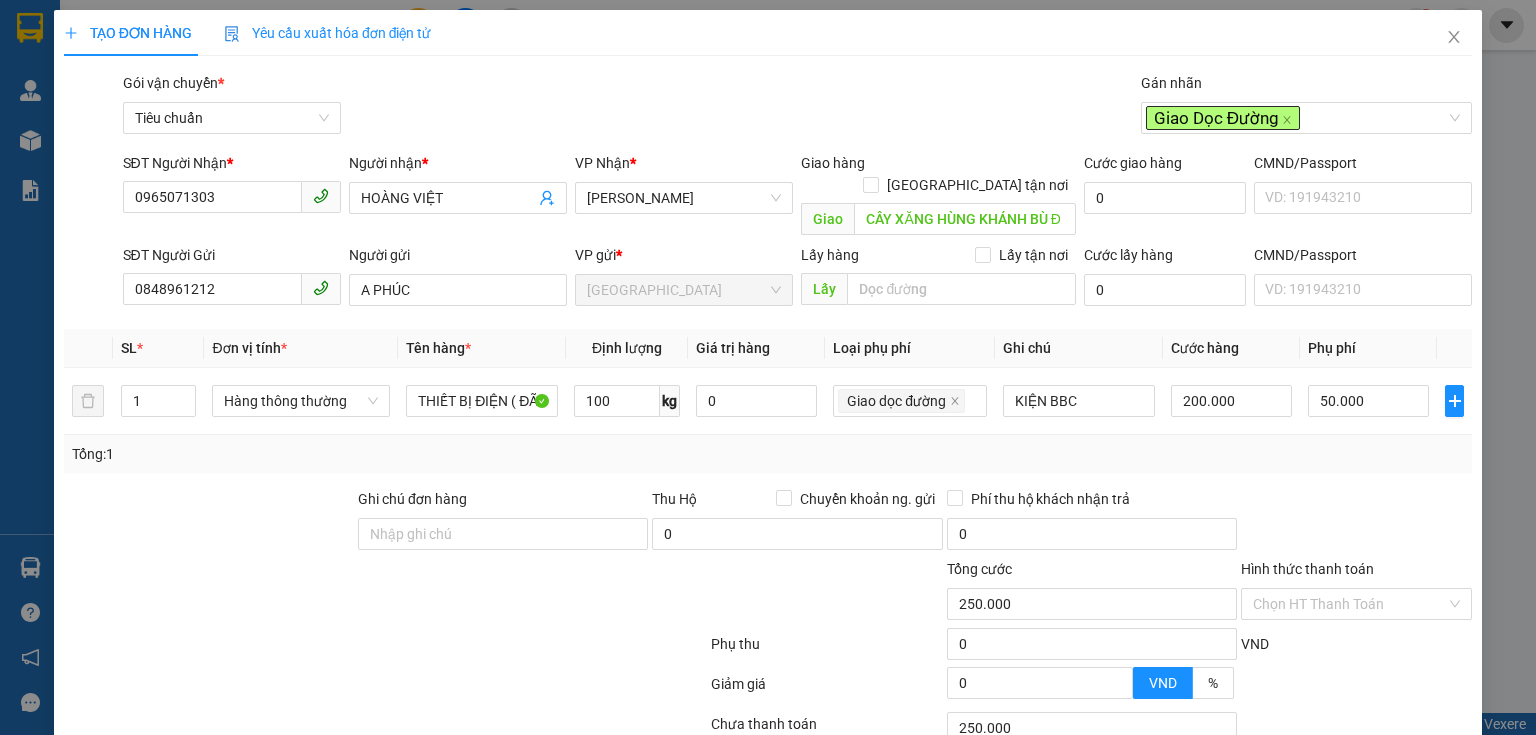 drag, startPoint x: 521, startPoint y: 560, endPoint x: 686, endPoint y: 530, distance: 167.7051 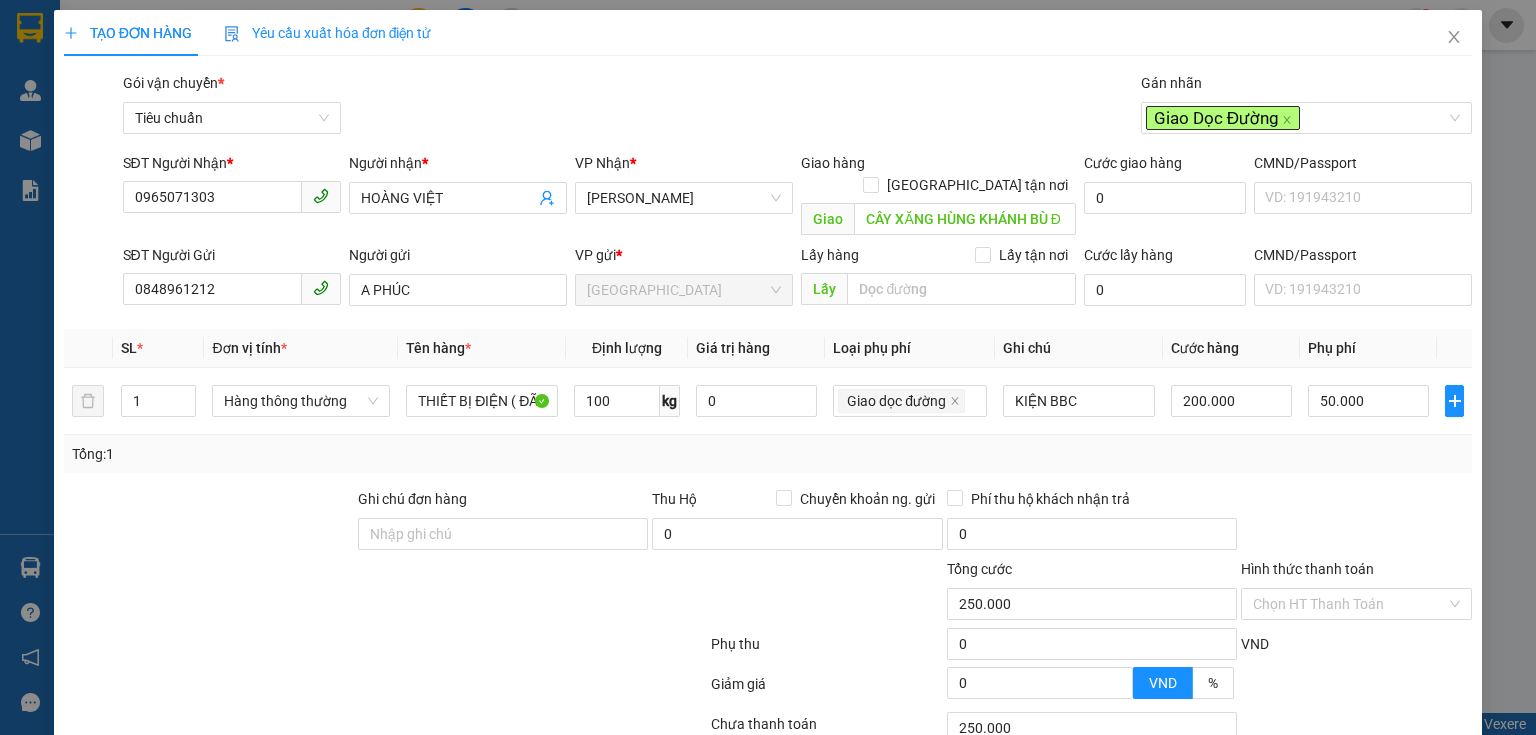 click at bounding box center (591, 593) 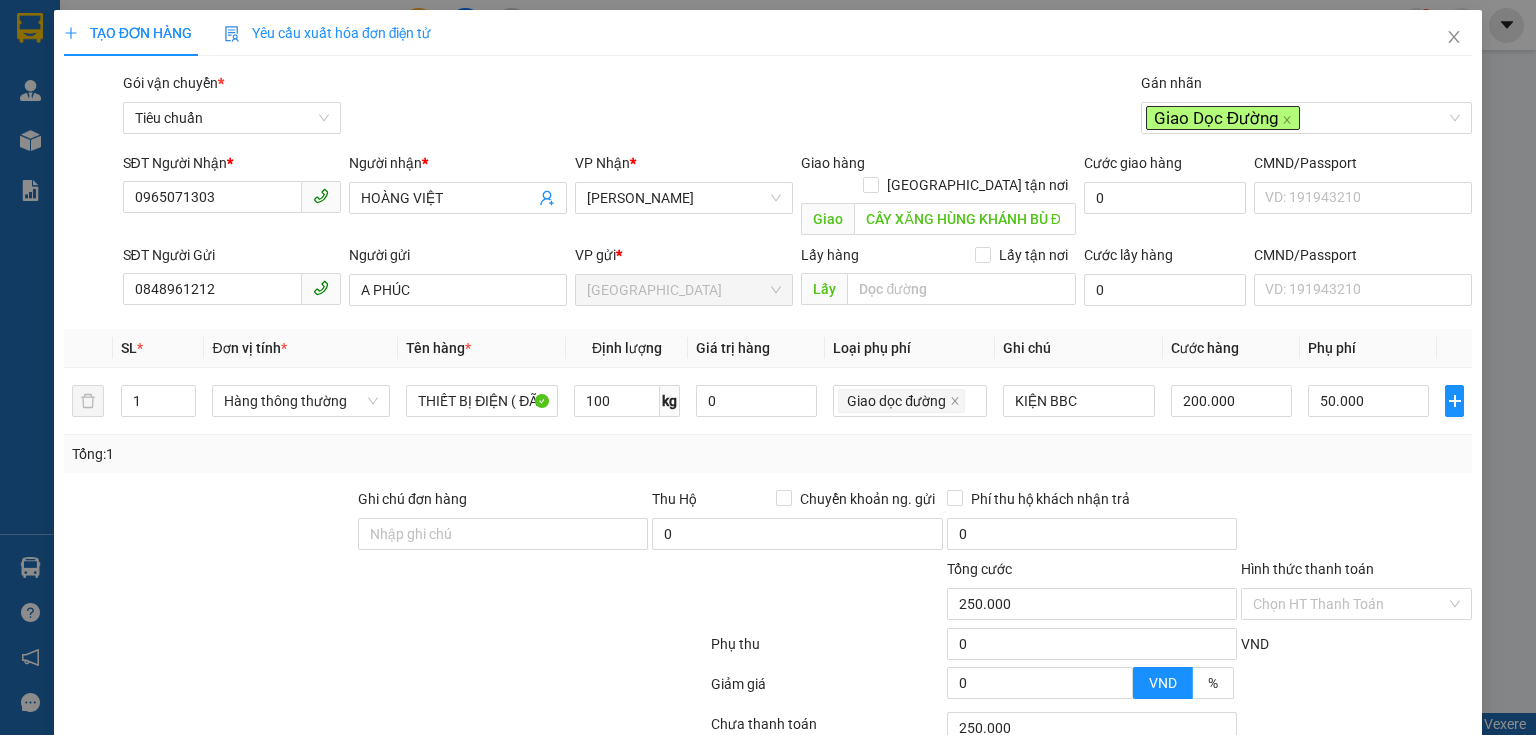 click at bounding box center (1356, 523) 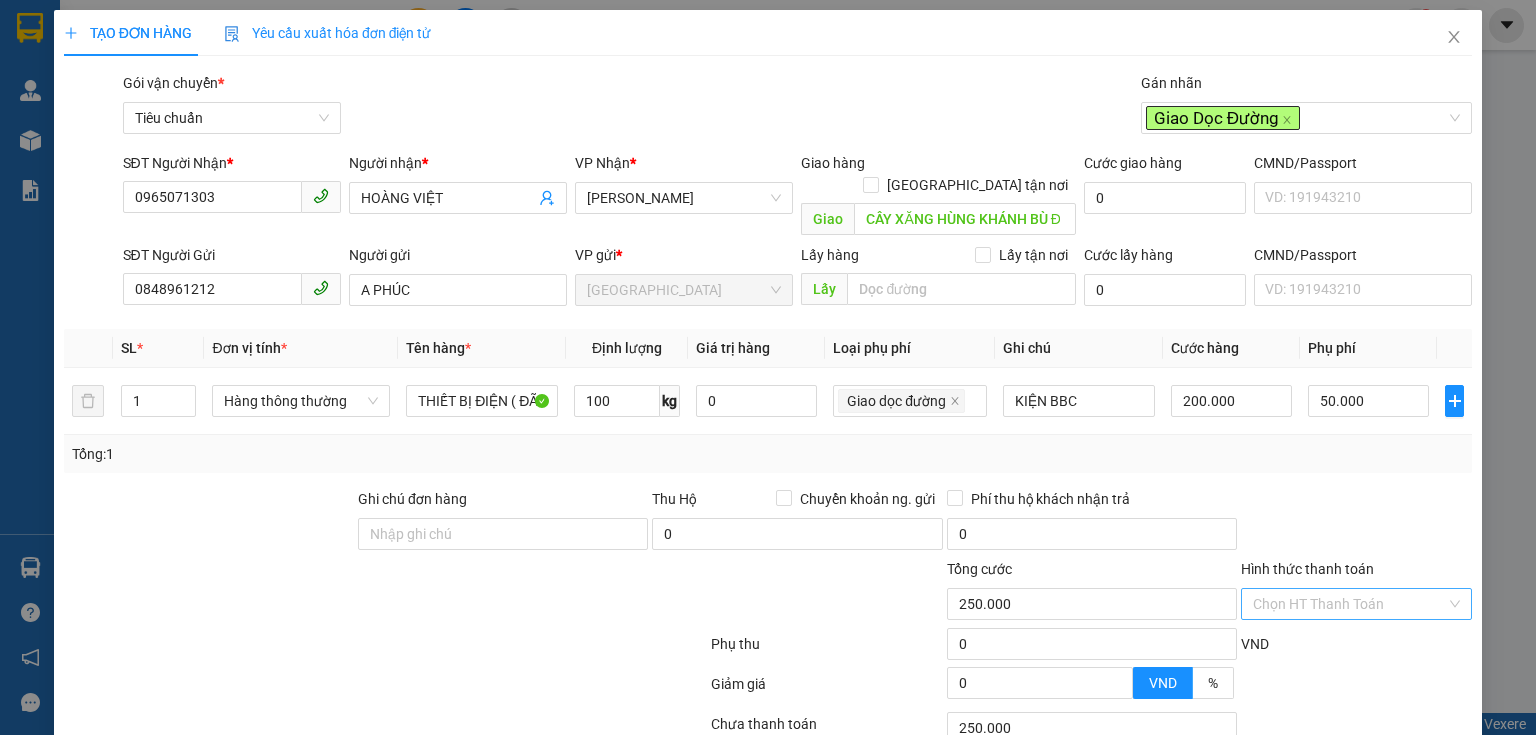 click on "Hình thức thanh toán" at bounding box center [1349, 604] 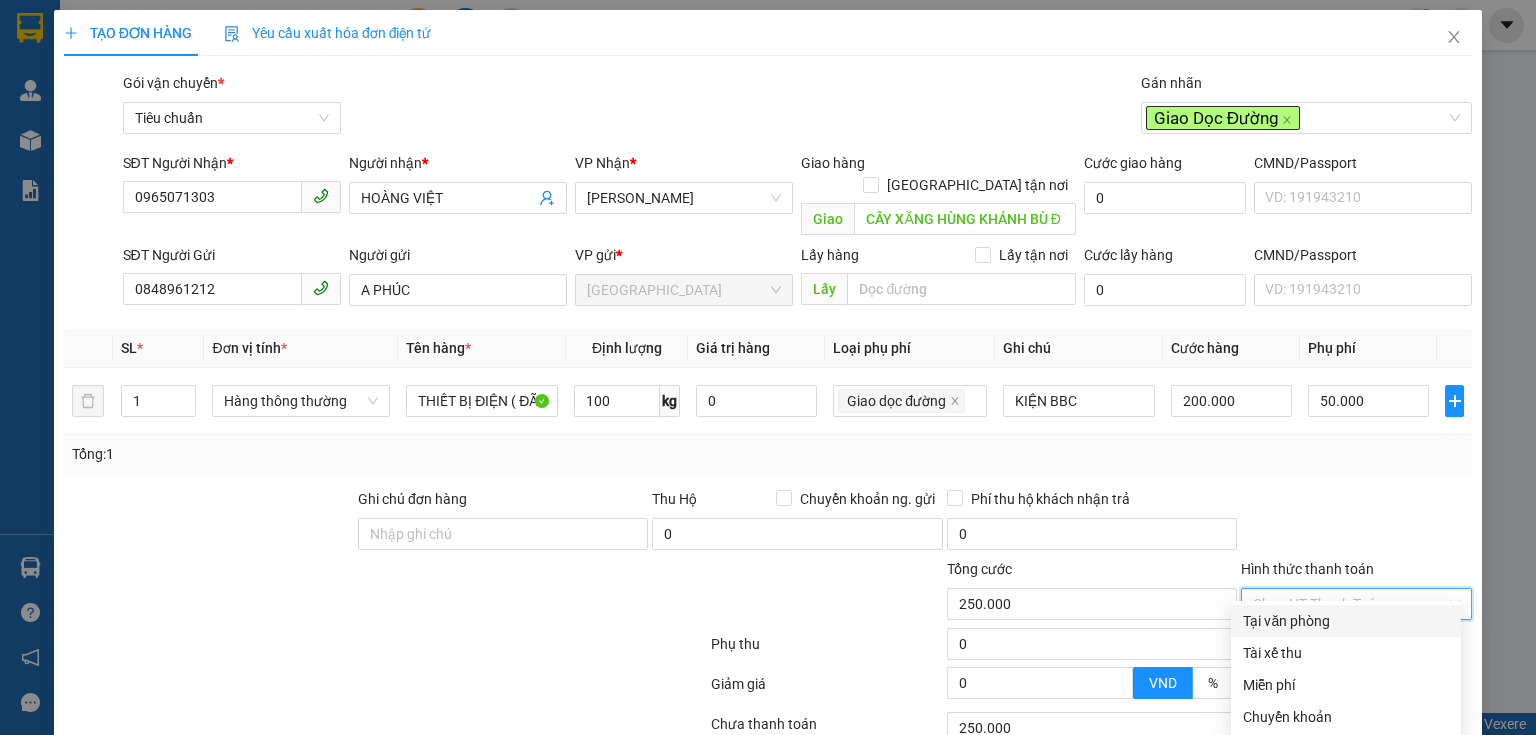 click on "Tại văn phòng" at bounding box center [1346, 621] 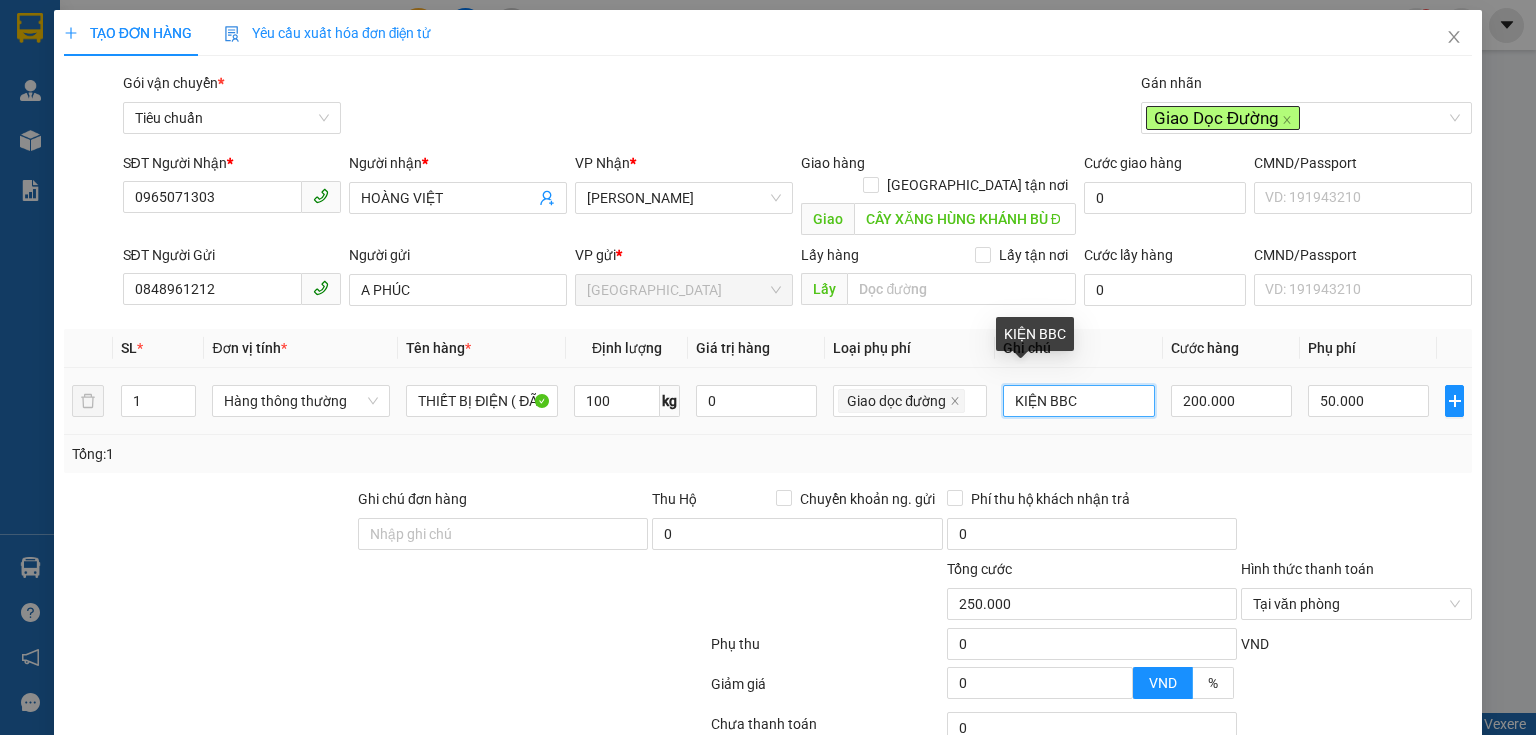 drag, startPoint x: 1037, startPoint y: 252, endPoint x: 999, endPoint y: 257, distance: 38.327538 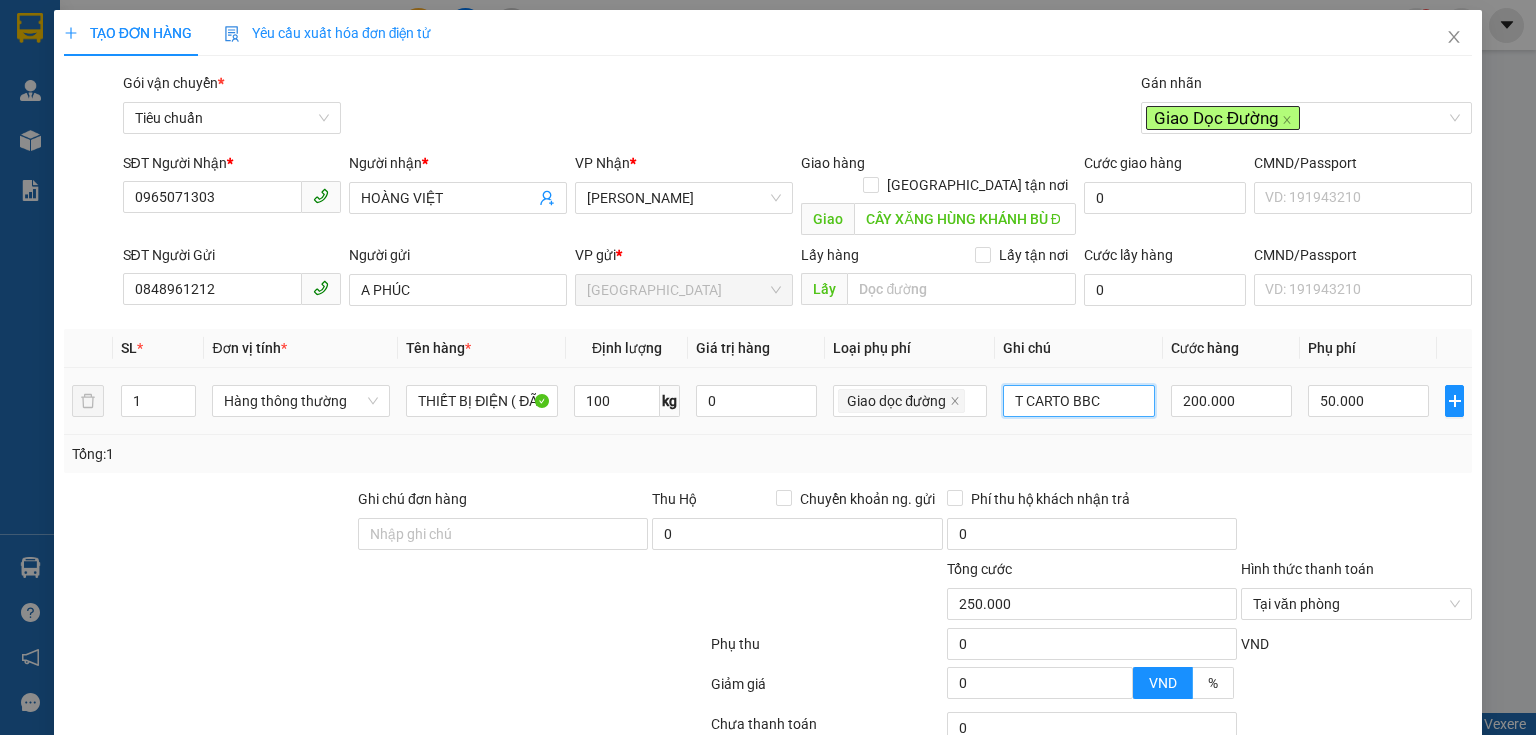 type on "T CARTON BBC" 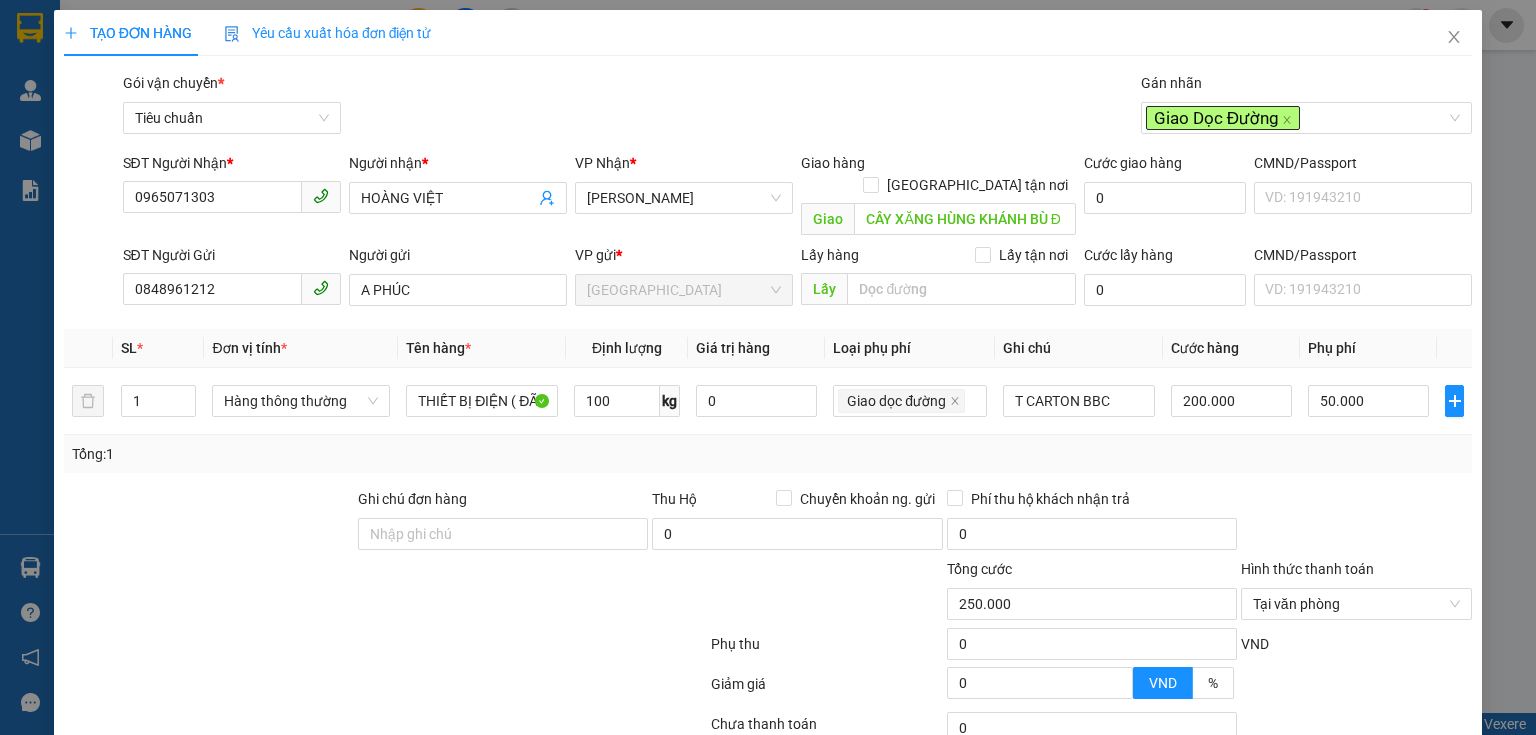 click on "Transit Pickup Surcharge Ids Transit Deliver Surcharge Ids Transit Deliver Surcharge Transit Deliver Surcharge Gói vận chuyển  * Tiêu chuẩn Gán nhãn Giao Dọc Đường   SĐT Người Nhận  * 0965071303 Người nhận  * HOÀNG VIỆT VP Nhận  * Cư Kuin Giao hàng Giao tận nơi Giao CÂY XĂNG HÙNG KHÁNH BÙ ĐĂNG Cước giao hàng 0 CMND/Passport VD: 191943210 SĐT Người Gửi 0848961212 Người gửi A PHÚC VP gửi  * Thủ Đức Lấy hàng Lấy tận nơi Lấy Cước lấy hàng 0 CMND/Passport VD: 191943210 SL  * Đơn vị tính  * Tên hàng  * Định lượng Giá trị hàng Loại phụ phí Ghi chú Cước hàng Phụ phí                       1 Hàng thông thường THIẾT BỊ ĐIỆN ( ĐÃ TƯ VẤN VẬN CHUYỂN) 100 kg 0 Giao dọc đường   T CARTON BBC 200.000 50.000 Tổng:  1 Ghi chú đơn hàng Thu Hộ Chuyển khoản ng. gửi 0 Phí thu hộ khách nhận trả 0 Tổng cước 250.000 Hình thức thanh toán Phụ thu 0 VND" at bounding box center (768, 464) 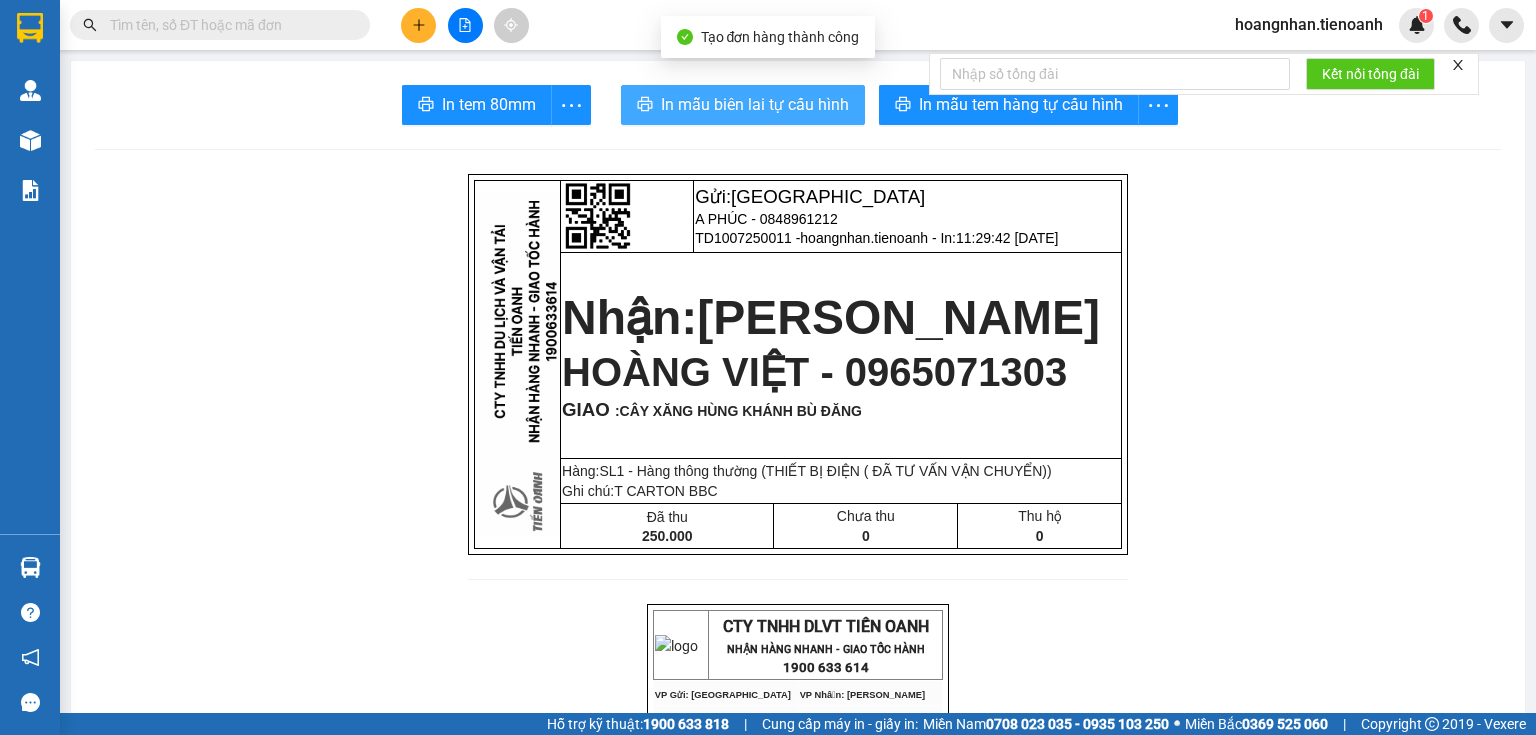 click on "In mẫu biên lai tự cấu hình" at bounding box center [755, 104] 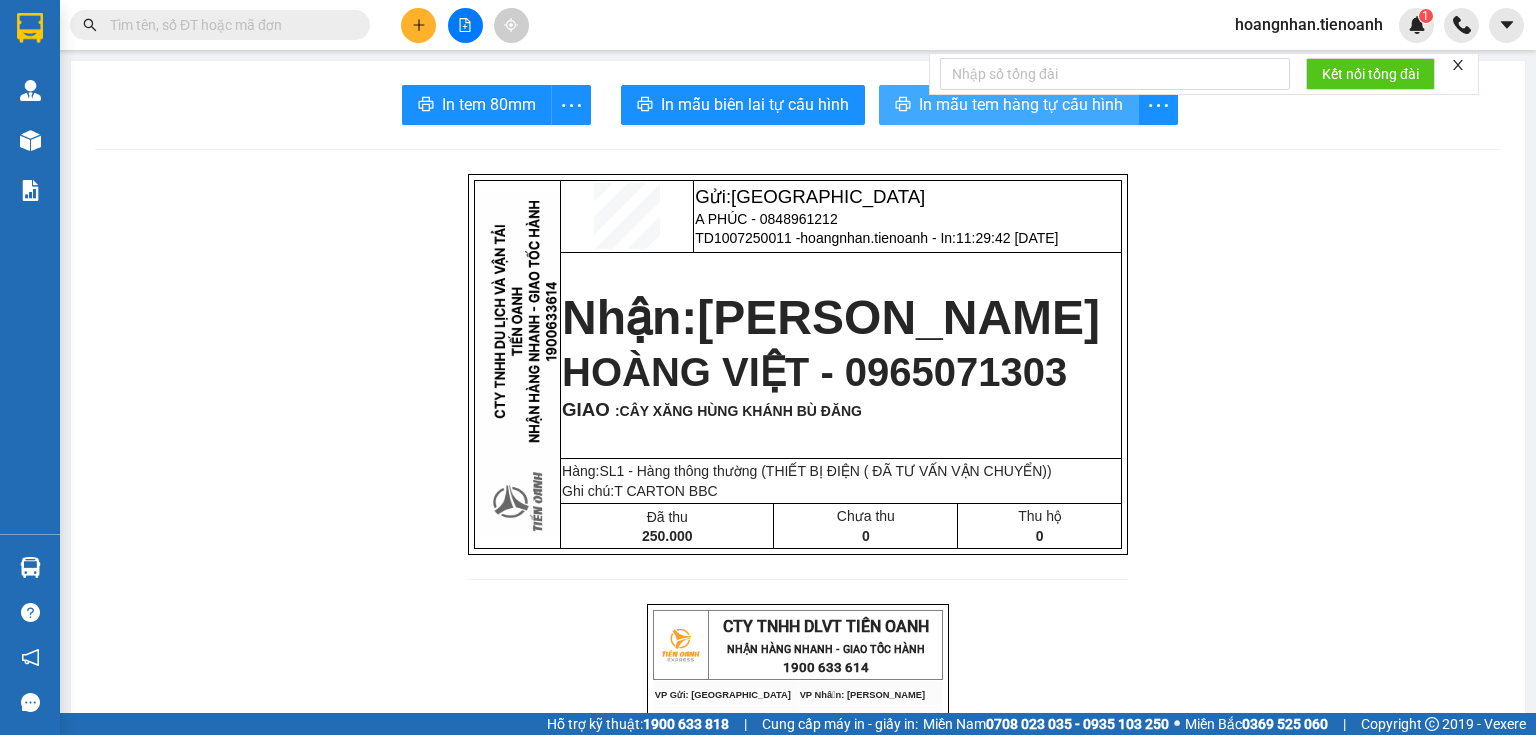 click on "In mẫu tem hàng tự cấu hình" at bounding box center (1021, 104) 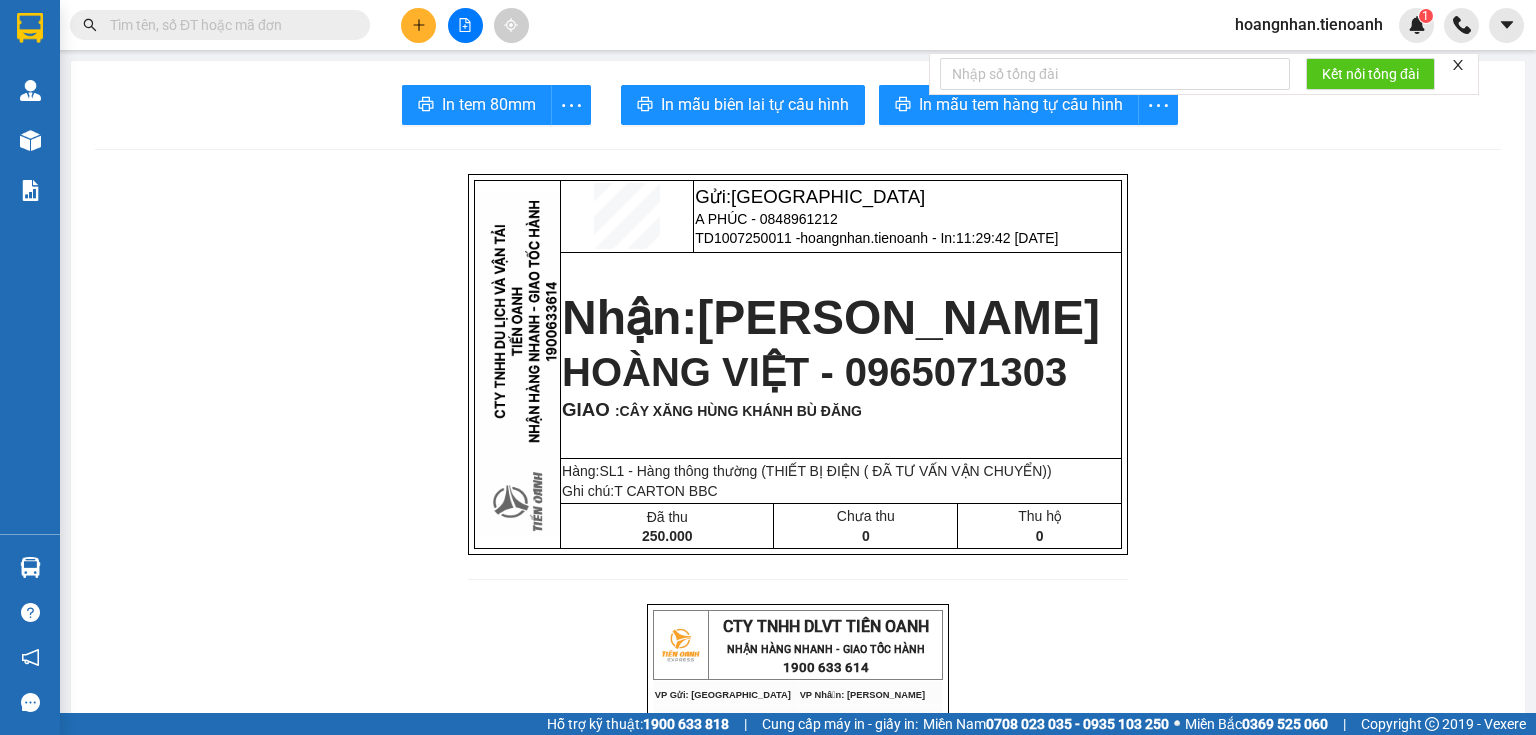 click on "Gửi:  Thủ Đức
A PHÚC  - 0848961212
TD1007250011 -  hoangnhan.tienoanh - In:  11:29:42 - 10/07/2025
Nhận:  Cư Kuin
HOÀNG VIỆT  - 0965071303
GIAO   :  CÂY XĂNG HÙNG KHÁNH BÙ ĐĂNG
Hàng:SL  1 - Hàng thông thường (THIẾT BỊ ĐIỆN ( ĐÃ TƯ VẤN VẬN CHUYỂN))
Ghi chú:  T CARTON BBC
Đã thu
250.000
Chưa thu
0
Thu hộ
0
CTY TNHH DLVT TIẾN OANH
NHẬN HÀNG NHANH - GIAO TỐC HÀNH
1900 633 614
VP Gửi: Thủ Đức
VP Nhận: Cư Kuin
ĐC: 804 Song Hành, XLHN, P Hiệp Phú Q9
ĐC: Ngã 3 Easim ,Trung Hòa
ĐT:0935 82 08 08
ĐT: 0905 22 58 58
----------------------------------------------
GỬI KHÁCH HÀNG
BILL BIÊN NHẬN
Mã đơn : TD1007250011
In :  11:29:42 - 10/07/2025
N.Gửi:     A PHÚC  -  0848961212.  CCCD:
N.Nhận:   HOÀNG VIỆT  -  0965071303. CCCD :
GIAO TẬN NƠI :" at bounding box center (798, 1144) 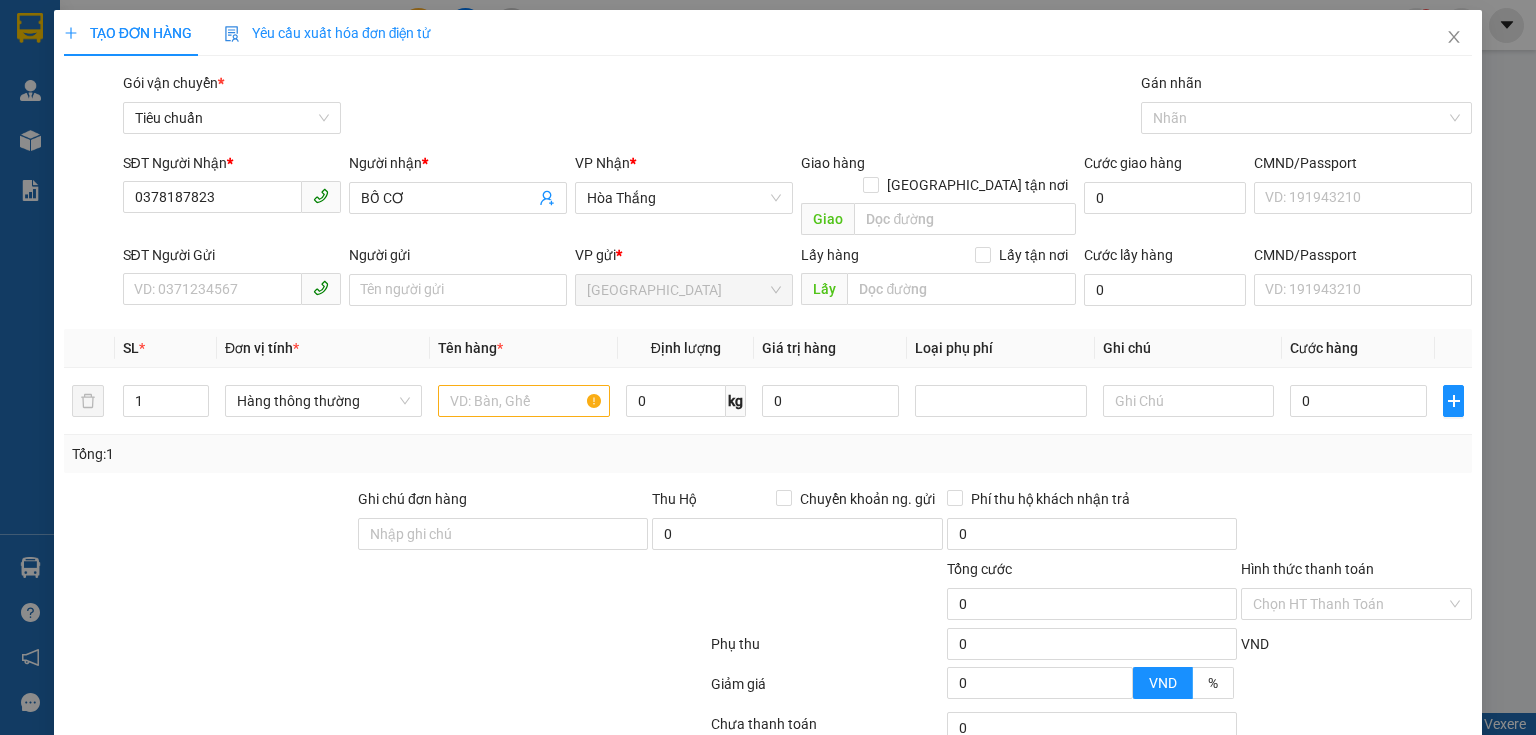 scroll, scrollTop: 0, scrollLeft: 0, axis: both 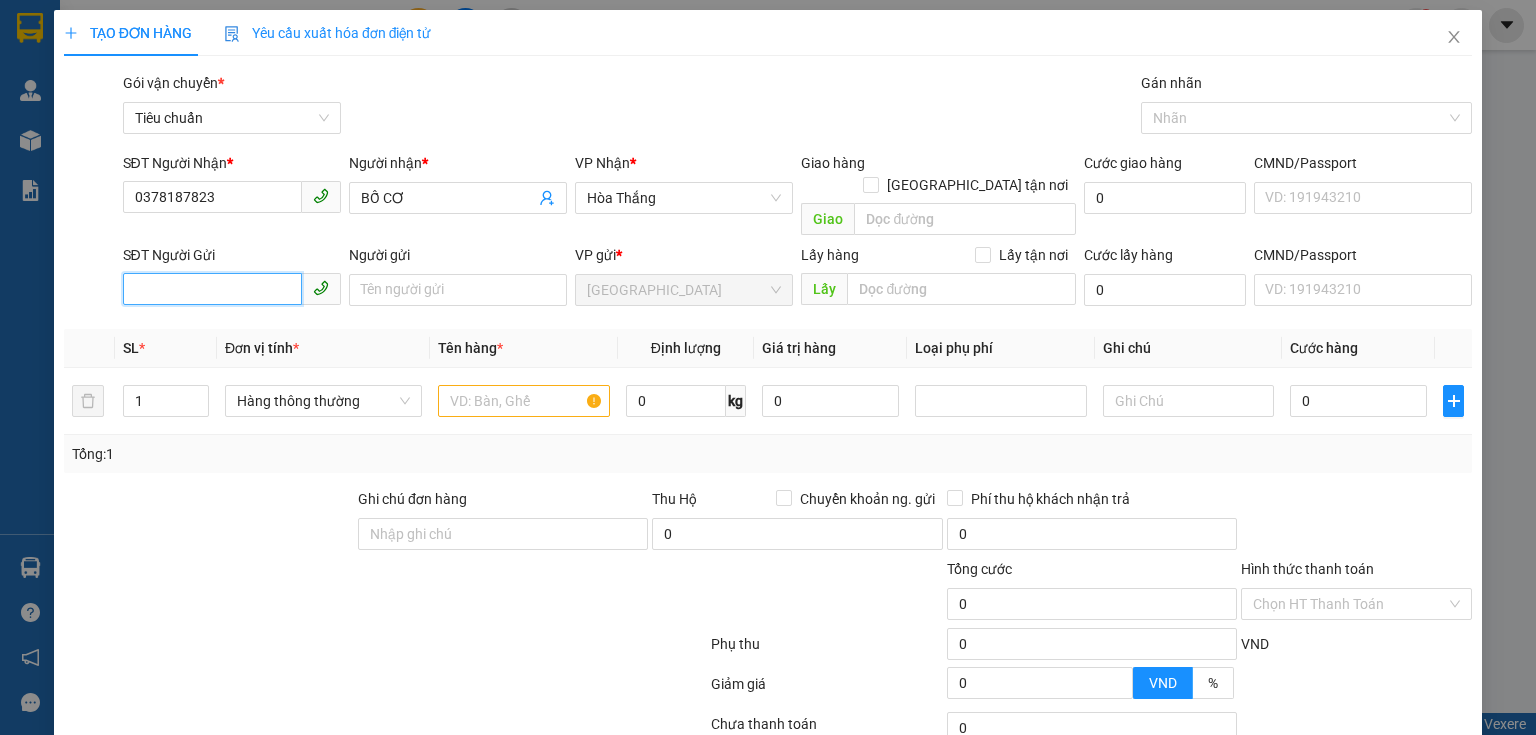 click on "SĐT Người Gửi" at bounding box center (212, 289) 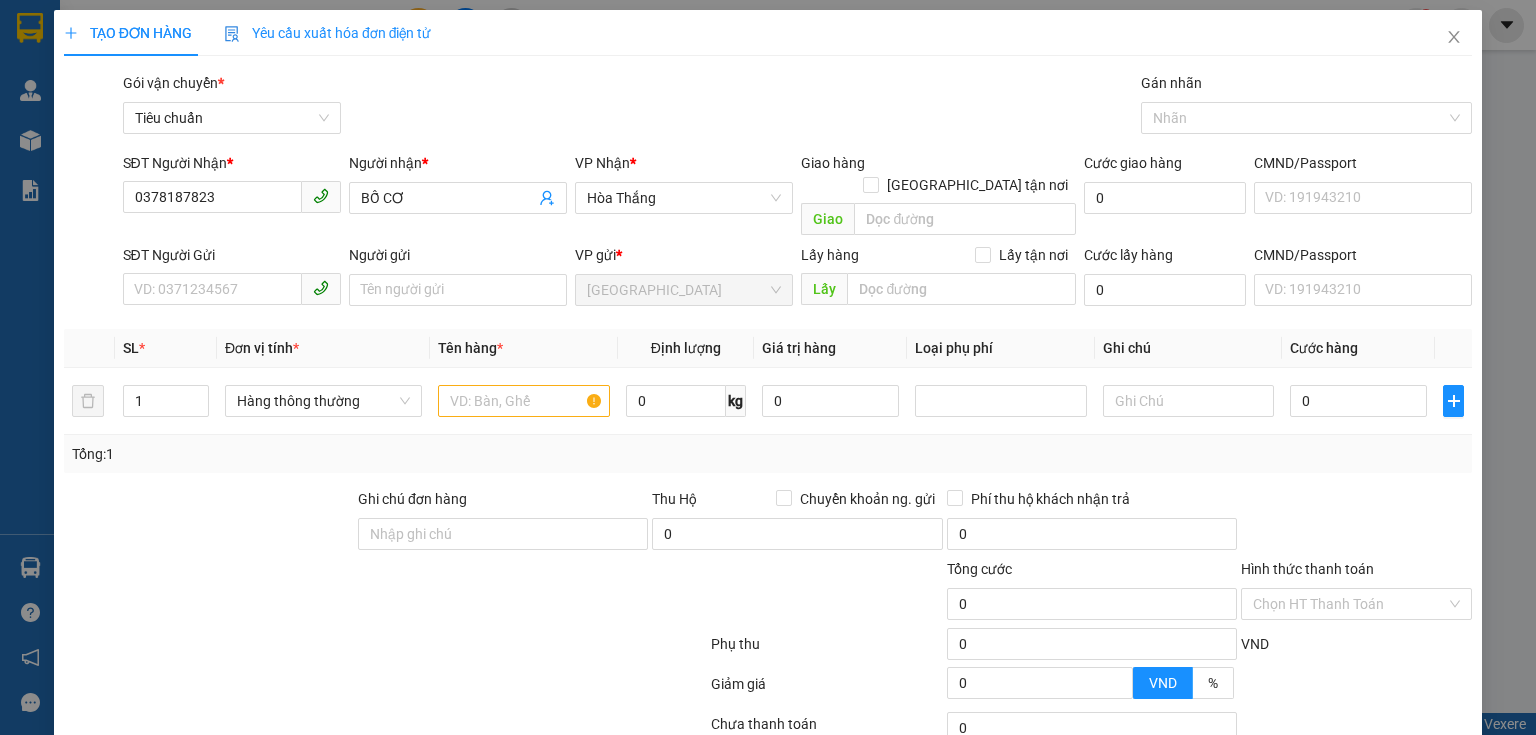 click at bounding box center [209, 523] 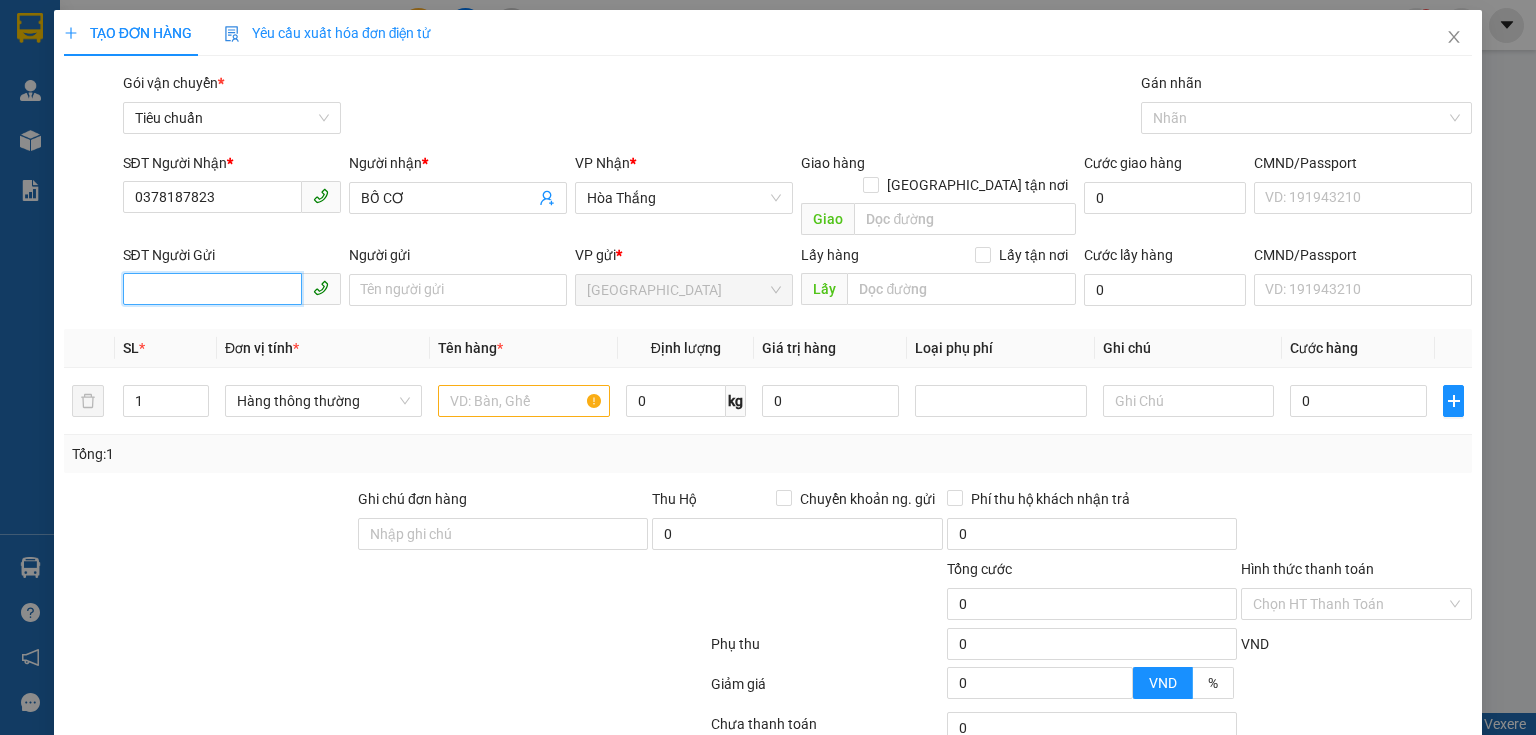 click on "SĐT Người Gửi" at bounding box center (212, 289) 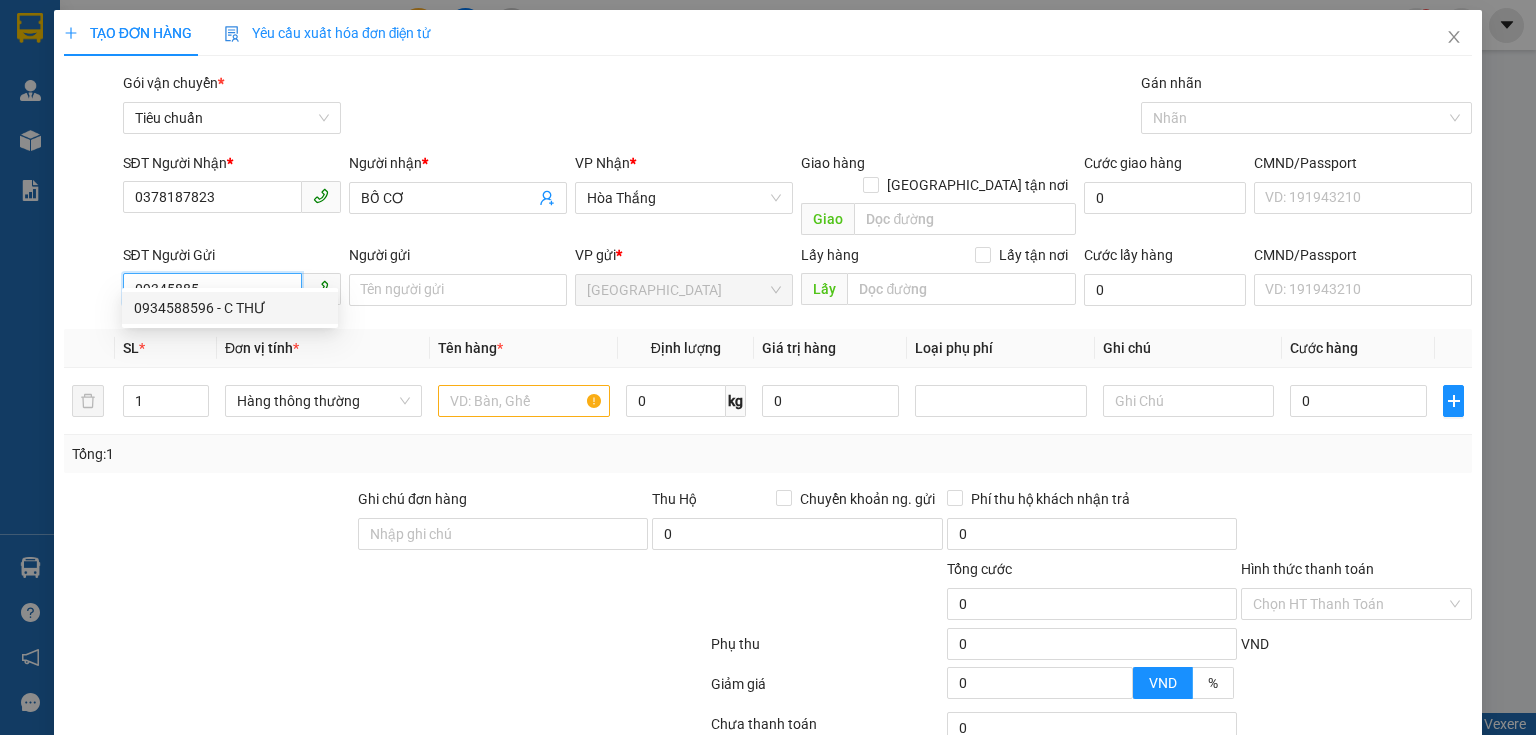 click on "0934588596 - C THƯ" at bounding box center (230, 308) 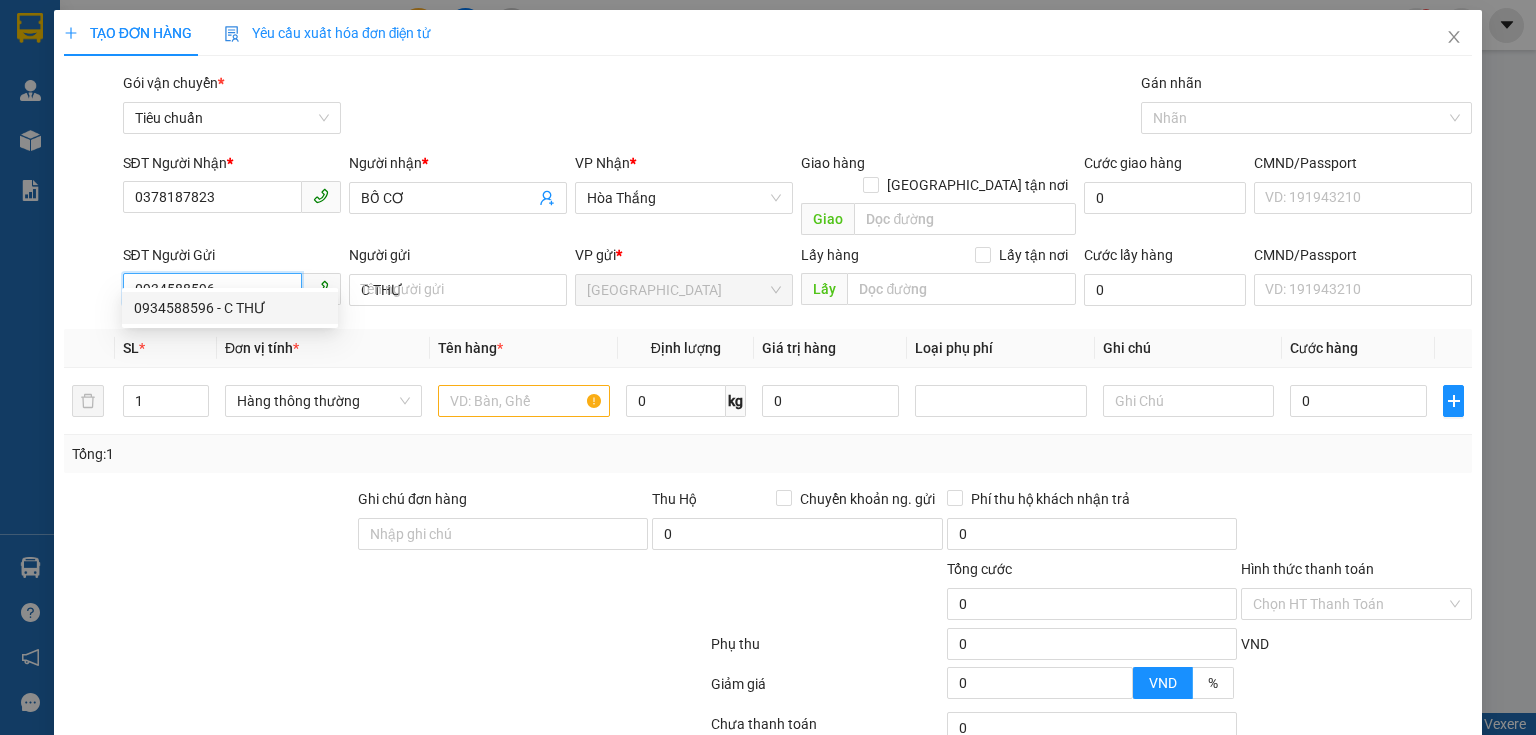 type on "0934588596" 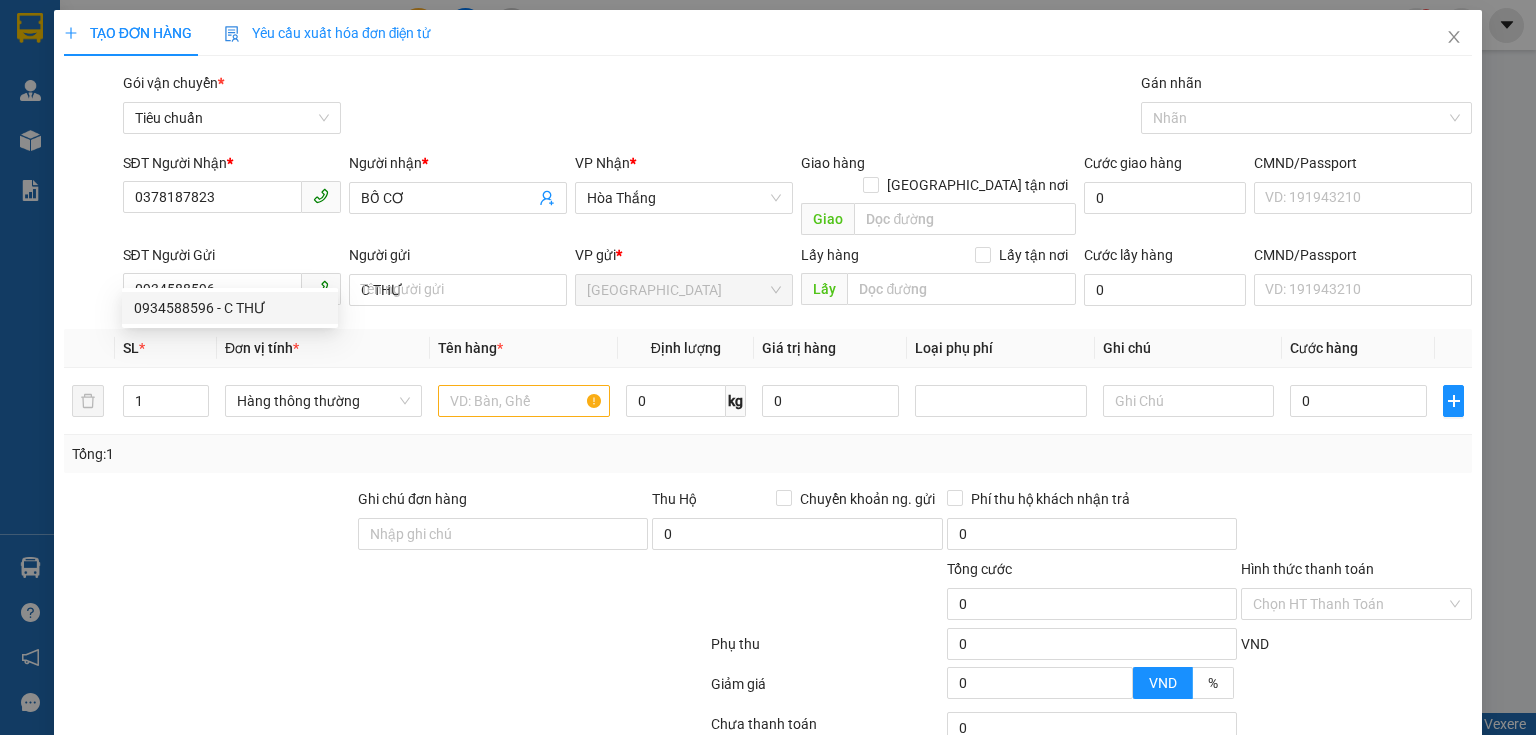 type on "100.000" 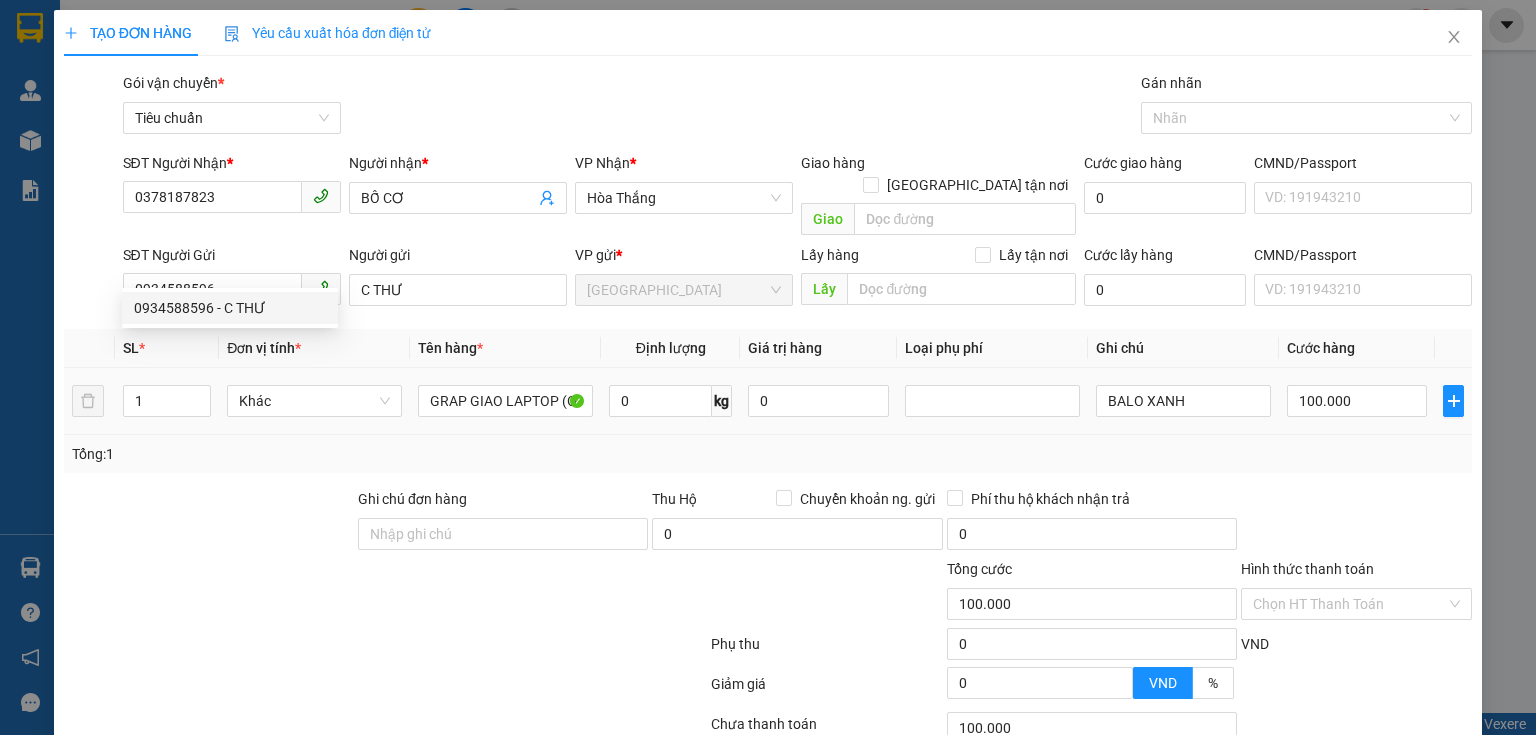 click at bounding box center [209, 523] 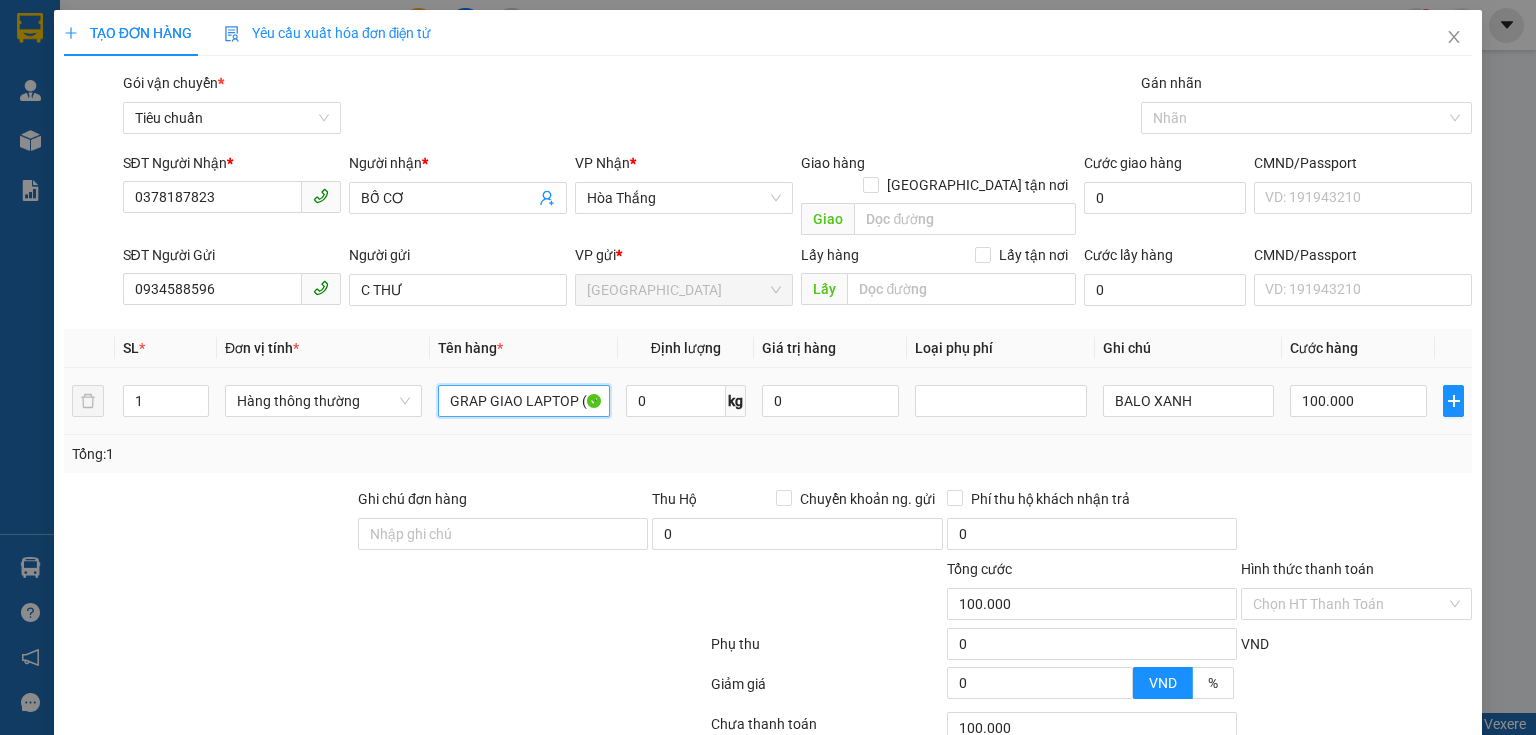 drag, startPoint x: 572, startPoint y: 385, endPoint x: 531, endPoint y: 397, distance: 42.72002 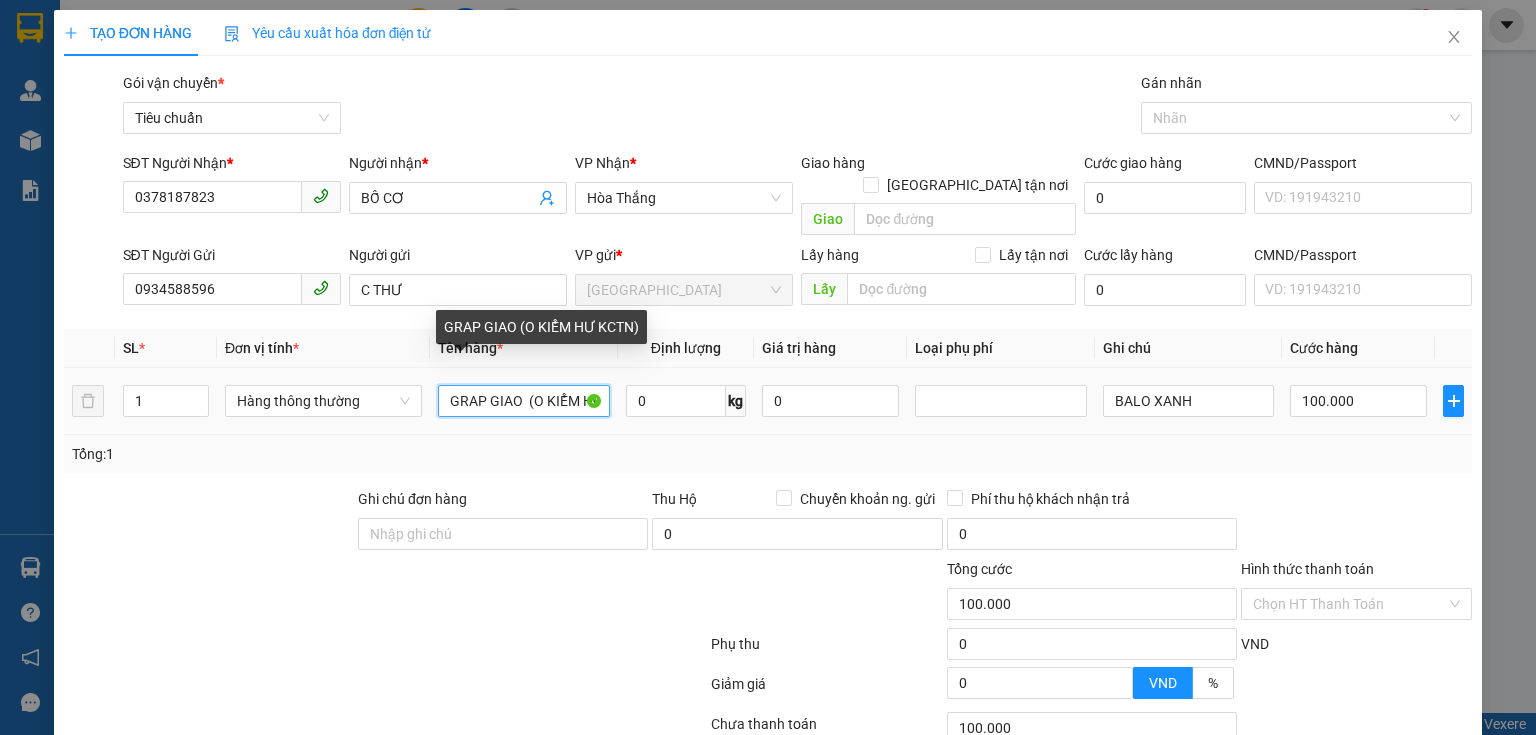 drag, startPoint x: 576, startPoint y: 385, endPoint x: 532, endPoint y: 392, distance: 44.553337 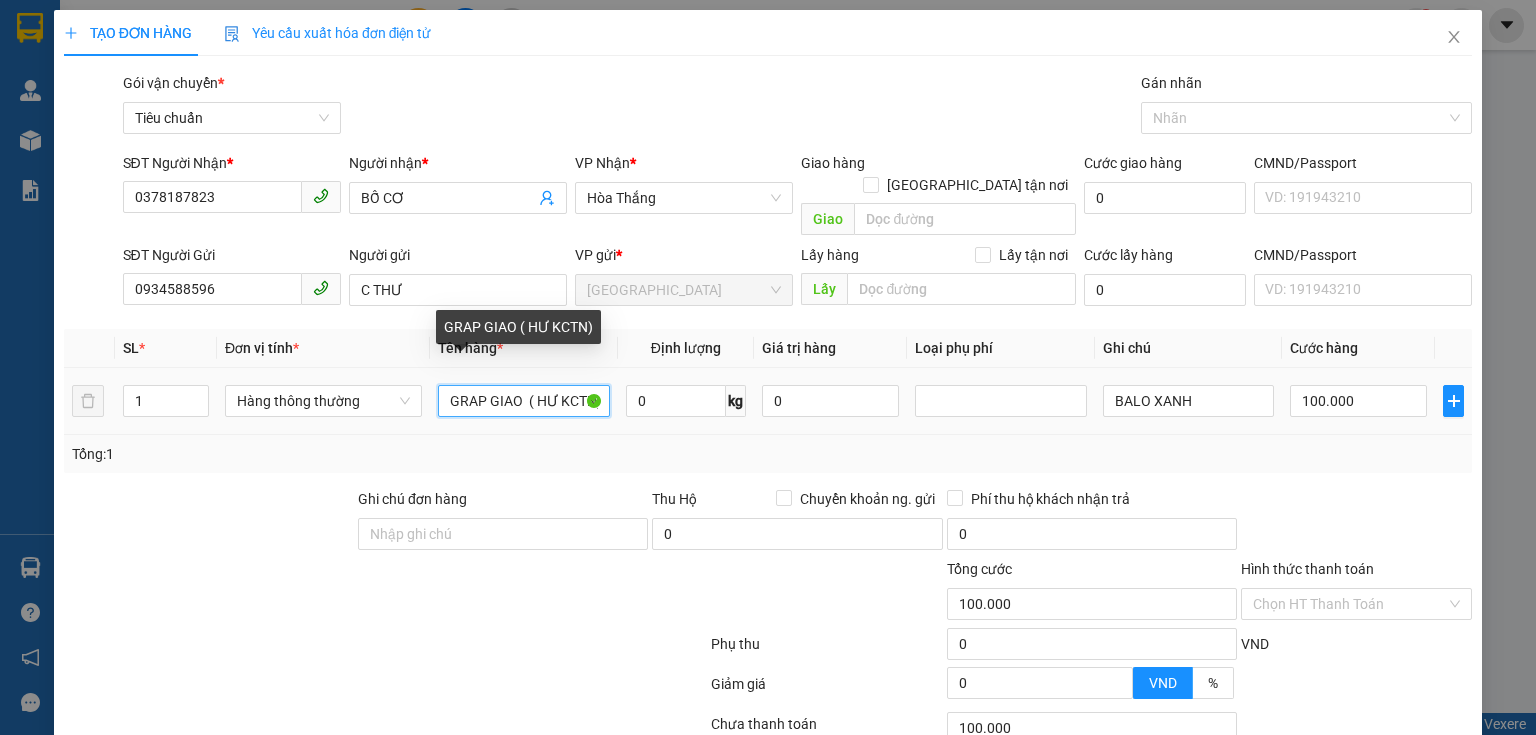 click on "GRAP GIAO  ( HƯ KCTN)" at bounding box center (523, 401) 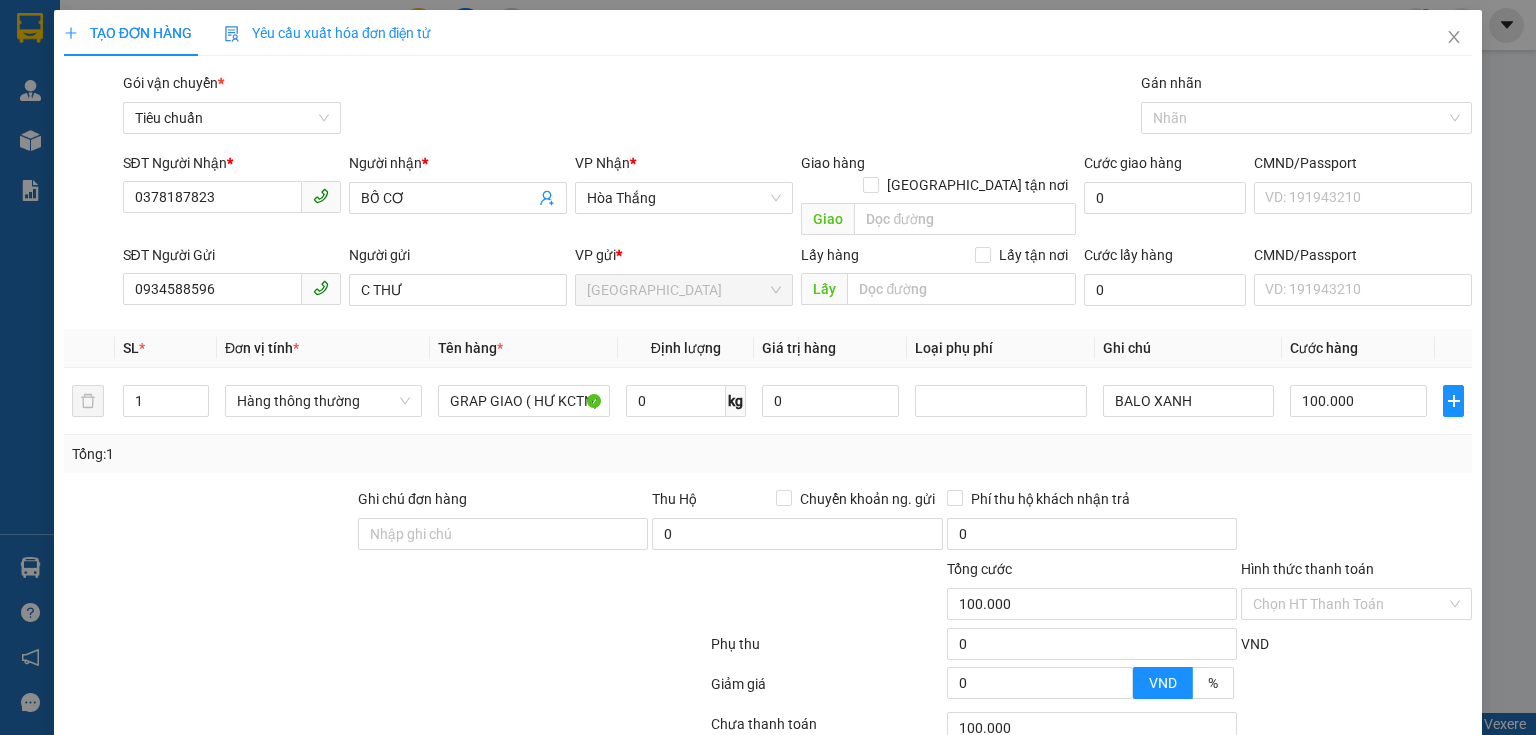 click on "Tổng:  1" at bounding box center (333, 454) 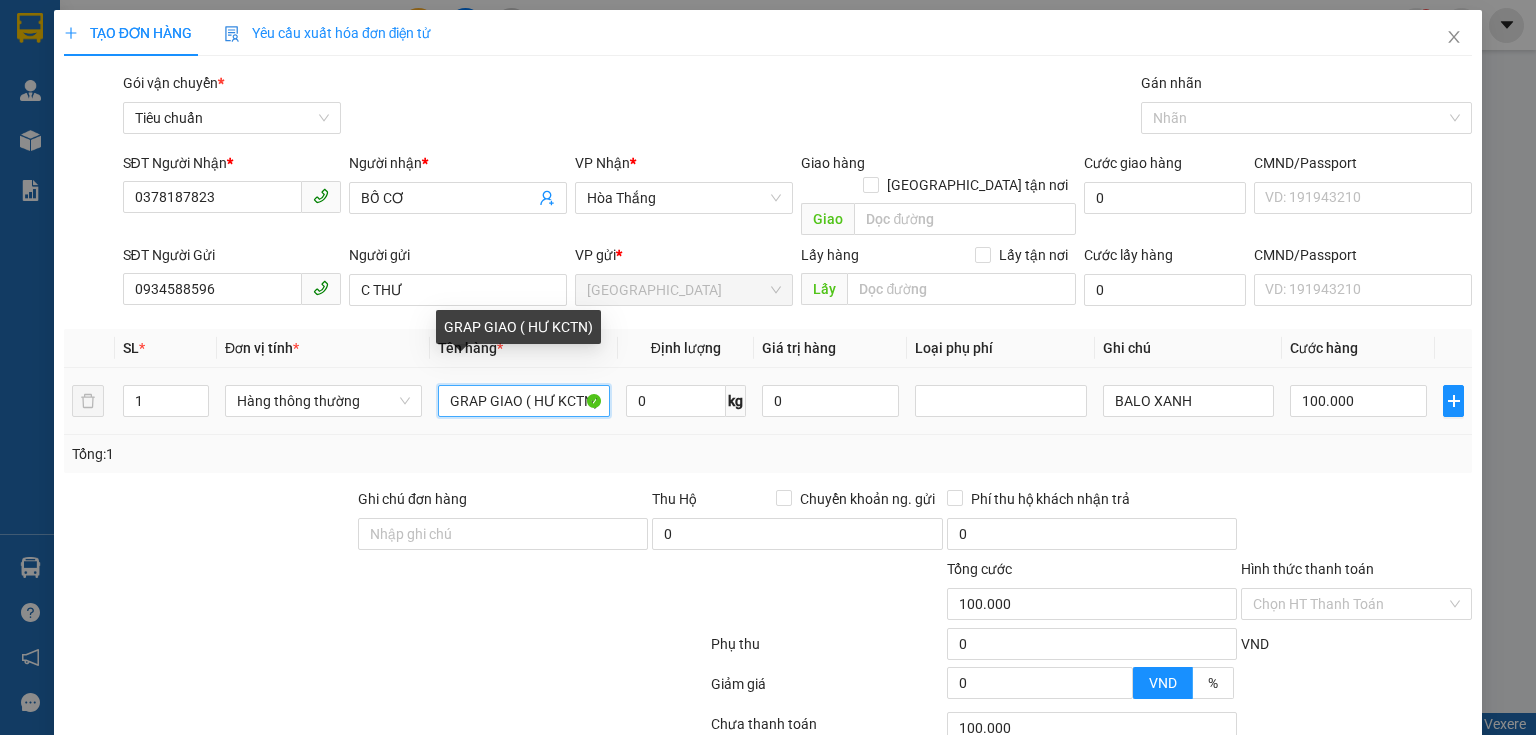drag, startPoint x: 516, startPoint y: 382, endPoint x: 489, endPoint y: 389, distance: 27.89265 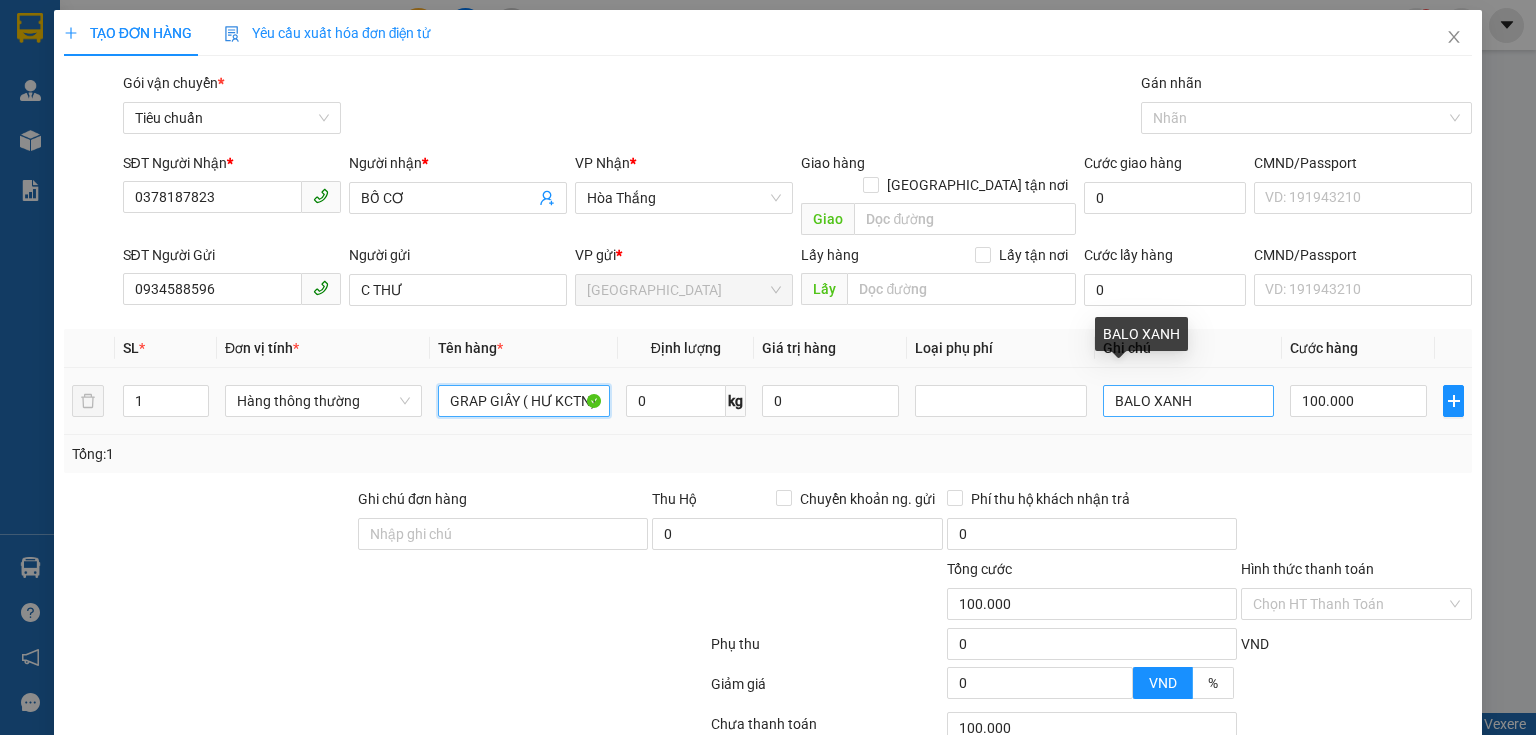 type on "GRAP GIẤY ( HƯ KCTN)" 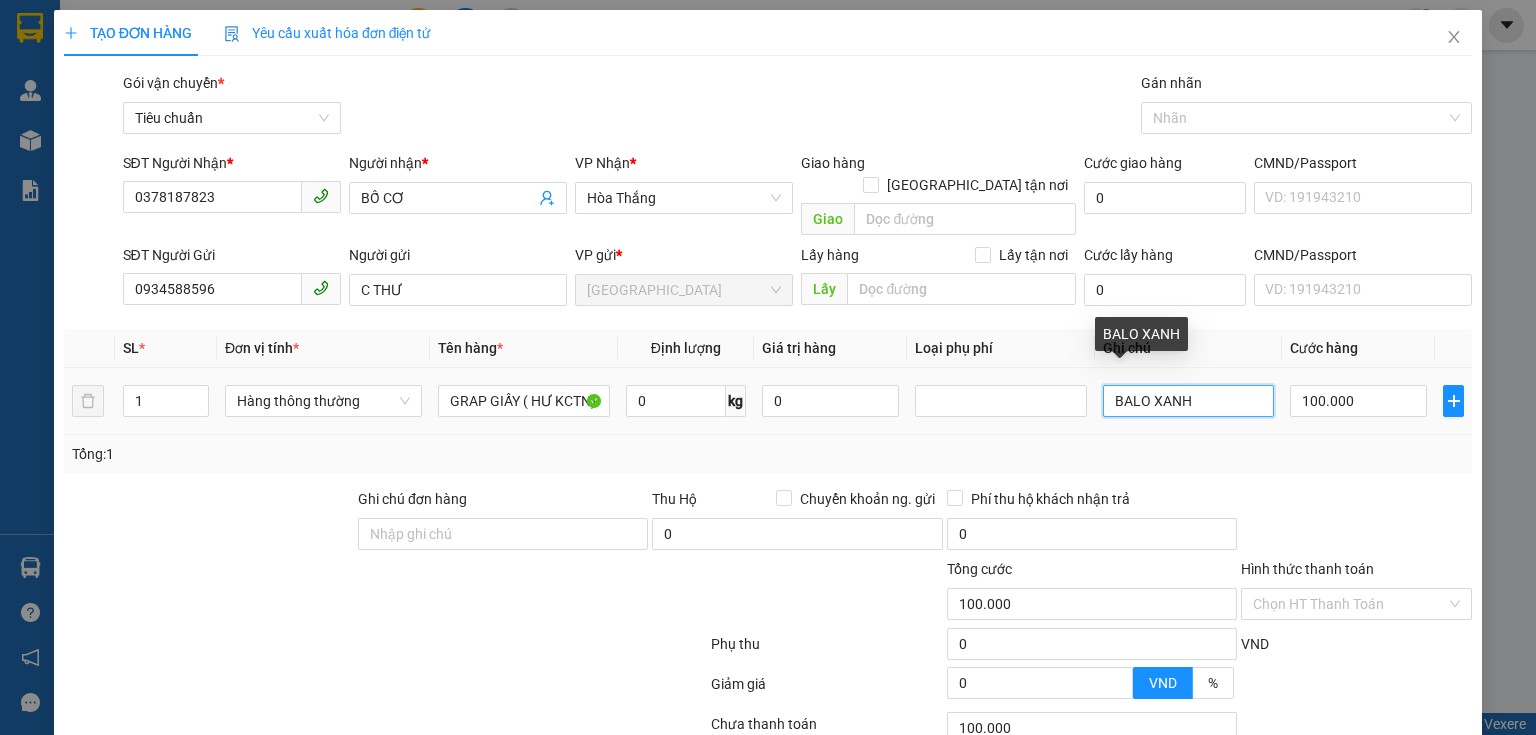 drag, startPoint x: 1214, startPoint y: 379, endPoint x: 1090, endPoint y: 384, distance: 124.10077 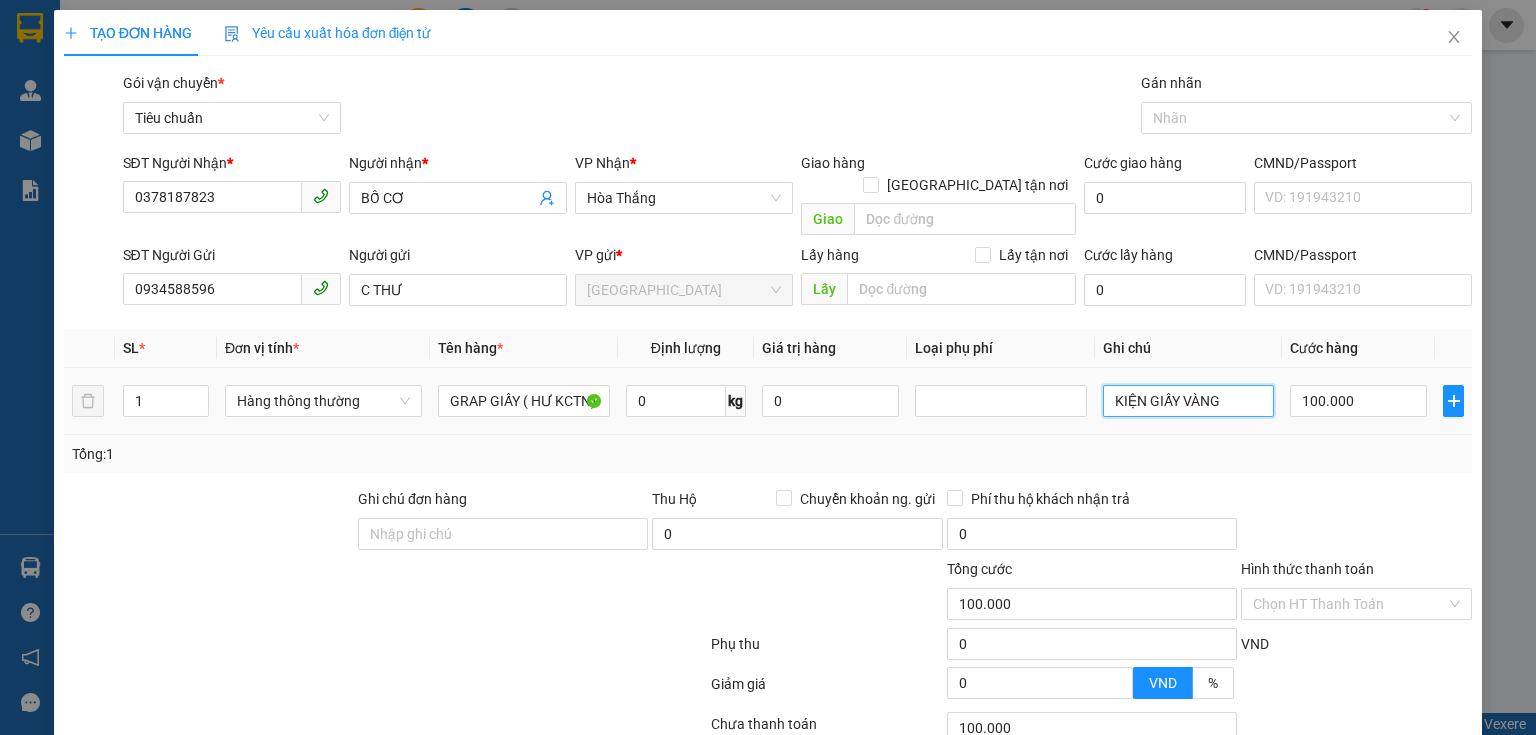 type on "KIỆN GIẤY VÀNG" 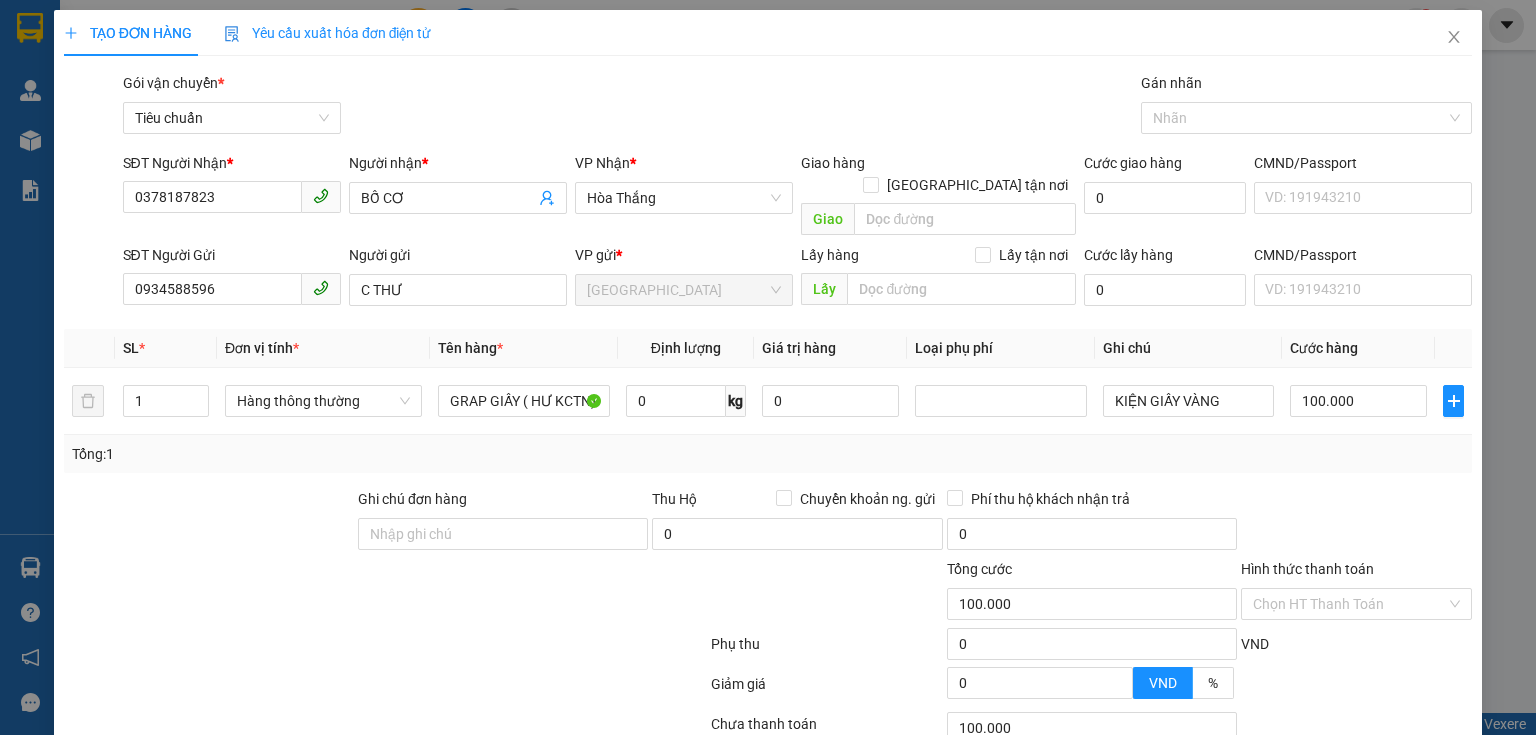 drag, startPoint x: 1455, startPoint y: 459, endPoint x: 1360, endPoint y: 400, distance: 111.83023 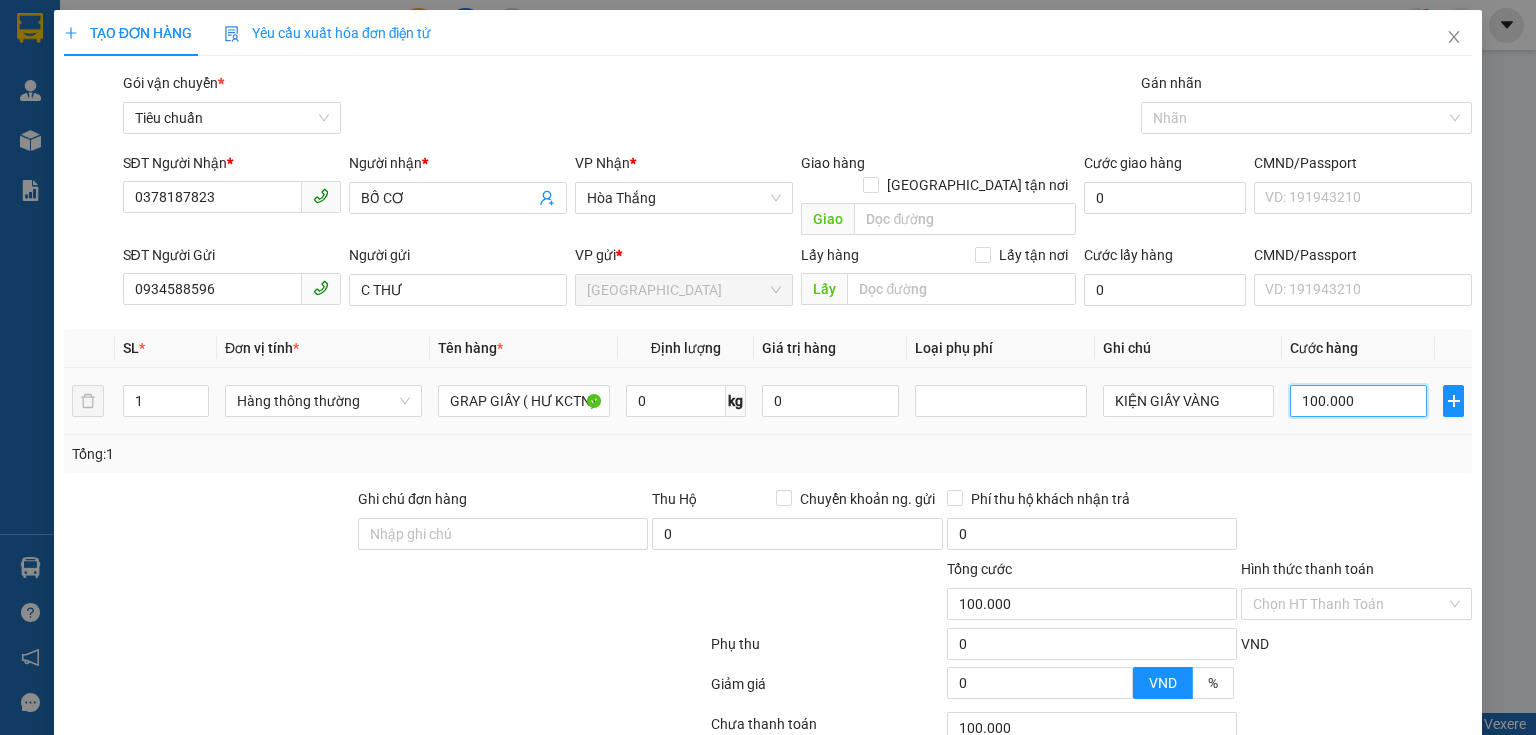 click on "100.000" at bounding box center [1358, 401] 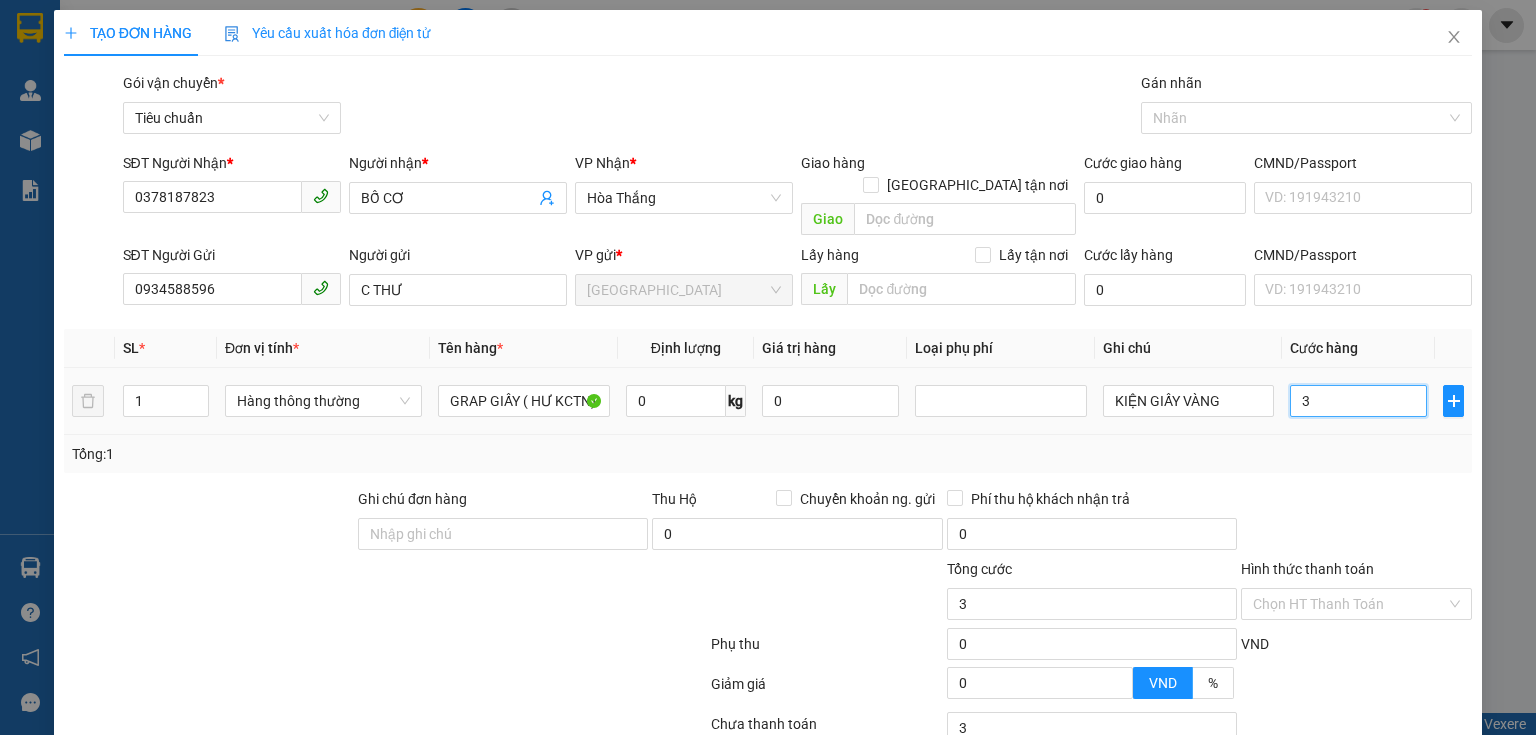 type on "30" 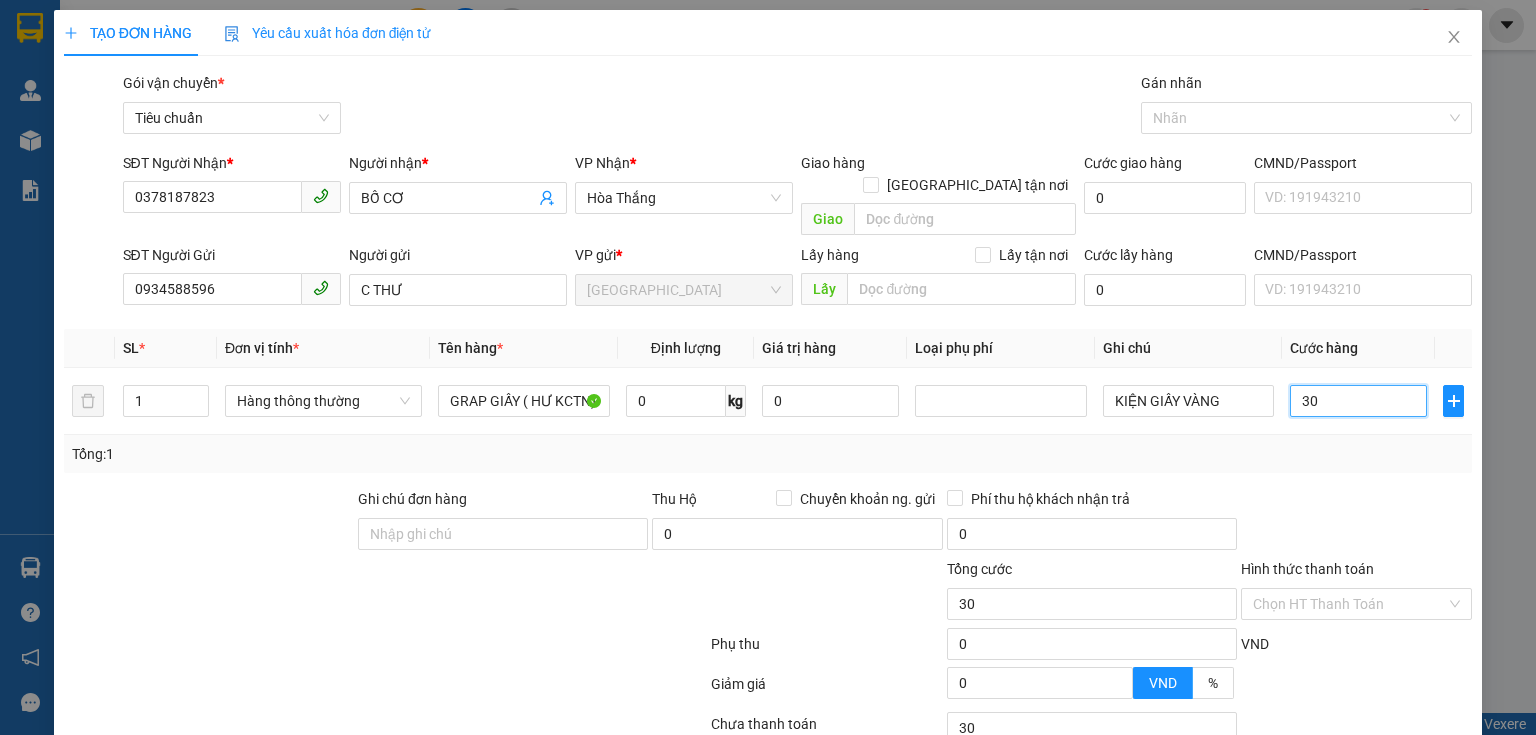 type on "30" 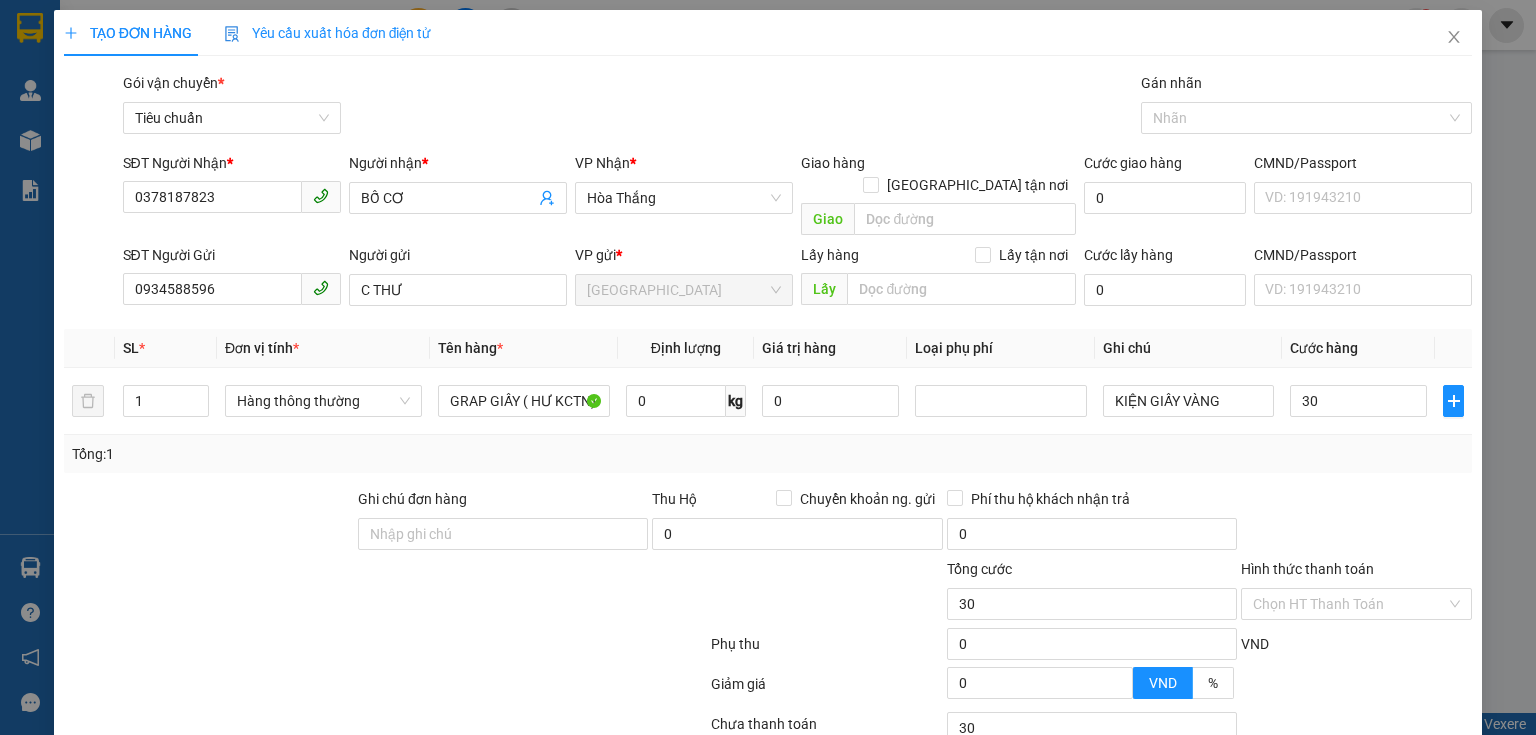 type on "30.000" 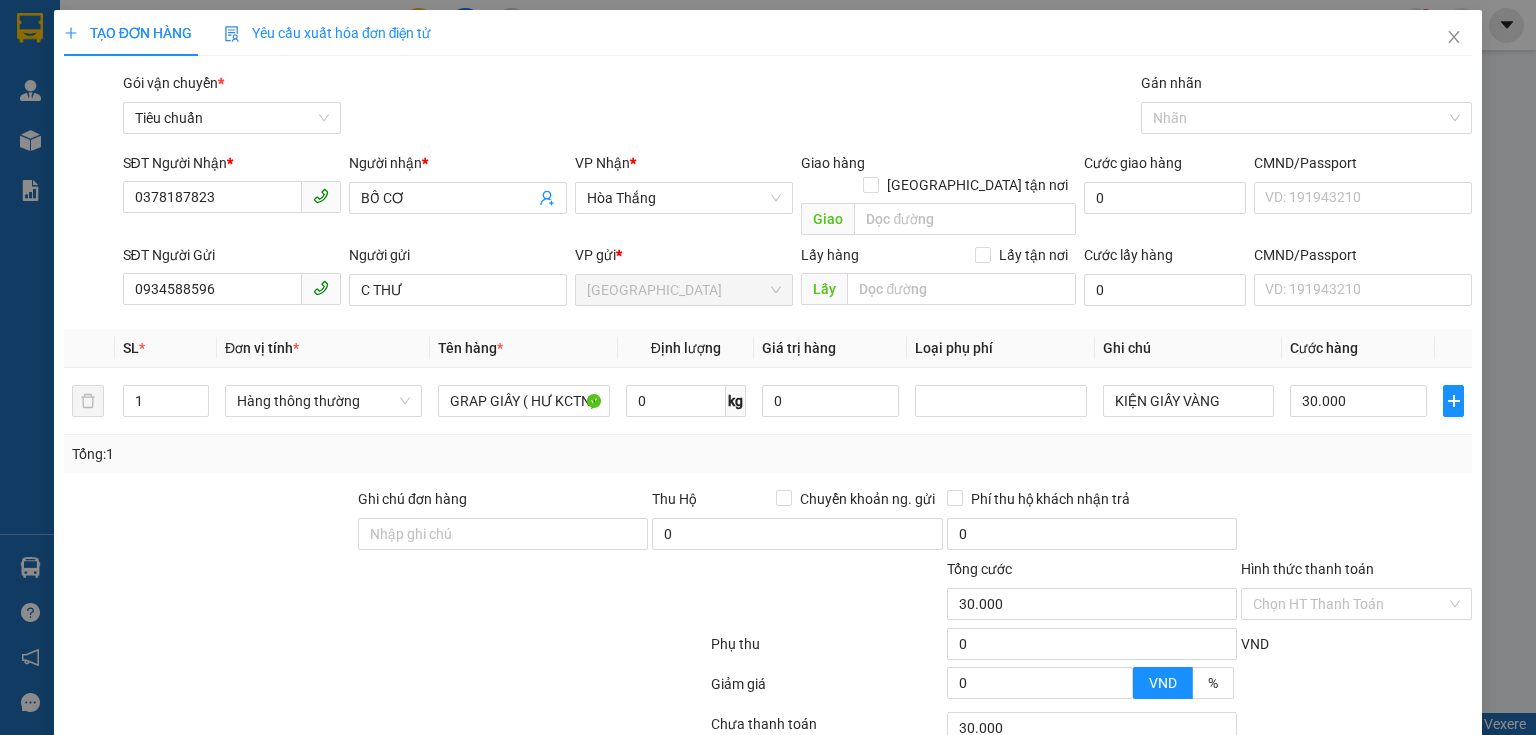 click on "Tổng:  1" at bounding box center [768, 454] 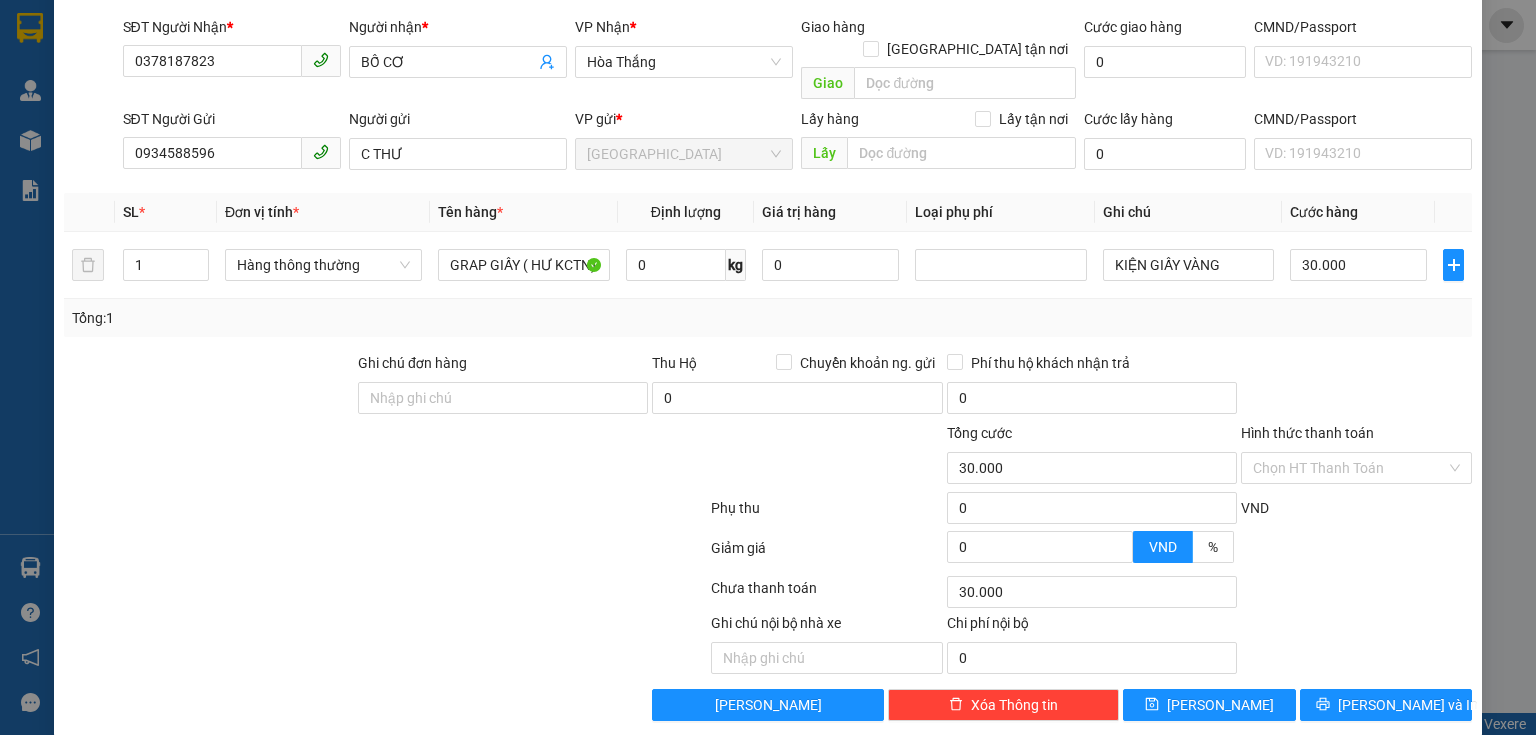 click on "Chọn HT Thanh Toán" at bounding box center [1356, 592] 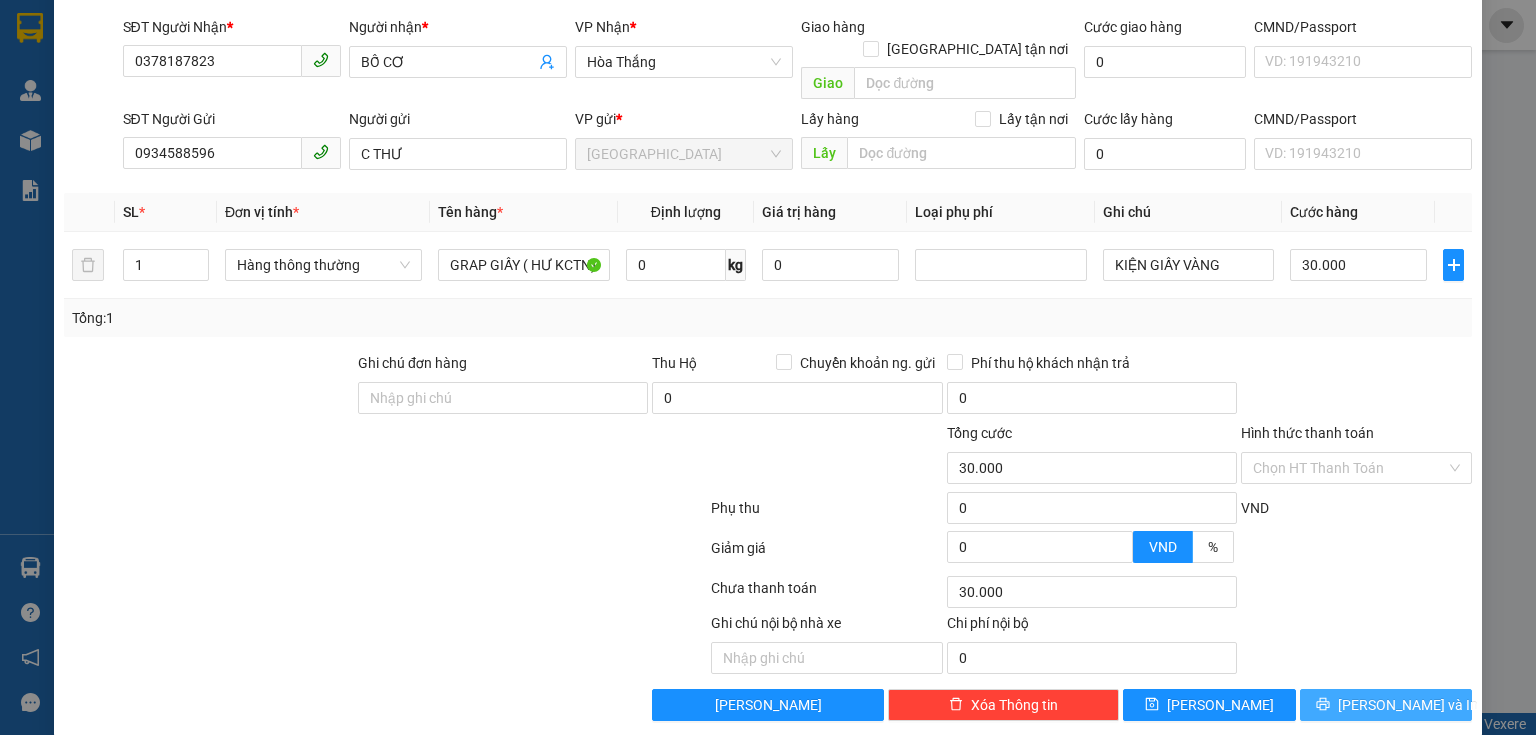 click on "[PERSON_NAME] và In" at bounding box center [1408, 705] 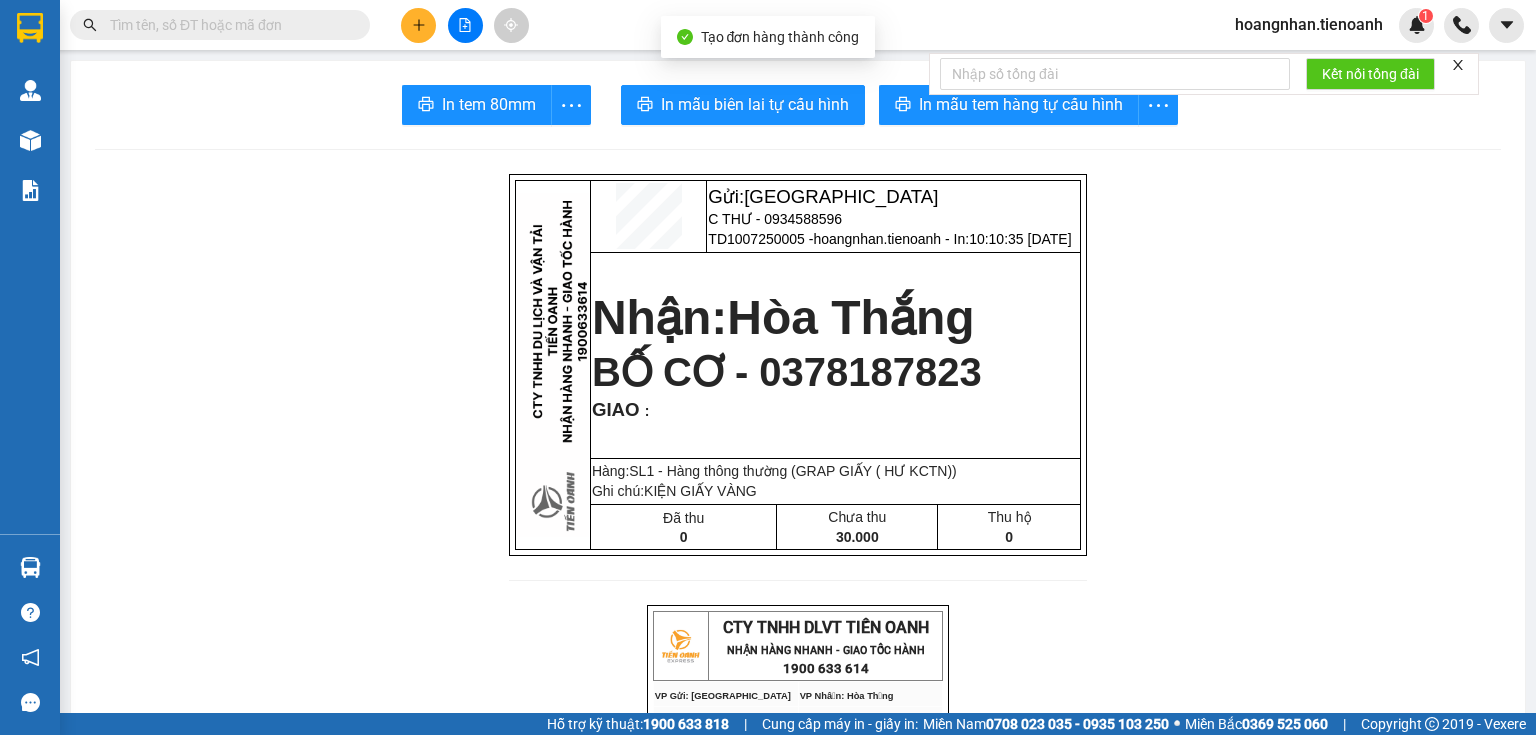 click on "In tem 80mm
In mẫu biên lai tự cấu hình  In mẫu tem hàng tự cấu hình
Gửi:  Thủ Đức
C THƯ - 0934588596
TD1007250005 -  hoangnhan.tienoanh - In:  10:10:35 [DATE]
Nhận:  Hòa Thắng
BỐ CƠ  - 0378187823
GIAO   :
Hàng:SL  1 - Hàng thông thường (GRAP GIẤY ( HƯ KCTN))
Ghi chú:  KIỆN GIẤY VÀNG
Đã thu
0
Chưa thu
30.000
Thu hộ
0
CTY TNHH DLVT TIẾN OANH
NHẬN HÀNG NHANH - GIAO TỐC HÀNH
1900 633 614
VP Gửi: Thủ Đức
VP Nhận: Hòa Thắng
ĐC: 804 Song Hành, XLHN, P Hiệp Phú Q9
ĐC: 77 [PERSON_NAME], Xã HT
ĐT:0935 82 08 08
ĐT: 0905 033 606
----------------------------------------------
GỬI [GEOGRAPHIC_DATA] HÀNG
BILL BIÊN NHẬN
Mã đơn : TD1007250005
In :  10:10:35 [DATE]
N.Gửi:     C THƯ -  0934588596.  CCCD:
N.Nhận:   BỐ CƠ  -" at bounding box center (798, 1094) 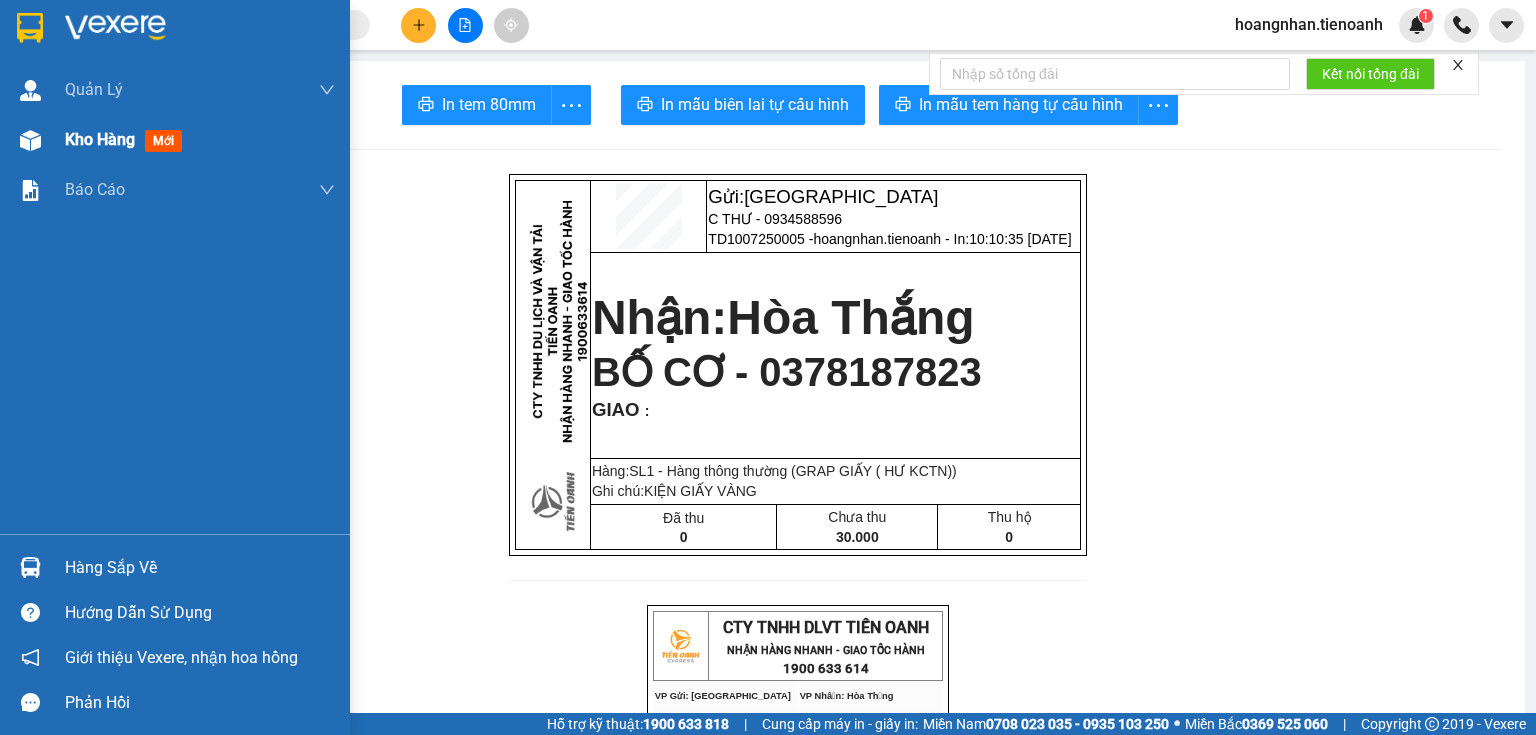 click on "Kho hàng" at bounding box center [100, 139] 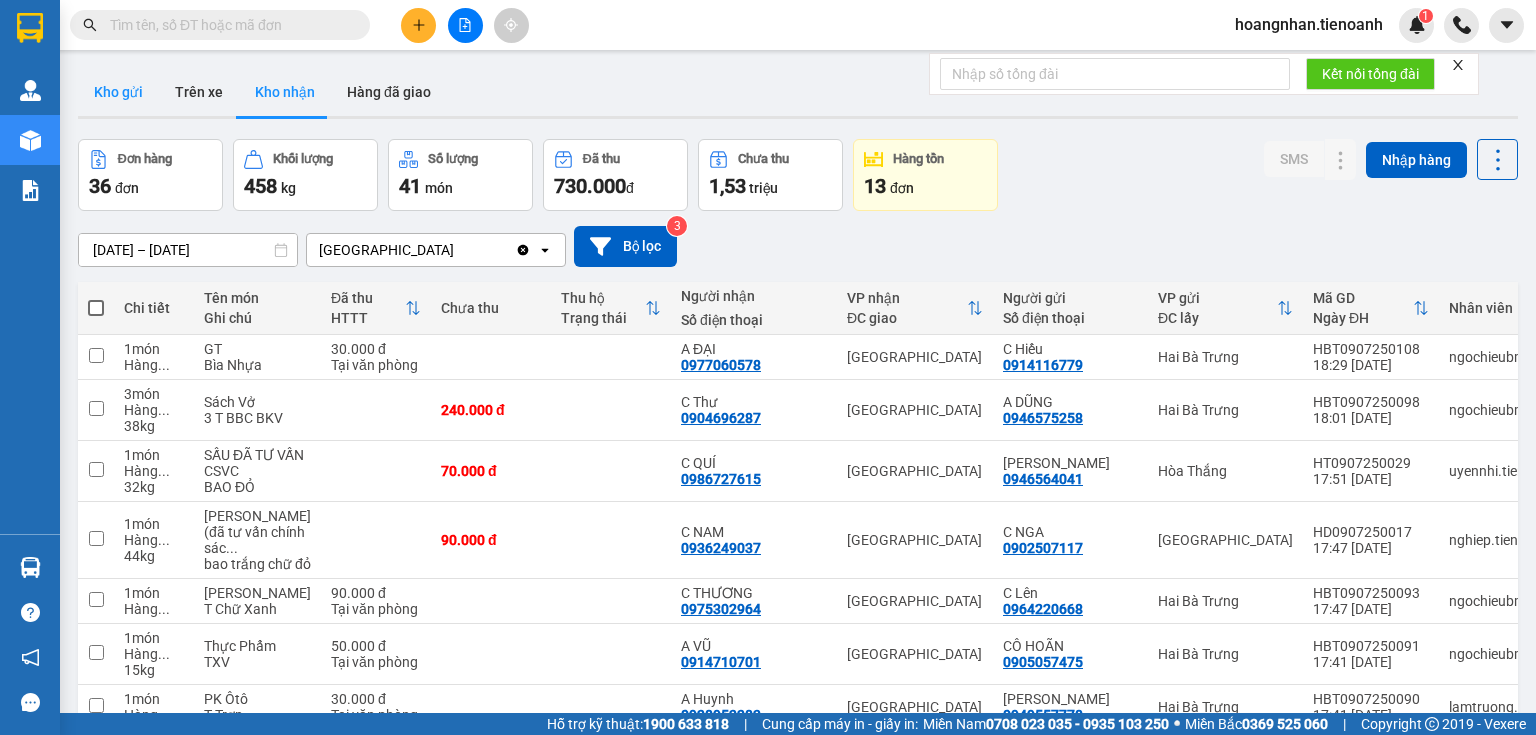 click on "Kho gửi" at bounding box center (118, 92) 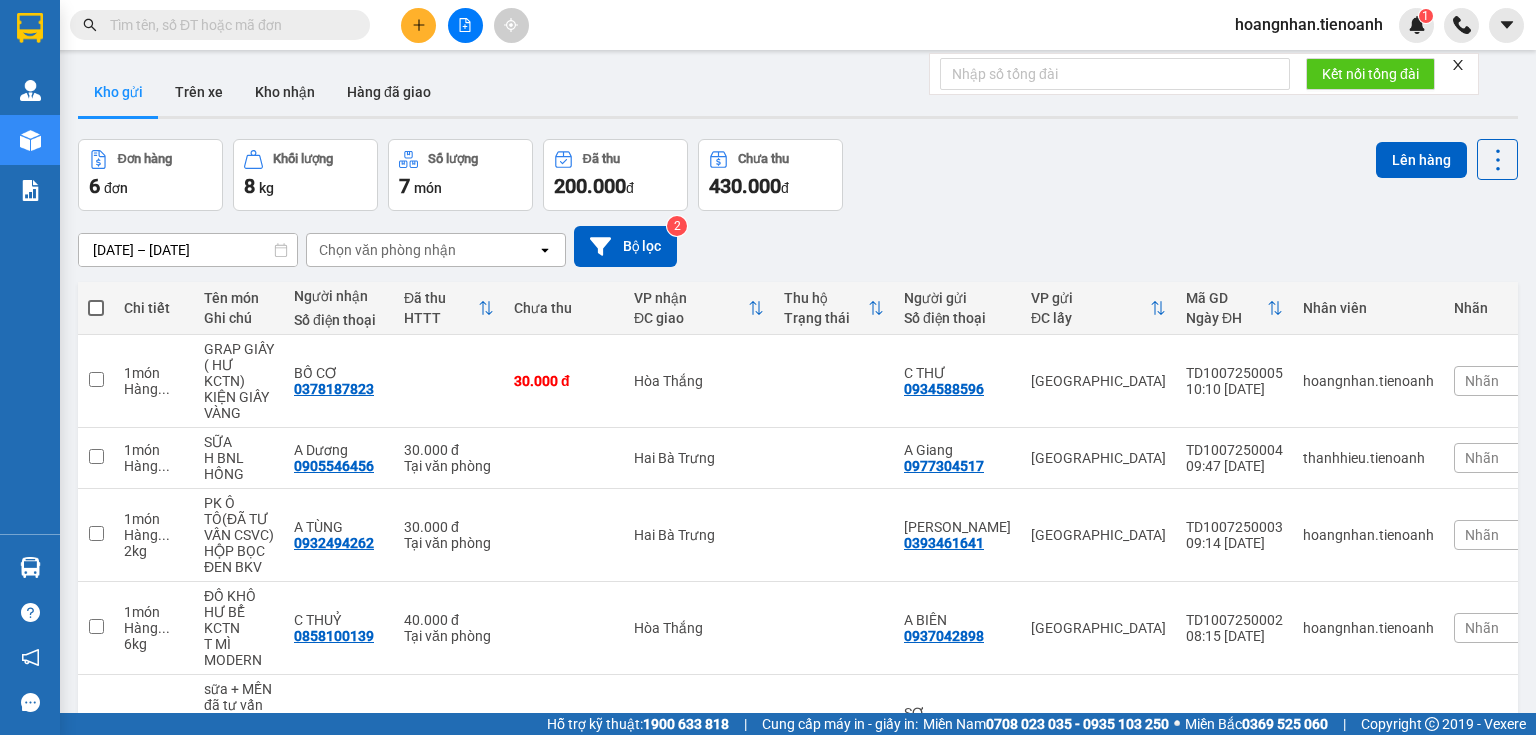 click on "Kho gửi" at bounding box center [118, 92] 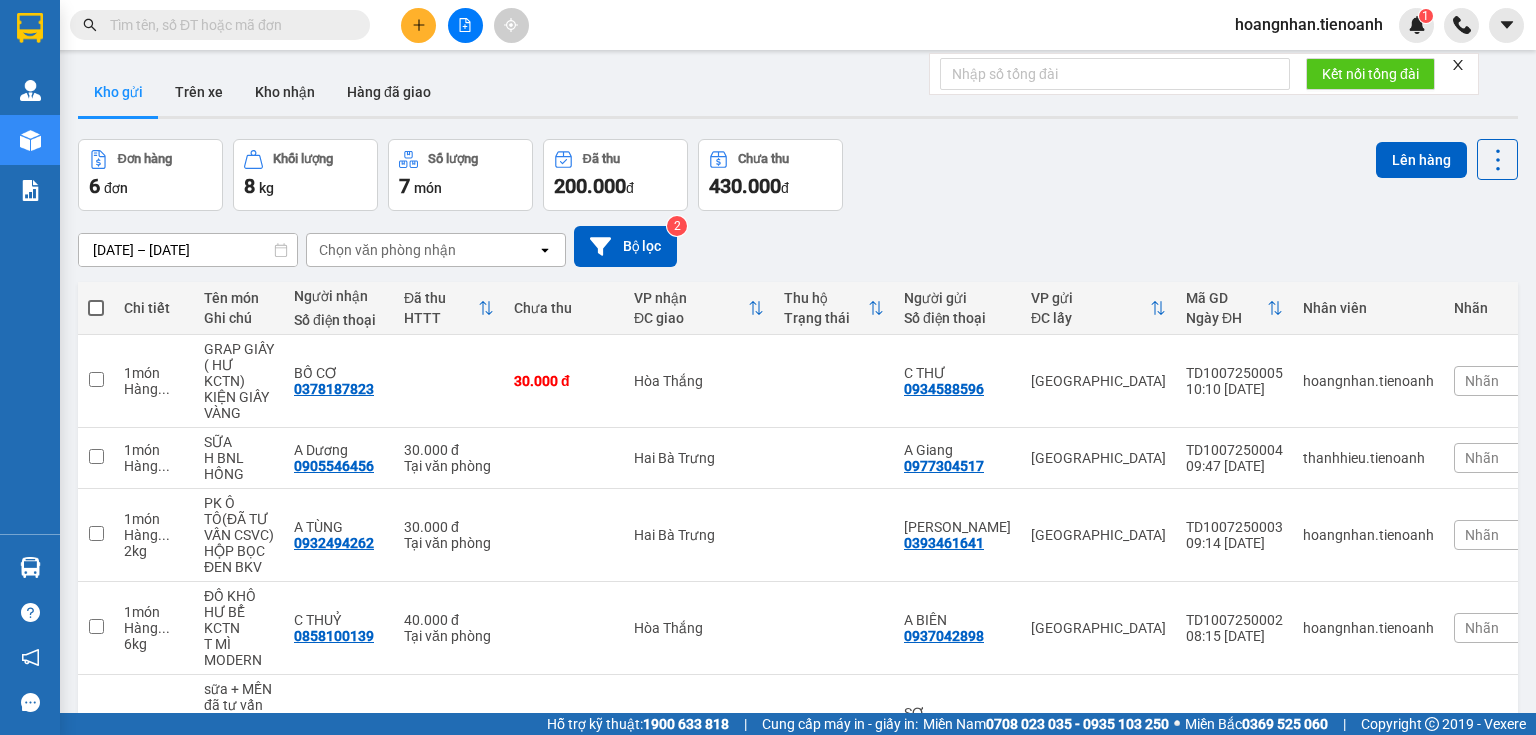 click on "Kho gửi Trên xe Kho nhận Hàng đã giao" at bounding box center (798, 94) 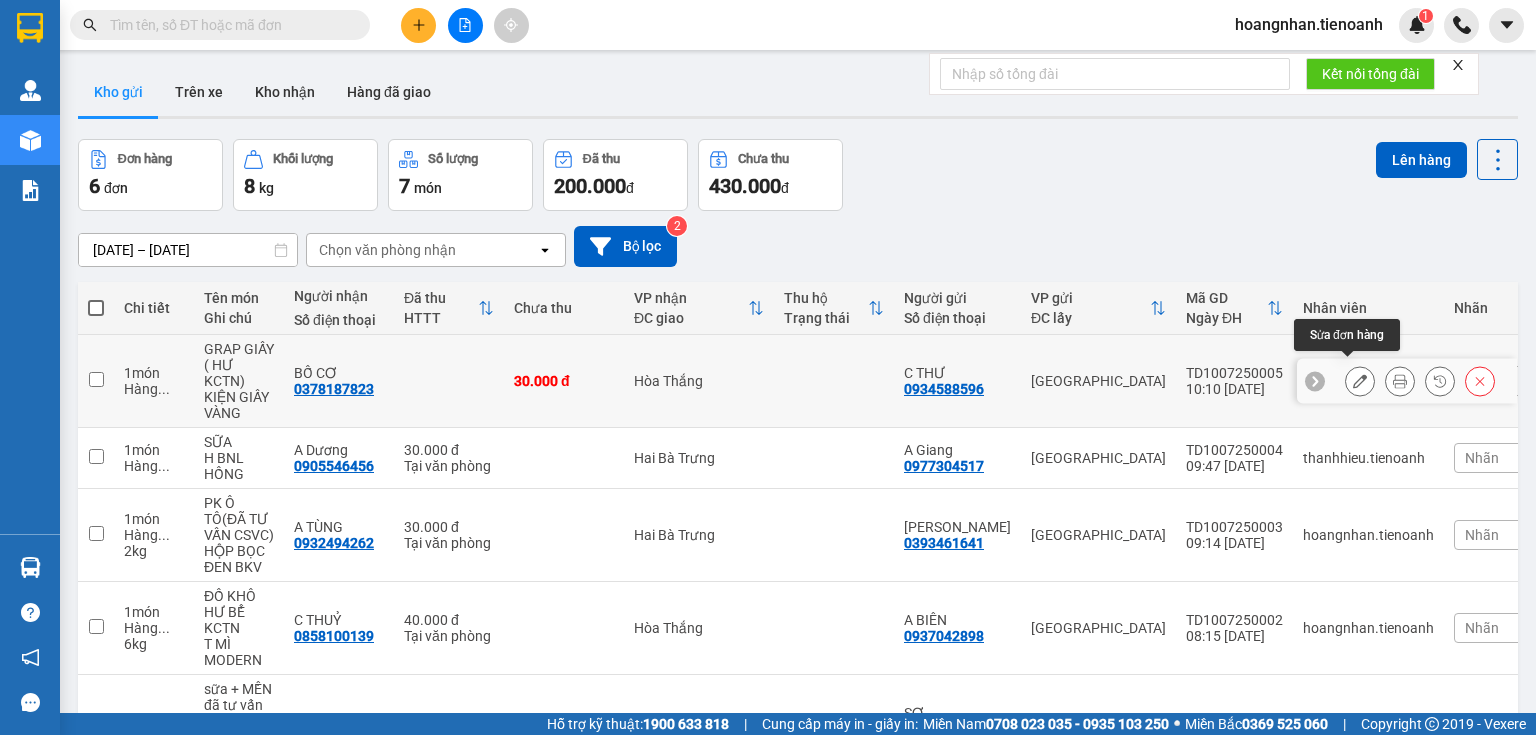click 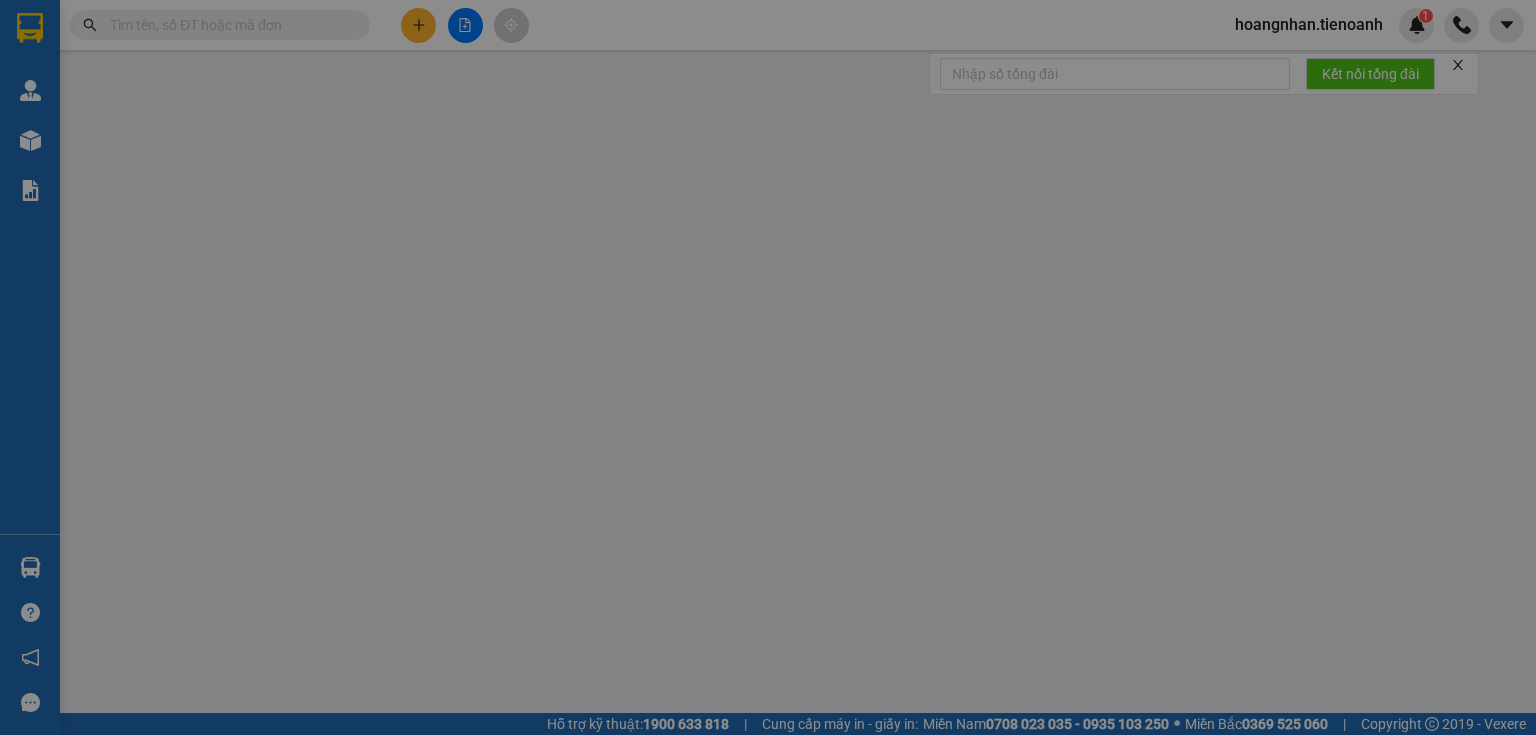 type on "0378187823" 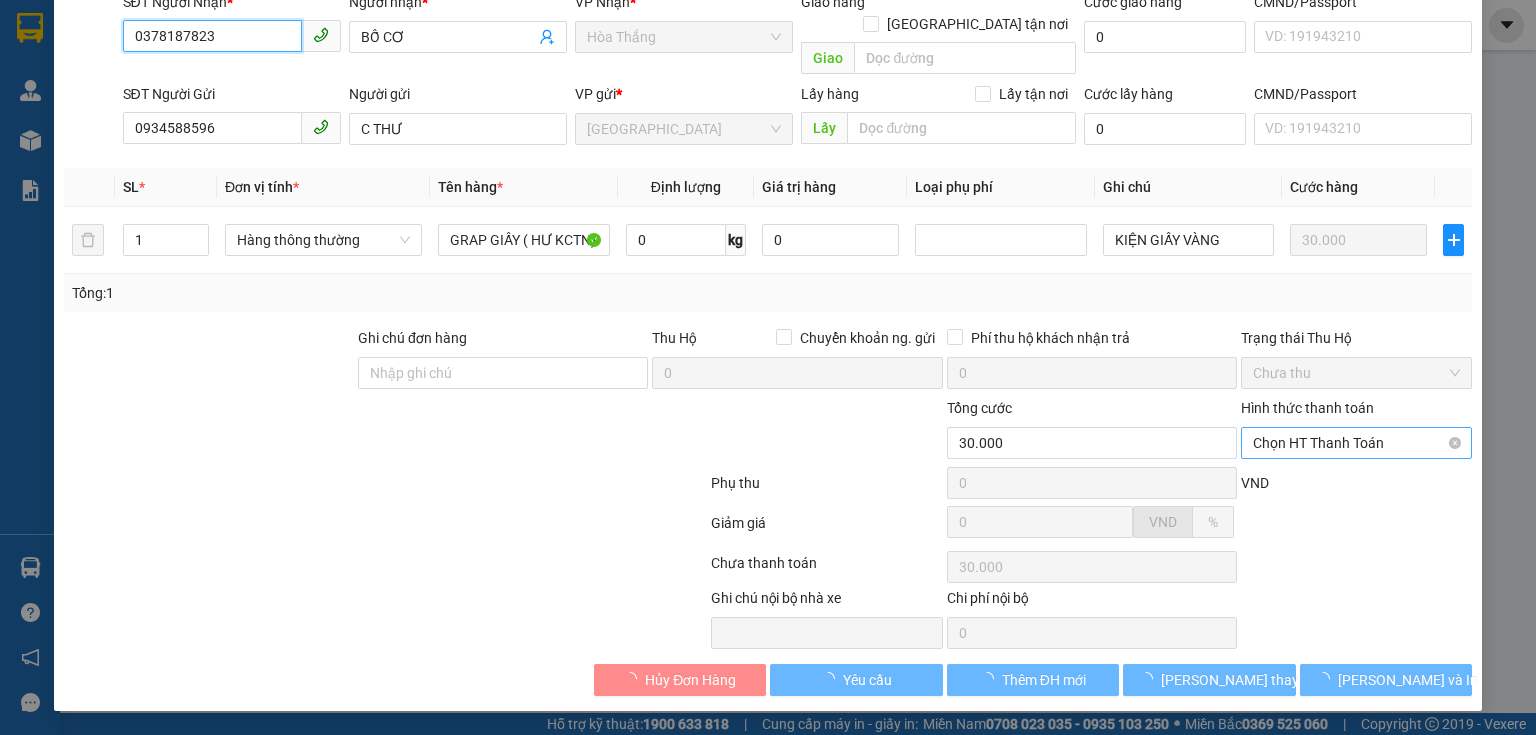 scroll, scrollTop: 141, scrollLeft: 0, axis: vertical 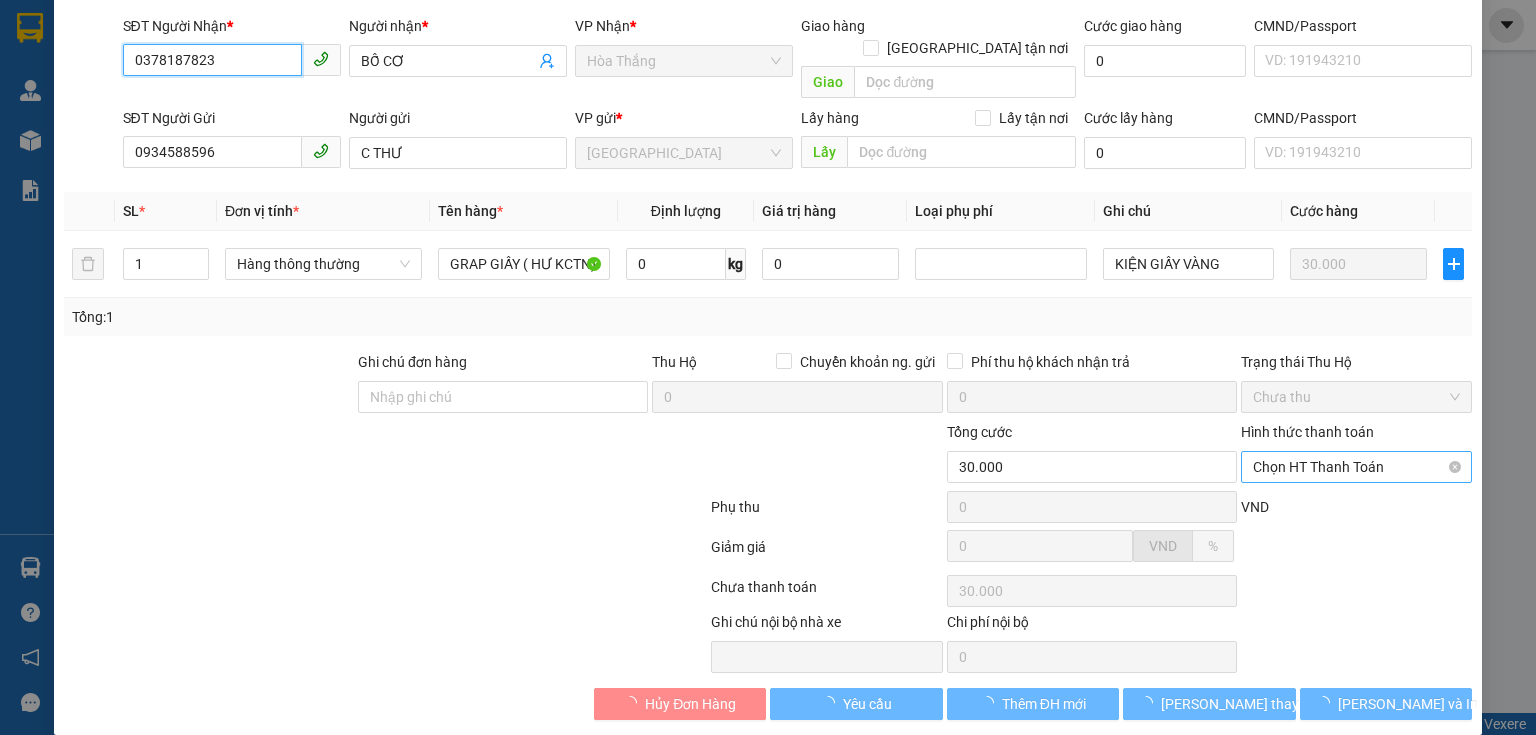 click on "Chọn HT Thanh Toán" at bounding box center [1356, 467] 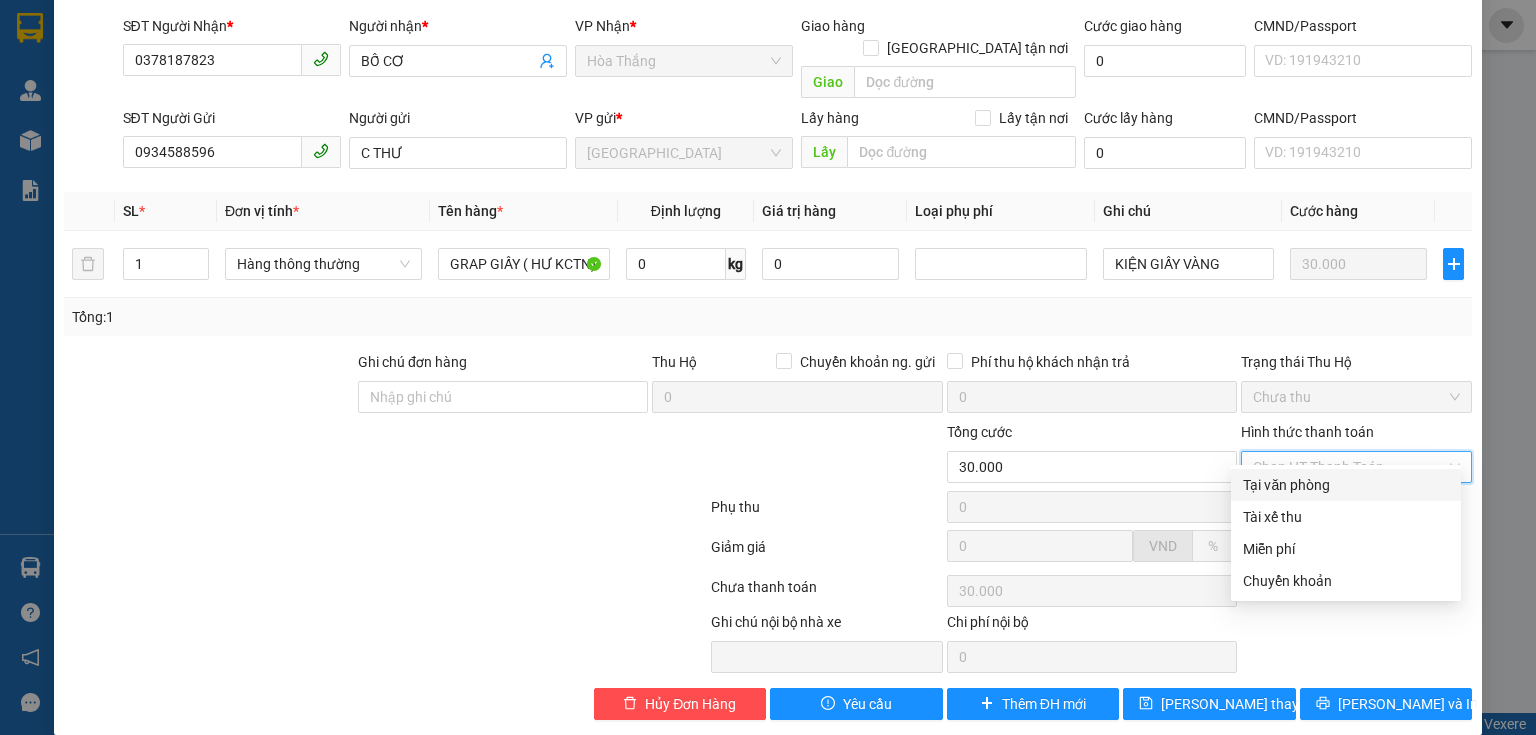 click on "Tại văn phòng" at bounding box center [1346, 485] 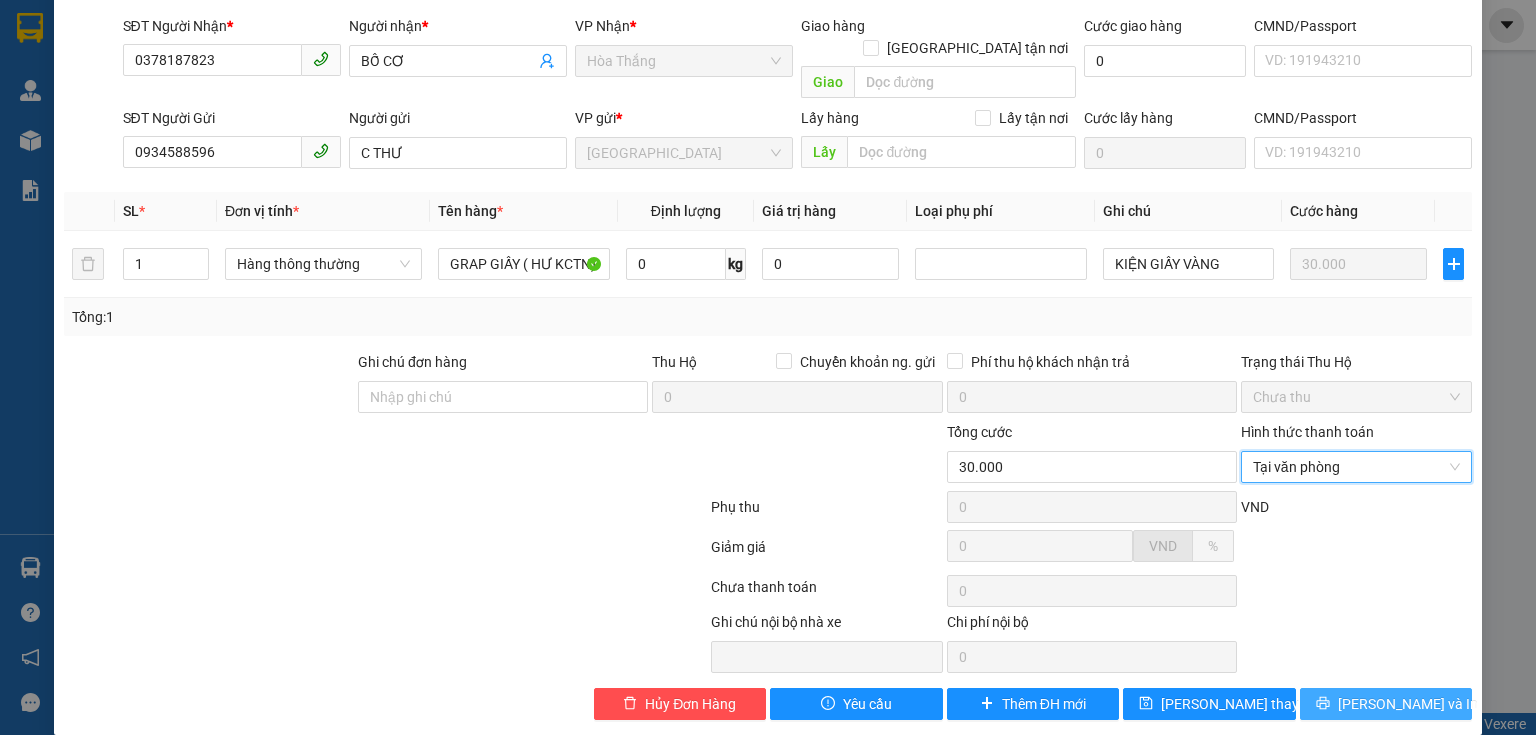 click on "[PERSON_NAME] và In" at bounding box center (1386, 704) 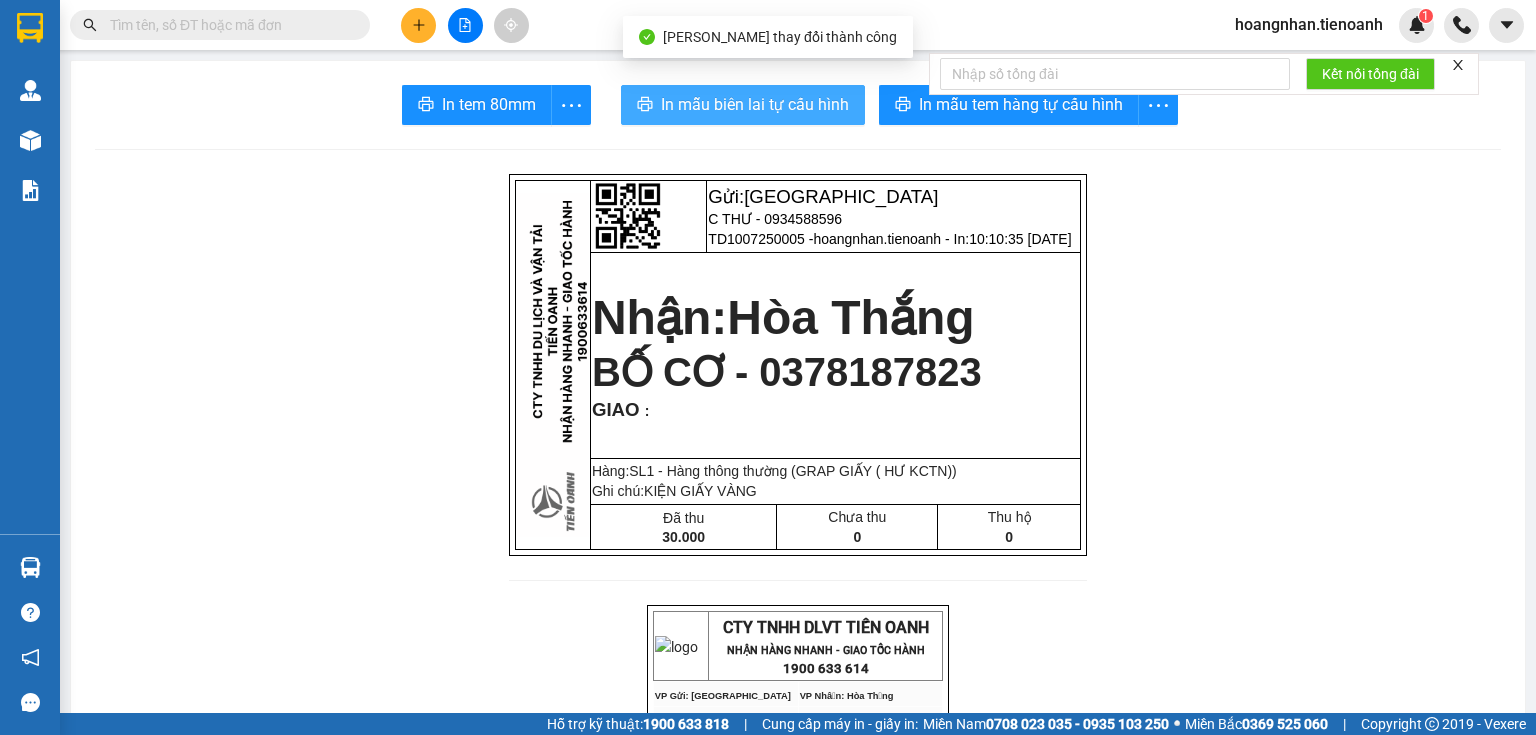 click on "In mẫu biên lai tự cấu hình" at bounding box center [743, 105] 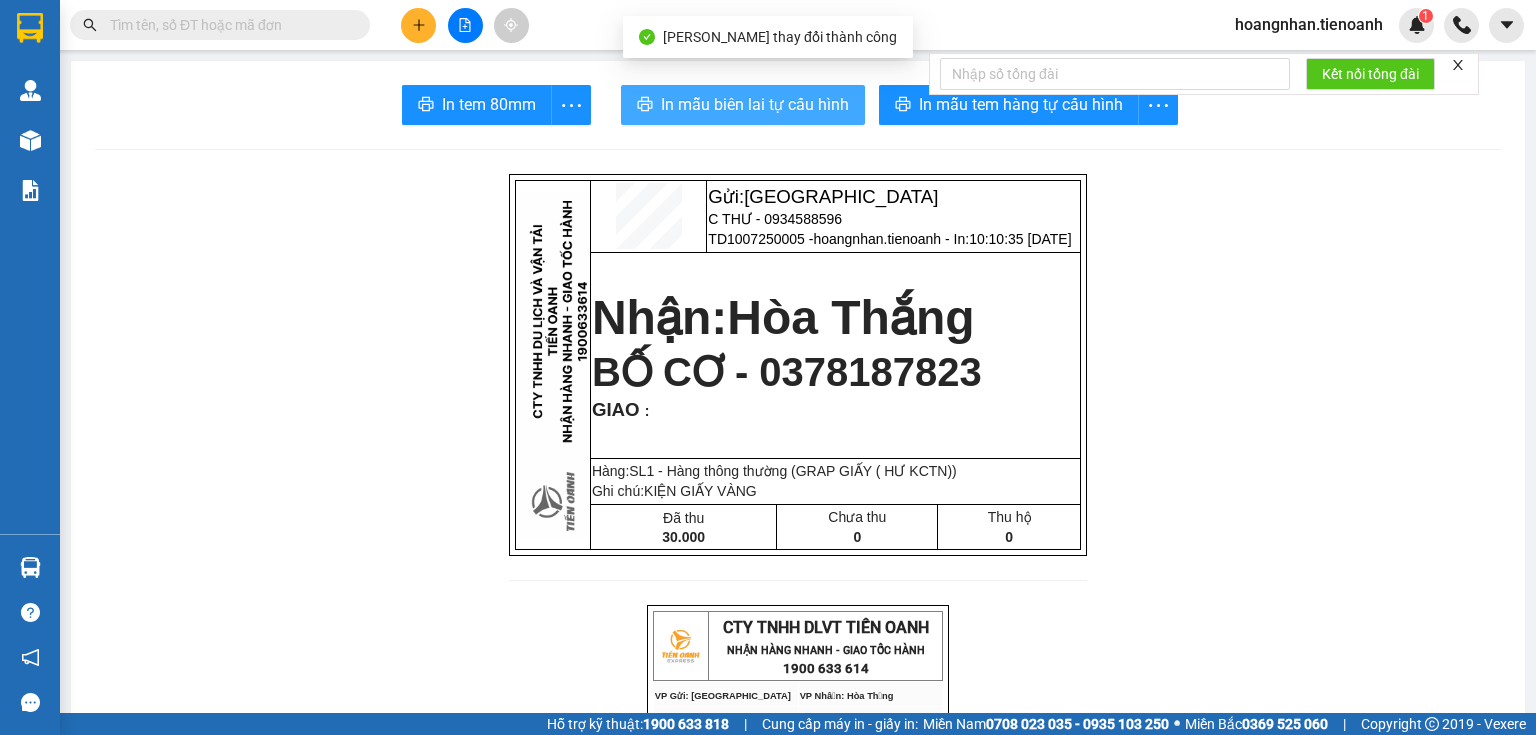 scroll, scrollTop: 0, scrollLeft: 0, axis: both 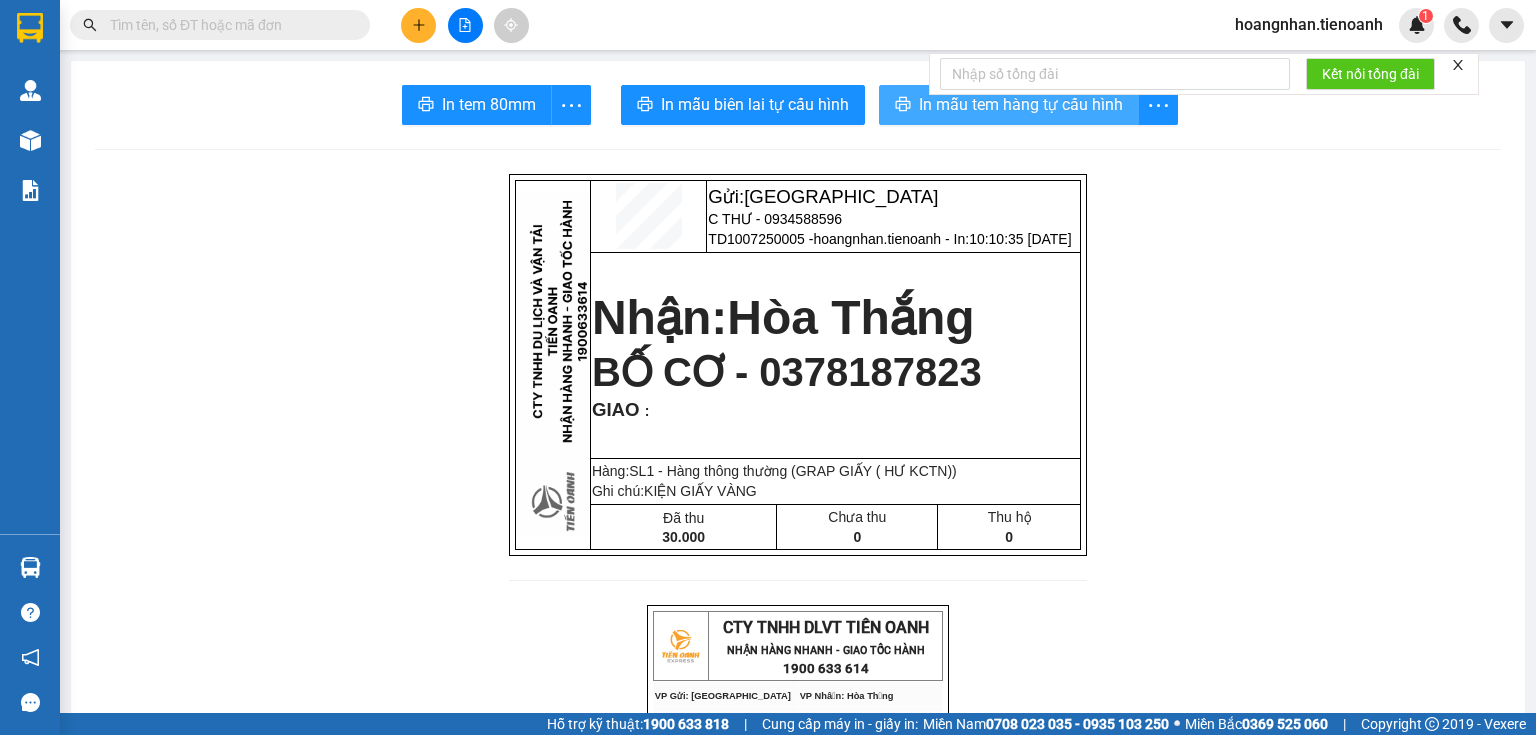 click on "In mẫu tem hàng tự cấu hình" at bounding box center (1009, 105) 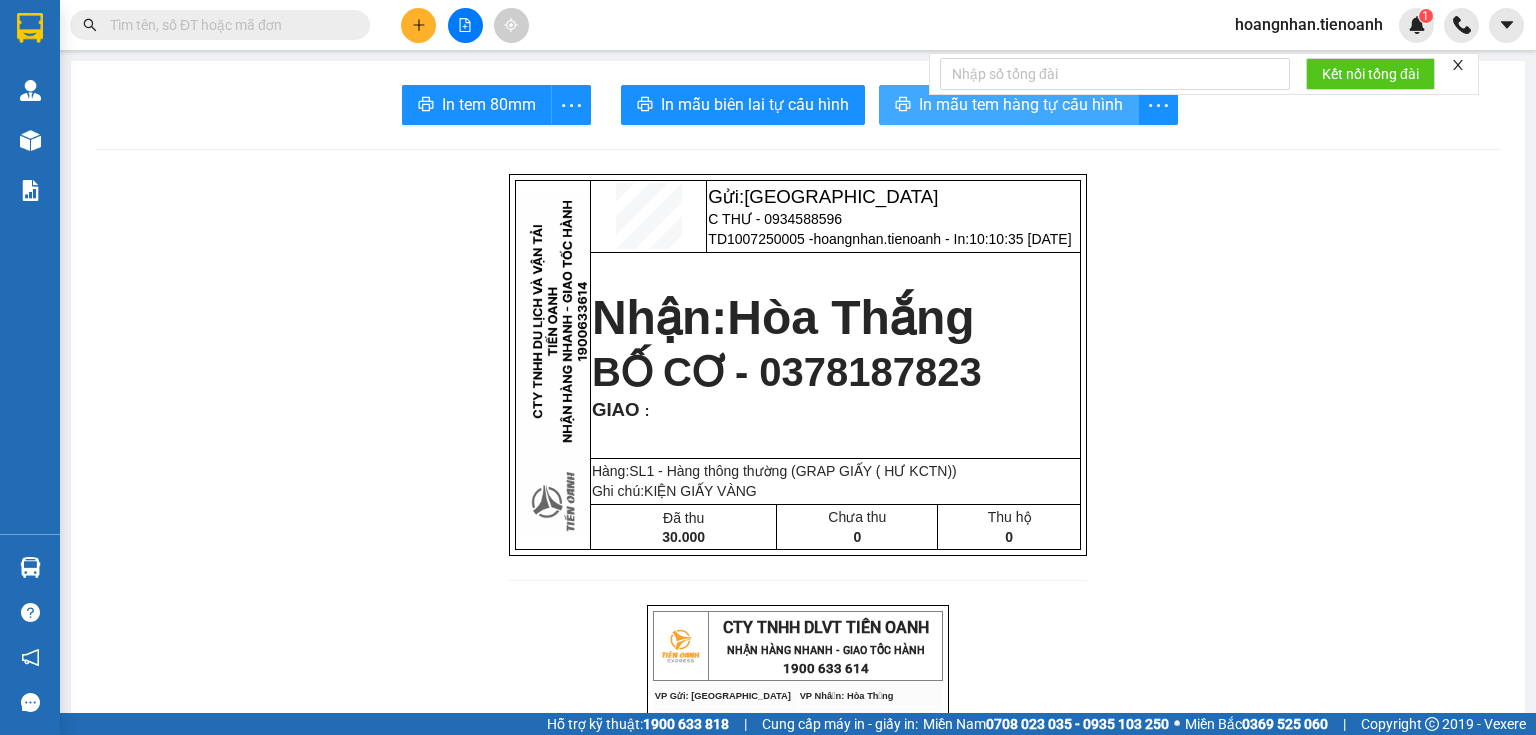scroll, scrollTop: 0, scrollLeft: 0, axis: both 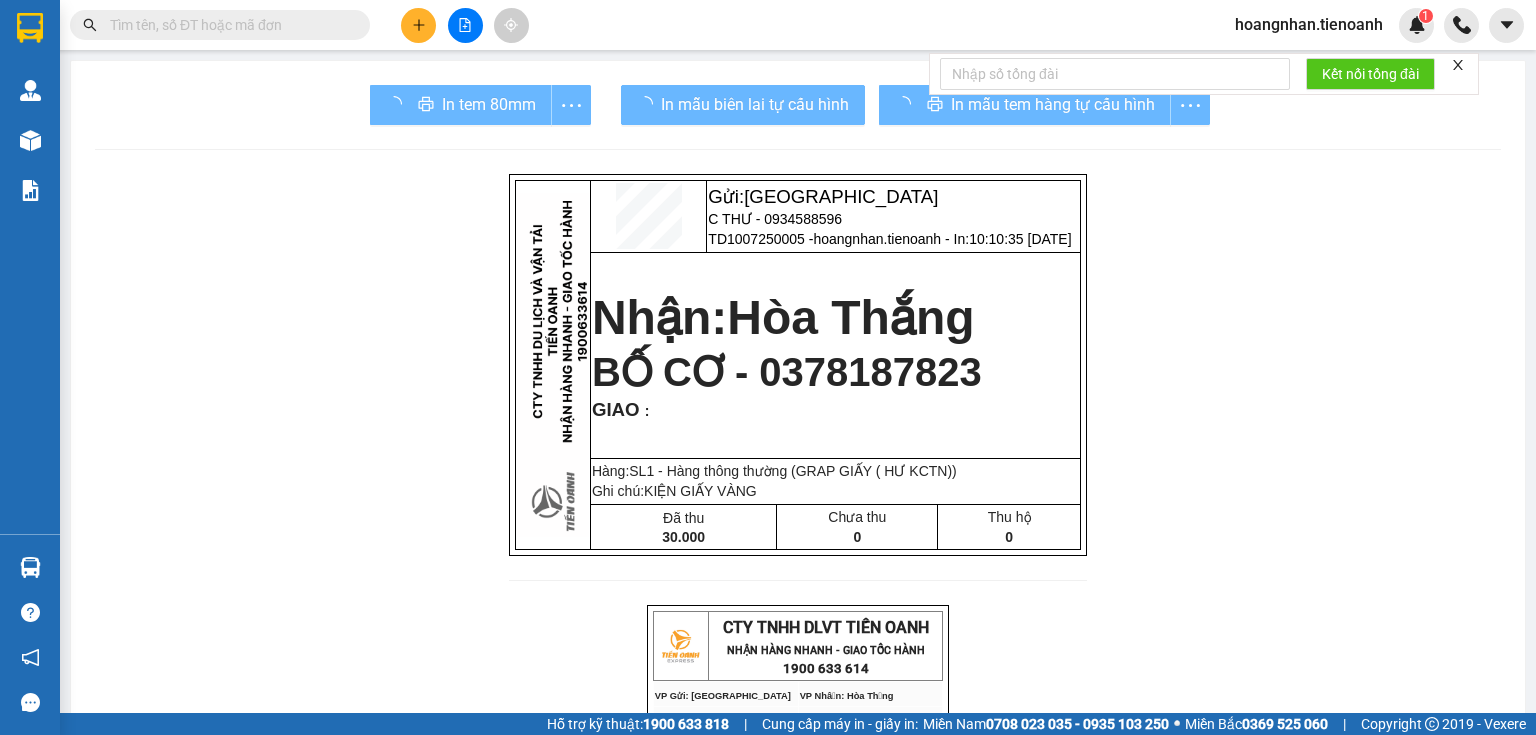 click on "Gửi:  Thủ Đức
C THƯ - 0934588596
TD1007250005 -  hoangnhan.tienoanh - In:  10:10:35 [DATE]
Nhận:  Hòa Thắng
BỐ CƠ  - 0378187823
GIAO   :
Hàng:SL  1 - Hàng thông thường (GRAP GIẤY ( HƯ KCTN))
Ghi chú:  KIỆN GIẤY VÀNG
Đã thu
30.000
Chưa thu
0
Thu hộ
0
CTY TNHH DLVT TIẾN OANH
NHẬN HÀNG NHANH - GIAO TỐC HÀNH
1900 633 614
VP Gửi: Thủ Đức
VP Nhận: Hòa Thắng
ĐC: 804 Song Hành, XLHN, P Hiệp Phú Q9
ĐC: 77 [PERSON_NAME], Xã HT
ĐT:0935 82 08 08
ĐT: 0905 033 606
----------------------------------------------
GỬI [GEOGRAPHIC_DATA] HÀNG
BILL BIÊN NHẬN
Mã đơn : TD1007250005
In :  10:10:35 [DATE]
N.Gửi:     C THƯ -  0934588596.  CCCD:
N.Nhận:   BỐ CƠ  -  0378187823. CCCD :
GIAO TẬN NƠI :
Ghi chú : KIỆN GIẤY VÀNG" at bounding box center (798, 1138) 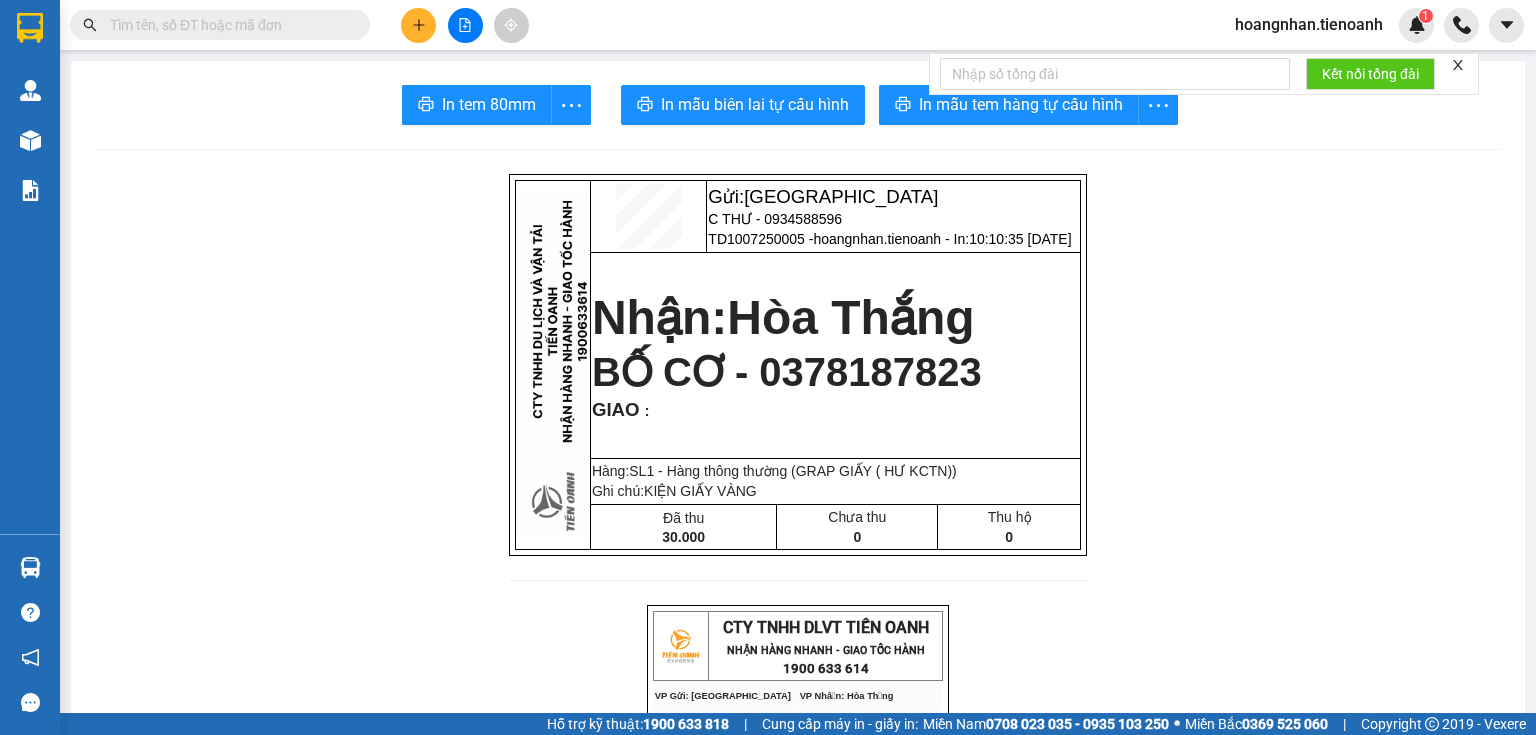 scroll, scrollTop: 624, scrollLeft: 0, axis: vertical 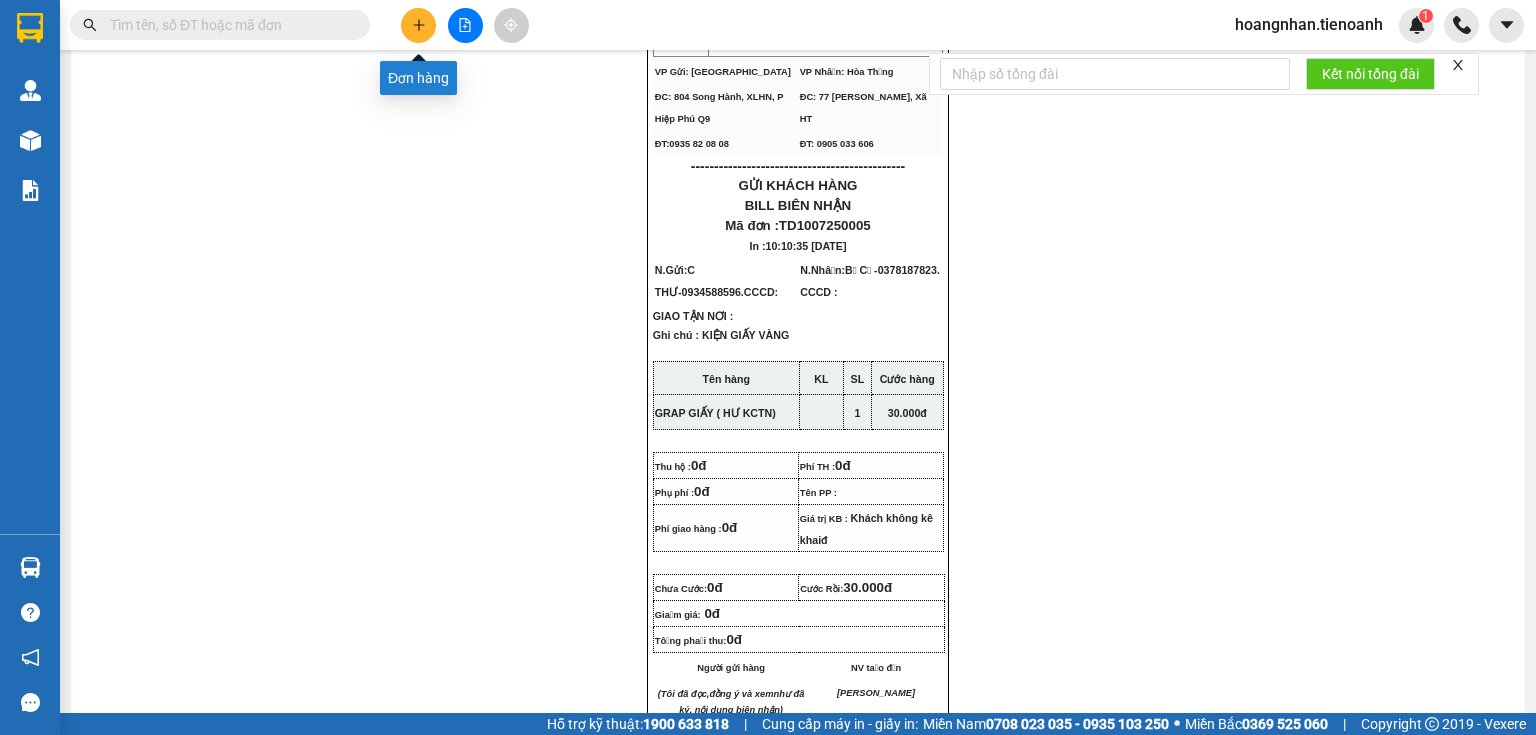 click at bounding box center (418, 25) 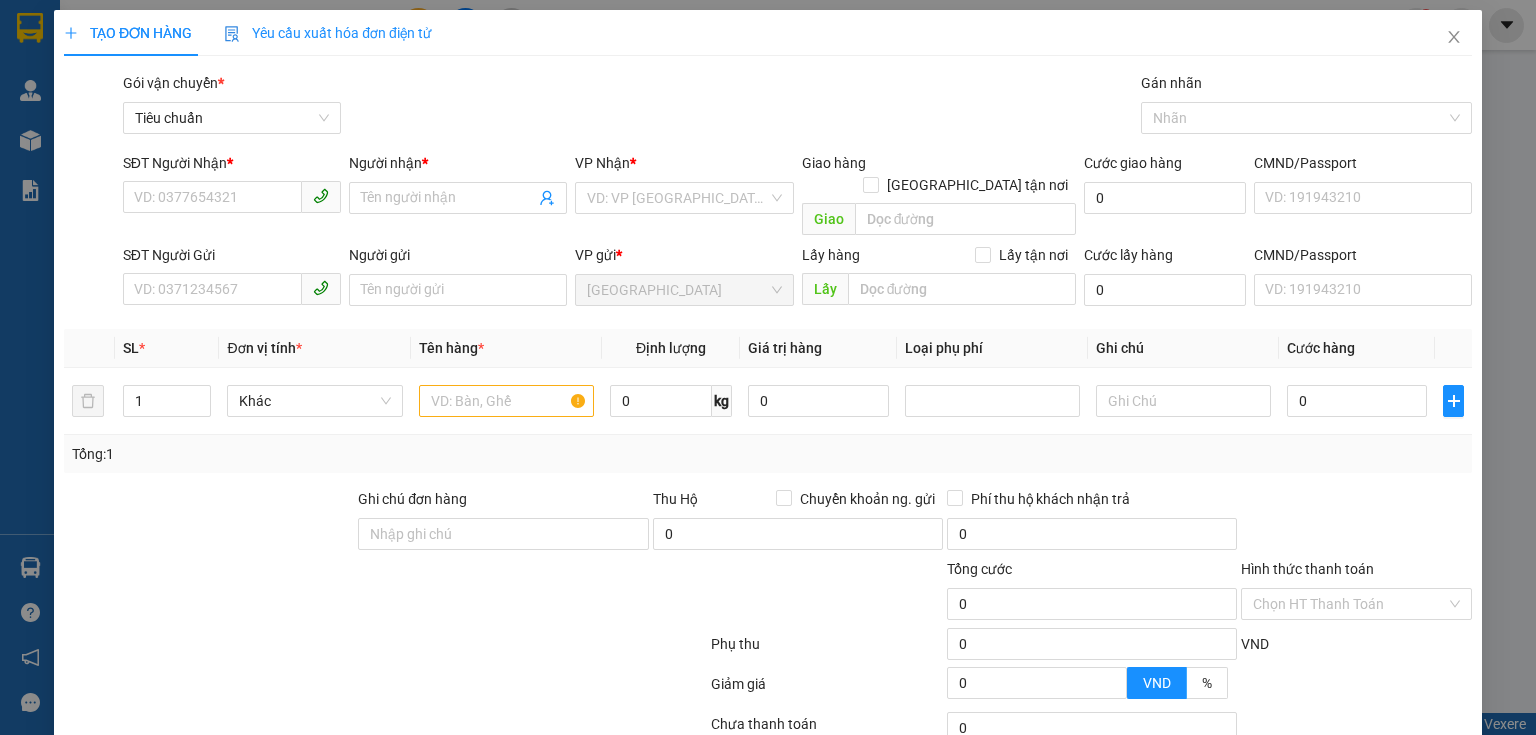 scroll, scrollTop: 0, scrollLeft: 0, axis: both 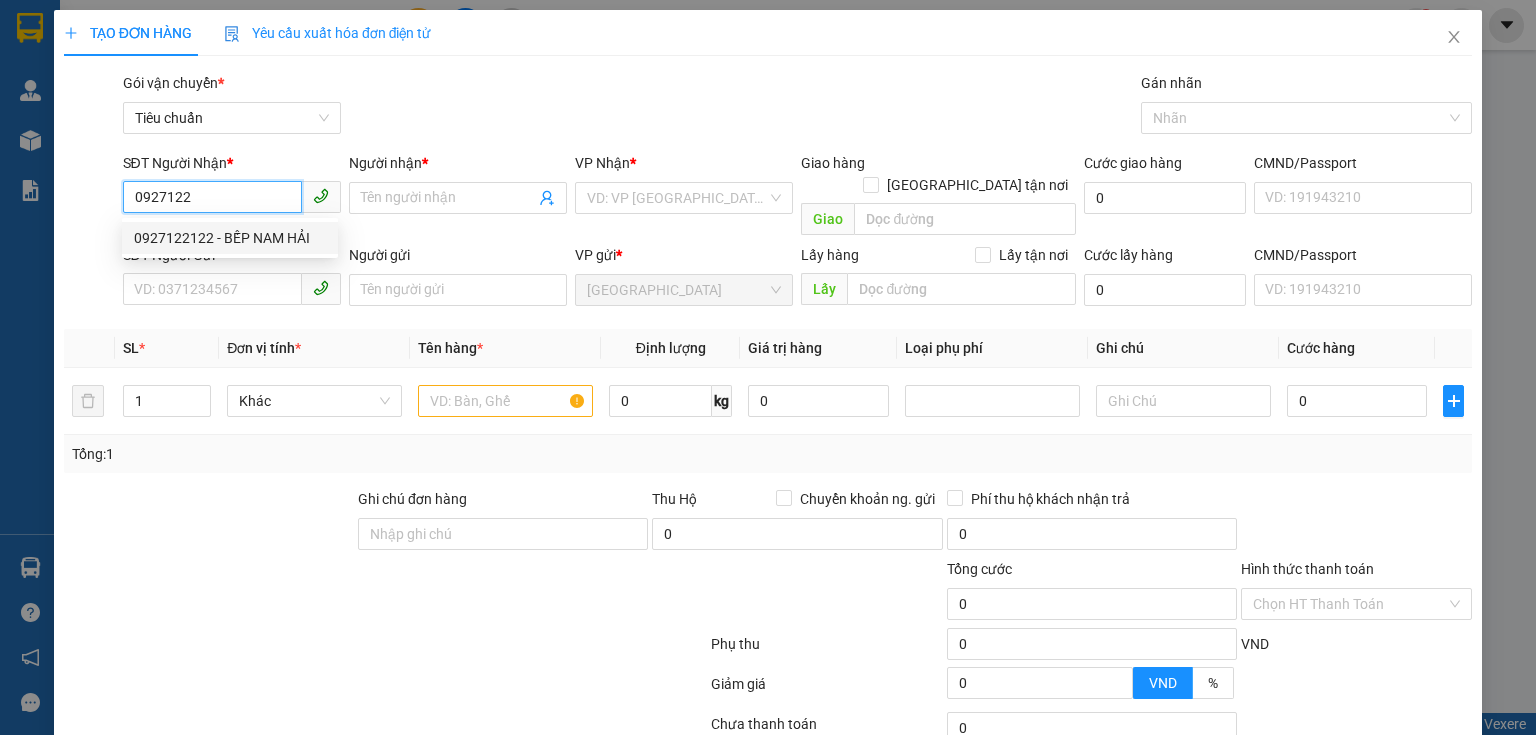 click on "0927122122 - BẾP NAM HẢI" at bounding box center (230, 238) 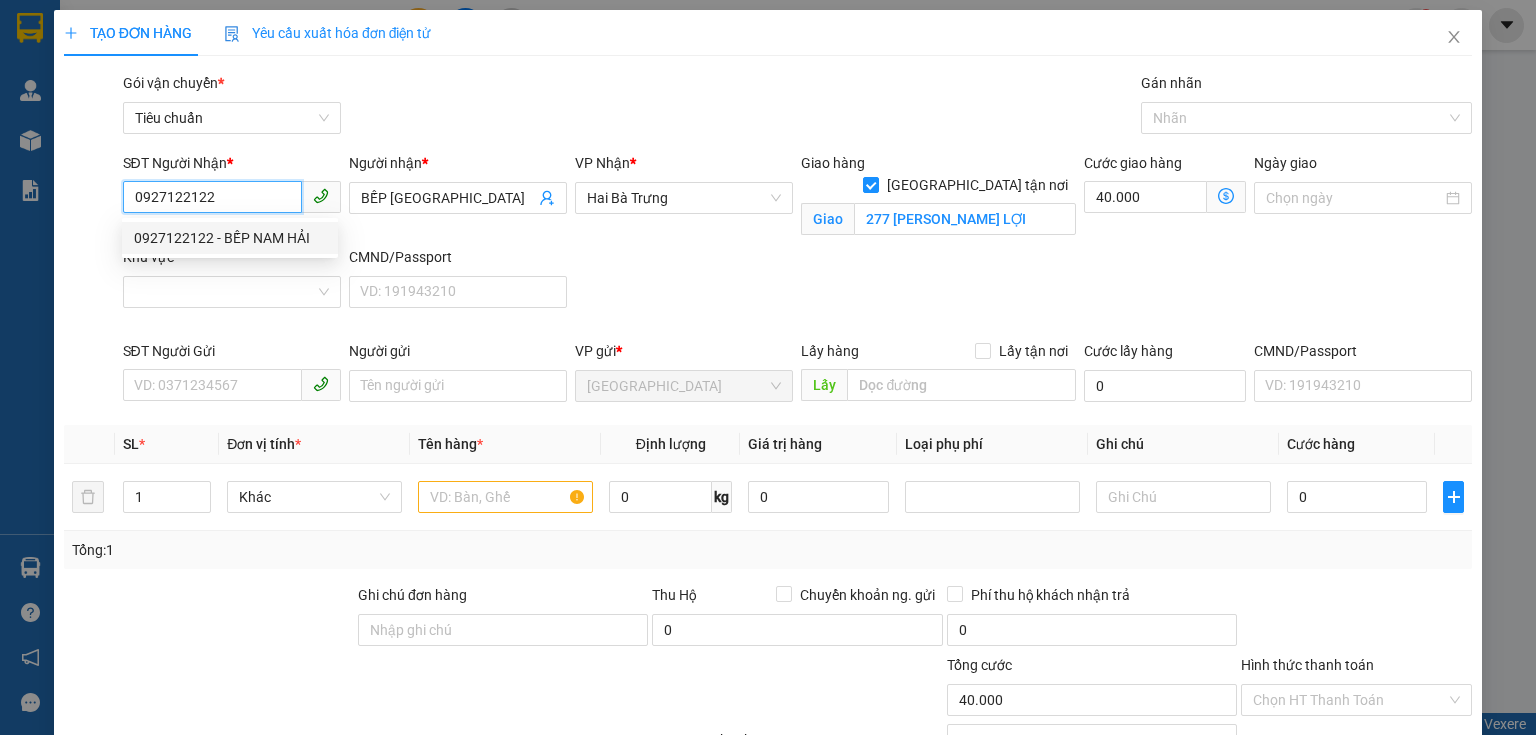 type on "70.000" 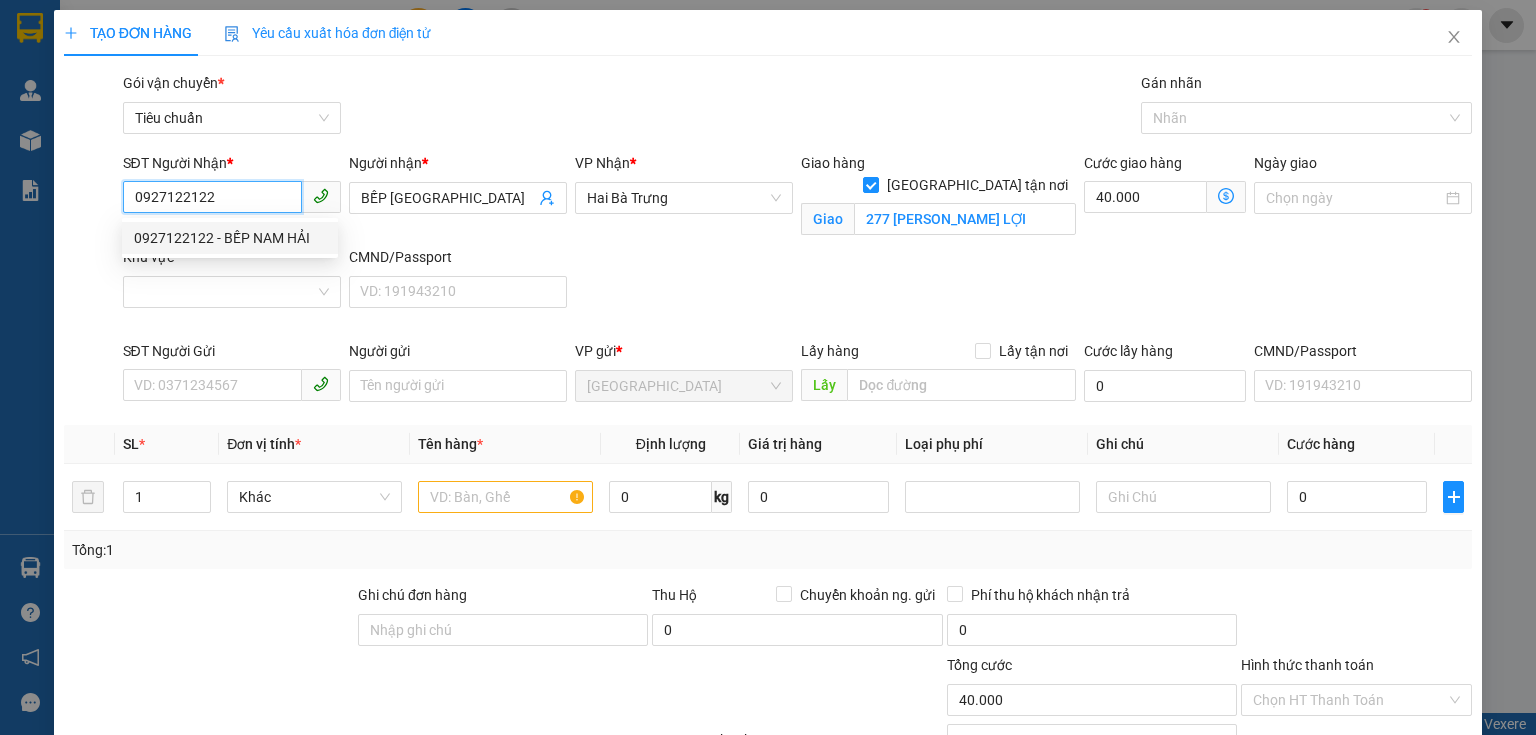 type on "70.000" 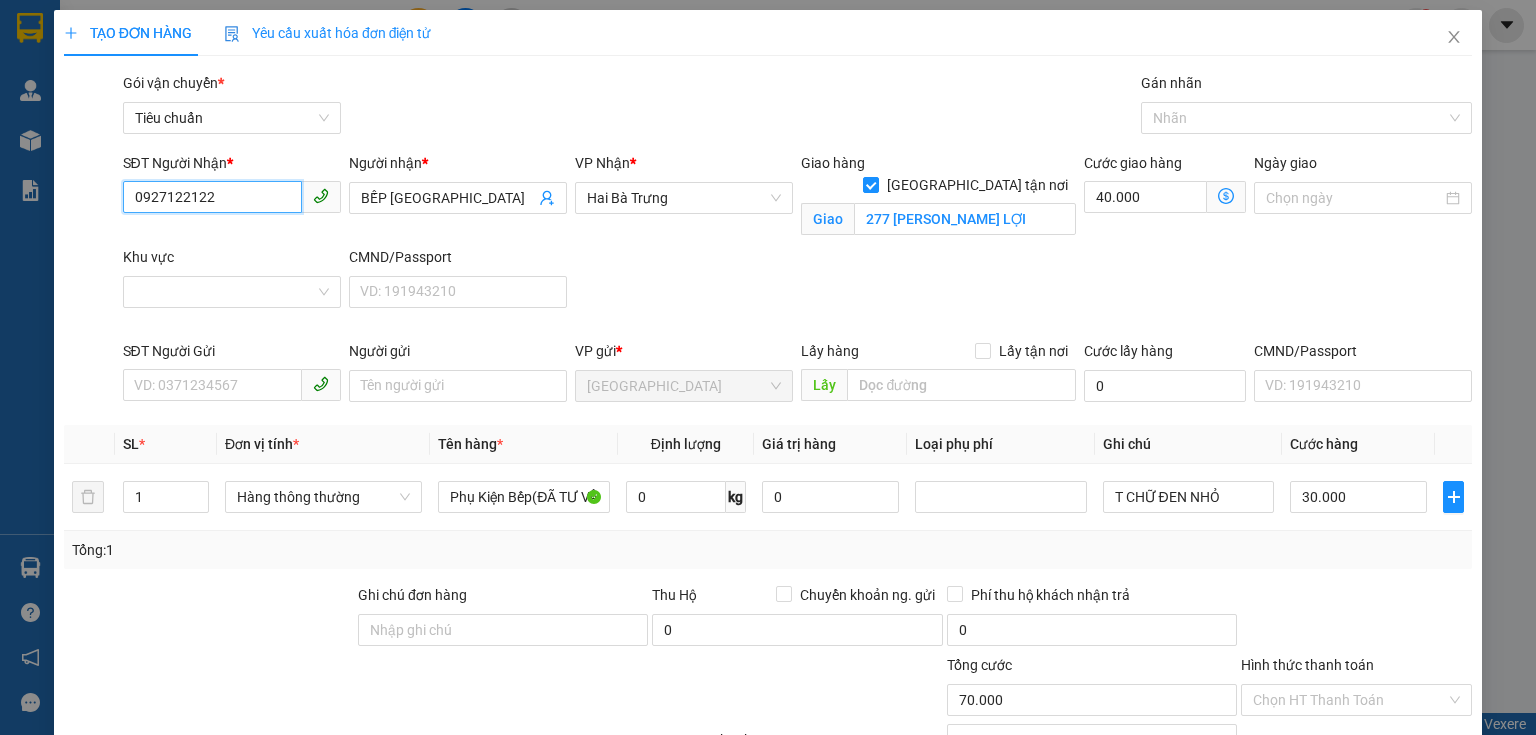 type on "0927122122" 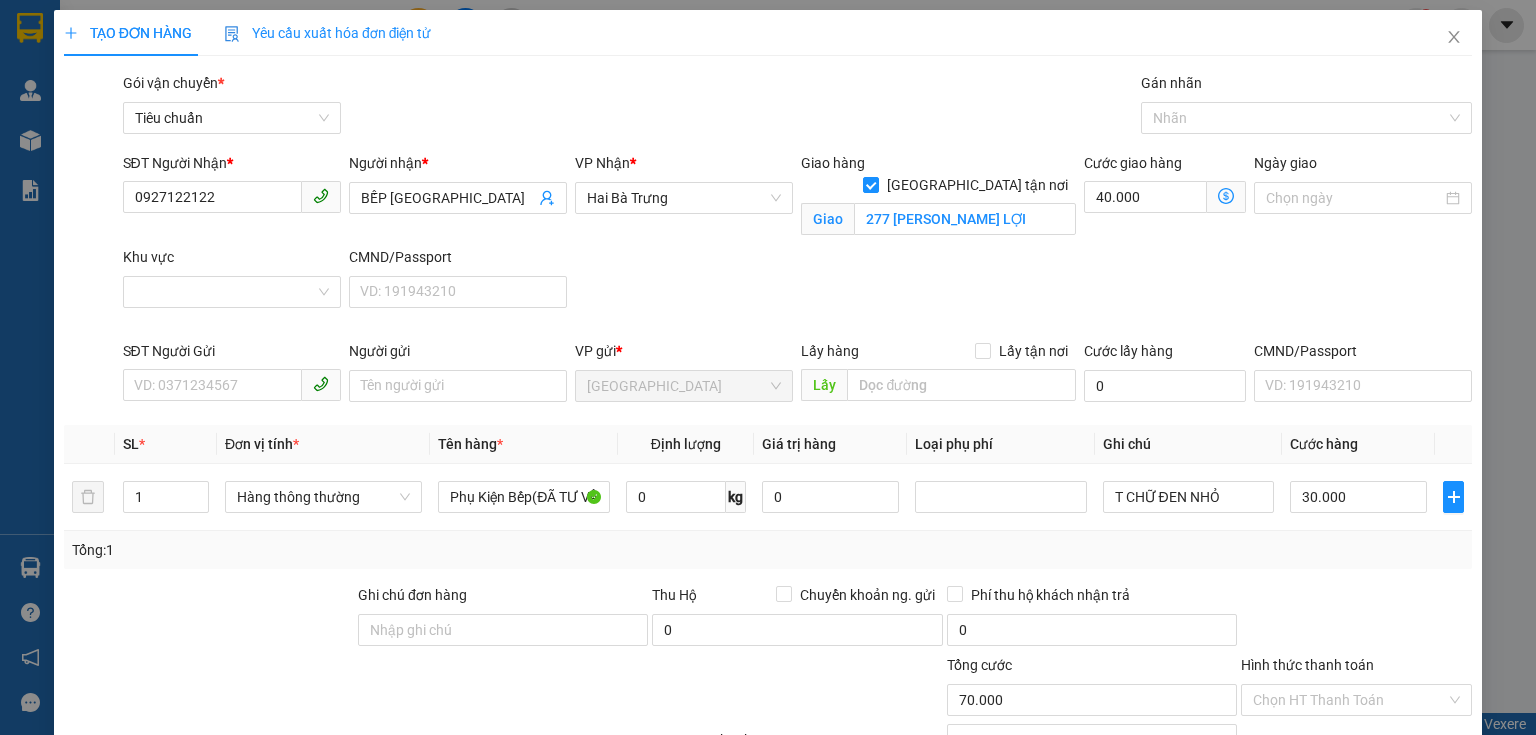 click on "Gói vận chuyển  * Tiêu chuẩn Gán nhãn   Nhãn" at bounding box center [798, 107] 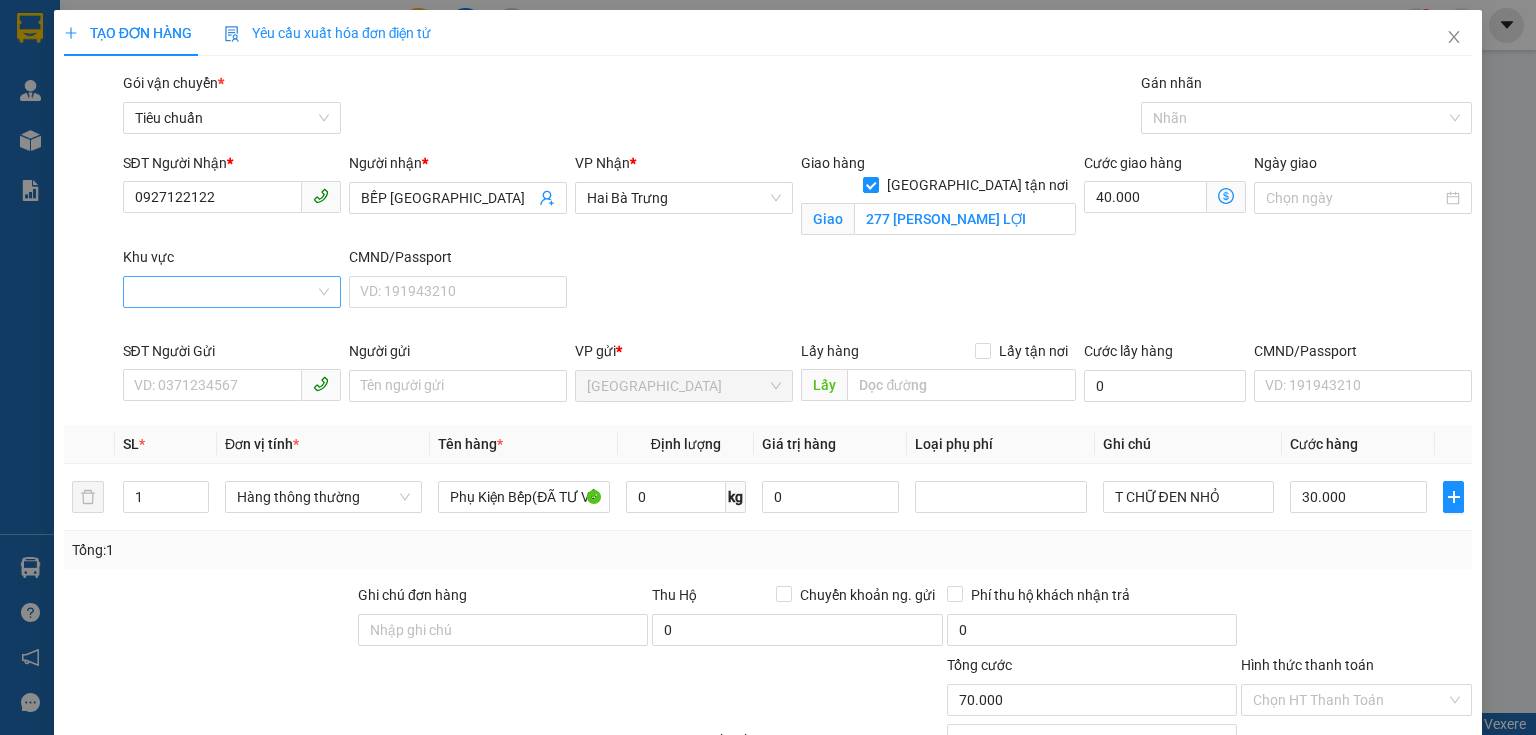 click on "Khu vực" at bounding box center (225, 292) 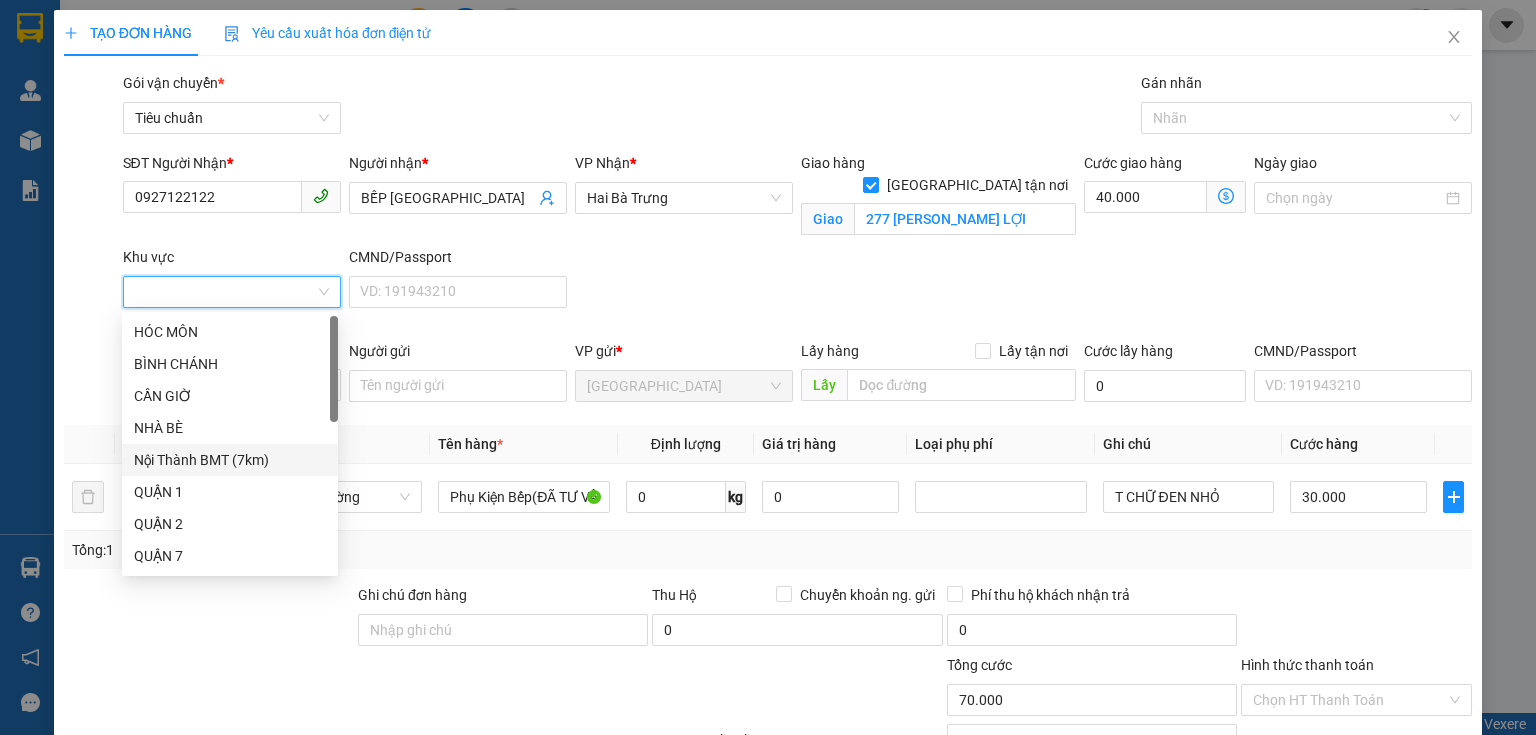 click on "Nội Thành BMT (7km)" at bounding box center [230, 460] 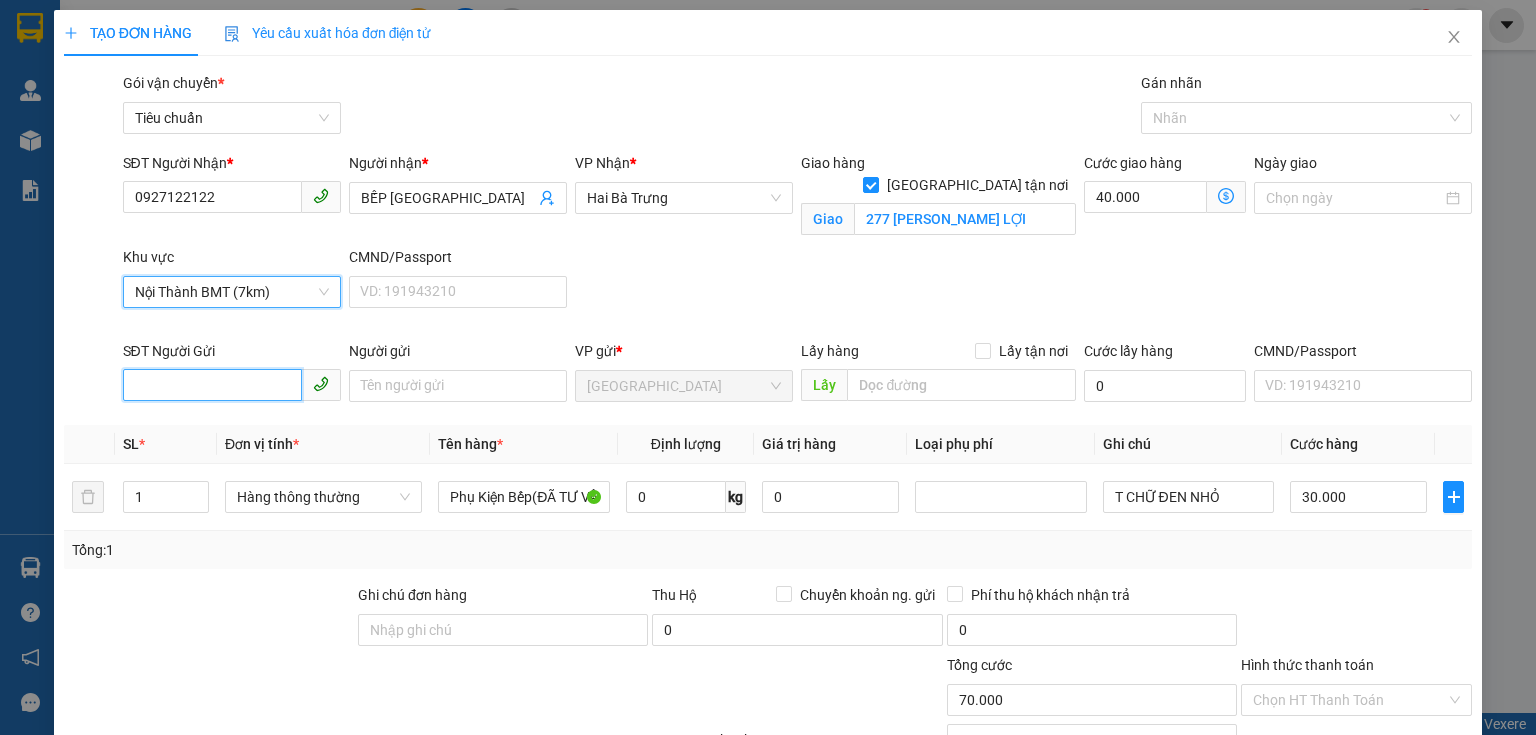 type on "80.000" 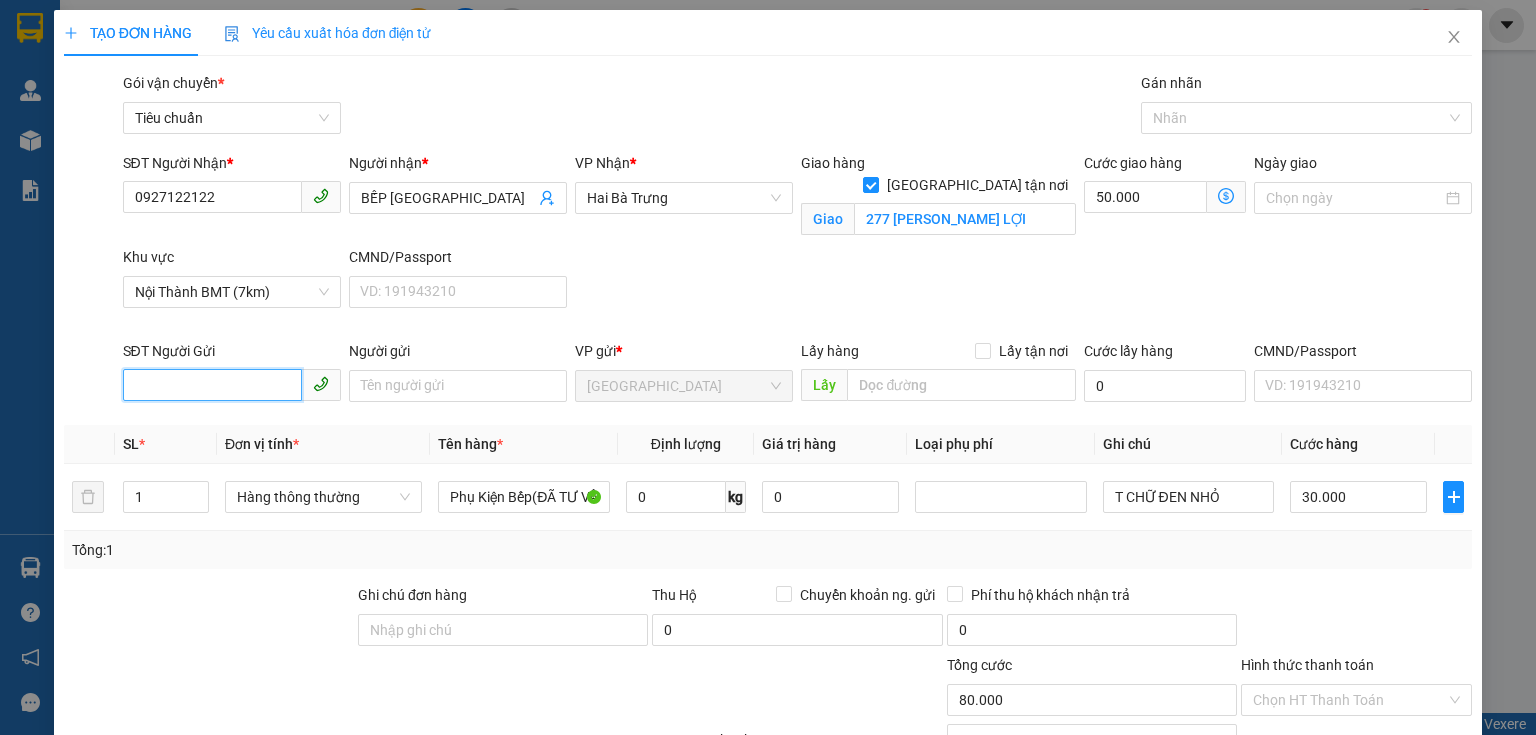 click on "SĐT Người Gửi" at bounding box center (212, 385) 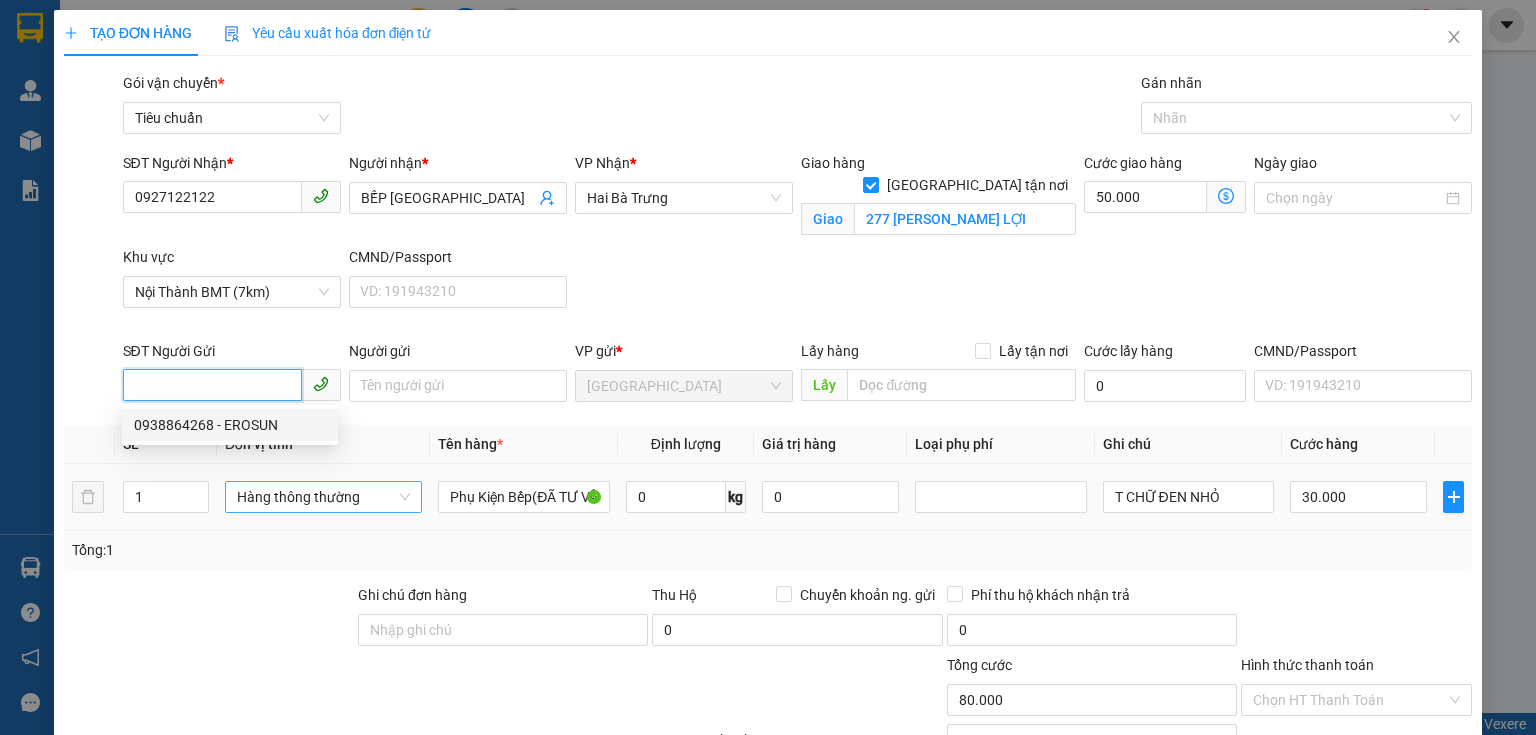 drag, startPoint x: 245, startPoint y: 432, endPoint x: 256, endPoint y: 487, distance: 56.089214 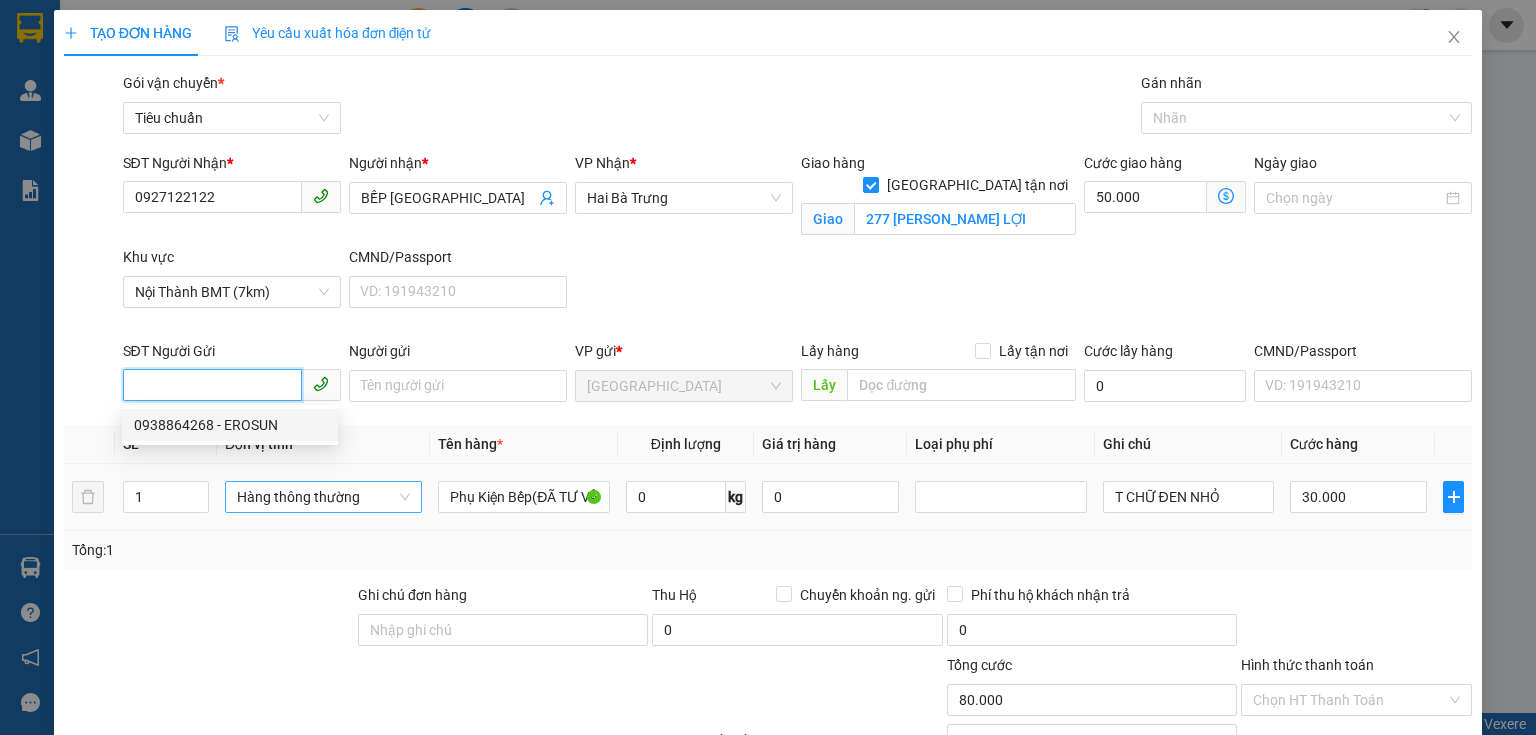 click on "0938864268 - EROSUN" at bounding box center [230, 425] 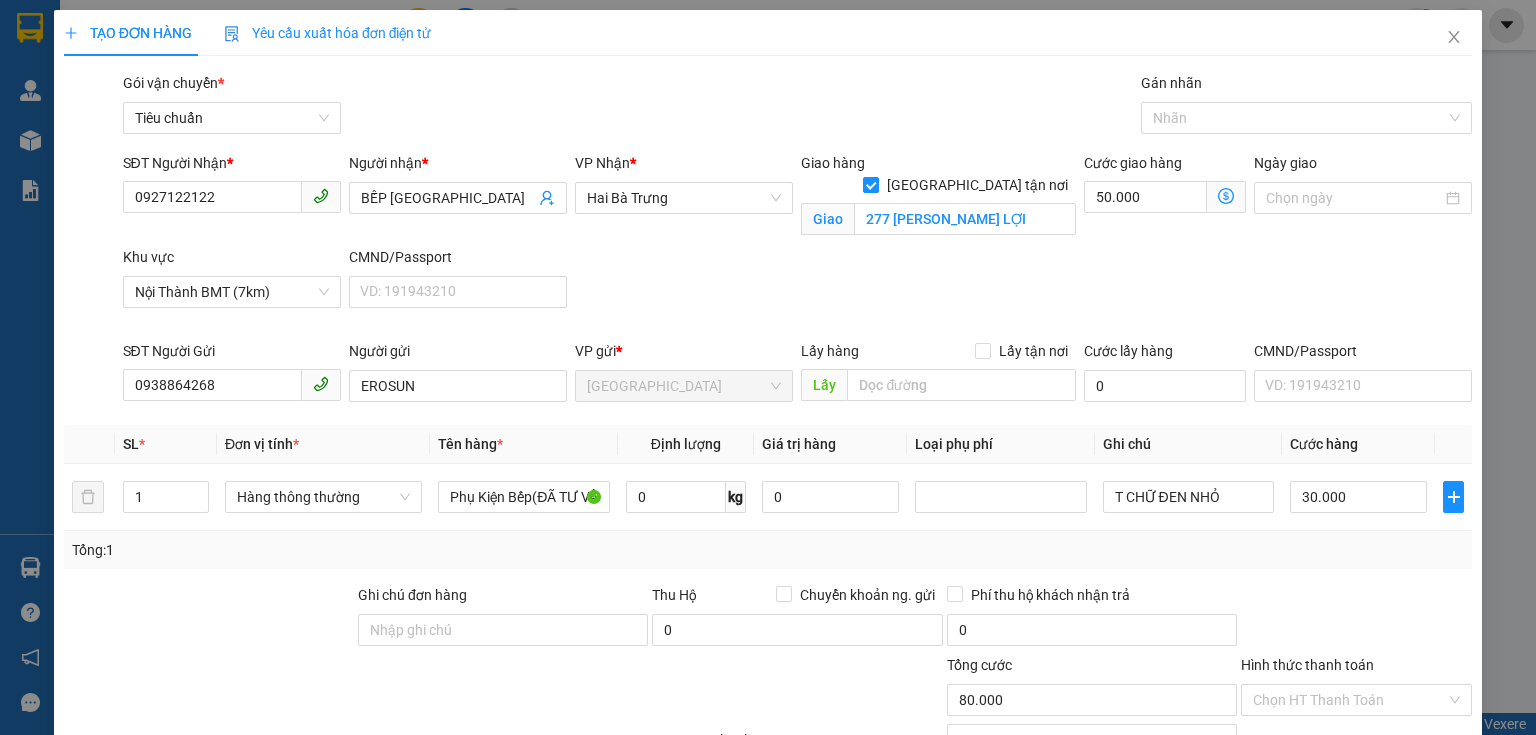 click on "SĐT Người Nhận  * 0927122122 Người nhận  * BẾP NAM HẢI VP Nhận  * Hai Bà Trưng  Giao hàng [GEOGRAPHIC_DATA] tận nơi Giao 277 [PERSON_NAME] TÂN LỢI Cước giao hàng 50.000 Ngày giao Khu vực [GEOGRAPHIC_DATA] (7km) CMND/Passport VD: [PASSPORT]" at bounding box center [798, 246] 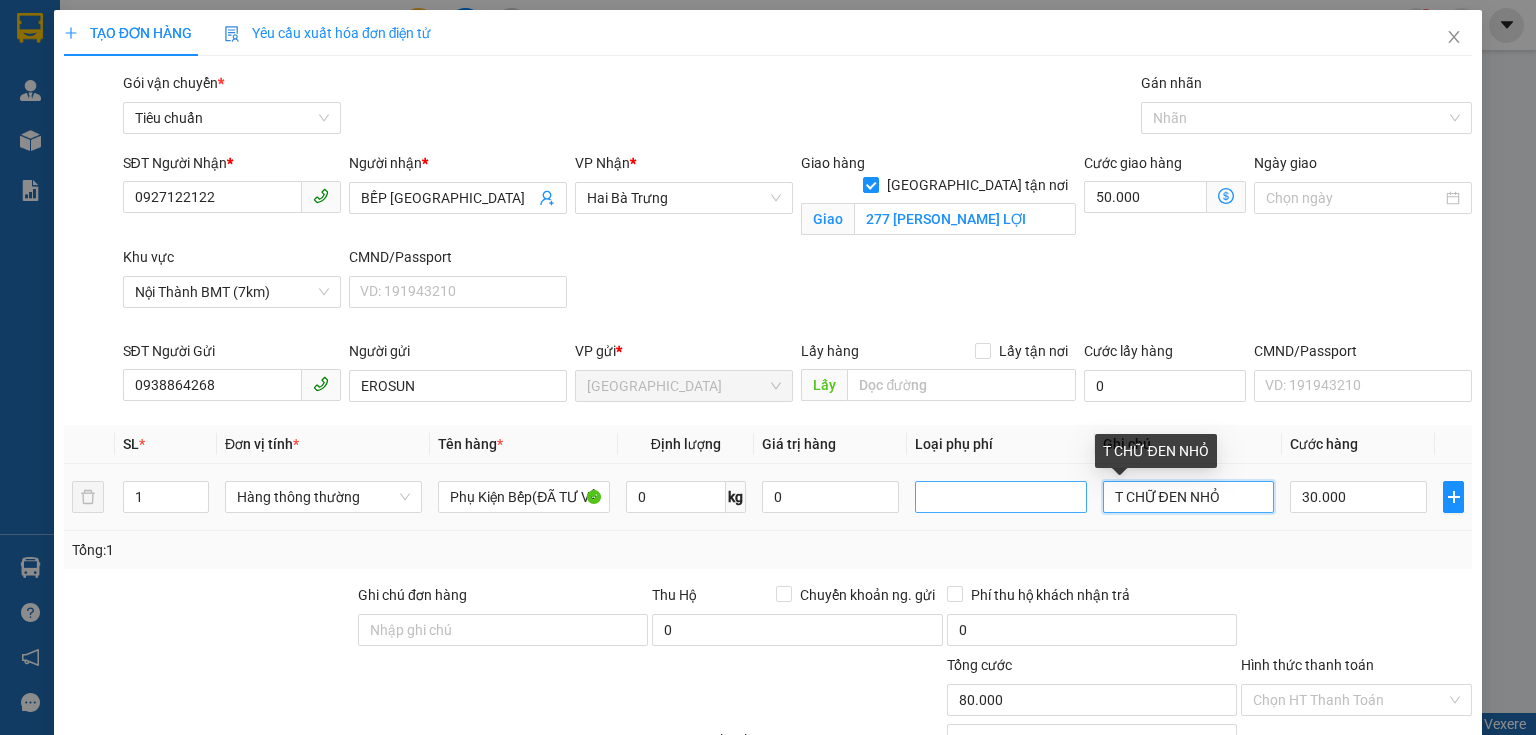 drag, startPoint x: 1098, startPoint y: 504, endPoint x: 981, endPoint y: 504, distance: 117 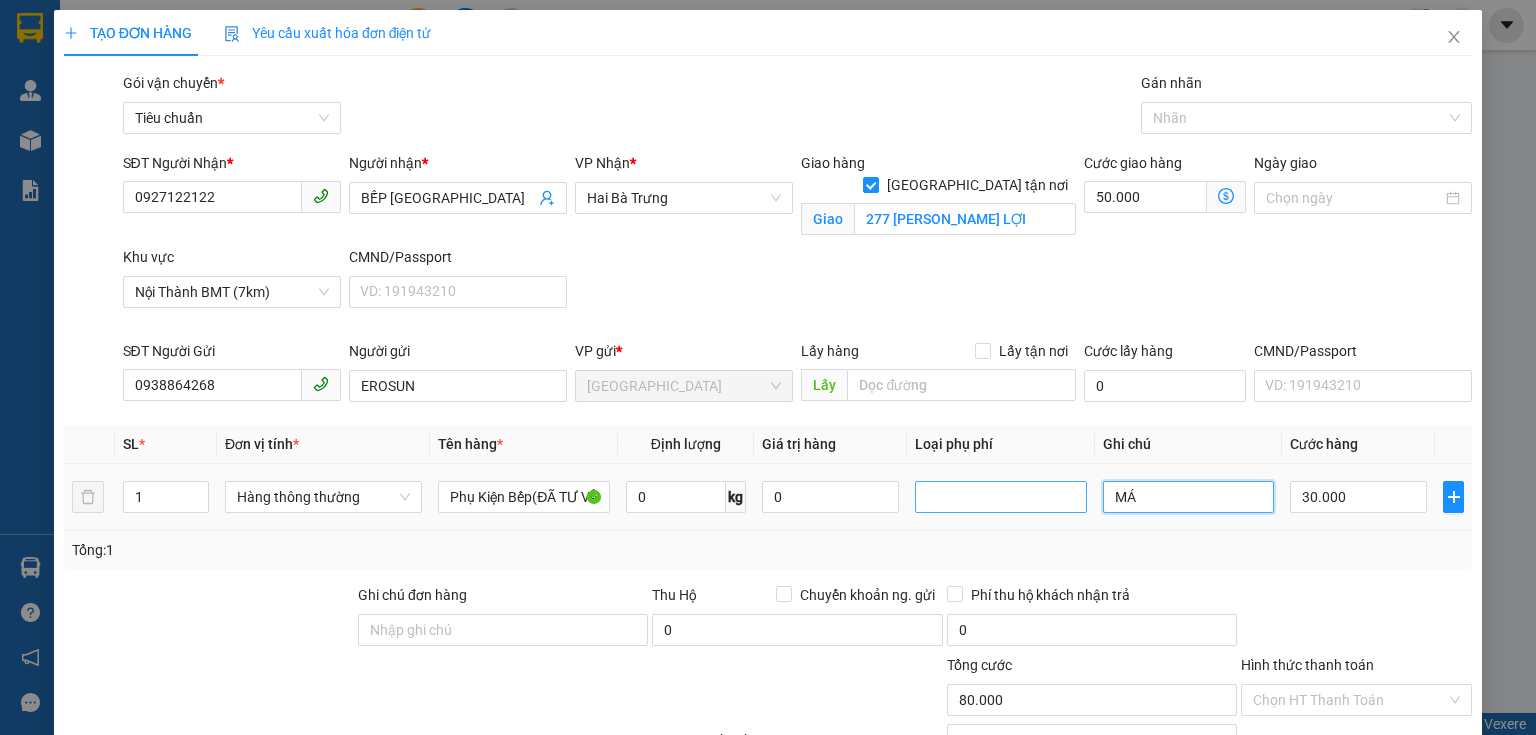 type on "M" 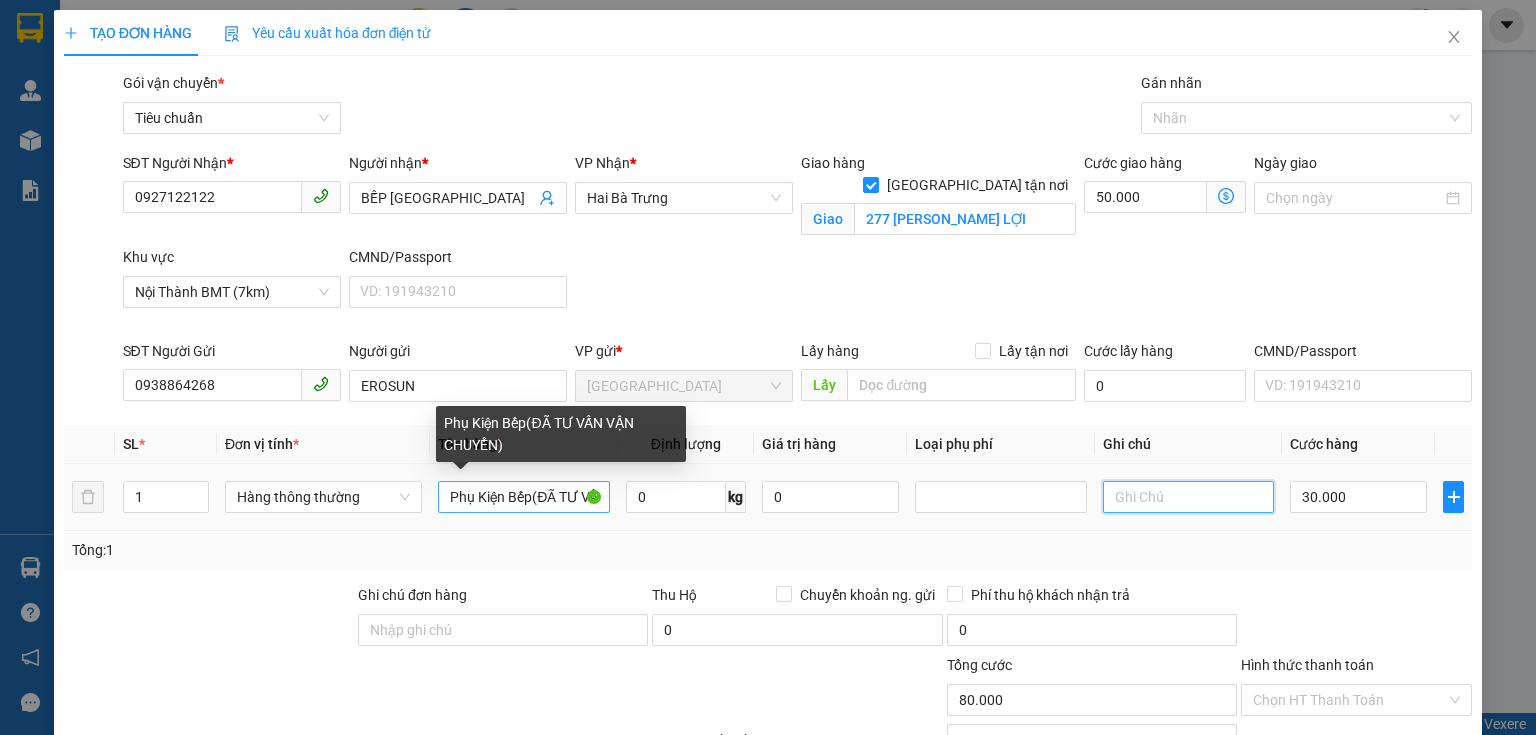 type 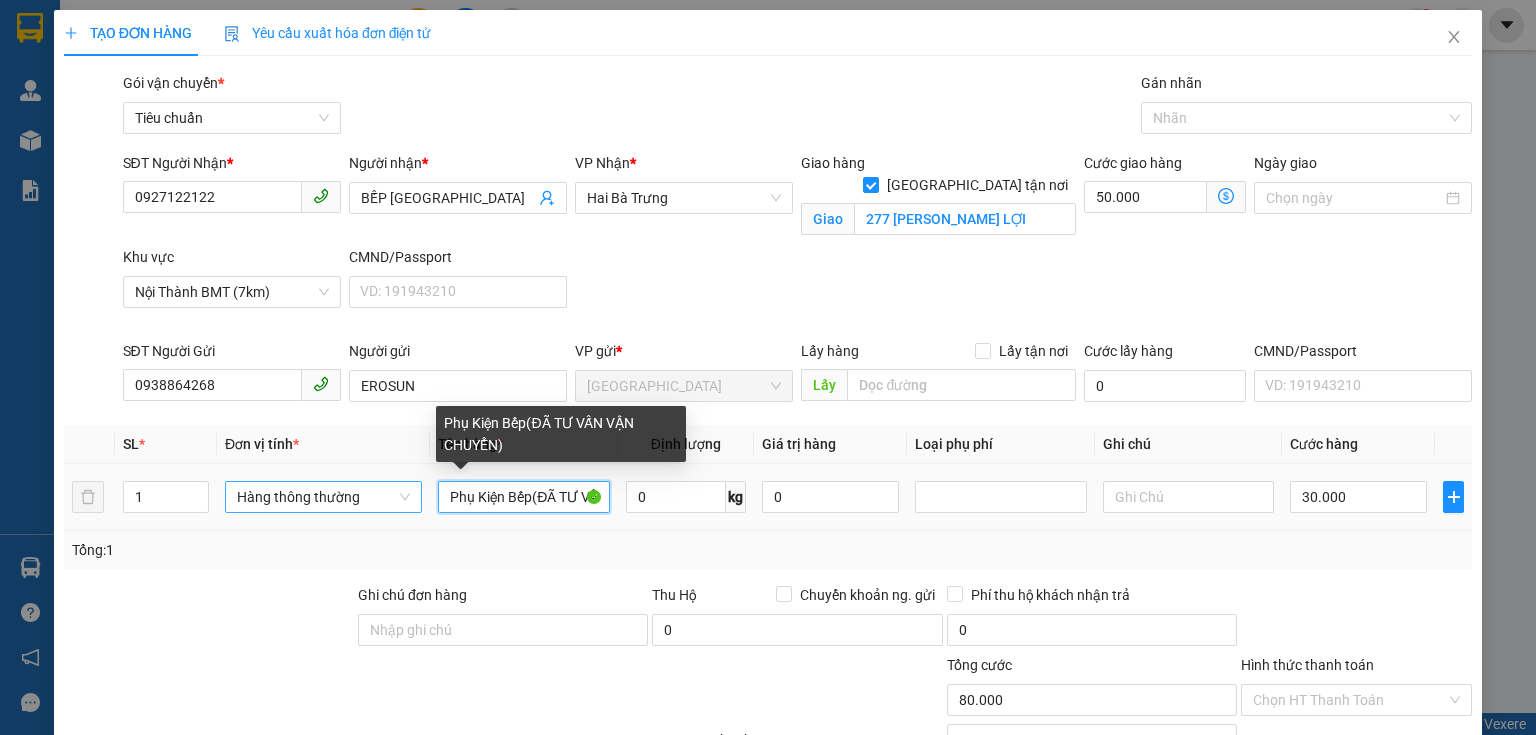 drag, startPoint x: 528, startPoint y: 497, endPoint x: 363, endPoint y: 504, distance: 165.14842 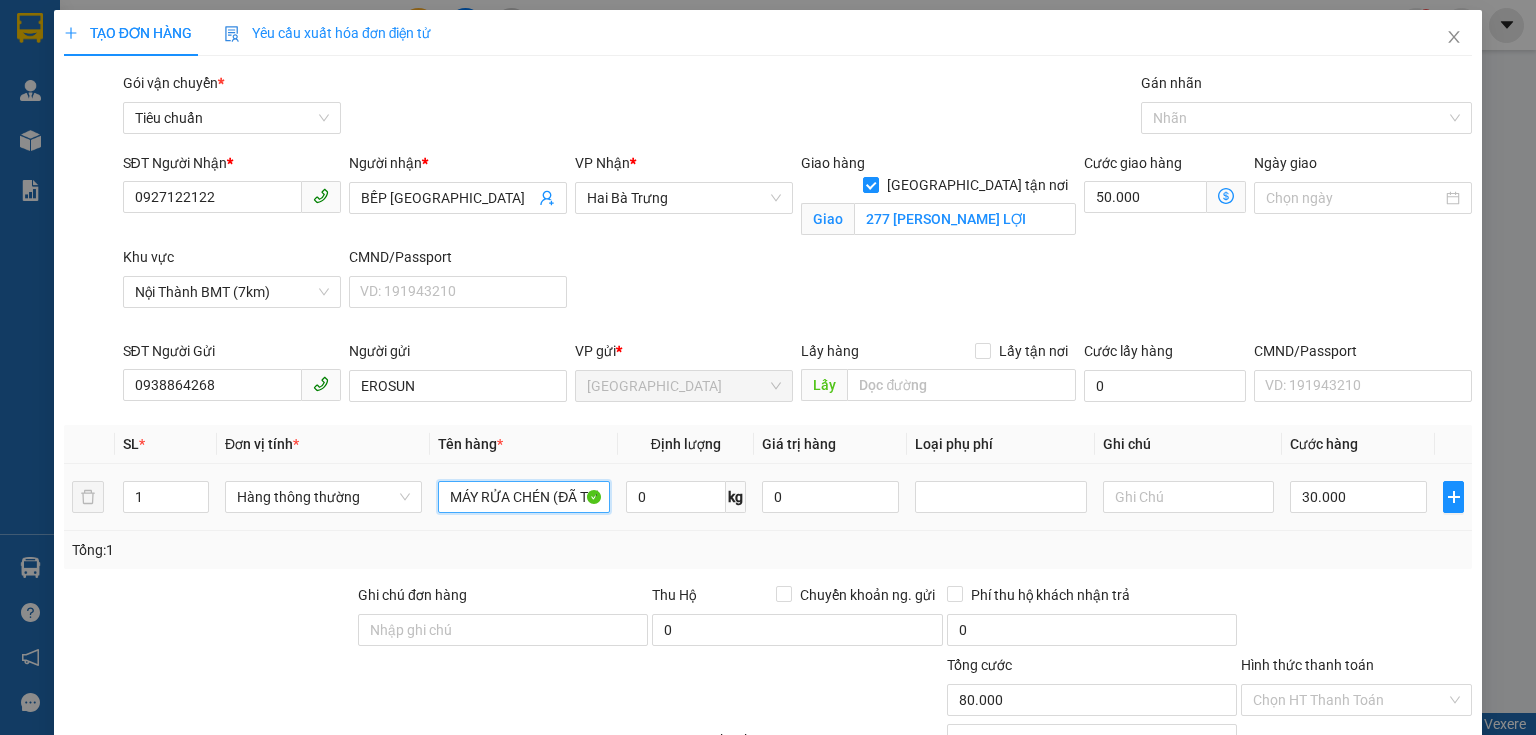 type on "MÁY RỬA CHÉN (ĐÃ TƯ VẤN VẬN CHUYỂN)" 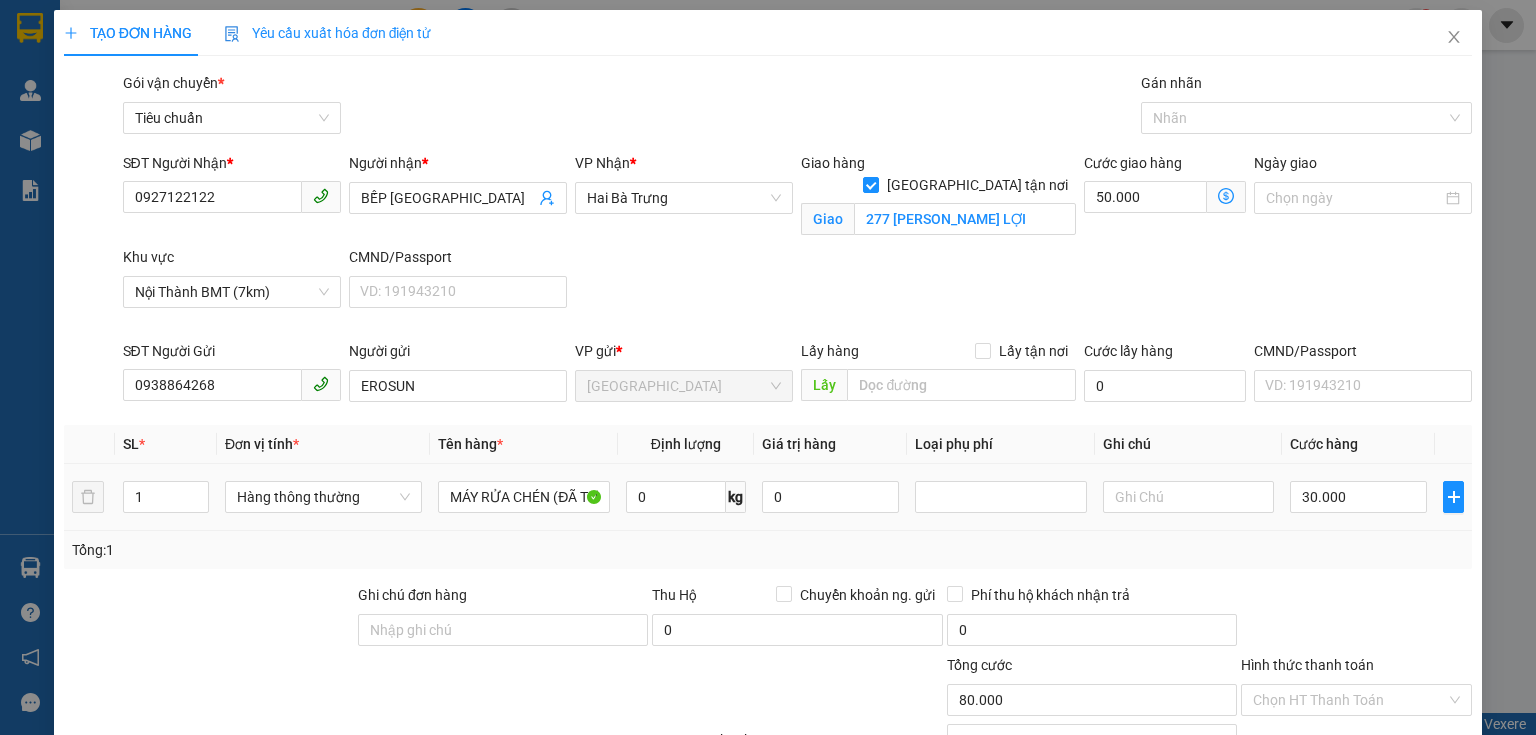 click at bounding box center (1188, 497) 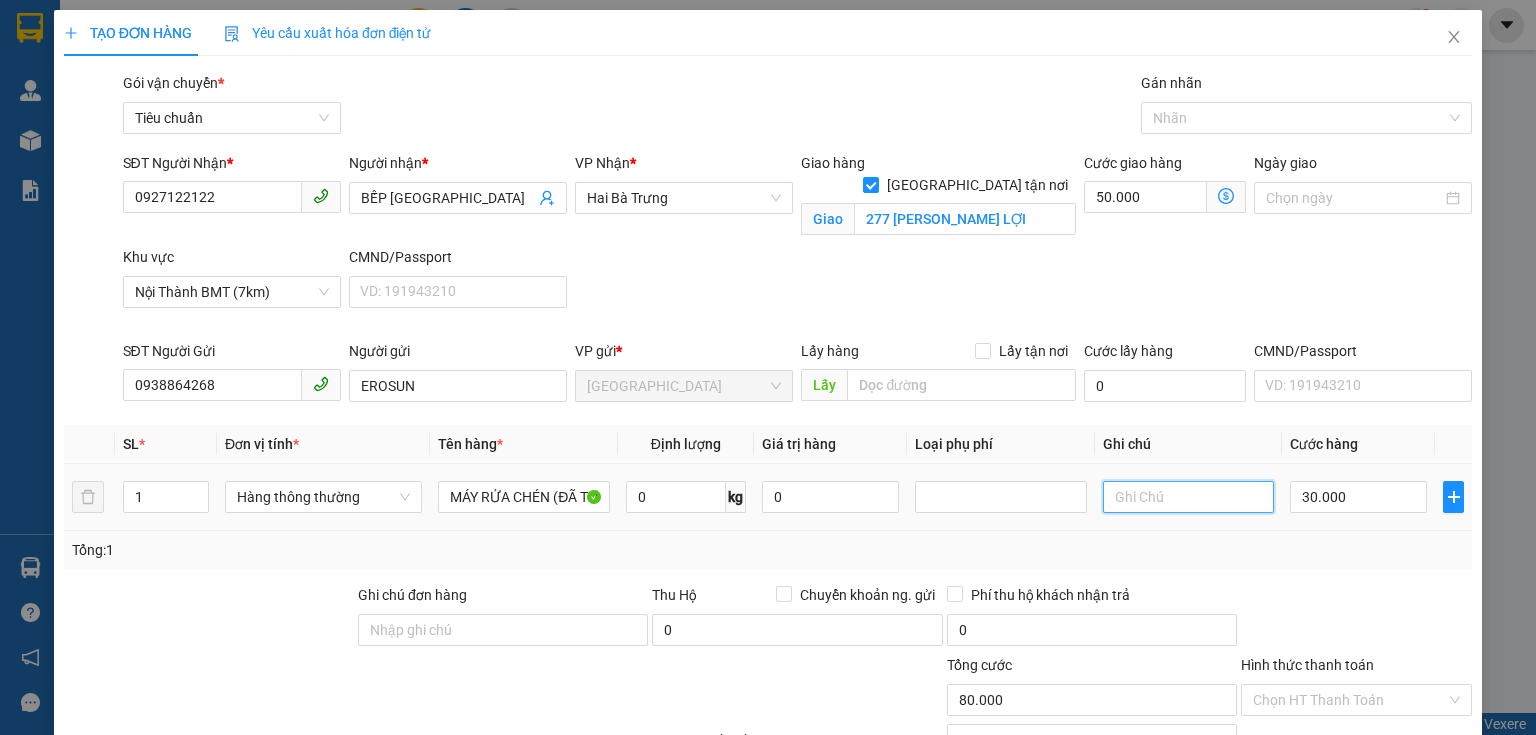 click at bounding box center [1188, 497] 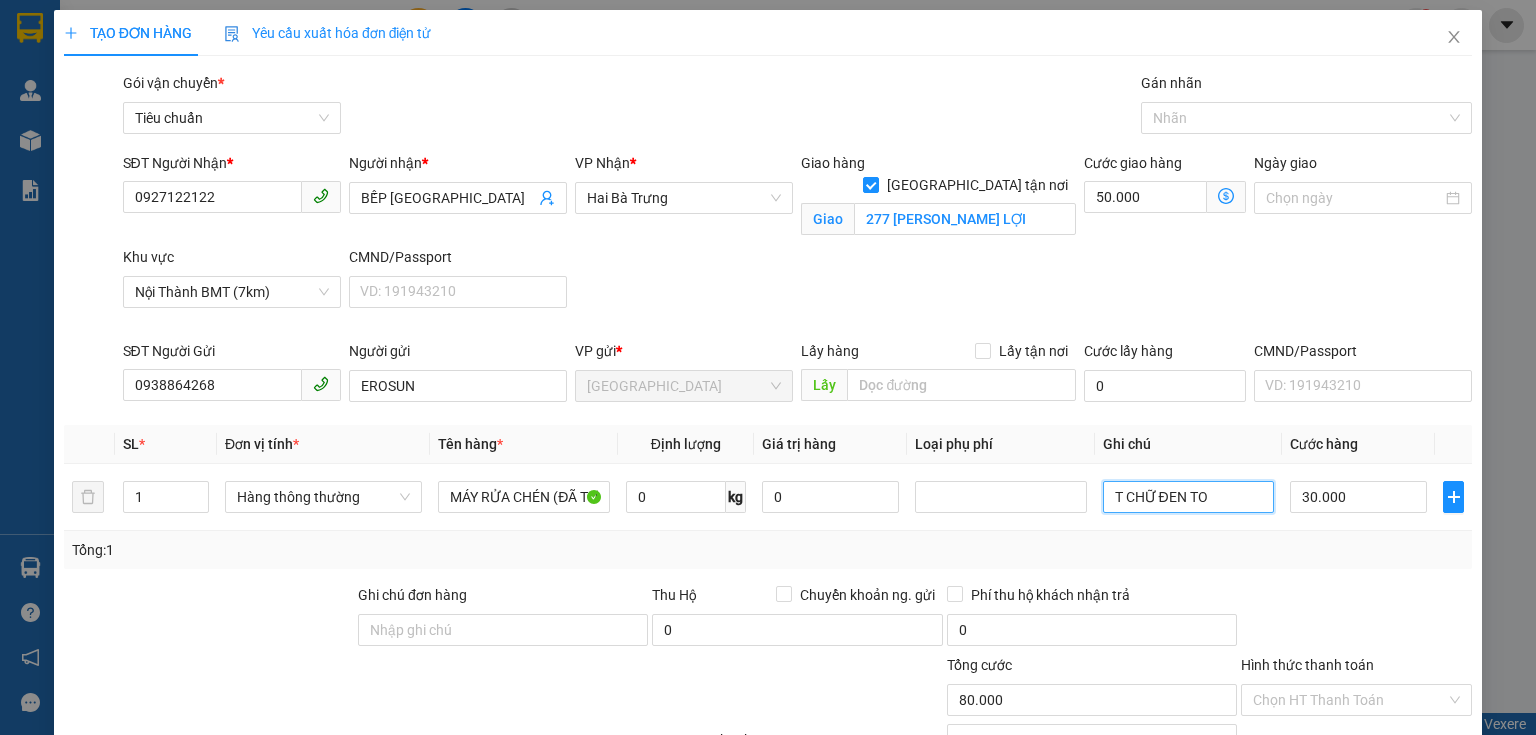 type on "T CHỮ ĐEN TO" 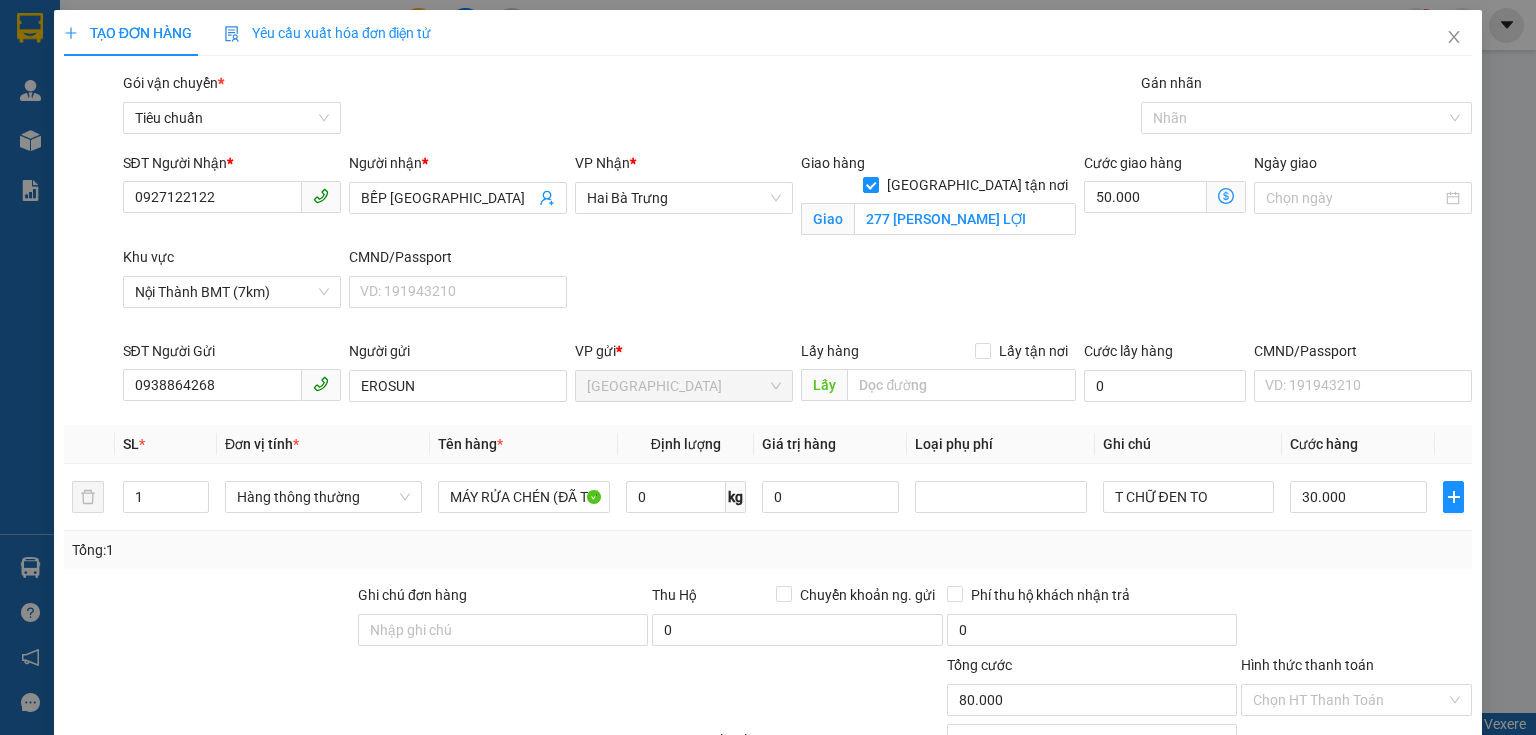 click on "Tổng:  1" at bounding box center [768, 550] 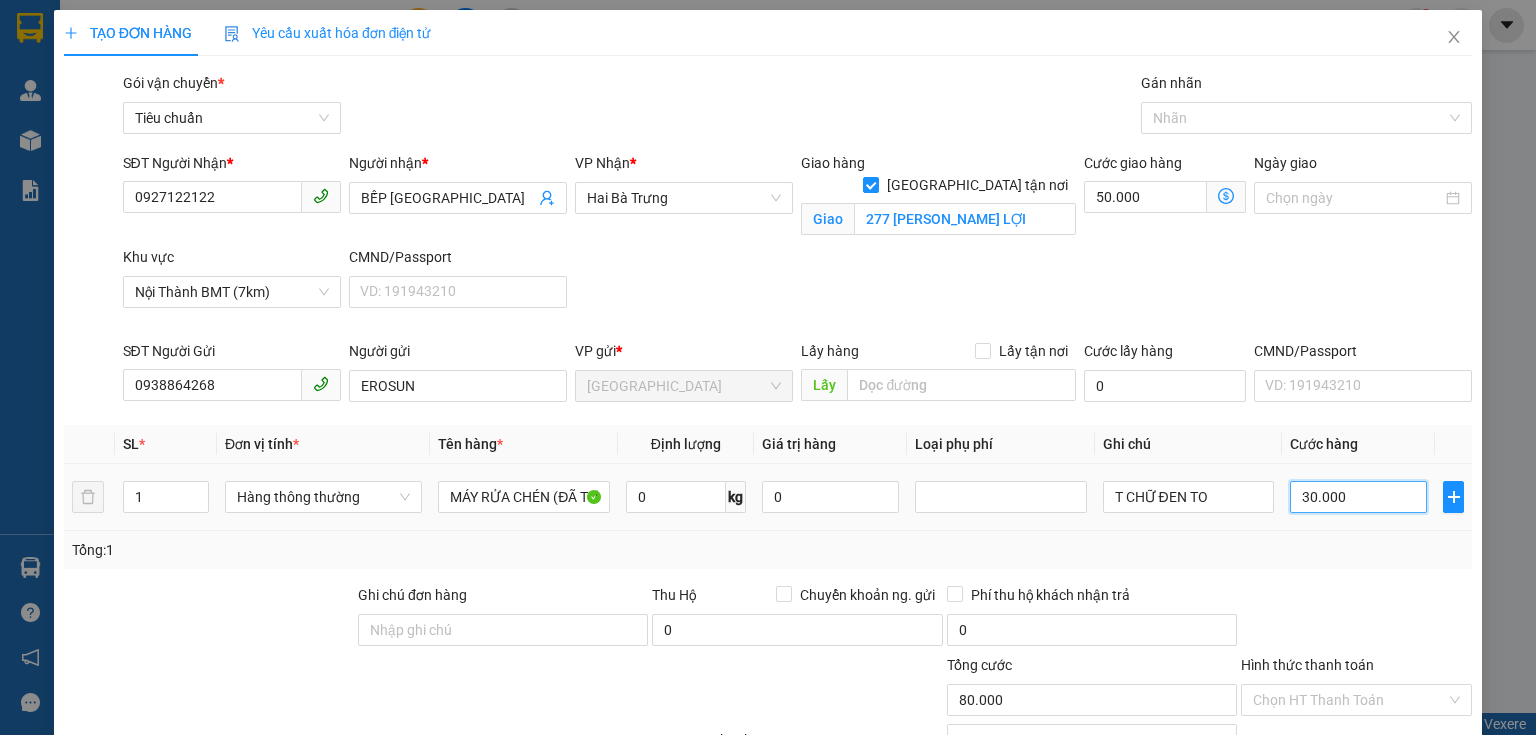 click on "30.000" at bounding box center (1358, 497) 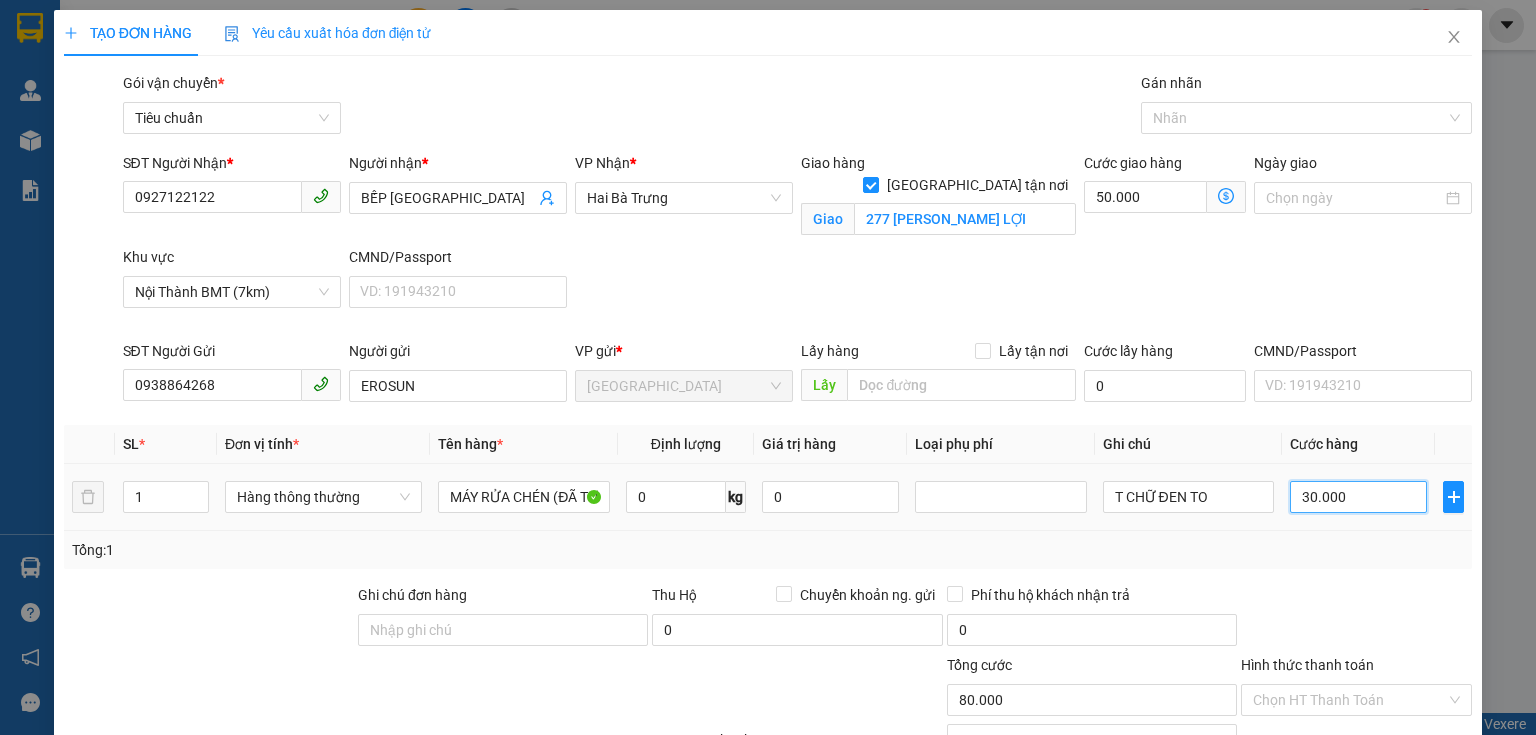 type on "50.002" 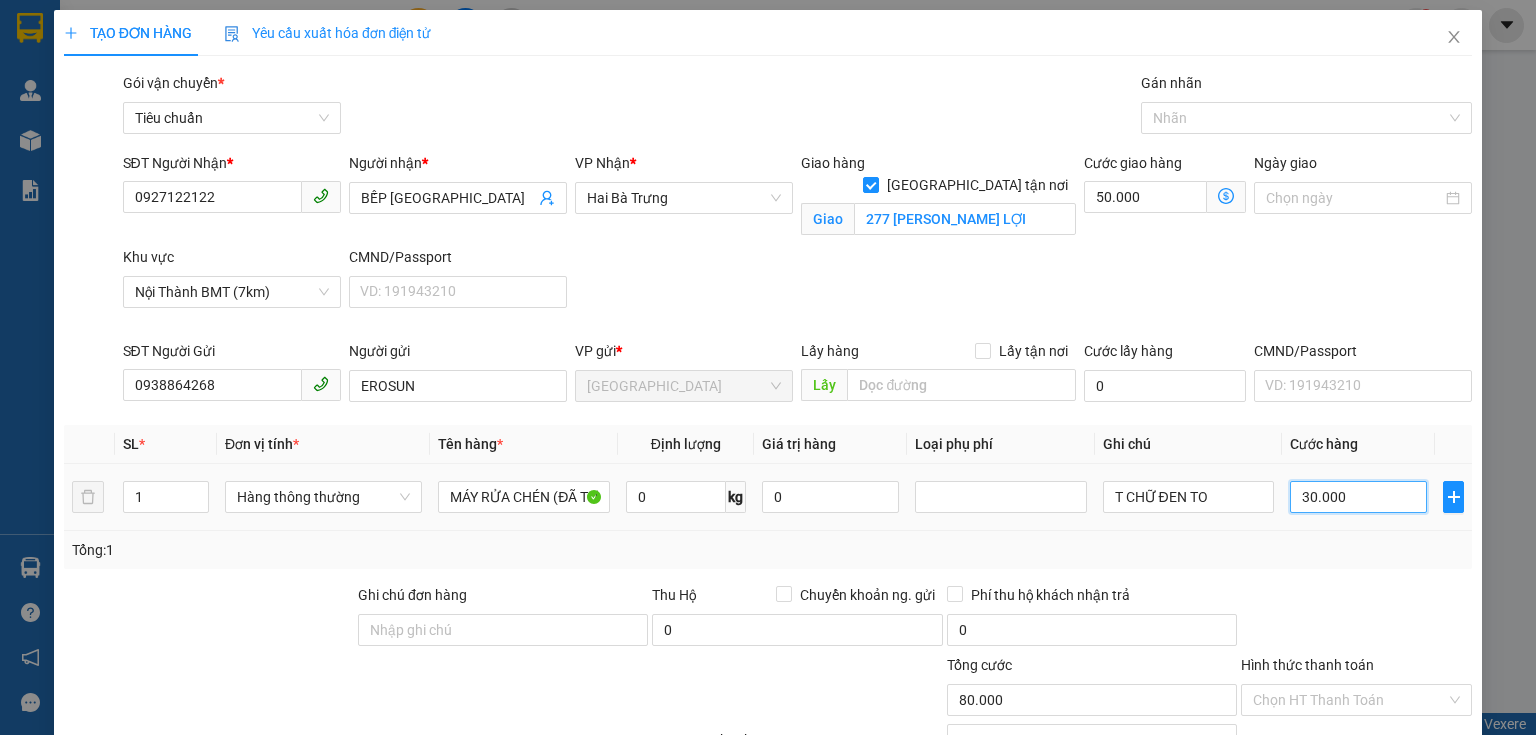 type on "50.002" 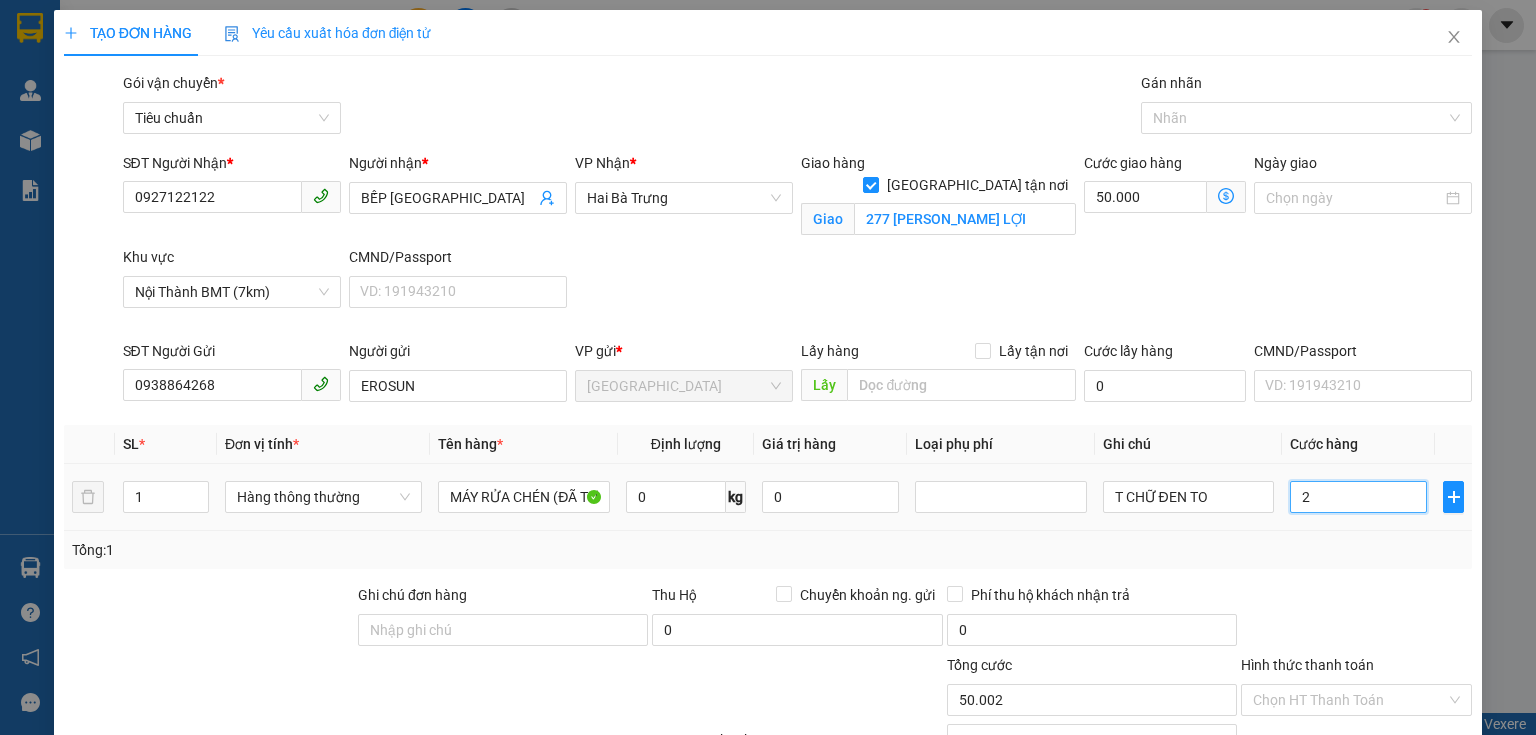 type on "50.025" 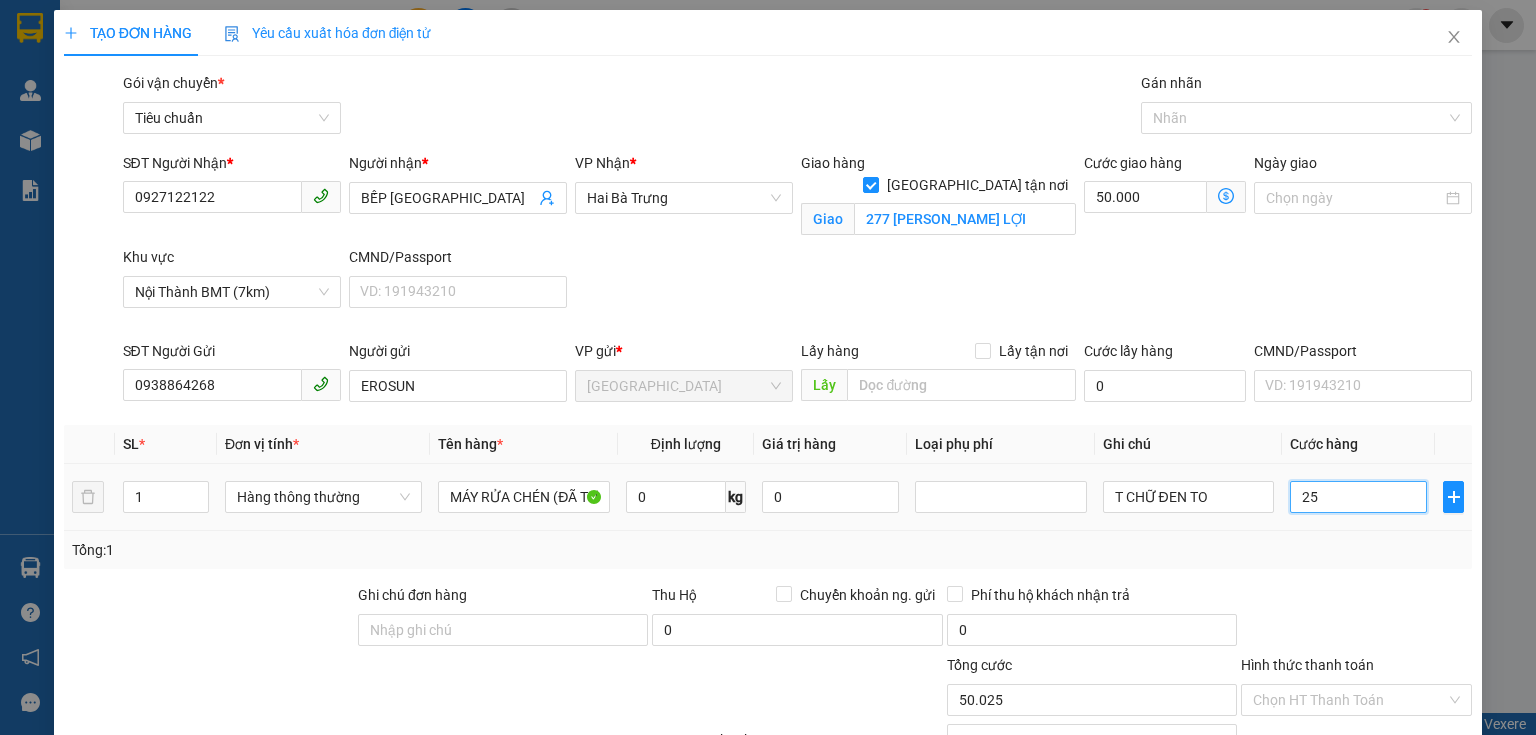 type on "250" 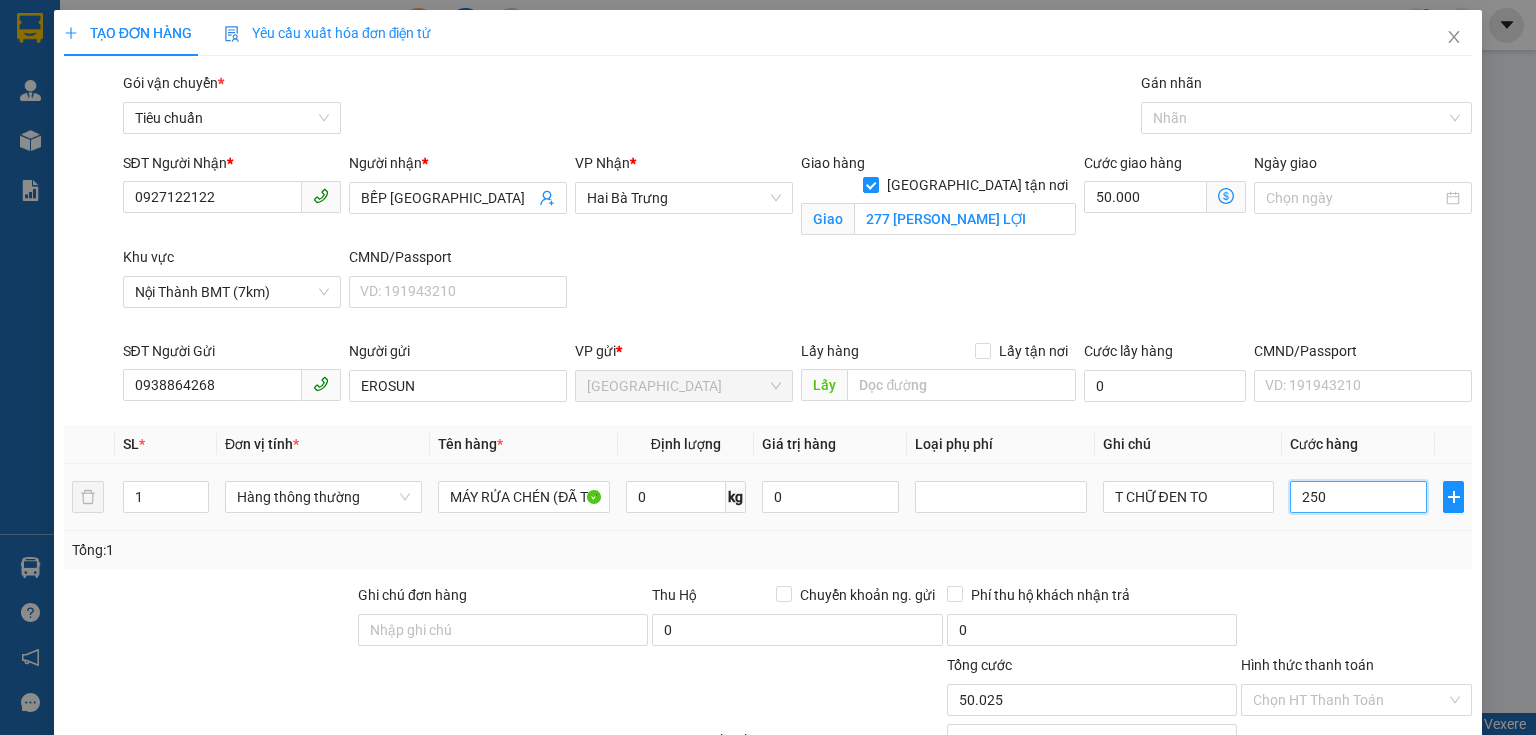 type on "50.250" 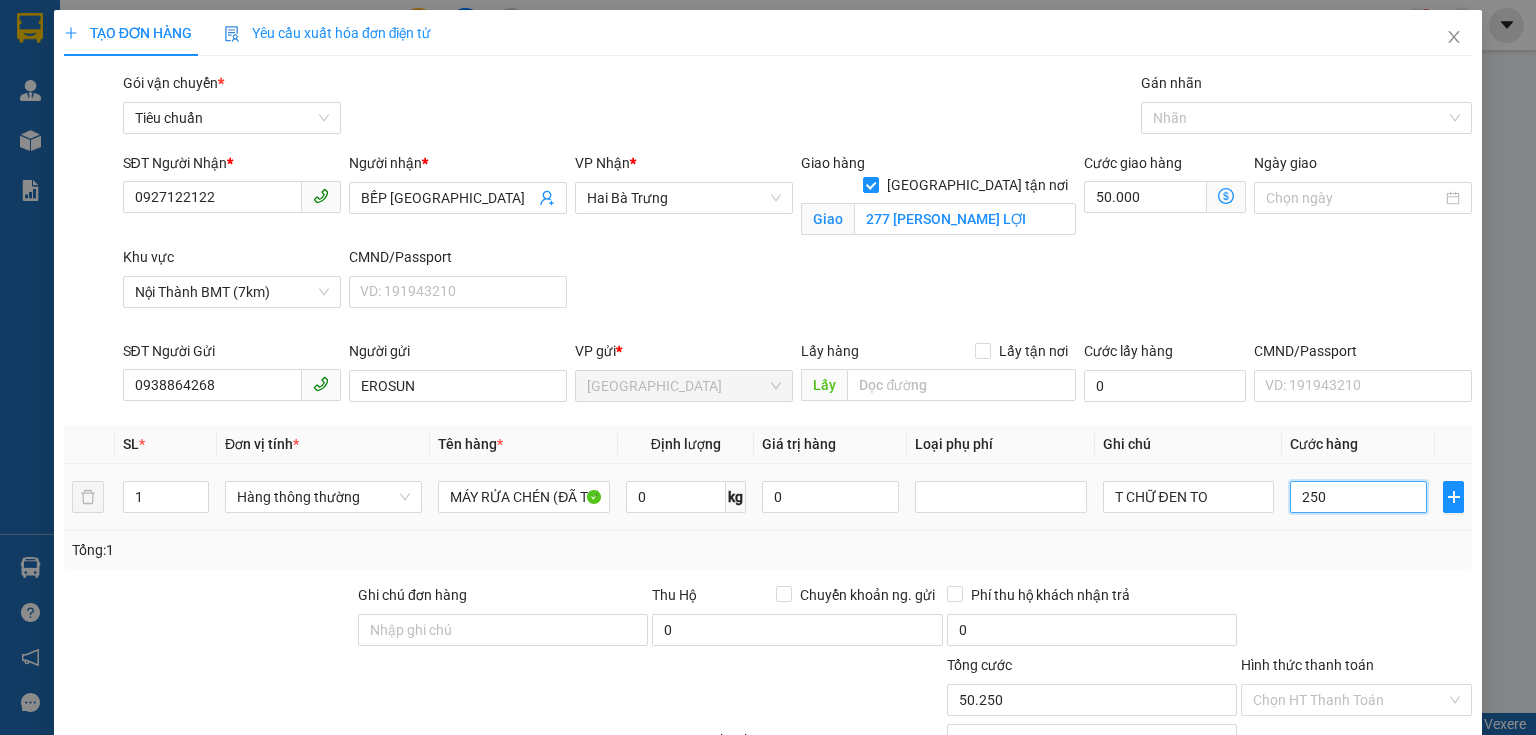 type on "250" 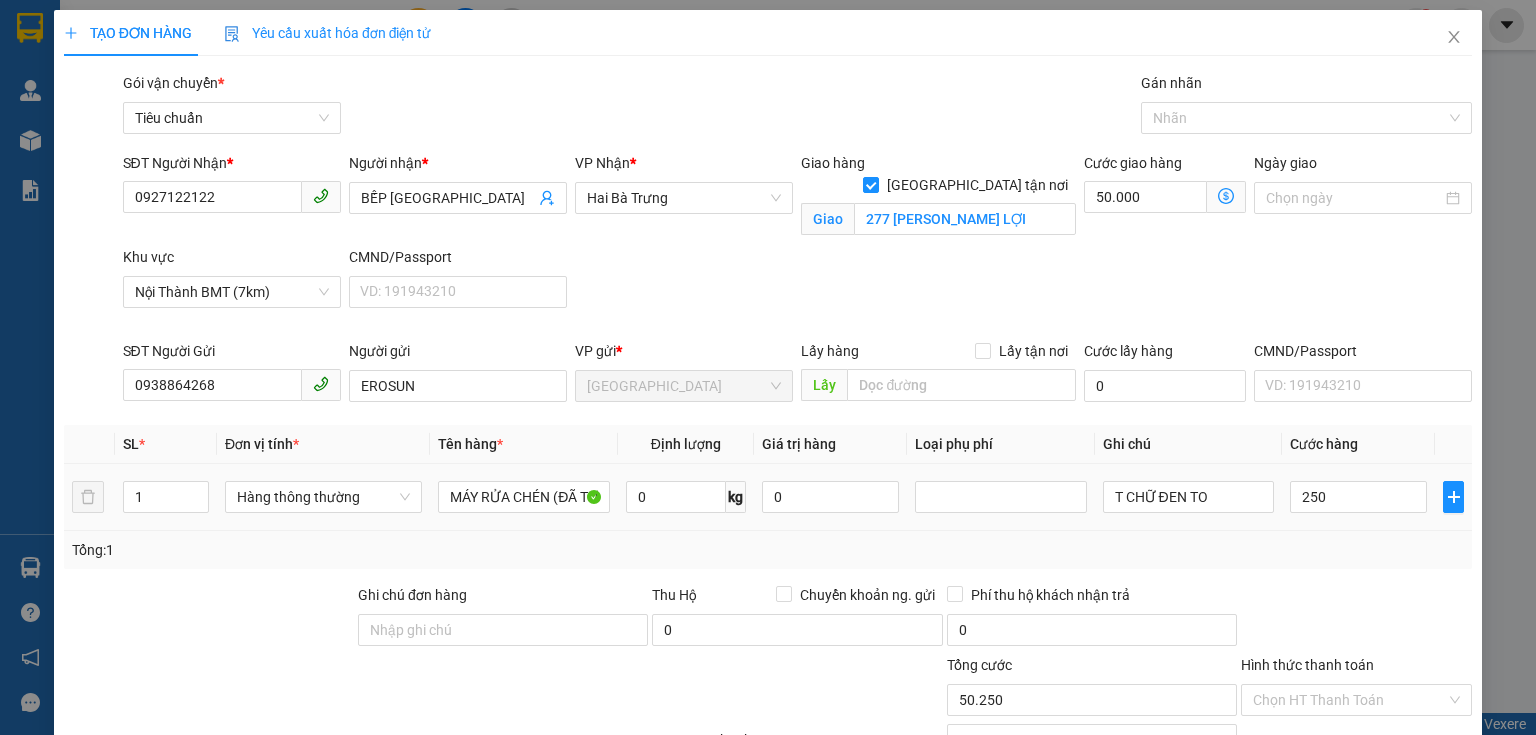 type on "300.000" 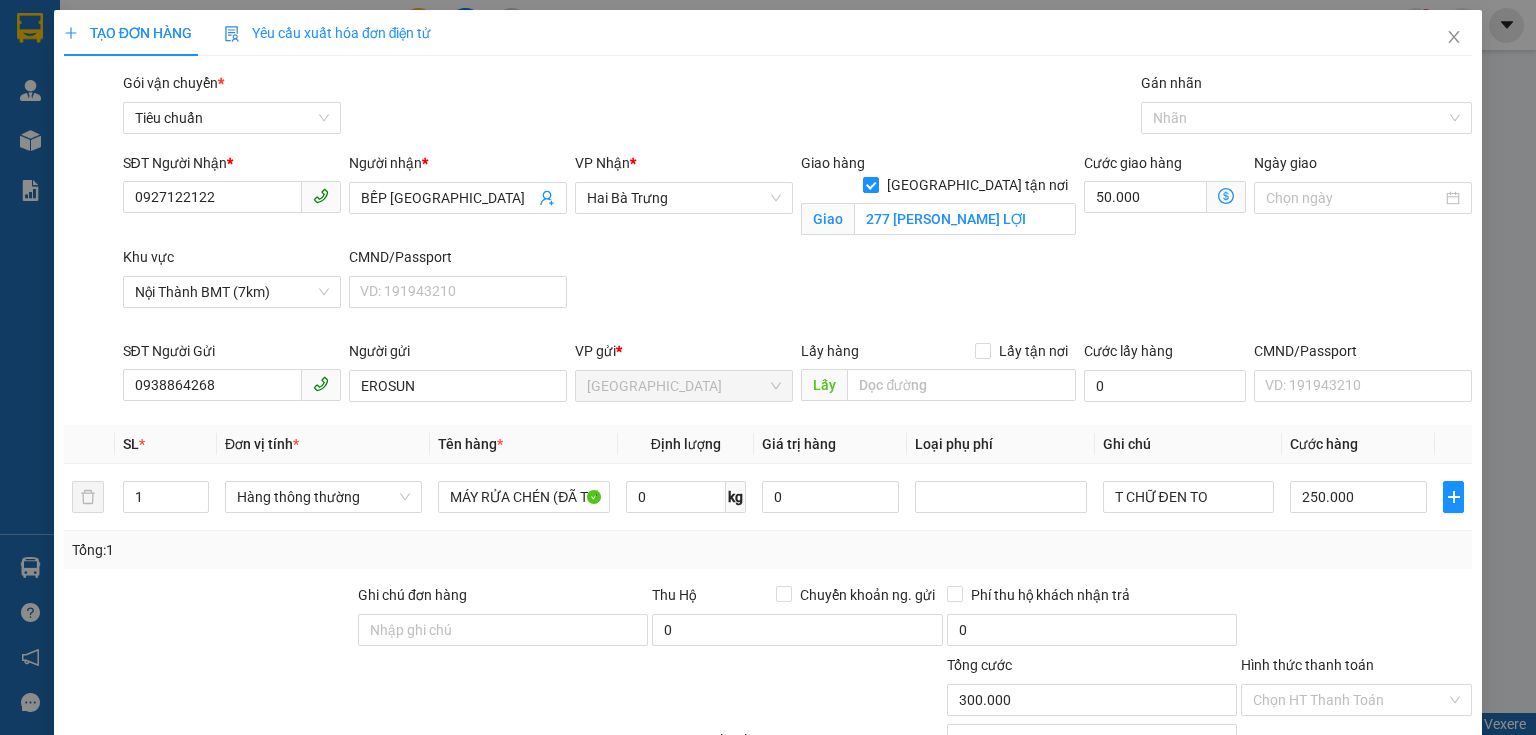 click on "Tổng:  1" at bounding box center (768, 550) 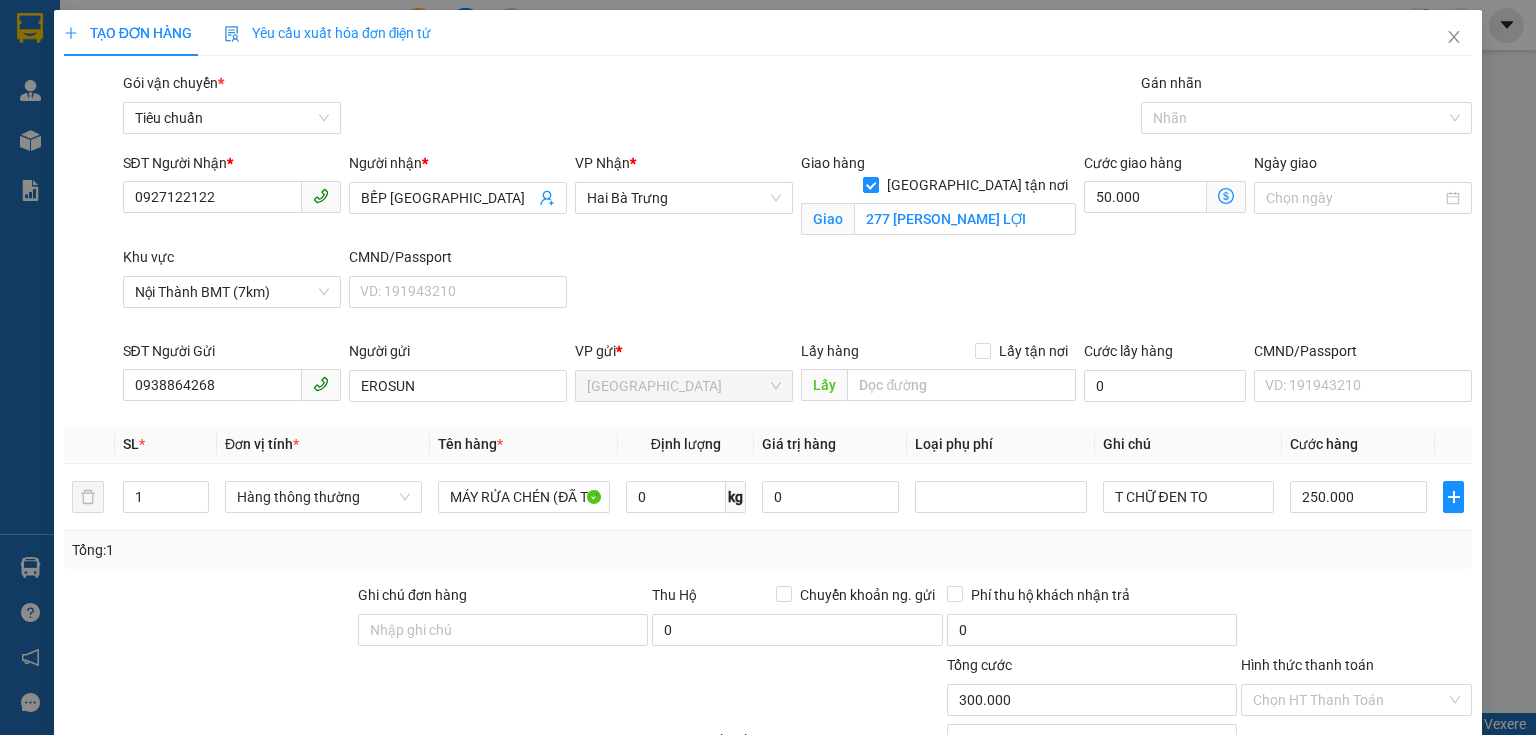 click on "Giao hàng [GEOGRAPHIC_DATA] tận nơi Giao 277 [PERSON_NAME]" at bounding box center [938, 199] 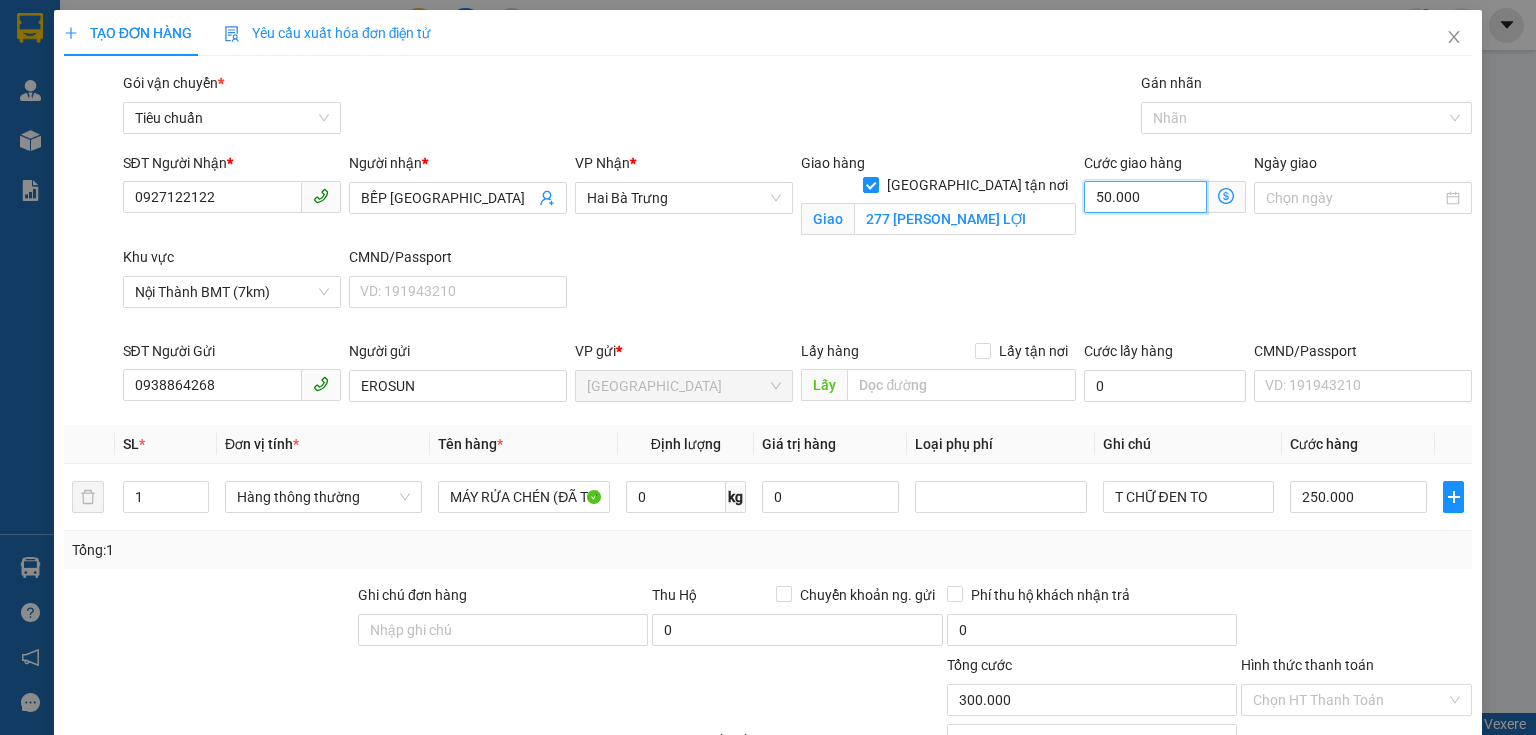click on "50.000" at bounding box center (1145, 197) 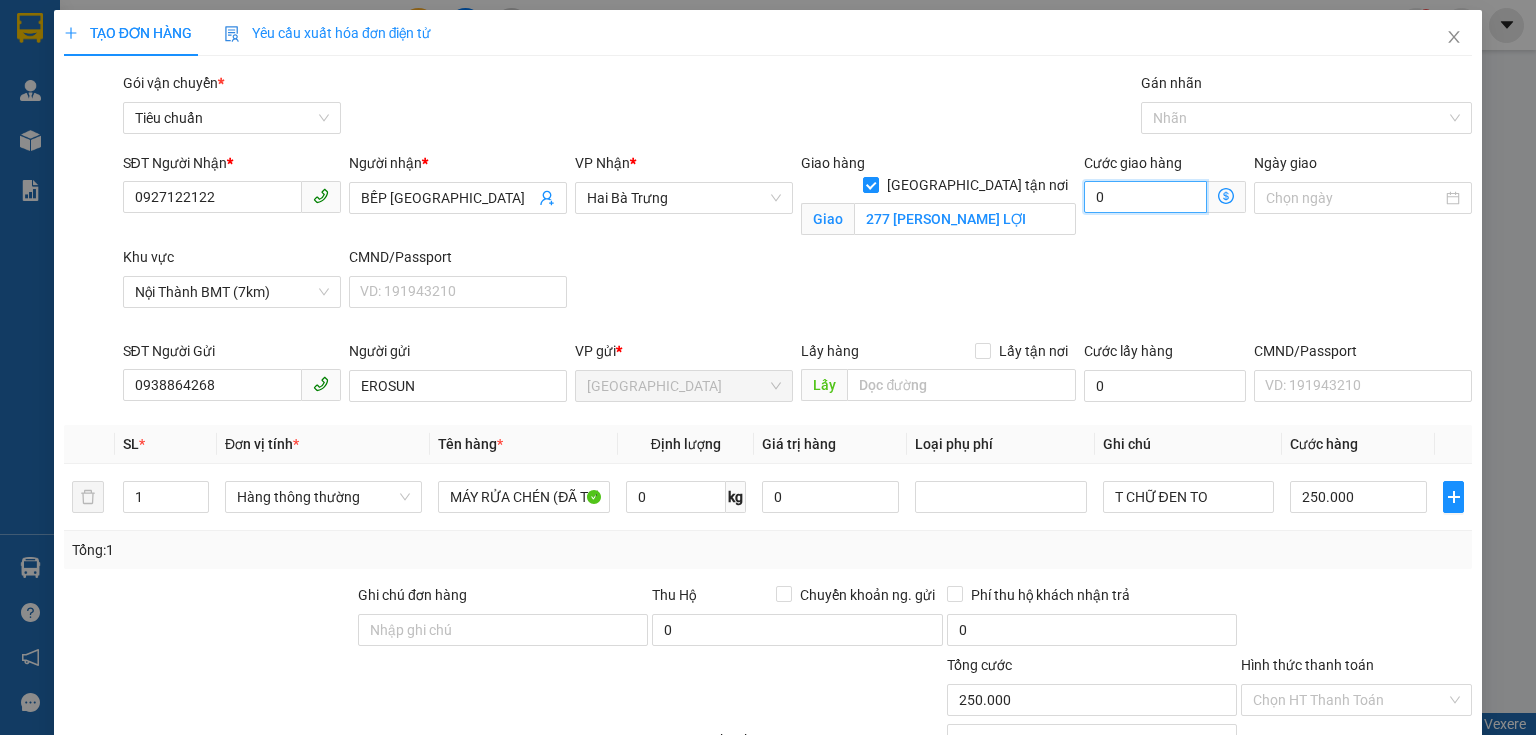 click on "0" at bounding box center [1145, 197] 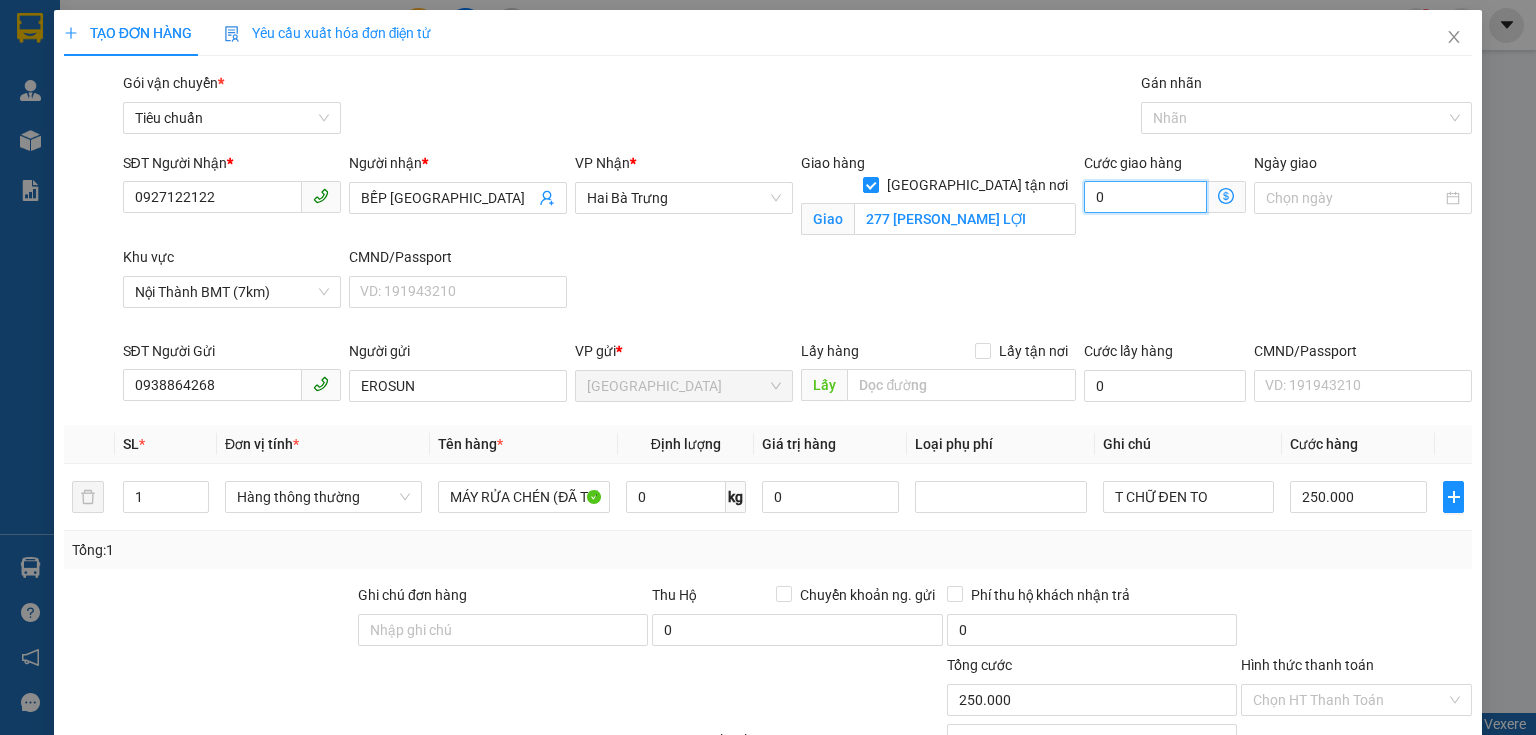 type on "250.006" 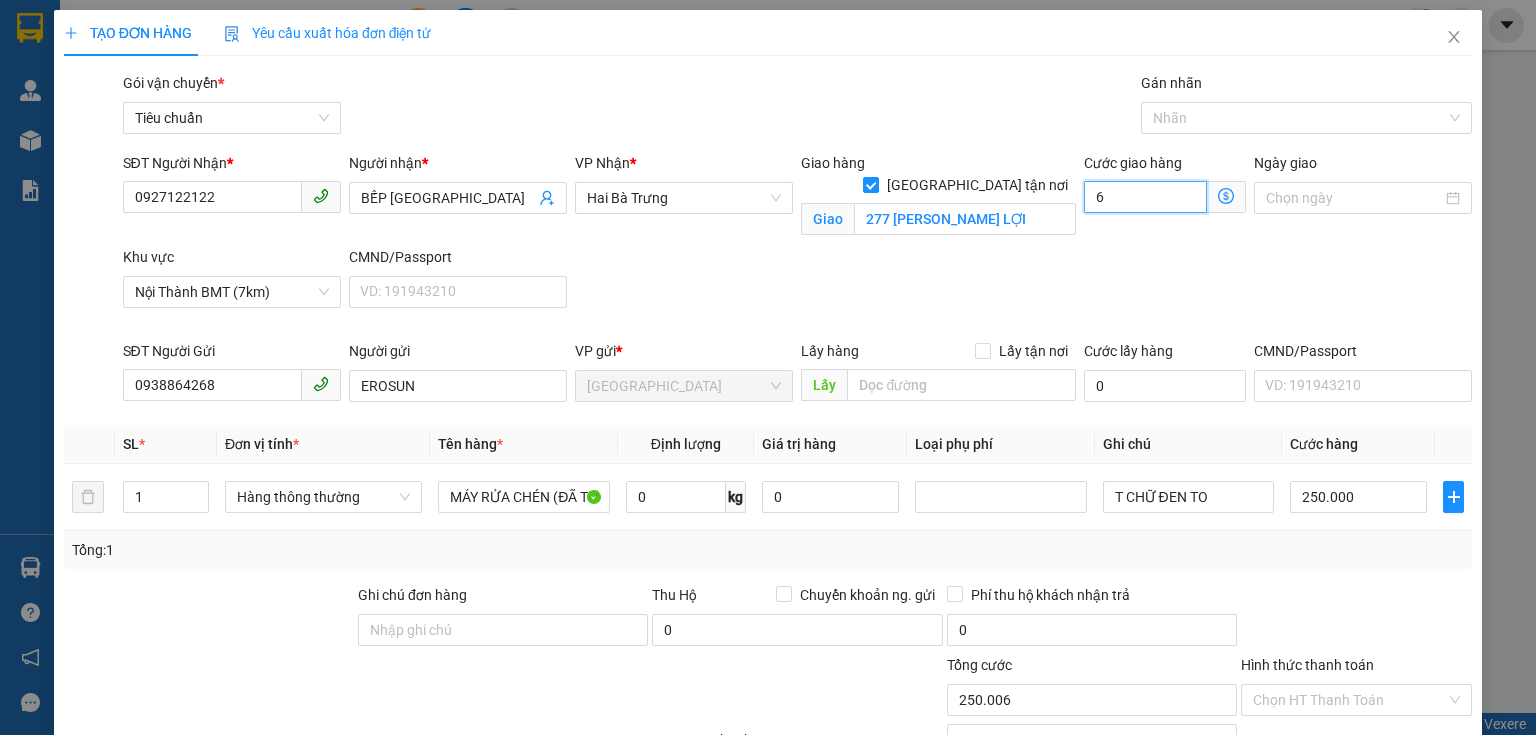 type on "250.060" 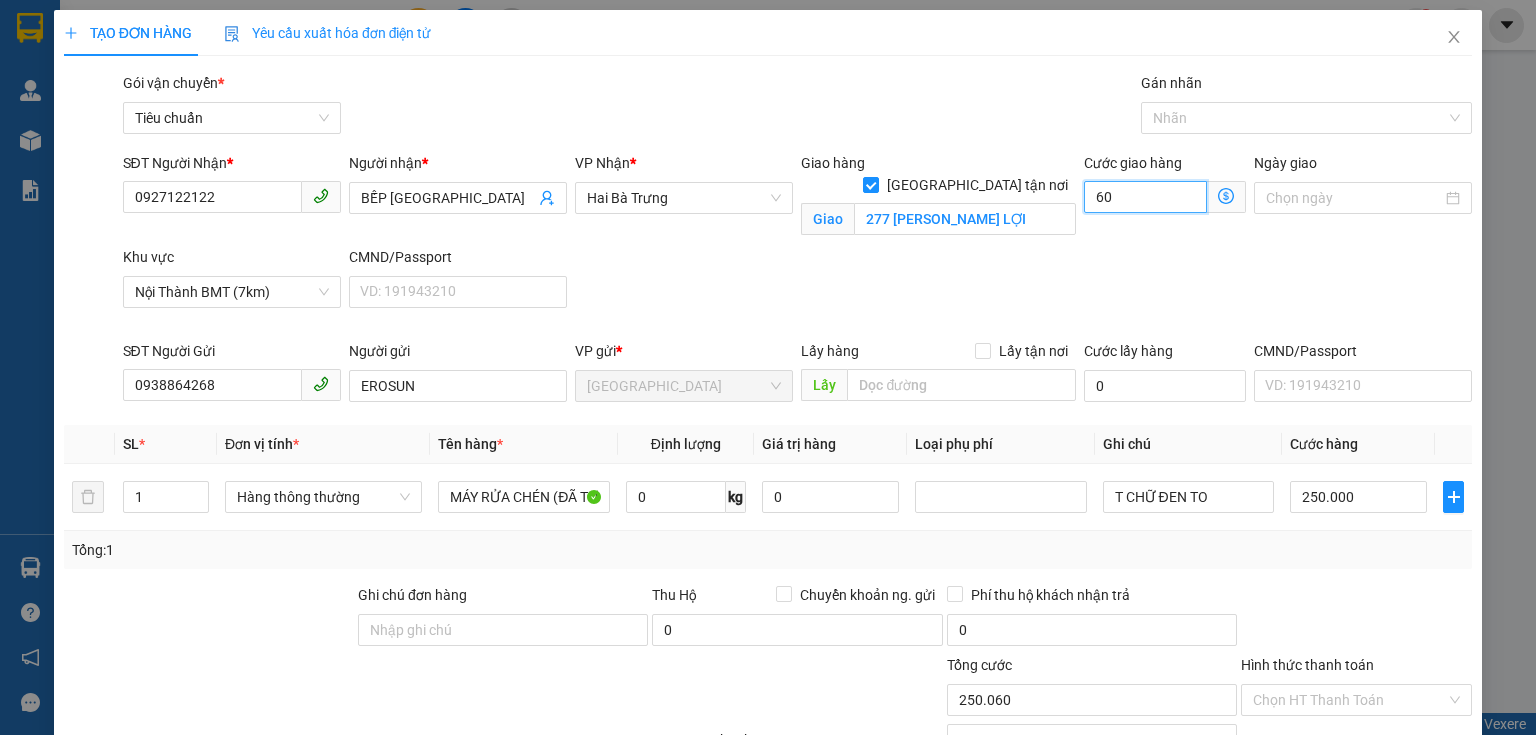 type on "60.000" 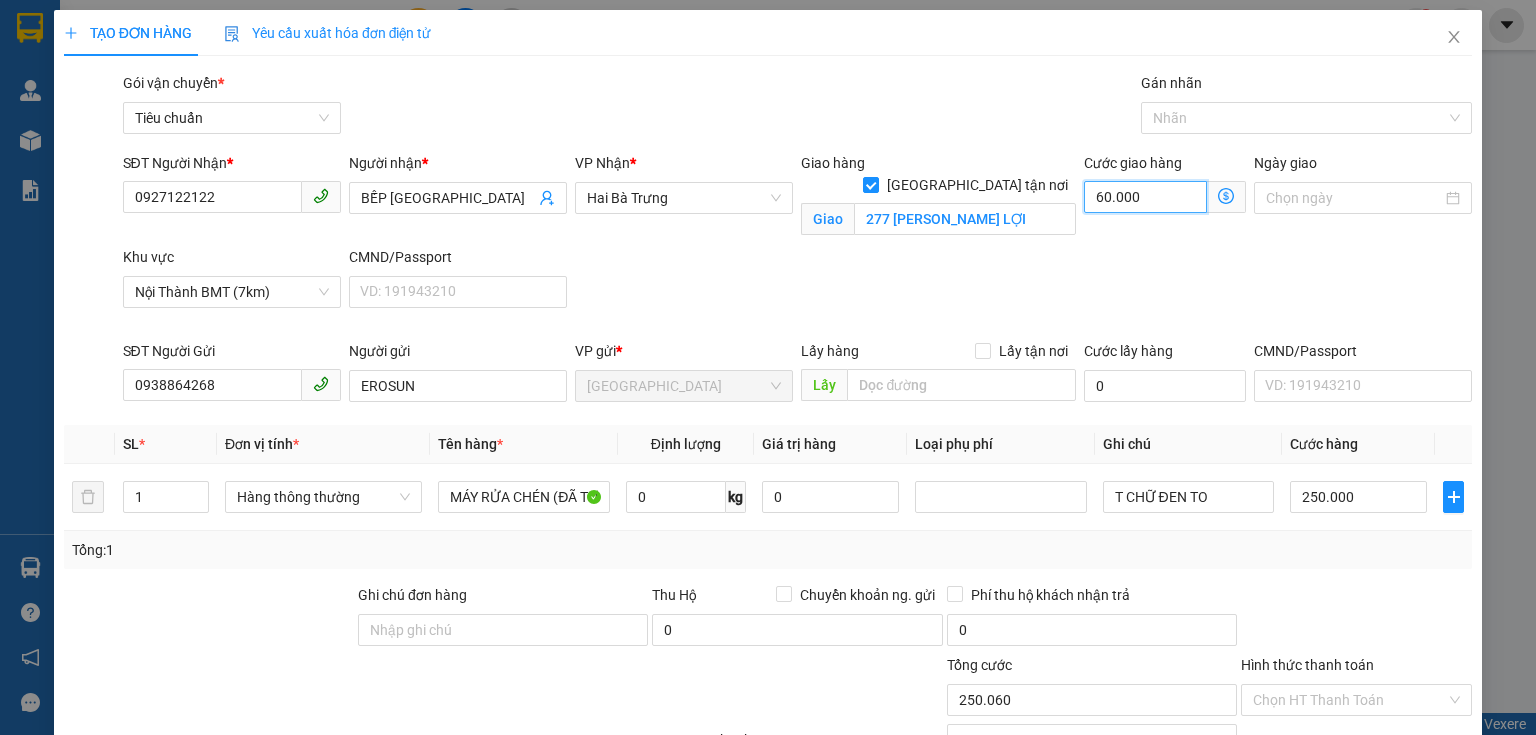 type on "310.000" 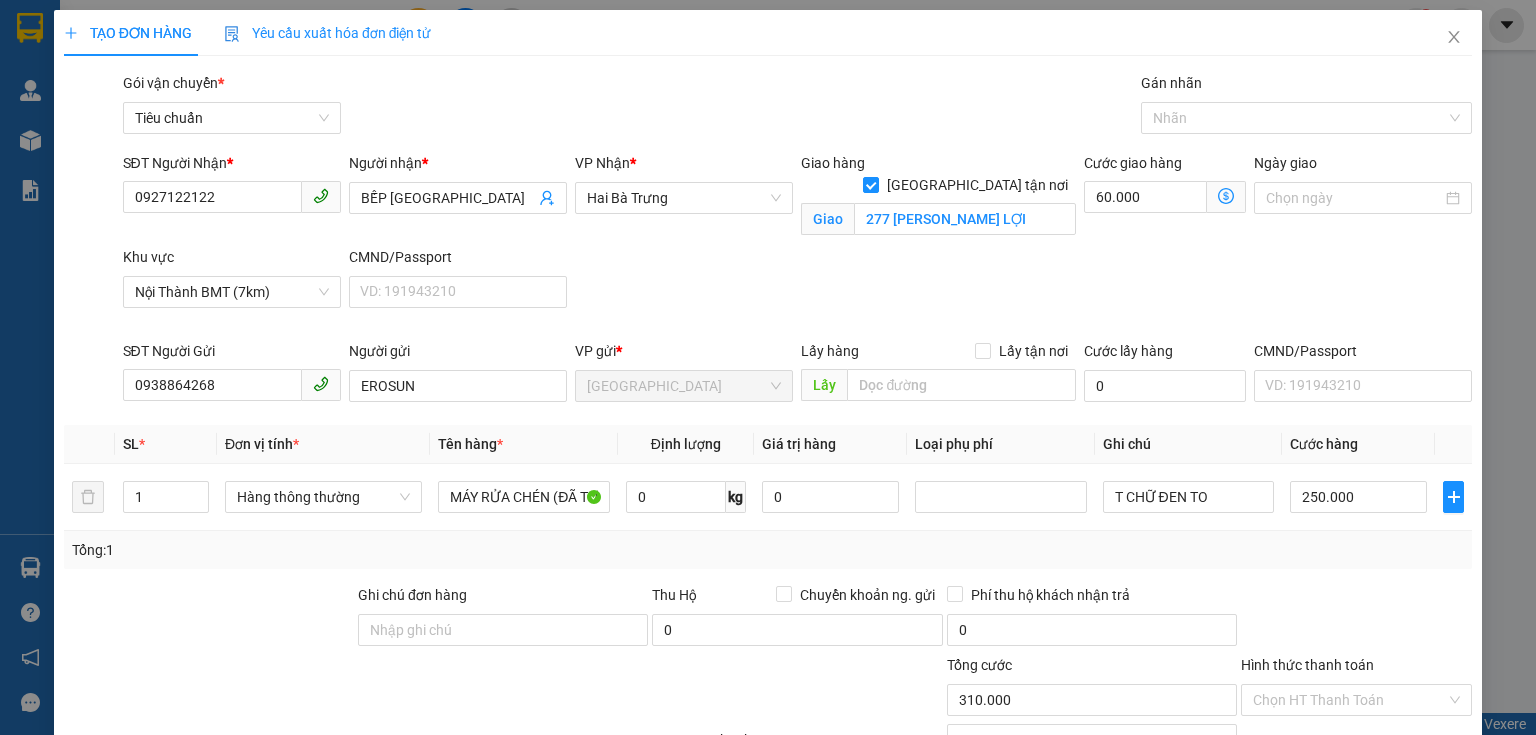 click on "SĐT Người Nhận  * 0927122122 Người nhận  * BẾP NAM HẢI VP Nhận  * Hai Bà Trưng  Giao hàng [GEOGRAPHIC_DATA] tận nơi Giao 277 [PERSON_NAME] TÂN LỢI Cước giao hàng 60.000 Ngày giao Khu vực [GEOGRAPHIC_DATA] (7km) CMND/Passport VD: [PASSPORT]" at bounding box center (798, 246) 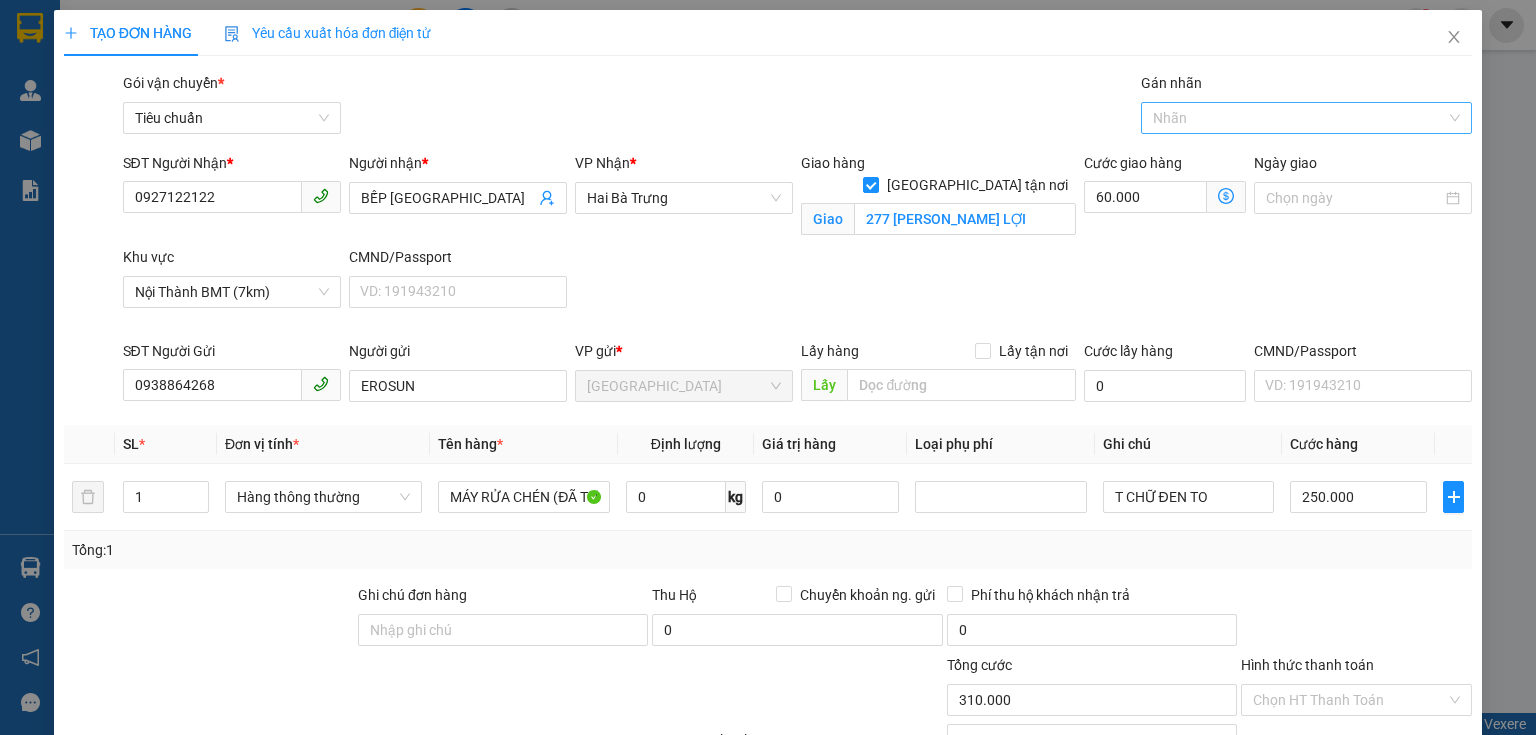 click at bounding box center [1151, 118] 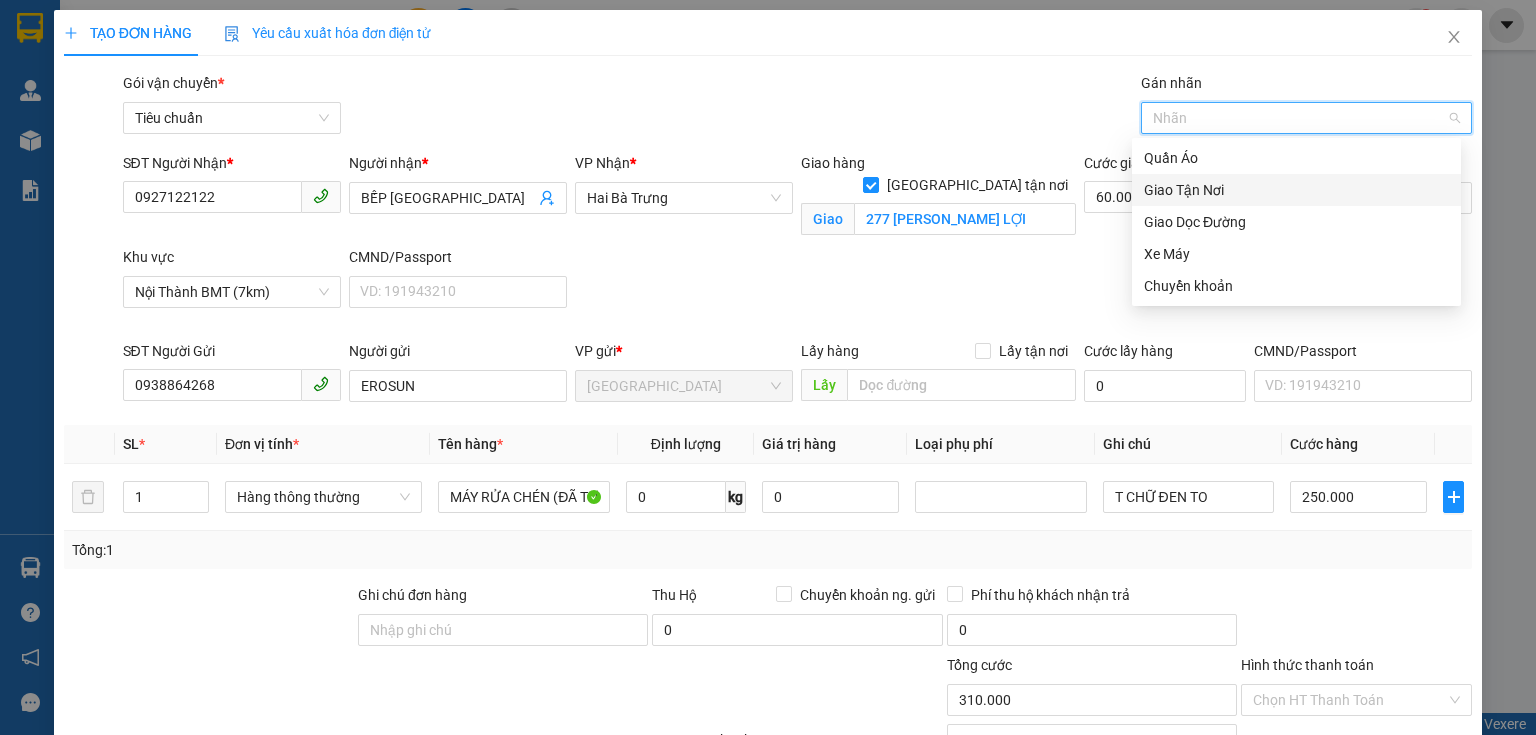 click on "Giao Tận Nơi" at bounding box center (1296, 190) 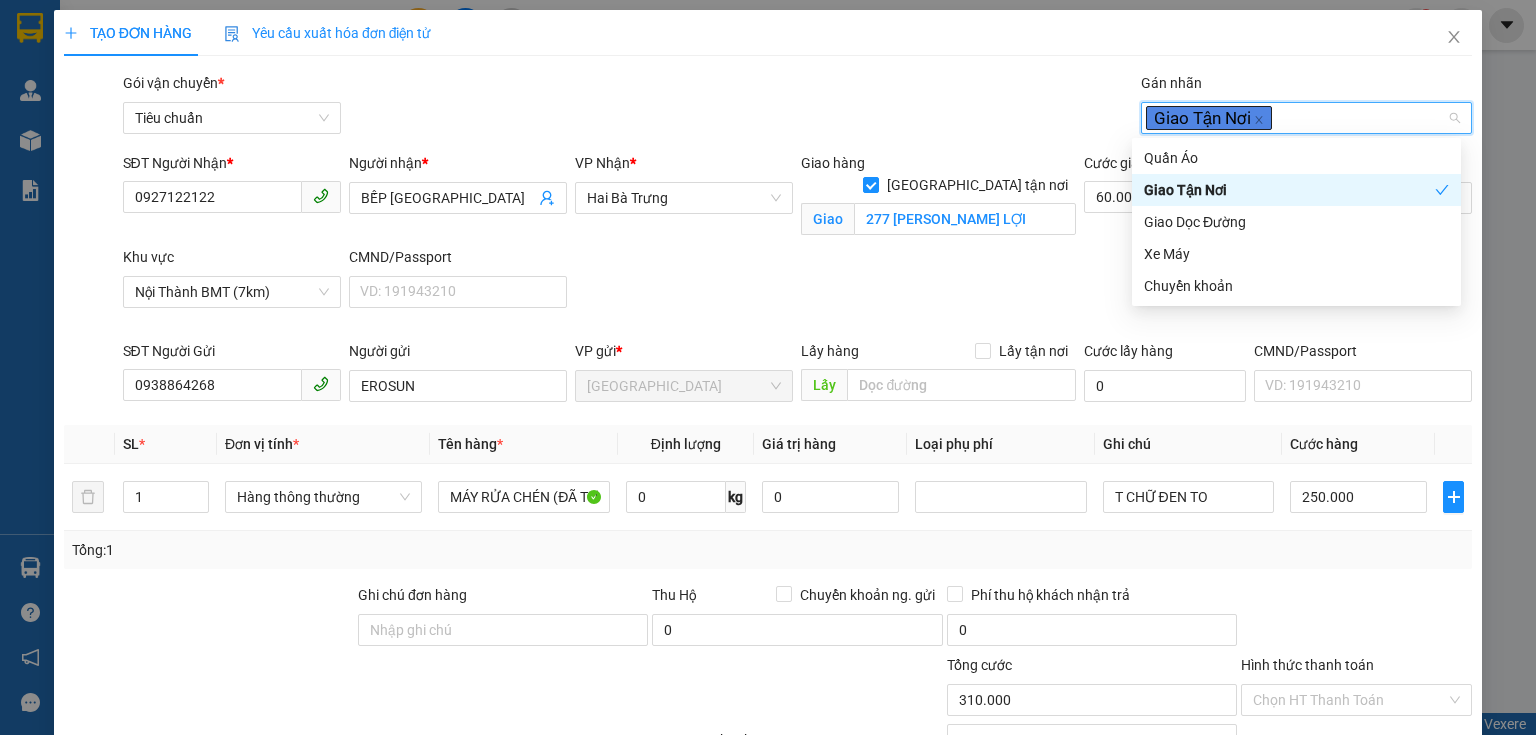 click on "Gói vận chuyển  * Tiêu chuẩn Gán nhãn Giao Tận Nơi" at bounding box center [798, 107] 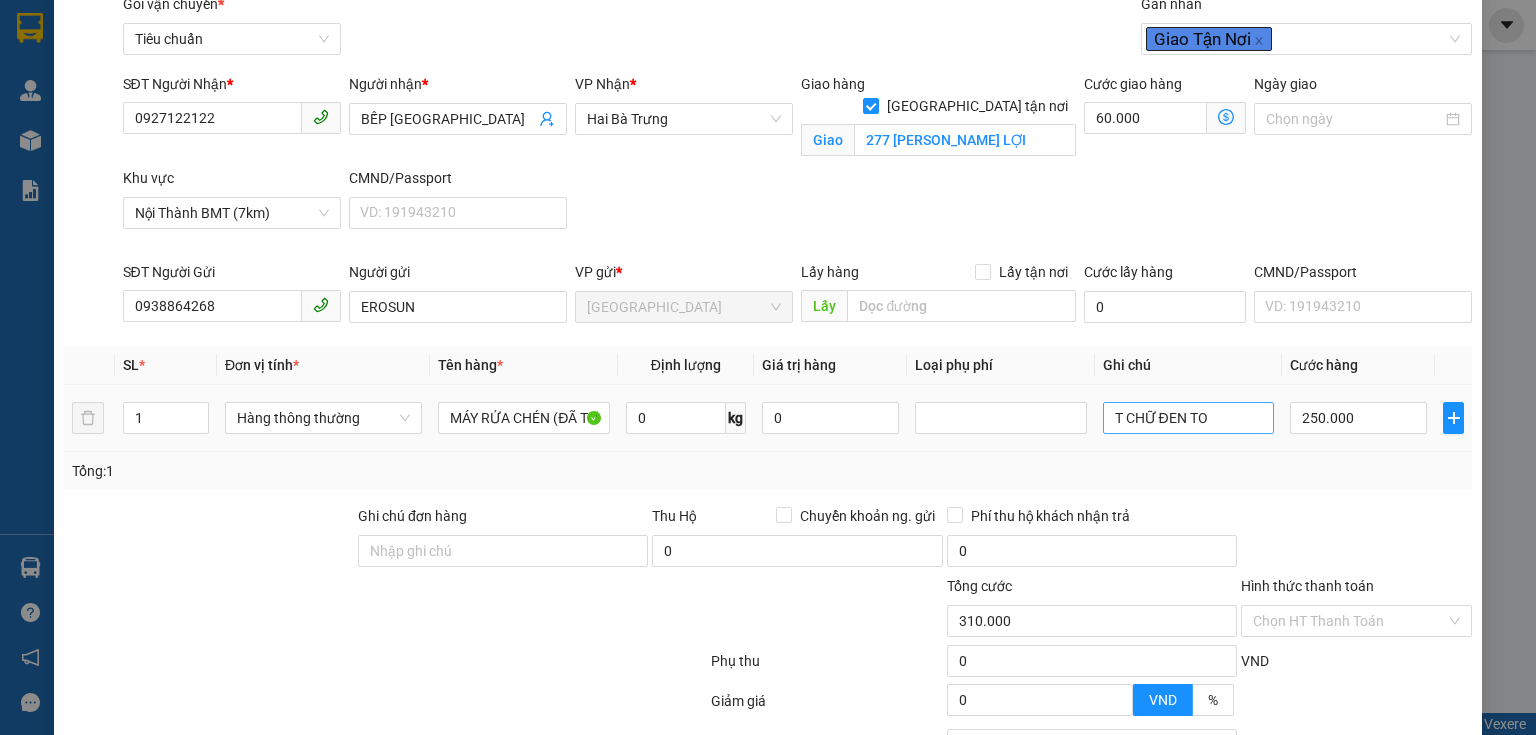 scroll, scrollTop: 240, scrollLeft: 0, axis: vertical 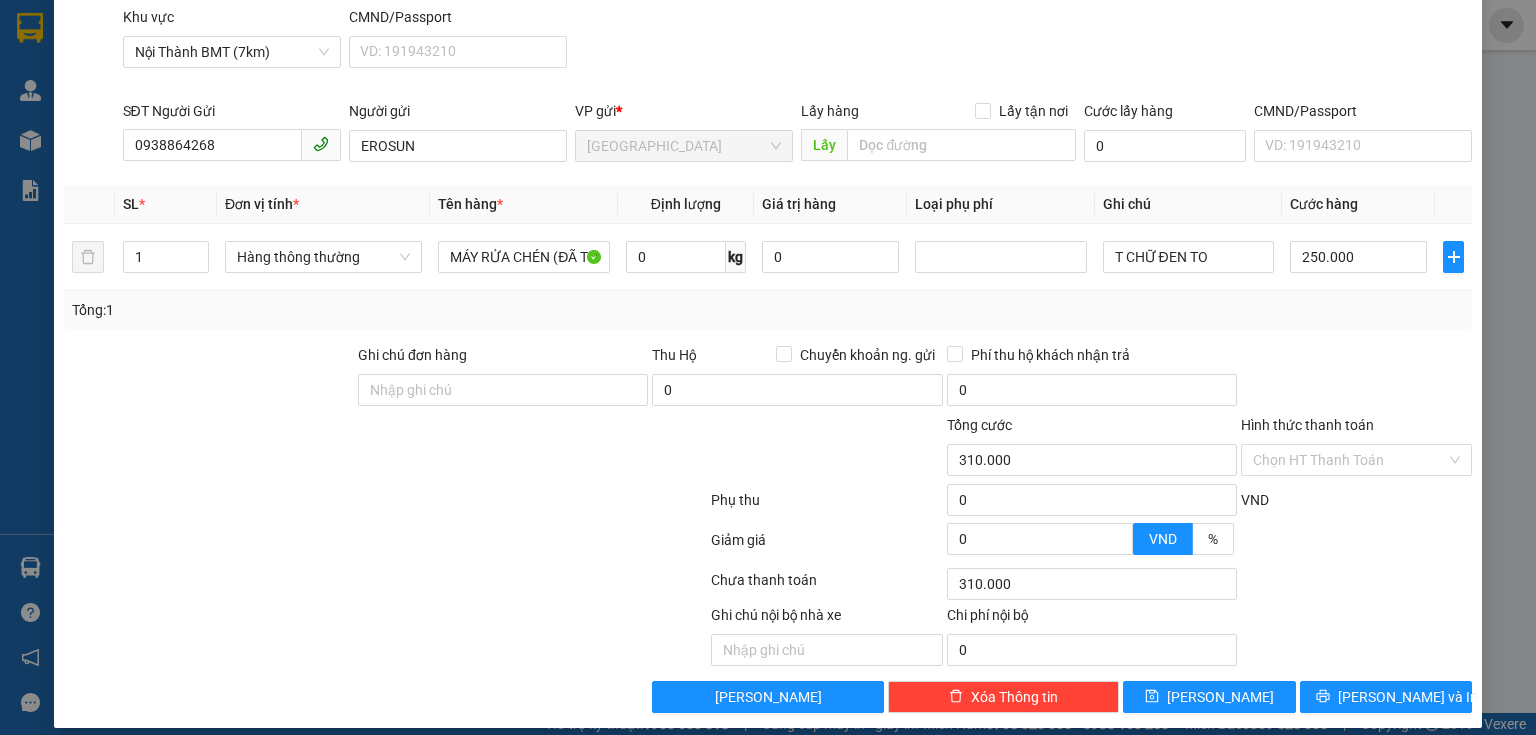 click on "Tổng:  1" at bounding box center (768, 310) 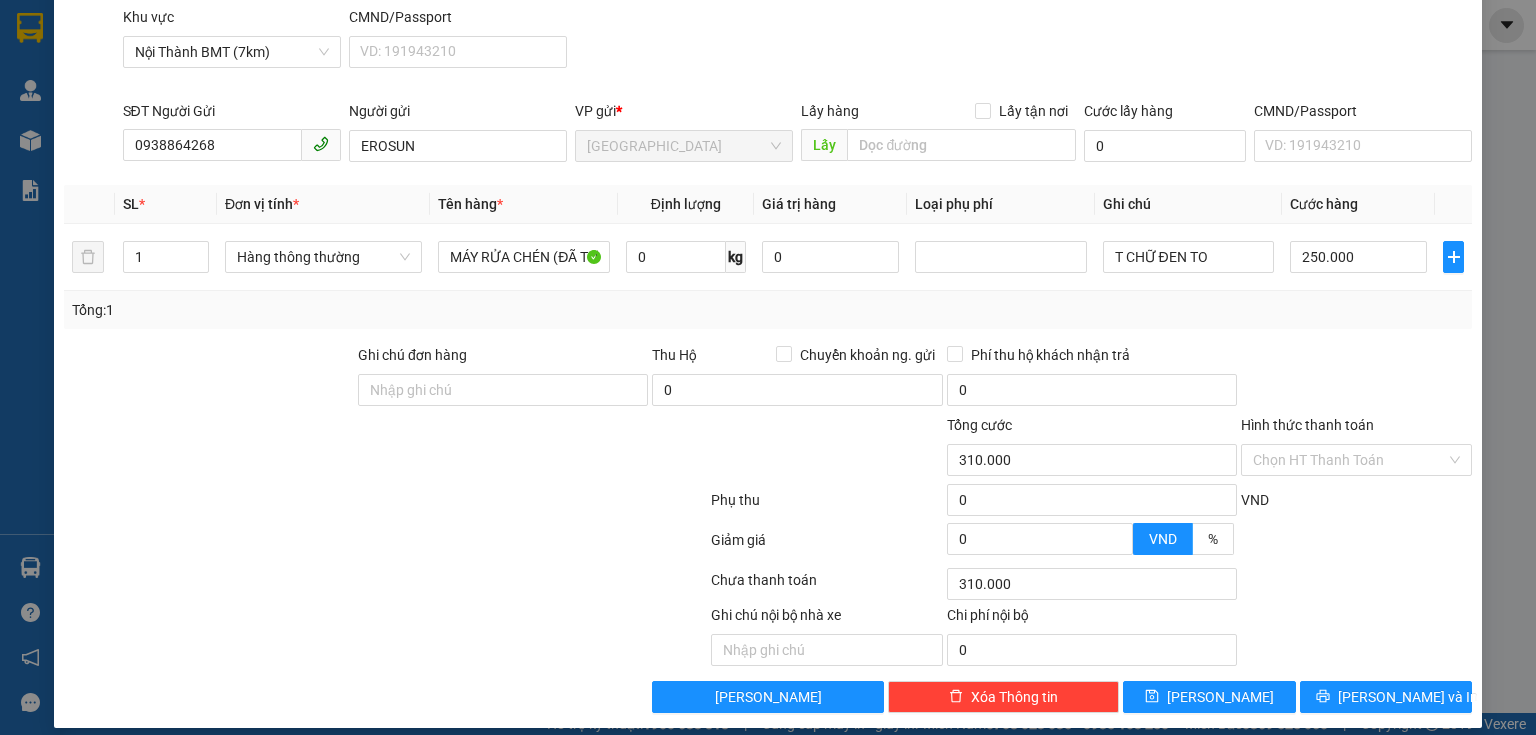 click at bounding box center [1356, 546] 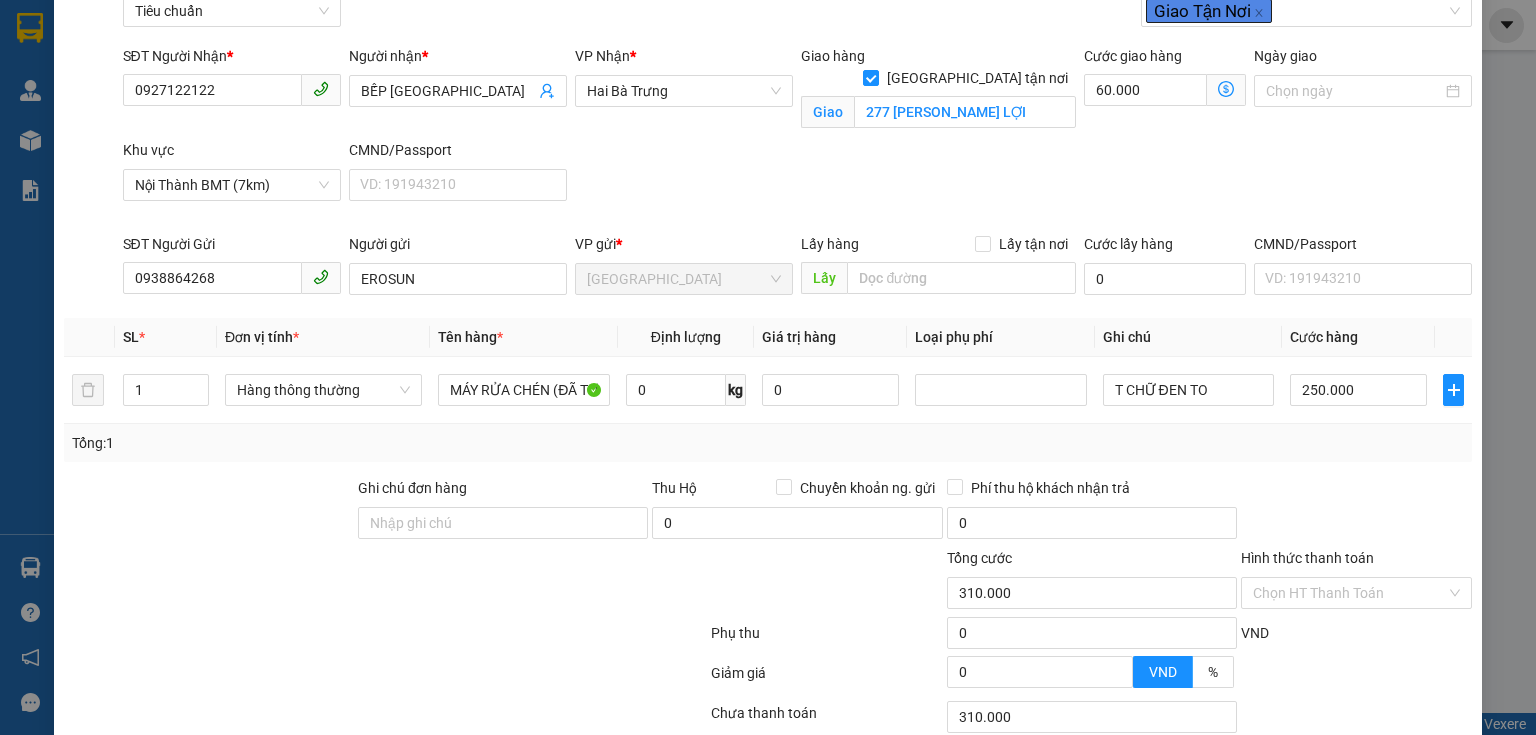 scroll, scrollTop: 0, scrollLeft: 0, axis: both 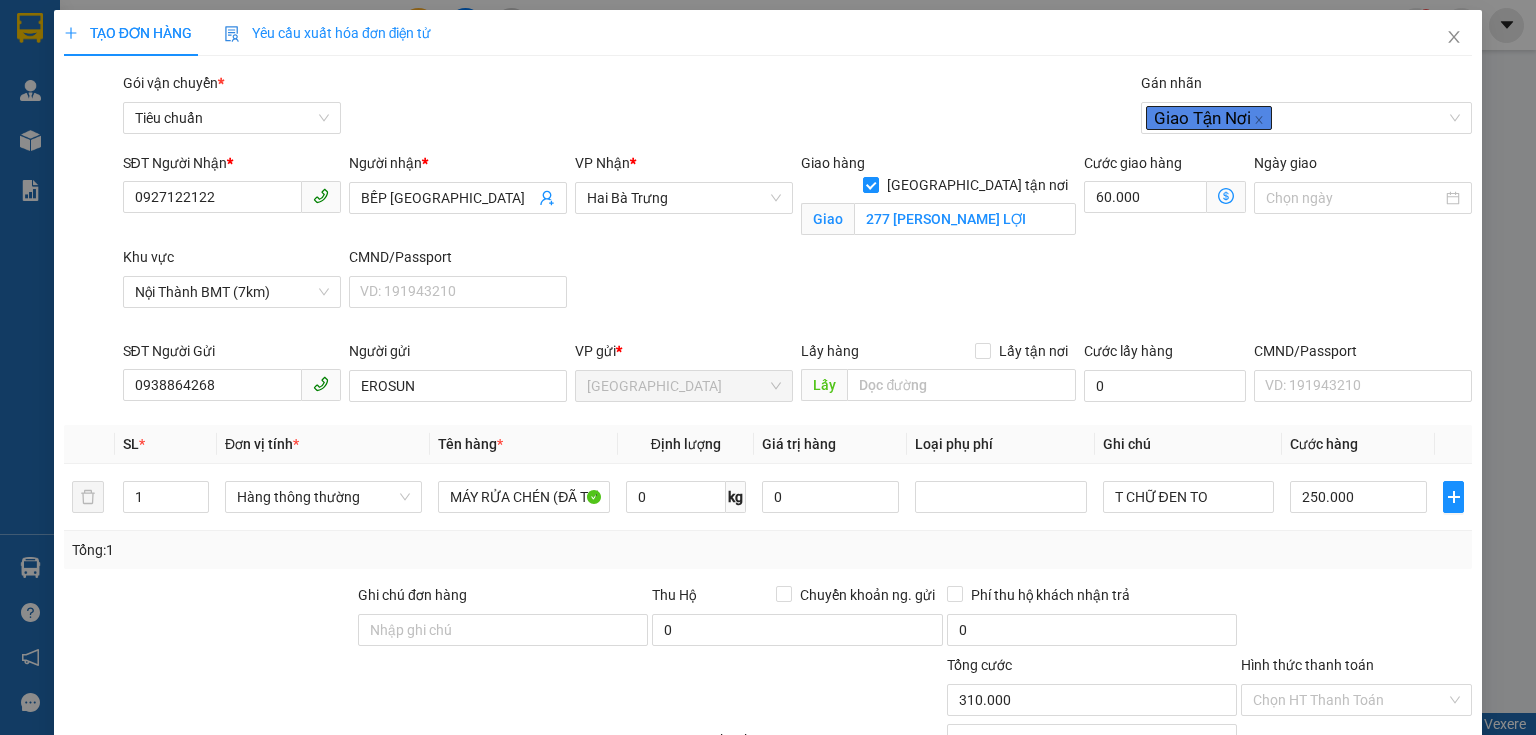 drag, startPoint x: 195, startPoint y: 605, endPoint x: 524, endPoint y: 535, distance: 336.36438 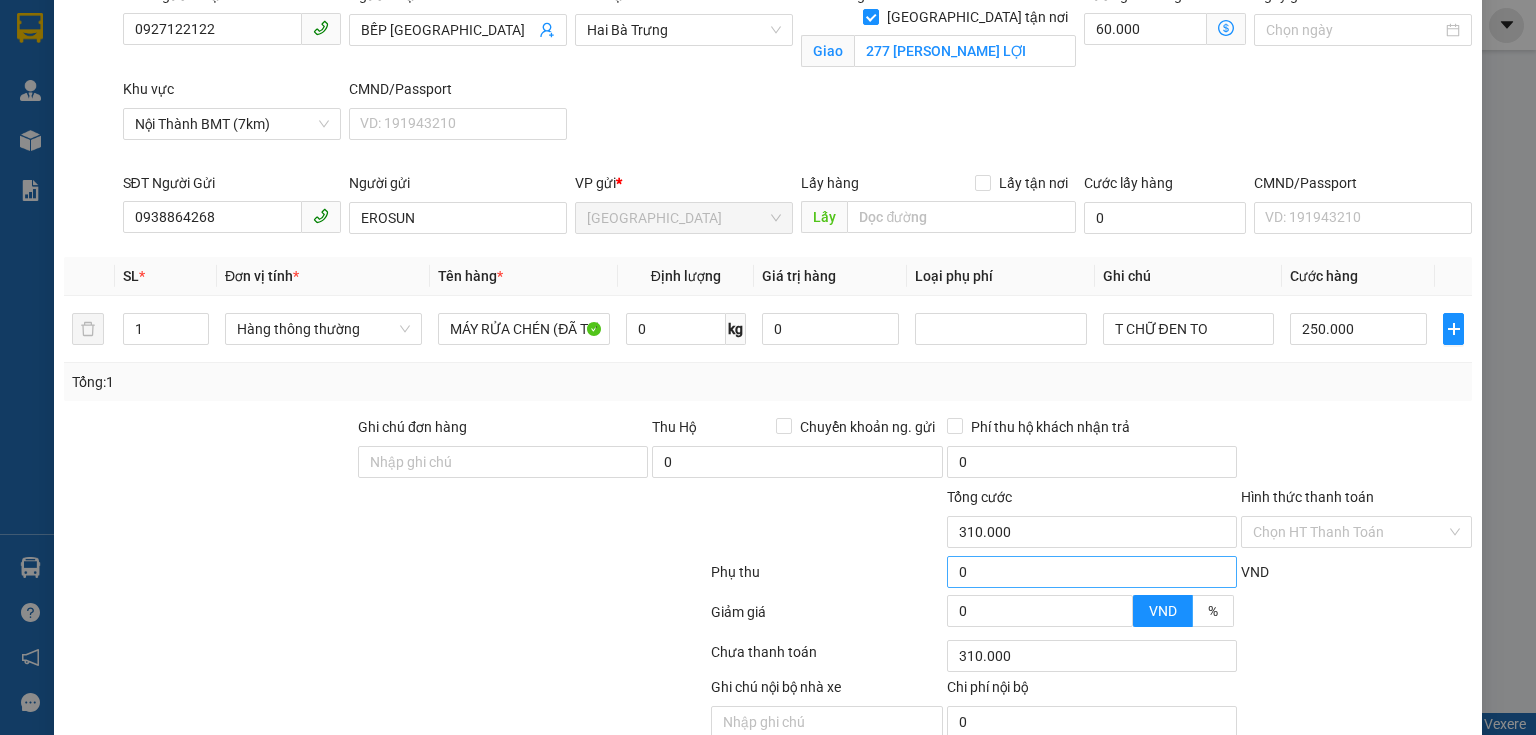 scroll, scrollTop: 254, scrollLeft: 0, axis: vertical 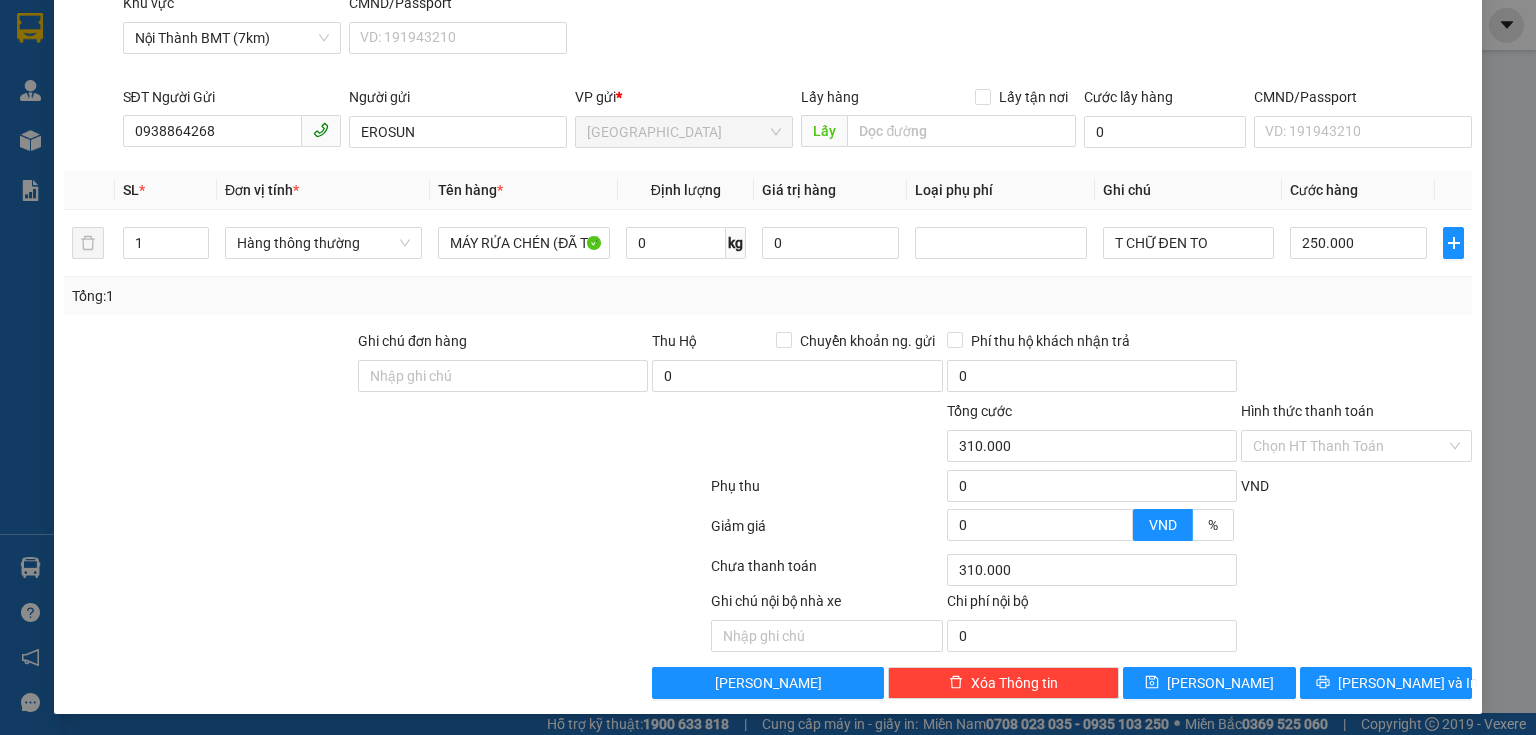 drag, startPoint x: 1323, startPoint y: 340, endPoint x: 1290, endPoint y: 280, distance: 68.47627 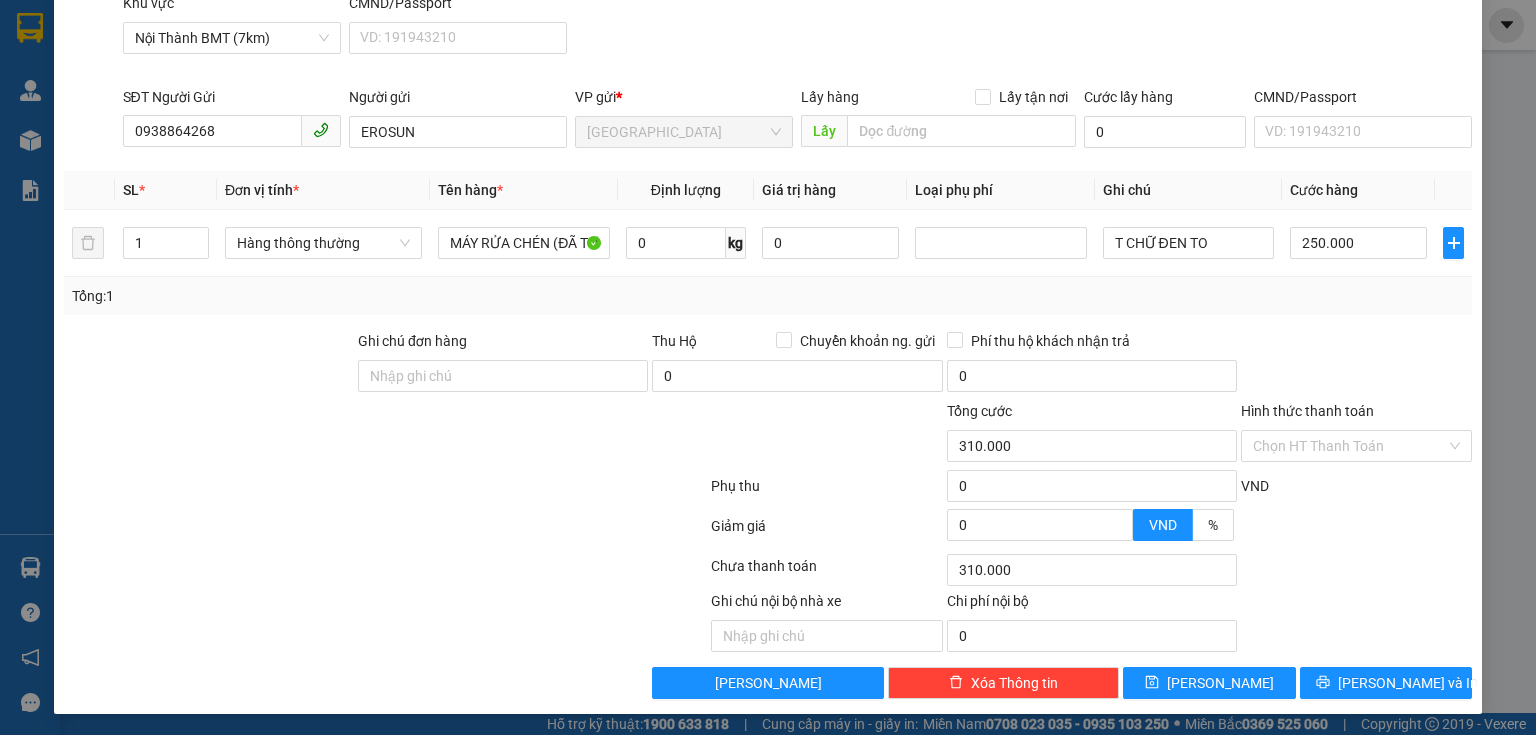 click at bounding box center [1356, 532] 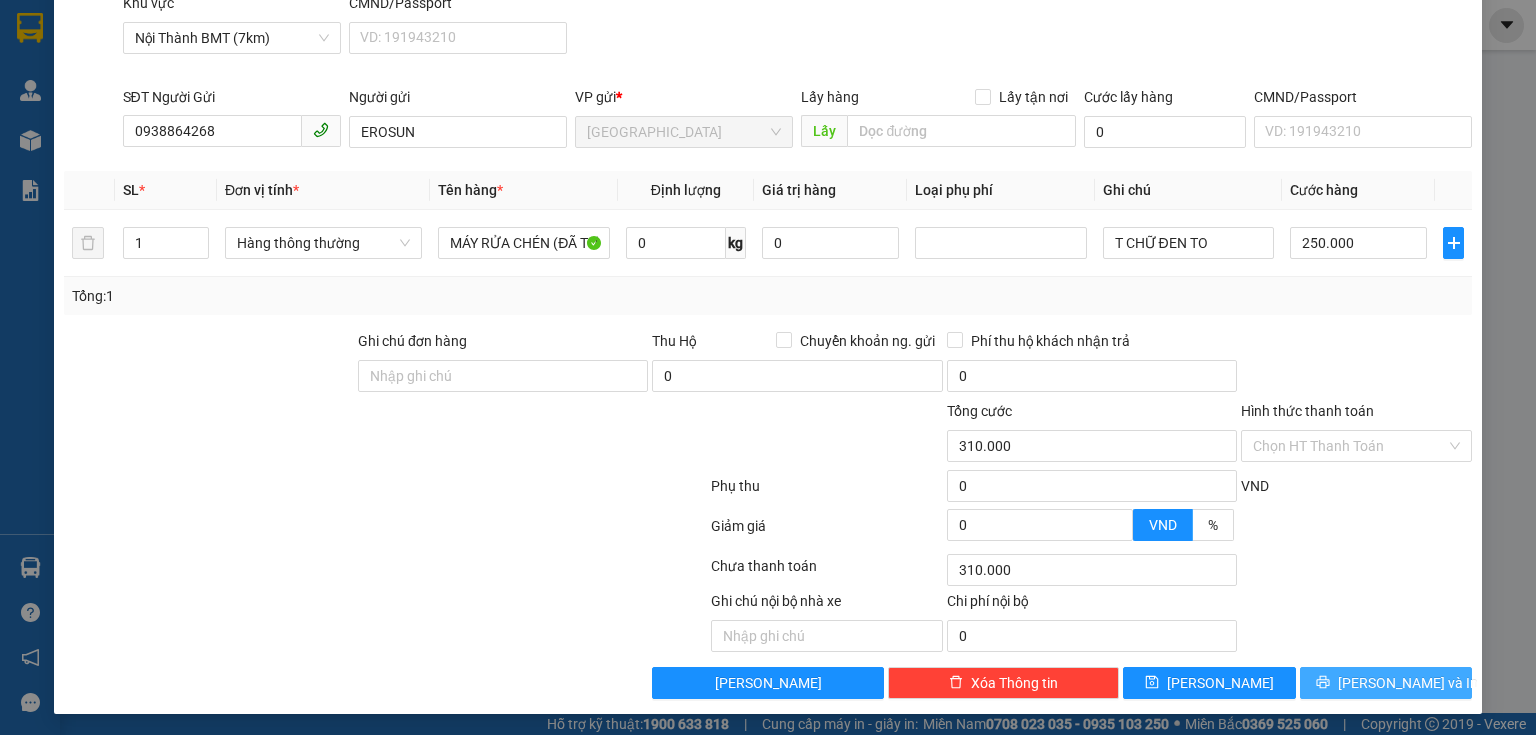 click on "[PERSON_NAME] và In" at bounding box center [1408, 683] 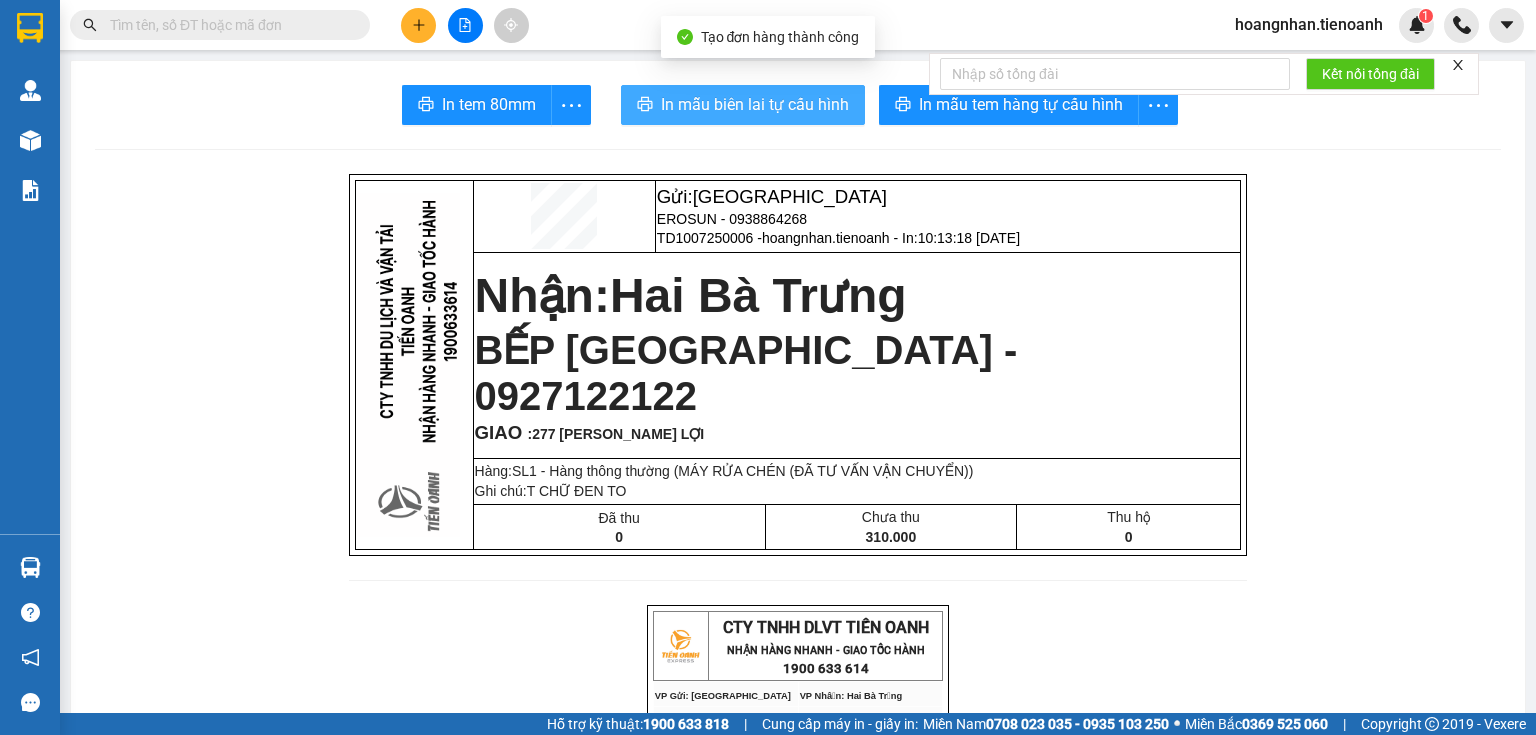 click on "In mẫu biên lai tự cấu hình" at bounding box center [755, 104] 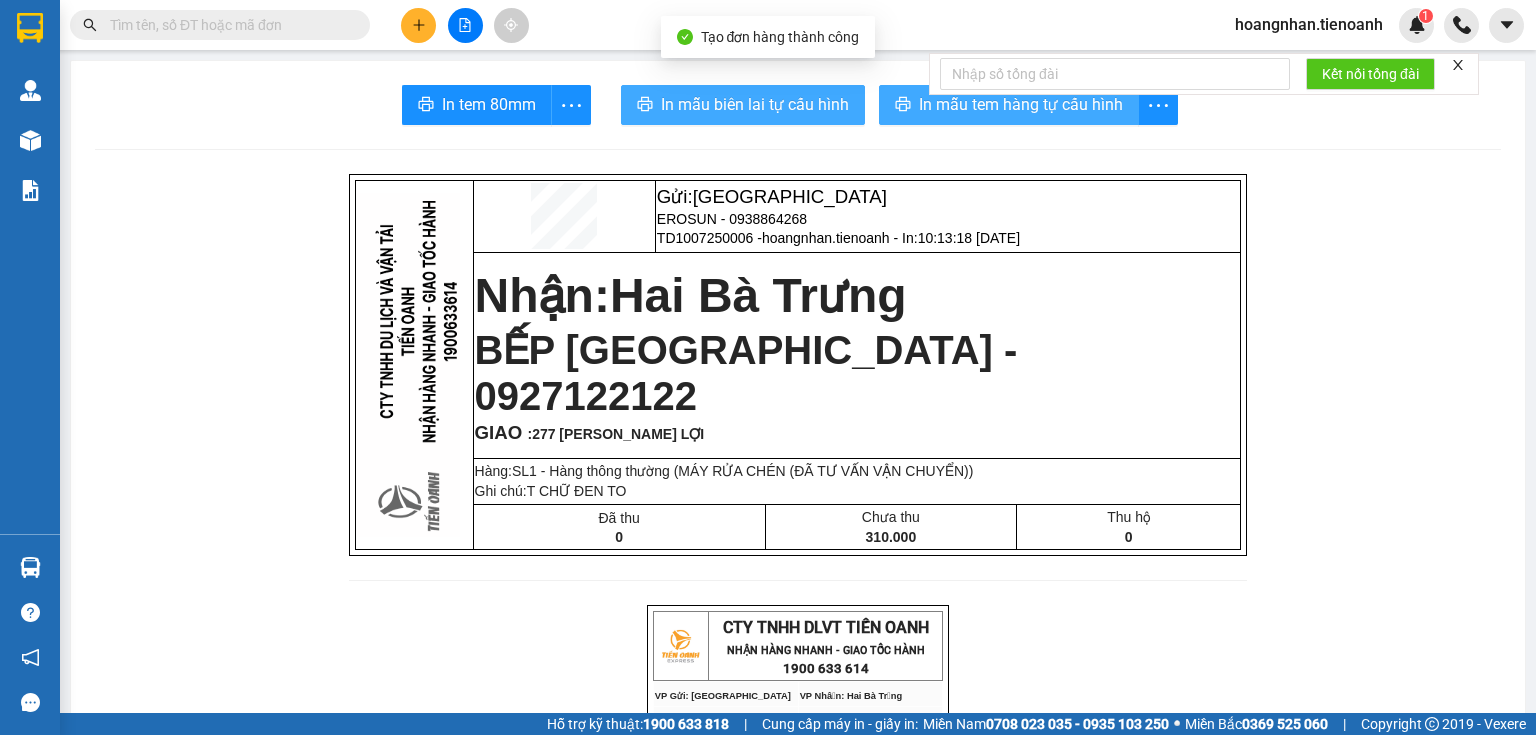 scroll, scrollTop: 0, scrollLeft: 0, axis: both 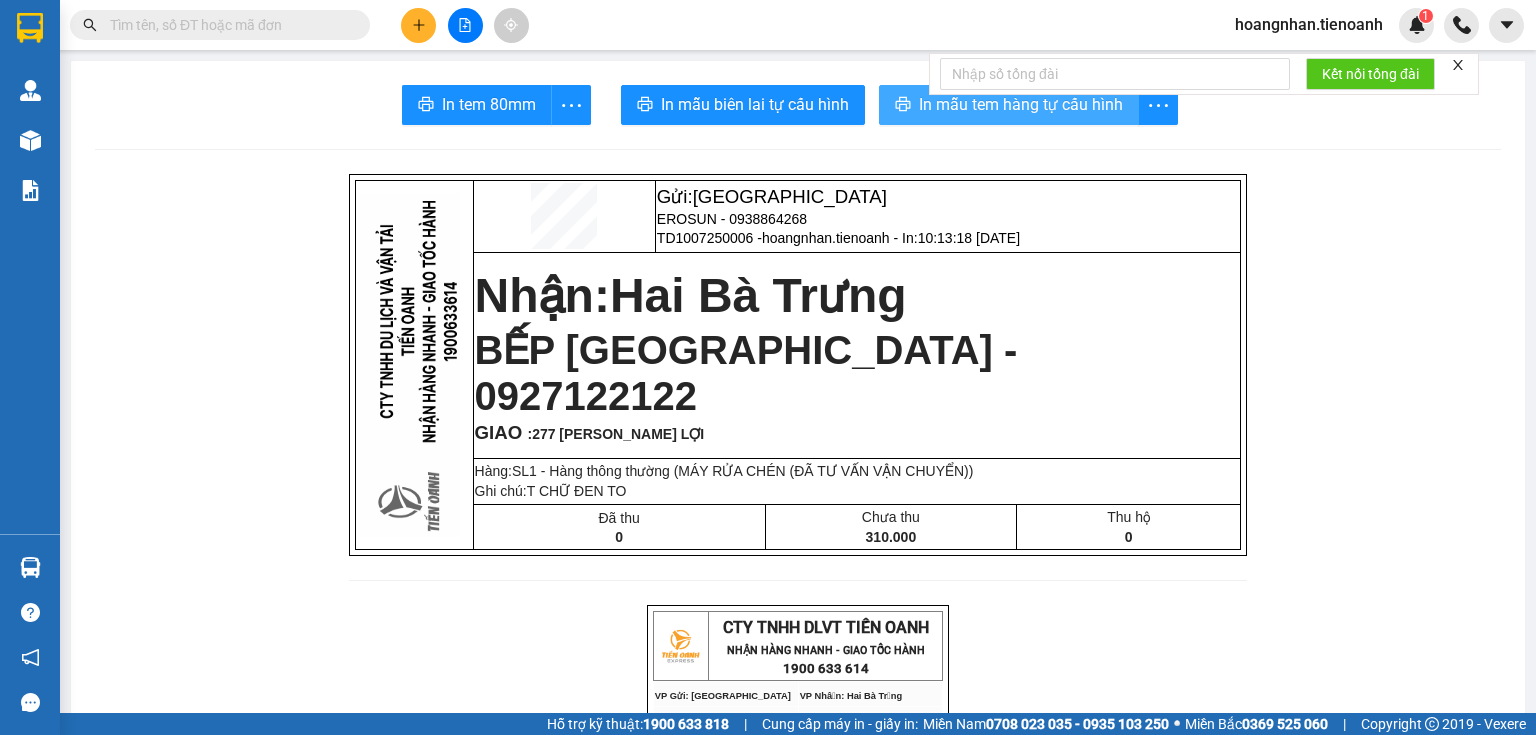 click on "In mẫu tem hàng tự cấu hình" at bounding box center [1021, 104] 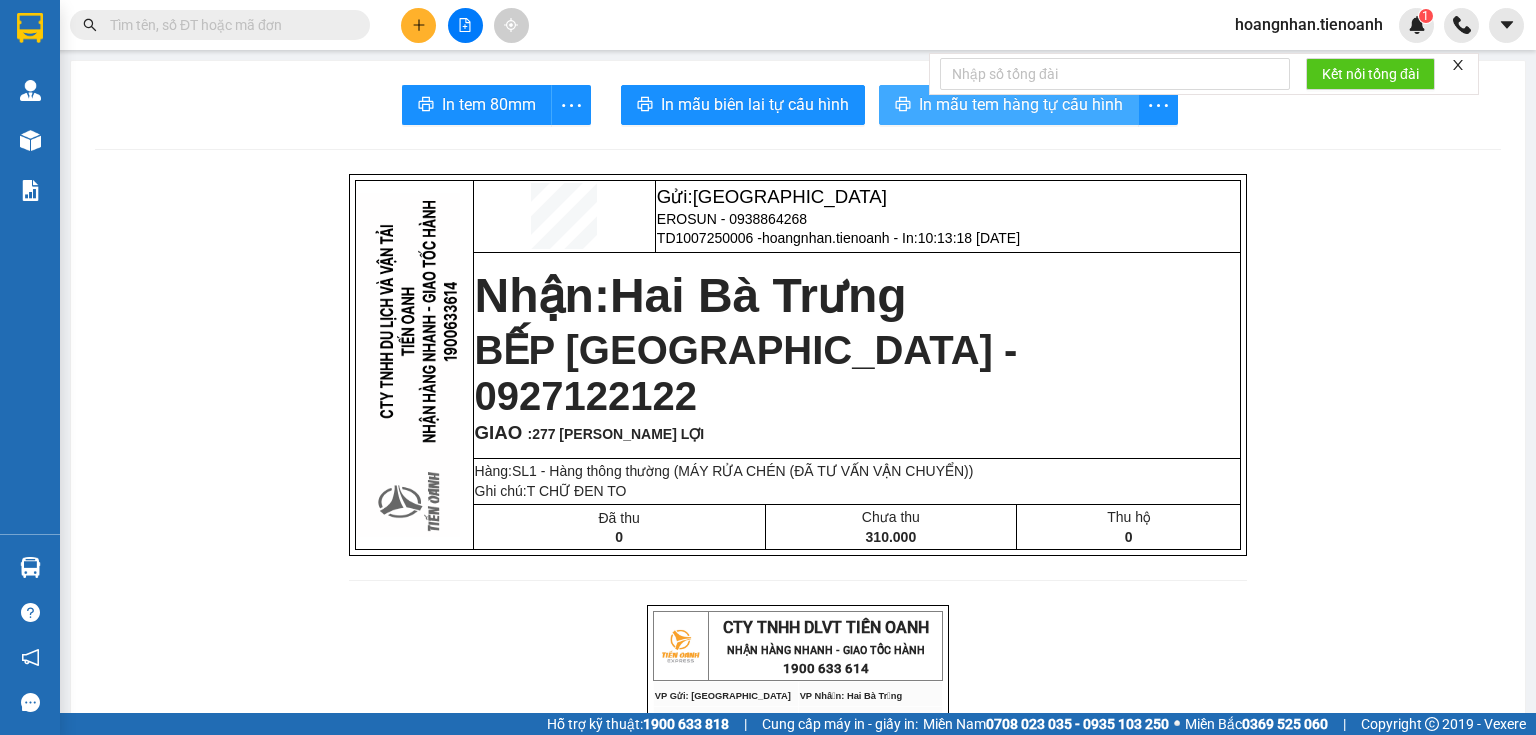 scroll, scrollTop: 0, scrollLeft: 0, axis: both 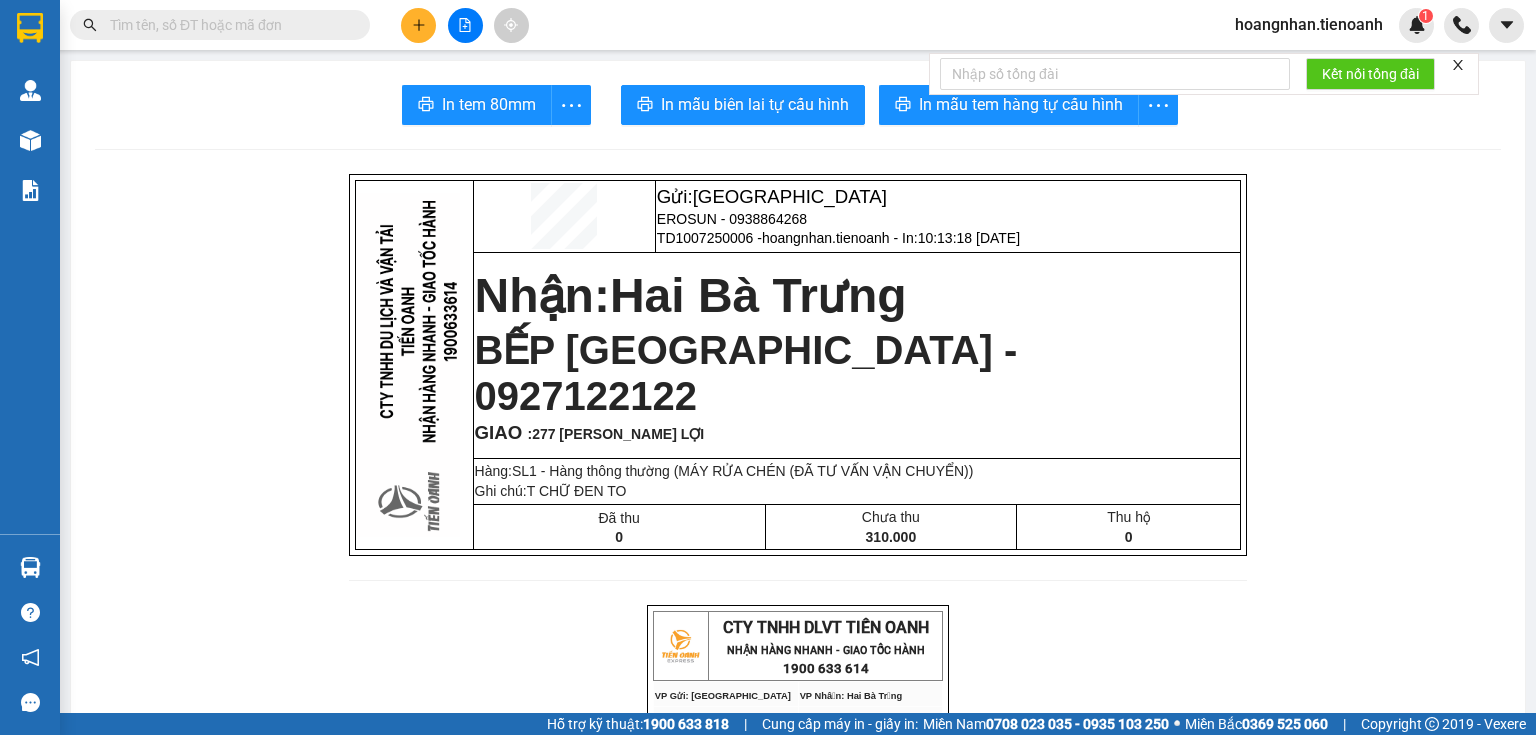 click at bounding box center (228, 25) 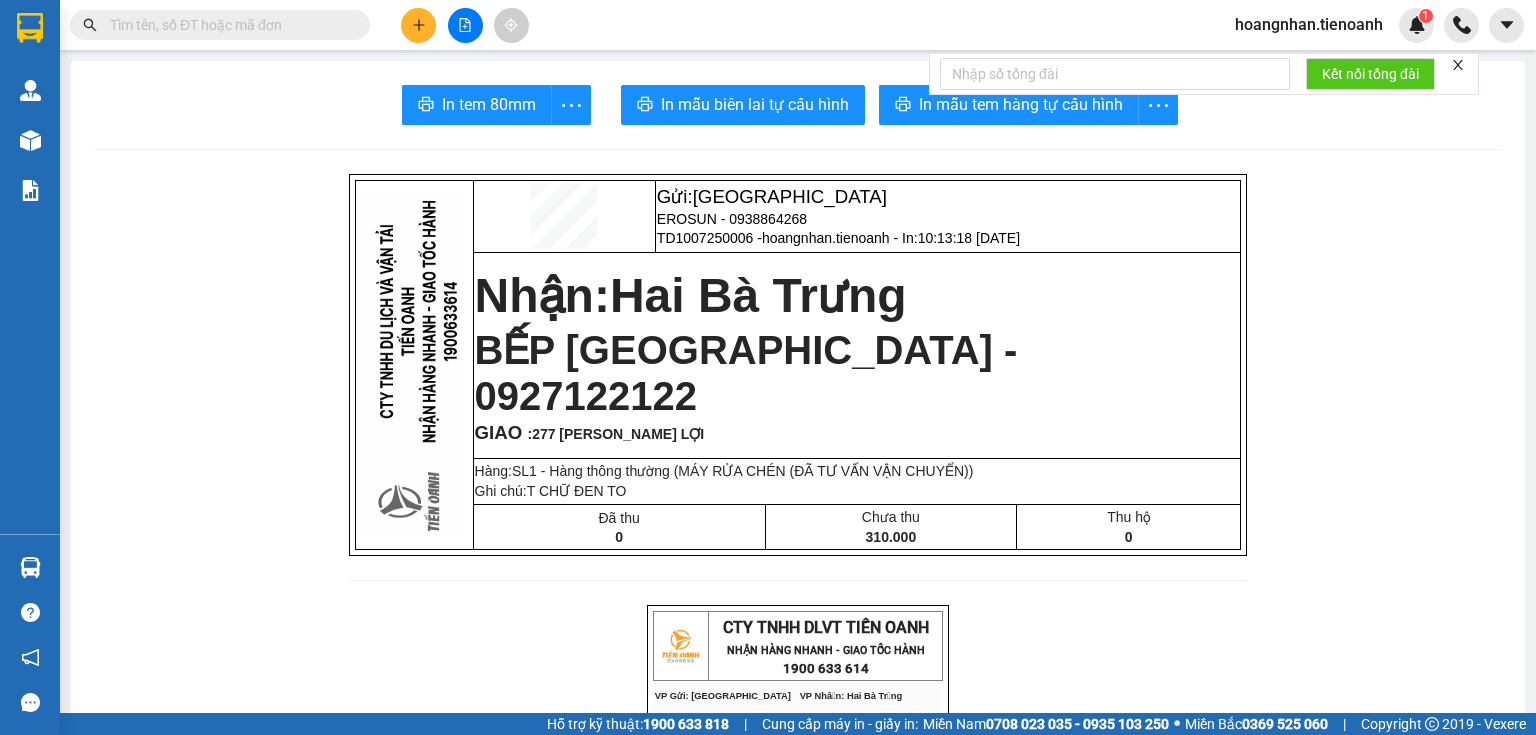 click at bounding box center [228, 25] 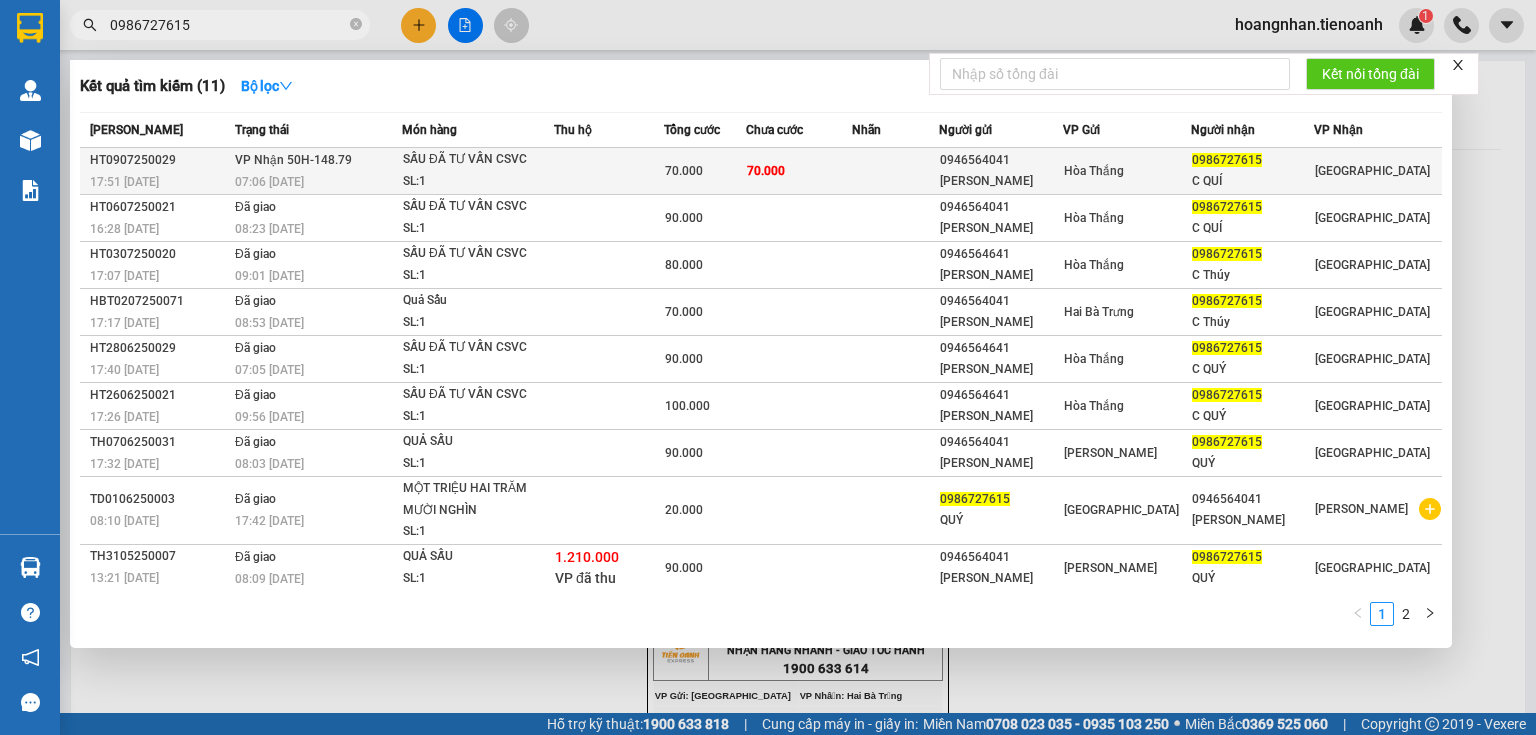 type on "0986727615" 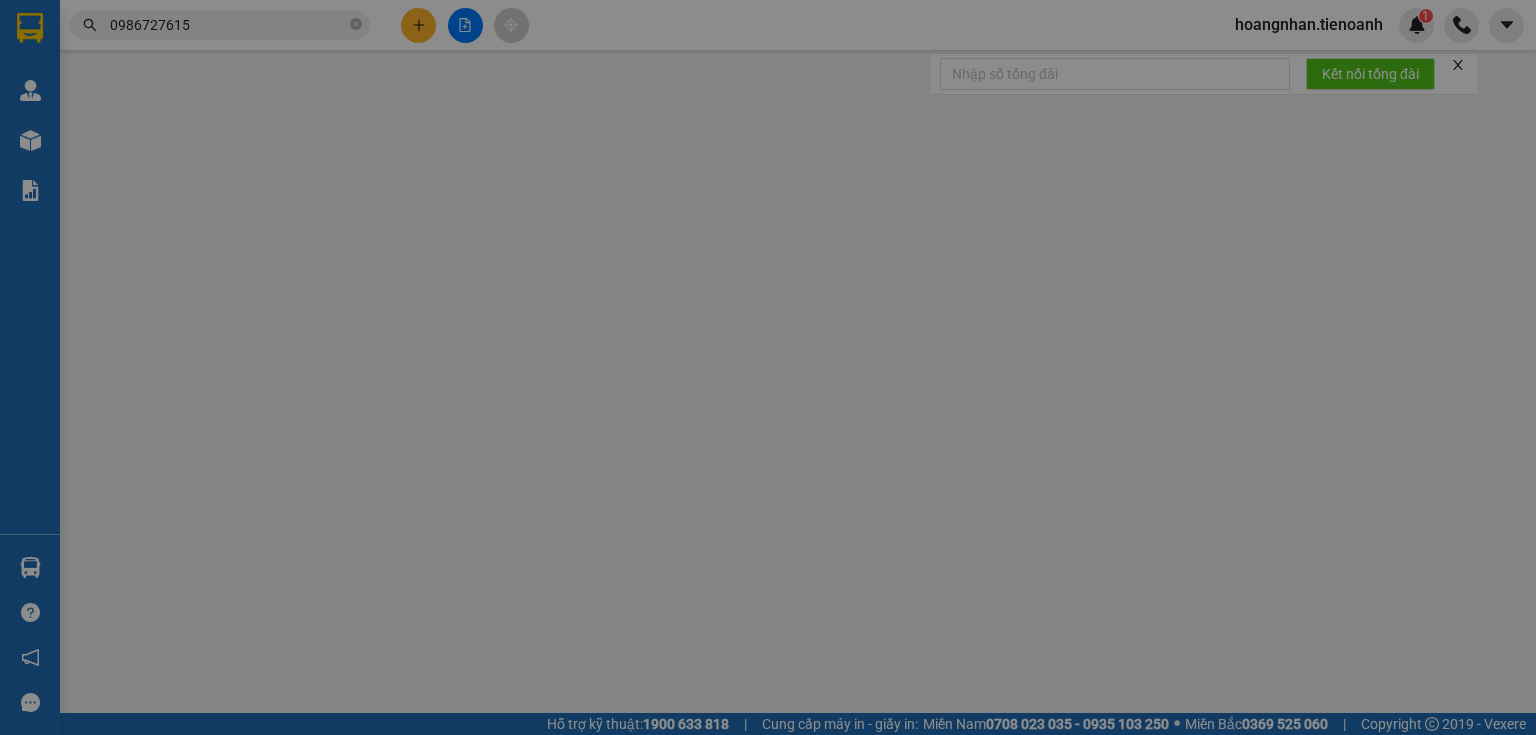 type on "0986727615" 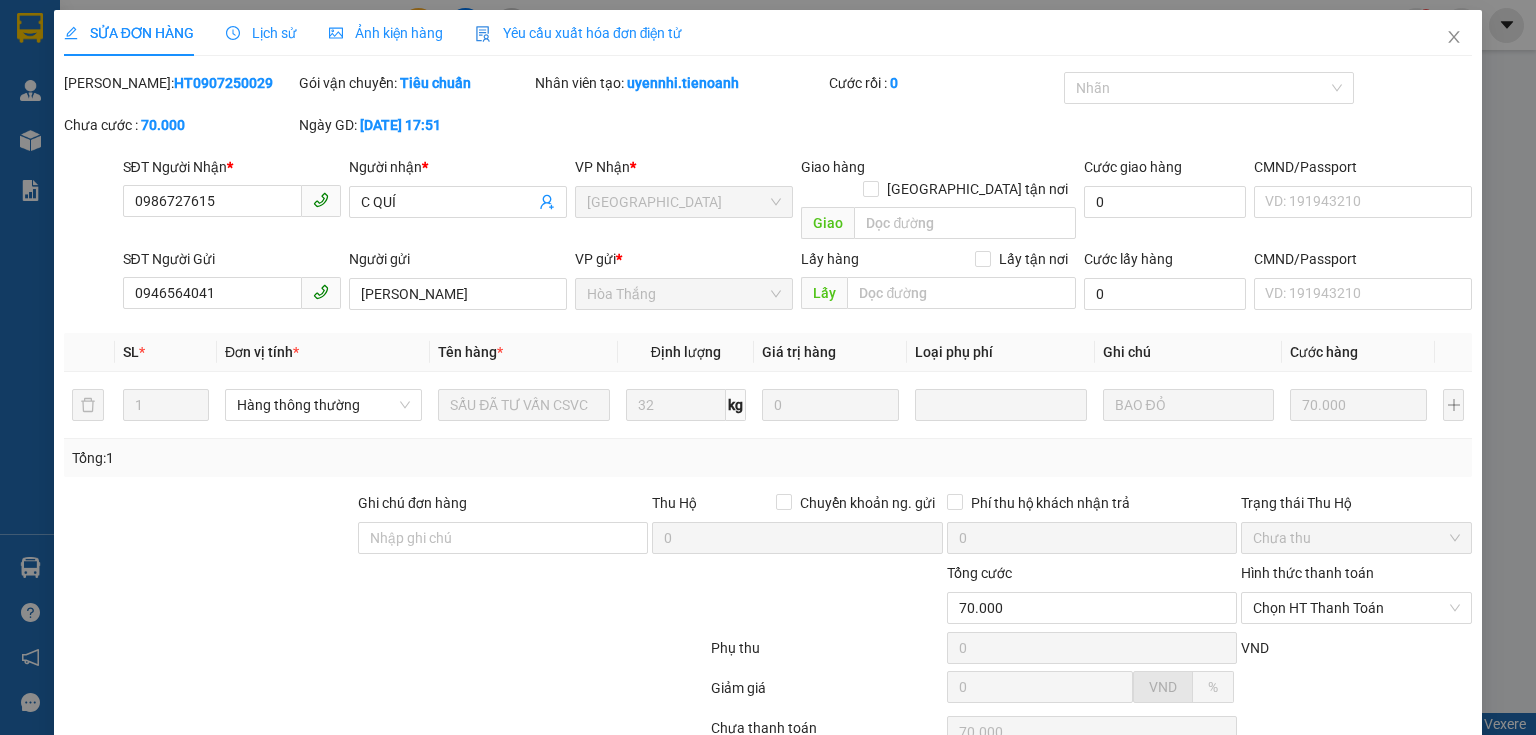 drag, startPoint x: 266, startPoint y: 618, endPoint x: 284, endPoint y: 620, distance: 18.110771 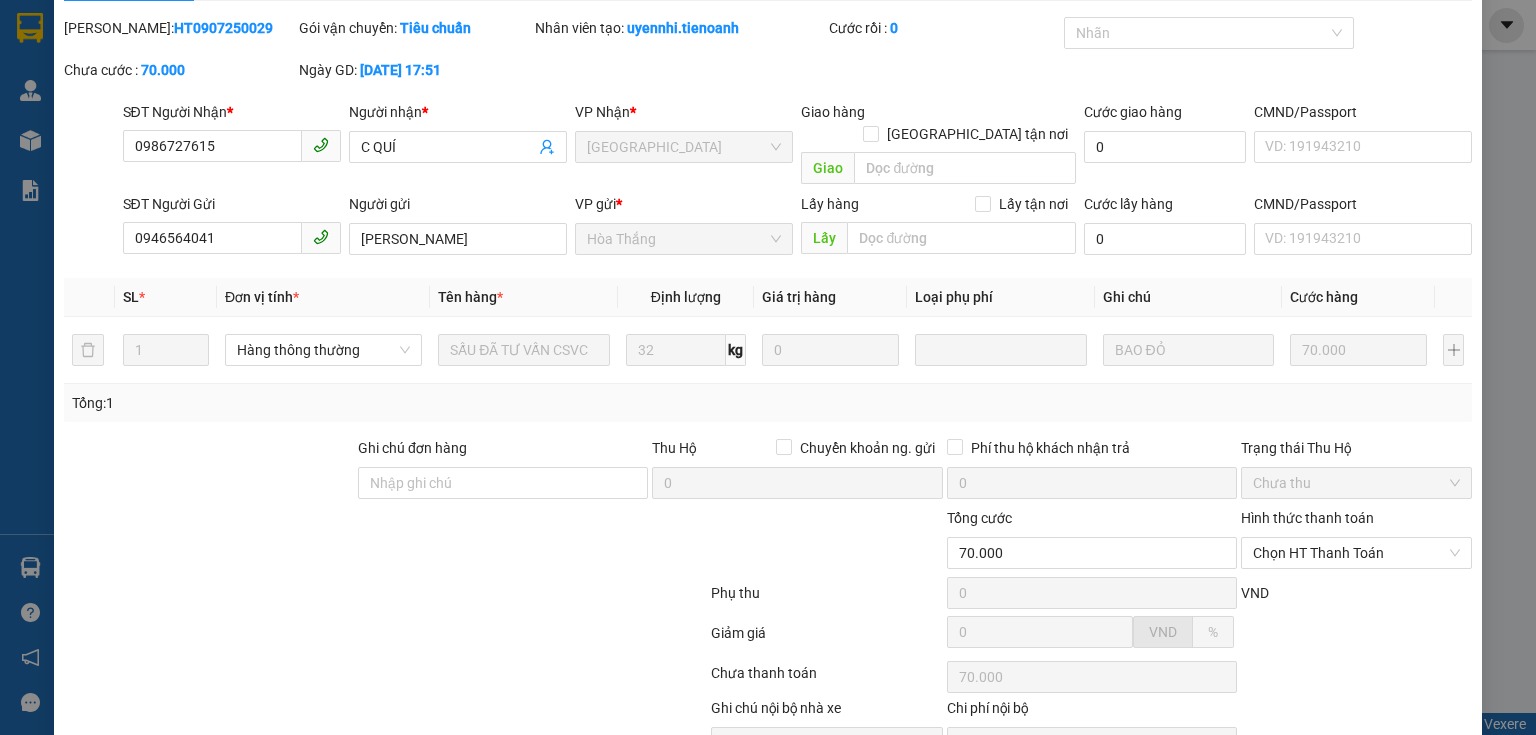 scroll, scrollTop: 141, scrollLeft: 0, axis: vertical 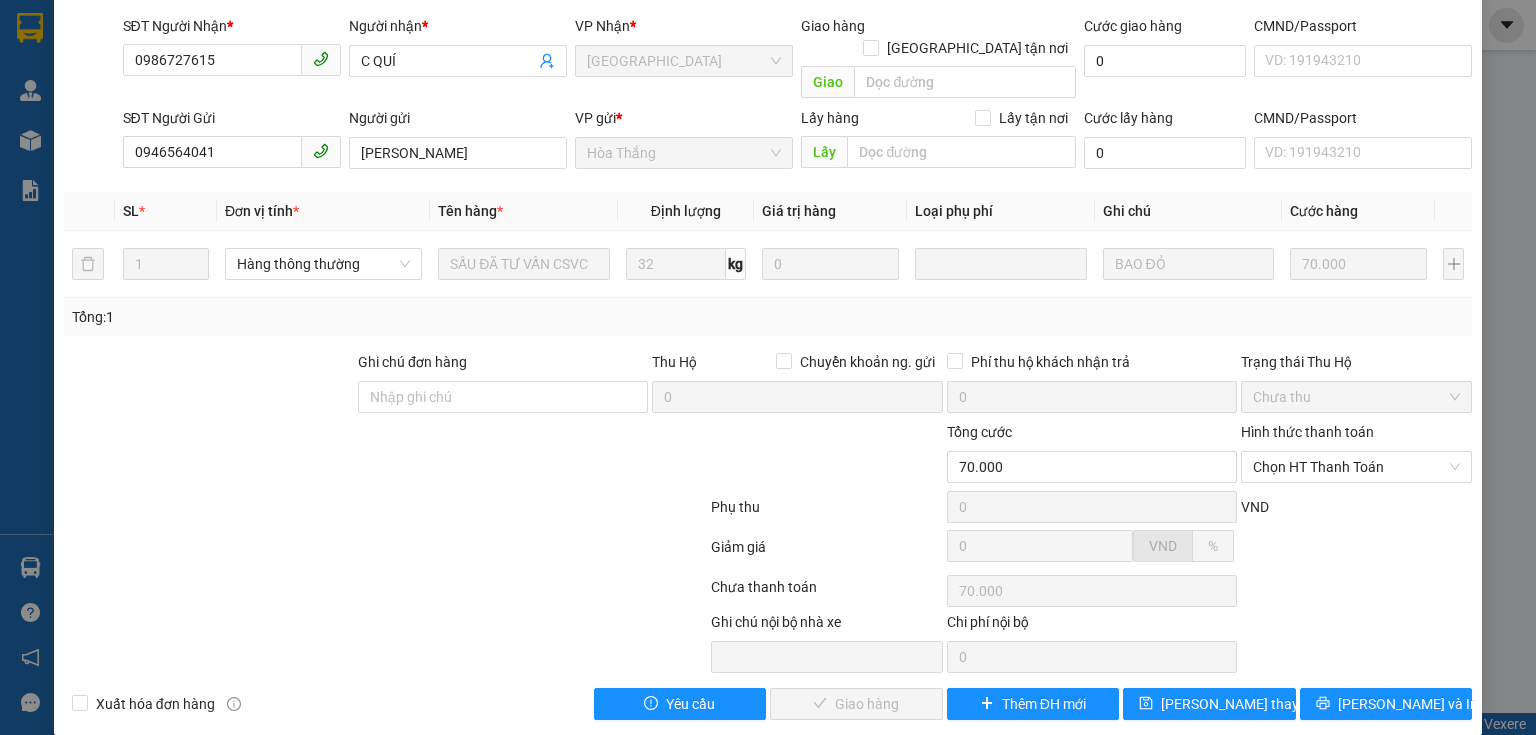 click at bounding box center (1356, 553) 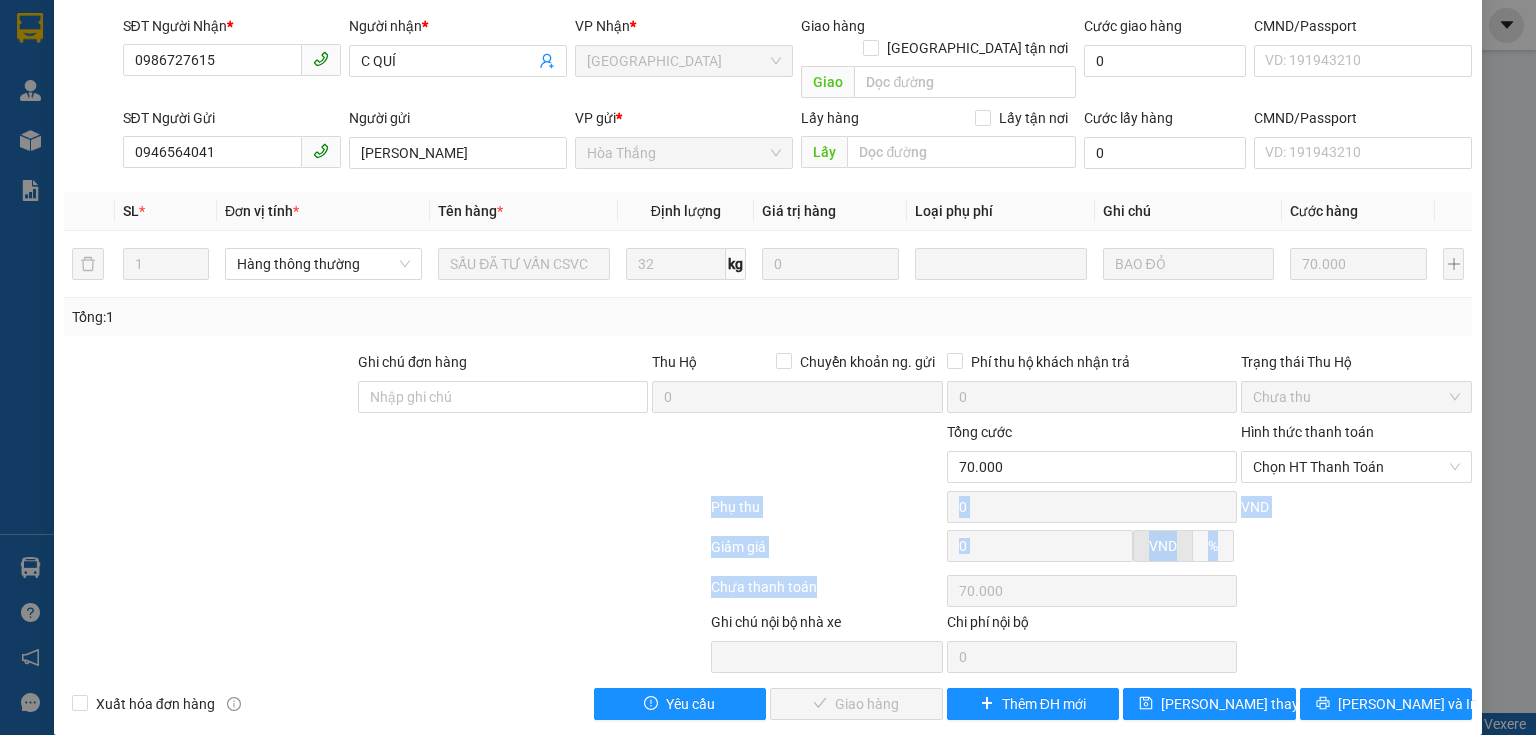 drag, startPoint x: 627, startPoint y: 481, endPoint x: 825, endPoint y: 559, distance: 212.80977 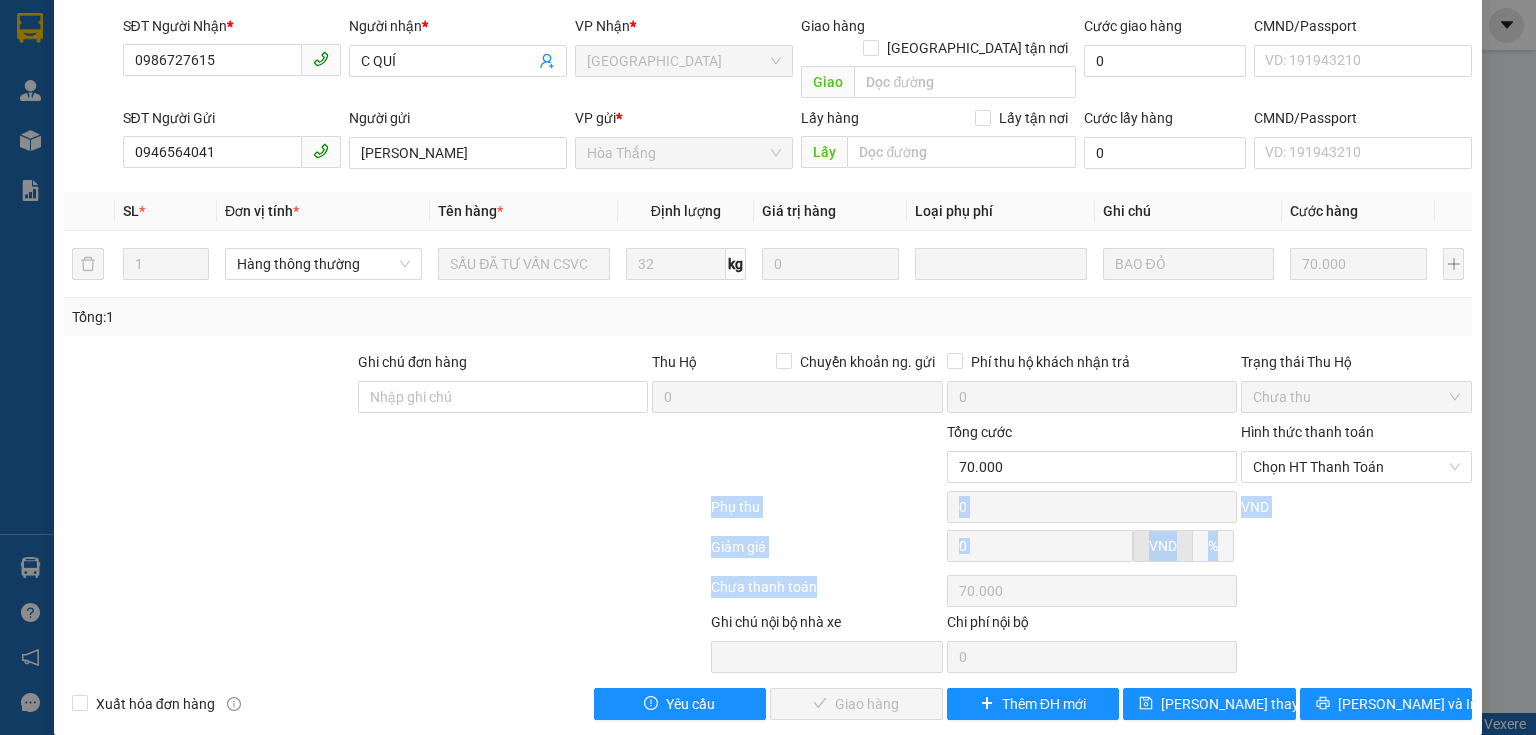 click at bounding box center (385, 511) 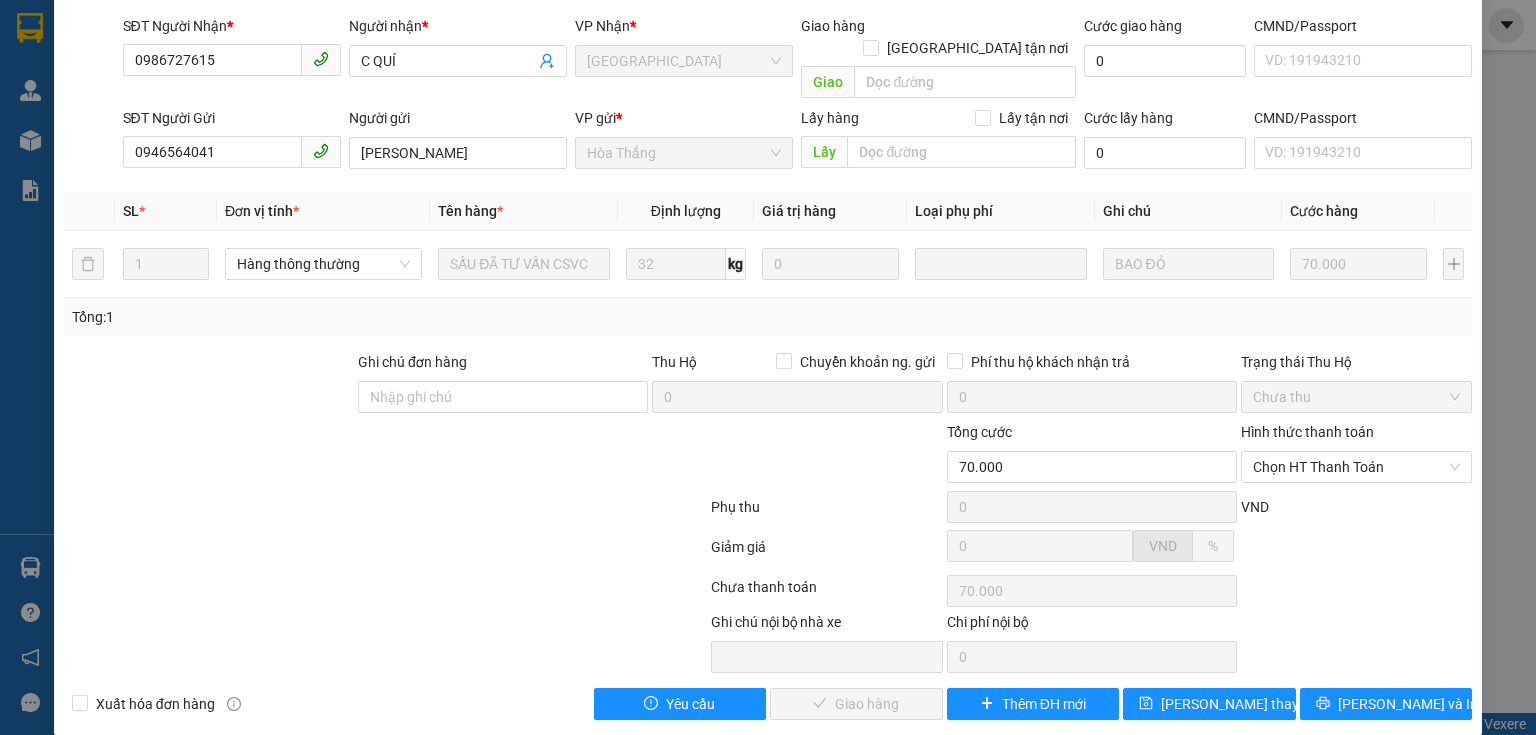 click on "VND" at bounding box center (1356, 513) 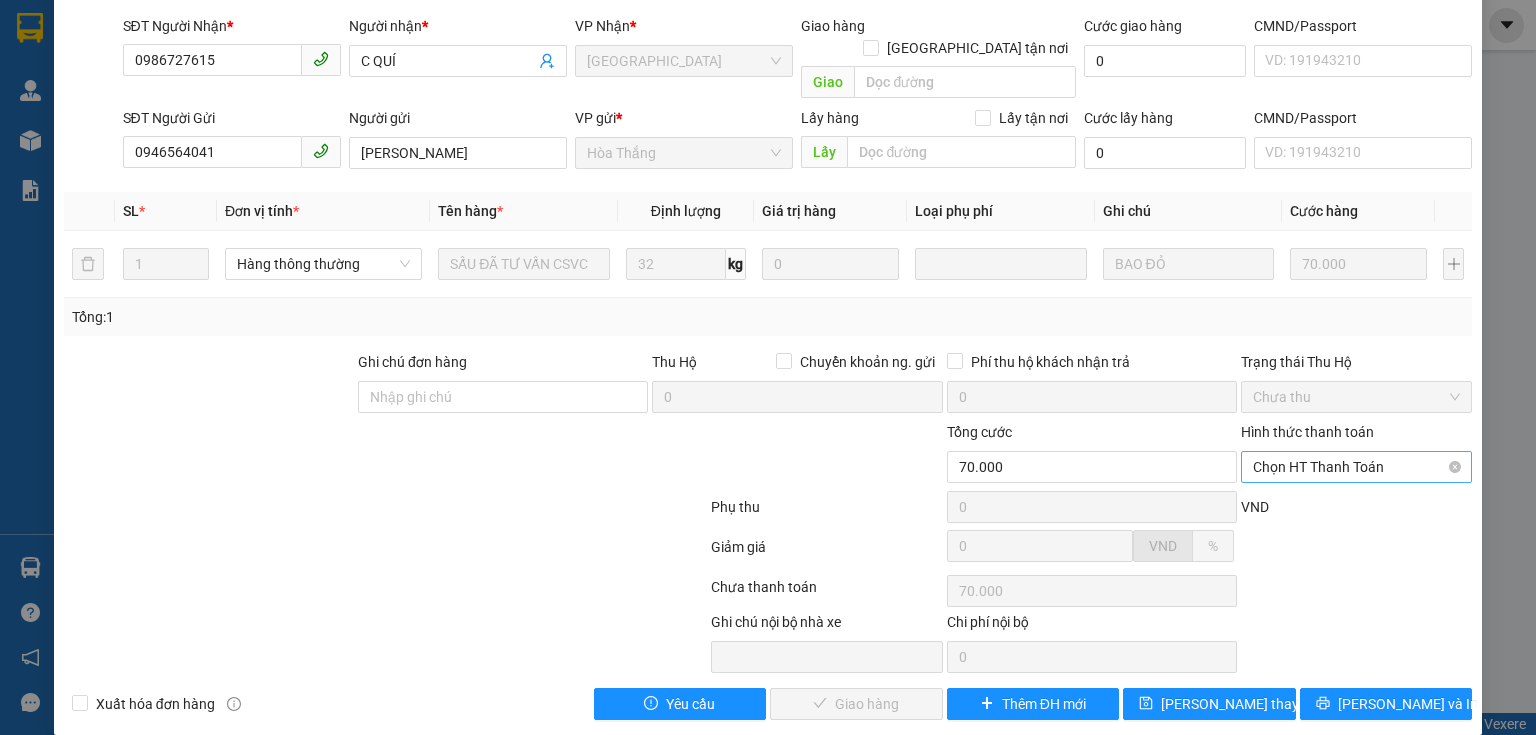 click on "Chọn HT Thanh Toán" at bounding box center (1356, 467) 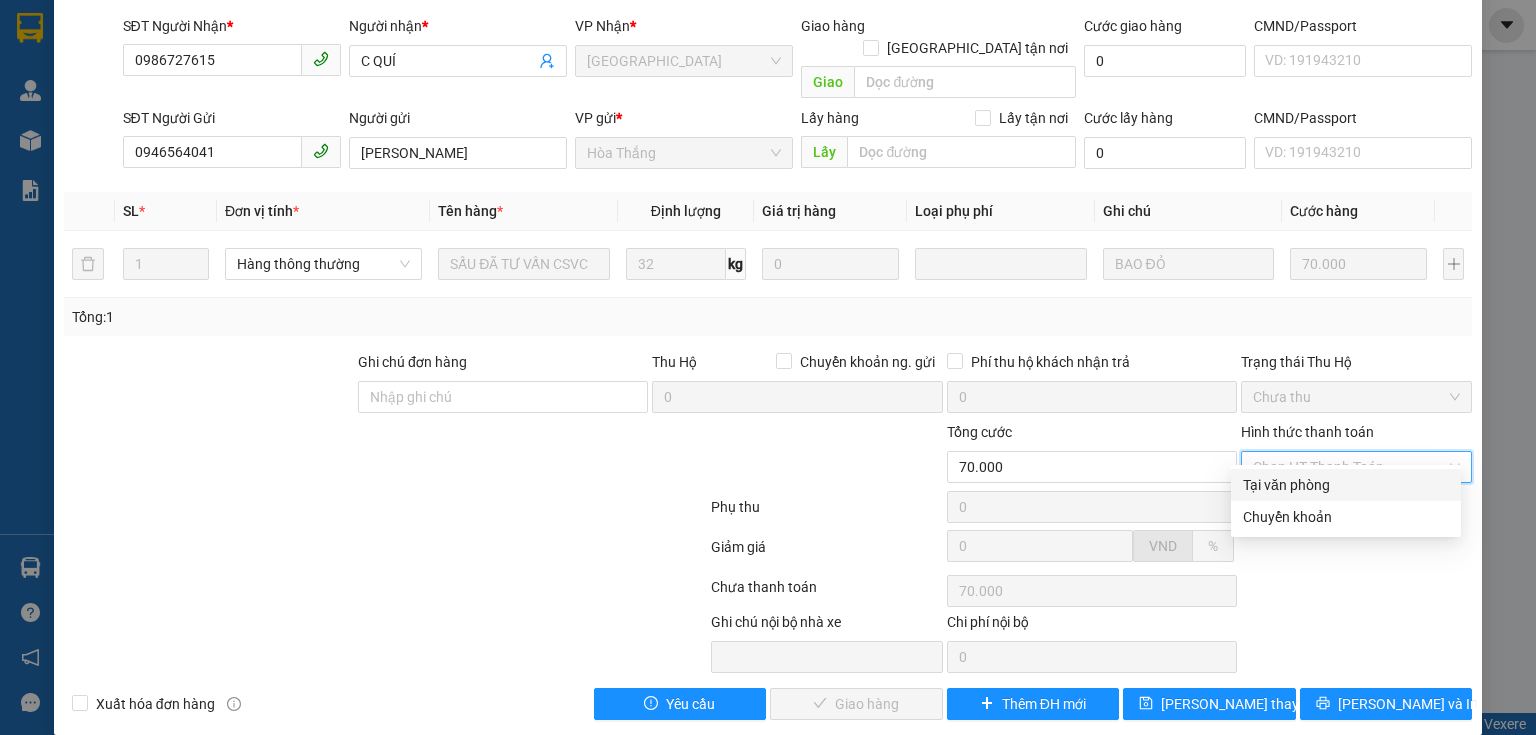 click on "Tại văn phòng" at bounding box center [1346, 485] 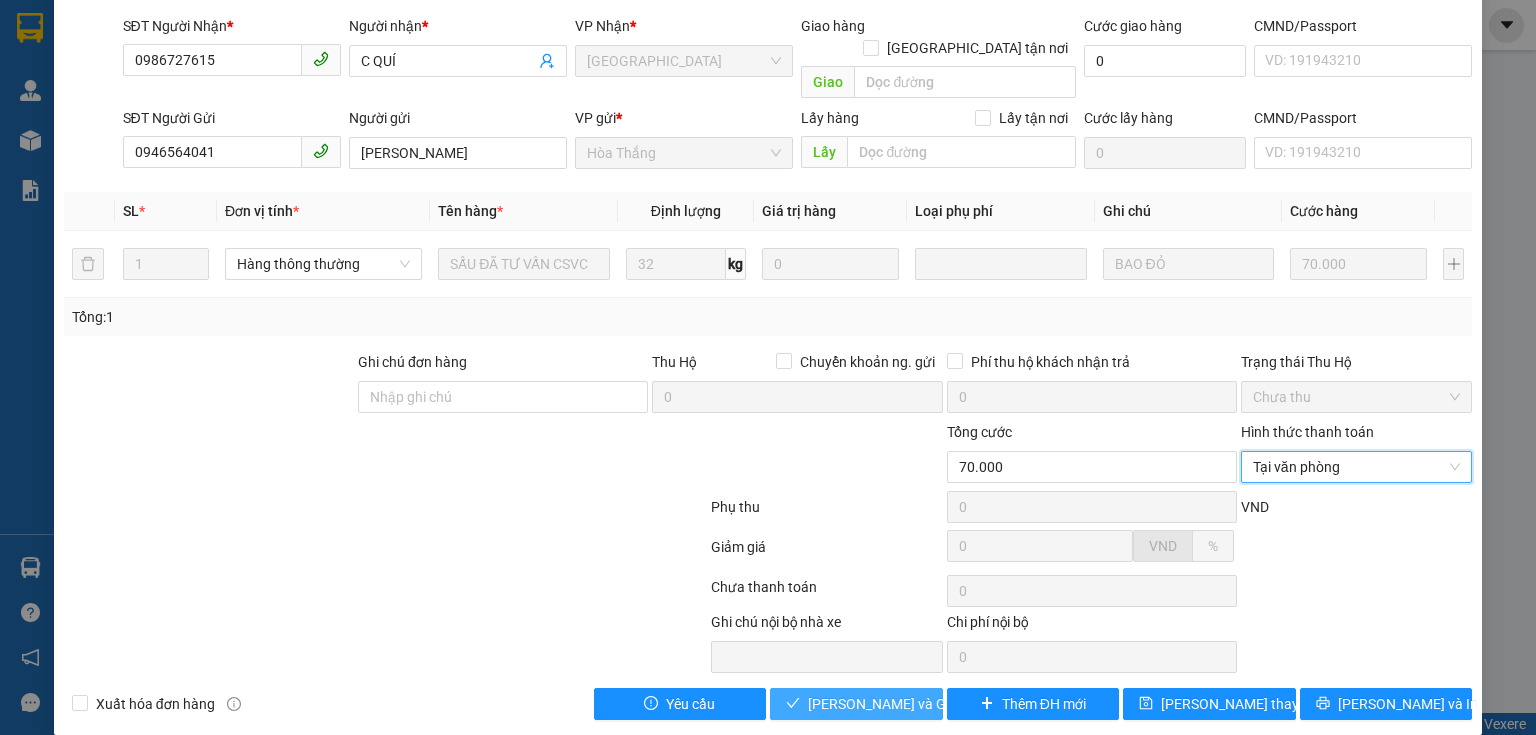 drag, startPoint x: 880, startPoint y: 686, endPoint x: 428, endPoint y: 540, distance: 474.99475 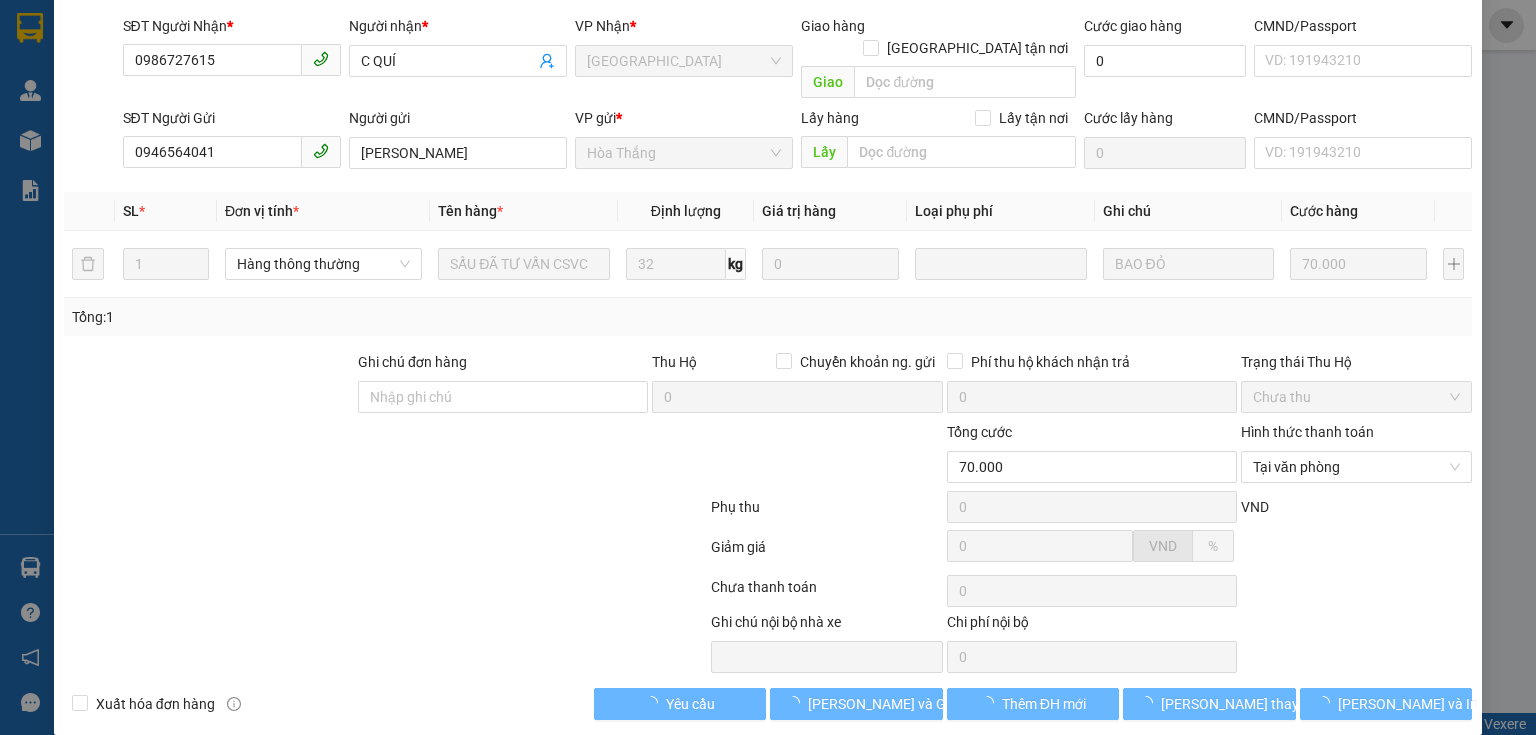 click at bounding box center (385, 551) 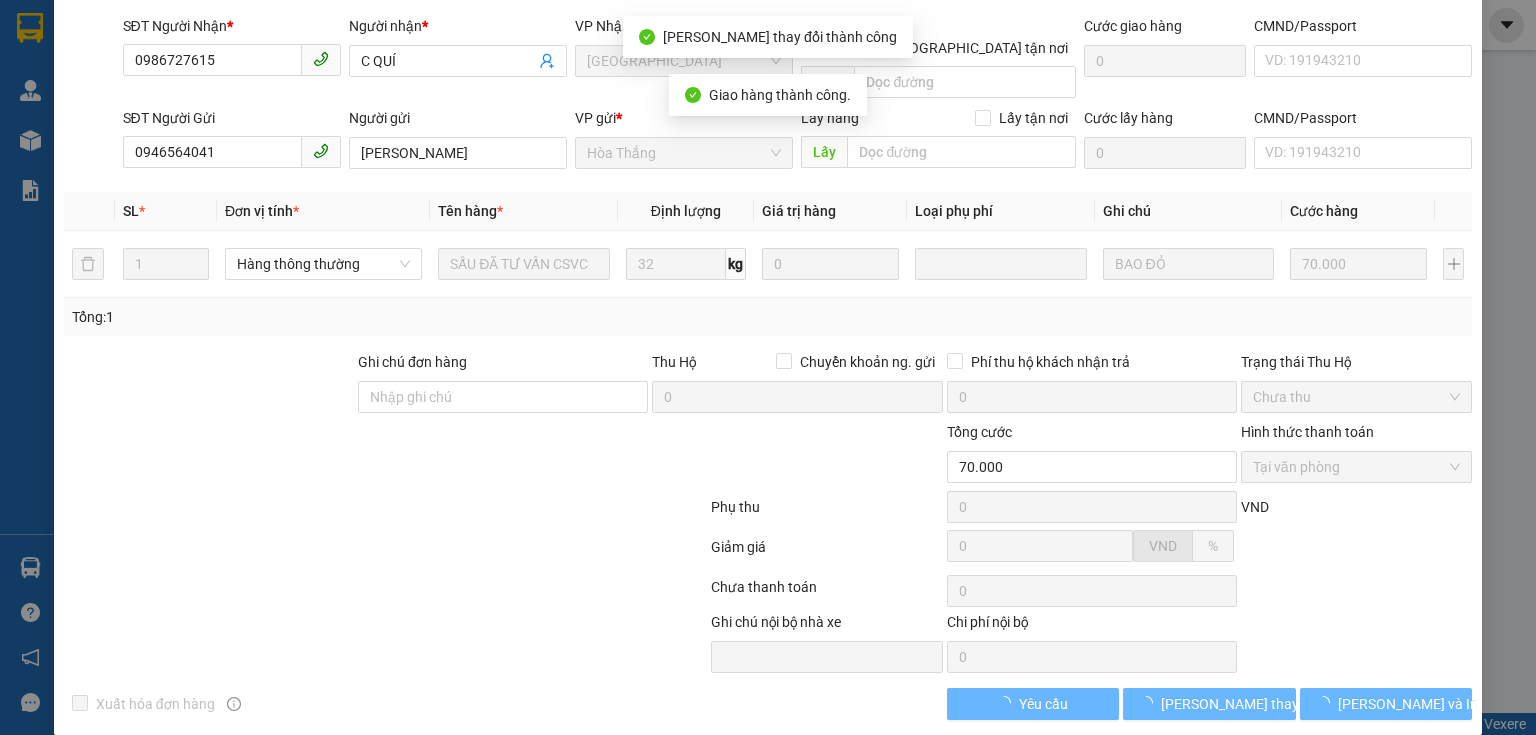 scroll, scrollTop: 0, scrollLeft: 0, axis: both 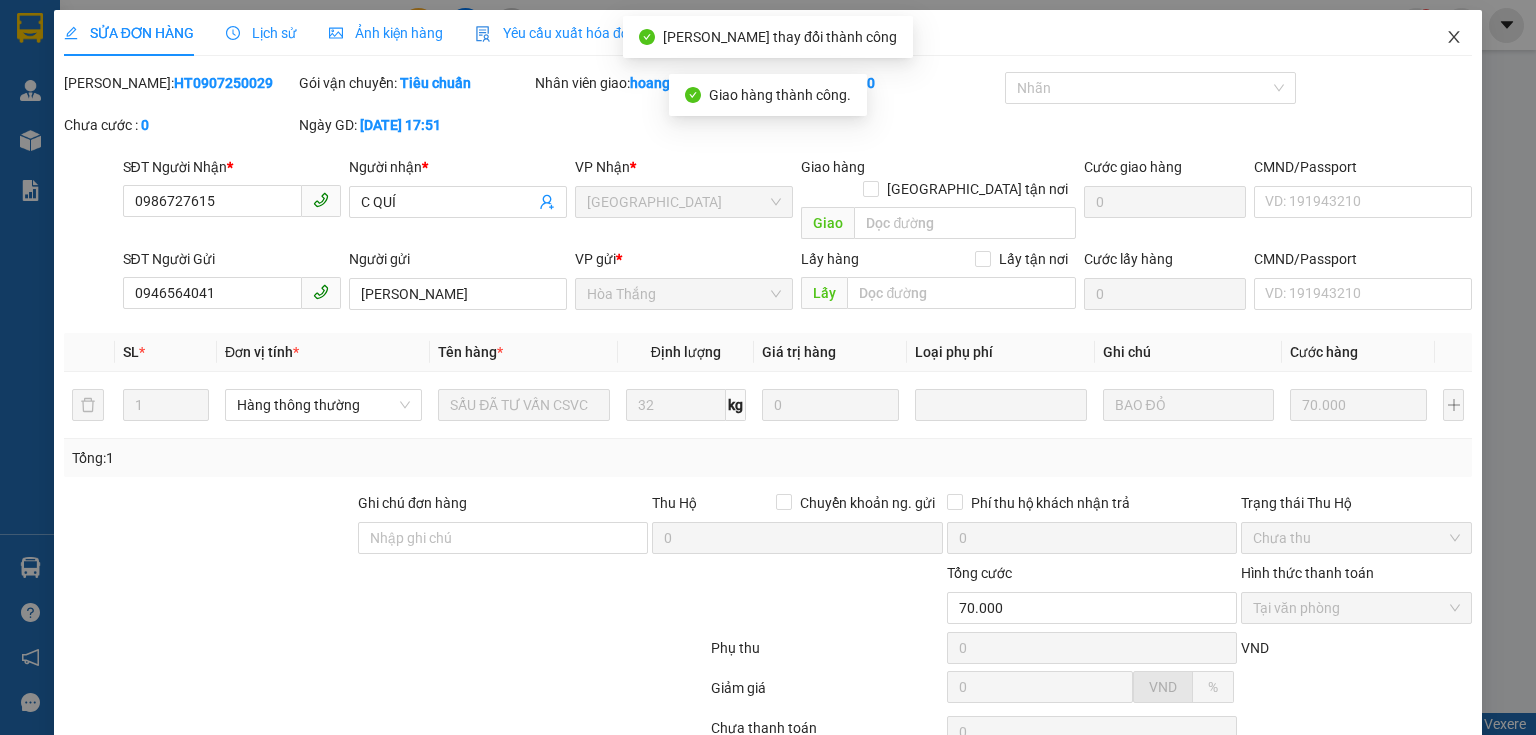 click 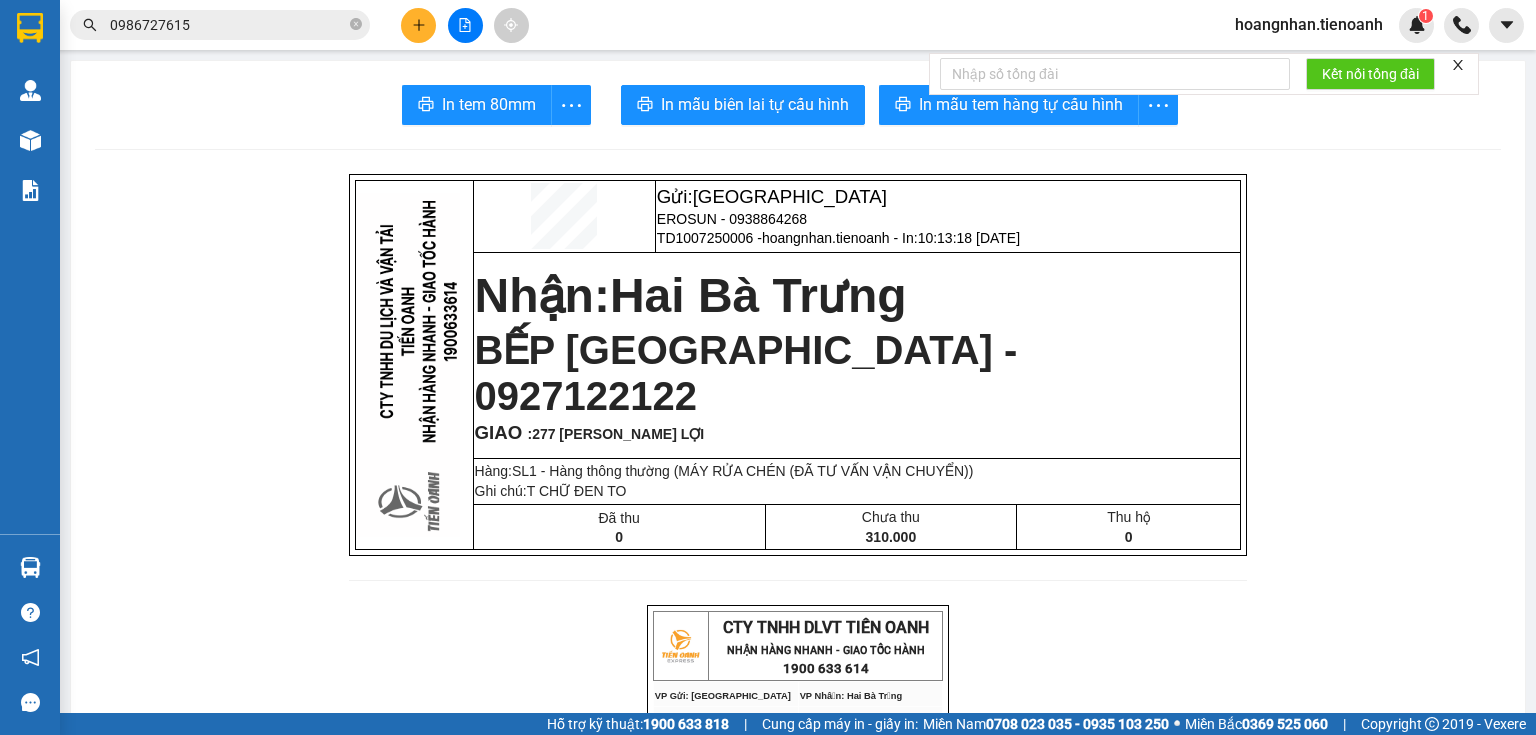 click on "0986727615" at bounding box center (228, 25) 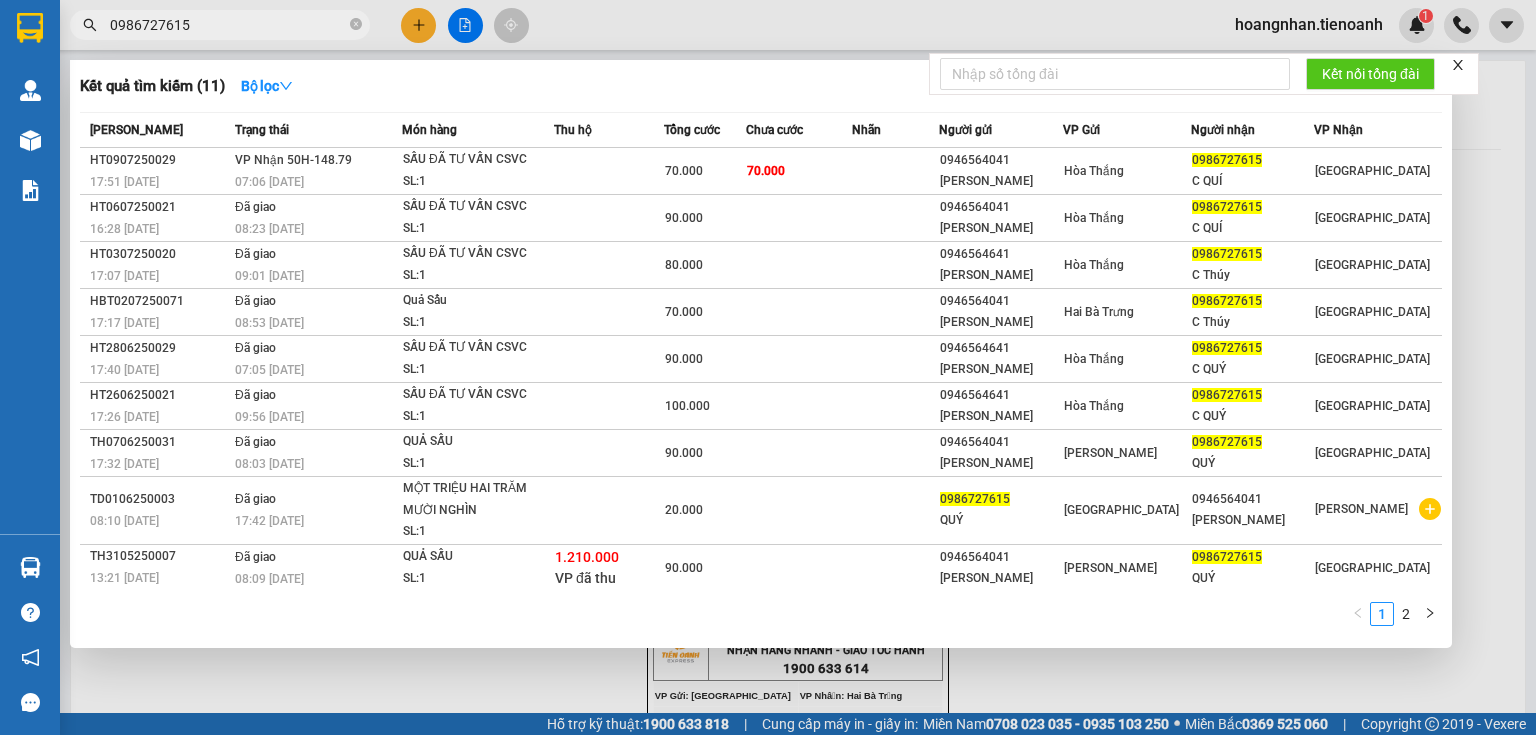 click on "0986727615" at bounding box center (228, 25) 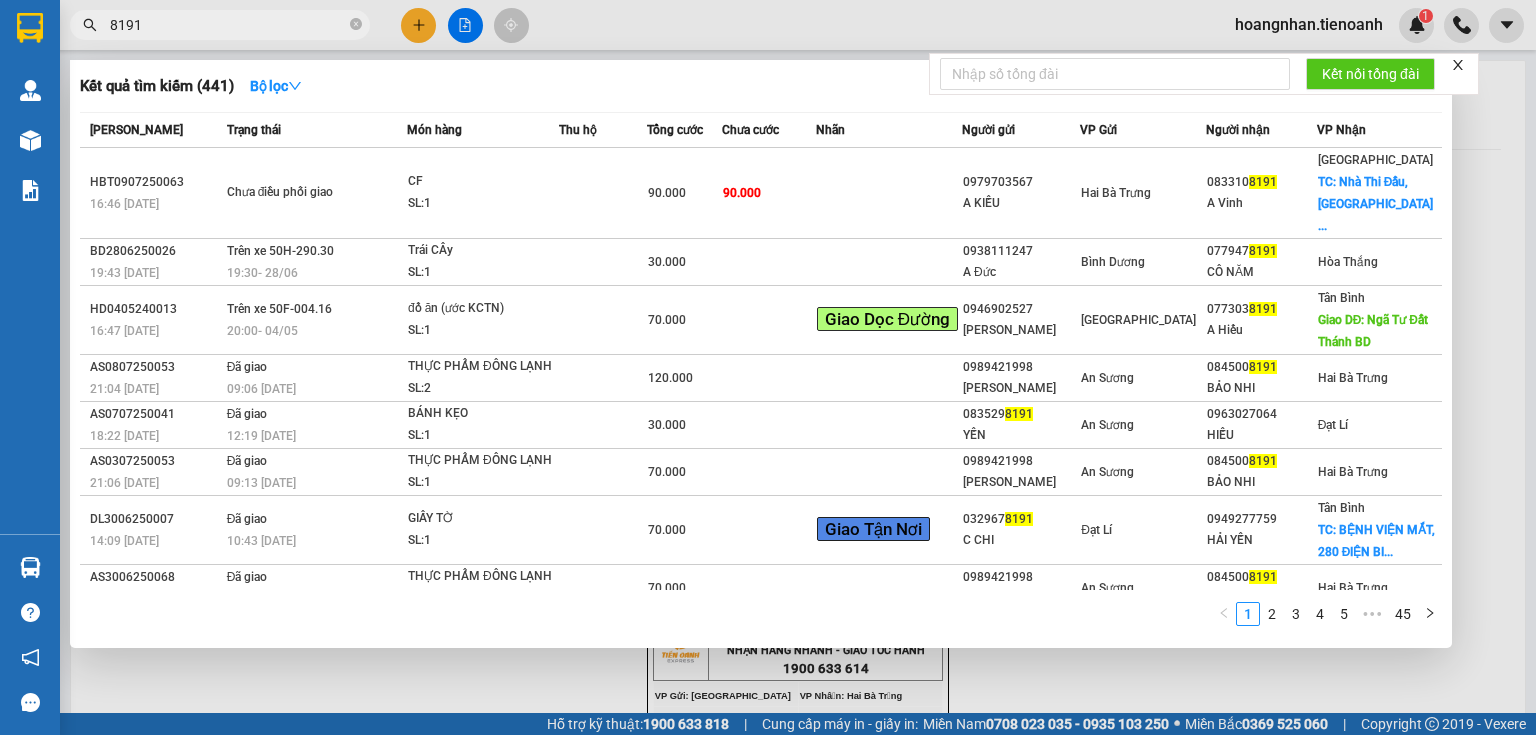 type on "8191" 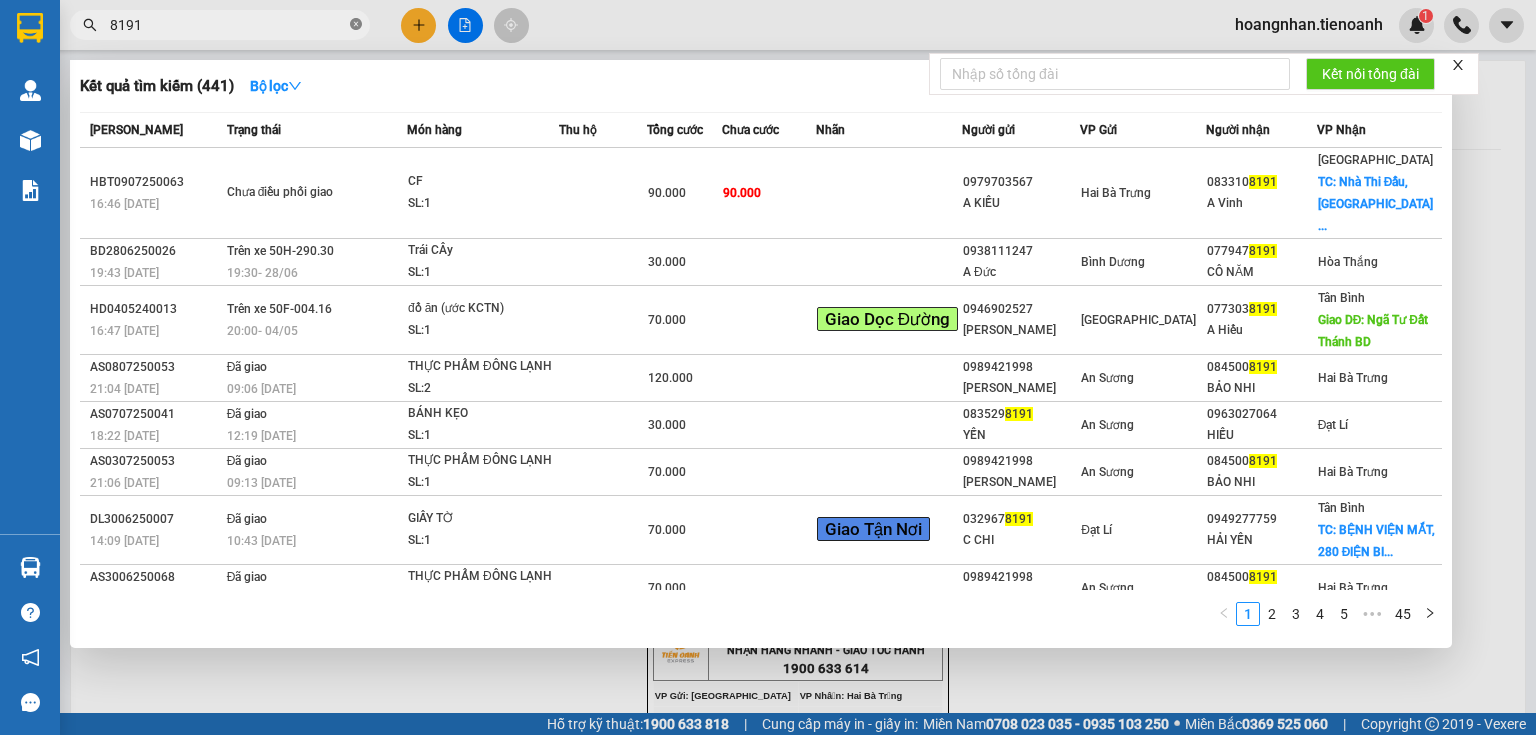 click 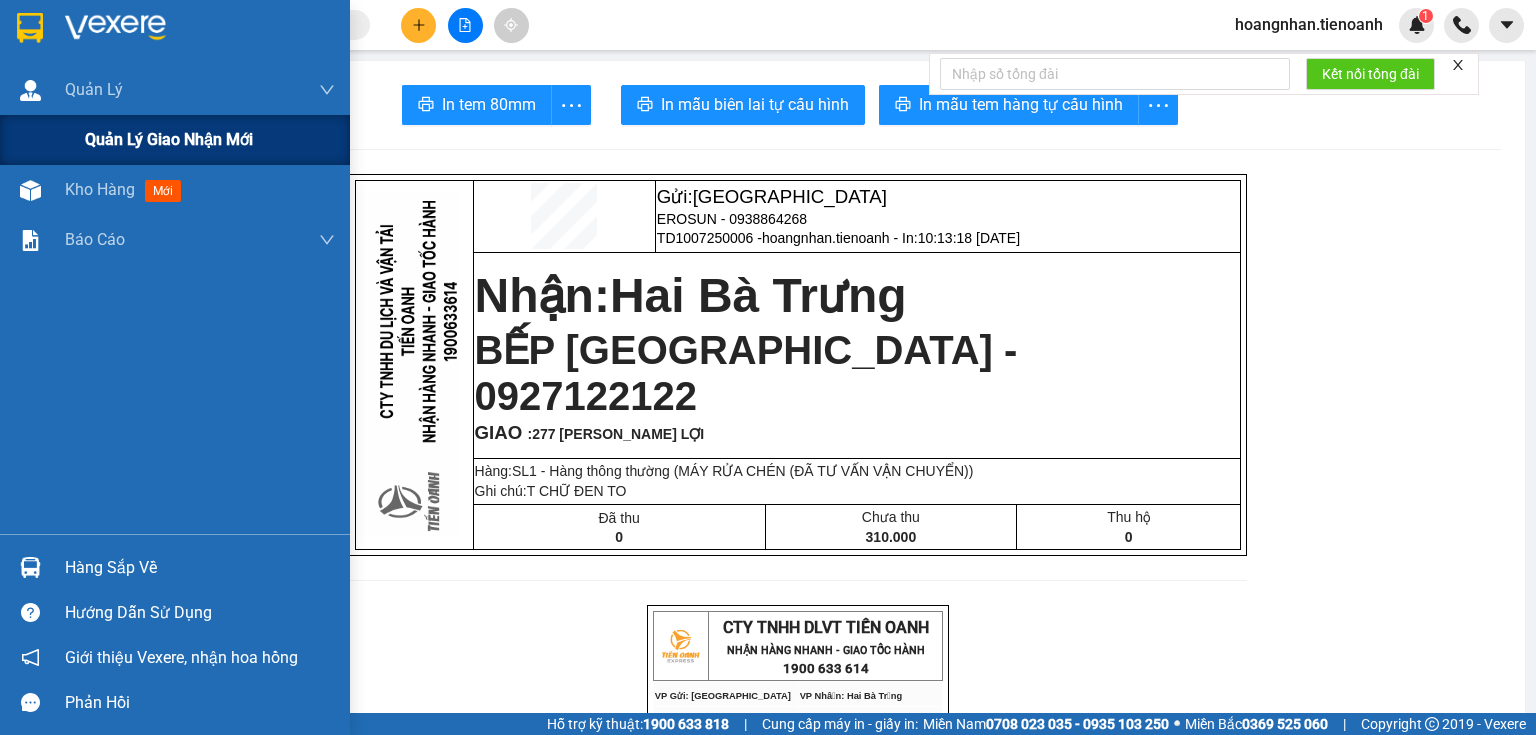 click on "Quản lý giao nhận mới" at bounding box center [169, 139] 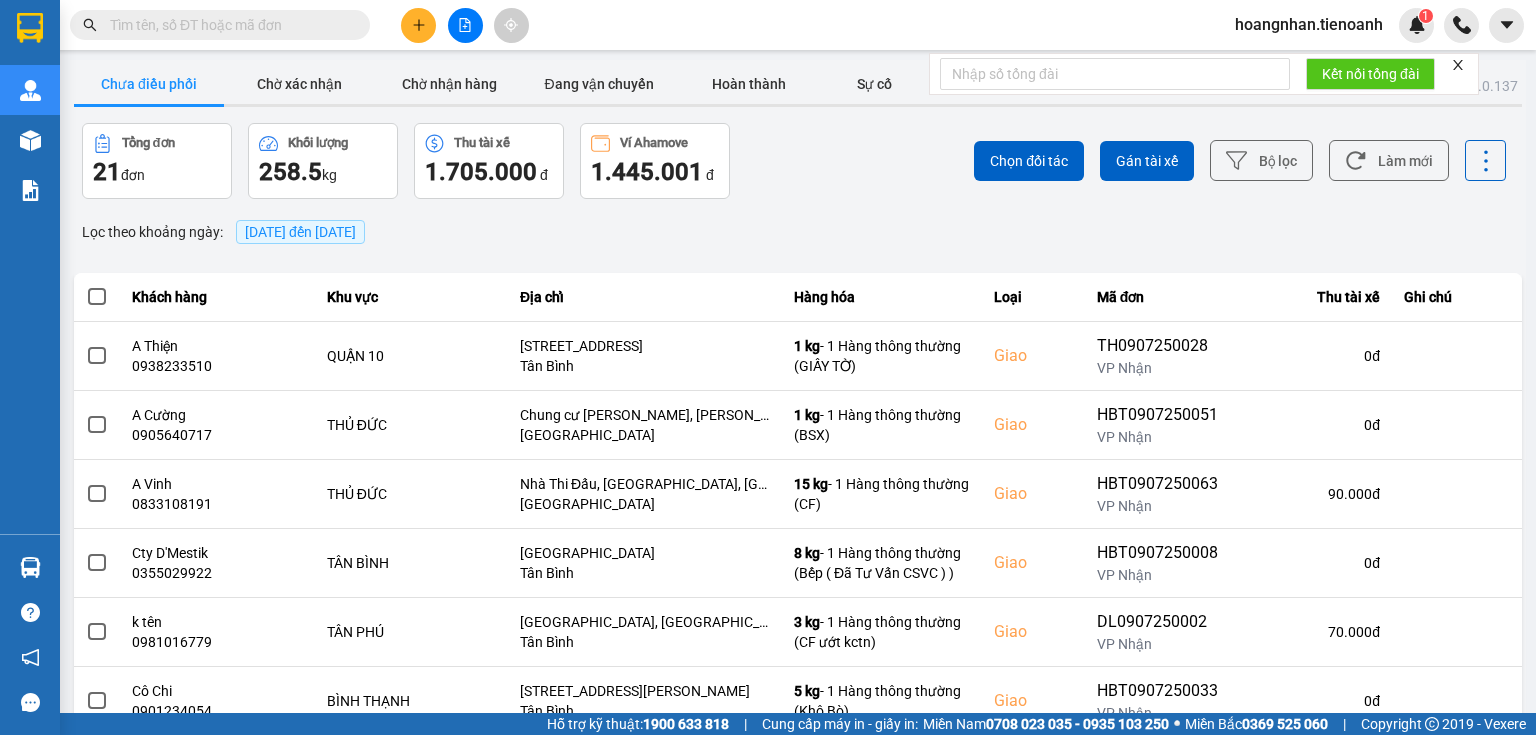 click on "Chọn đối tác Gán tài xế Bộ lọc Làm mới" at bounding box center [1150, 161] 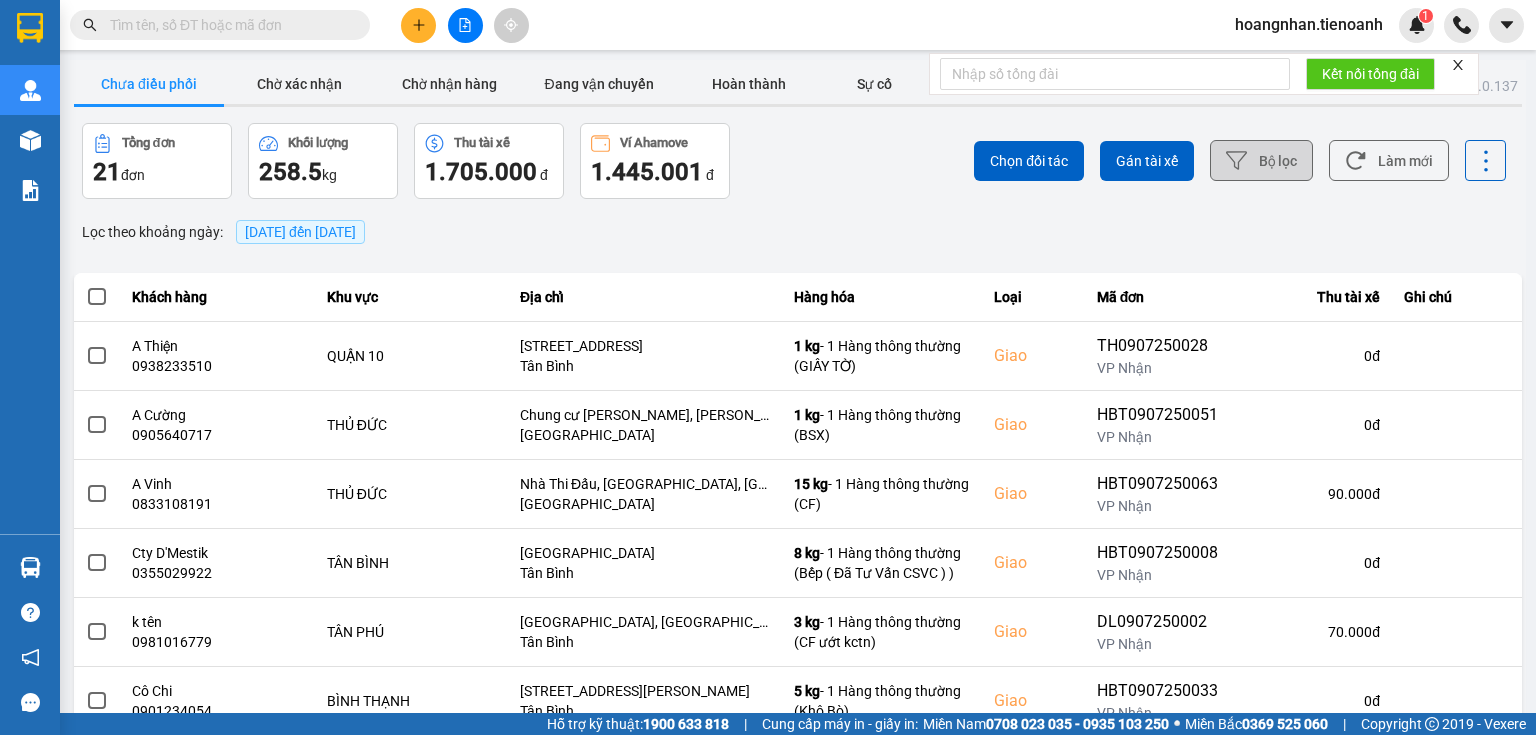 click on "Bộ lọc" at bounding box center (1261, 160) 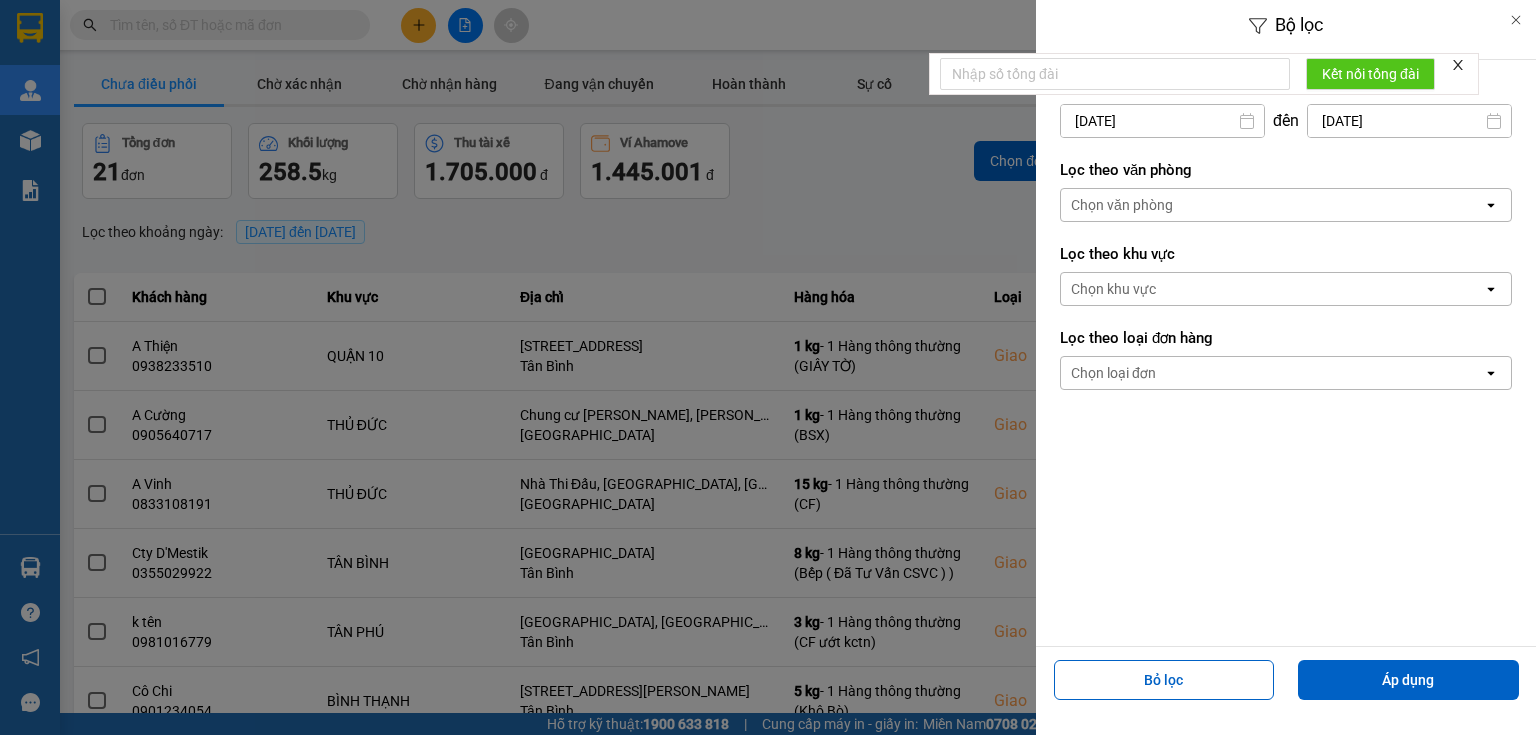 click on "Chọn văn phòng" at bounding box center (1272, 205) 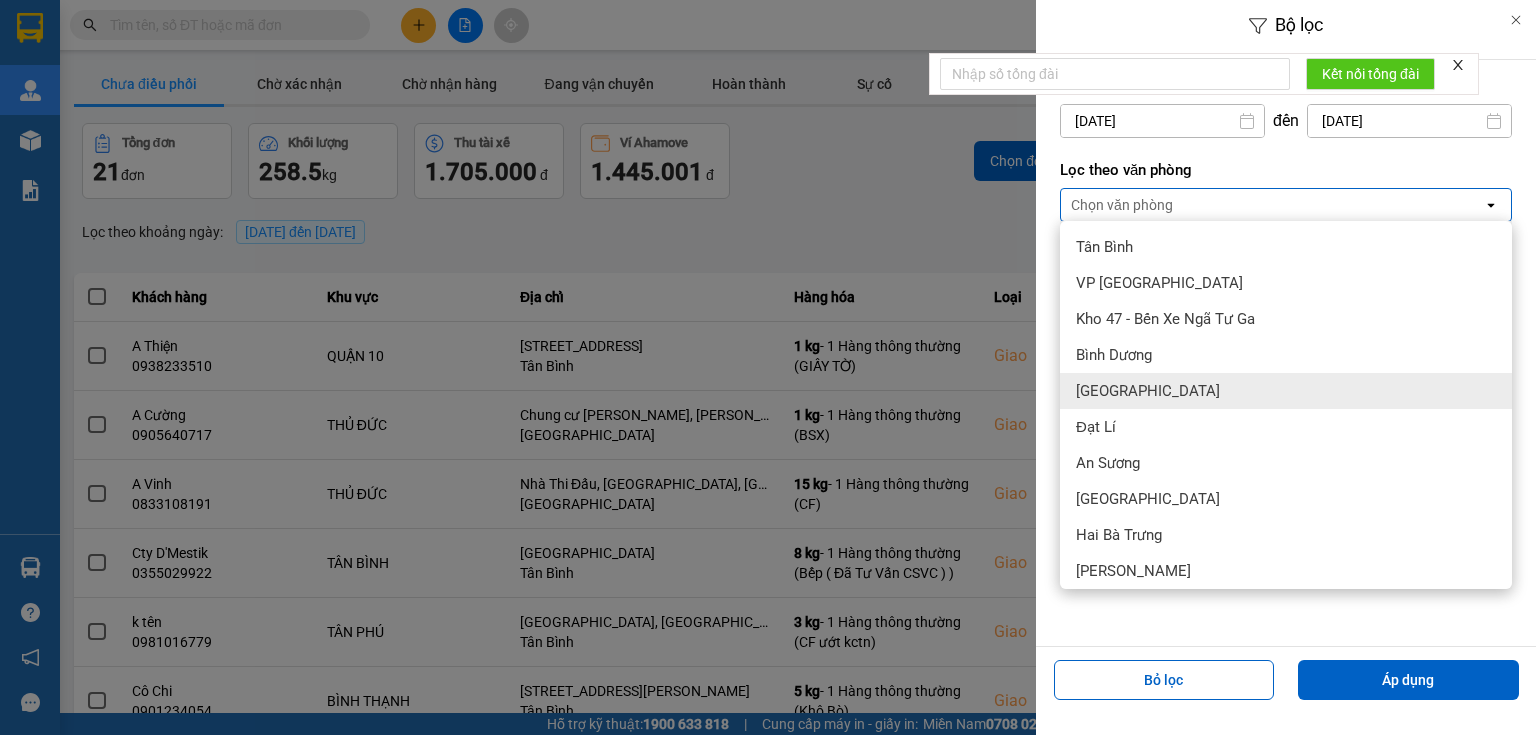 click on "[GEOGRAPHIC_DATA]" at bounding box center [1148, 391] 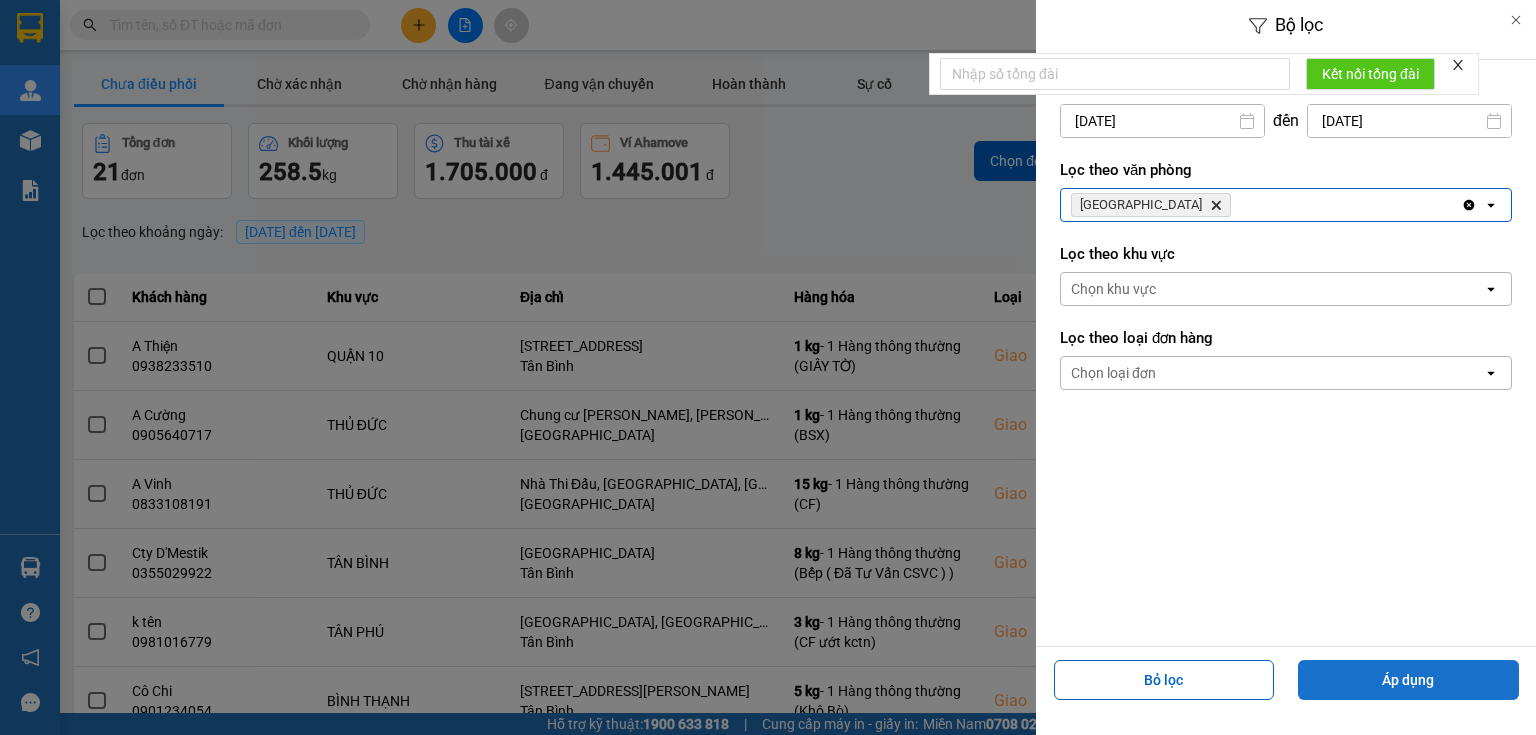 click on "Áp dụng" at bounding box center [1408, 680] 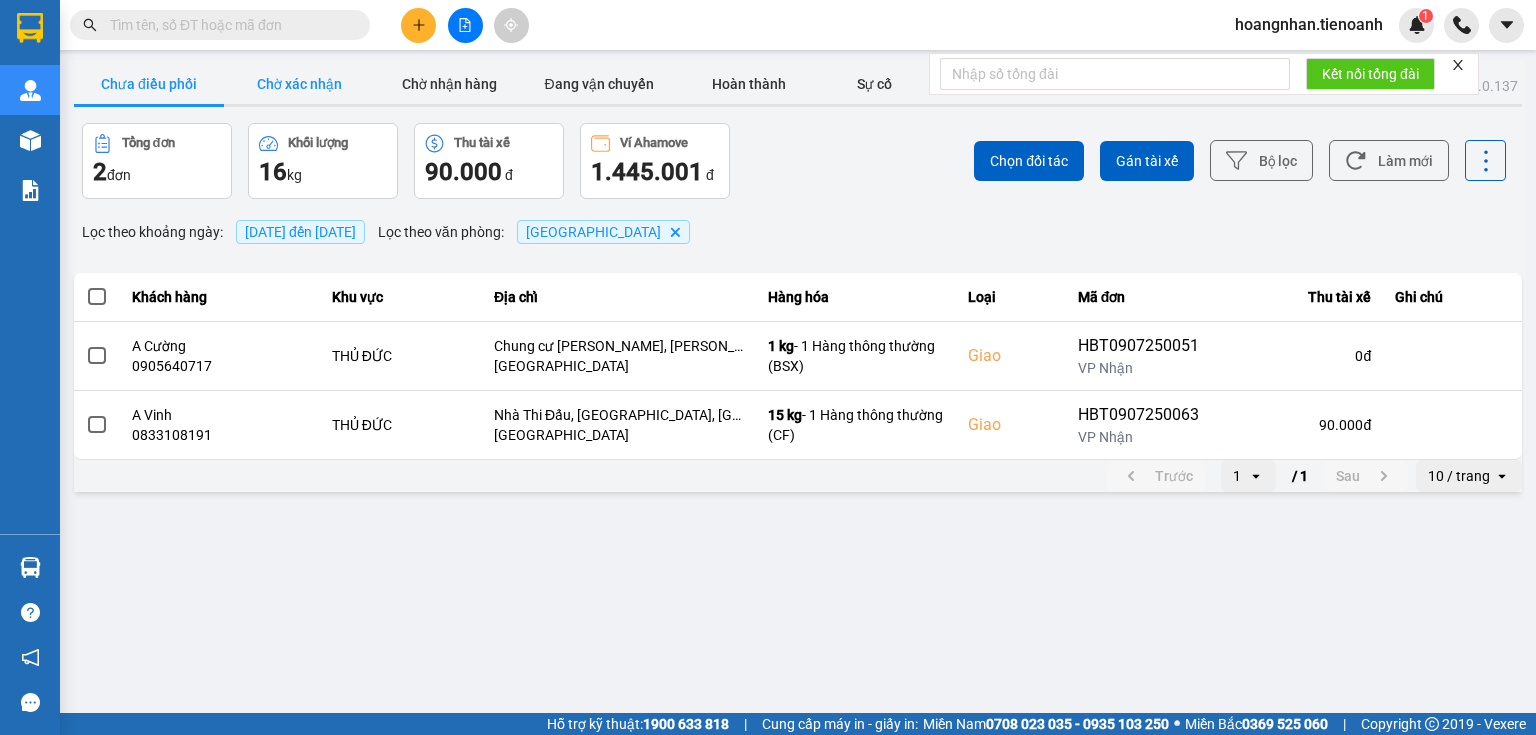 click on "Chờ xác nhận" at bounding box center (299, 84) 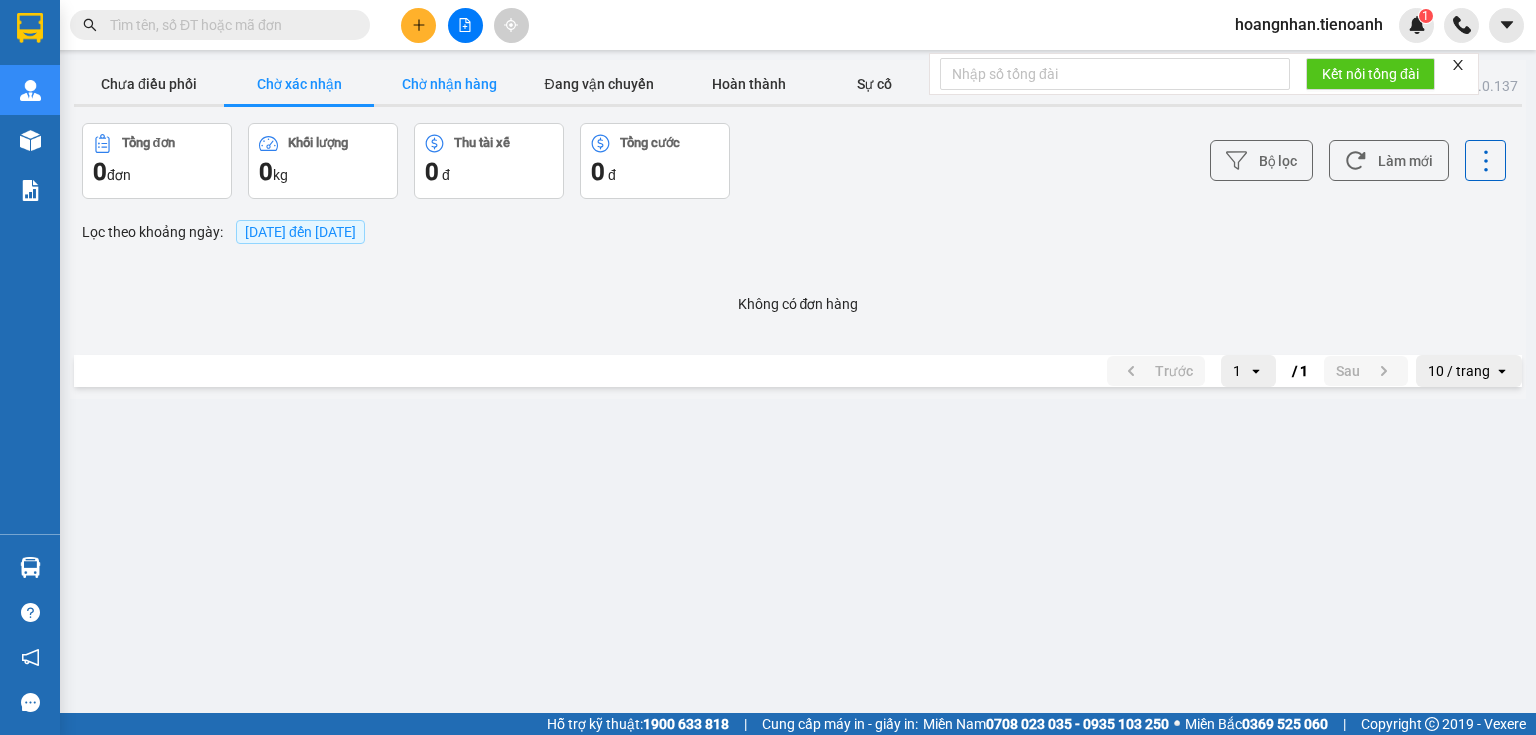 click on "Chờ nhận hàng" at bounding box center (449, 84) 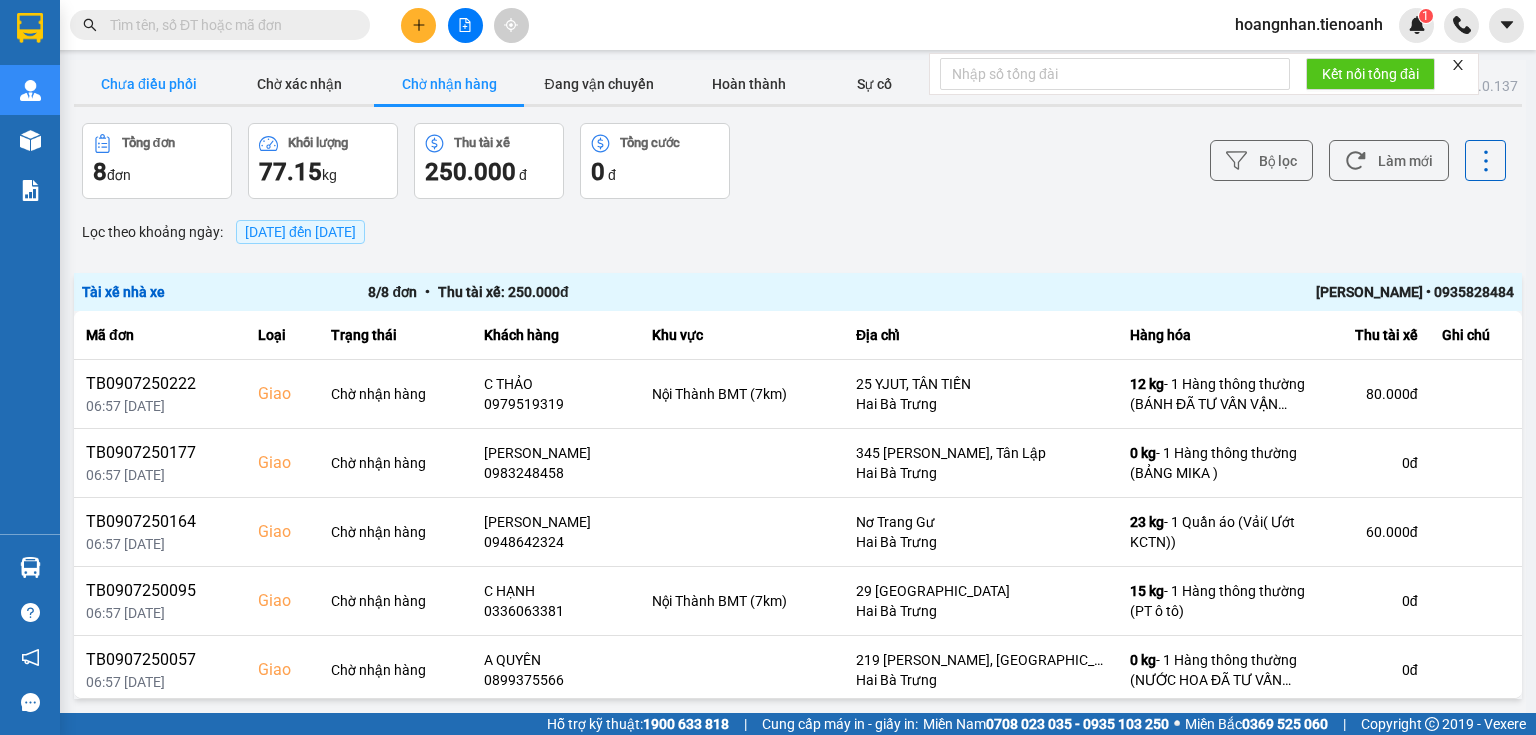 click on "Chưa điều phối" at bounding box center (149, 84) 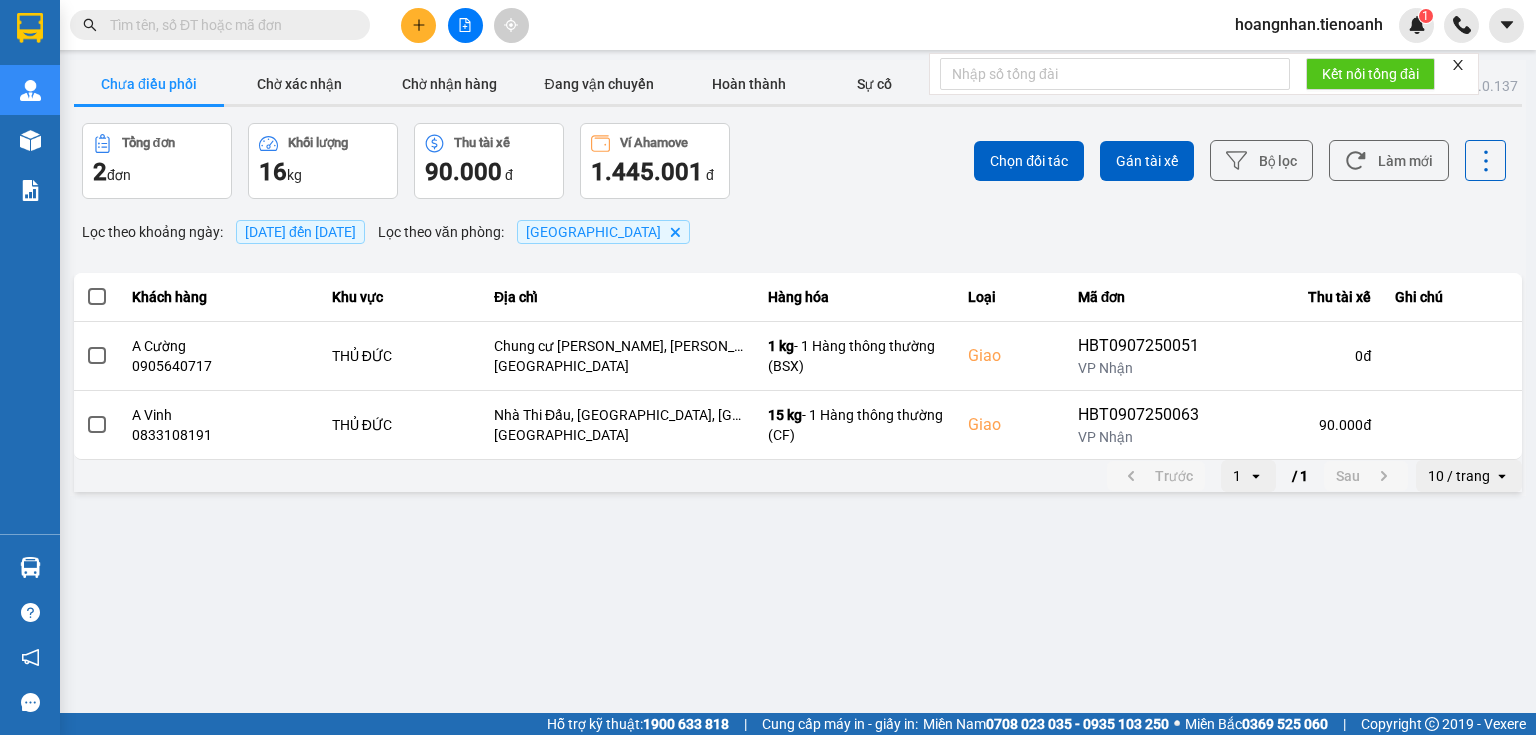 click on "[DATE] đến [DATE]" at bounding box center [300, 232] 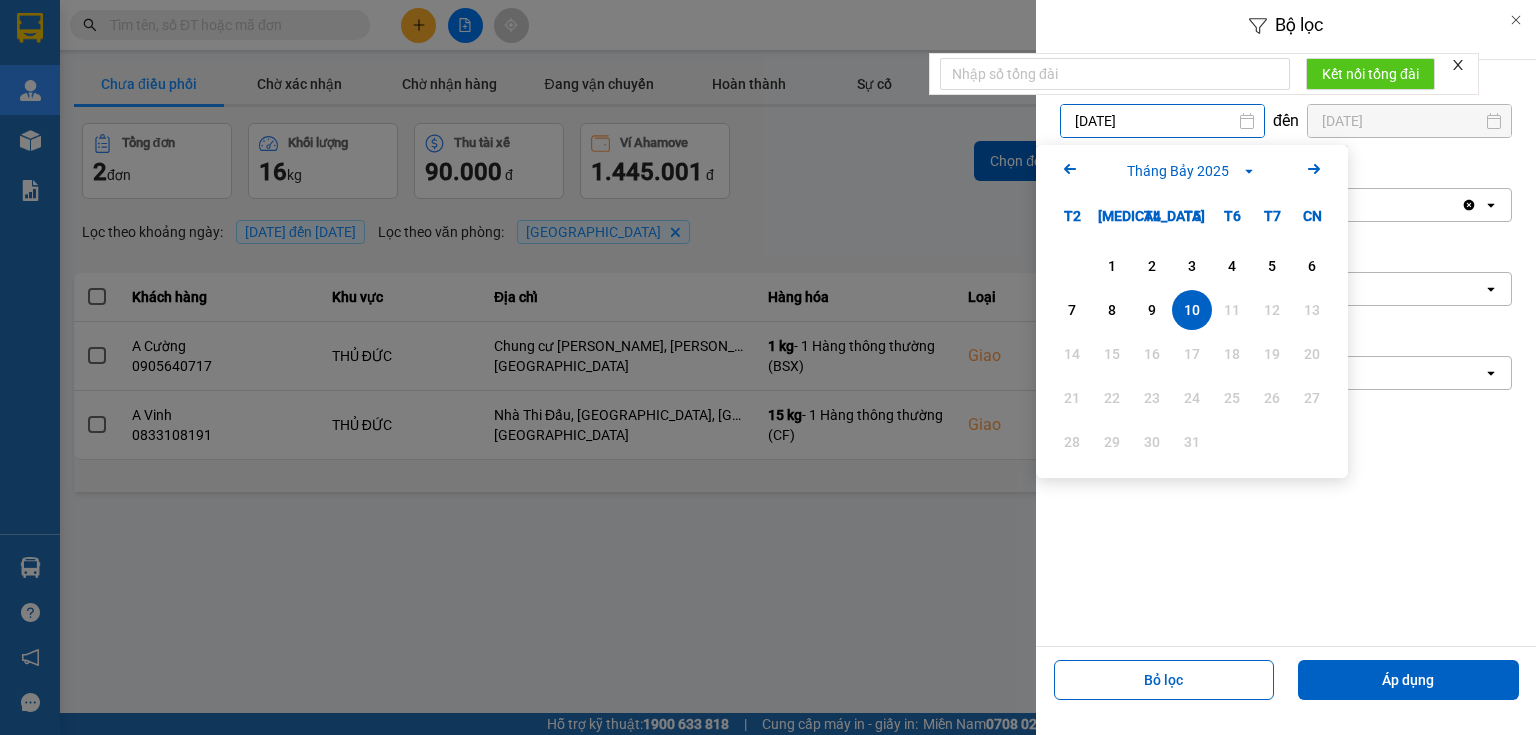 click on "[DATE]" at bounding box center (1162, 121) 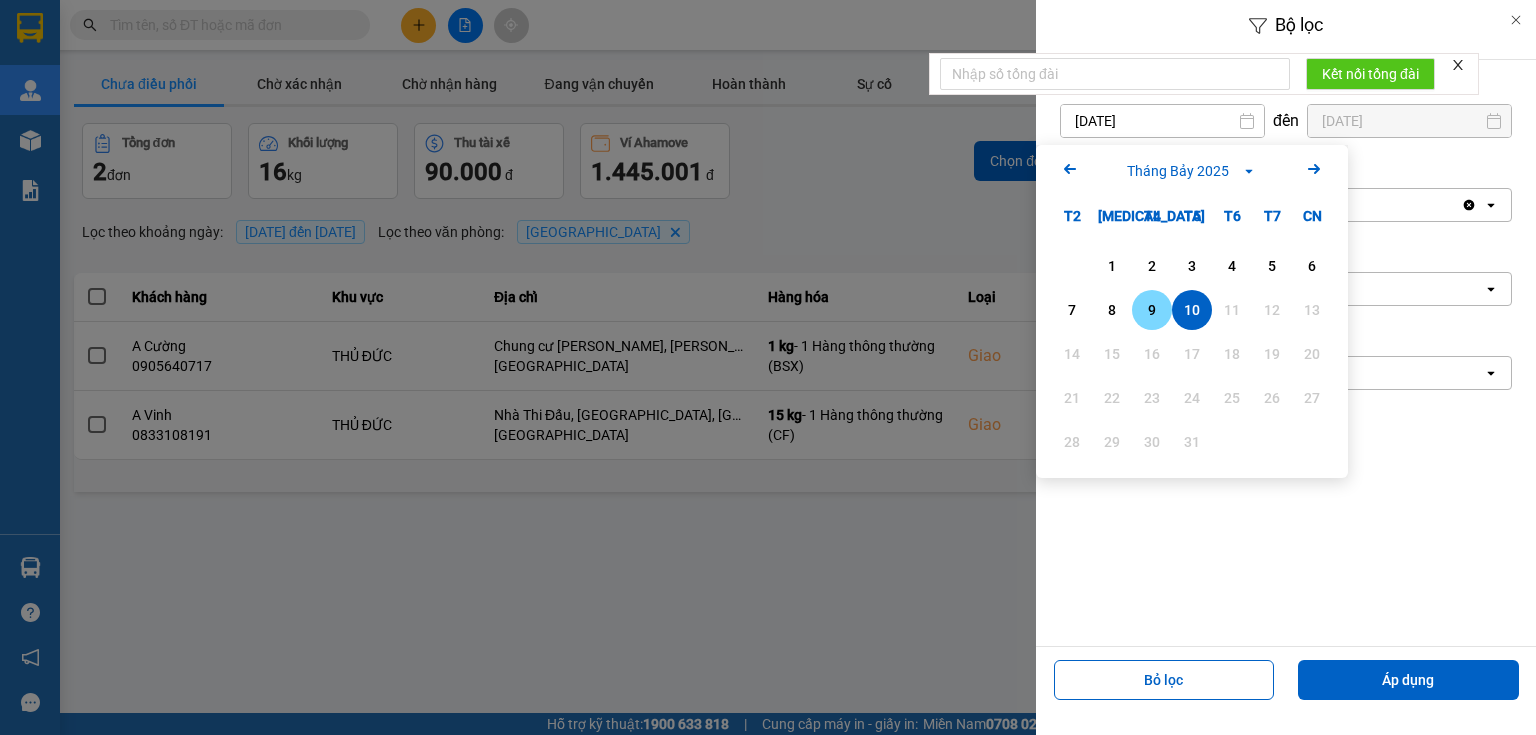 click on "9" at bounding box center [1152, 310] 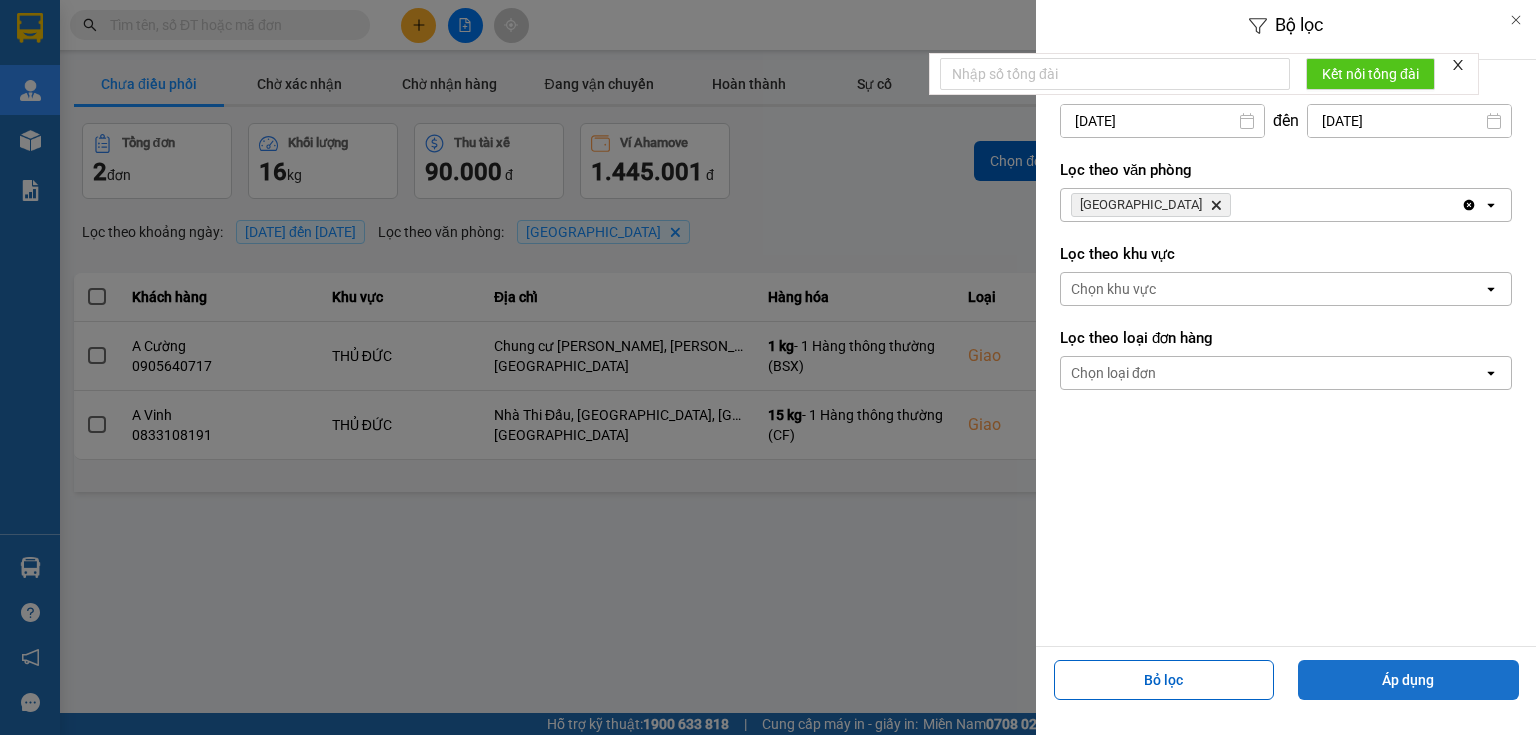 click on "Áp dụng" at bounding box center (1408, 680) 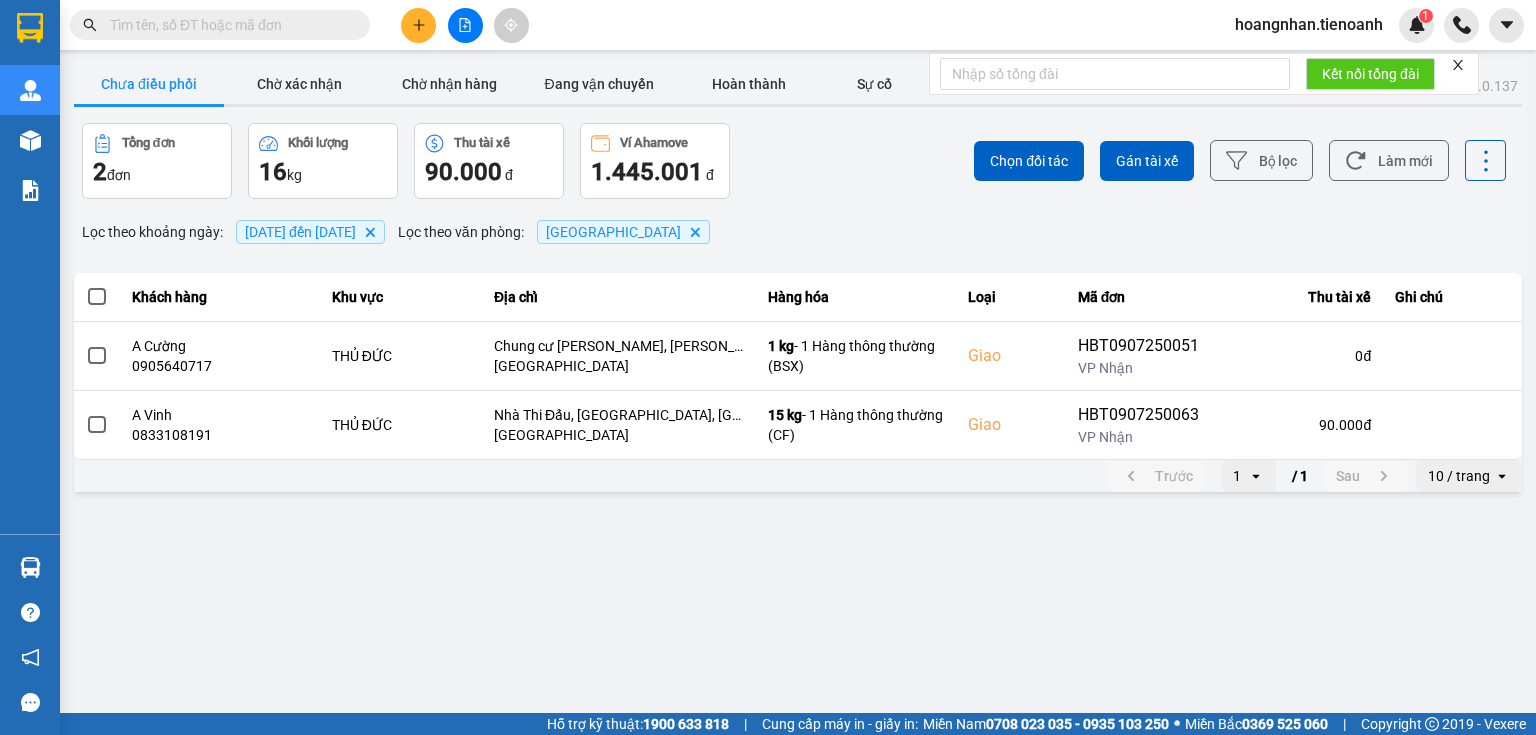click at bounding box center [220, 25] 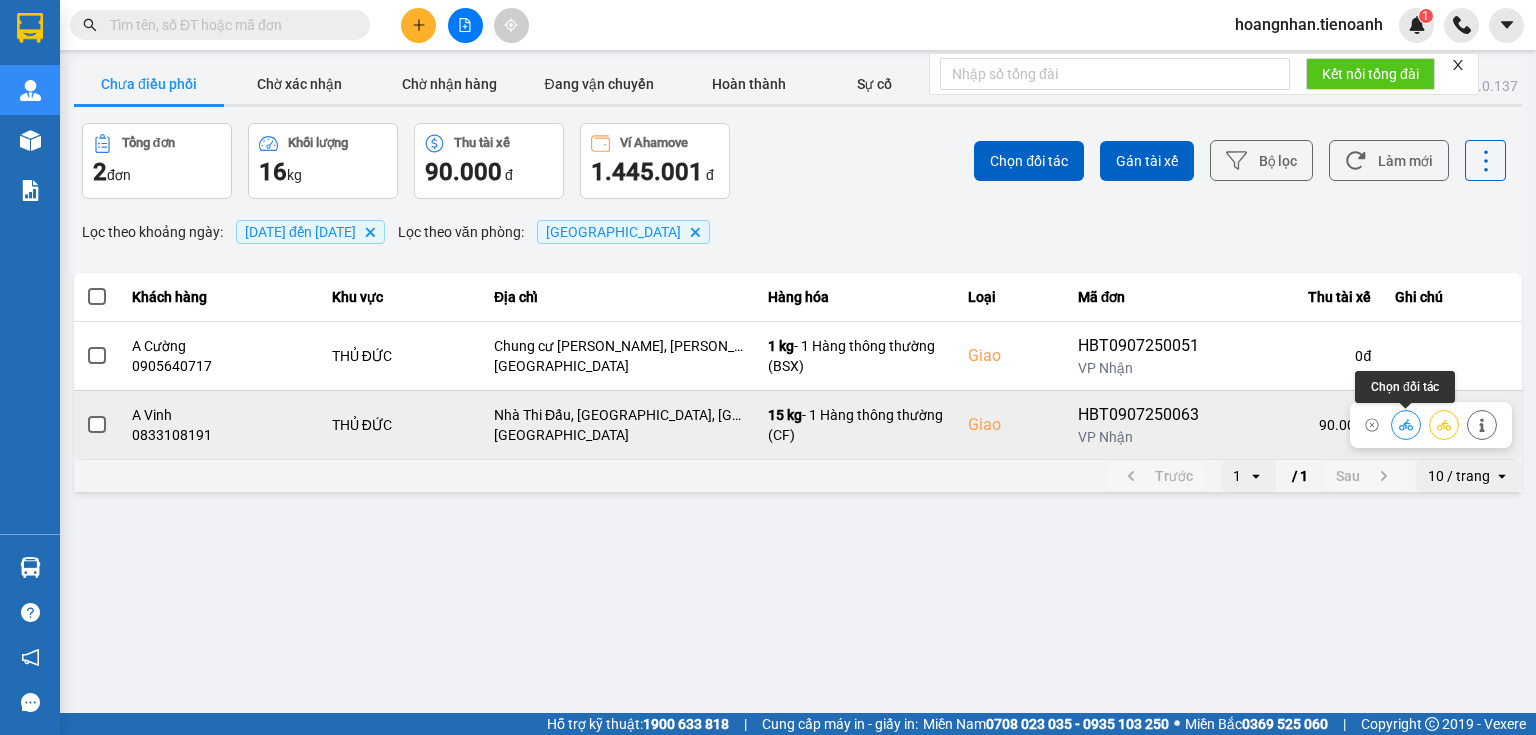 click 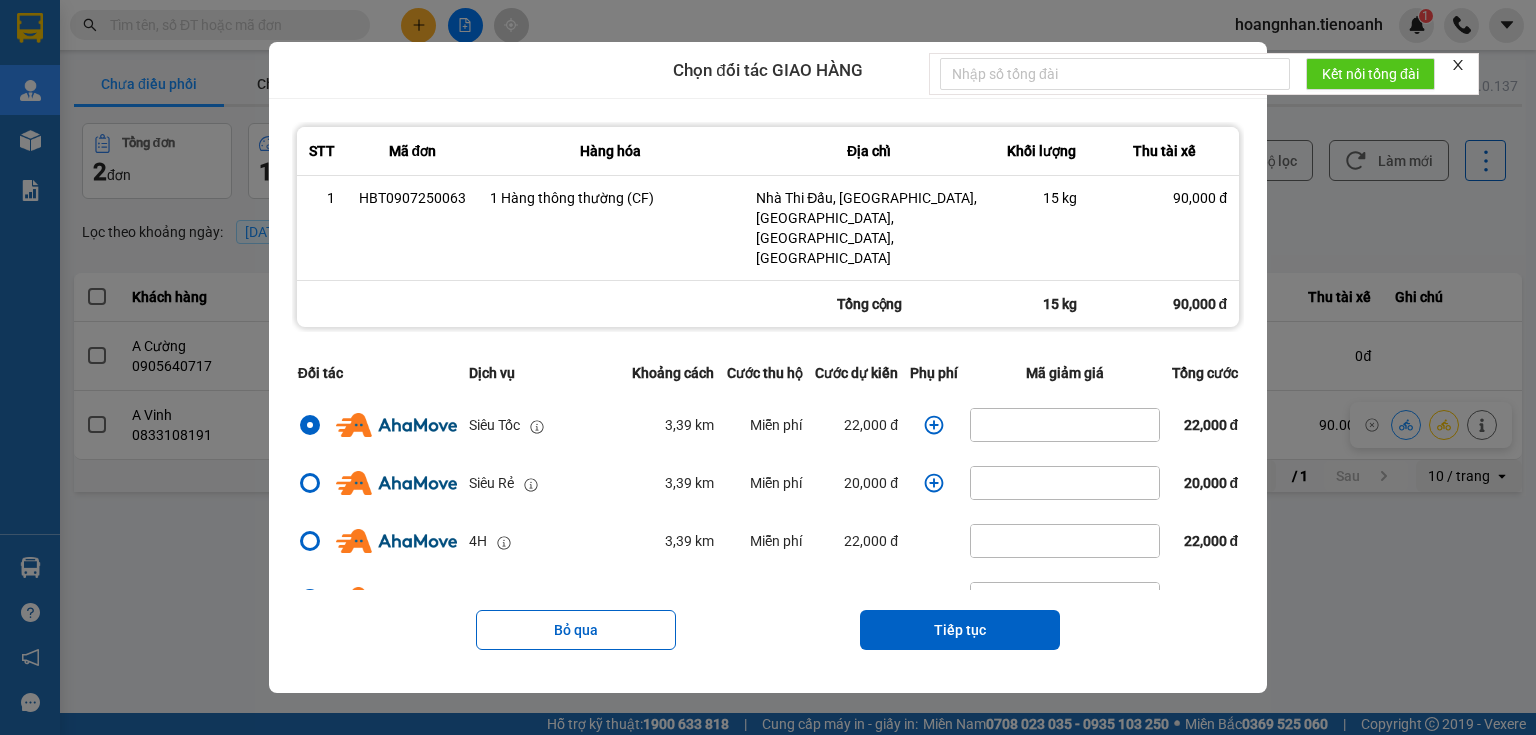 click 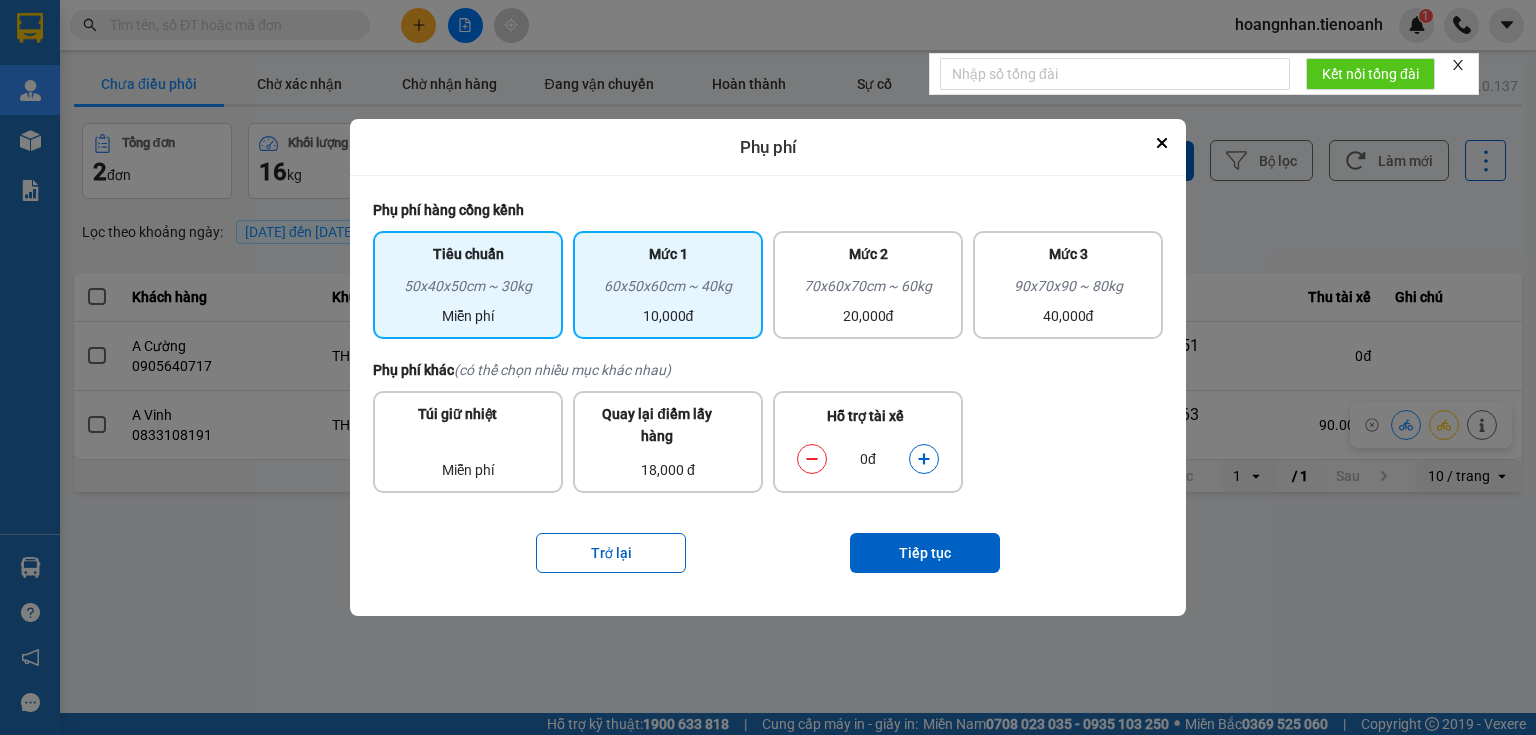 click on "60x50x60cm ~ 40kg" at bounding box center (668, 290) 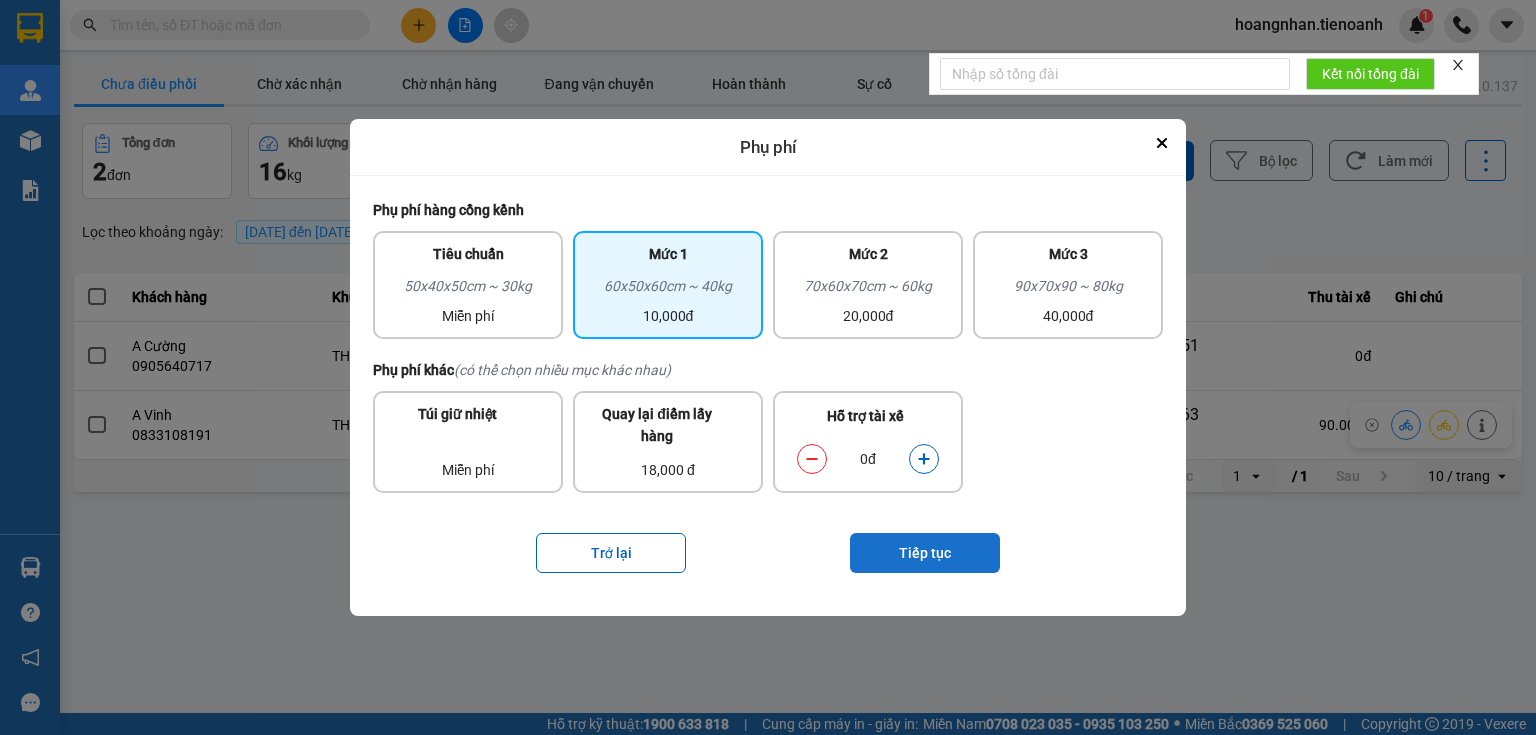 click on "Tiếp tục" at bounding box center (925, 553) 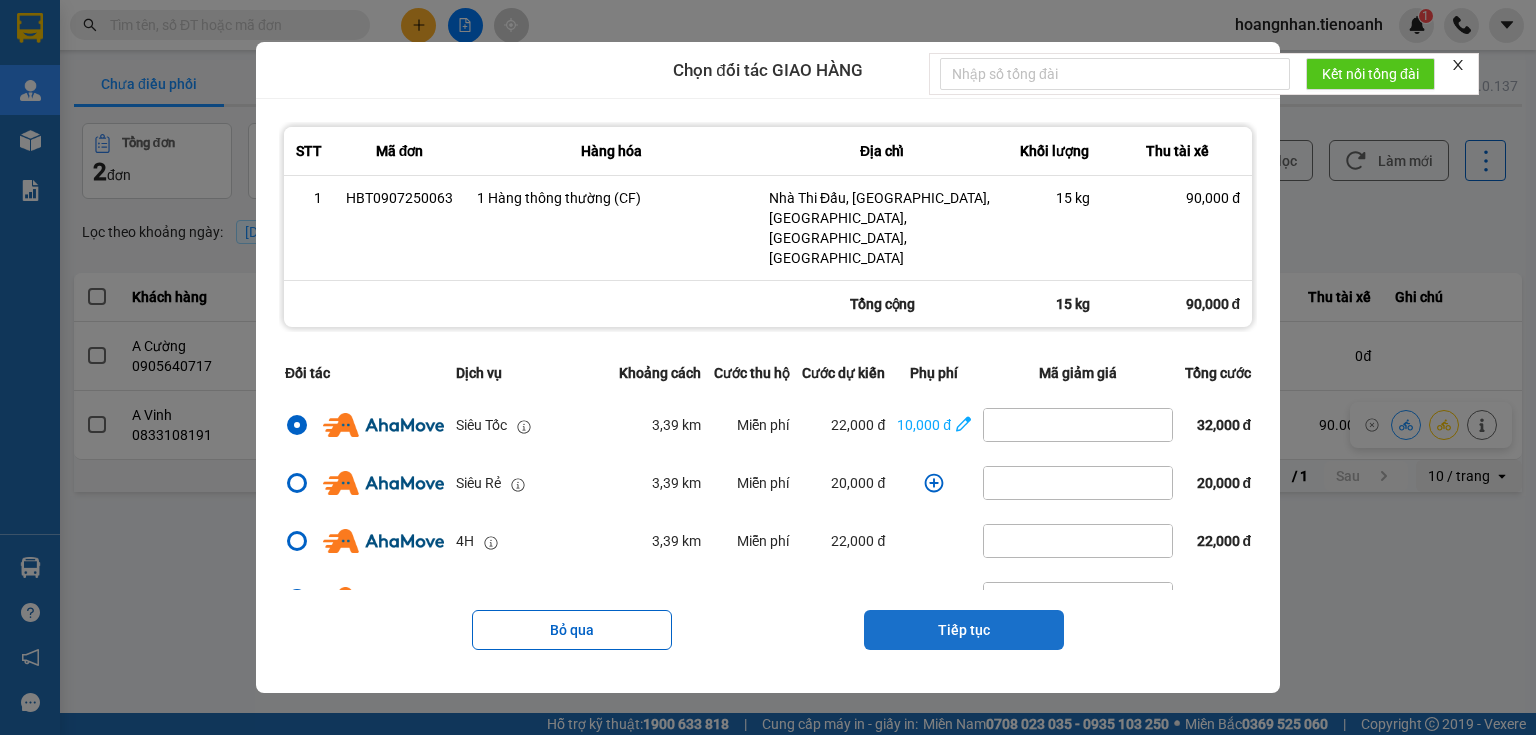 click on "Tiếp tục" at bounding box center [964, 630] 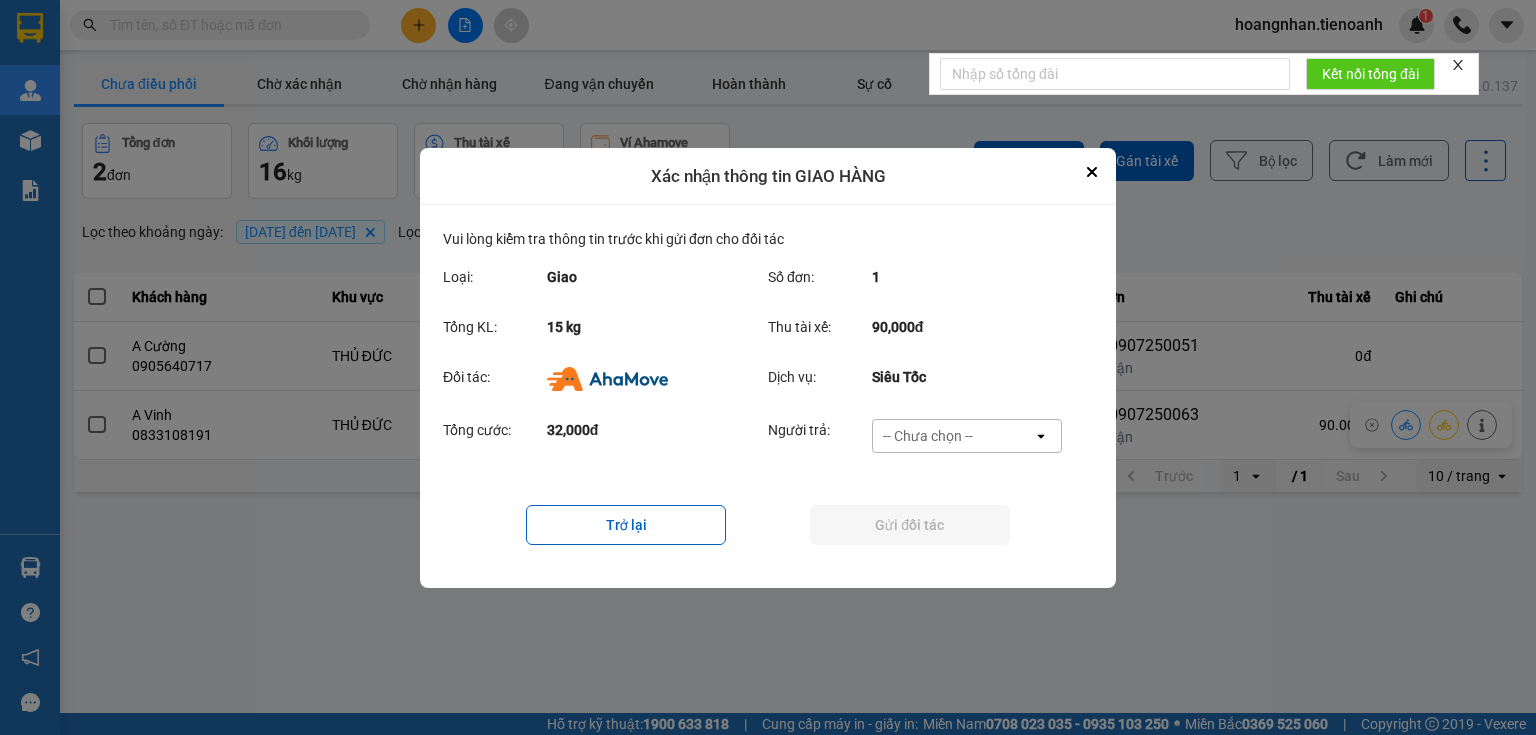 click on "-- Chưa chọn --" at bounding box center (928, 436) 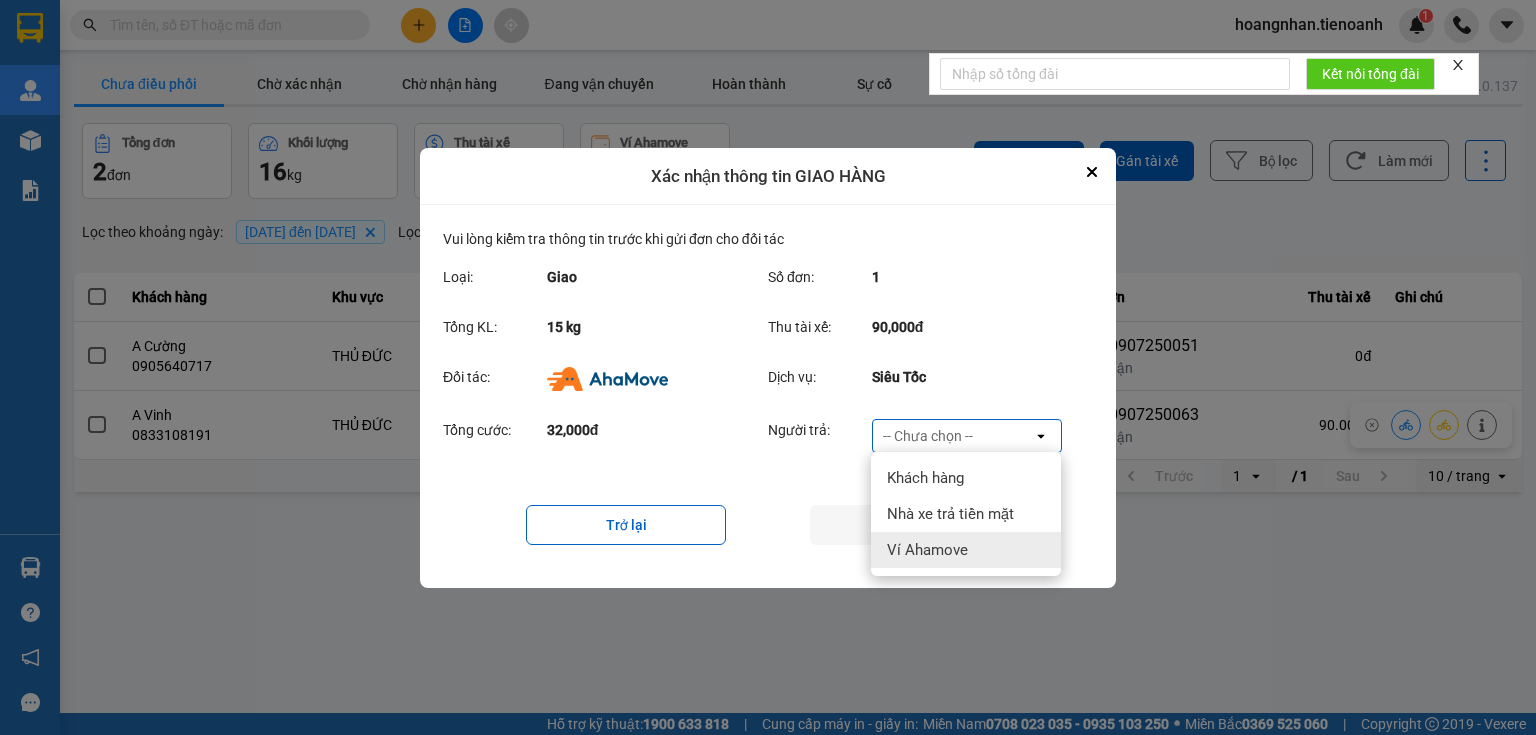 click on "Ví Ahamove" at bounding box center [927, 550] 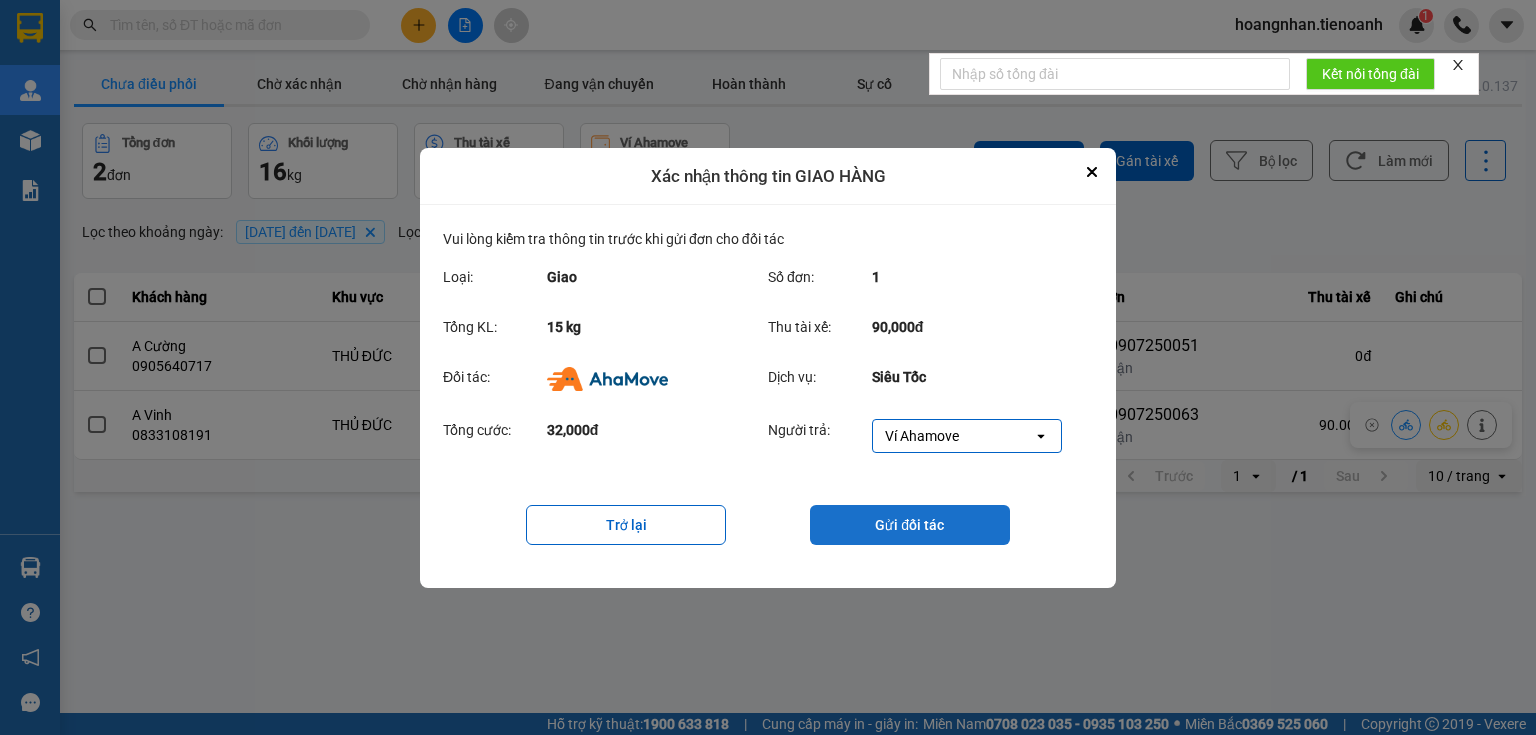 click on "Gửi đối tác" at bounding box center (910, 525) 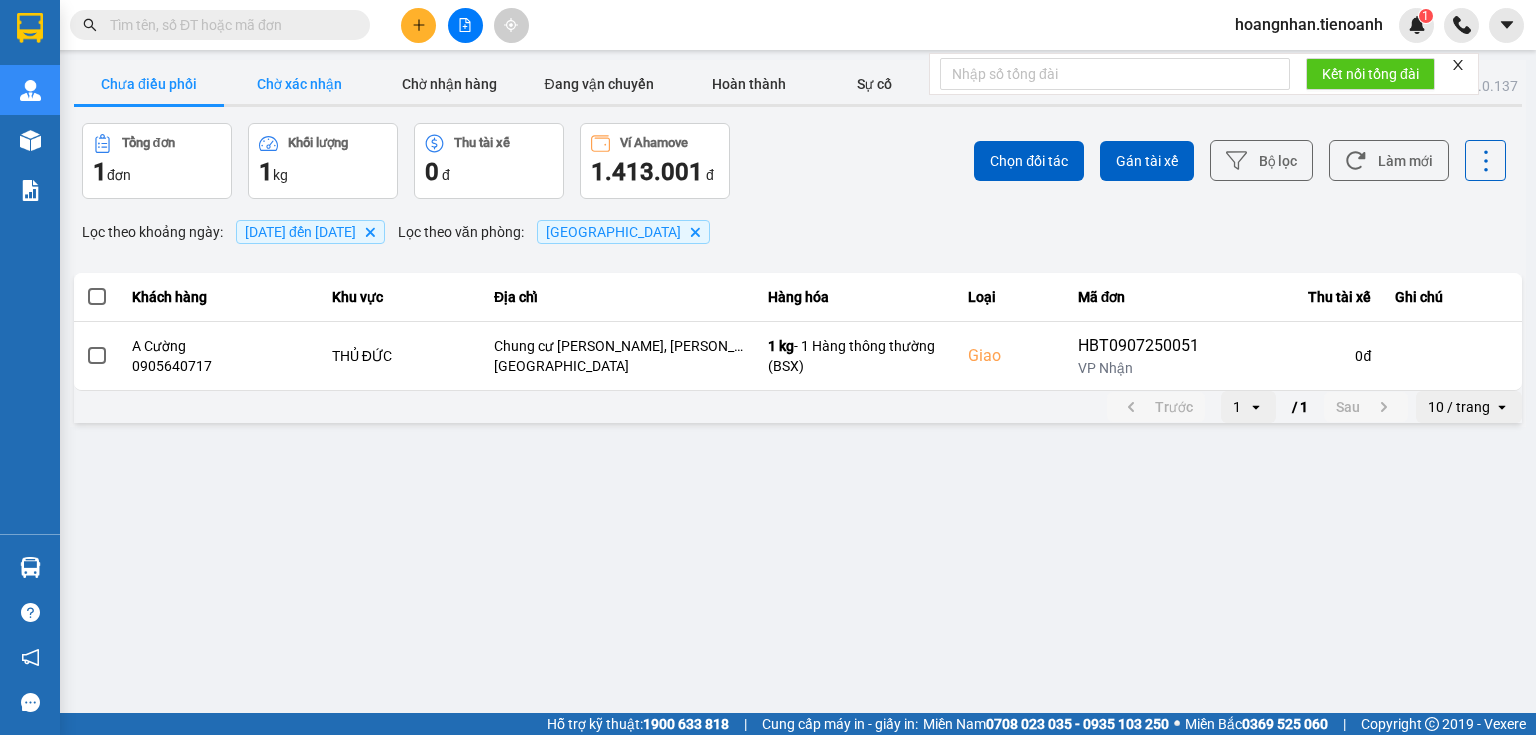 click on "Chờ xác nhận" at bounding box center [299, 84] 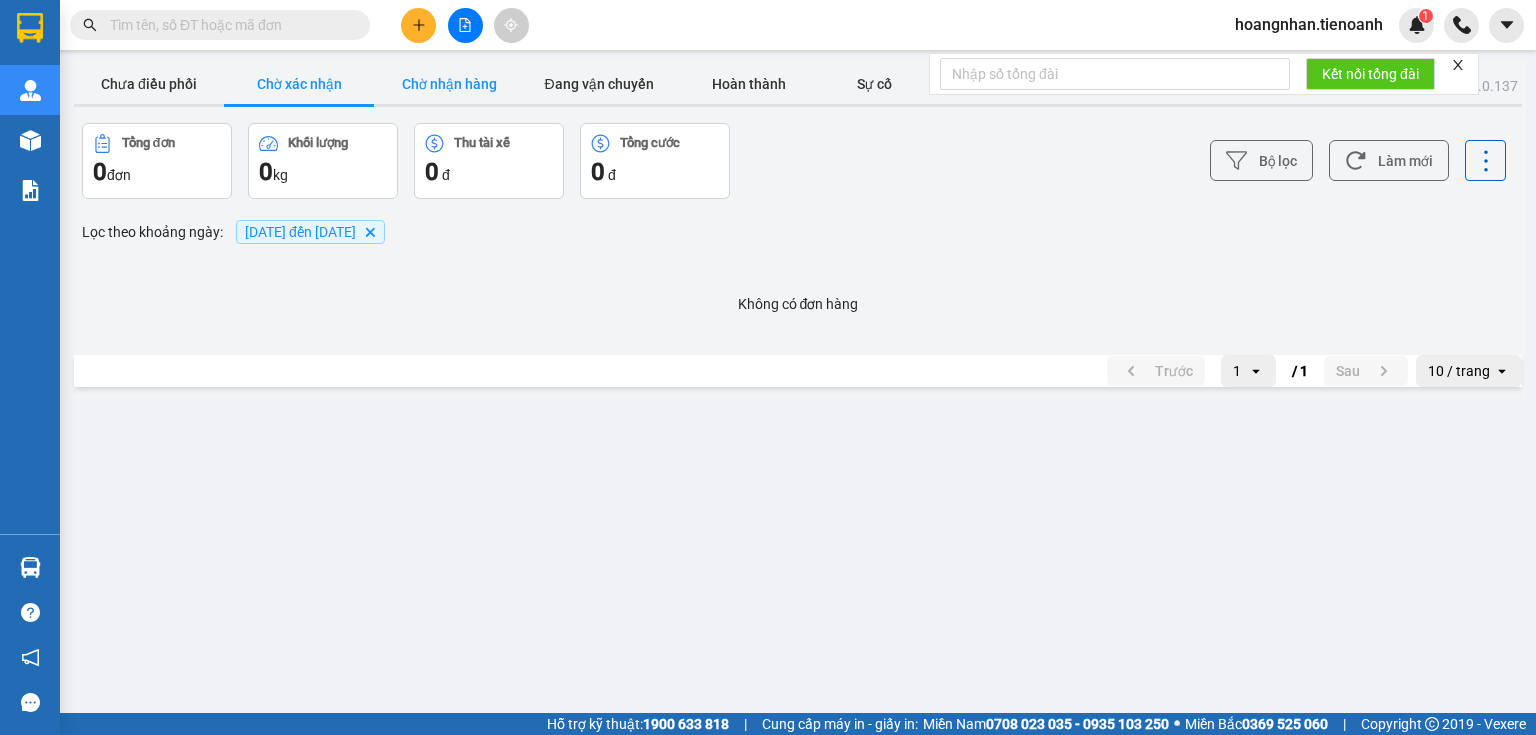 click on "Chờ nhận hàng" at bounding box center [449, 84] 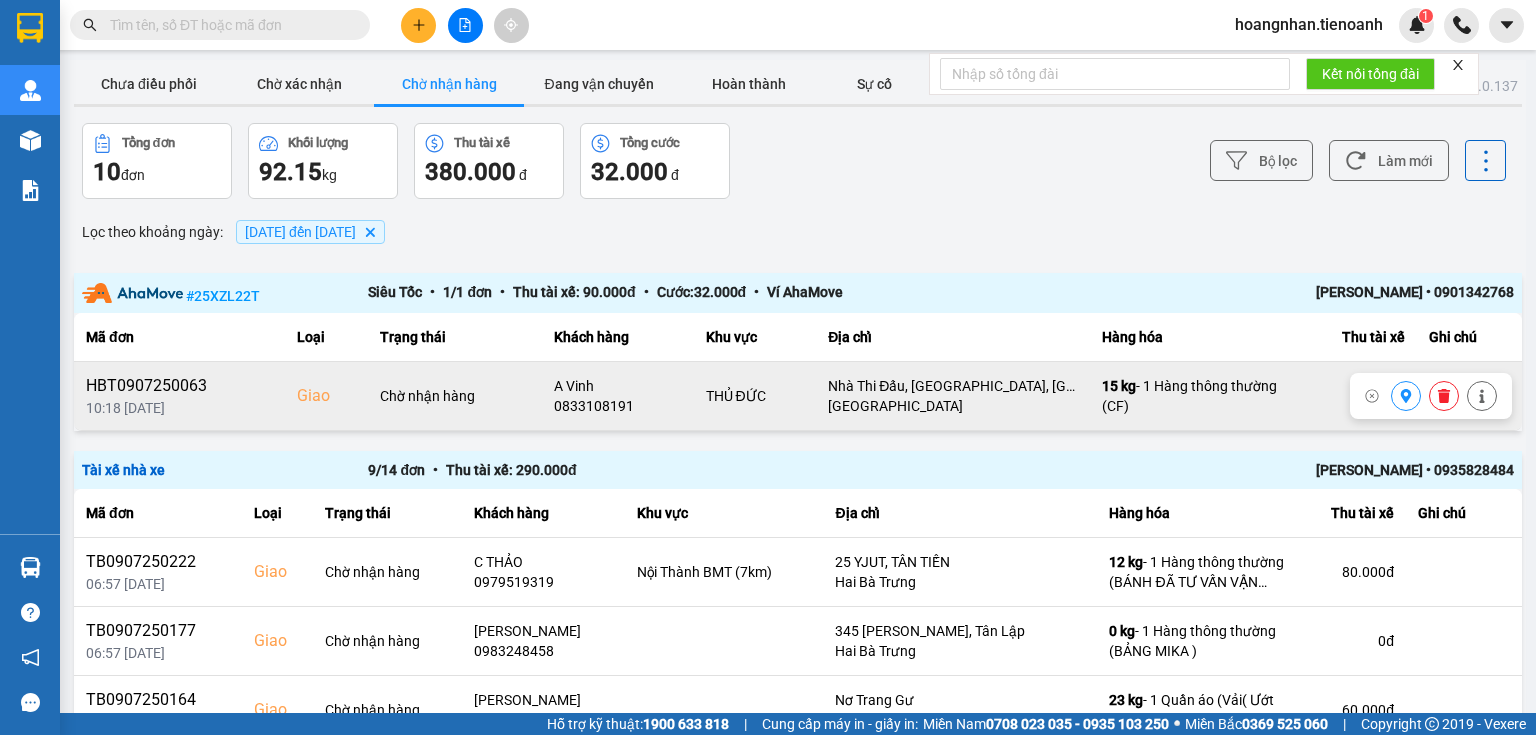 click on "0833108191" at bounding box center (618, 406) 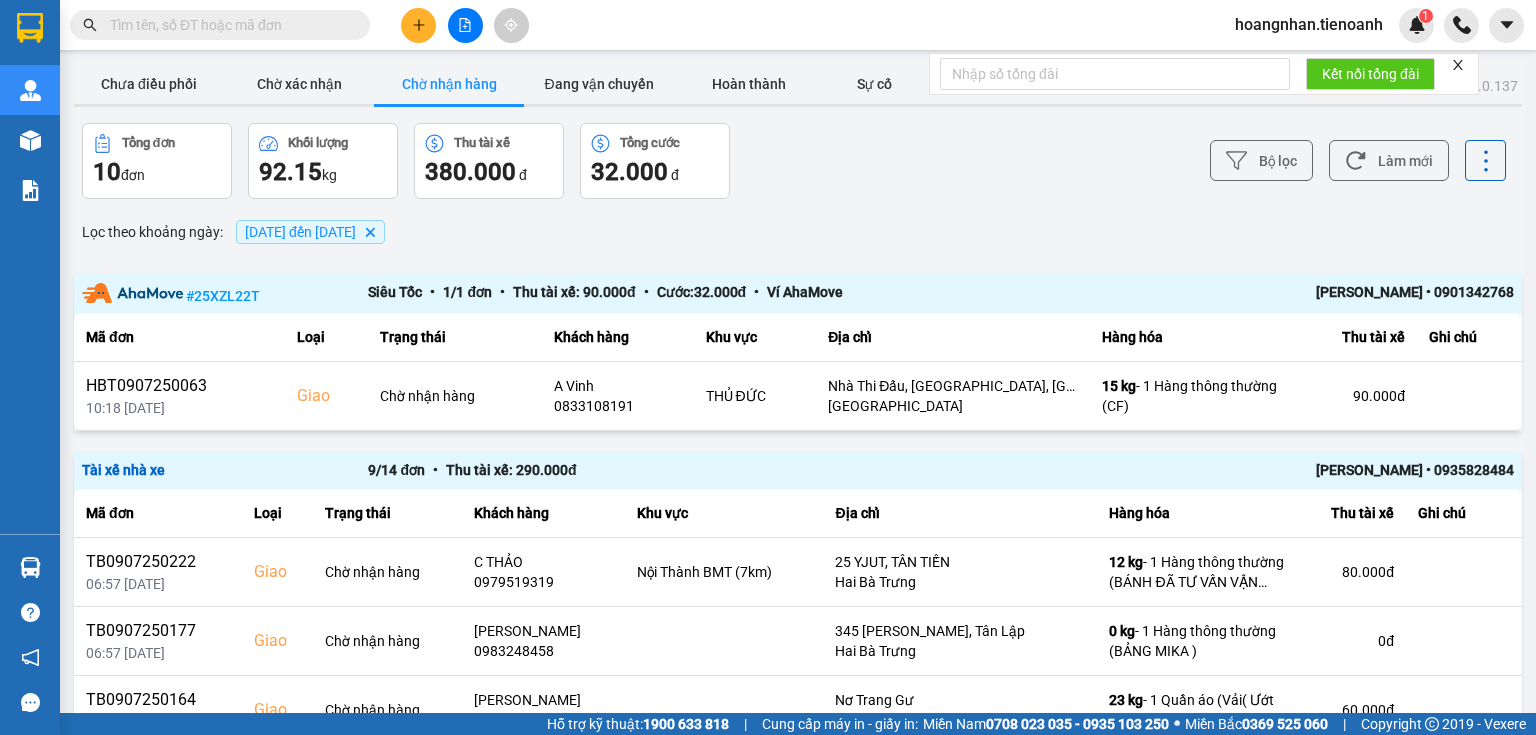 click on "Lọc theo khoảng ngày : [DATE] đến [DATE] [GEOGRAPHIC_DATA]" at bounding box center (798, 232) 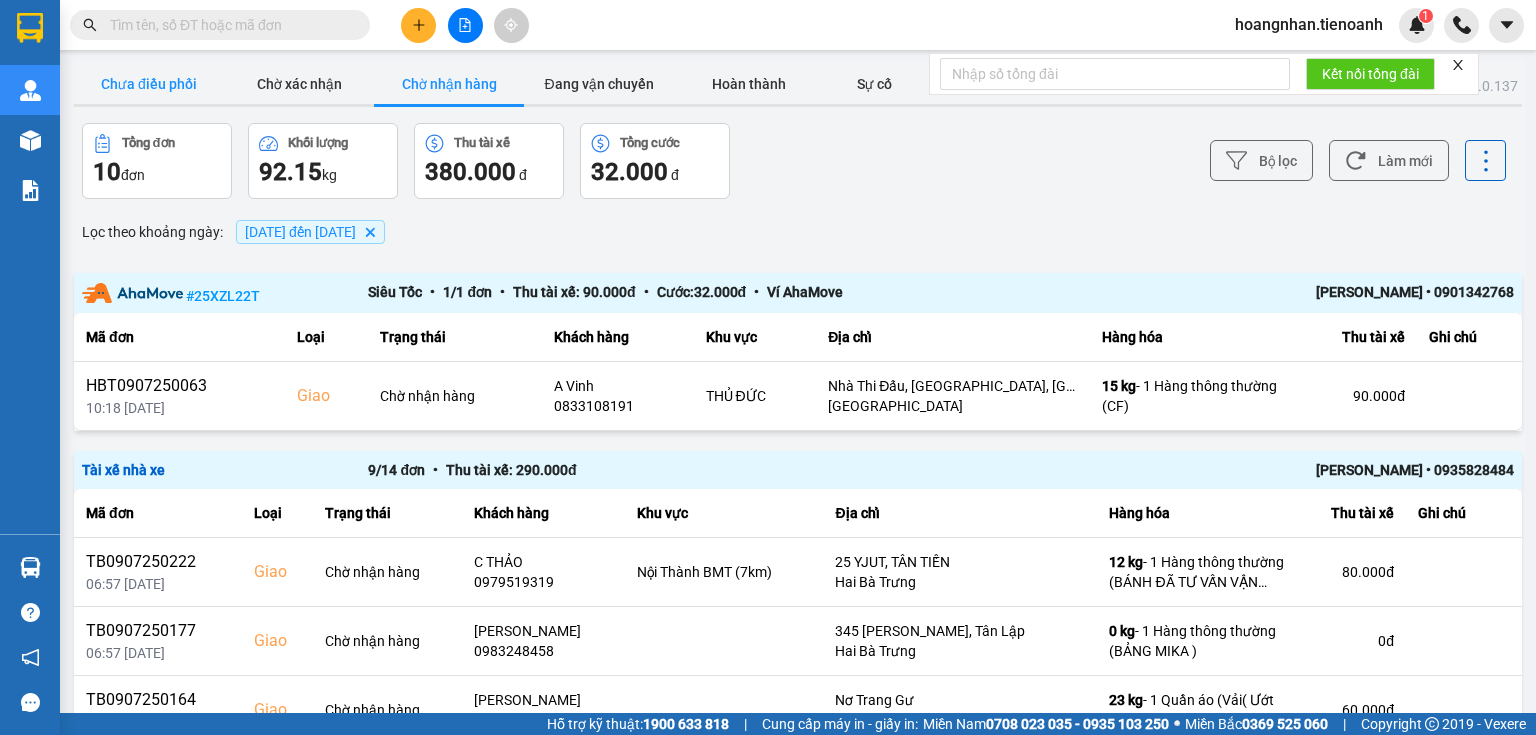 click on "Chưa điều phối" at bounding box center (149, 84) 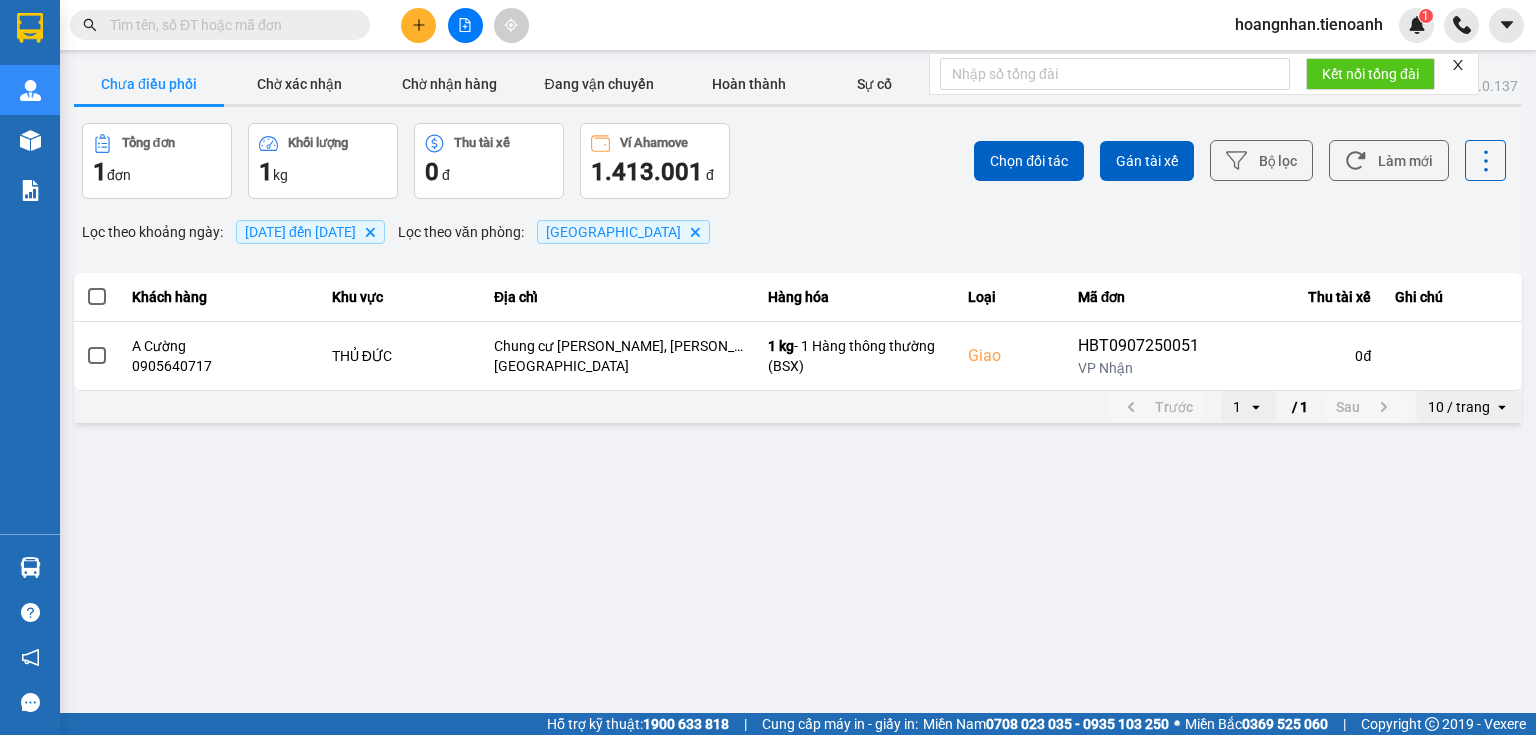 click on "Lọc theo khoảng ngày : [DATE] đến [DATE] Delete Lọc theo văn phòng : [GEOGRAPHIC_DATA] Delete" at bounding box center [798, 232] 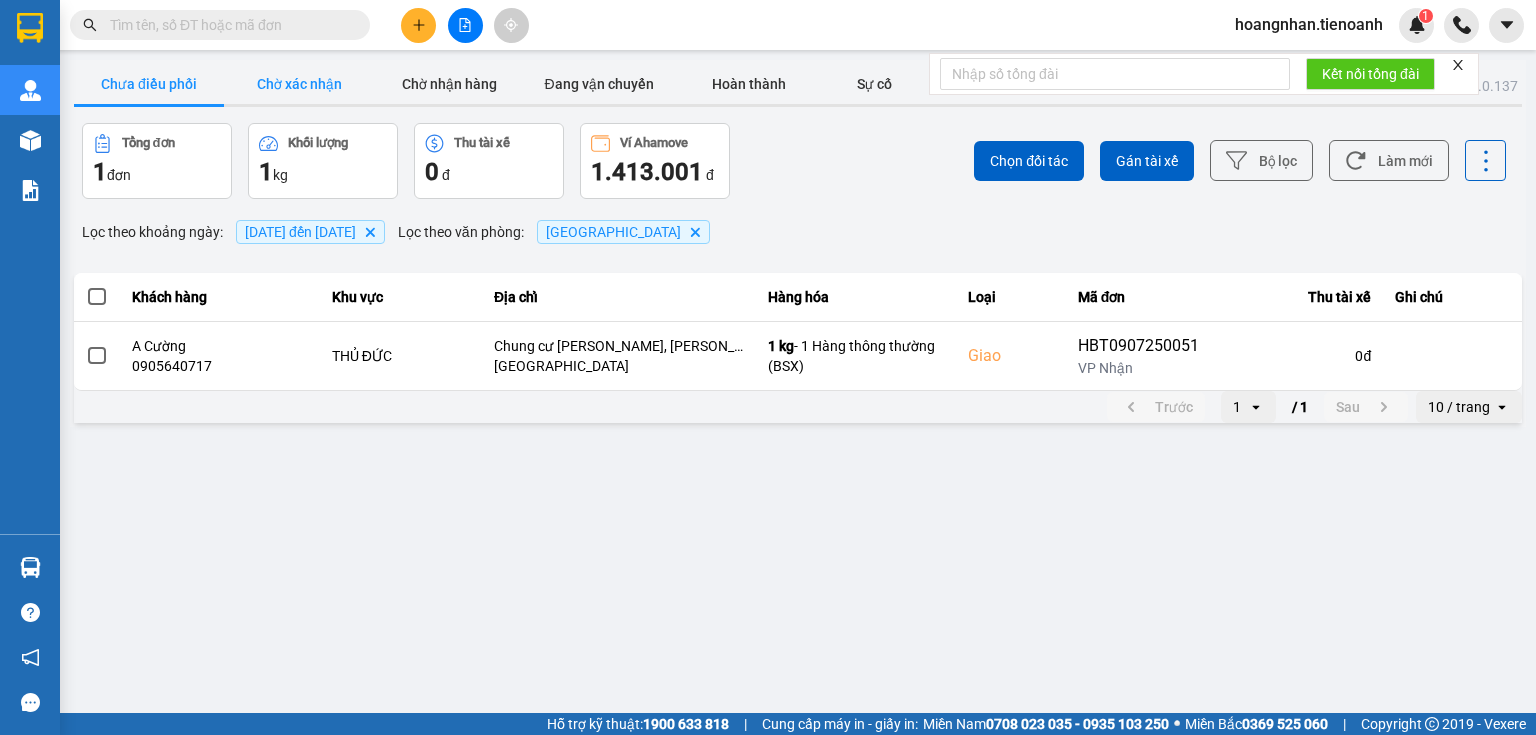 click on "Chờ xác nhận" at bounding box center (299, 84) 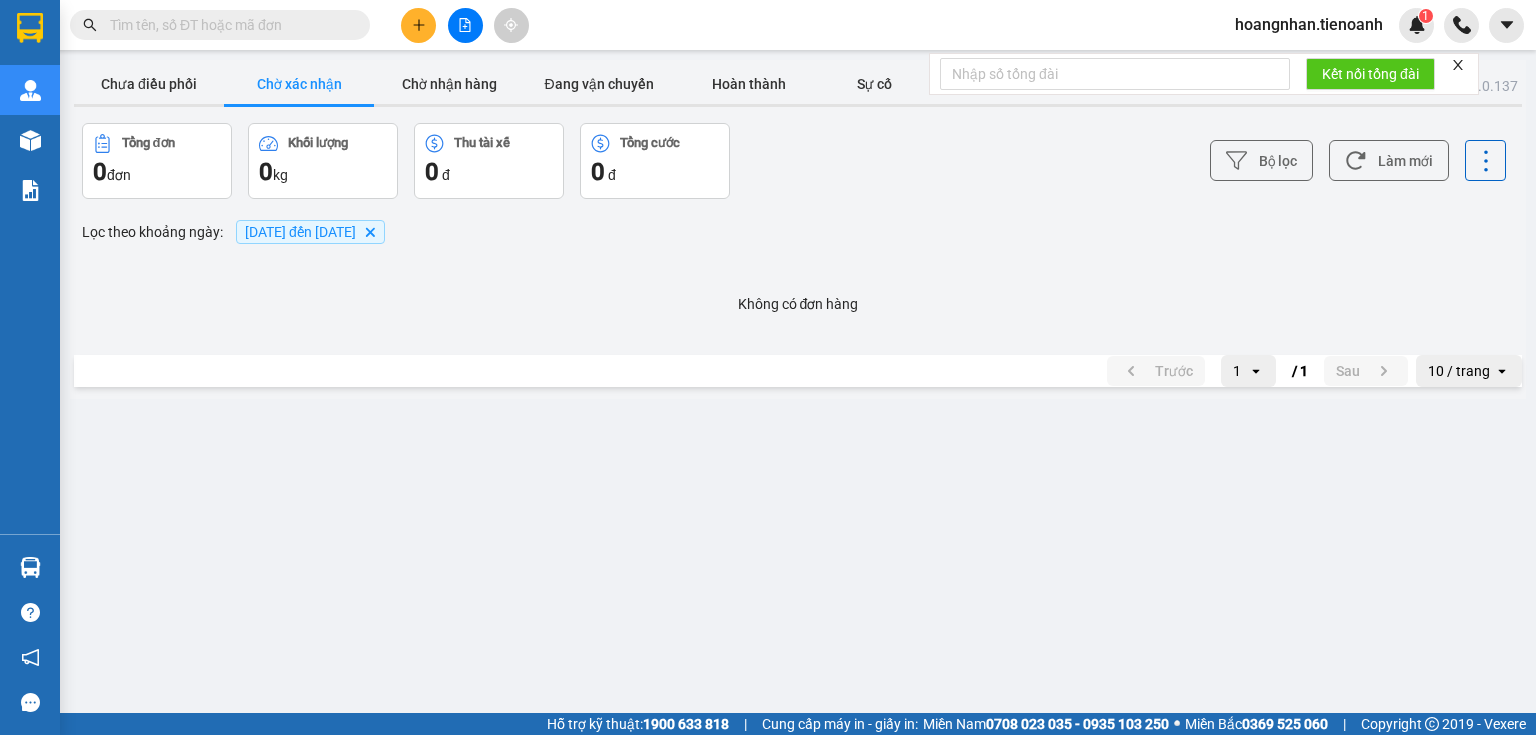 drag, startPoint x: 768, startPoint y: 239, endPoint x: 386, endPoint y: 161, distance: 389.88202 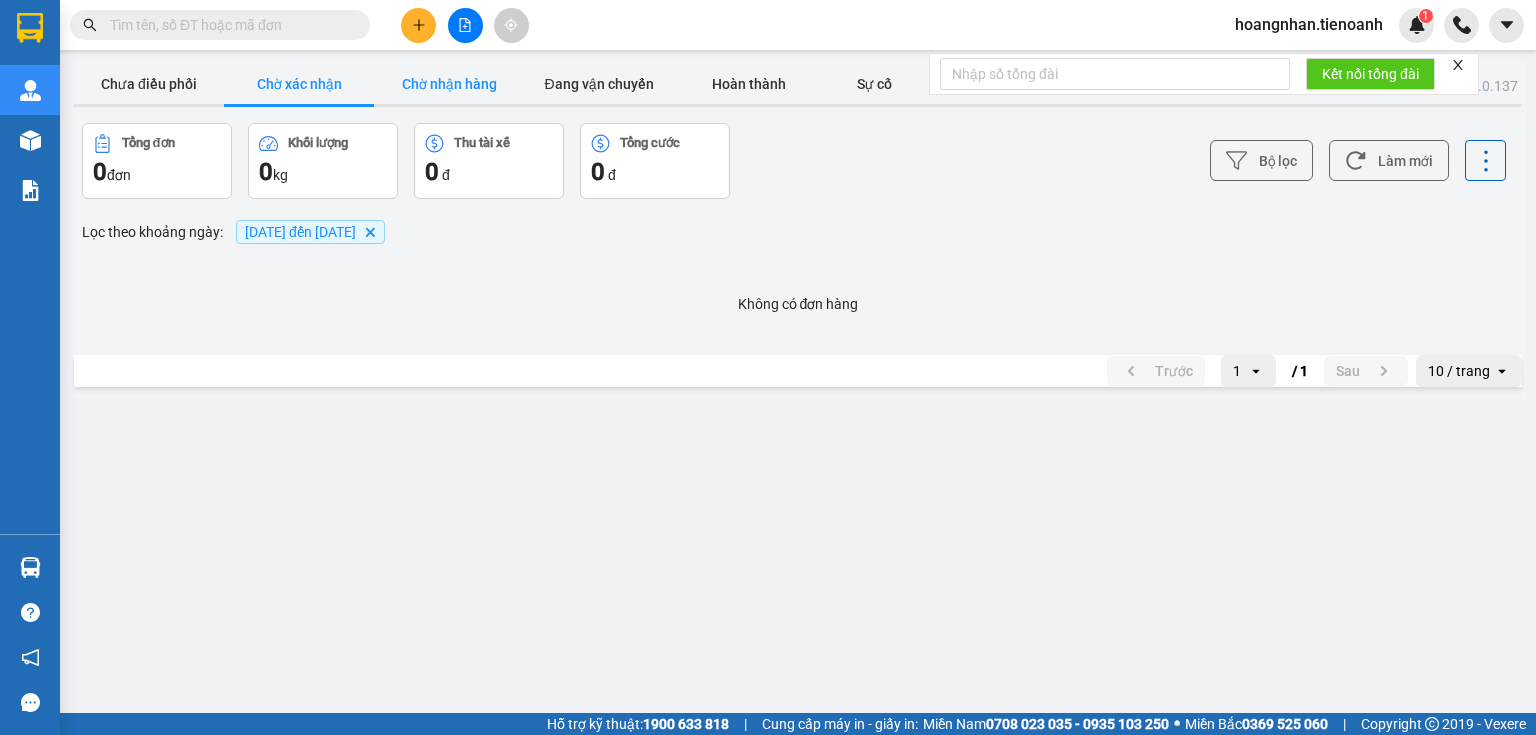 click on "Chờ nhận hàng" at bounding box center [449, 84] 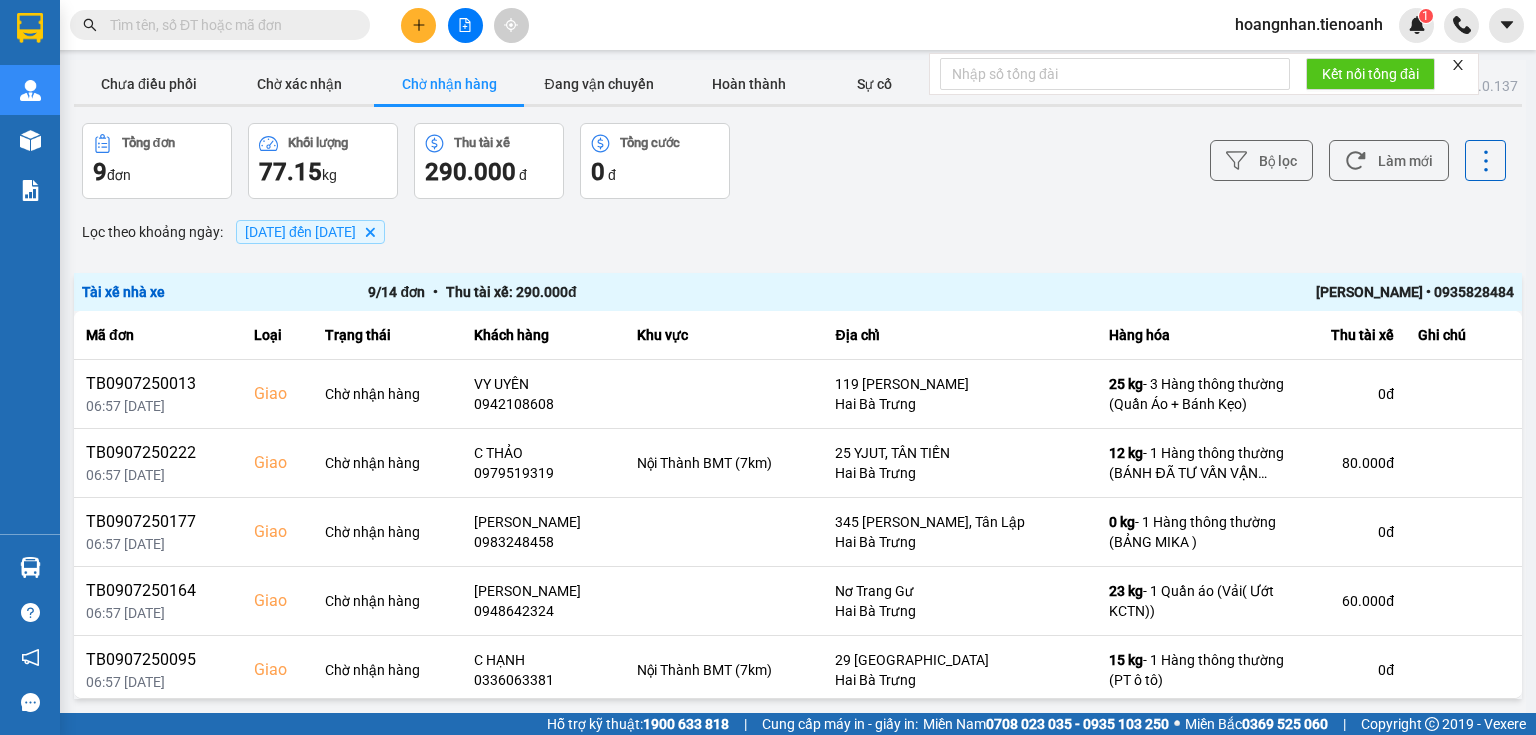 click on "Bộ lọc Làm mới" at bounding box center [1150, 161] 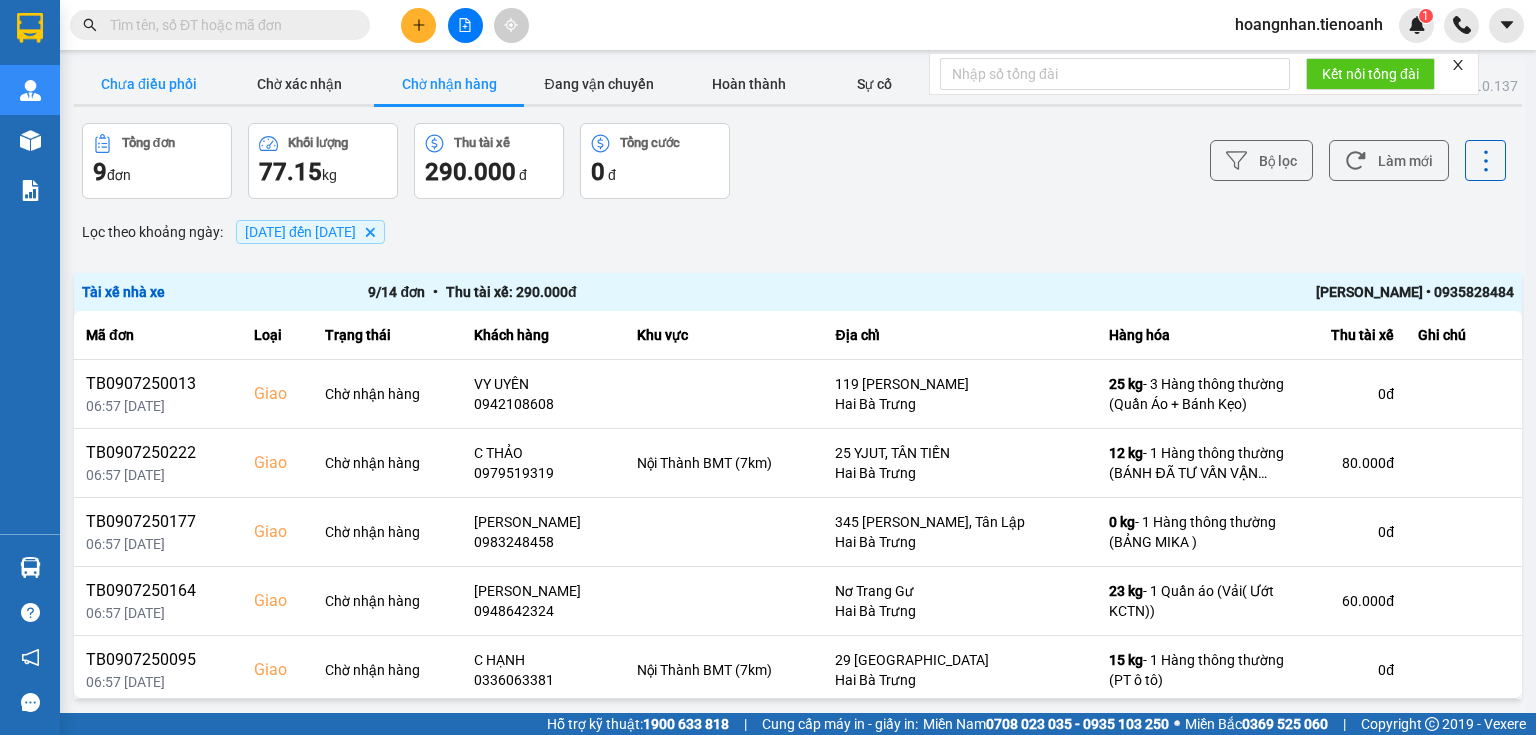 click on "Chưa điều phối" at bounding box center [149, 84] 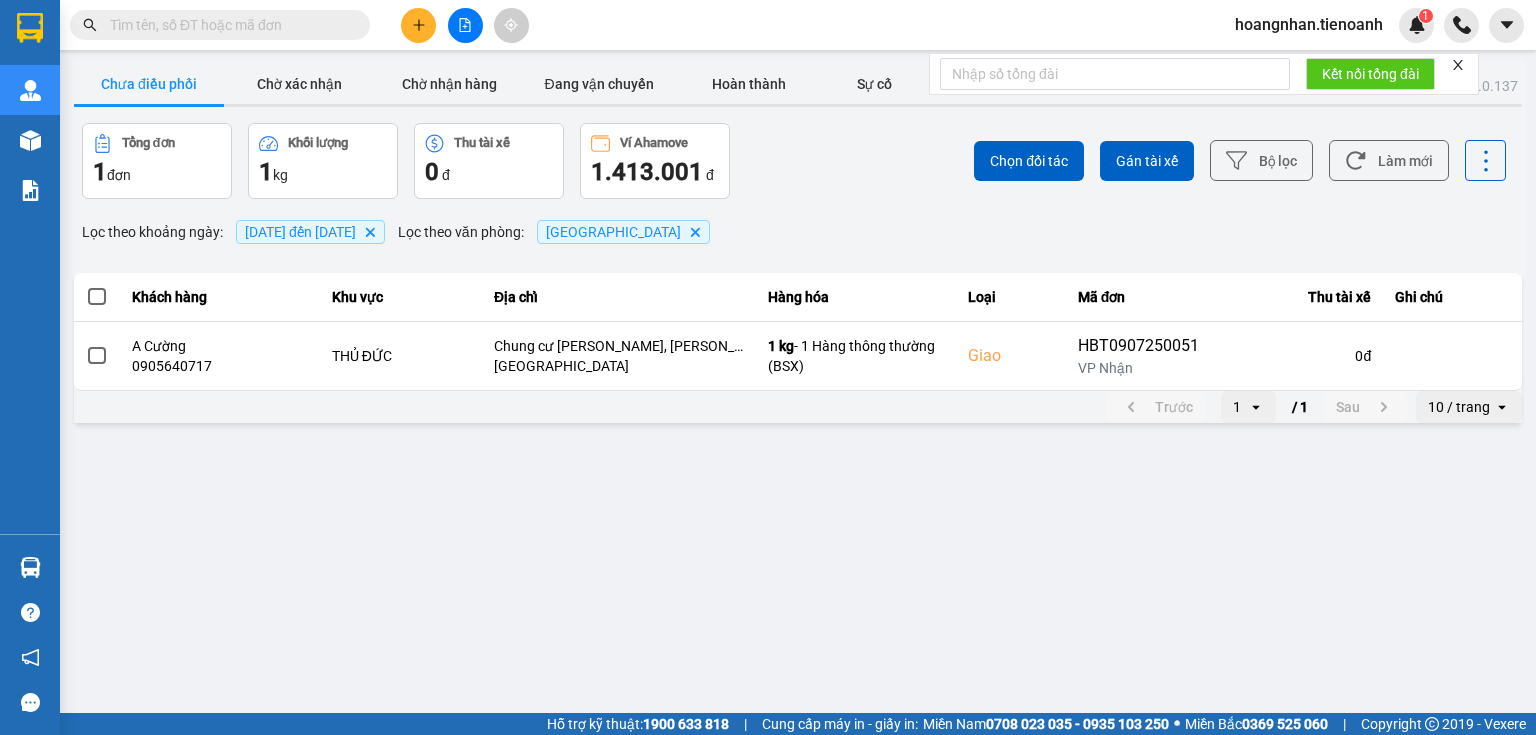 click on "ver:  0.0.137 Chưa điều phối Chờ xác nhận Chờ nhận hàng Đang vận chuyển Hoàn thành Sự cố Tổng đơn 1  đơn Khối lượng 1  kg Thu tài xế 0   đ Ví Ahamove 1.413.001   đ Chọn đối tác Gán tài xế Bộ lọc Làm mới Lọc theo khoảng ngày : [DATE] đến [DATE] Delete Lọc theo văn phòng : Thủ Đức Delete Khách hàng Khu vực Địa chỉ Hàng hóa Loại Mã đơn Thu tài xế Ghi chú A Cường 0905640717 THỦ ĐỨC Chung cư [PERSON_NAME][GEOGRAPHIC_DATA], [GEOGRAPHIC_DATA], [GEOGRAPHIC_DATA], [GEOGRAPHIC_DATA], [GEOGRAPHIC_DATA] 1 kg  -   1 Hàng thông thường (BSX) Giao HBT0907250051 VP Nhận 0 đ Trước 1 open / 1 Sau 10 / trang open" at bounding box center [768, 356] 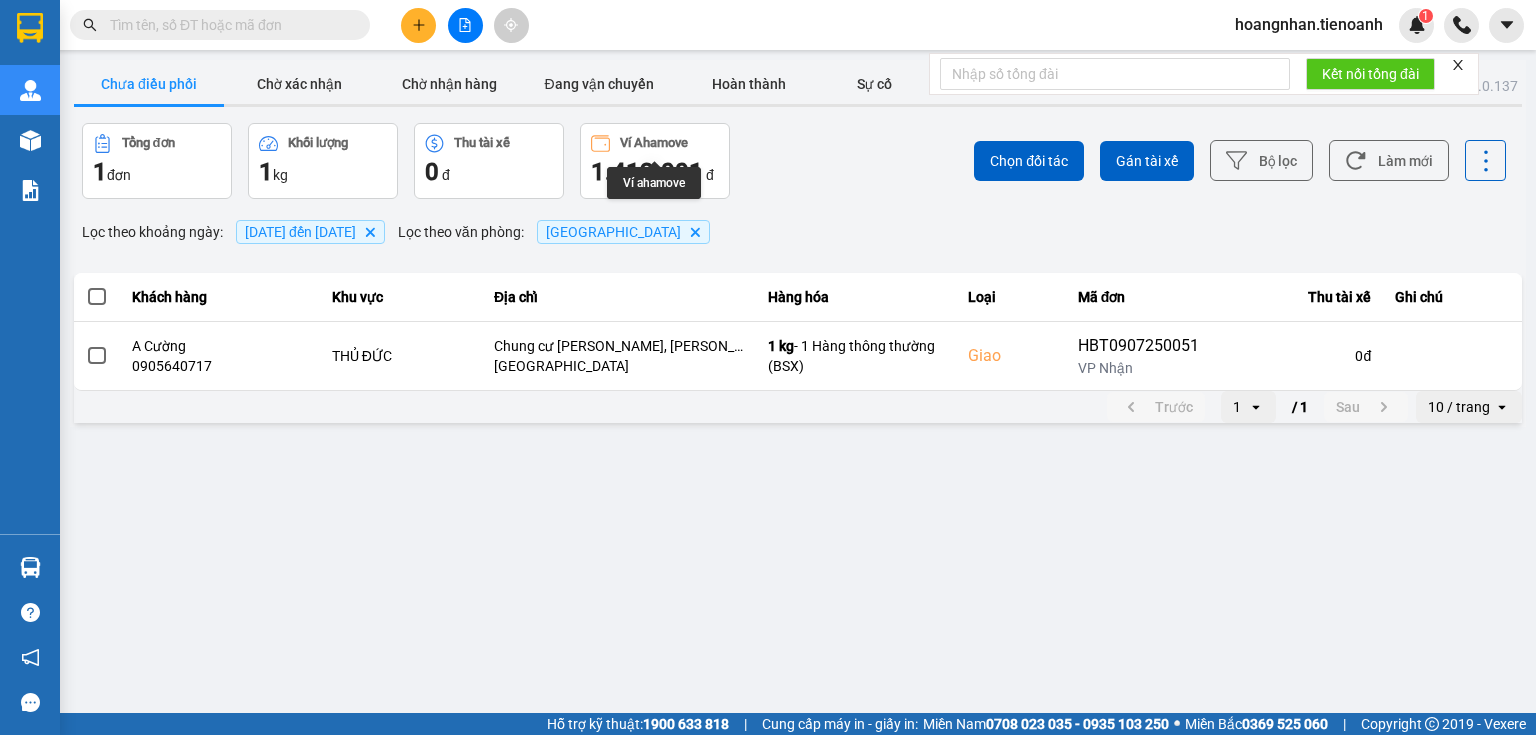 click on "Tổng đơn 1  đơn Khối lượng 1  kg Thu tài xế 0   đ Ví Ahamove 1.413.001   đ" at bounding box center (438, 161) 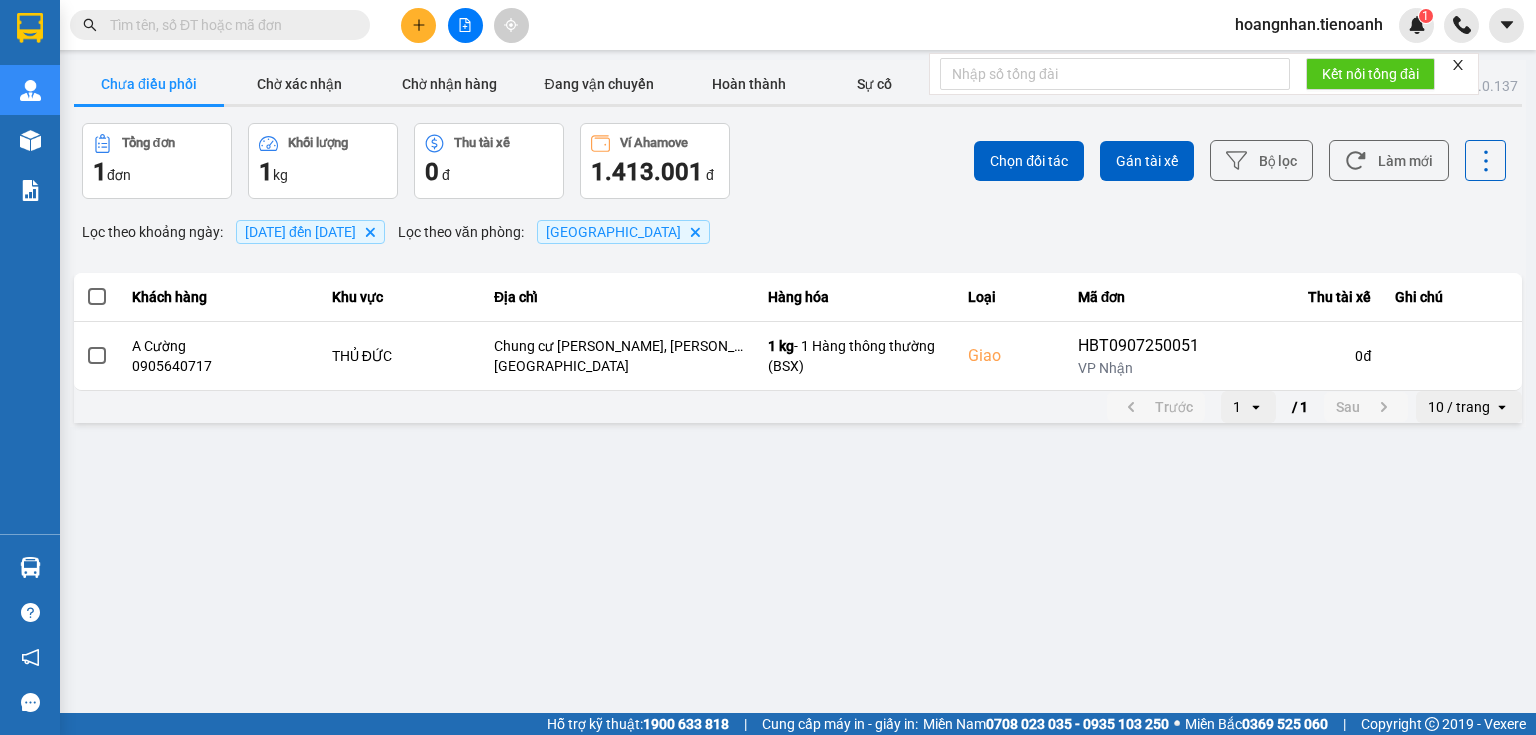 click on "Chọn đối tác Gán tài xế Bộ lọc Làm mới" at bounding box center (1150, 161) 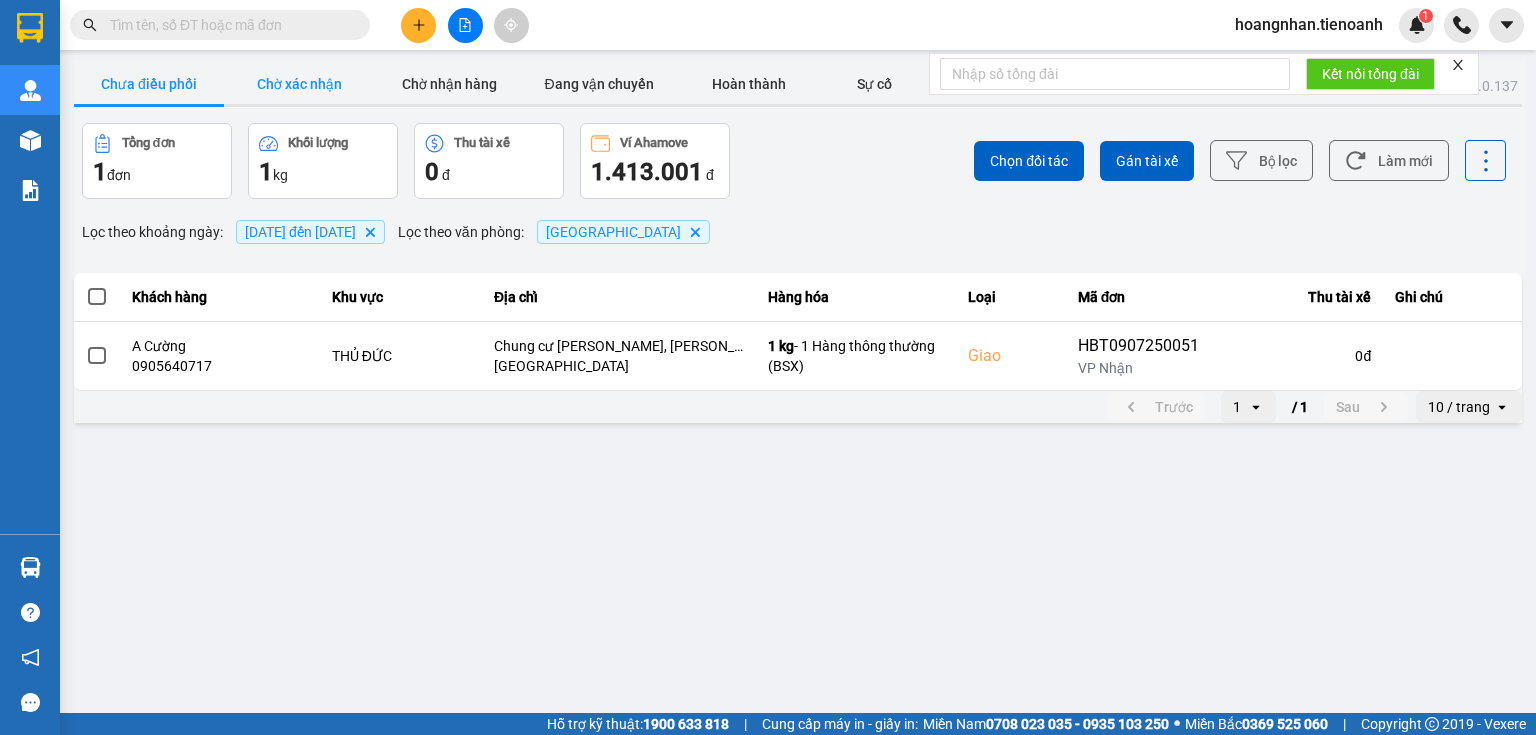 click on "Chờ xác nhận" at bounding box center (299, 84) 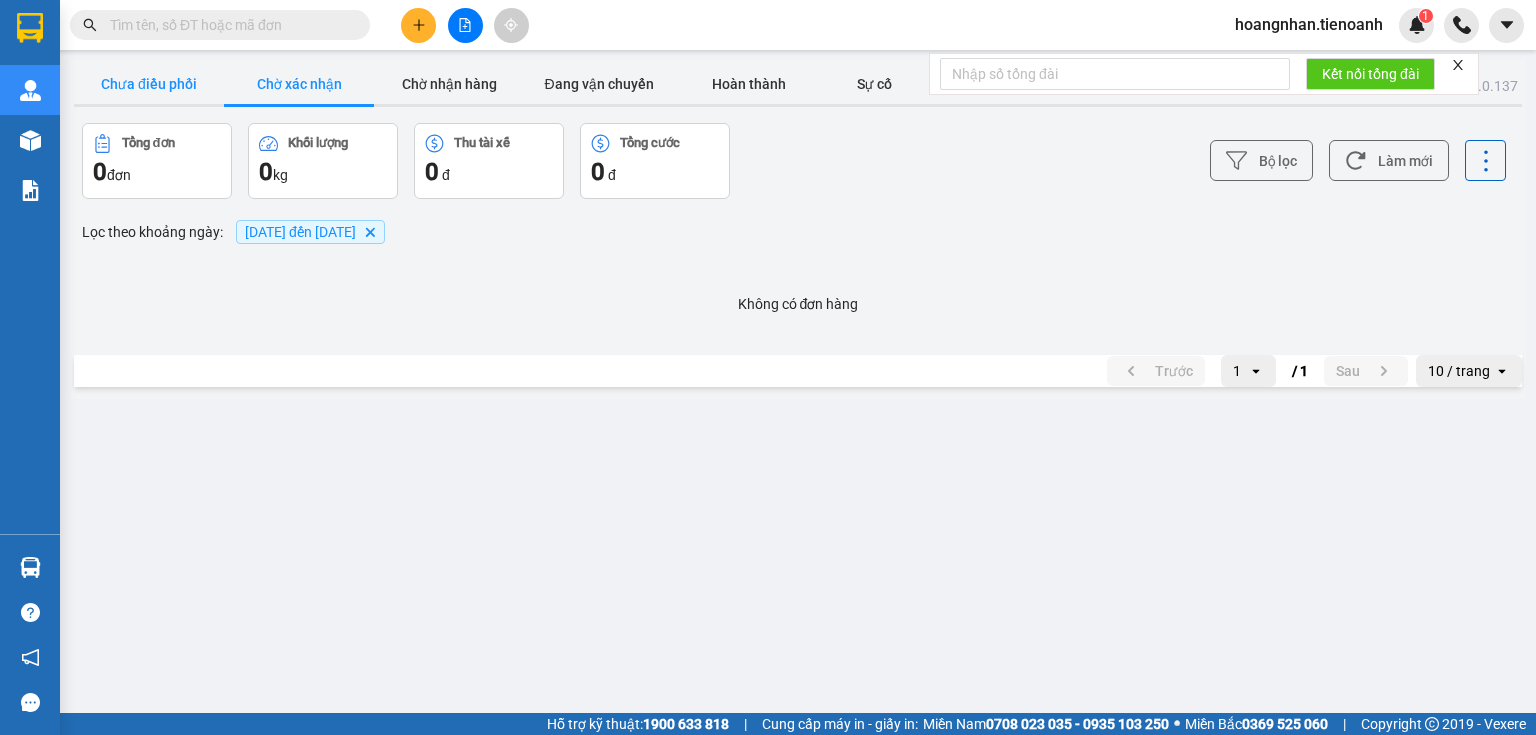 click on "Chưa điều phối" at bounding box center (149, 84) 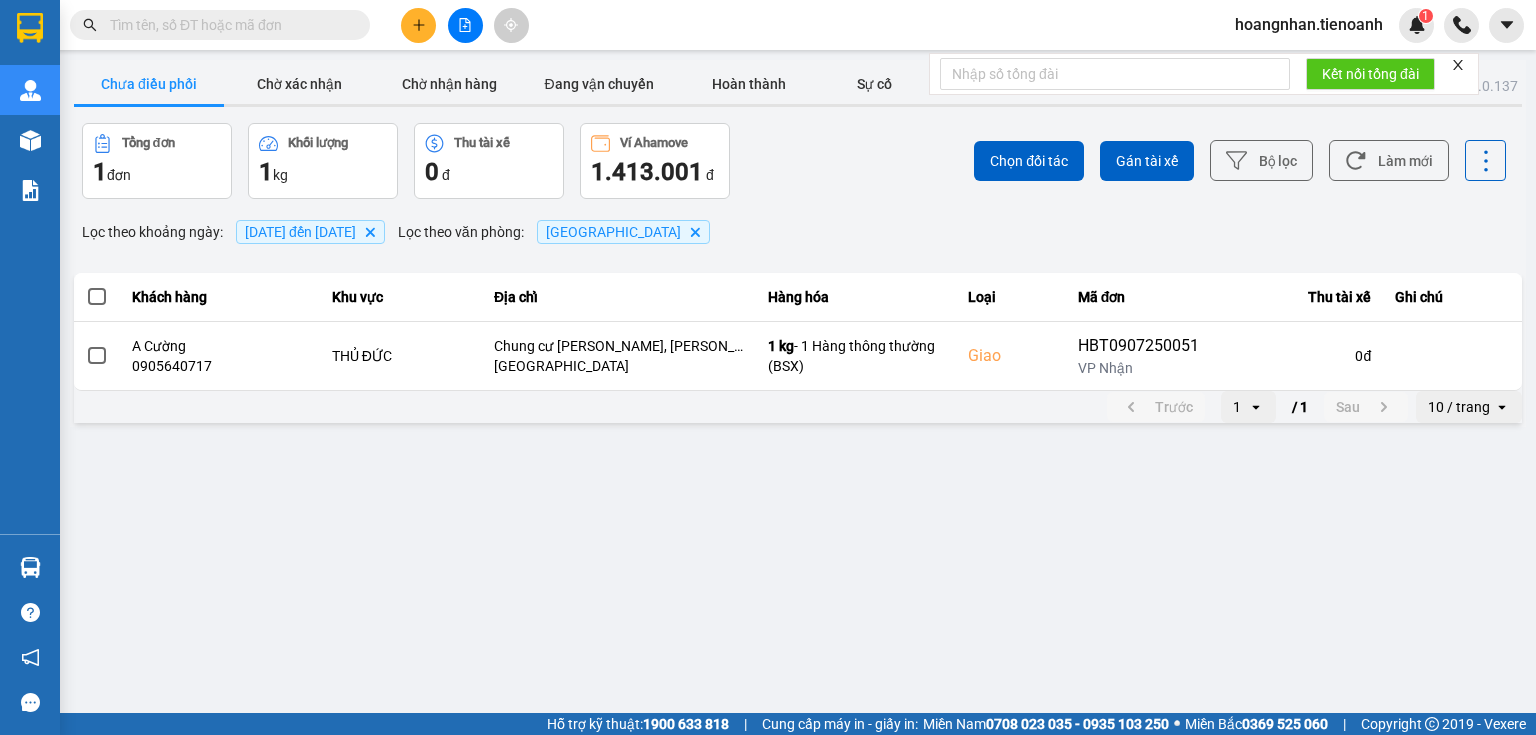 click on "Tổng đơn 1  đơn Khối lượng 1  kg Thu tài xế 0   đ Ví Ahamove 1.413.001   đ" at bounding box center (438, 161) 